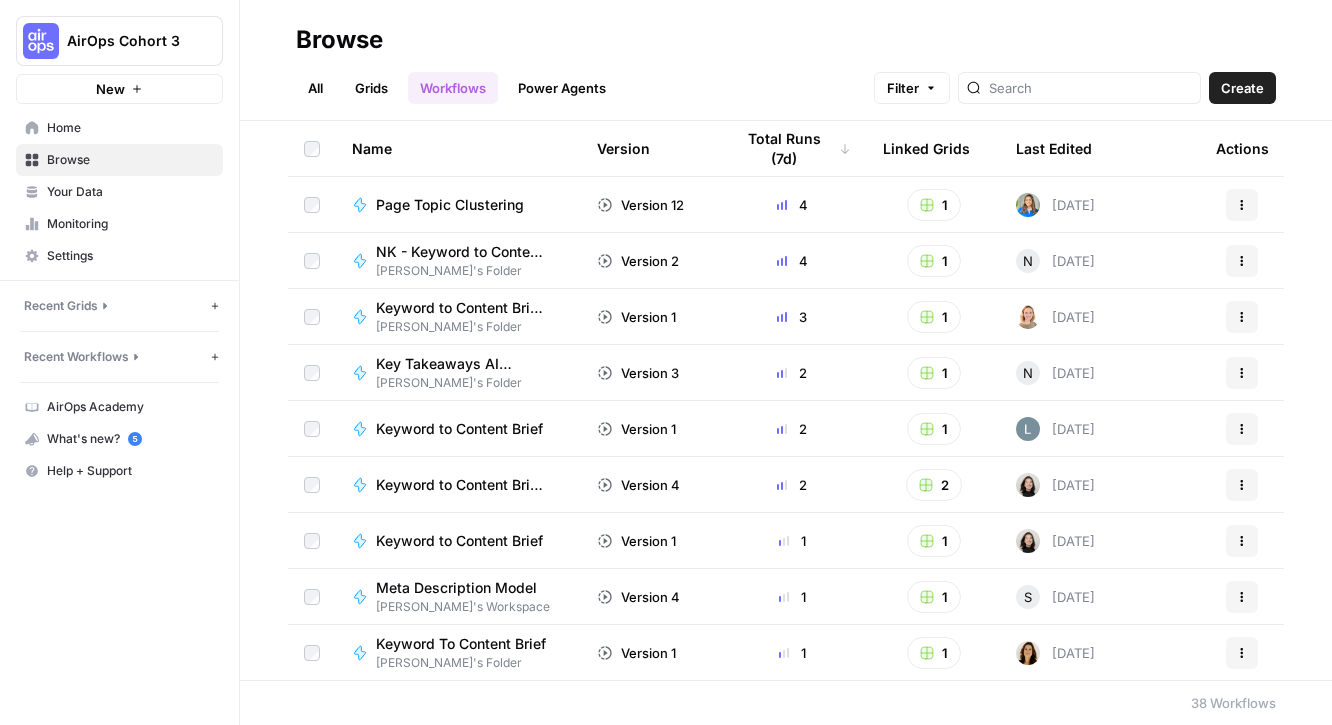 scroll, scrollTop: 0, scrollLeft: 0, axis: both 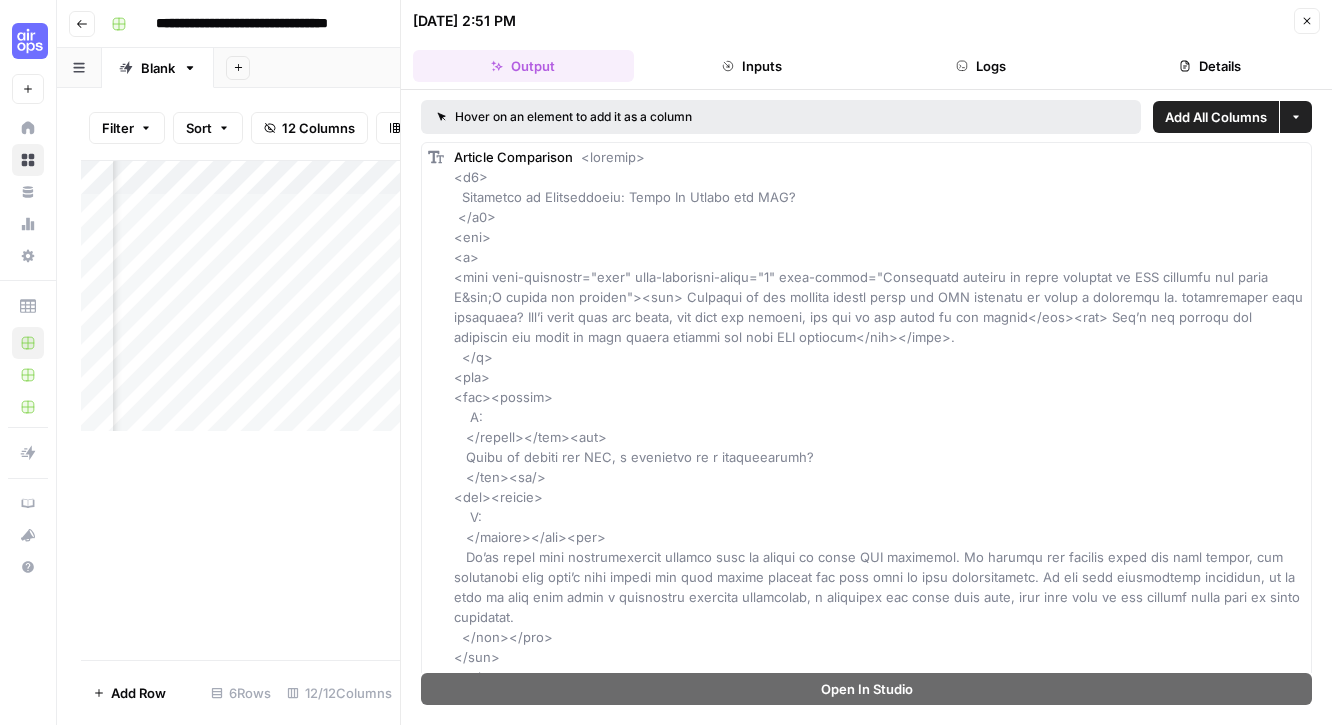 click on "Add Column" at bounding box center (240, 410) 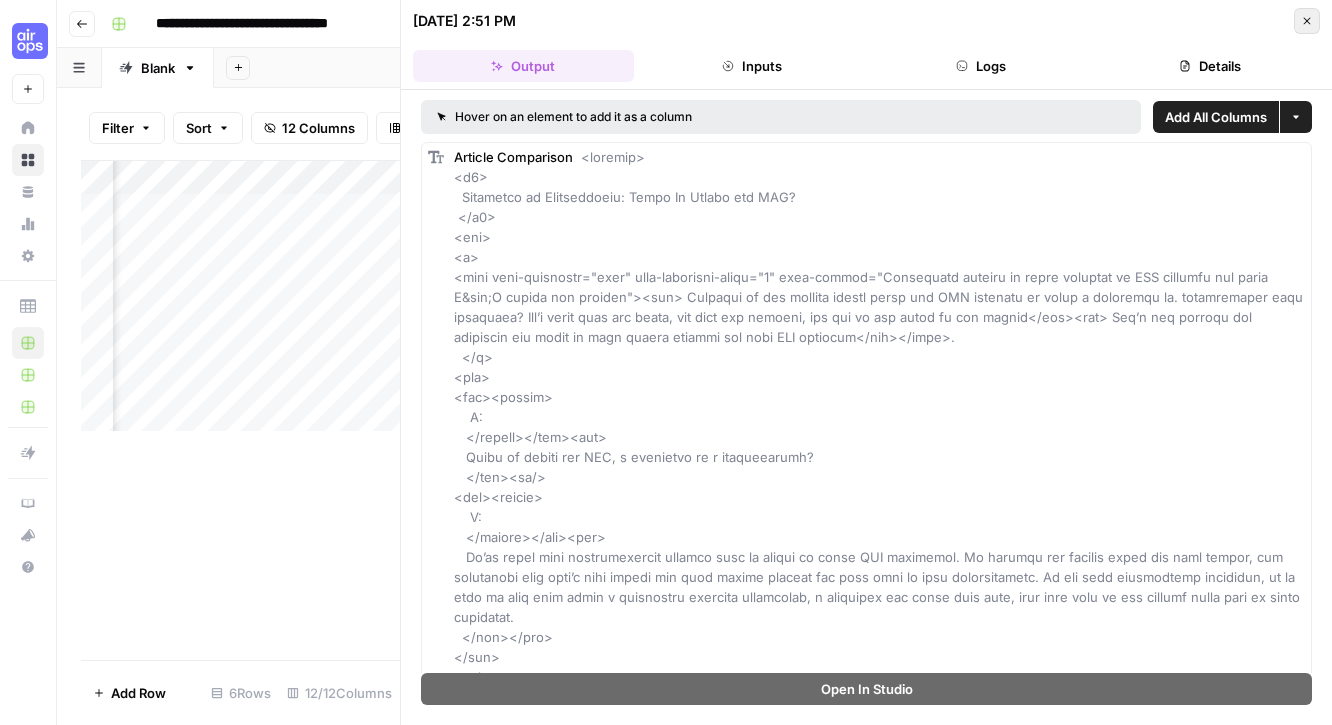 click 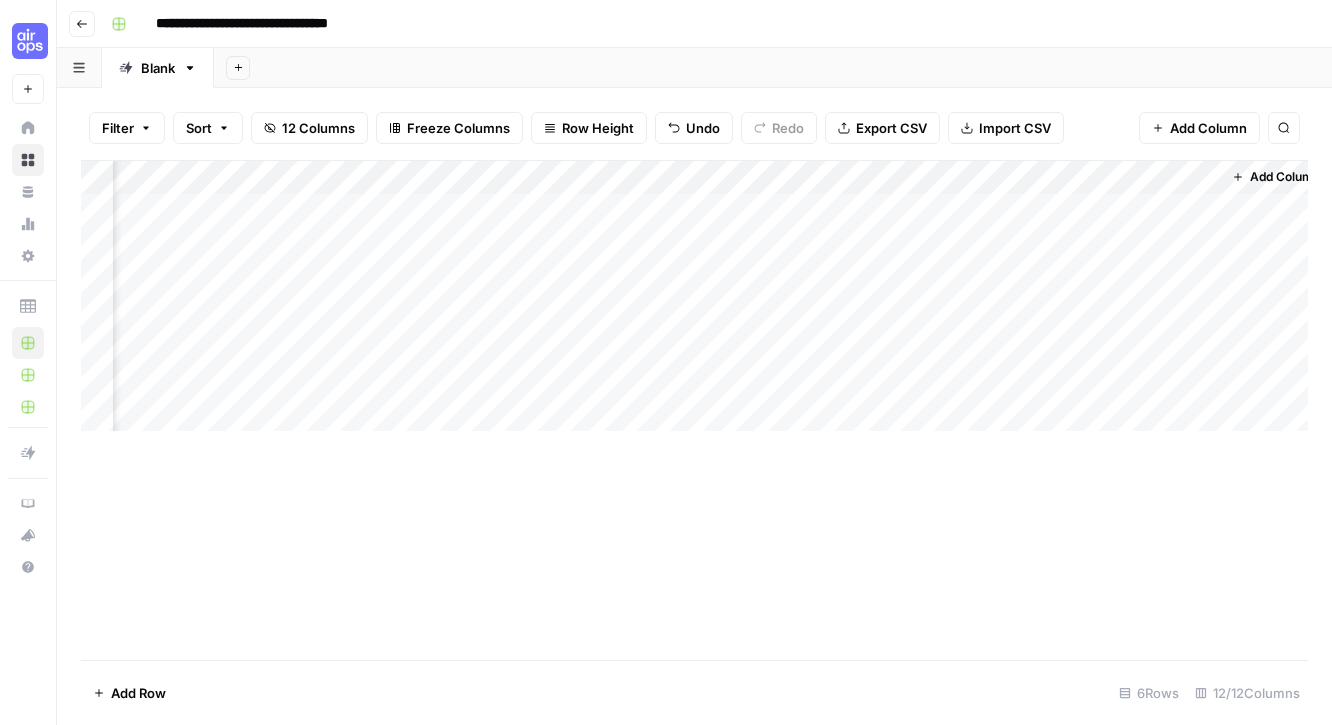 scroll, scrollTop: 0, scrollLeft: 2099, axis: horizontal 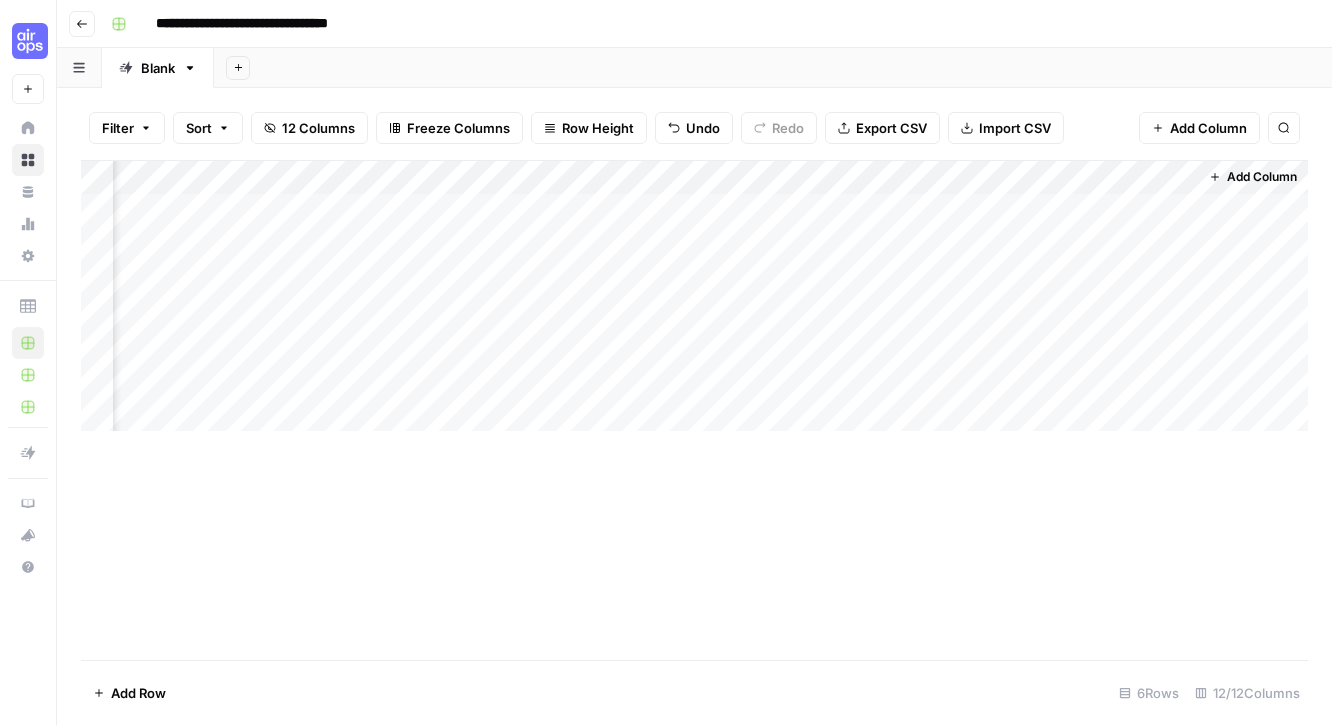 click on "Add Column" at bounding box center (694, 296) 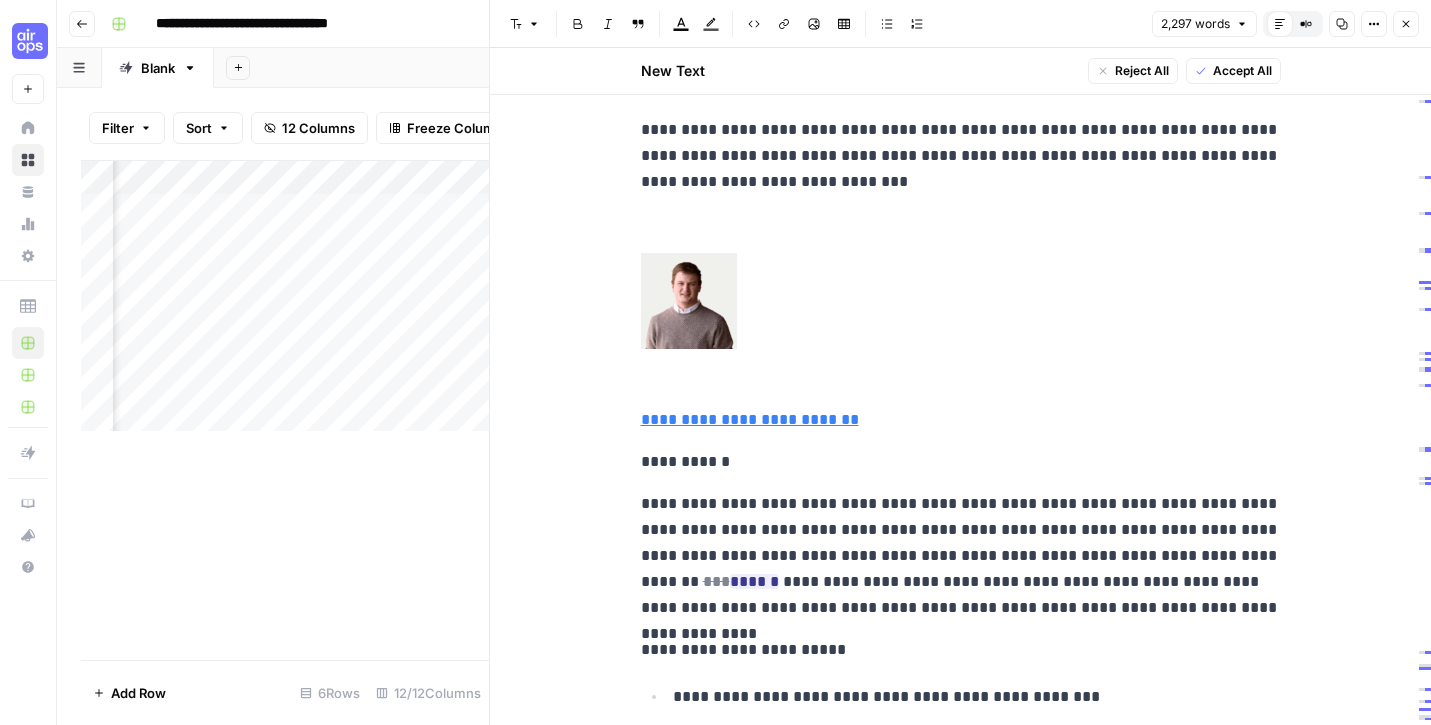 scroll, scrollTop: 335, scrollLeft: 0, axis: vertical 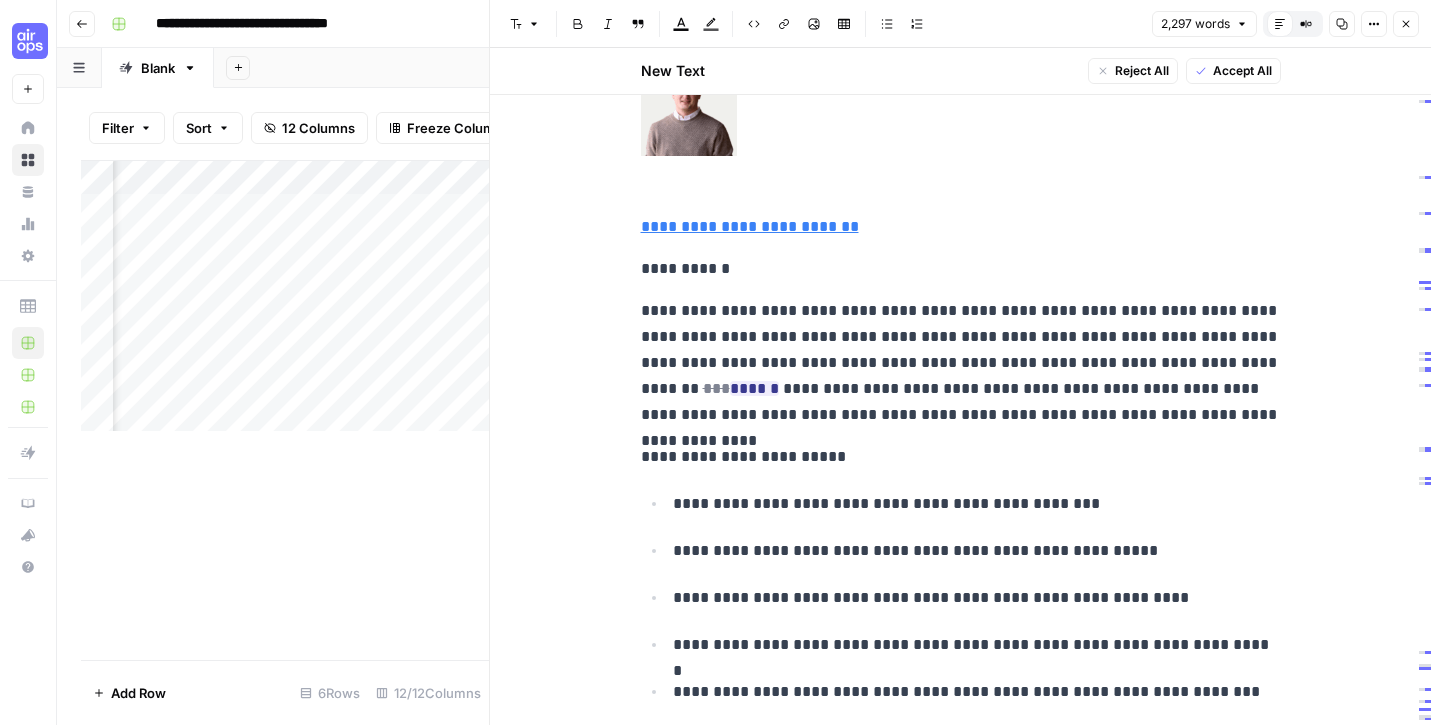 click on "Add Column" at bounding box center [285, 410] 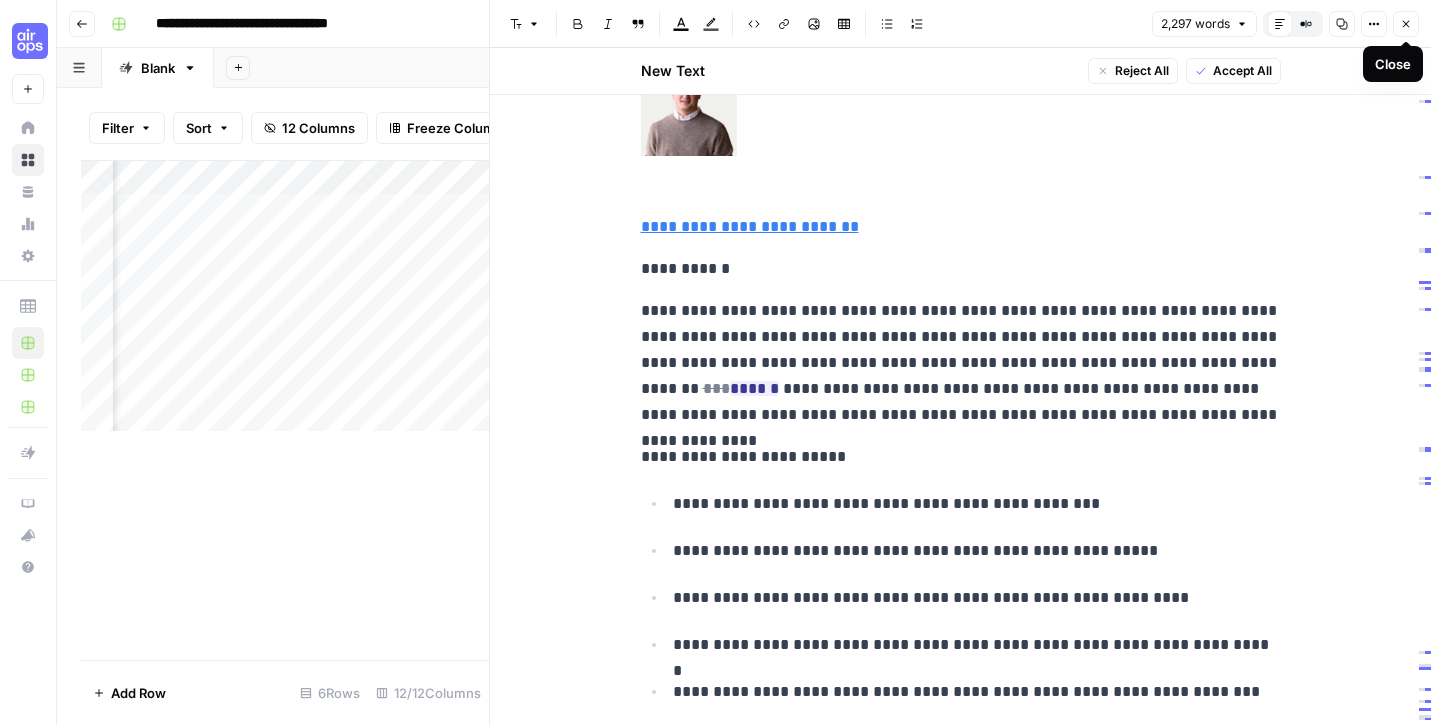 scroll, scrollTop: 0, scrollLeft: 0, axis: both 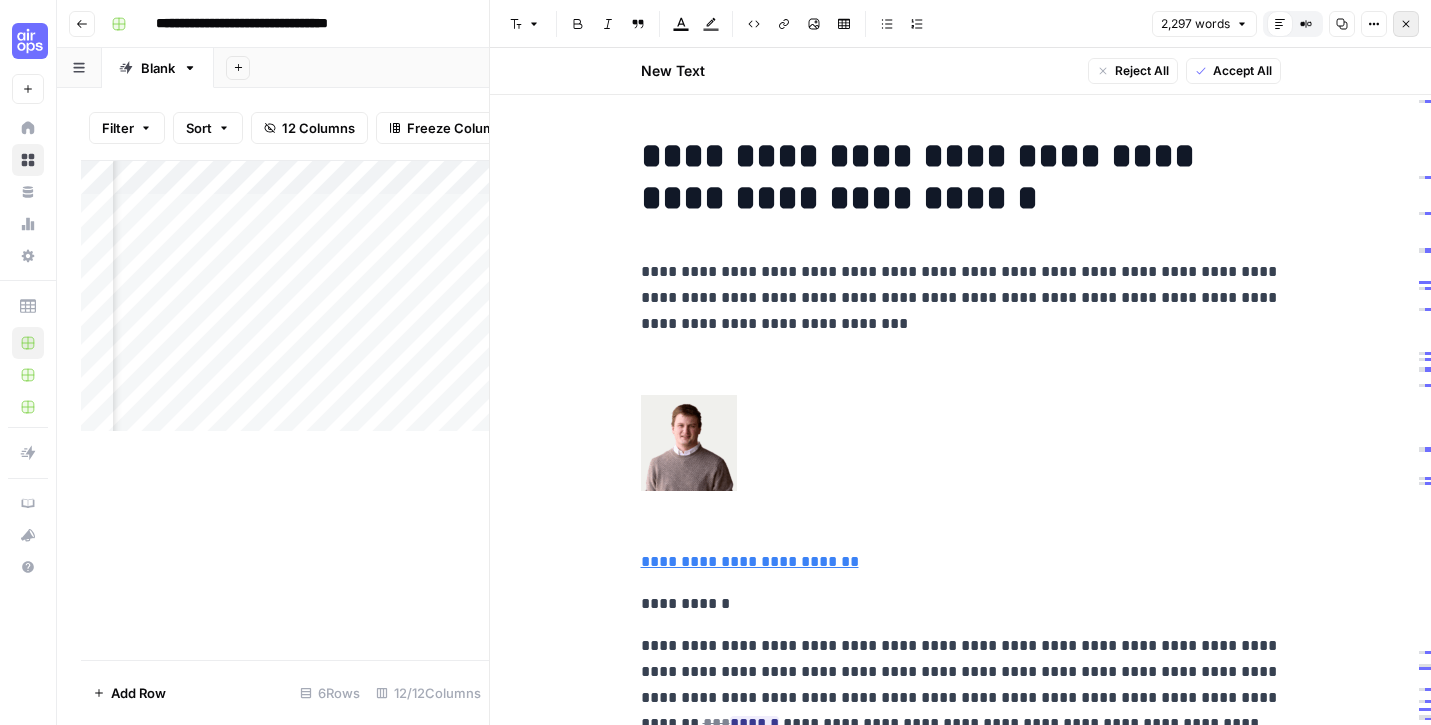 click 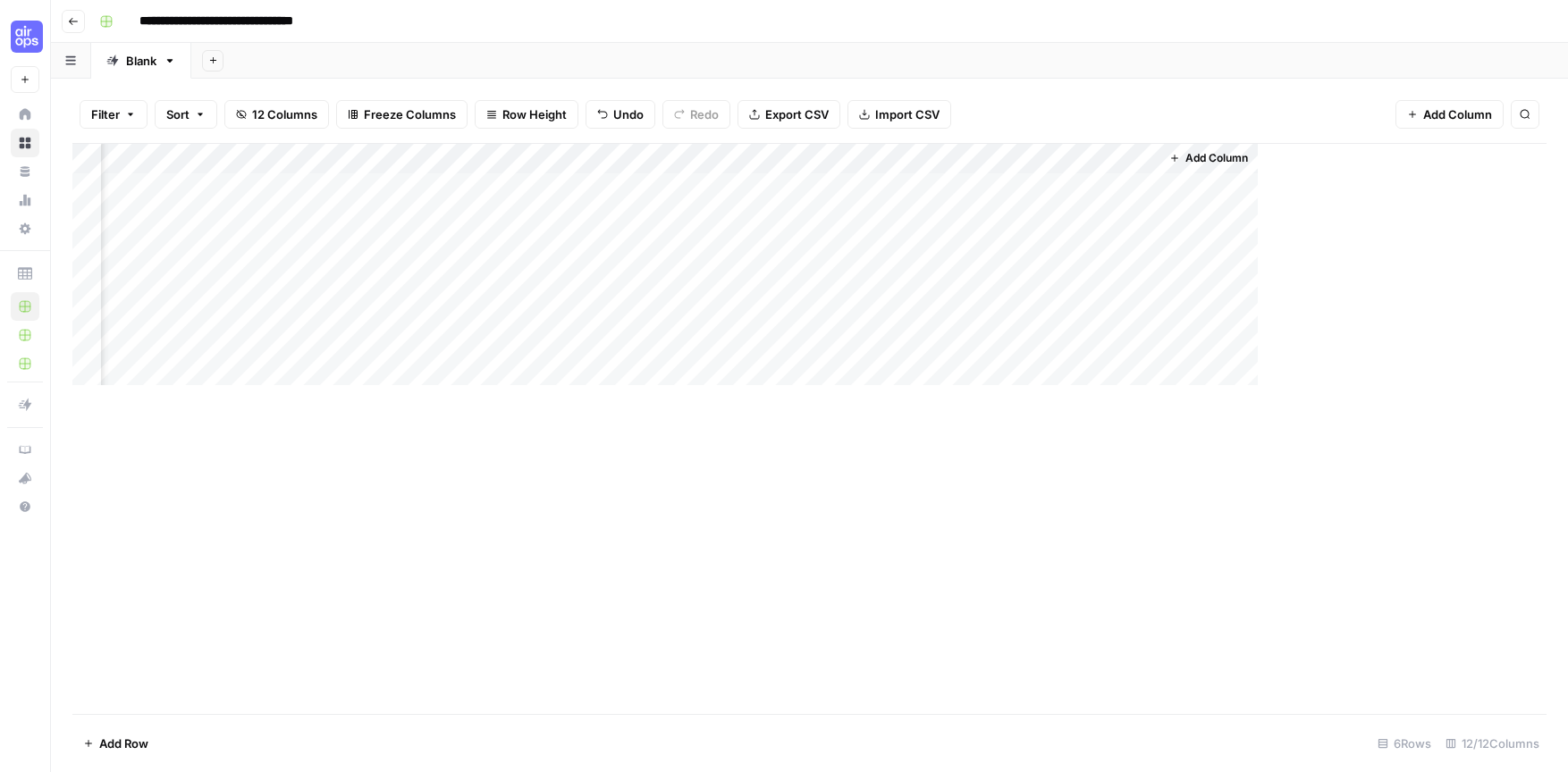 scroll, scrollTop: 0, scrollLeft: 1513, axis: horizontal 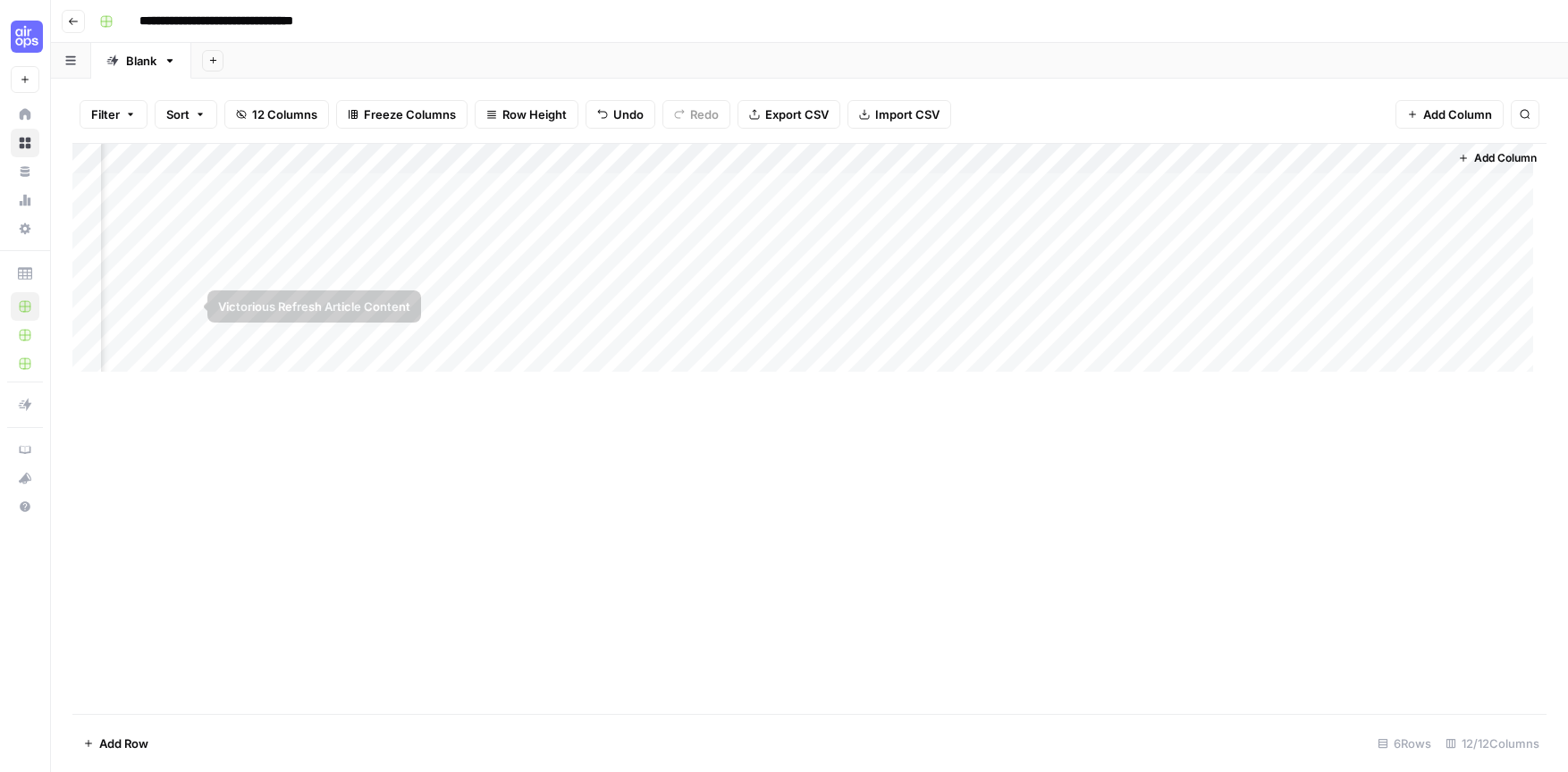 click on "Add Column" at bounding box center (809, 428) 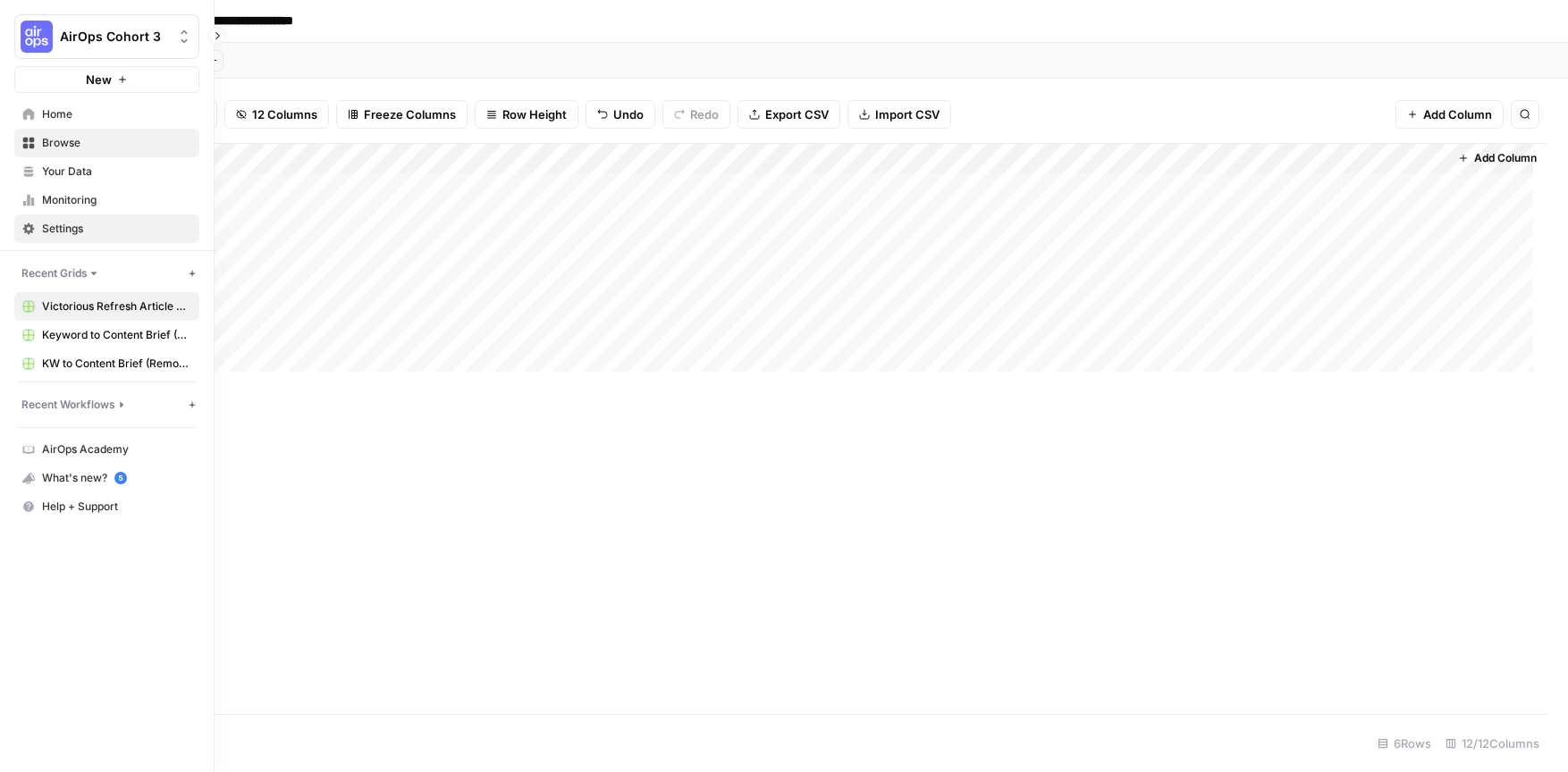 click 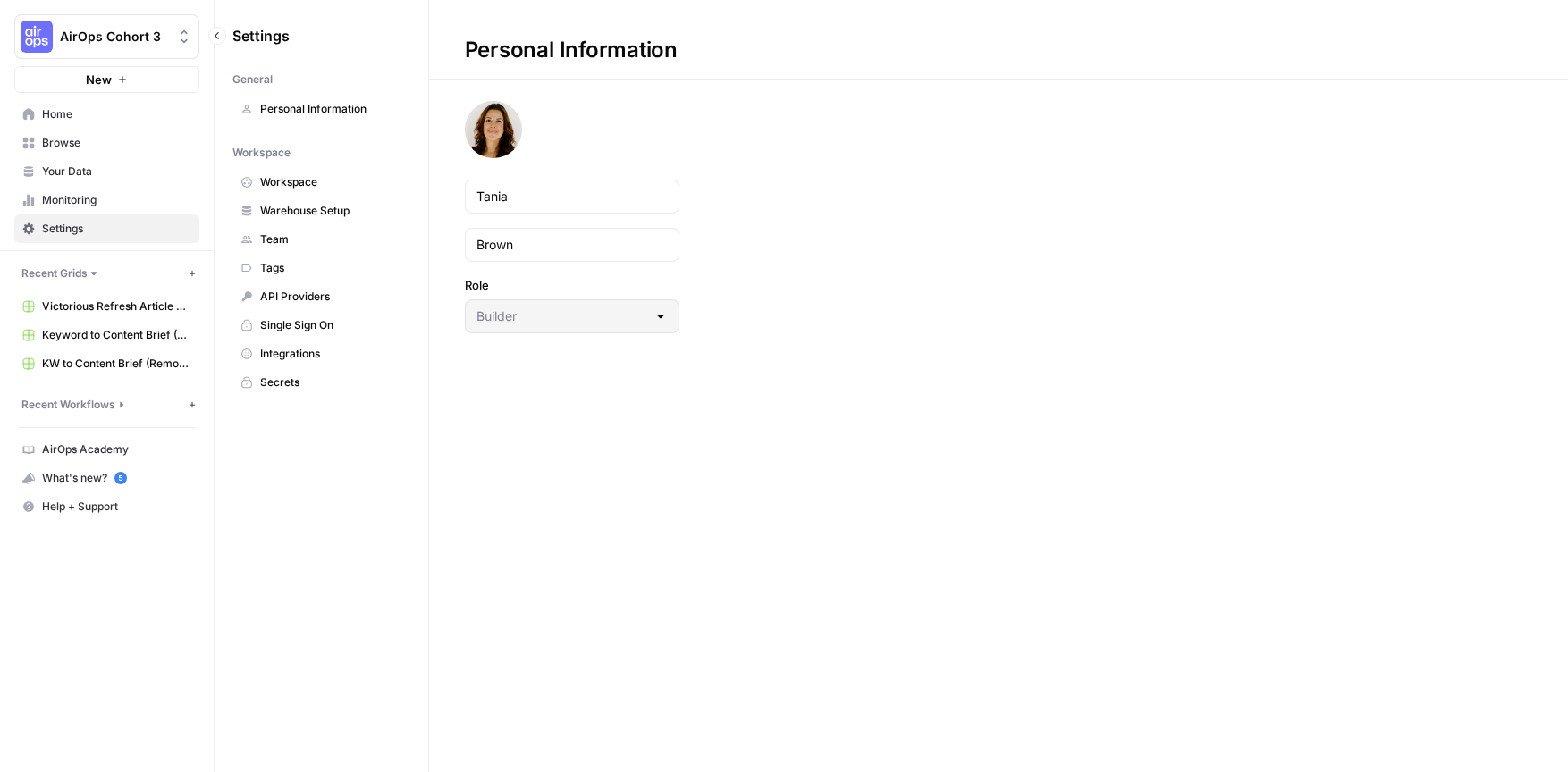 click 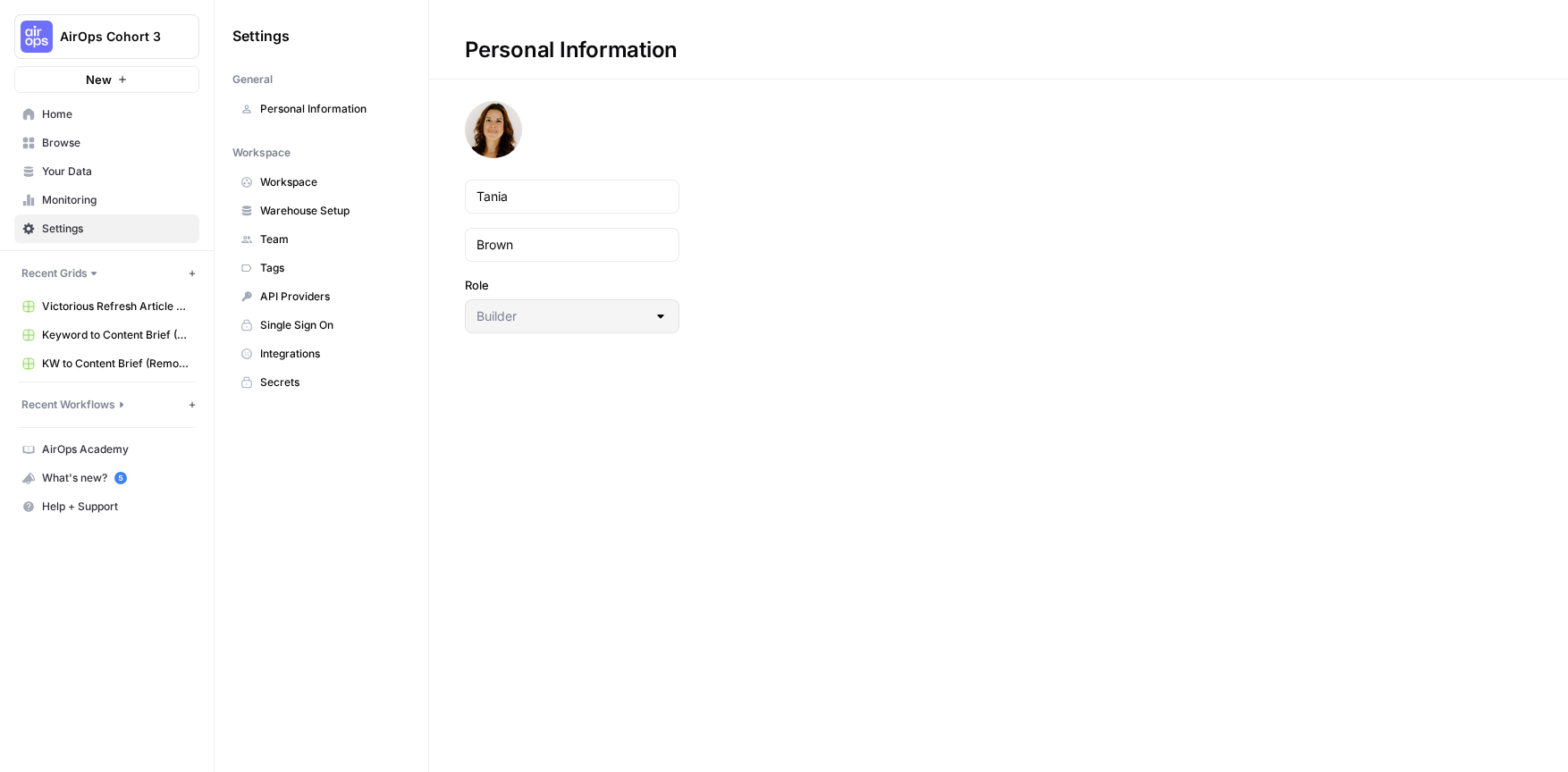 click on "Personal Information Tania Brown Role Builder" at bounding box center (999, 166) 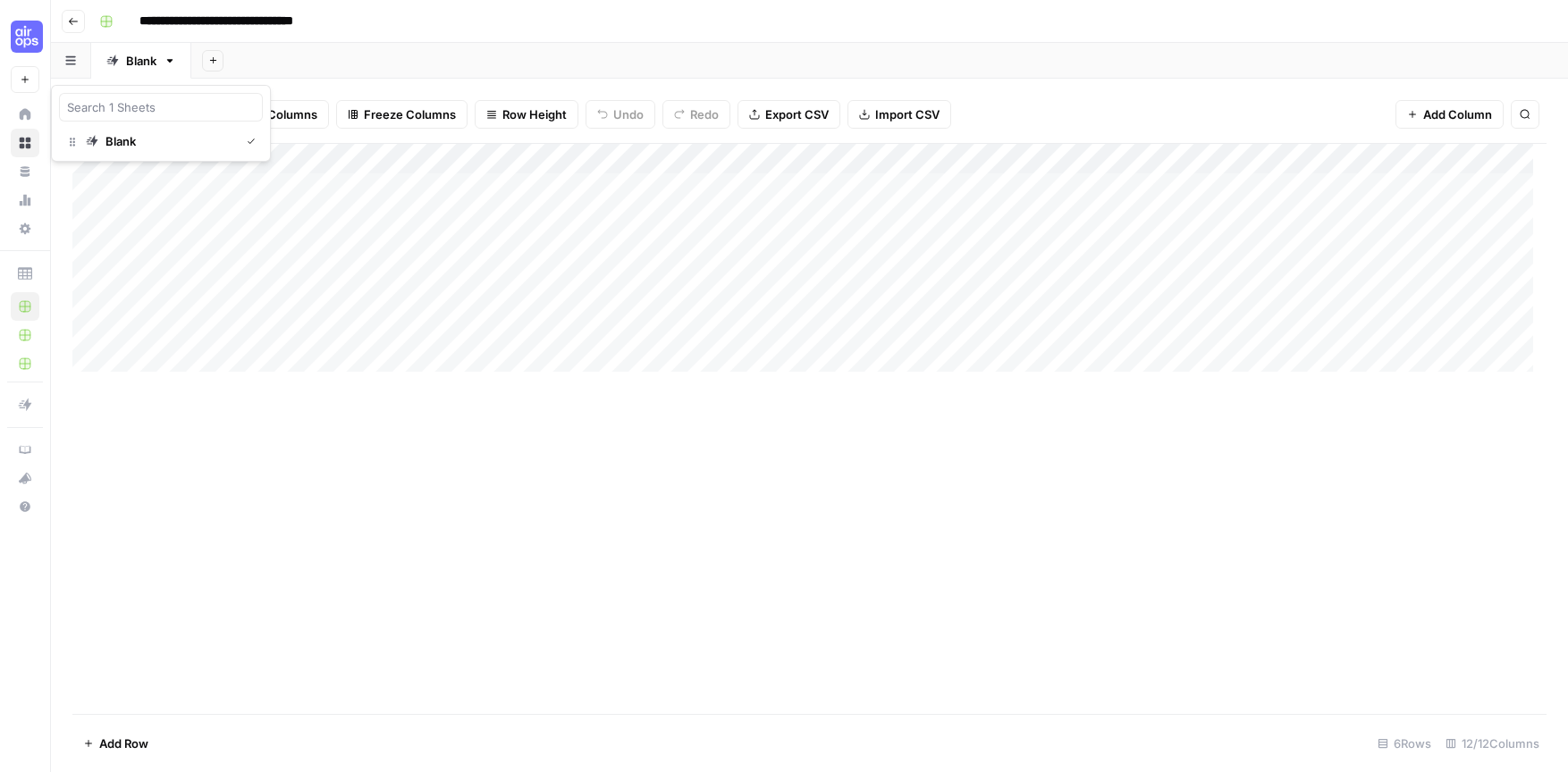 click at bounding box center (71, 60) 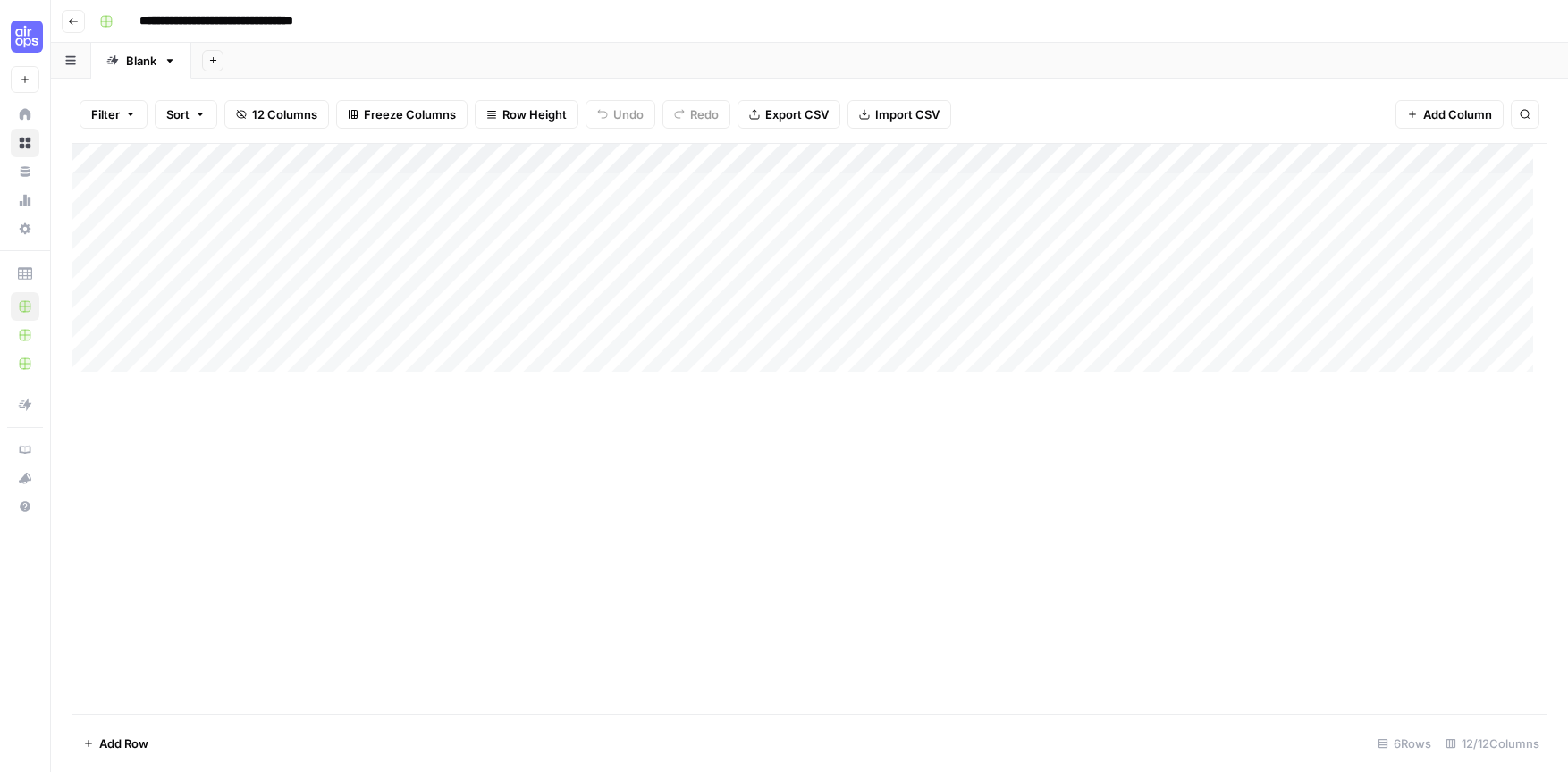 click on "Add Sheet" at bounding box center (880, 61) 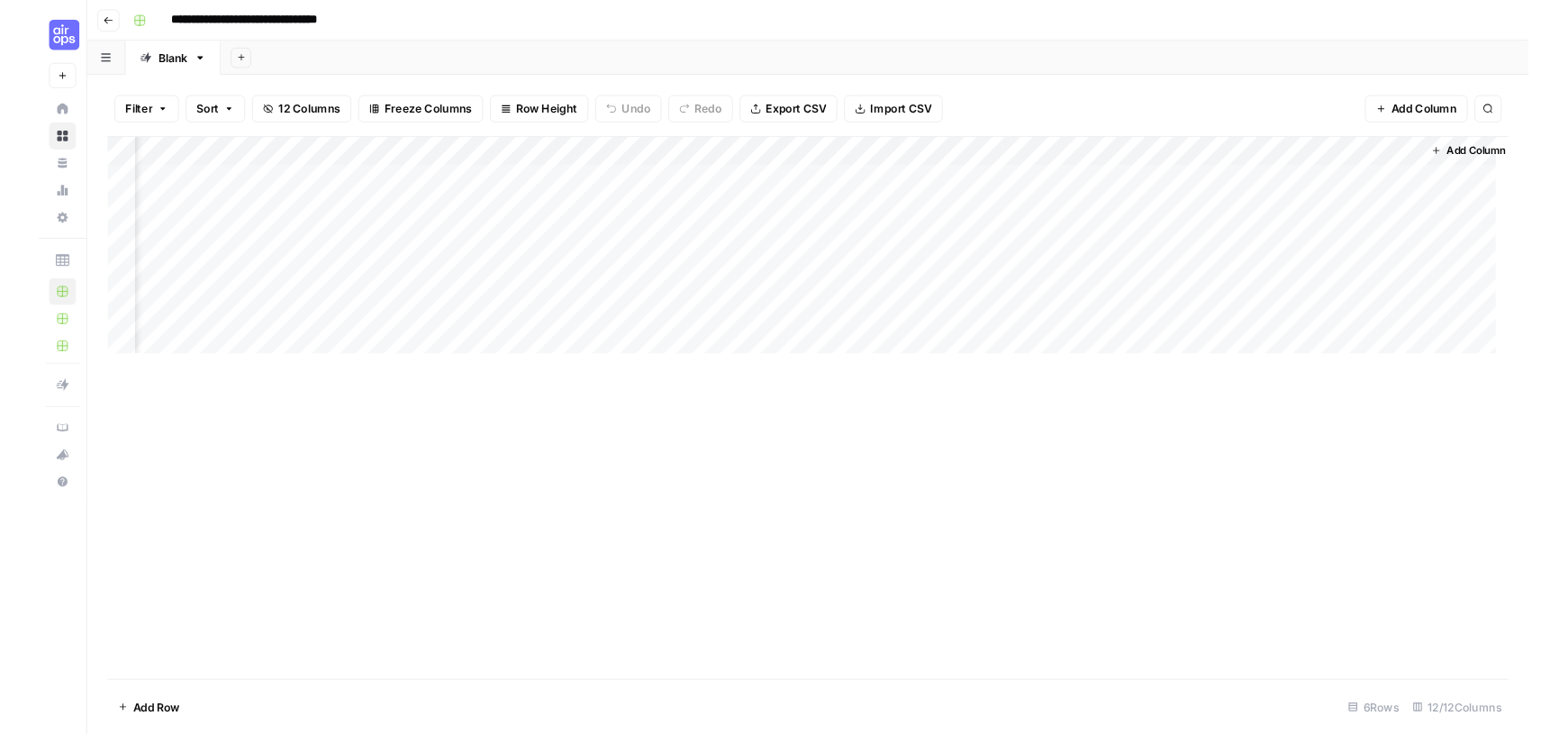 scroll, scrollTop: 0, scrollLeft: 1524, axis: horizontal 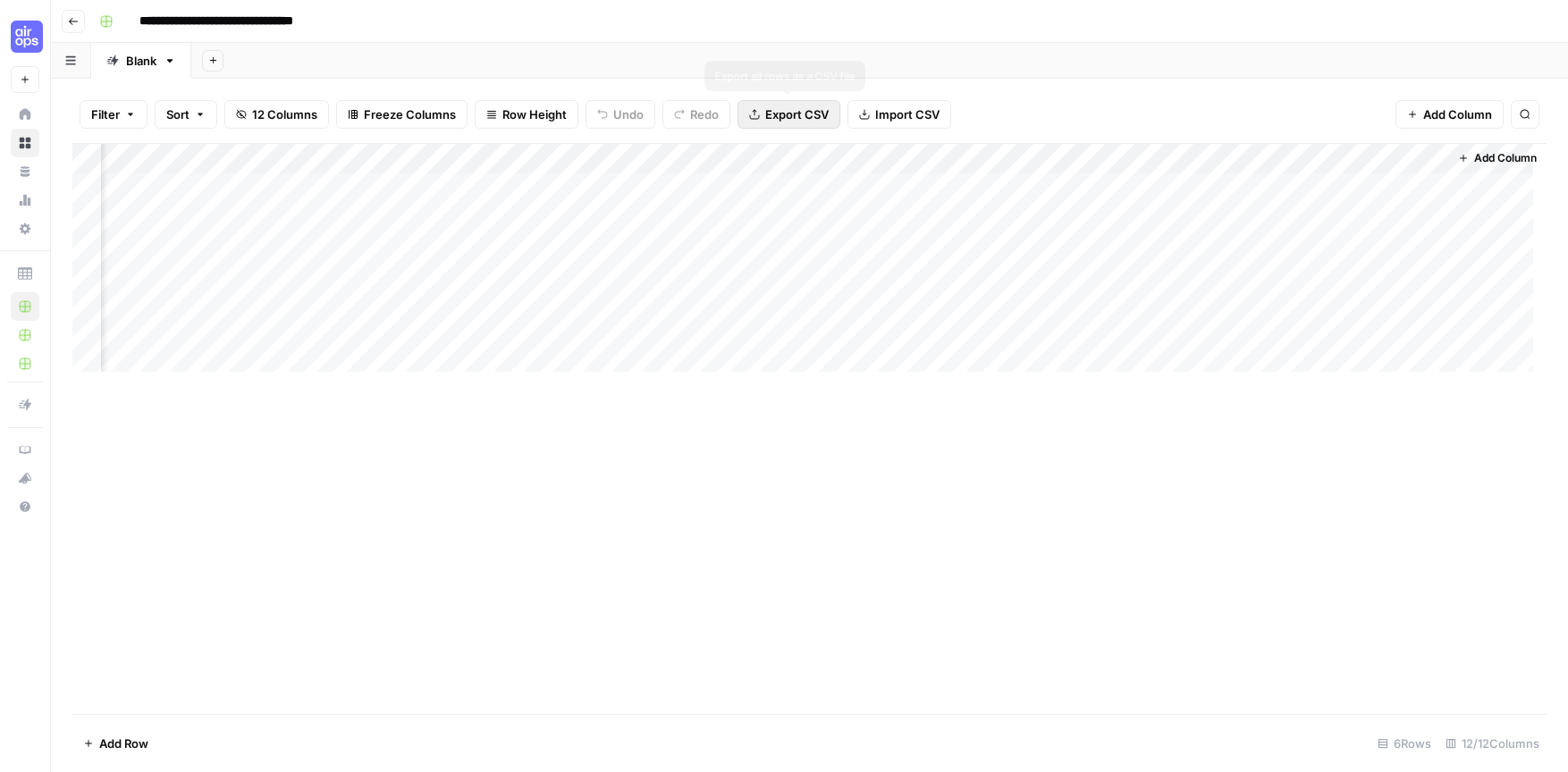 click on "Export CSV" at bounding box center [797, 114] 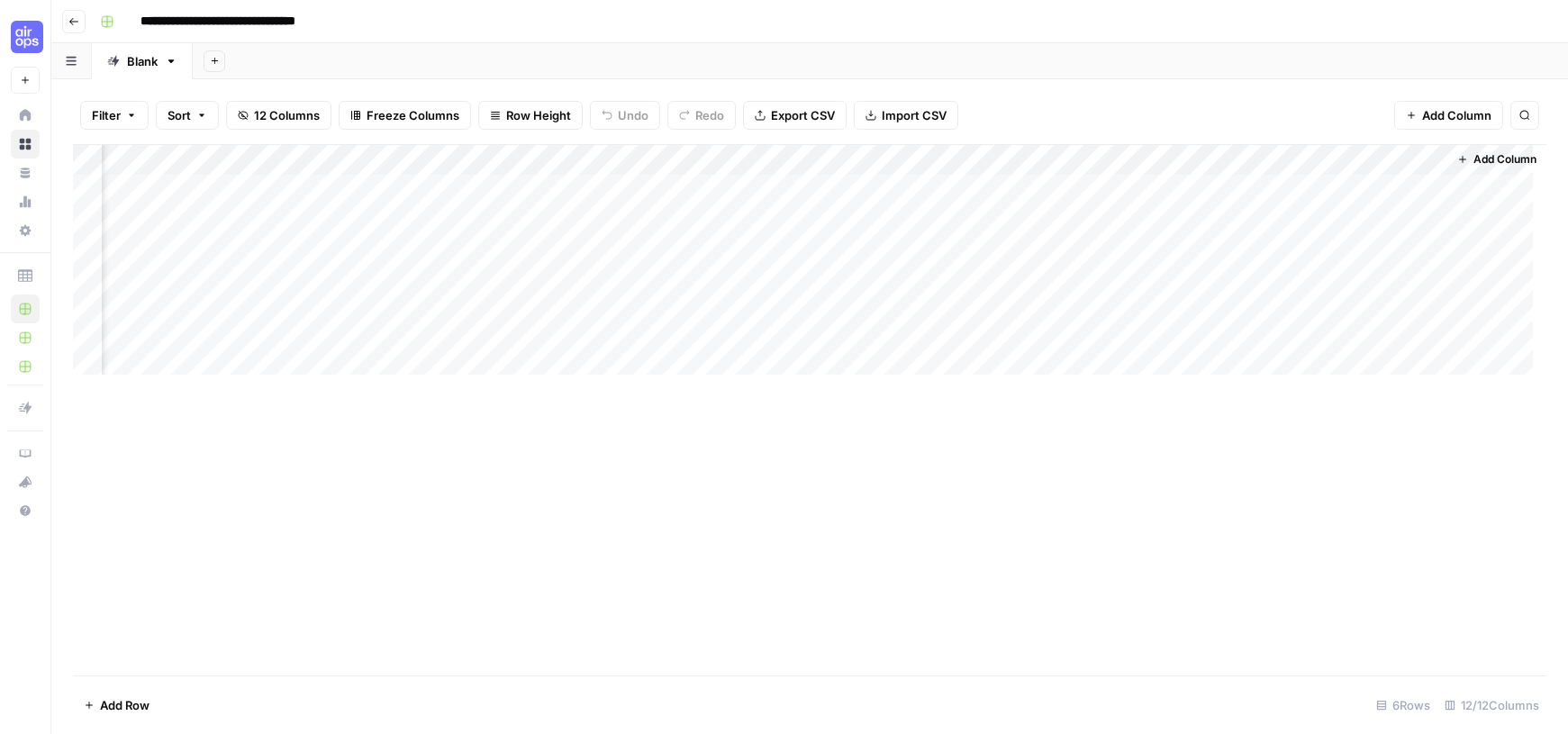 scroll, scrollTop: 0, scrollLeft: 1524, axis: horizontal 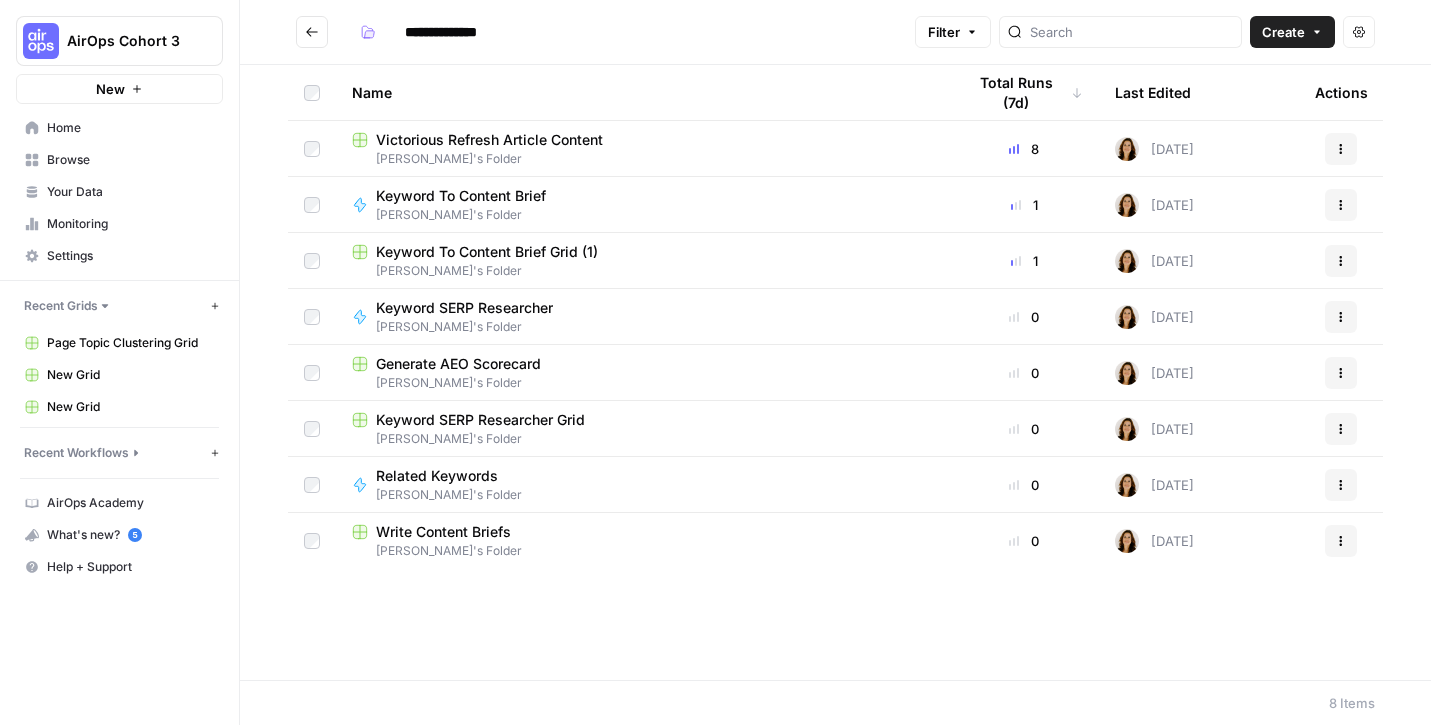 click on "Victorious Refresh Article Content" at bounding box center (489, 140) 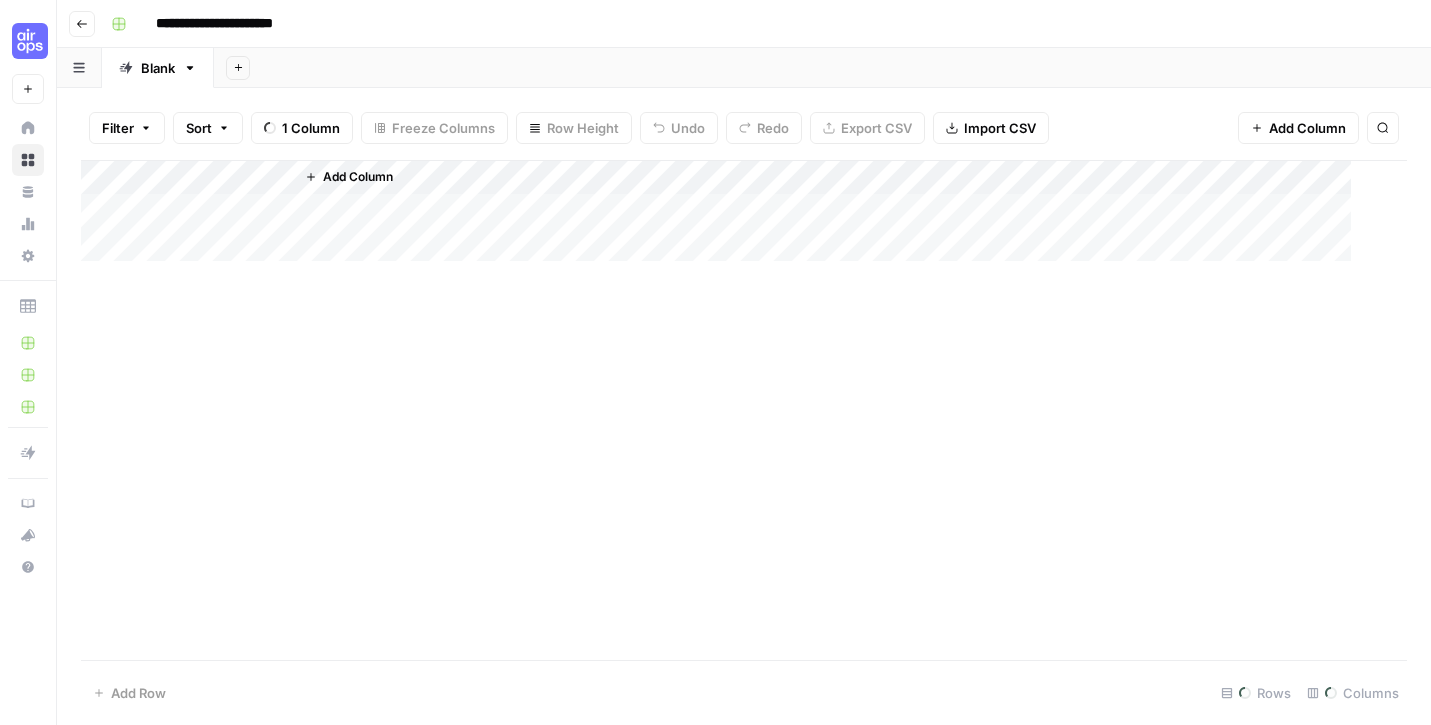 type on "**********" 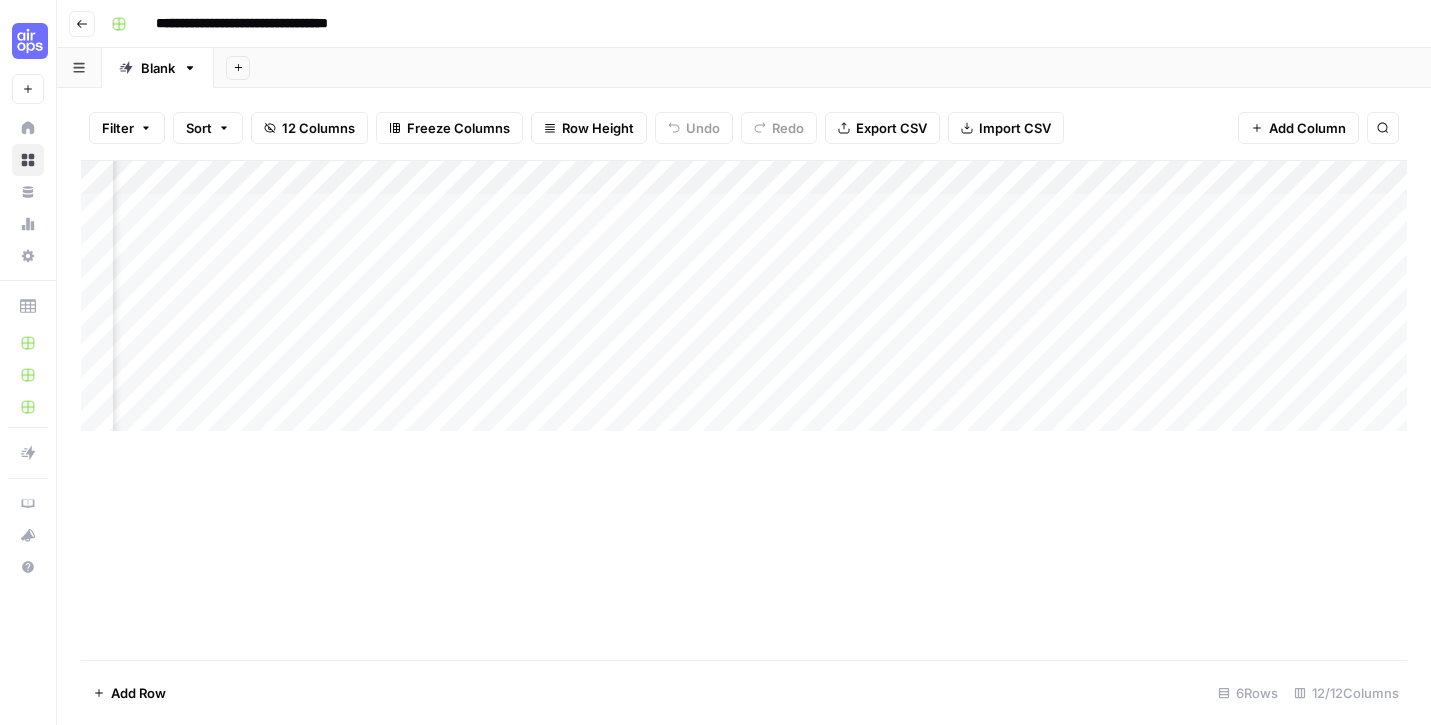 scroll, scrollTop: 0, scrollLeft: 1214, axis: horizontal 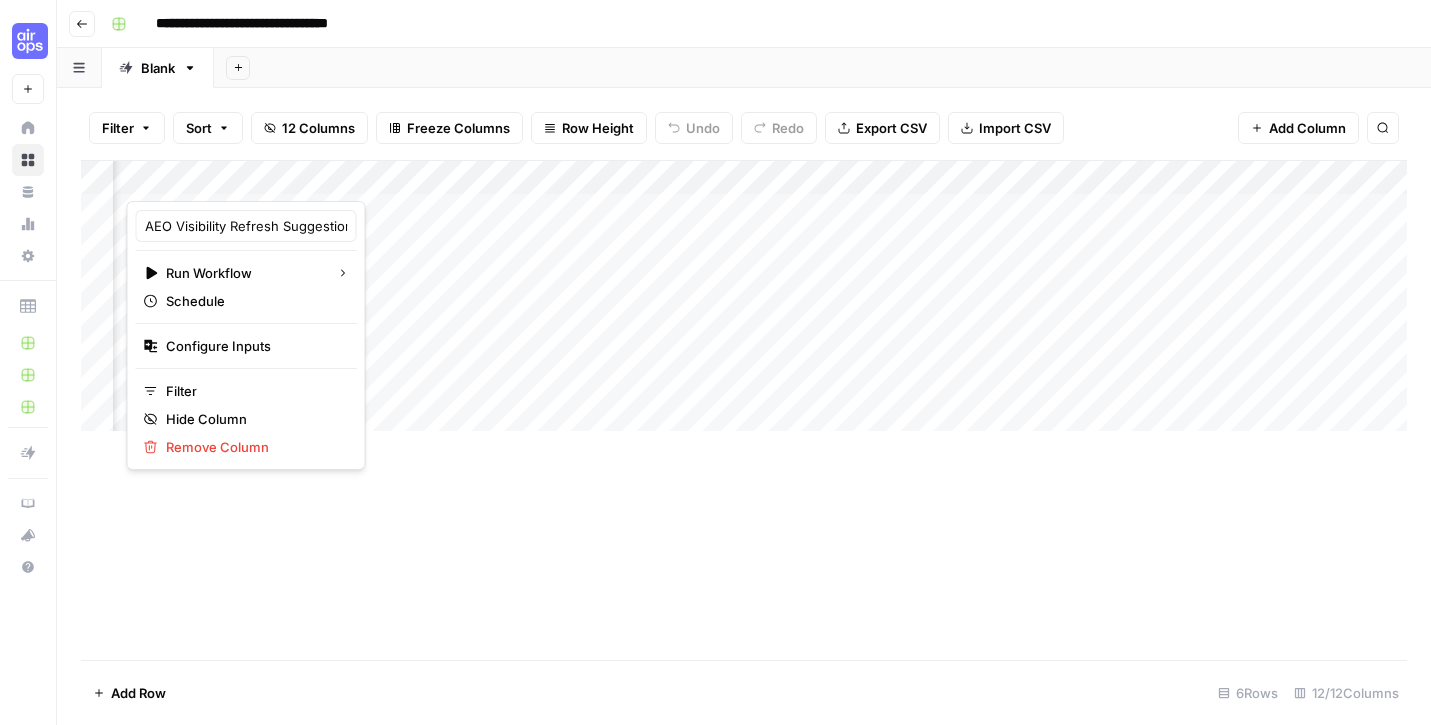 click on "Add Column" at bounding box center [744, 410] 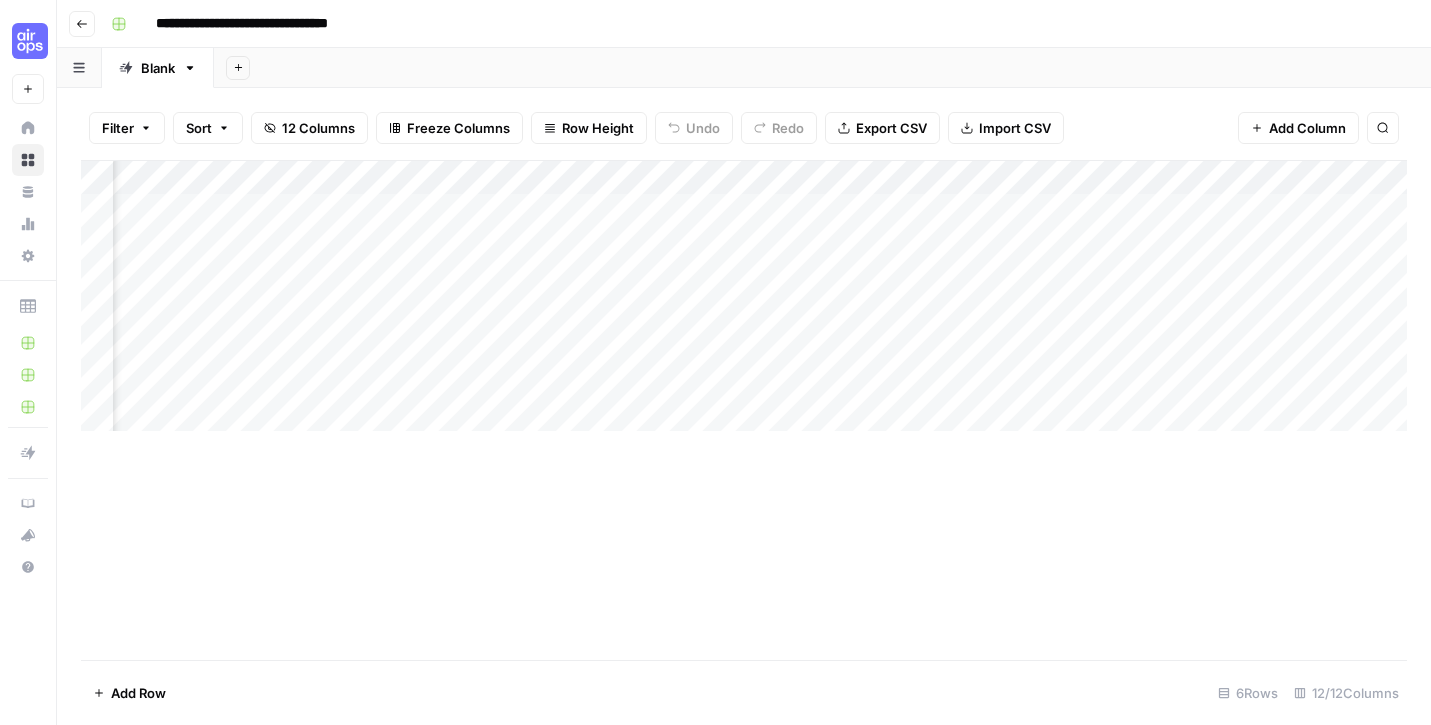 click on "Add Column" at bounding box center [744, 296] 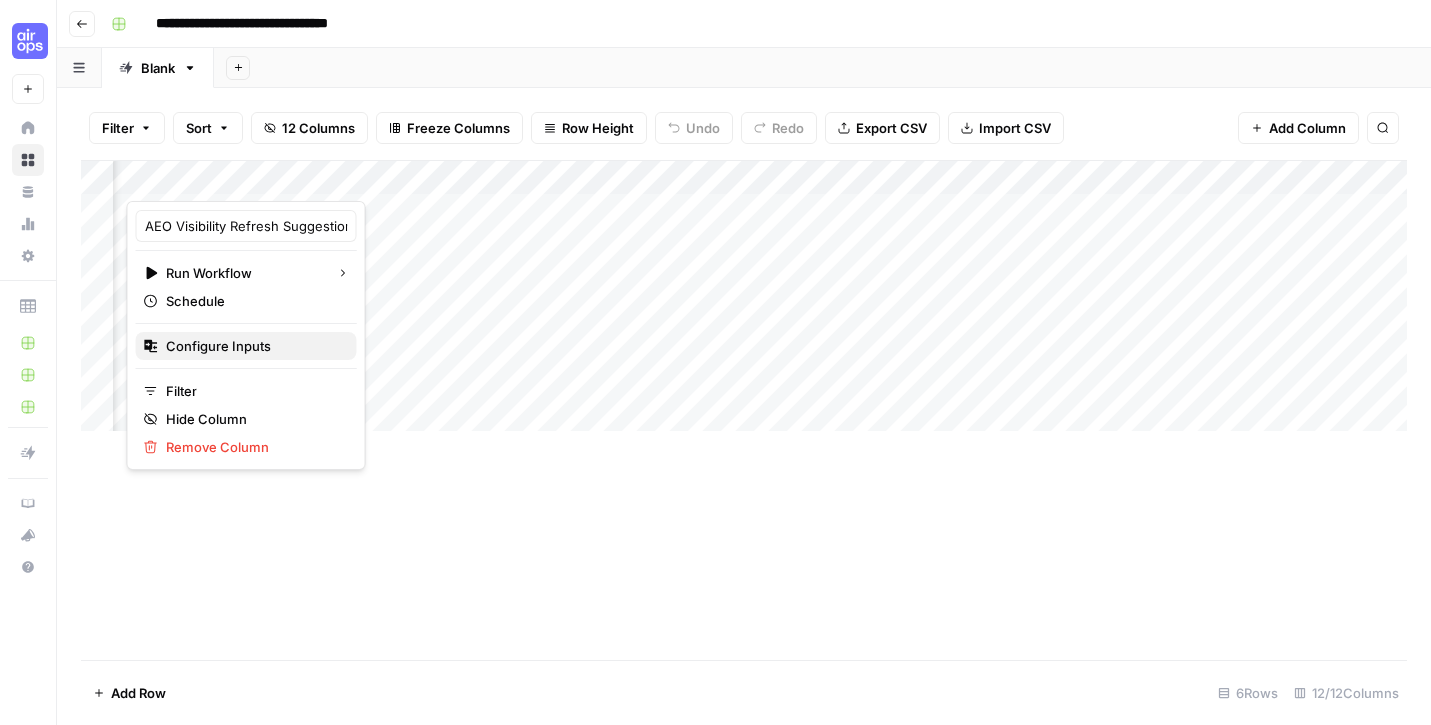 click on "Configure Inputs" at bounding box center [218, 346] 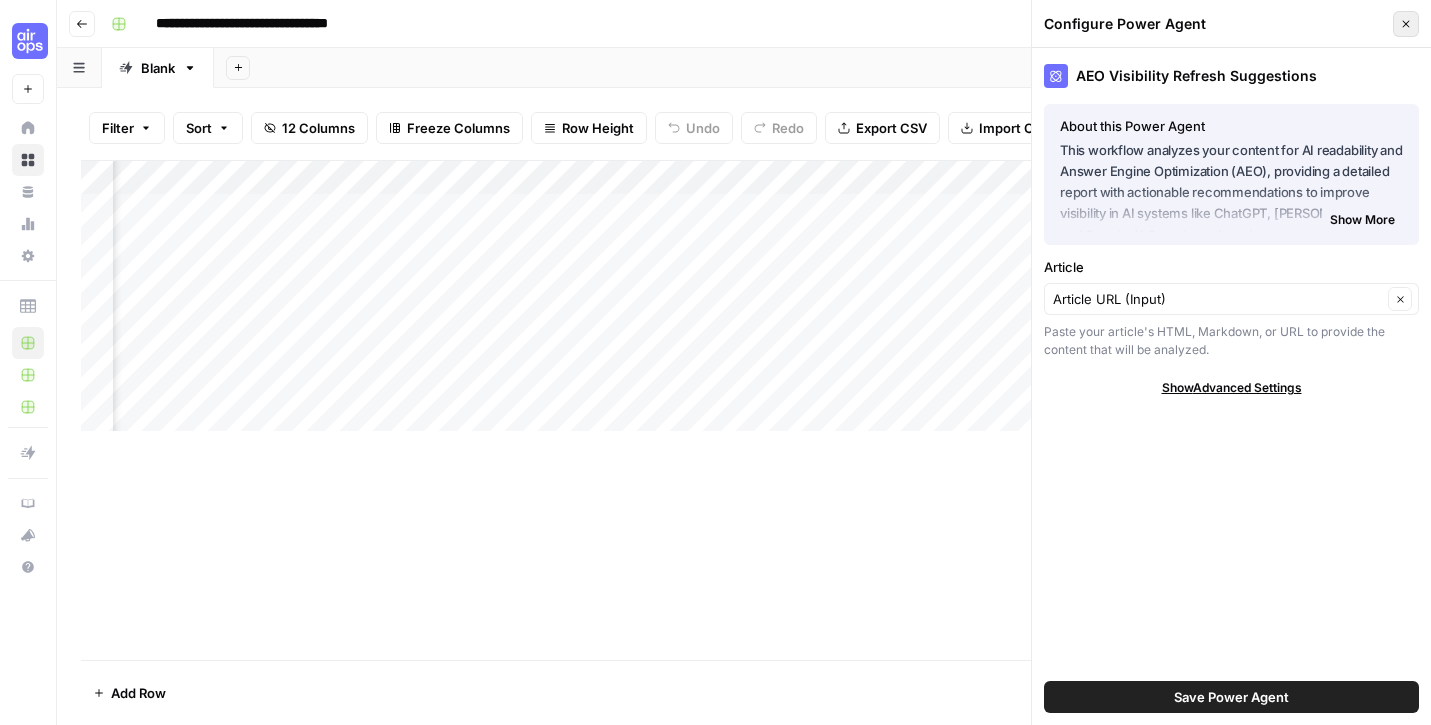 click 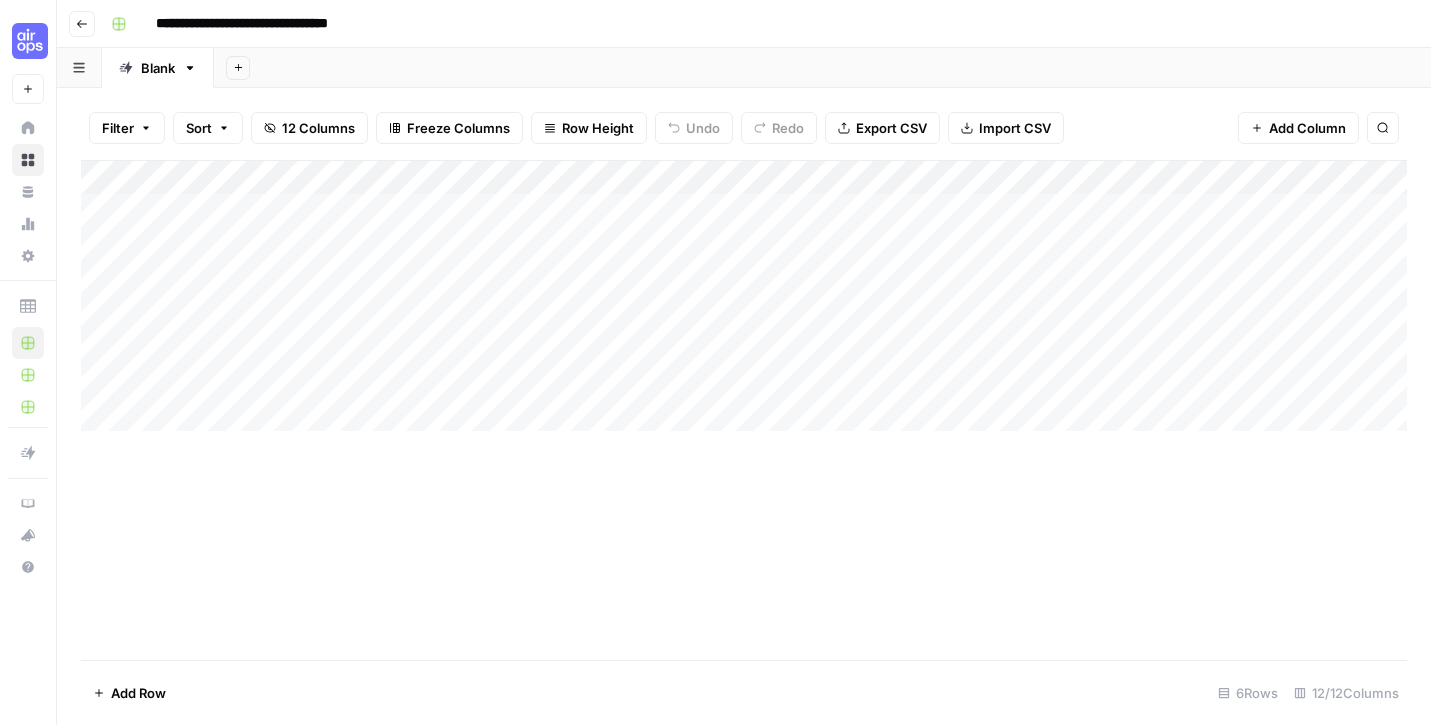scroll, scrollTop: 0, scrollLeft: 0, axis: both 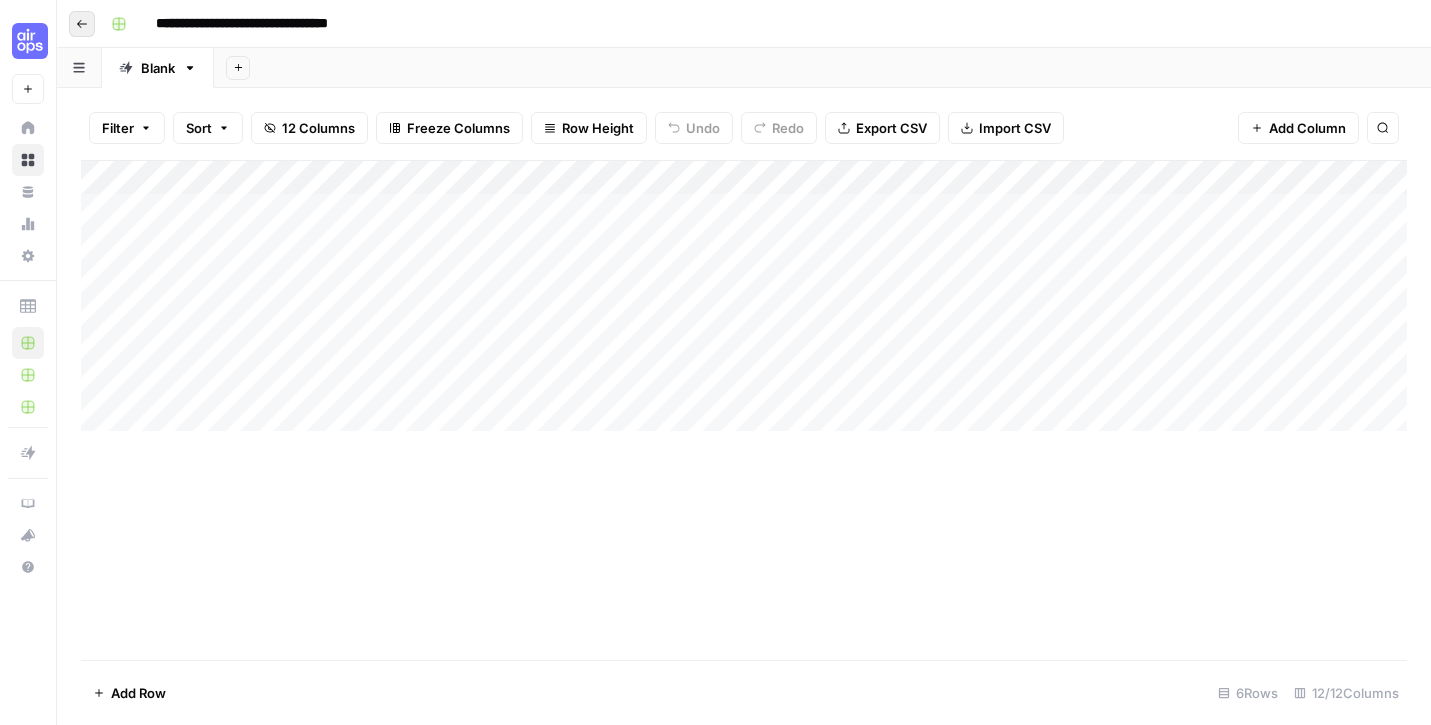 click 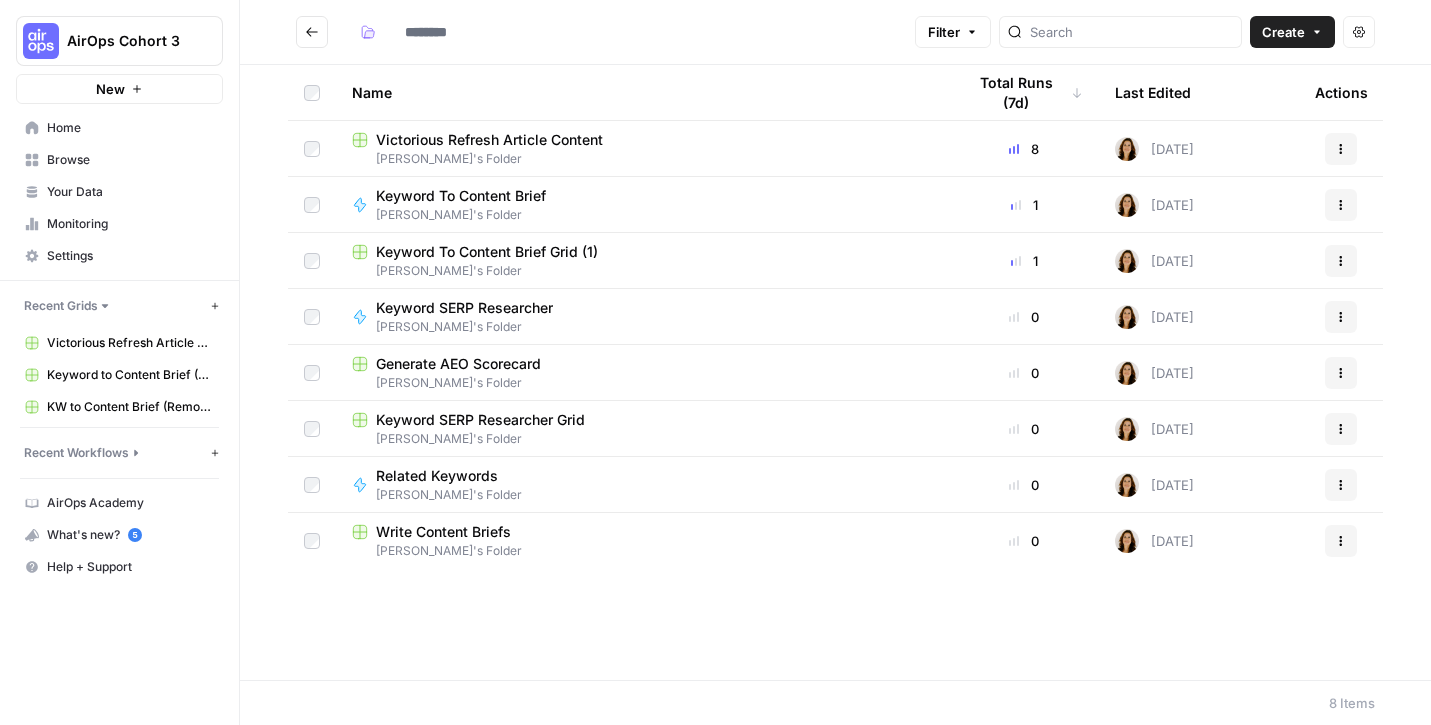 type on "**********" 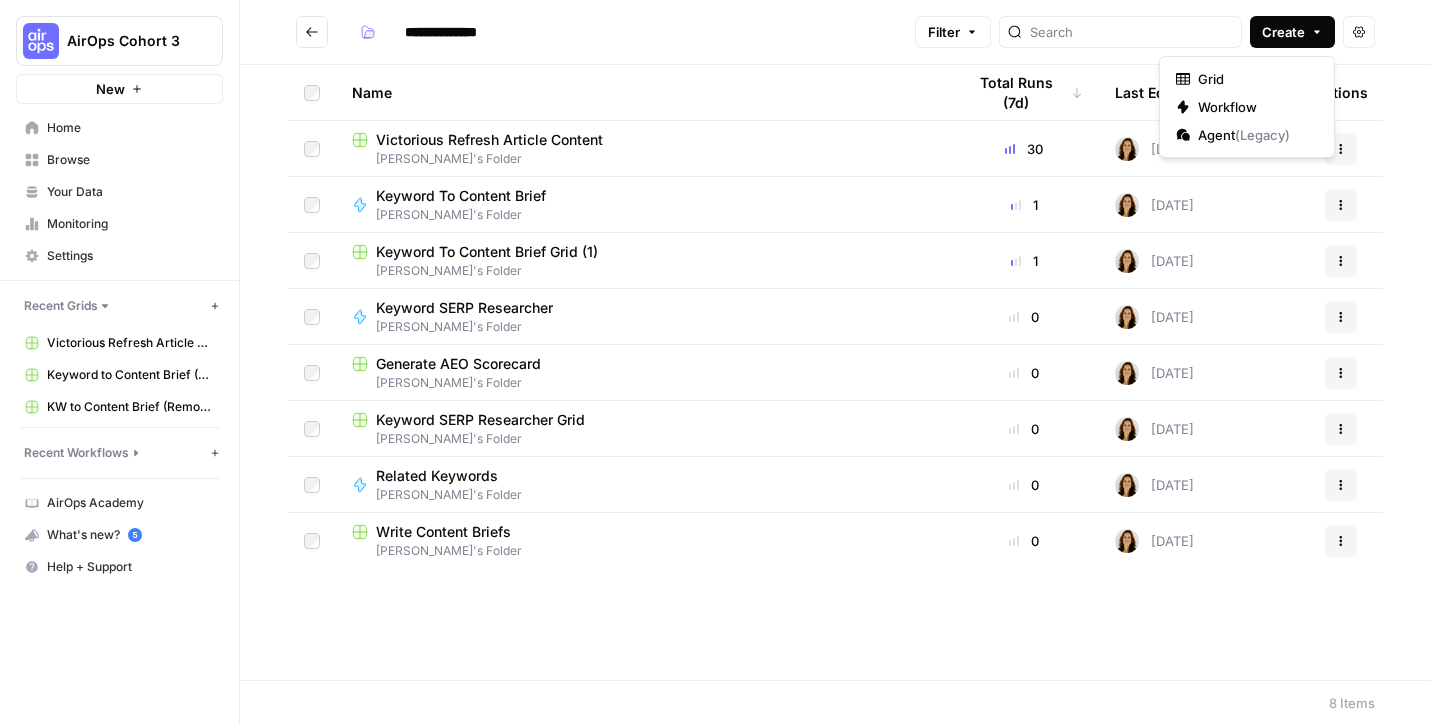 click on "Create" at bounding box center [1283, 32] 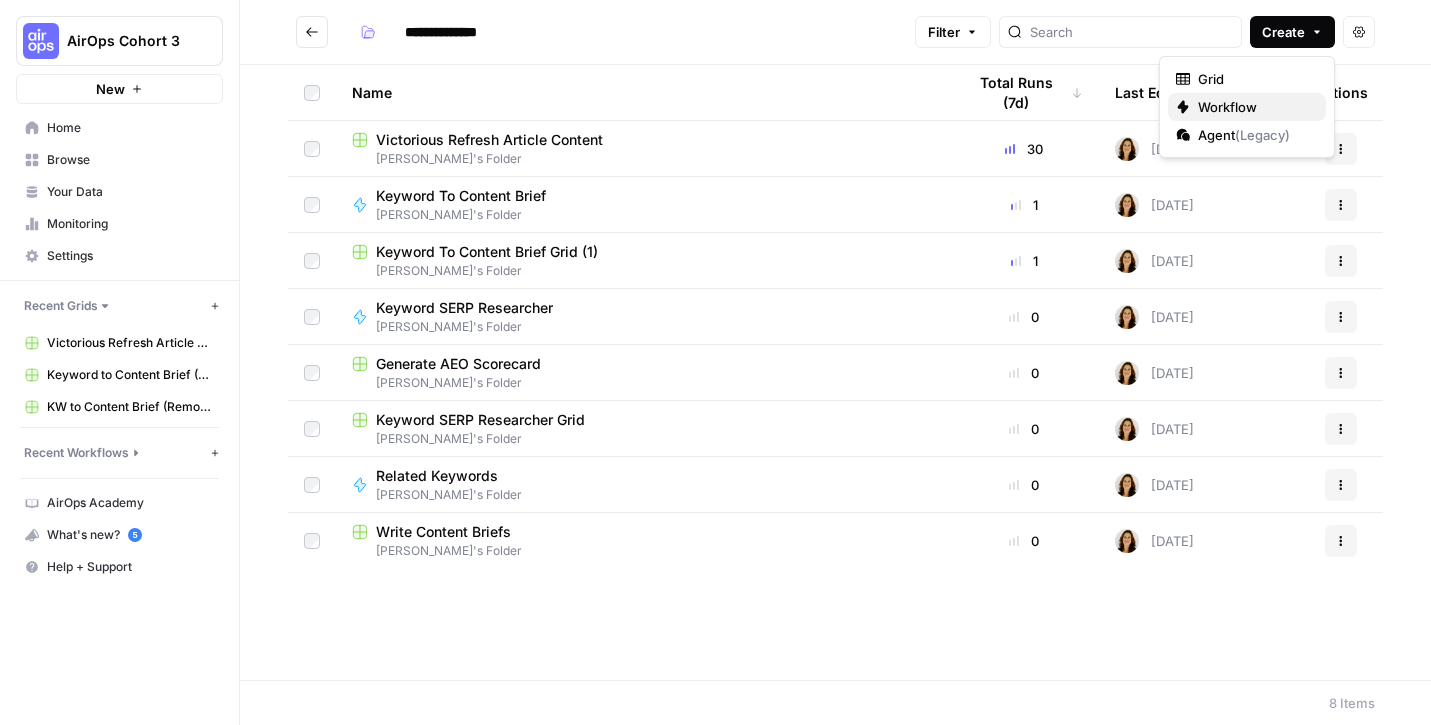 click on "Workflow" at bounding box center (1227, 107) 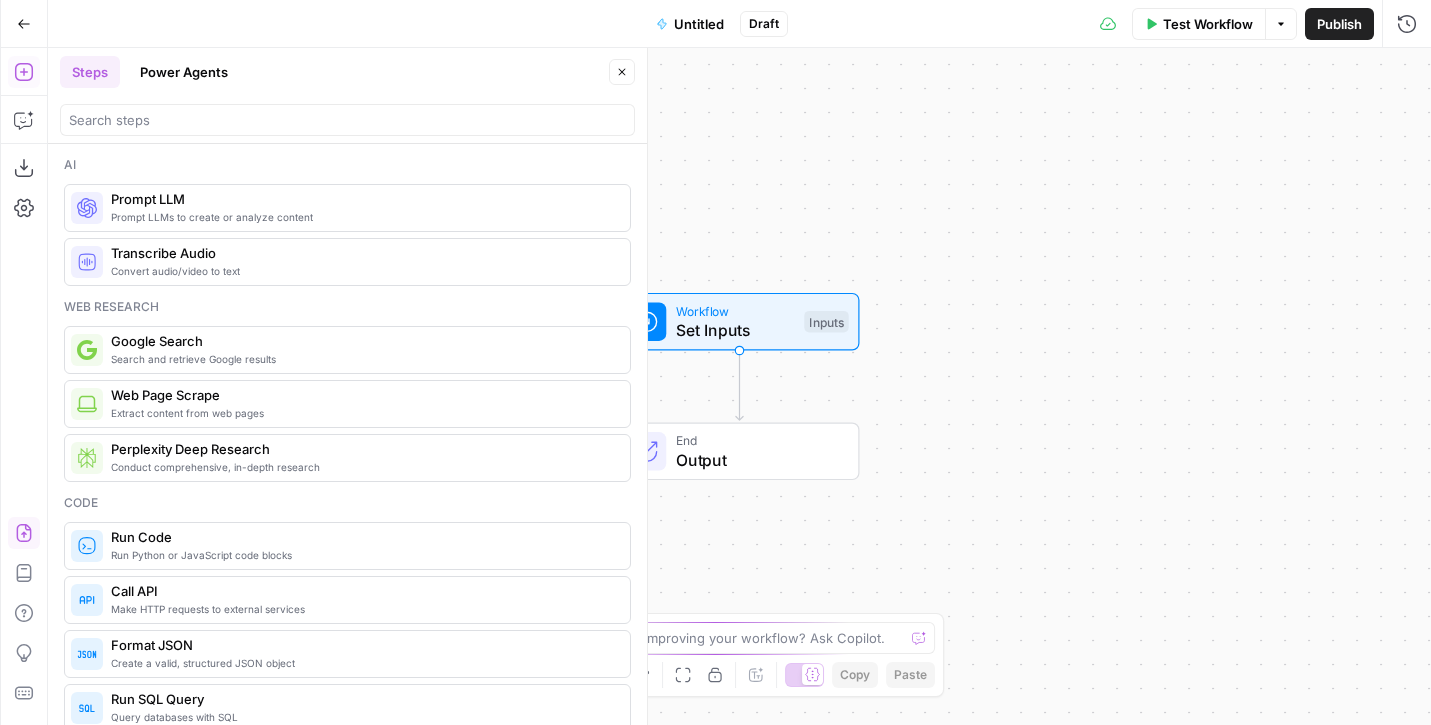 click 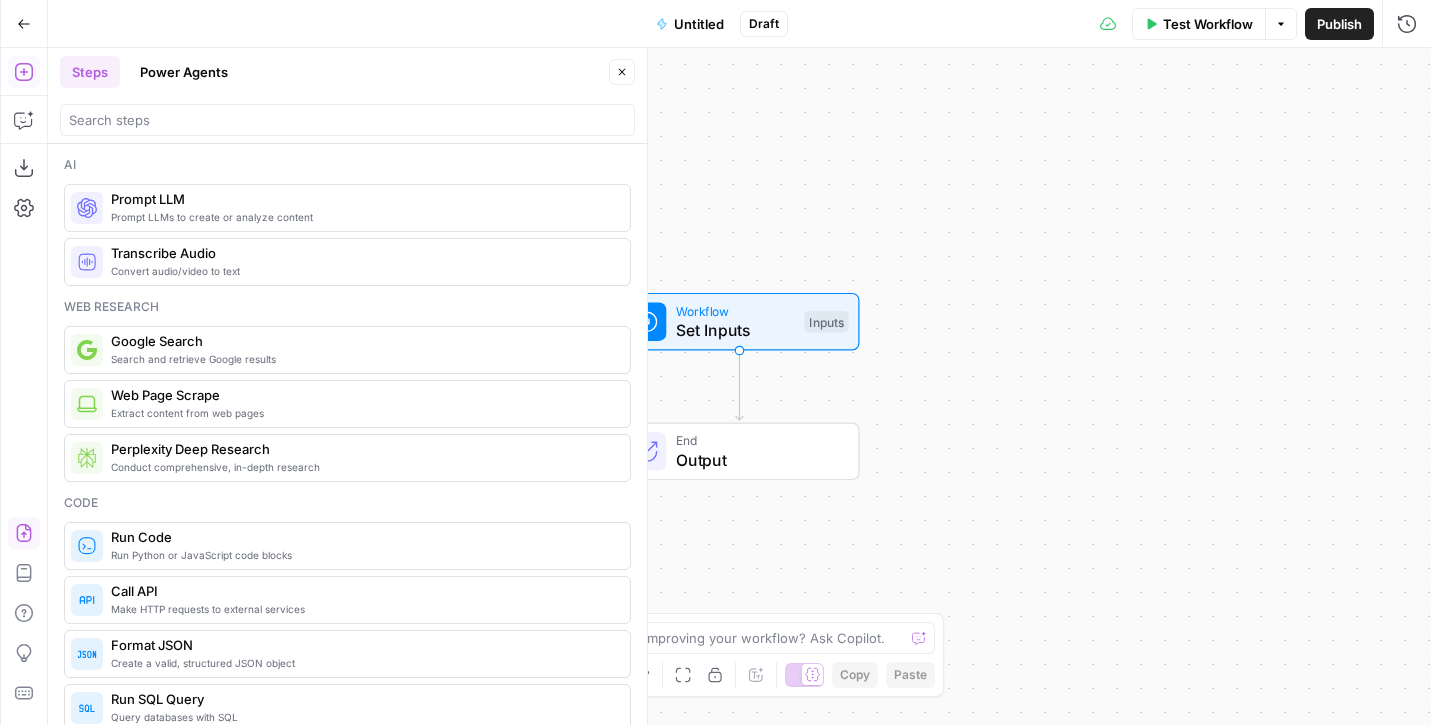 click 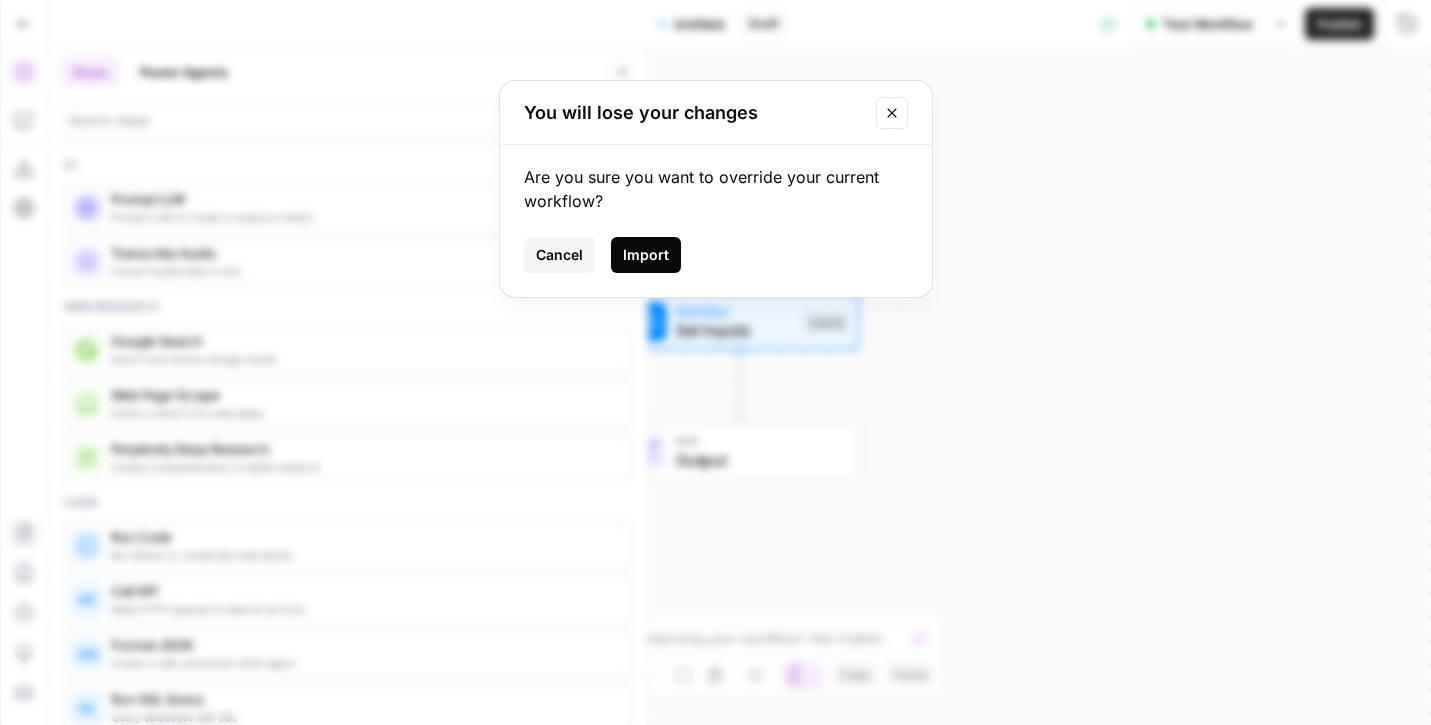 click on "Import" at bounding box center [646, 255] 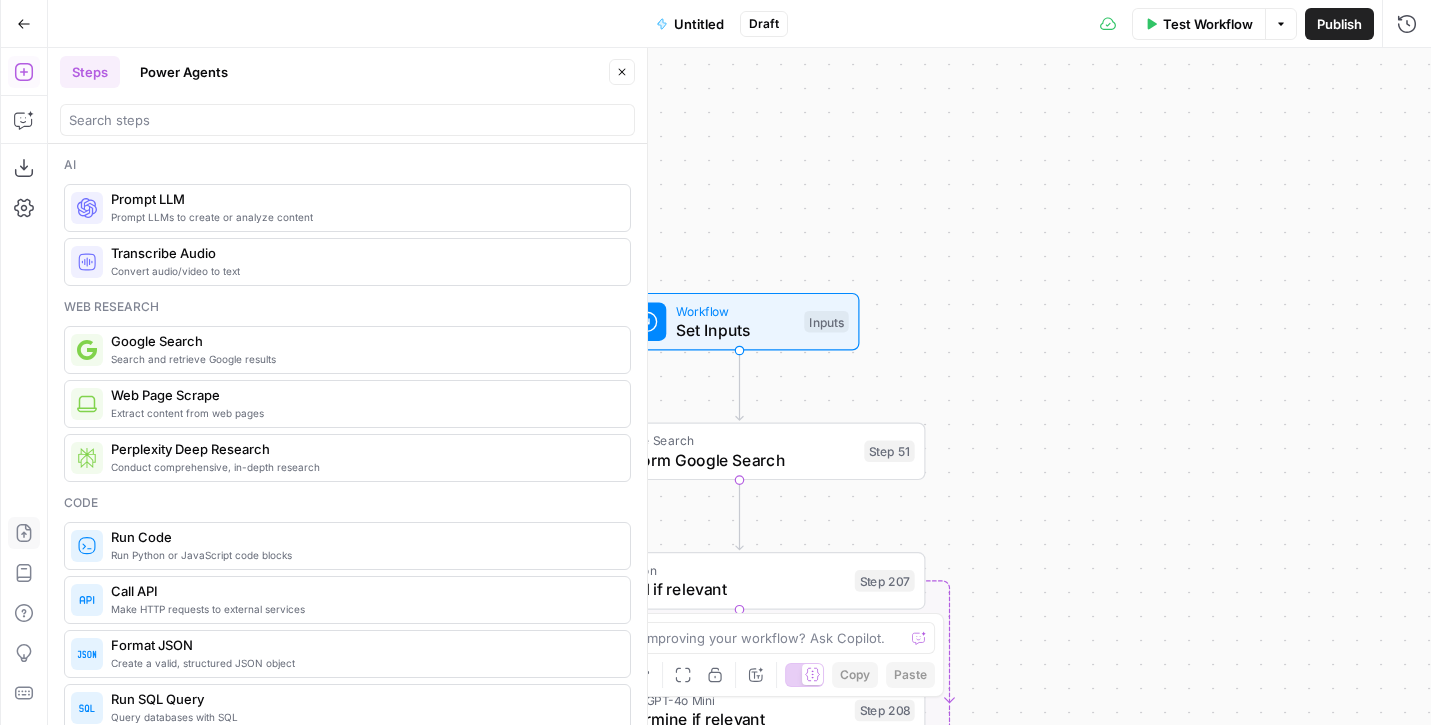 click on "Workflow Set Inputs Inputs Google Search Perform Google Search Step 51 Loop Iteration Label if relevant Step 207 LLM · GPT-4o Mini Determine if relevant Step 208 Complete Run Code · JavaScript Remove irrelevant Step 209 Loop Iteration Analyze Content for Top Ranking Pages Step 89 Web Page Scrape Scrape Page Content Step 90 Run Code · JavaScript Get Headers Step 192 SEO Research Get Semrush Keywords Step 206 Format JSON Format JSON Output Step 96 Complete Run Code · JavaScript Structure Competitor Keywords Step 212 LLM · O4 Mini Analyze Titles Step 198 LLM · GPT-4o Extract Titles Step 214 Human Review Review Title Selection Step 202 LLM · Claude Opus 4 Online Research Step 218 Search Knowledge Base Search Sitemap for Internal Links Step 222 LLM · O1 Analysis + Outline Step 197 LLM · O4 Mini Extract Brief Step 204 LLM · Claude 3.7 Sonnet Develop outline Step 219 Power Agent Create Page Title Tags & Meta Descriptions Step 225 LLM · GPT-4.1 Extract only outline Step 220 Write Liquid Text Combine Brief" at bounding box center [739, 386] 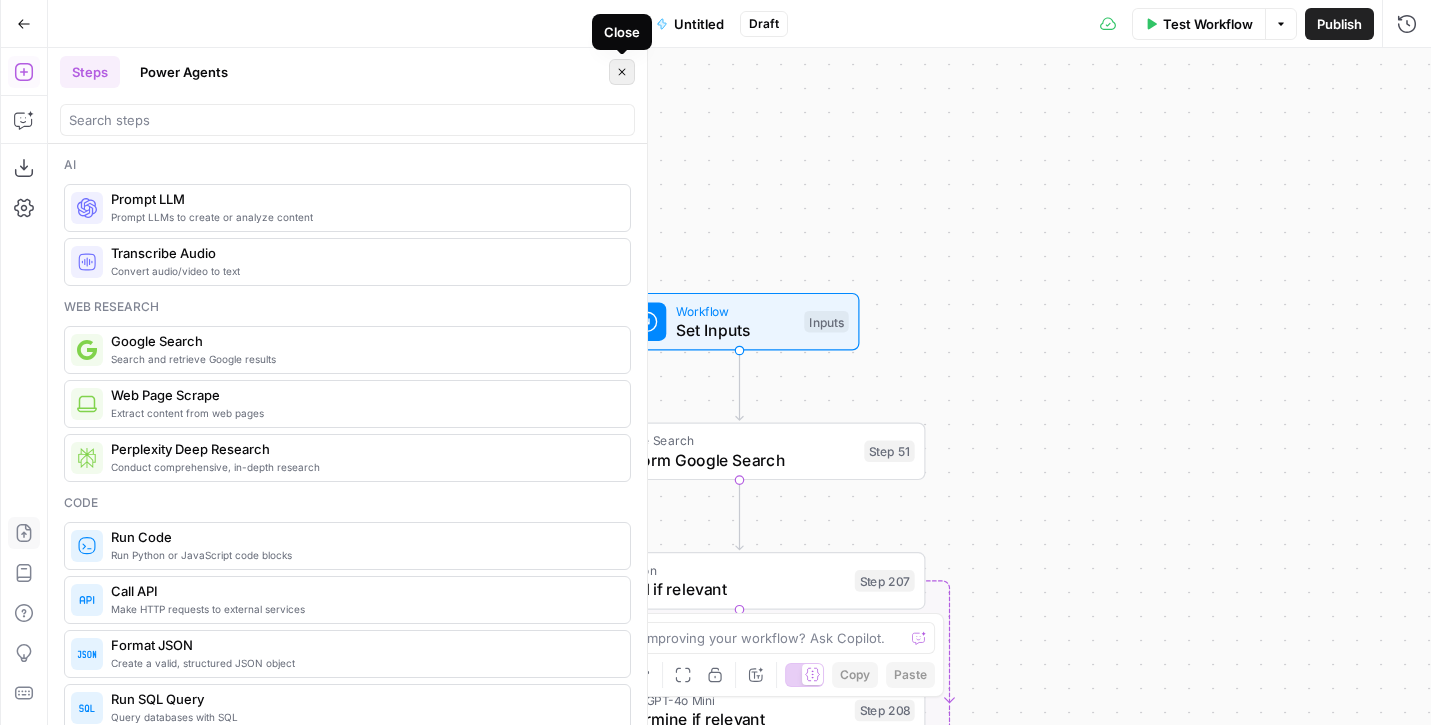 click 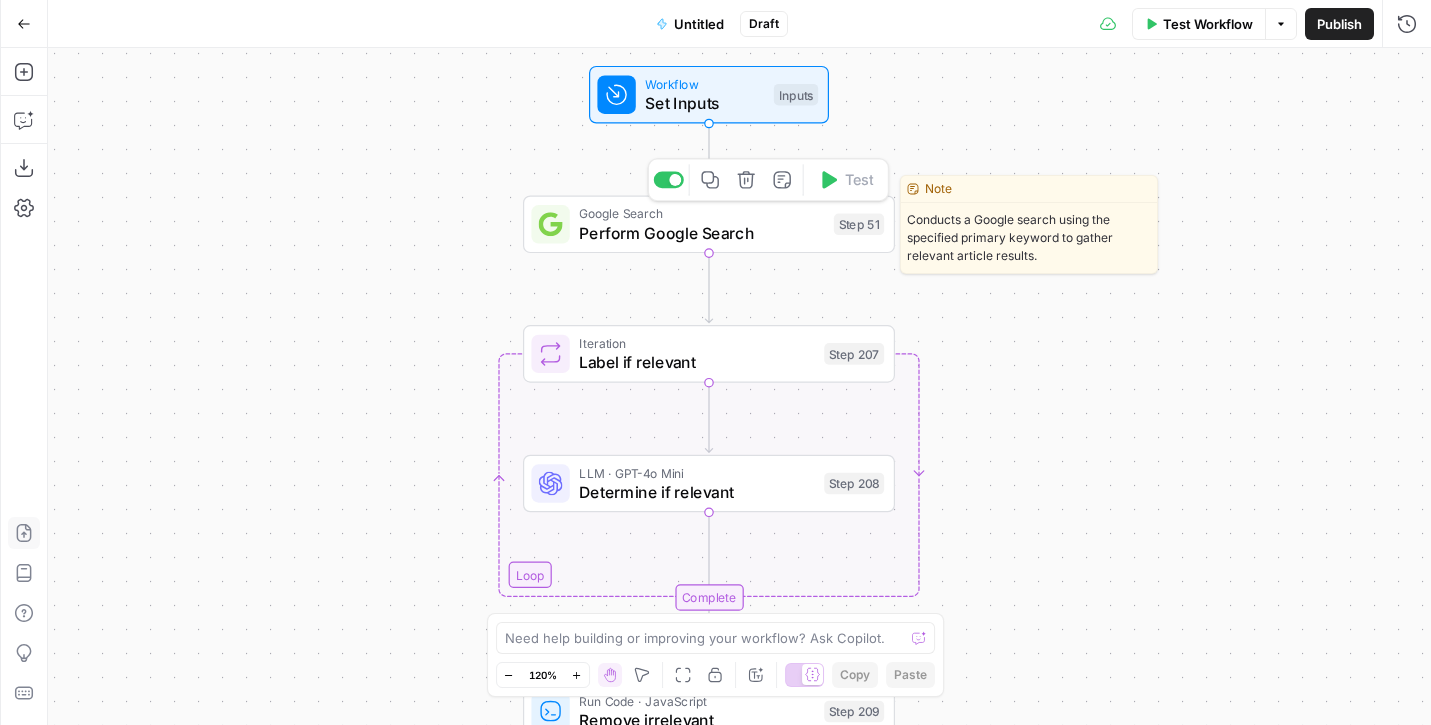 click on "Perform Google Search" at bounding box center (701, 233) 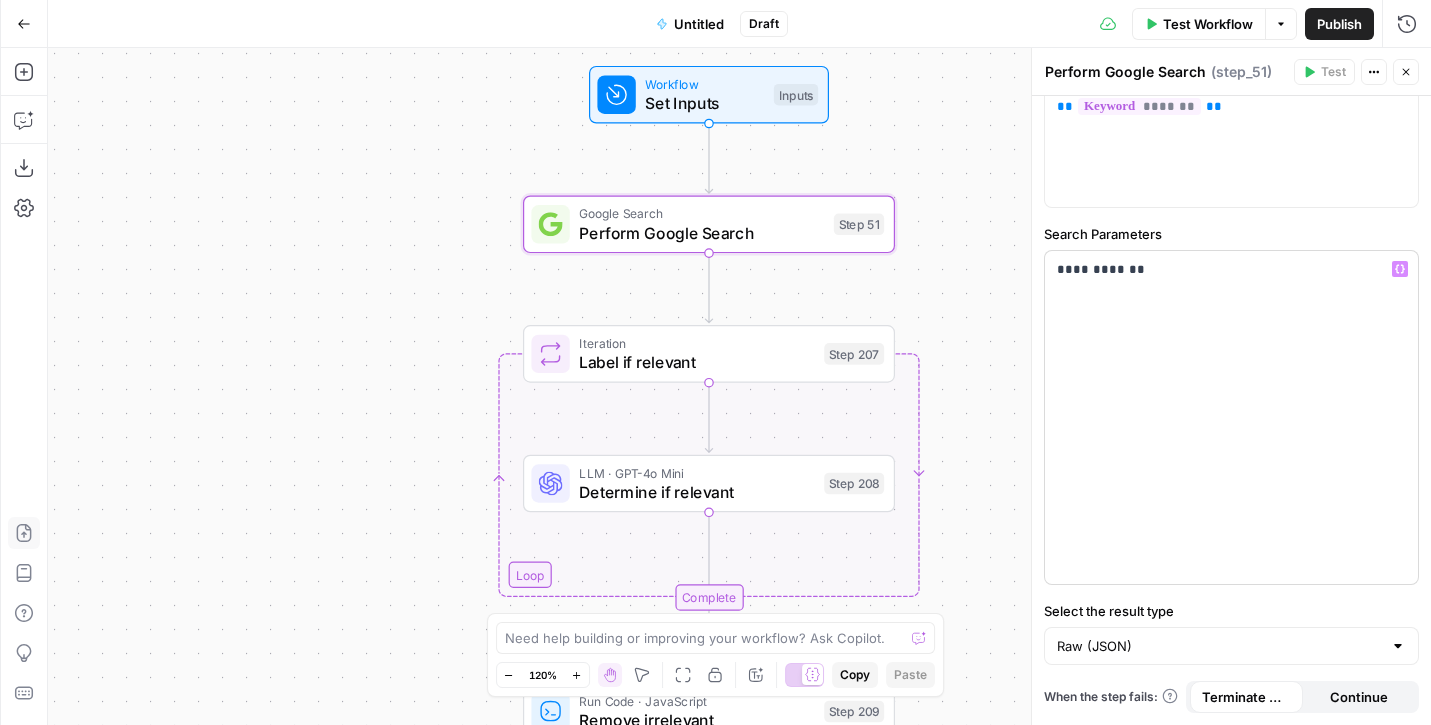 scroll, scrollTop: 0, scrollLeft: 0, axis: both 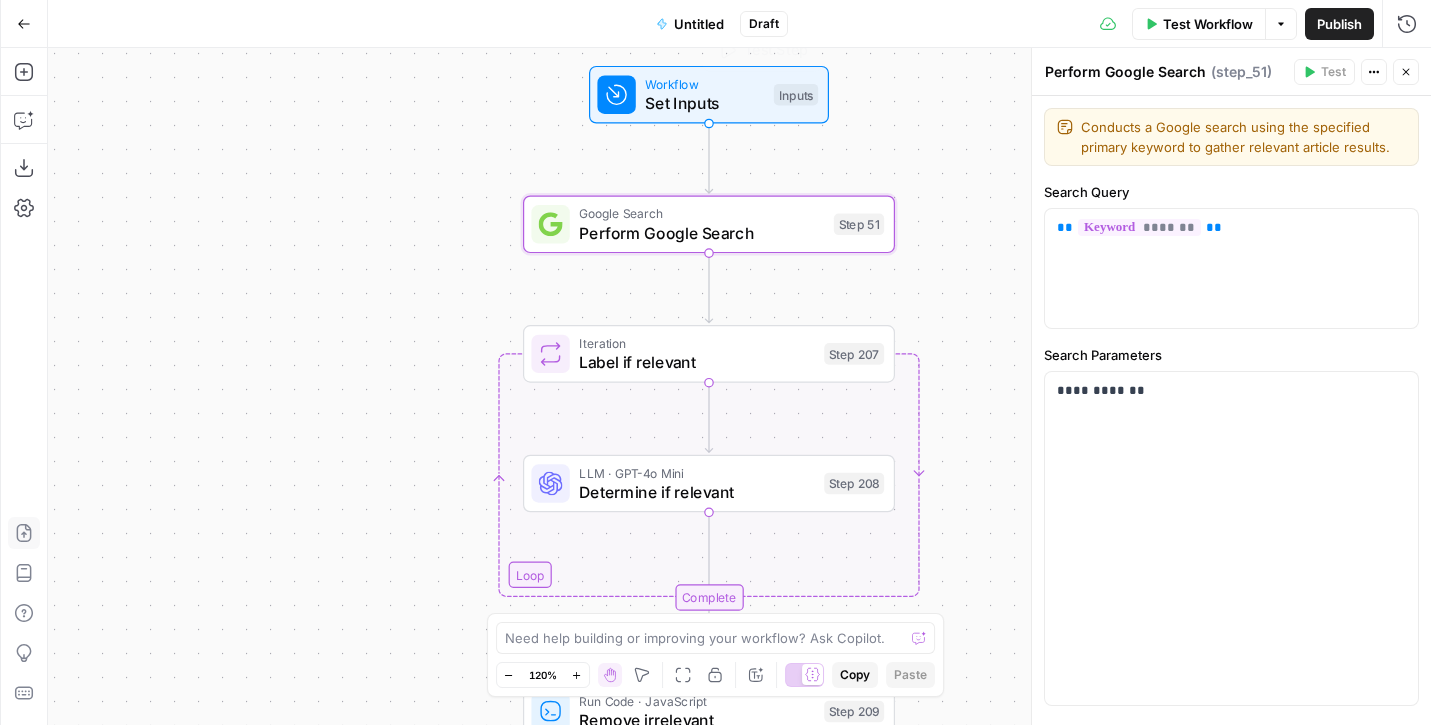 click on "Set Inputs" at bounding box center [704, 103] 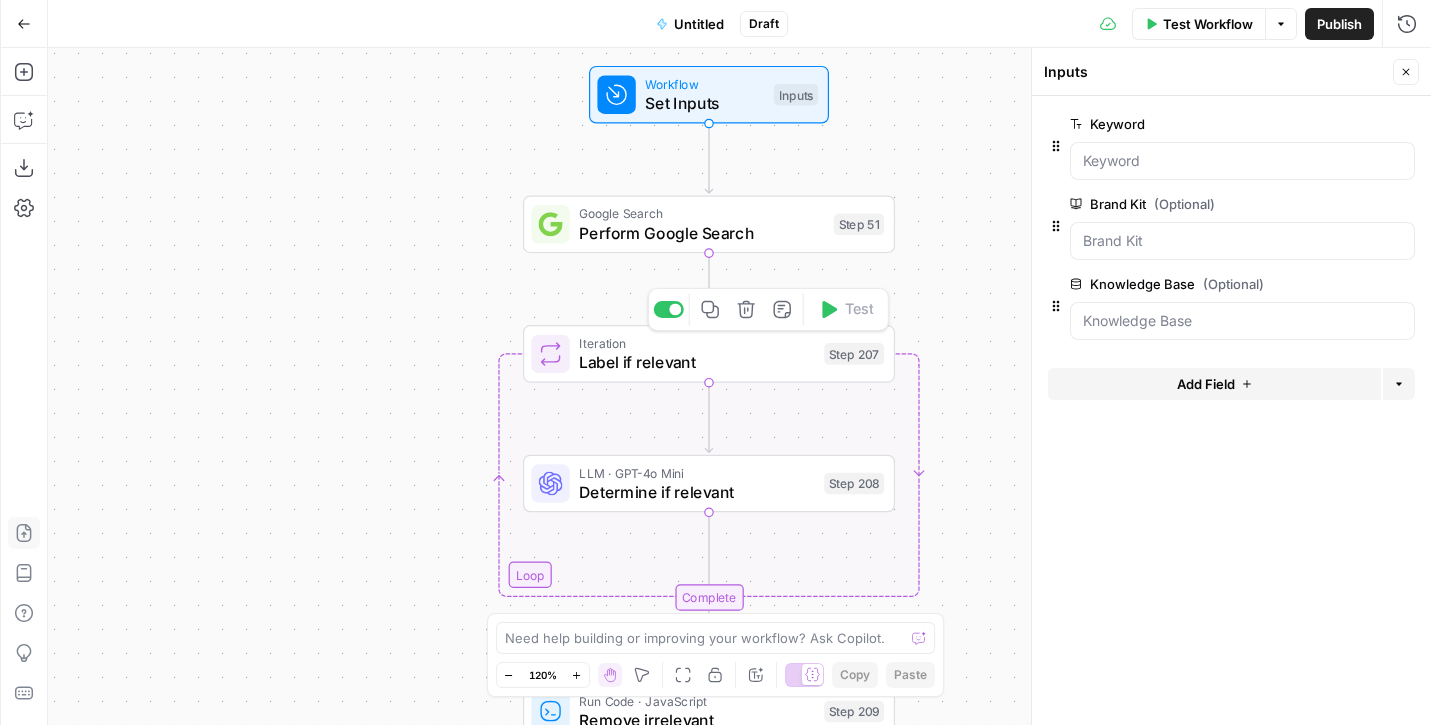 click on "Label if relevant" at bounding box center [696, 362] 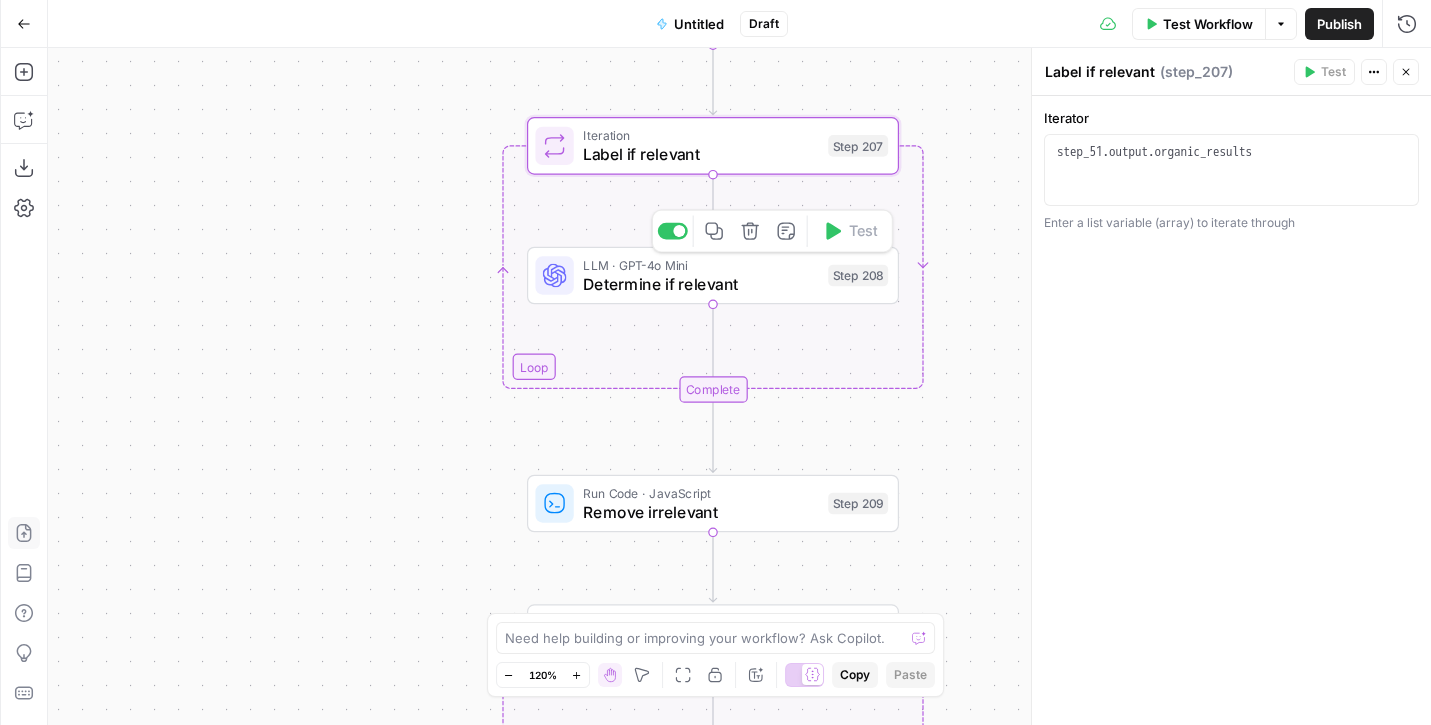 click on "Determine if relevant" at bounding box center (700, 284) 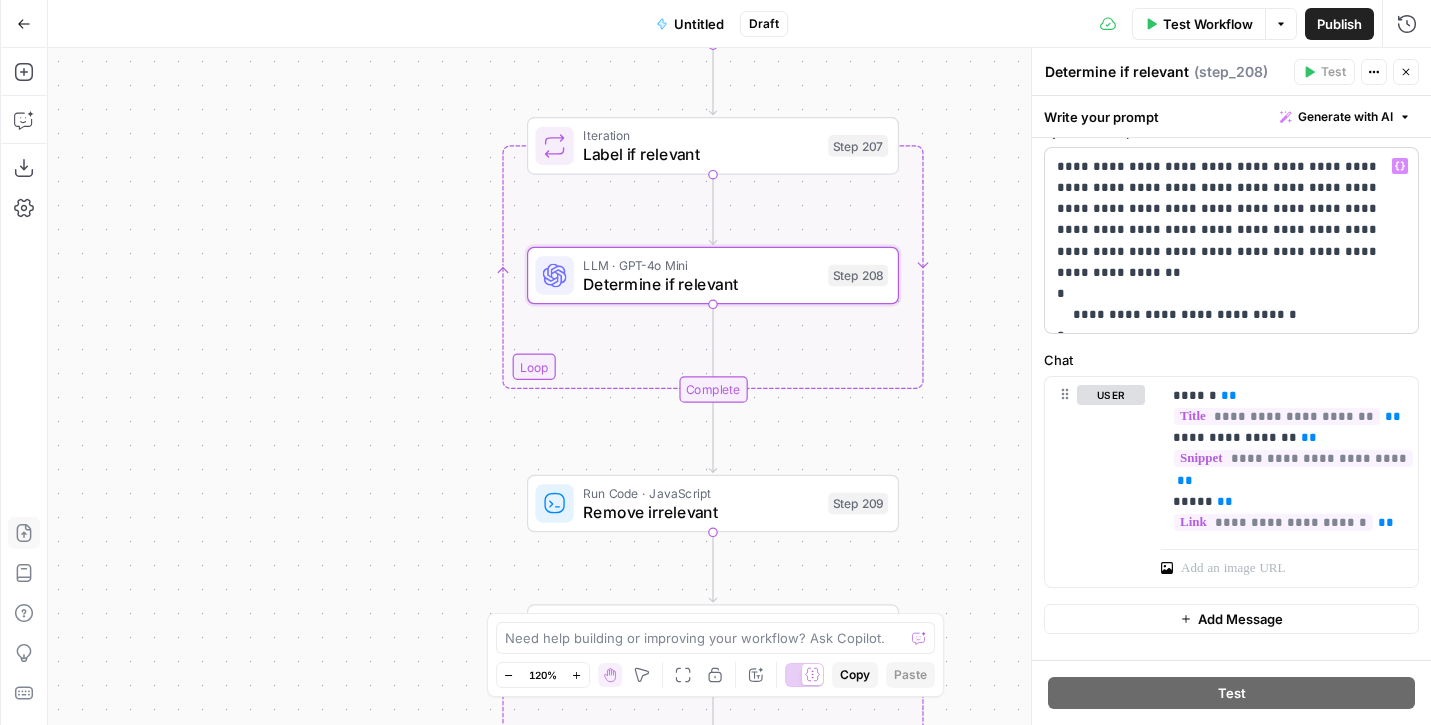 scroll, scrollTop: 117, scrollLeft: 0, axis: vertical 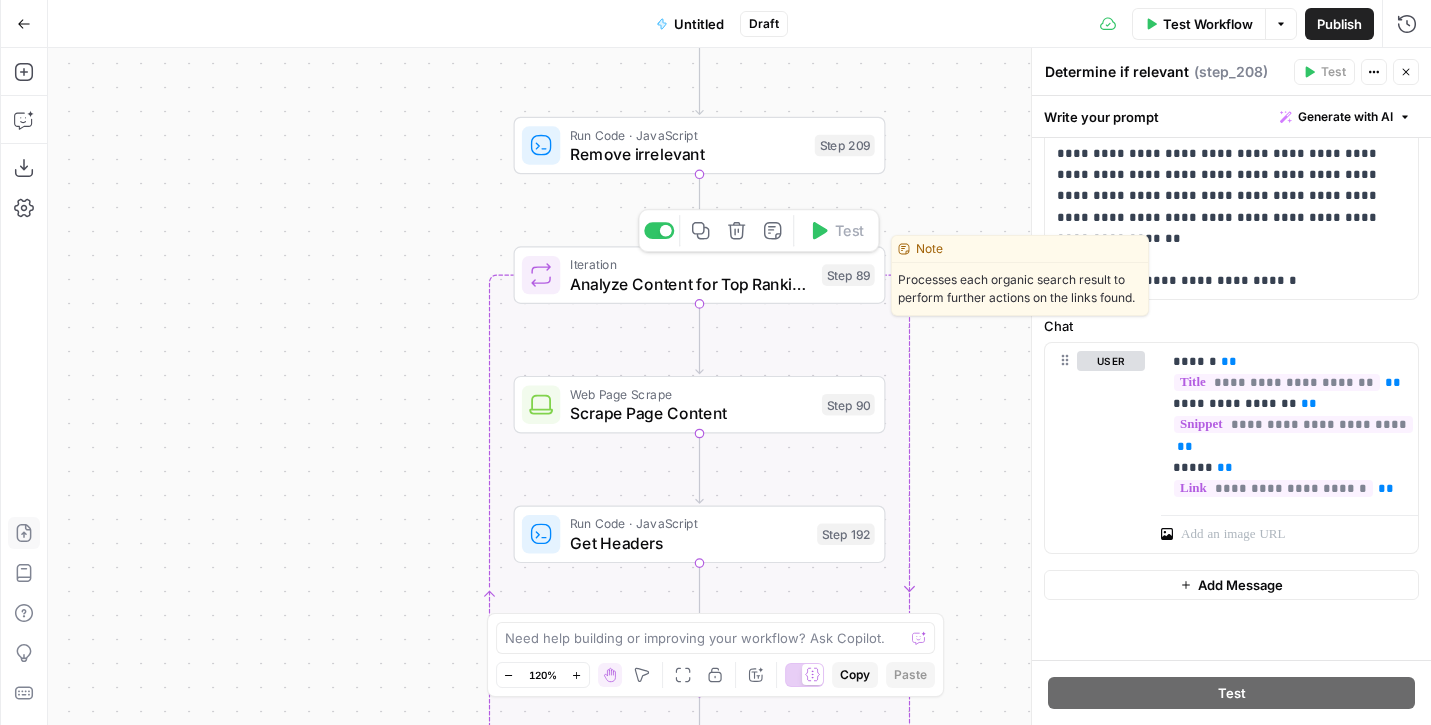click on "Iteration" at bounding box center (691, 264) 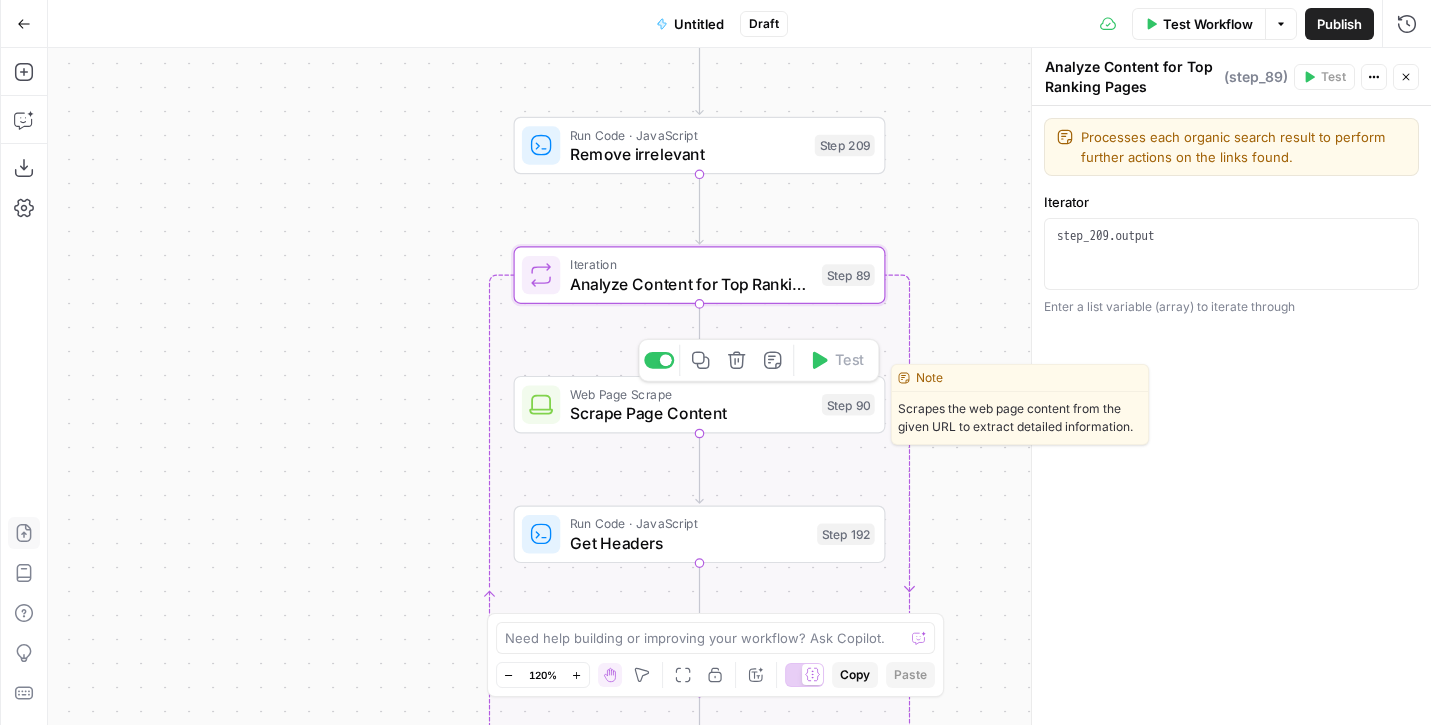 click on "Scrape Page Content" at bounding box center [691, 413] 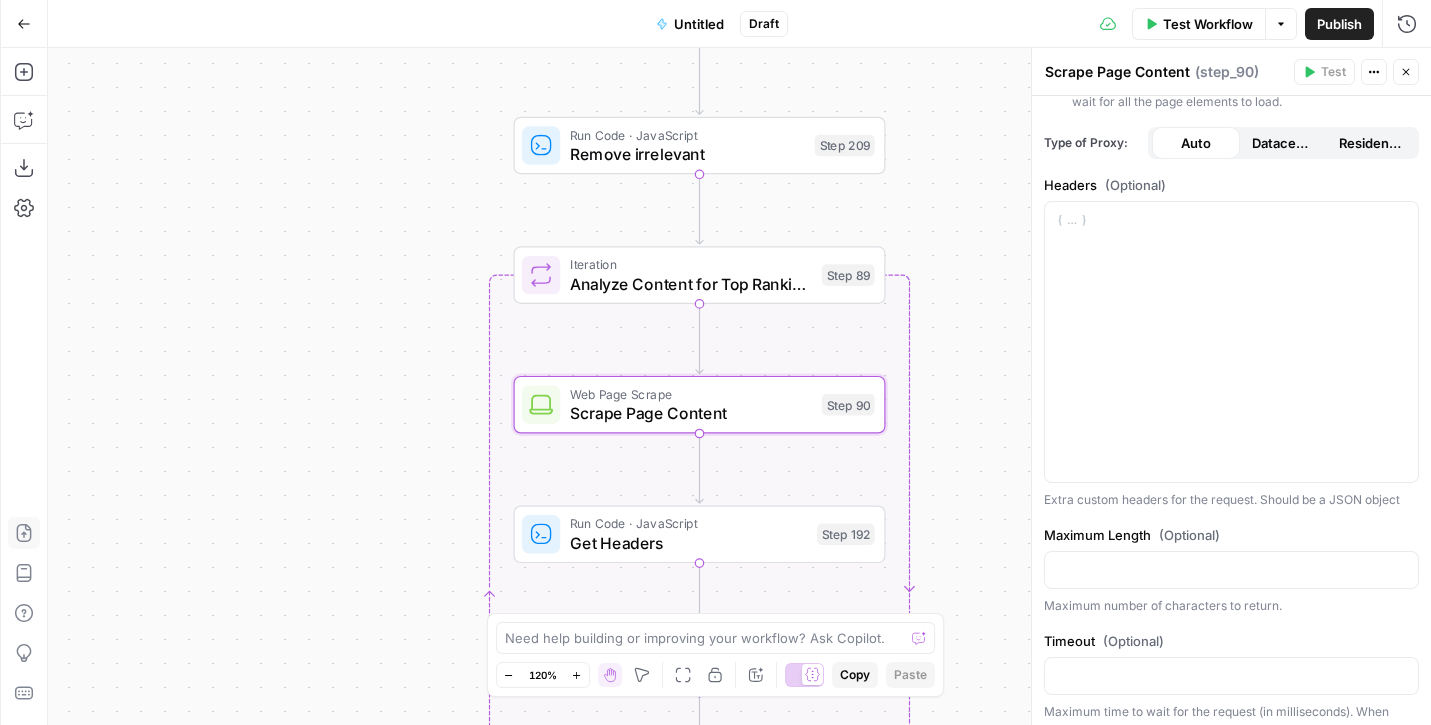 scroll, scrollTop: 602, scrollLeft: 0, axis: vertical 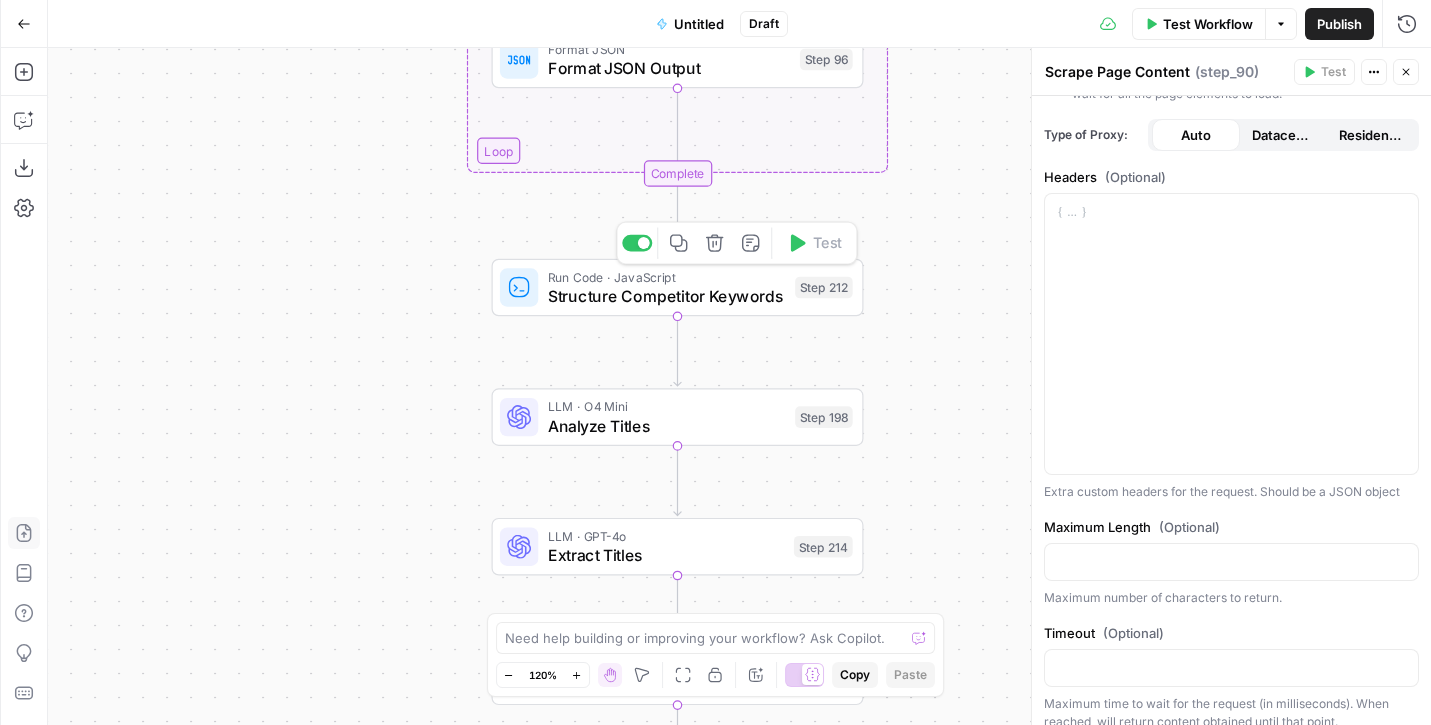 click on "Run Code · JavaScript" at bounding box center (667, 276) 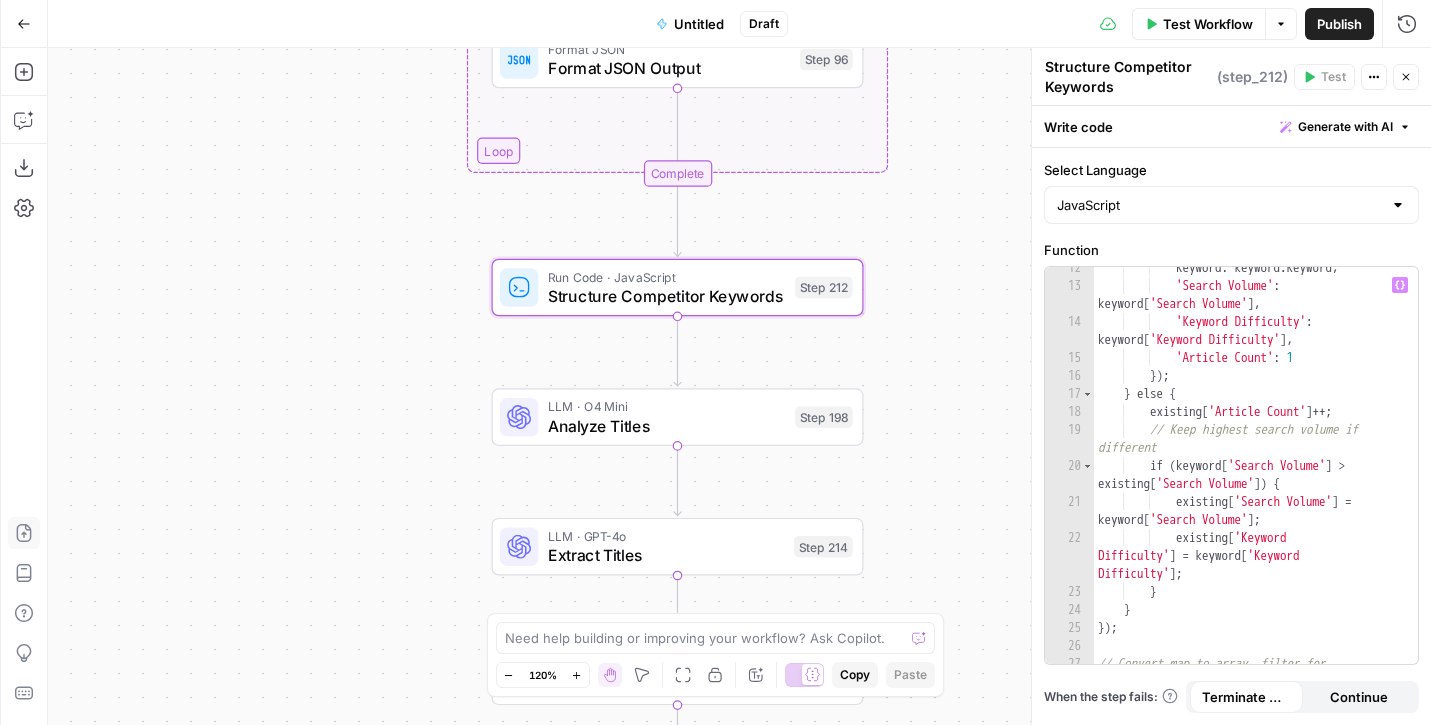 scroll, scrollTop: 296, scrollLeft: 0, axis: vertical 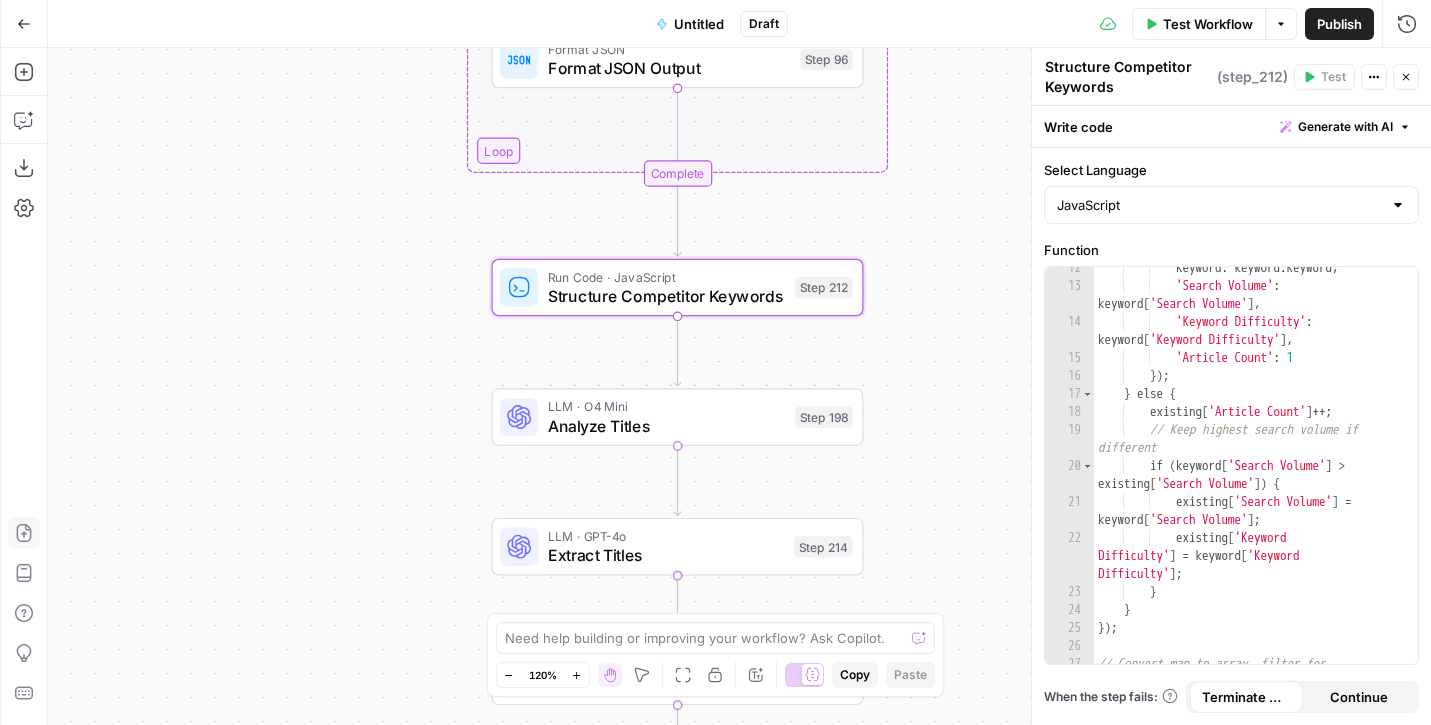 click on "LLM · O4 Mini Analyze Titles Step 198 Copy step Delete step Edit Note Test" at bounding box center [678, 417] 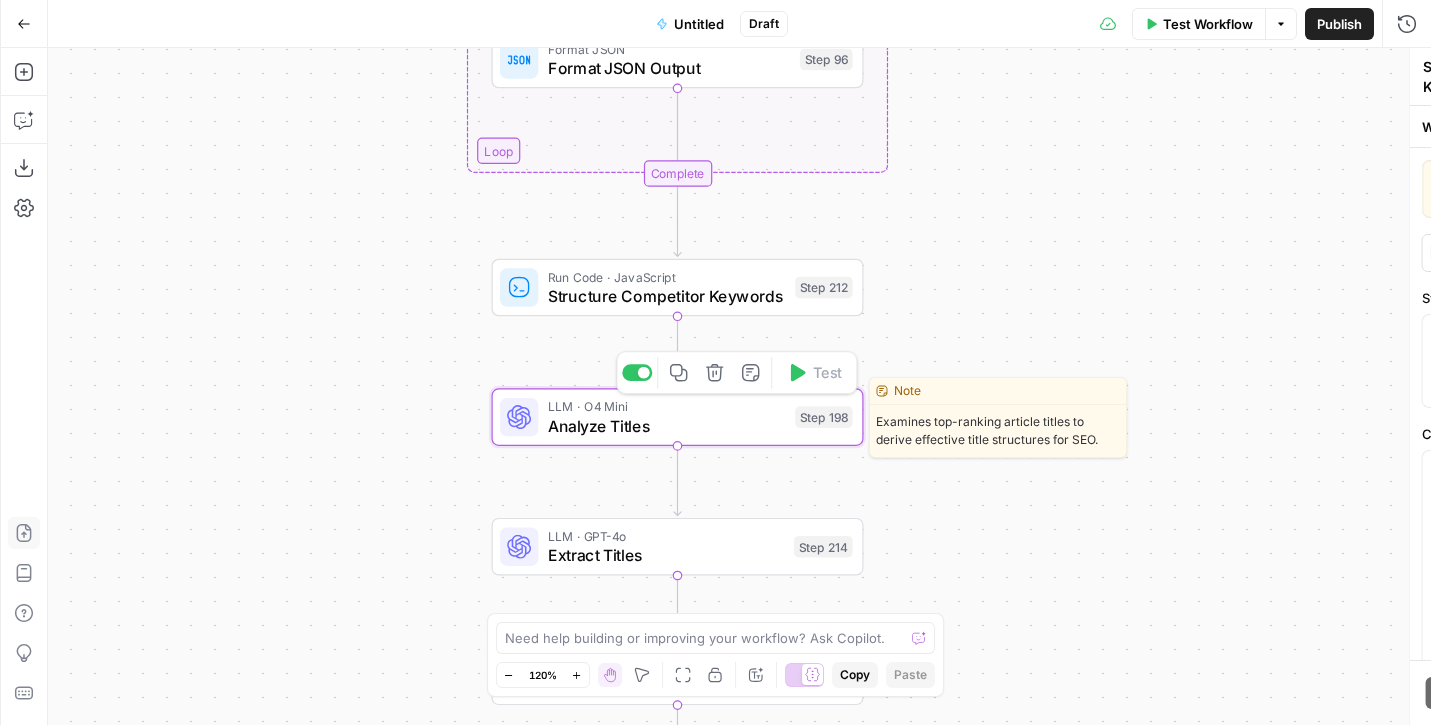 type on "Analyze Titles" 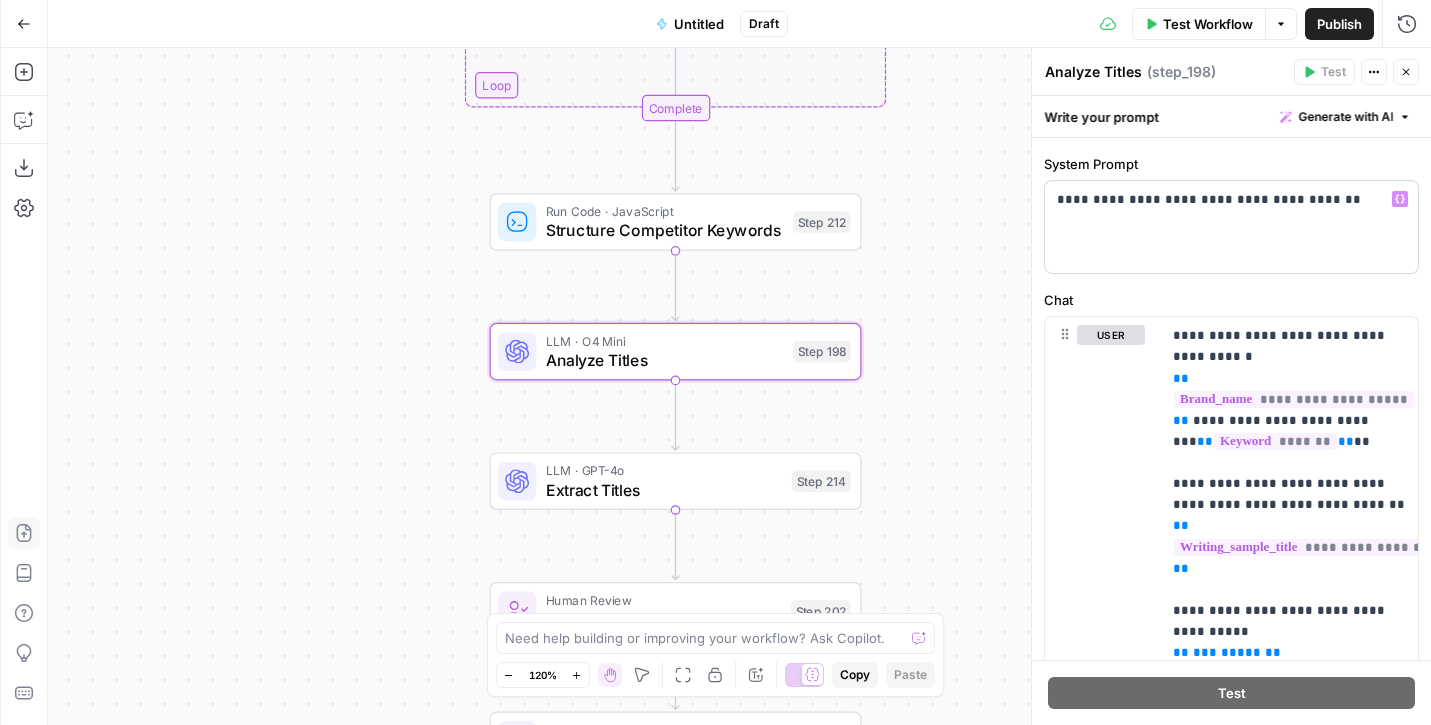 scroll, scrollTop: 125, scrollLeft: 0, axis: vertical 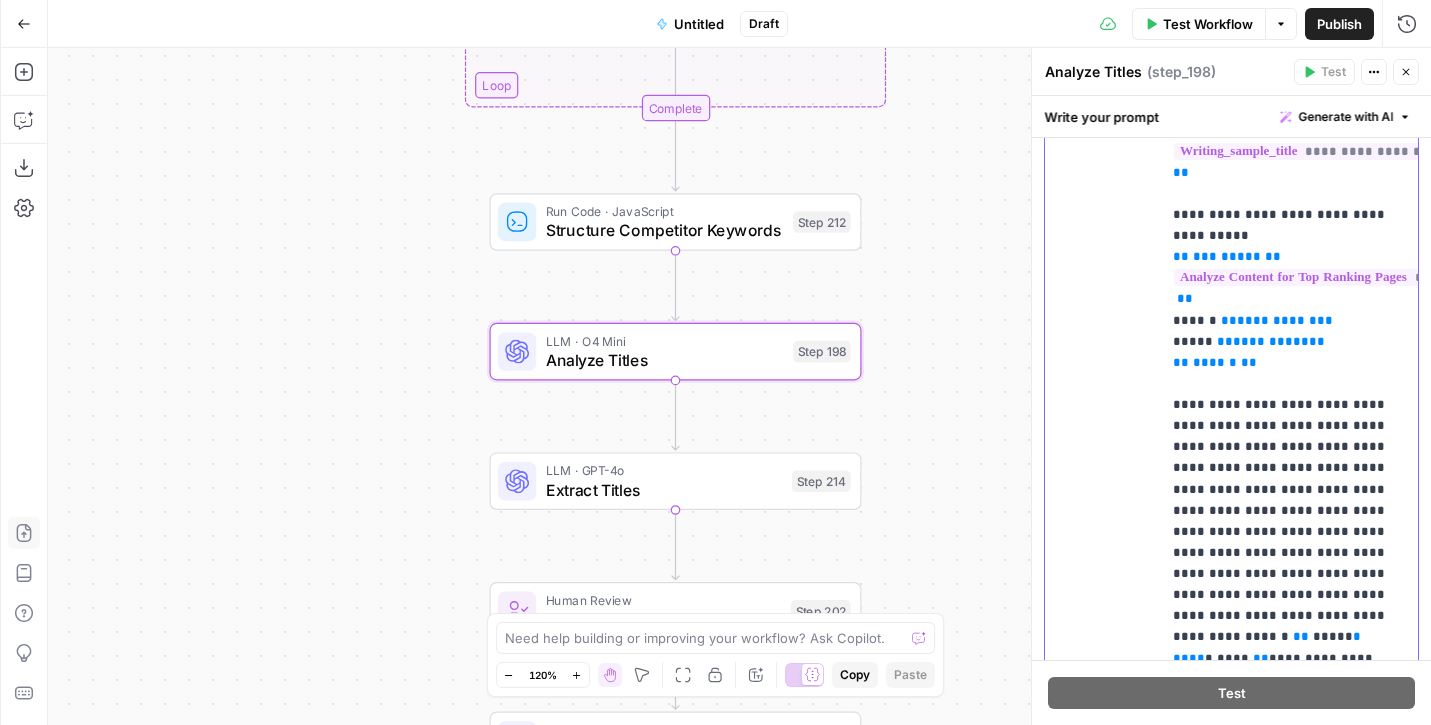 click on "**********" at bounding box center [1289, 394] 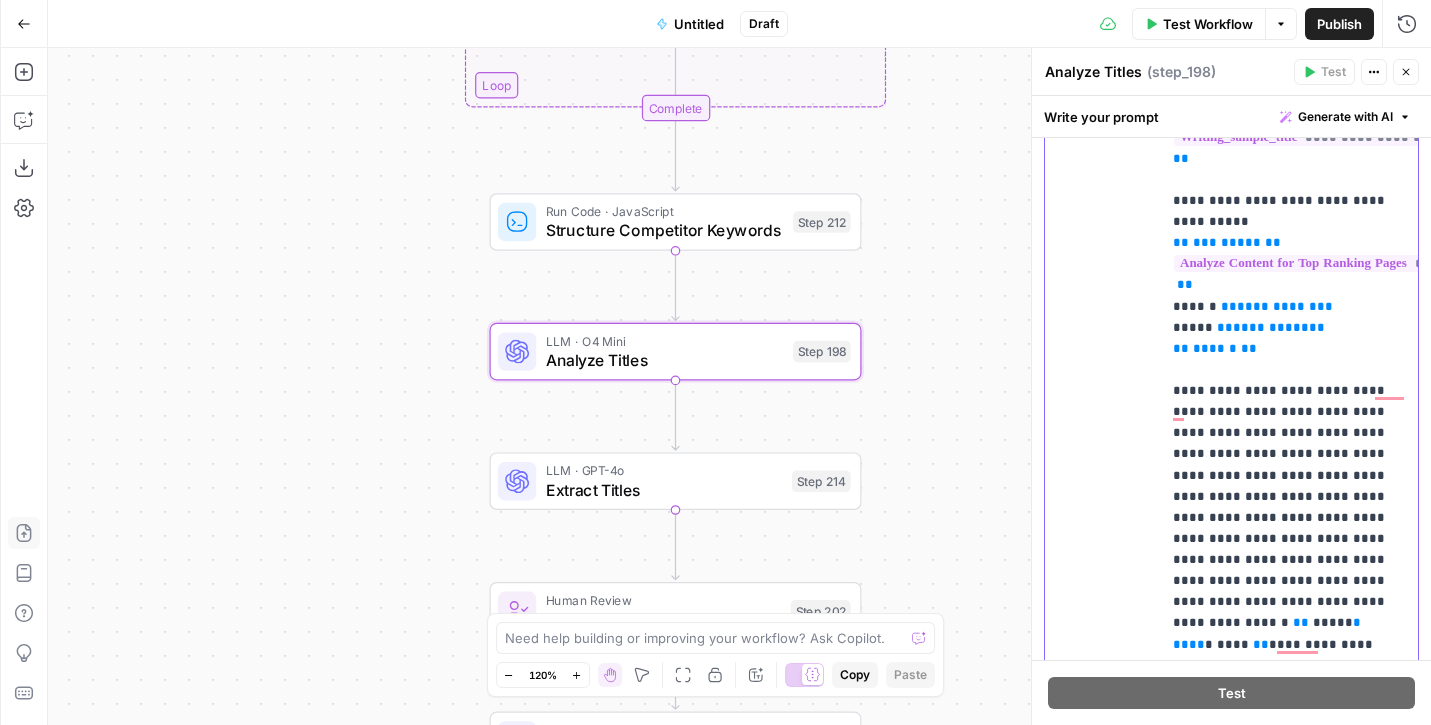 scroll, scrollTop: 419, scrollLeft: 0, axis: vertical 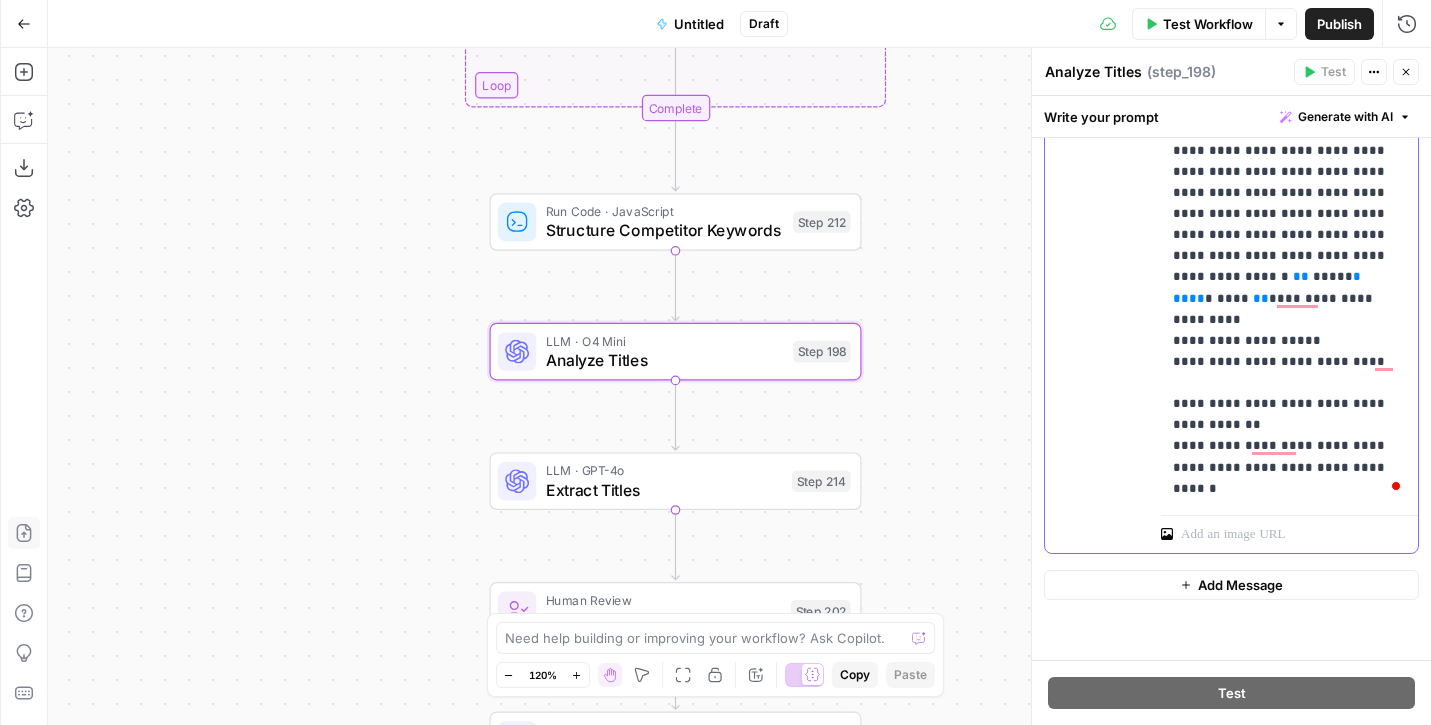 click on "**********" at bounding box center (1289, 34) 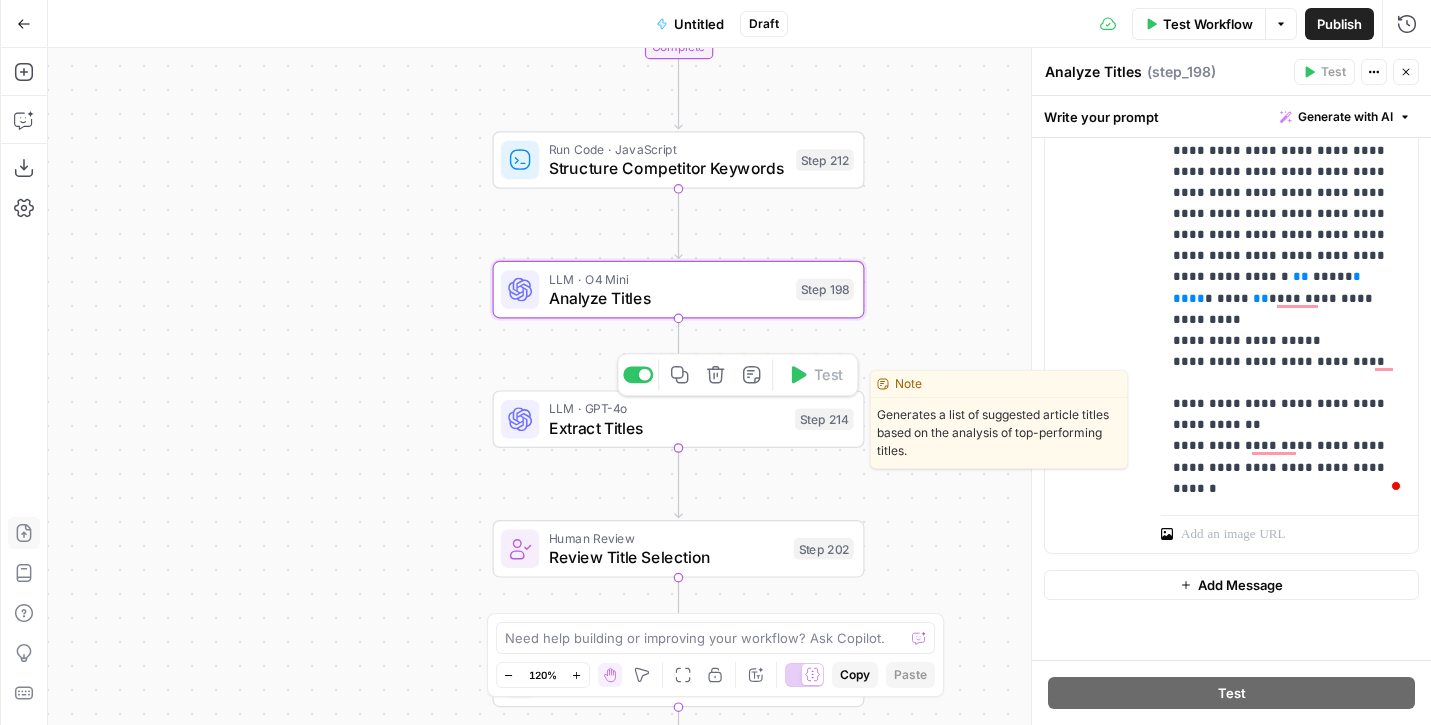 click on "Extract Titles" at bounding box center [667, 428] 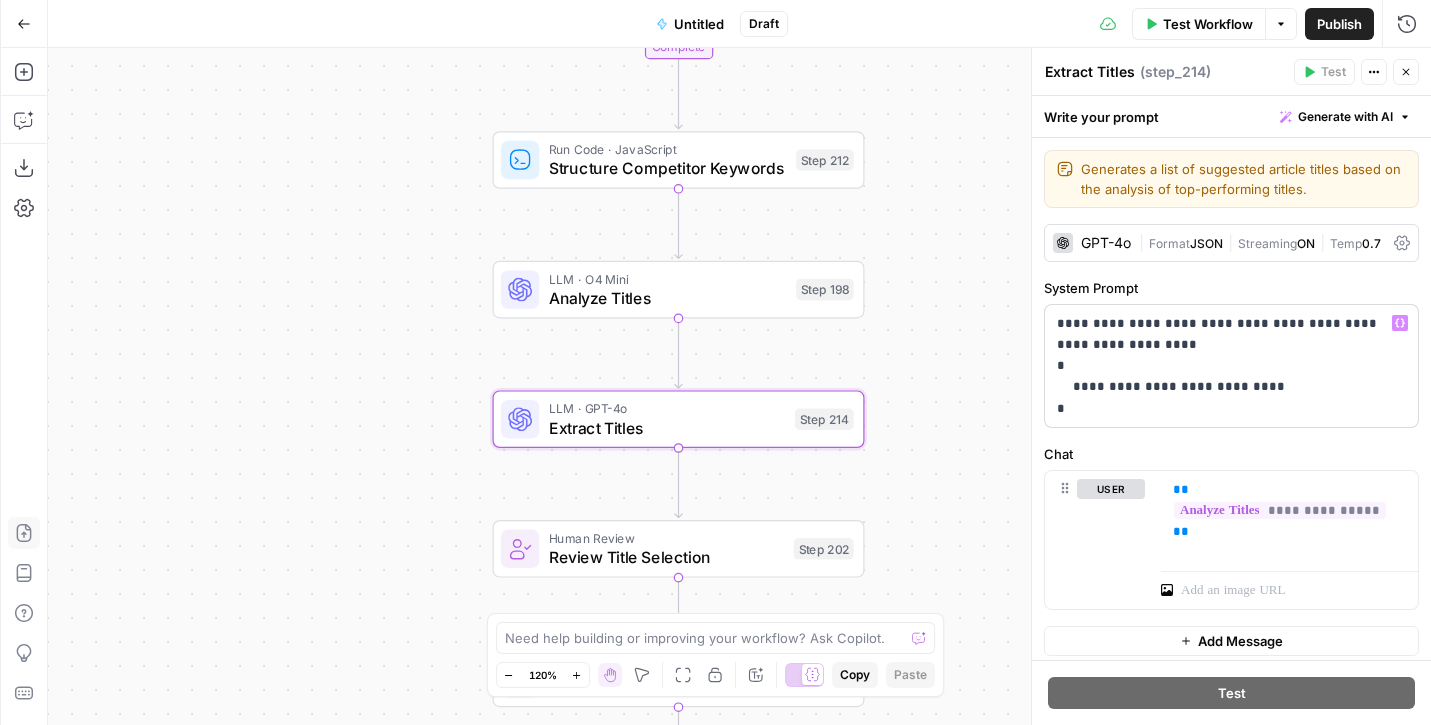 scroll, scrollTop: 56, scrollLeft: 0, axis: vertical 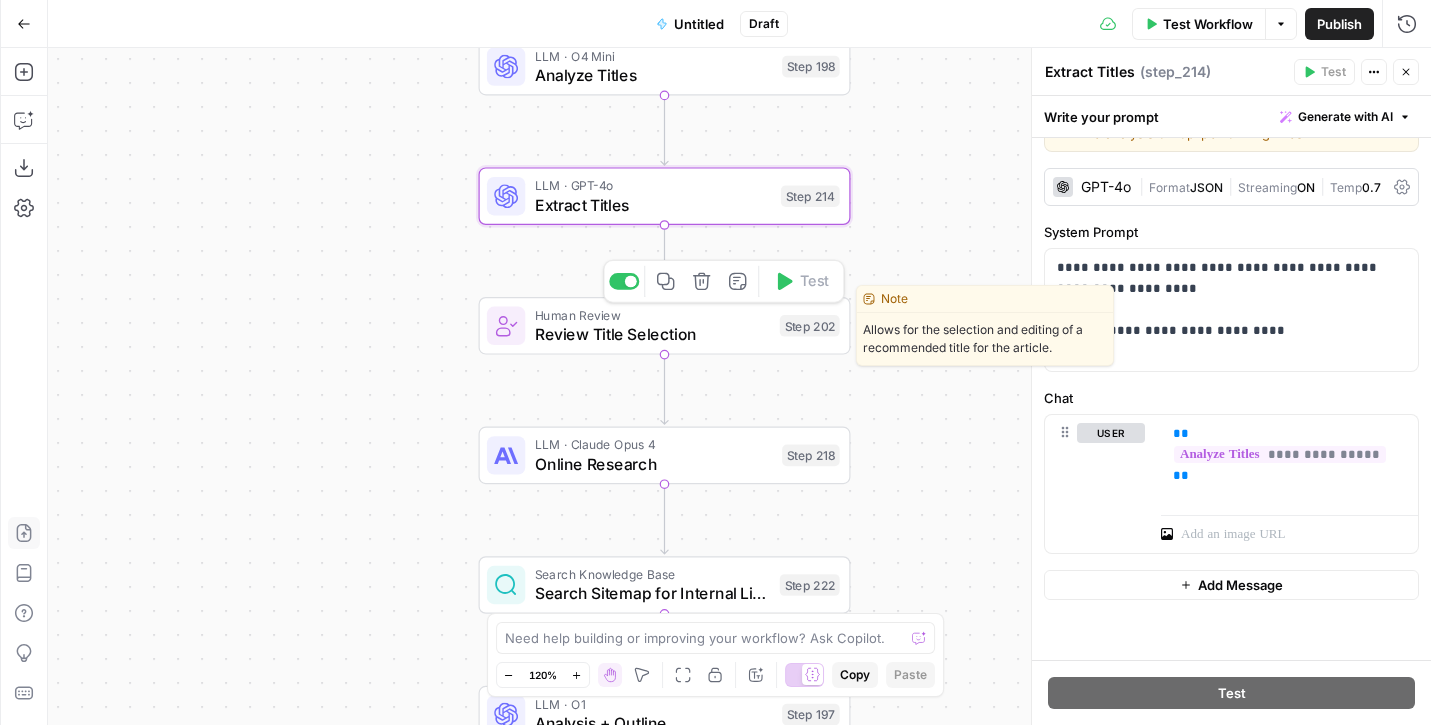 click on "Review Title Selection" at bounding box center (652, 334) 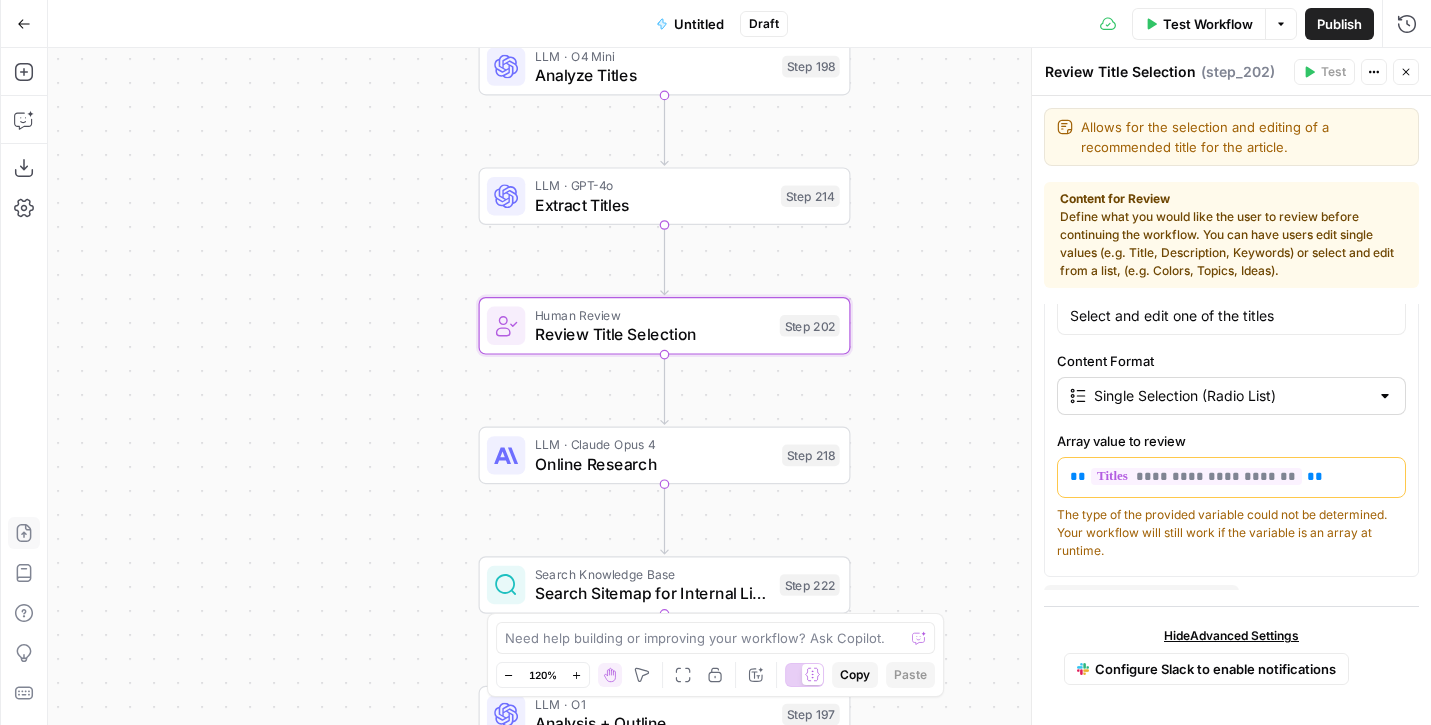 scroll, scrollTop: 138, scrollLeft: 0, axis: vertical 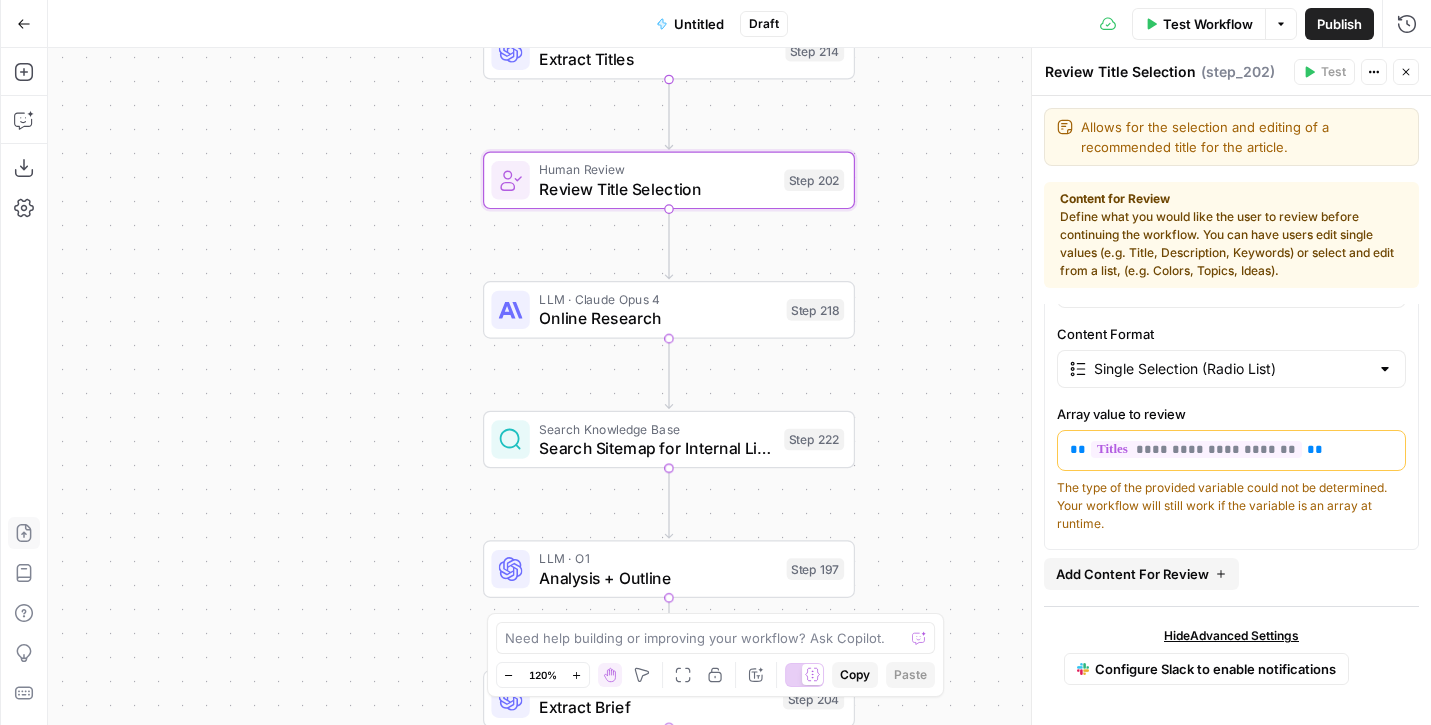 click on "Online Research" at bounding box center [658, 318] 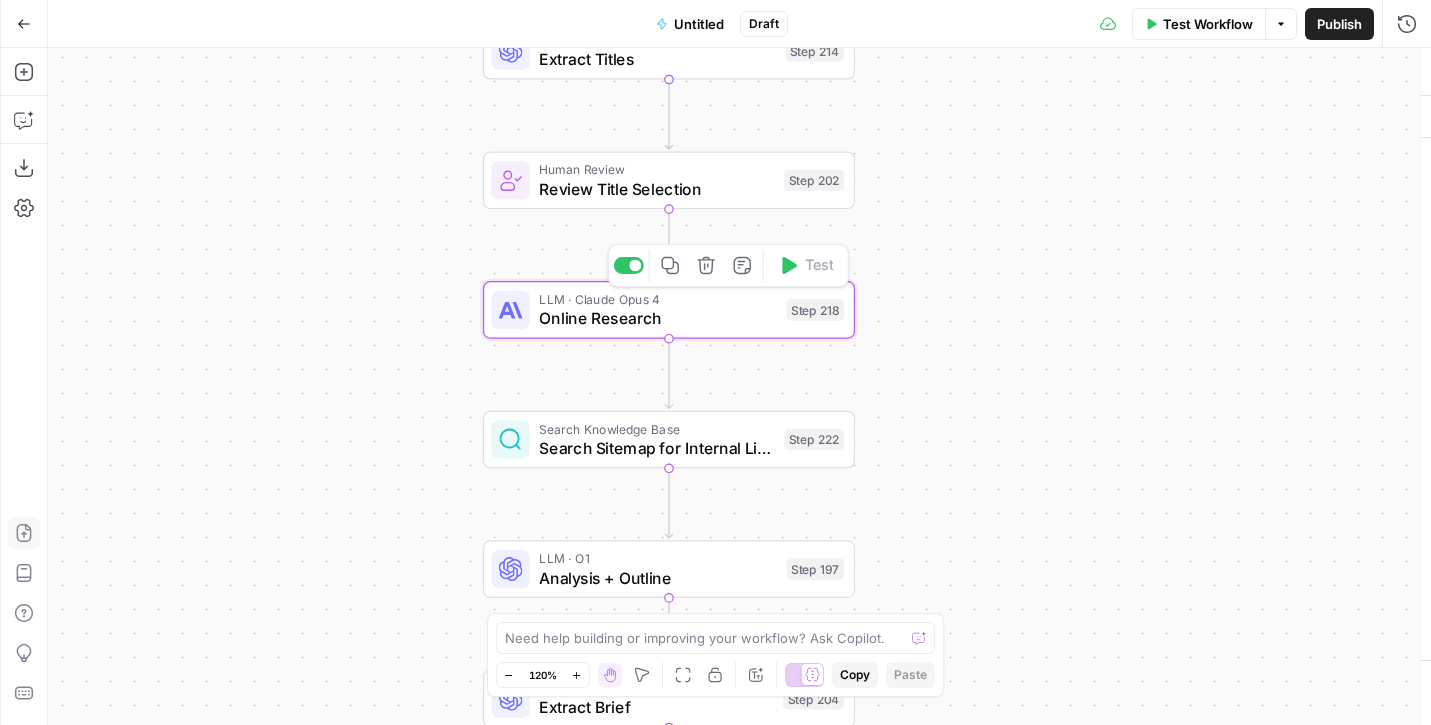 type on "Online Research" 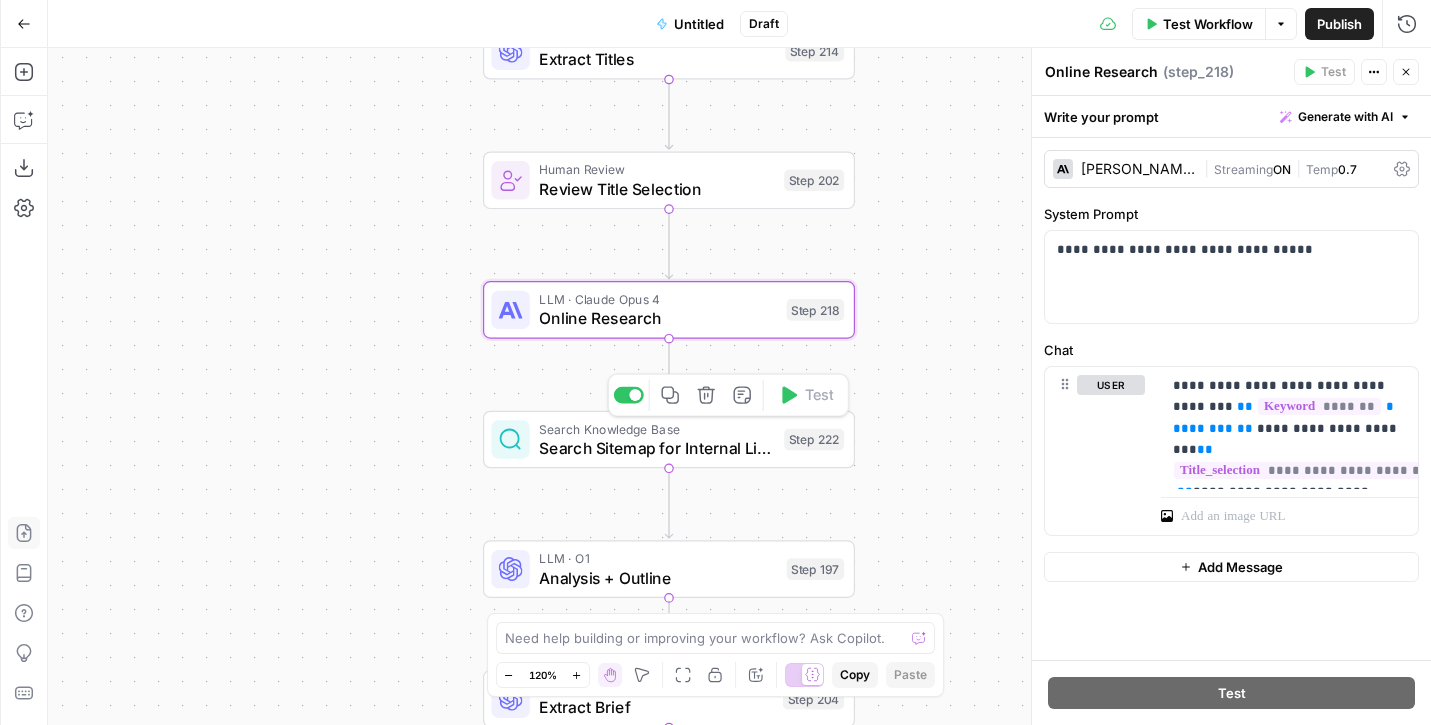 click on "Search Knowledge Base" at bounding box center (656, 428) 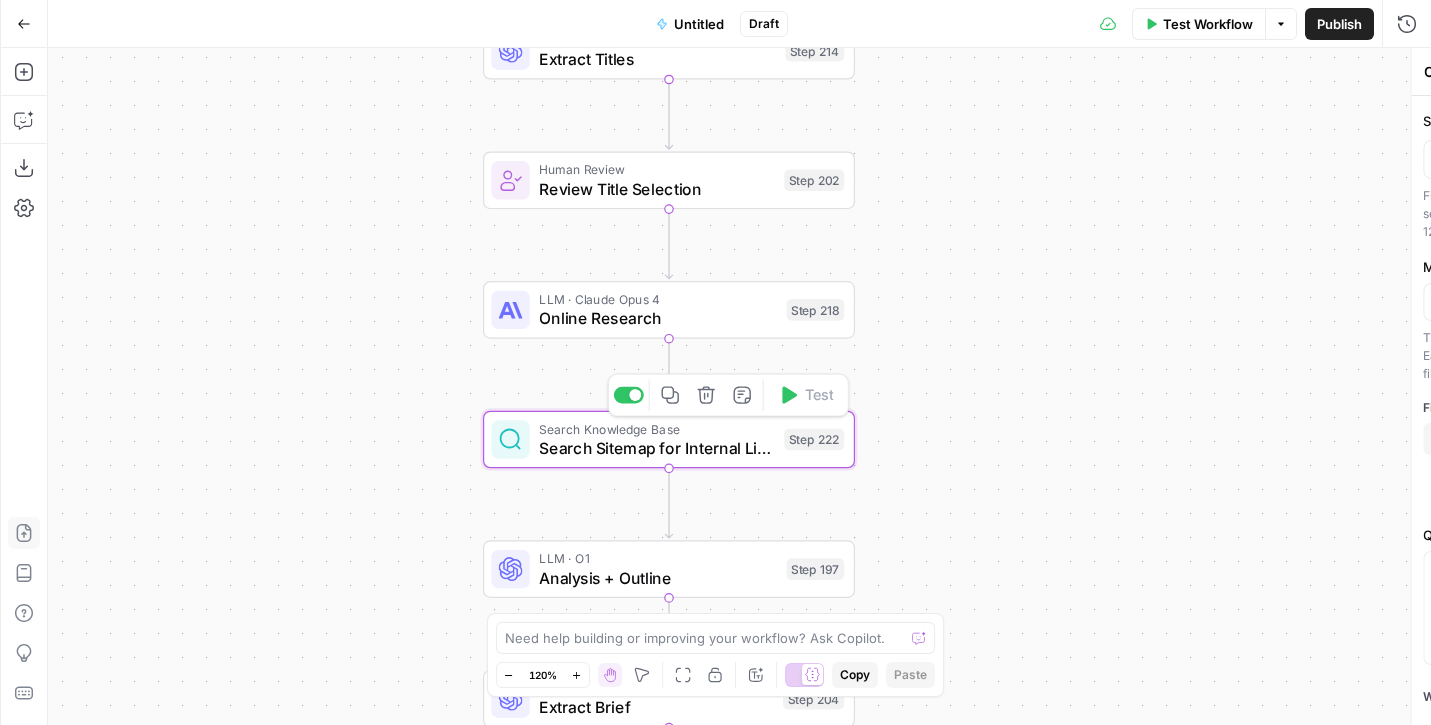 type on "Search Sitemap for Internal Links" 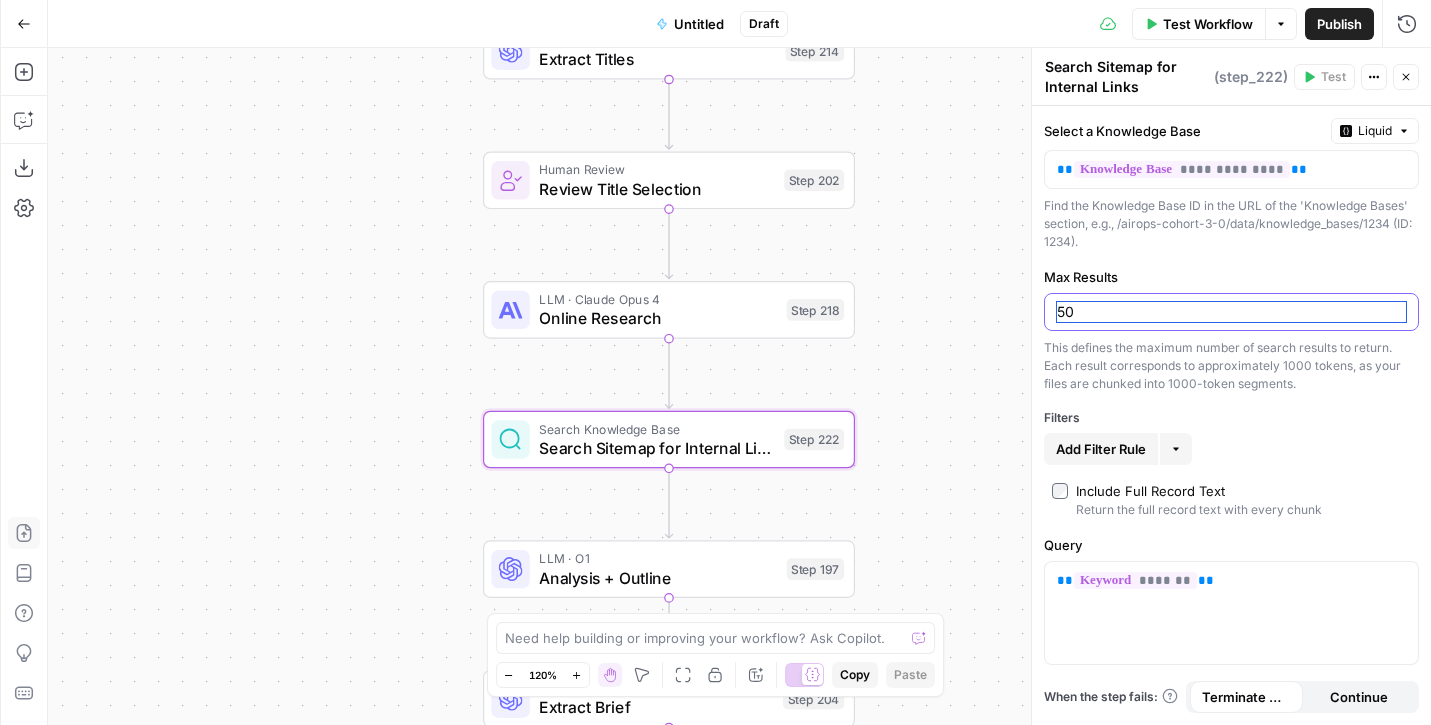 drag, startPoint x: 1078, startPoint y: 306, endPoint x: 1048, endPoint y: 306, distance: 30 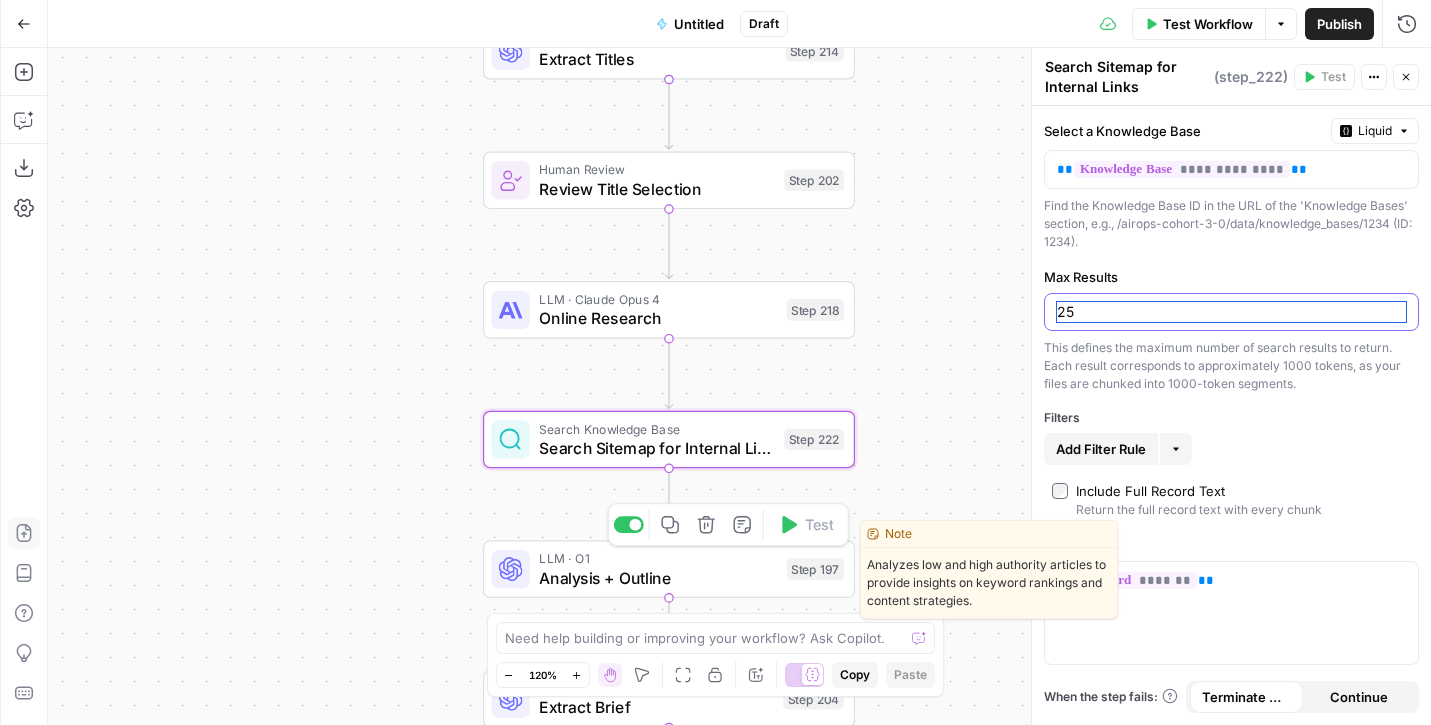 type on "25" 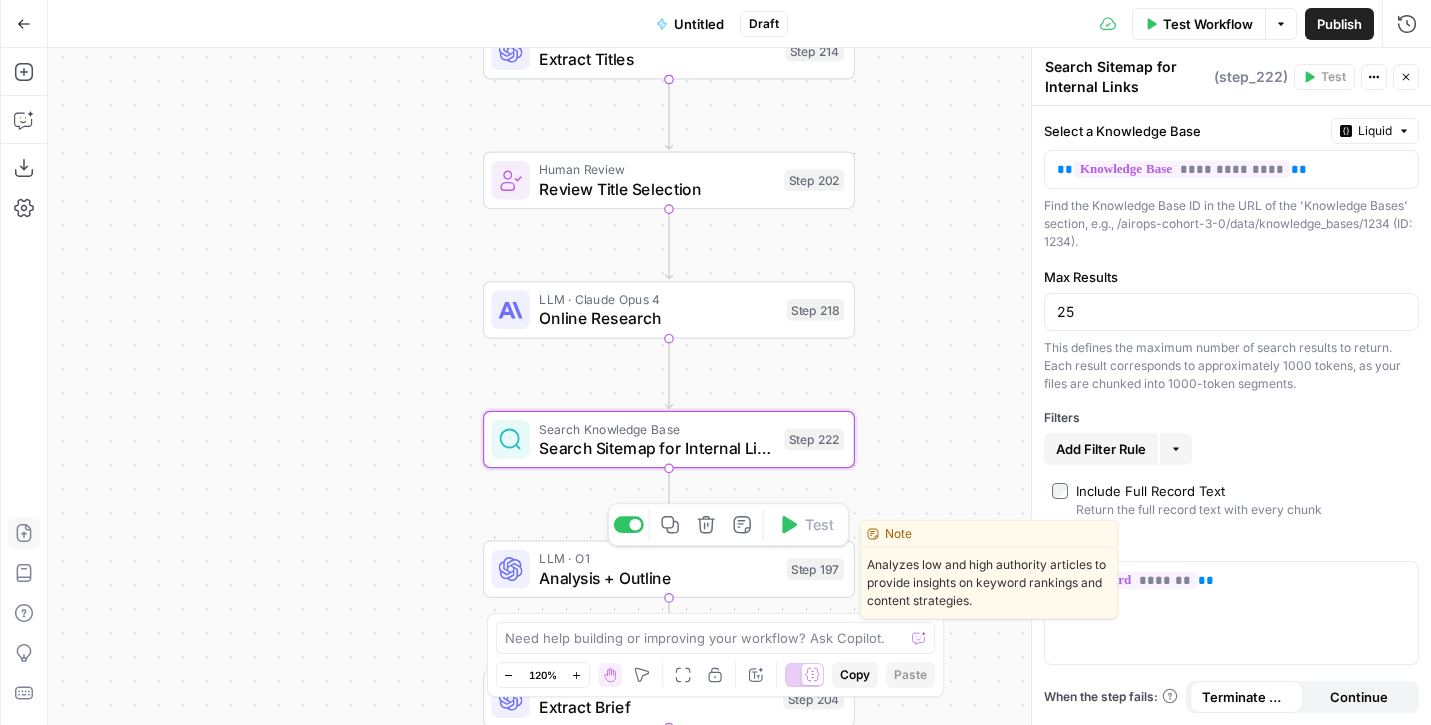 click on "Analysis + Outline" at bounding box center (658, 578) 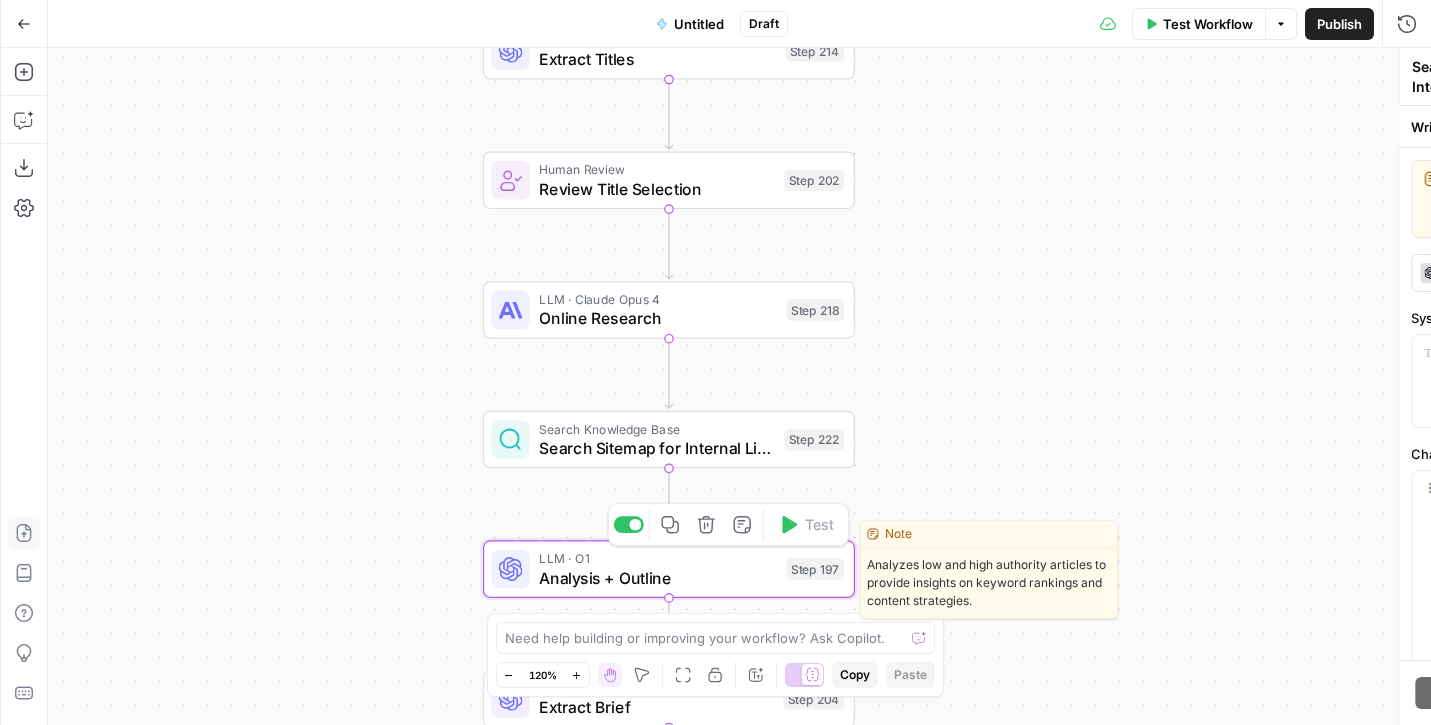 type on "Analysis + Outline" 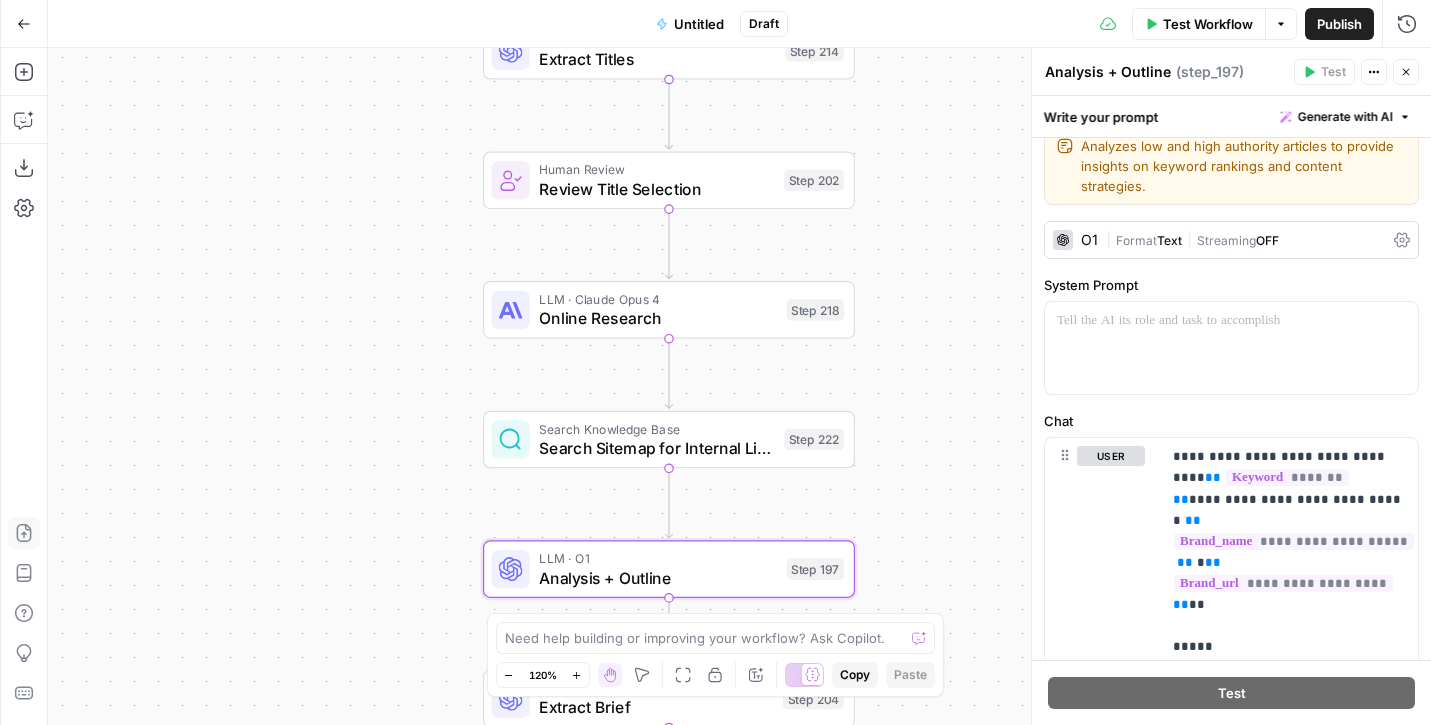 scroll, scrollTop: 26, scrollLeft: 0, axis: vertical 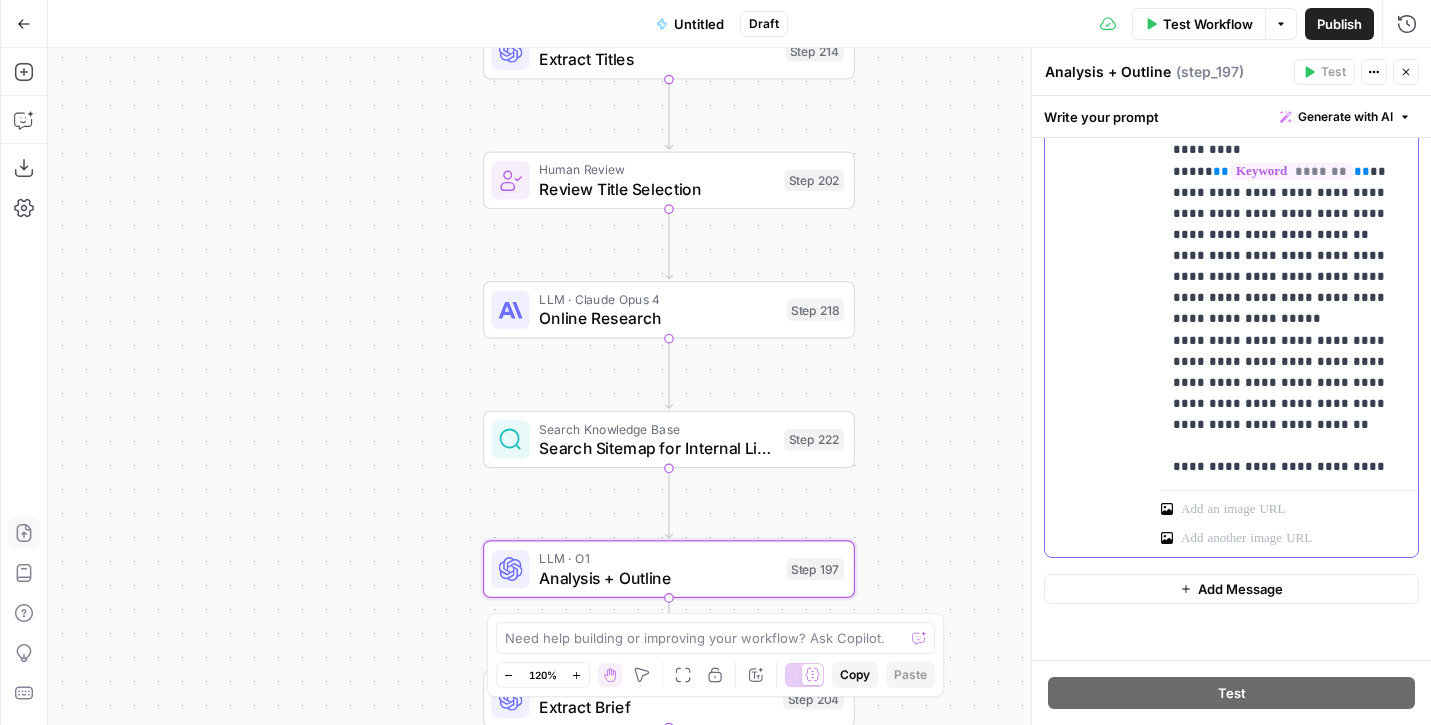 click on "**********" at bounding box center (1289, 2853) 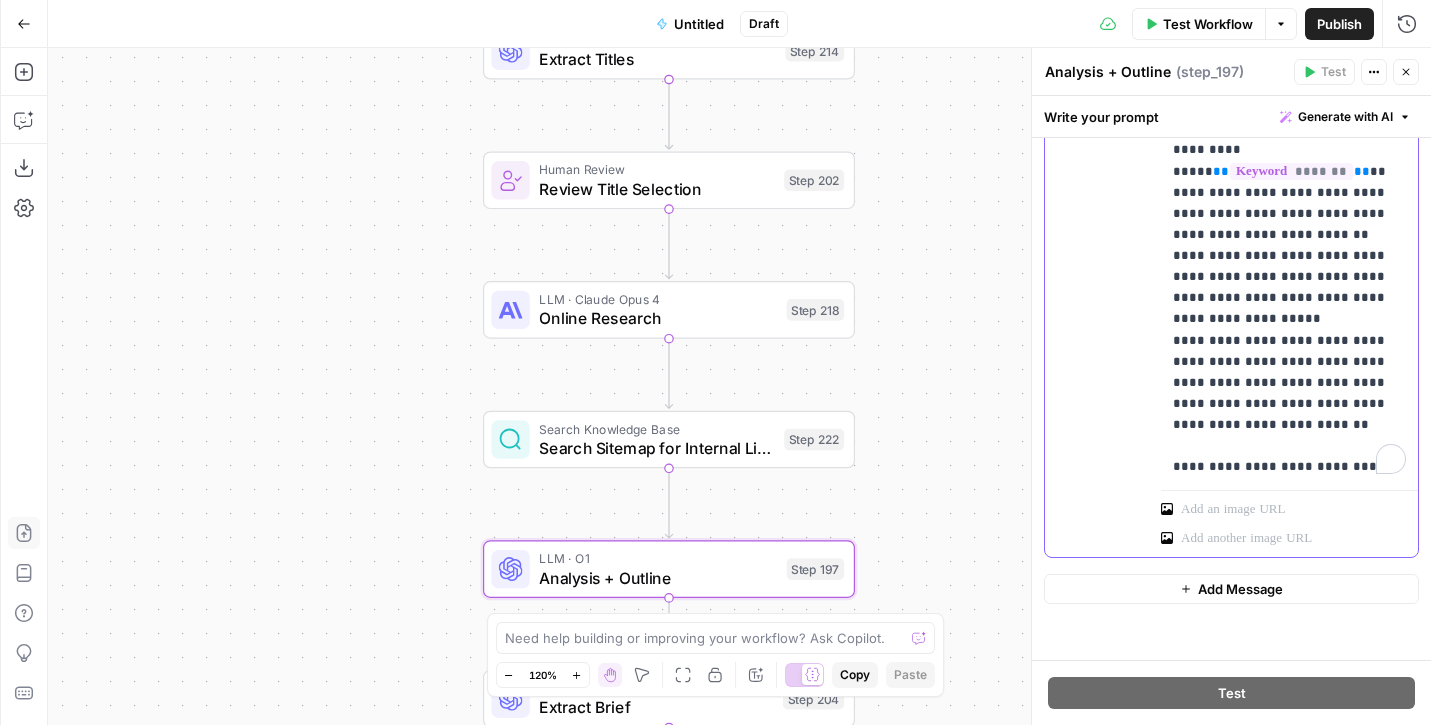 scroll, scrollTop: 1585, scrollLeft: 0, axis: vertical 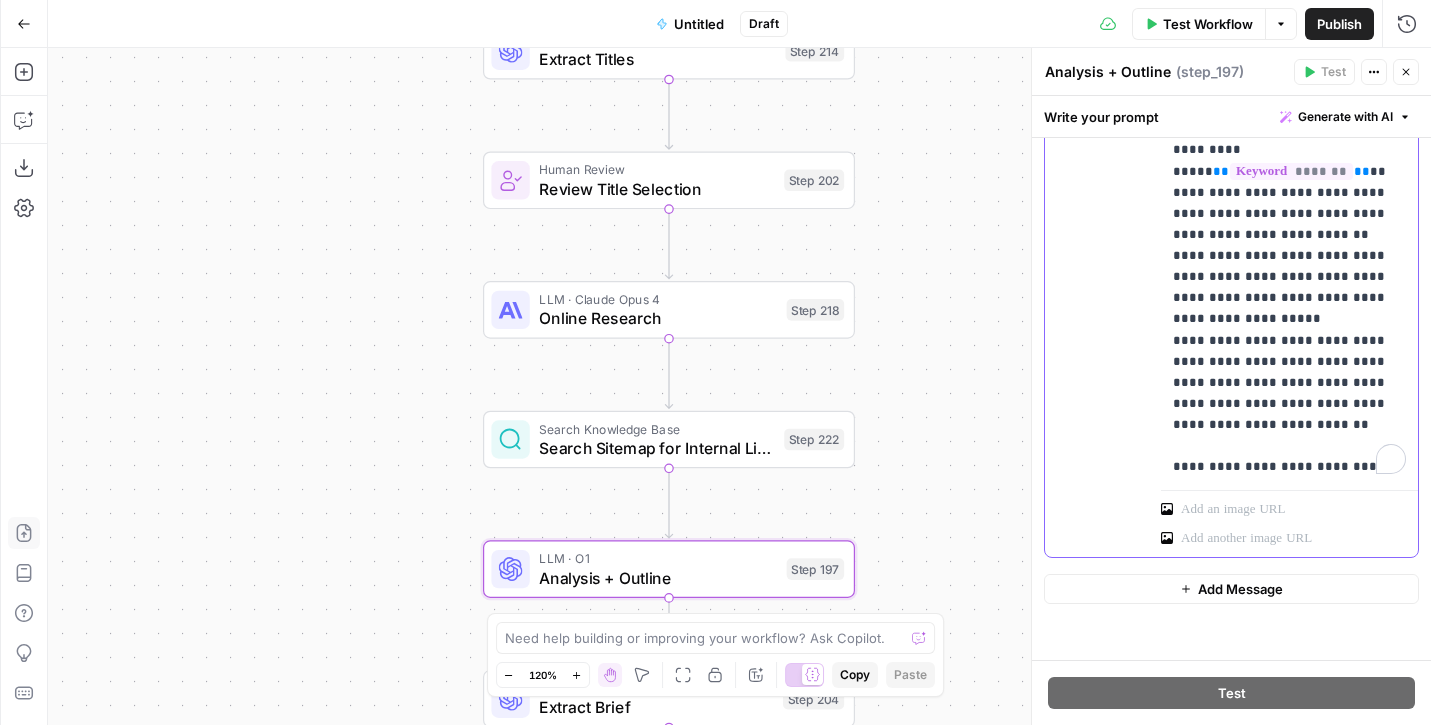 click on "**********" at bounding box center (1289, 2853) 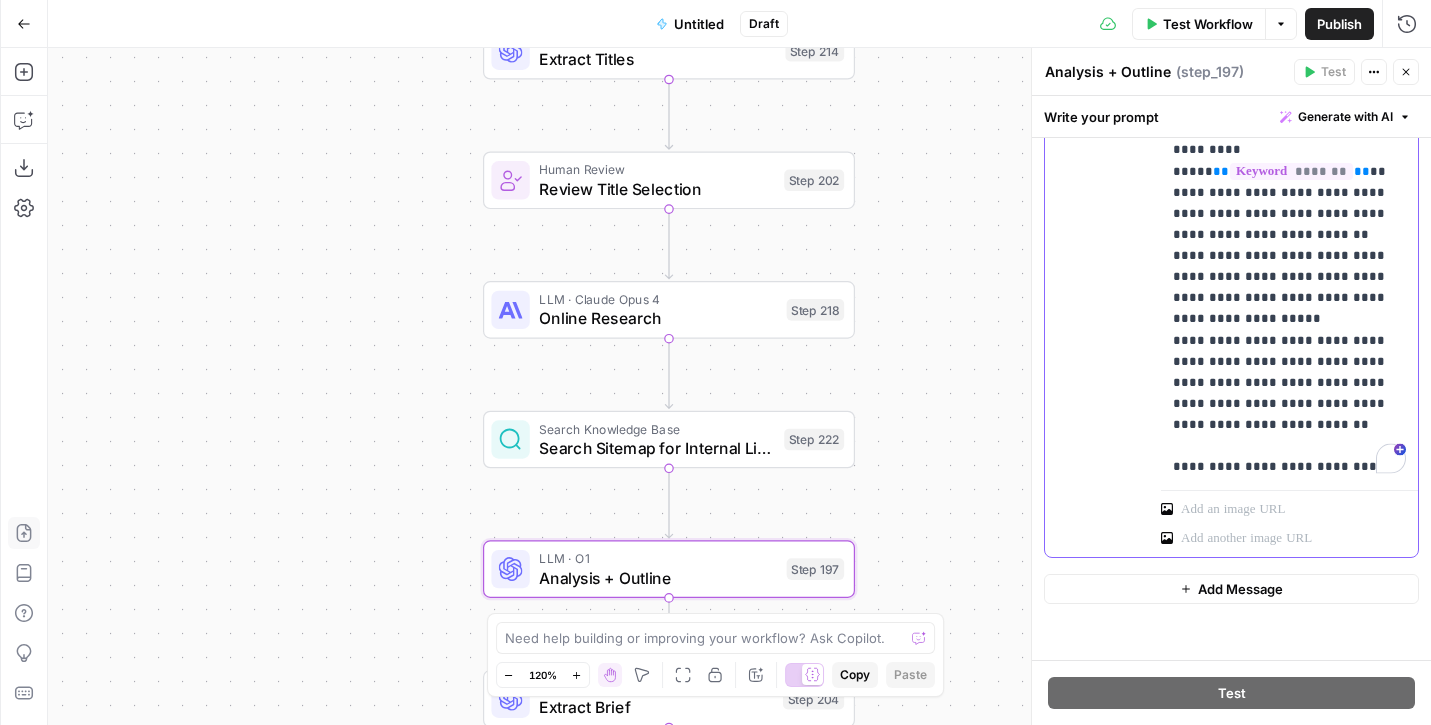 type 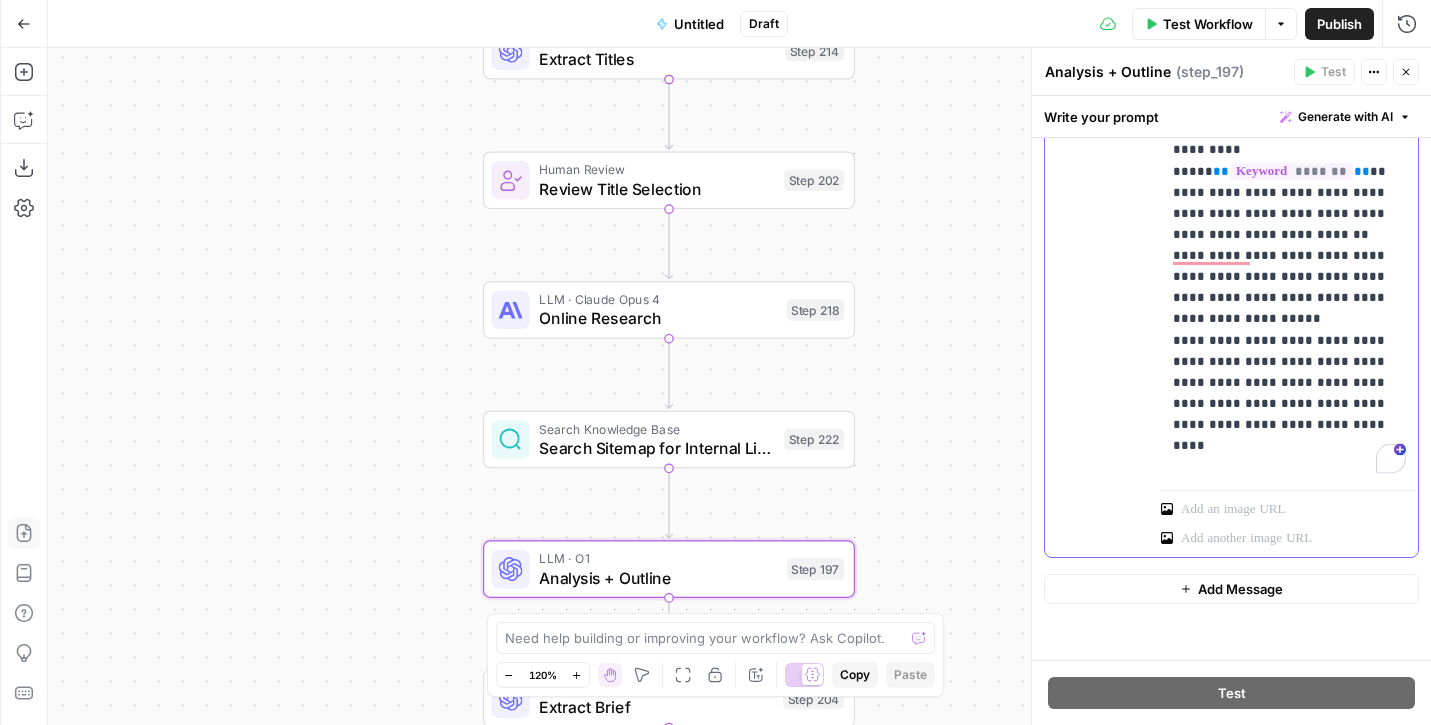 scroll, scrollTop: 1604, scrollLeft: 0, axis: vertical 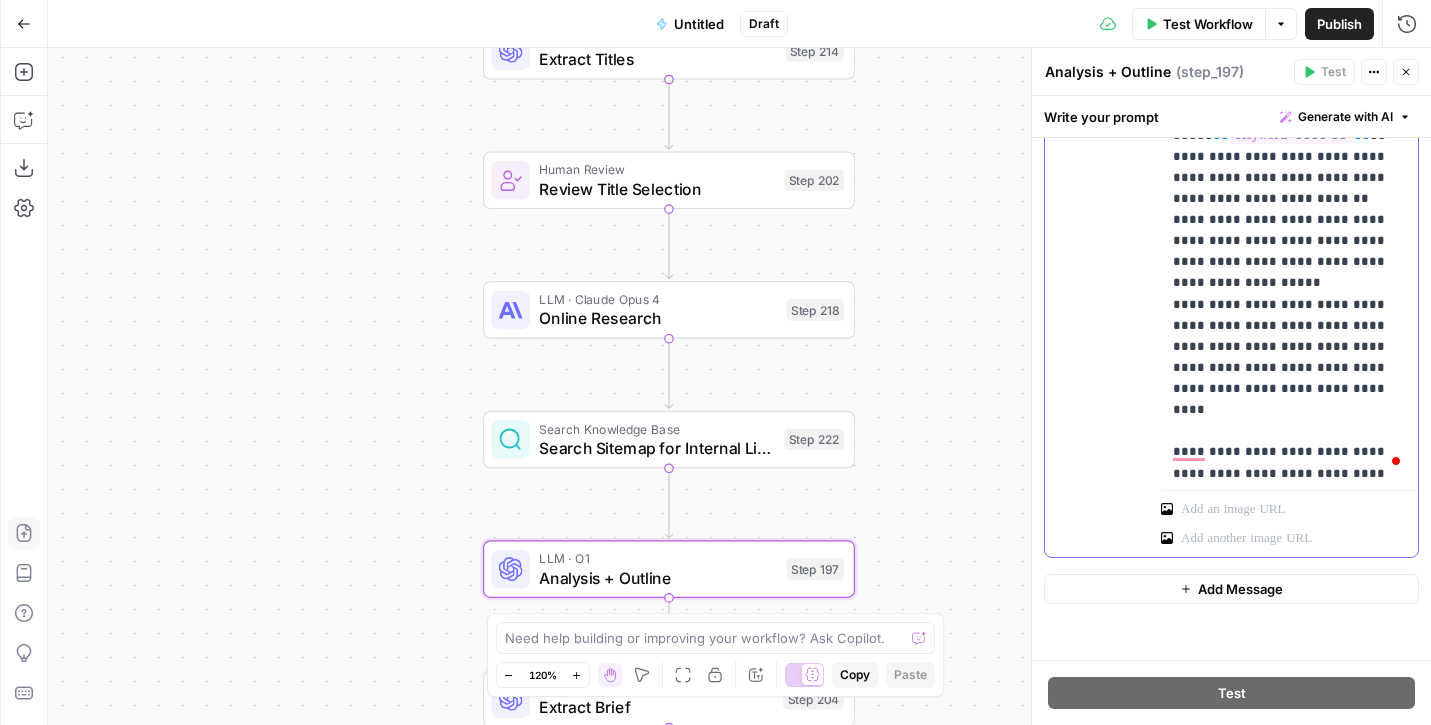 drag, startPoint x: 1285, startPoint y: 262, endPoint x: 1243, endPoint y: 266, distance: 42.190044 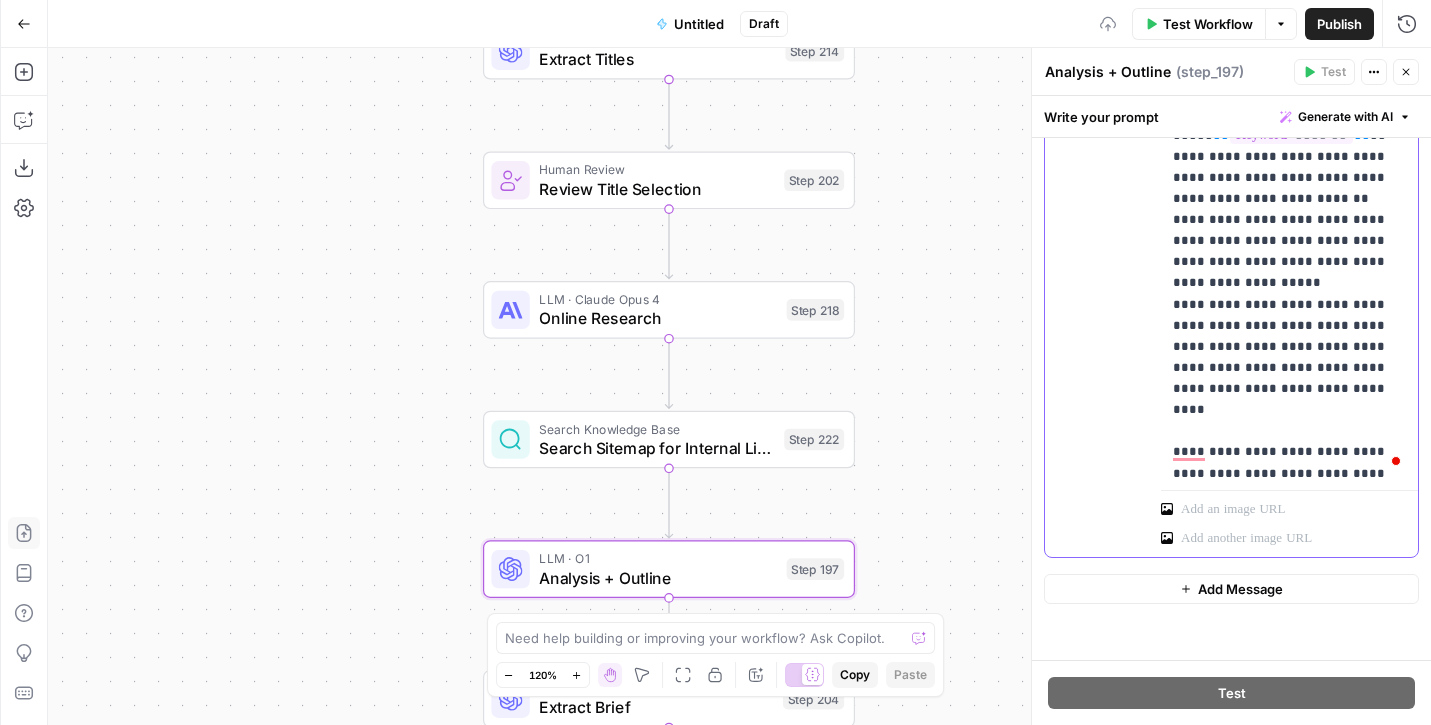 click on "**********" at bounding box center (1289, 2817) 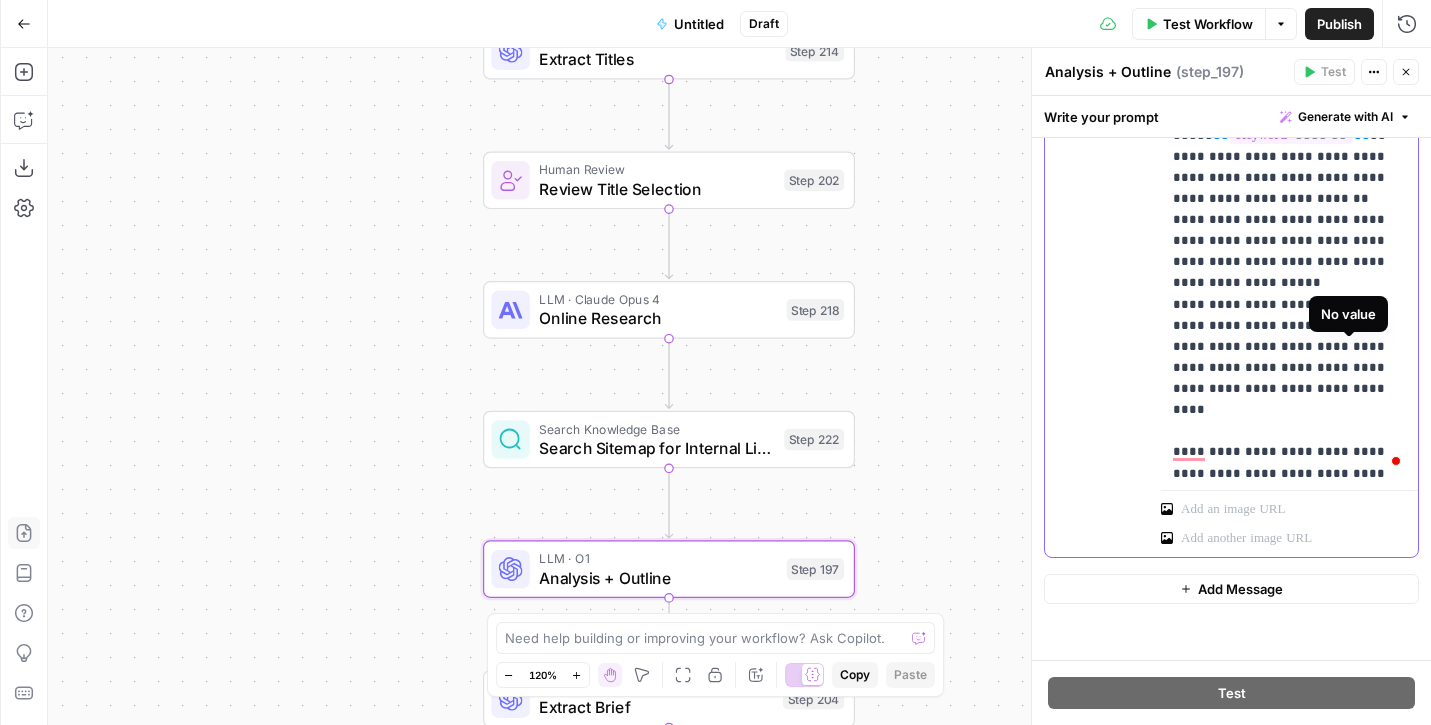 scroll, scrollTop: 1653, scrollLeft: 0, axis: vertical 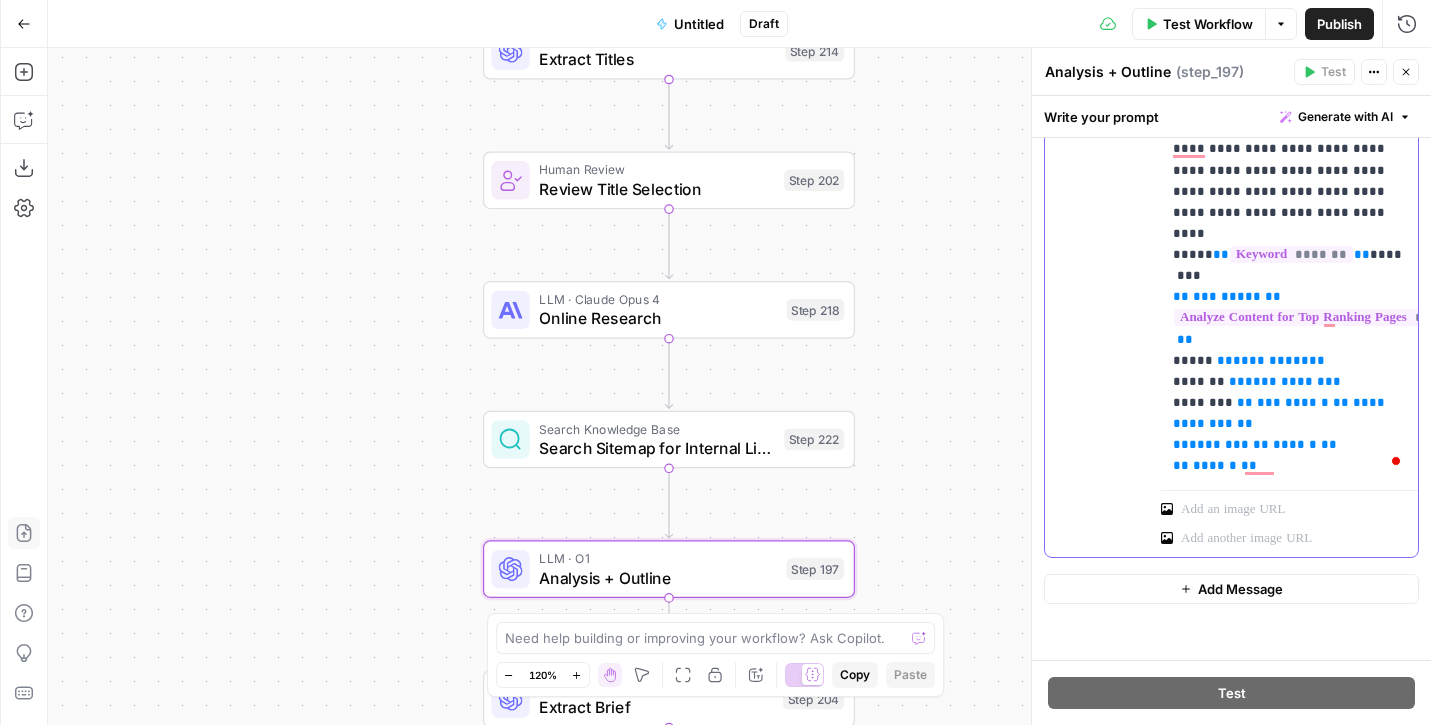 drag, startPoint x: 1235, startPoint y: 298, endPoint x: 1195, endPoint y: 306, distance: 40.792156 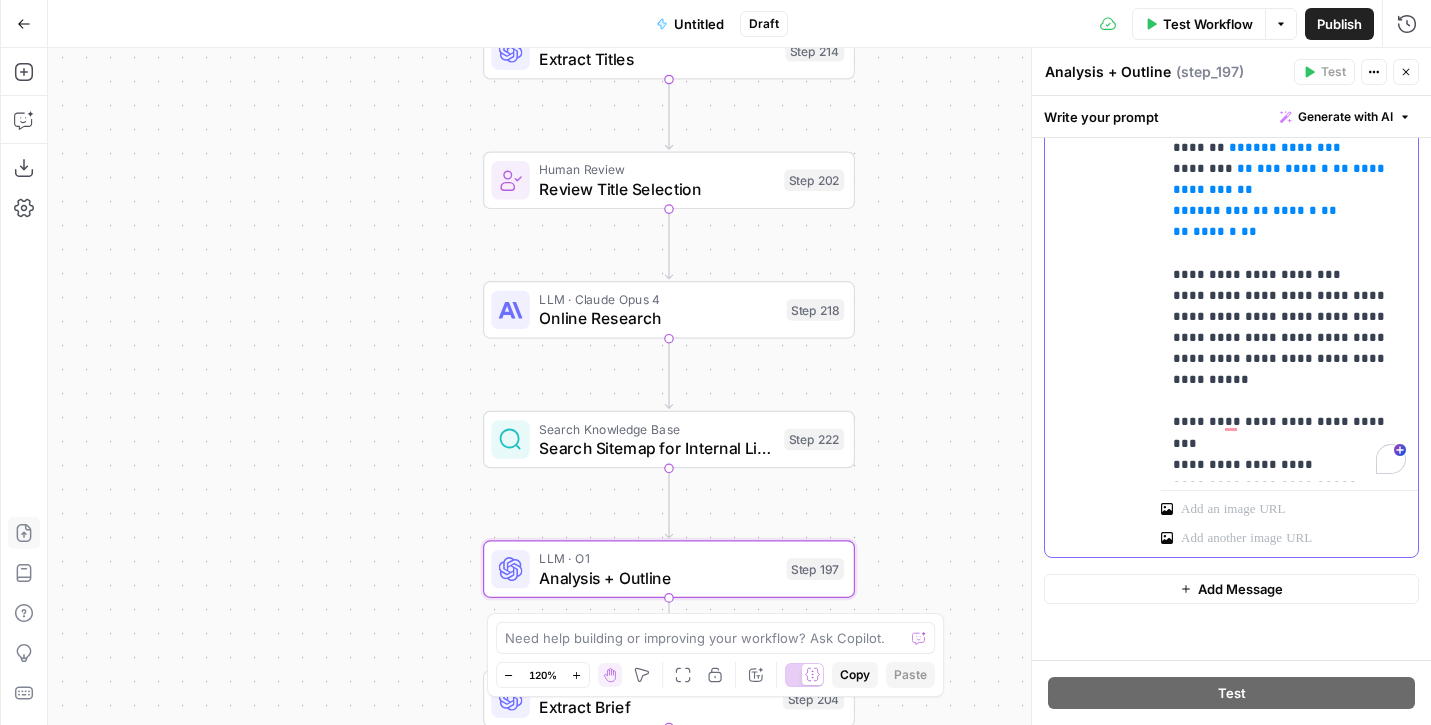 click on "**********" at bounding box center (1289, 2280) 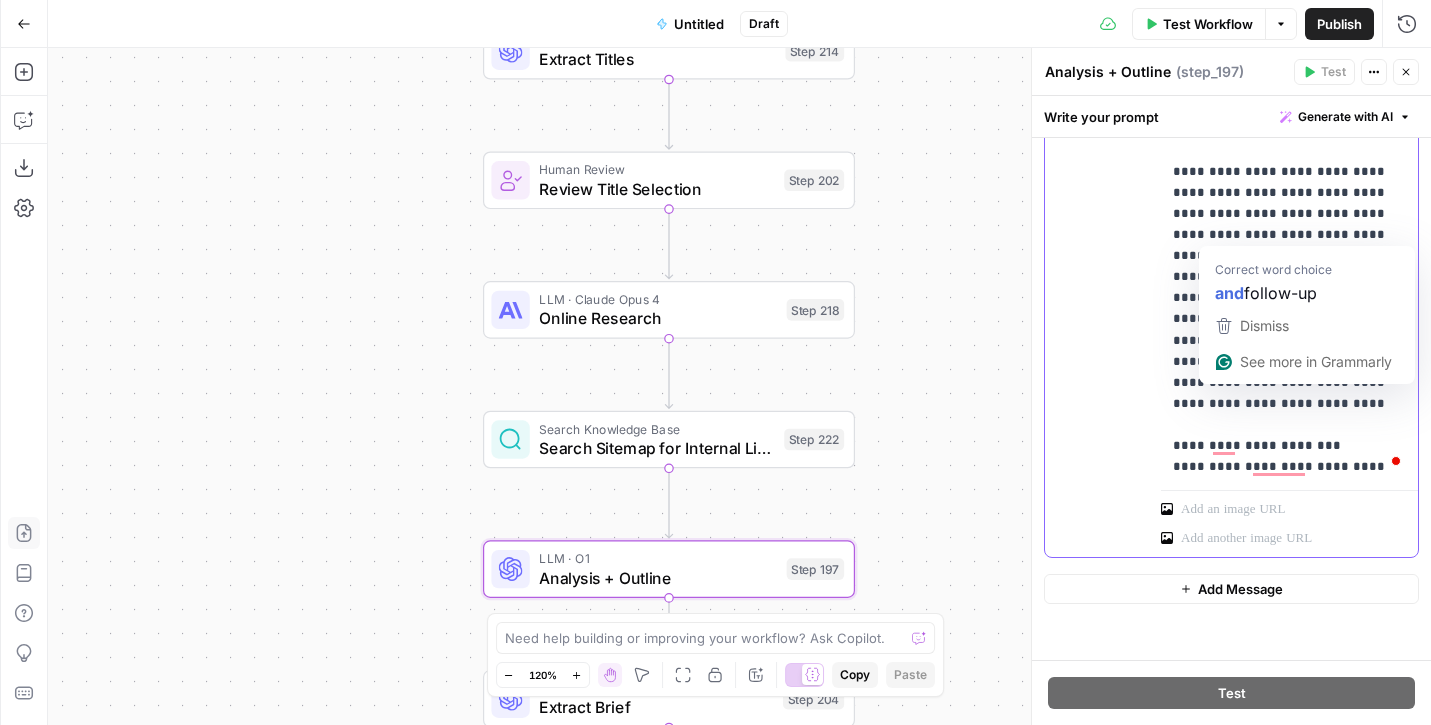 click on "**********" at bounding box center [1289, 1681] 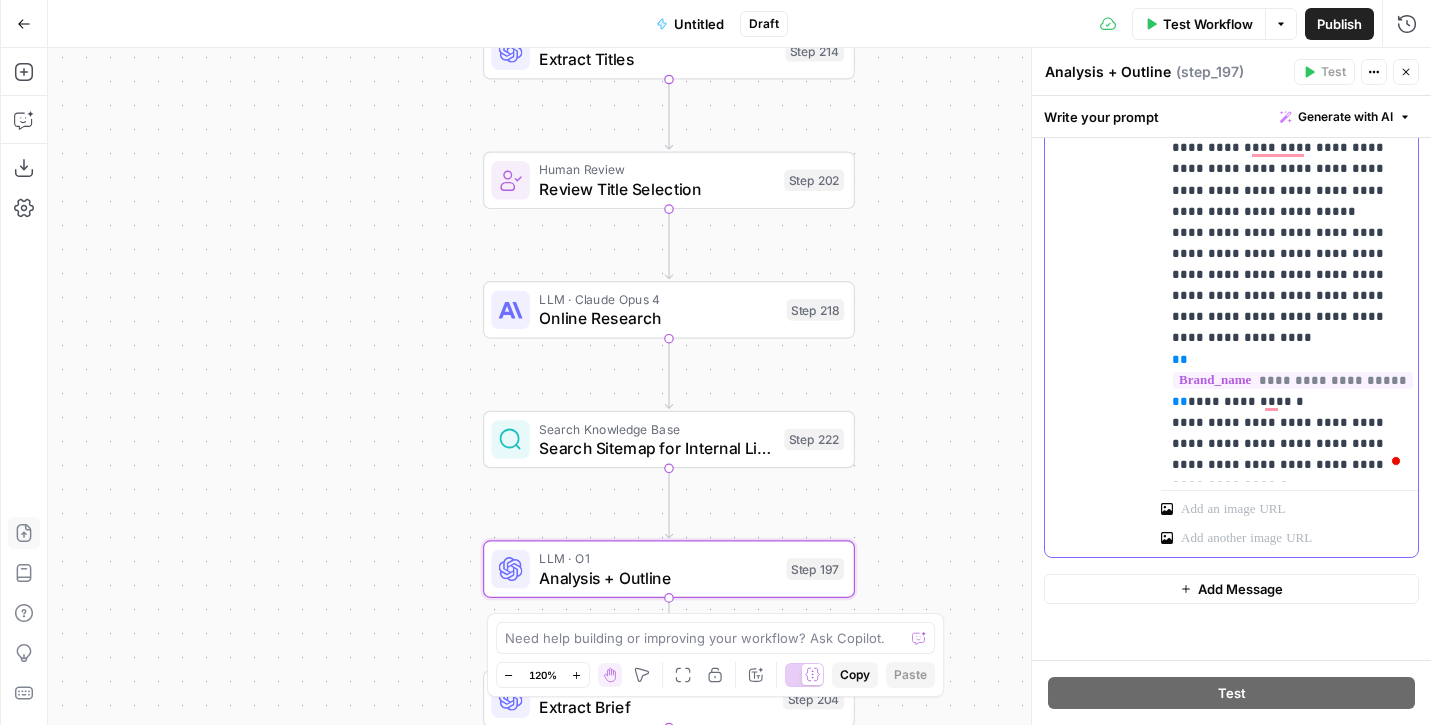 click on "**********" at bounding box center (1288, 1362) 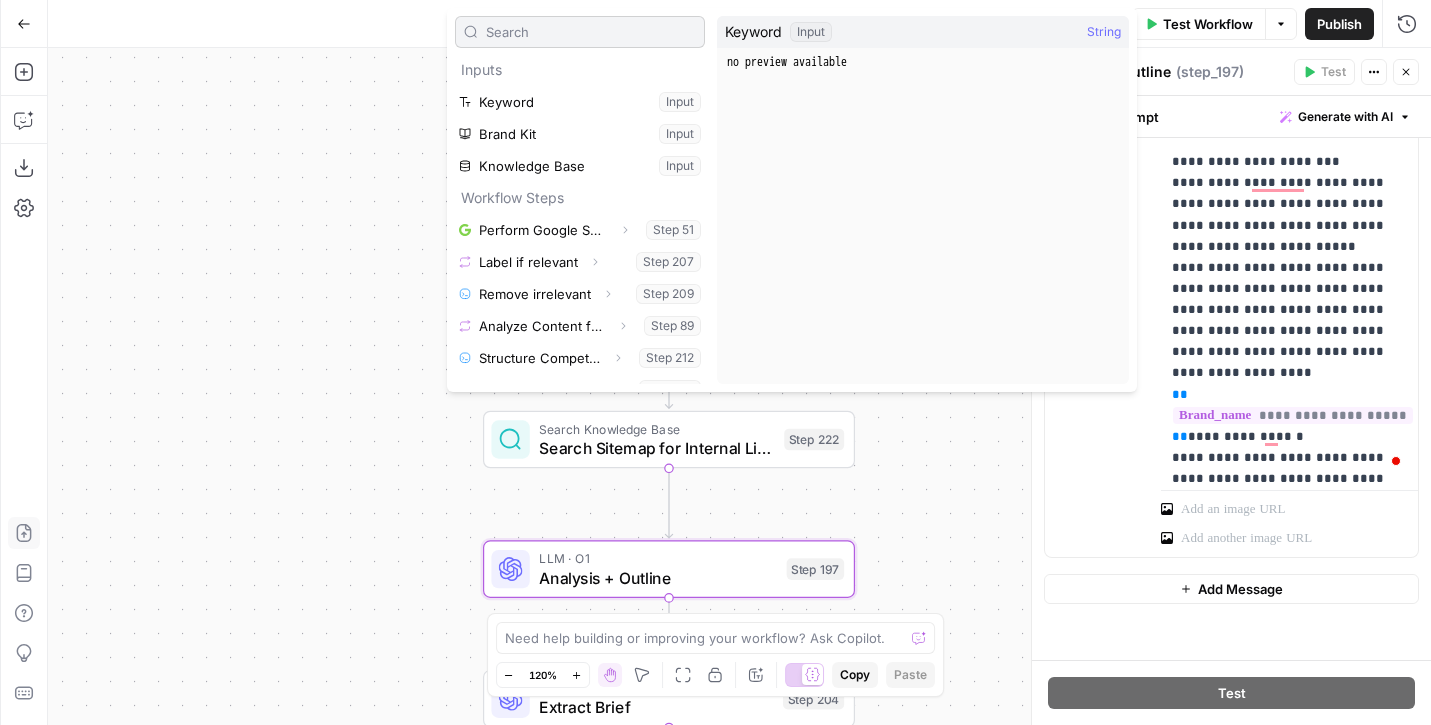 click at bounding box center (591, 32) 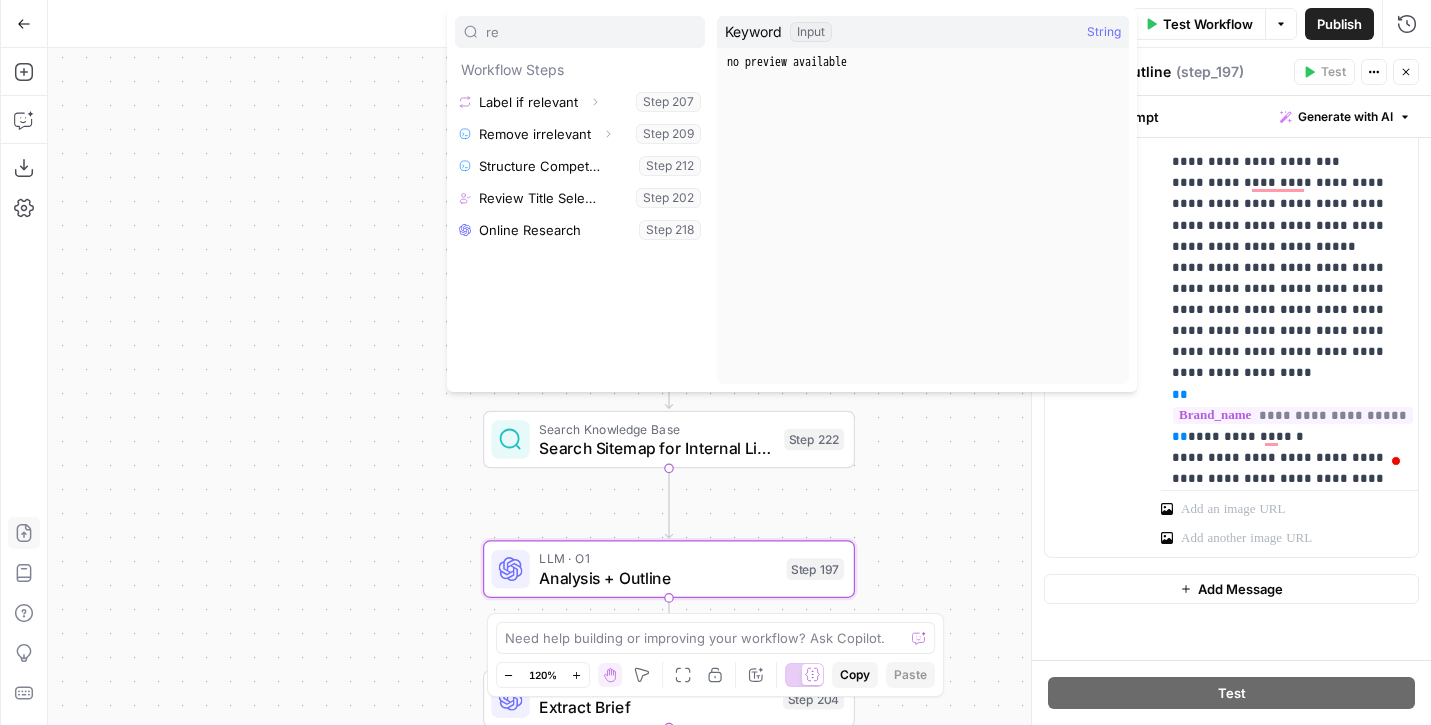 type on "r" 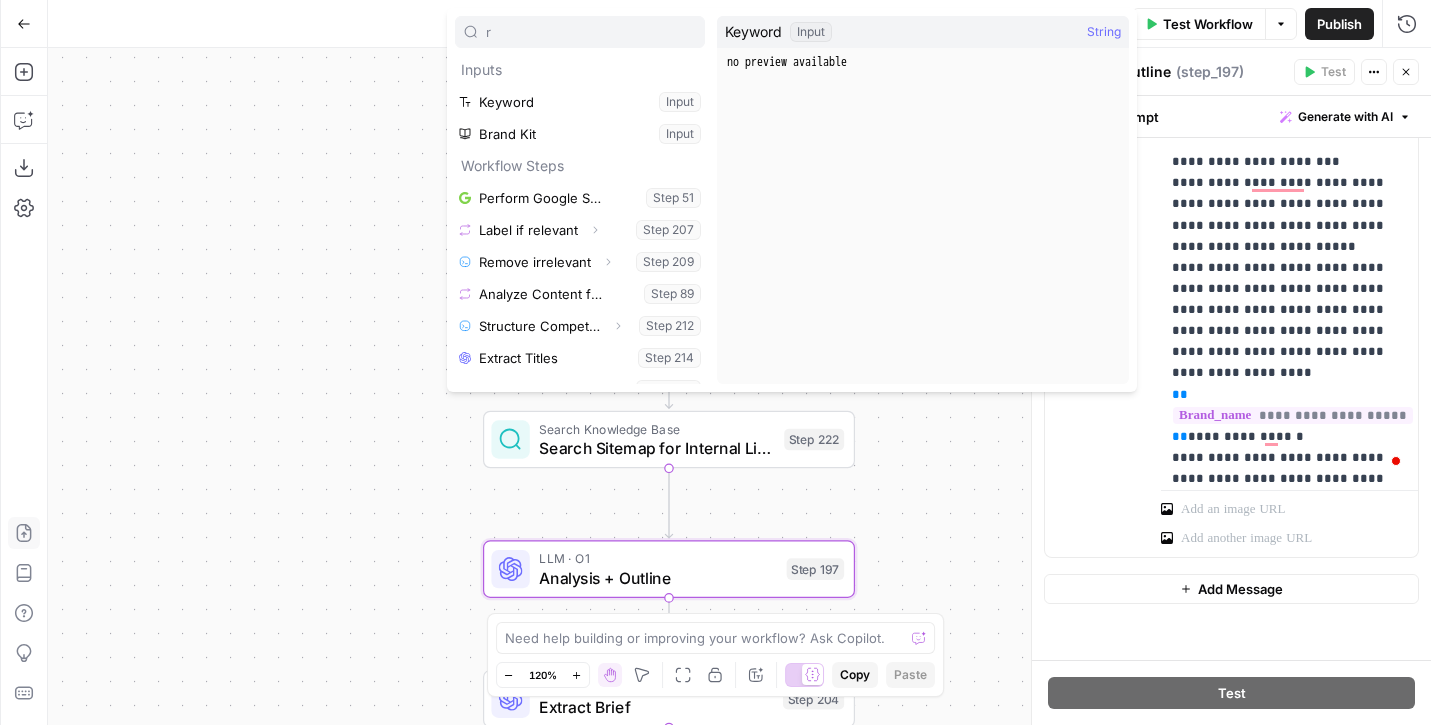 type 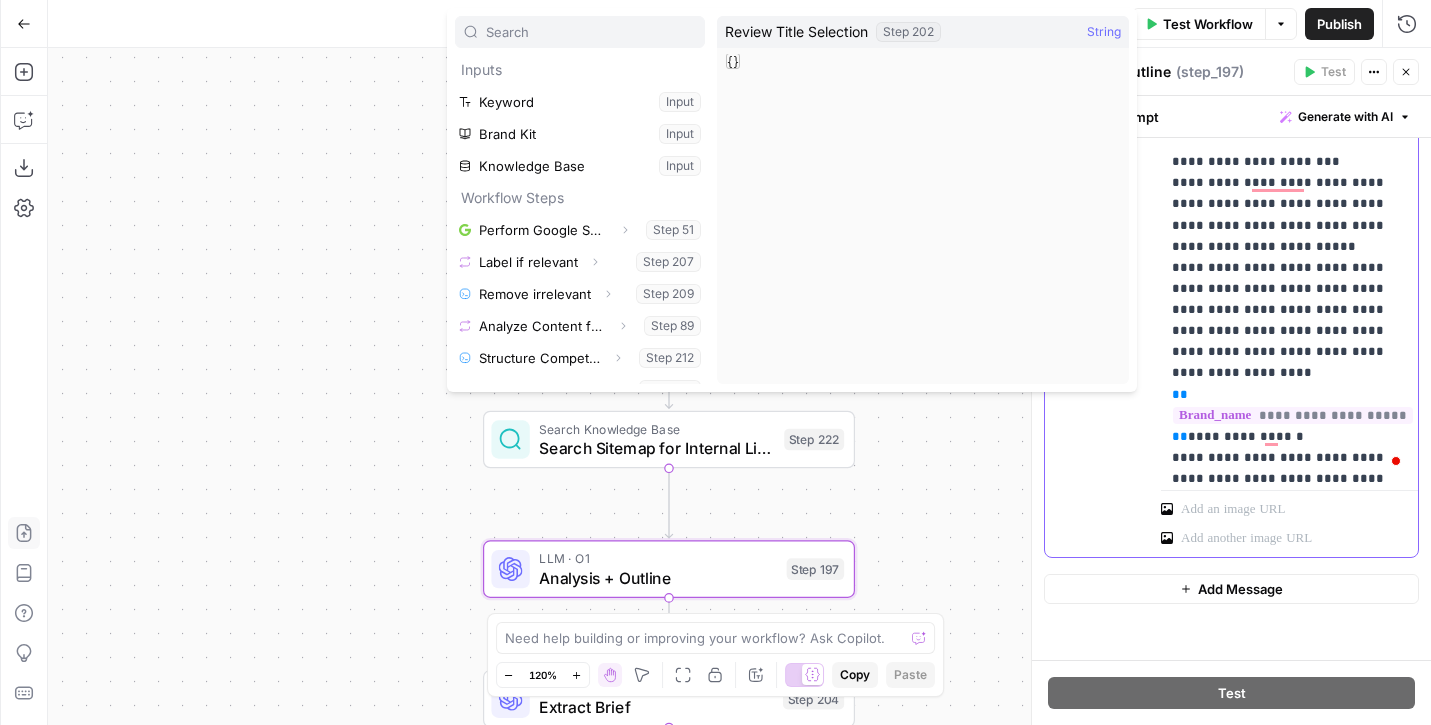 click on "**********" at bounding box center (1288, 1397) 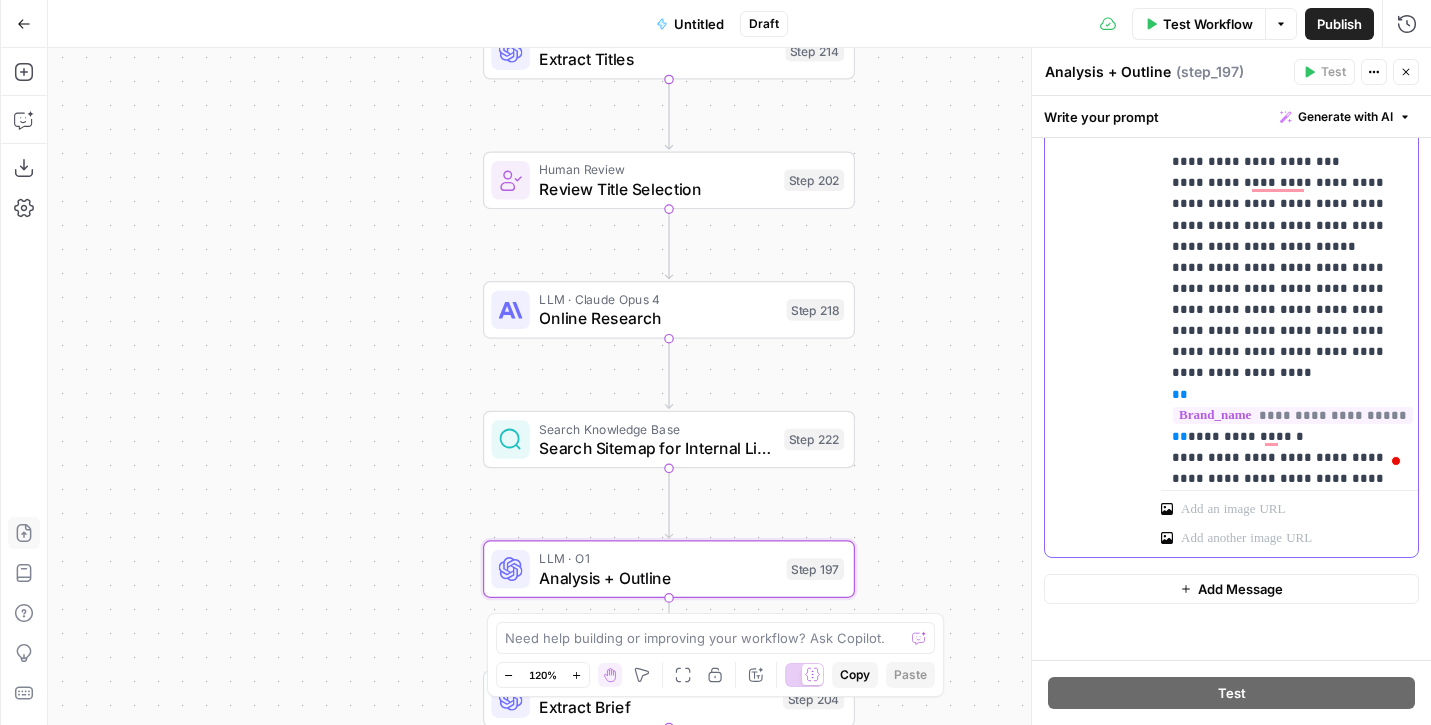 drag, startPoint x: 1343, startPoint y: 253, endPoint x: 1295, endPoint y: 251, distance: 48.04165 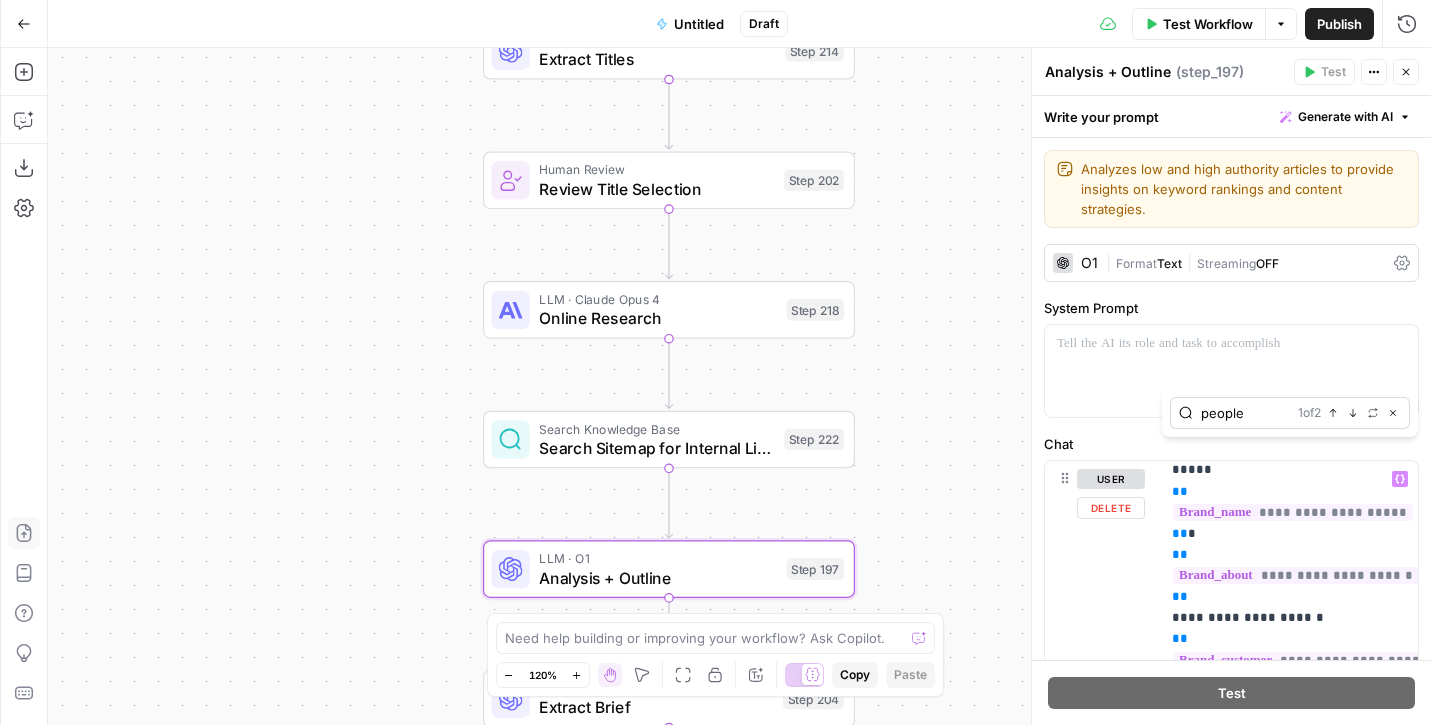 click on "people 1  of  2 Previous match Next Match Replace Close" at bounding box center (1290, 413) 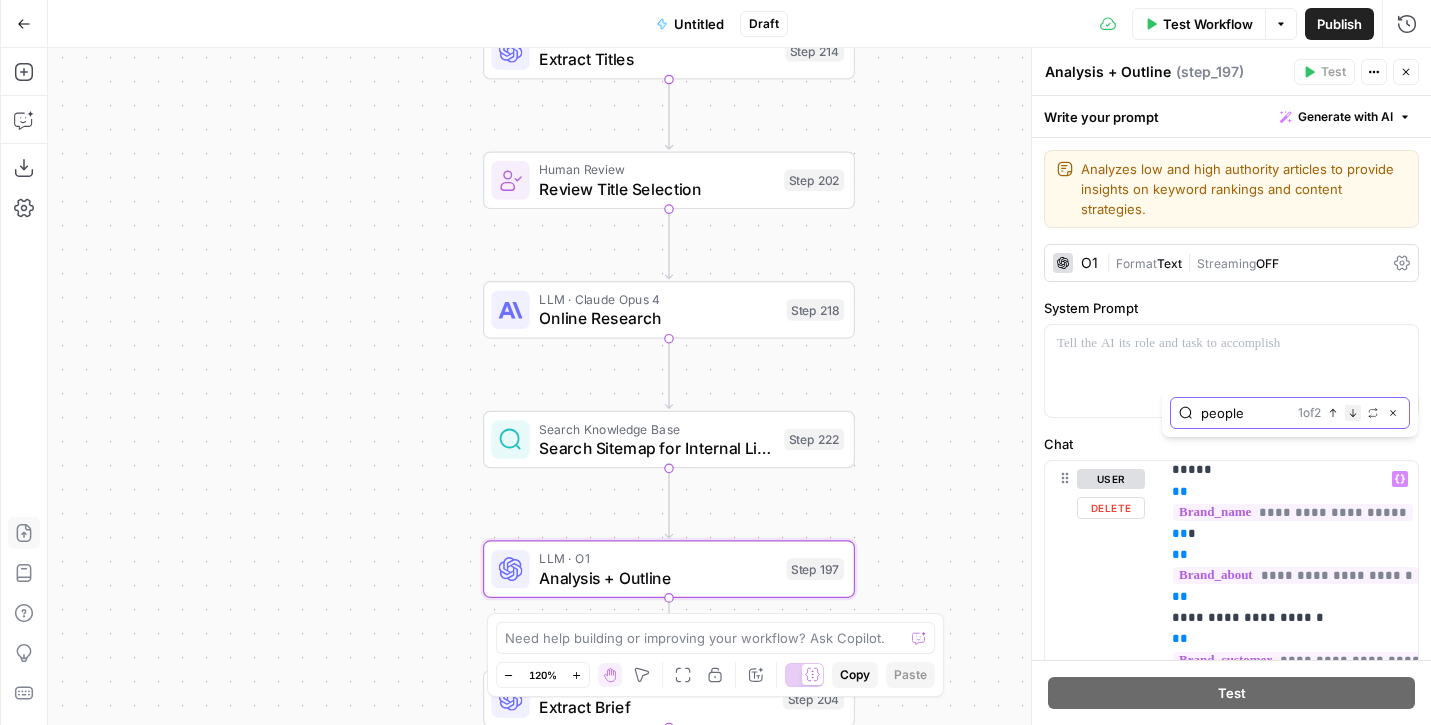 click 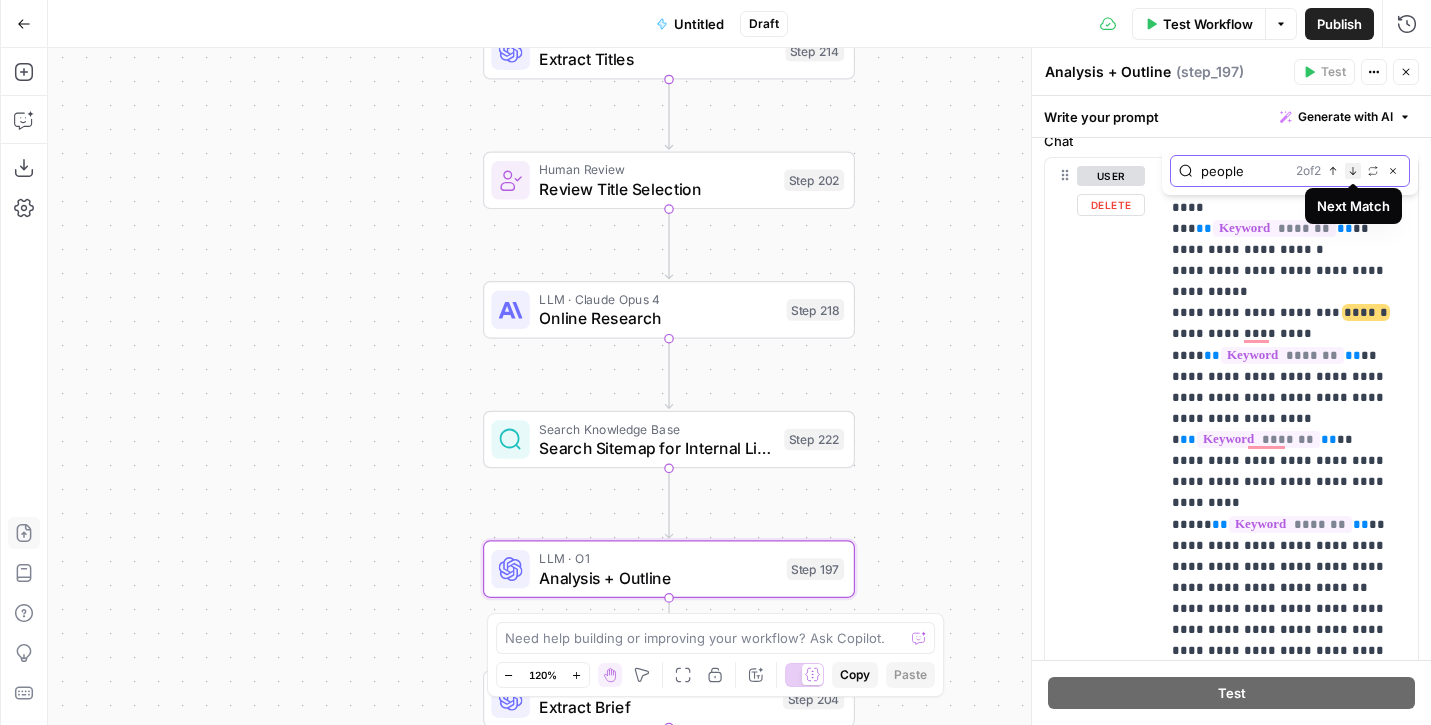 click on "Next Match" at bounding box center (1353, 171) 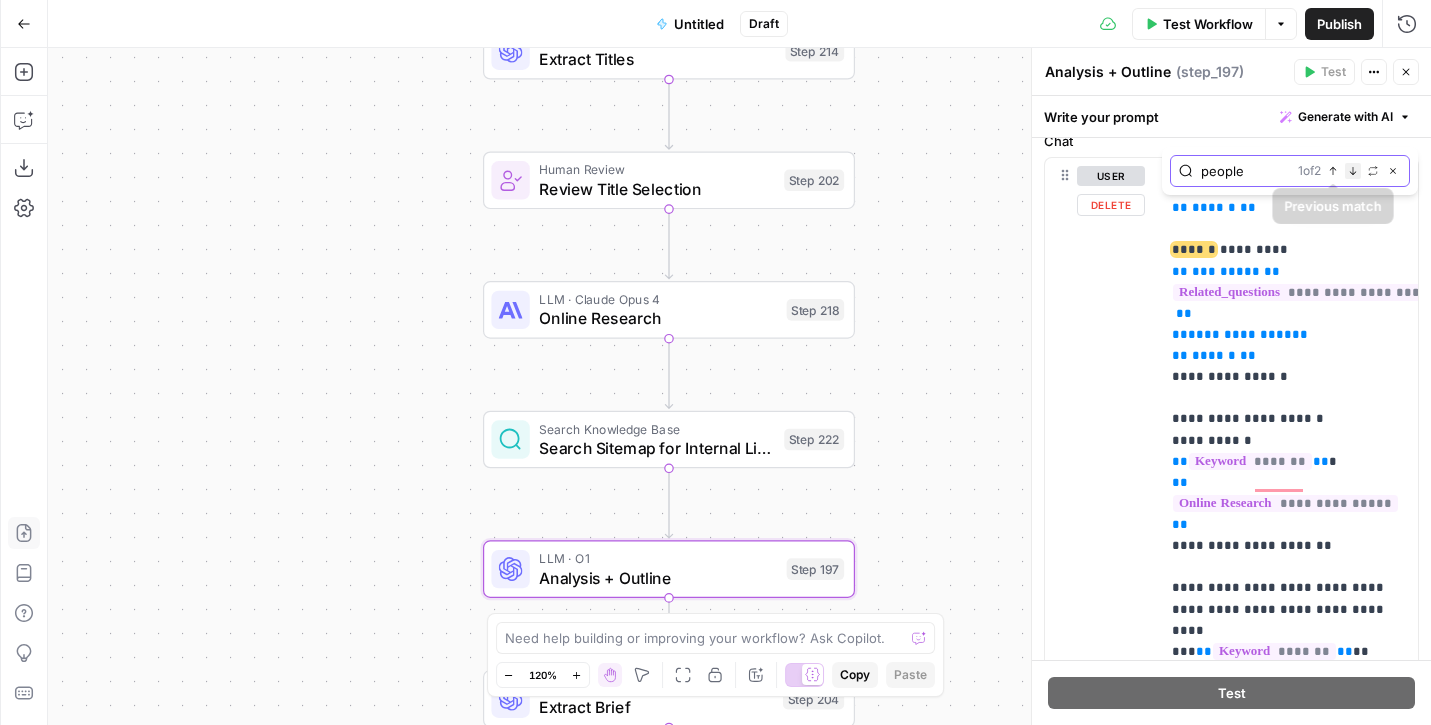 click 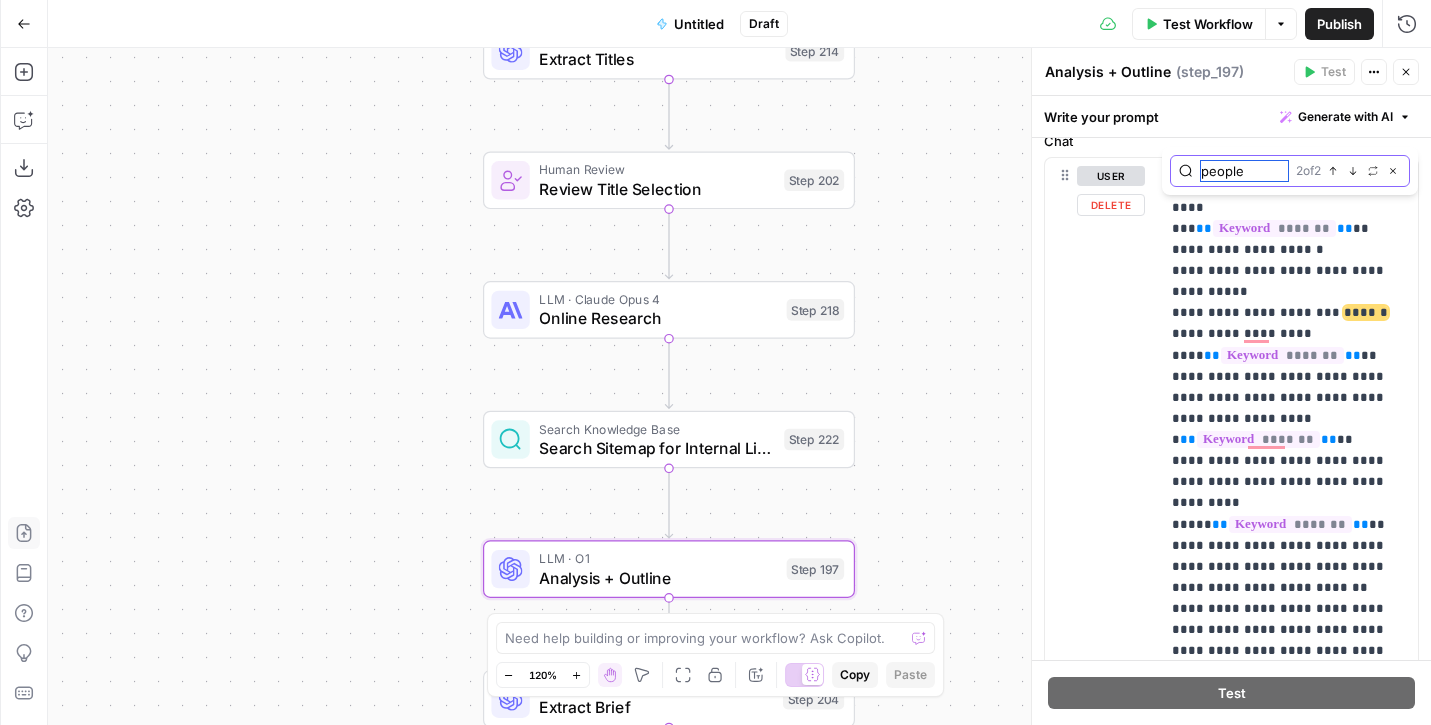 drag, startPoint x: 1260, startPoint y: 167, endPoint x: 1174, endPoint y: 167, distance: 86 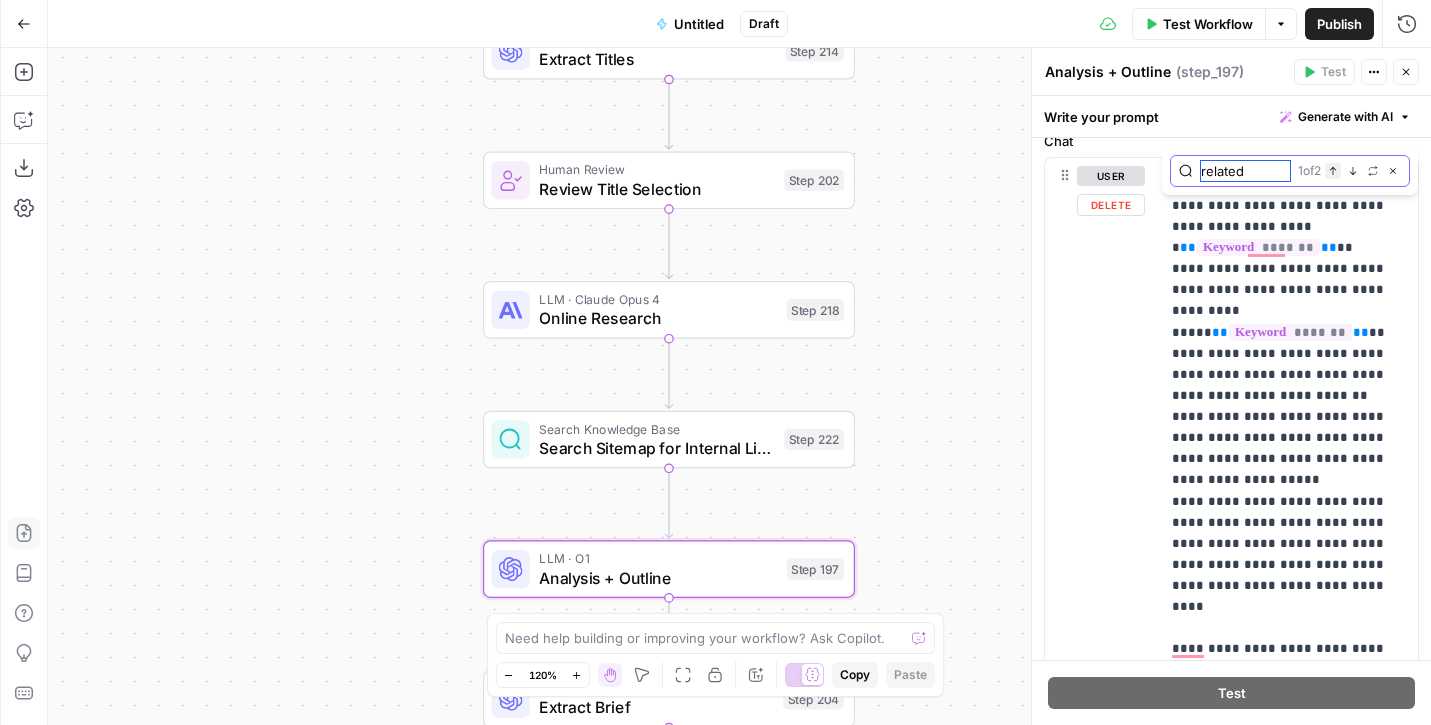 type on "related" 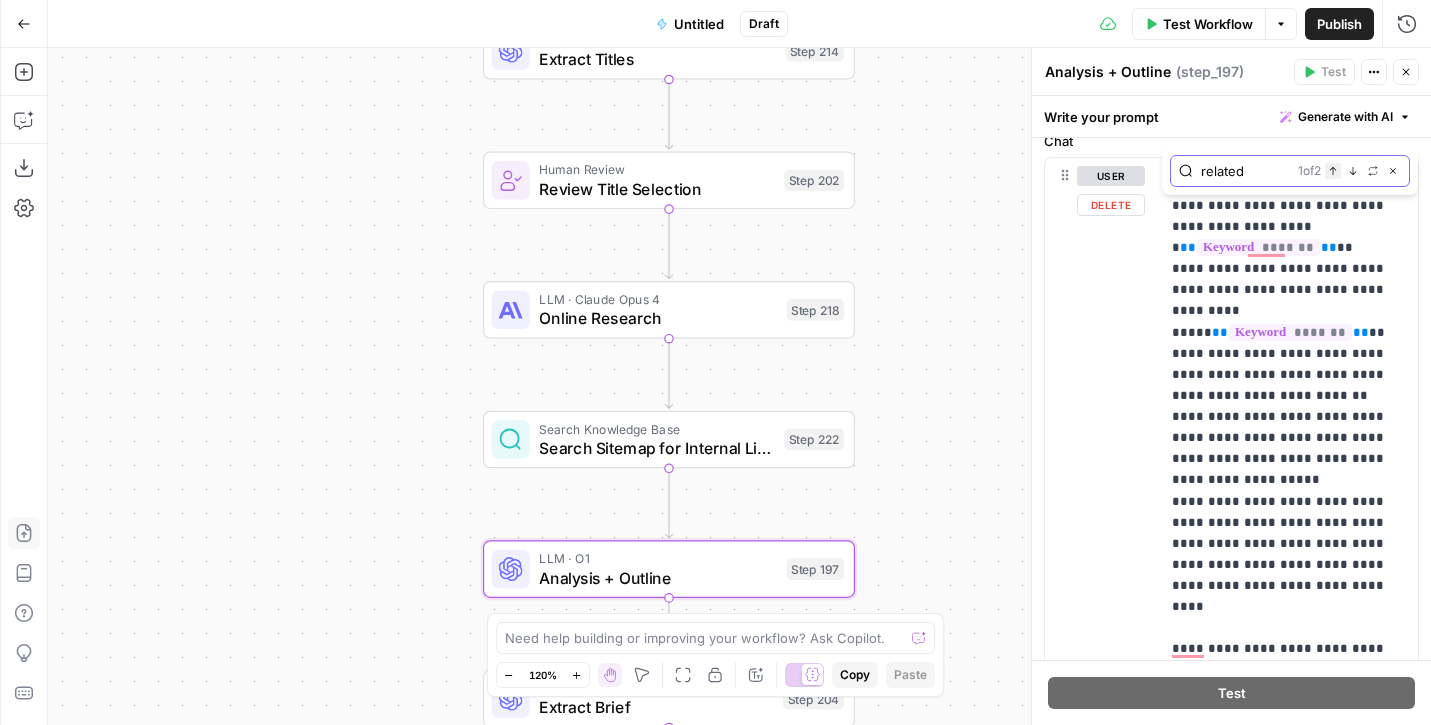 click 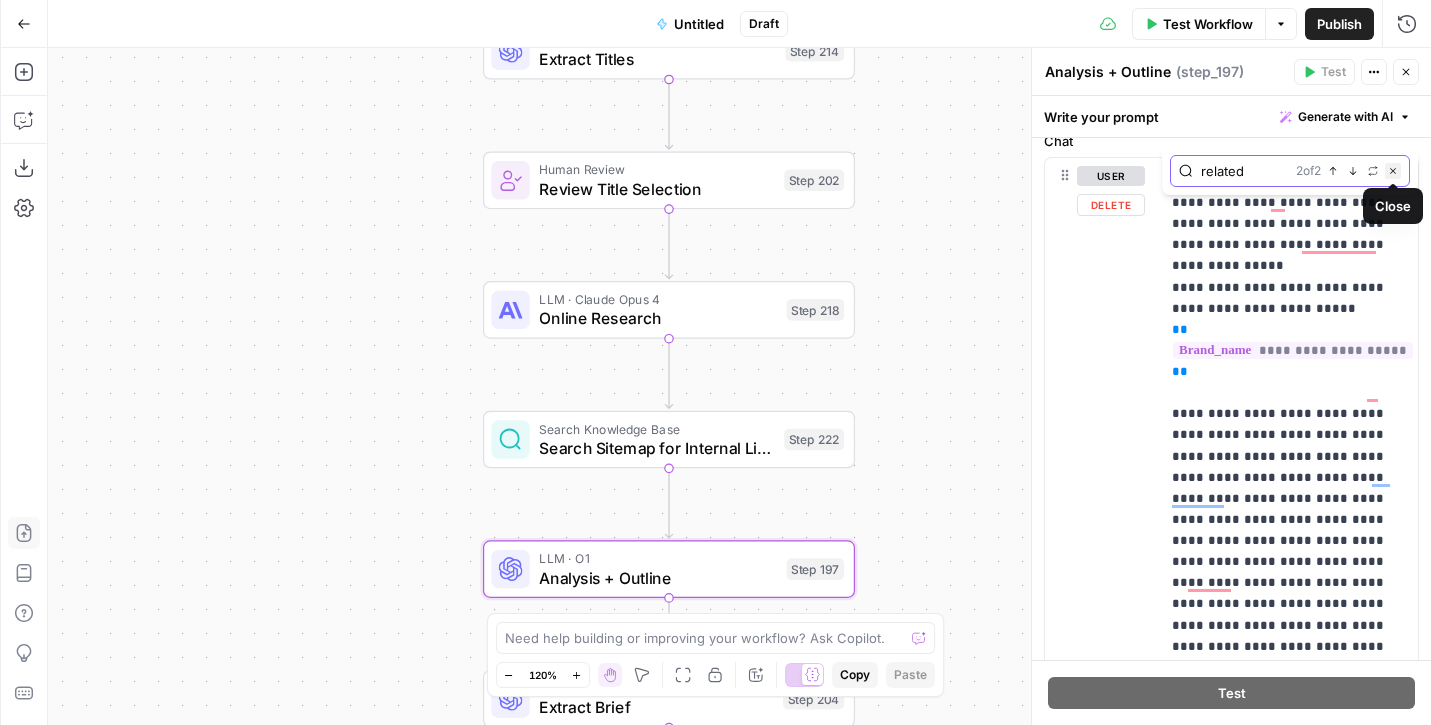 click 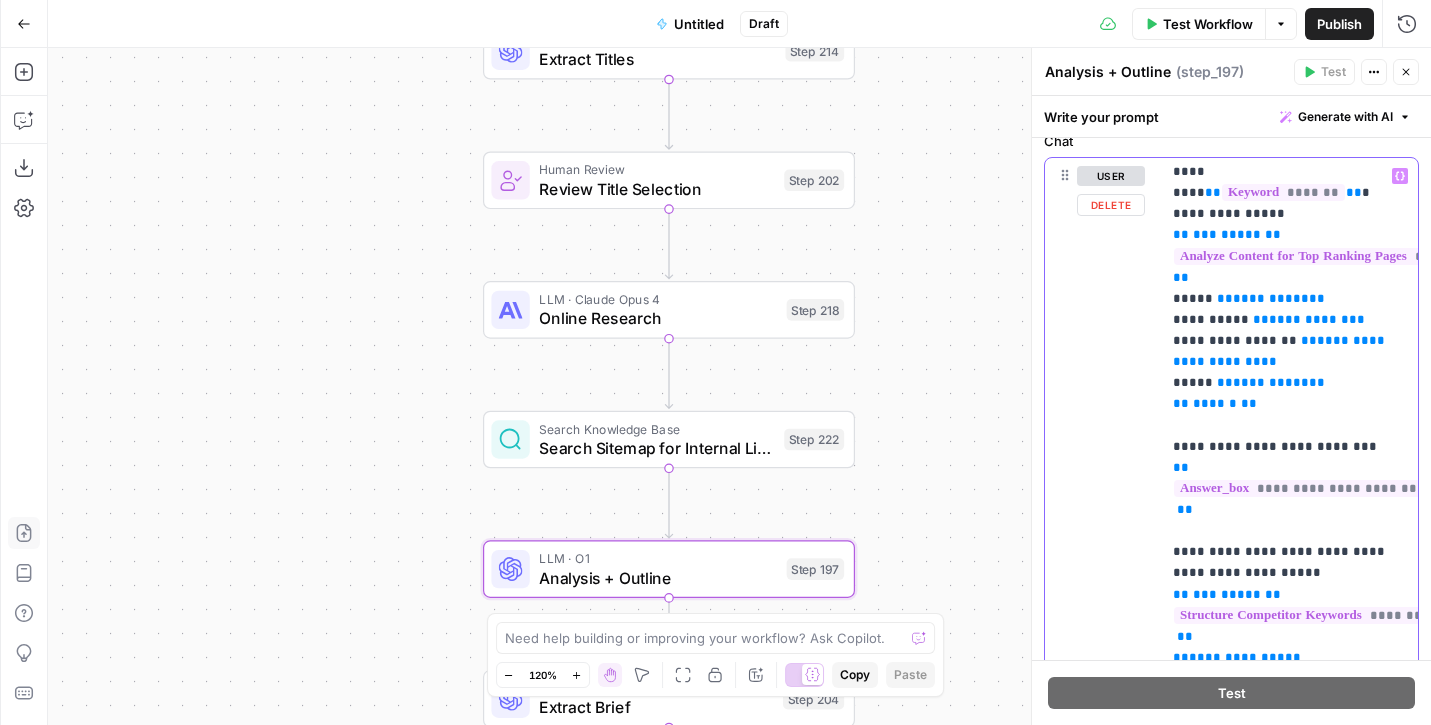 drag, startPoint x: 1195, startPoint y: 426, endPoint x: 1165, endPoint y: 386, distance: 50 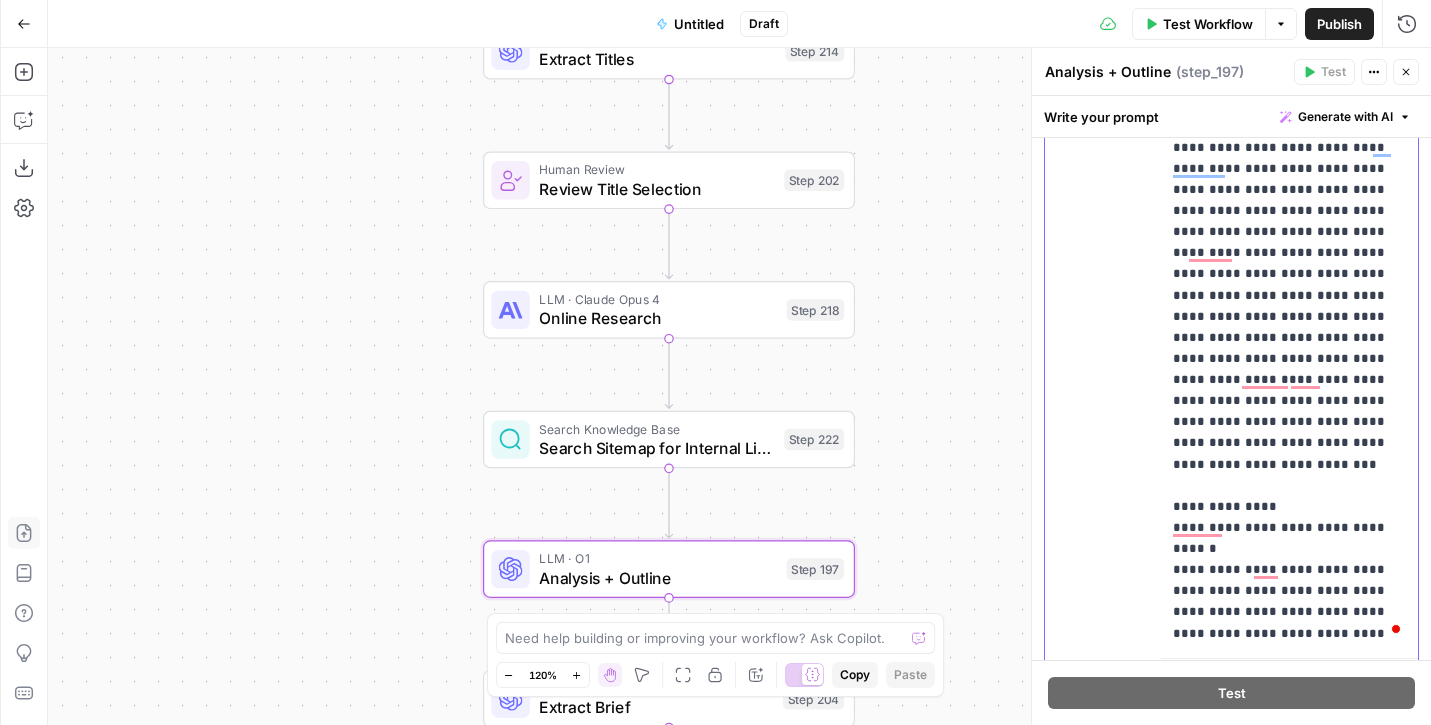 click on "**********" at bounding box center [1289, -54] 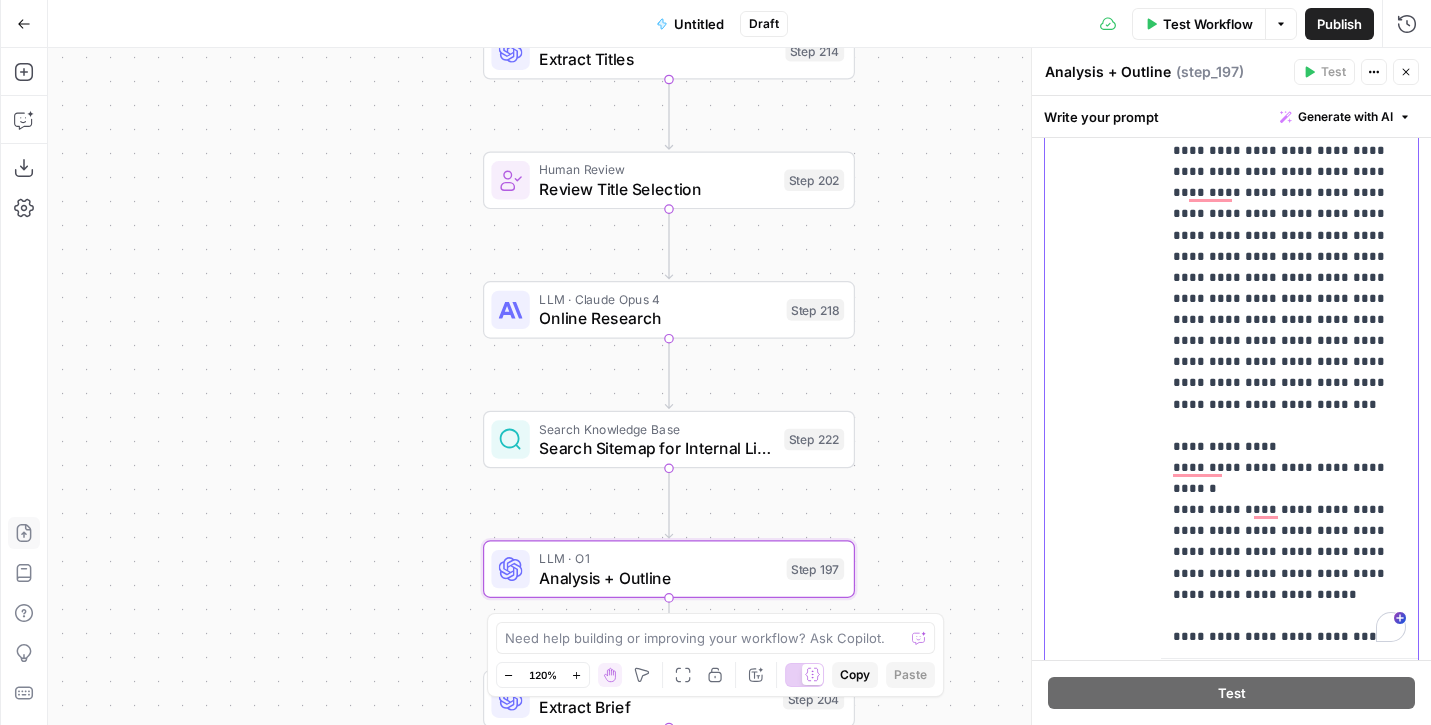 click on "**********" at bounding box center (1289, -114) 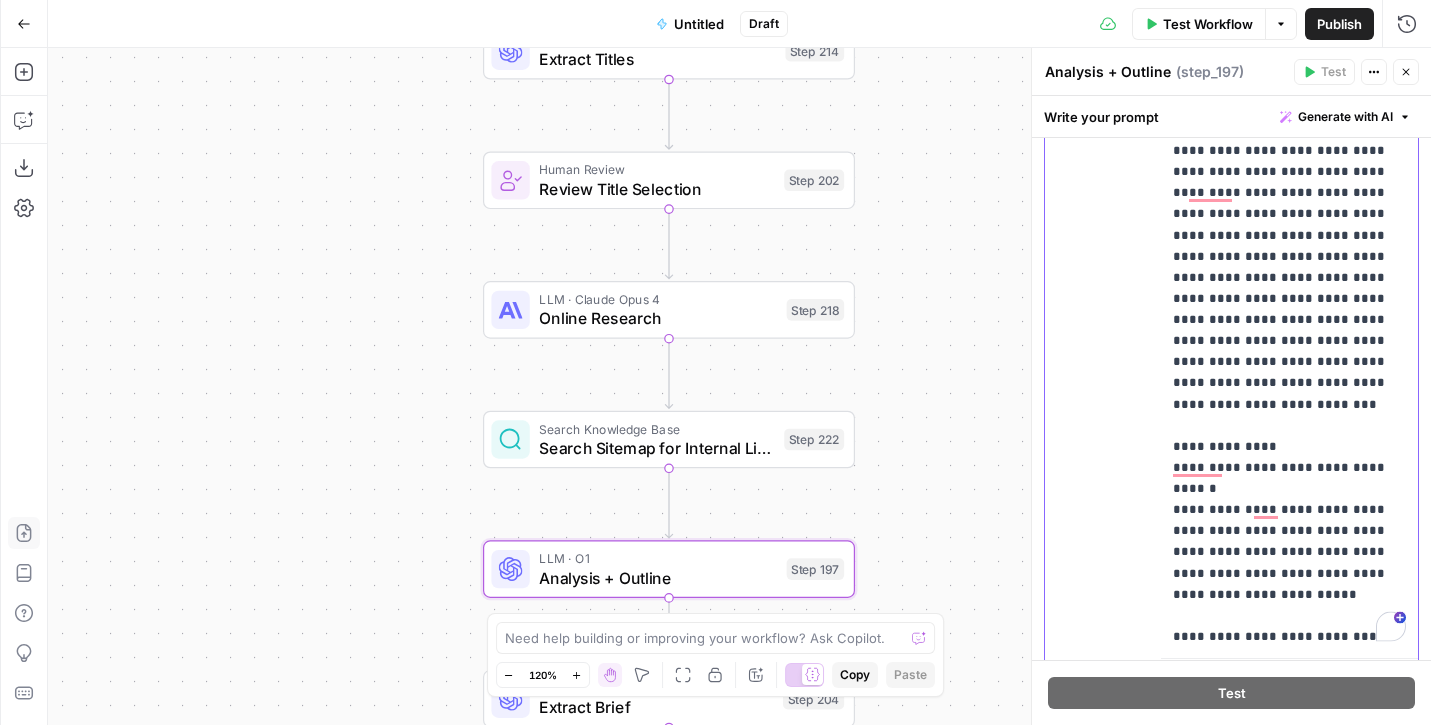 click on "**********" at bounding box center [1289, -114] 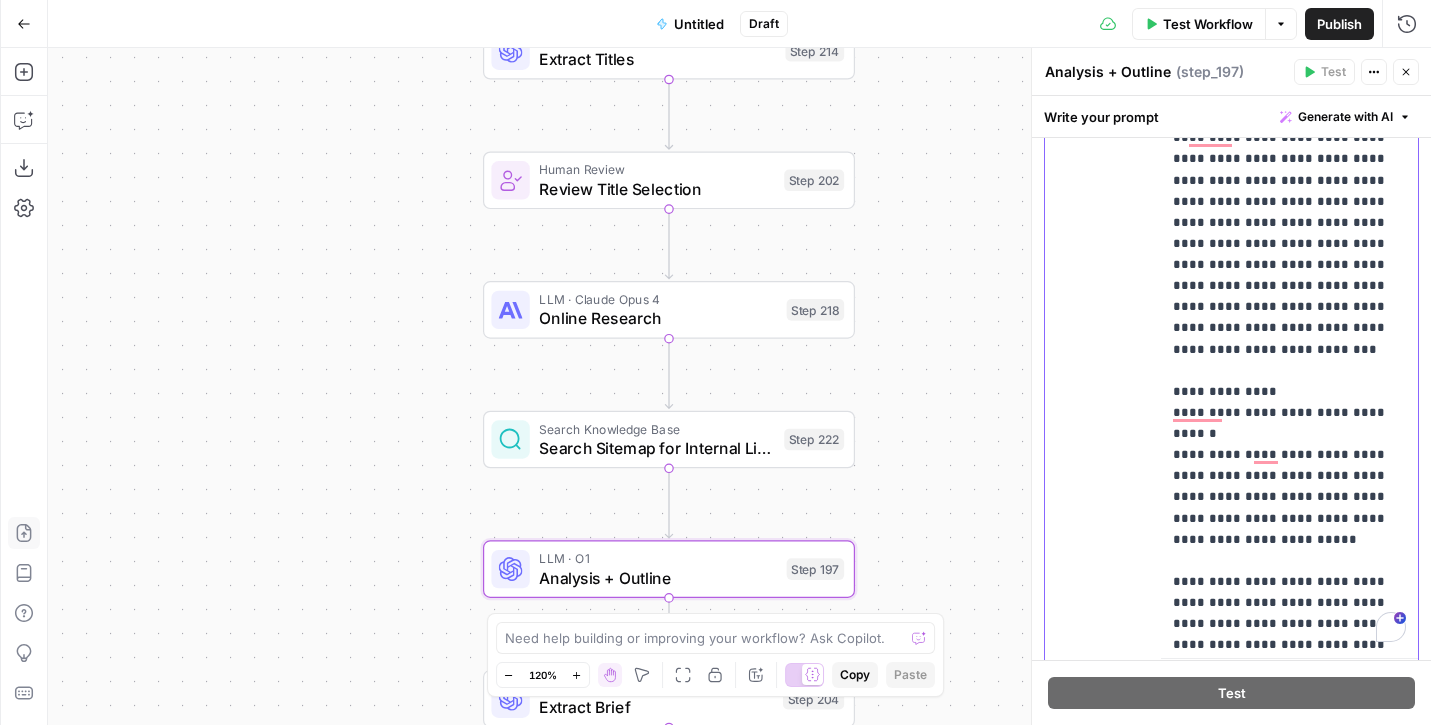 click on "**********" at bounding box center [1289, -169] 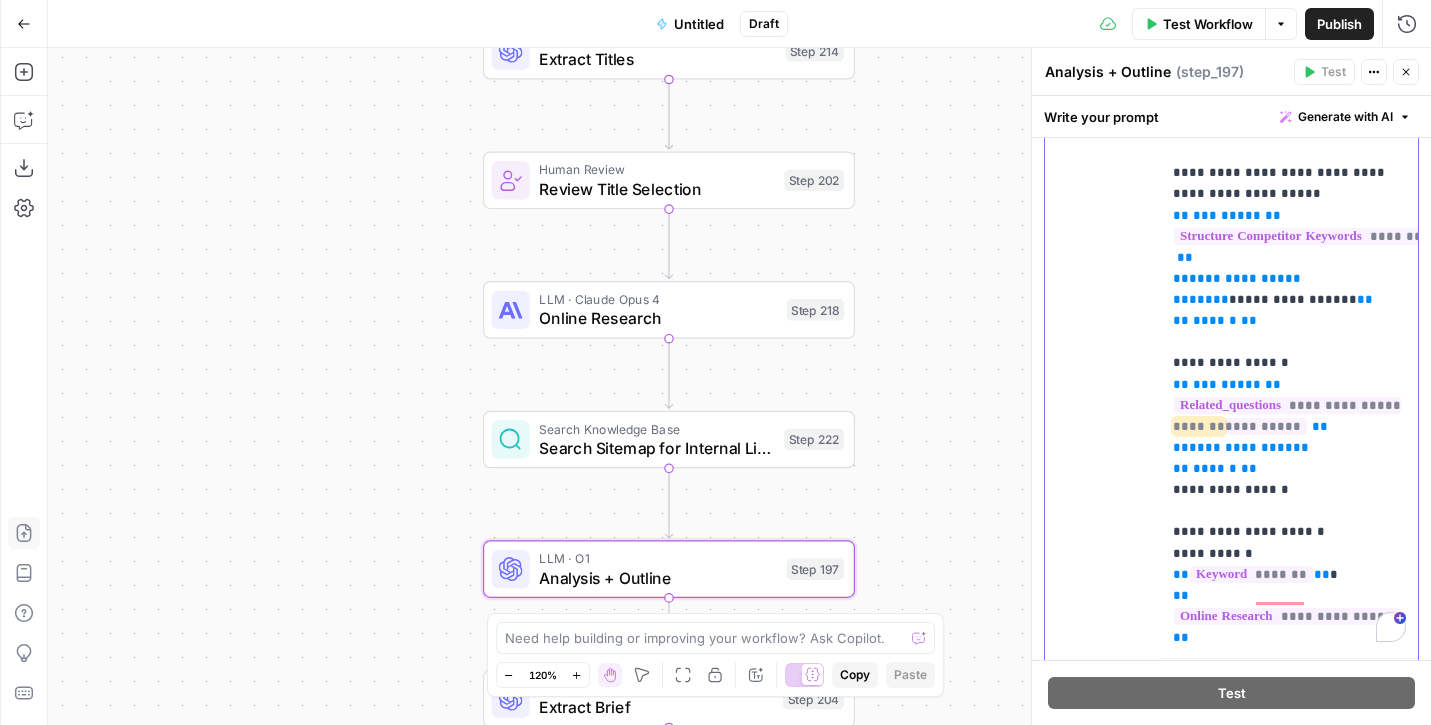 drag, startPoint x: 1316, startPoint y: 345, endPoint x: 1350, endPoint y: 366, distance: 39.962482 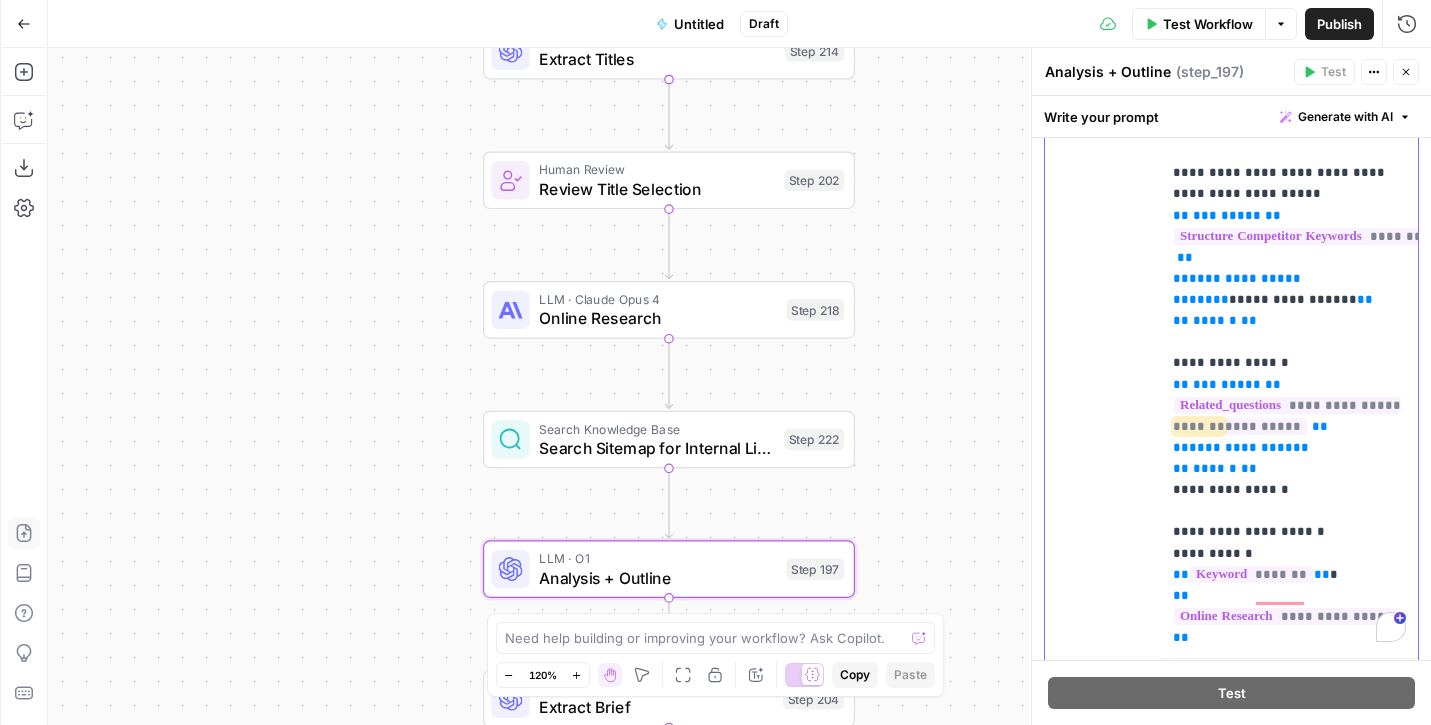 click on "**********" at bounding box center (1289, 3785) 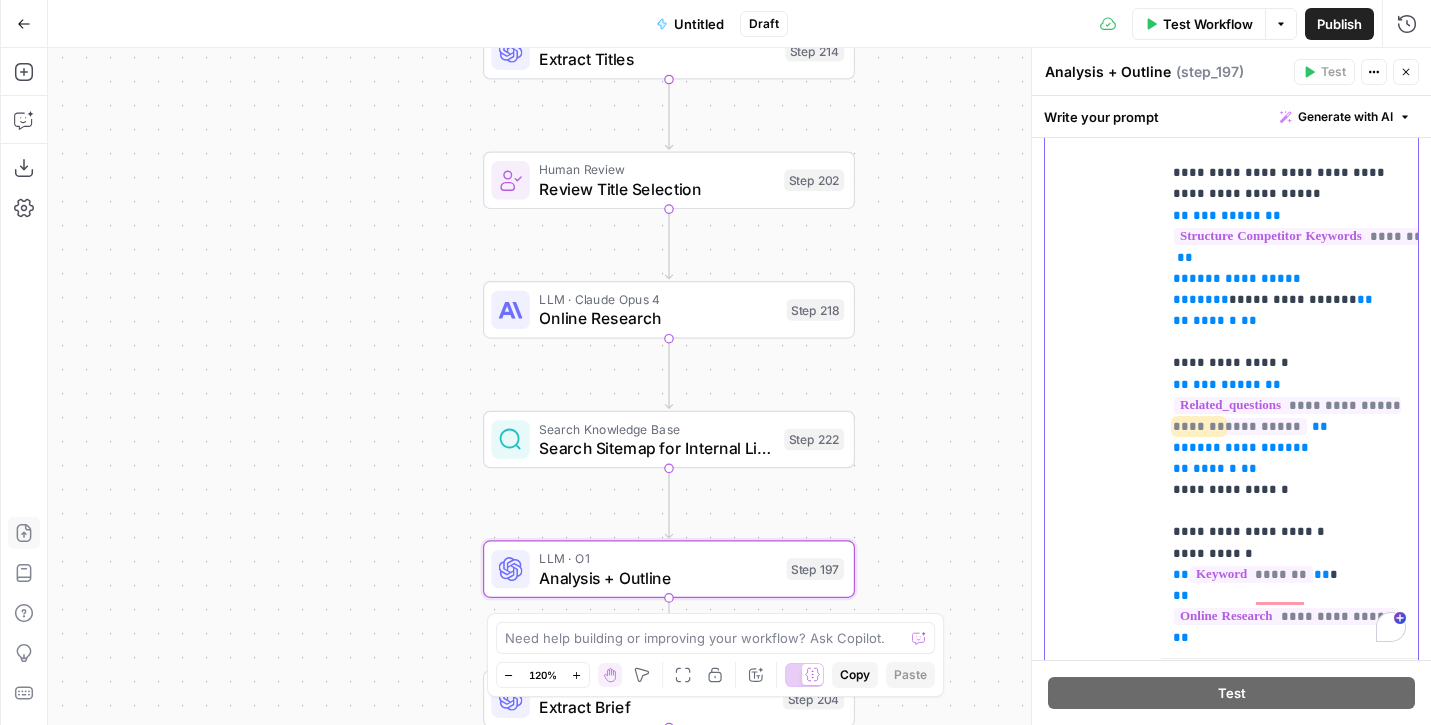 drag, startPoint x: 1171, startPoint y: 319, endPoint x: 1278, endPoint y: 338, distance: 108.67382 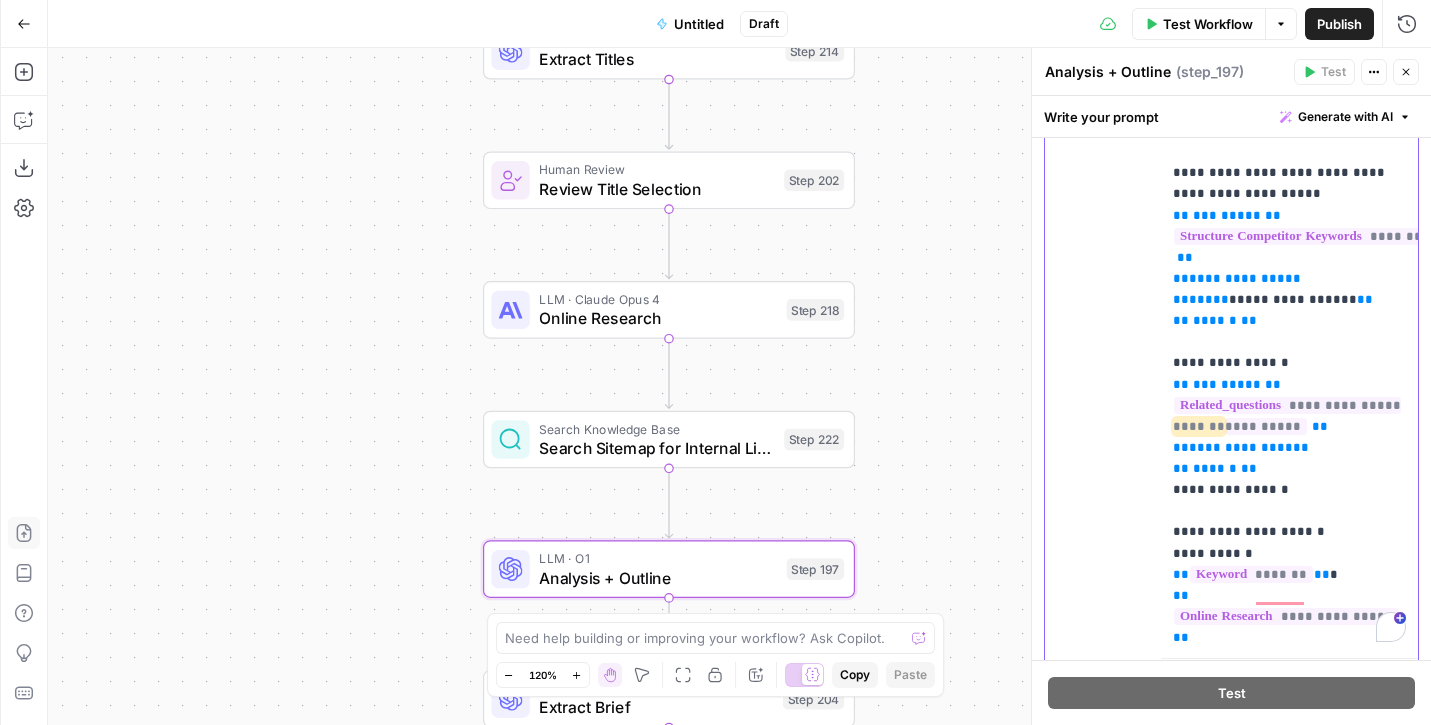 click on "**********" at bounding box center [1289, 242] 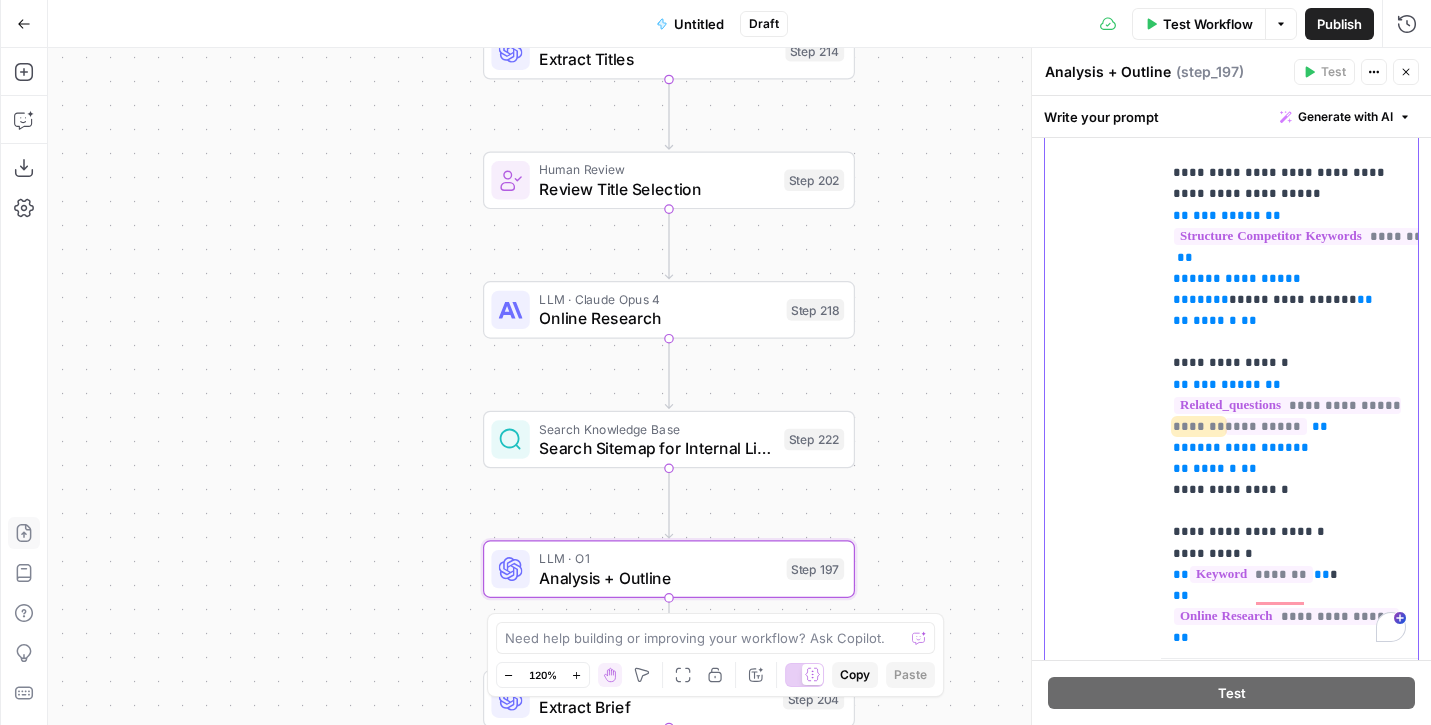 copy on "**********" 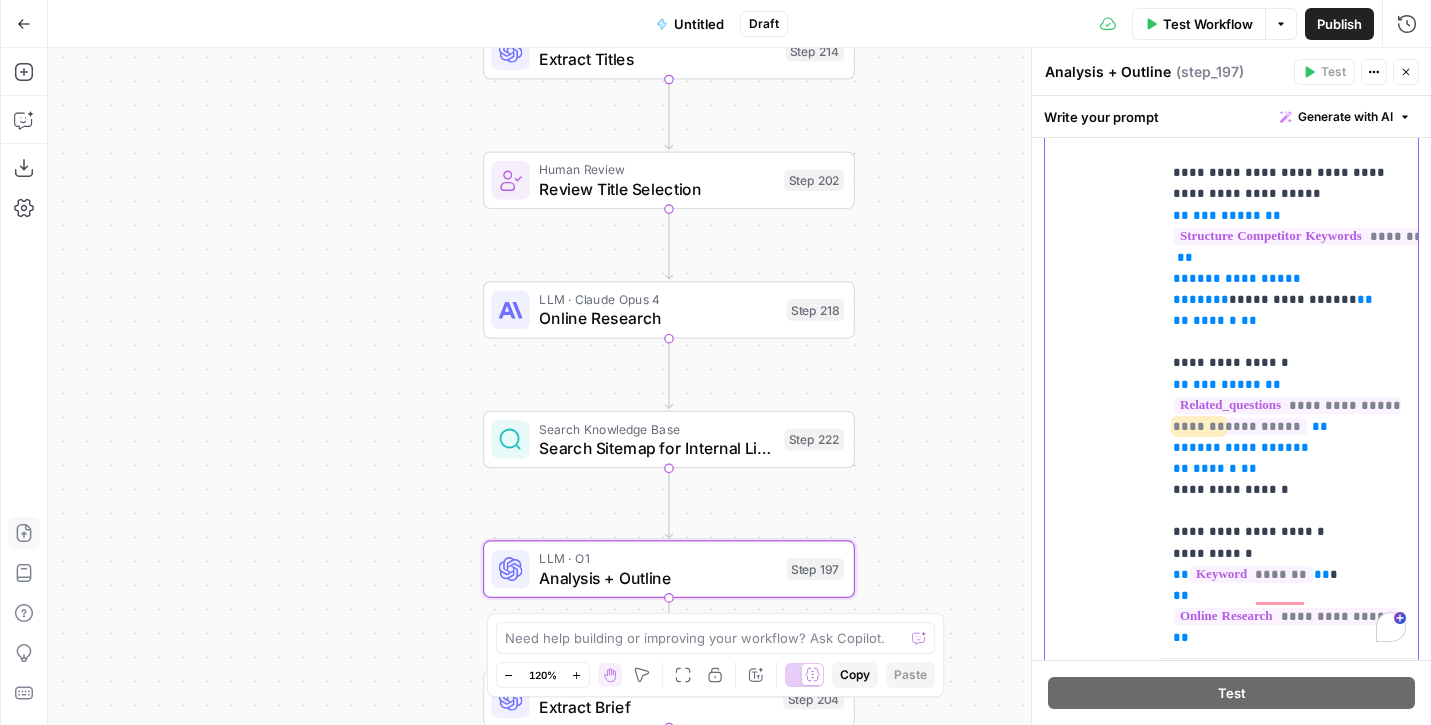 click on "**********" at bounding box center [1287, 405] 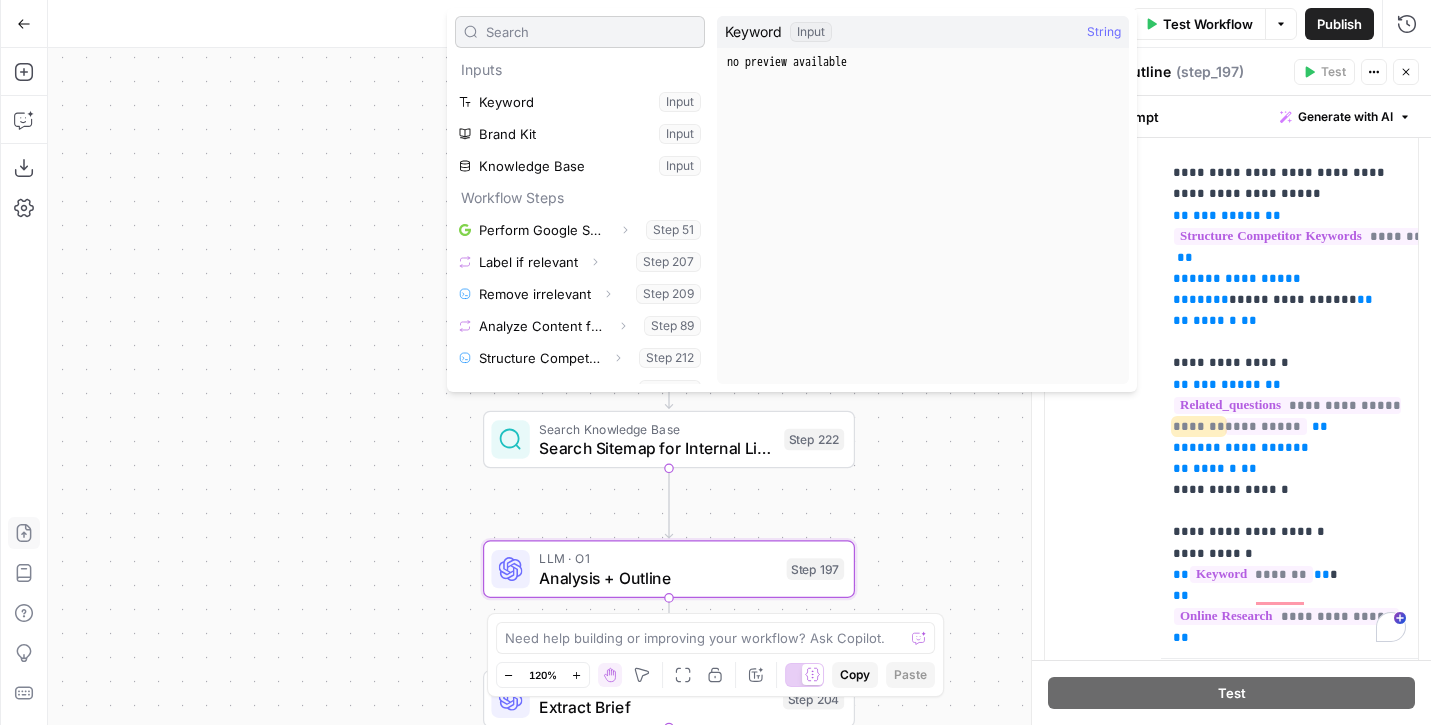 click at bounding box center [591, 32] 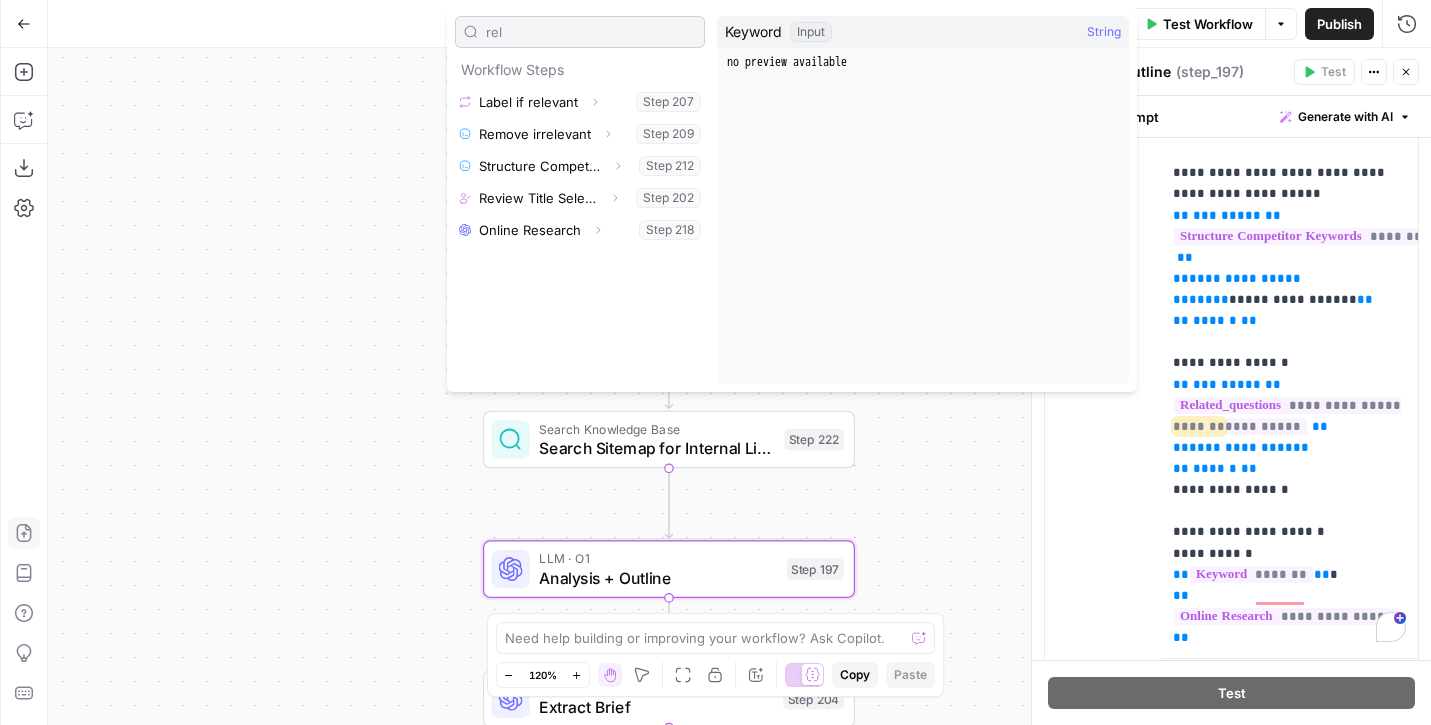 type on "rela" 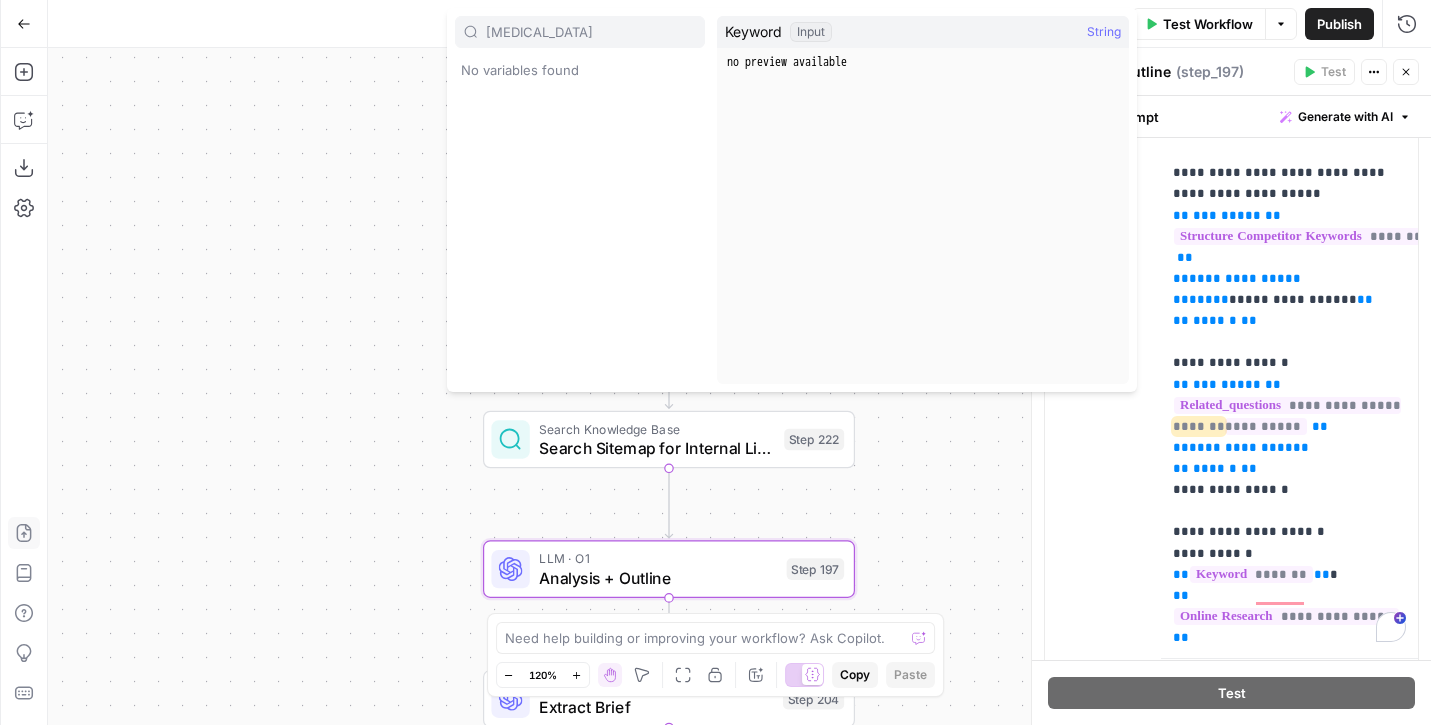 type 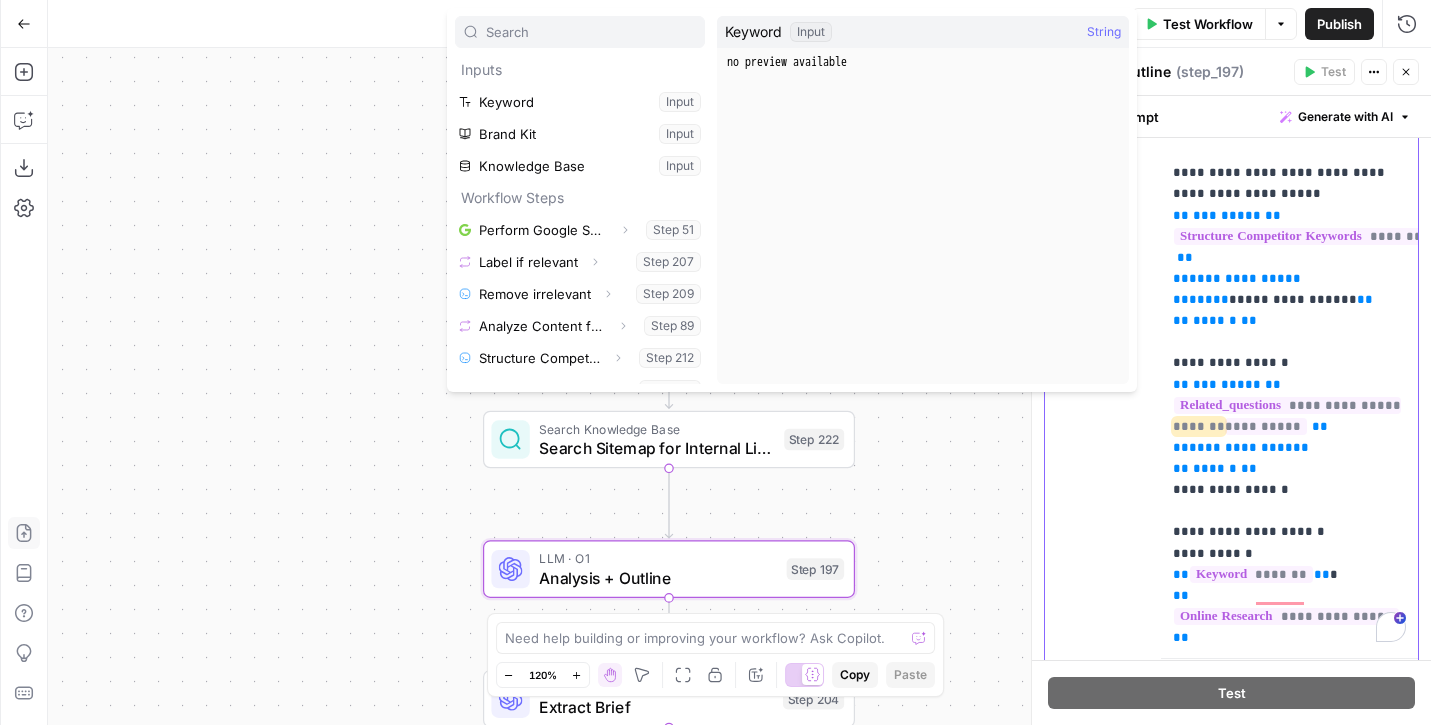 click on "**********" at bounding box center [1289, 3785] 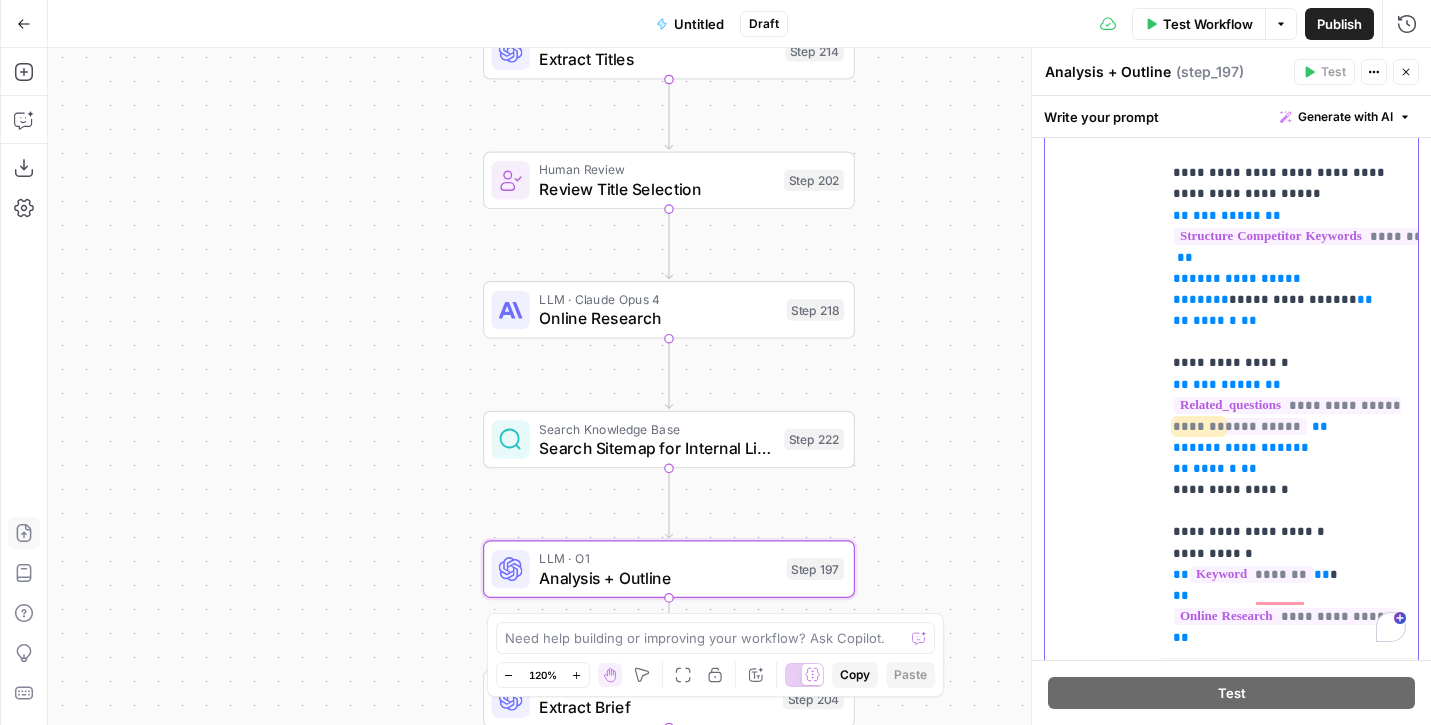 drag, startPoint x: 1312, startPoint y: 344, endPoint x: 1172, endPoint y: 297, distance: 147.67871 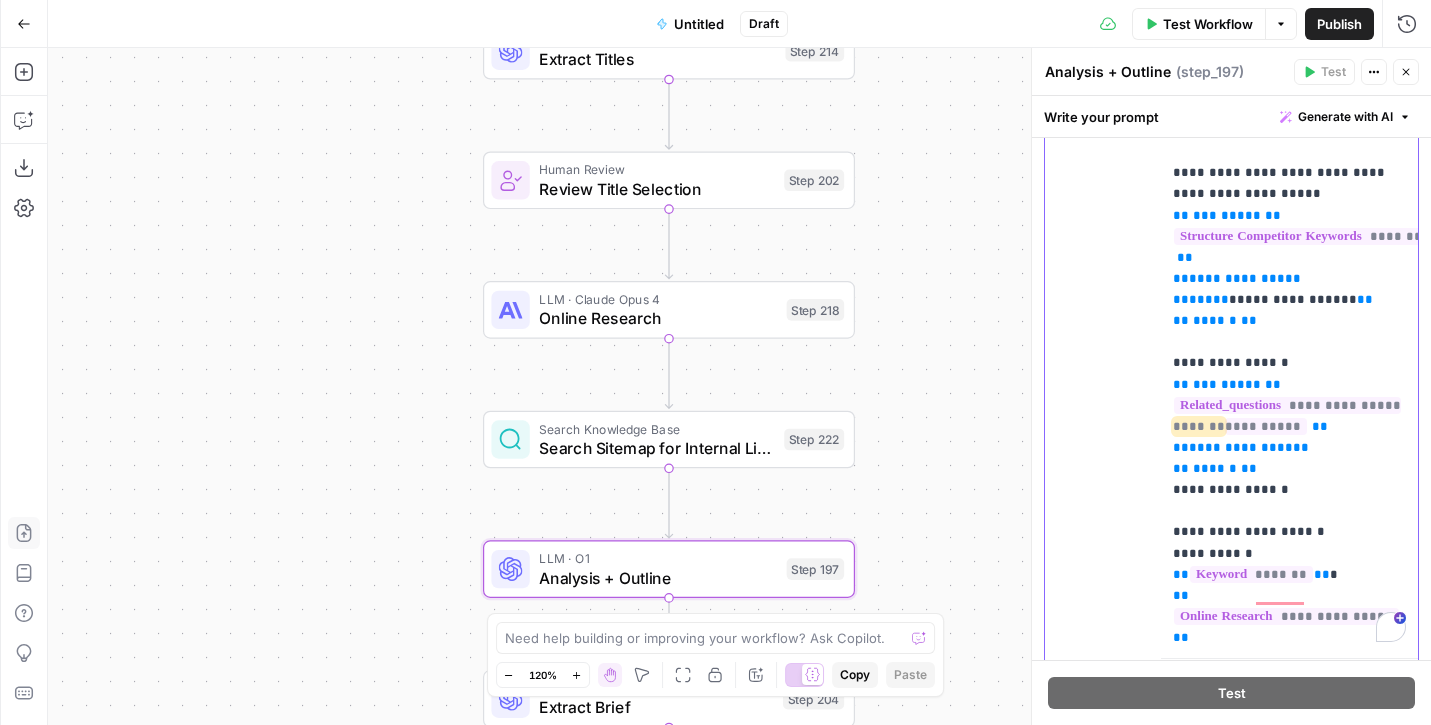 click on "**********" at bounding box center (1289, 242) 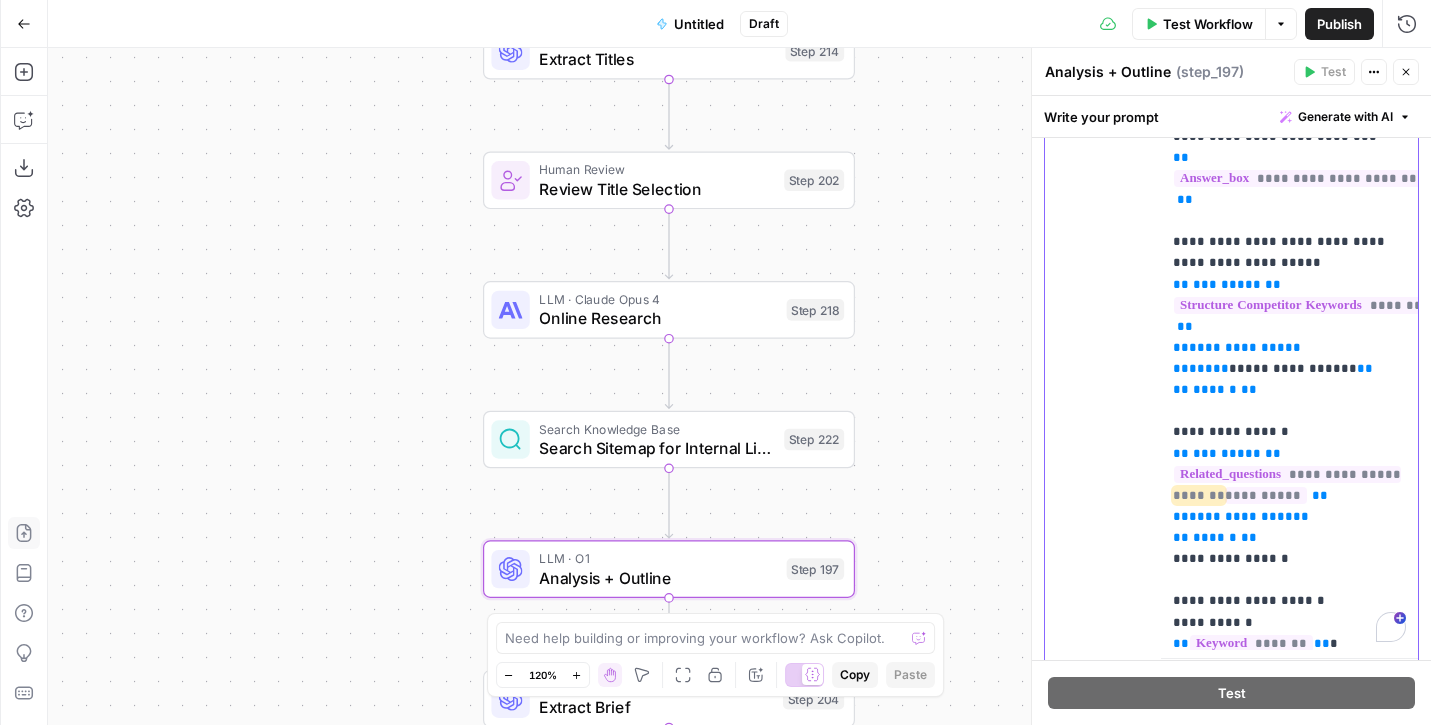 copy on "**********" 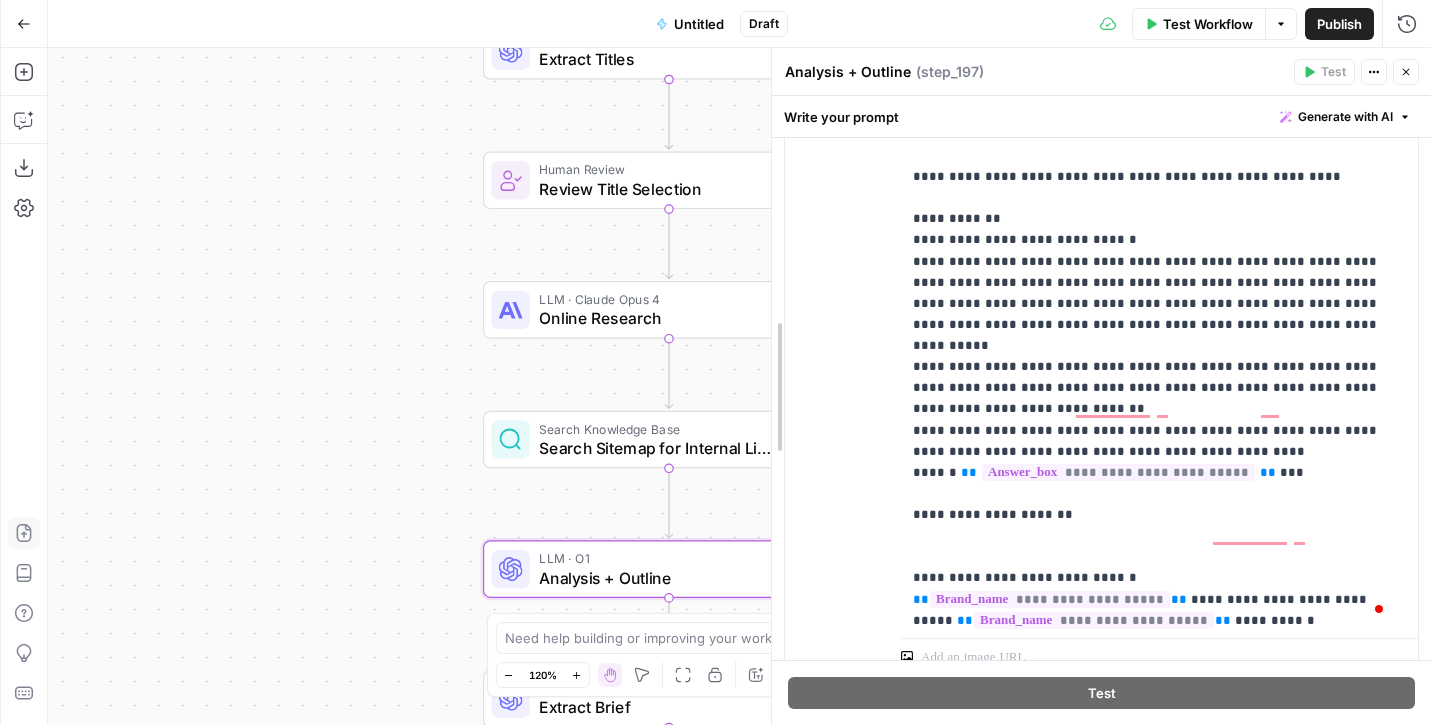 drag, startPoint x: 1029, startPoint y: 494, endPoint x: 755, endPoint y: 474, distance: 274.72894 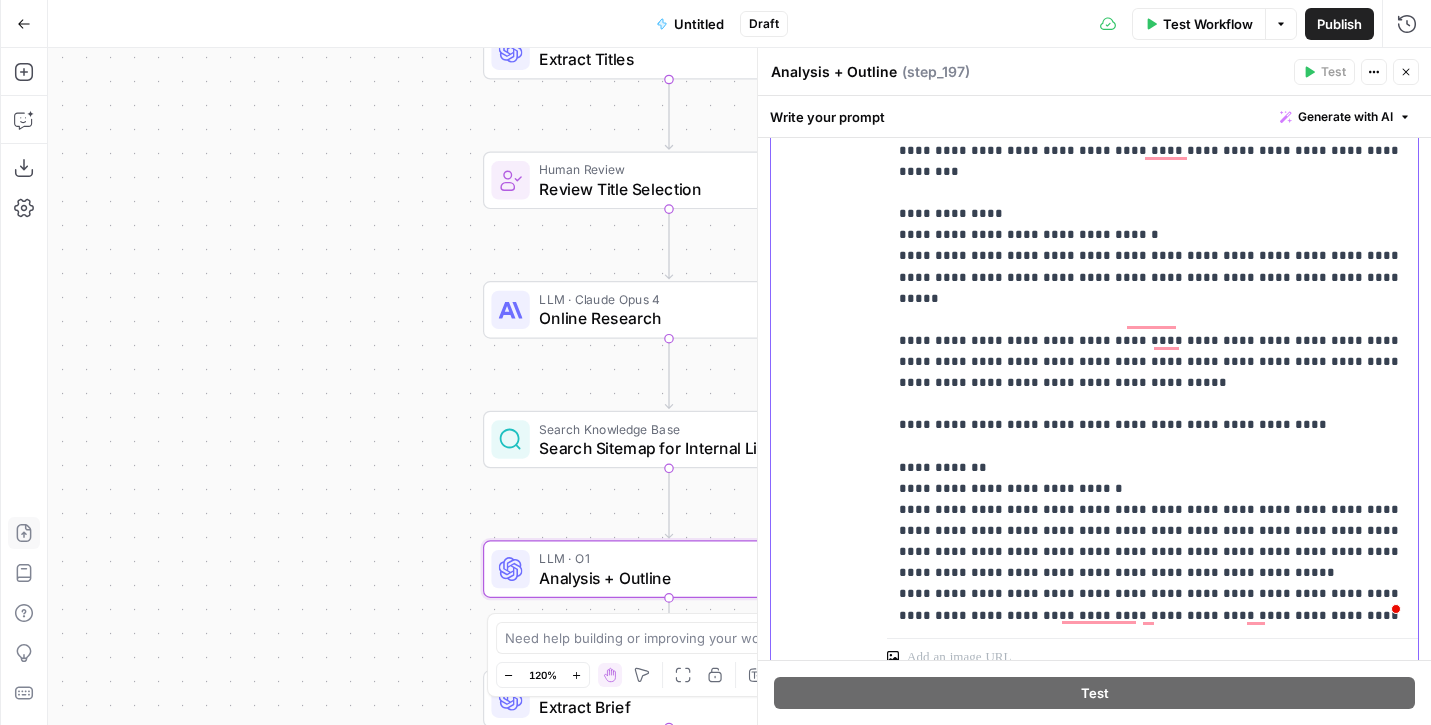 click on "**********" at bounding box center (1152, -19) 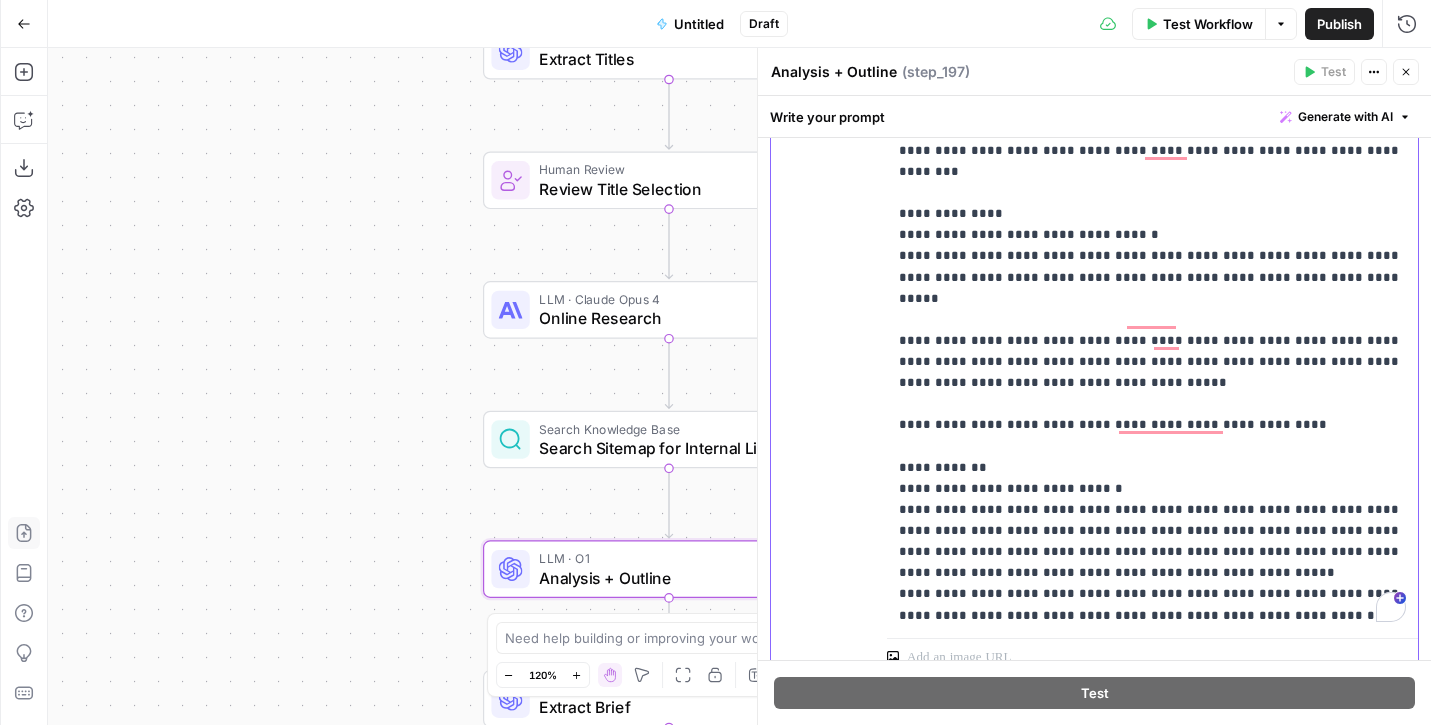 click on "**********" at bounding box center (1152, -9) 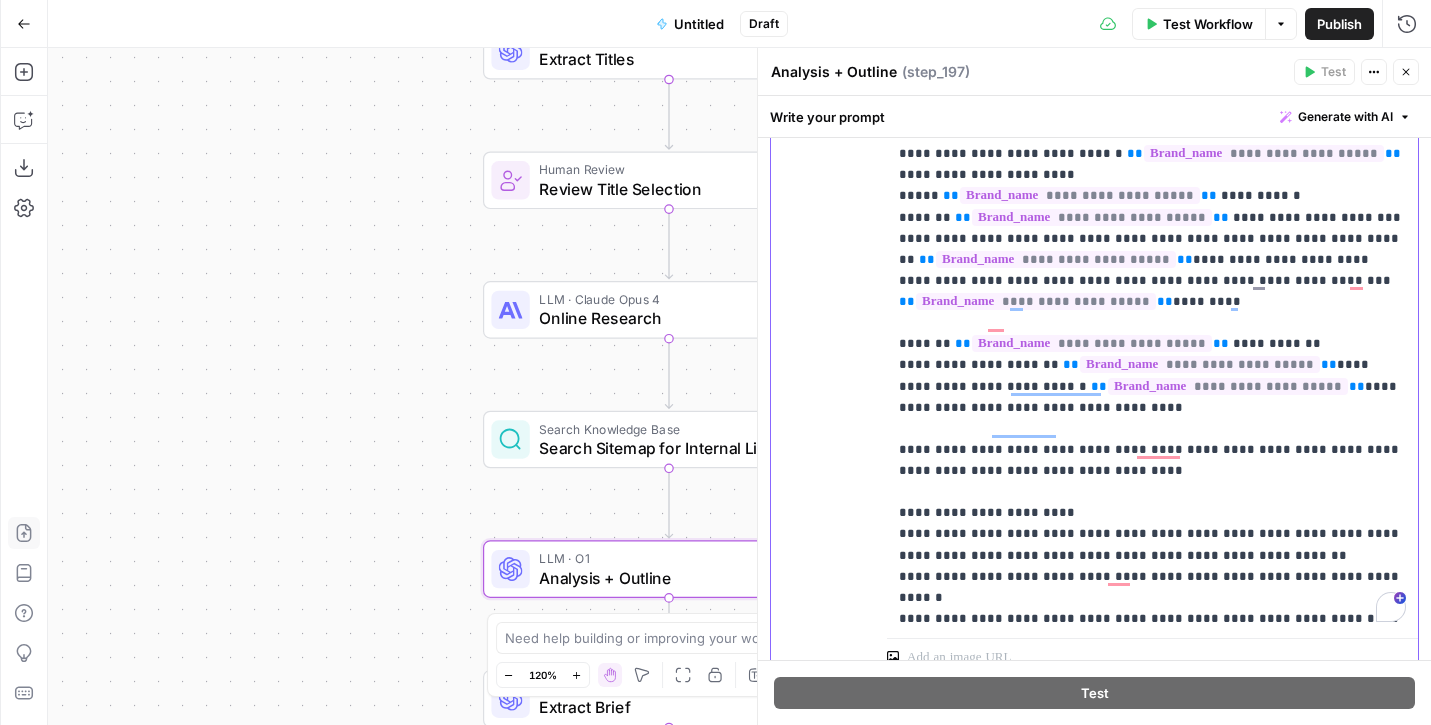 click on "**********" at bounding box center [1152, -723] 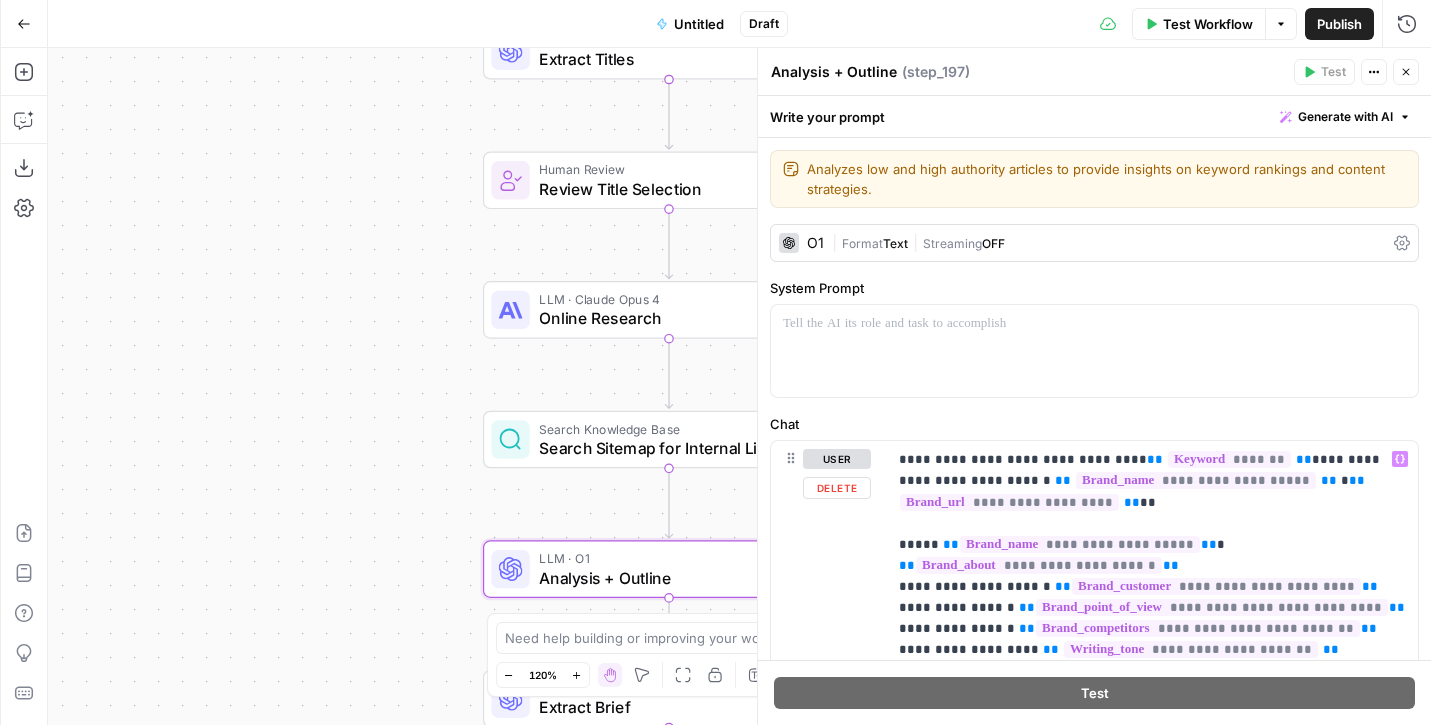 scroll, scrollTop: 0, scrollLeft: 0, axis: both 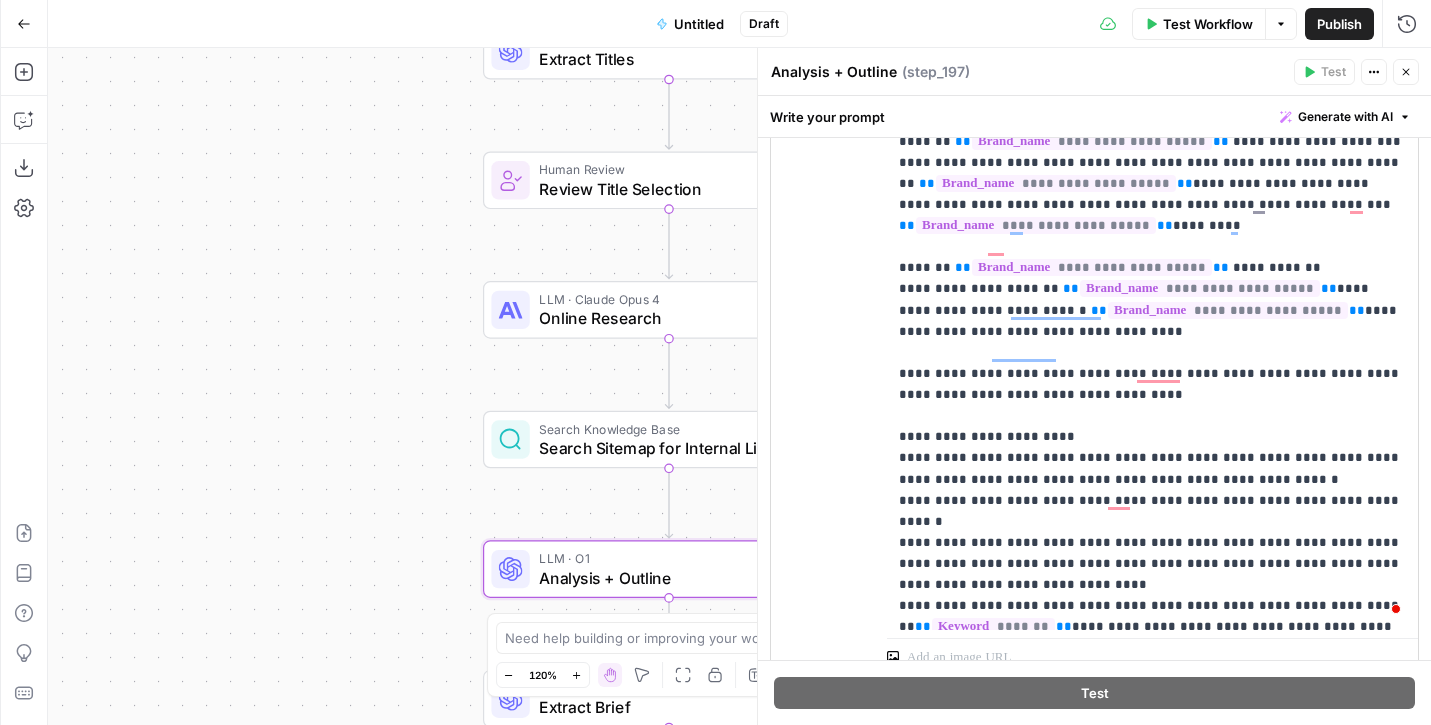 click on "**********" at bounding box center (1152, -799) 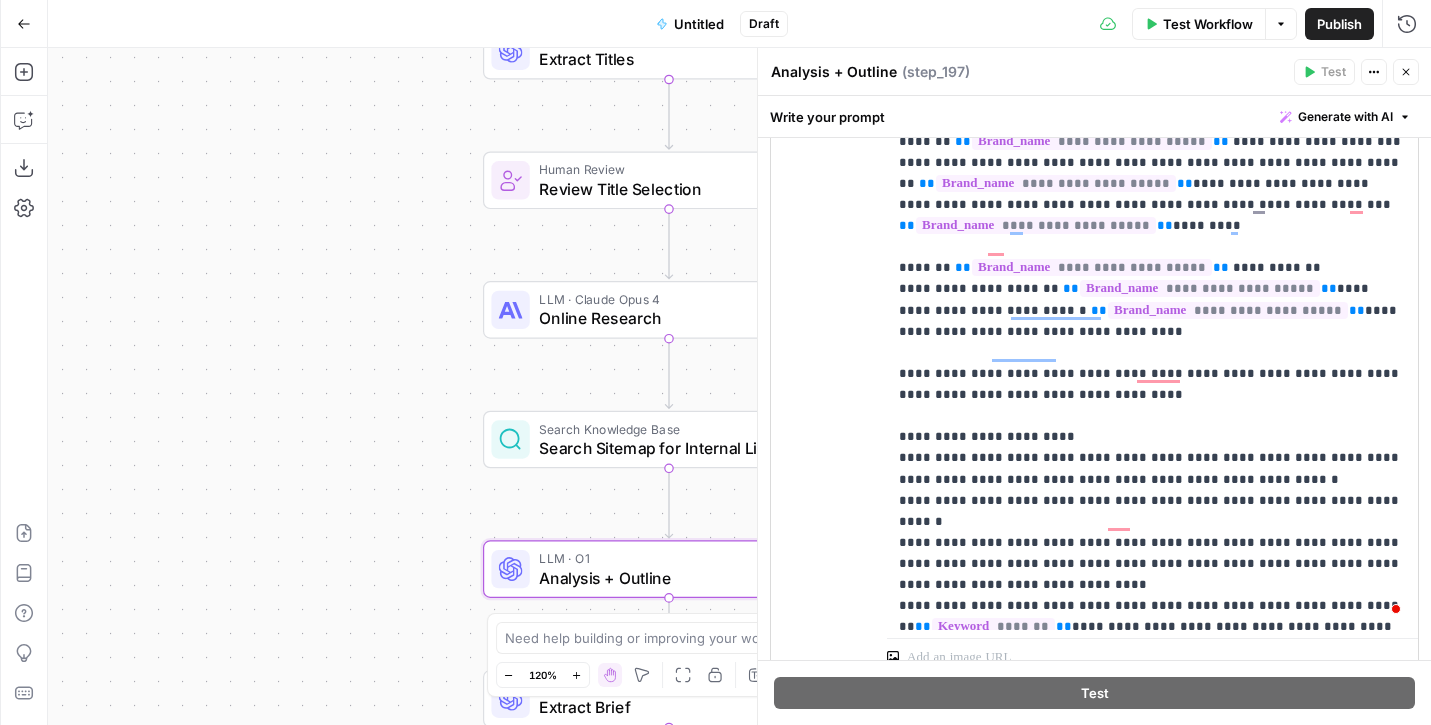 type 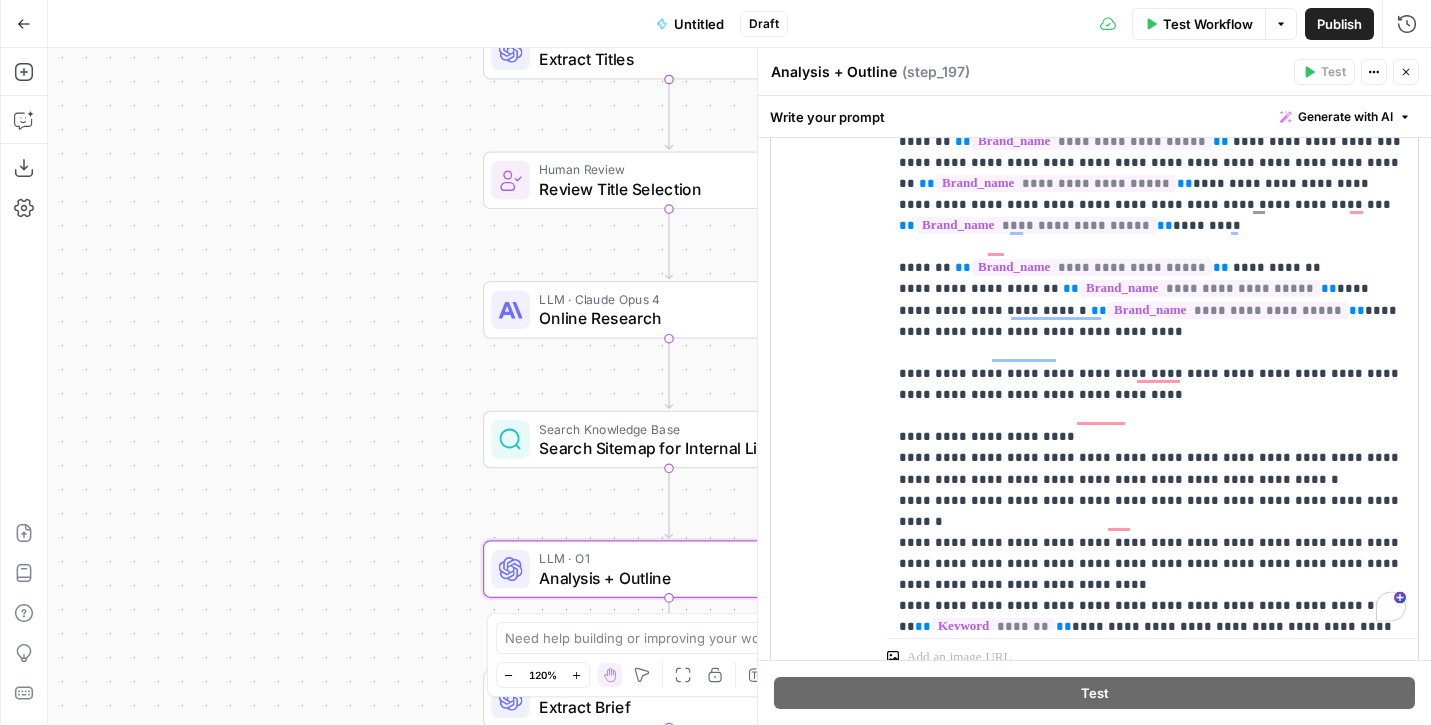 click on "**********" at bounding box center (1152, -789) 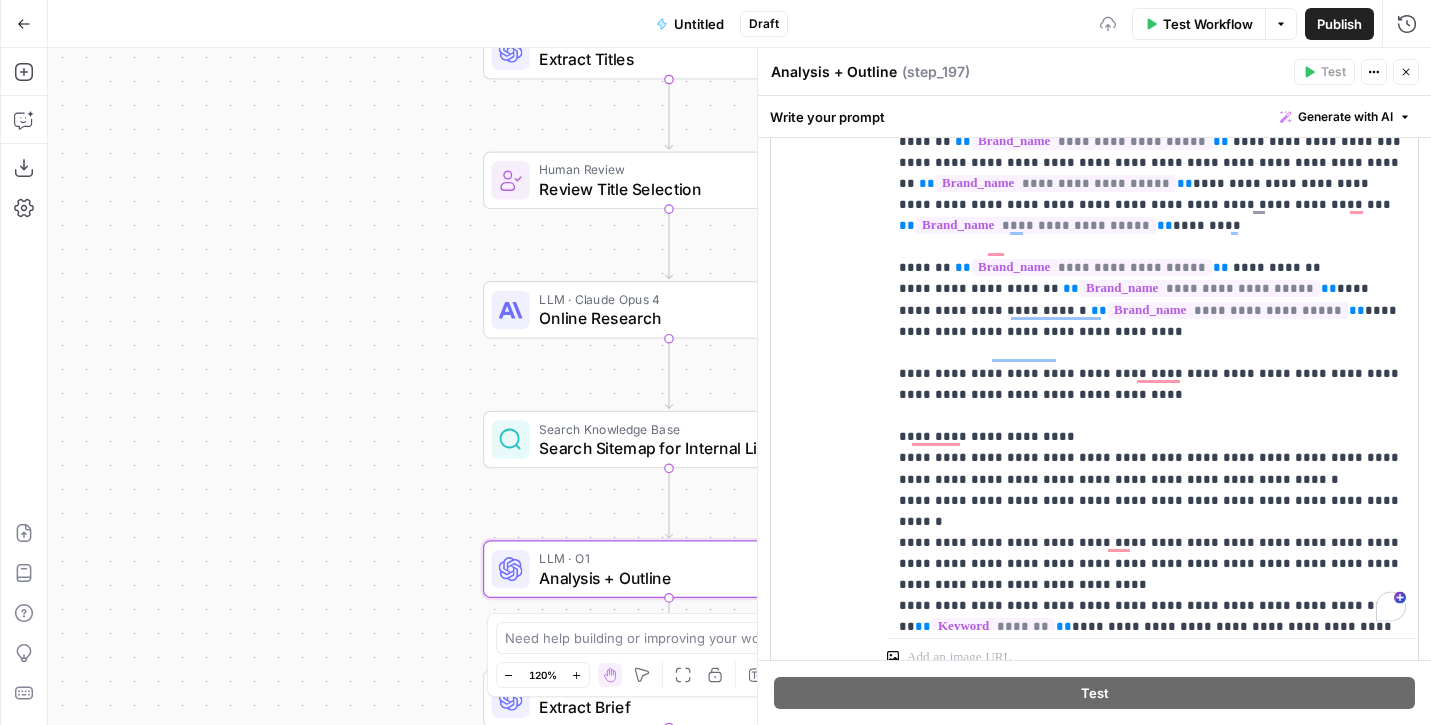 click on "**********" at bounding box center (1152, -778) 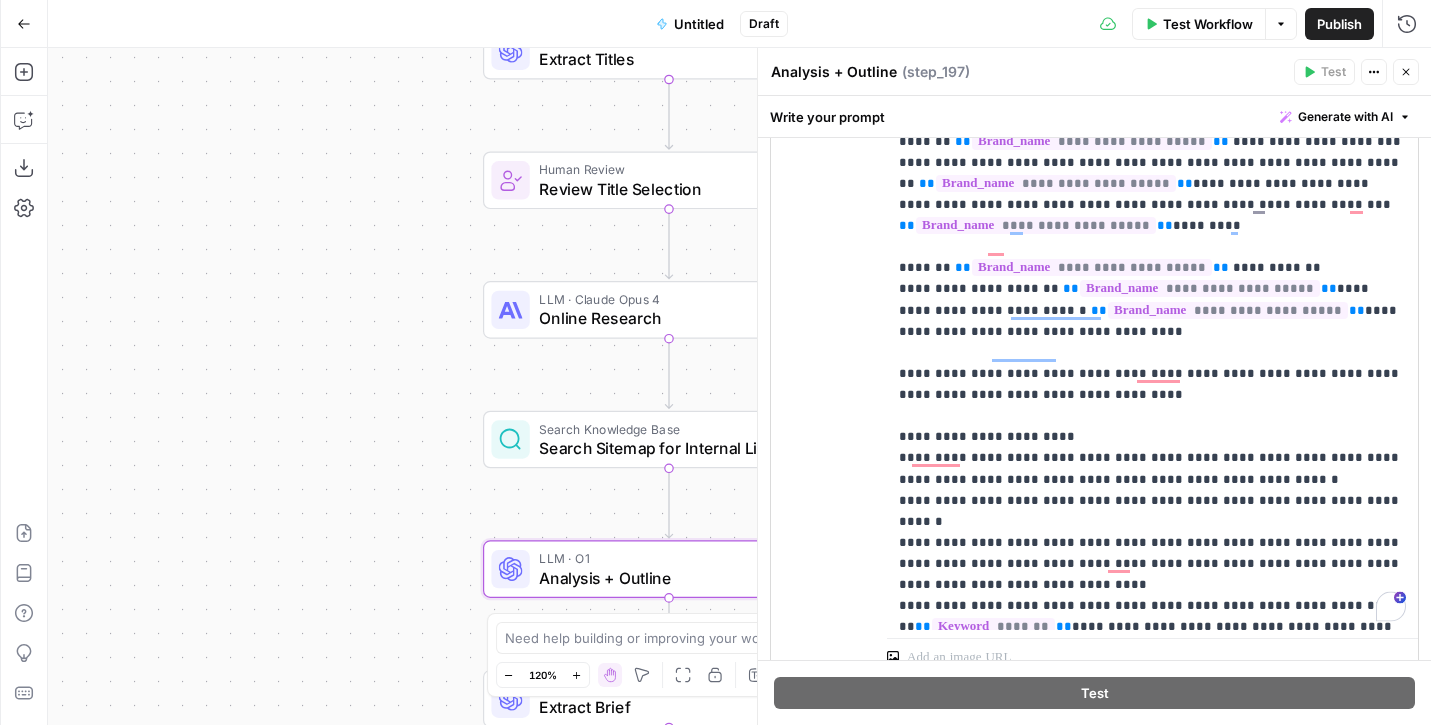 click on "**********" at bounding box center (1152, 222) 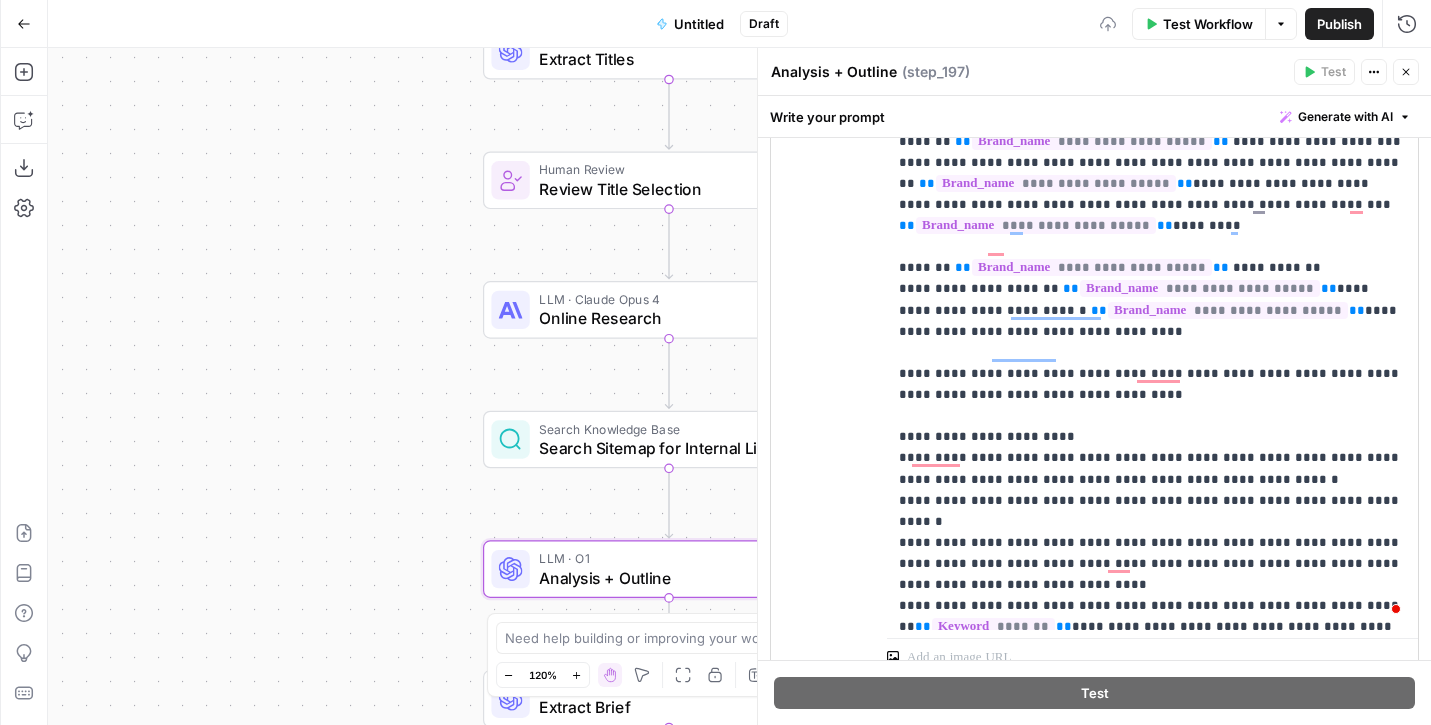 click on "**********" at bounding box center [1152, 222] 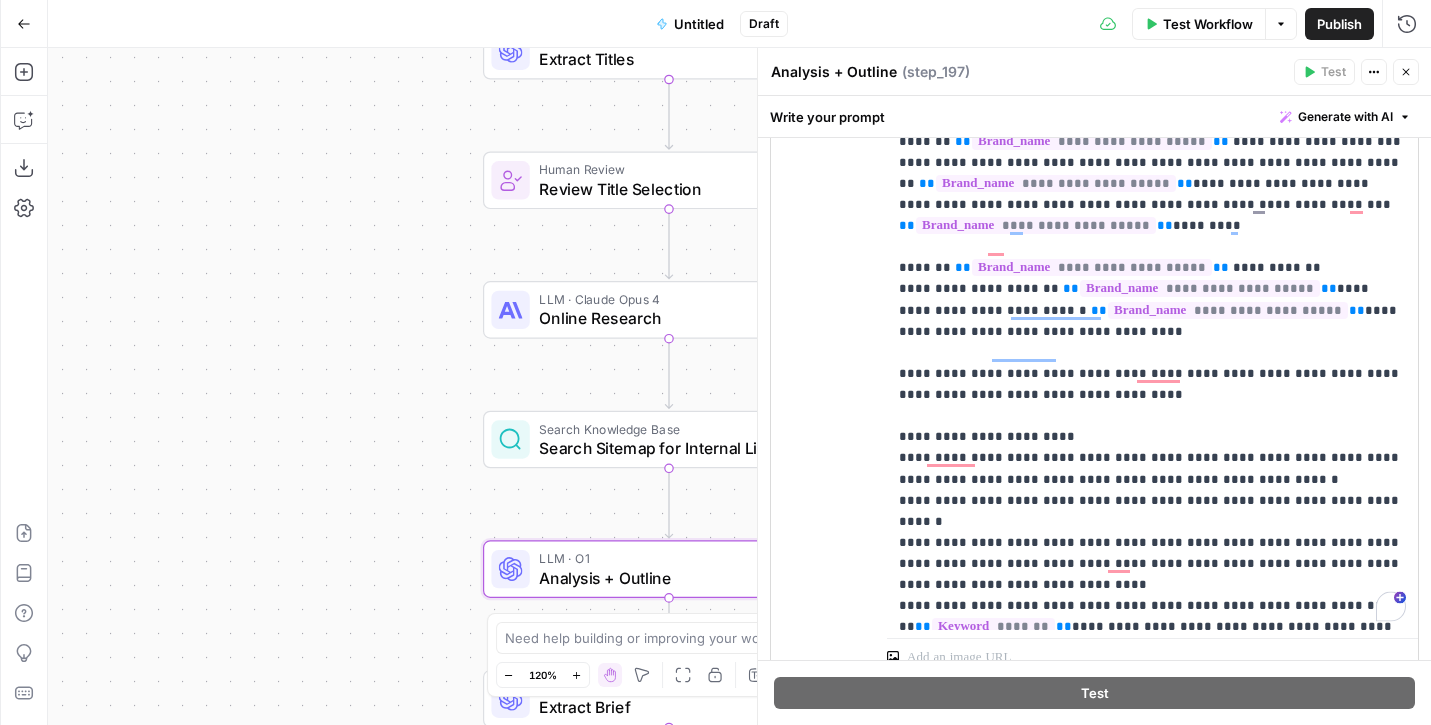 click on "**********" at bounding box center (1152, 222) 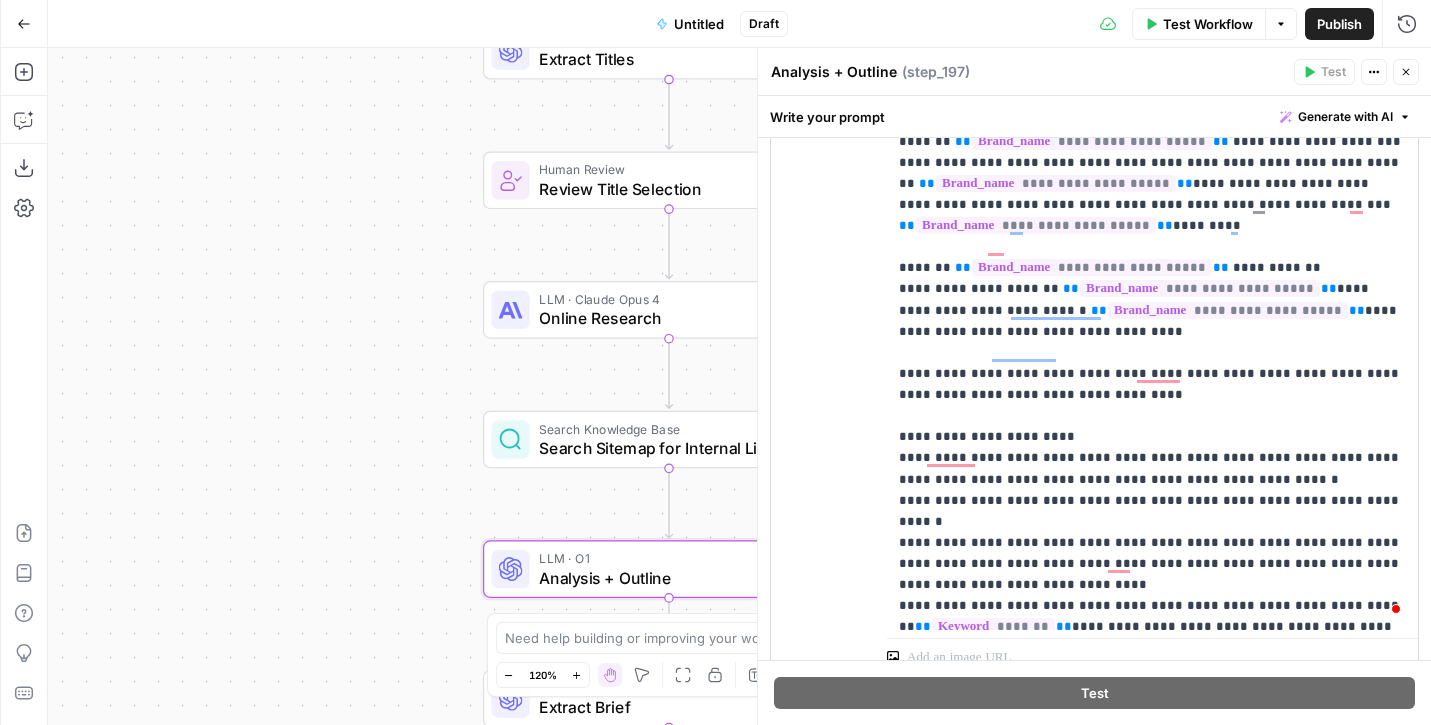 scroll, scrollTop: 3294, scrollLeft: 0, axis: vertical 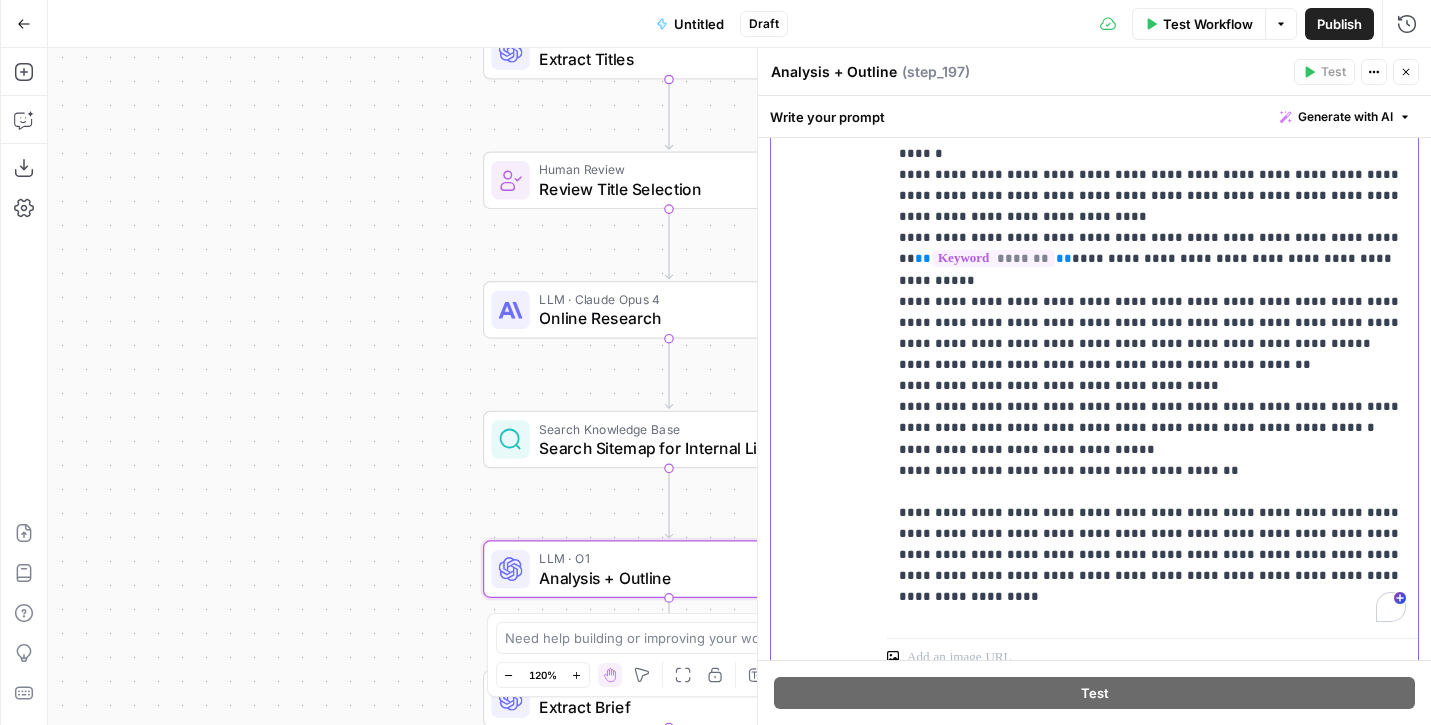 drag, startPoint x: 972, startPoint y: 320, endPoint x: 997, endPoint y: 320, distance: 25 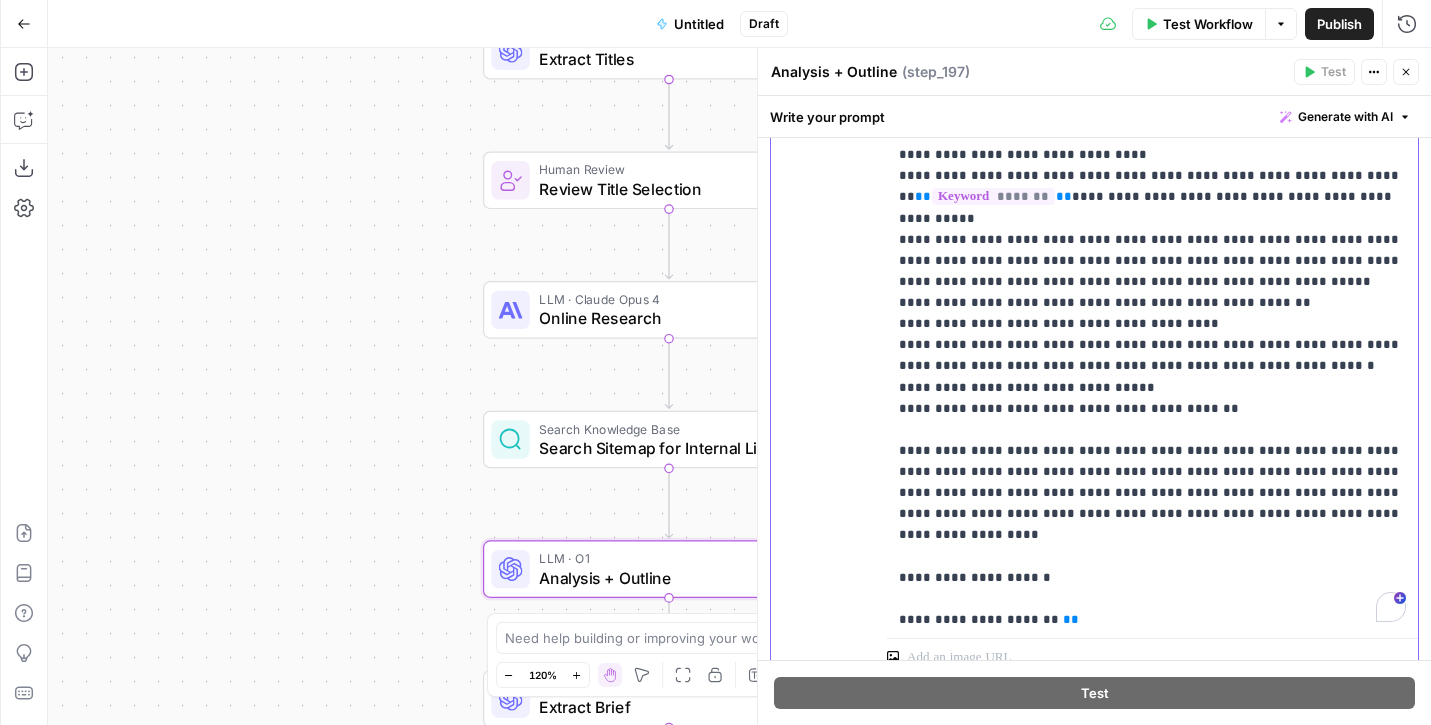 drag, startPoint x: 973, startPoint y: 321, endPoint x: 951, endPoint y: 321, distance: 22 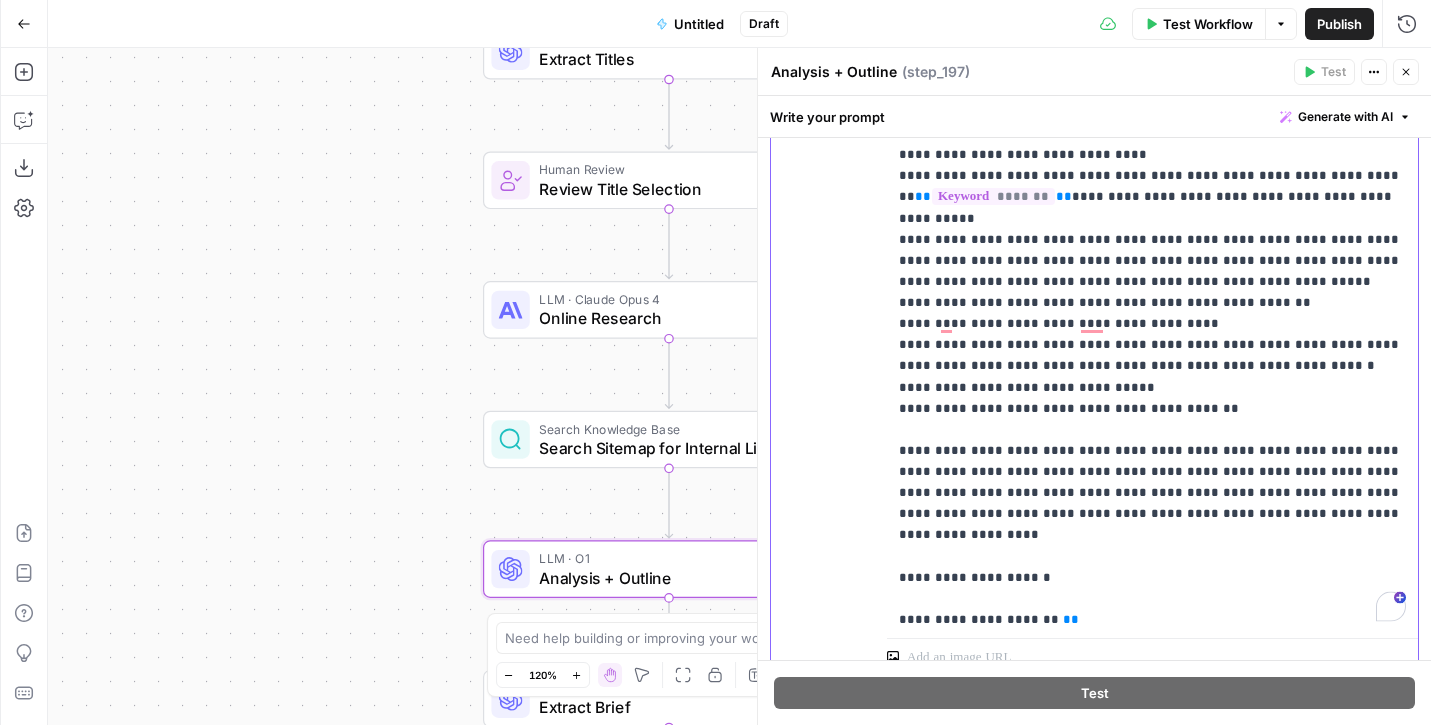 drag, startPoint x: 1078, startPoint y: 322, endPoint x: 956, endPoint y: 323, distance: 122.0041 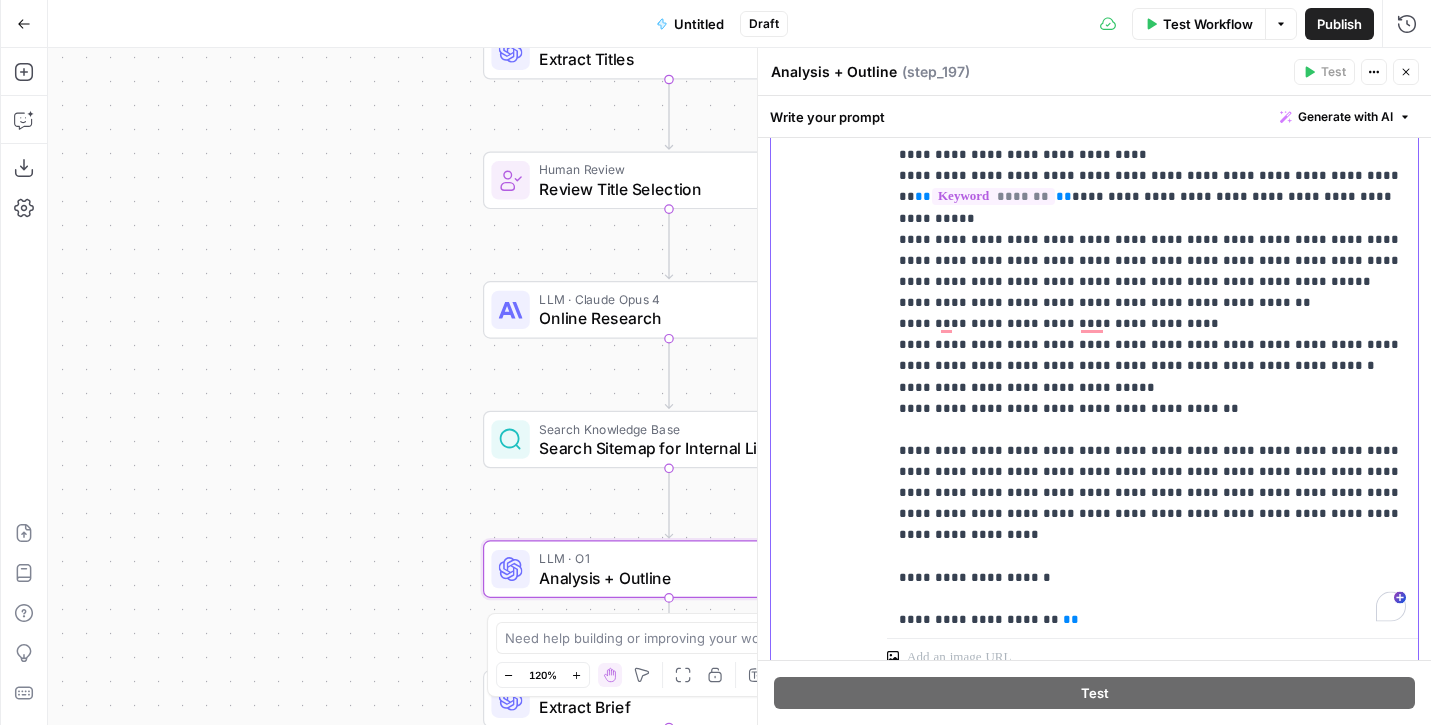 copy on "**********" 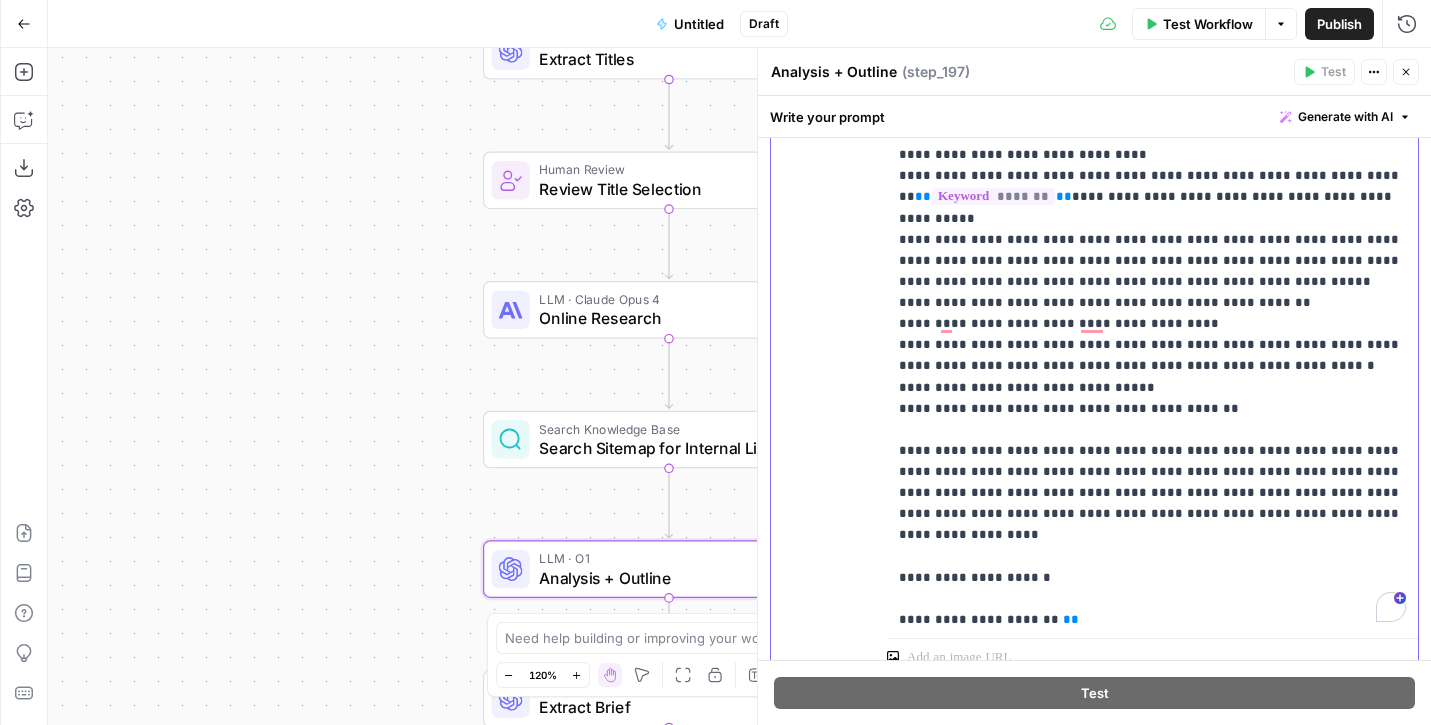 click on "**********" at bounding box center (1152, -1198) 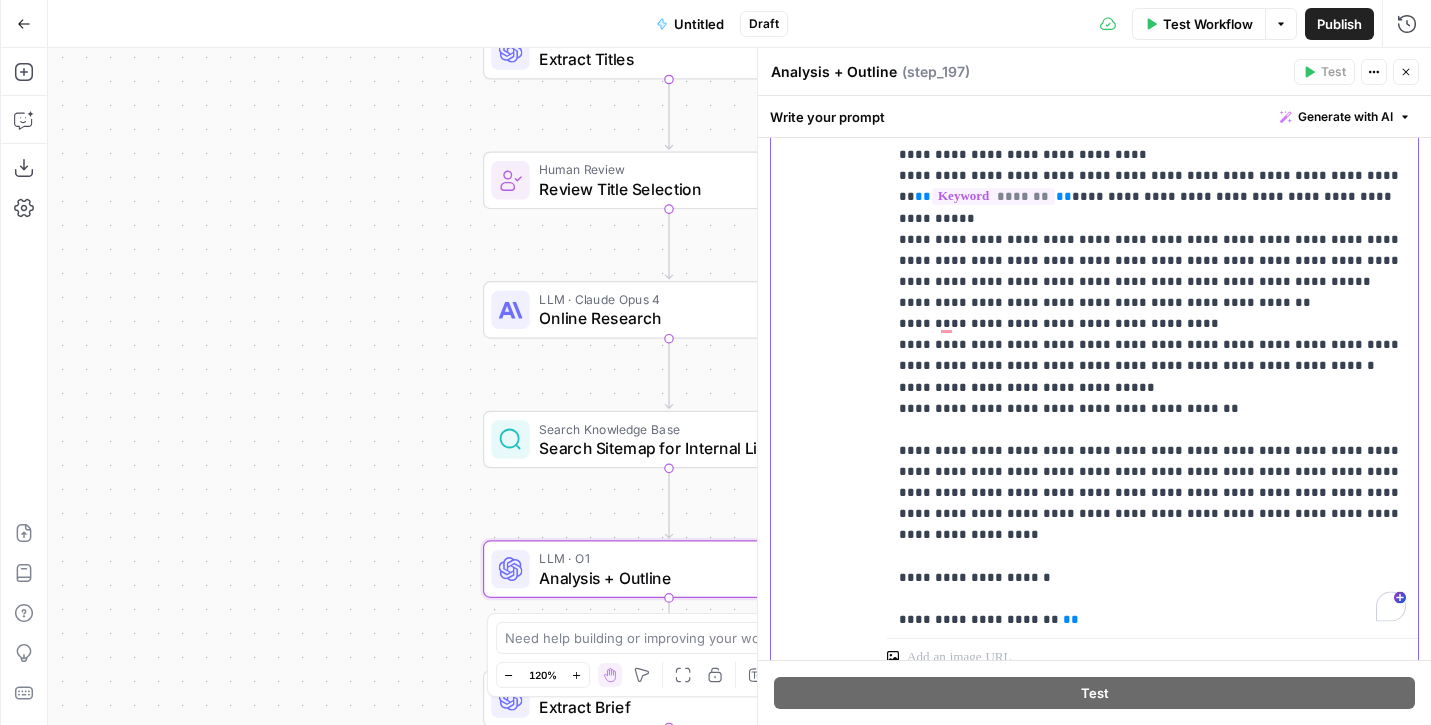 click on "**********" at bounding box center (1152, -1198) 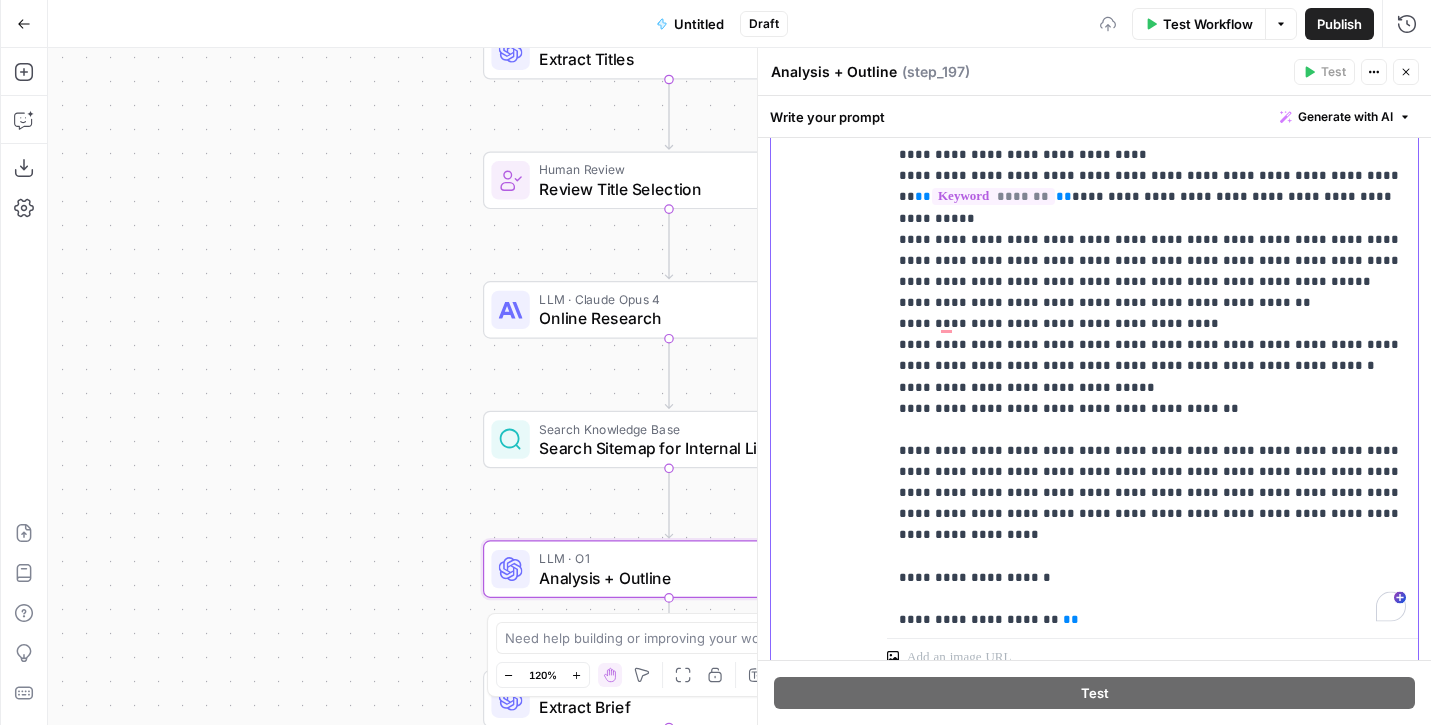 click on "**********" at bounding box center [1152, -1198] 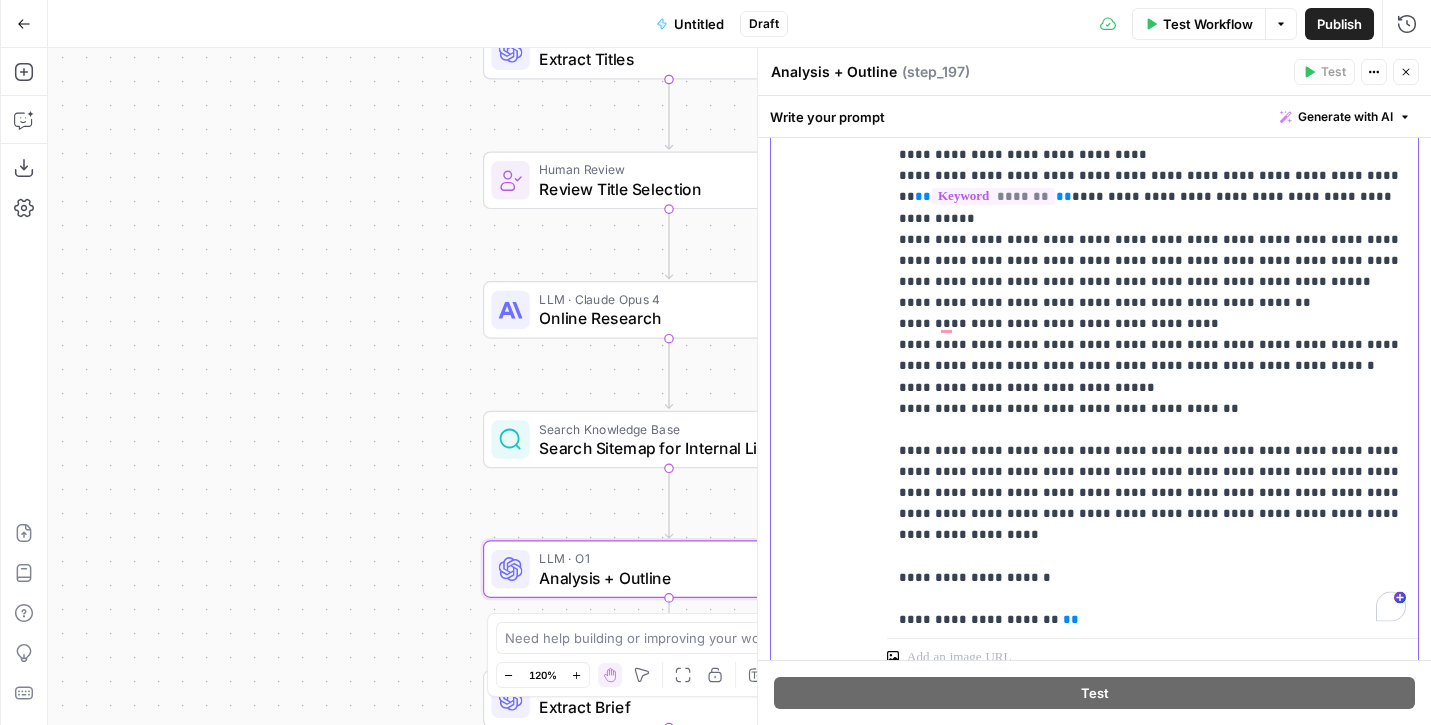 click on "**********" at bounding box center [1152, -1198] 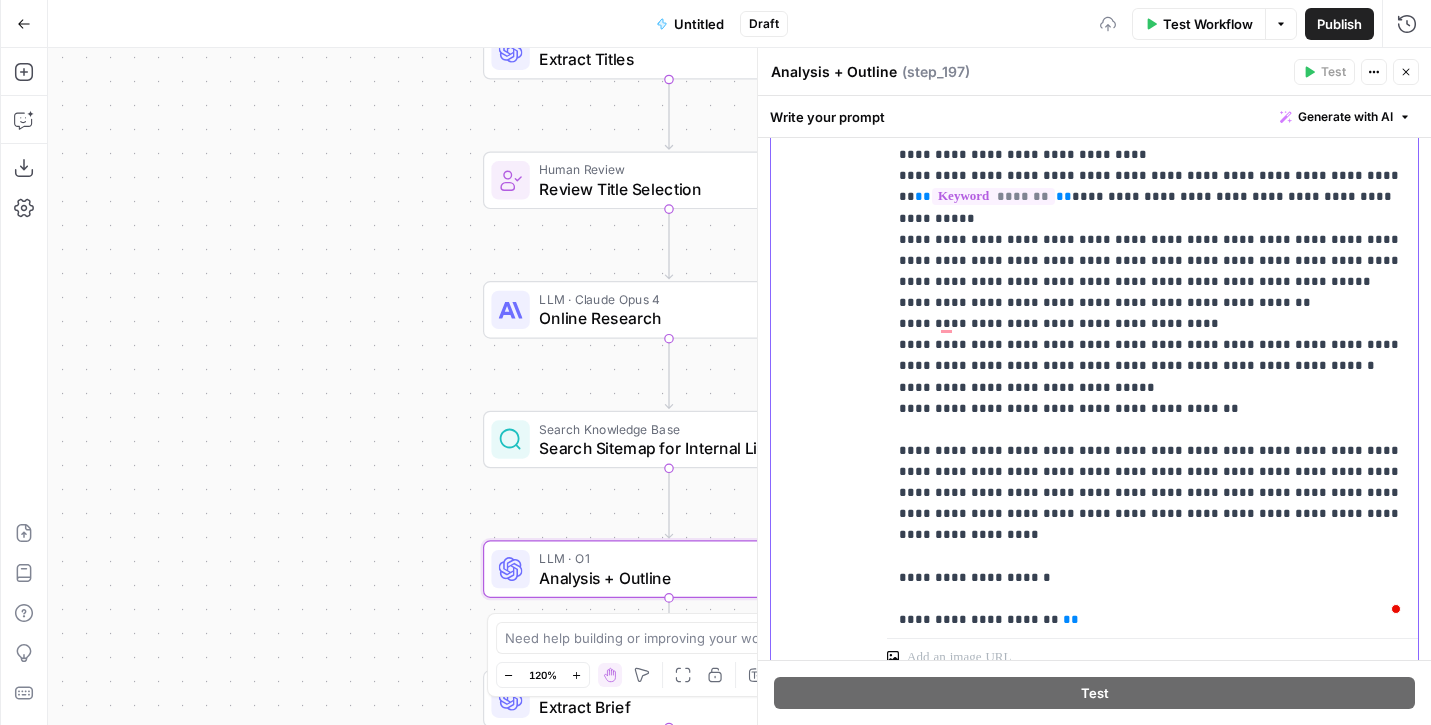 click on "**********" at bounding box center [1152, -1198] 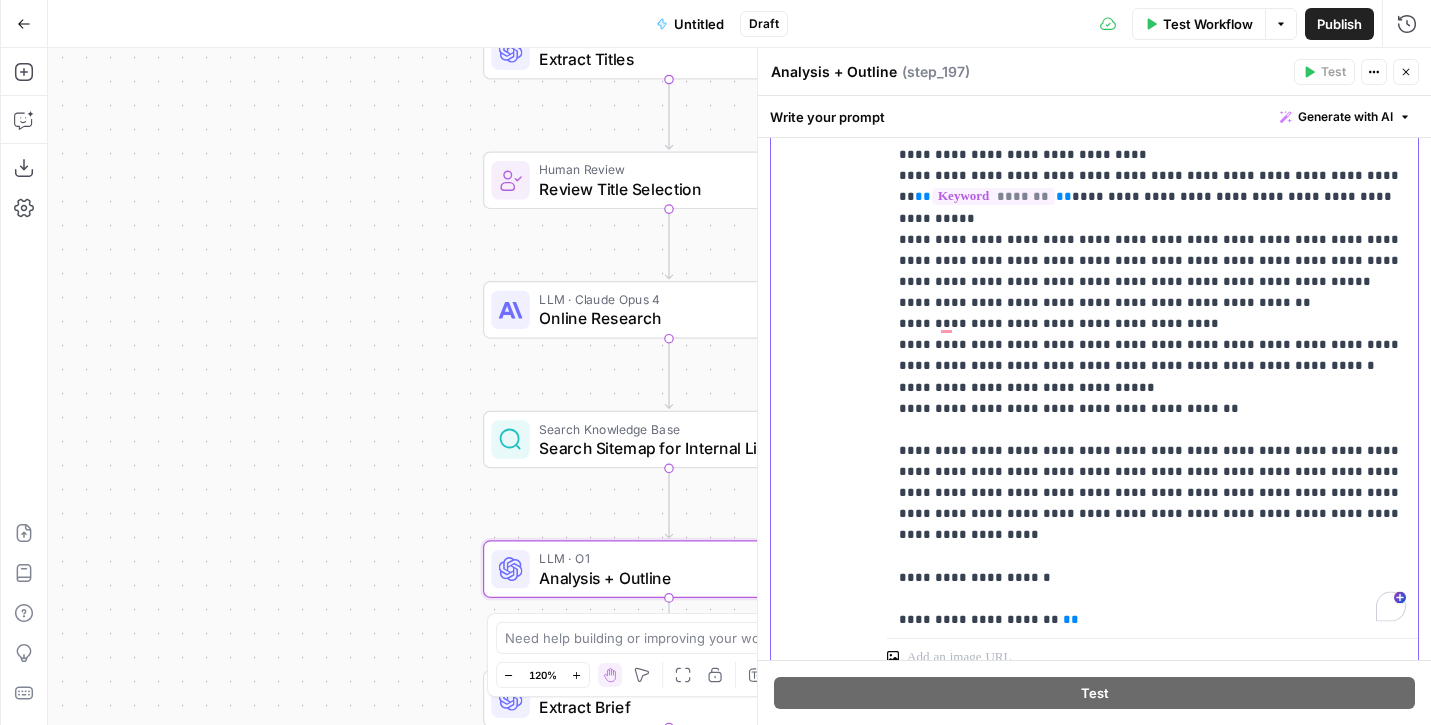 click on "**********" at bounding box center (1152, -1198) 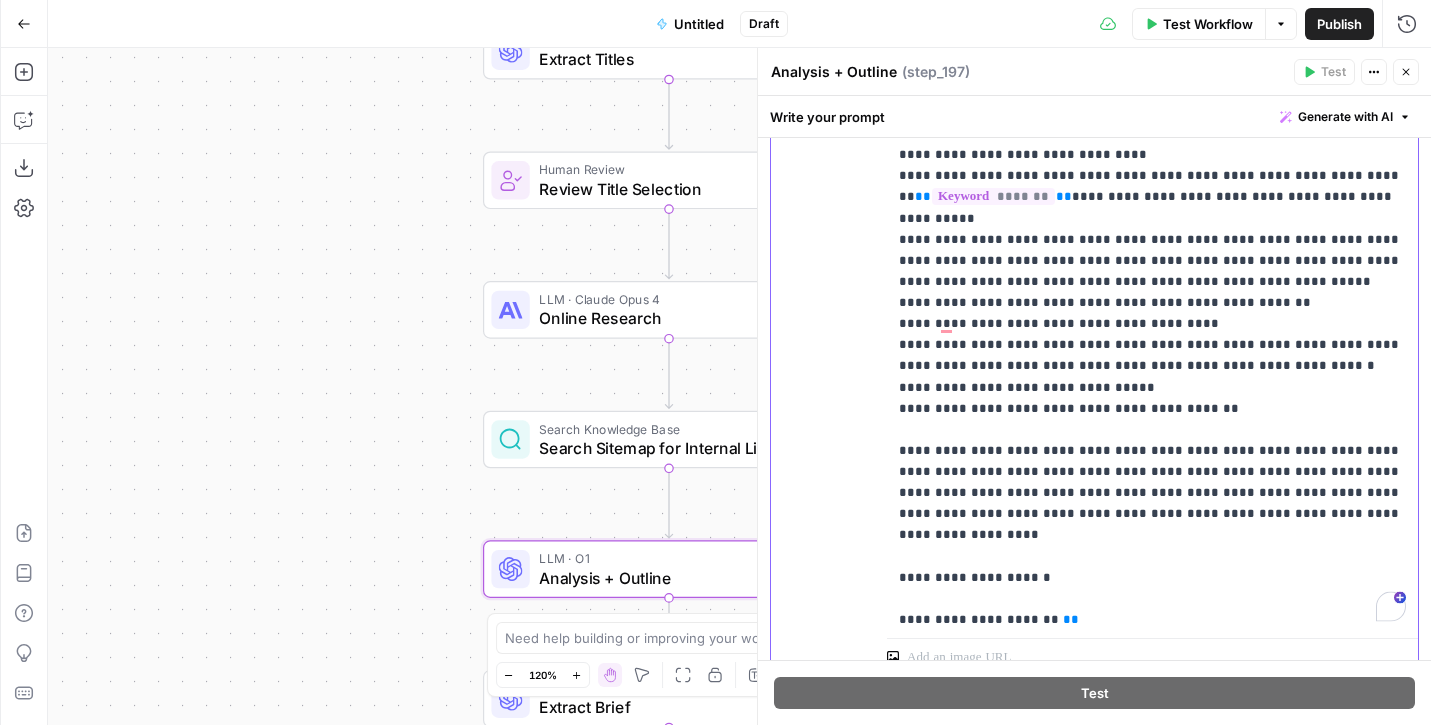 scroll, scrollTop: 3722, scrollLeft: 0, axis: vertical 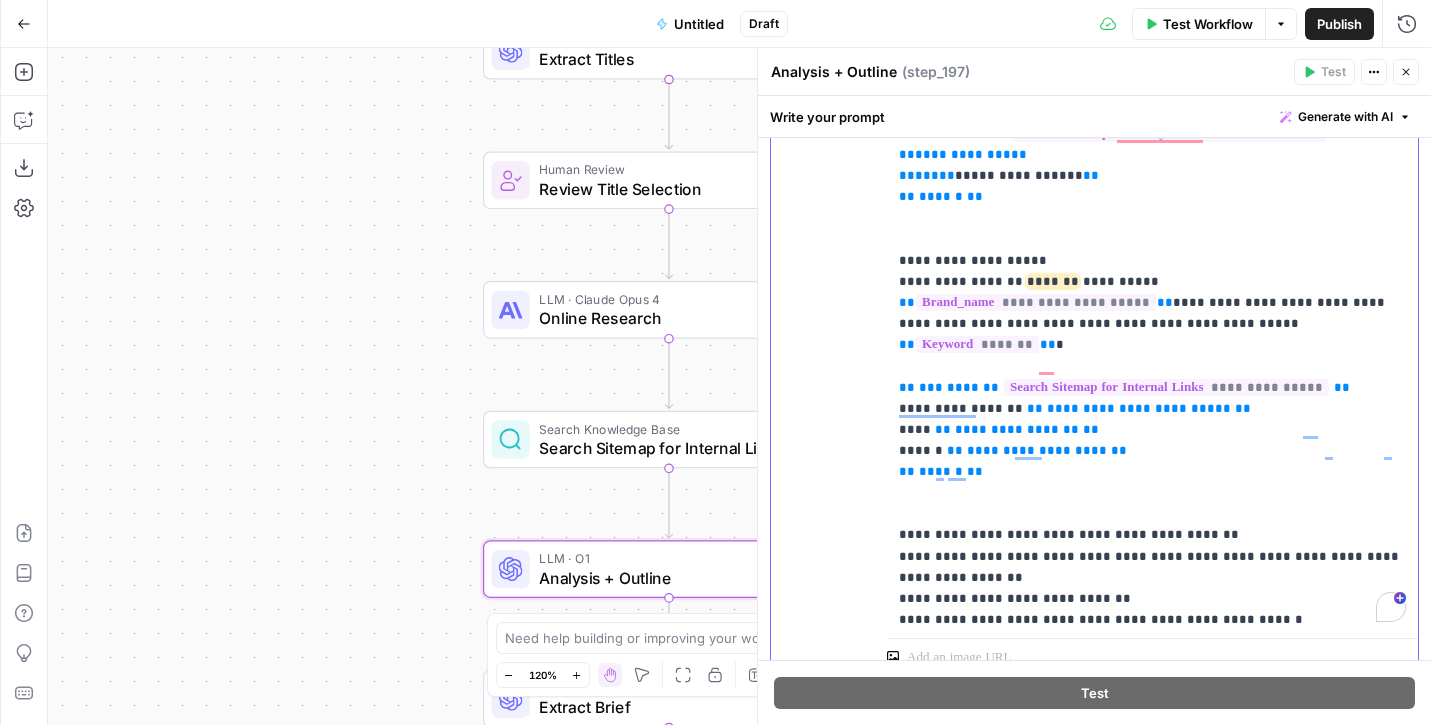 click on "**********" at bounding box center (1152, -1874) 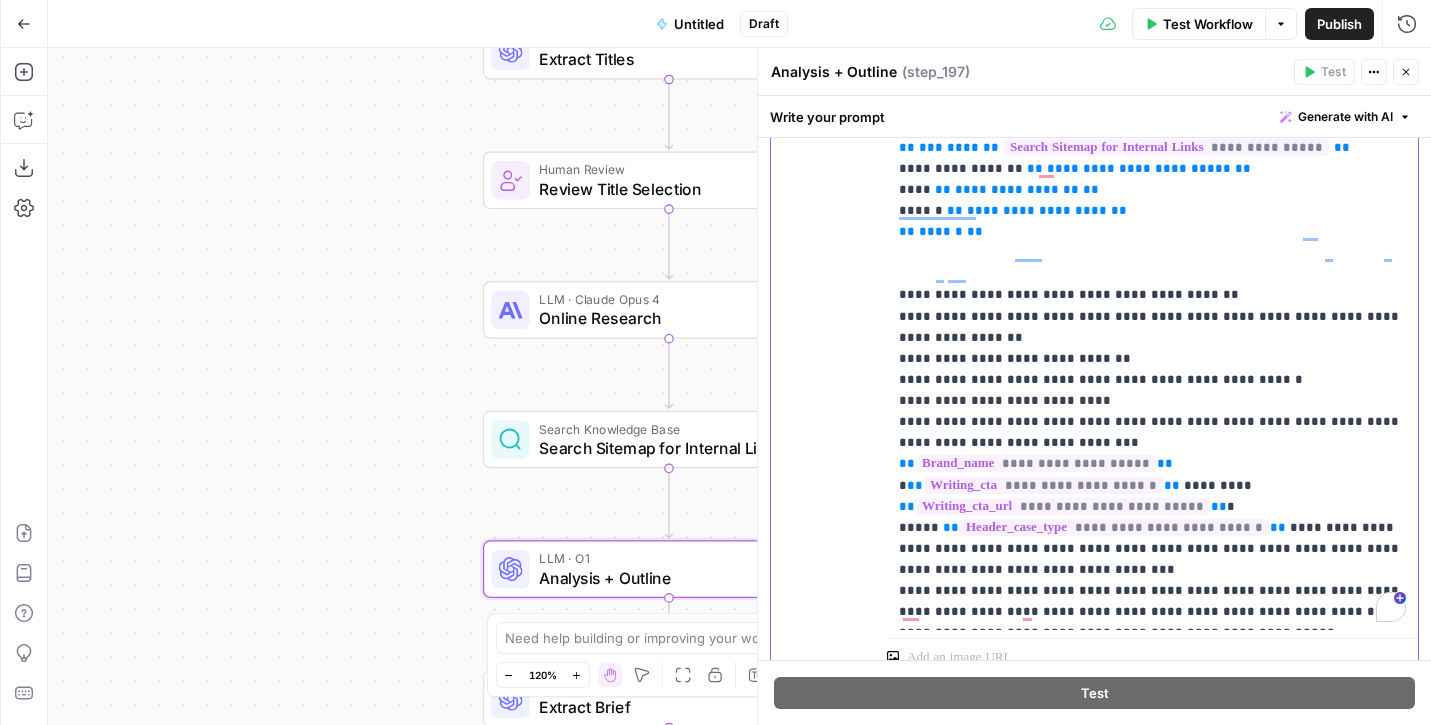 drag, startPoint x: 1015, startPoint y: 248, endPoint x: 920, endPoint y: 270, distance: 97.5141 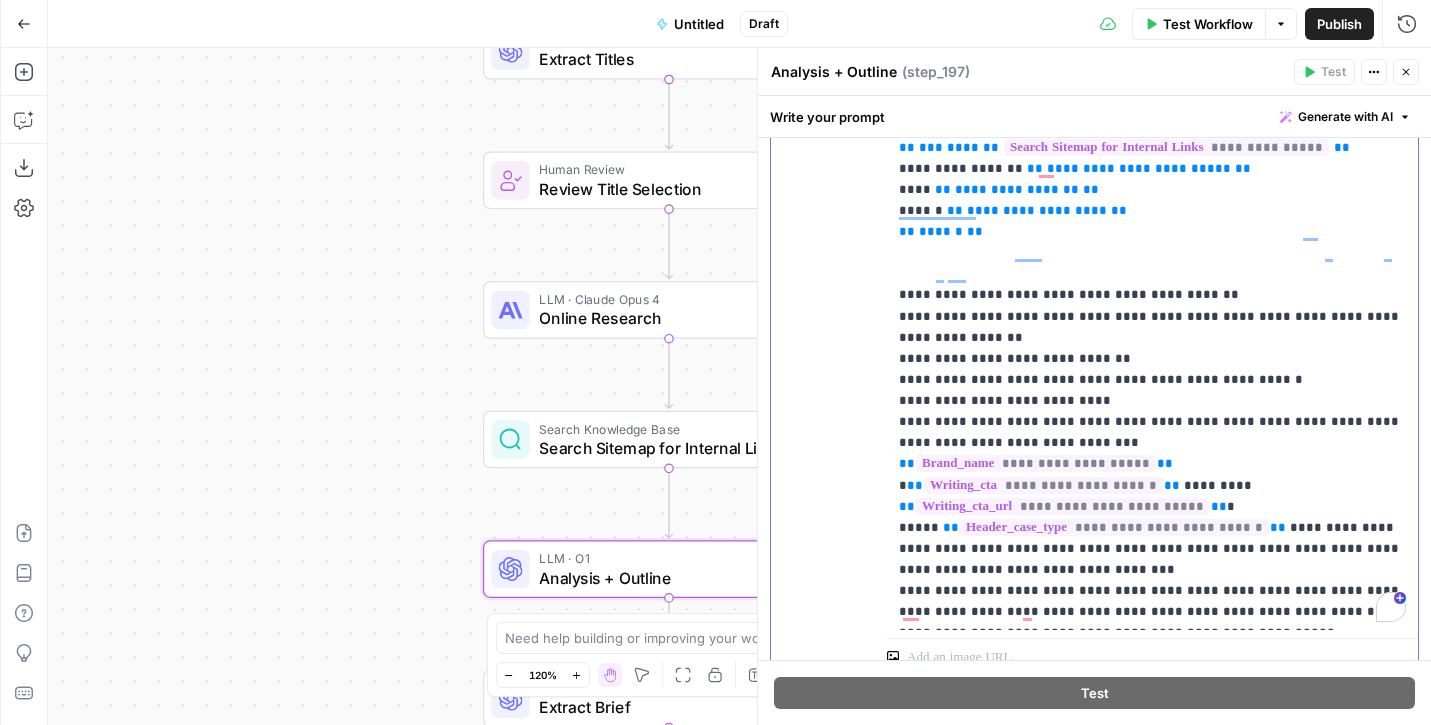 click on "**********" at bounding box center [1152, -2093] 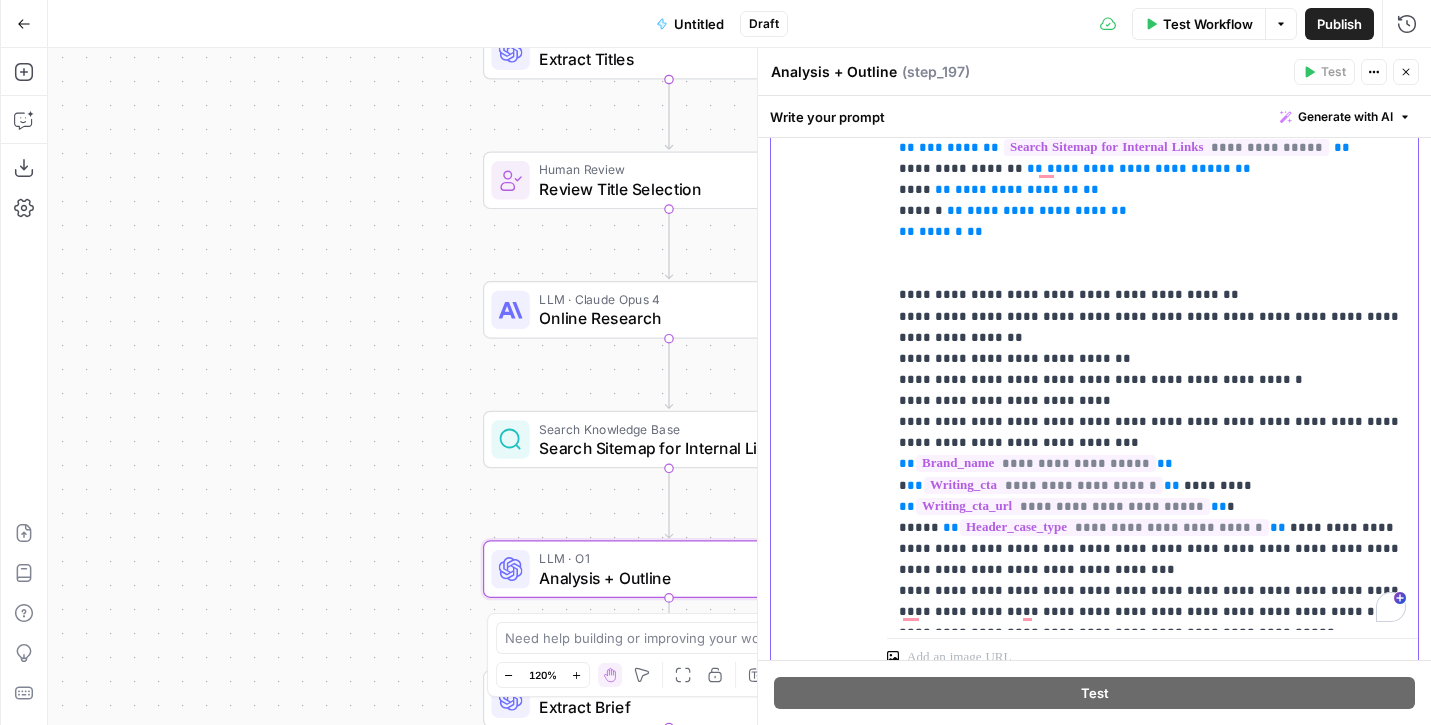 click on "**********" at bounding box center (1152, -2093) 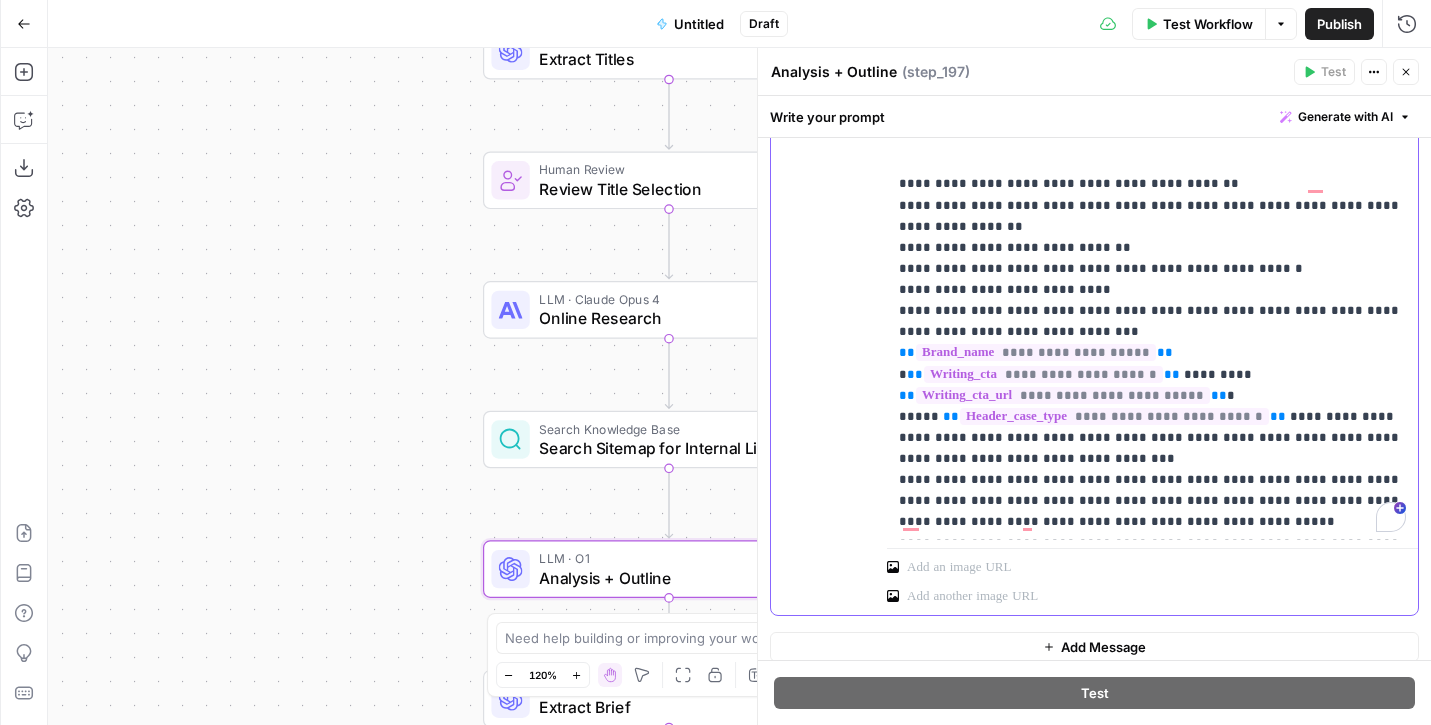 scroll, scrollTop: 725, scrollLeft: 0, axis: vertical 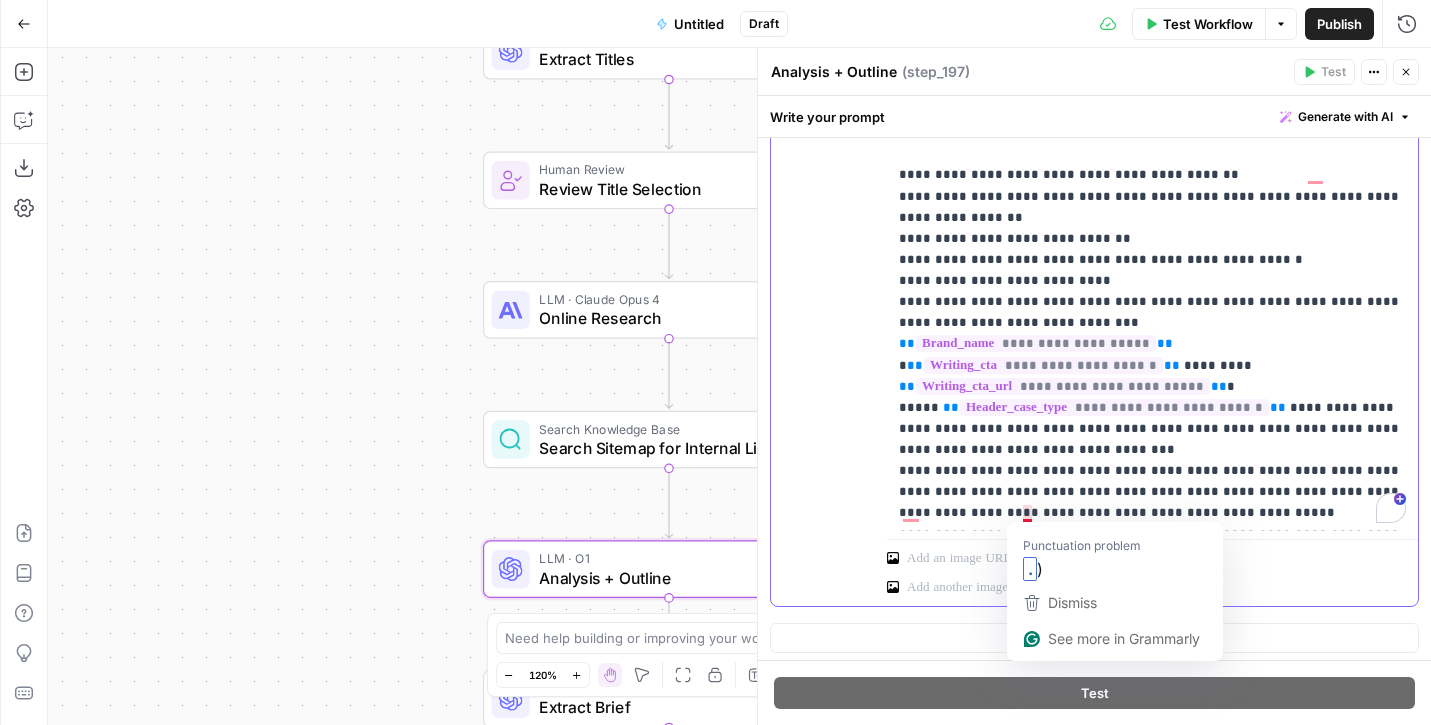 click on "**********" at bounding box center (1152, -2202) 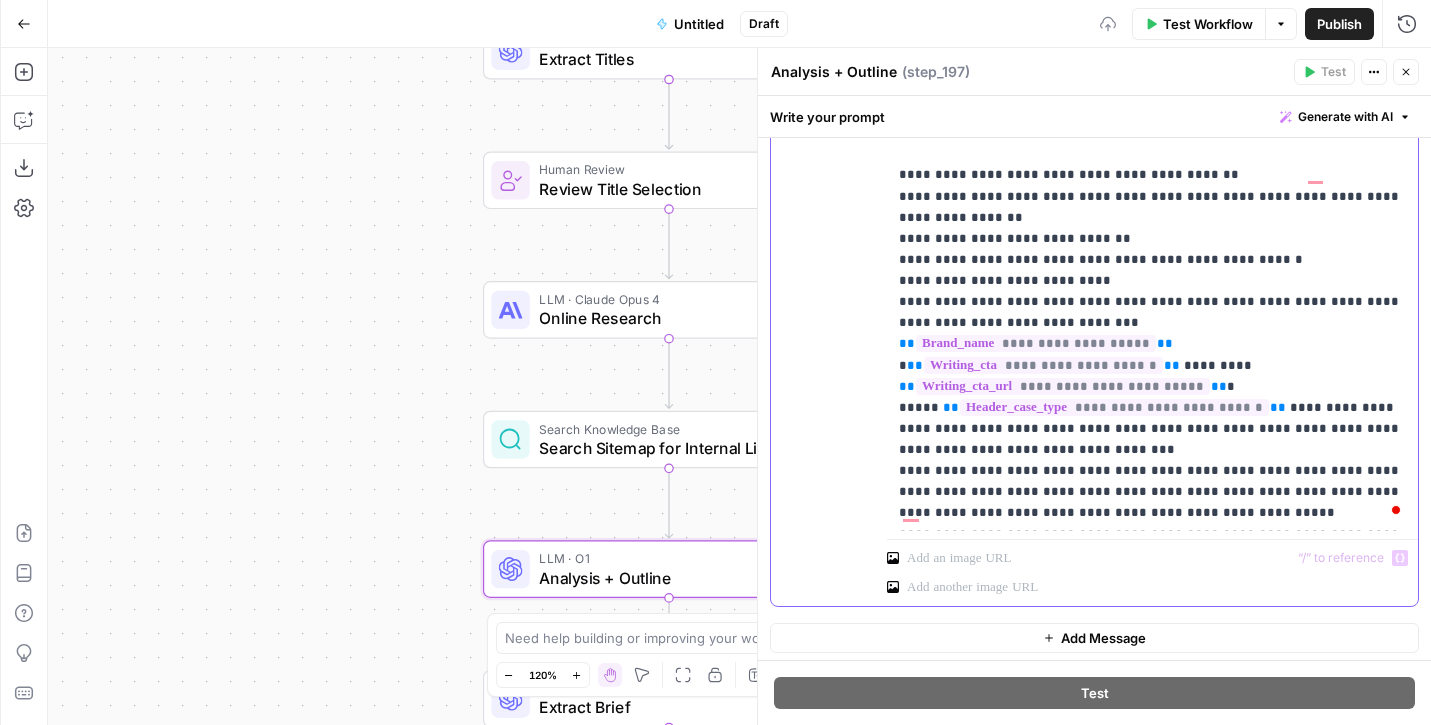 click on "**********" at bounding box center [1152, -2202] 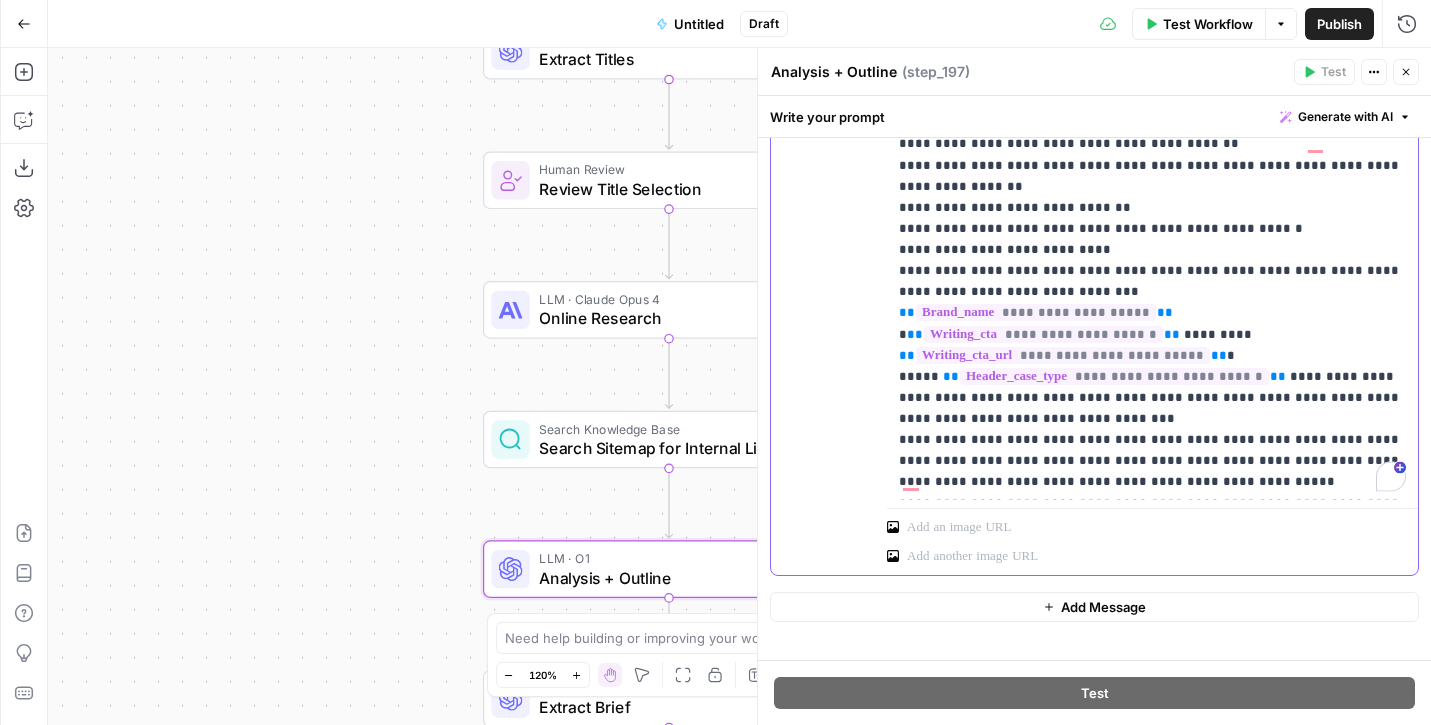 scroll, scrollTop: 794, scrollLeft: 0, axis: vertical 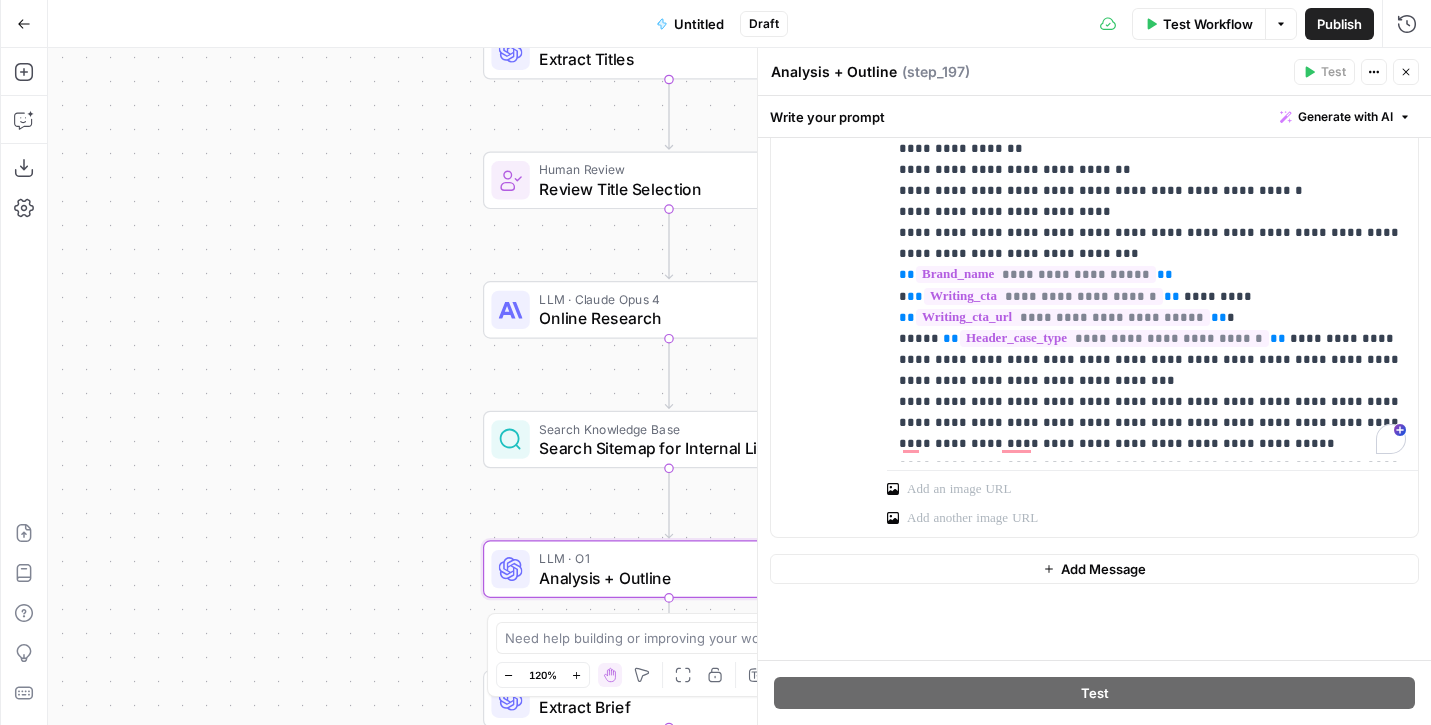 click on "Workflow Set Inputs Inputs Google Search Perform Google Search Step 51 Loop Iteration Label if relevant Step 207 LLM · GPT-4o Mini Determine if relevant Step 208 Complete Run Code · JavaScript Remove irrelevant Step 209 Loop Iteration Analyze Content for Top Ranking Pages Step 89 Web Page Scrape Scrape Page Content Step 90 Run Code · JavaScript Get Headers Step 192 SEO Research Get Semrush Keywords Step 206 Format JSON Format JSON Output Step 96 Complete Run Code · JavaScript Structure Competitor Keywords Step 212 LLM · O4 Mini Analyze Titles Step 198 LLM · GPT-4o Extract Titles Step 214 Human Review Review Title Selection Step 202 LLM · Claude Opus 4 Online Research Step 218 Search Knowledge Base Search Sitemap for Internal Links Step 222 LLM · O1 Analysis + Outline Step 197 LLM · O4 Mini Extract Brief Step 204 LLM · Claude 3.7 Sonnet Develop outline Step 219 Power Agent Create Page Title Tags & Meta Descriptions Step 225 LLM · GPT-4.1 Extract only outline Step 220 Write Liquid Text Combine Brief" at bounding box center (739, 386) 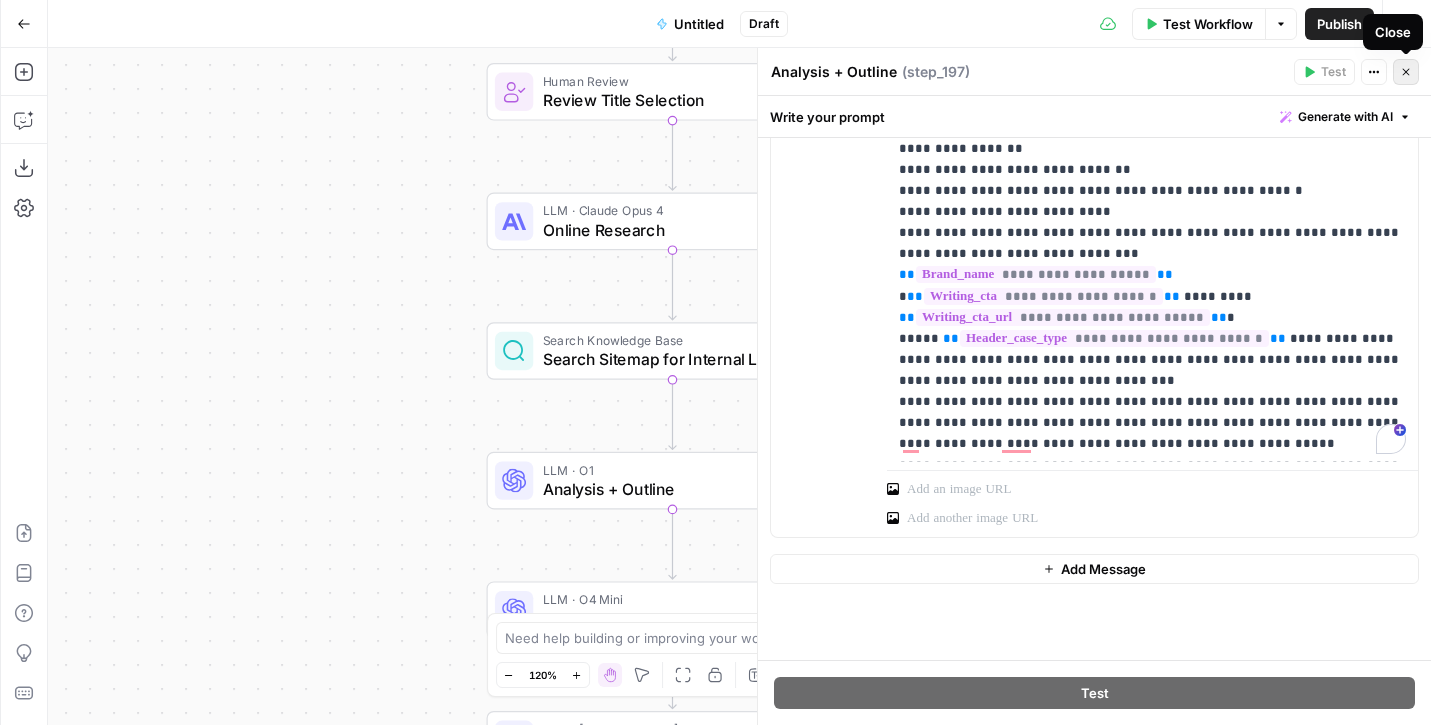 click 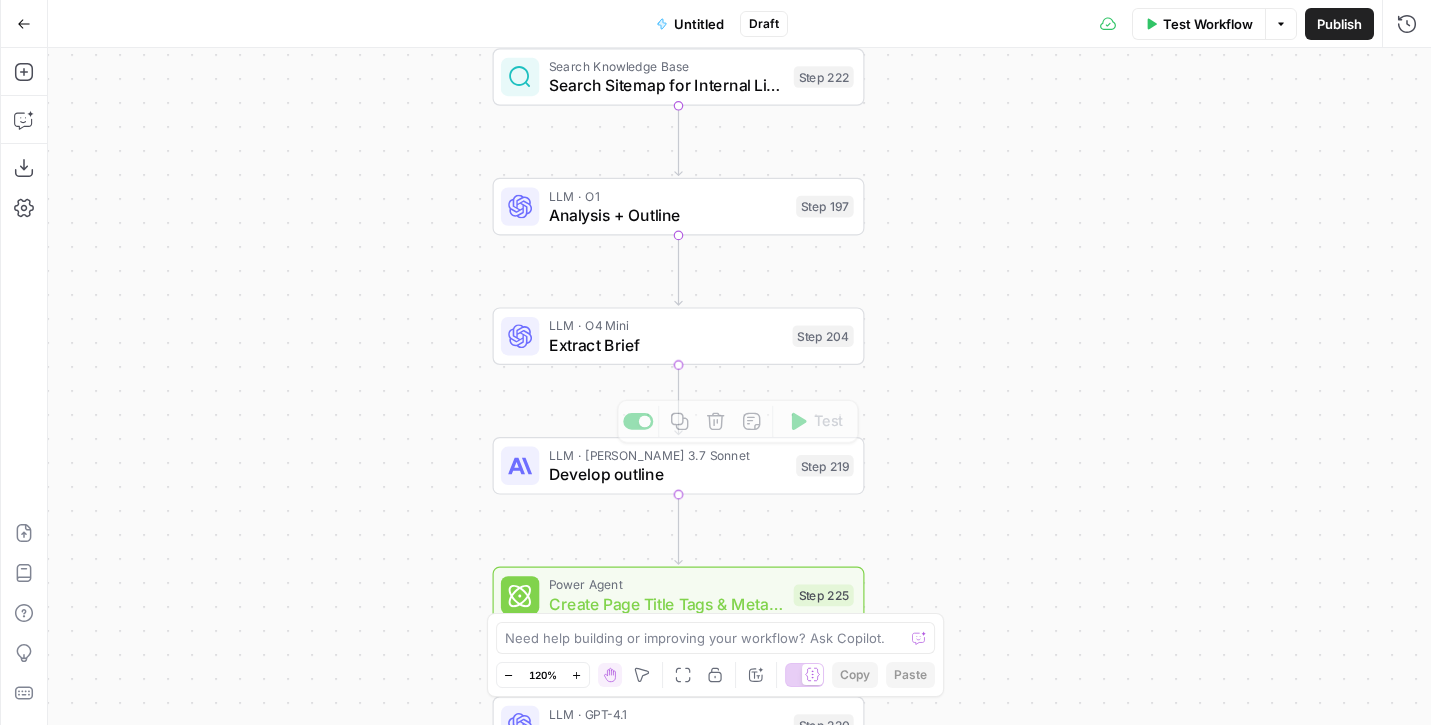 click on "Extract Brief" at bounding box center (666, 345) 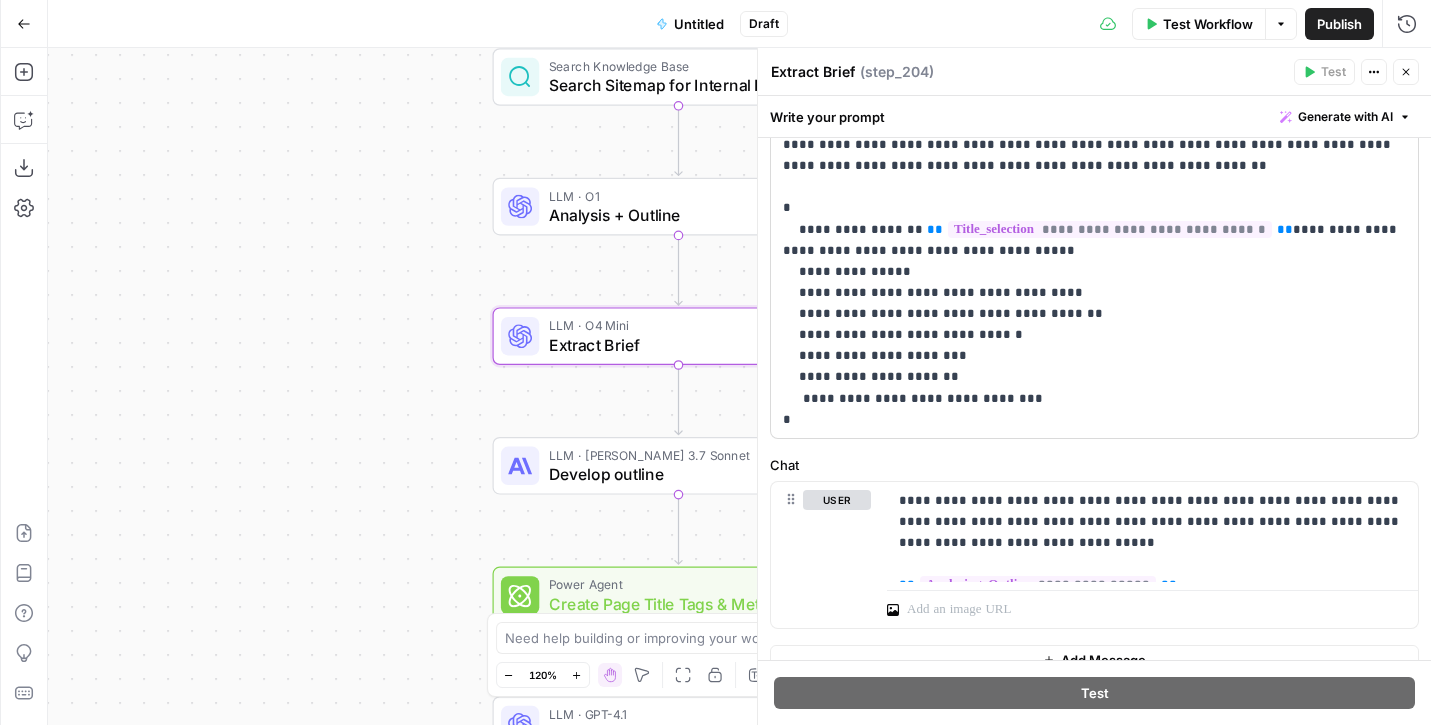 scroll, scrollTop: 108, scrollLeft: 0, axis: vertical 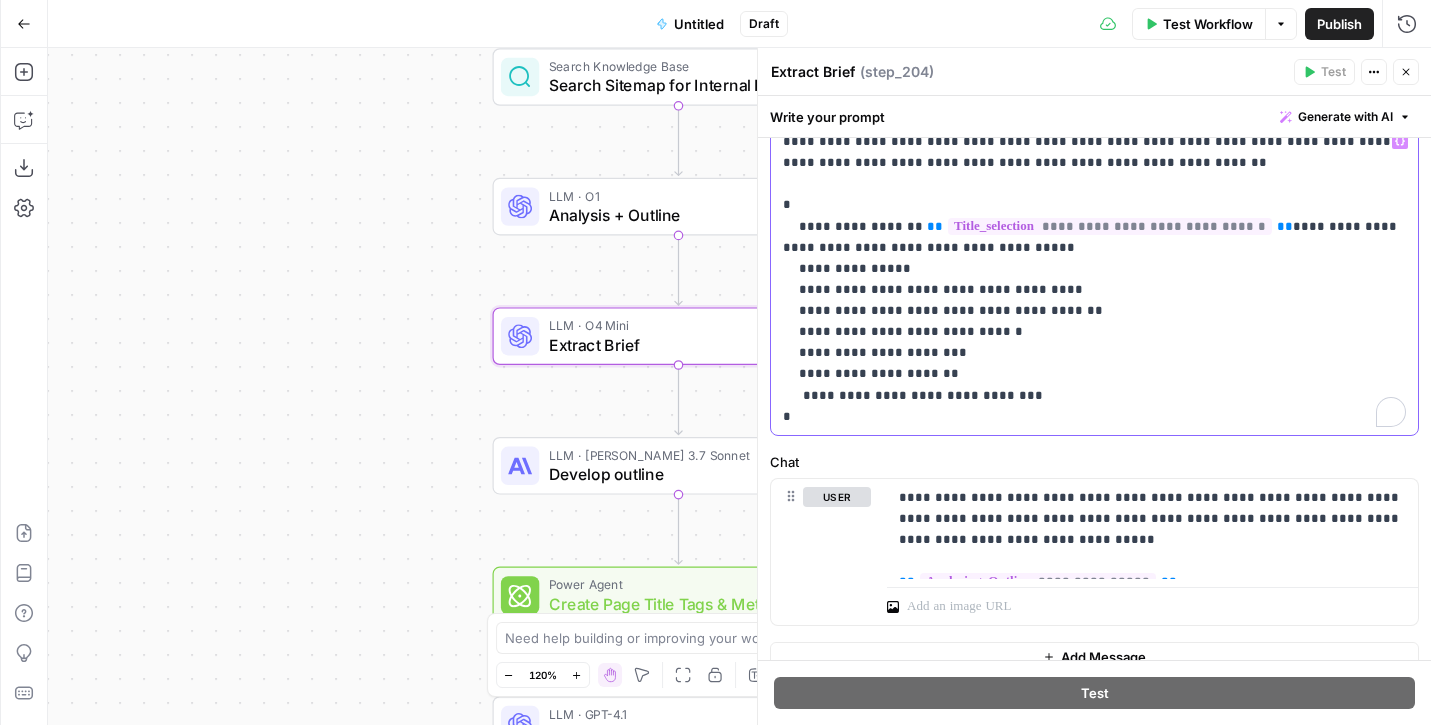 click on "**********" at bounding box center [1094, 279] 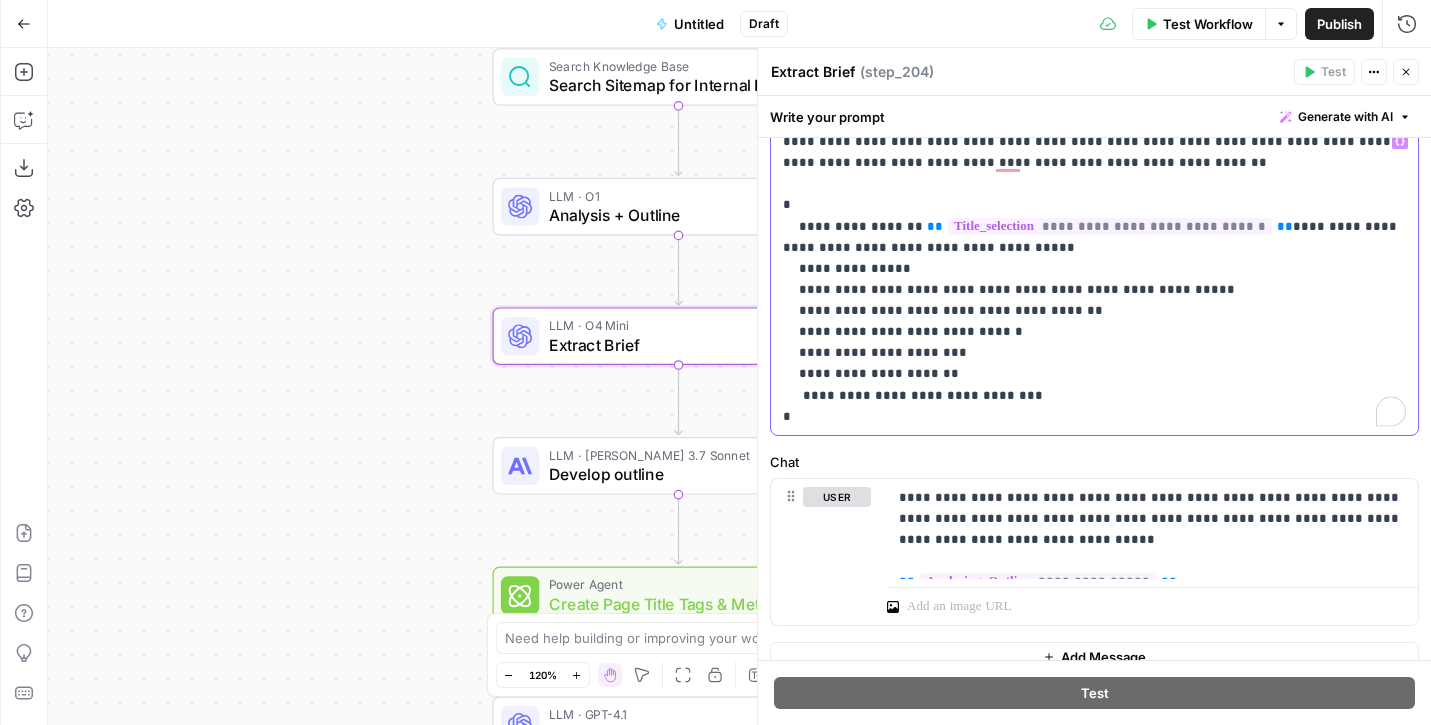 click on "**********" at bounding box center [1094, 279] 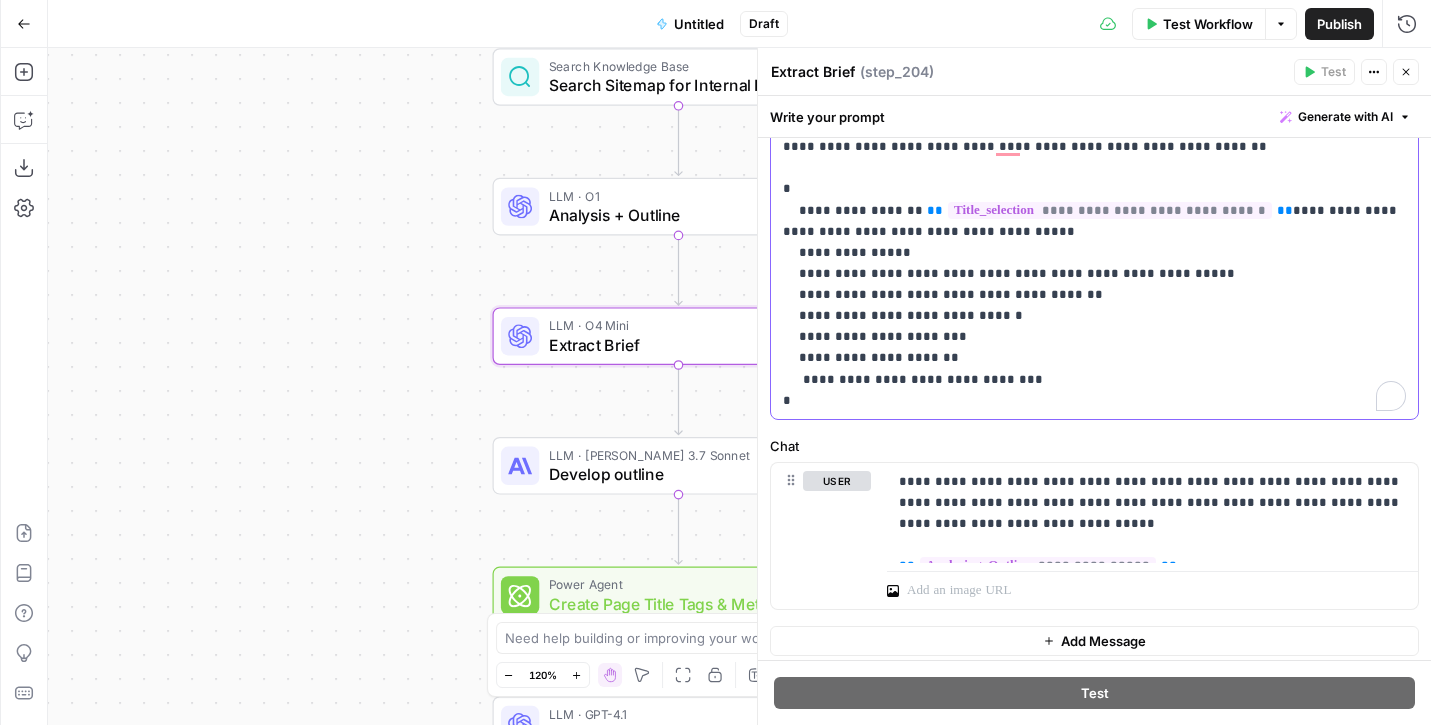 scroll, scrollTop: 125, scrollLeft: 0, axis: vertical 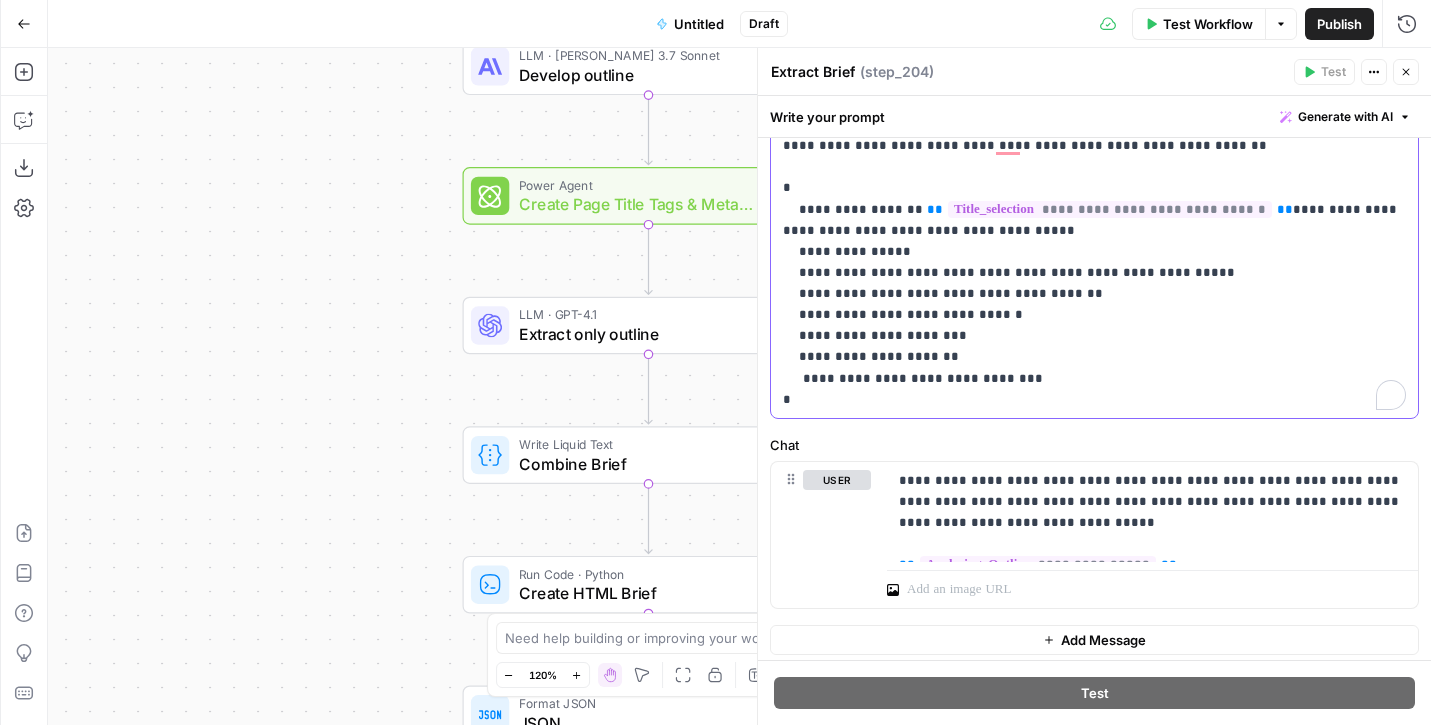 click on "**********" at bounding box center (1094, 262) 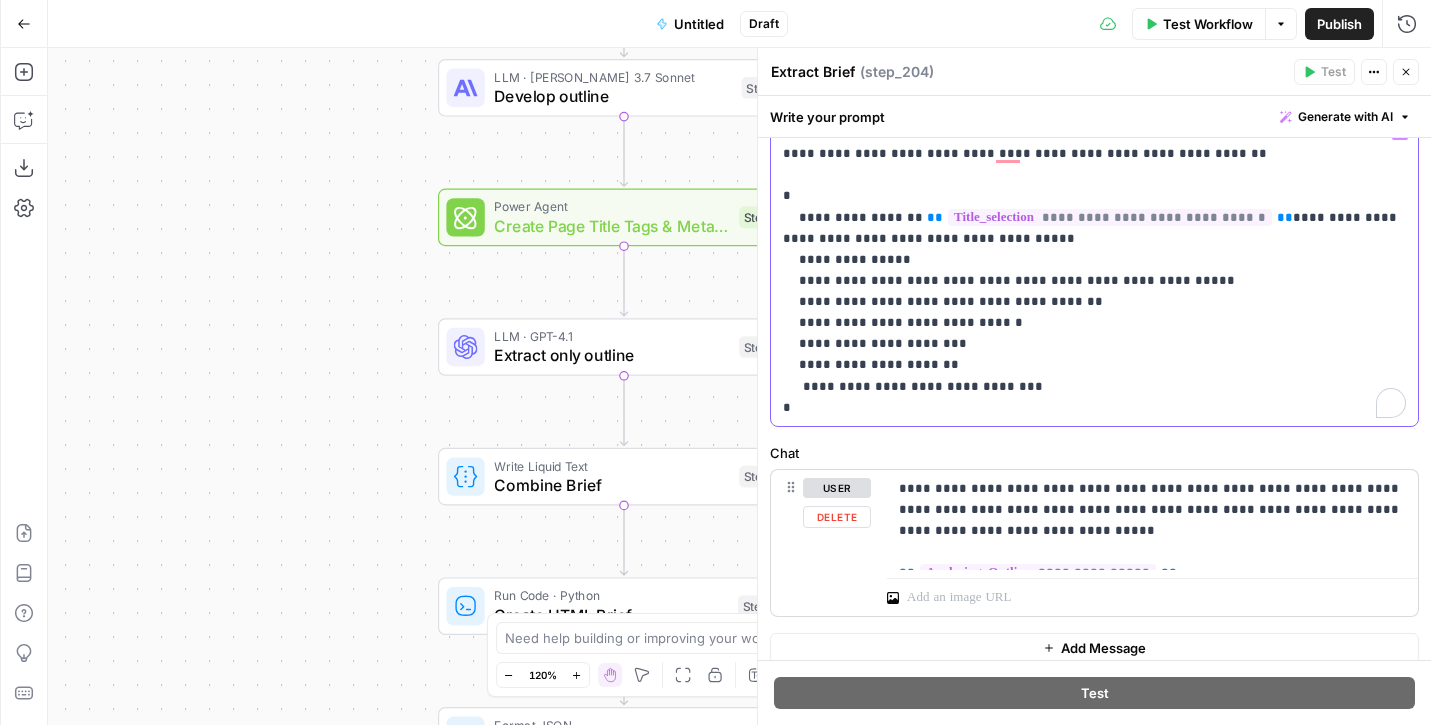 scroll, scrollTop: 180, scrollLeft: 0, axis: vertical 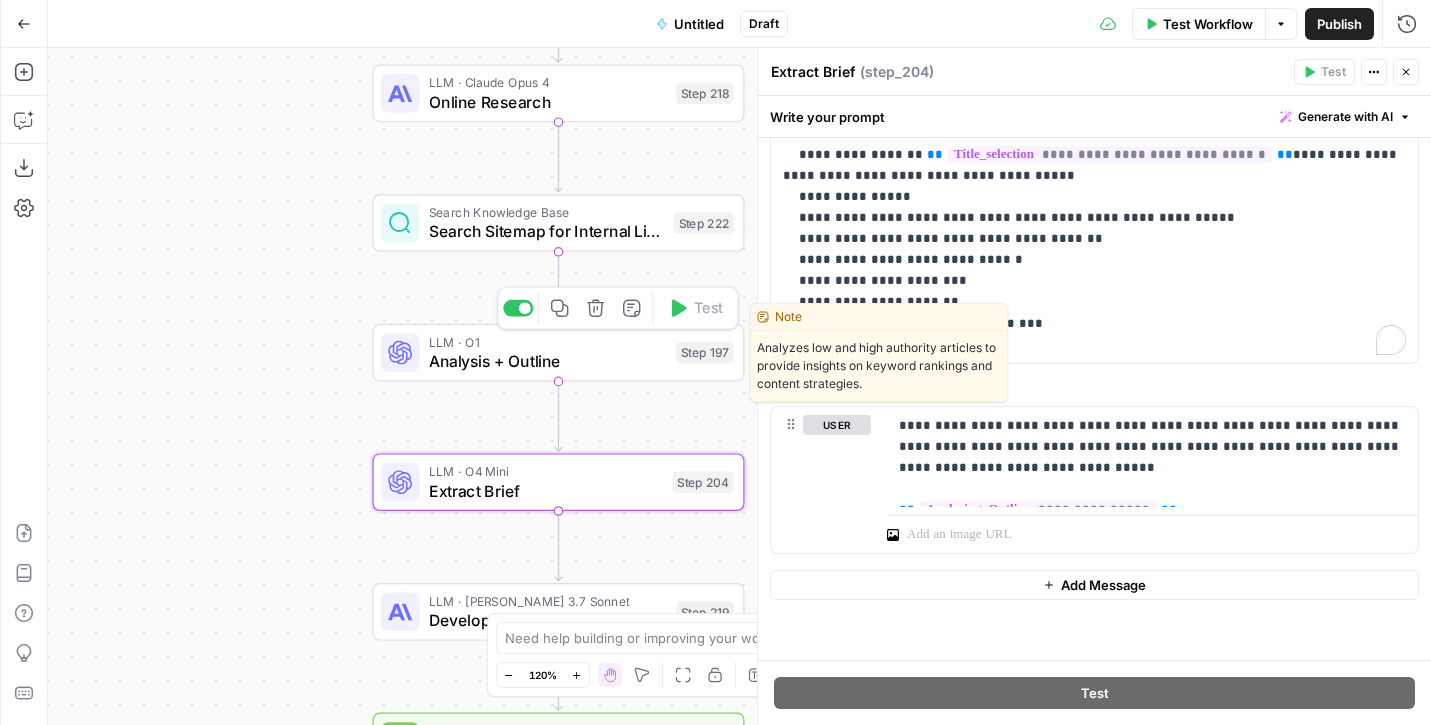 click on "Analysis + Outline" at bounding box center (548, 361) 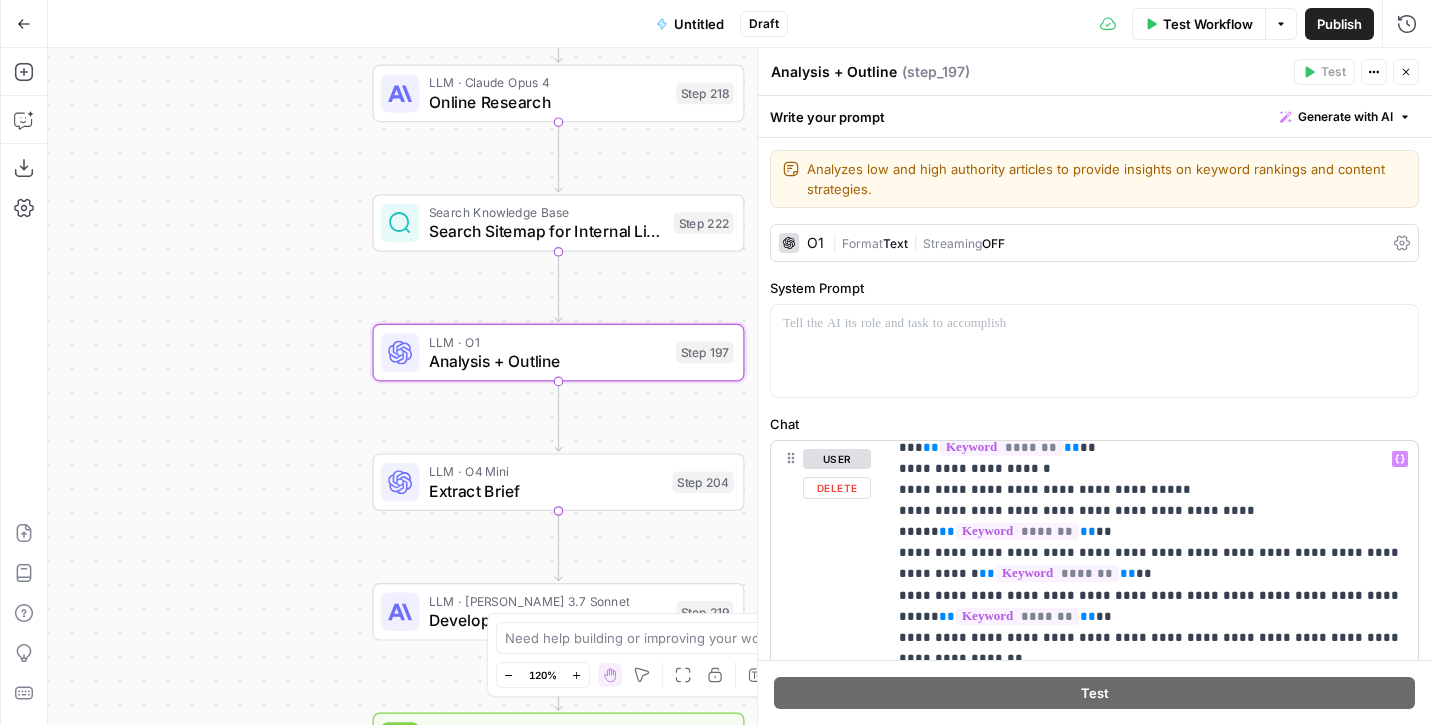 scroll, scrollTop: 938, scrollLeft: 0, axis: vertical 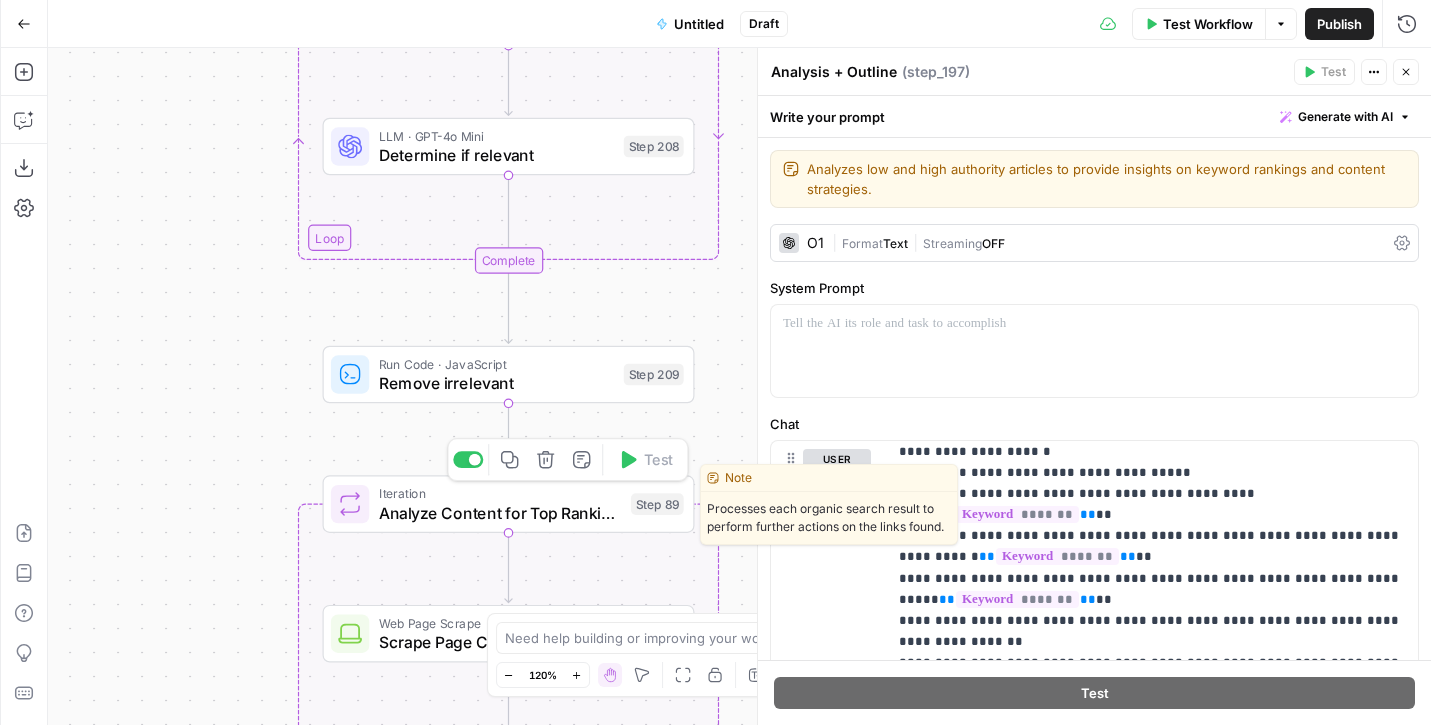 click on "Analyze Content for Top Ranking Pages" at bounding box center [500, 513] 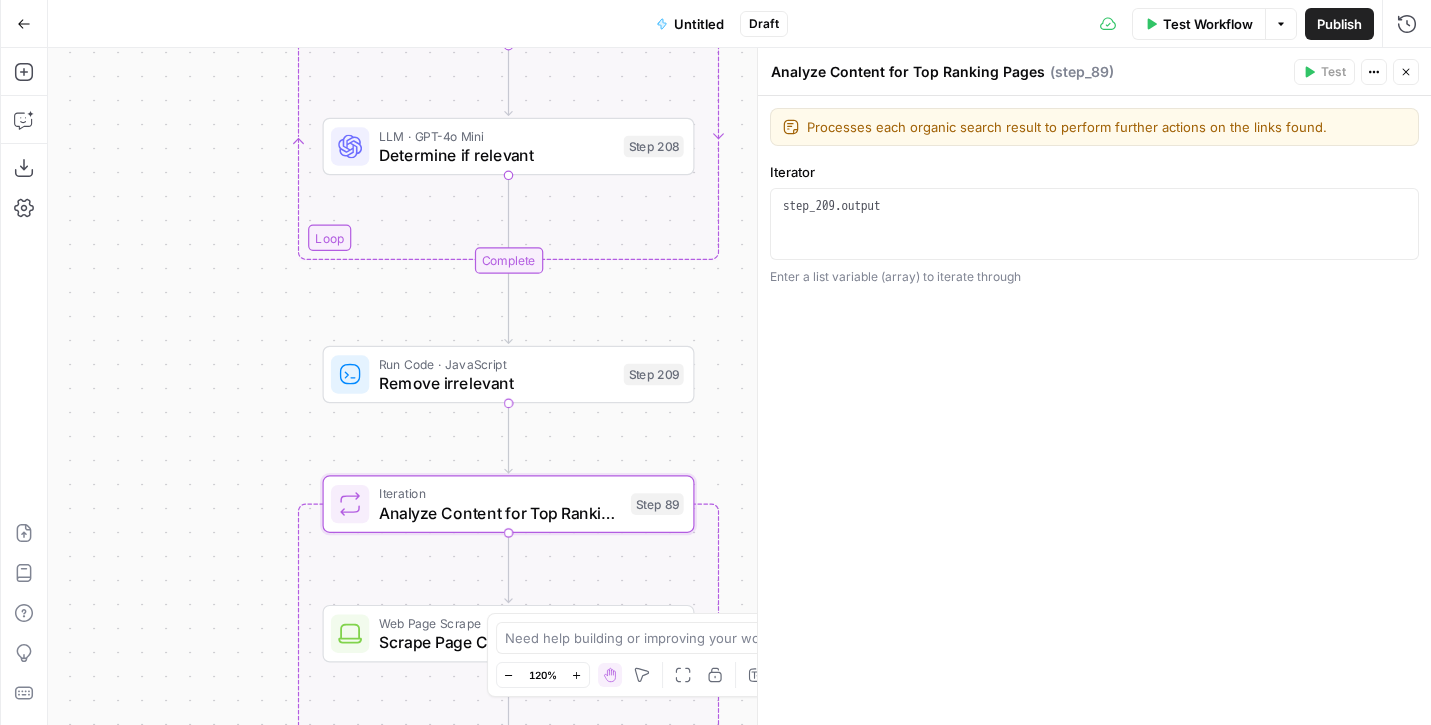 click on "Remove irrelevant" at bounding box center [496, 383] 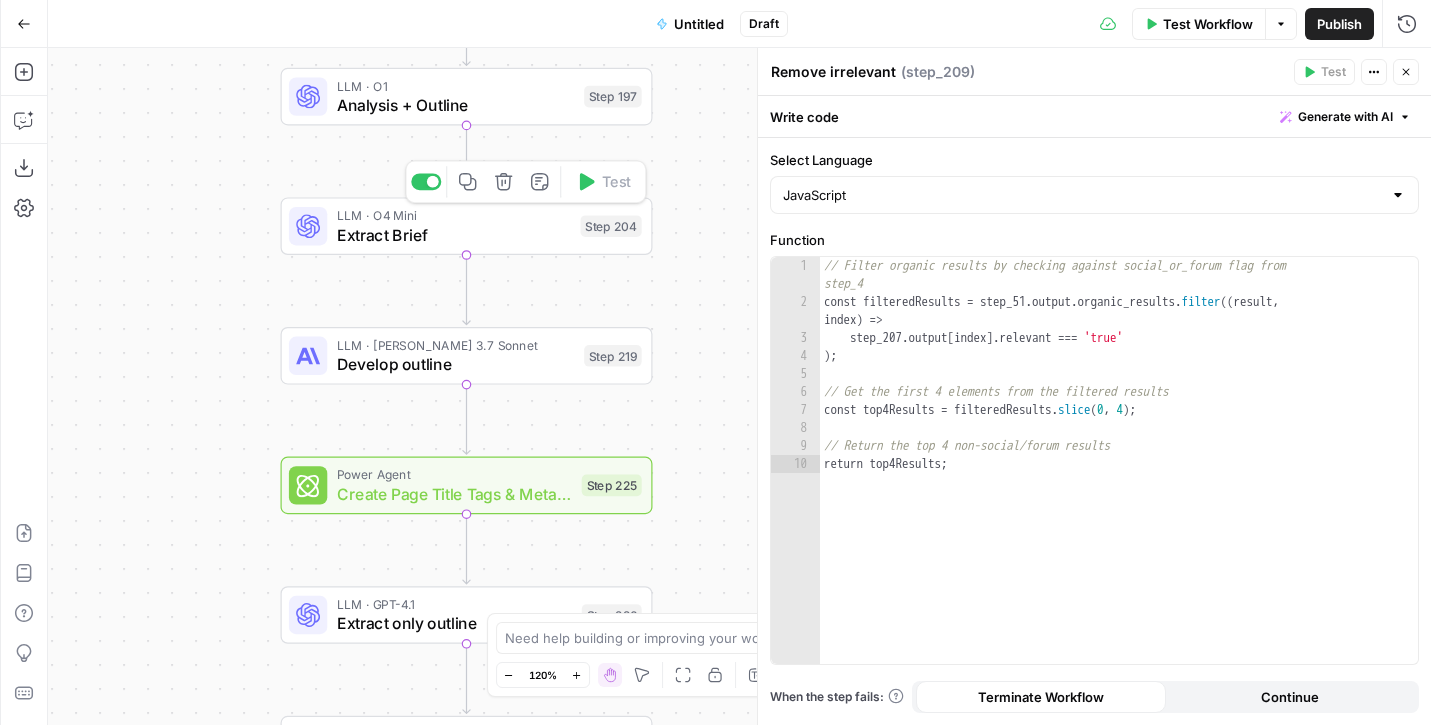 click on "Extract Brief" at bounding box center [454, 235] 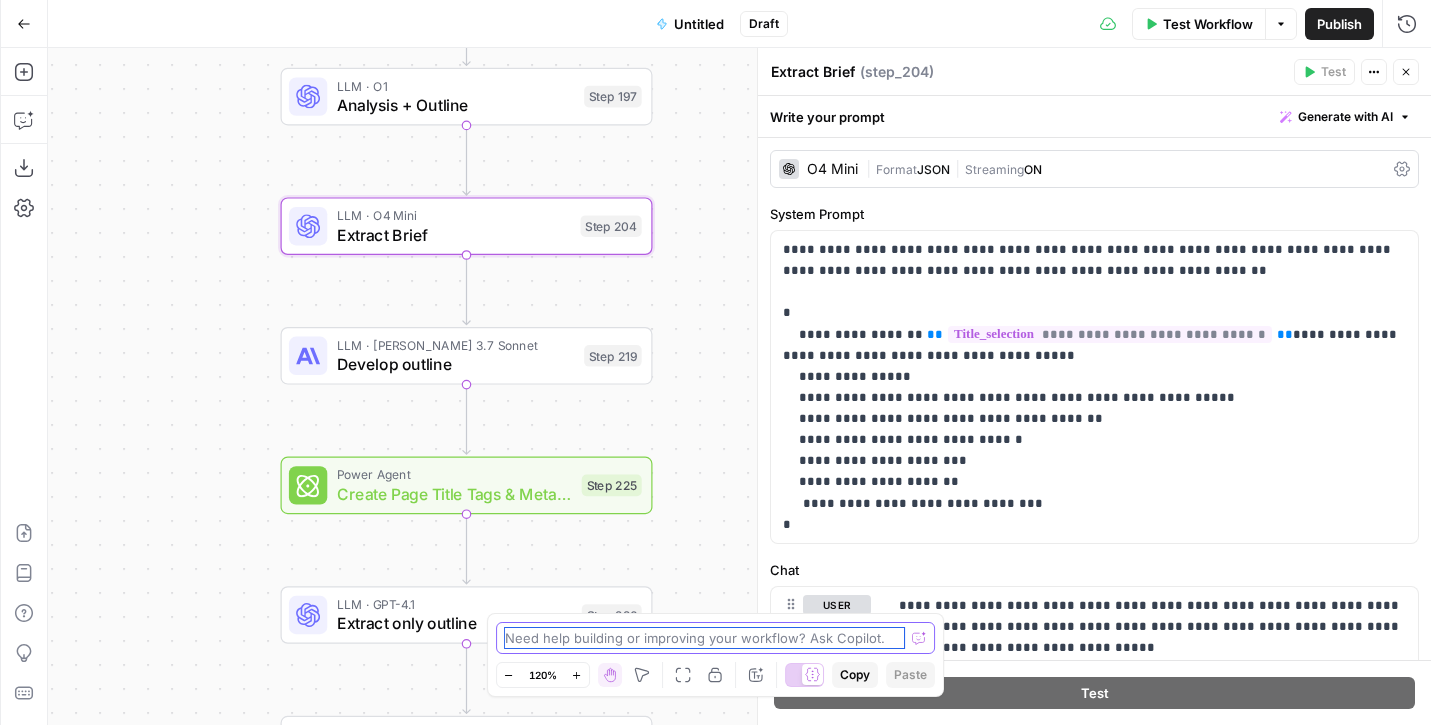 click at bounding box center [705, 638] 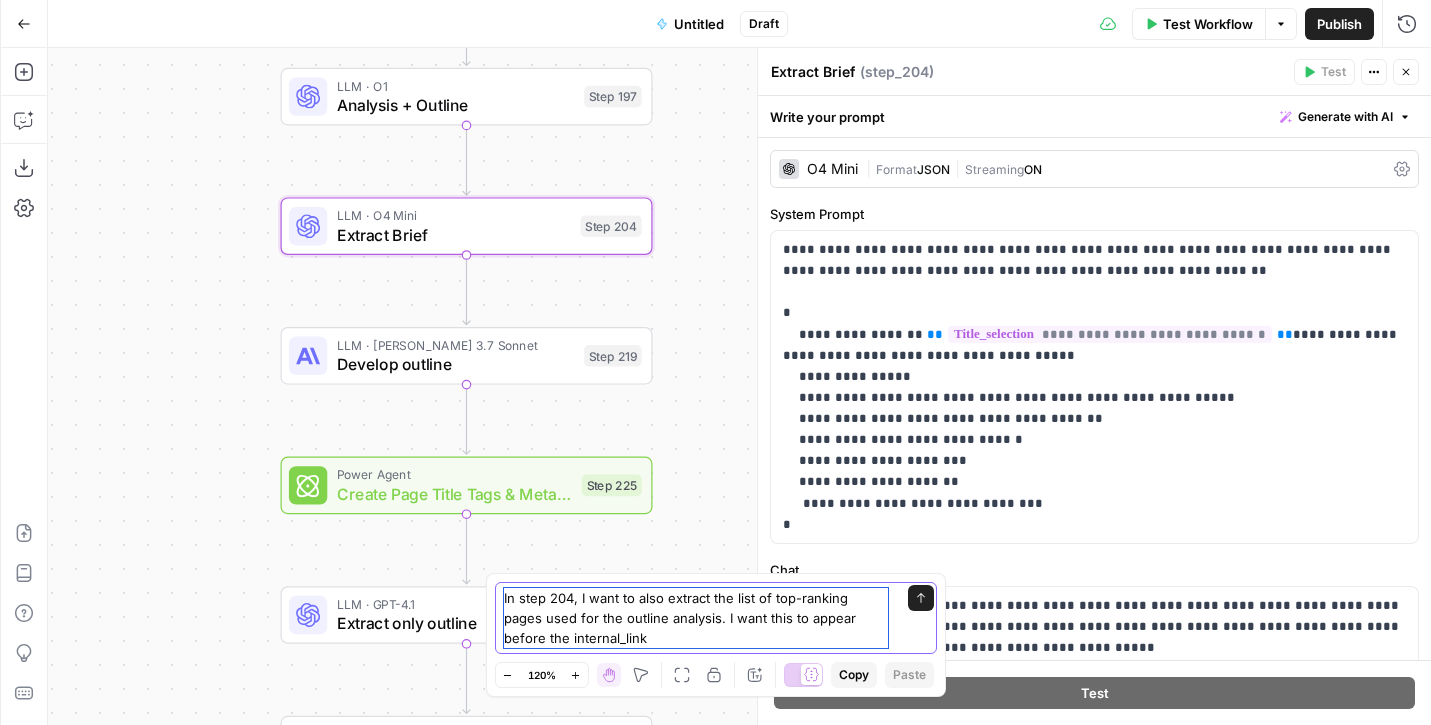 type on "In step 204, I want to also extract the list of top-ranking pages used for the outline analysis. I want this to appear before the internal_links" 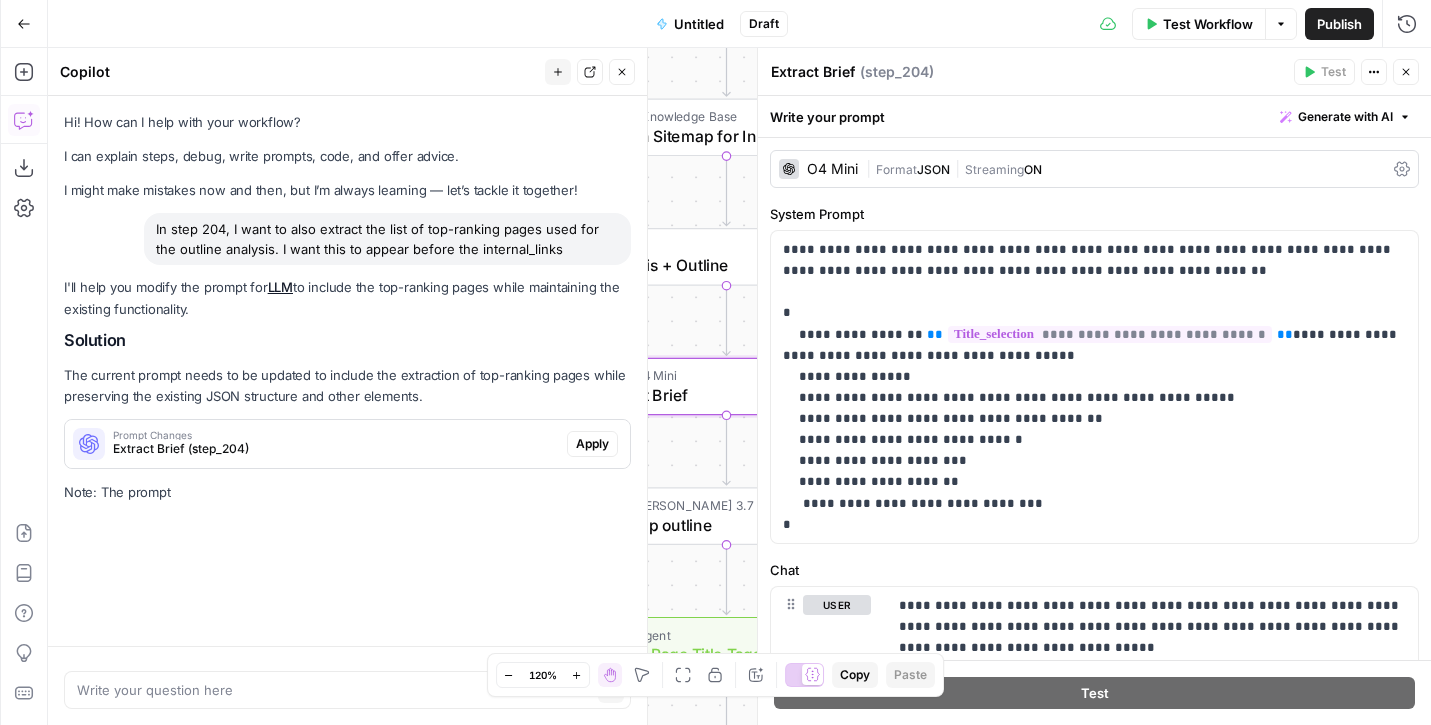 scroll, scrollTop: 0, scrollLeft: 0, axis: both 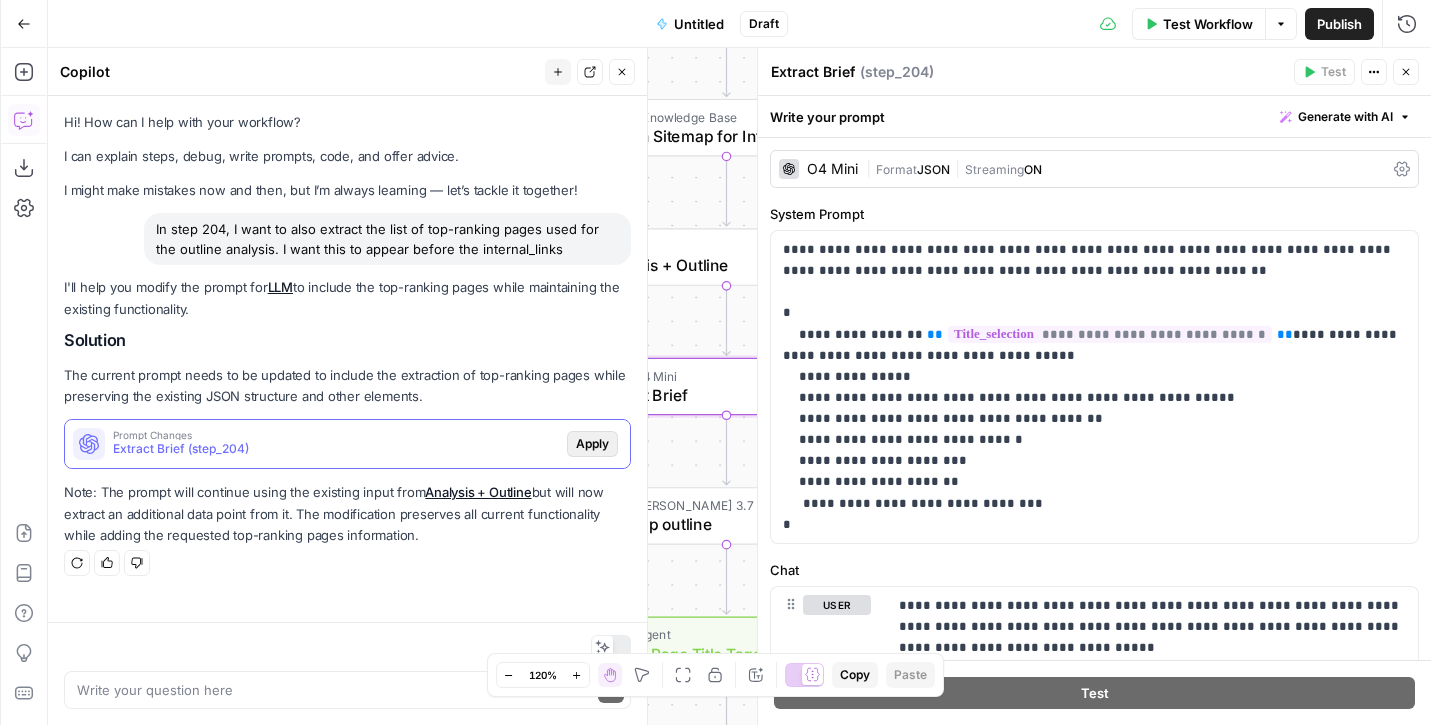 click on "Apply" at bounding box center (592, 444) 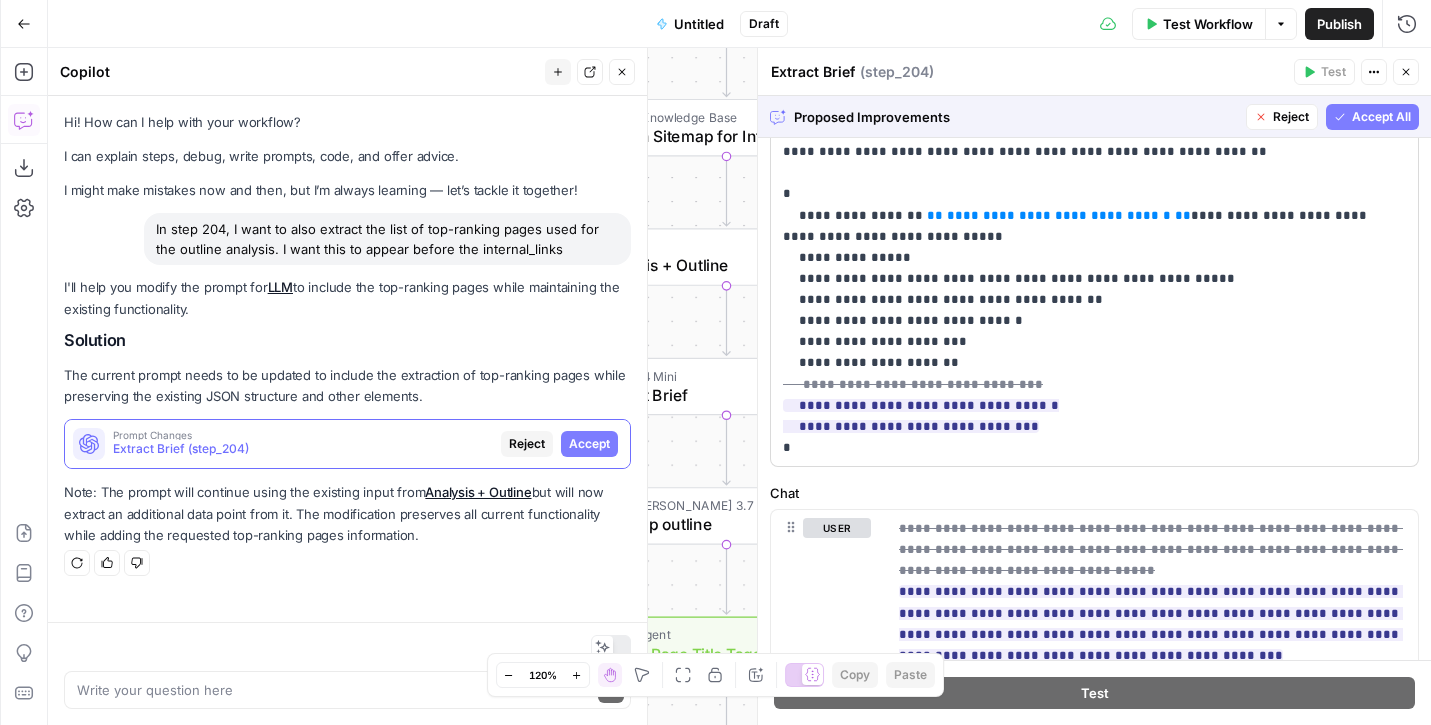 scroll, scrollTop: 120, scrollLeft: 0, axis: vertical 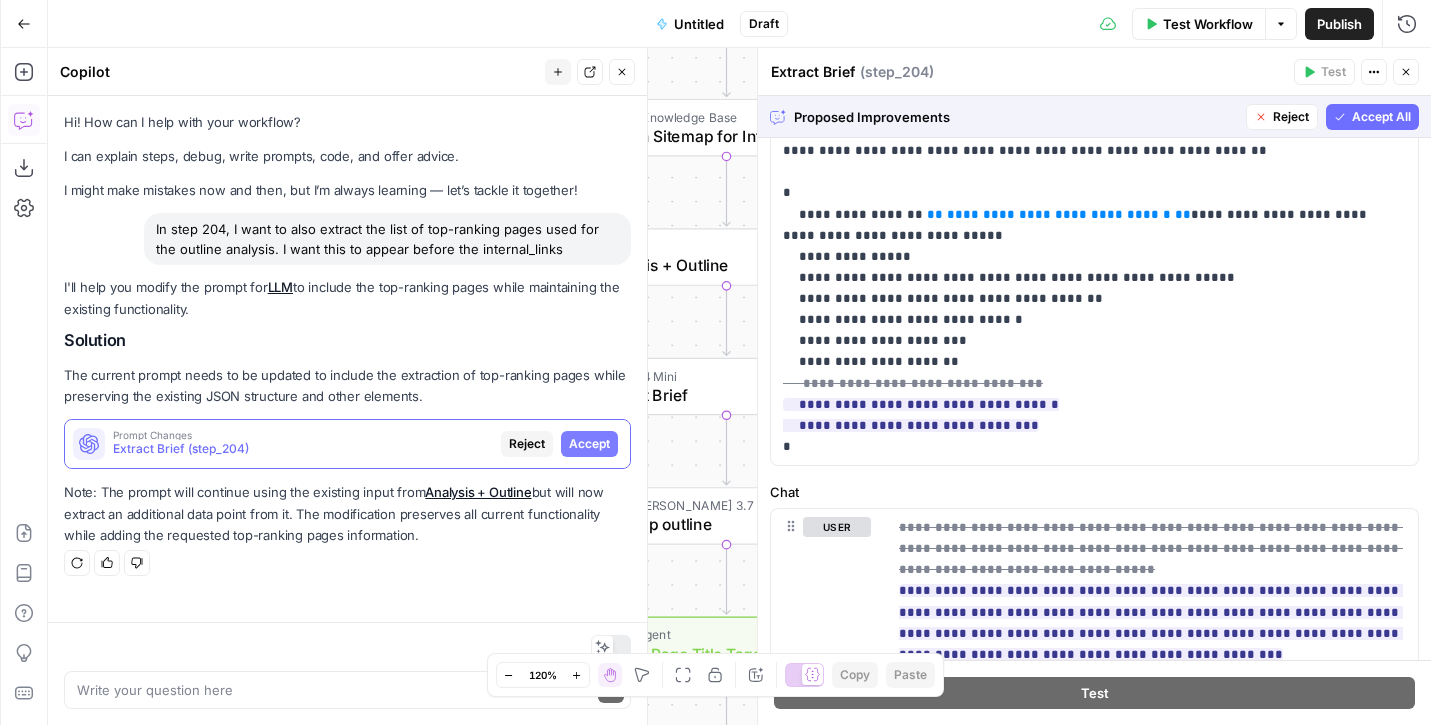 click on "Accept All" at bounding box center (1381, 117) 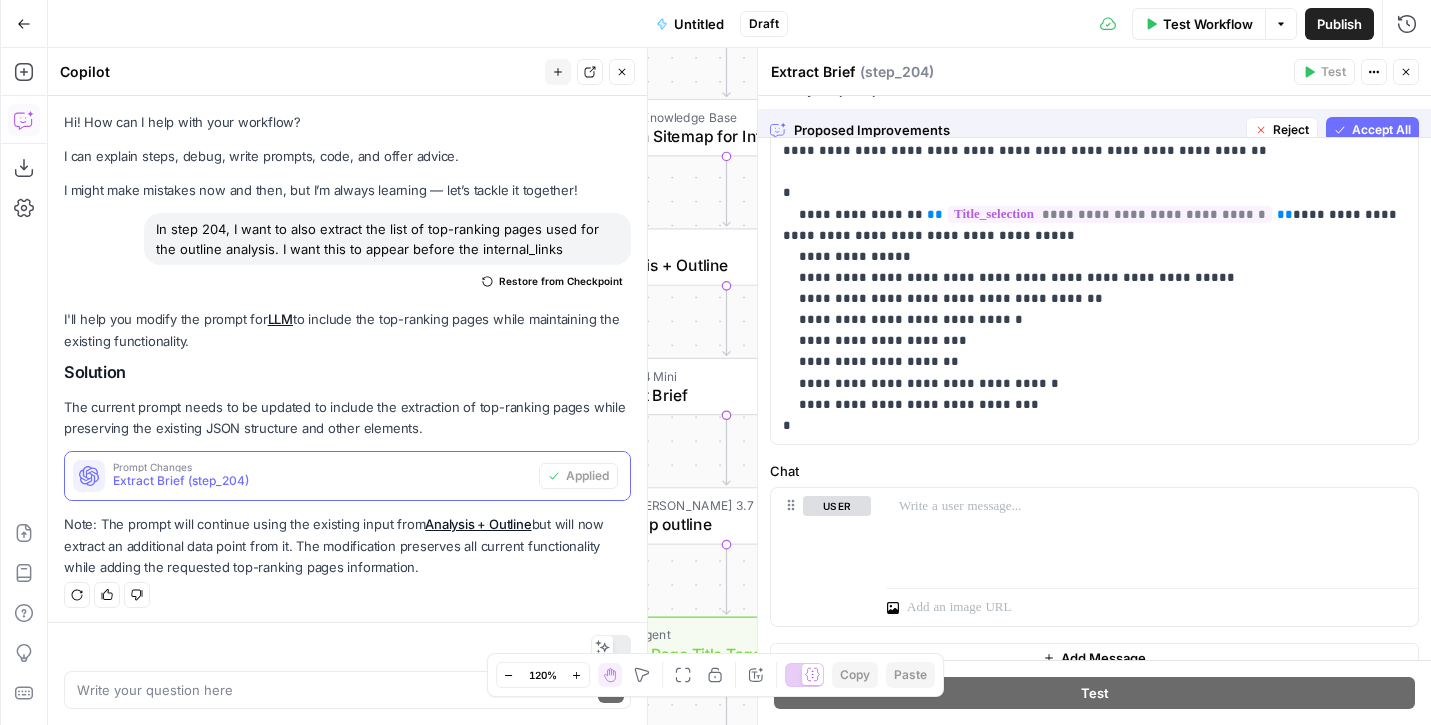 scroll, scrollTop: 4, scrollLeft: 0, axis: vertical 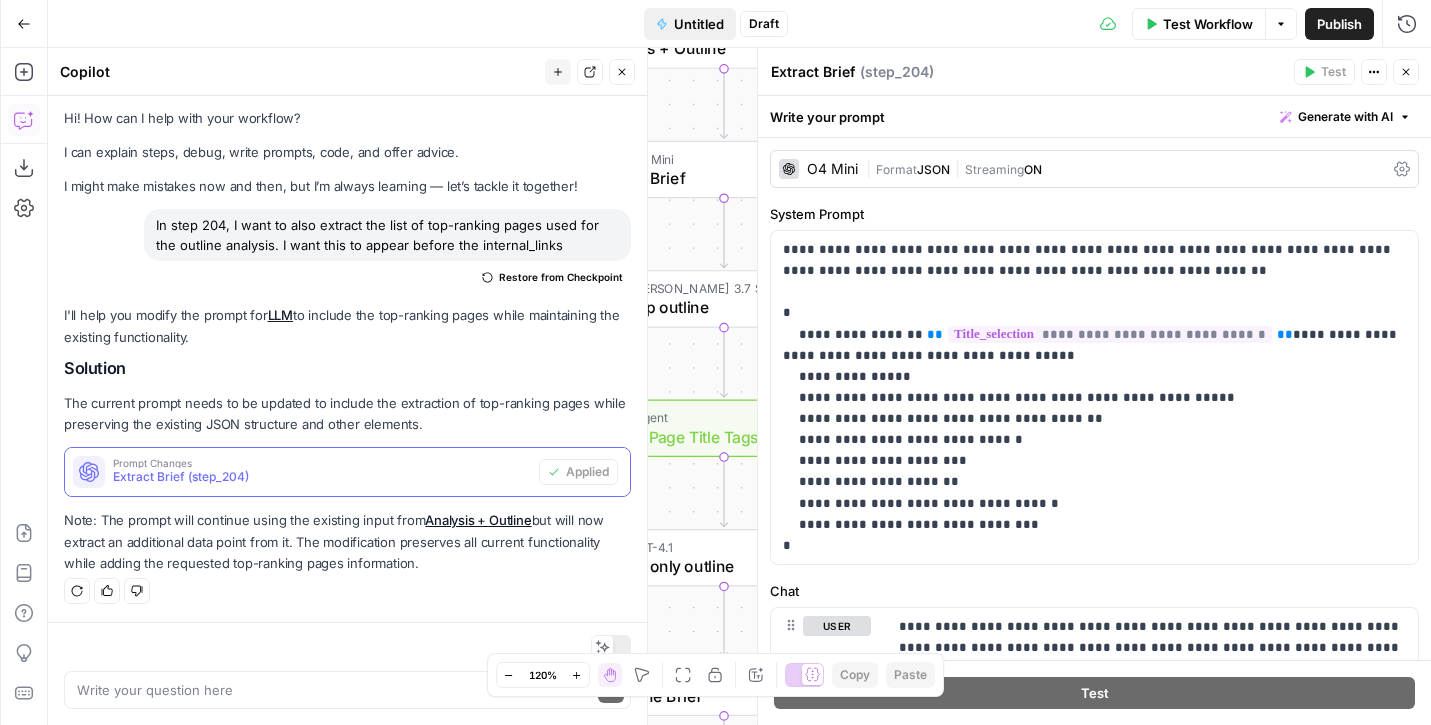 click on "Untitled" at bounding box center [699, 24] 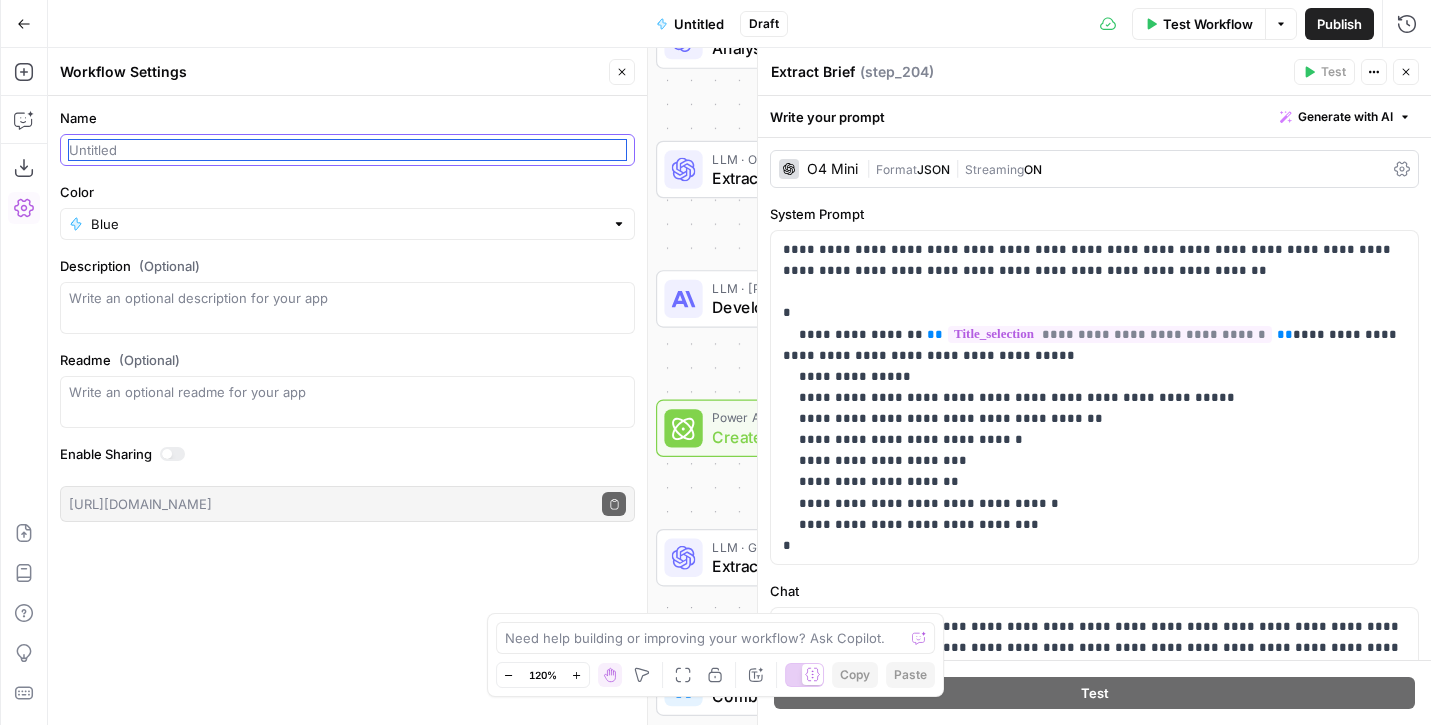 click on "Name" at bounding box center [347, 150] 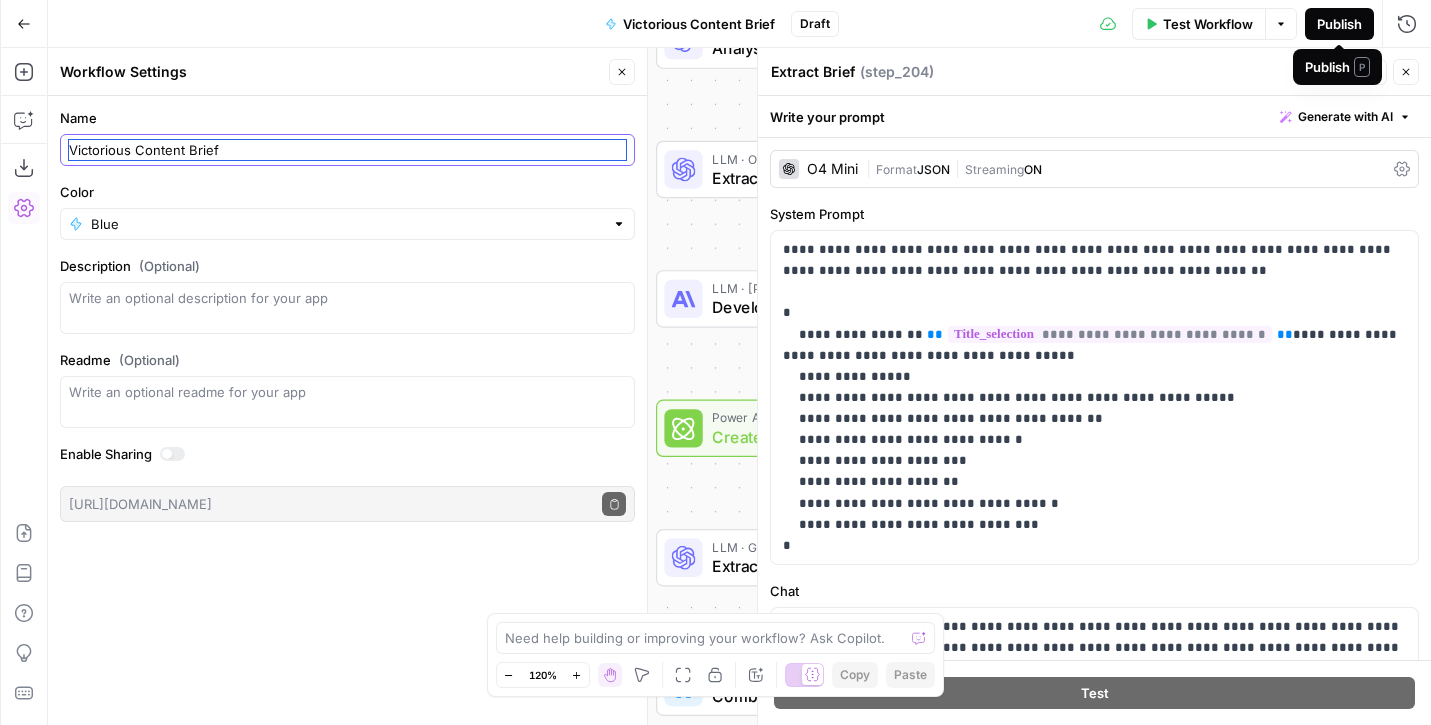 type on "Victorious Content Brief" 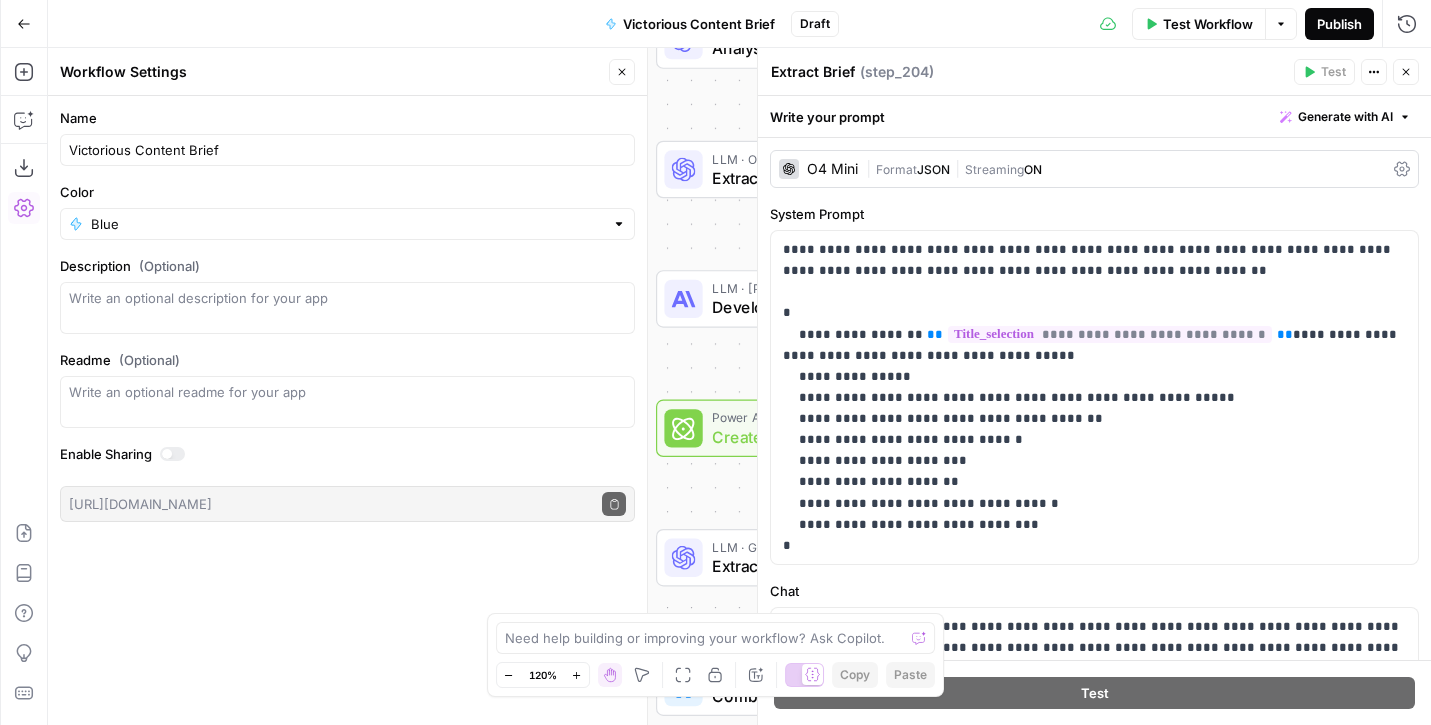 click on "Publish" at bounding box center (1339, 24) 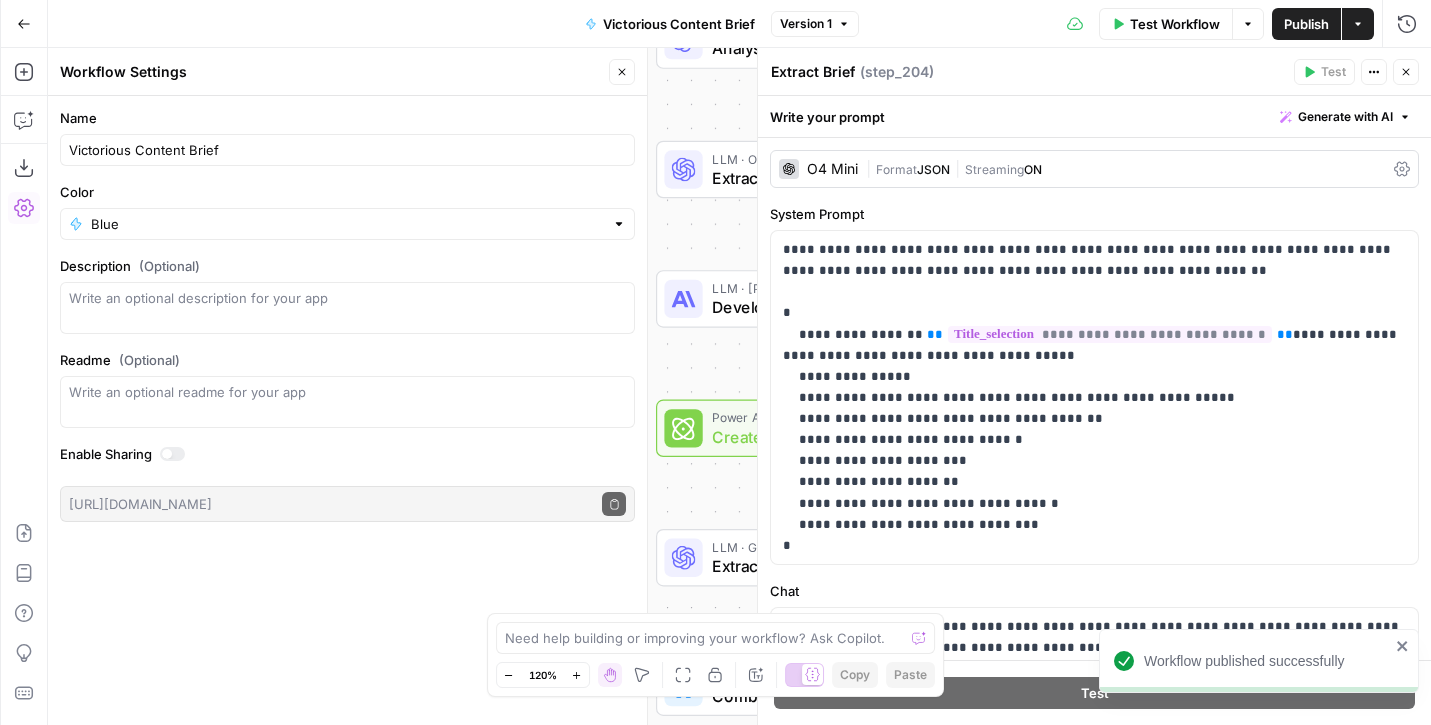 click on "Workflow Set Inputs Inputs Google Search Perform Google Search Step 51 Loop Iteration Label if relevant Step 207 LLM · GPT-4o Mini Determine if relevant Step 208 Complete Run Code · JavaScript Remove irrelevant Step 209 Loop Iteration Analyze Content for Top Ranking Pages Step 89 Web Page Scrape Scrape Page Content Step 90 Run Code · JavaScript Get Headers Step 192 SEO Research Get Semrush Keywords Step 206 Format JSON Format JSON Output Step 96 Complete Run Code · JavaScript Structure Competitor Keywords Step 212 LLM · O4 Mini Analyze Titles Step 198 LLM · GPT-4o Extract Titles Step 214 Human Review Review Title Selection Step 202 LLM · Claude Opus 4 Online Research Step 218 Search Knowledge Base Search Sitemap for Internal Links Step 222 LLM · O1 Analysis + Outline Step 197 LLM · O4 Mini Extract Brief Step 204 LLM · Claude 3.7 Sonnet Develop outline Step 219 Power Agent Create Page Title Tags & Meta Descriptions Step 225 LLM · GPT-4.1 Extract only outline Step 220 Write Liquid Text Combine Brief" at bounding box center [739, 386] 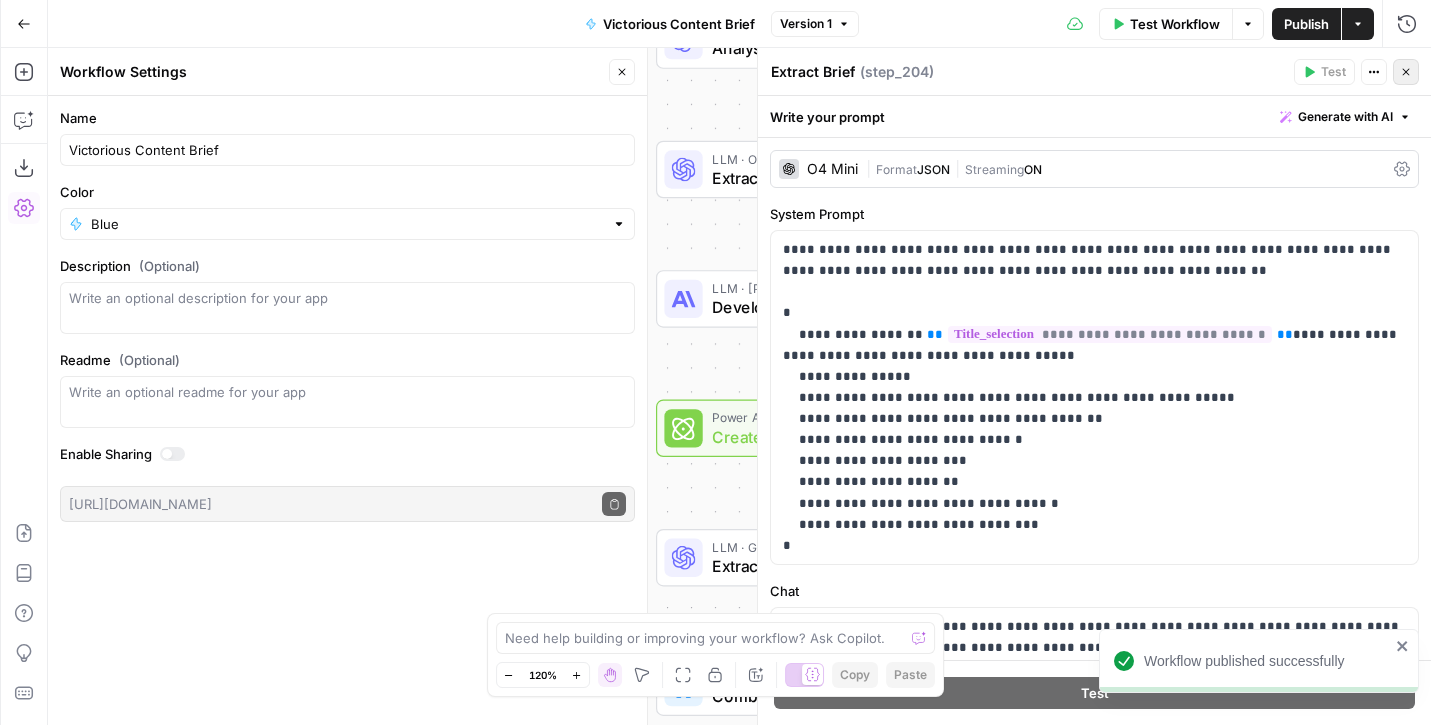 click 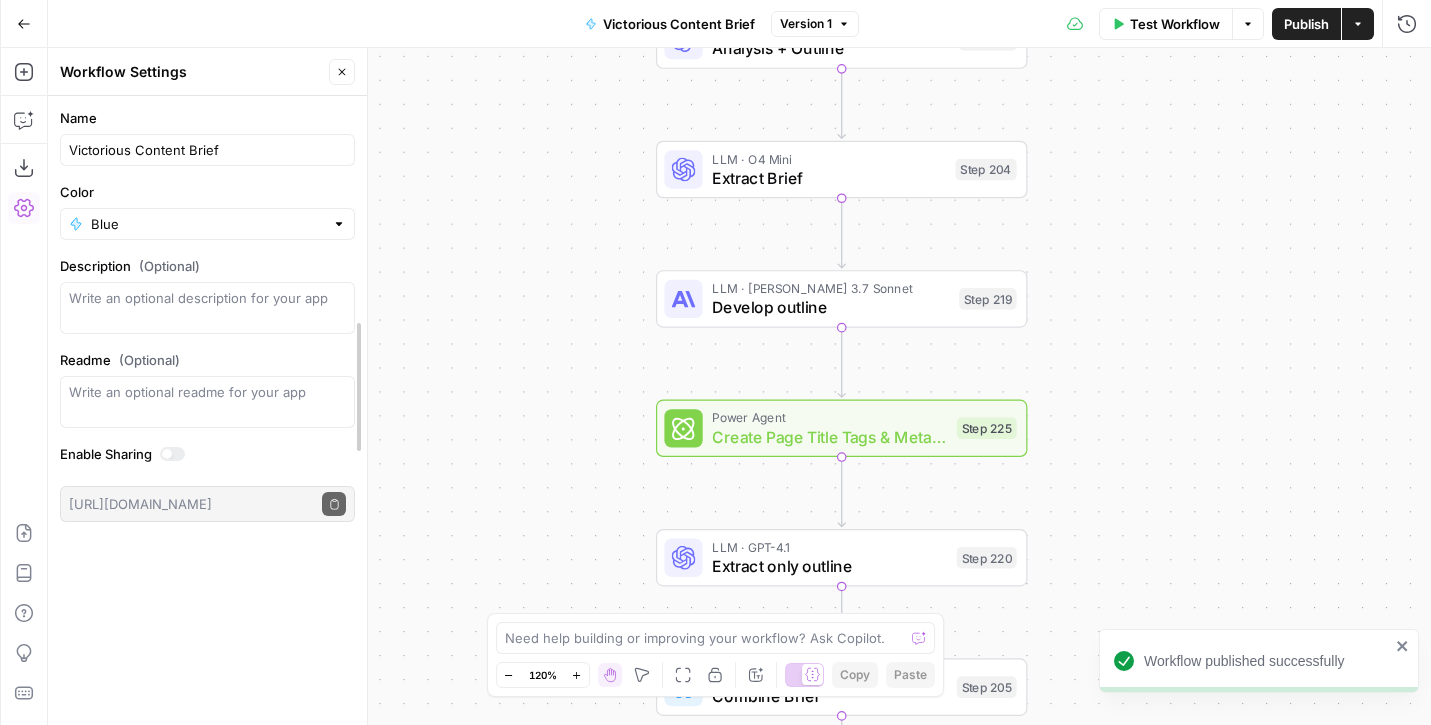 drag, startPoint x: 649, startPoint y: 344, endPoint x: 369, endPoint y: 344, distance: 280 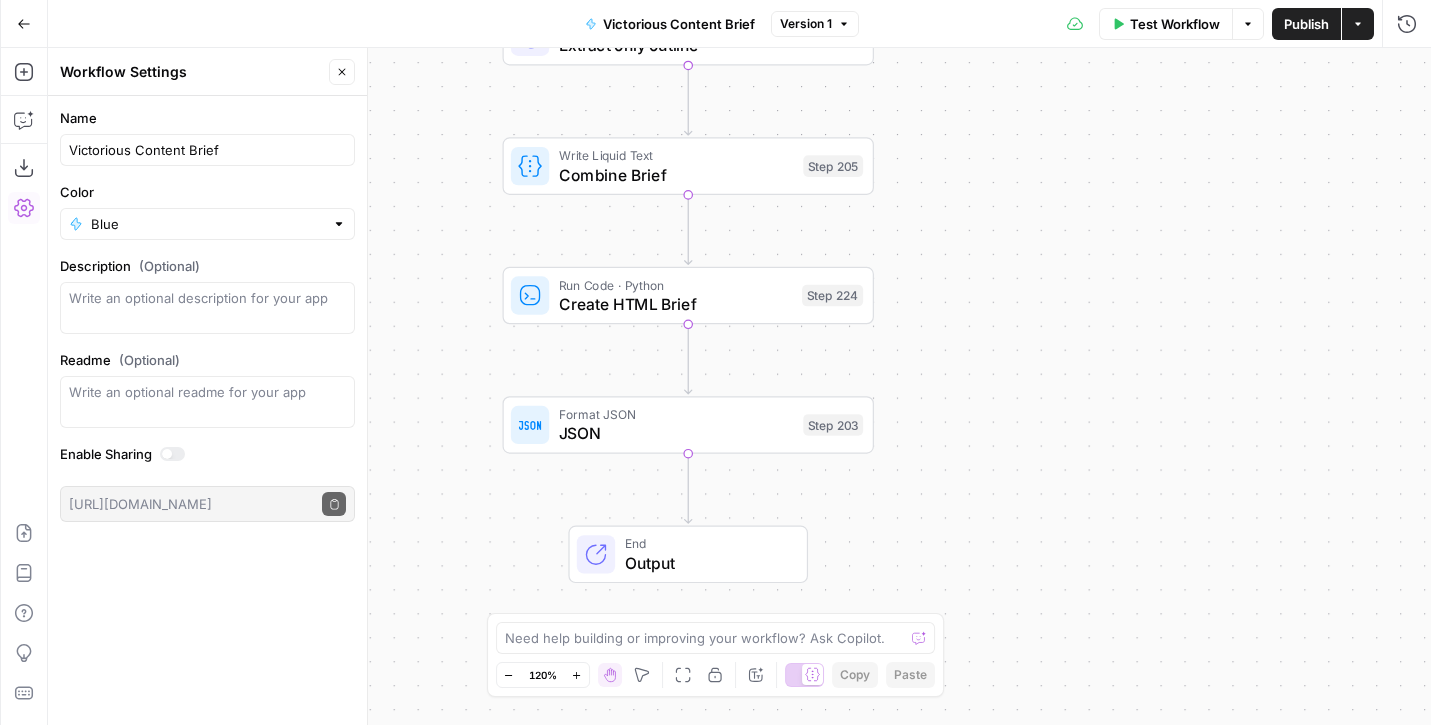 click on "Combine Brief" at bounding box center (676, 175) 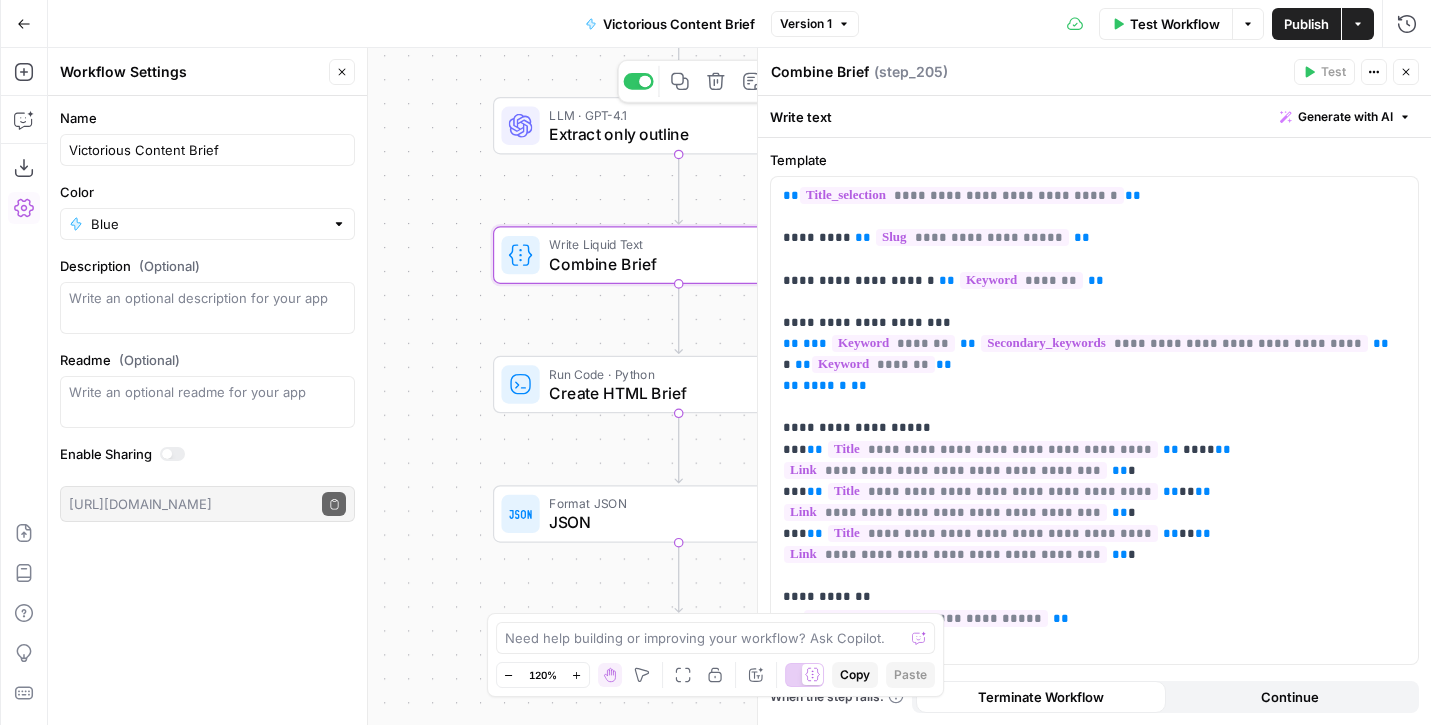 click on "Extract only outline" at bounding box center (666, 134) 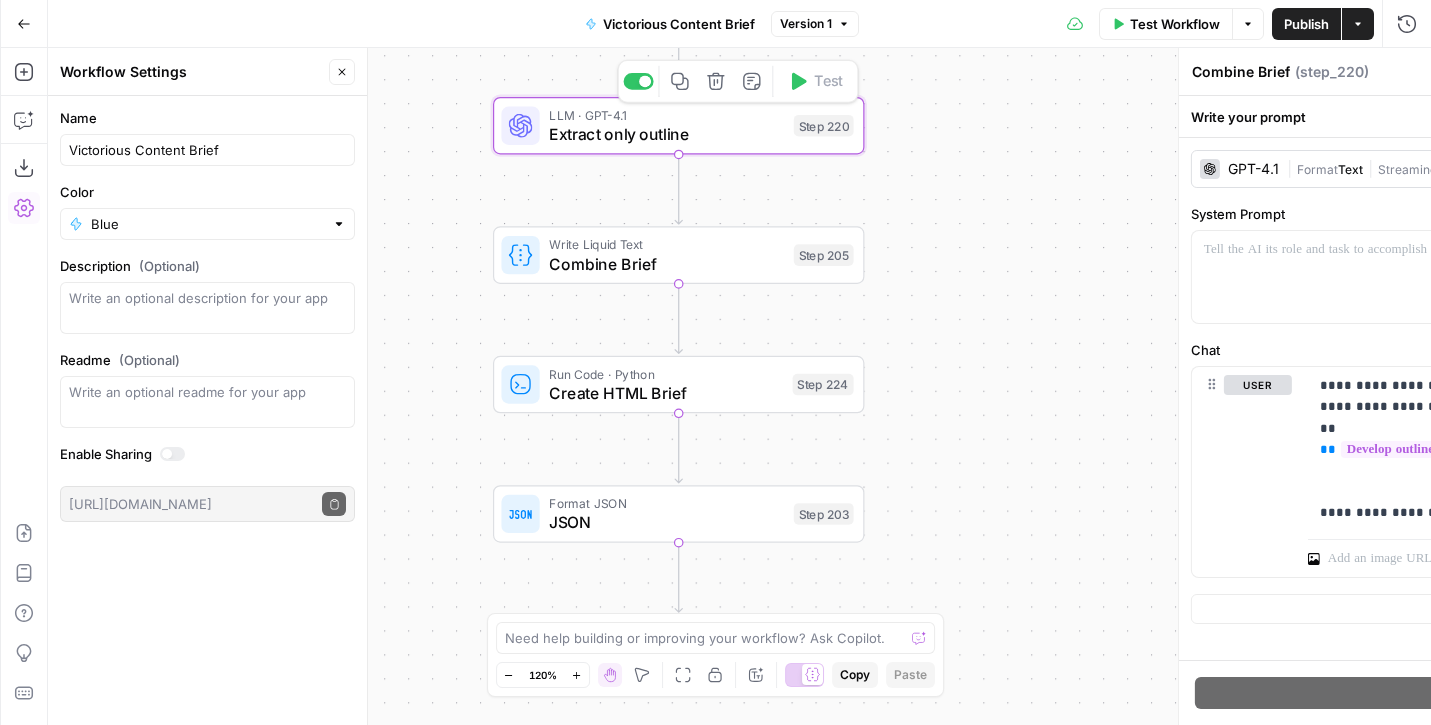 type on "Extract only outline" 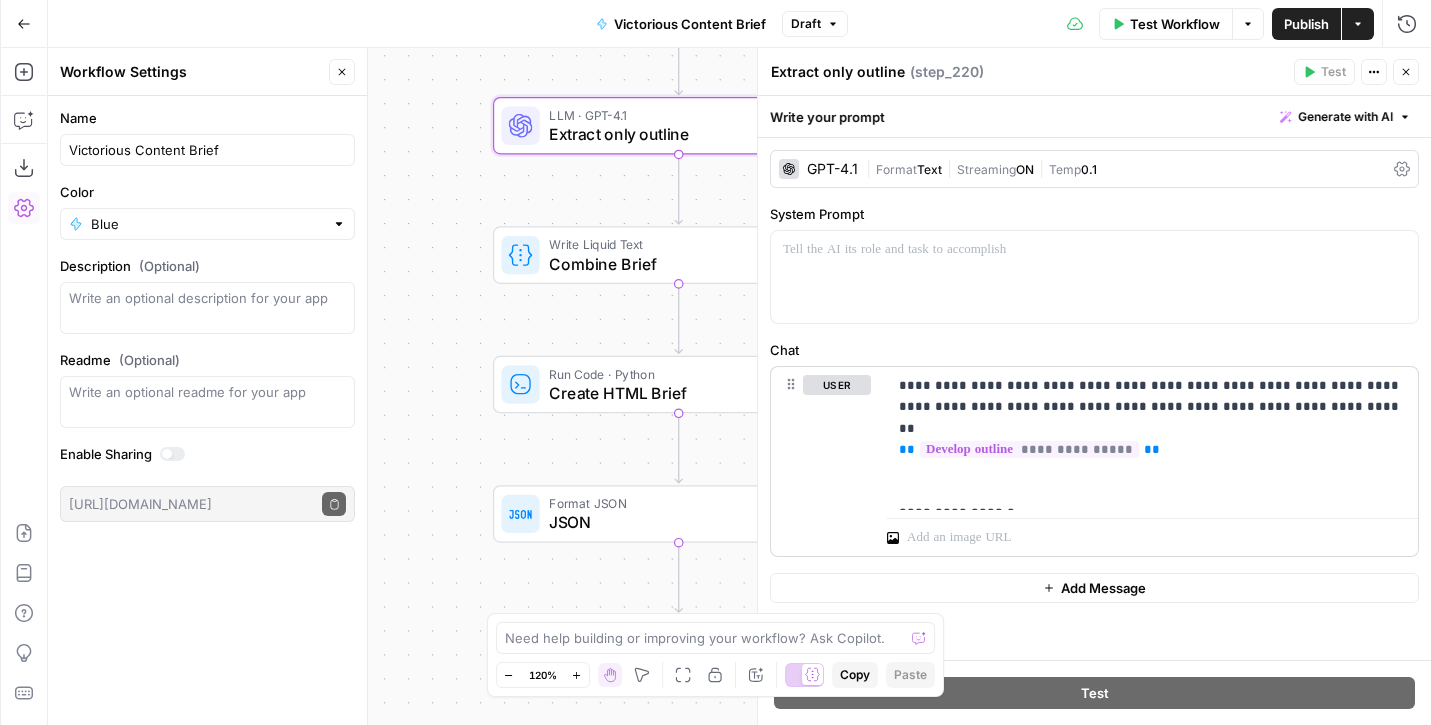 scroll, scrollTop: 3, scrollLeft: 0, axis: vertical 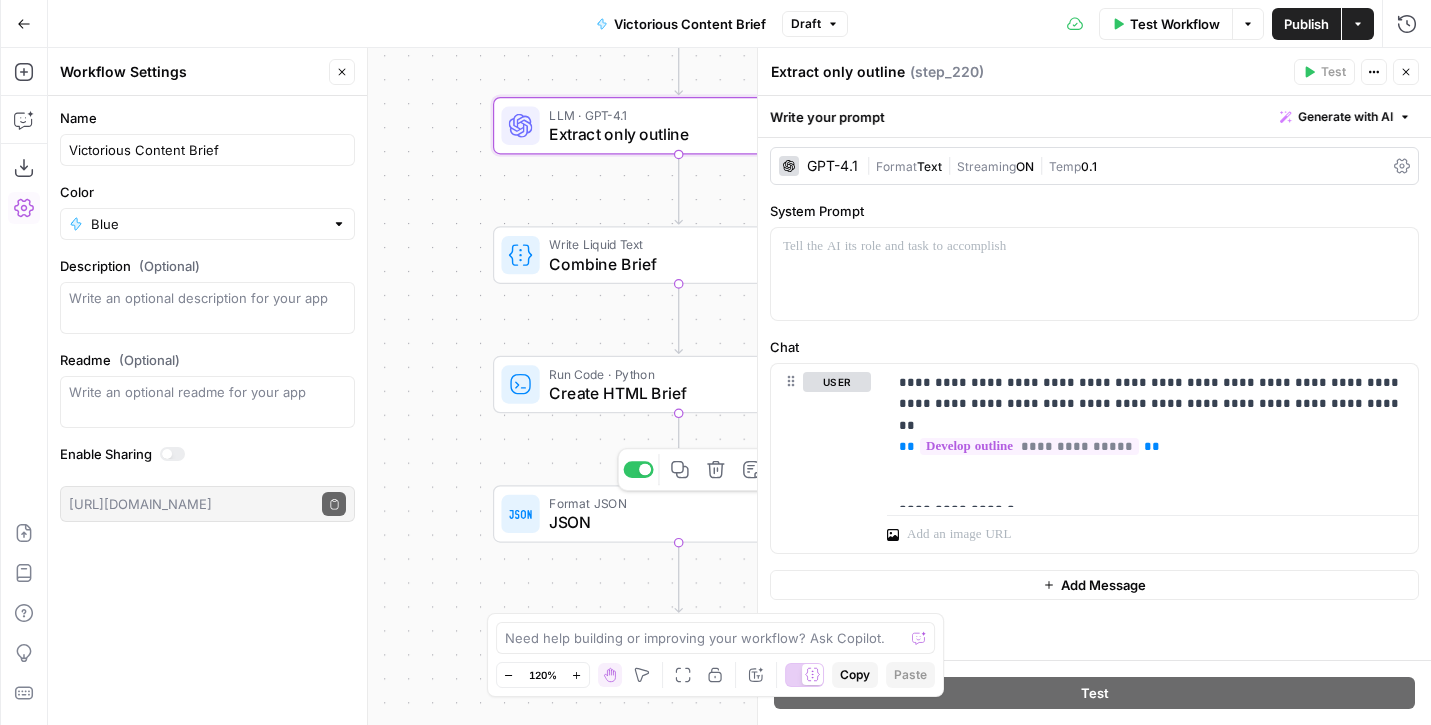 click on "JSON" at bounding box center [666, 522] 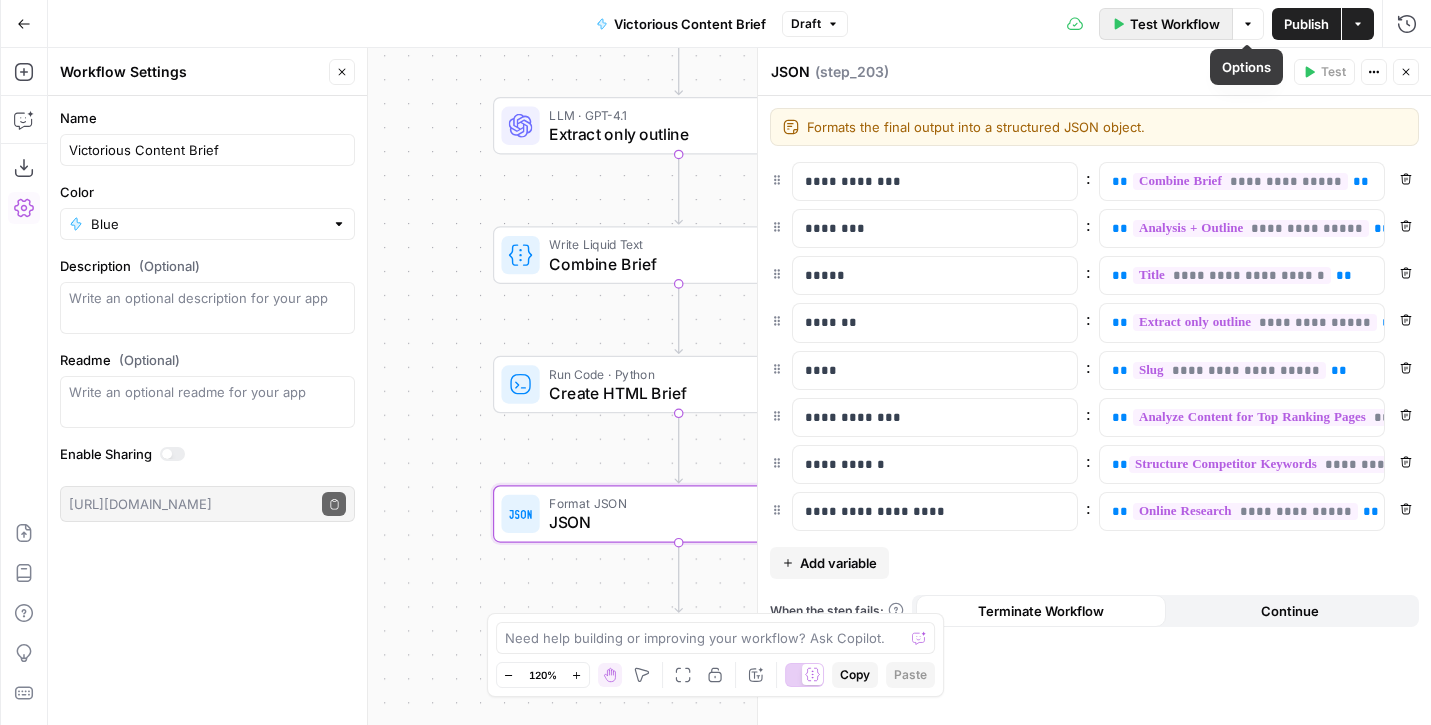 click on "Test Workflow" at bounding box center [1175, 24] 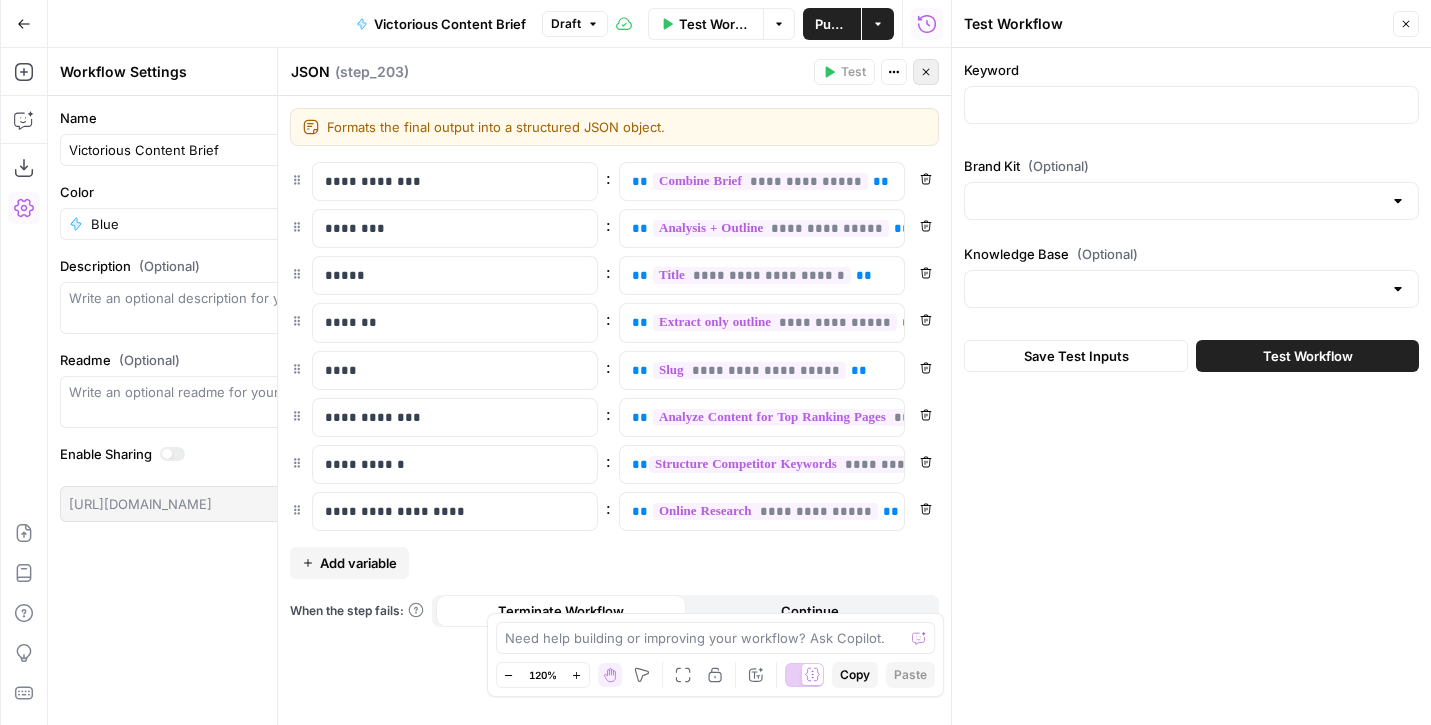 click 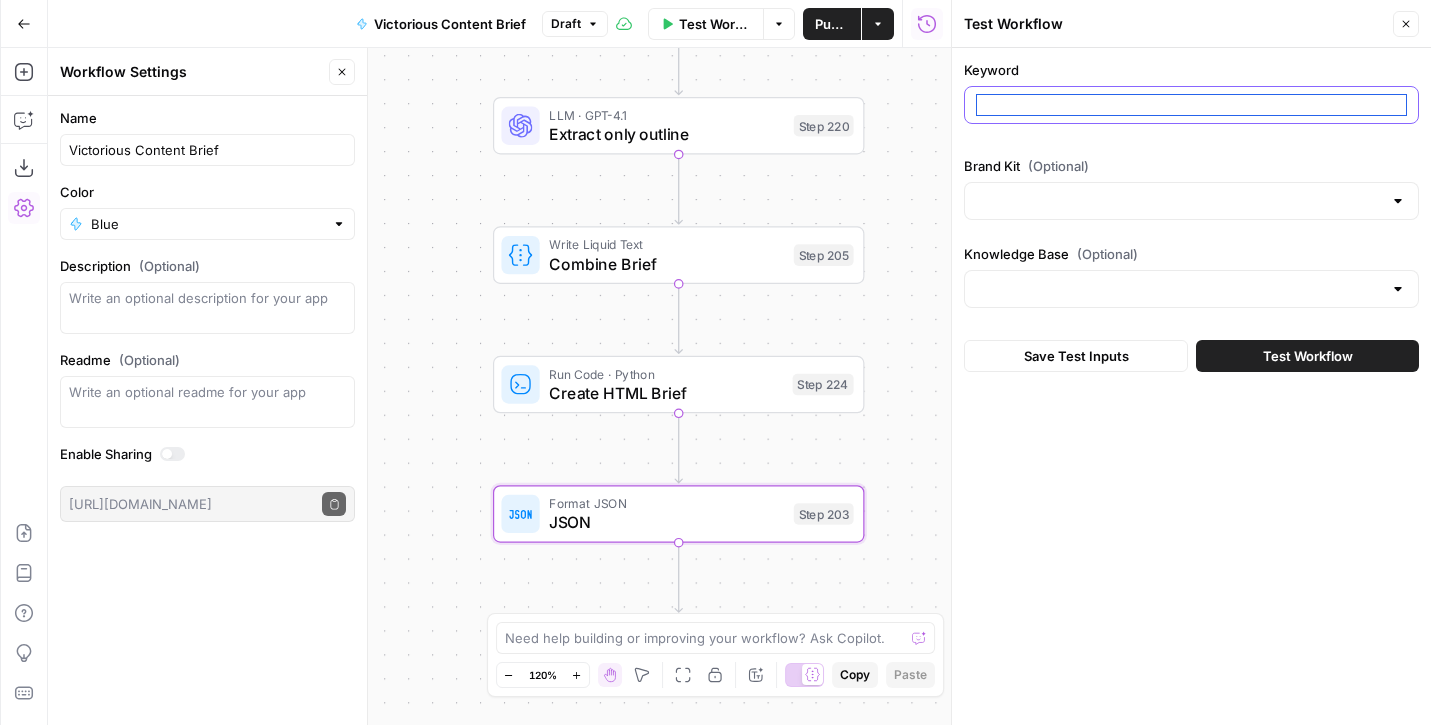 click on "Keyword" at bounding box center (1191, 105) 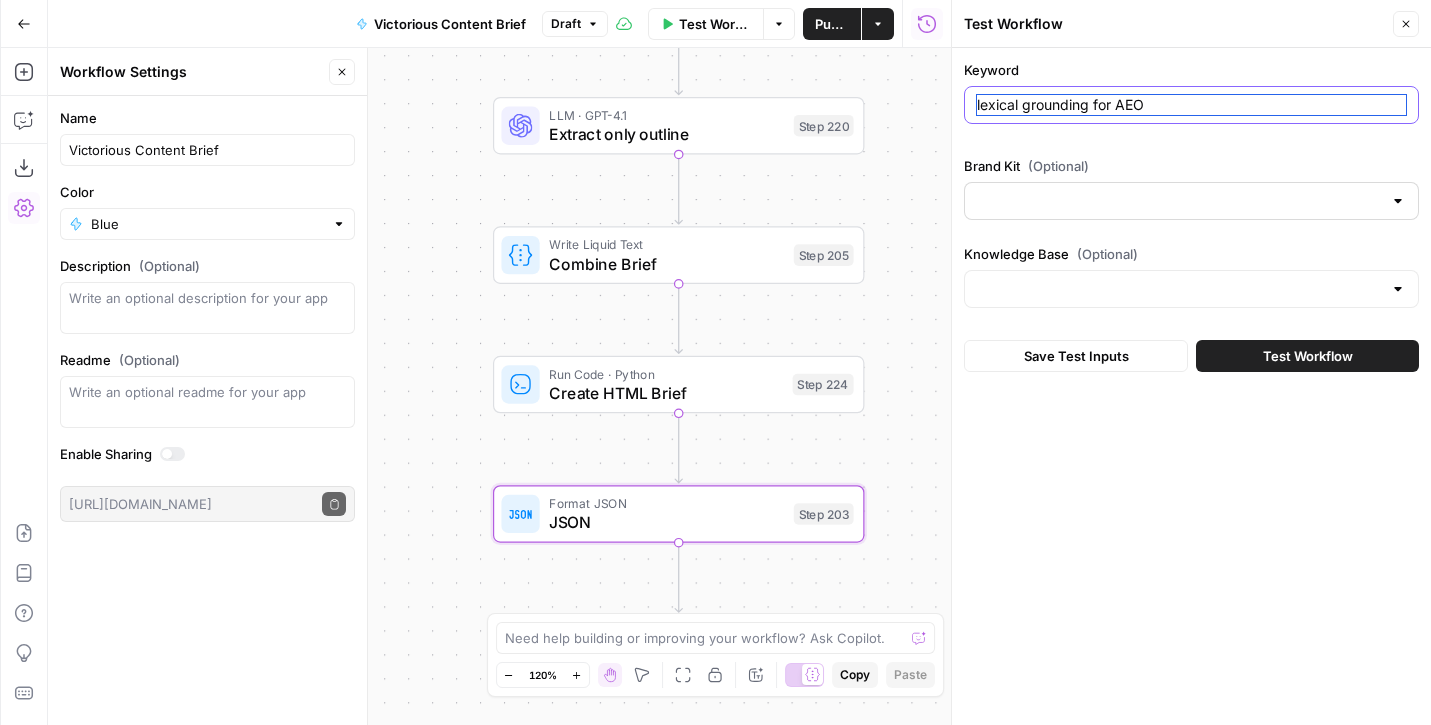 type on "lexical grounding for AEO" 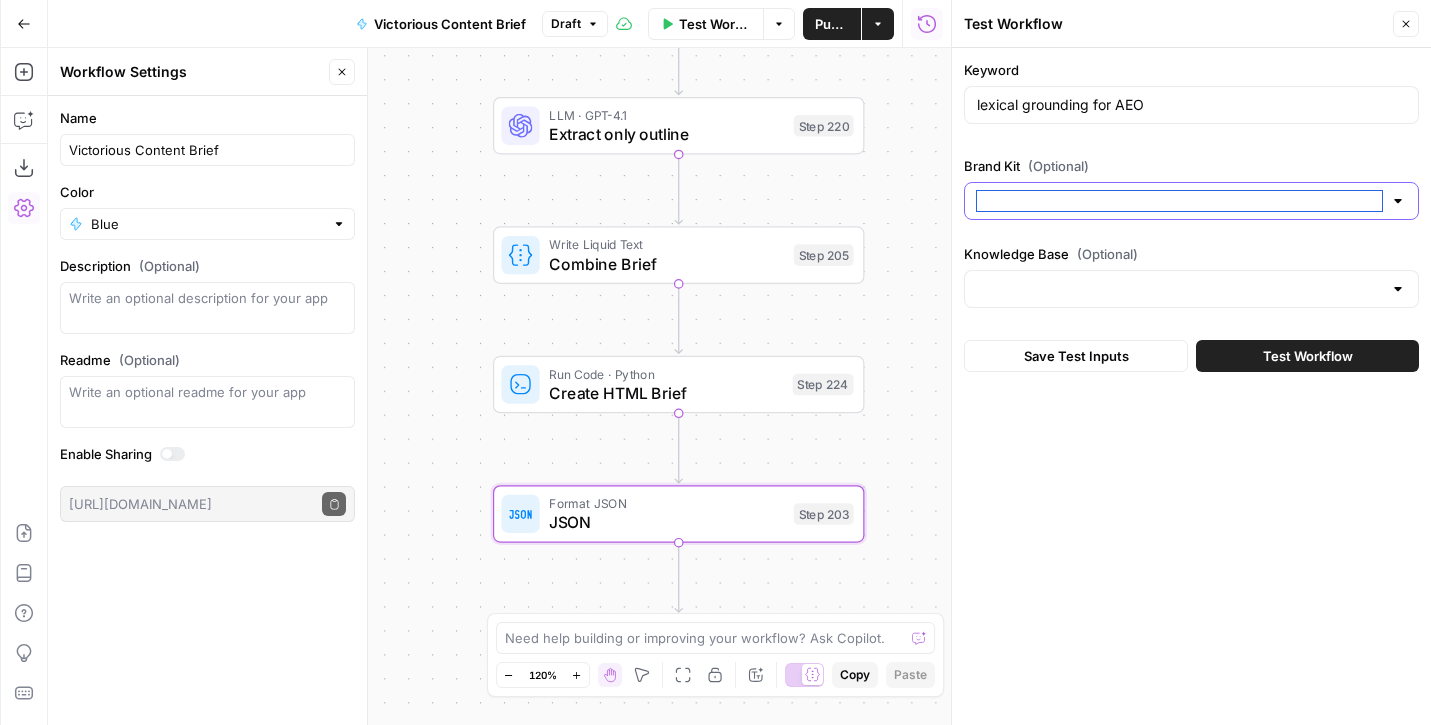 click on "Brand Kit   (Optional)" at bounding box center (1179, 201) 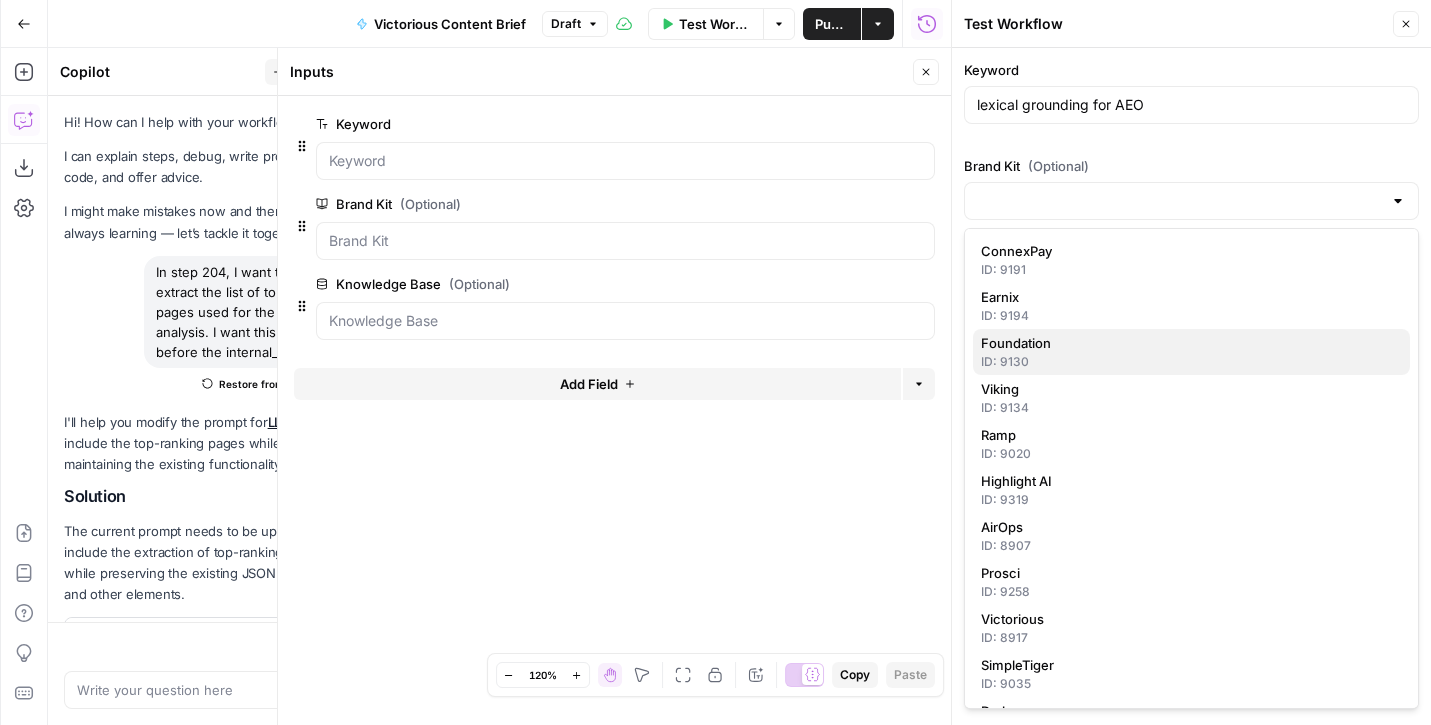 scroll, scrollTop: 233, scrollLeft: 0, axis: vertical 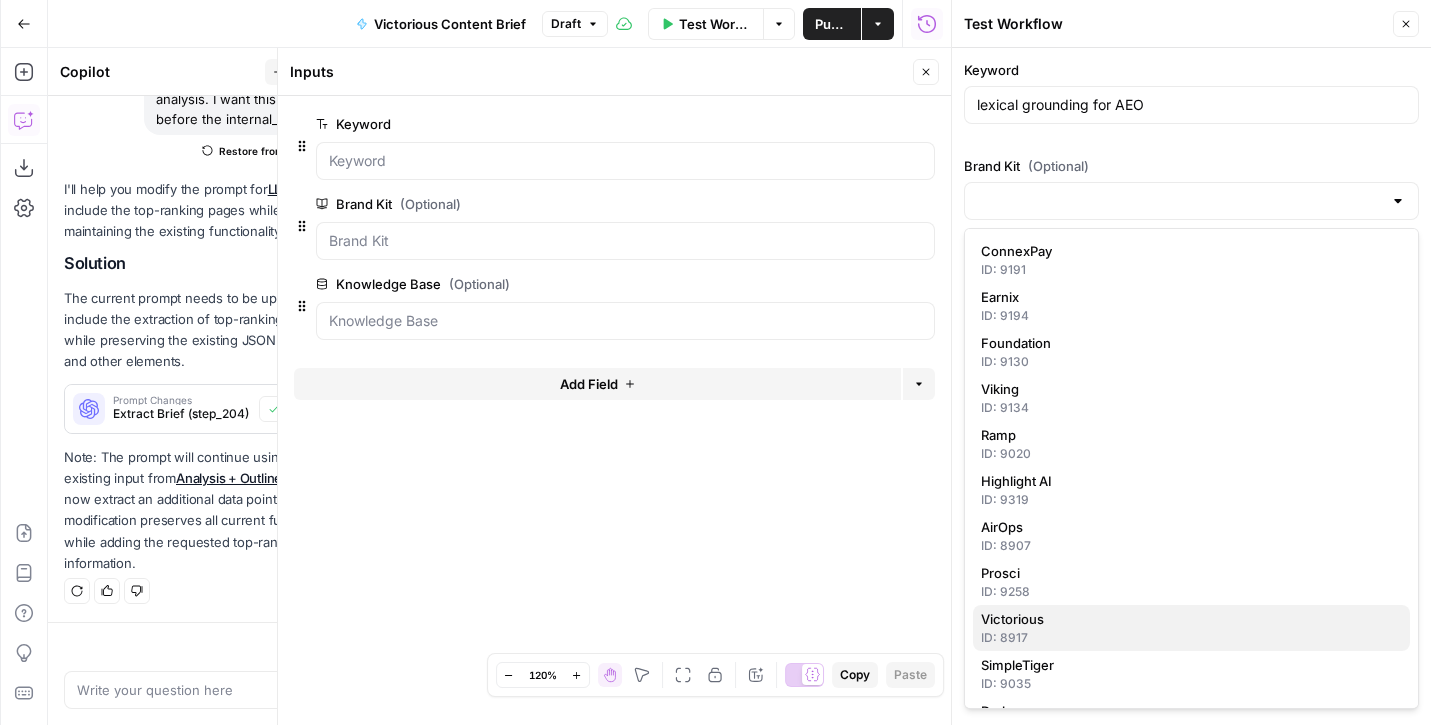 click on "Victorious" at bounding box center [1012, 619] 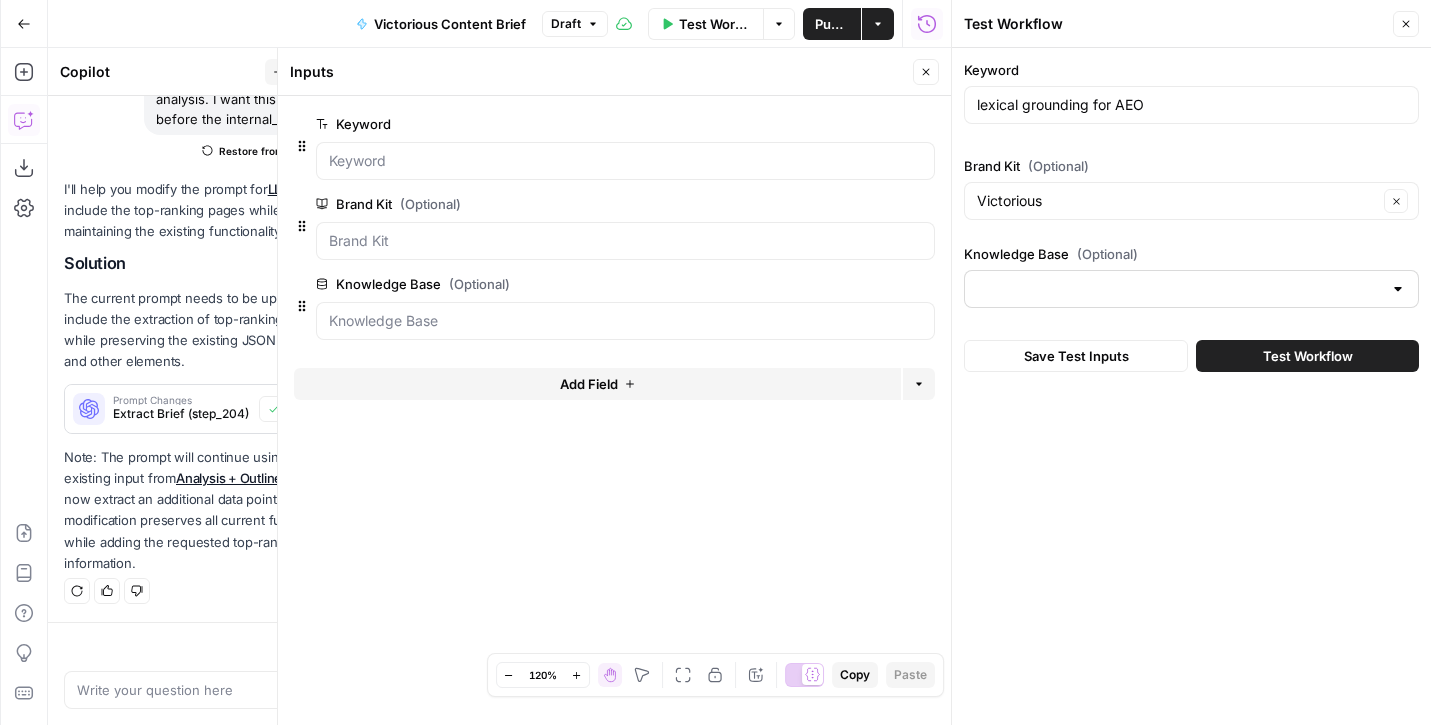 click at bounding box center [1191, 289] 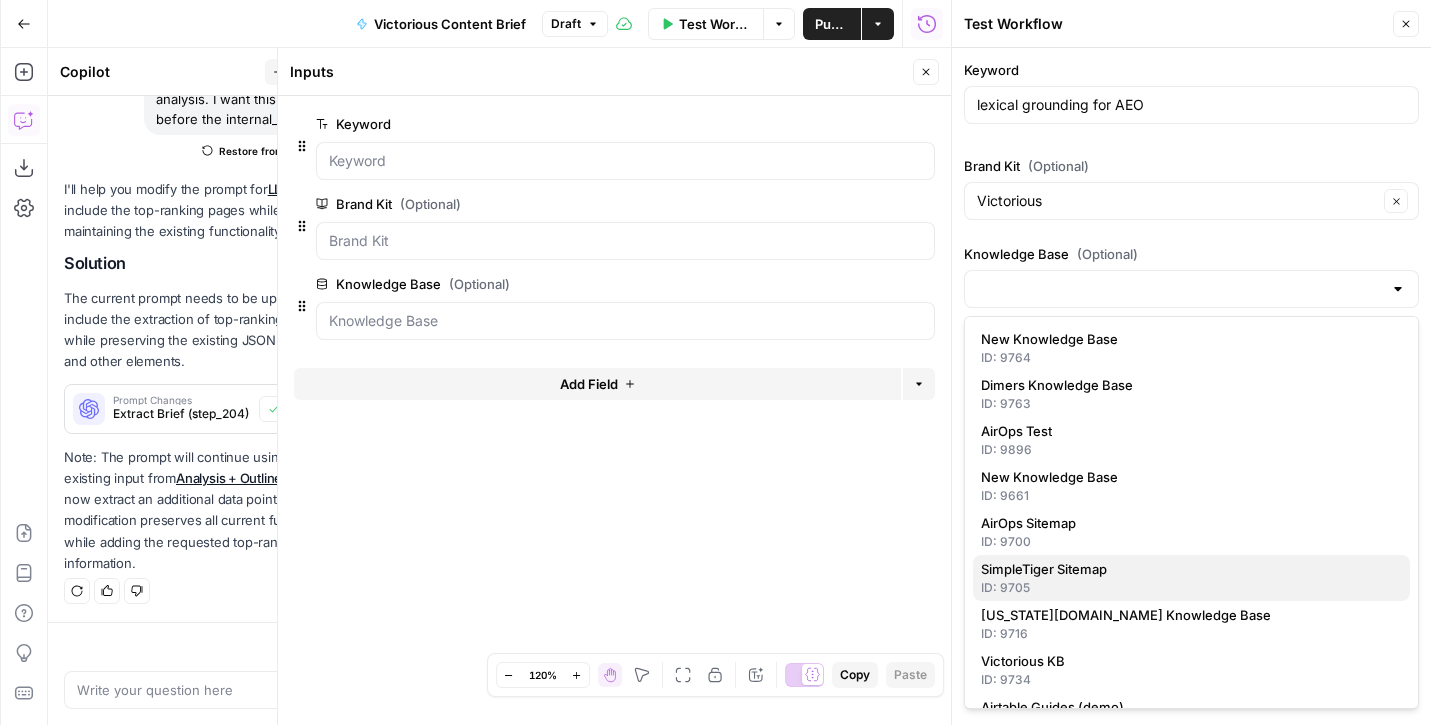 scroll, scrollTop: 39, scrollLeft: 0, axis: vertical 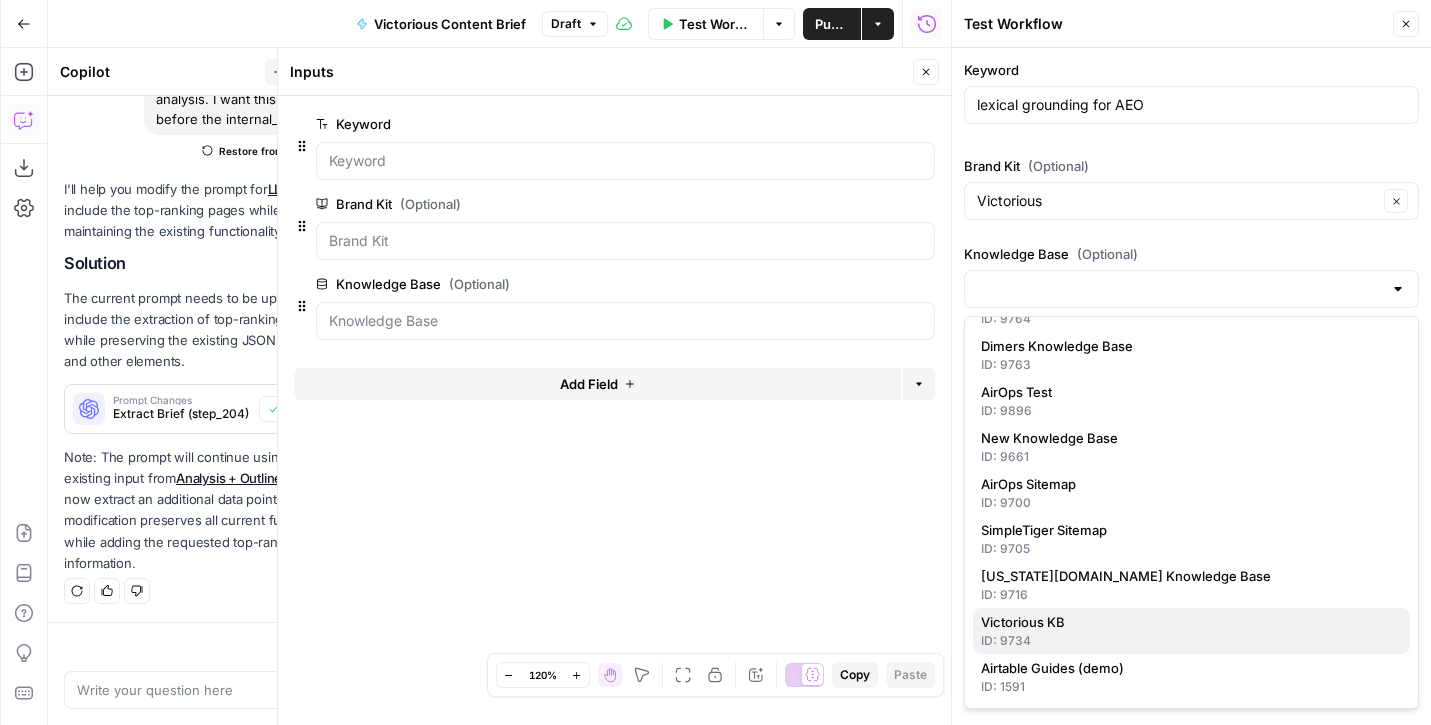 click on "Victorious KB" at bounding box center (1023, 622) 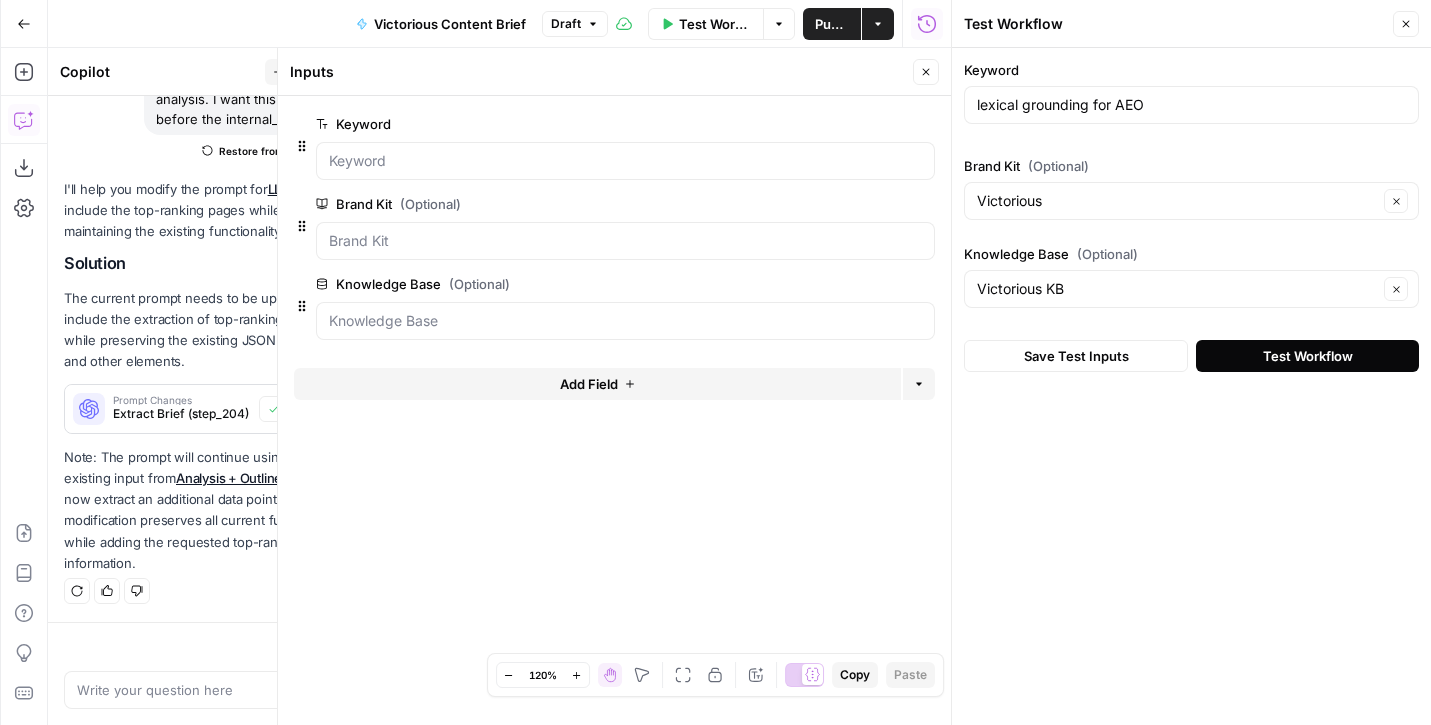 click on "Test Workflow" at bounding box center [1308, 356] 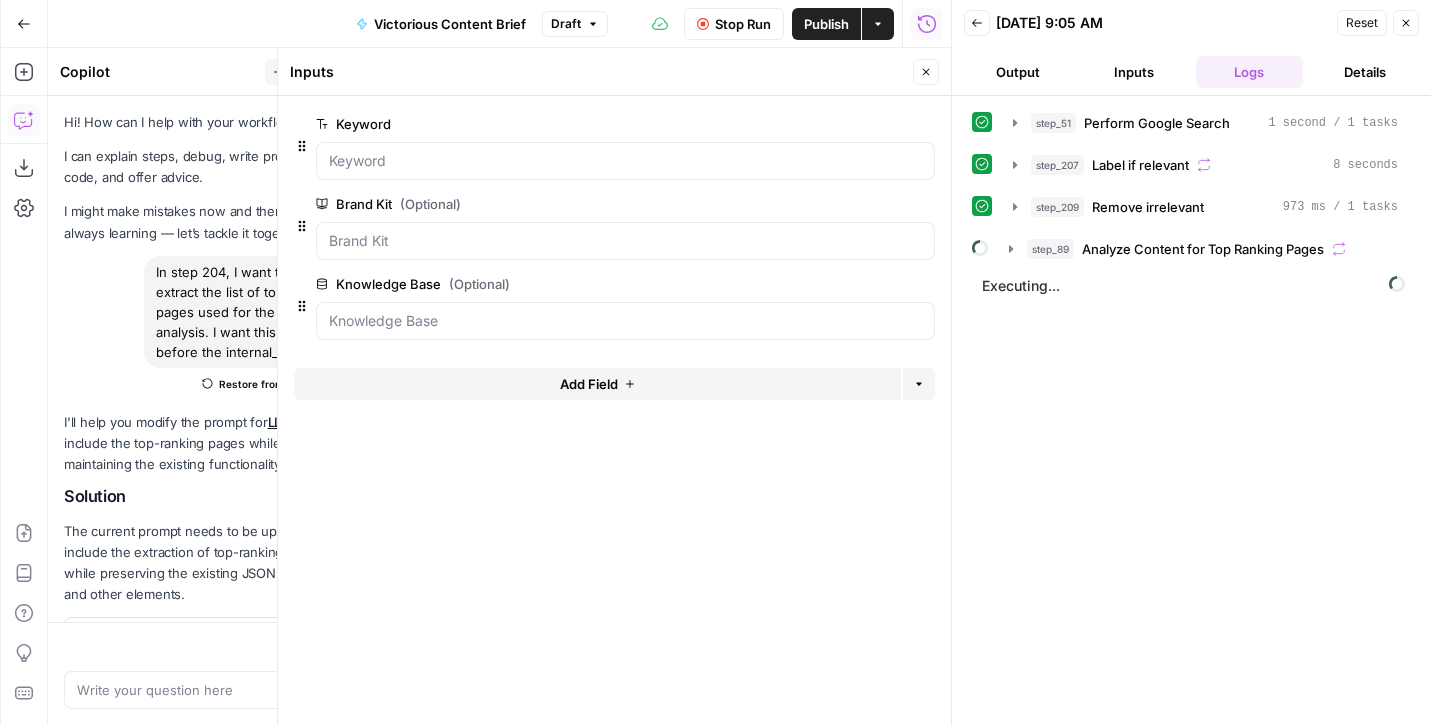 scroll, scrollTop: 0, scrollLeft: 0, axis: both 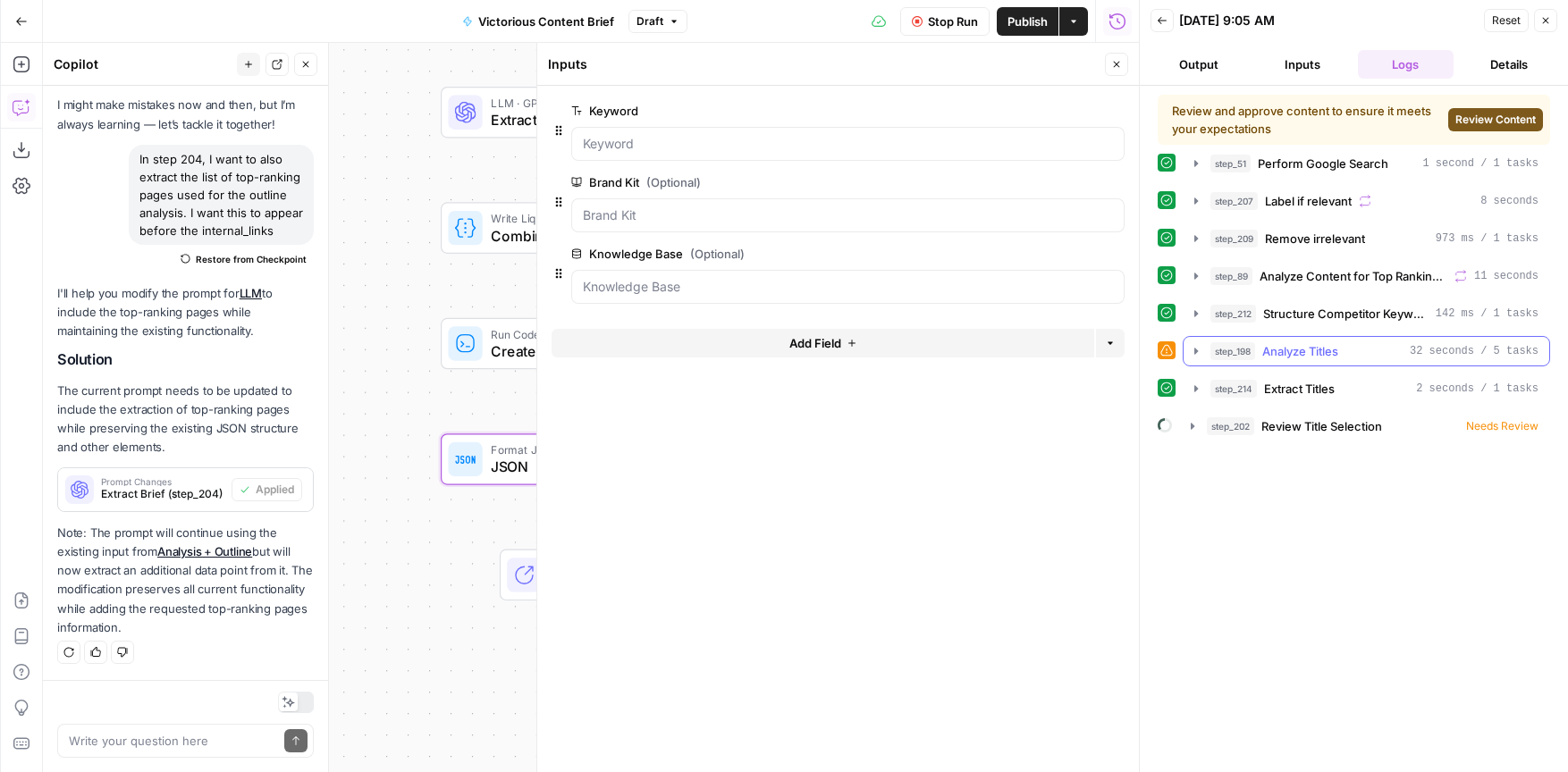 click 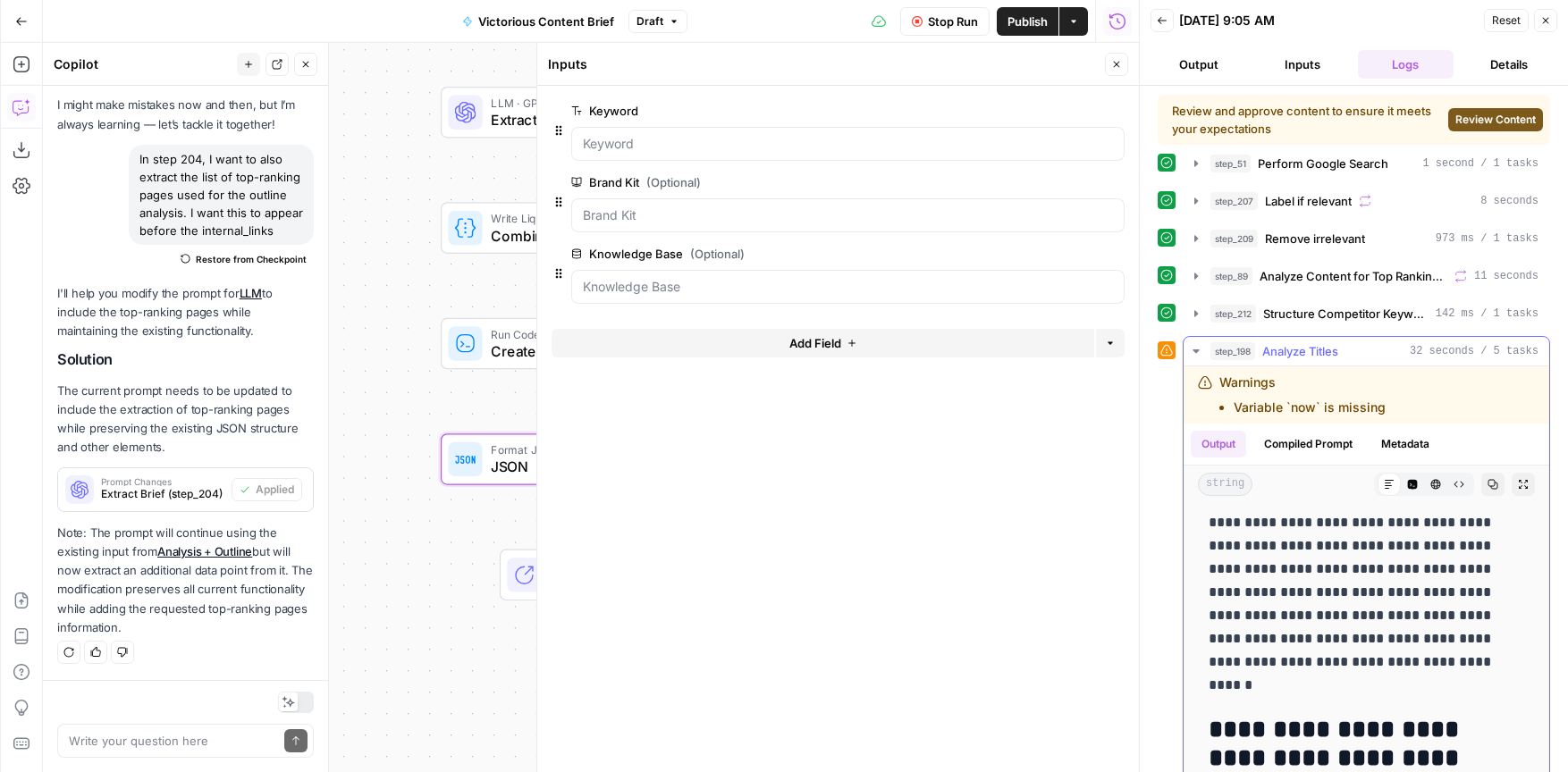 scroll, scrollTop: 0, scrollLeft: 0, axis: both 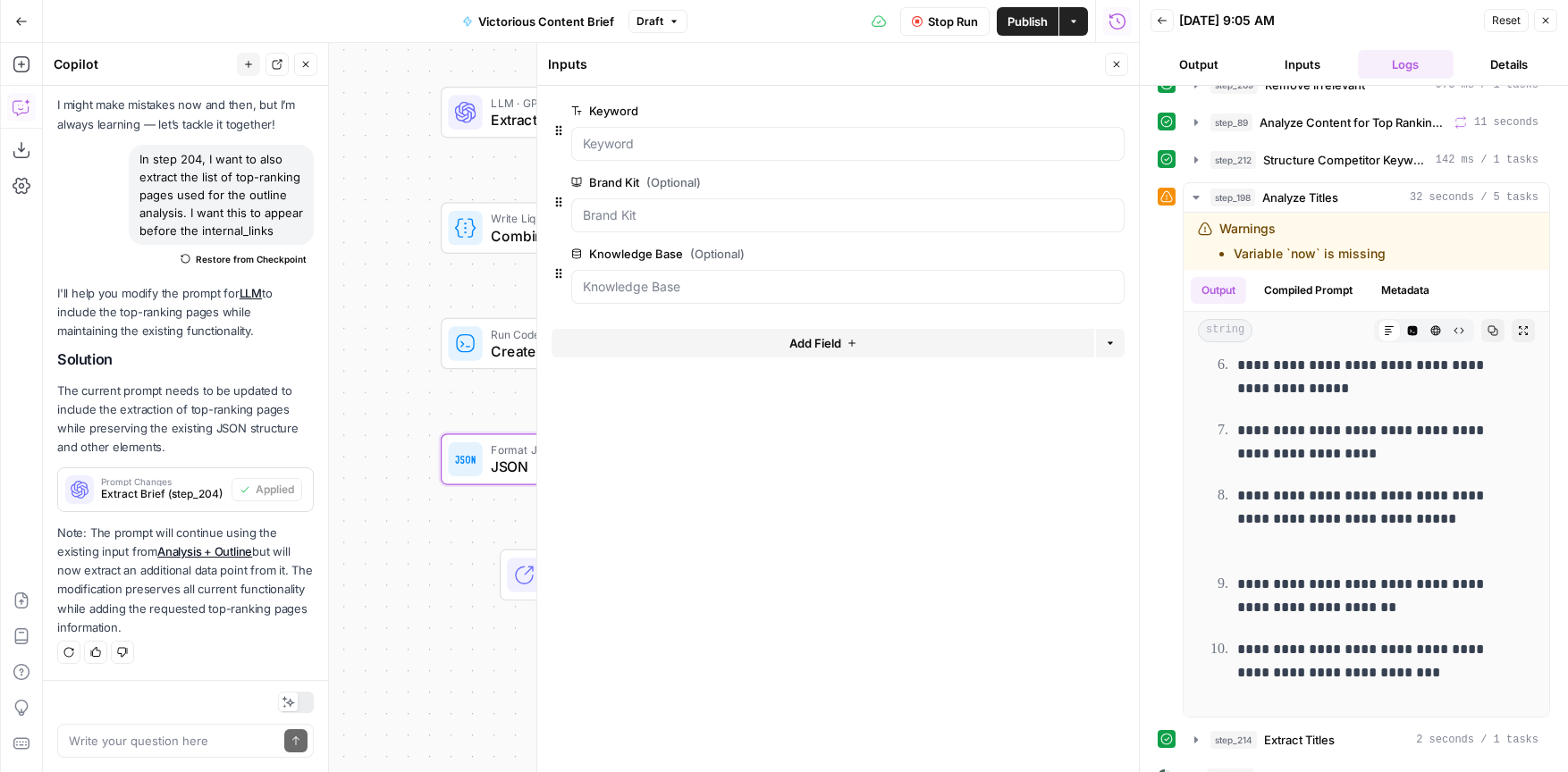 click on "**********" at bounding box center (1353, 449) 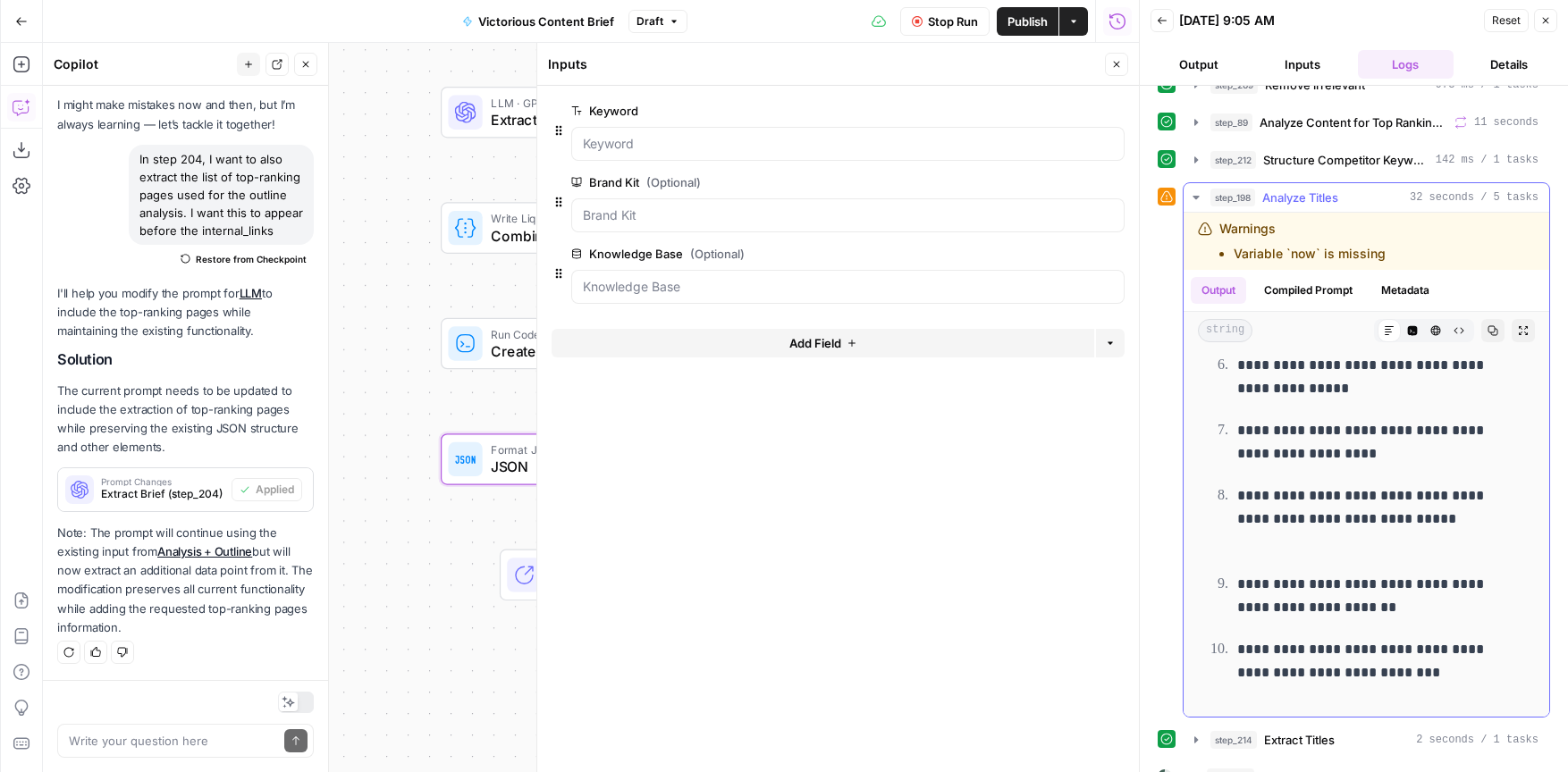 click 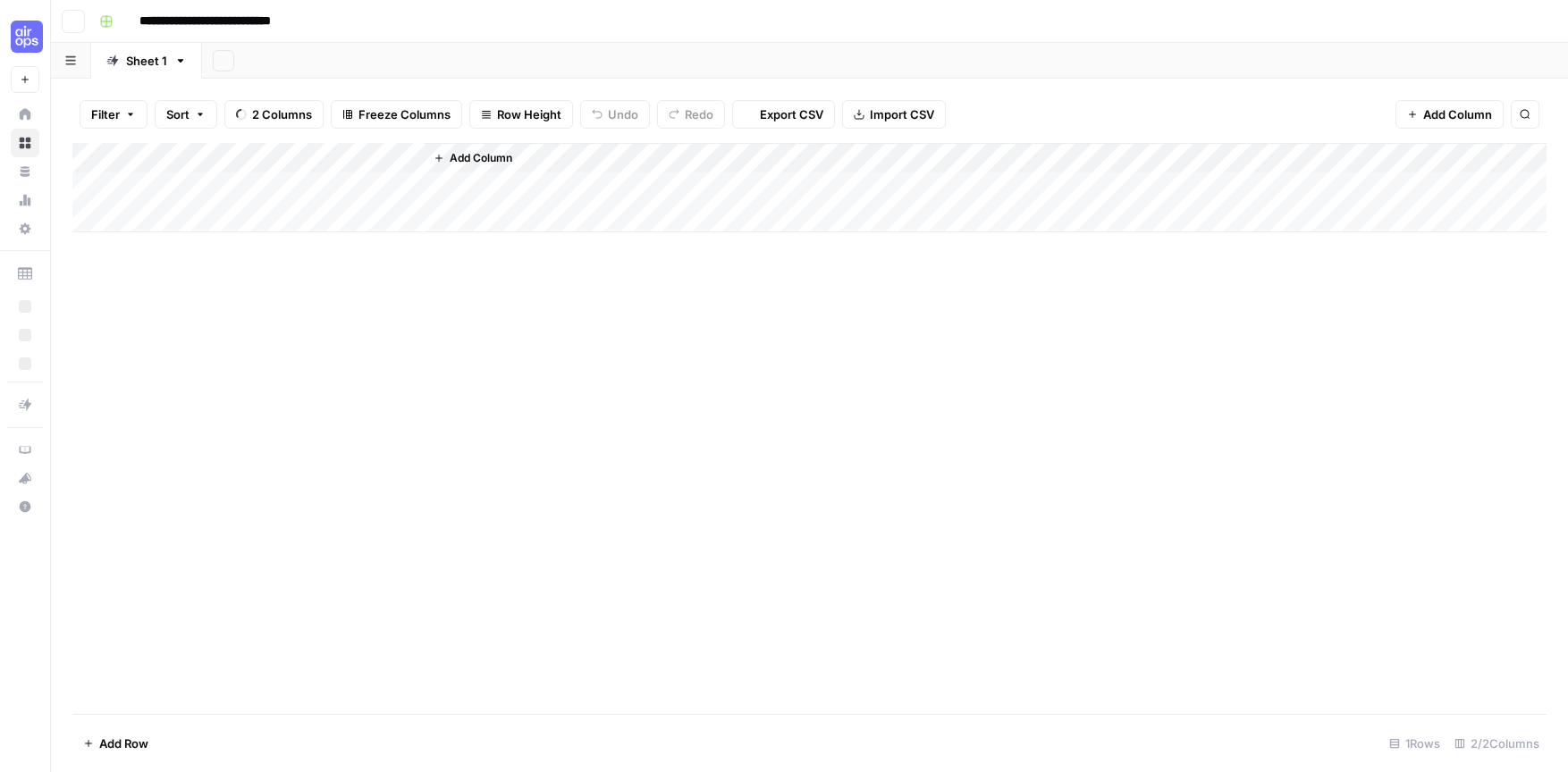 scroll, scrollTop: 0, scrollLeft: 0, axis: both 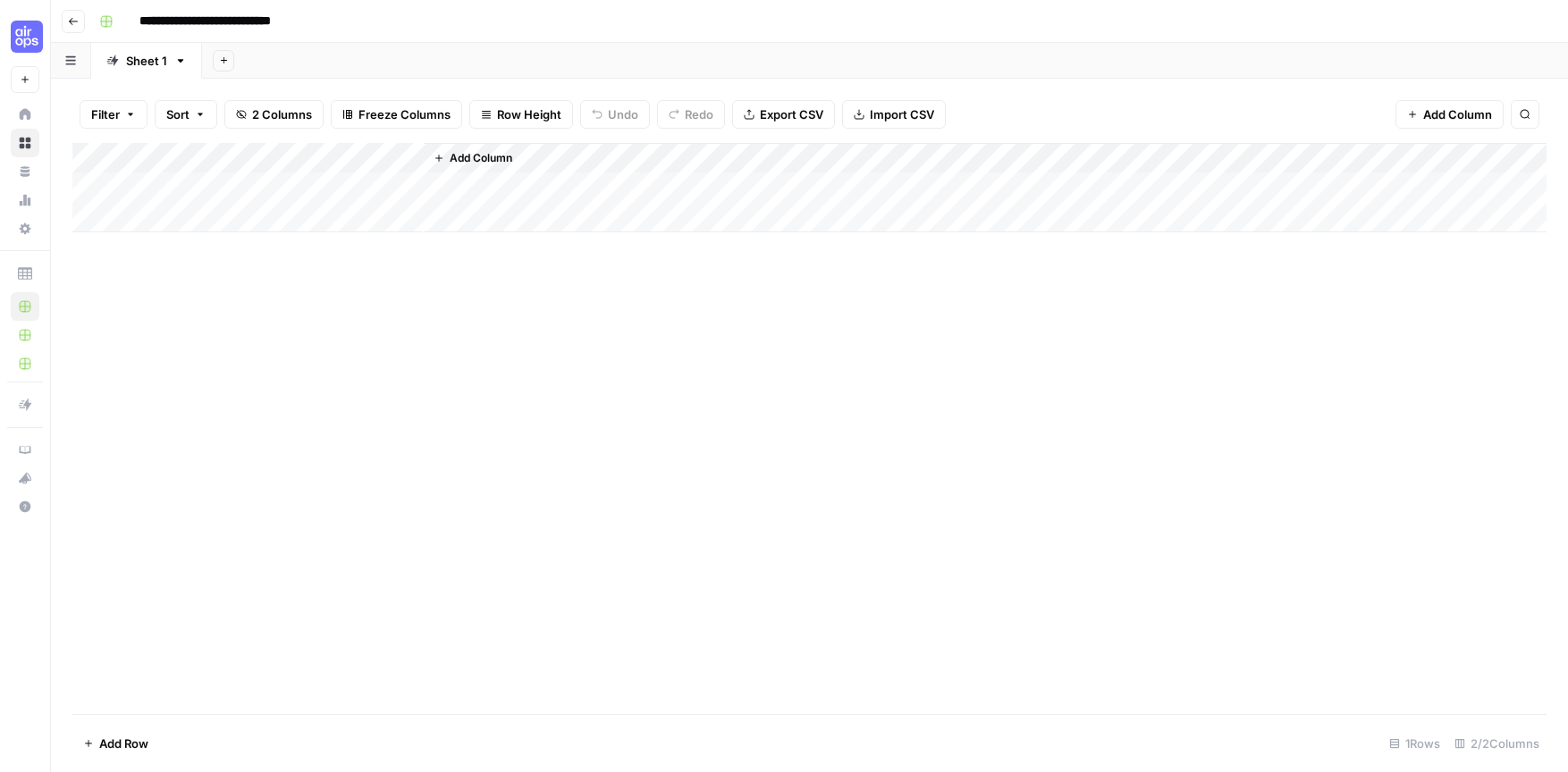 click on "Add Column" at bounding box center (809, 188) 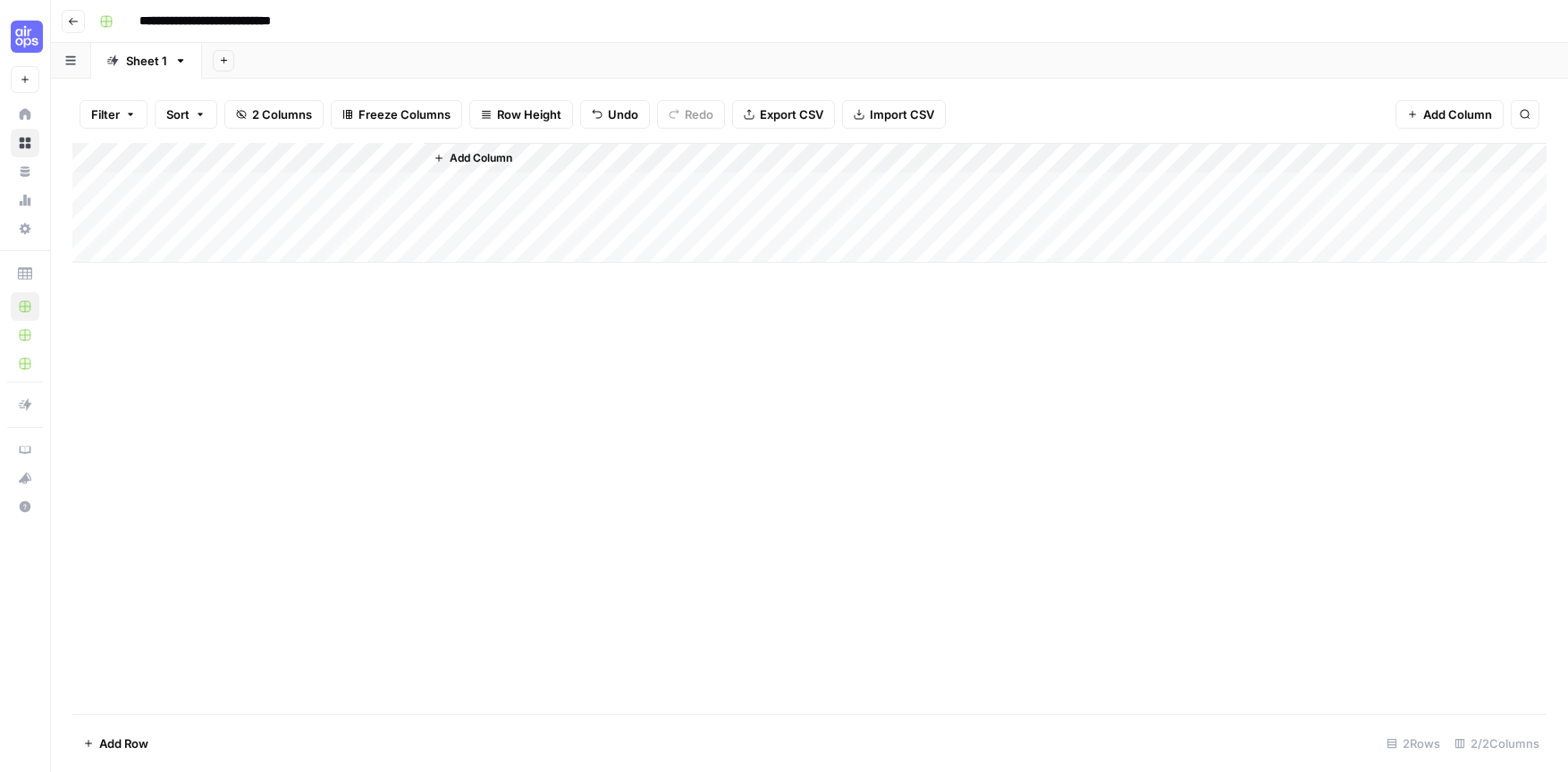 scroll, scrollTop: 0, scrollLeft: 0, axis: both 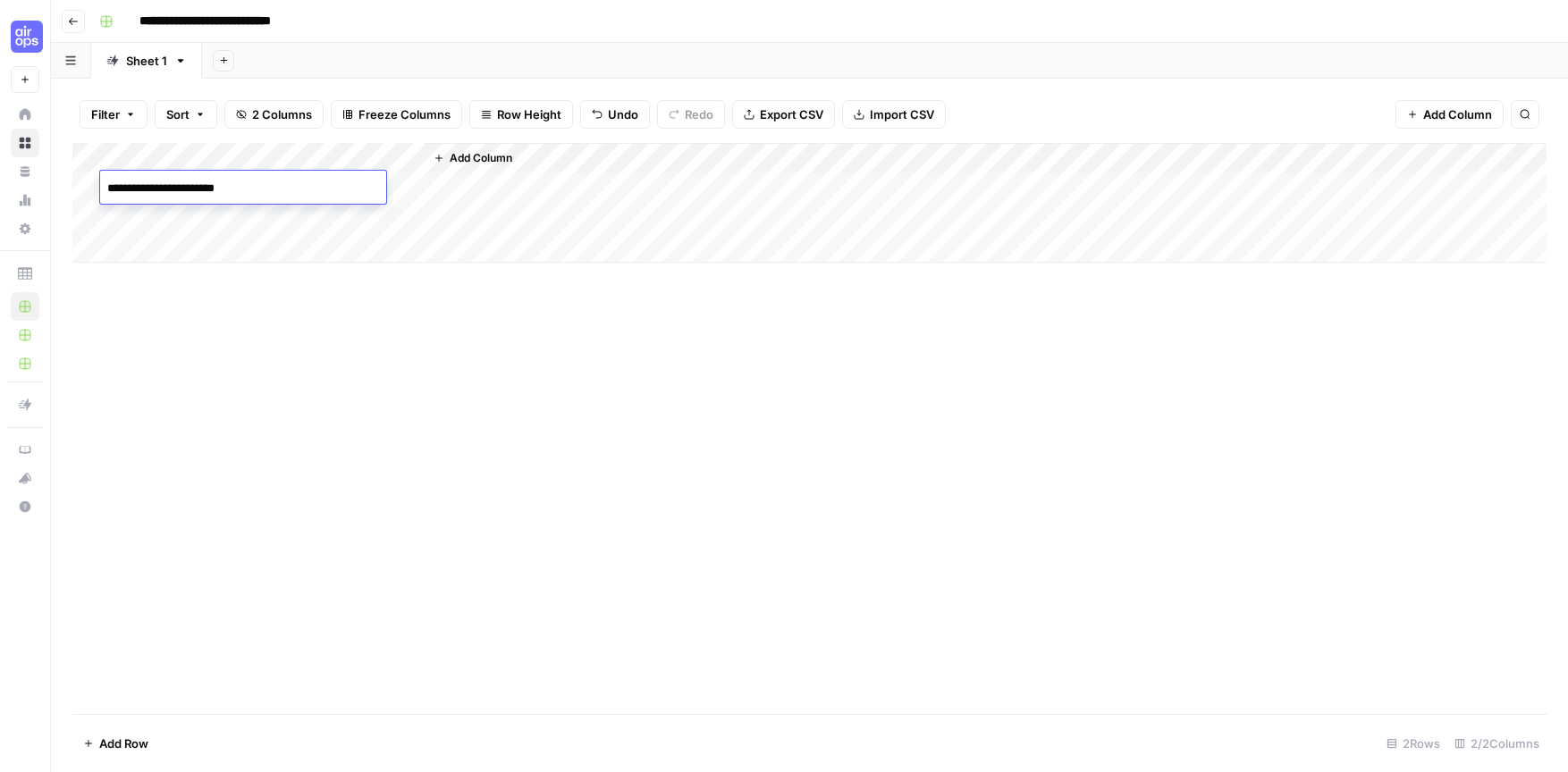 type on "**********" 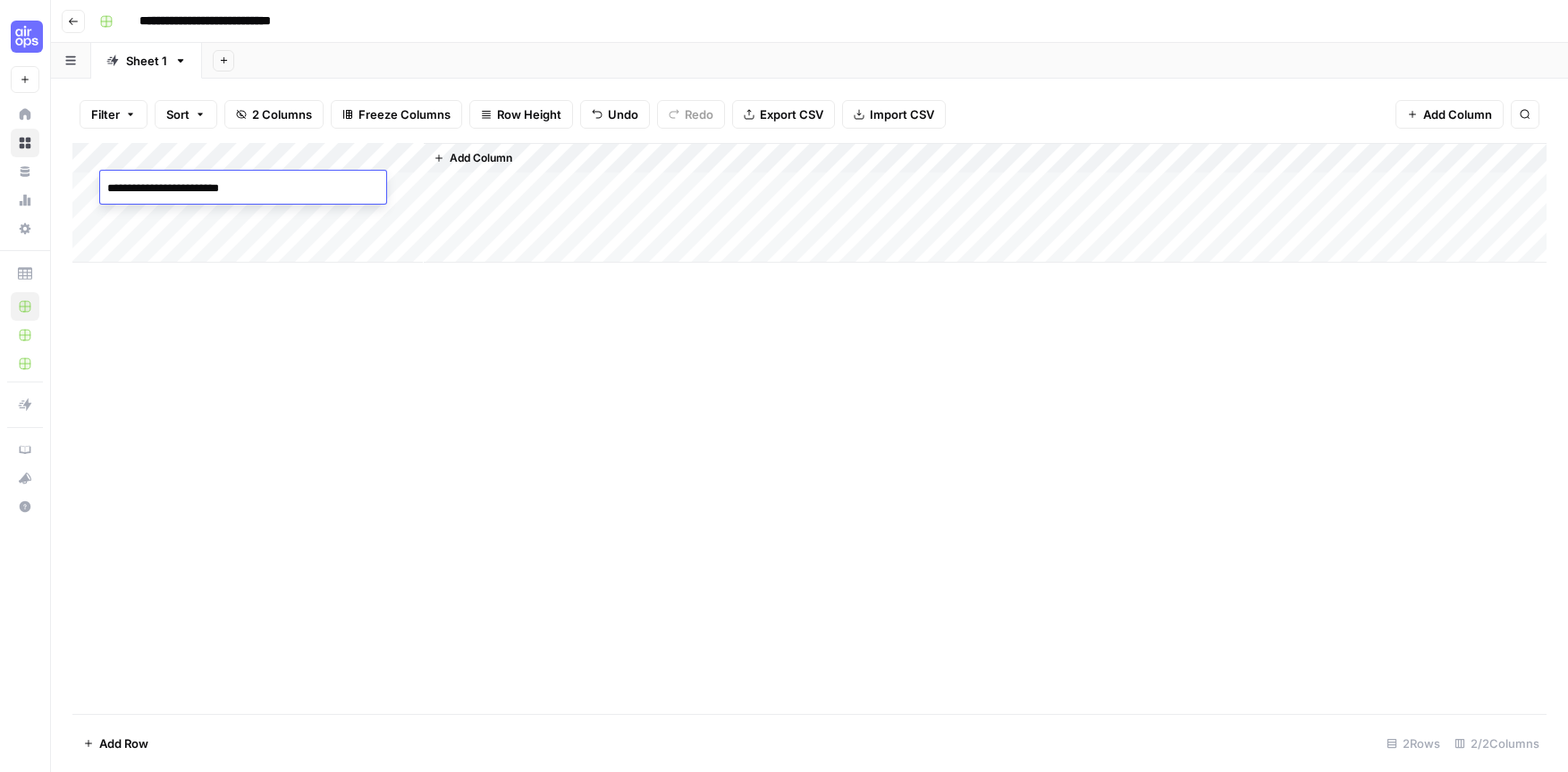 click on "Add Column" at bounding box center (809, 428) 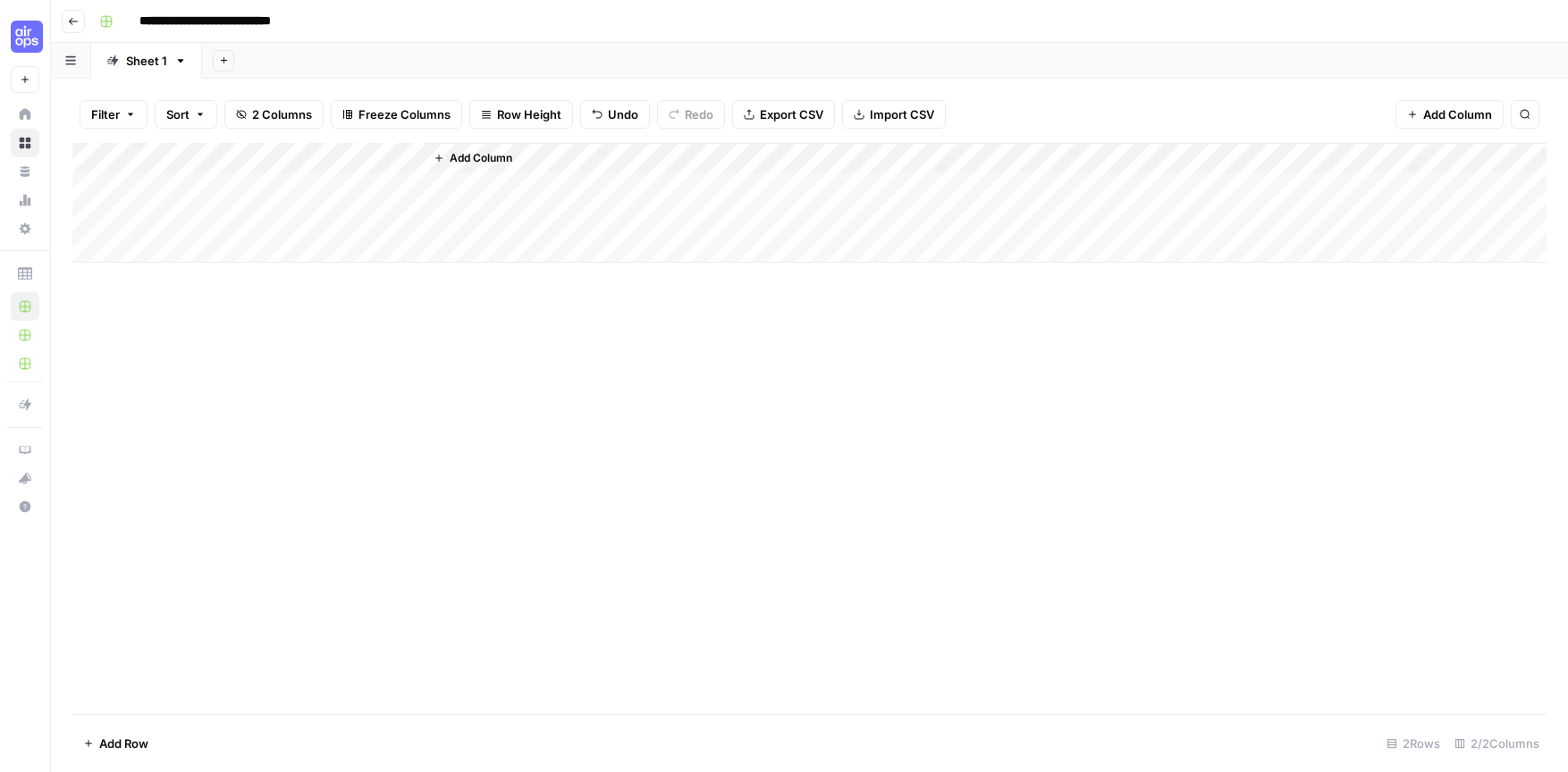 click on "Add Column" at bounding box center [809, 203] 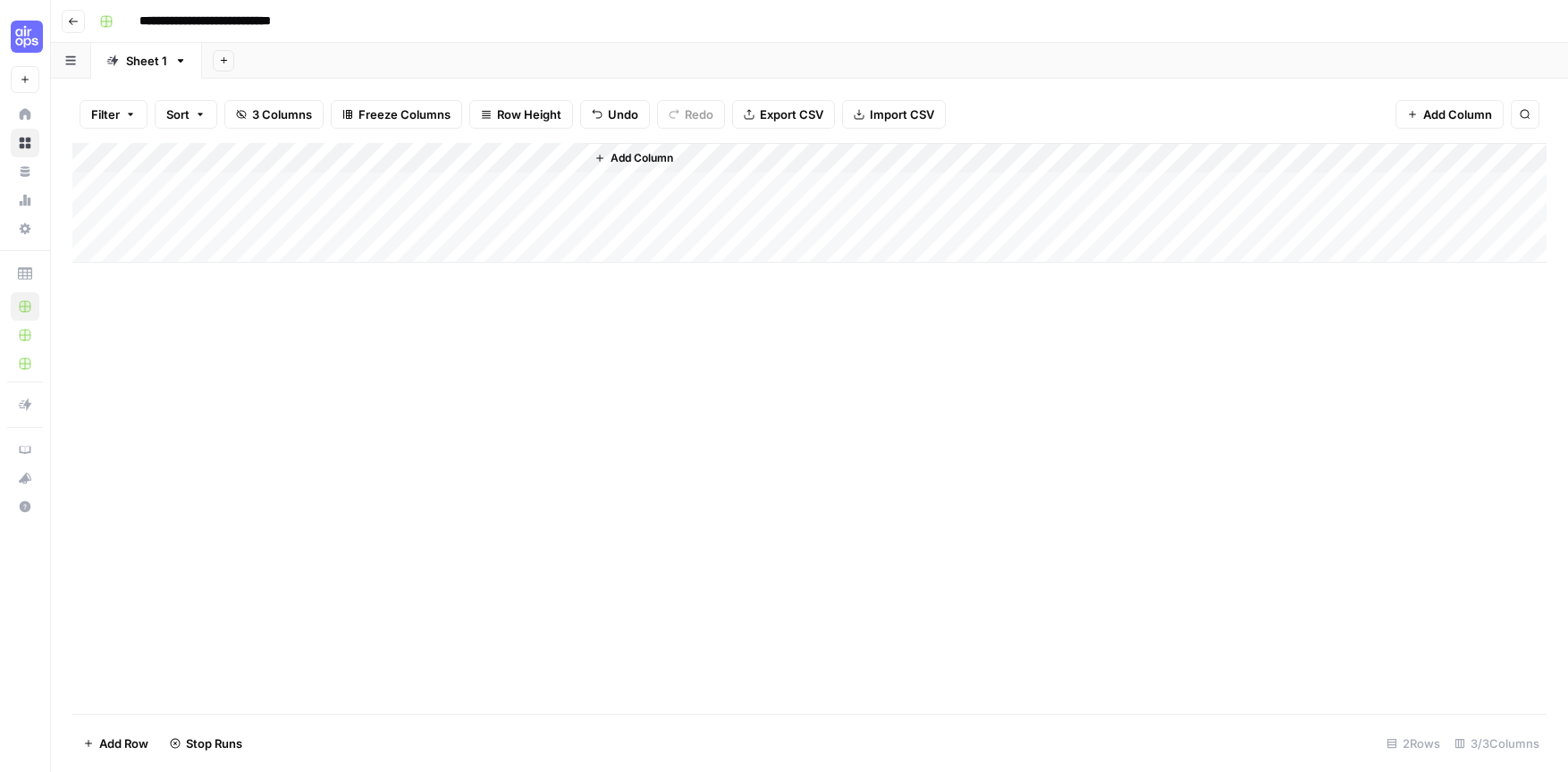 click on "Add Column" at bounding box center [809, 203] 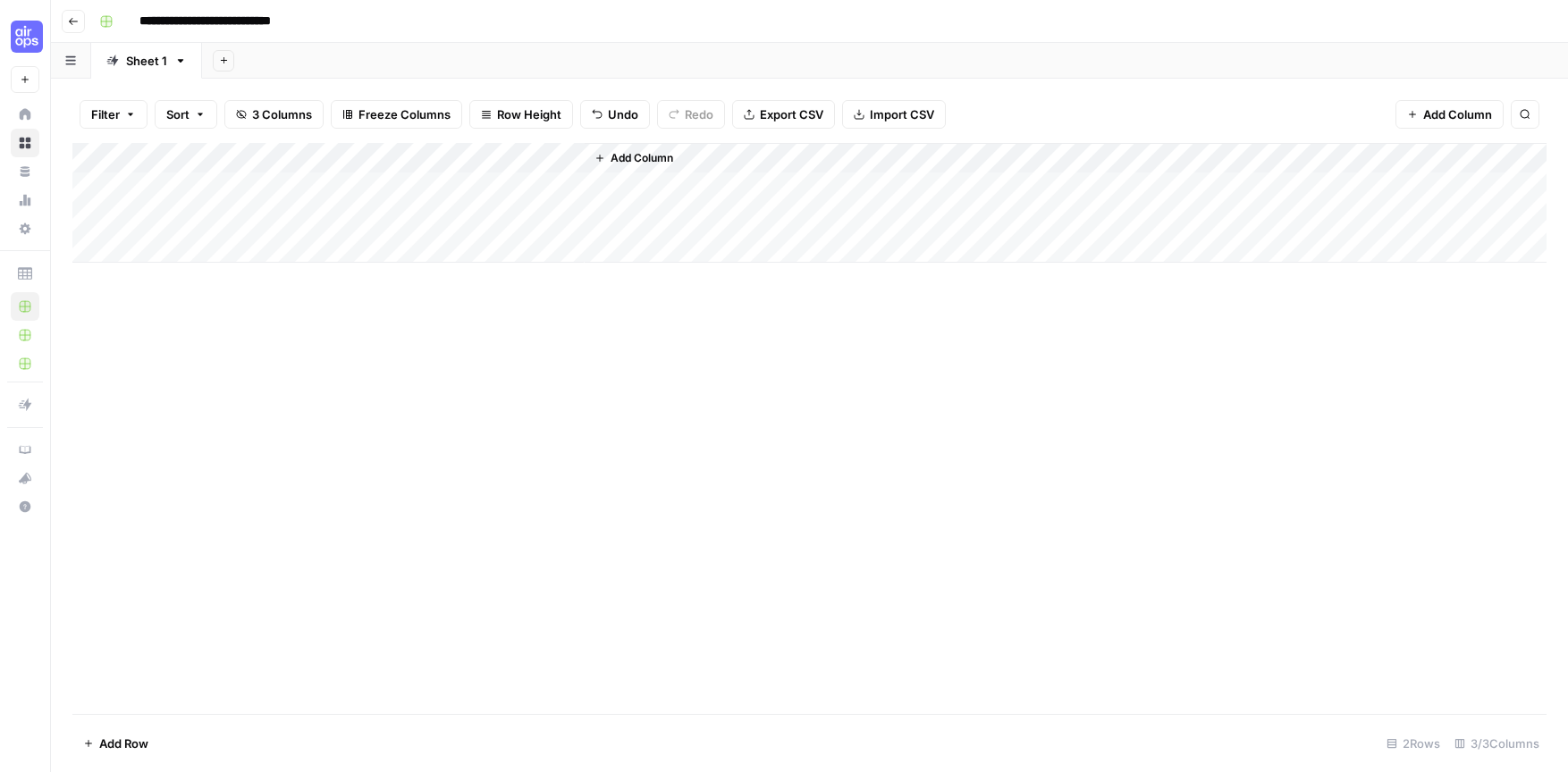click on "Add Column" at bounding box center (809, 203) 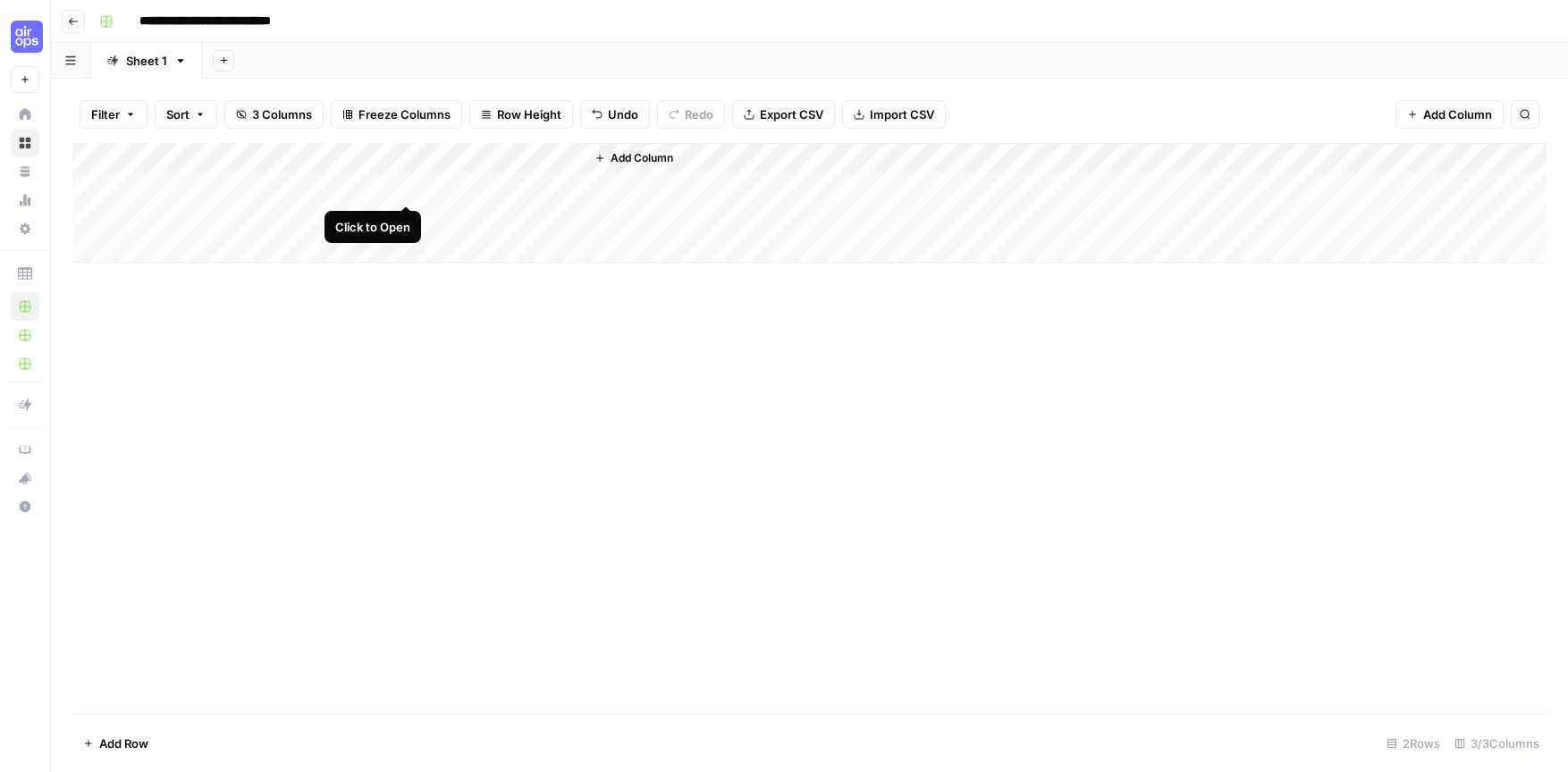 click on "Add Column" at bounding box center (809, 203) 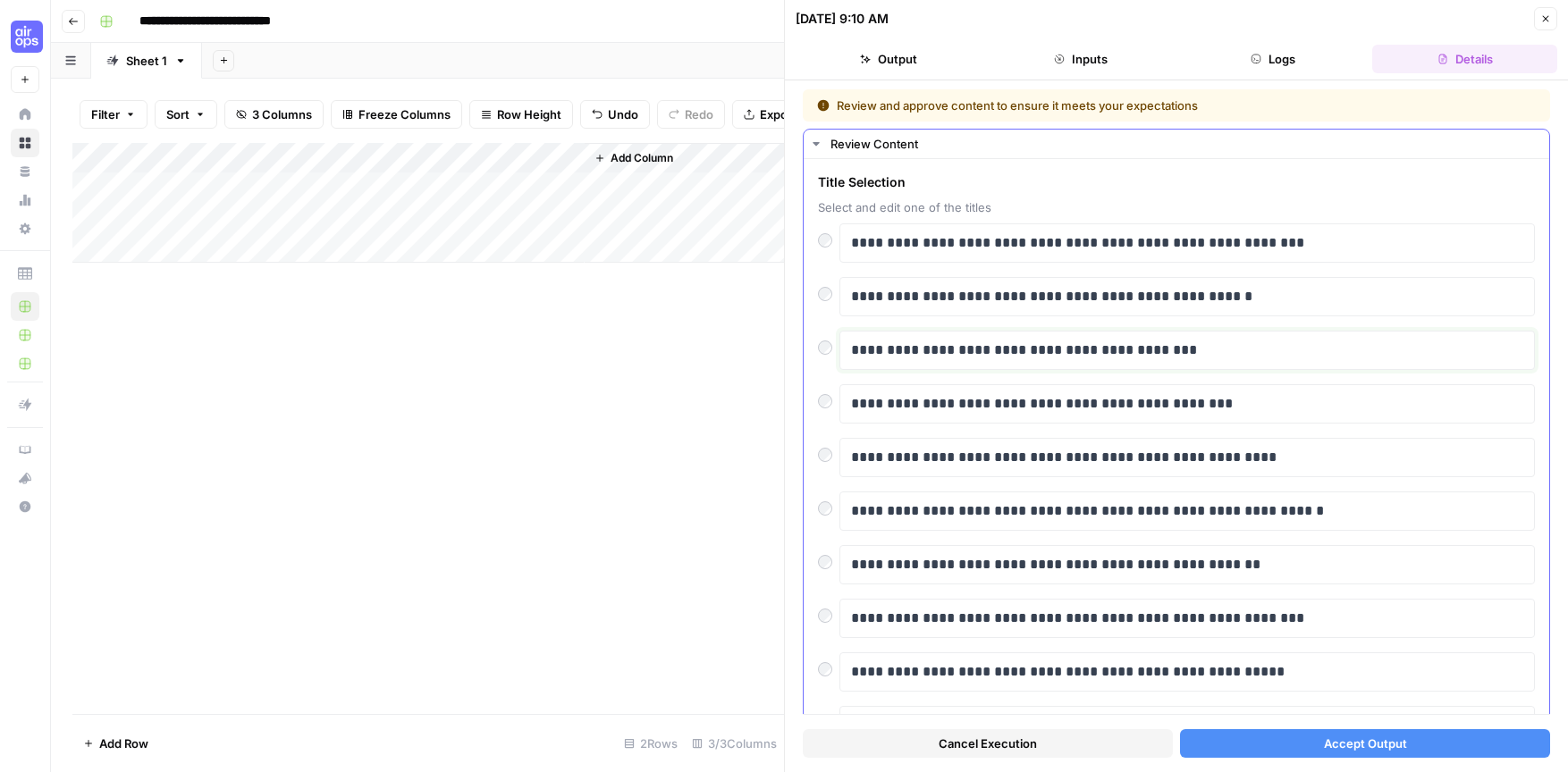 click on "**********" at bounding box center (1180, 350) 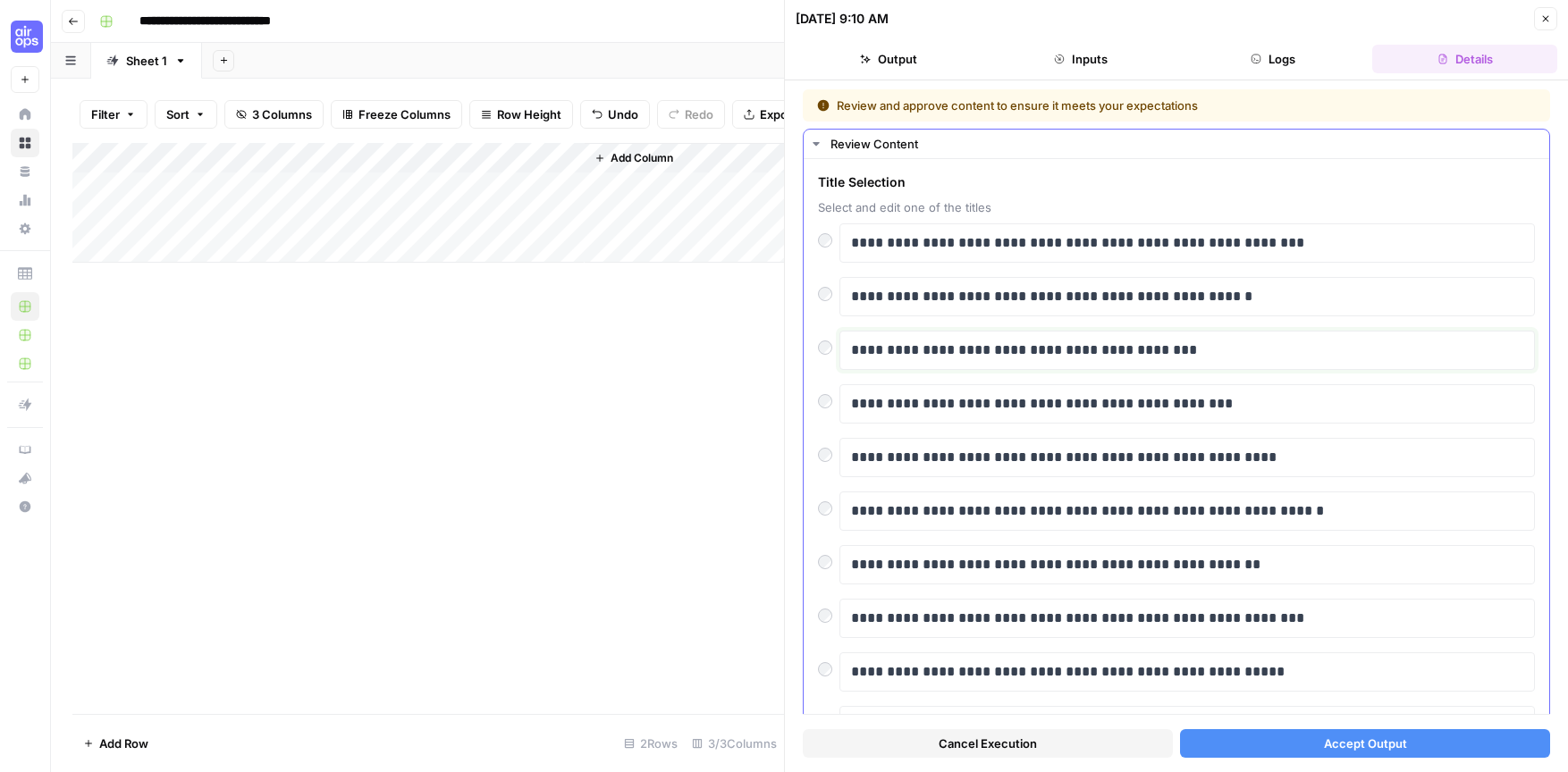 type 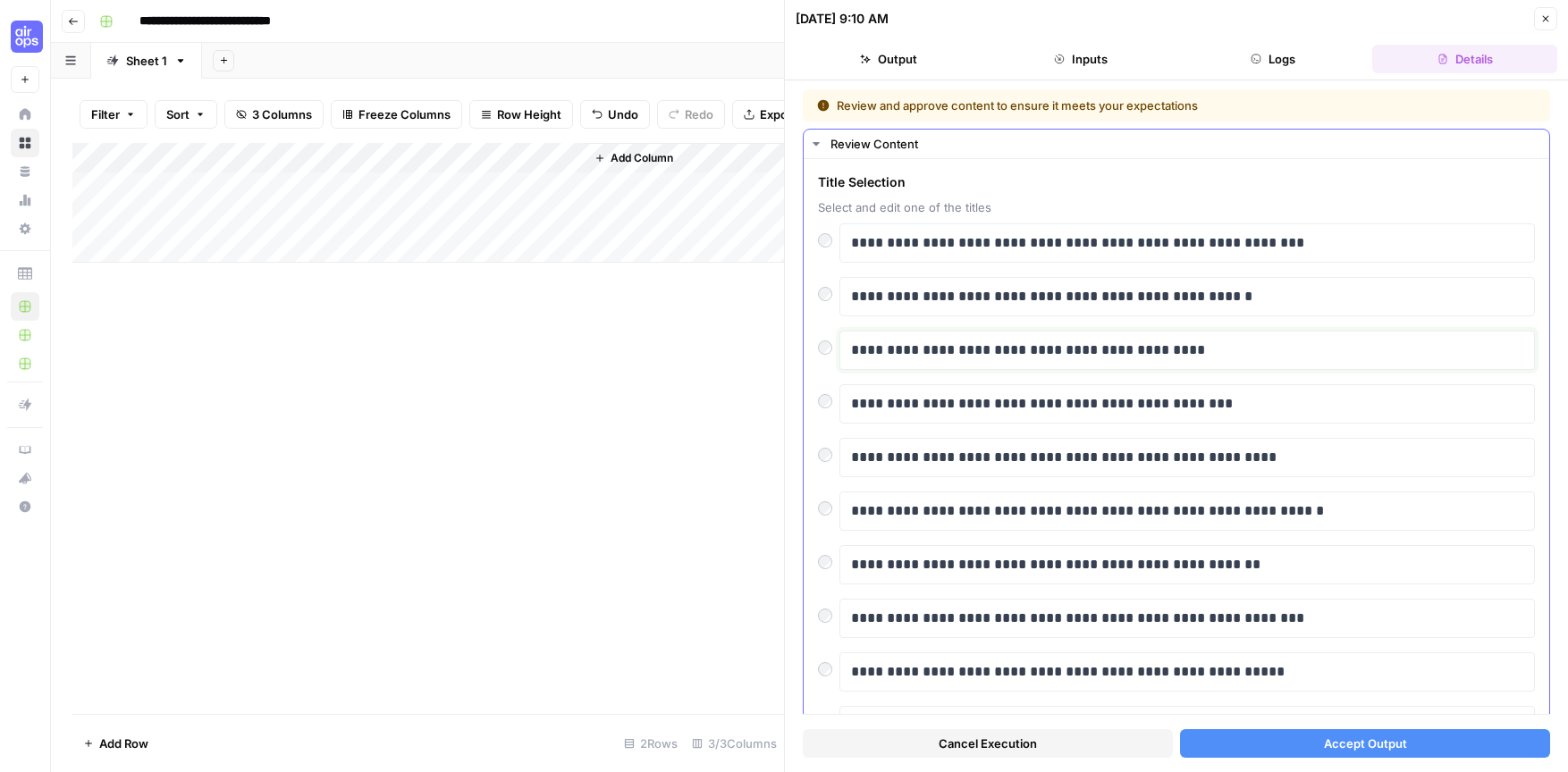 click on "**********" at bounding box center (1180, 350) 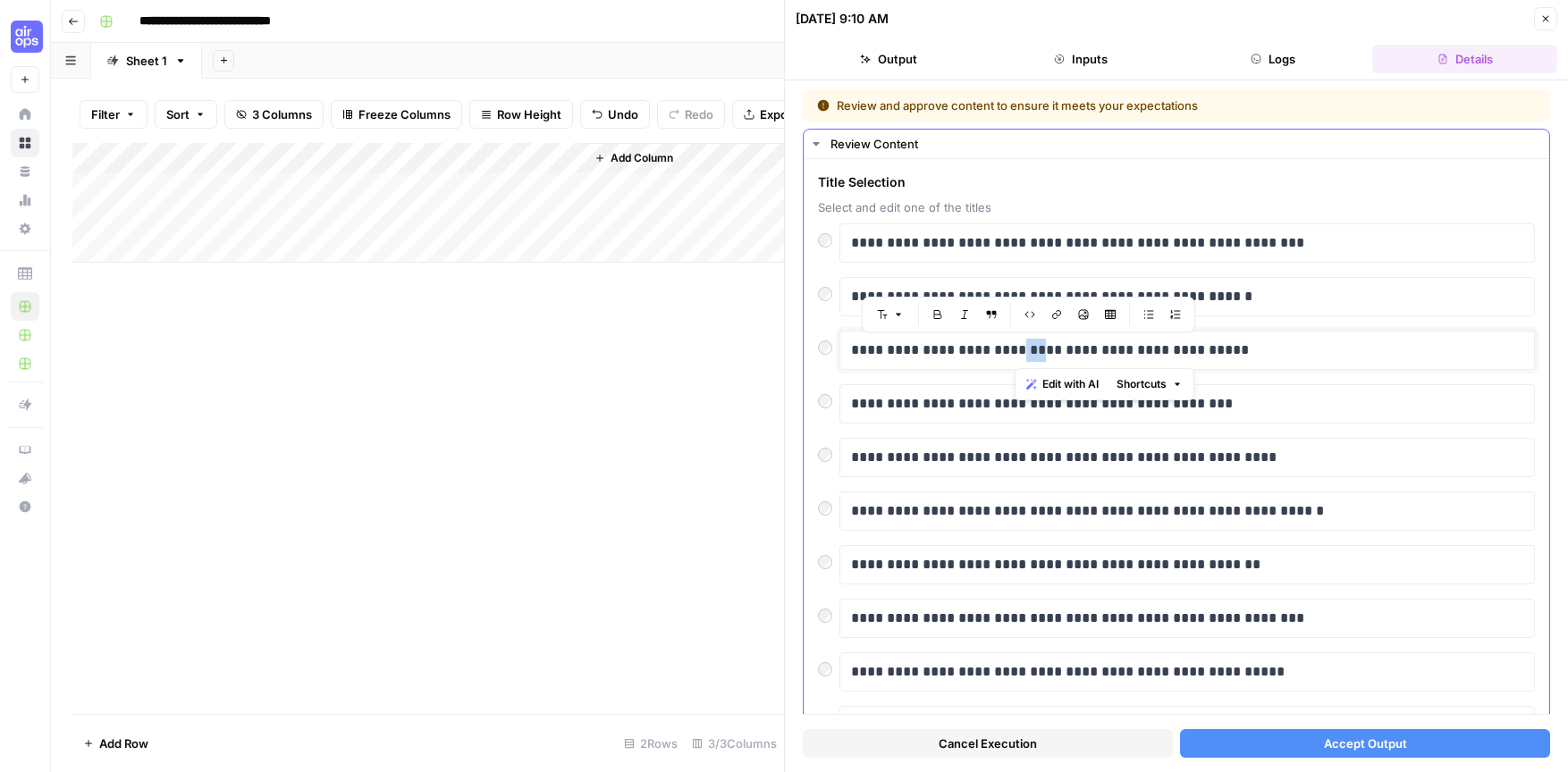 drag, startPoint x: 1014, startPoint y: 351, endPoint x: 1040, endPoint y: 343, distance: 27.202941 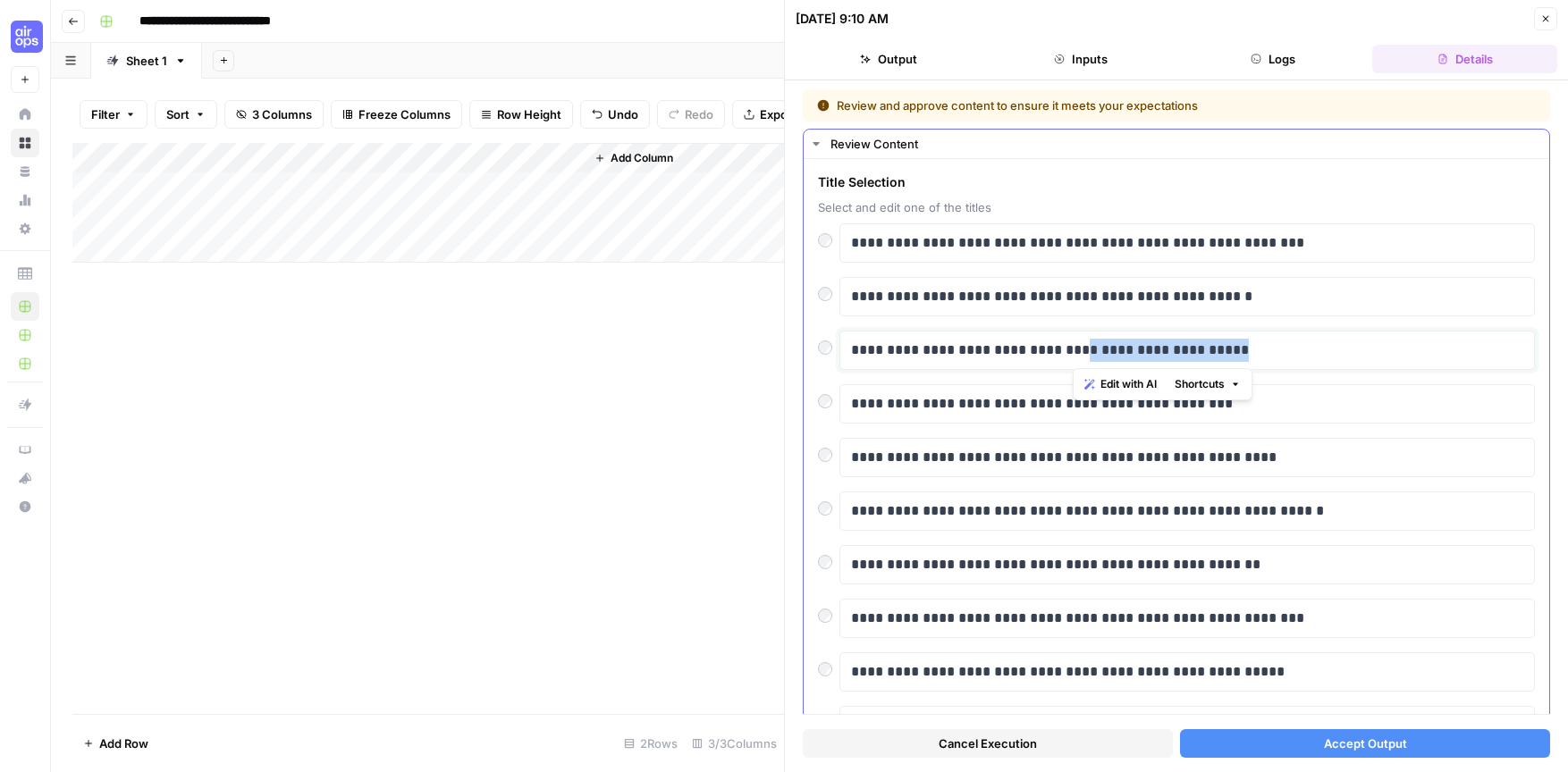drag, startPoint x: 1075, startPoint y: 348, endPoint x: 1262, endPoint y: 340, distance: 187.17104 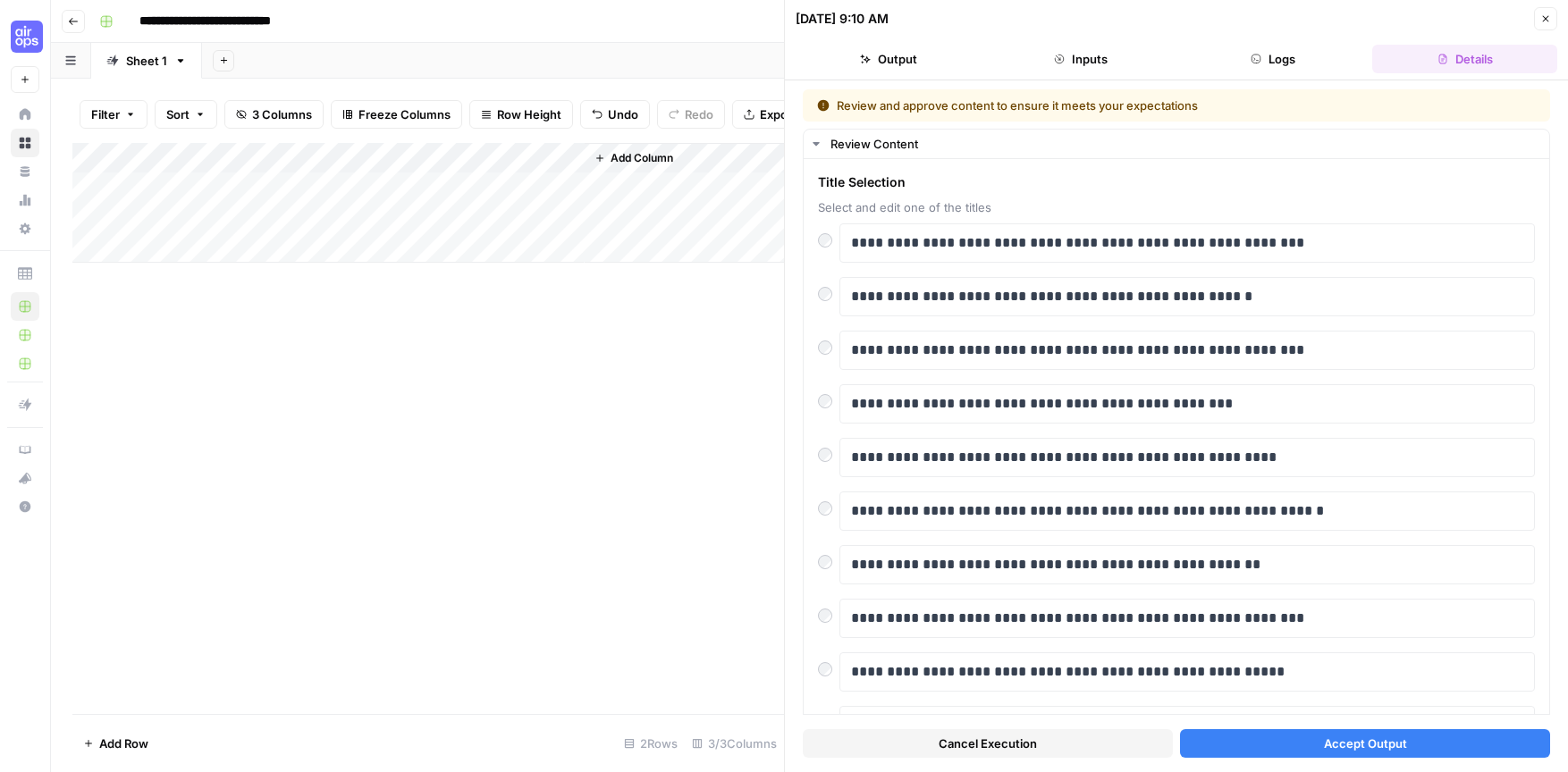 click on "Accept Output" at bounding box center [1365, 743] 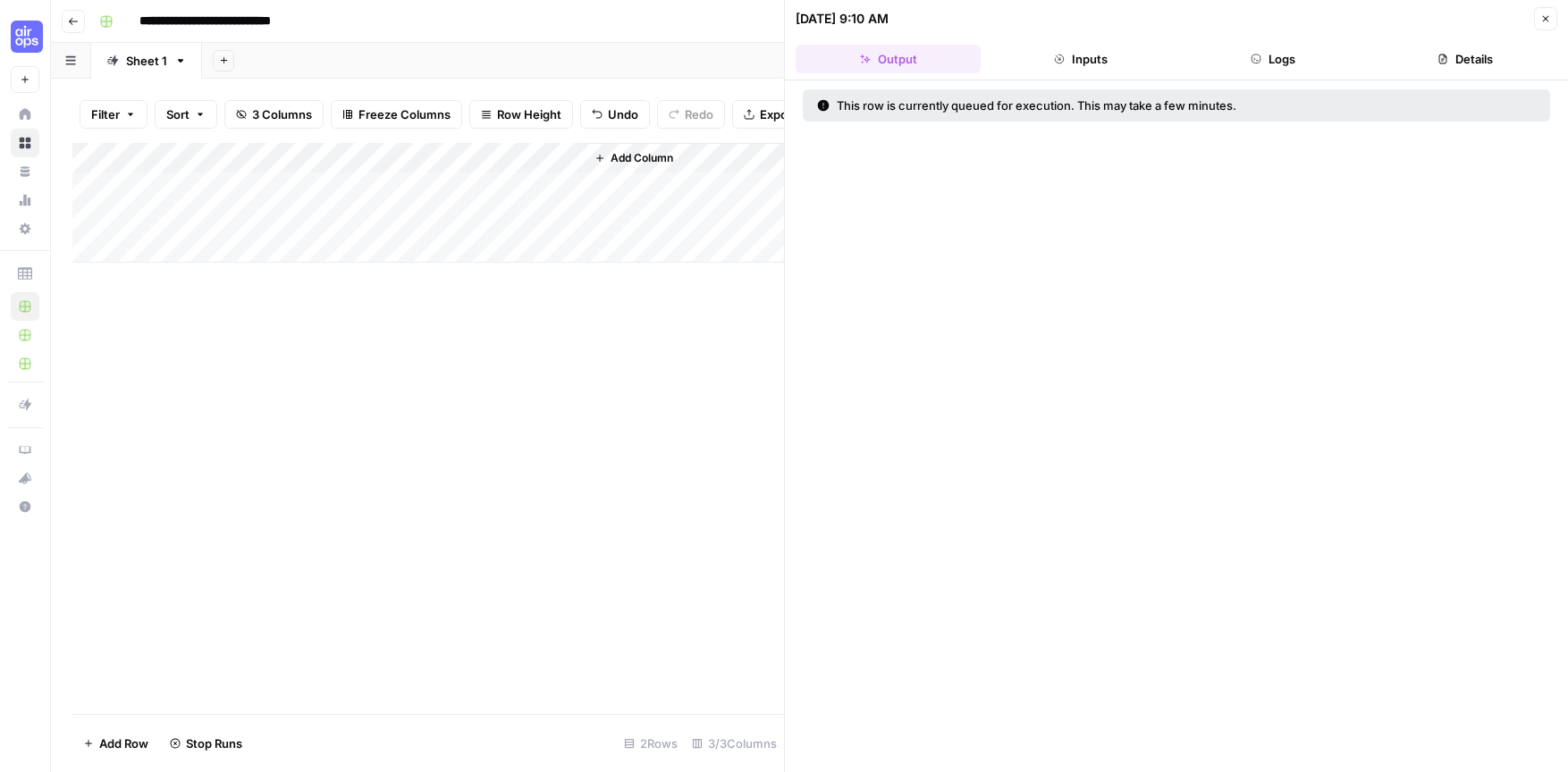 click on "Add Column" at bounding box center (428, 203) 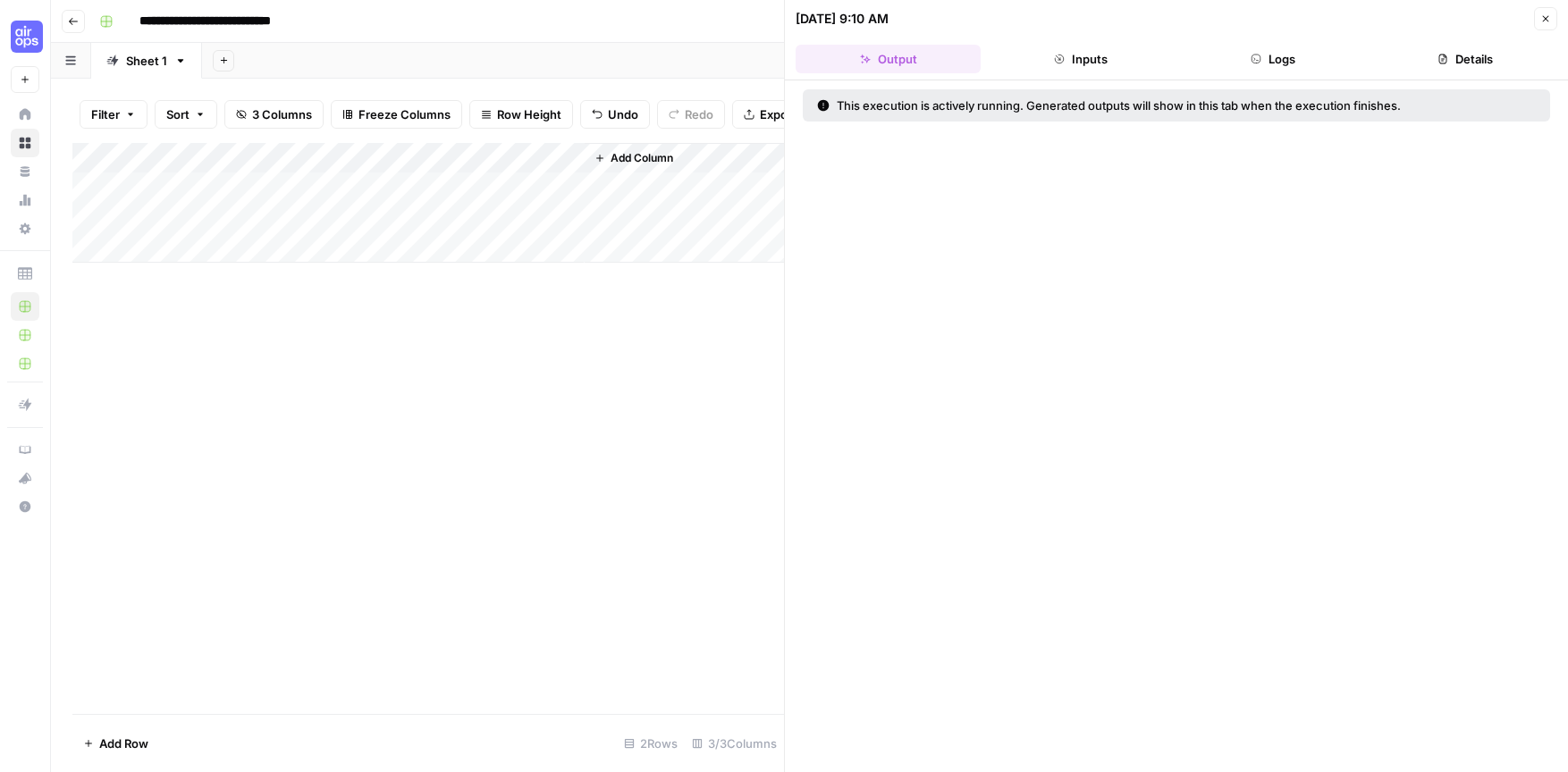 drag, startPoint x: 523, startPoint y: 315, endPoint x: 527, endPoint y: 259, distance: 56.142675 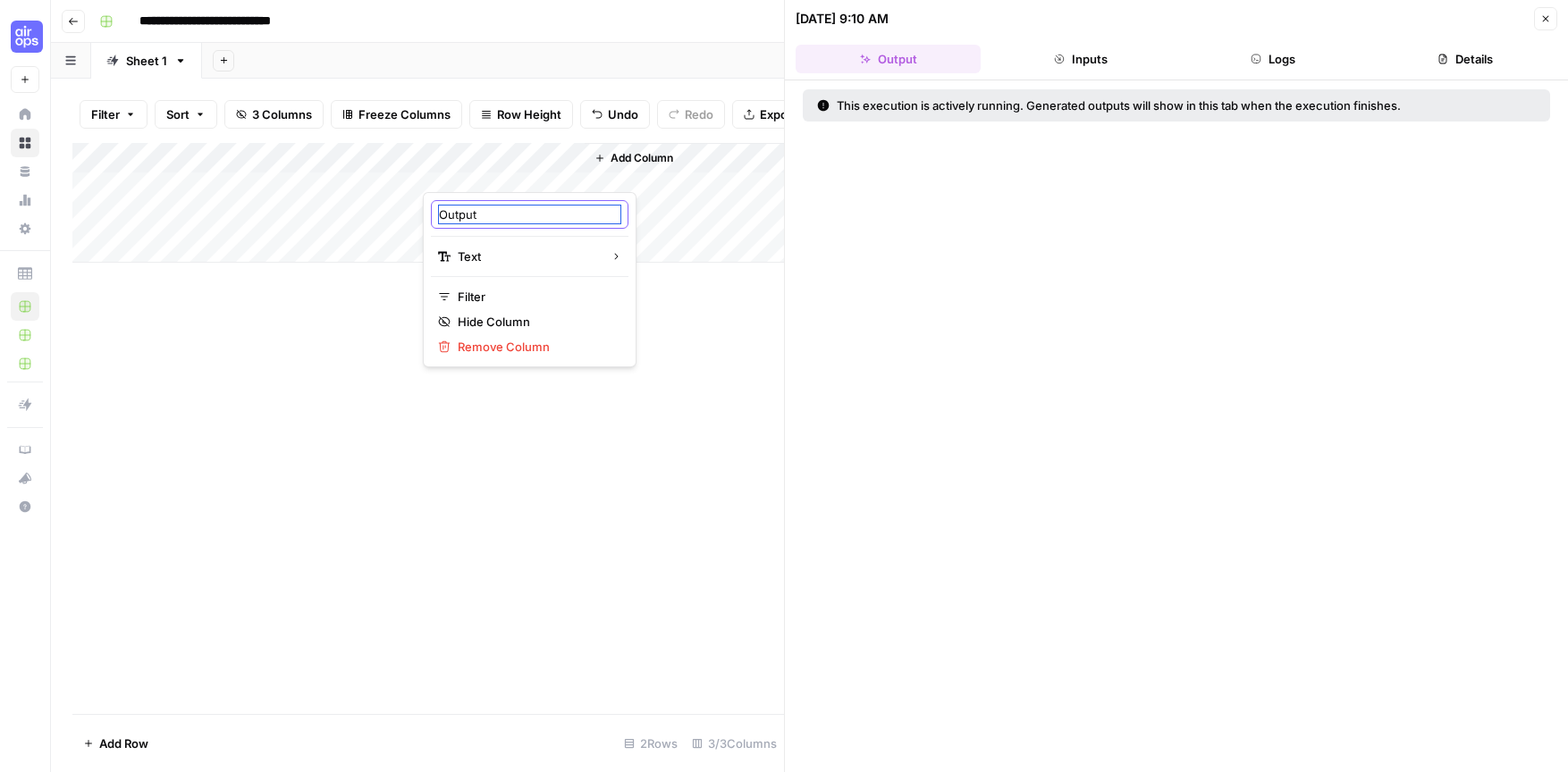 click on "Output" at bounding box center [529, 214] 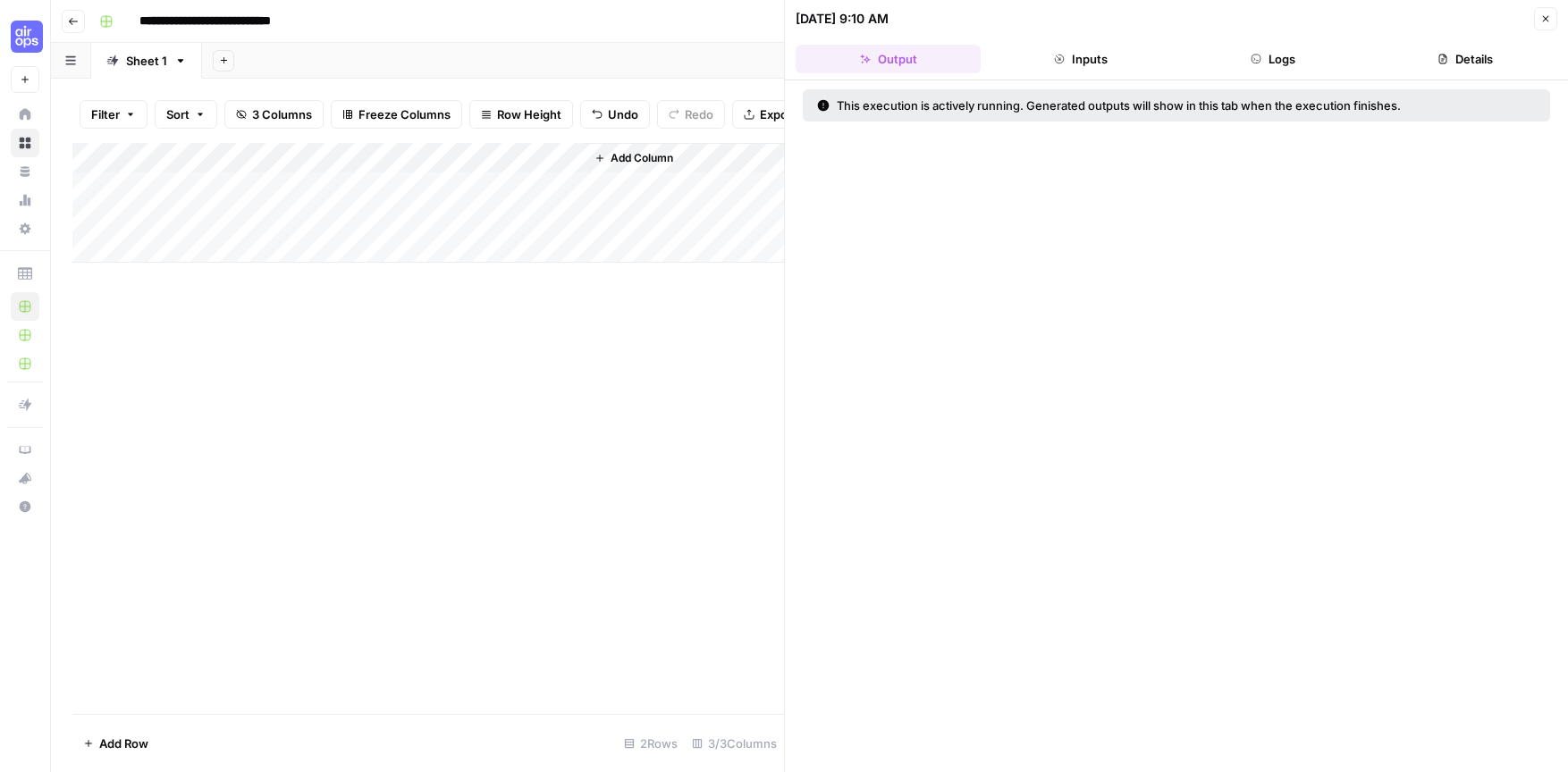 click on "Add Column" at bounding box center [428, 203] 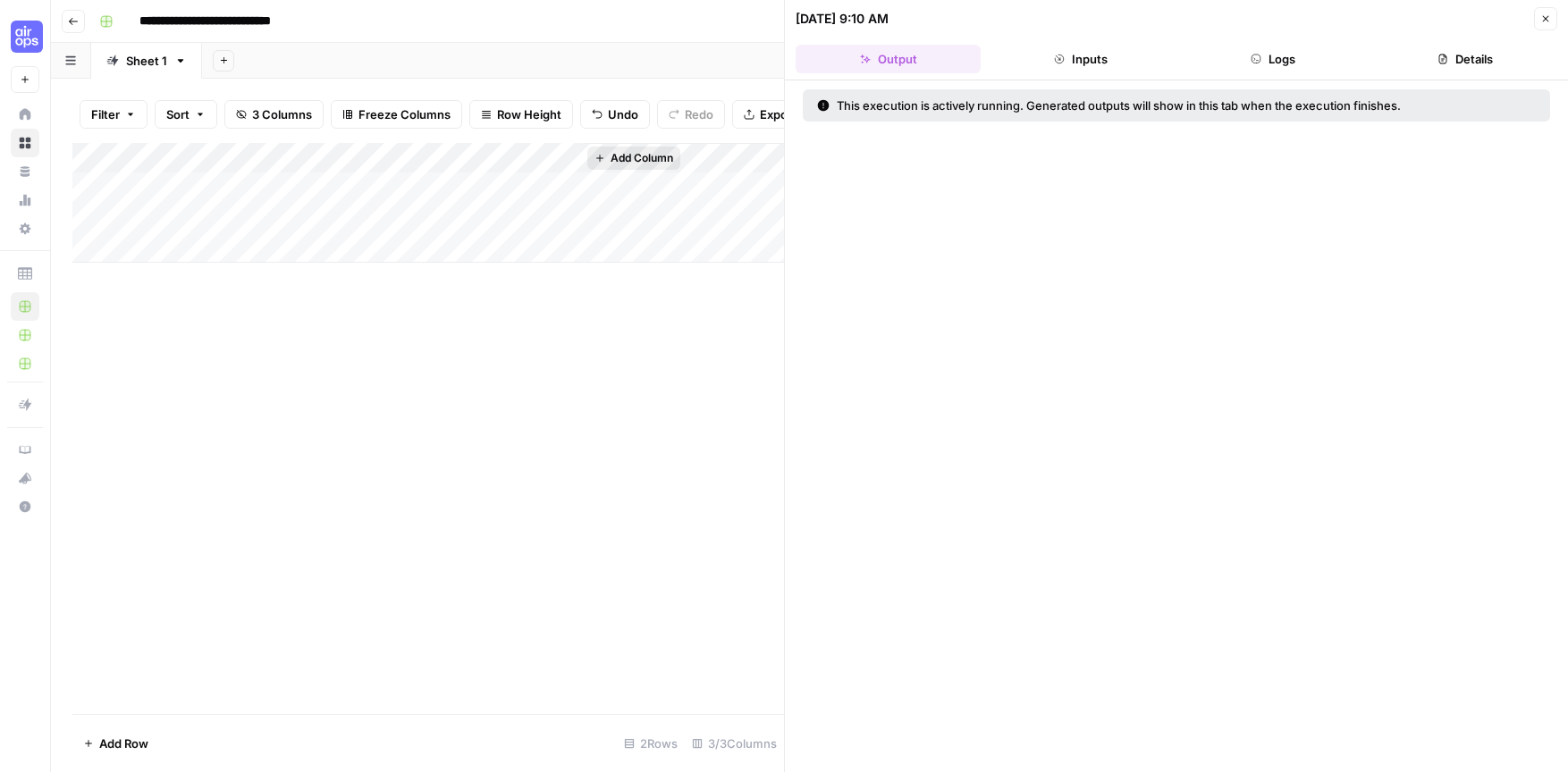 click on "Add Column" at bounding box center [642, 158] 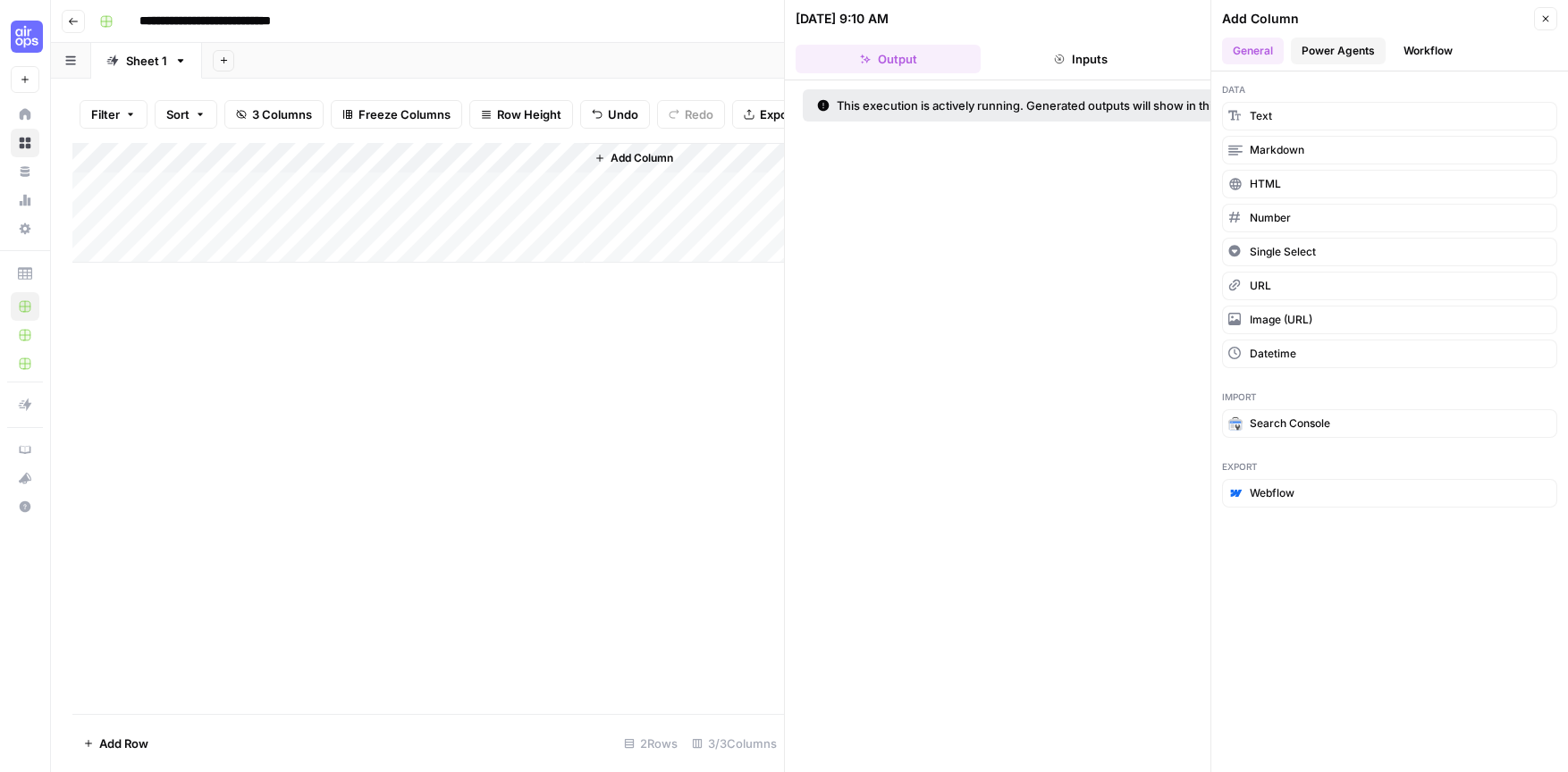 click on "Power Agents" at bounding box center (1338, 51) 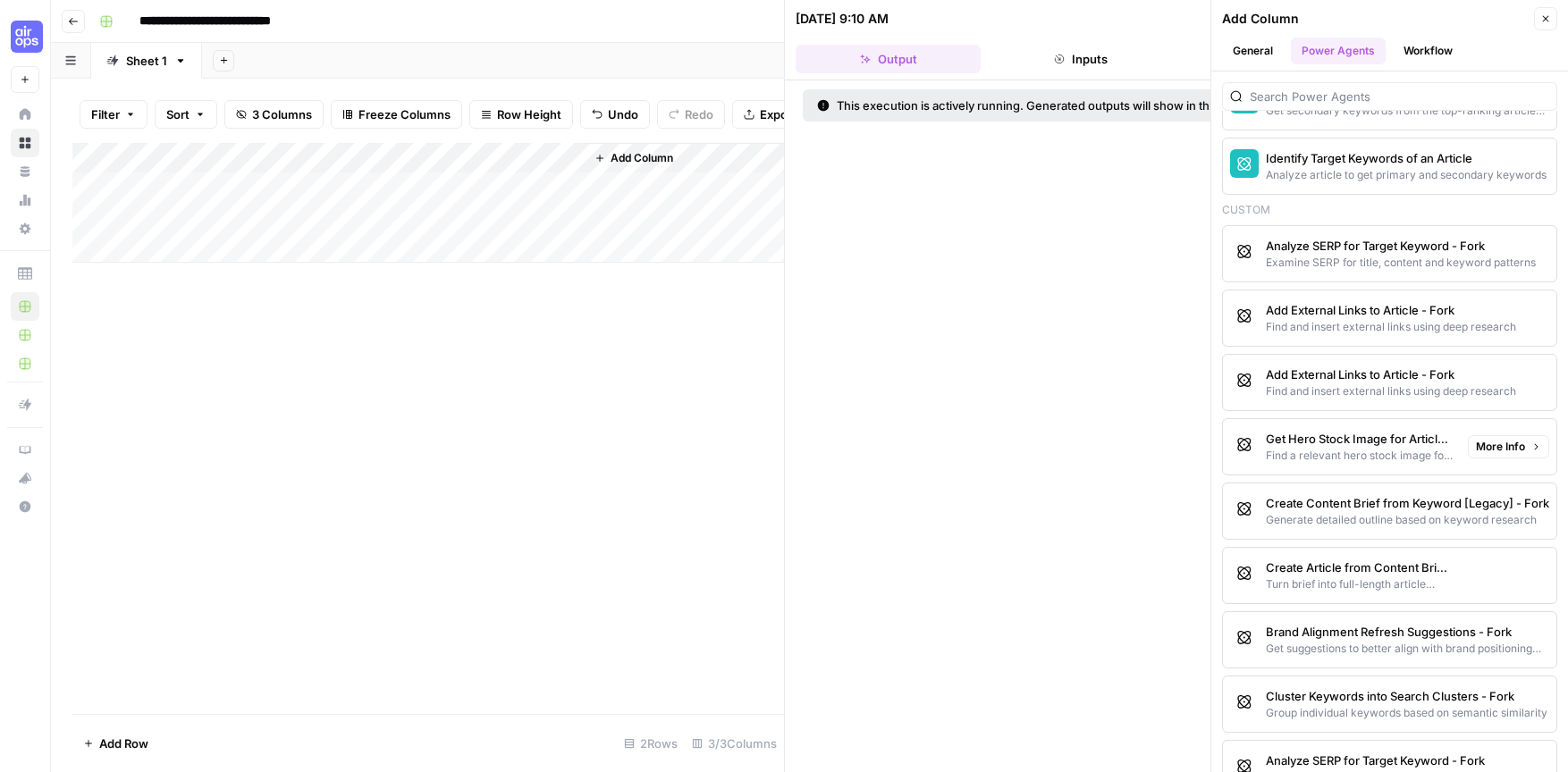 scroll, scrollTop: 1370, scrollLeft: 0, axis: vertical 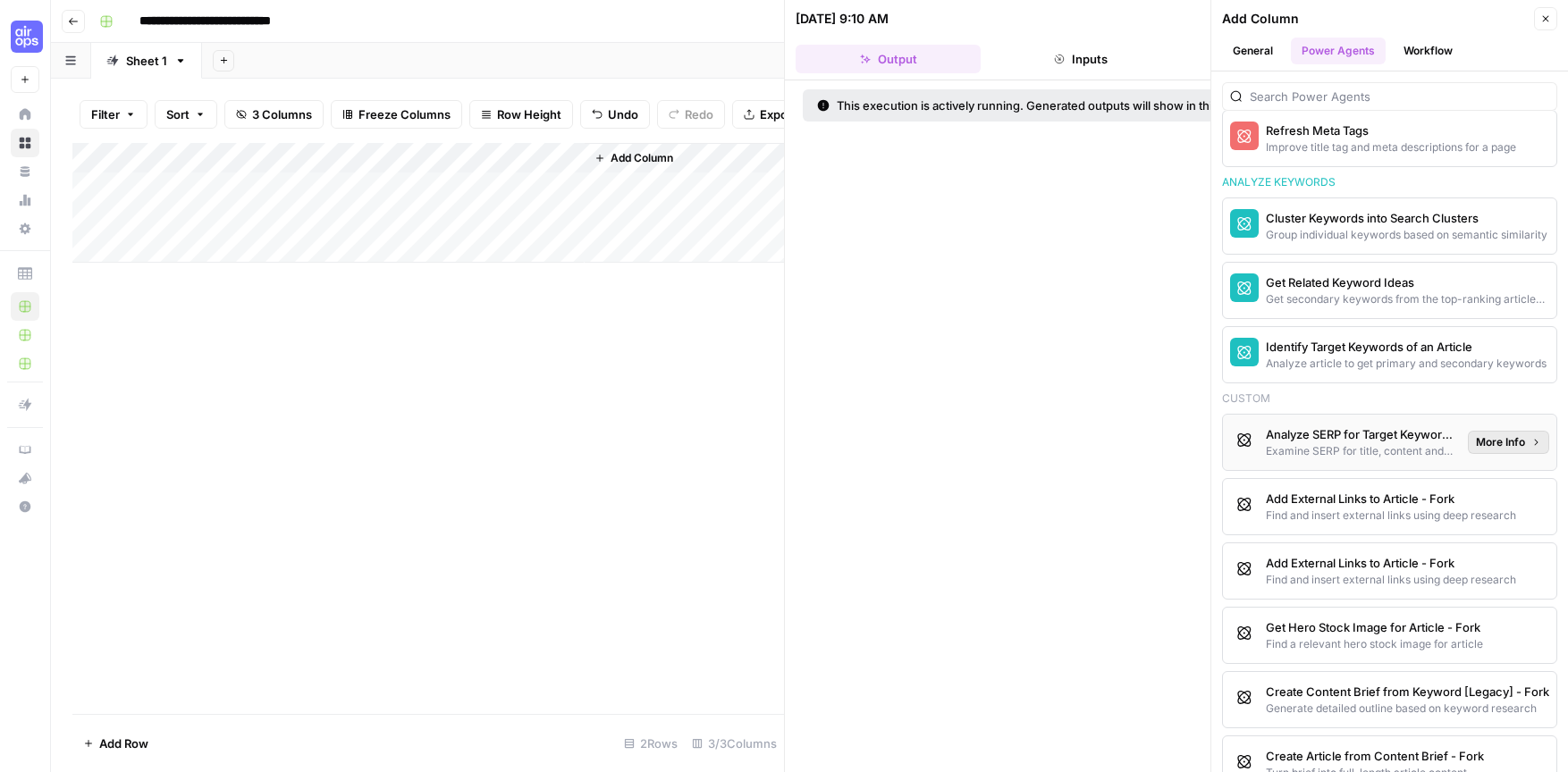 click on "More Info" at bounding box center (1500, 442) 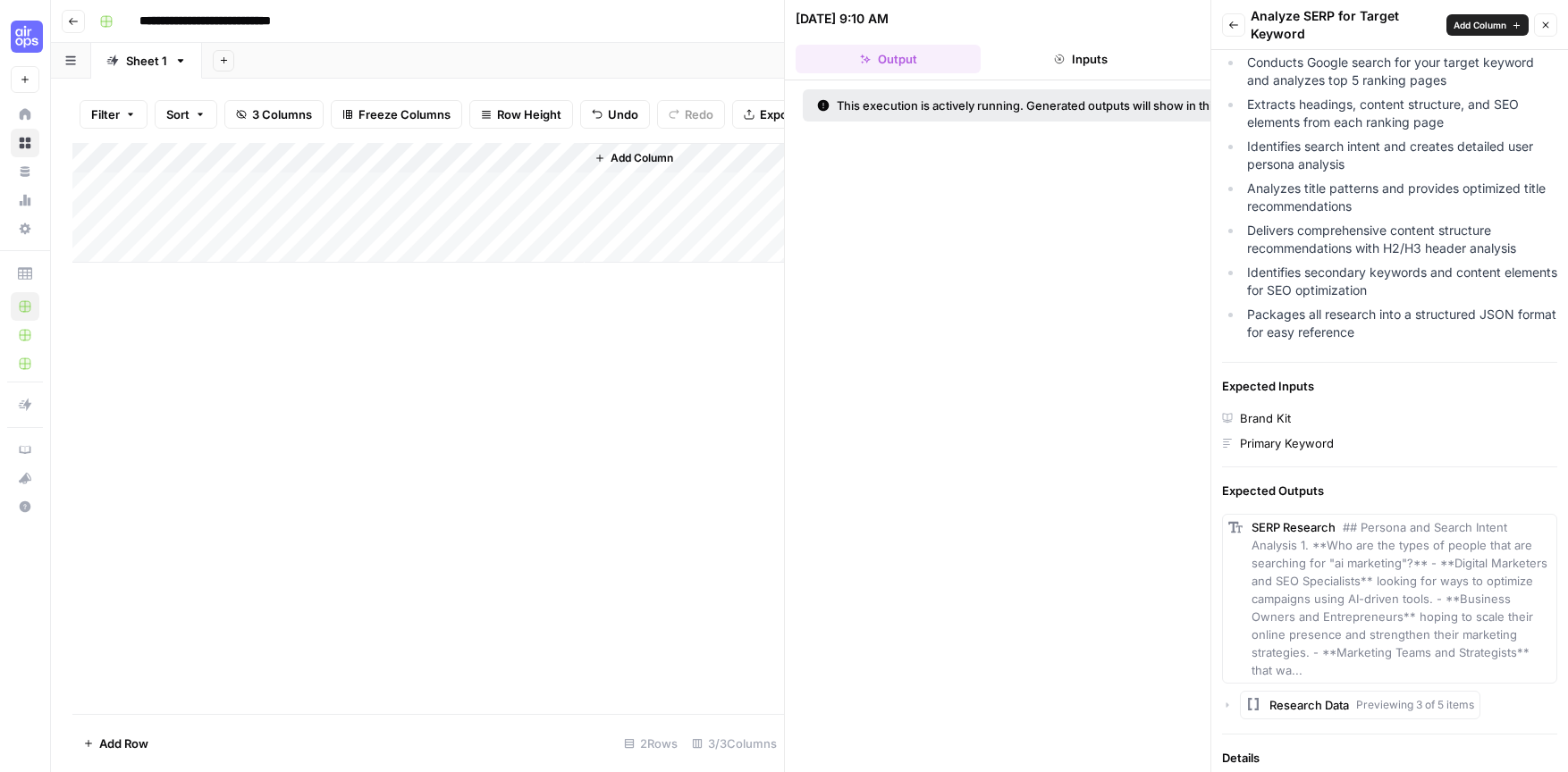 scroll, scrollTop: 432, scrollLeft: 0, axis: vertical 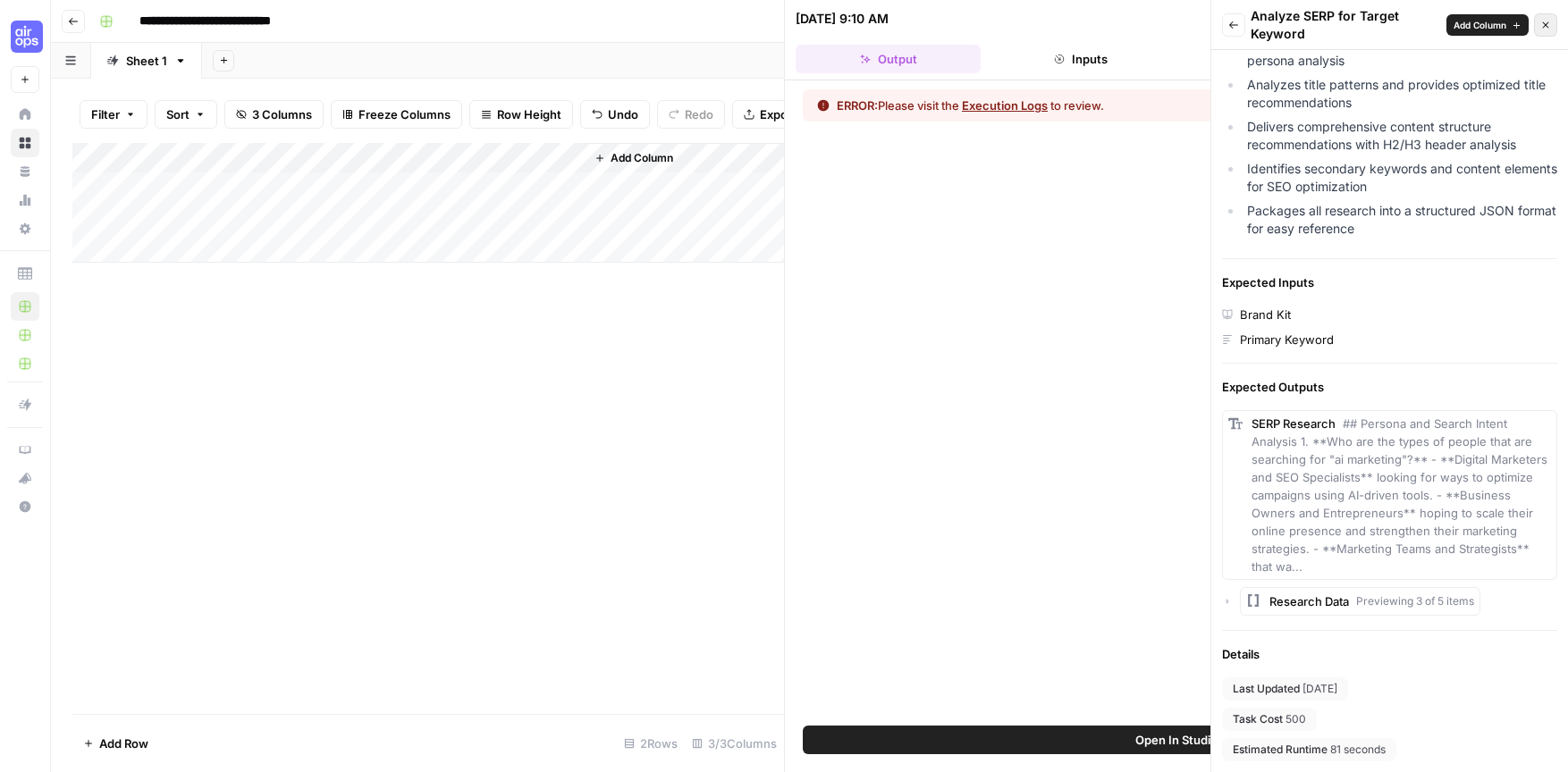 click 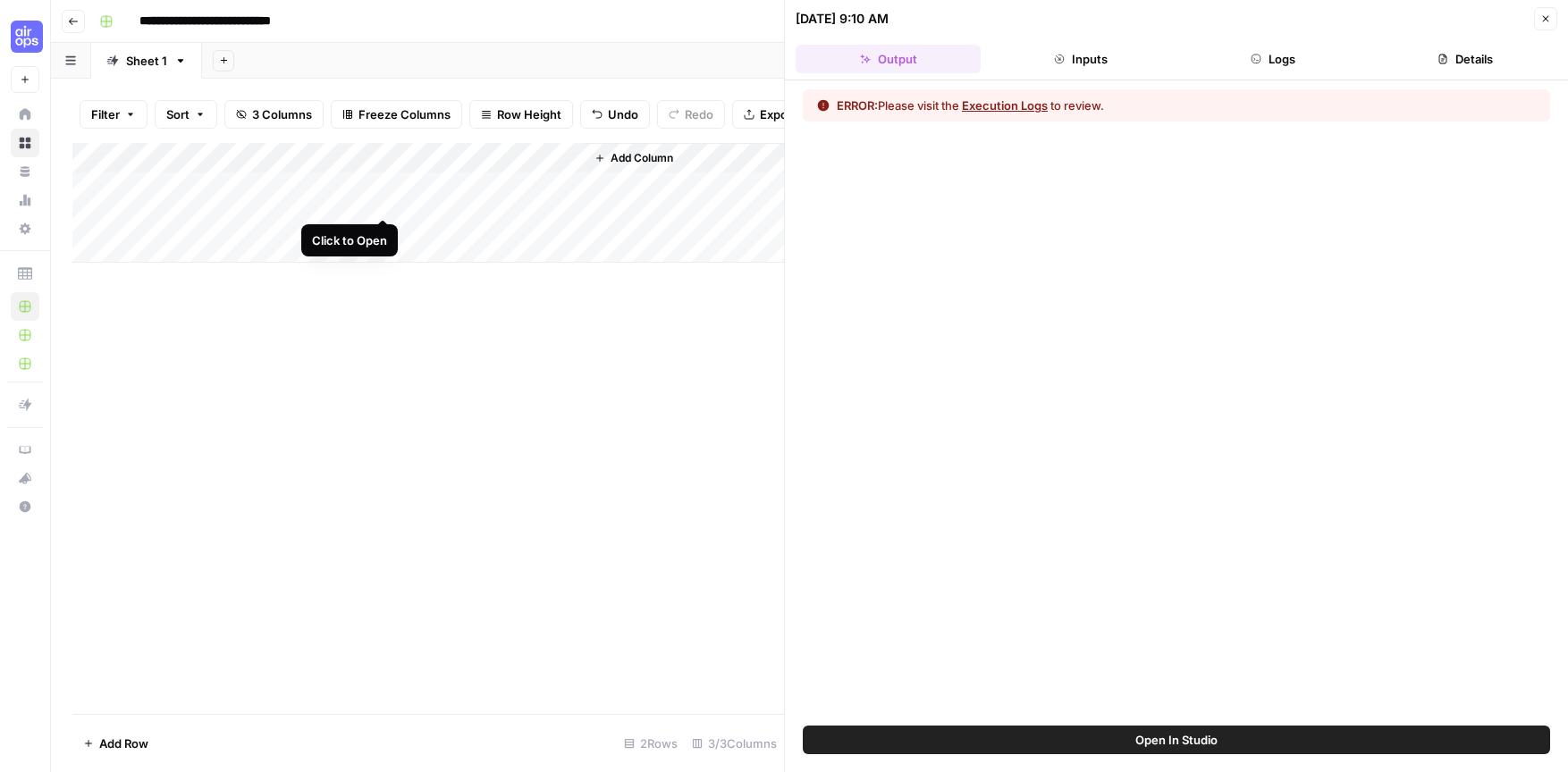 click on "Add Column" at bounding box center [428, 203] 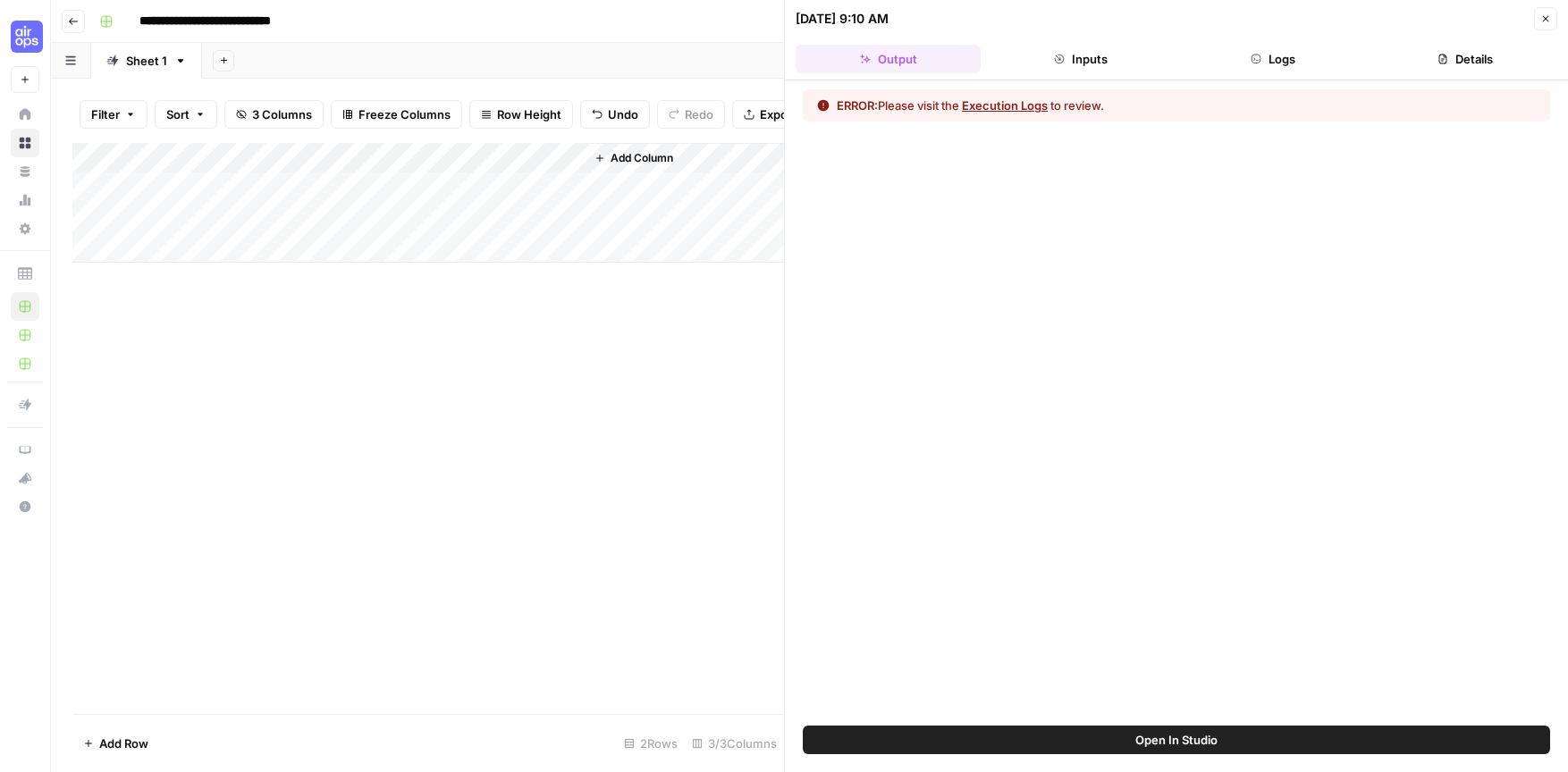 click on "Execution Logs" at bounding box center [1005, 105] 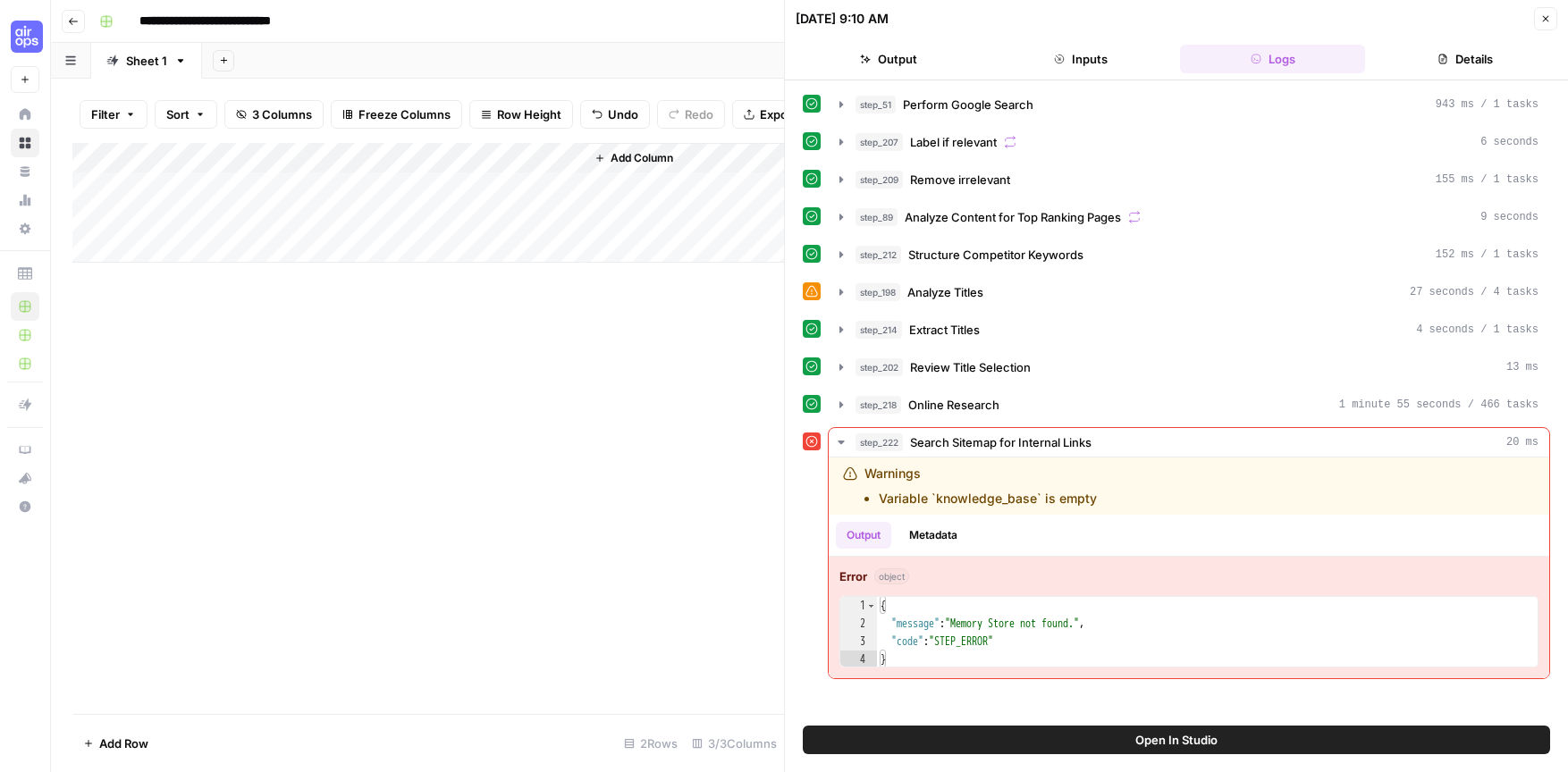 click on "Add Column" at bounding box center (428, 203) 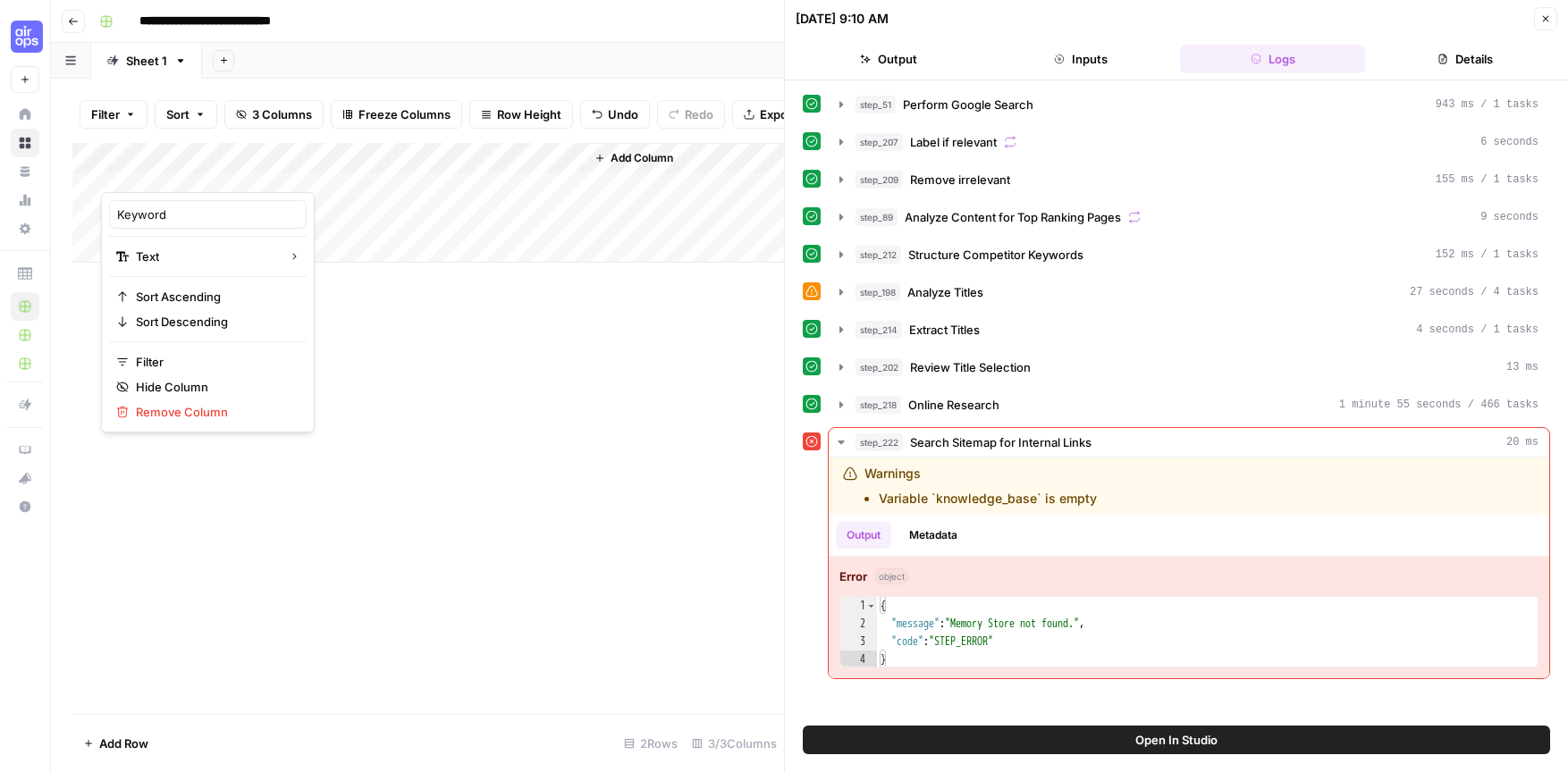 drag, startPoint x: 367, startPoint y: 318, endPoint x: 612, endPoint y: 315, distance: 245.0184 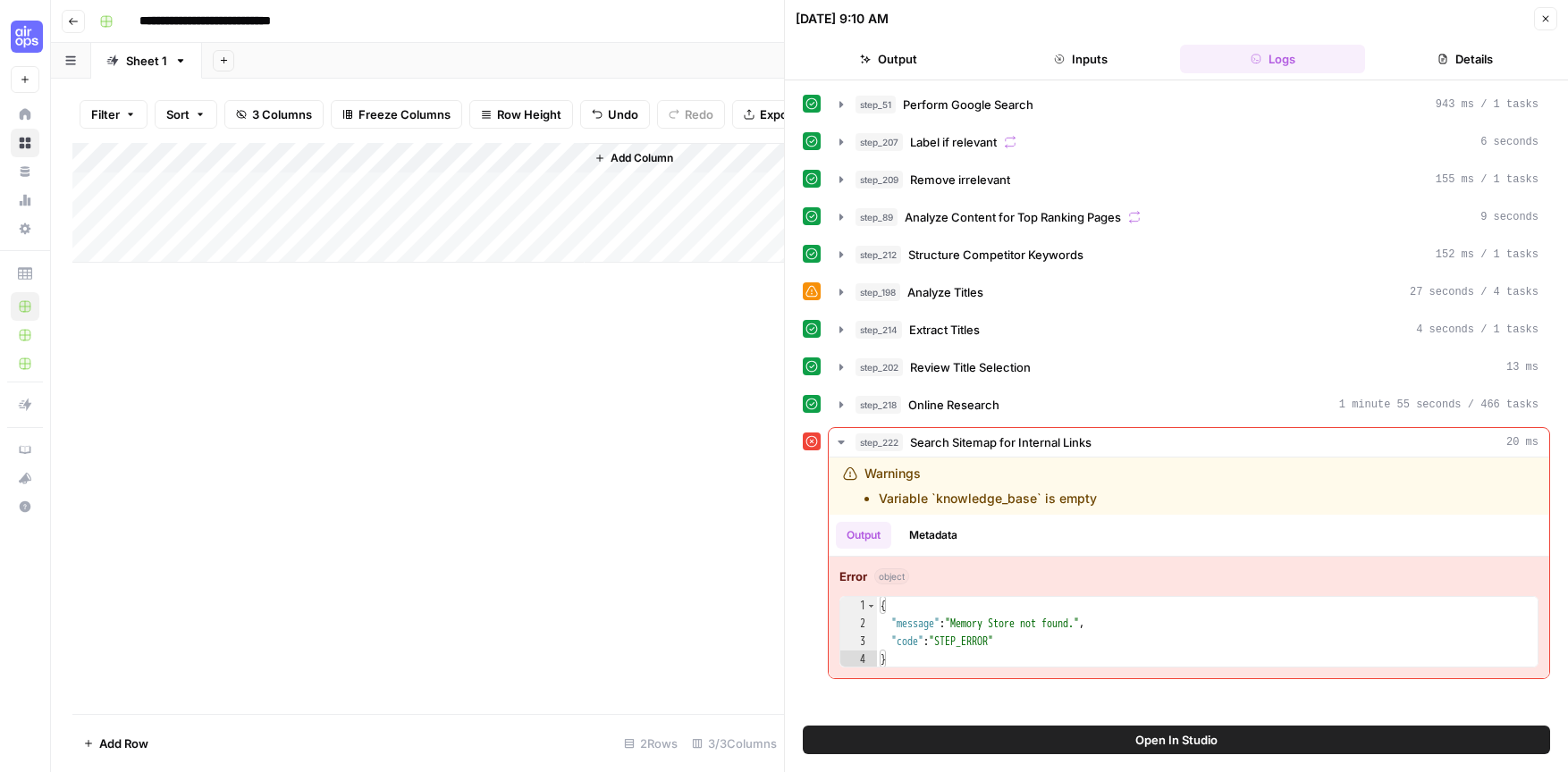 click on "Add Column" at bounding box center (428, 203) 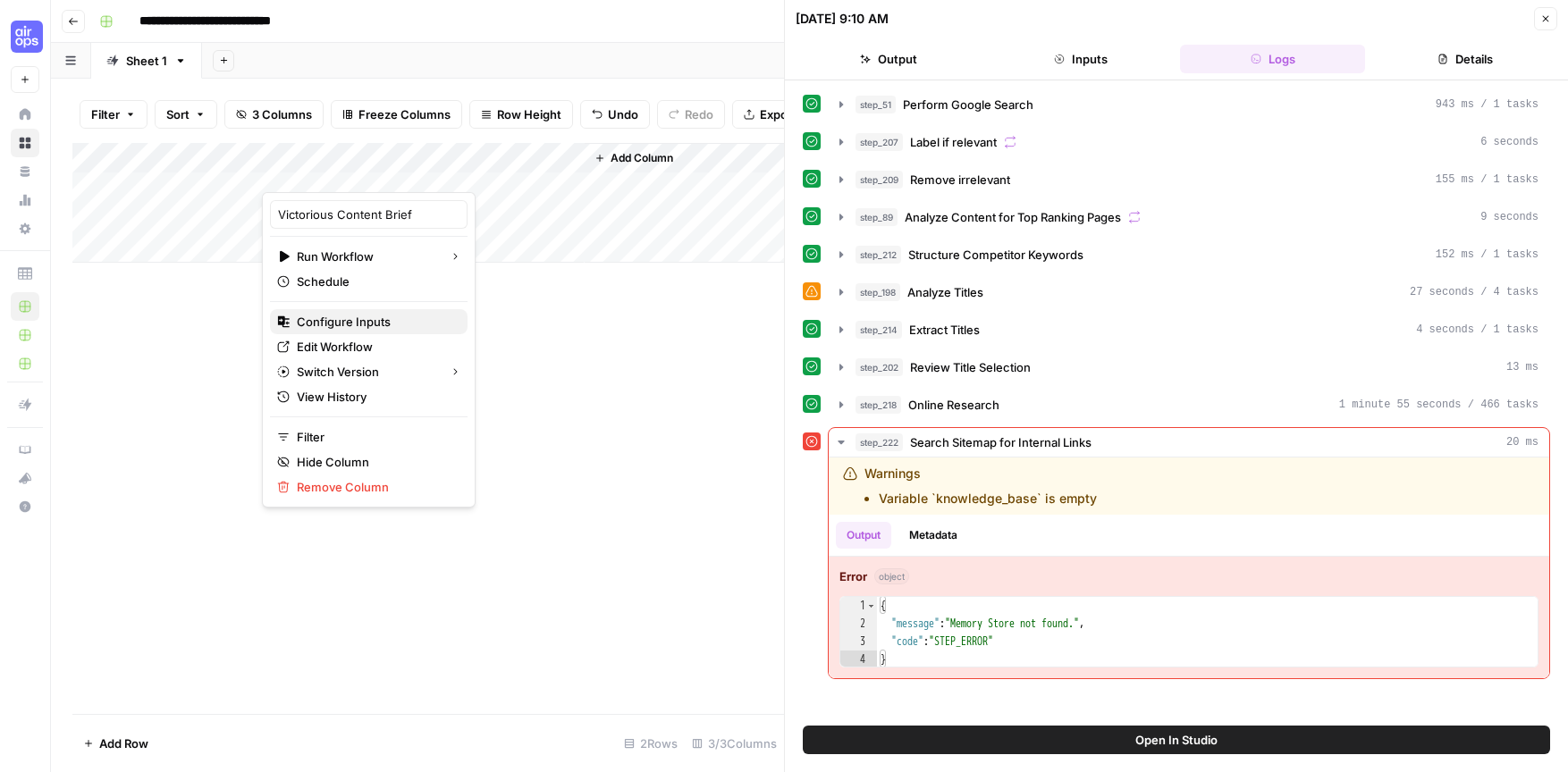 click on "Configure Inputs" at bounding box center [343, 322] 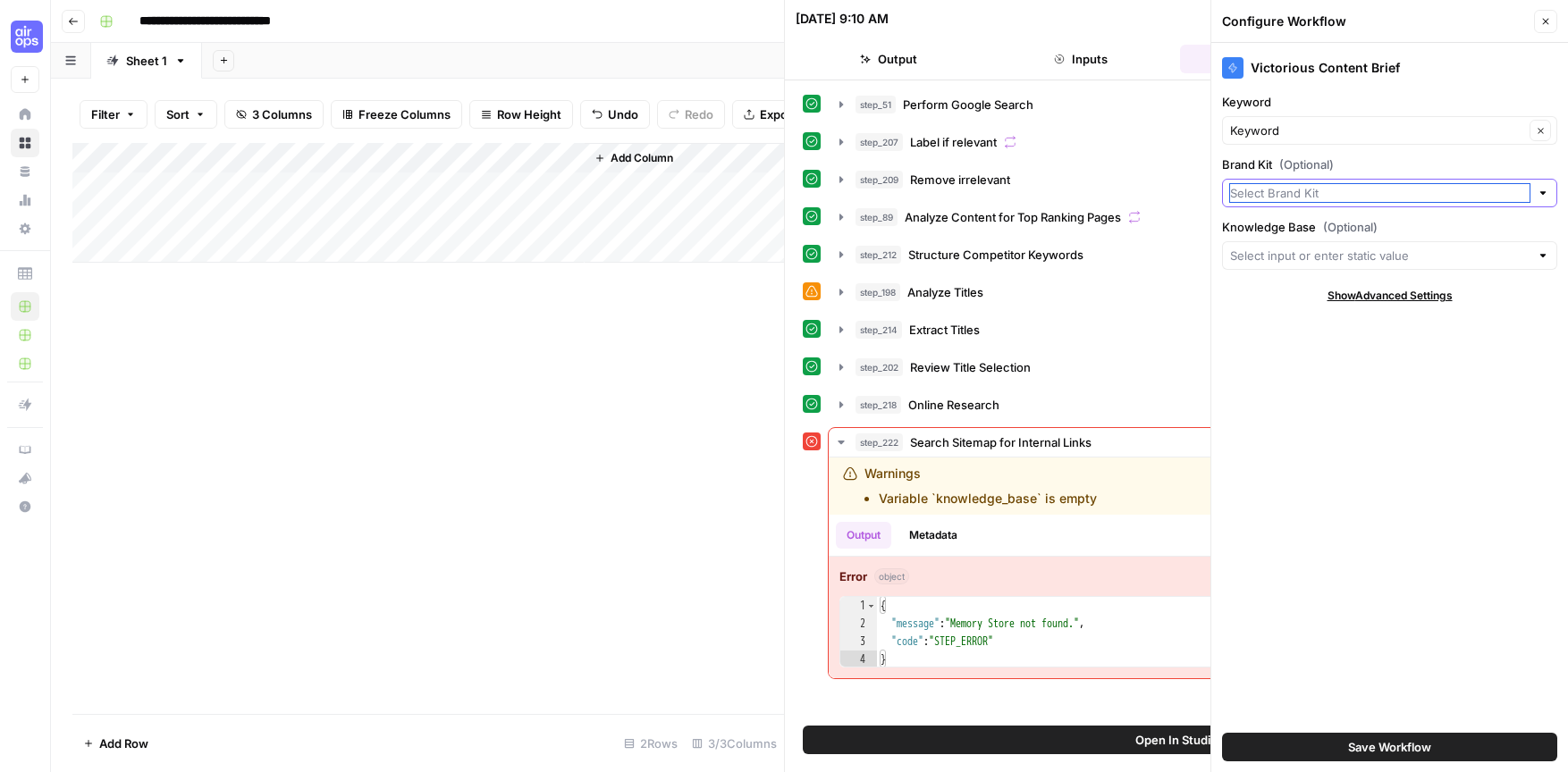 click on "Brand Kit   (Optional)" at bounding box center [1379, 193] 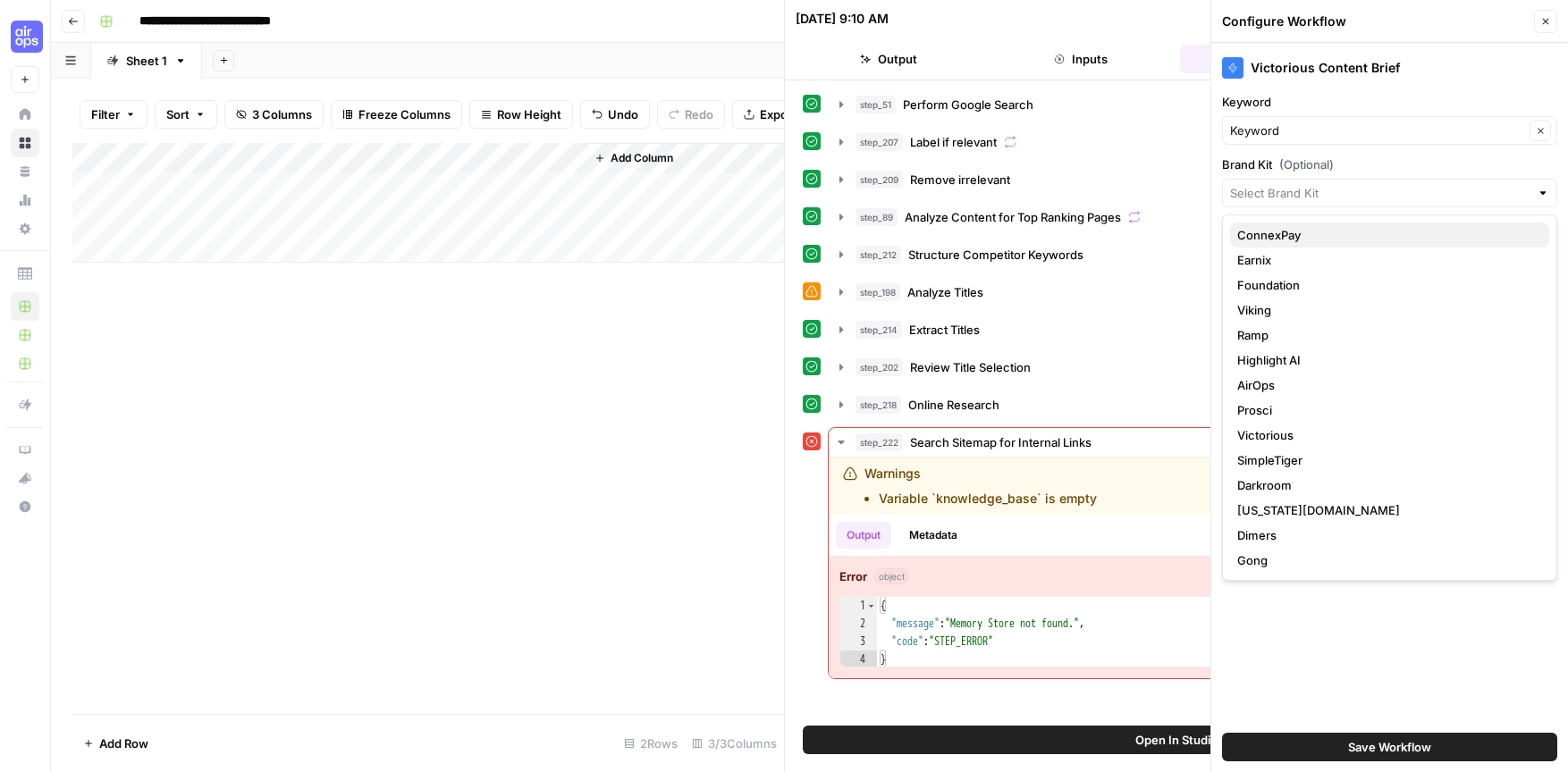 type 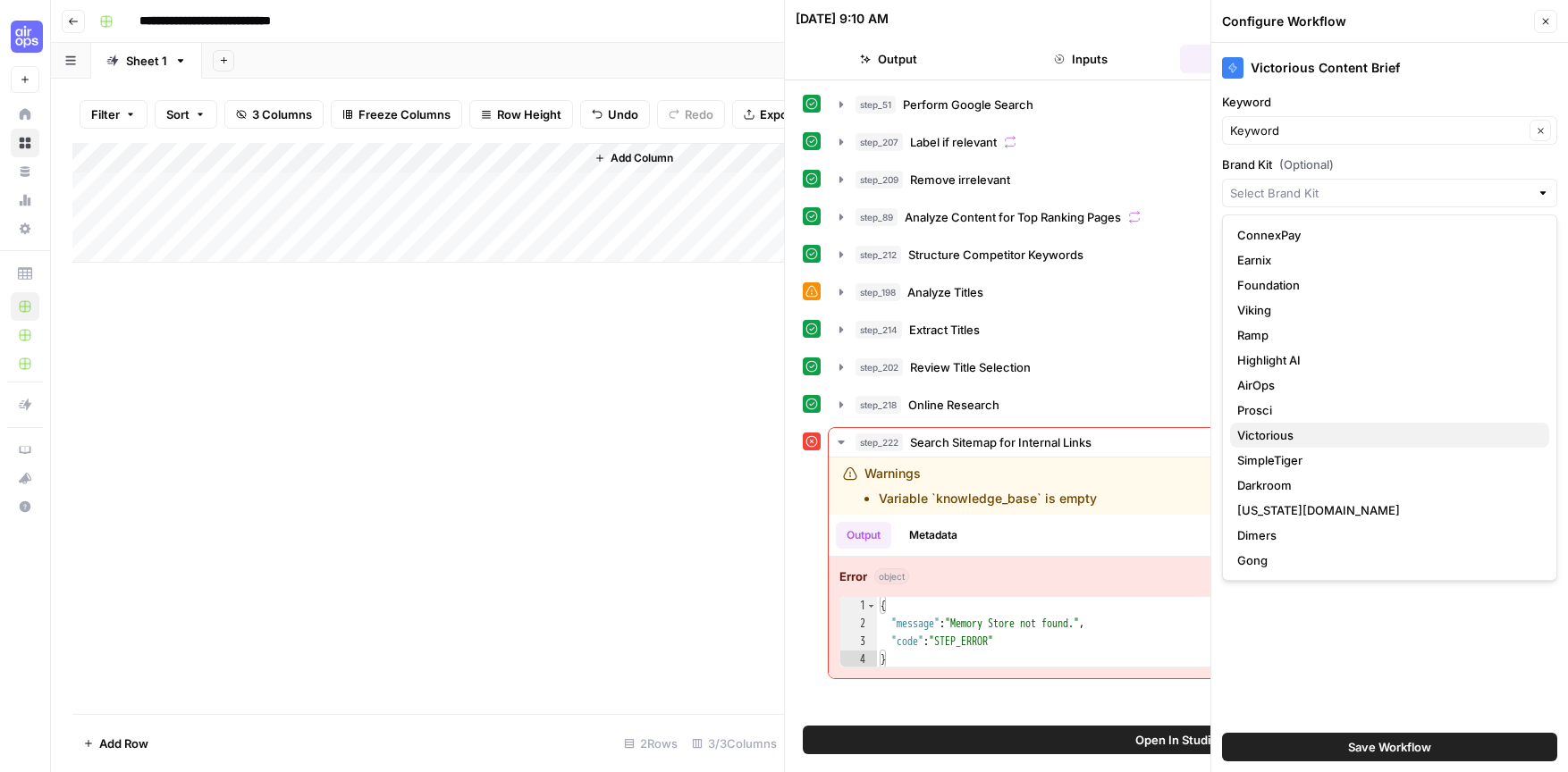 click on "Victorious" at bounding box center (1265, 435) 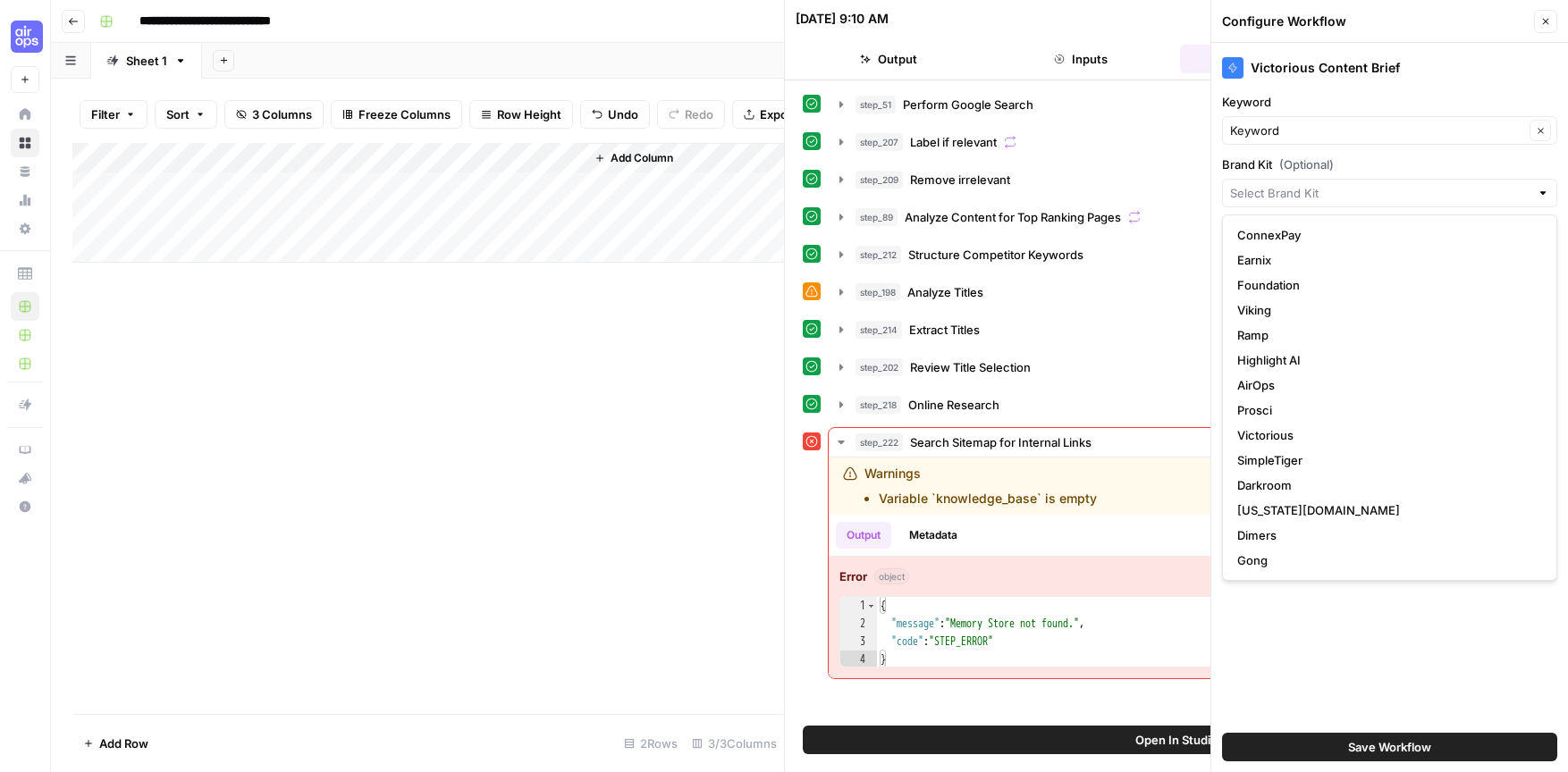 type on "Victorious" 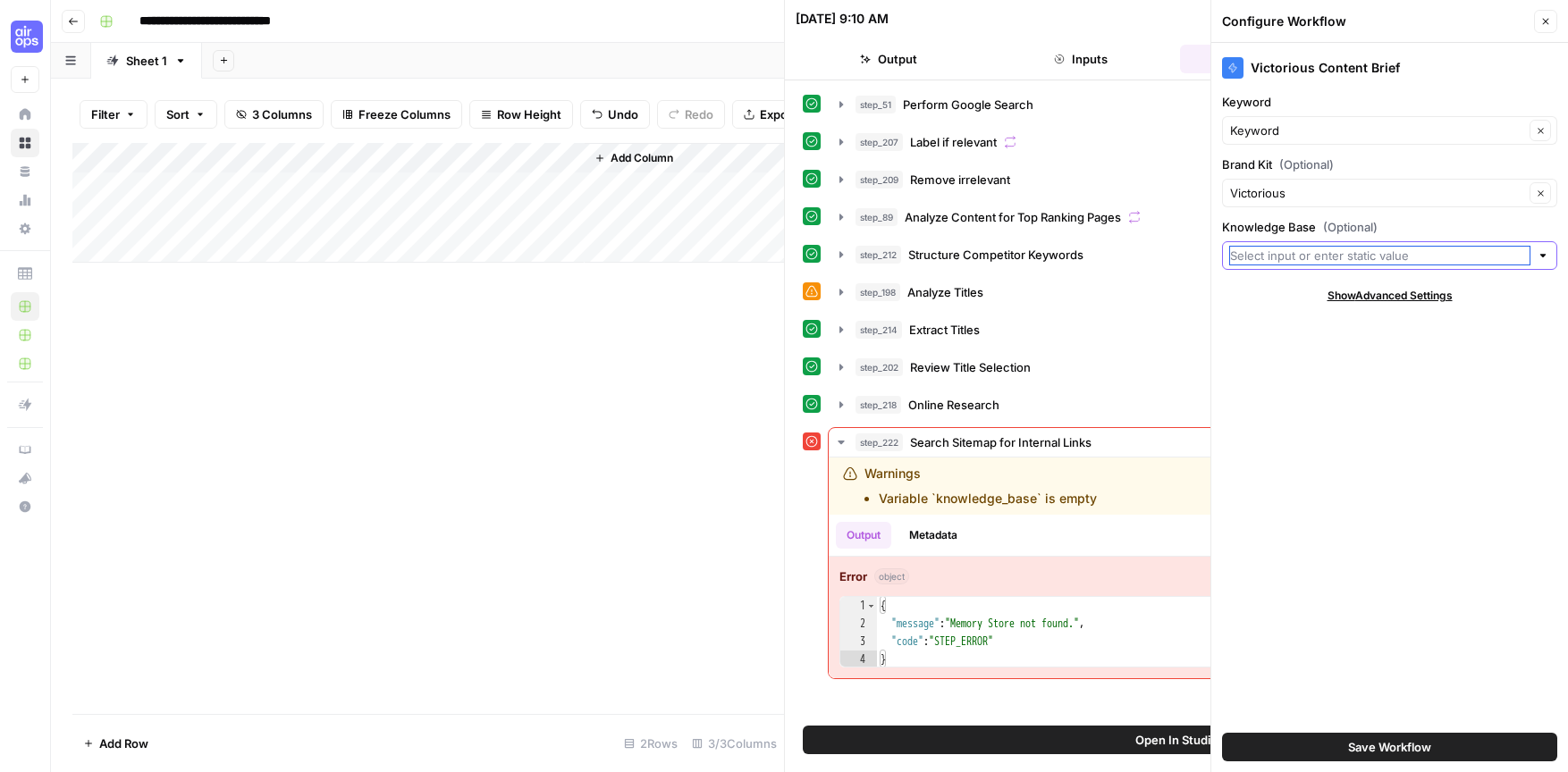 click on "Knowledge Base   (Optional)" at bounding box center [1379, 256] 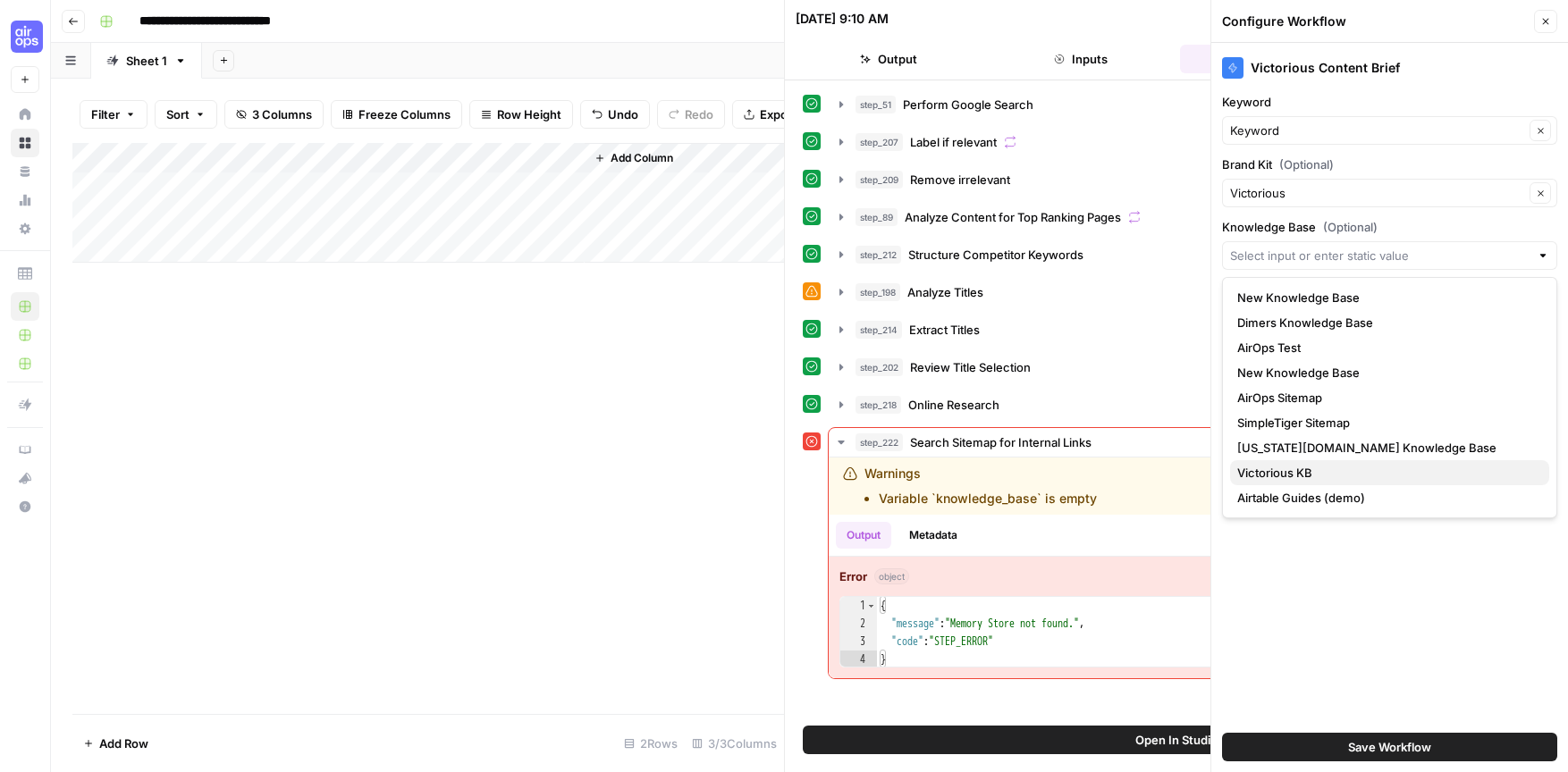 click on "Victorious KB" at bounding box center [1275, 473] 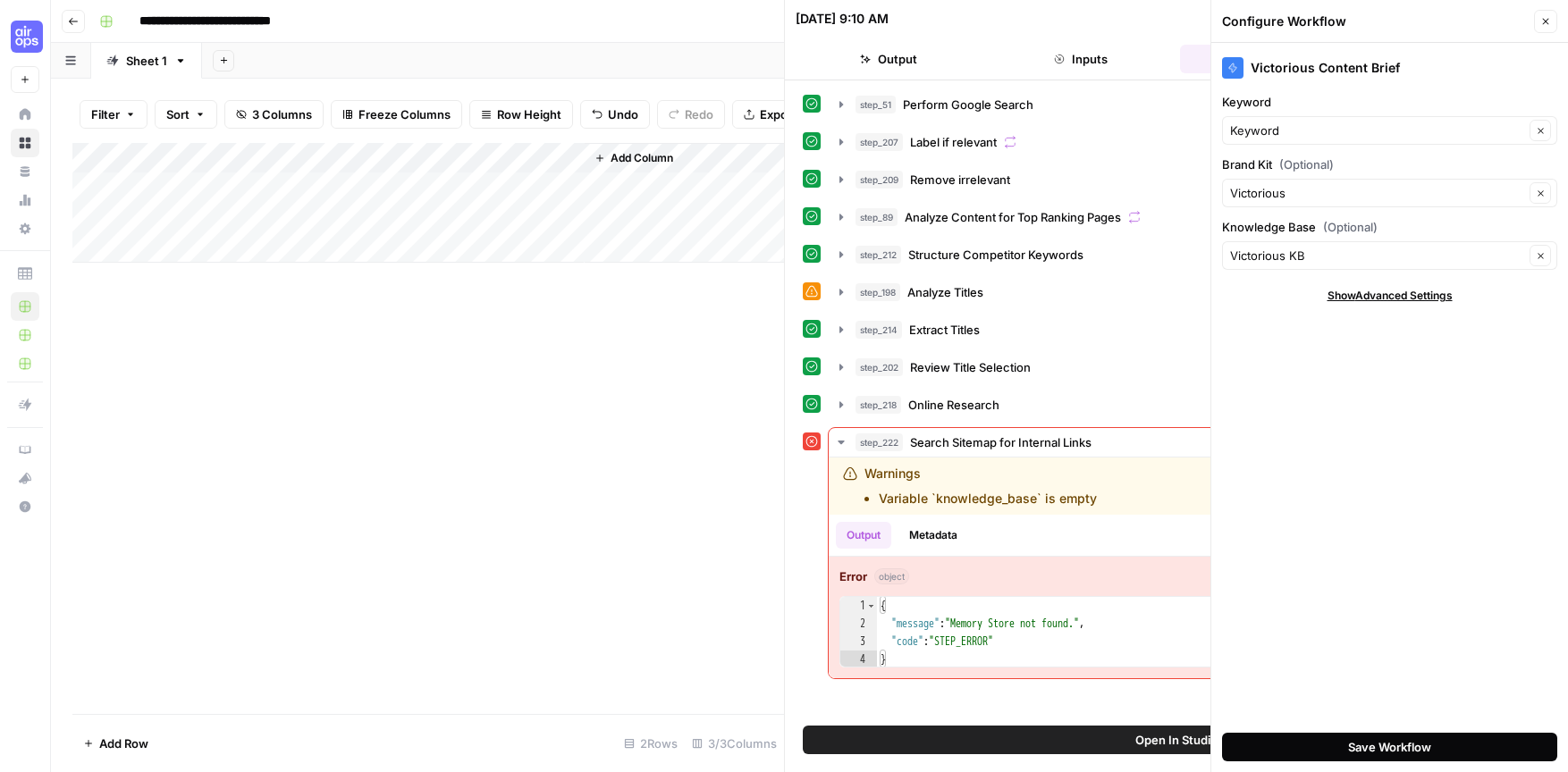 click on "Save Workflow" at bounding box center [1389, 747] 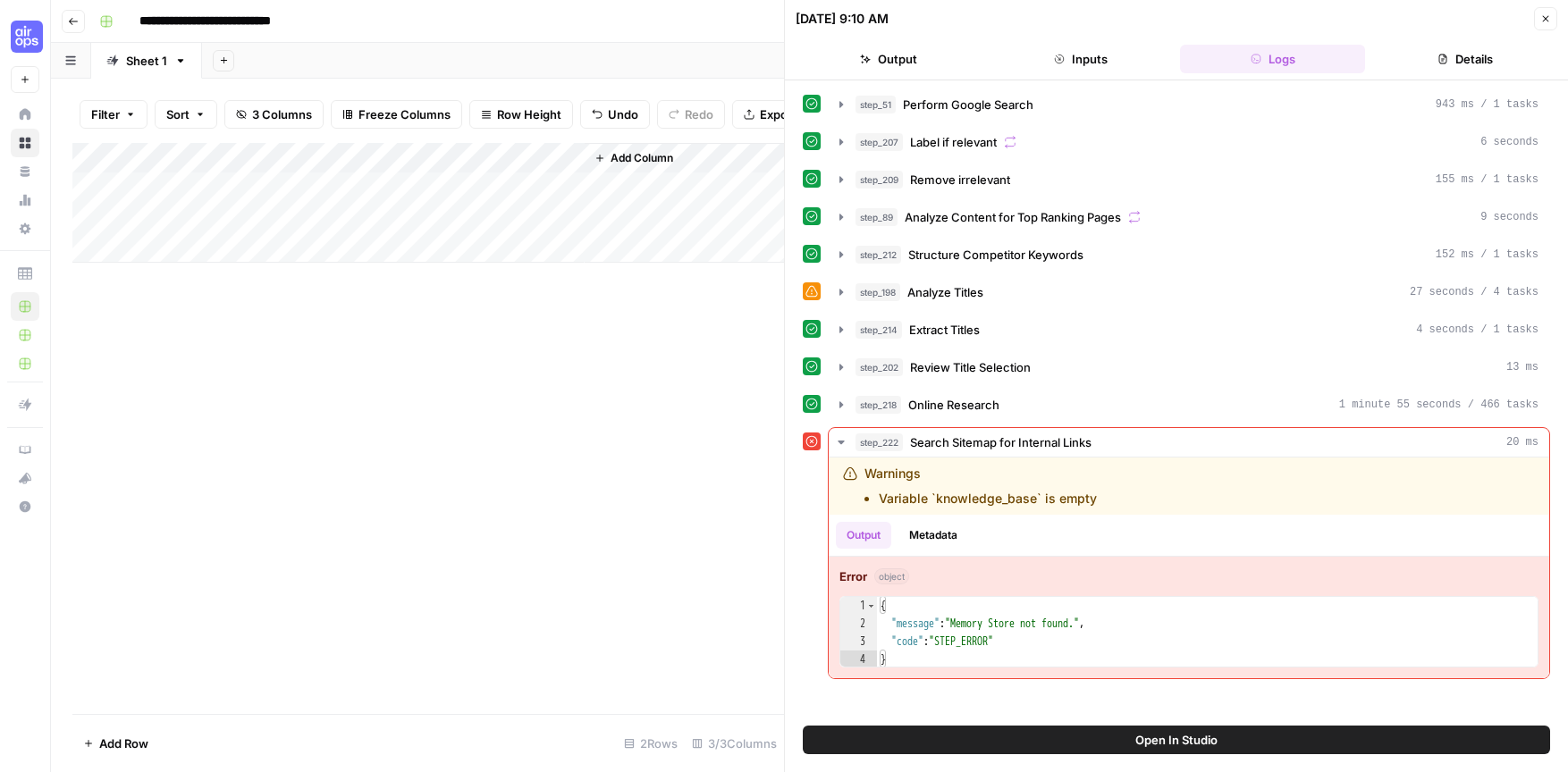 click 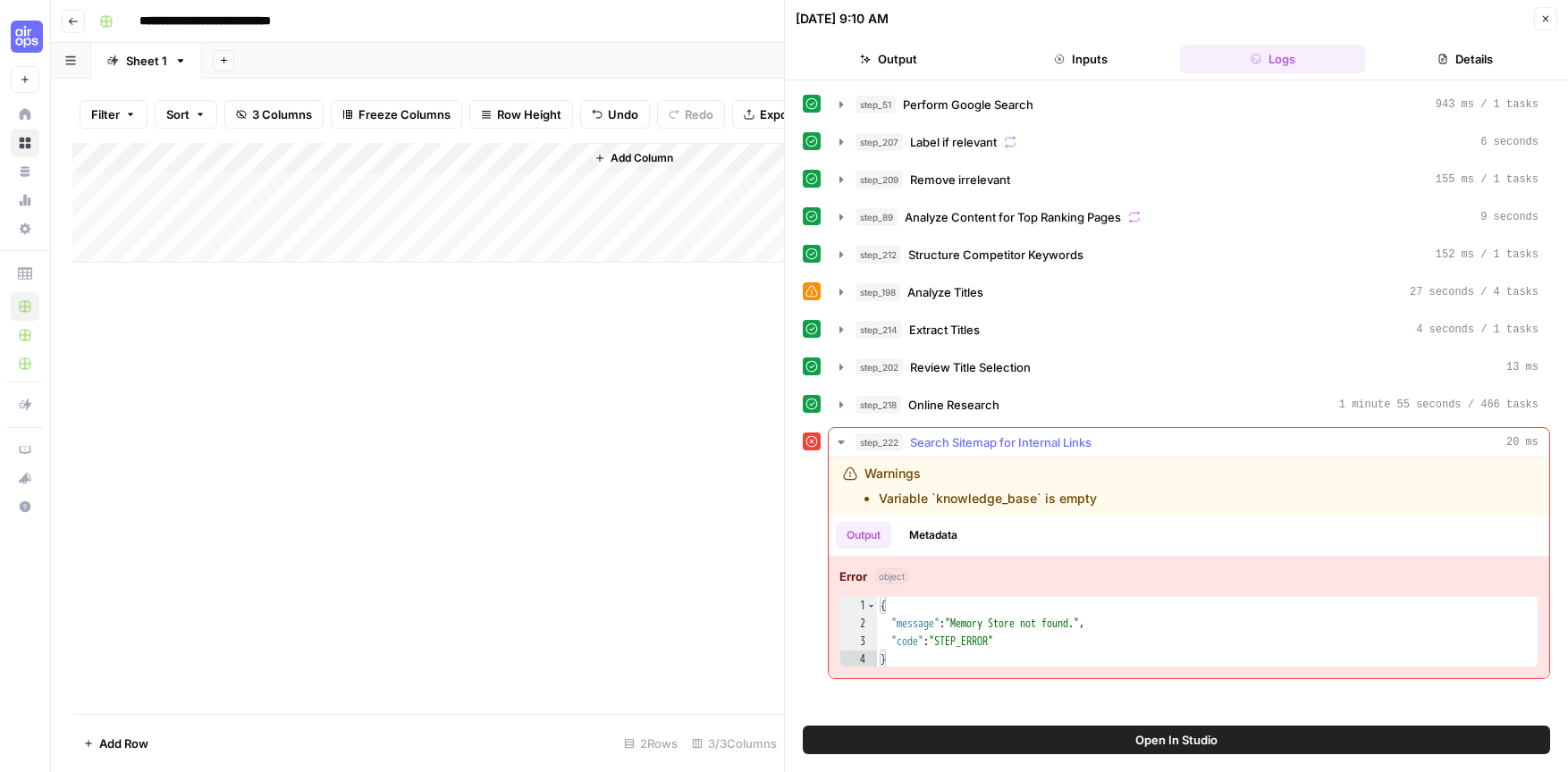 click 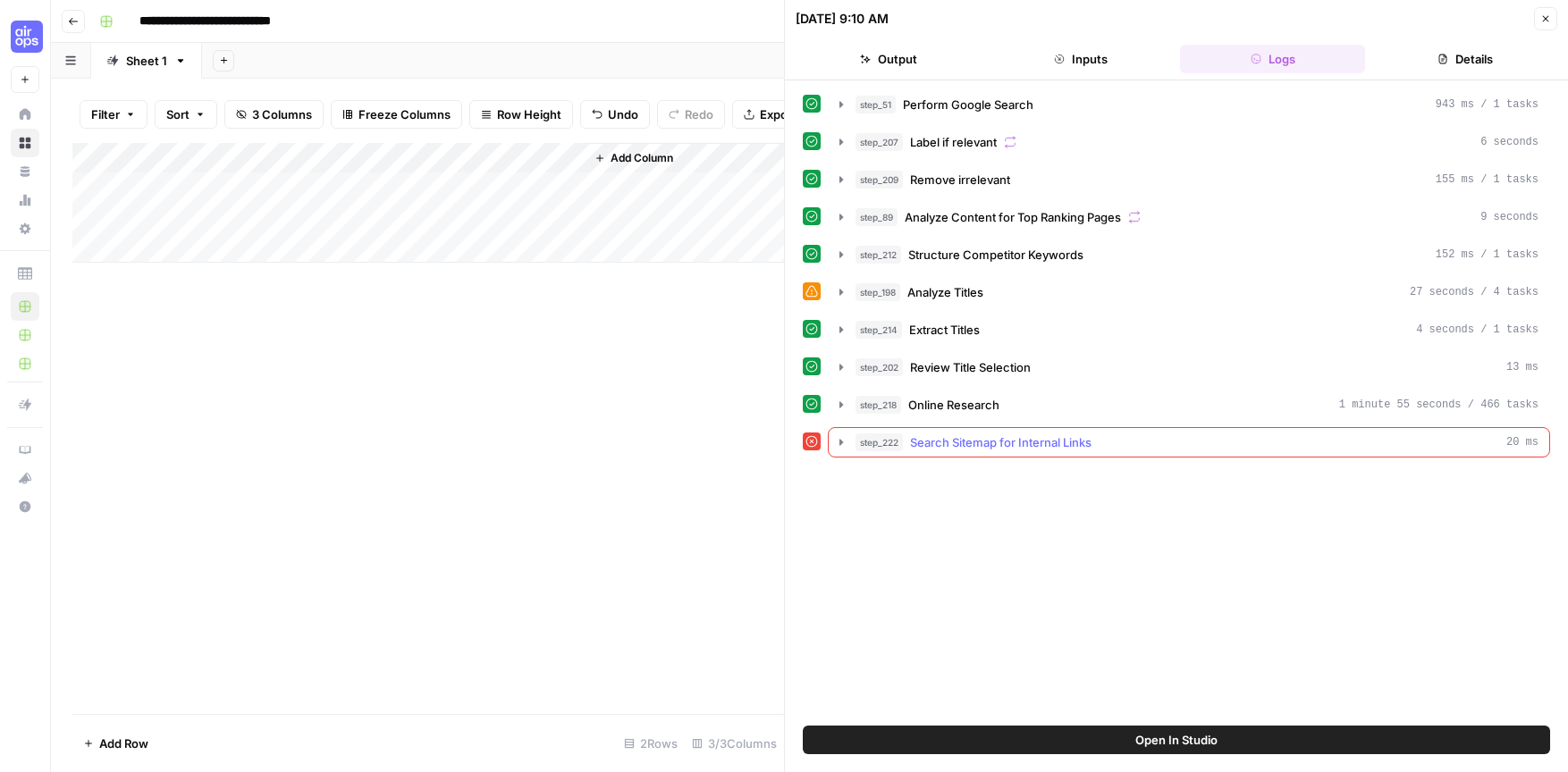 click 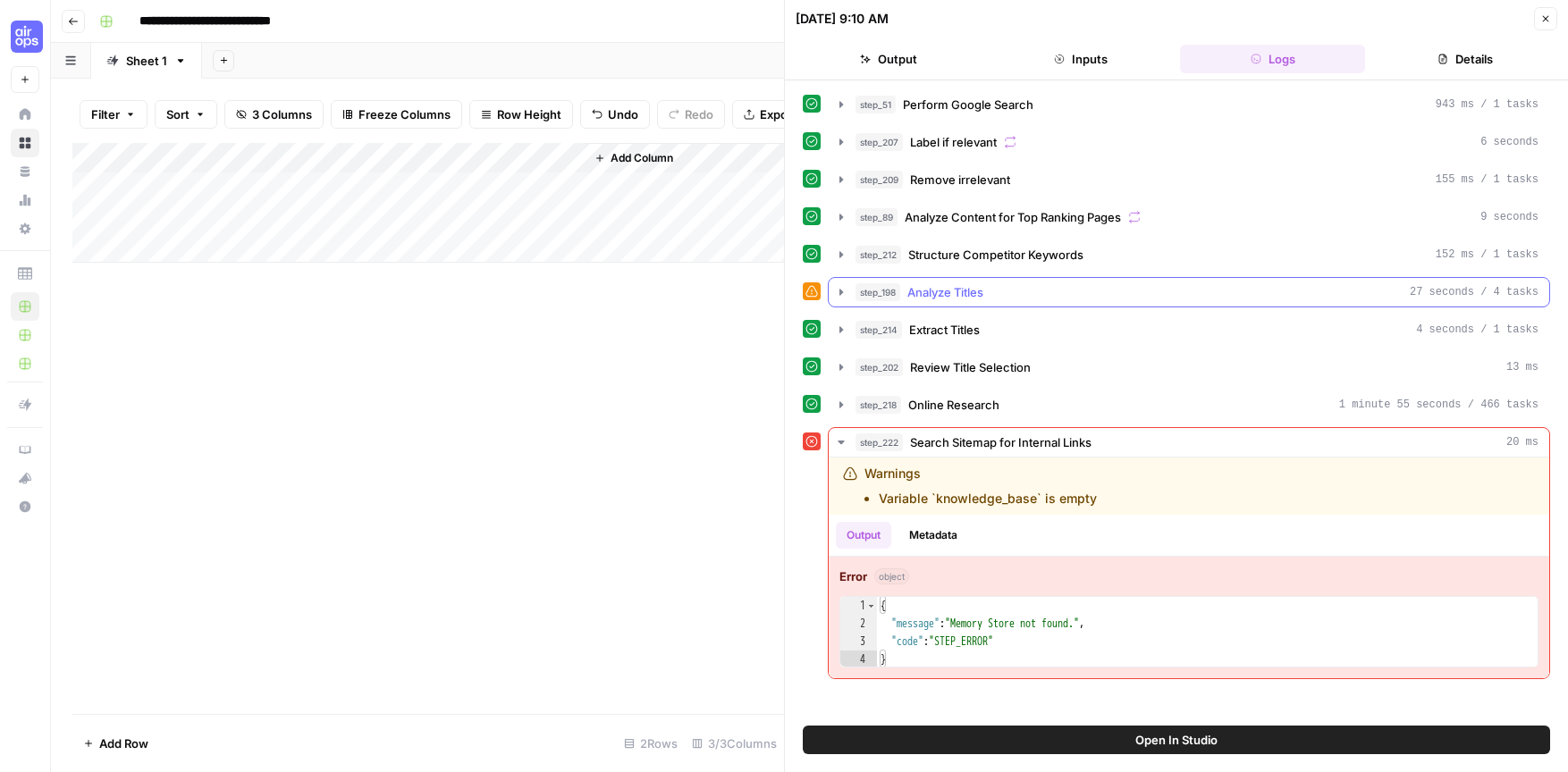 click 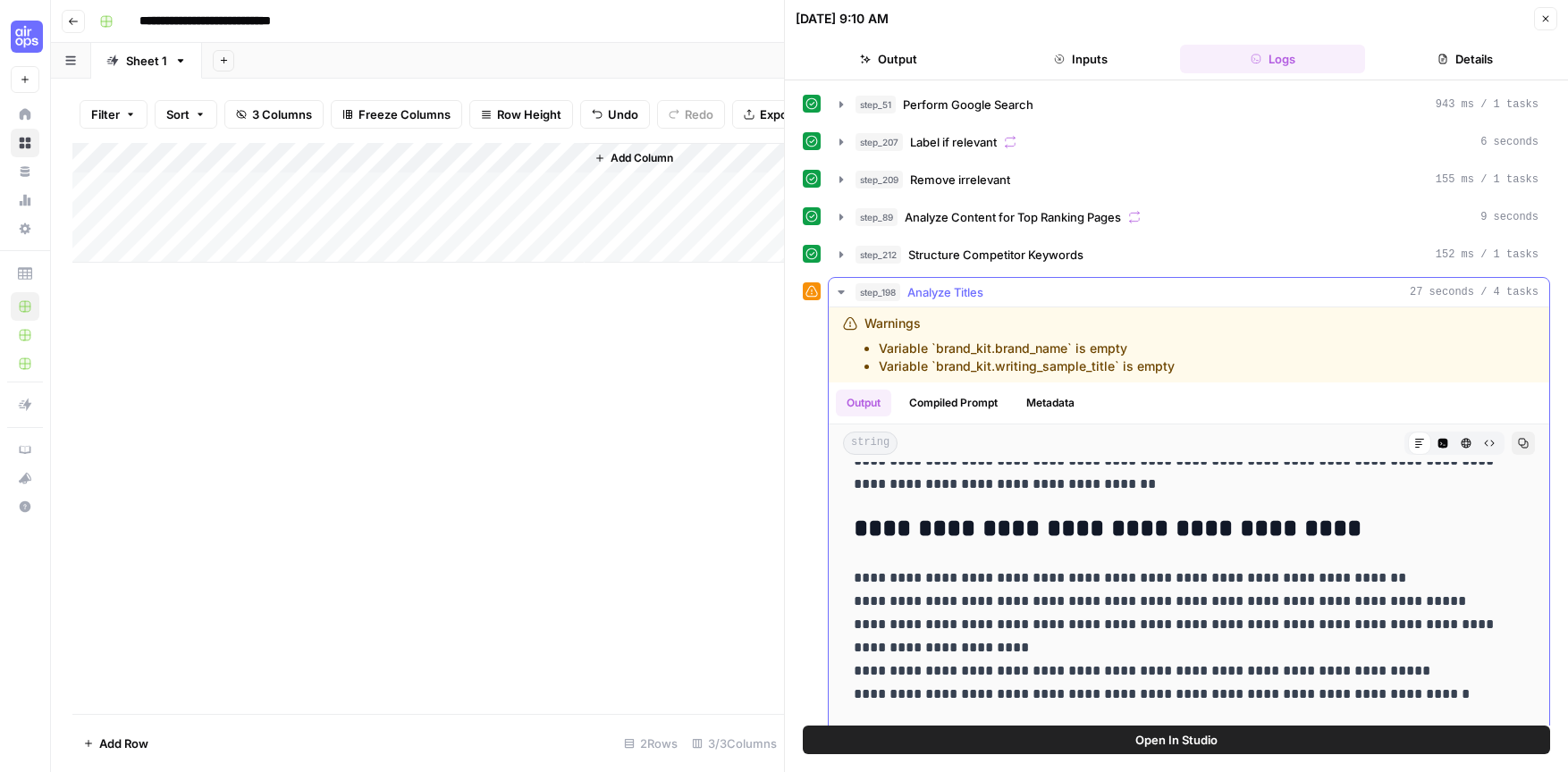scroll, scrollTop: 123, scrollLeft: 0, axis: vertical 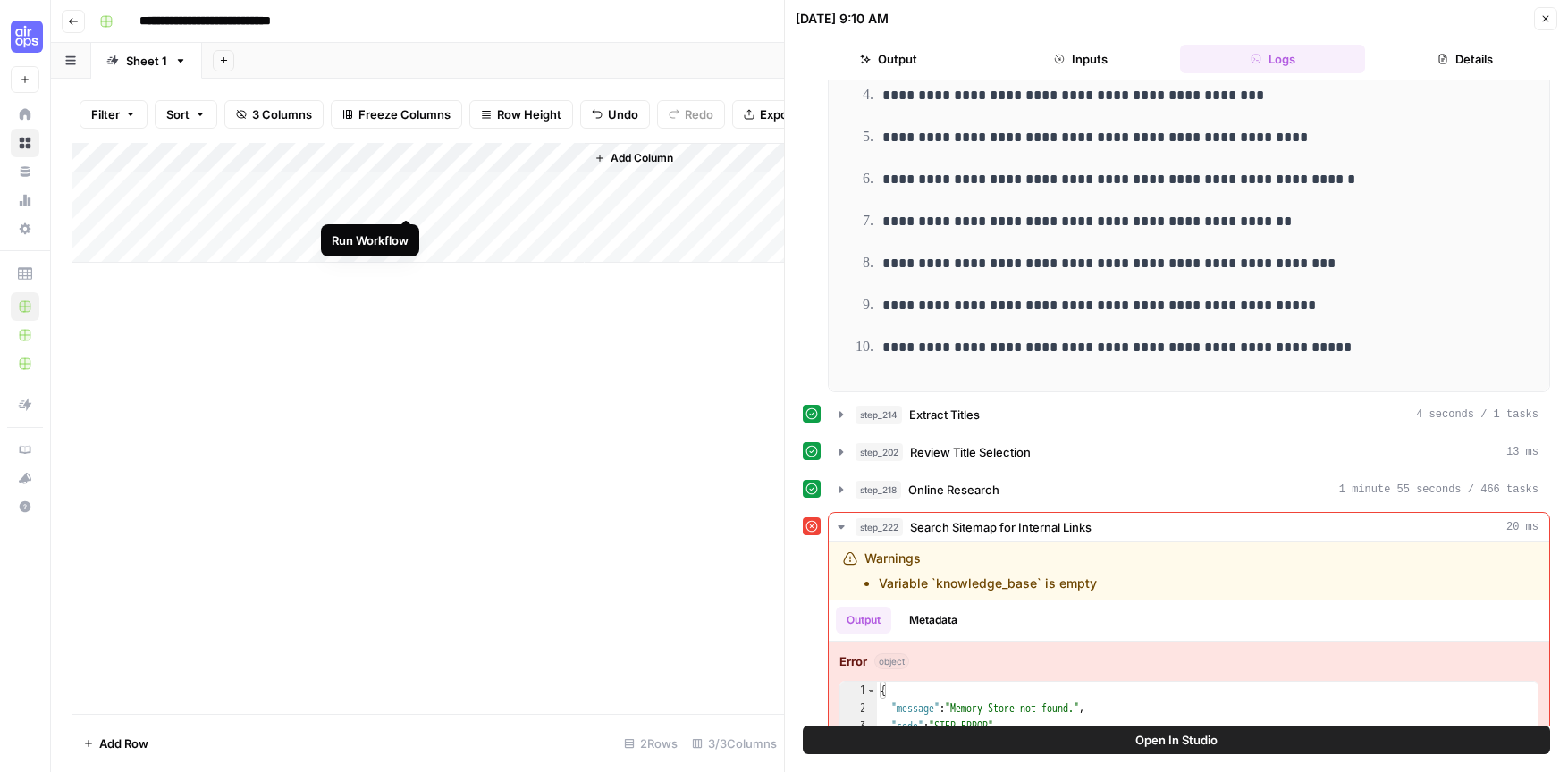 click on "Add Column" at bounding box center [428, 203] 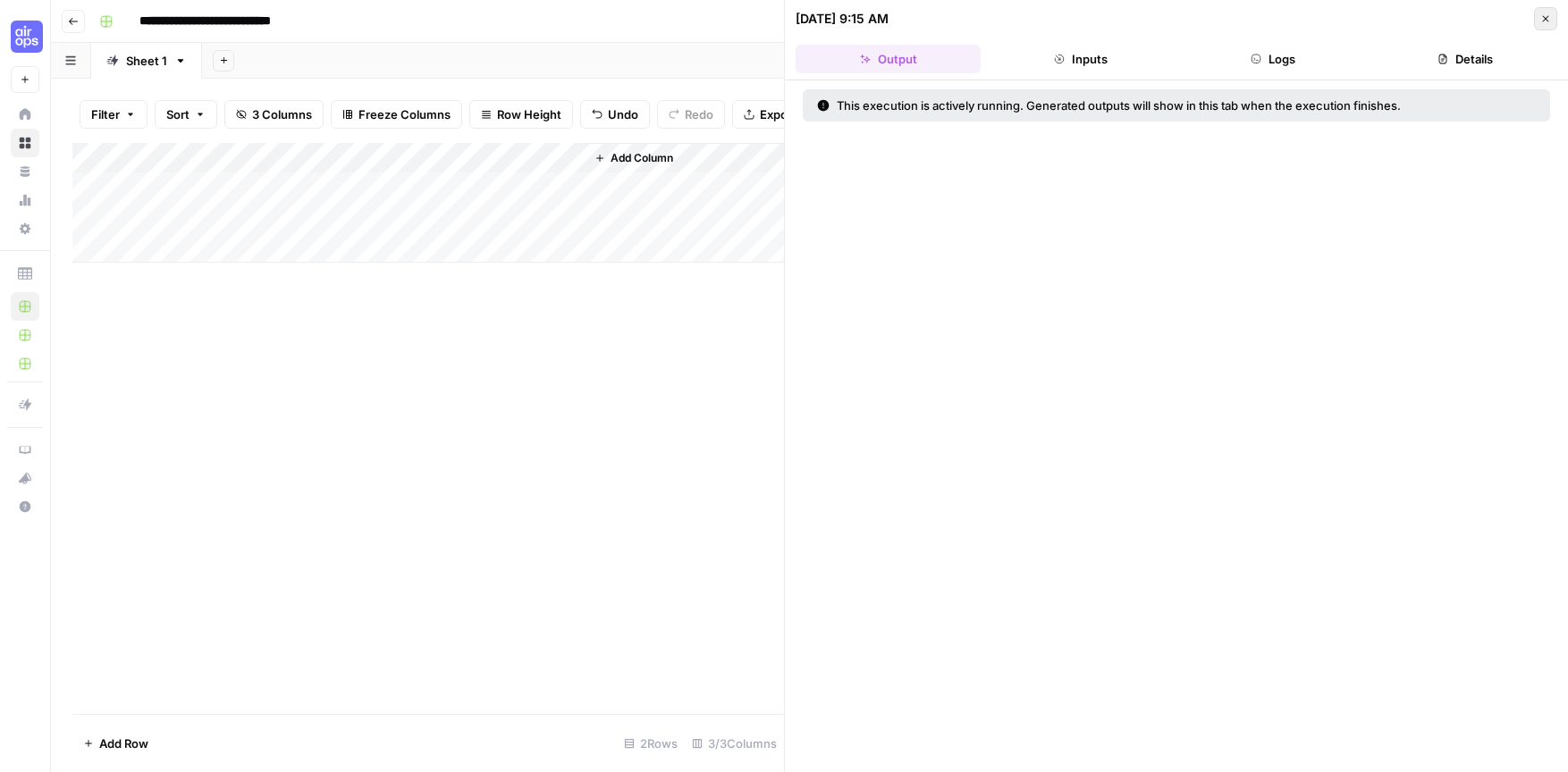 click 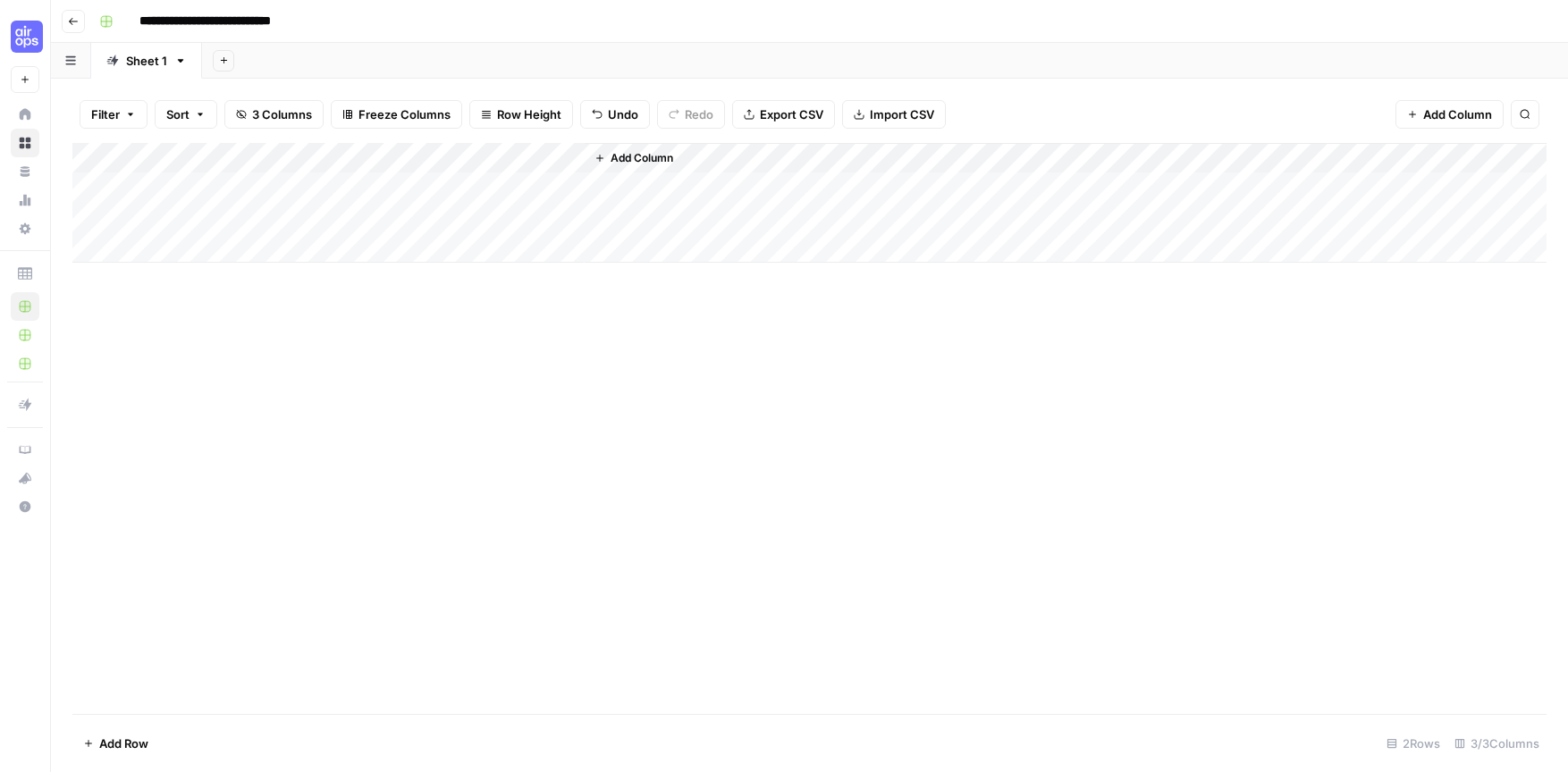 click on "Add Column" at bounding box center [809, 203] 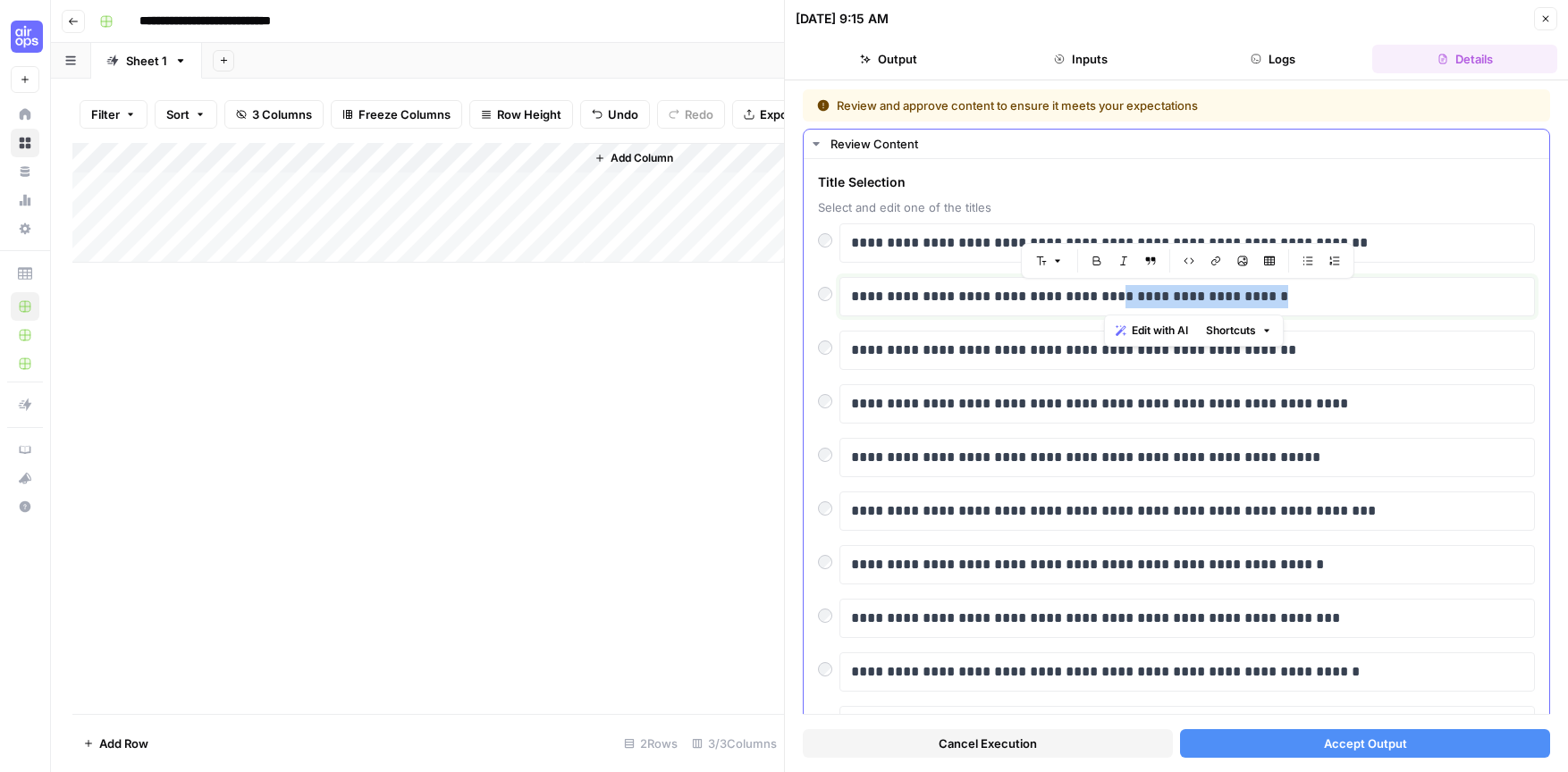 drag, startPoint x: 1105, startPoint y: 296, endPoint x: 1284, endPoint y: 305, distance: 179.22611 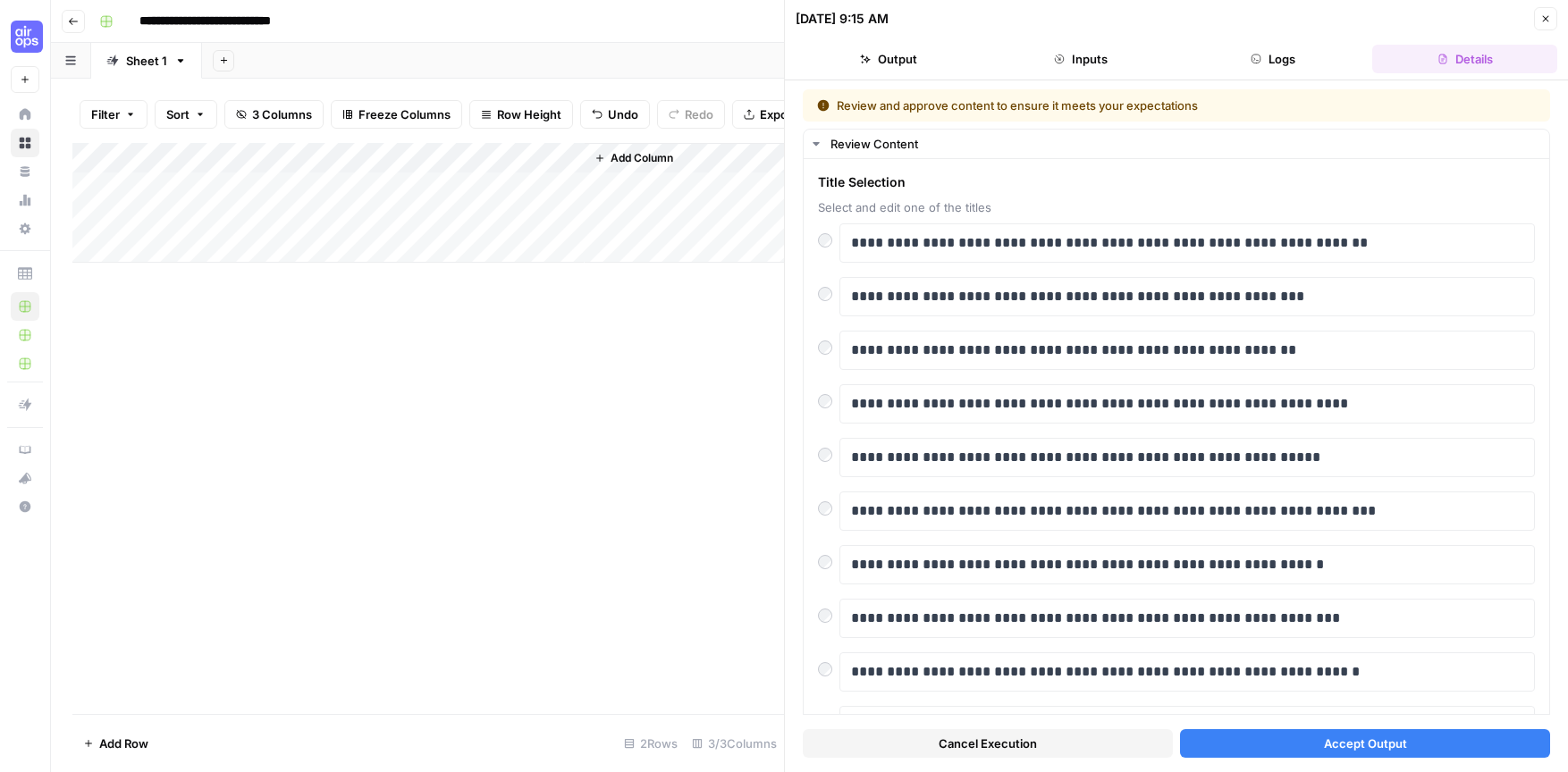 click on "Accept Output" at bounding box center (1365, 743) 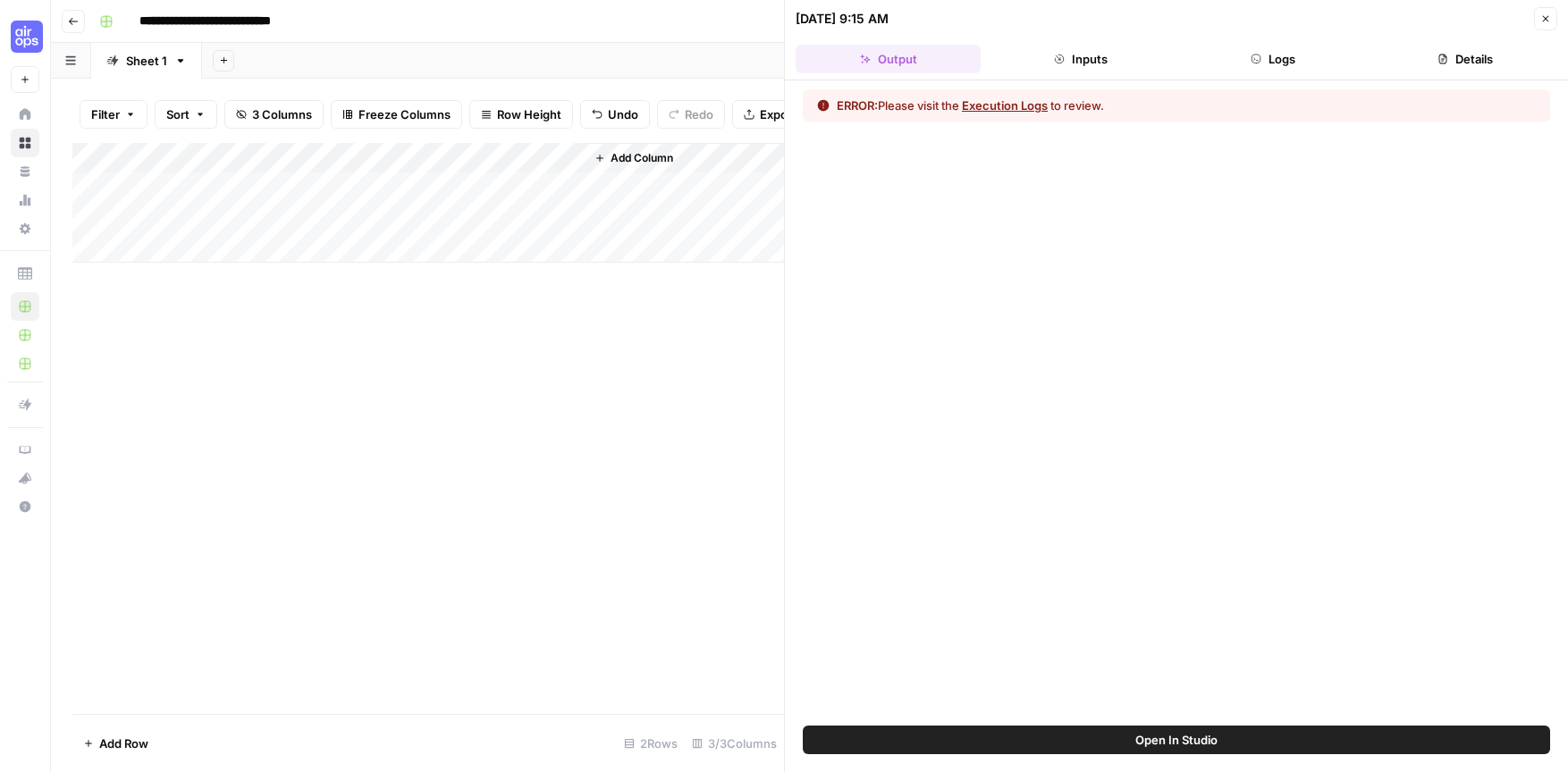 click on "Execution Logs" at bounding box center [1005, 105] 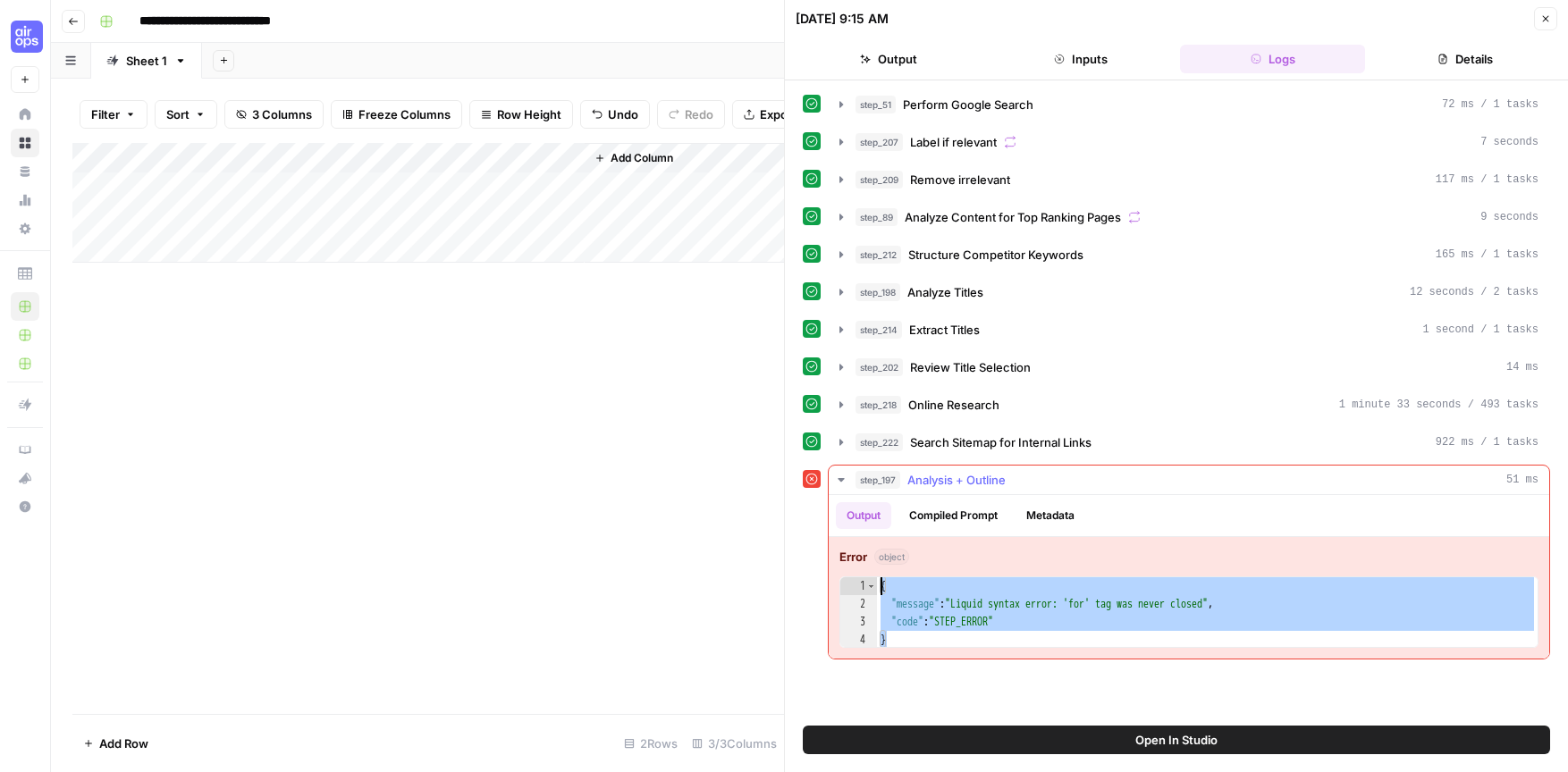 drag, startPoint x: 908, startPoint y: 636, endPoint x: 862, endPoint y: 571, distance: 79.6304 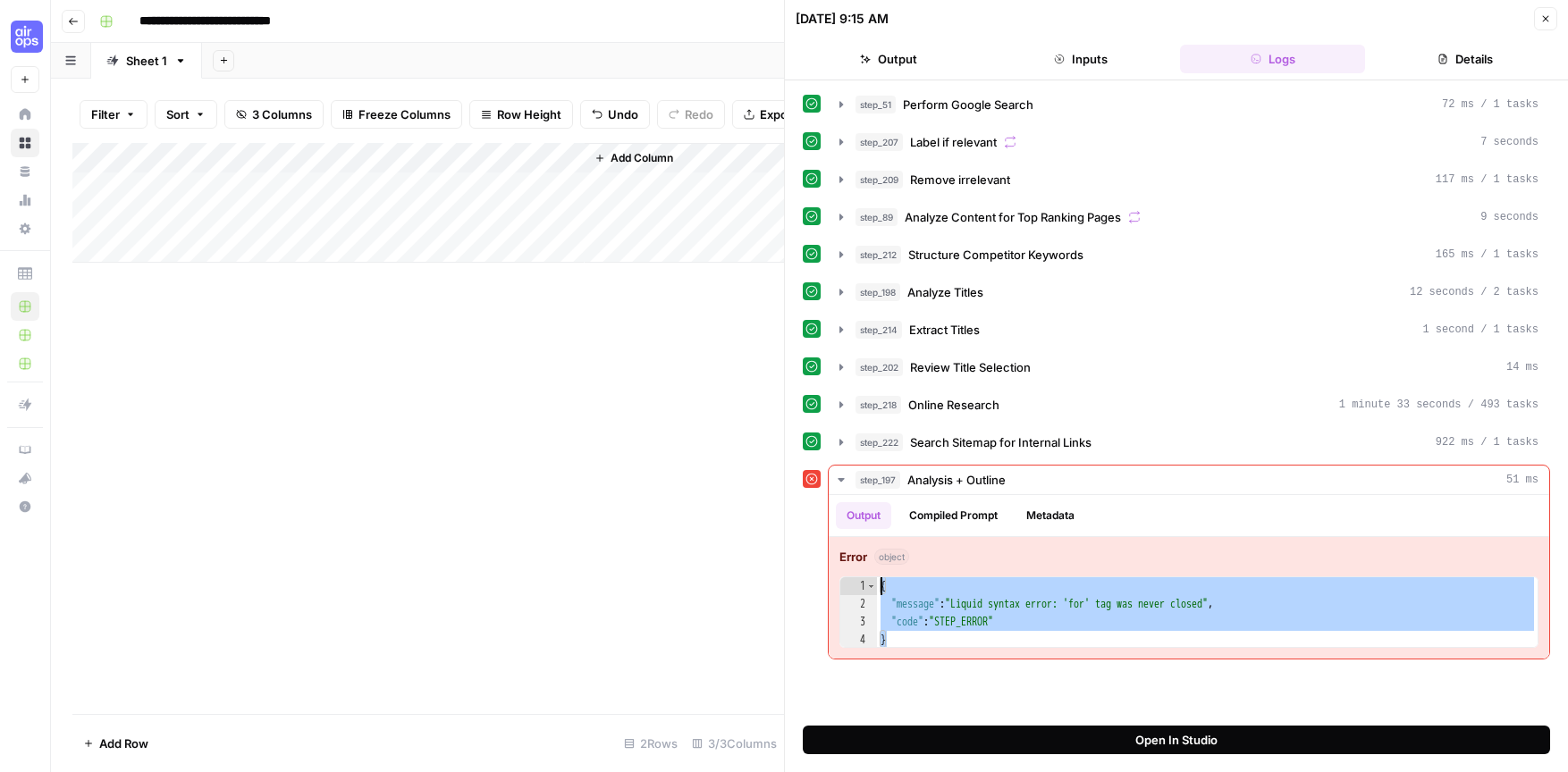 click on "Open In Studio" at bounding box center (1176, 740) 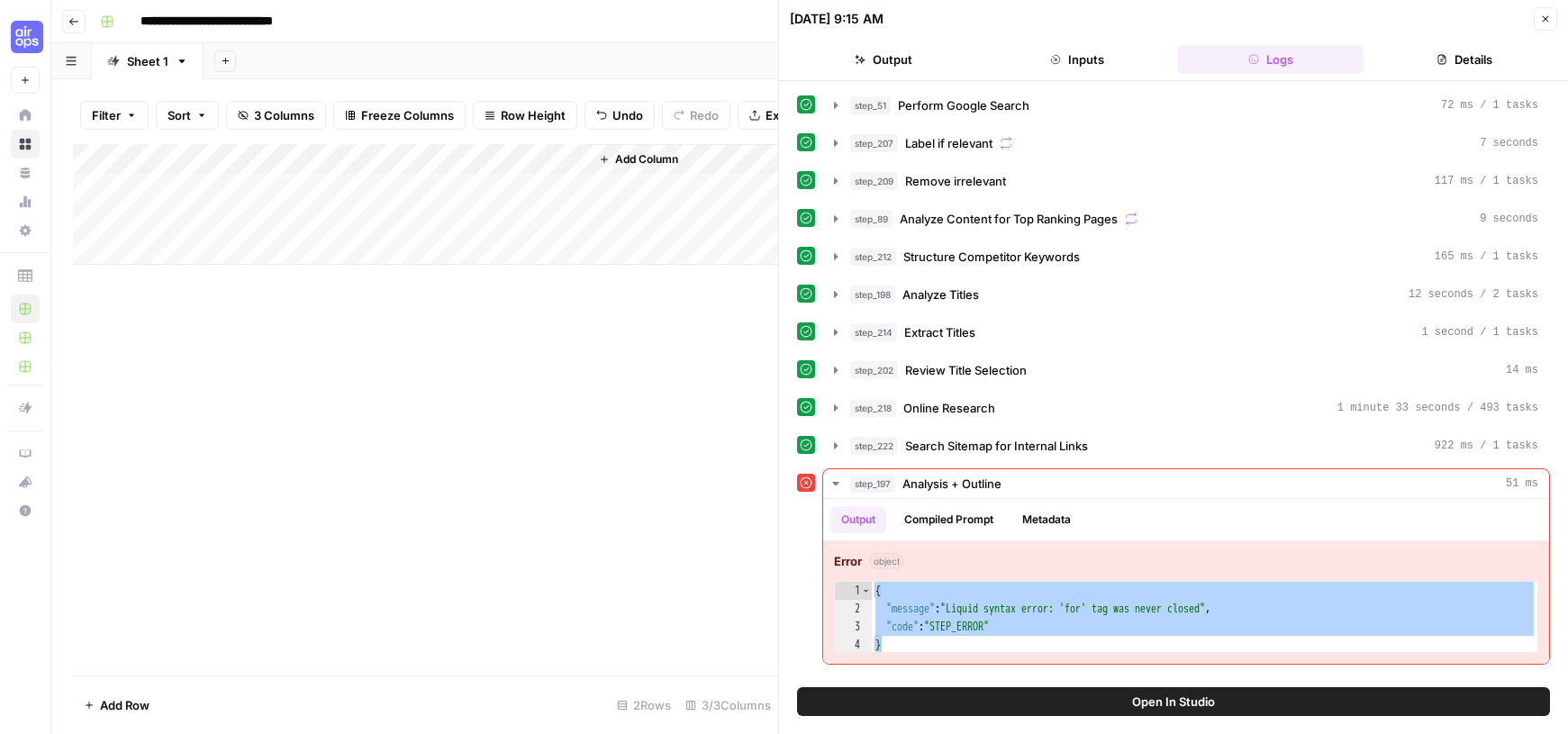 click on "Add Column" at bounding box center [425, 204] 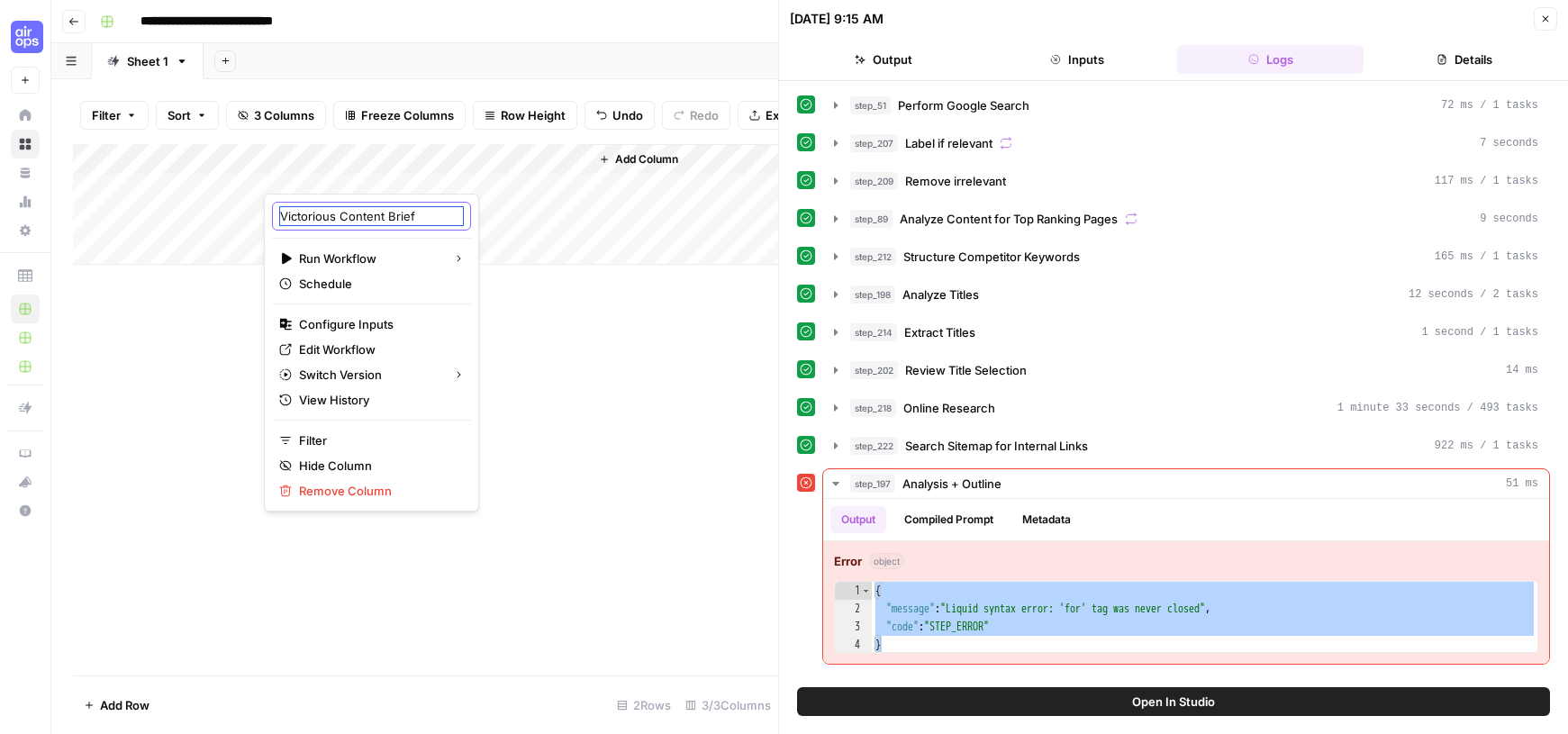 click on "Victorious Content Brief" at bounding box center (371, 216) 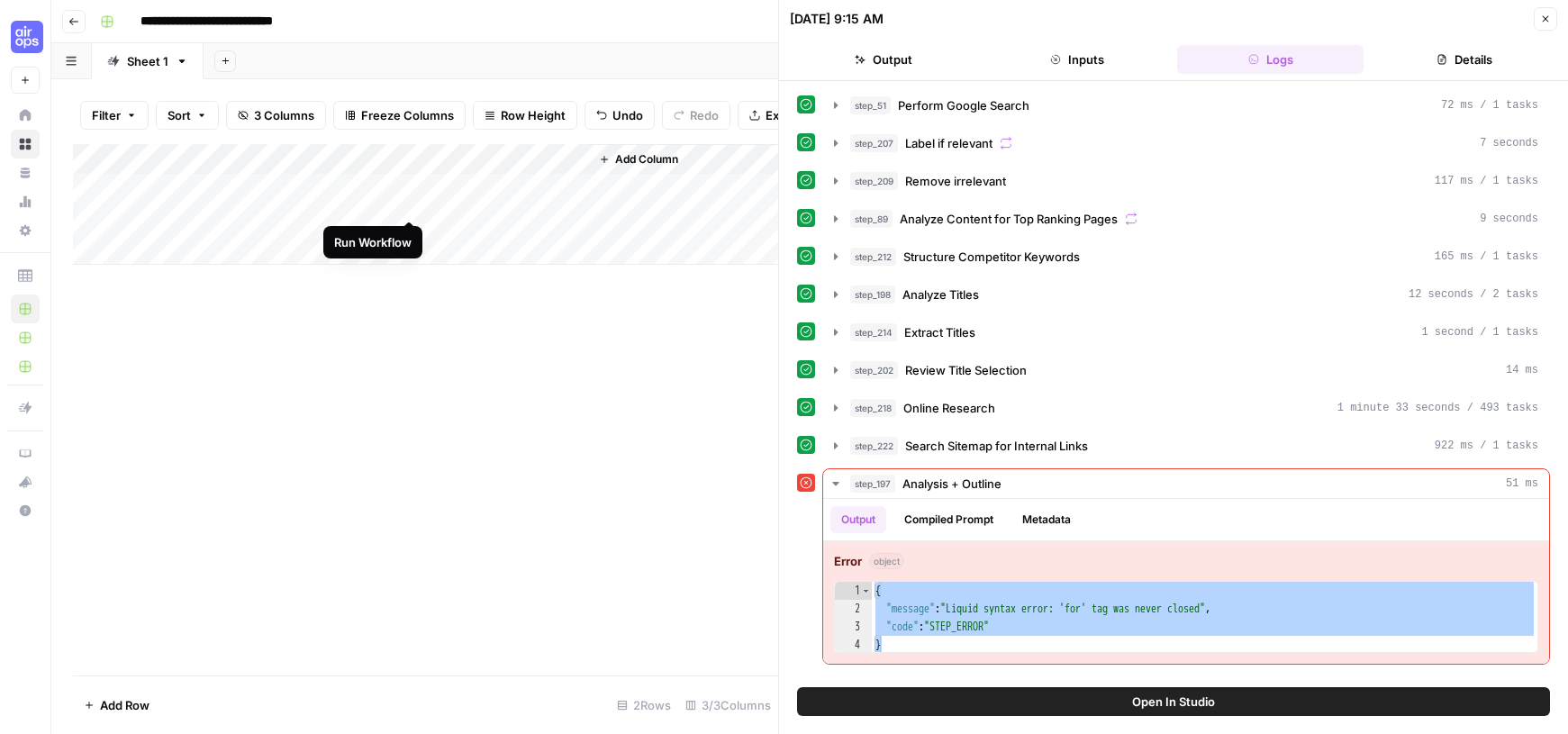 click on "Add Column" at bounding box center (425, 204) 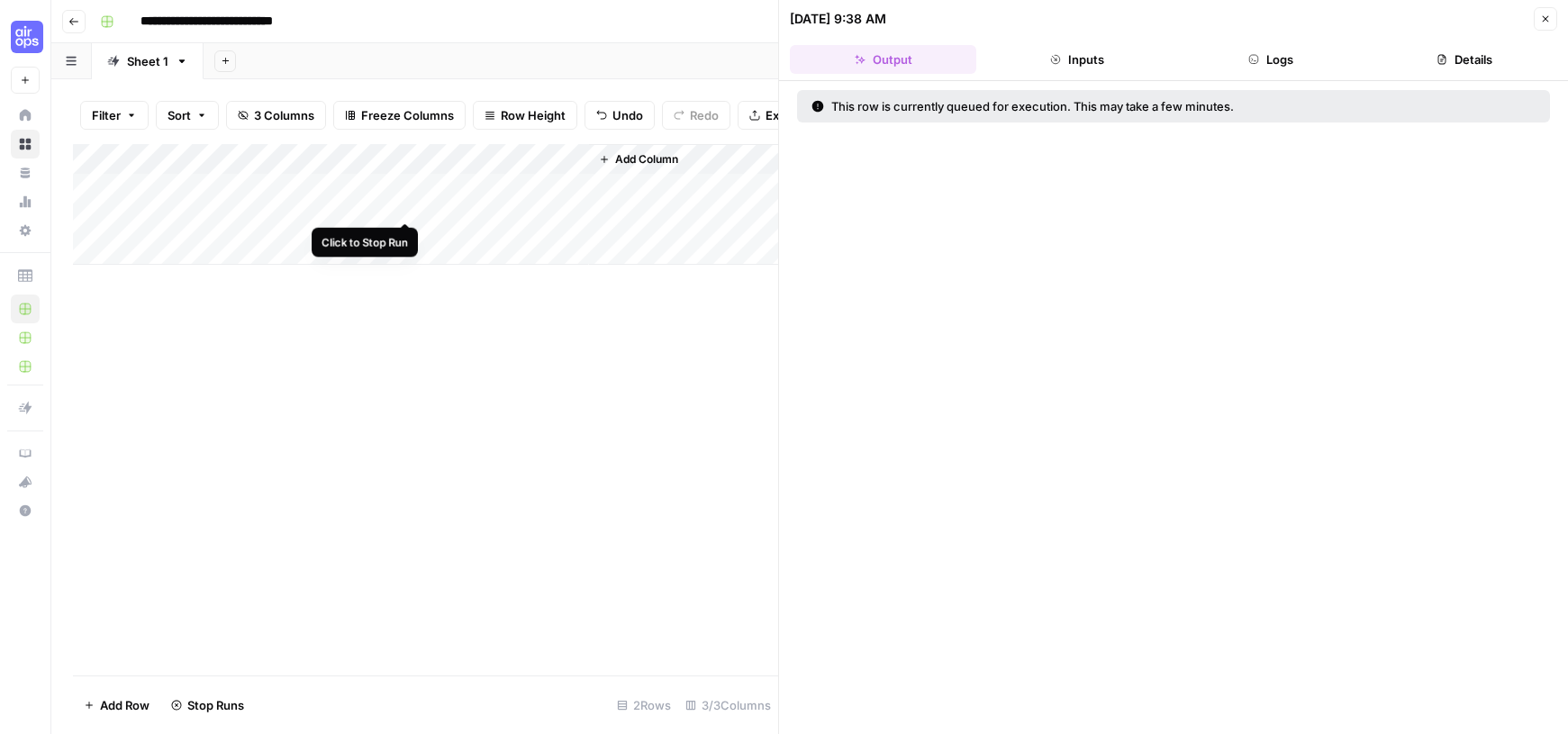 click on "Add Column" at bounding box center (425, 204) 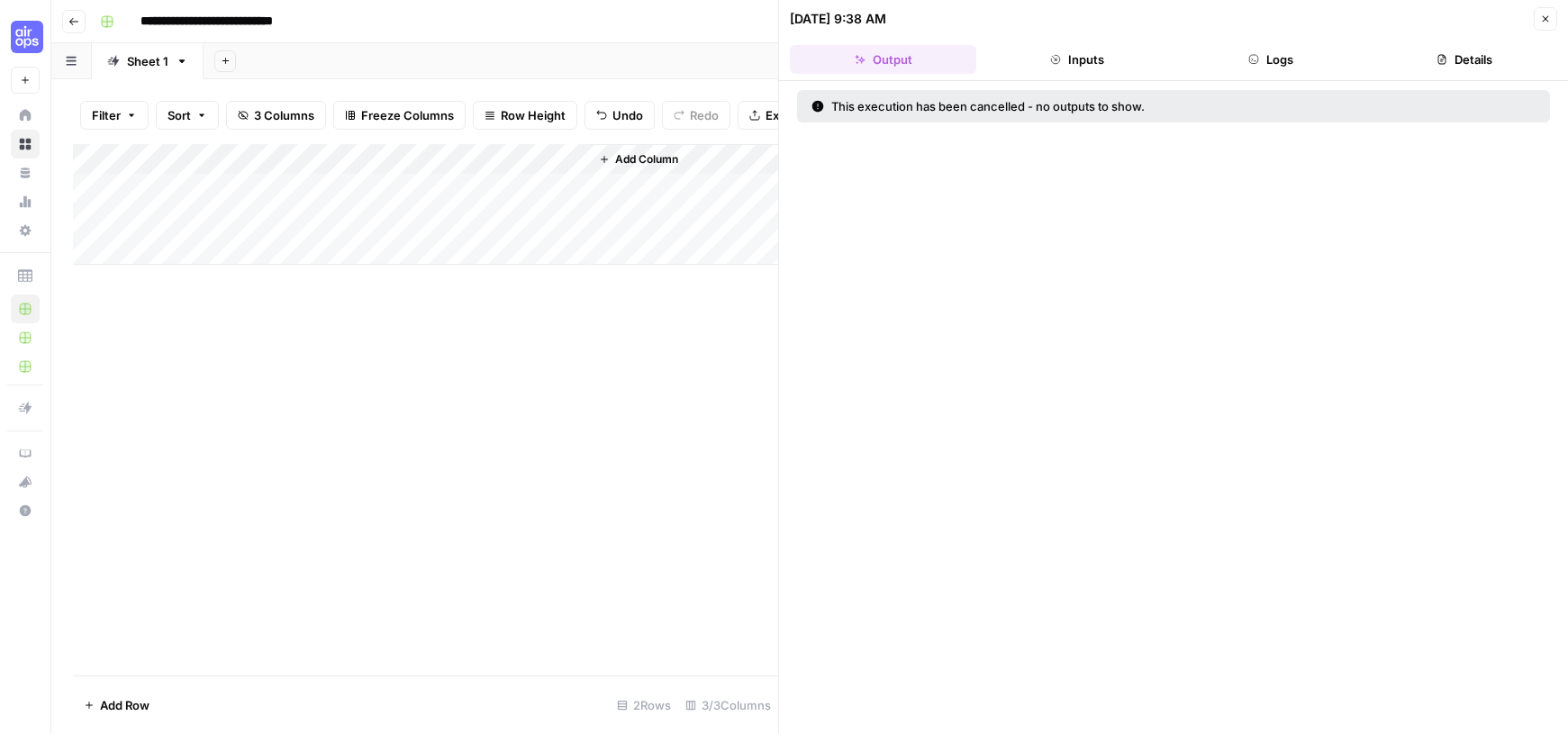 click on "Add Column" at bounding box center (425, 204) 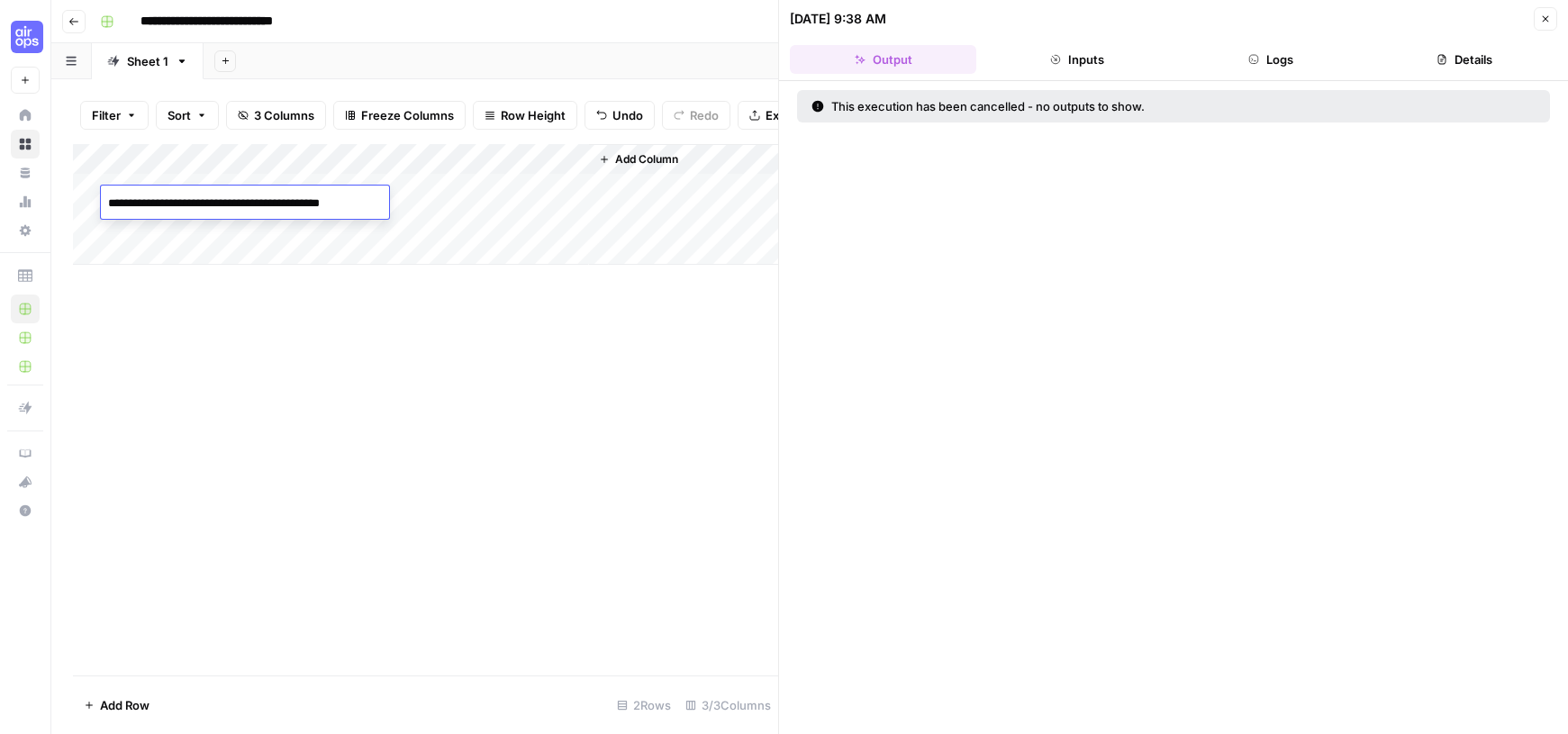 type on "**********" 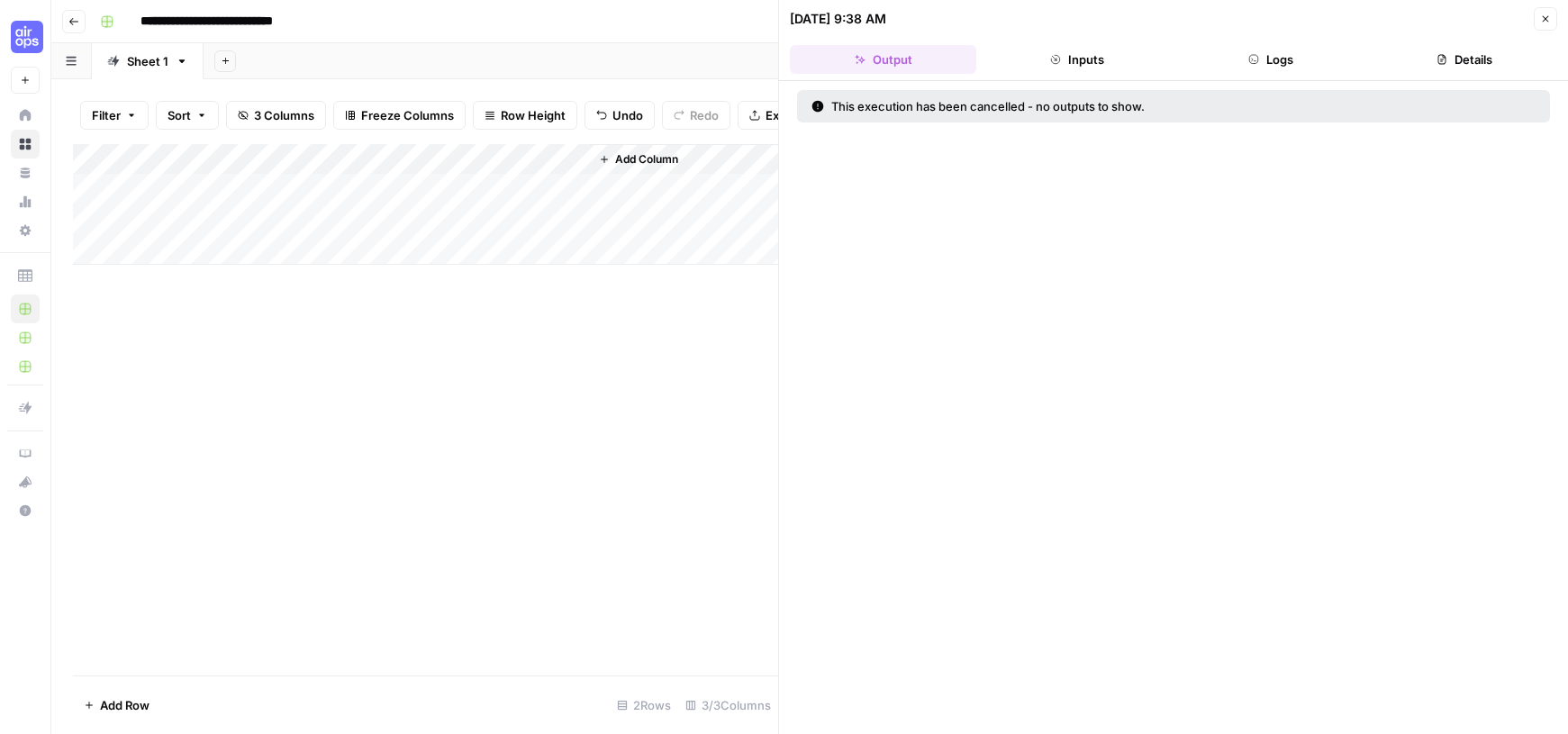 click on "Add Column" at bounding box center (425, 204) 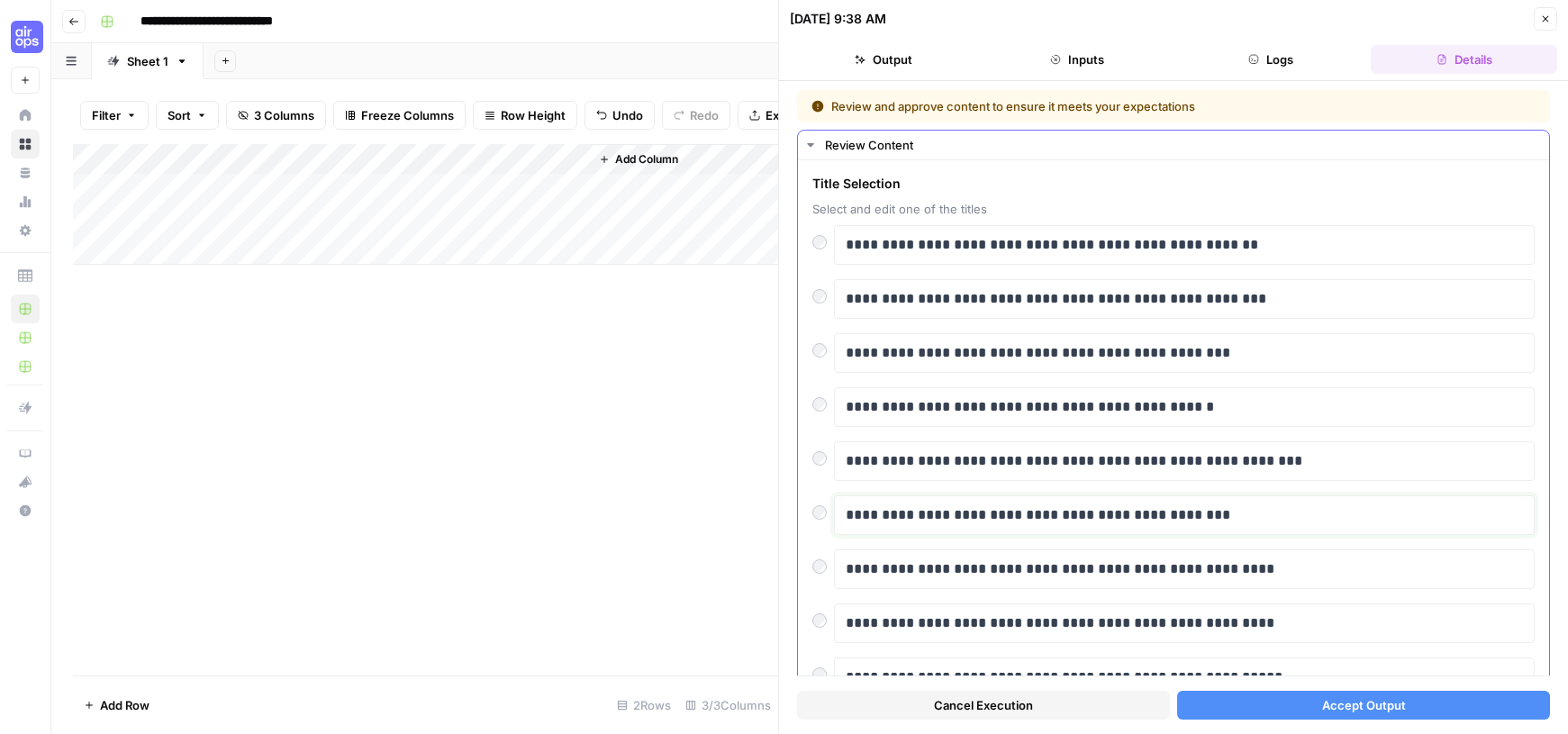 click on "**********" at bounding box center [1177, 515] 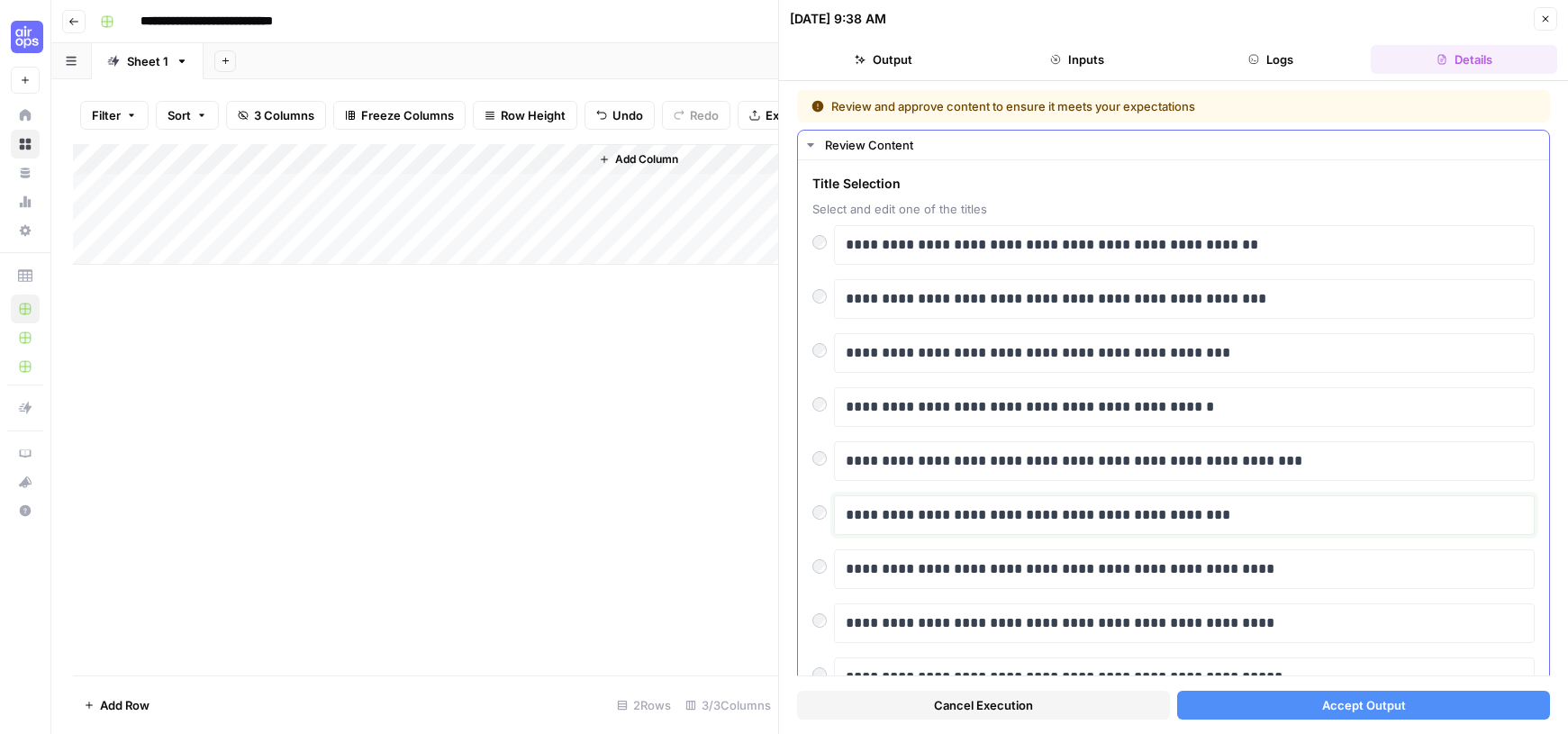 type 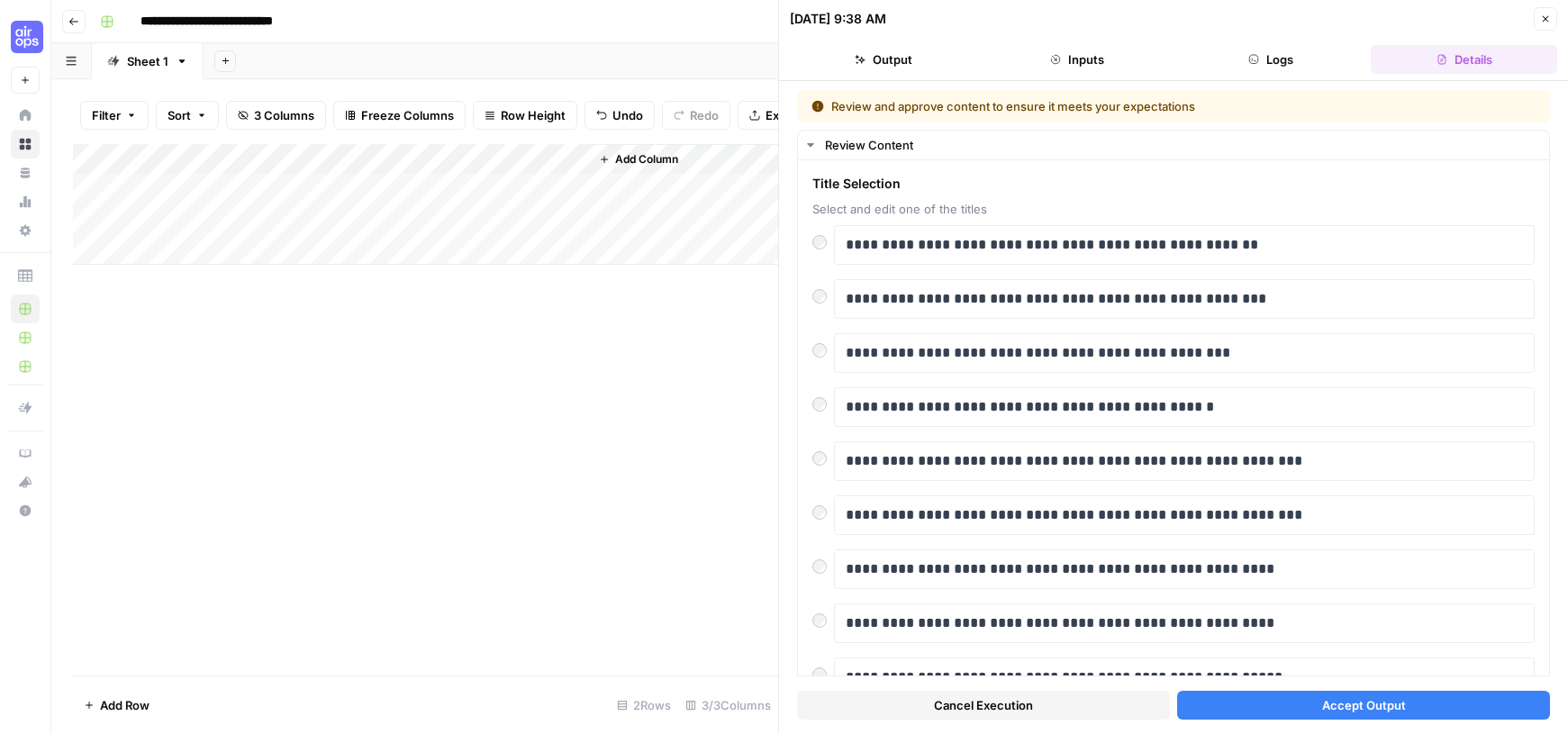 click on "Accept Output" at bounding box center [1364, 705] 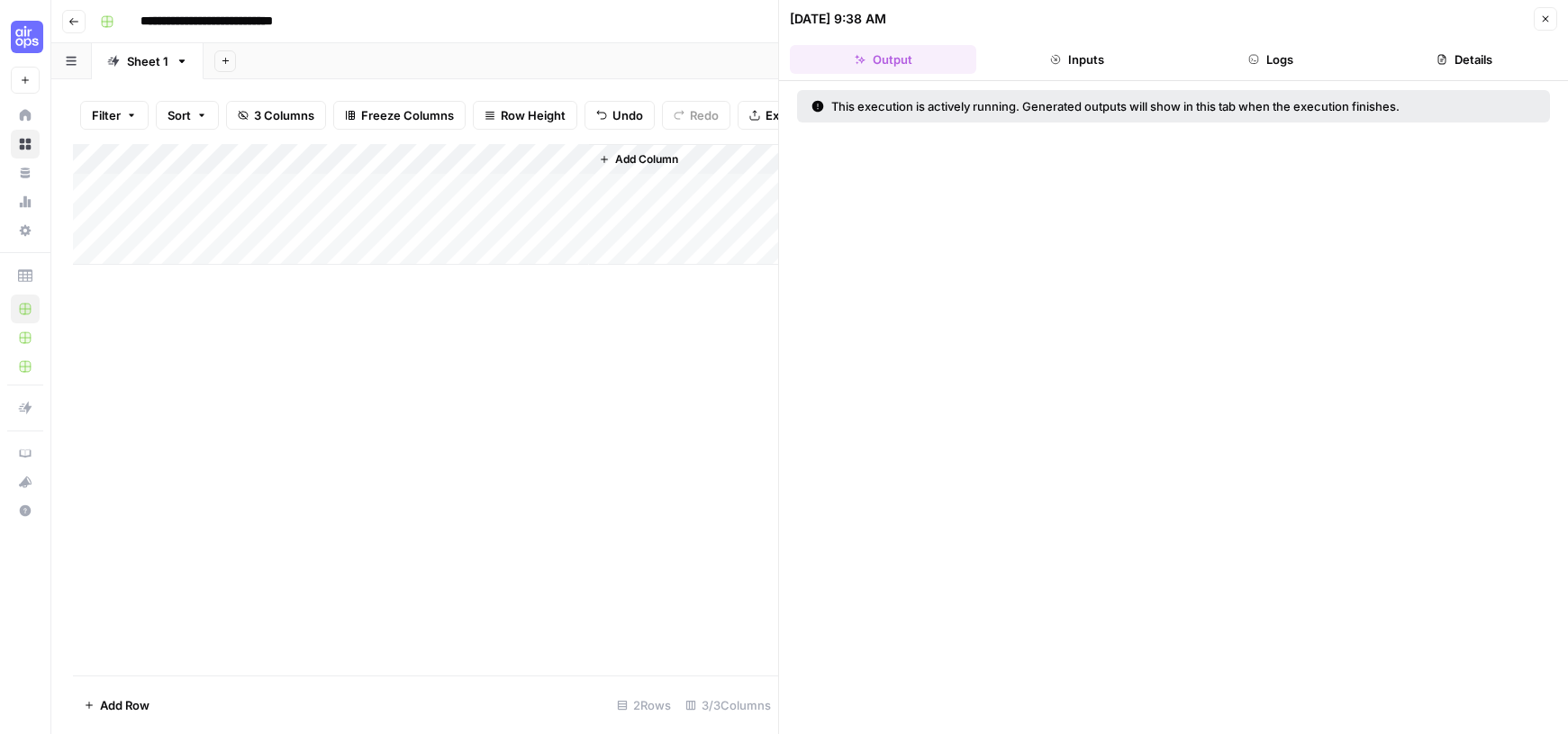 click on "Add Column" at bounding box center [425, 204] 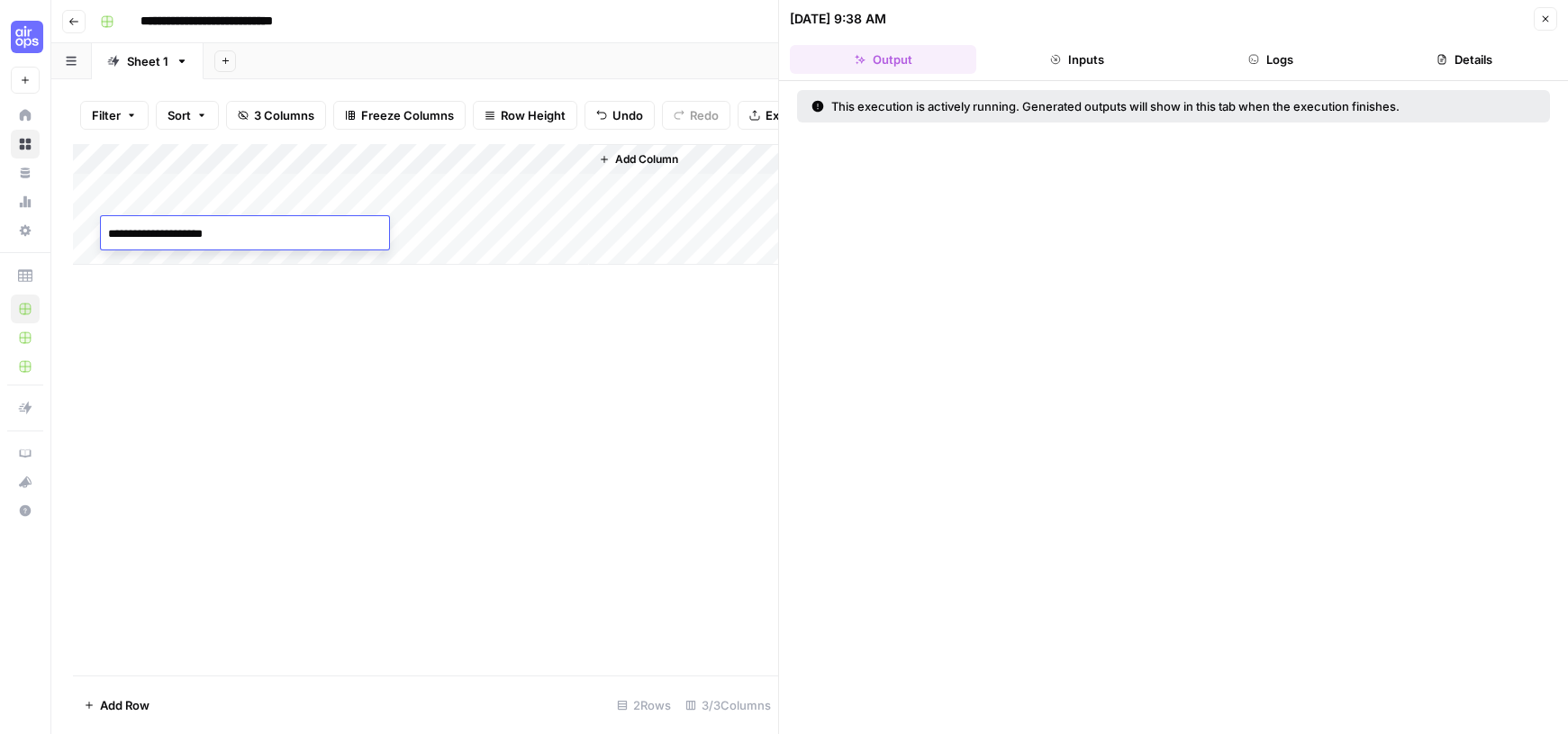 drag, startPoint x: 131, startPoint y: 231, endPoint x: 111, endPoint y: 231, distance: 20 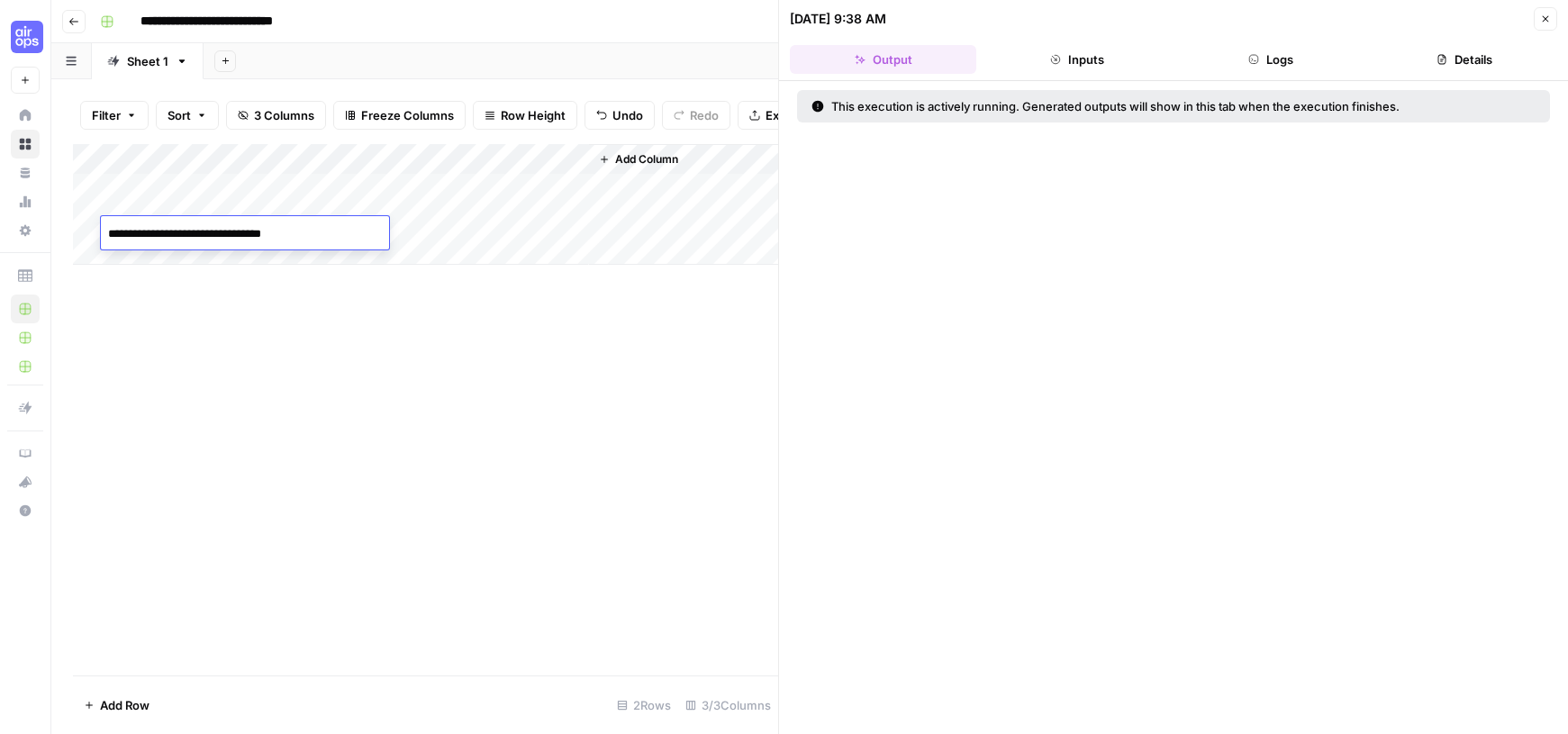 type on "**********" 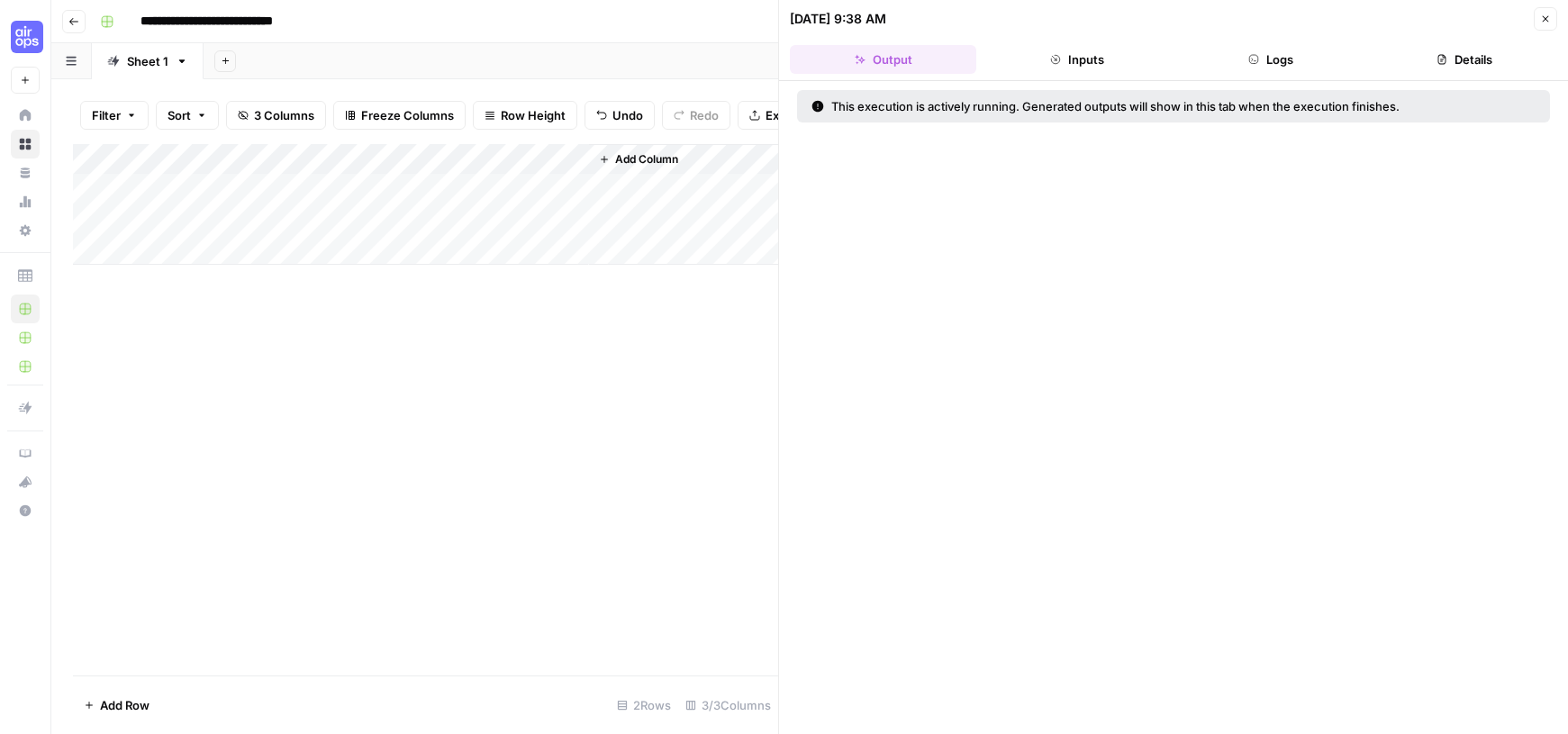 click on "Add Column" at bounding box center (425, 204) 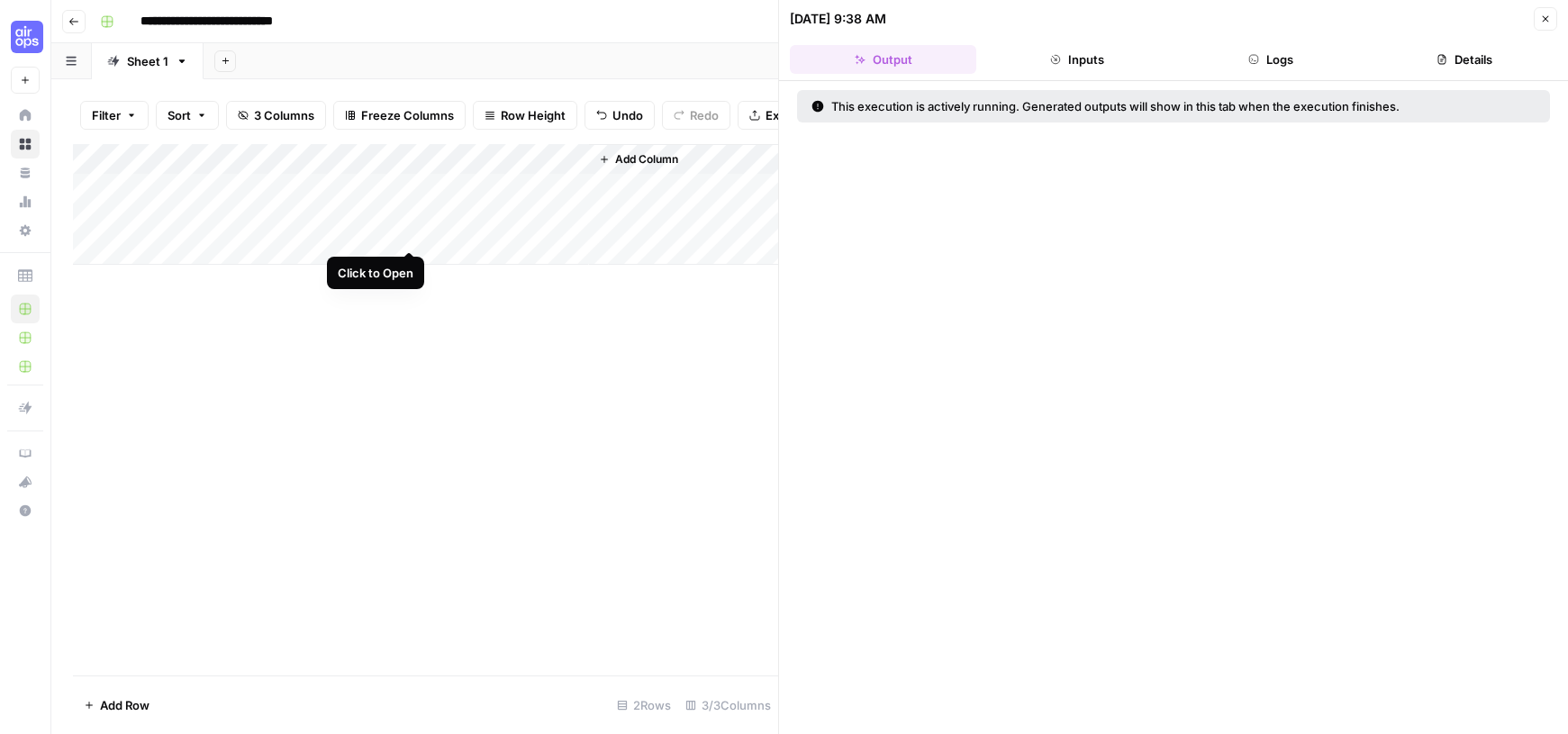 click on "Add Column" at bounding box center [425, 204] 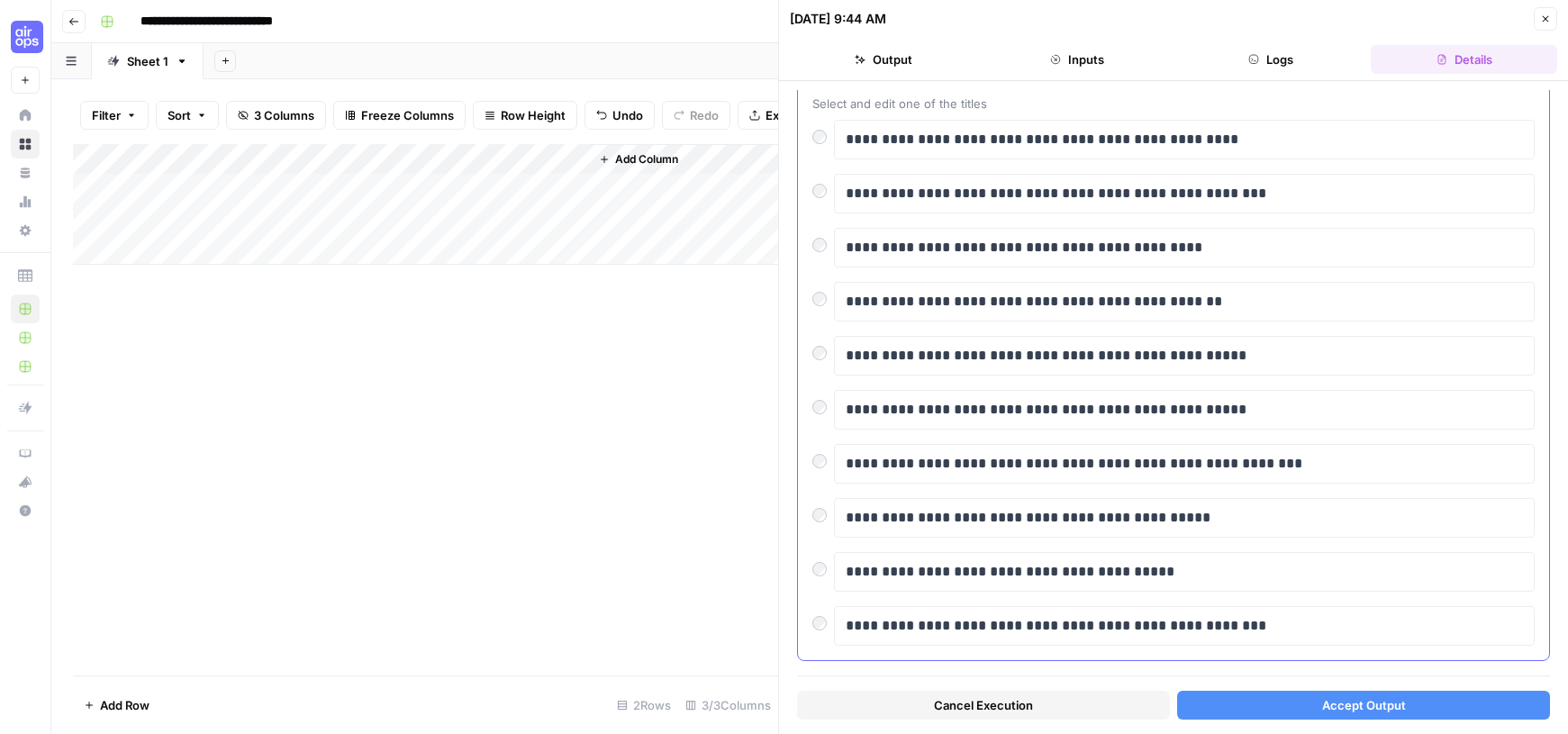scroll, scrollTop: 129, scrollLeft: 0, axis: vertical 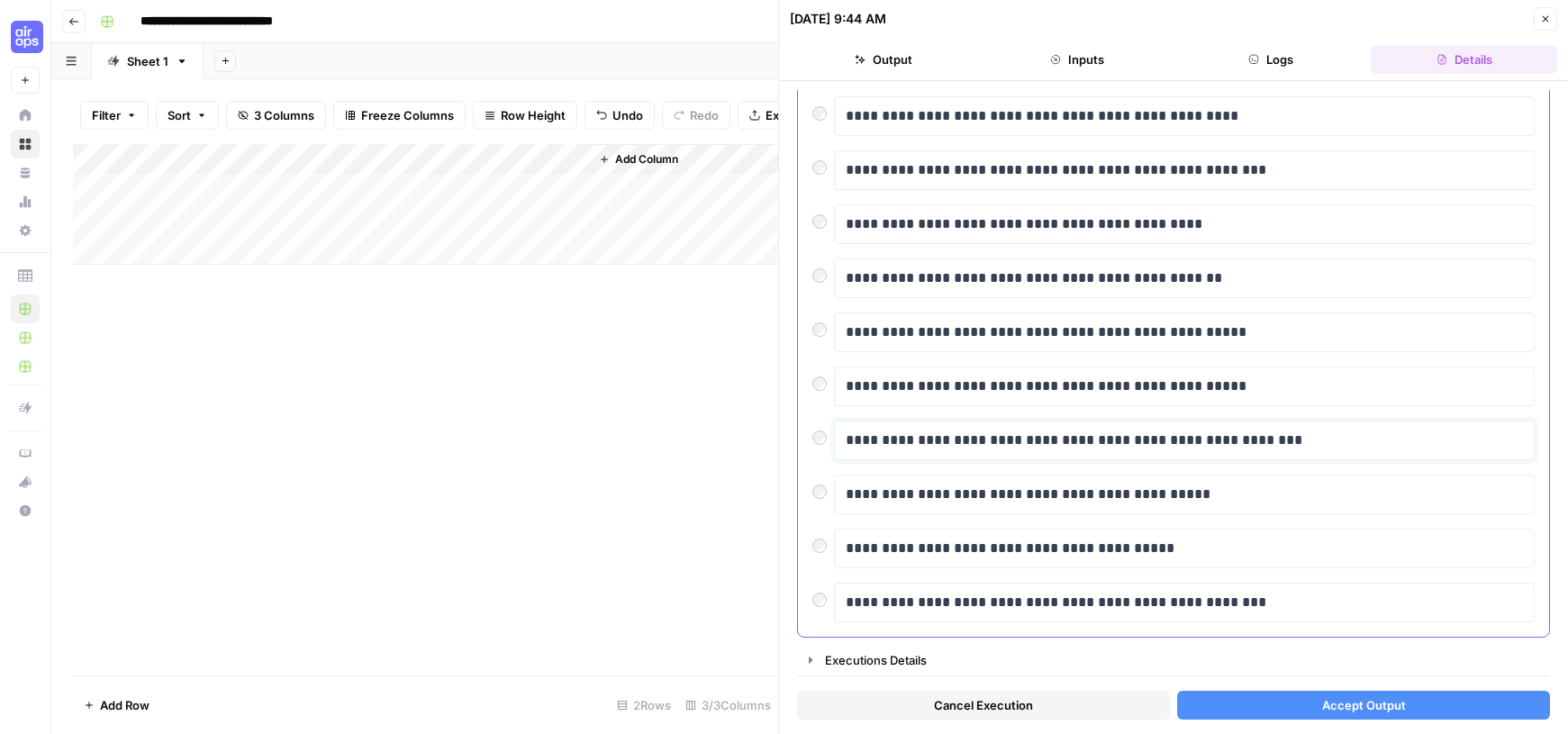 click on "**********" at bounding box center (1177, 440) 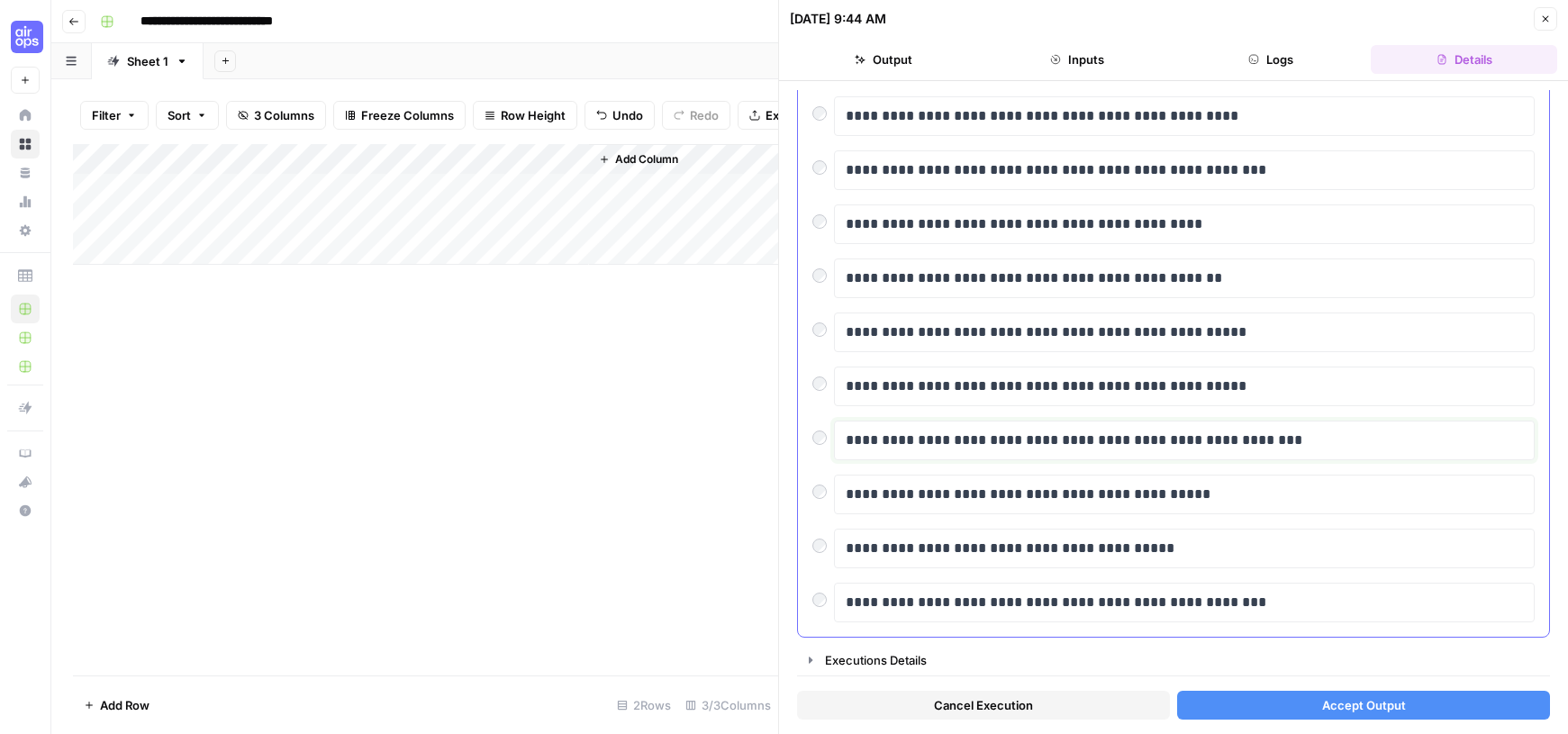 click on "**********" at bounding box center [1177, 440] 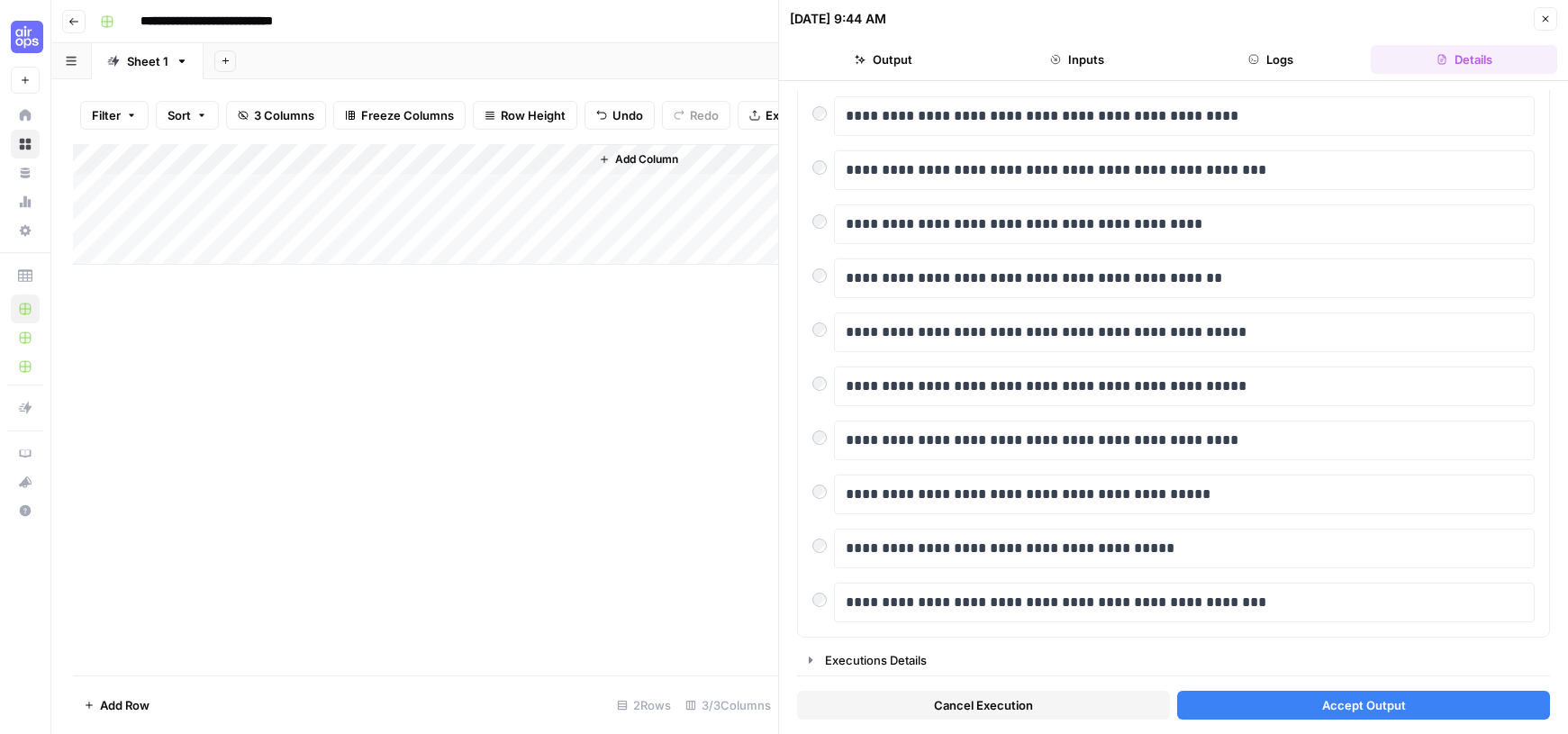 click on "Accept Output" at bounding box center (1364, 705) 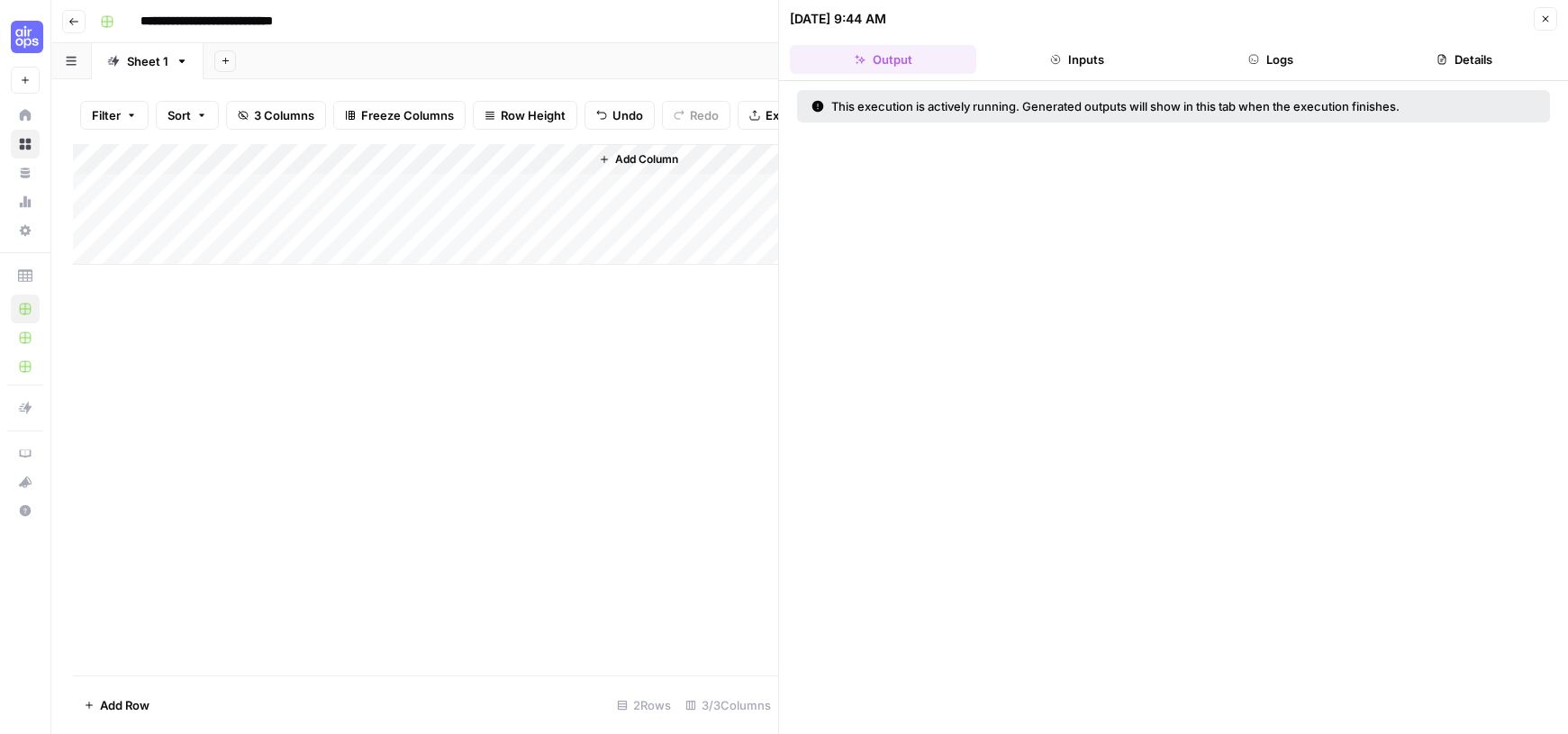 click on "Add Column" at bounding box center (425, 204) 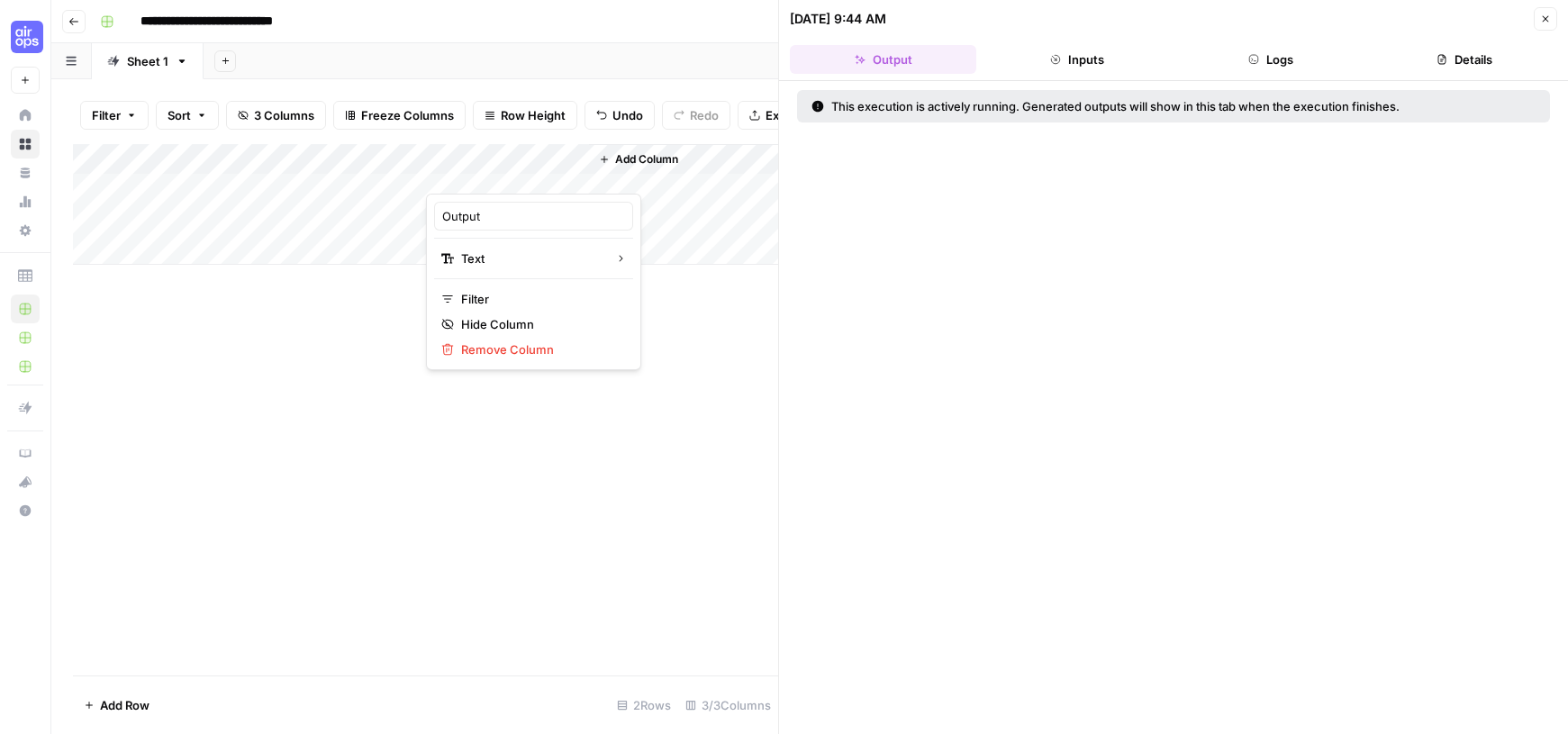 click on "Add Column" at bounding box center (425, 410) 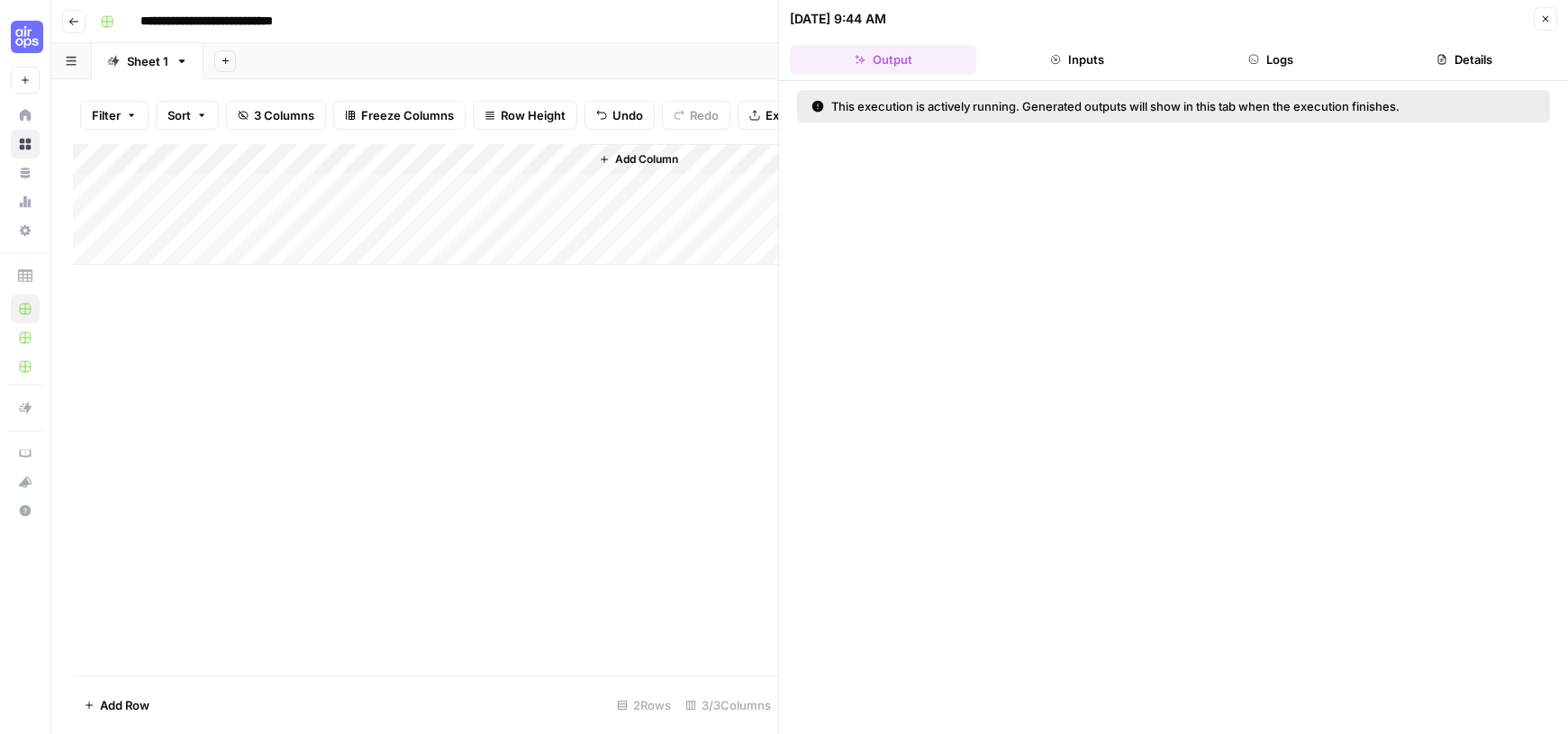click on "Add Column" at bounding box center [425, 204] 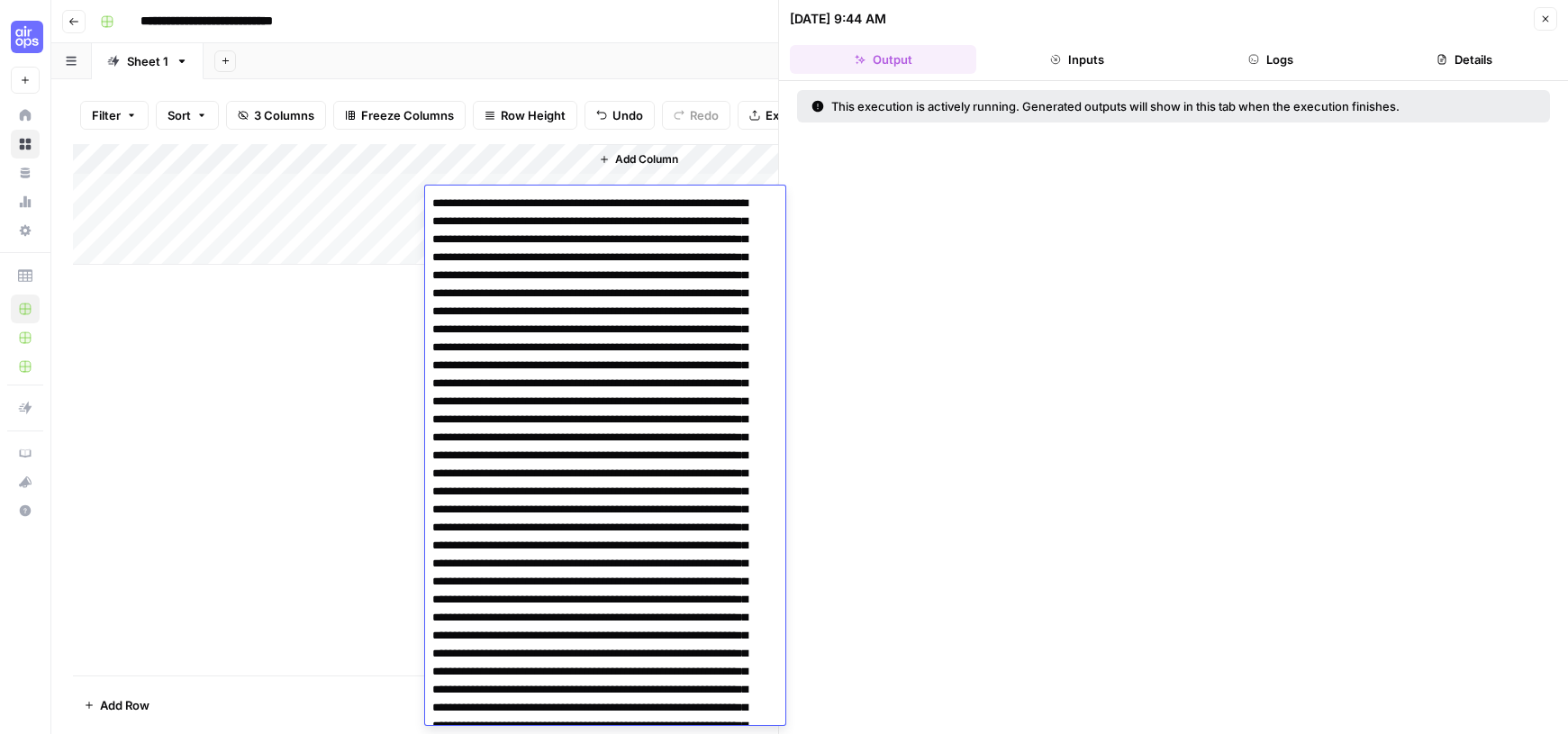 click at bounding box center [598, 27636] 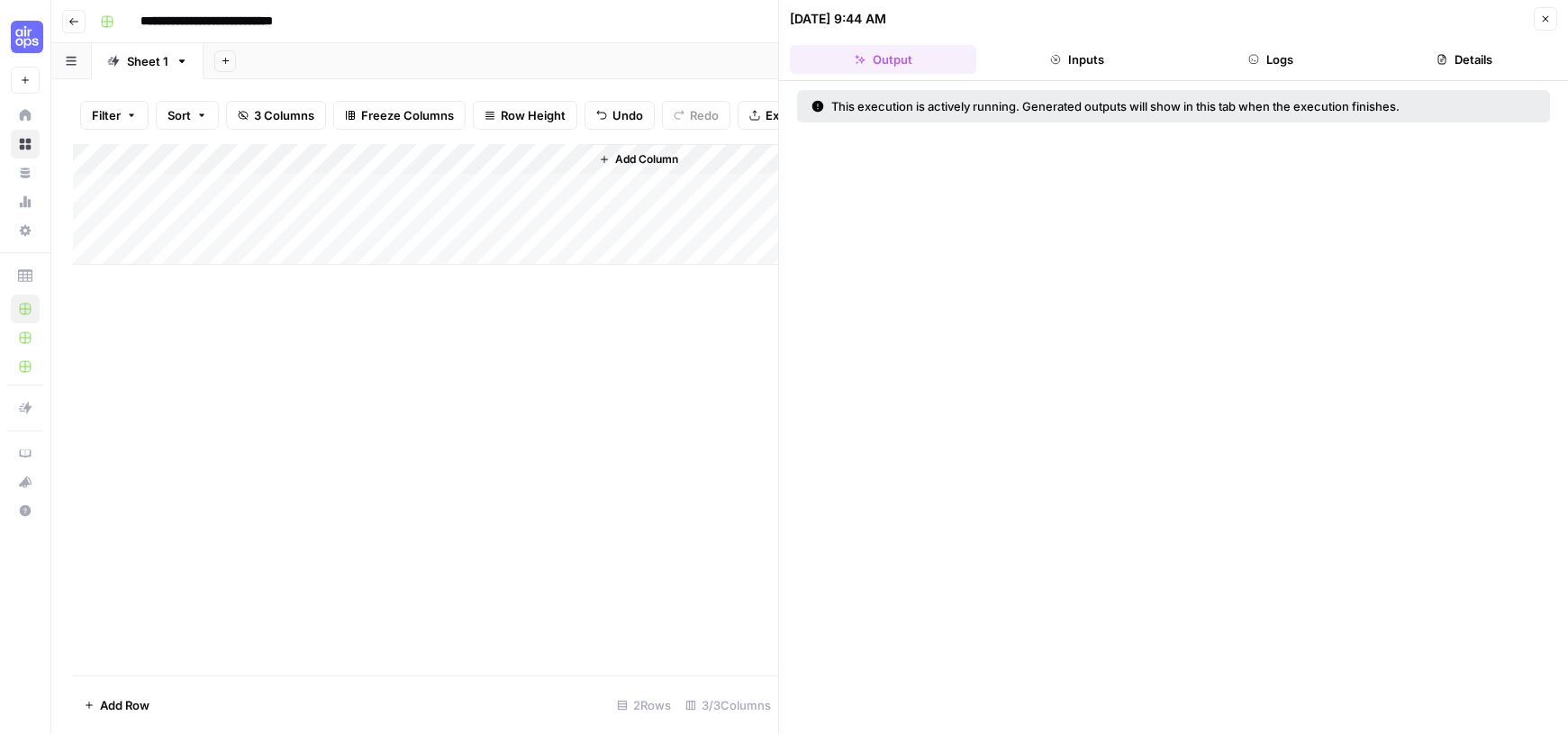 scroll, scrollTop: 0, scrollLeft: 340, axis: horizontal 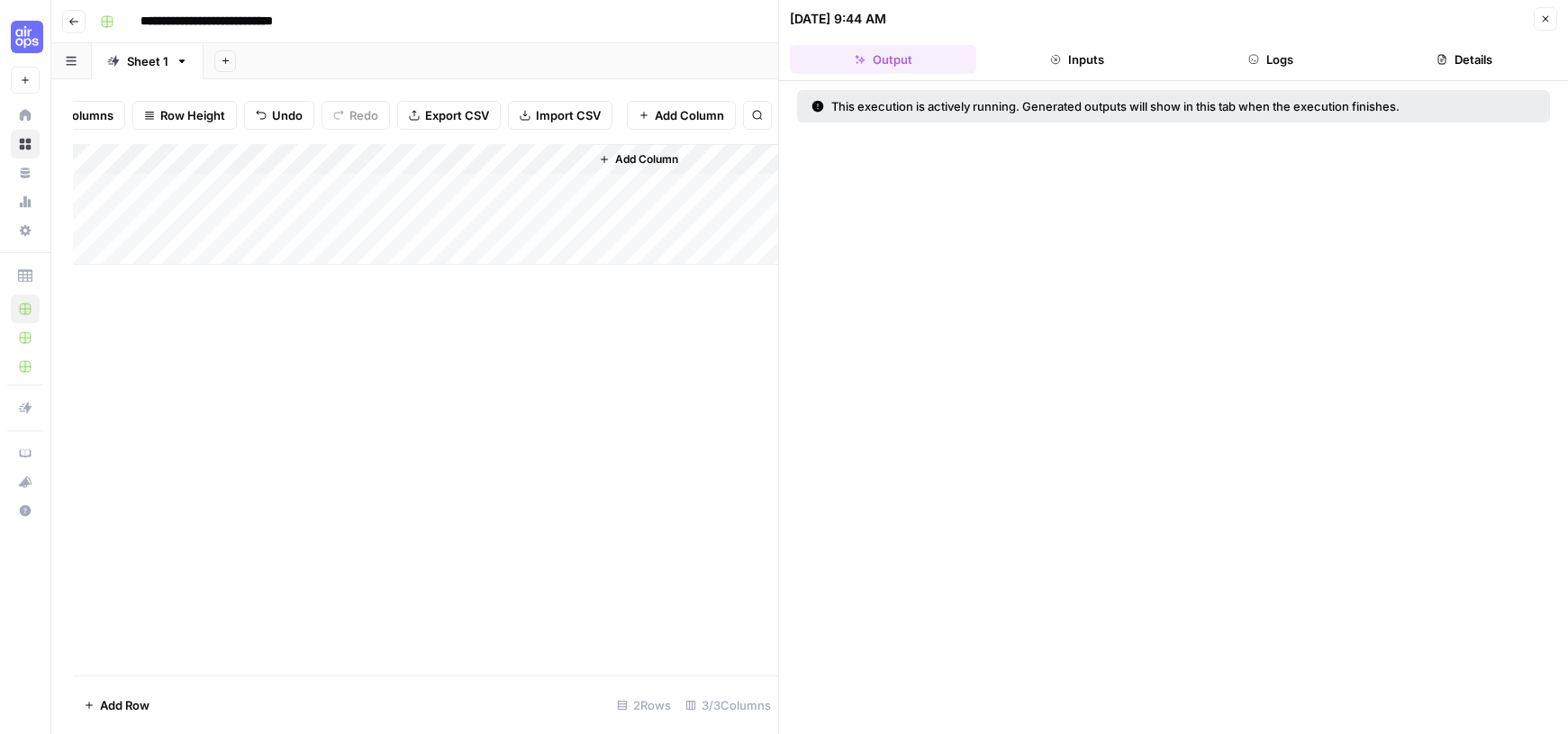 click on "Add Column" at bounding box center (425, 204) 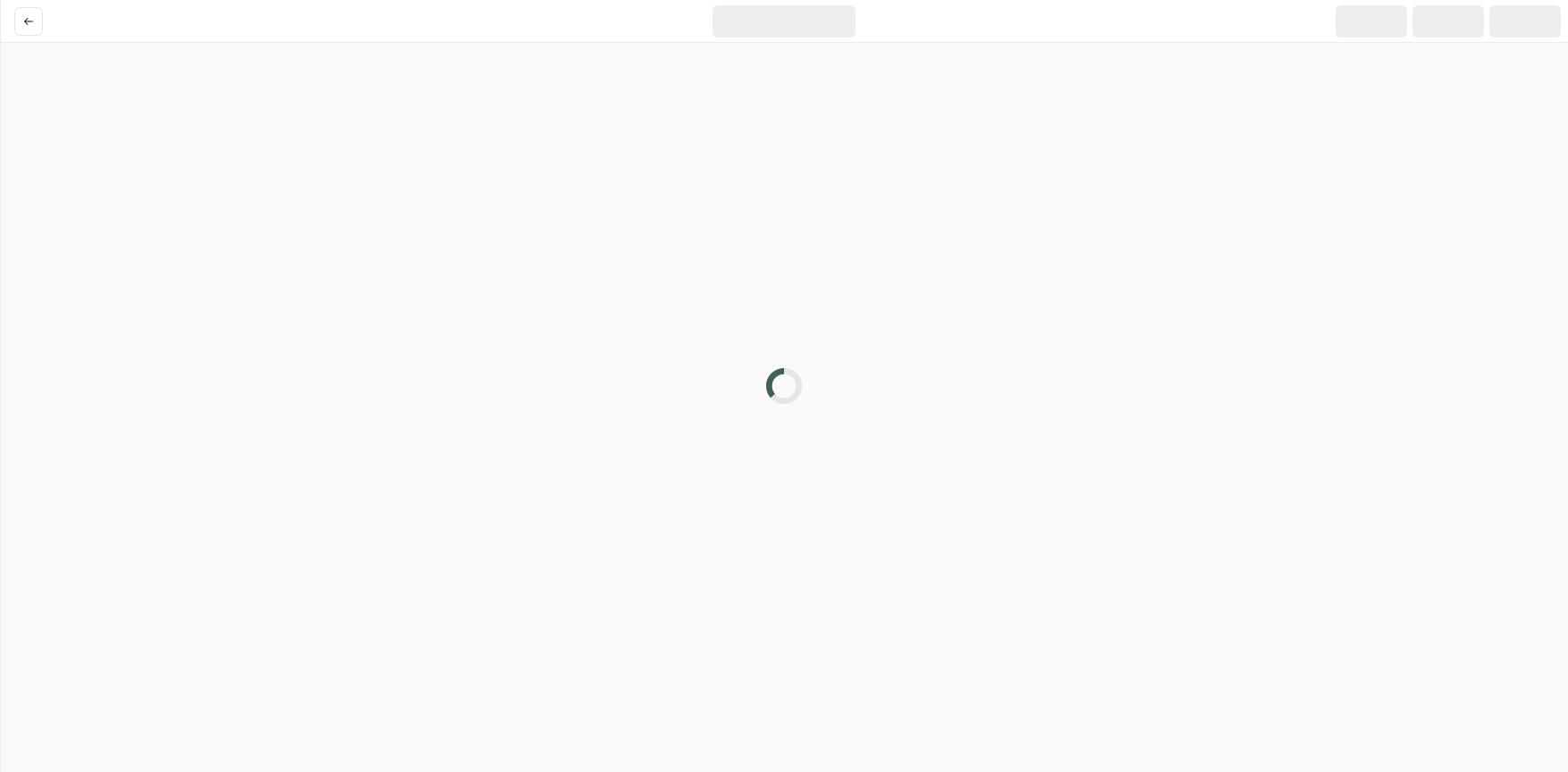 scroll, scrollTop: 0, scrollLeft: 0, axis: both 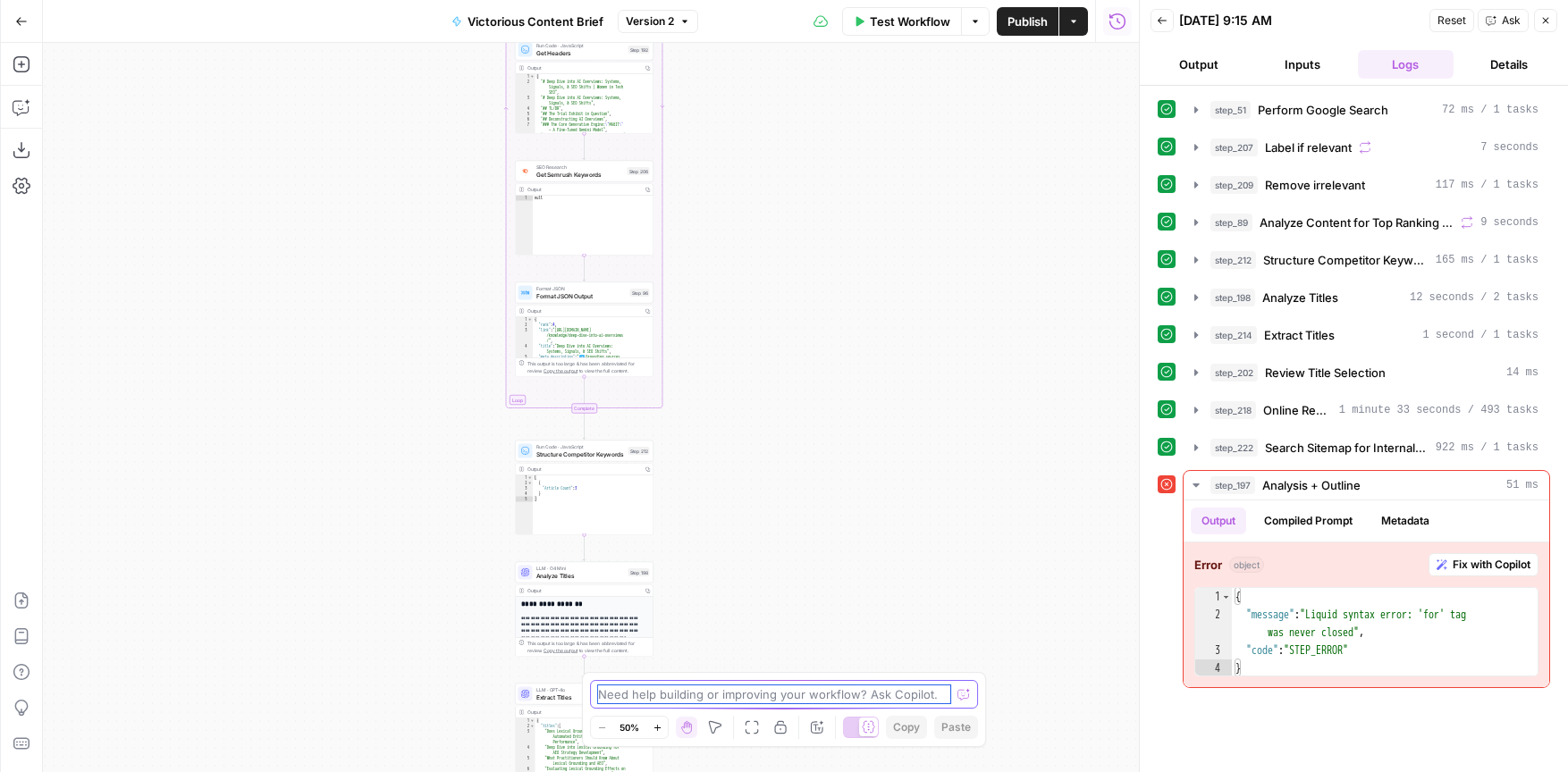 click at bounding box center [774, 694] 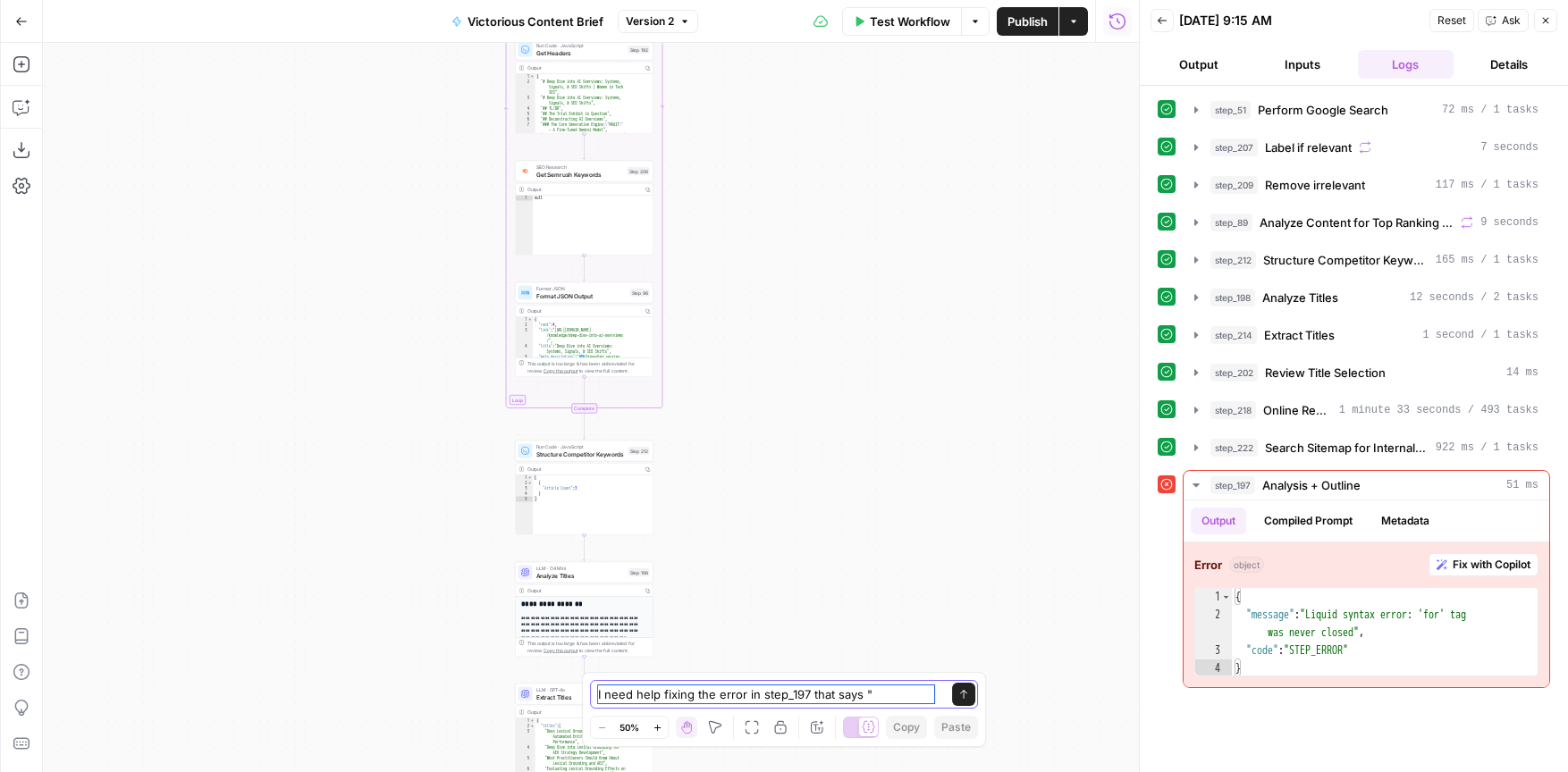 paste on "{
"message": "Liquid syntax error: 'for' tag was never closed",
"code": "STEP_ERROR"
}" 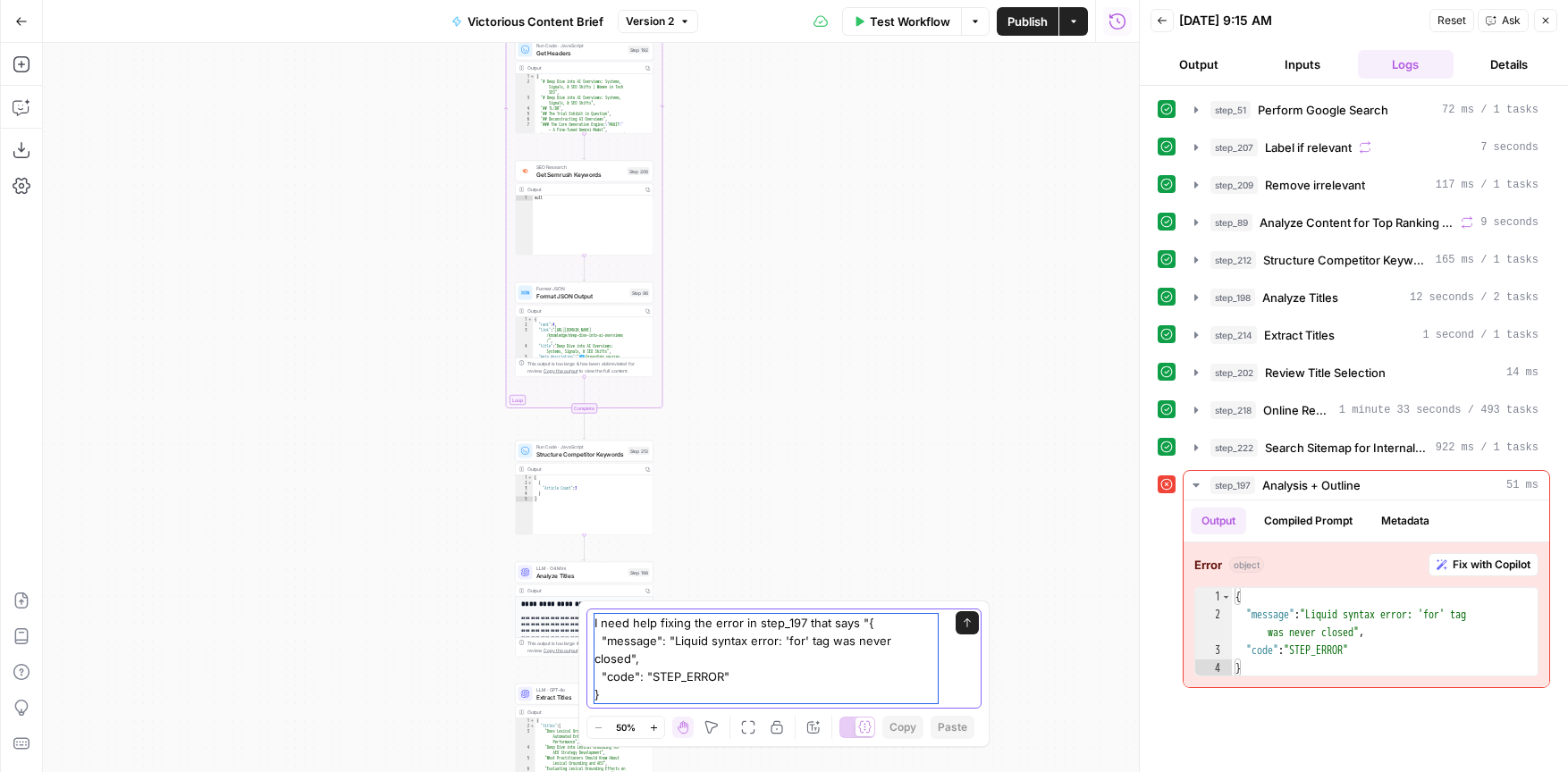 type on "I need help fixing the error in step_197 that says "{
"message": "Liquid syntax error: 'for' tag was never closed",
"code": "STEP_ERROR"
}"" 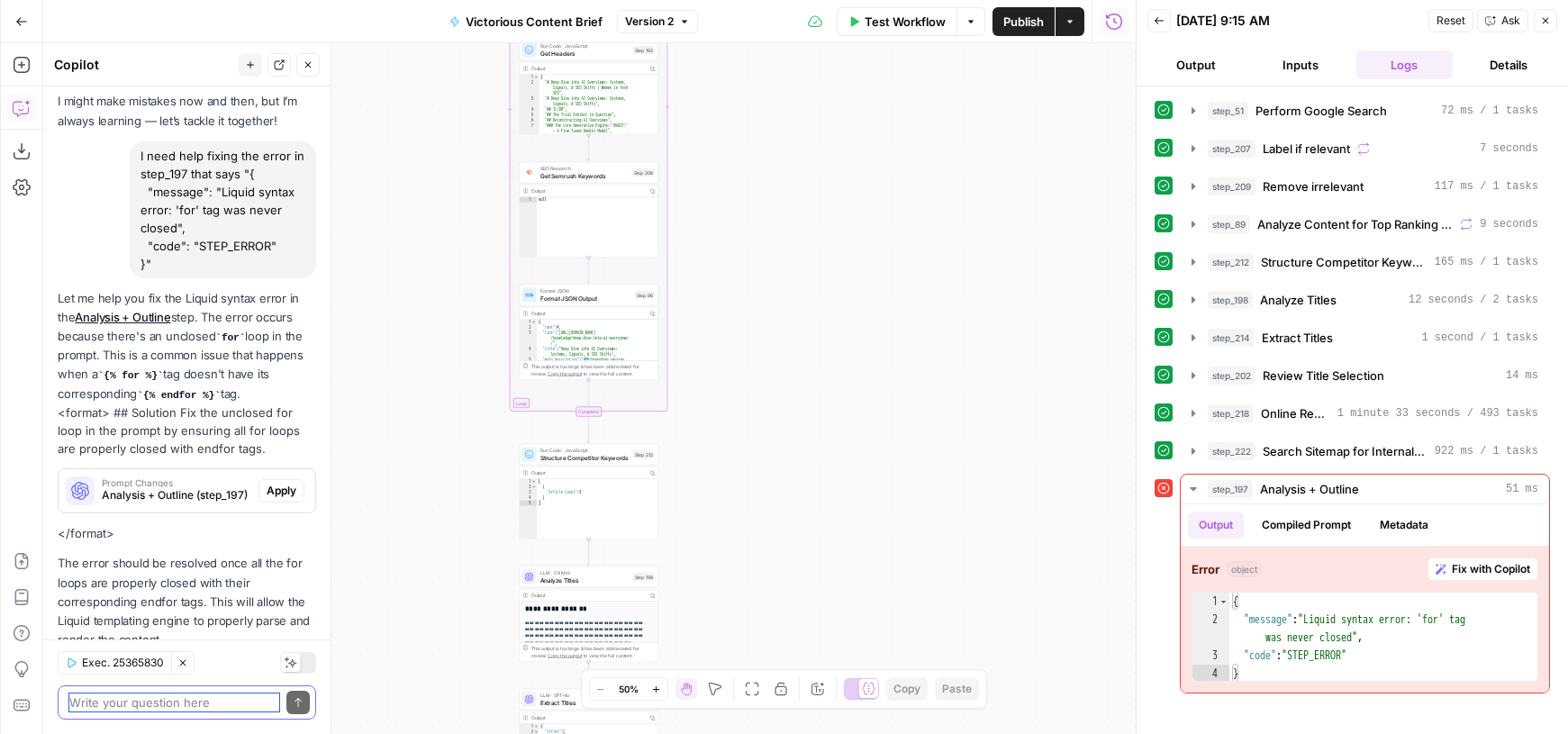 scroll, scrollTop: 141, scrollLeft: 0, axis: vertical 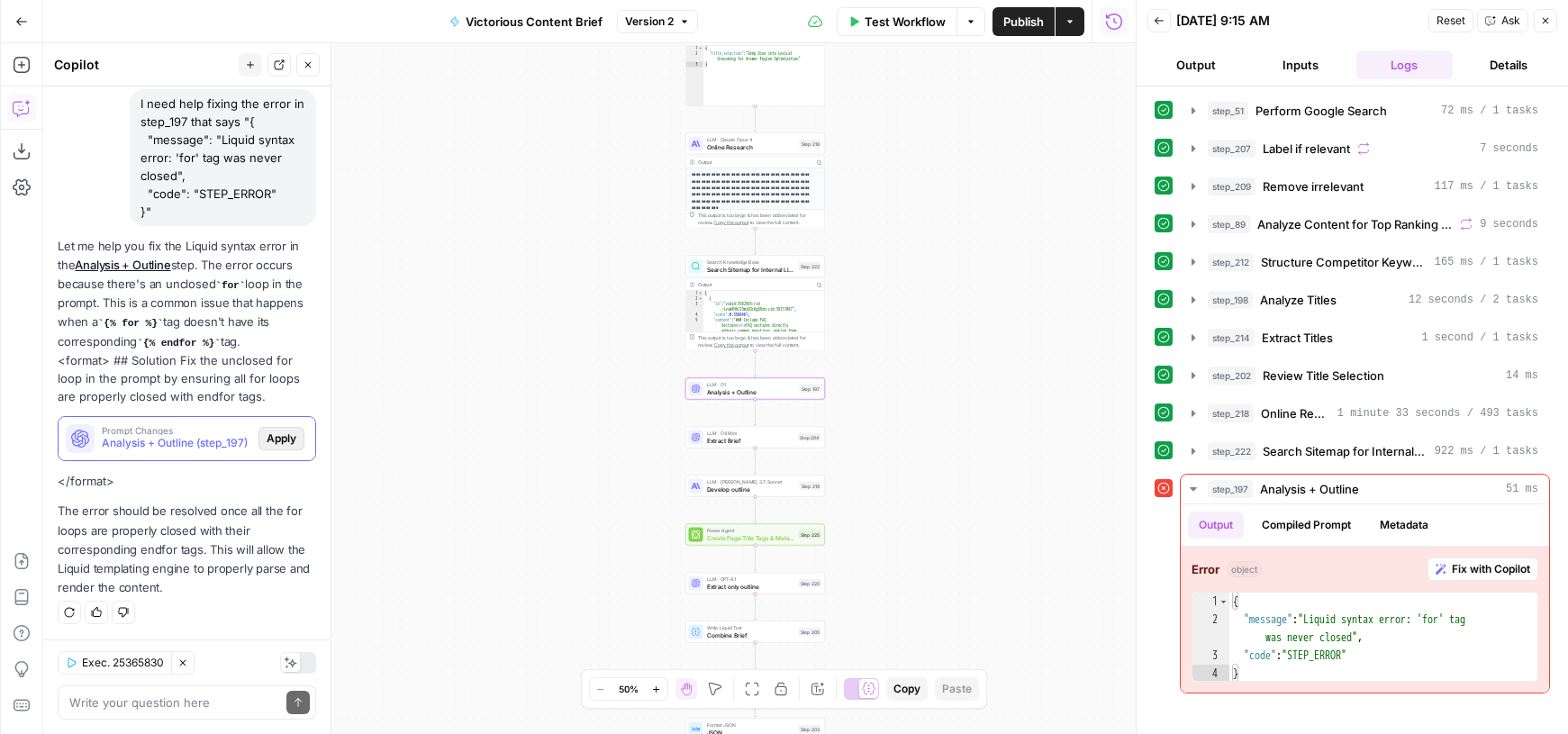 click on "Apply" at bounding box center [281, 439] 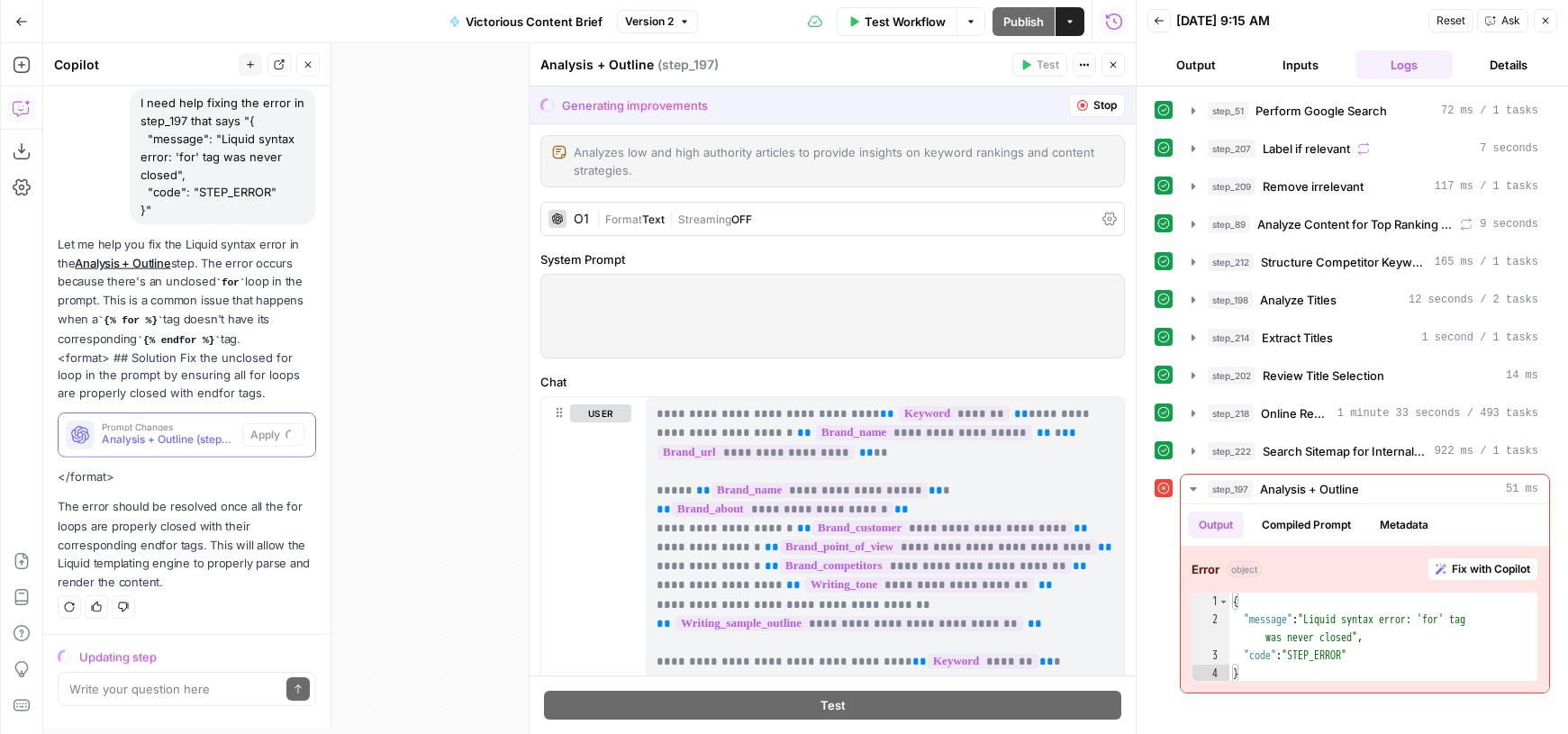 scroll, scrollTop: 141, scrollLeft: 0, axis: vertical 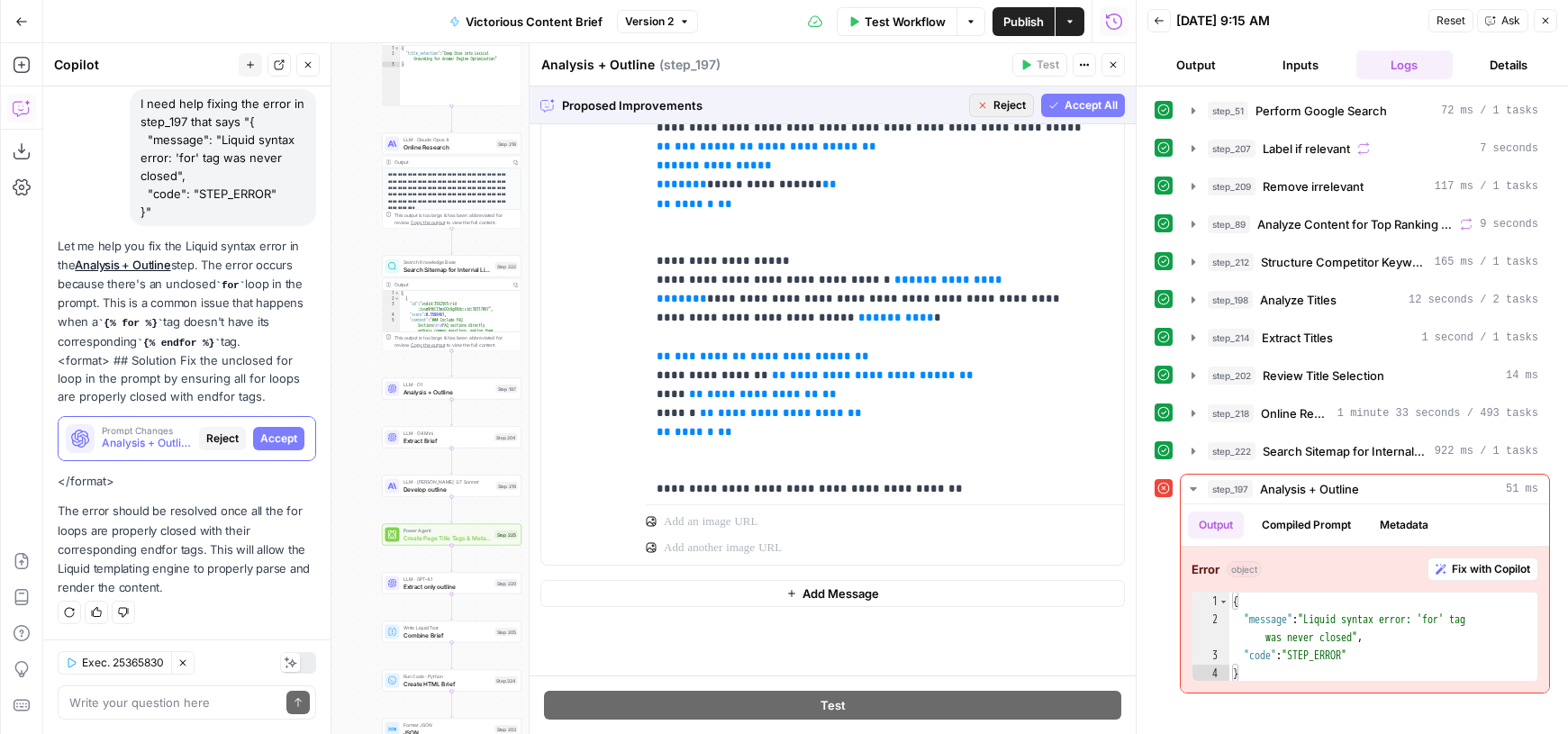 click on "Reject" at bounding box center (1010, 105) 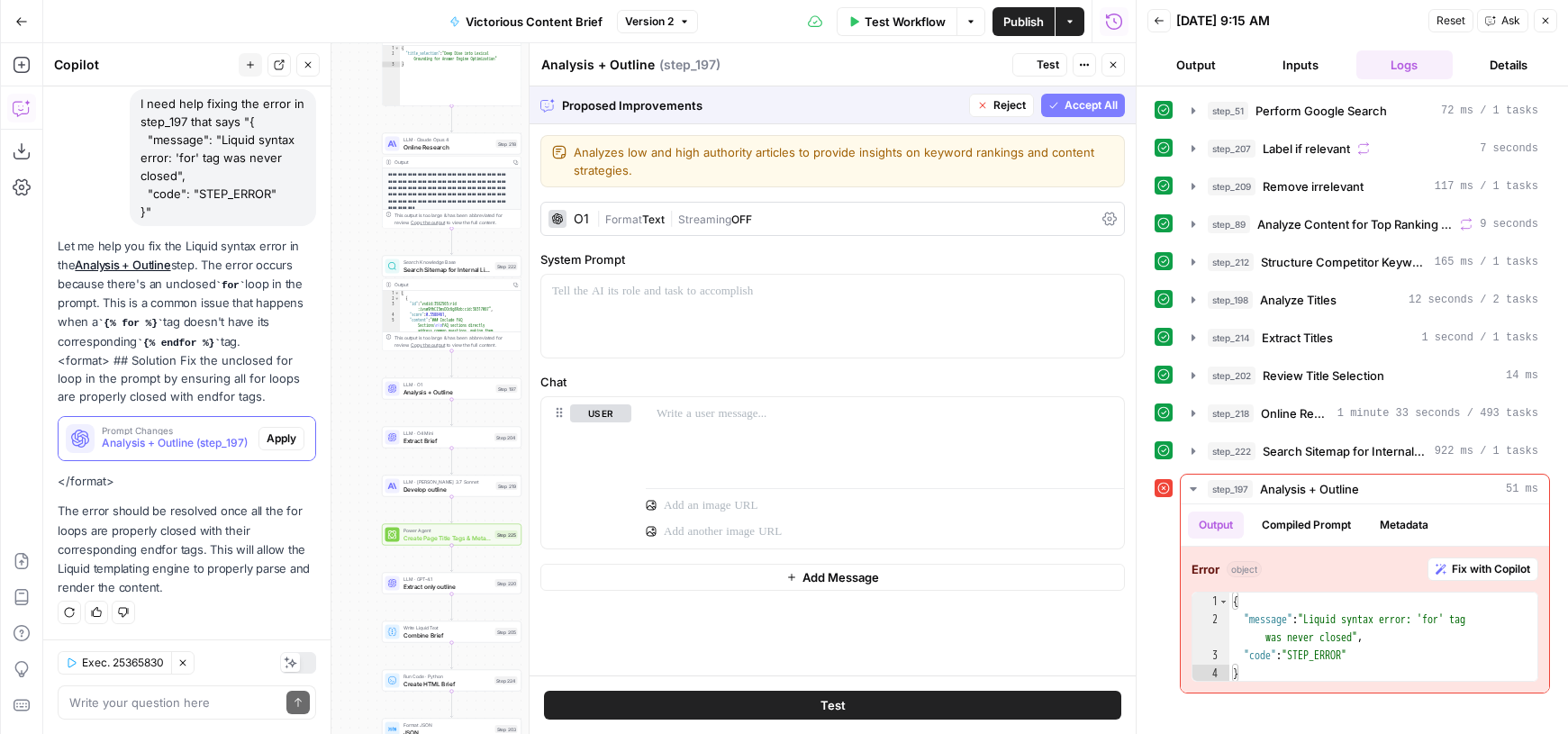 scroll, scrollTop: 0, scrollLeft: 0, axis: both 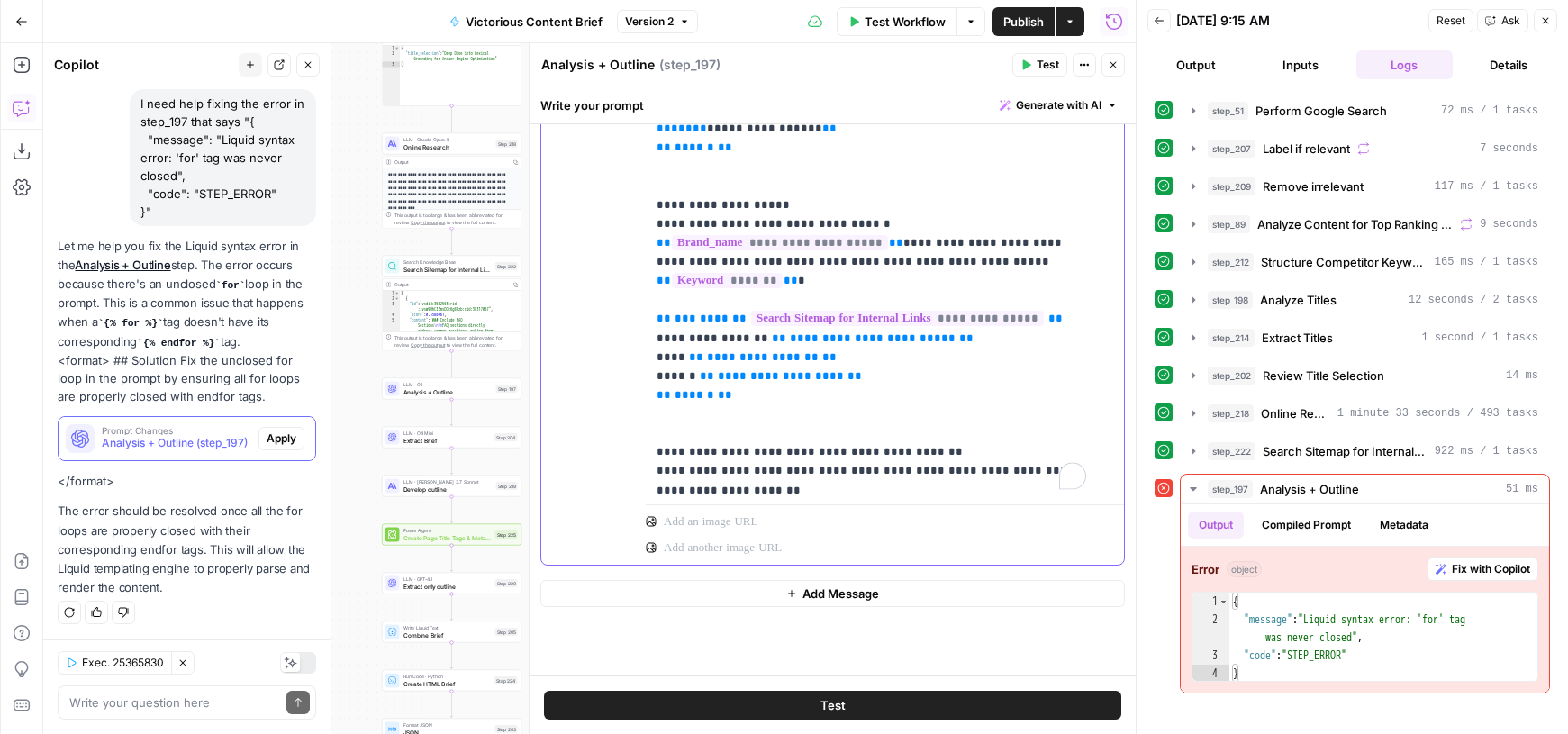 drag, startPoint x: 798, startPoint y: 296, endPoint x: 763, endPoint y: 296, distance: 35 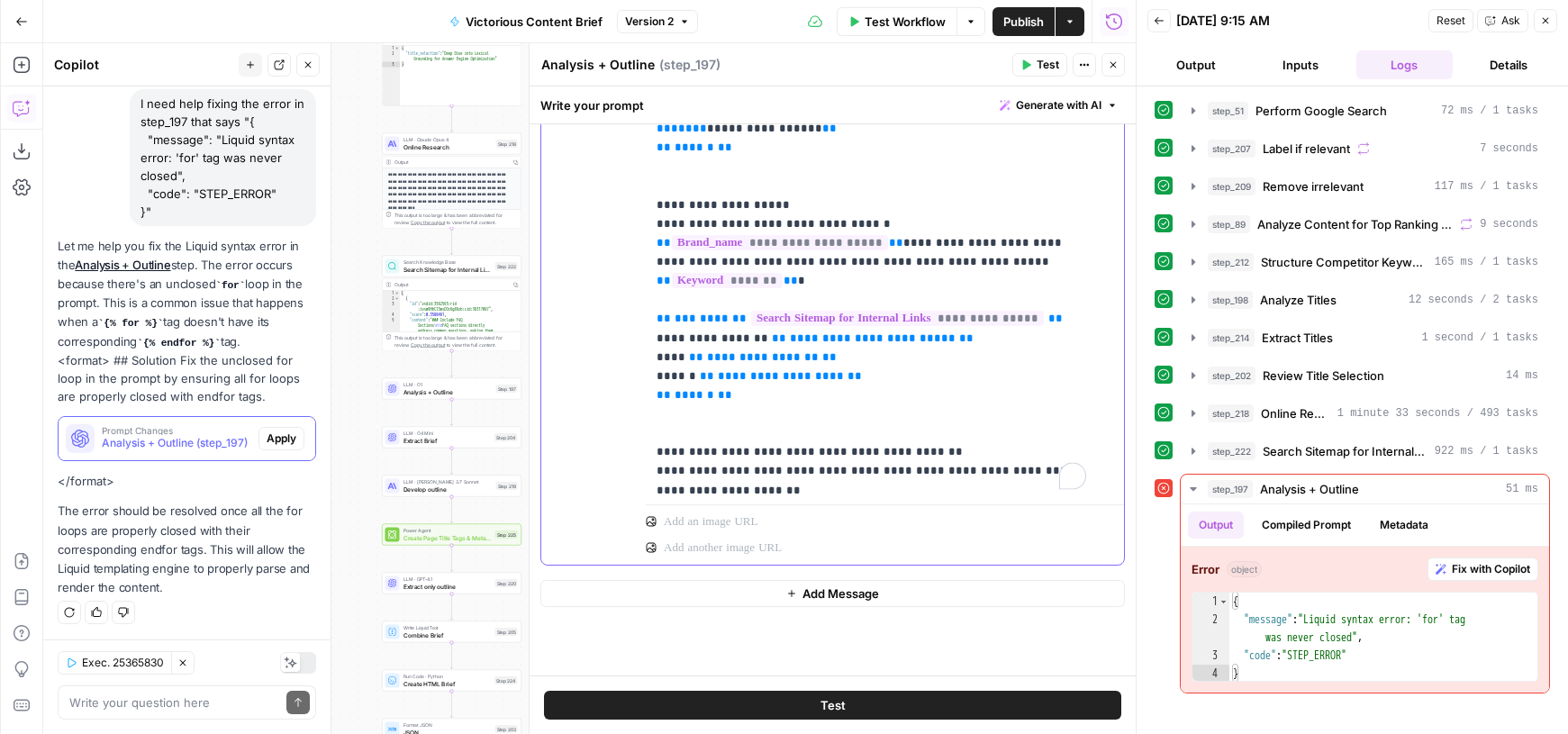 click on "**********" at bounding box center (871, -1889) 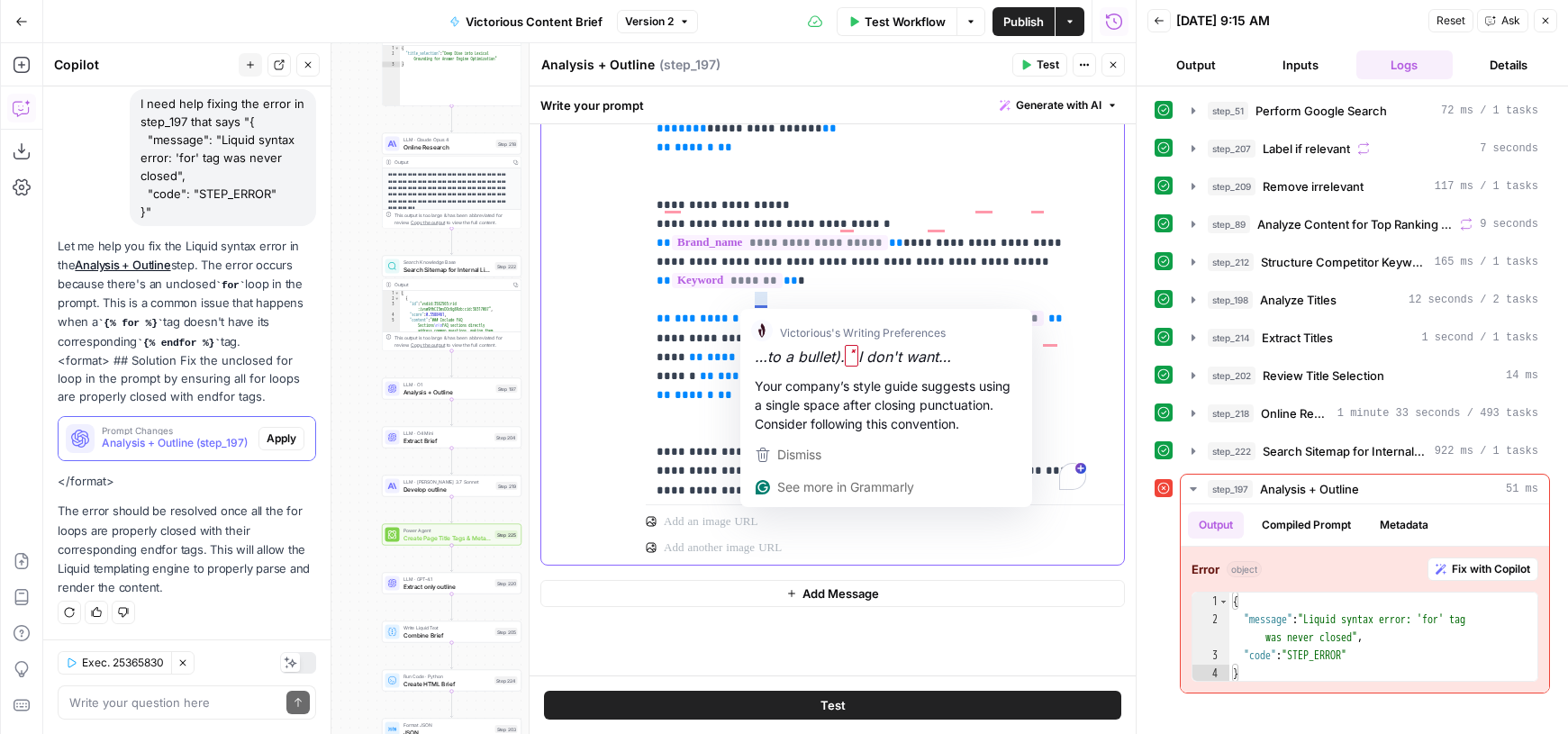 drag, startPoint x: 829, startPoint y: 300, endPoint x: 765, endPoint y: 304, distance: 64.12488 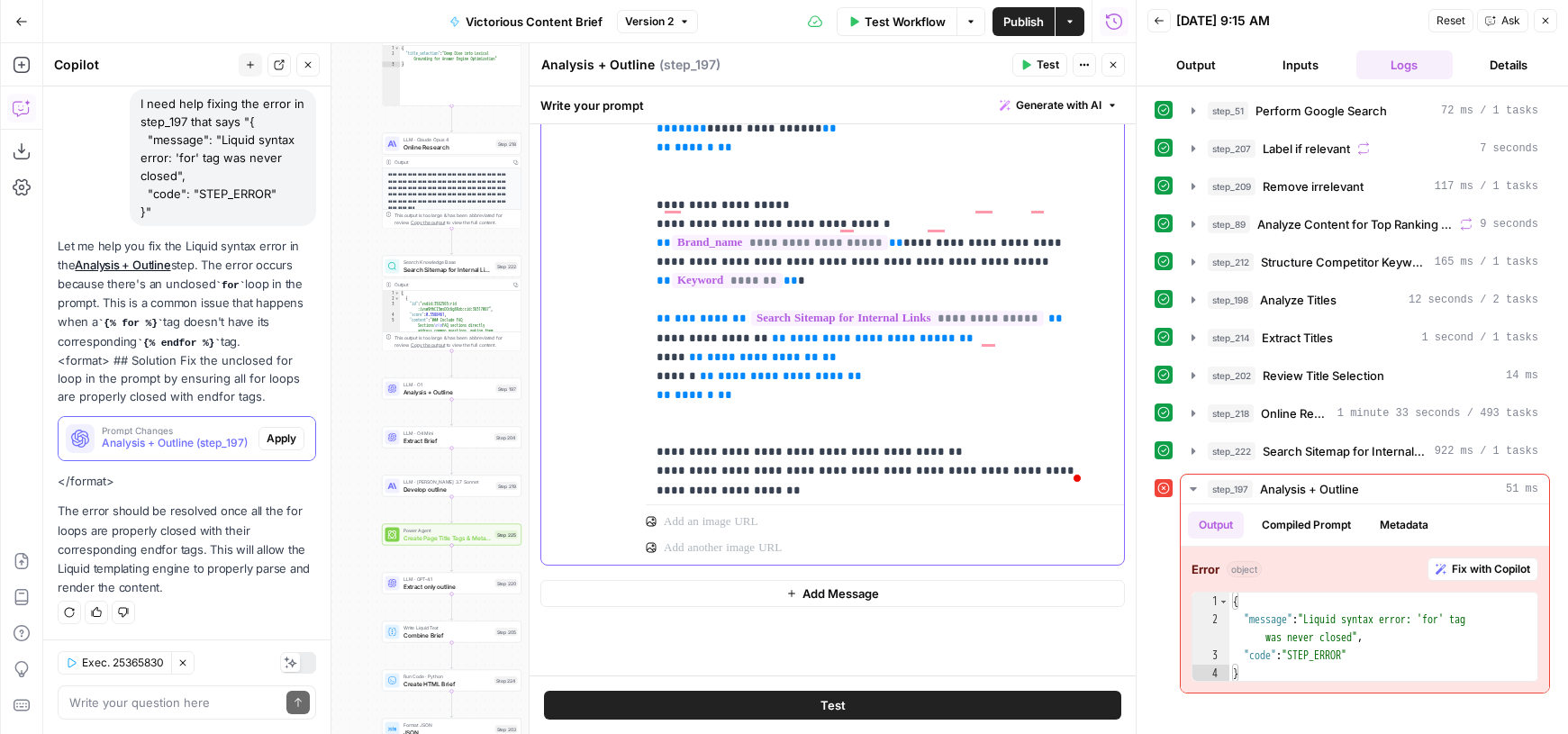 scroll, scrollTop: 170, scrollLeft: 0, axis: vertical 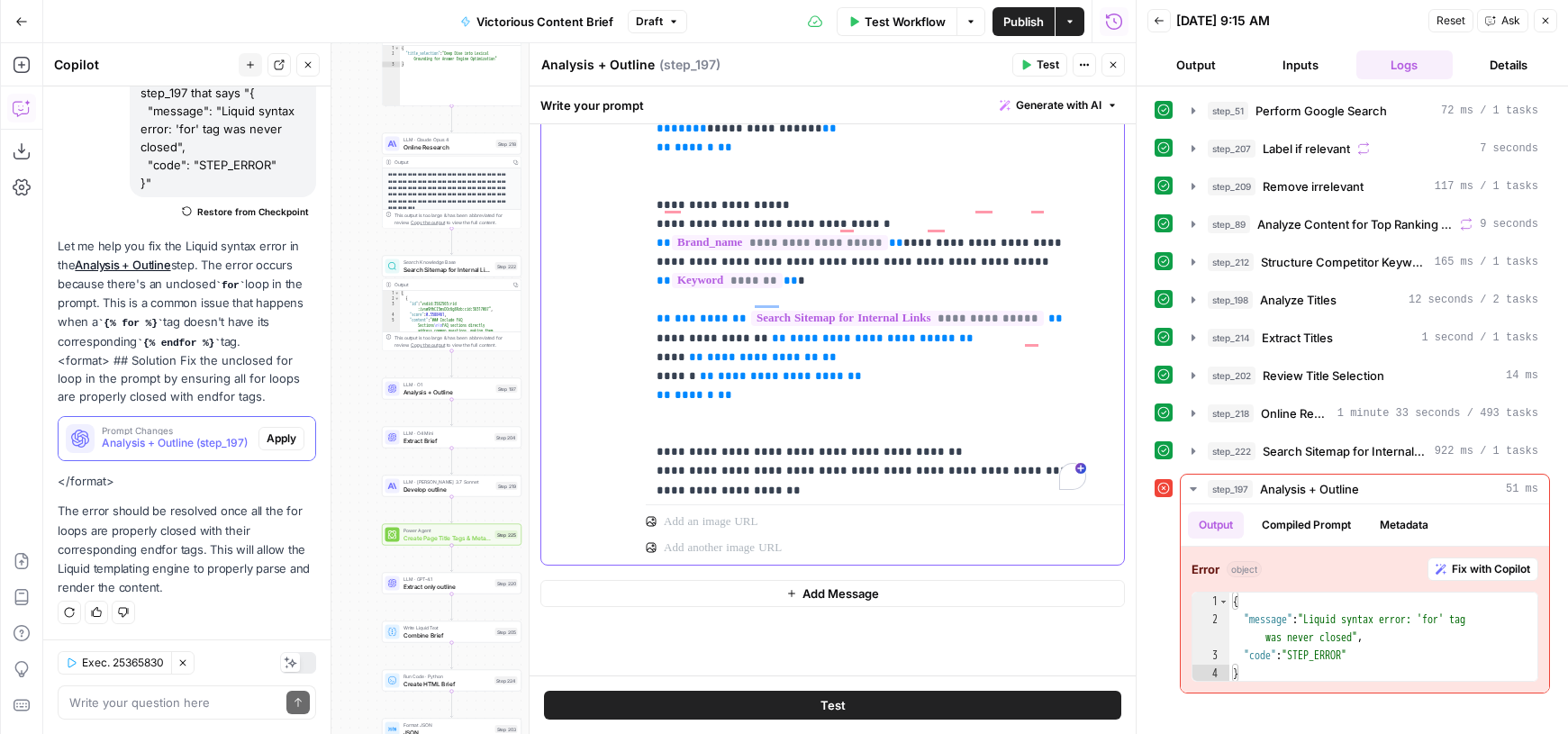 drag, startPoint x: 947, startPoint y: 339, endPoint x: 938, endPoint y: 338, distance: 9.055385 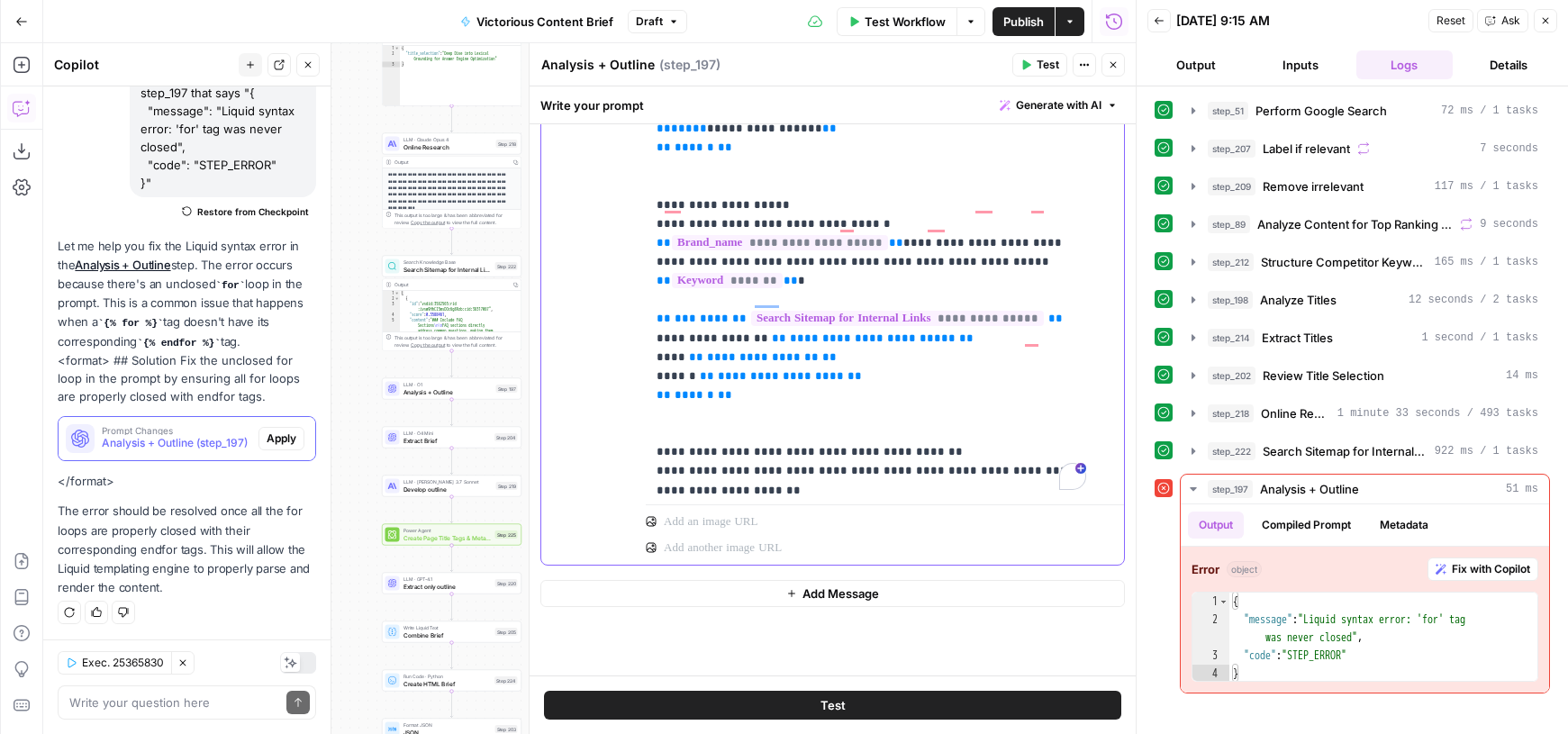 click on "**********" at bounding box center [871, -1889] 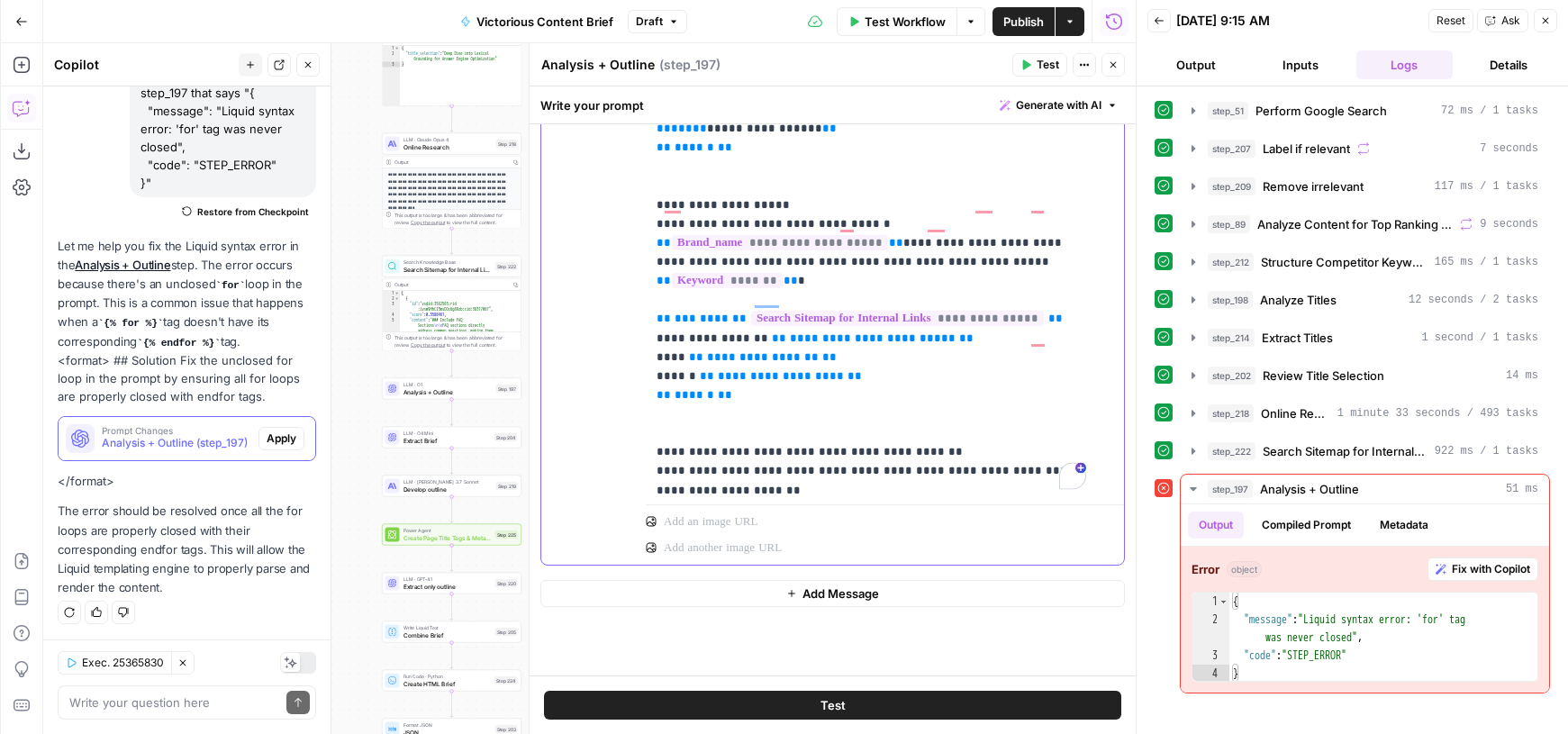 click on "**********" at bounding box center (871, -1889) 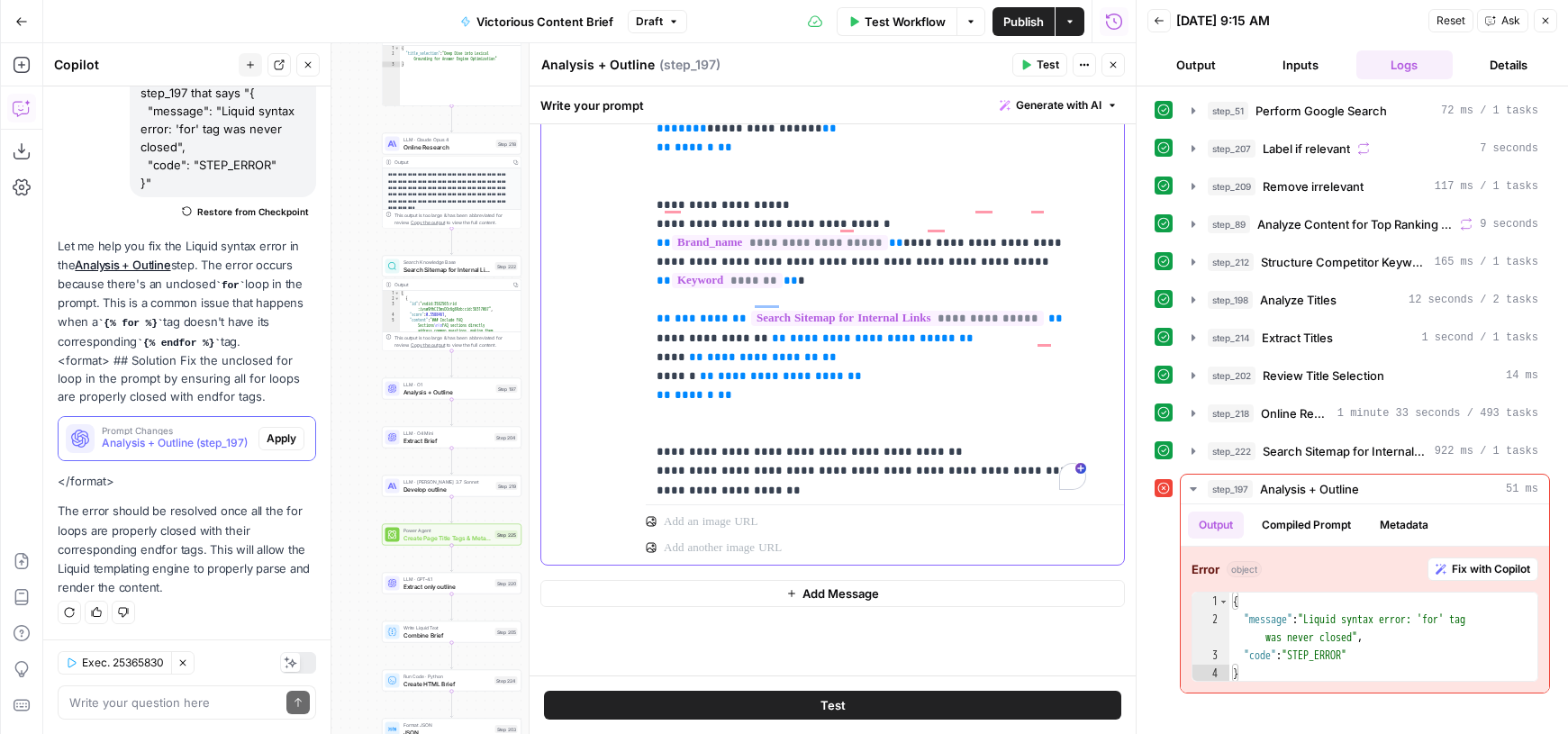 scroll, scrollTop: 4202, scrollLeft: 0, axis: vertical 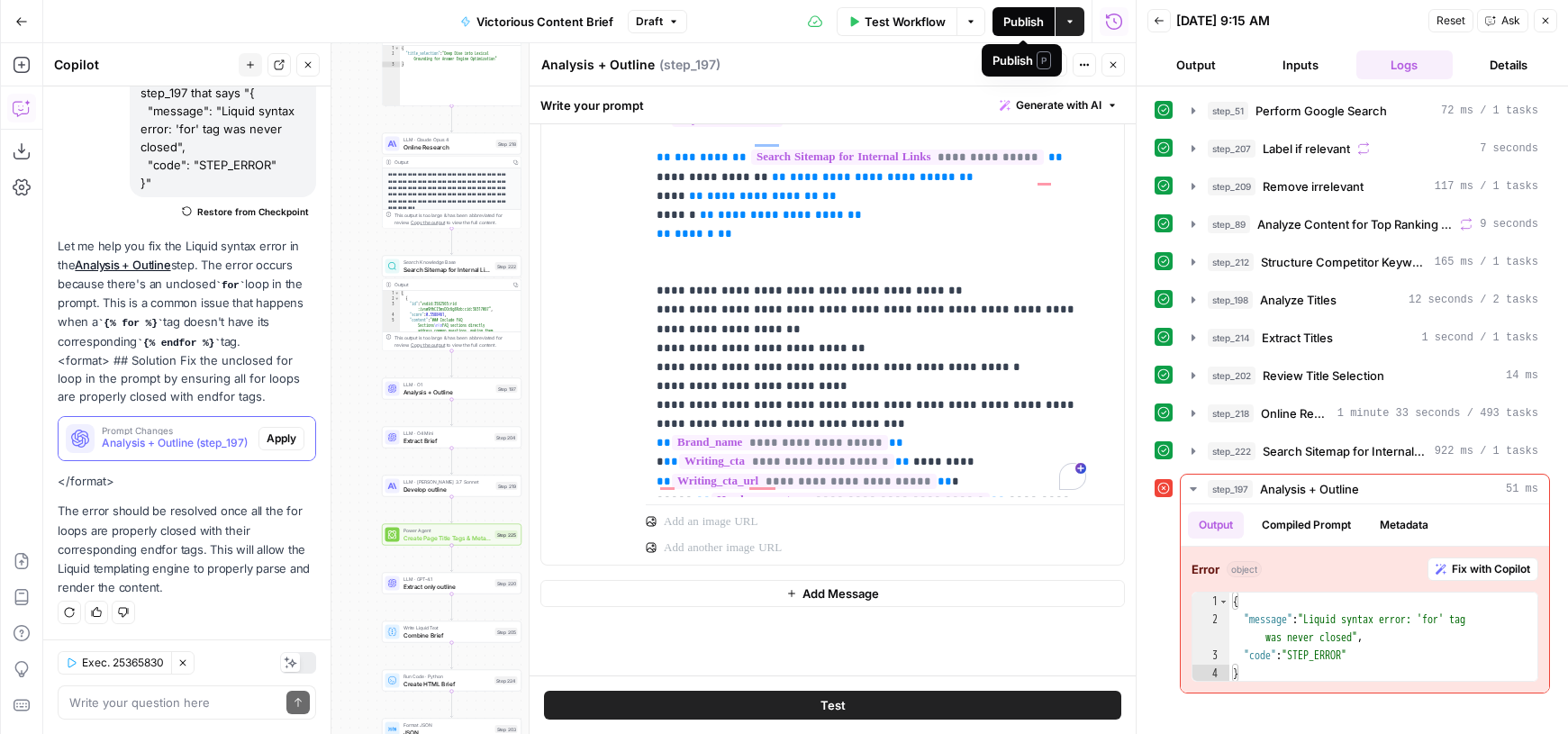 click on "Publish" at bounding box center (1023, 22) 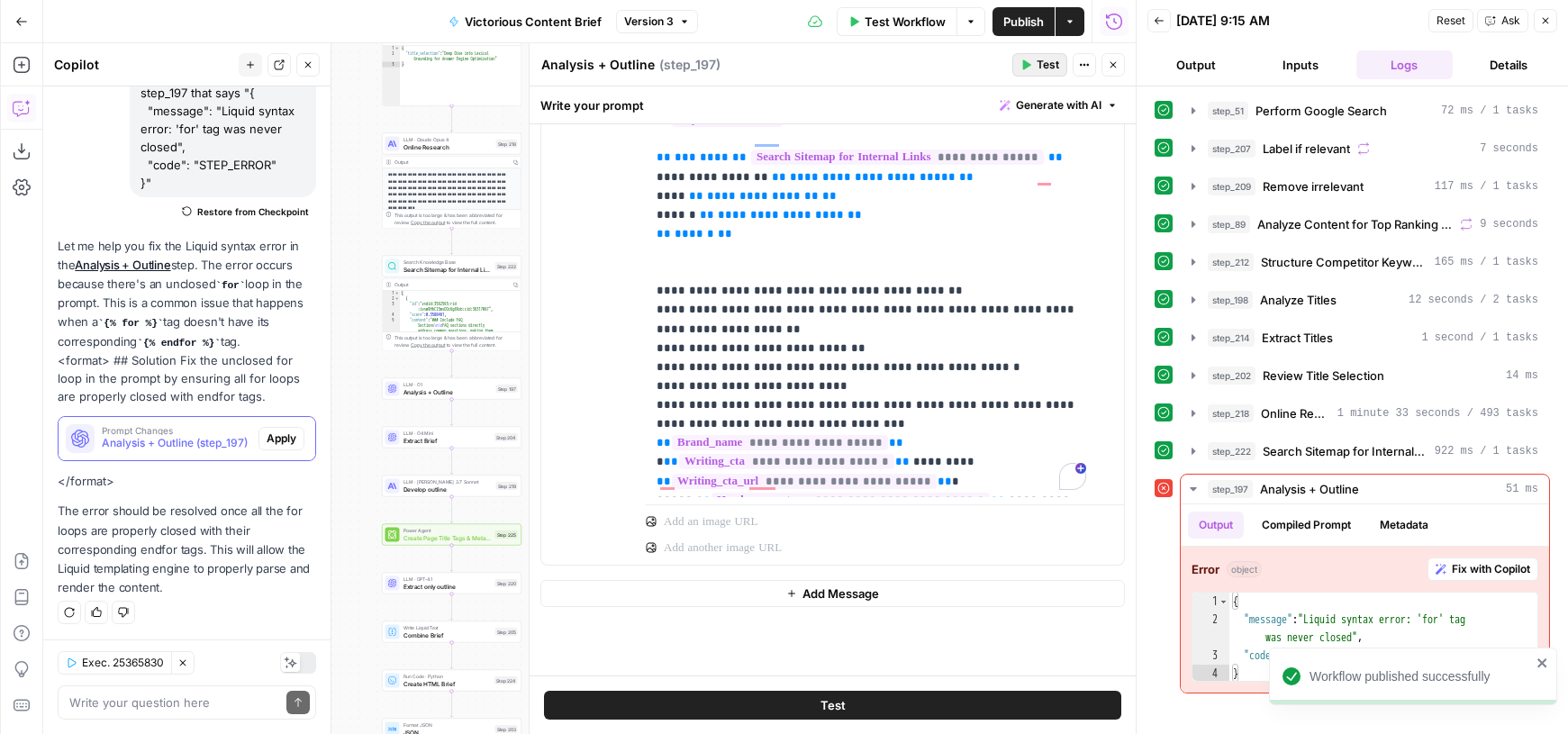 click on "Test" at bounding box center [1047, 65] 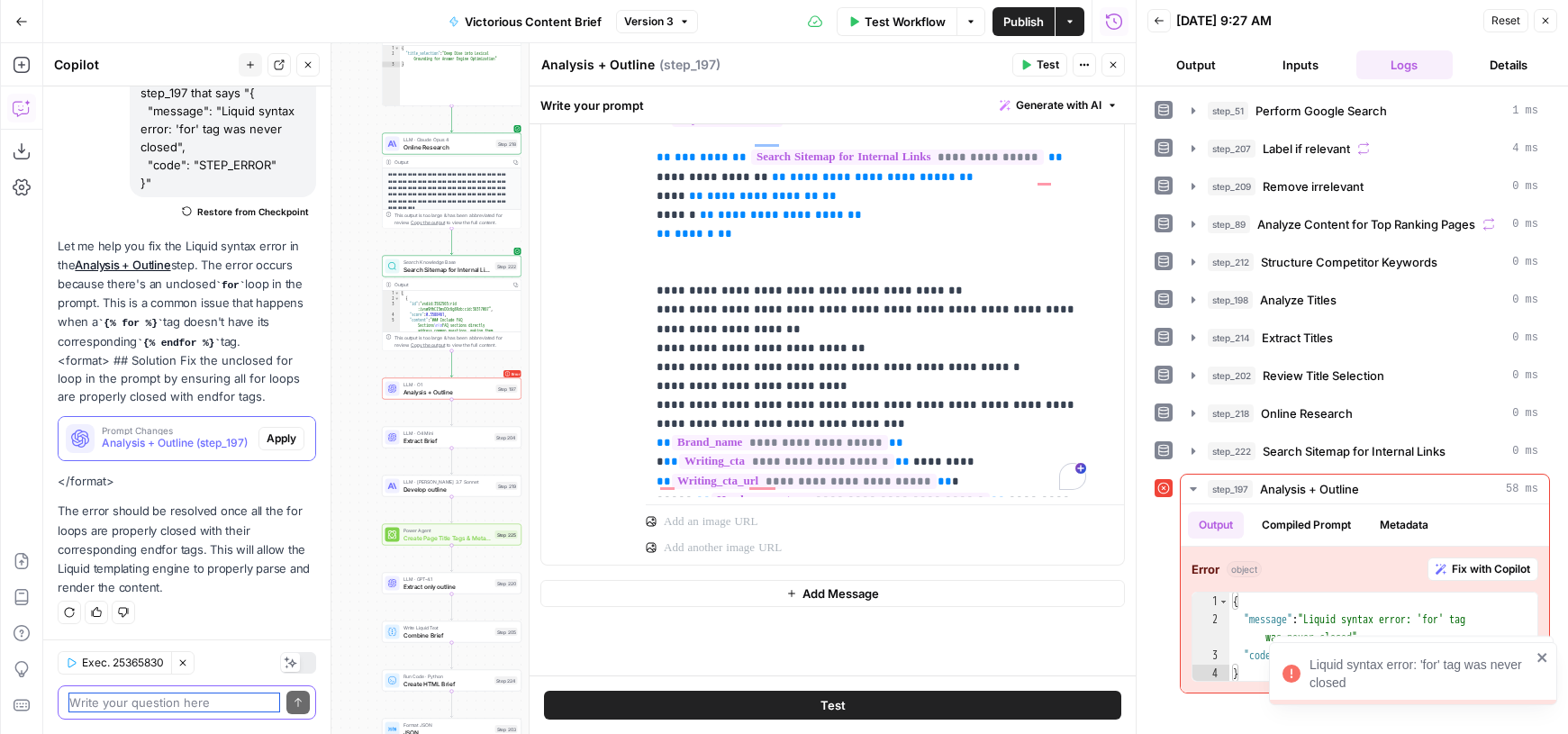 click at bounding box center [174, 702] 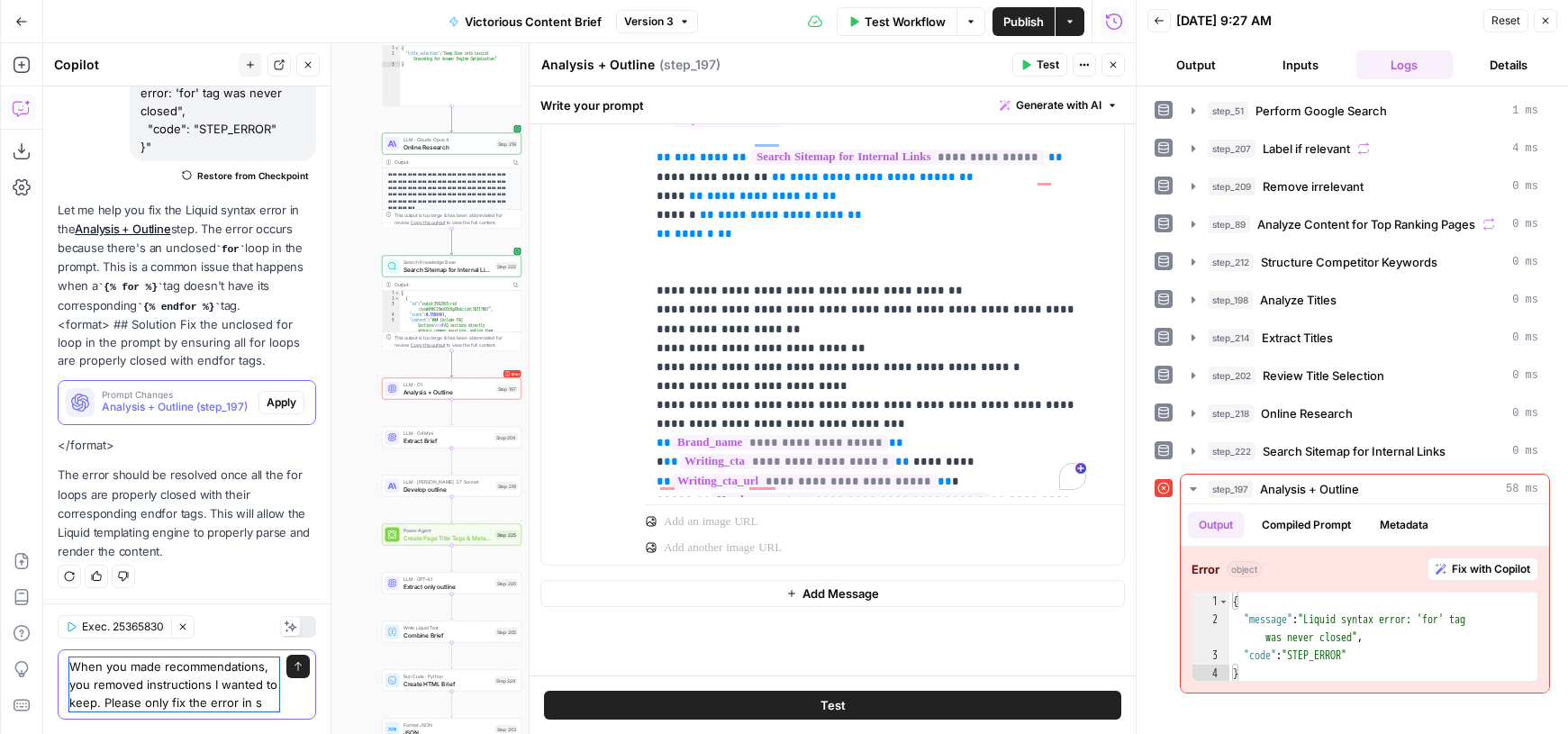 scroll, scrollTop: 224, scrollLeft: 0, axis: vertical 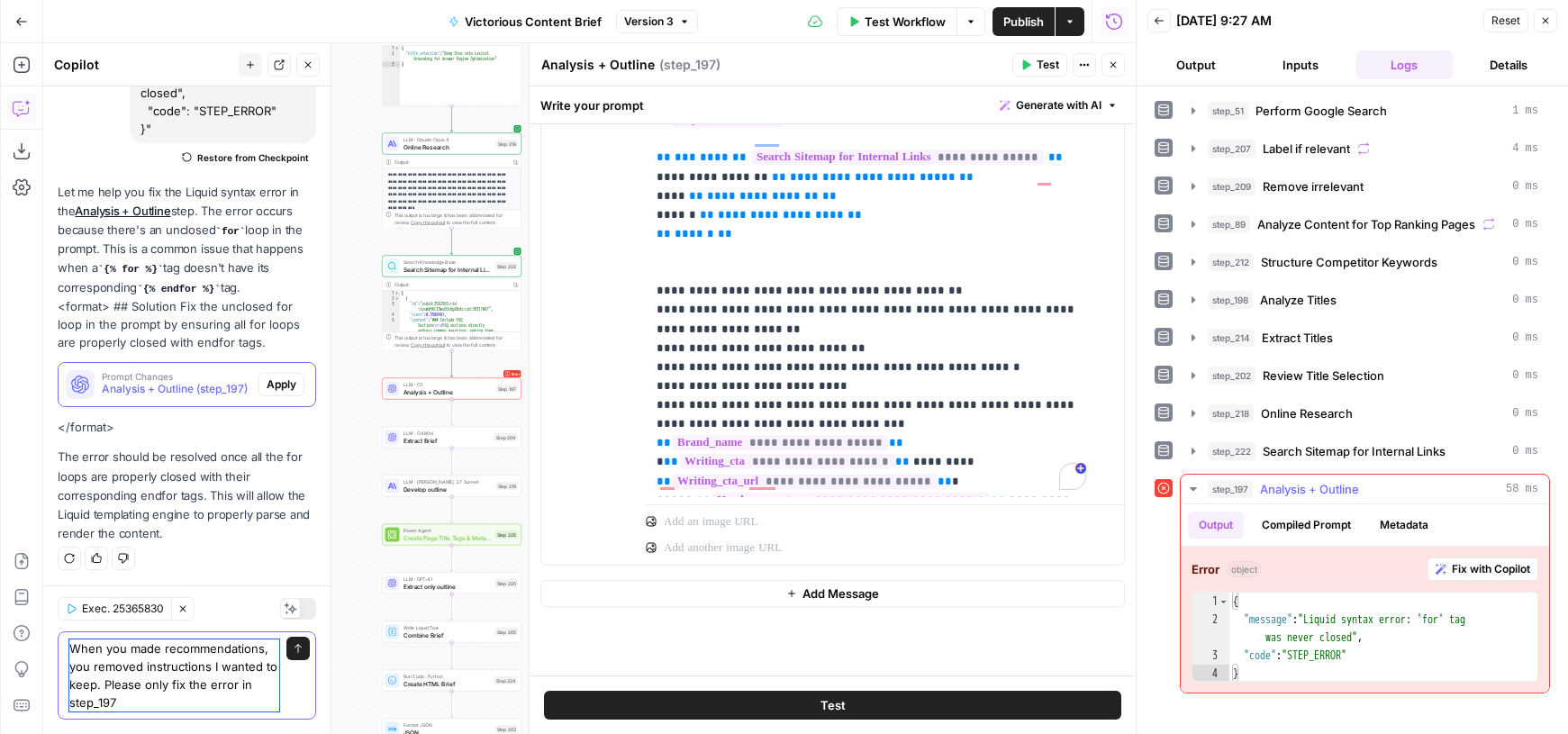 type on "When you made recommendations, you removed instructions I wanted to keep. Please only fix the error in step_197" 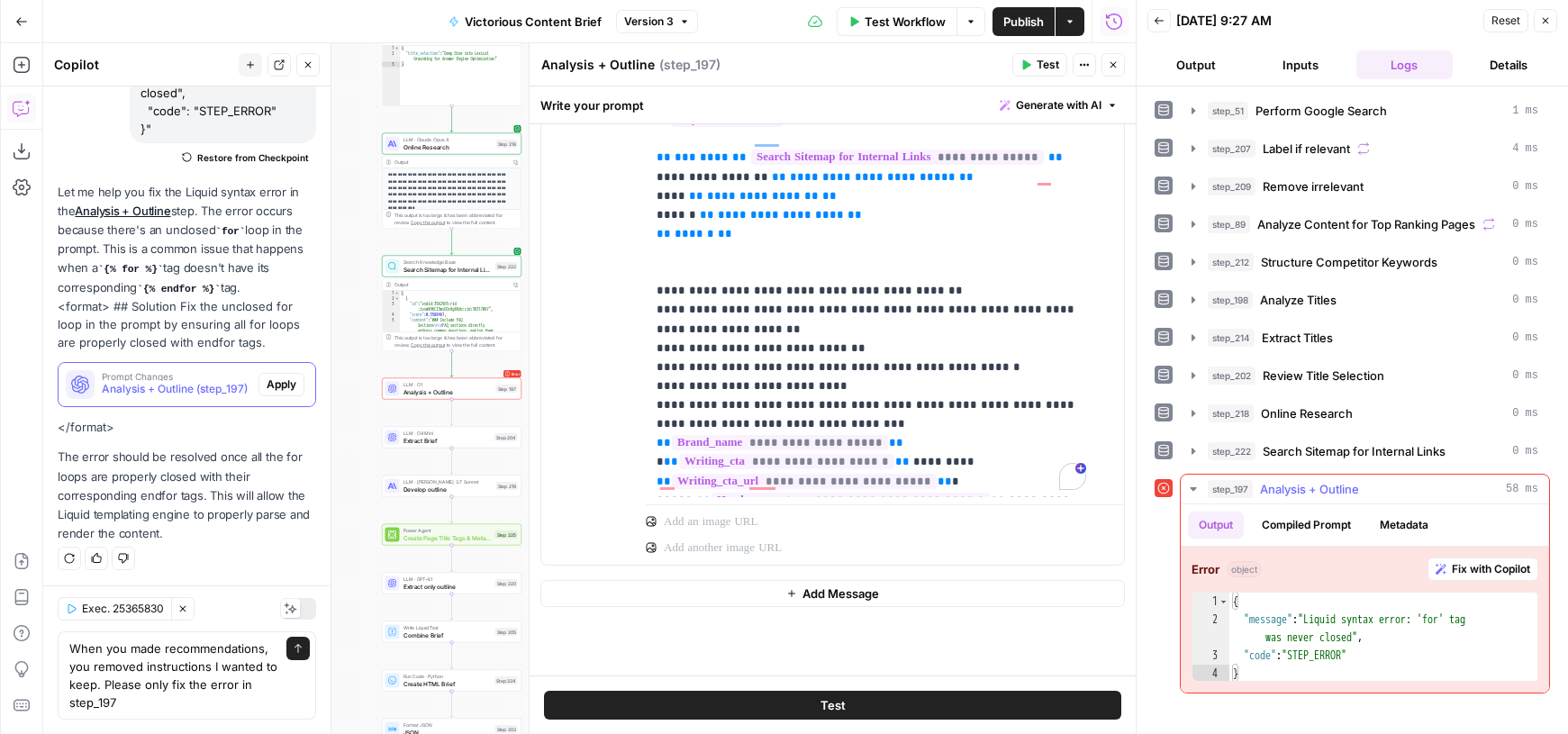 type on "**********" 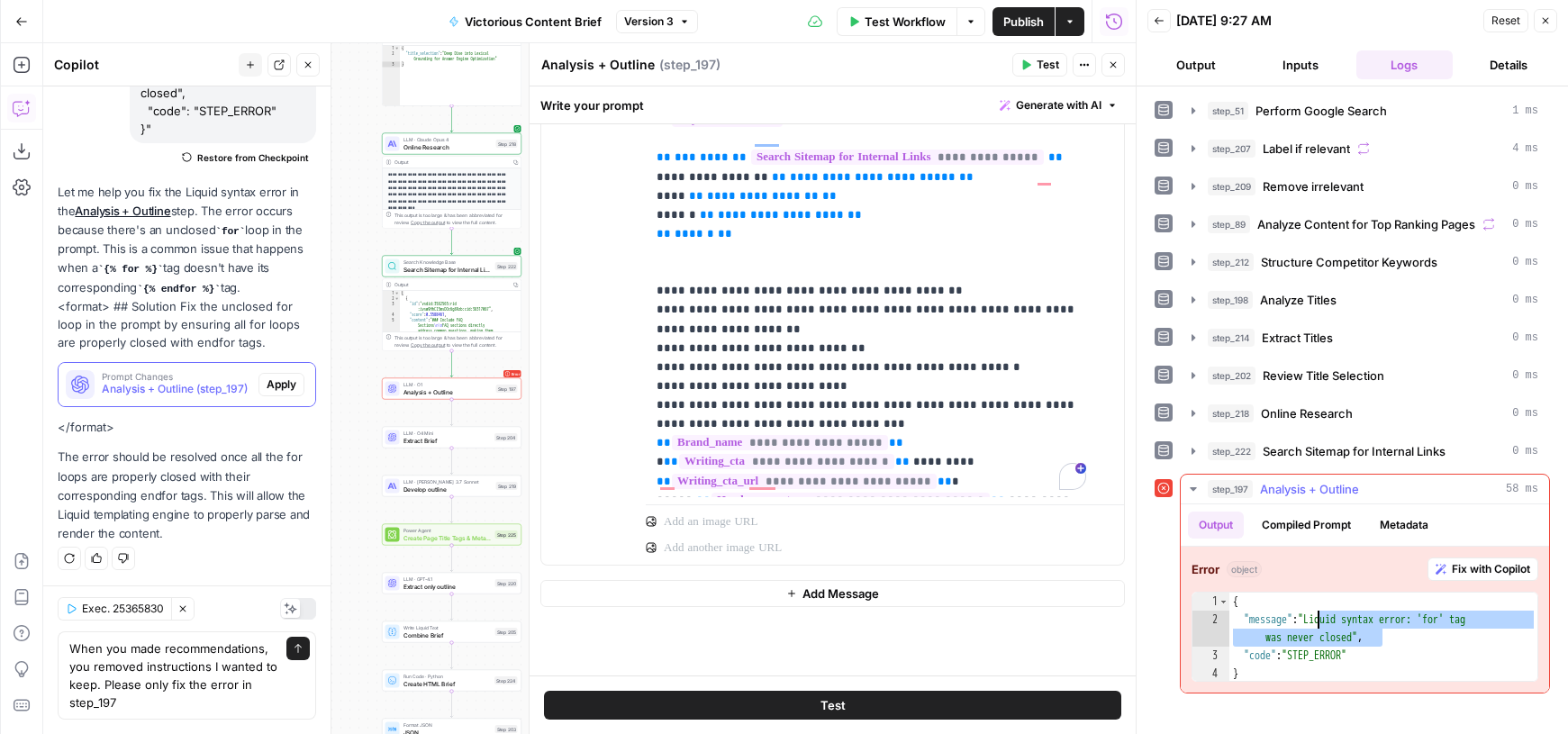 drag, startPoint x: 1383, startPoint y: 636, endPoint x: 1318, endPoint y: 620, distance: 66.94027 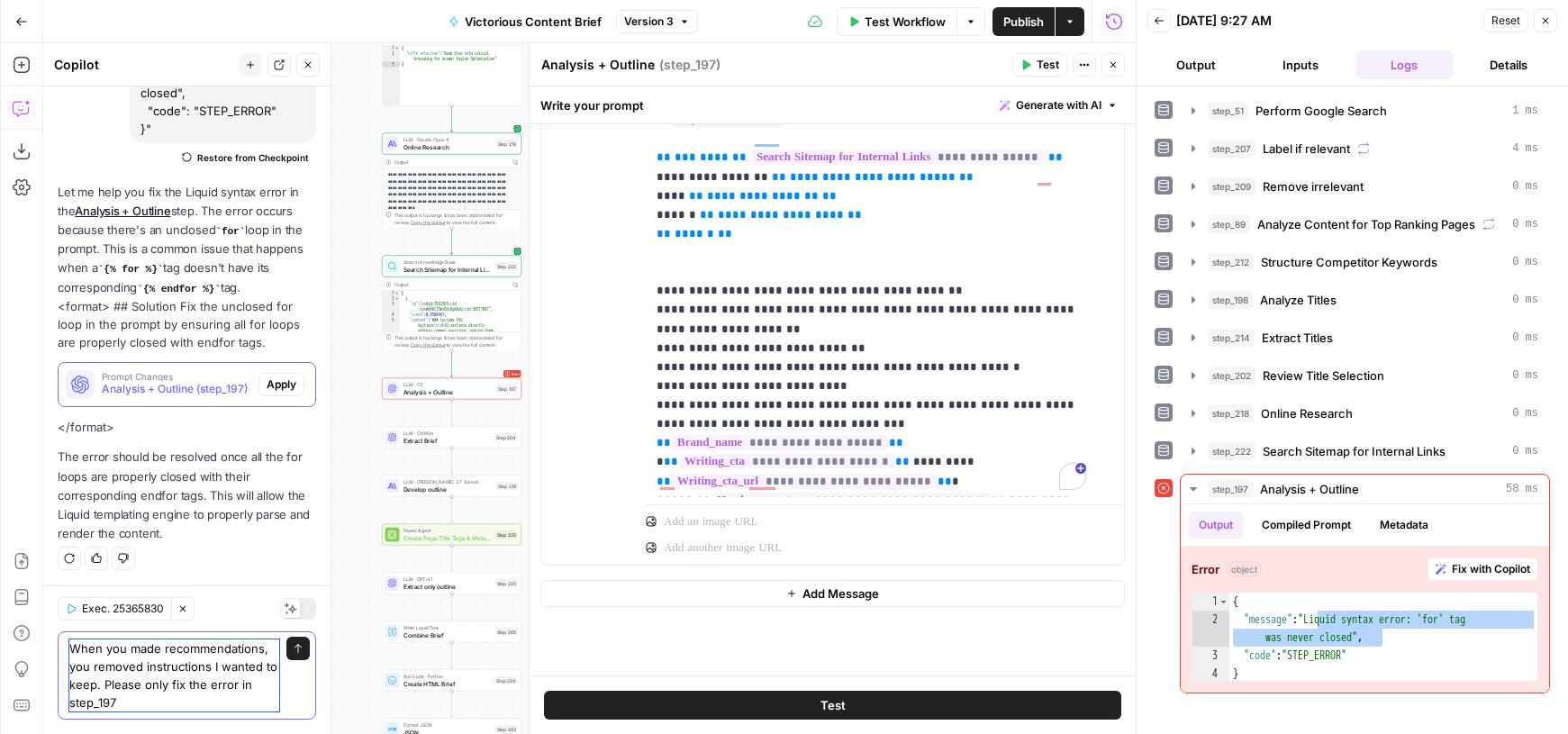 click on "When you made recommendations, you removed instructions I wanted to keep. Please only fix the error in step_197" at bounding box center (174, 675) 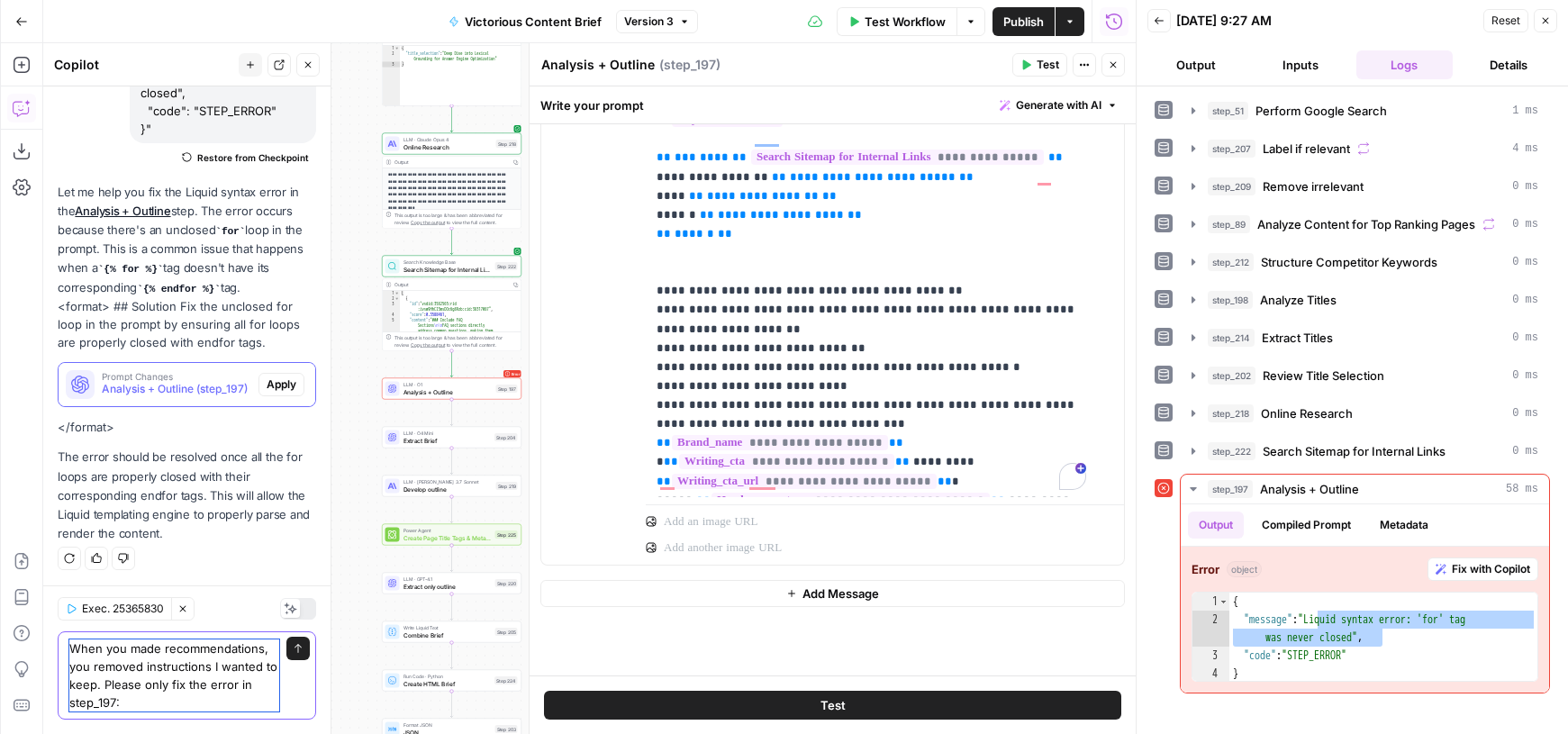 paste on ""Liquid syntax error: 'for' tag was never closed"" 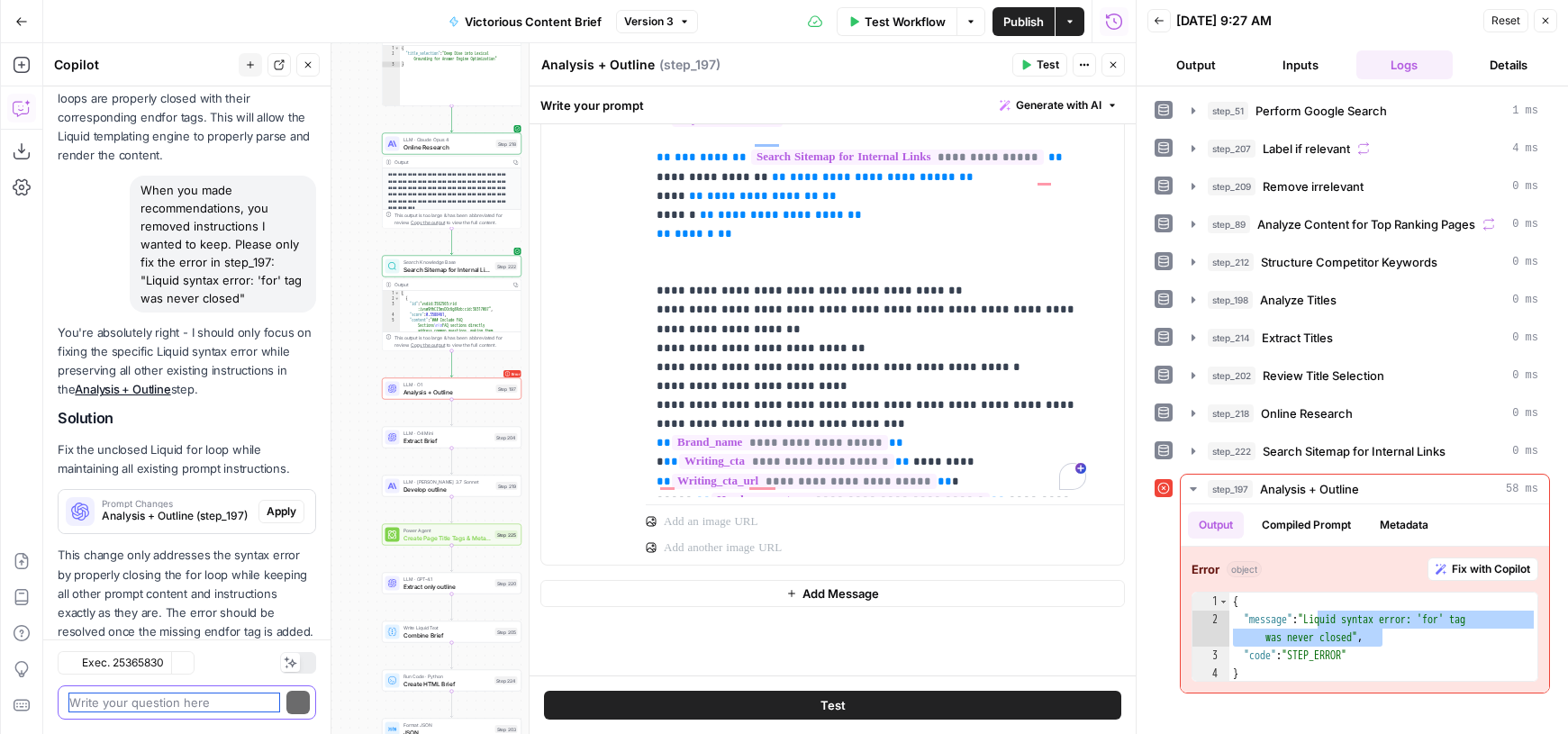 scroll, scrollTop: 684, scrollLeft: 0, axis: vertical 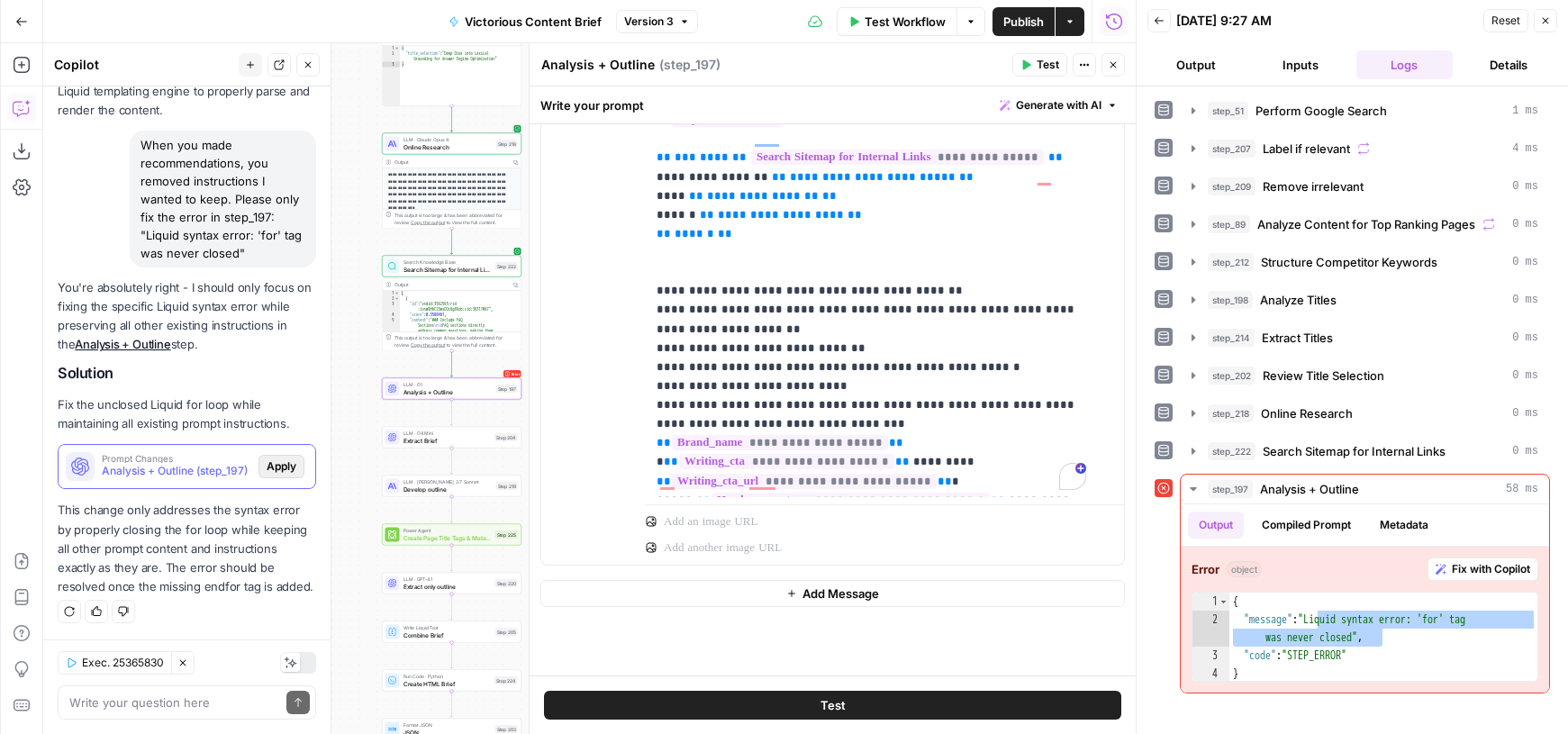 click on "Apply" at bounding box center [281, 467] 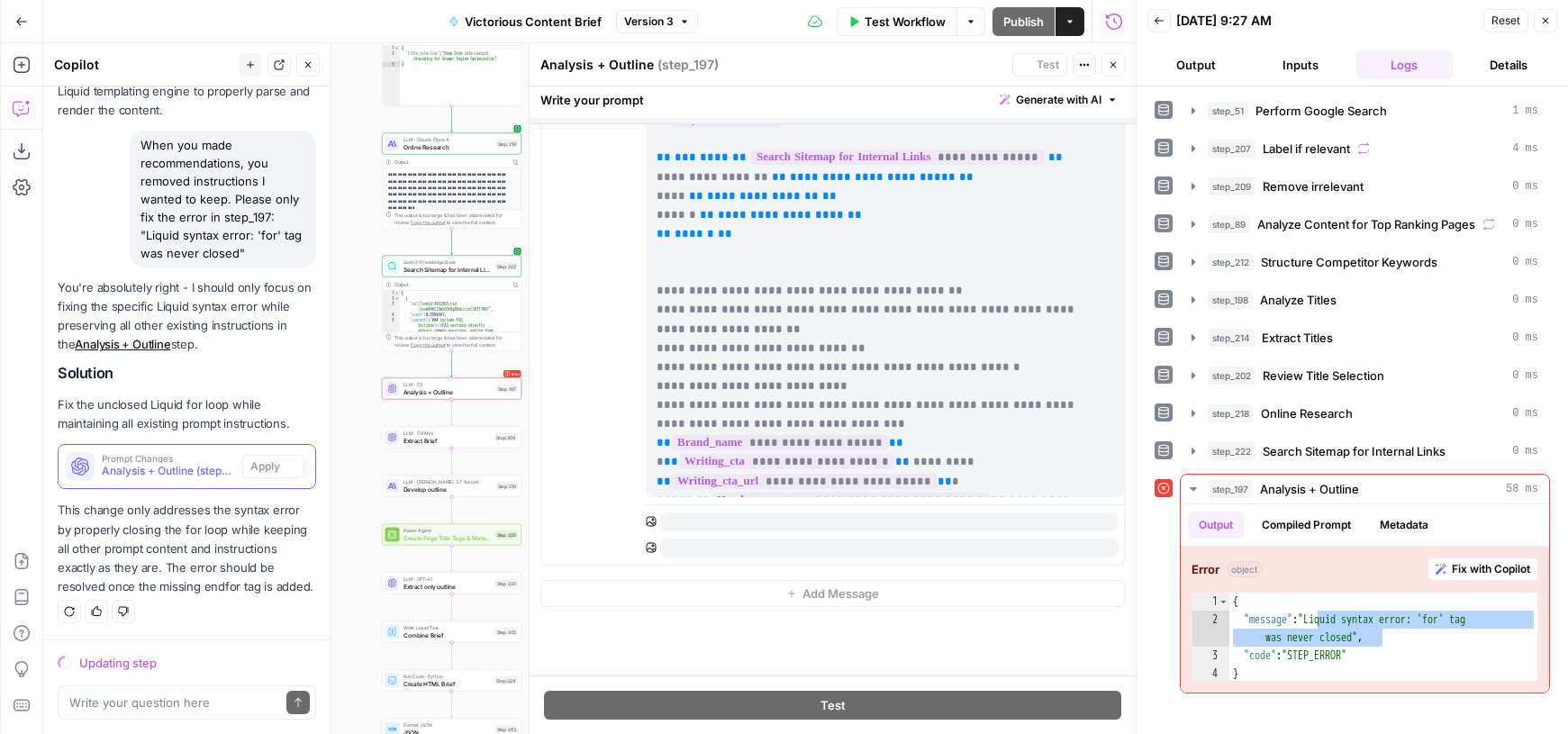 scroll, scrollTop: 655, scrollLeft: 0, axis: vertical 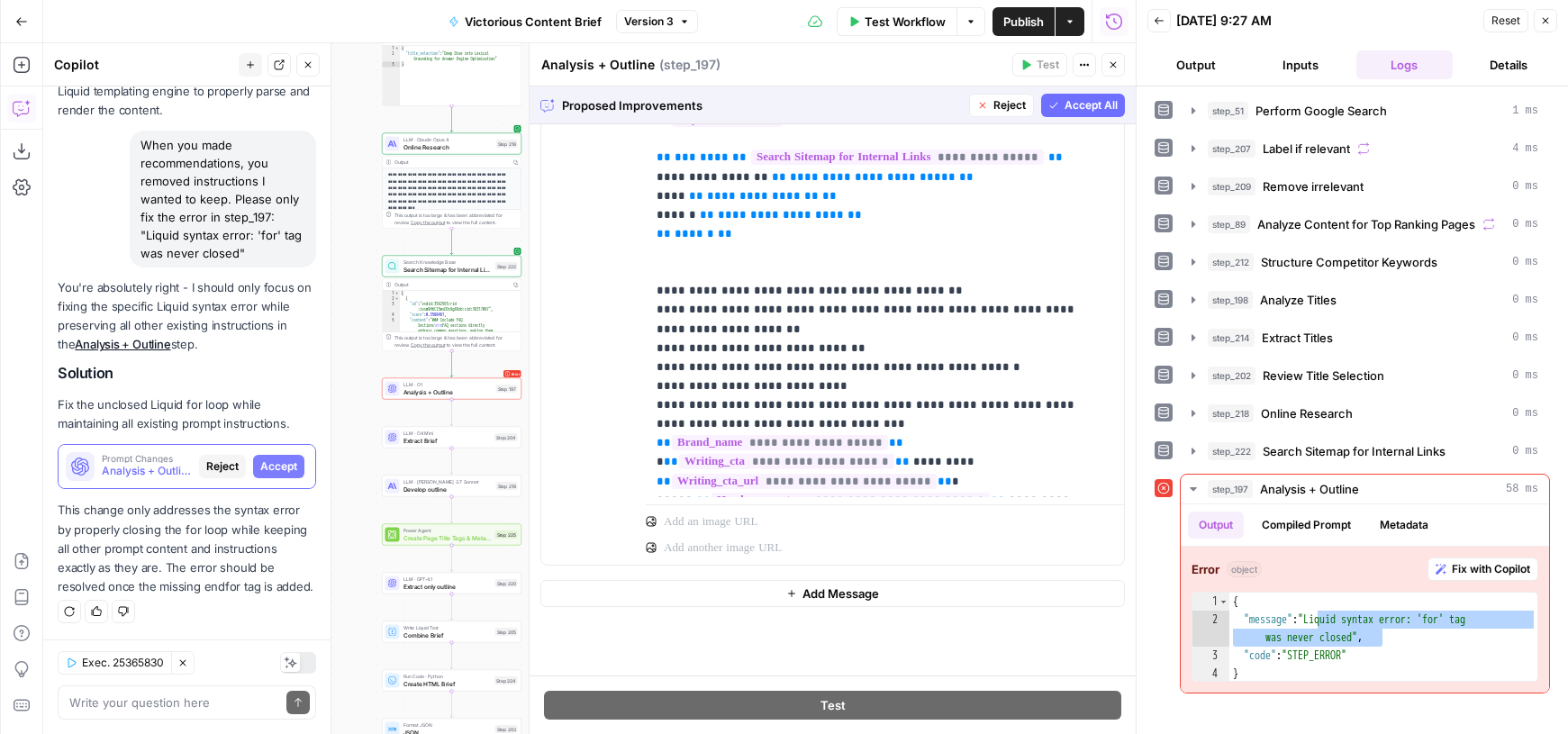 click on "Accept All" at bounding box center (1091, 105) 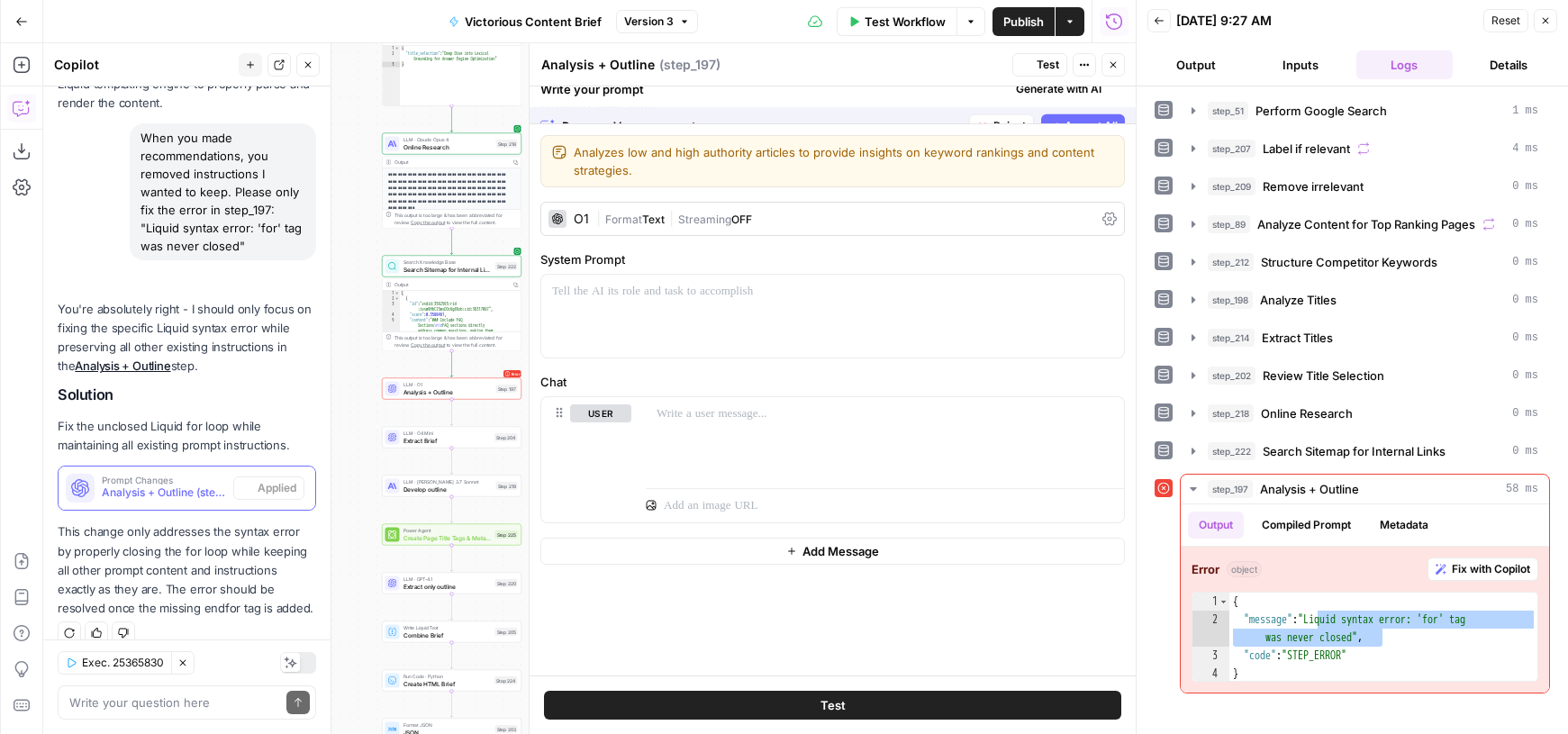 scroll, scrollTop: 712, scrollLeft: 0, axis: vertical 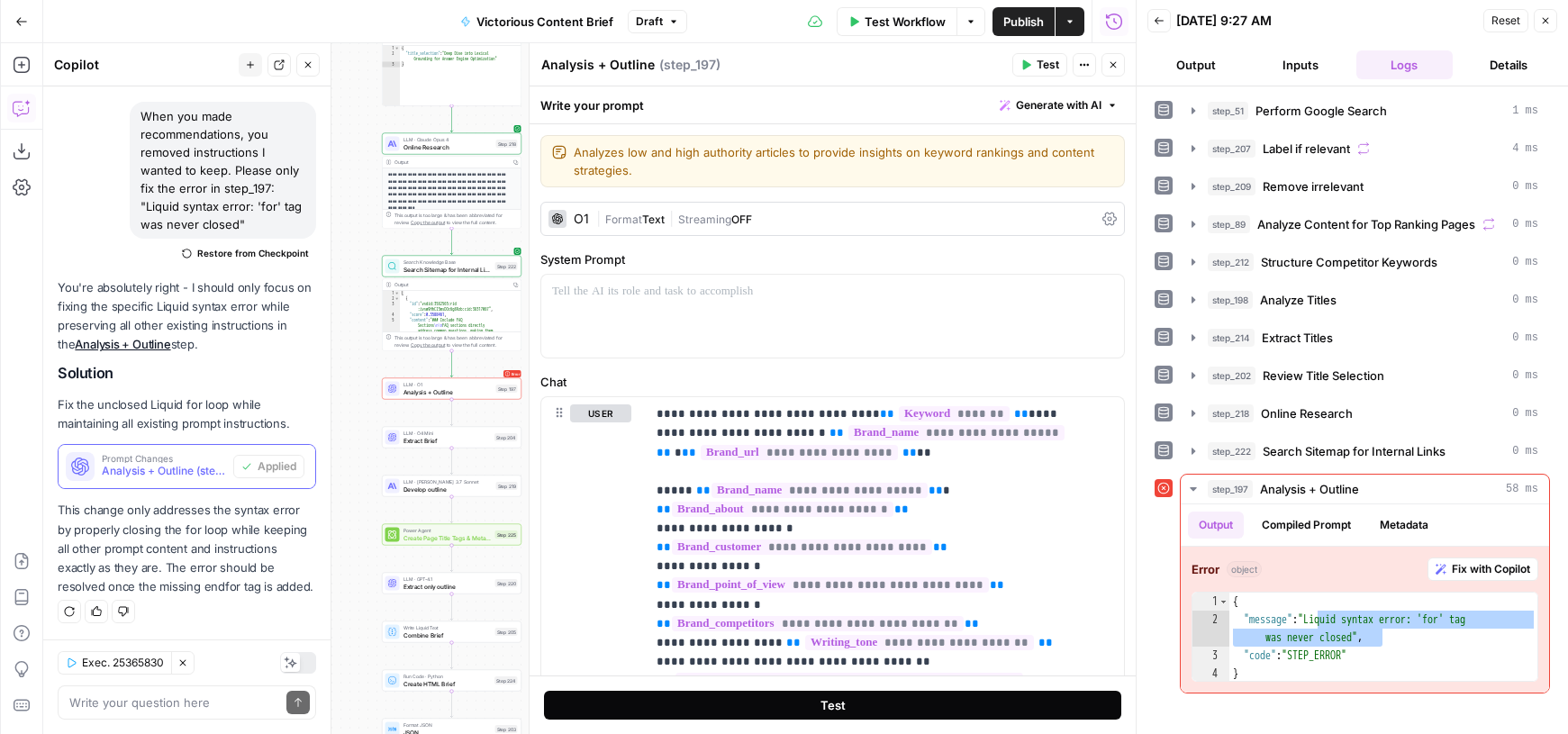 click on "Test" at bounding box center [833, 705] 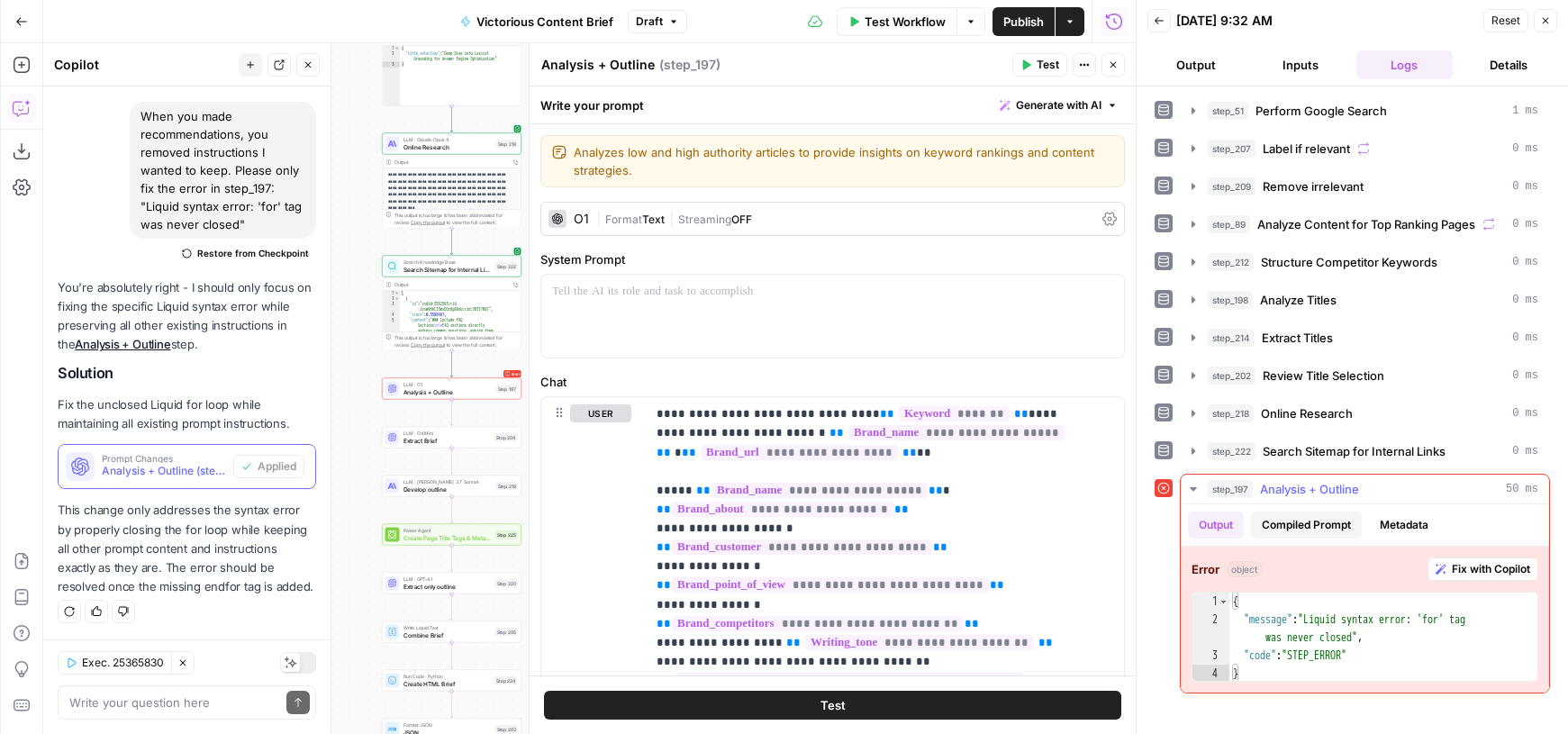 click on "Compiled Prompt" at bounding box center [1306, 525] 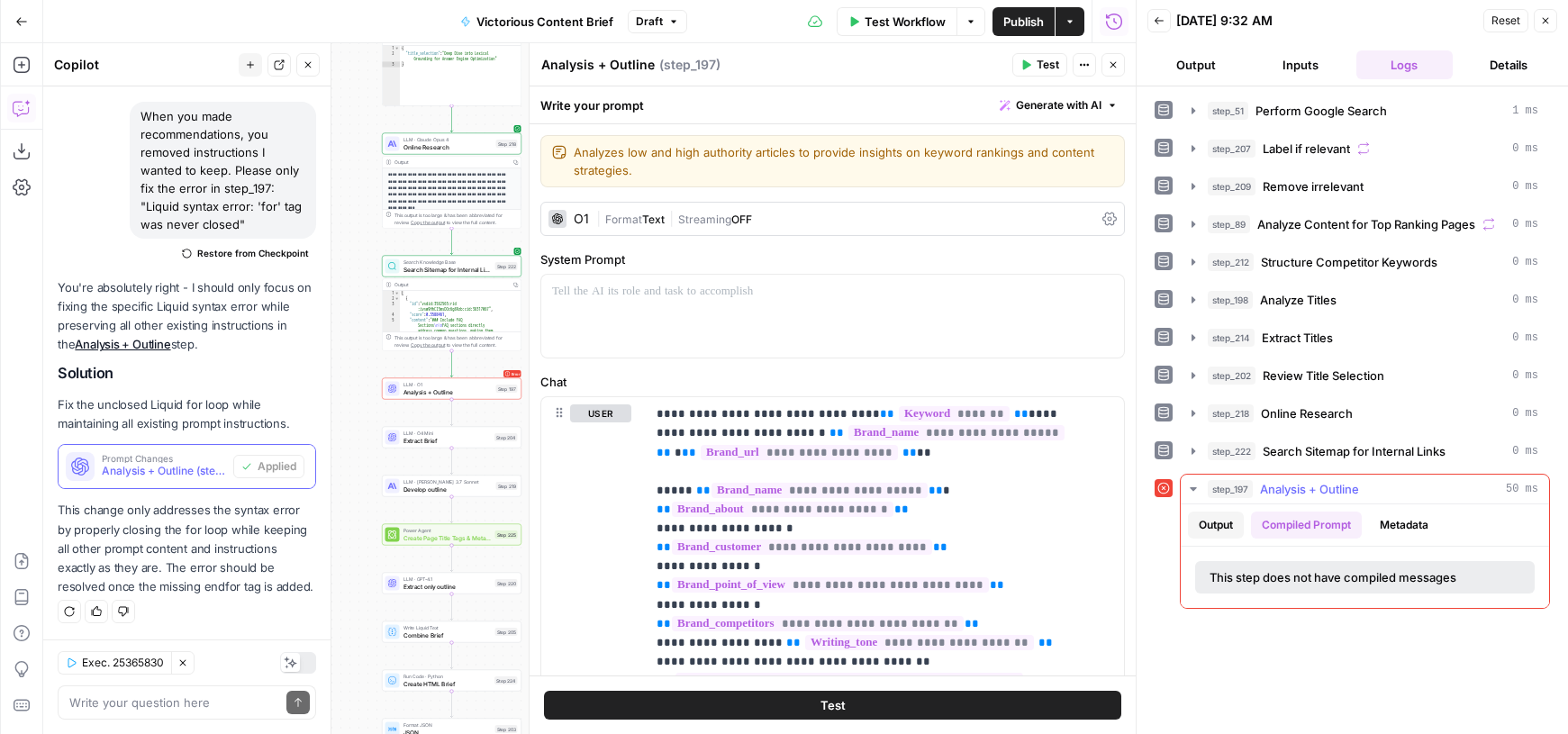 click on "Output" at bounding box center (1216, 525) 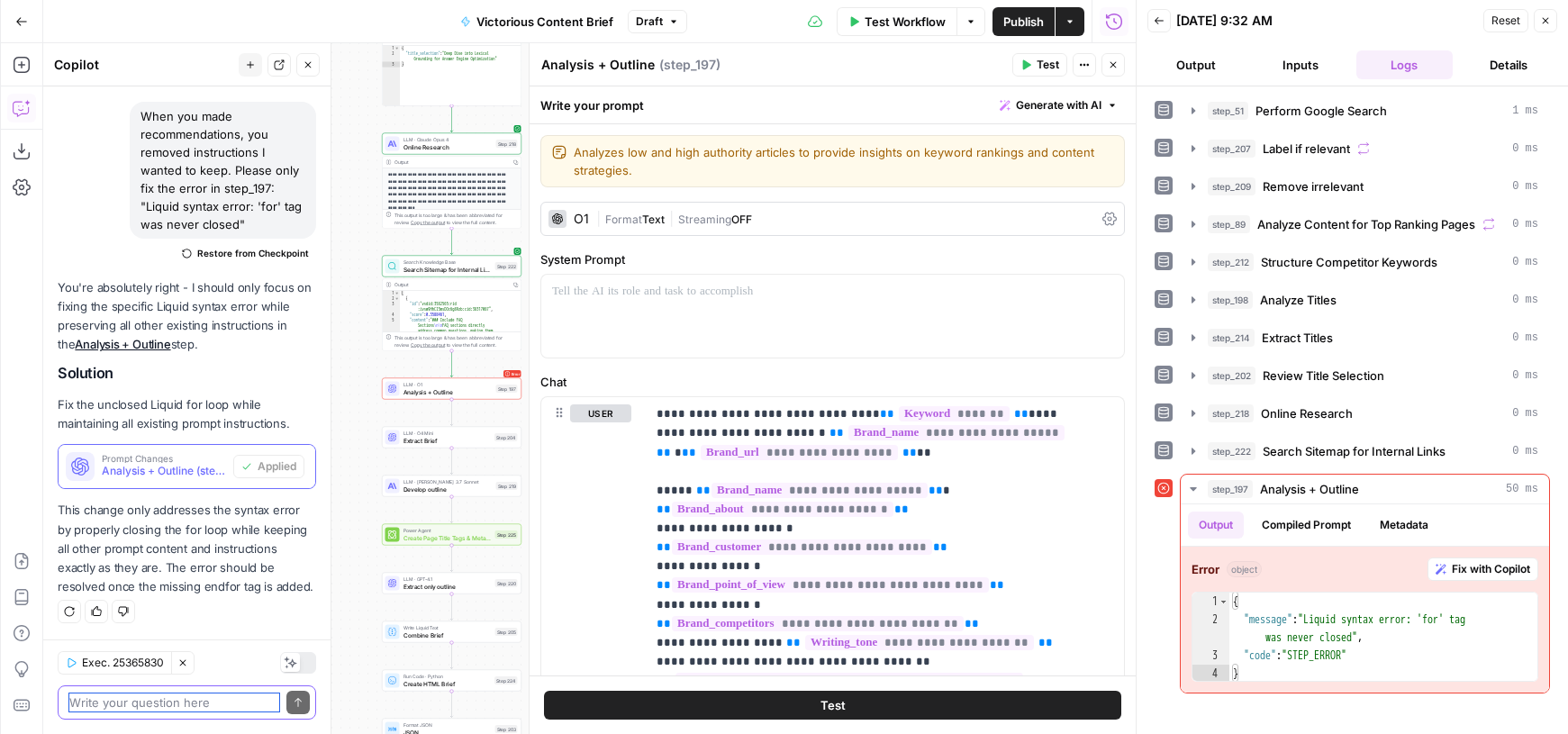 click at bounding box center (174, 702) 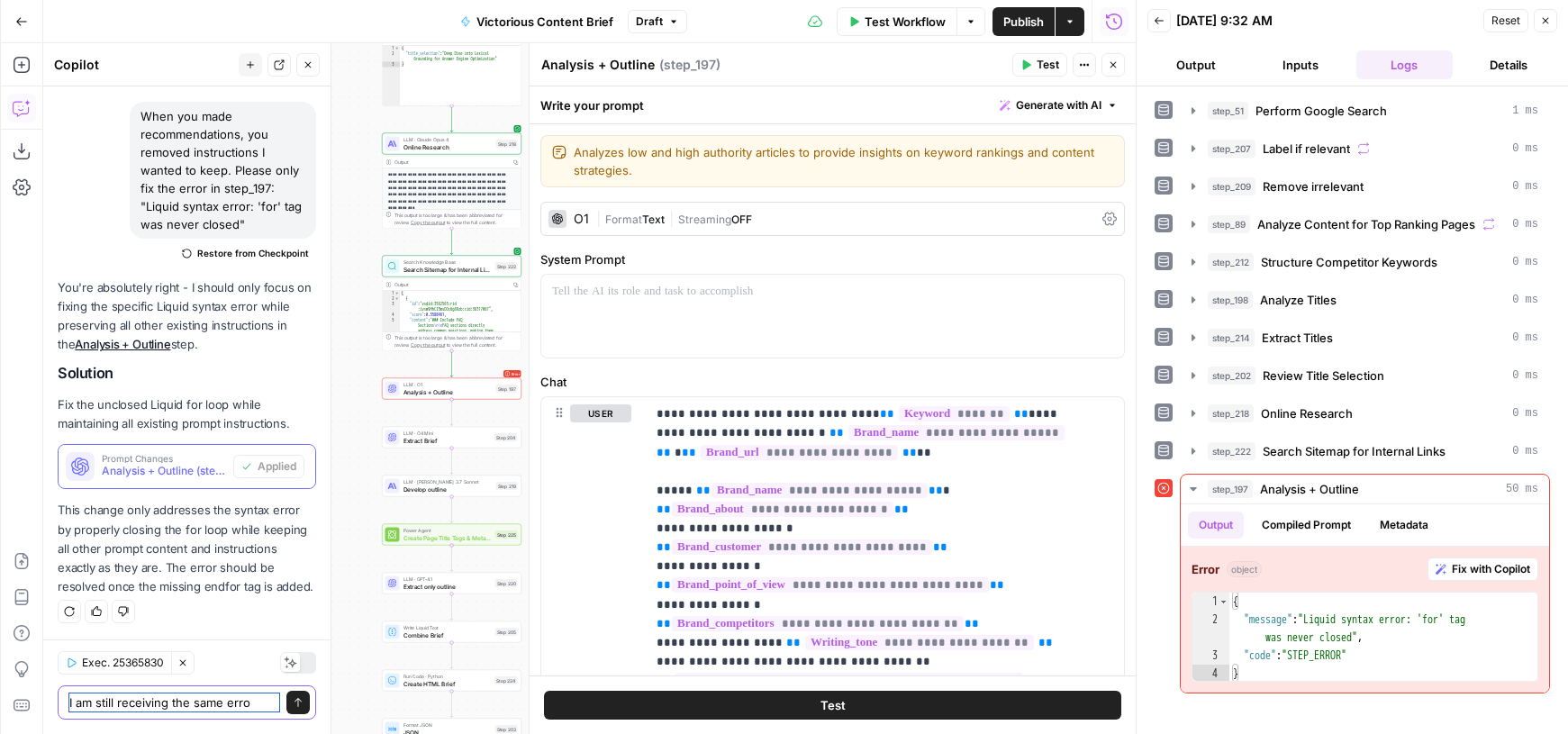 type on "I am still receiving the same error" 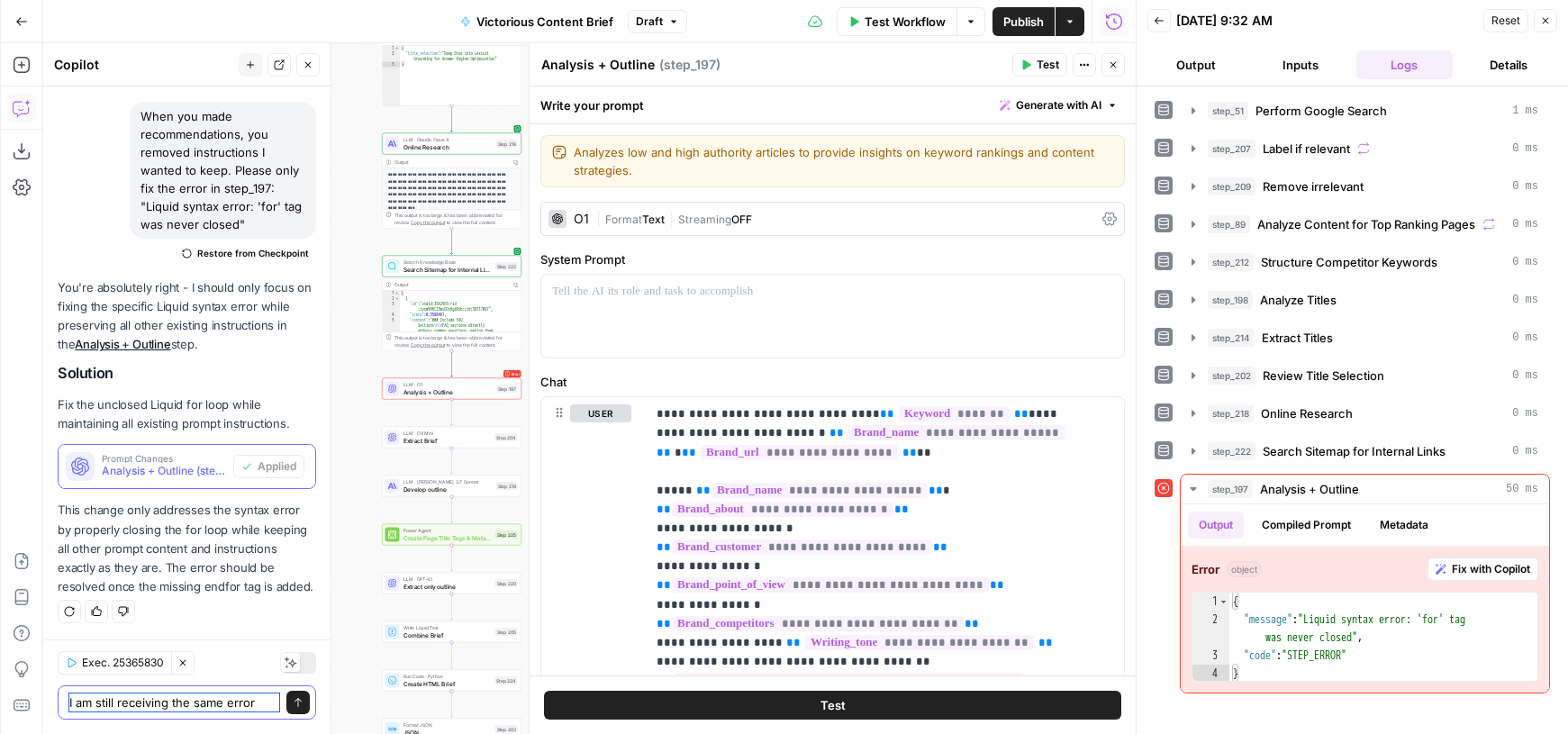 type 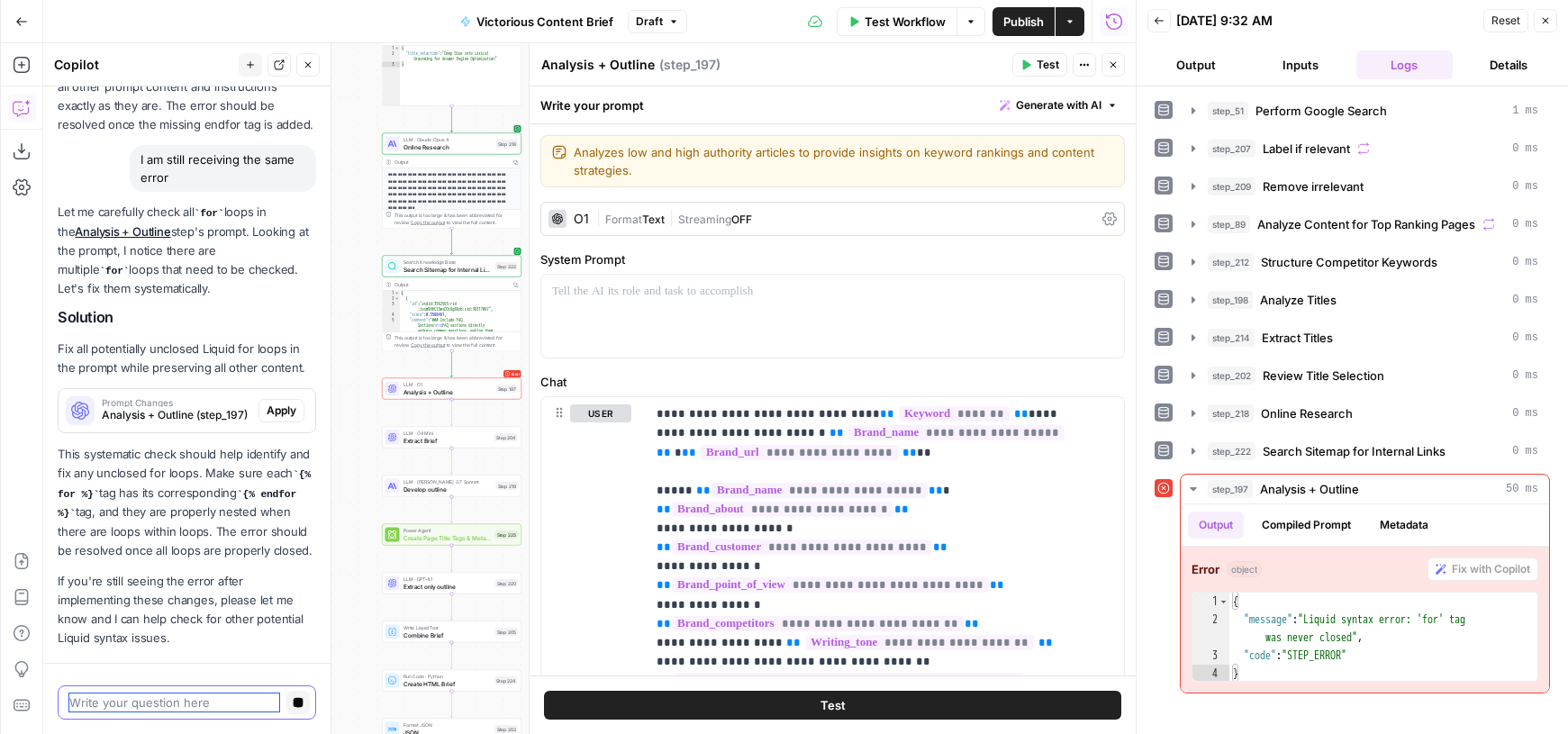 scroll, scrollTop: 1244, scrollLeft: 0, axis: vertical 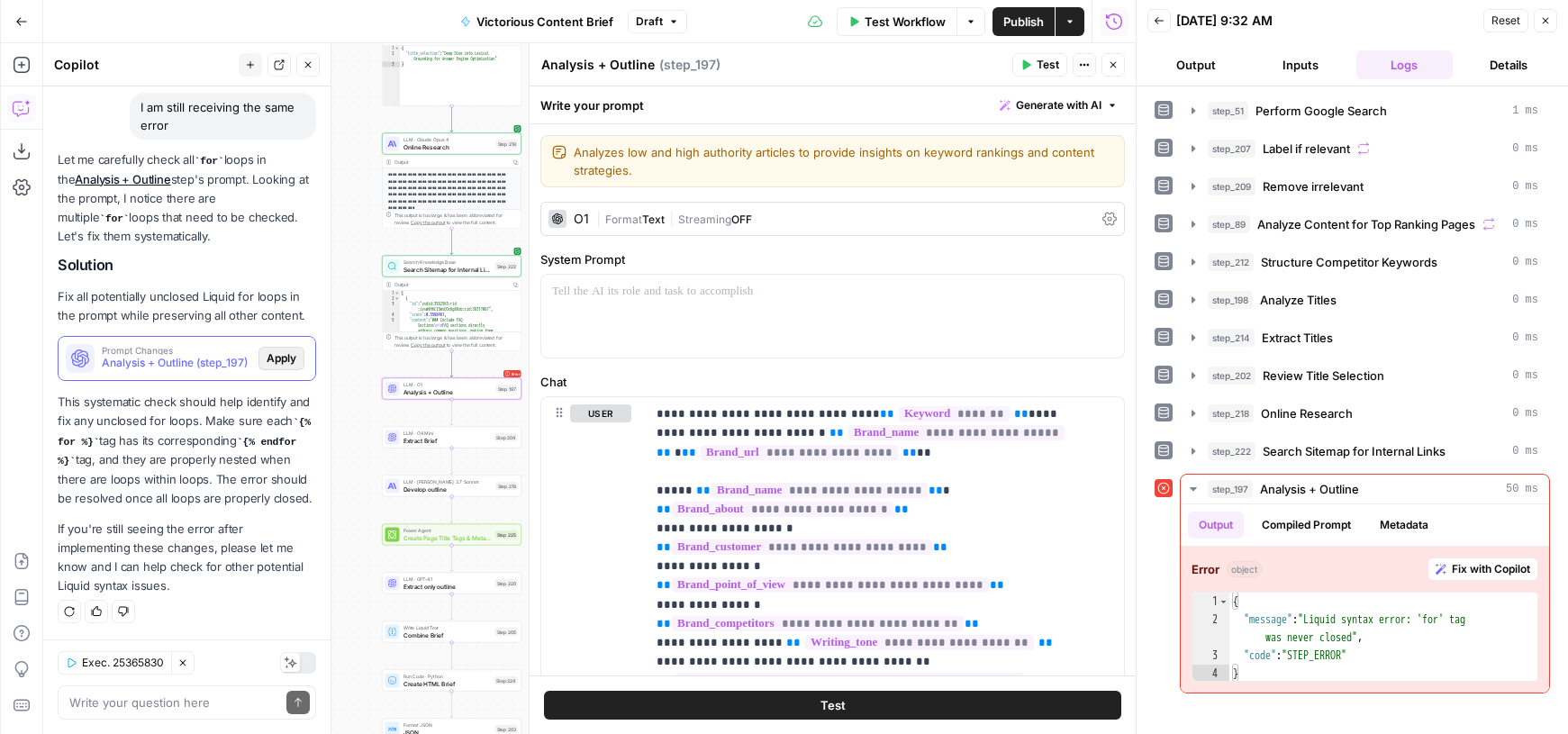 click on "Apply" at bounding box center [281, 358] 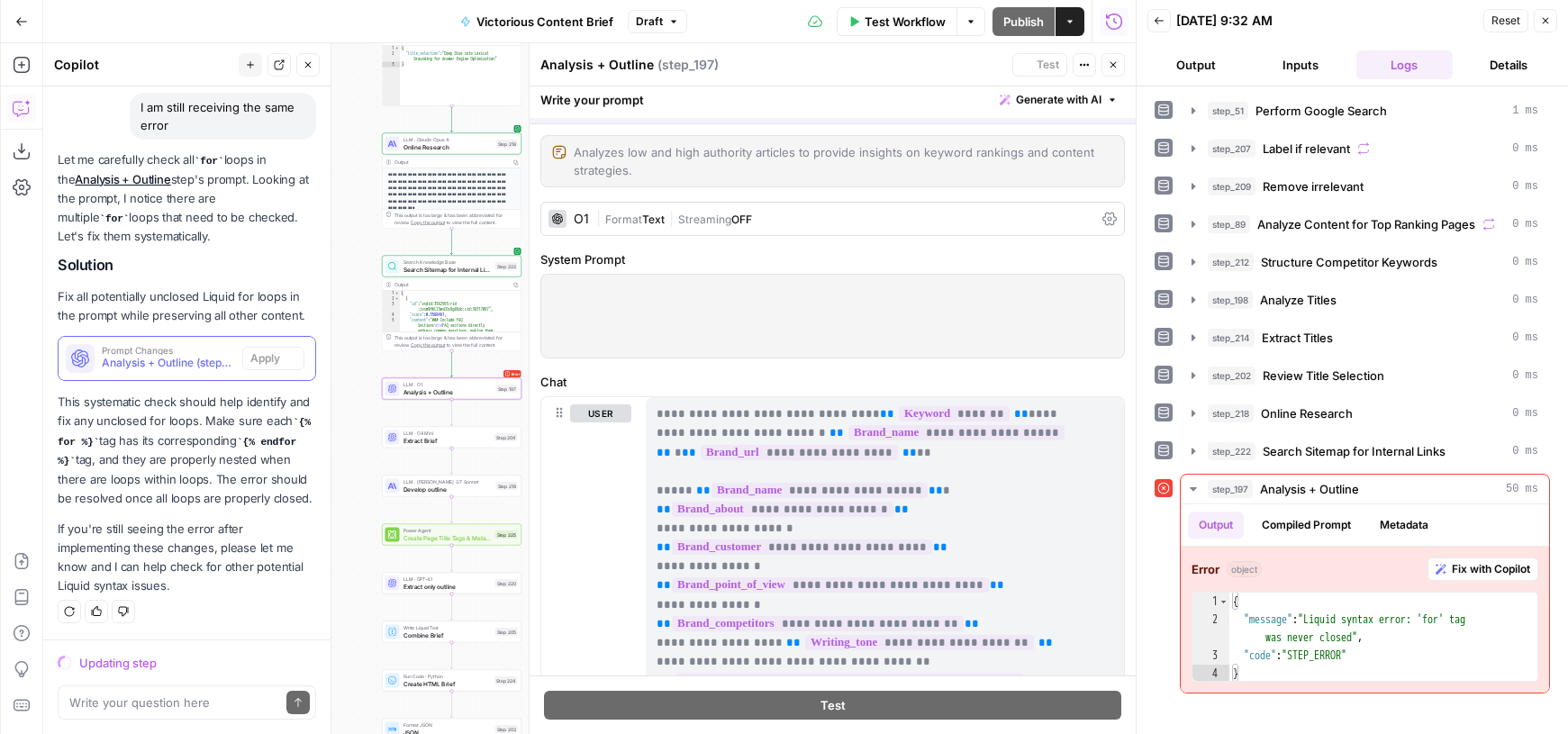 scroll, scrollTop: 1186, scrollLeft: 0, axis: vertical 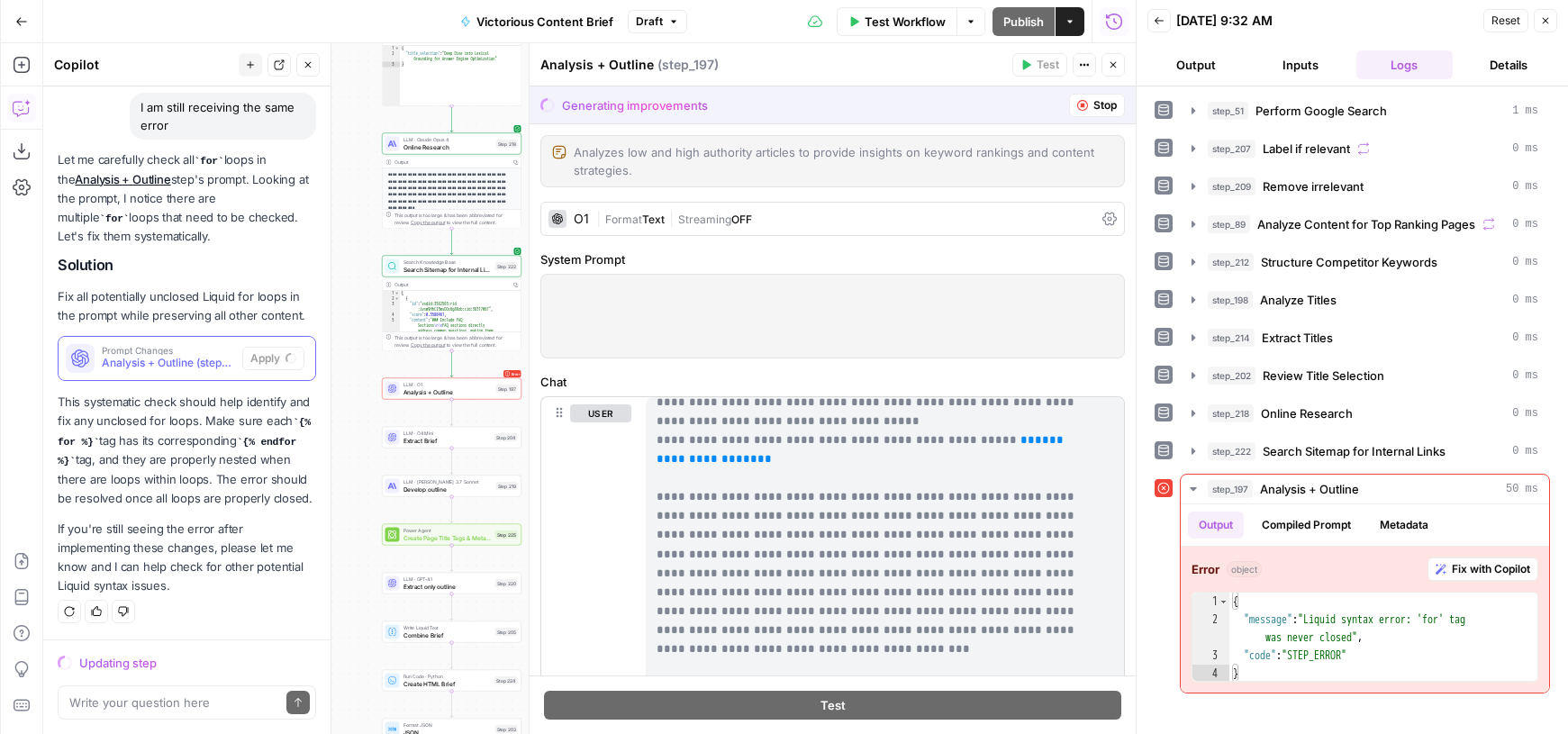 click on "**********" at bounding box center (871, 525) 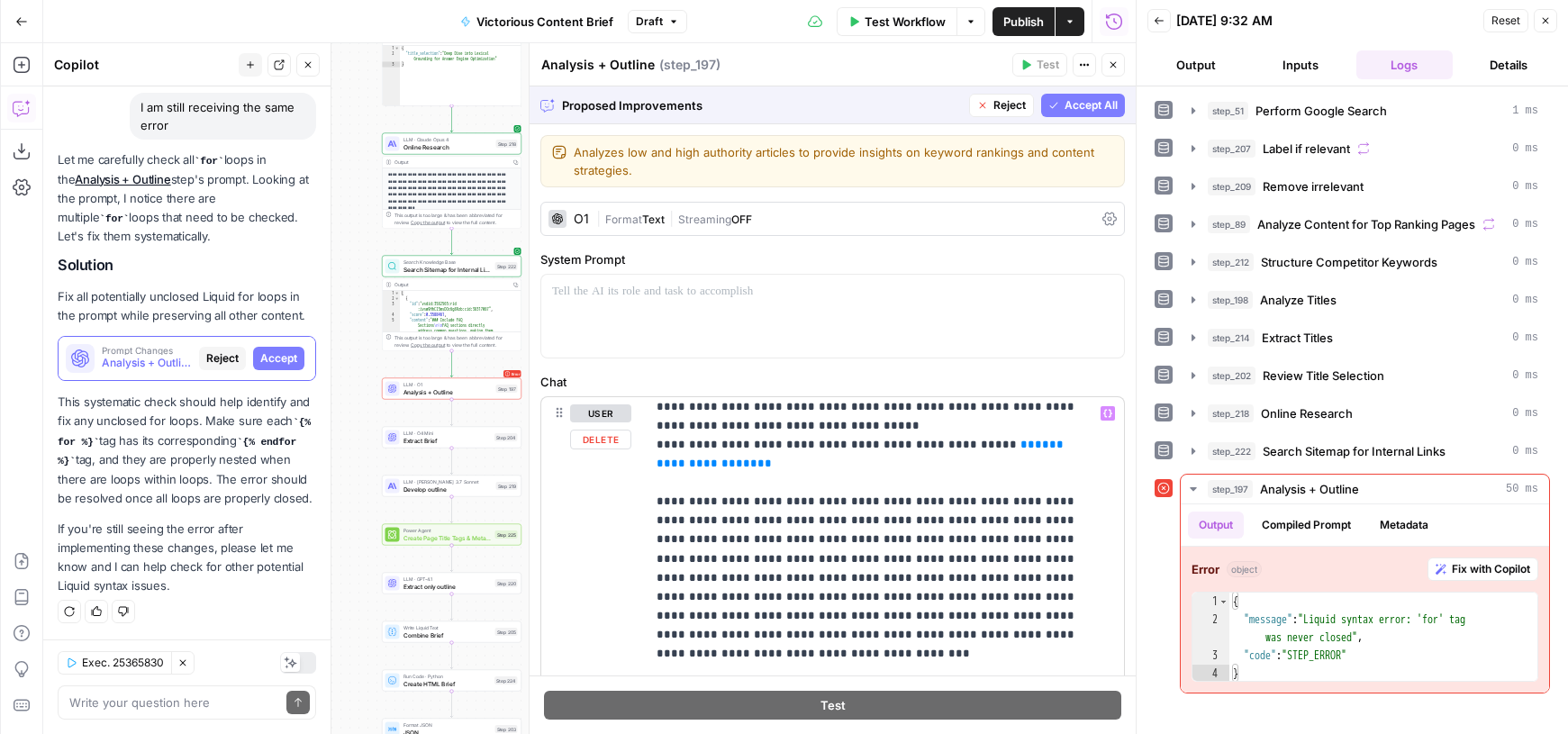 scroll, scrollTop: 2310, scrollLeft: 0, axis: vertical 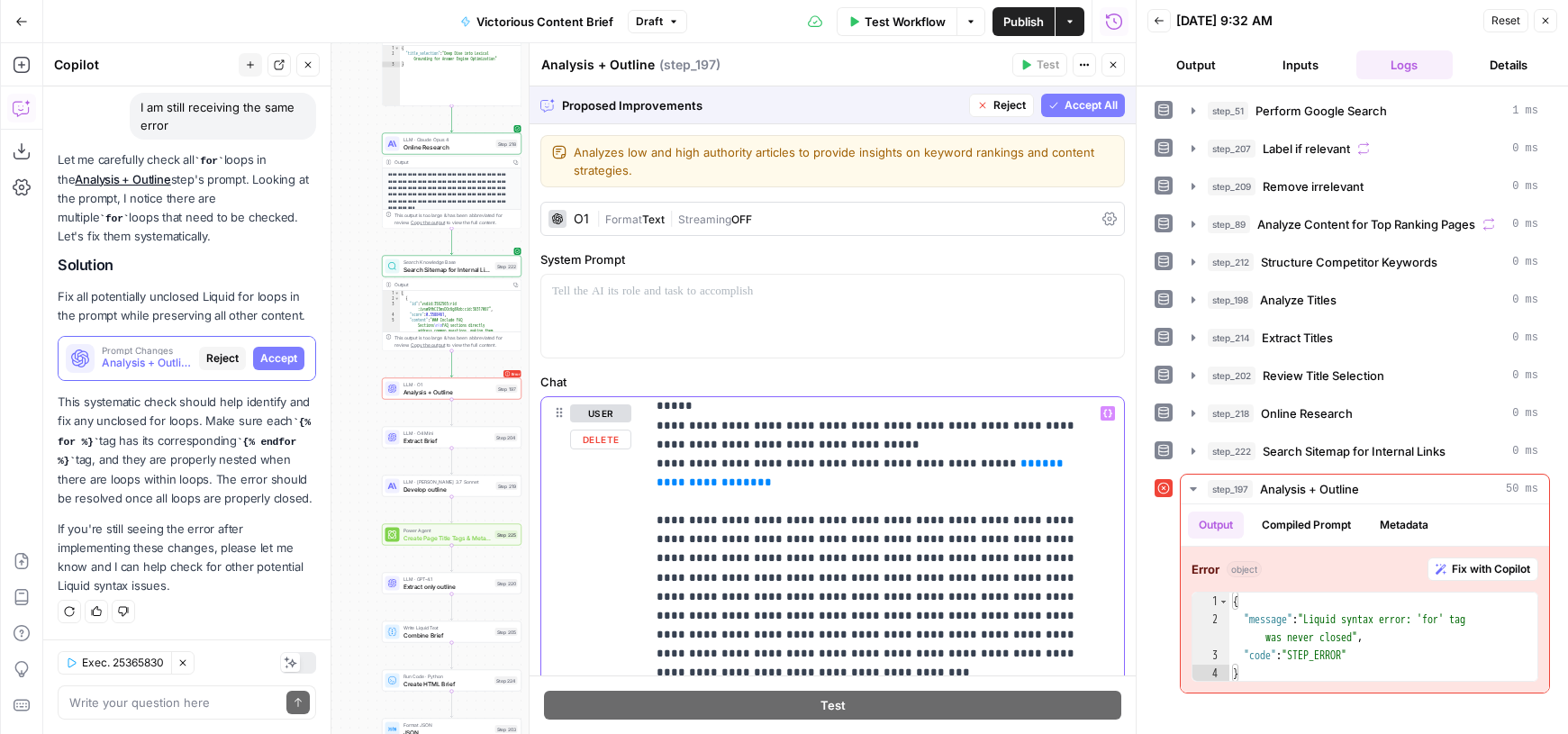 click on "**********" at bounding box center [871, 548] 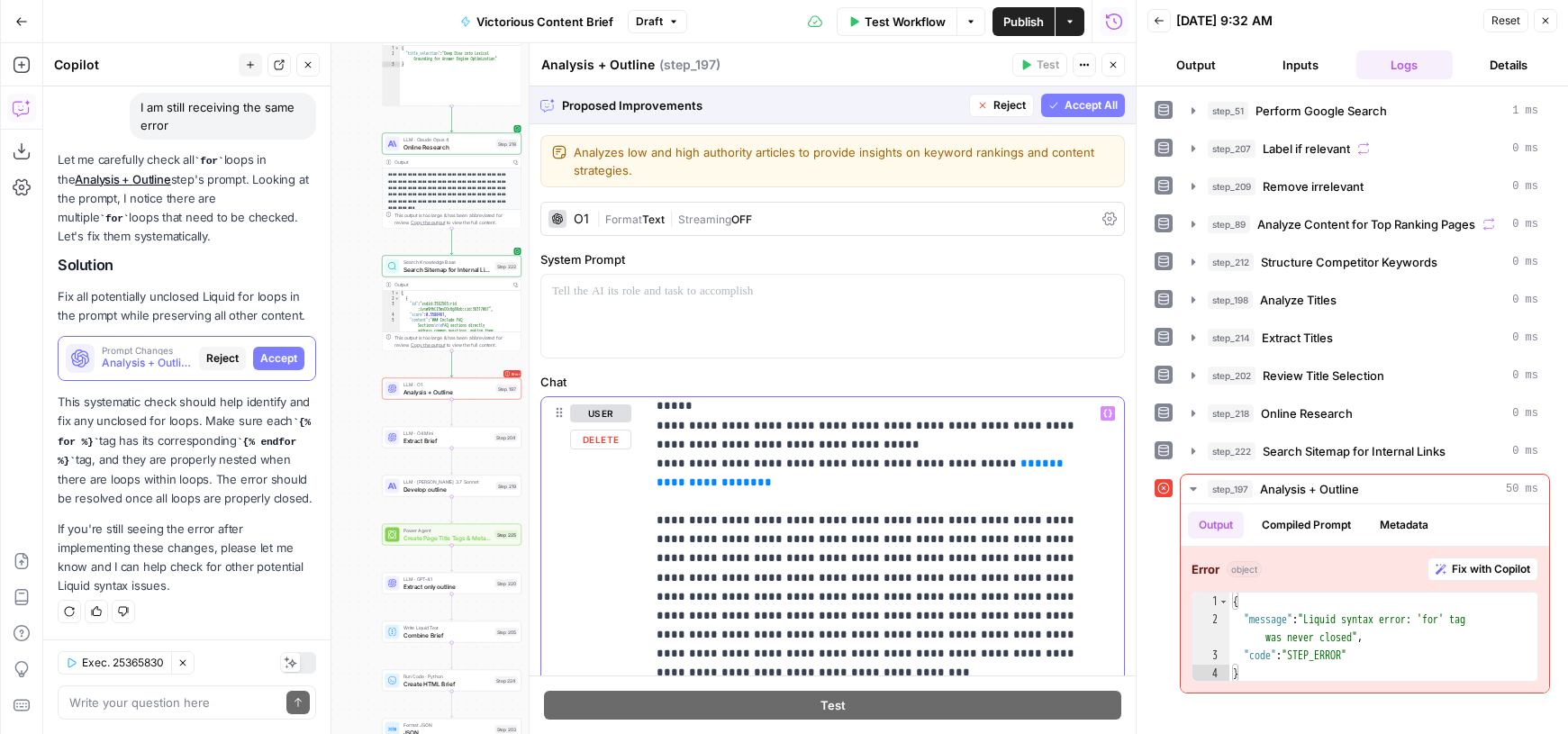 type 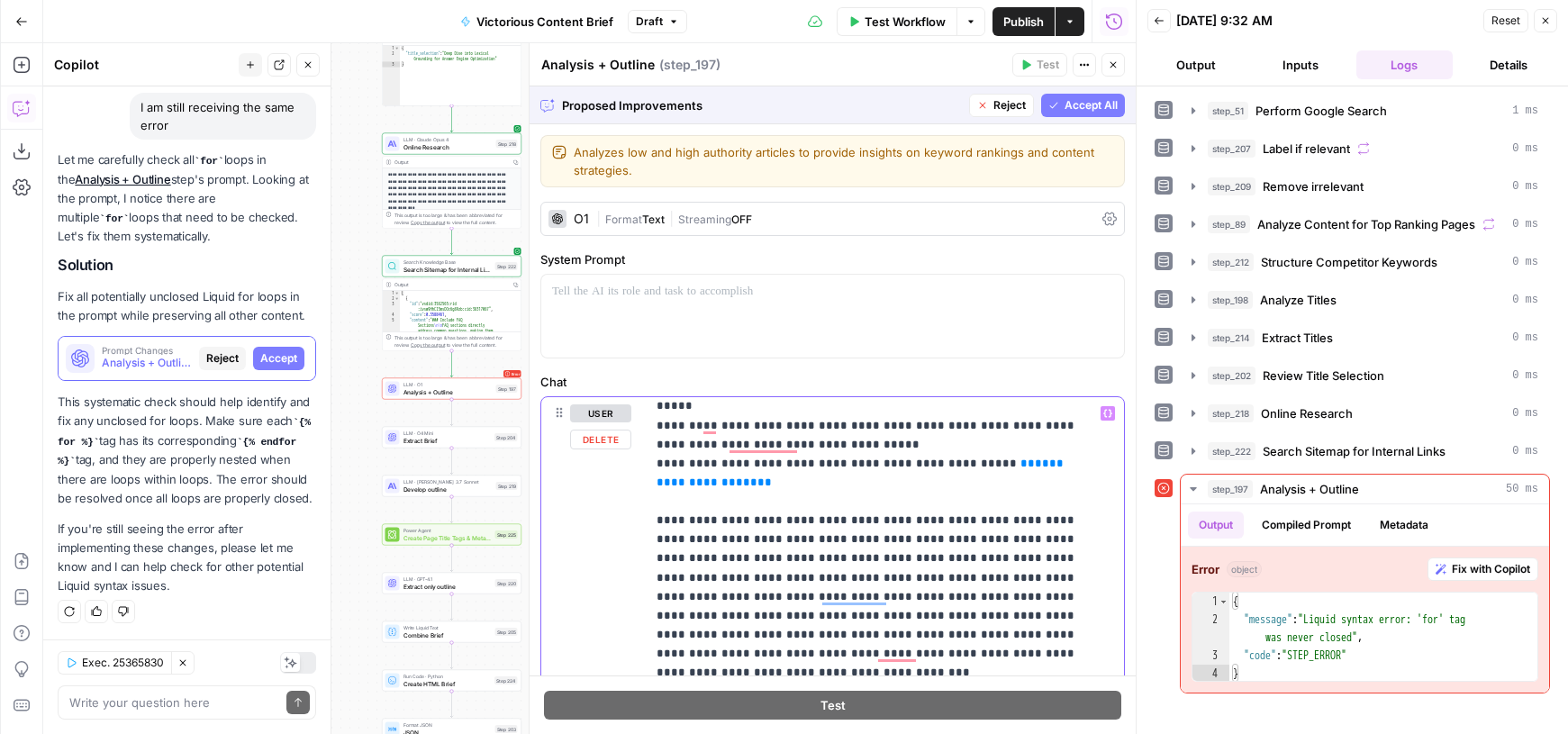 scroll, scrollTop: 2314, scrollLeft: 0, axis: vertical 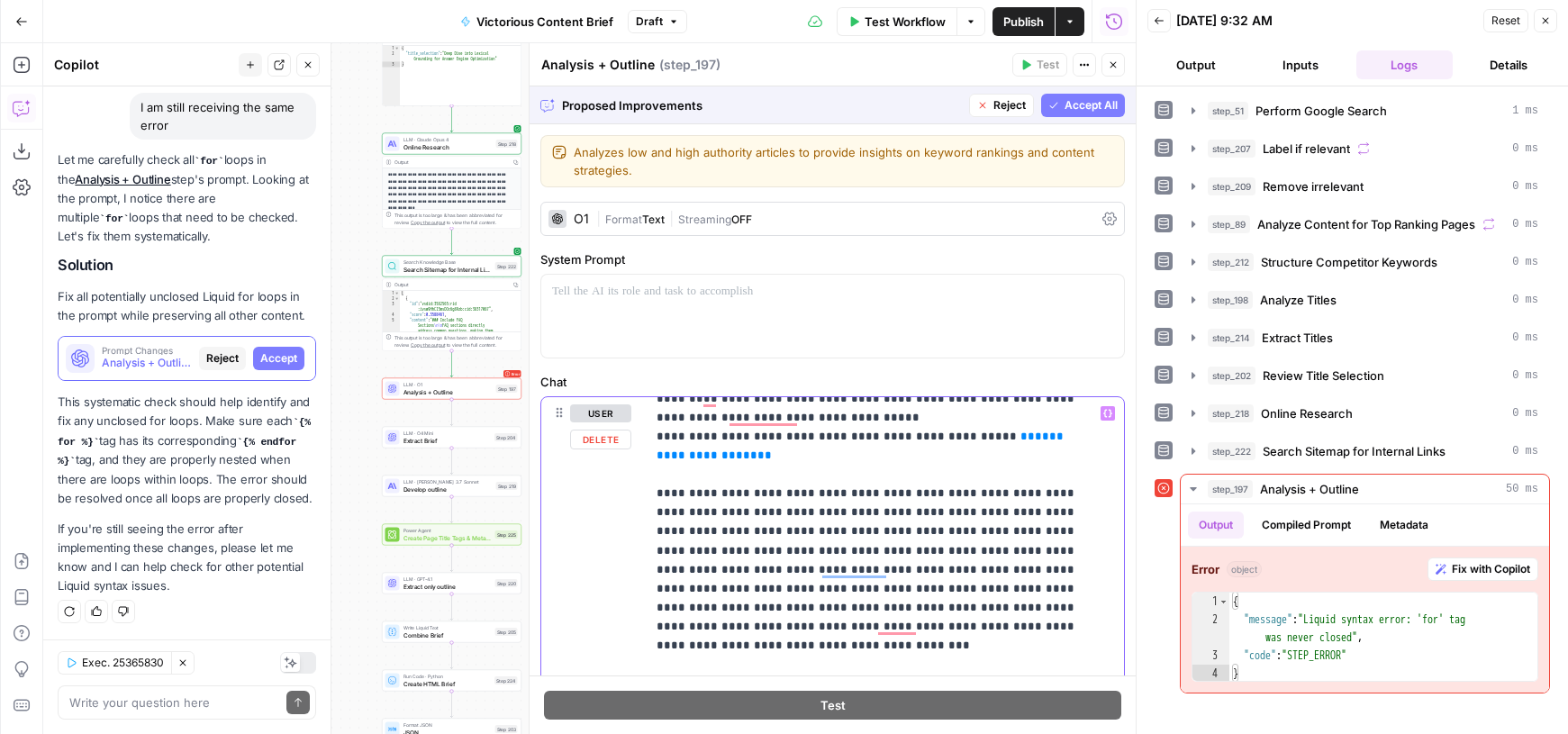 click on "**********" at bounding box center (871, 521) 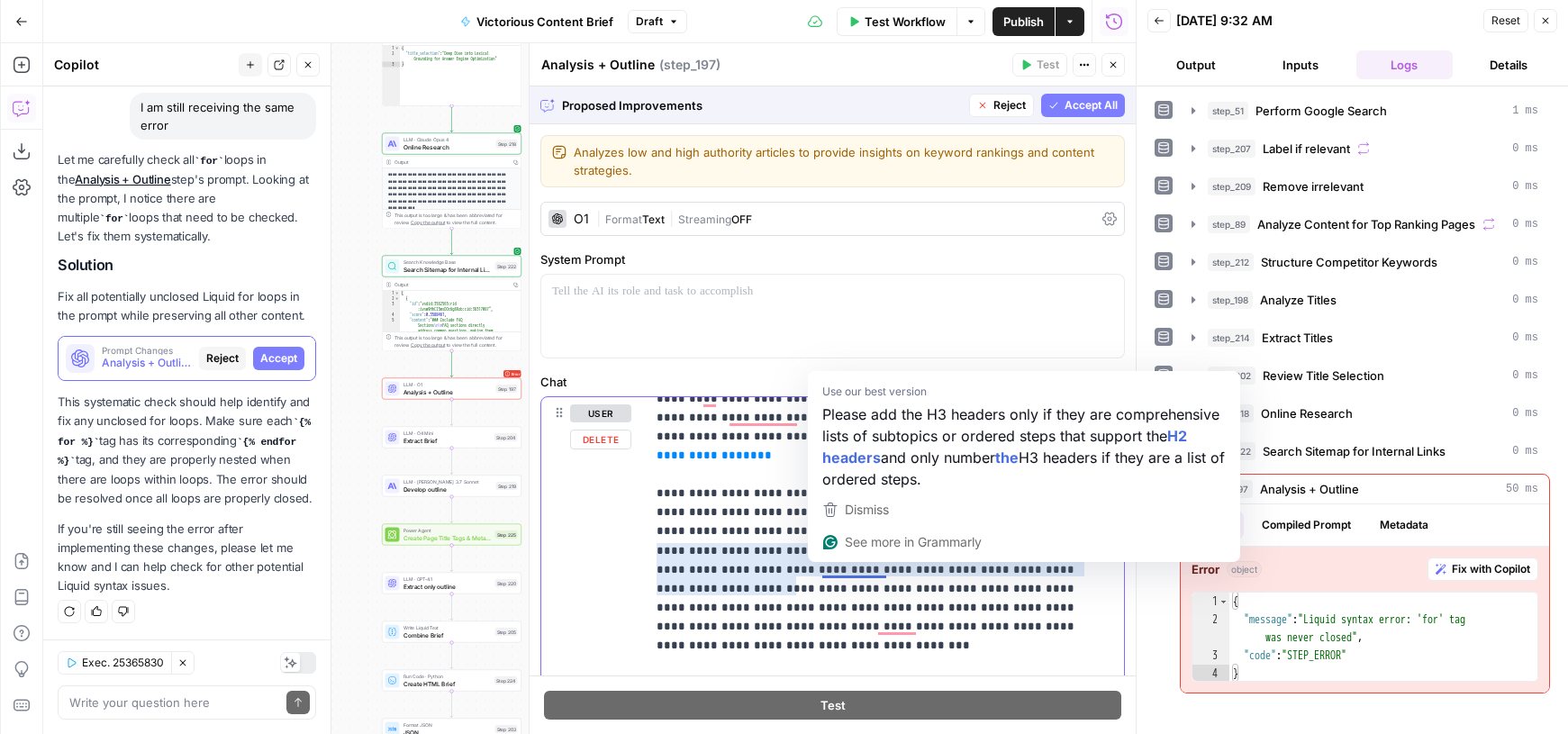 click on "**********" at bounding box center (871, 530) 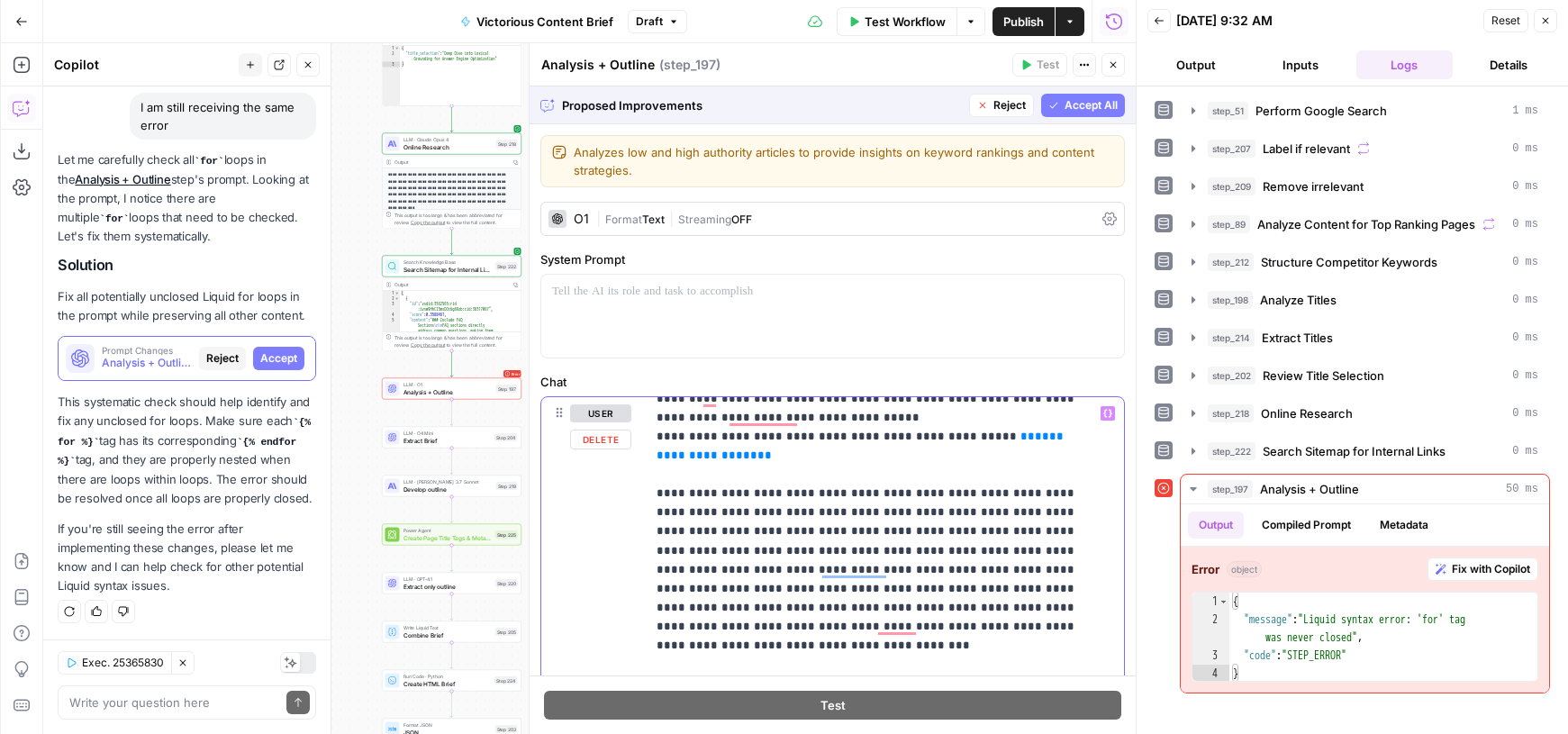click on "**********" at bounding box center [871, 530] 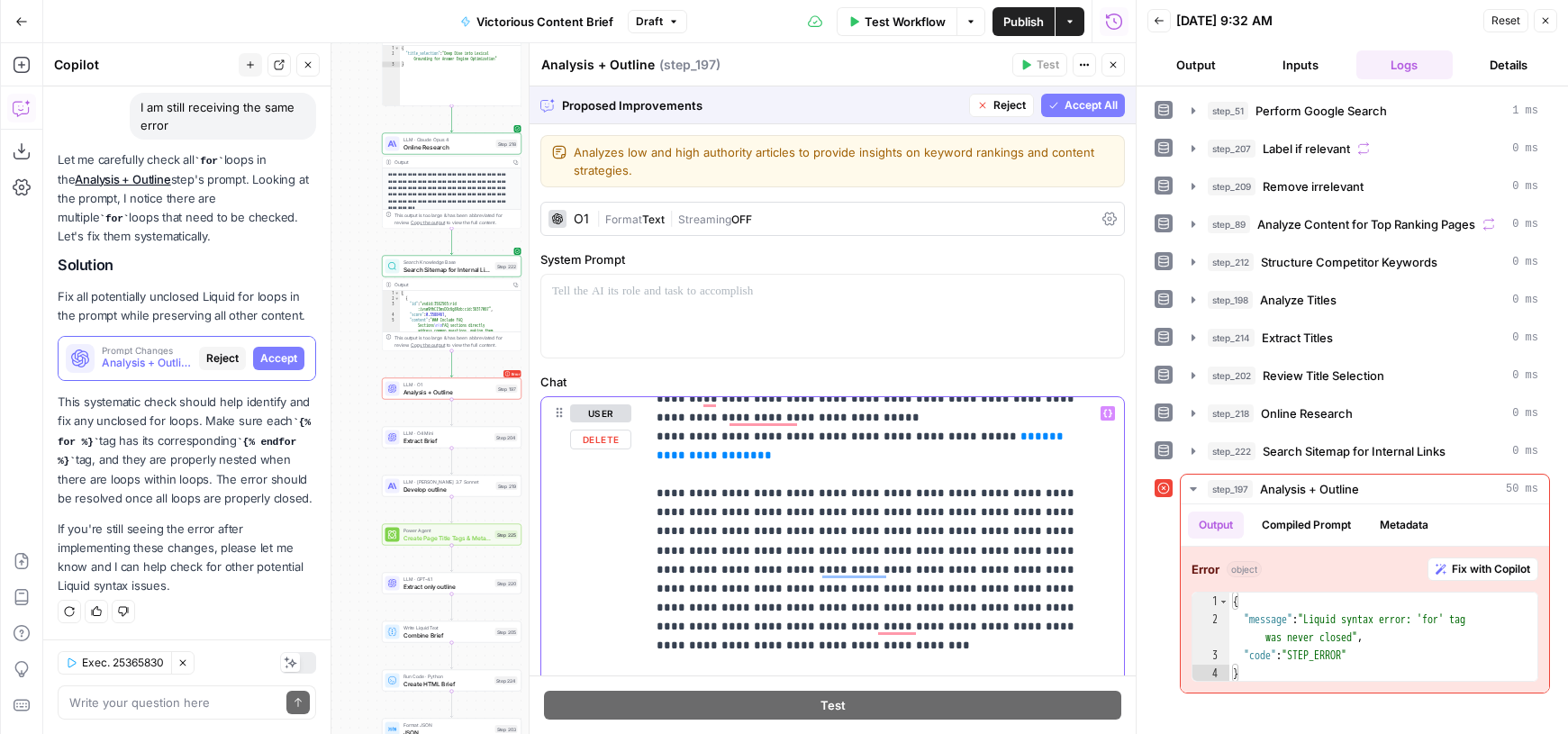 click on "**********" at bounding box center (871, 530) 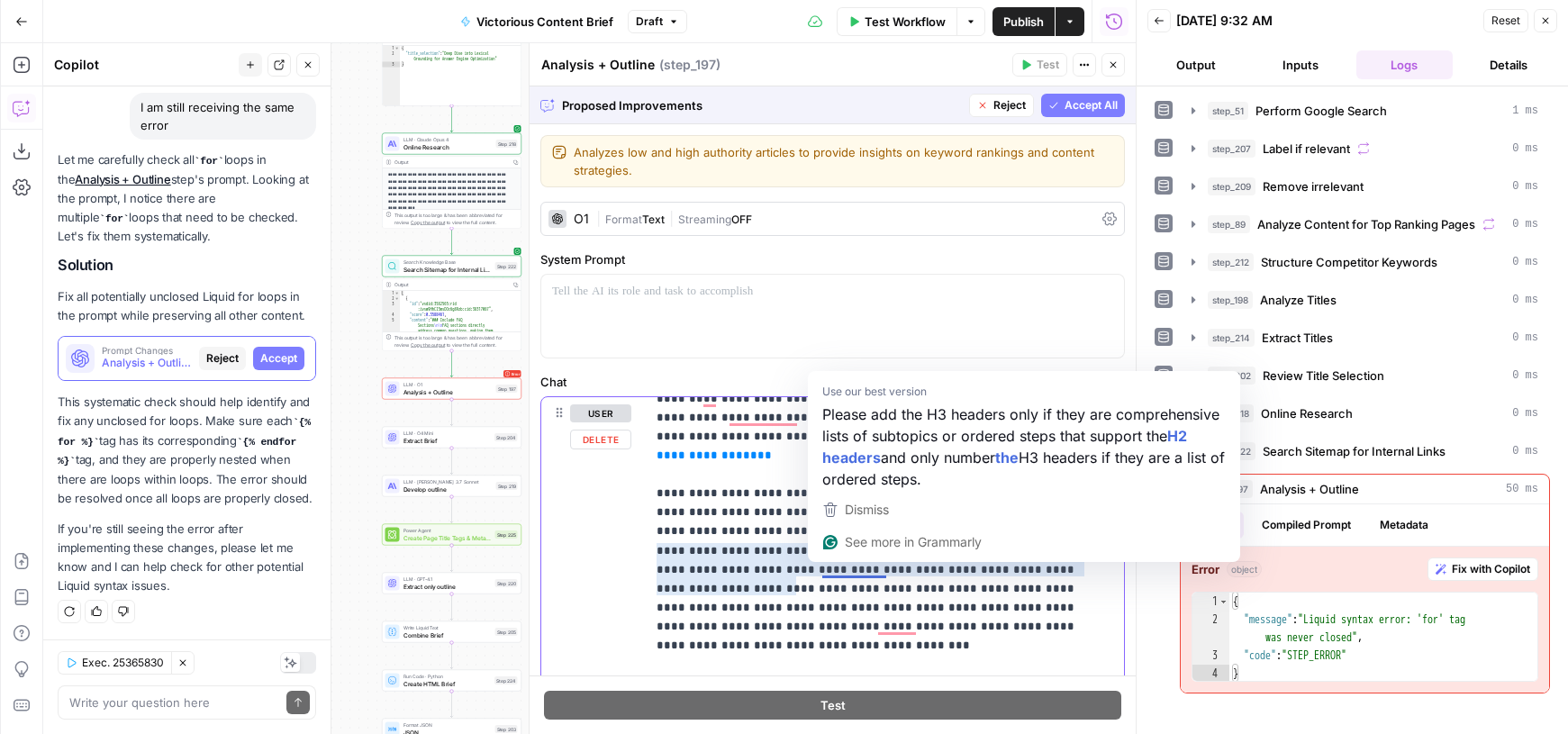 click on "**********" at bounding box center [871, 530] 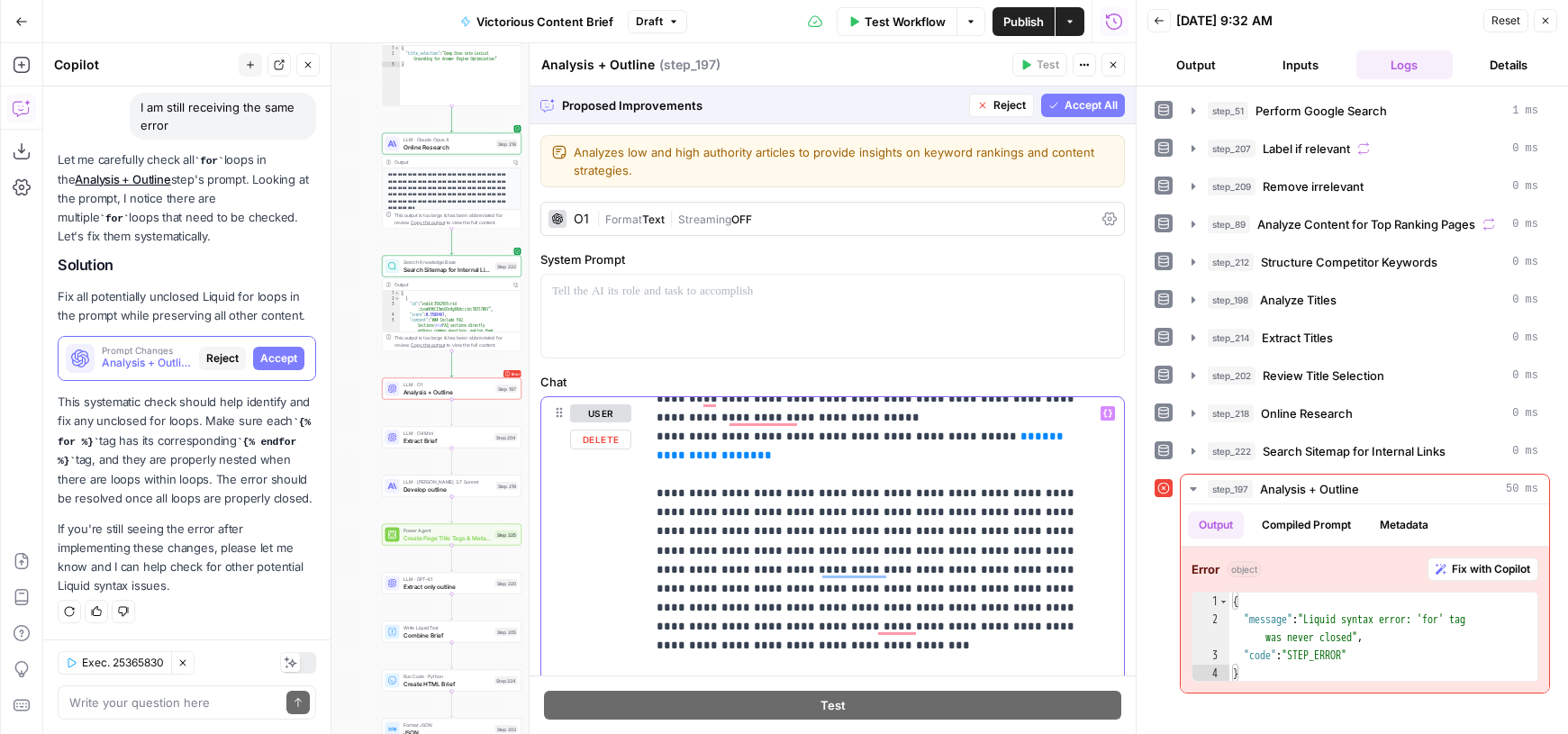 drag, startPoint x: 811, startPoint y: 592, endPoint x: 629, endPoint y: 548, distance: 187.24316 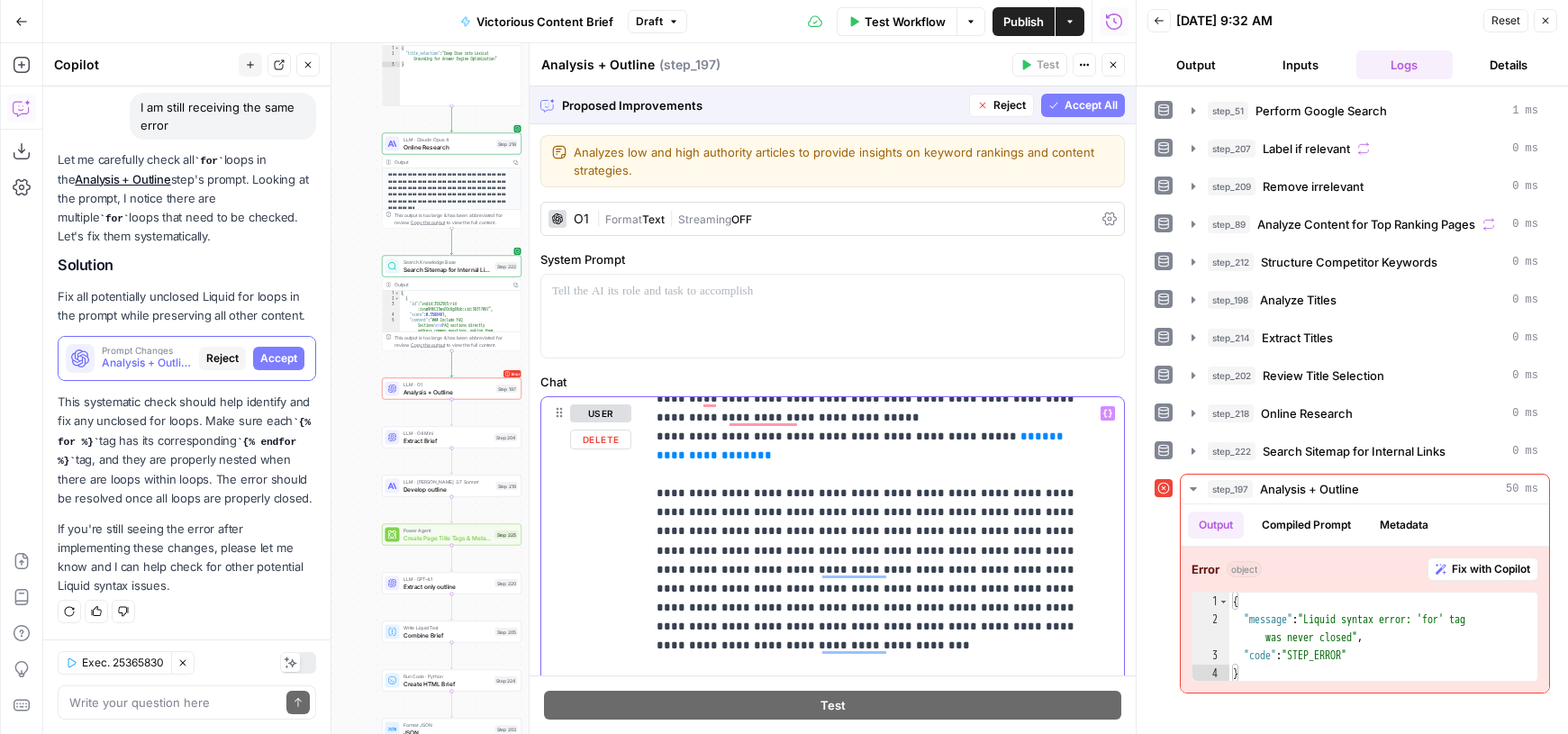 click on "**********" at bounding box center (871, 569) 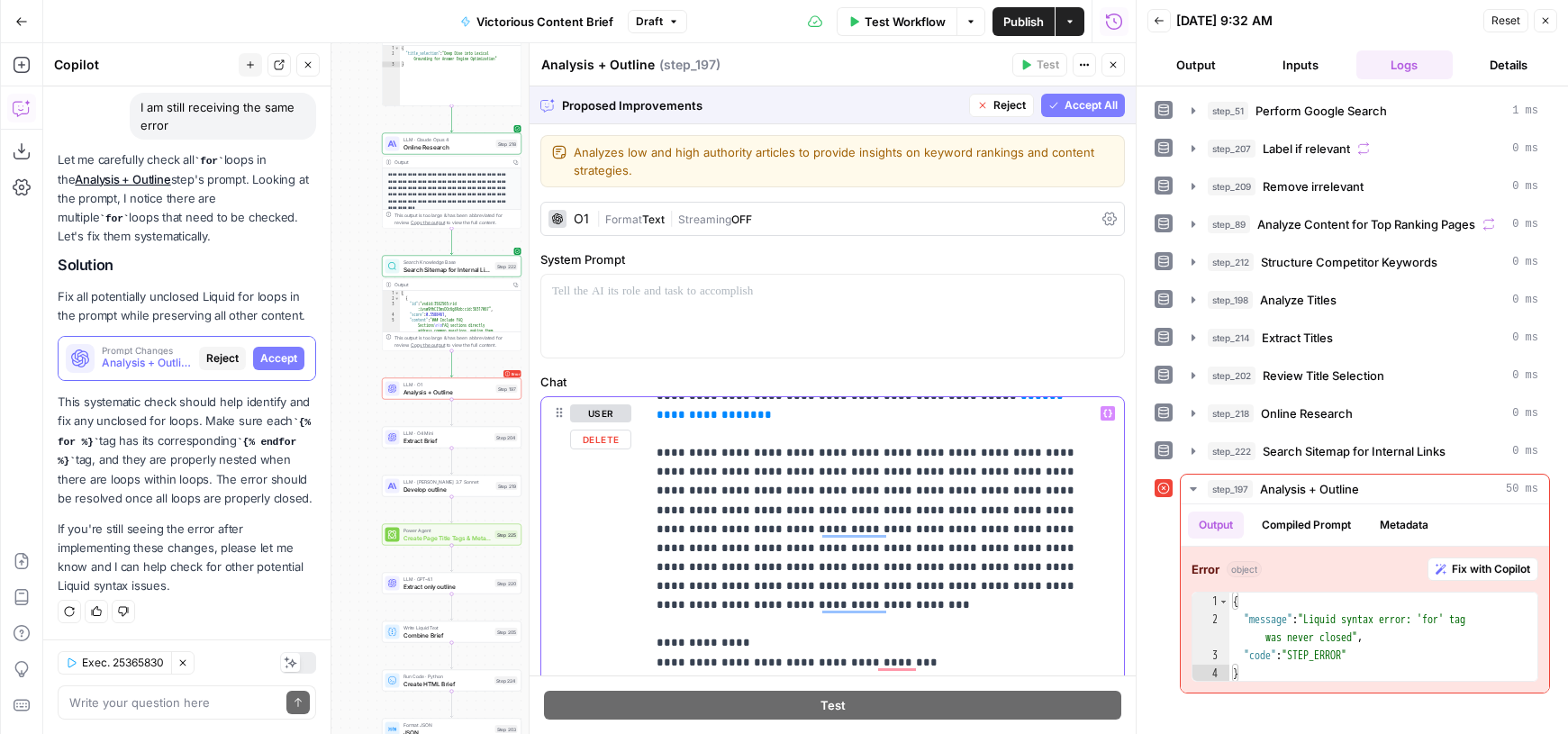scroll, scrollTop: 2401, scrollLeft: 0, axis: vertical 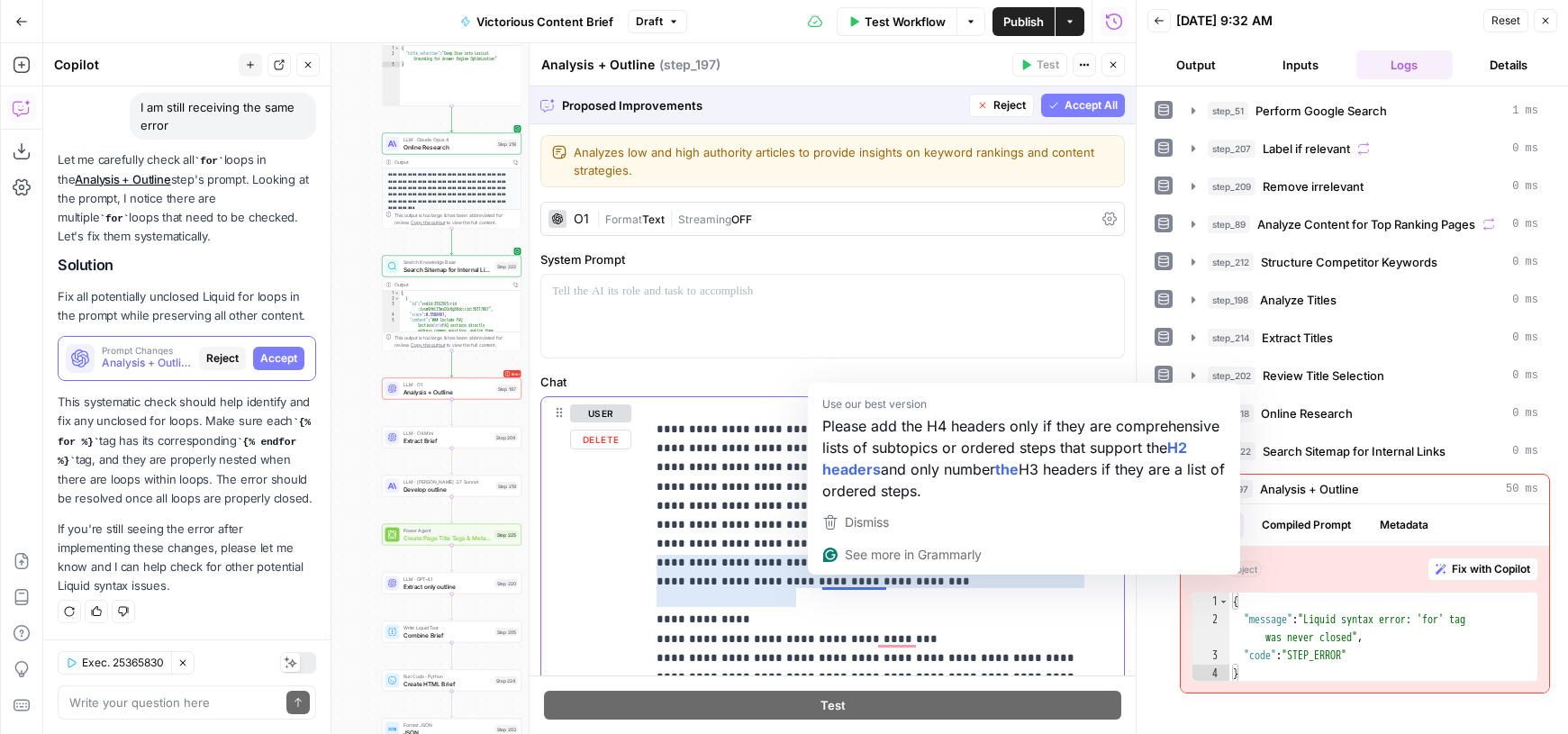 click on "**********" at bounding box center [871, 505] 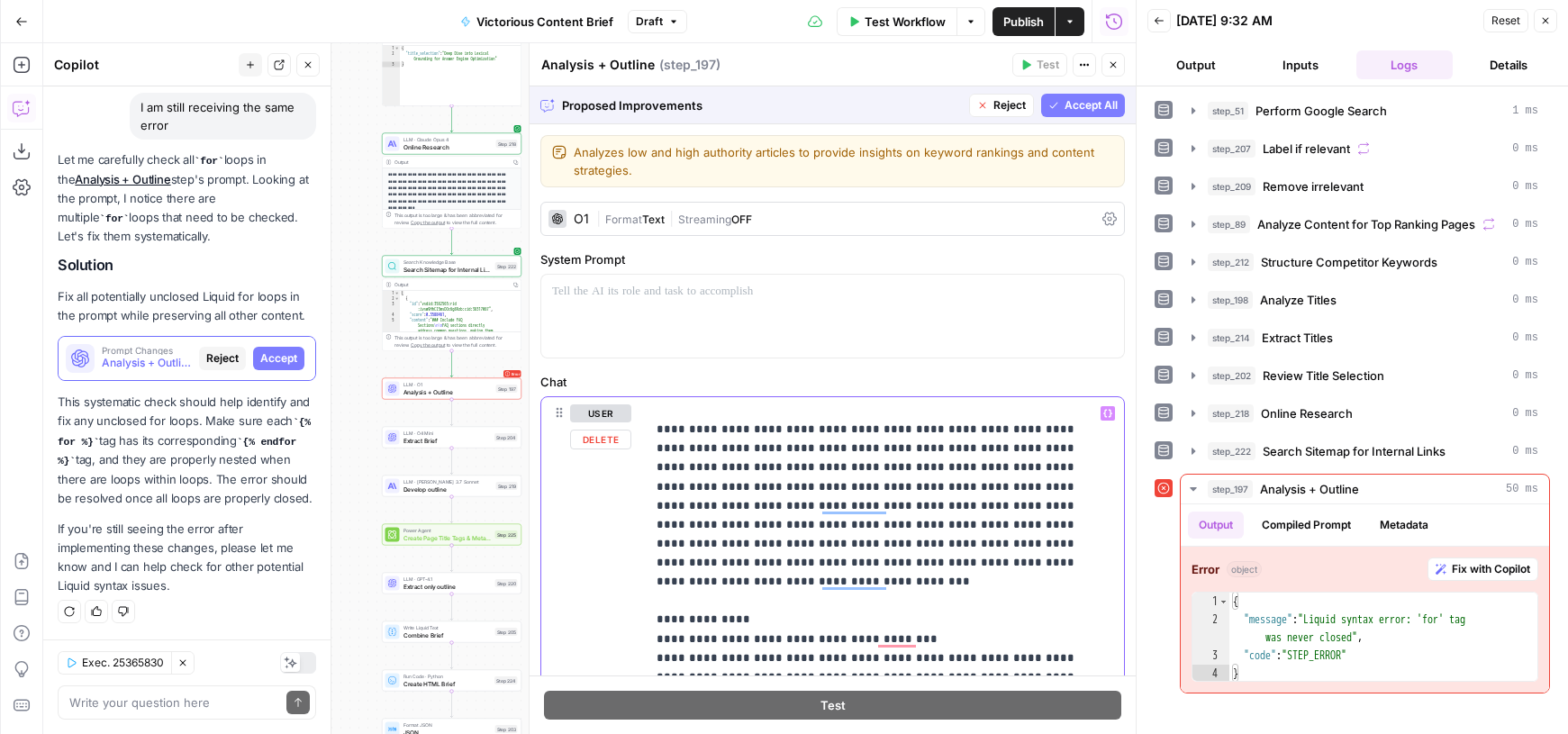 click on "**********" at bounding box center (871, 505) 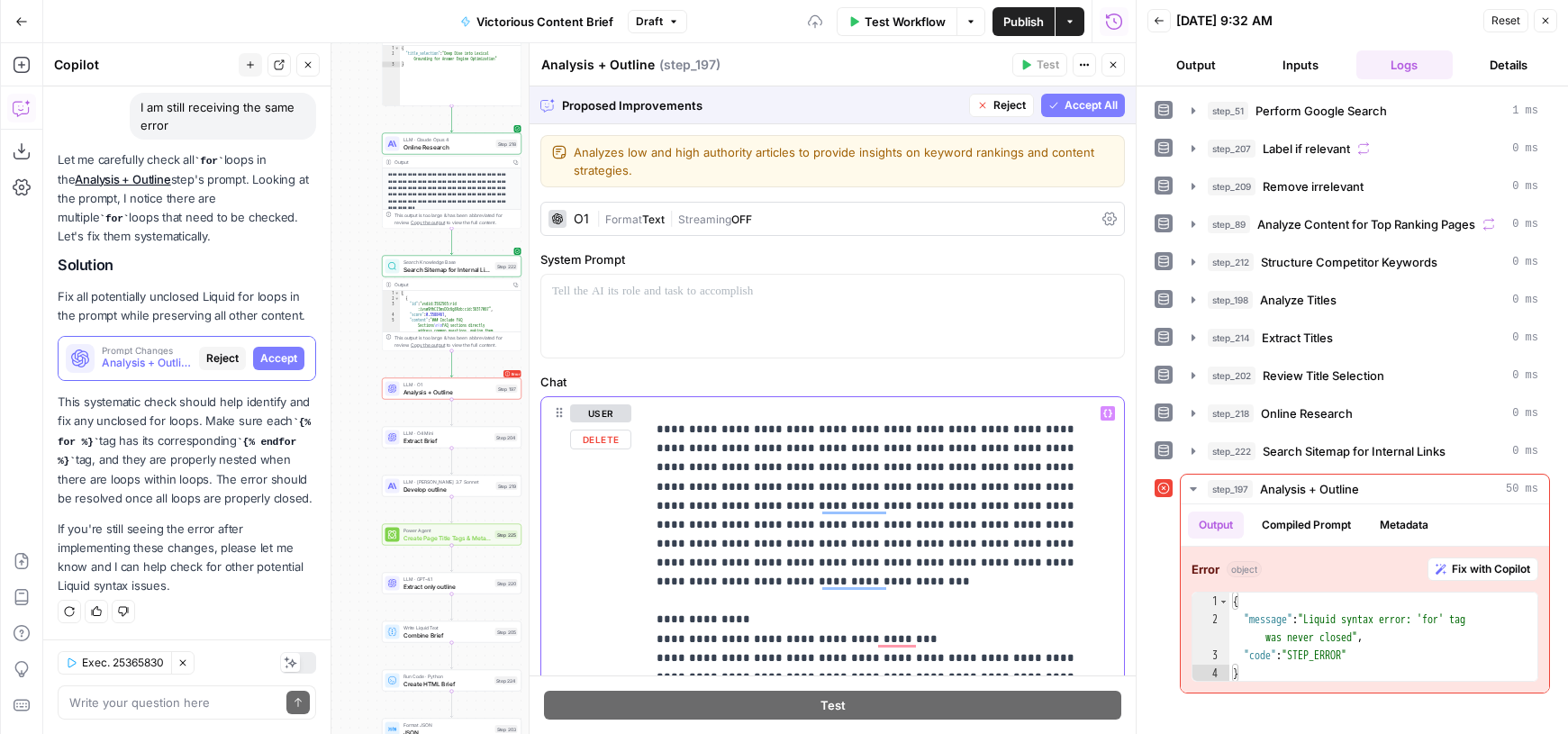 scroll, scrollTop: 2448, scrollLeft: 0, axis: vertical 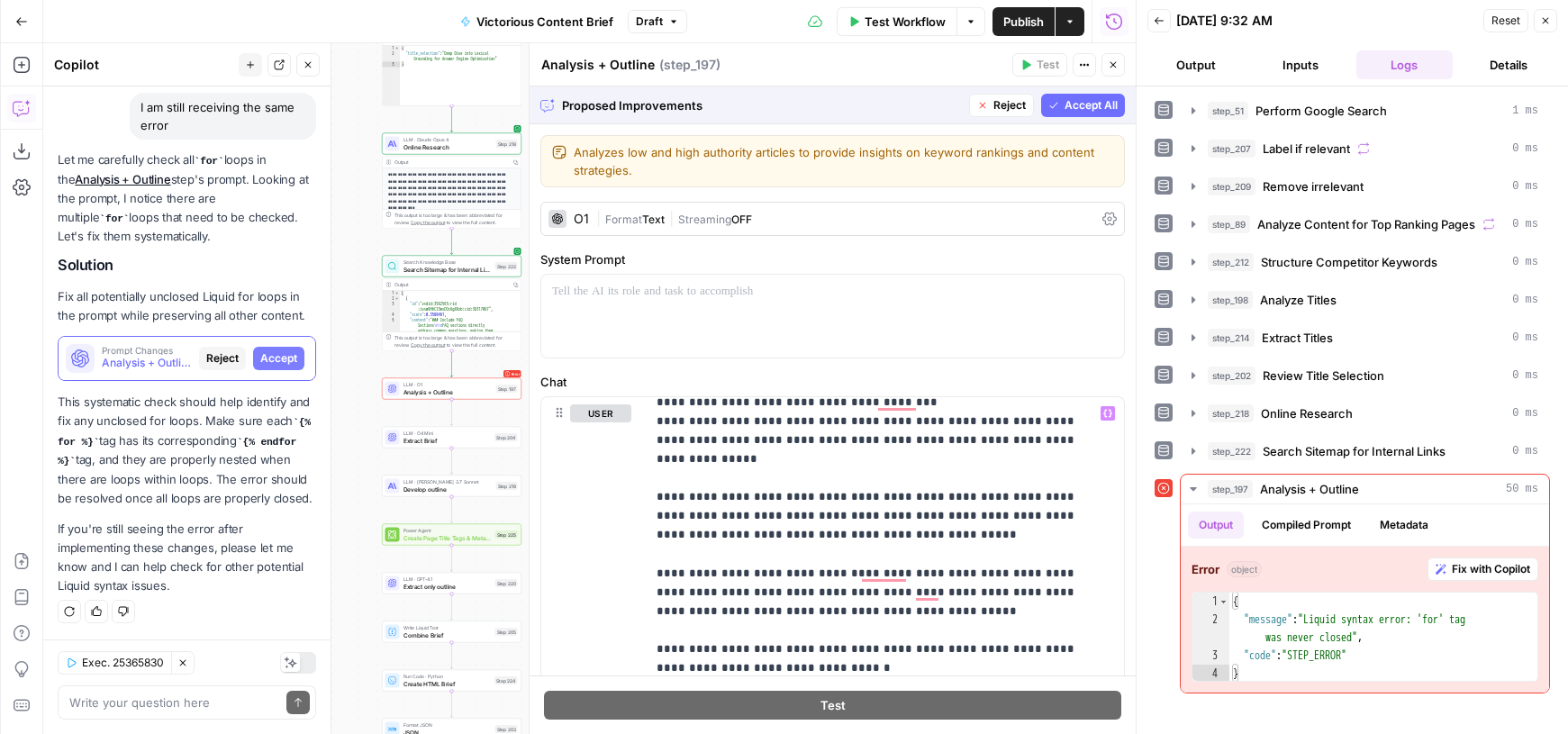 click on "Accept All" at bounding box center (1091, 105) 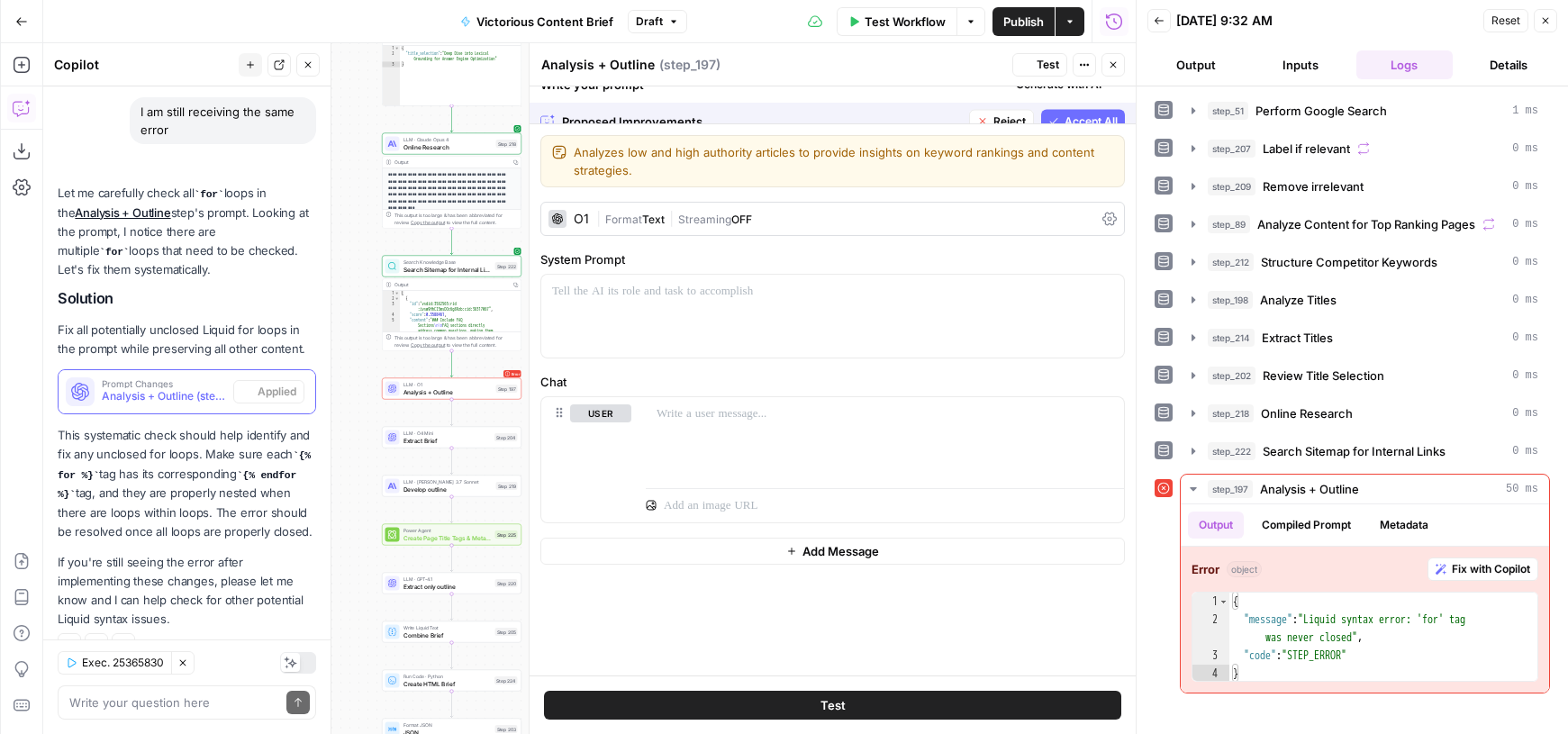 scroll, scrollTop: 1273, scrollLeft: 0, axis: vertical 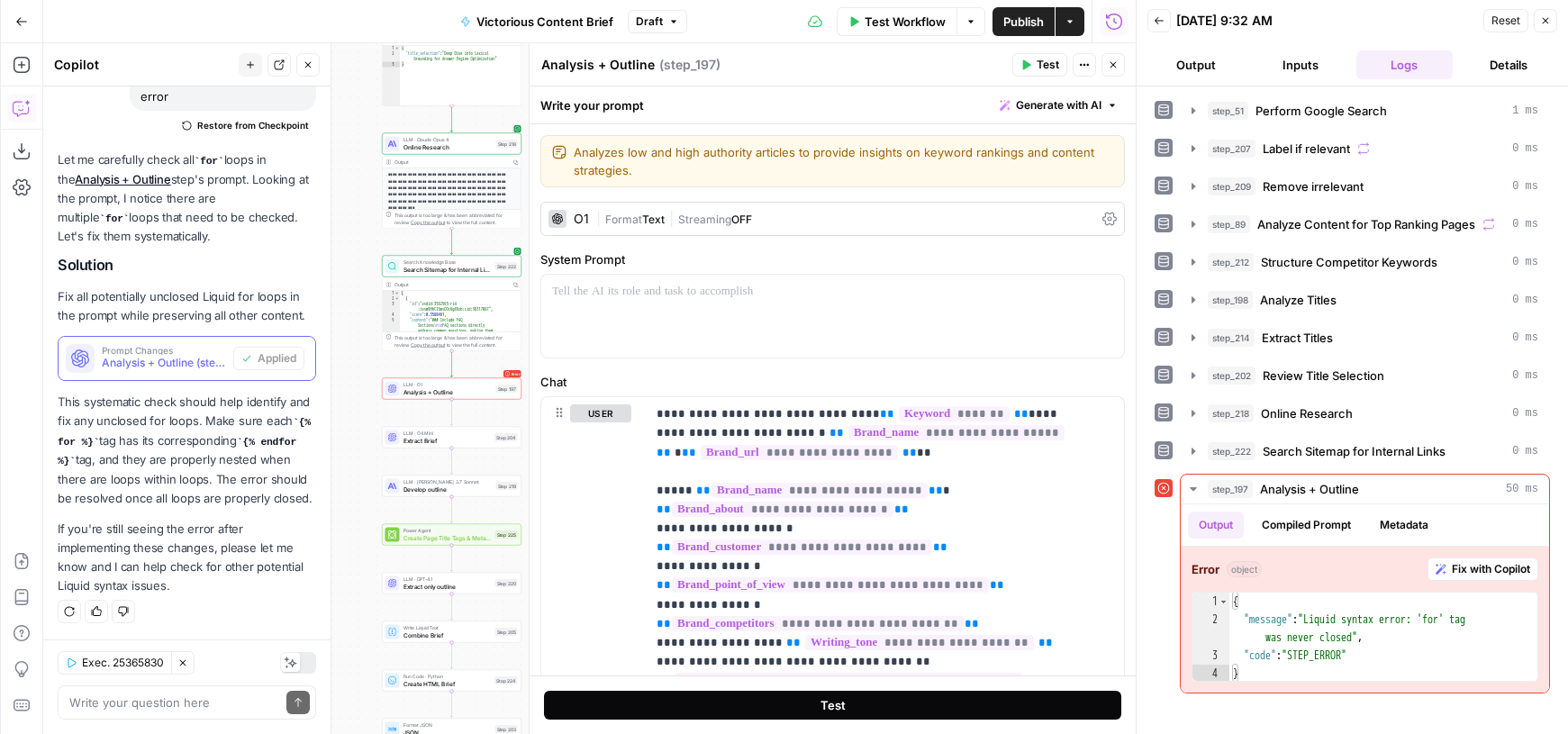 click on "Test" at bounding box center (832, 705) 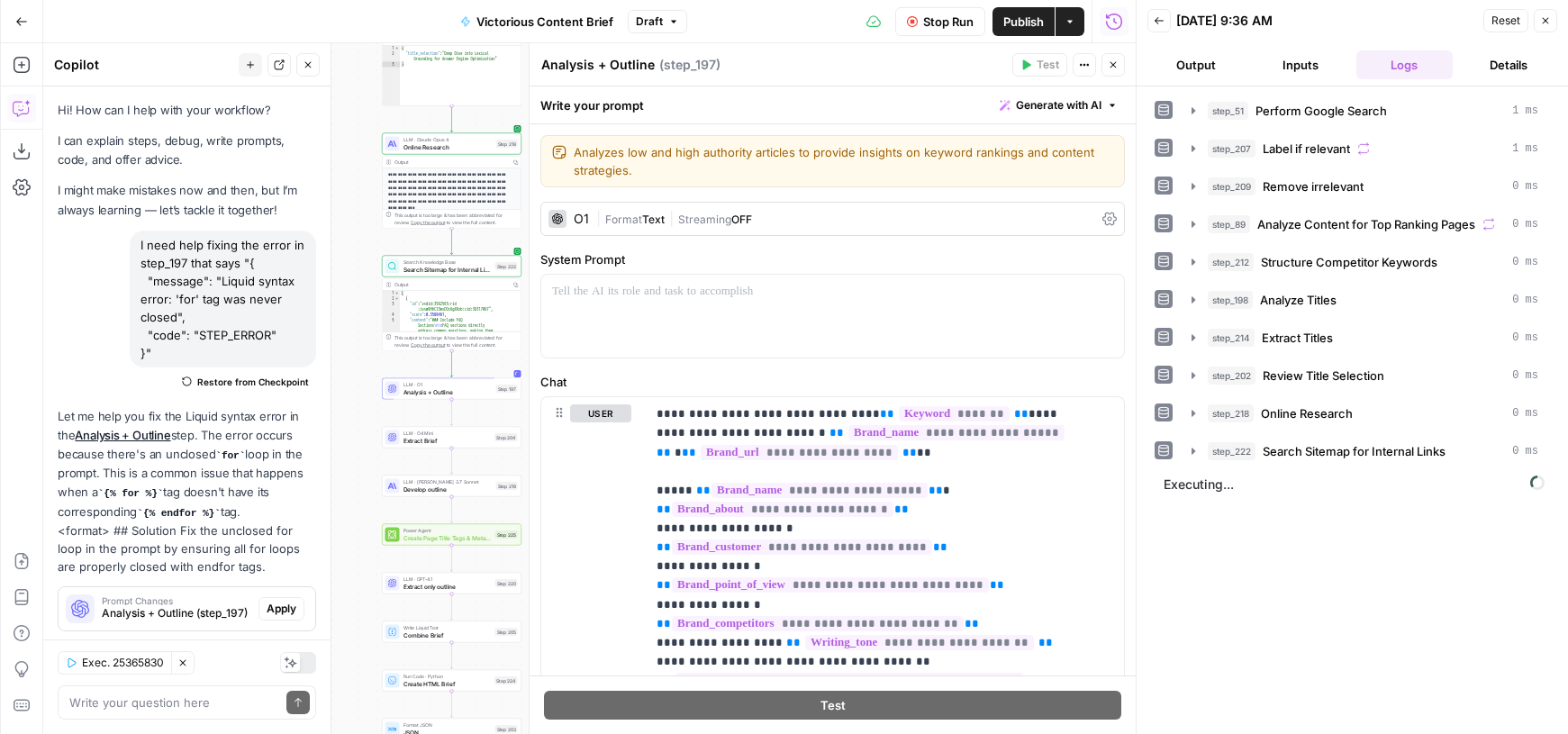 scroll, scrollTop: 0, scrollLeft: 0, axis: both 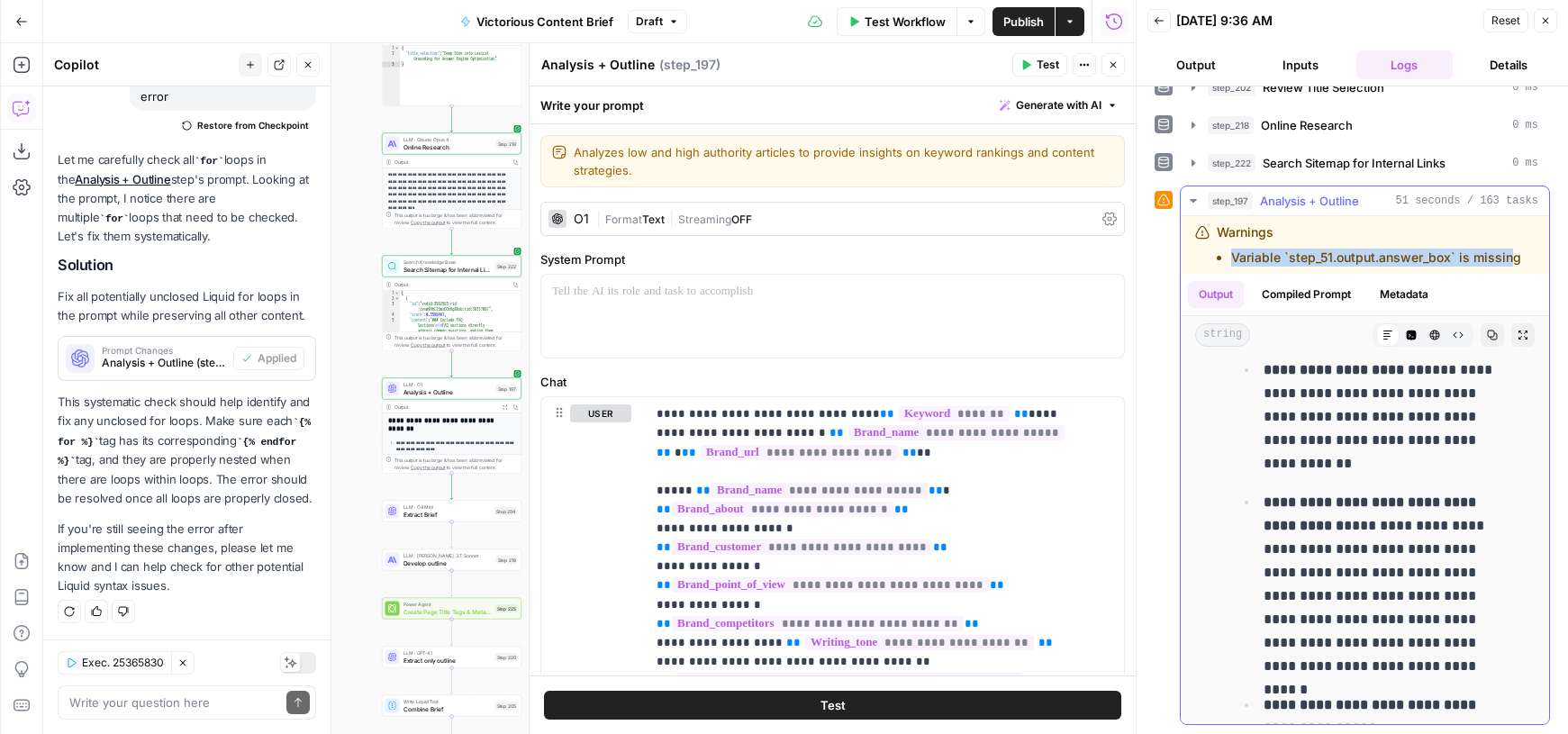 drag, startPoint x: 1500, startPoint y: 257, endPoint x: 1197, endPoint y: 261, distance: 303.0264 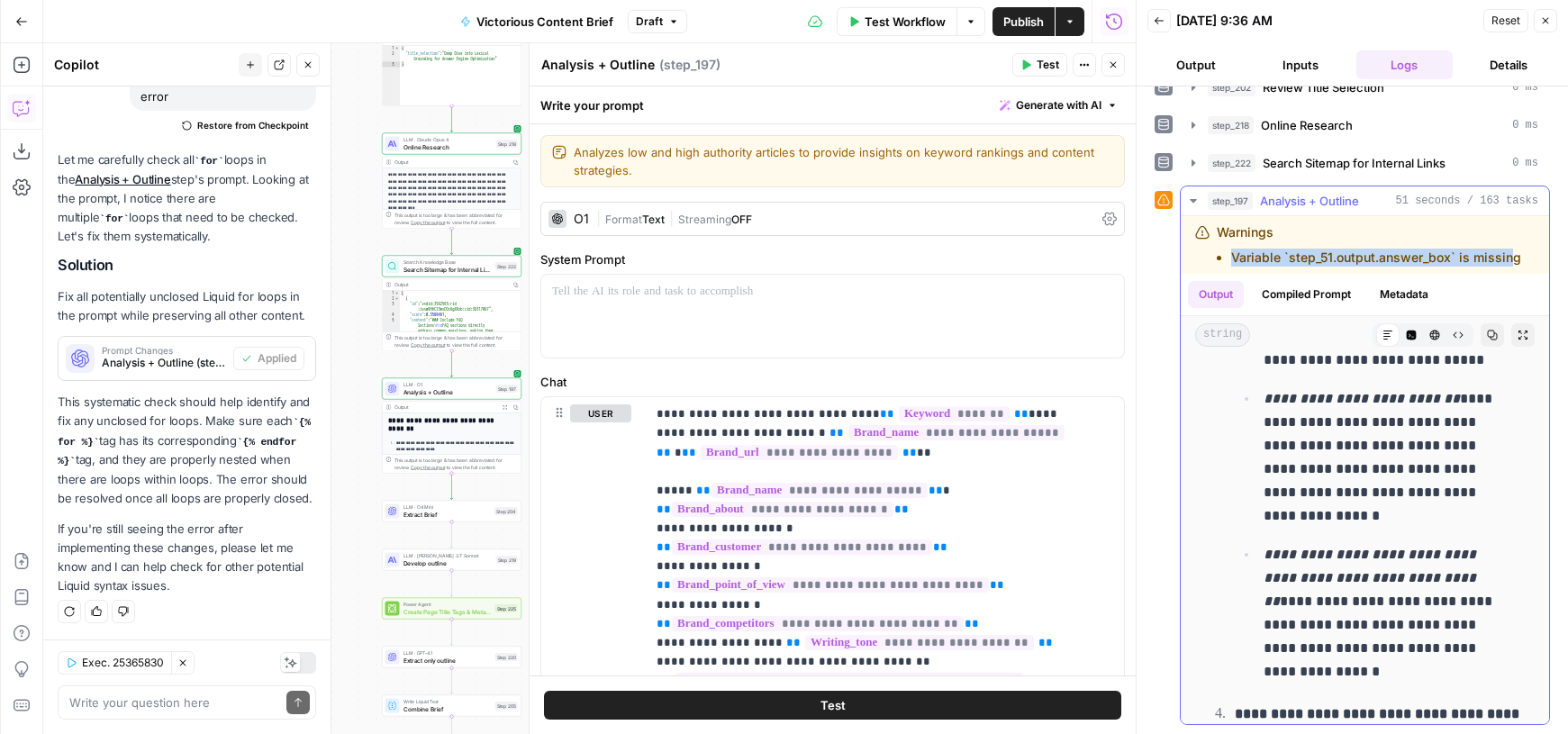 scroll, scrollTop: 2060, scrollLeft: 0, axis: vertical 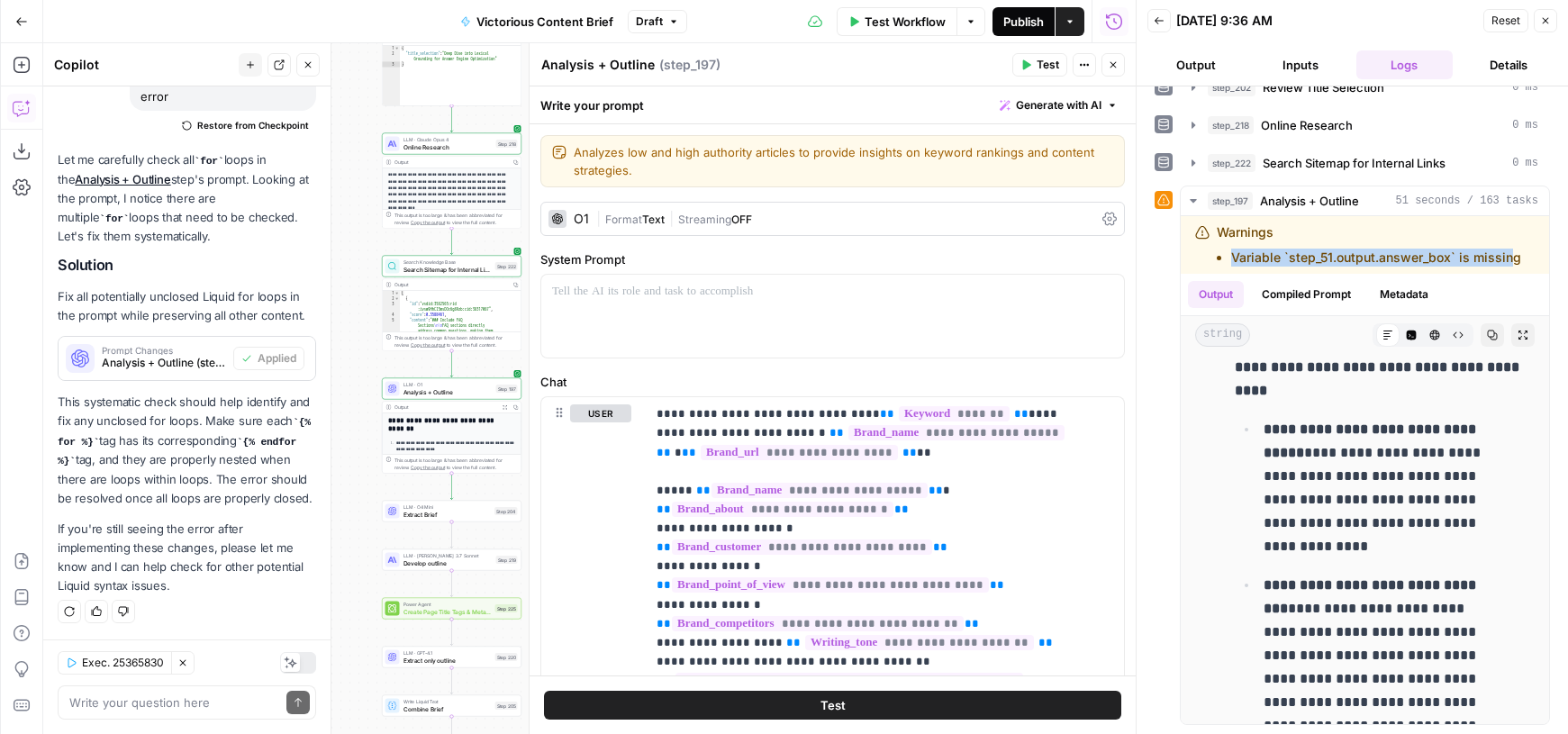 click on "Publish" at bounding box center [1023, 22] 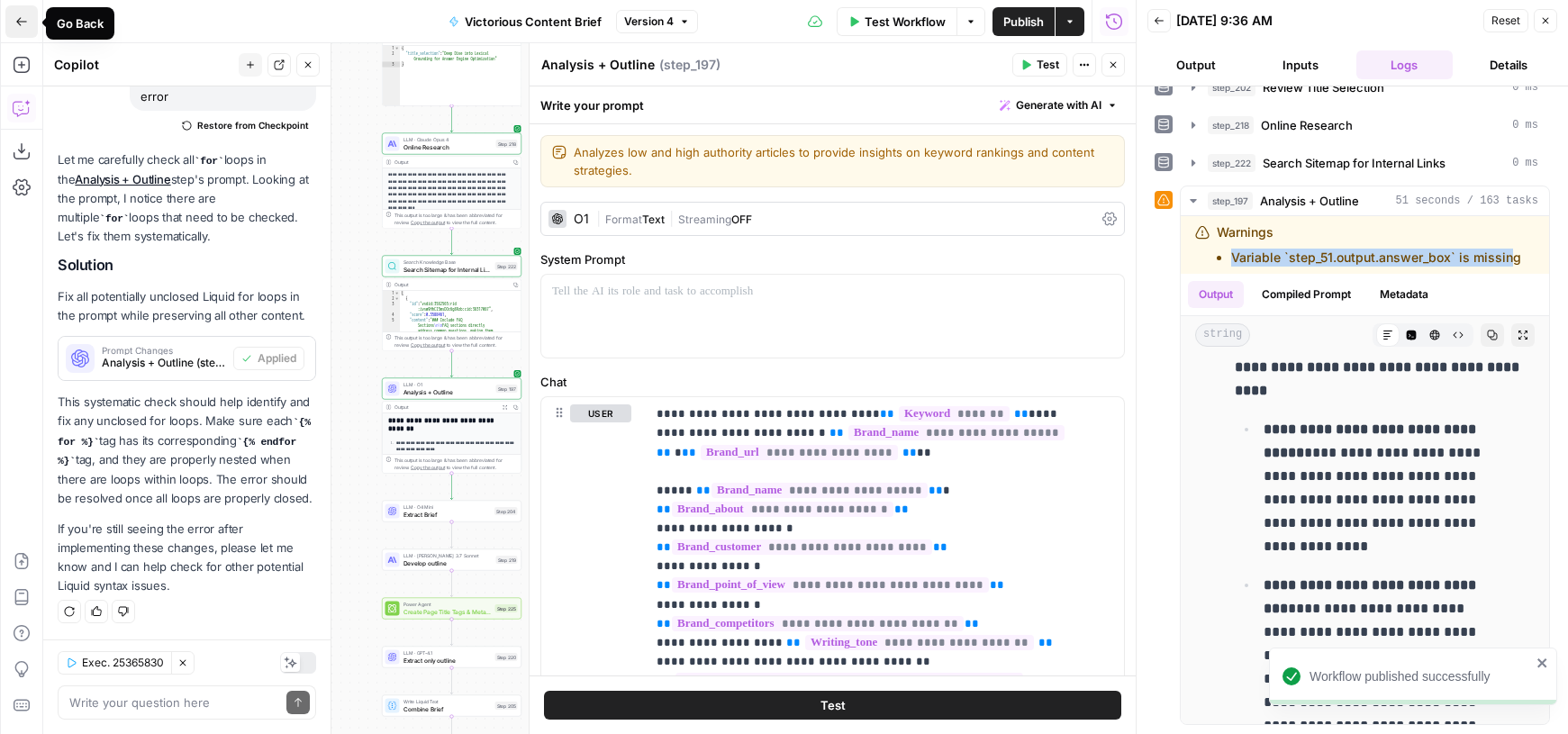 click on "Go Back" at bounding box center [22, 22] 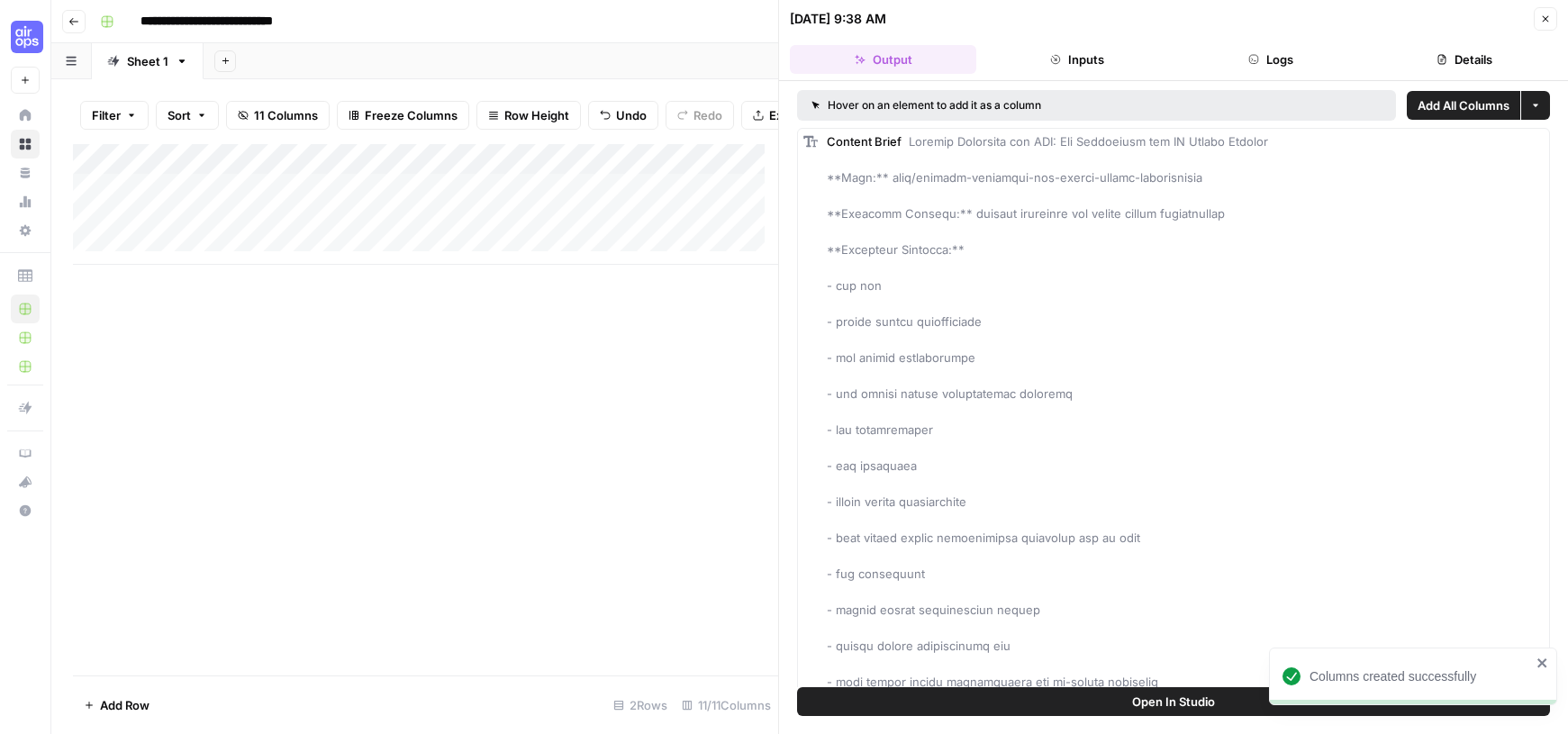 scroll, scrollTop: 0, scrollLeft: 0, axis: both 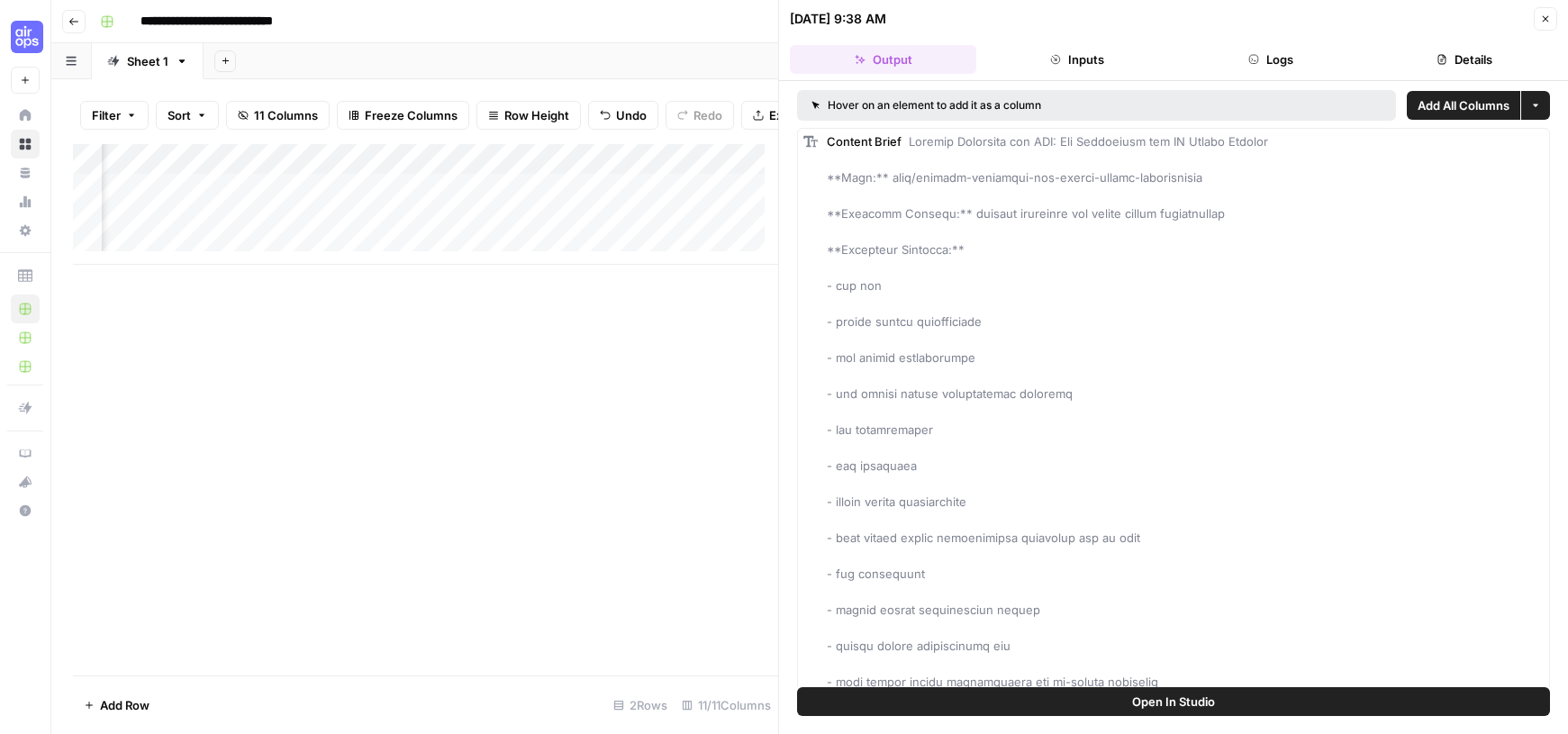 click on "Add Column" at bounding box center (425, 204) 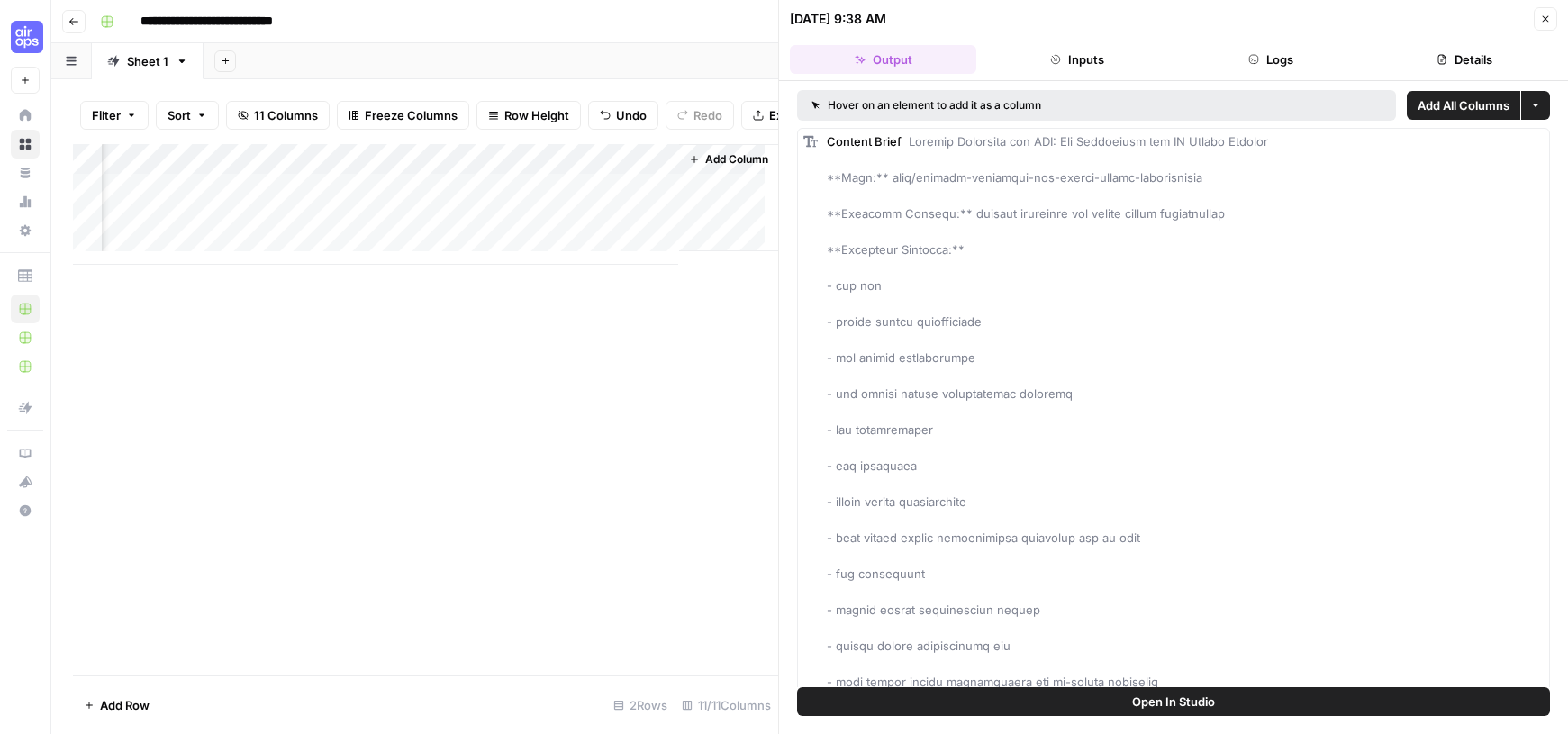 click on "Add Column" at bounding box center [425, 204] 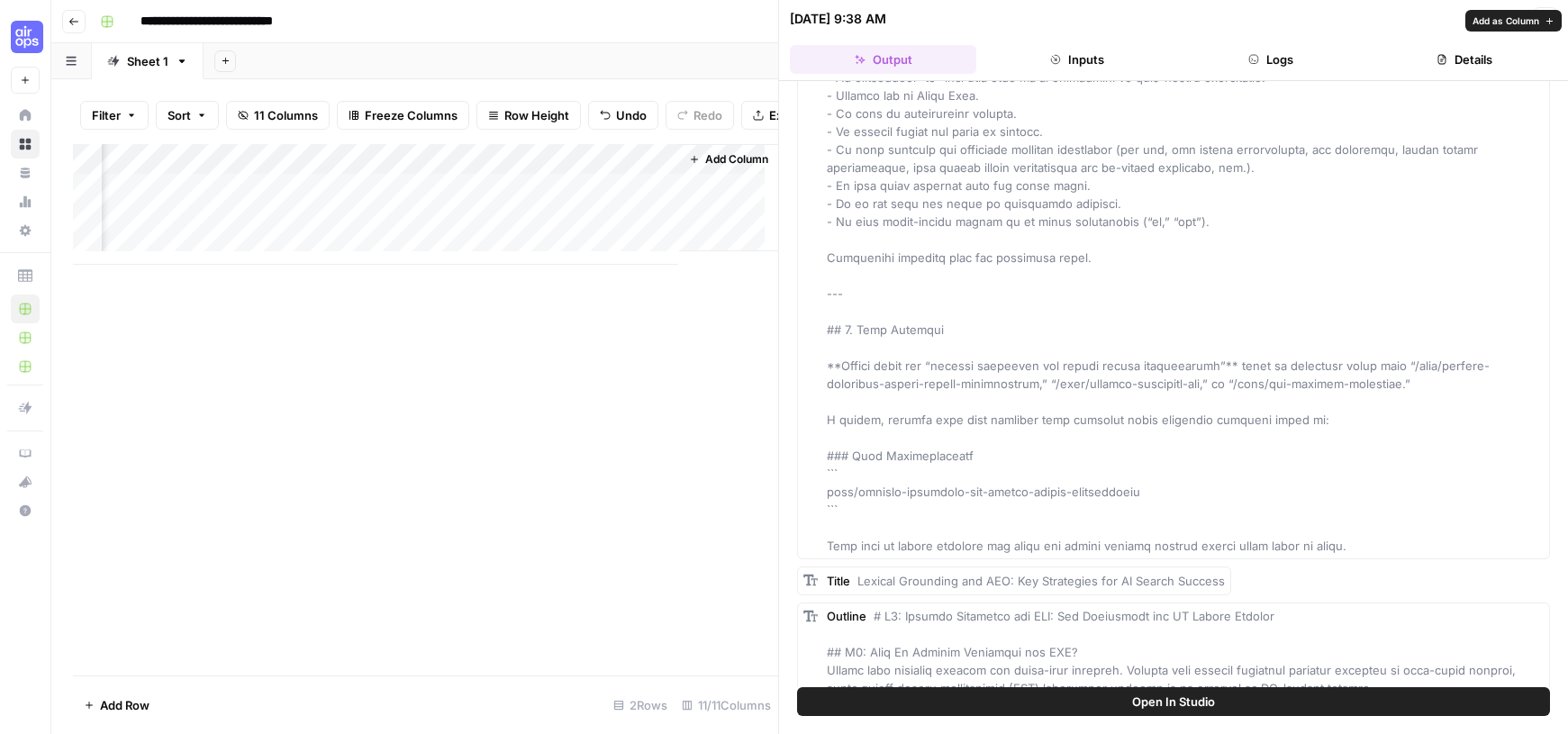 scroll, scrollTop: 11937, scrollLeft: 0, axis: vertical 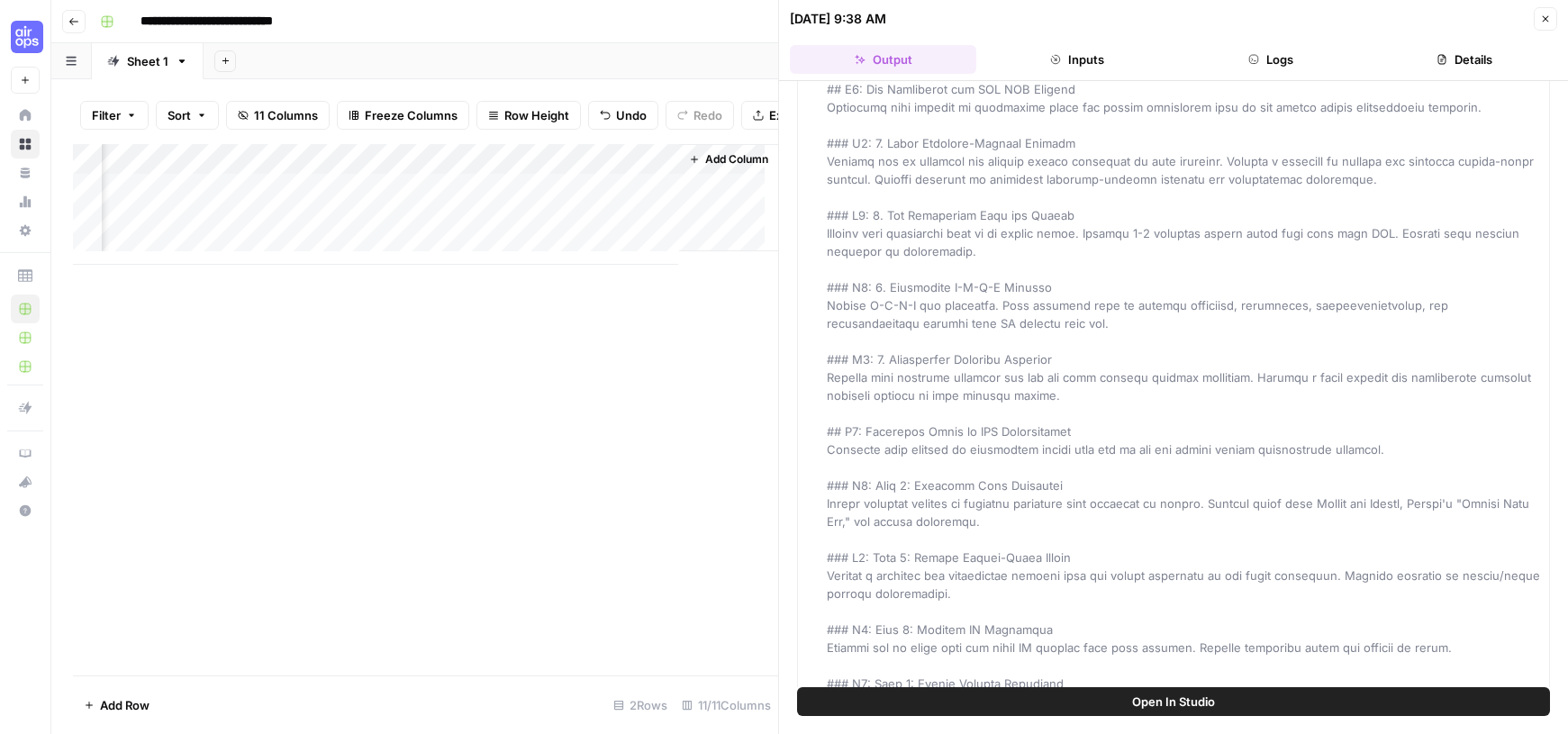 click on "Add Column" at bounding box center [425, 204] 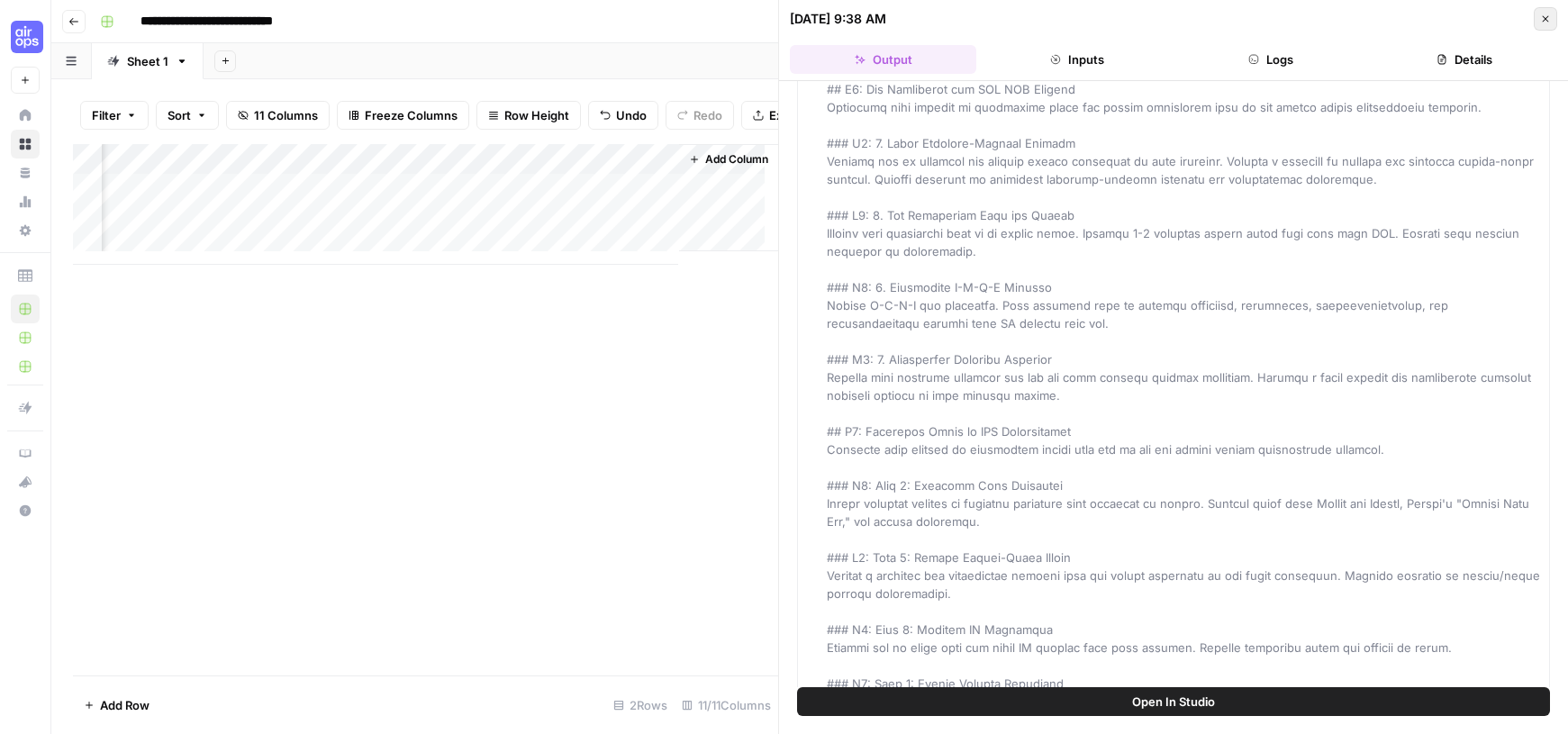 click 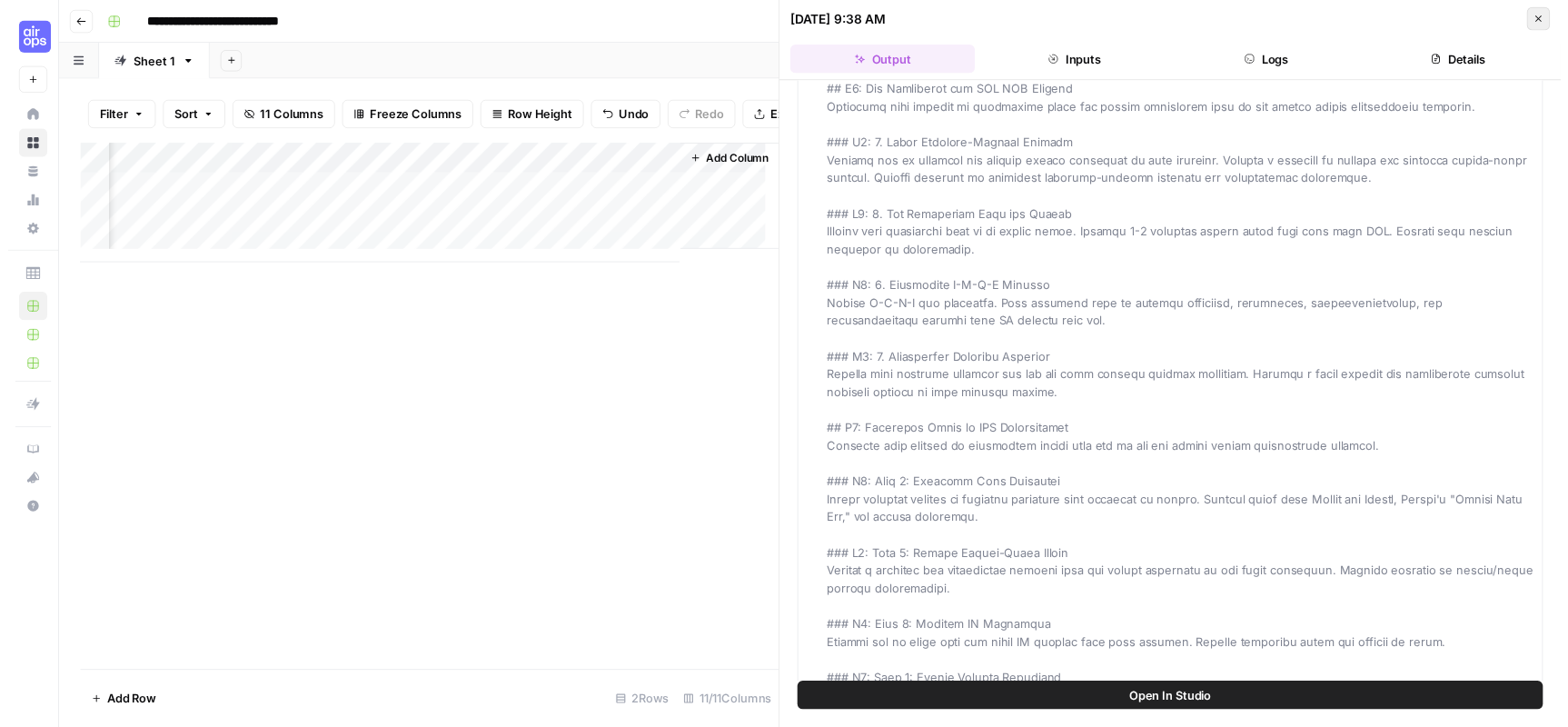 scroll, scrollTop: 0, scrollLeft: 0, axis: both 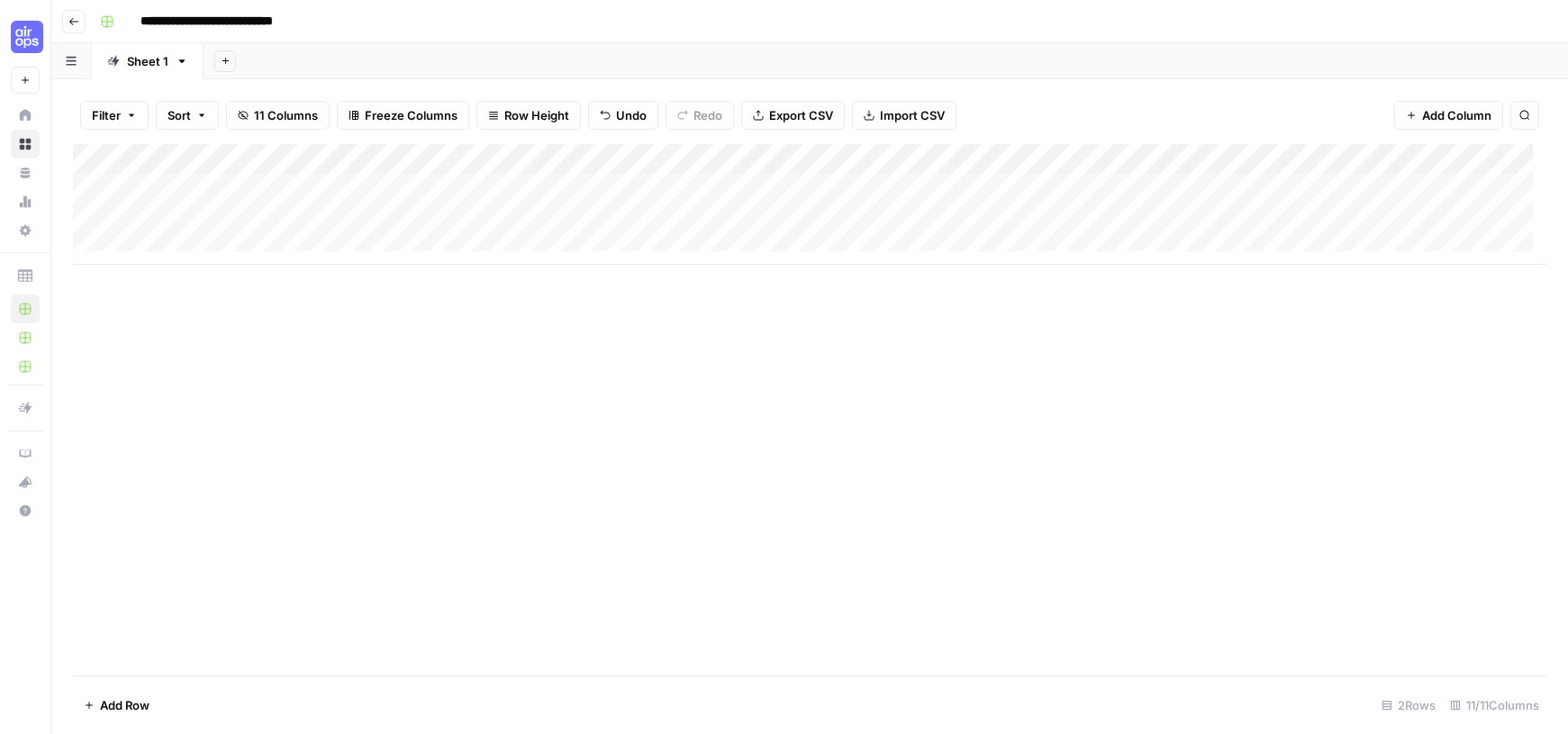 click on "Add Column" at bounding box center [810, 204] 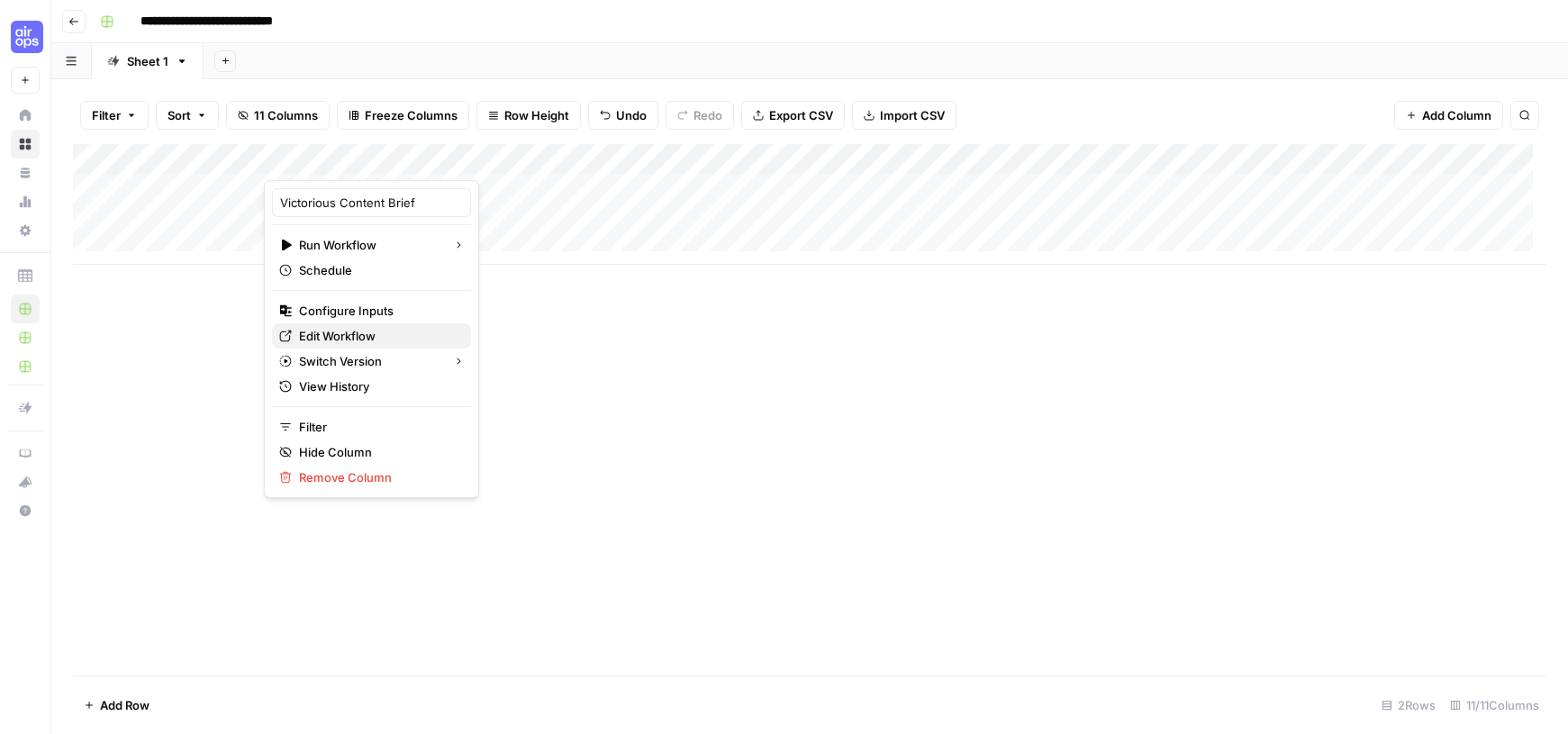 click on "Edit Workflow" at bounding box center (337, 336) 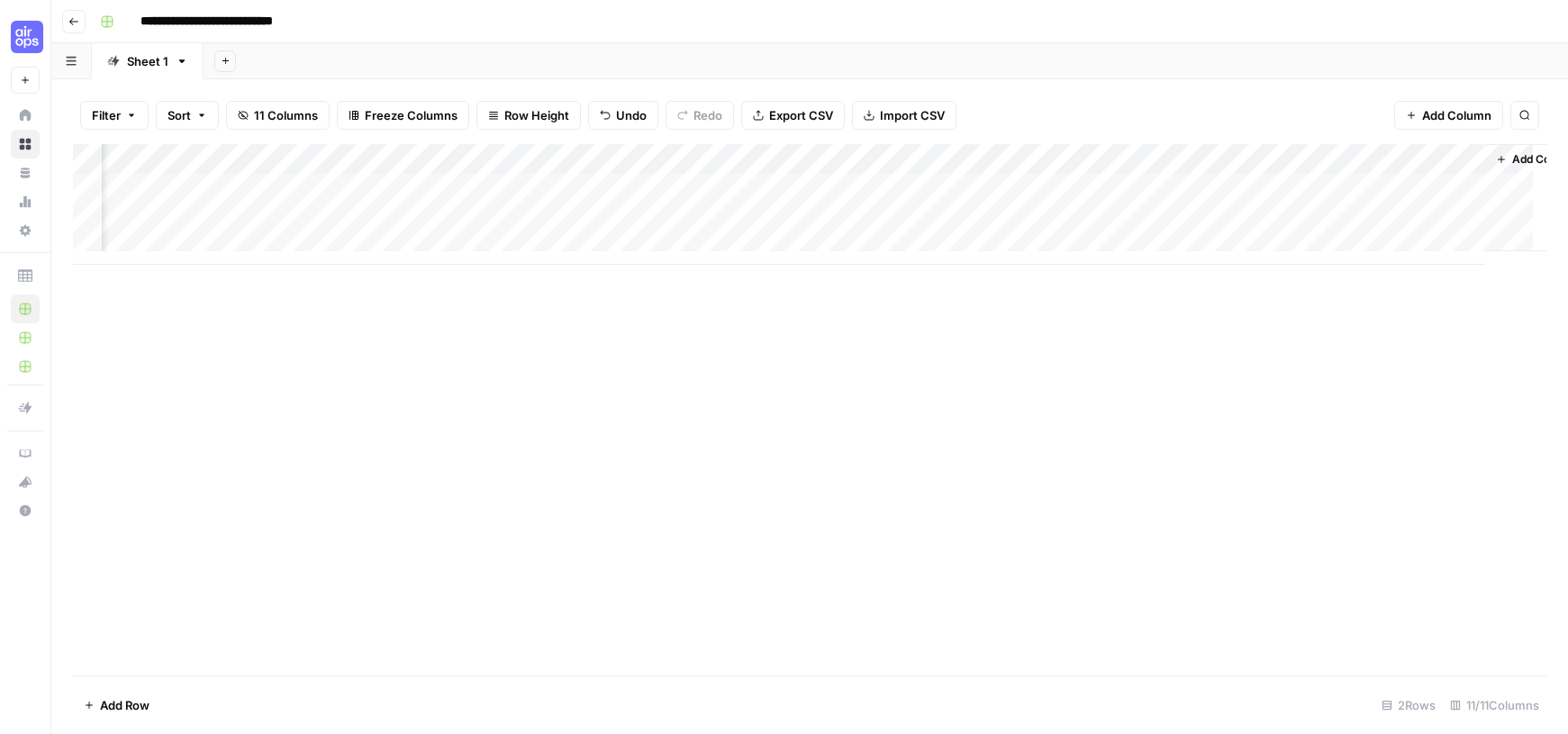 scroll, scrollTop: 0, scrollLeft: 453, axis: horizontal 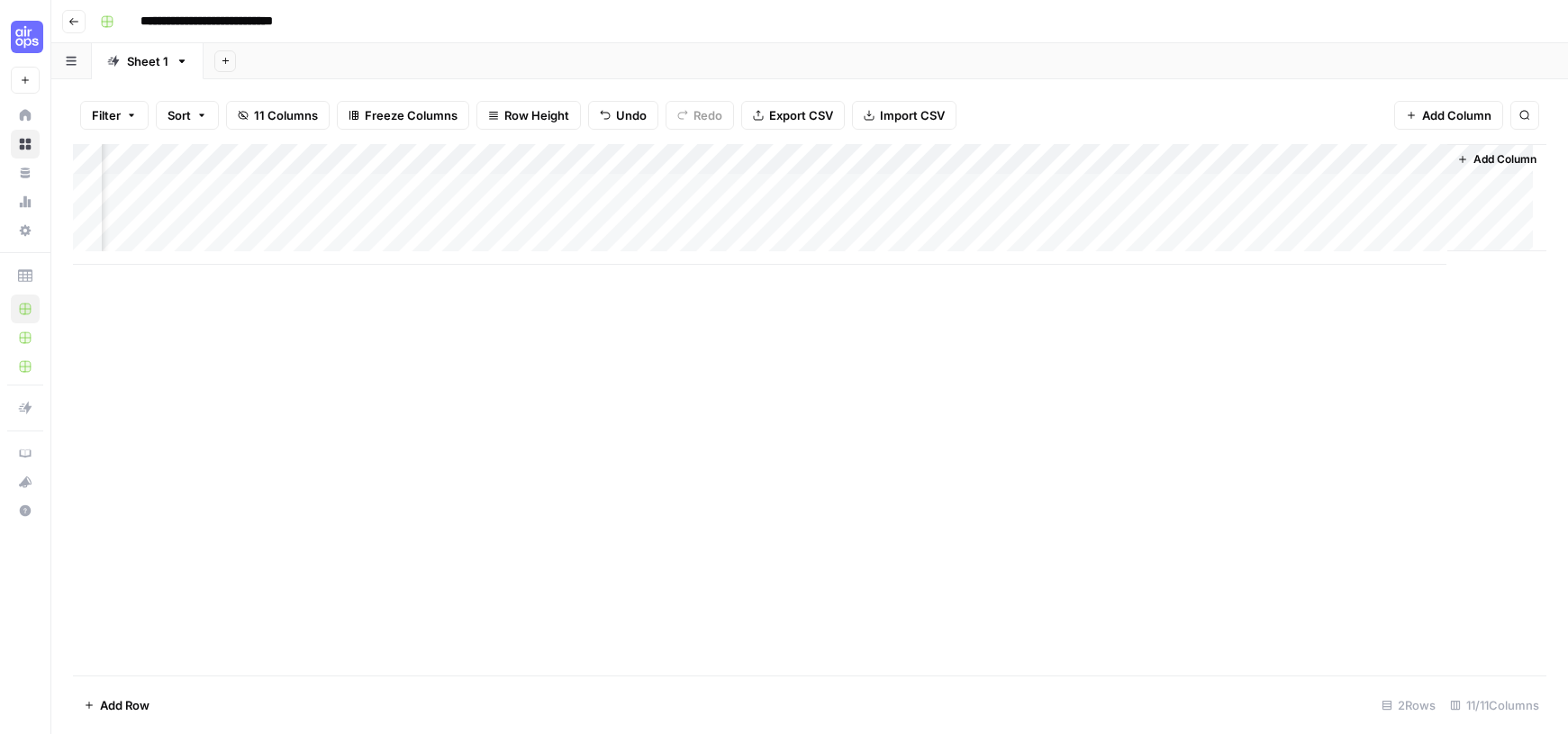 click on "Add Column" at bounding box center (810, 204) 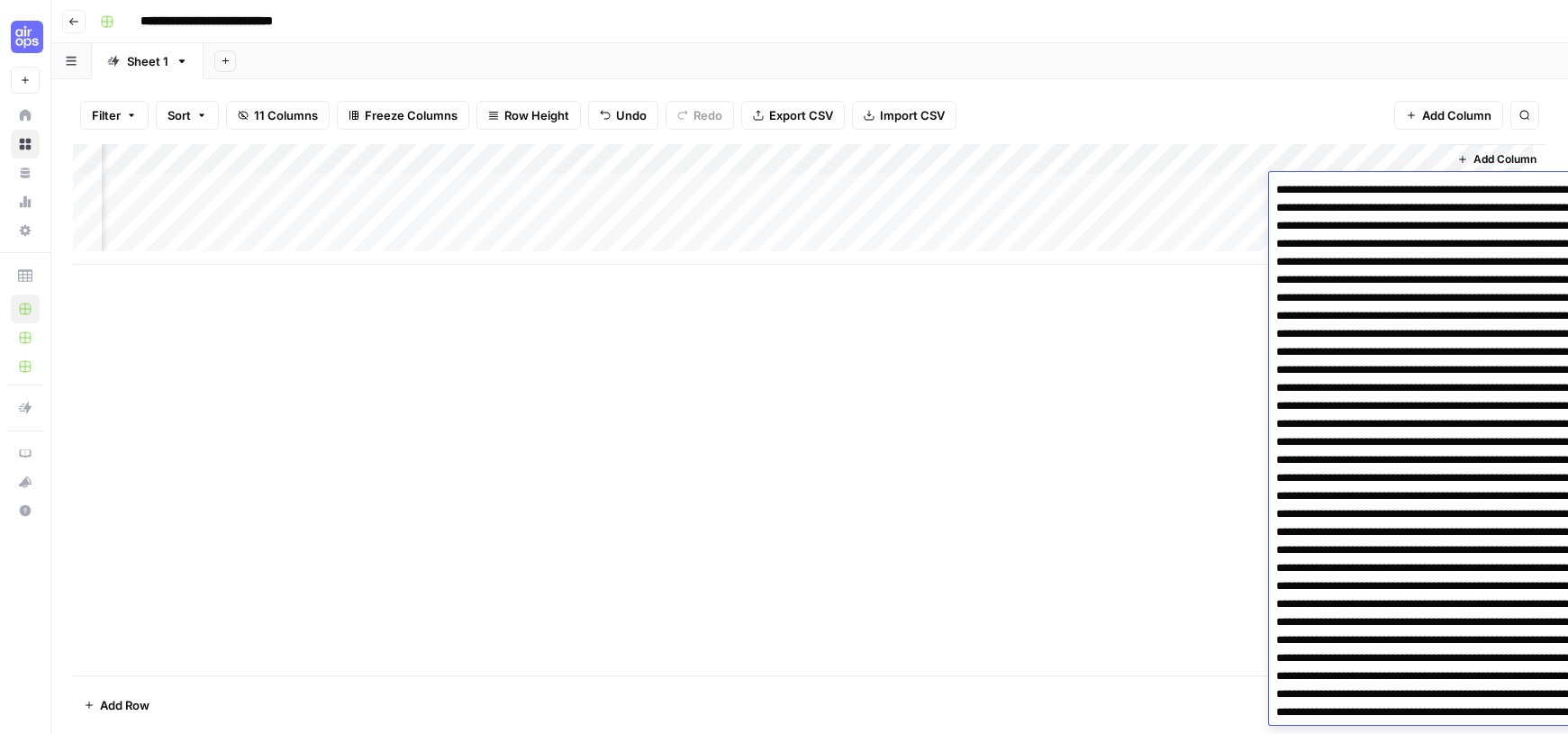 click at bounding box center [1442, 27623] 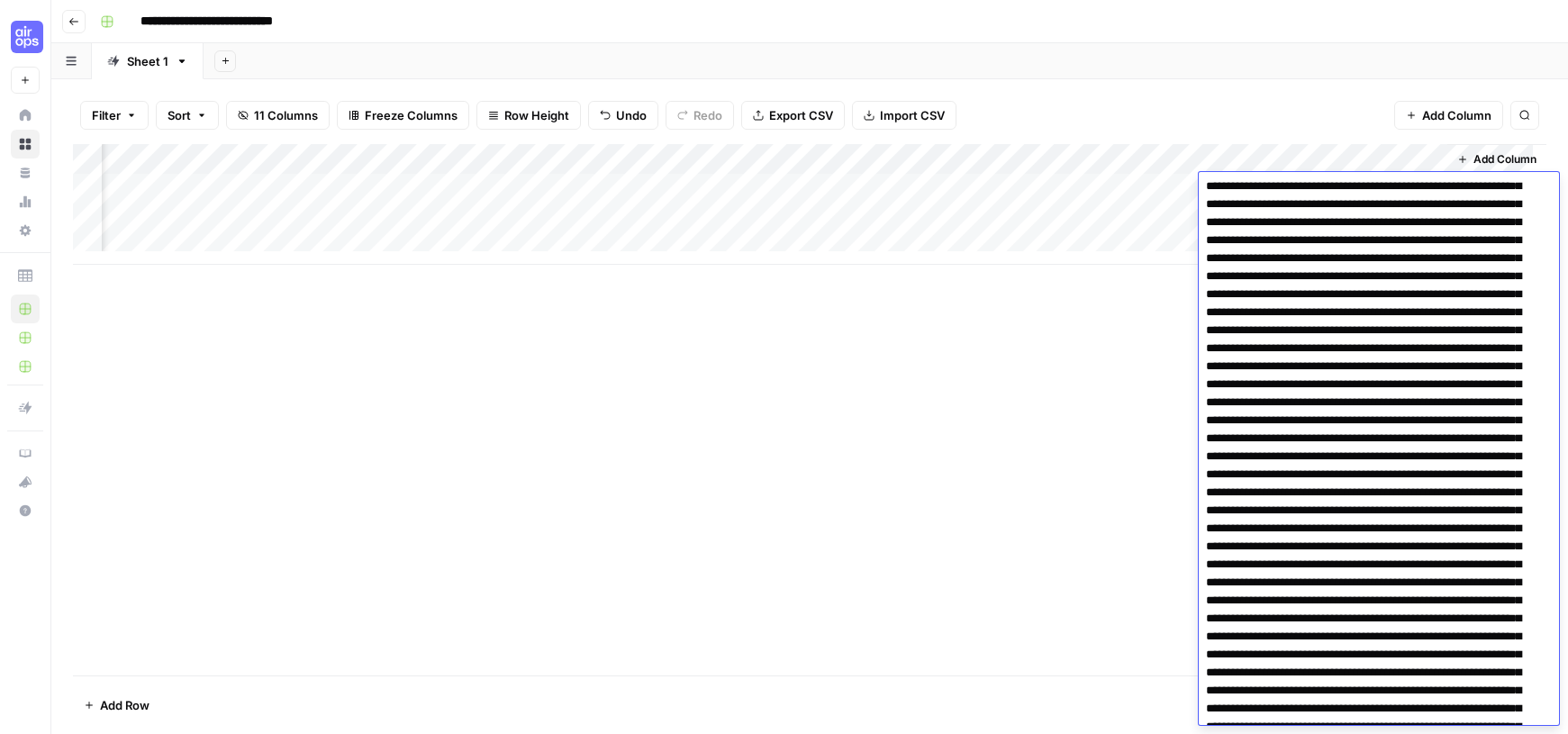 scroll, scrollTop: 37790, scrollLeft: 0, axis: vertical 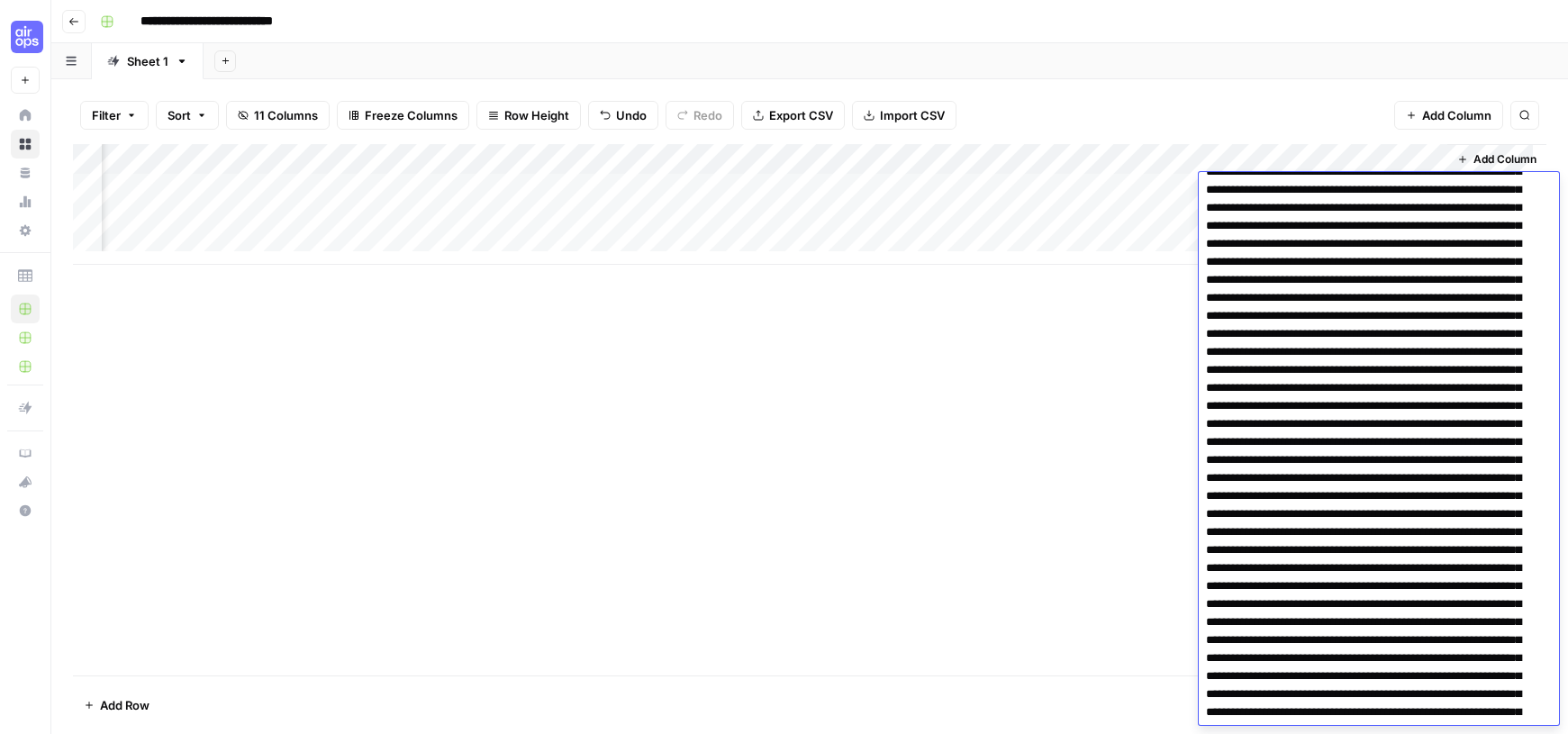 click at bounding box center [1372, -10167] 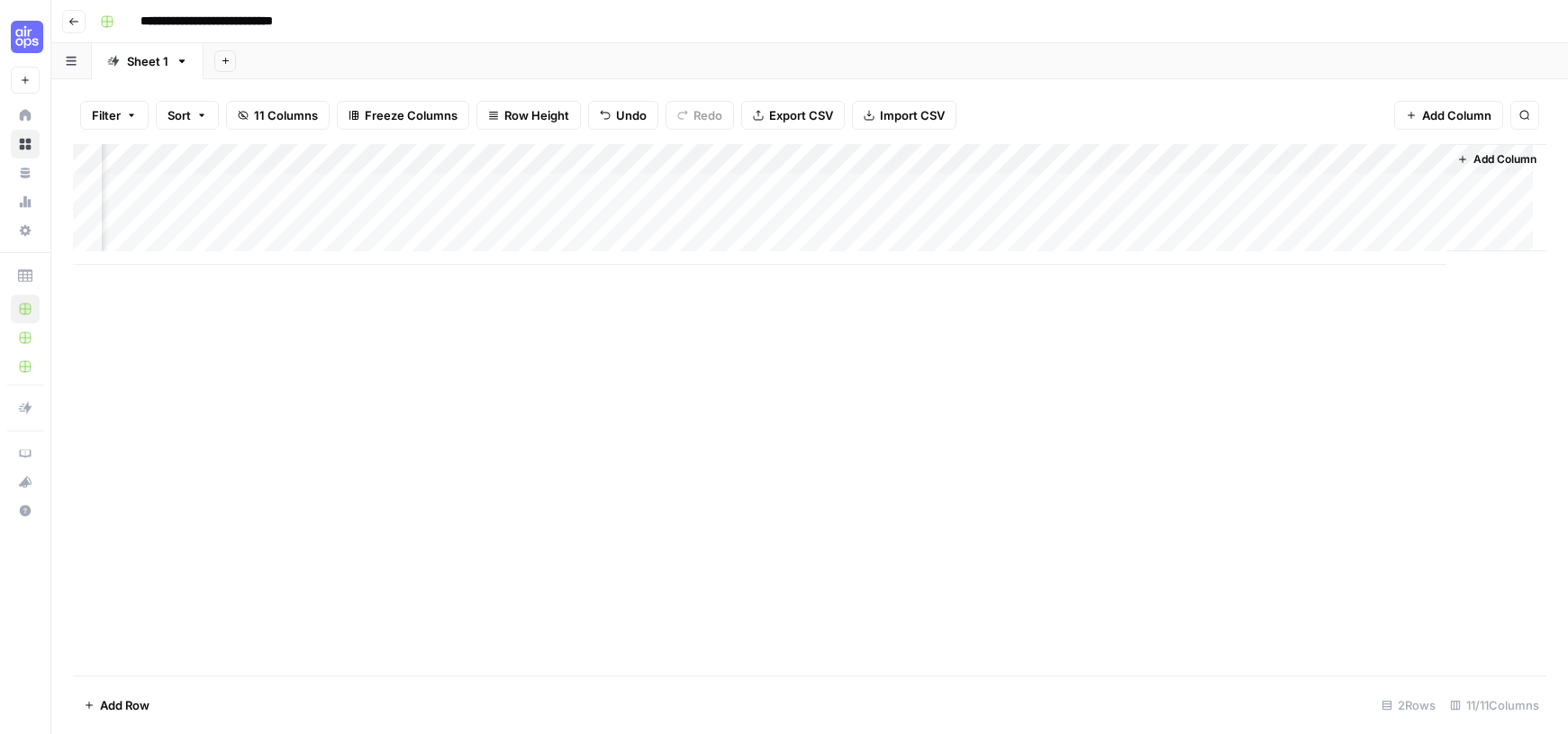 click on "Add Column" at bounding box center [810, 410] 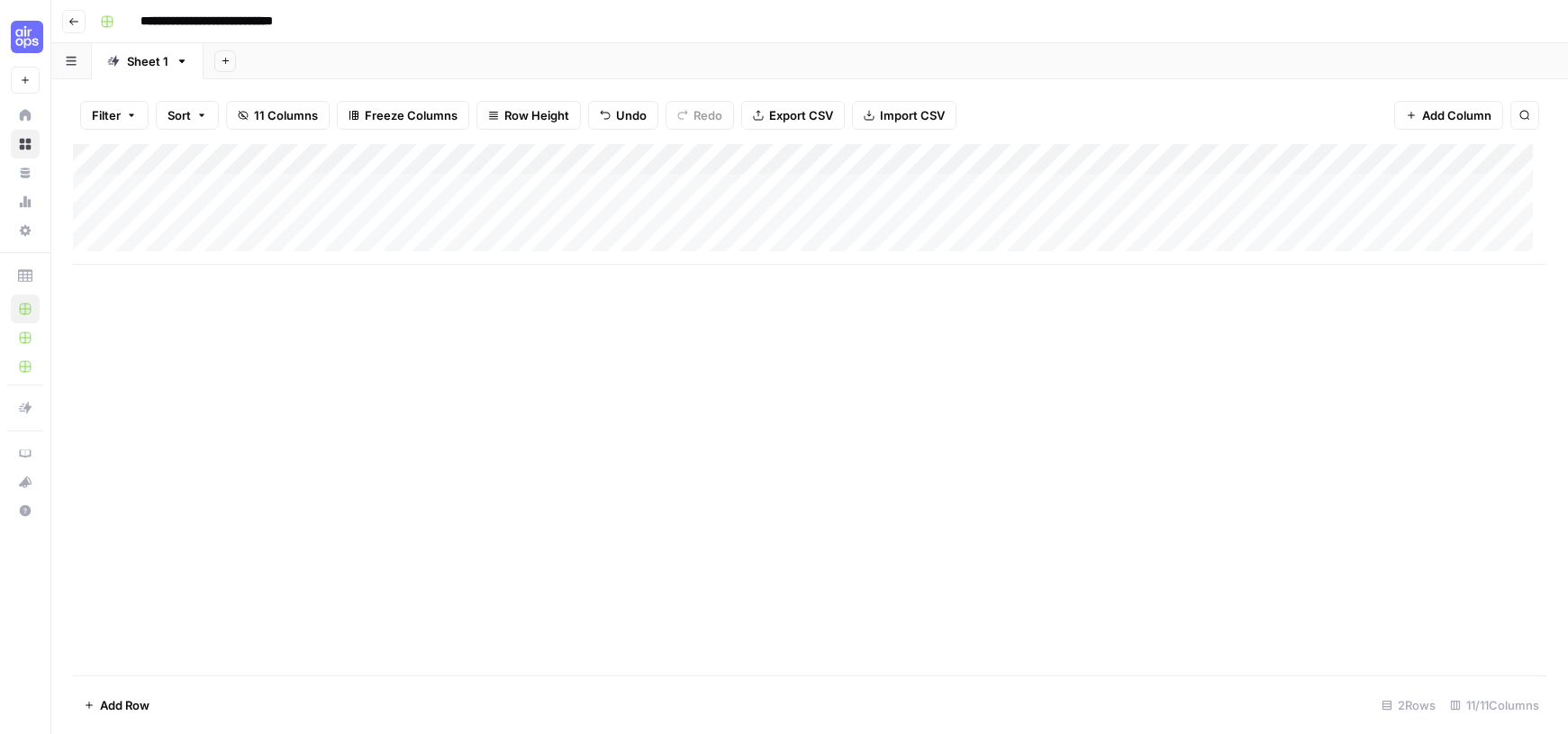 scroll, scrollTop: 0, scrollLeft: 2, axis: horizontal 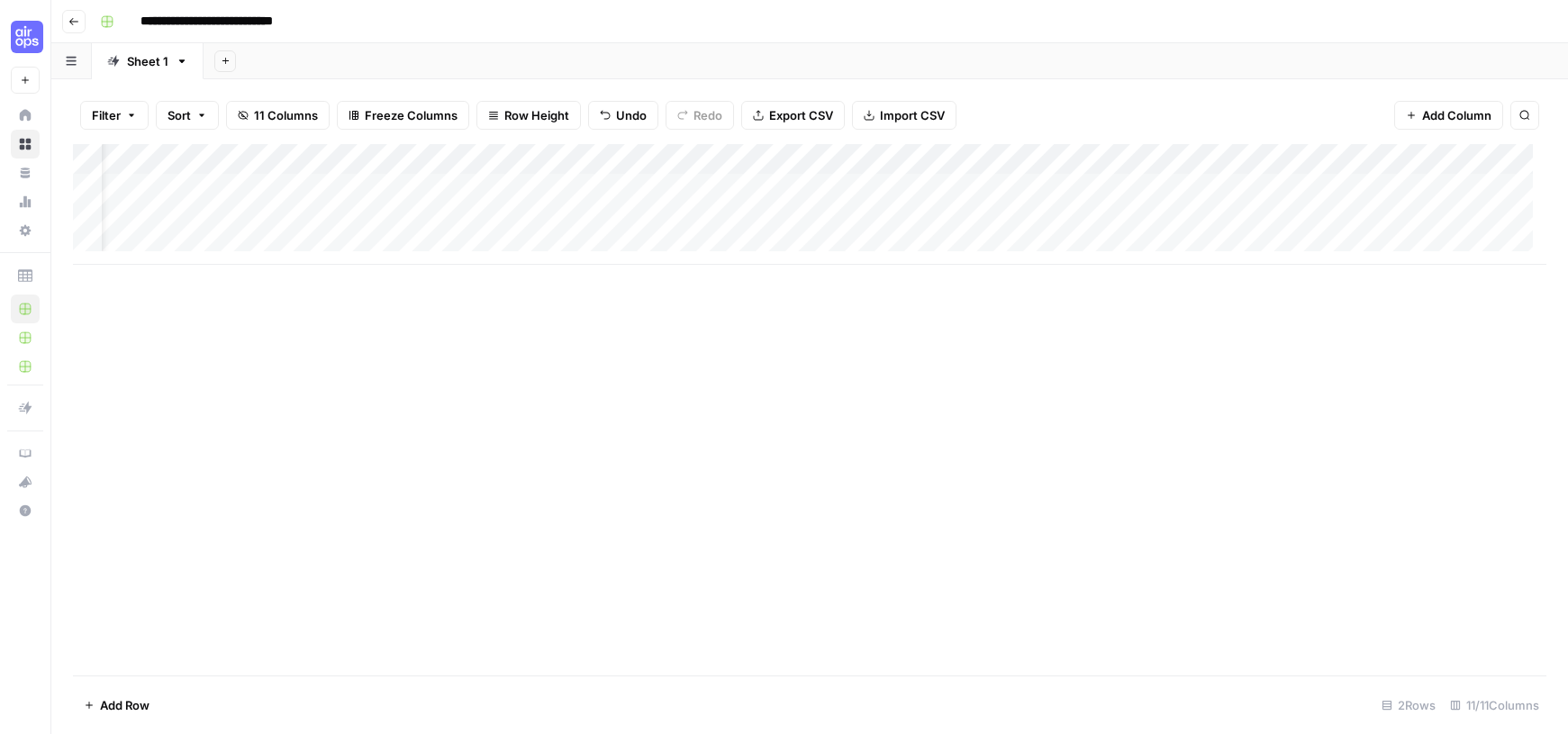 click on "Add Column" at bounding box center [810, 204] 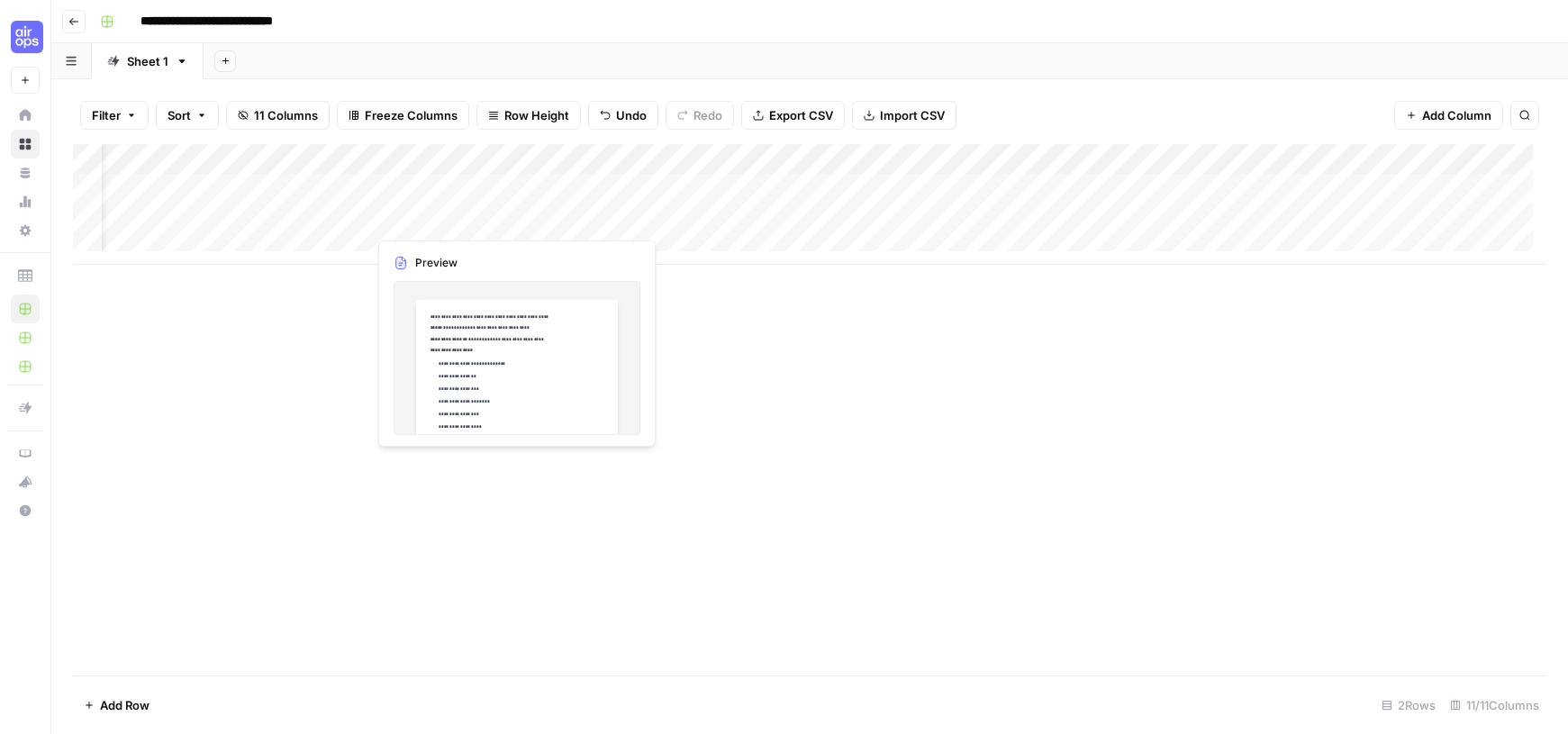 click on "Add Column" at bounding box center (810, 204) 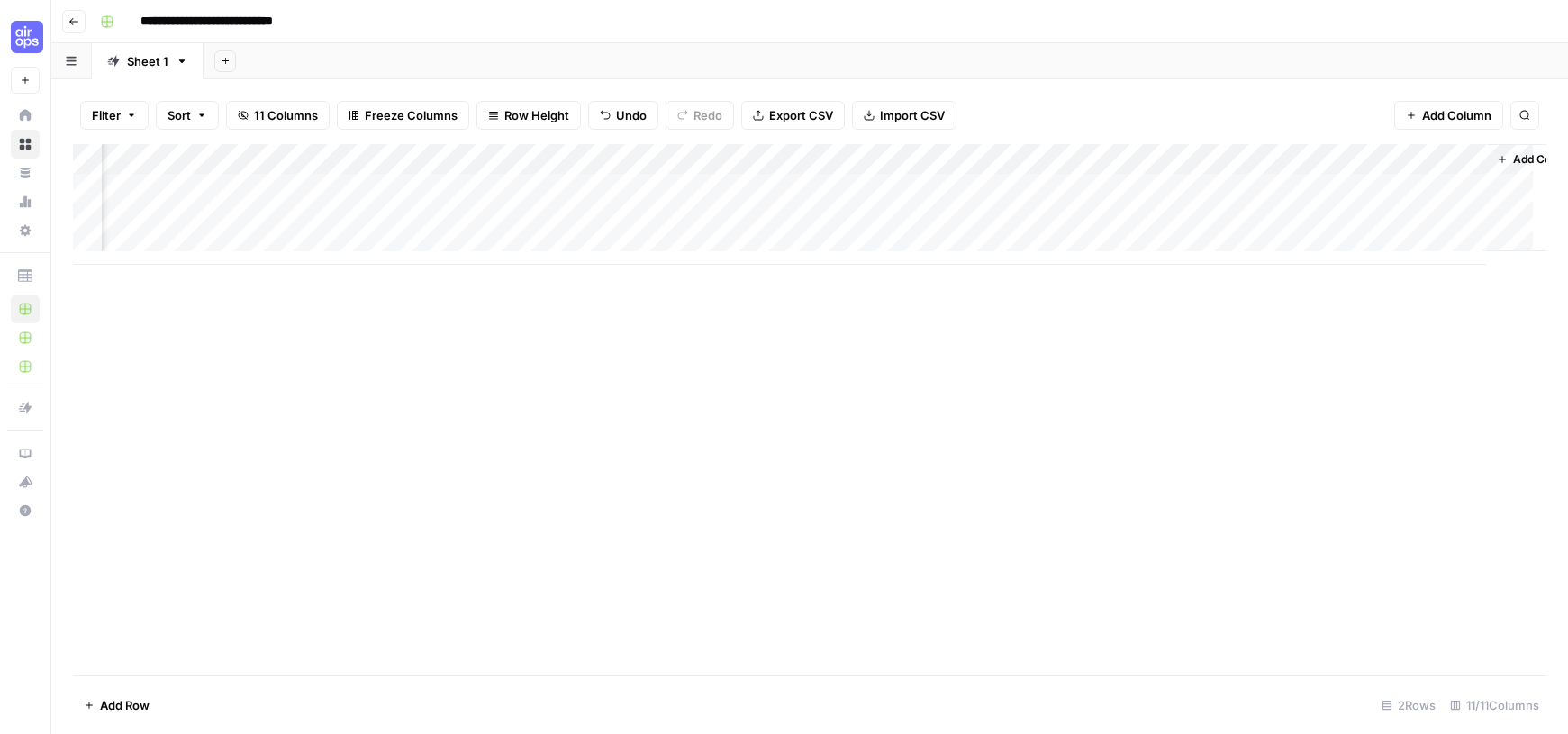 scroll, scrollTop: 0, scrollLeft: 453, axis: horizontal 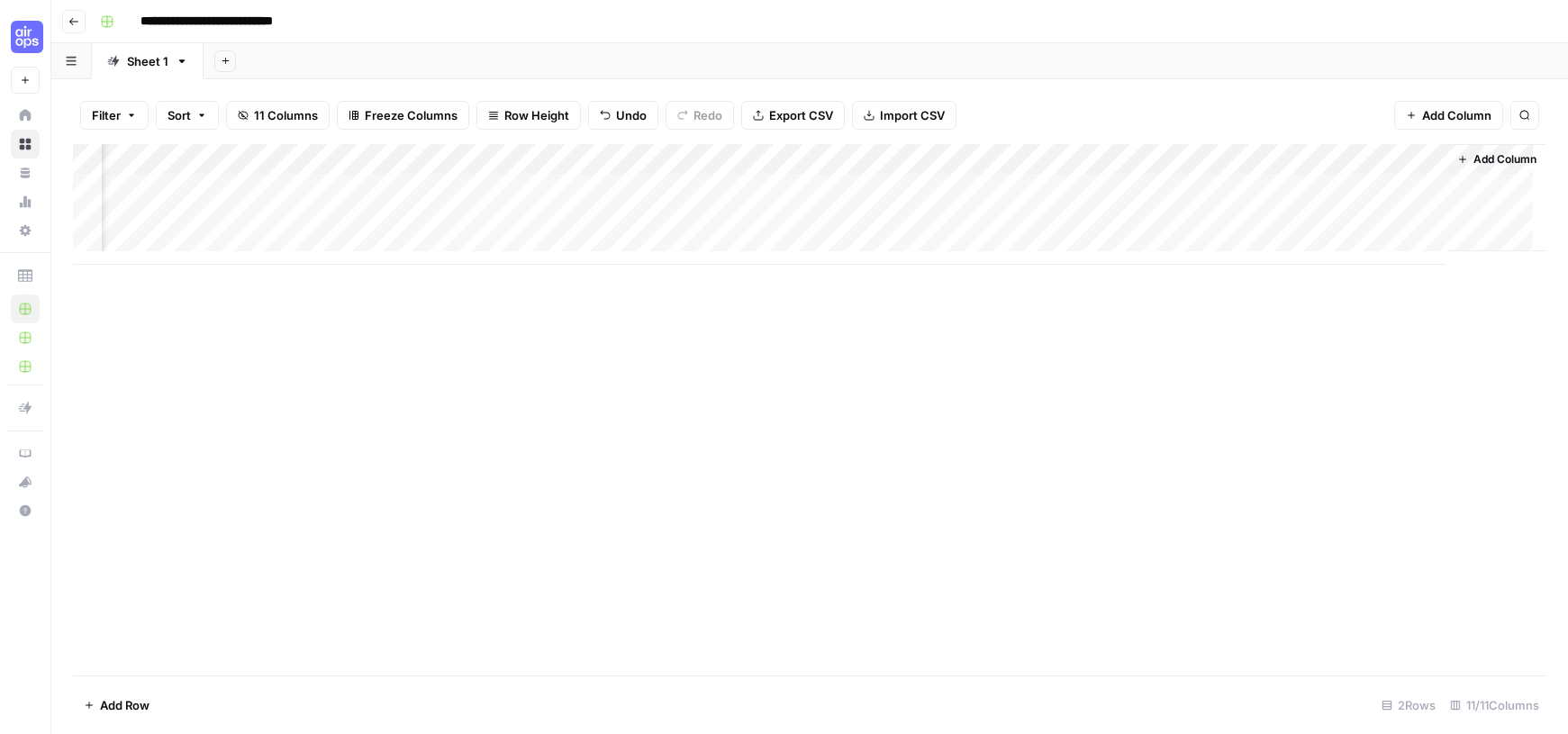 click on "Add Column" at bounding box center [810, 204] 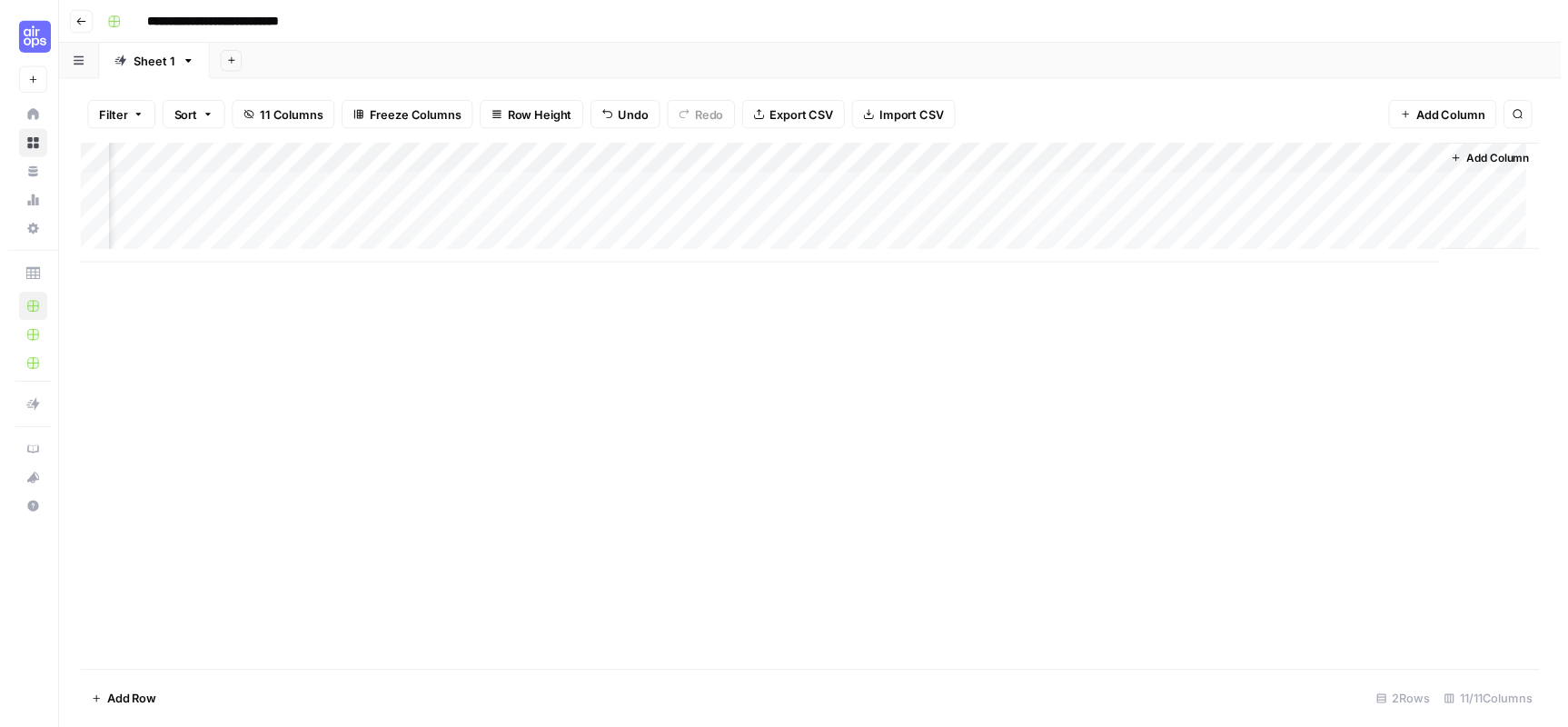 scroll, scrollTop: 0, scrollLeft: 456, axis: horizontal 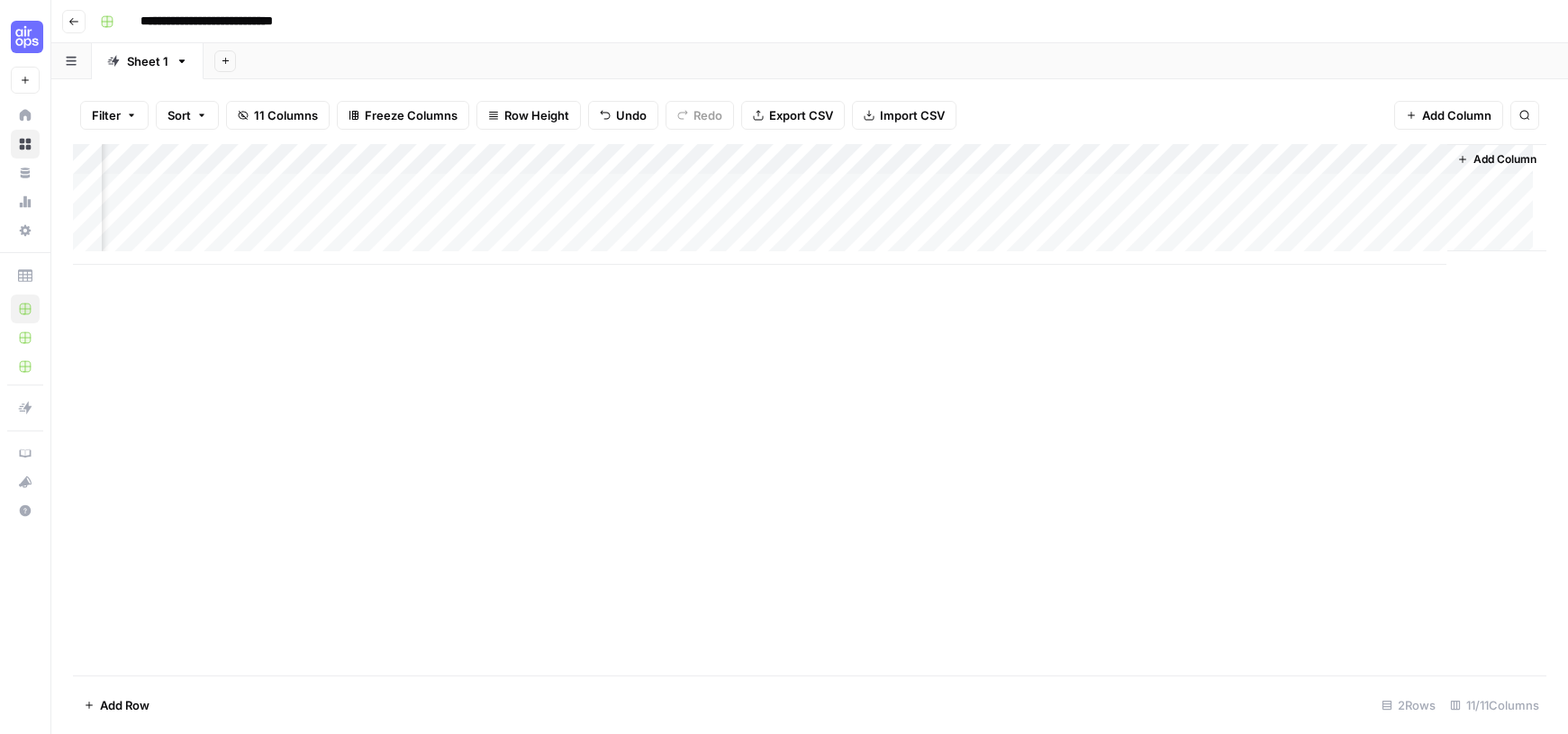 click on "Add Column" at bounding box center (810, 204) 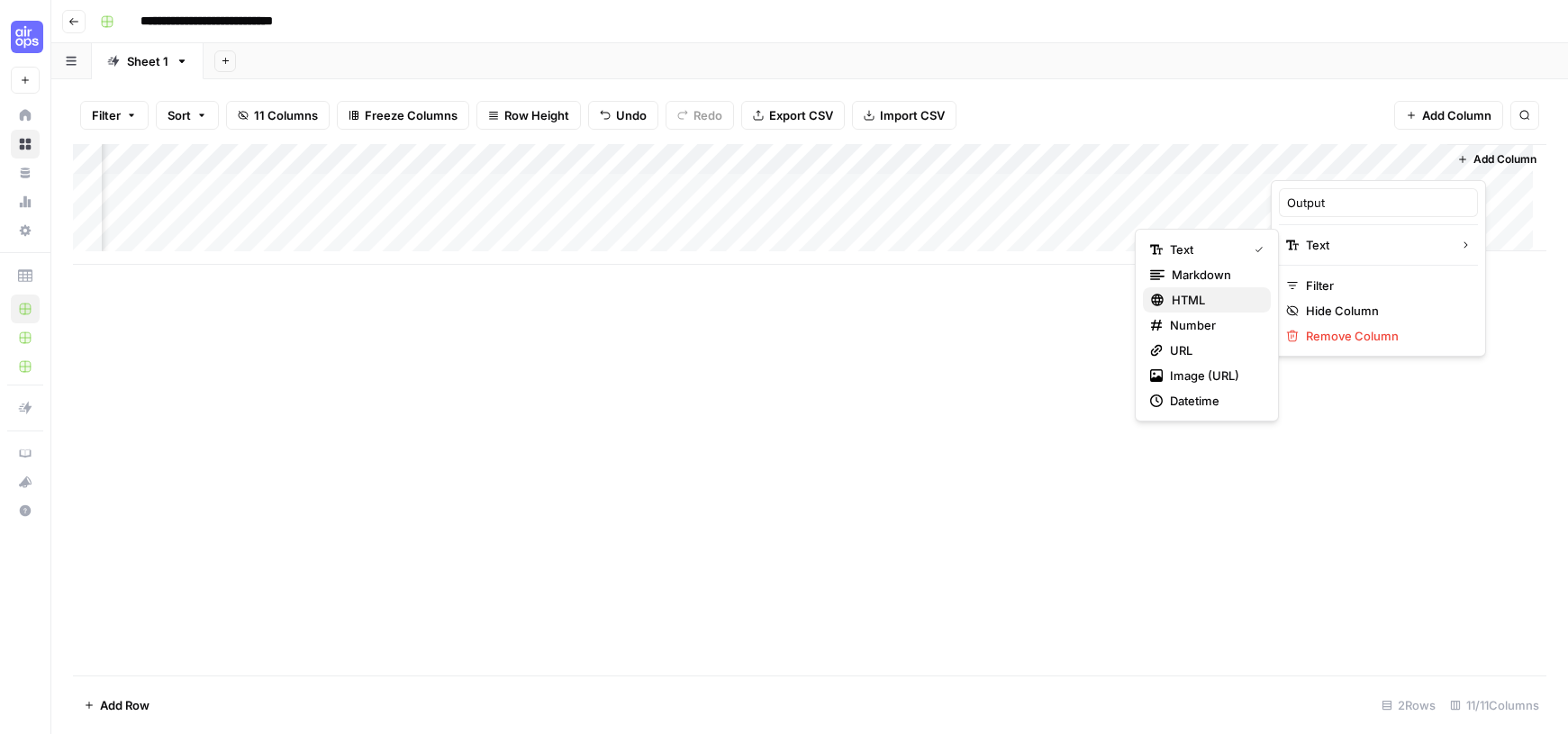 click on "HTML" at bounding box center [1207, 300] 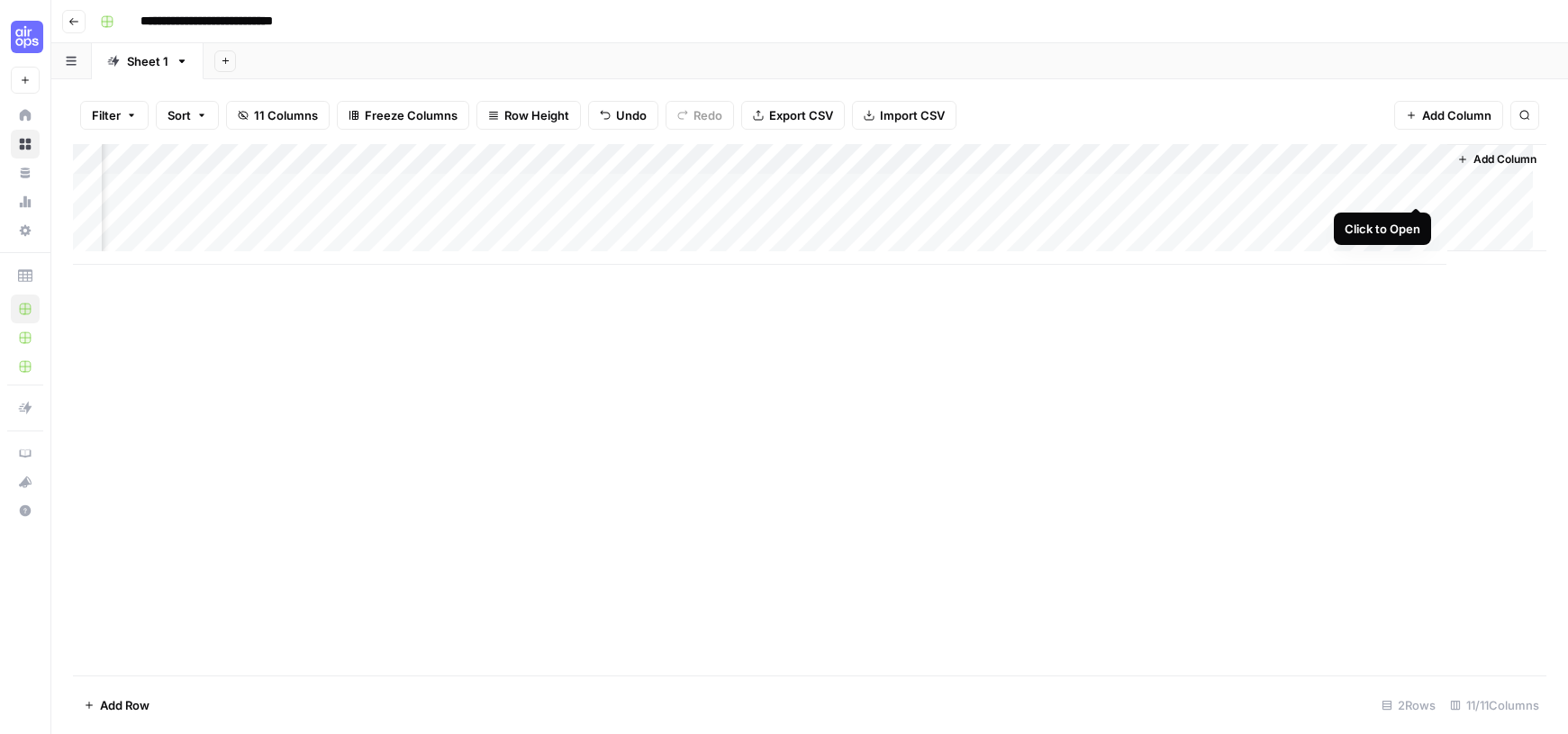 click on "Add Column" at bounding box center (810, 204) 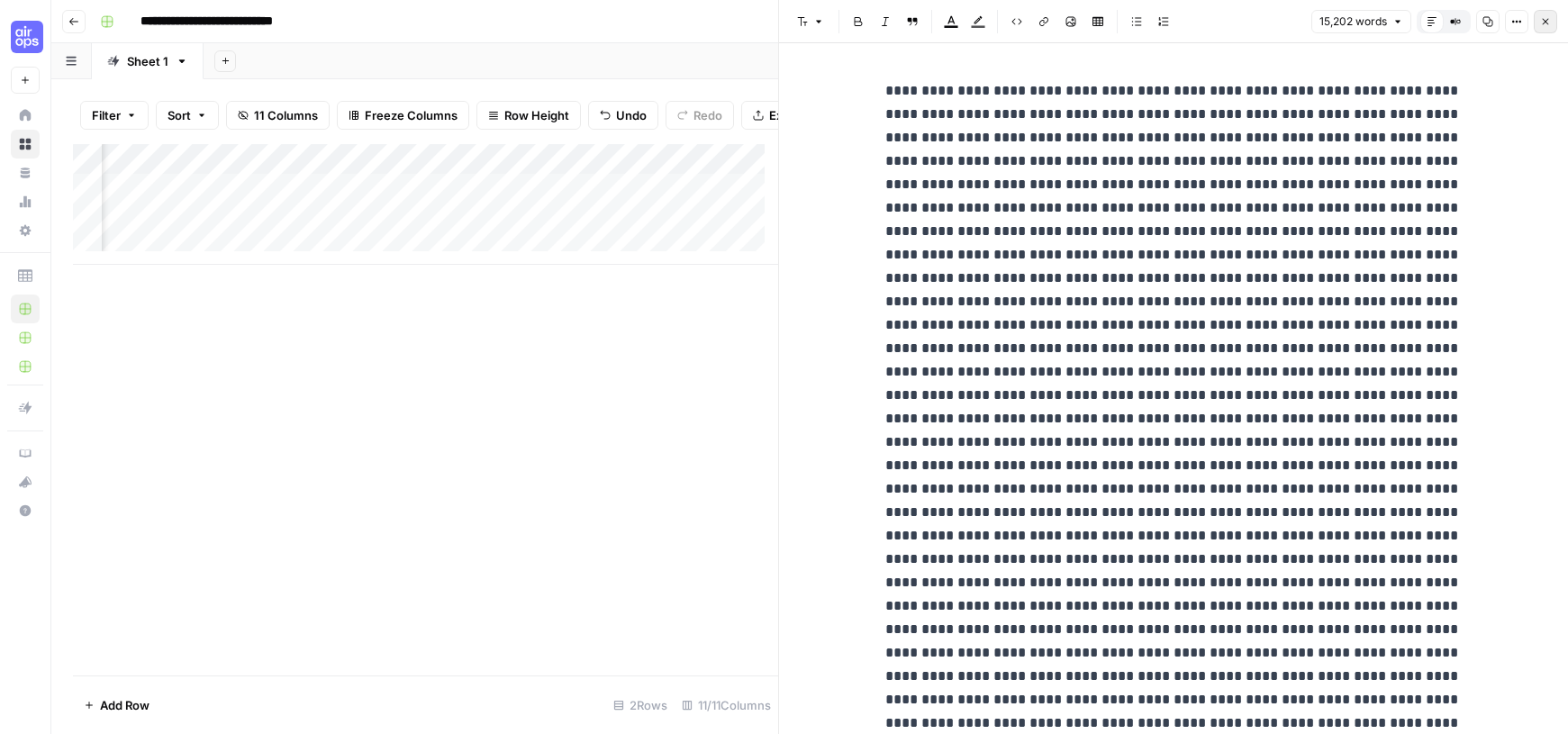 click 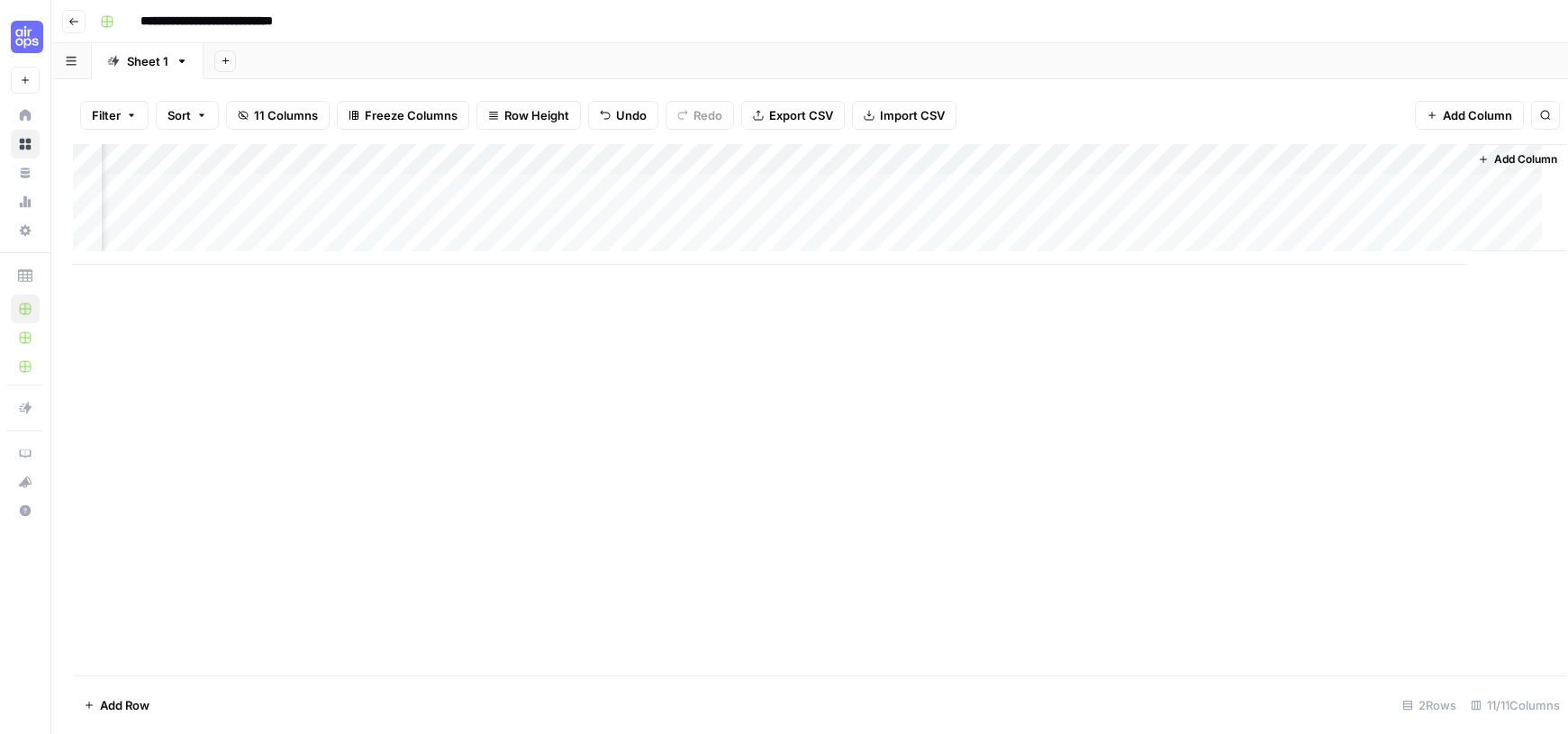 scroll, scrollTop: 0, scrollLeft: 431, axis: horizontal 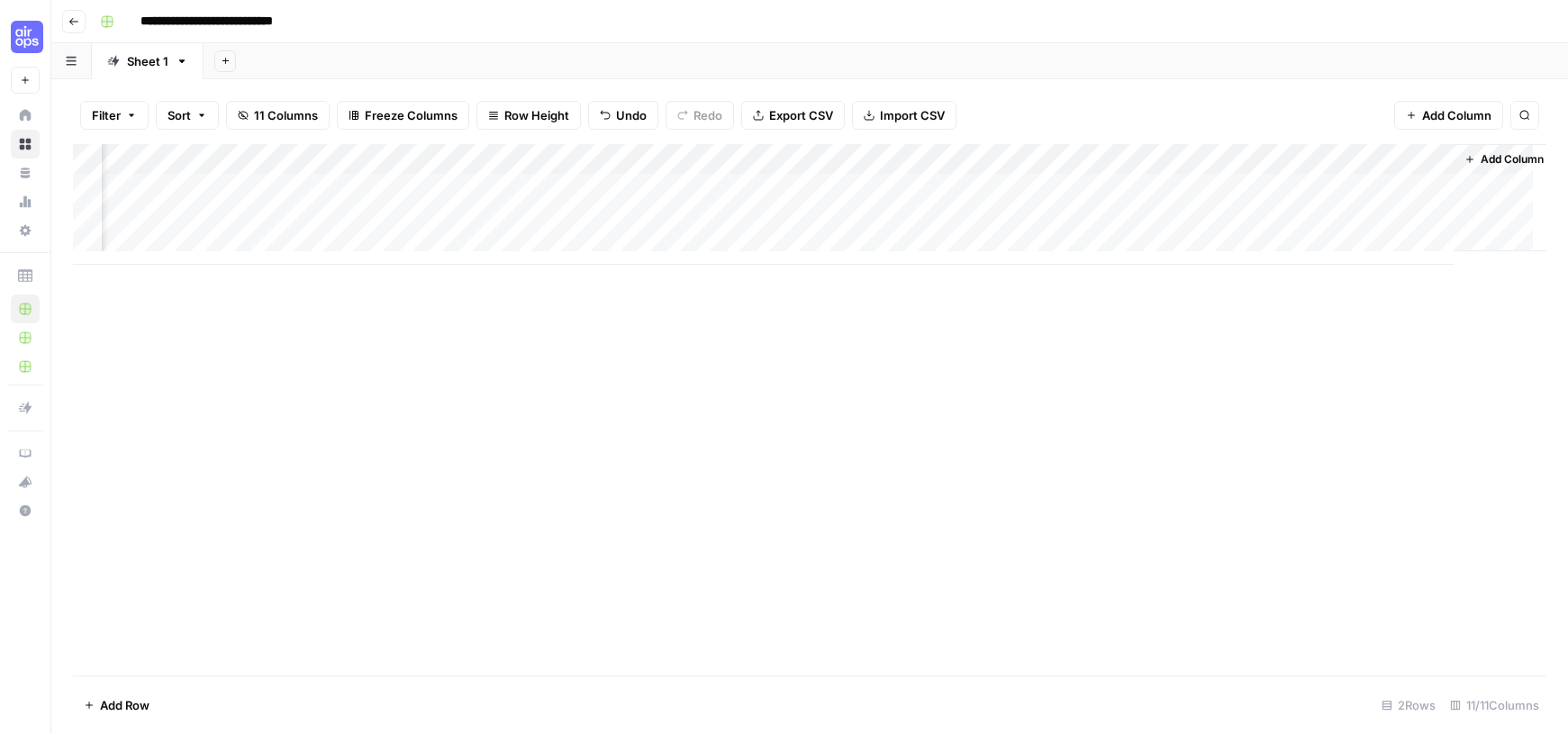 click on "Add Column" at bounding box center (810, 204) 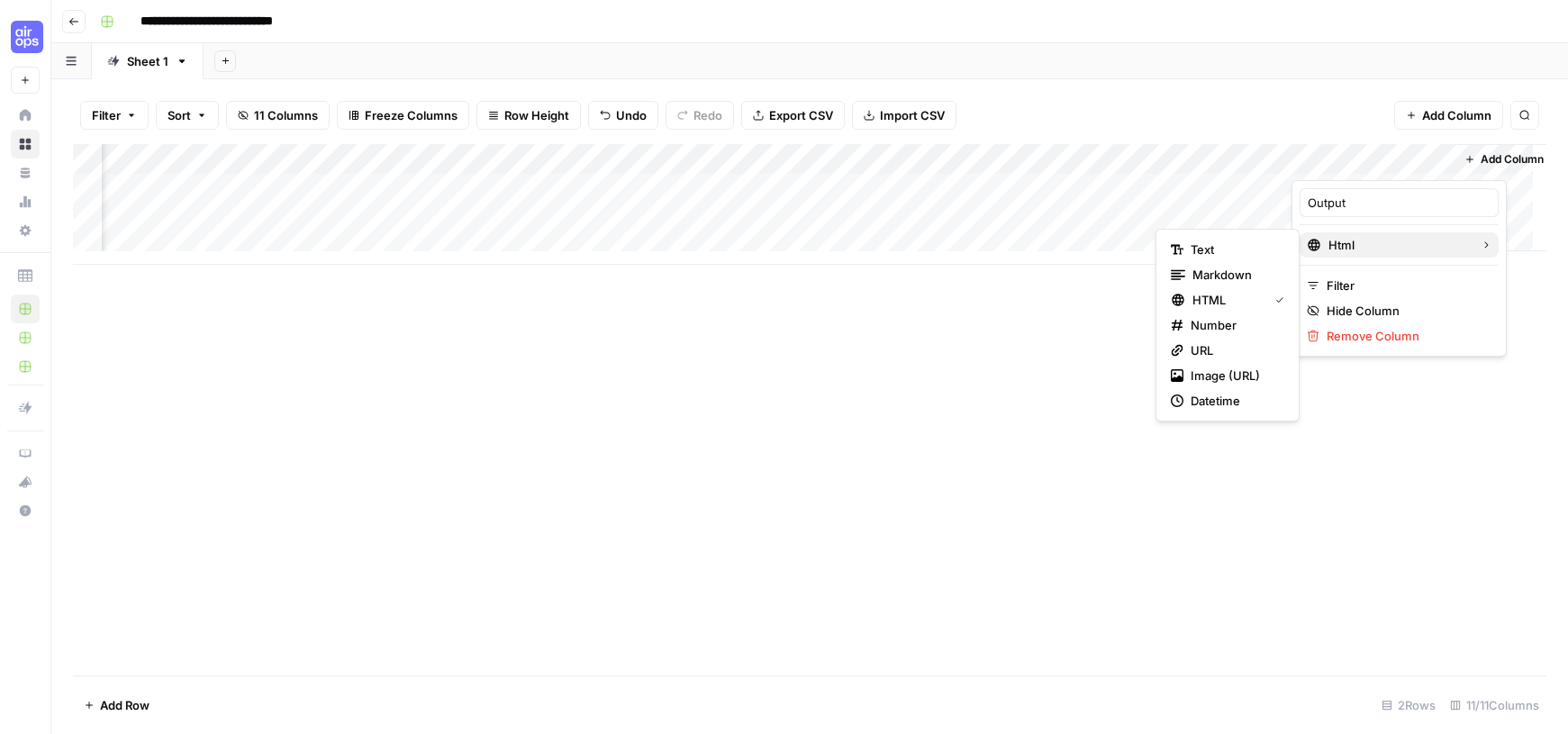 click on "Html" at bounding box center (1399, 245) 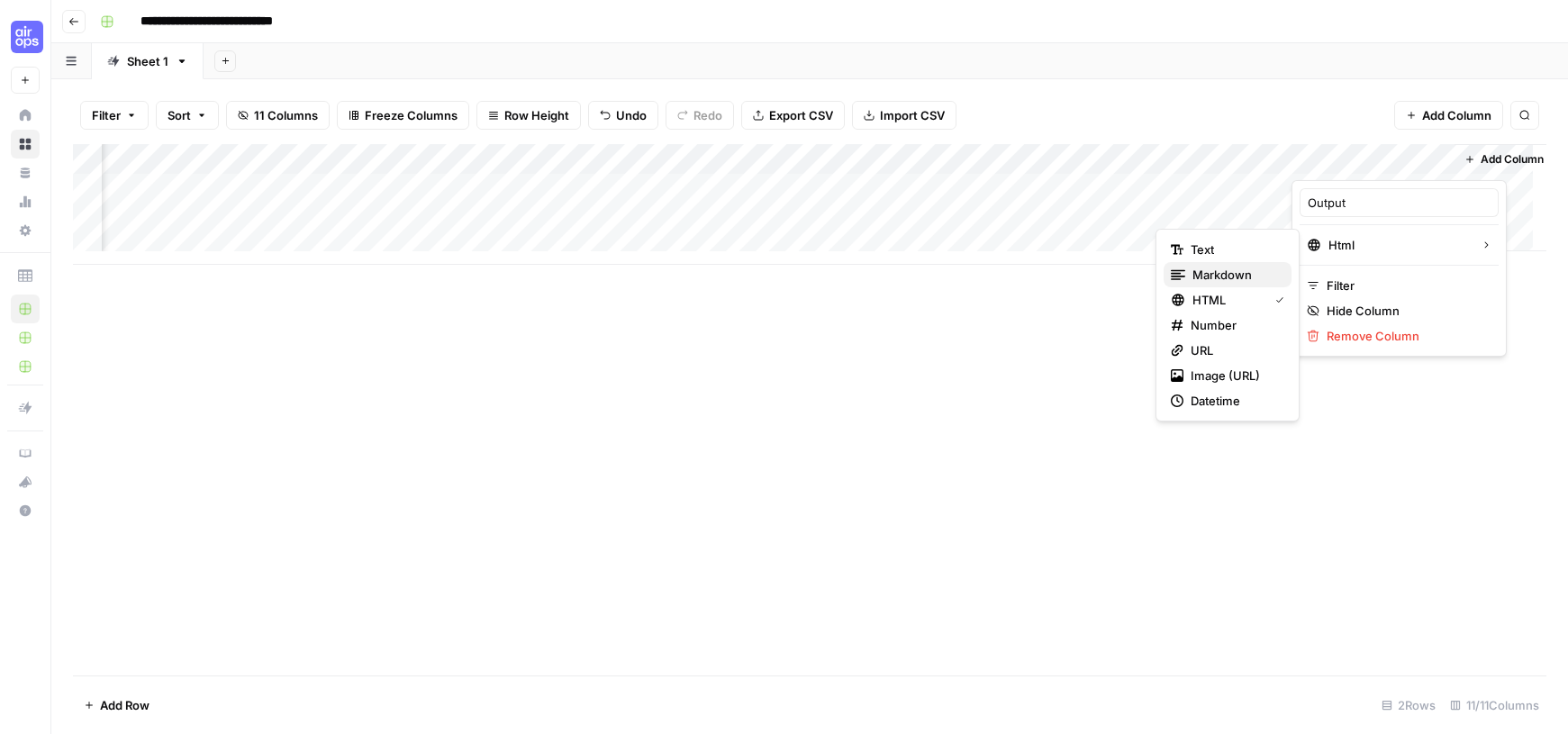 click on "markdown" at bounding box center (1222, 275) 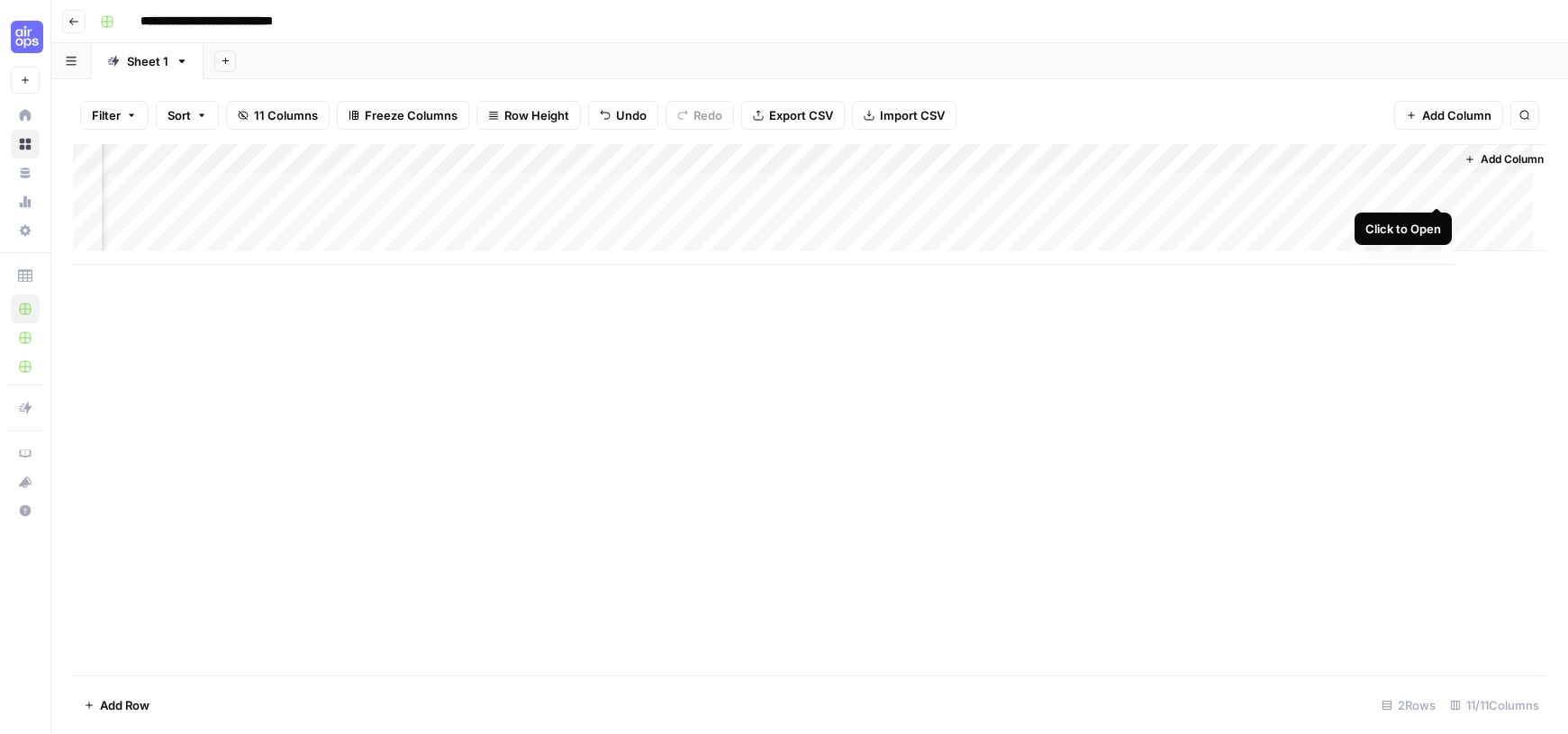 click on "Add Column" at bounding box center (810, 204) 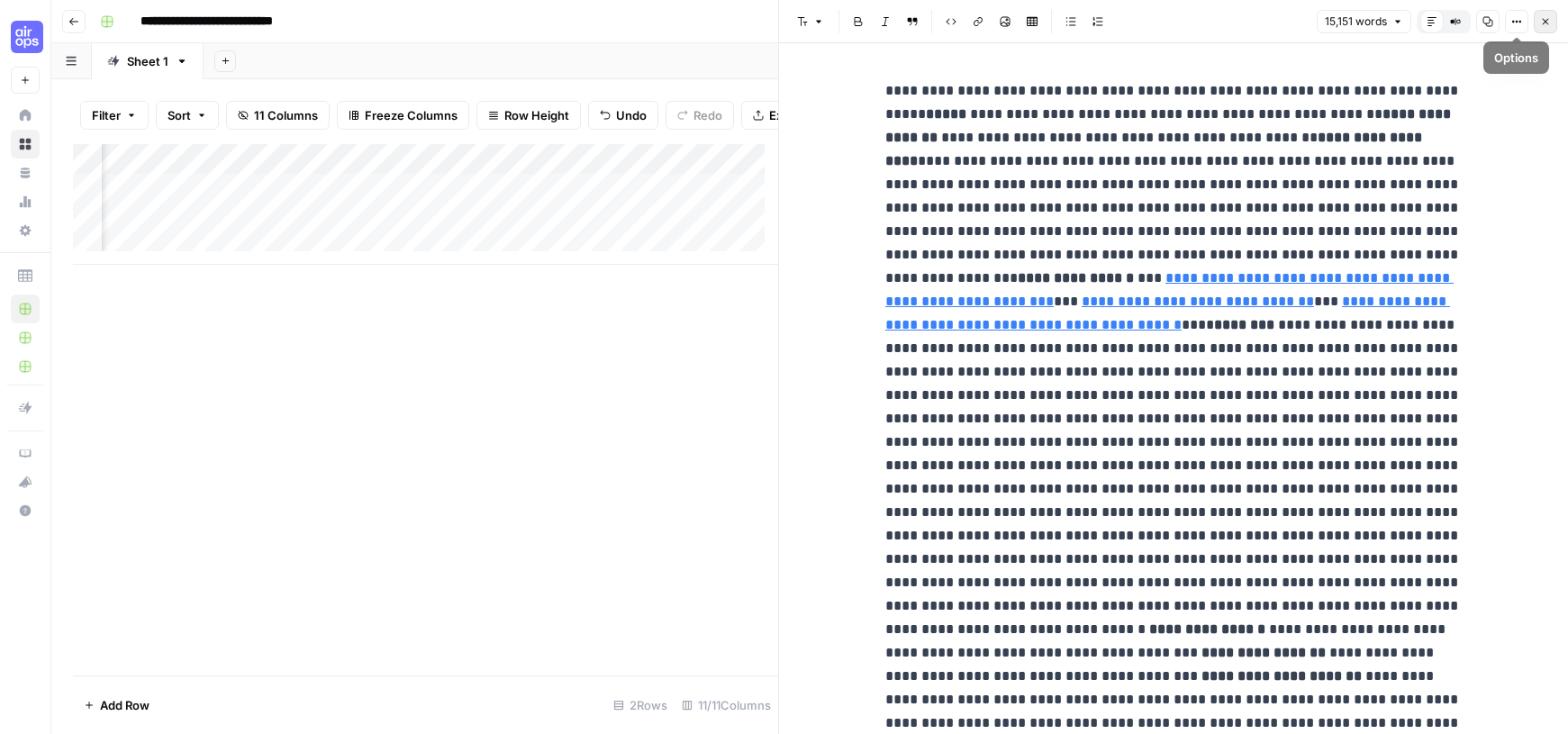 click 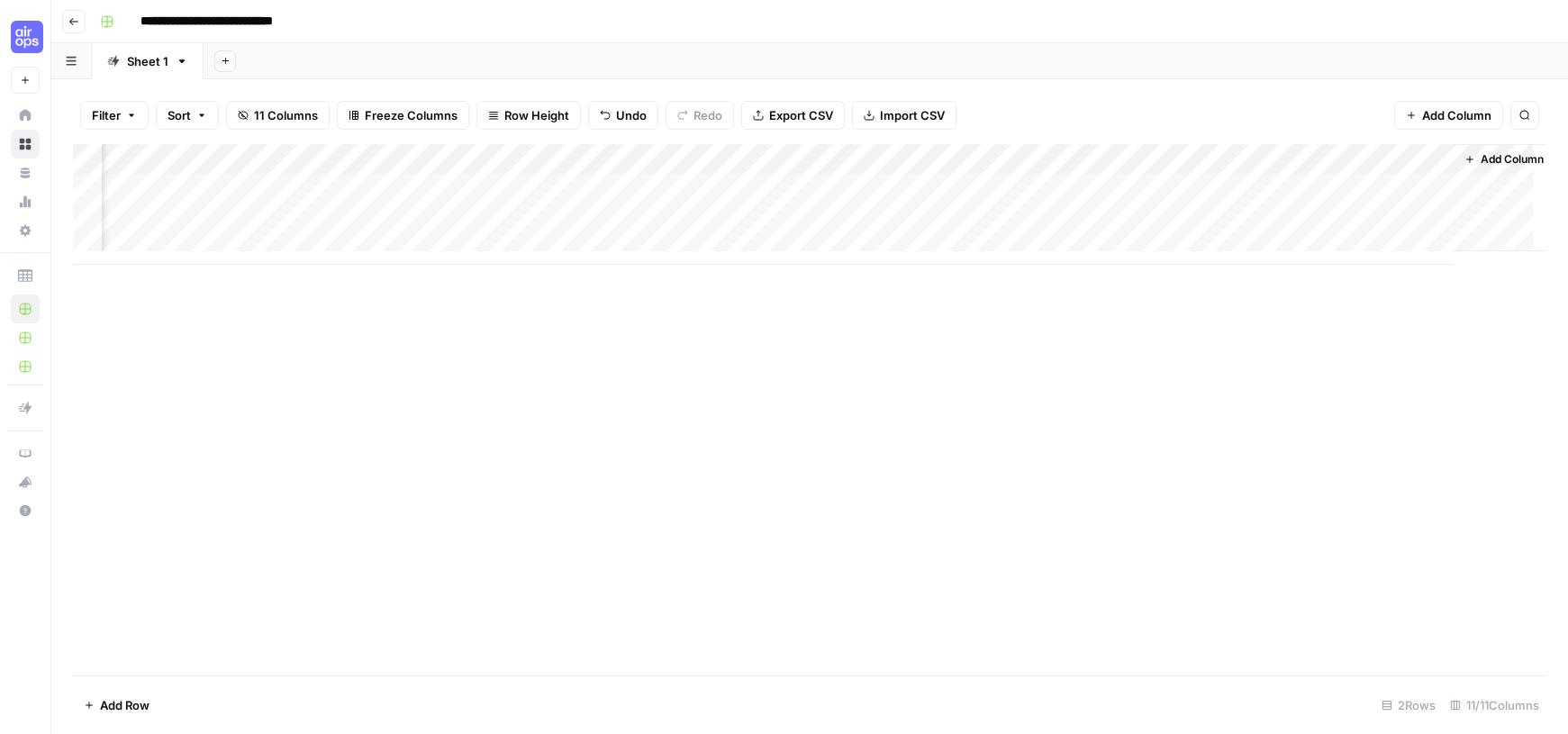 click on "Add Column" at bounding box center (810, 204) 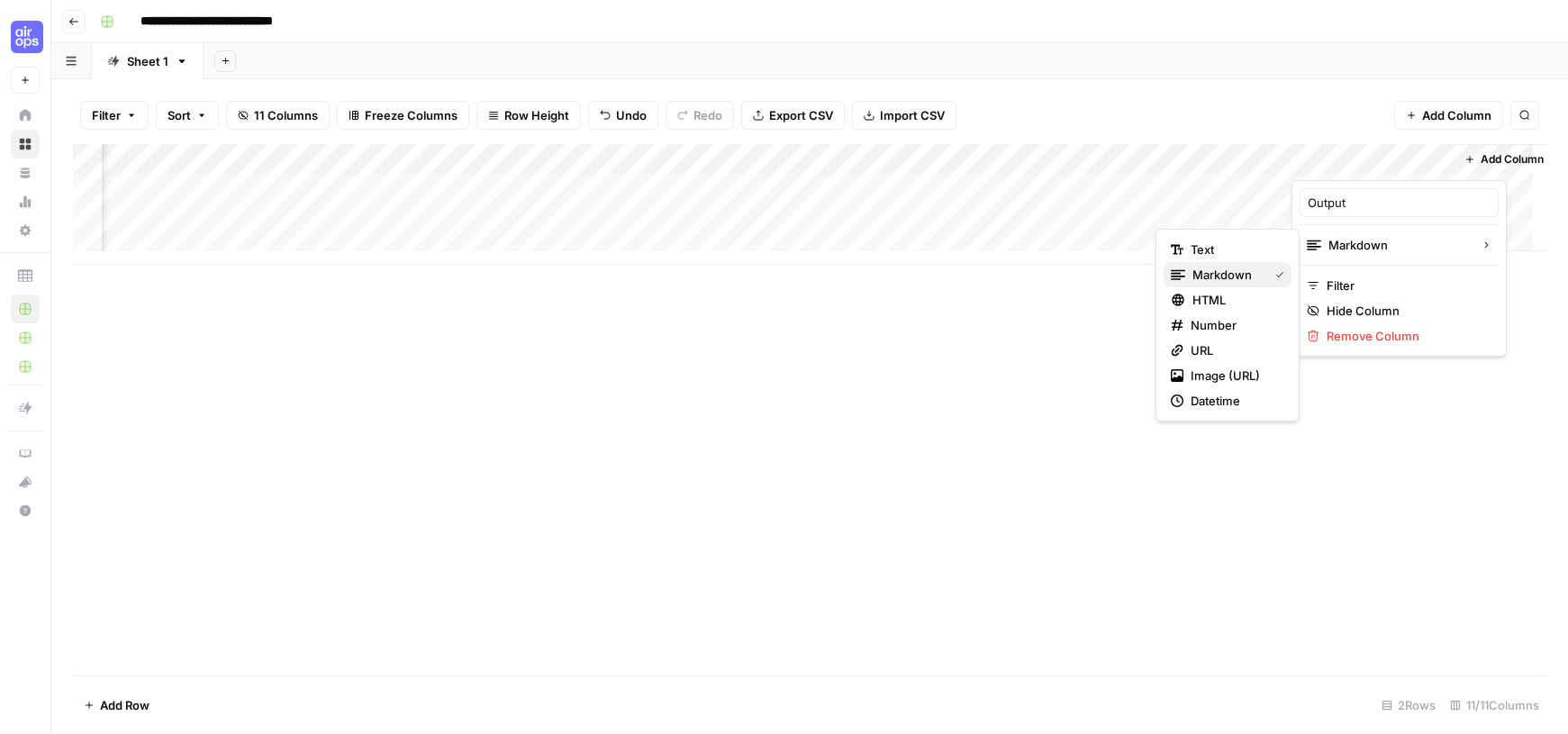 drag, startPoint x: 1430, startPoint y: 246, endPoint x: 1266, endPoint y: 278, distance: 167.09279 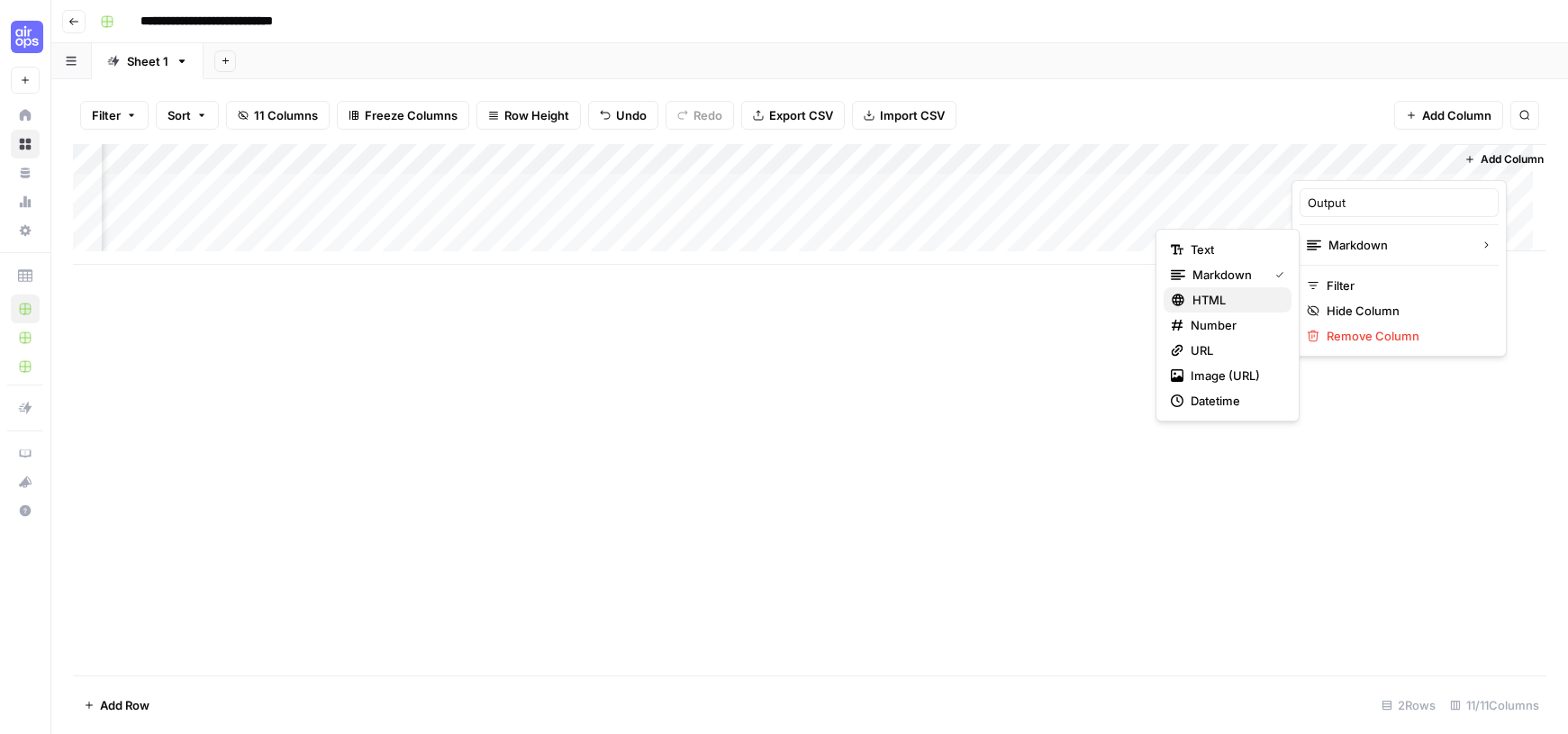 click on "HTML" at bounding box center (1209, 300) 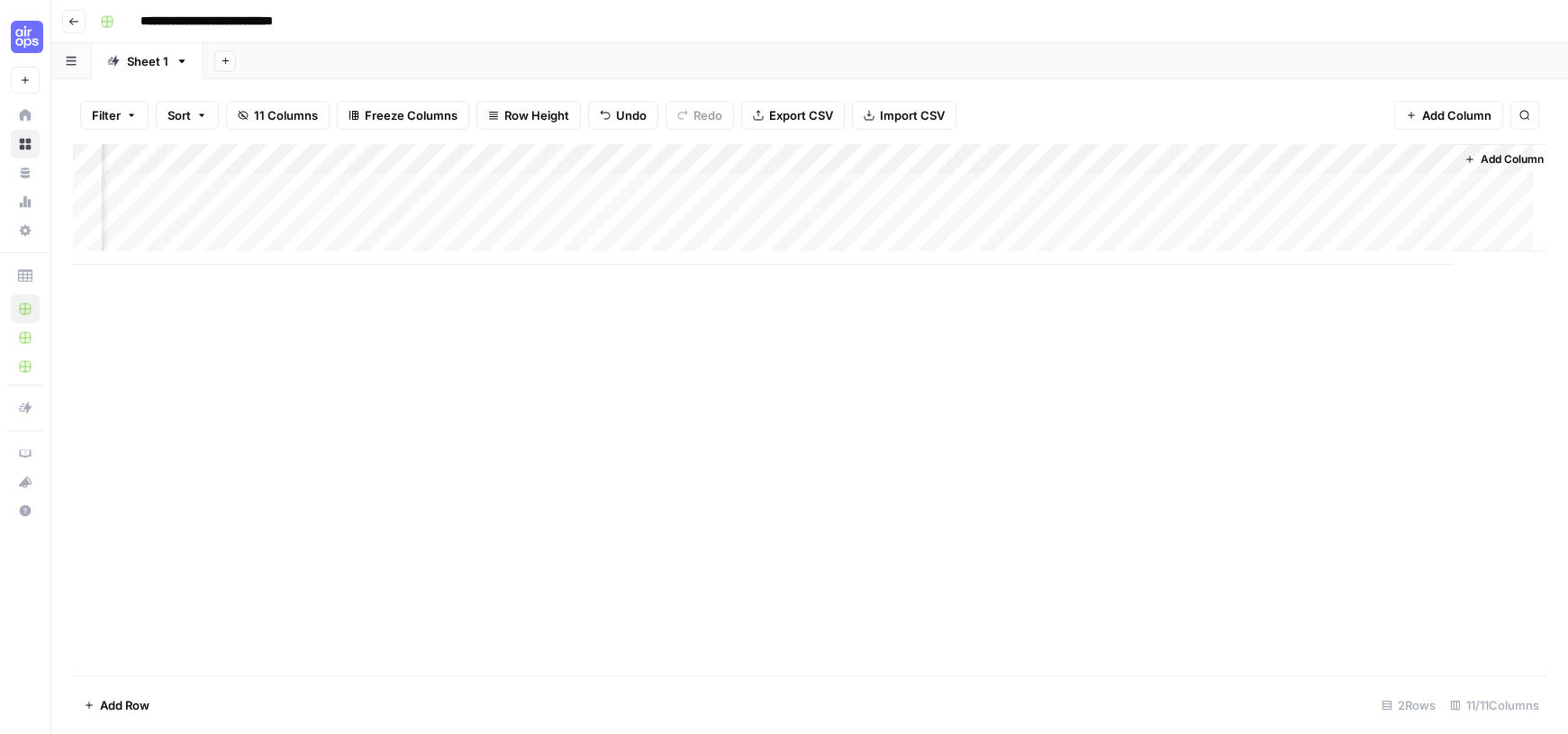 scroll, scrollTop: 0, scrollLeft: 417, axis: horizontal 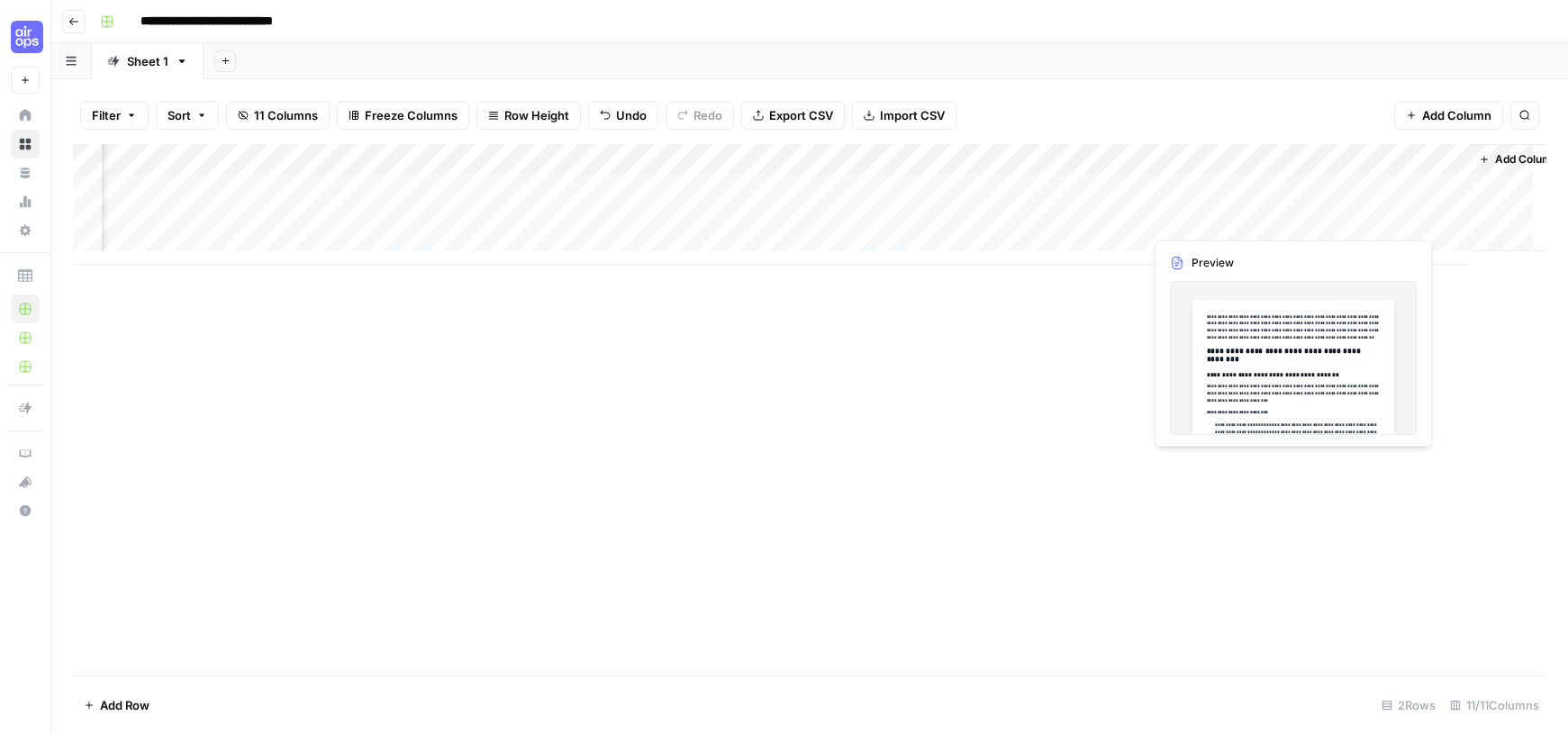 click on "Add Column" at bounding box center (810, 204) 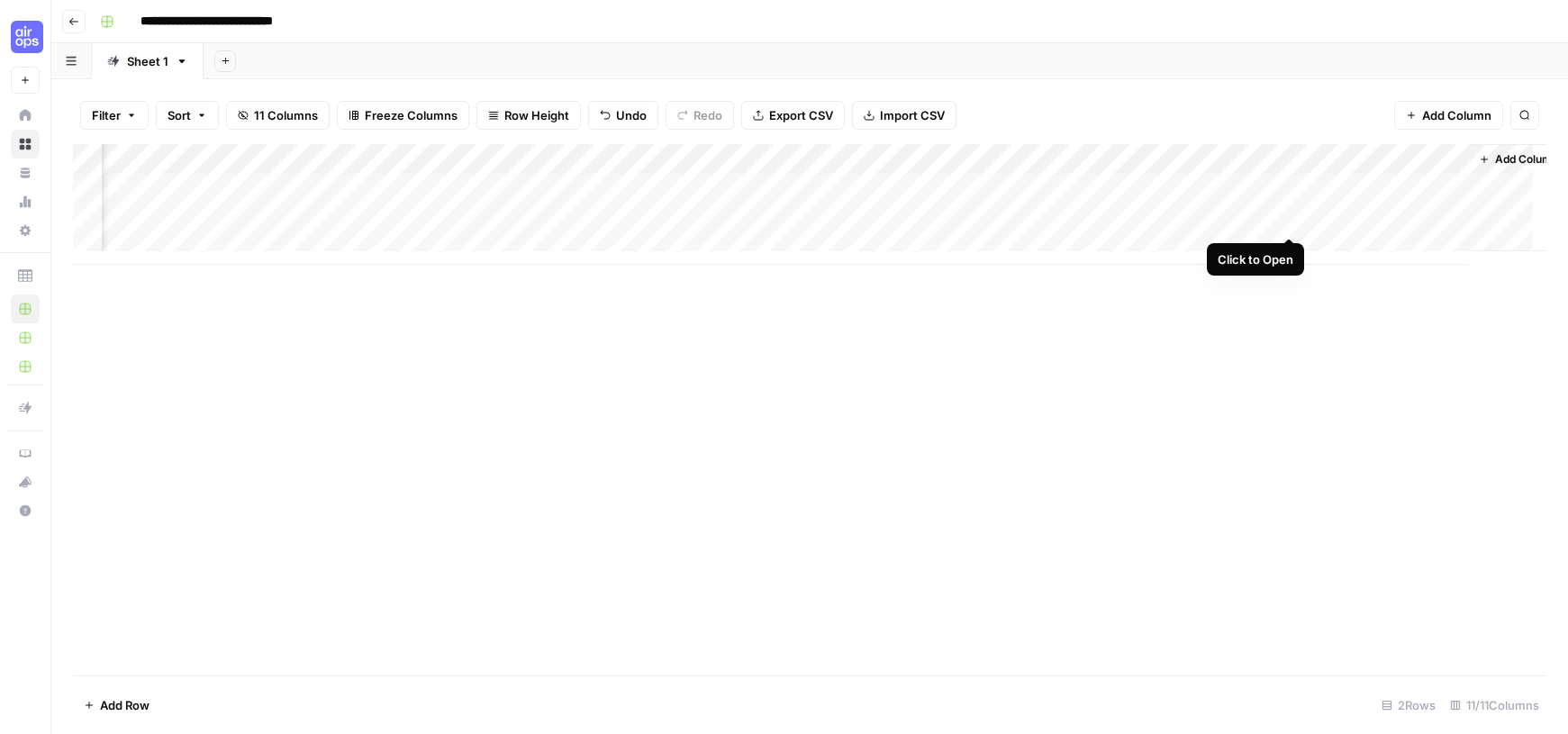 click on "Add Column" at bounding box center [810, 204] 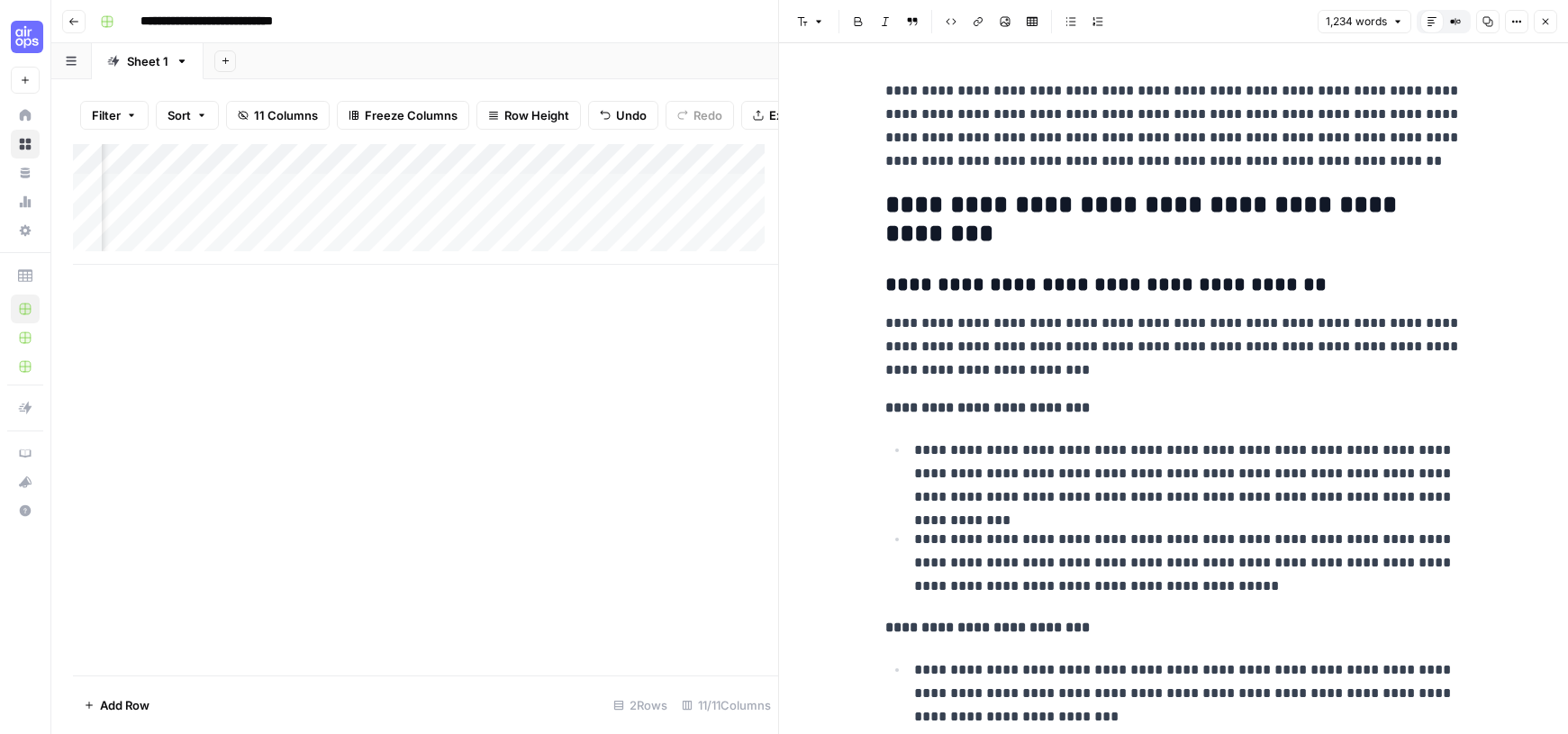 click on "Add Column" at bounding box center (425, 410) 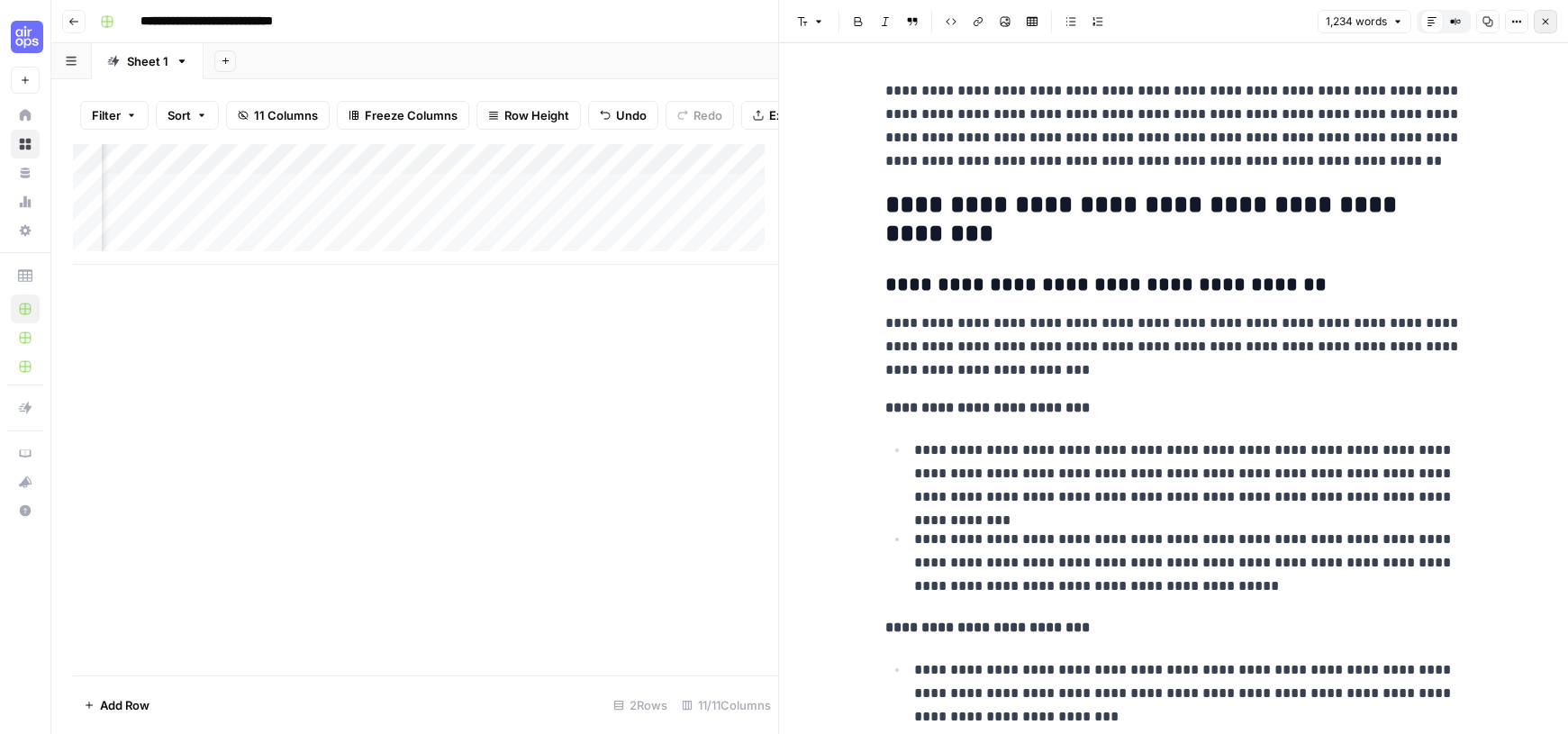 click on "Close" at bounding box center [1545, 22] 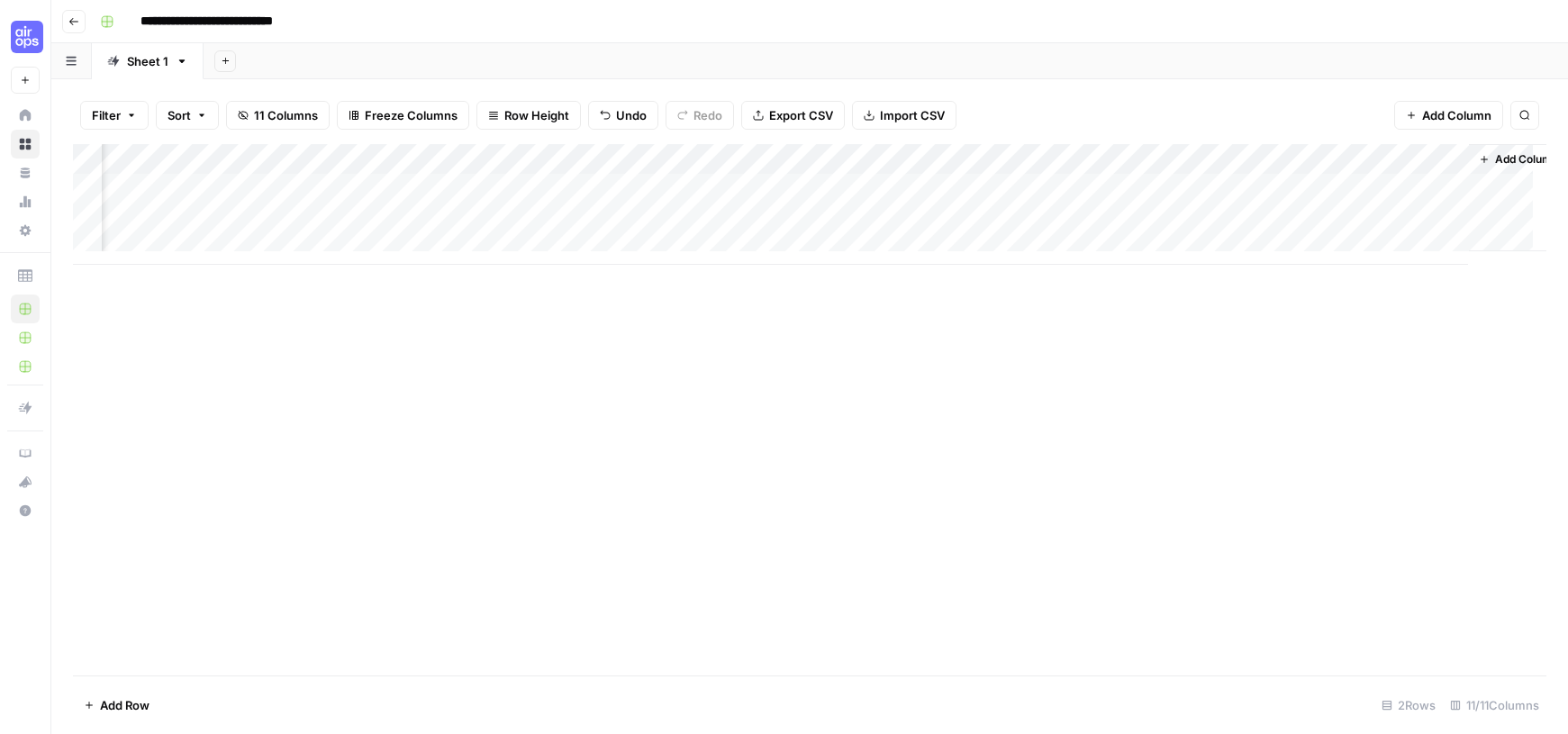 click on "Add Column" at bounding box center [810, 204] 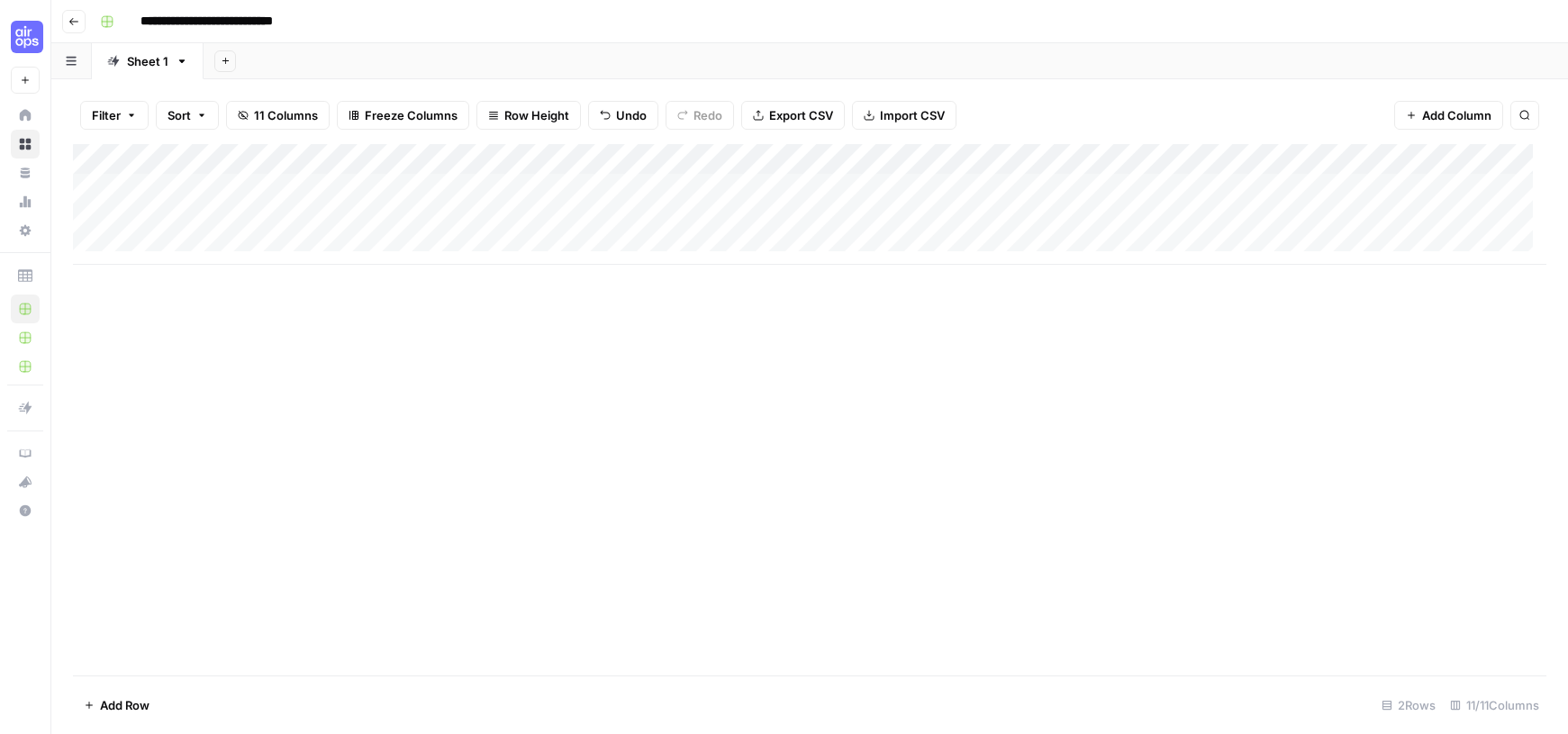 click on "Add Column" at bounding box center [810, 204] 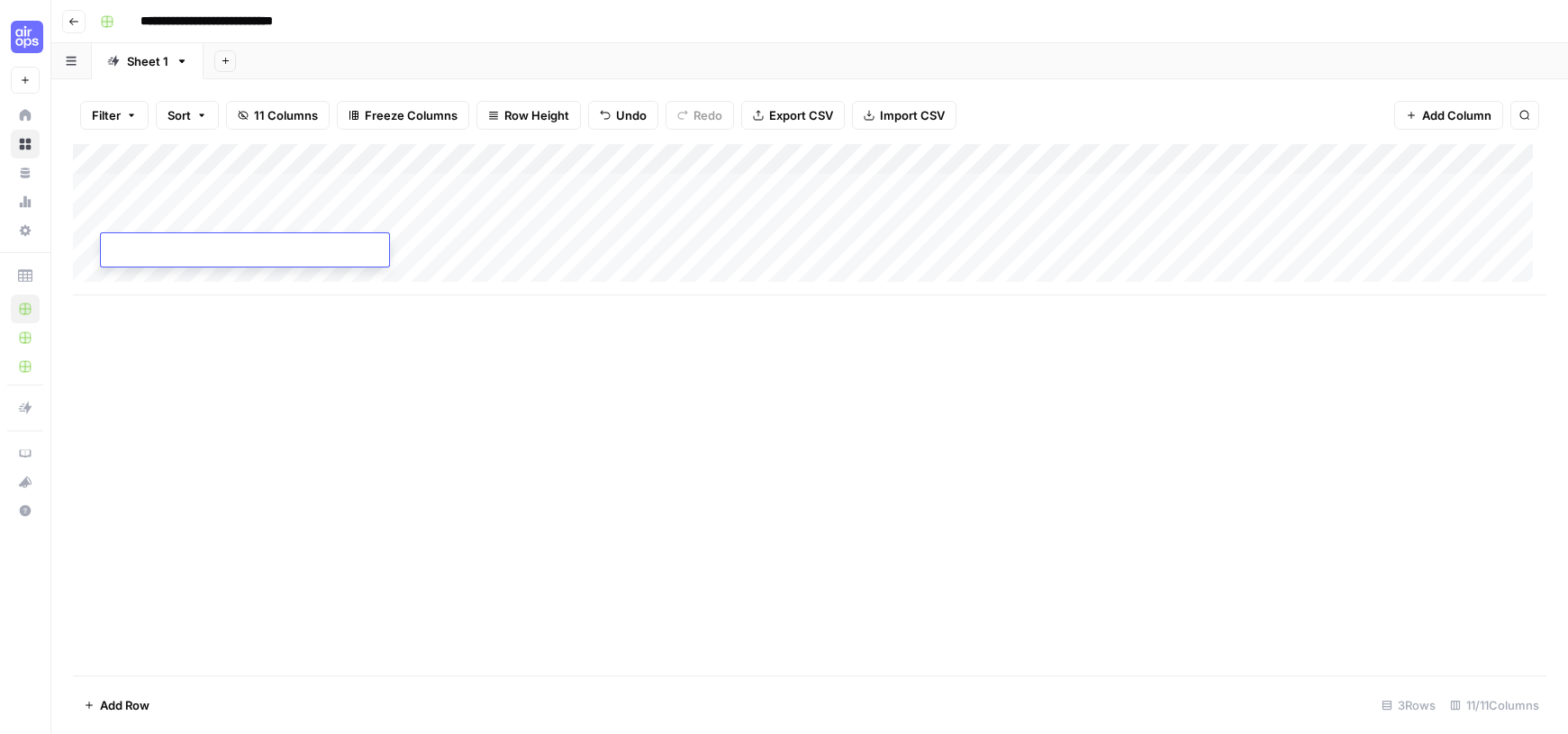 type on "**********" 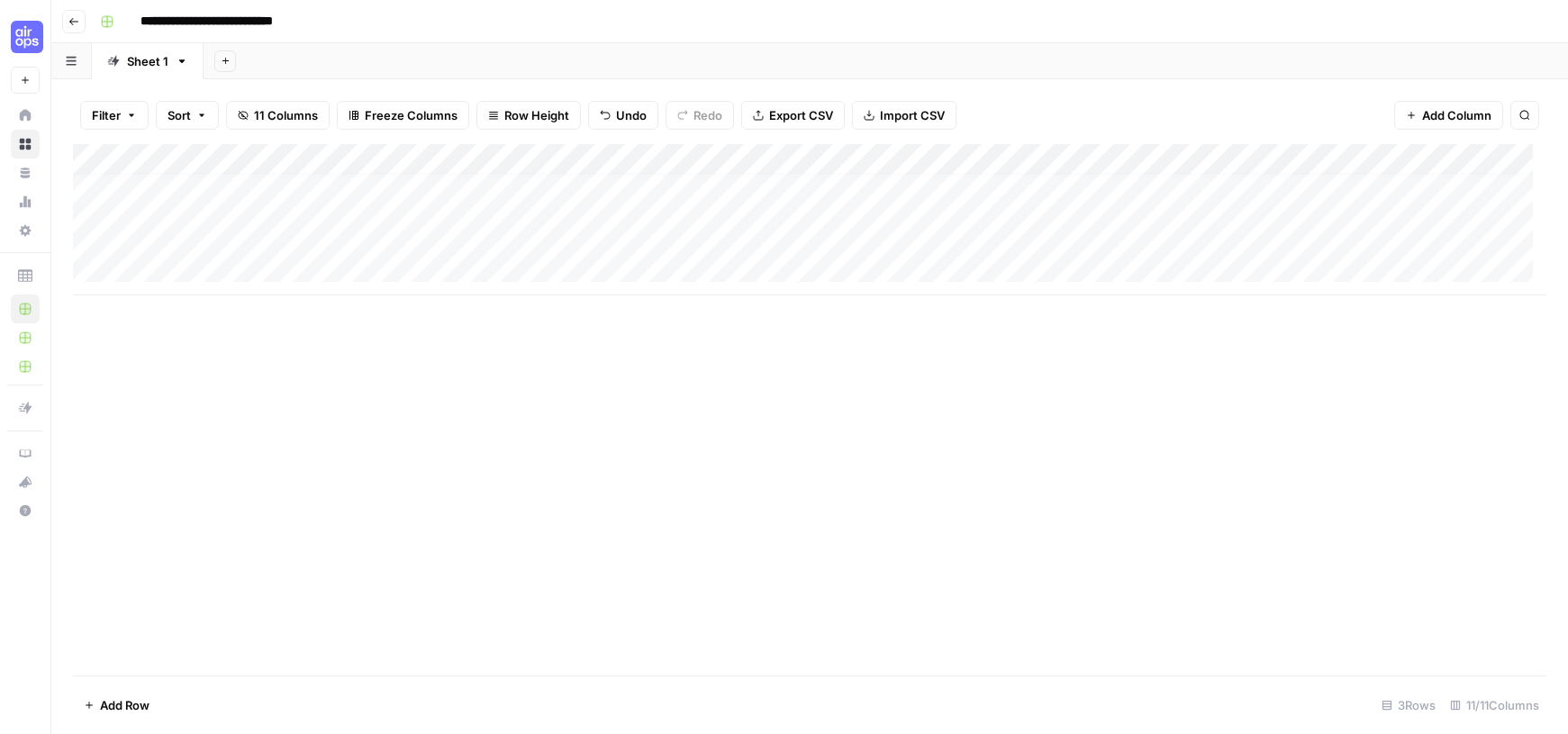 scroll, scrollTop: 14, scrollLeft: 0, axis: vertical 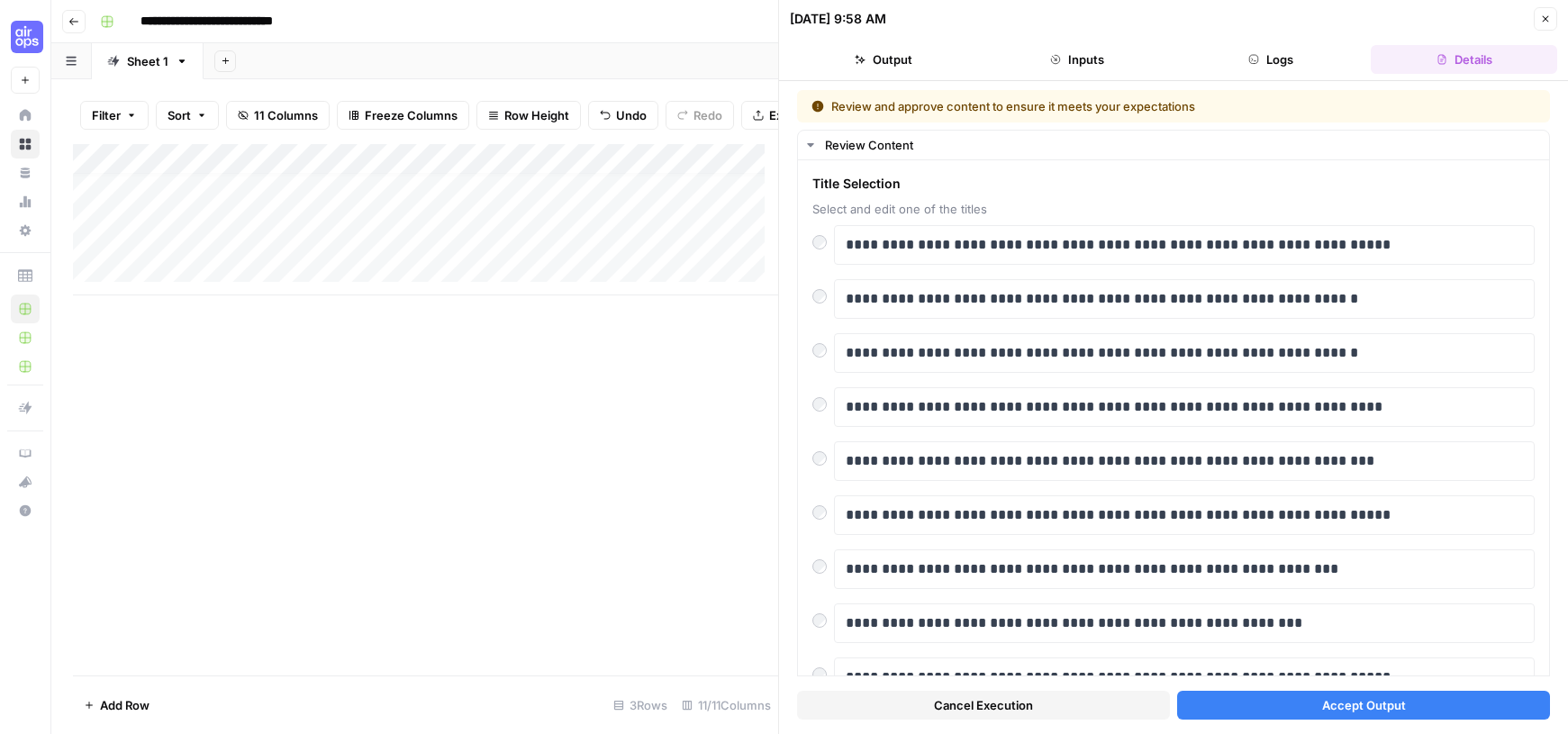 click on "Accept Output" at bounding box center [1364, 705] 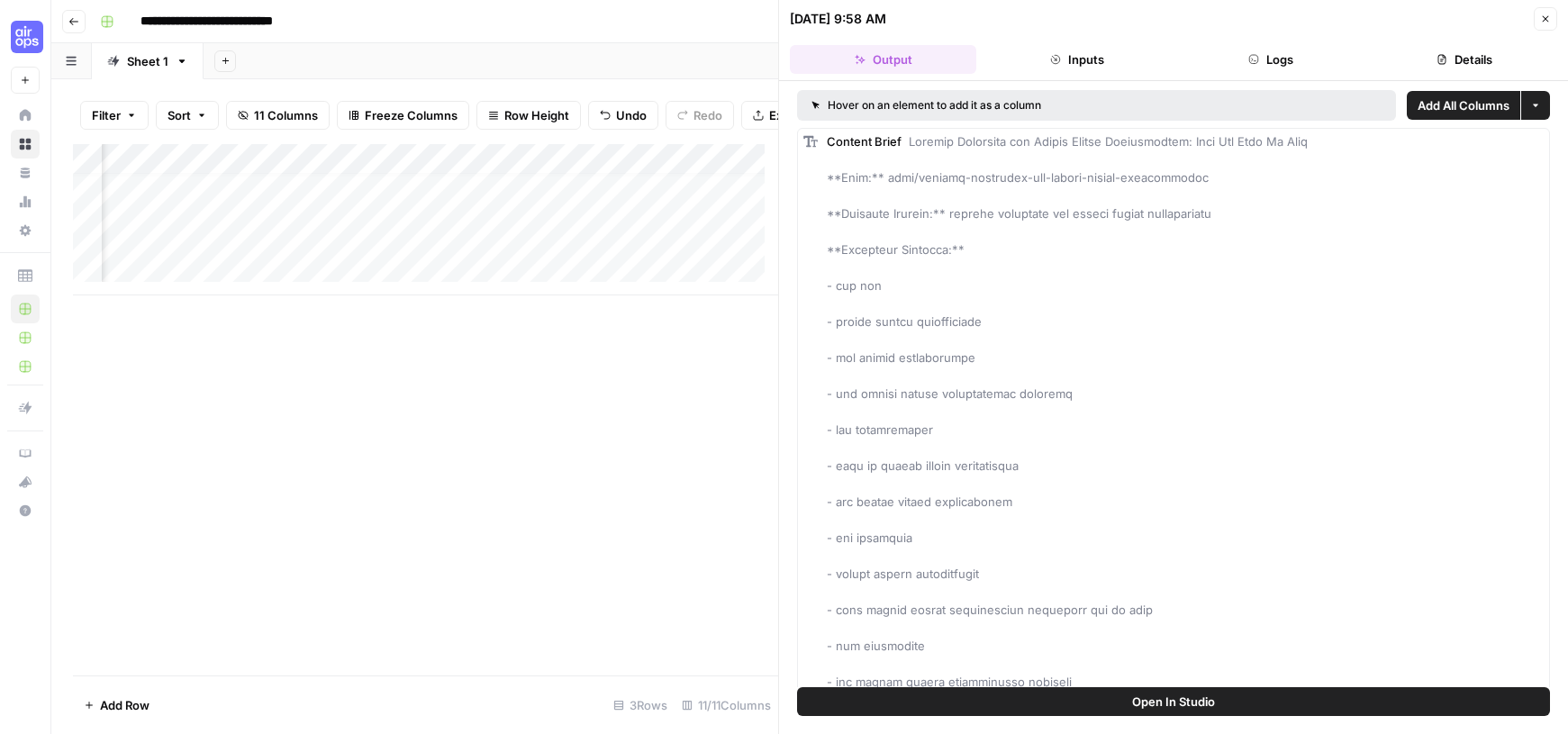 scroll, scrollTop: 14, scrollLeft: 140, axis: both 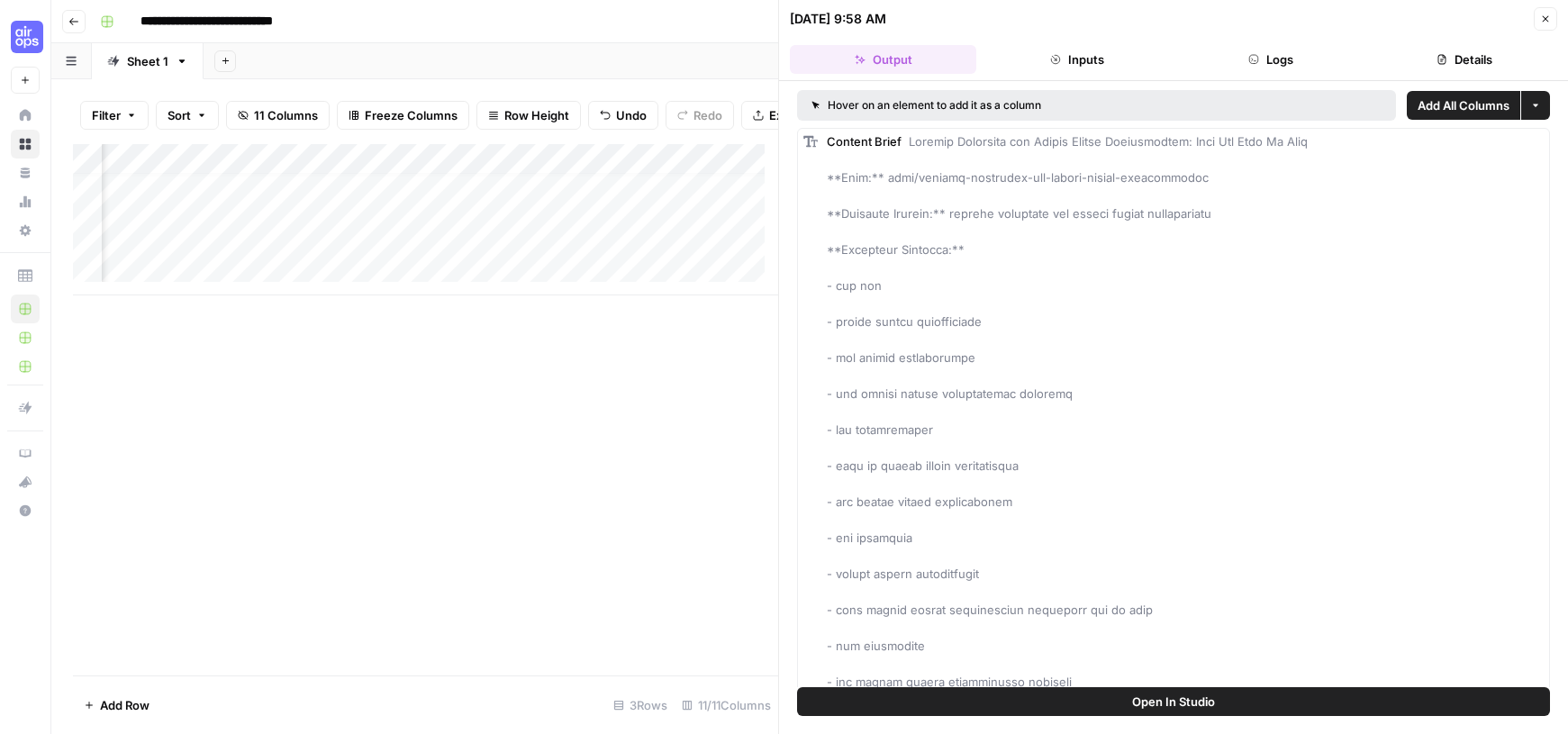 click on "Add Column" at bounding box center (425, 220) 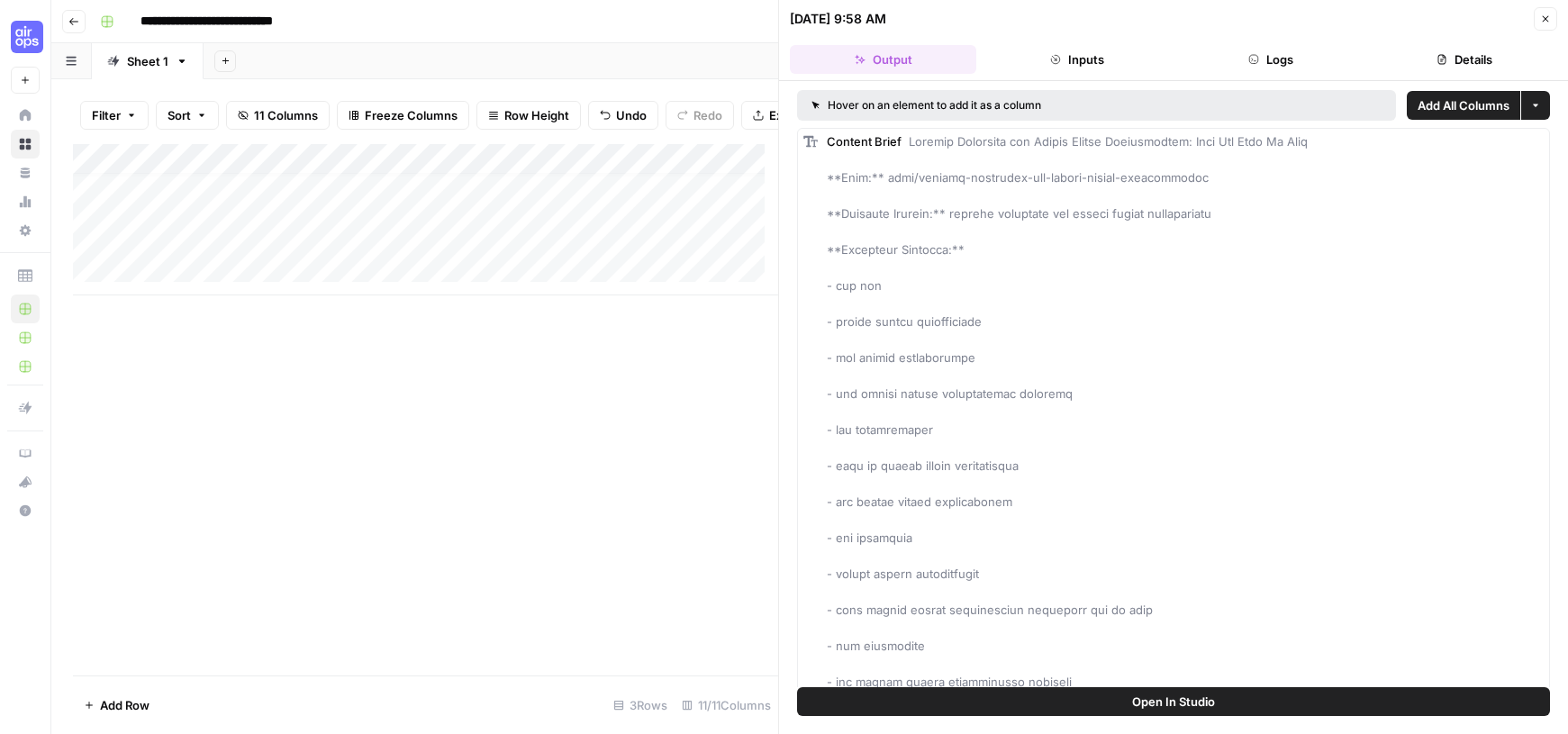 click on "Add Column" at bounding box center [425, 220] 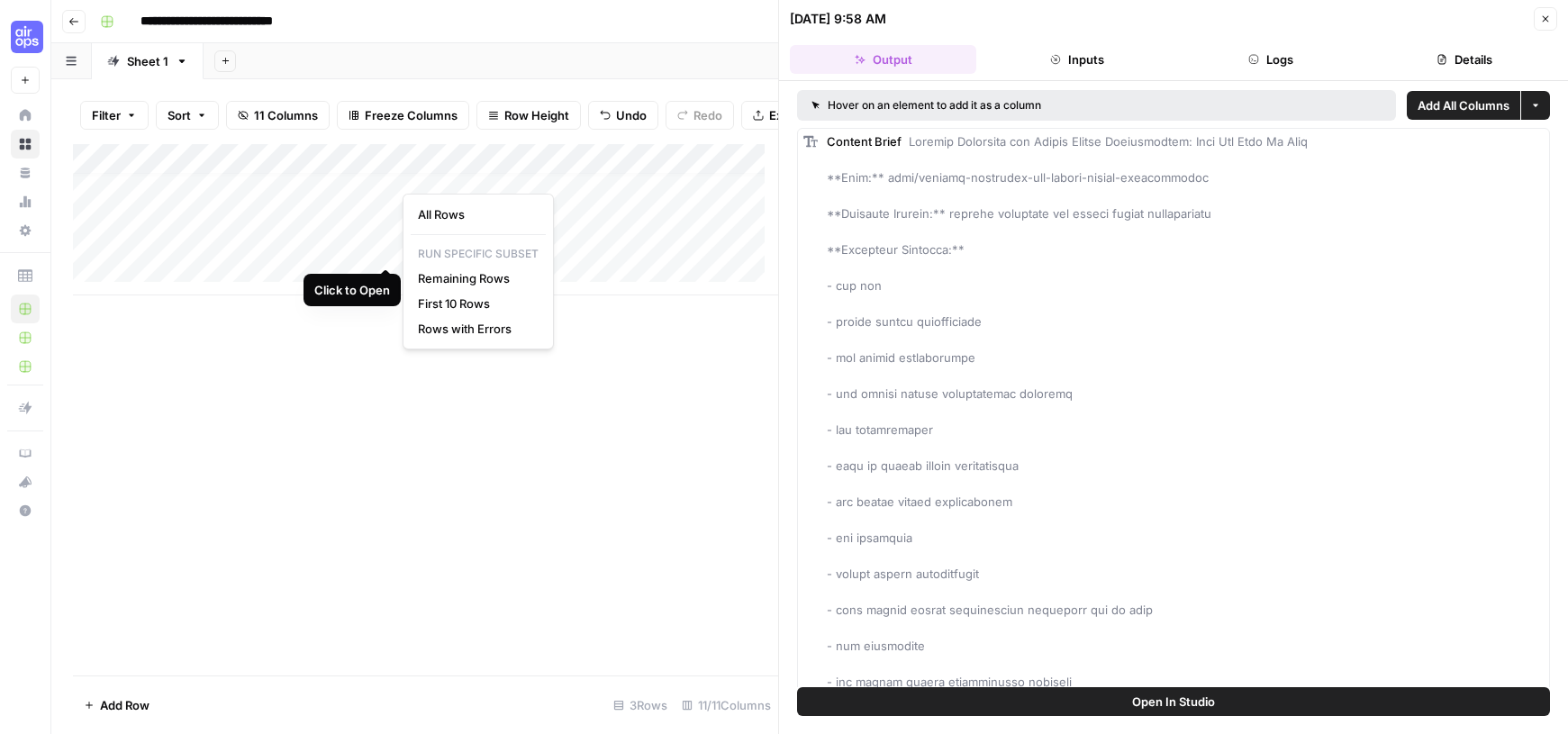 click on "Add Column" at bounding box center [425, 220] 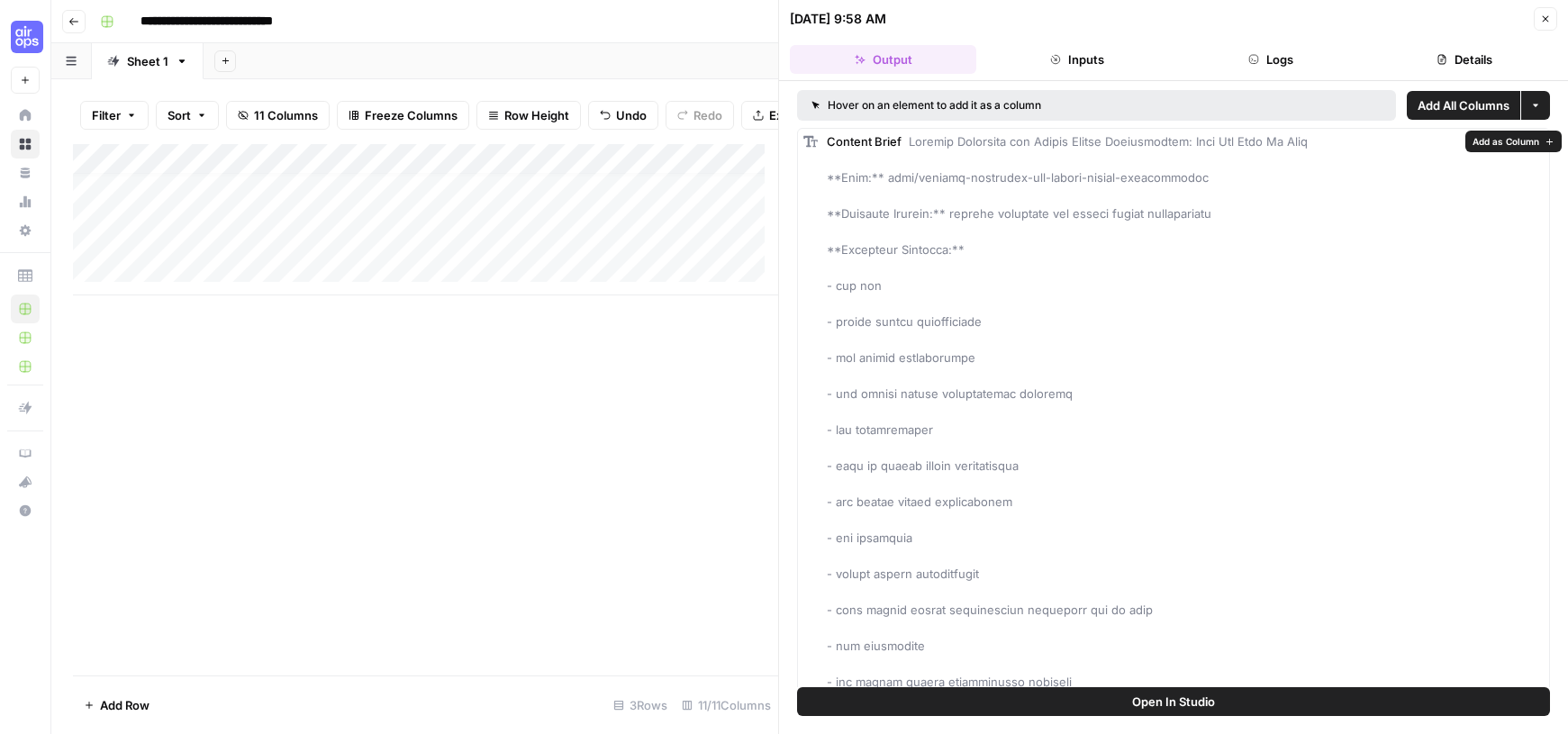scroll, scrollTop: 4, scrollLeft: 0, axis: vertical 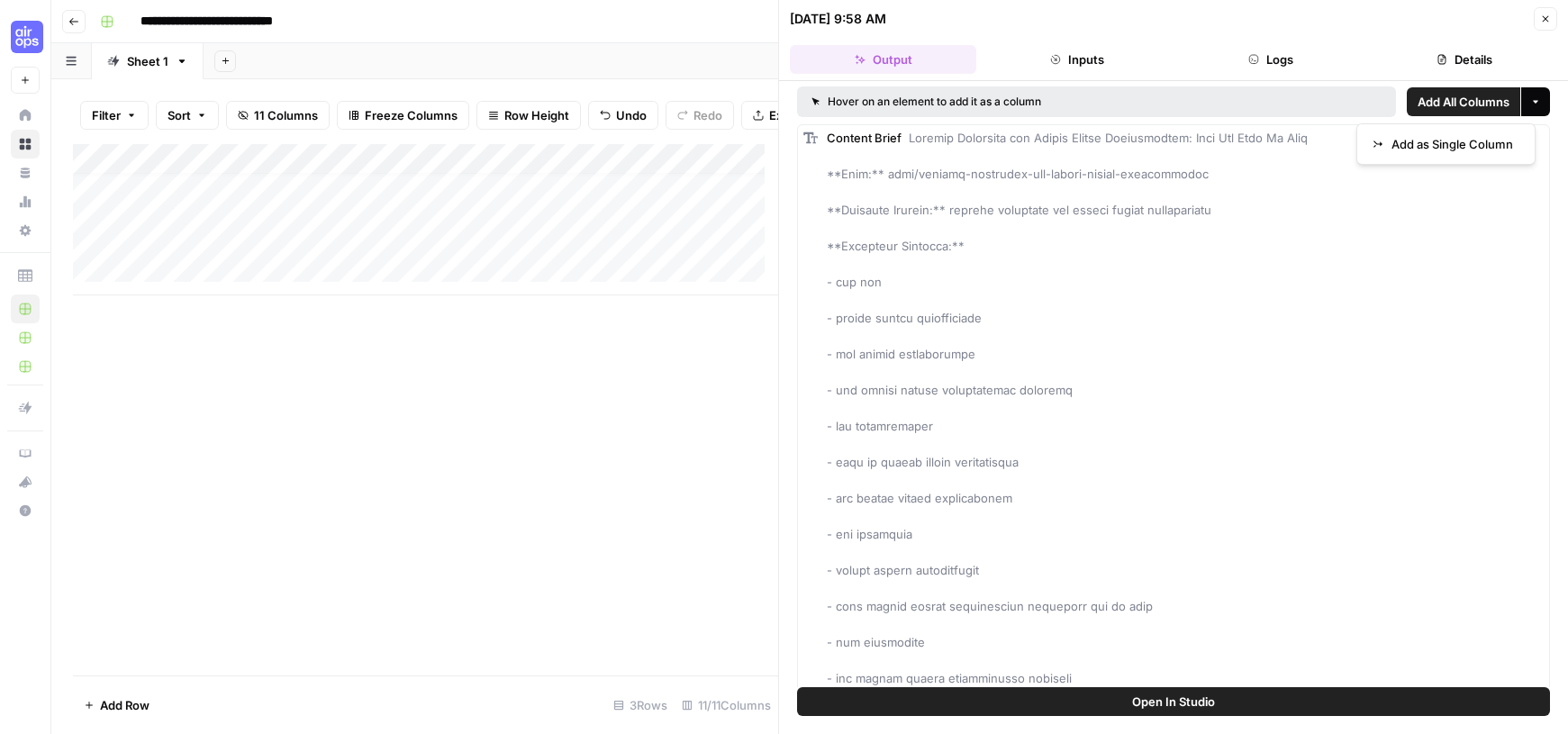 click 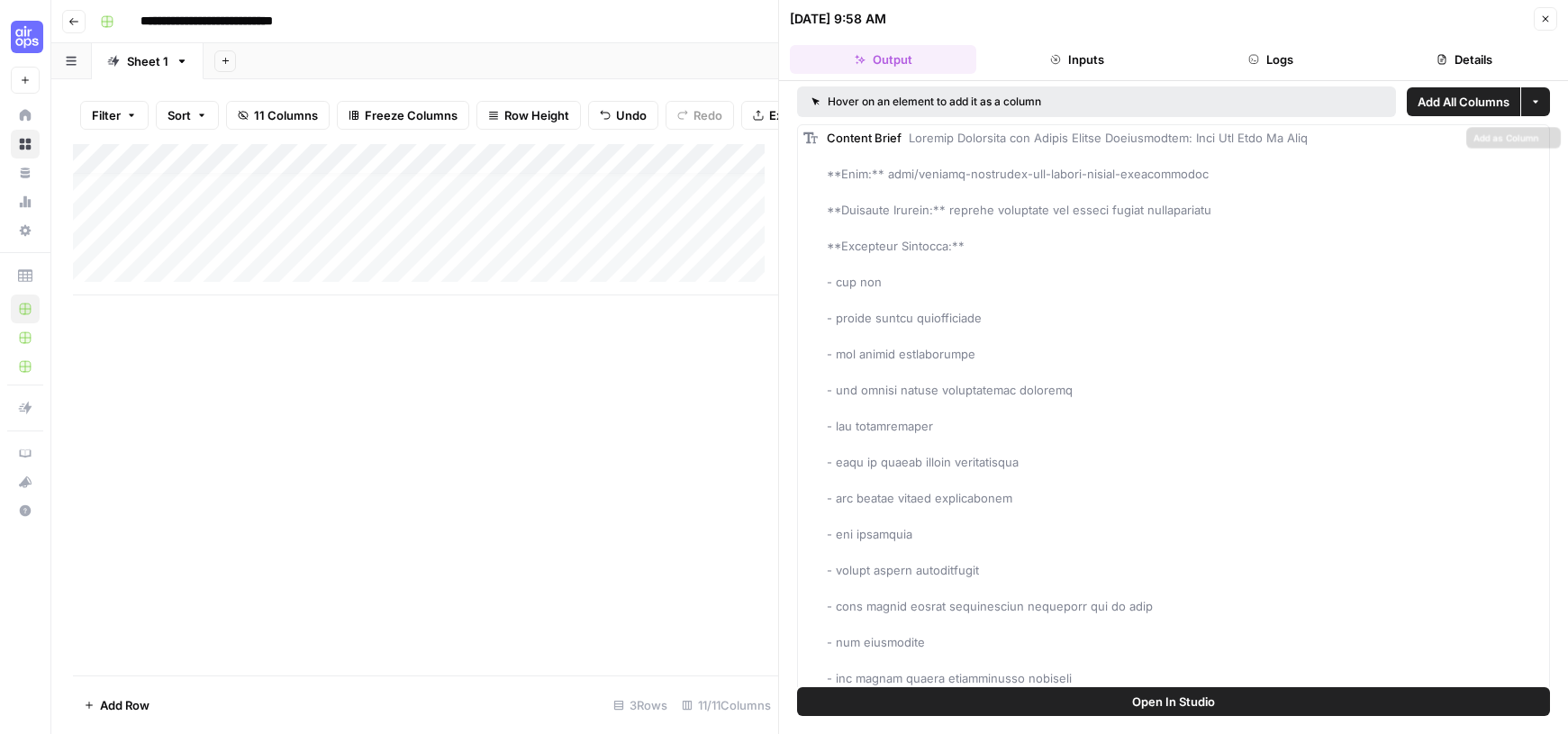 click on "Content Brief" at bounding box center (1185, 2425) 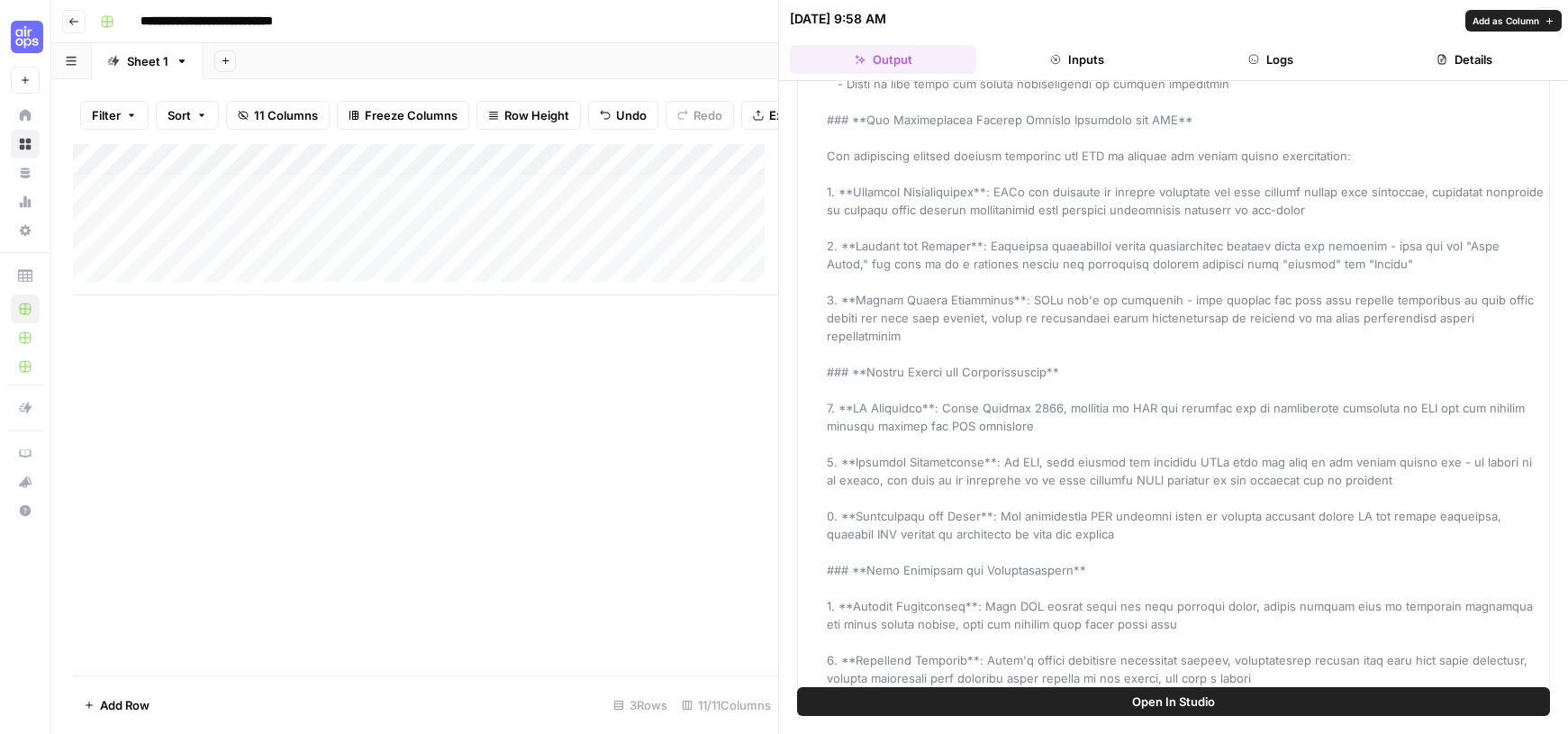 scroll, scrollTop: 18350, scrollLeft: 0, axis: vertical 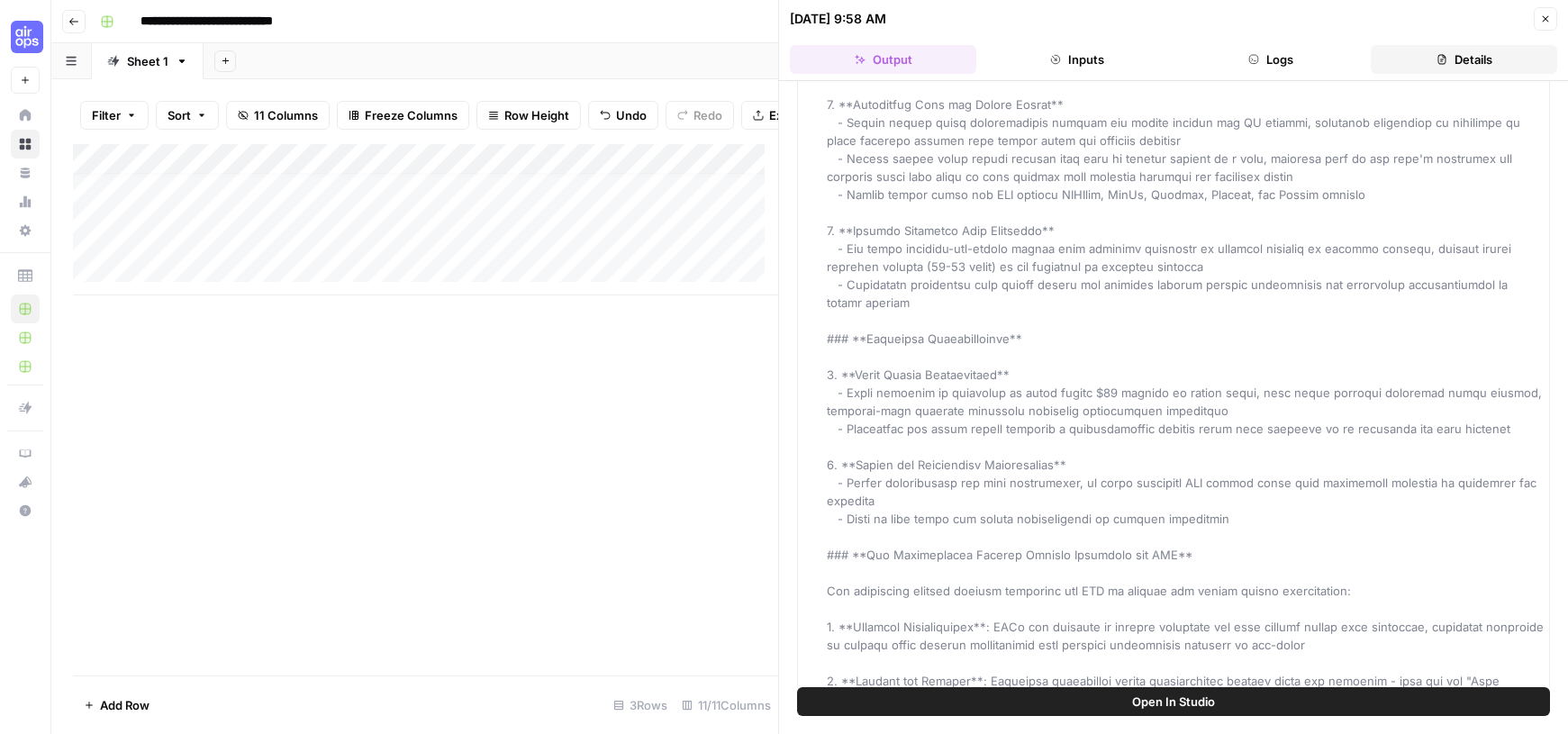 click on "Details" at bounding box center (1464, 59) 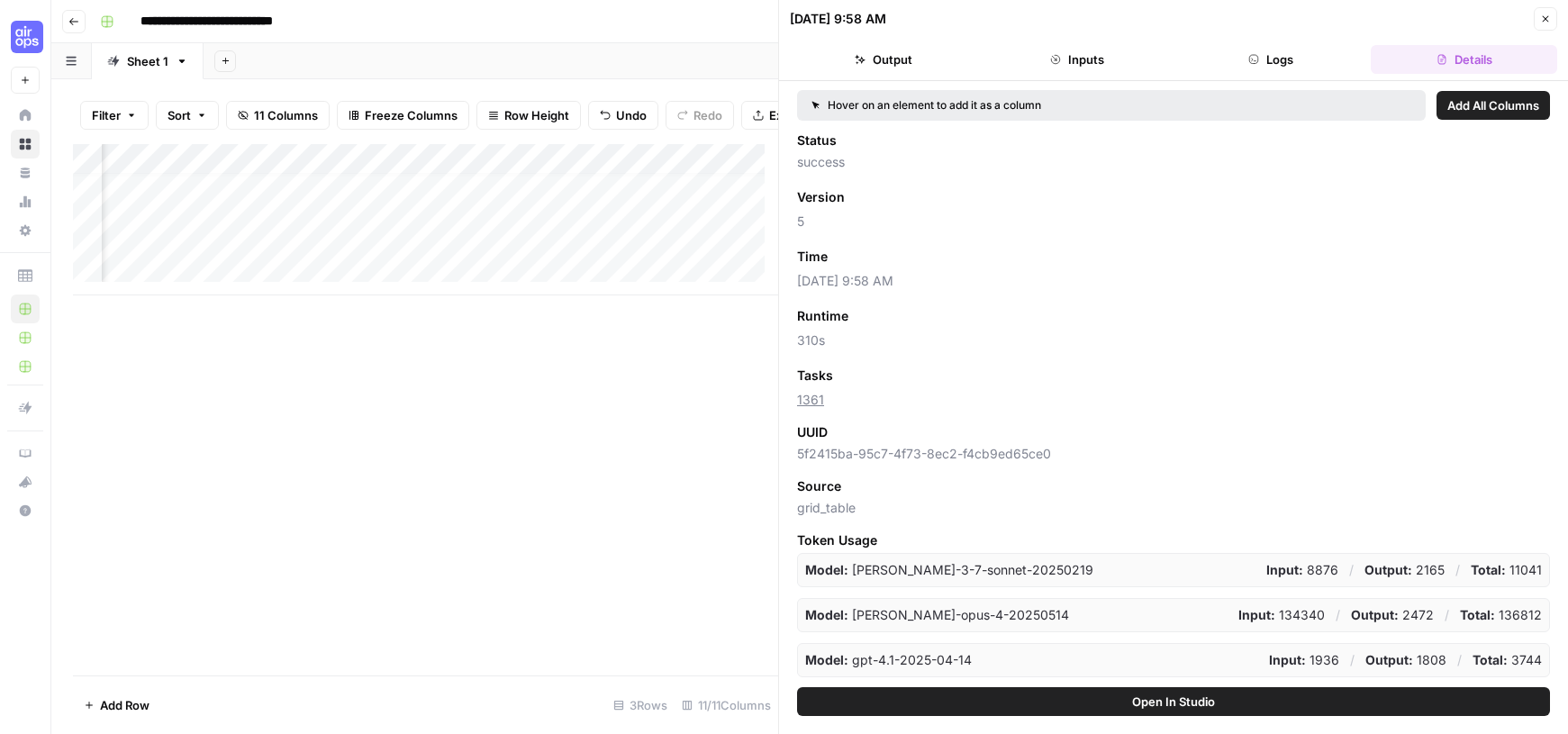 scroll, scrollTop: 14, scrollLeft: 1221, axis: both 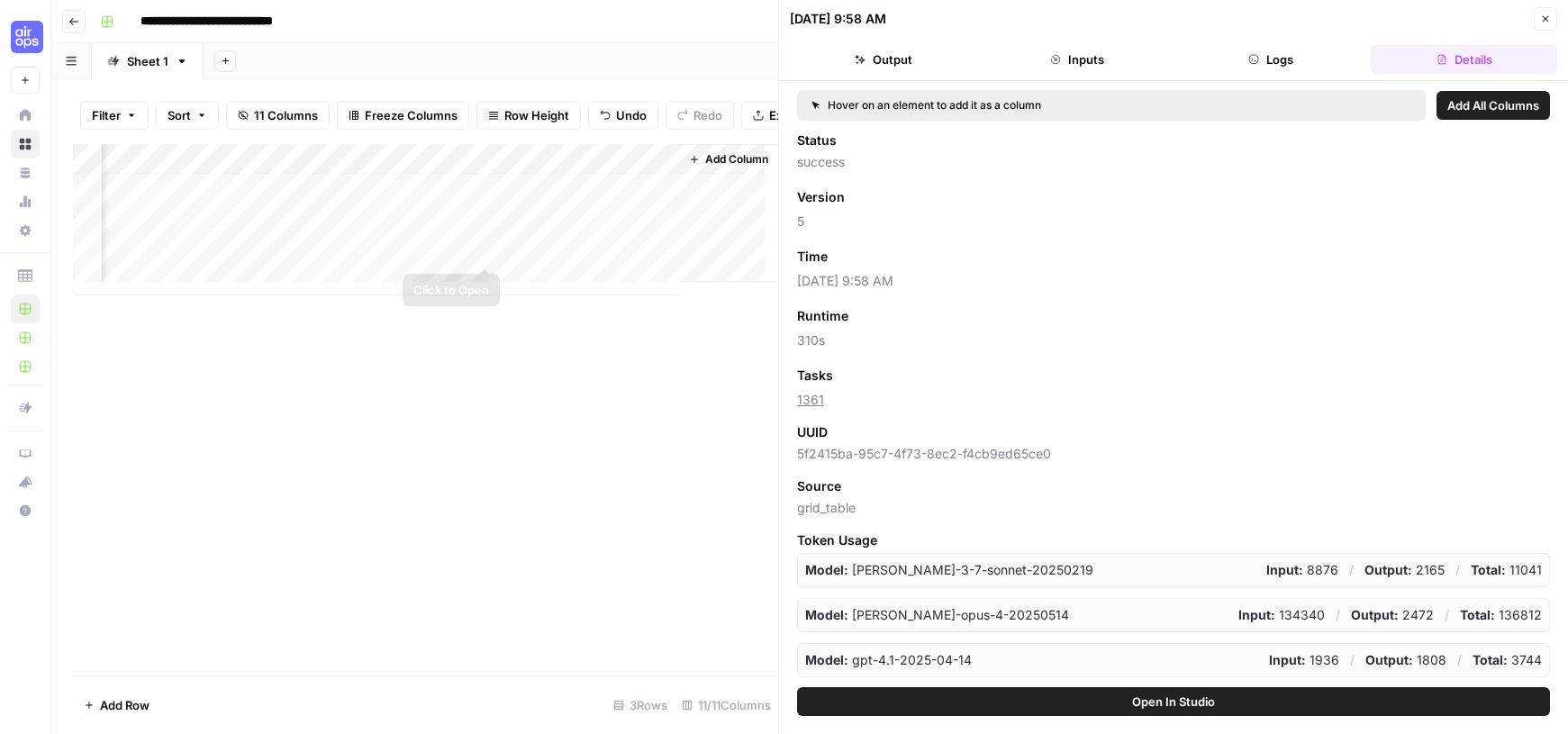 click on "Add Column" at bounding box center (425, 220) 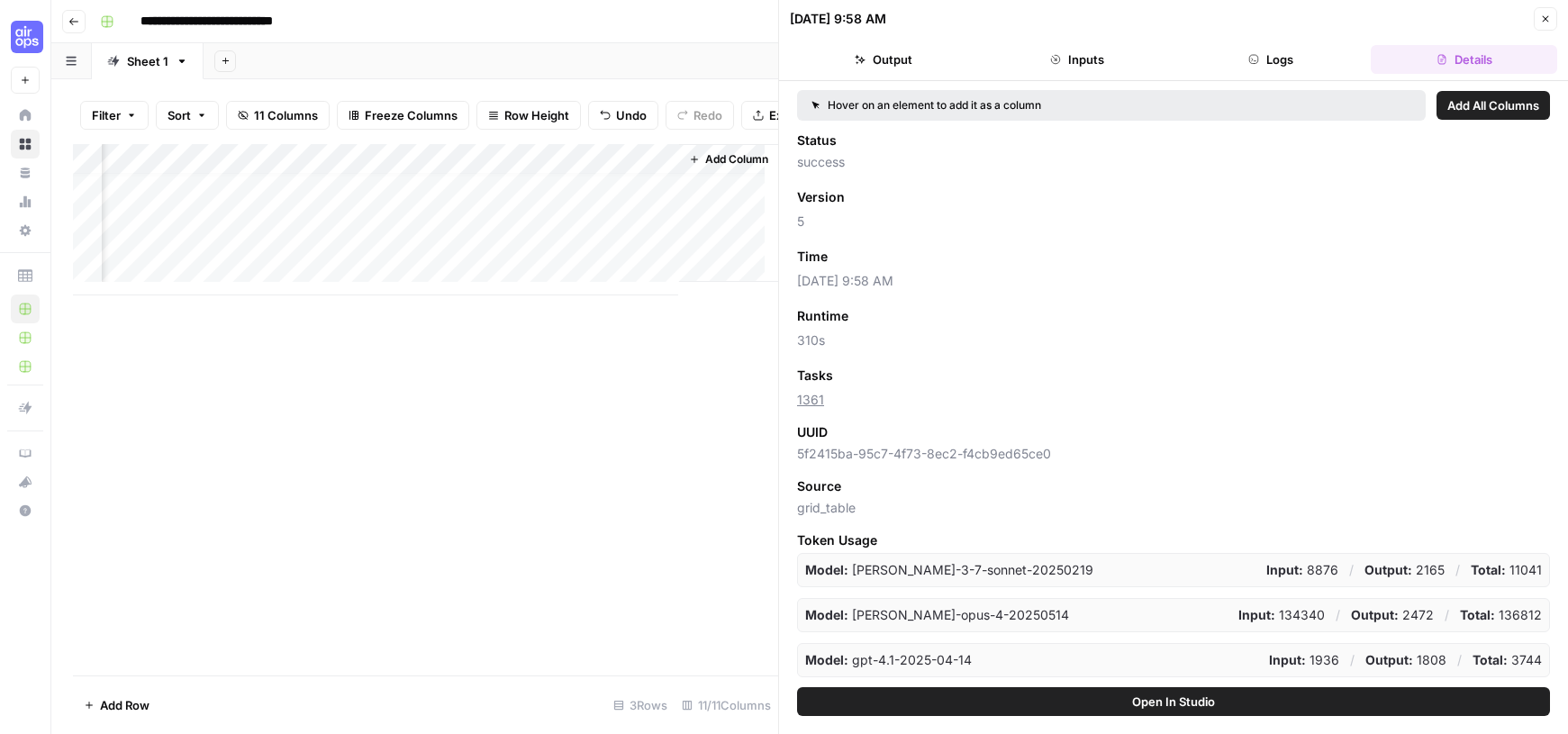 click on "Add Column" at bounding box center [425, 220] 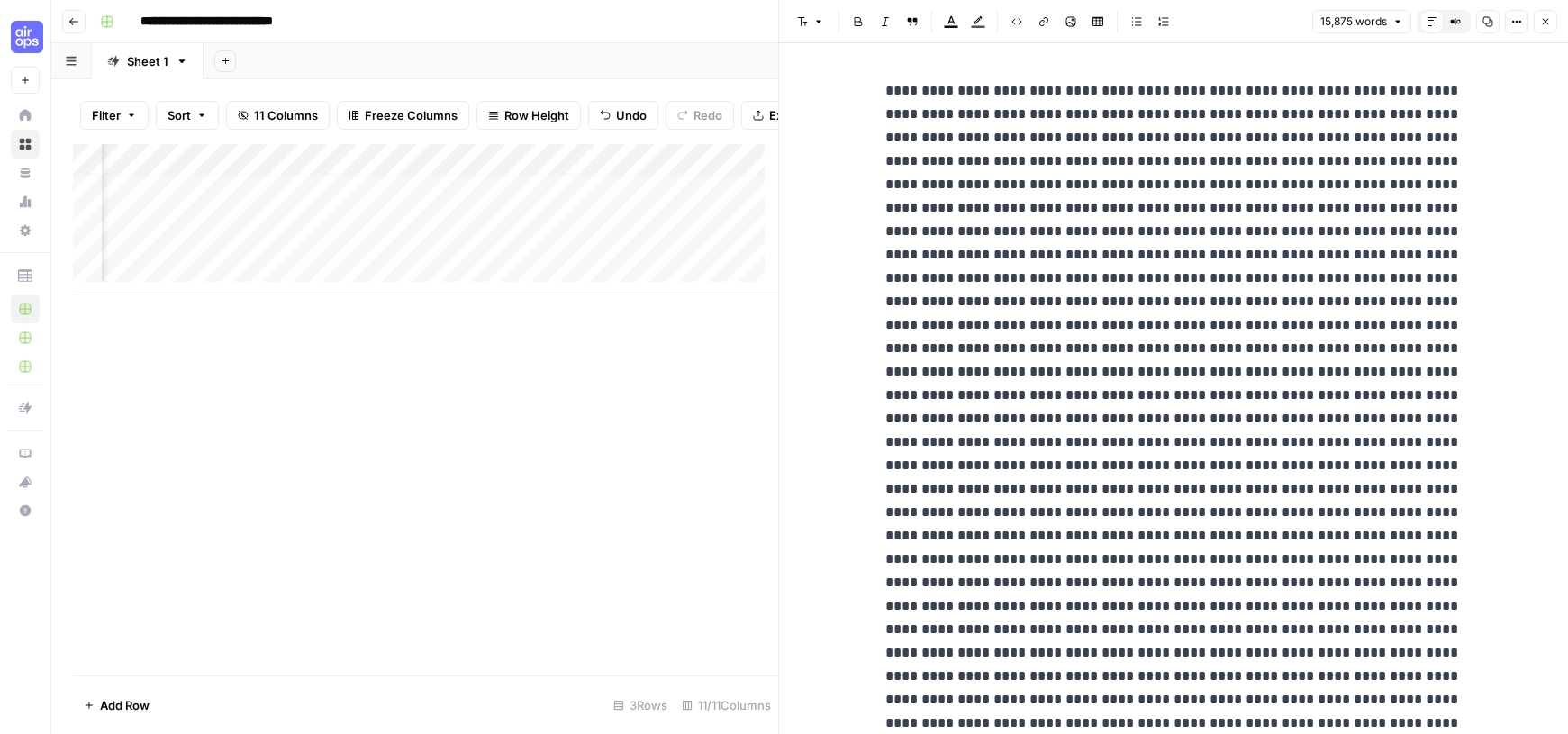 scroll, scrollTop: 14, scrollLeft: 0, axis: vertical 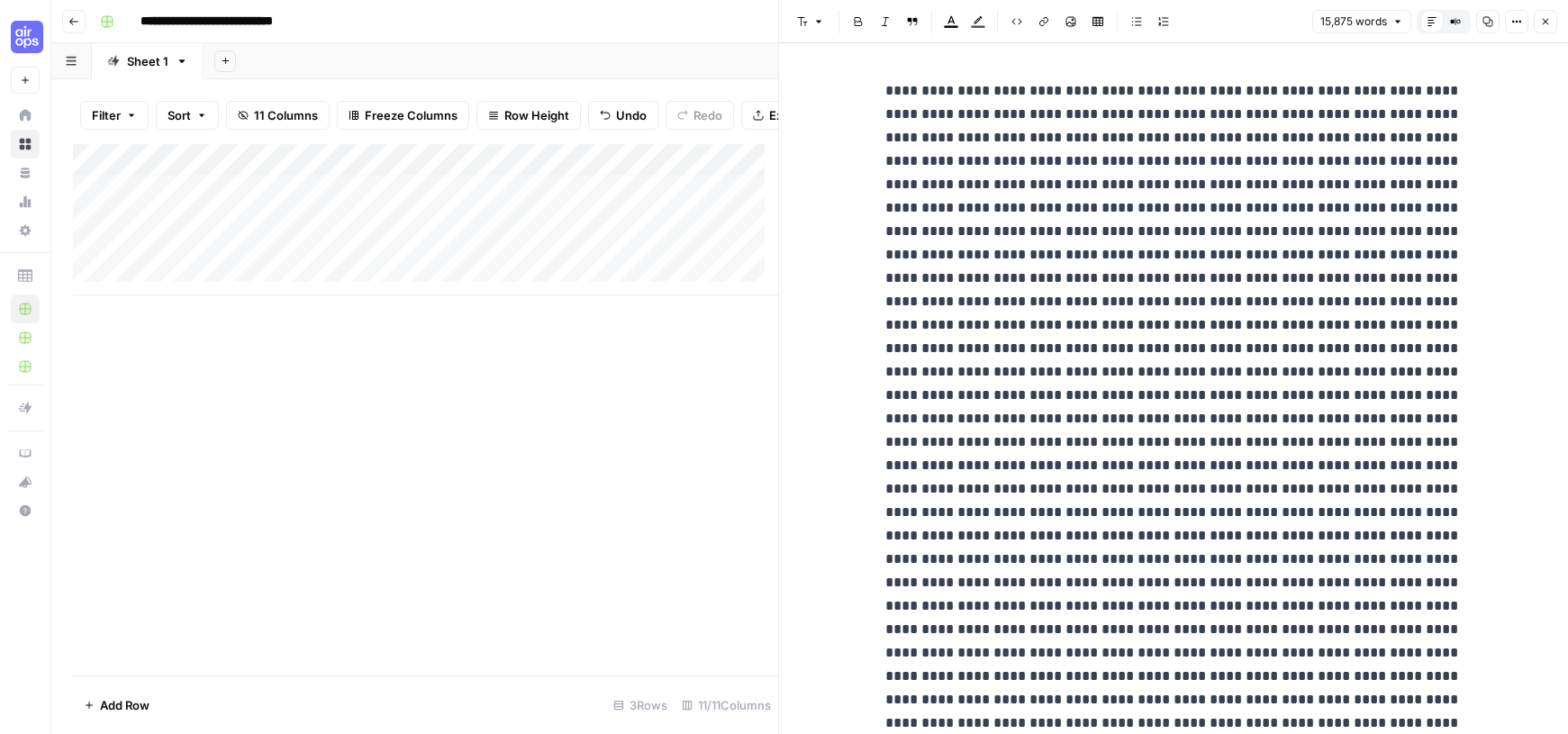 click on "Add Column" at bounding box center [425, 220] 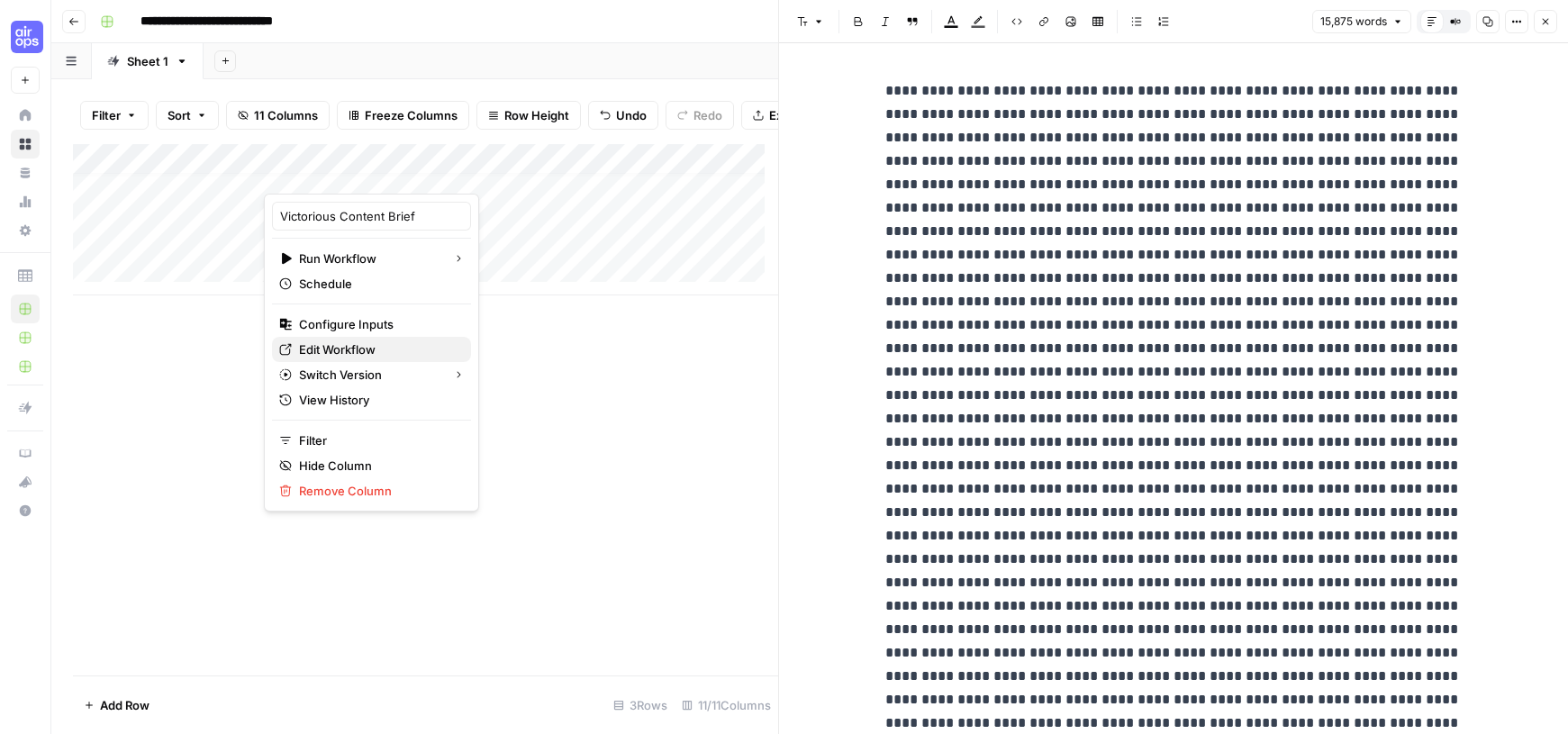 click on "Edit Workflow" at bounding box center [371, 349] 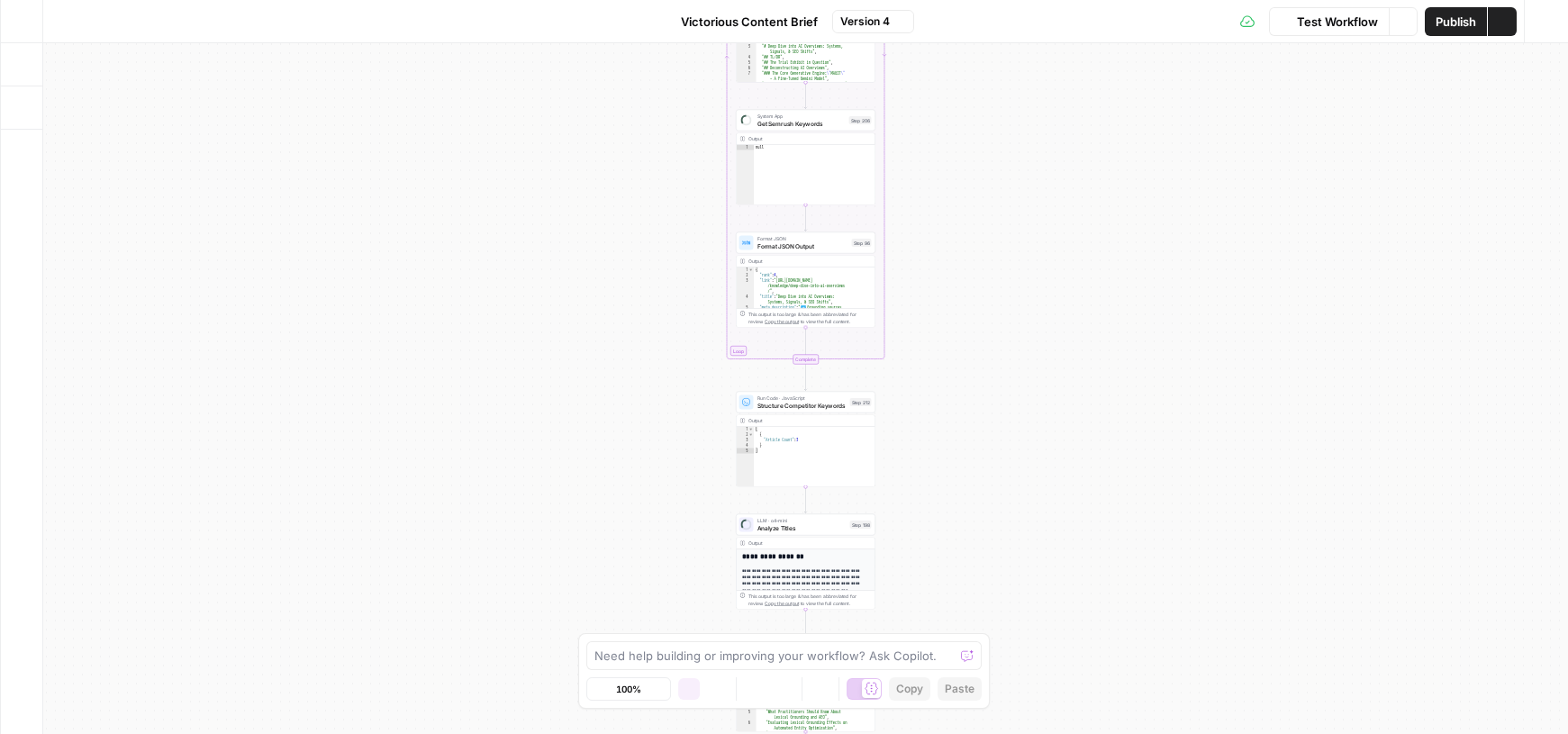 scroll, scrollTop: 0, scrollLeft: 0, axis: both 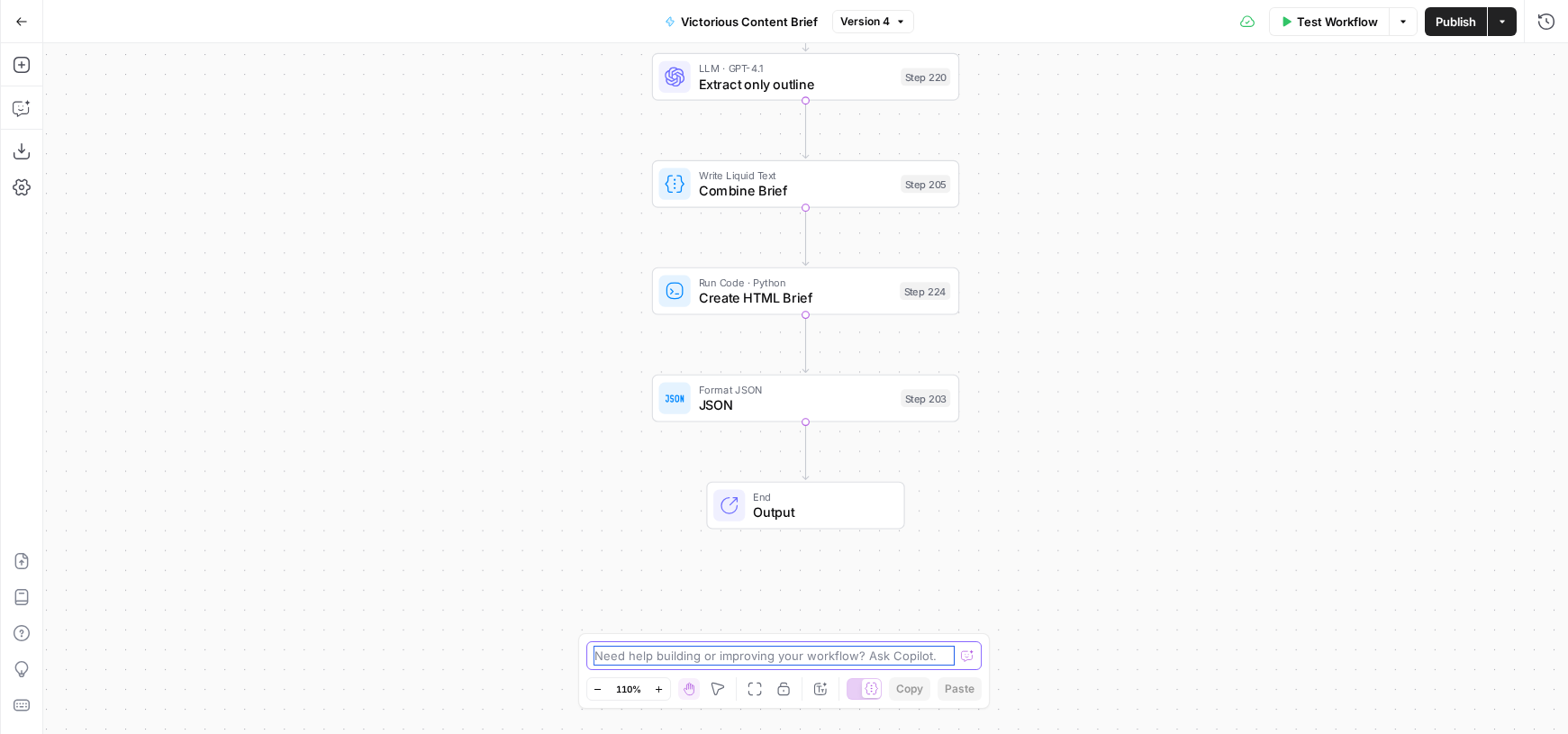click at bounding box center (775, 656) 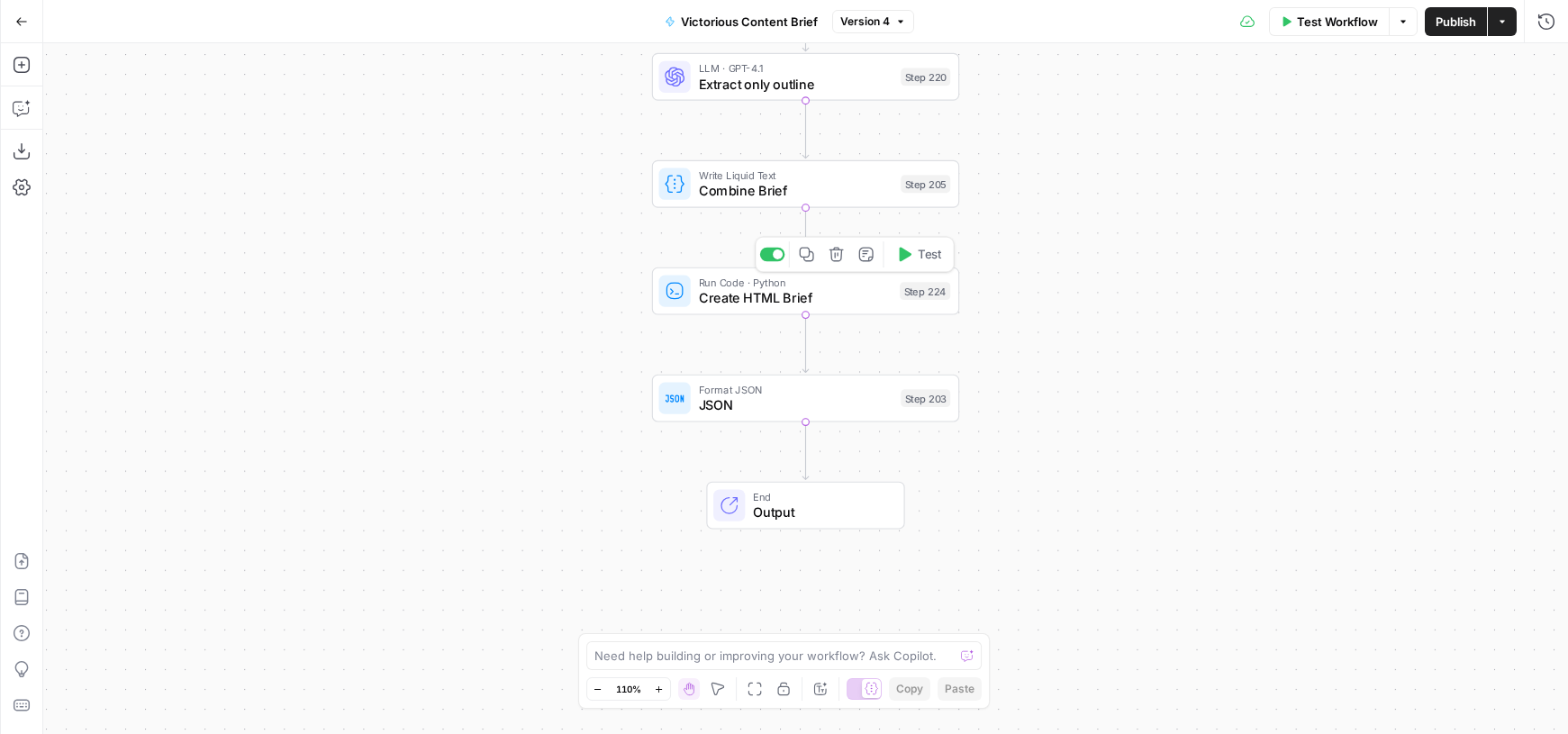 click on "Run Code · Python Create HTML Brief Step 224 Copy step Delete step Add Note Test" at bounding box center (805, 291) 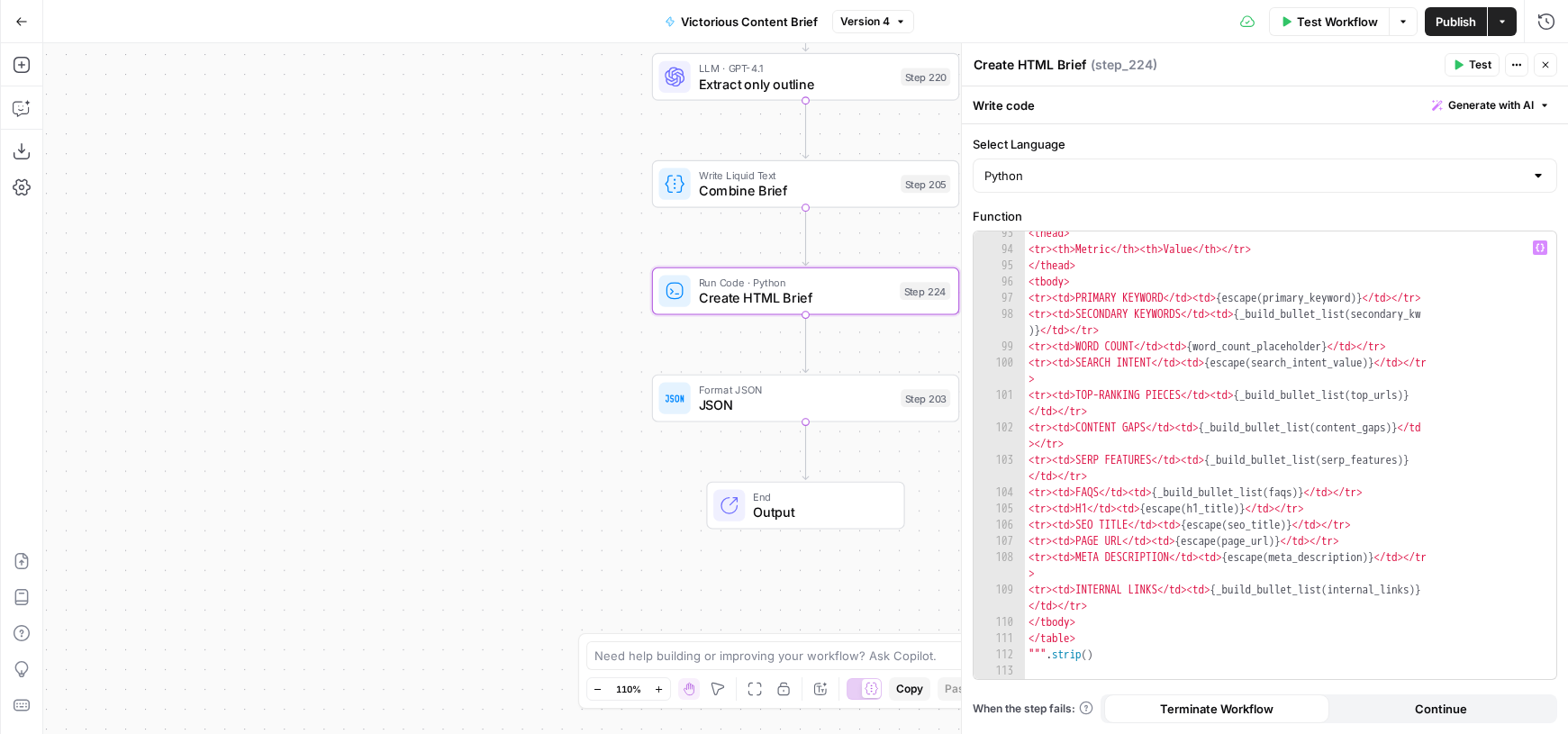 scroll, scrollTop: 1660, scrollLeft: 0, axis: vertical 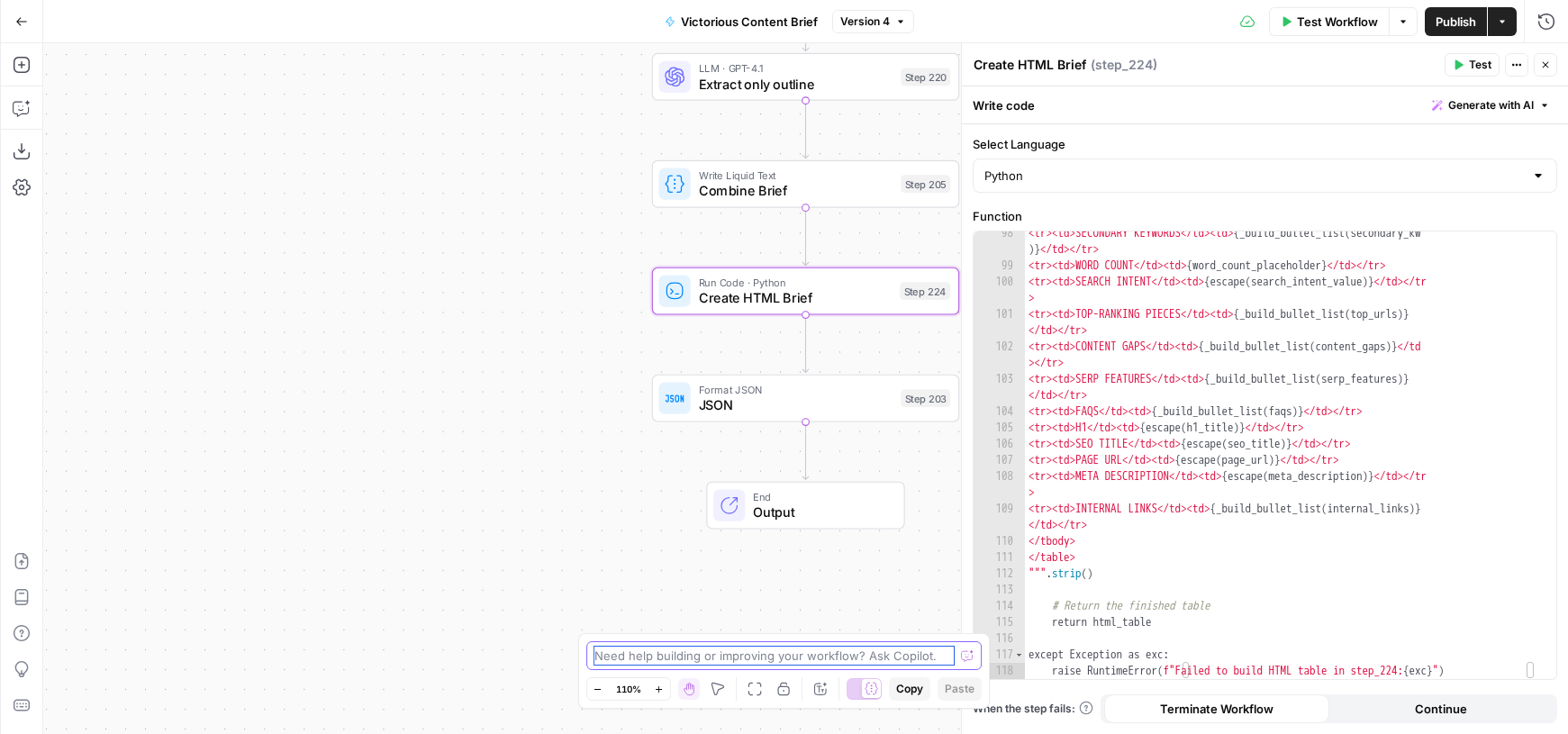 click at bounding box center (775, 656) 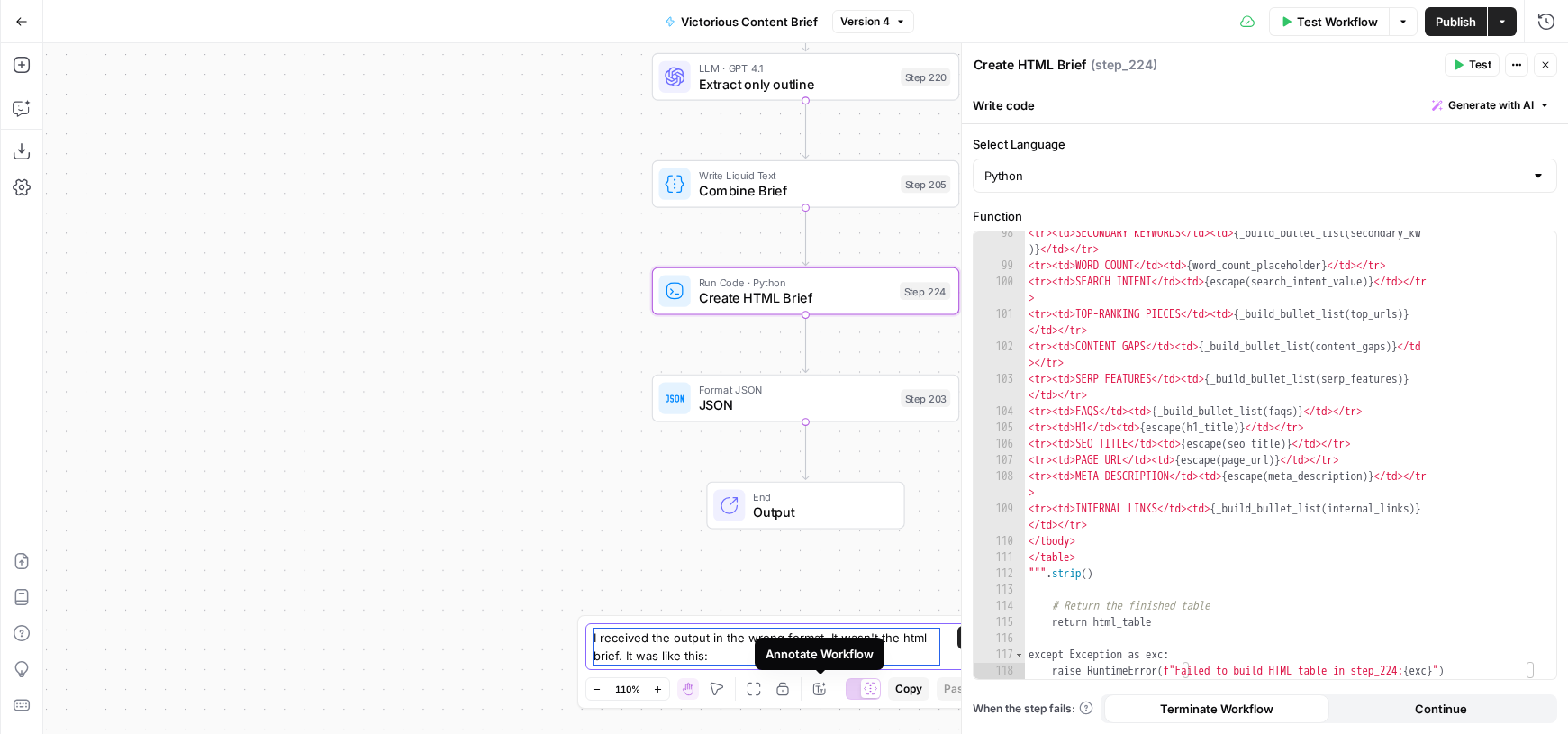 type on "I received the output in the wrong format. It wasn't the html brief. It was like this:" 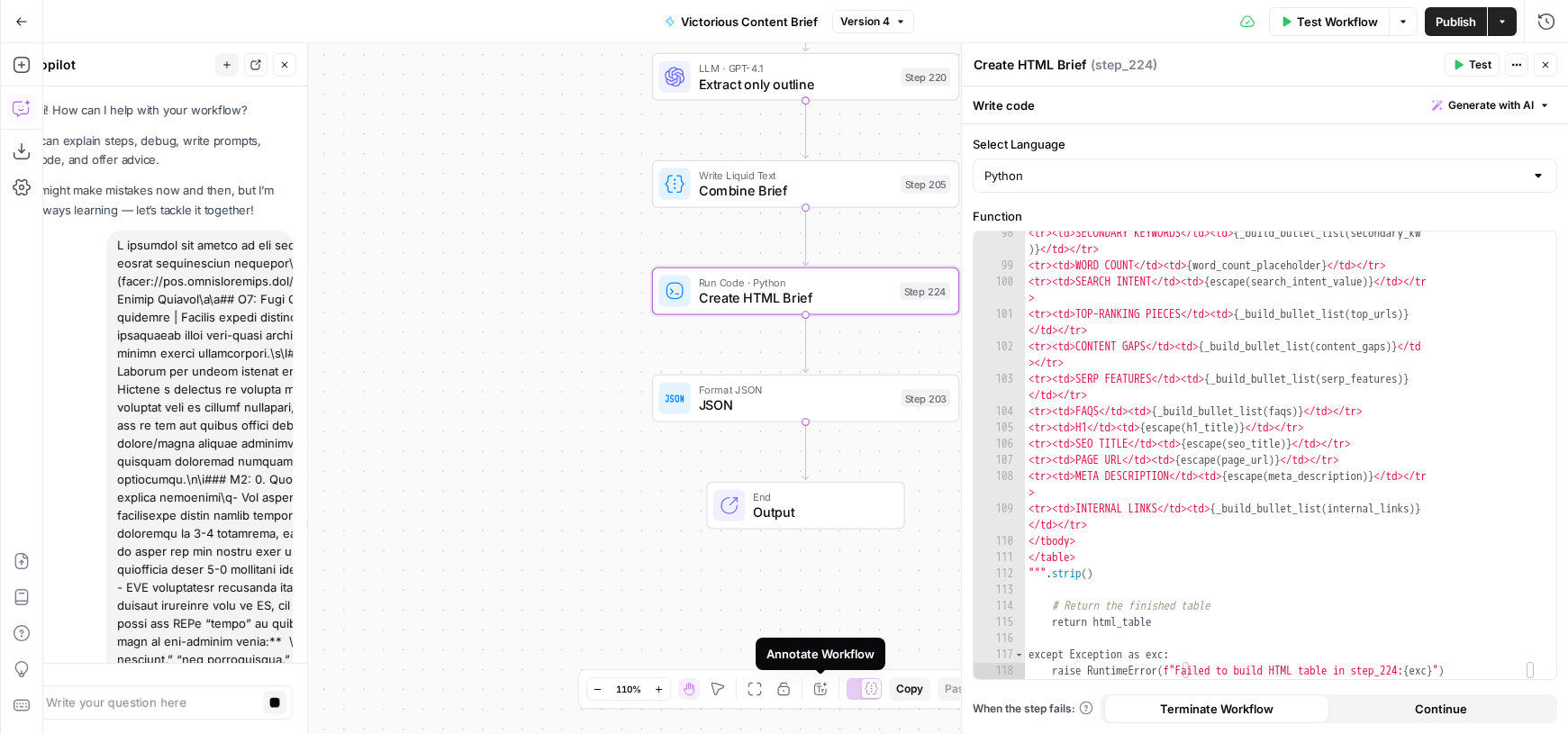 scroll, scrollTop: 5890, scrollLeft: 0, axis: vertical 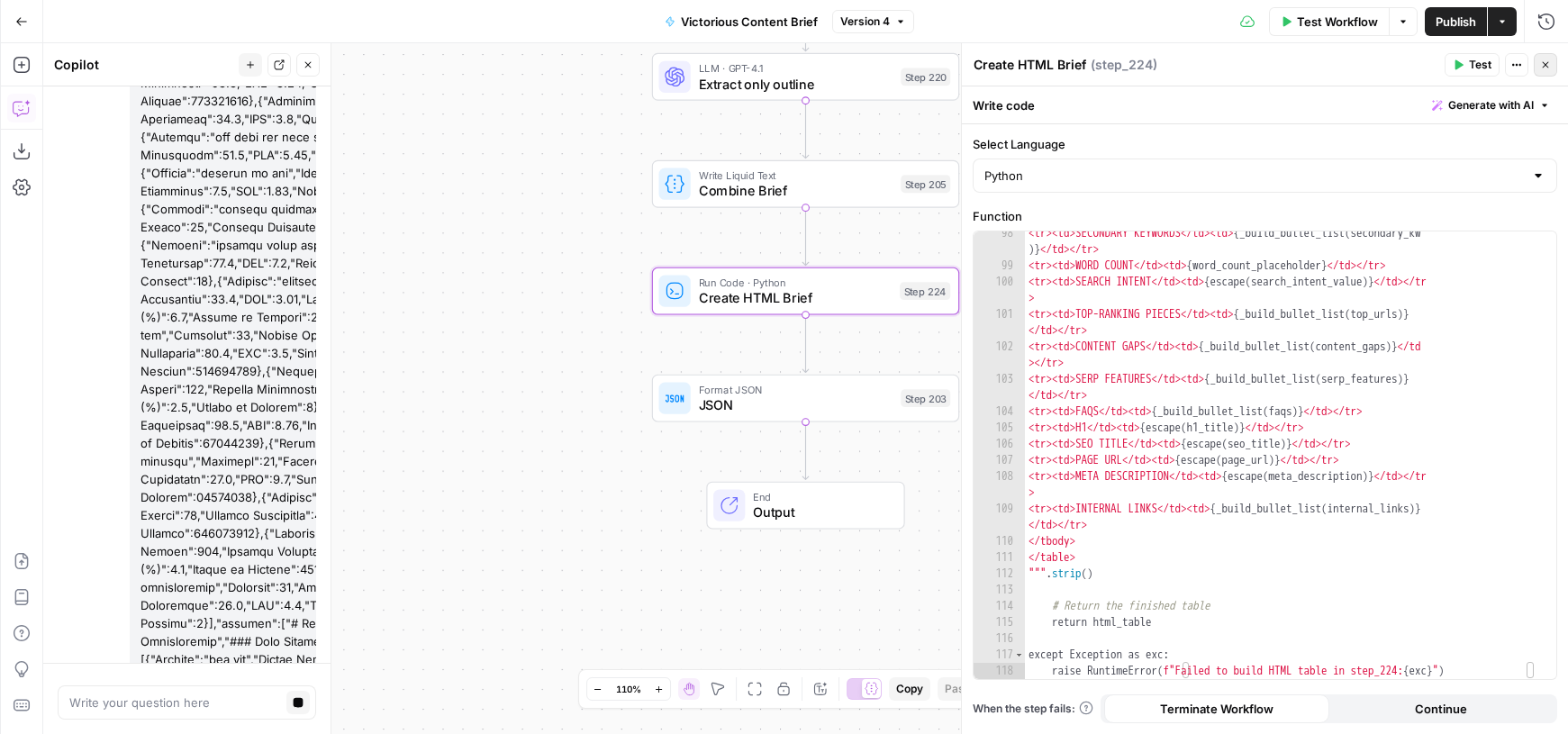 click 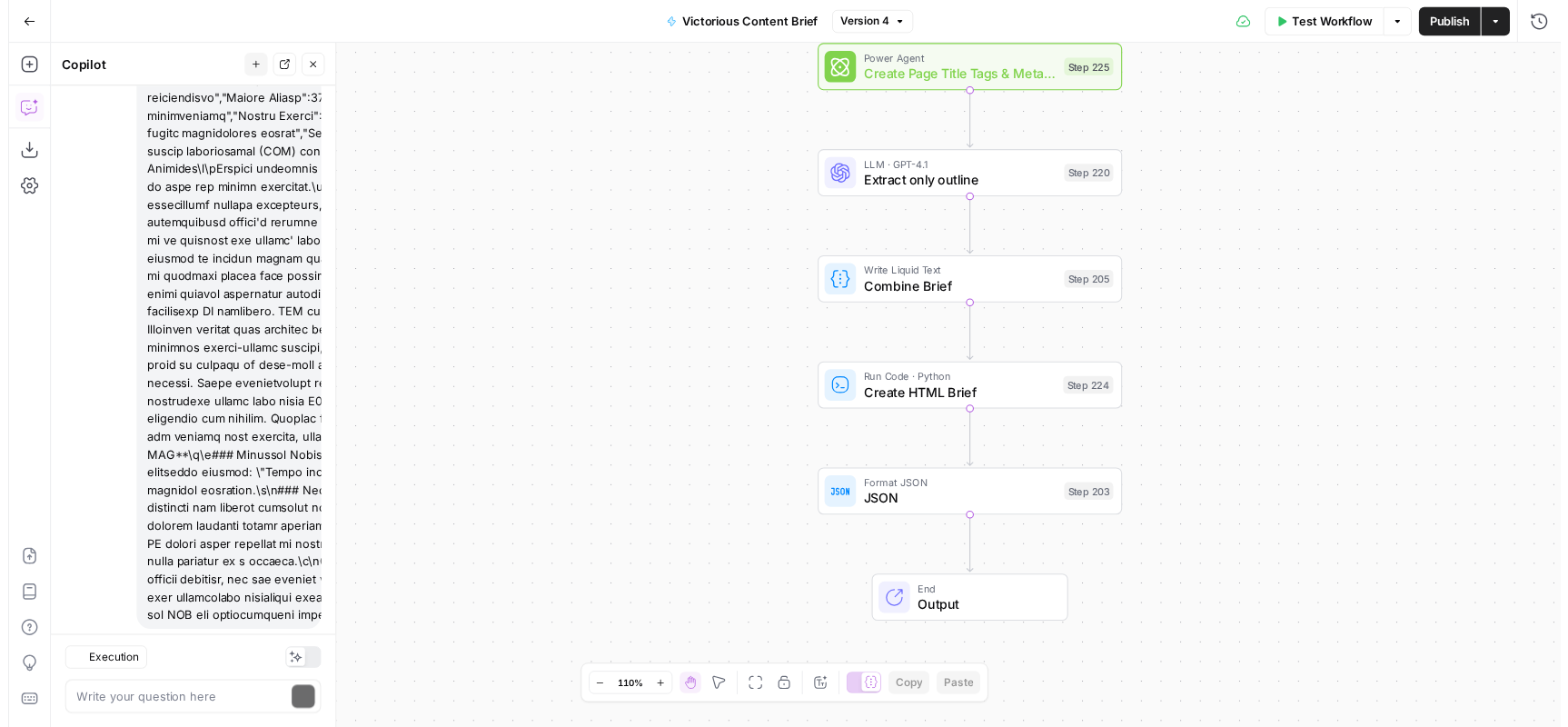 scroll, scrollTop: 6580, scrollLeft: 0, axis: vertical 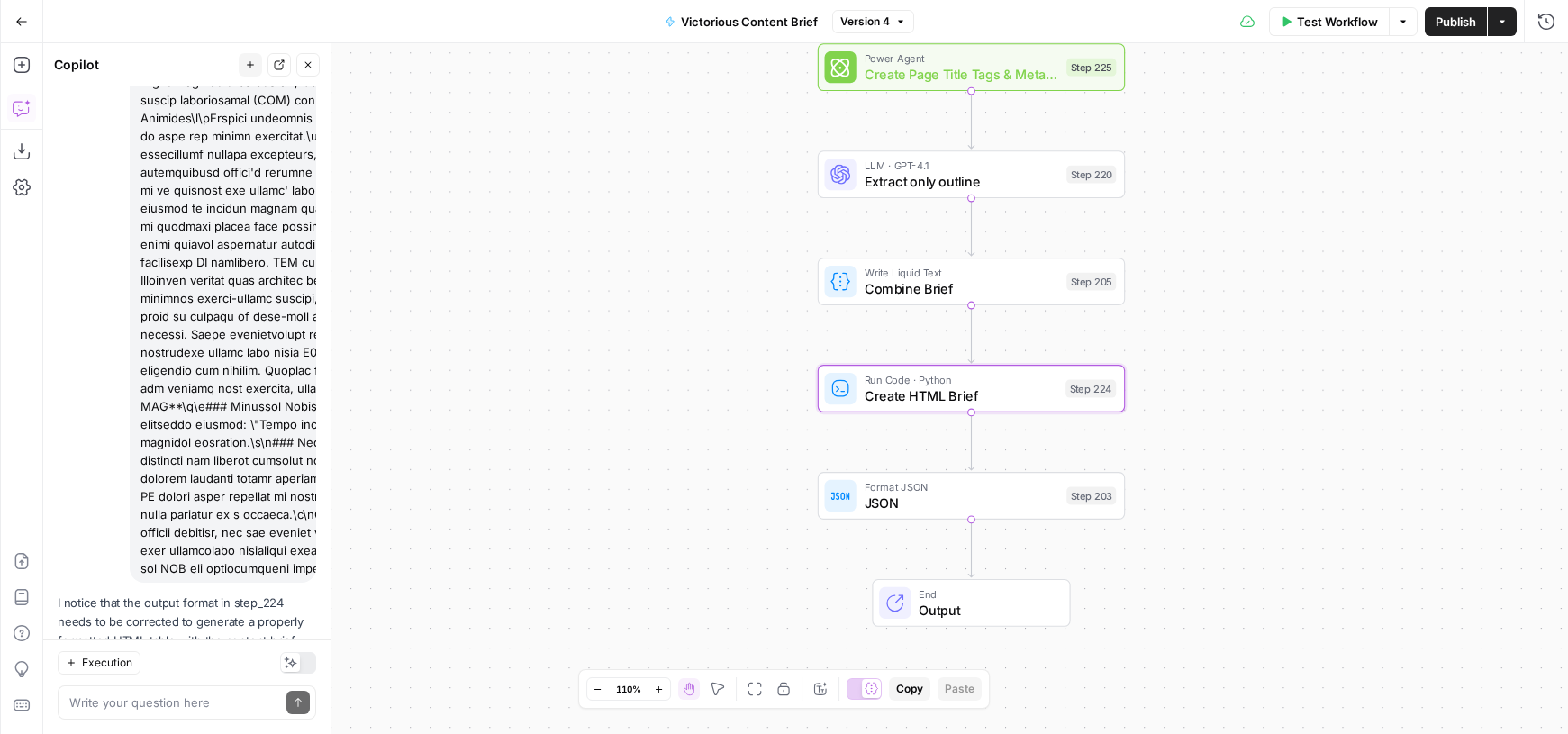 click on "Apply" at bounding box center [281, 702] 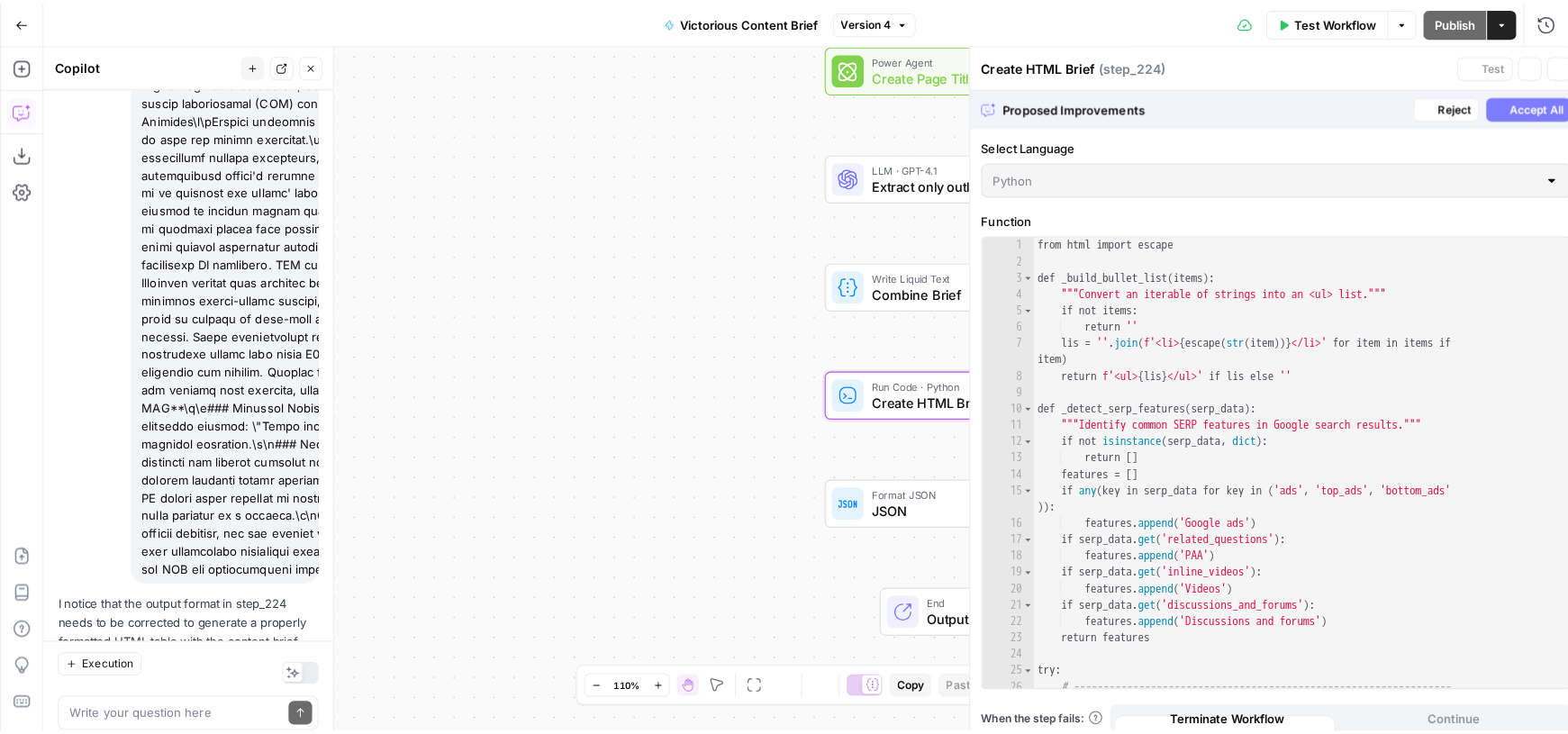 scroll, scrollTop: 6521, scrollLeft: 0, axis: vertical 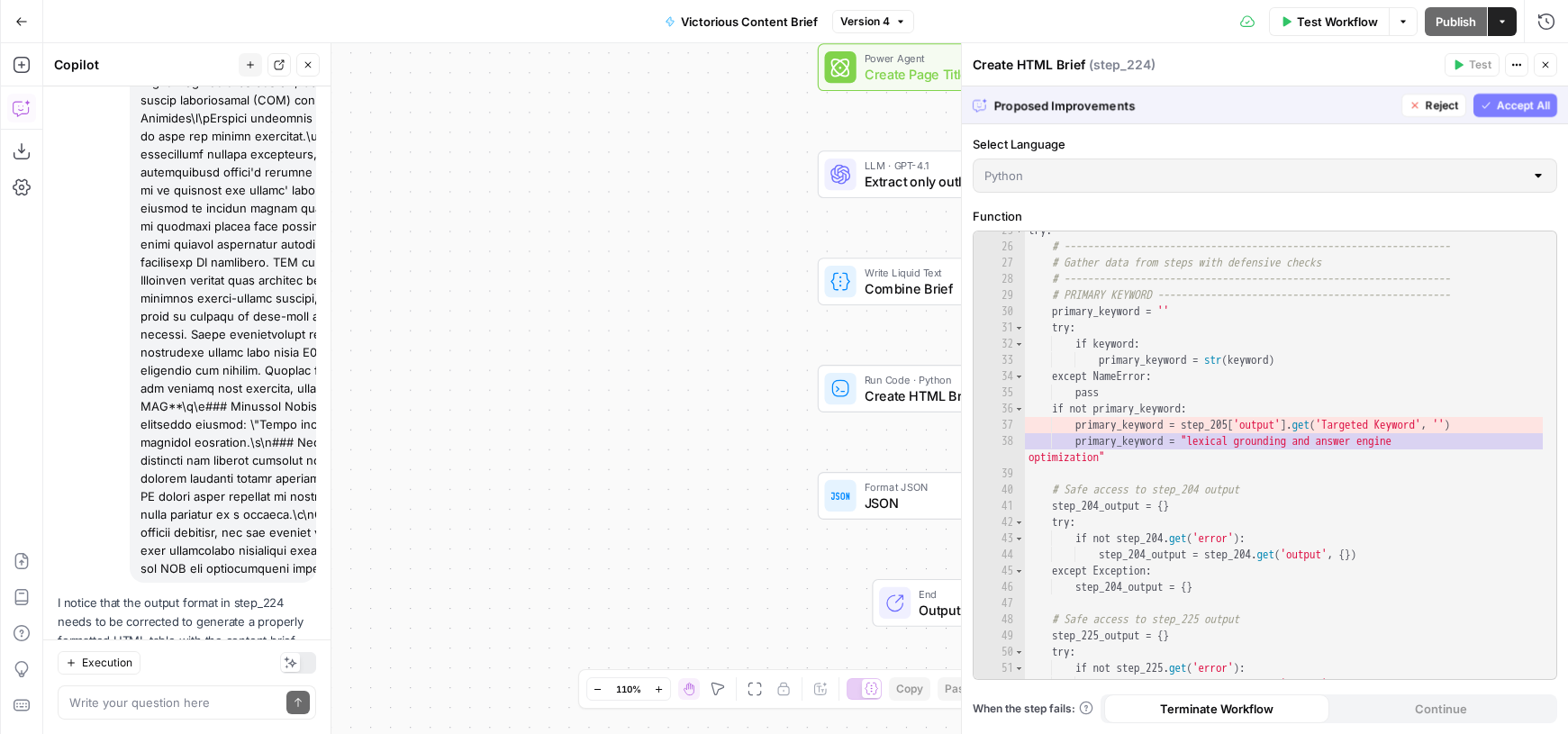 click on "25 26 27 28 29 30 31 32 33 34 35 36 37 38 39 40 41 42 43 44 45 46 47 48 49 50 51 52 53 try :      # ------------------------------------------------------------------      # Gather data from steps with defensive checks      # ------------------------------------------------------------------      # PRIMARY KEYWORD --------------------------------------------------      primary_keyword   =   ''      try :           if   keyword :                primary_keyword   =   str ( keyword )      except   NameError :           pass      if   not   primary_keyword :           primary_keyword   =   step_205 [ 'output' ] . get ( 'Targeted Keyword' ,   '' )           primary_keyword   =   "lexical grounding and answer engine  optimization"      # Safe access to step_204 output      step_204_output   =   { }      try :           if   not   step_204 . get ( 'error' ) :                step_204_output   =   step_204 . get ( 'output' ,   { })      except   Exception :           step_204_output   =   { }           step_225_output" at bounding box center (1264, 455) 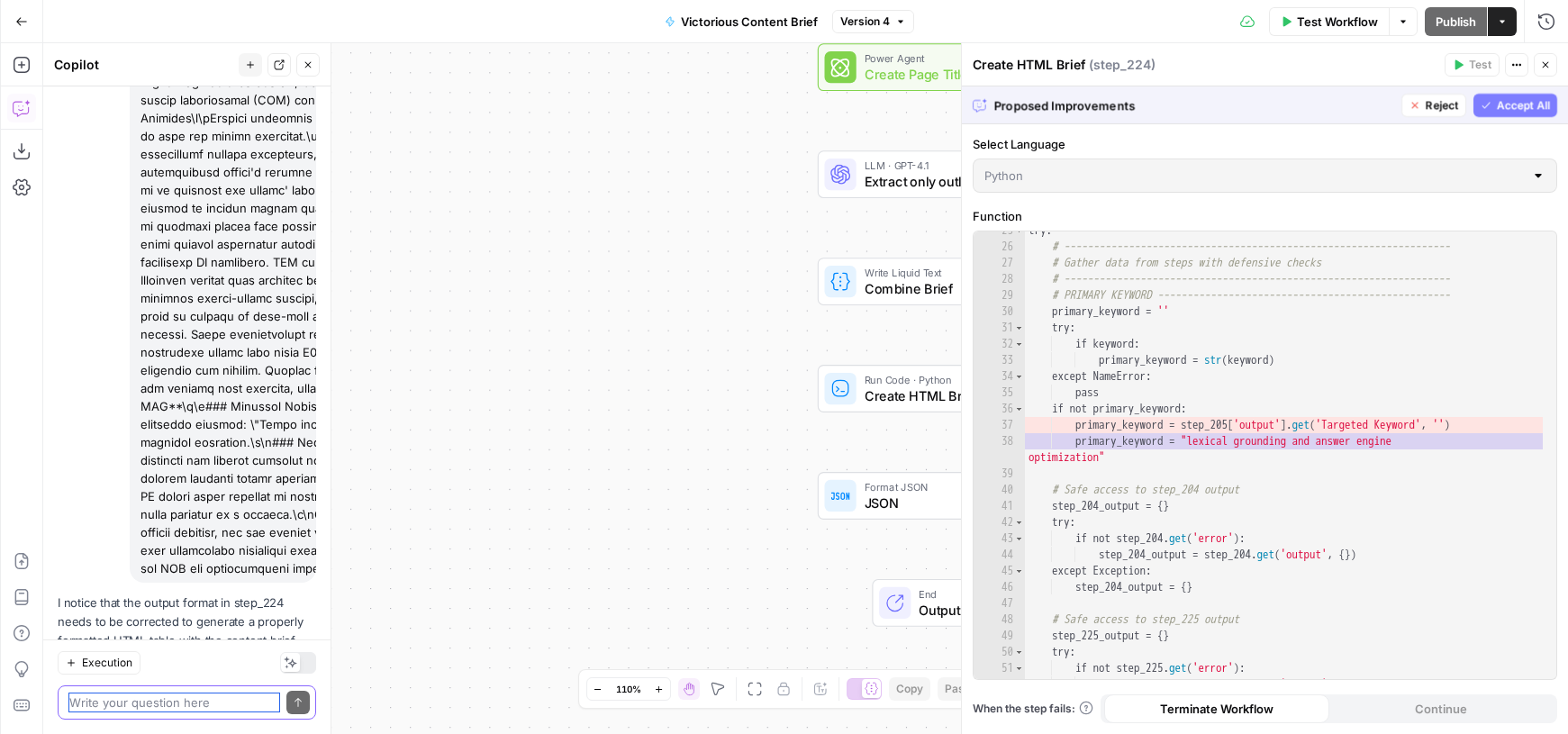 click at bounding box center (174, 702) 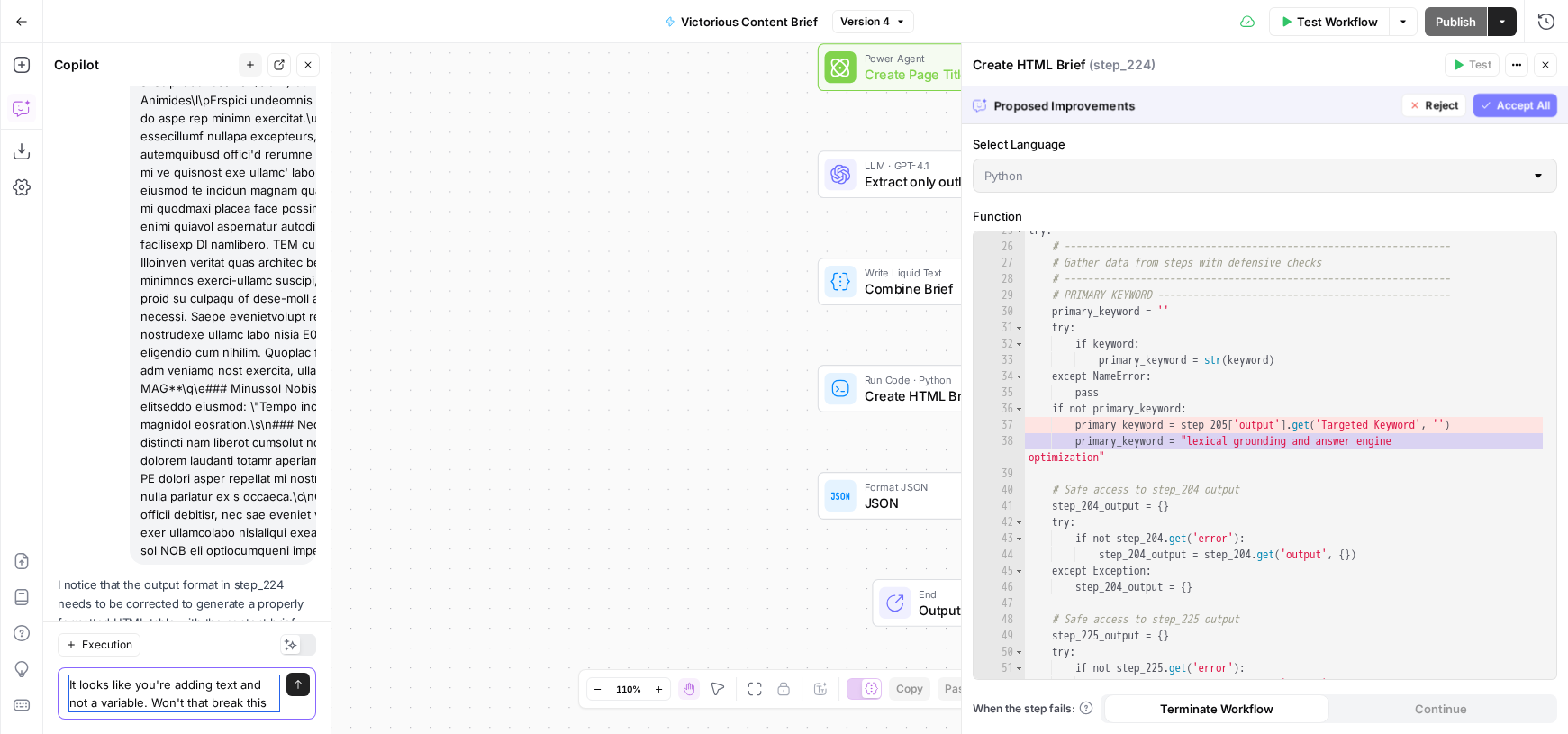 scroll, scrollTop: 6557, scrollLeft: 0, axis: vertical 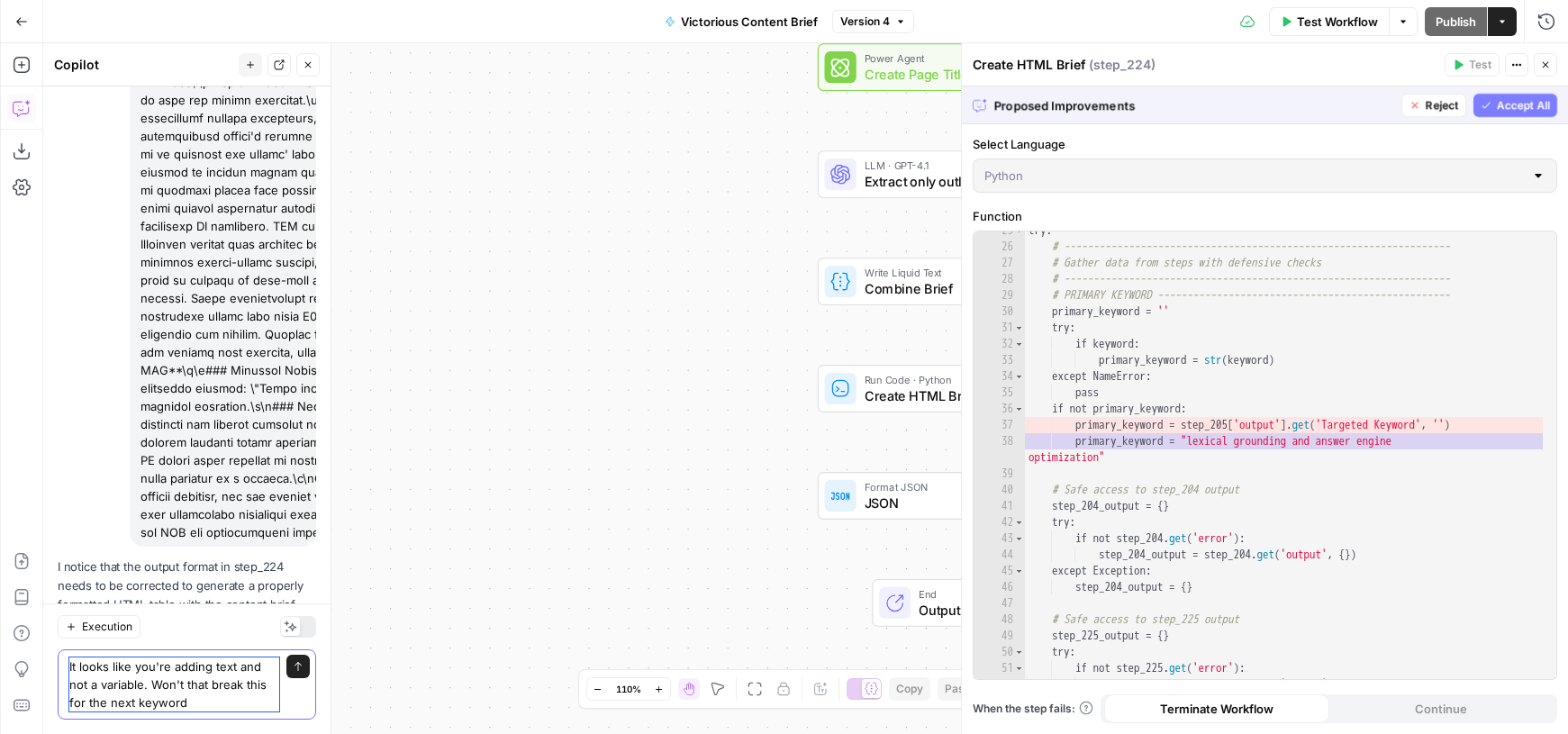 type on "It looks like you're adding text and not a variable. Won't that break this for the next keyword?" 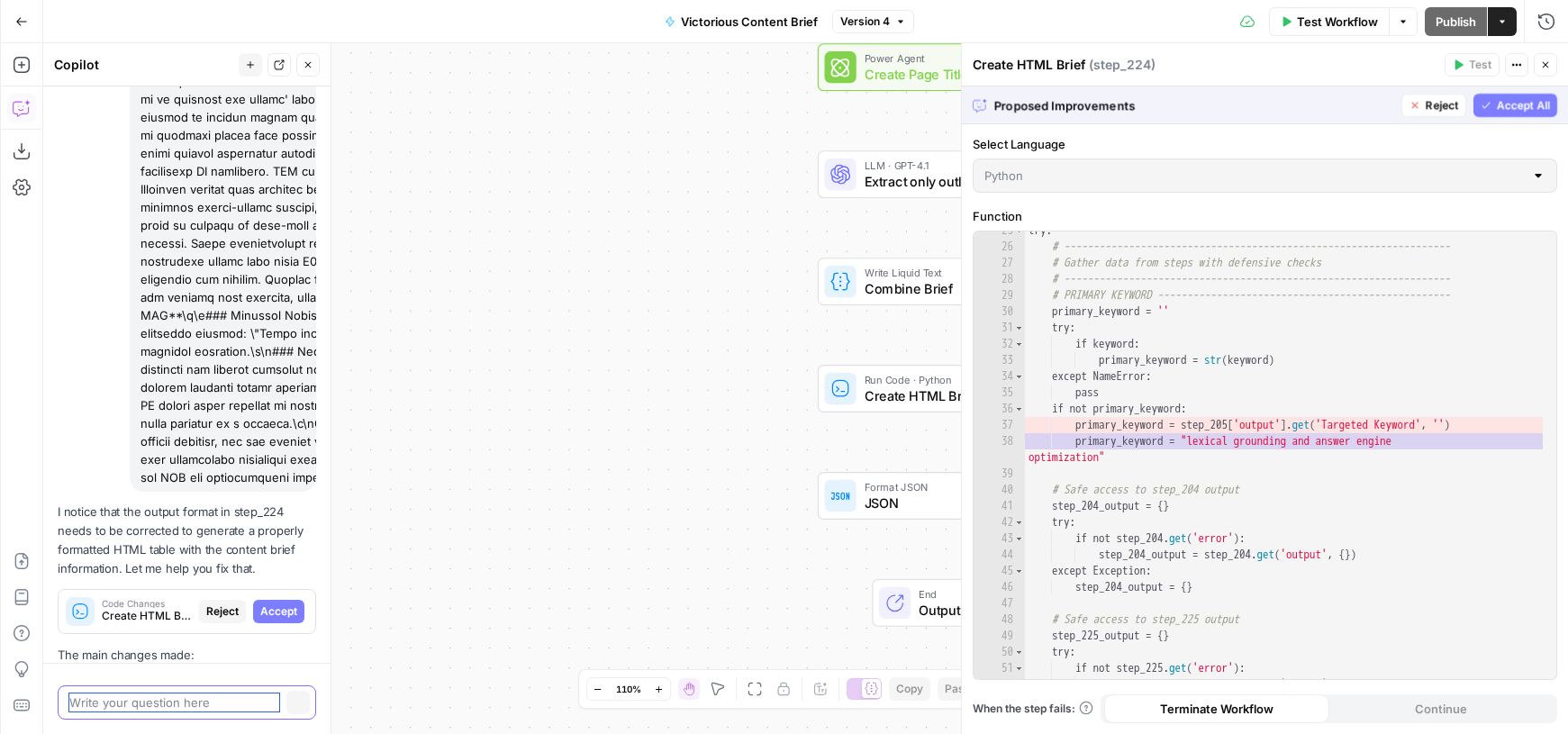 scroll, scrollTop: 6592, scrollLeft: 0, axis: vertical 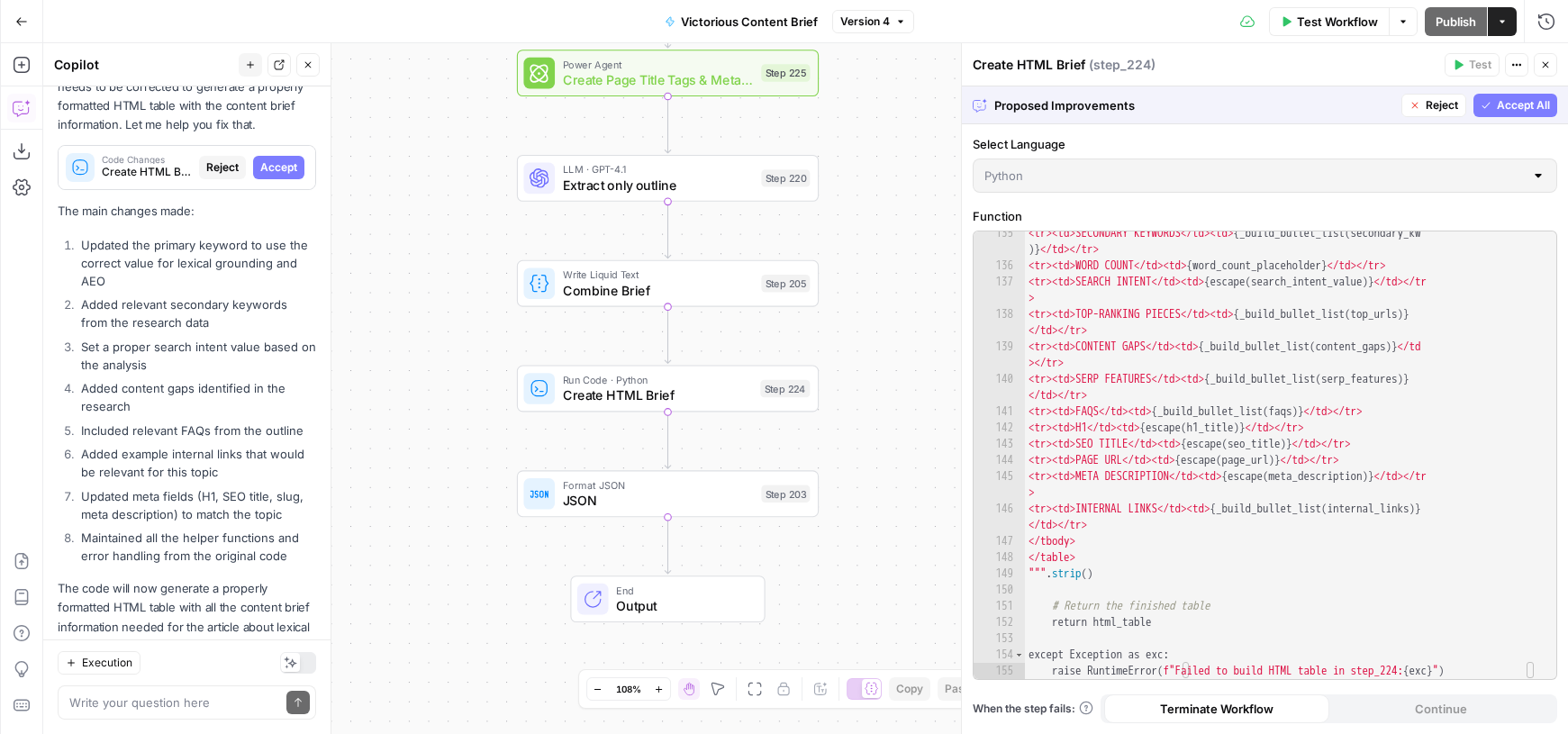 click on "135 136 137 138 139 140 141 142 143 144 145 146 147 148 149 150 151 152 153 154 155     <tr><td>SECONDARY KEYWORDS</td><td> { _build_bullet_list ( secondary_kw )} </td></tr>     <tr><td>WORD COUNT</td><td> { word_count_placeholder } </td></tr>     <tr><td>SEARCH INTENT</td><td> { escape ( search_intent_value )} </td></tr >     <tr><td>TOP-RANKING PIECES</td><td> { _build_bullet_list ( top_urls )} </td></tr>     <tr><td>CONTENT GAPS</td><td> { _build_bullet_list ( content_gaps )} </td ></tr>     <tr><td>SERP FEATURES</td><td> { _build_bullet_list ( serp_features )} </td></tr>     <tr><td>FAQS</td><td> { _build_bullet_list ( faqs )} </td></tr>     <tr><td>H1</td><td> { escape ( h1_title )} </td></tr>     <tr><td>SEO TITLE</td><td> { escape ( seo_title )} </td></tr>     <tr><td>PAGE URL</td><td> { escape ( page_url )} </td></tr>     <tr><td>META DESCRIPTION</td><td> { escape ( meta_description )} </td></tr >     <tr><td>INTERNAL LINKS</td><td> { _build_bullet_list ( internal_links )} </td></tr>   </tbody> """ ." at bounding box center [1264, 455] 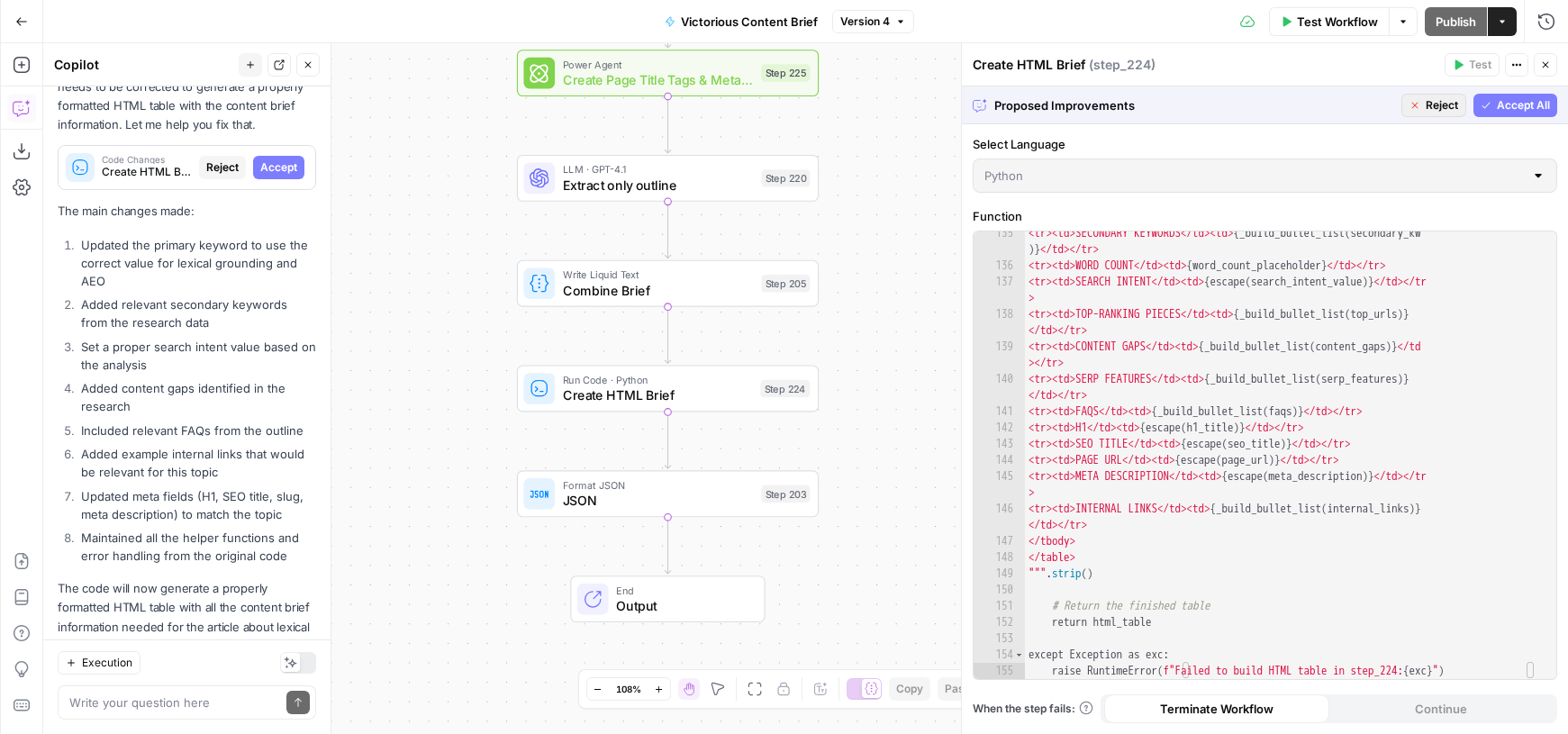 drag, startPoint x: 1428, startPoint y: 103, endPoint x: 1407, endPoint y: 103, distance: 21 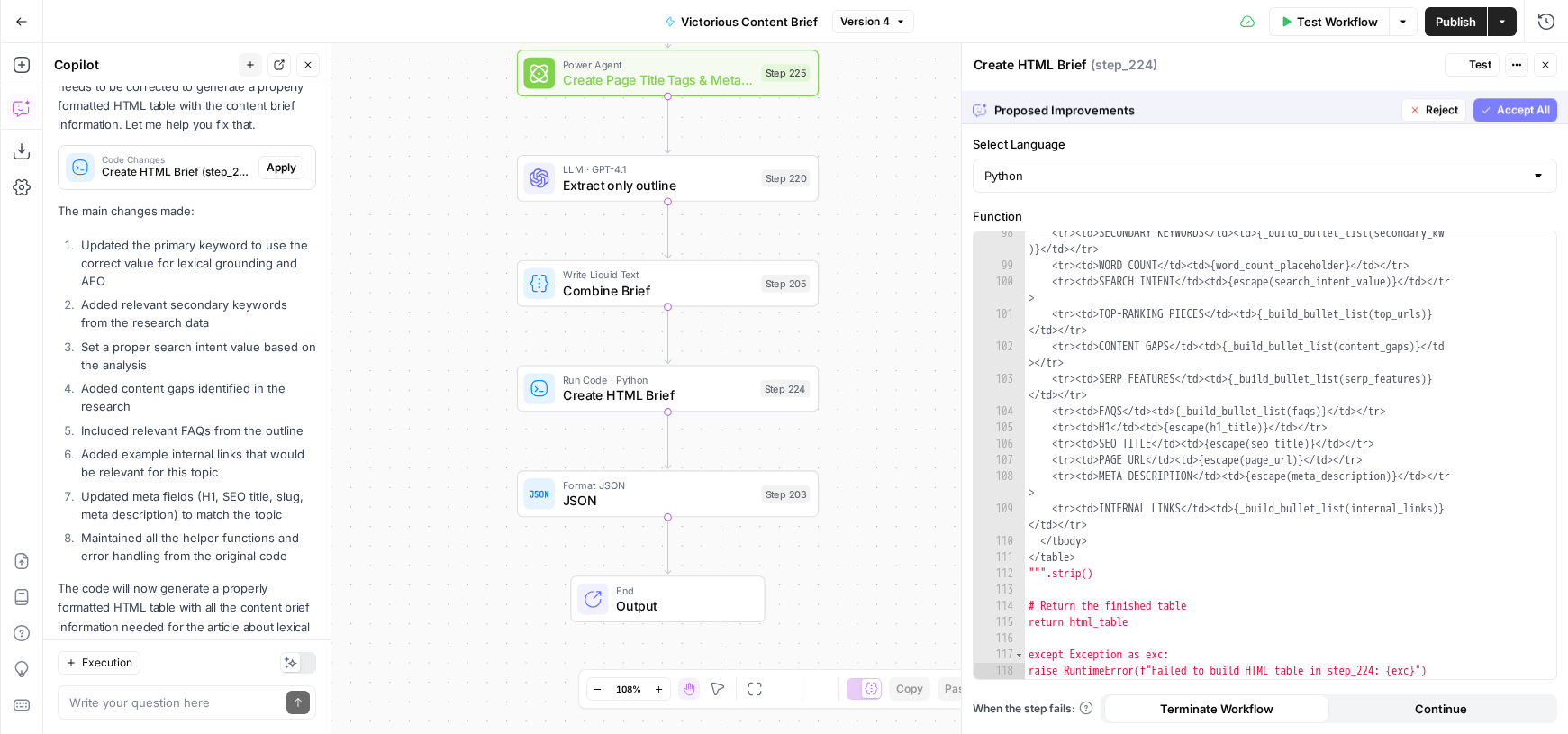 scroll, scrollTop: 1660, scrollLeft: 0, axis: vertical 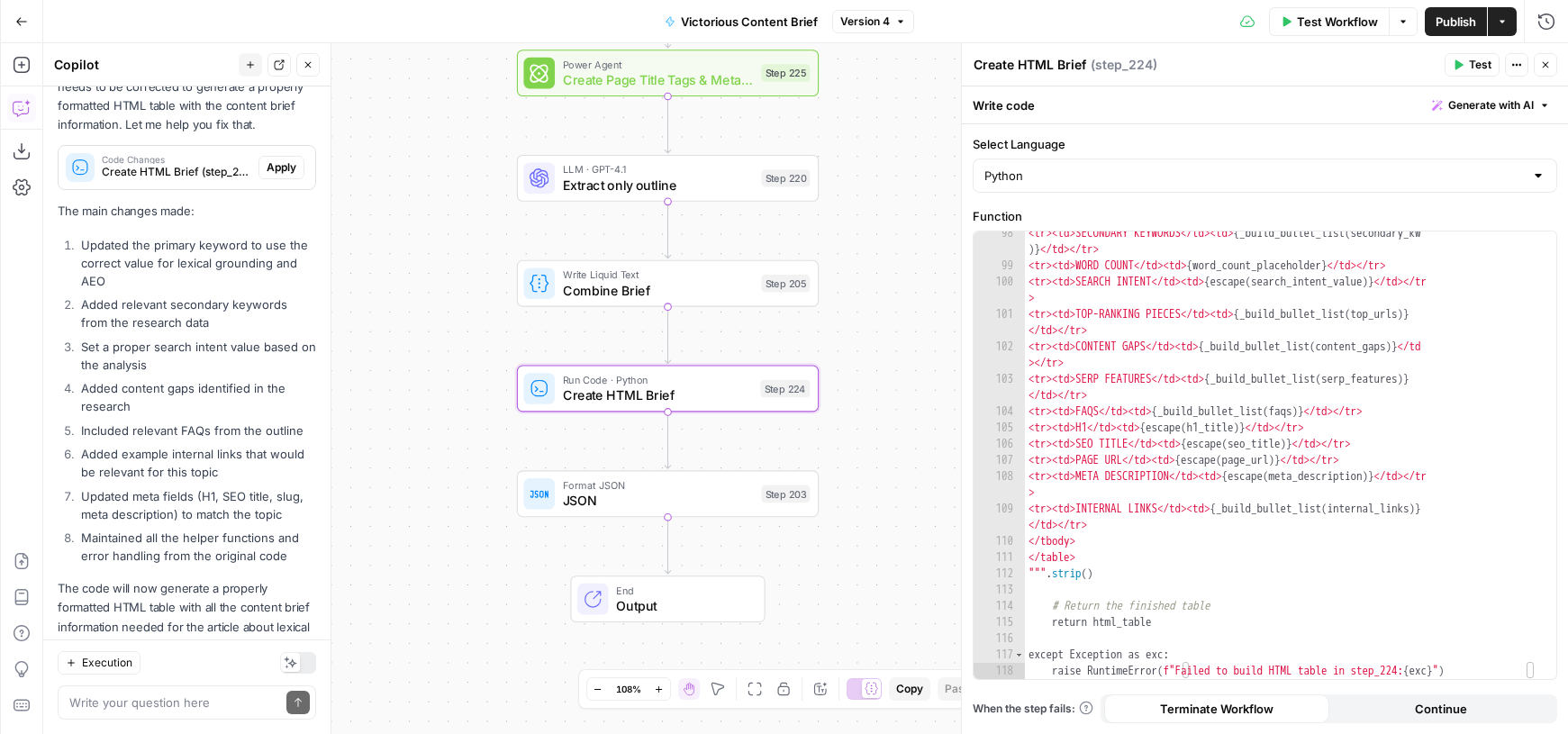 click on "Apply" at bounding box center (281, 869) 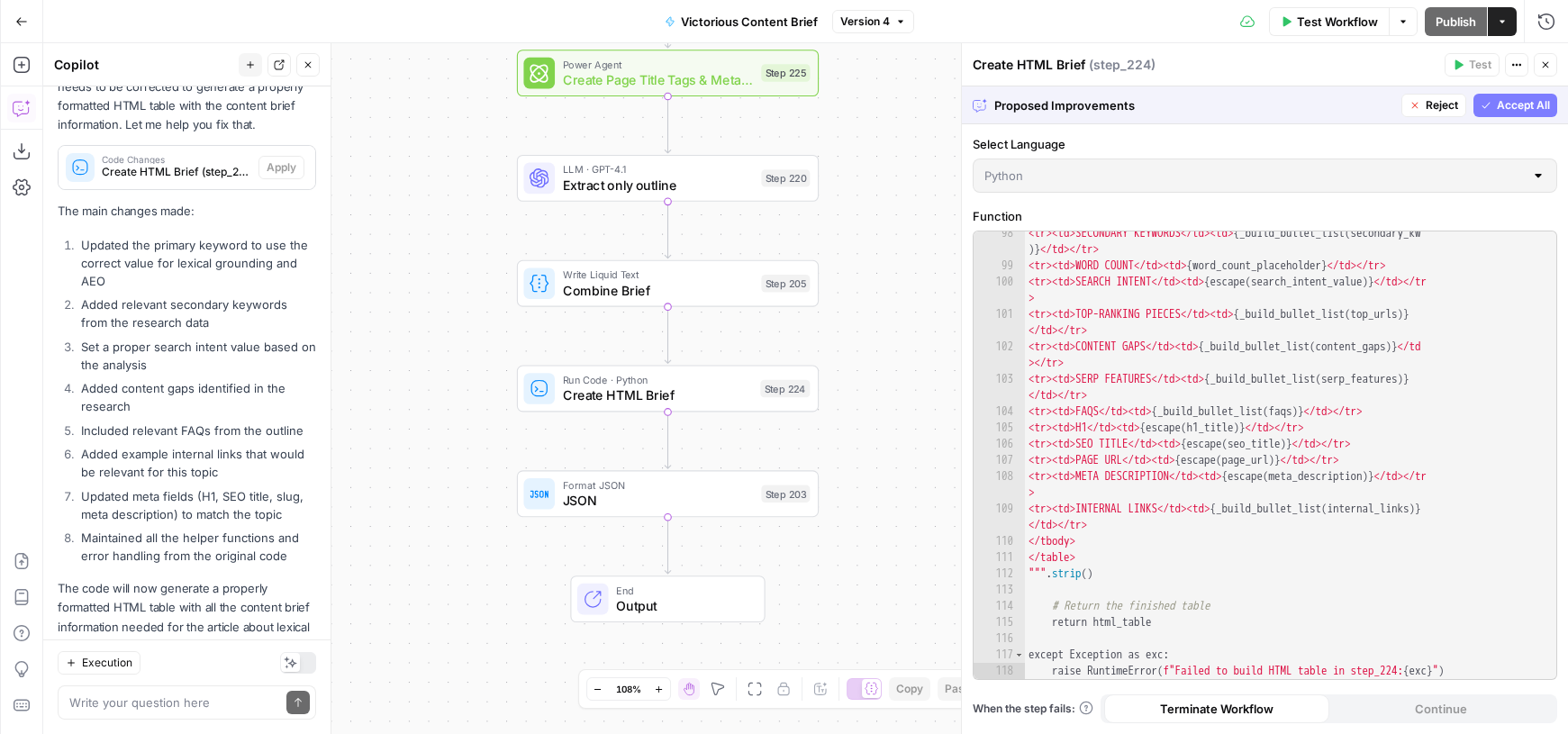 click on "98 99 100 101 102 103 104 105 106 107 108 109 110 111 112 113 114 115 116 117 118     <tr><td>SECONDARY KEYWORDS</td><td> { _build_bullet_list ( secondary_kw )} </td></tr>     <tr><td>WORD COUNT</td><td> { word_count_placeholder } </td></tr>     <tr><td>SEARCH INTENT</td><td> { escape ( search_intent_value )} </td></tr >     <tr><td>TOP-RANKING PIECES</td><td> { _build_bullet_list ( top_urls )} </td></tr>     <tr><td>CONTENT GAPS</td><td> { _build_bullet_list ( content_gaps )} </td ></tr>     <tr><td>SERP FEATURES</td><td> { _build_bullet_list ( serp_features )} </td></tr>     <tr><td>FAQS</td><td> { _build_bullet_list ( faqs )} </td></tr>     <tr><td>H1</td><td> { escape ( h1_title )} </td></tr>     <tr><td>SEO TITLE</td><td> { escape ( seo_title )} </td></tr>     <tr><td>PAGE URL</td><td> { escape ( page_url )} </td></tr>     <tr><td>META DESCRIPTION</td><td> { escape ( meta_description )} </td></tr >     <tr><td>INTERNAL LINKS</td><td> { _build_bullet_list ( internal_links )} </td></tr>   </tbody> </table>" at bounding box center [1264, 455] 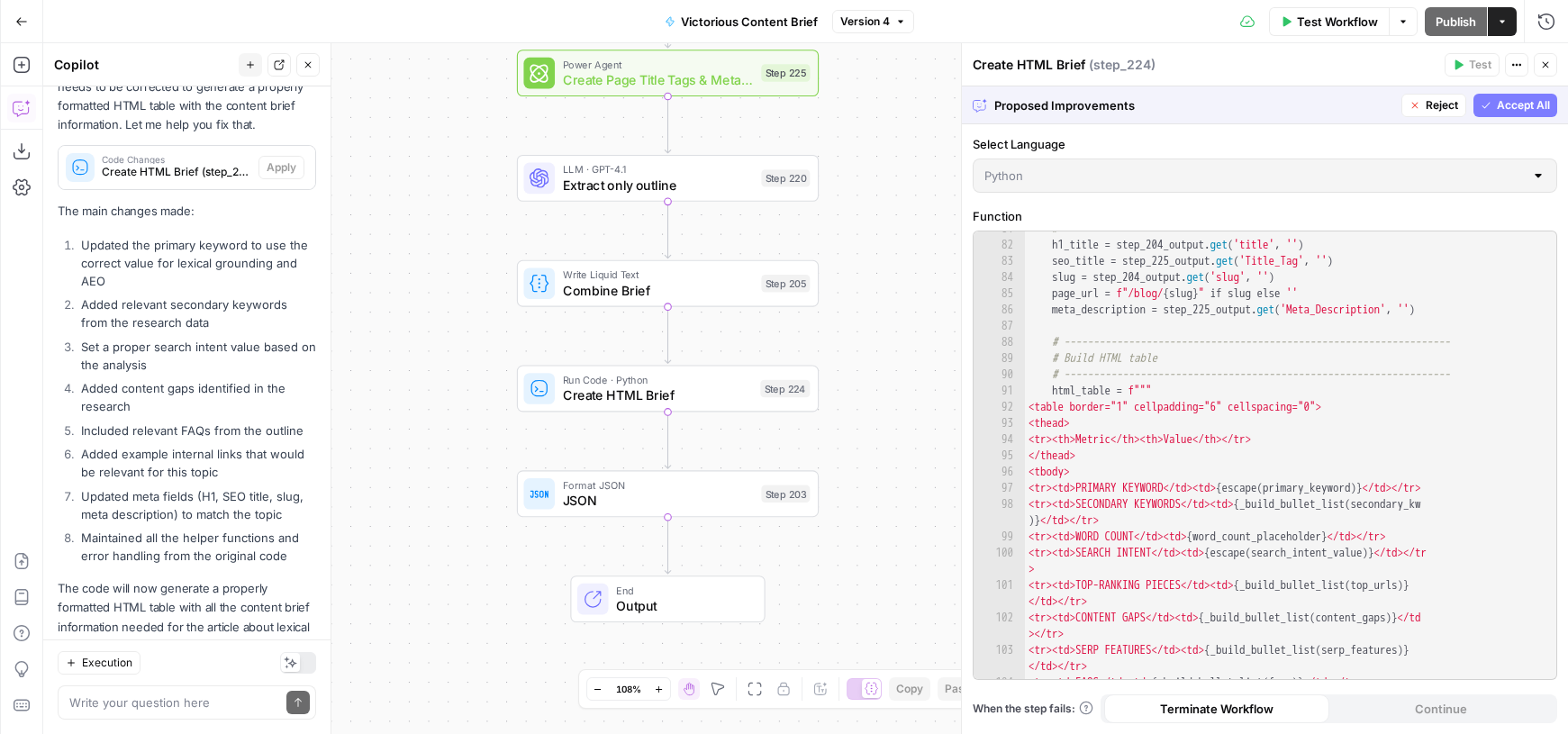 scroll, scrollTop: 1660, scrollLeft: 0, axis: vertical 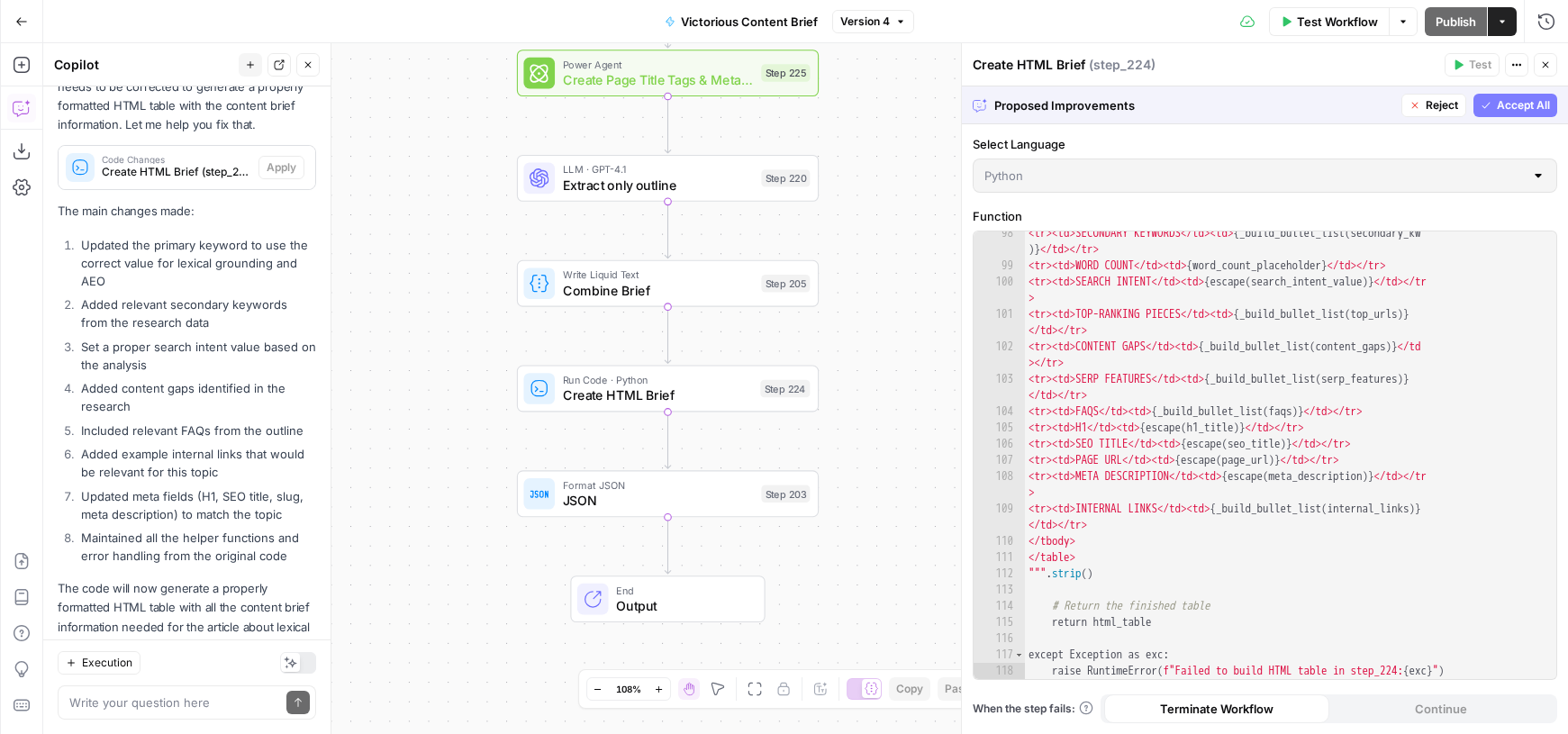 click on "Proposed Improvements Reject Accept All Select Language Python Function 98 99 100 101 102 103 104 105 106 107 108 109 110 111 112 113 114 115 116 117 118     <tr><td>SECONDARY KEYWORDS</td><td> { _build_bullet_list ( secondary_kw )} </td></tr>     <tr><td>WORD COUNT</td><td> { word_count_placeholder } </td></tr>     <tr><td>SEARCH INTENT</td><td> { escape ( search_intent_value )} </td></tr >     <tr><td>TOP-RANKING PIECES</td><td> { _build_bullet_list ( top_urls )} </td></tr>     <tr><td>CONTENT GAPS</td><td> { _build_bullet_list ( content_gaps )} </td ></tr>     <tr><td>SERP FEATURES</td><td> { _build_bullet_list ( serp_features )} </td></tr>     <tr><td>FAQS</td><td> { _build_bullet_list ( faqs )} </td></tr>     <tr><td>H1</td><td> { escape ( h1_title )} </td></tr>     <tr><td>SEO TITLE</td><td> { escape ( seo_title )} </td></tr>     <tr><td>PAGE URL</td><td> { escape ( page_url )} </td></tr>     <tr><td>META DESCRIPTION</td><td> { escape ( meta_description )} </td></tr >     <tr><td>INTERNAL LINKS</td><td>" at bounding box center [1264, 410] 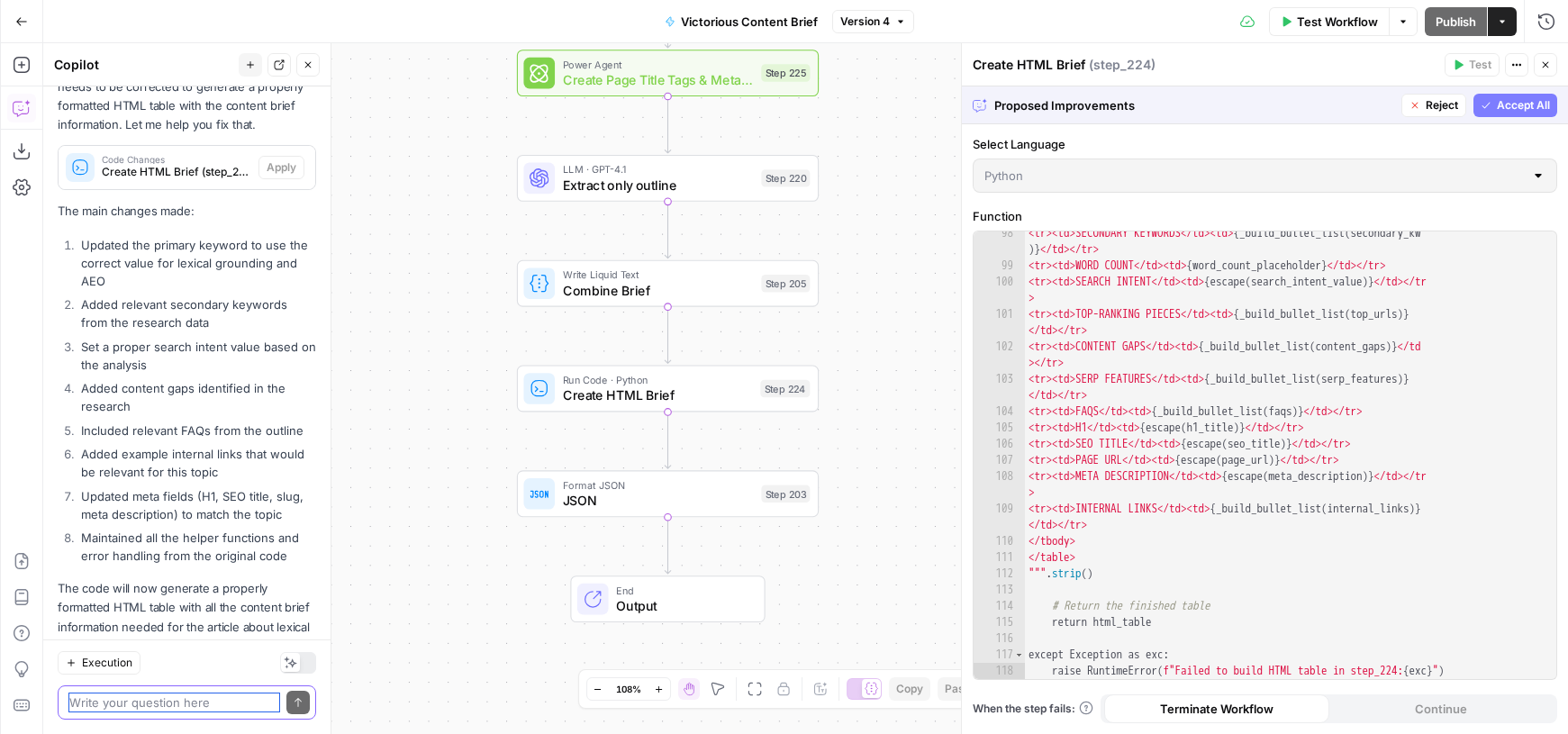 click at bounding box center [174, 702] 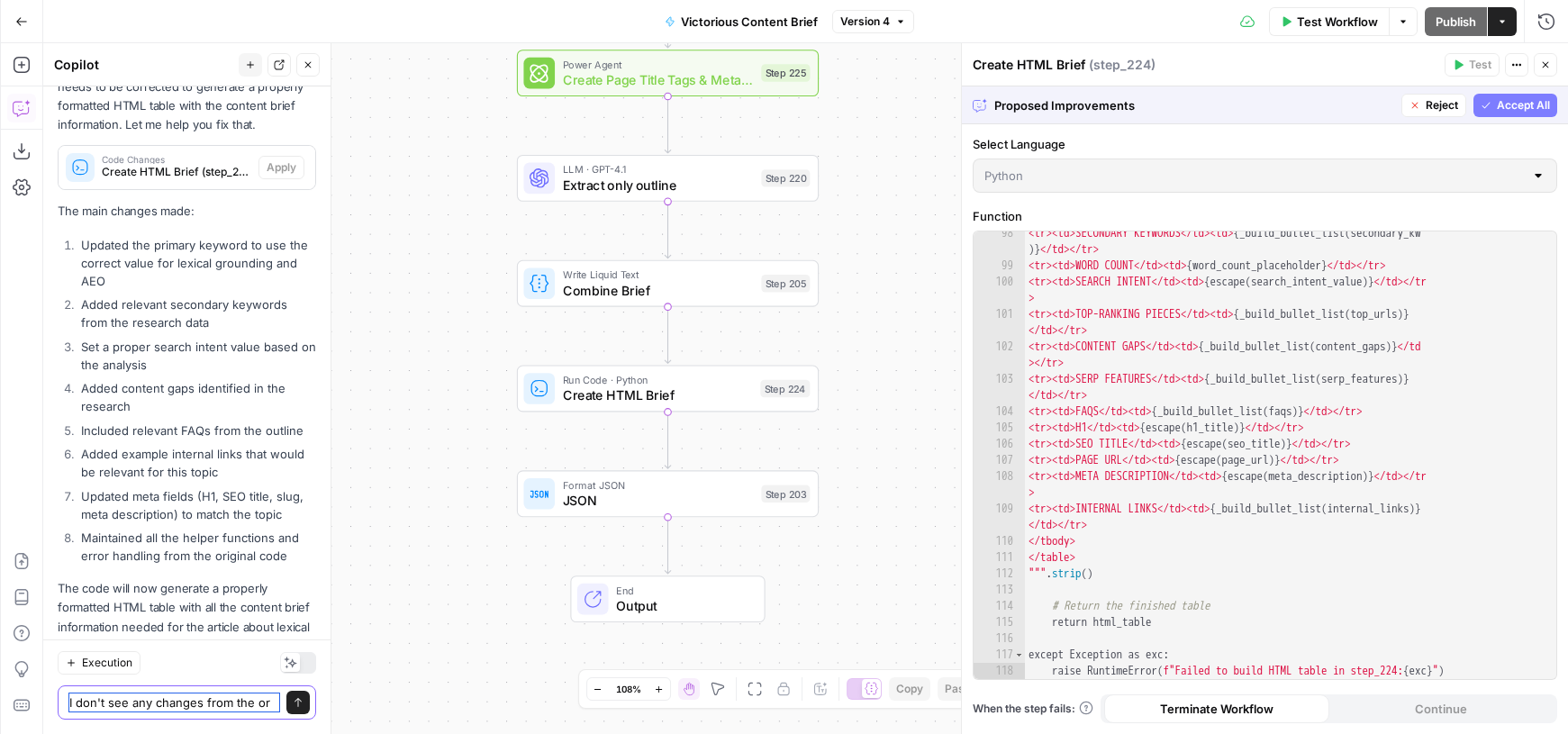 scroll, scrollTop: 7074, scrollLeft: 0, axis: vertical 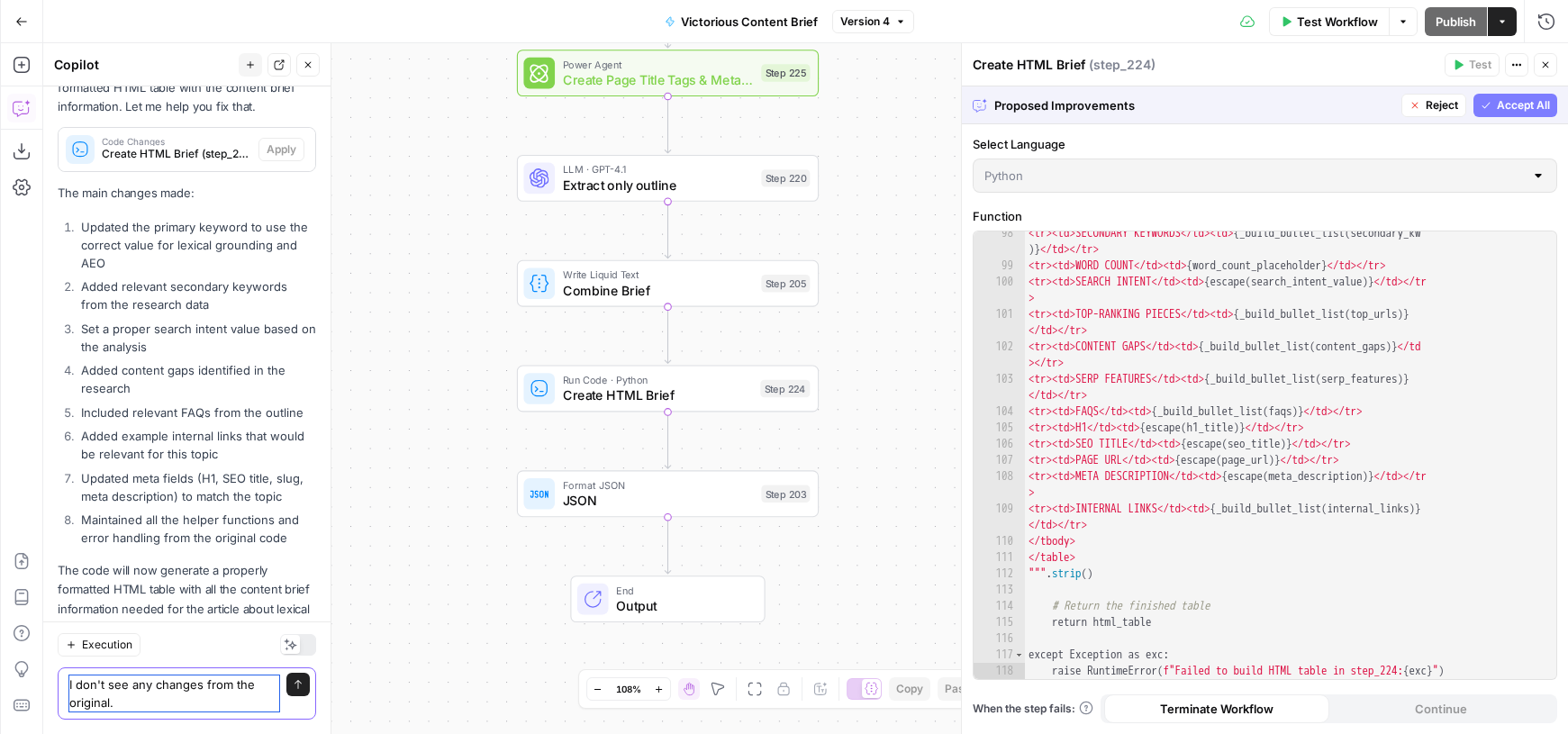 type on "I don't see any changes from the original." 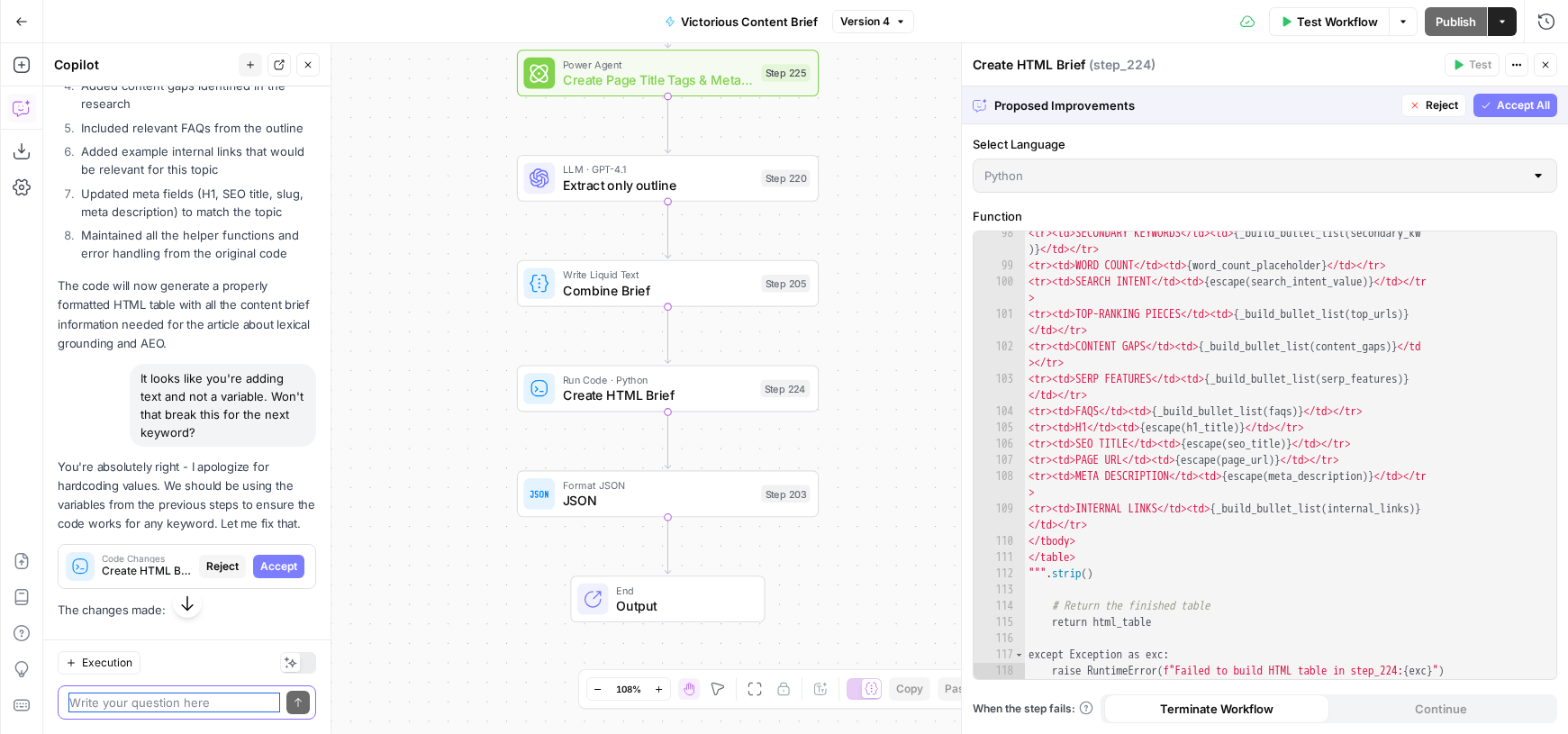 scroll, scrollTop: 7415, scrollLeft: 0, axis: vertical 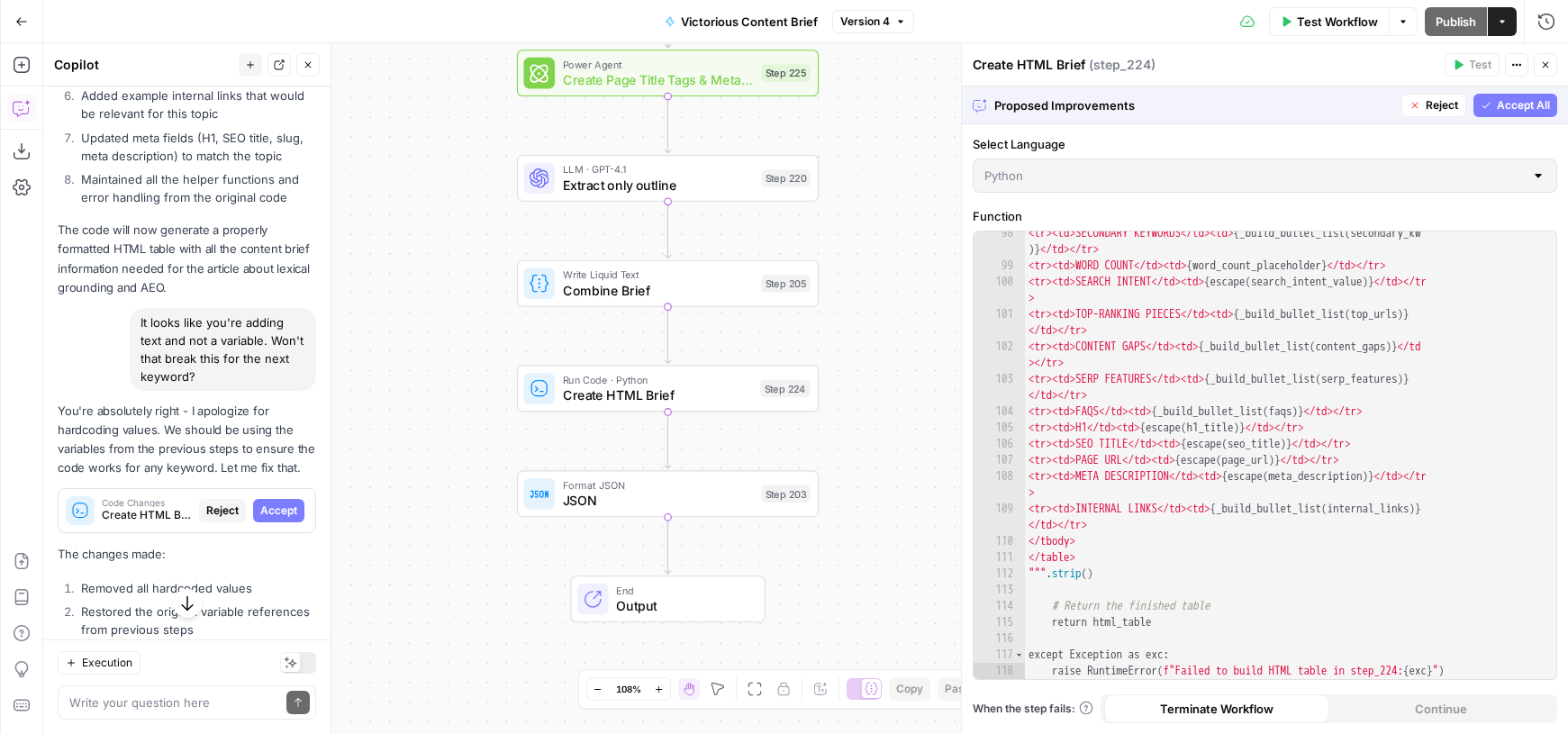 drag, startPoint x: 123, startPoint y: 360, endPoint x: 140, endPoint y: 413, distance: 55.65968 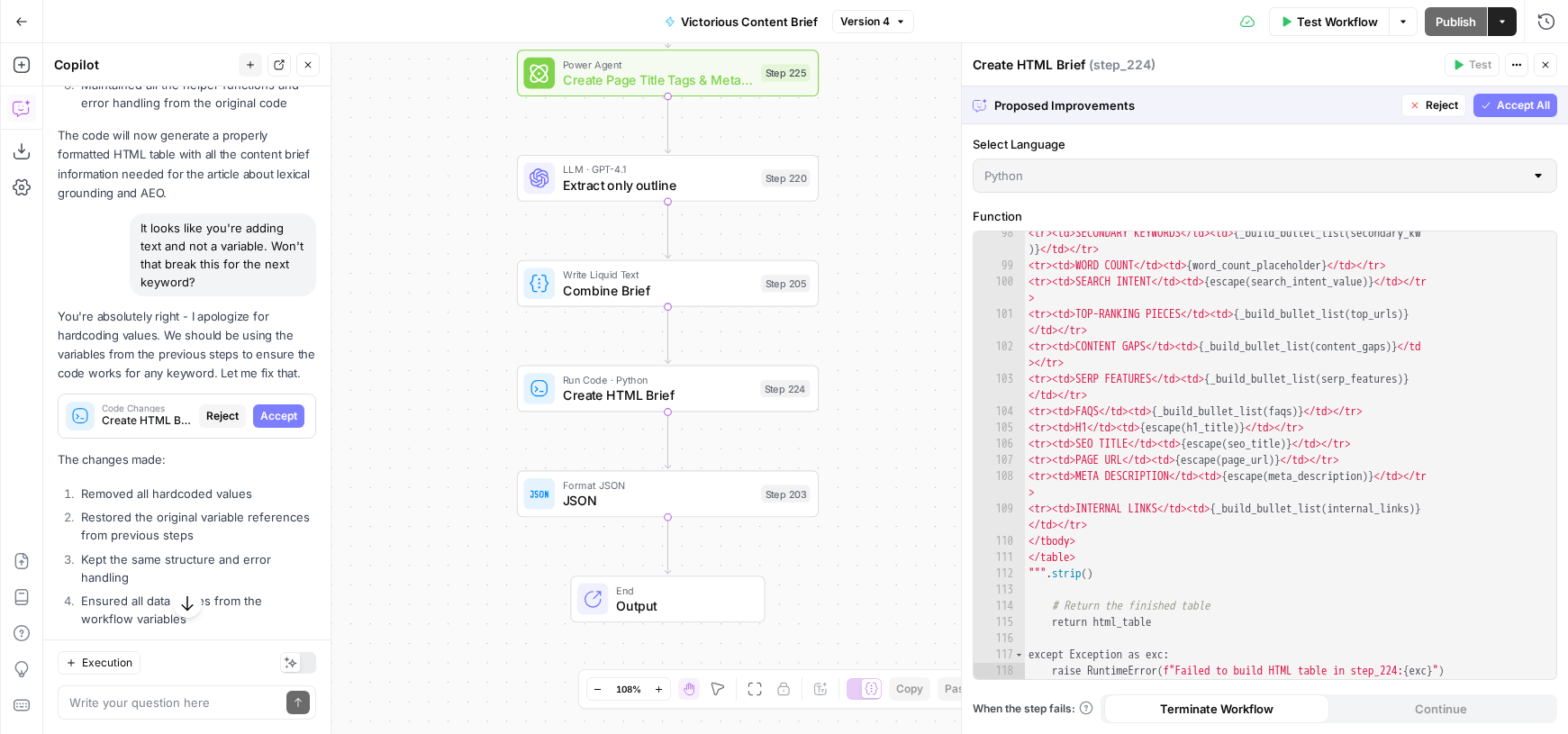 scroll, scrollTop: 7615, scrollLeft: 0, axis: vertical 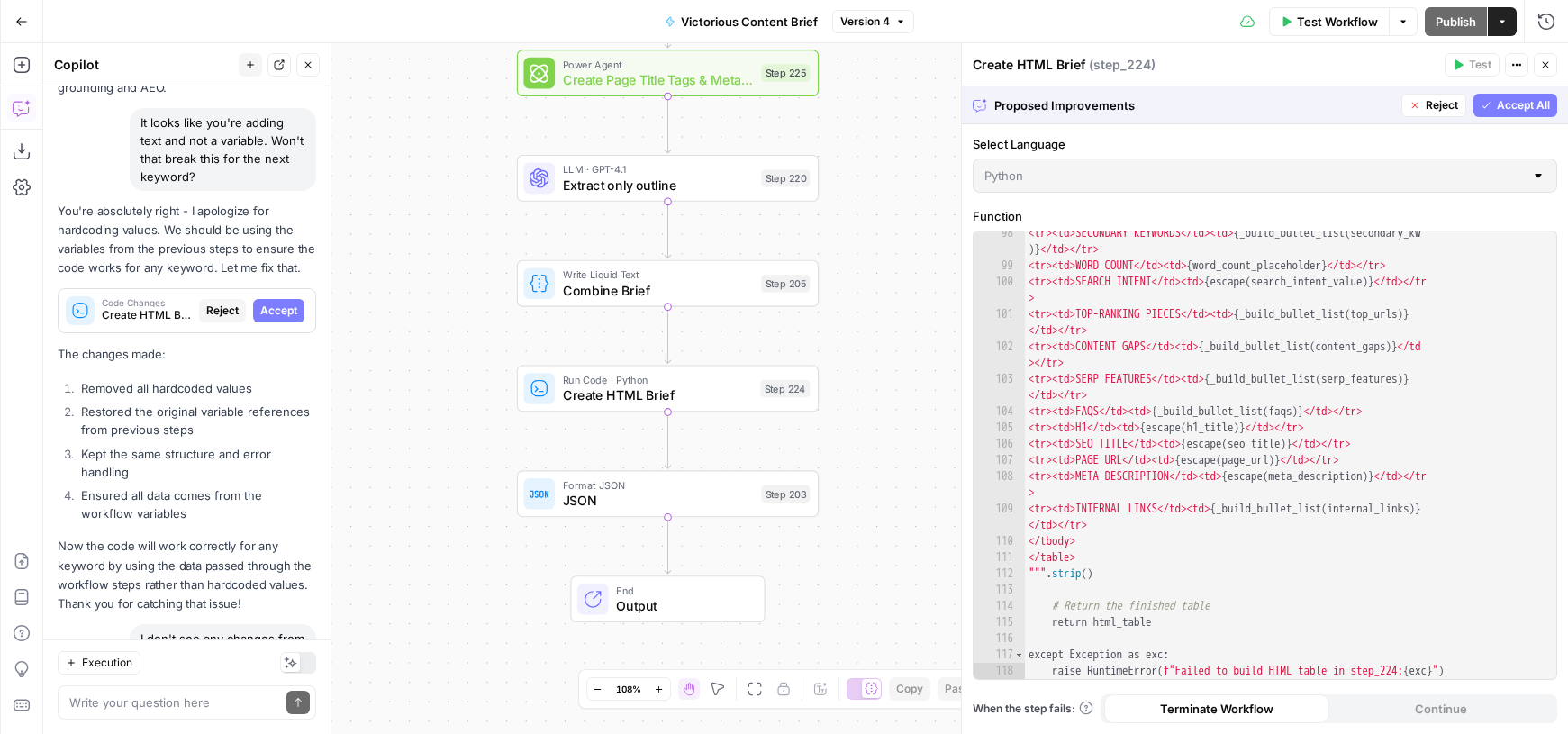 click on "Execution" at bounding box center [186, 663] 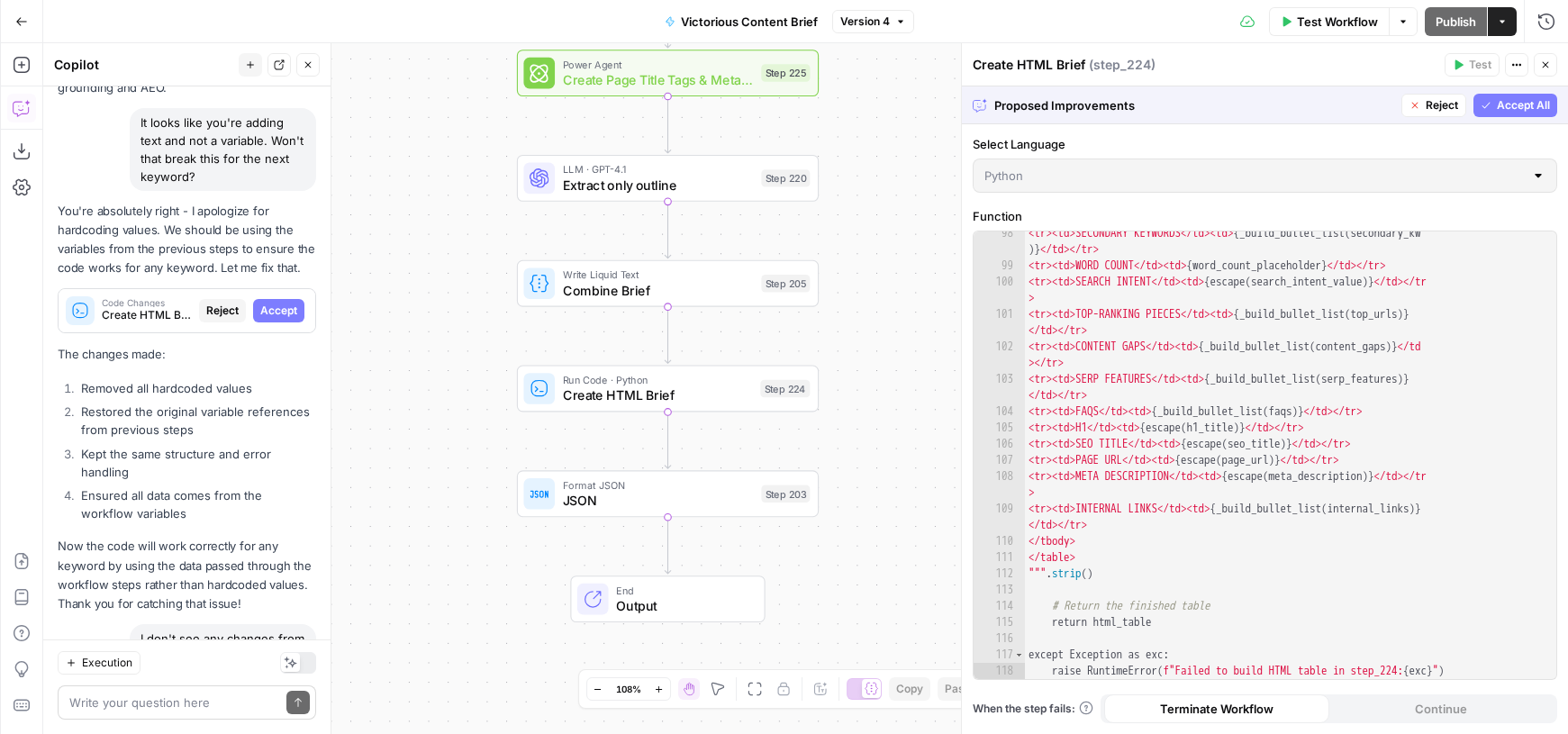 click on "Execution Write your question here Send" at bounding box center (186, 686) 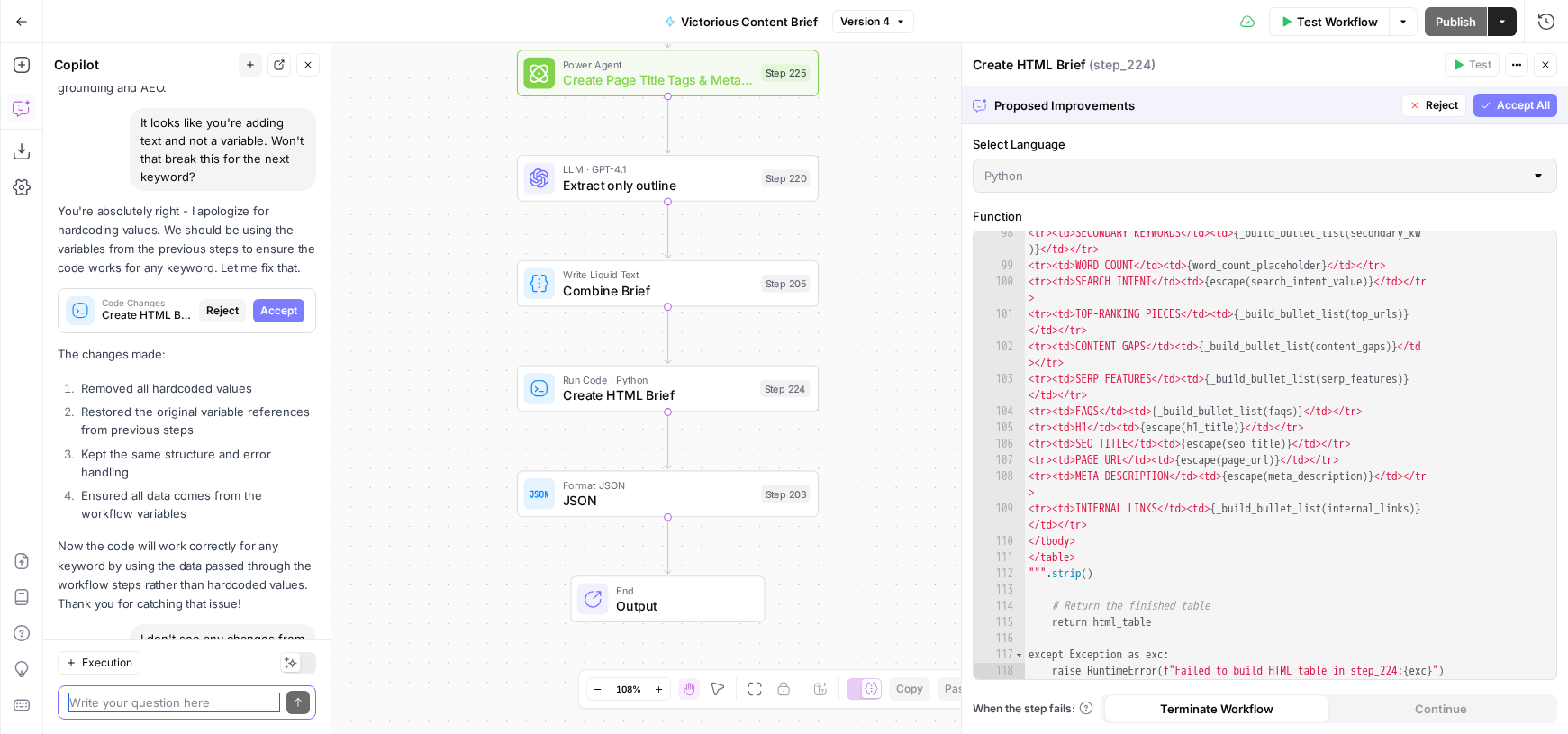 click at bounding box center (174, 702) 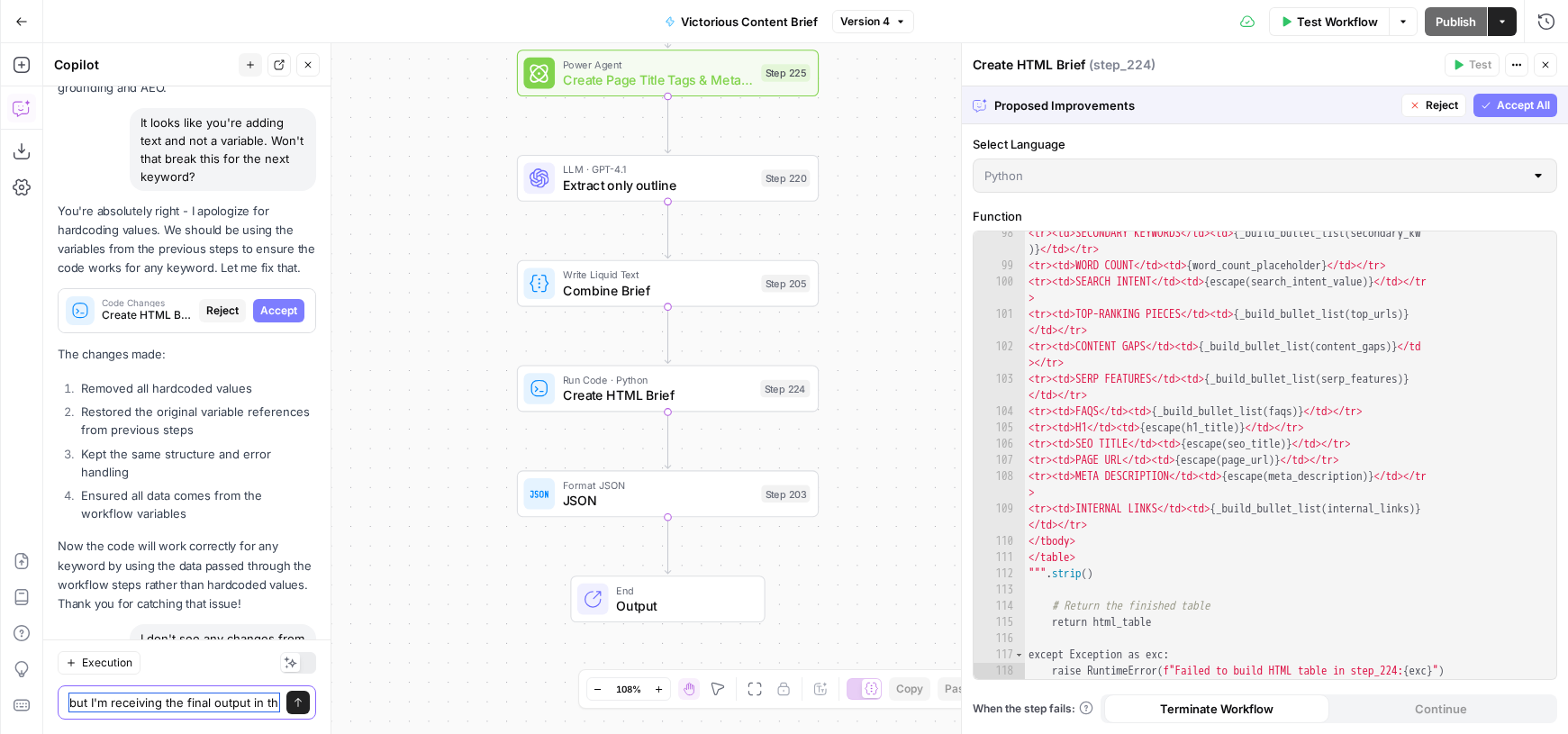 scroll, scrollTop: 7633, scrollLeft: 0, axis: vertical 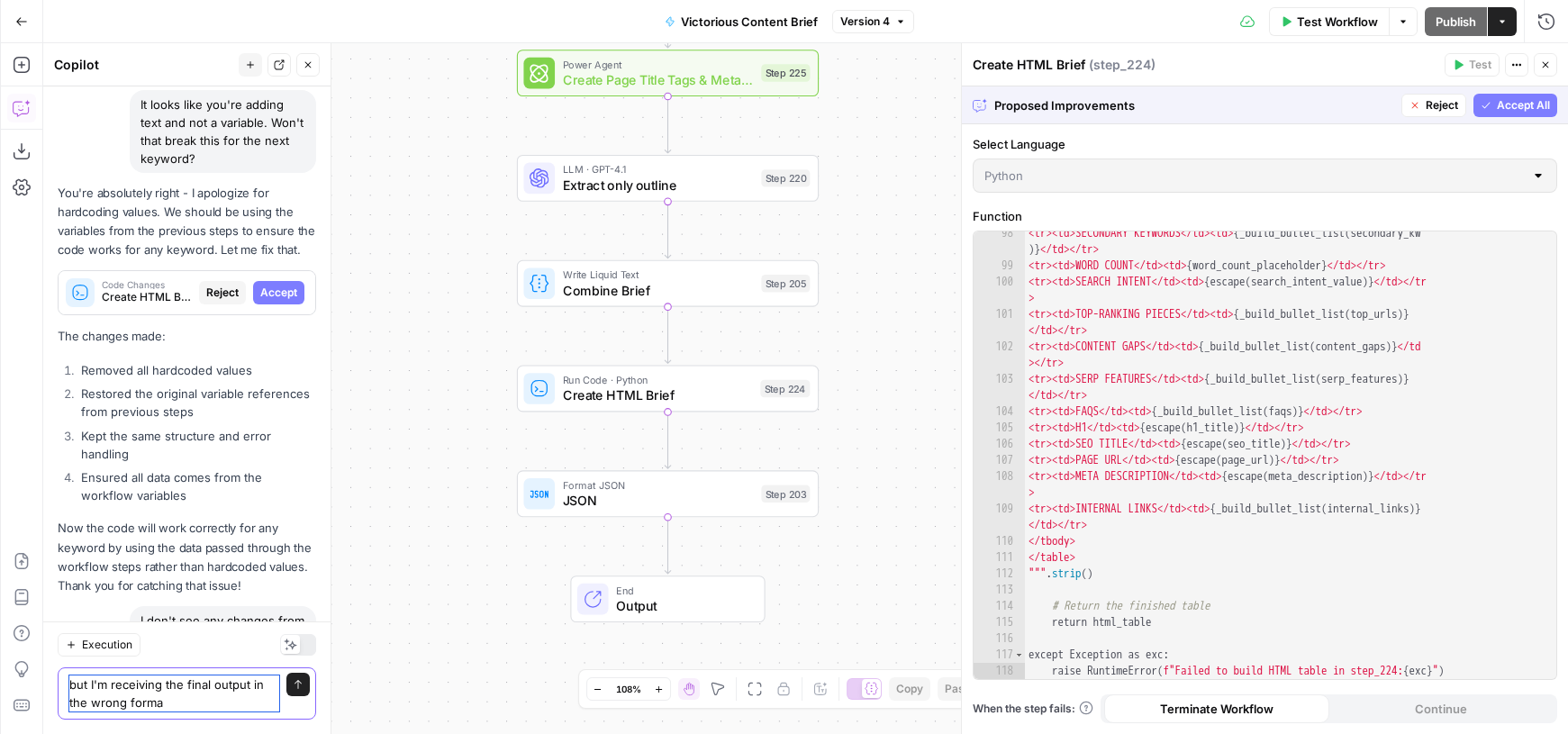 type on "but I'm receiving the final output in the wrong format" 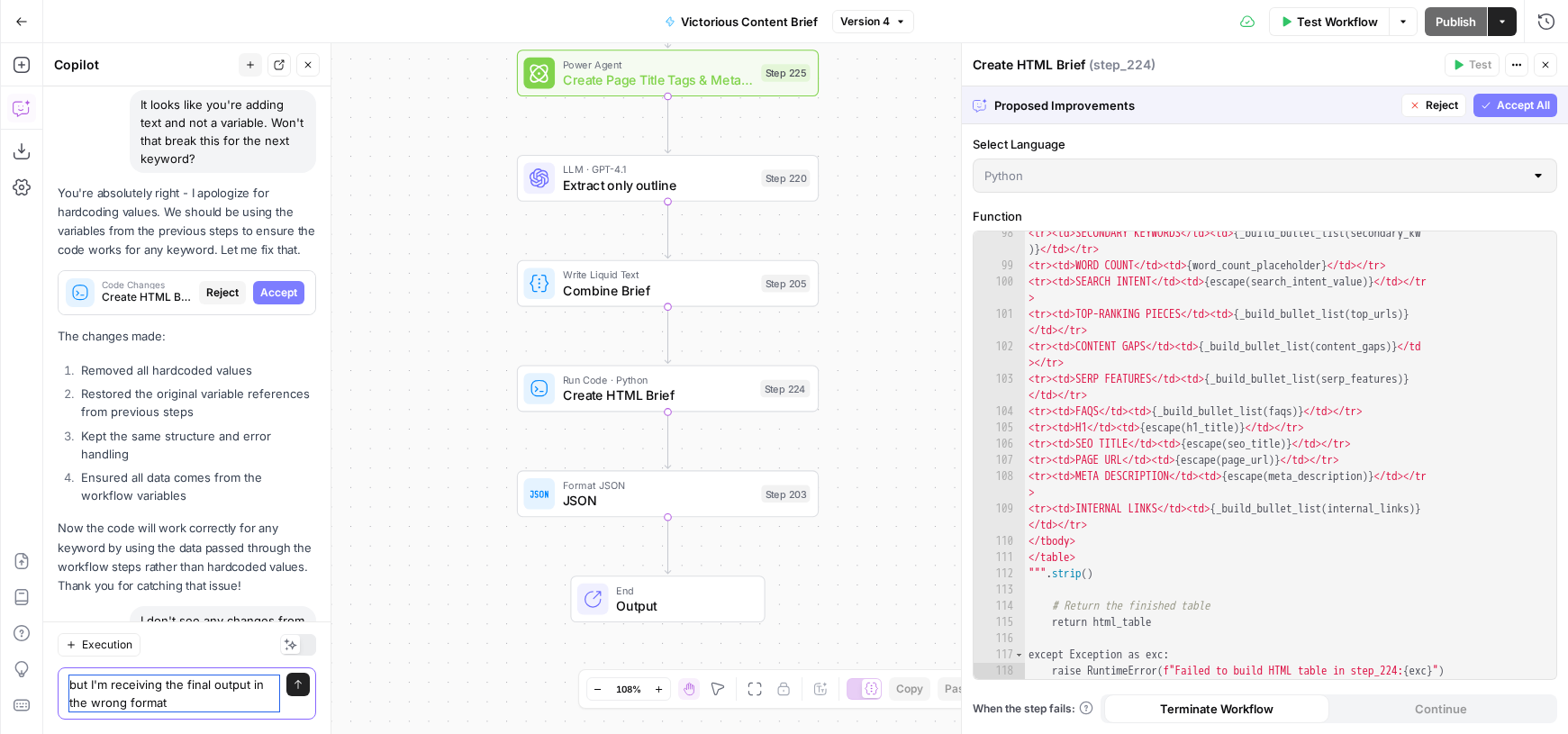 type 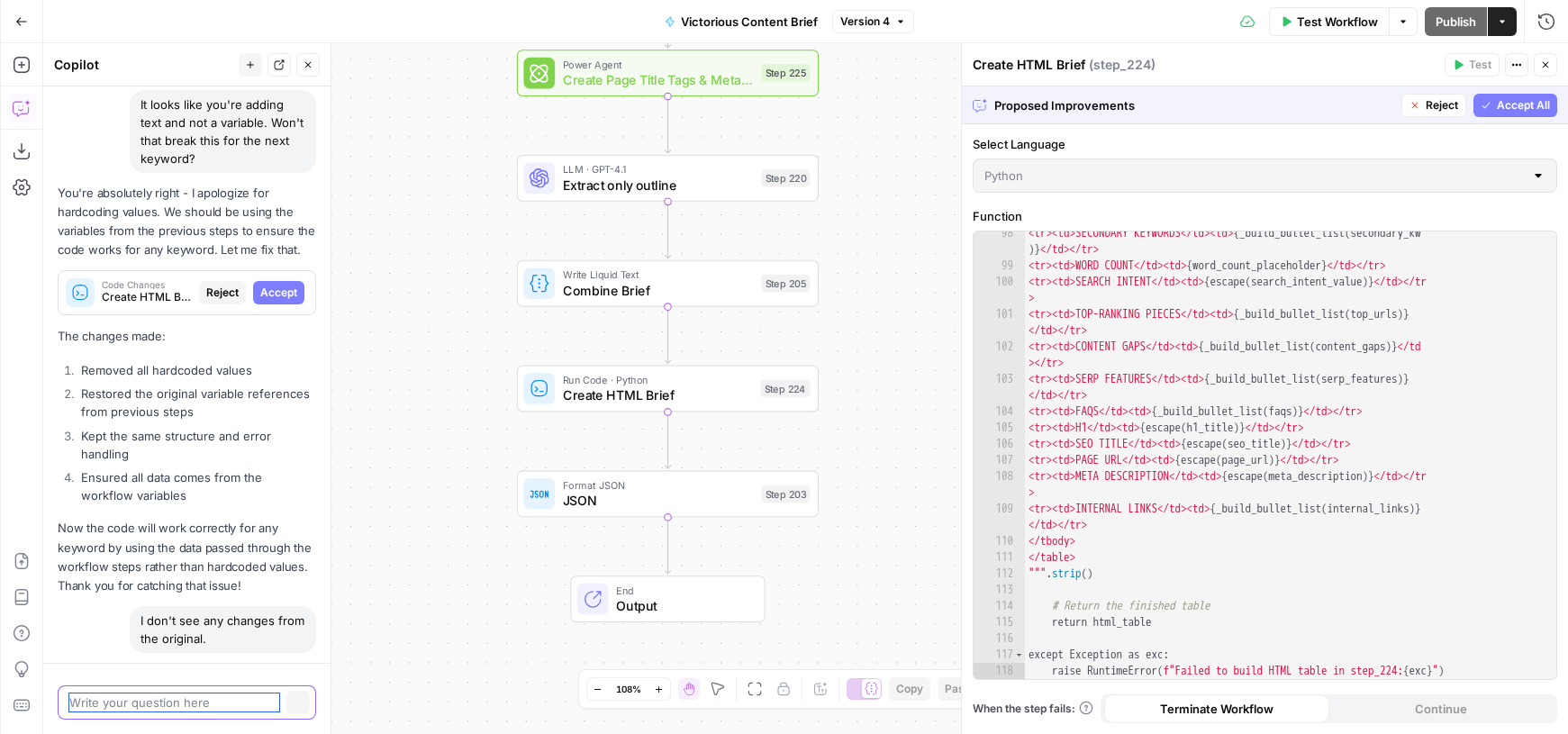 scroll, scrollTop: 7649, scrollLeft: 0, axis: vertical 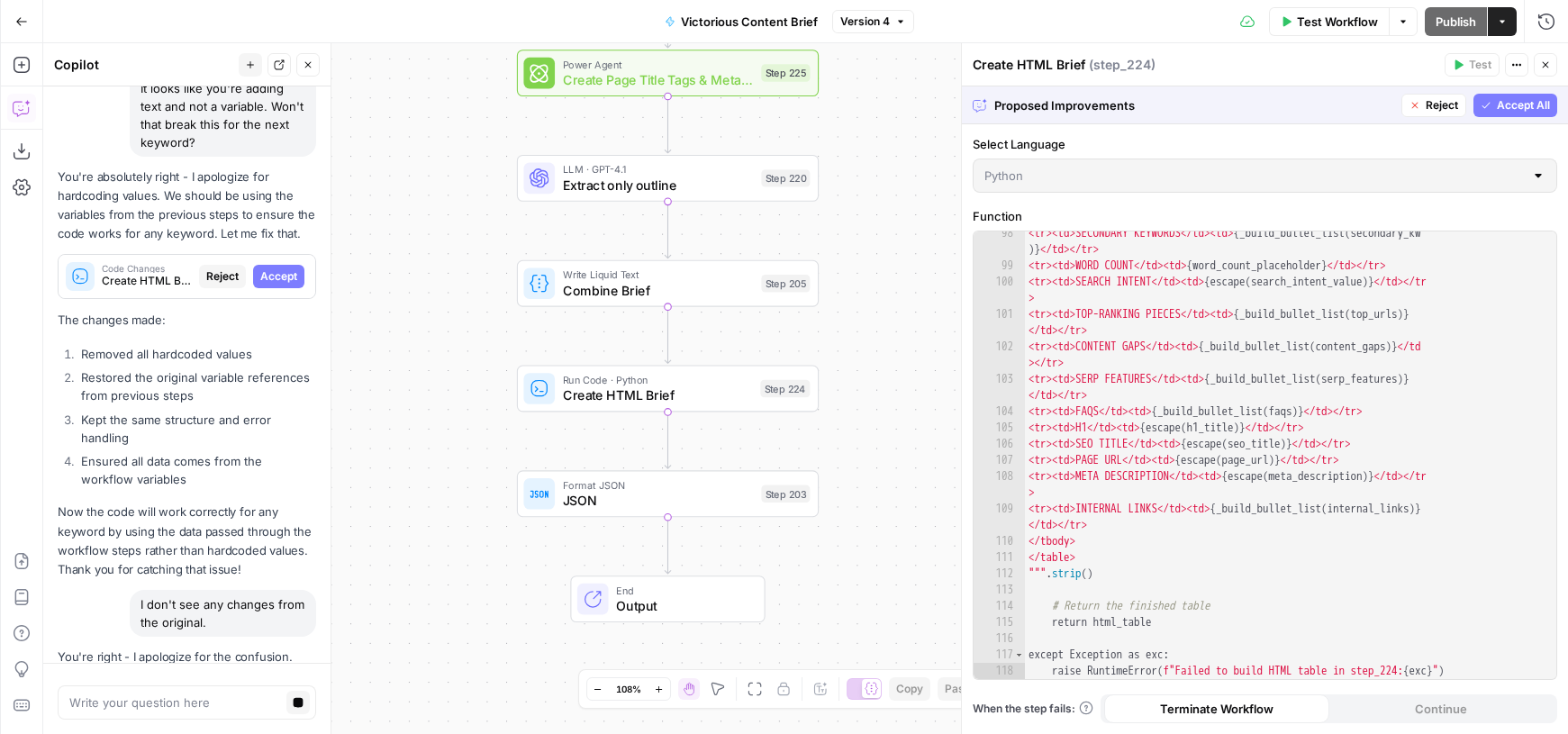 click on "Create HTML Brief" at bounding box center [657, 395] 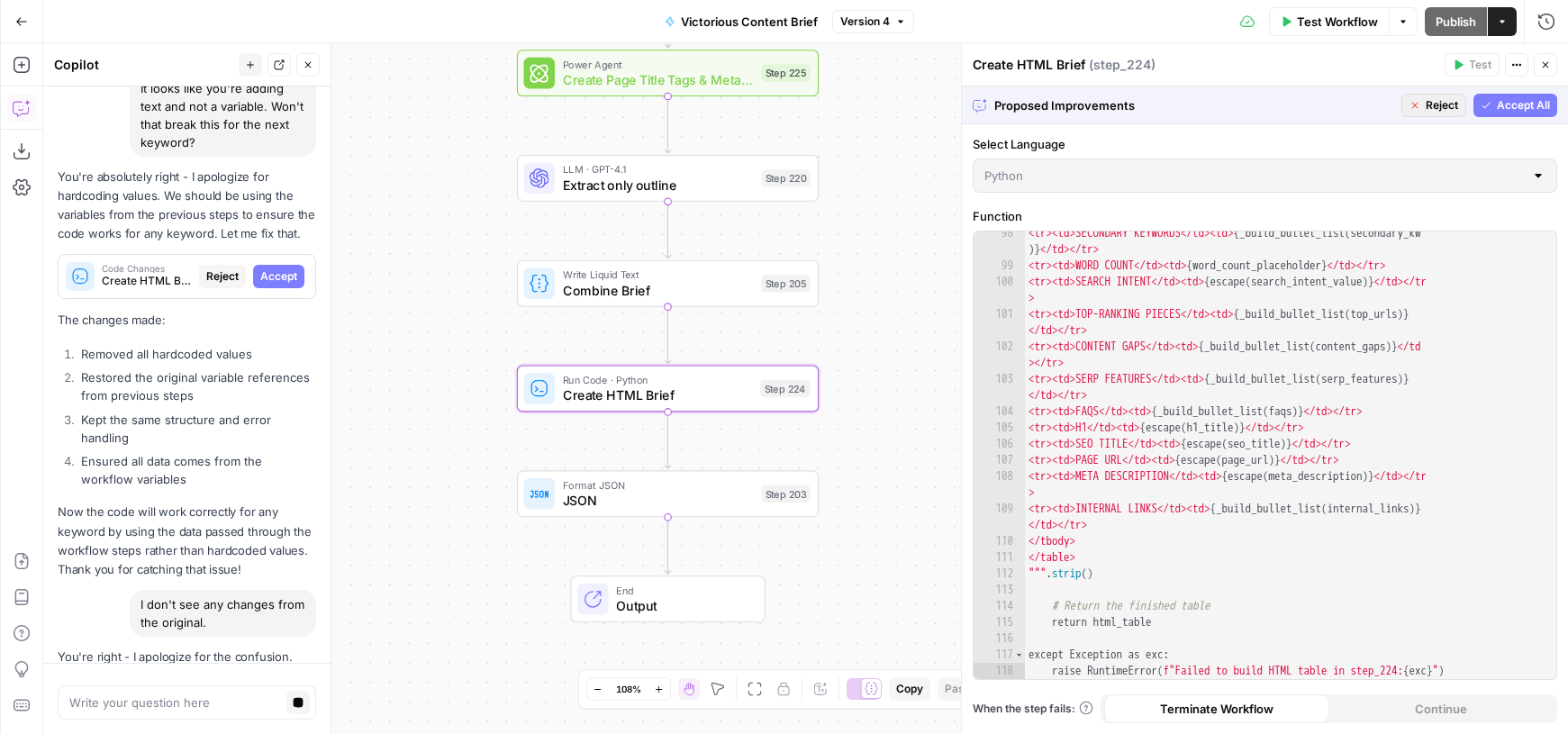 click on "Reject" at bounding box center [1442, 105] 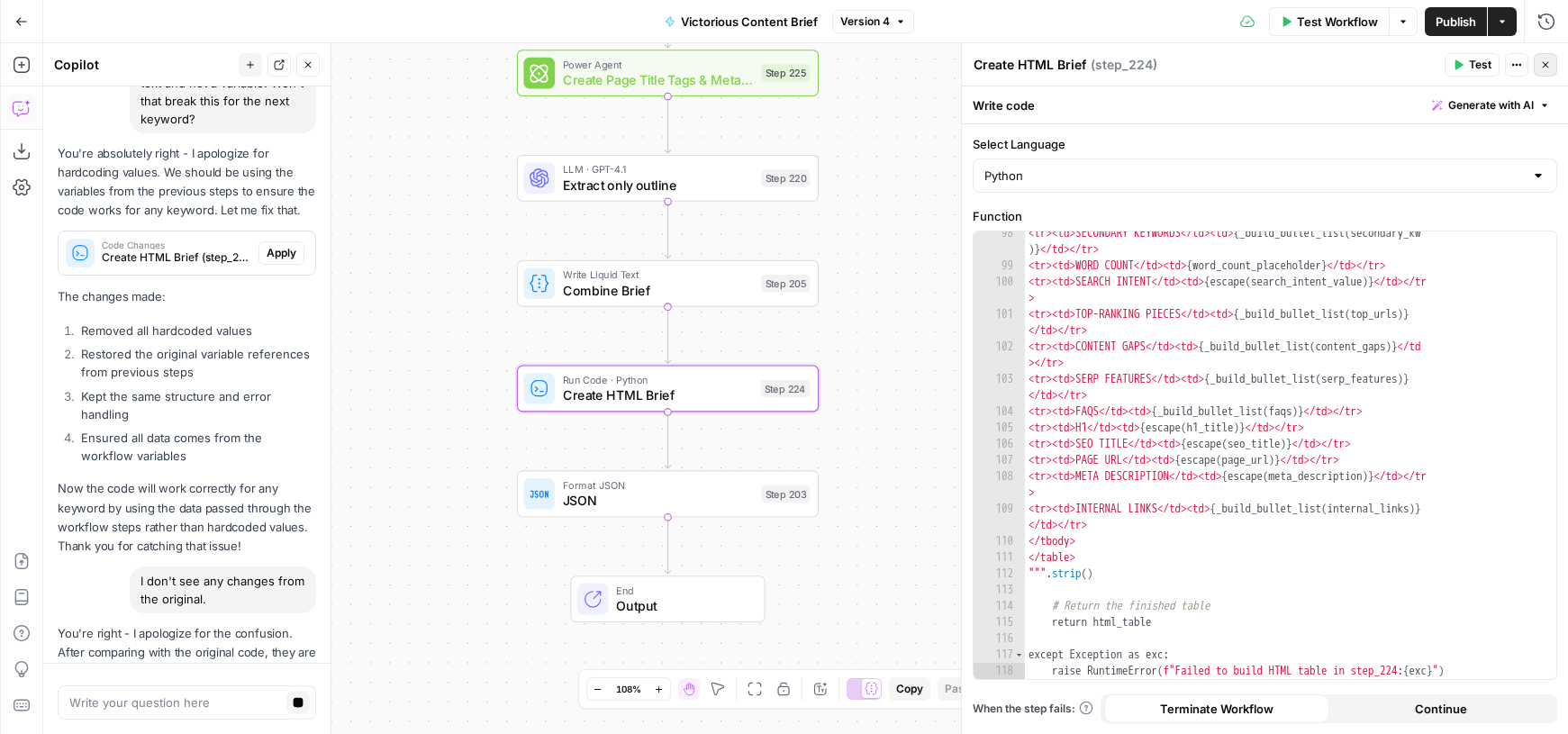 click 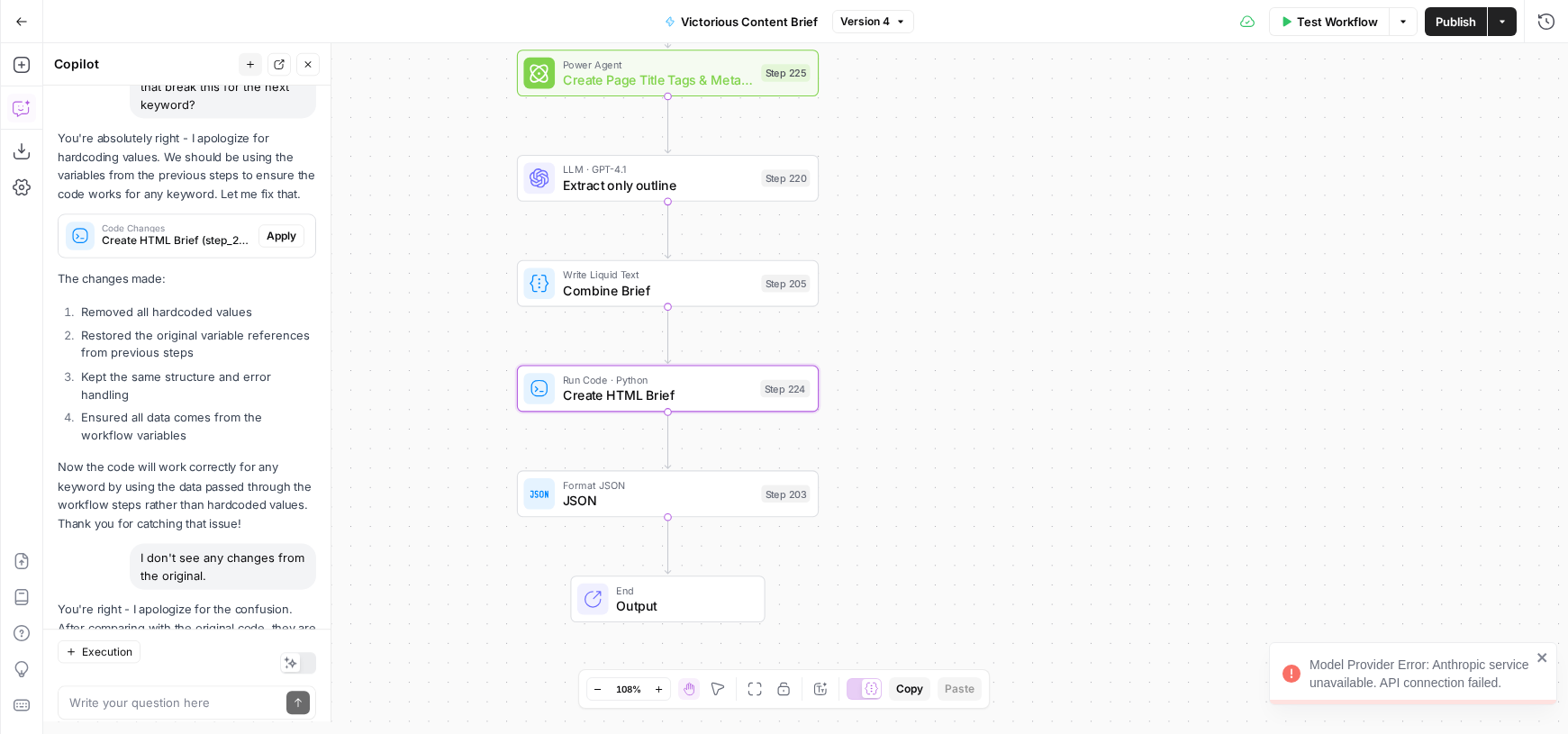 scroll, scrollTop: 7672, scrollLeft: 0, axis: vertical 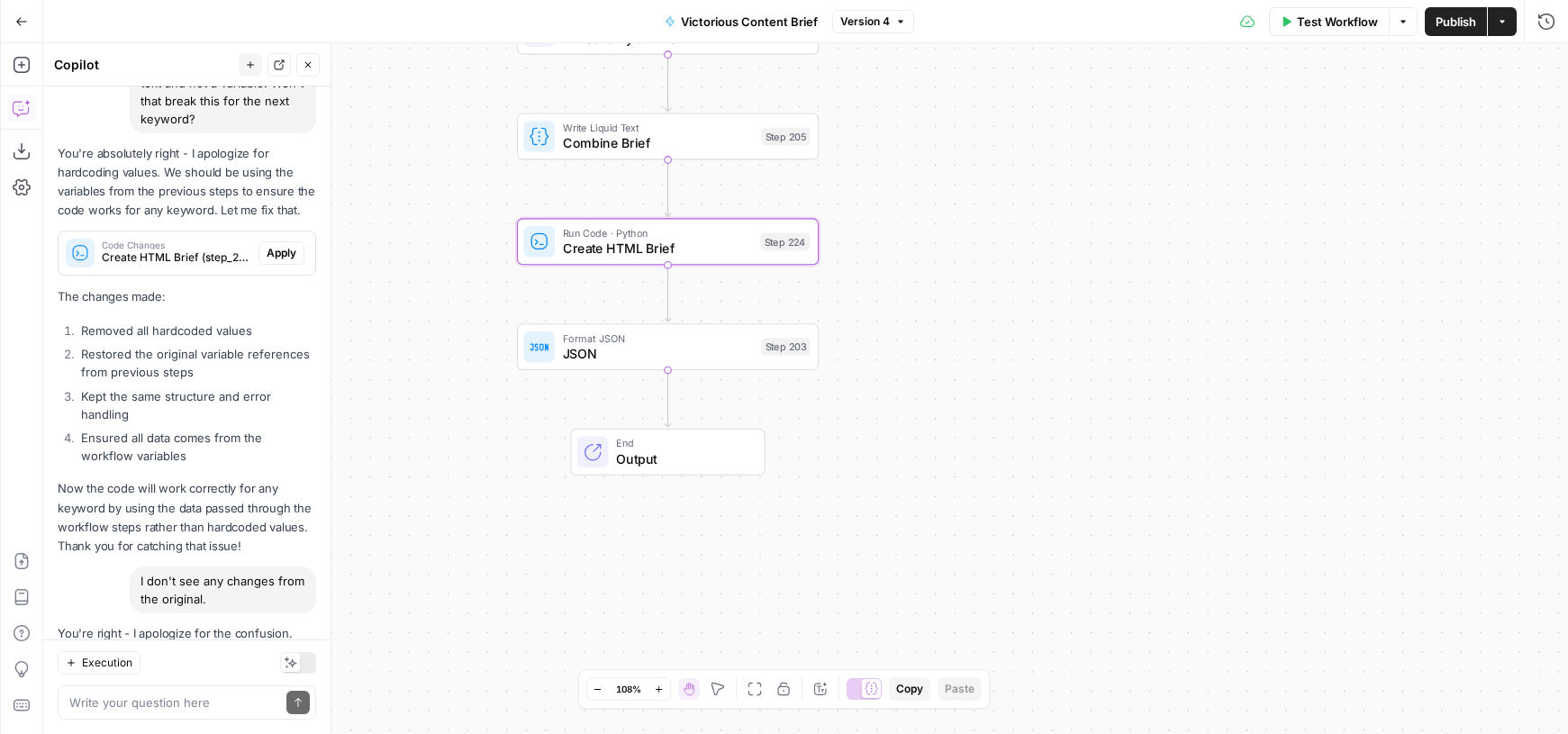 click on "but I'm receiving the final output in the wrong format" at bounding box center (222, 1152) 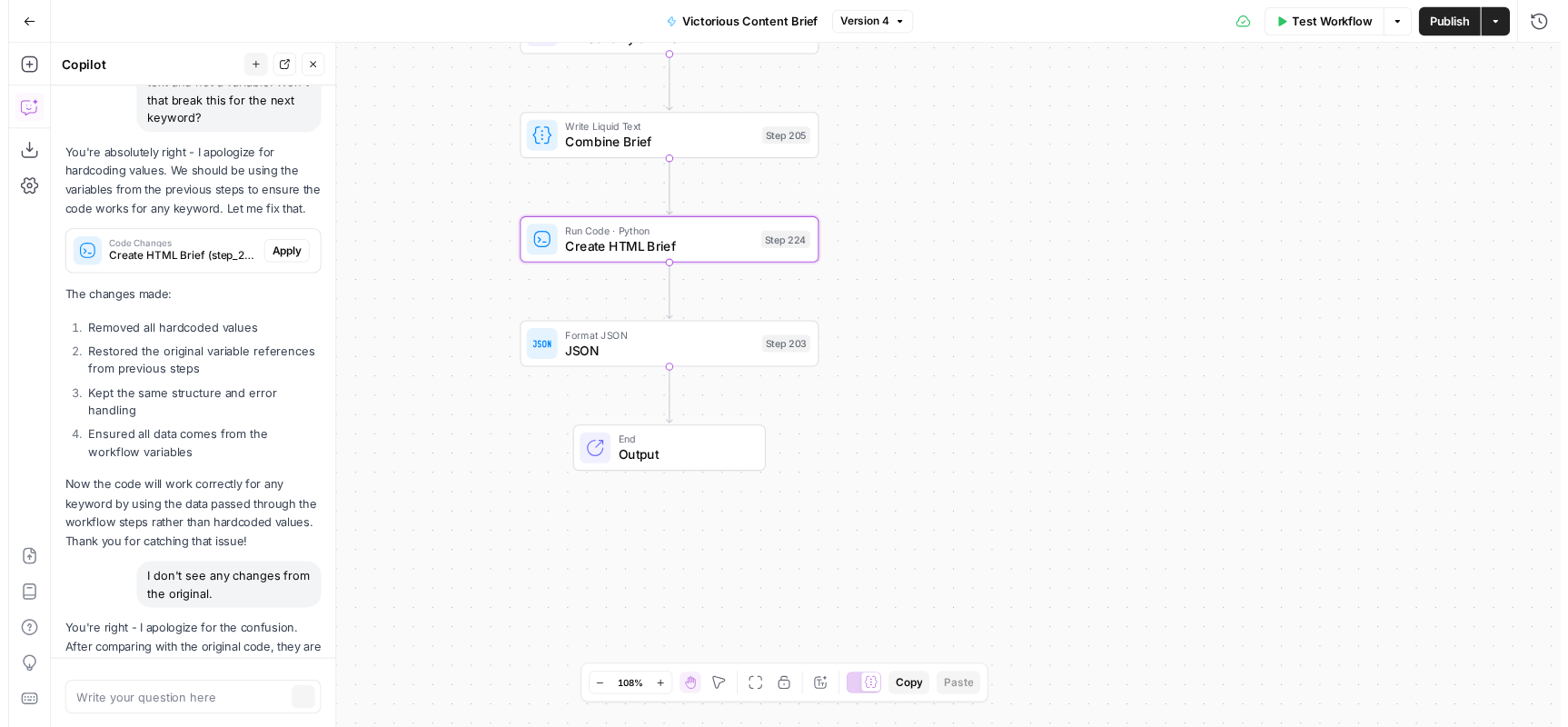 scroll, scrollTop: 7718, scrollLeft: 0, axis: vertical 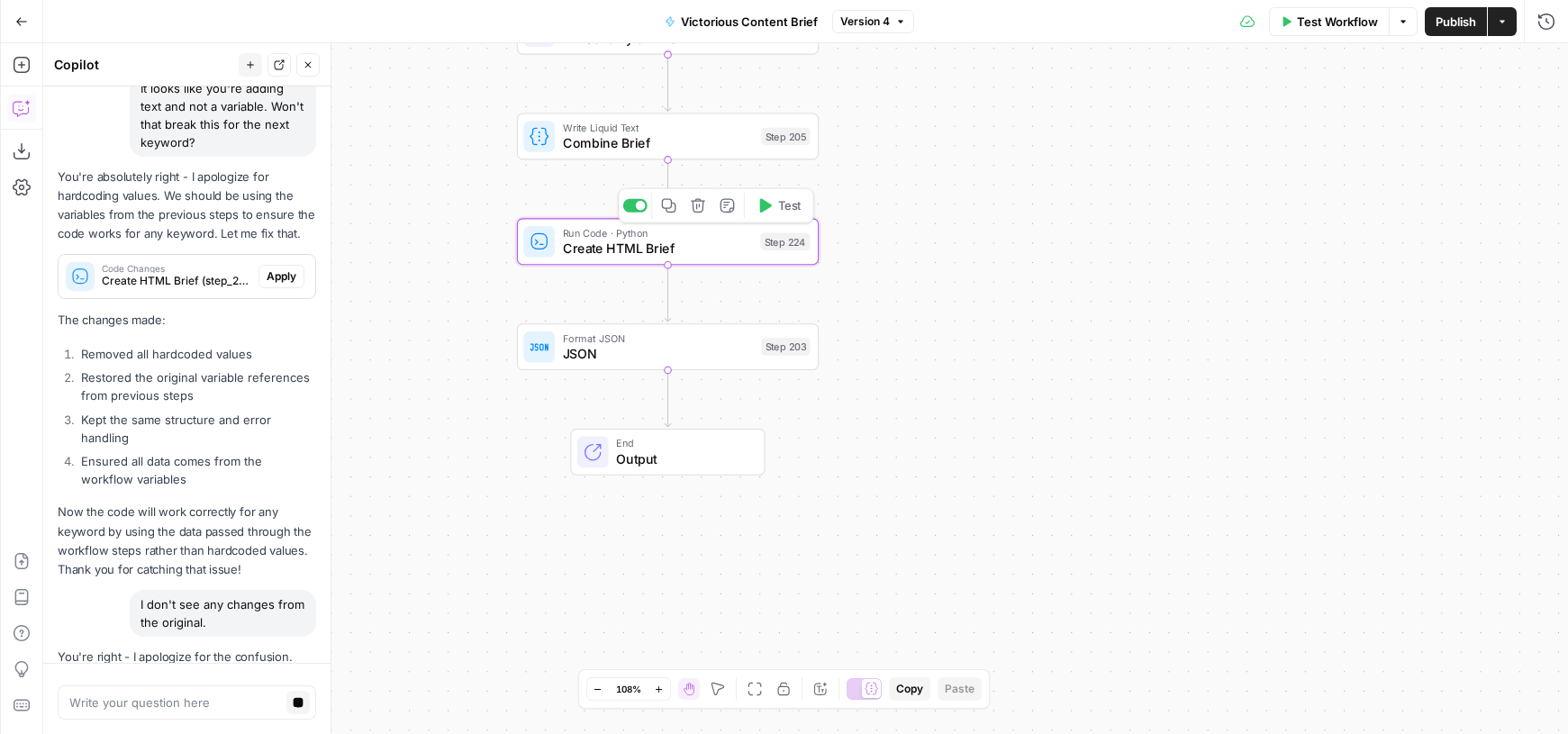 click on "Create HTML Brief" at bounding box center (657, 249) 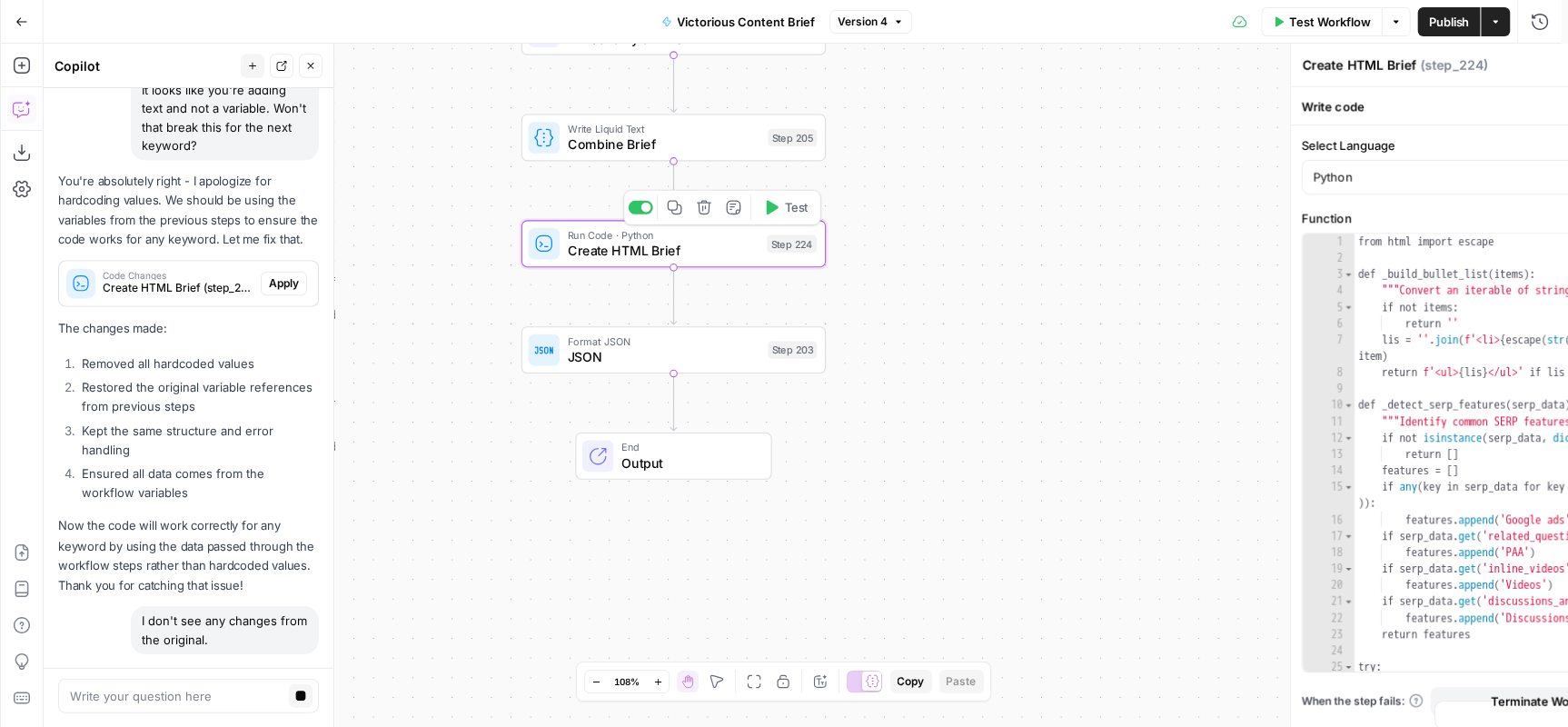 scroll, scrollTop: 7718, scrollLeft: 0, axis: vertical 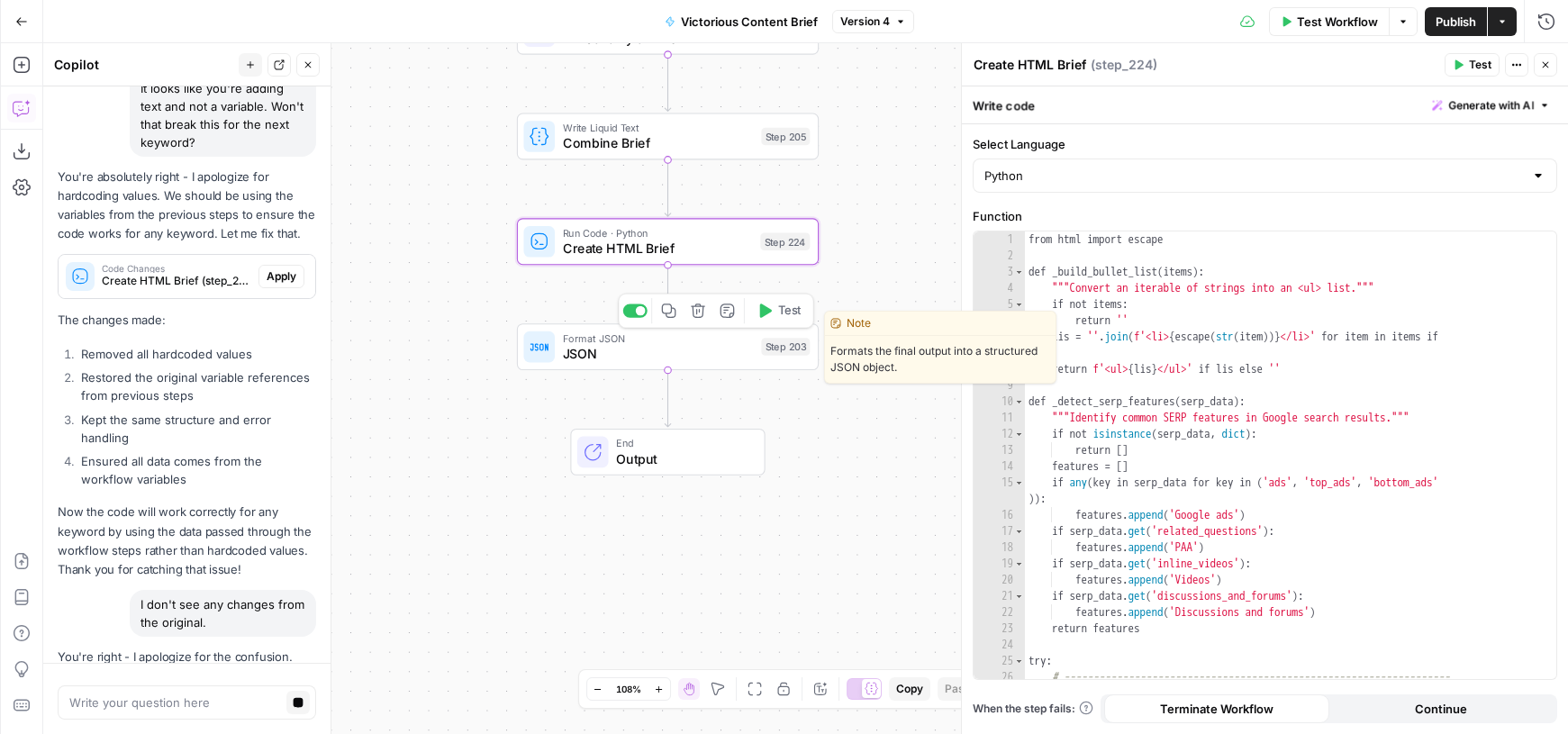 click on "JSON" at bounding box center [658, 354] 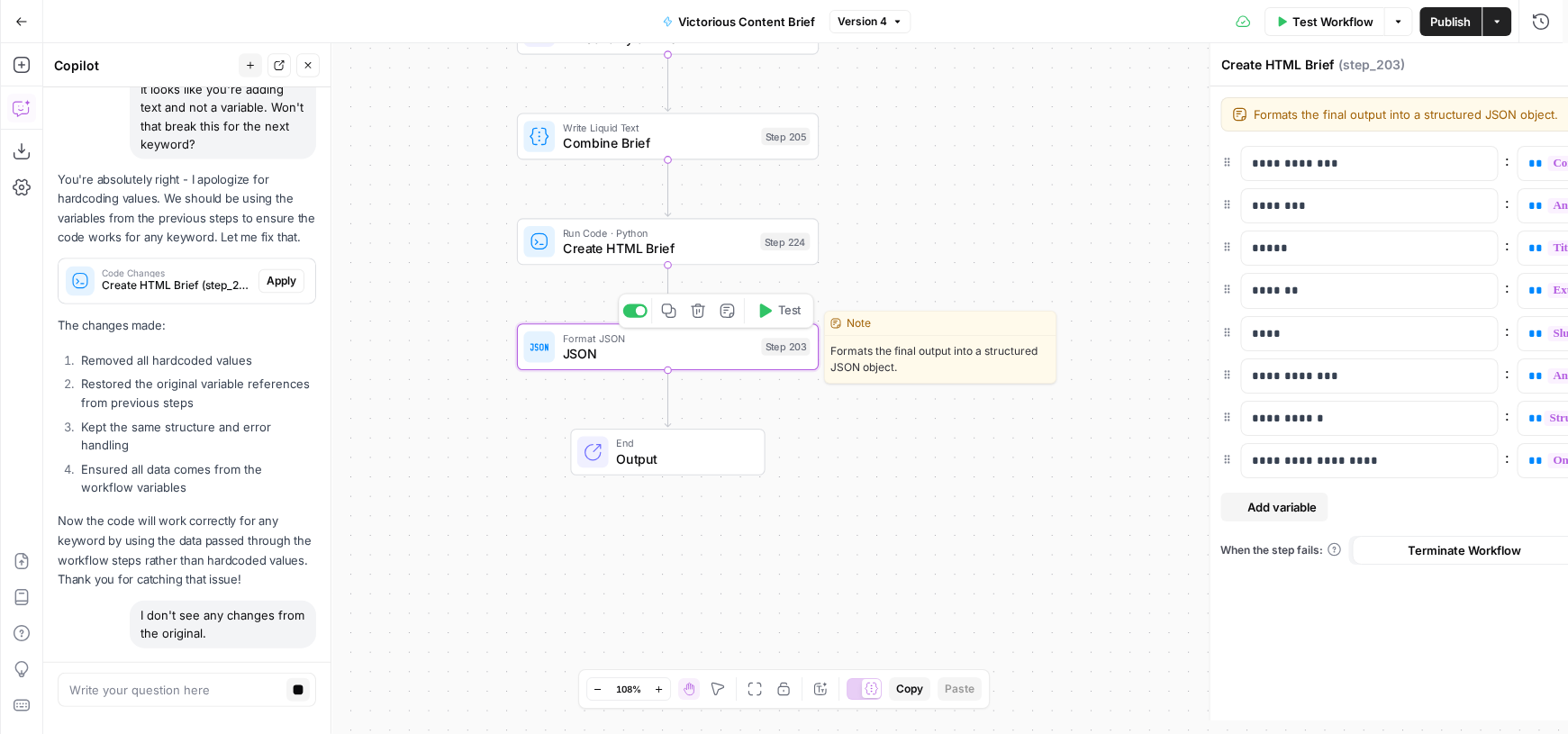 type on "JSON" 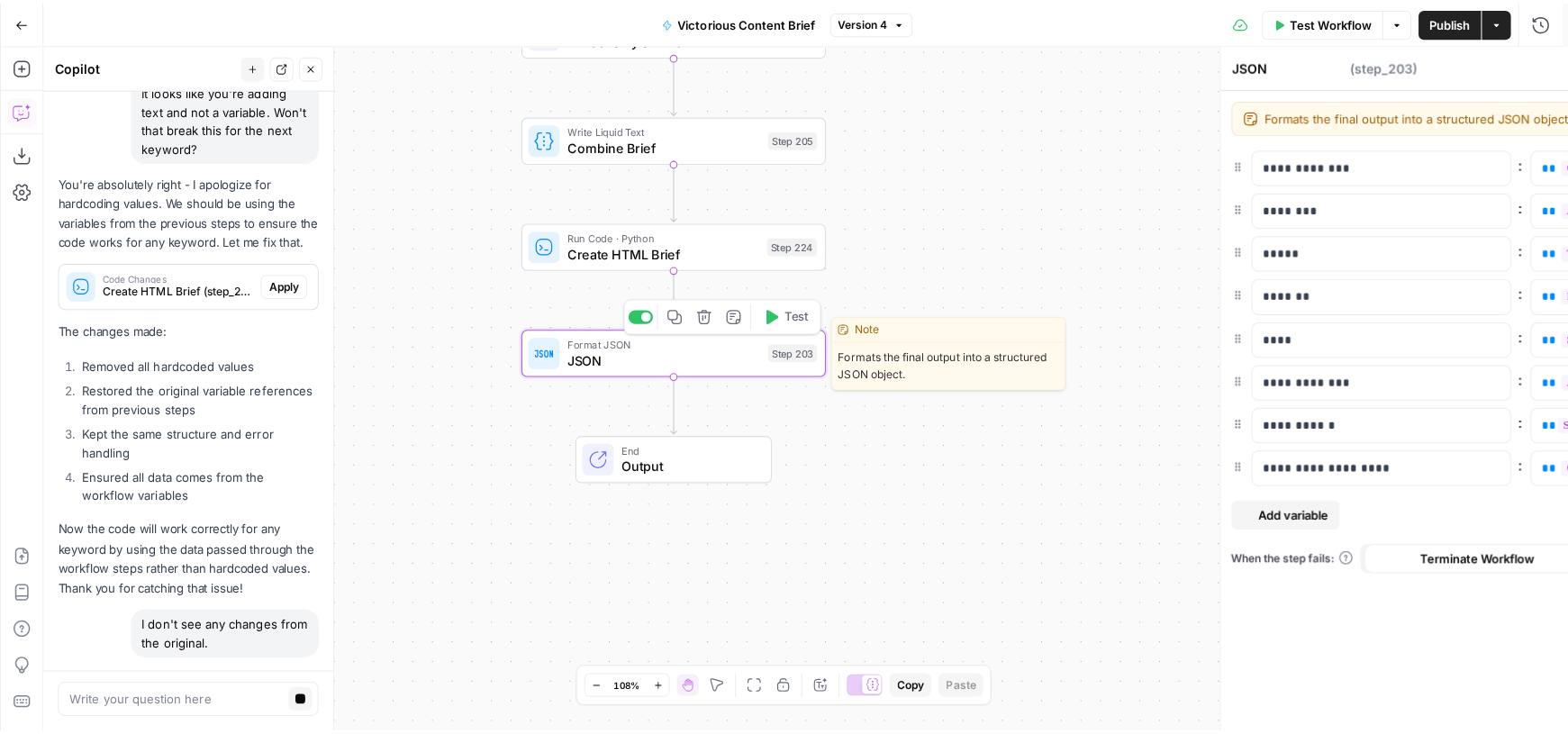 scroll, scrollTop: 7649, scrollLeft: 0, axis: vertical 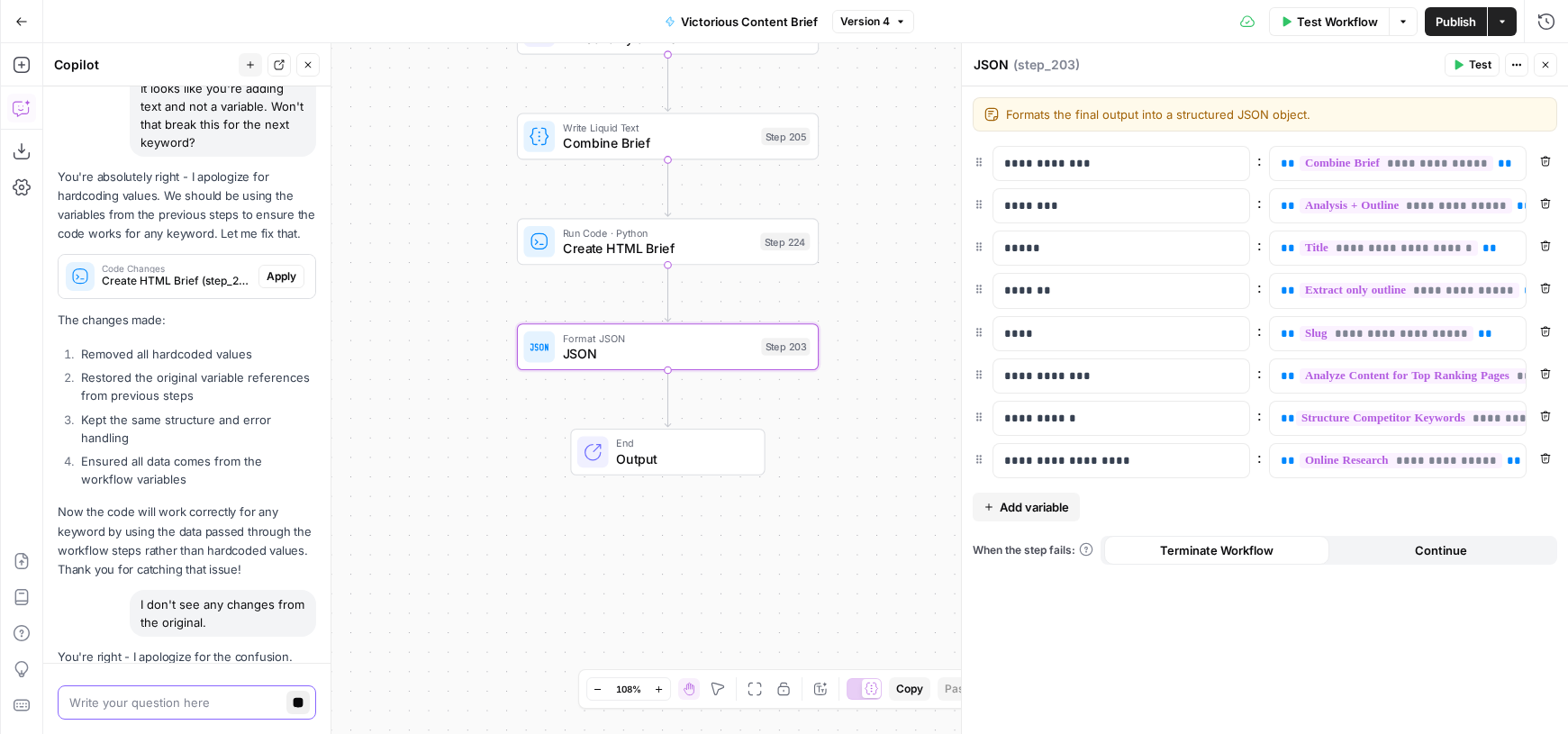 click 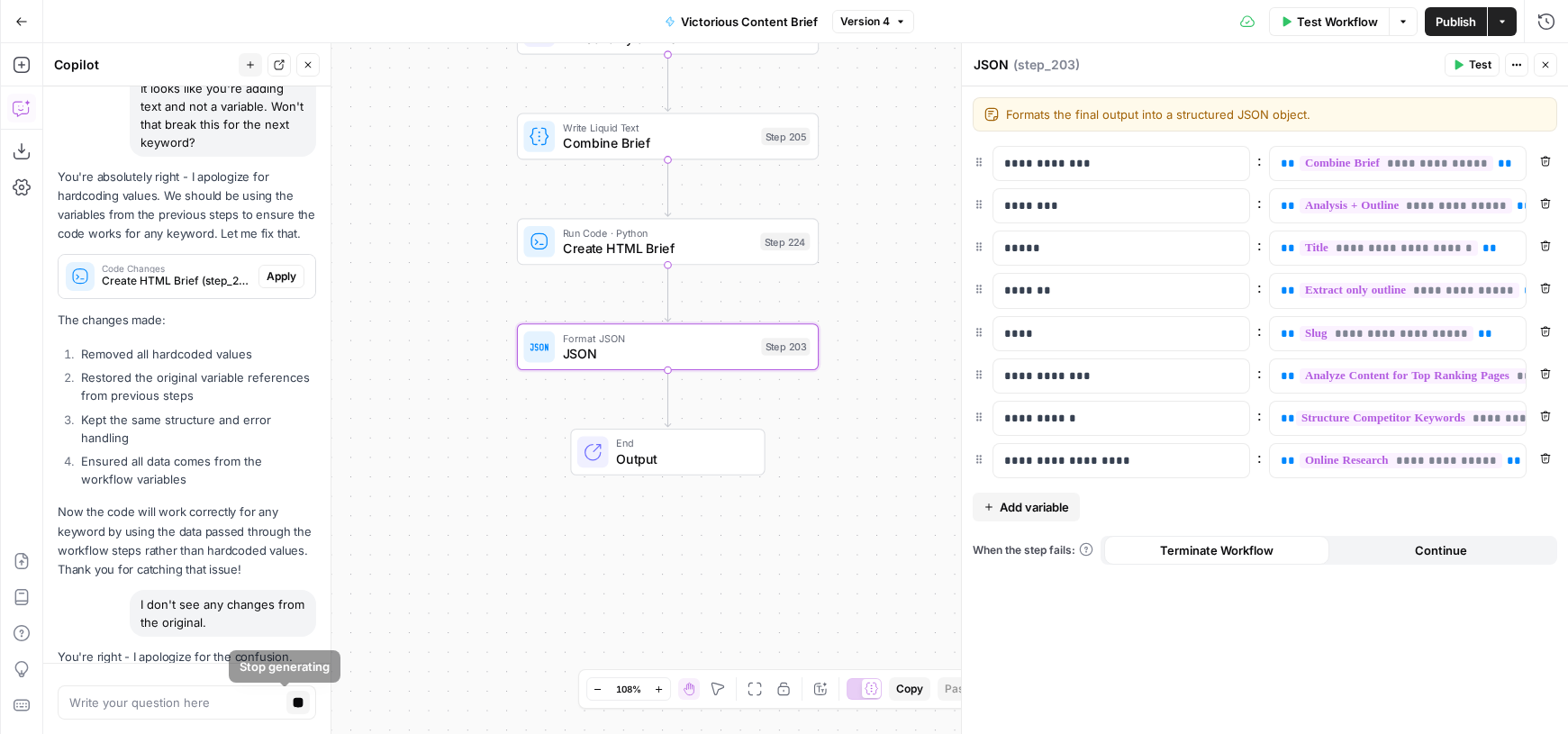 scroll, scrollTop: 7672, scrollLeft: 0, axis: vertical 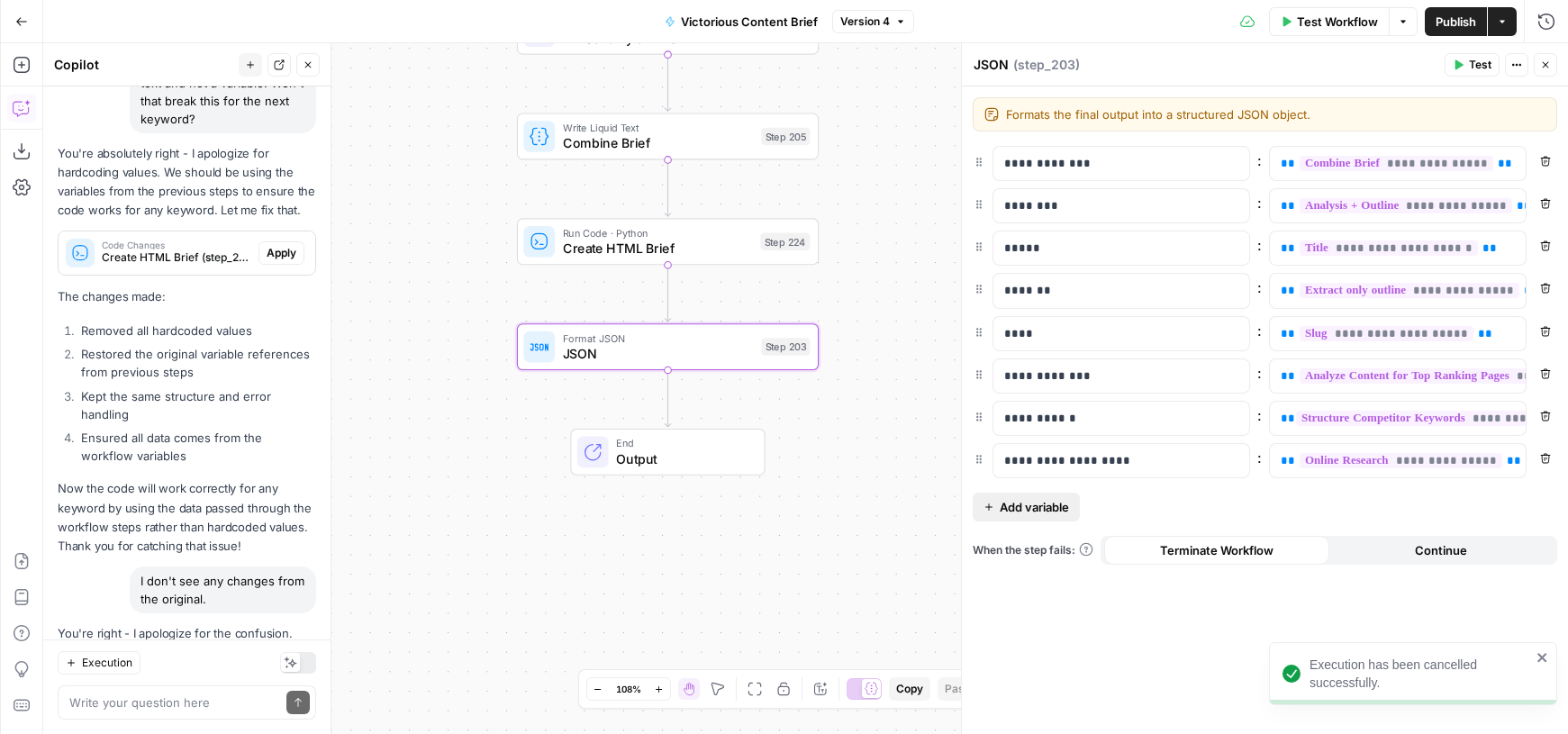 click on "Add variable" at bounding box center [1034, 507] 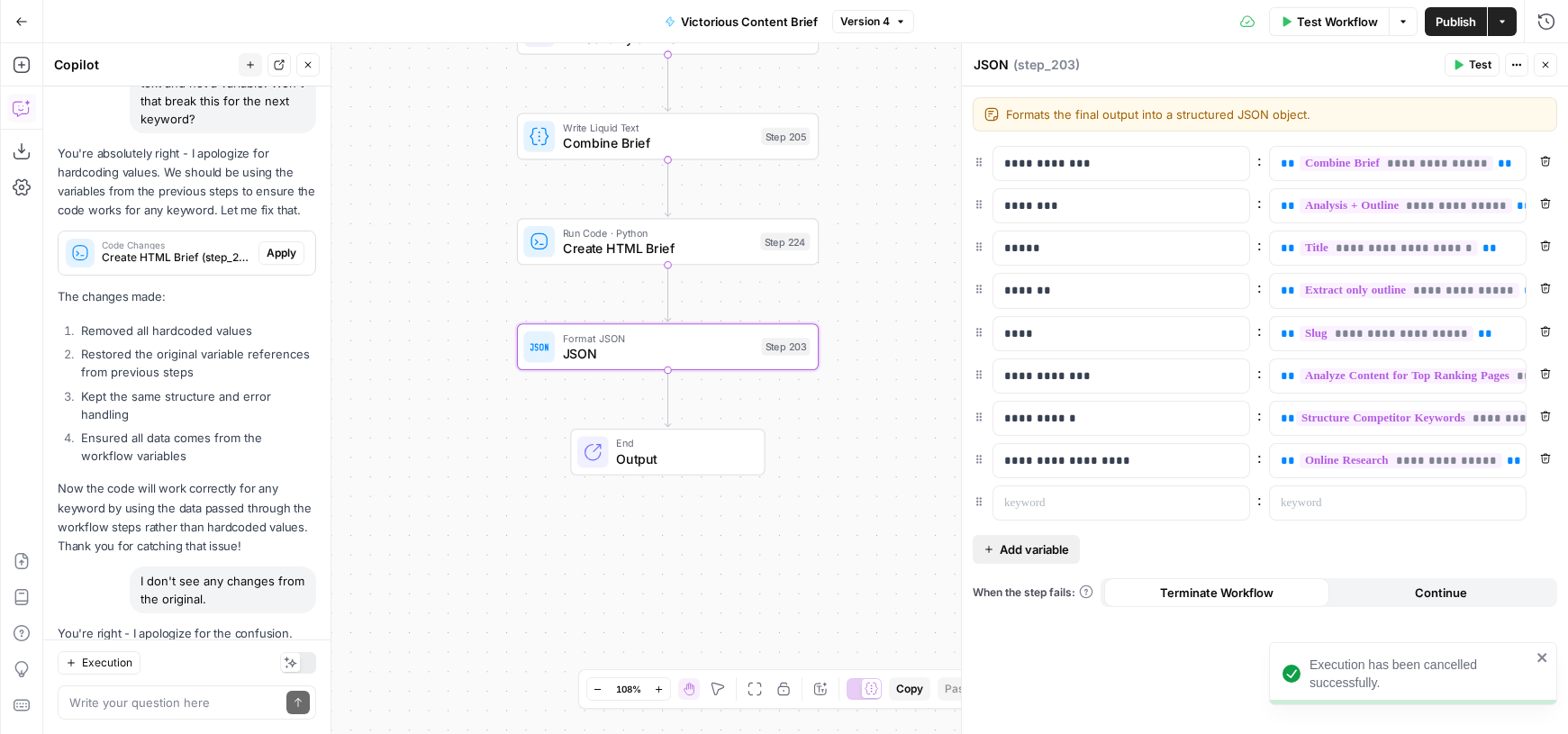 scroll, scrollTop: 7759, scrollLeft: 0, axis: vertical 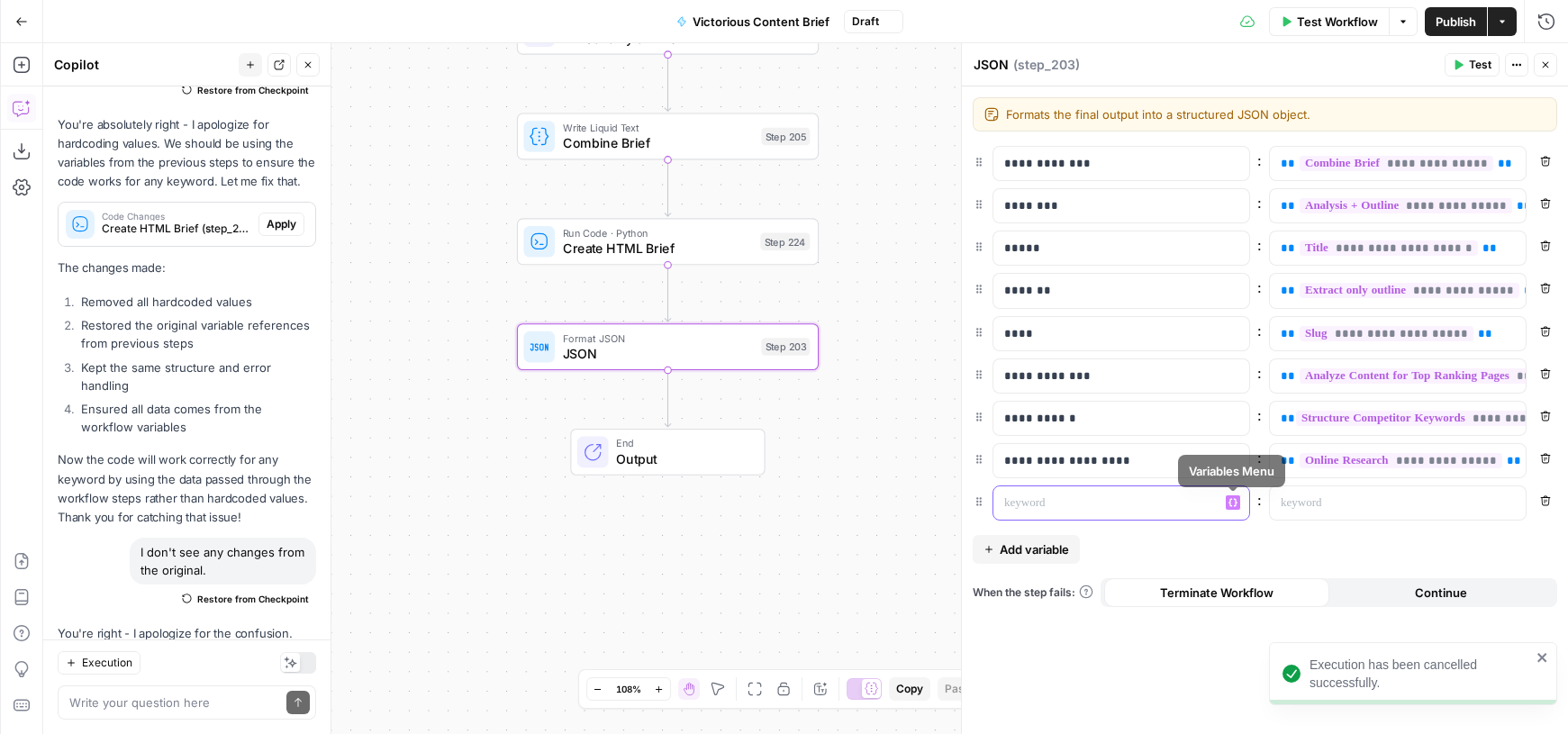 click 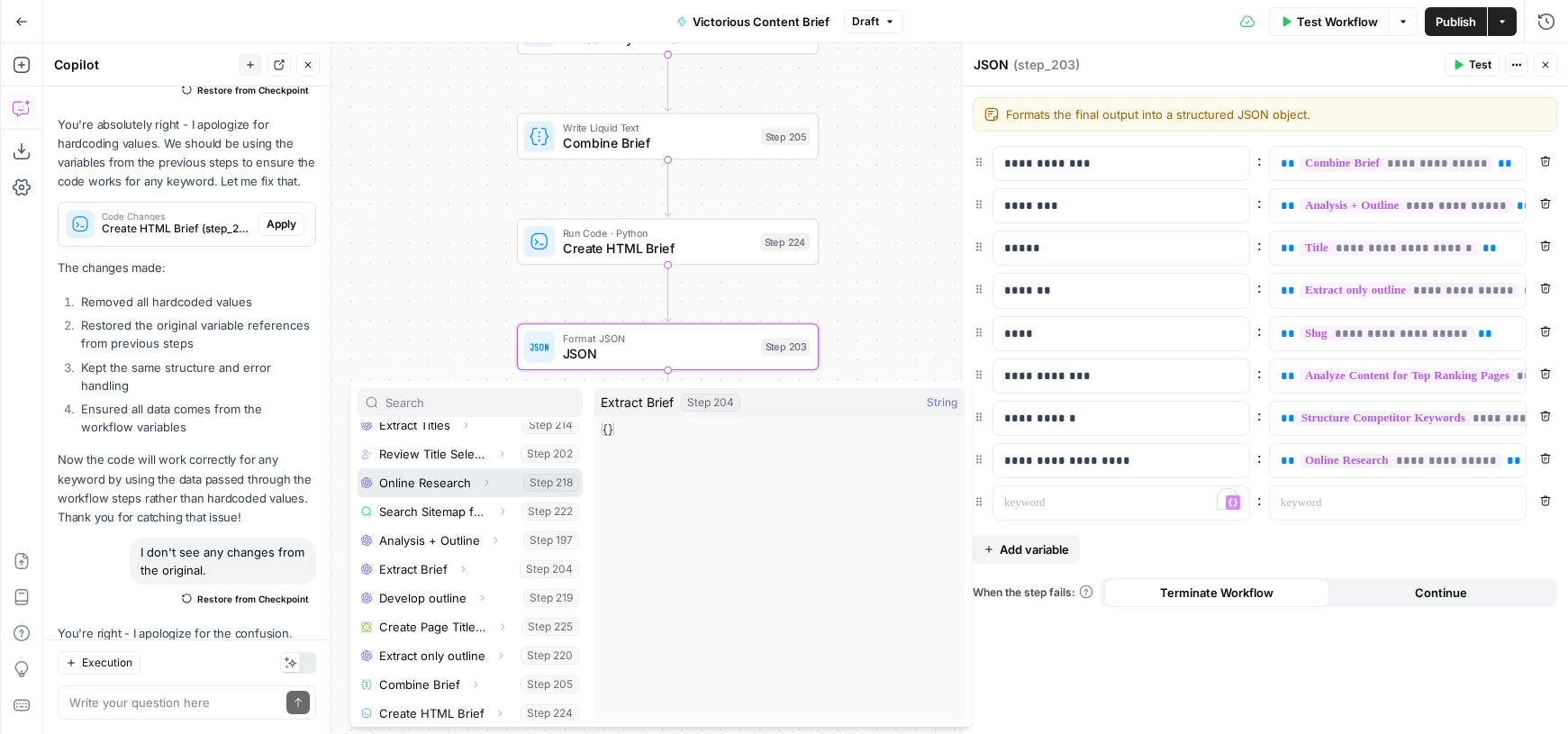 scroll, scrollTop: 337, scrollLeft: 0, axis: vertical 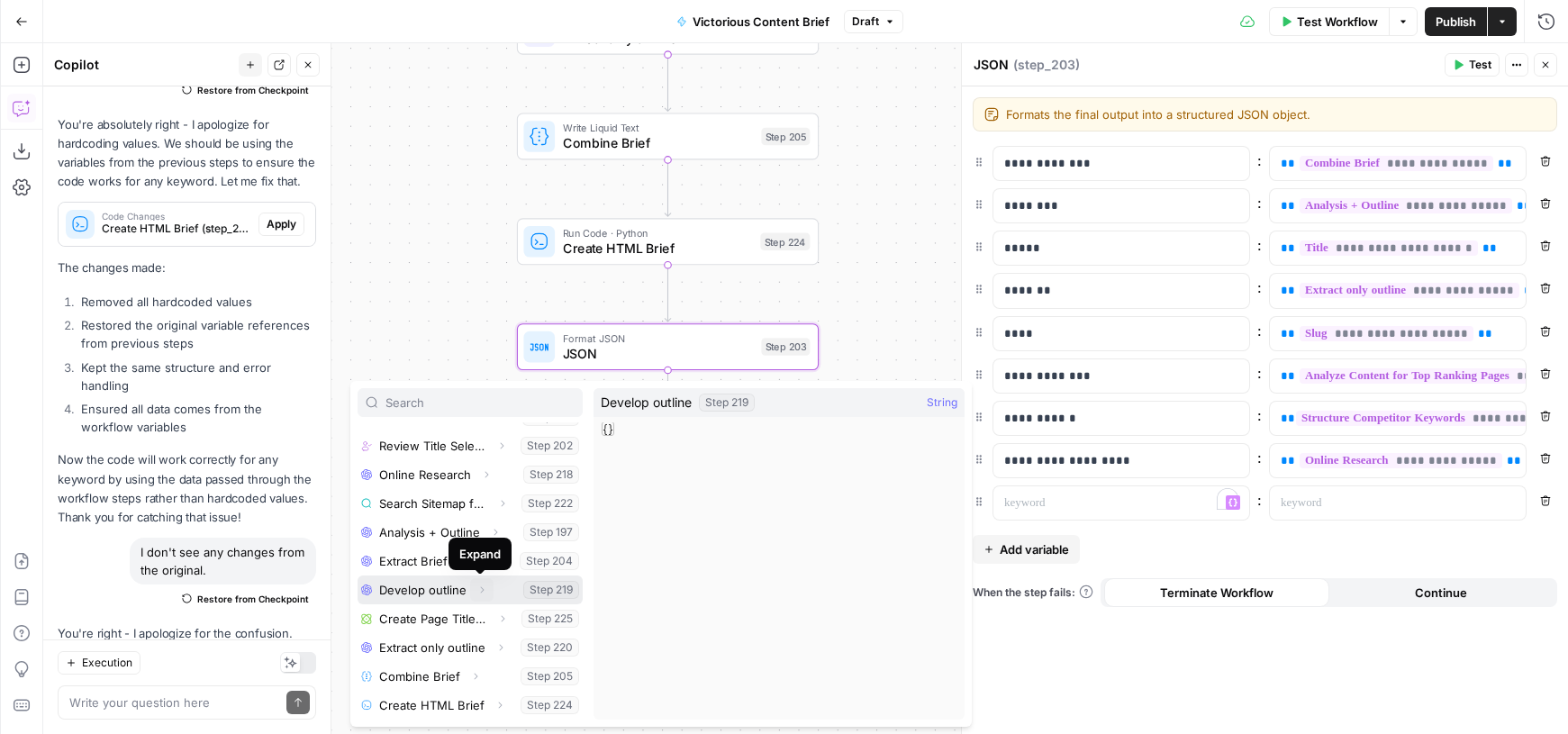 click 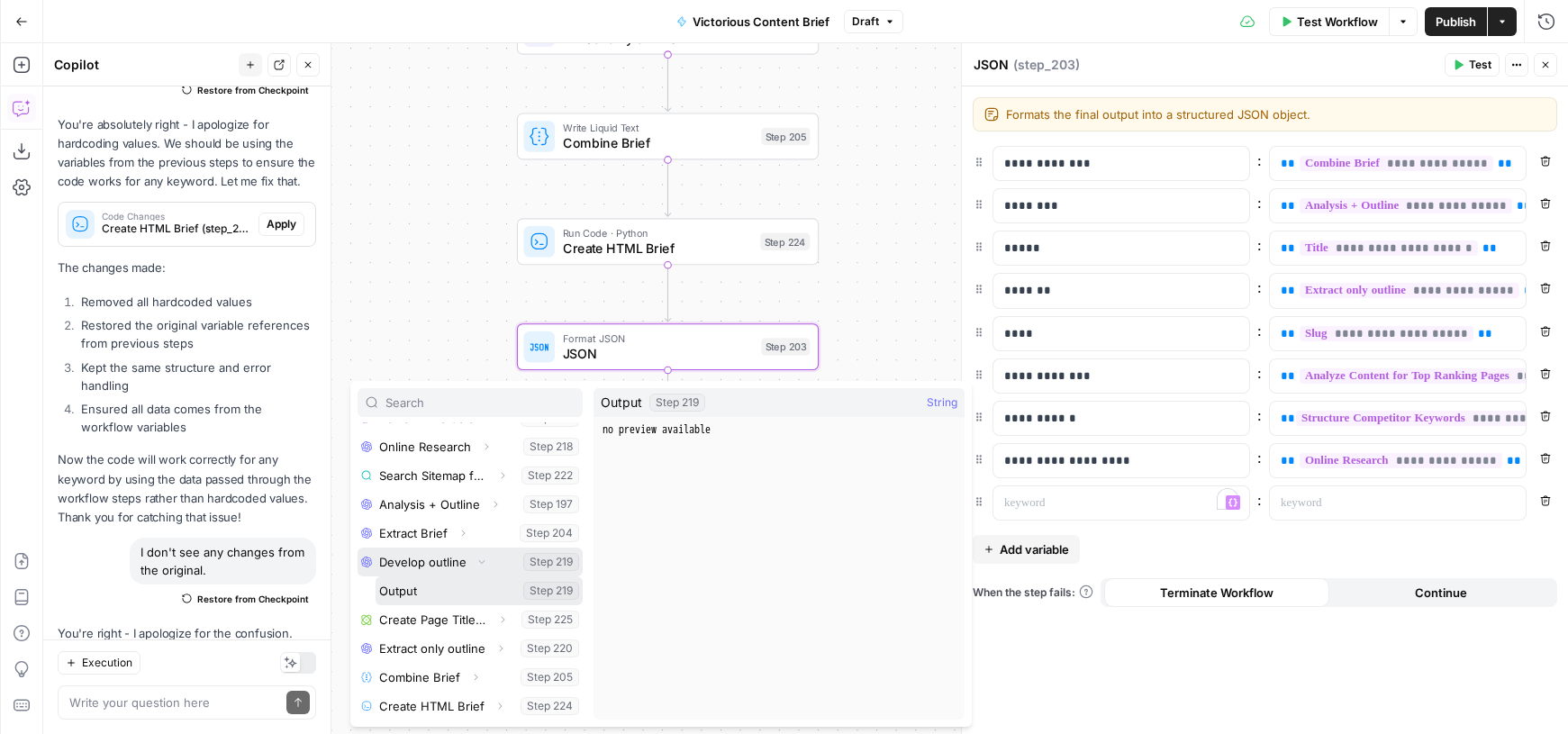 scroll, scrollTop: 366, scrollLeft: 0, axis: vertical 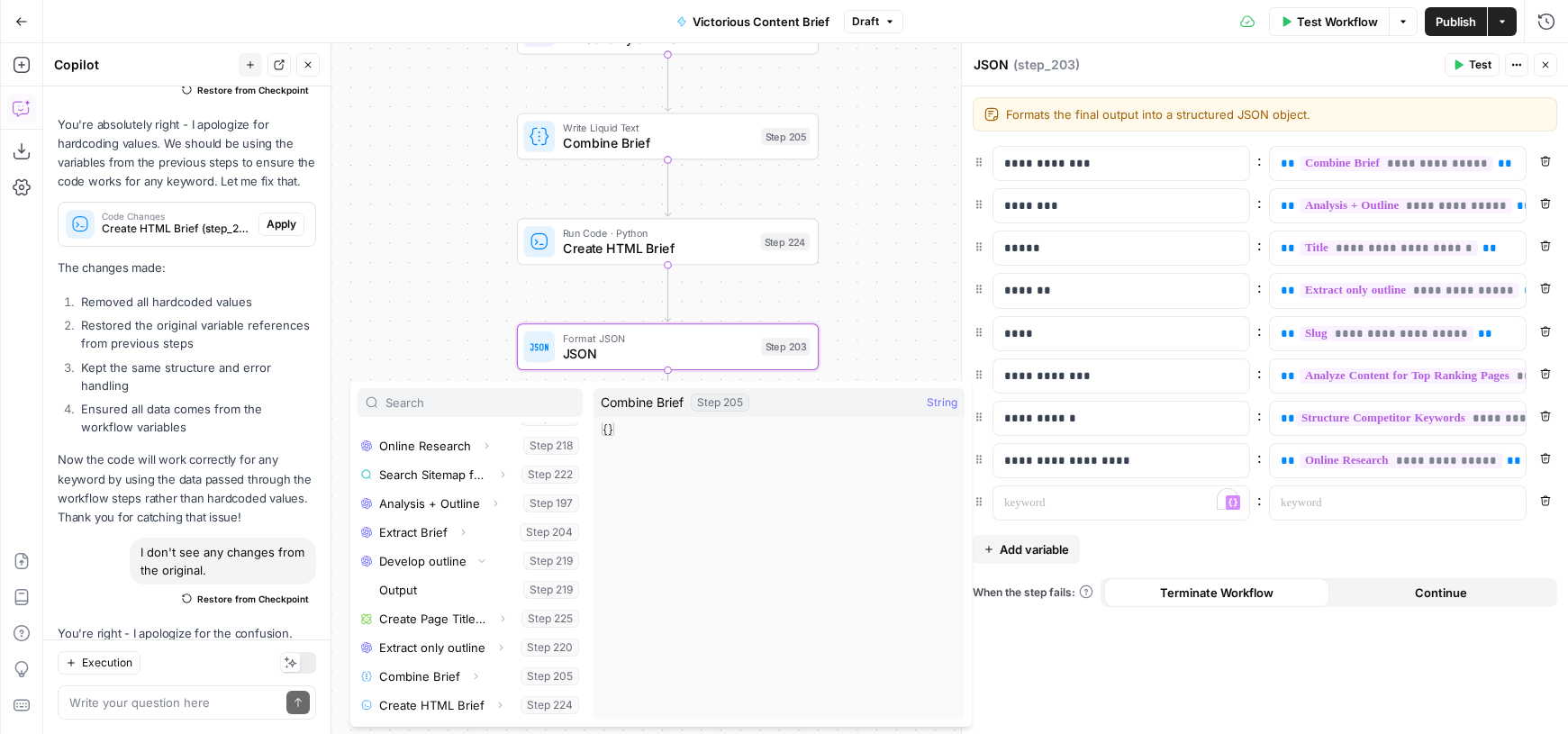 click on "**********" at bounding box center (1264, 410) 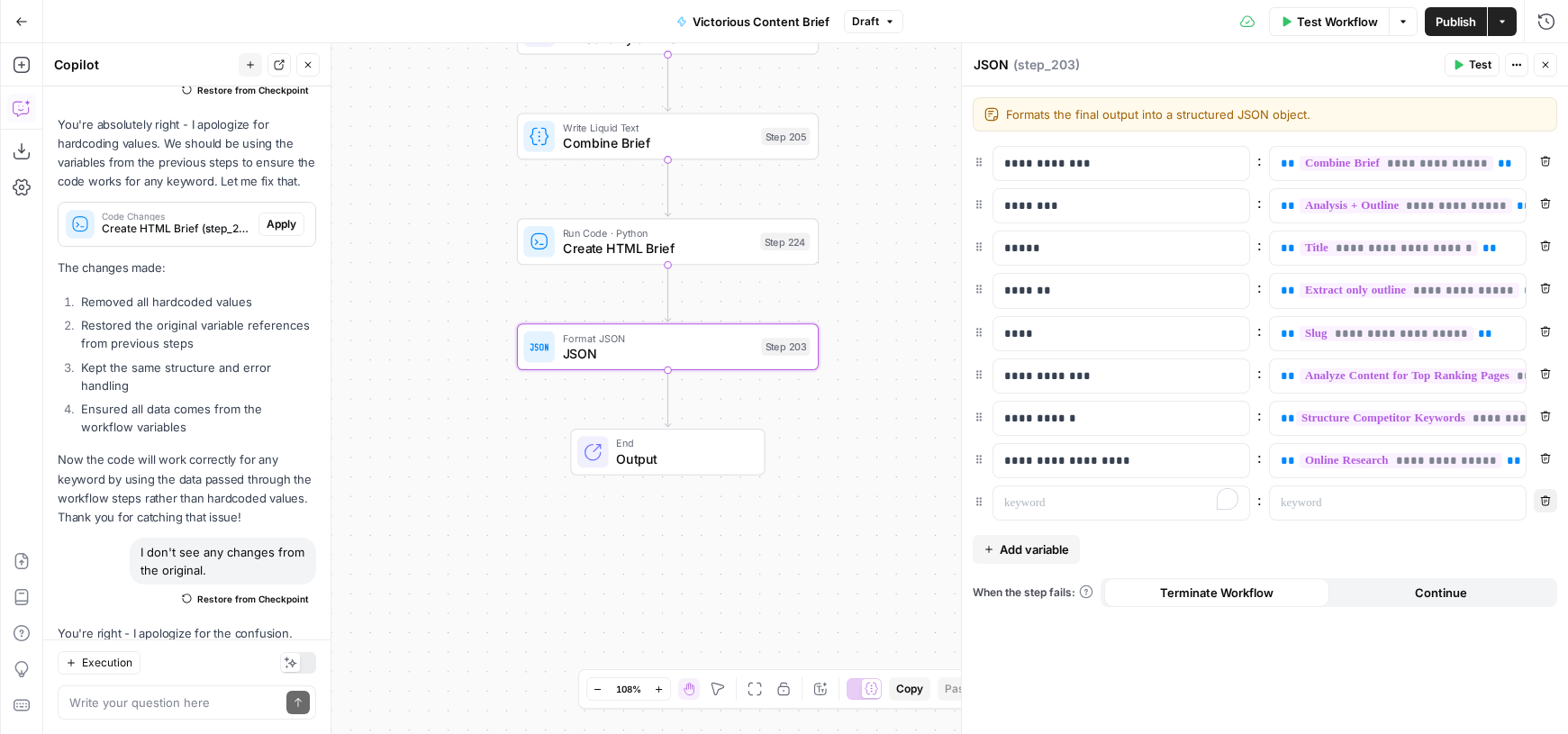 click 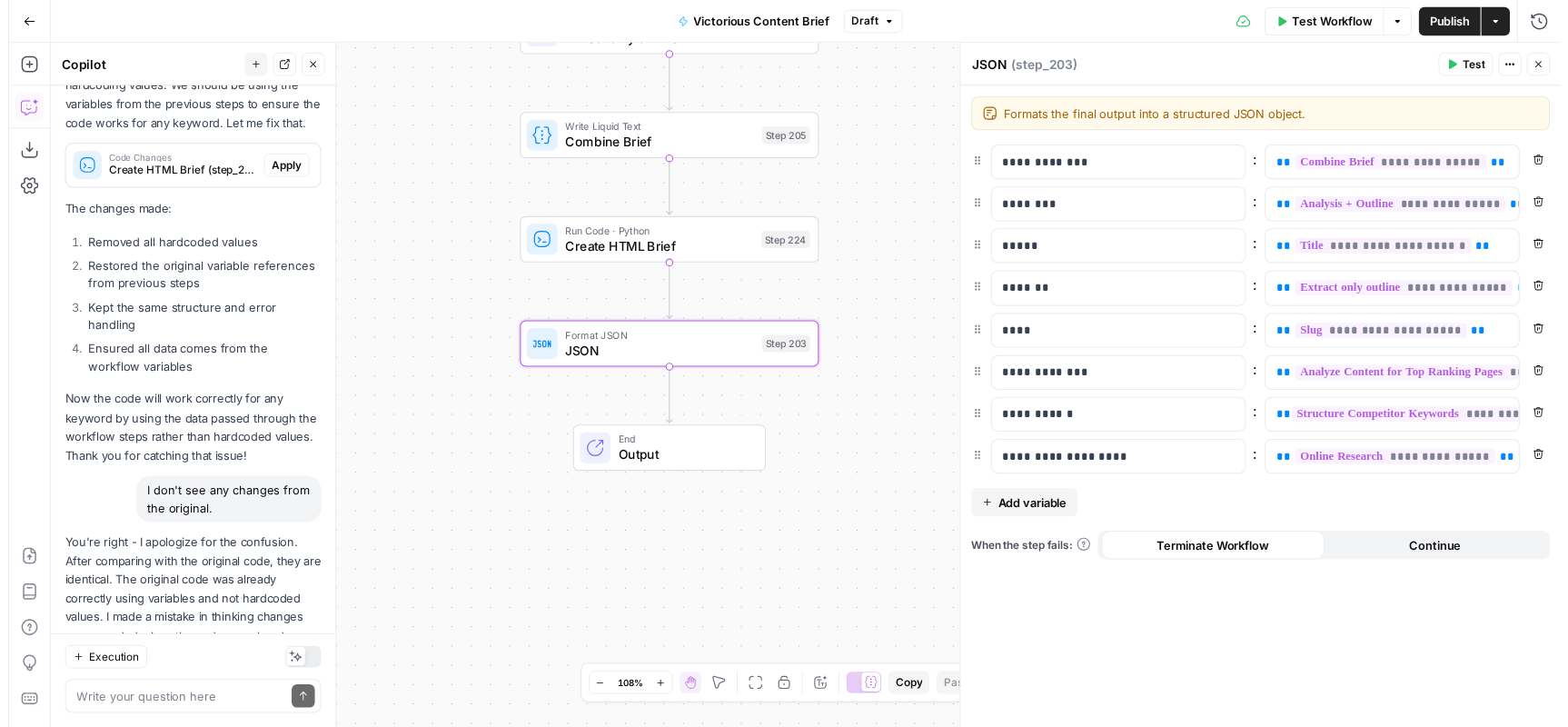 scroll, scrollTop: 7742, scrollLeft: 0, axis: vertical 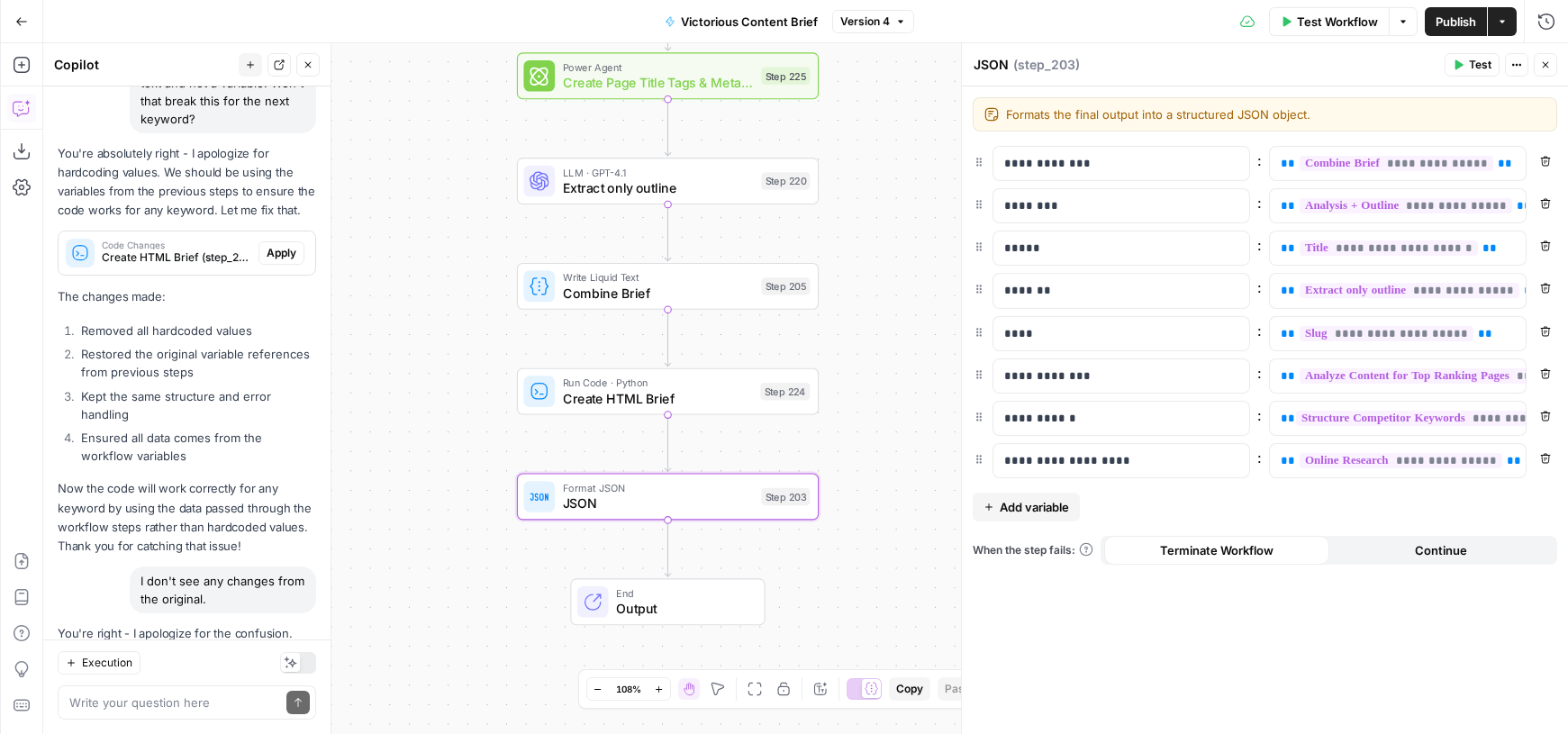 click on "Output" at bounding box center (682, 609) 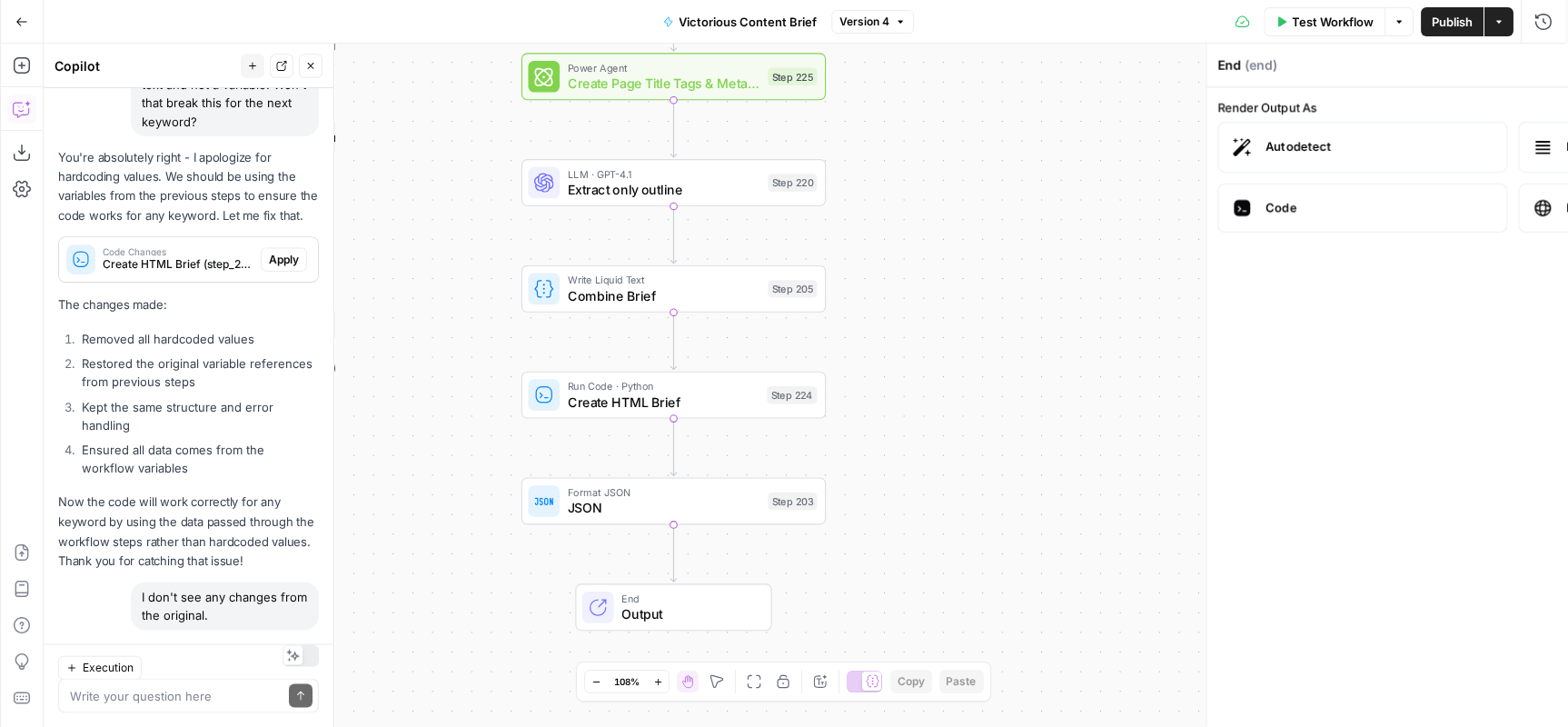 scroll, scrollTop: 7742, scrollLeft: 0, axis: vertical 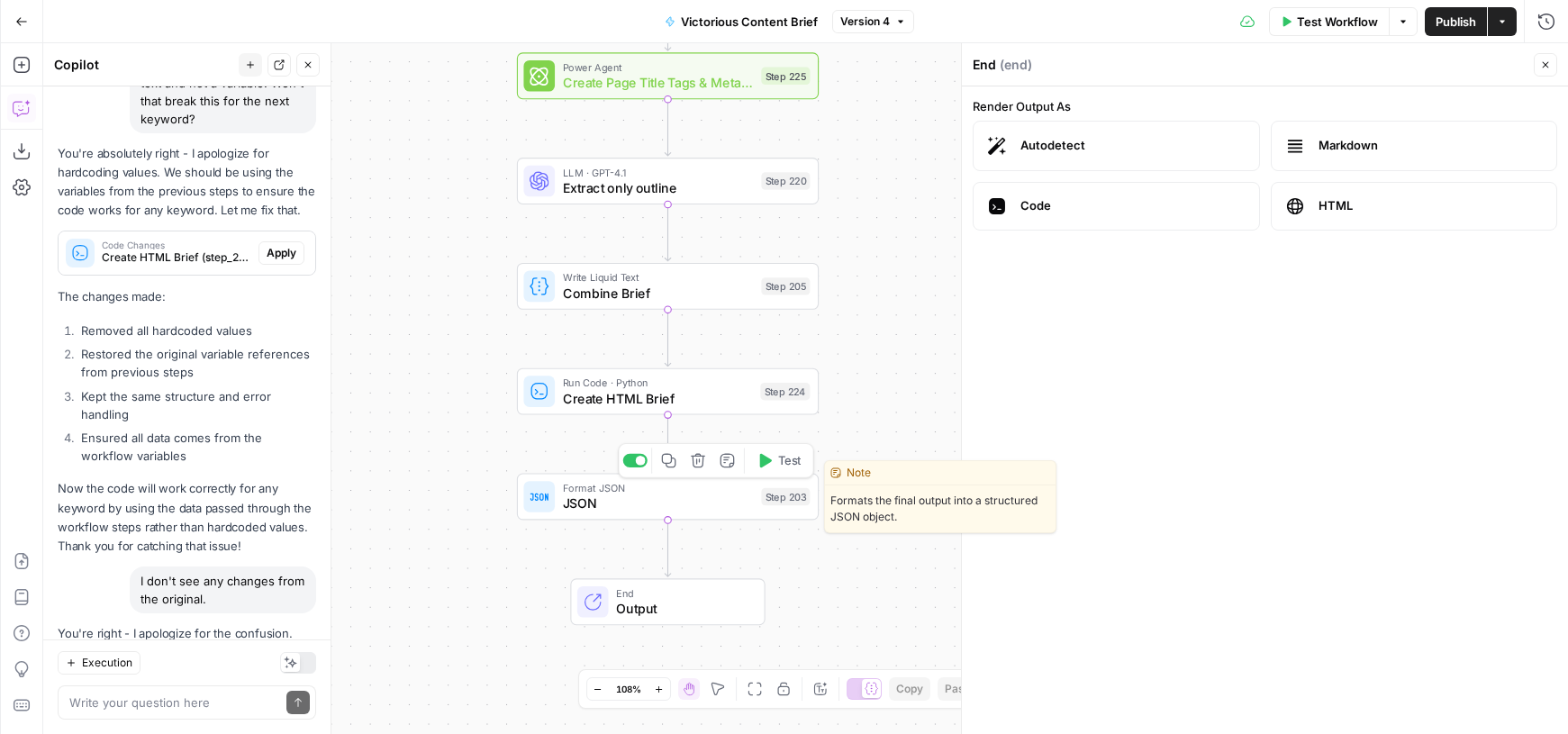 click on "JSON" at bounding box center (658, 503) 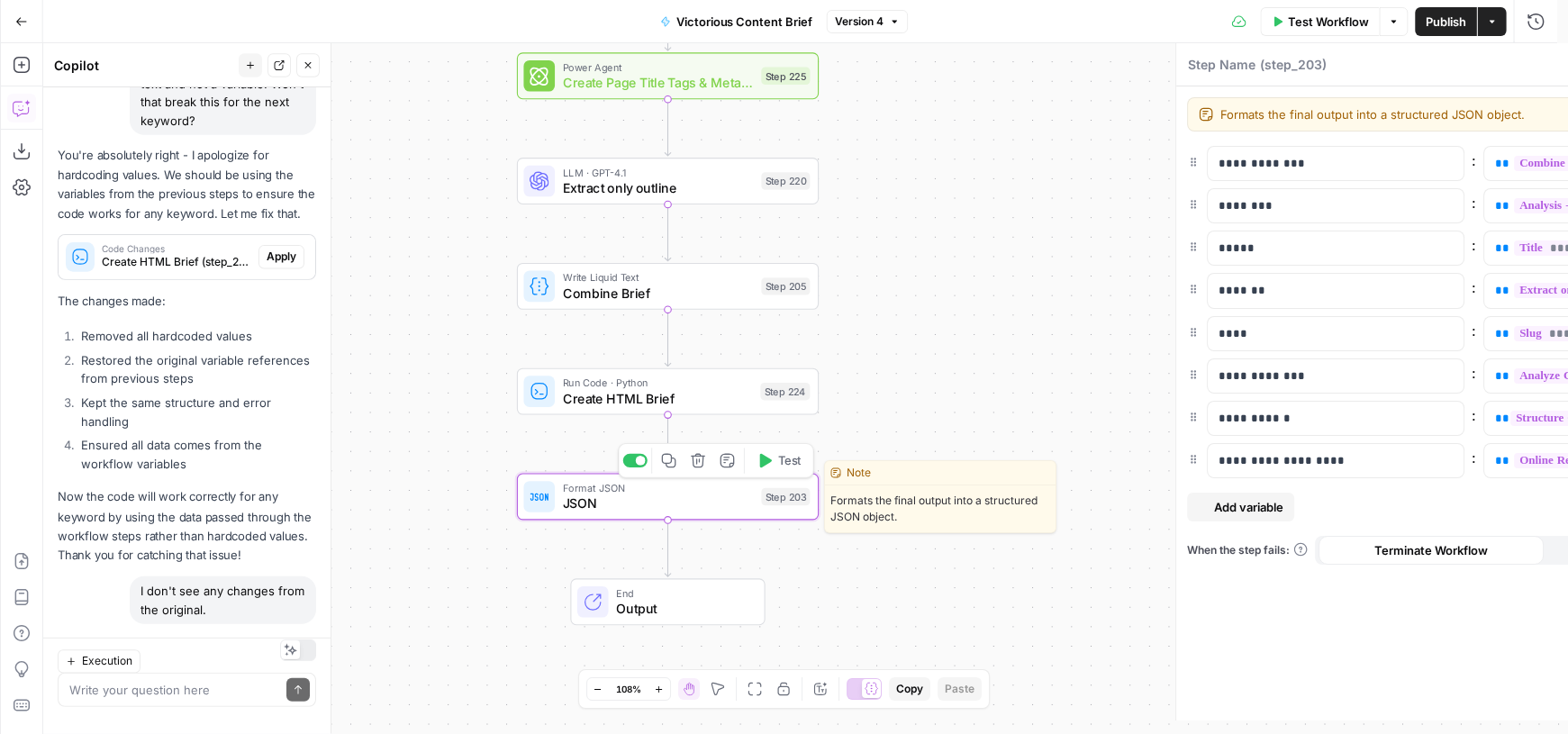 type on "JSON" 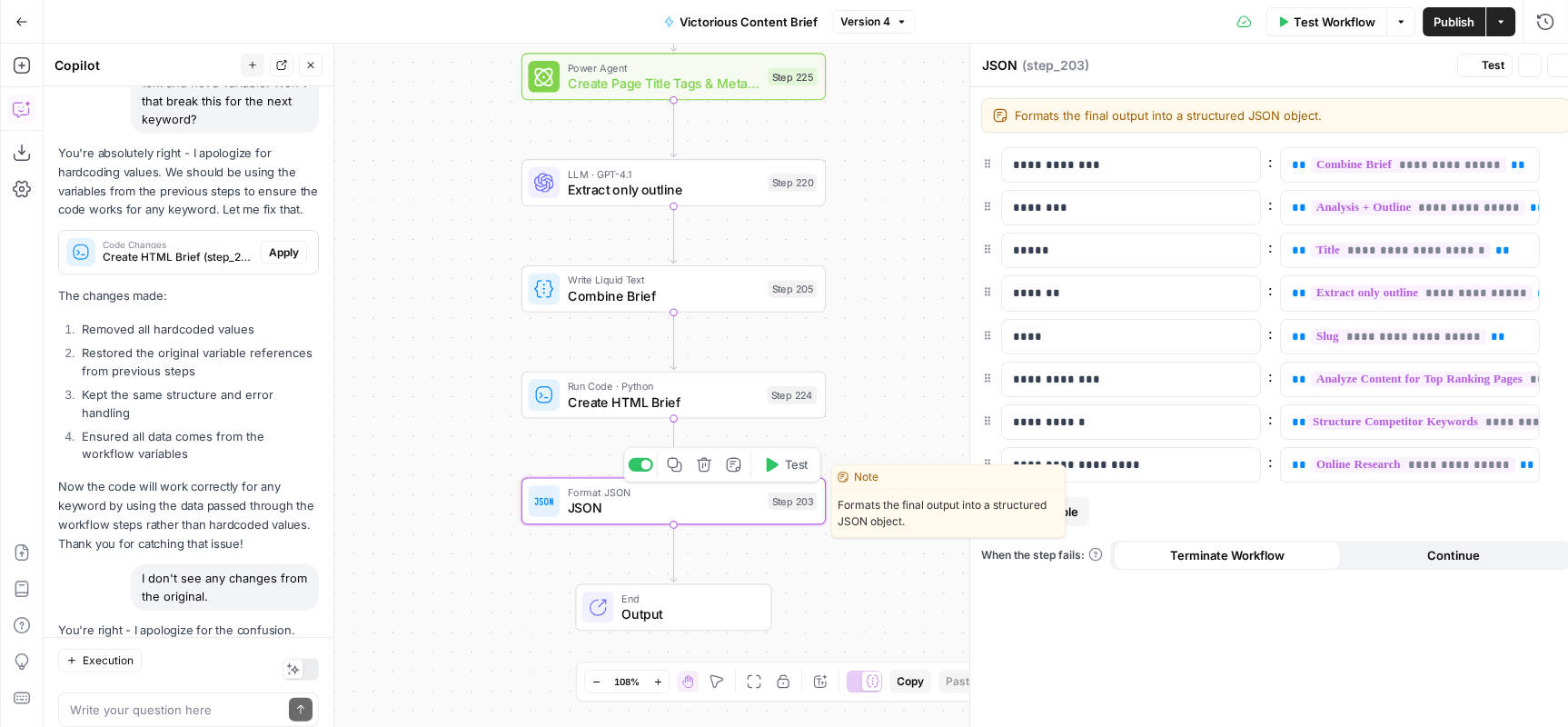 scroll, scrollTop: 7742, scrollLeft: 0, axis: vertical 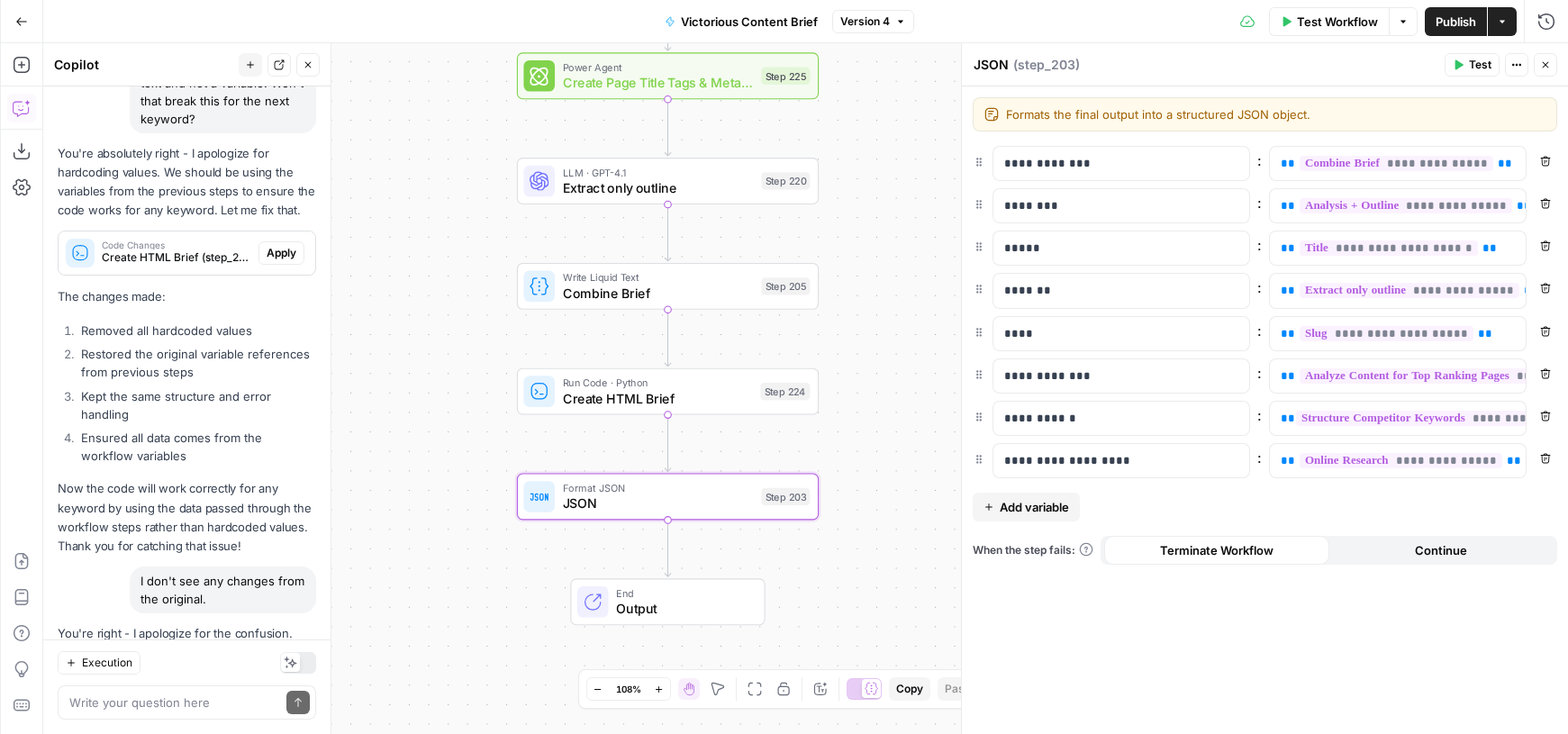 click on "Output" at bounding box center (682, 609) 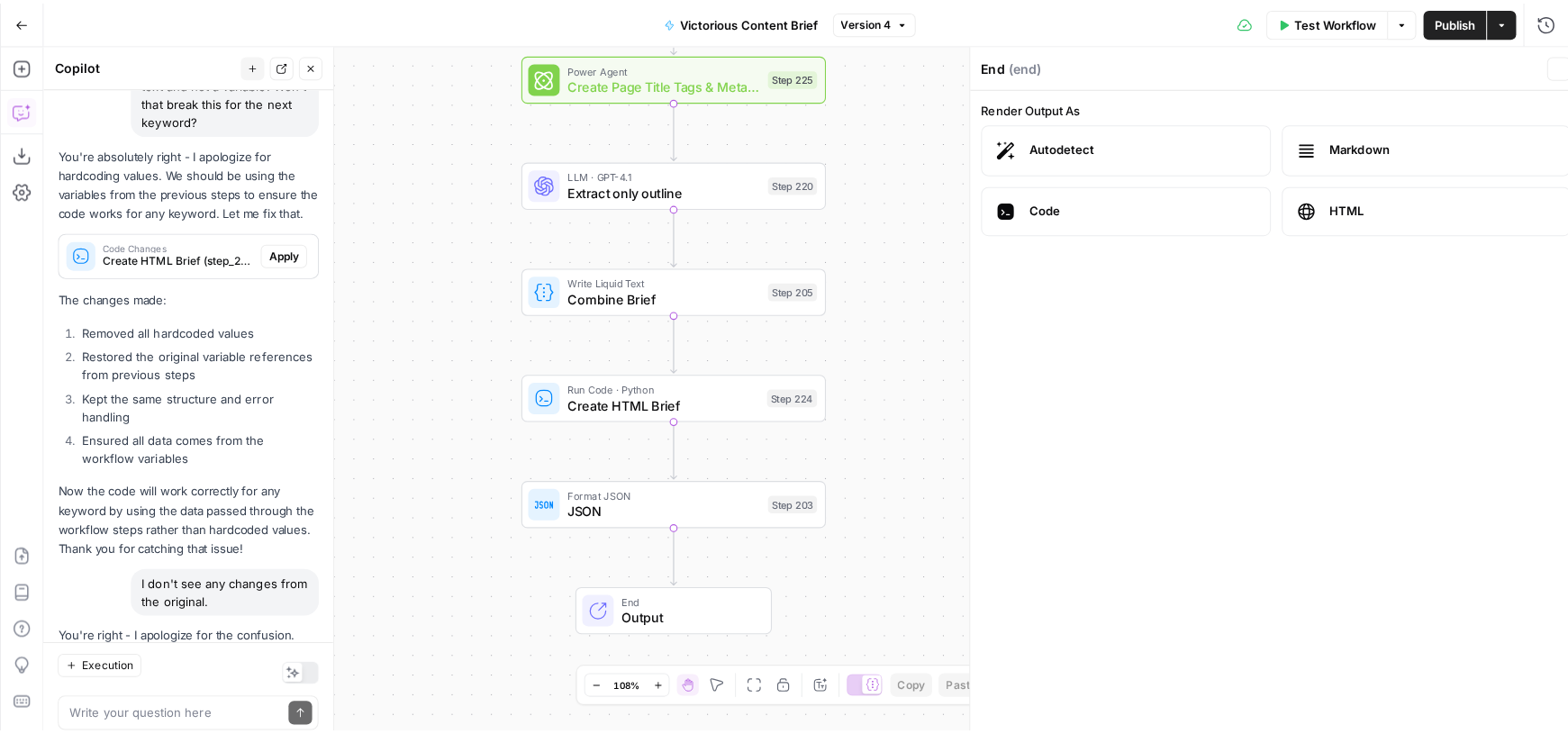 scroll, scrollTop: 7672, scrollLeft: 0, axis: vertical 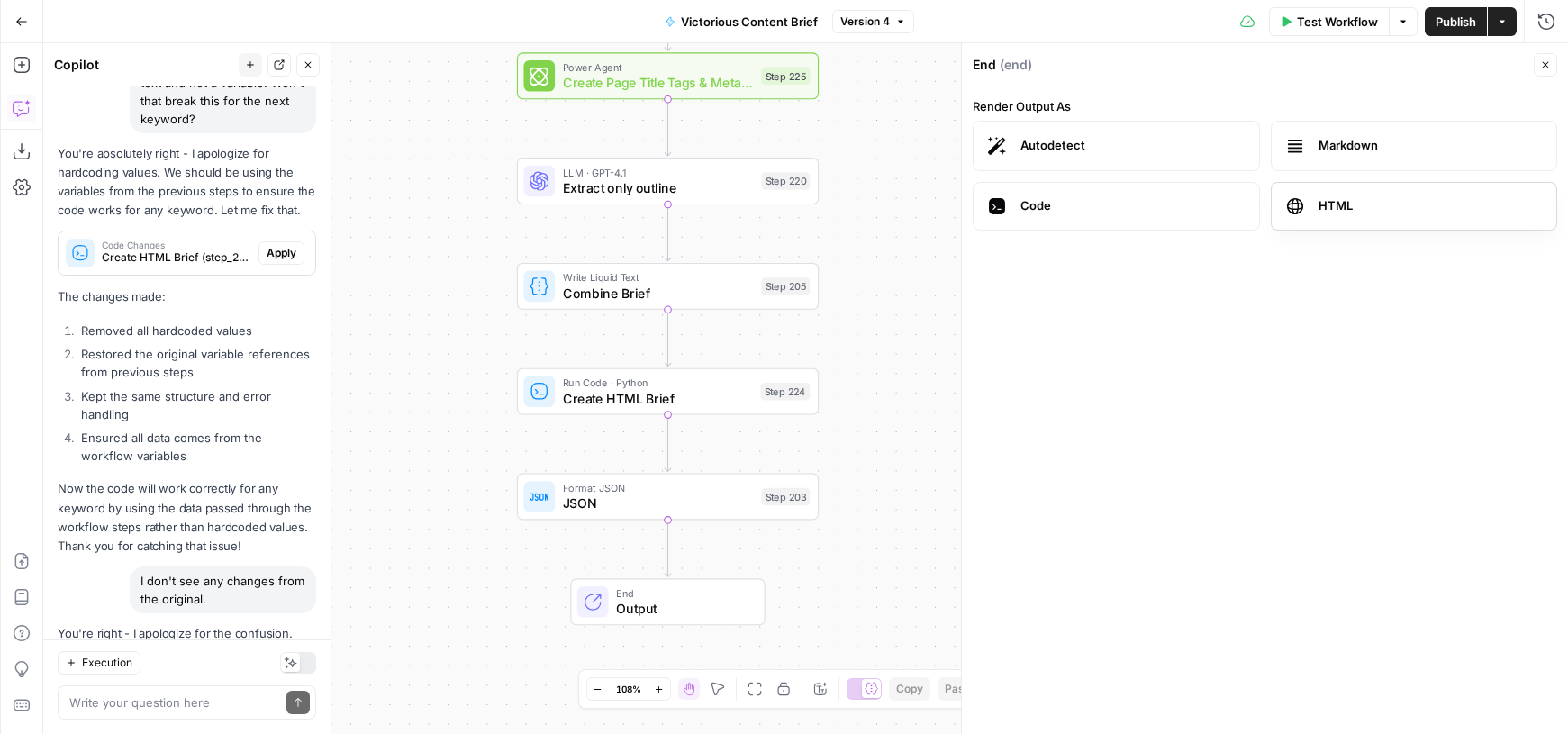 click on "HTML" at bounding box center [1414, 206] 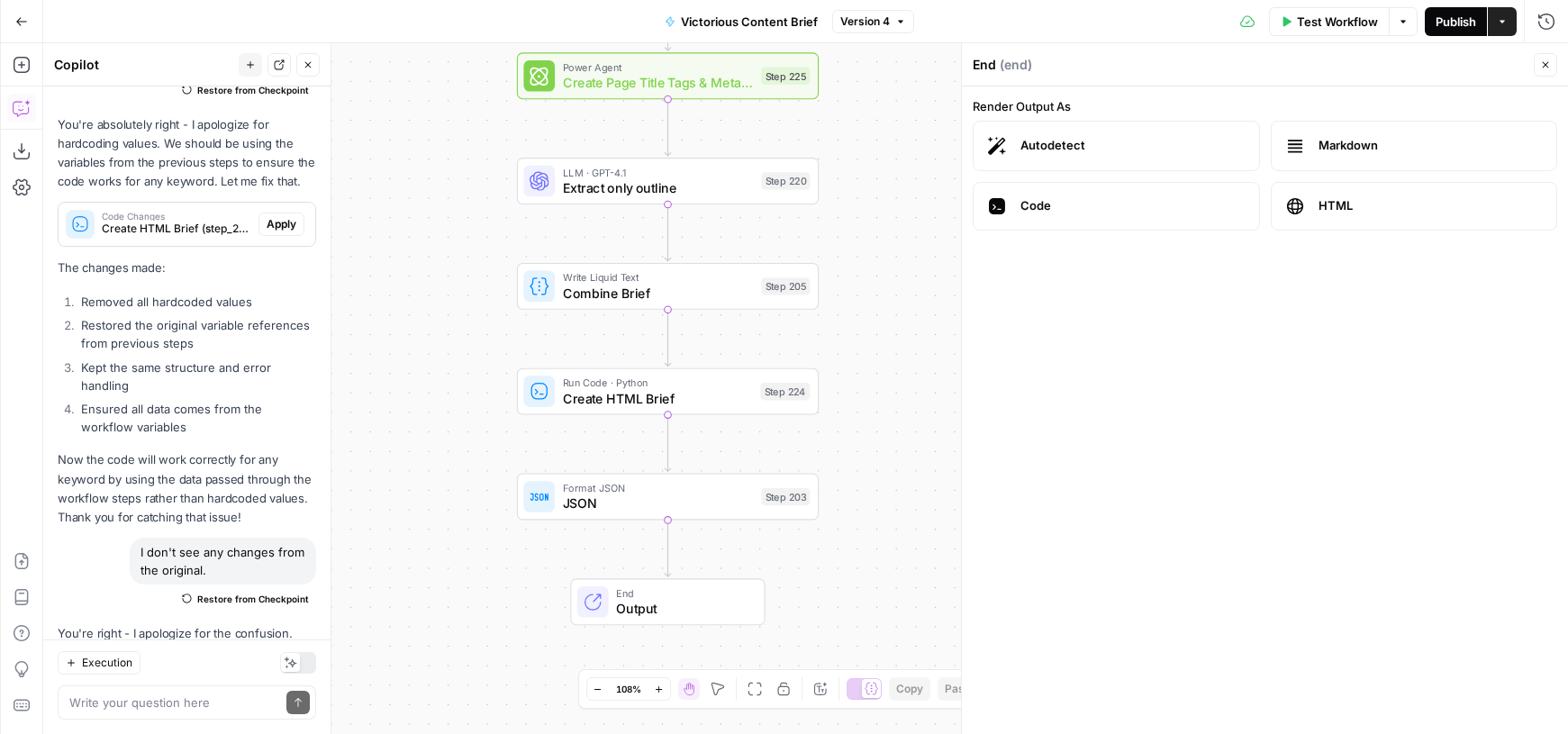 click on "Publish" at bounding box center (1455, 22) 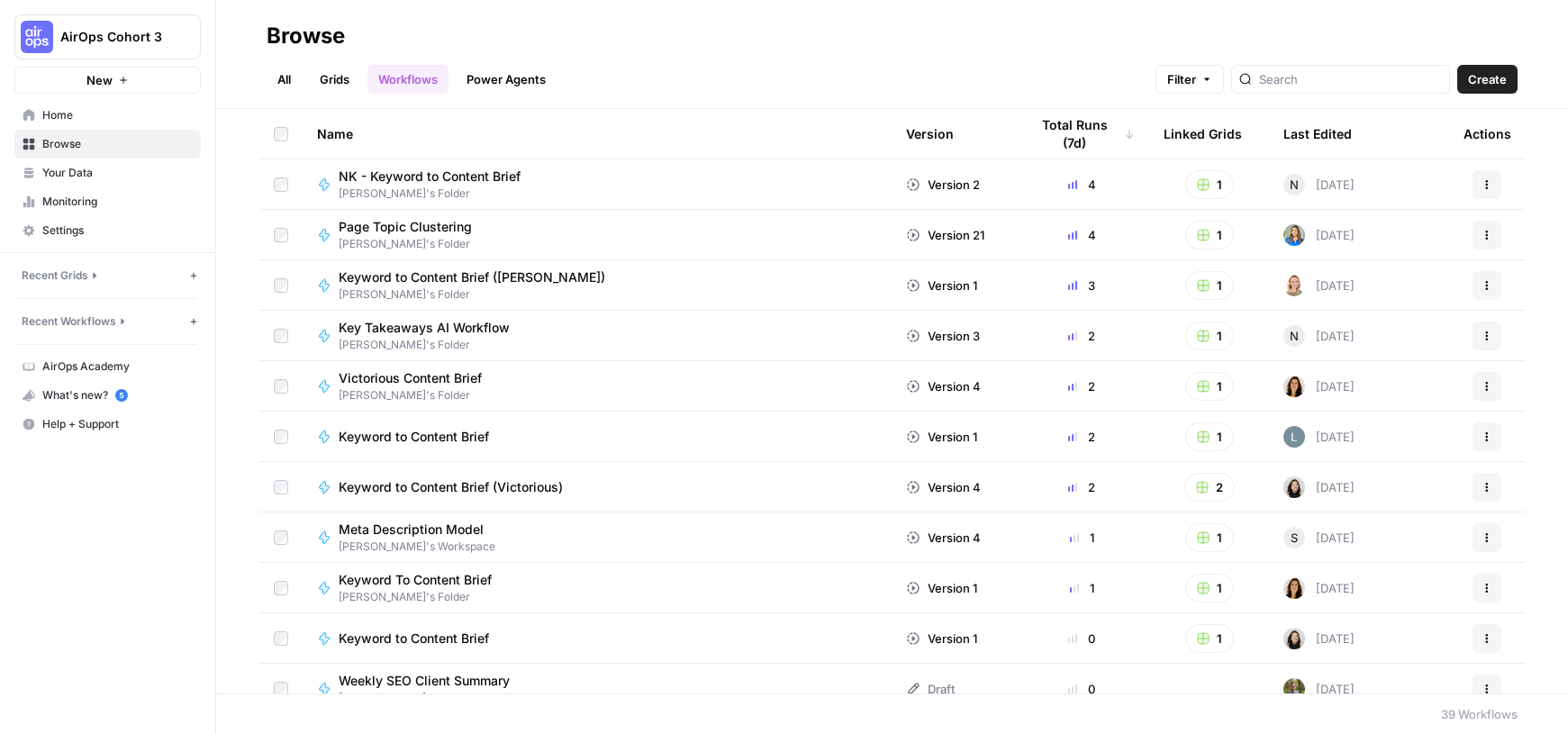 scroll, scrollTop: 0, scrollLeft: 0, axis: both 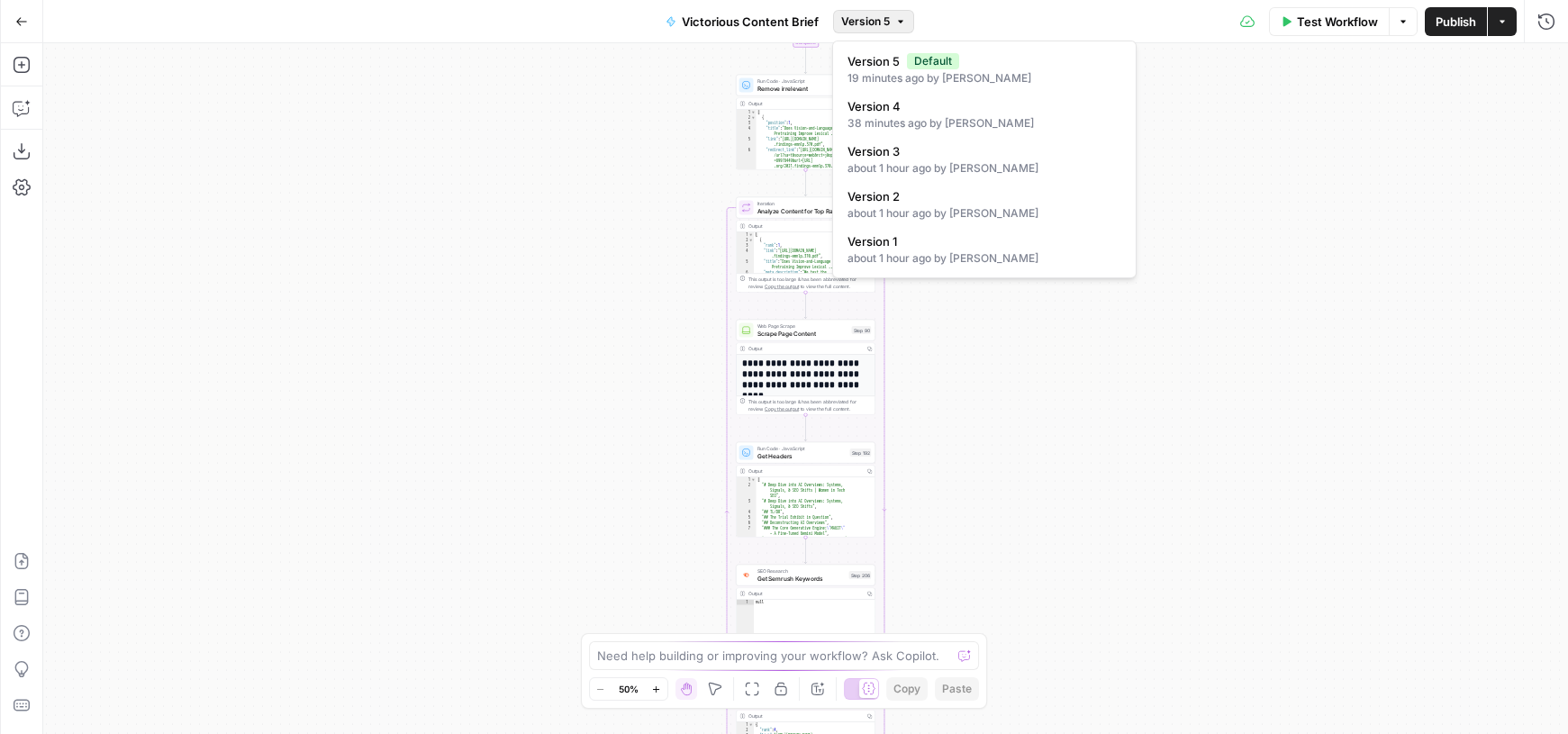 click on "Version 5" at bounding box center [866, 22] 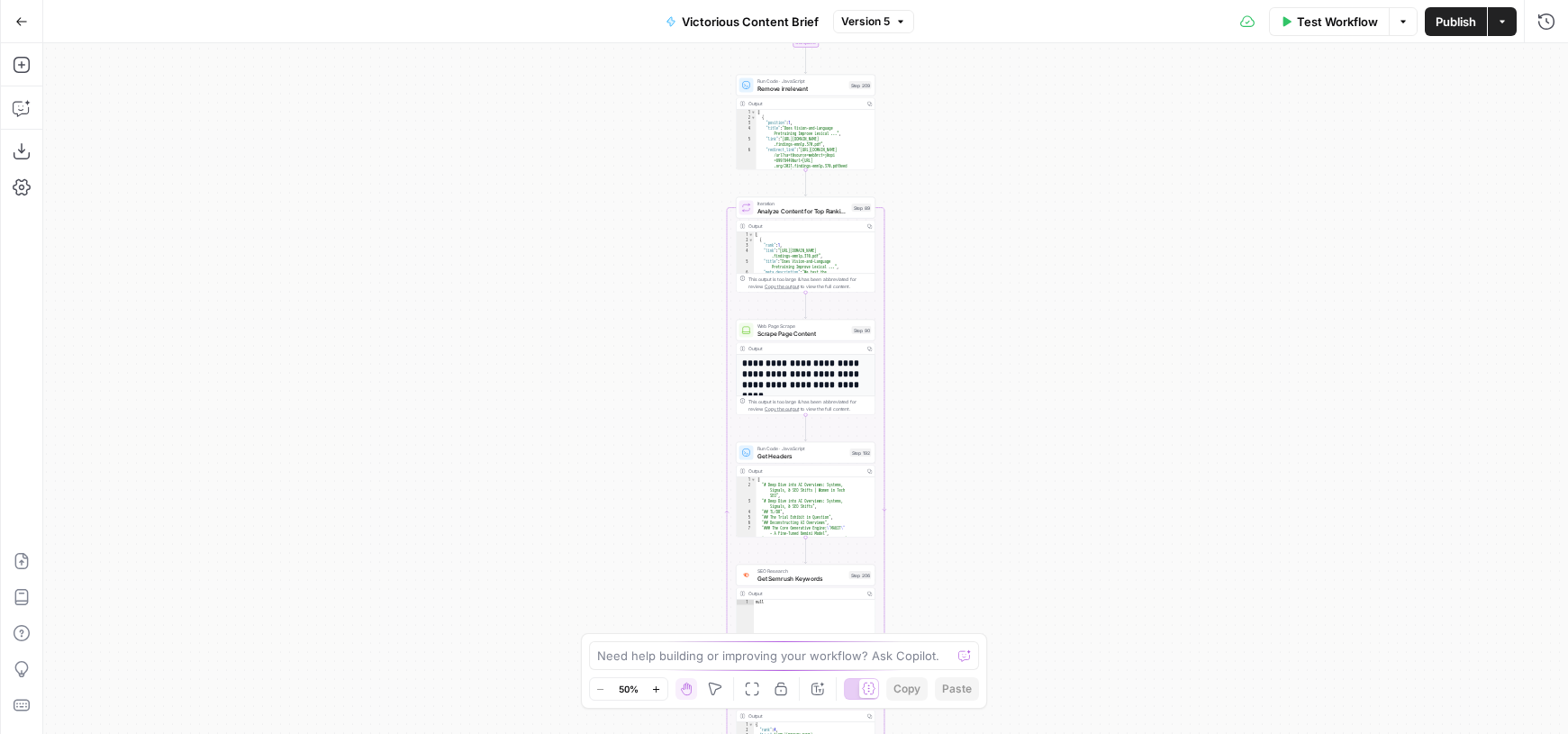 click on "Workflow Set Inputs Inputs Google Search Perform Google Search Step 51 Output Copy 1 2 3 4 5 6 {    "search_metadata" :  {      "id" :  "686e6a47a0cb1069a3282893" ,      "status" :  "Success" ,      "json_endpoint" :  "[URL][DOMAIN_NAME]          /searches/45895488bda379a3          /686e6a47a0cb1069a3282893.json" ,      "pixel_position_endpoint" :  "https          ://[DOMAIN_NAME][URL]          /45895488bda379a3          /686e6a47a0cb1069a3282893          .json_with_pixel_position" ,     This output is too large & has been abbreviated for review.   Copy the output   to view the full content. Loop Iteration Label if relevant Step 207 Output Copy 1 2 3 4 5 6 7 8 9 10 11 12 13 [    {      "relevant" :  "true"    } ,    {      "relevant" :  "true"    } ,    {      "relevant" :  "true"    } ,    {      "relevant" :  "true"    } ,     LLM · GPT-4o Mini Determine if relevant Step 208 Output Copy 1 2 3 {    "relevant" :  "true" }     Complete Remove irrelevant" at bounding box center (805, 388) 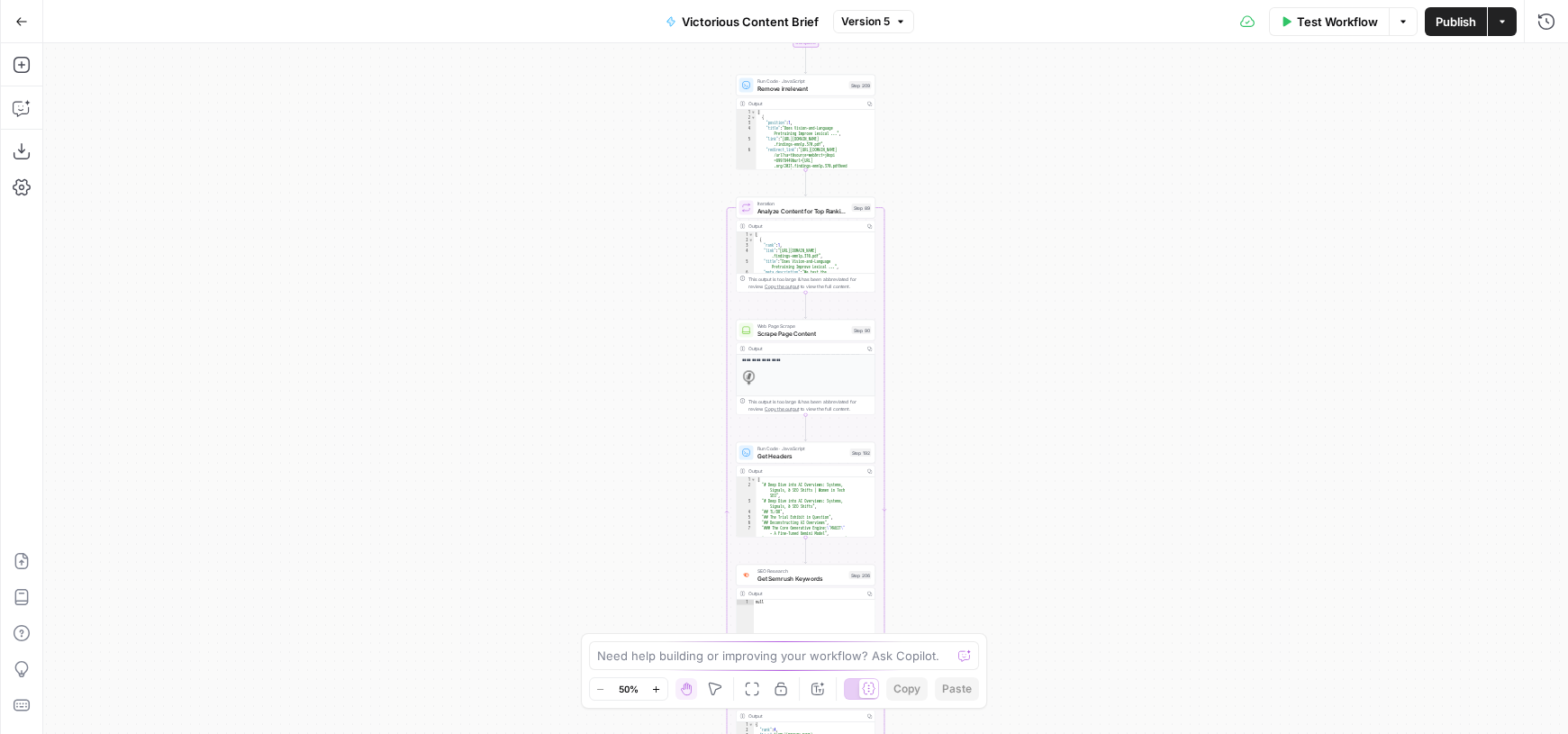 scroll, scrollTop: 262, scrollLeft: 0, axis: vertical 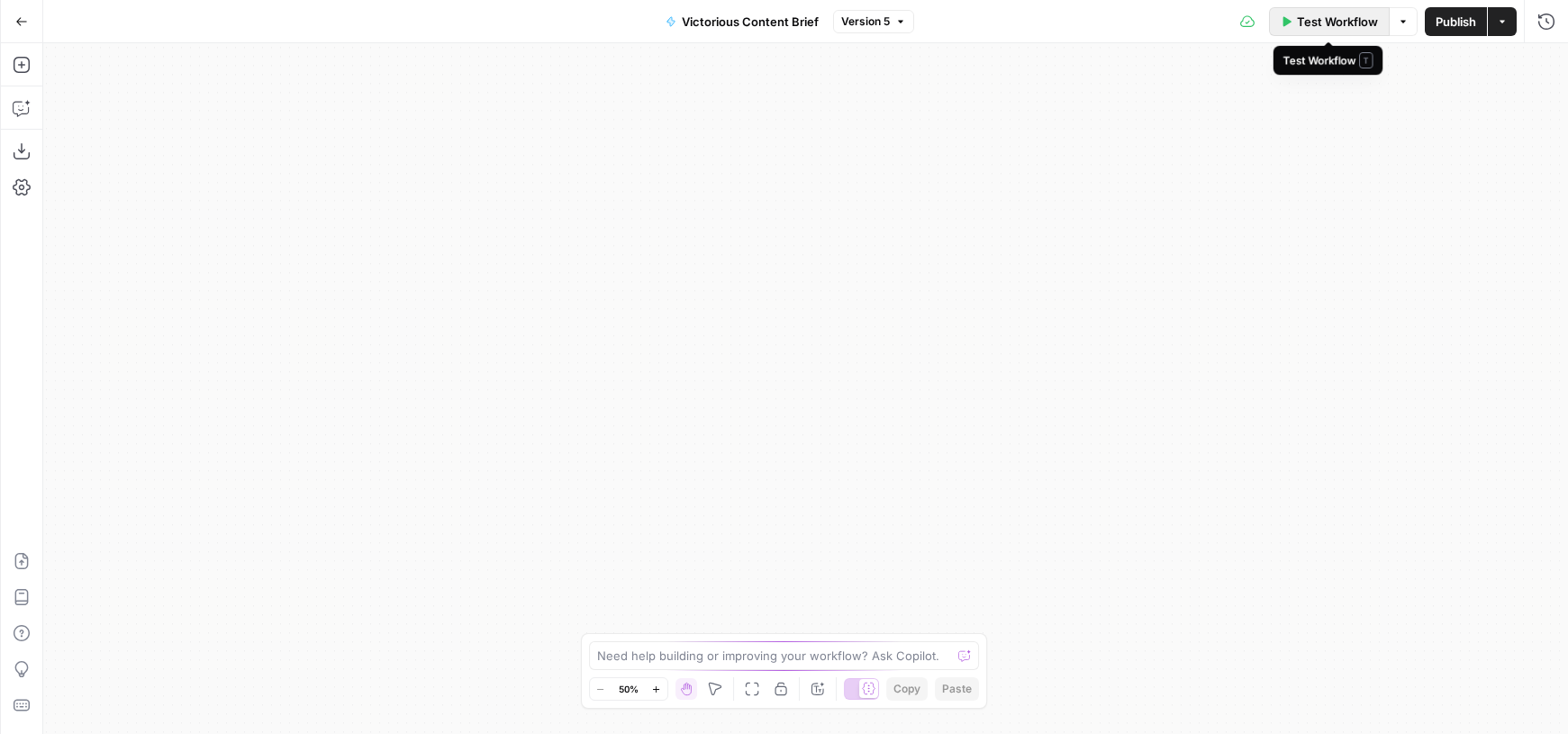 click on "Test Workflow" at bounding box center [1337, 22] 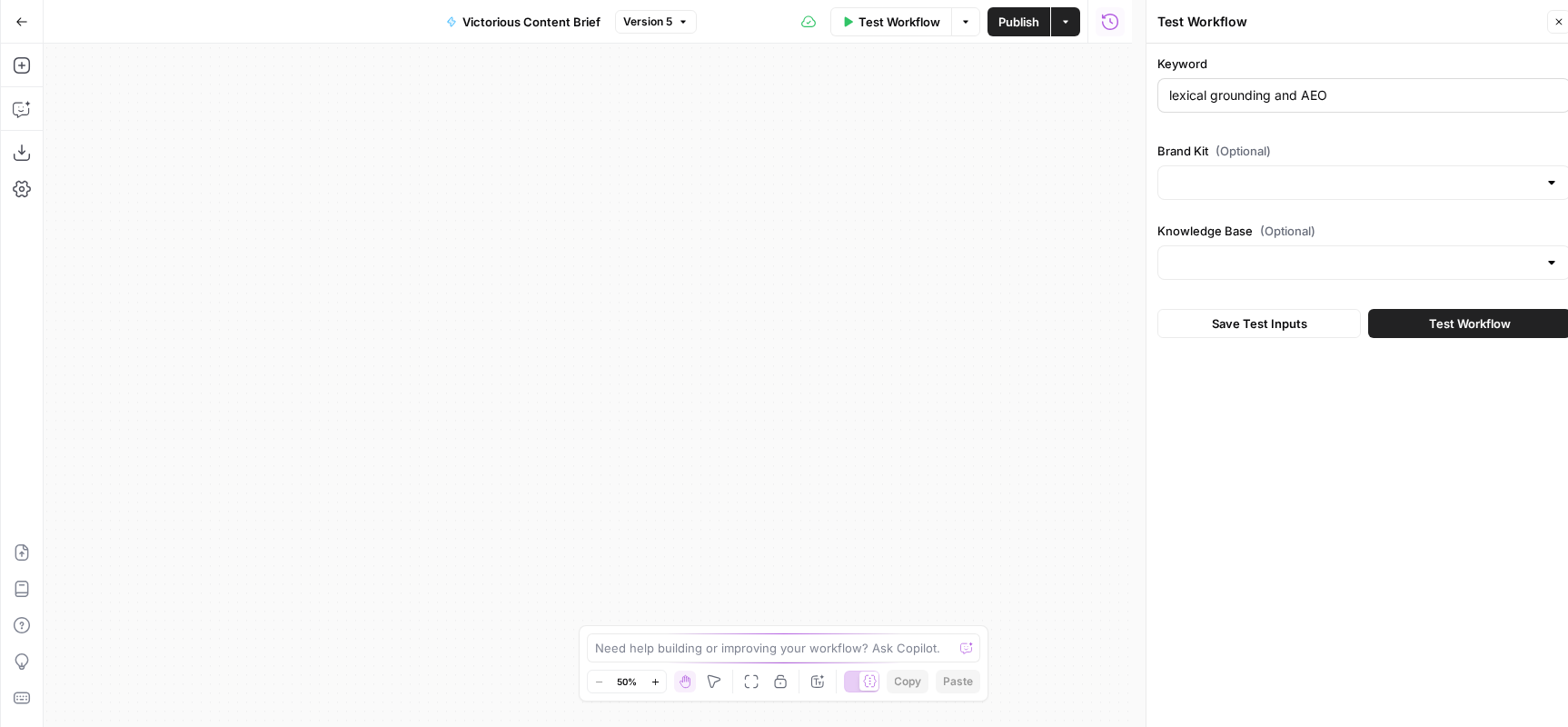 type on "Victorious KB" 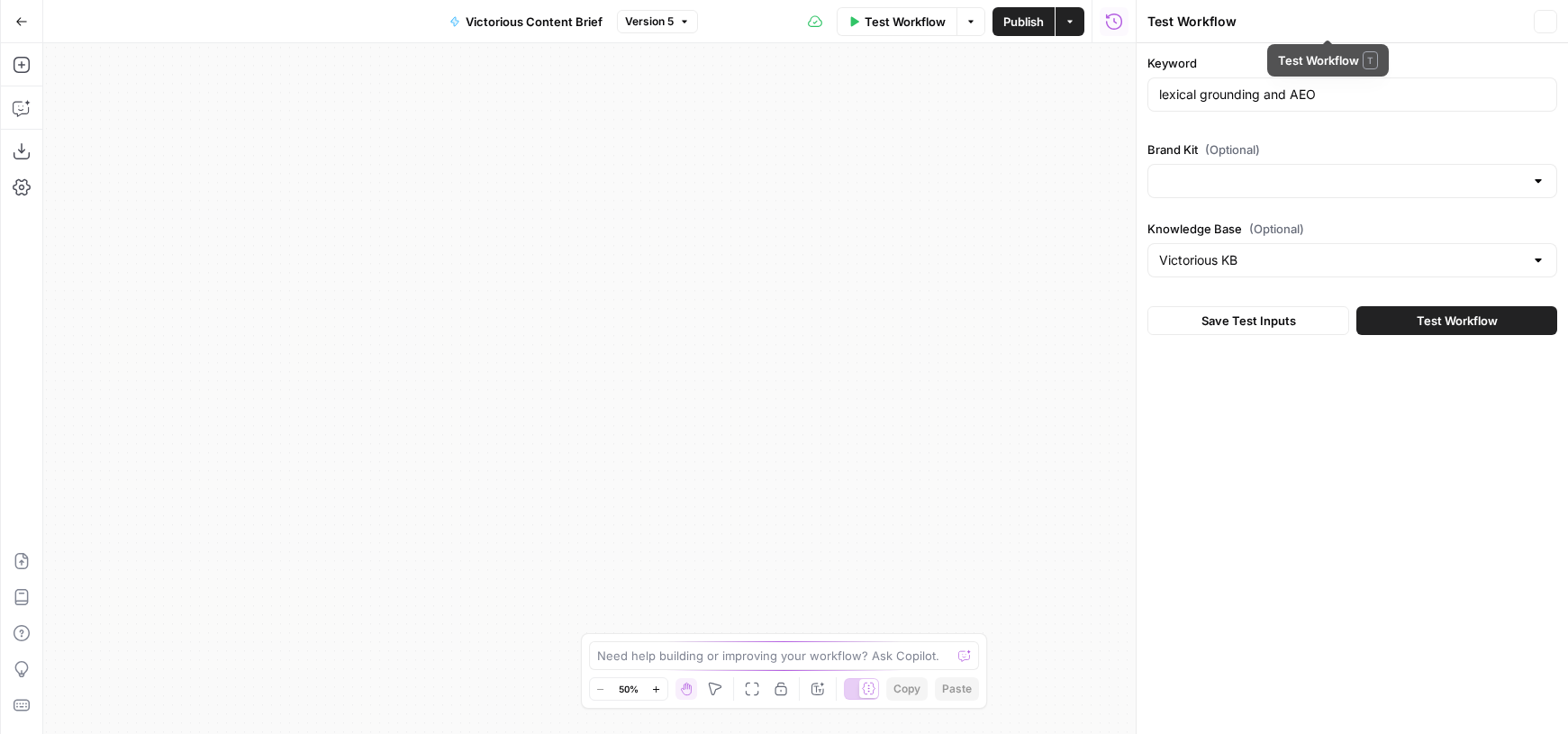 type on "Victorious" 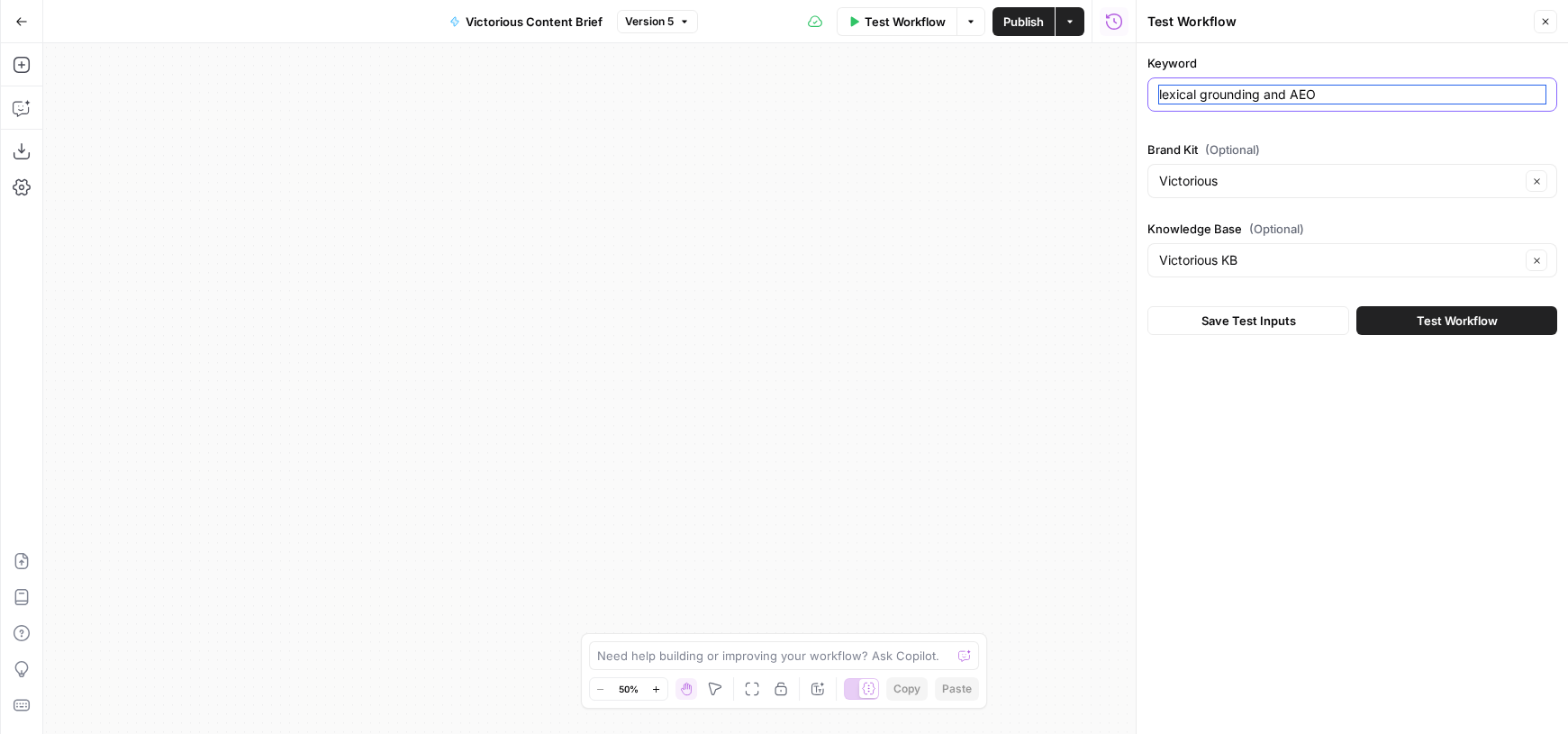 drag, startPoint x: 1292, startPoint y: 93, endPoint x: 1334, endPoint y: 98, distance: 42.296572 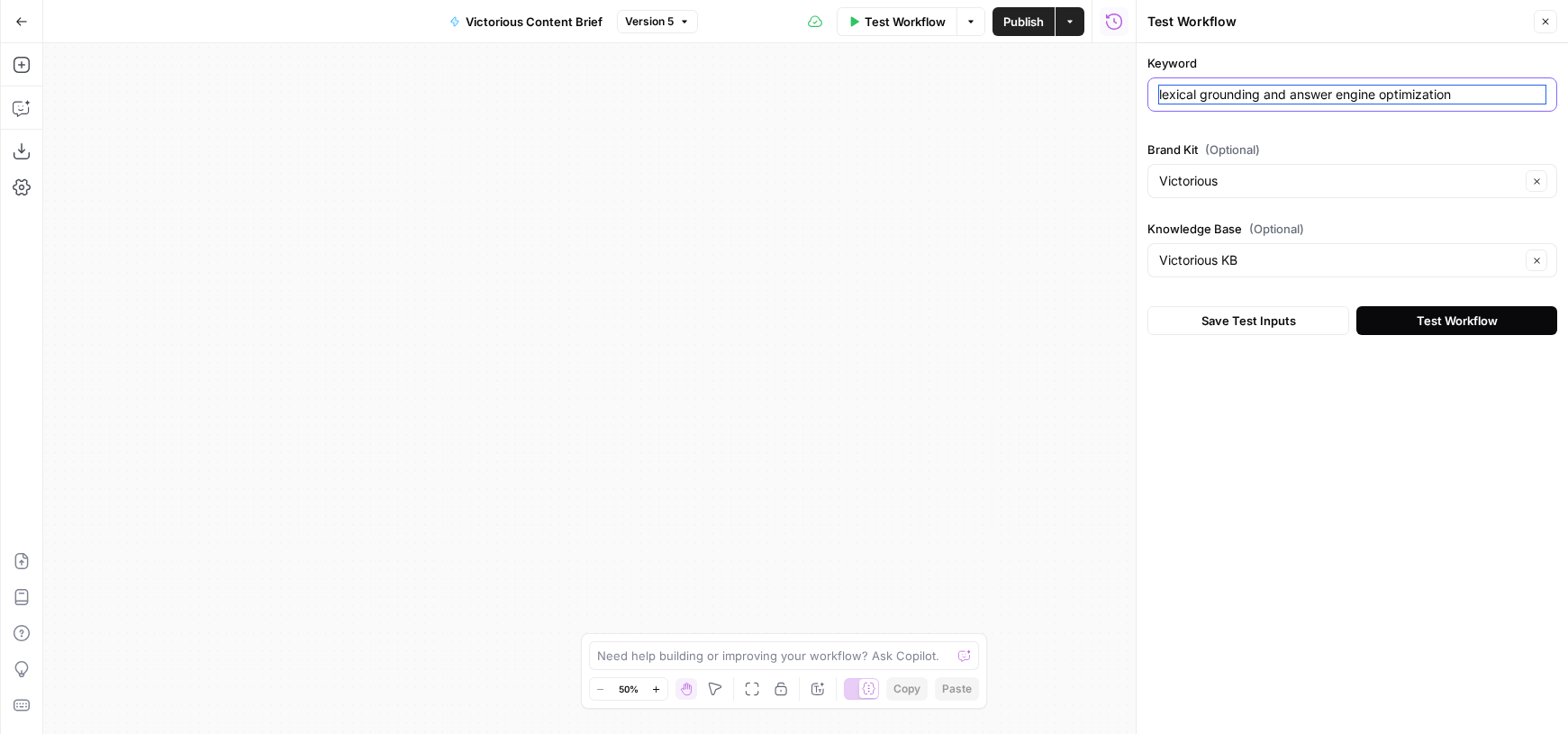 type on "lexical grounding and answer engine optimization" 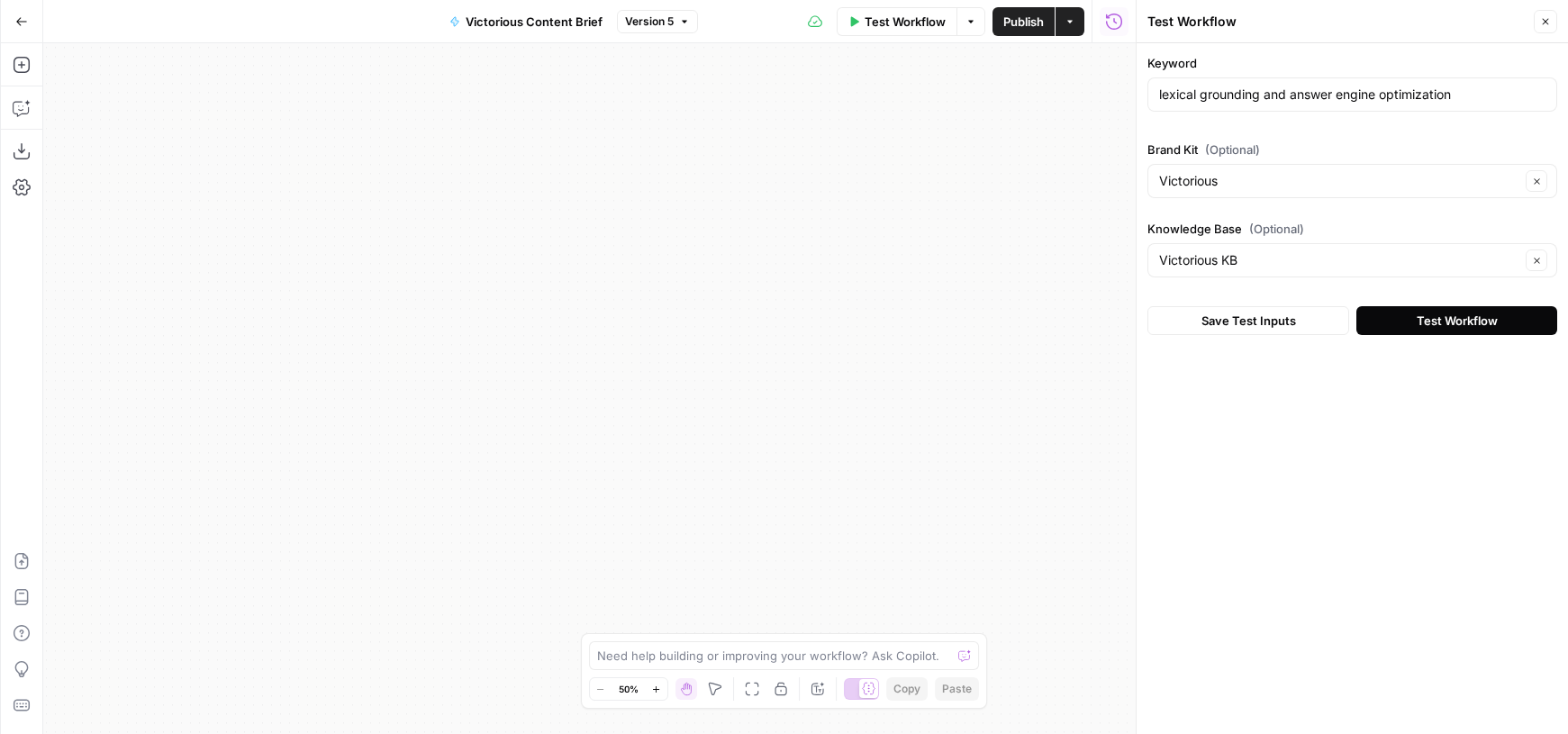 click on "Test Workflow" at bounding box center [1457, 321] 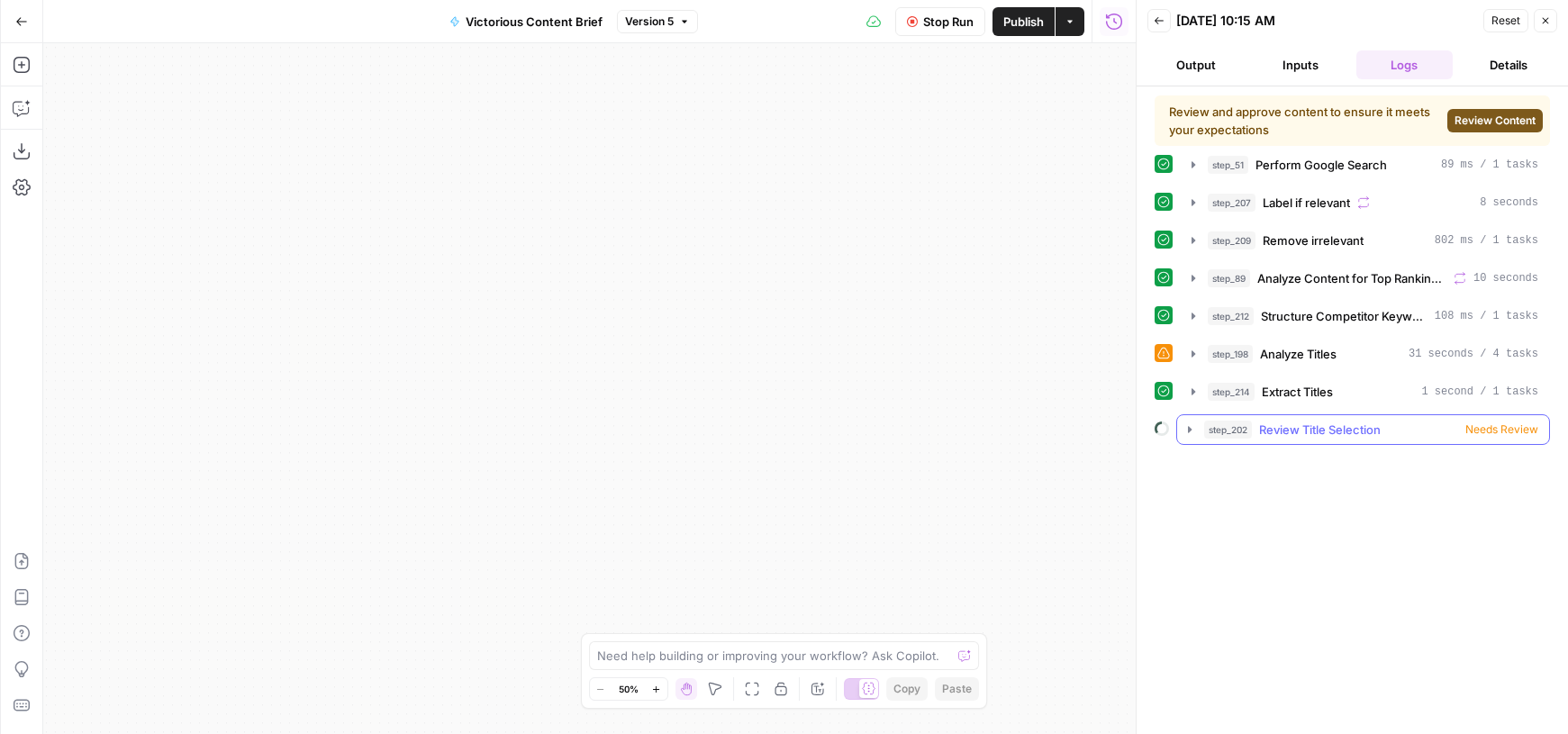 click 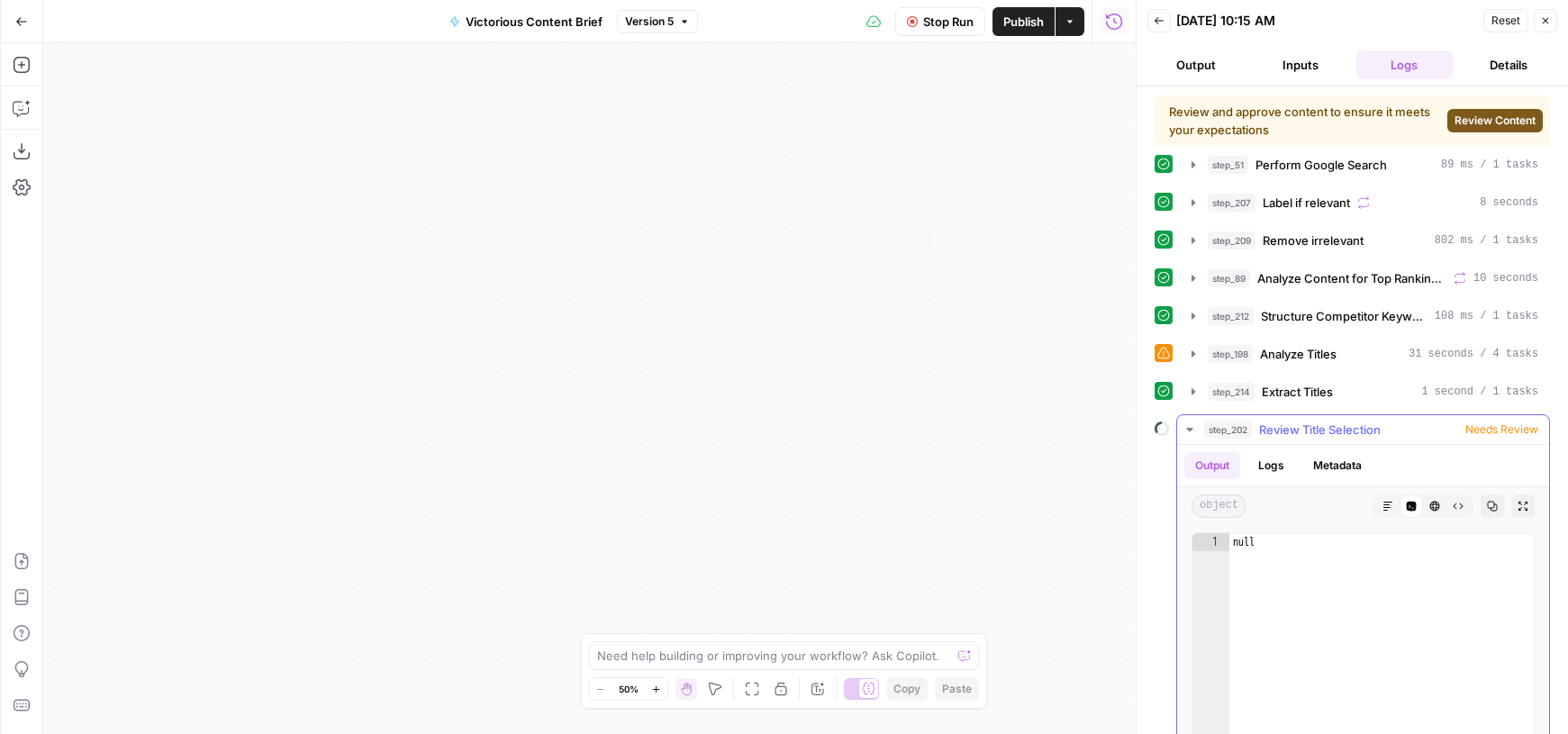 click on "Needs Review" at bounding box center (1501, 430) 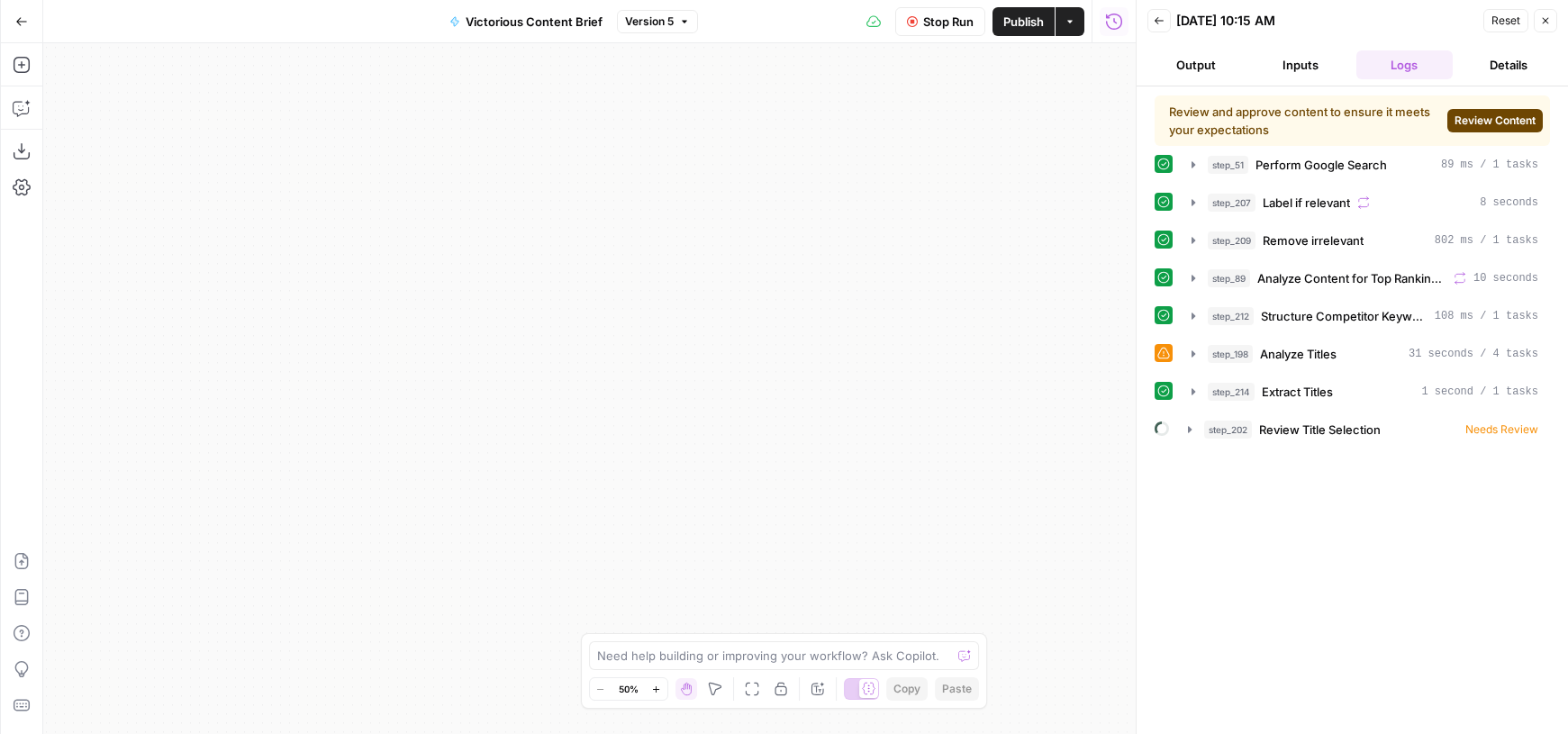 click on "Review Content" at bounding box center (1495, 121) 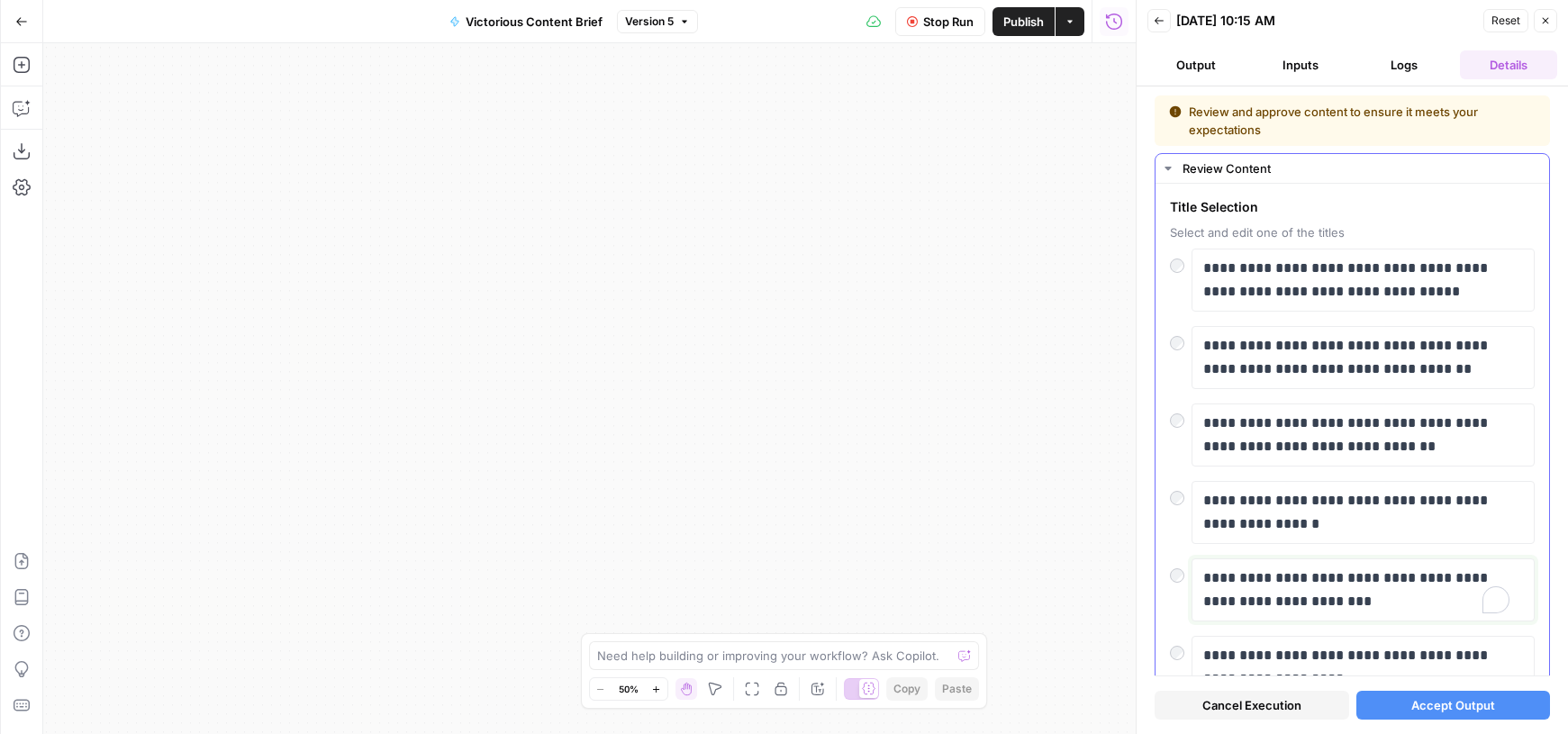 drag, startPoint x: 1337, startPoint y: 600, endPoint x: 1393, endPoint y: 599, distance: 56.008928 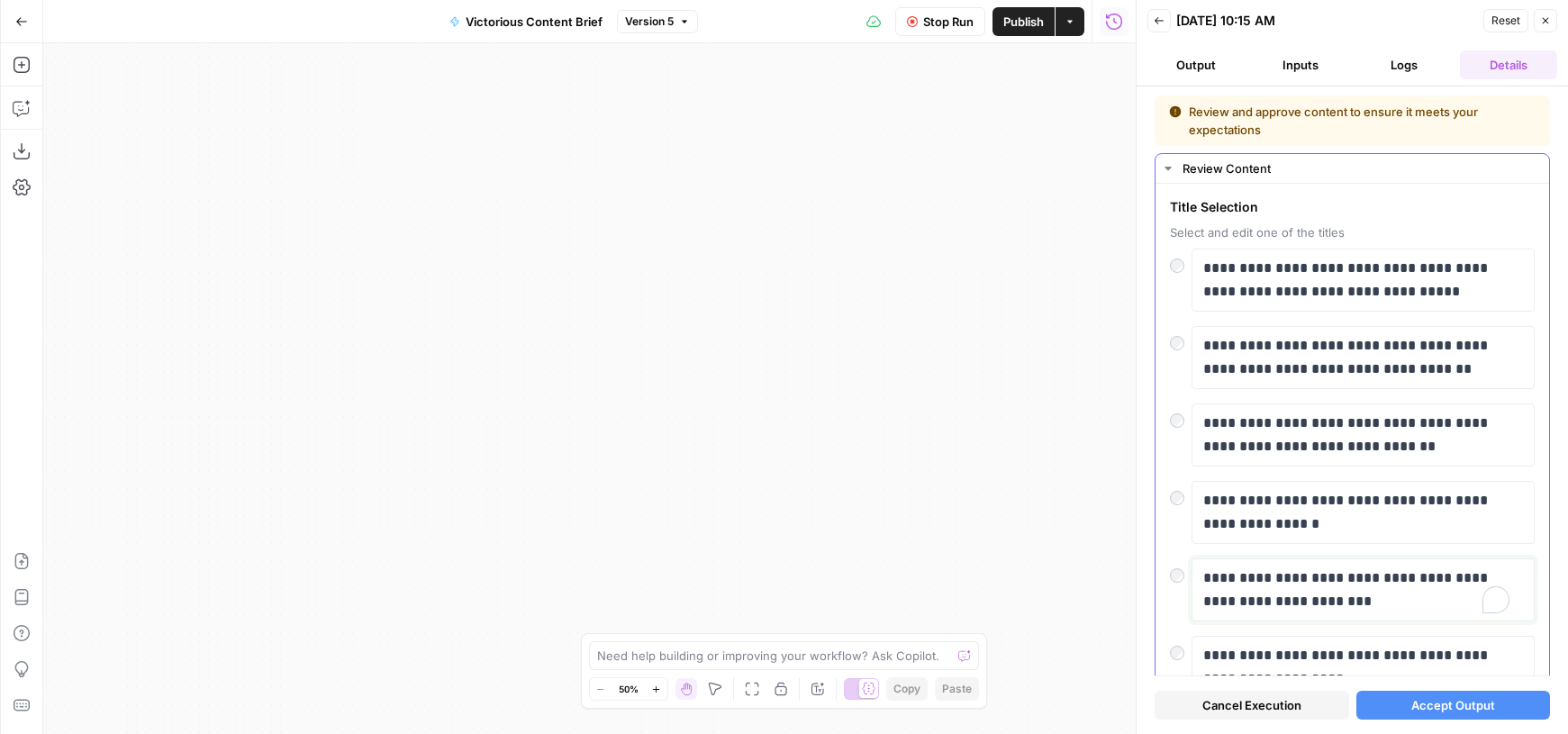 click on "**********" at bounding box center (1356, 590) 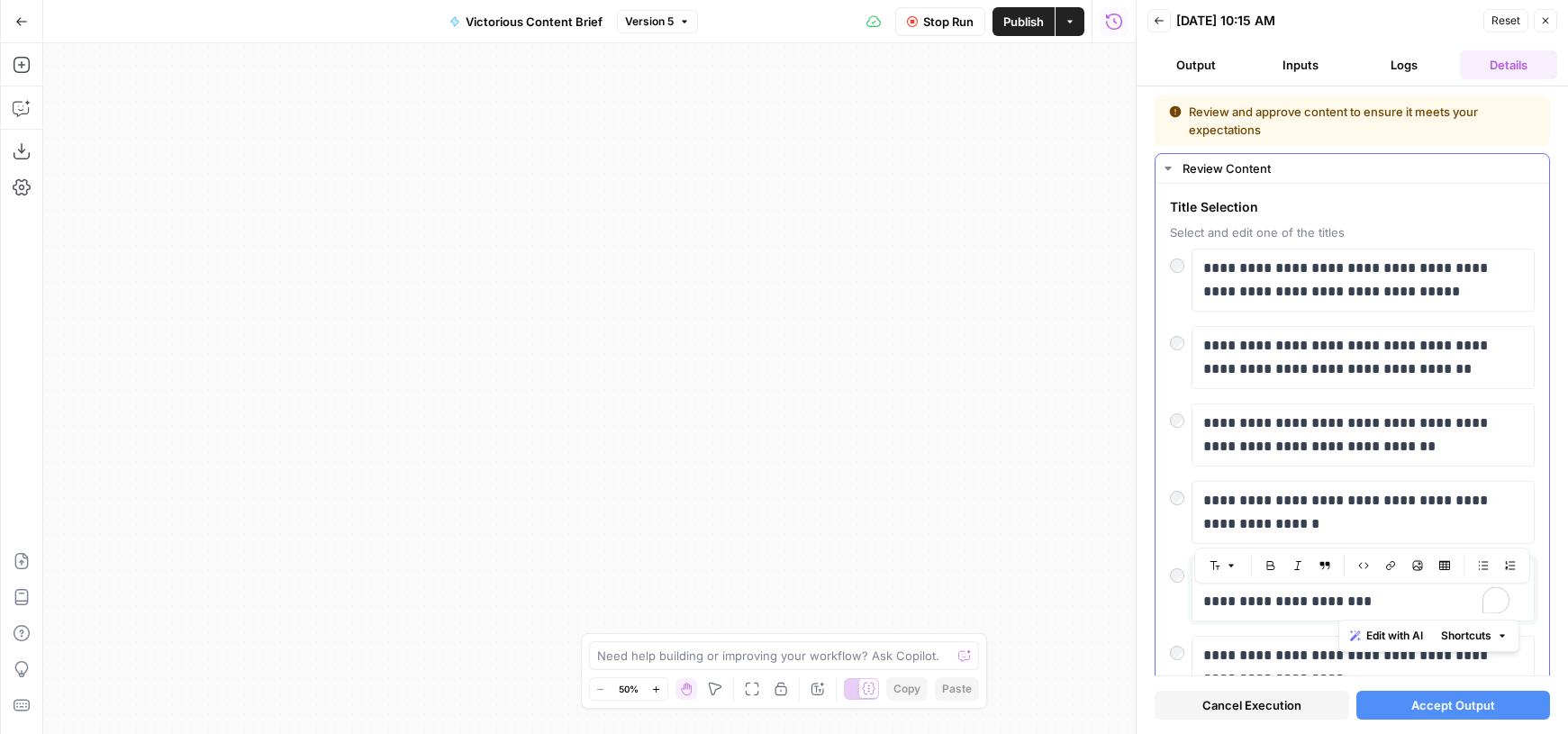 drag, startPoint x: 1393, startPoint y: 599, endPoint x: 1340, endPoint y: 600, distance: 53.009433 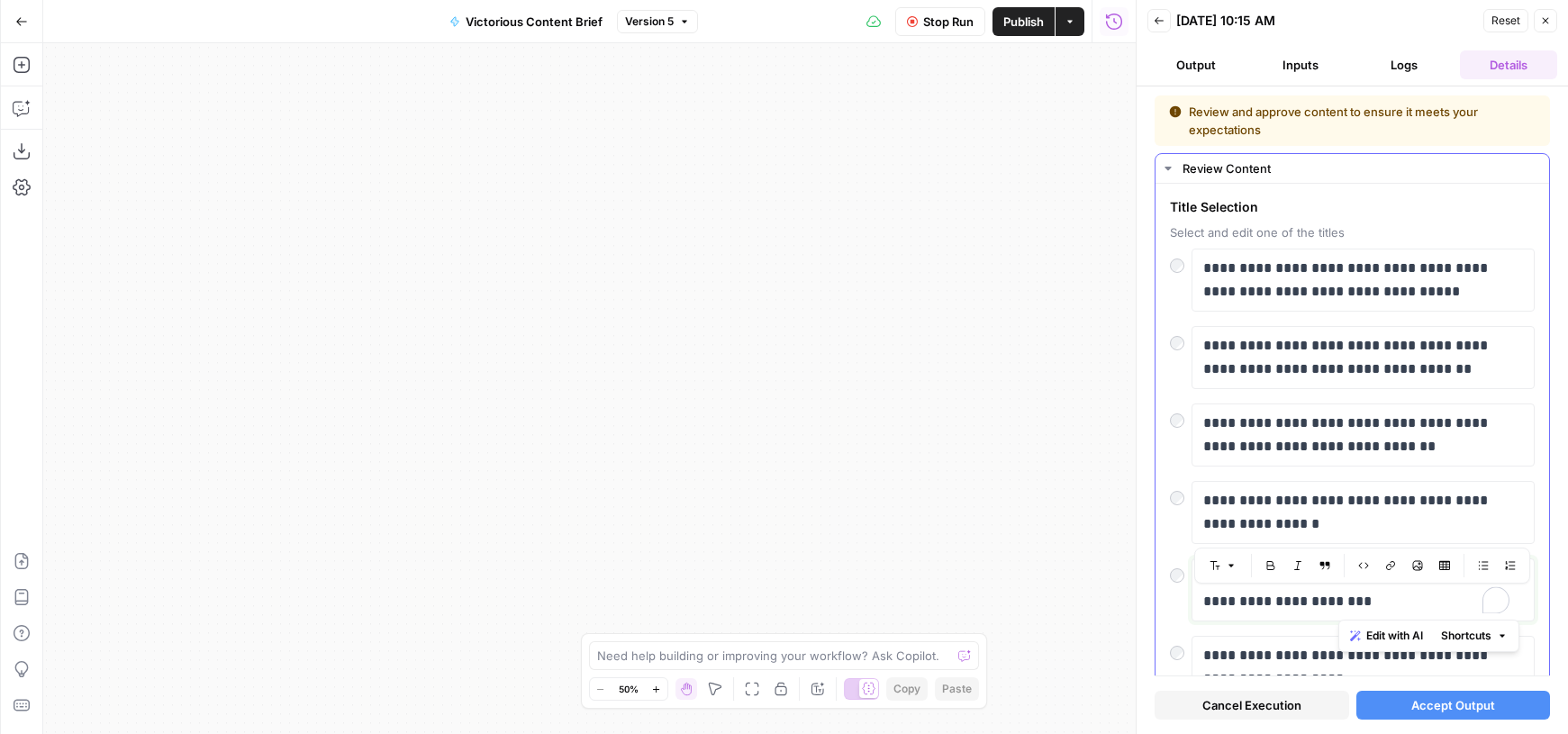 click on "**********" at bounding box center (1356, 590) 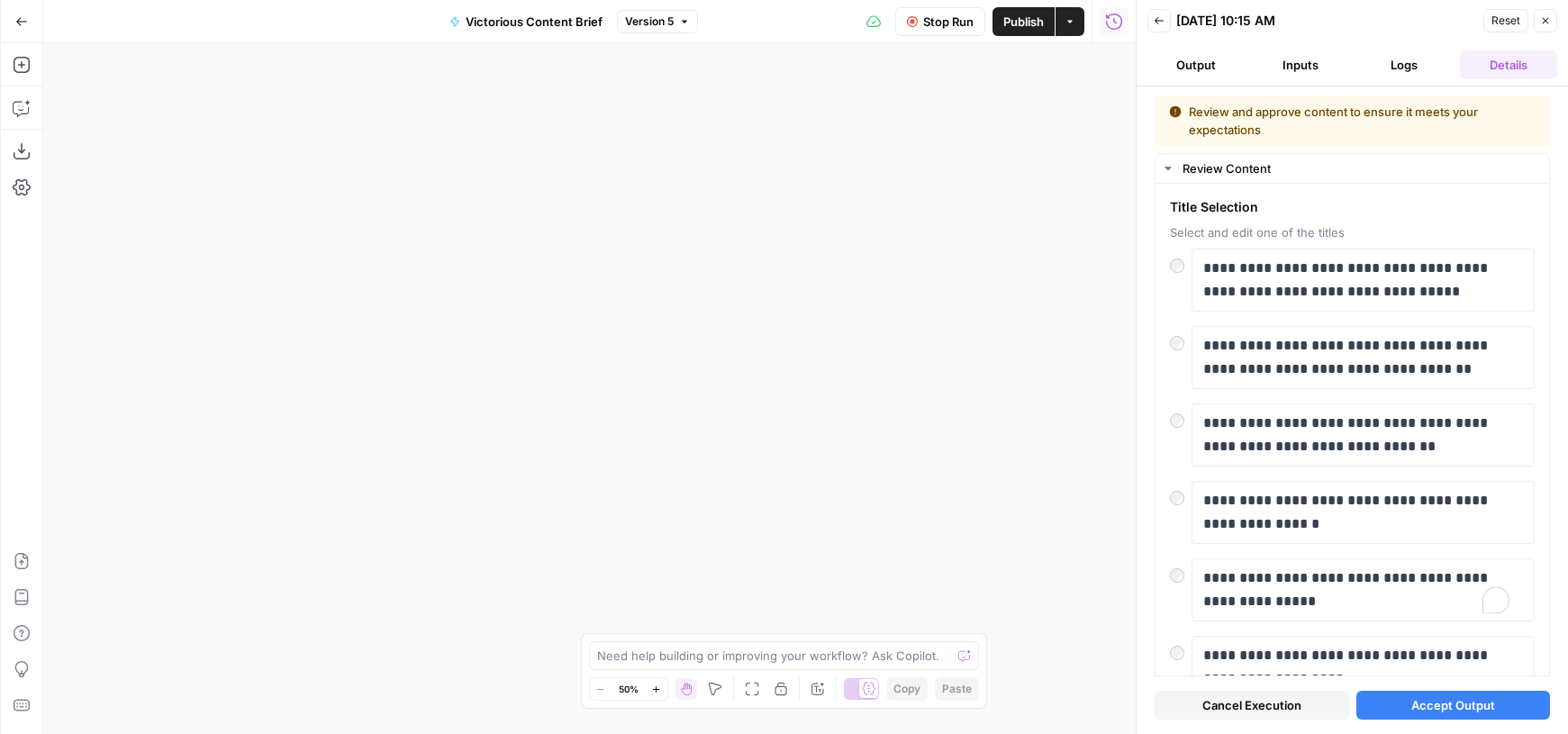 click on "Accept Output" at bounding box center [1453, 705] 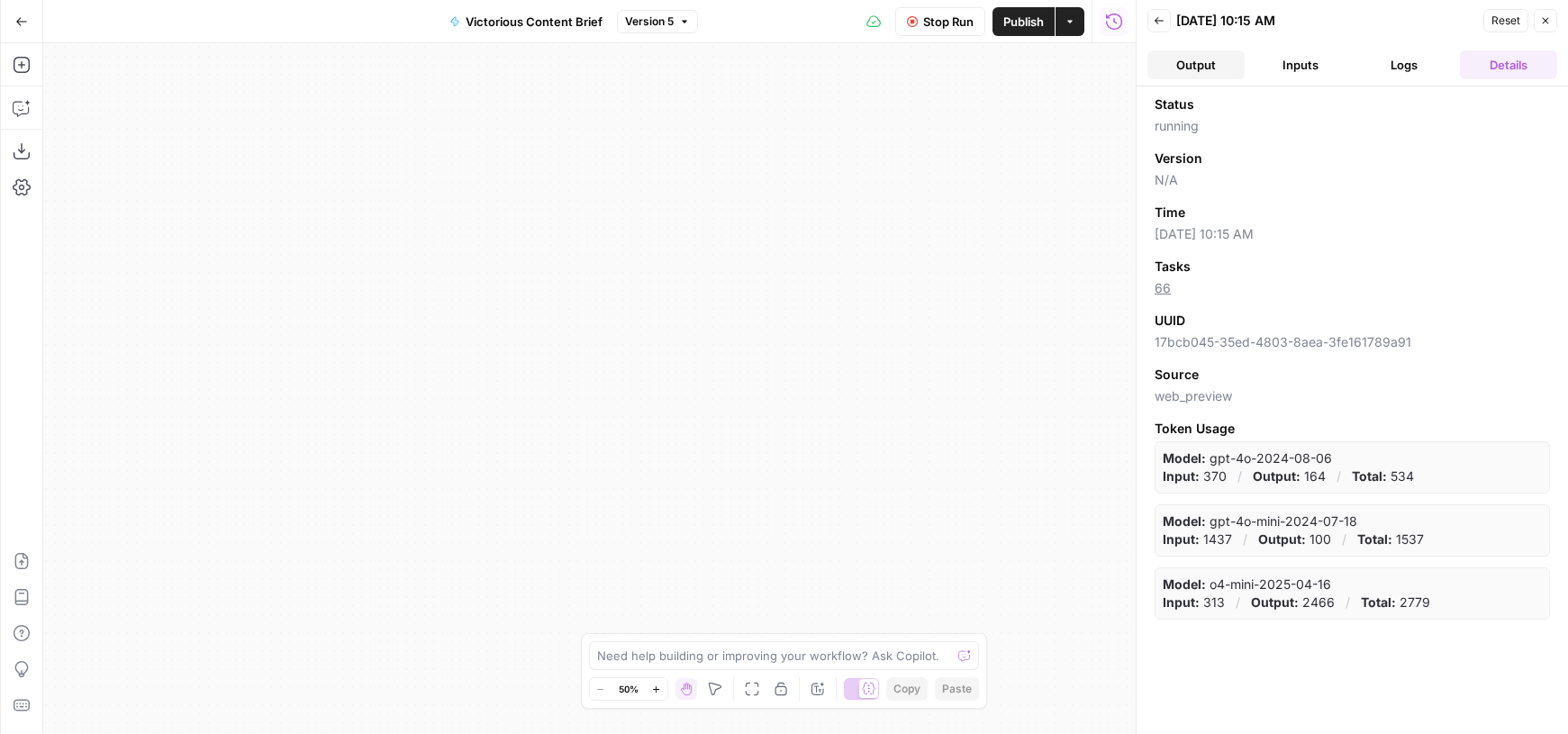 click on "Output" at bounding box center [1196, 65] 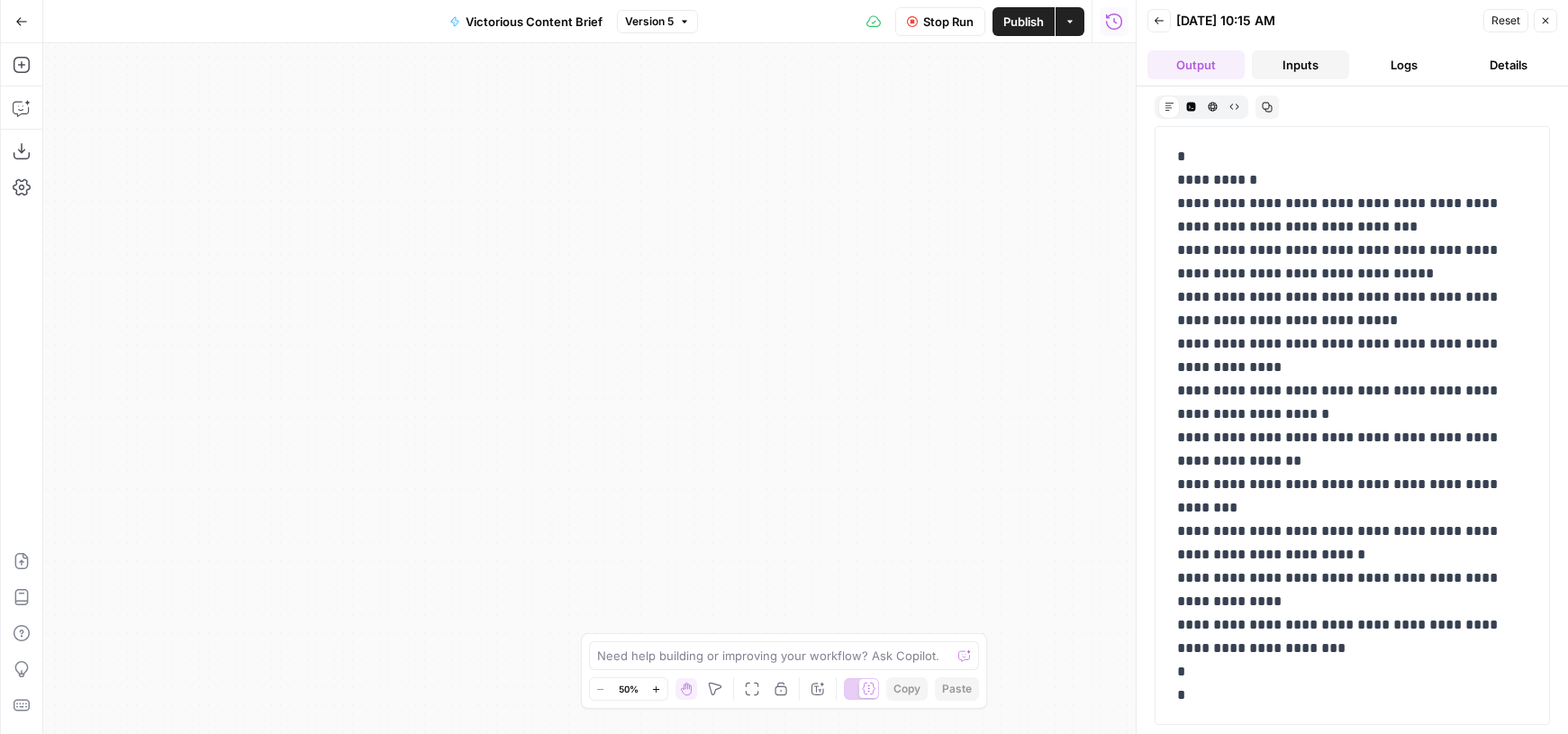 click on "Inputs" at bounding box center [1301, 65] 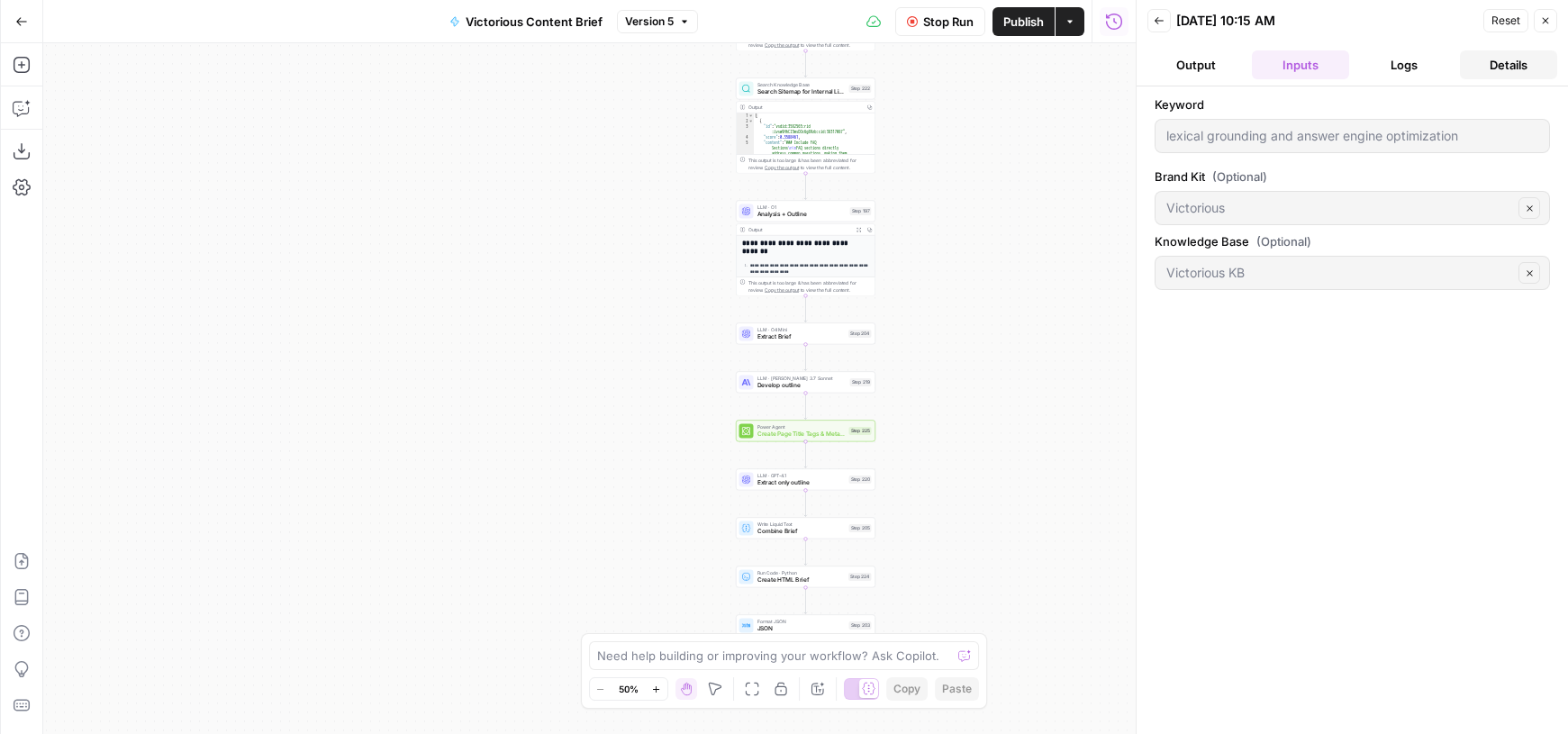 click on "Details" at bounding box center (1509, 65) 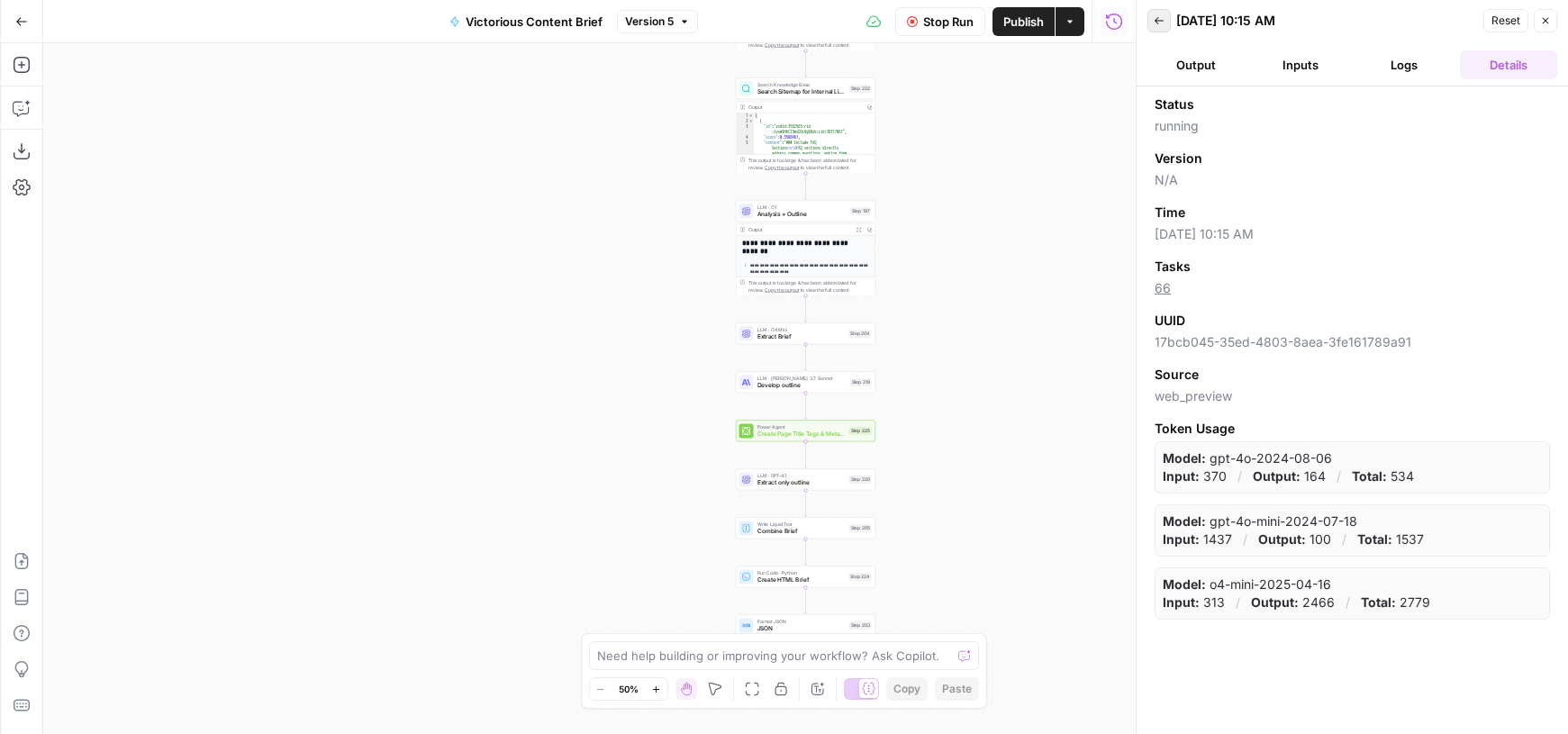 click on "Back" at bounding box center (1159, 21) 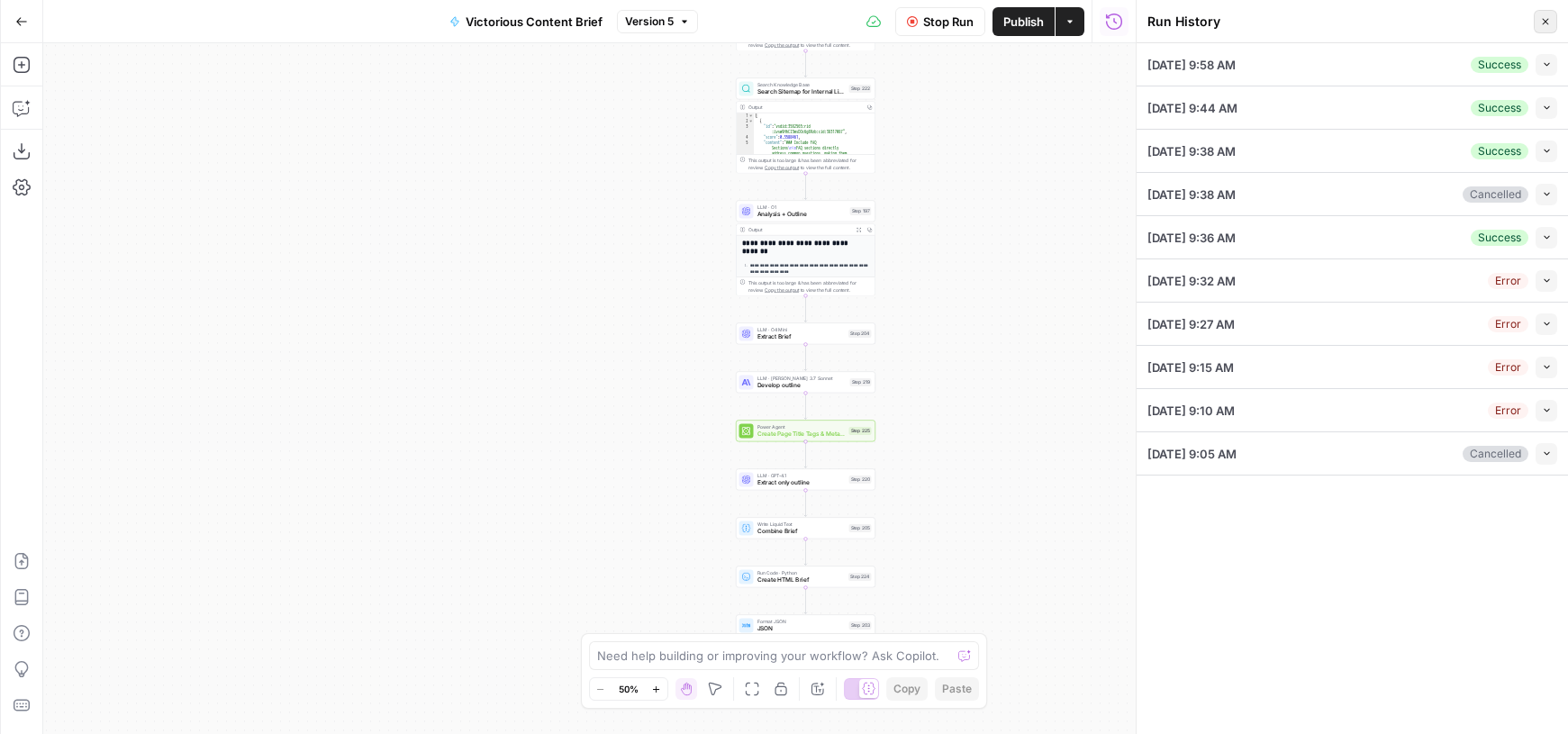 click 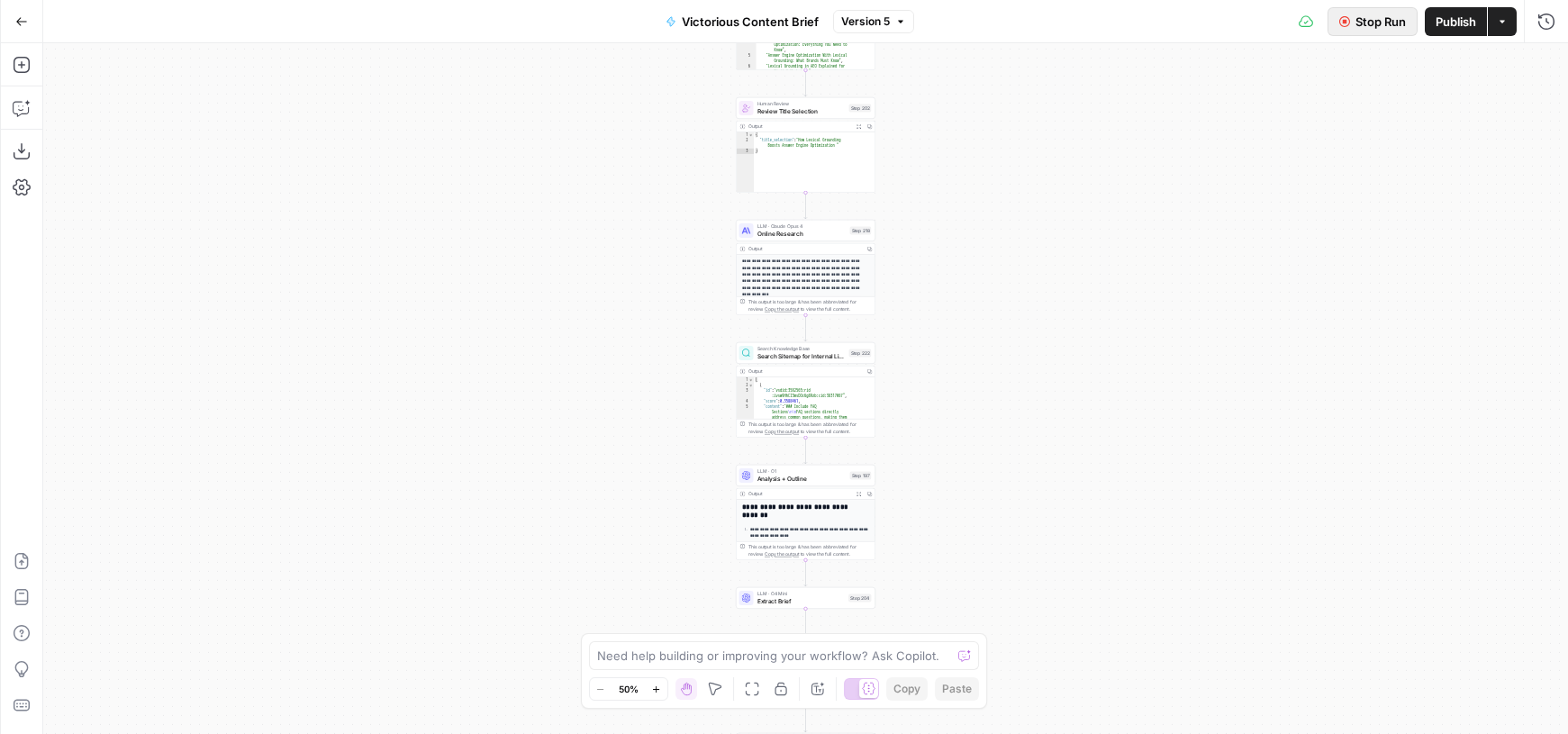click on "Stop Run" at bounding box center [1381, 22] 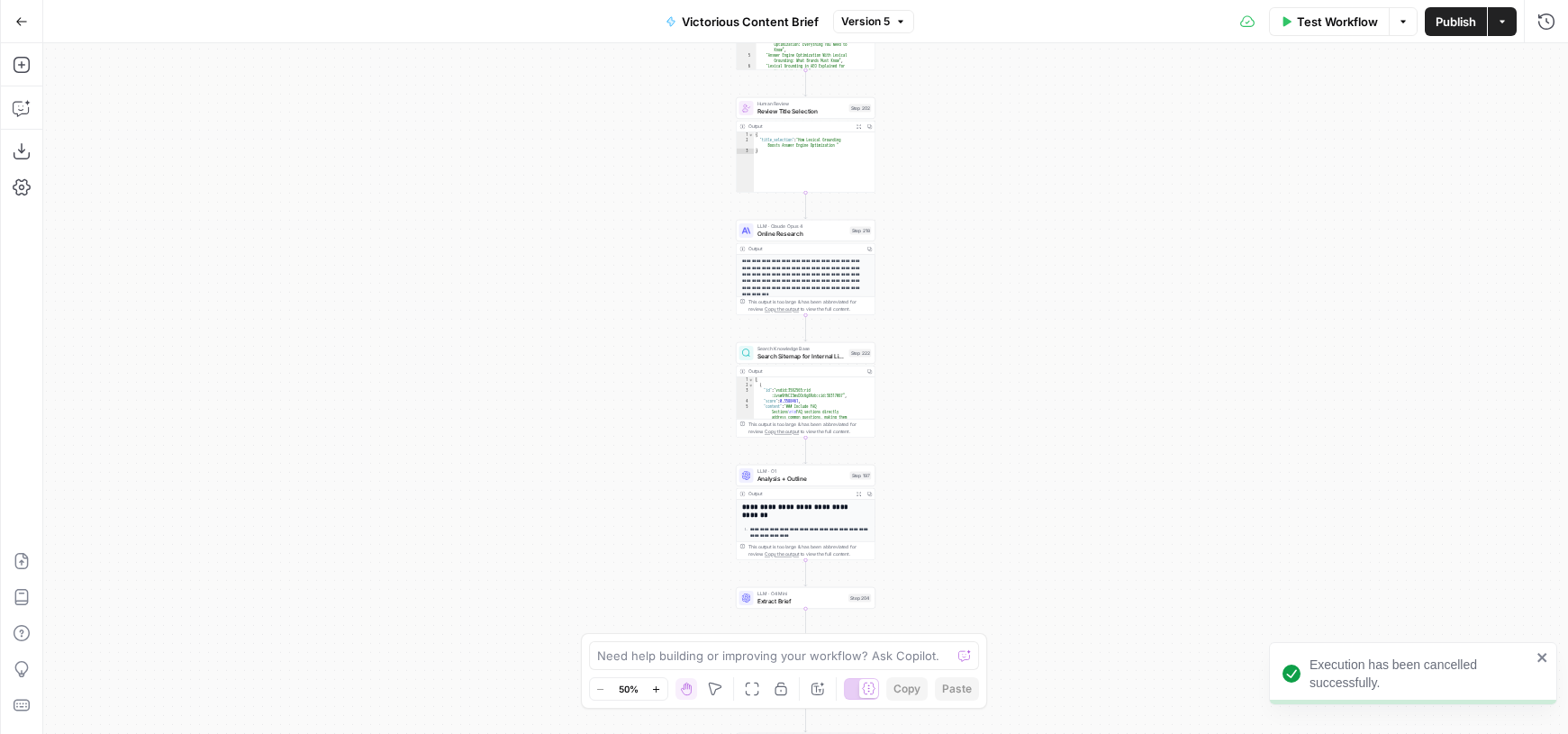 click 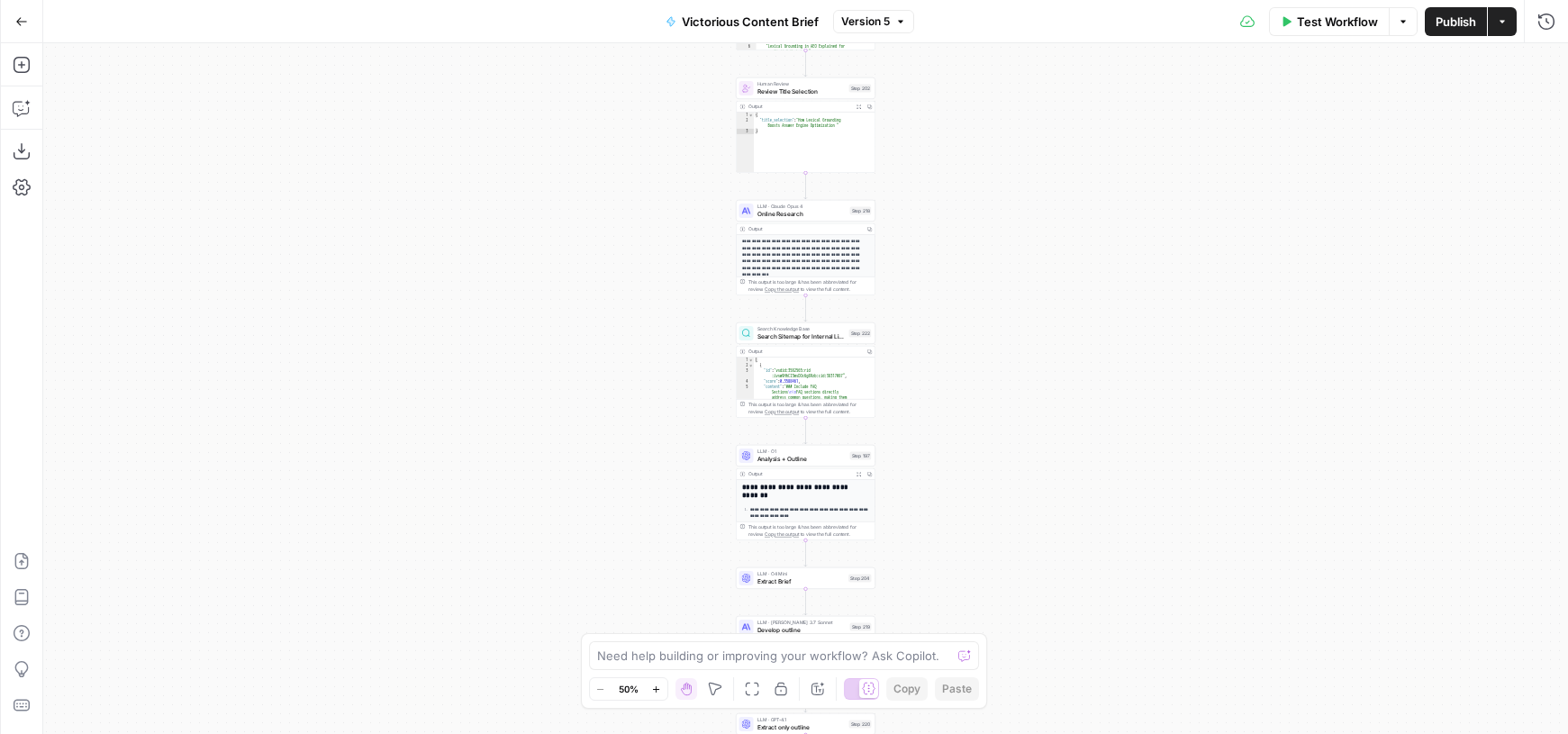 click on "Workflow Set Inputs Inputs Google Search Perform Google Search Step 51 Output Expand Output Copy 1 2 3 4 5 6 {    "search_metadata" :  {      "id" :  "686e70d44a089839393eadbe" ,      "status" :  "Success" ,      "json_endpoint" :  "[URL][DOMAIN_NAME]          /searches/96a59a5b3ba5274c          /686e70d44a089839393eadbe.json" ,      "pixel_position_endpoint" :  "https          ://[DOMAIN_NAME][URL]          /96a59a5b3ba5274c          /686e70d44a089839393eadbe          .json_with_pixel_position" ,     This output is too large & has been abbreviated for review.   Copy the output   to view the full content. Loop Iteration Label if relevant Step 207 Output Copy 1 2 3 4 5 6 7 8 9 10 11 12 13 [    {      "relevant" :  "true"    } ,    {      "relevant" :  "true"    } ,    {      "relevant" :  "true"    } ,    {      "relevant" :  "true"    } ,     LLM · GPT-4o Mini Determine if relevant Step 208 Output Expand Output Copy 1 2 3 {    "relevant" :  "true" }   1" at bounding box center [805, 388] 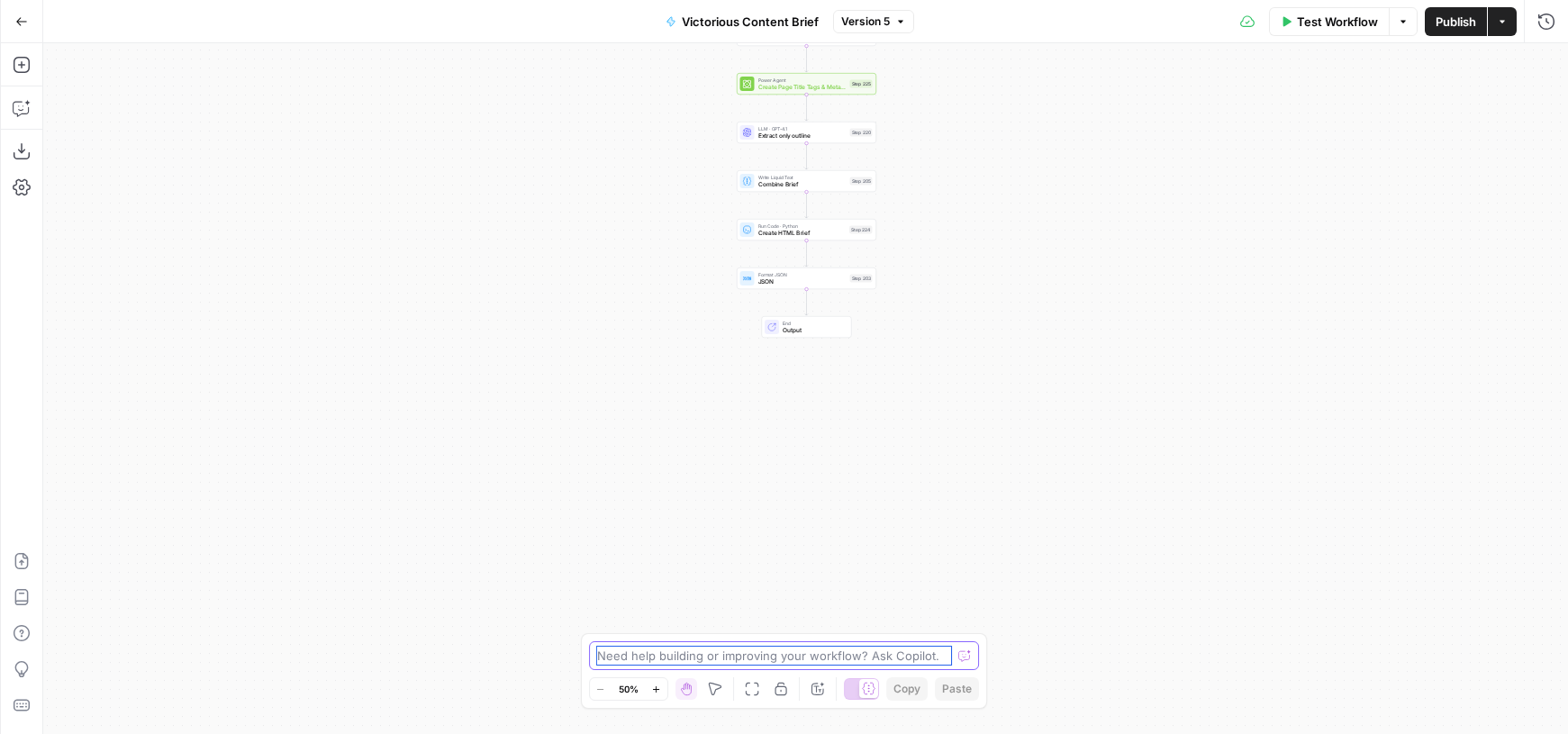 click at bounding box center (775, 656) 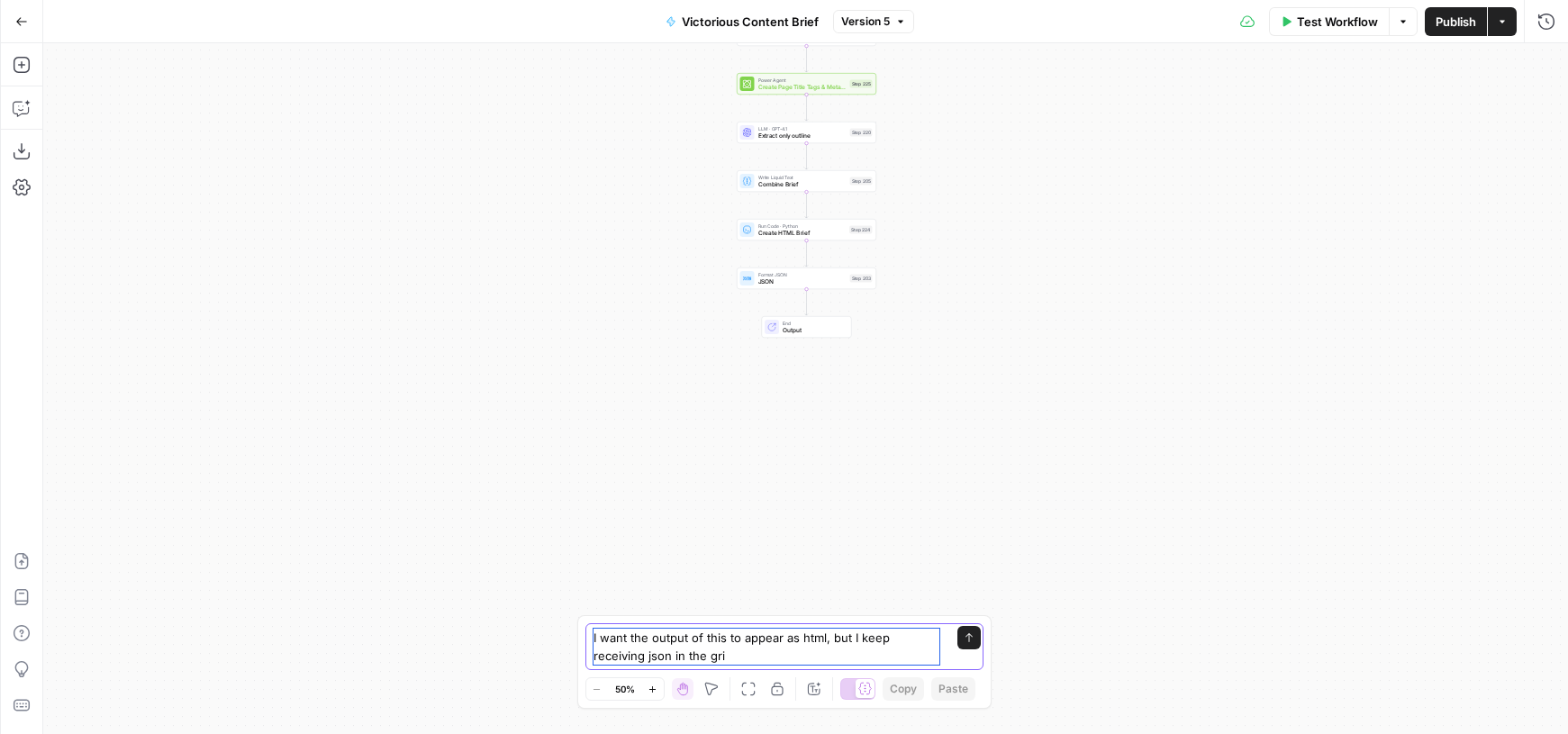 type on "I want the output of this to appear as html, but I keep receiving json in the grid" 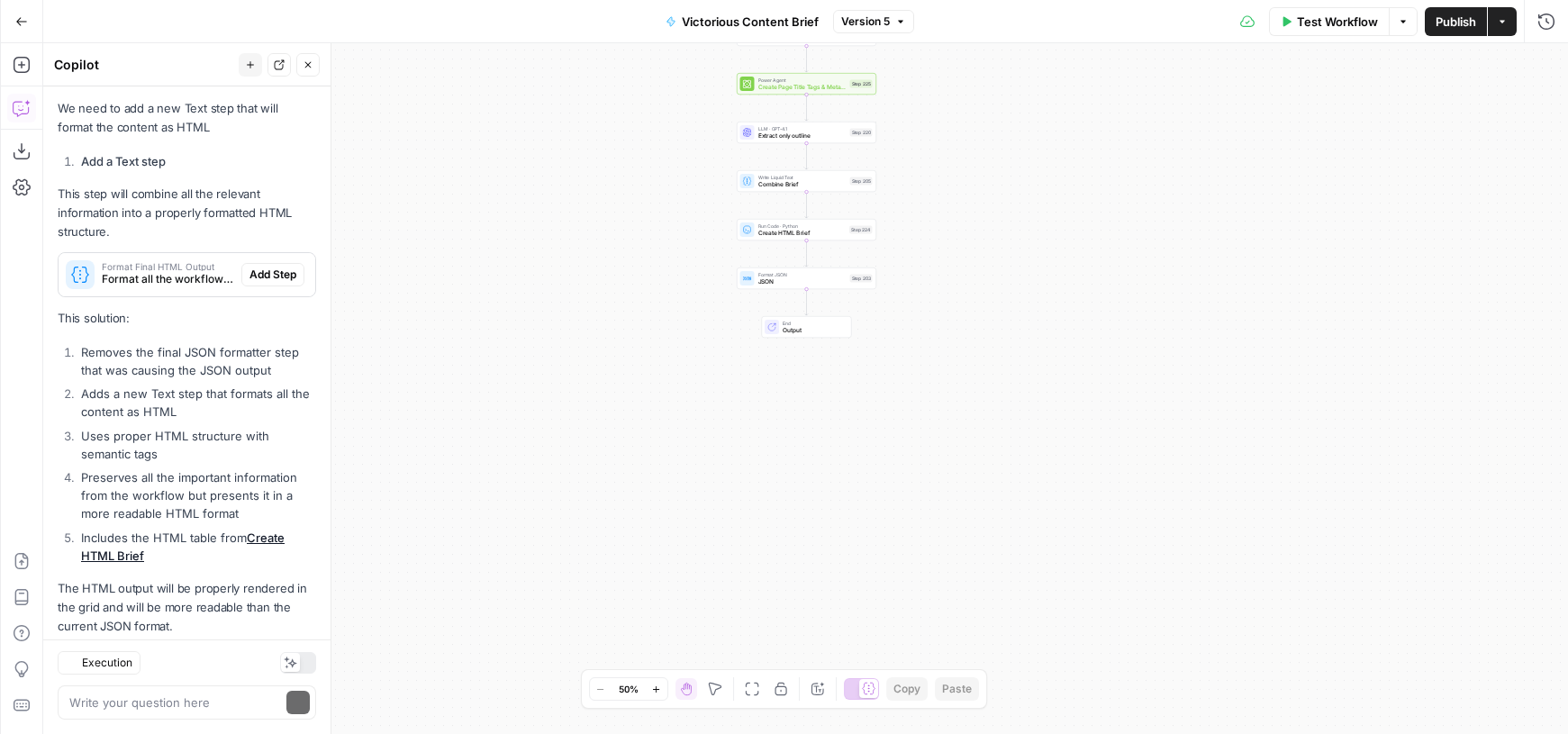 scroll, scrollTop: 605, scrollLeft: 0, axis: vertical 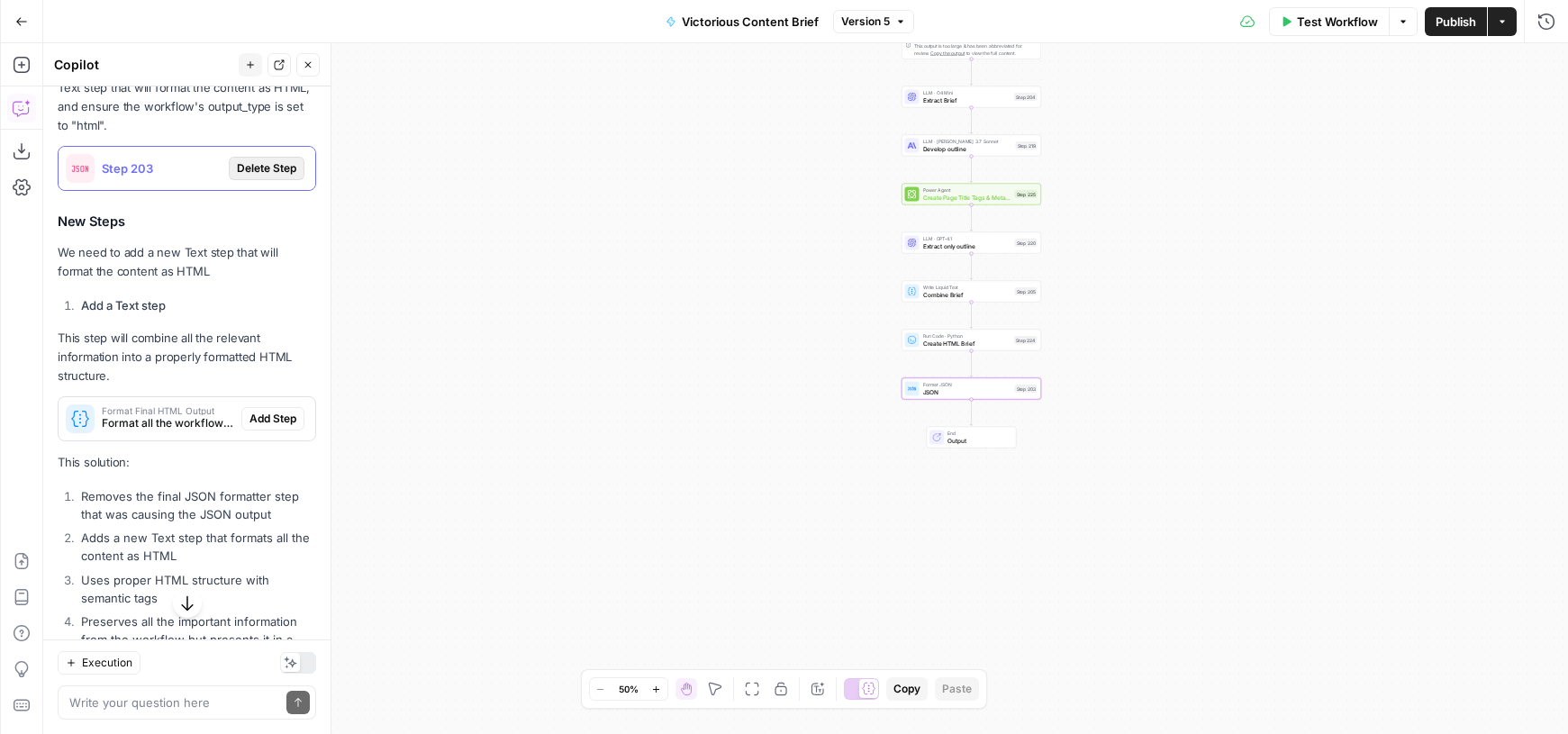 click on "Delete Step" at bounding box center (267, 168) 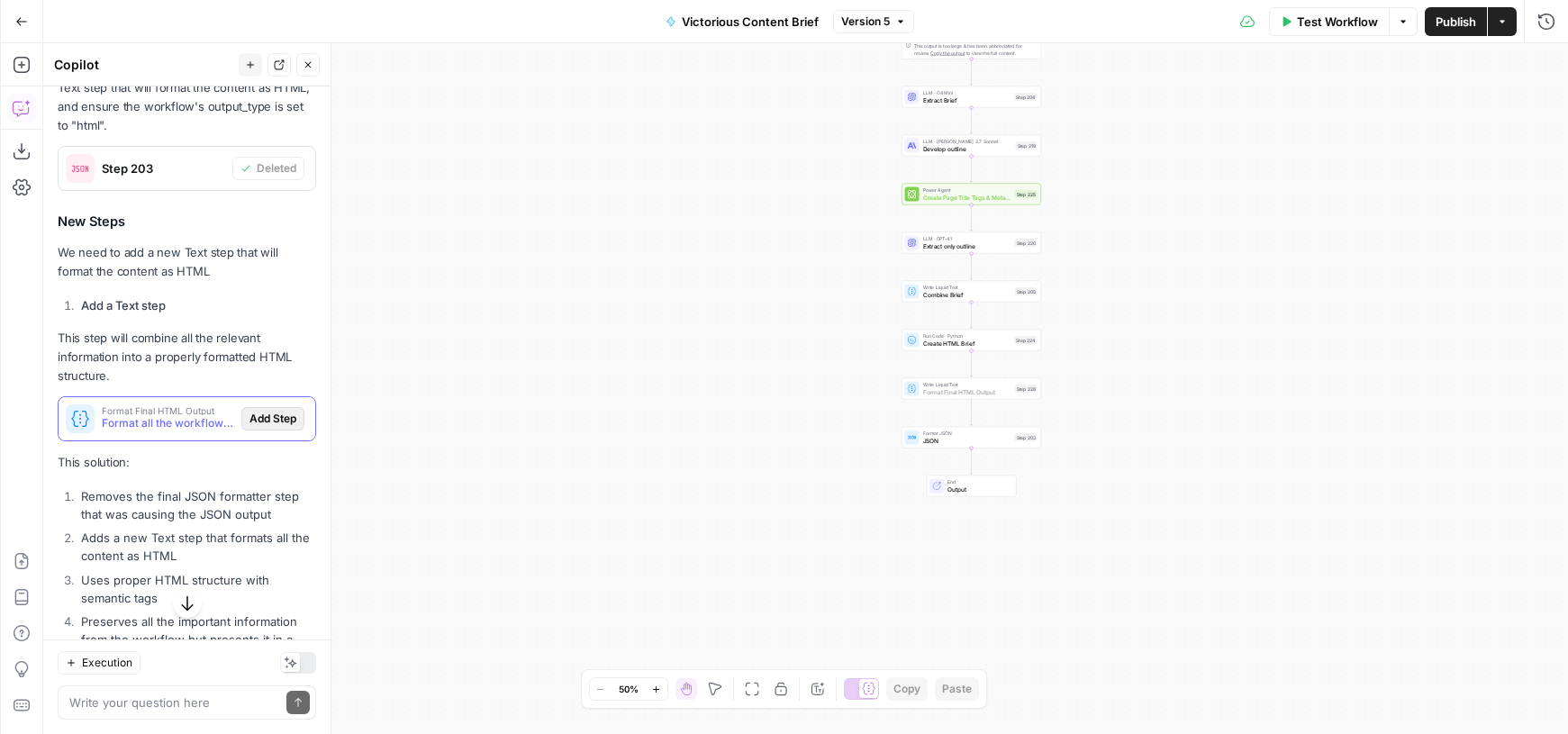 click on "Add Step" at bounding box center (273, 419) 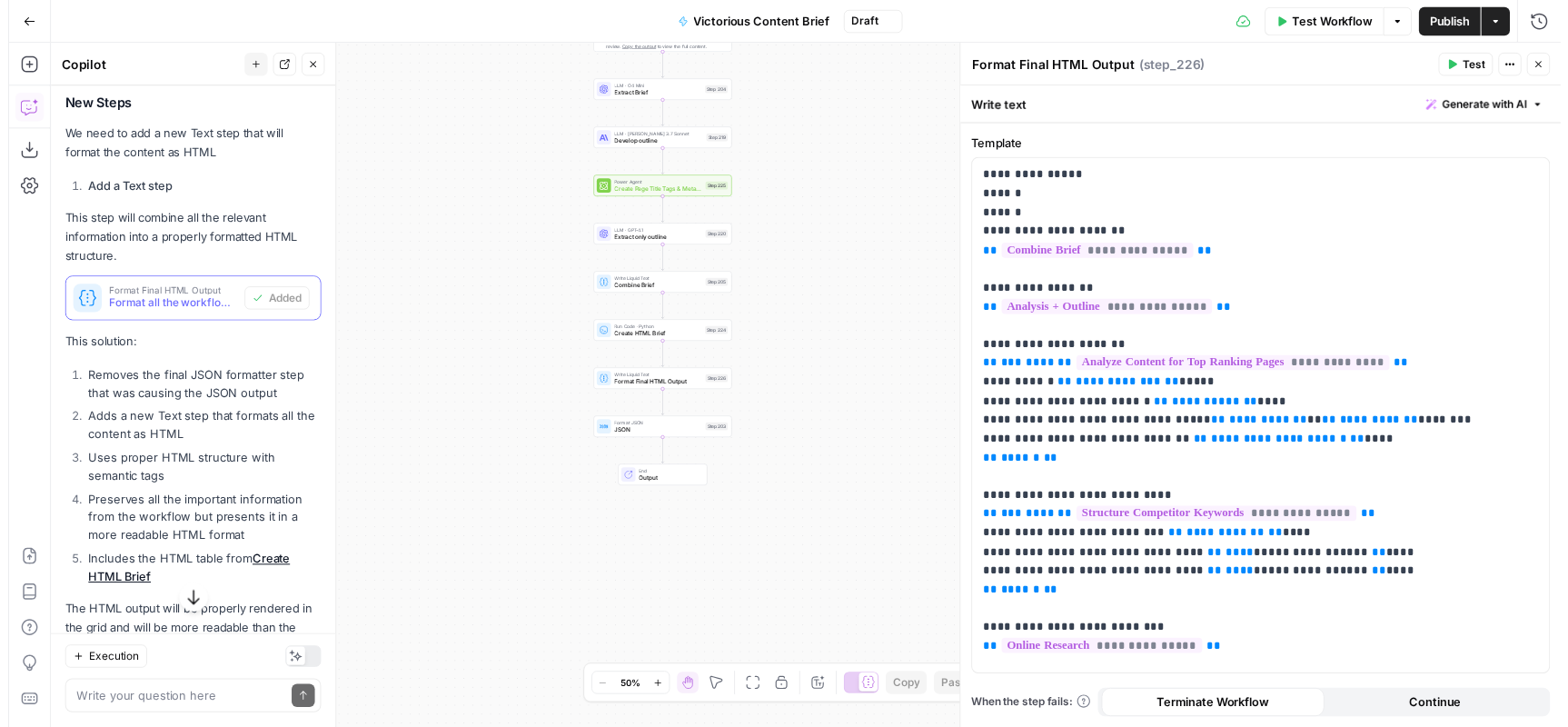 scroll, scrollTop: 640, scrollLeft: 0, axis: vertical 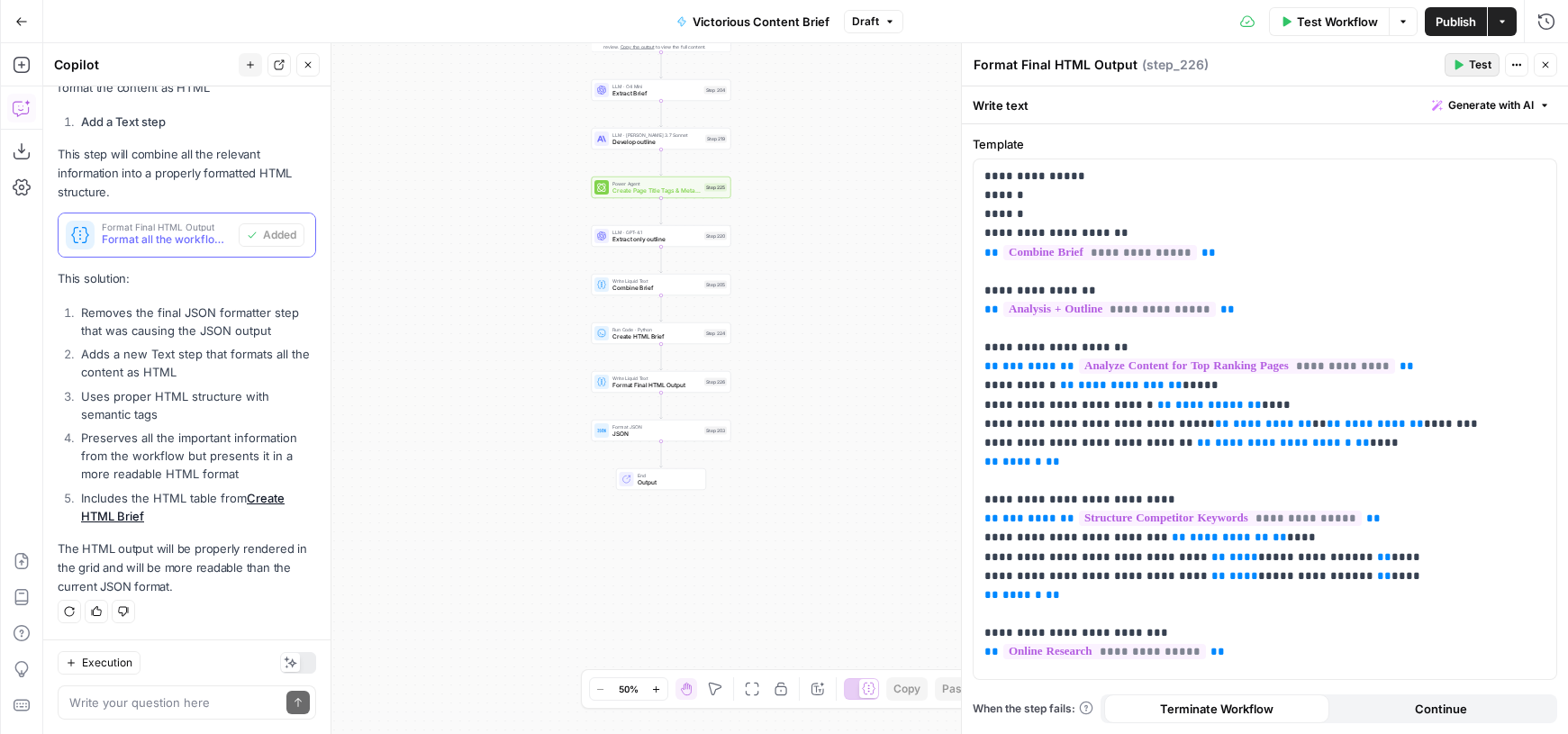 click on "Test" at bounding box center (1480, 65) 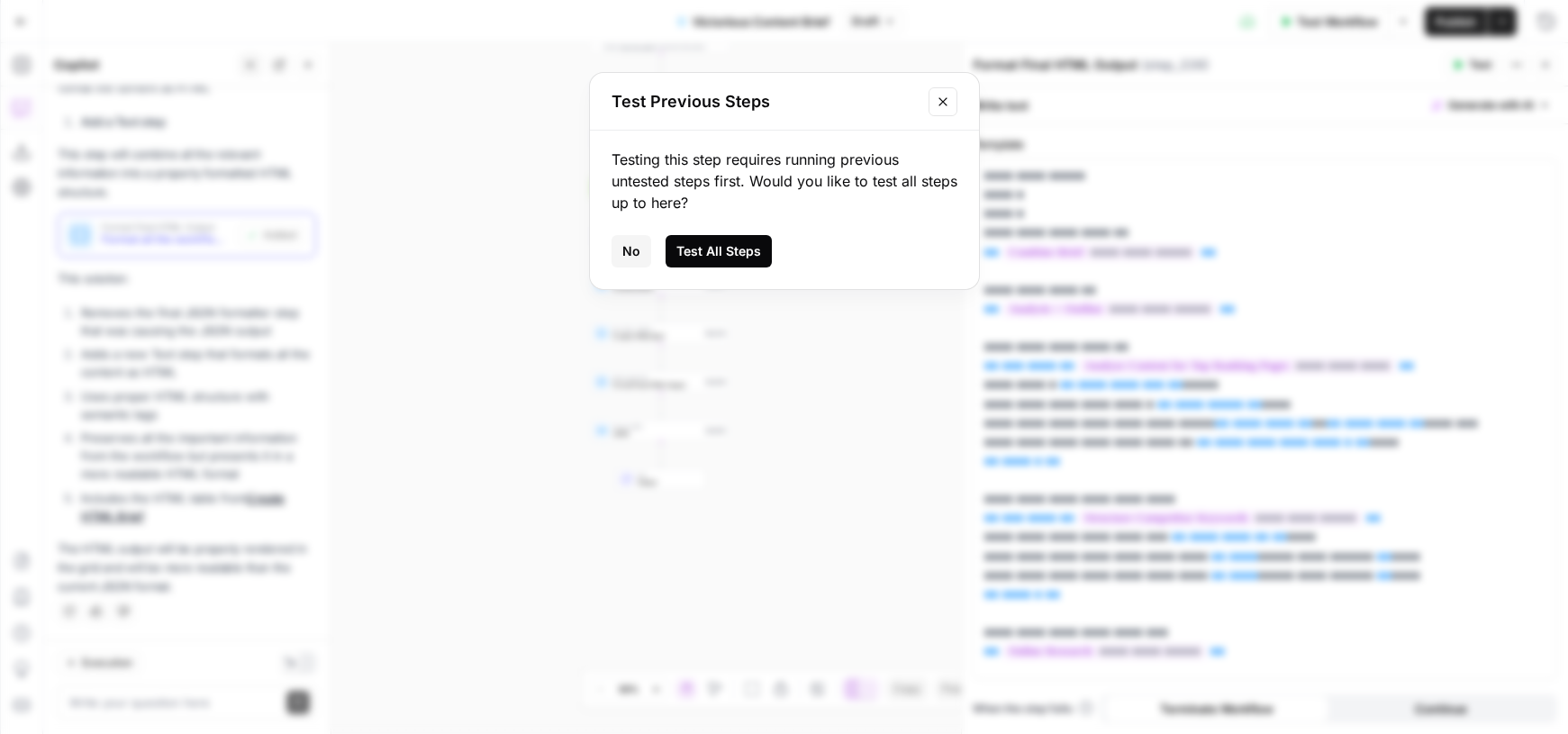 click on "Test All Steps" at bounding box center (719, 251) 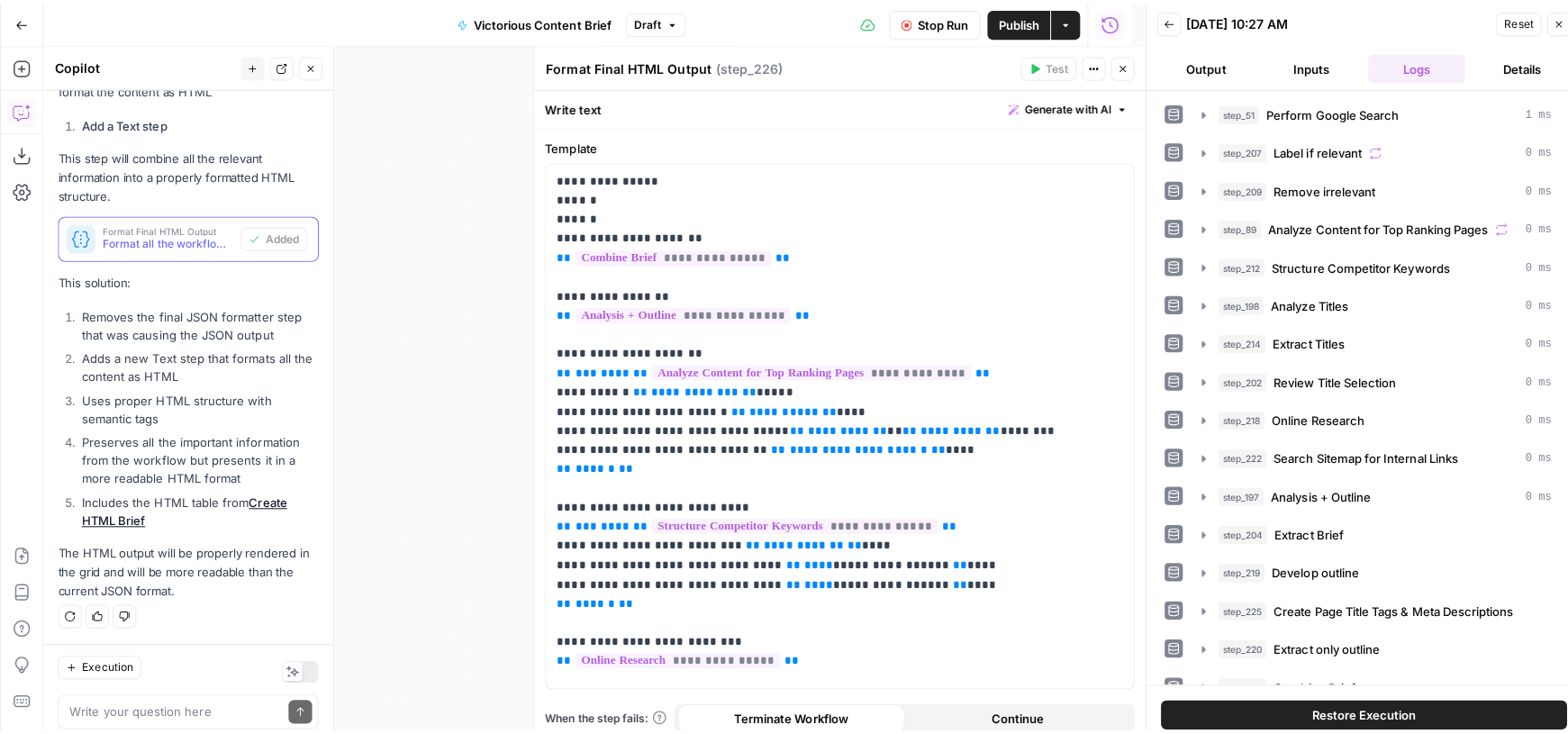 scroll, scrollTop: 634, scrollLeft: 0, axis: vertical 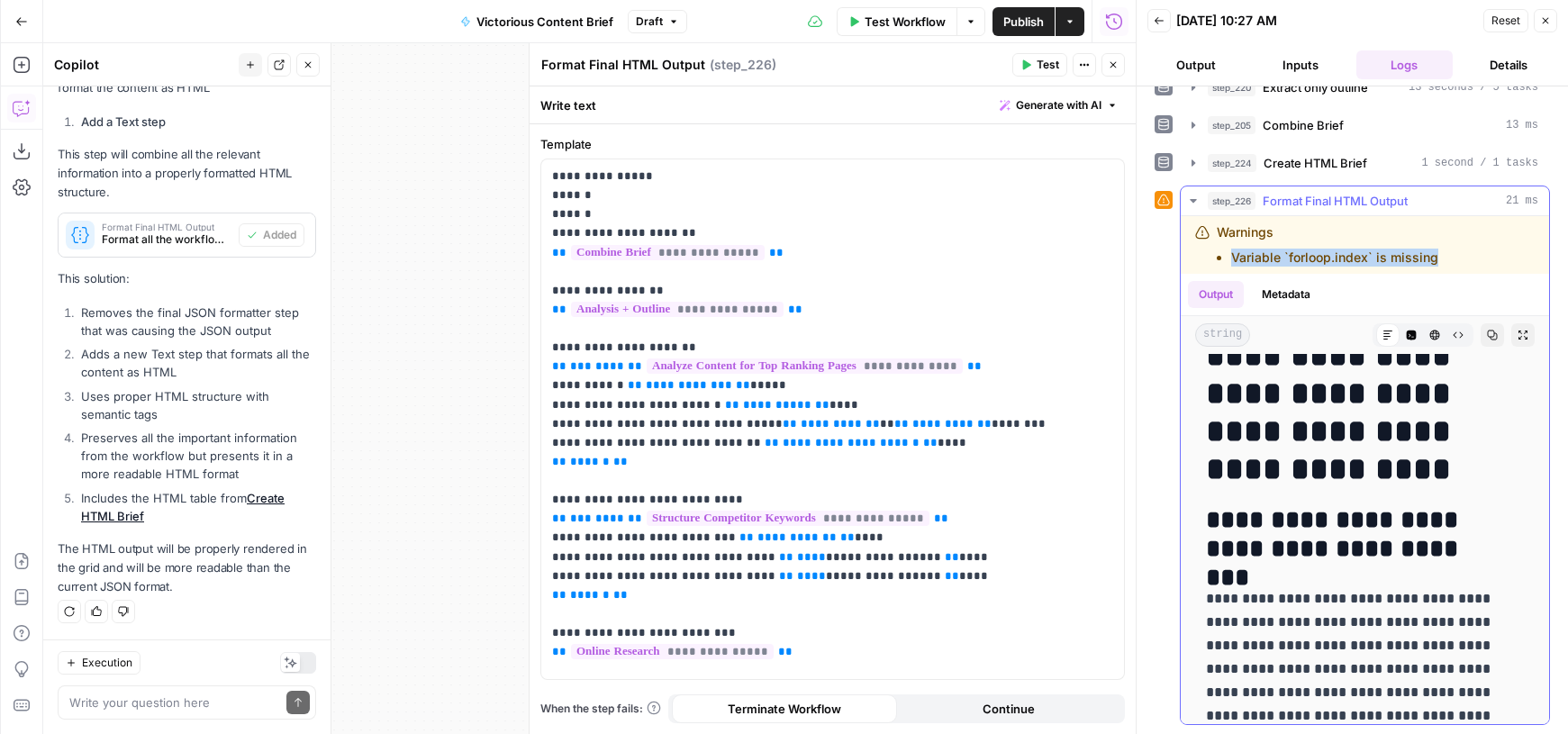 drag, startPoint x: 1449, startPoint y: 256, endPoint x: 1223, endPoint y: 265, distance: 226.17913 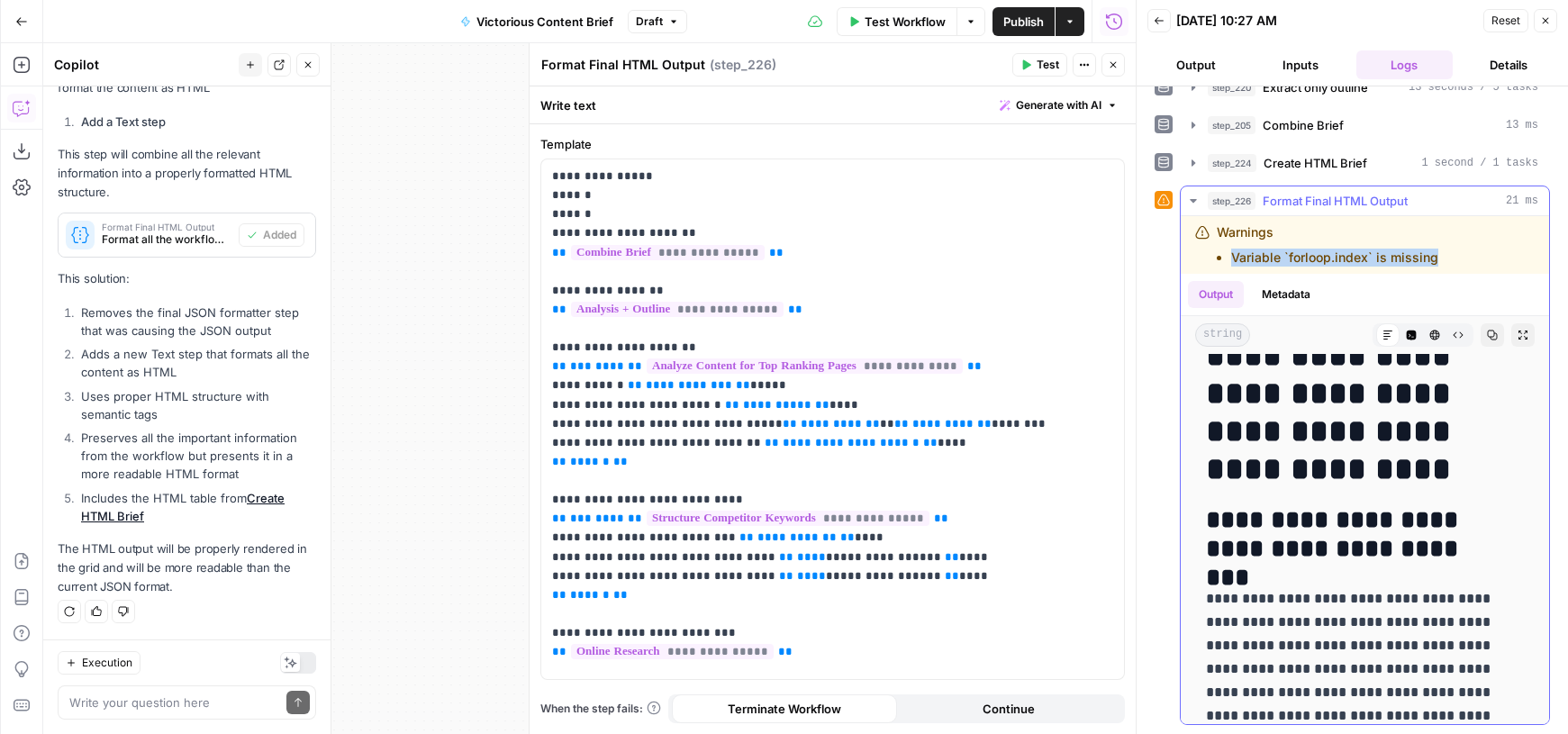 click on "Warnings Variable `forloop.index` is missing" at bounding box center [1341, 245] 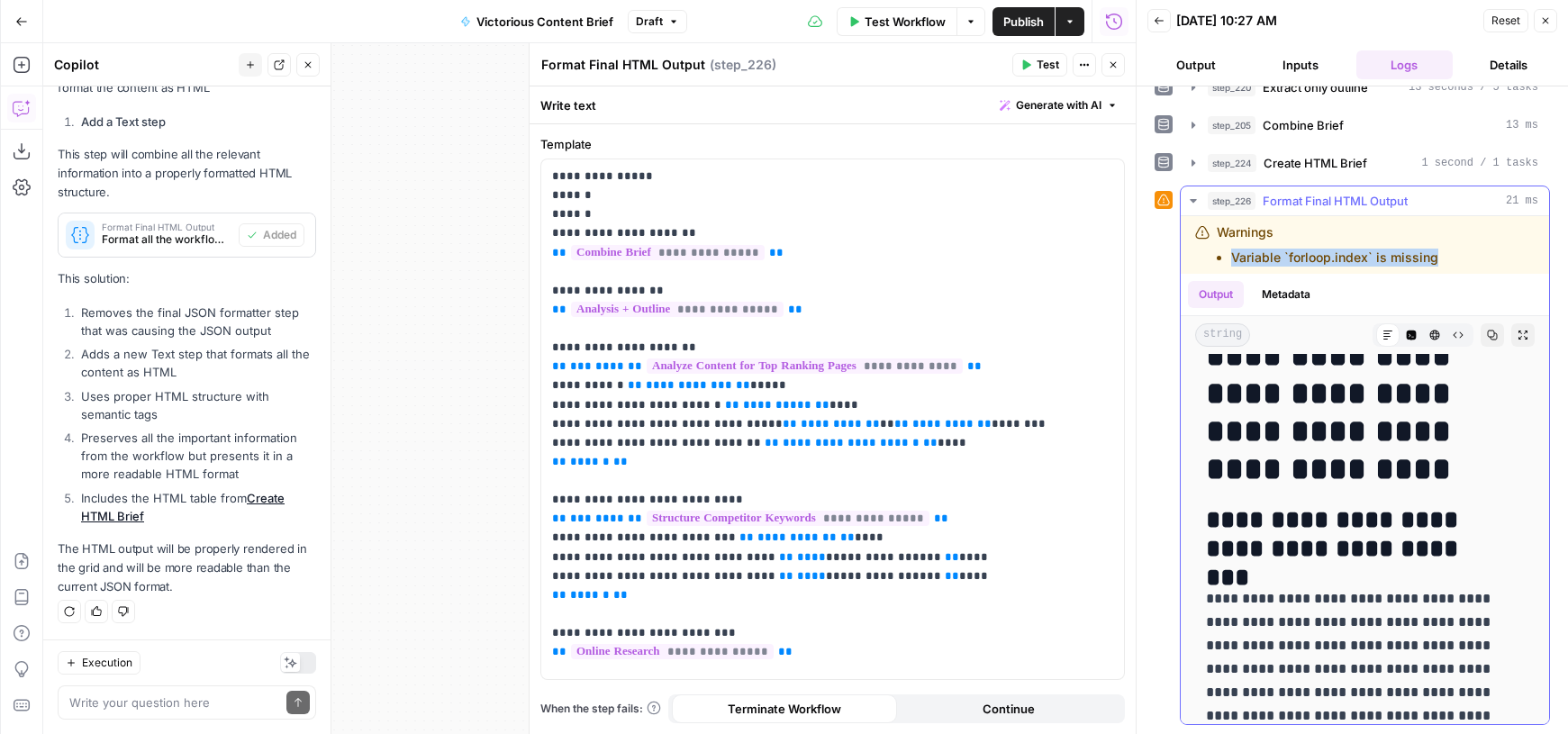 copy on "Variable `forloop.index` is missing" 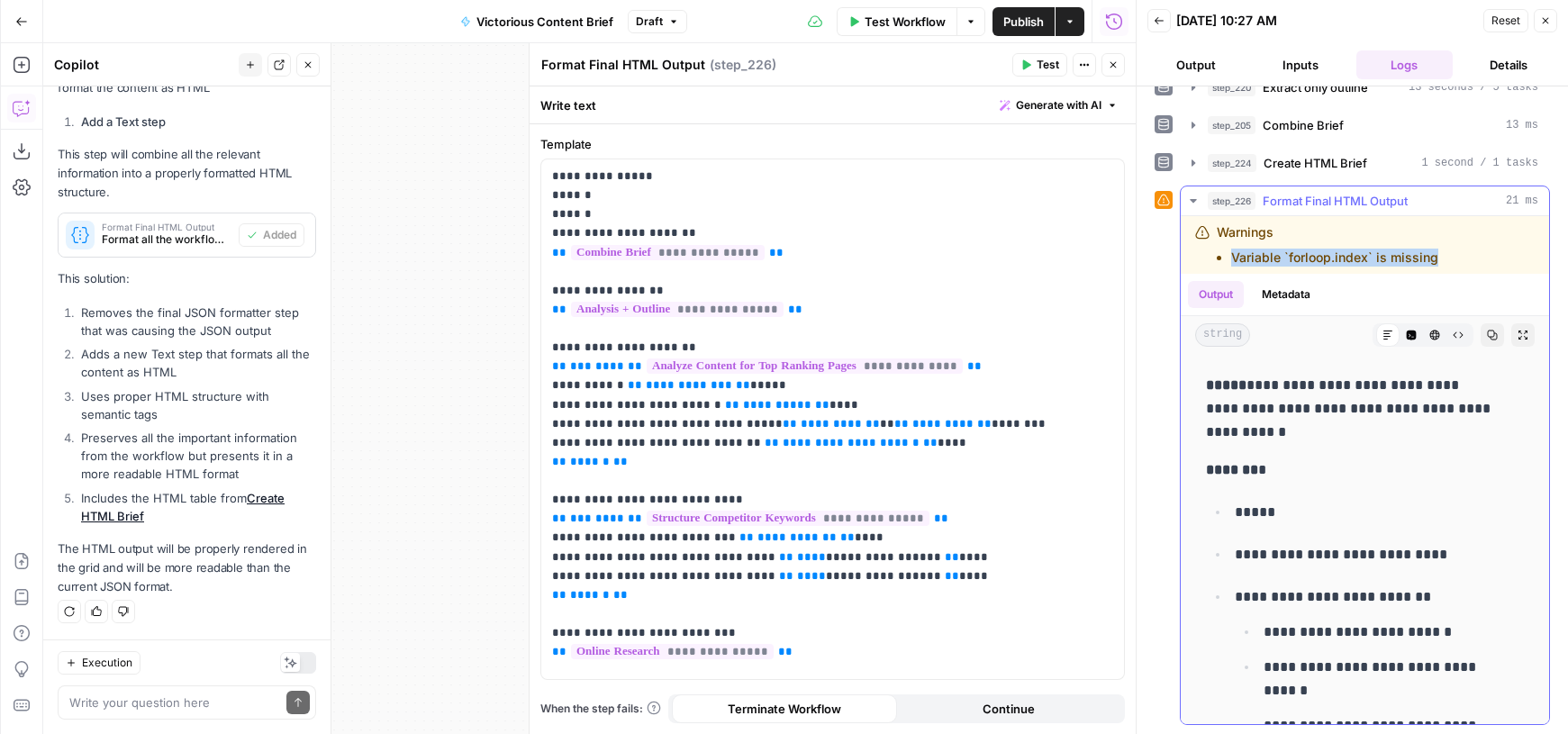 scroll, scrollTop: 16144, scrollLeft: 0, axis: vertical 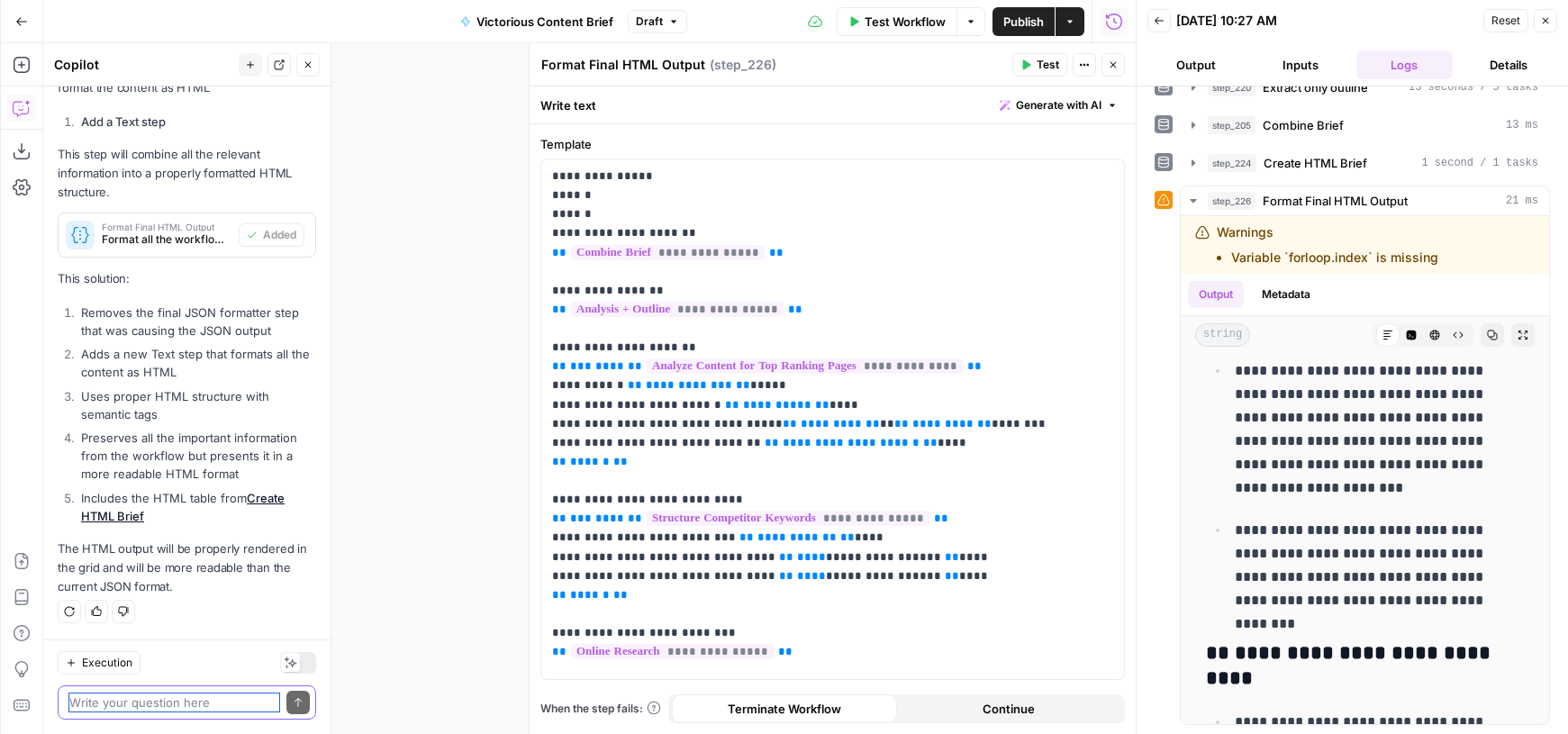 click at bounding box center [174, 702] 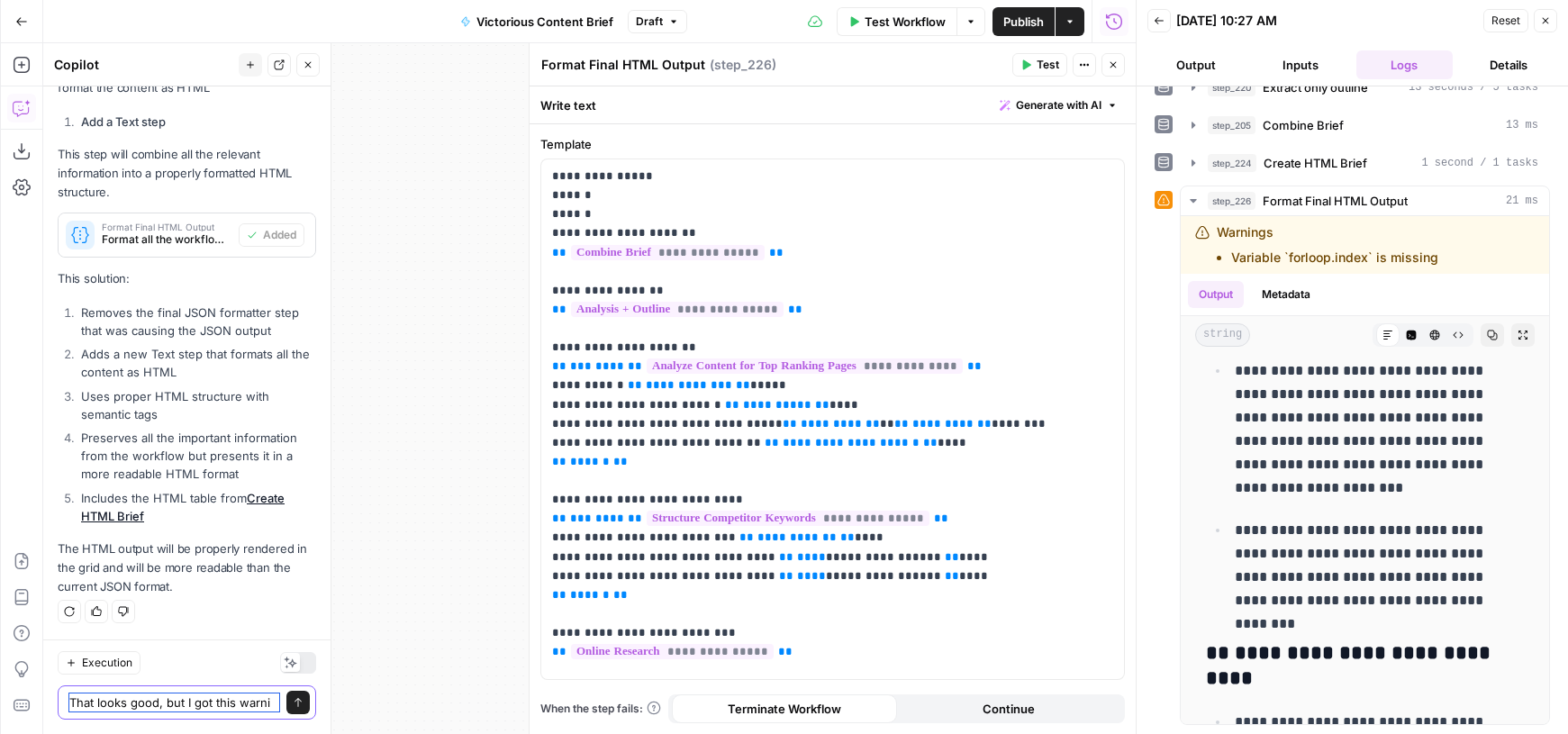 scroll, scrollTop: 652, scrollLeft: 0, axis: vertical 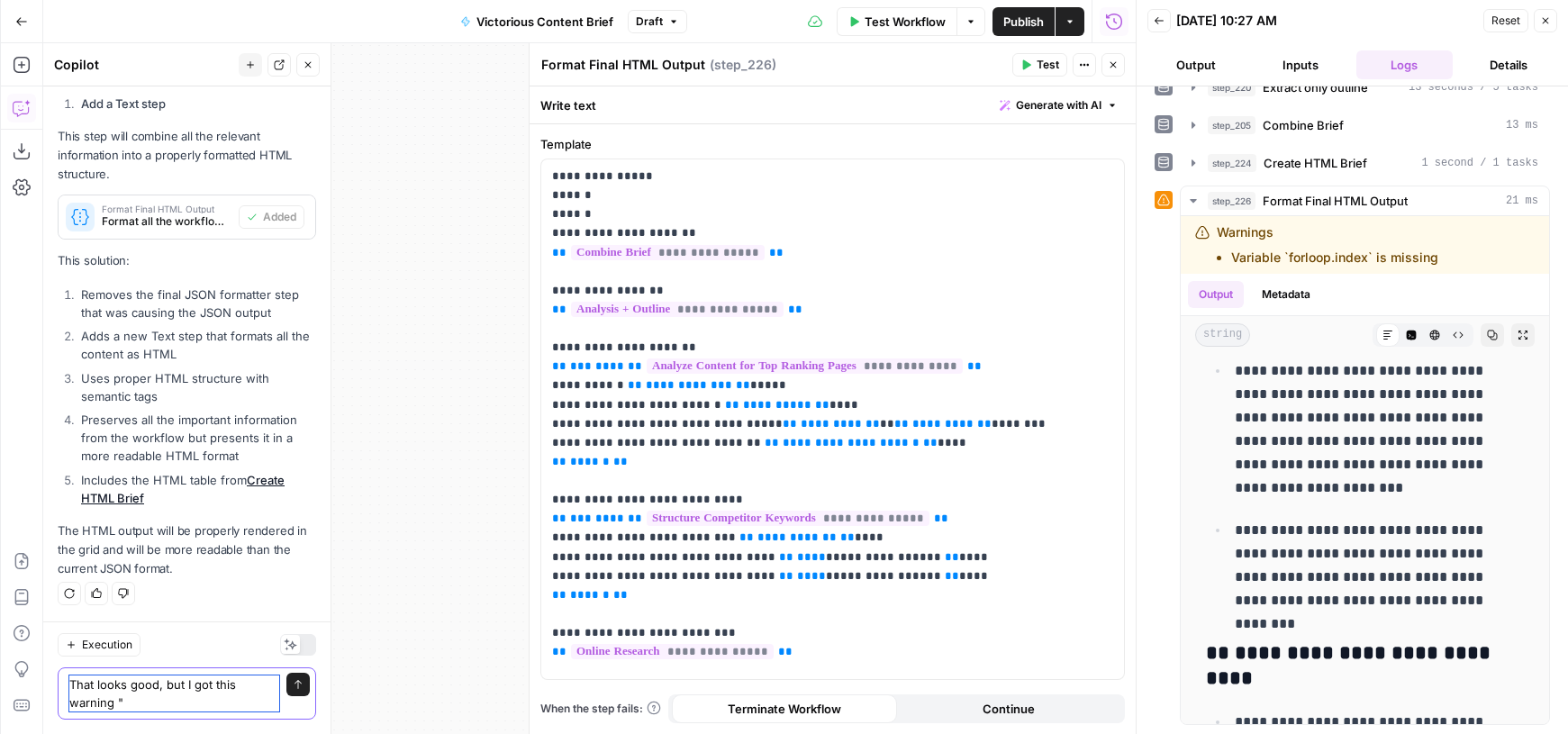 paste on "Variable `forloop.index` is missing" 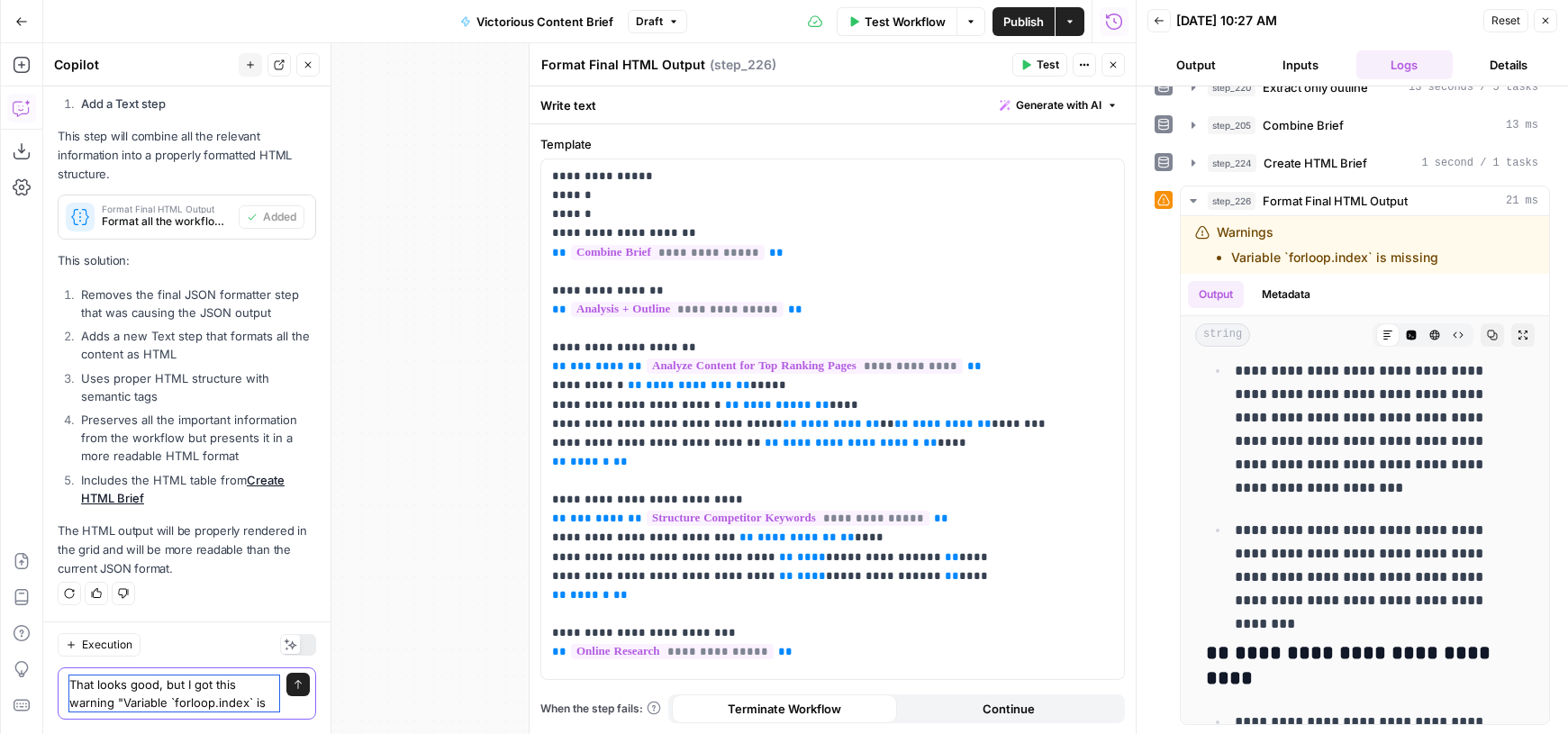 scroll, scrollTop: 670, scrollLeft: 0, axis: vertical 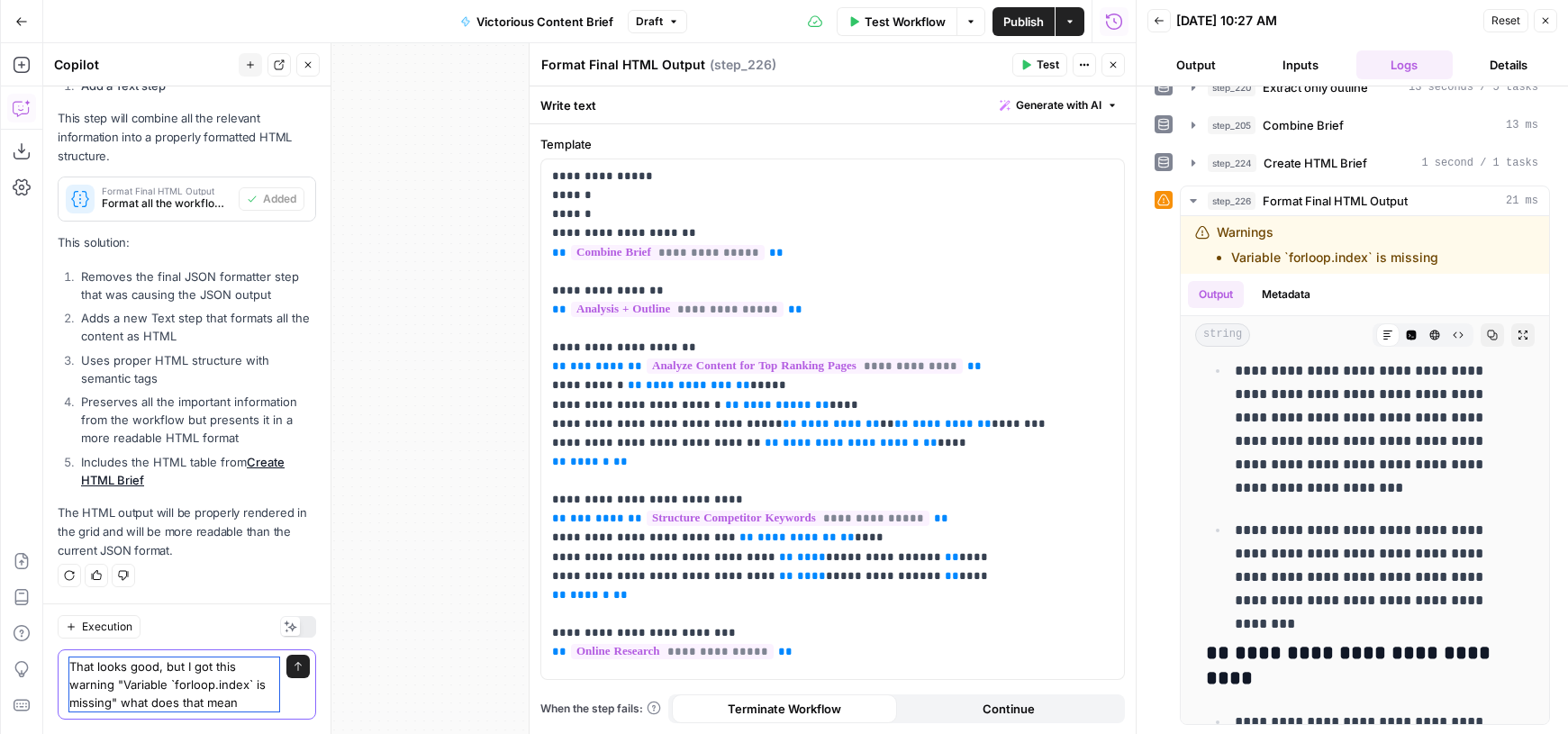 type on "That looks good, but I got this warning "Variable `forloop.index` is missing" what does that mean?" 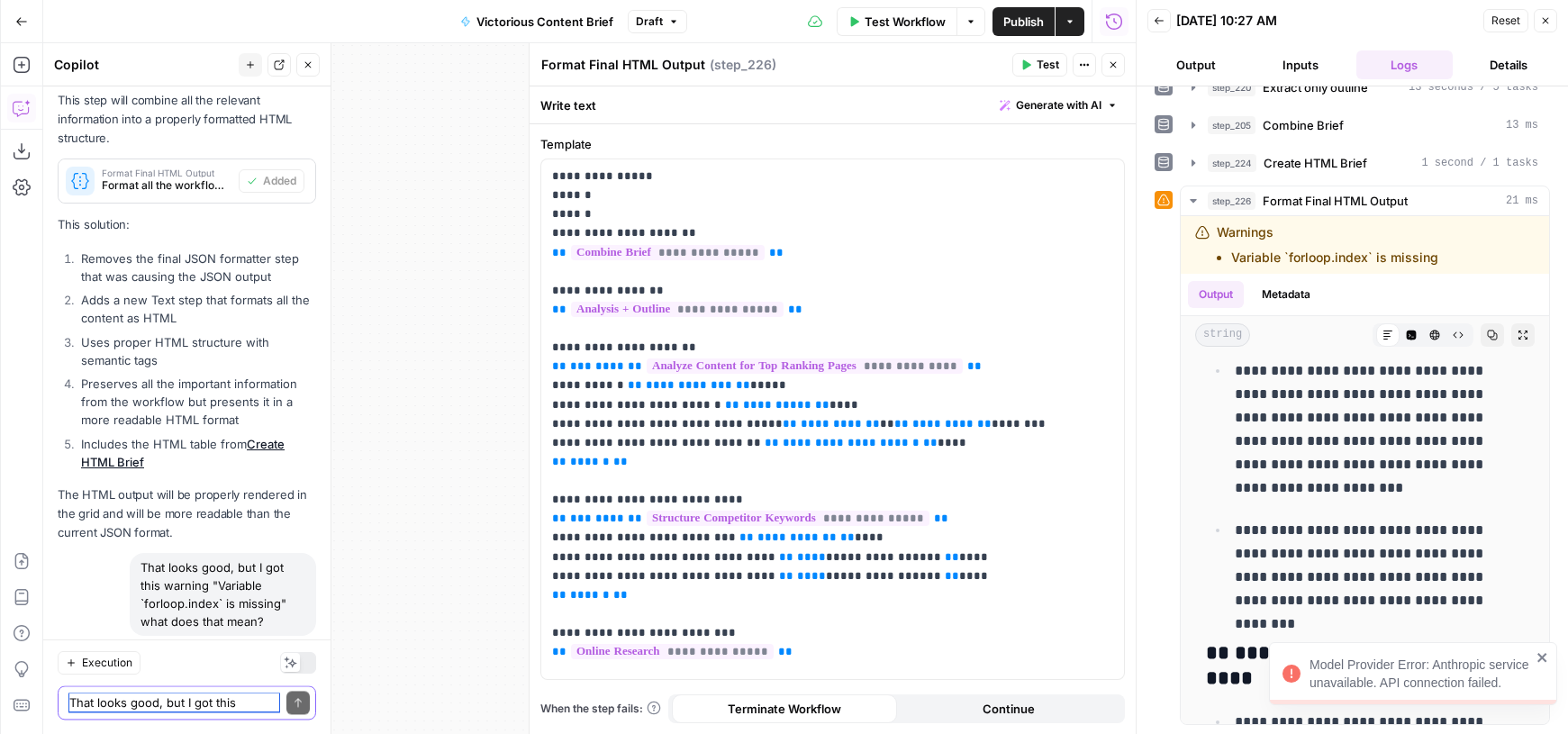 scroll, scrollTop: 728, scrollLeft: 0, axis: vertical 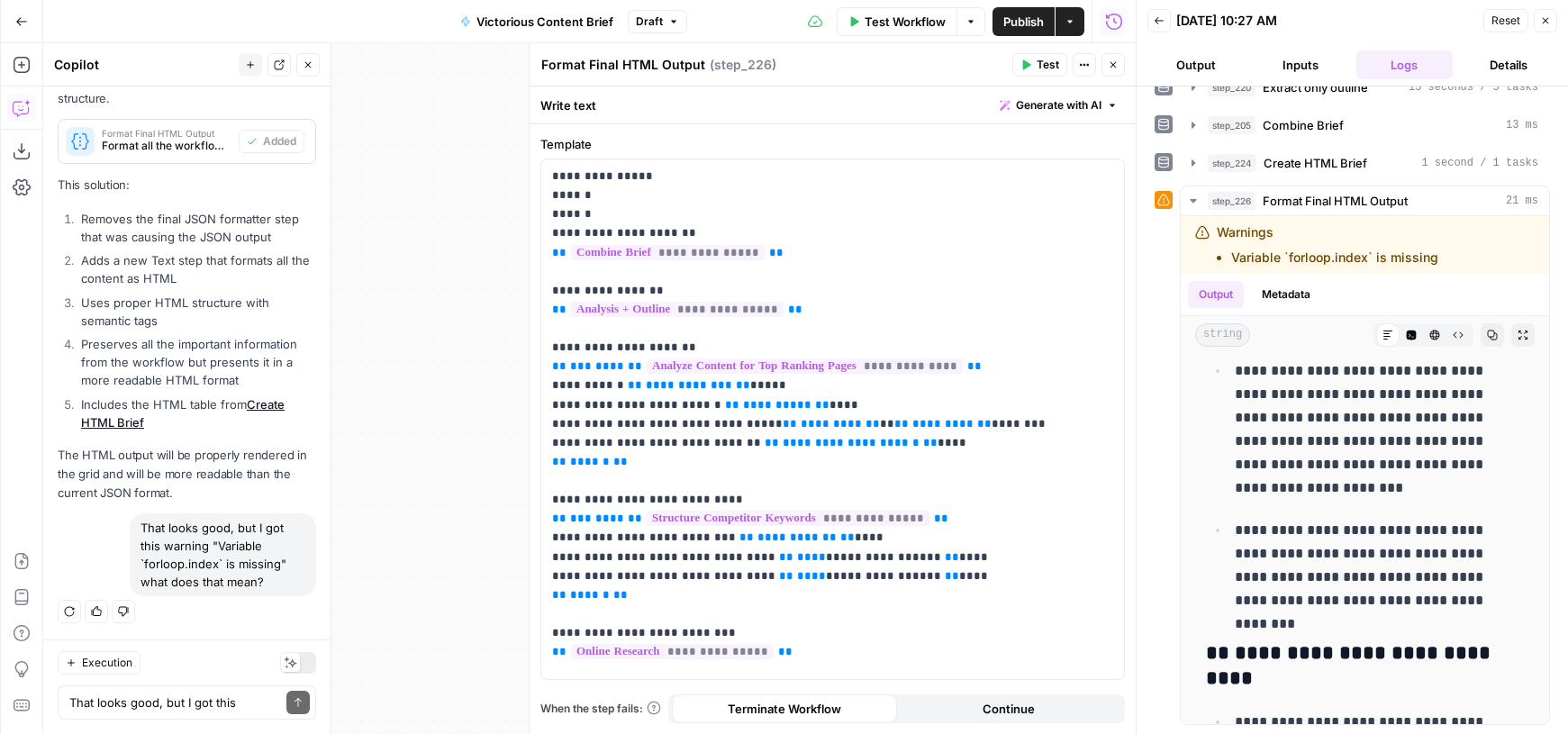 click on "That looks good, but I got this warning "Variable `forloop.index` is missing" what does that mean?" at bounding box center (222, 555) 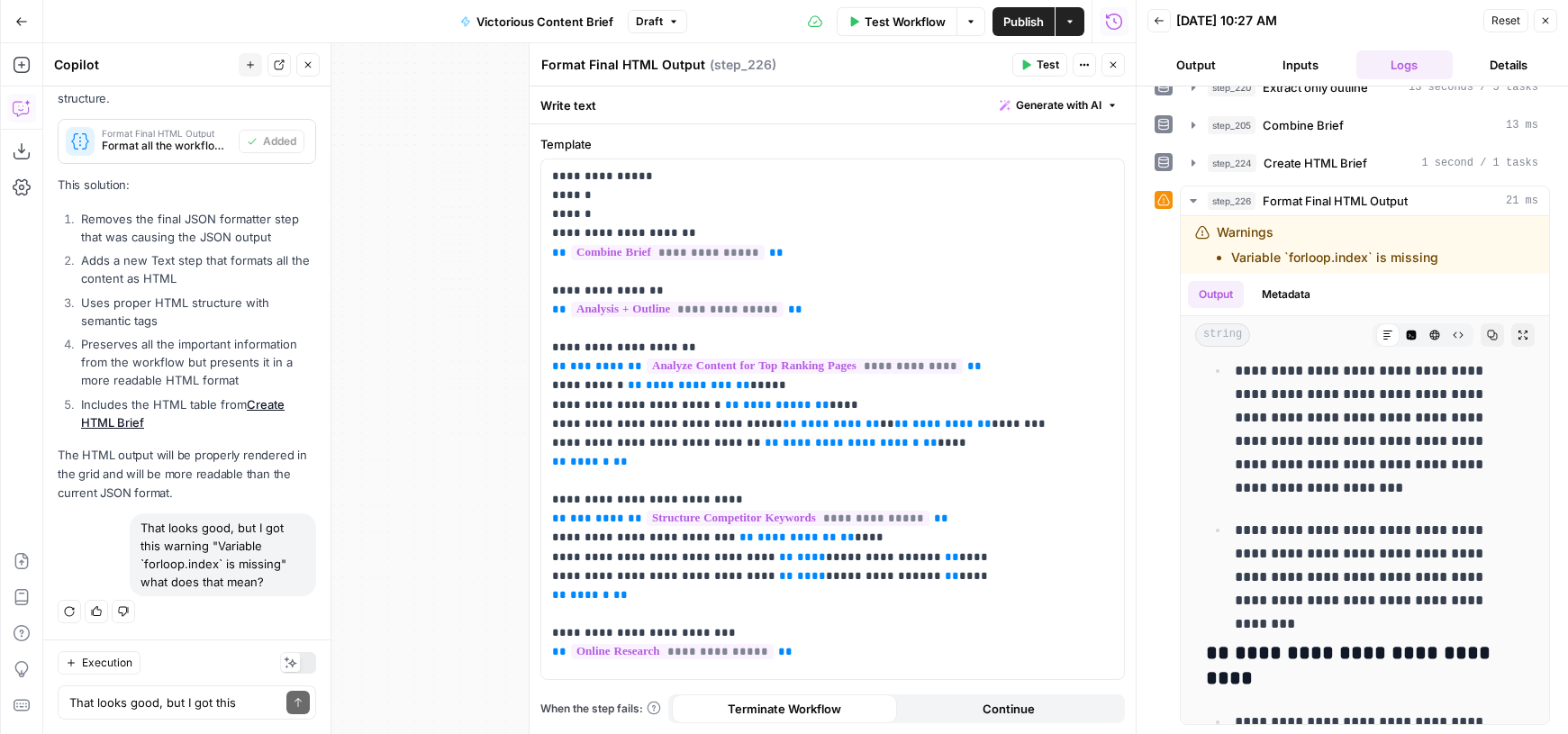 click on "That looks good, but I got this warning "Variable `forloop.index` is missing" what does that mean?" at bounding box center [222, 555] 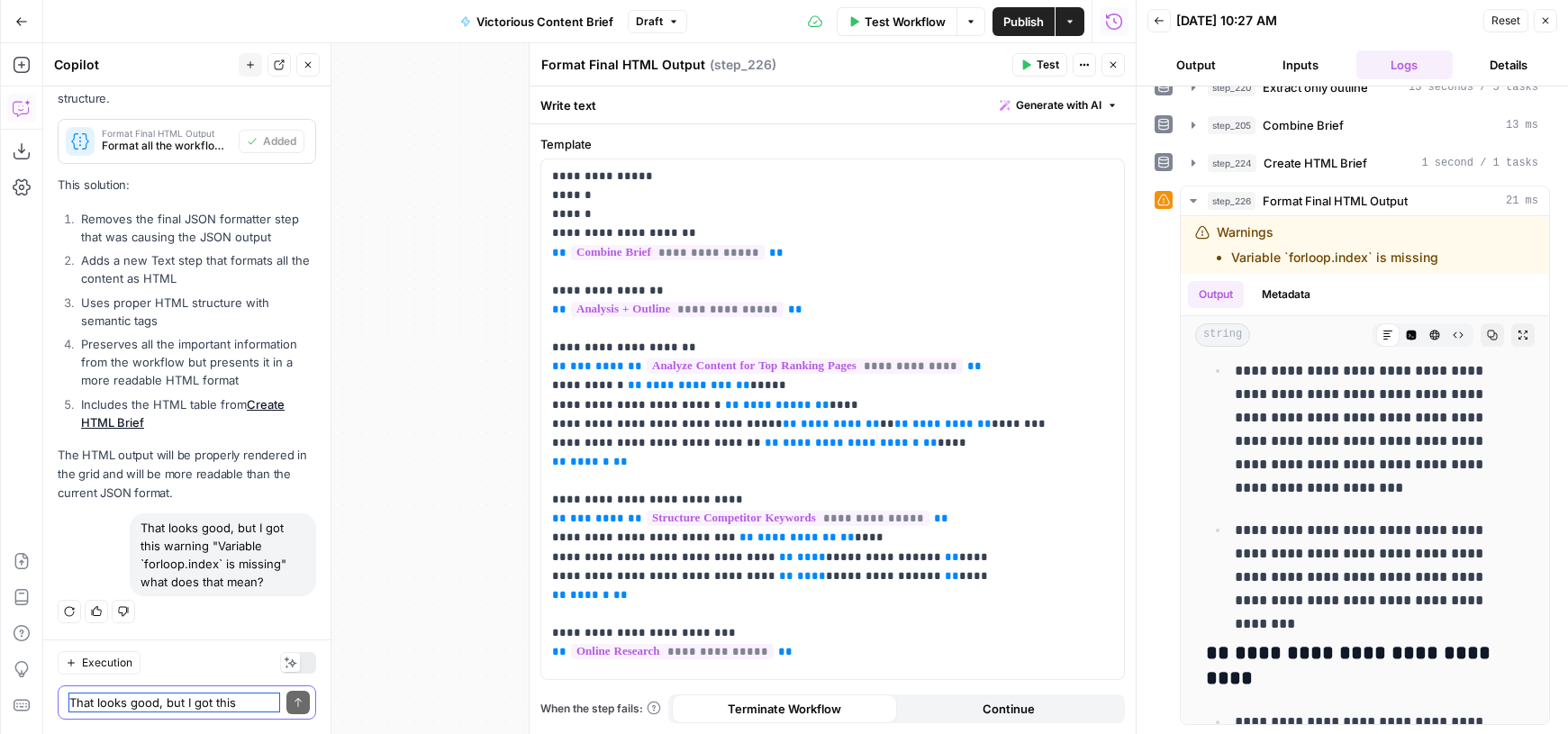 click on "That looks good, but I got this warning "Variable `forloop.index` is missing" what does that mean?" at bounding box center (174, 702) 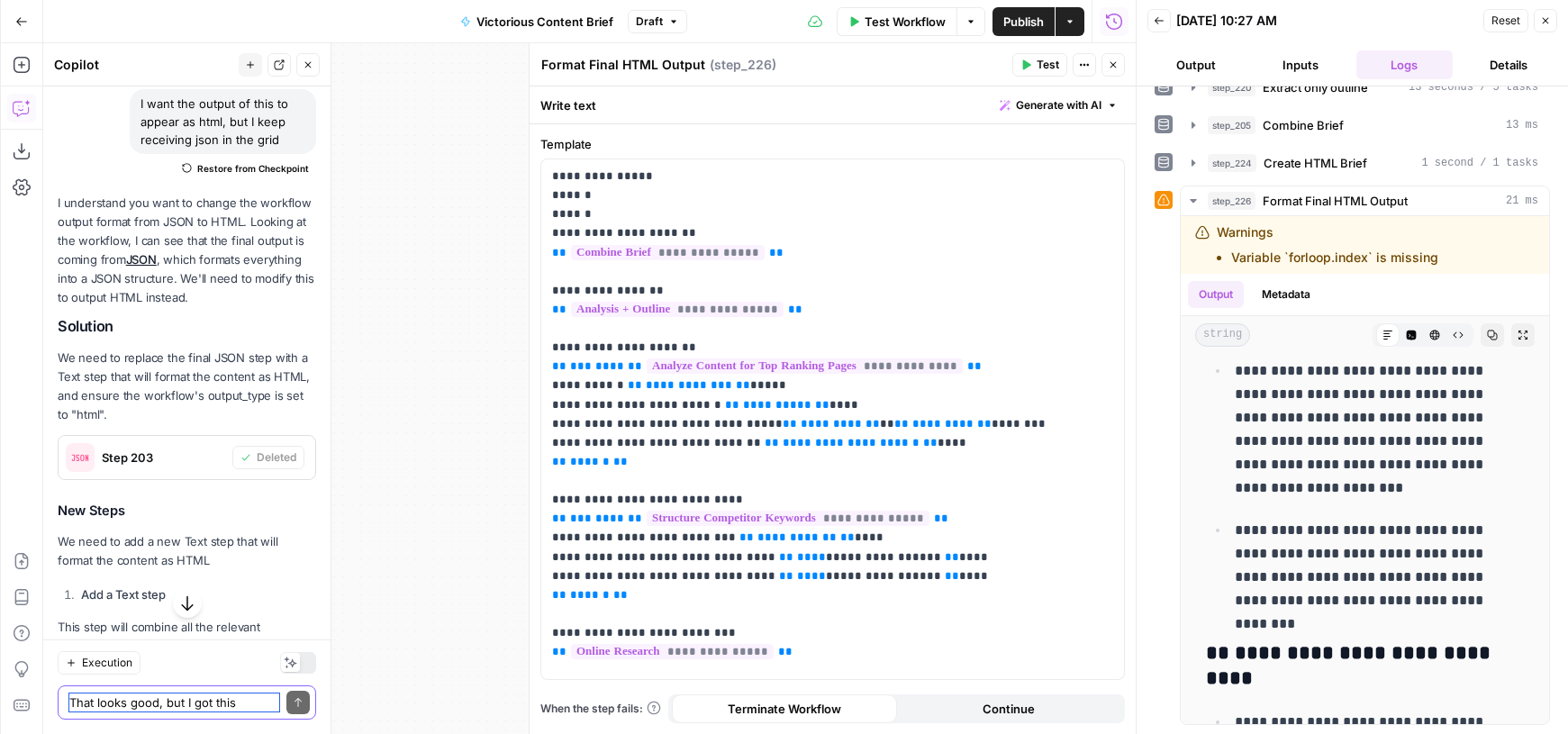 scroll, scrollTop: 728, scrollLeft: 0, axis: vertical 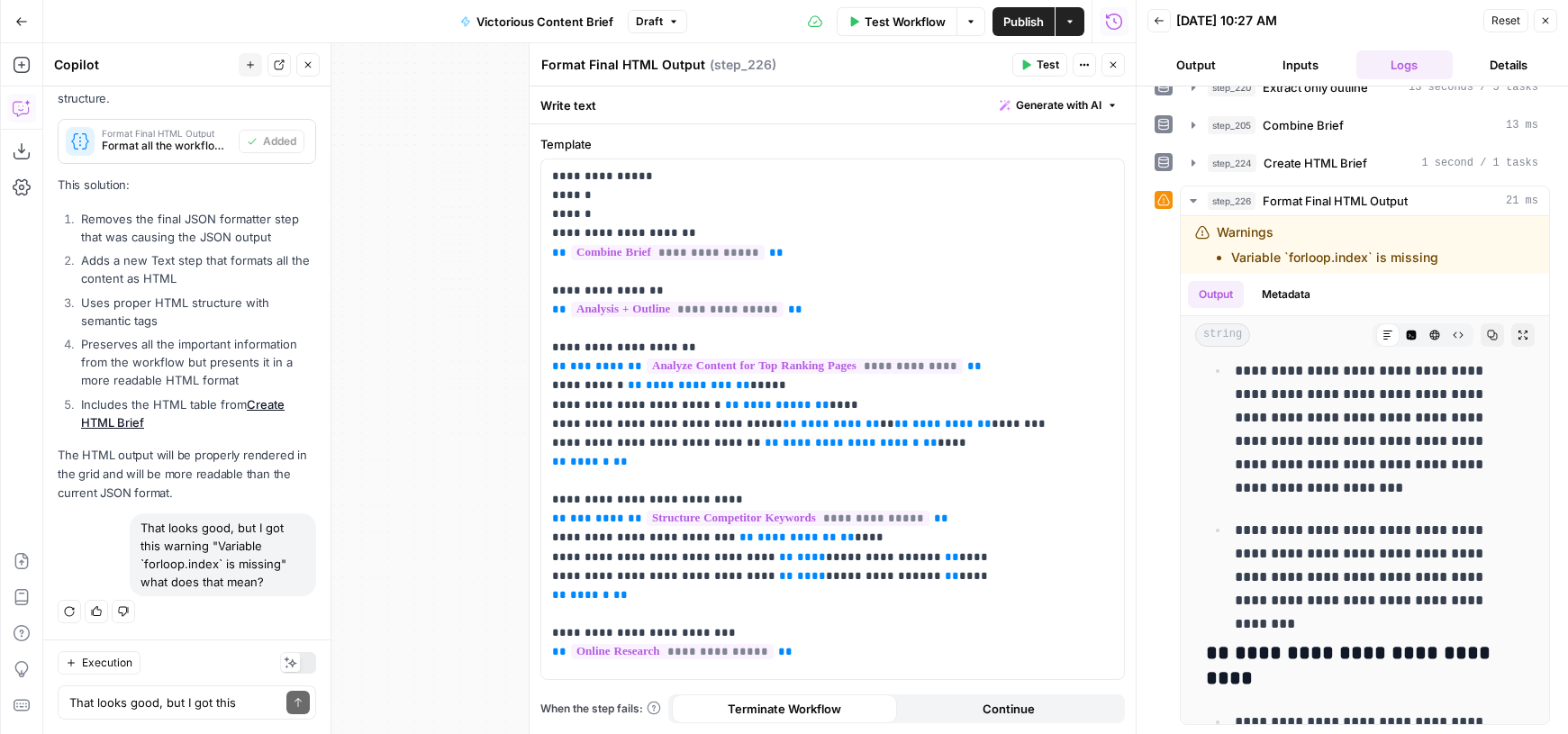click on "That looks good, but I got this warning "Variable `forloop.index` is missing" what does that mean?" at bounding box center (222, 555) 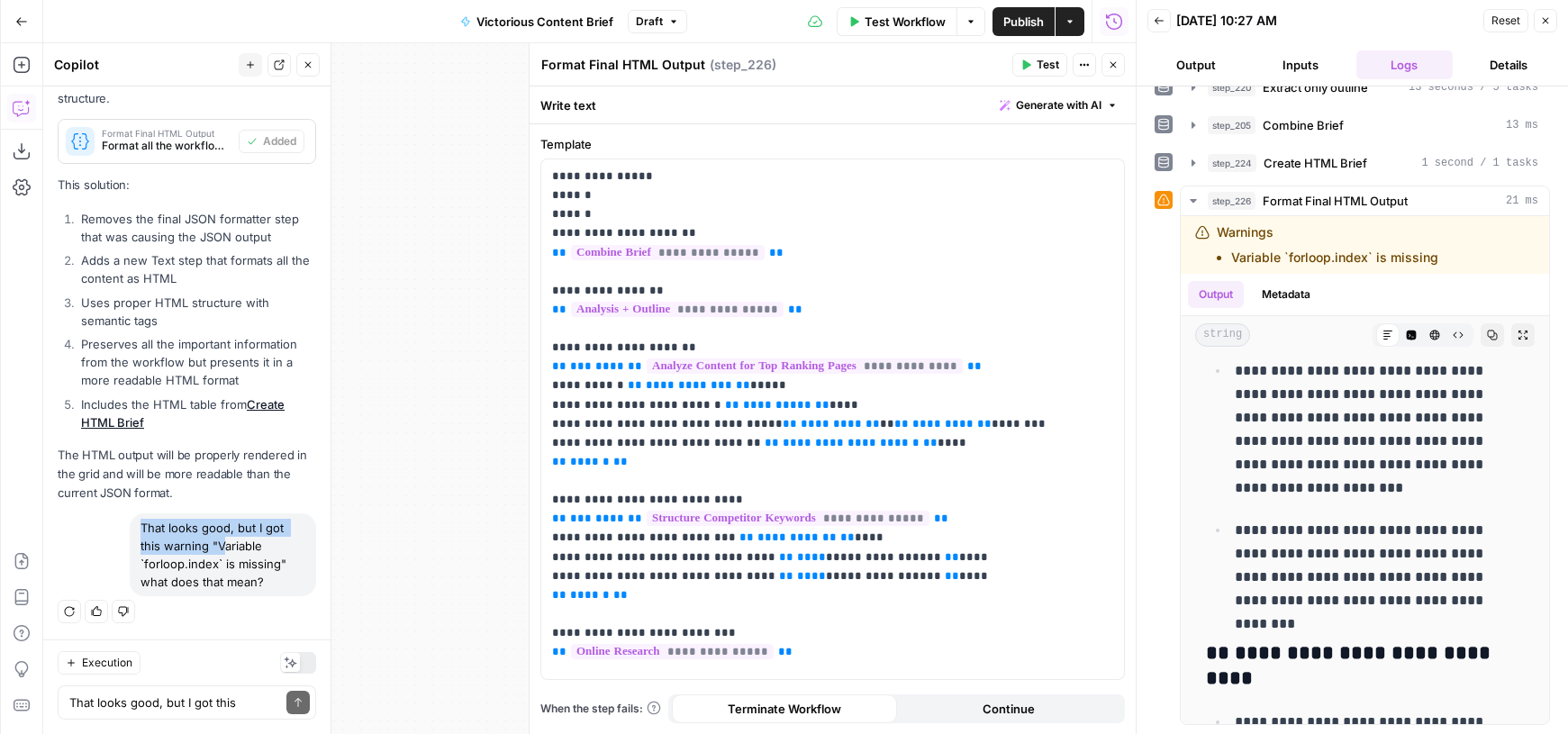 drag, startPoint x: 227, startPoint y: 540, endPoint x: 104, endPoint y: 536, distance: 123.06502 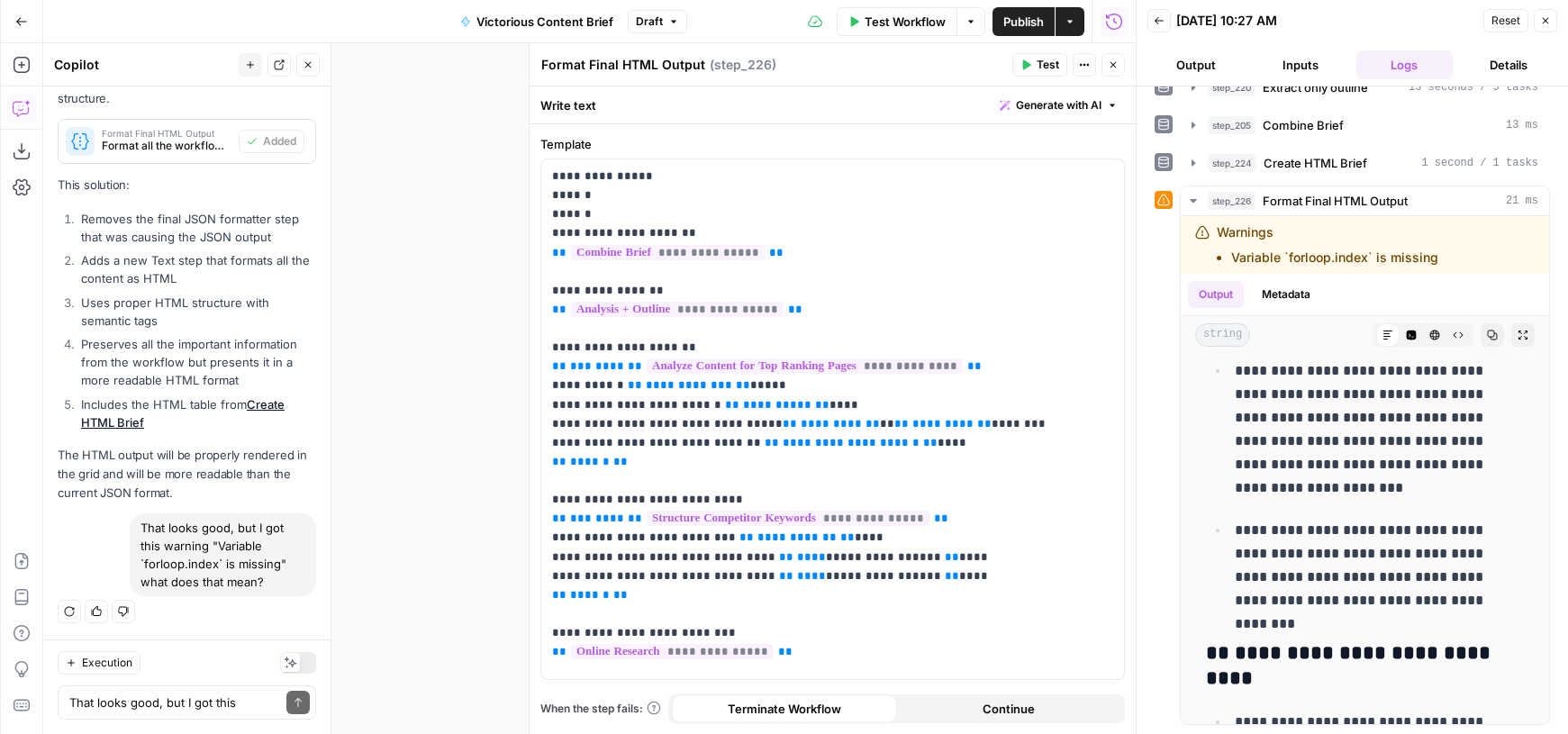 click on "That looks good, but I got this warning "Variable `forloop.index` is missing" what does that mean?" at bounding box center (222, 555) 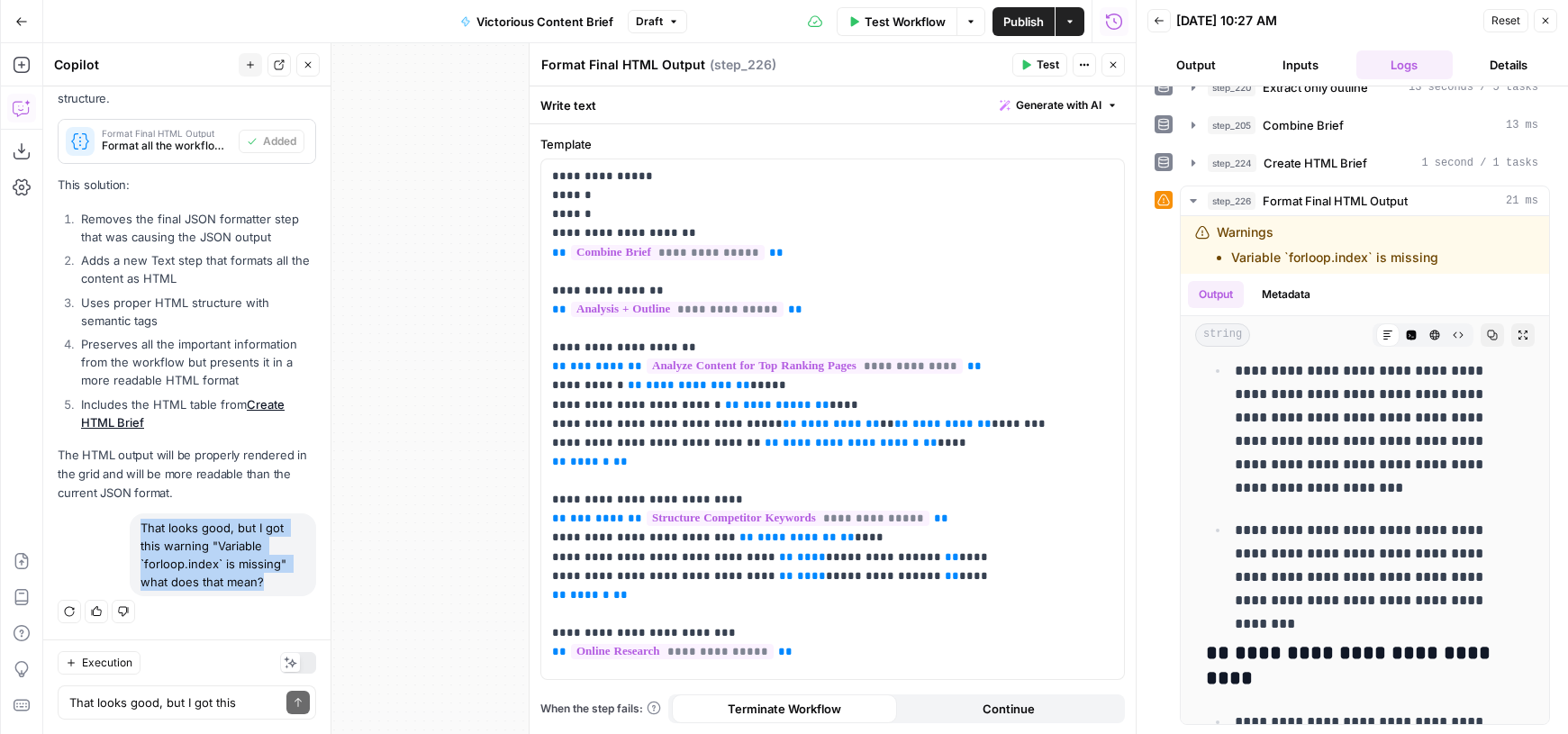 drag, startPoint x: 274, startPoint y: 575, endPoint x: 77, endPoint y: 505, distance: 209.067 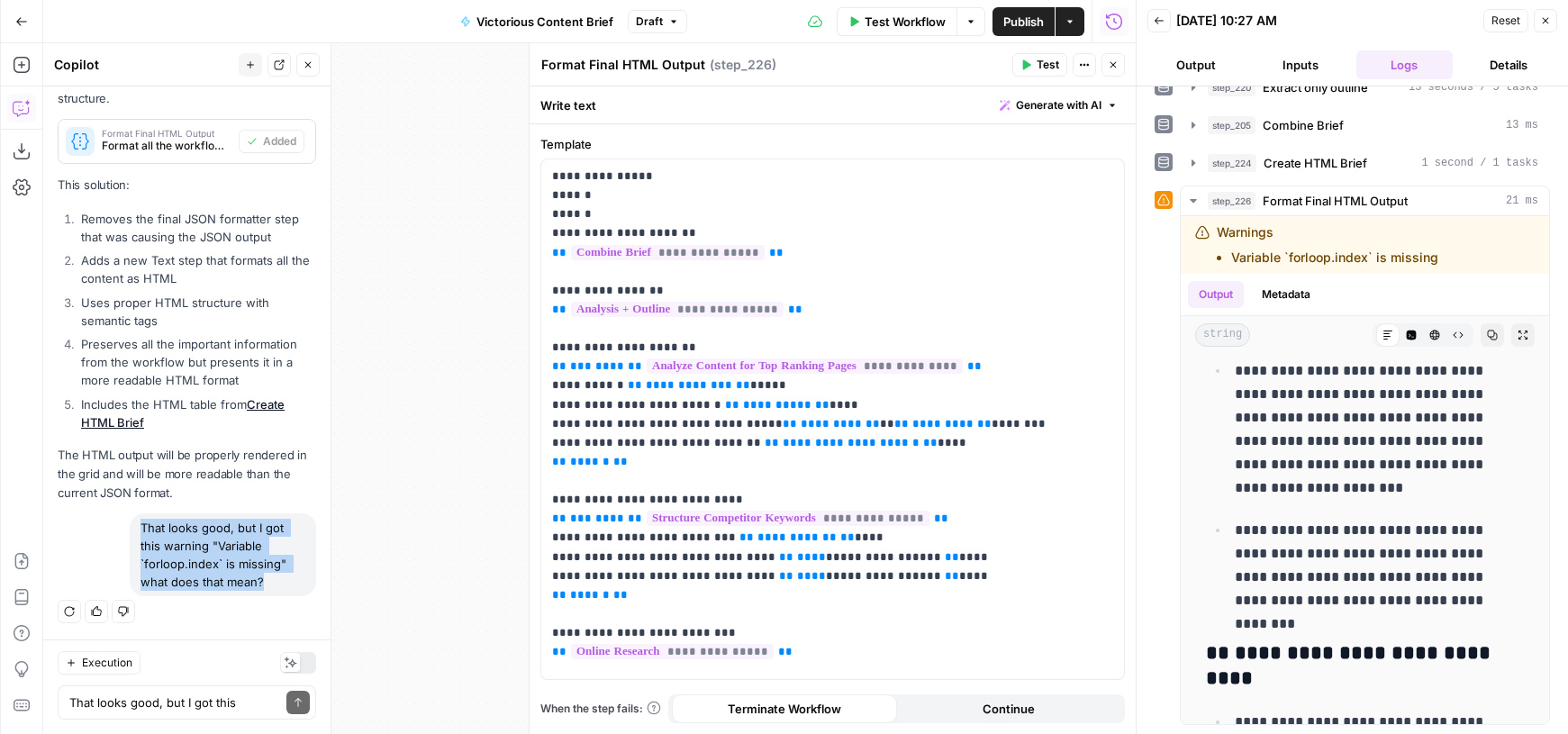 copy on "That looks good, but I got this warning "Variable `forloop.index` is missing" what does that mean?" 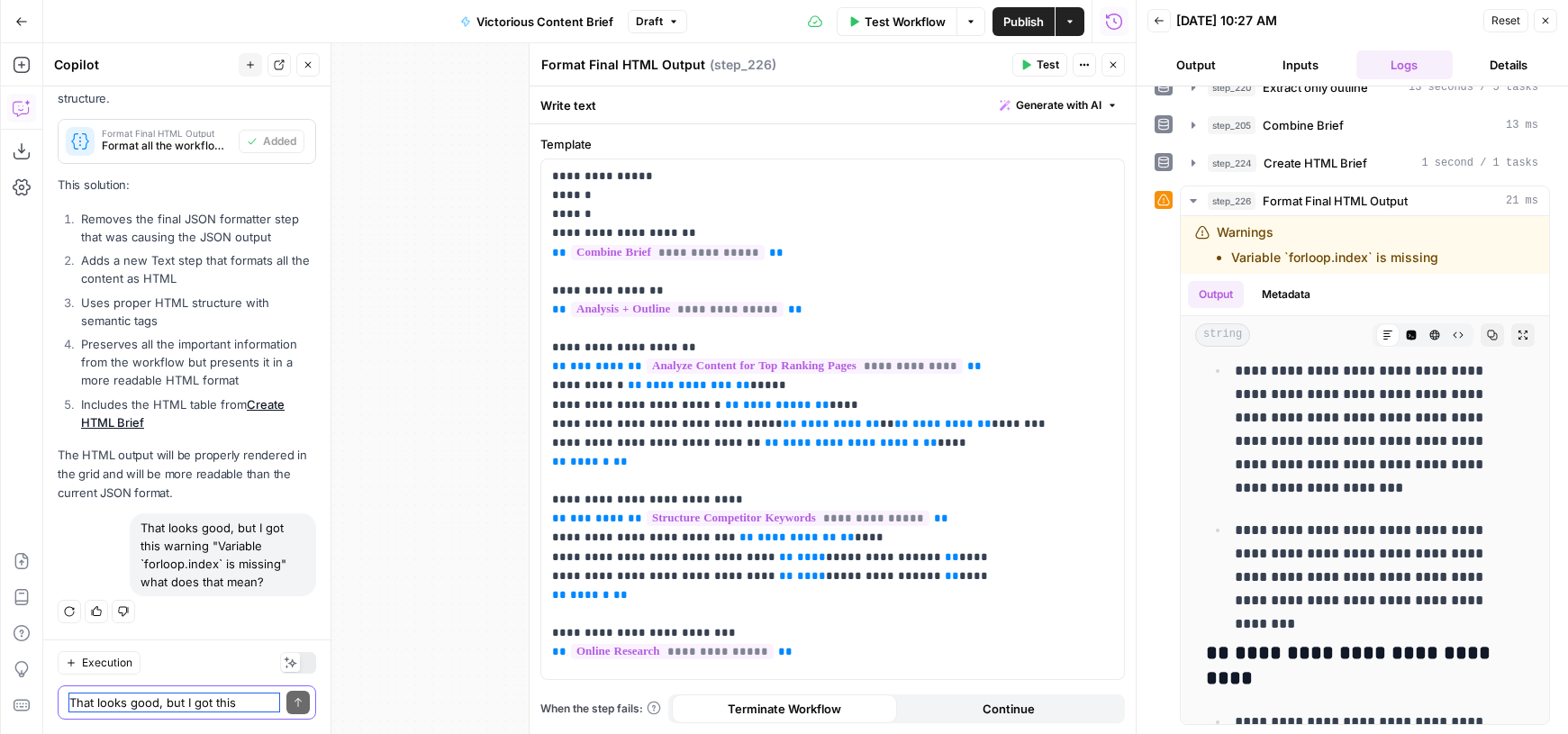 click on "That looks good, but I got this warning "Variable `forloop.index` is missing" what does that mean?" at bounding box center [174, 702] 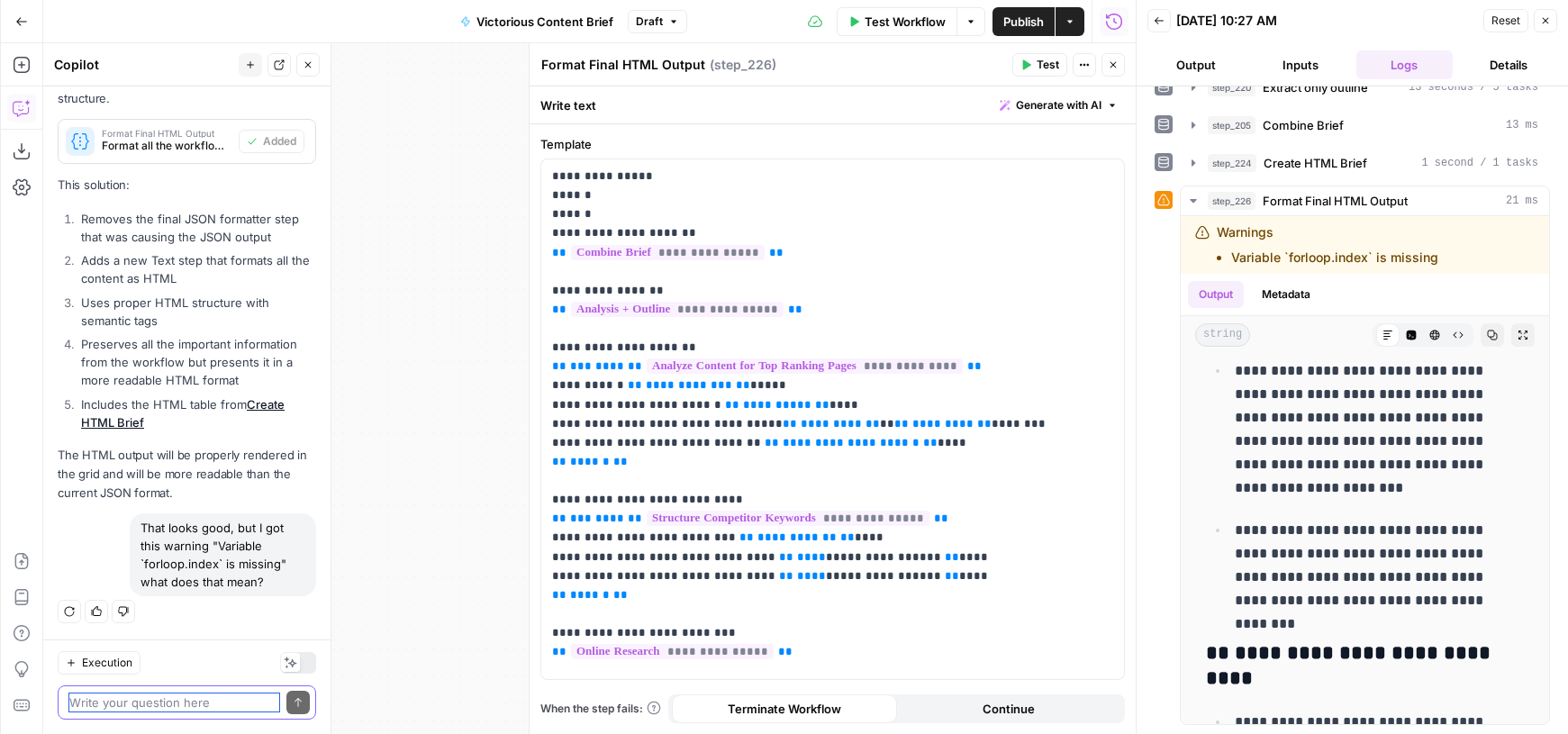 paste on "That looks good, but I got this warning "Variable `forloop.index` is missing" what does that mean?" 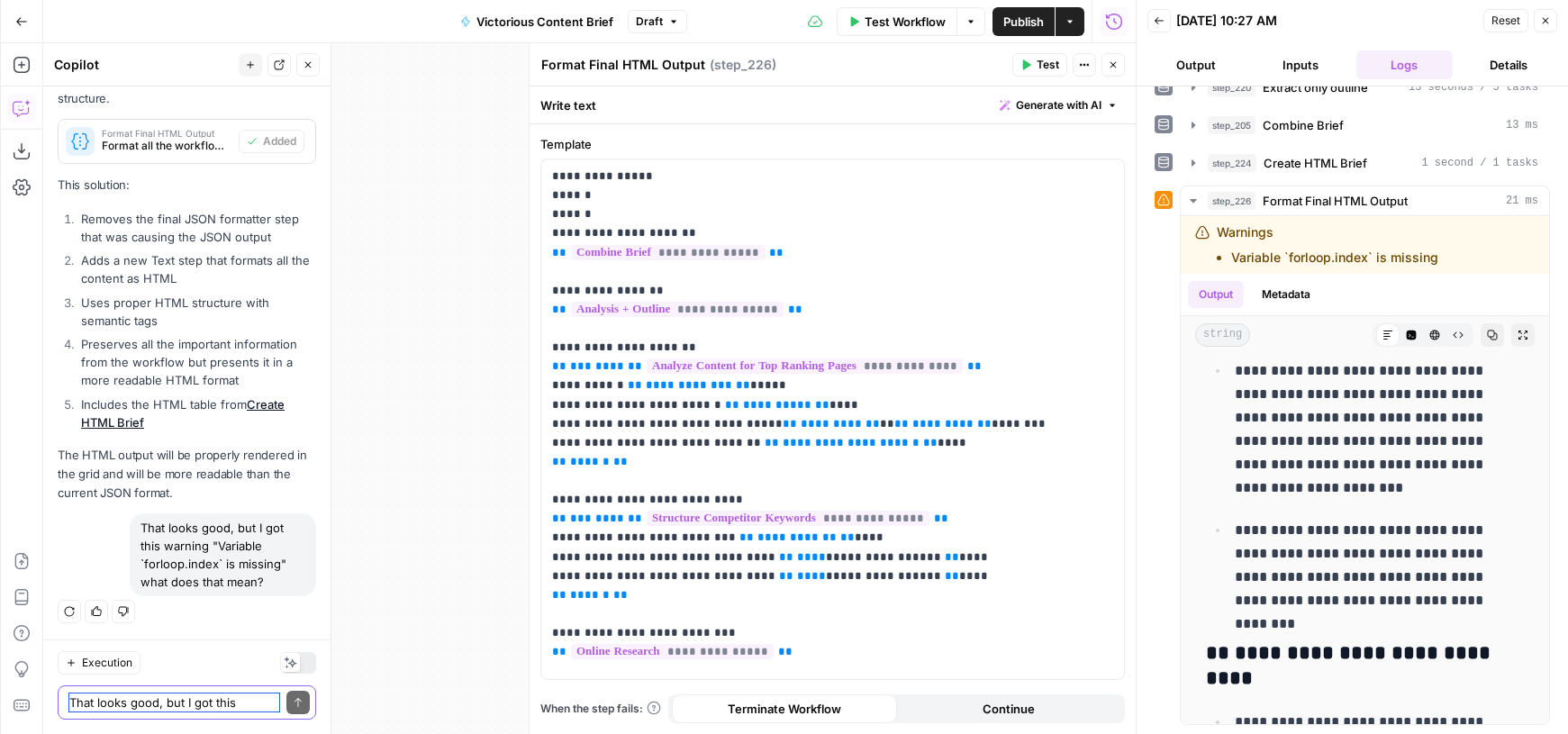 scroll, scrollTop: 782, scrollLeft: 0, axis: vertical 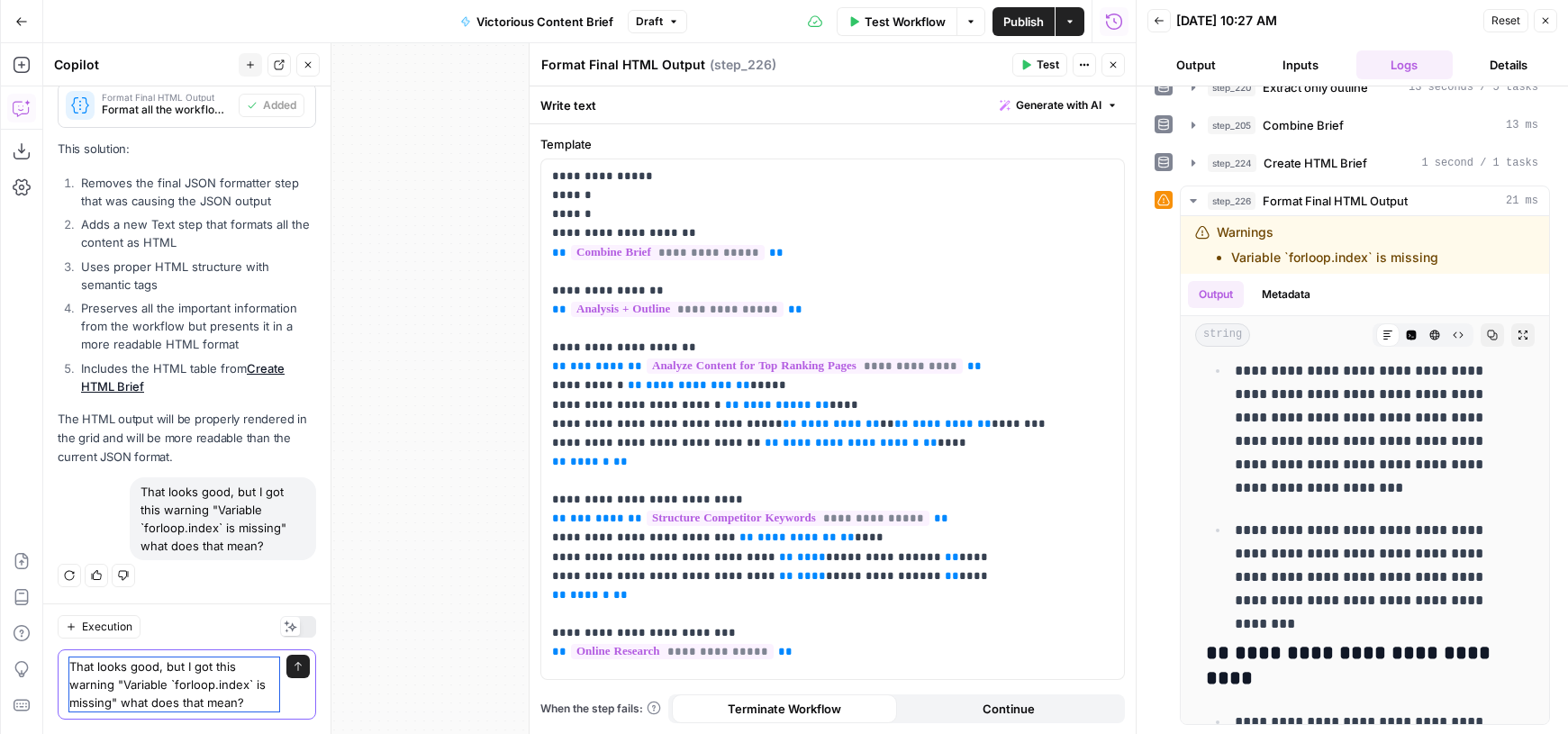 click on "That looks good, but I got this warning "Variable `forloop.index` is missing" what does that mean?" at bounding box center (174, 684) 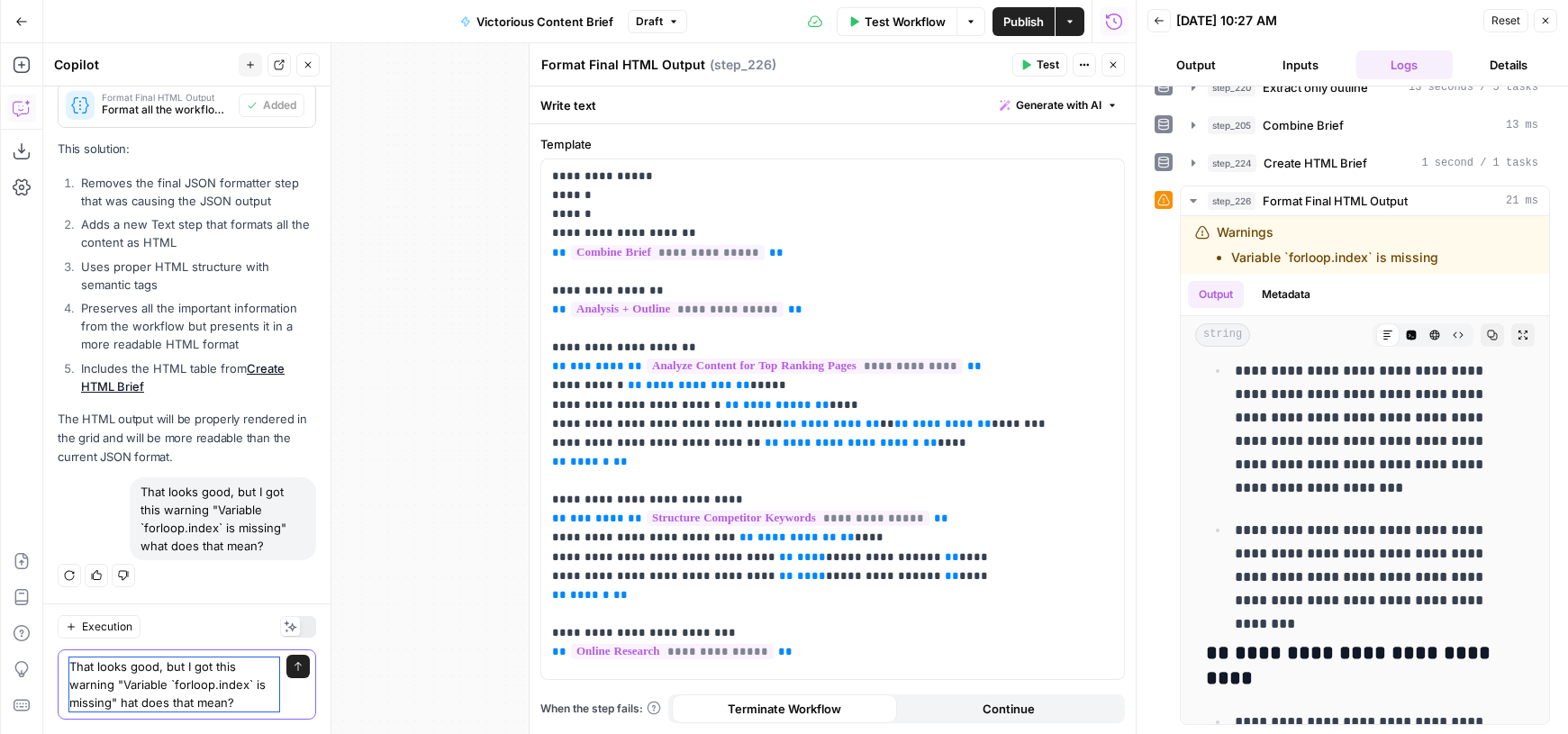 type on "That looks good, but I got this warning "Variable `forloop.index` is missing" What does that mean?" 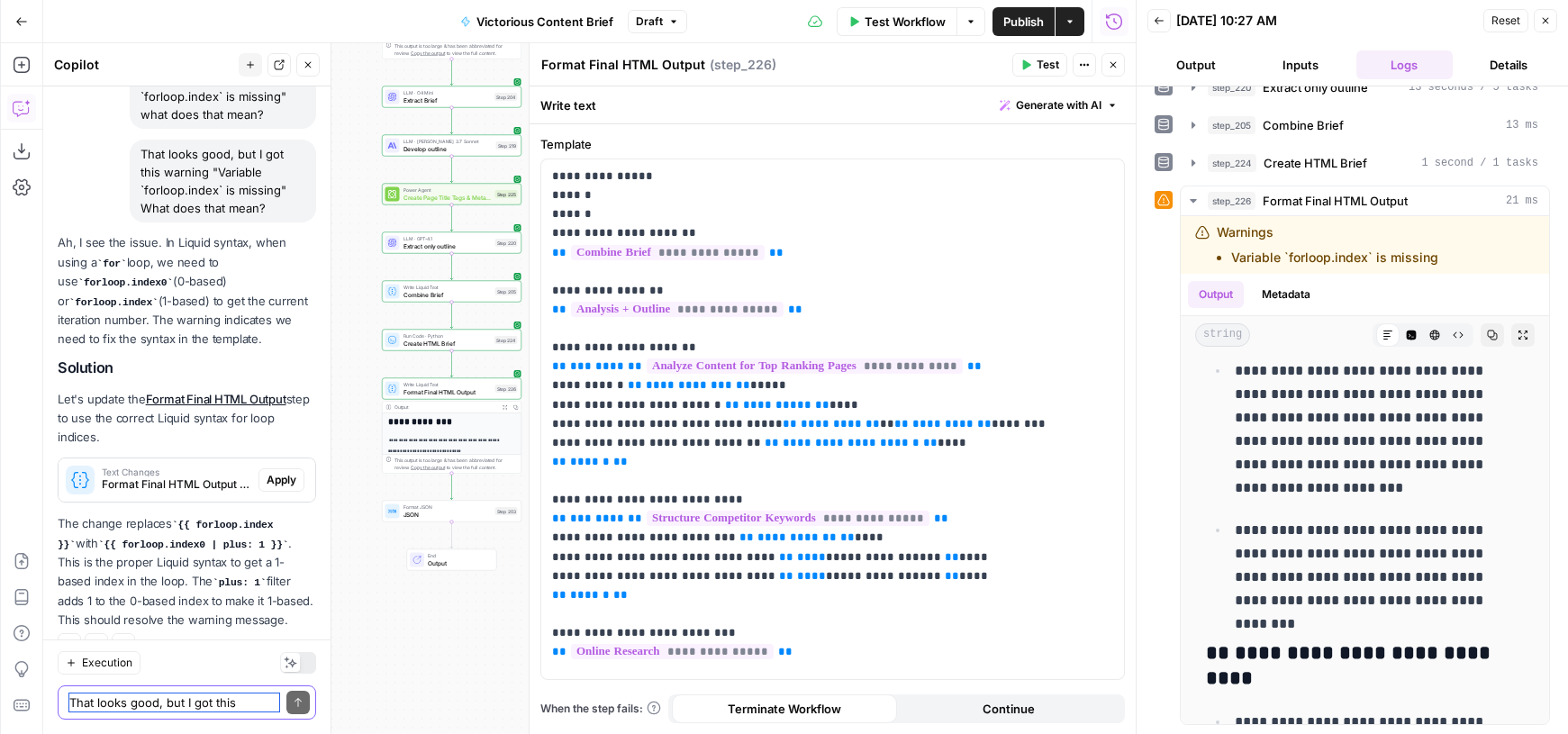 scroll, scrollTop: 1263, scrollLeft: 0, axis: vertical 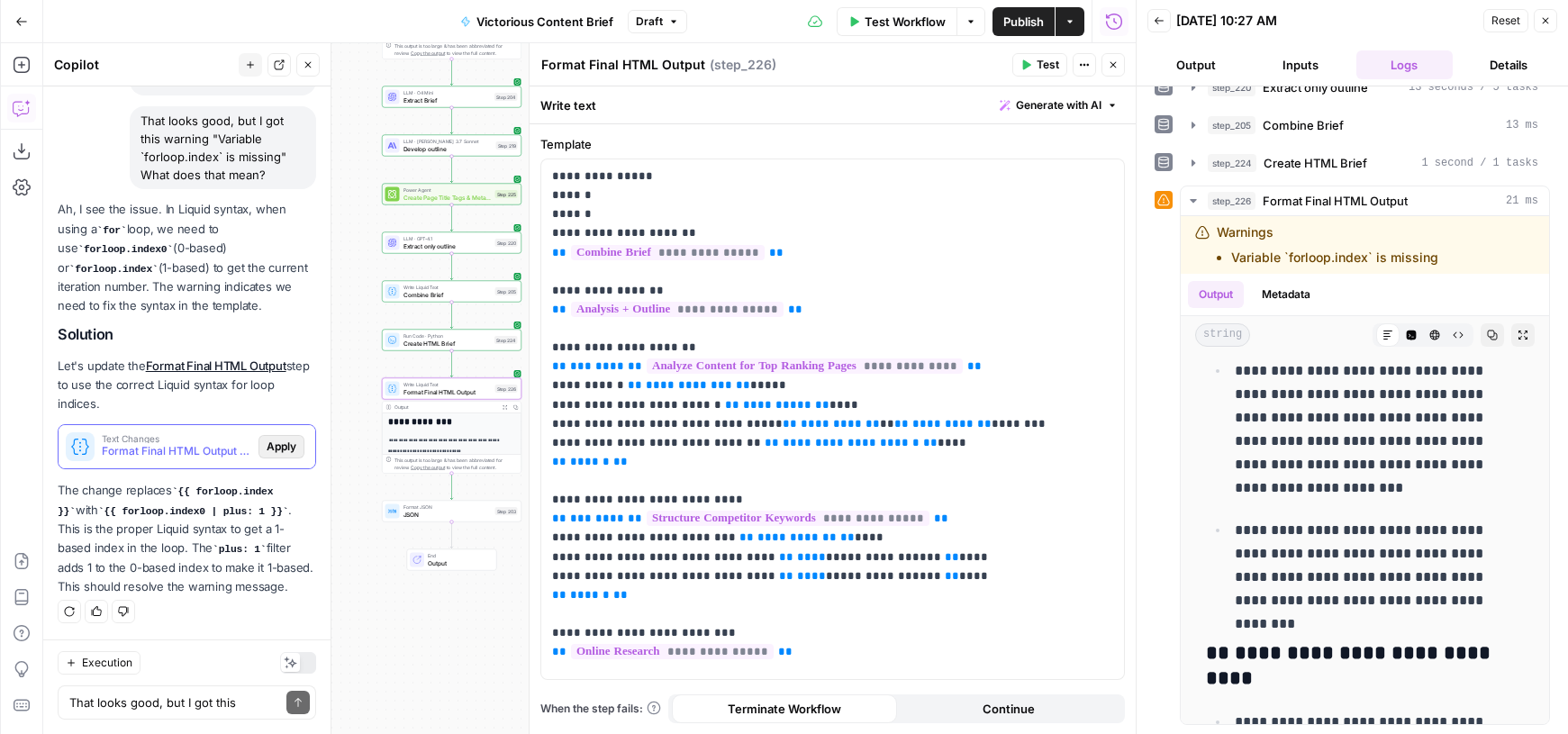click on "Apply" at bounding box center (281, 447) 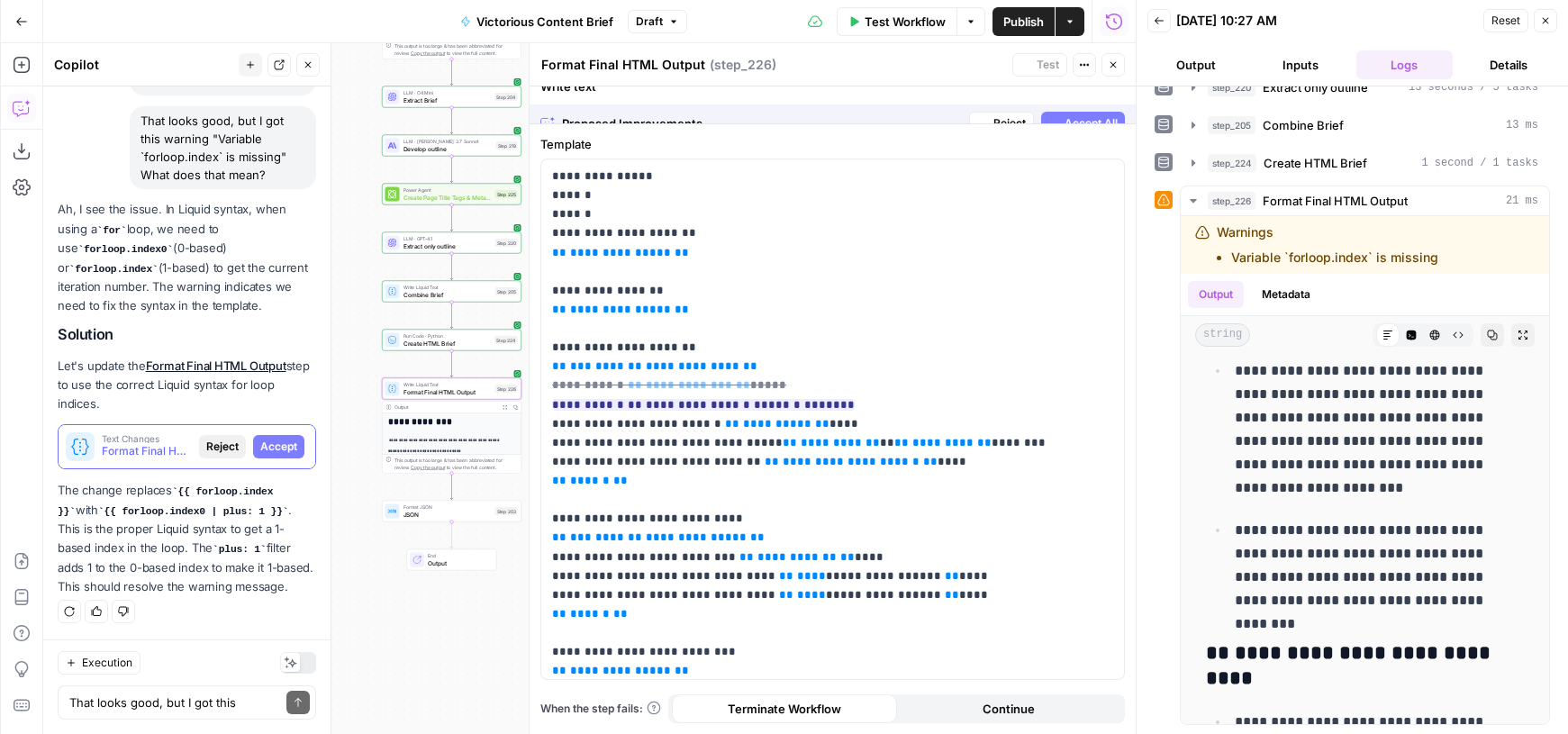 scroll, scrollTop: 1234, scrollLeft: 0, axis: vertical 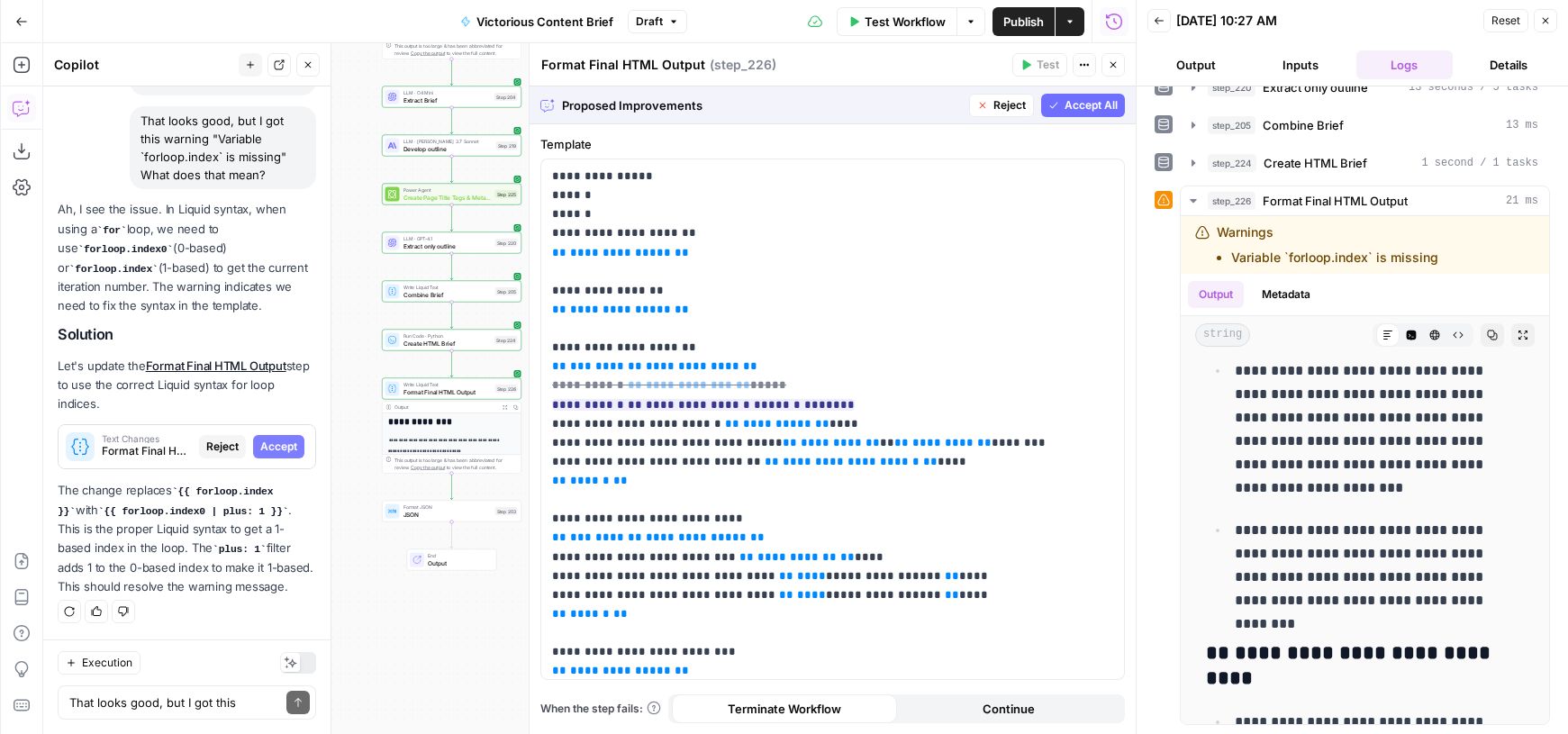 click on "Accept All" at bounding box center (1091, 105) 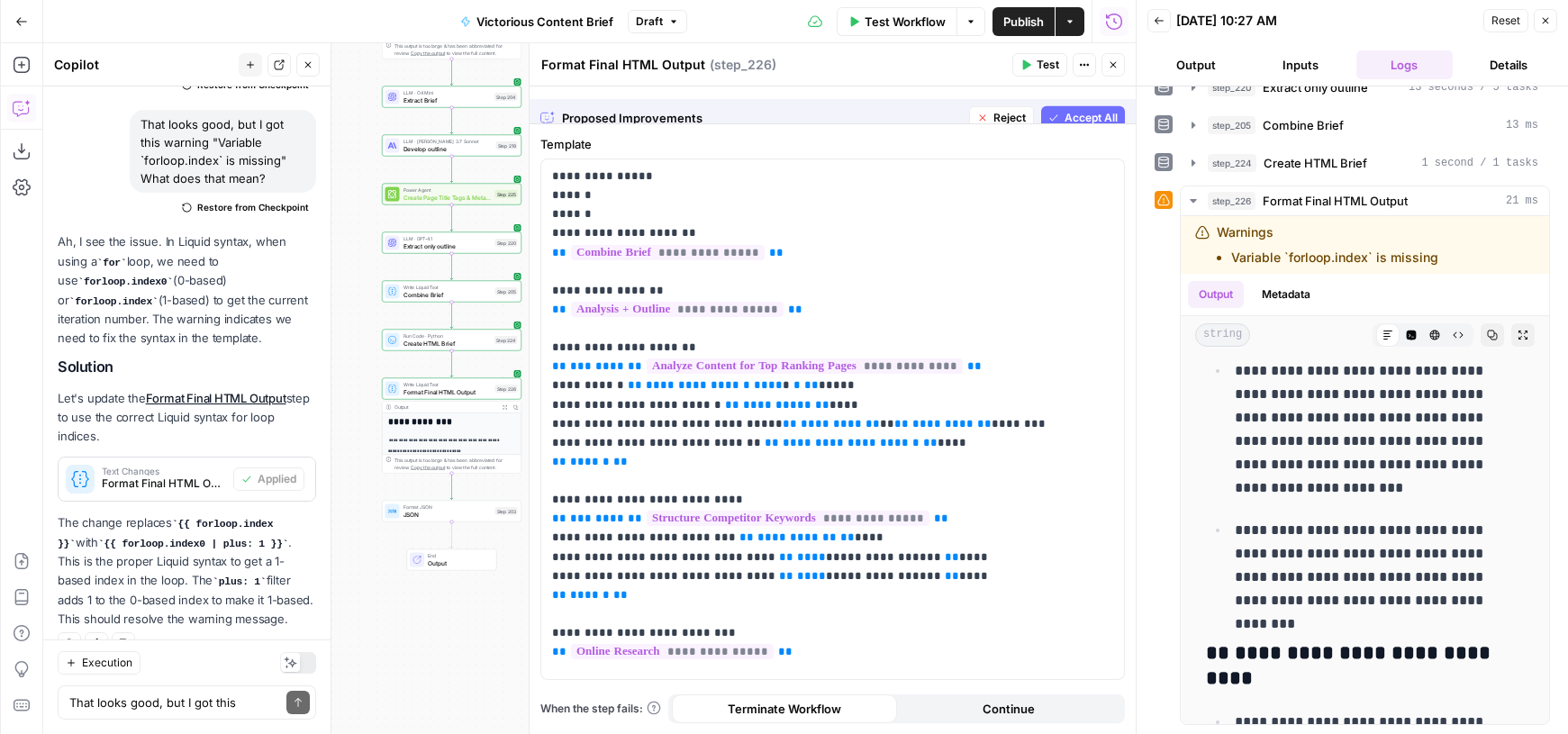 scroll, scrollTop: 1320, scrollLeft: 0, axis: vertical 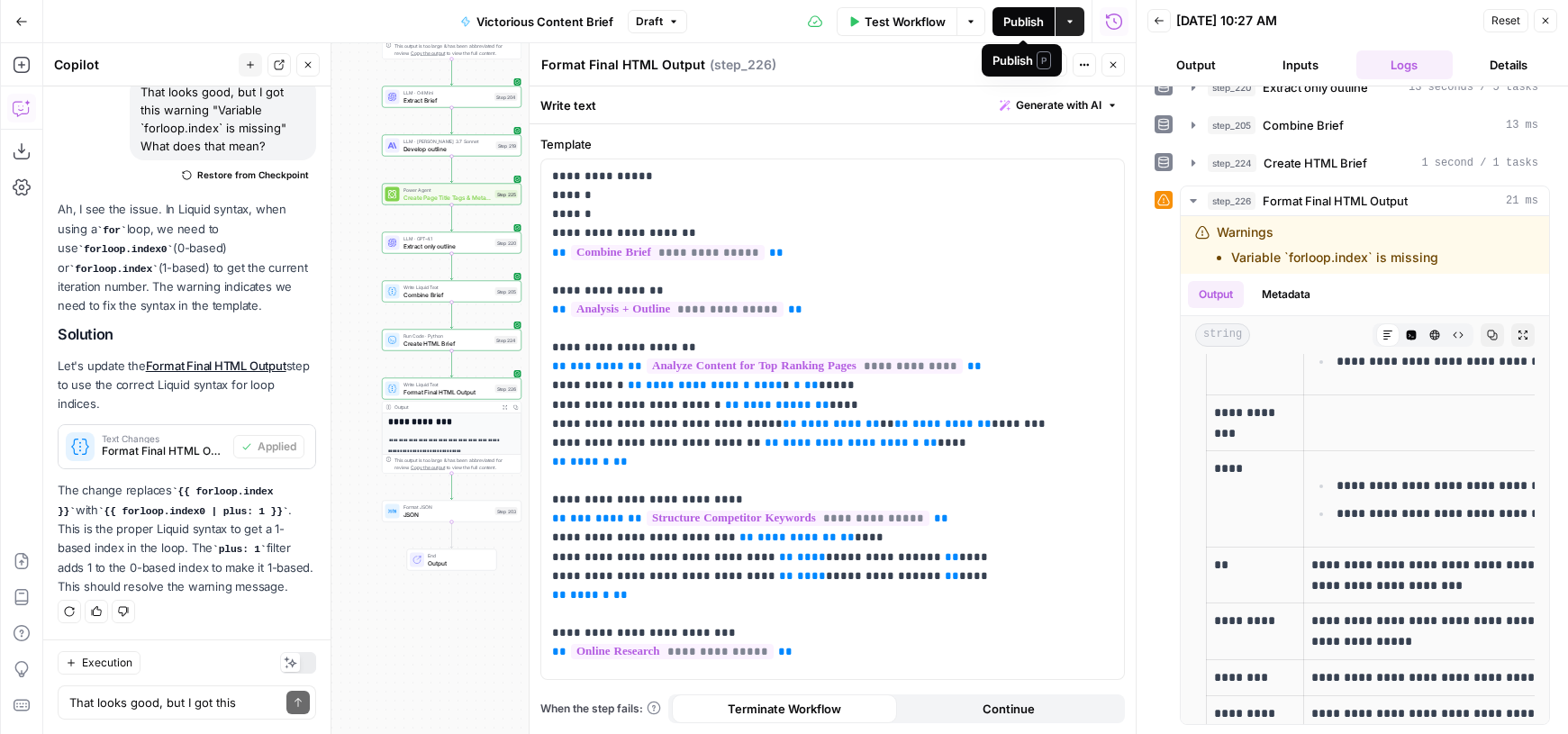 click on "Publish" at bounding box center [1023, 22] 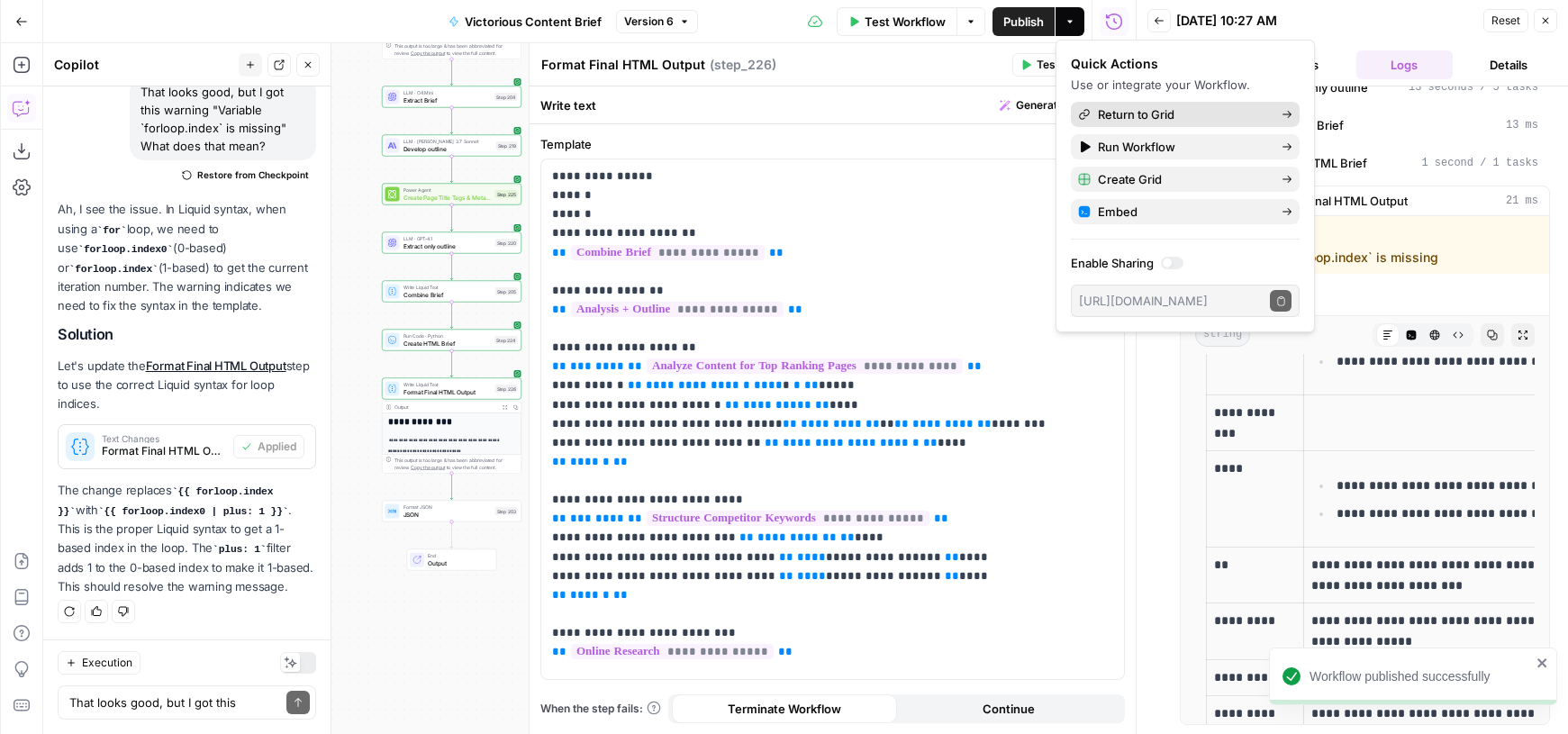 click on "Return to Grid" at bounding box center [1185, 114] 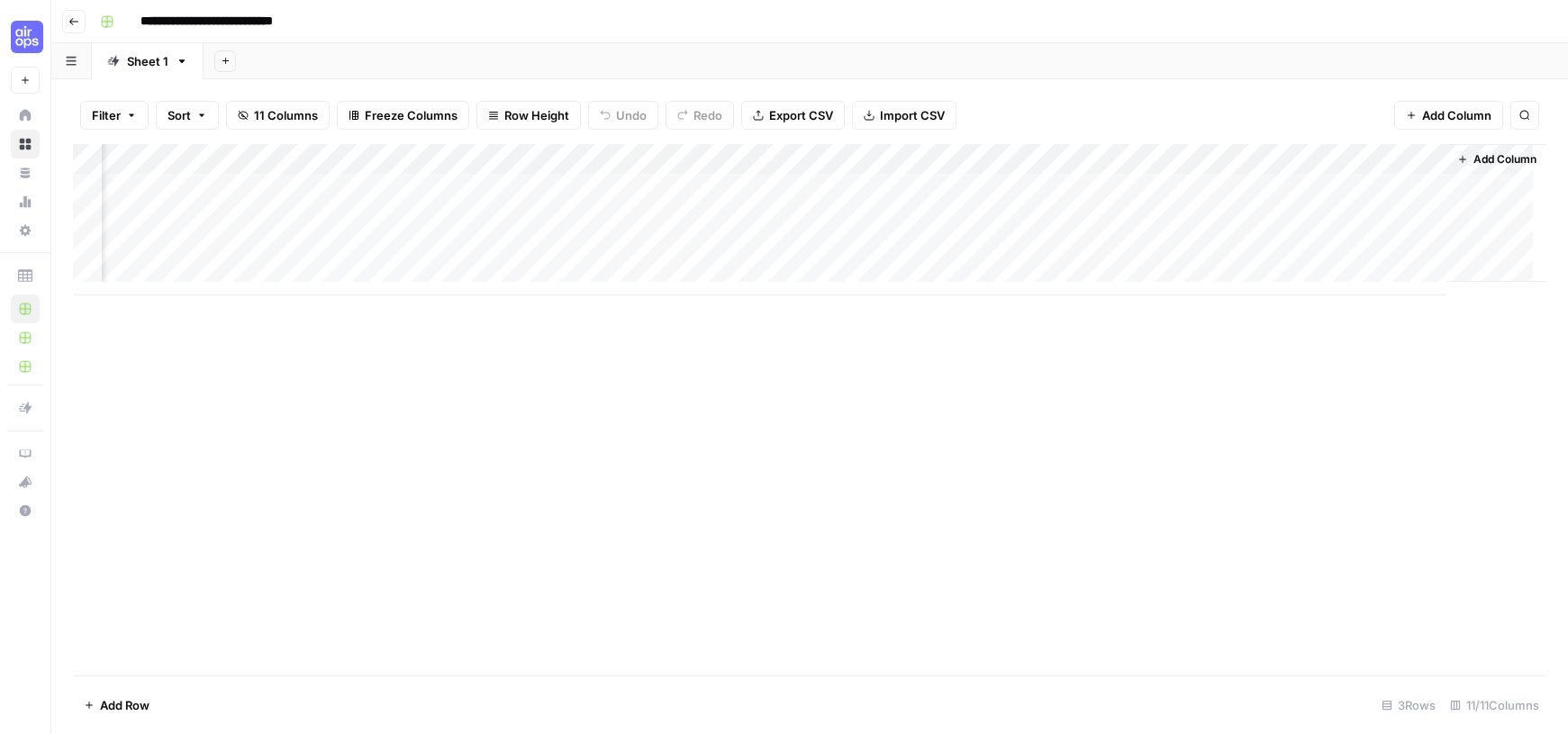 scroll, scrollTop: 0, scrollLeft: 0, axis: both 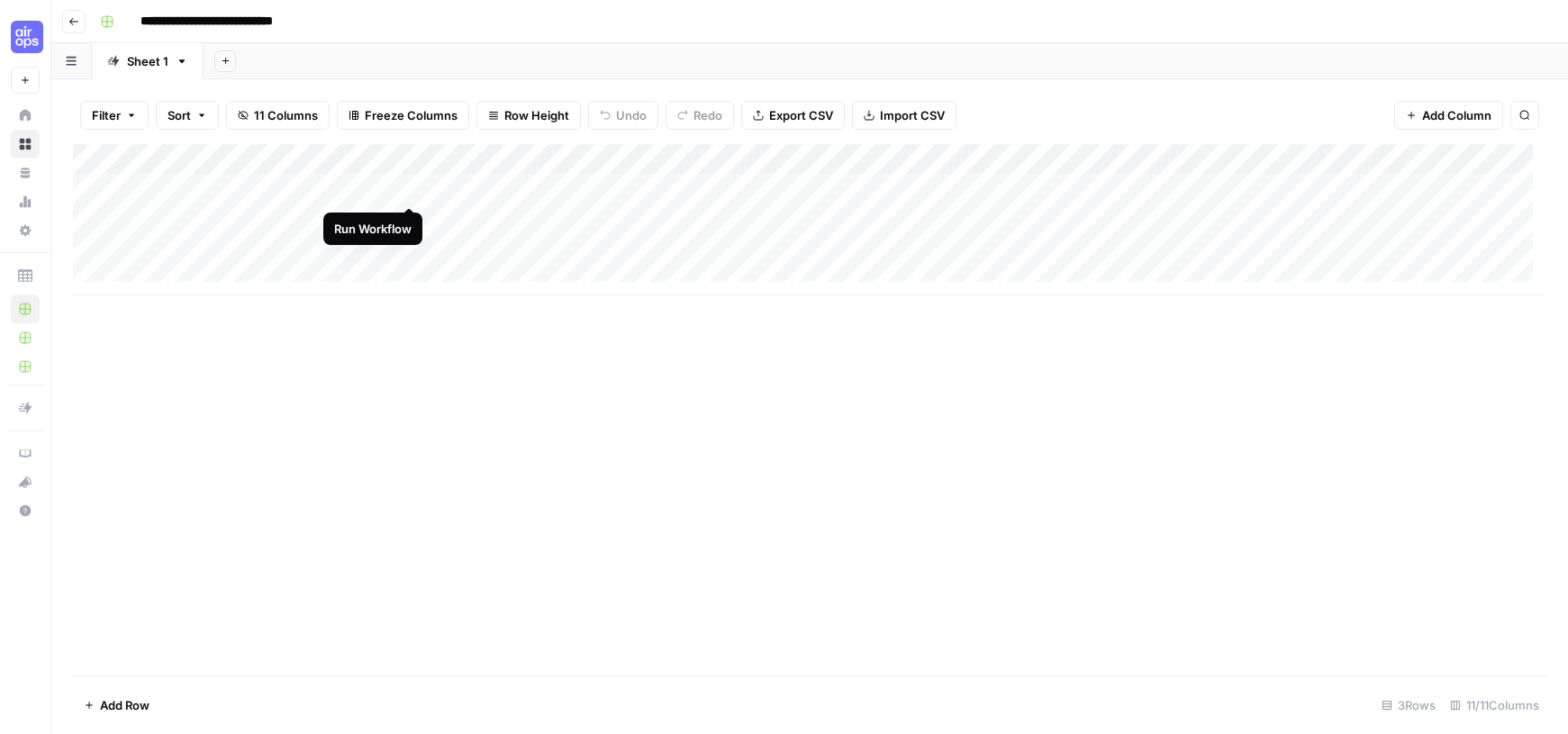 click on "Add Column" at bounding box center (810, 220) 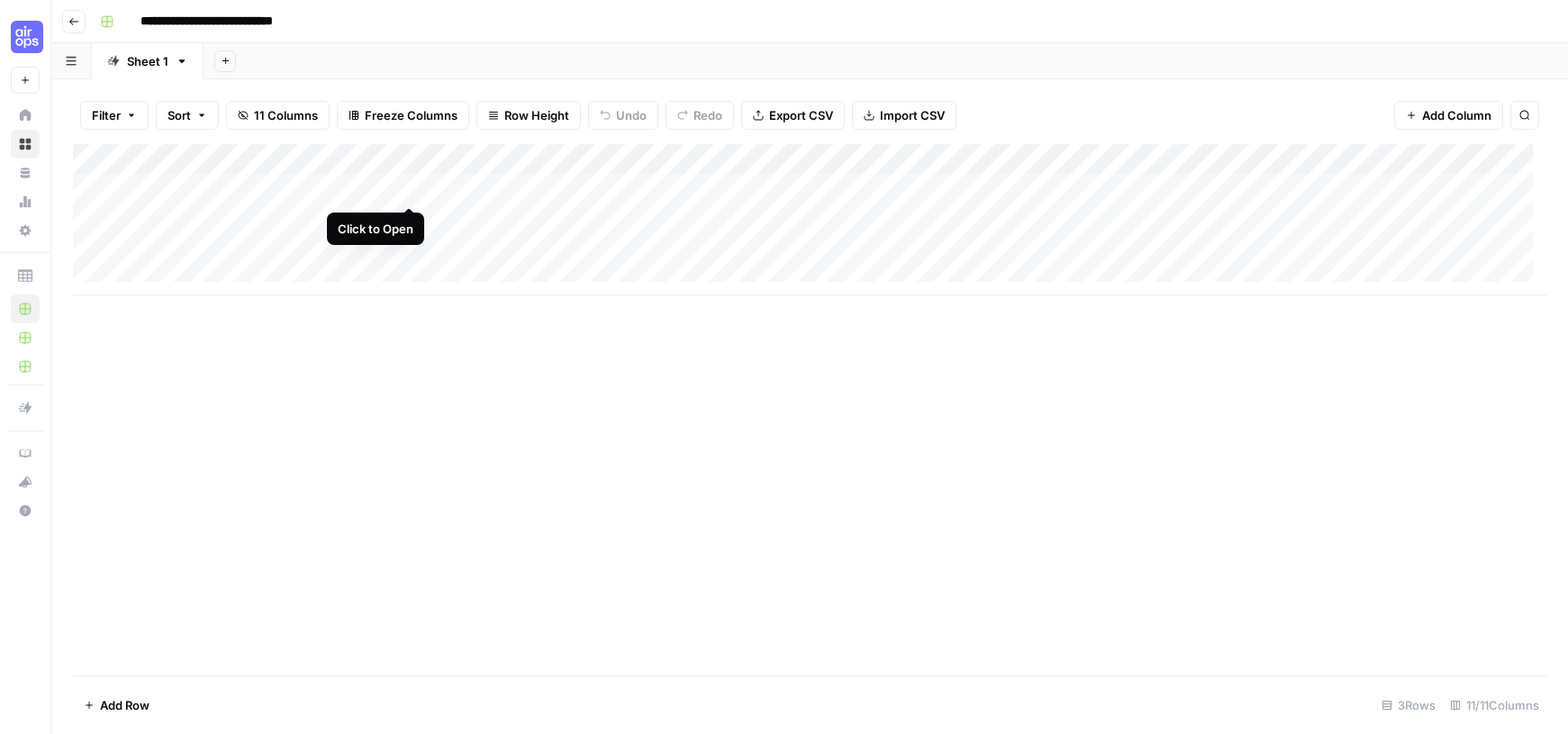 click on "Add Column" at bounding box center (810, 220) 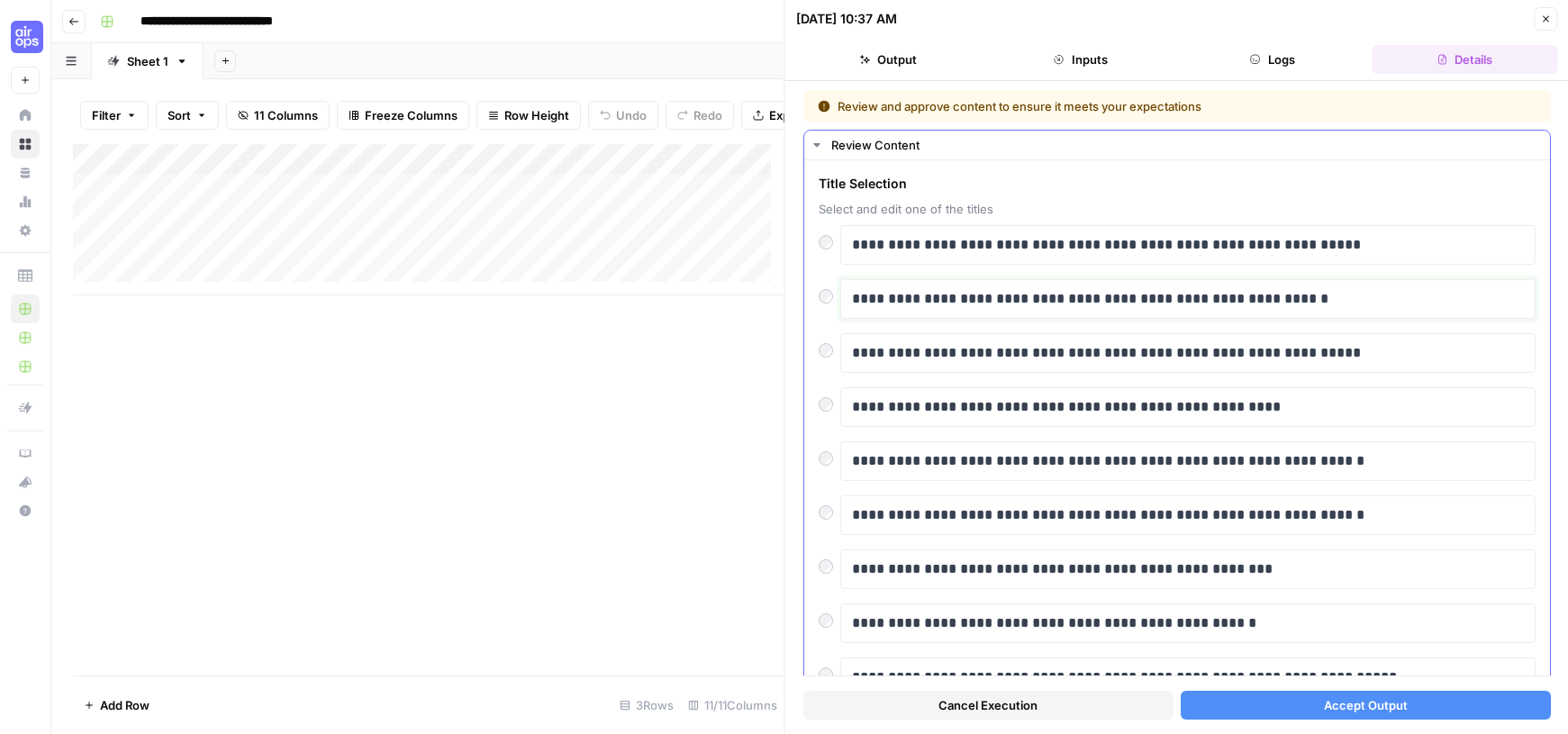 click on "**********" at bounding box center [1181, 299] 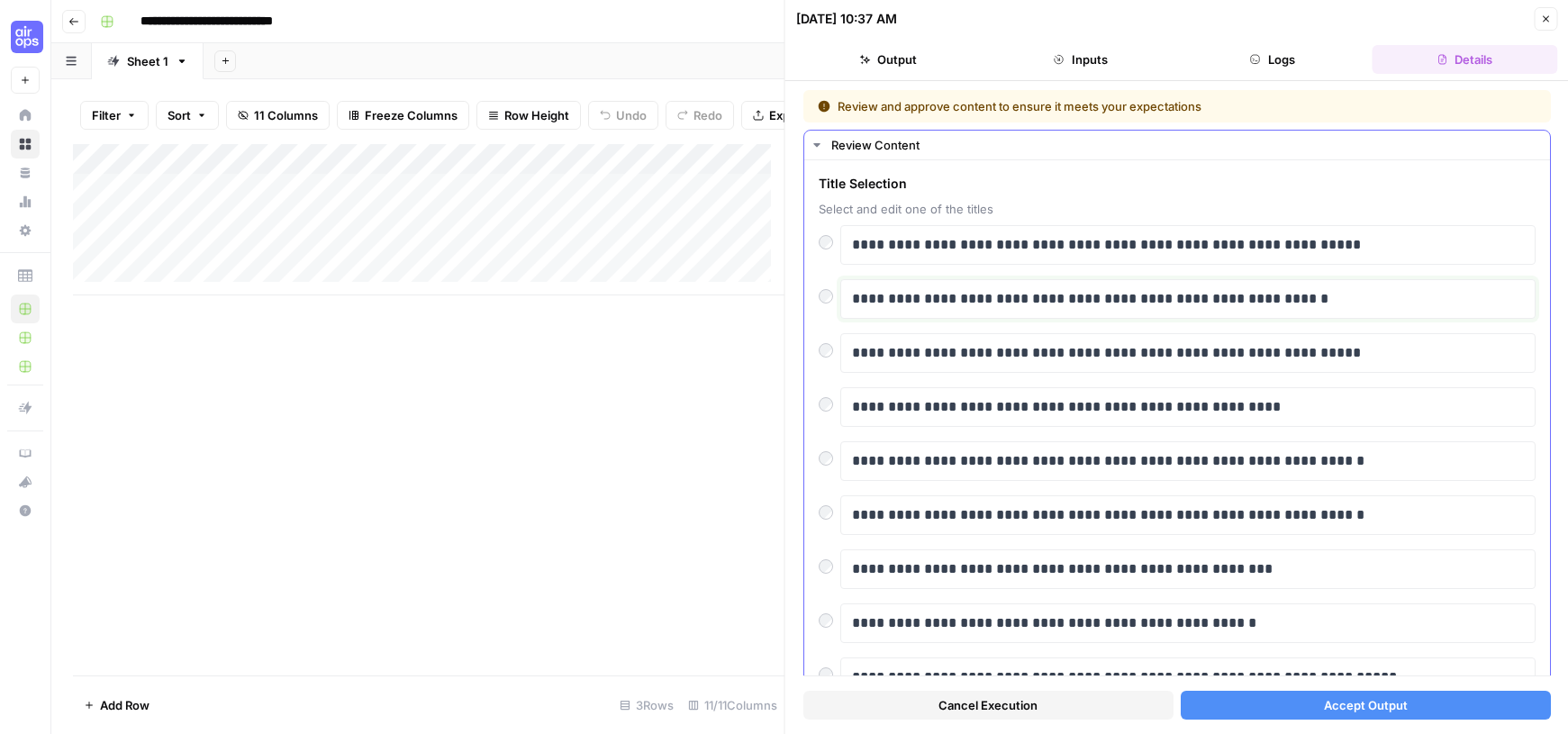 type 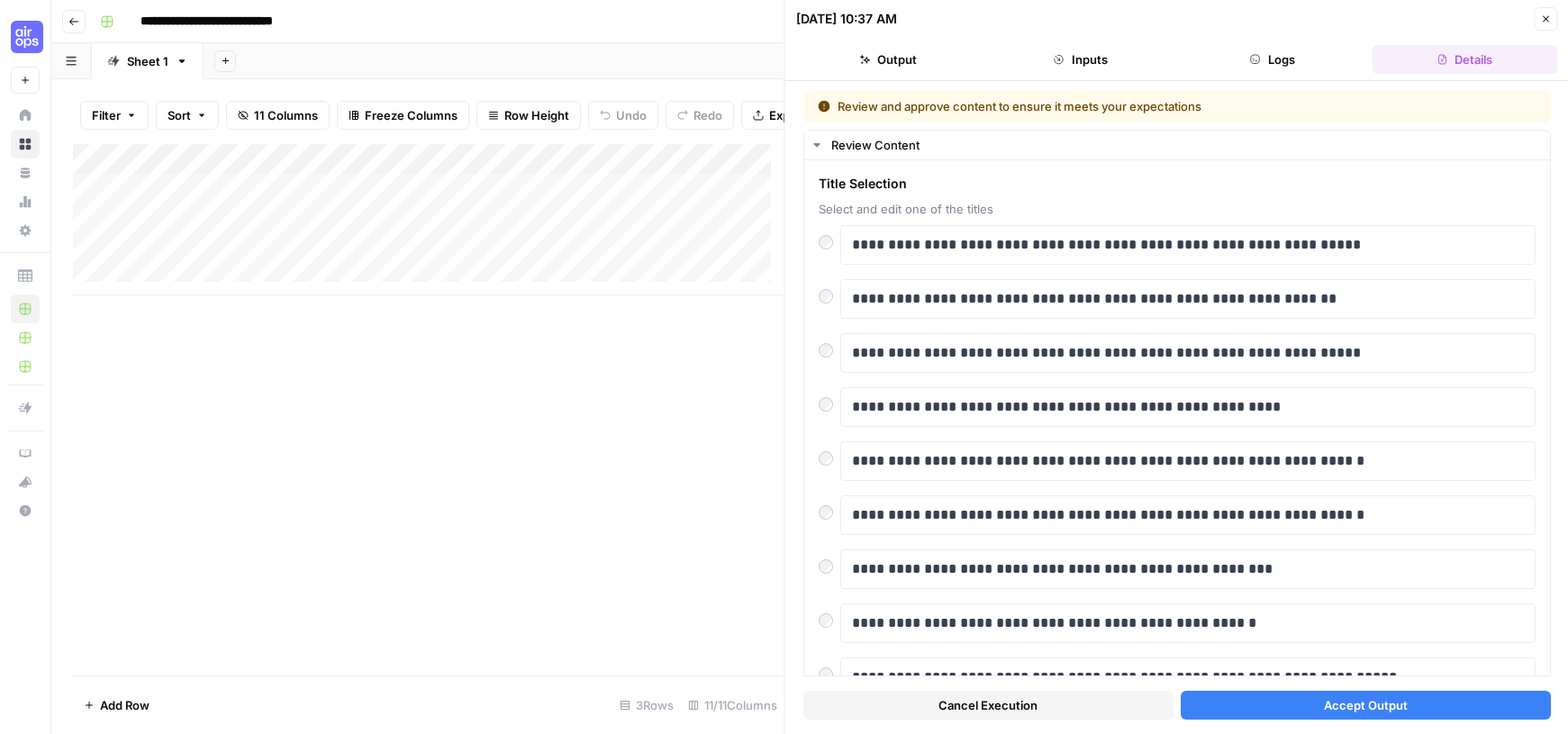 click on "Accept Output" at bounding box center [1364, 705] 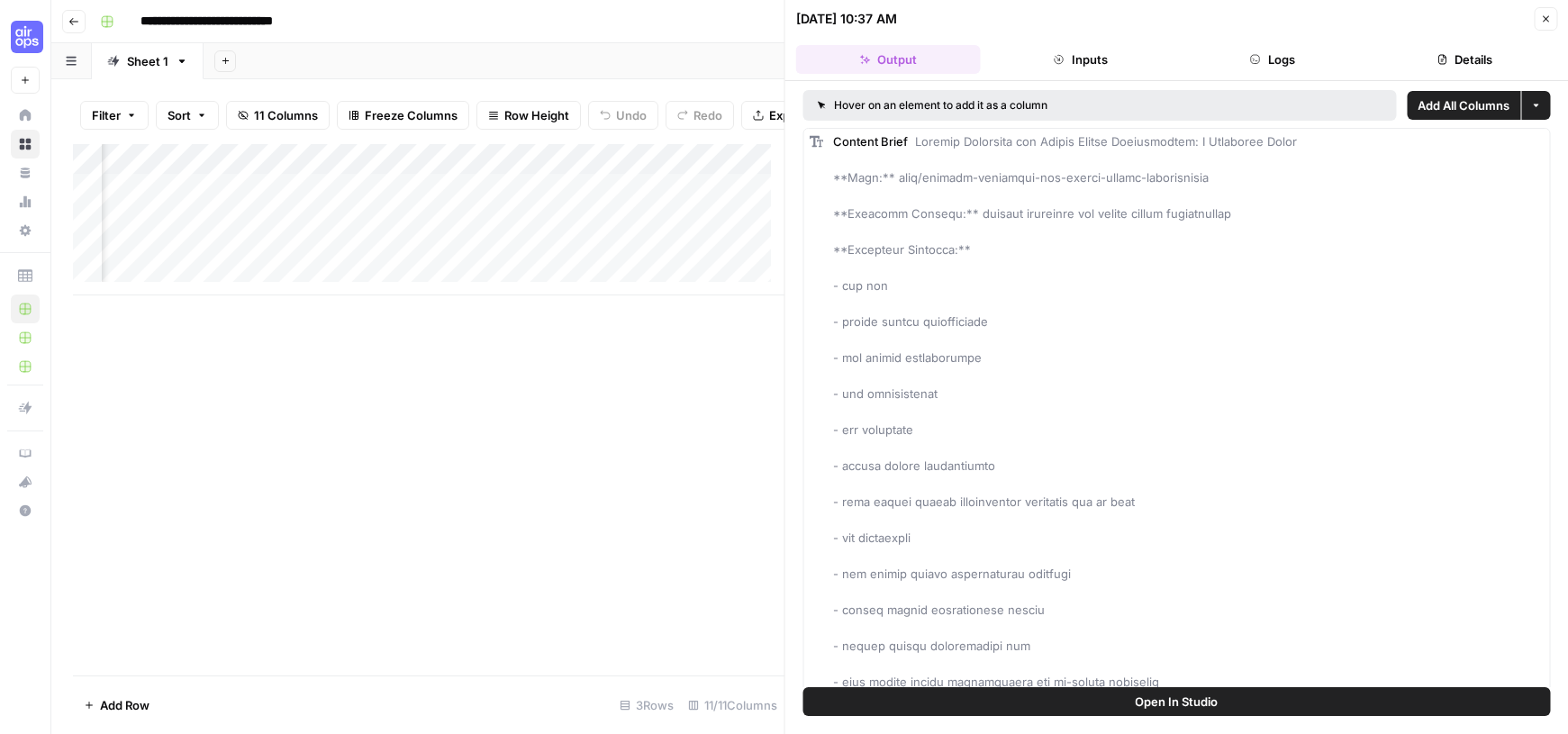 scroll, scrollTop: 0, scrollLeft: 1215, axis: horizontal 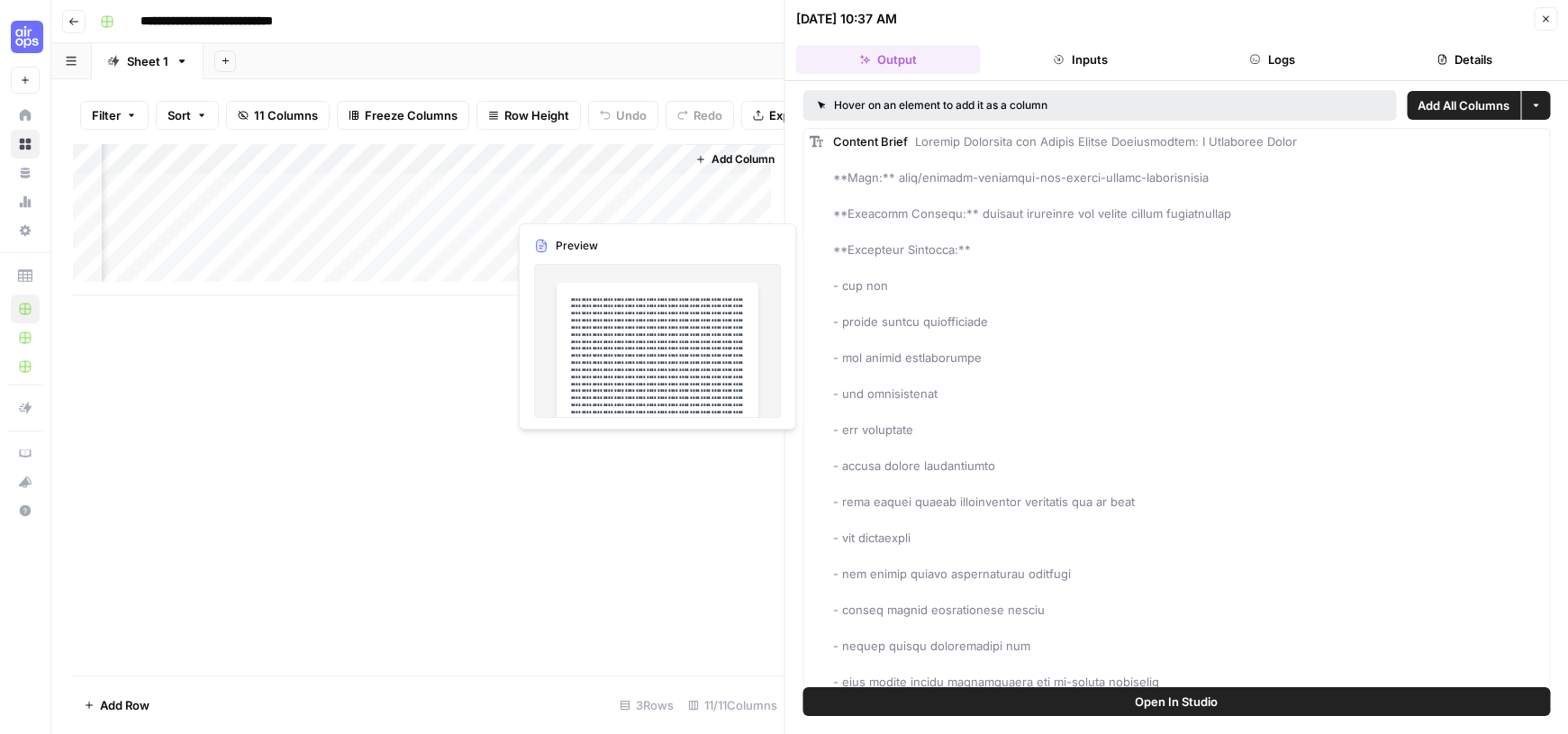 click on "Add Column" at bounding box center [429, 220] 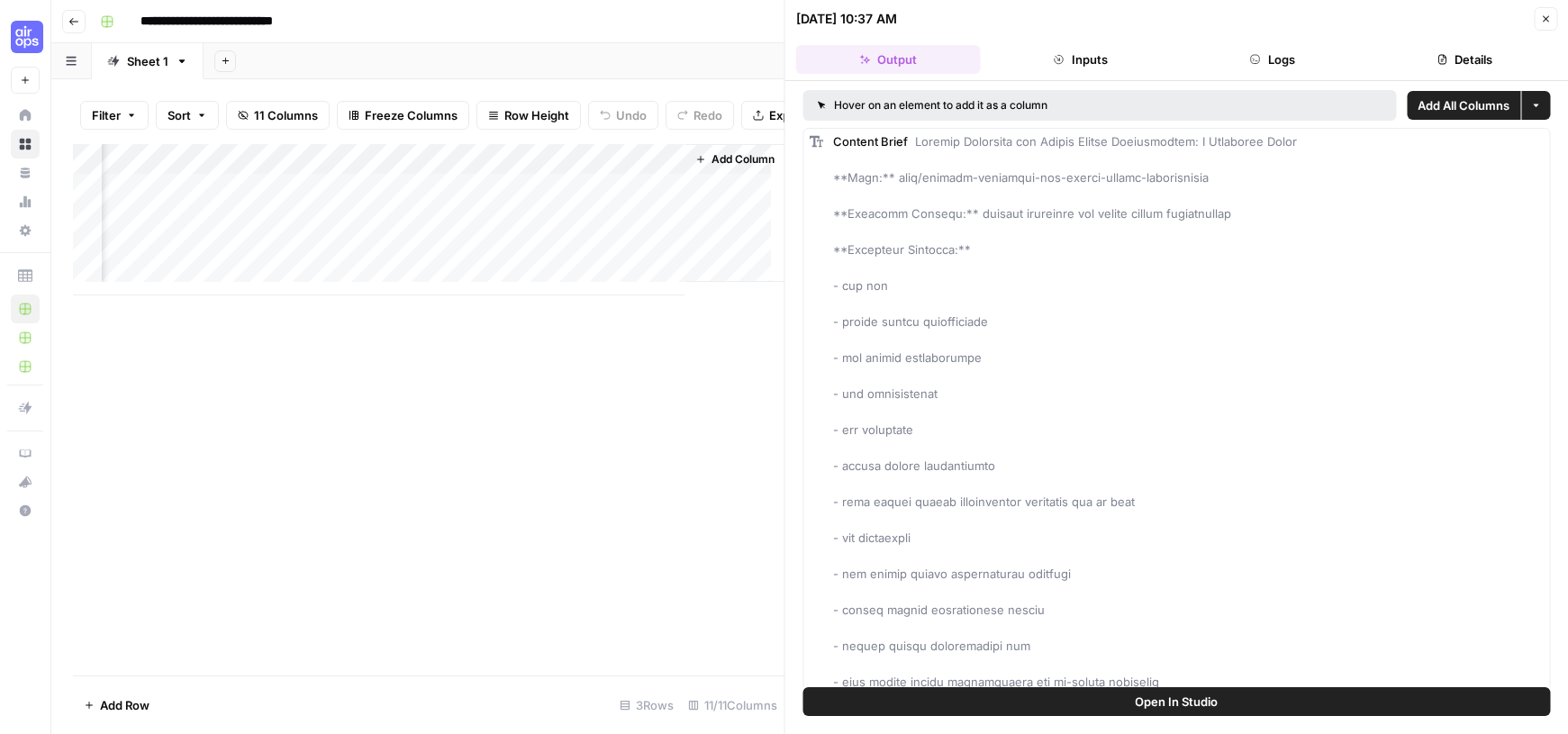 click on "Add Column" at bounding box center [429, 220] 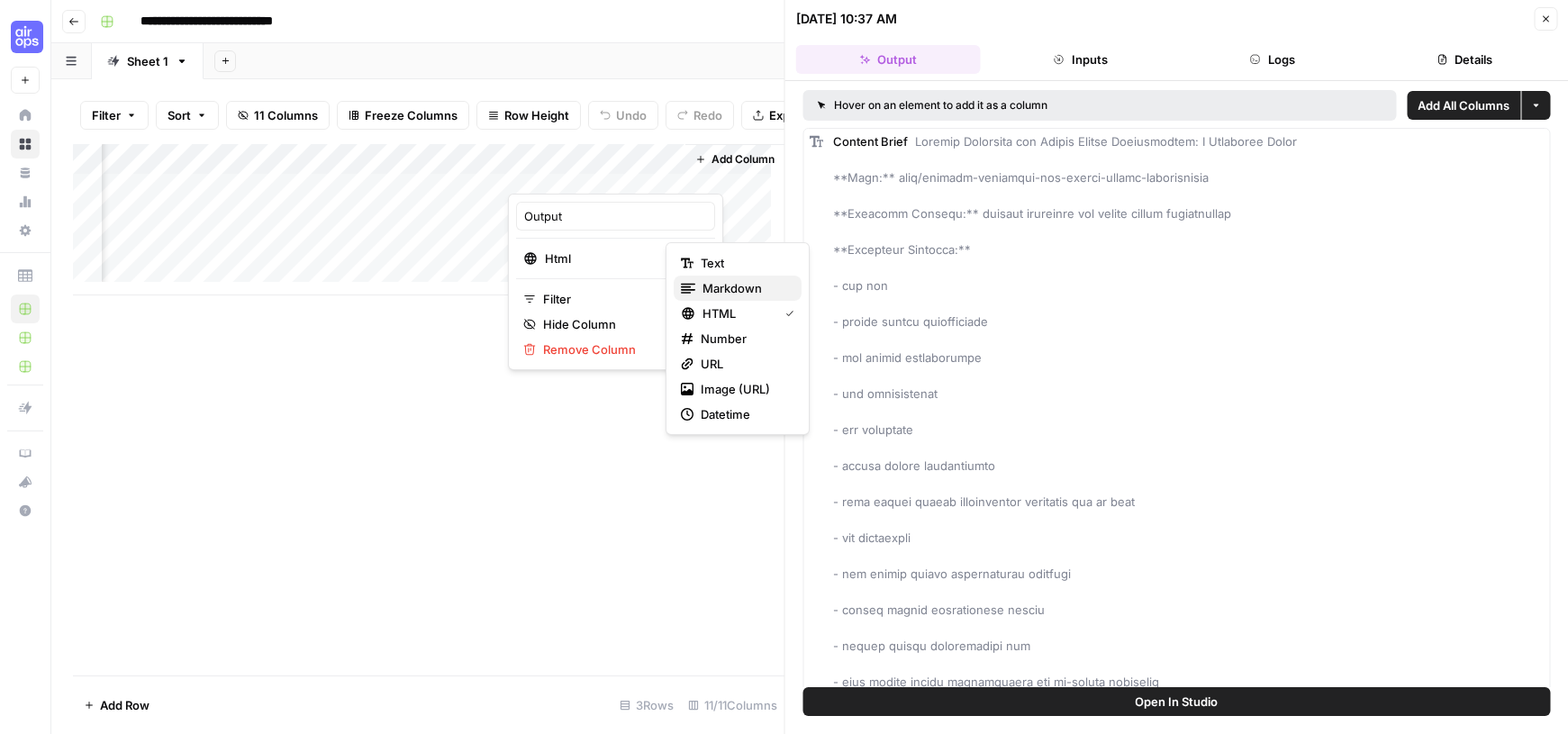 click on "markdown" at bounding box center (732, 288) 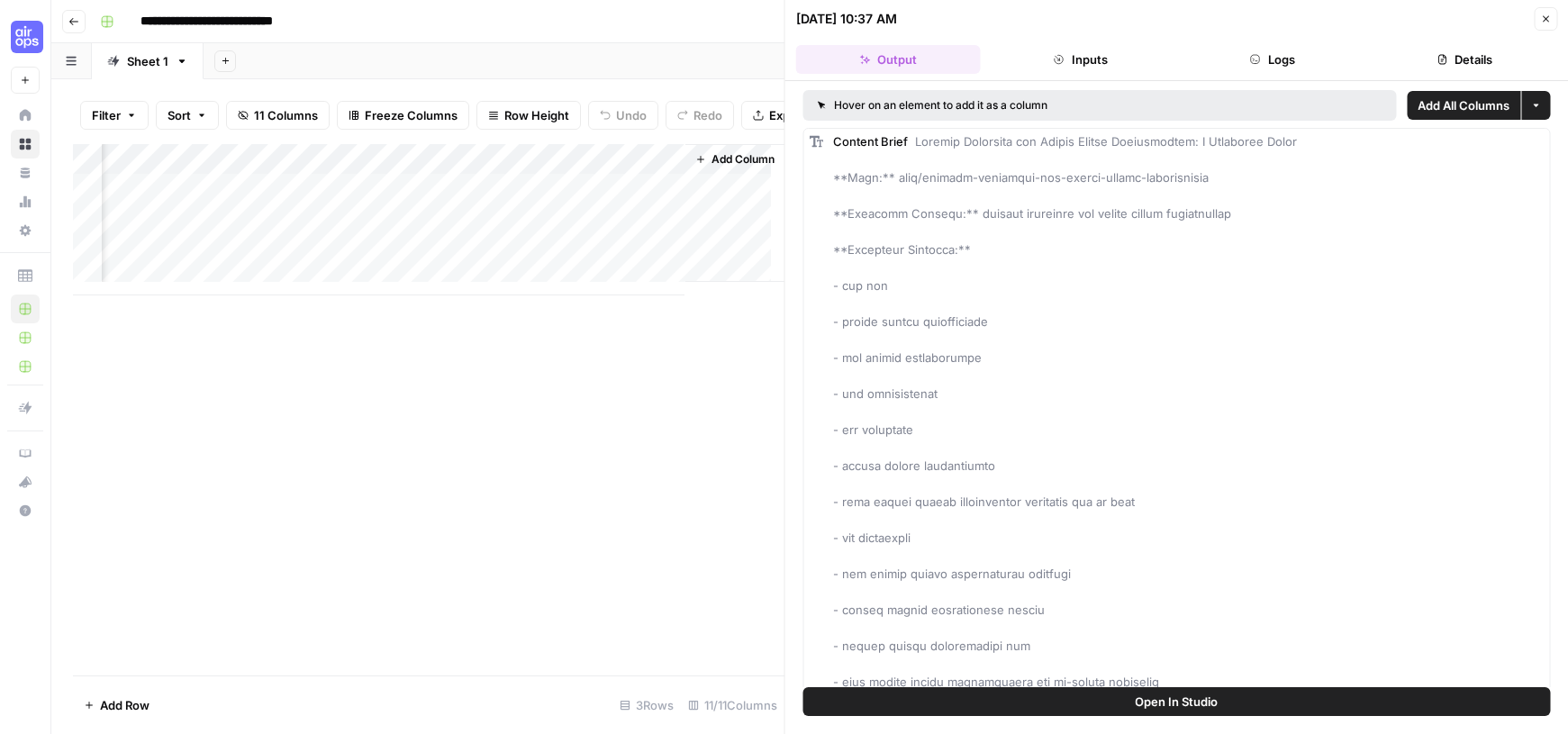 click on "Add Column" at bounding box center (429, 220) 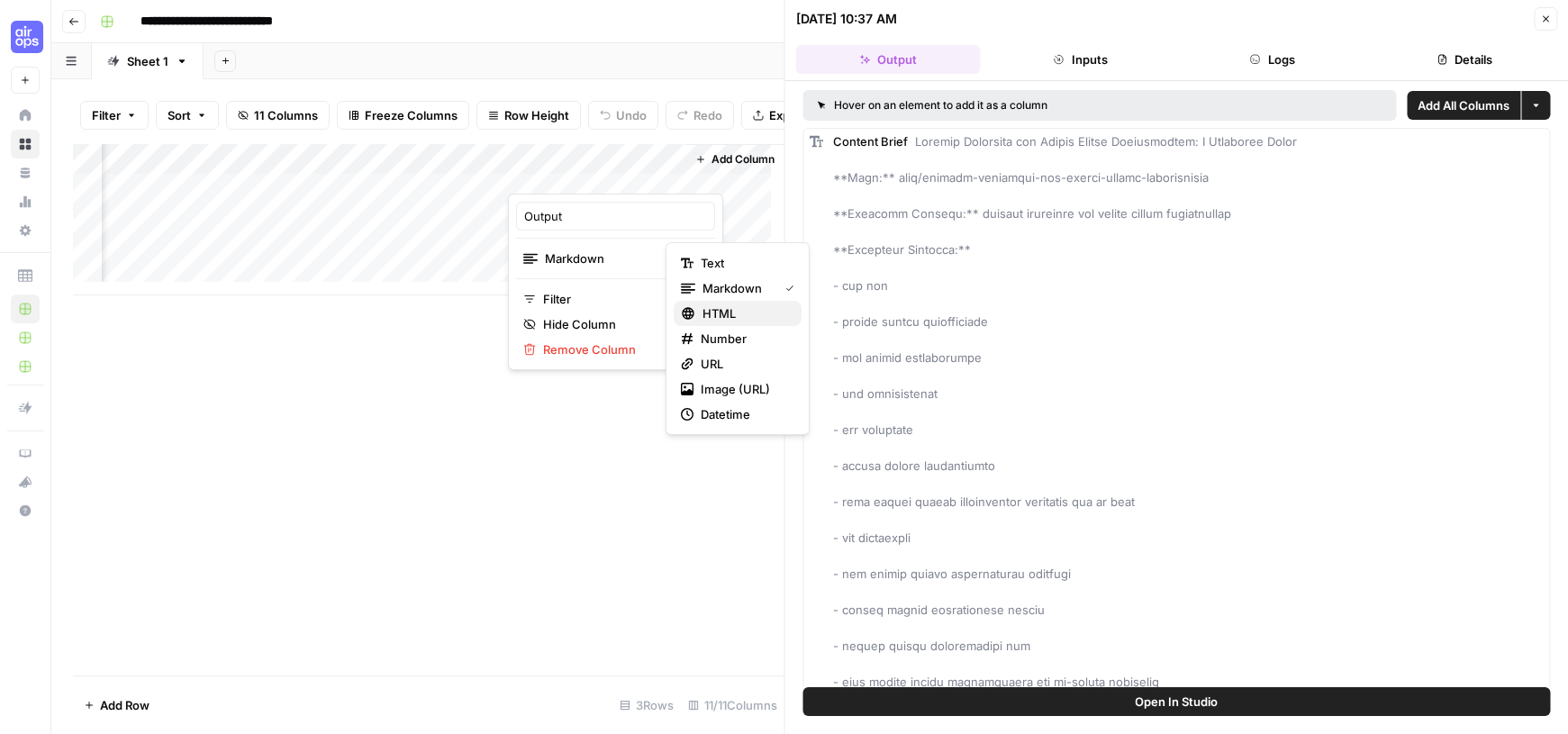 click on "HTML" at bounding box center (738, 313) 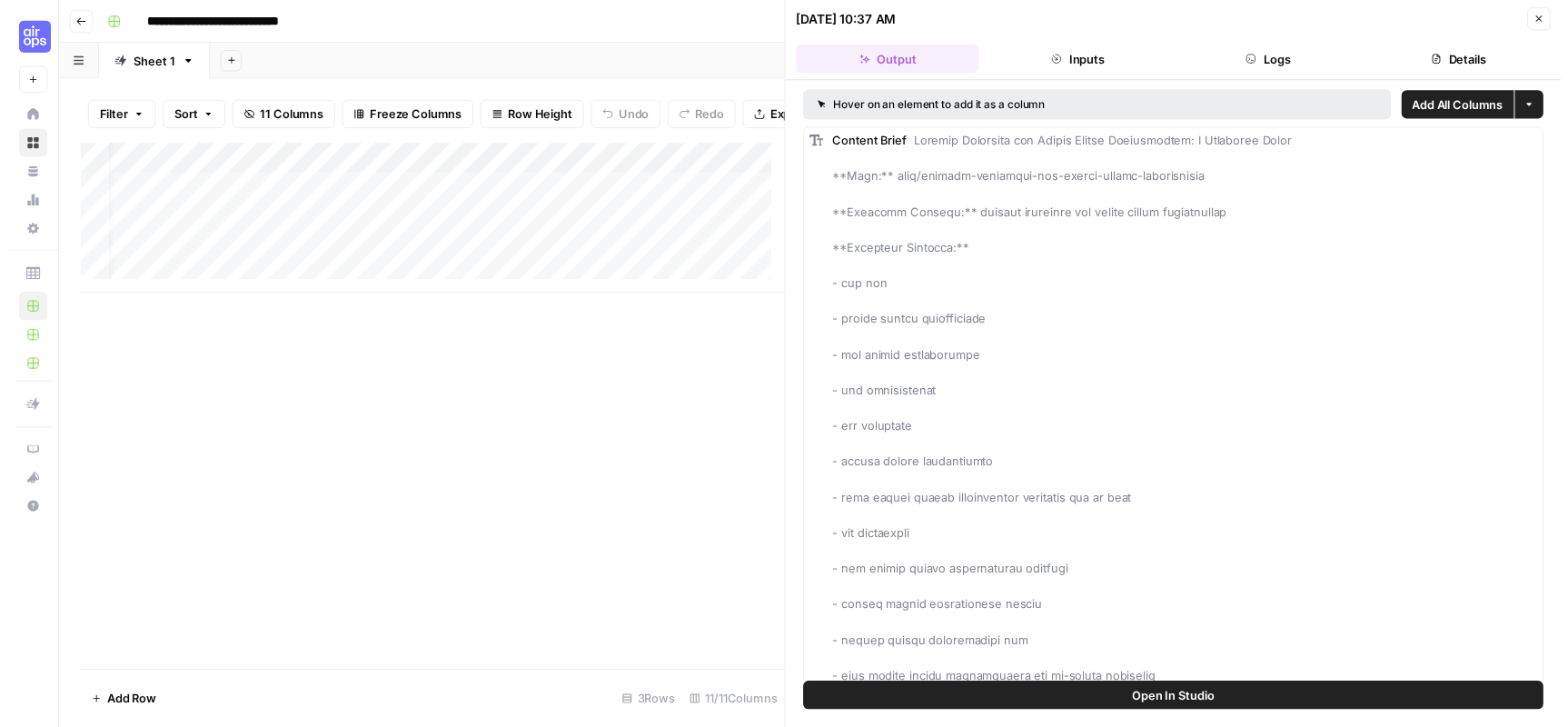 scroll, scrollTop: 0, scrollLeft: 0, axis: both 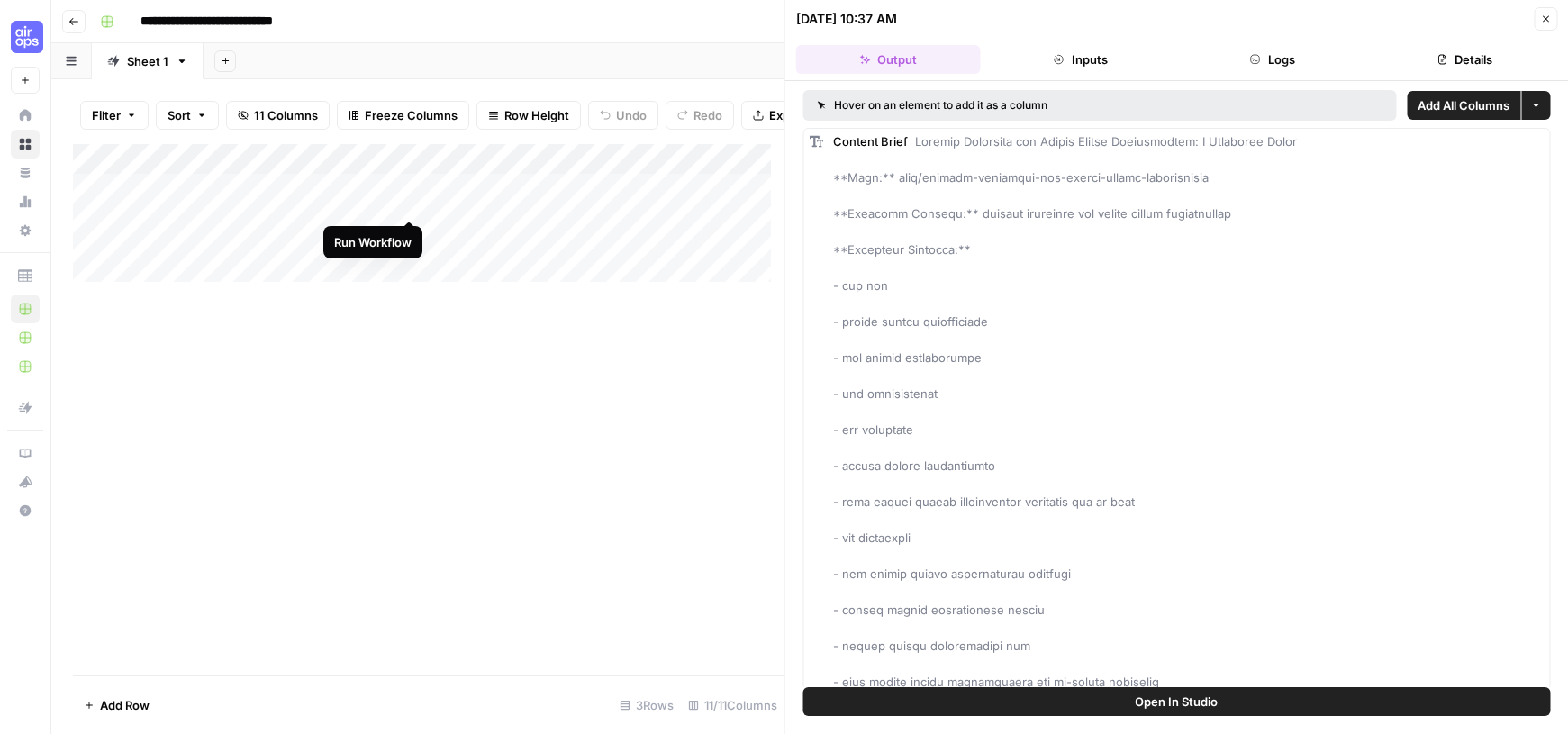 click on "Add Column" at bounding box center (429, 220) 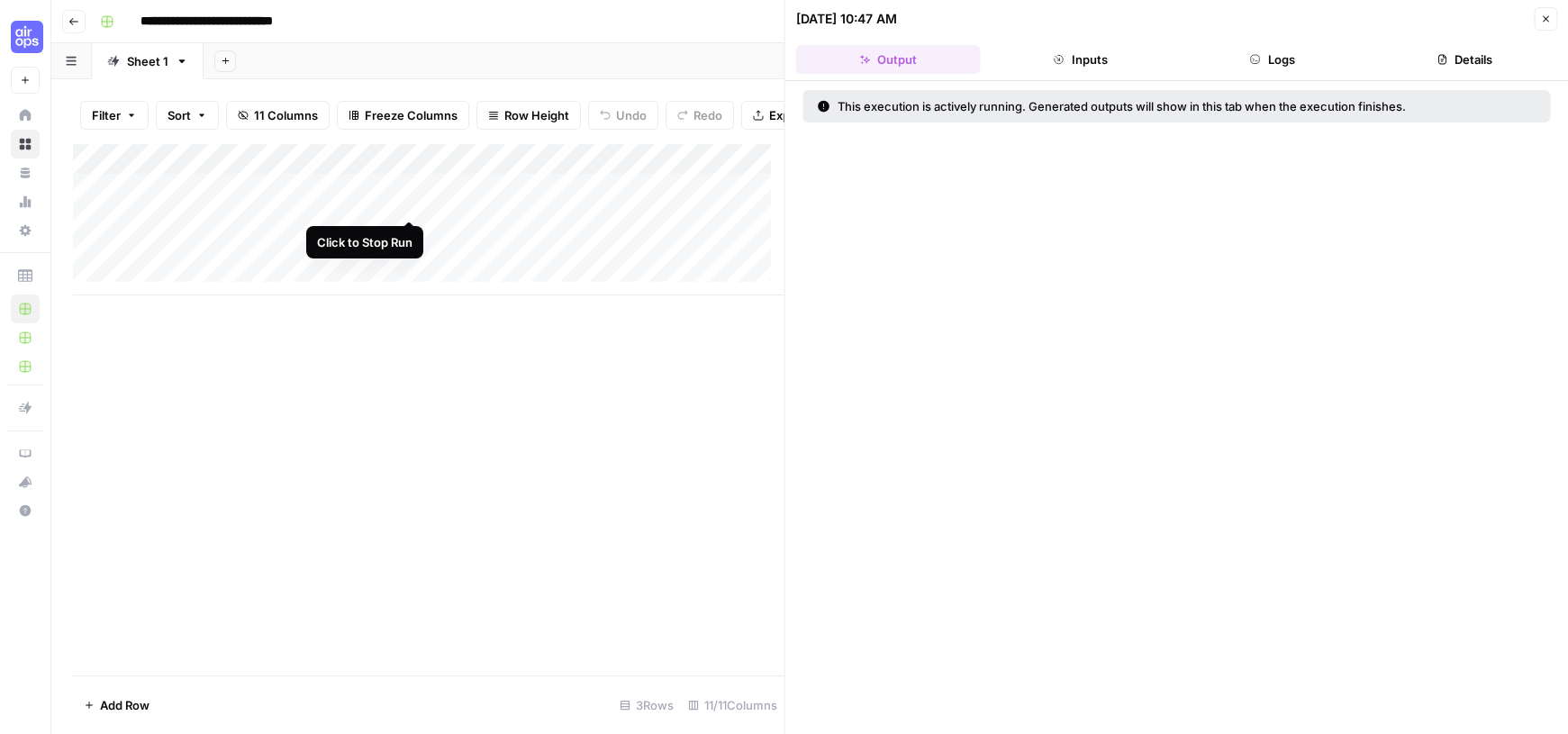click on "Add Column" at bounding box center [429, 220] 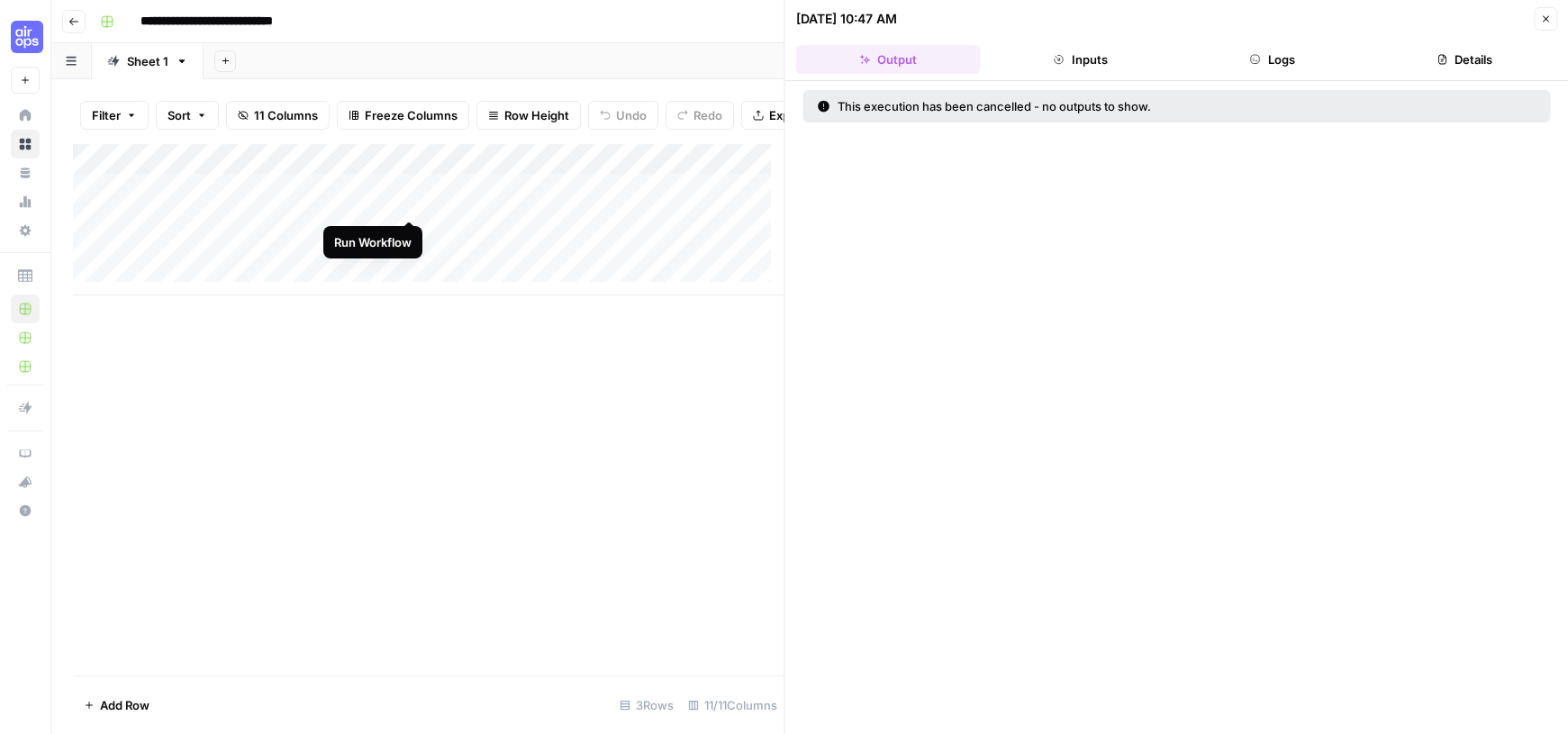 click on "Add Column" at bounding box center [429, 220] 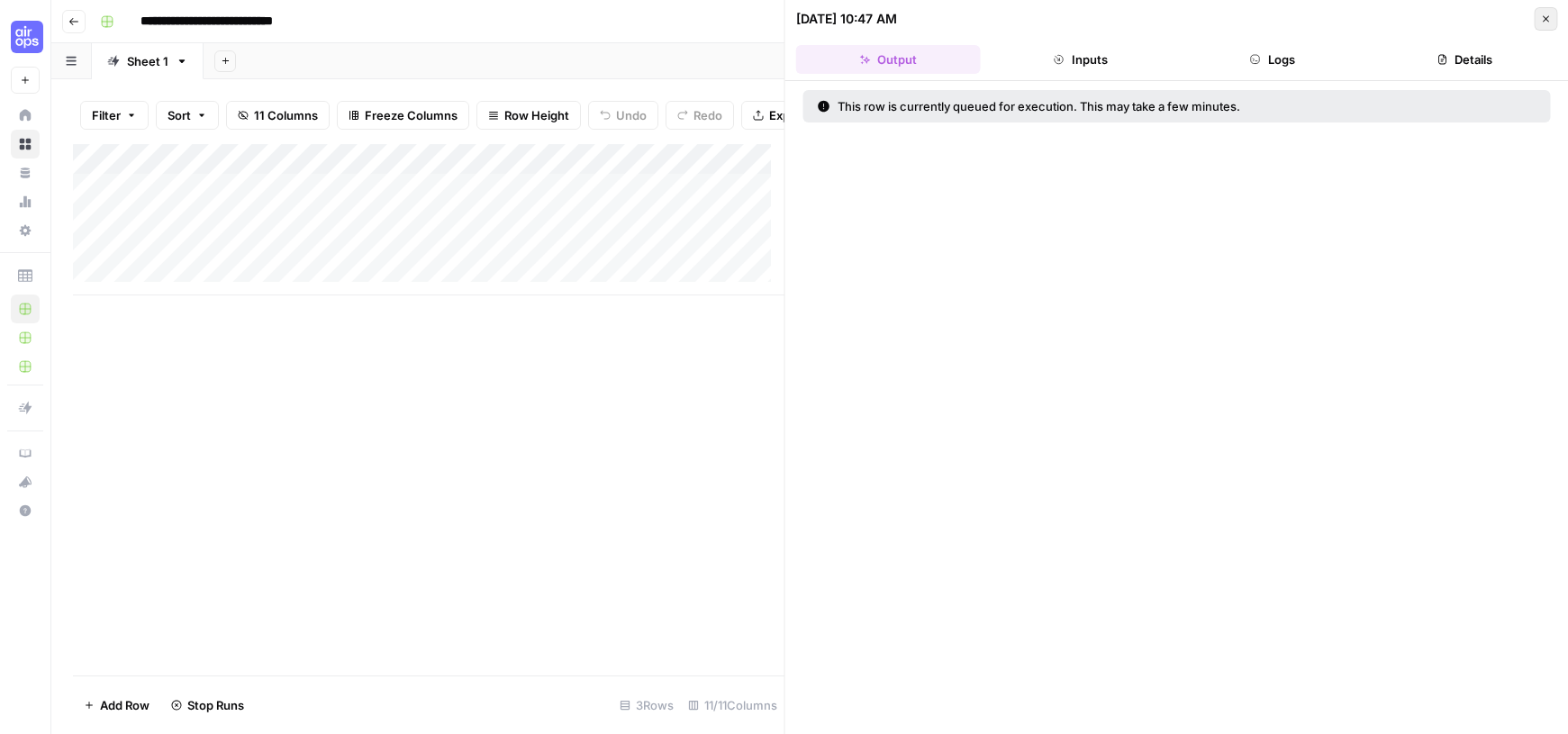 click 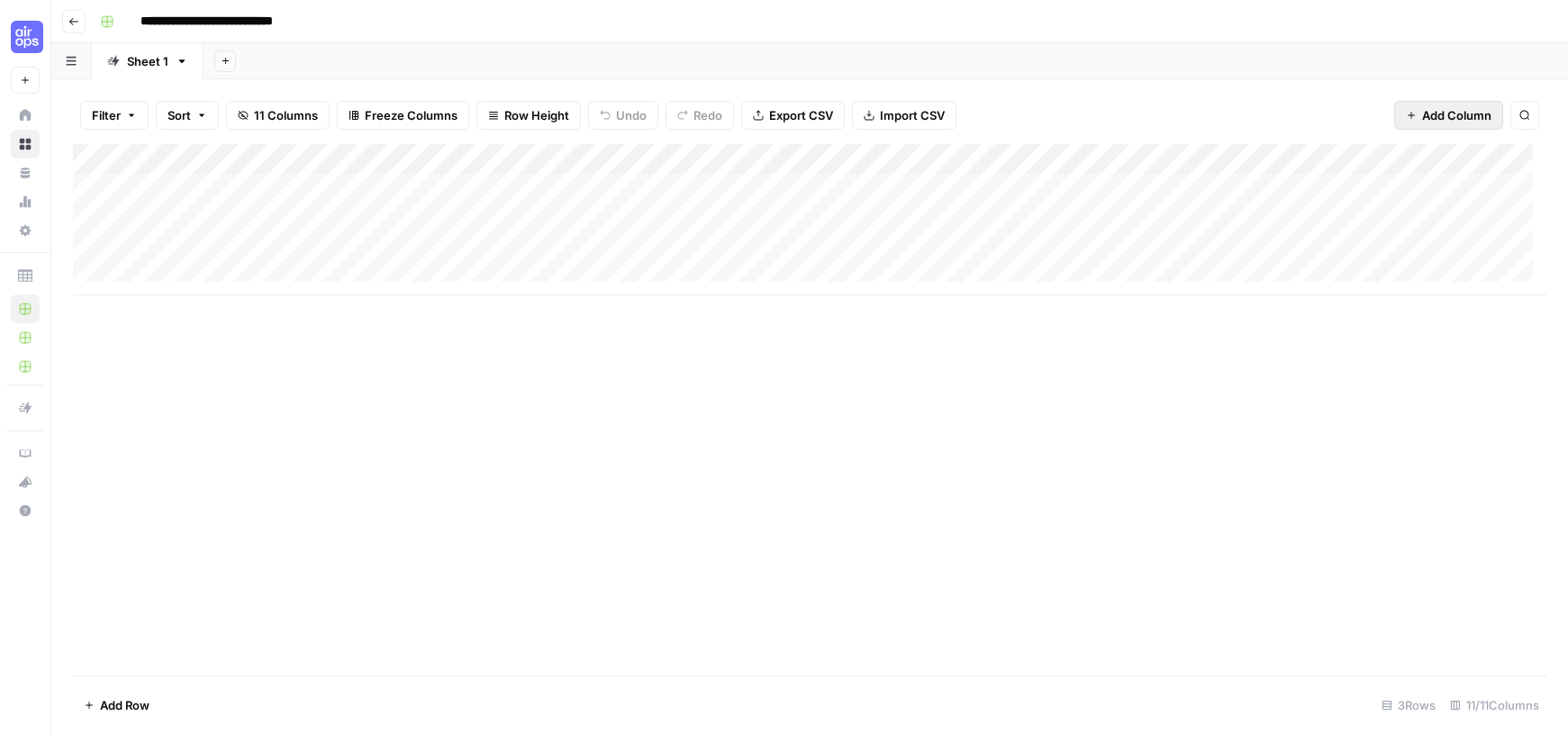 click on "Add Column" at bounding box center (1448, 115) 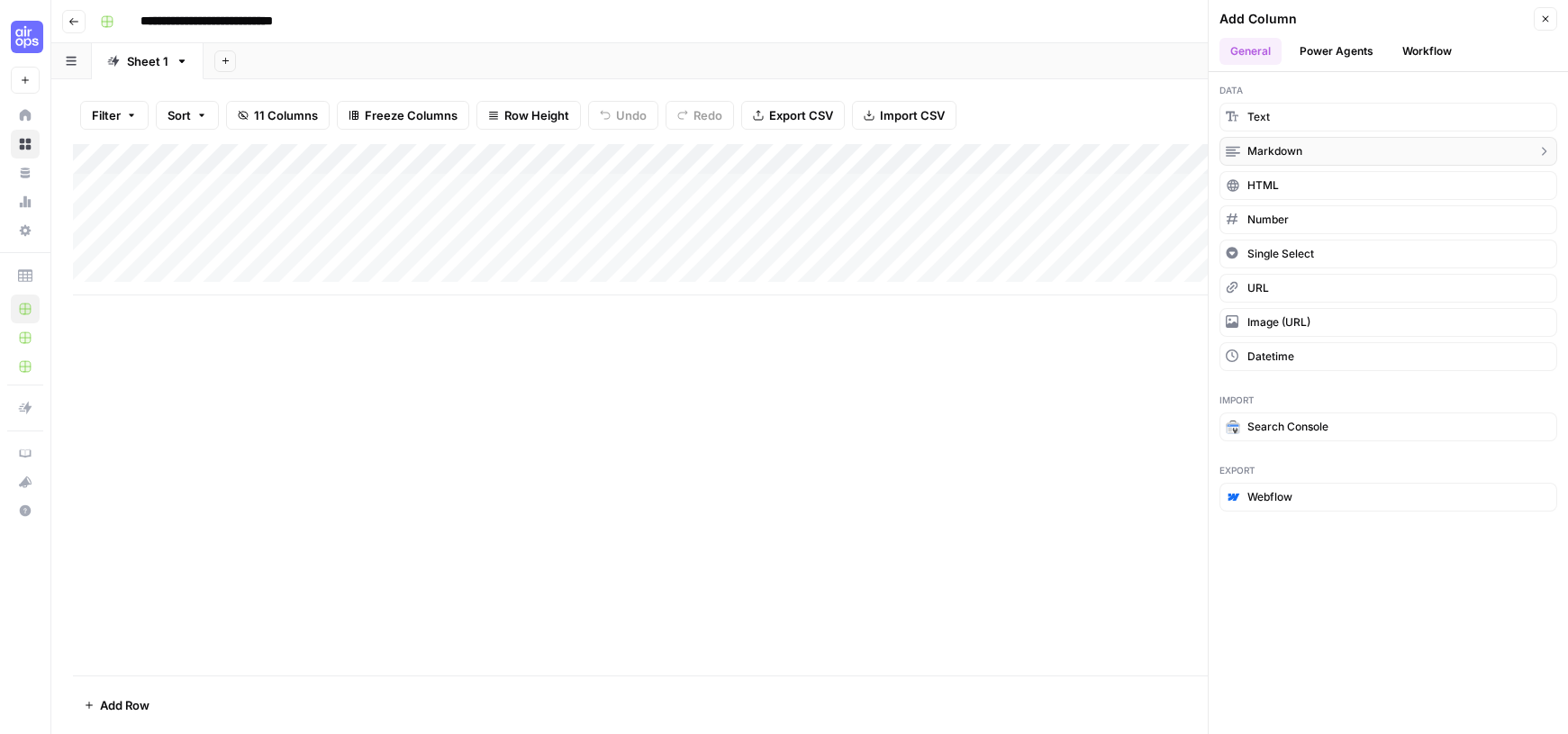click on "markdown" at bounding box center [1388, 151] 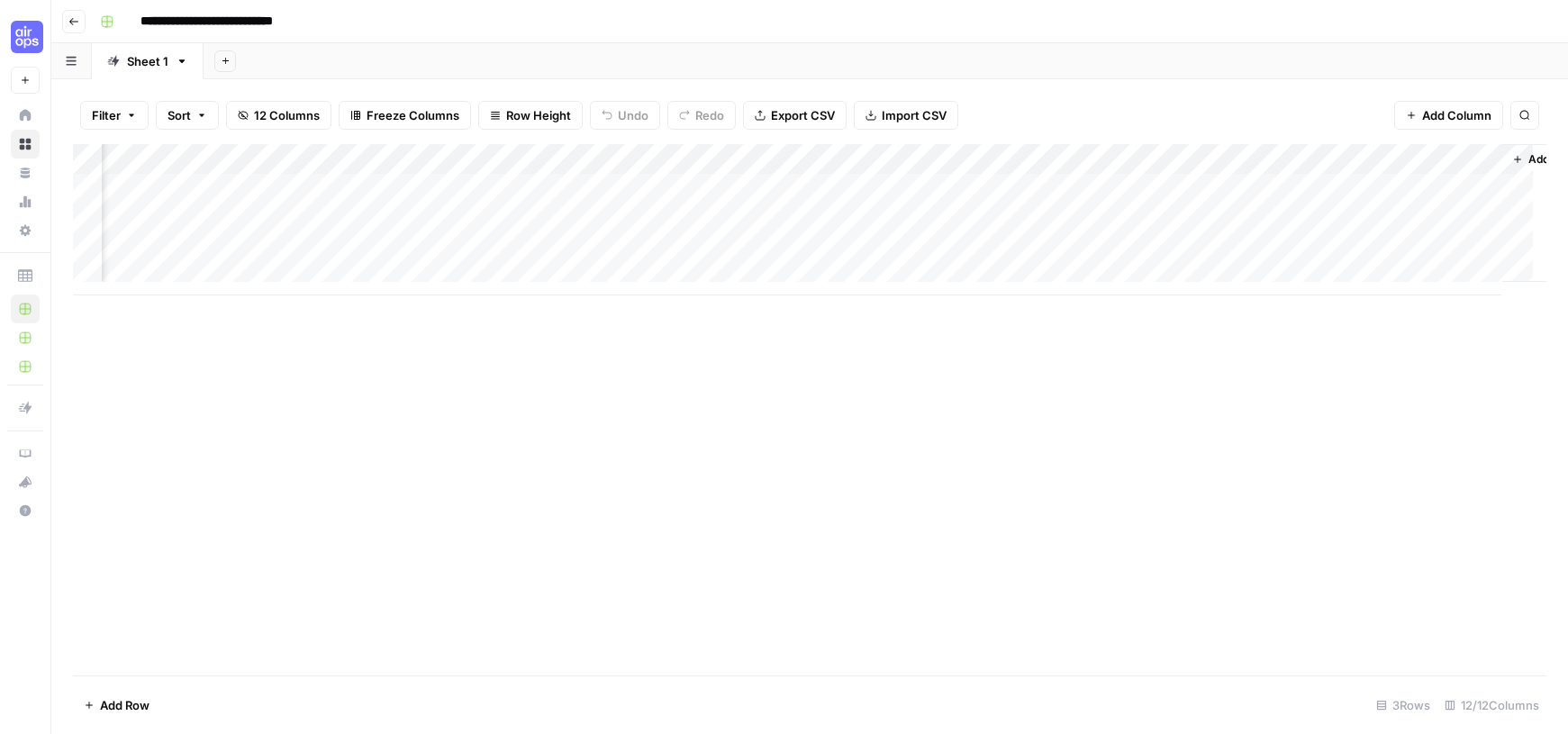 scroll, scrollTop: 0, scrollLeft: 615, axis: horizontal 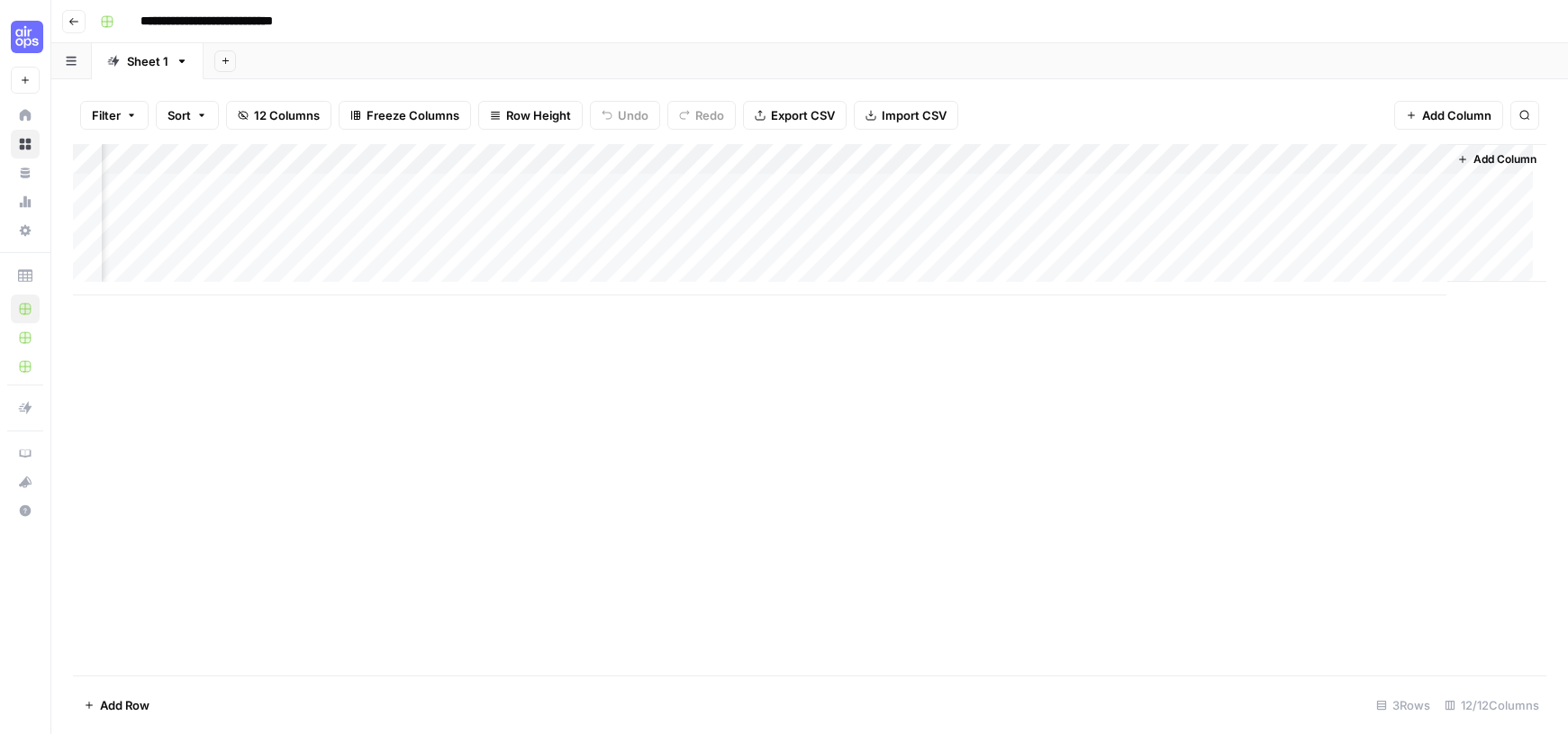 click on "Add Column" at bounding box center (810, 220) 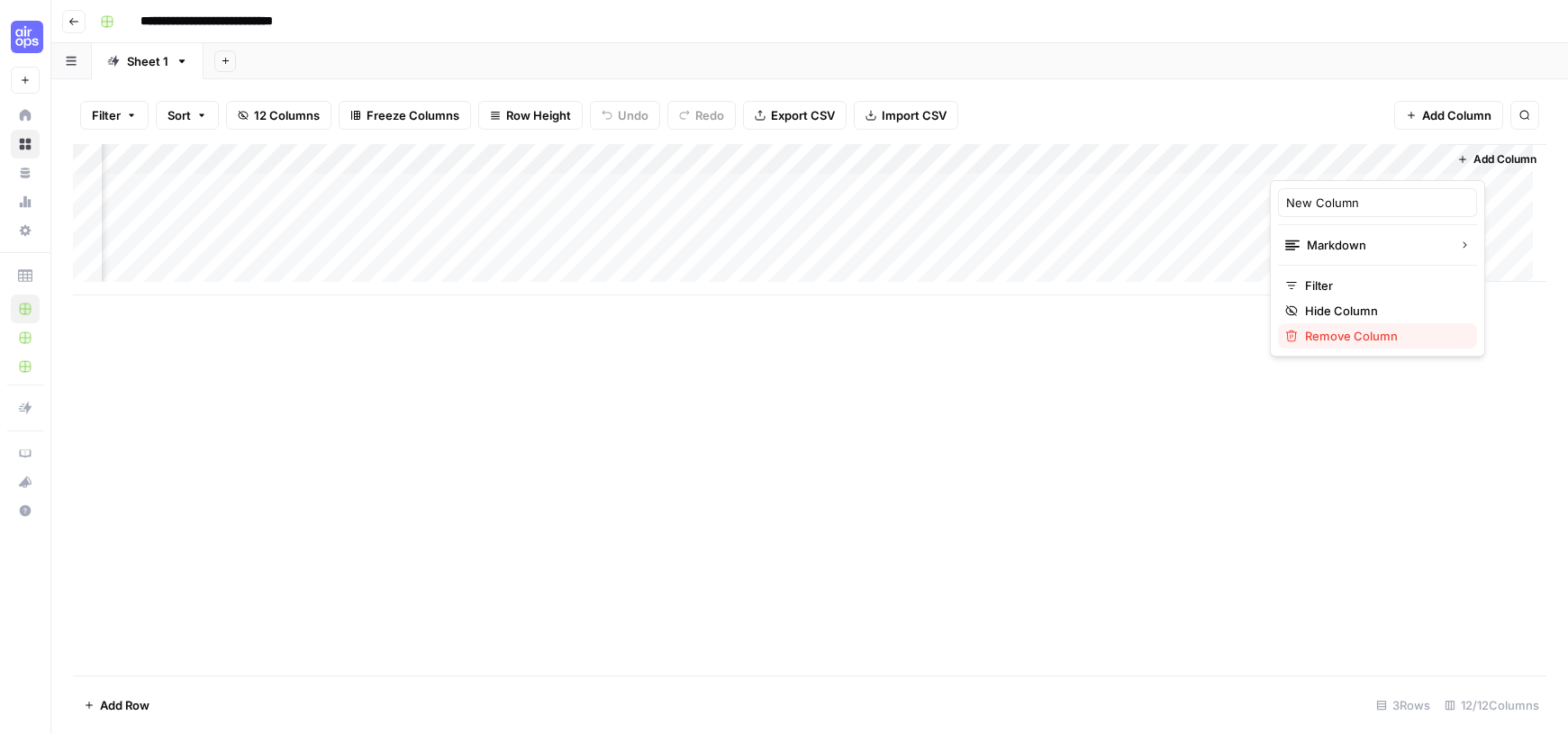click on "Remove Column" at bounding box center [1351, 336] 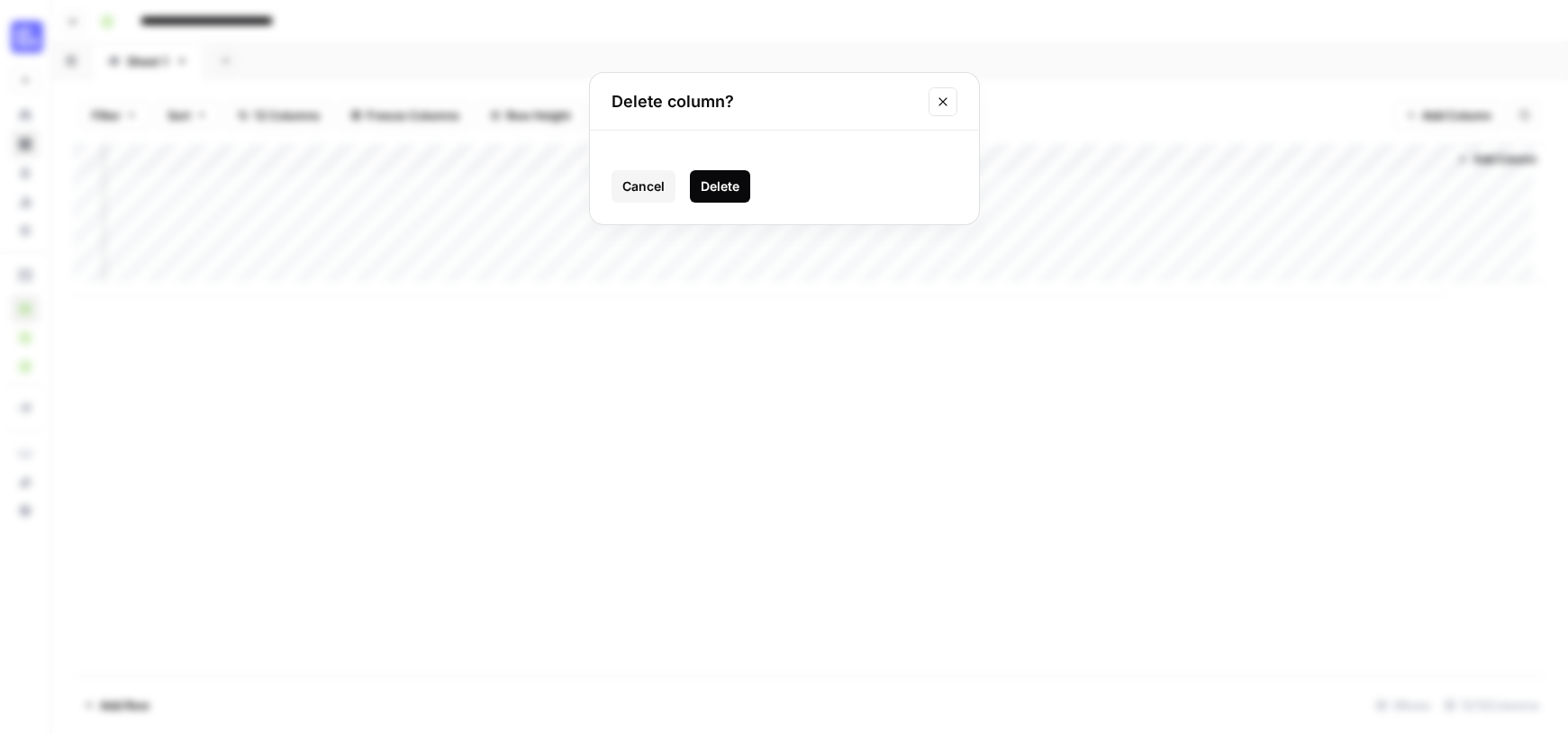 click on "Delete" at bounding box center (720, 186) 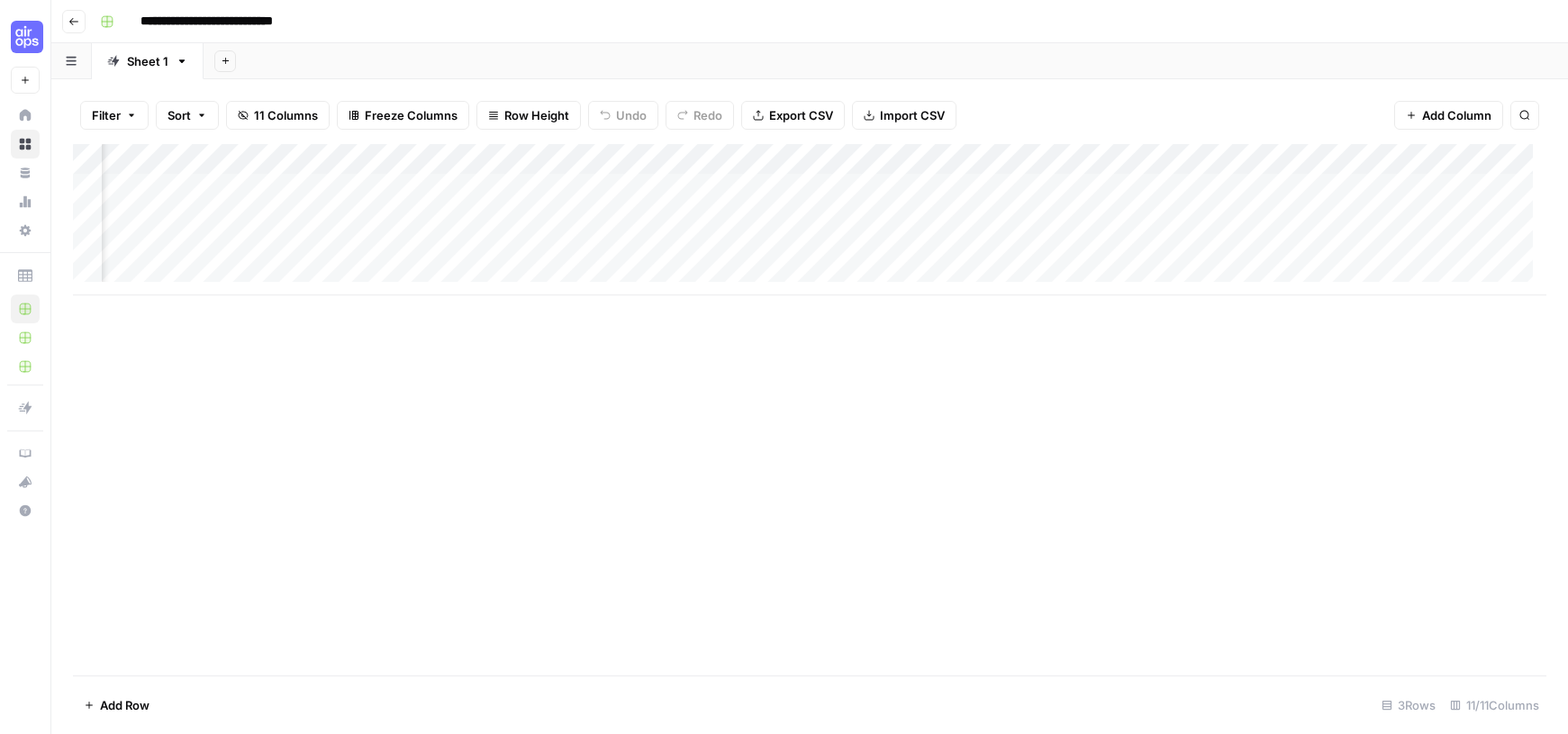 scroll, scrollTop: 0, scrollLeft: 0, axis: both 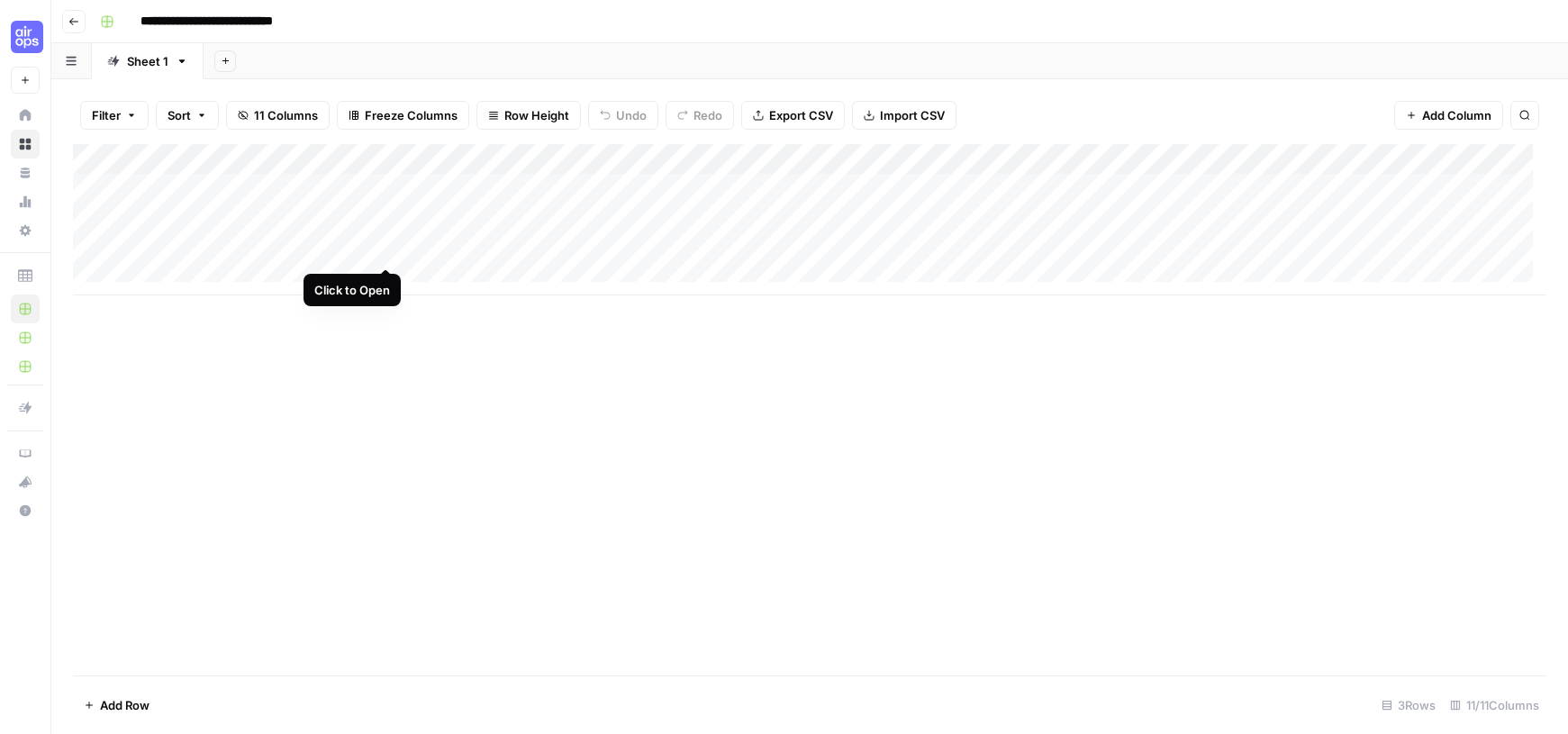 click on "Add Column" at bounding box center [810, 220] 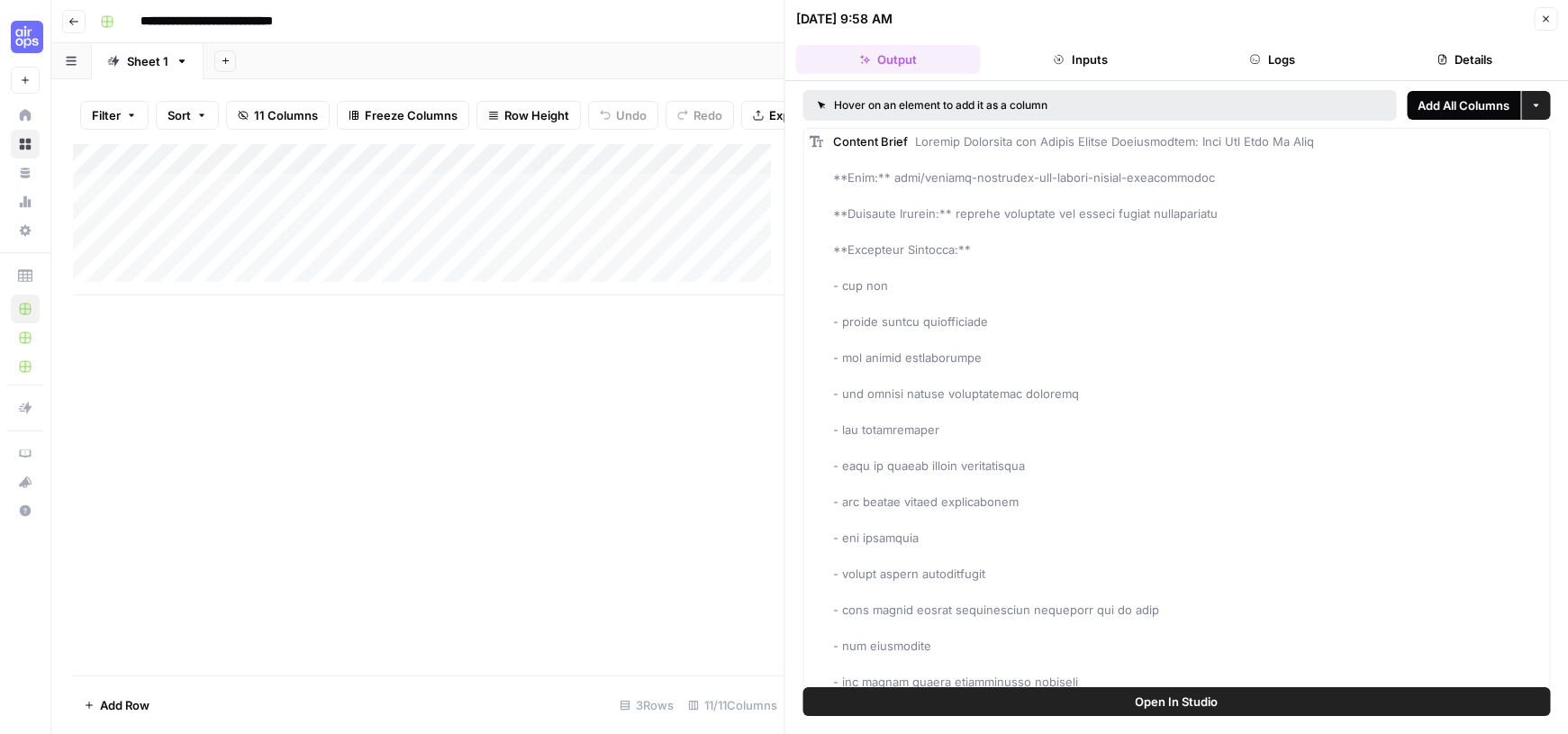 click on "Add All Columns" at bounding box center (1464, 105) 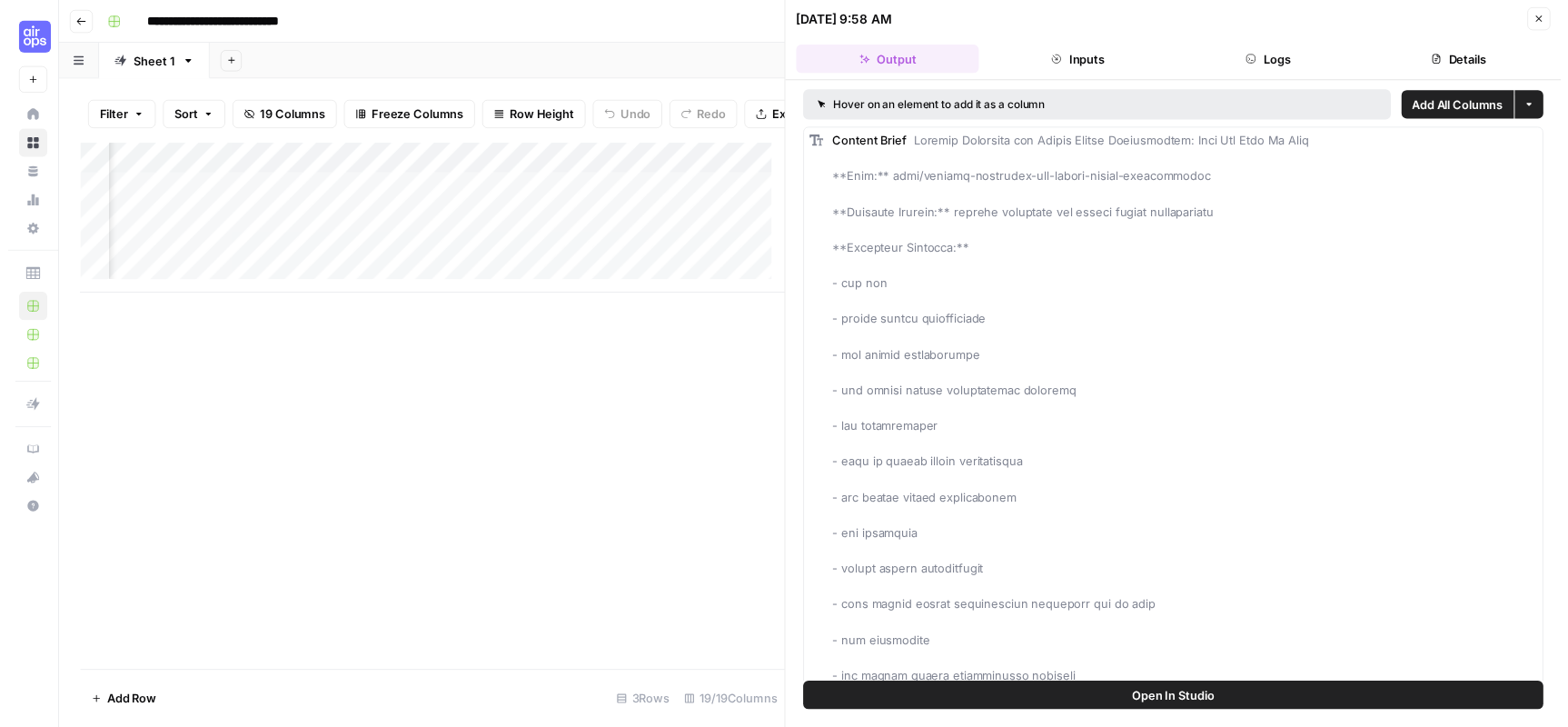 scroll, scrollTop: 0, scrollLeft: 2534, axis: horizontal 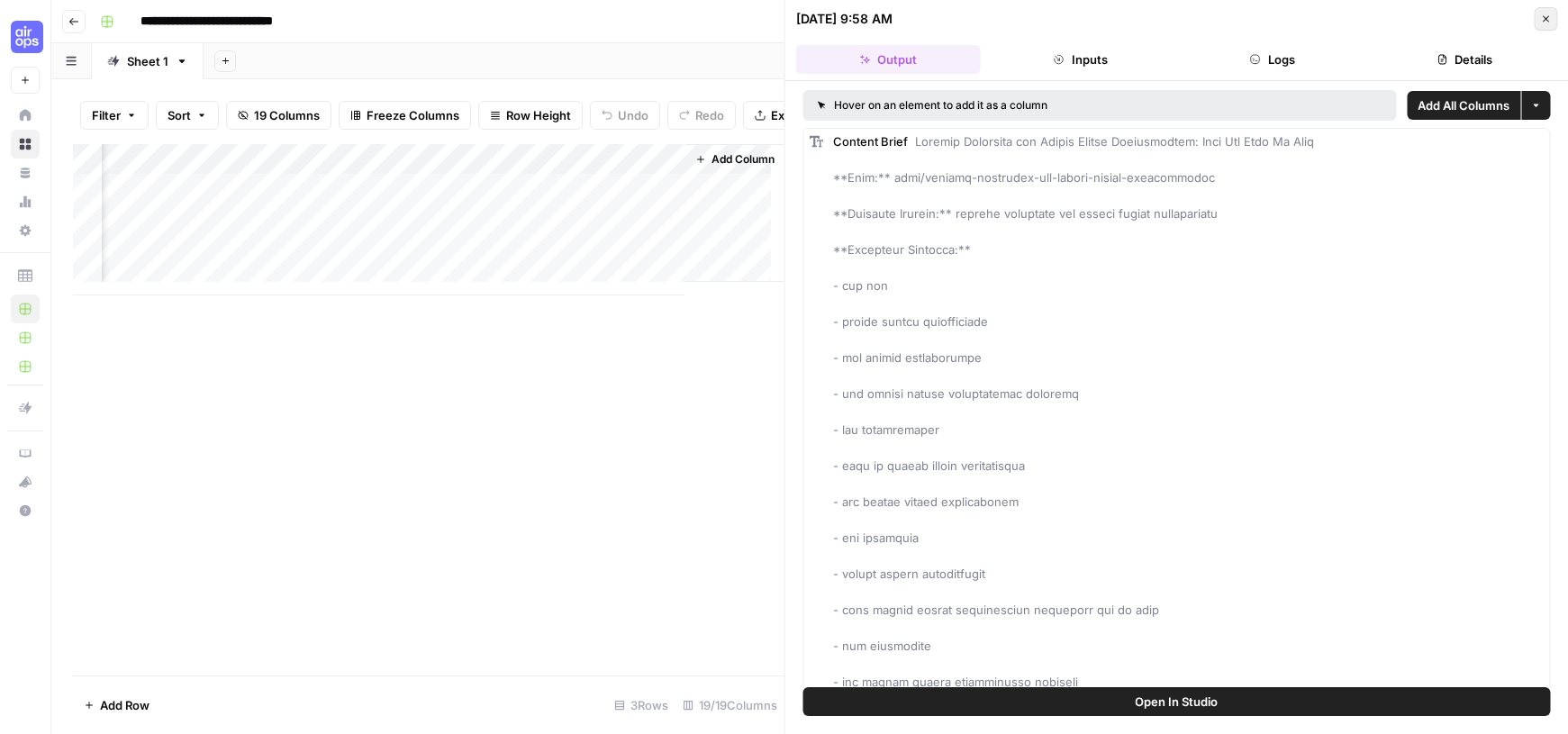 click 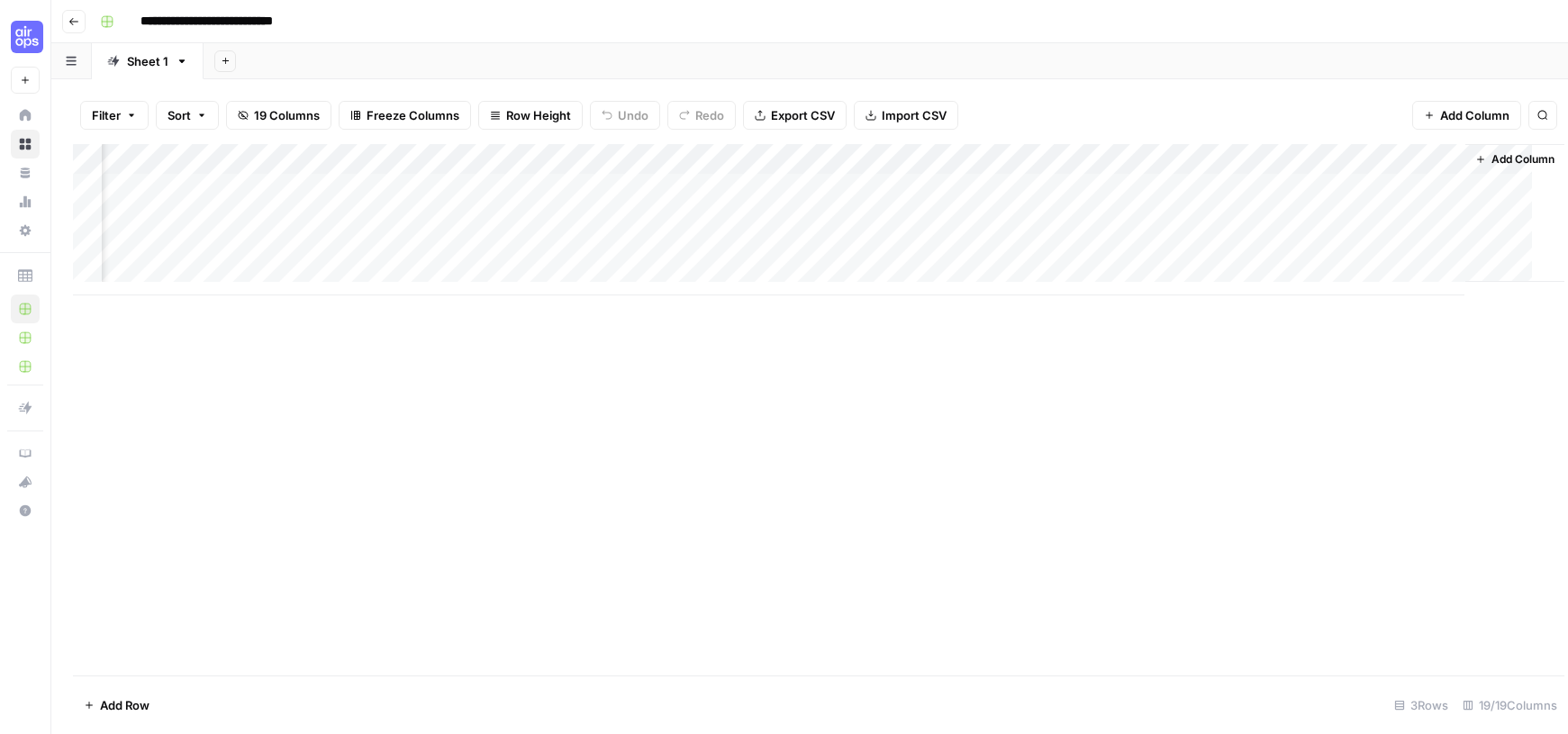 scroll, scrollTop: 0, scrollLeft: 1728, axis: horizontal 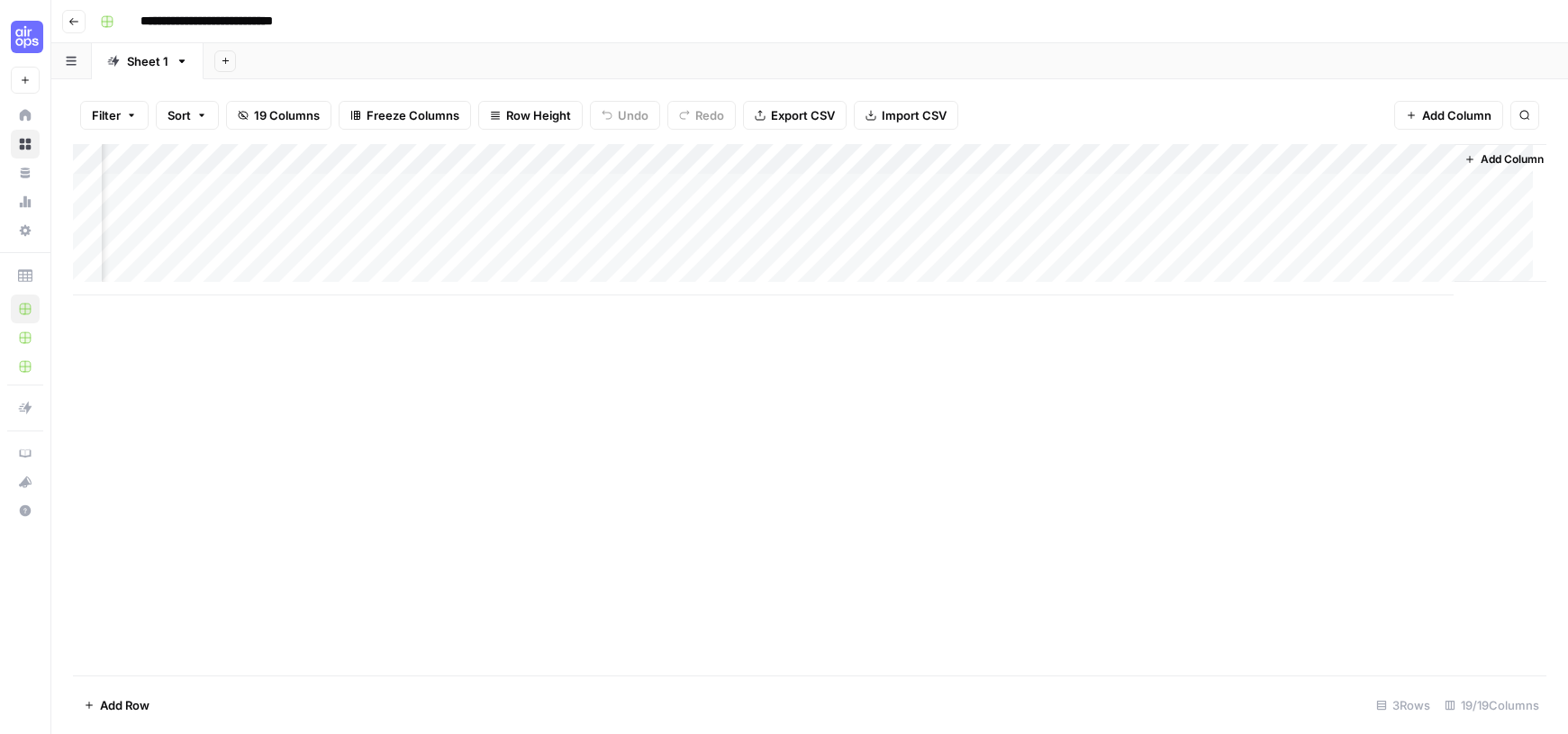 click on "Add Column" at bounding box center (810, 220) 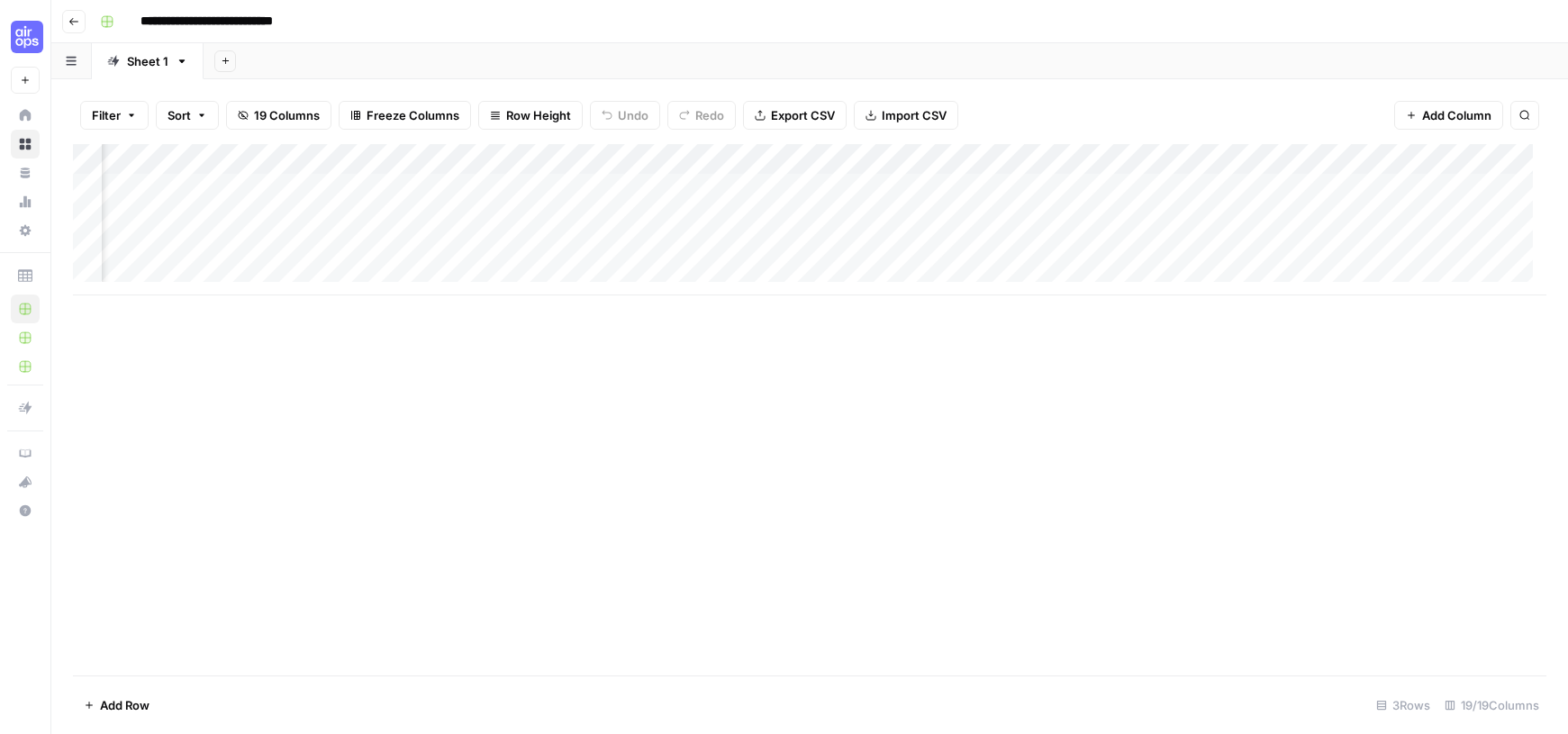 scroll, scrollTop: 0, scrollLeft: 0, axis: both 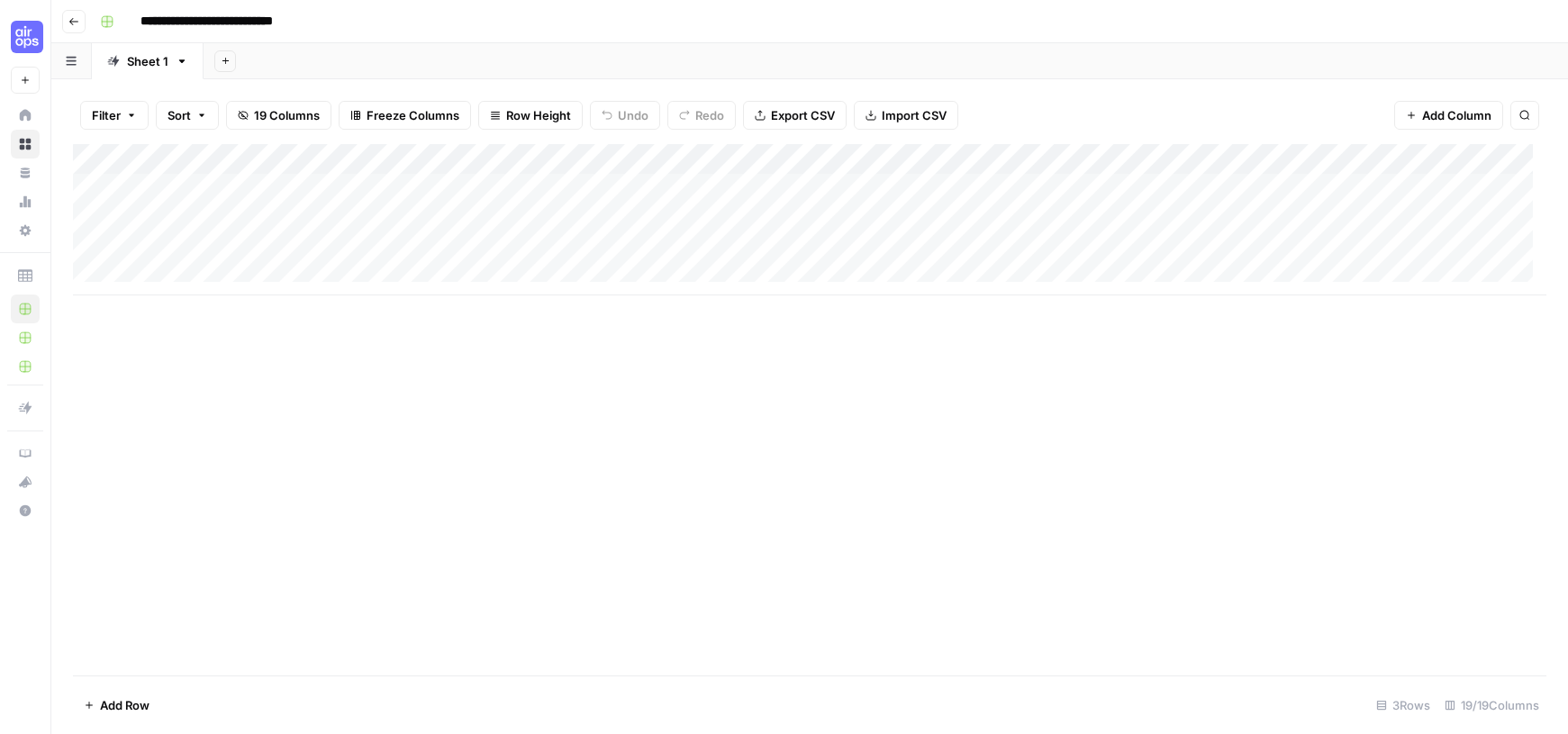 click on "Add Column" at bounding box center [810, 220] 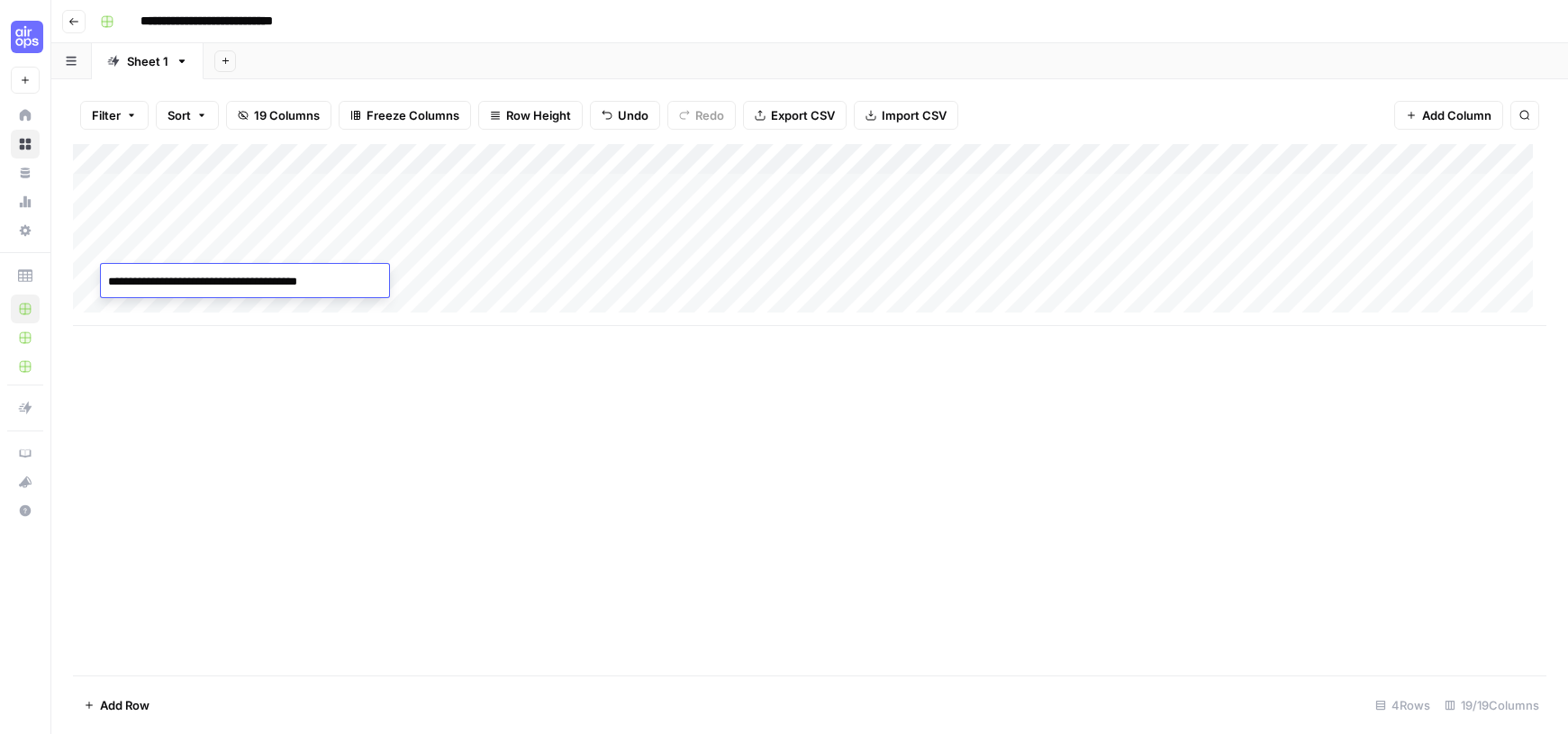 type on "**********" 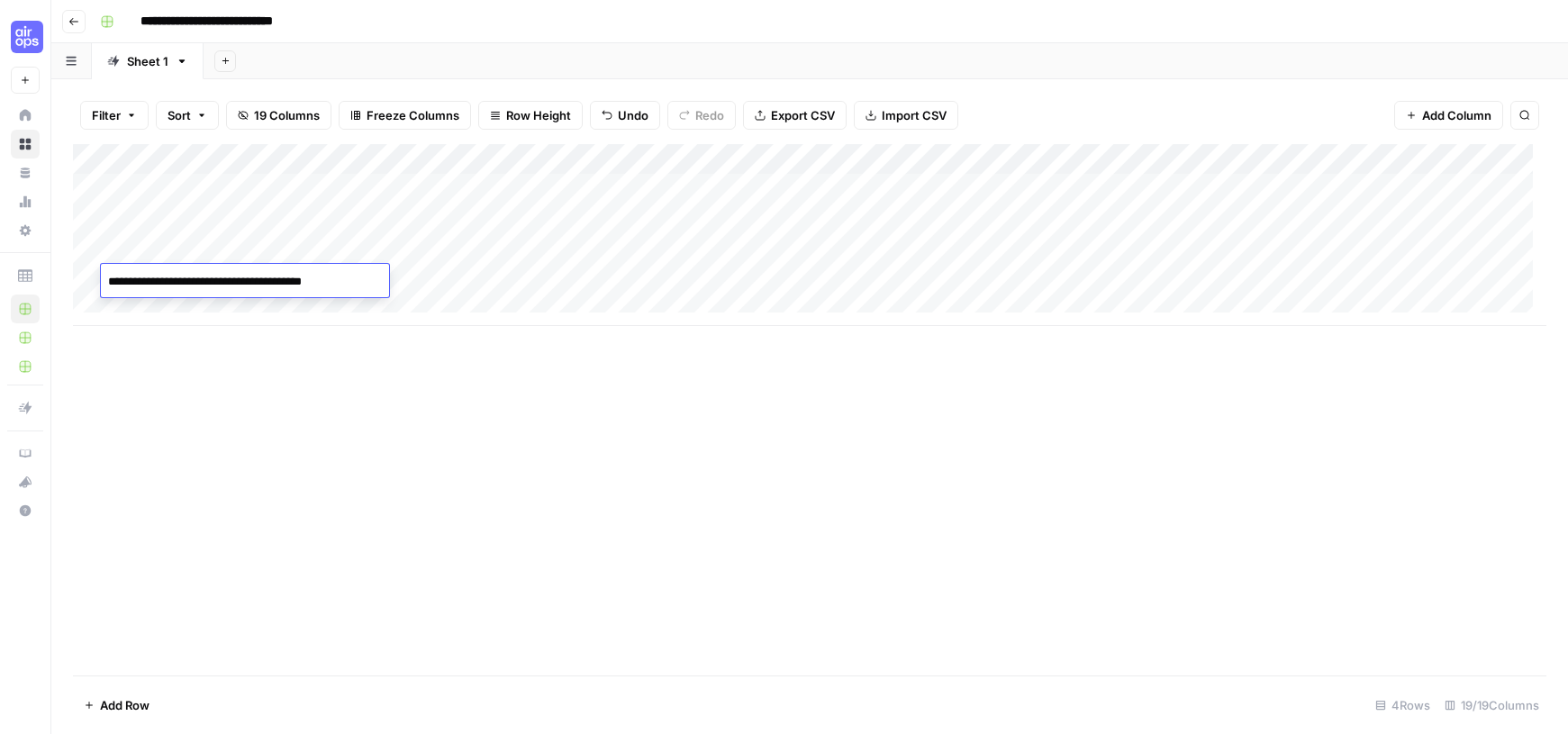 scroll, scrollTop: 14, scrollLeft: 0, axis: vertical 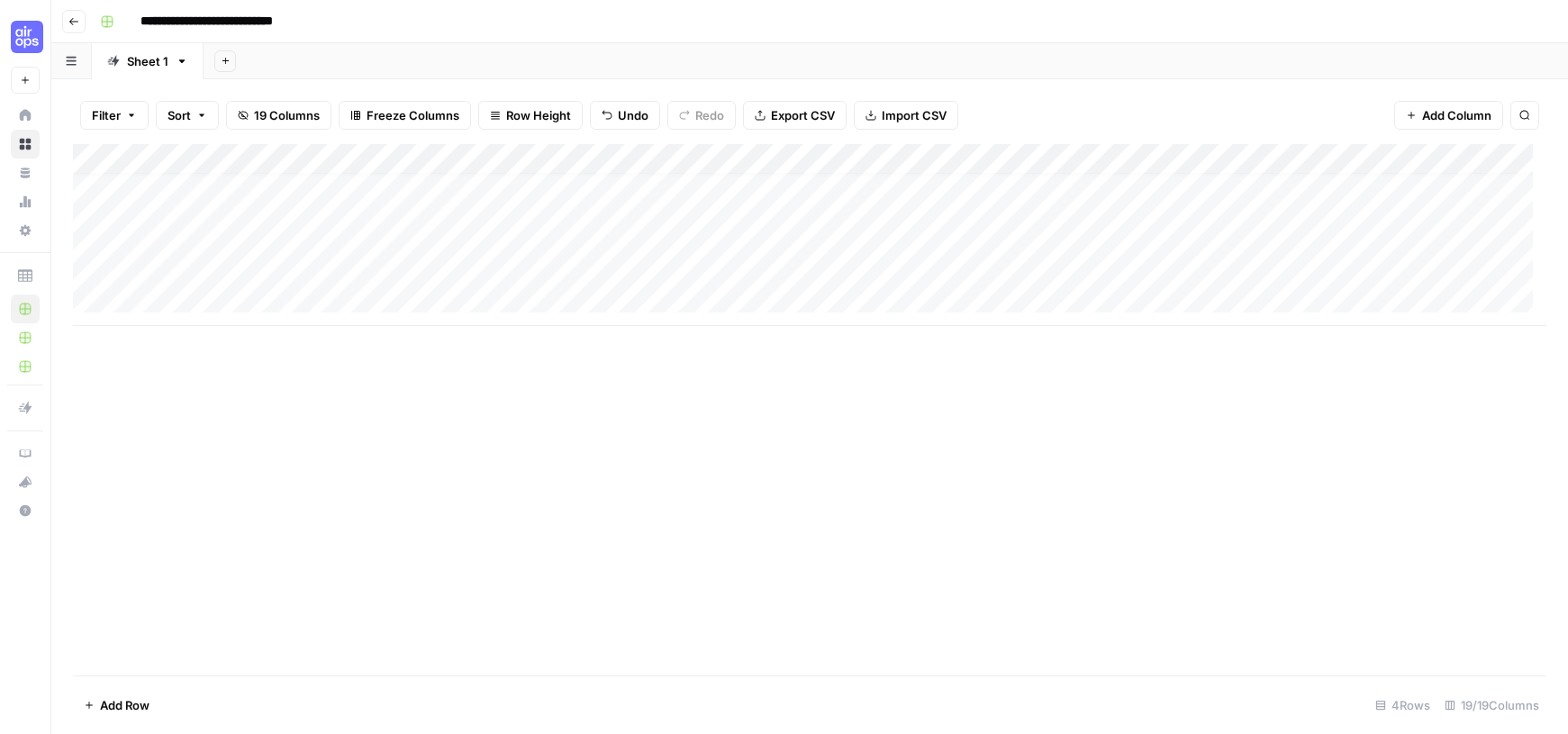 click on "Add Column" at bounding box center [810, 235] 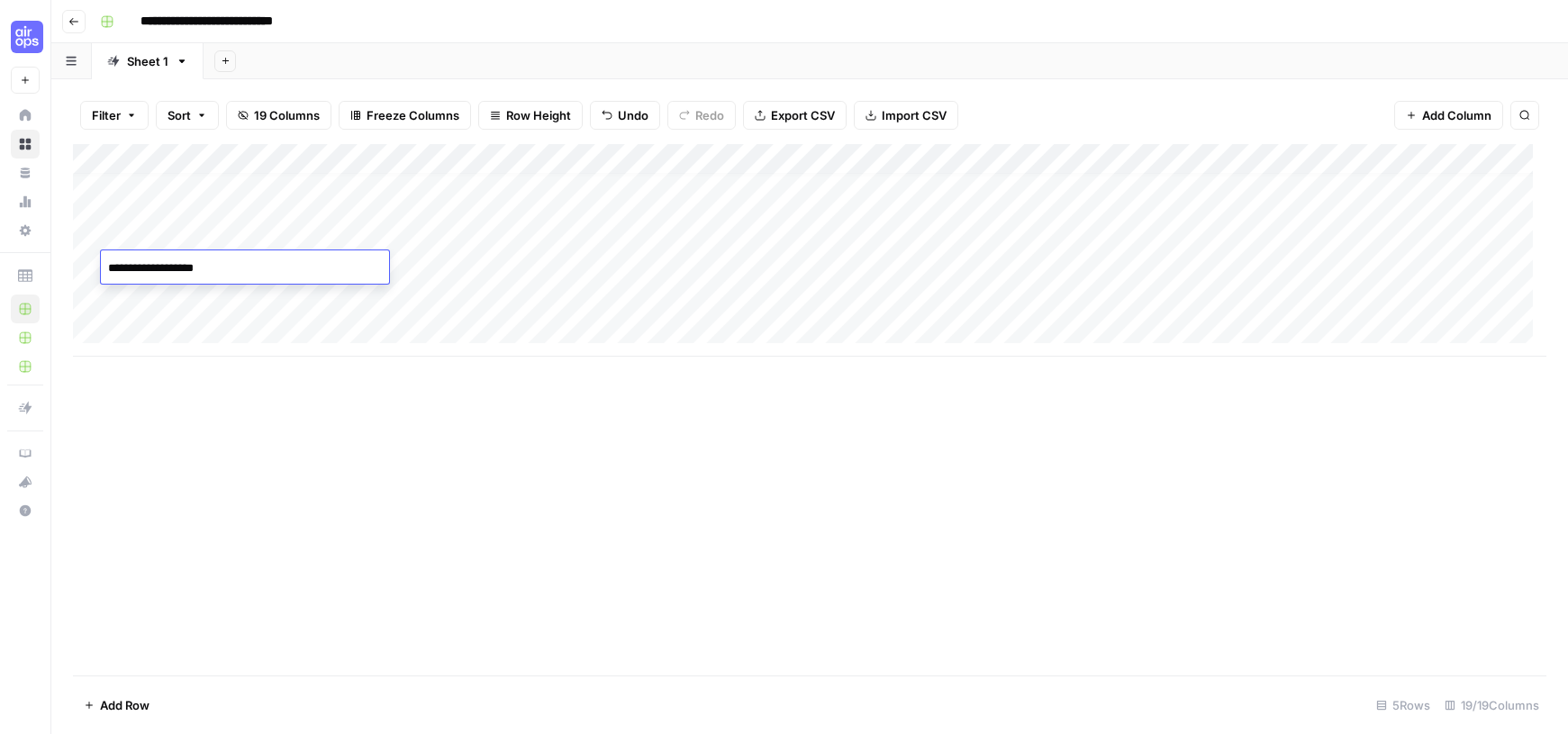 type on "**********" 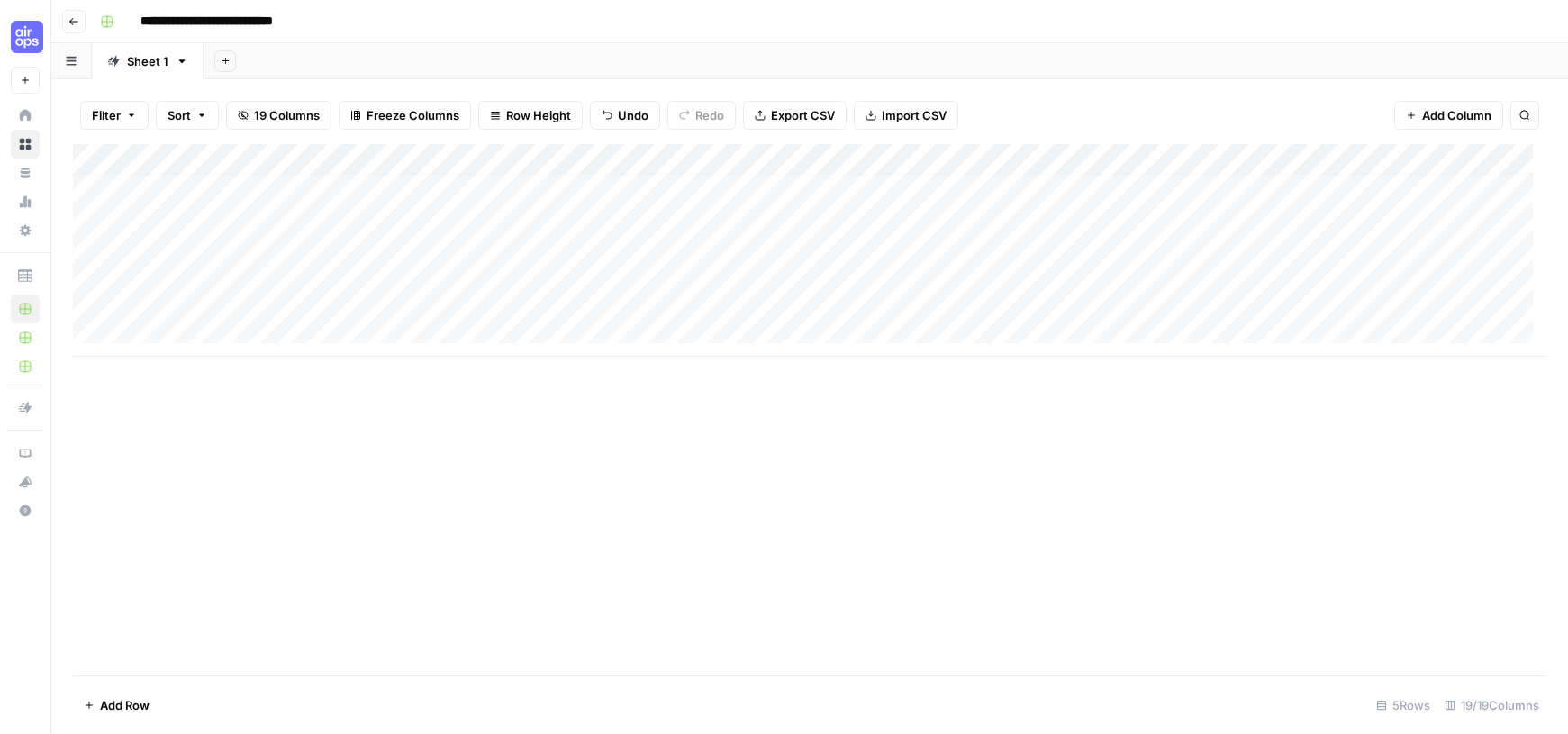click on "Add Column" at bounding box center (810, 250) 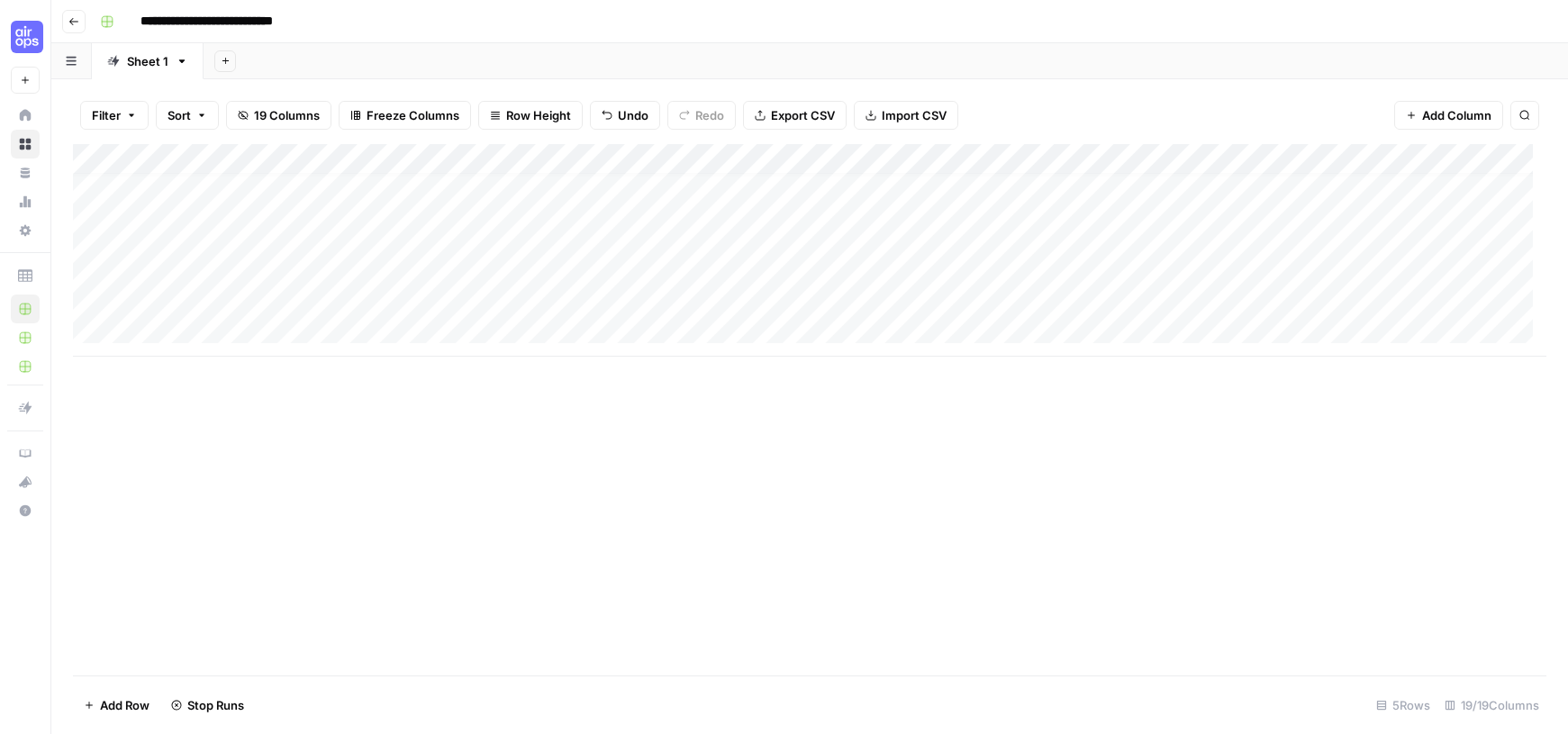 scroll, scrollTop: 0, scrollLeft: 0, axis: both 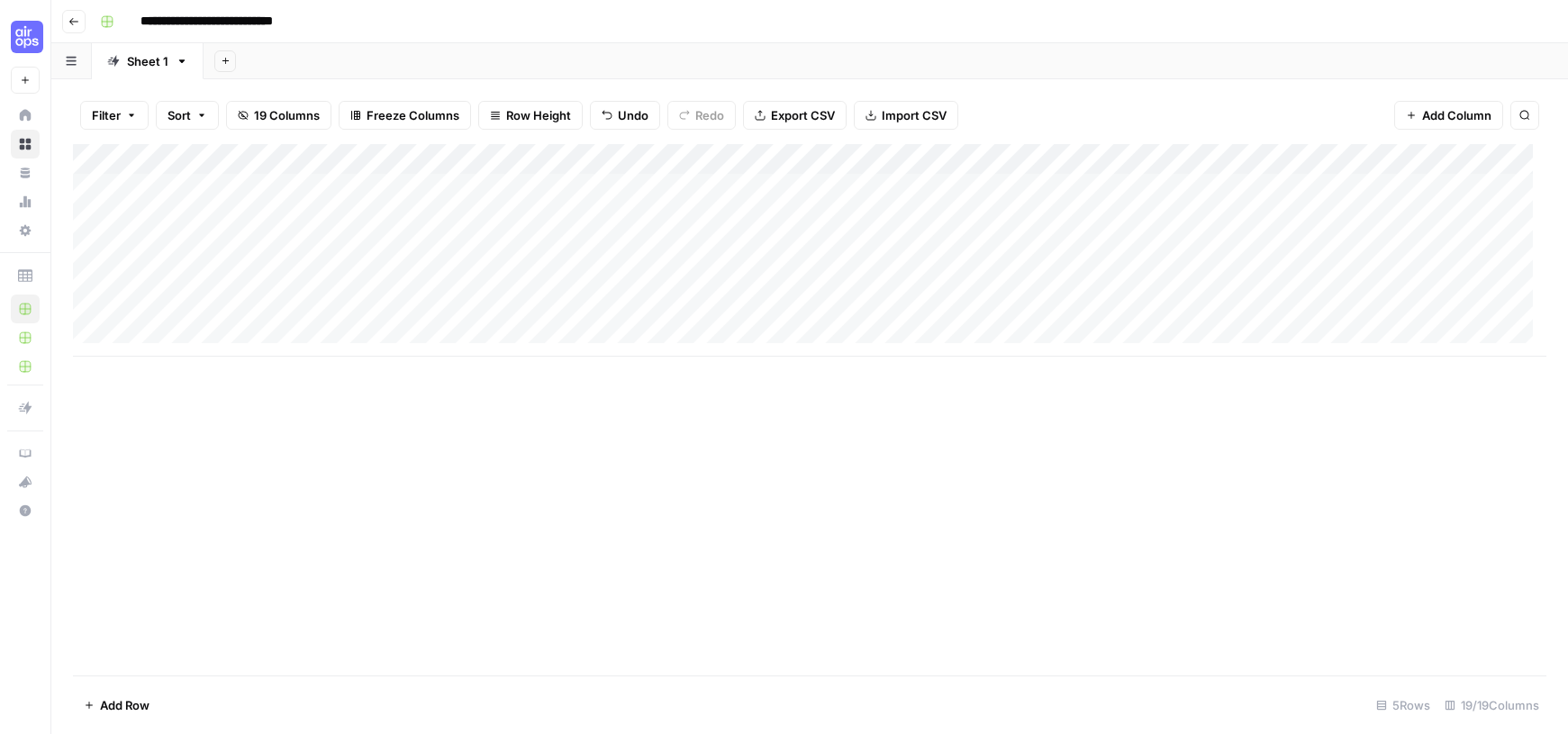 click on "Add Column" at bounding box center (810, 250) 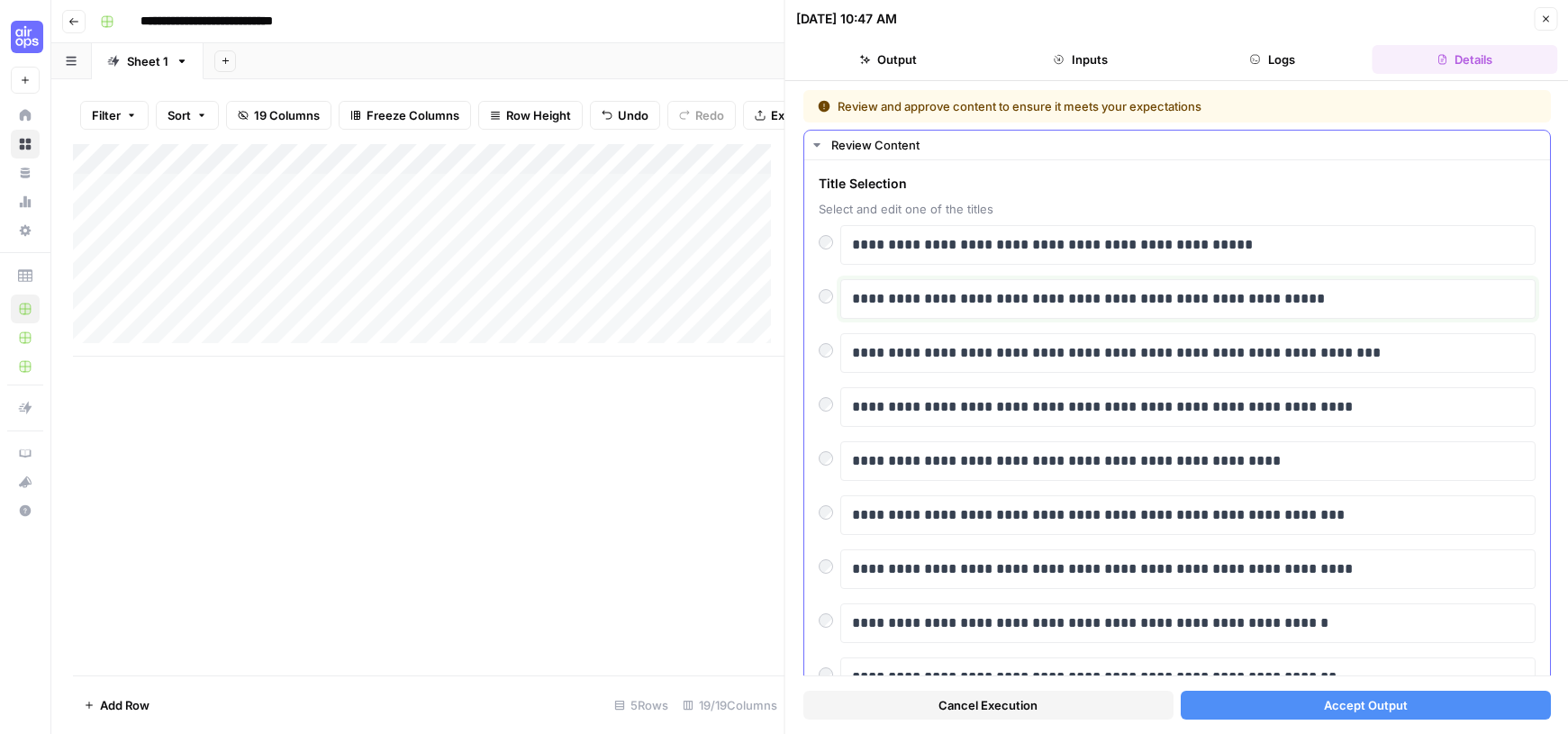 click on "**********" at bounding box center (1181, 299) 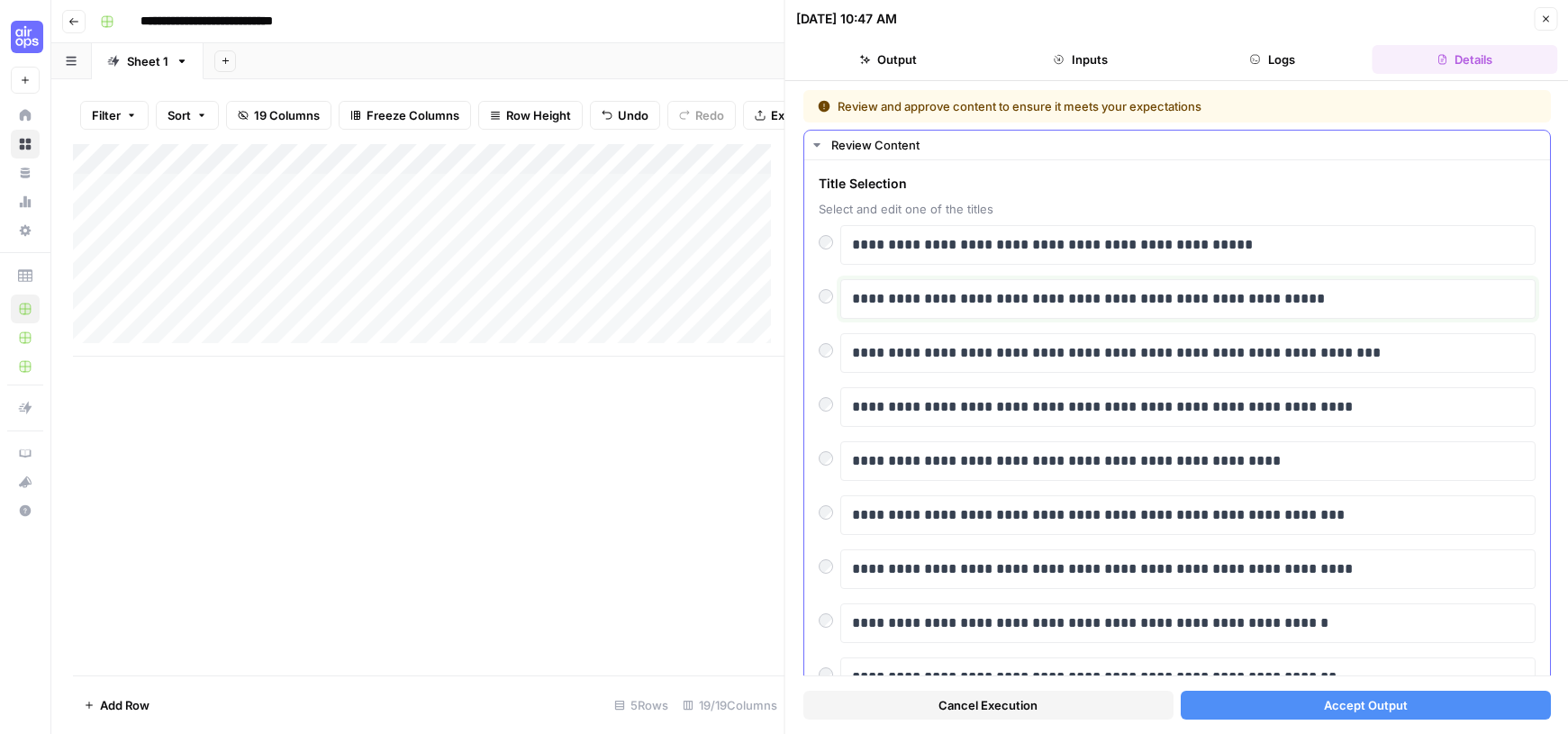 type 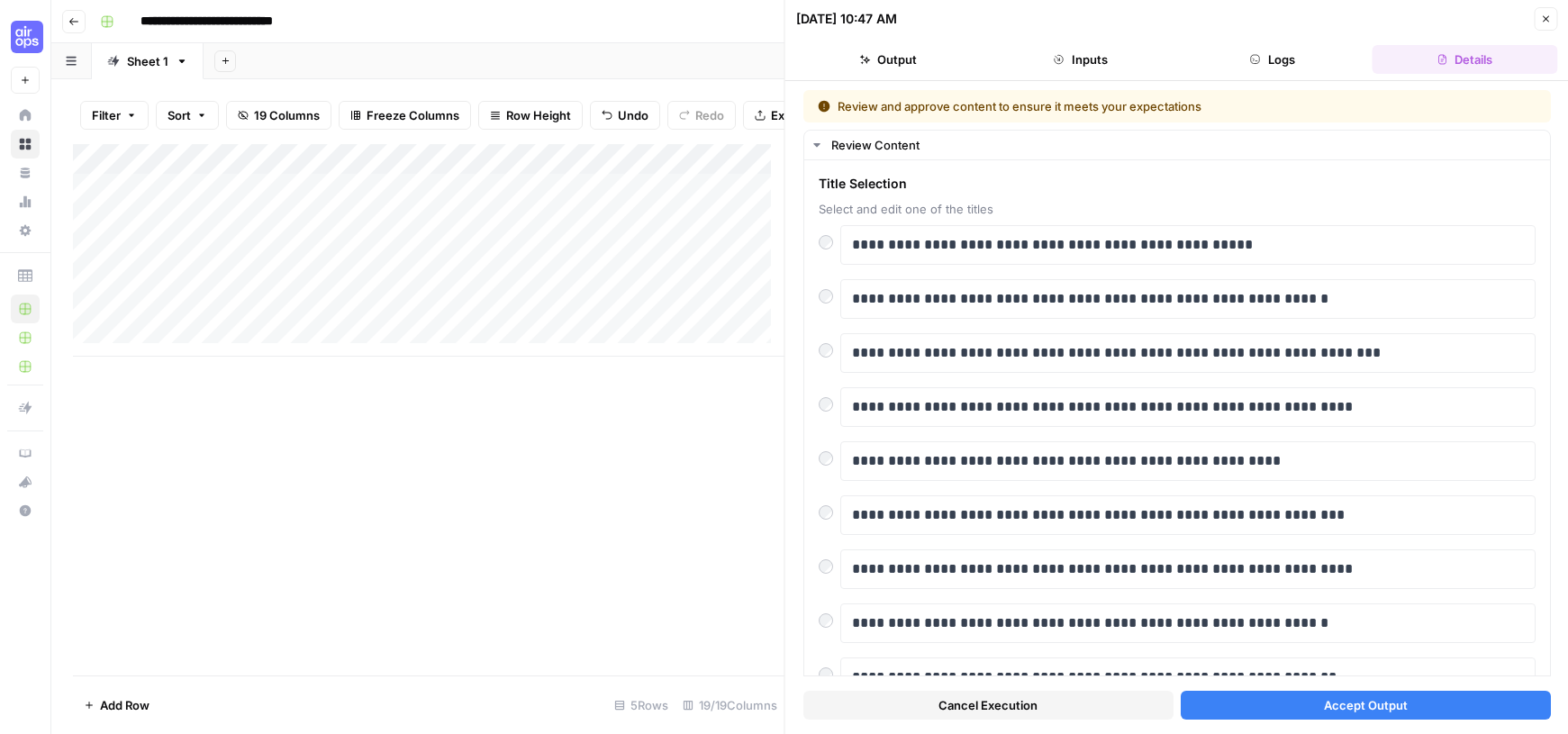 click on "Accept Output" at bounding box center [1364, 705] 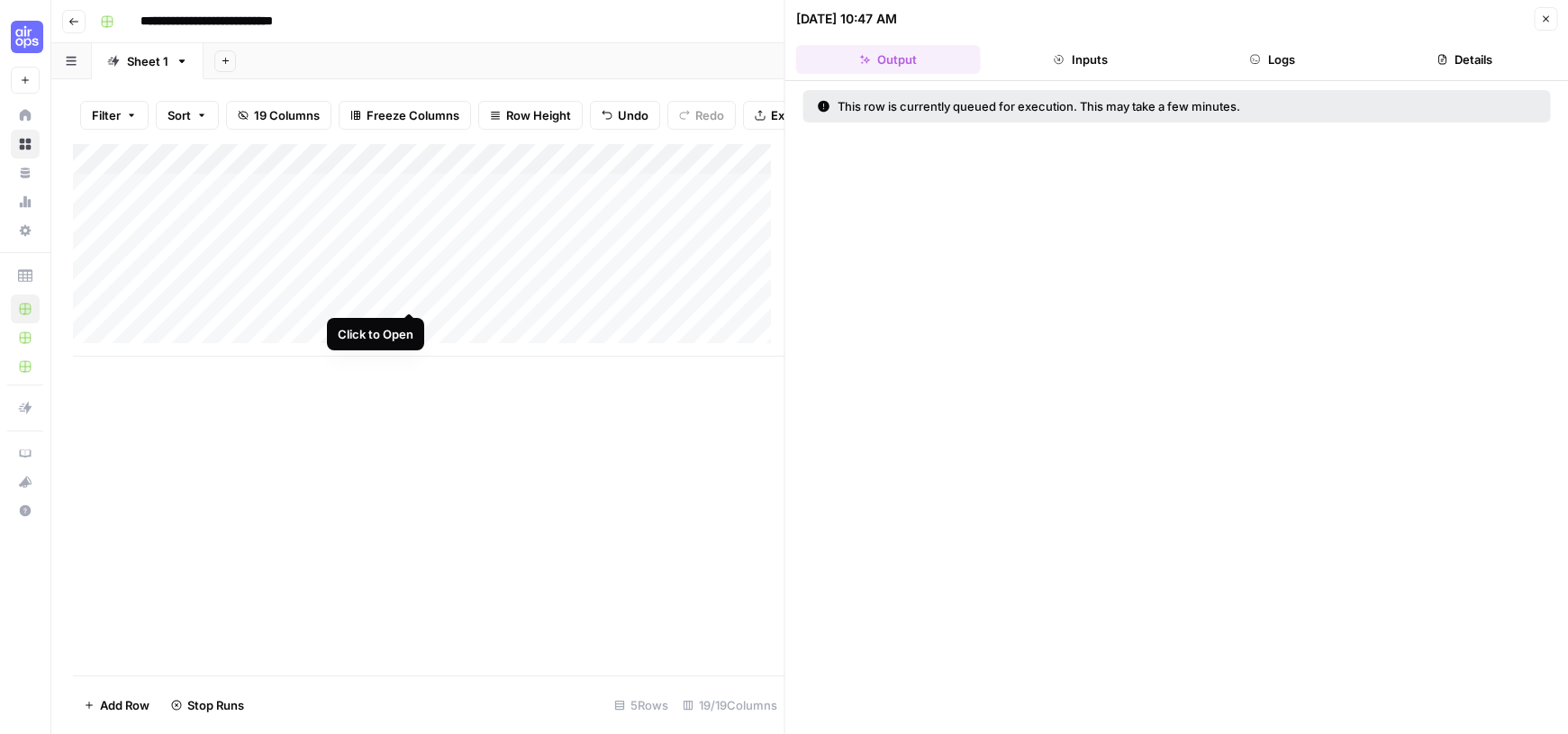click on "Add Column" at bounding box center [429, 250] 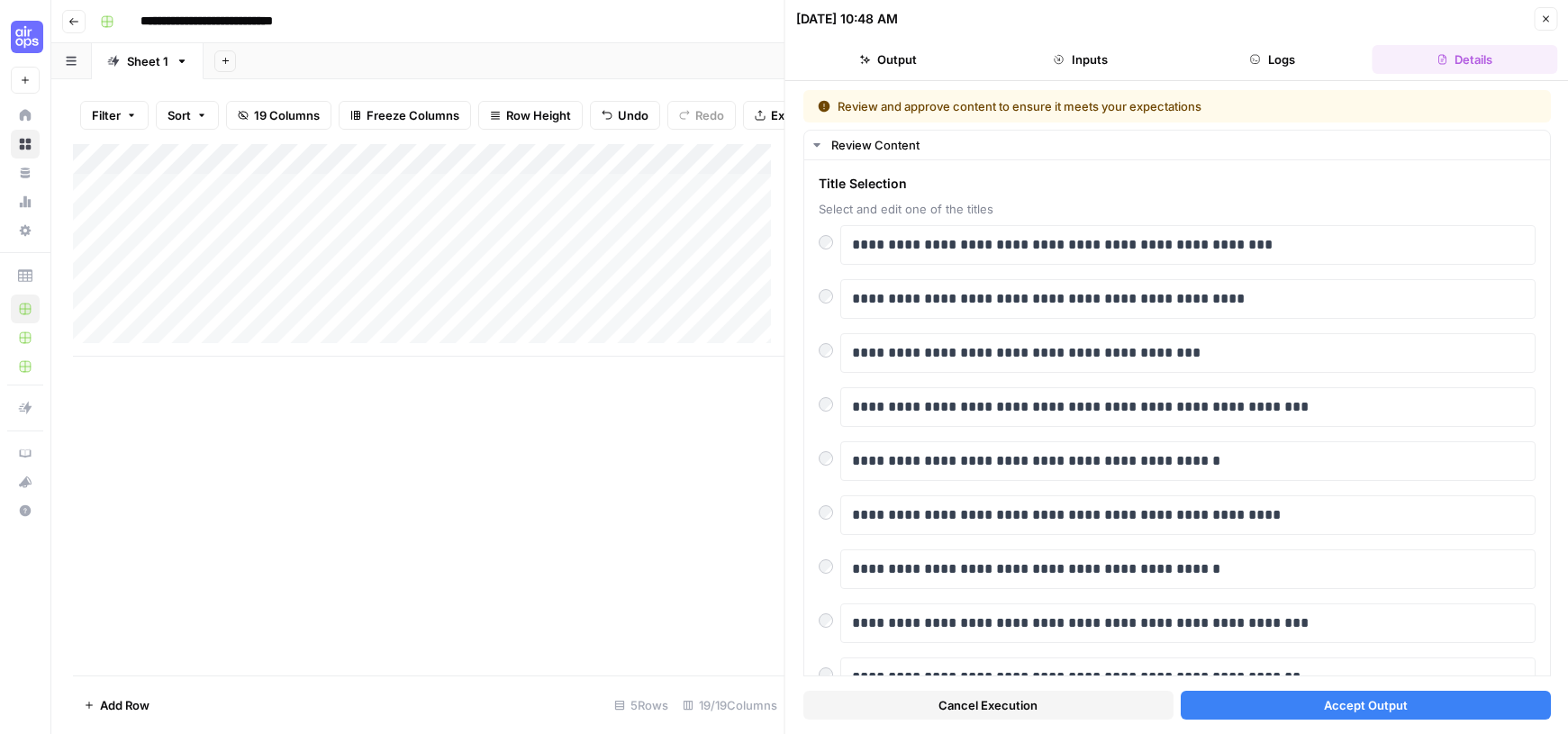 click on "Accept Output" at bounding box center [1364, 705] 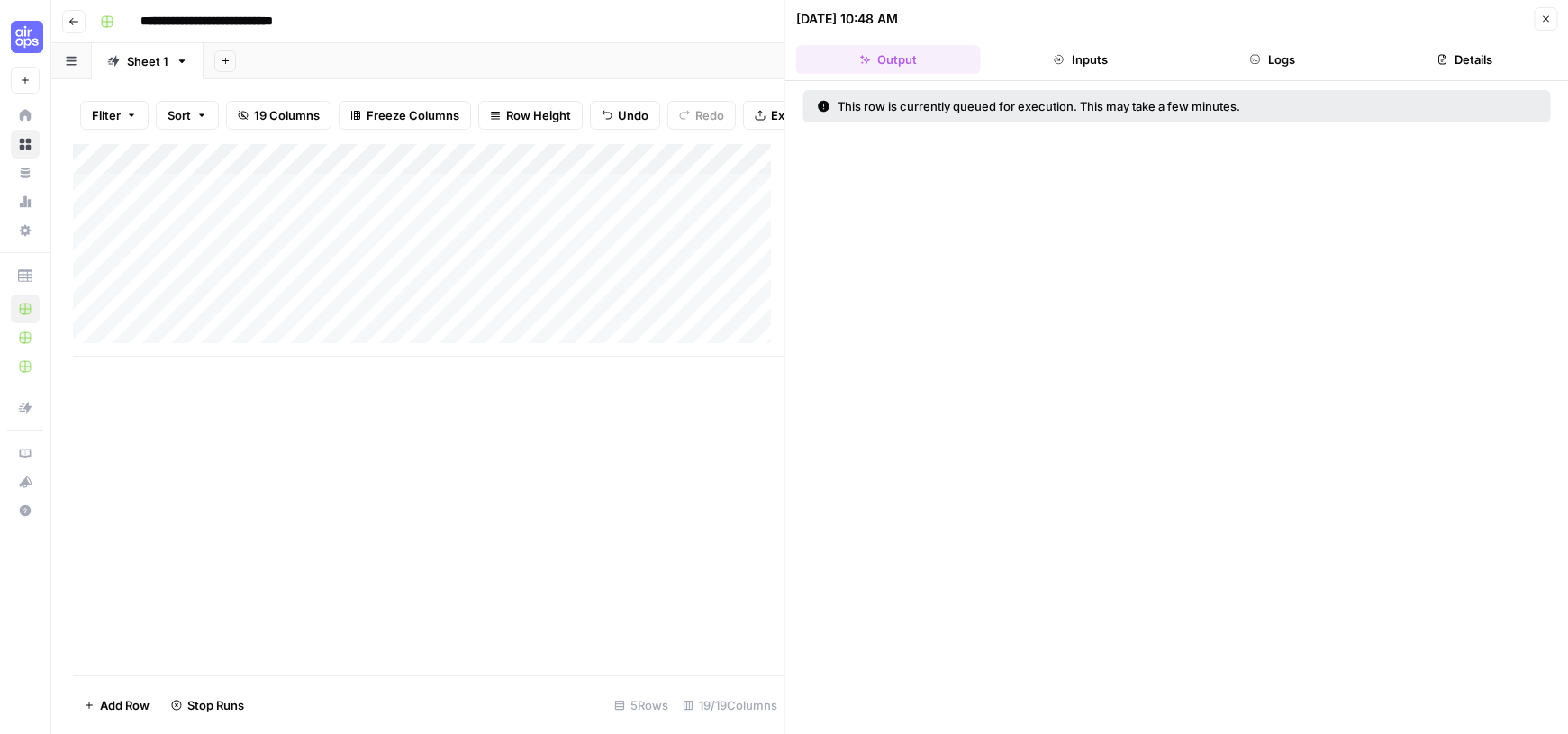 click on "Add Column" at bounding box center [429, 250] 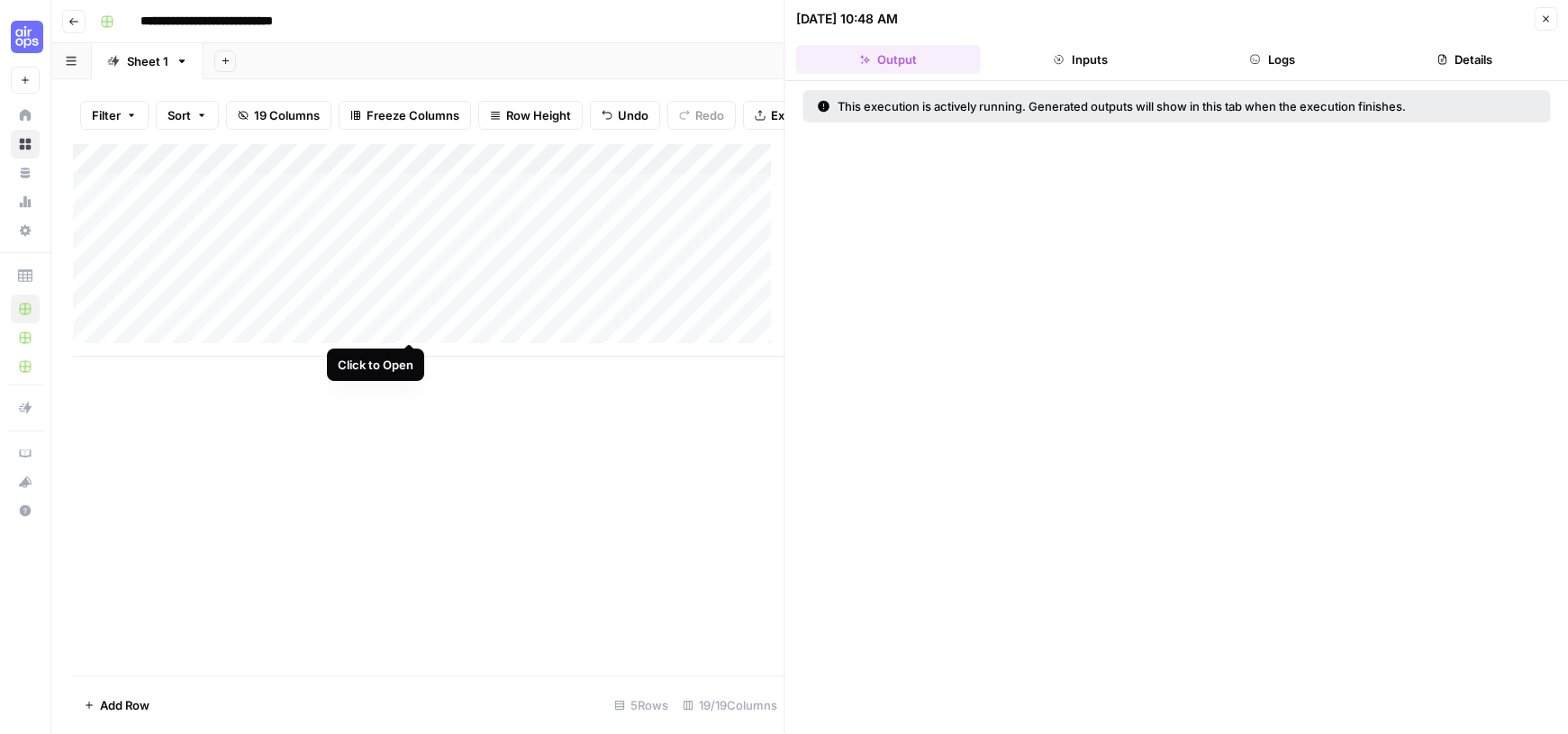 click on "Add Column" at bounding box center [429, 250] 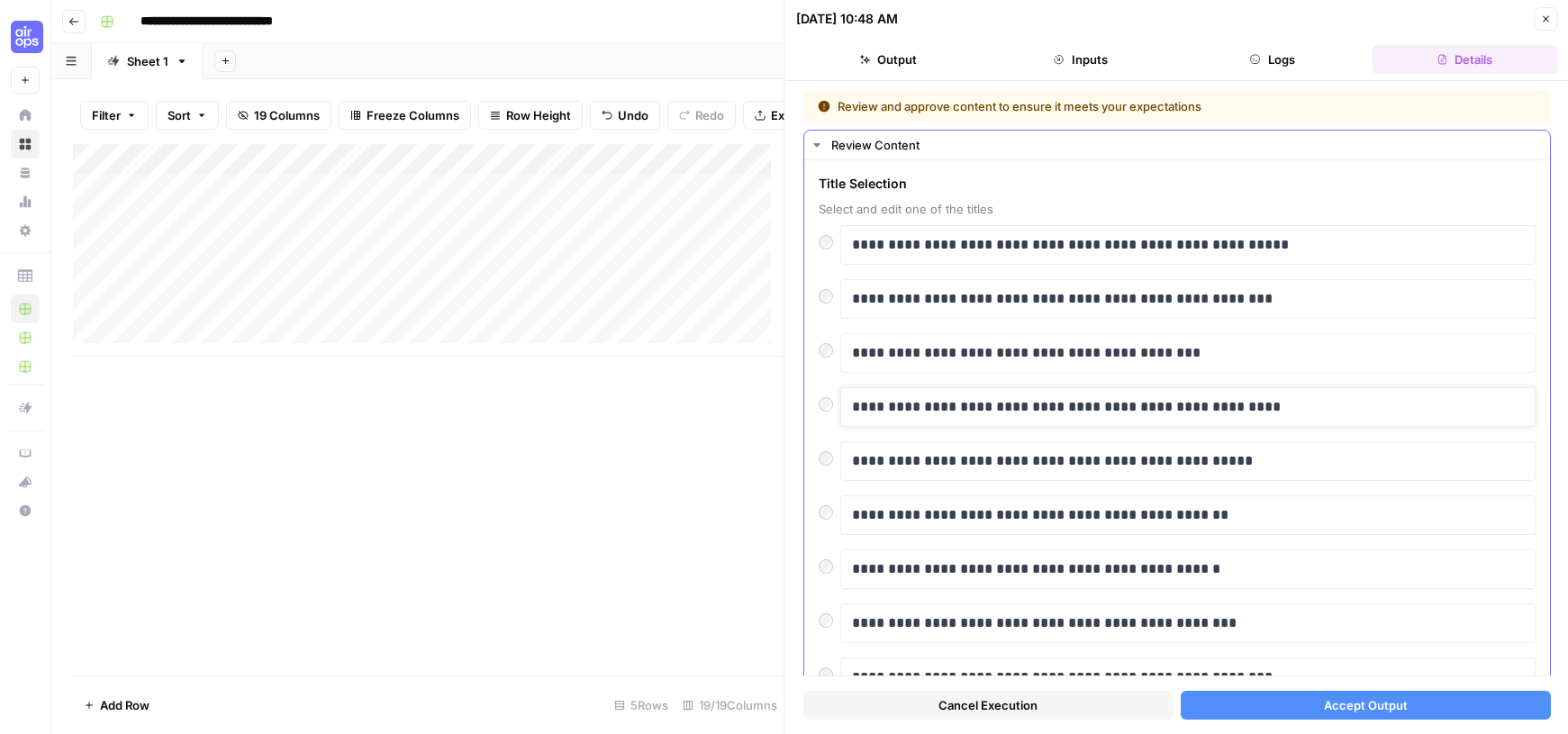 click on "**********" at bounding box center (1181, 407) 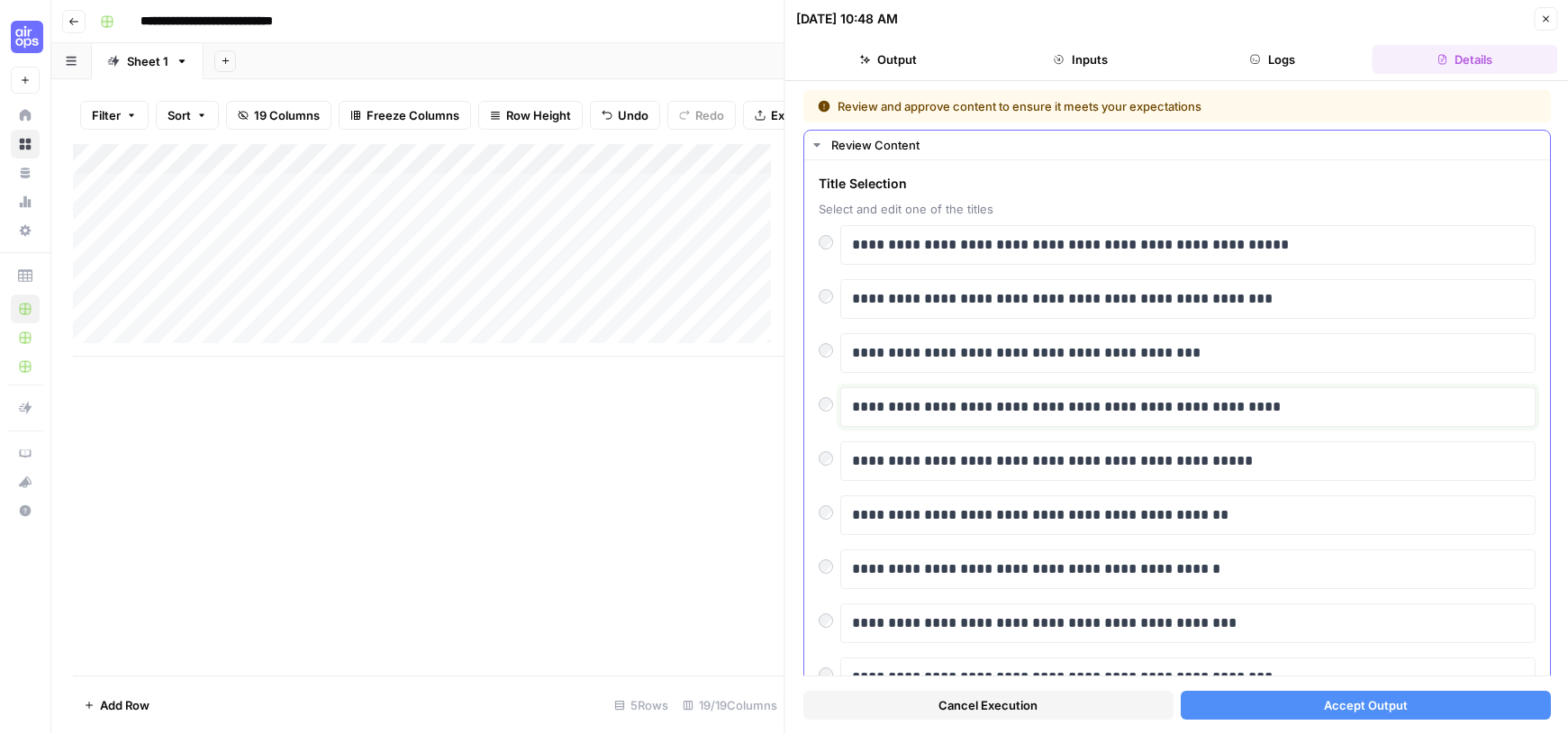 type 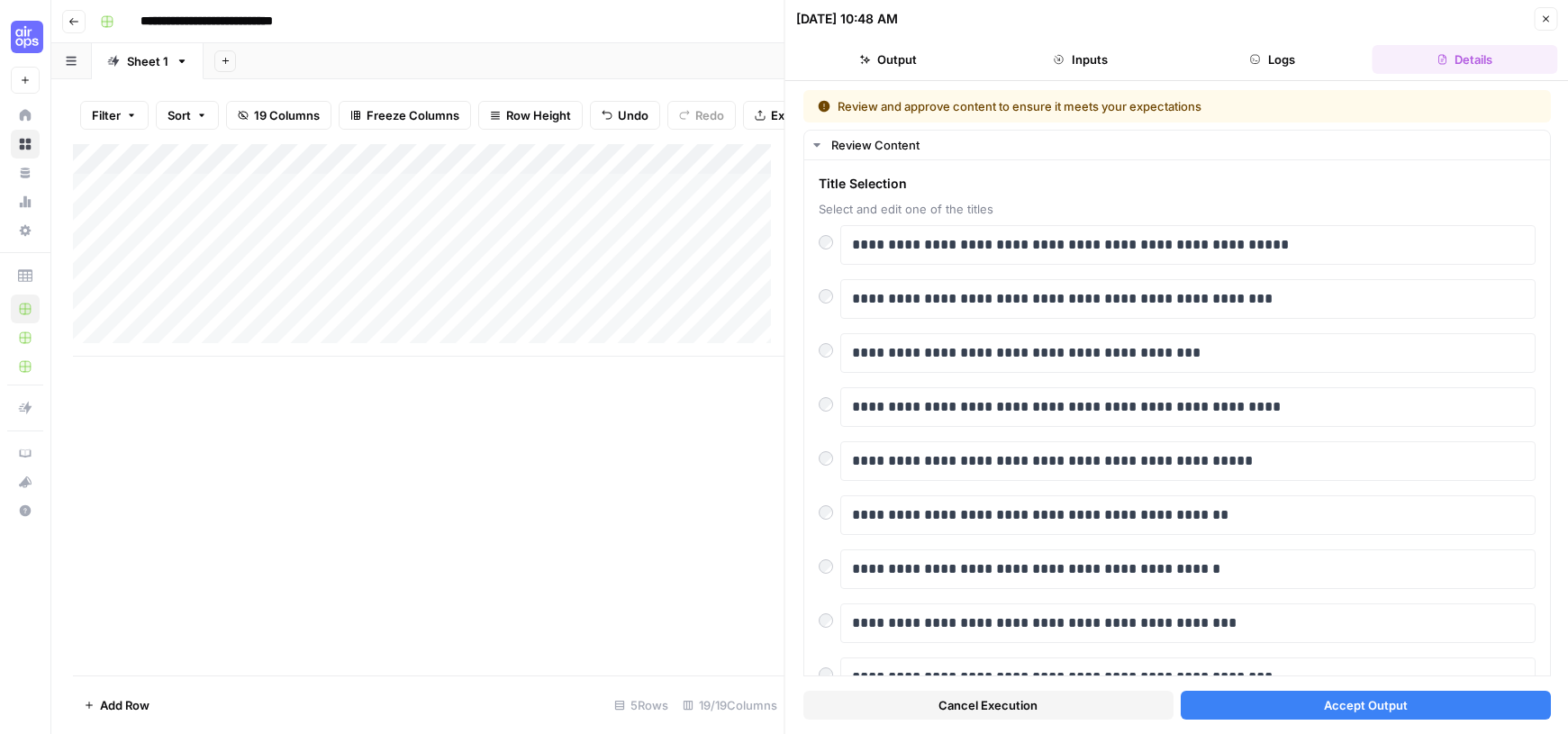 click on "Accept Output" at bounding box center [1364, 705] 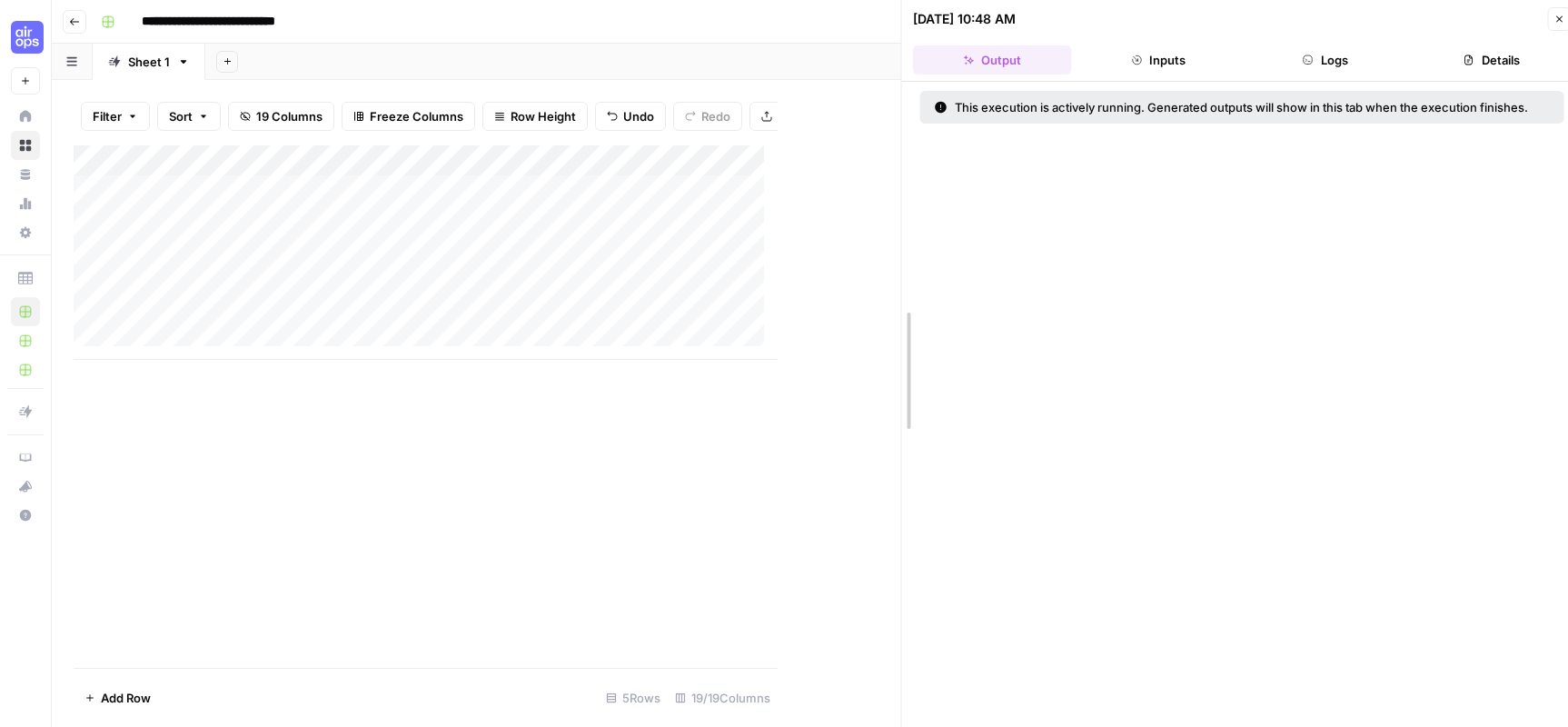 drag, startPoint x: 795, startPoint y: 87, endPoint x: 1188, endPoint y: 56, distance: 394.22075 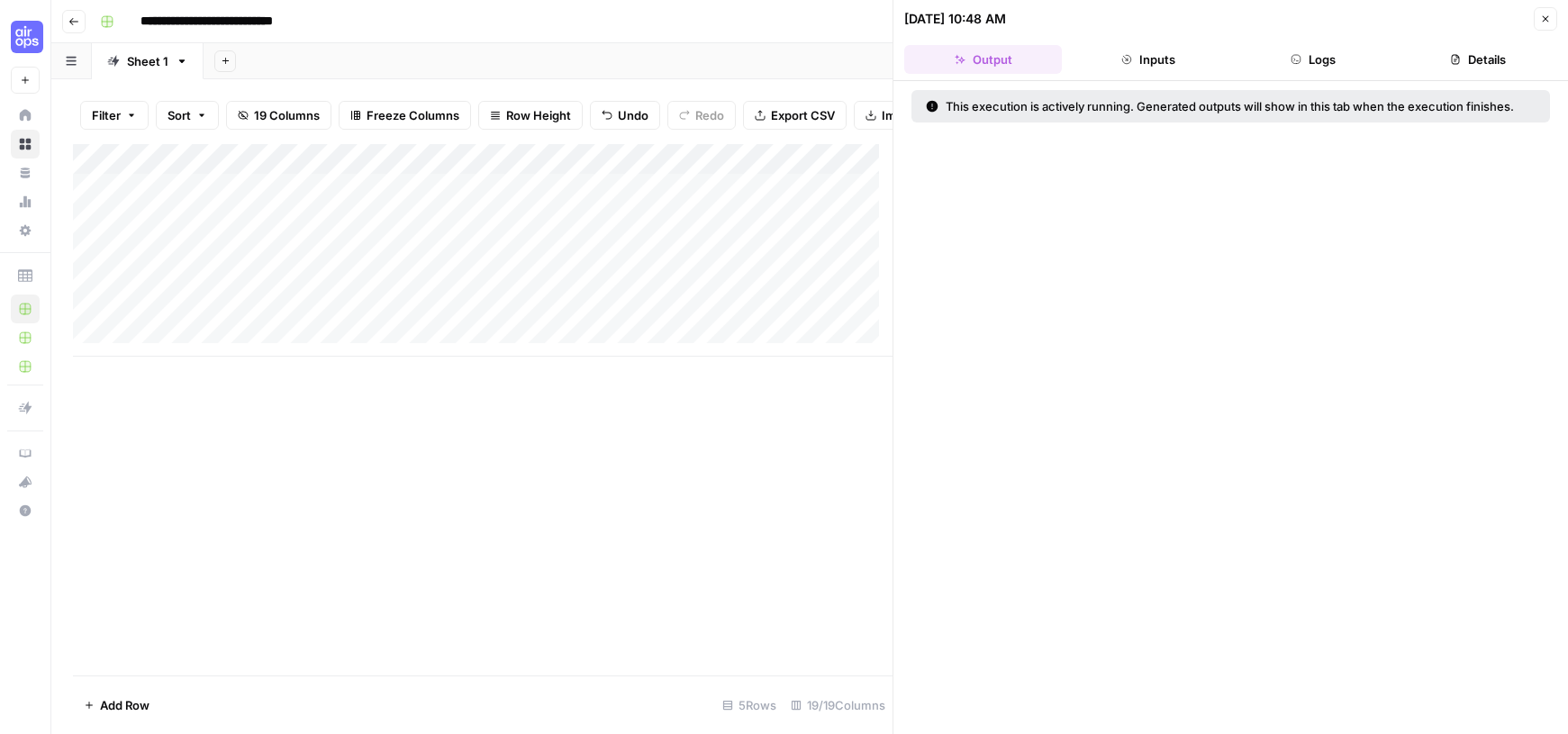 scroll, scrollTop: 0, scrollLeft: 0, axis: both 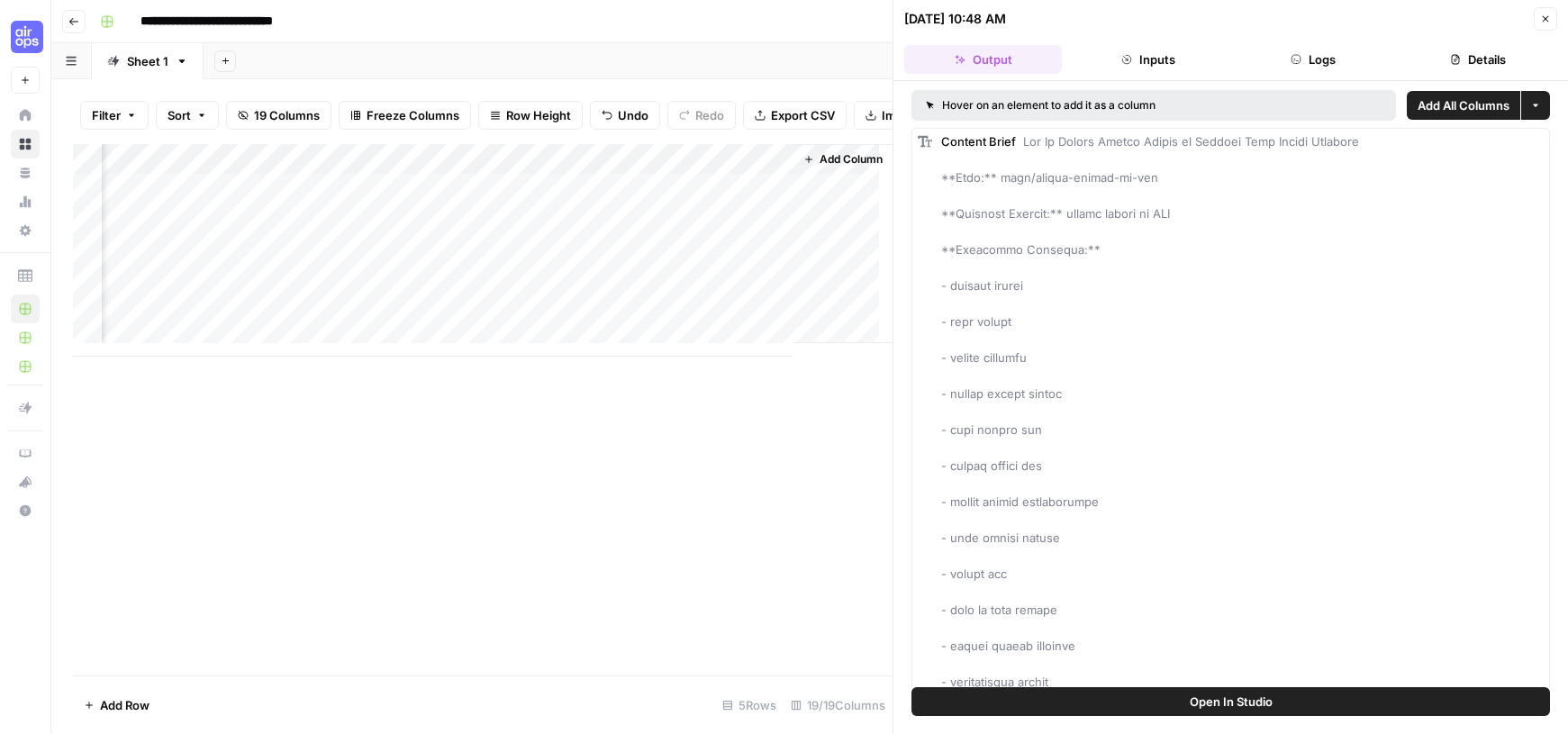 click on "Add Column" at bounding box center [483, 250] 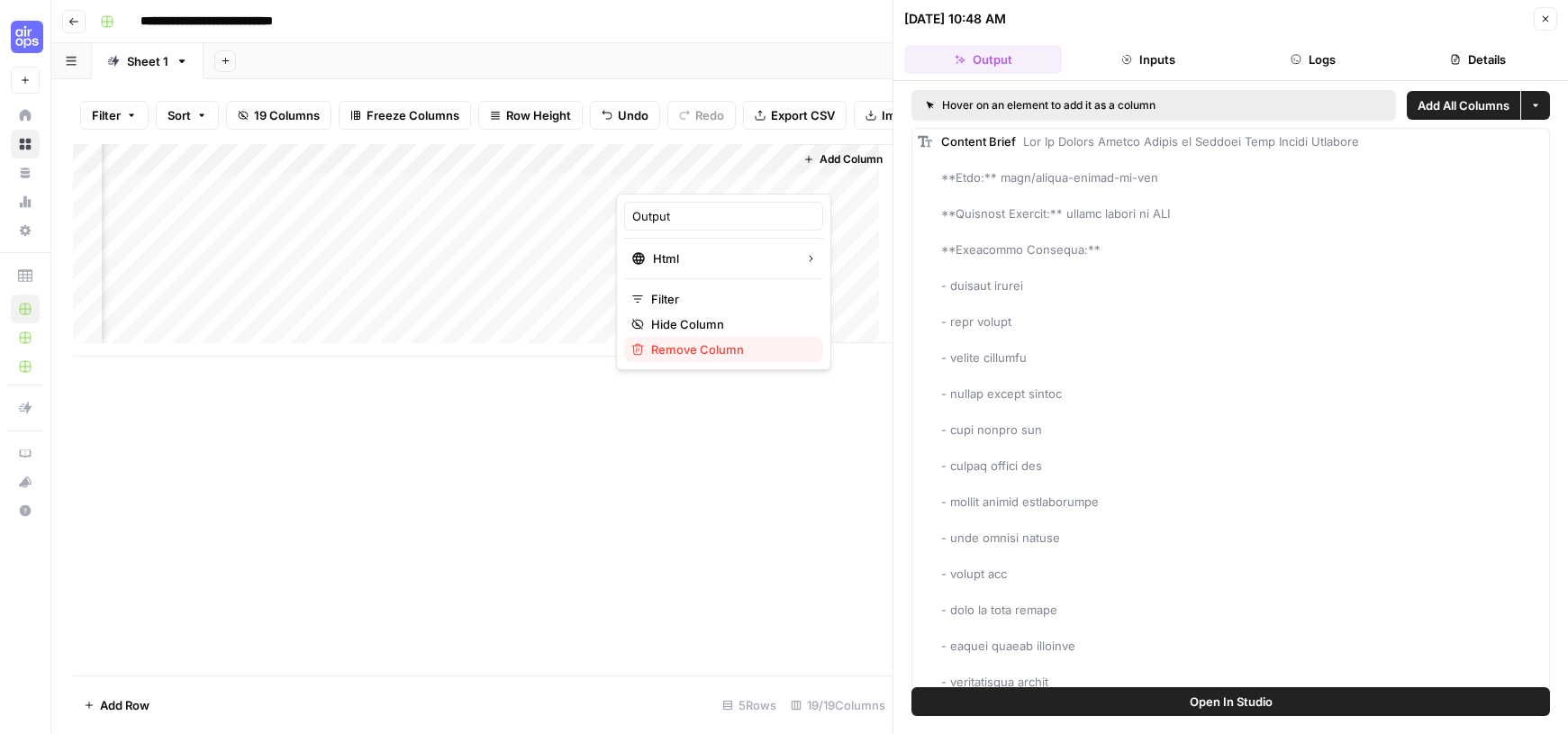 click on "Remove Column" at bounding box center (697, 349) 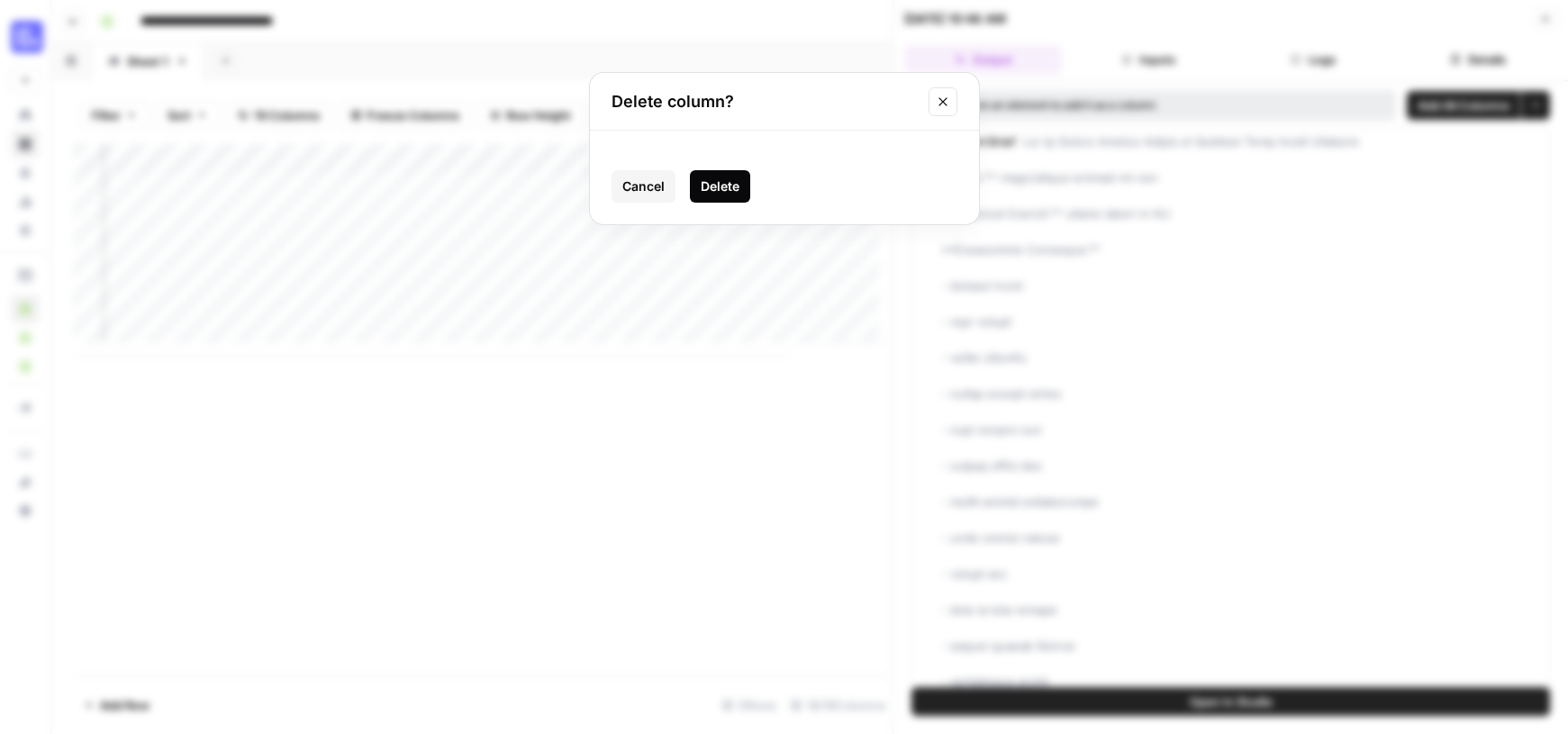 click on "Delete" at bounding box center (720, 186) 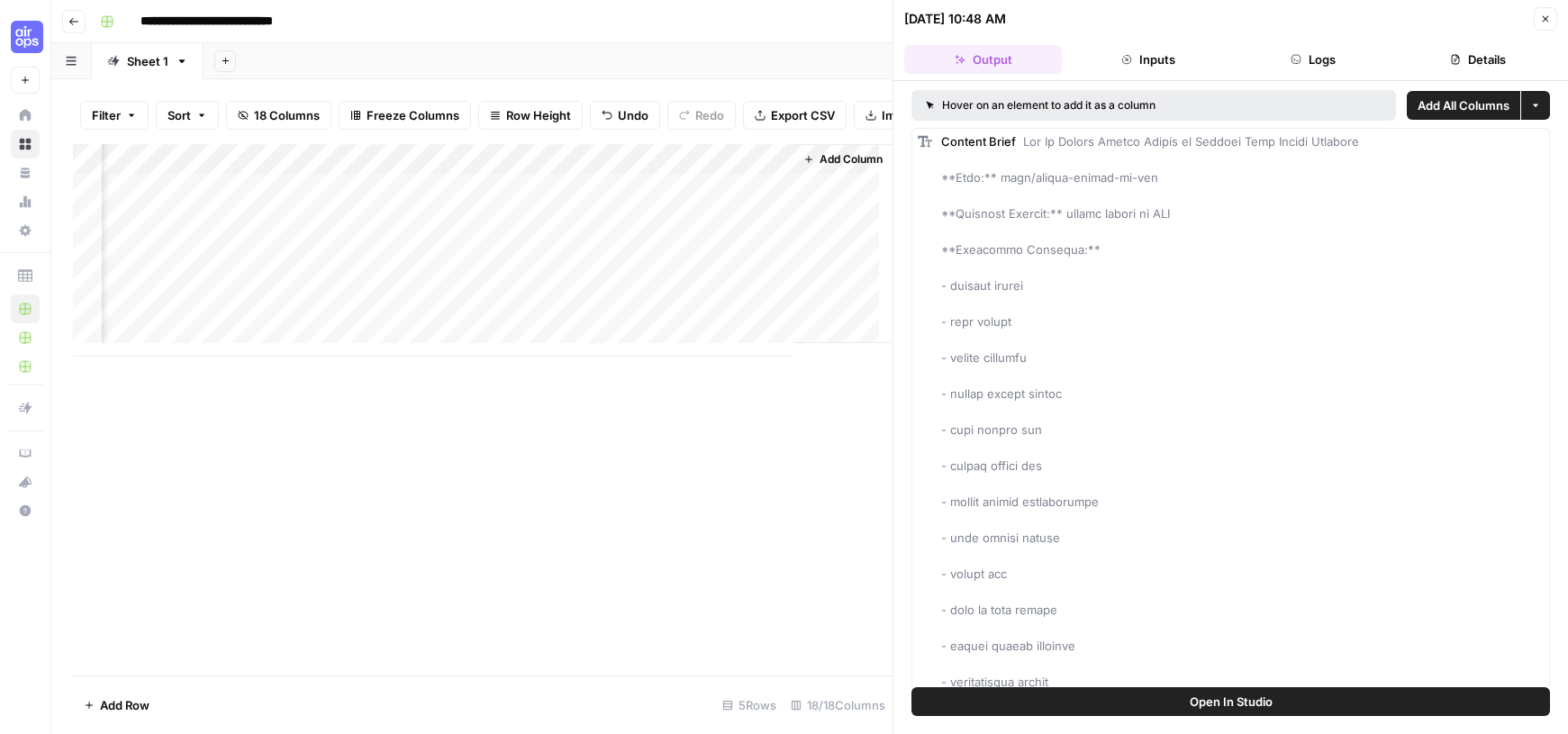 scroll, scrollTop: 0, scrollLeft: 2242, axis: horizontal 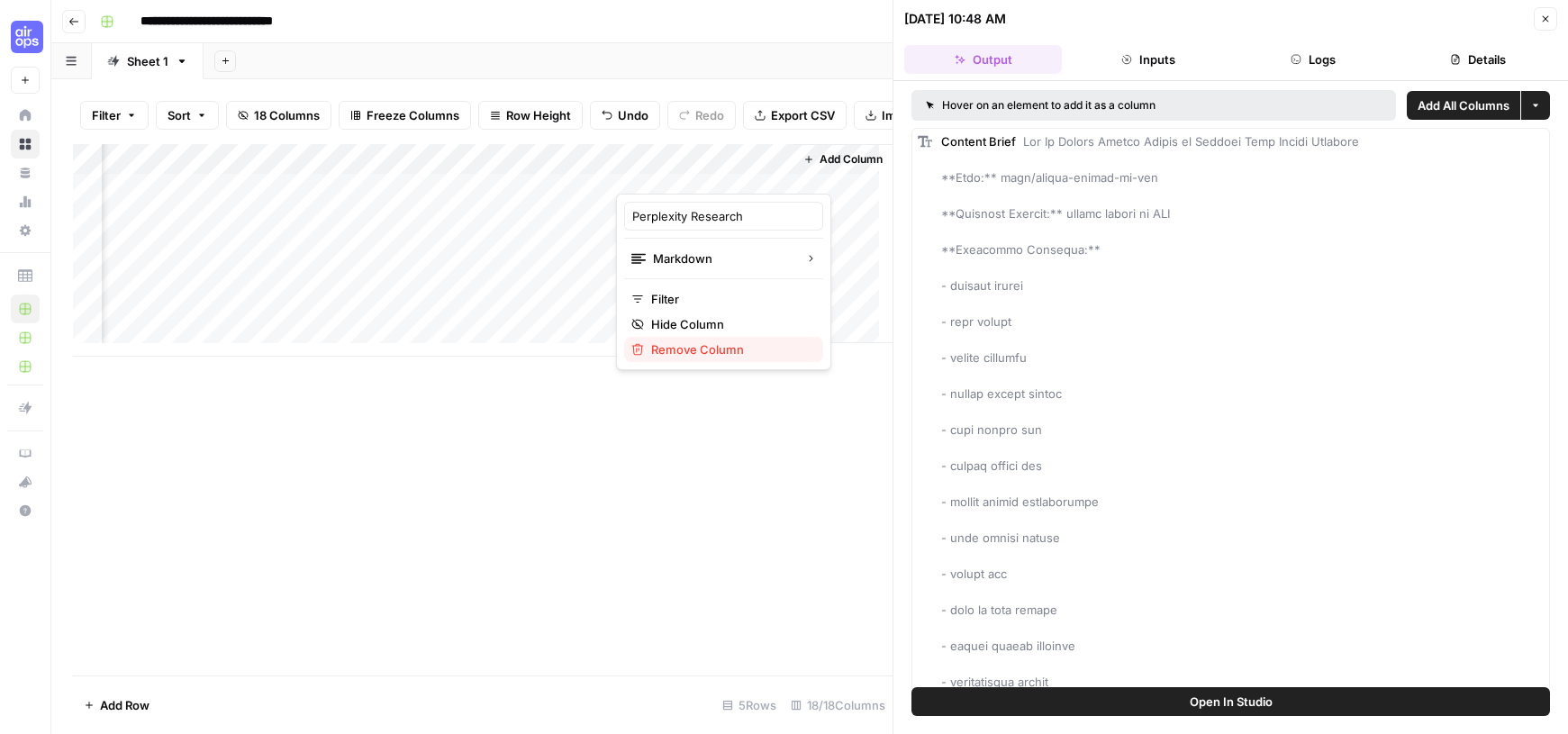 click on "Remove Column" at bounding box center [697, 349] 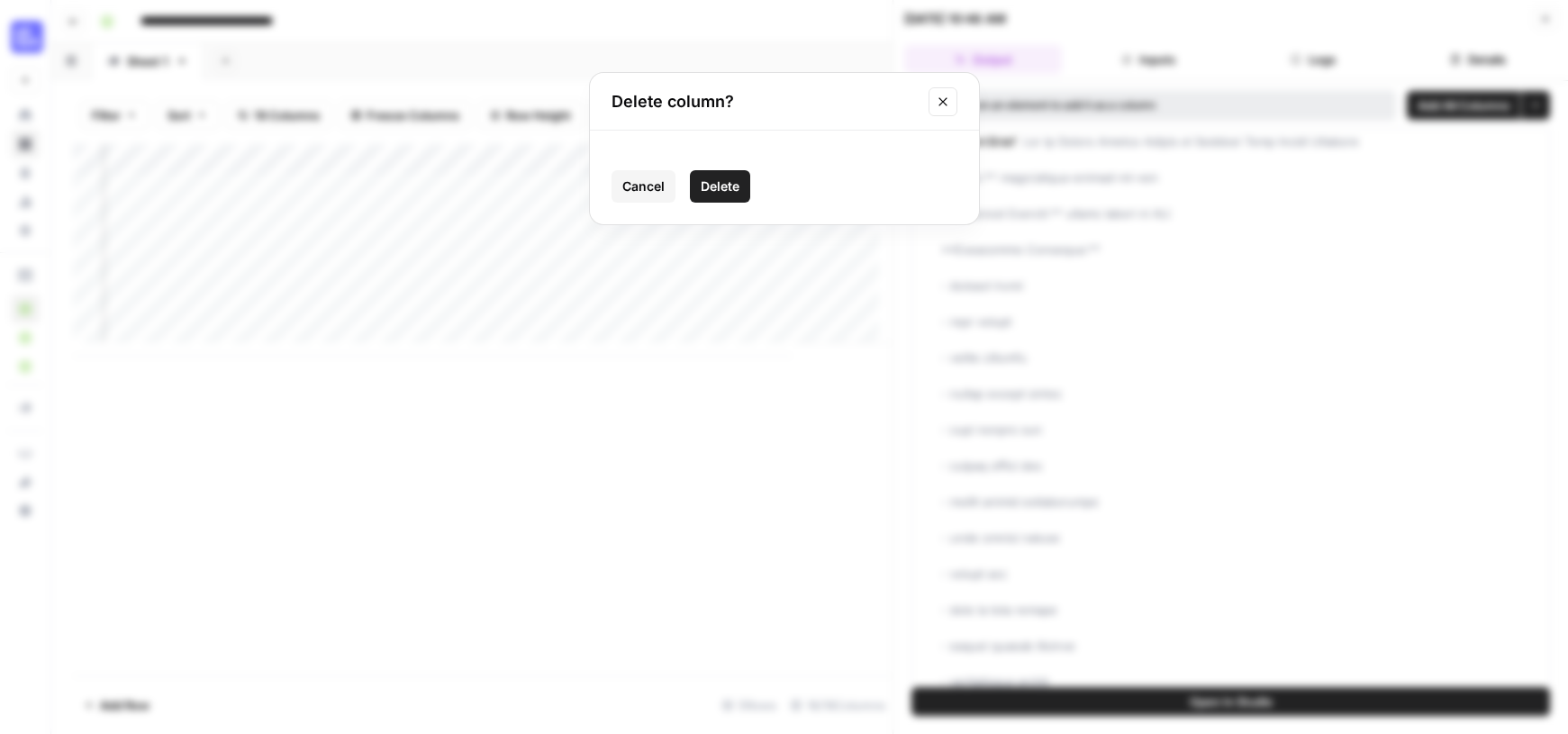 click on "Cancel Delete" at bounding box center (784, 186) 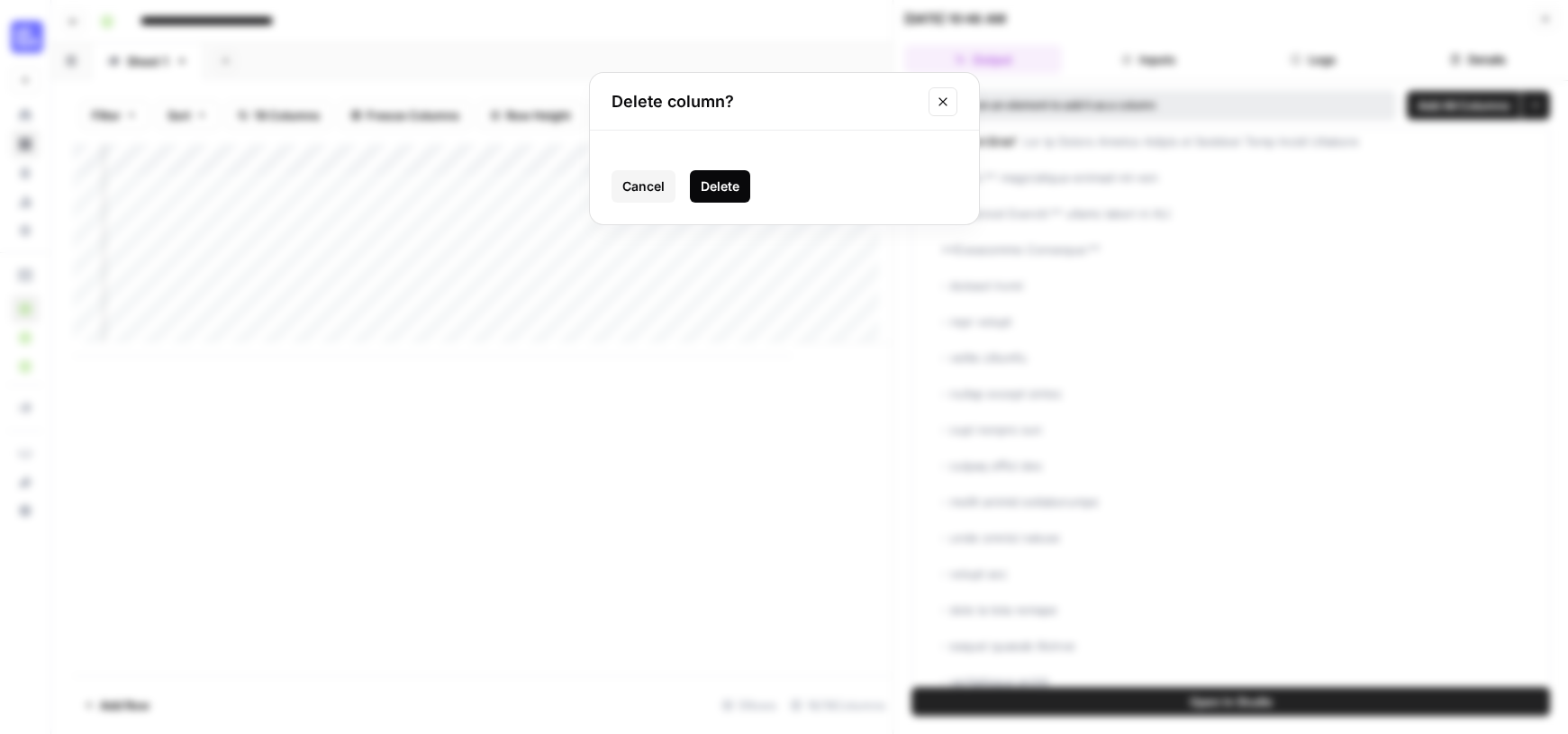 click on "Delete" at bounding box center [720, 186] 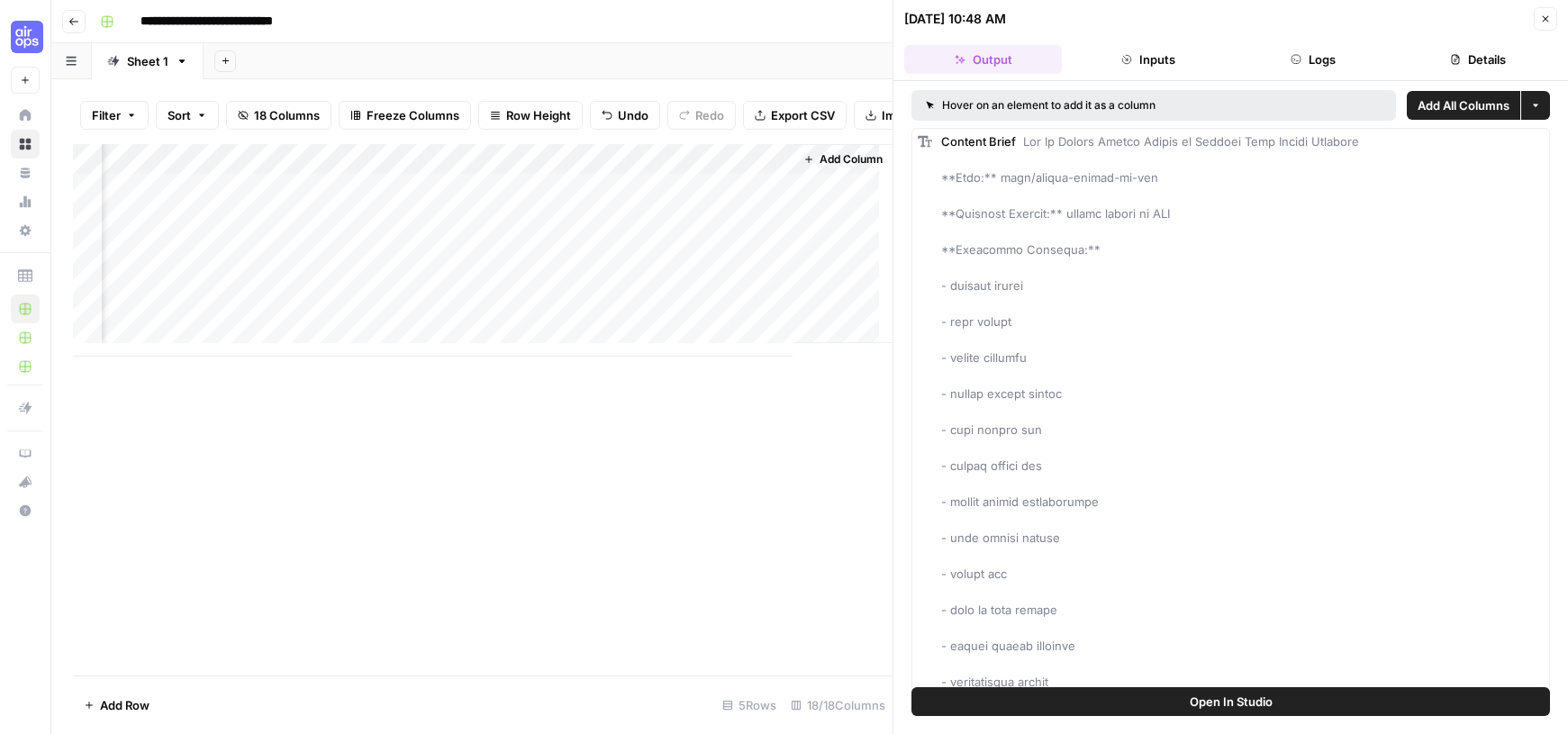 scroll, scrollTop: 0, scrollLeft: 2080, axis: horizontal 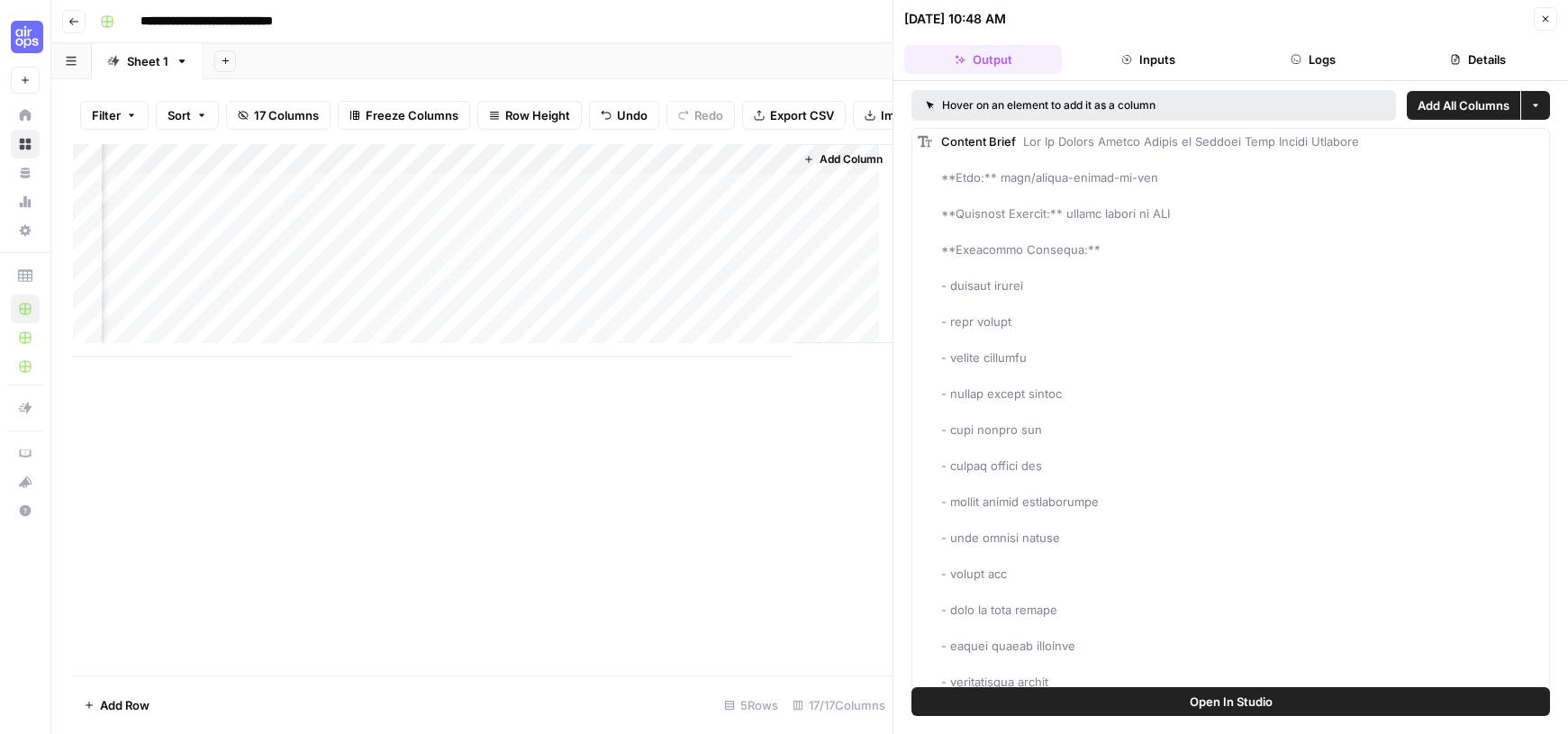 click on "Add Column" at bounding box center (483, 250) 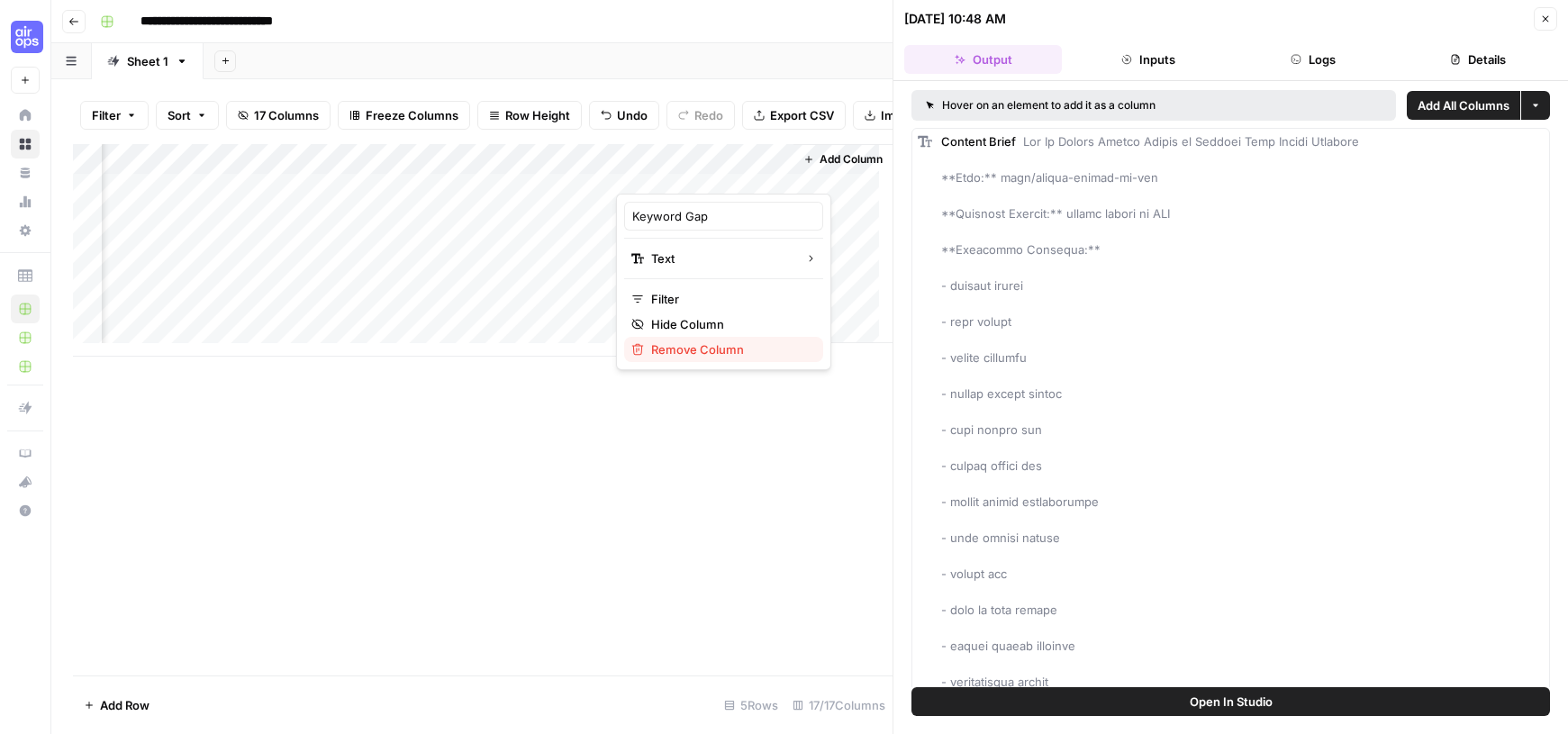 click on "Remove Column" at bounding box center [697, 349] 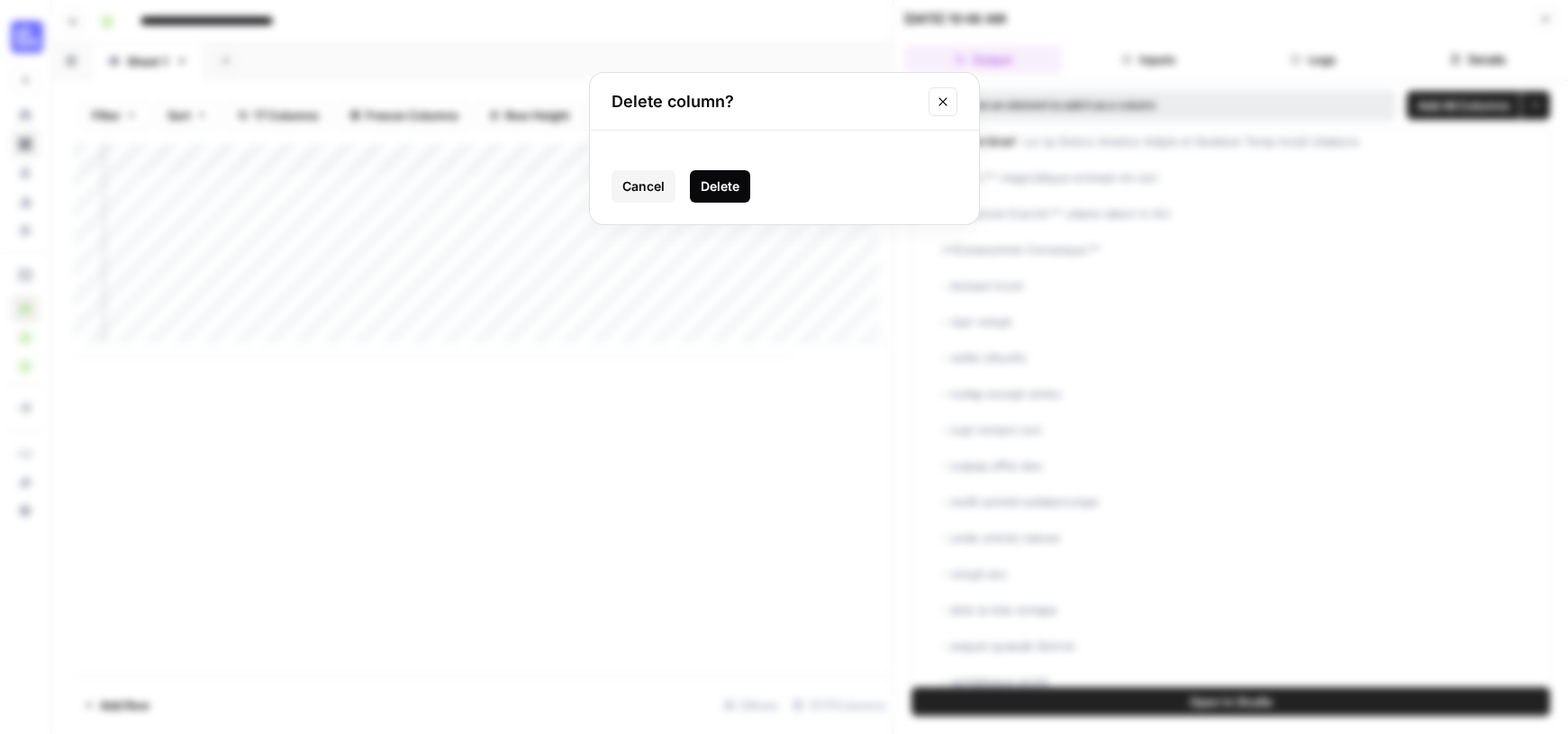 click on "Delete" at bounding box center [720, 186] 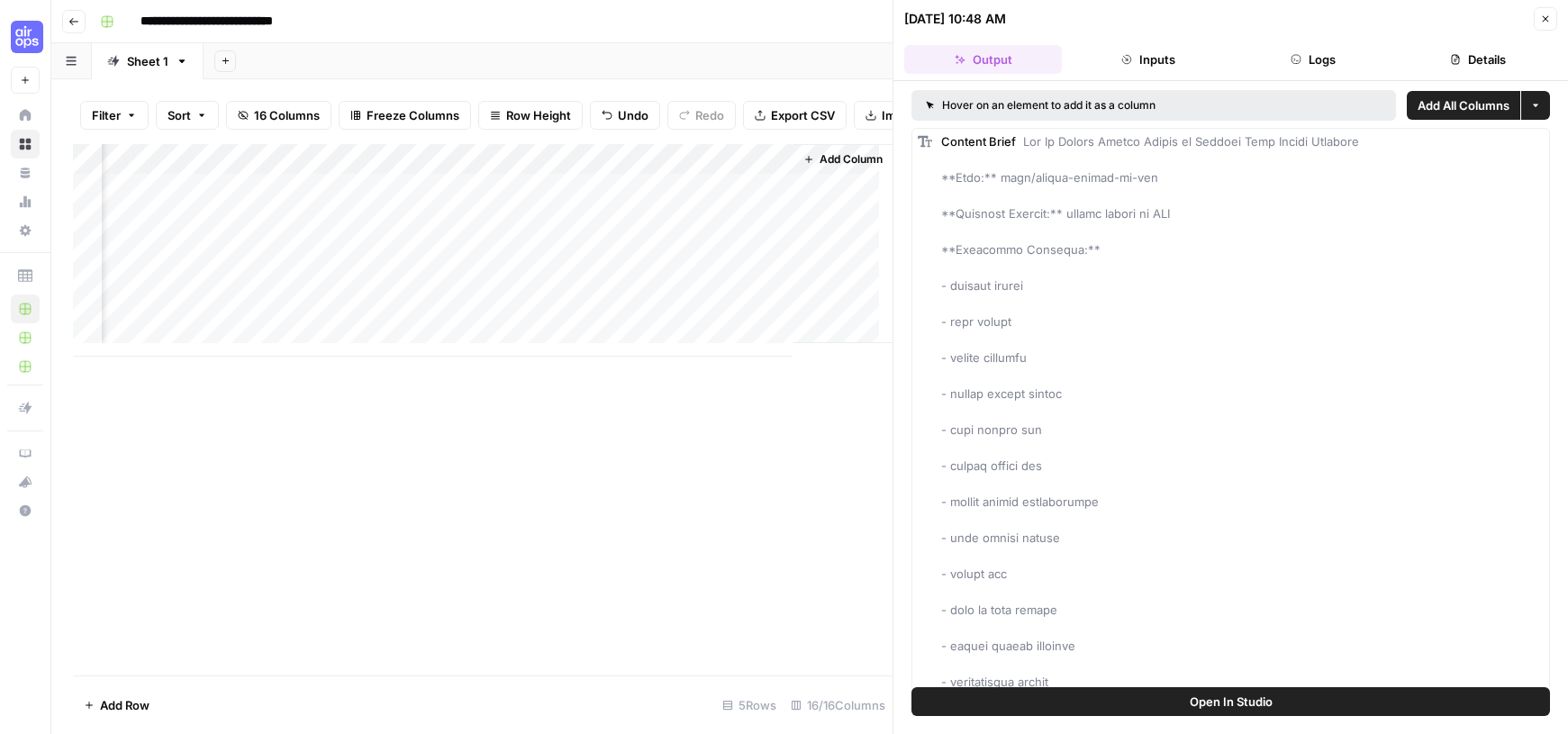 scroll, scrollTop: 0, scrollLeft: 1917, axis: horizontal 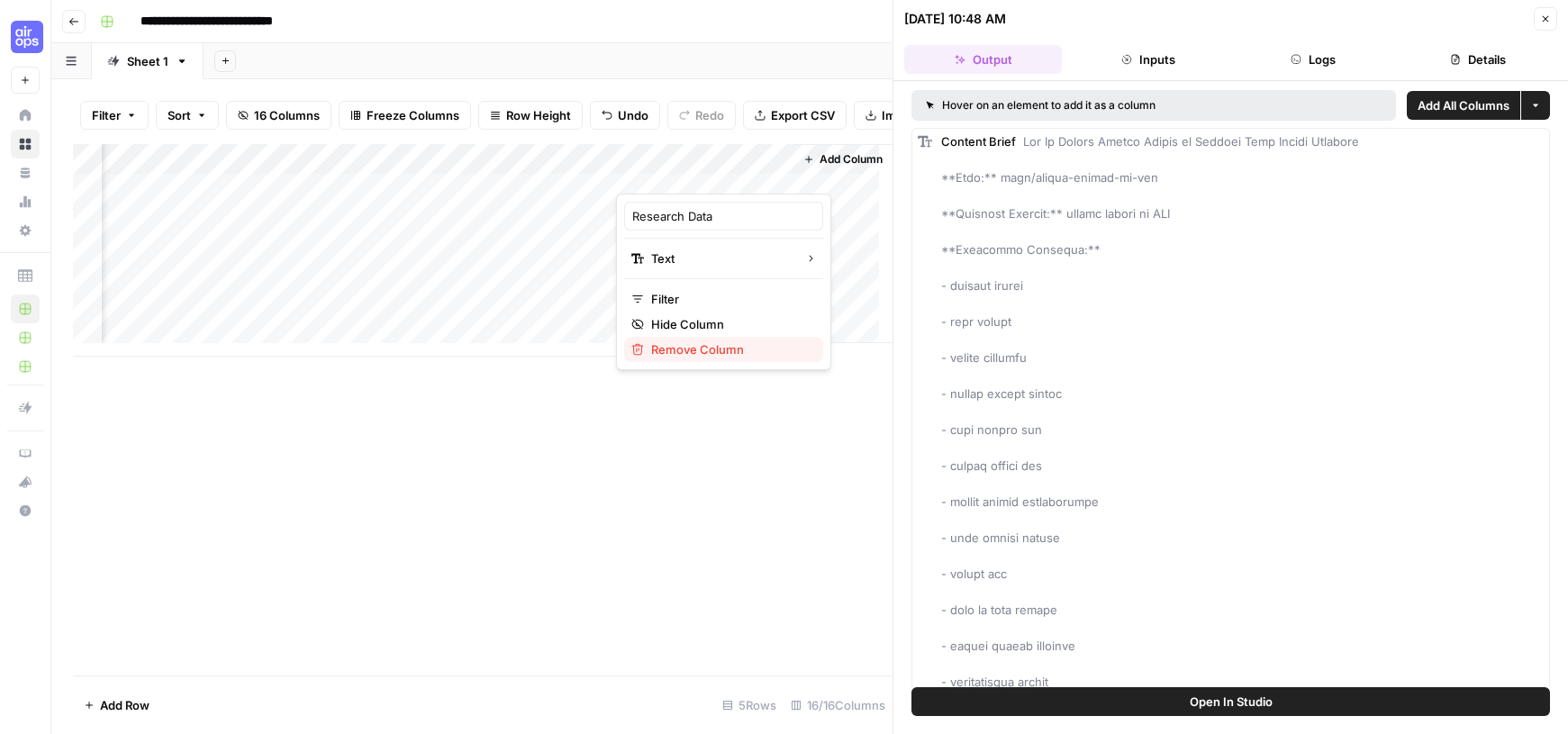 click on "Remove Column" at bounding box center (697, 349) 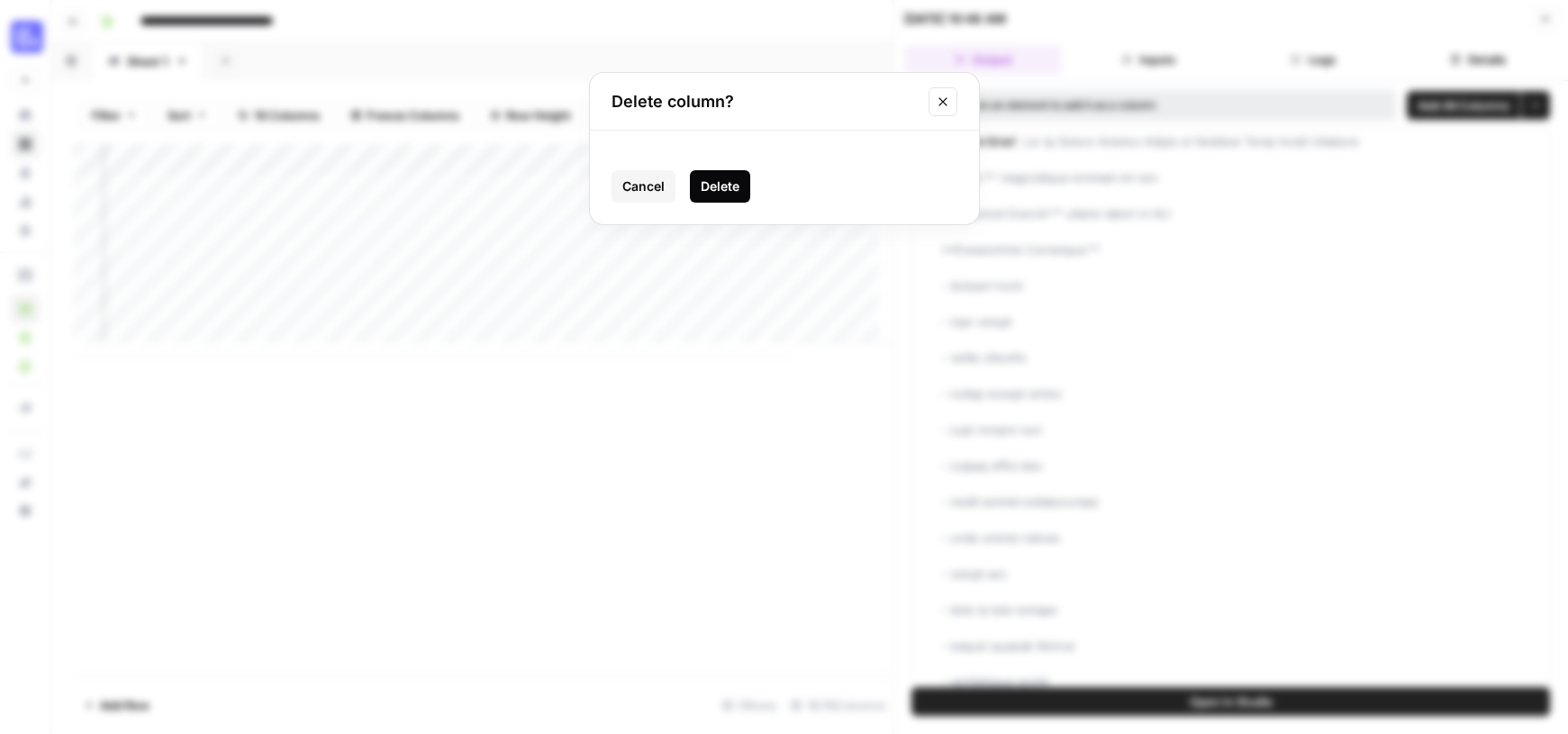 click on "Delete" at bounding box center [720, 186] 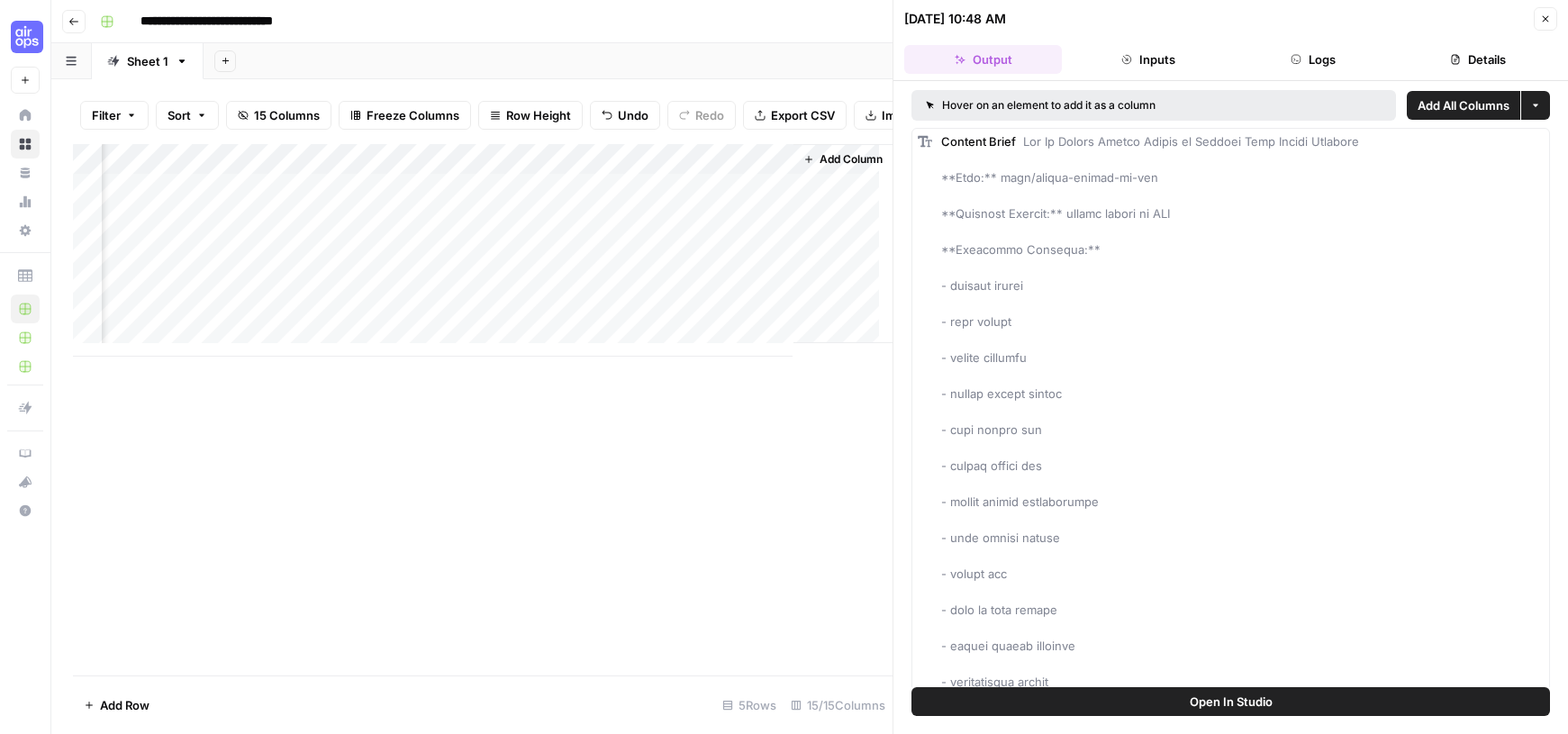 scroll, scrollTop: 0, scrollLeft: 1755, axis: horizontal 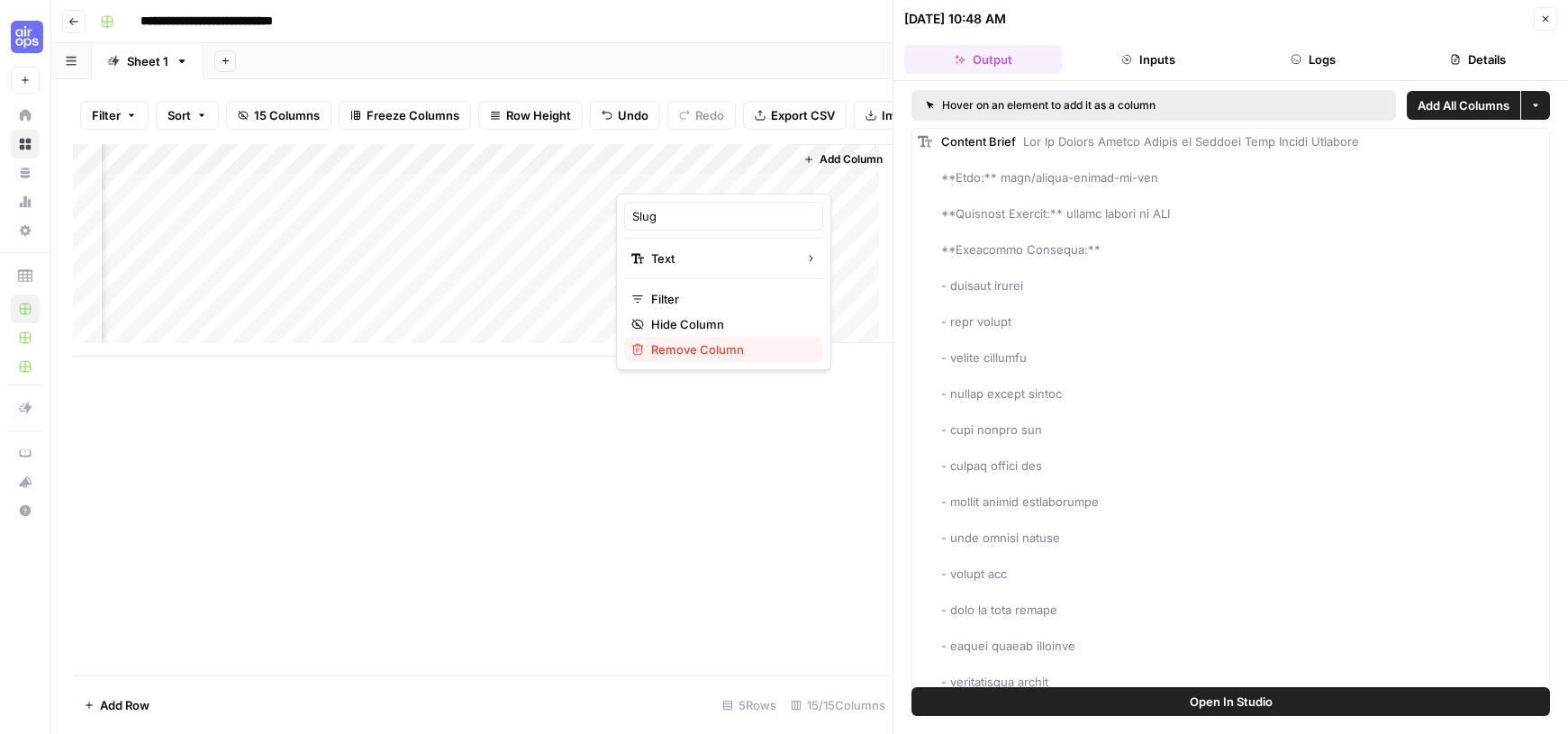 click on "Remove Column" at bounding box center [697, 349] 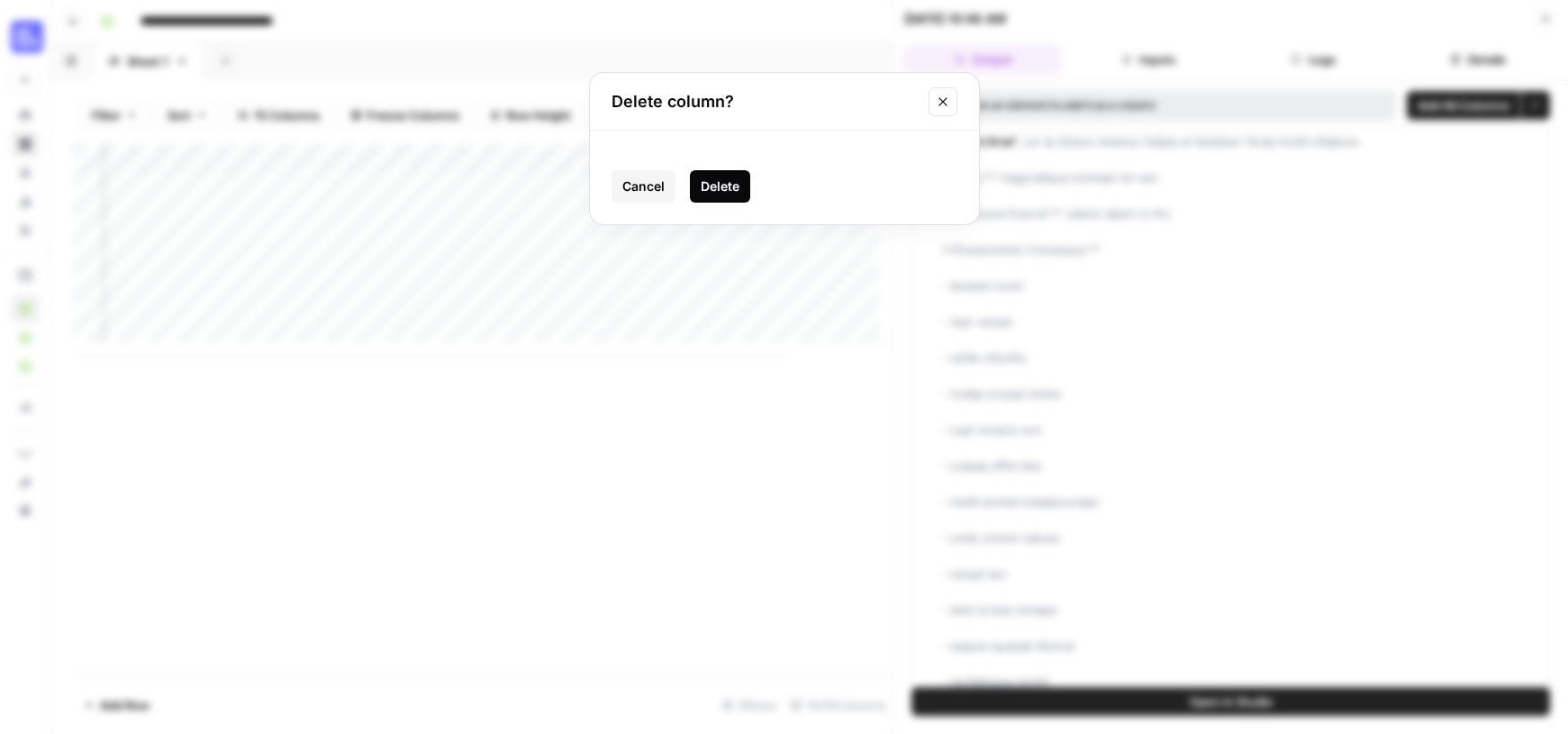 click on "Delete" at bounding box center [720, 186] 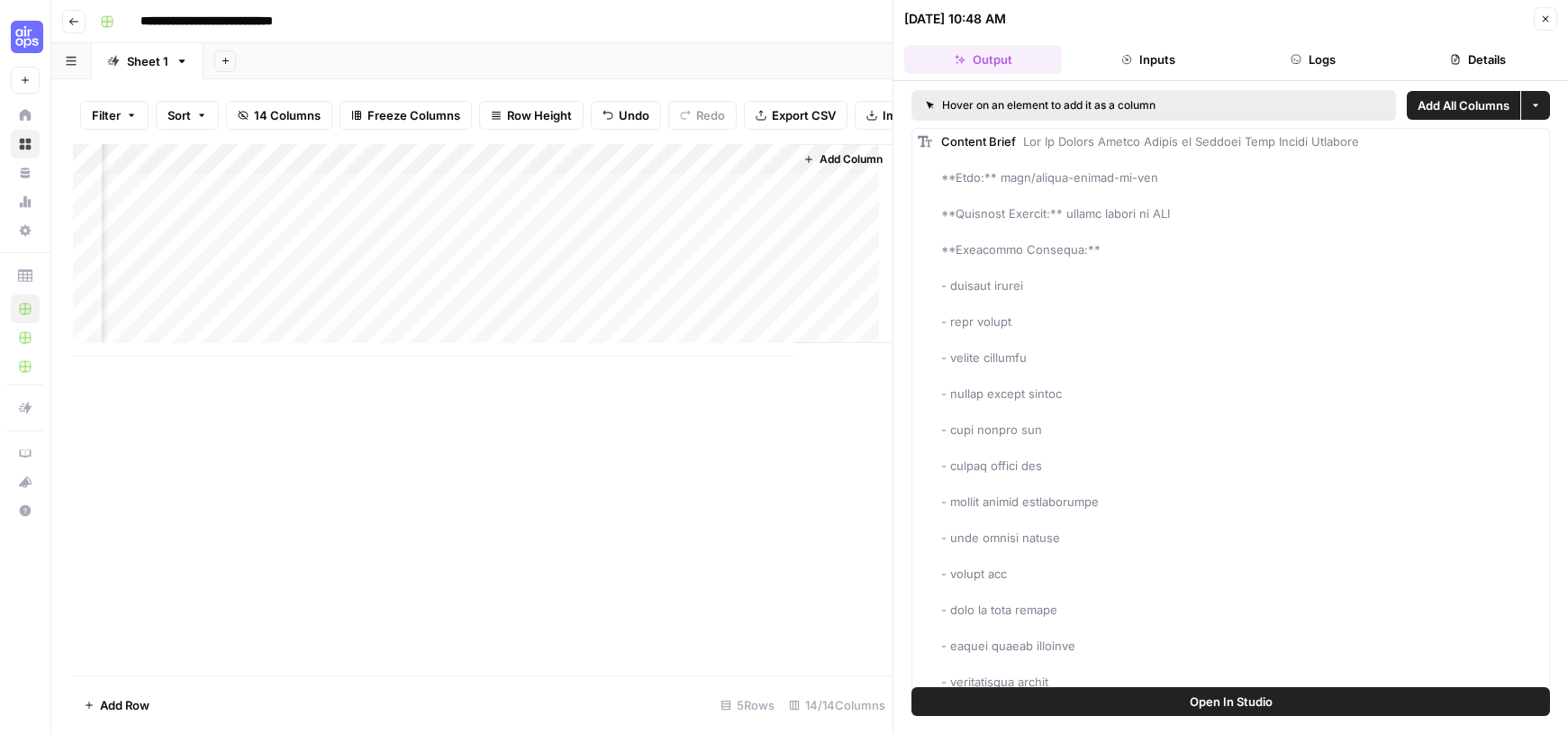 scroll, scrollTop: 0, scrollLeft: 1593, axis: horizontal 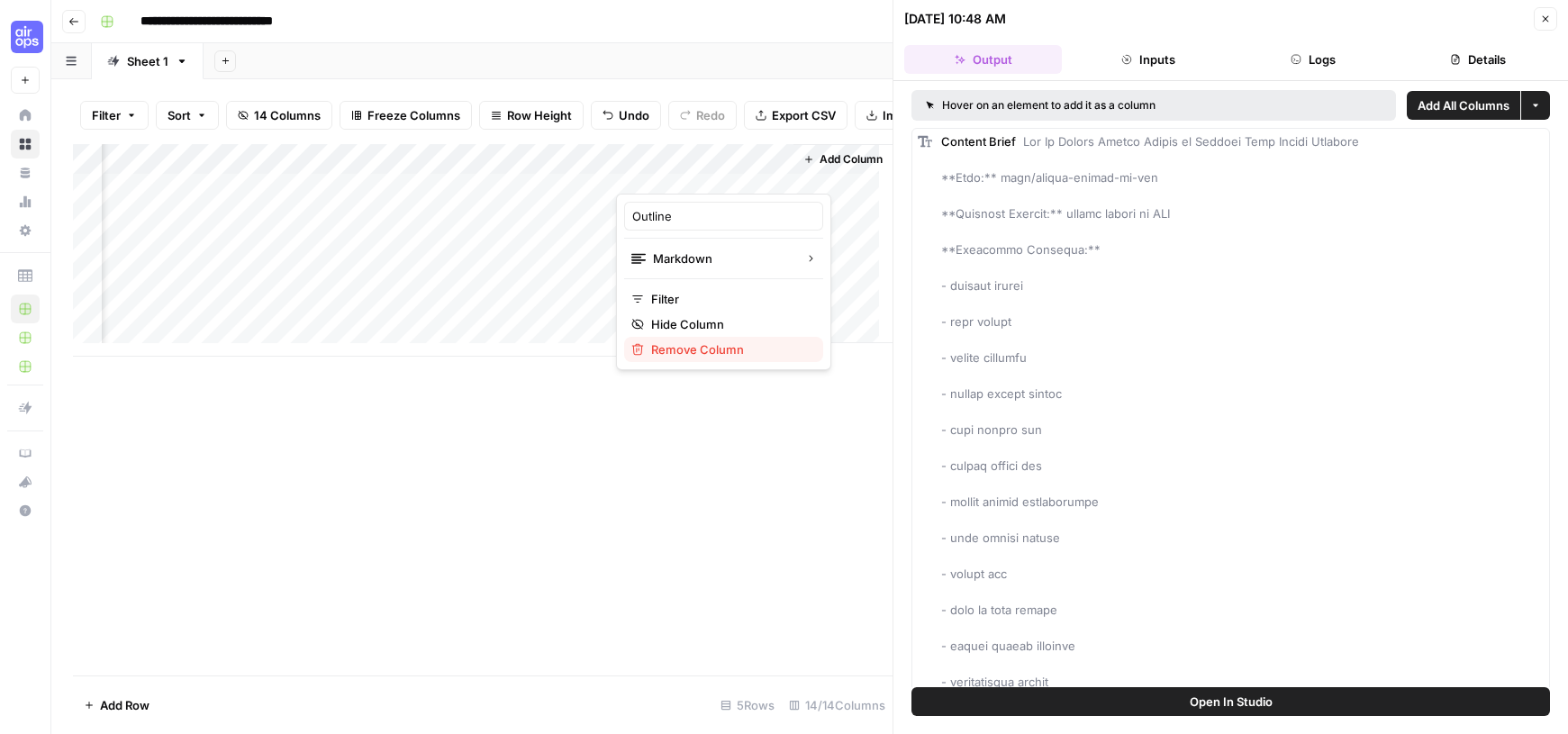click on "Remove Column" at bounding box center (697, 349) 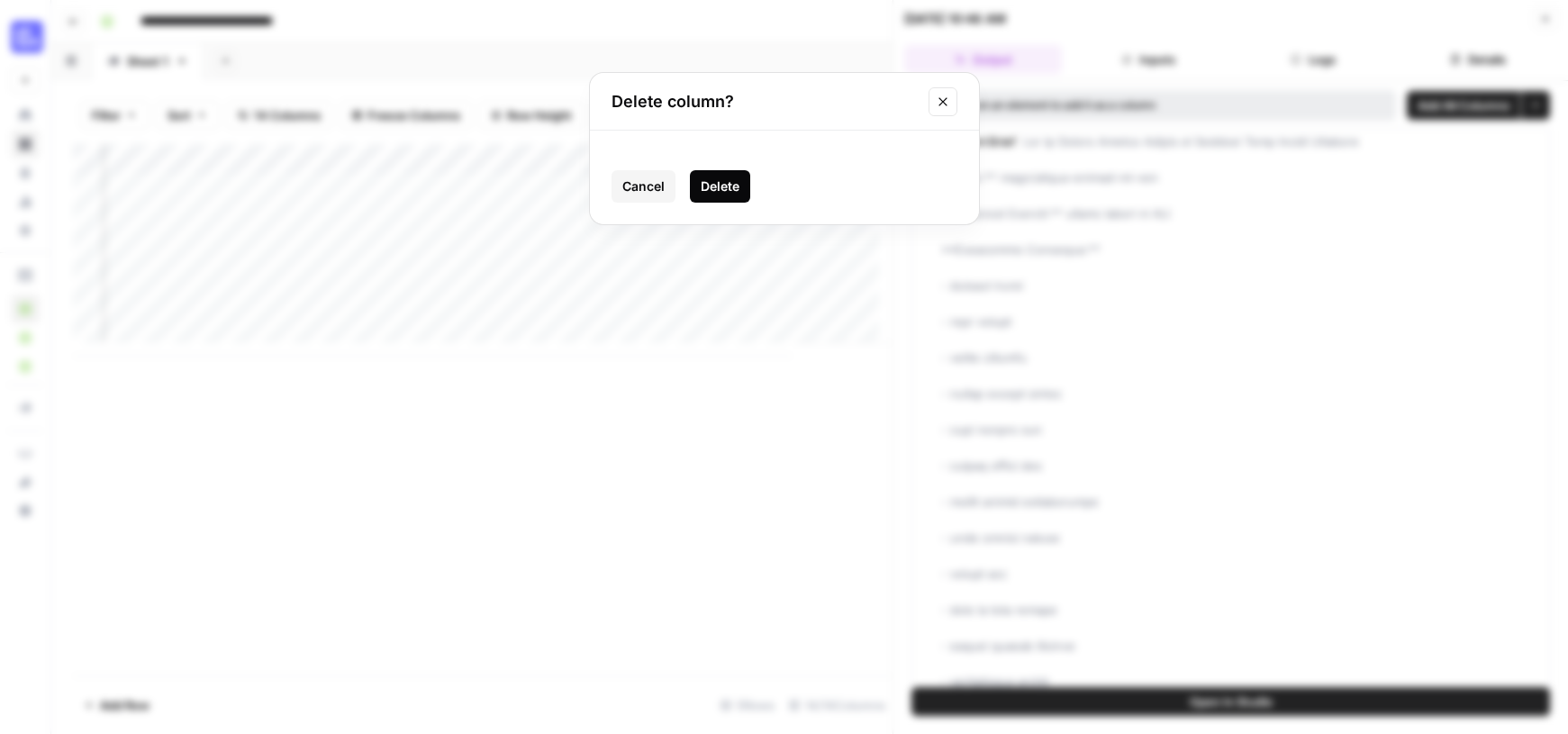 click on "Delete" at bounding box center [720, 186] 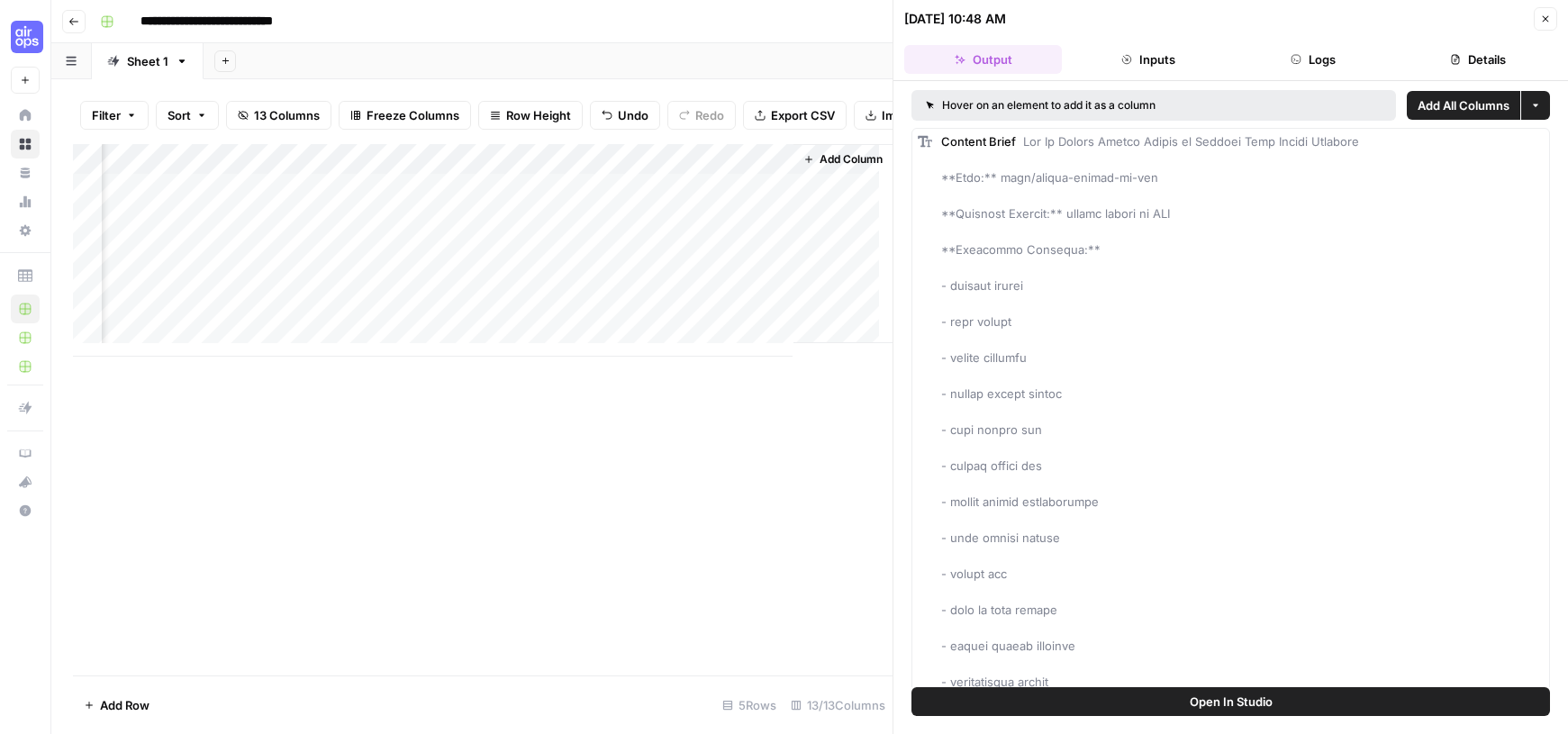 scroll, scrollTop: 0, scrollLeft: 1431, axis: horizontal 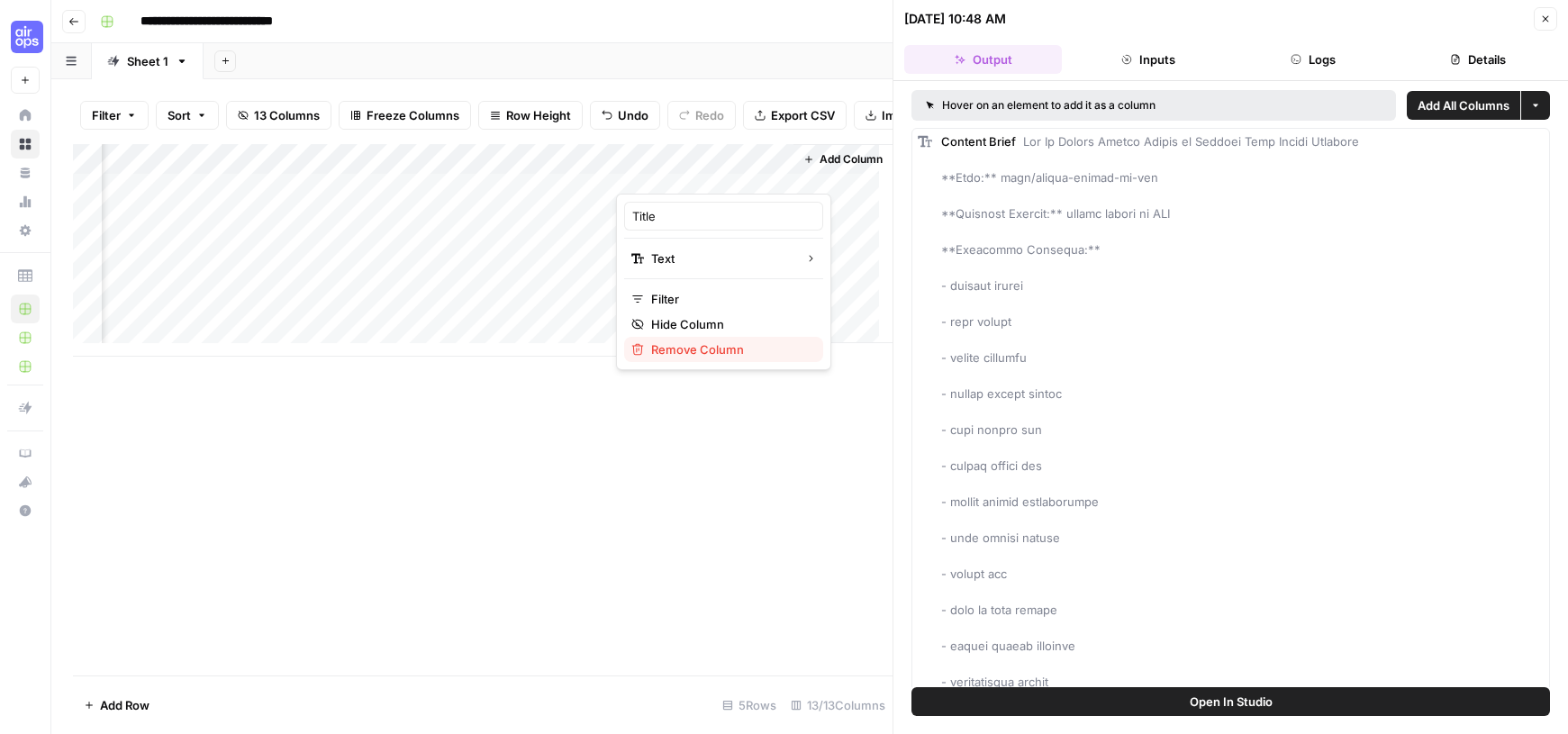 click on "Remove Column" at bounding box center [697, 349] 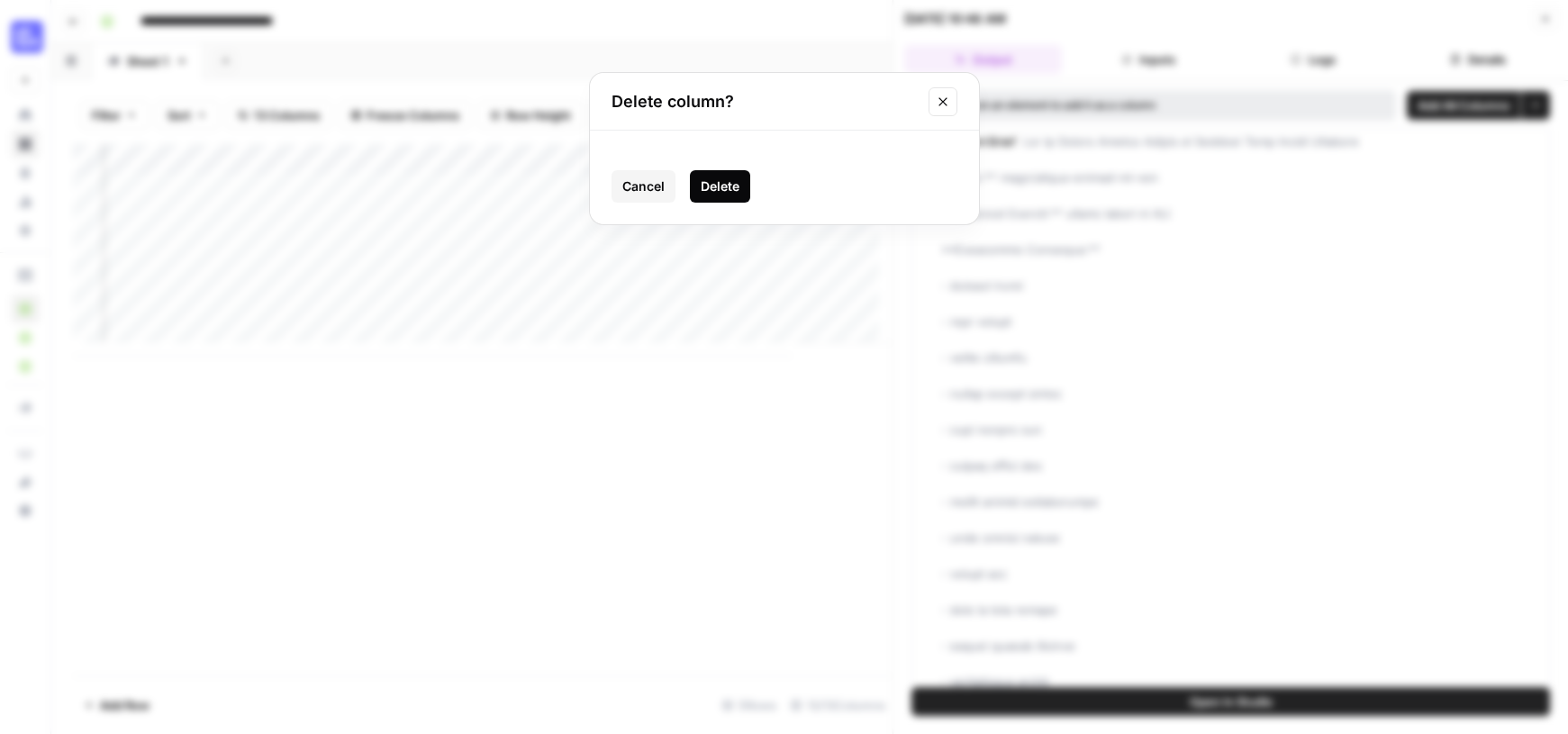 click on "Delete" at bounding box center (720, 186) 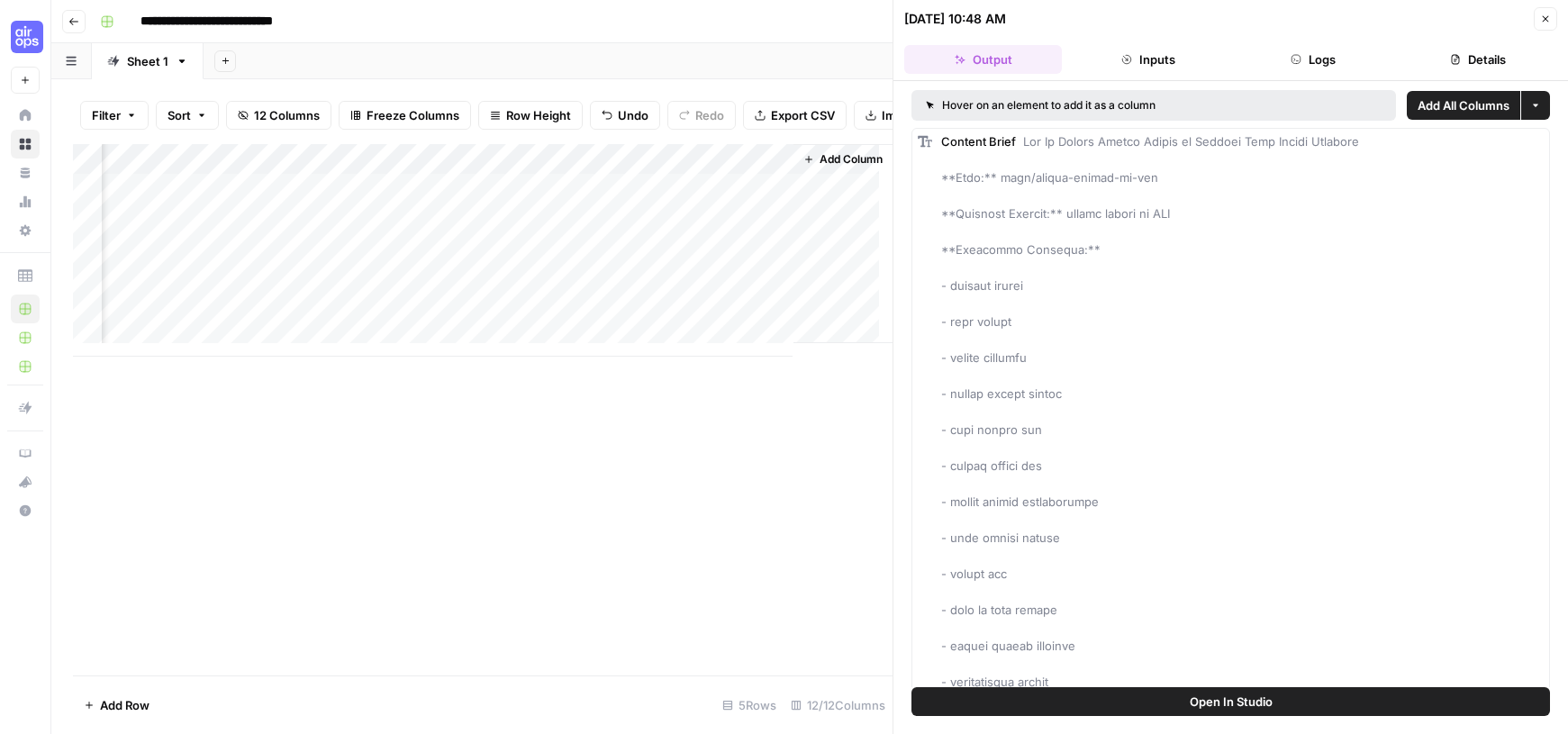 scroll, scrollTop: 0, scrollLeft: 1269, axis: horizontal 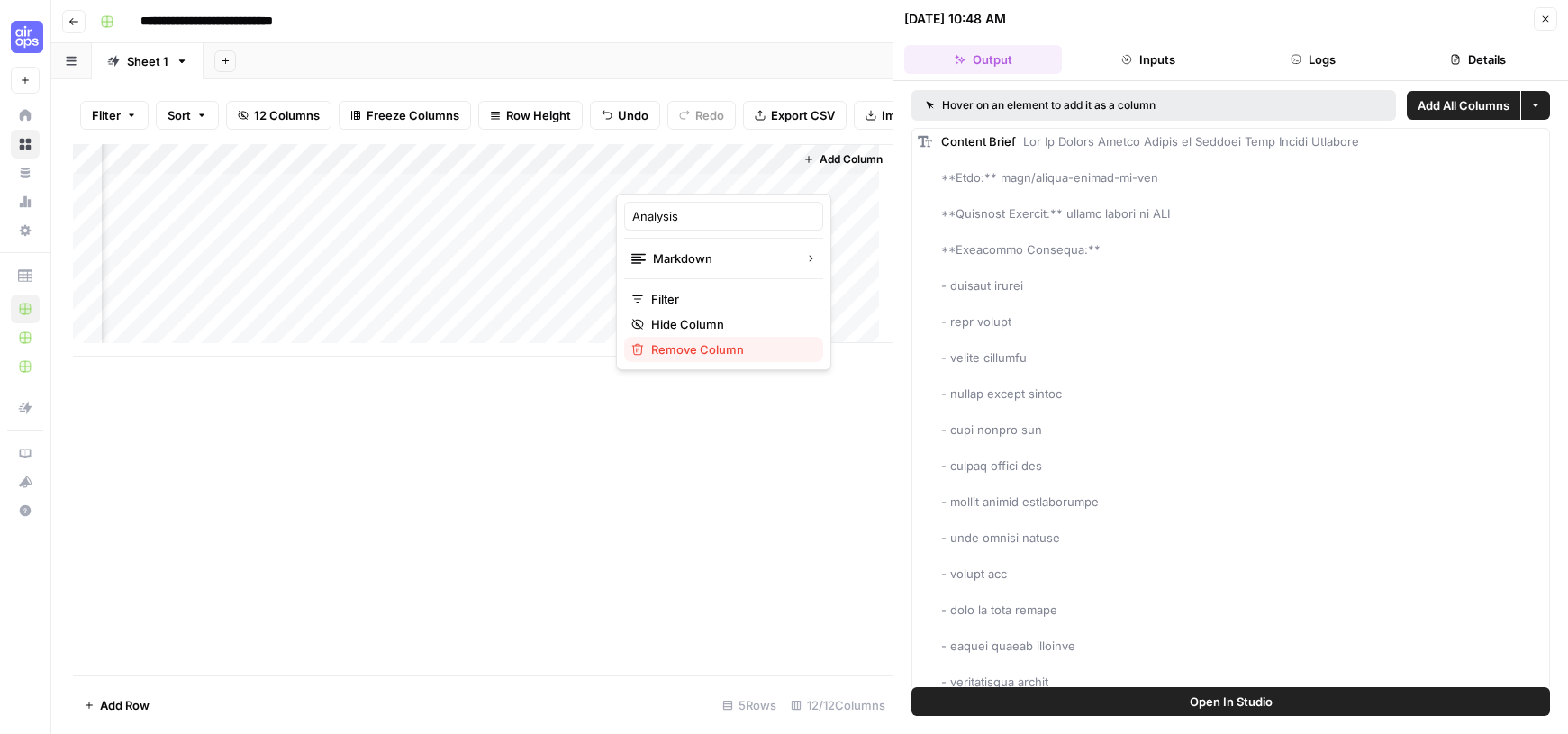 click on "Remove Column" at bounding box center (697, 349) 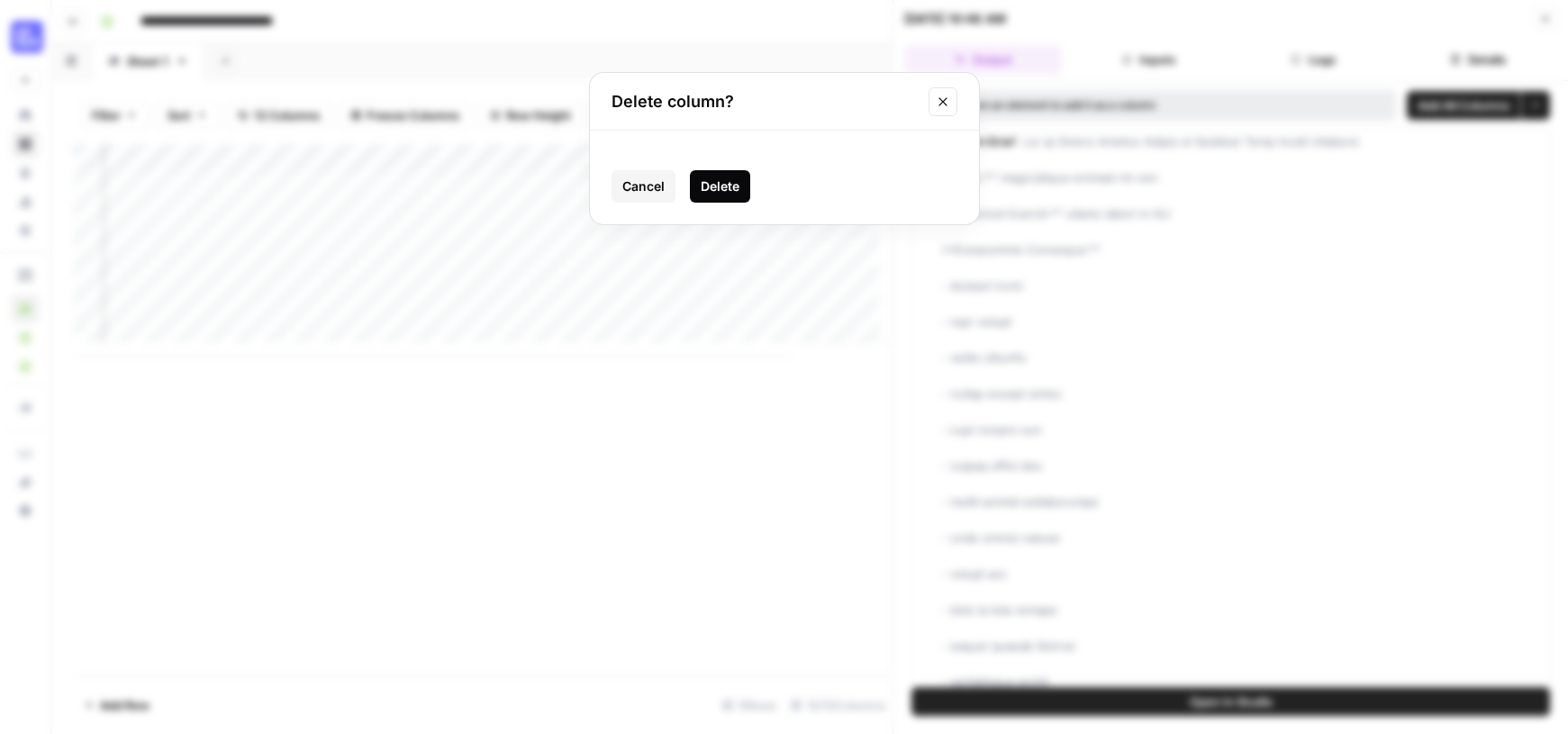 click on "Delete" at bounding box center (720, 186) 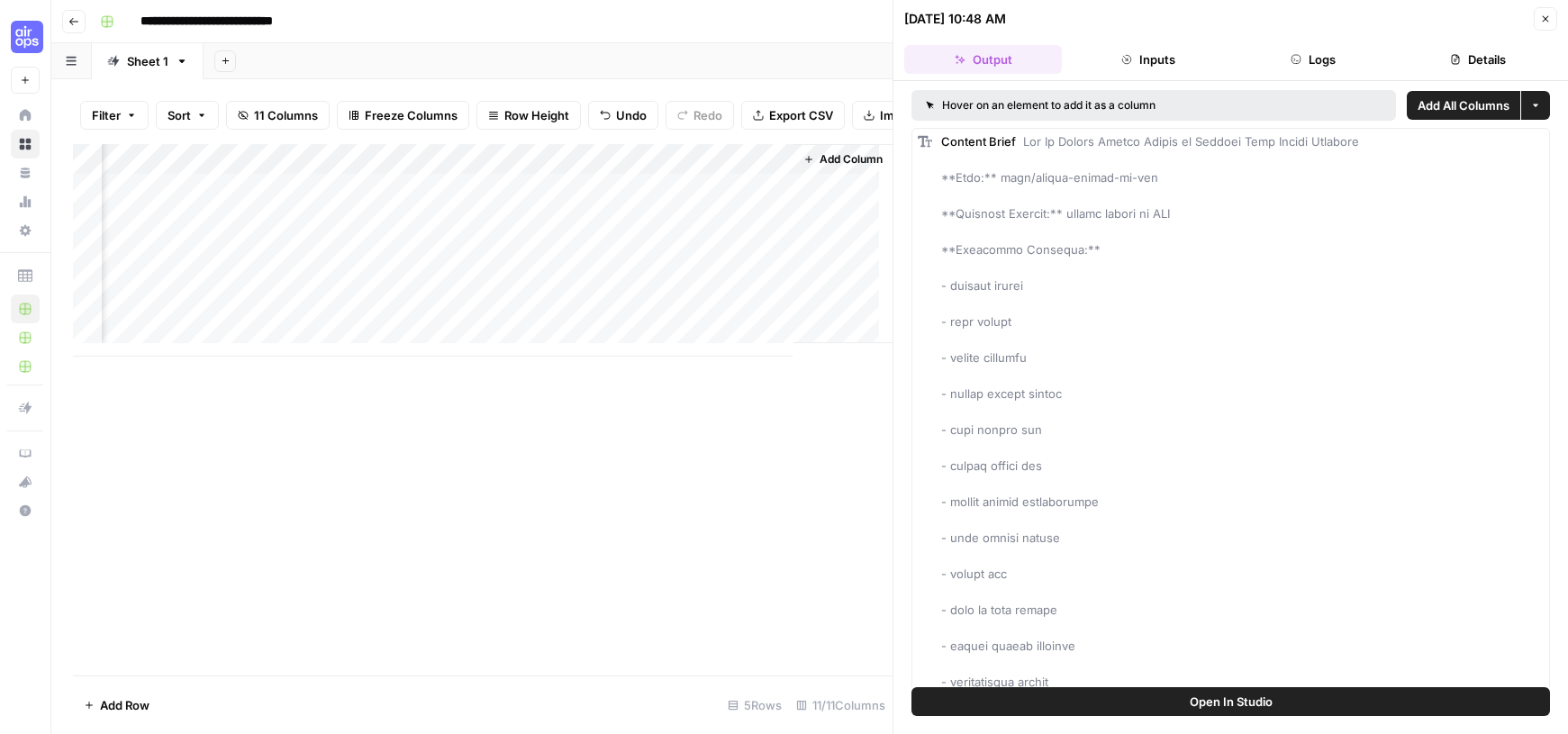 scroll, scrollTop: 0, scrollLeft: 1107, axis: horizontal 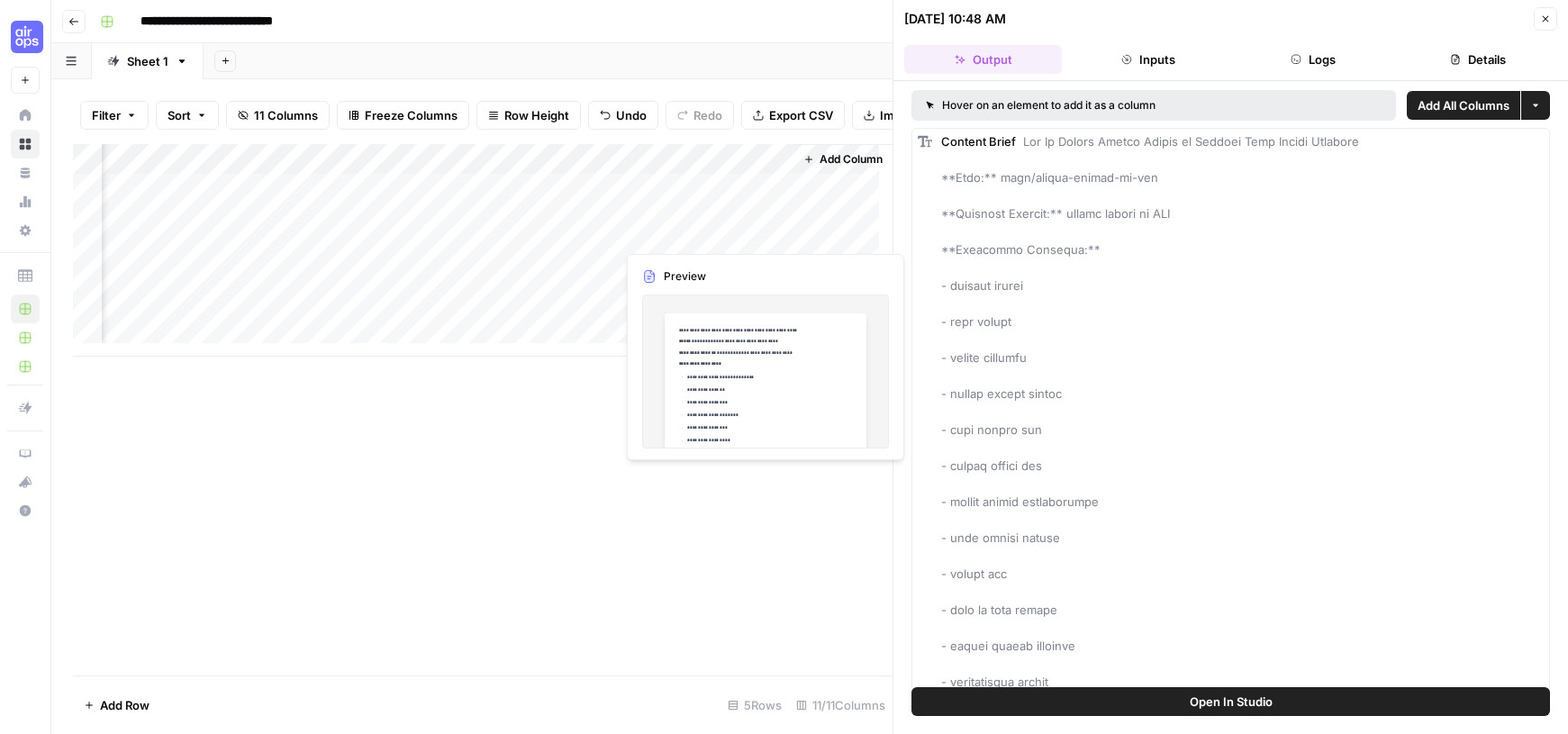 click on "Add Column" at bounding box center [483, 250] 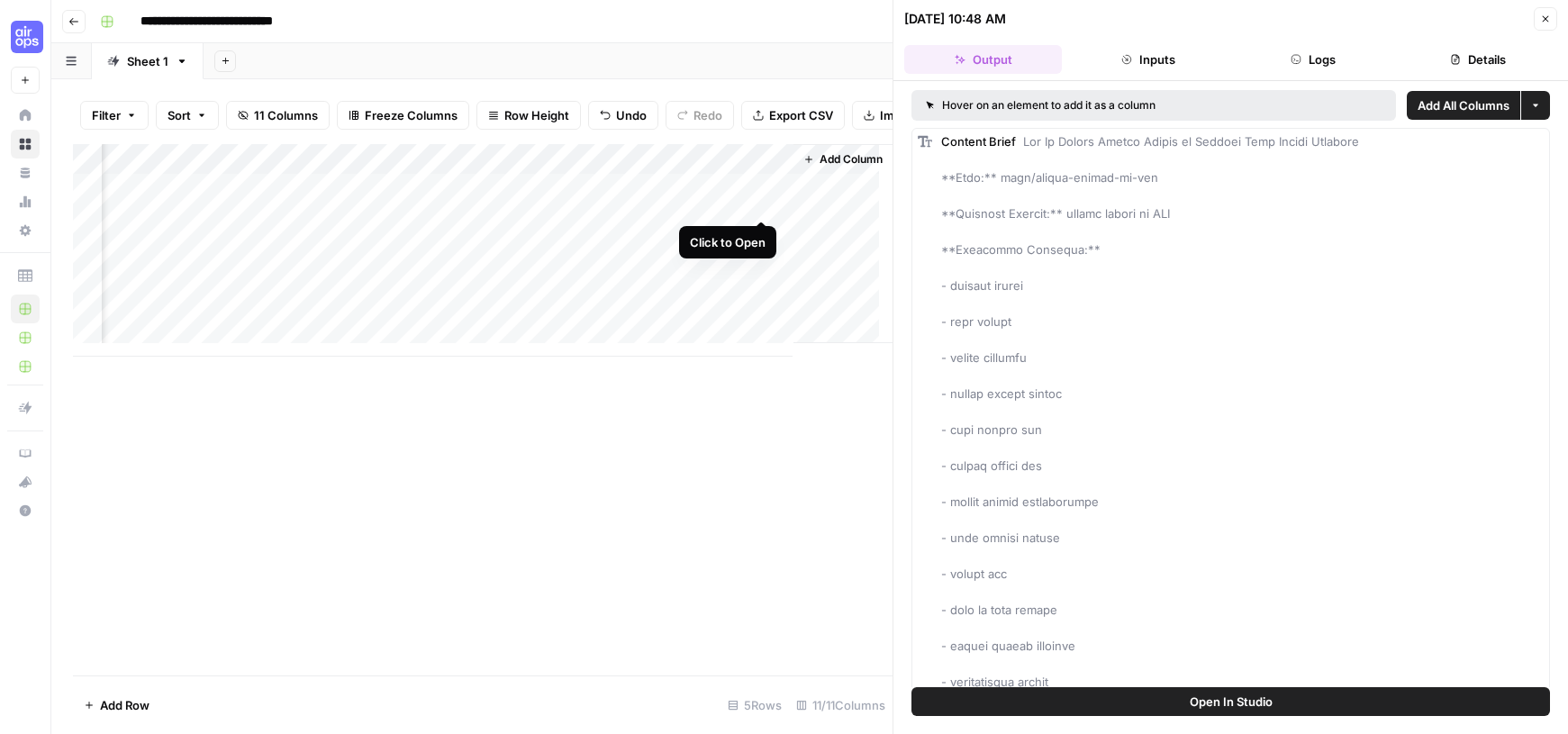 click on "Add Column" at bounding box center [483, 250] 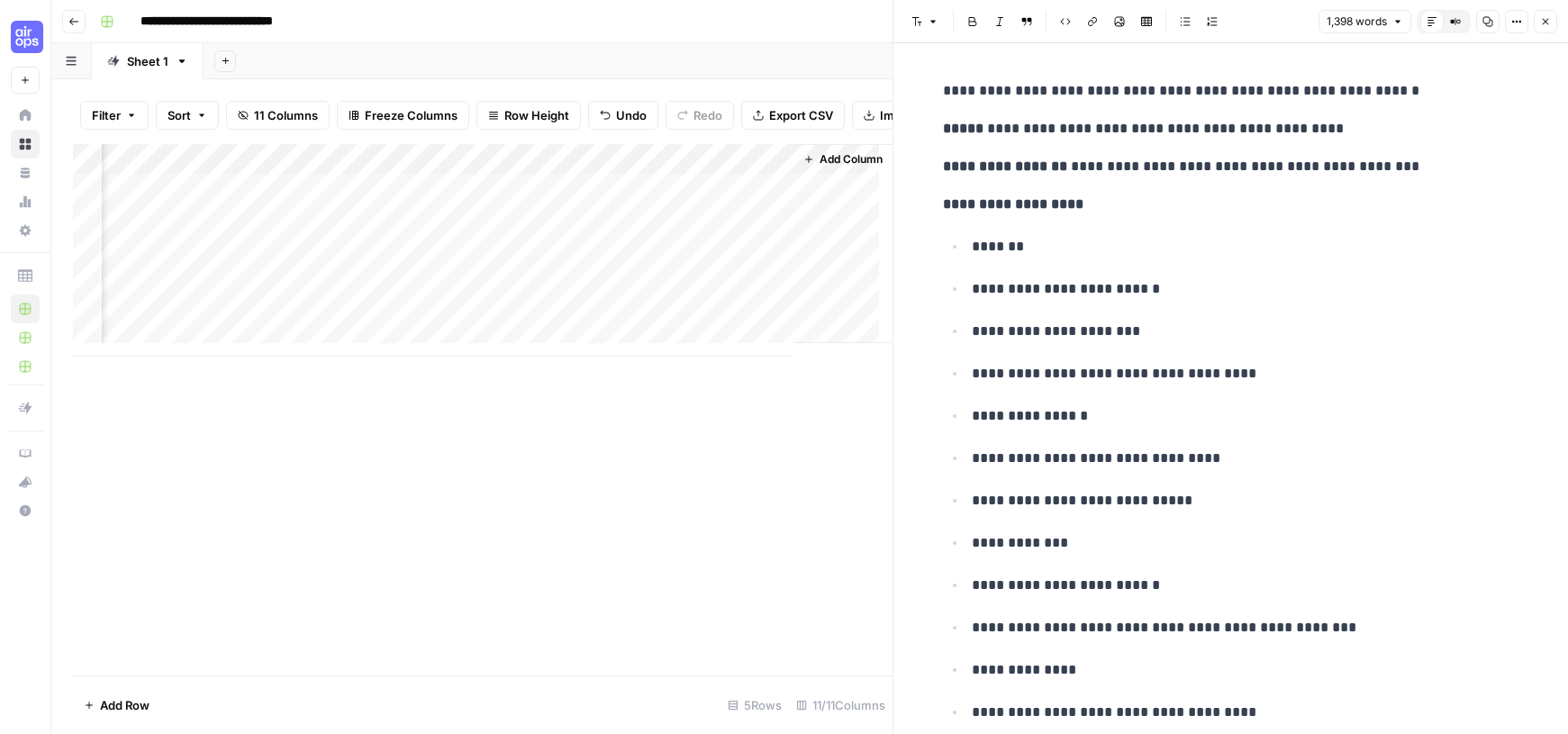 click on "Add Column" at bounding box center [483, 250] 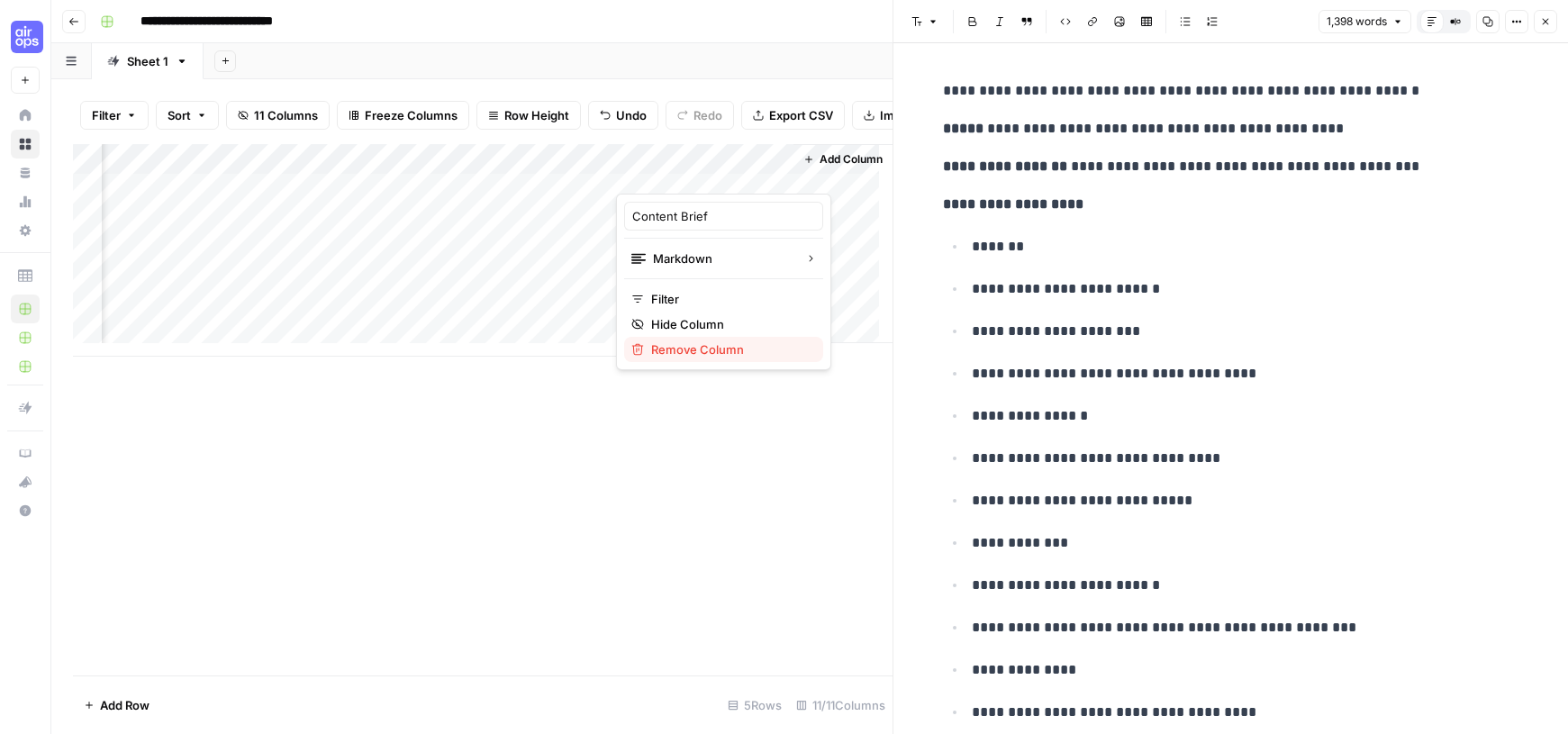 click on "Remove Column" at bounding box center [697, 349] 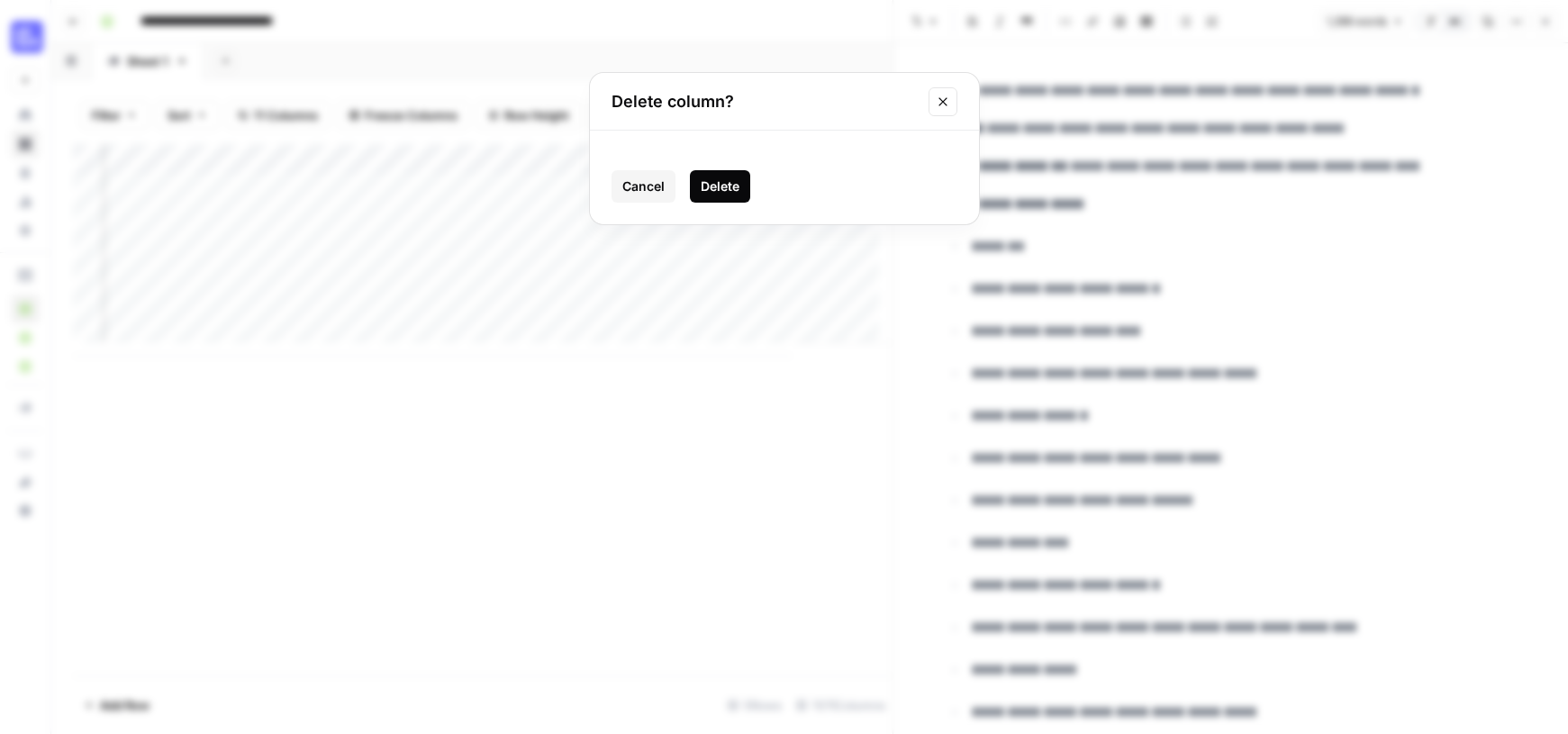 click on "Delete" at bounding box center [720, 186] 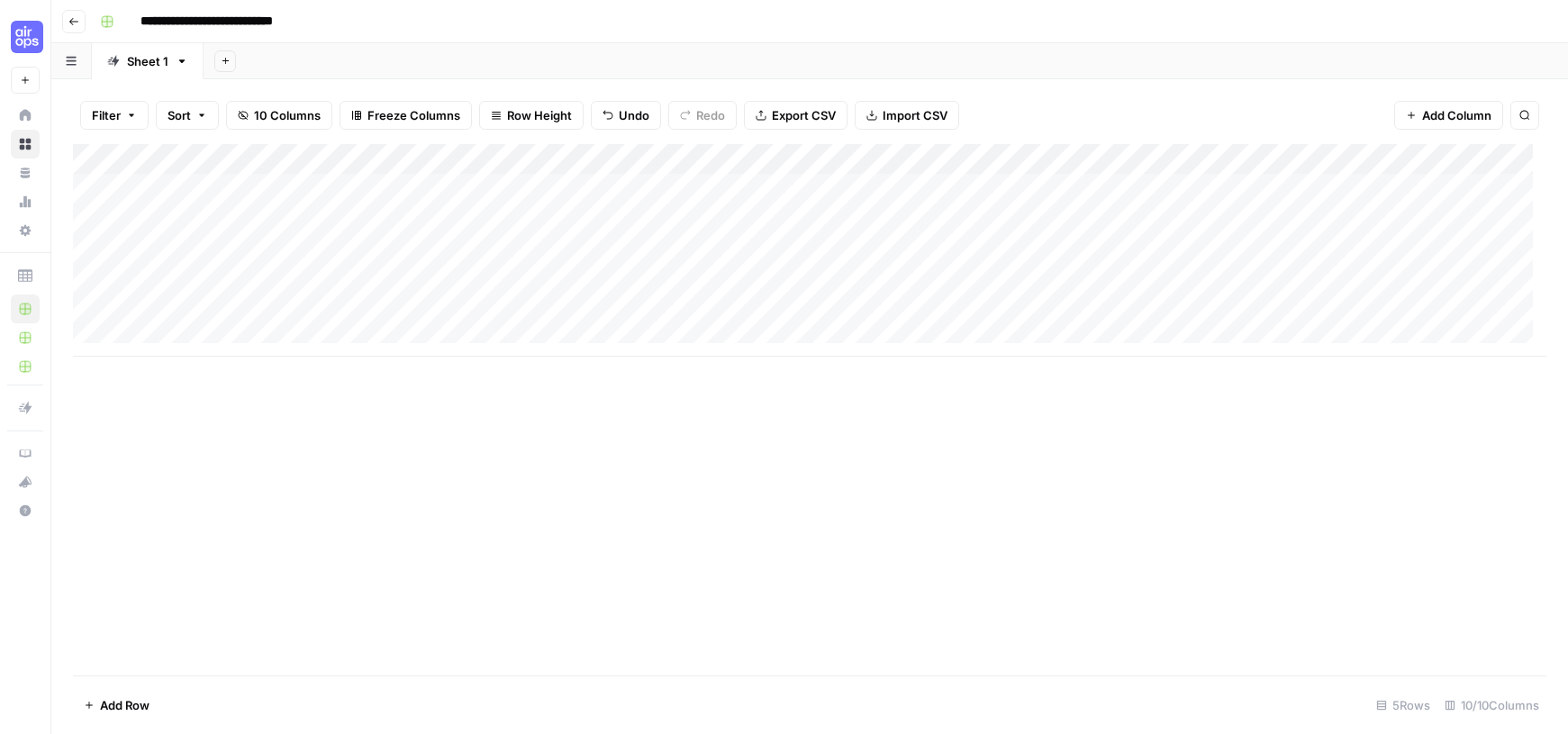 scroll, scrollTop: 0, scrollLeft: 0, axis: both 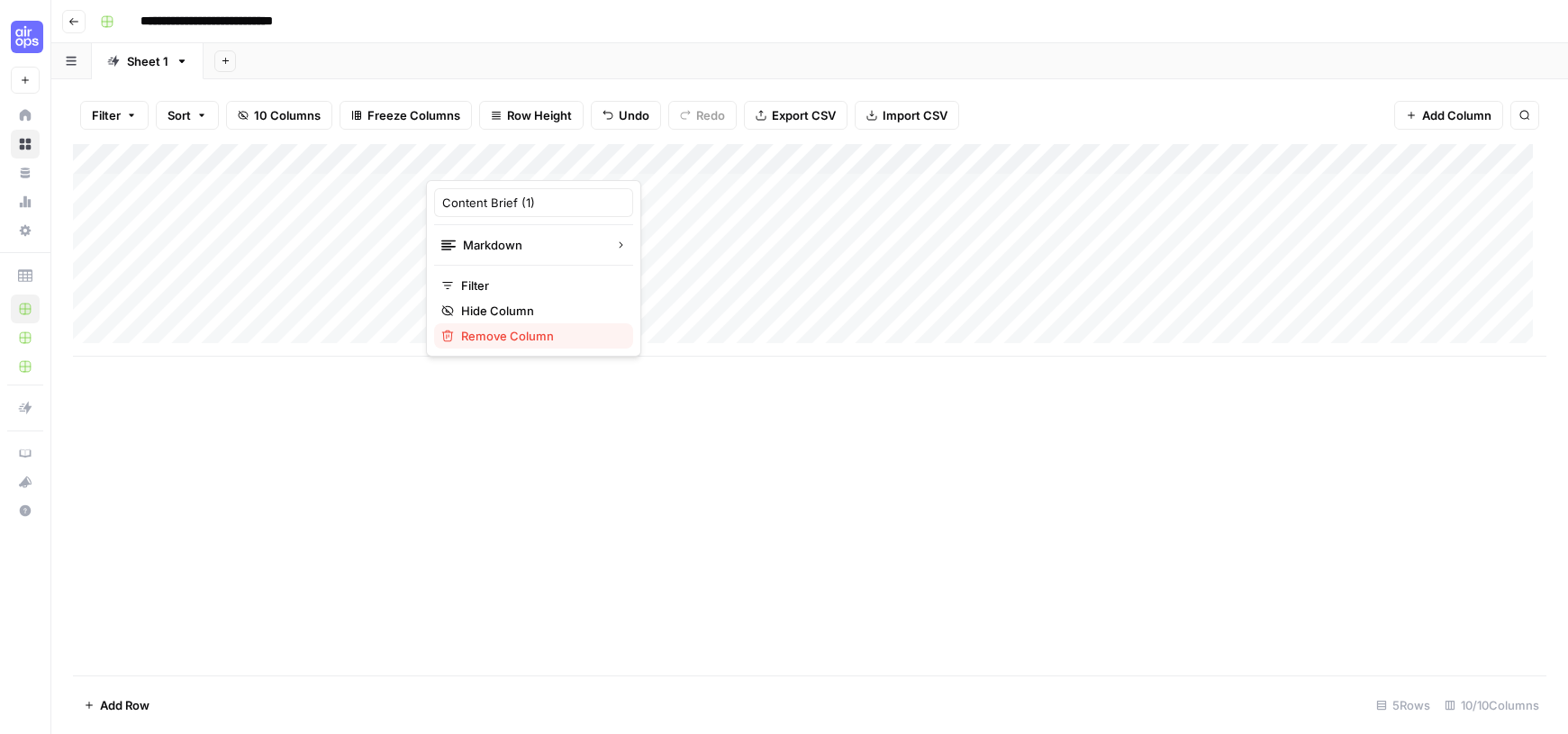 click on "Remove Column" at bounding box center [507, 336] 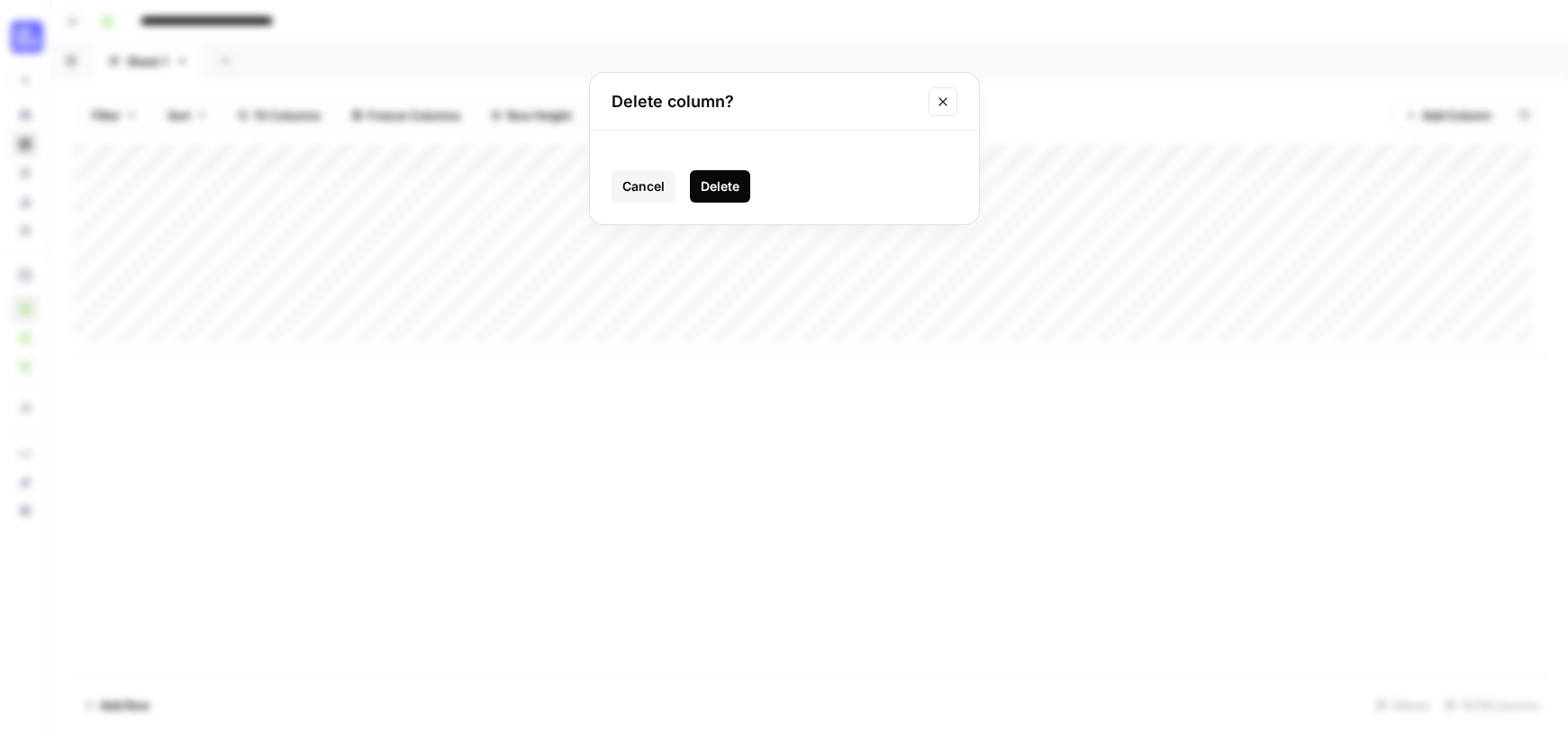 click on "Delete" at bounding box center [720, 186] 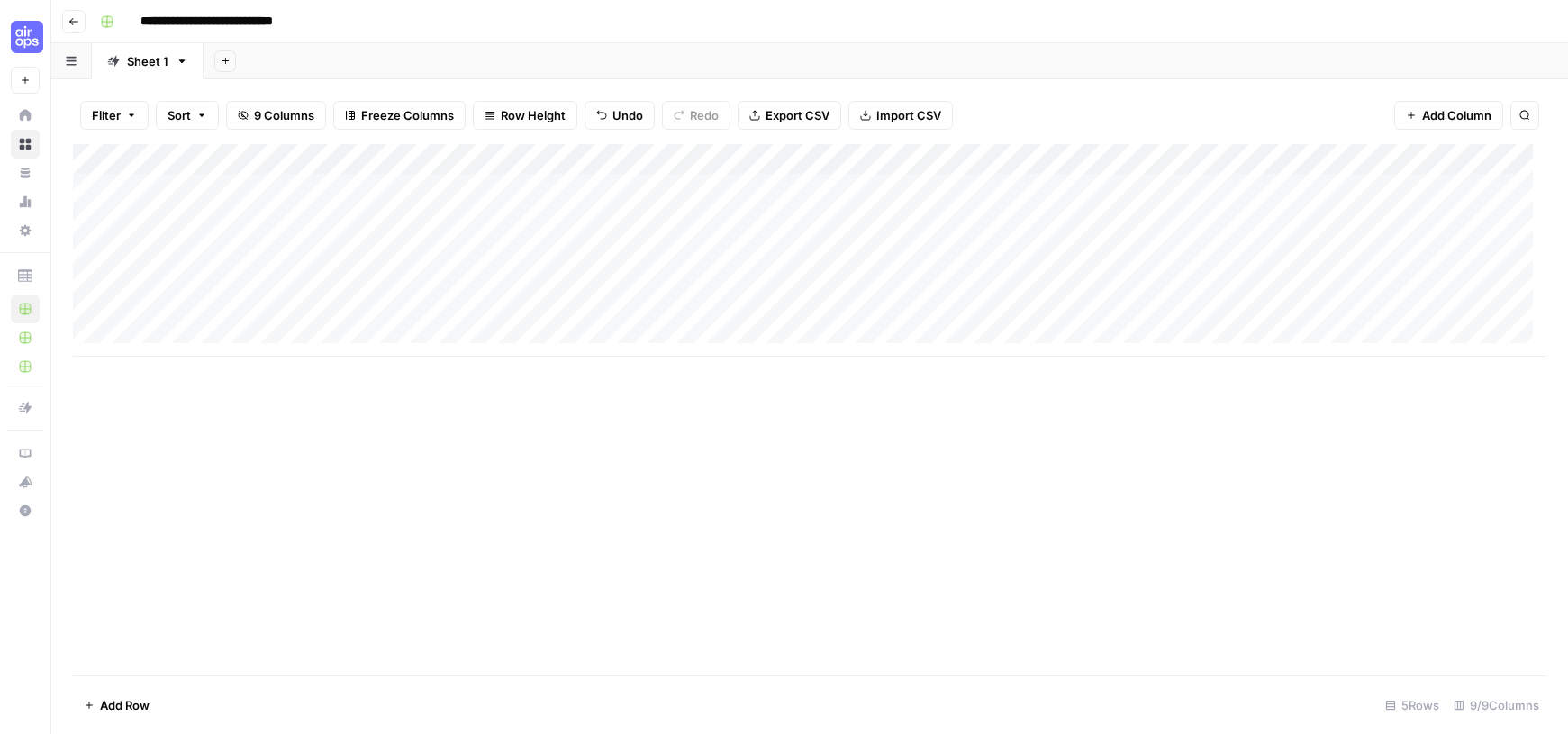 click on "Add Column" at bounding box center (810, 250) 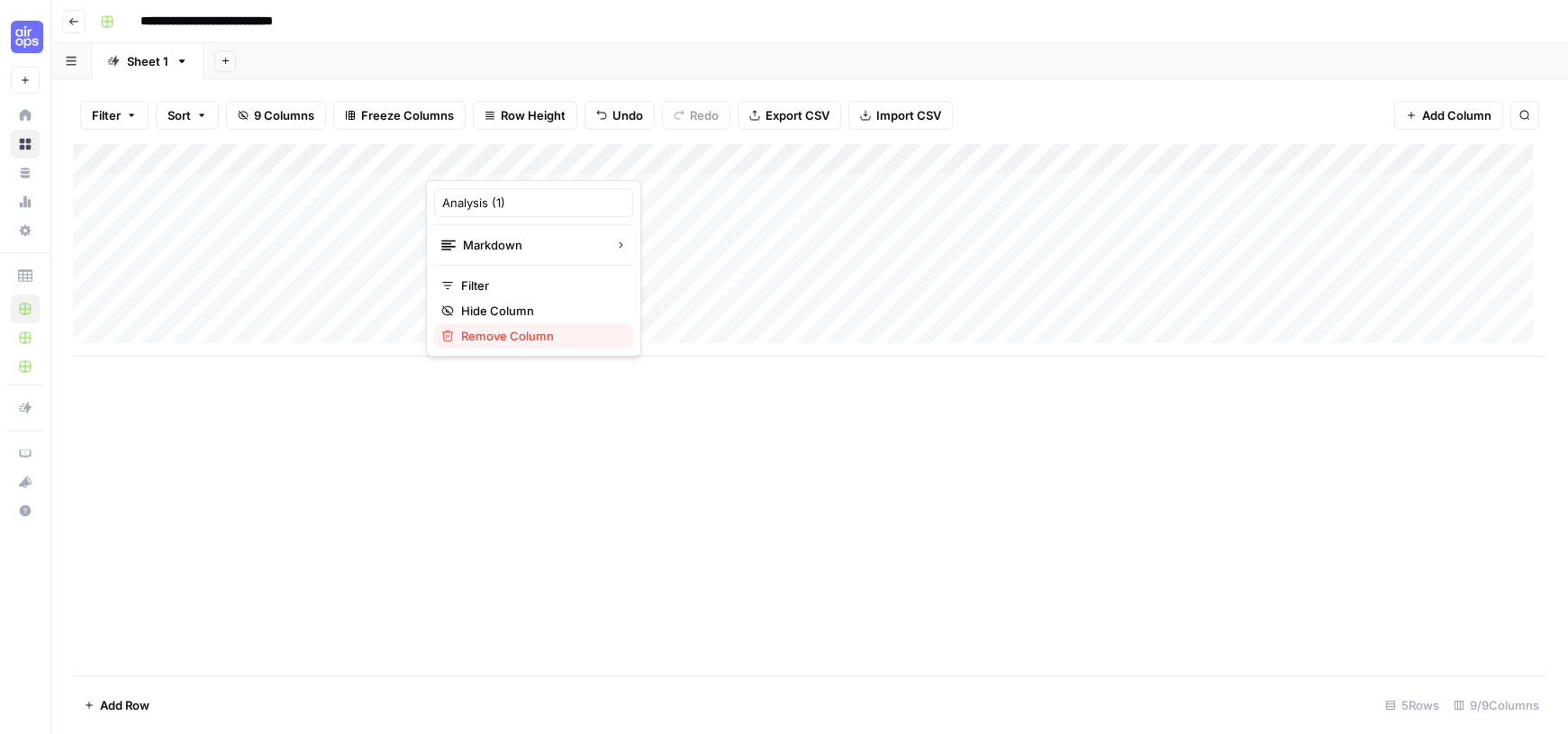 click on "Remove Column" at bounding box center [507, 336] 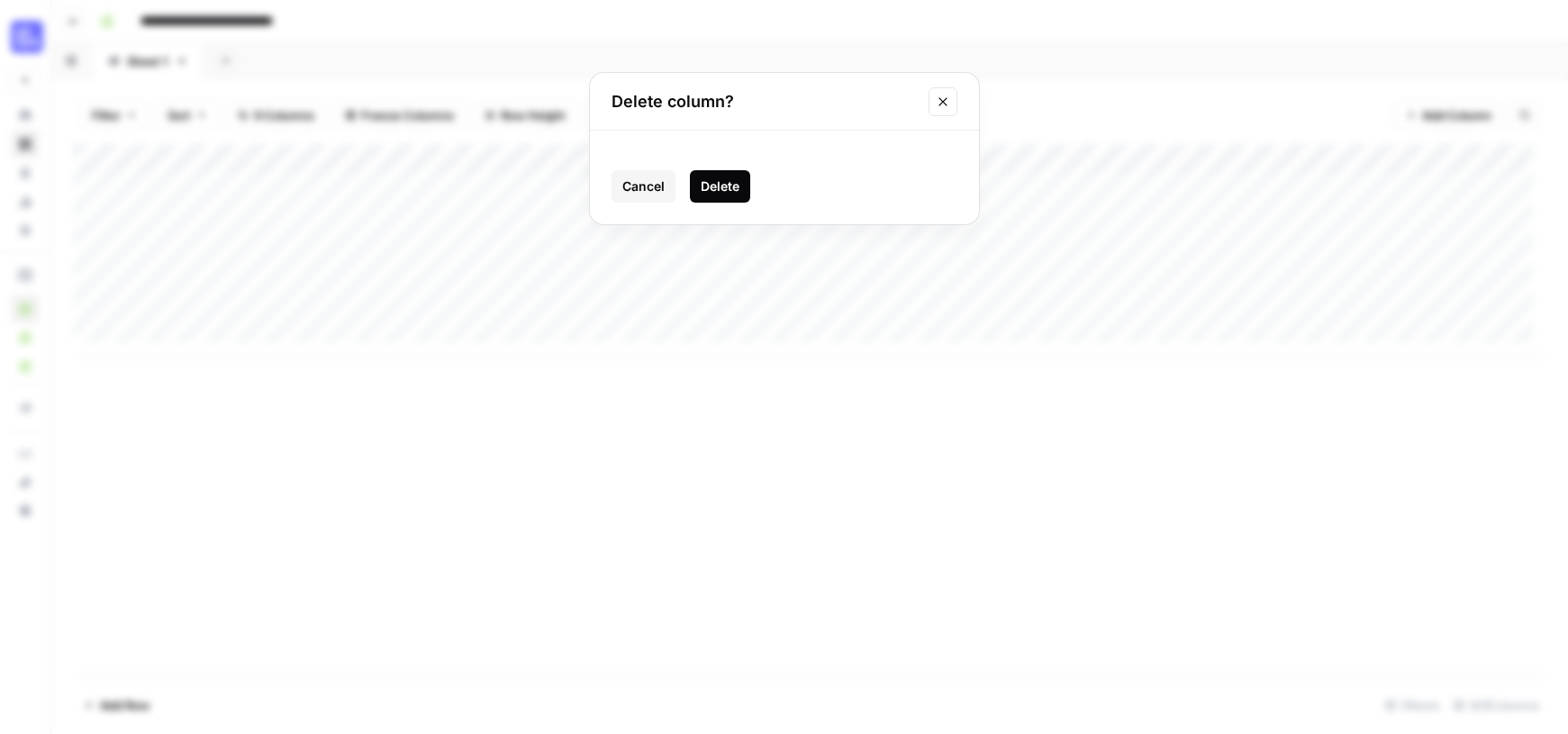 click on "Delete" at bounding box center [720, 186] 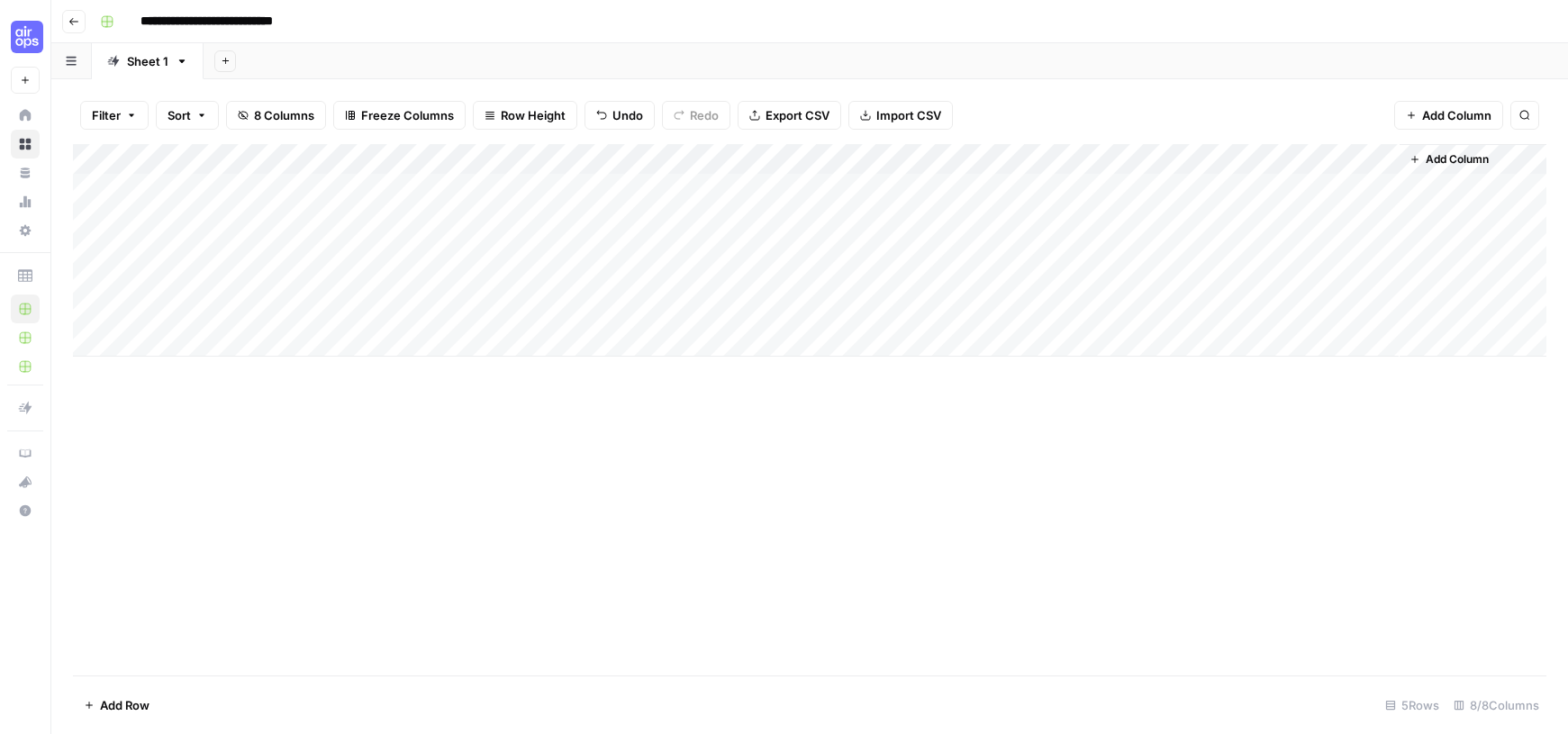 click on "Add Column" at bounding box center [810, 250] 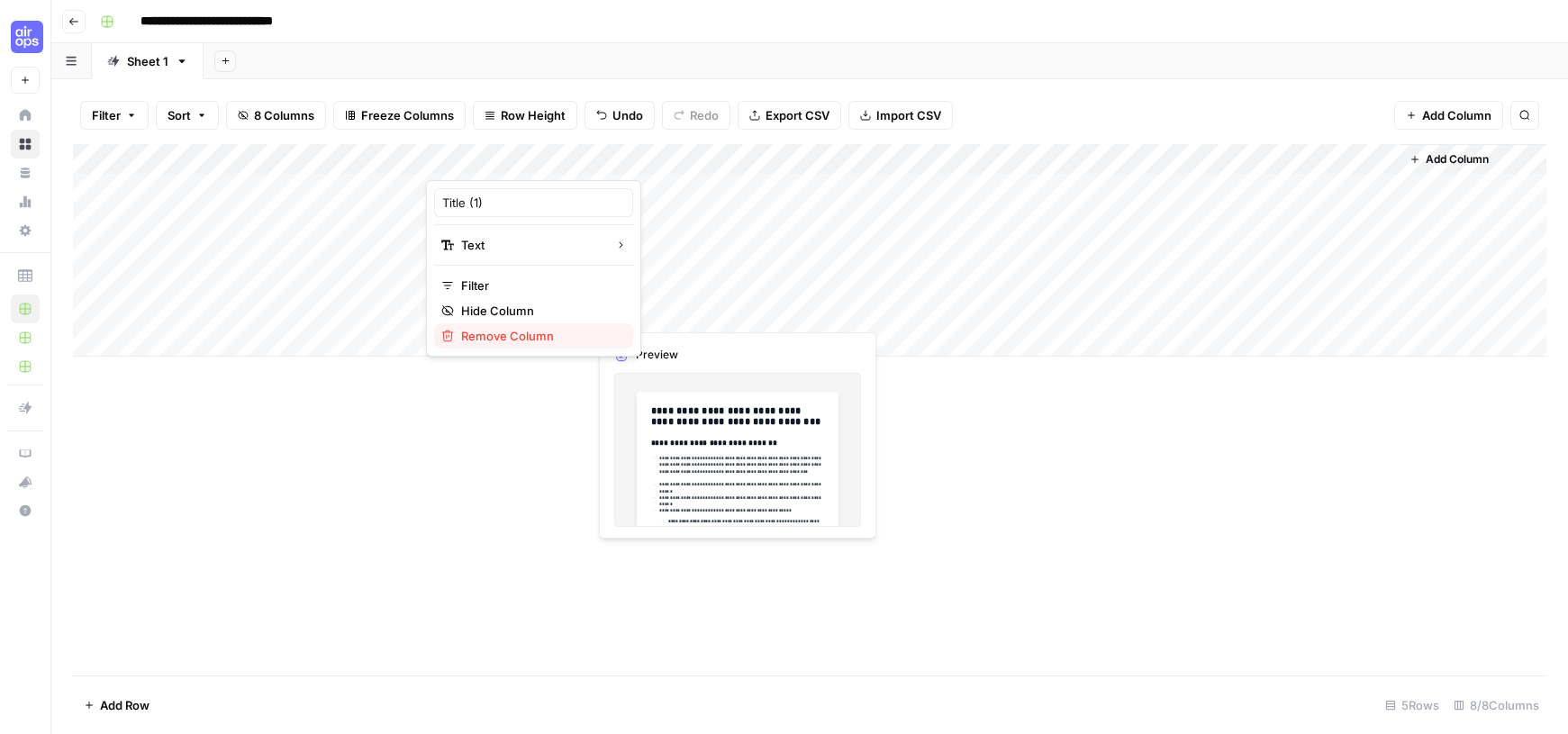click on "Remove Column" at bounding box center [507, 336] 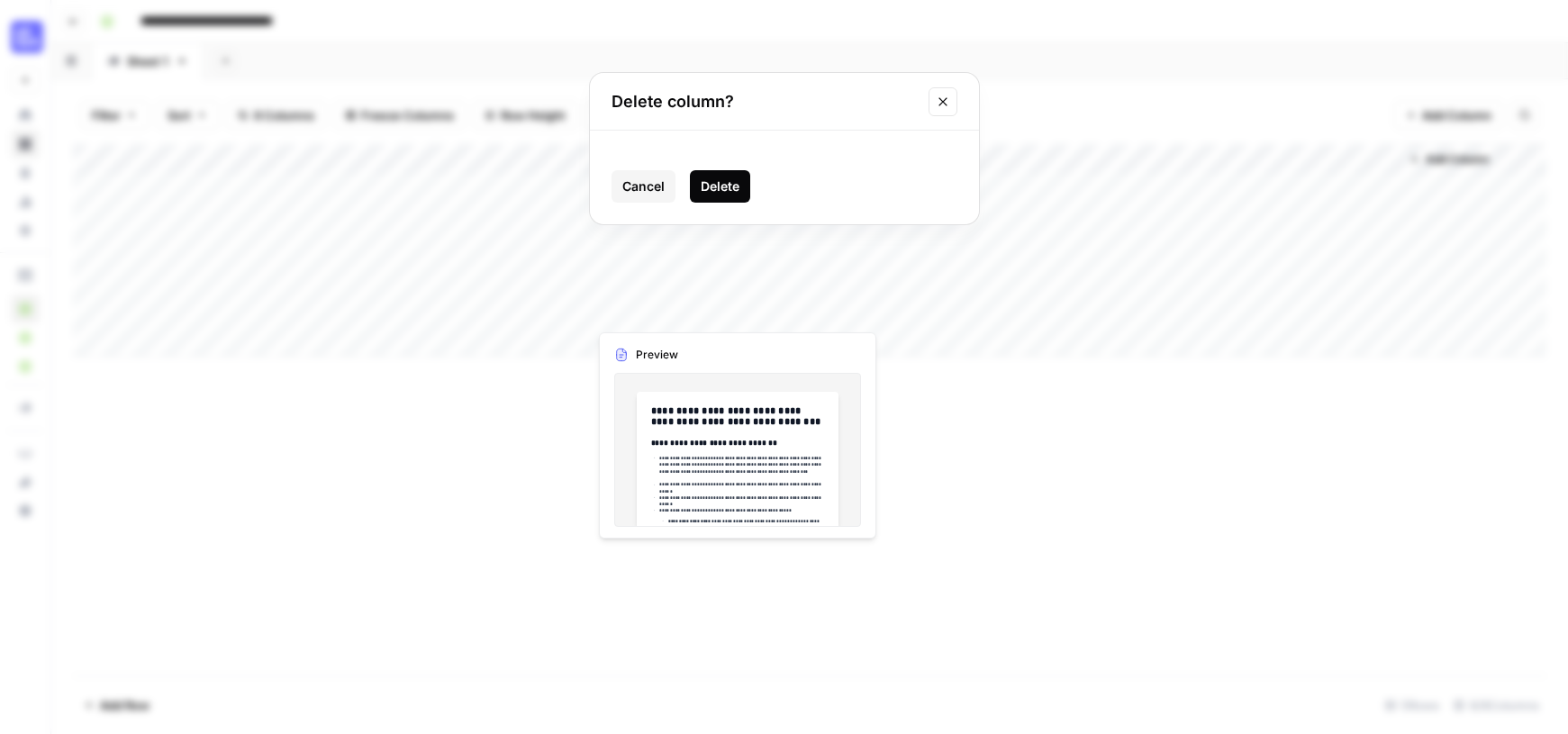 click on "Delete" at bounding box center (720, 186) 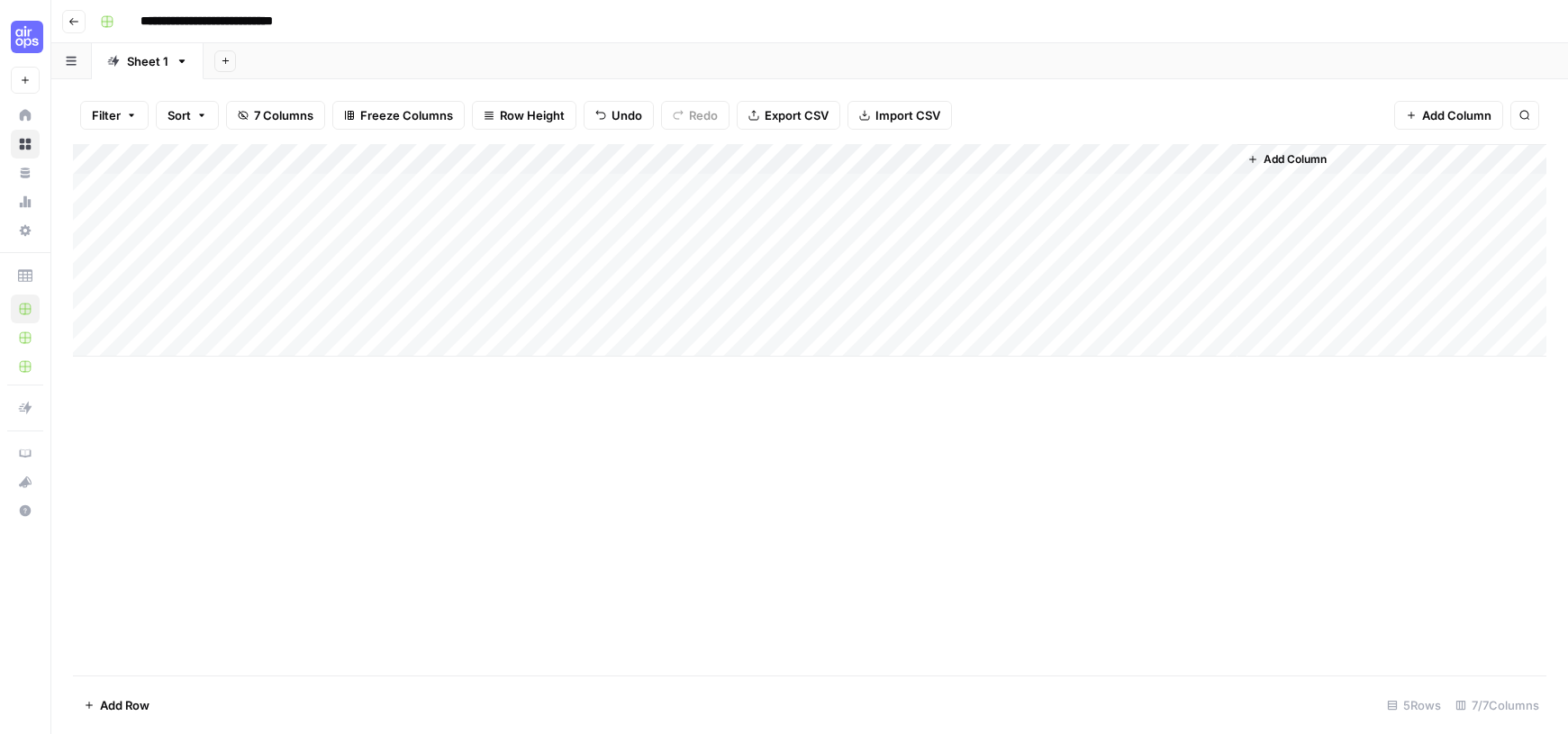 click on "Add Column" at bounding box center [810, 250] 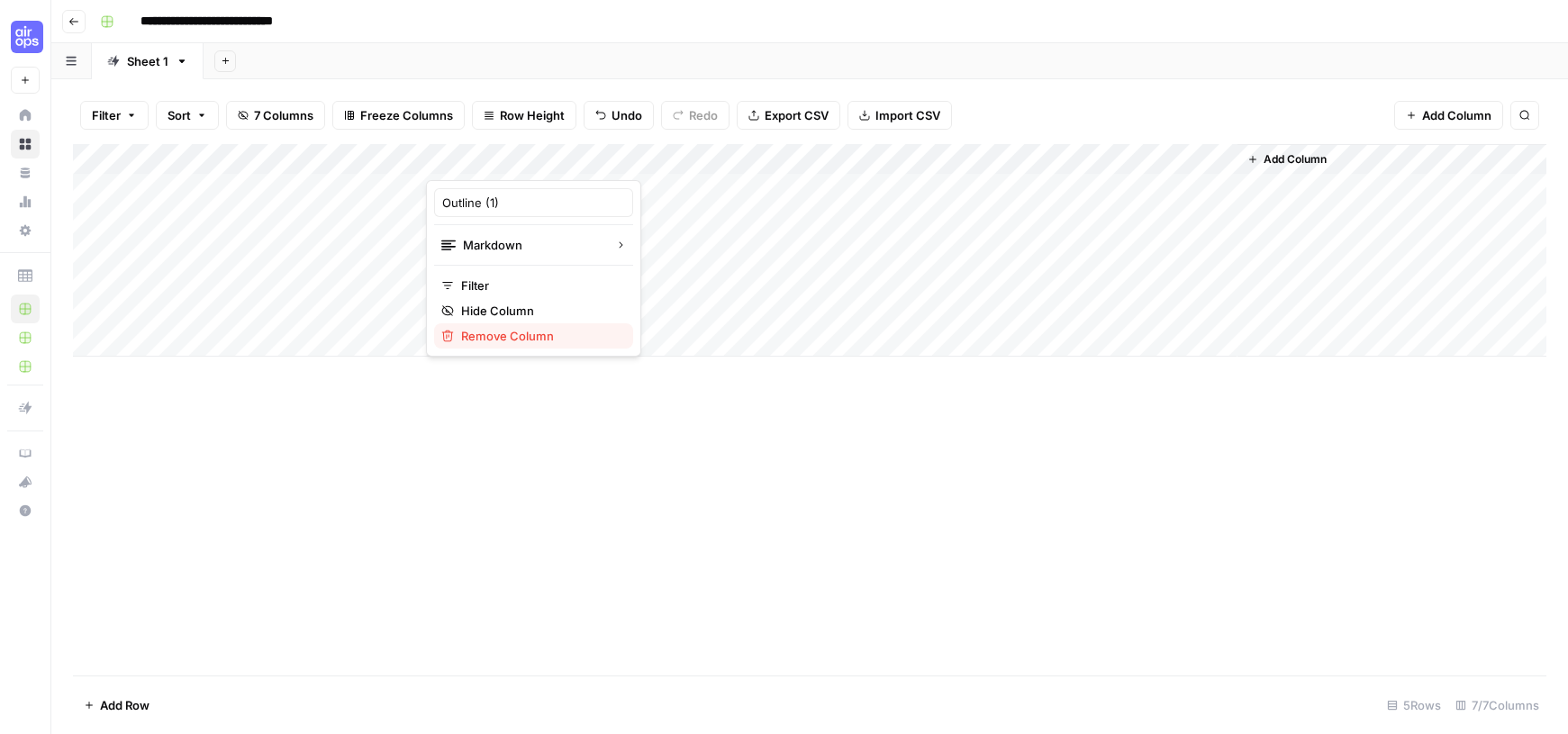 click on "Remove Column" at bounding box center (507, 336) 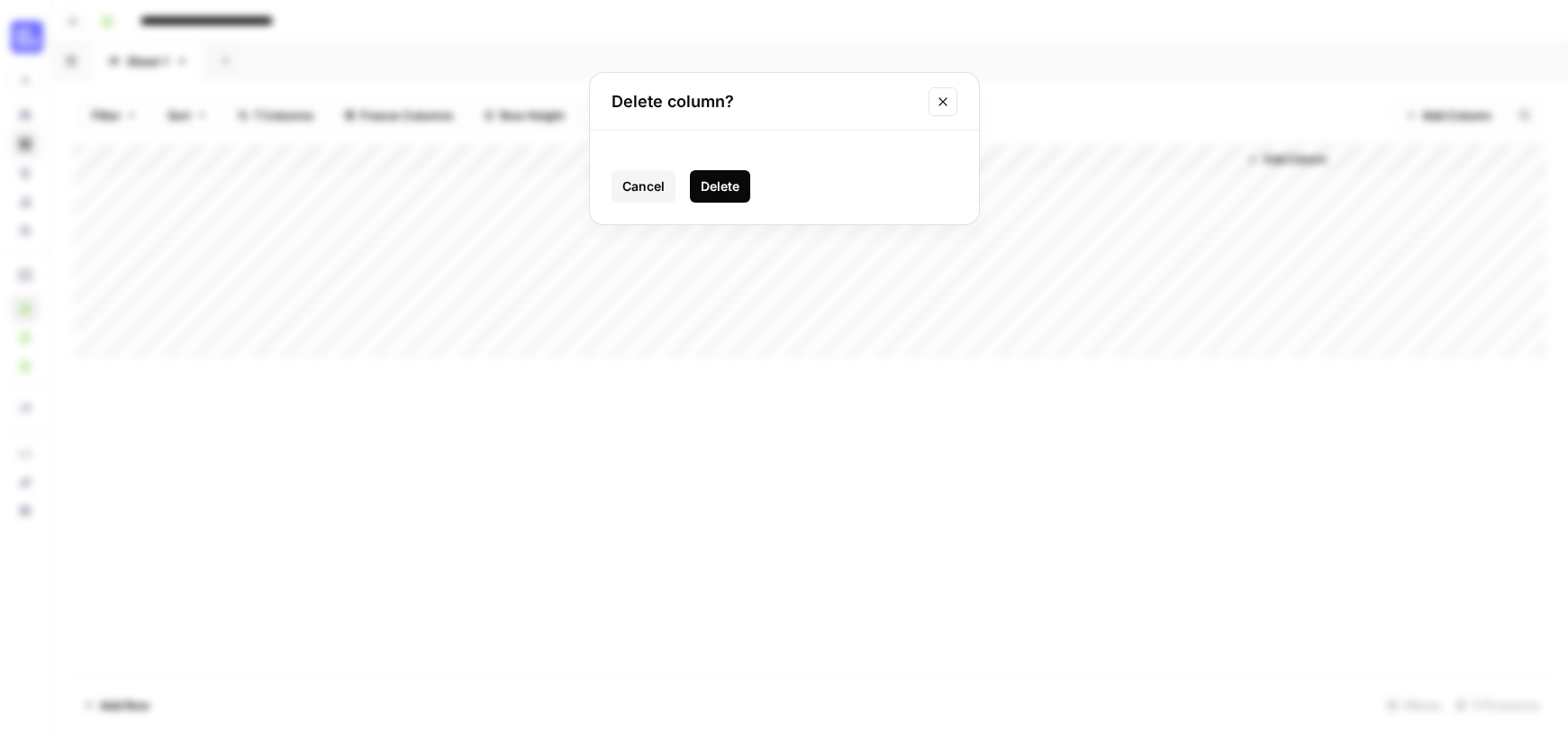 click on "Delete" at bounding box center [720, 186] 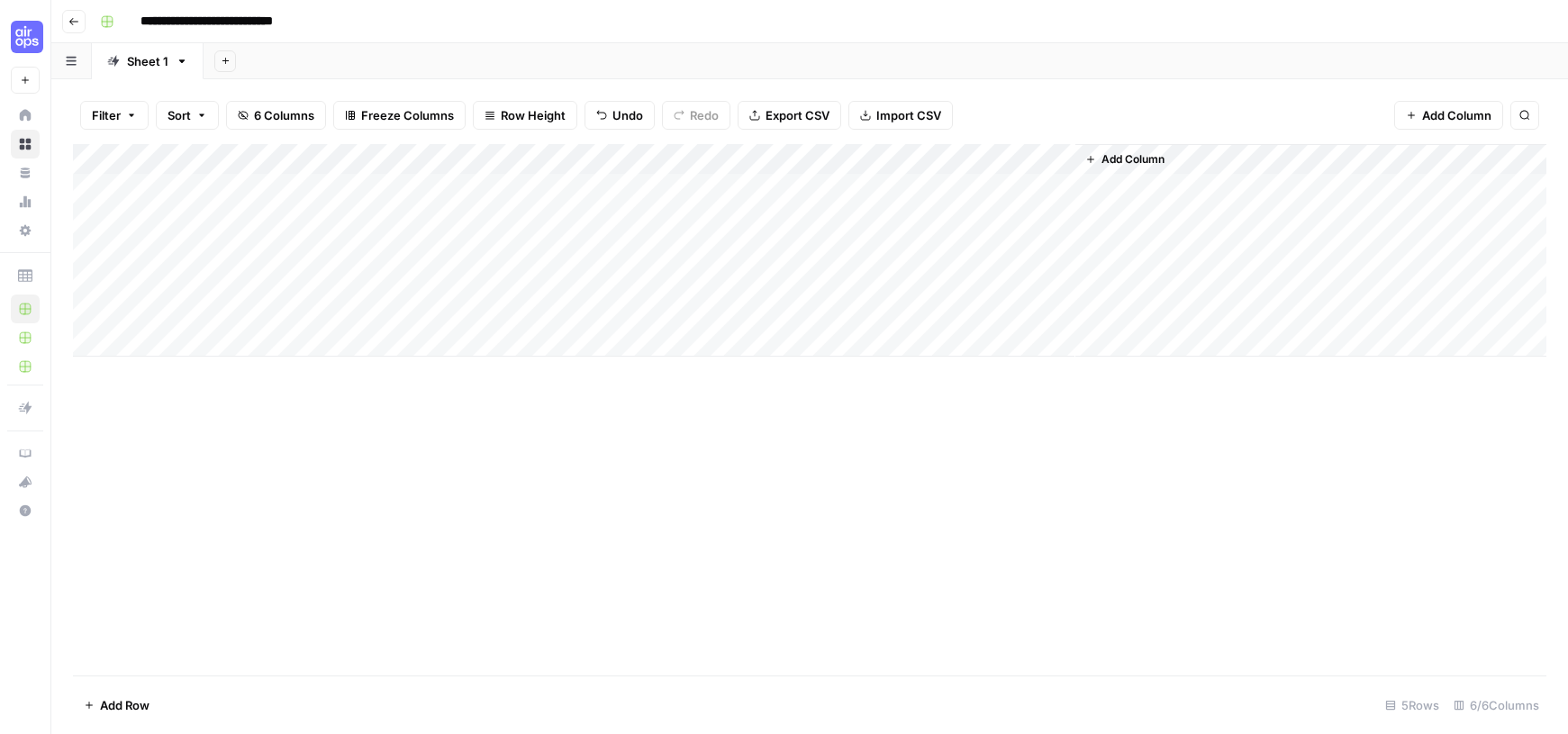 click on "Add Column" at bounding box center (810, 250) 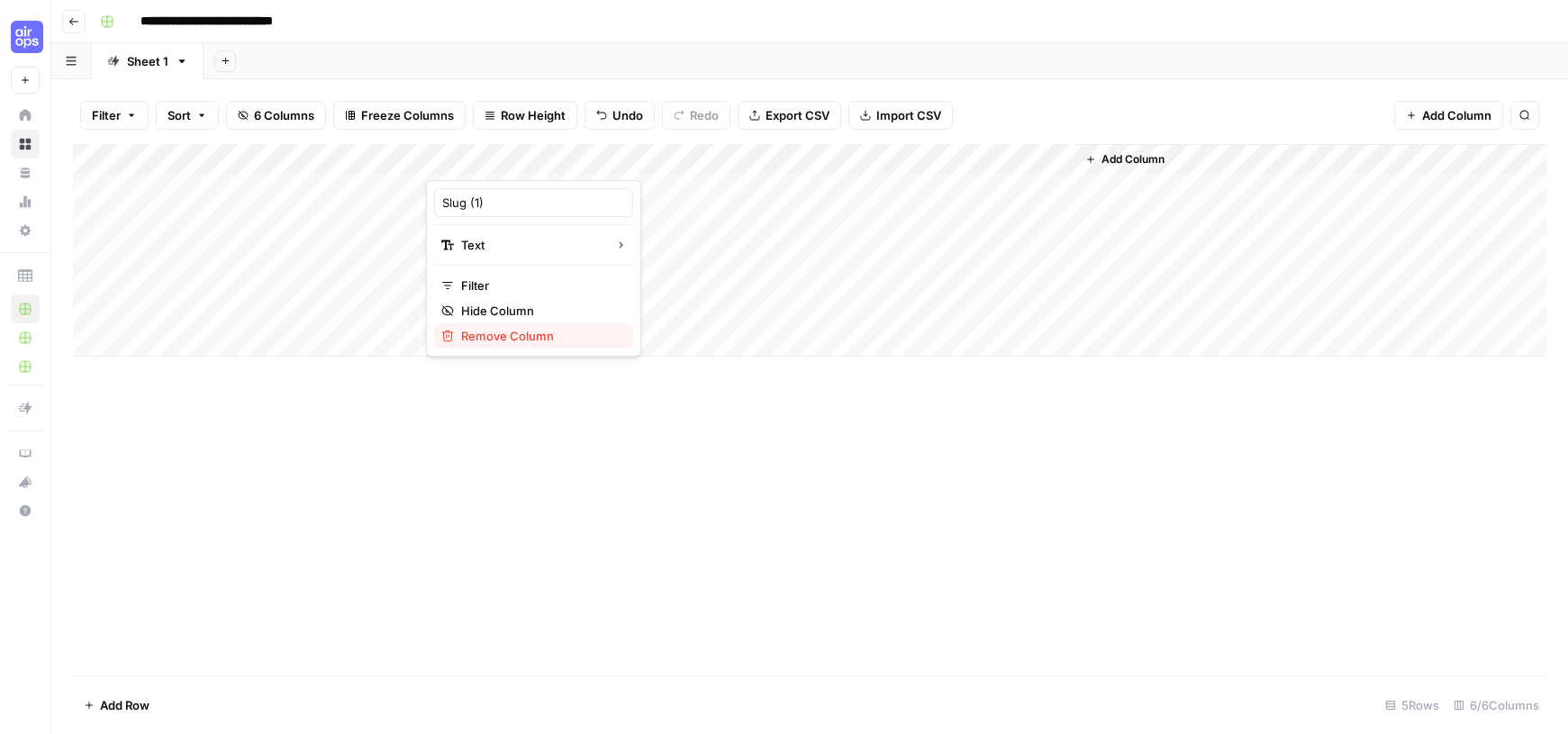 click on "Remove Column" at bounding box center (507, 336) 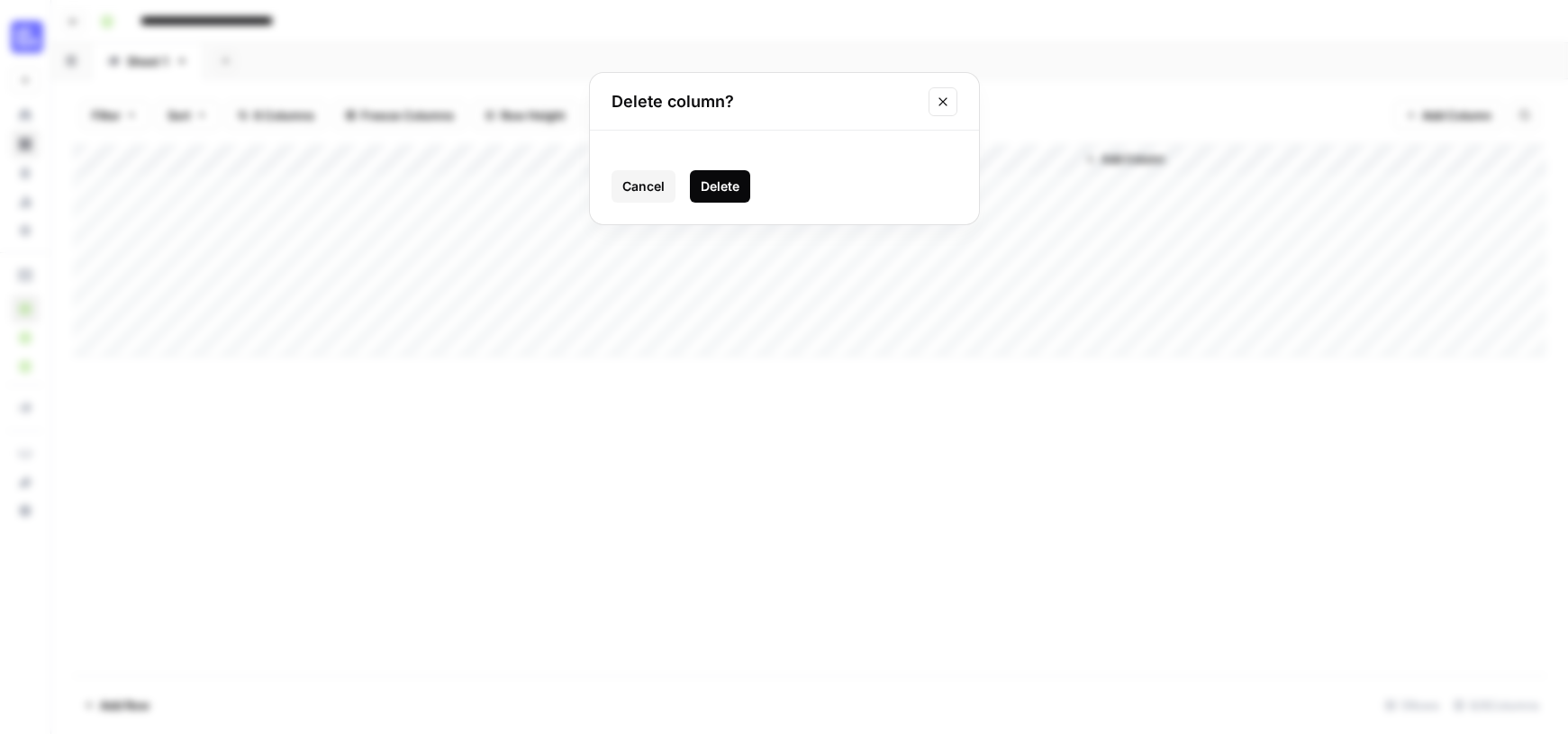 click on "Delete" at bounding box center (720, 186) 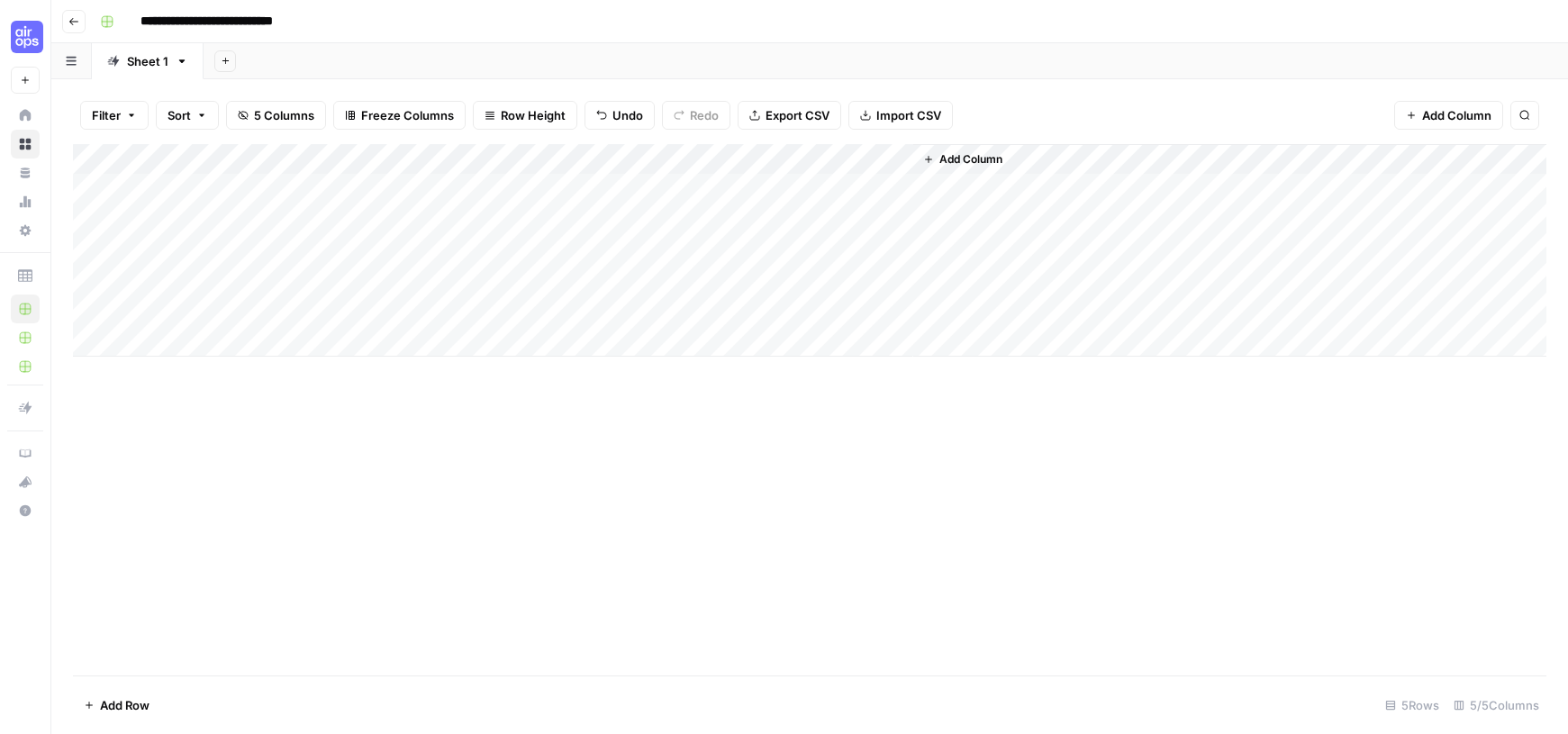 click on "Add Column" at bounding box center [810, 250] 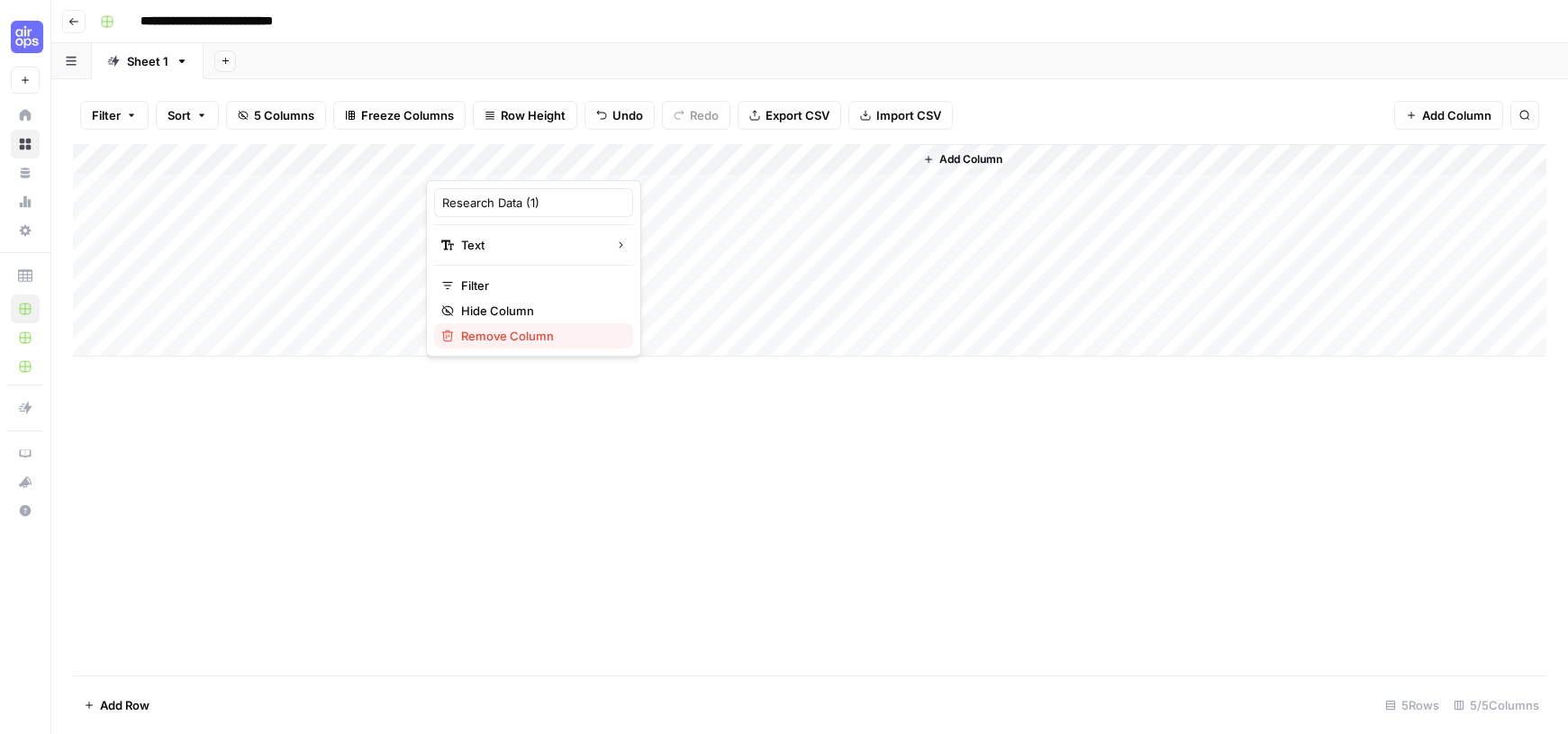click on "Remove Column" at bounding box center [507, 336] 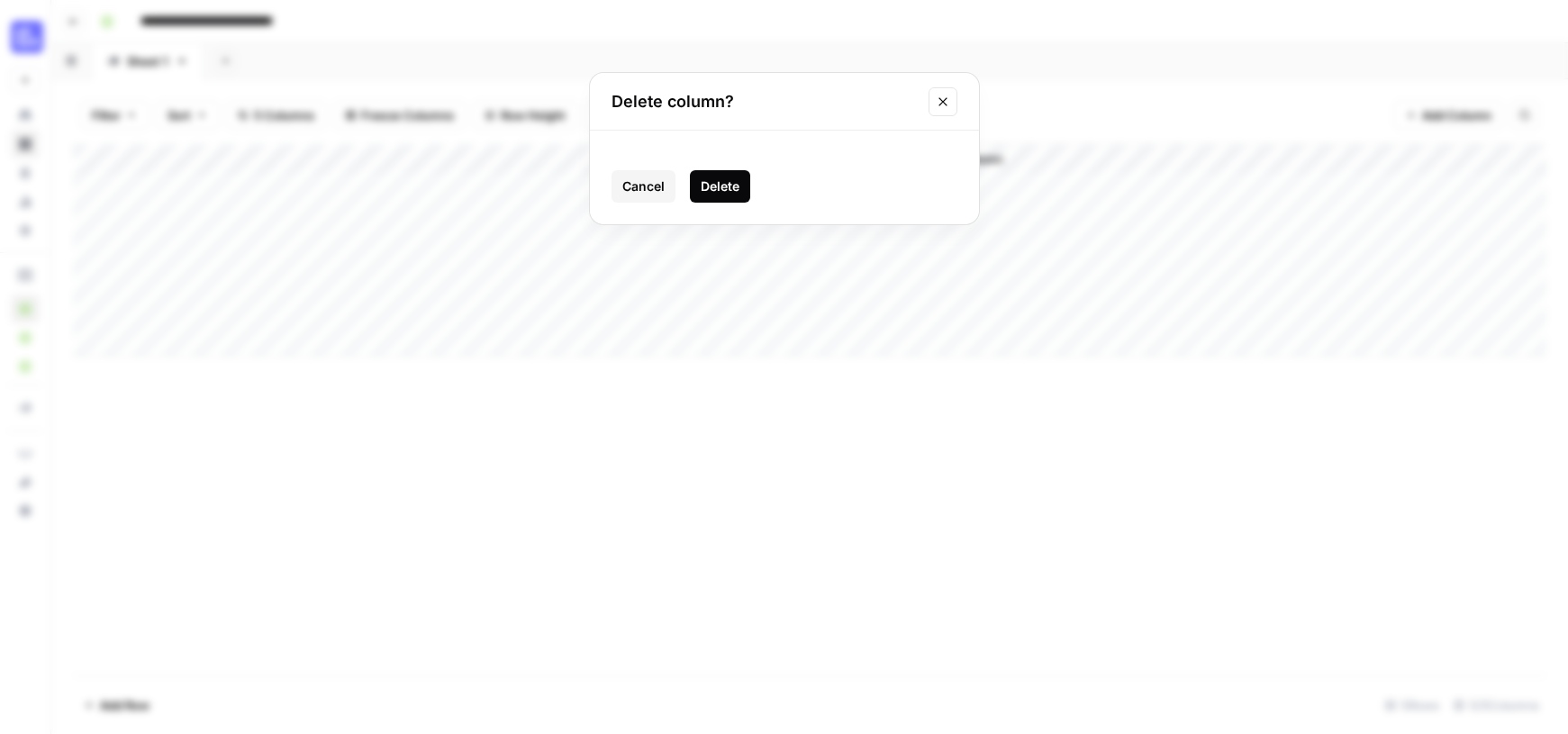 click on "Delete" at bounding box center [720, 186] 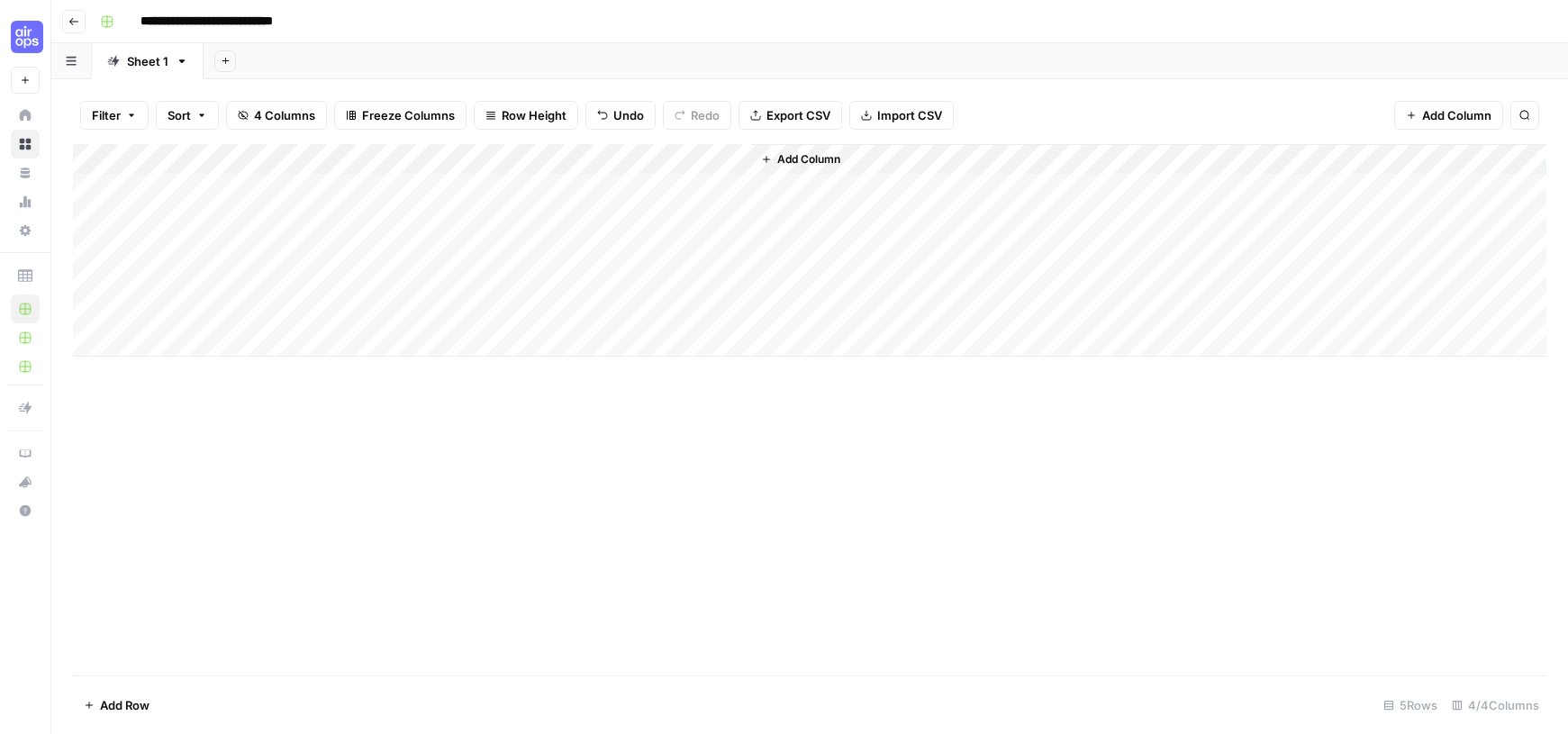 click on "Add Column" at bounding box center [810, 250] 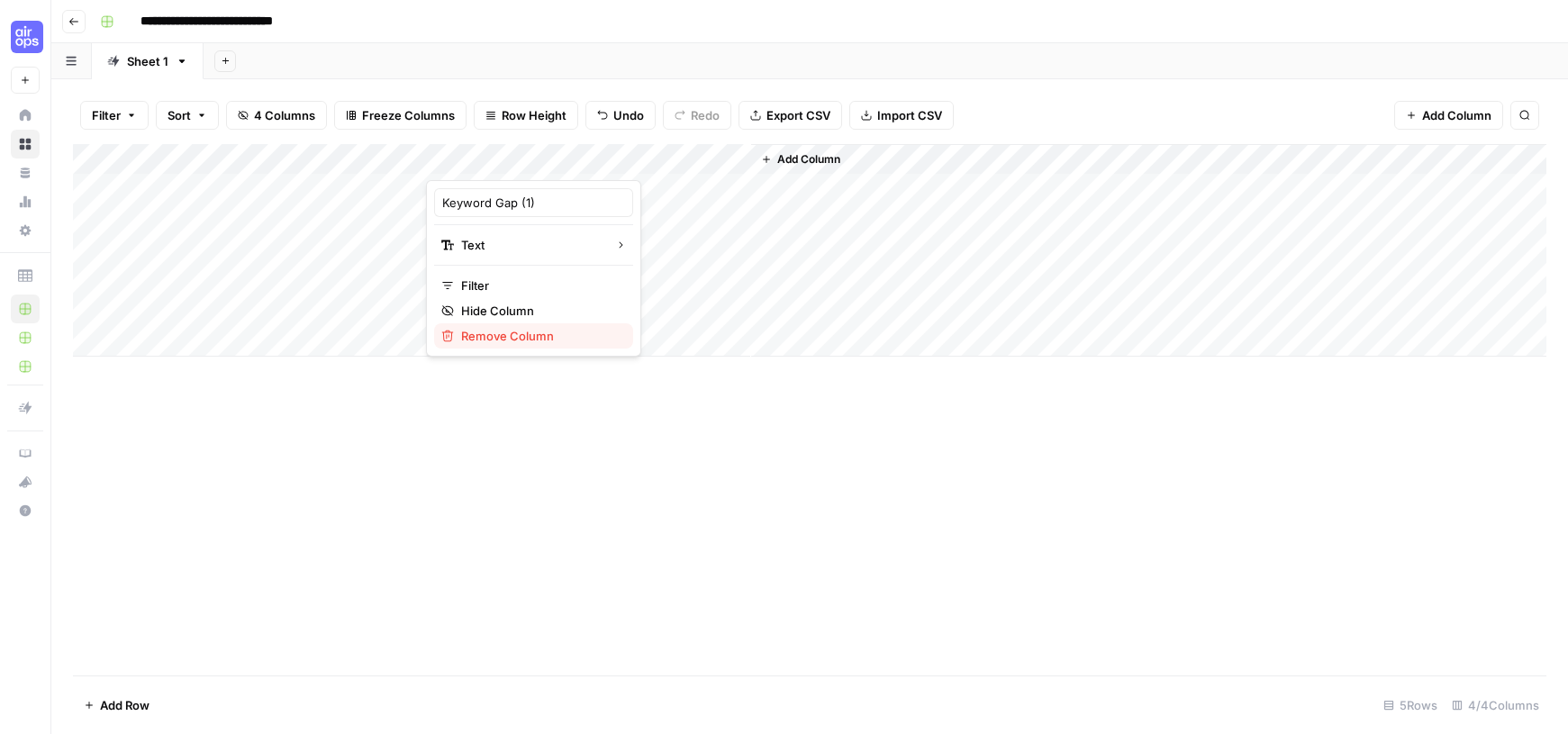 click on "Remove Column" at bounding box center (507, 336) 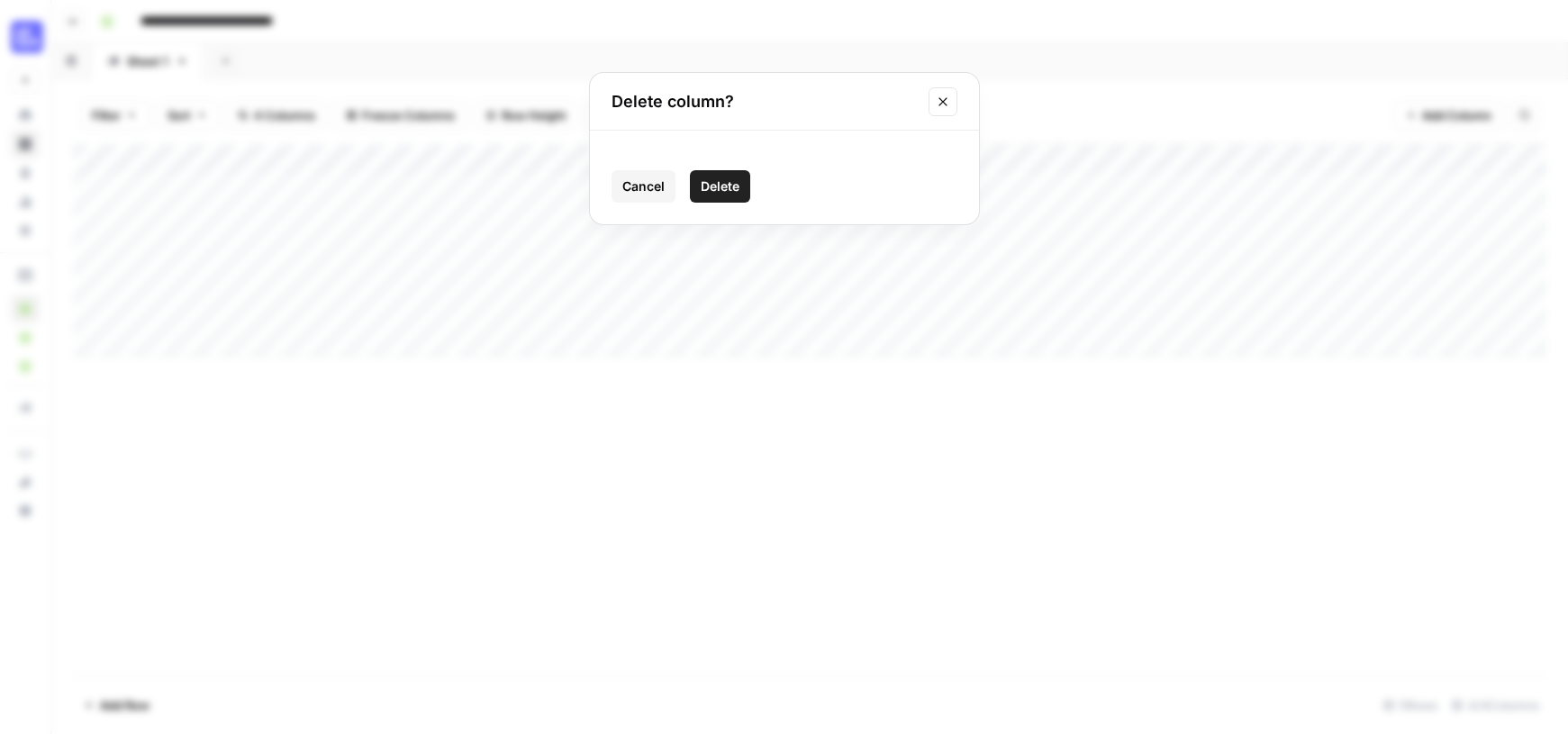 click on "Delete" at bounding box center [720, 186] 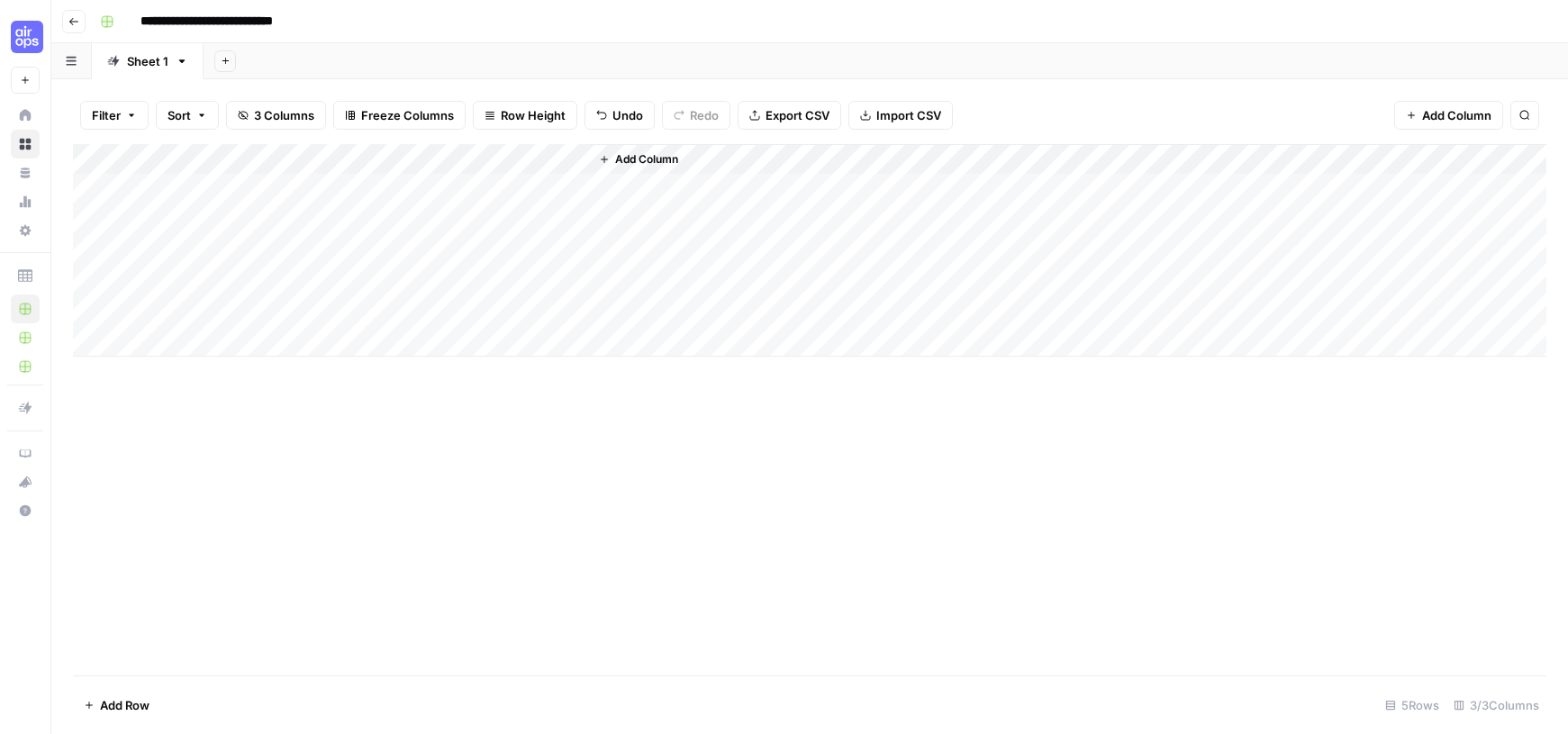 click on "Add Column" at bounding box center (810, 250) 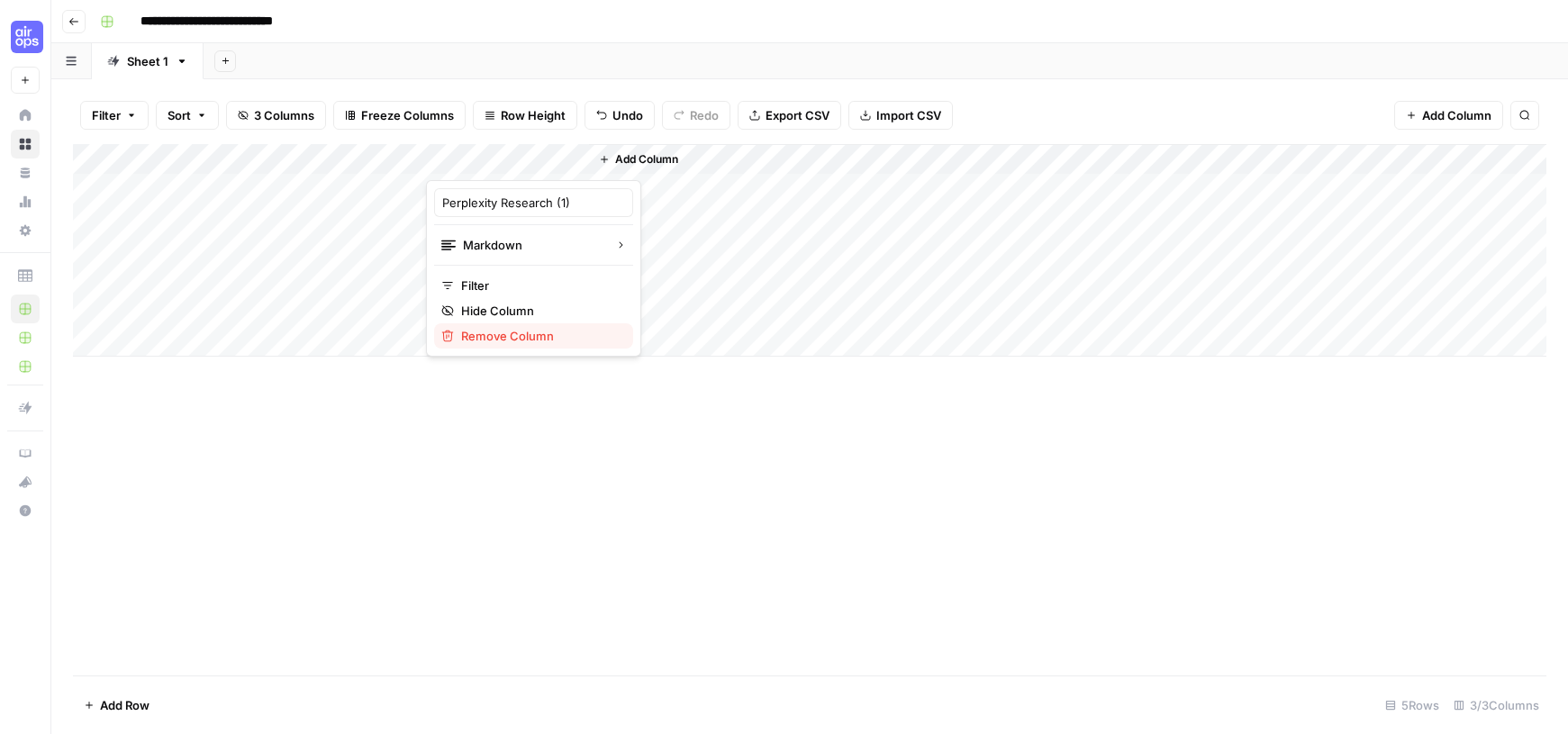 click on "Remove Column" at bounding box center (507, 336) 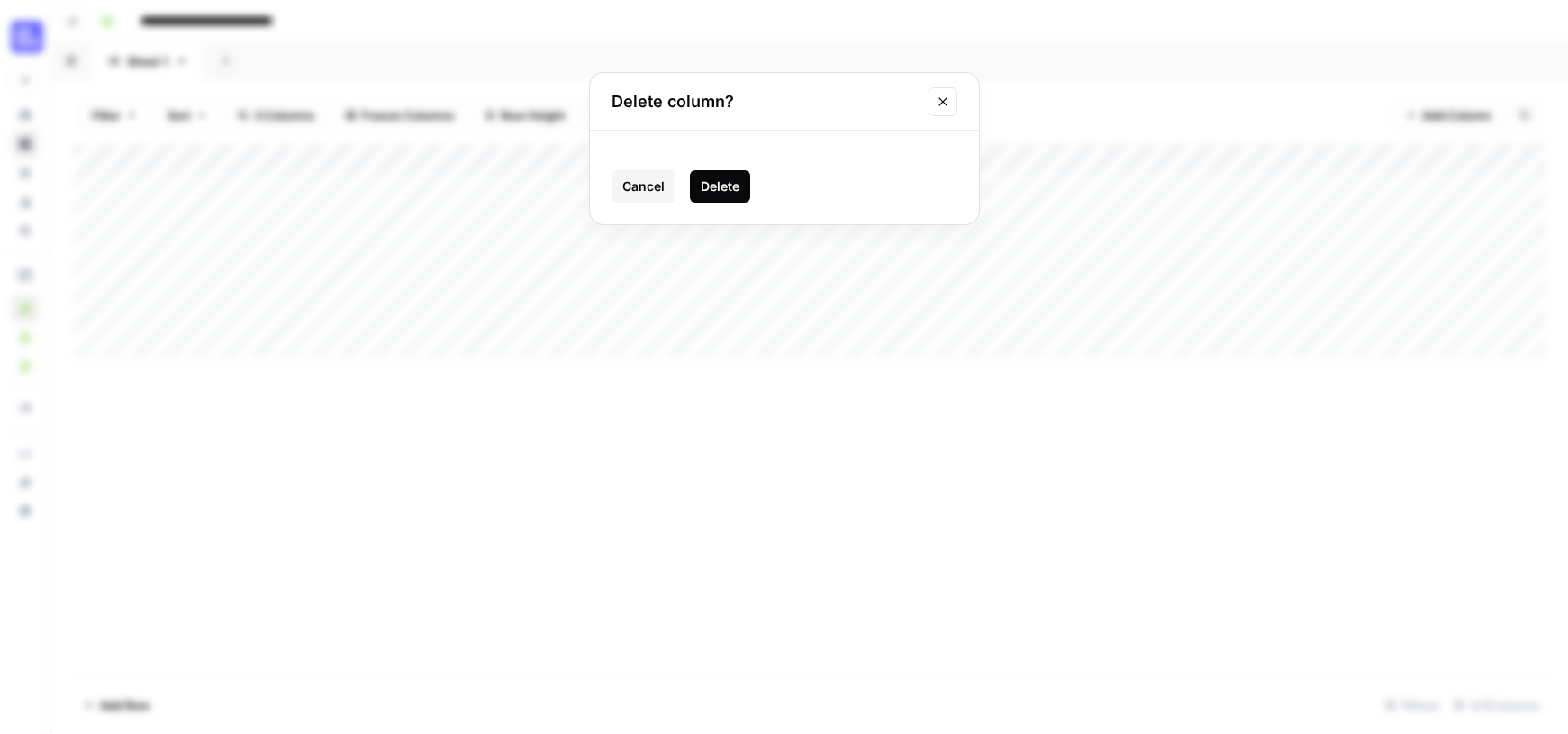 click on "Delete" at bounding box center [720, 186] 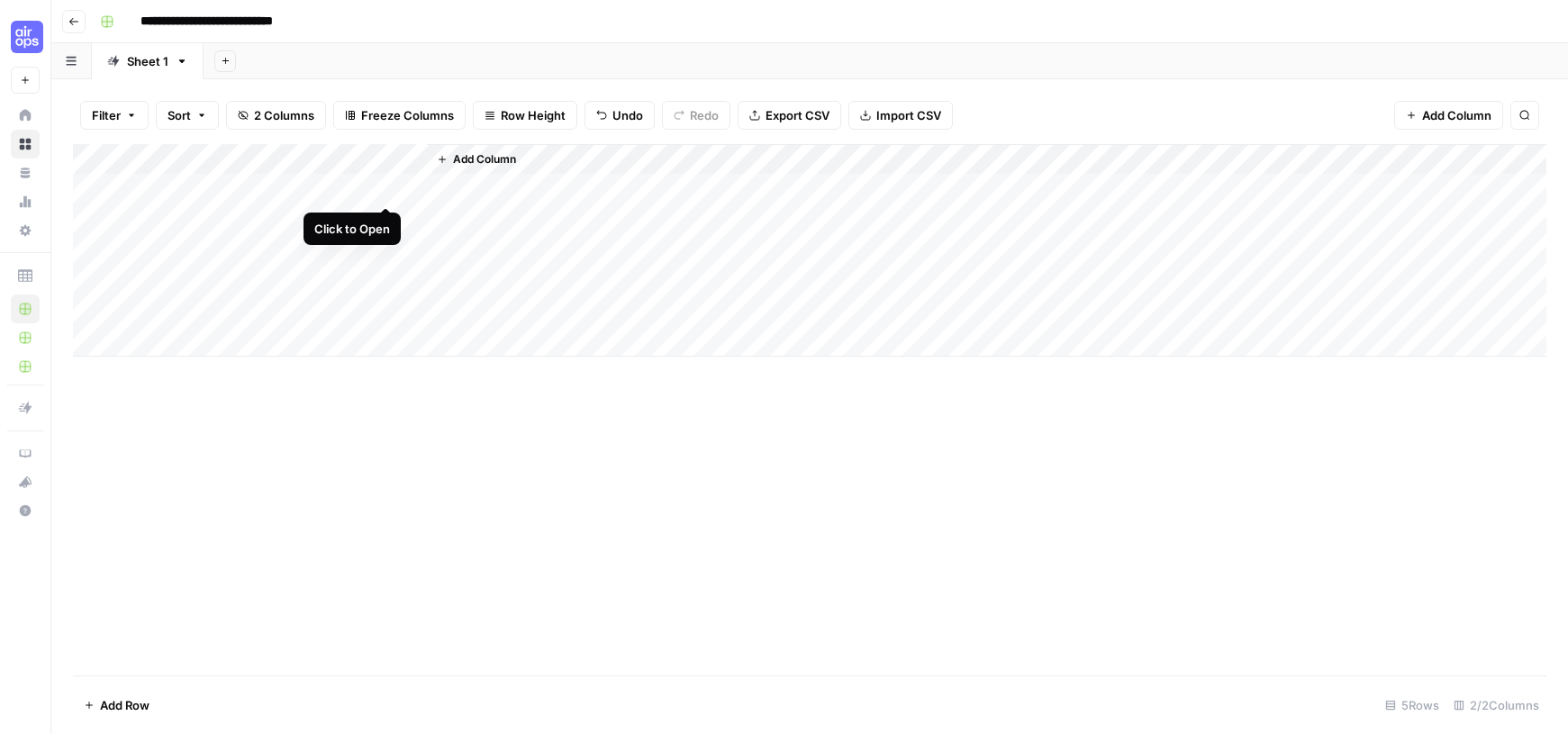 click on "Add Column" at bounding box center (810, 250) 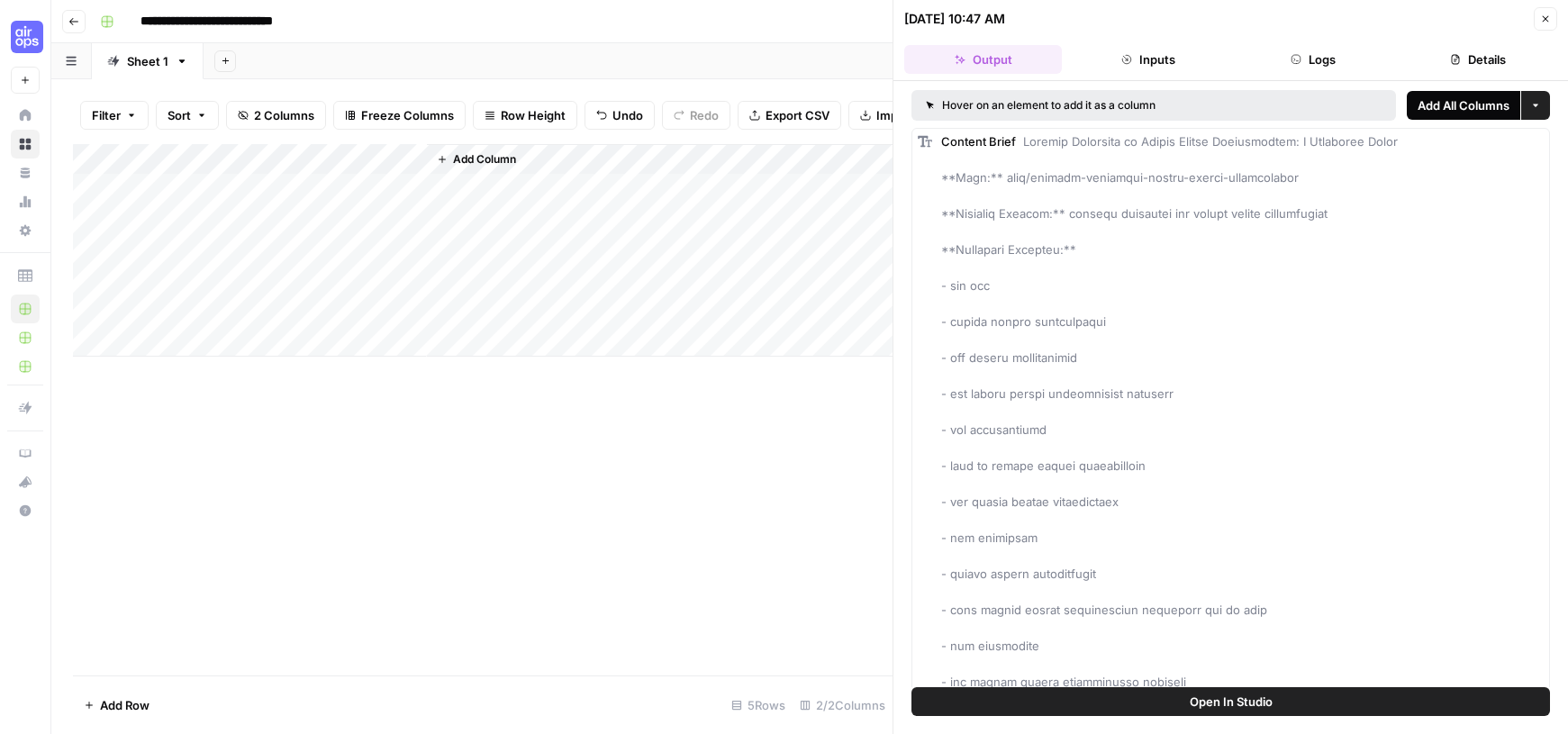 click on "Add All Columns" at bounding box center [1464, 105] 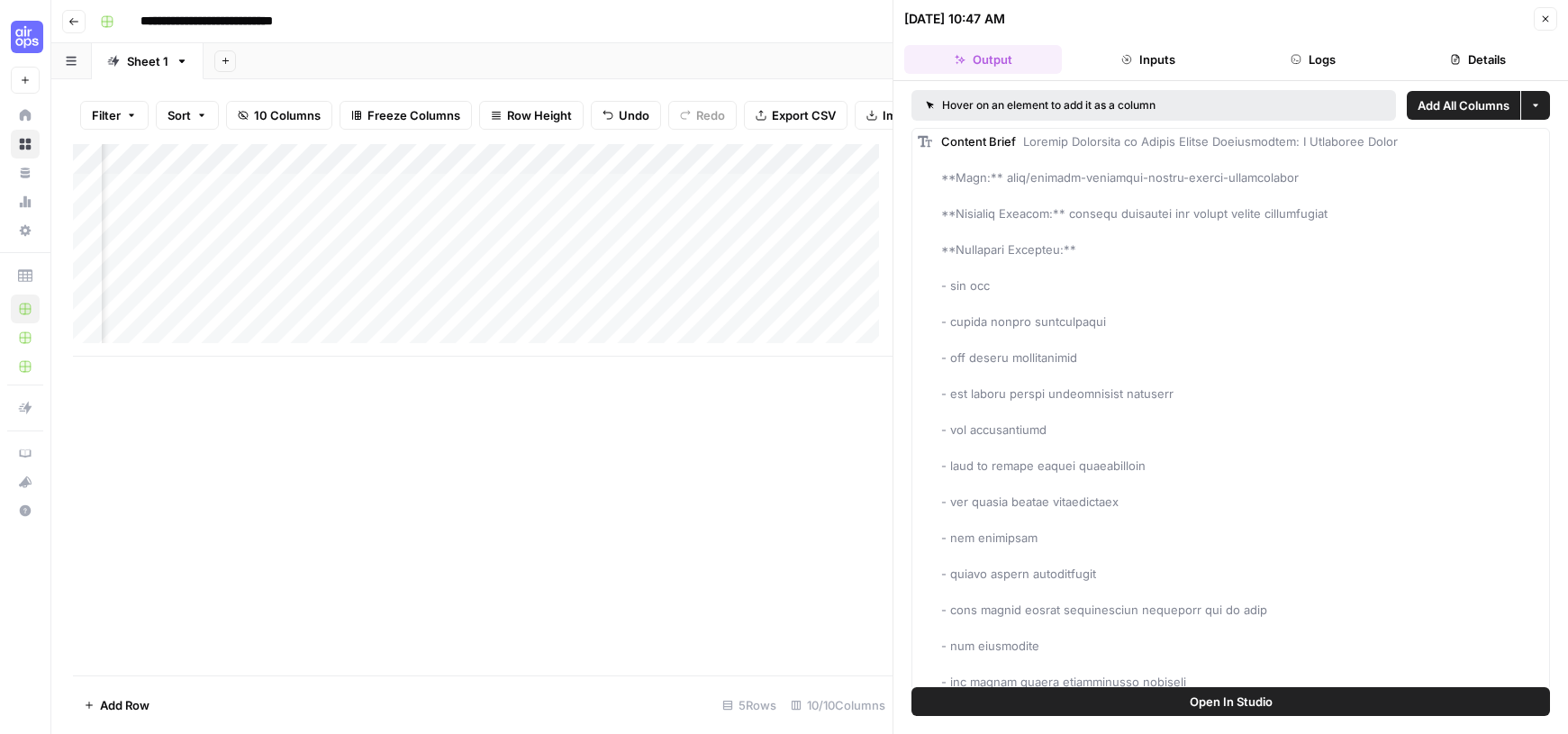 scroll, scrollTop: 0, scrollLeft: 431, axis: horizontal 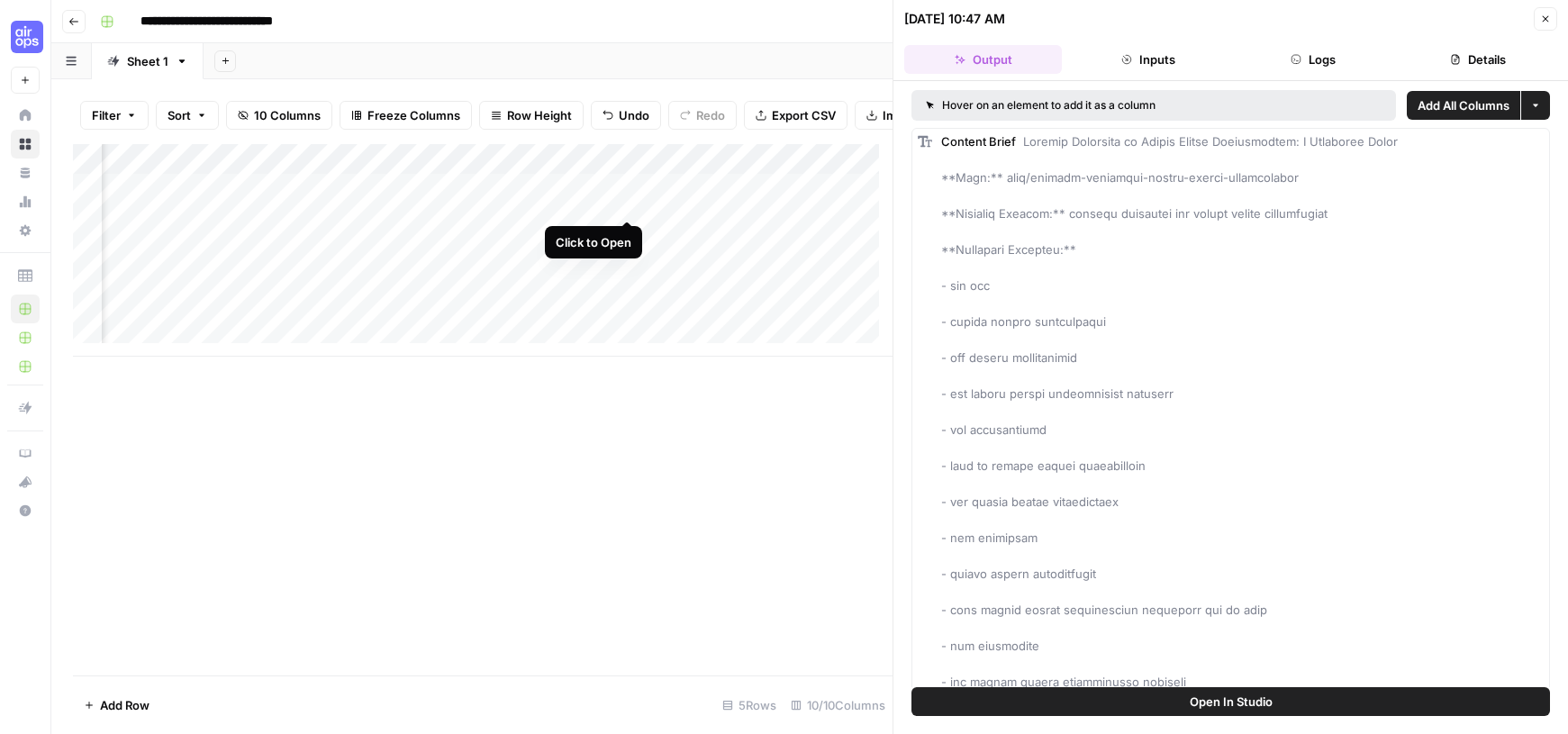 click on "Add Column" at bounding box center (483, 250) 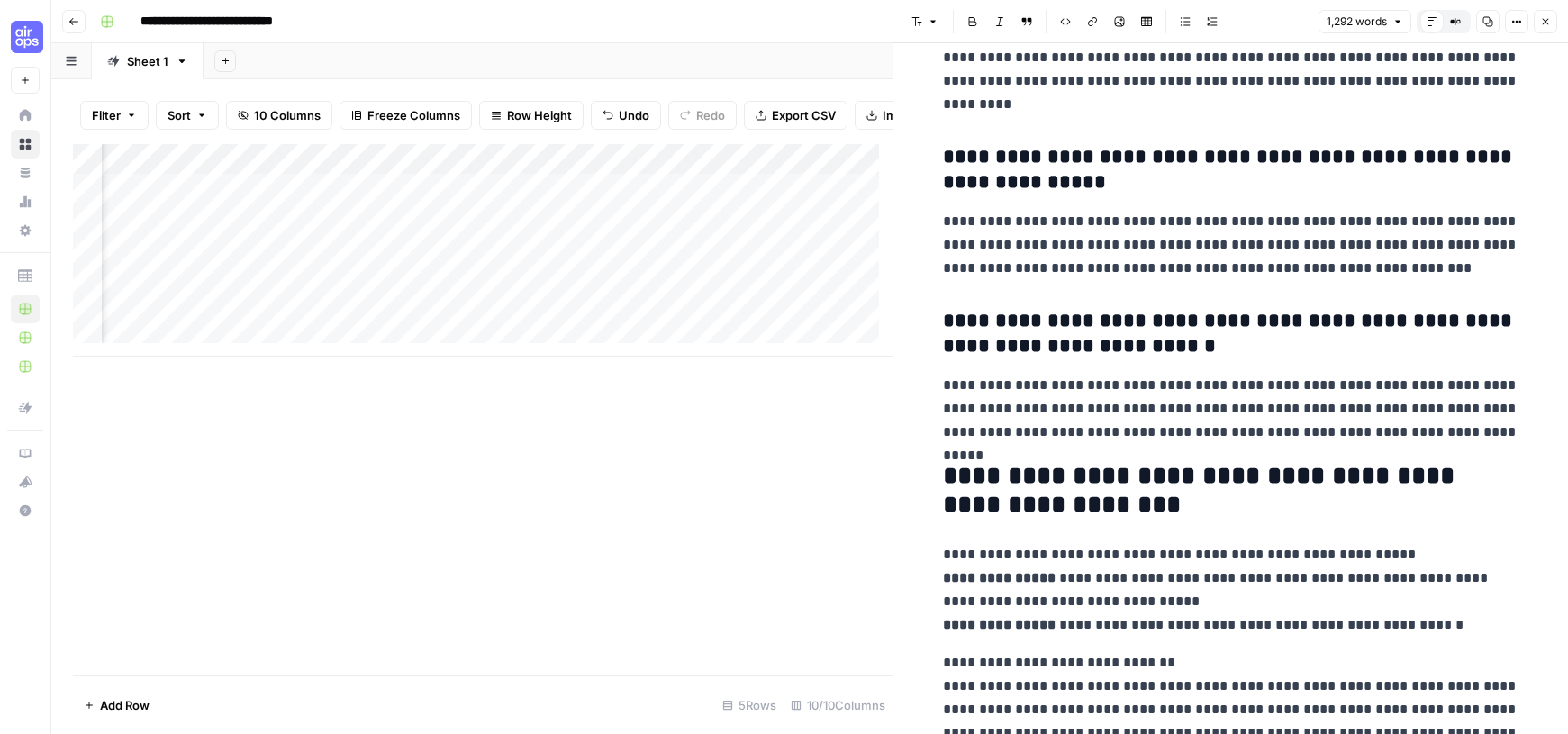 scroll, scrollTop: 4996, scrollLeft: 0, axis: vertical 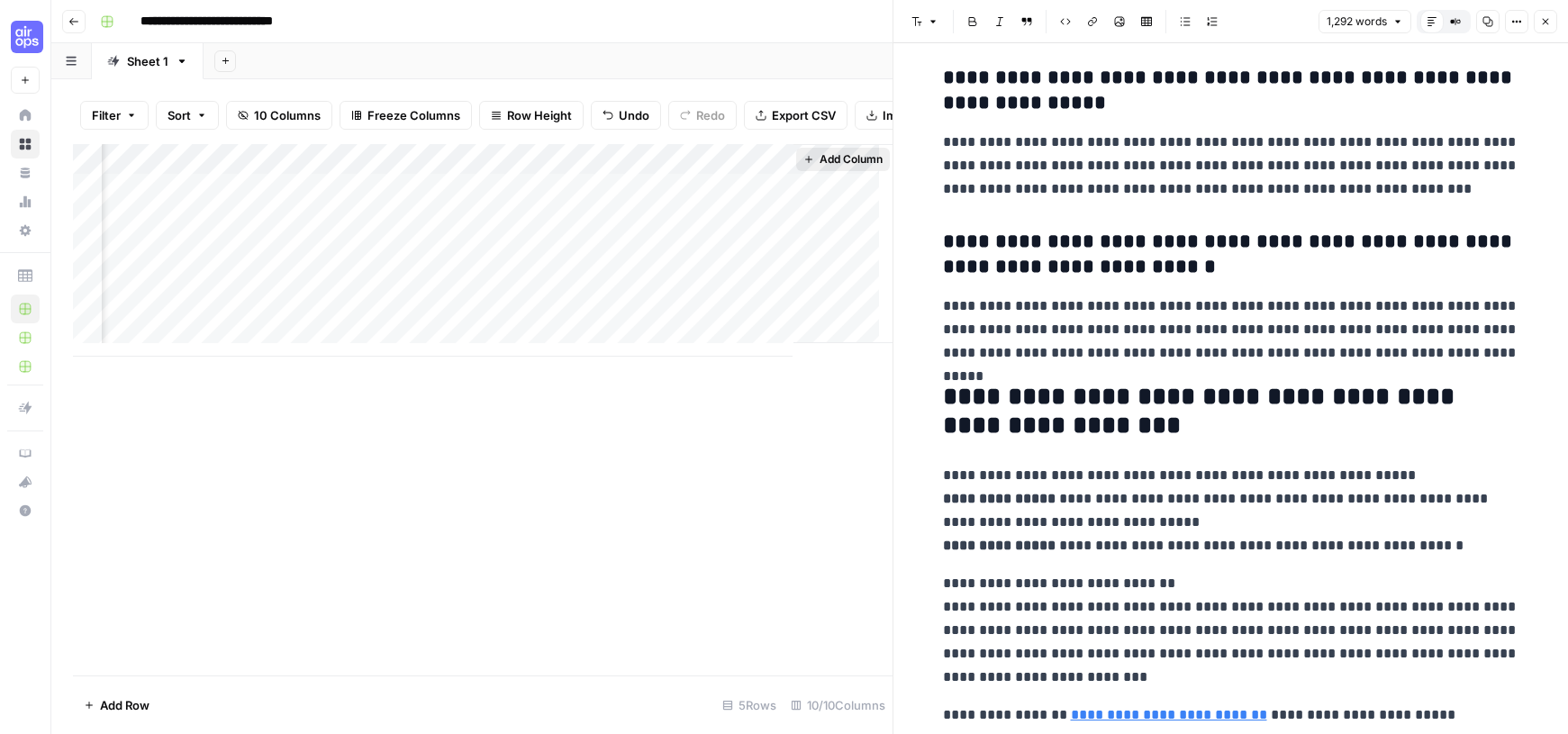 click on "Add Column" at bounding box center (851, 159) 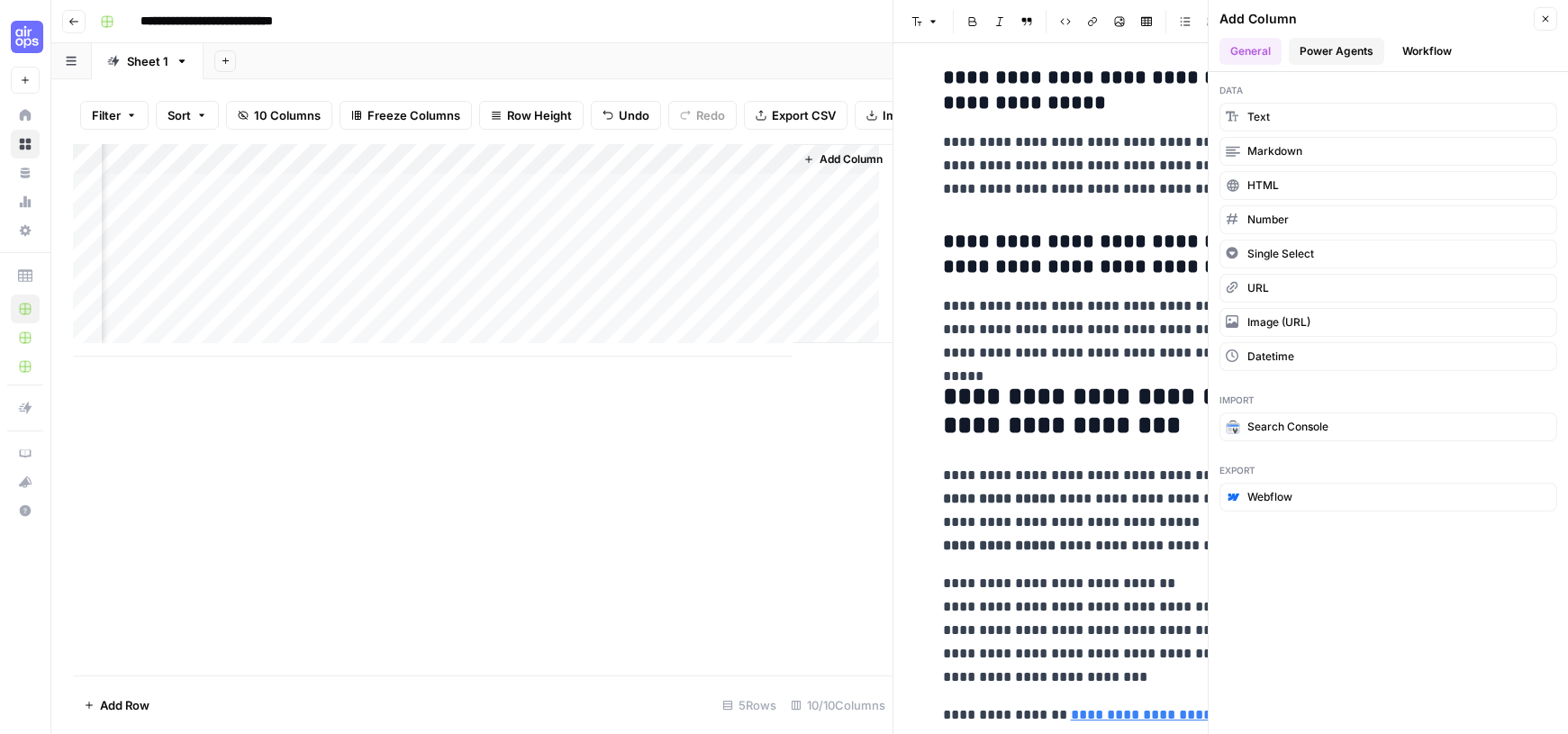 click on "Power Agents" at bounding box center (1337, 51) 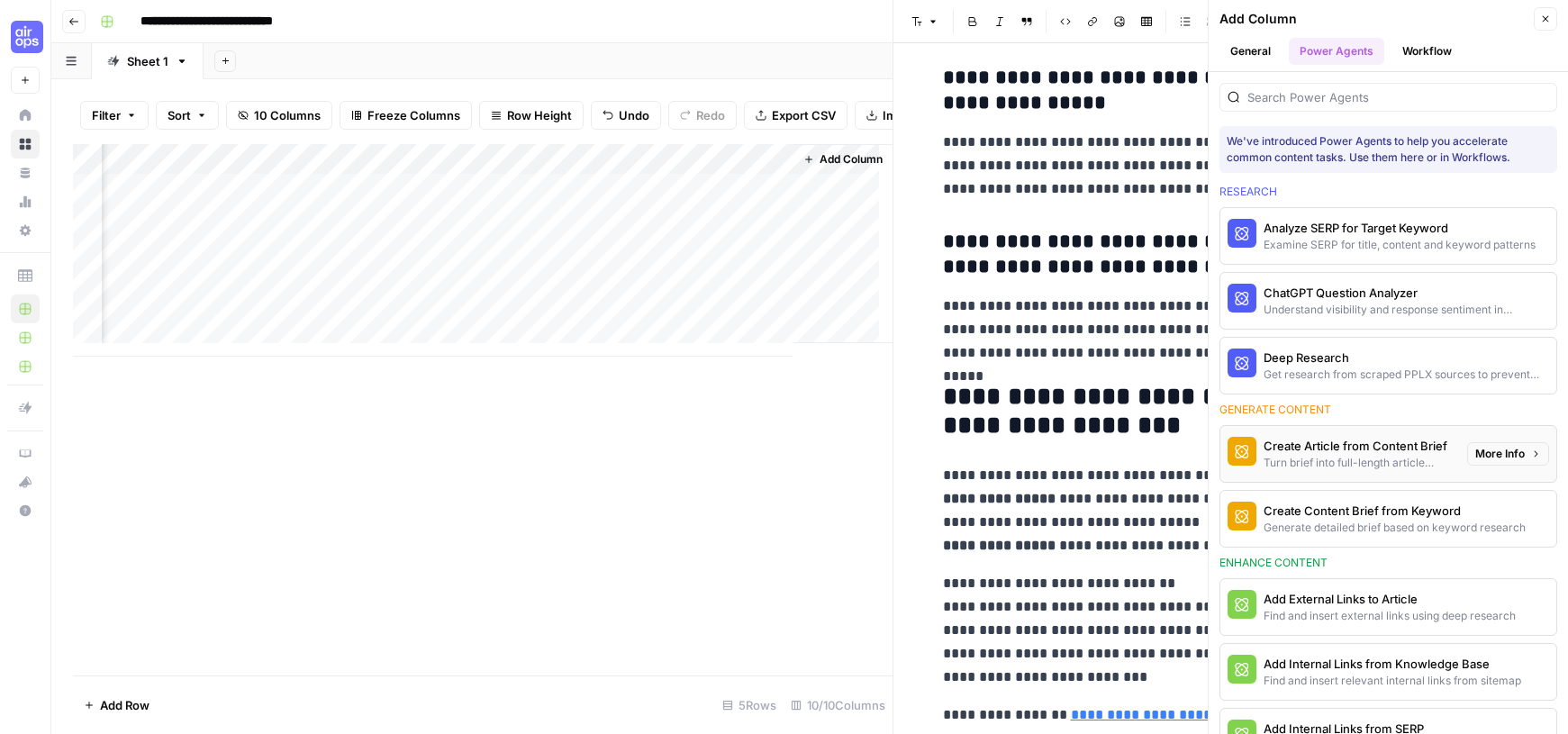 click on "Create Article from Content Brief" at bounding box center (1358, 446) 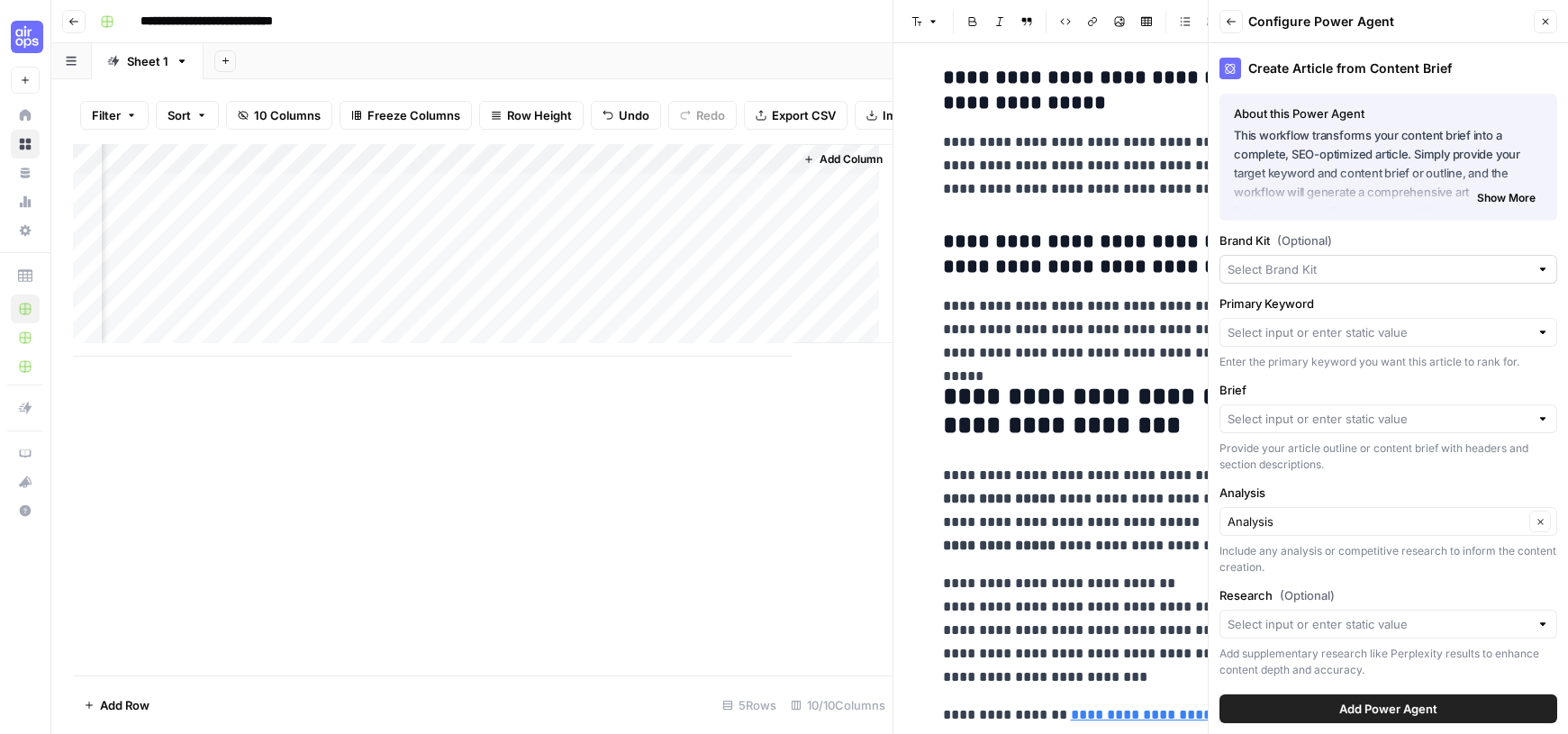 click at bounding box center [1388, 269] 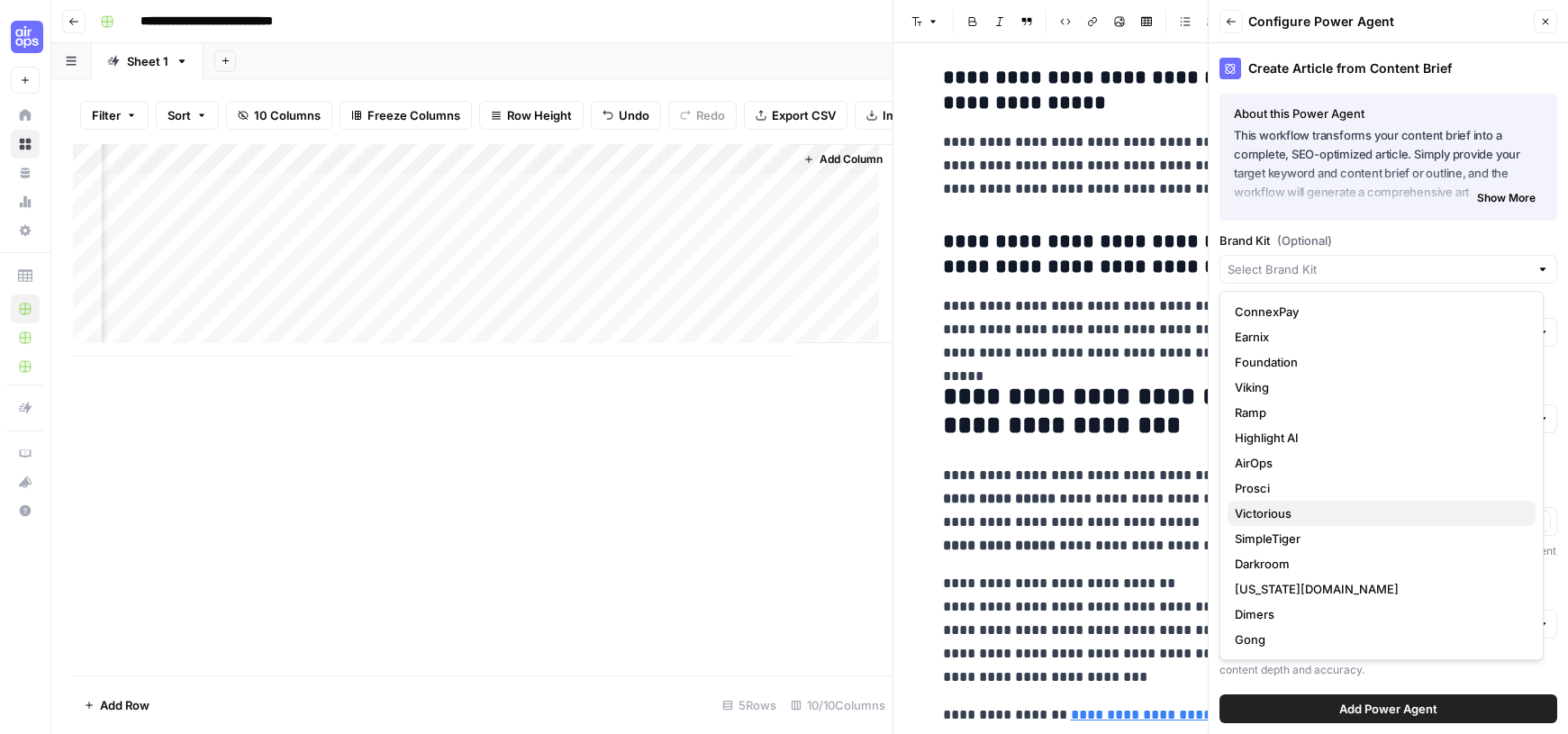 click on "Victorious" at bounding box center [1263, 513] 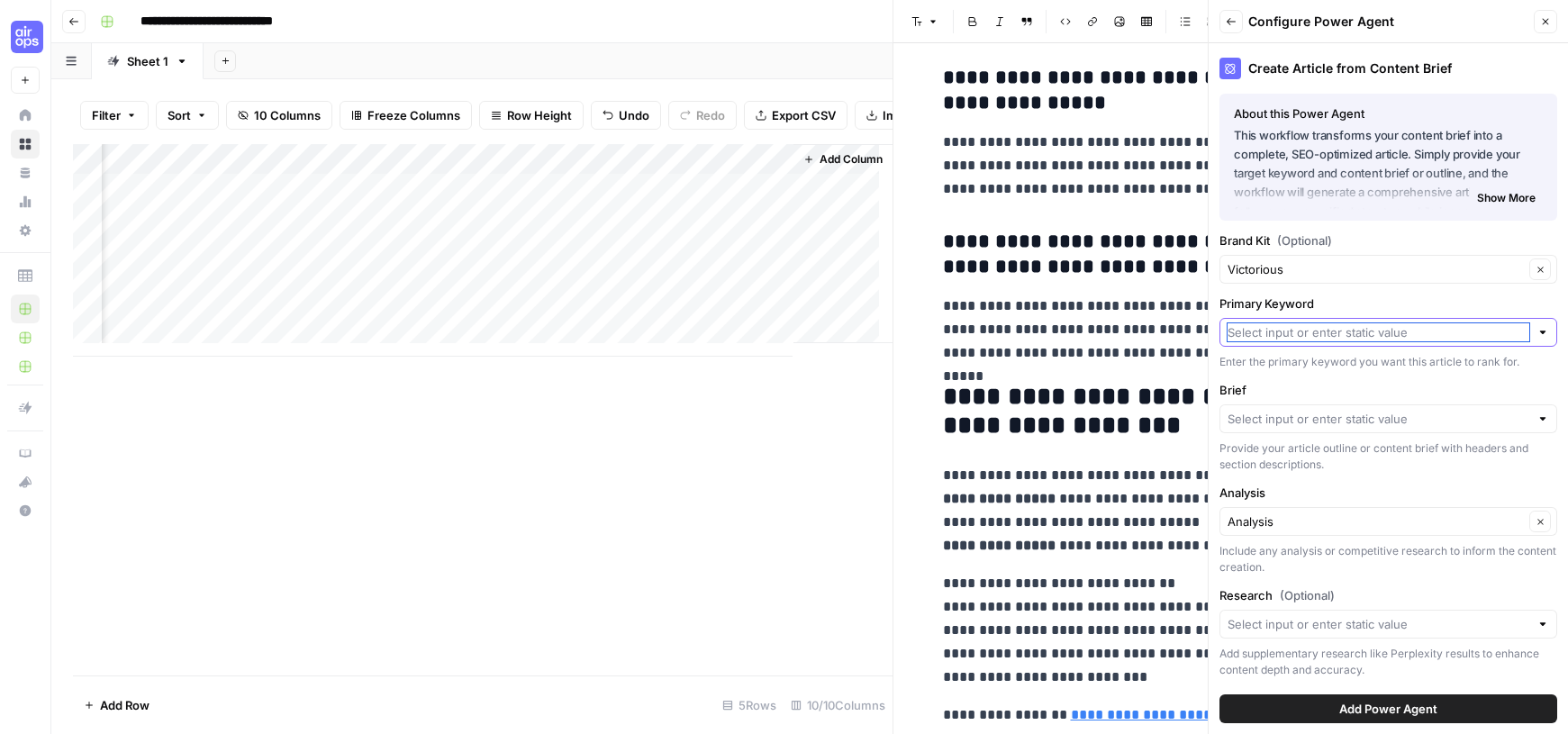 click on "Primary Keyword" at bounding box center (1378, 332) 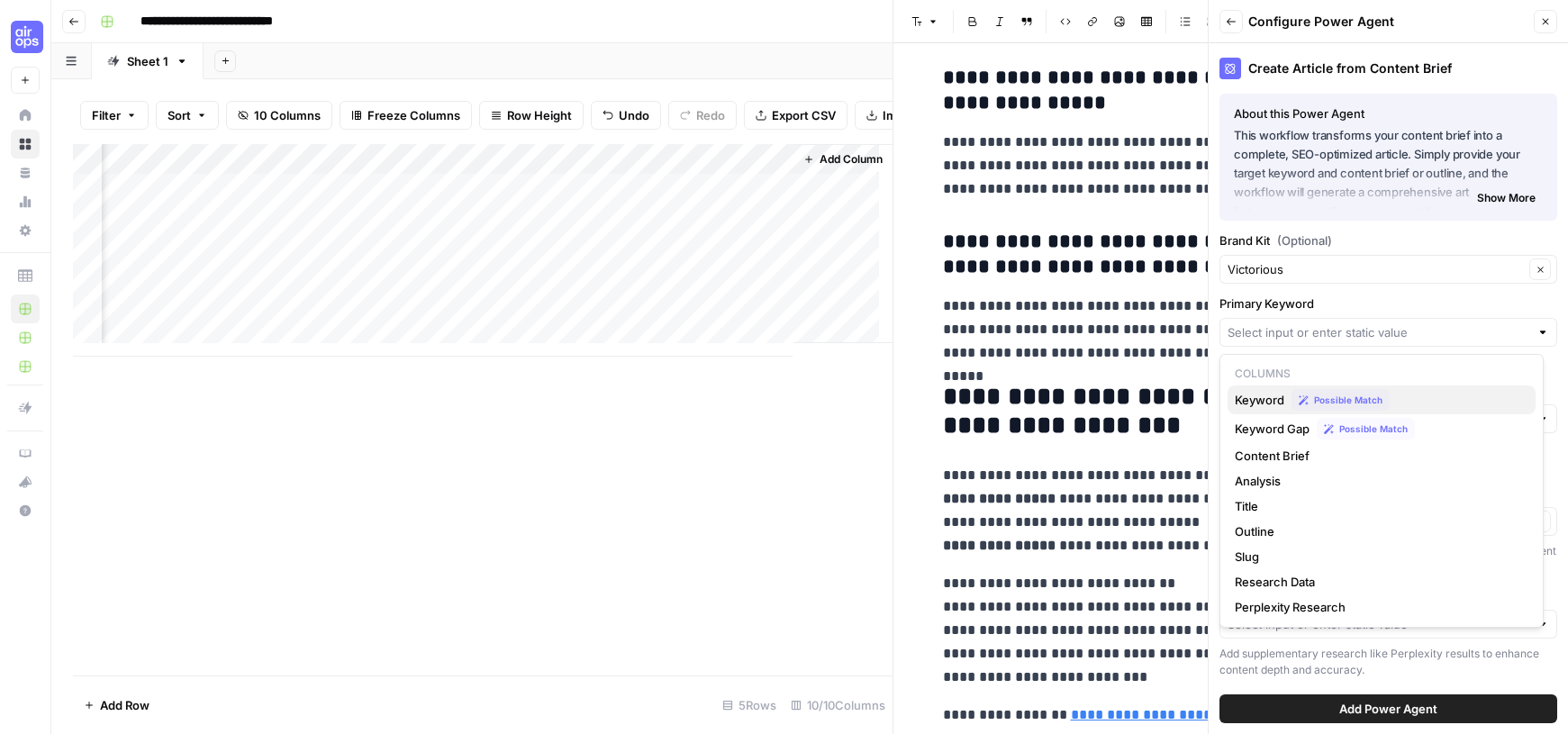 click on "Keyword" at bounding box center [1259, 400] 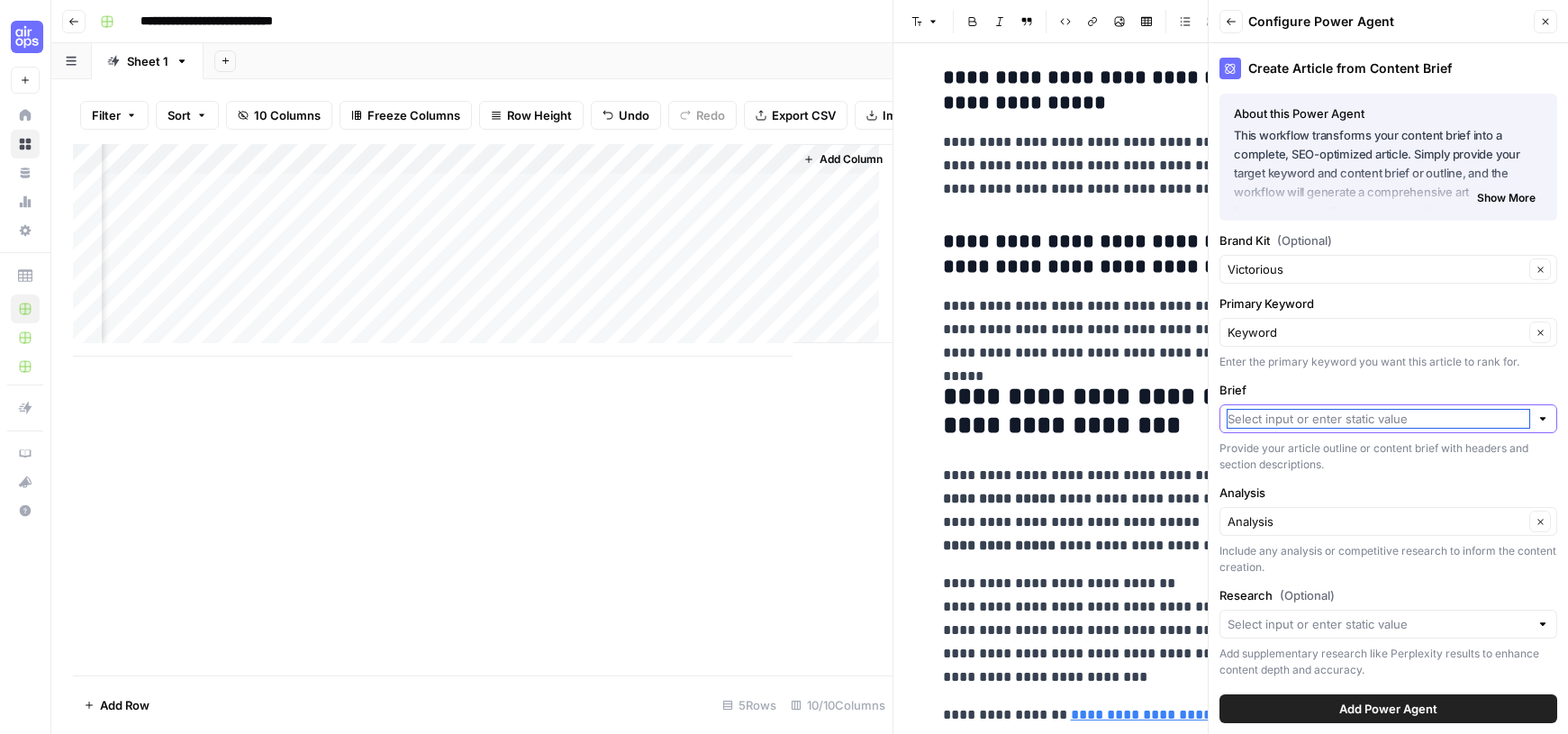 click on "Brief" at bounding box center (1378, 419) 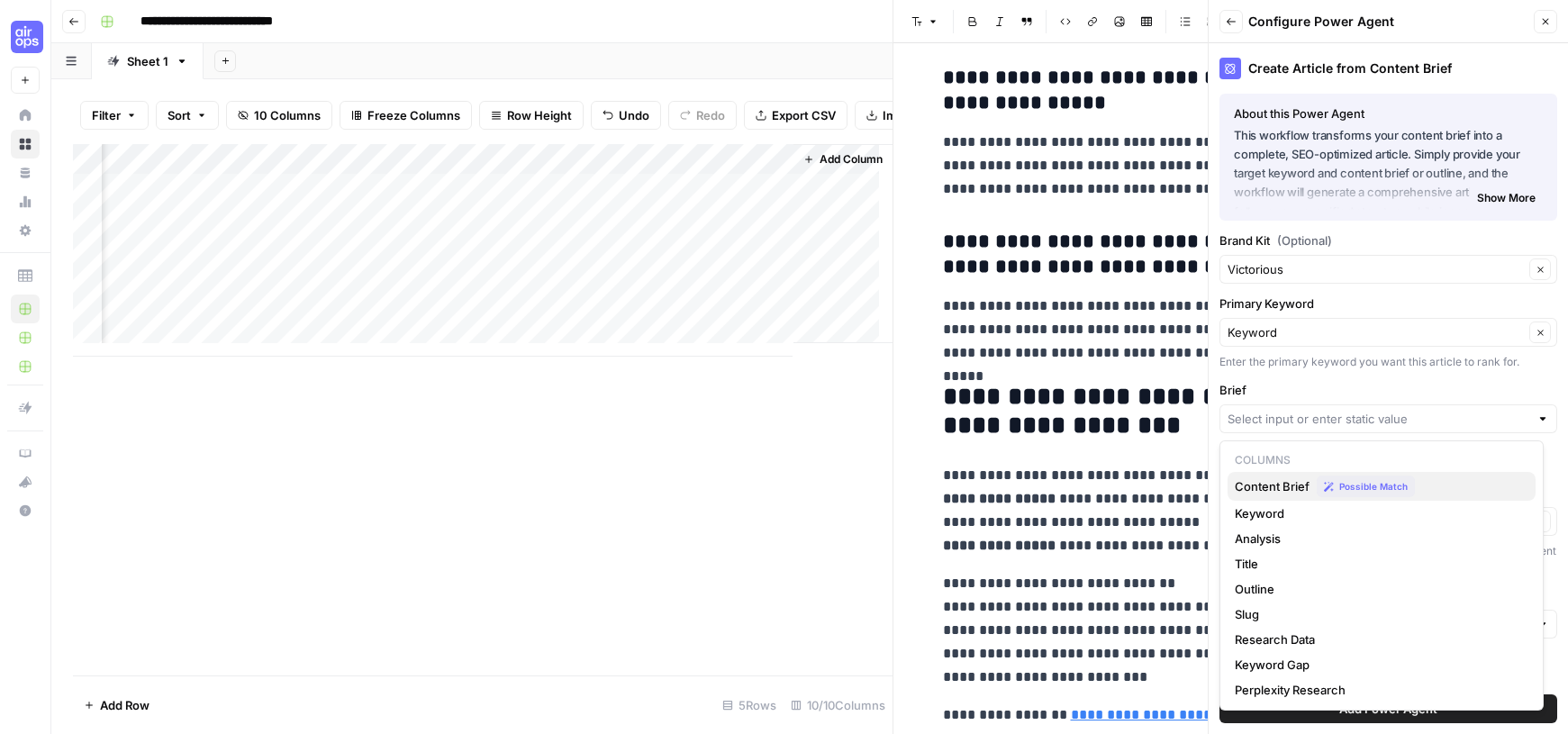 click on "Content Brief" at bounding box center (1272, 486) 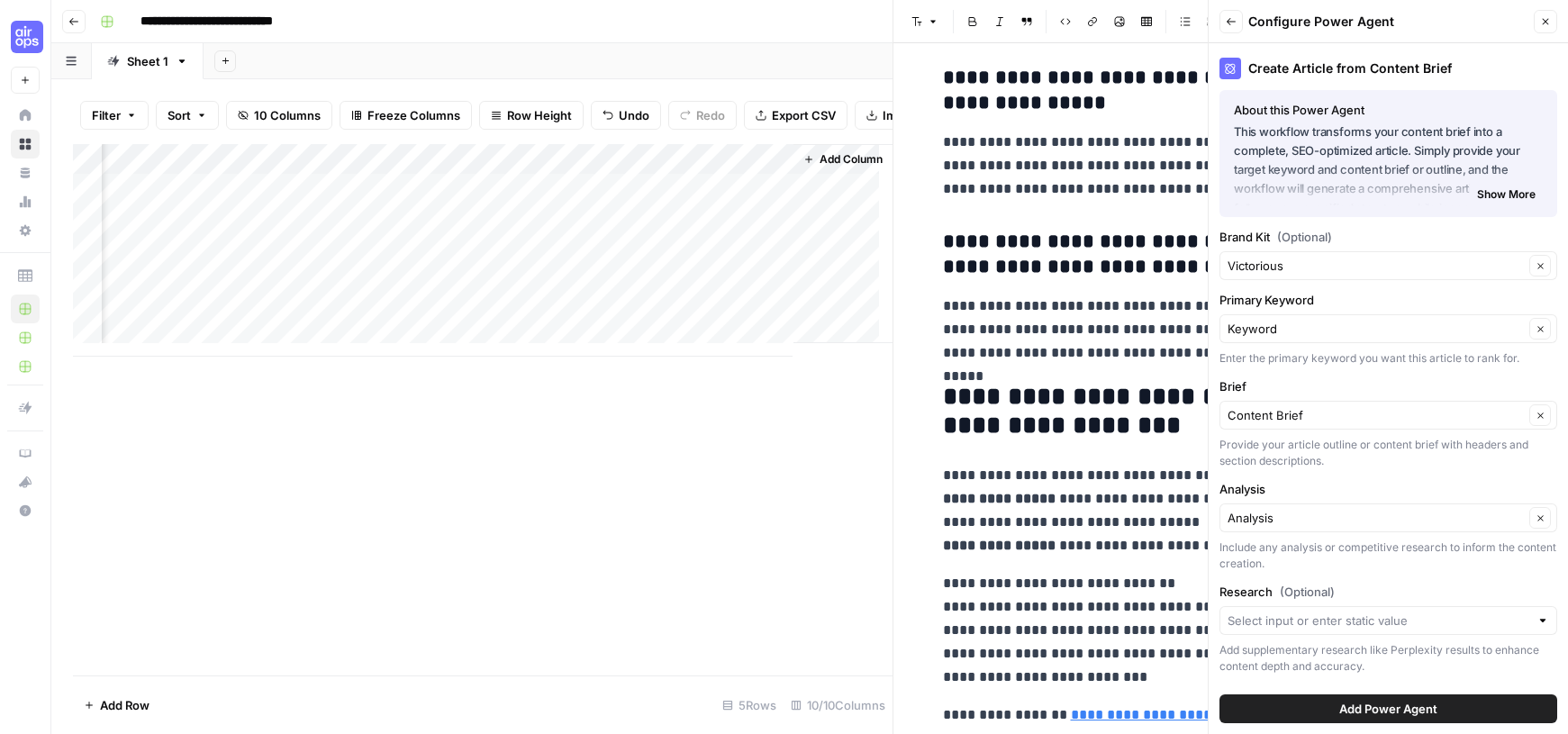 scroll, scrollTop: 5, scrollLeft: 0, axis: vertical 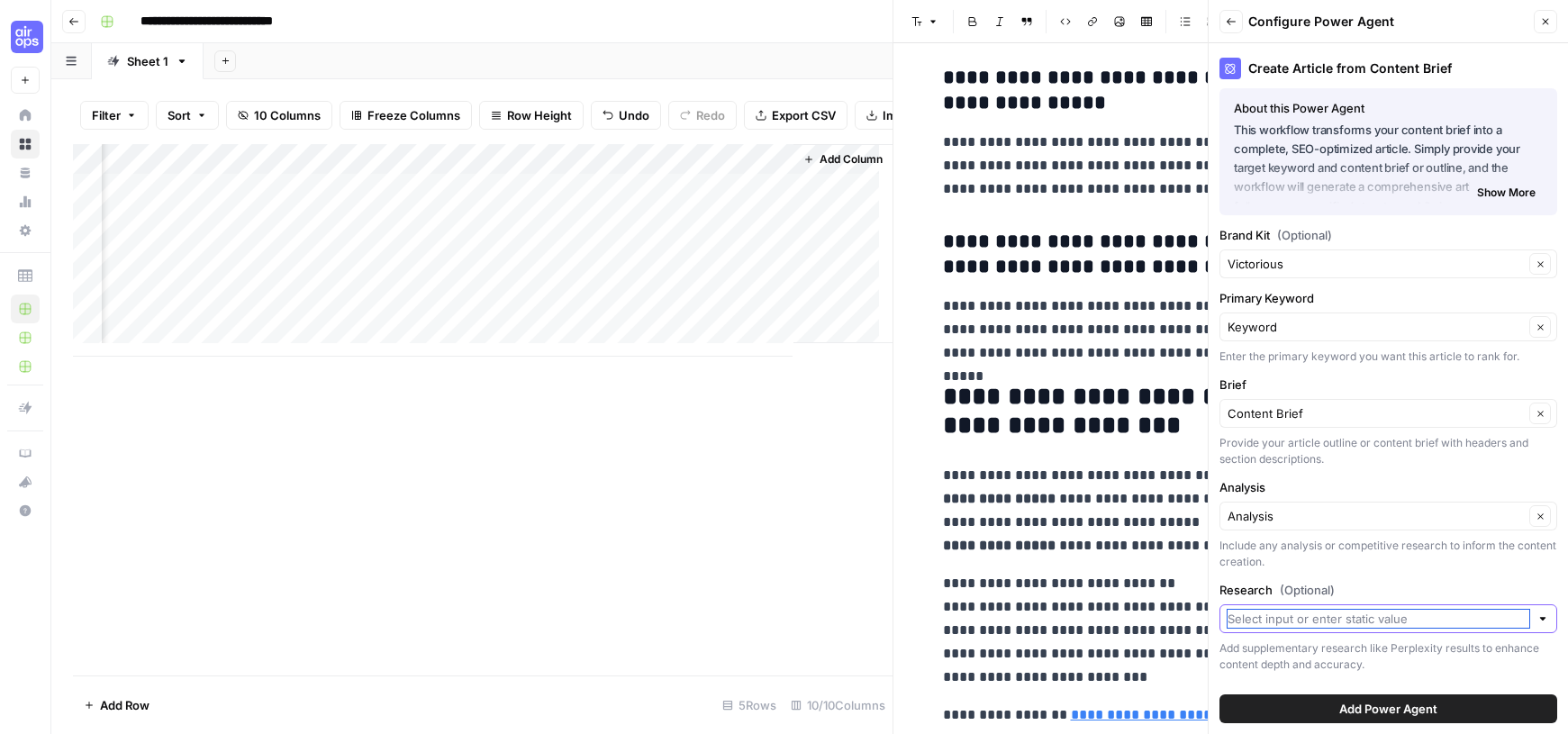 click on "Research   (Optional)" at bounding box center (1378, 619) 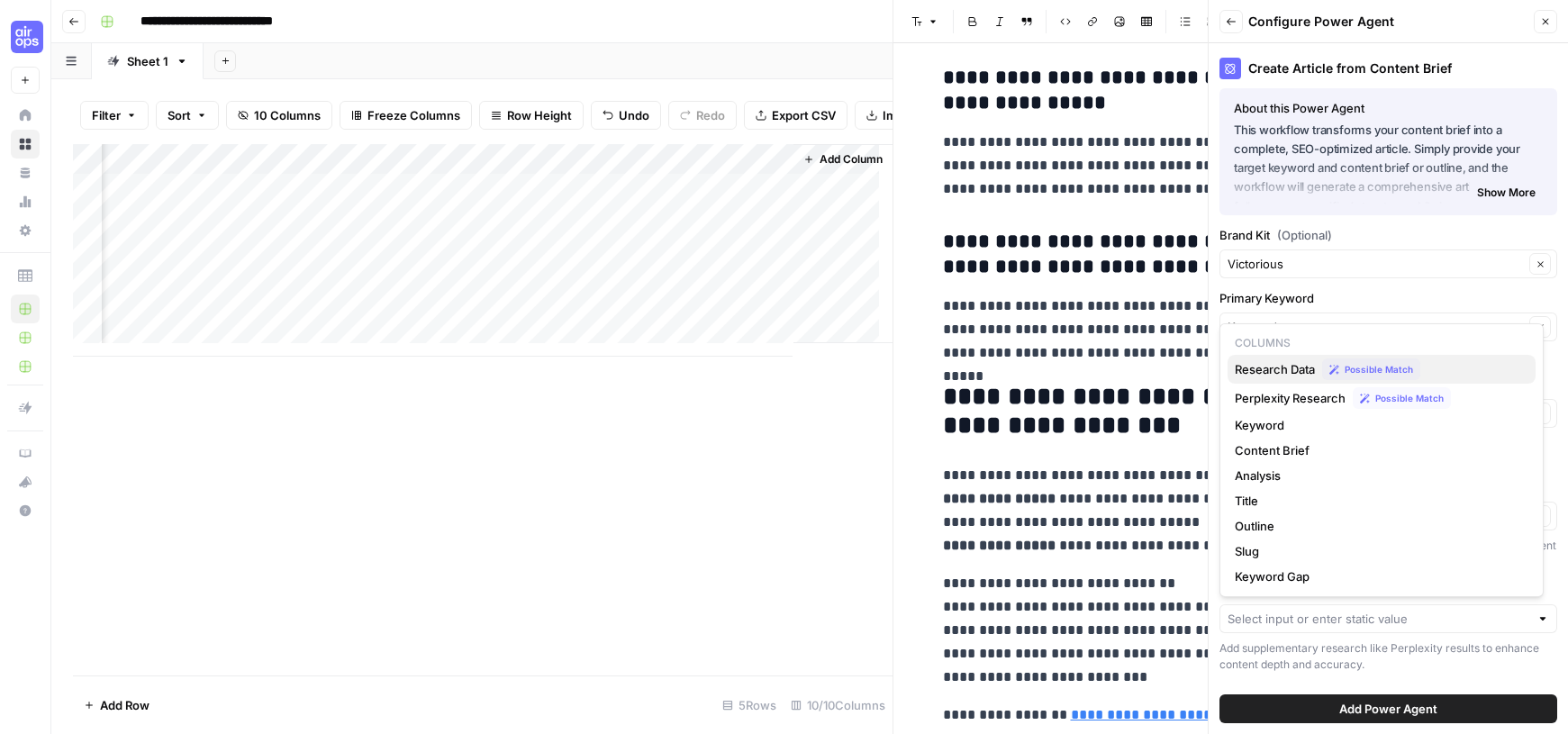 click on "Research Data" at bounding box center (1274, 369) 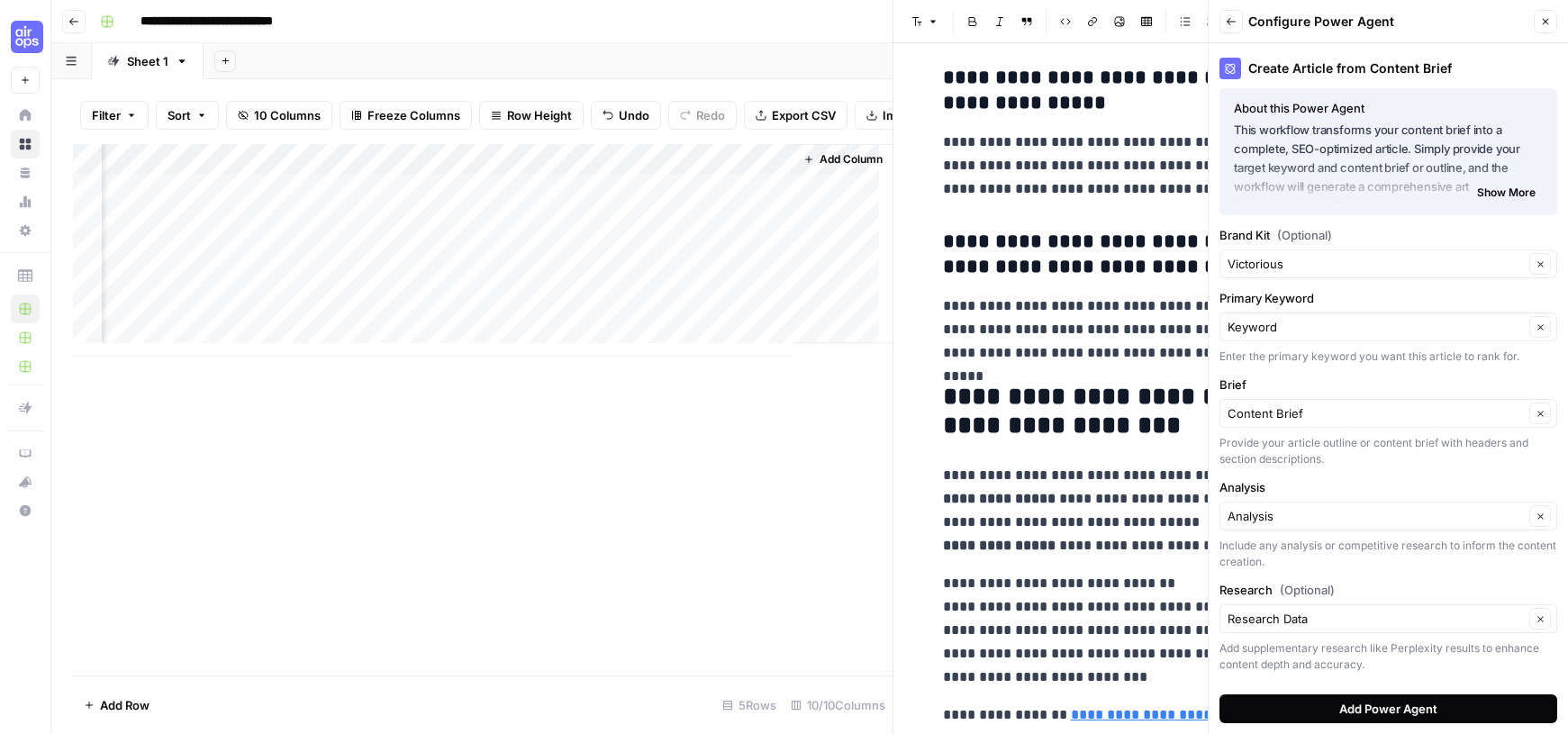 click on "Add Power Agent" at bounding box center (1388, 709) 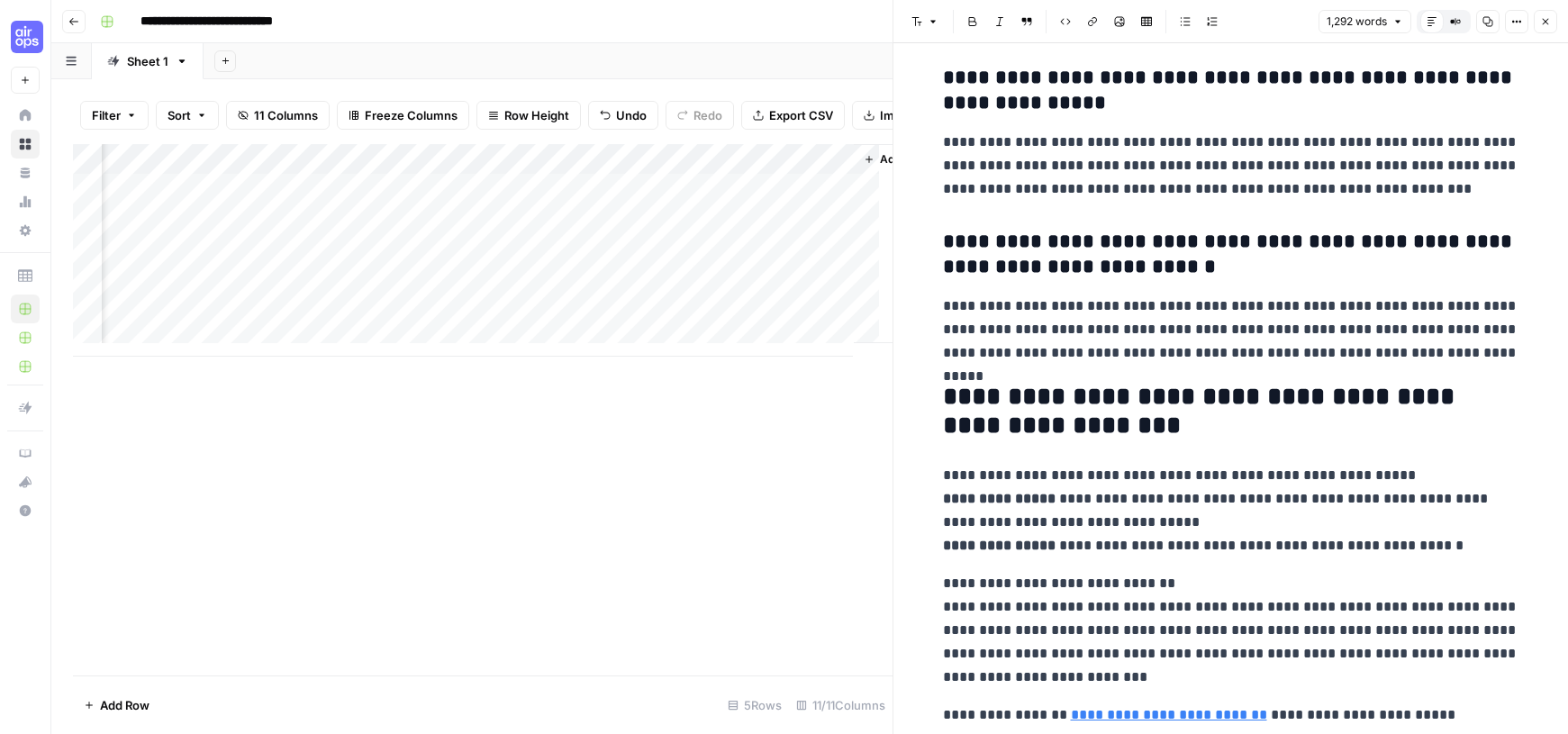 scroll, scrollTop: 0, scrollLeft: 1107, axis: horizontal 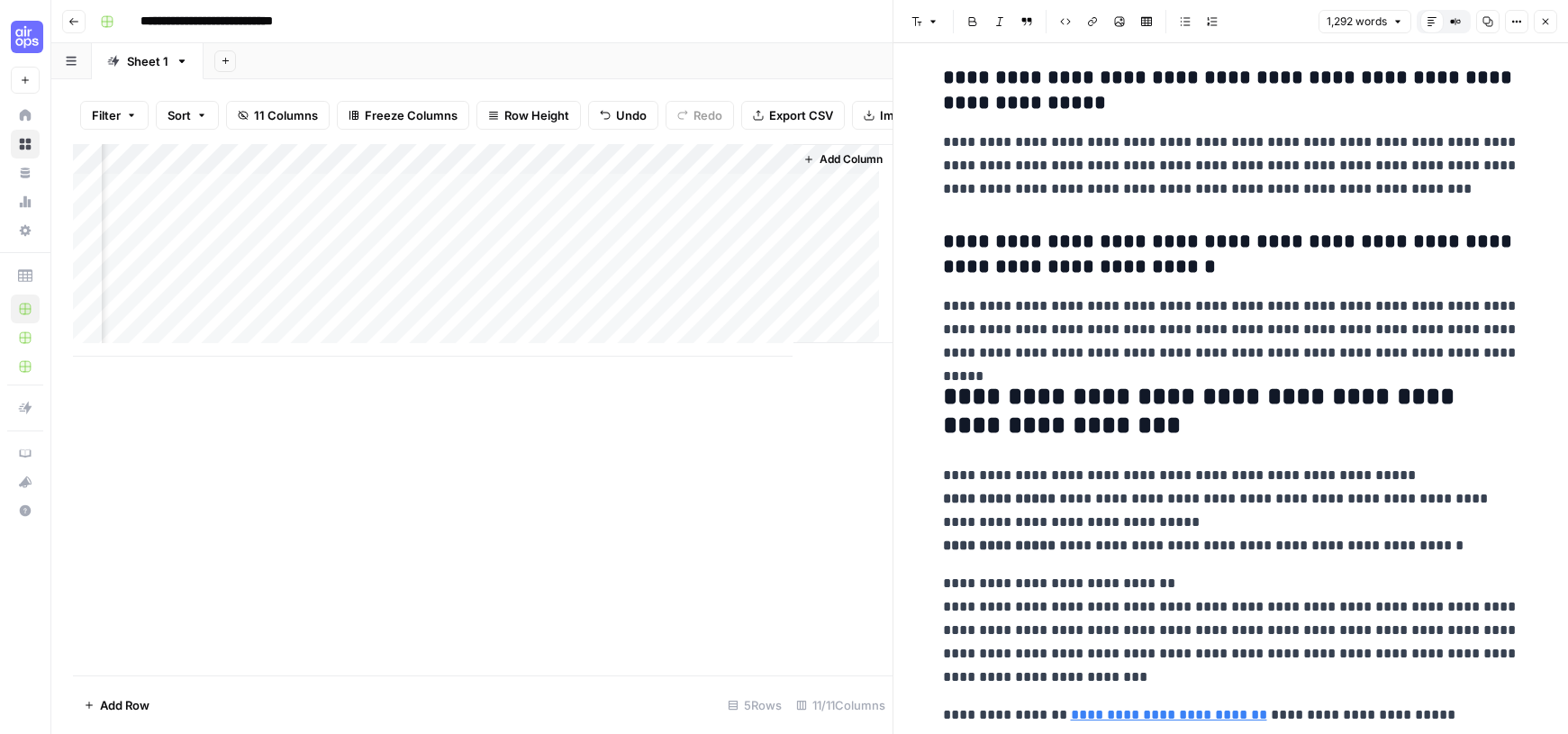 click on "Add Column" at bounding box center [483, 250] 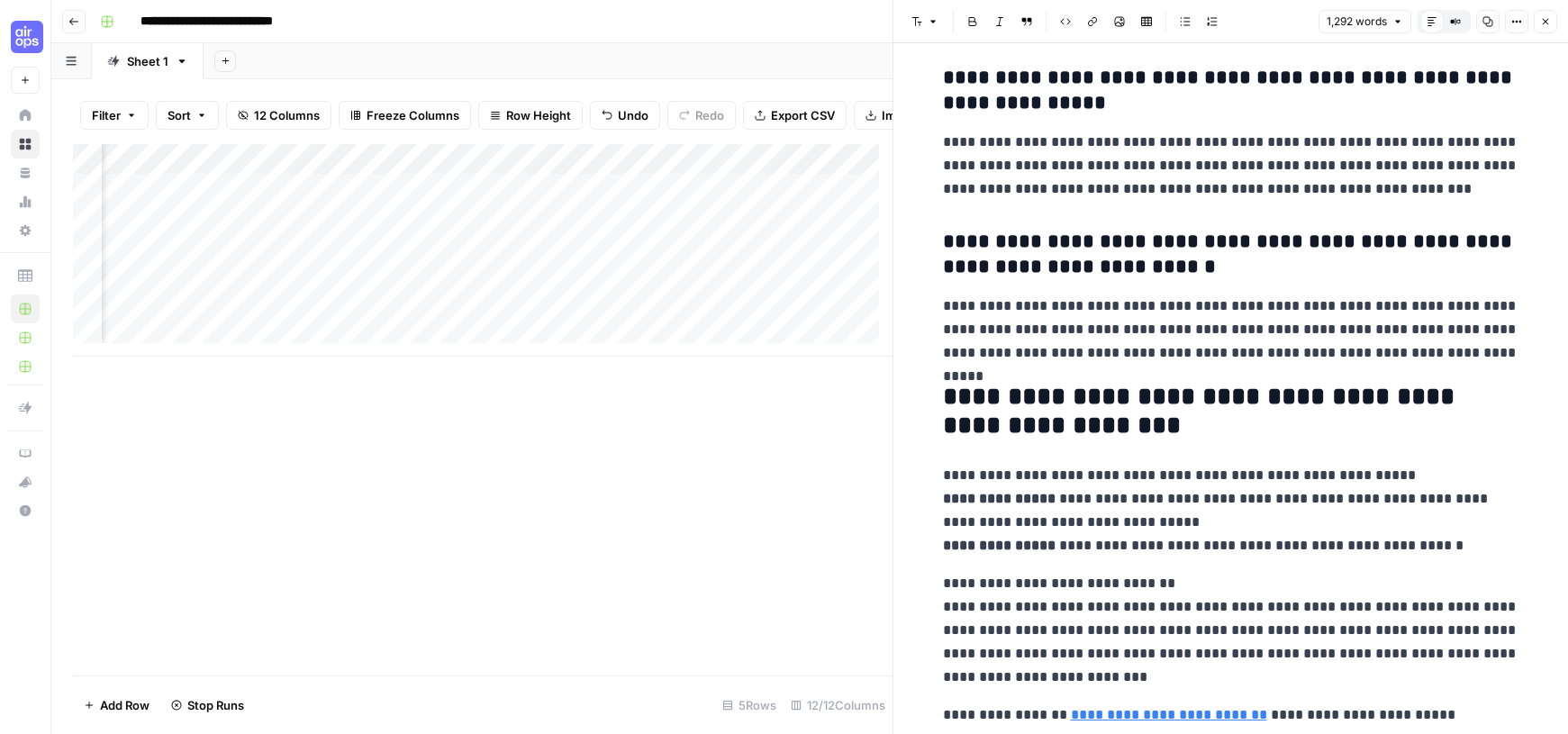 scroll, scrollTop: 0, scrollLeft: 0, axis: both 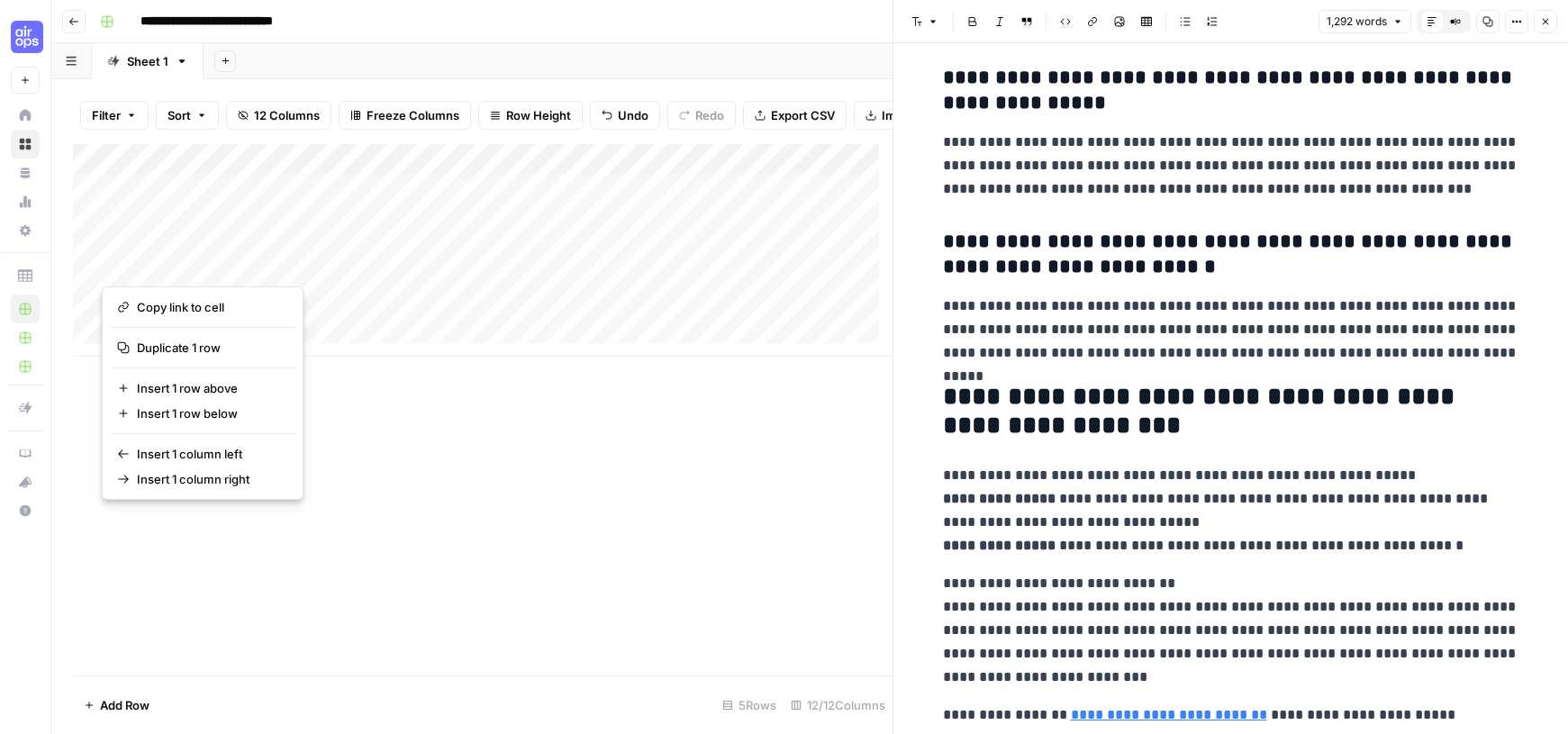 click at bounding box center (183, 263) 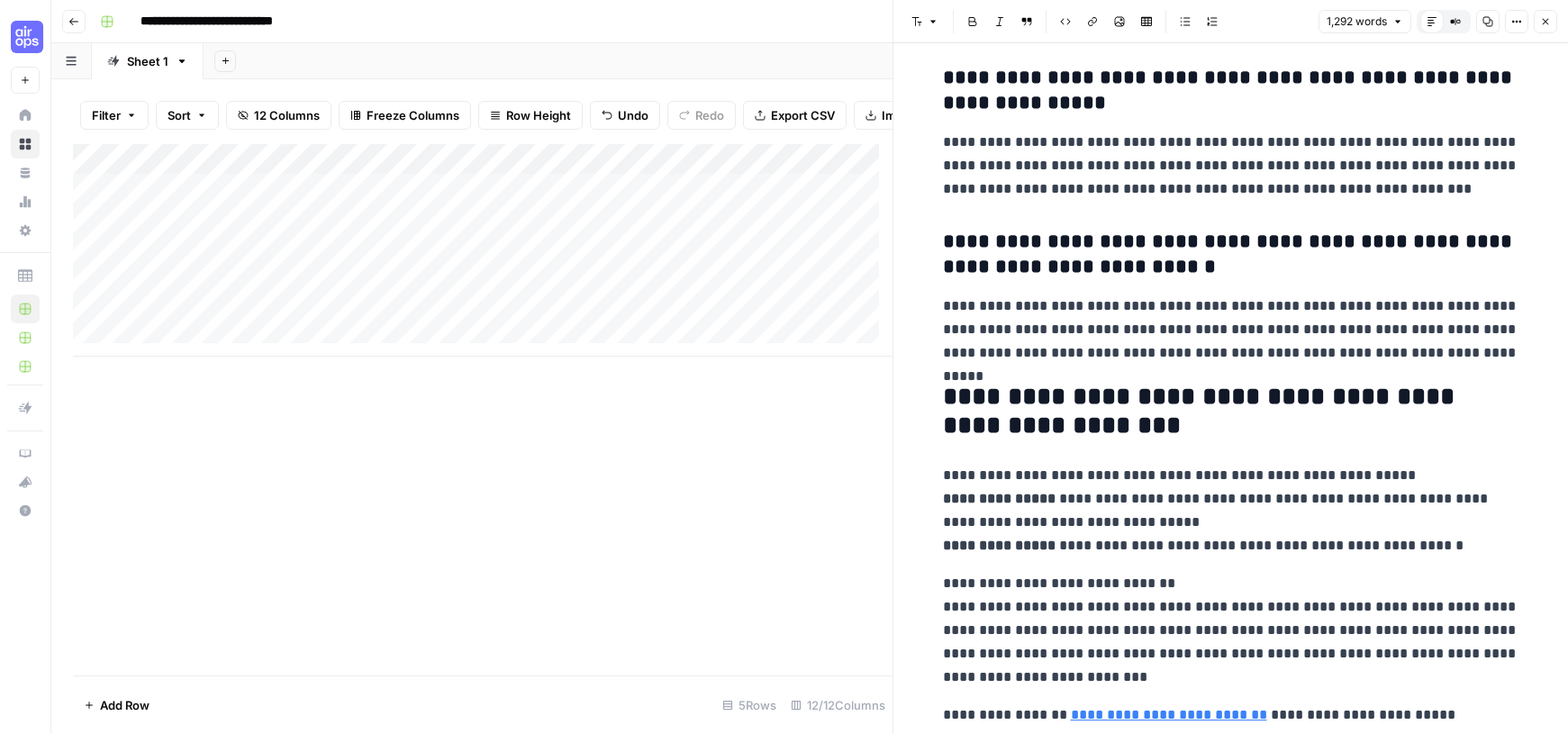 click on "Add Column" at bounding box center (483, 250) 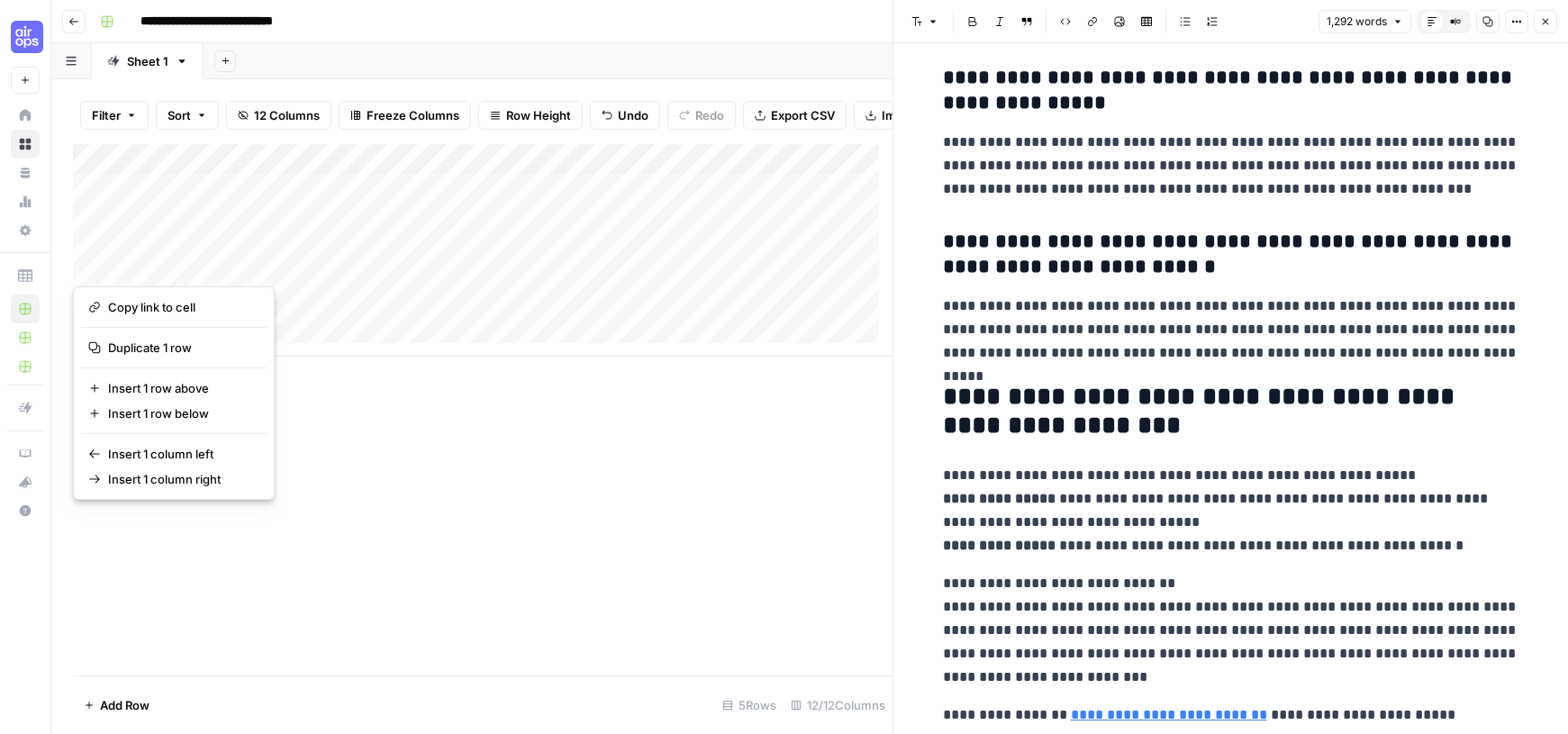 drag, startPoint x: 88, startPoint y: 259, endPoint x: 86, endPoint y: 276, distance: 17.117243 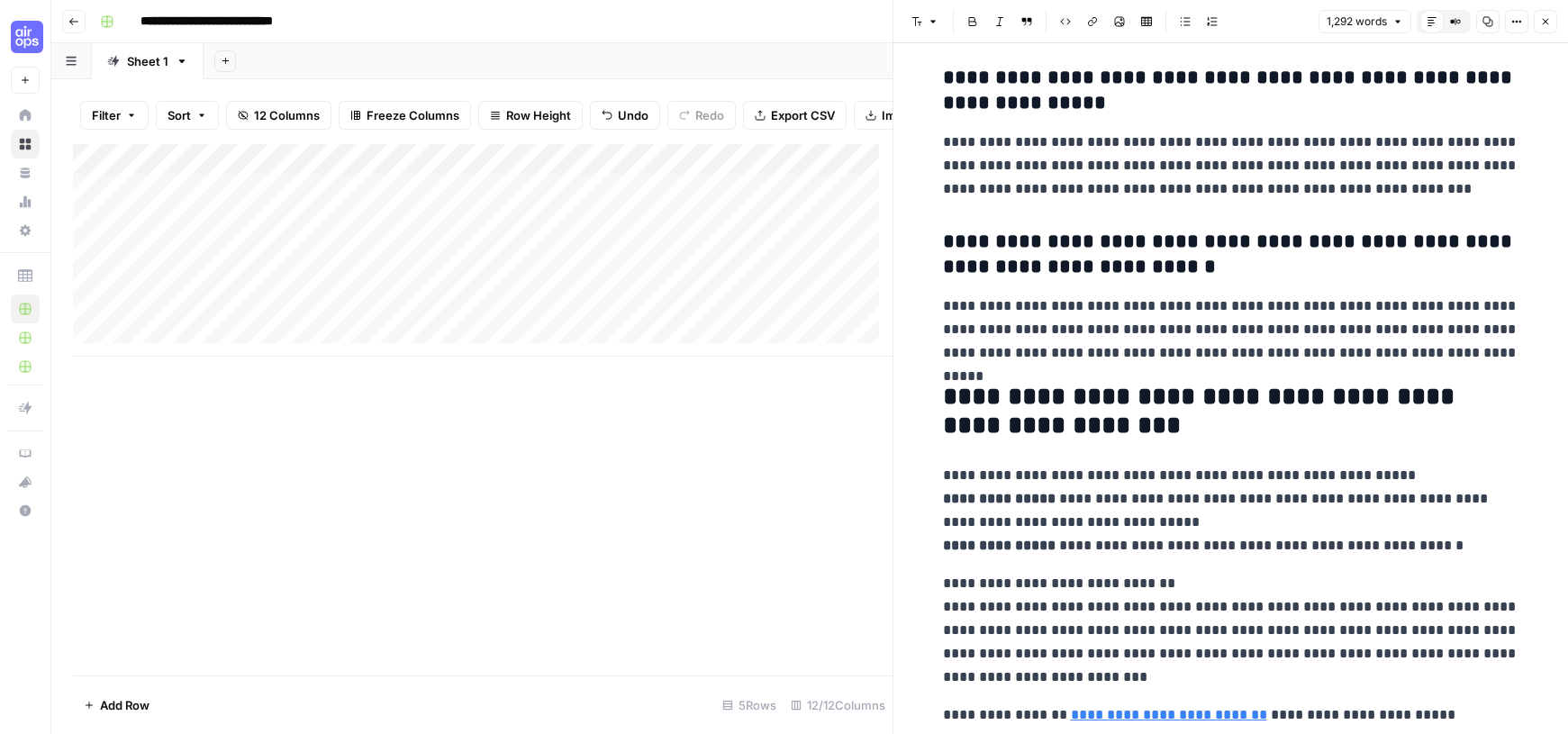 drag, startPoint x: 148, startPoint y: 255, endPoint x: 123, endPoint y: 257, distance: 25.079872 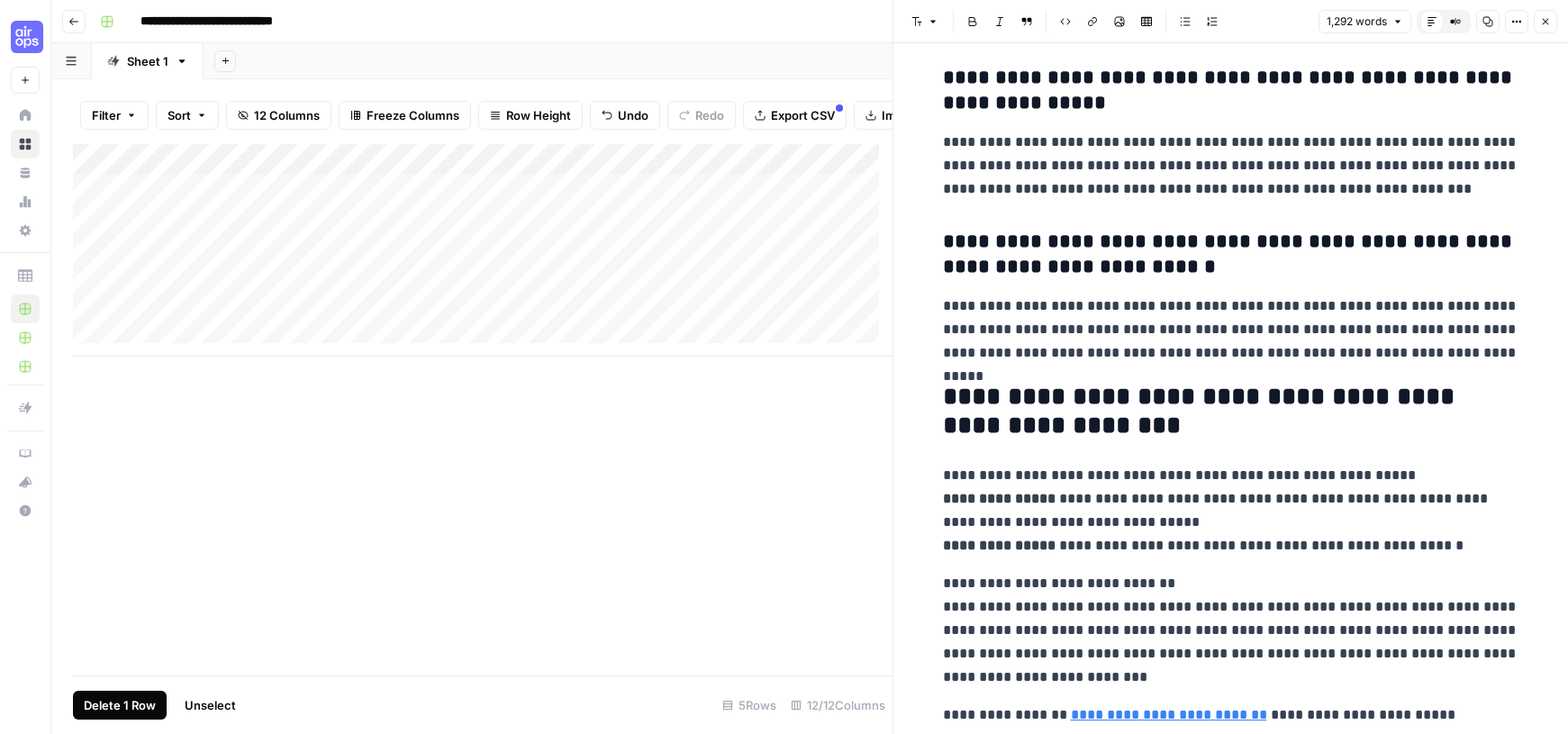 click on "Delete 1 Row" at bounding box center [120, 705] 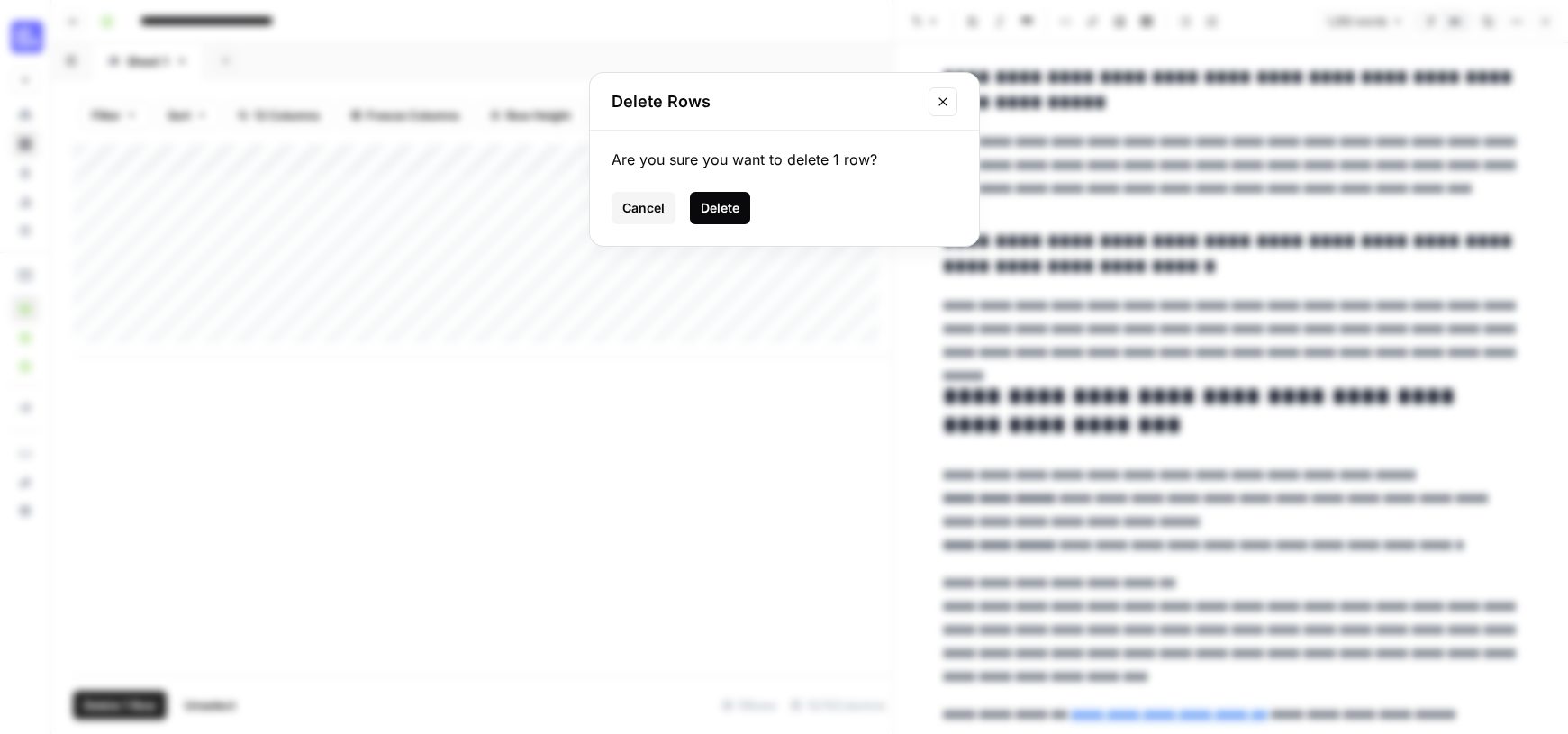 click on "Delete" at bounding box center [720, 208] 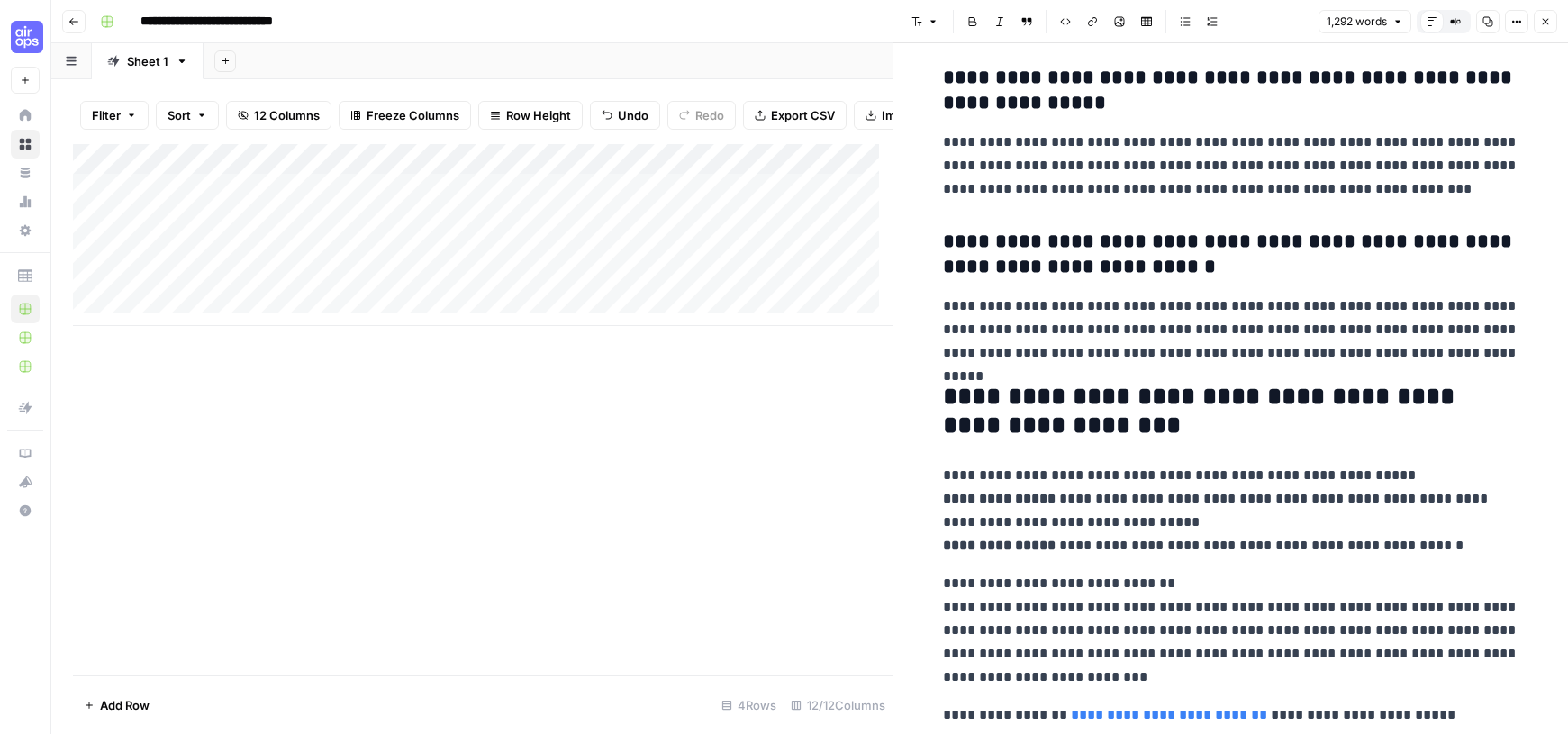 scroll, scrollTop: 0, scrollLeft: 1269, axis: horizontal 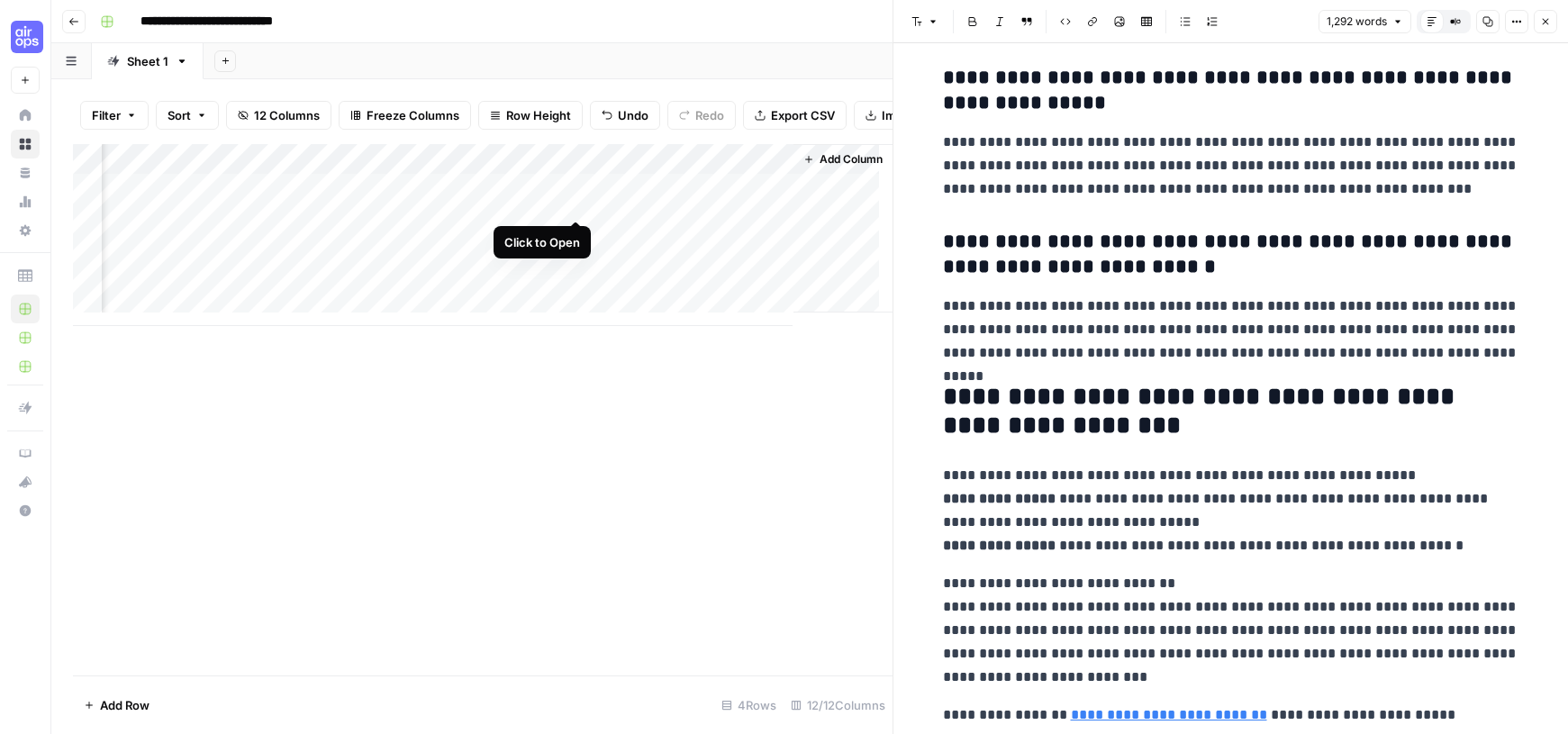 click on "Add Column" at bounding box center [483, 235] 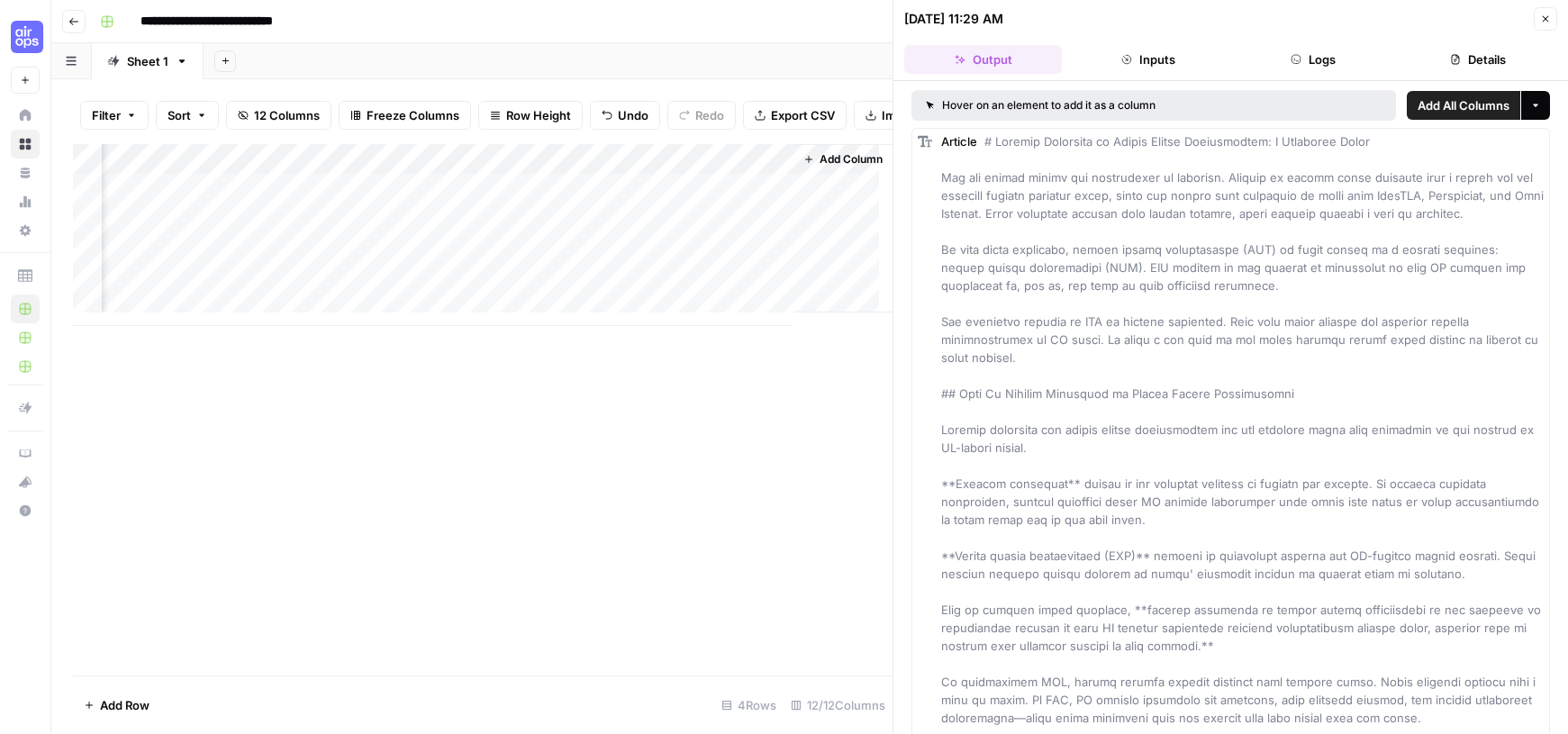 click 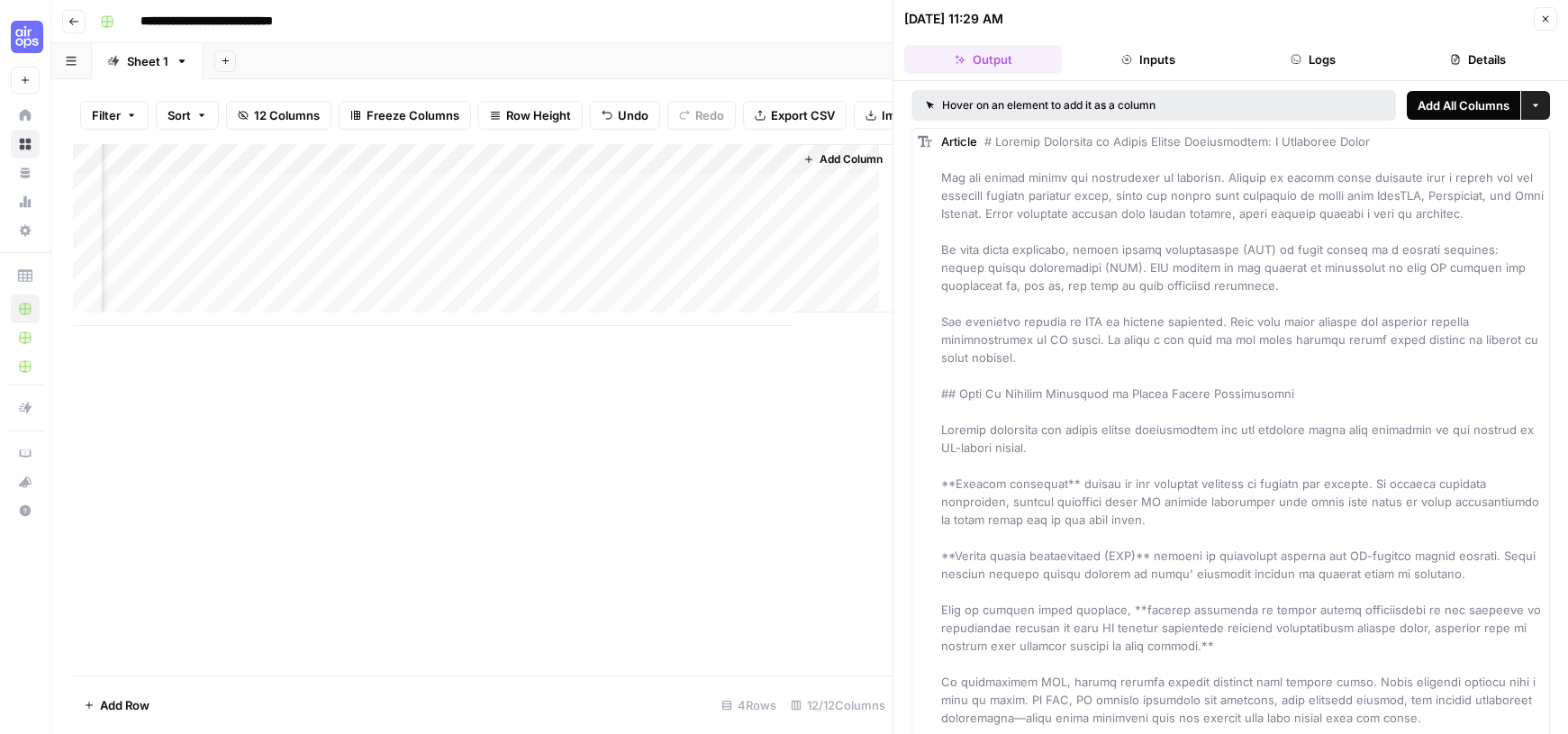 click on "Add All Columns" at bounding box center (1464, 105) 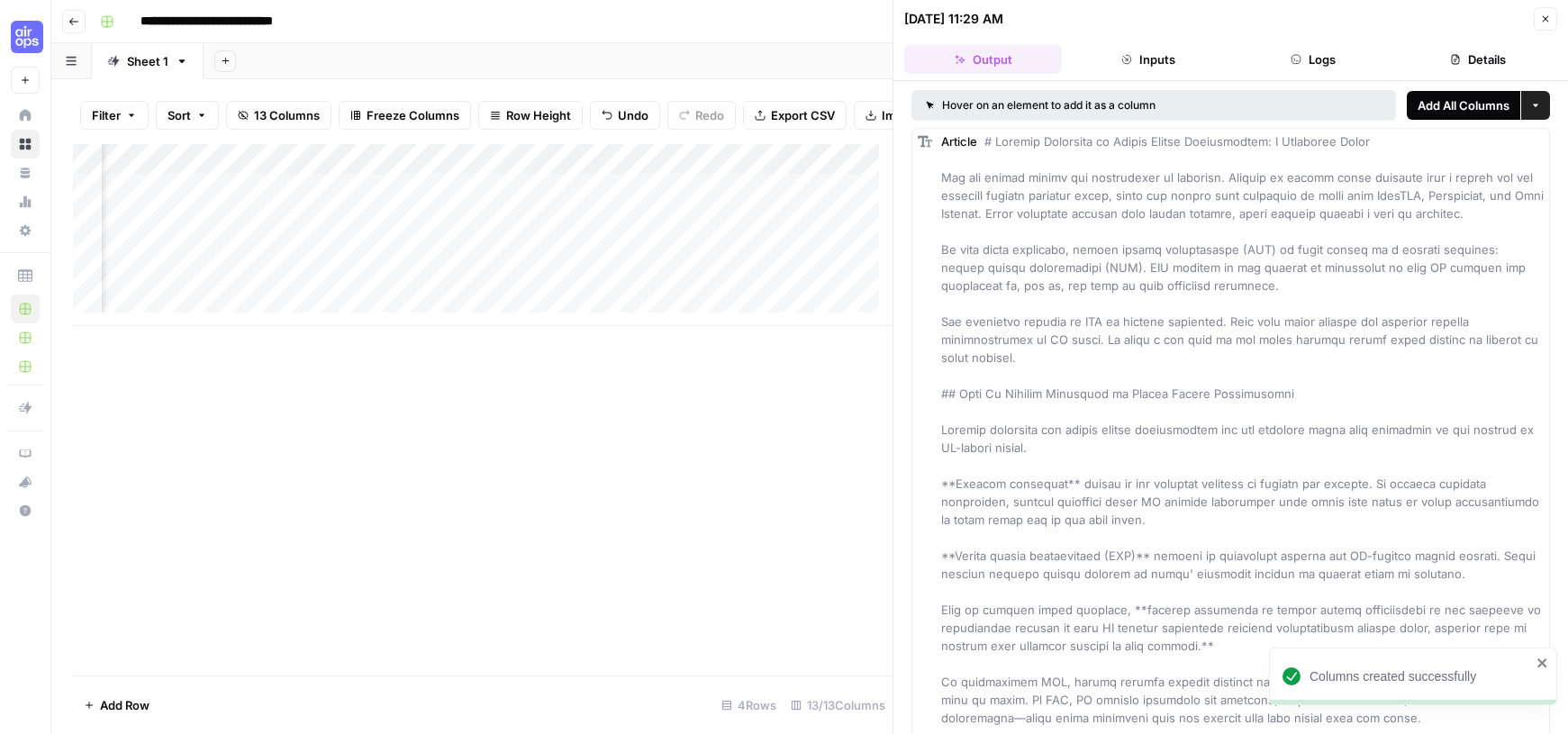 scroll, scrollTop: 0, scrollLeft: 1304, axis: horizontal 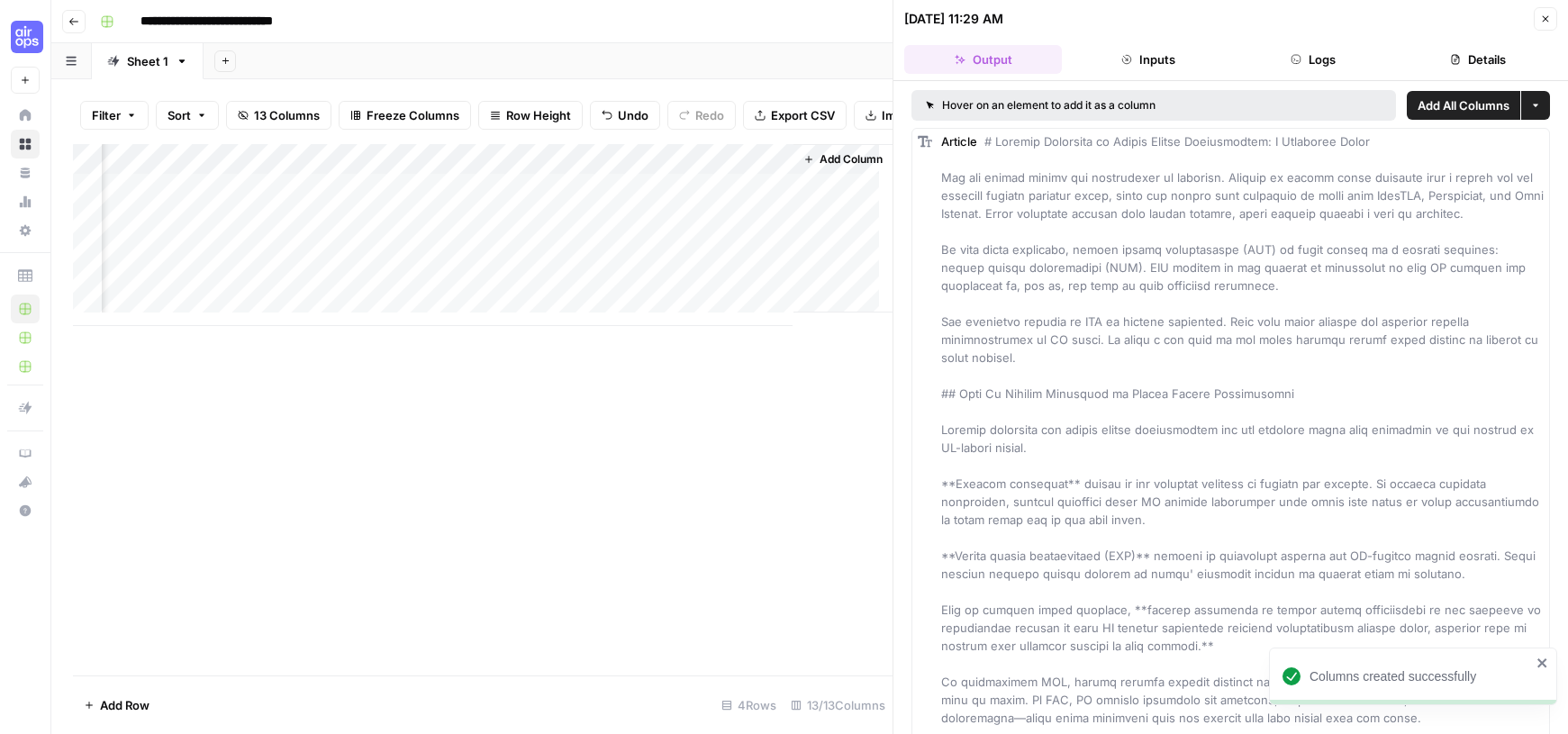 click on "Add Column" at bounding box center (483, 235) 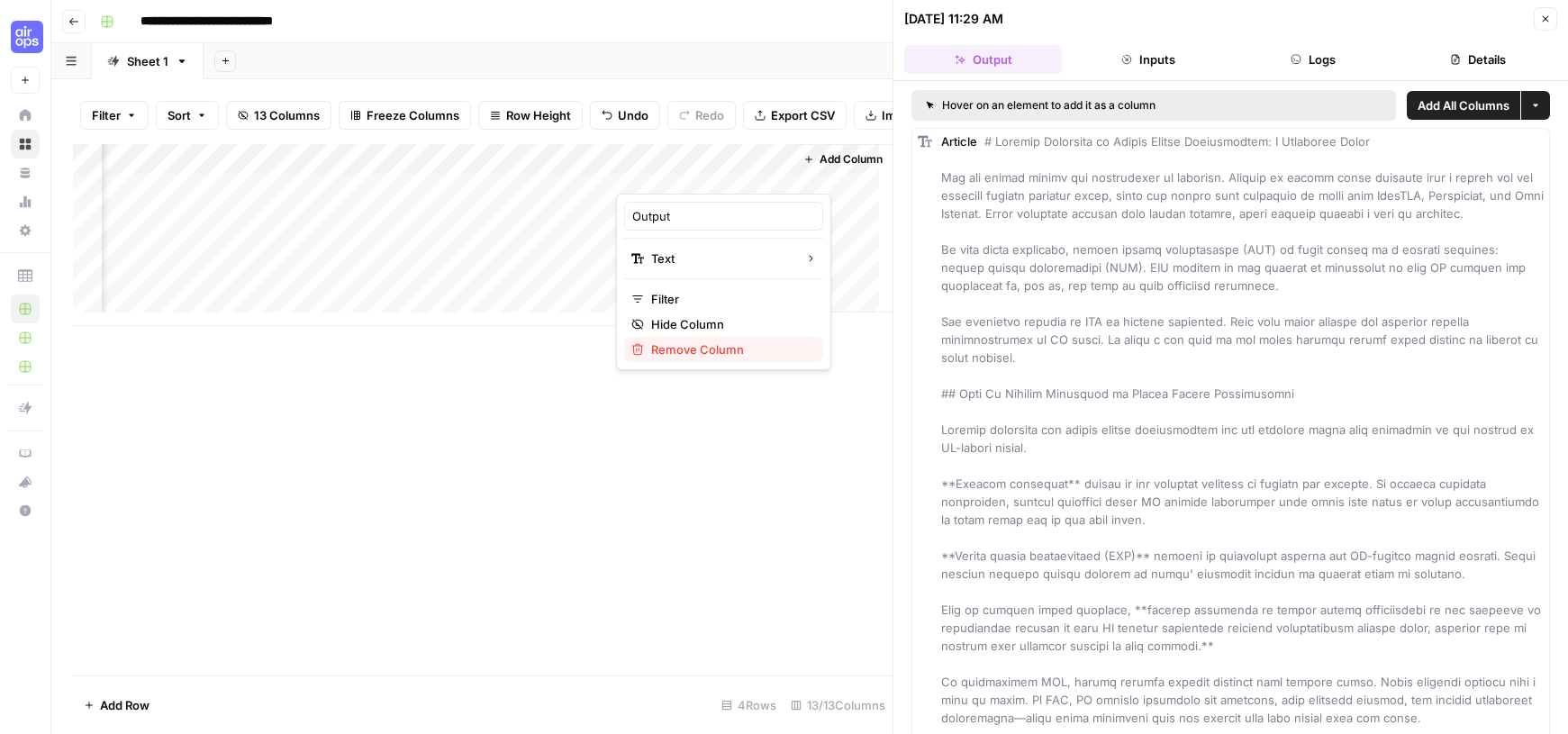 click on "Remove Column" at bounding box center (697, 349) 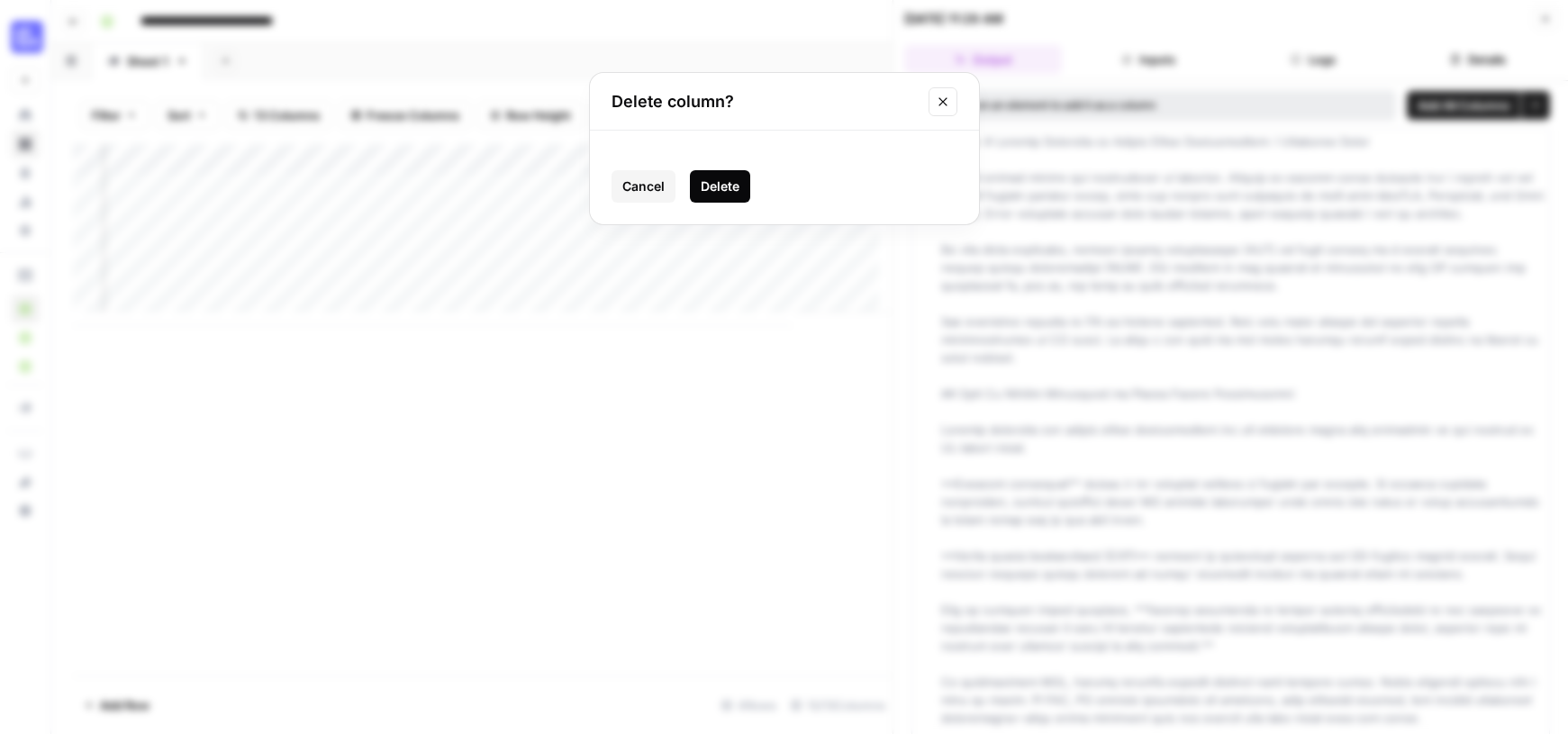 click on "Delete" at bounding box center (720, 186) 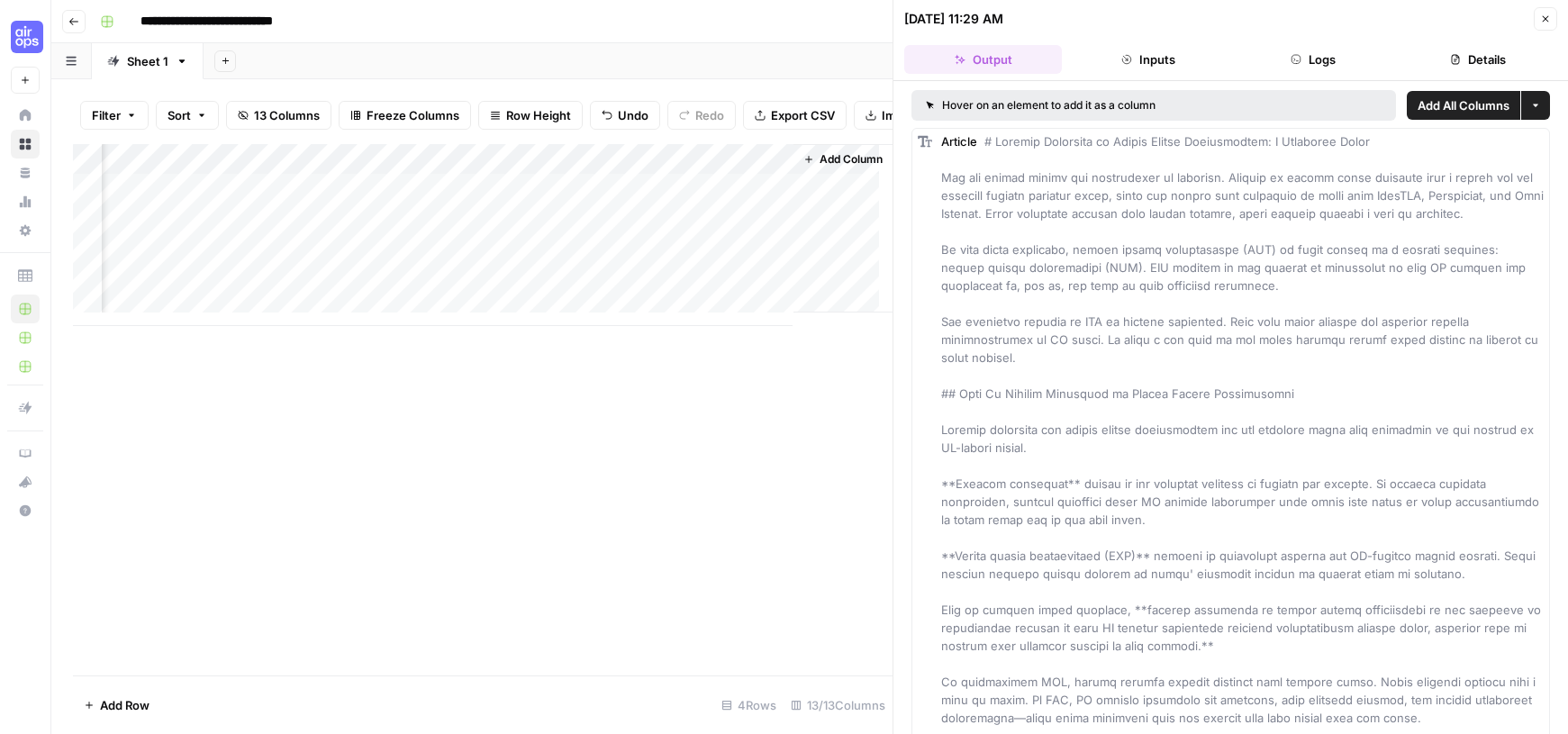 scroll, scrollTop: 0, scrollLeft: 1269, axis: horizontal 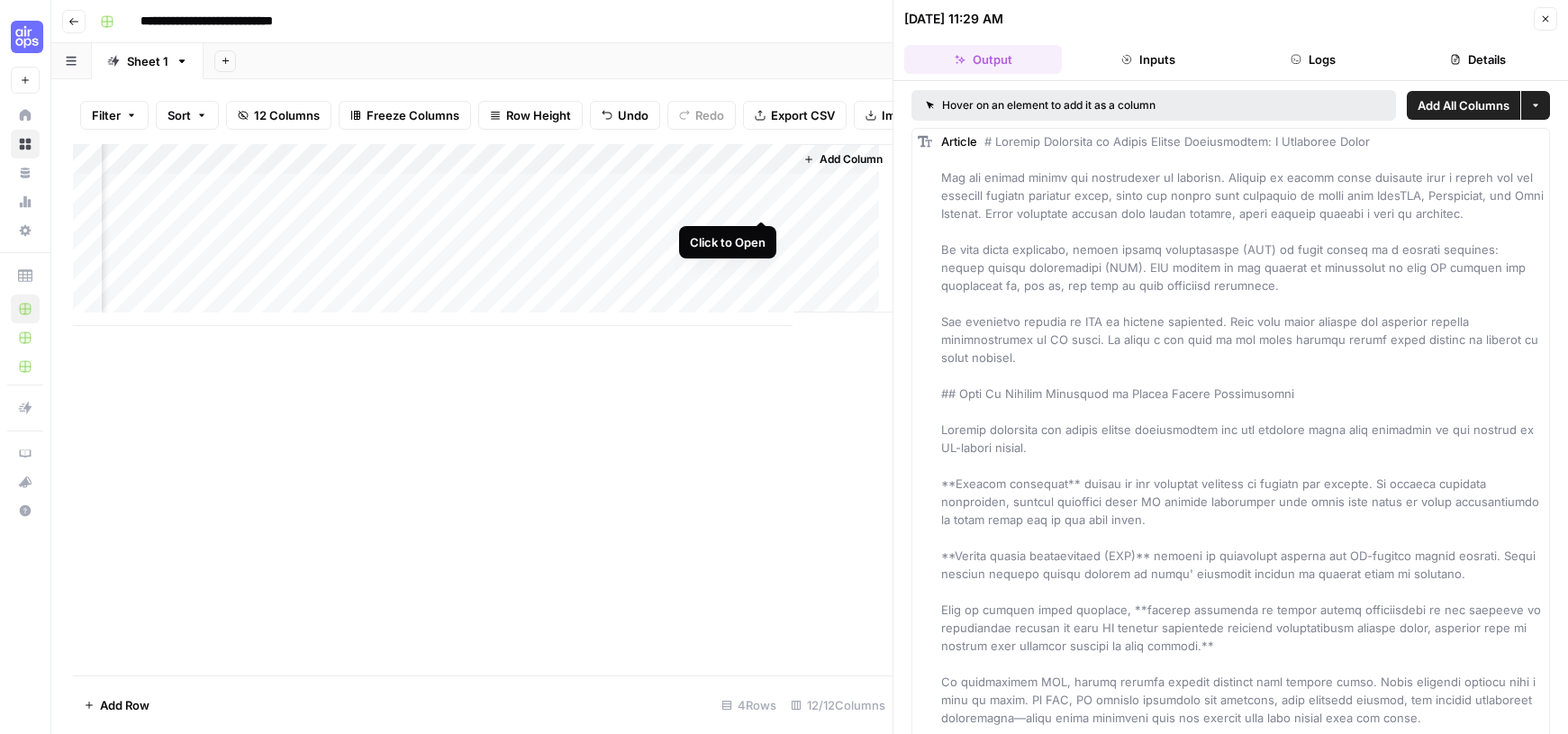 click on "Add Column" at bounding box center (483, 235) 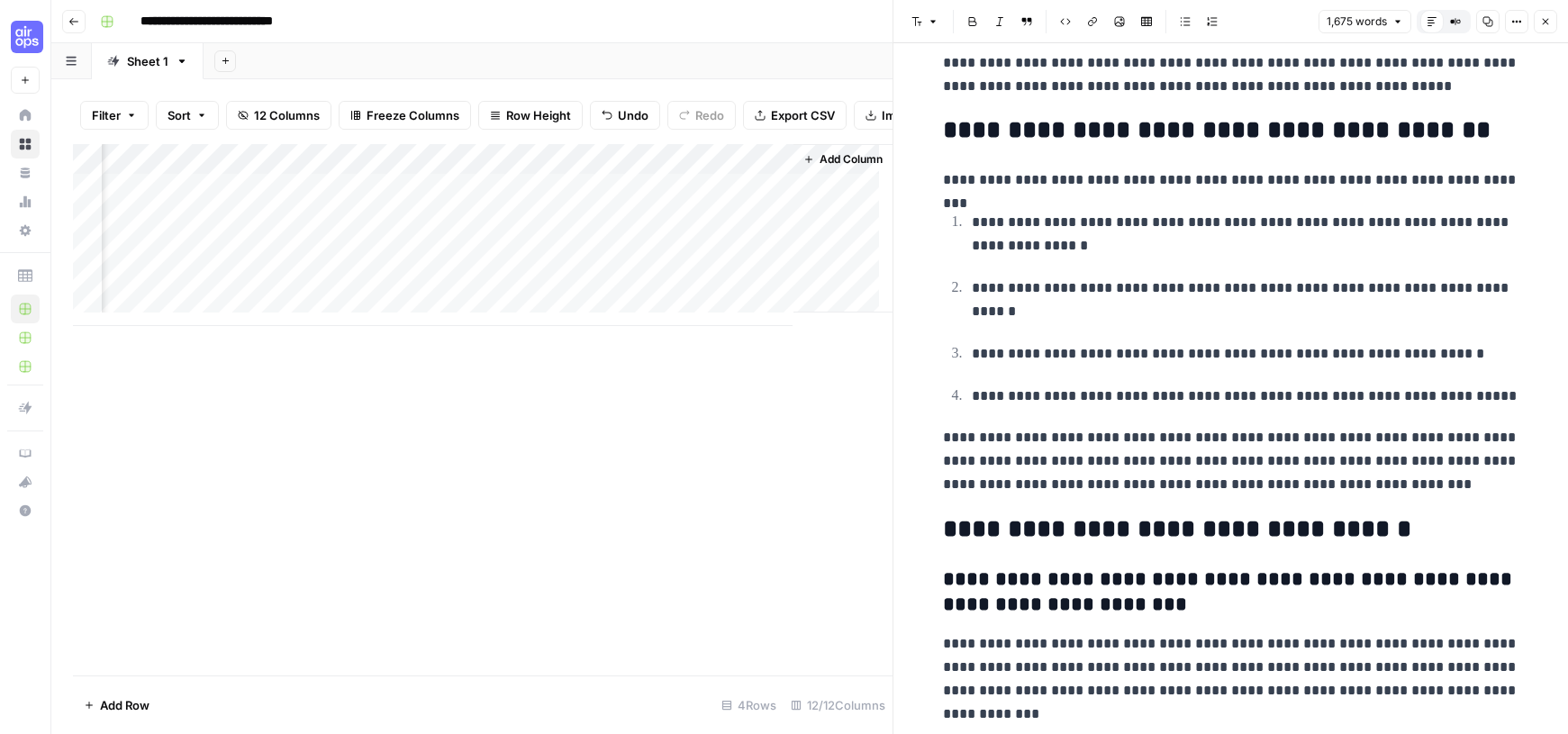 scroll, scrollTop: 5258, scrollLeft: 0, axis: vertical 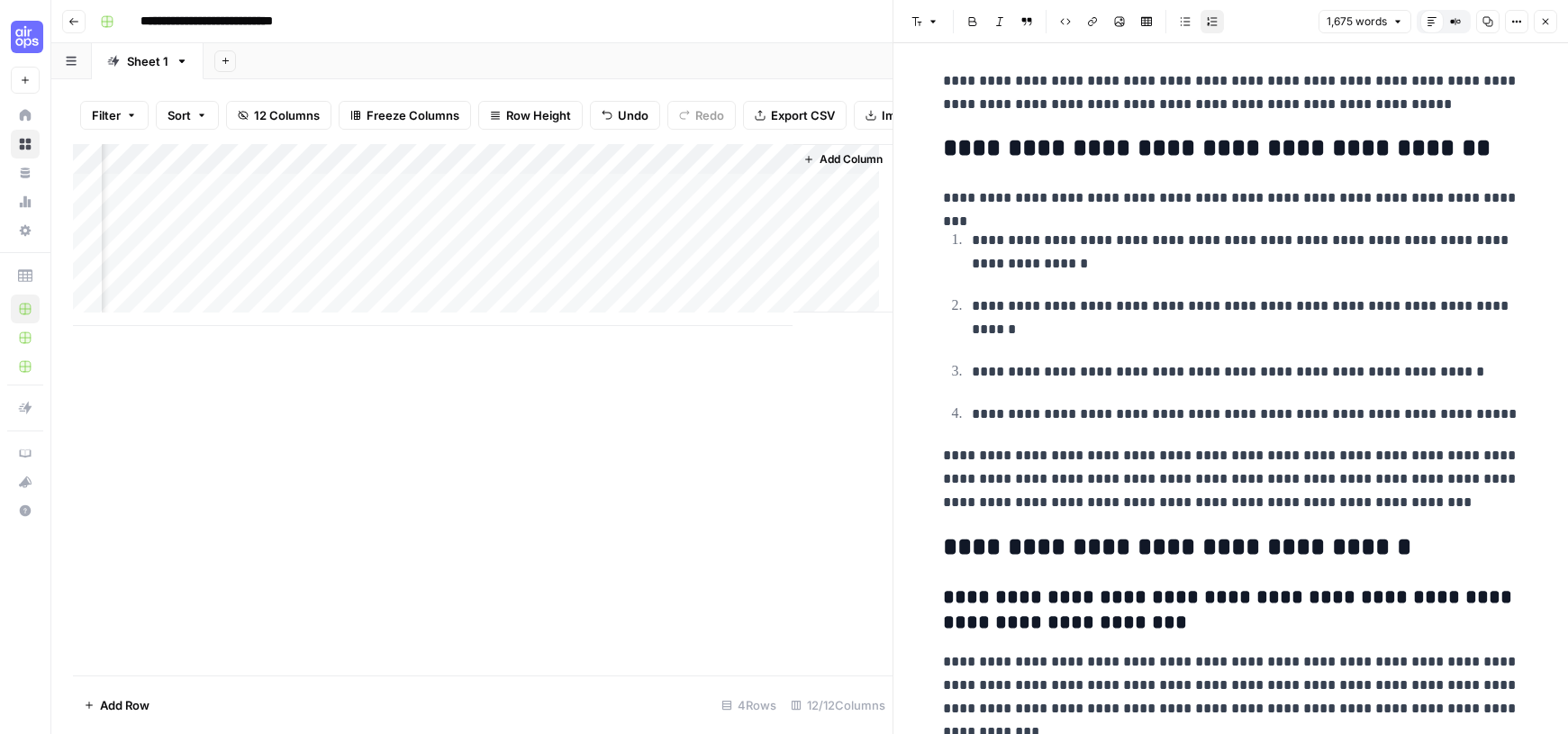 click on "**********" at bounding box center [1246, 318] 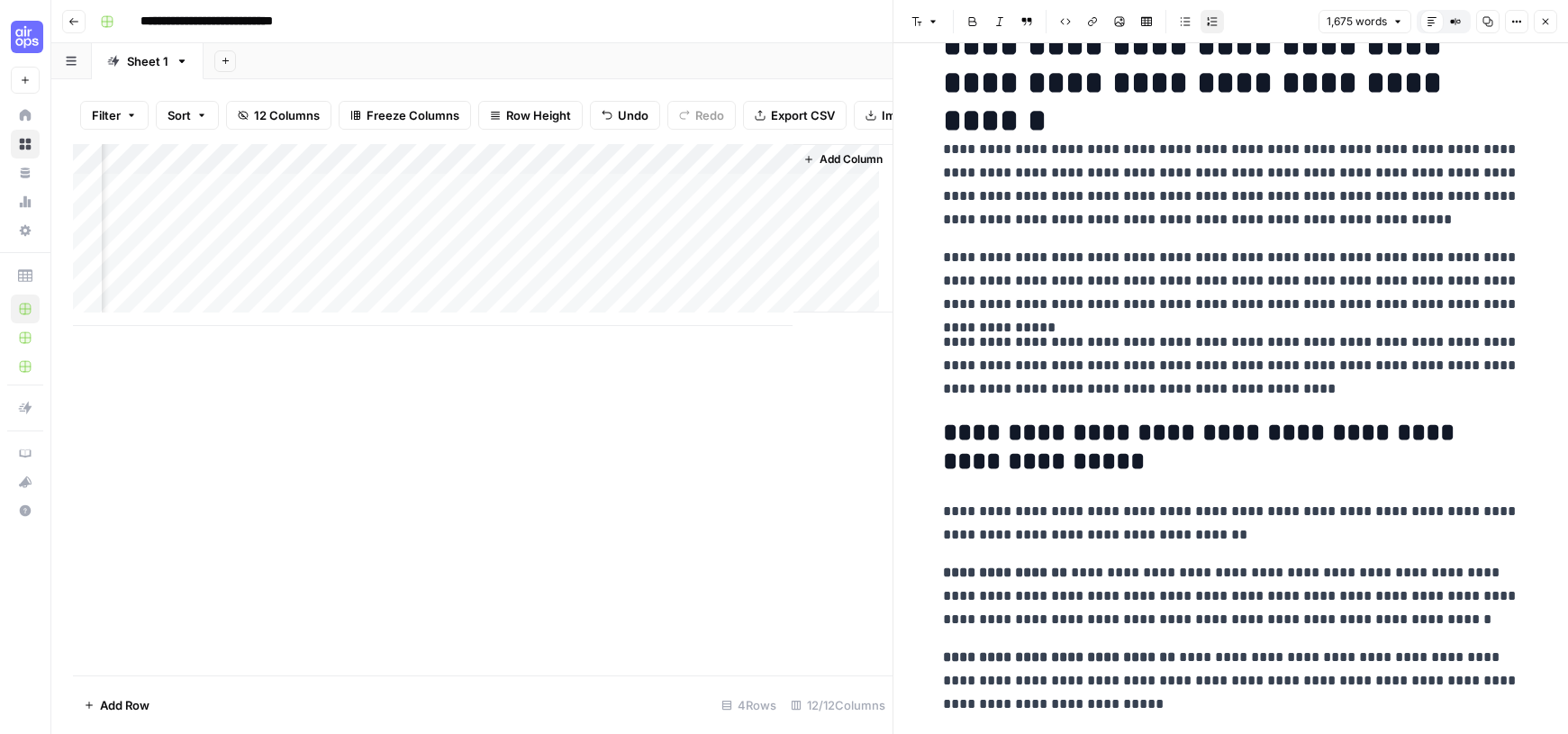 scroll, scrollTop: 0, scrollLeft: 0, axis: both 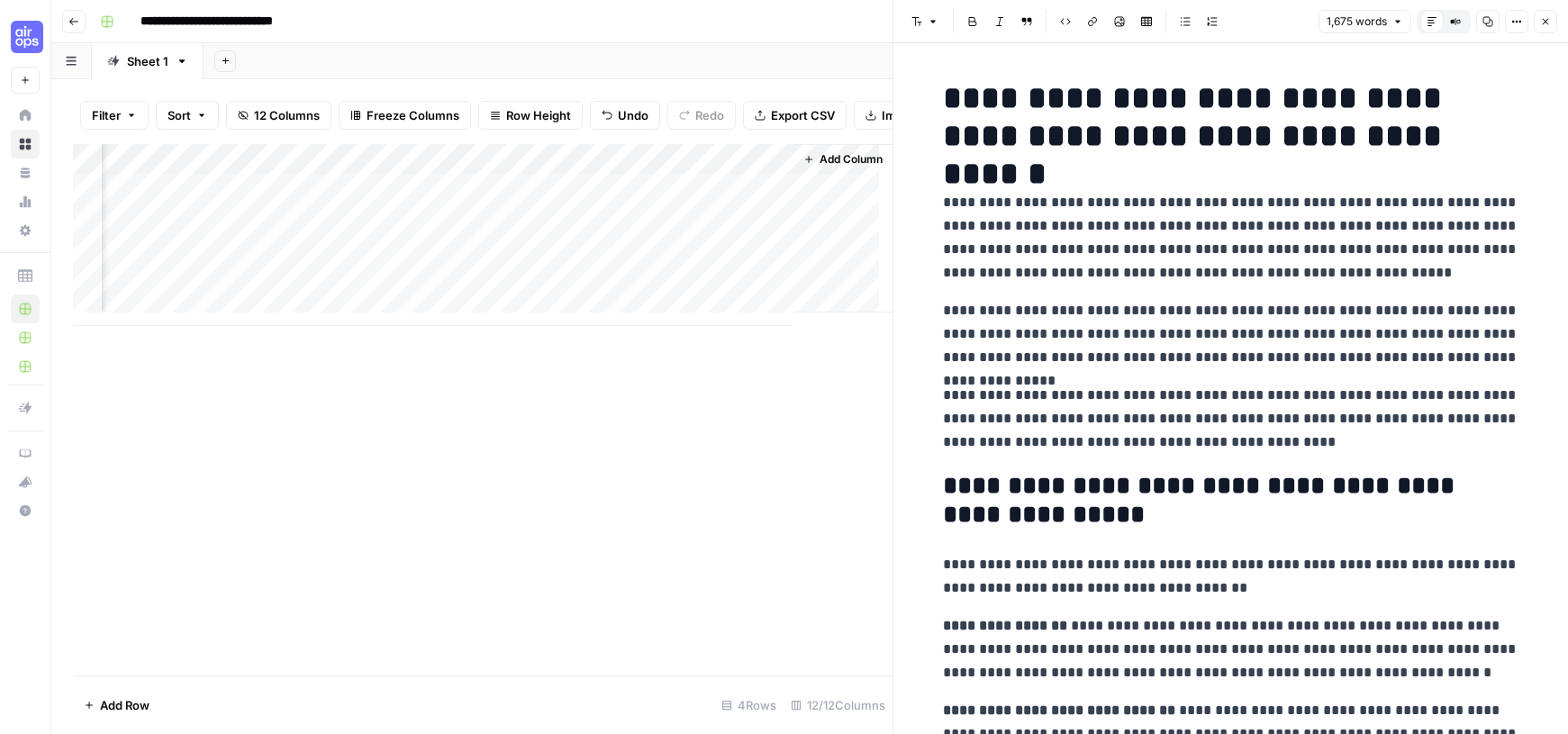click on "**********" at bounding box center (1231, 238) 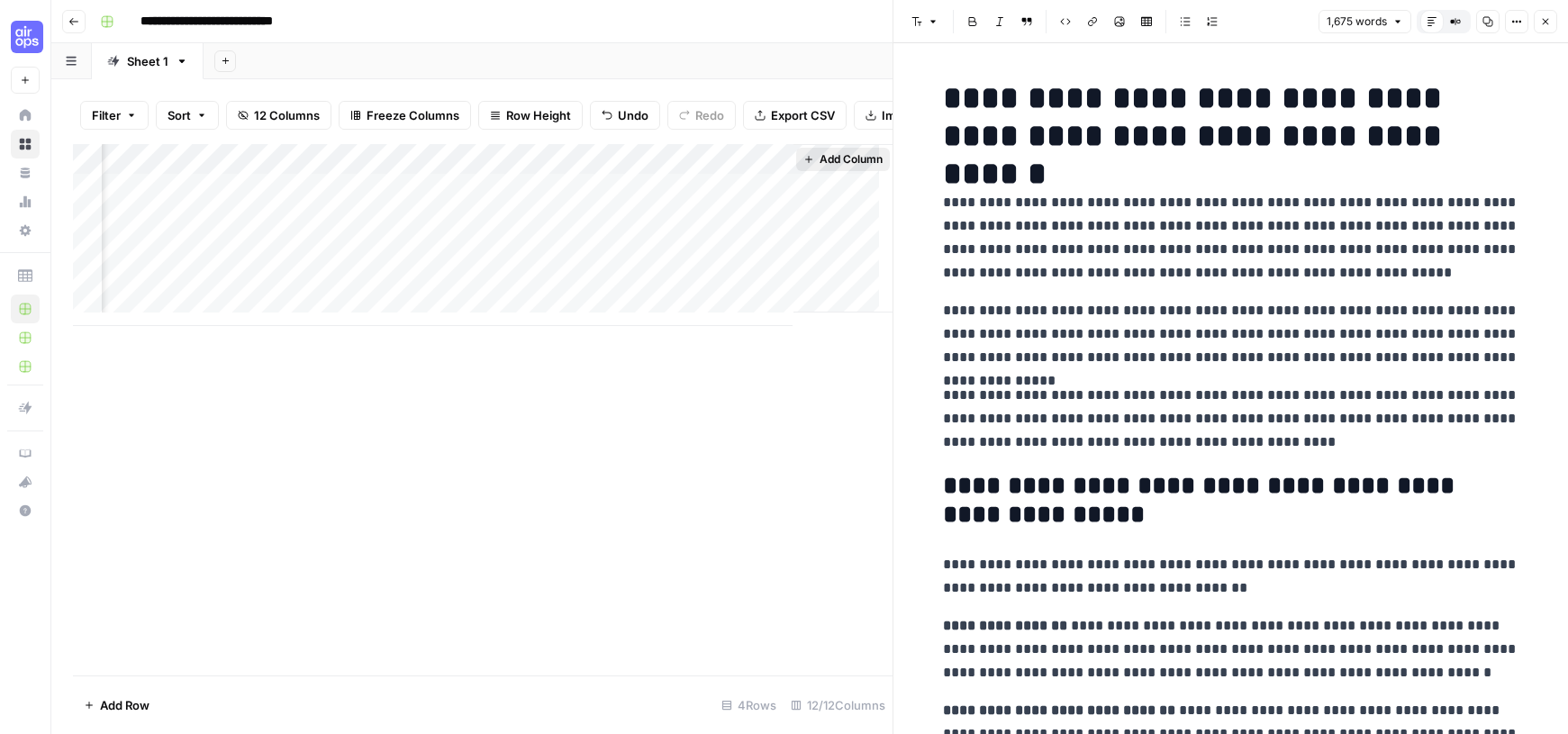 click on "Add Column" at bounding box center (851, 159) 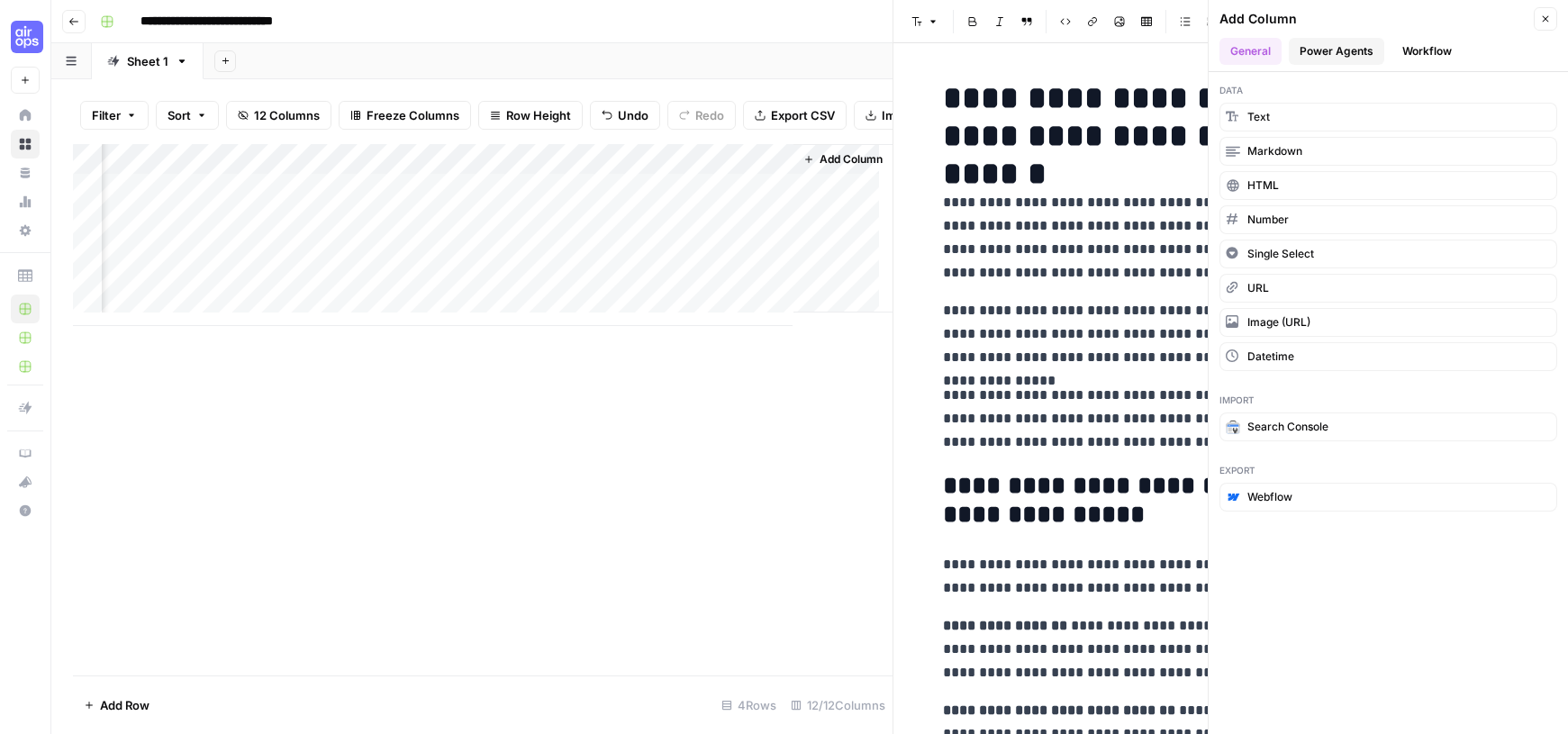 click on "Power Agents" at bounding box center (1337, 51) 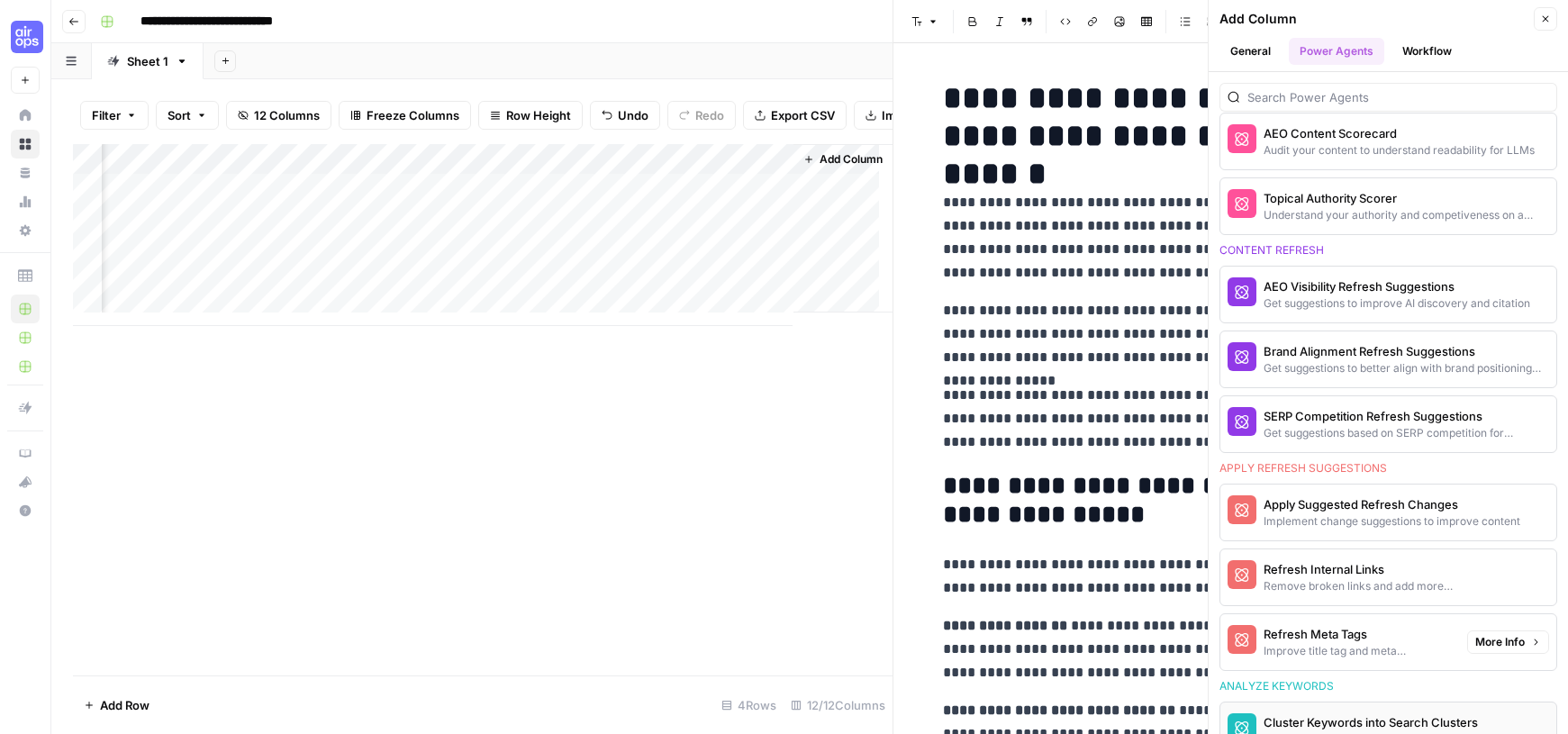 scroll, scrollTop: 857, scrollLeft: 0, axis: vertical 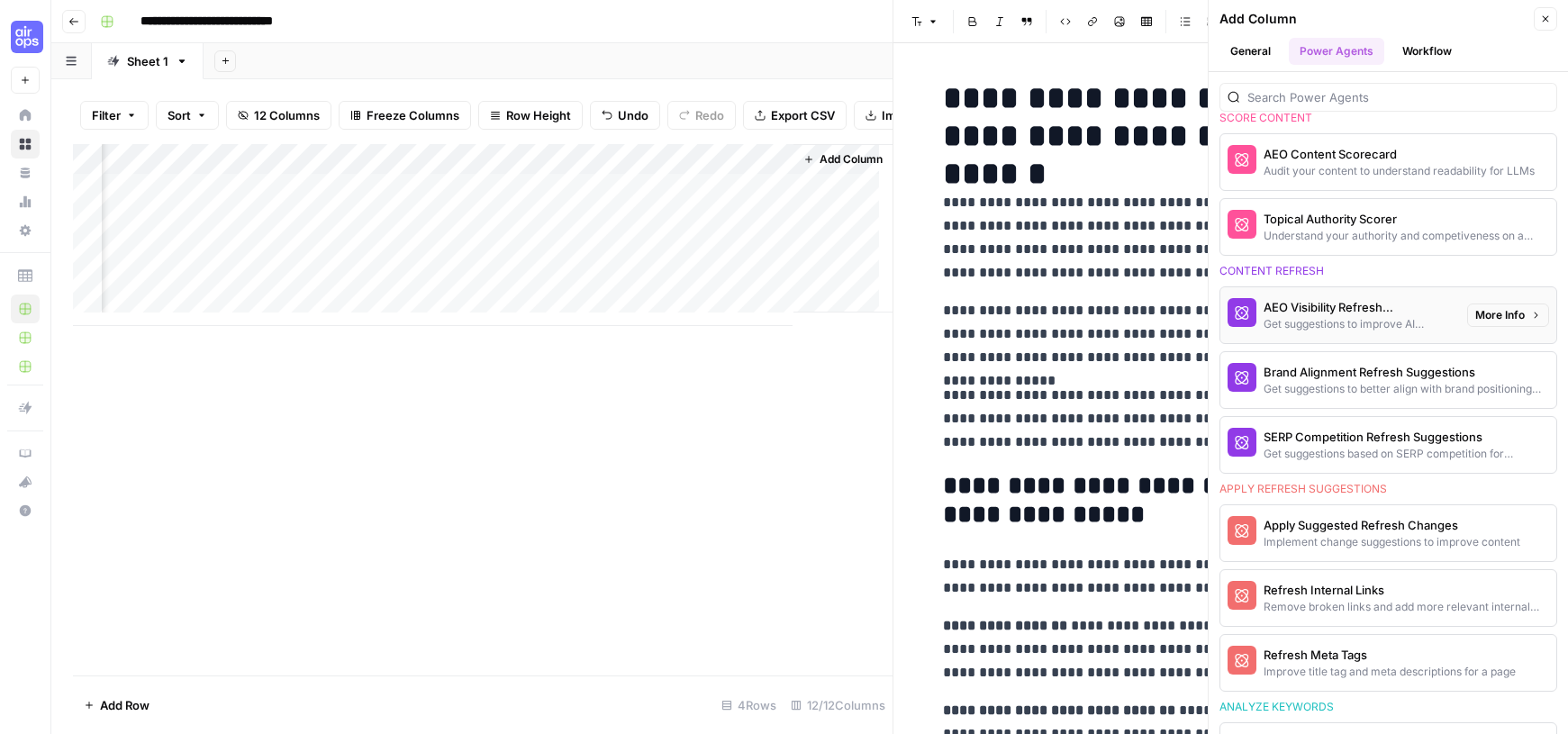 click on "AEO Visibility Refresh Suggestions" at bounding box center (1358, 307) 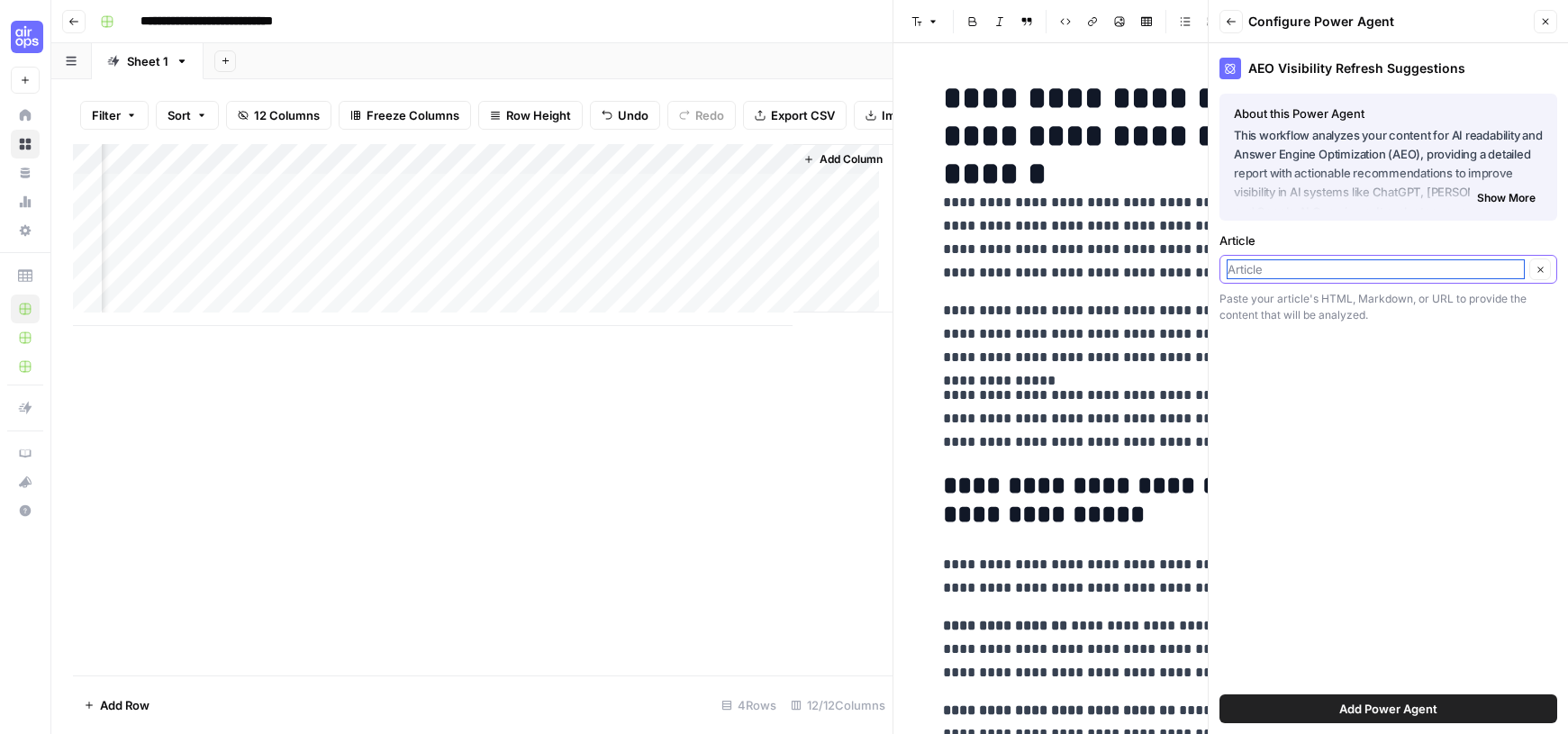 click on "Article" at bounding box center [1375, 269] 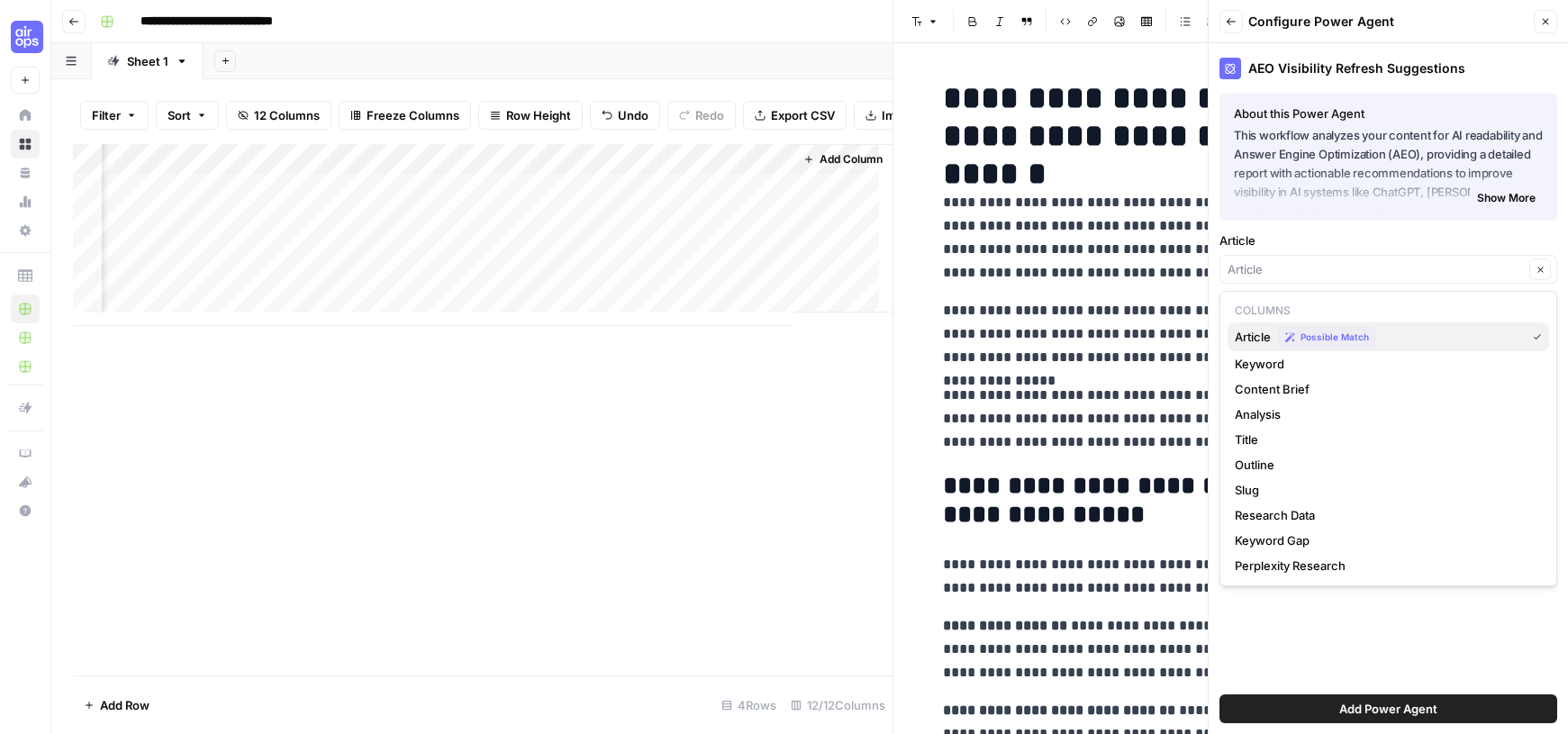 click on "Article" at bounding box center (1253, 337) 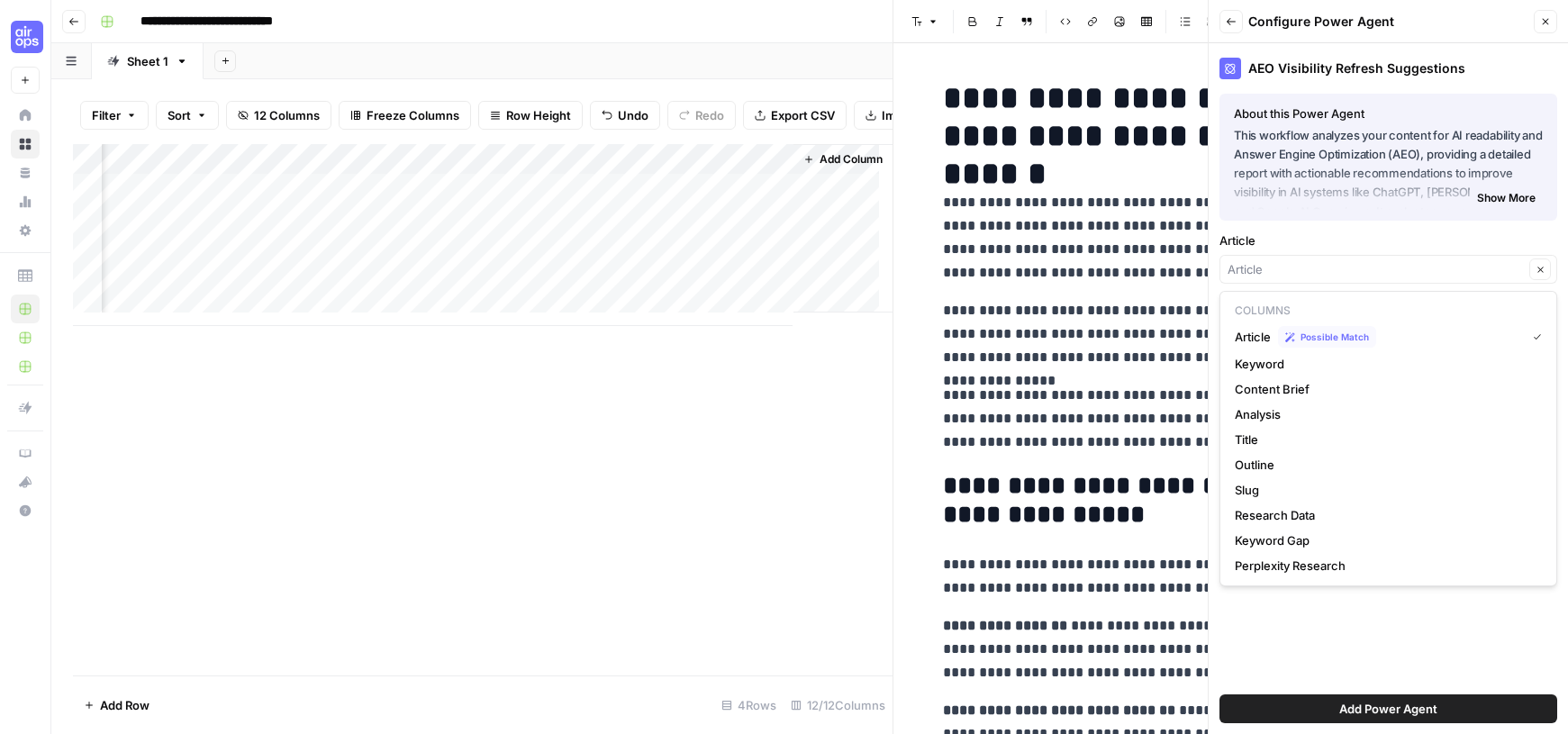 type on "Article" 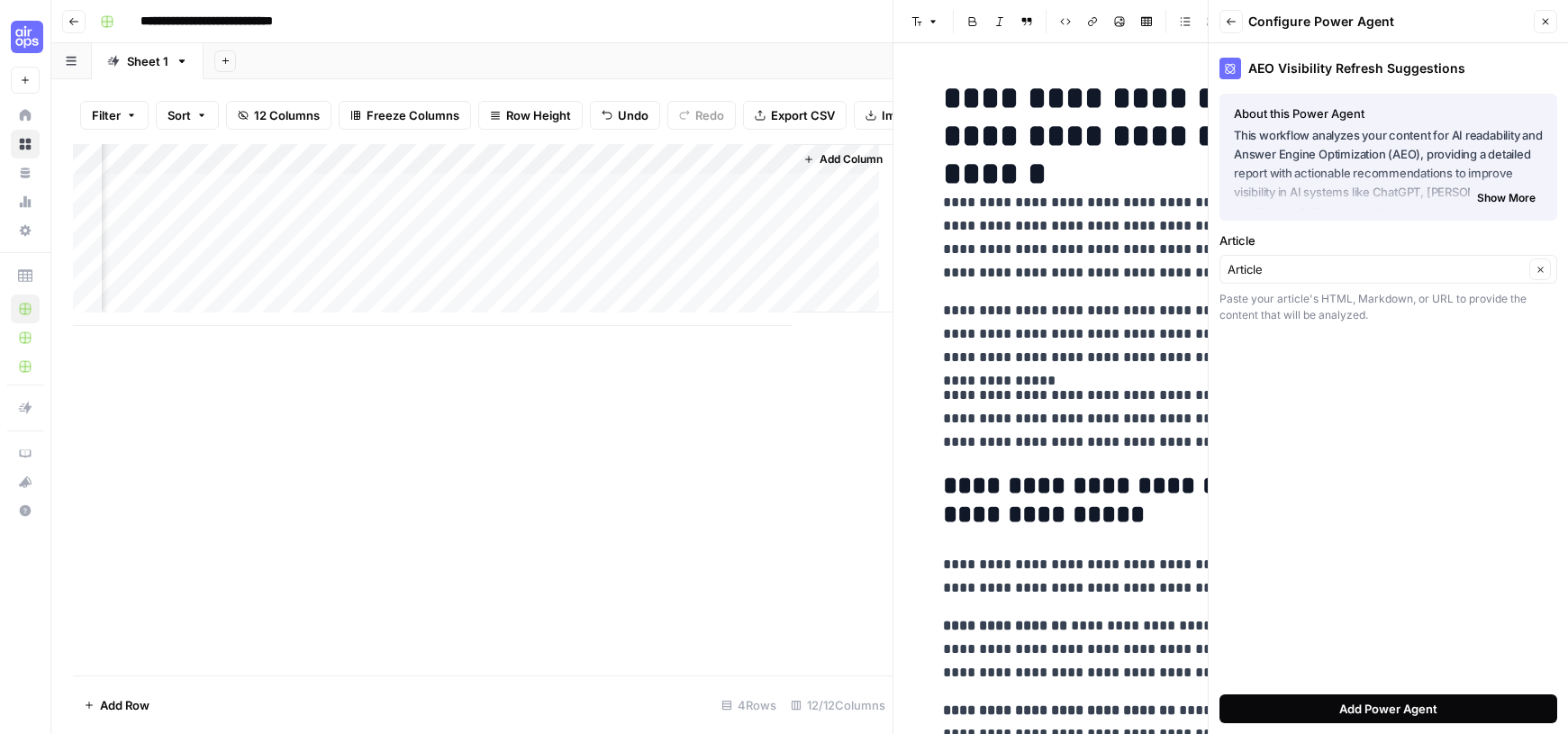 click on "Add Power Agent" at bounding box center (1388, 709) 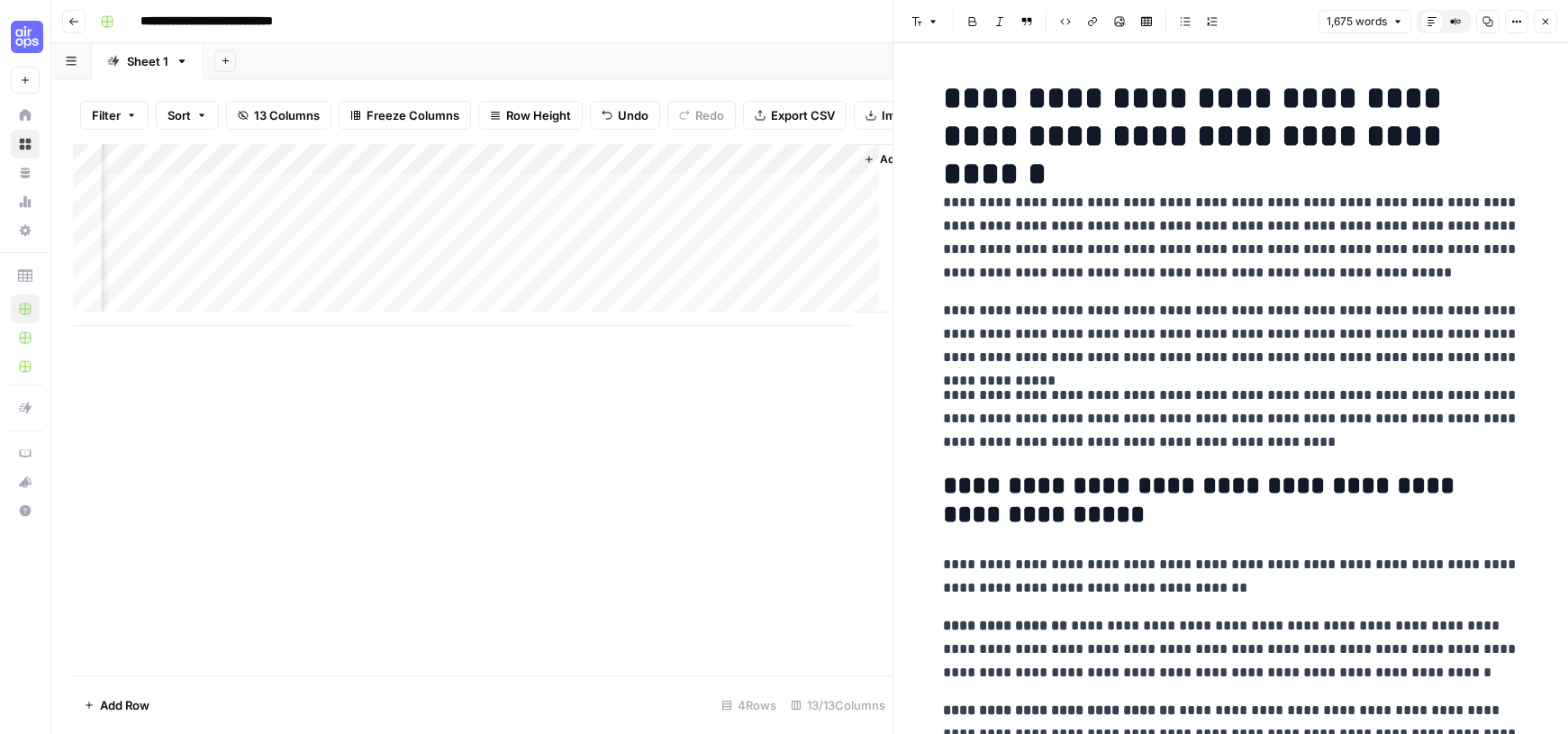 scroll, scrollTop: 0, scrollLeft: 1431, axis: horizontal 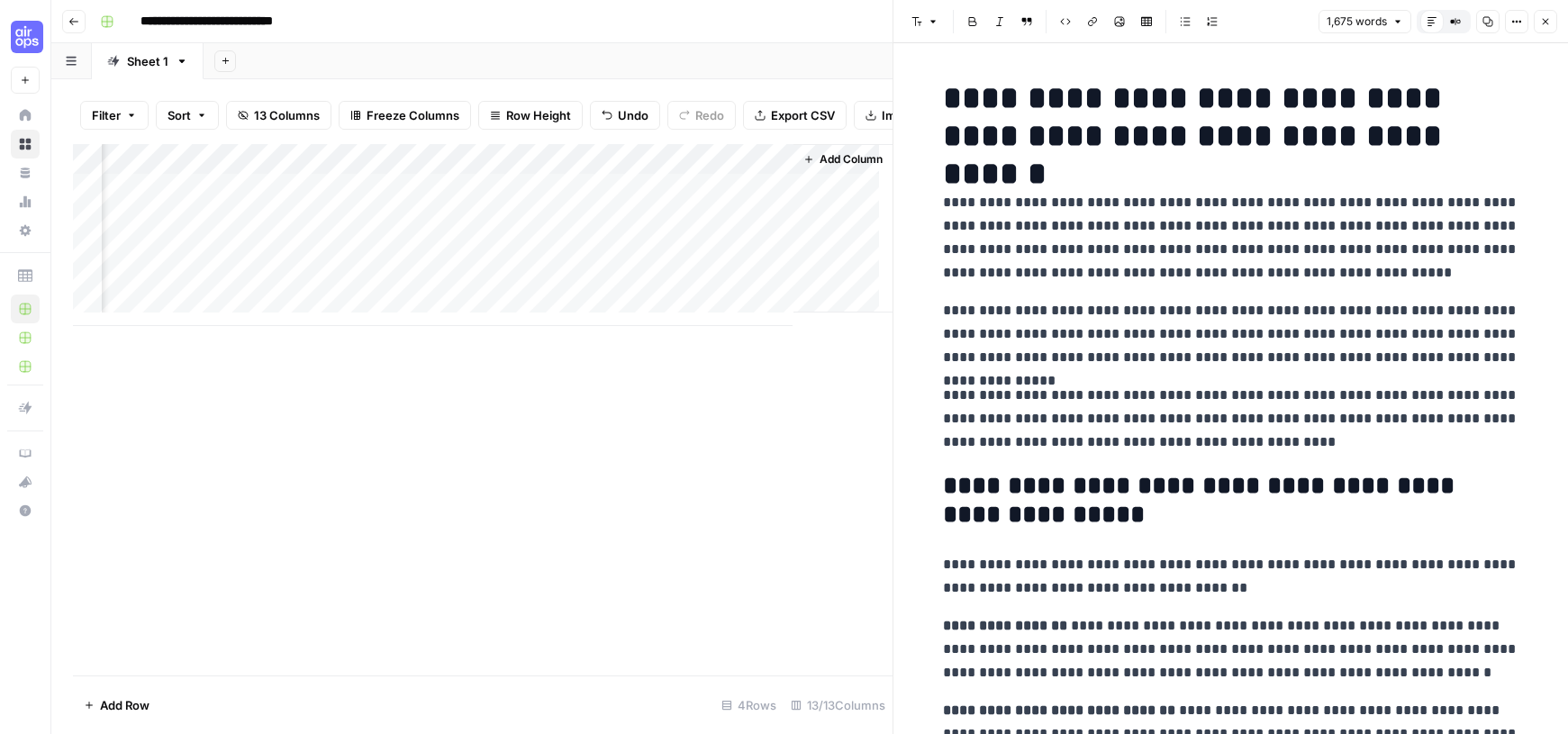 click on "Add Column" at bounding box center (483, 235) 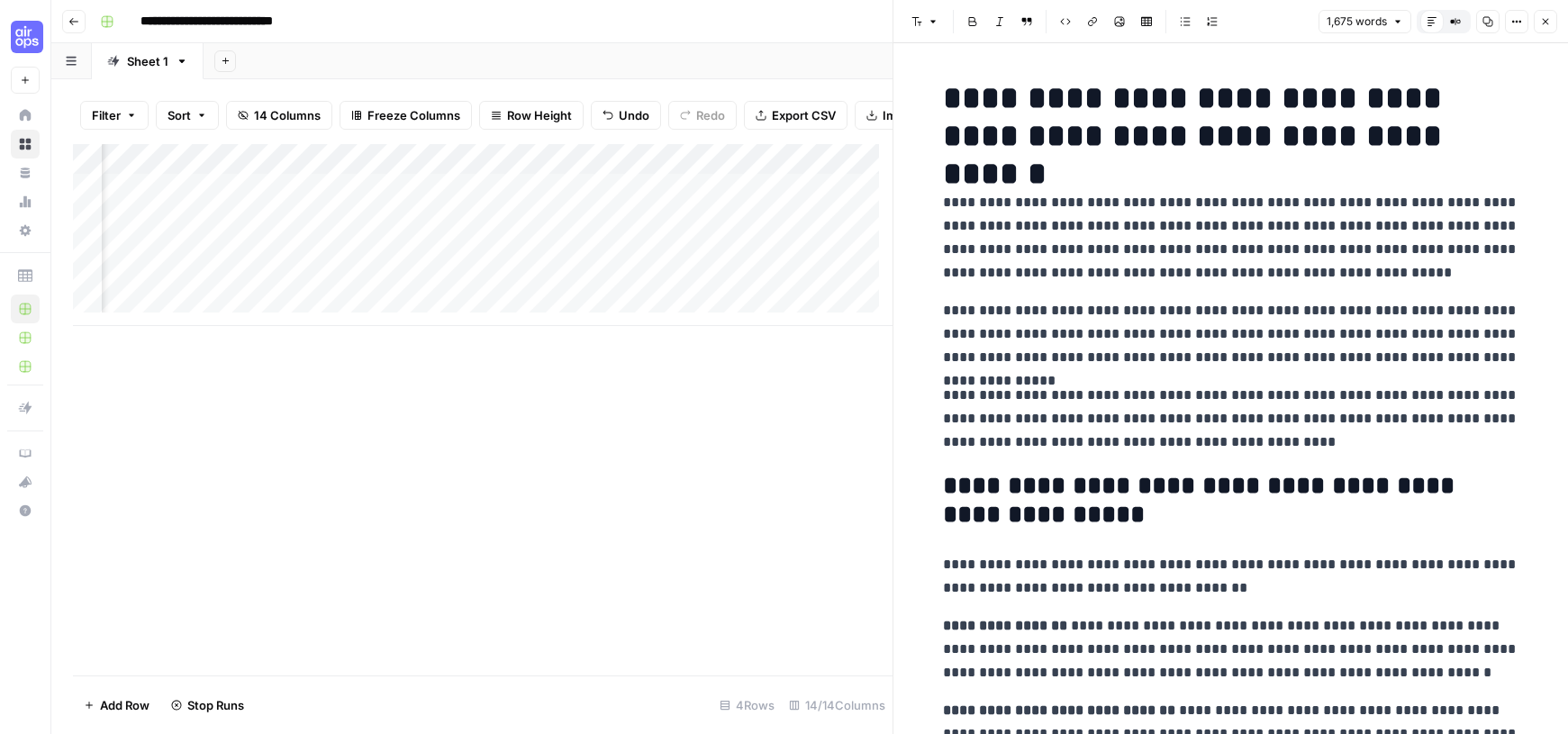 click on "Add Column" at bounding box center (483, 235) 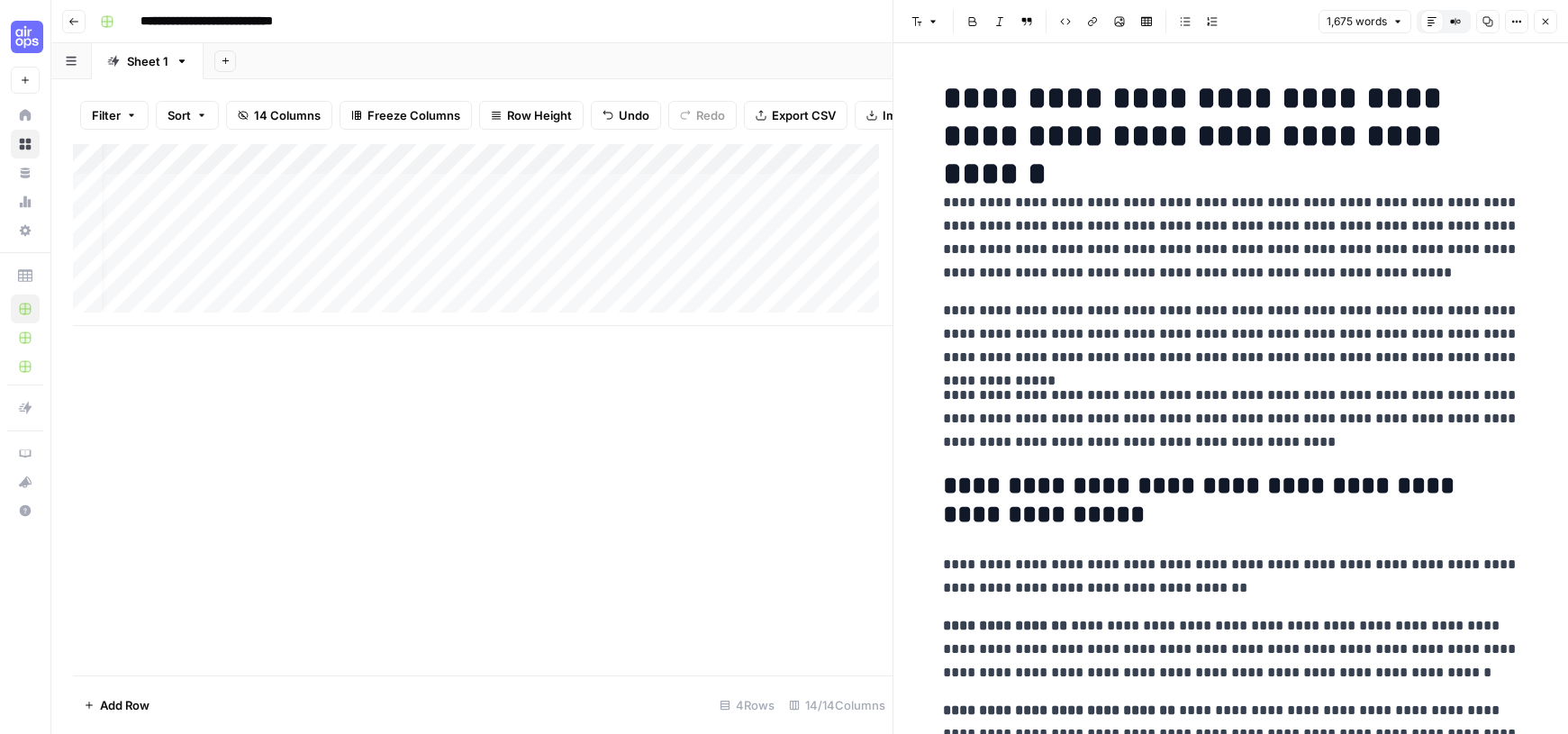 scroll, scrollTop: 0, scrollLeft: 0, axis: both 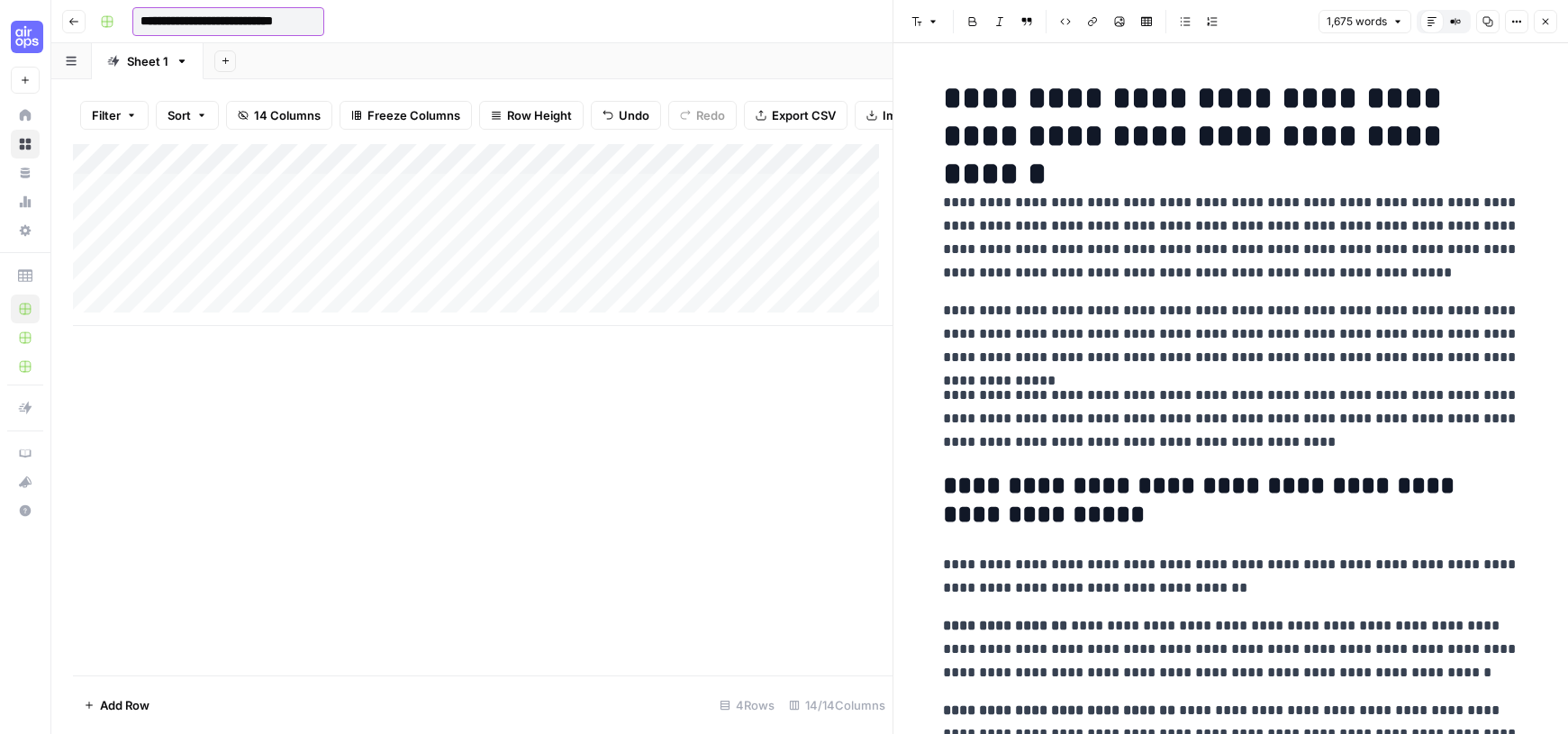 click on "**********" at bounding box center [228, 22] 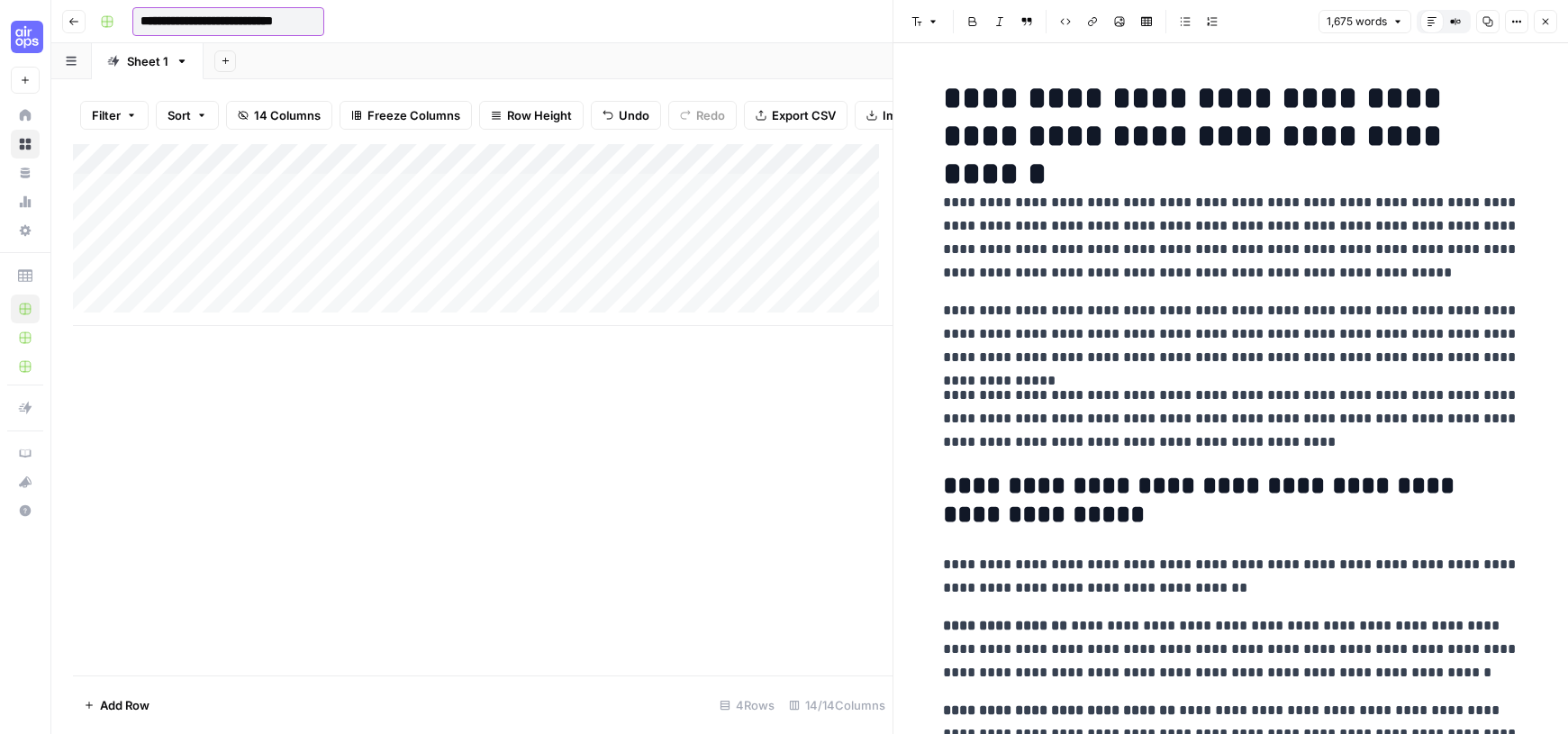 drag, startPoint x: 286, startPoint y: 21, endPoint x: 258, endPoint y: 21, distance: 28 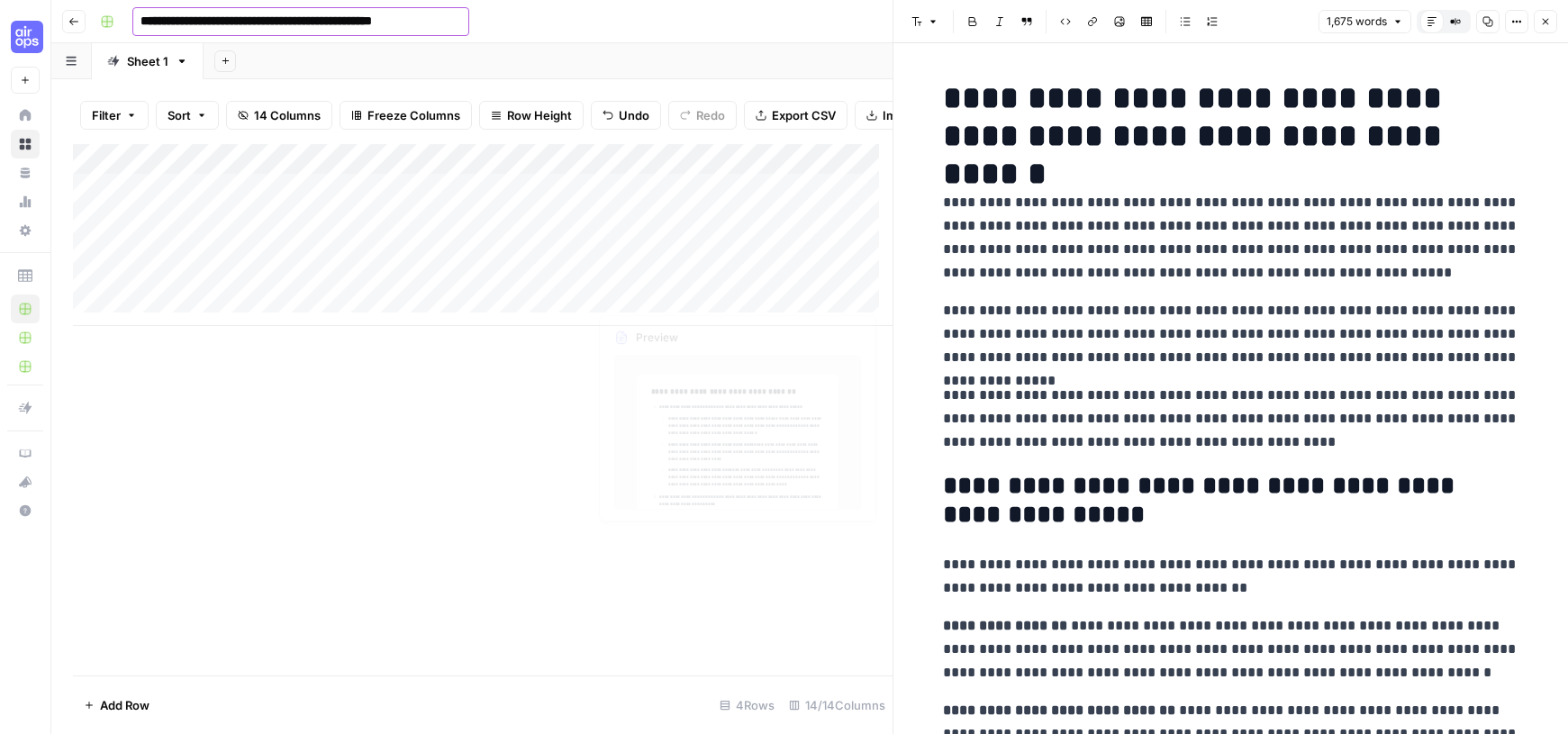 type on "**********" 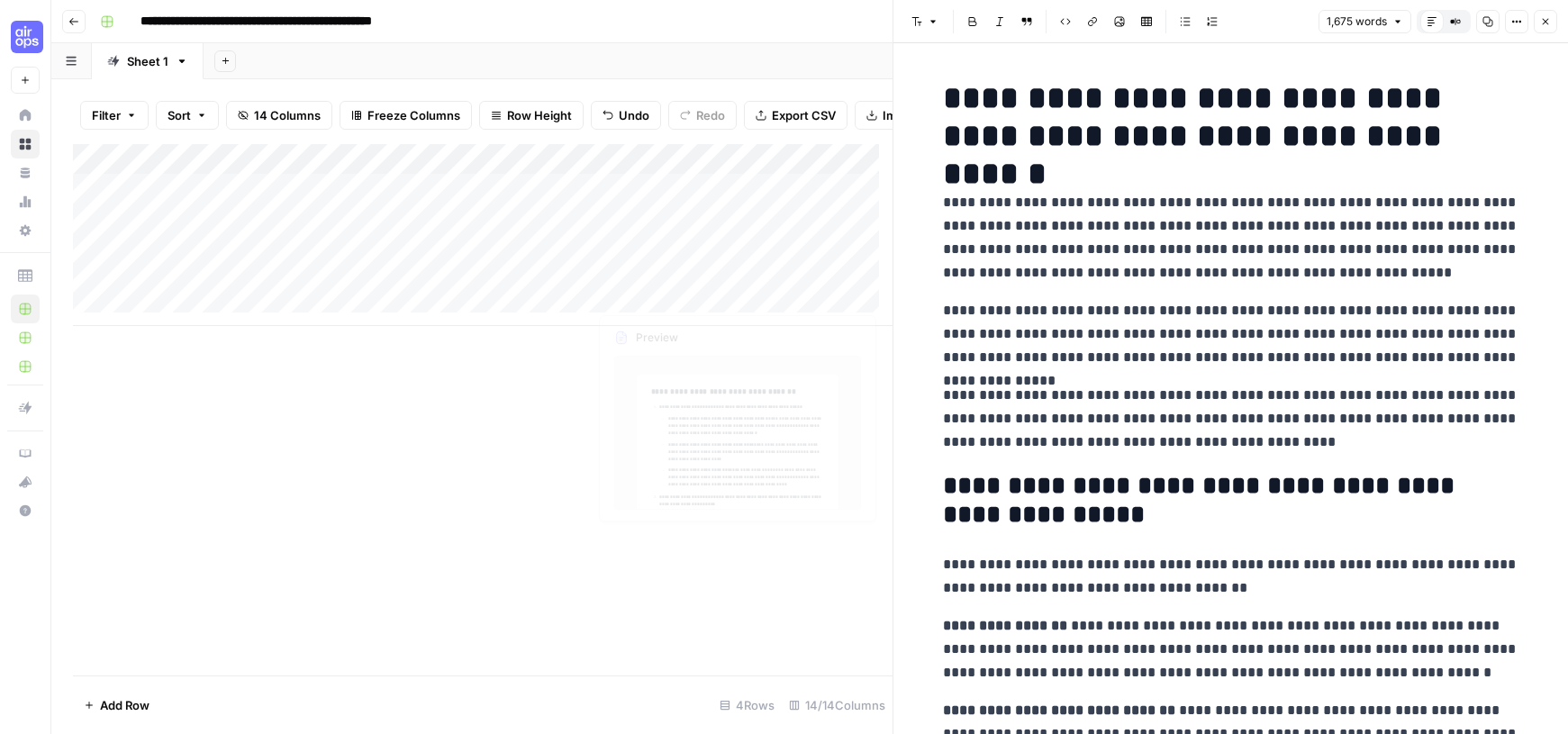 click on "Add Column" at bounding box center [483, 410] 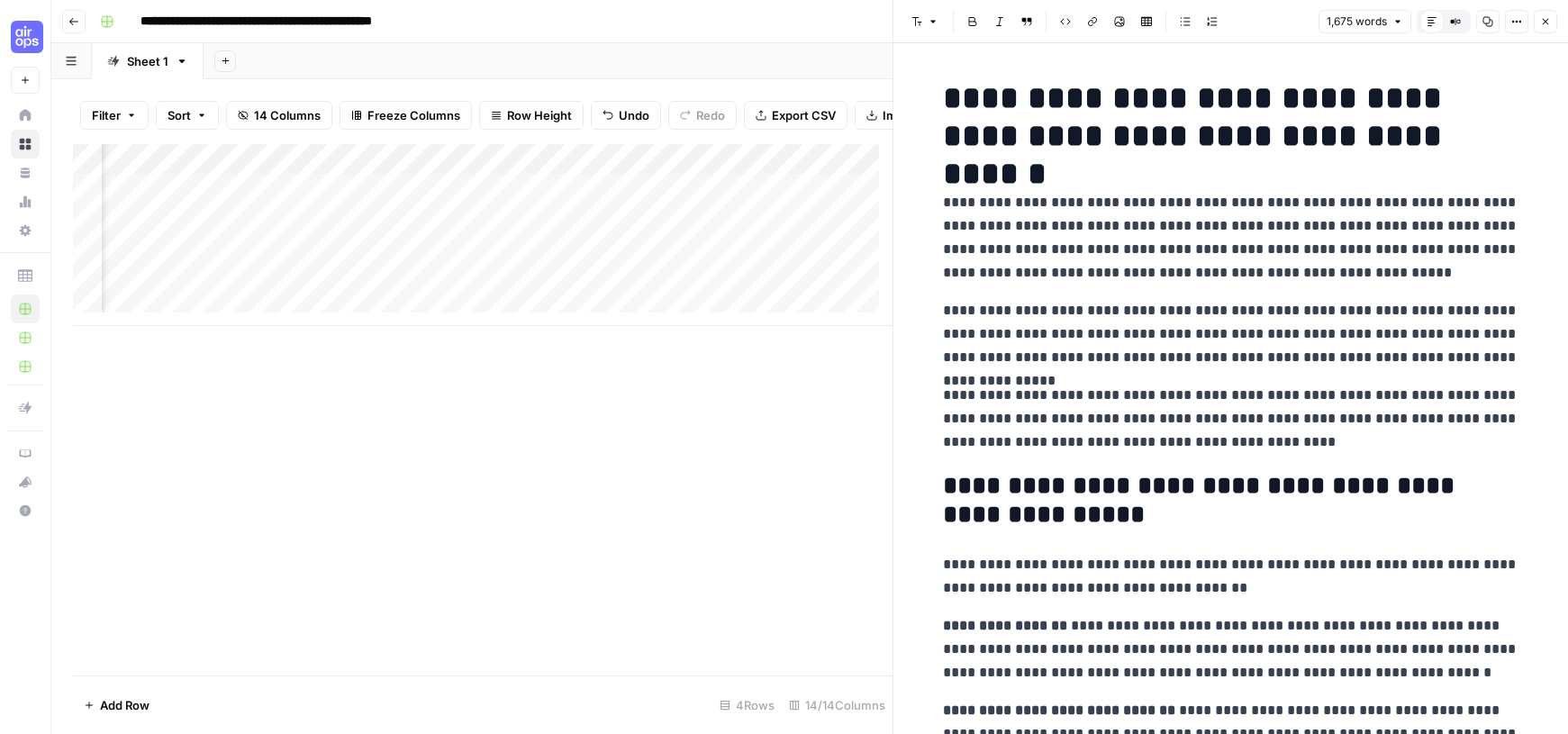 scroll, scrollTop: 0, scrollLeft: 1593, axis: horizontal 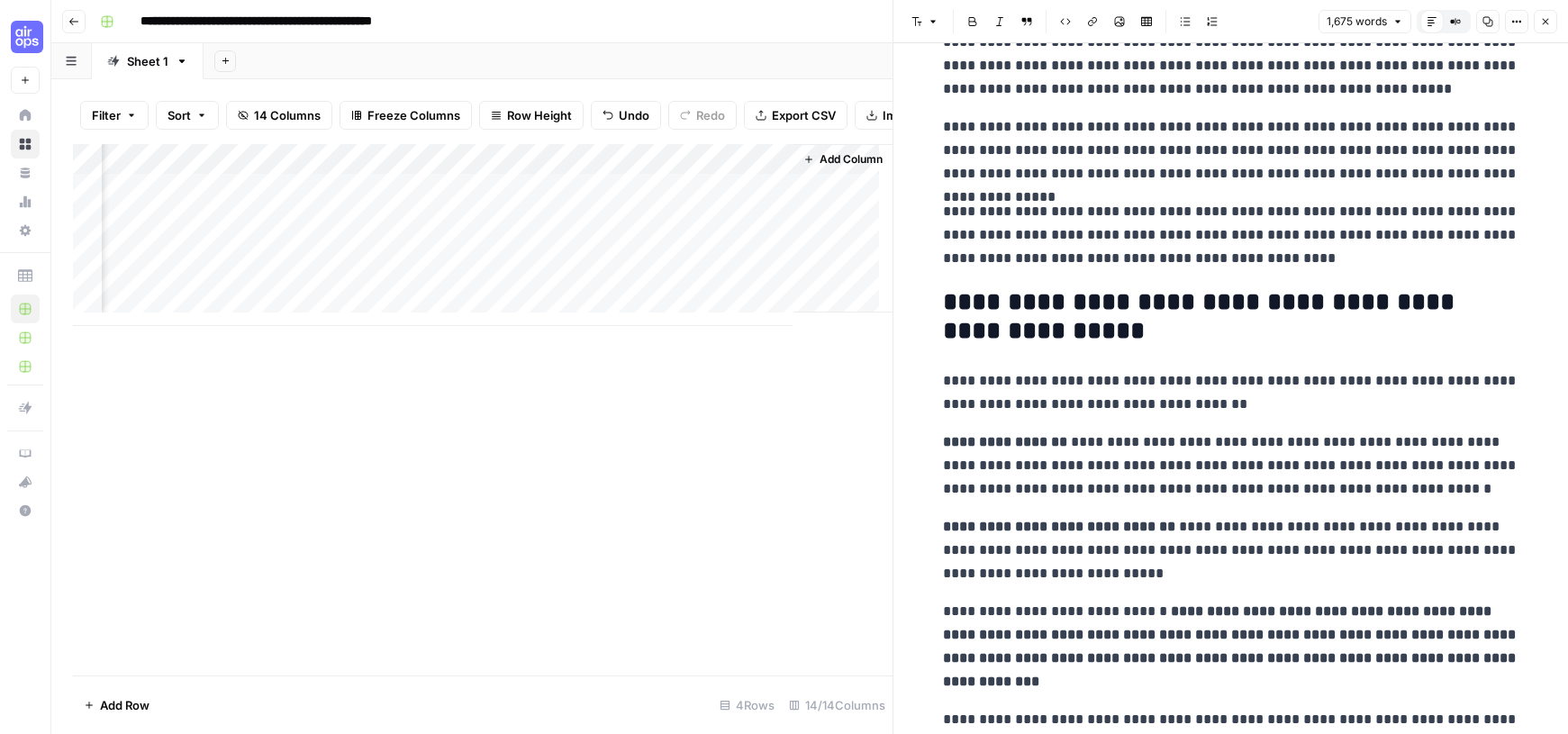 click on "**********" at bounding box center (1231, 317) 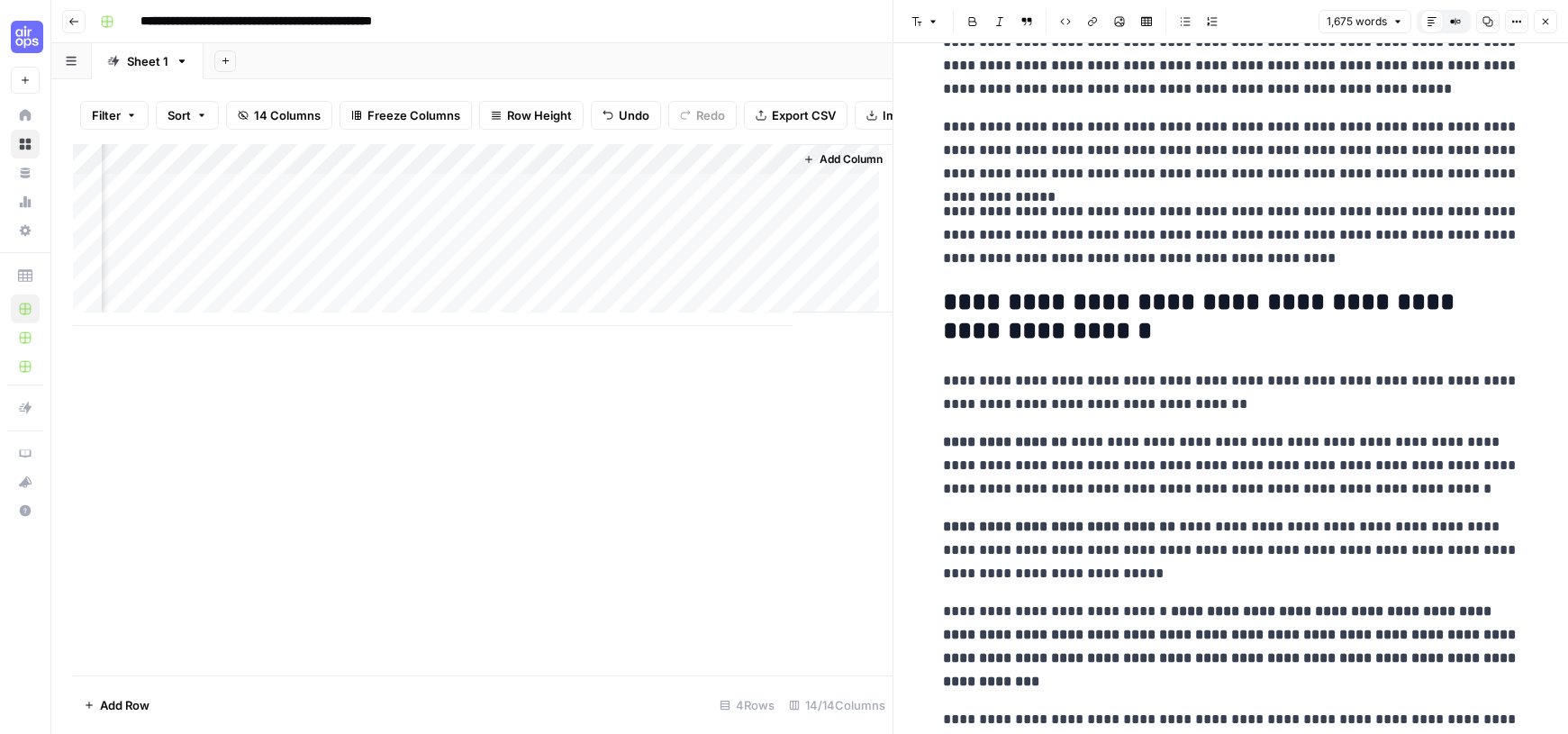 click on "**********" at bounding box center (1231, 393) 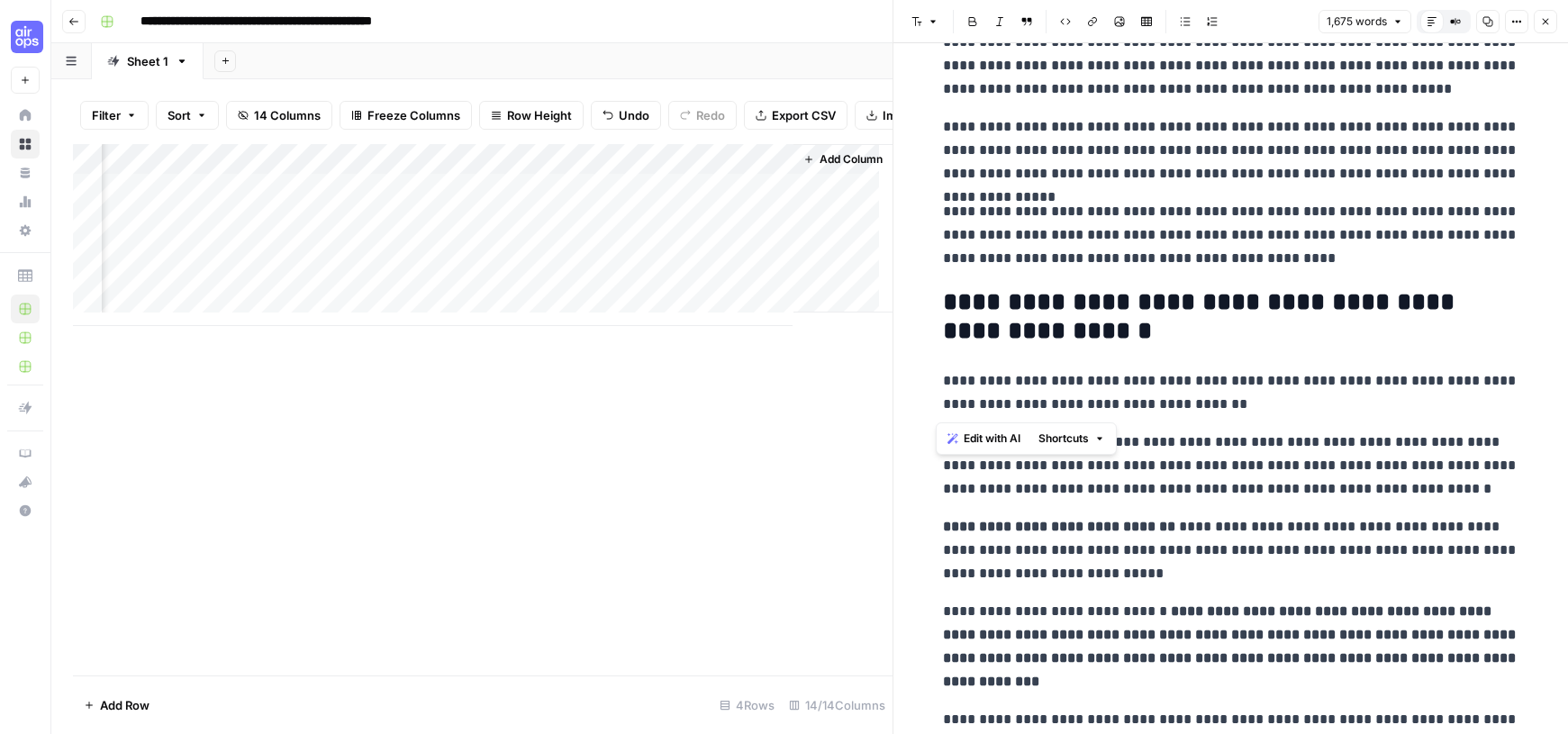 drag, startPoint x: 1209, startPoint y: 399, endPoint x: 924, endPoint y: 382, distance: 285.50657 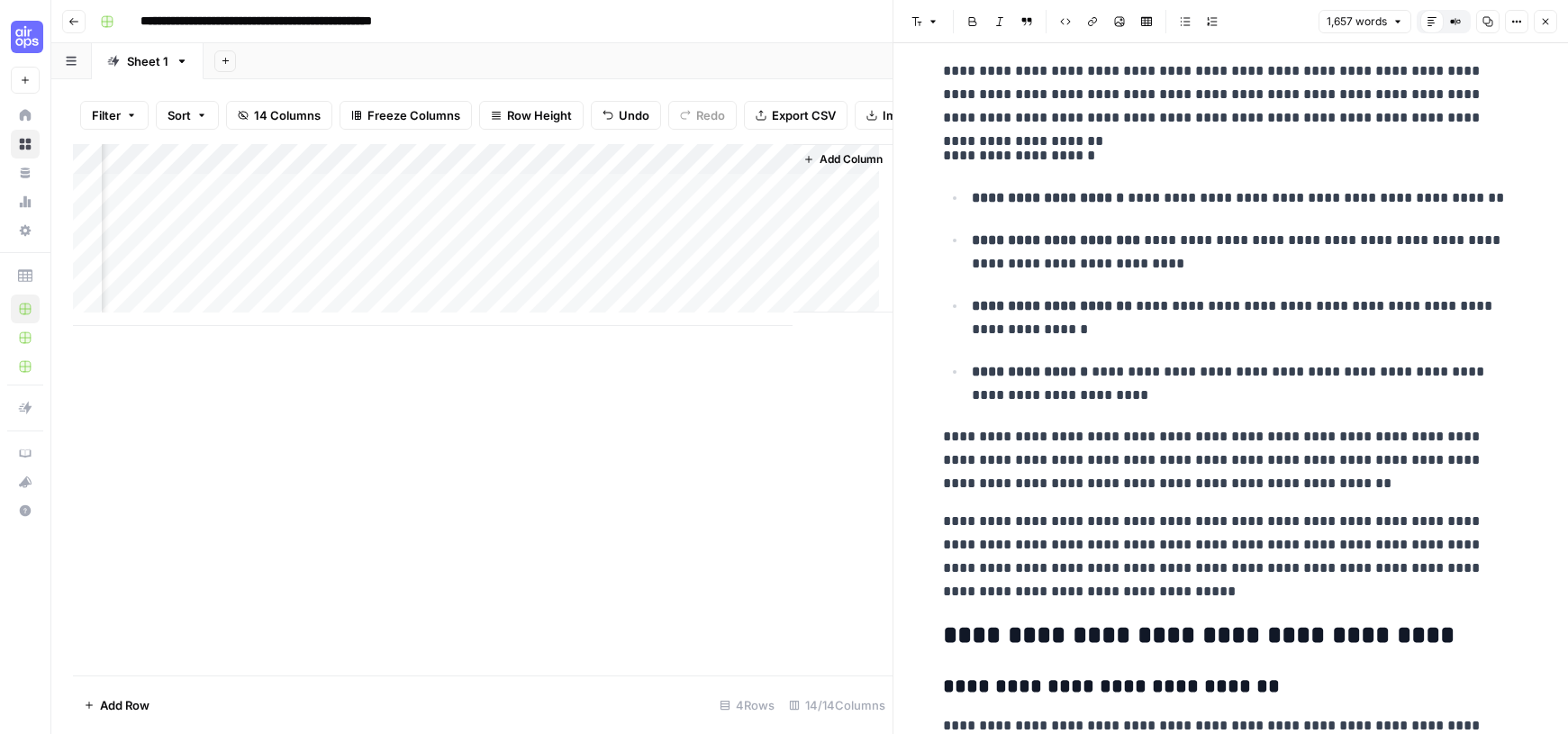 scroll, scrollTop: 968, scrollLeft: 0, axis: vertical 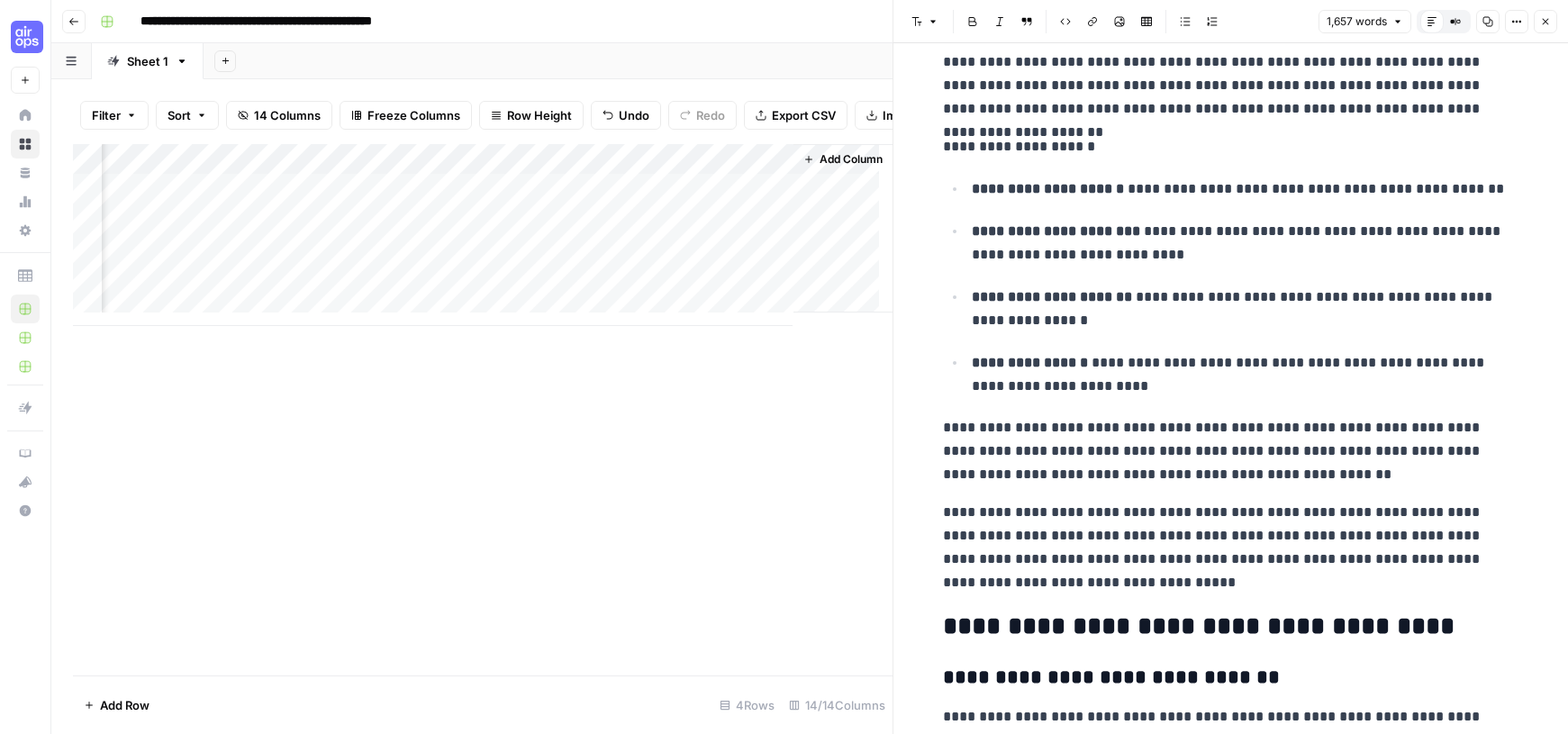 click on "**********" at bounding box center (1224, 451) 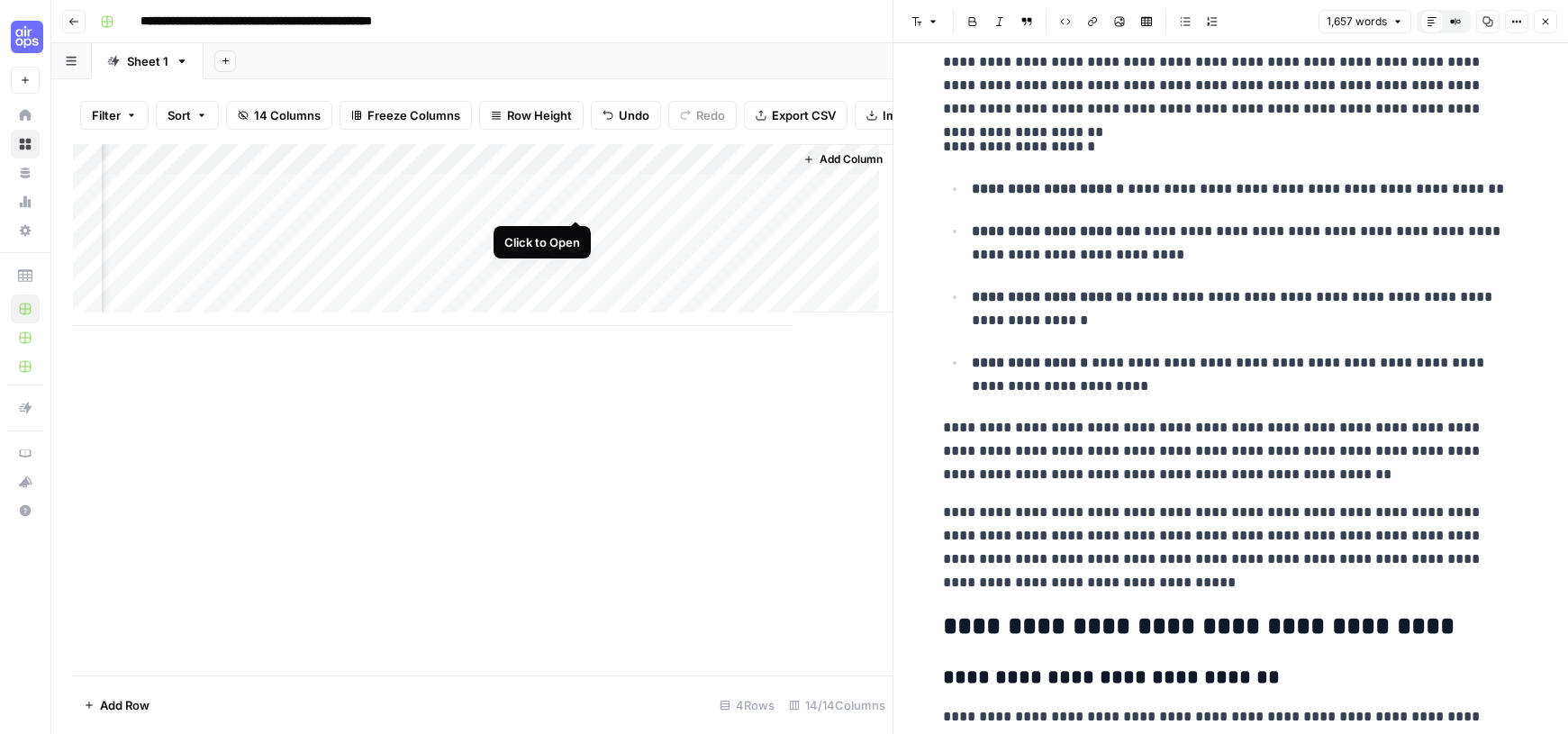 click on "Add Column" at bounding box center [483, 235] 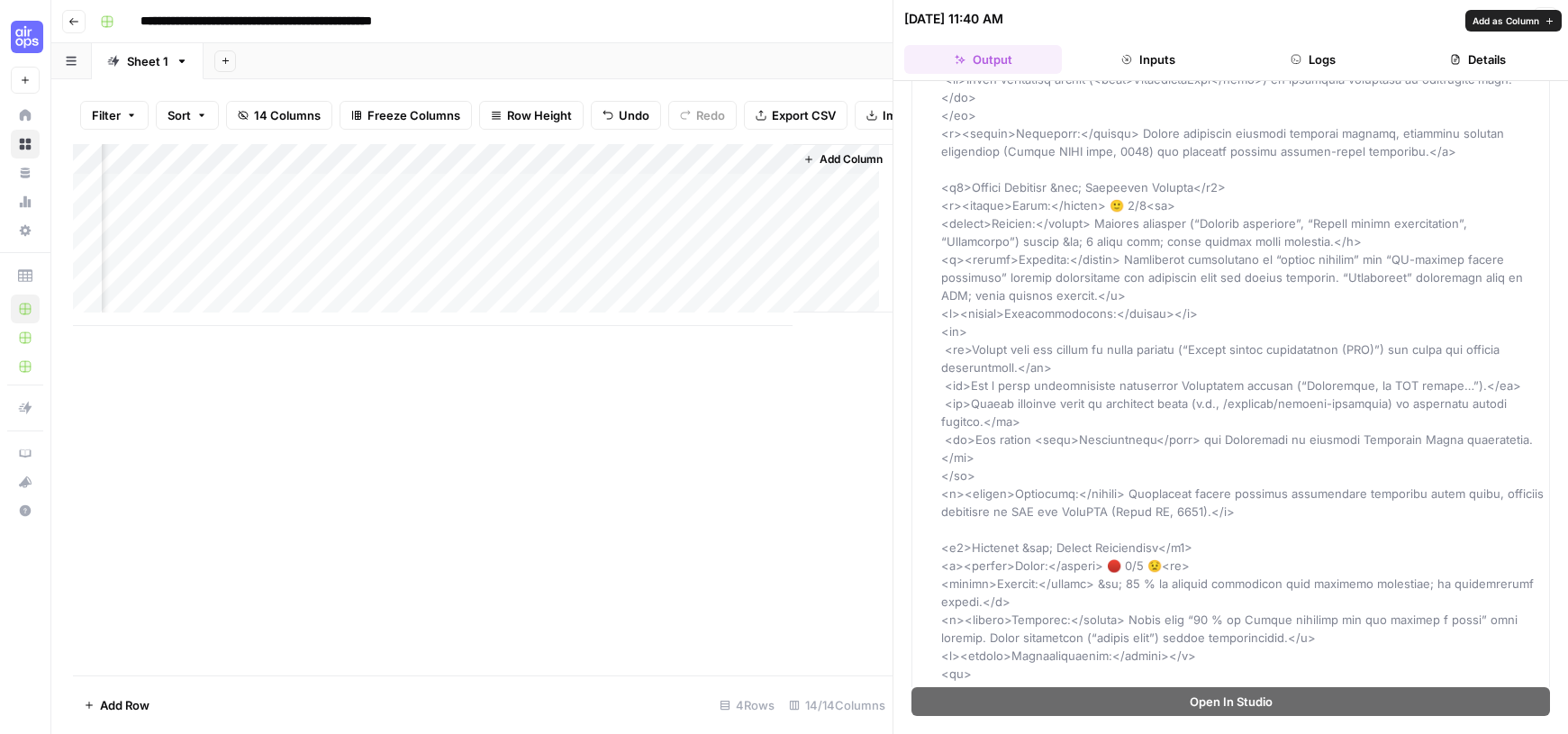 scroll, scrollTop: 3944, scrollLeft: 0, axis: vertical 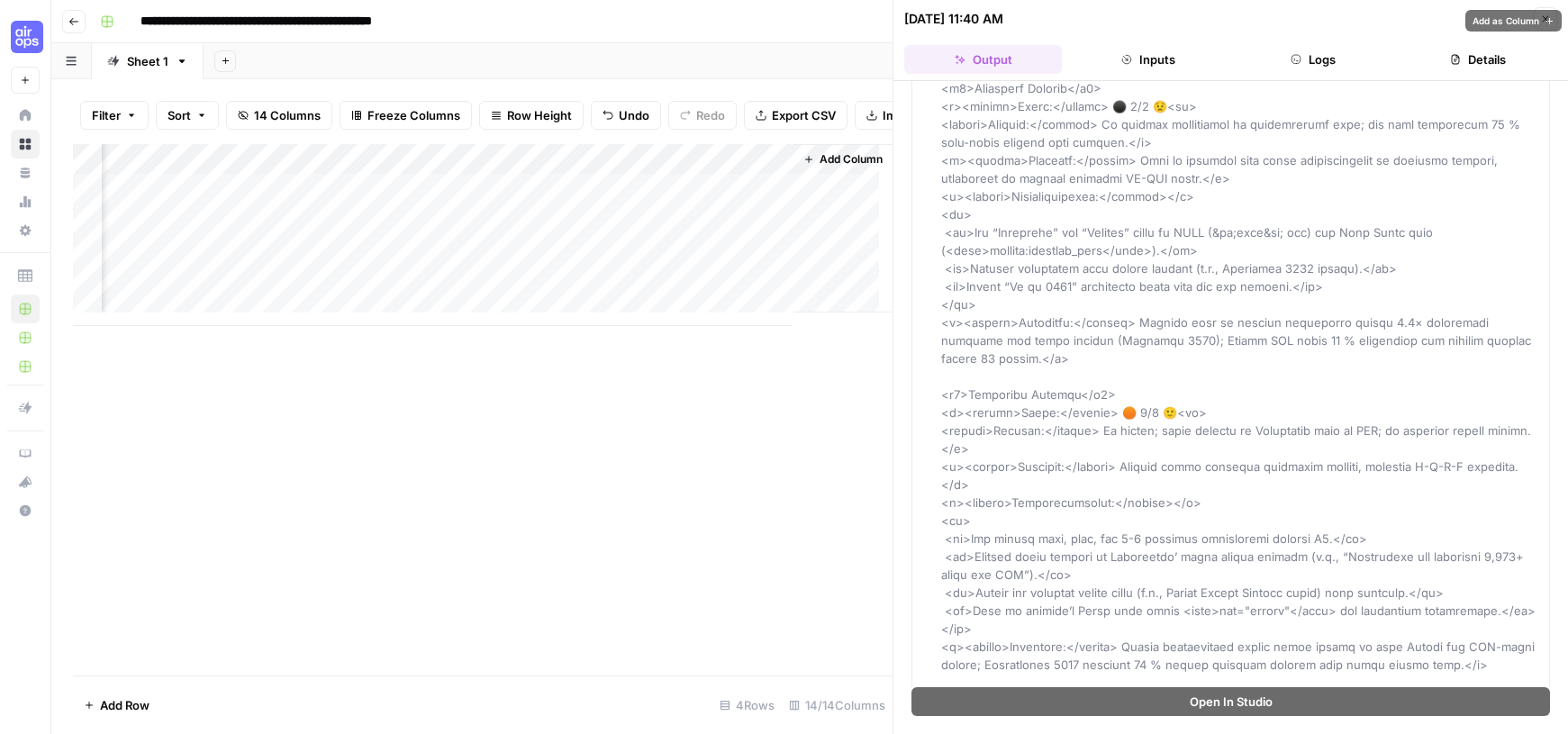 click on "Brief" at bounding box center (1242, -1551) 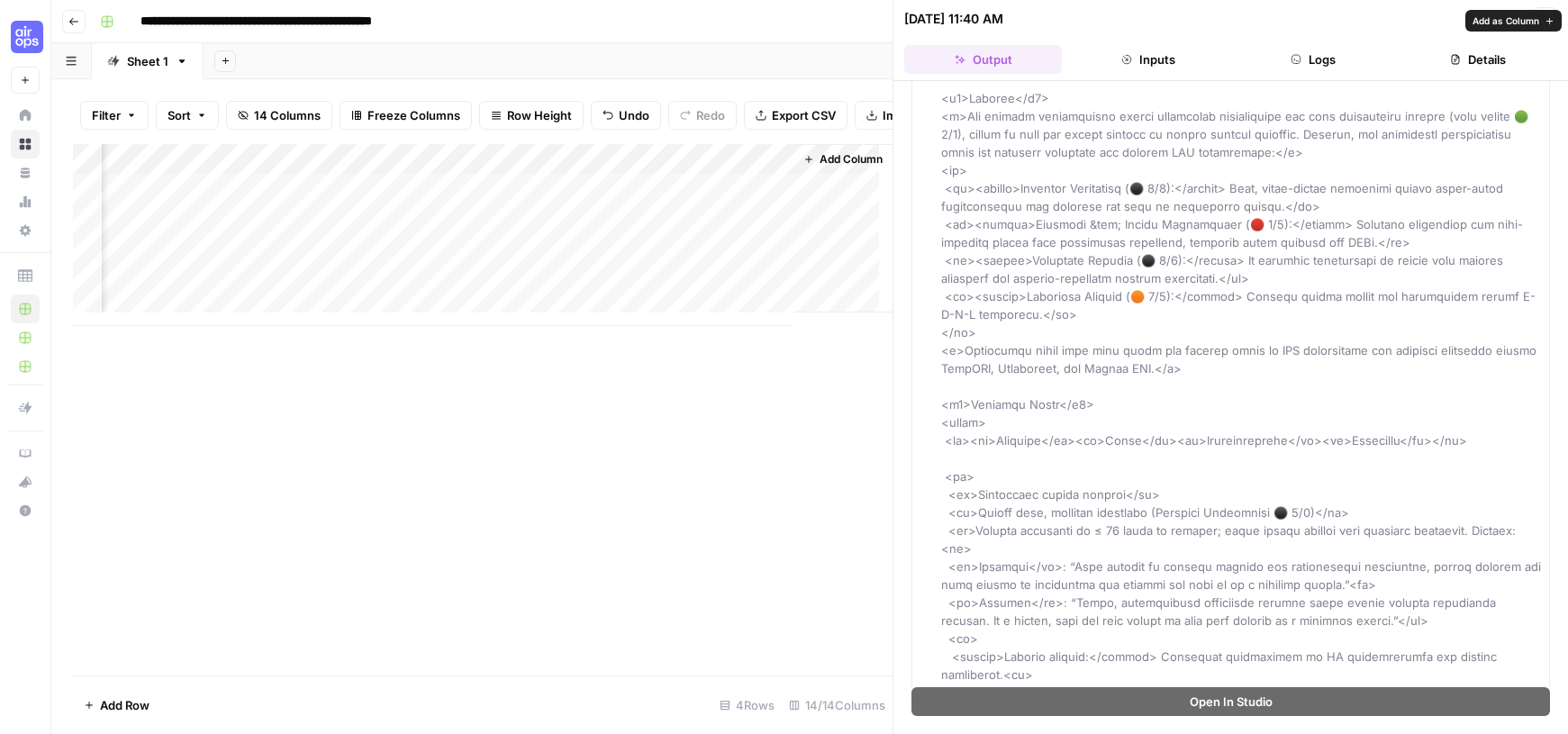 scroll, scrollTop: 0, scrollLeft: 0, axis: both 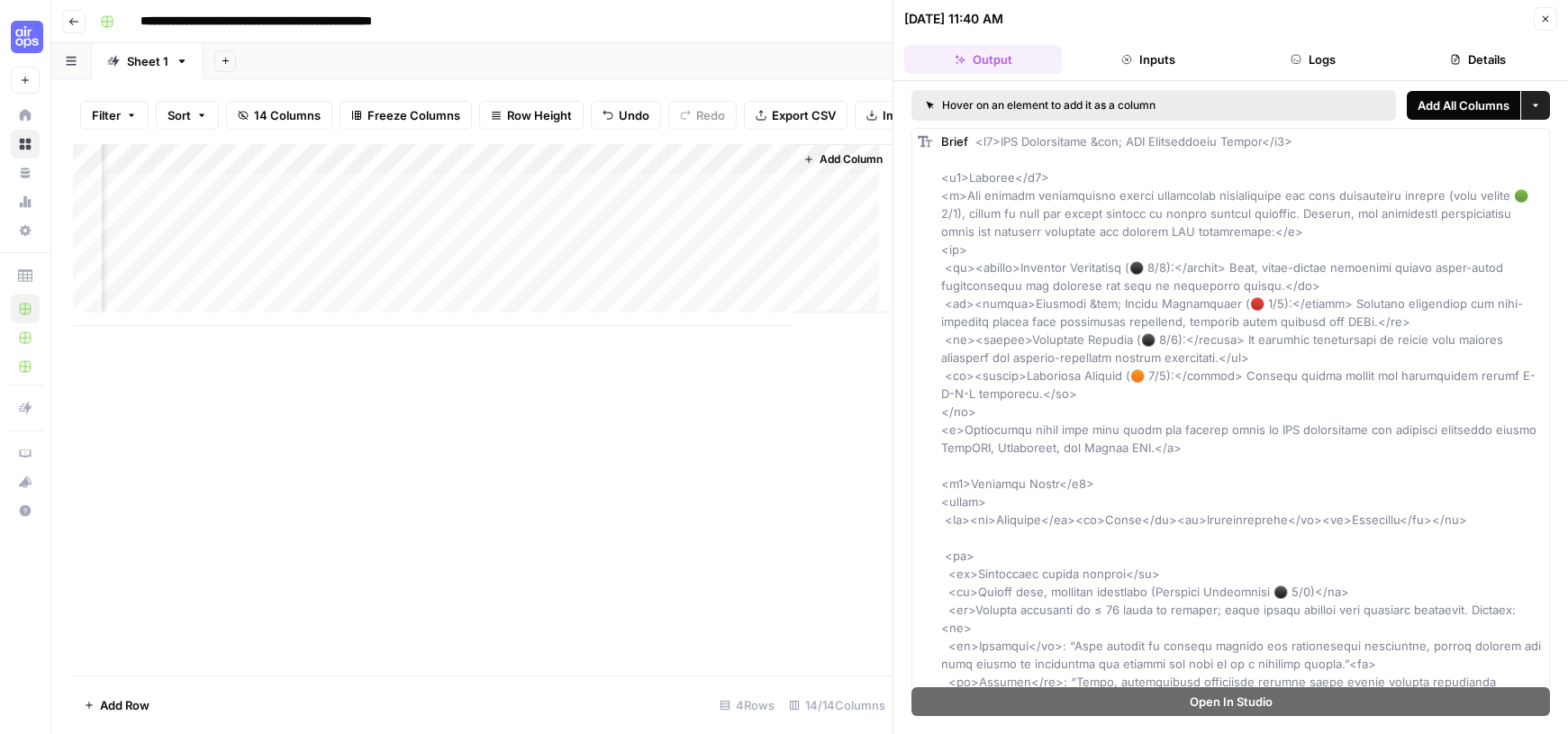 click on "Add All Columns" at bounding box center (1464, 105) 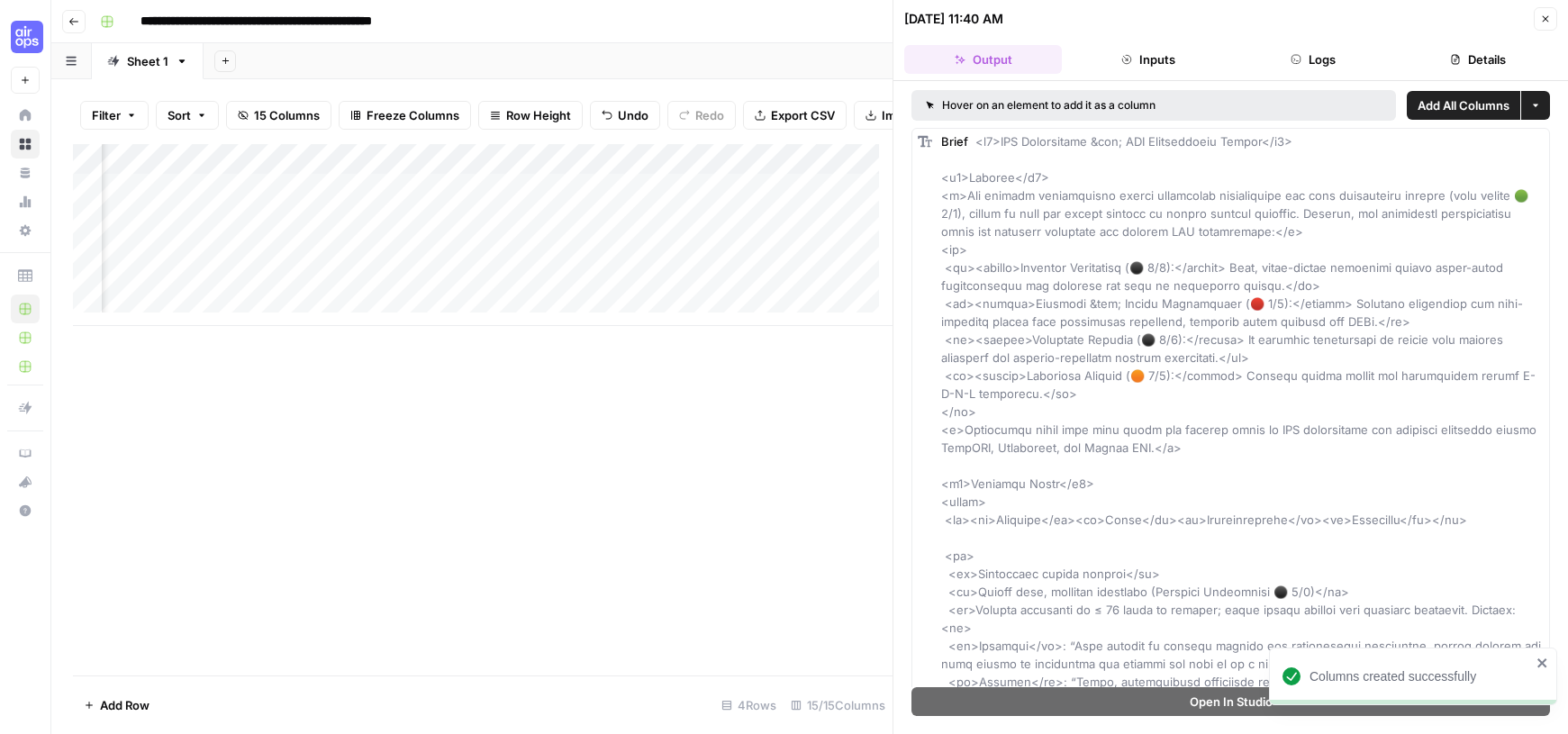 scroll, scrollTop: 0, scrollLeft: 1628, axis: horizontal 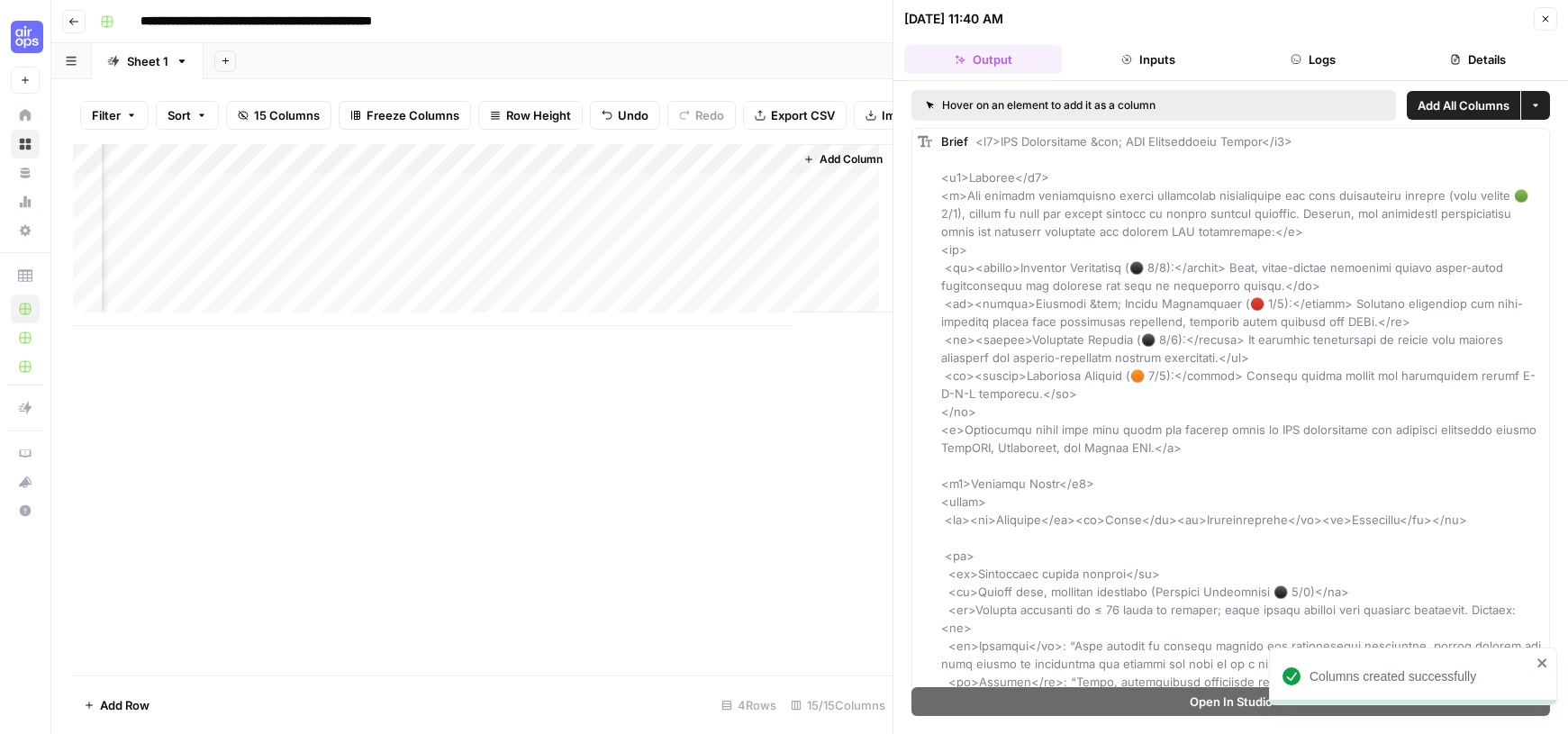 click on "Add Column" at bounding box center [483, 235] 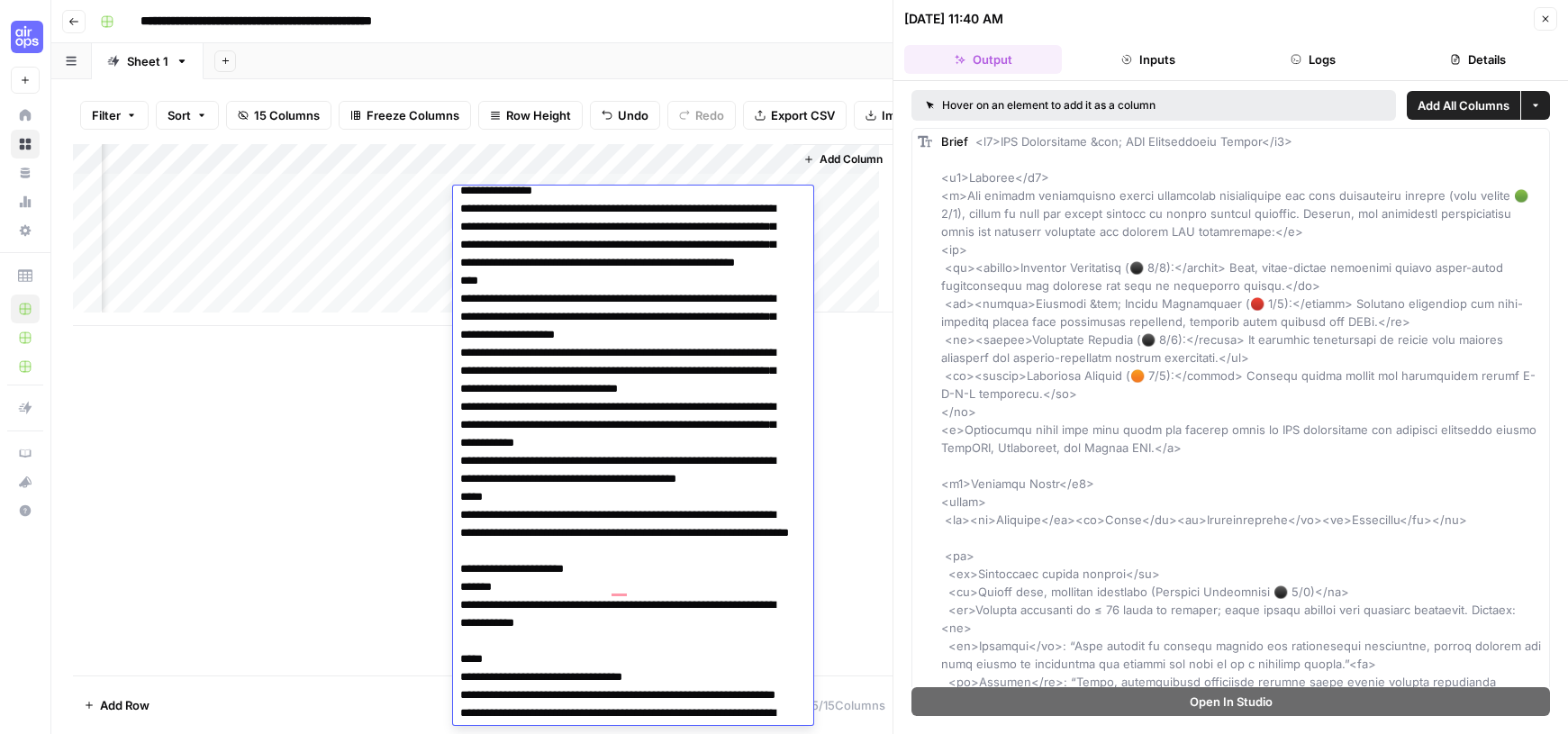 scroll, scrollTop: 0, scrollLeft: 0, axis: both 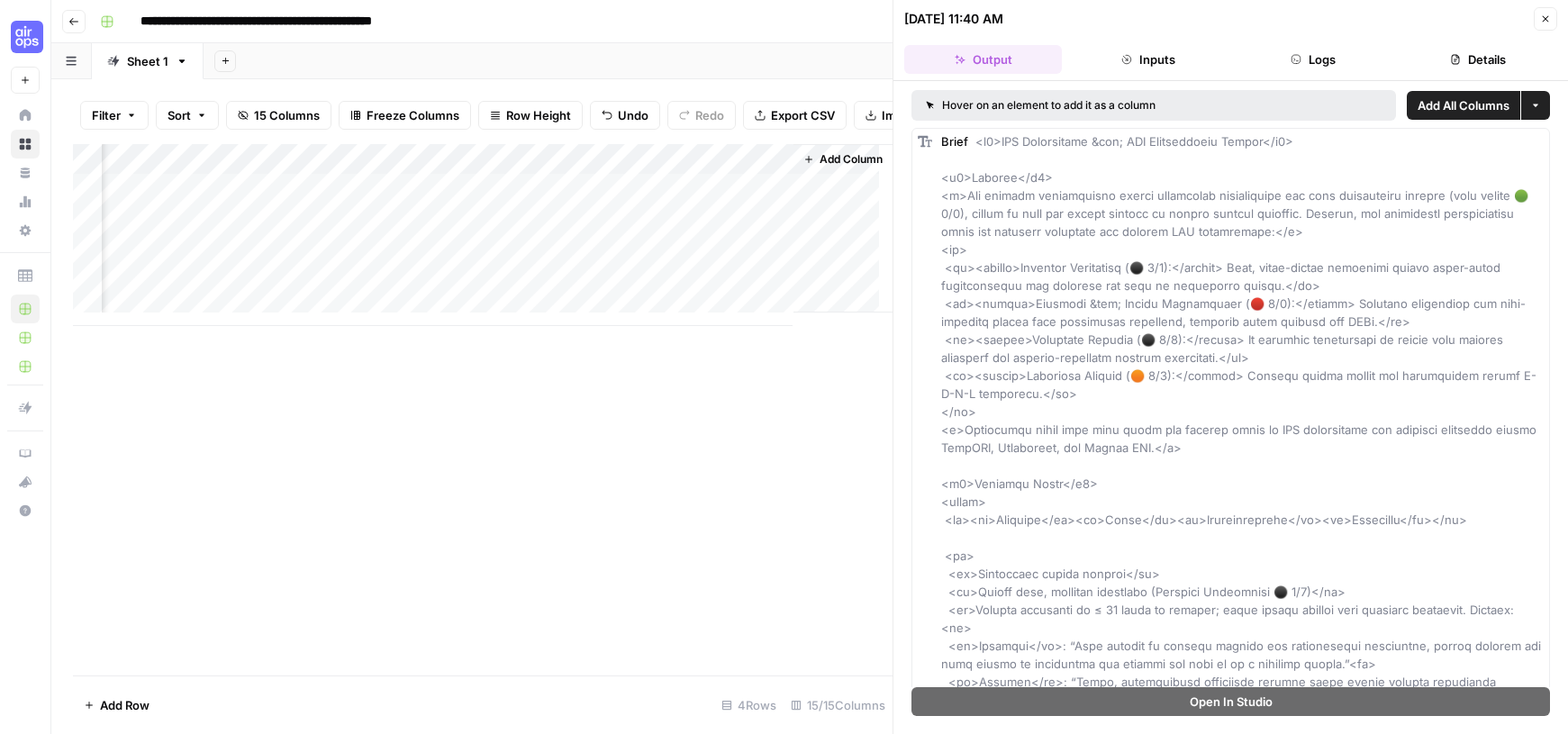 click on "Add Column" at bounding box center (483, 235) 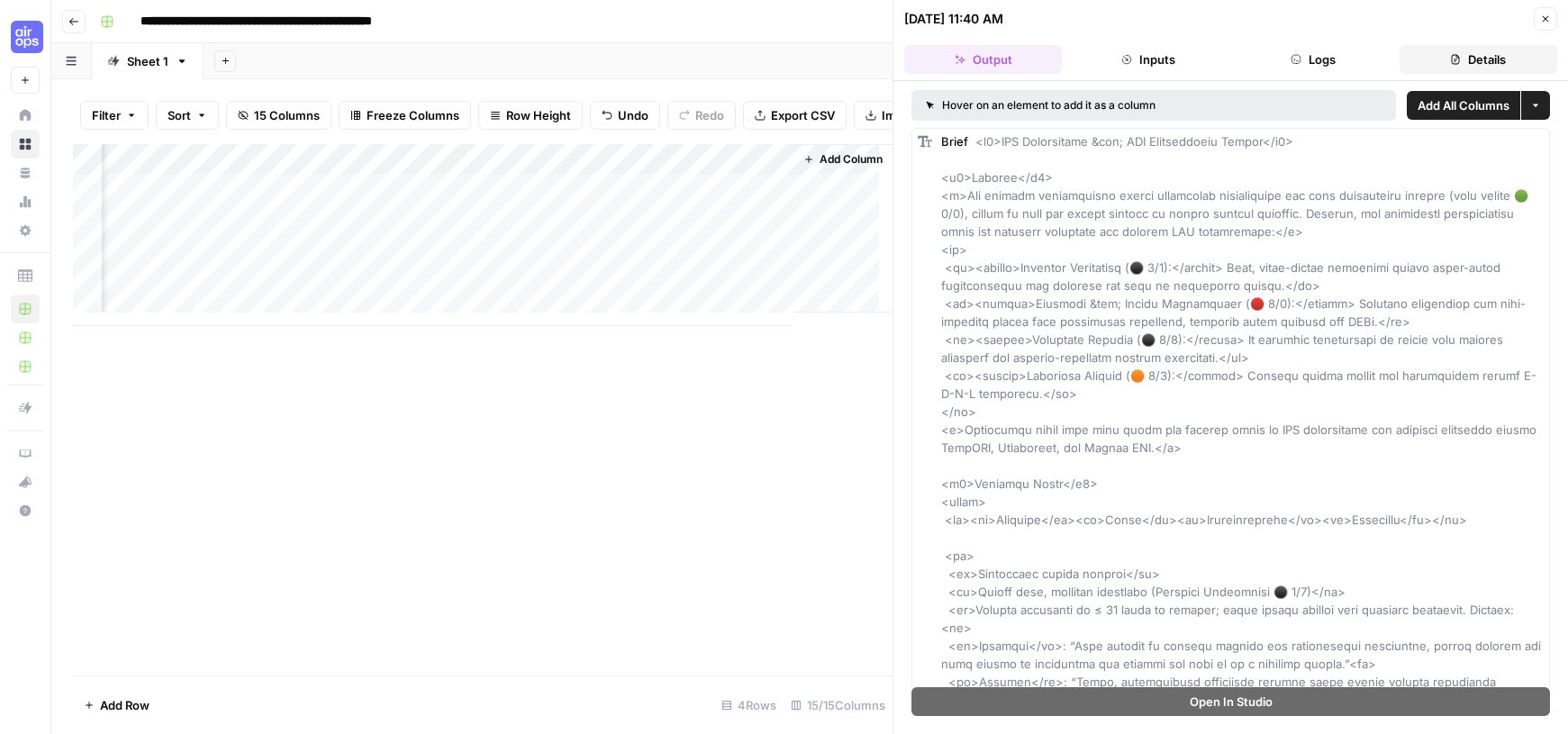 click on "Details" at bounding box center (1478, 59) 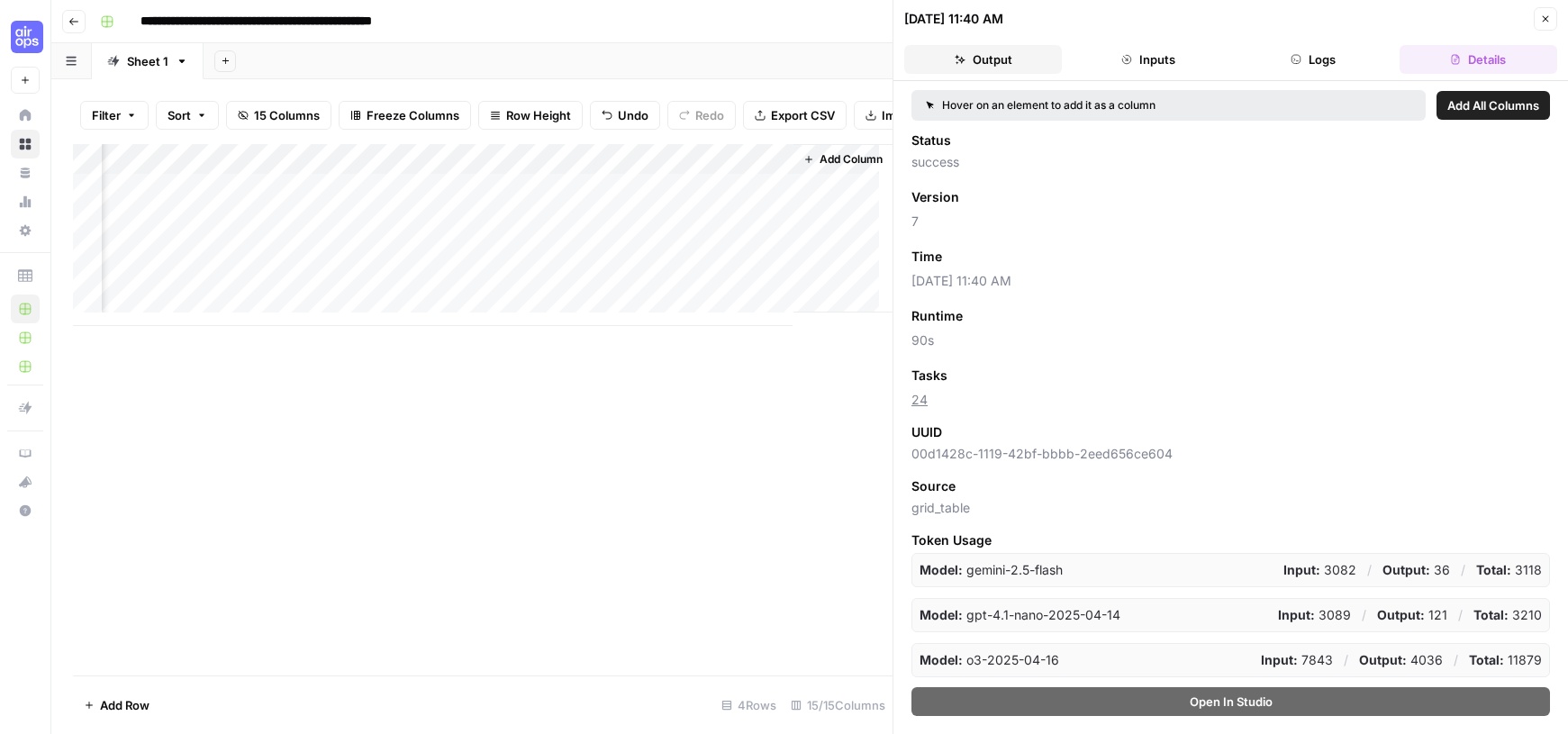 click on "Output" at bounding box center (983, 59) 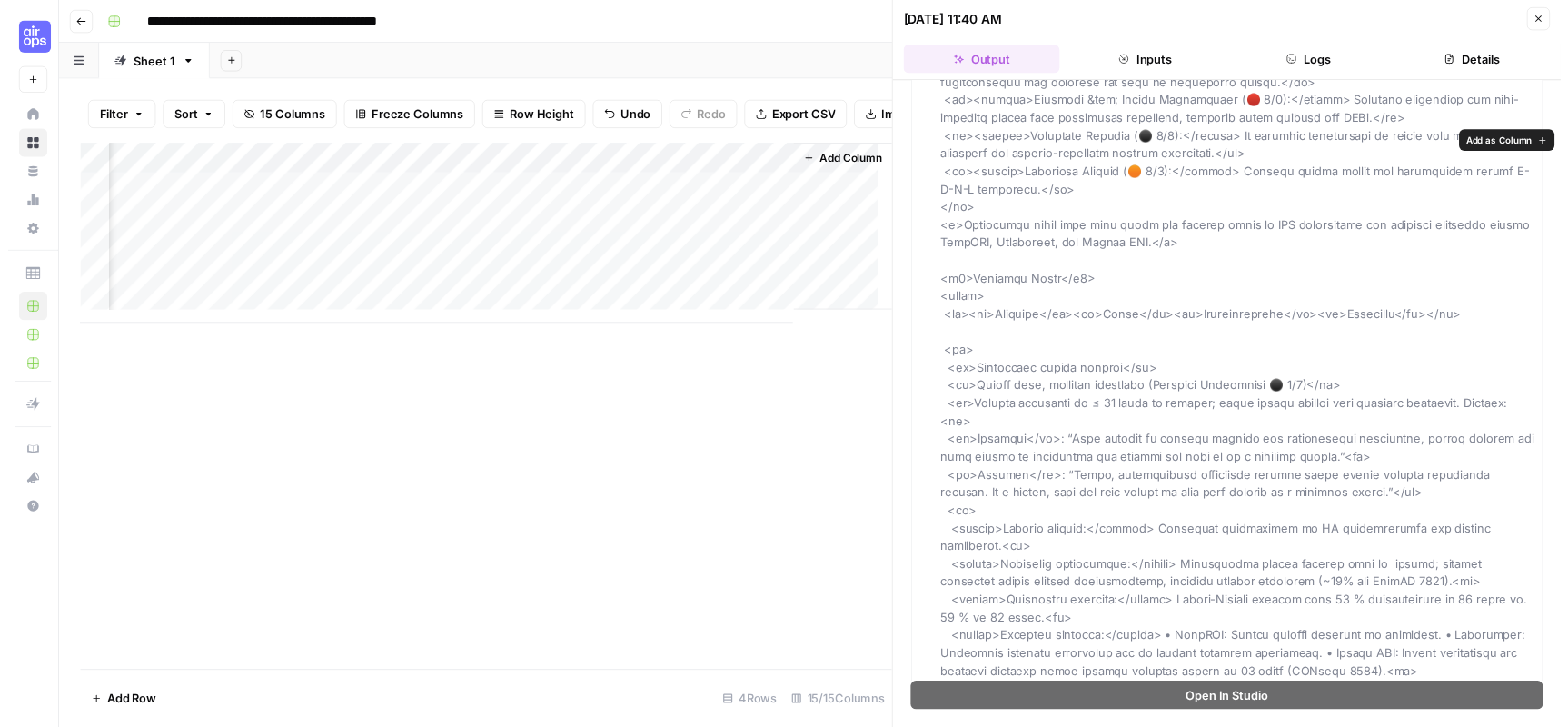 scroll, scrollTop: 0, scrollLeft: 0, axis: both 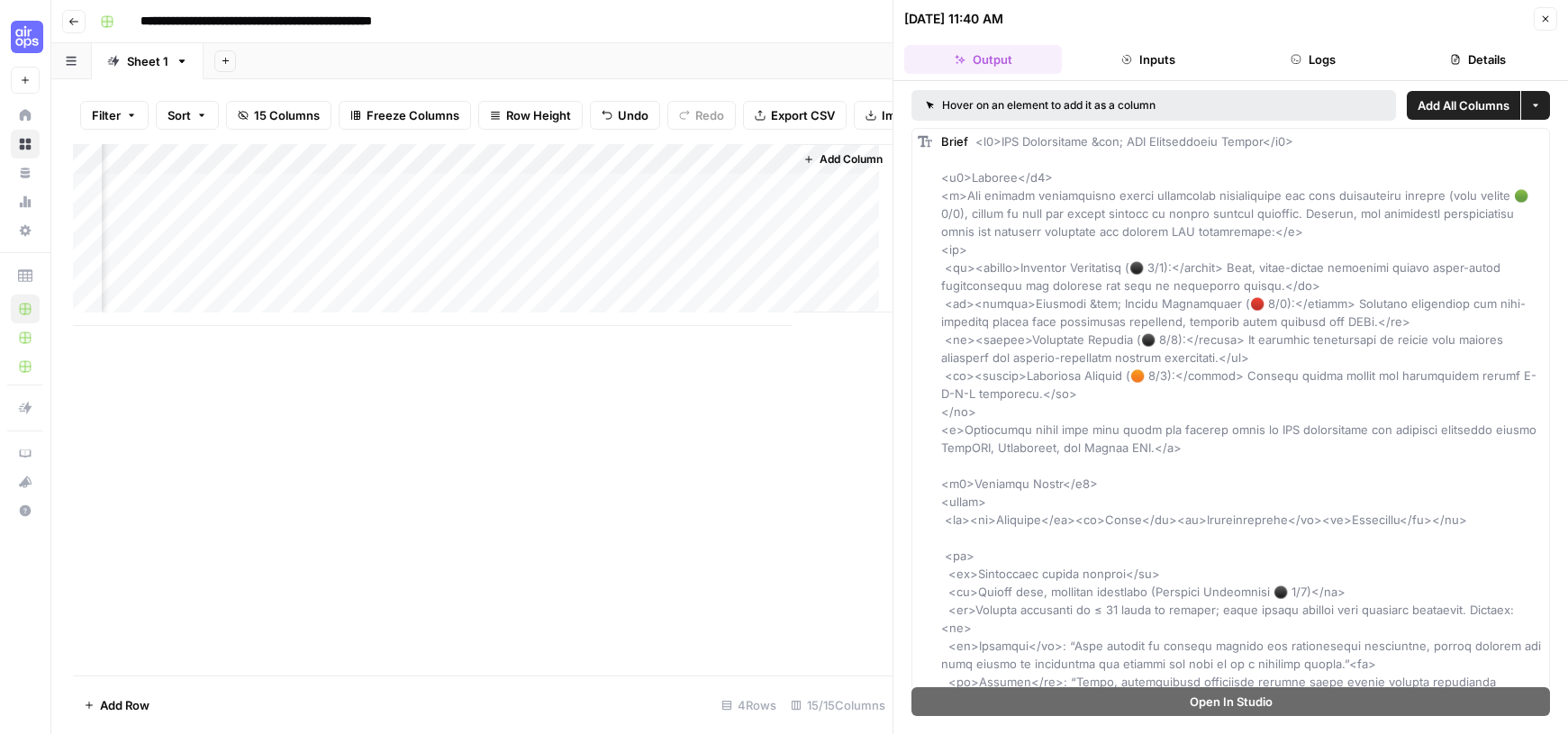 click on "Add Column" at bounding box center (483, 235) 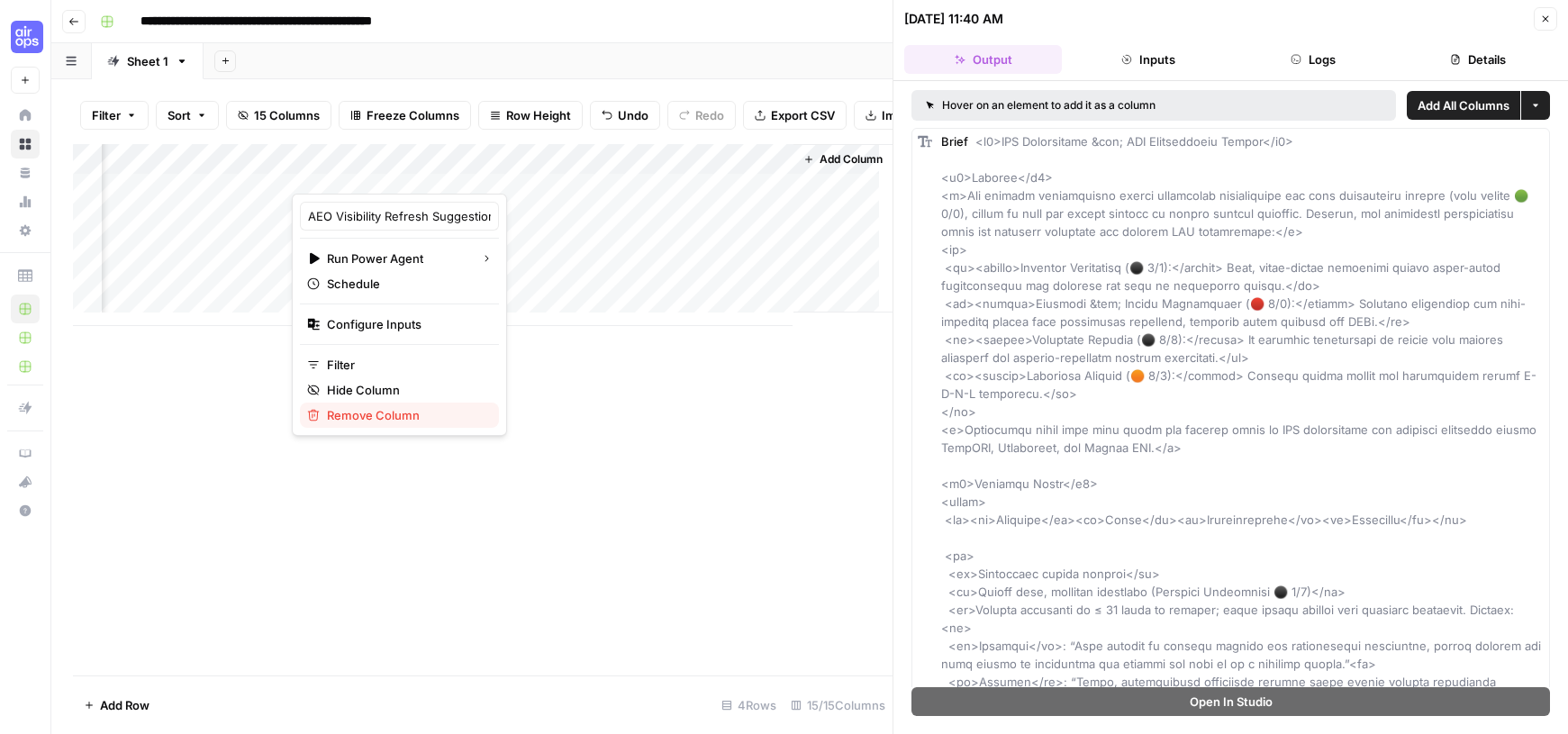 click on "Remove Column" at bounding box center (373, 415) 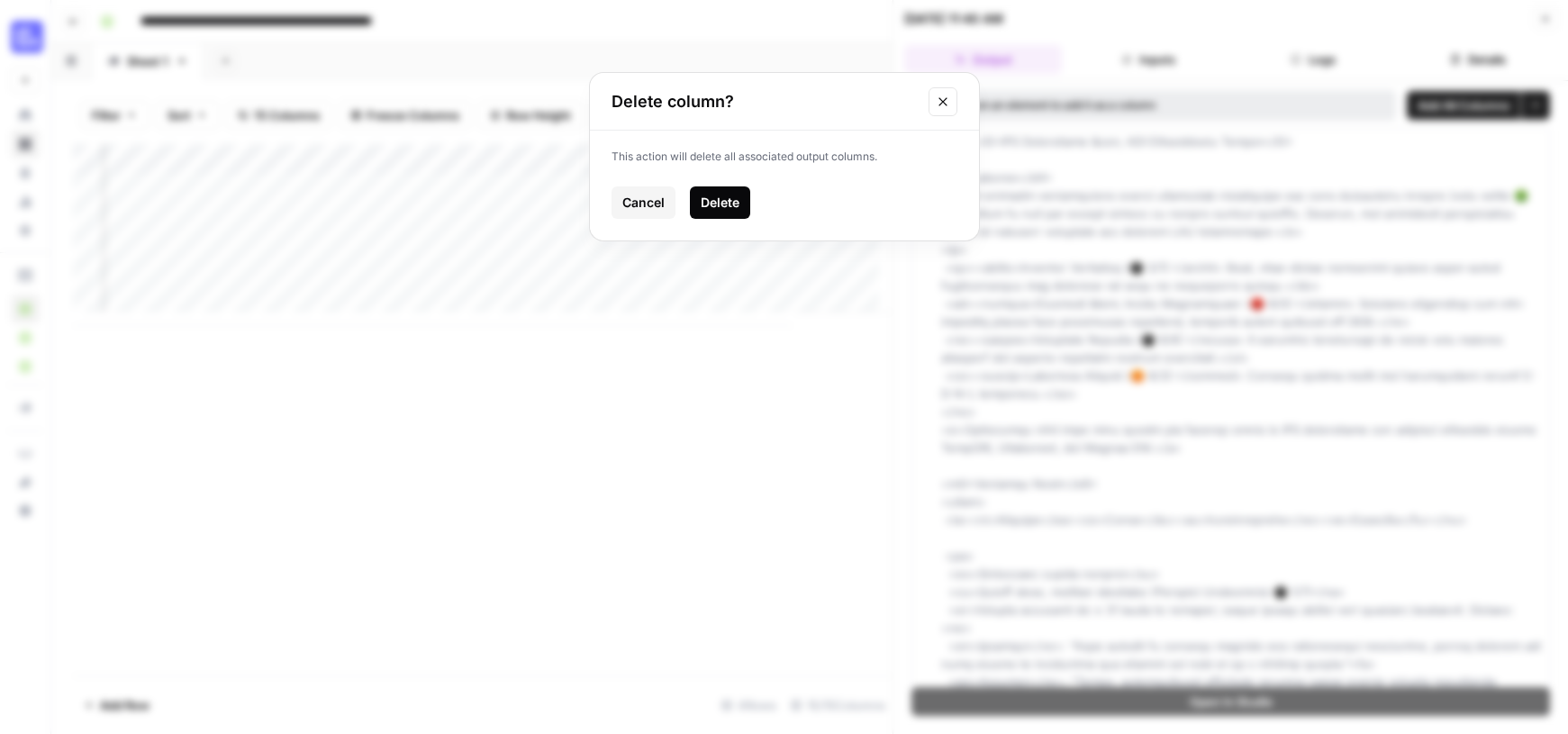 click on "Delete" at bounding box center [720, 203] 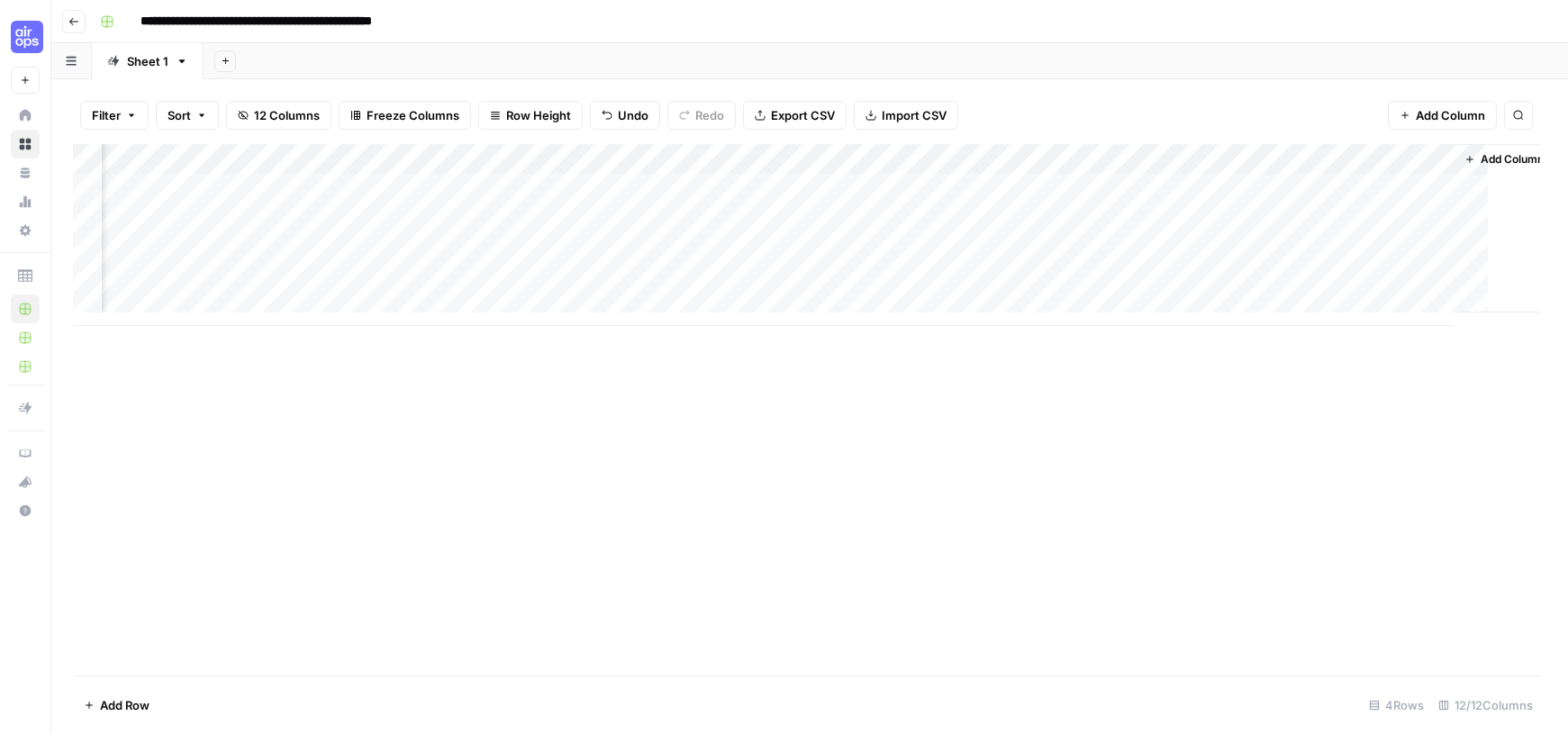 scroll, scrollTop: 0, scrollLeft: 594, axis: horizontal 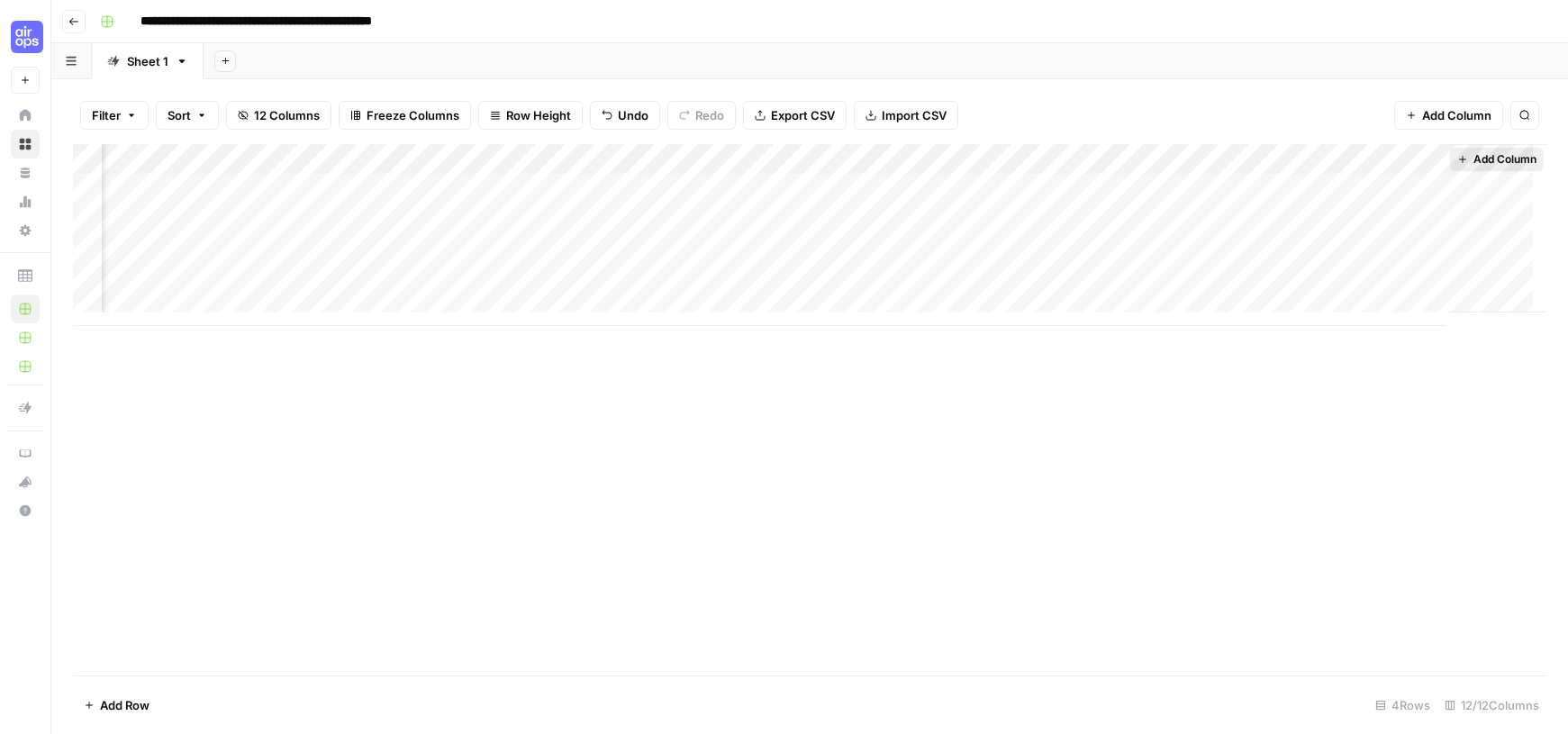 click on "Add Column" at bounding box center [1505, 159] 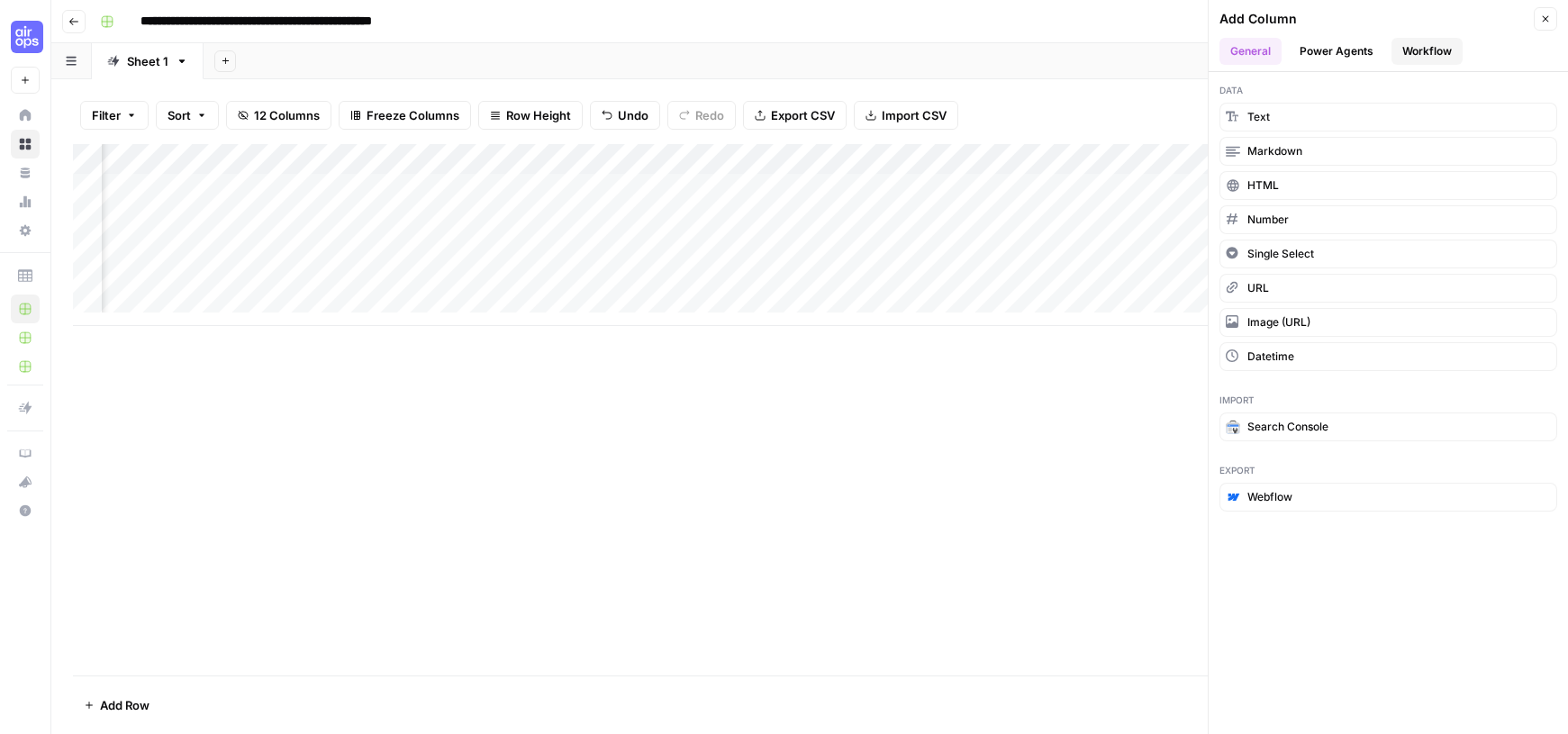 click on "Workflow" at bounding box center (1427, 51) 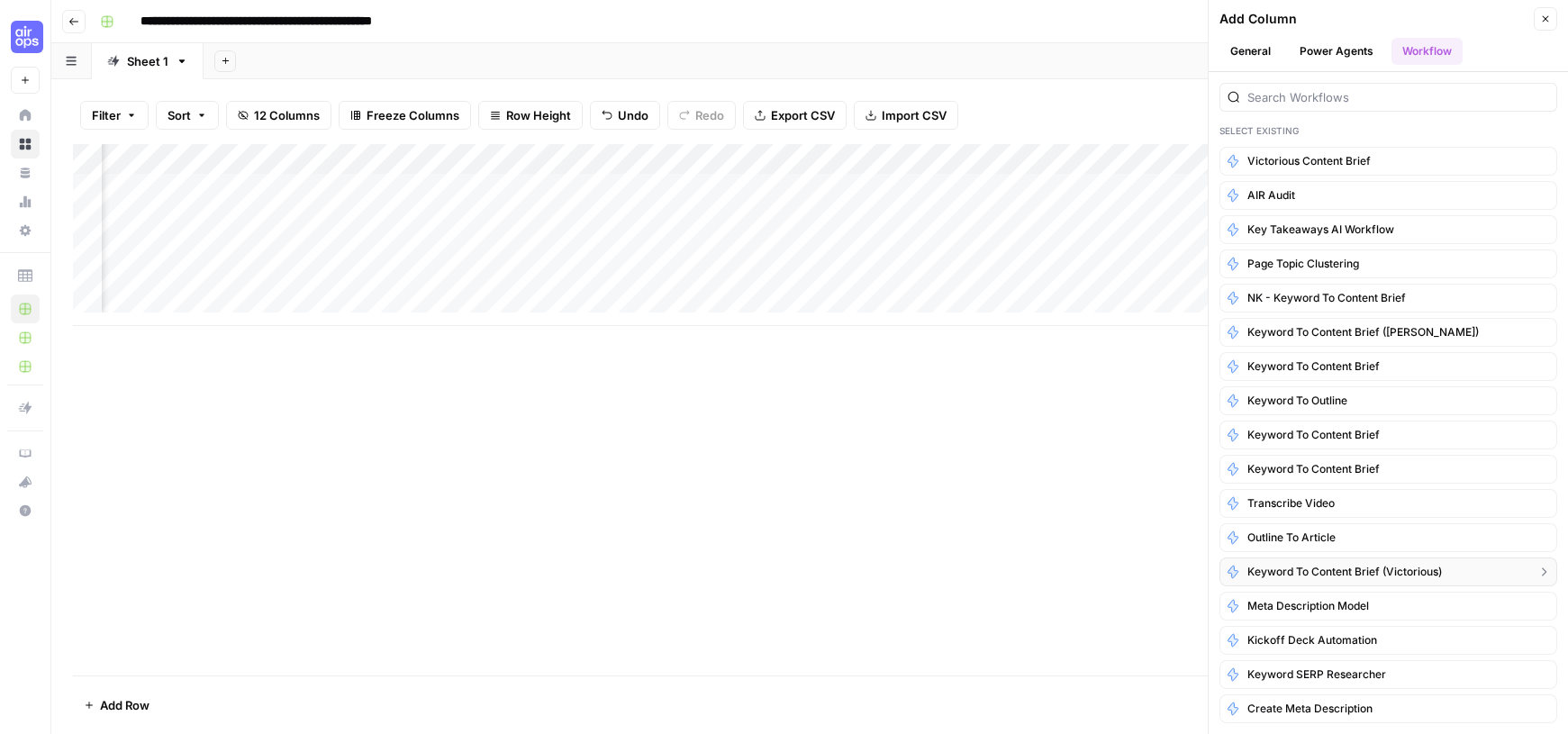 scroll, scrollTop: 0, scrollLeft: 0, axis: both 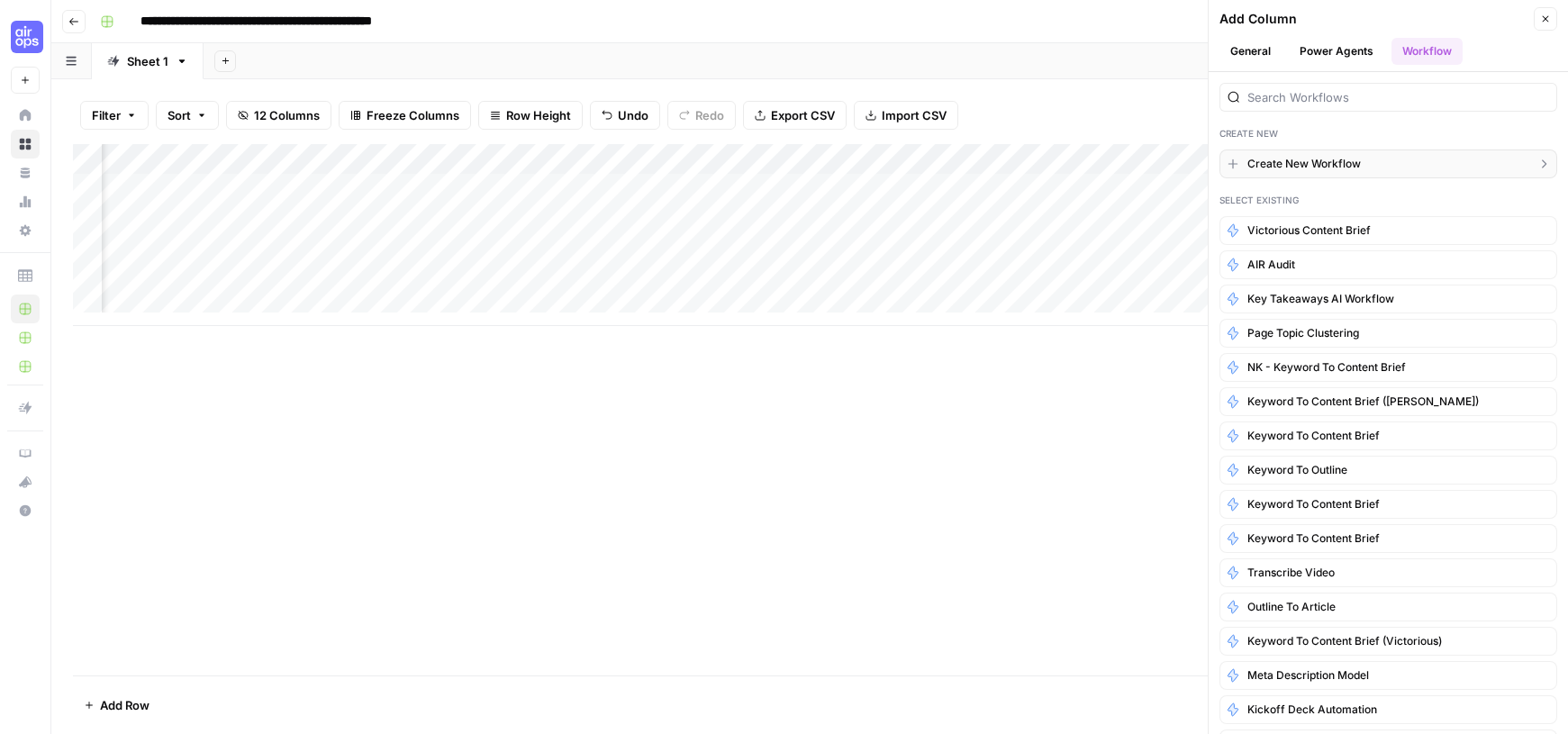 click on "Create New Workflow" at bounding box center (1388, 164) 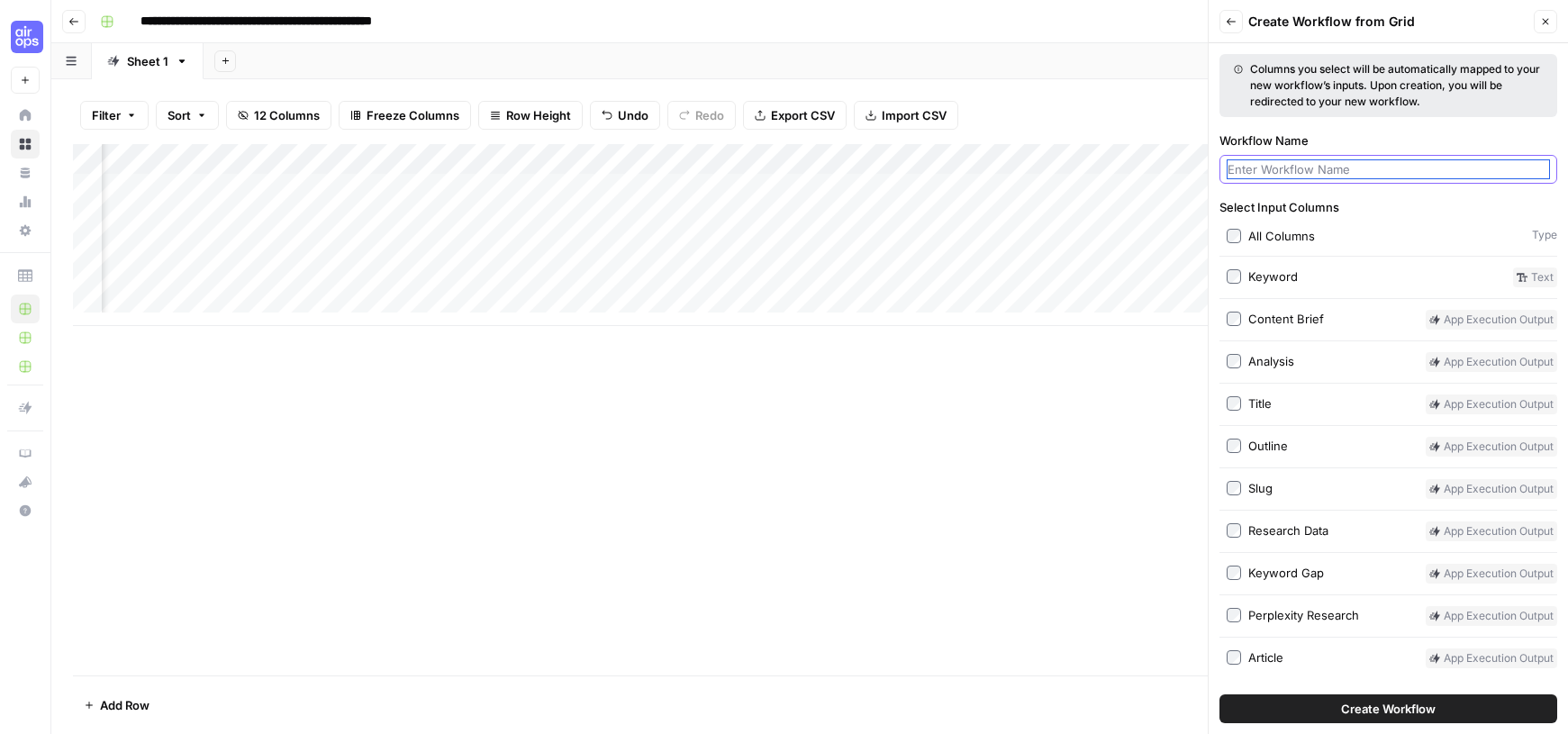 click on "Workflow Name" at bounding box center (1388, 169) 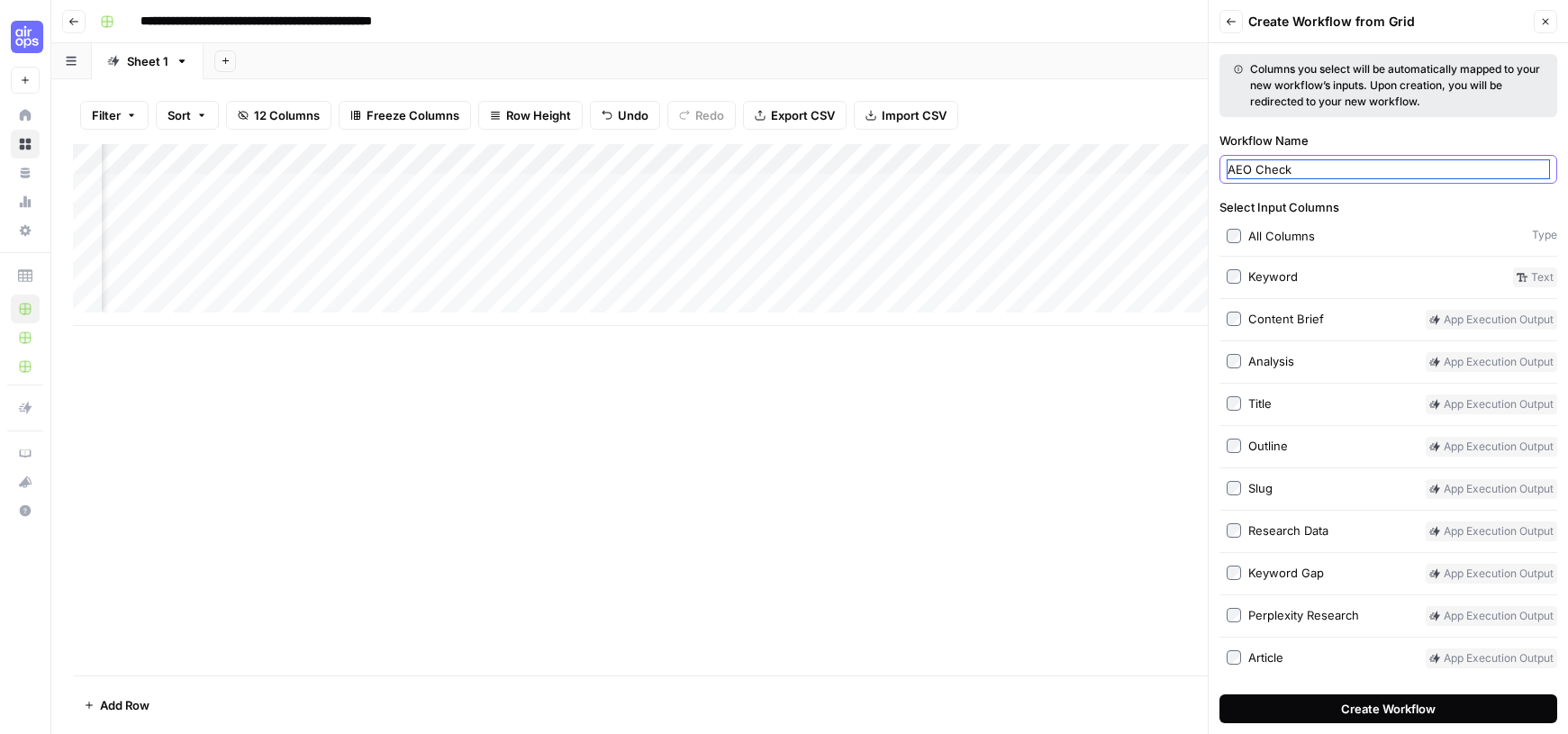 type on "AEO Check" 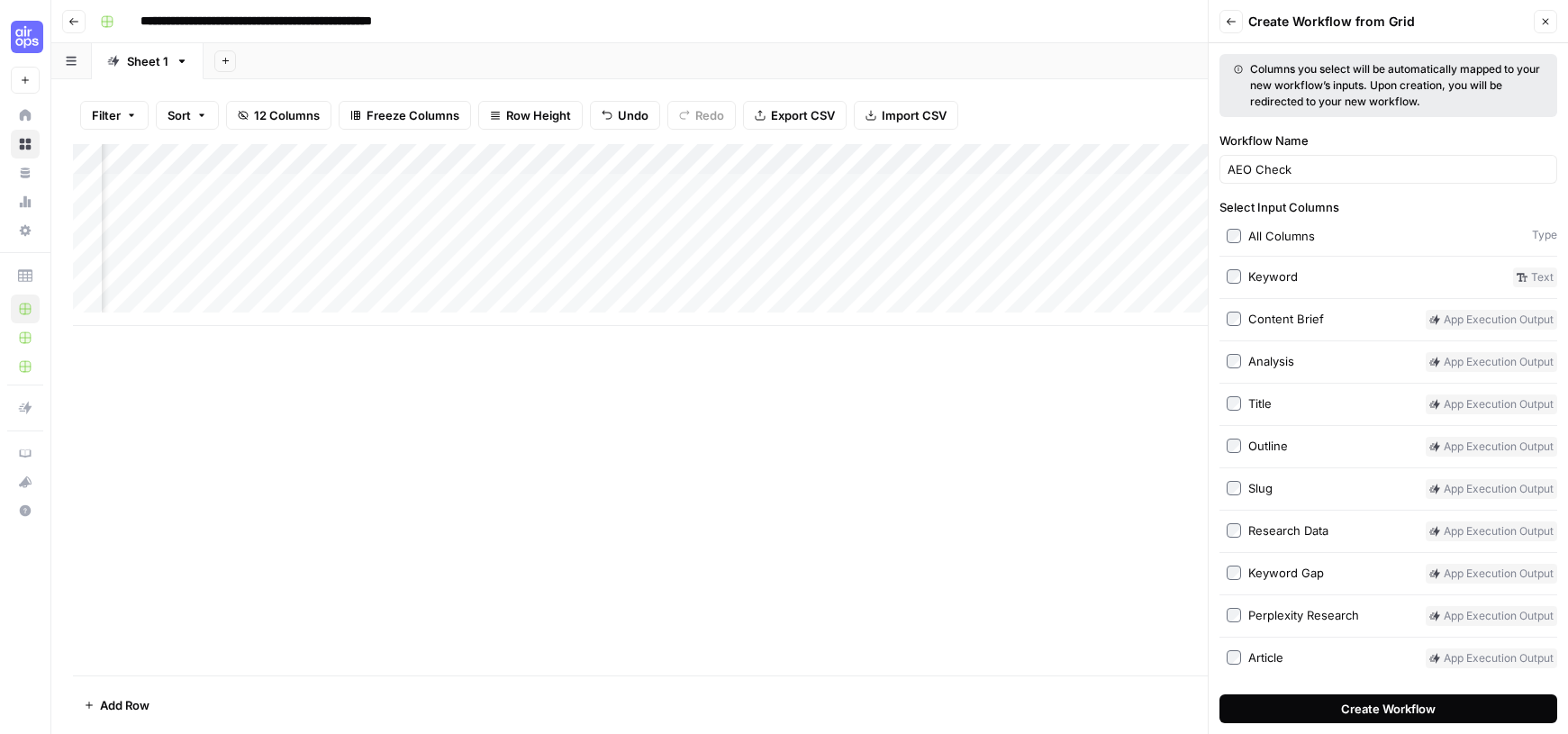 click on "Create Workflow" at bounding box center (1388, 709) 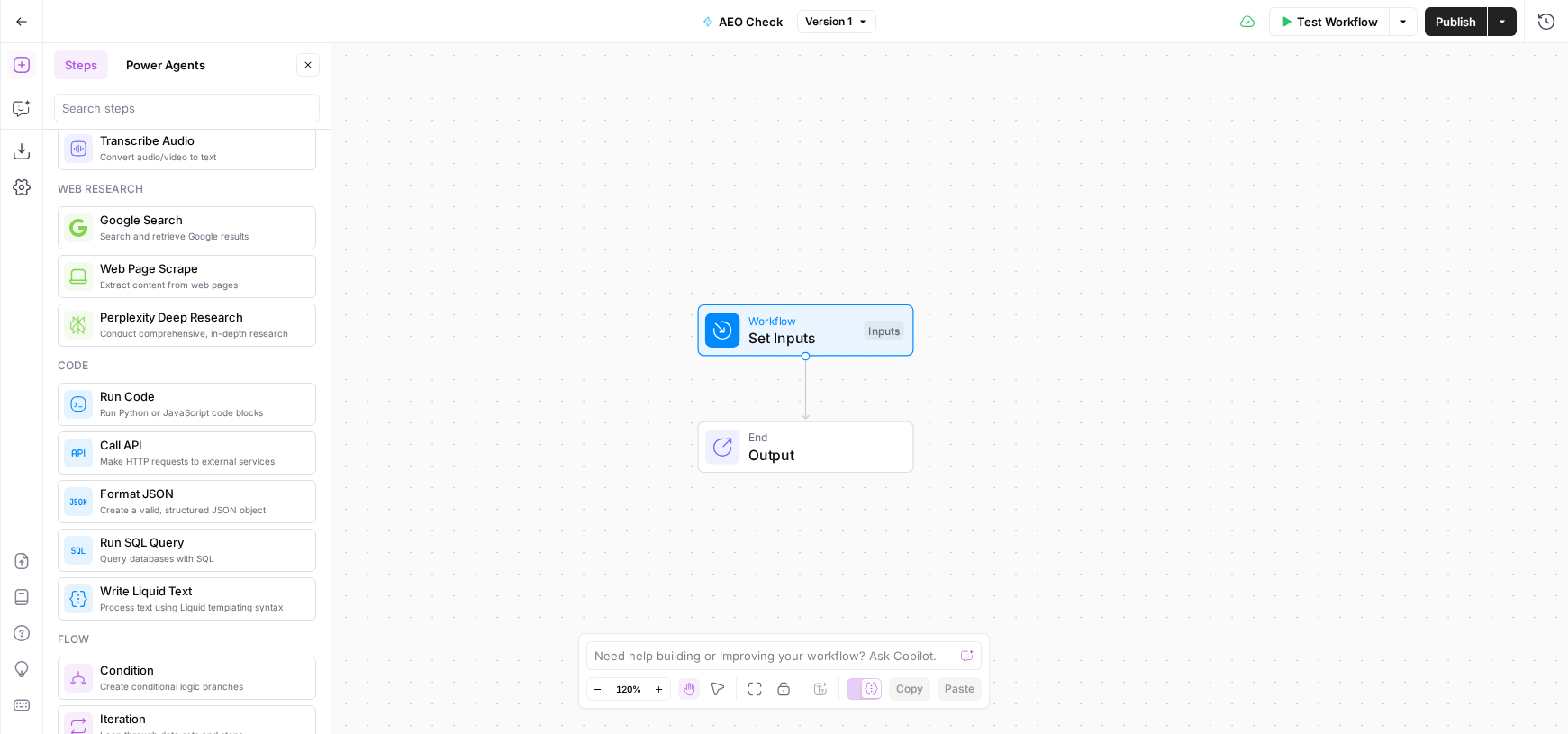 scroll, scrollTop: 0, scrollLeft: 0, axis: both 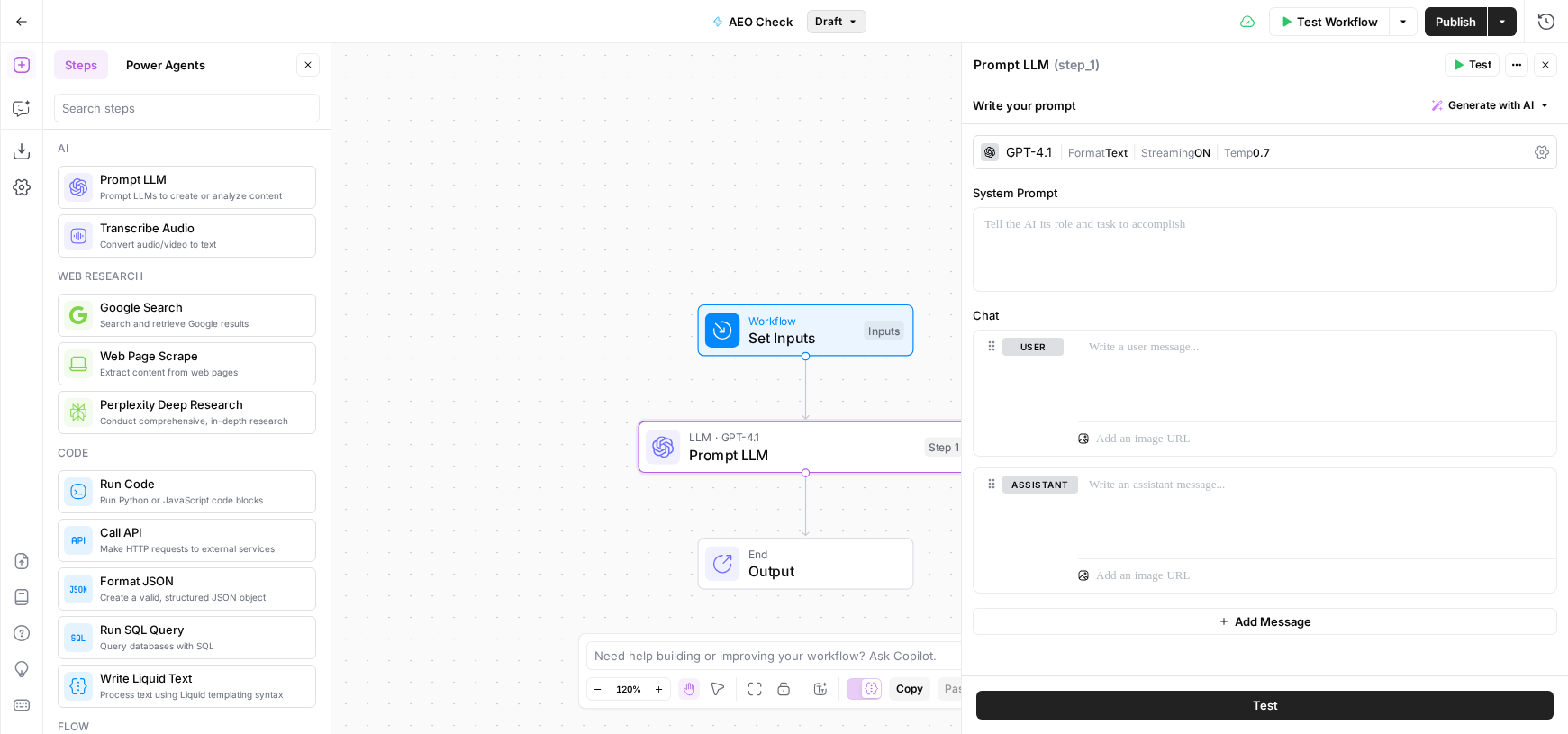 drag, startPoint x: 186, startPoint y: 175, endPoint x: 859, endPoint y: 14, distance: 691.98988 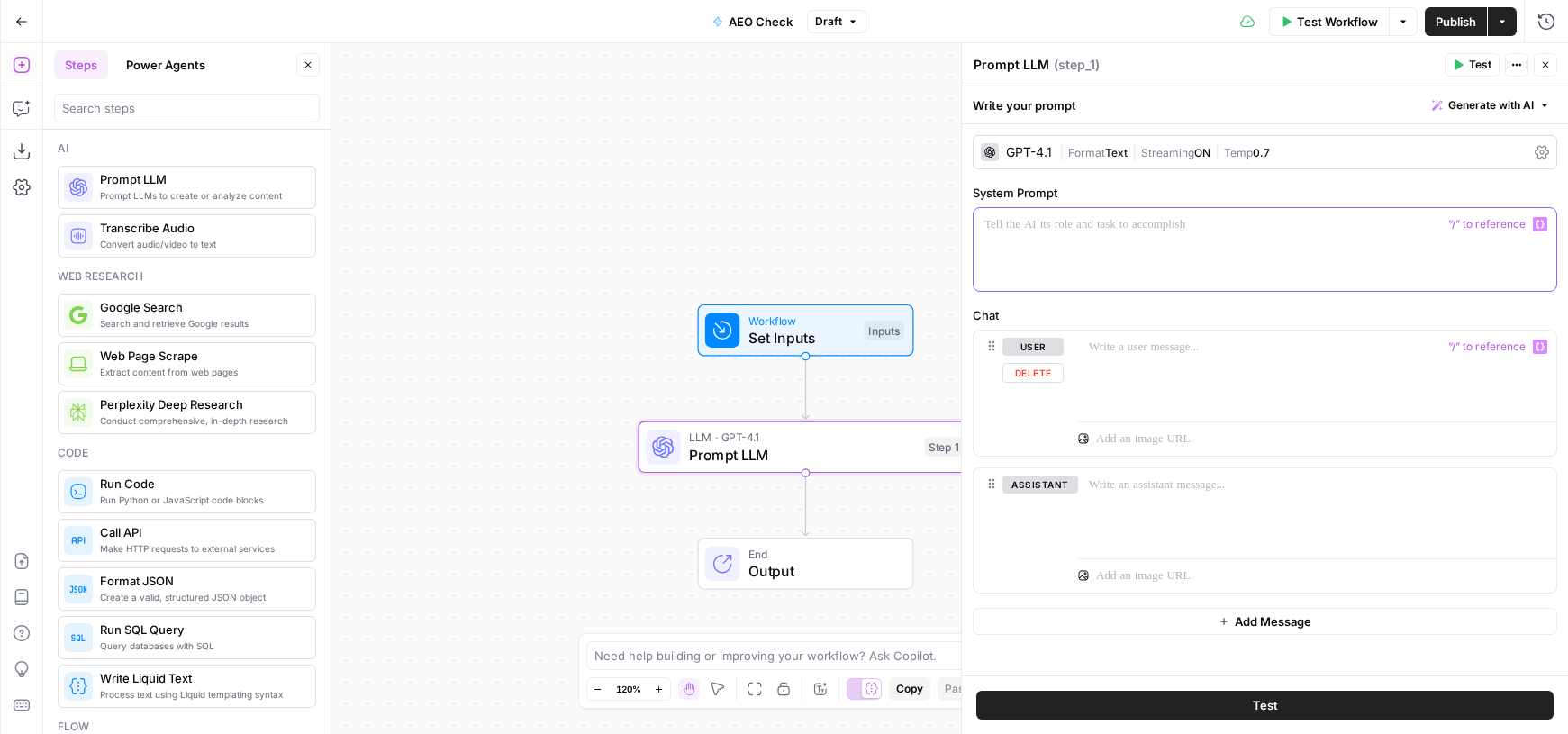 click at bounding box center (1264, 249) 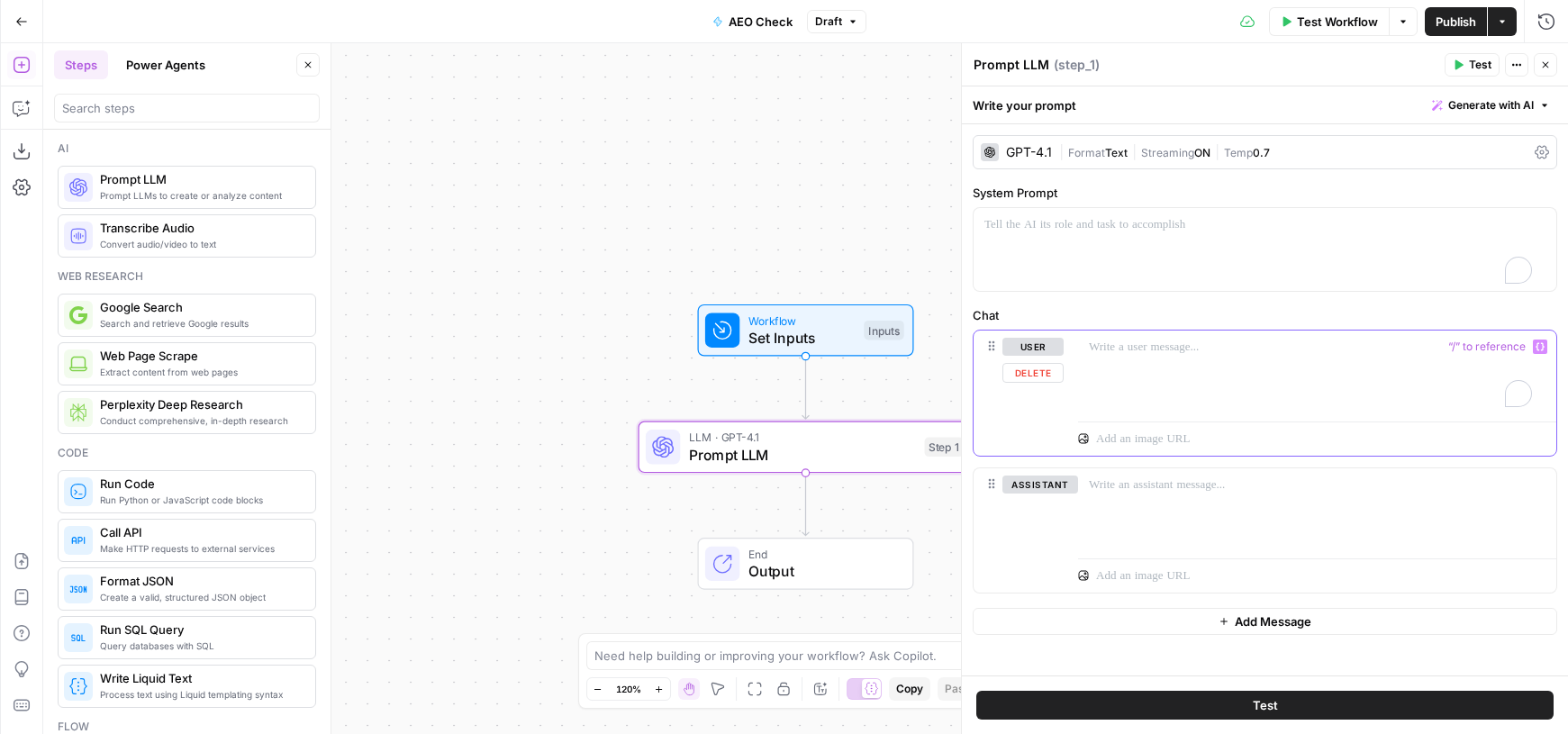 click at bounding box center (1317, 372) 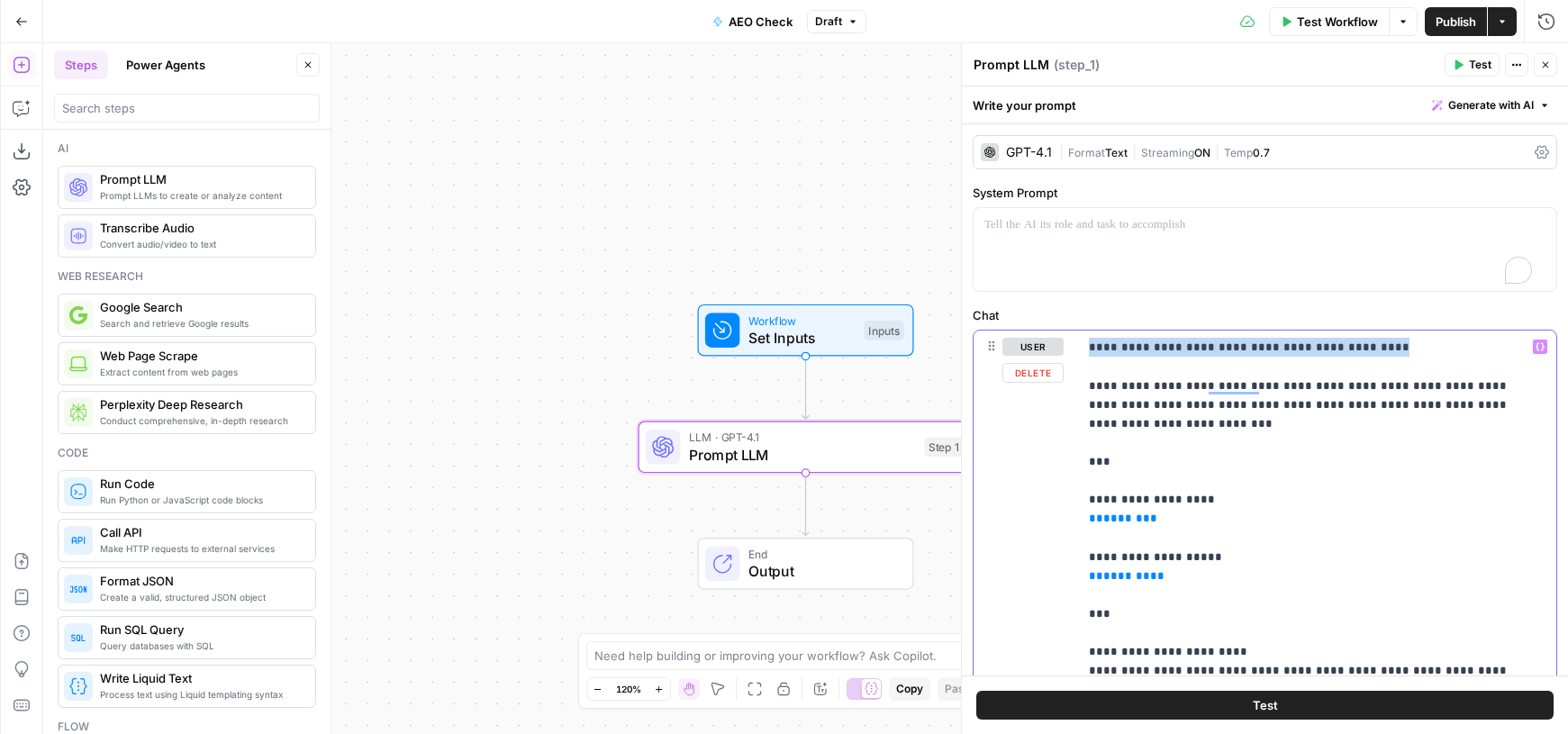drag, startPoint x: 1373, startPoint y: 340, endPoint x: 1109, endPoint y: 337, distance: 264.01704 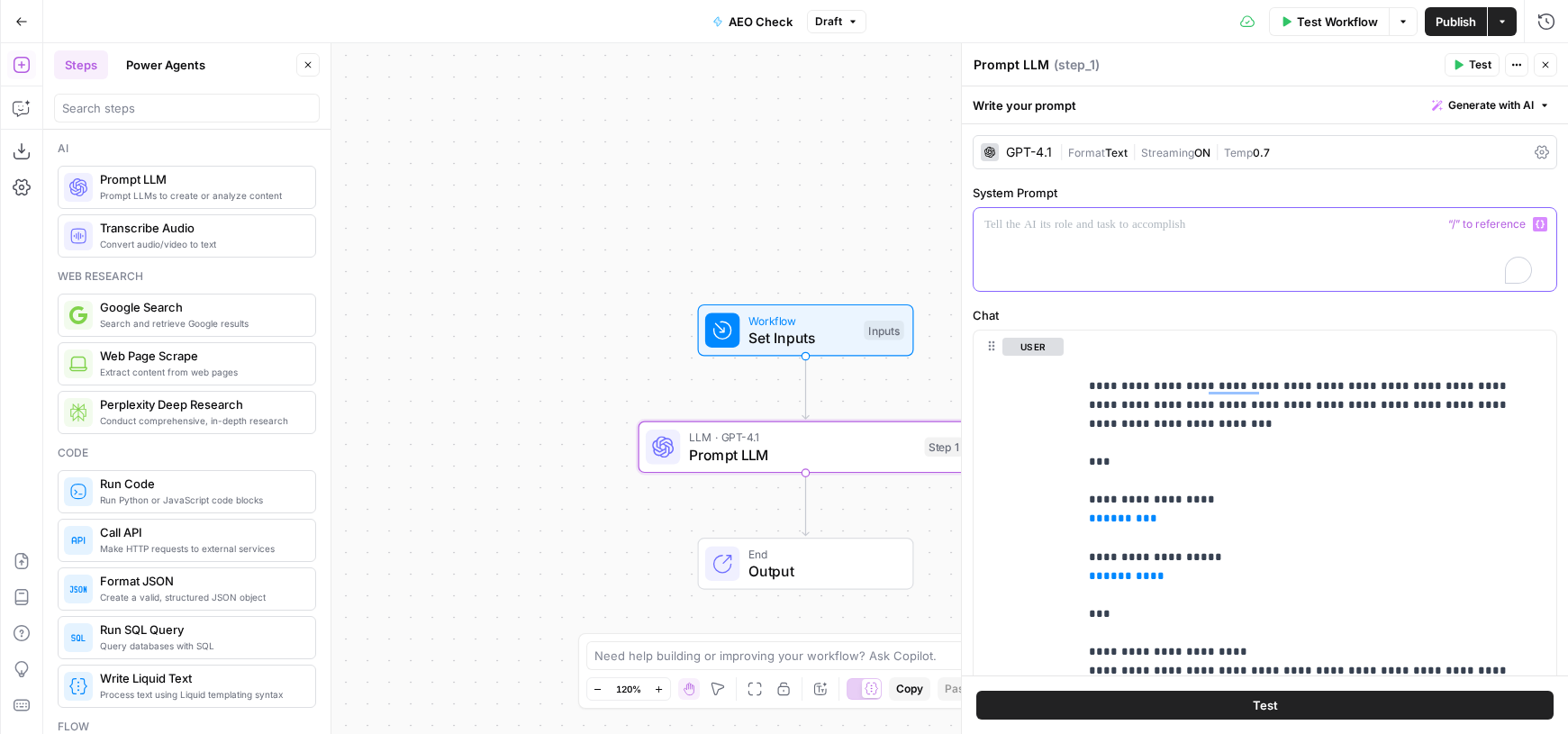 click at bounding box center [1264, 224] 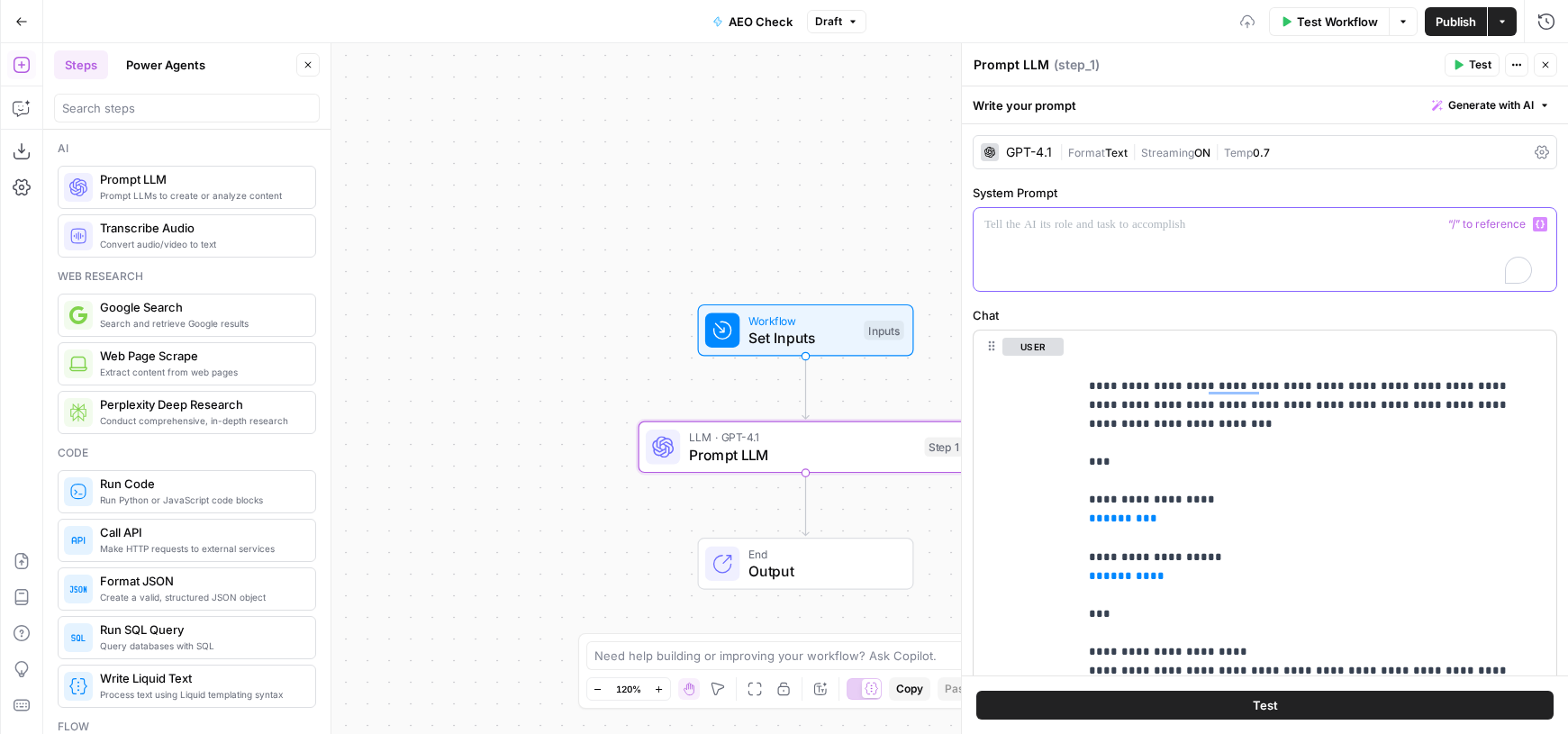 paste 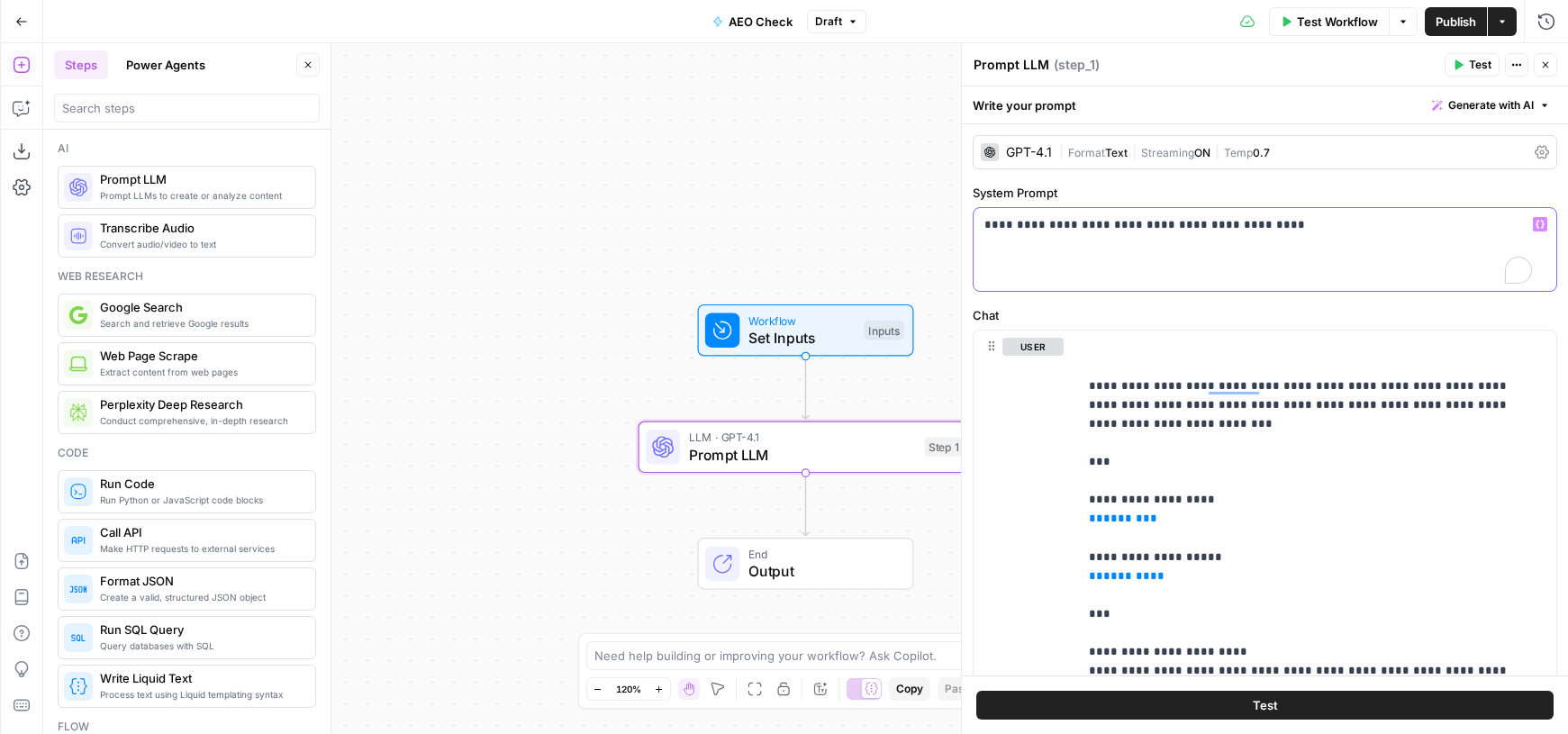type 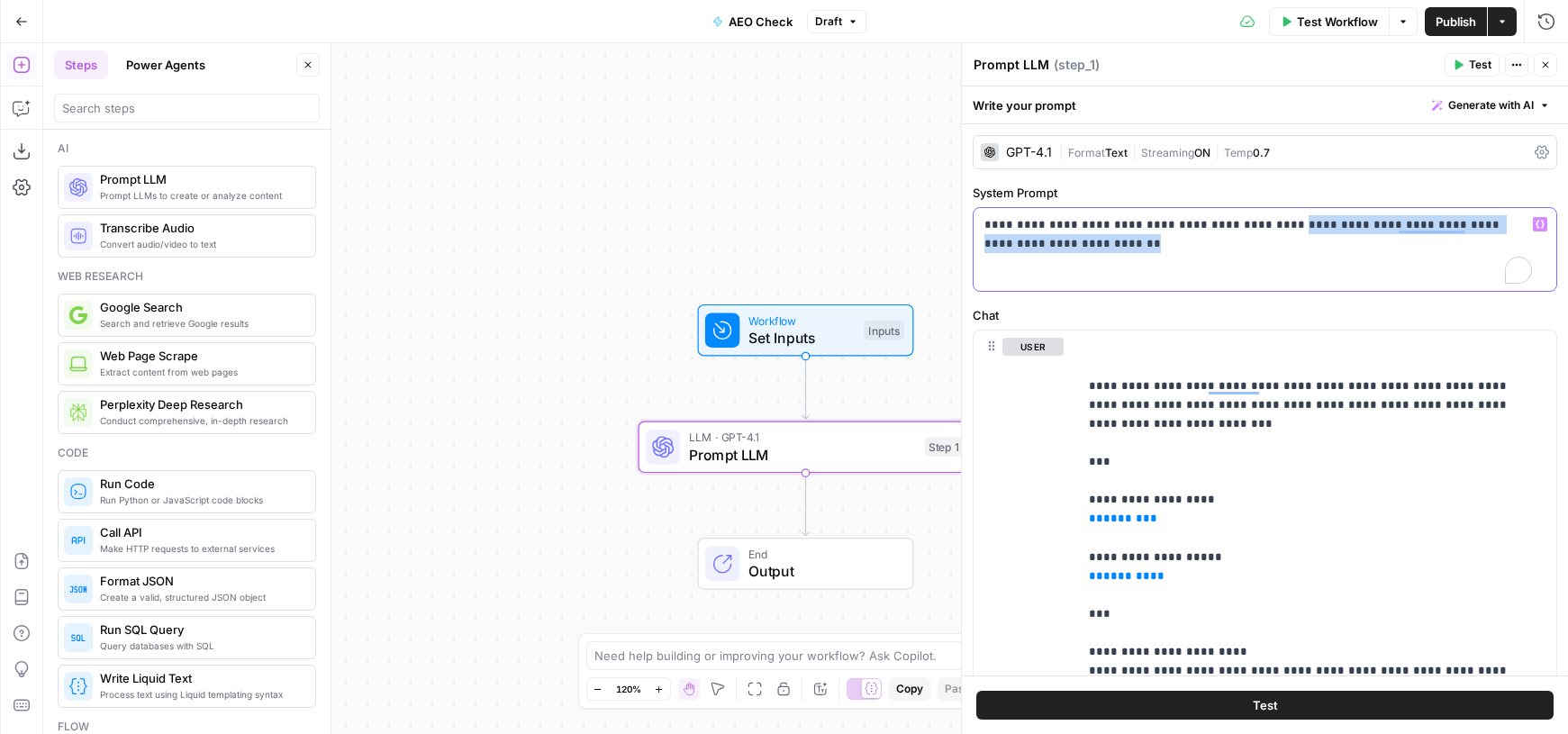 drag, startPoint x: 1246, startPoint y: 225, endPoint x: 946, endPoint y: 217, distance: 300.10665 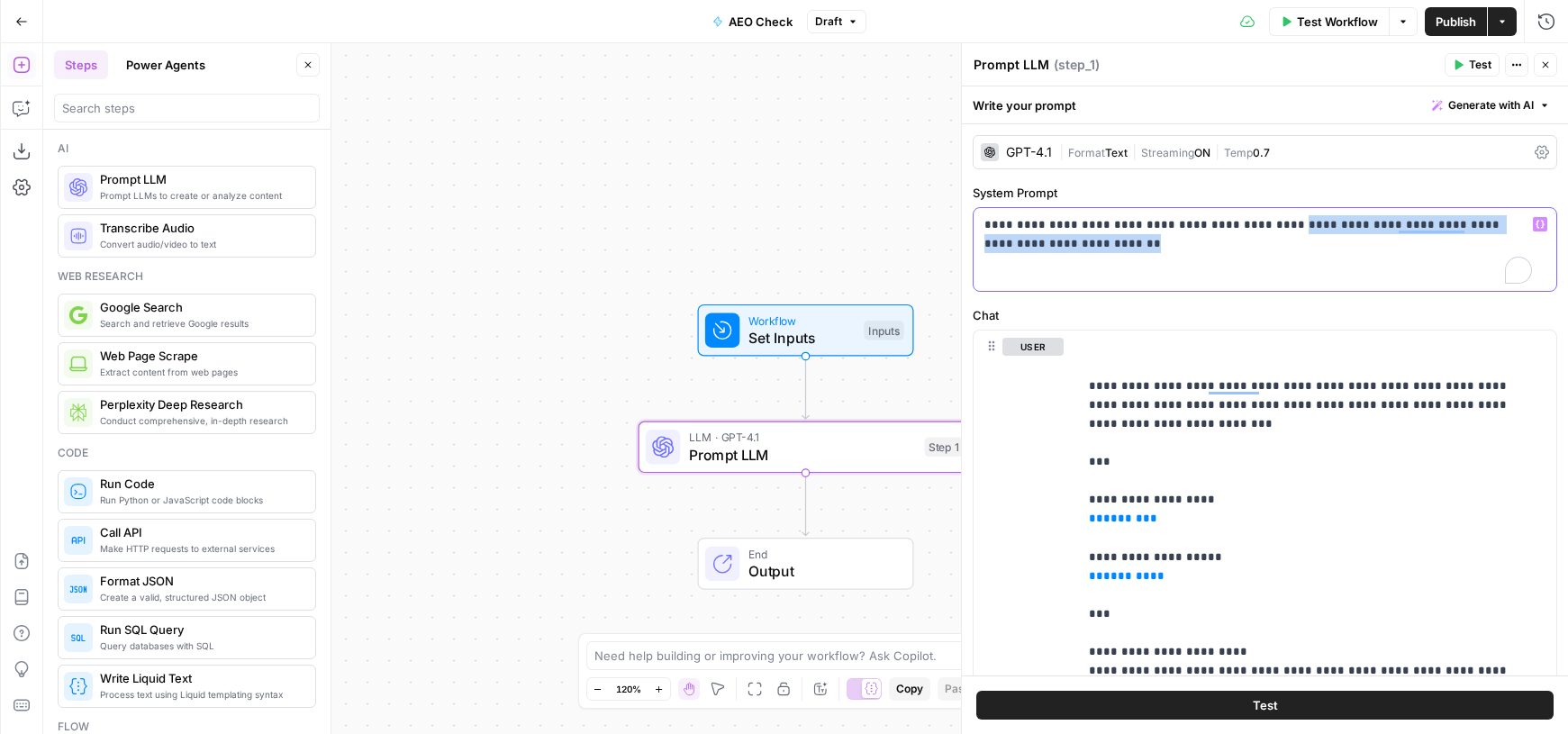 click on "AirOps Cohort 3 New Home Browse Your Data Monitoring Settings Recent Grids New grid Victorious Content Creation & AEO Optimization Grid Victorious Refresh Article Content Keyword to Content Brief (Victorious) Example Grid Recent Workflows New Workflow AEO Check Keyword to Content Brief Victorious Content Brief AirOps Academy What's new?
5
Help + Support Go Back AEO Check Draft Test Workflow Options Publish Actions Run History Add Steps Copilot Download as JSON Settings Import JSON AirOps Academy Help Give Feedback Shortcuts Workflow Set Inputs Inputs LLM · GPT-4.1 Prompt LLM Step 1 End Output Press enter or space to select a node. You can then use the arrow keys to move the node around.  Press delete to remove it and escape to cancel.   Press enter or space to select an edge. You can then press delete to remove it or escape to cancel. Oops! Your window is too small AirOps is currently only supported on desktop devices. Please switch to access." at bounding box center (784, 367) 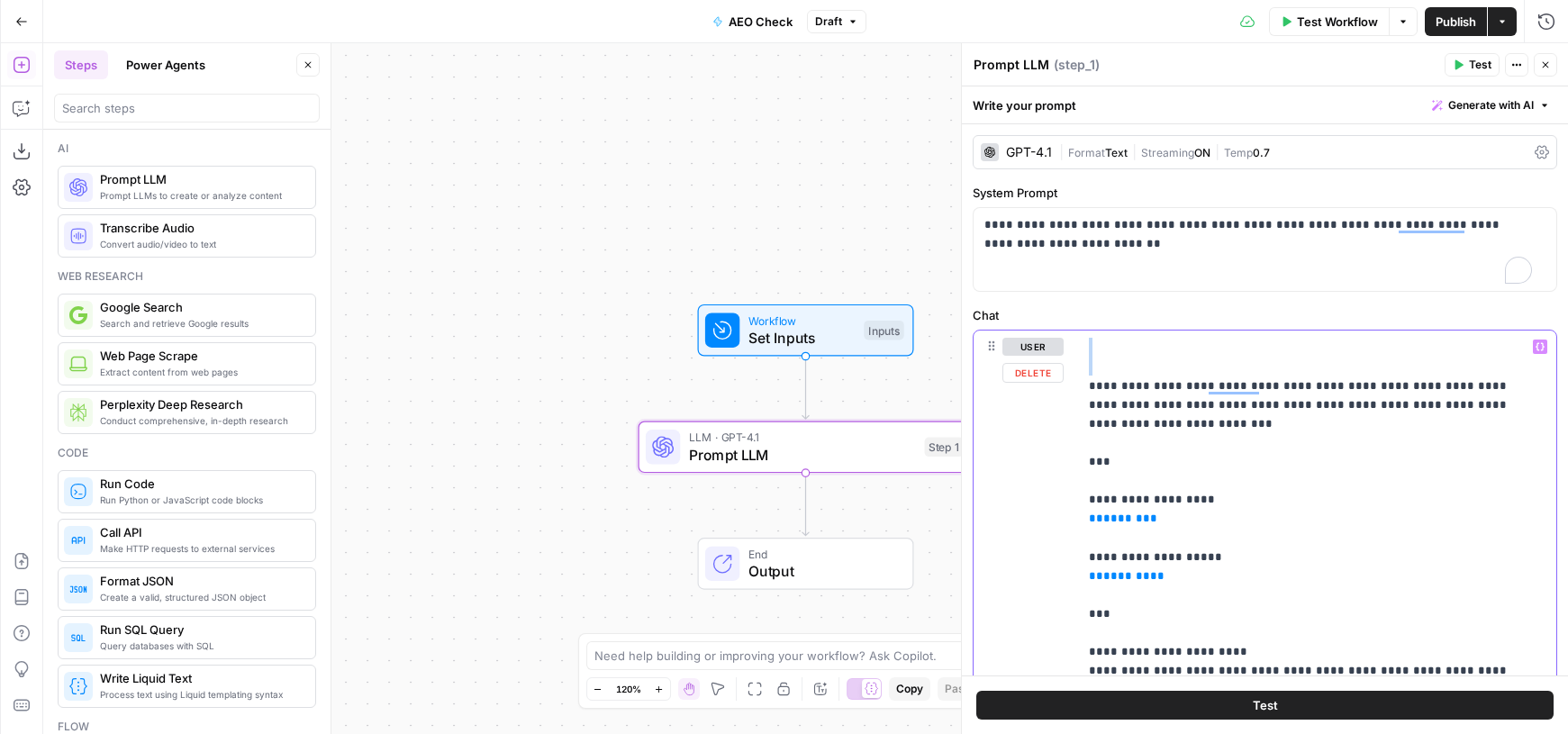 drag, startPoint x: 1086, startPoint y: 378, endPoint x: 1094, endPoint y: 336, distance: 42.755117 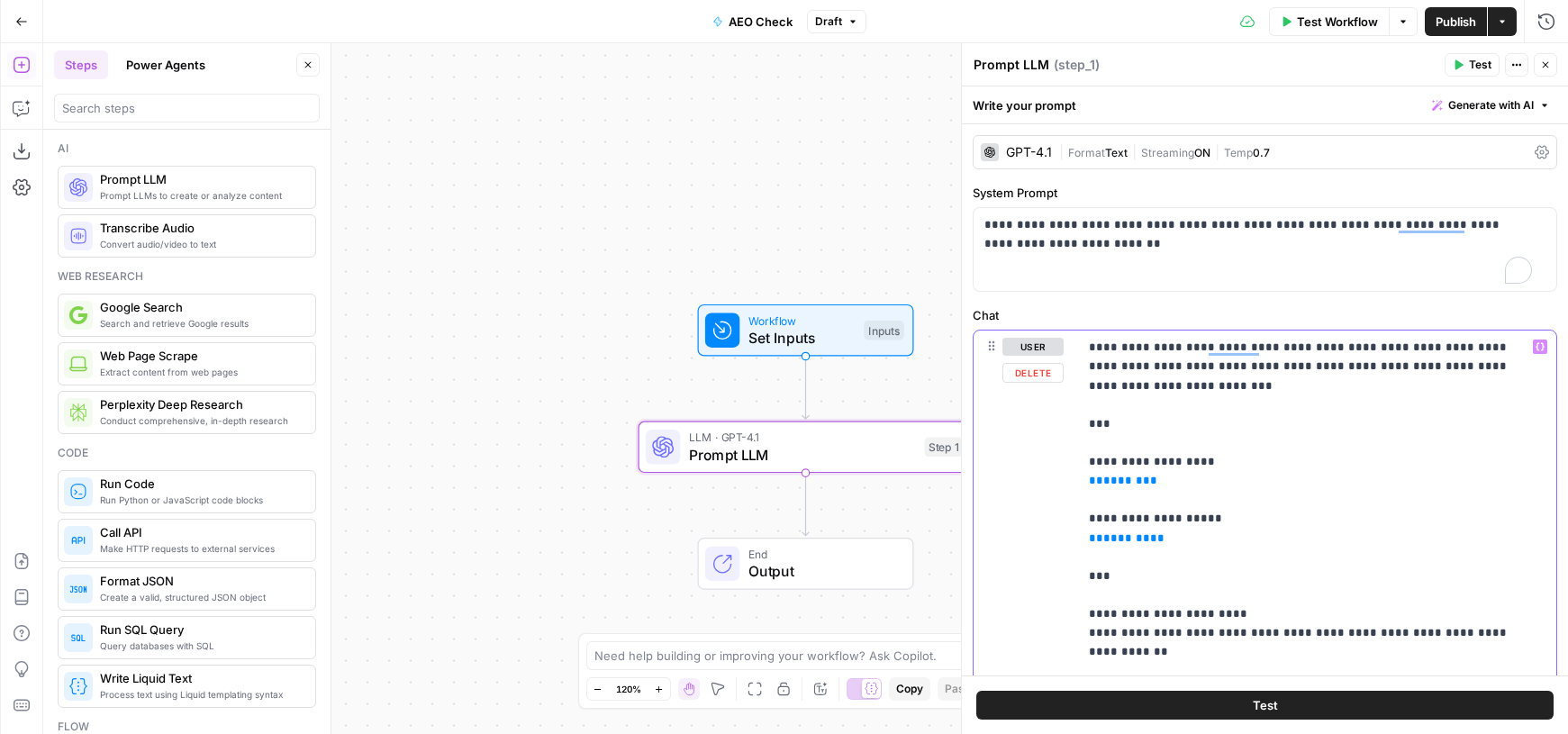 click on "**********" at bounding box center [1303, 928] 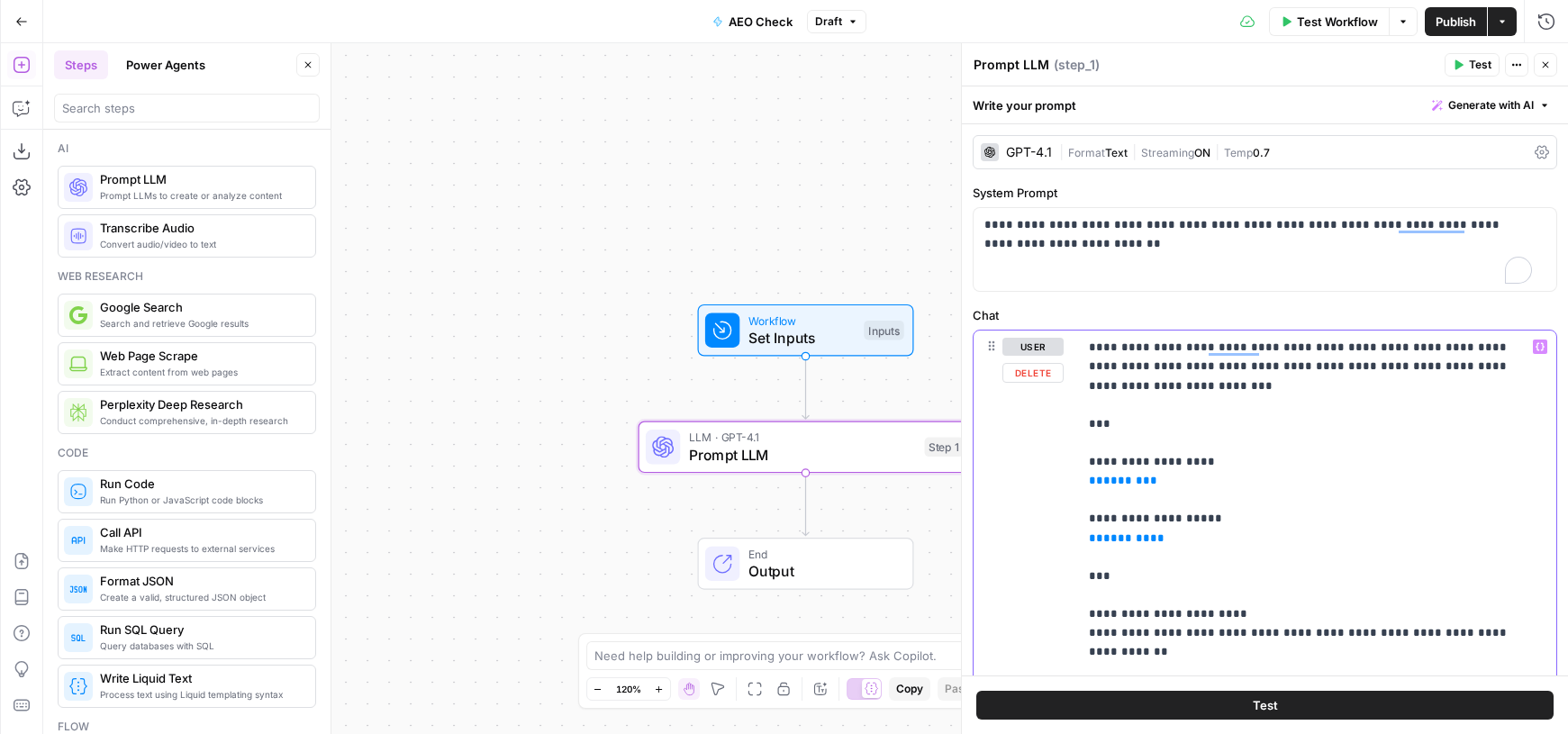 click on "******" at bounding box center (1123, 480) 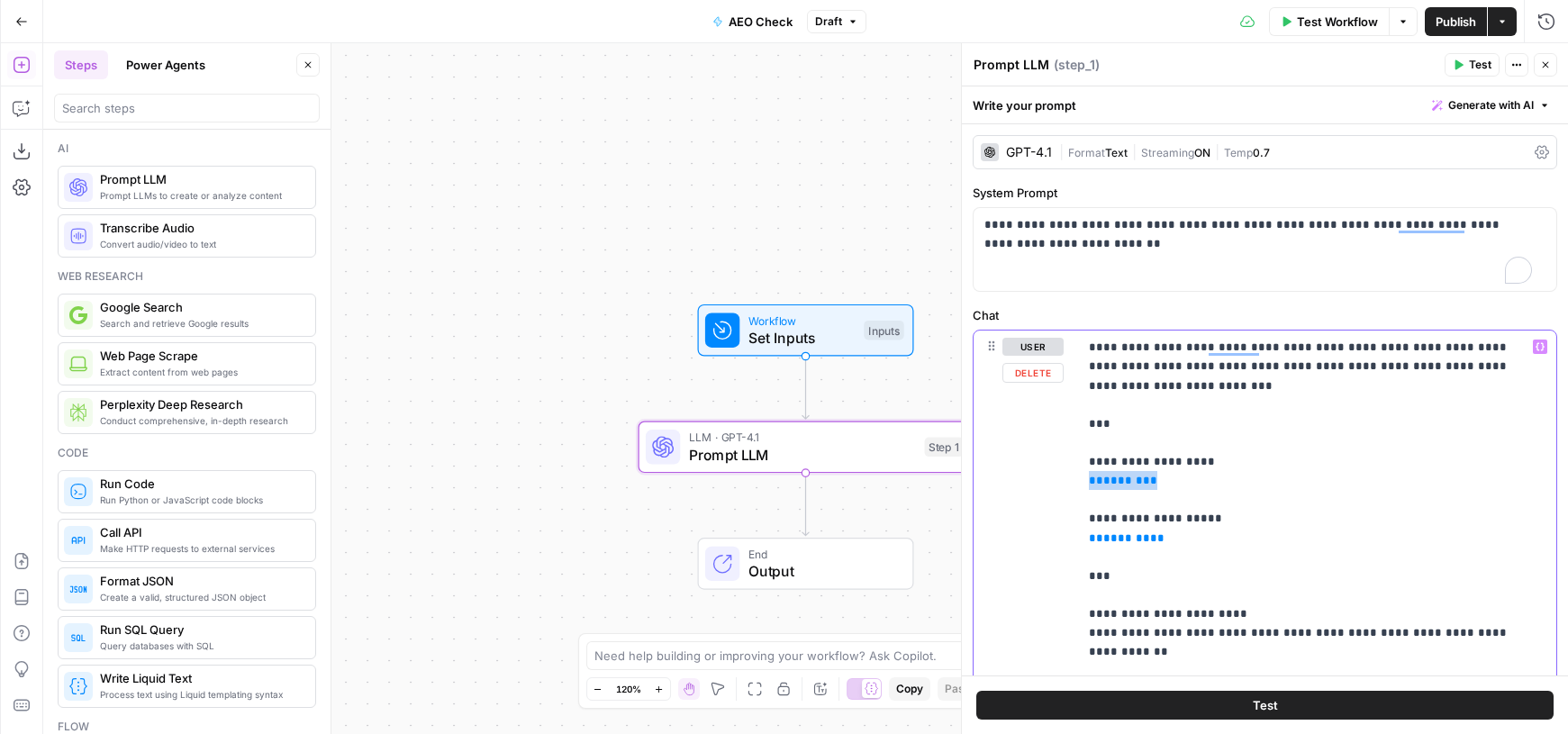 drag, startPoint x: 1148, startPoint y: 479, endPoint x: 1035, endPoint y: 478, distance: 113.00442 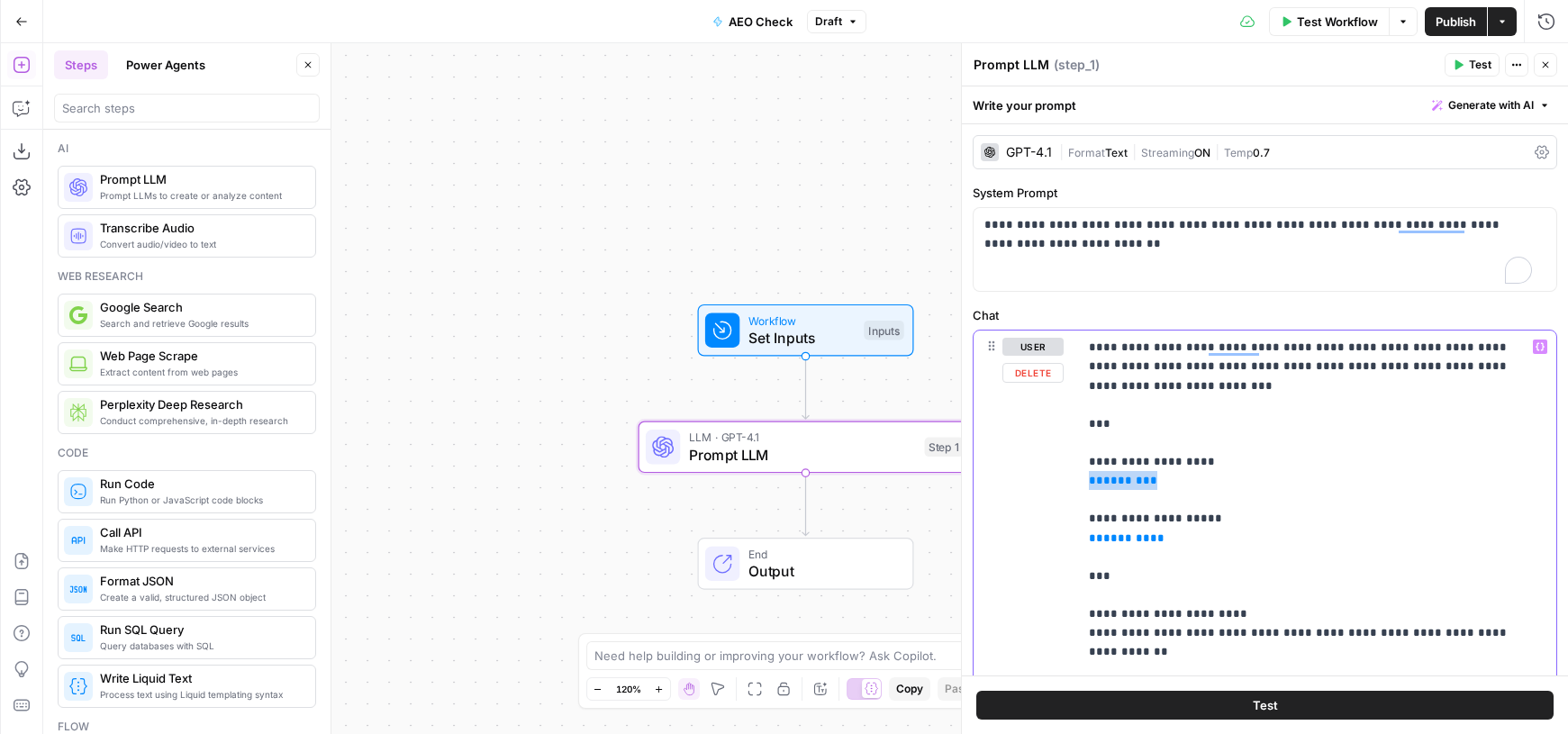 type 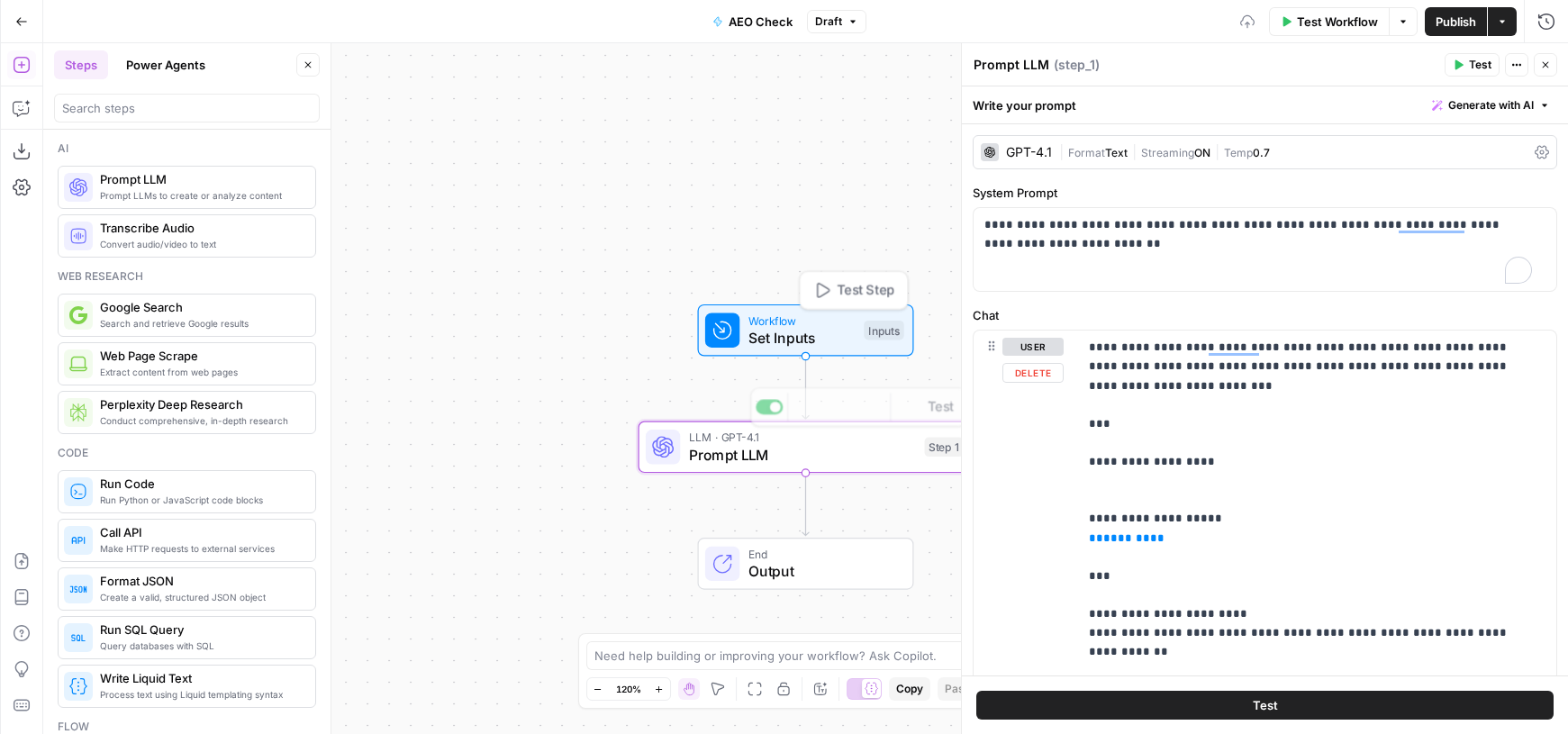 click on "Set Inputs" at bounding box center (802, 338) 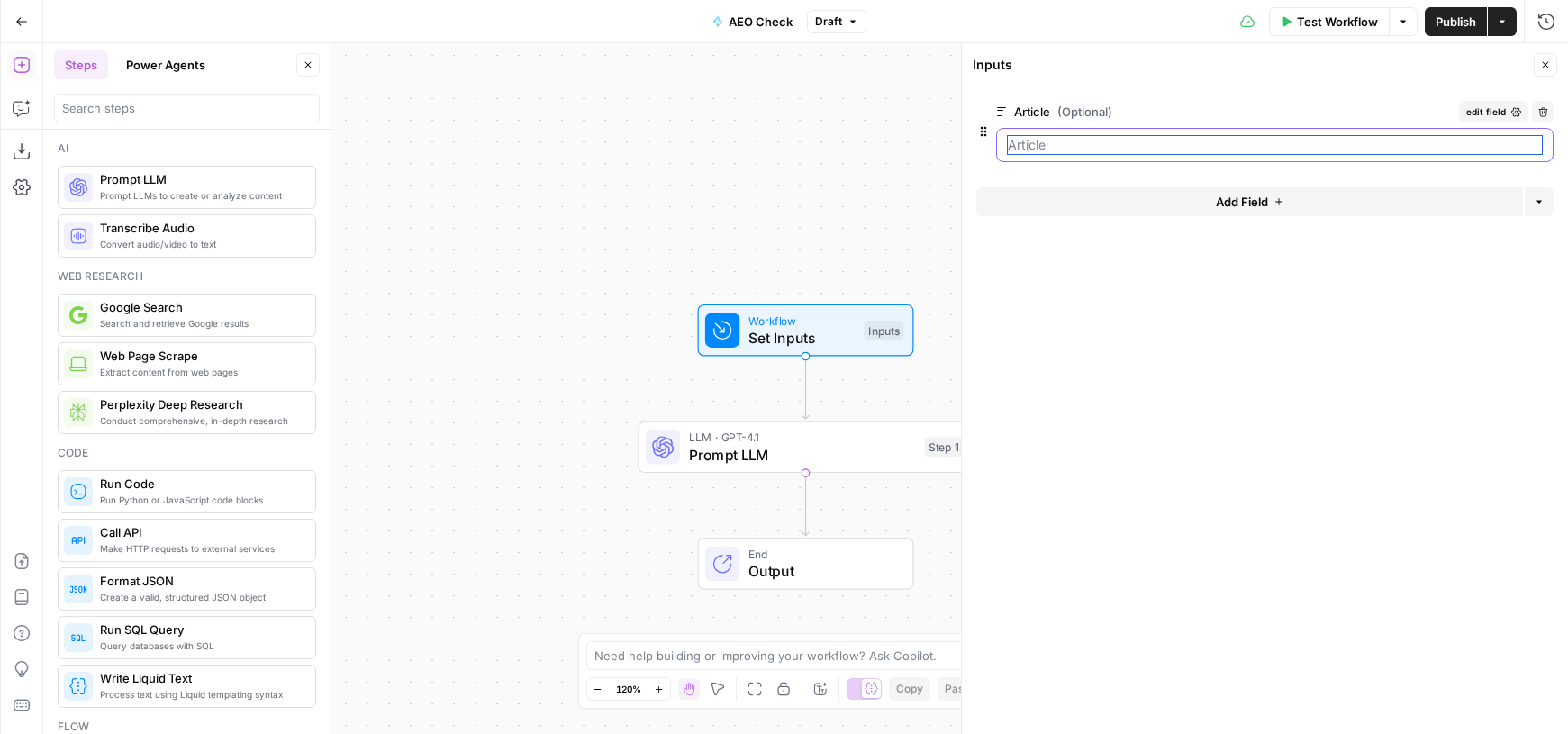 click on "Article   (Optional)" at bounding box center (1274, 145) 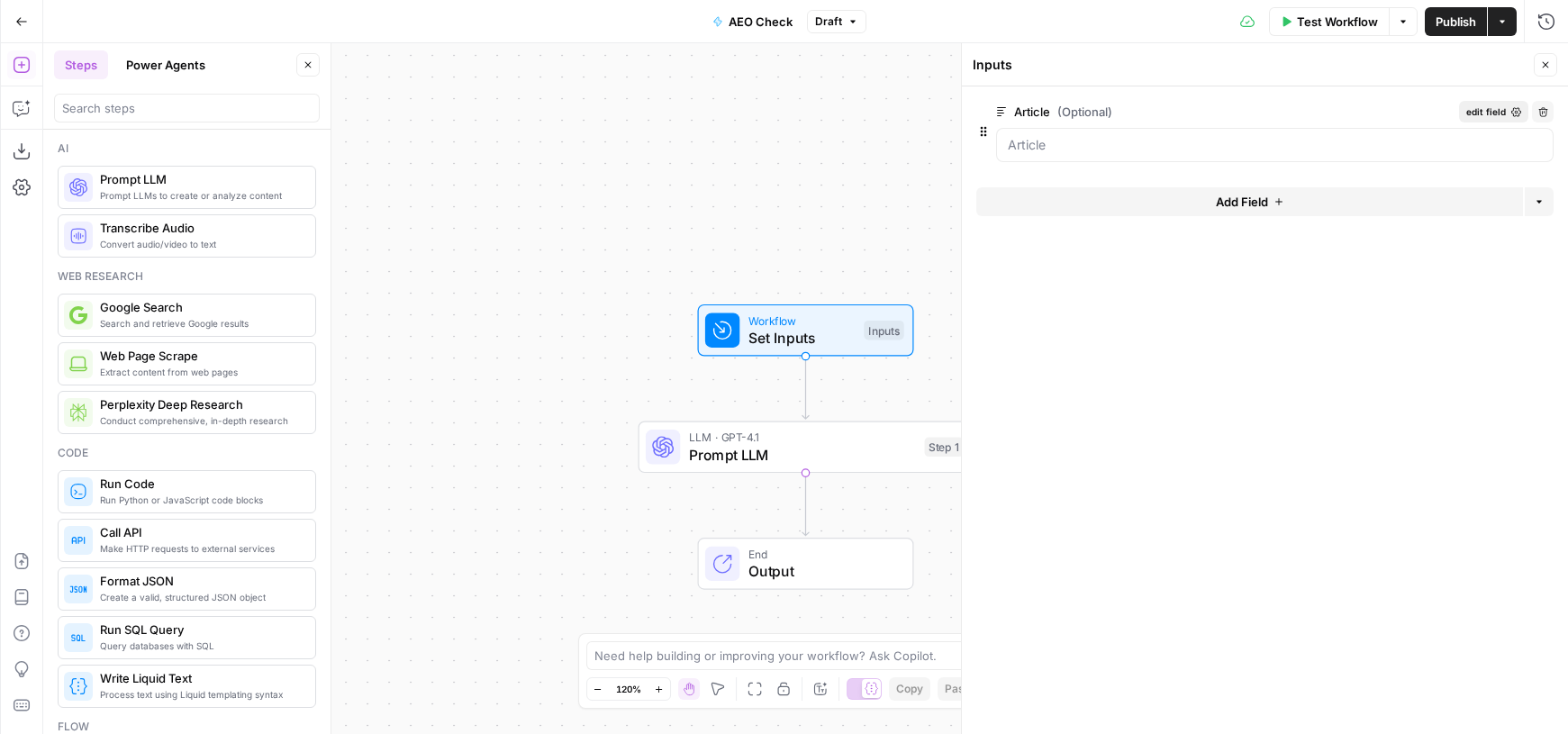 click 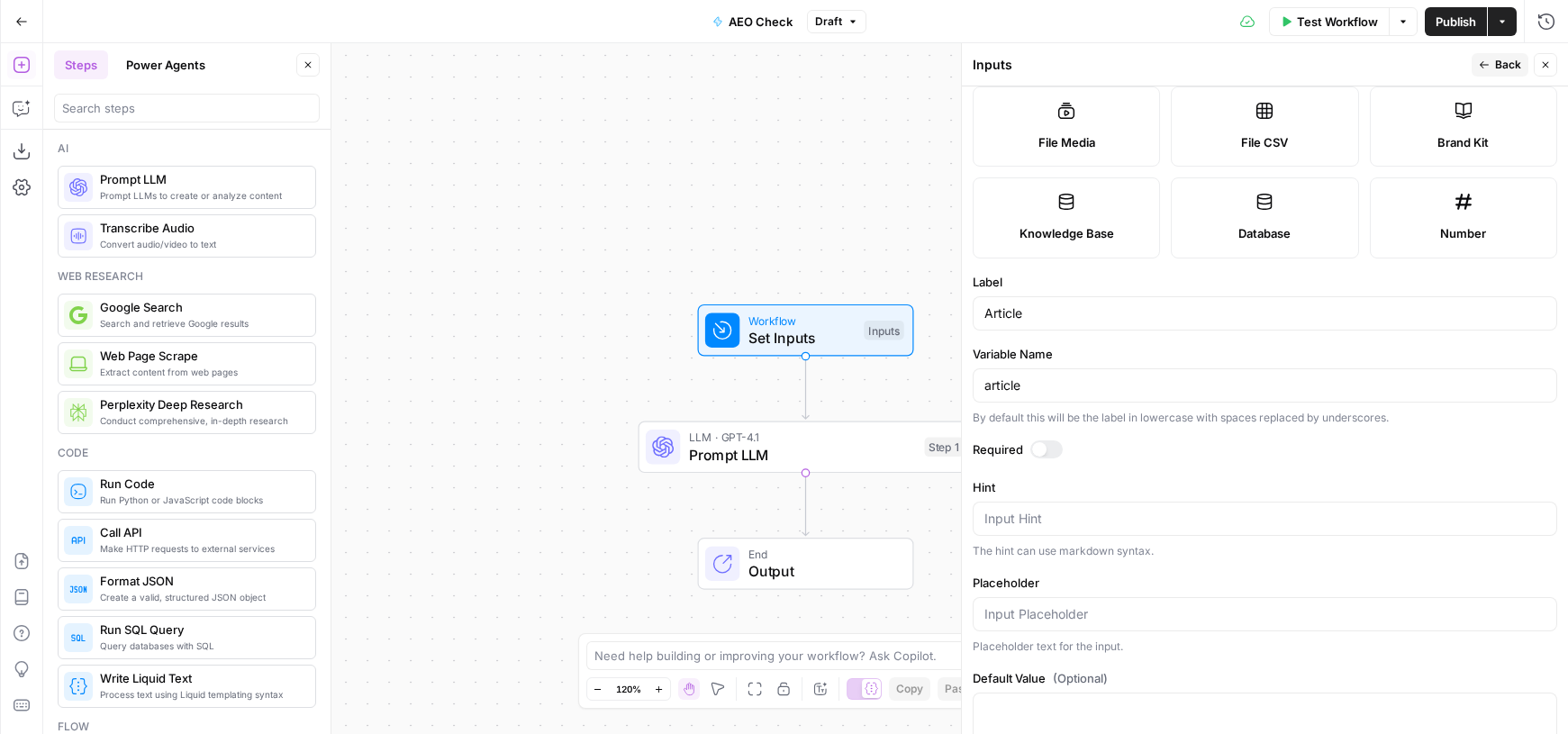 scroll, scrollTop: 282, scrollLeft: 0, axis: vertical 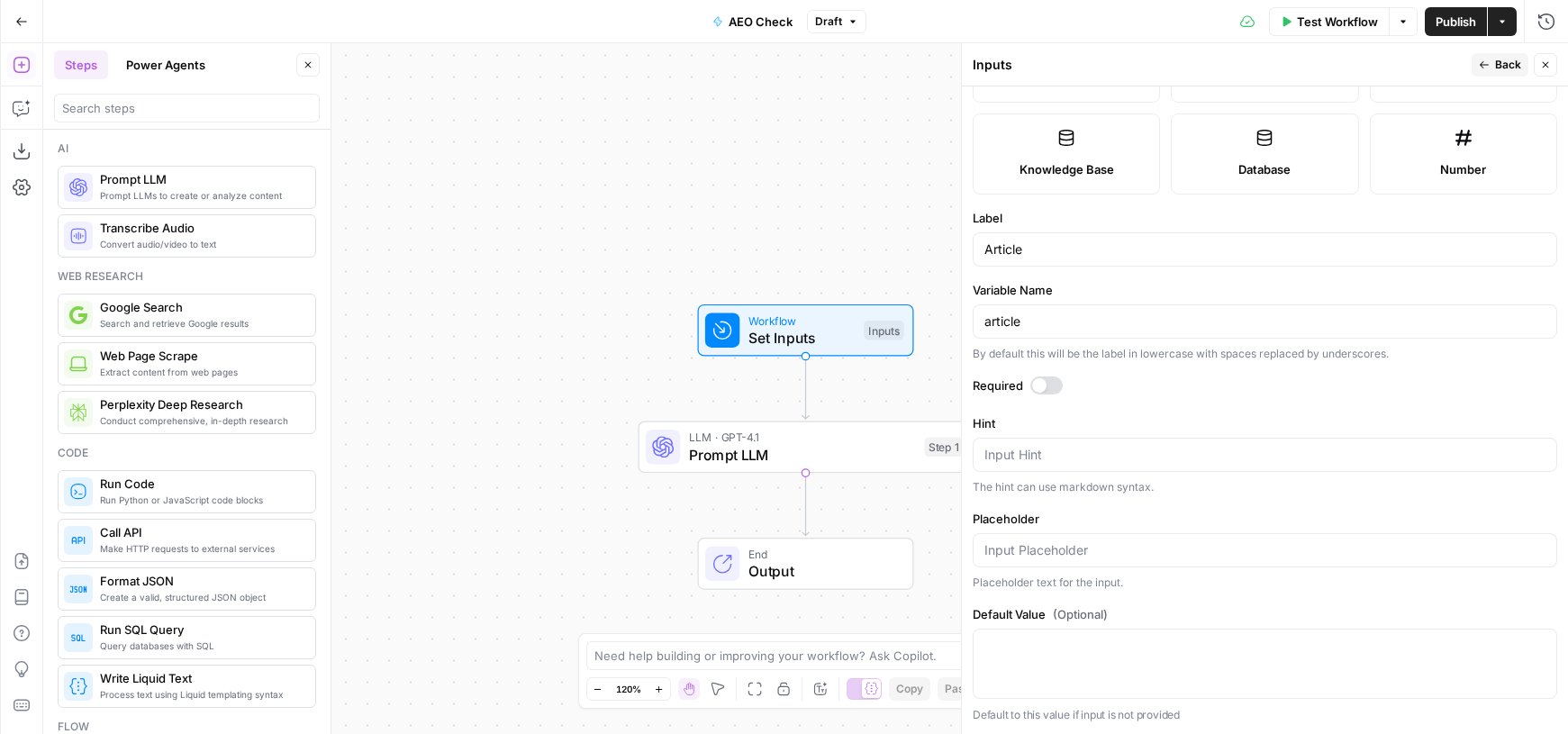 click at bounding box center [1039, 385] 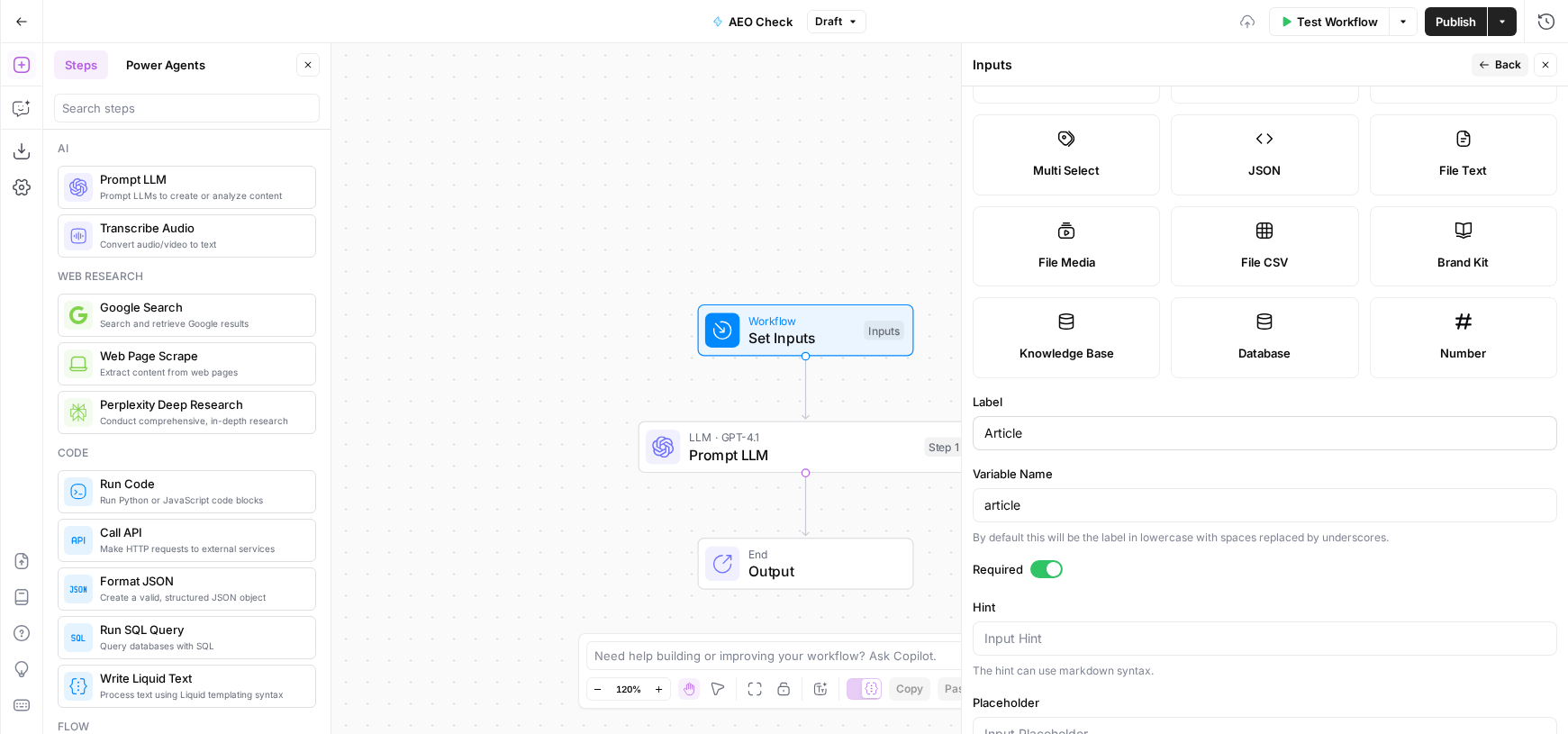 scroll, scrollTop: 0, scrollLeft: 0, axis: both 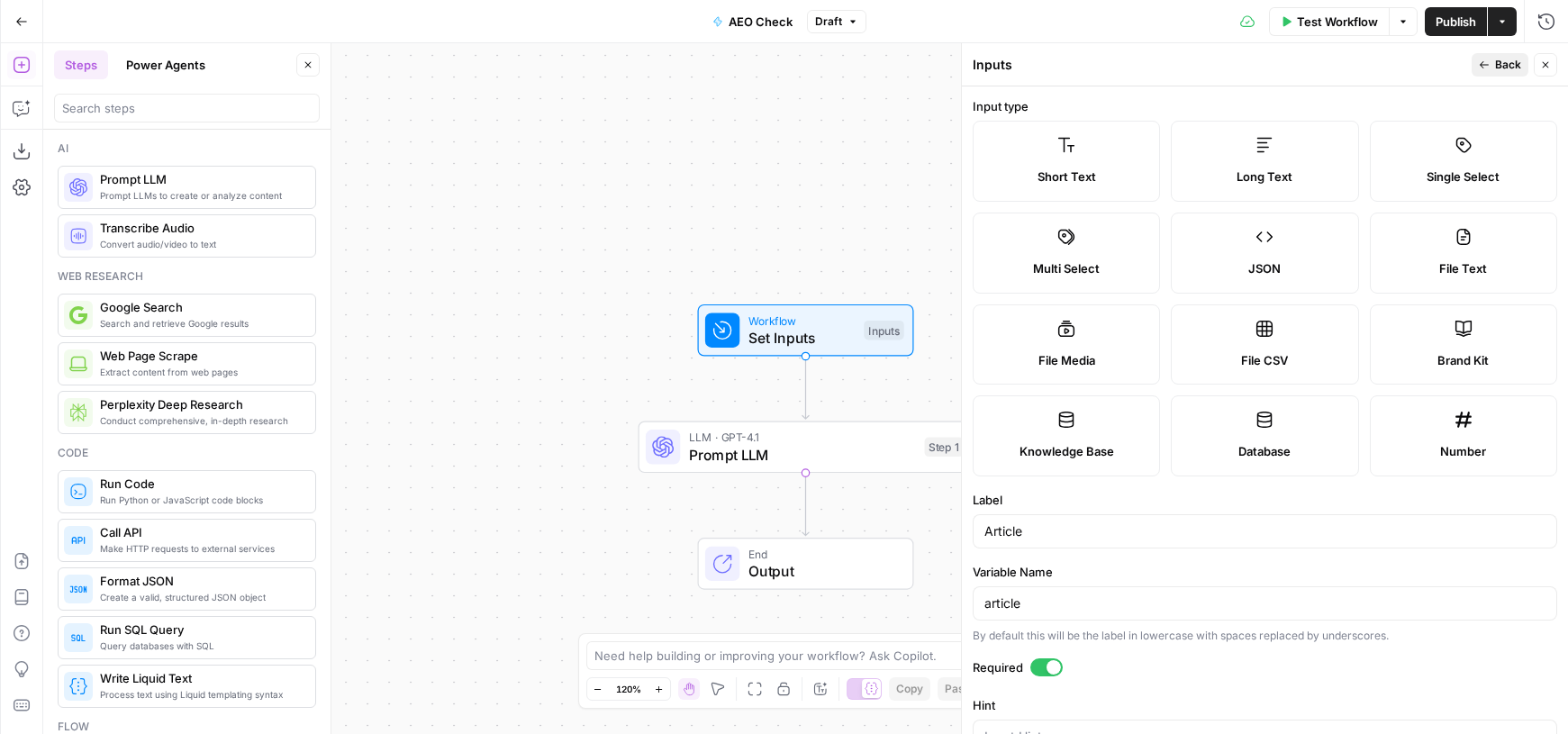 click on "Back" at bounding box center [1508, 65] 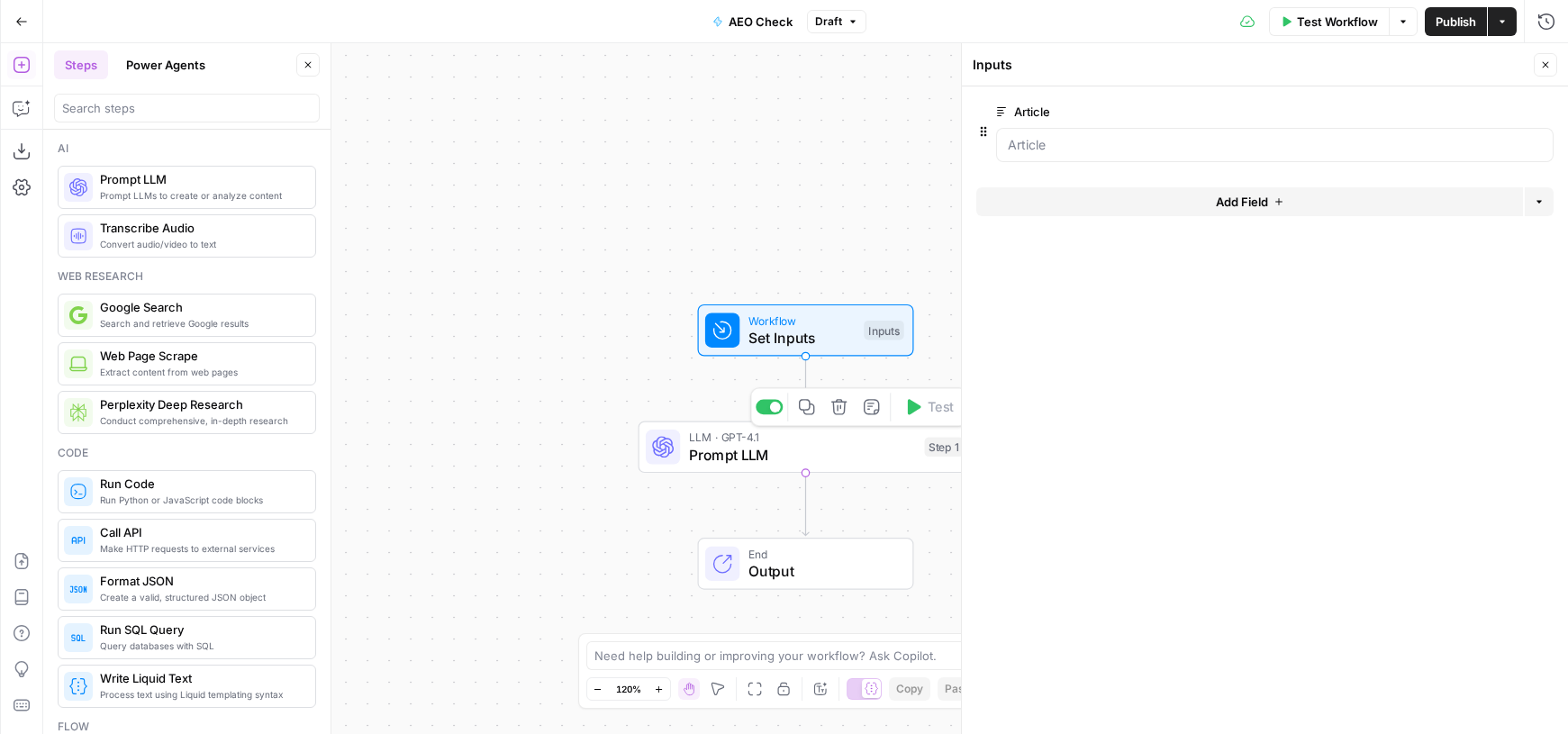 click on "Prompt LLM" at bounding box center (802, 455) 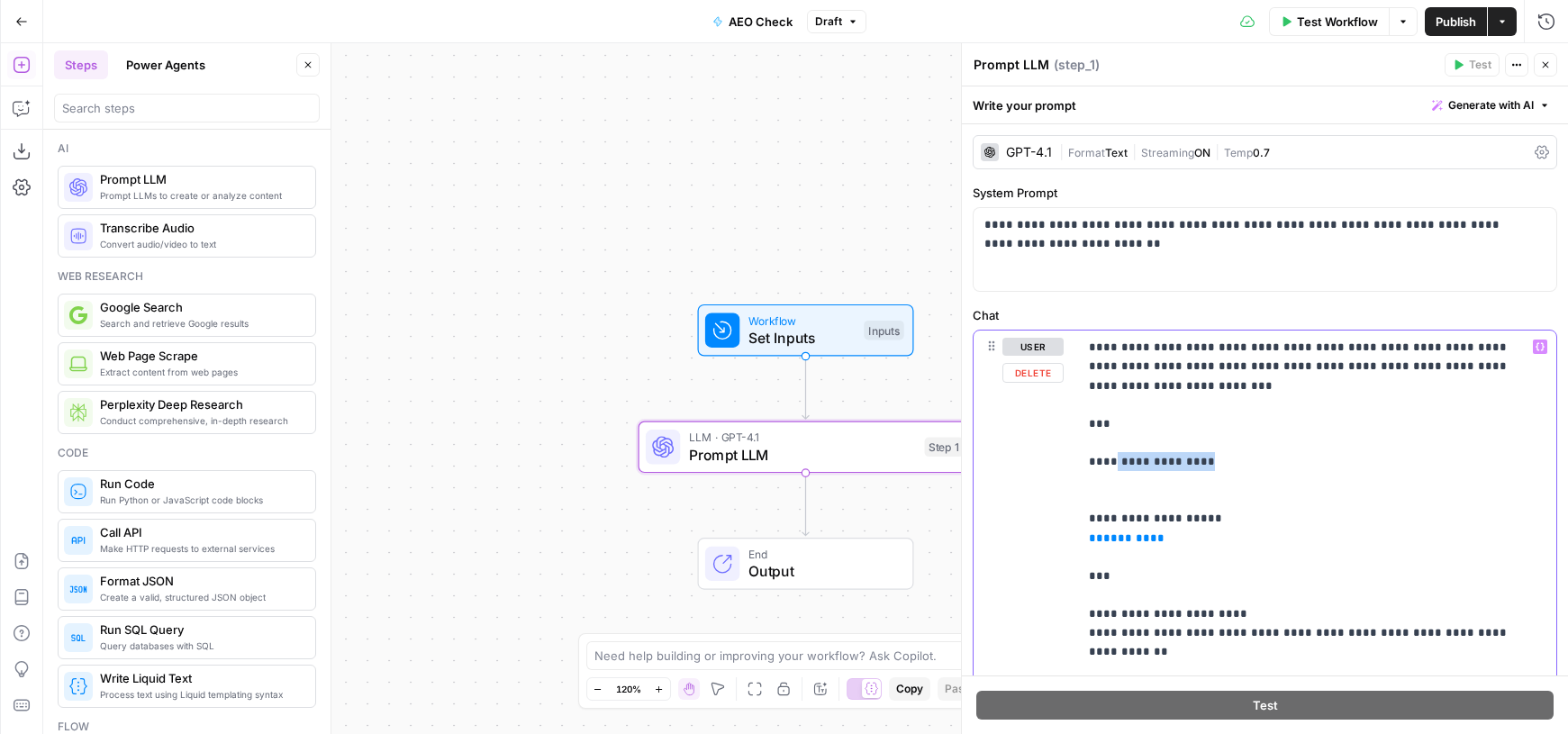 drag, startPoint x: 1228, startPoint y: 459, endPoint x: 1114, endPoint y: 458, distance: 114.00439 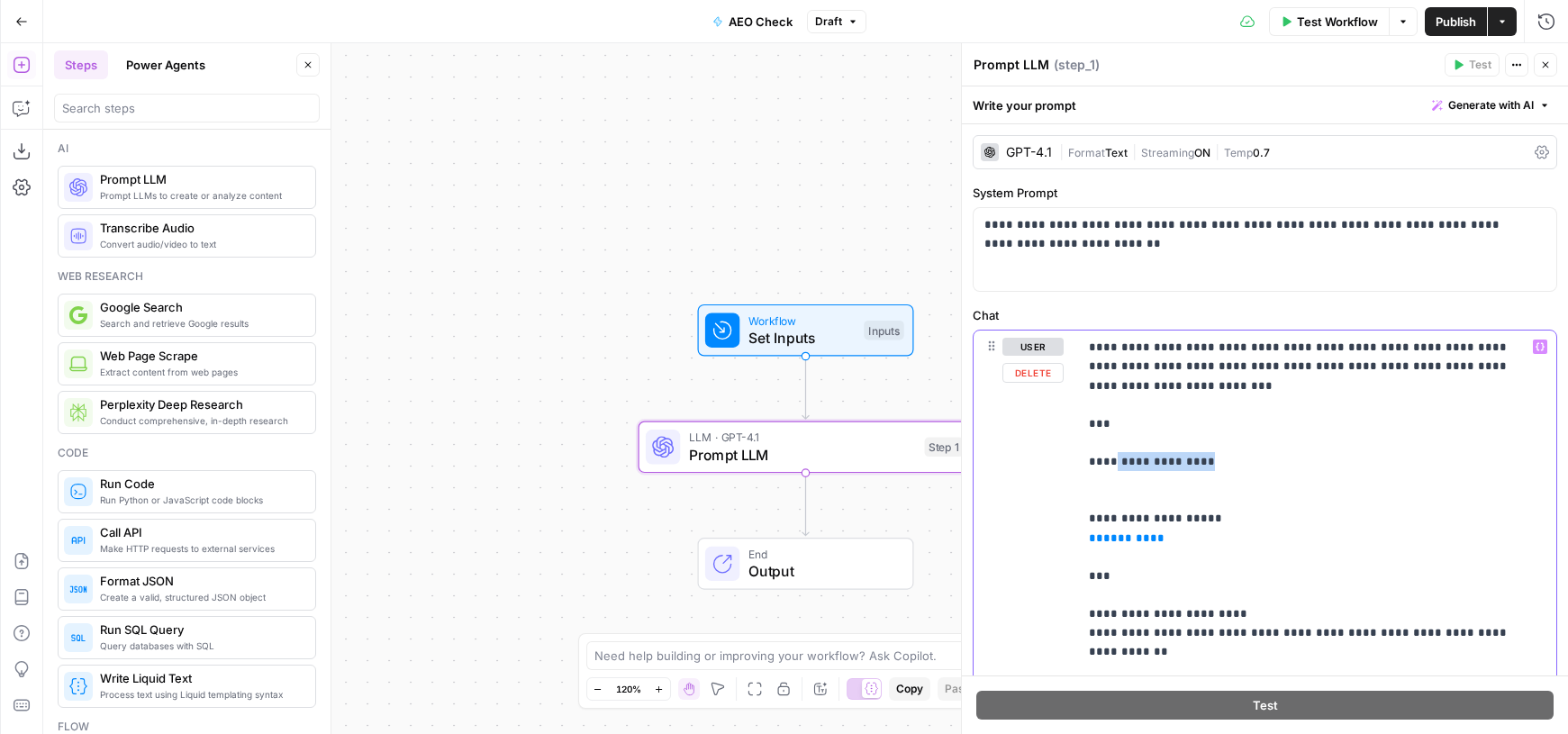click on "**********" at bounding box center [1303, 918] 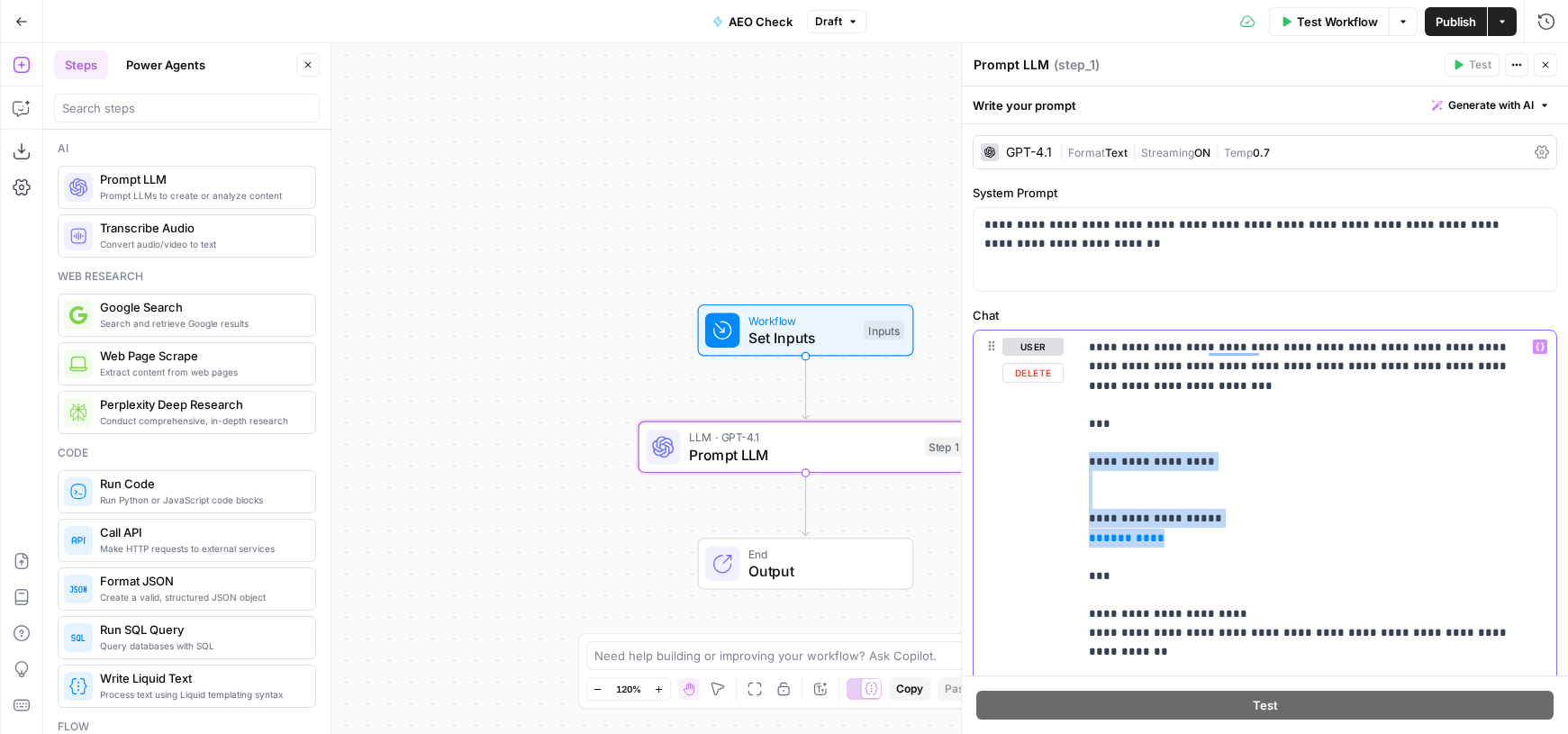 drag, startPoint x: 1153, startPoint y: 542, endPoint x: 1083, endPoint y: 457, distance: 110.11358 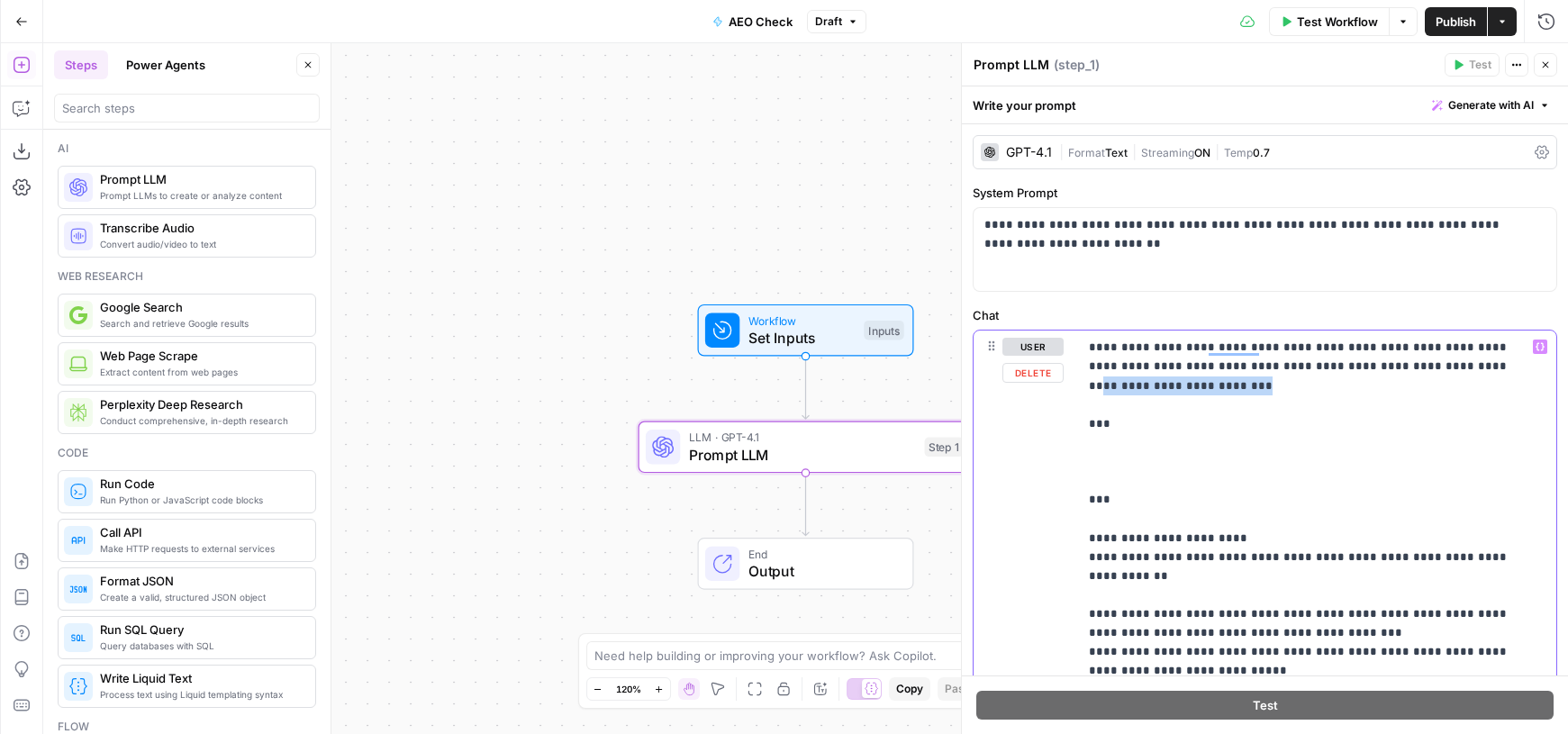 drag, startPoint x: 1374, startPoint y: 369, endPoint x: 1400, endPoint y: 391, distance: 34.058773 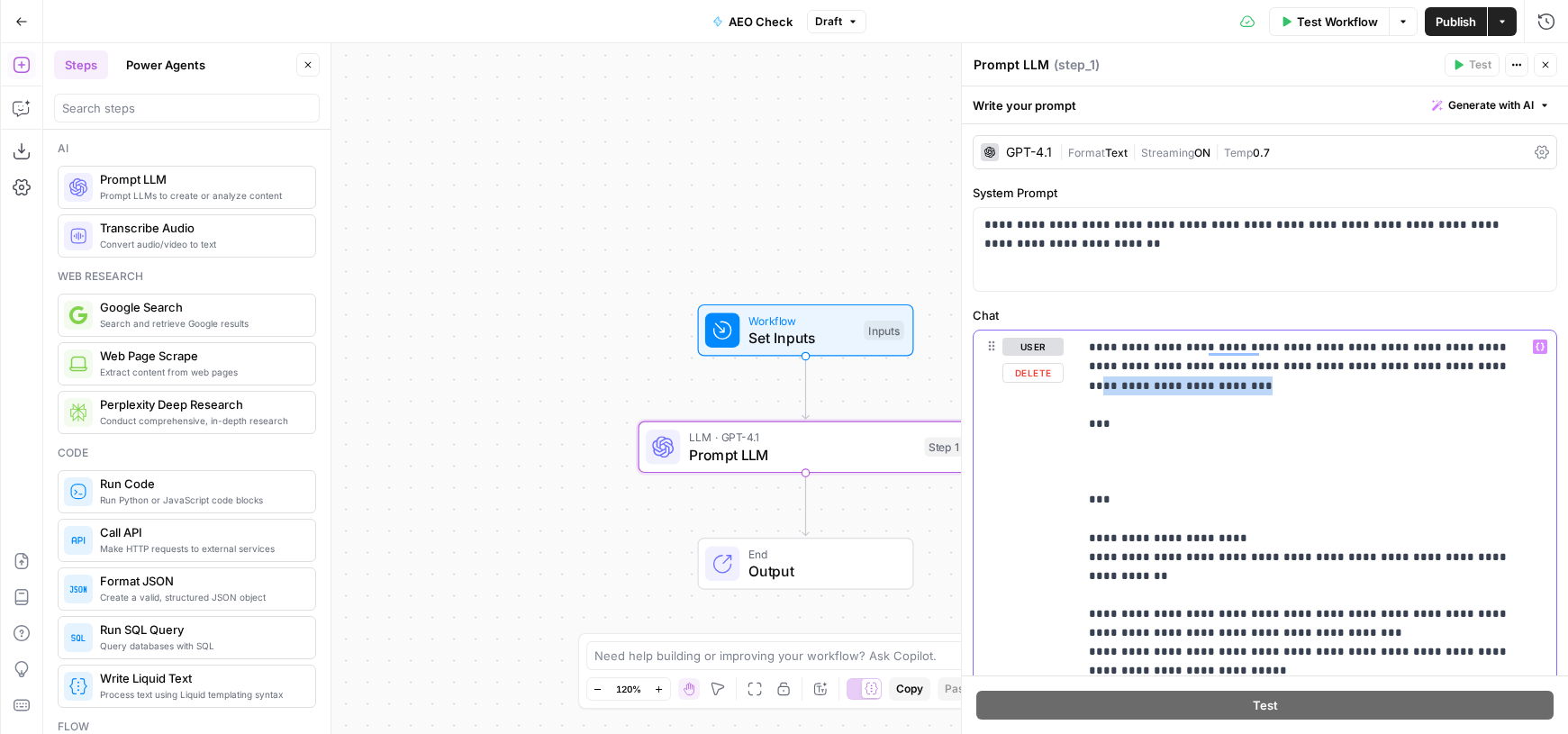 type 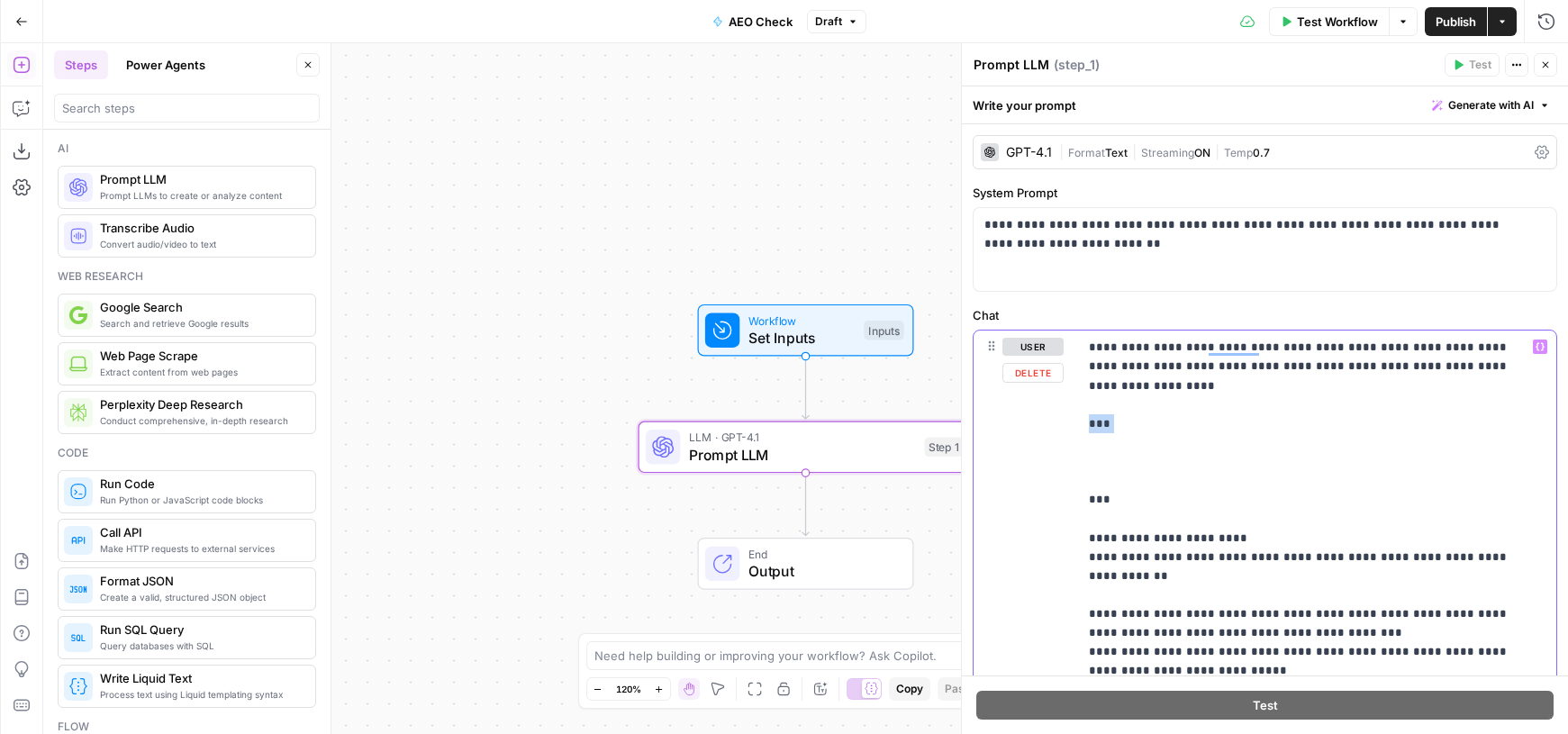 drag, startPoint x: 1175, startPoint y: 431, endPoint x: 1074, endPoint y: 397, distance: 106.569226 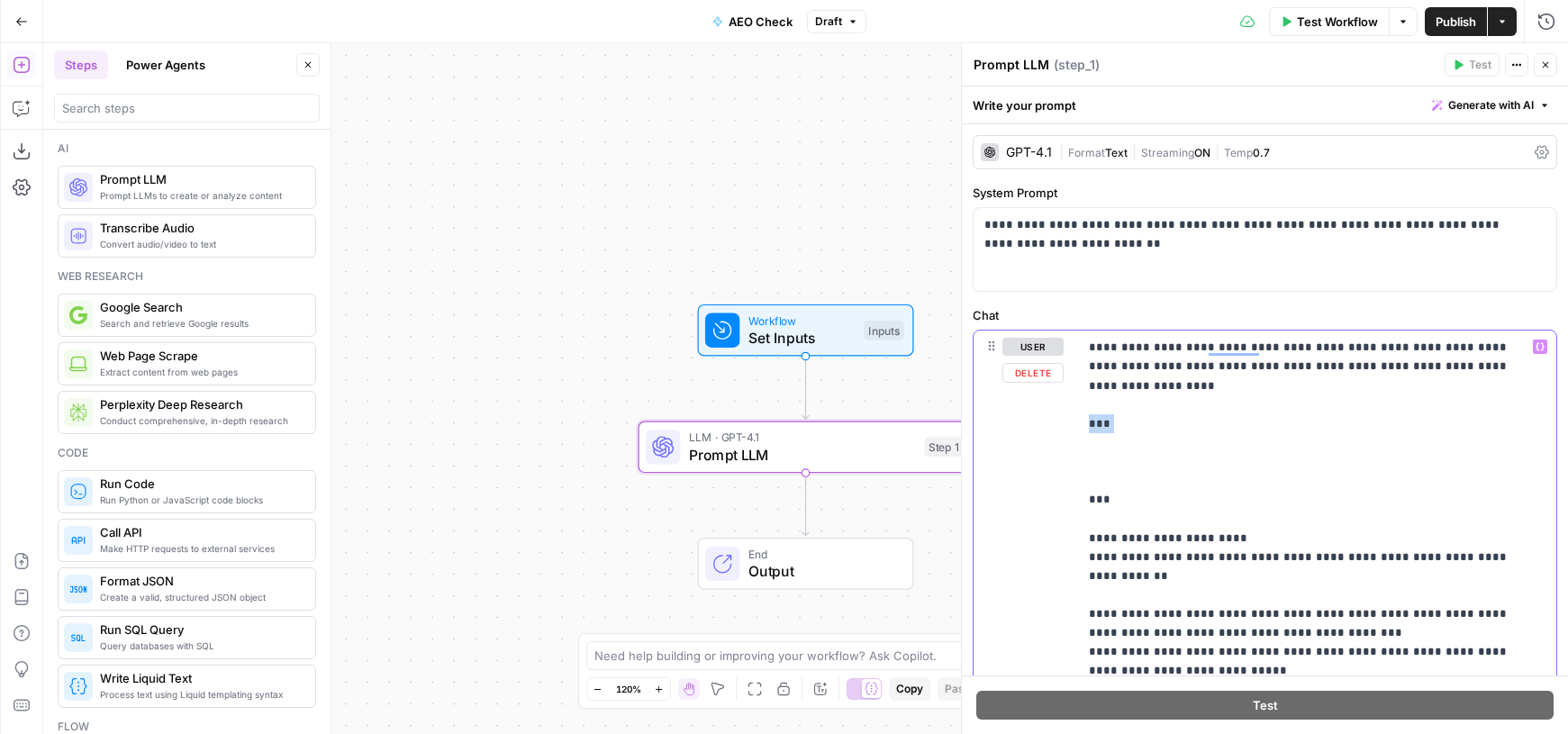 click on "**********" at bounding box center (1264, 718) 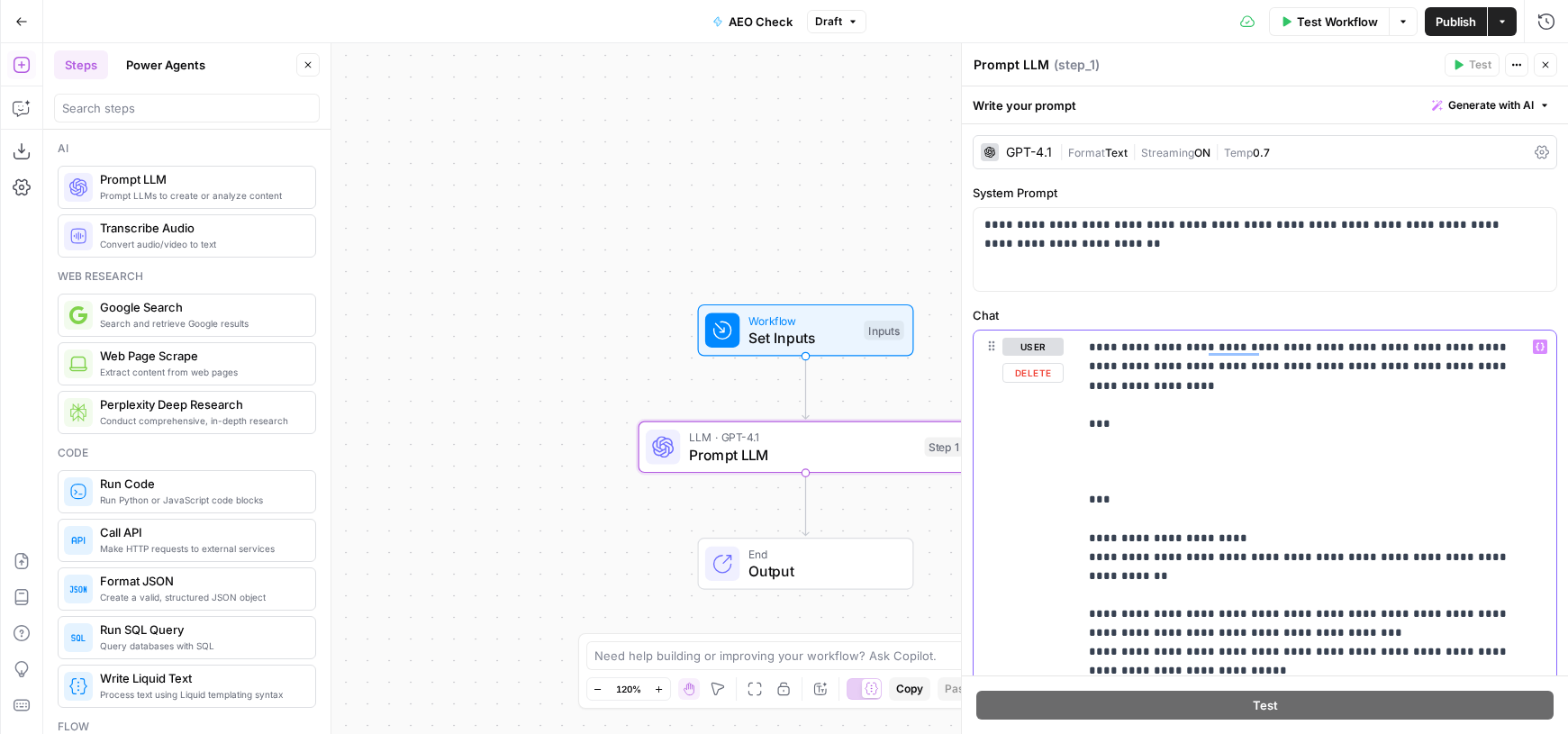 click on "**********" at bounding box center [1303, 870] 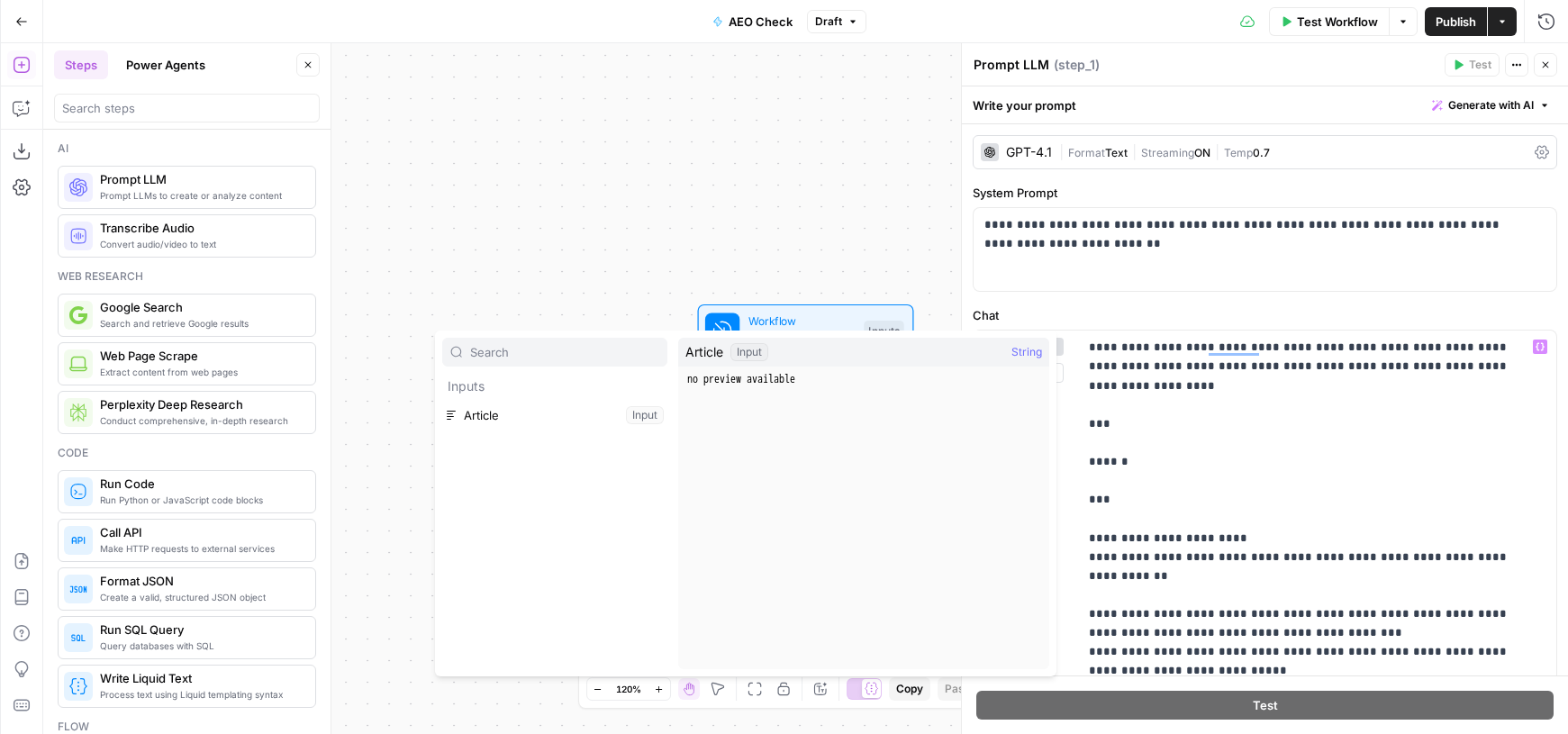 click on "Article Input String" at bounding box center [864, 352] 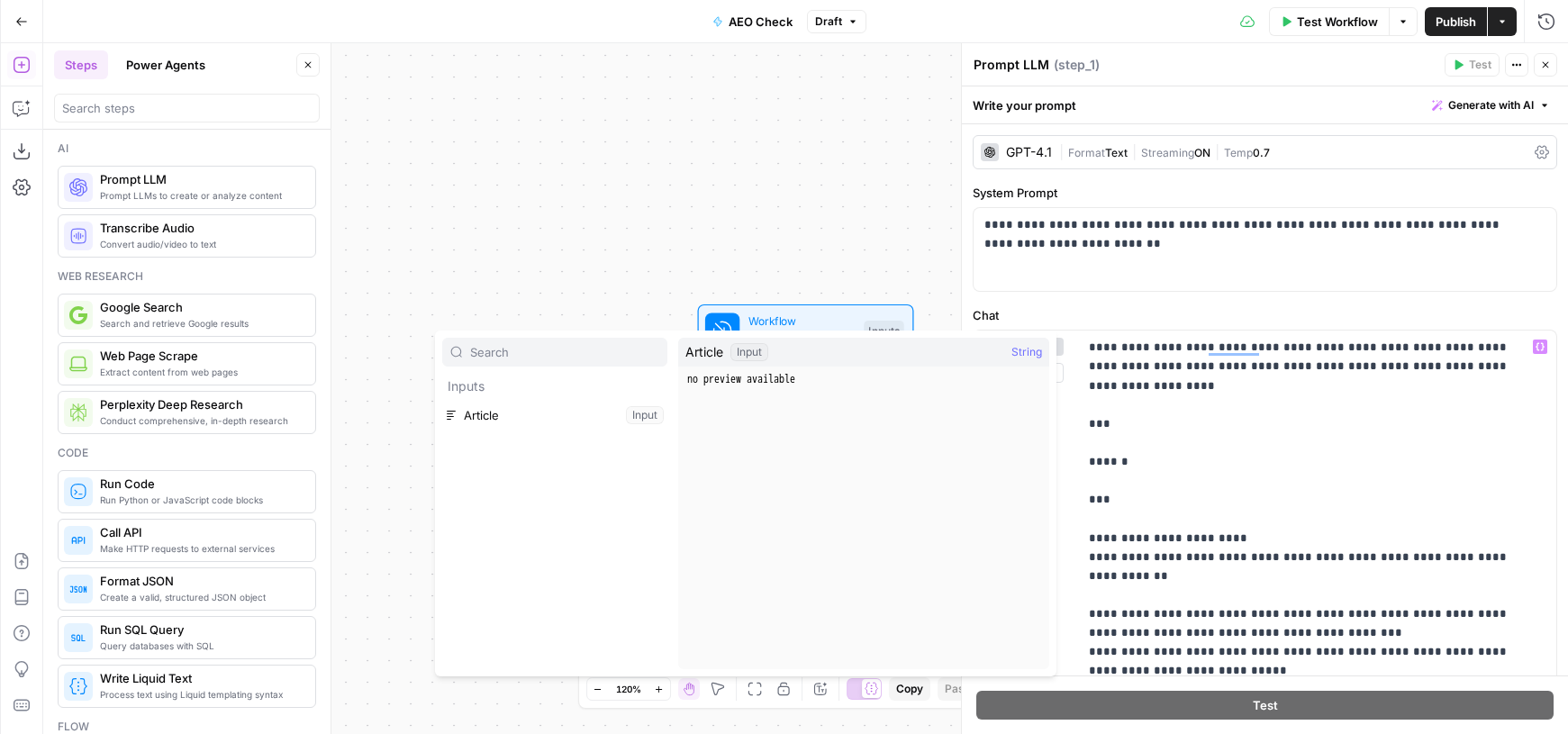 click on "Article Input" at bounding box center [727, 352] 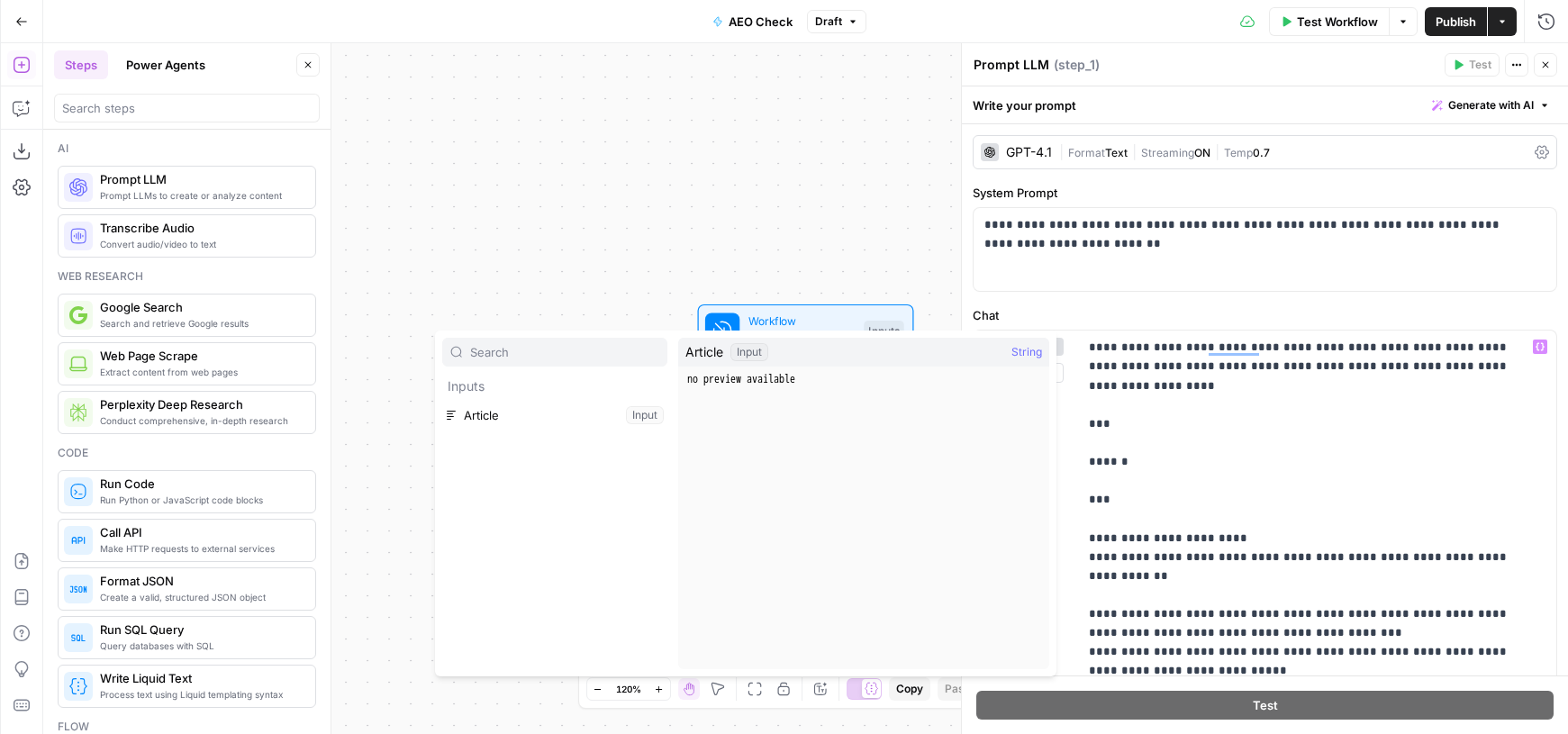 click on "String" at bounding box center [1027, 352] 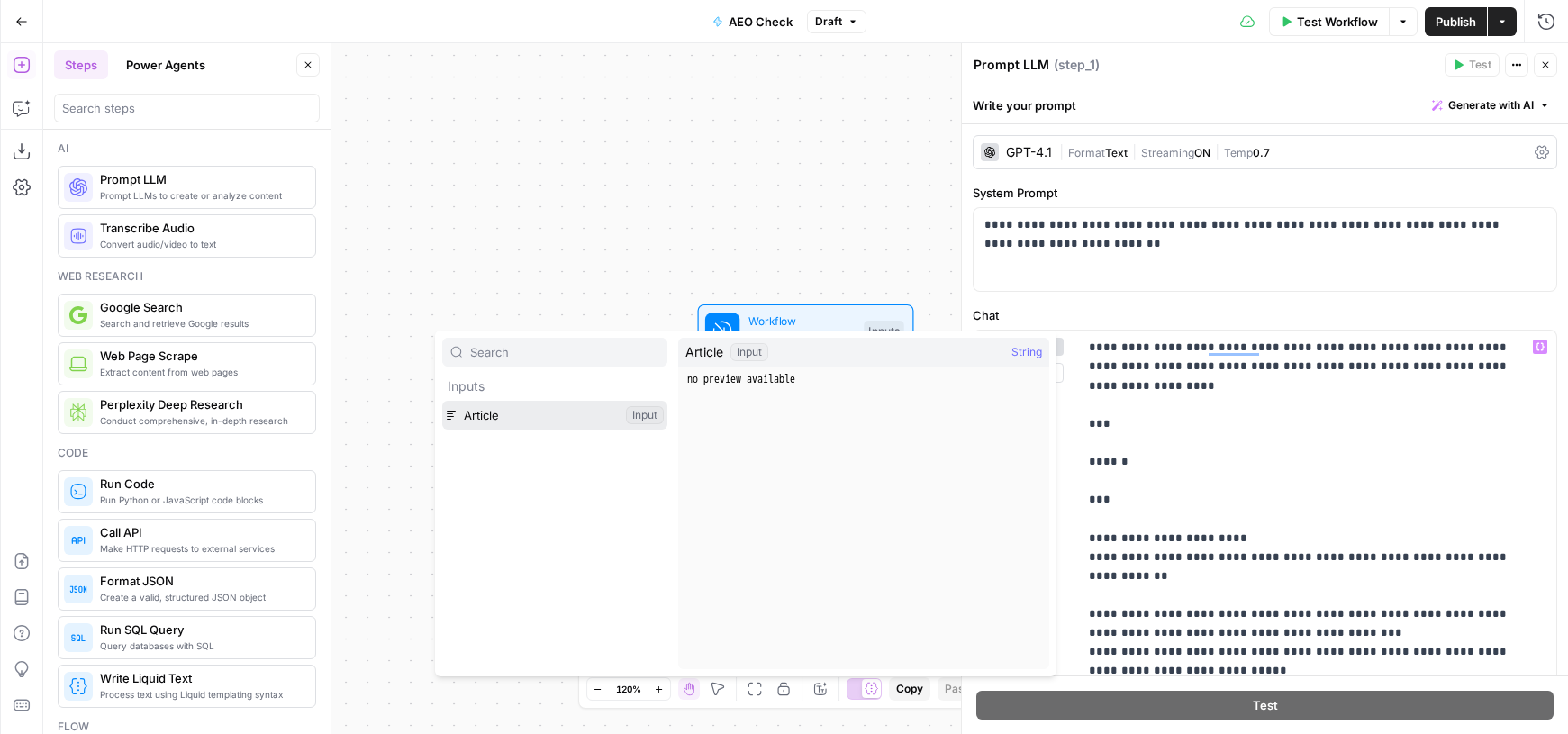 click at bounding box center (555, 415) 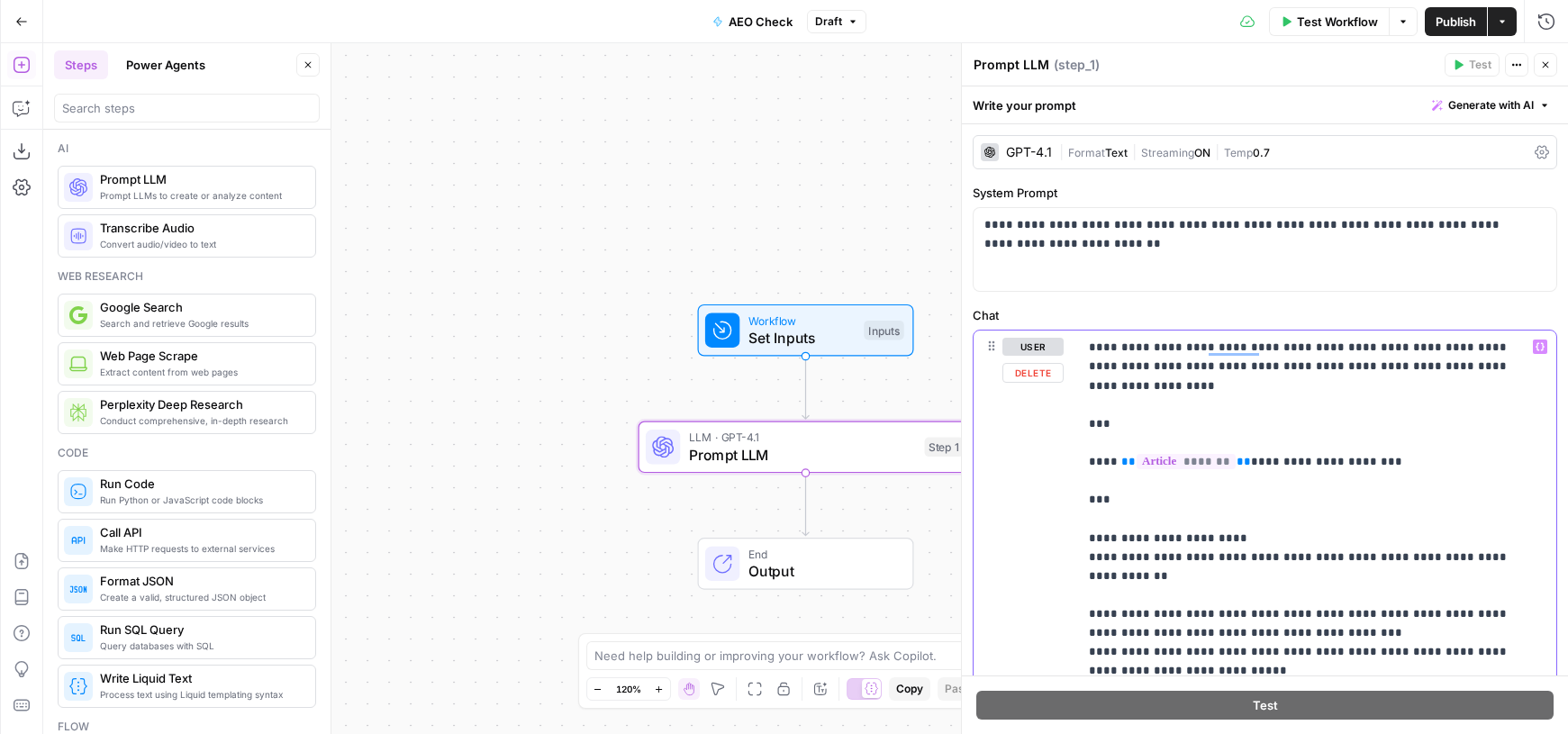 click on "**********" at bounding box center [1303, 870] 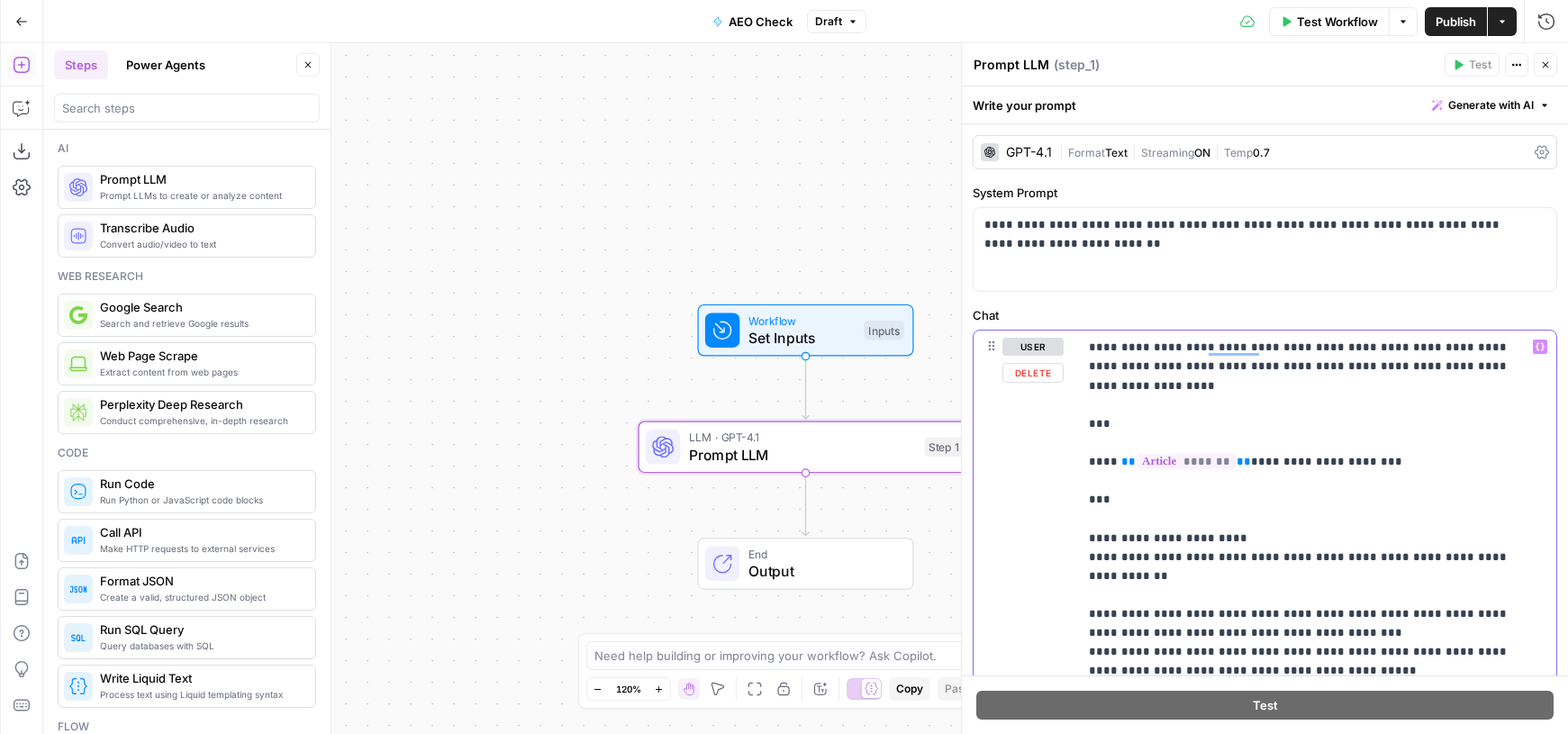 scroll, scrollTop: 6, scrollLeft: 0, axis: vertical 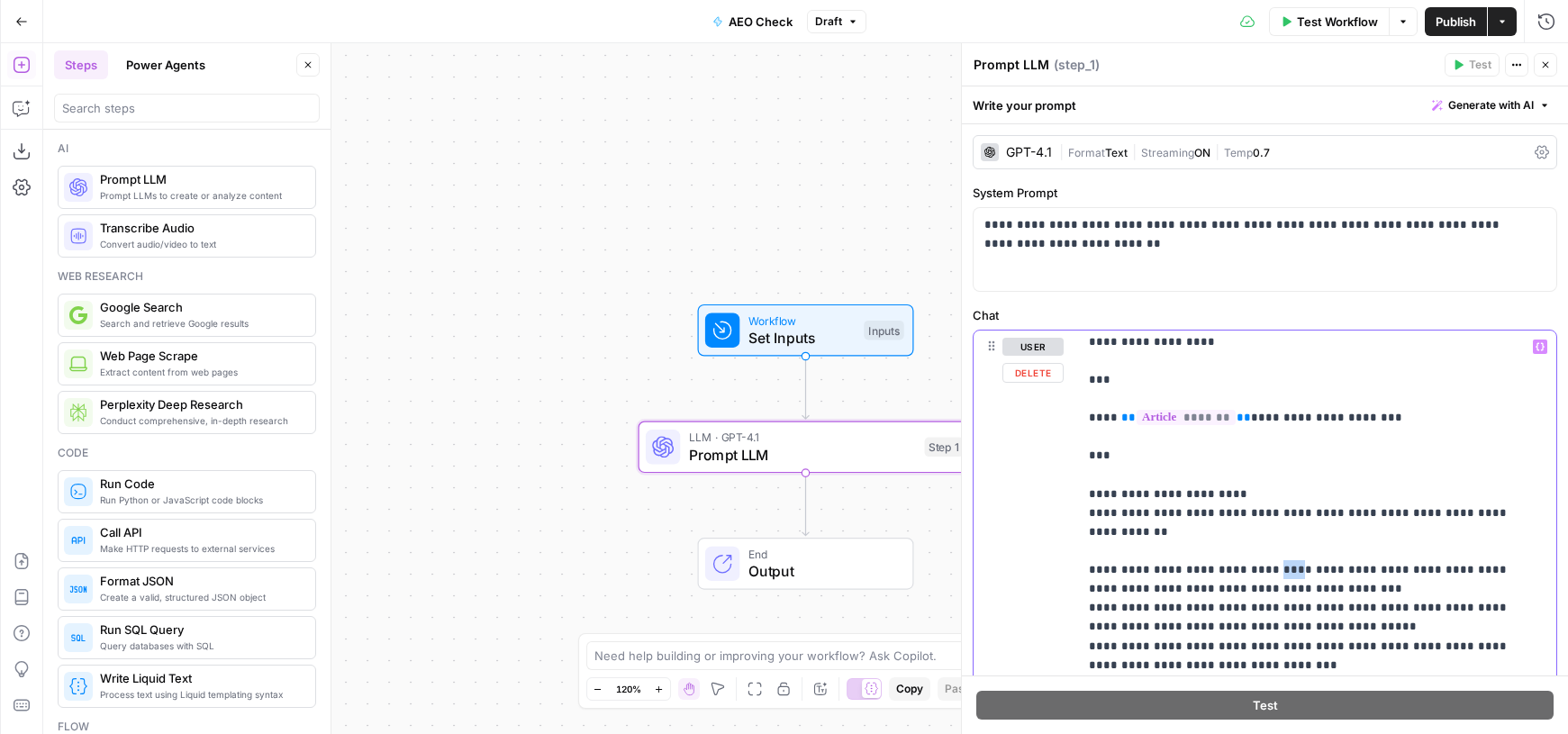 drag, startPoint x: 1271, startPoint y: 530, endPoint x: 1256, endPoint y: 531, distance: 15.033296 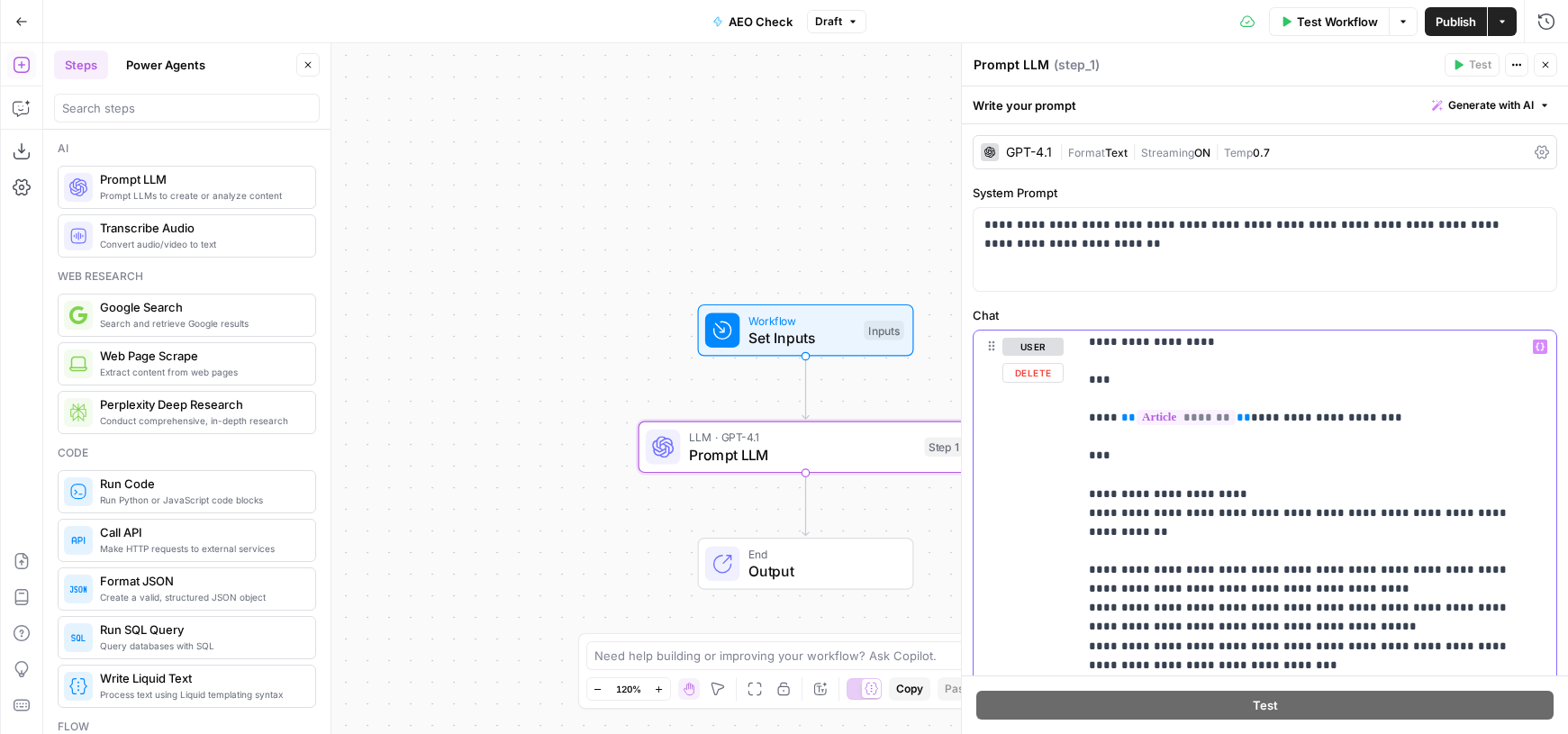 scroll, scrollTop: 71, scrollLeft: 0, axis: vertical 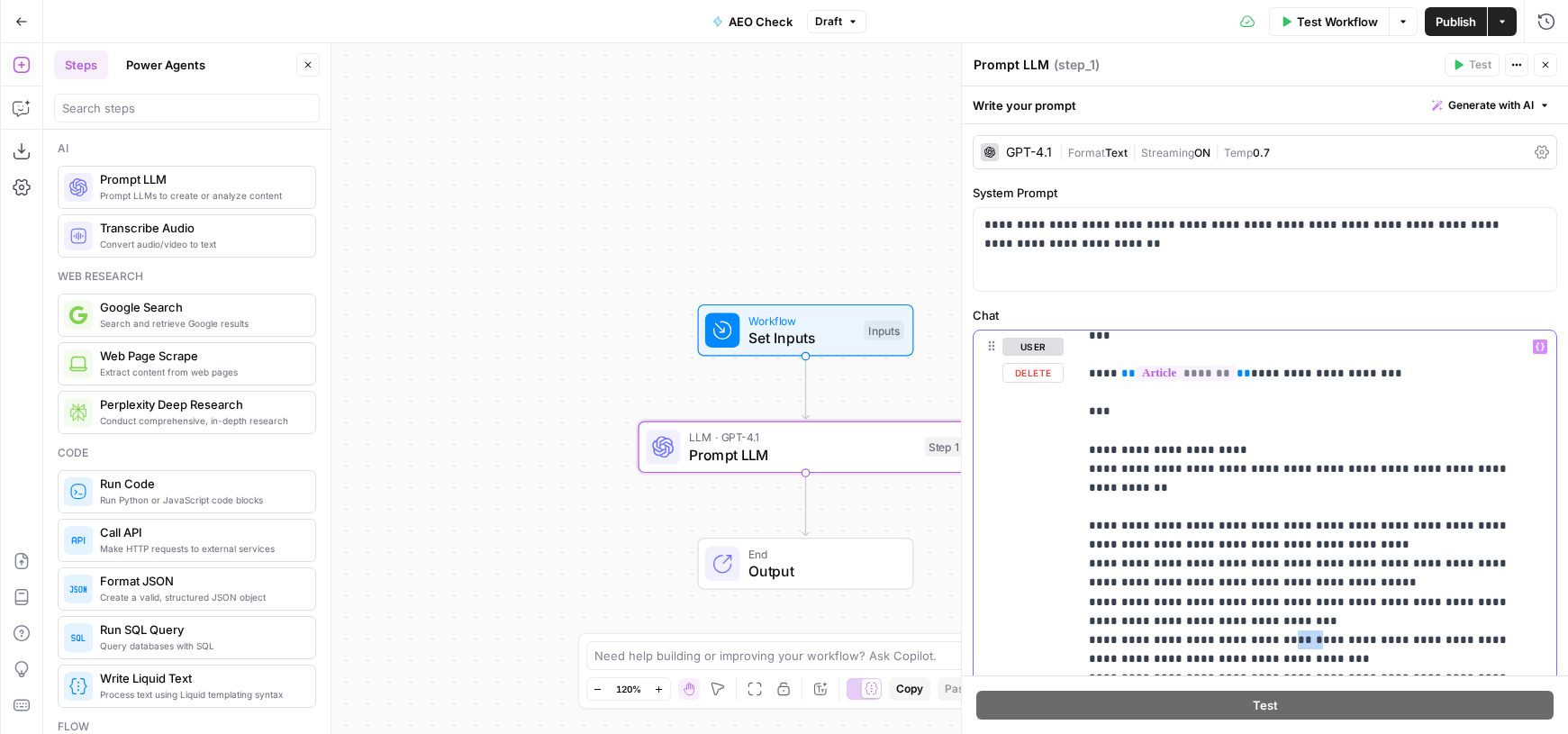 drag, startPoint x: 1278, startPoint y: 601, endPoint x: 1259, endPoint y: 600, distance: 19.026298 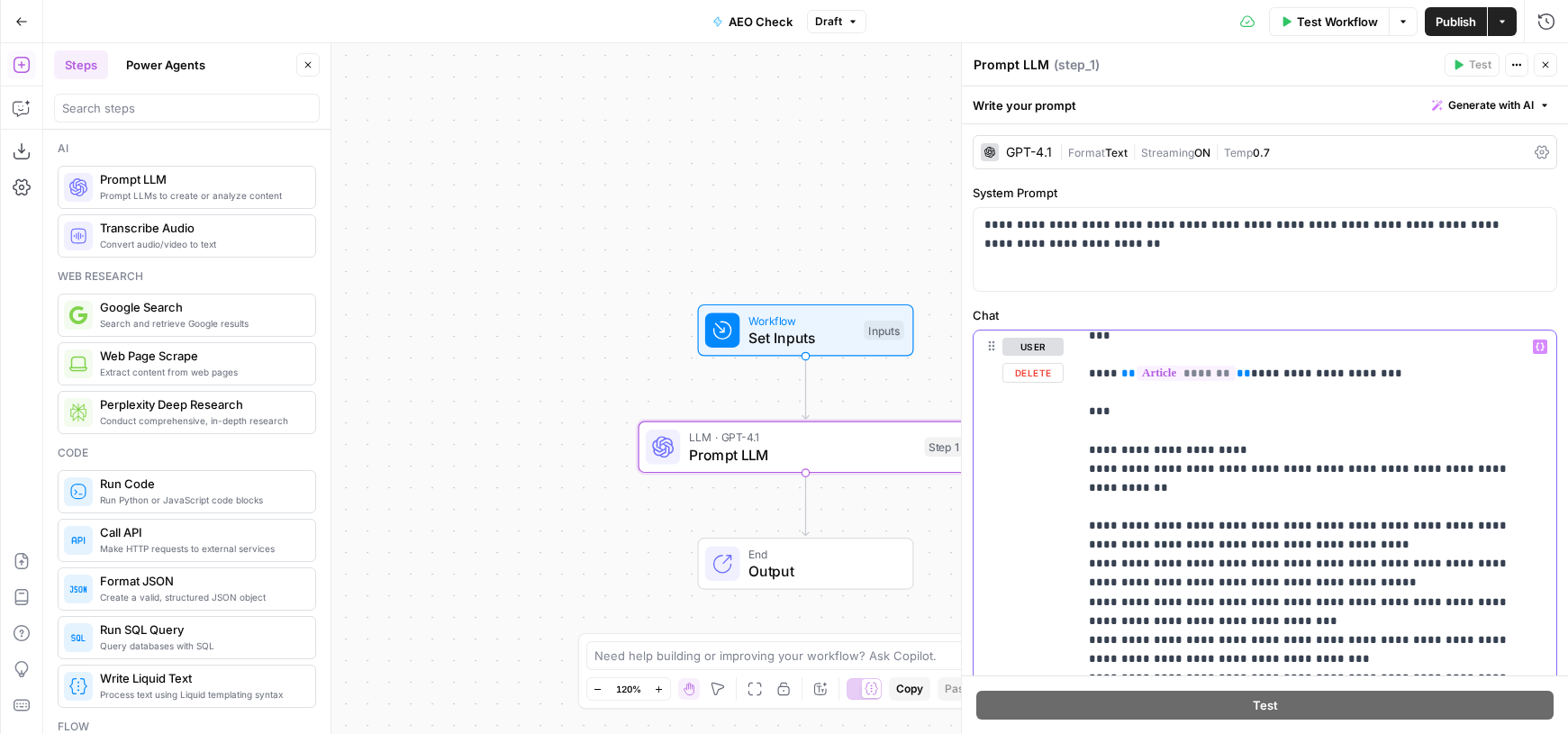 scroll, scrollTop: 65, scrollLeft: 0, axis: vertical 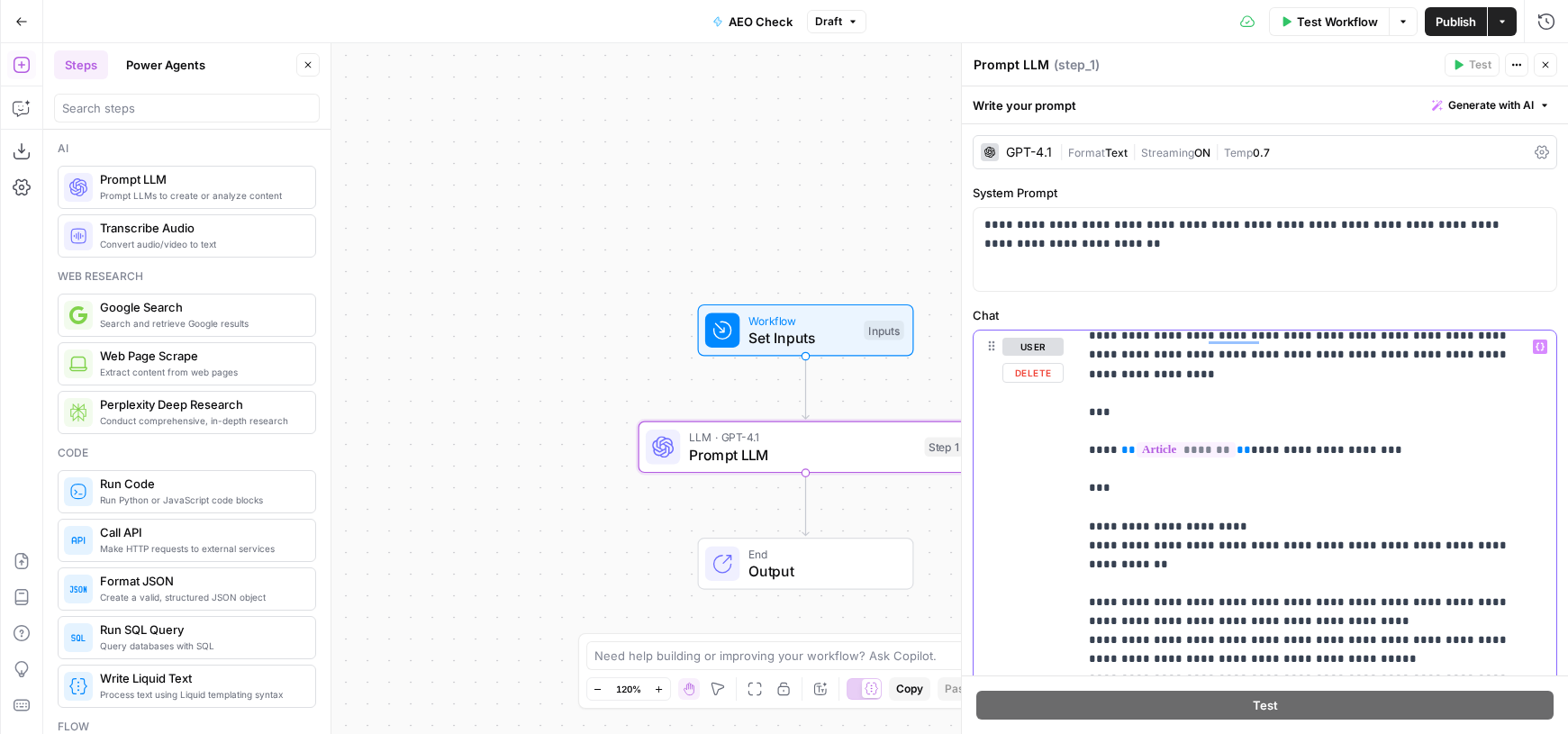 click on "**********" at bounding box center [1303, 858] 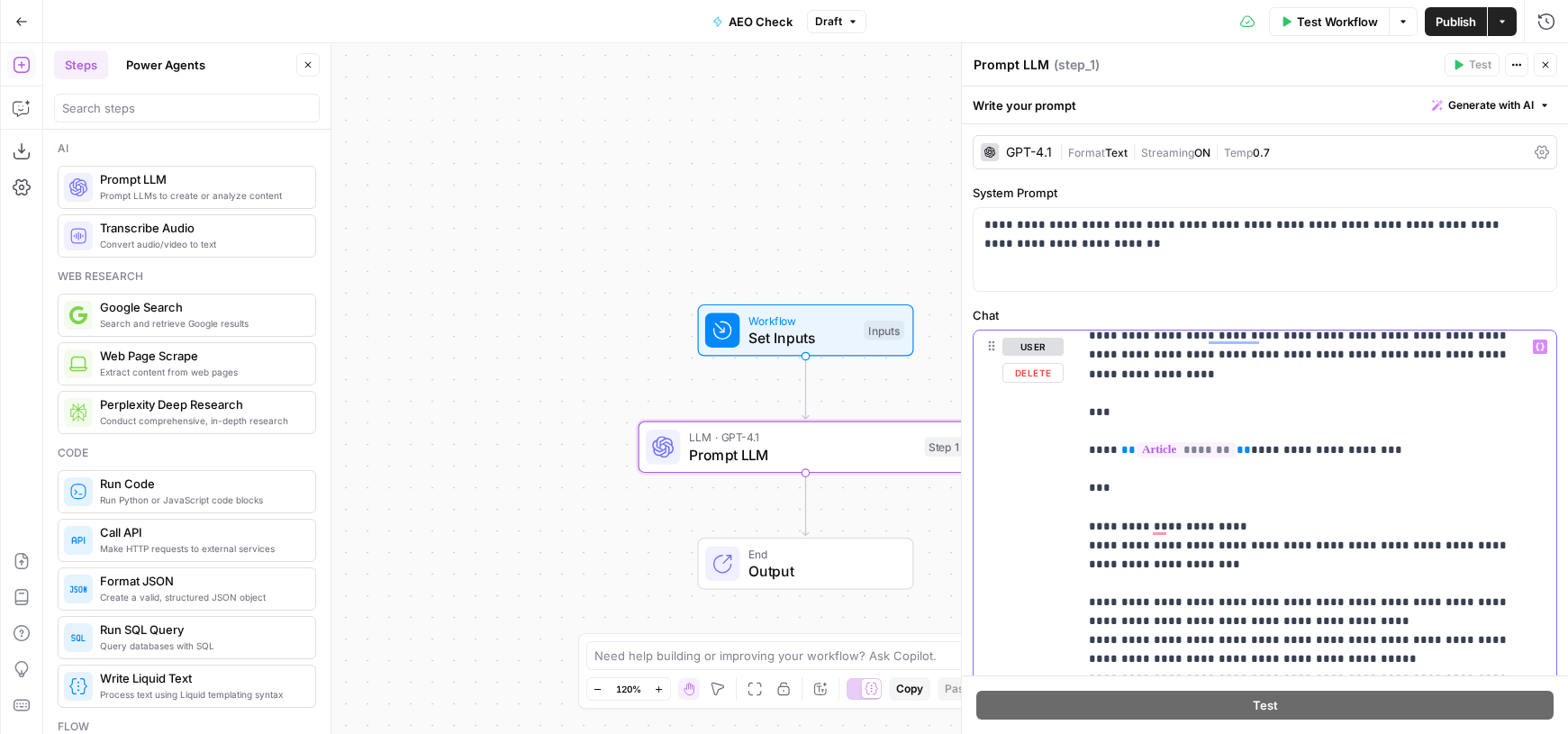 click on "**********" at bounding box center [1303, 868] 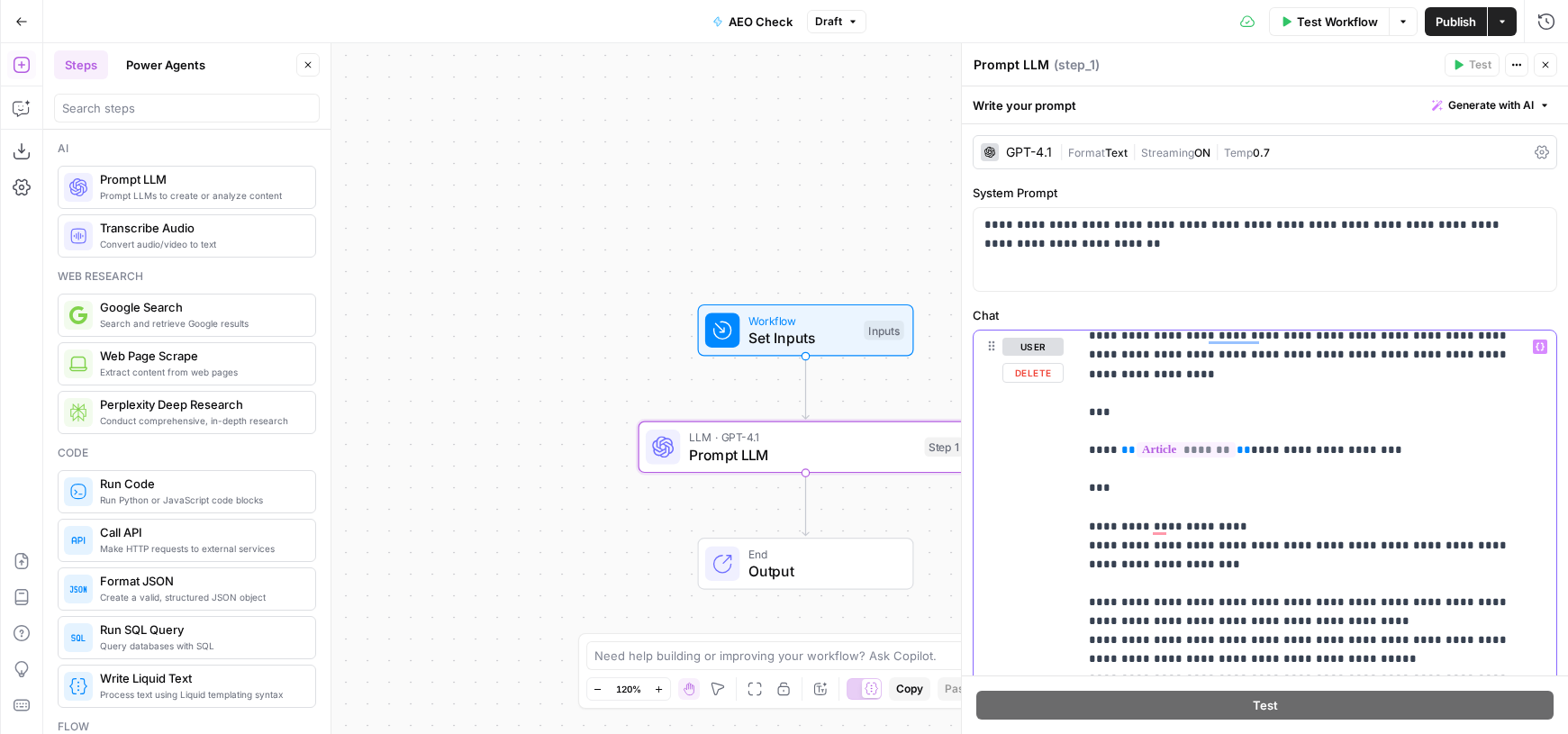 scroll, scrollTop: 15, scrollLeft: 0, axis: vertical 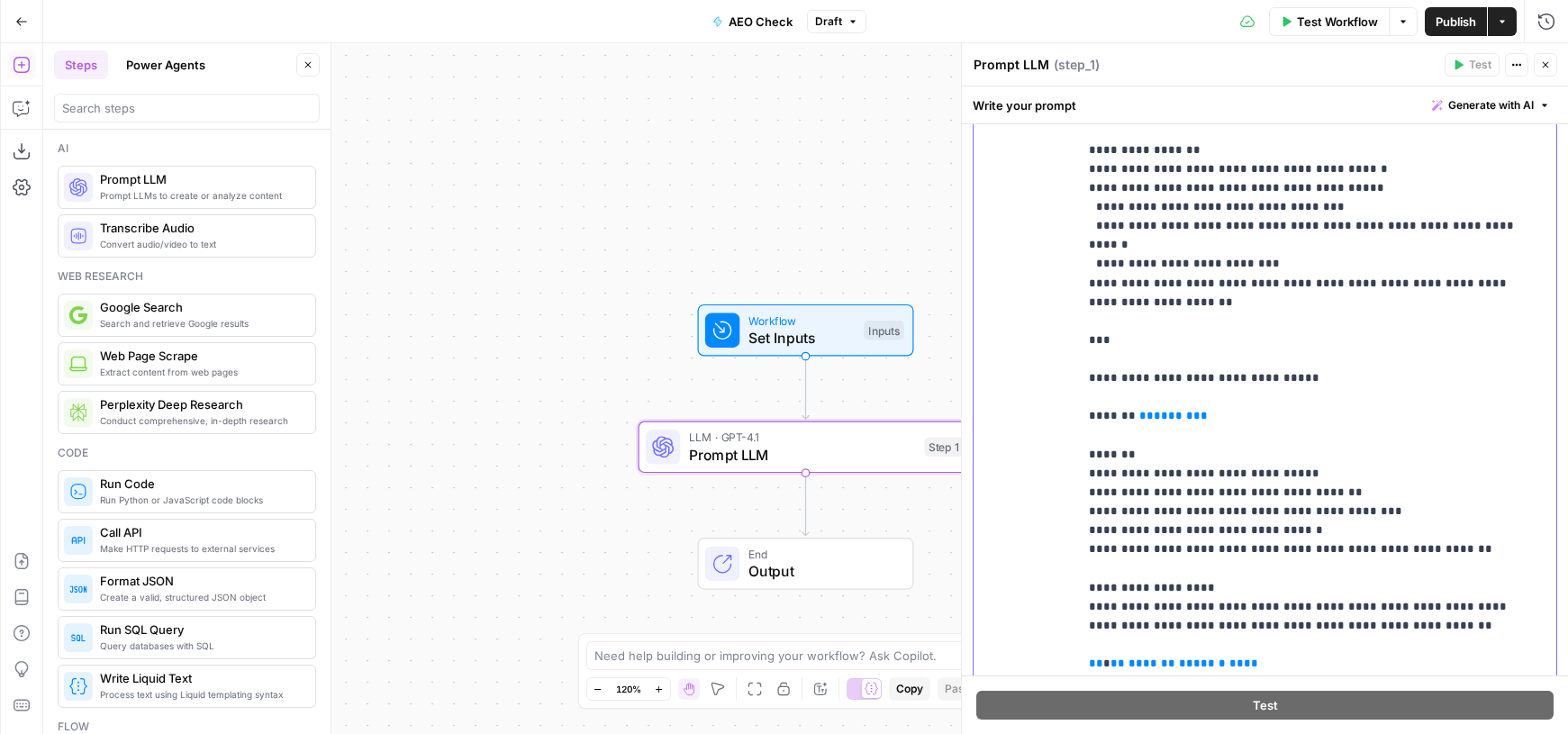 click on "******" at bounding box center [1174, 415] 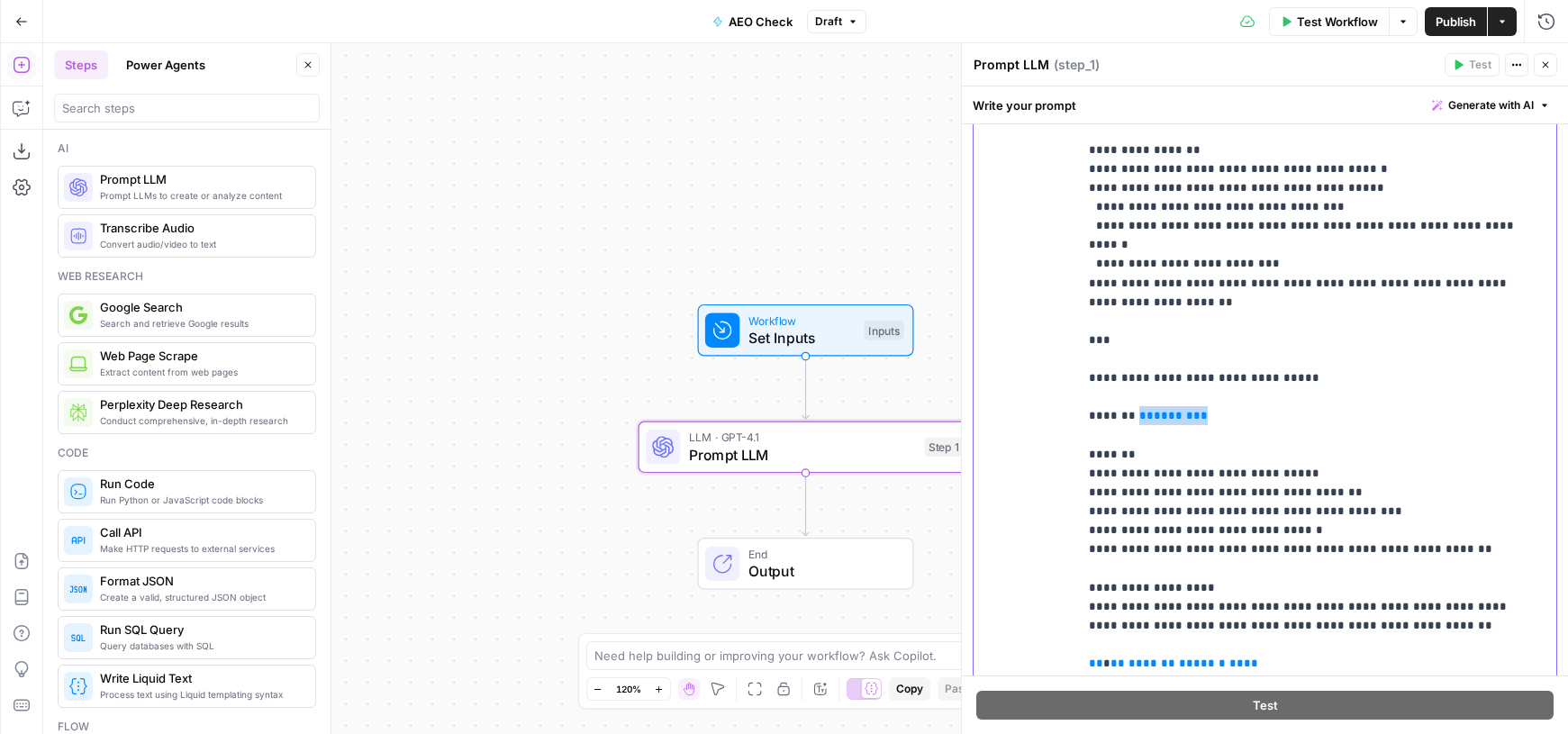 drag, startPoint x: 1195, startPoint y: 378, endPoint x: 1134, endPoint y: 380, distance: 61.0328 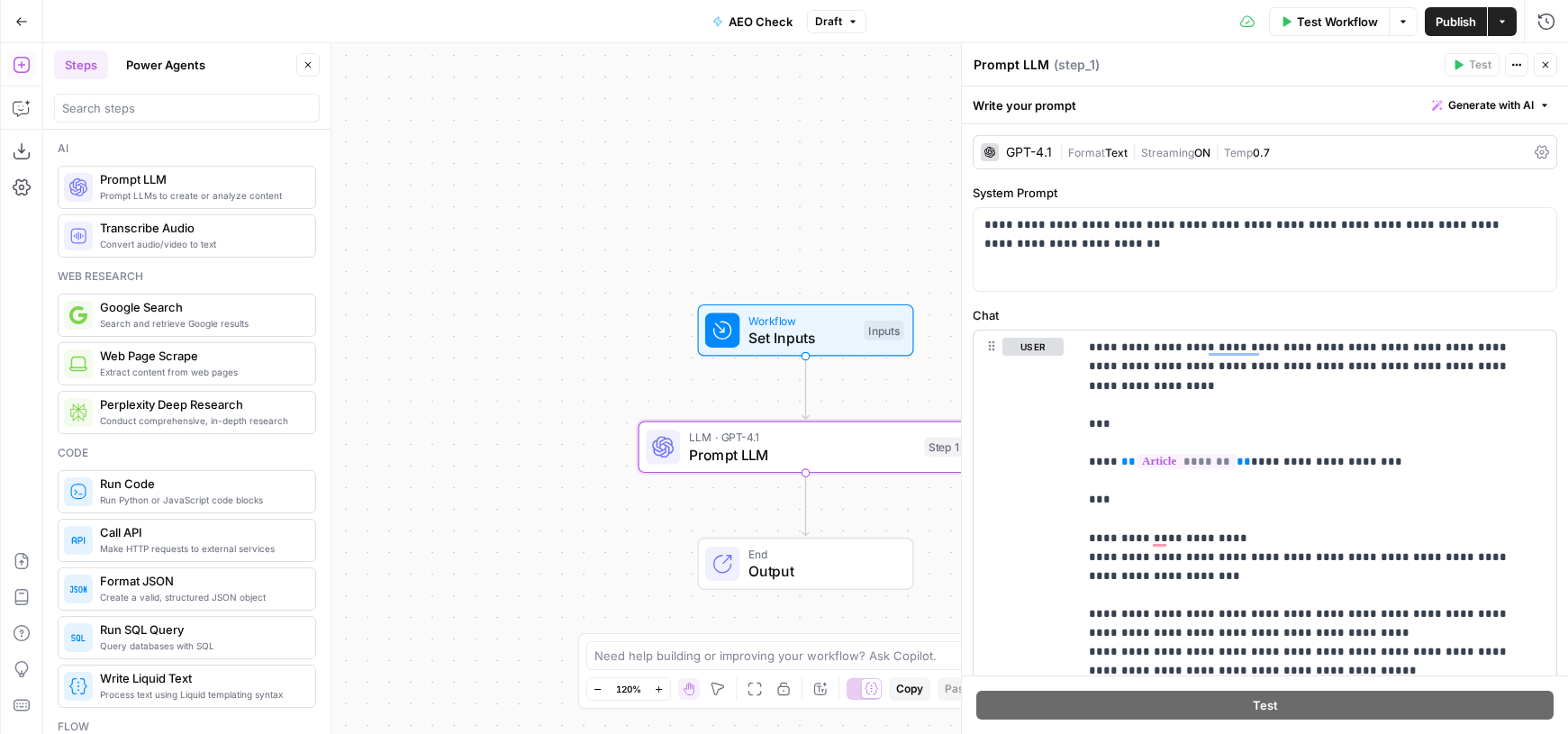 click on "Workflow Set Inputs Inputs LLM · GPT-4.1 Prompt LLM Step 1 End Output" at bounding box center (805, 388) 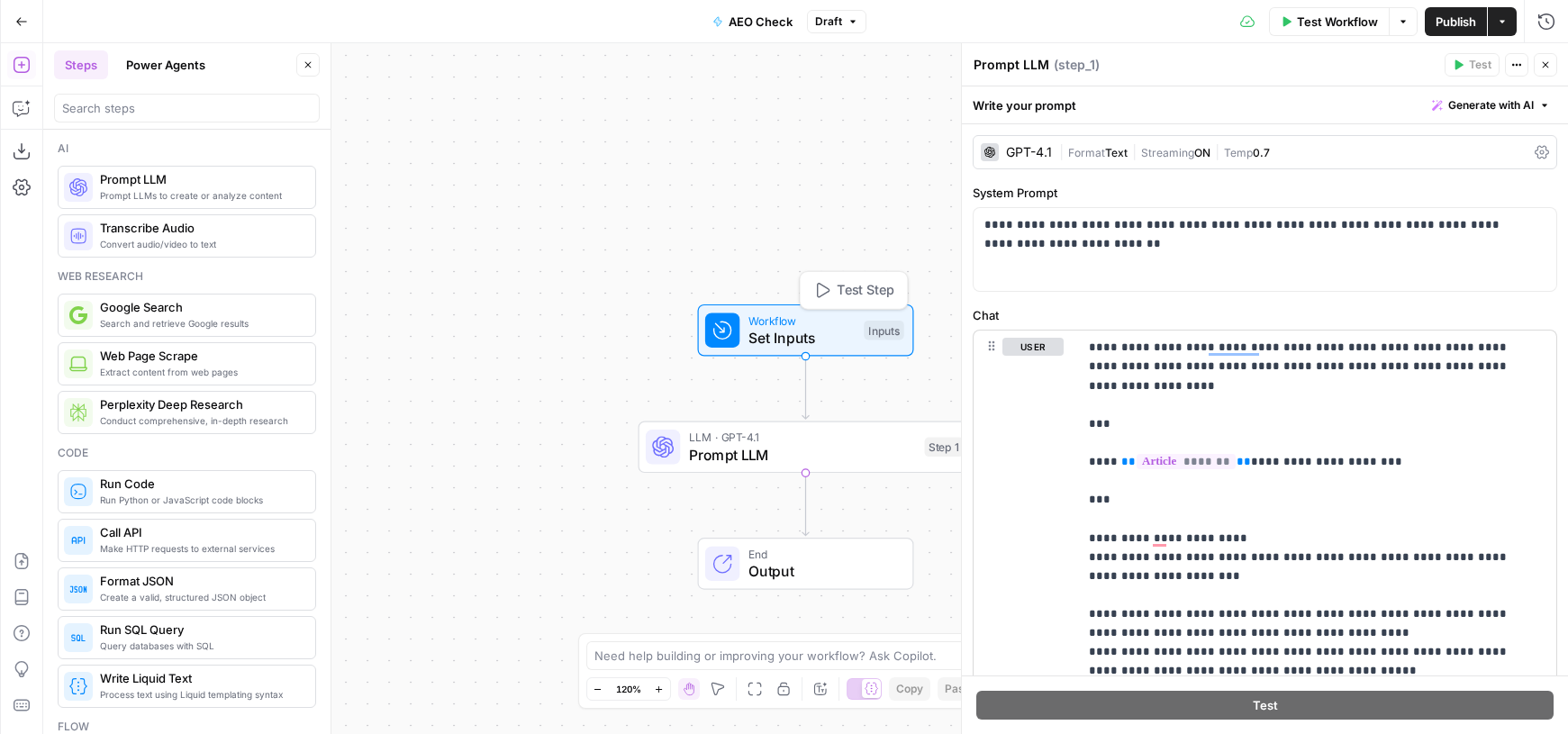 click on "Set Inputs" at bounding box center [802, 338] 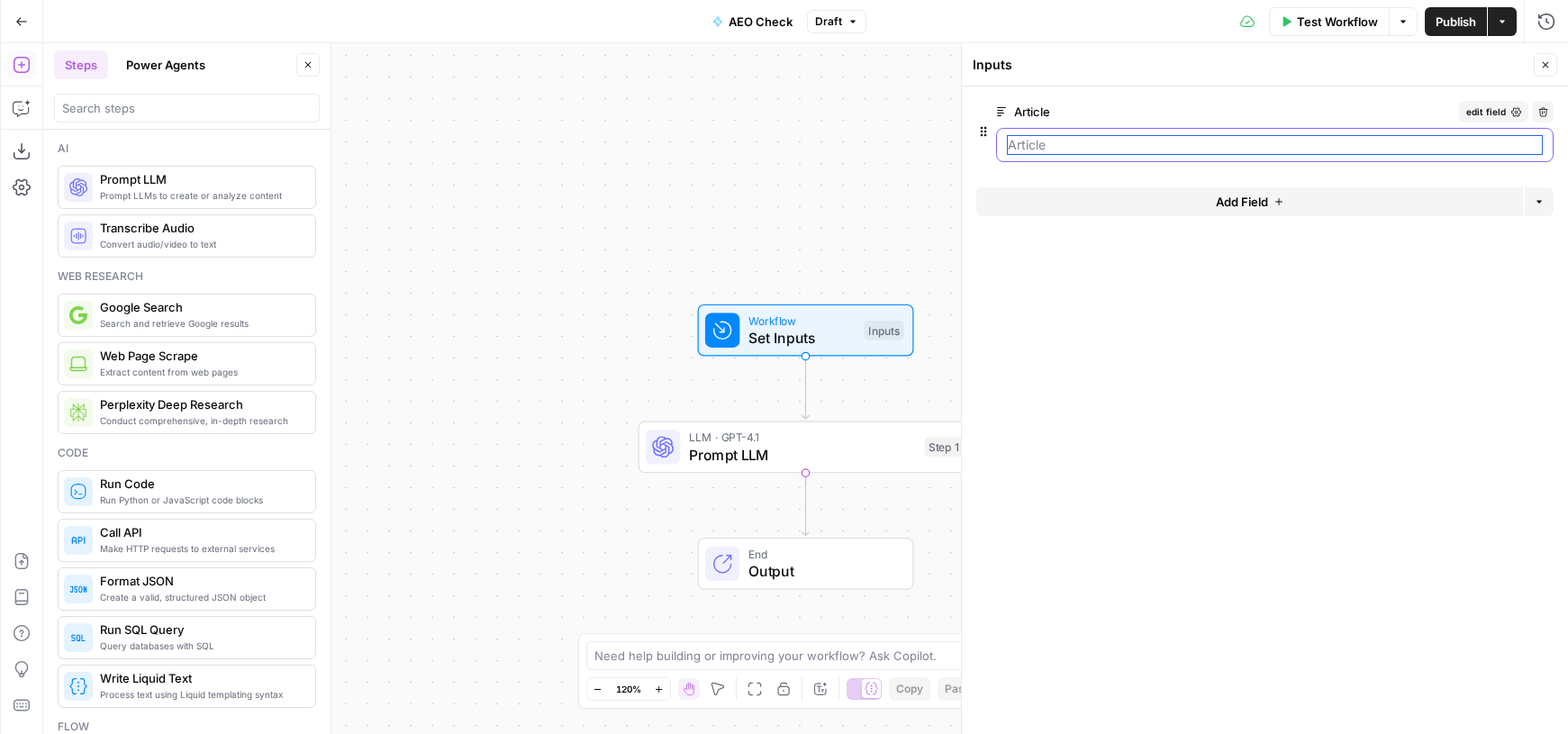 click on "Article" at bounding box center (1274, 145) 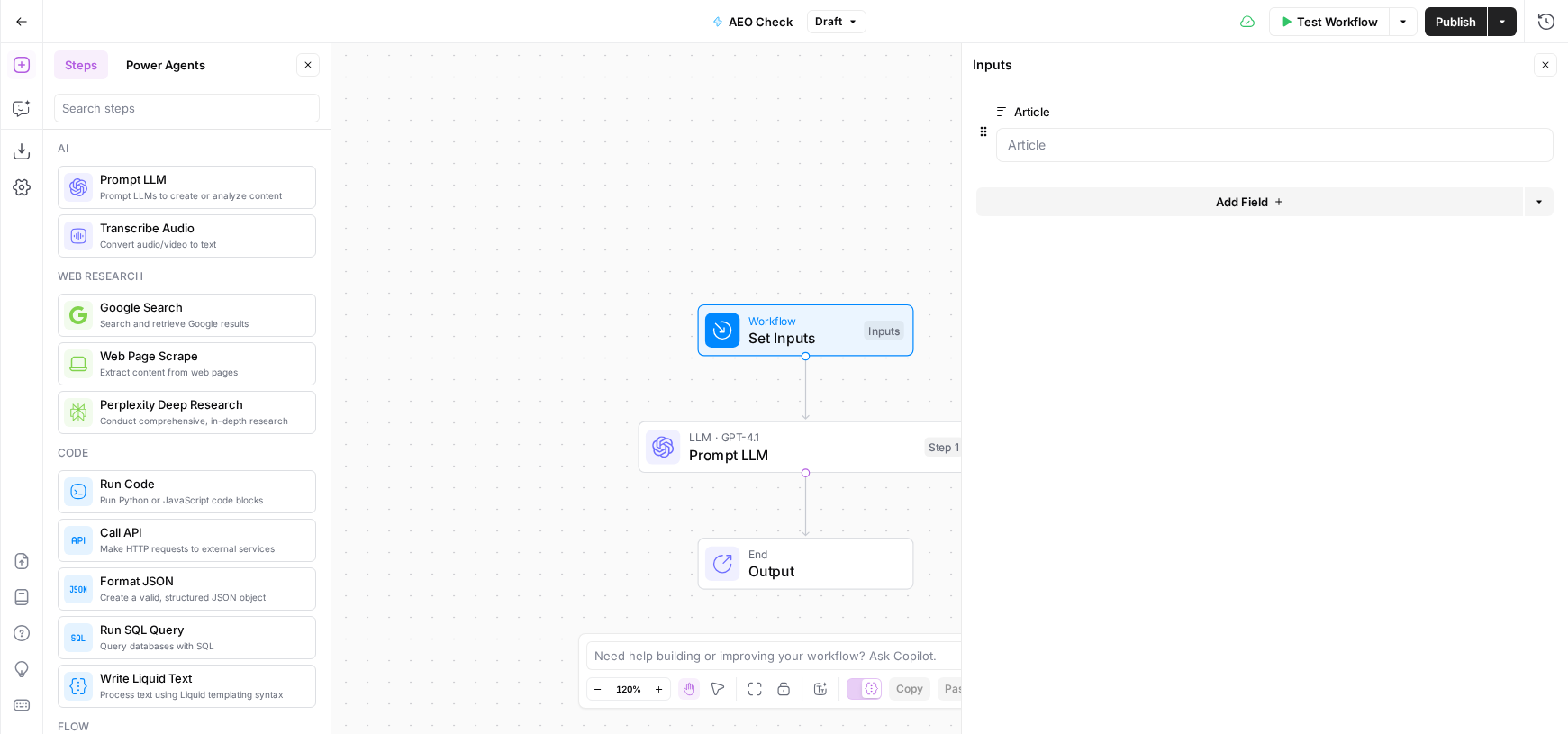 click at bounding box center [1264, 168] 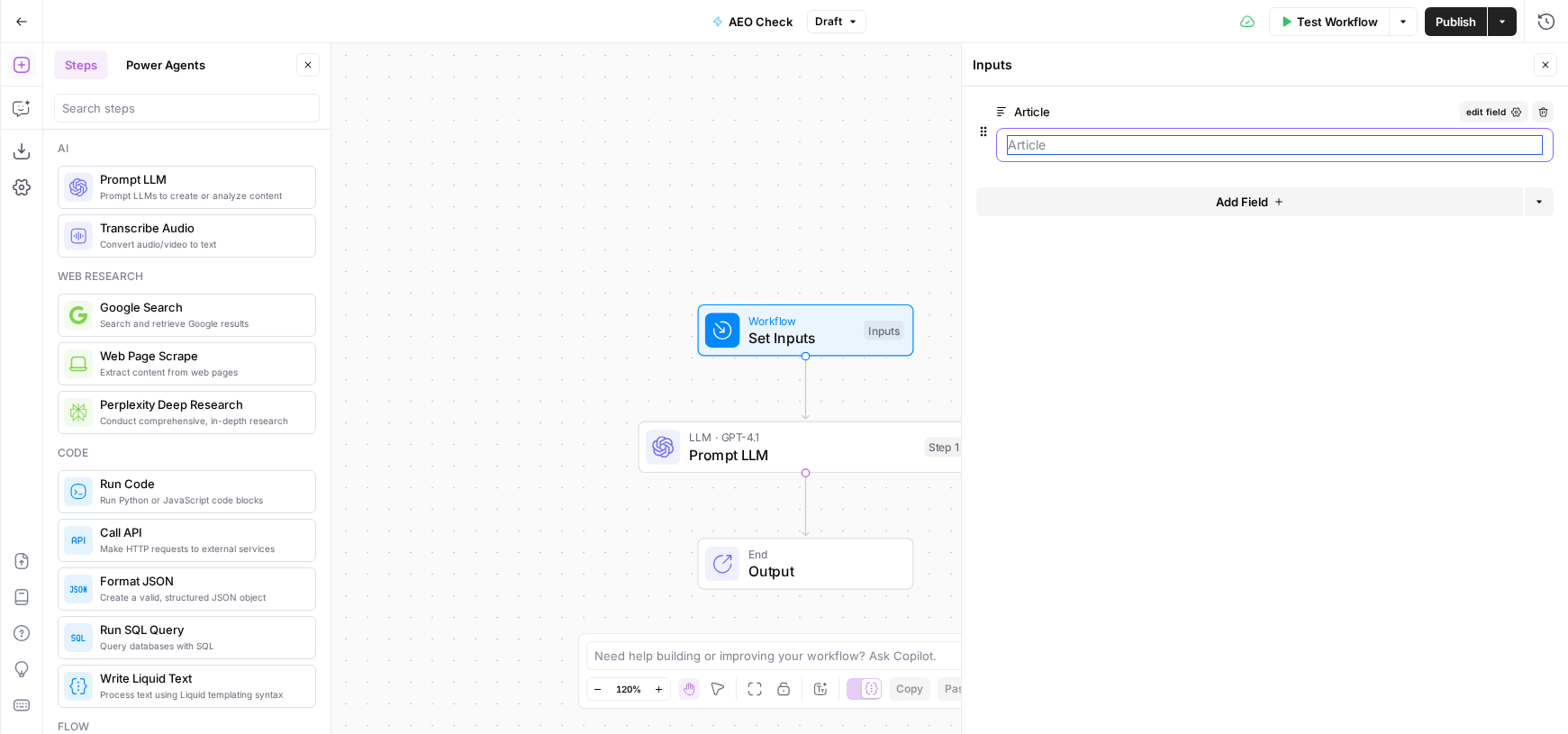 click on "Article" at bounding box center [1274, 145] 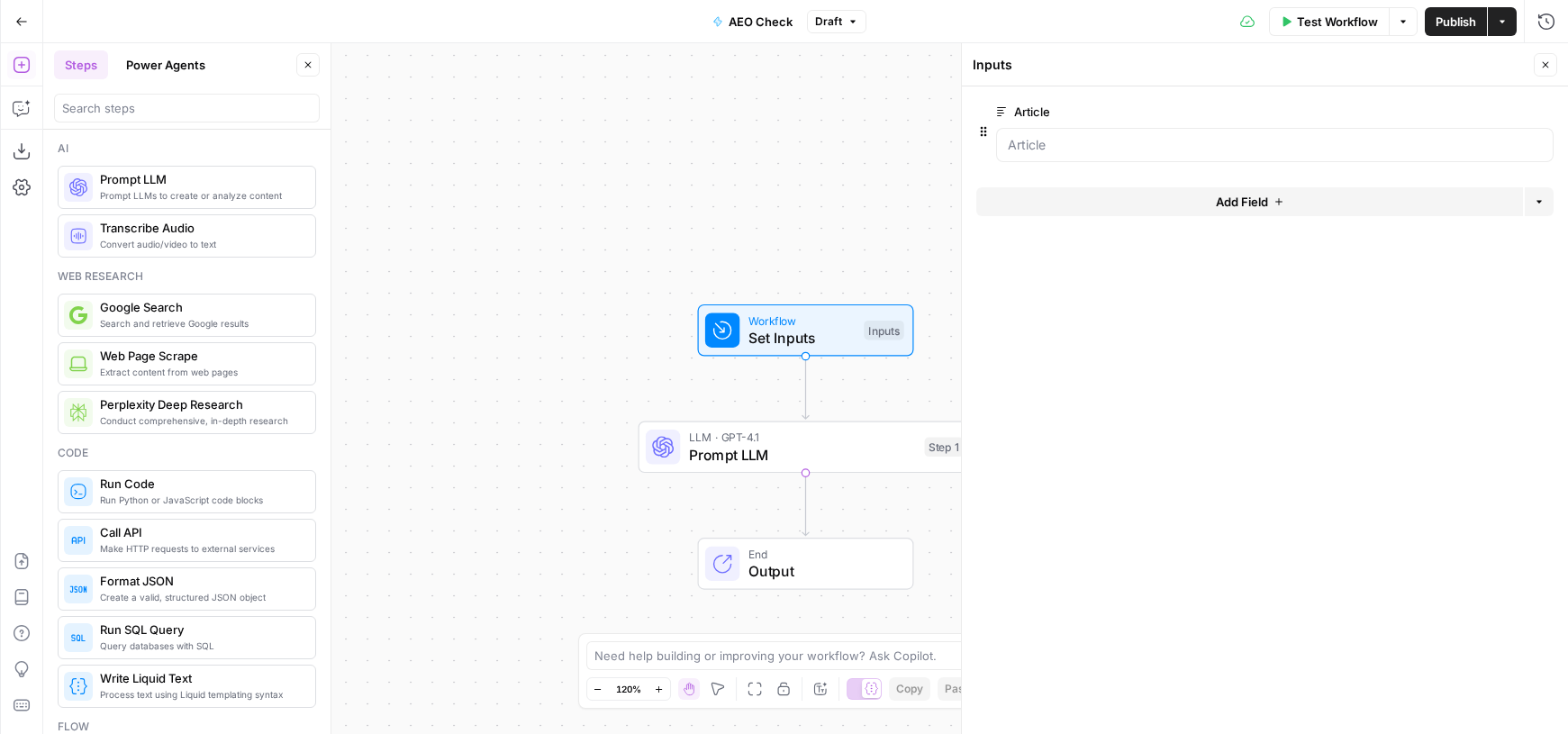 click on "Workflow Set Inputs Inputs LLM · GPT-4.1 Prompt LLM Step 1 End Output" at bounding box center [805, 388] 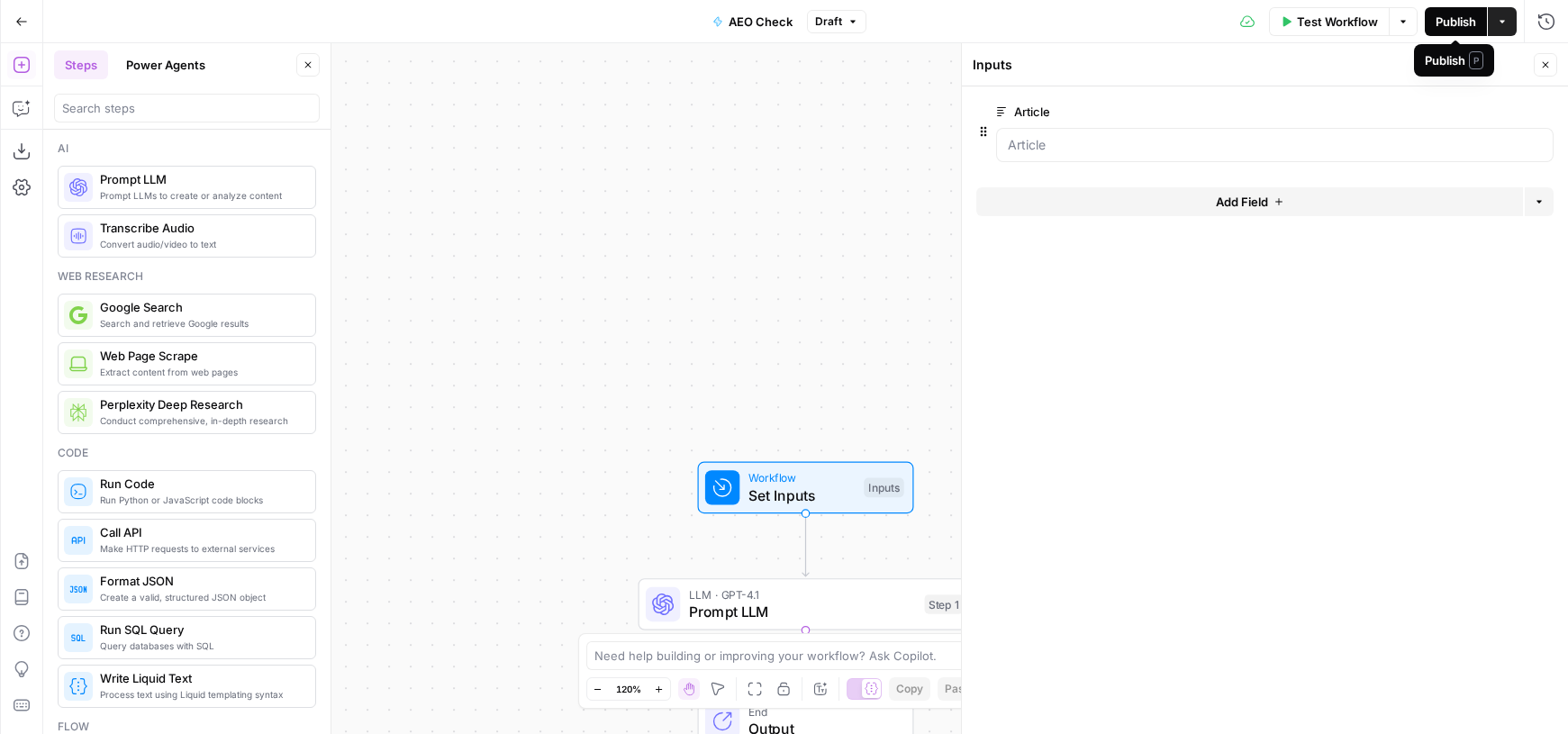 click on "Publish" at bounding box center [1455, 22] 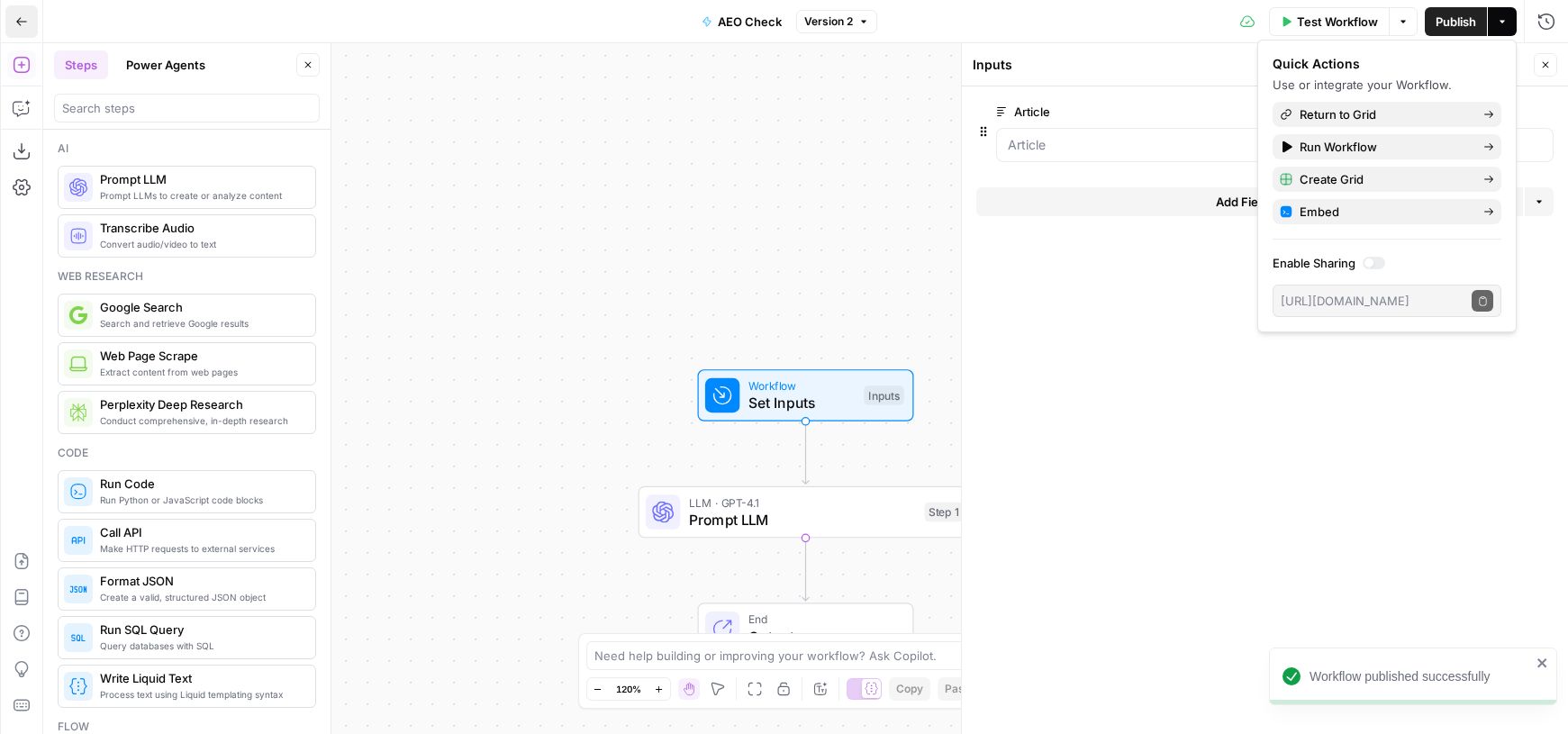 click 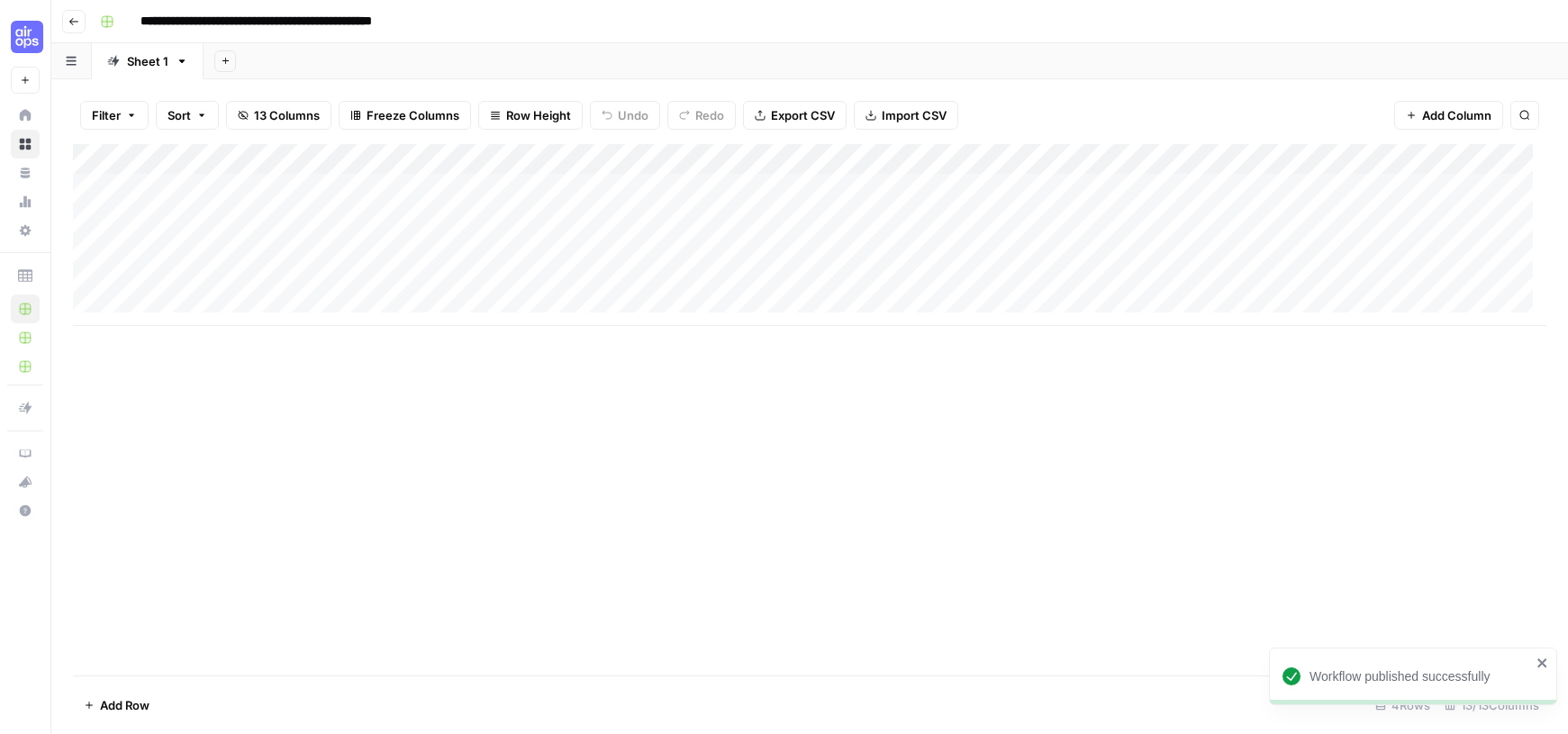 scroll, scrollTop: 0, scrollLeft: 777, axis: horizontal 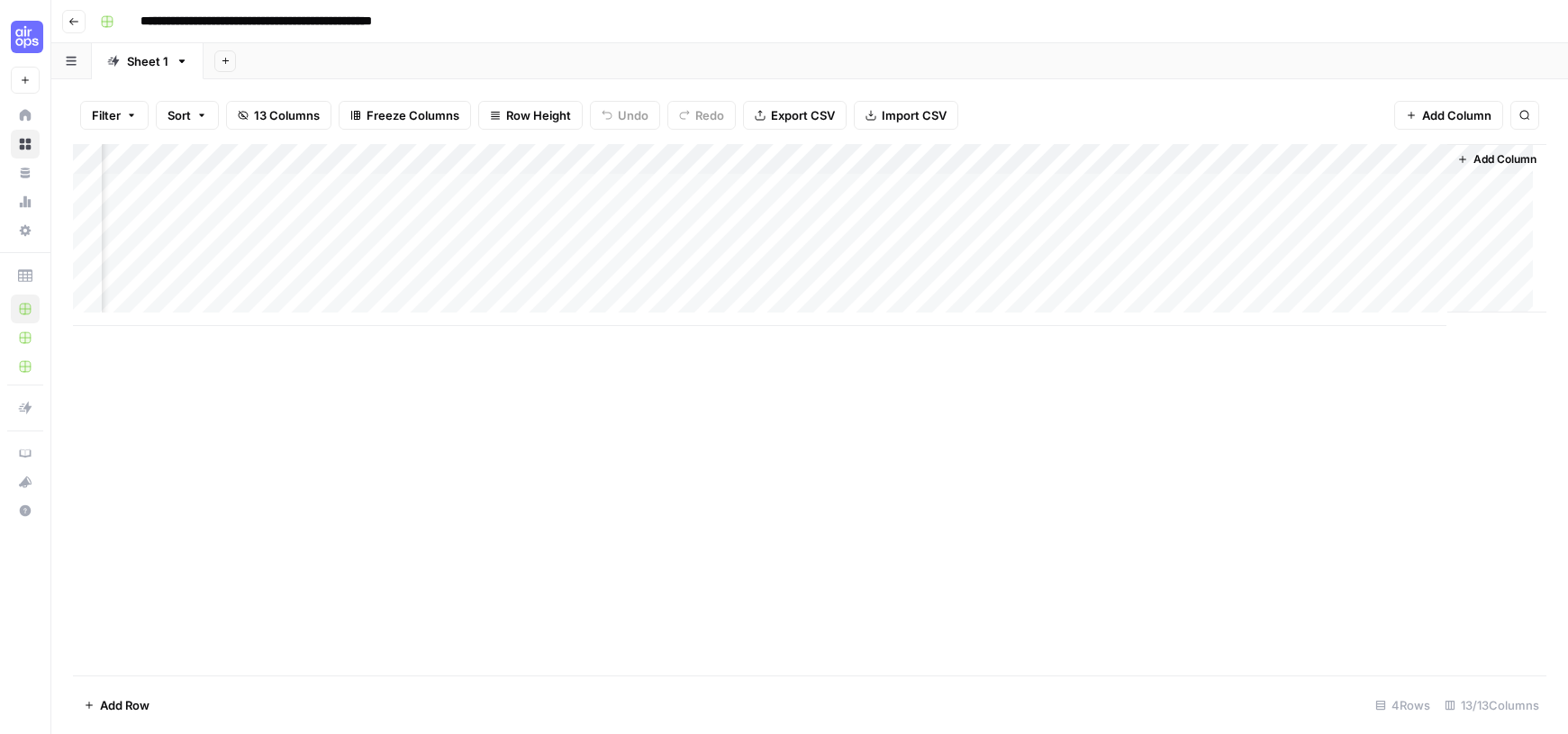 click on "Add Column" at bounding box center (810, 235) 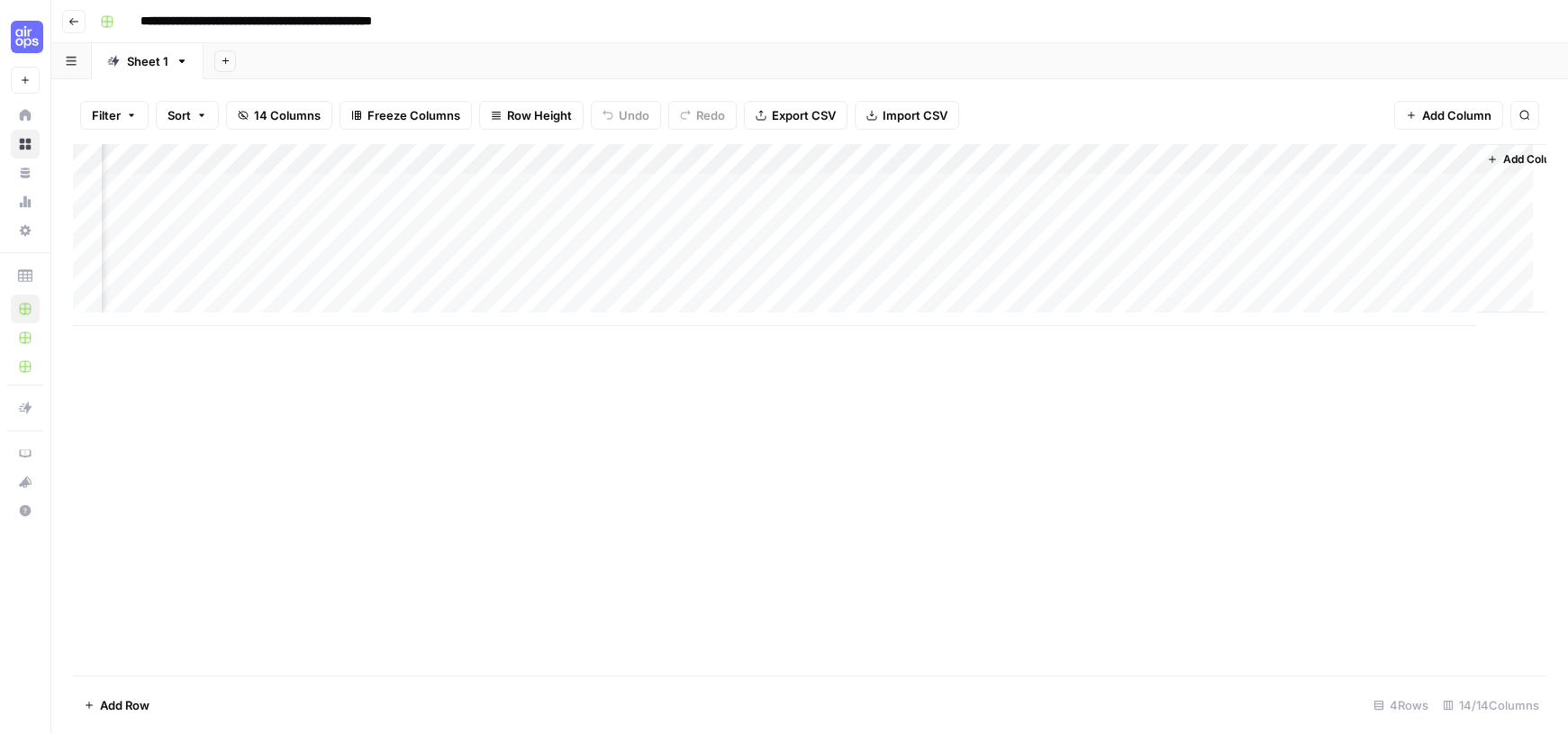 scroll, scrollTop: 0, scrollLeft: 939, axis: horizontal 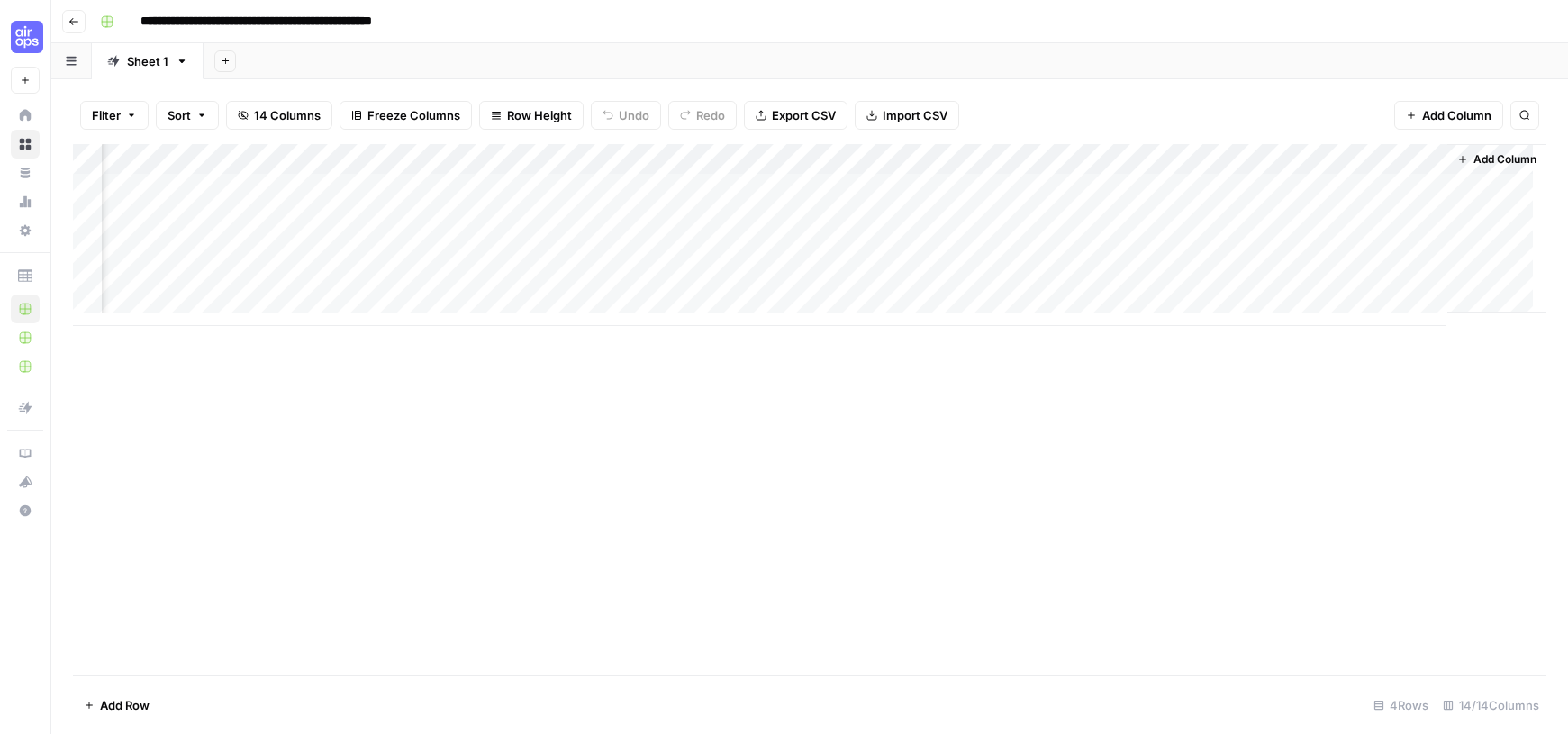 click on "Add Column" at bounding box center [810, 235] 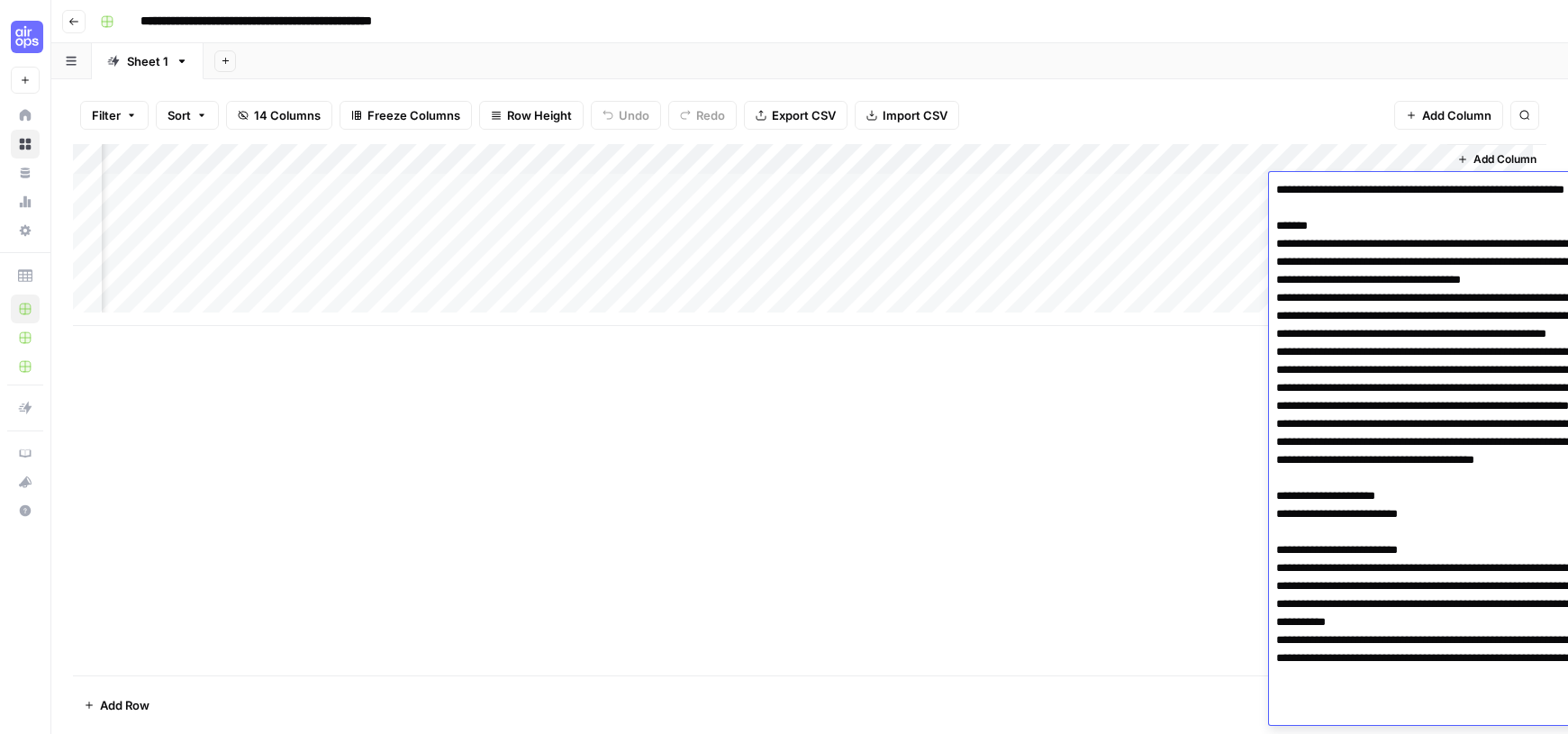 scroll, scrollTop: 72, scrollLeft: 0, axis: vertical 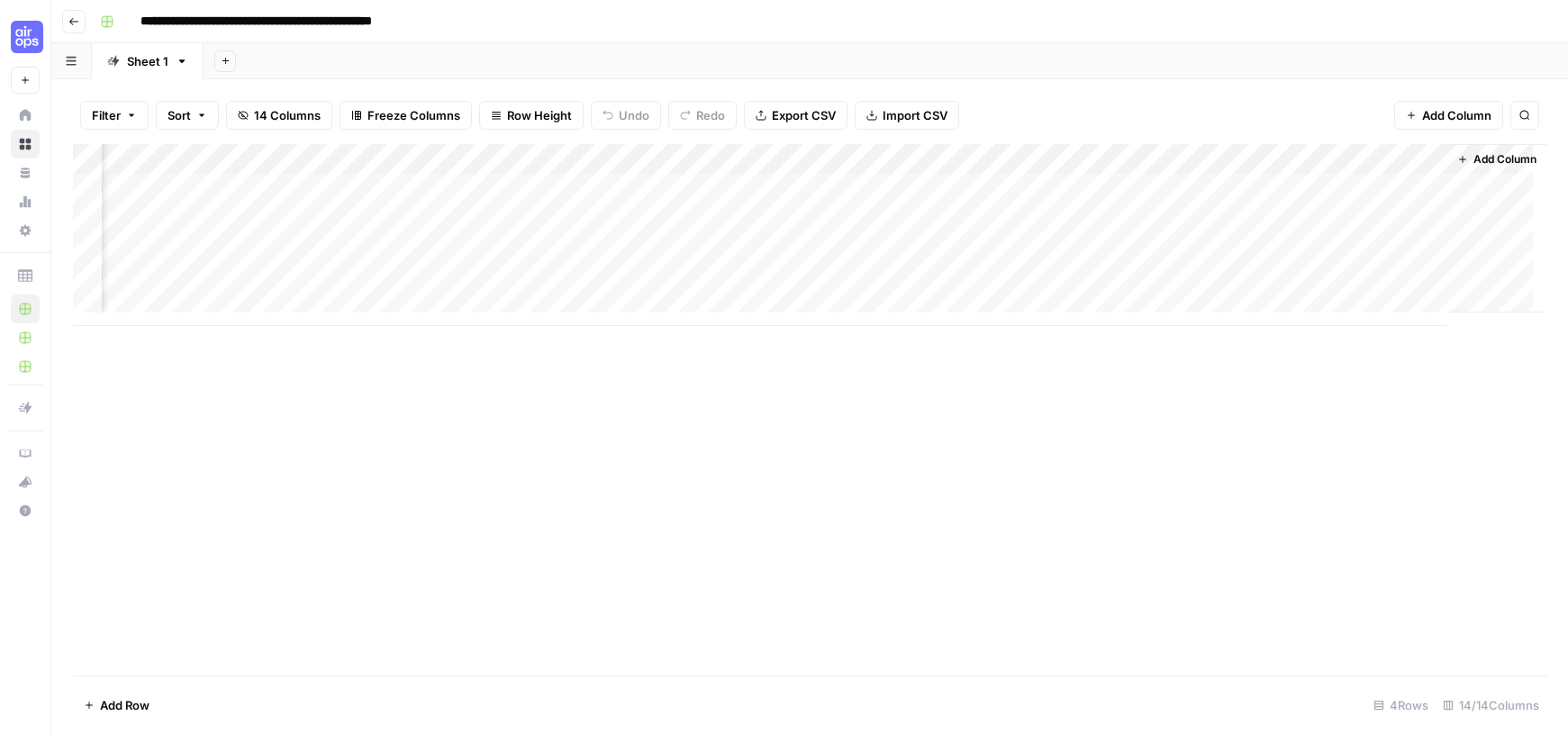 click on "Add Column" at bounding box center (810, 235) 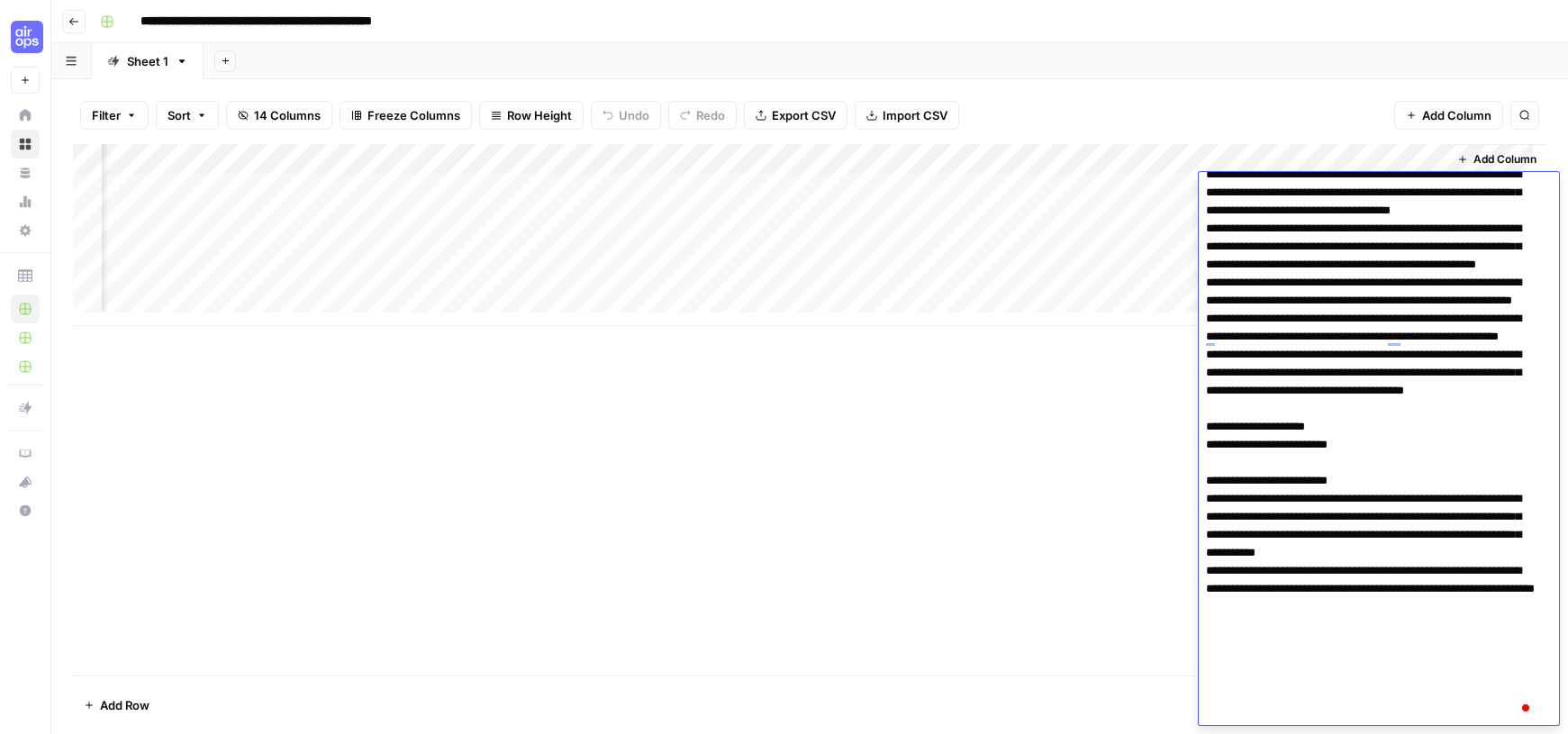 scroll, scrollTop: 72, scrollLeft: 0, axis: vertical 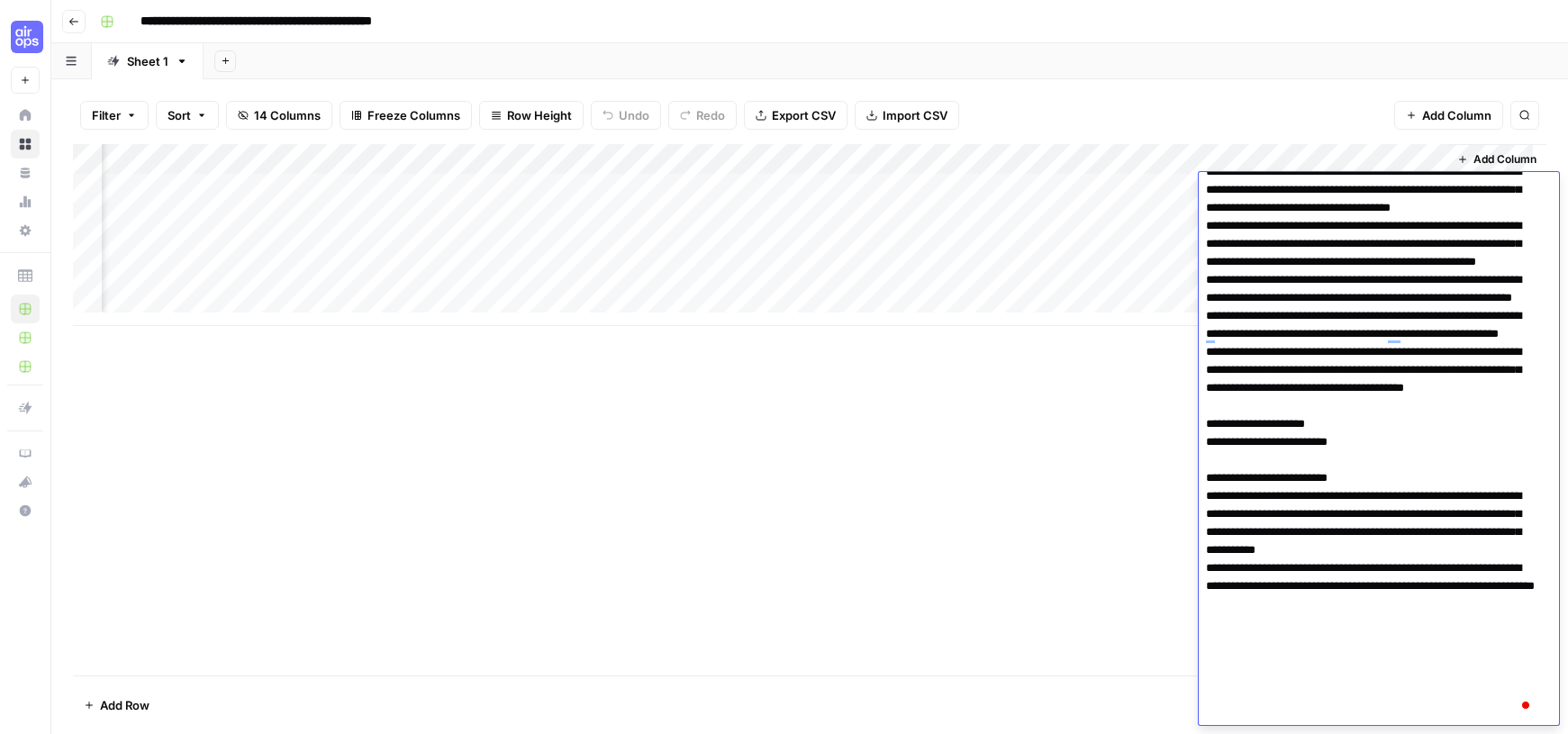 click on "Add Column" at bounding box center (810, 235) 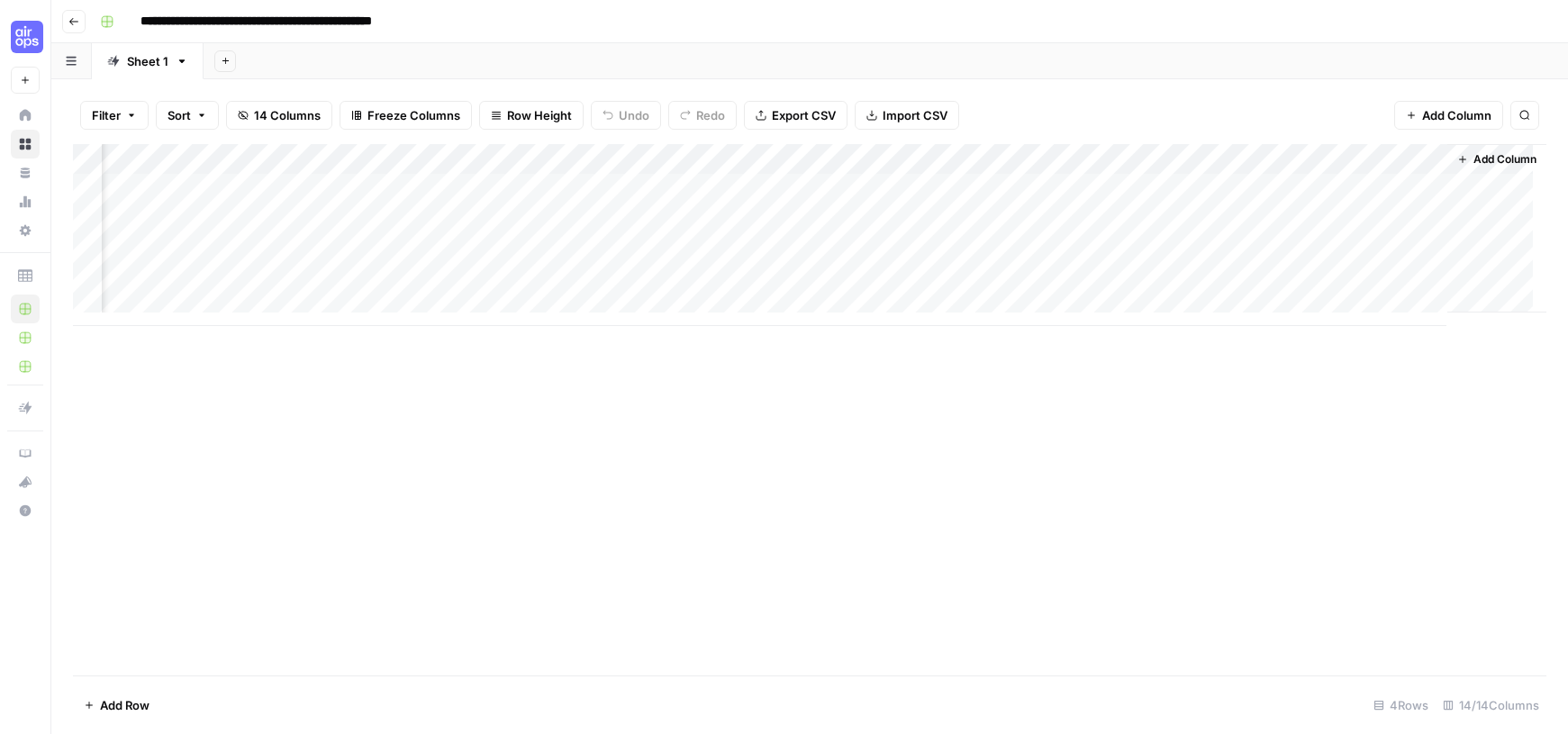 click on "Add Column" at bounding box center [810, 235] 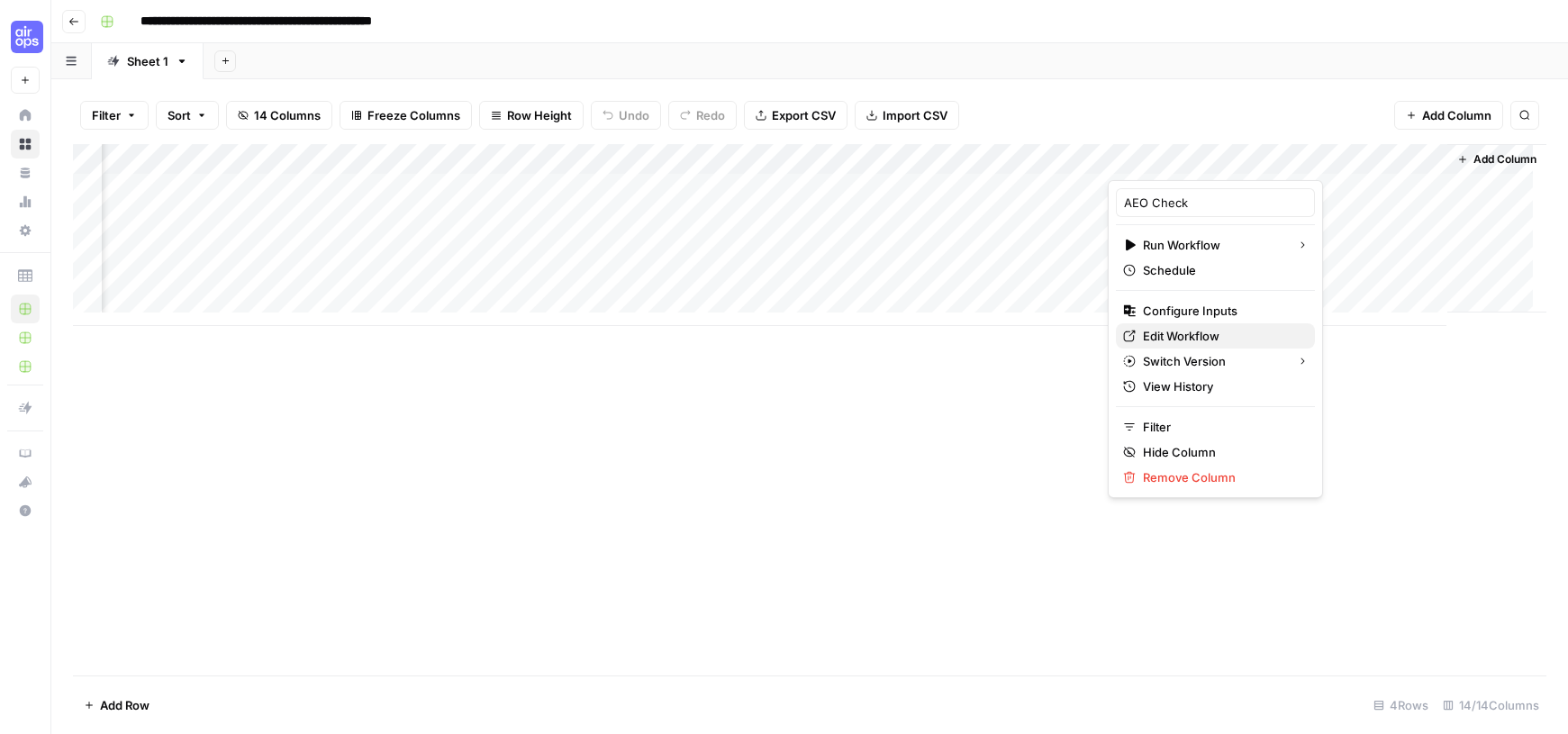 click on "Edit Workflow" at bounding box center (1181, 336) 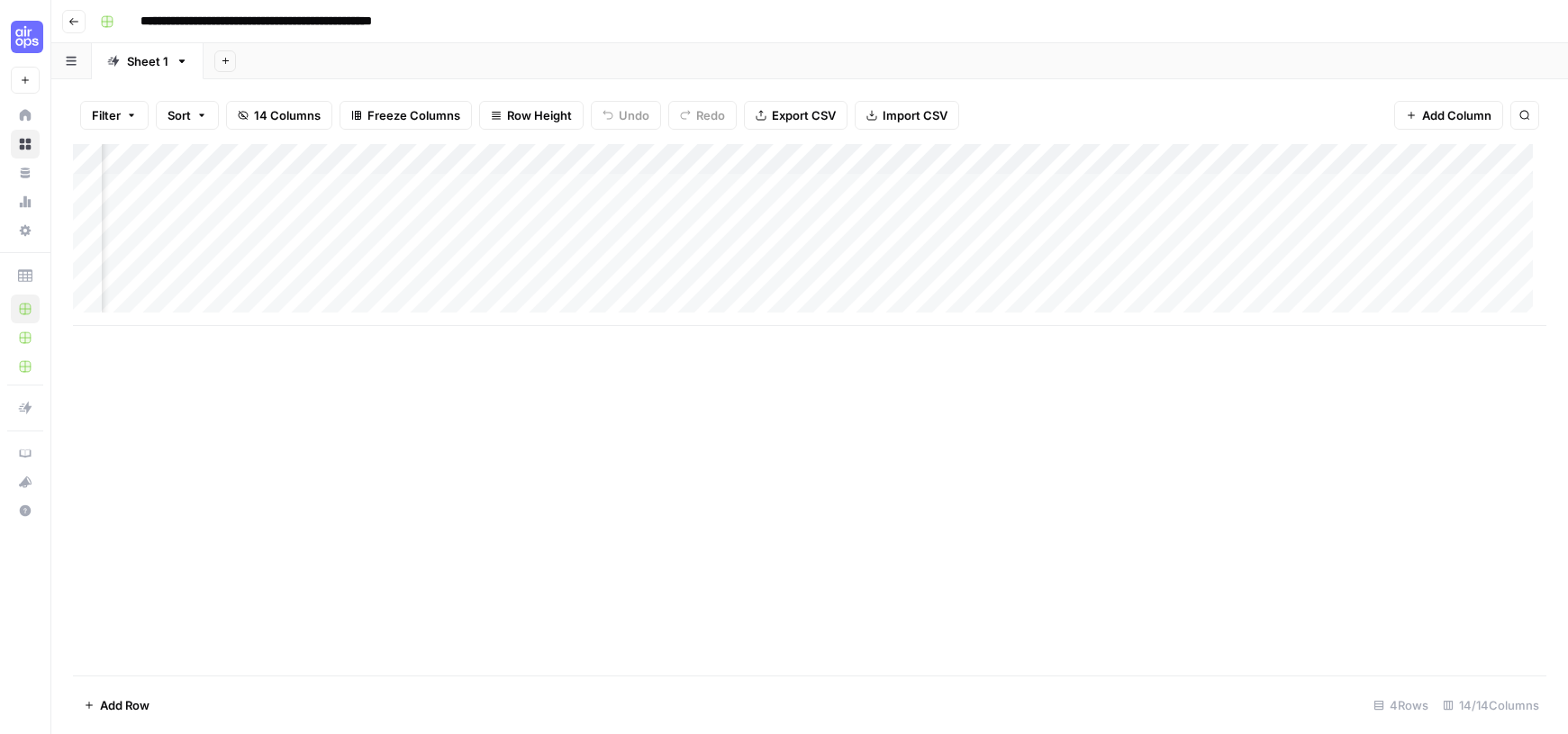 scroll, scrollTop: 0, scrollLeft: 0, axis: both 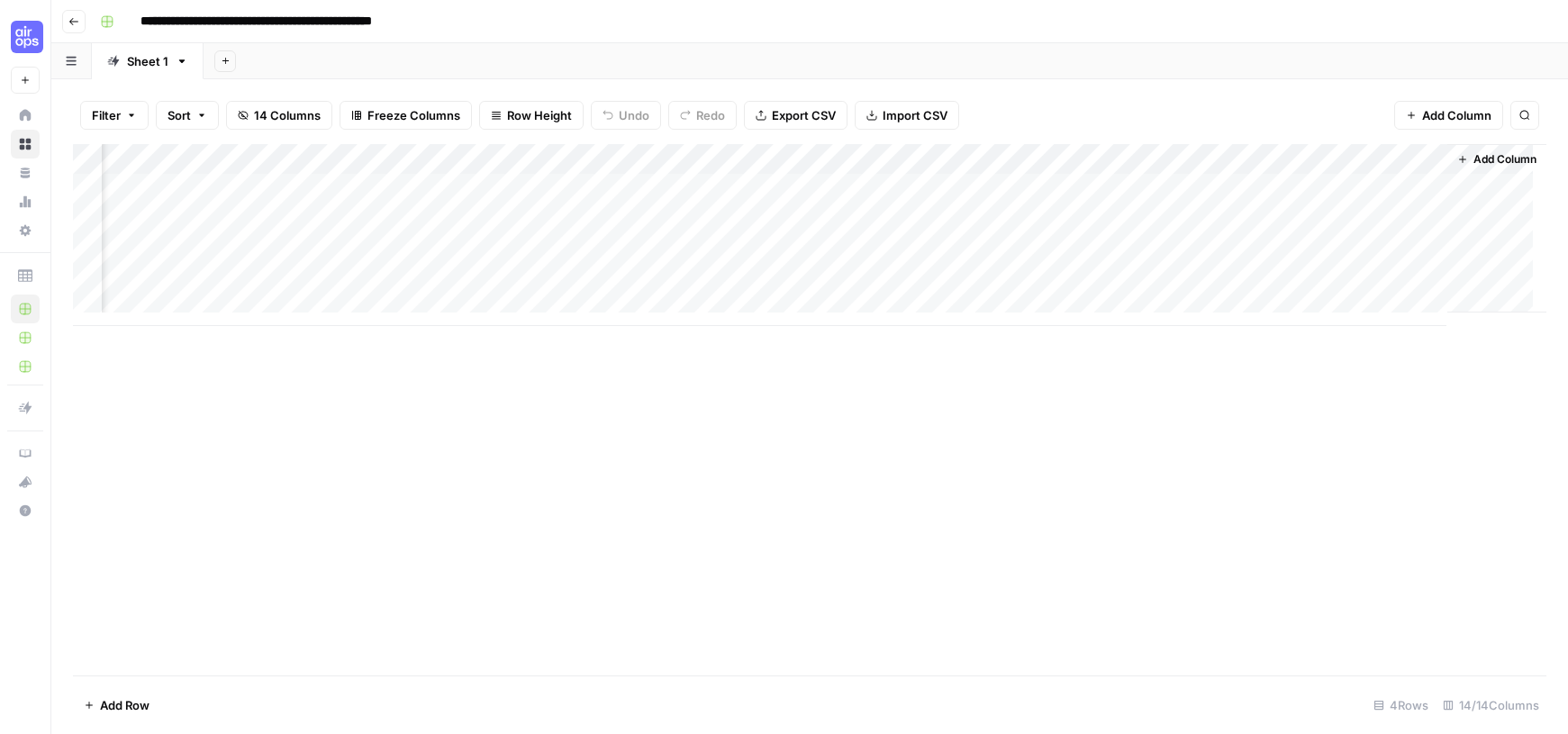 click on "Add Column" at bounding box center [810, 235] 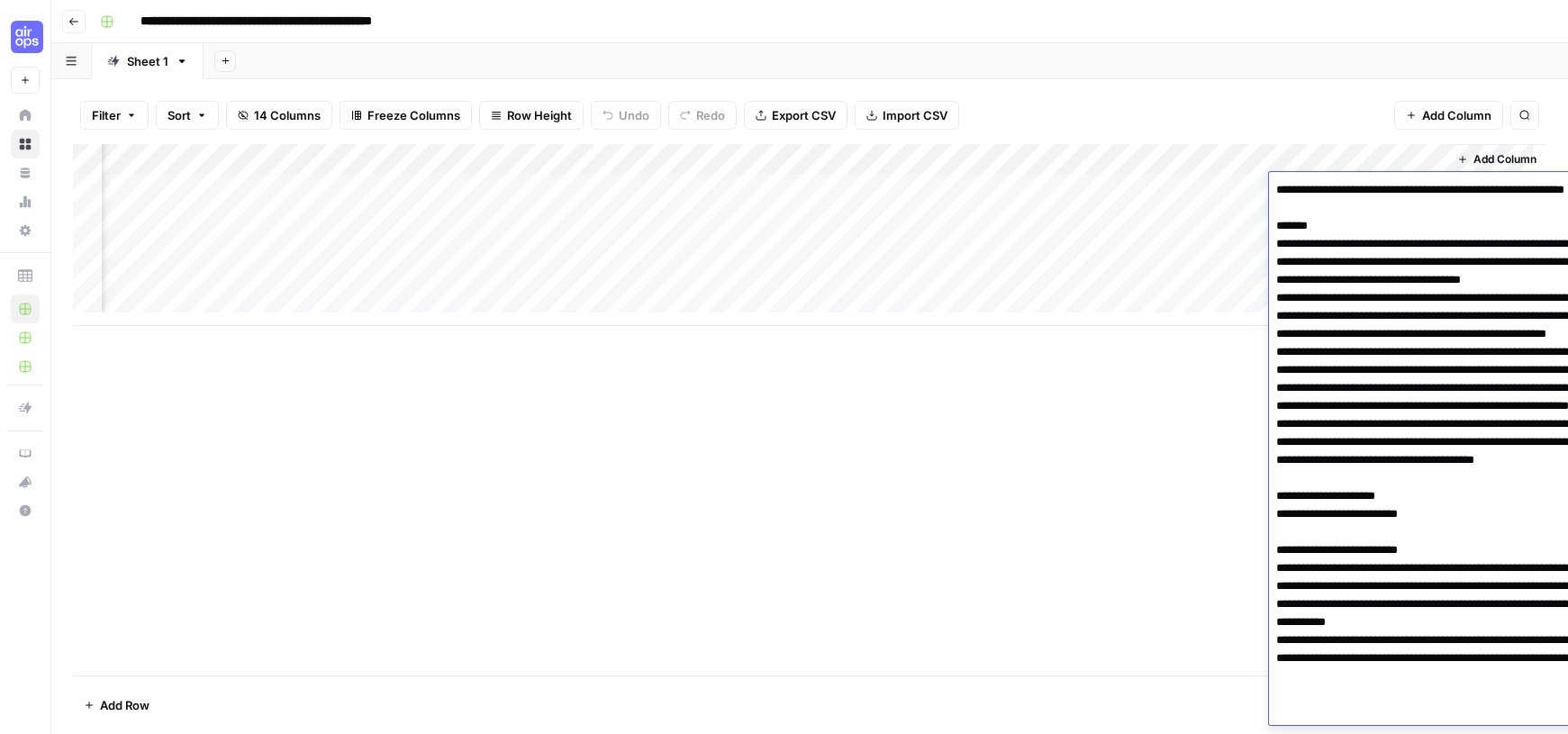 click at bounding box center [1442, 487] 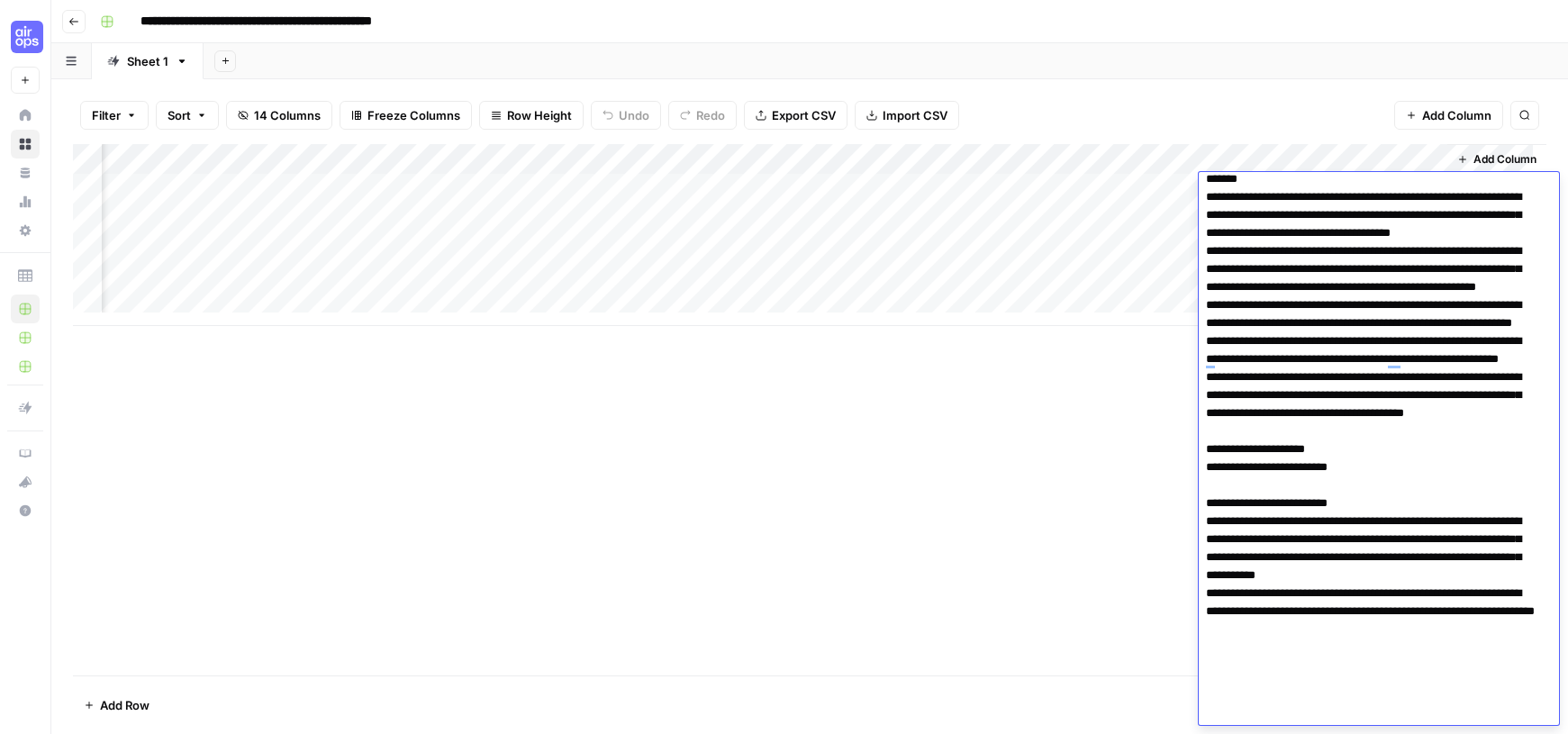 scroll, scrollTop: 0, scrollLeft: 0, axis: both 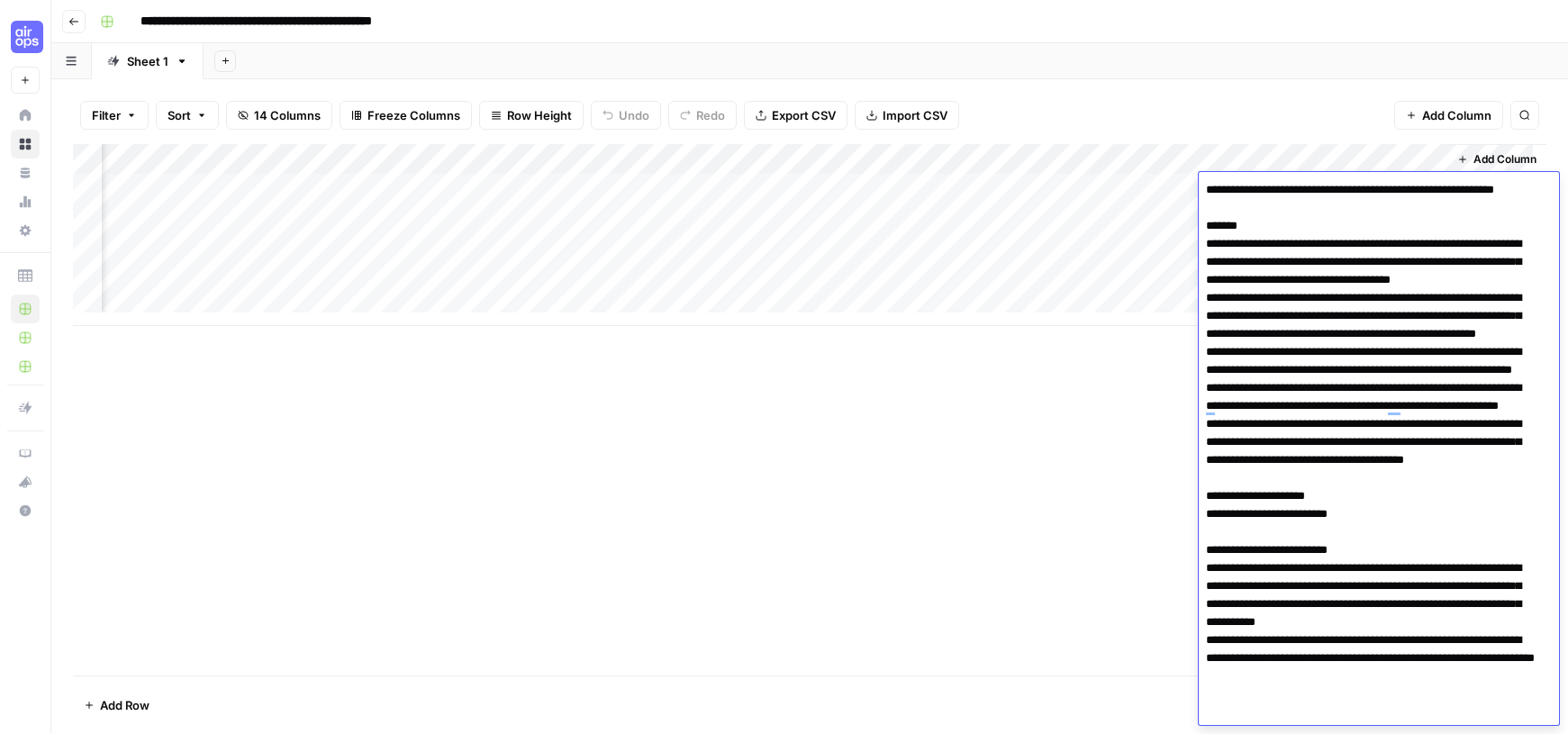 click on "Add Column" at bounding box center [810, 410] 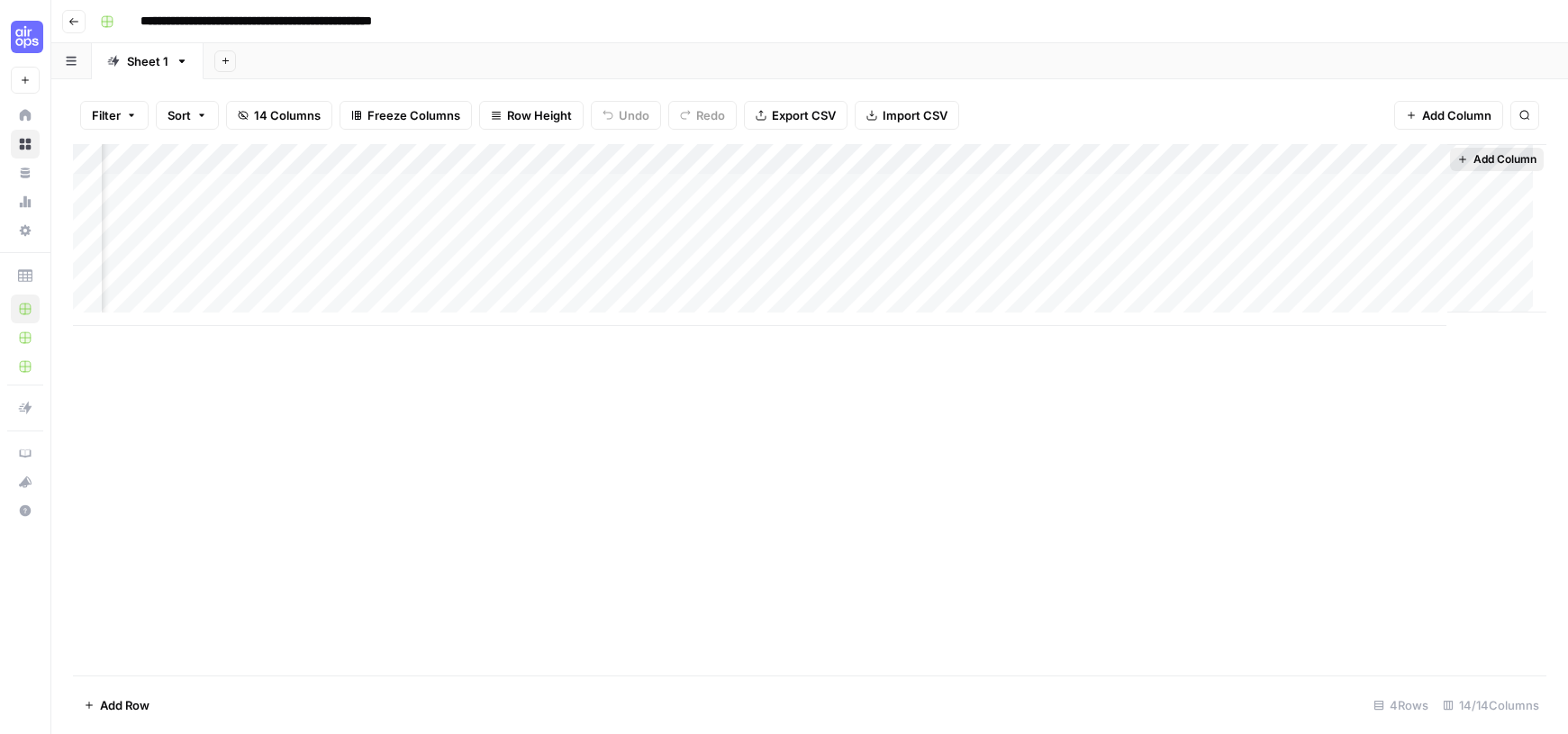 click on "Add Column" at bounding box center (1505, 159) 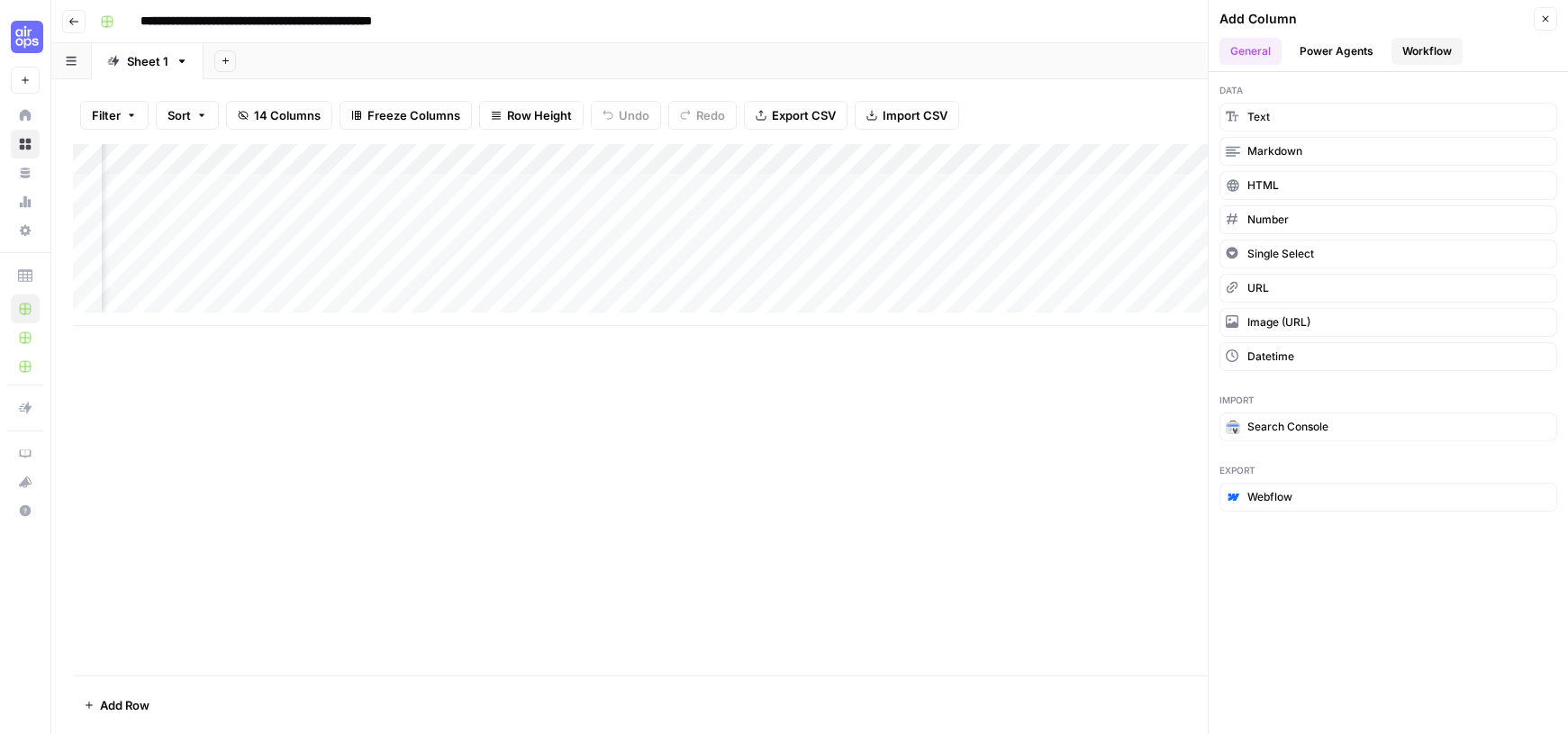 click on "Workflow" at bounding box center (1427, 51) 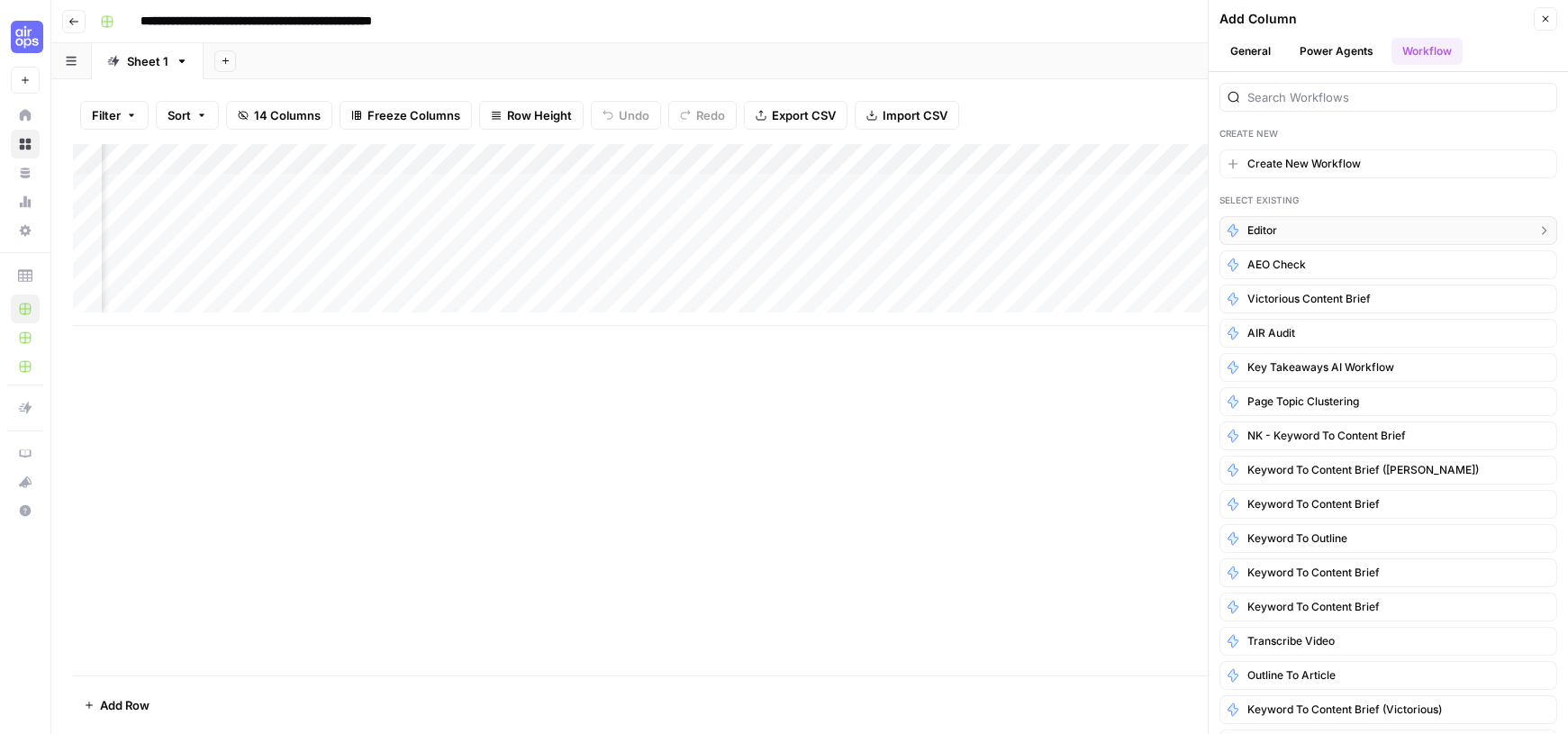 click on "Editor" at bounding box center (1388, 231) 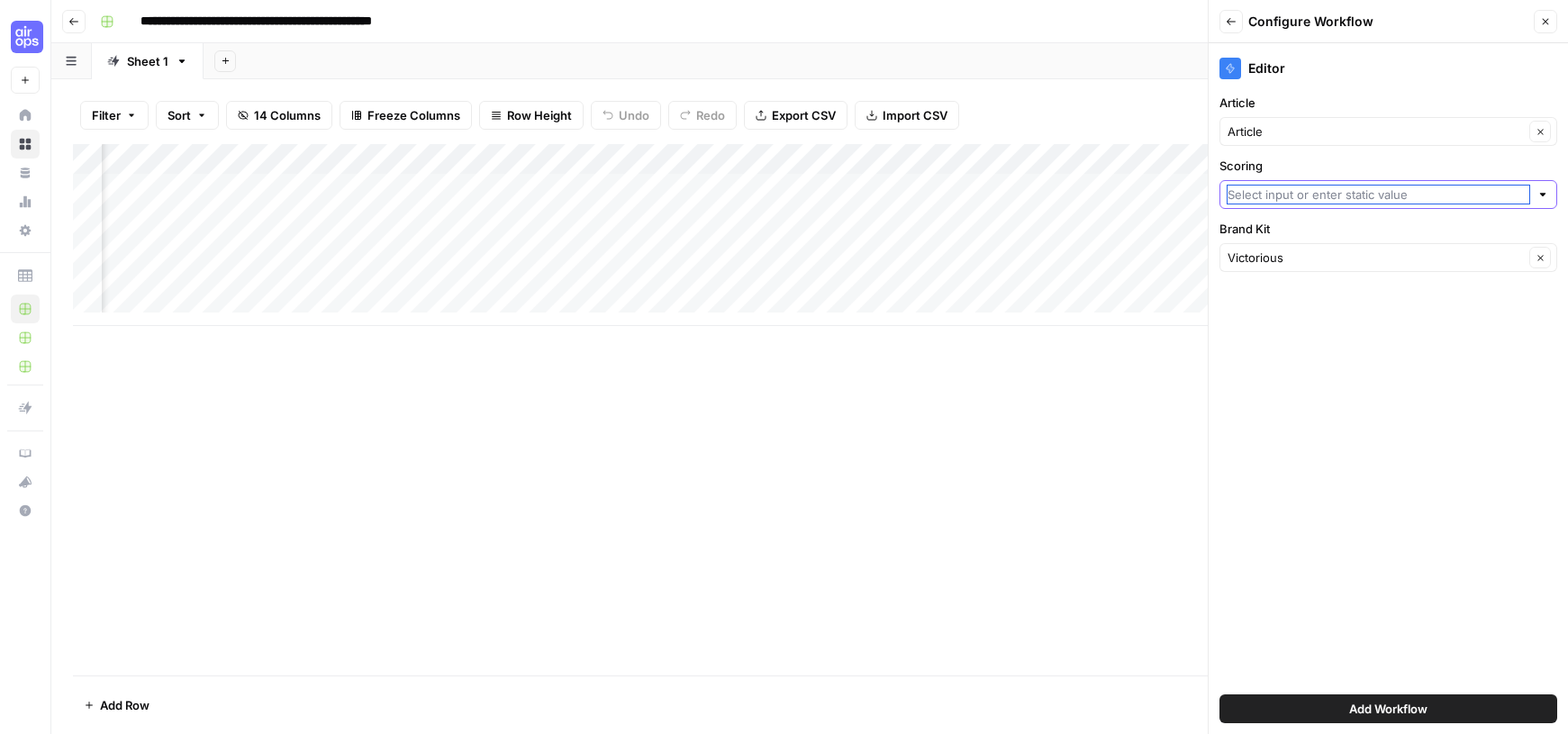 click on "Scoring" at bounding box center (1378, 195) 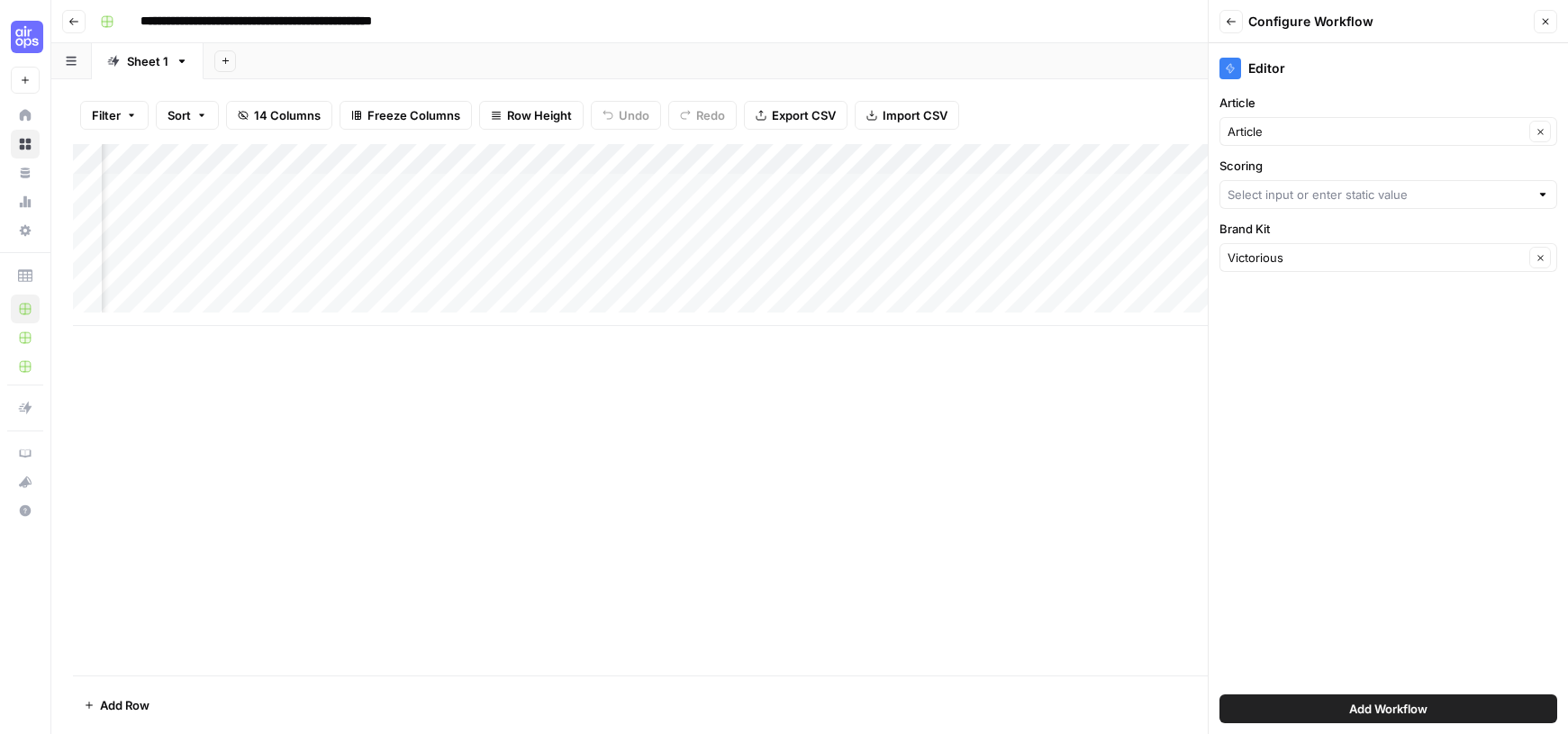 click on "Add Column" at bounding box center (810, 410) 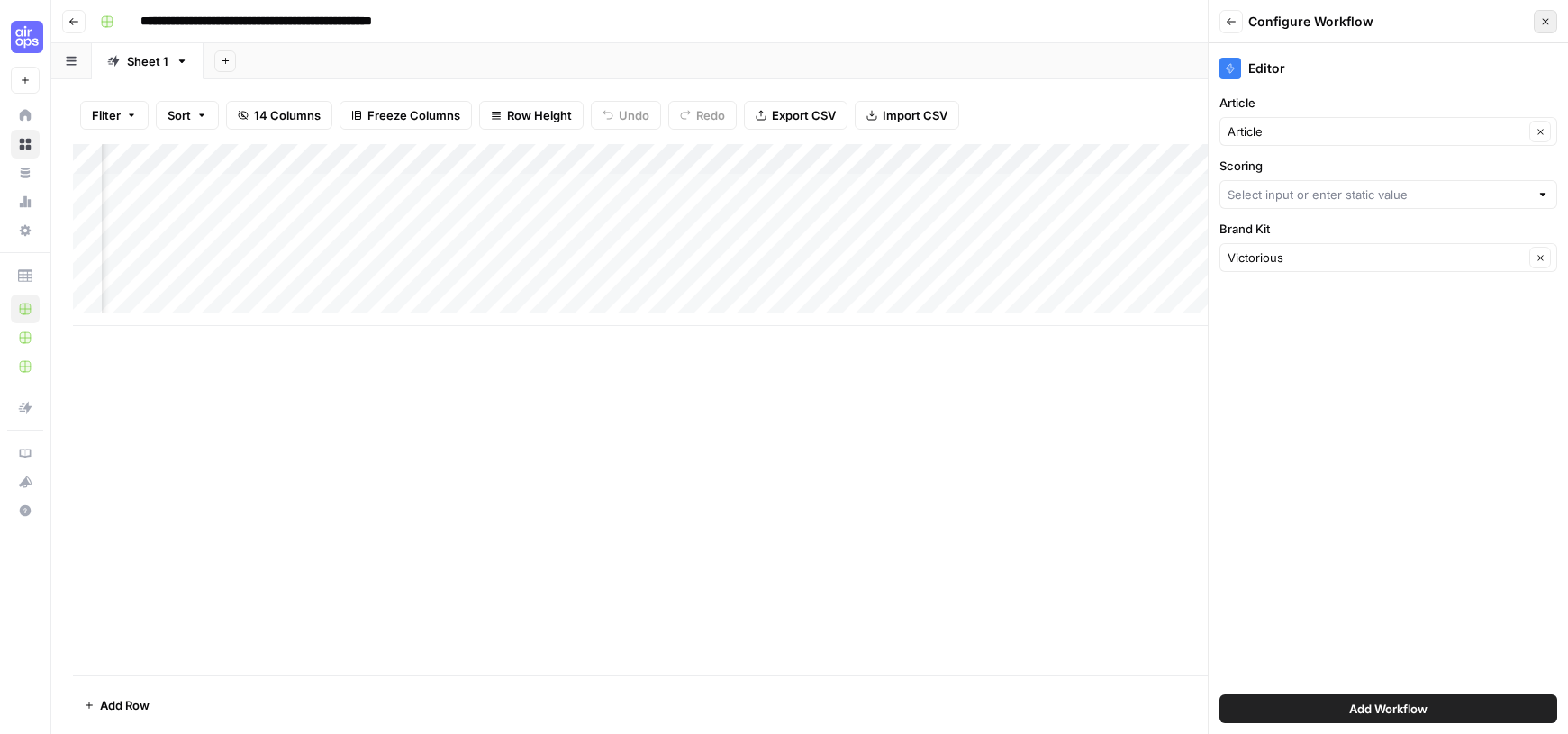 click 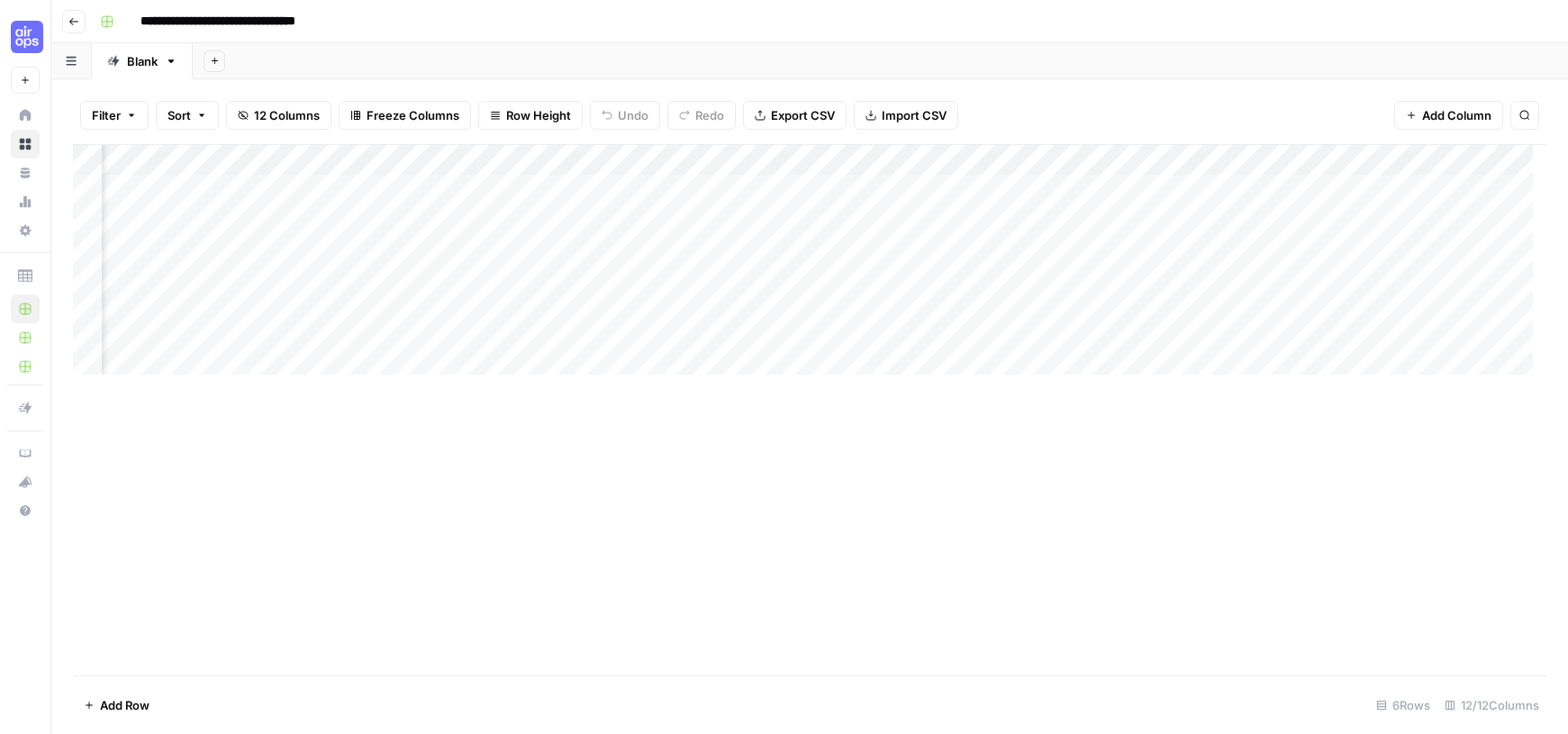 scroll, scrollTop: 0, scrollLeft: 0, axis: both 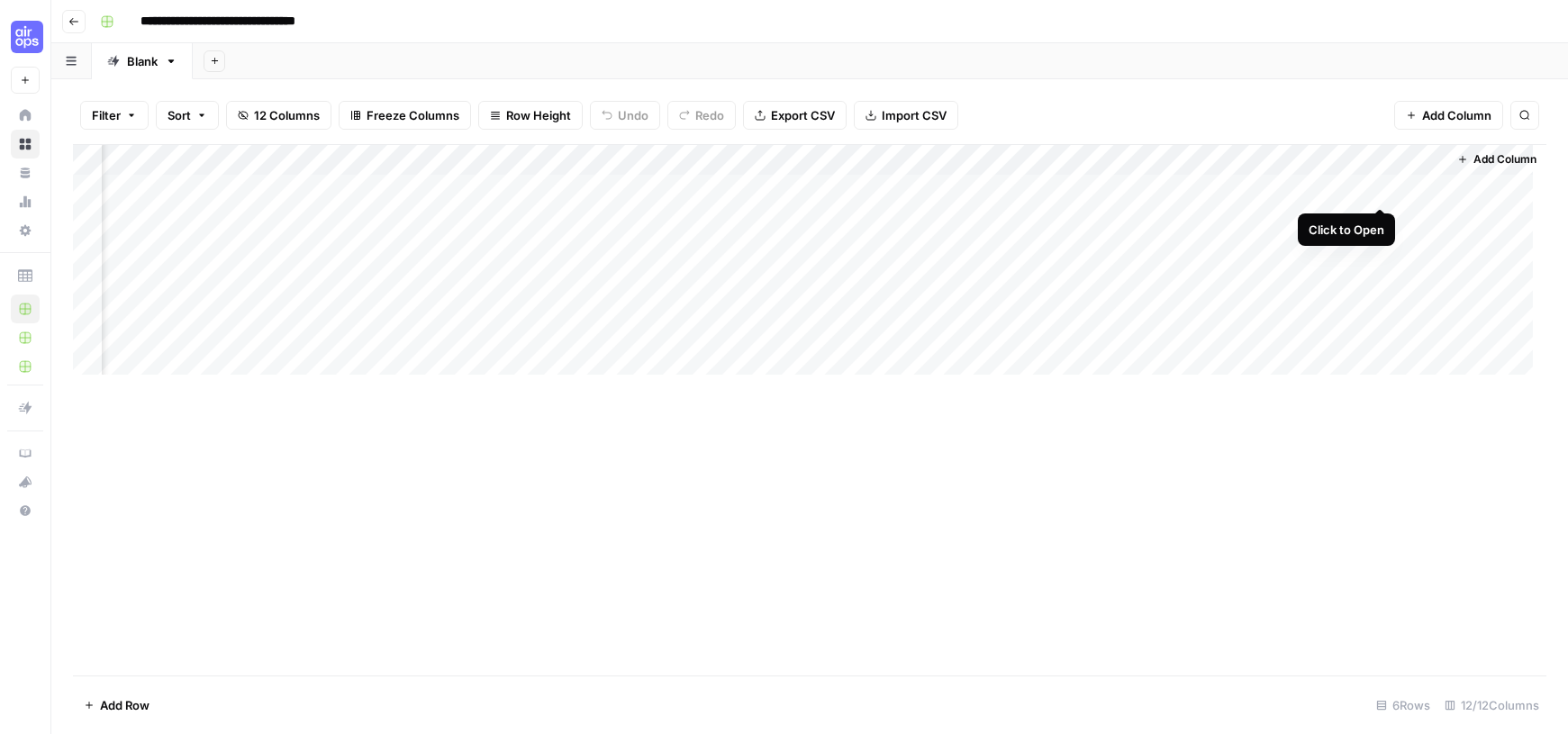 click on "Add Column" at bounding box center (810, 267) 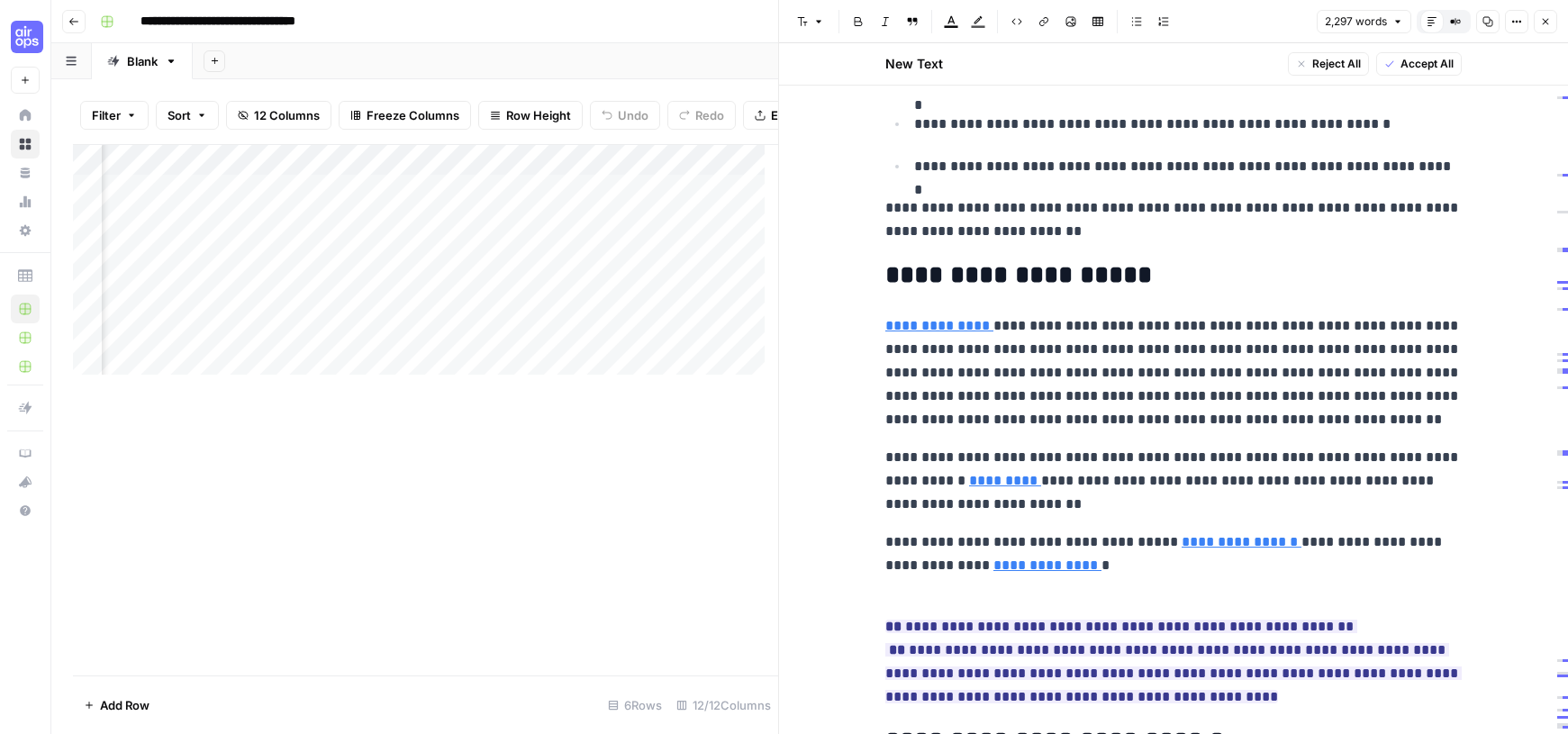scroll, scrollTop: 0, scrollLeft: 0, axis: both 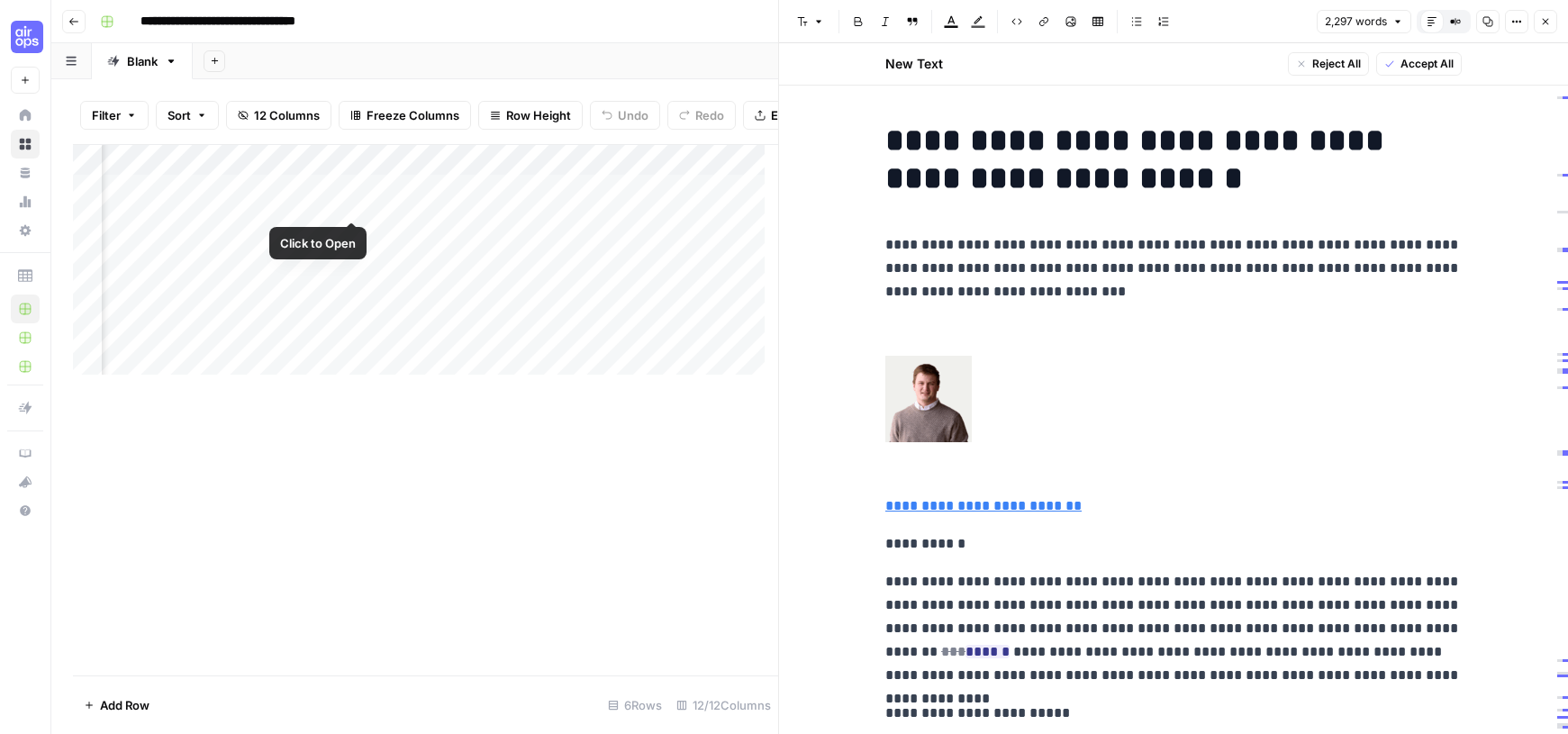 click on "Add Column" at bounding box center [425, 267] 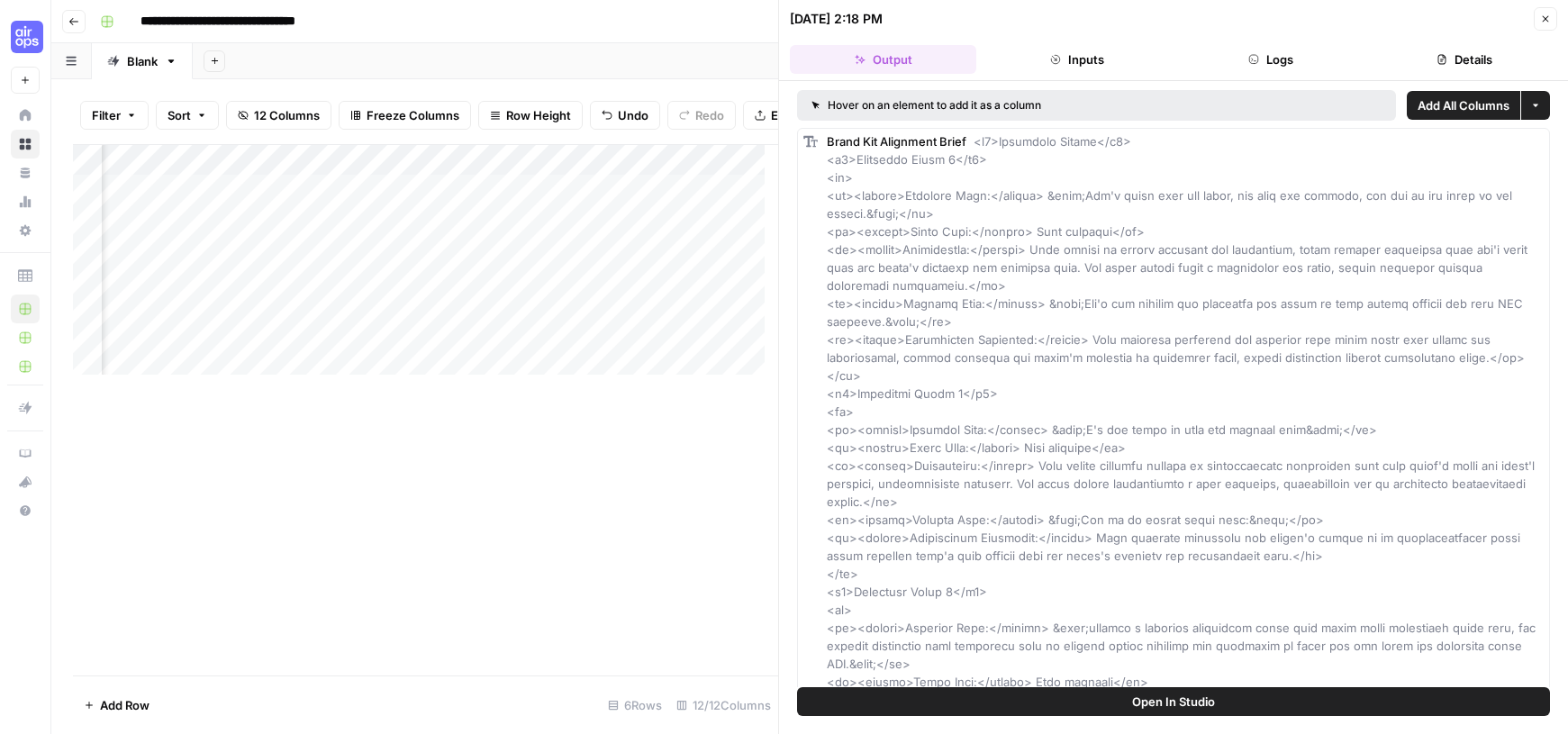 scroll, scrollTop: 0, scrollLeft: 2304, axis: horizontal 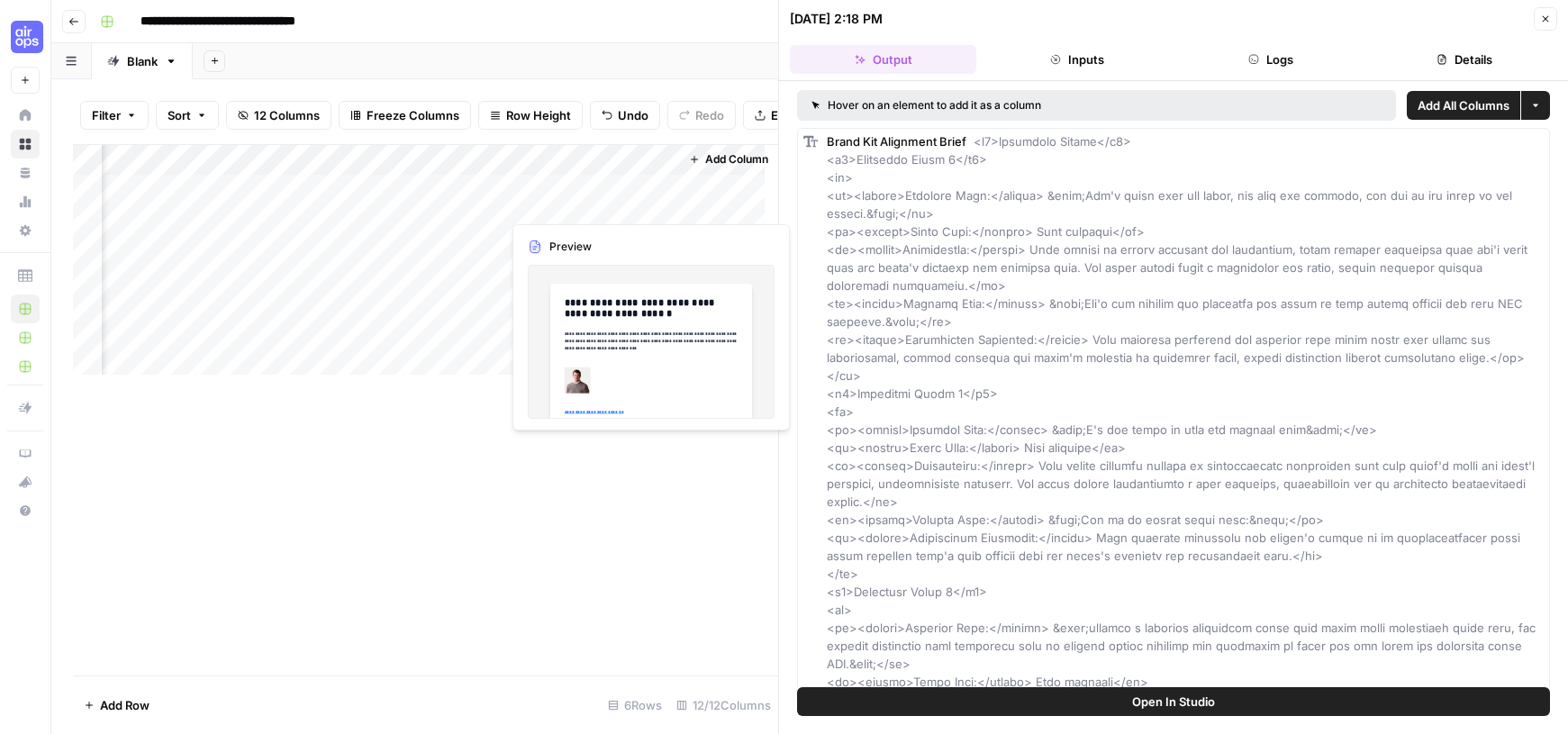 click on "Add Column" at bounding box center (425, 267) 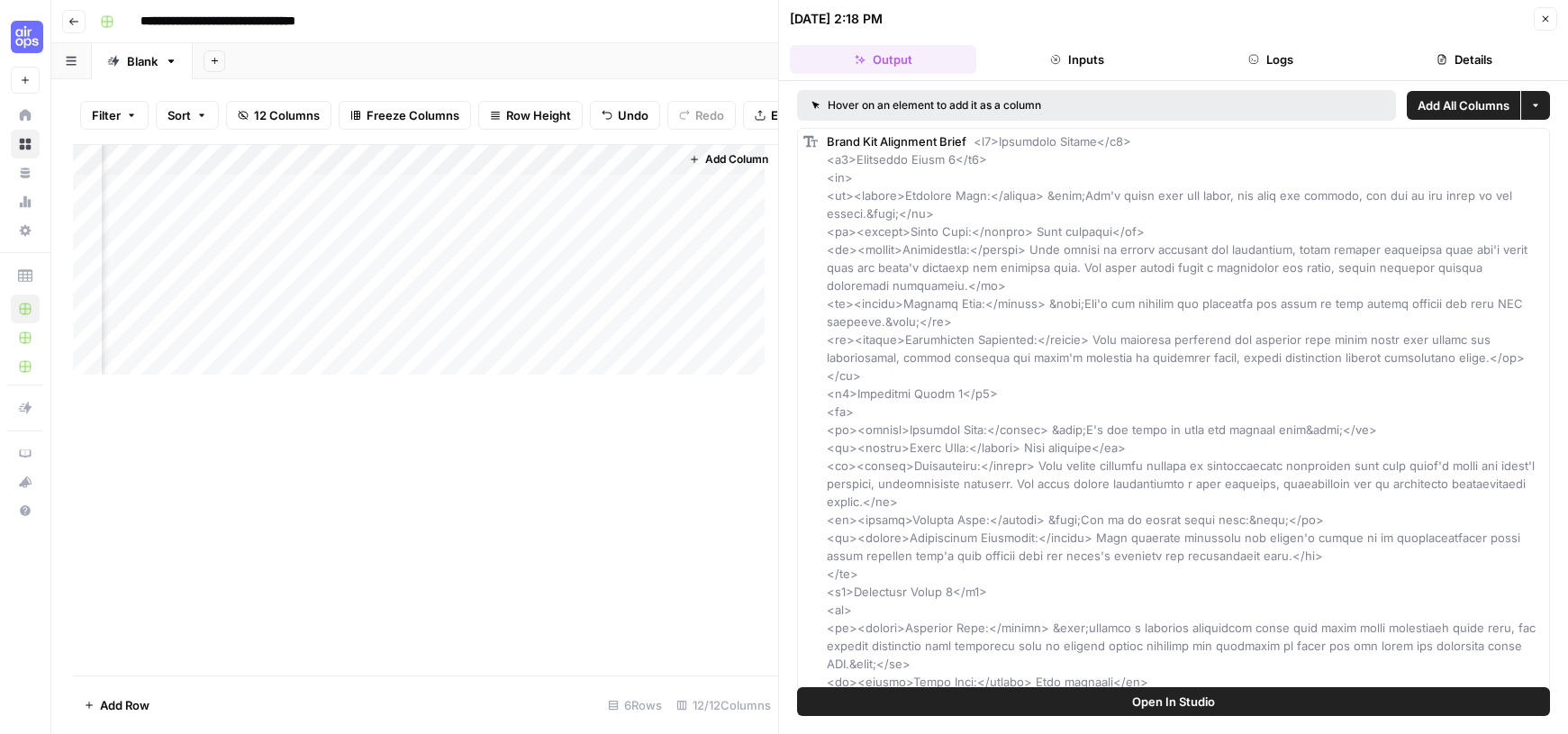 click on "Add Column" at bounding box center [425, 267] 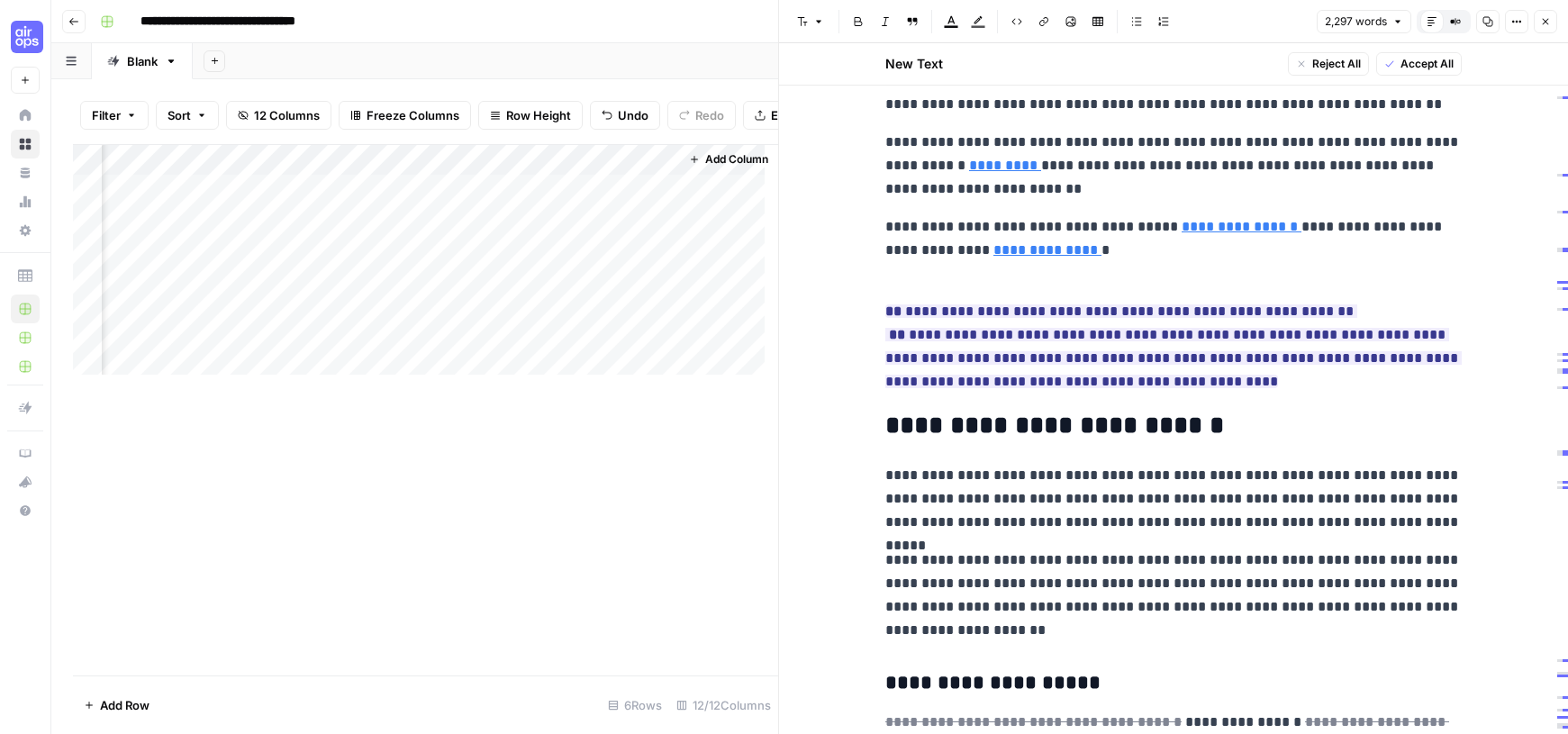 scroll, scrollTop: 1202, scrollLeft: 0, axis: vertical 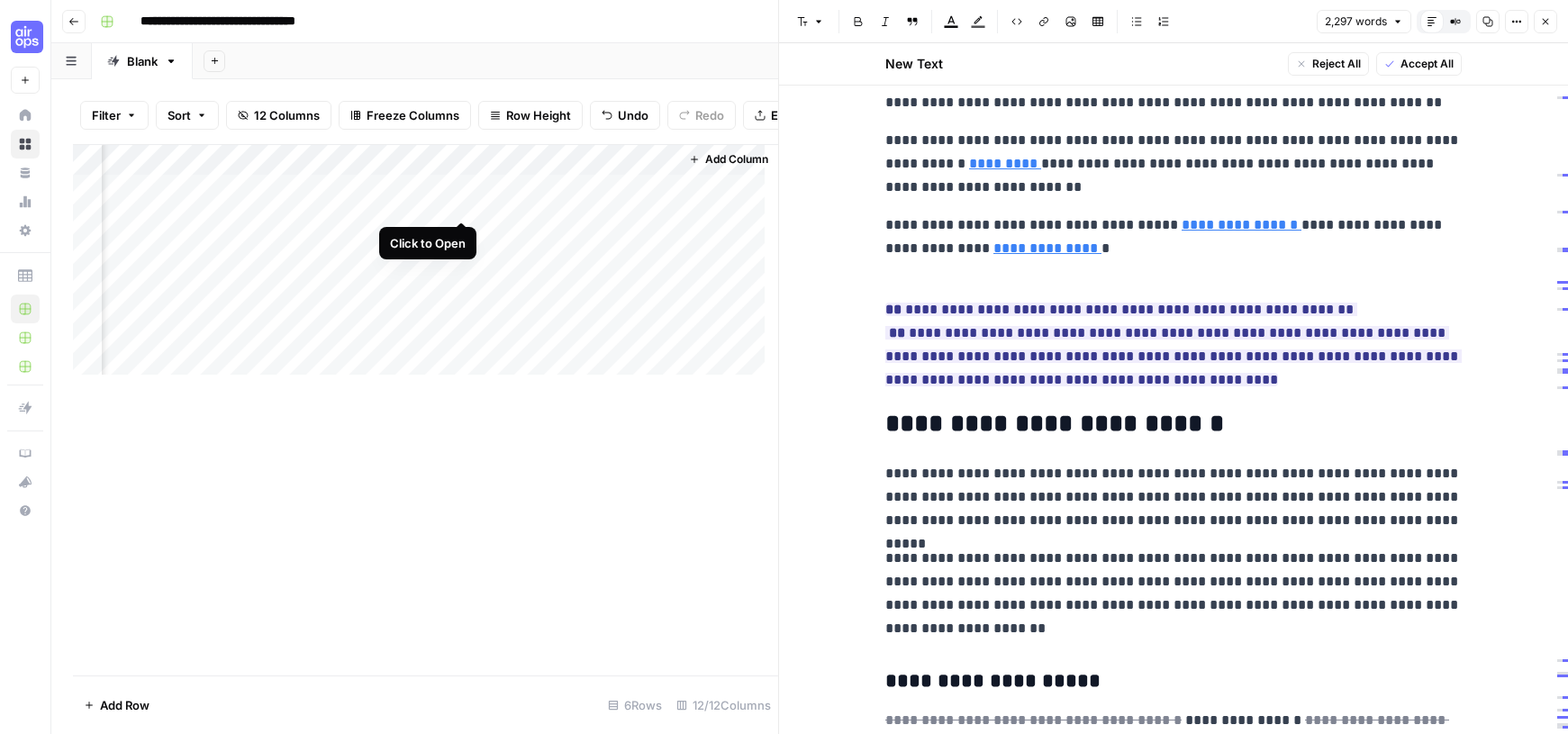 click on "Add Column" at bounding box center (425, 267) 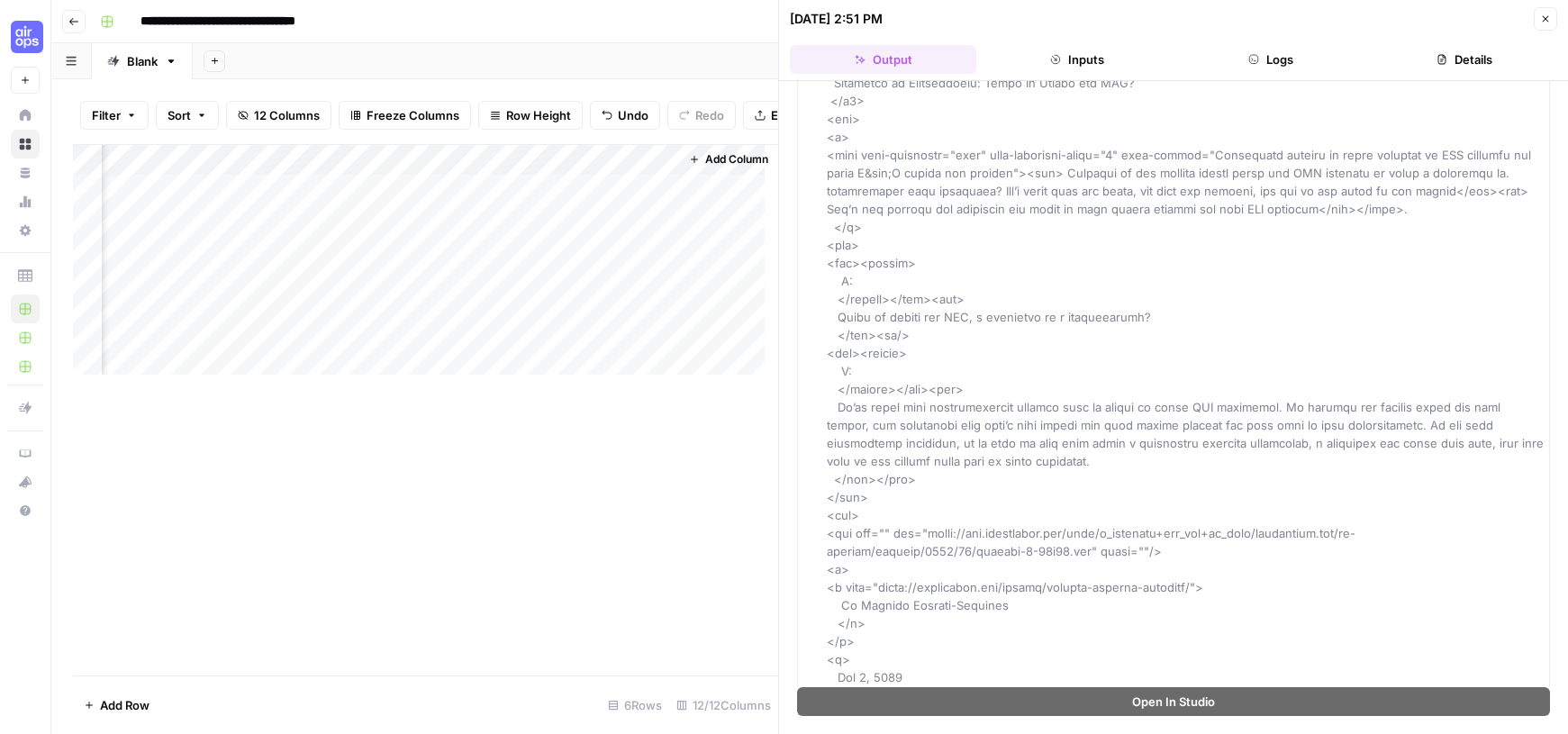 scroll, scrollTop: 0, scrollLeft: 0, axis: both 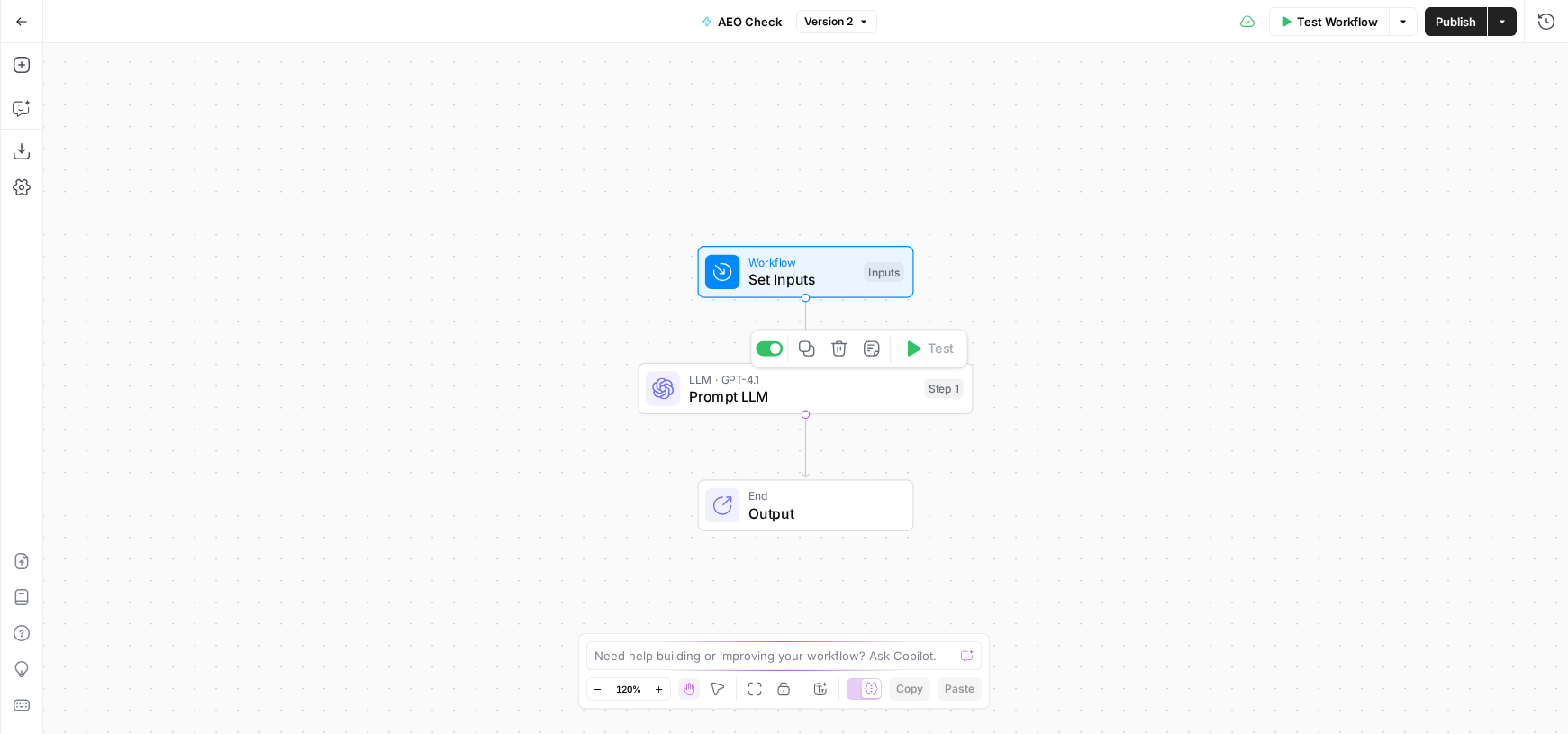 click on "LLM · GPT-4.1 Prompt LLM Step 1 Copy step Delete step Add Note Test" at bounding box center [806, 389] 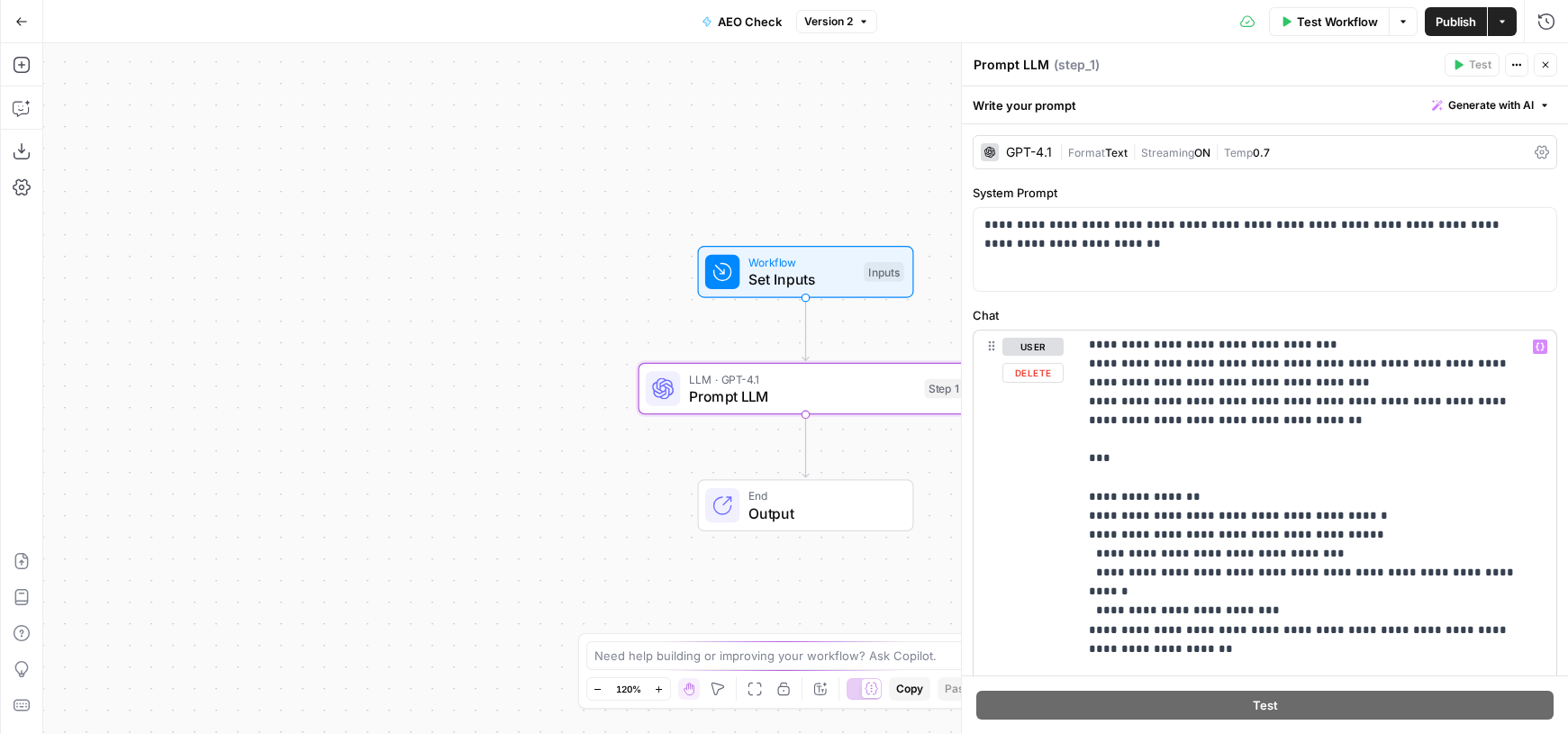 scroll, scrollTop: 361, scrollLeft: 0, axis: vertical 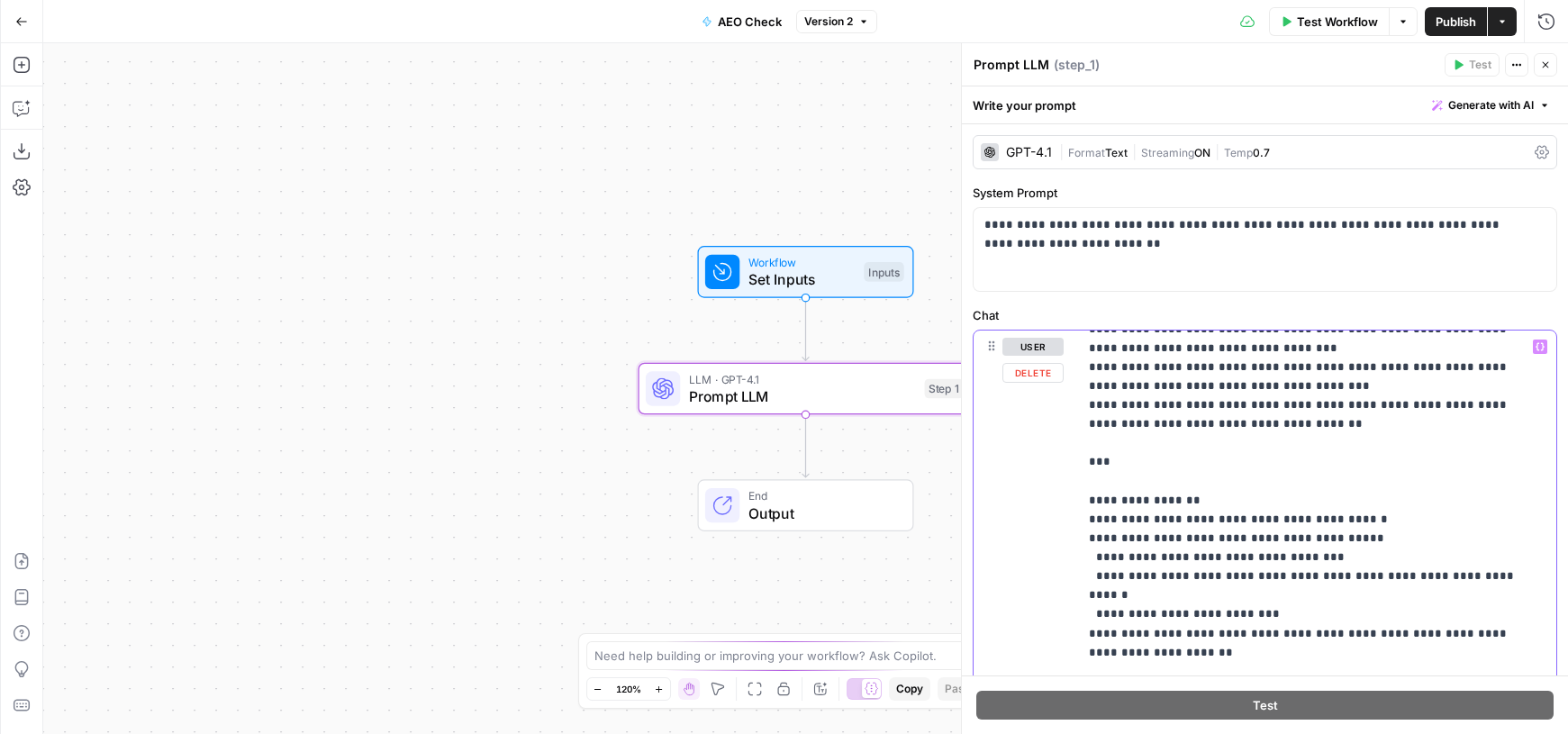 click on "**********" at bounding box center [1303, 519] 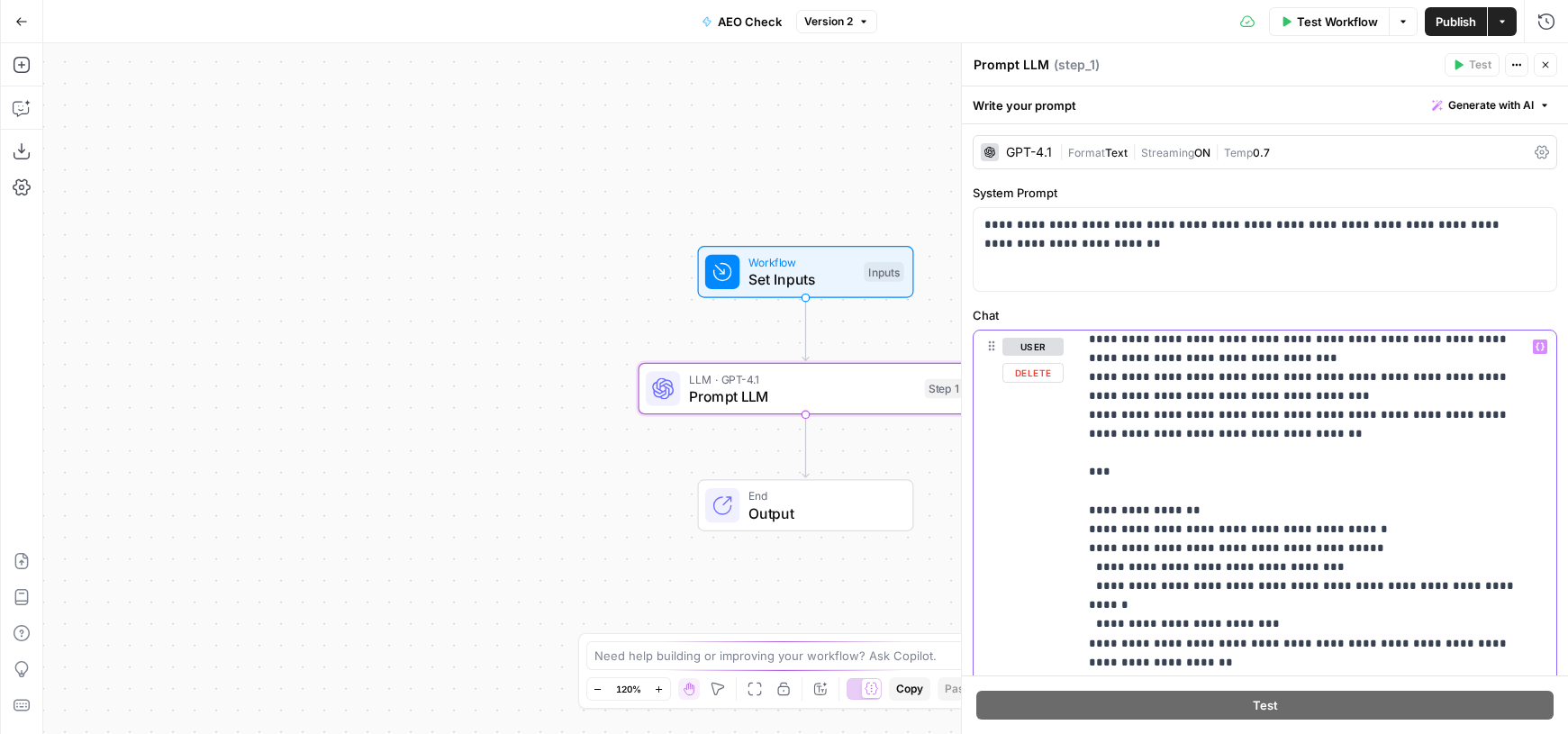 scroll, scrollTop: 338, scrollLeft: 0, axis: vertical 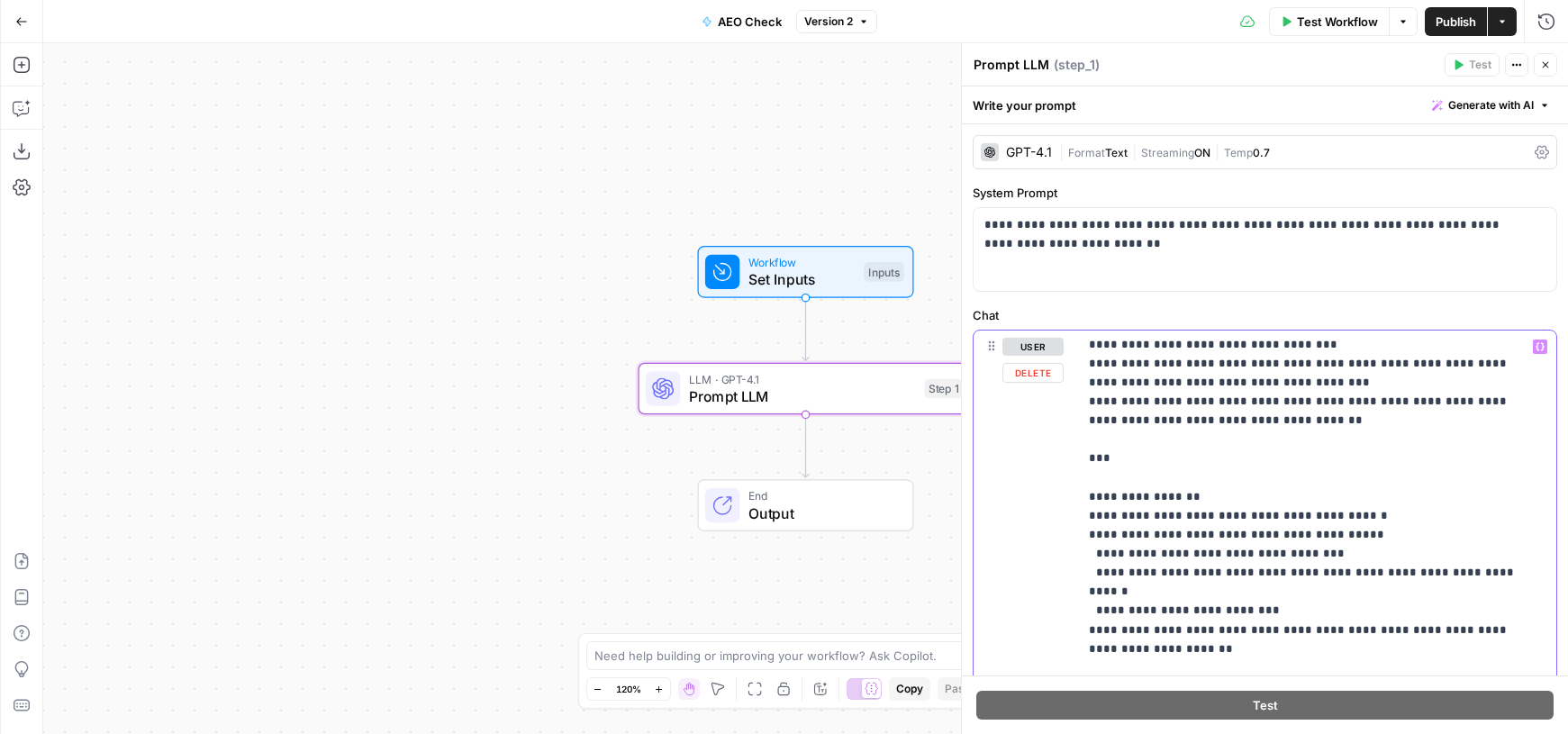 type 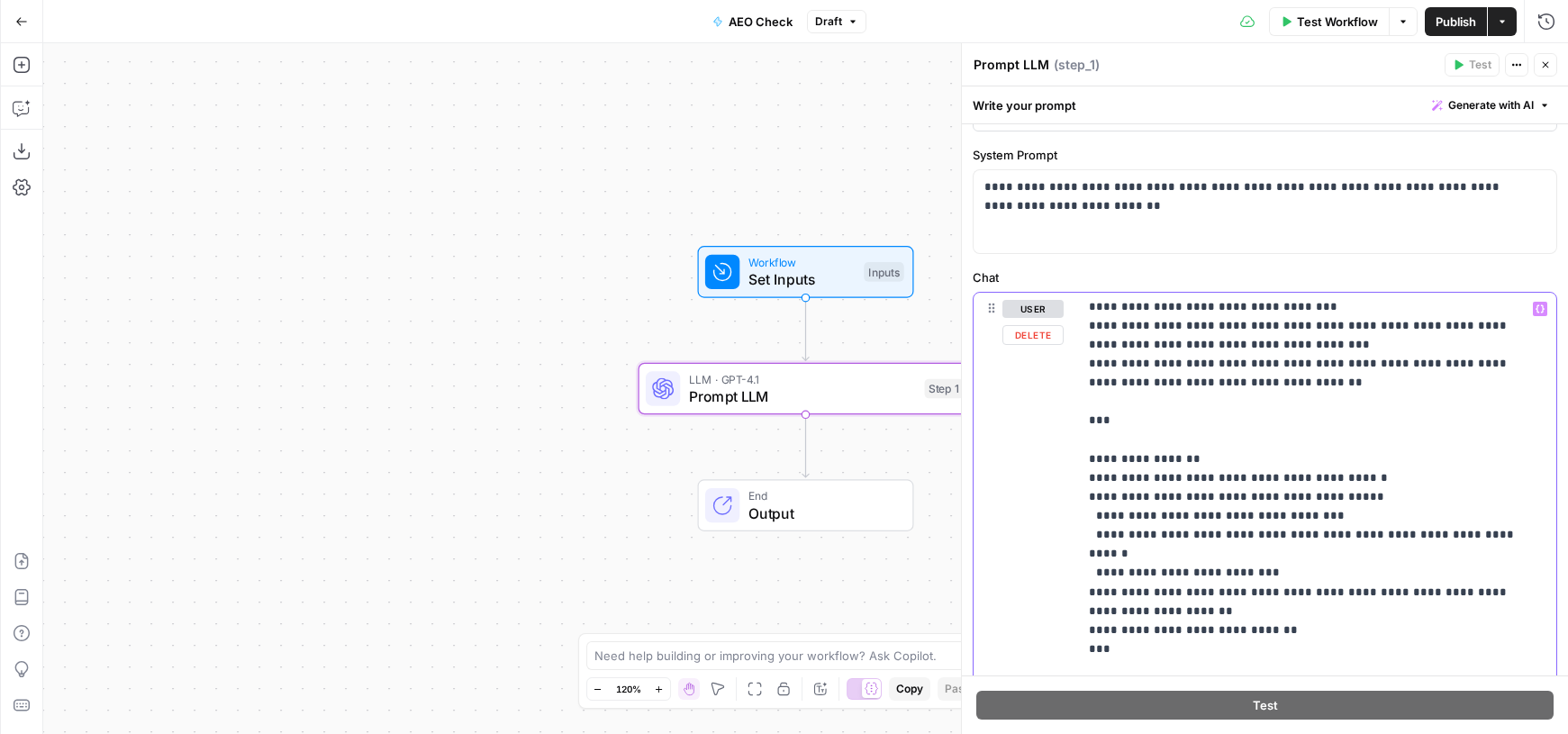 scroll, scrollTop: 287, scrollLeft: 0, axis: vertical 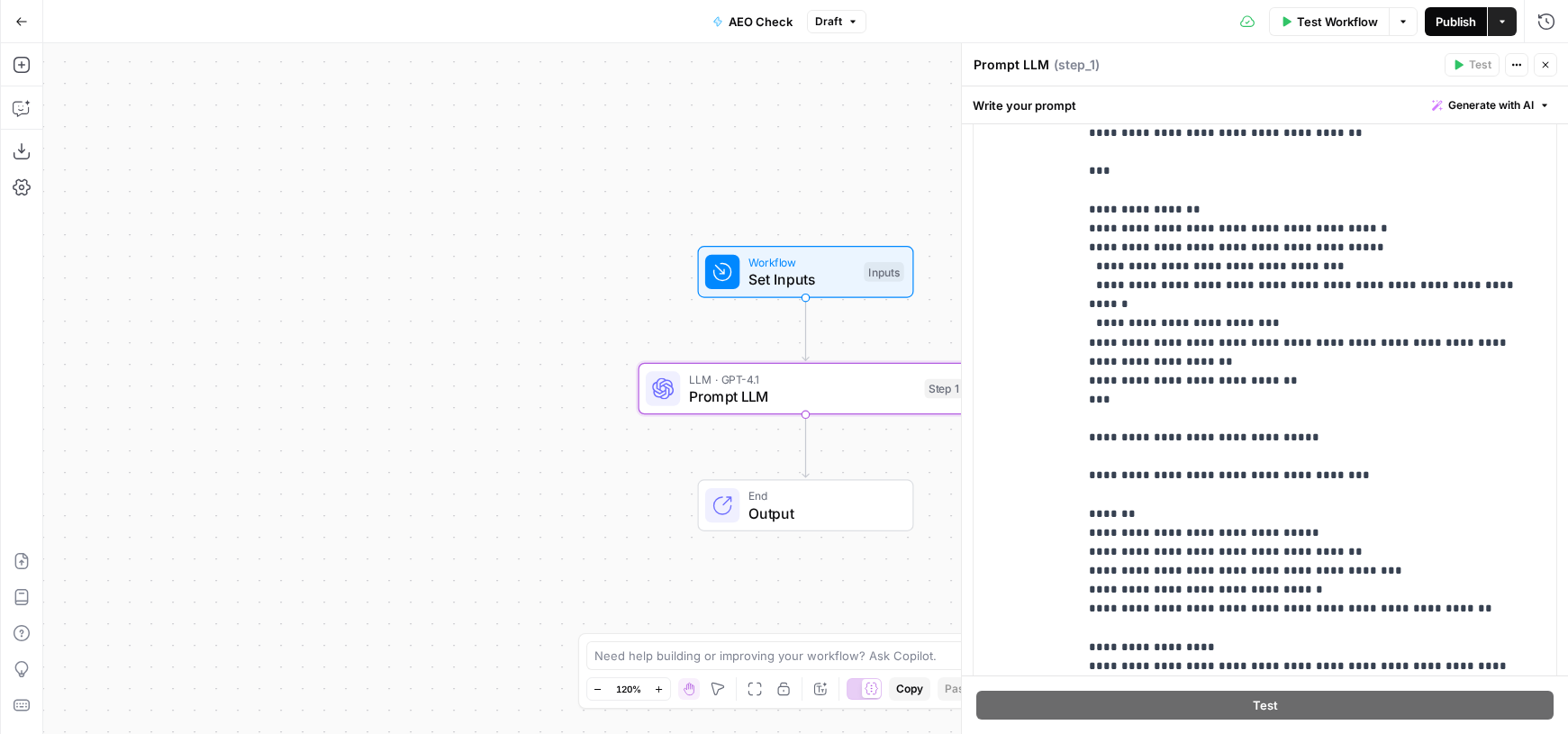 click on "Publish" at bounding box center [1455, 22] 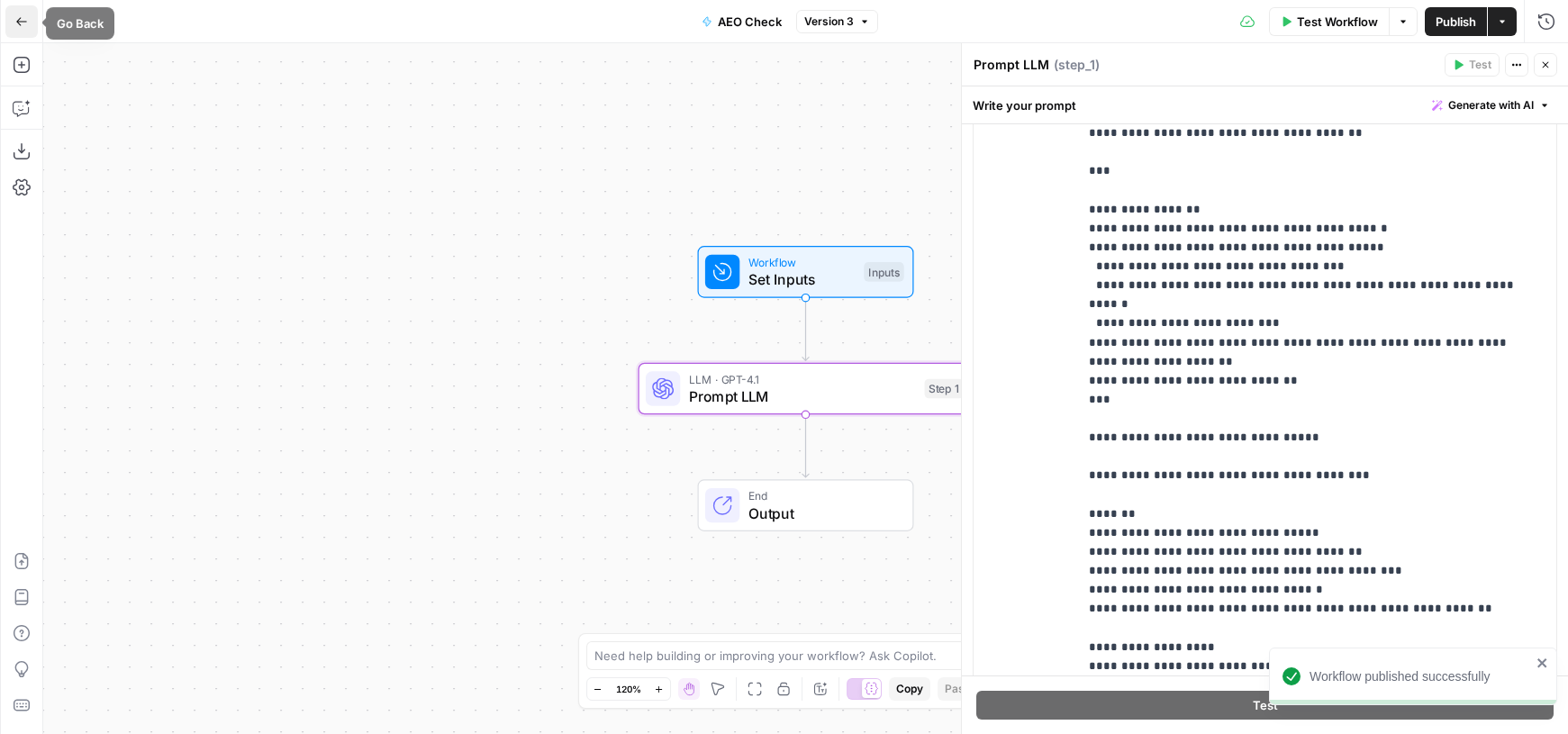click 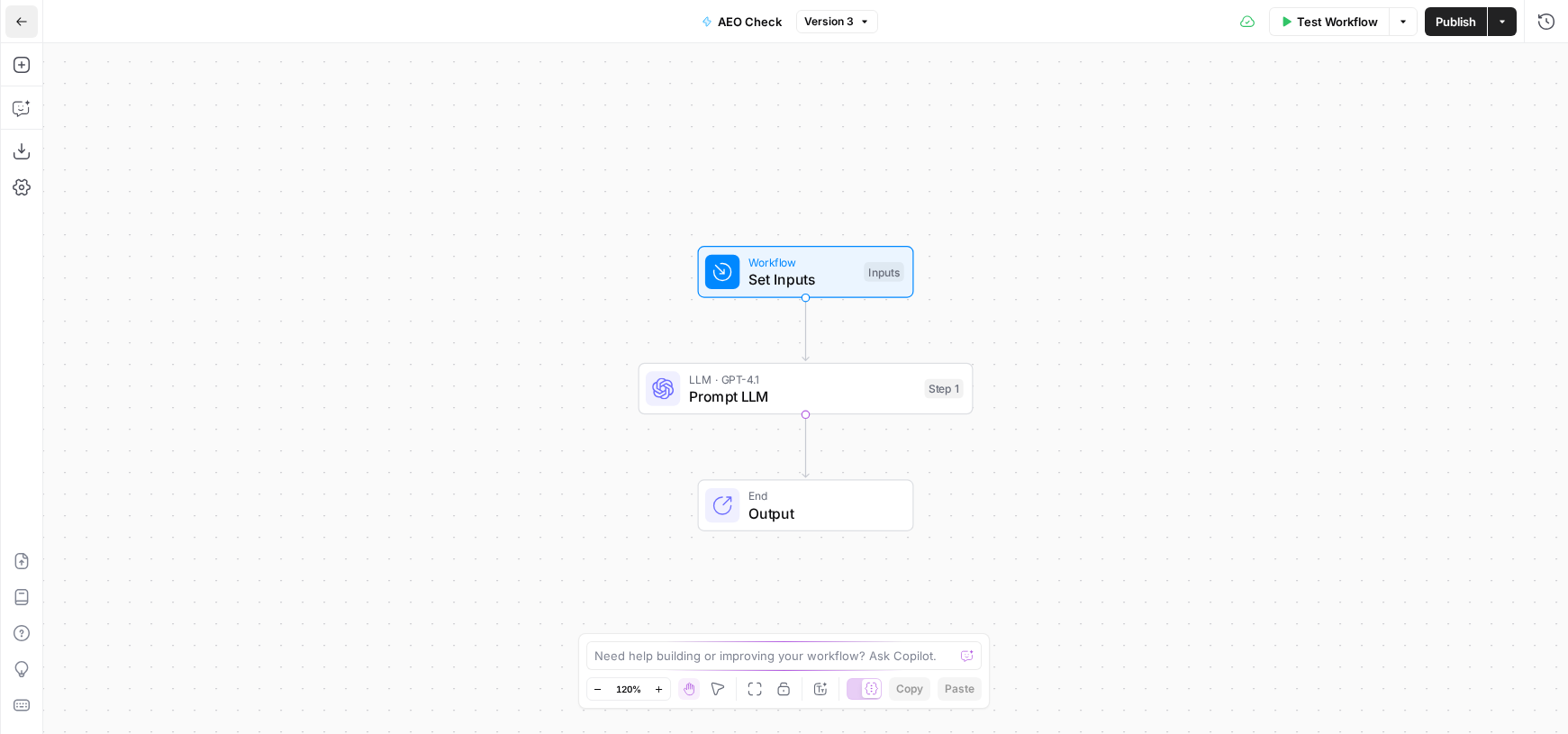 click on "Go Back" at bounding box center (22, 22) 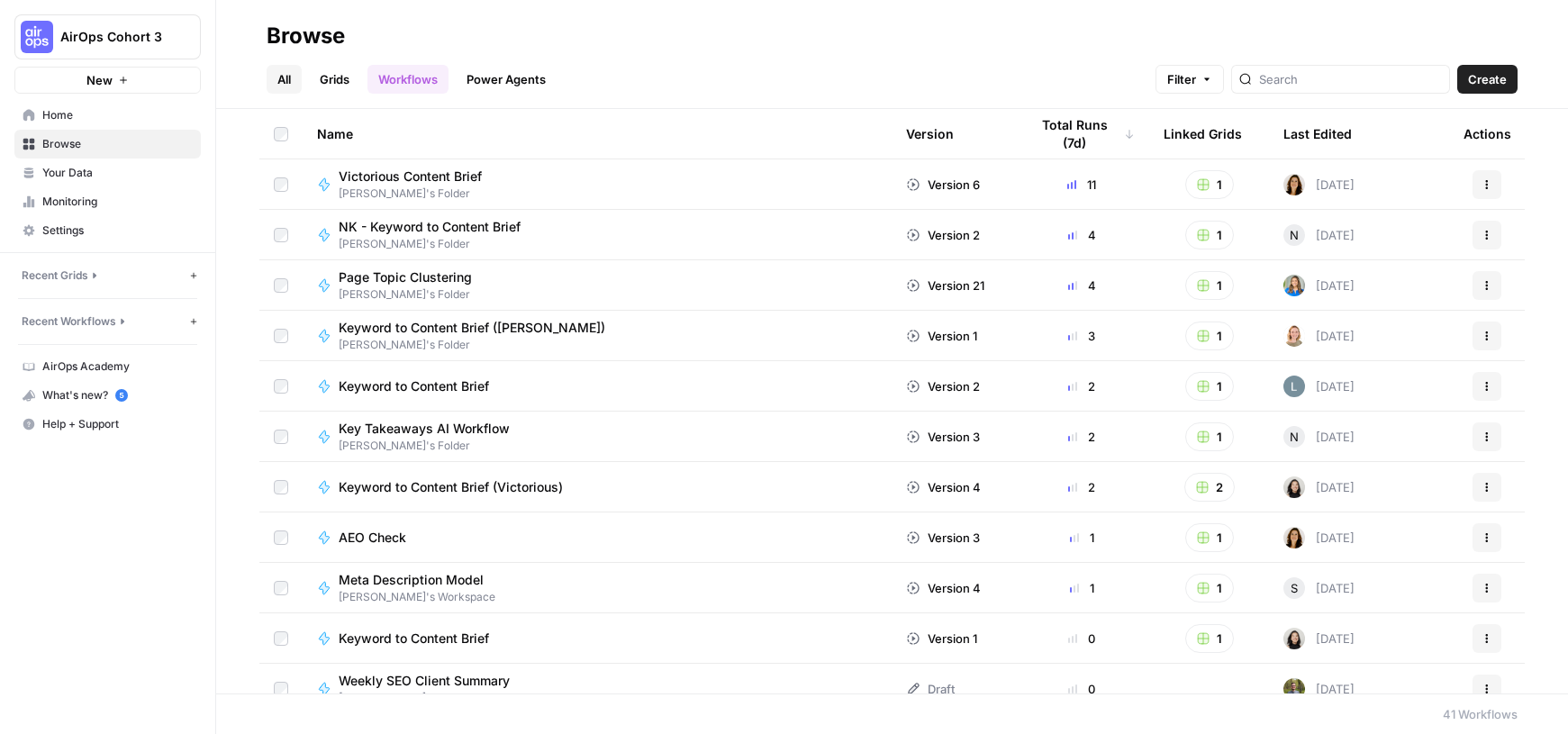 click on "All" at bounding box center (284, 79) 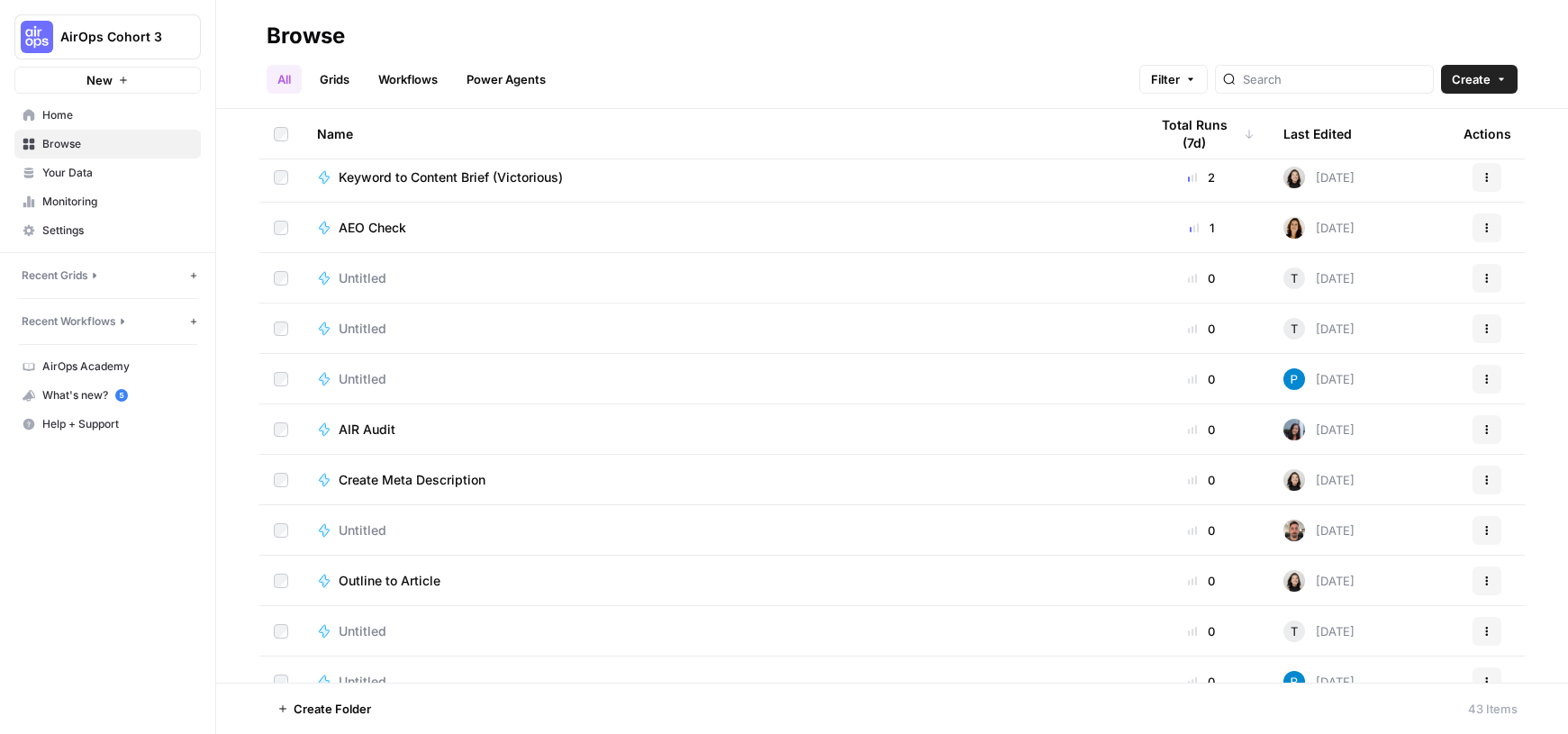 scroll, scrollTop: 1229, scrollLeft: 0, axis: vertical 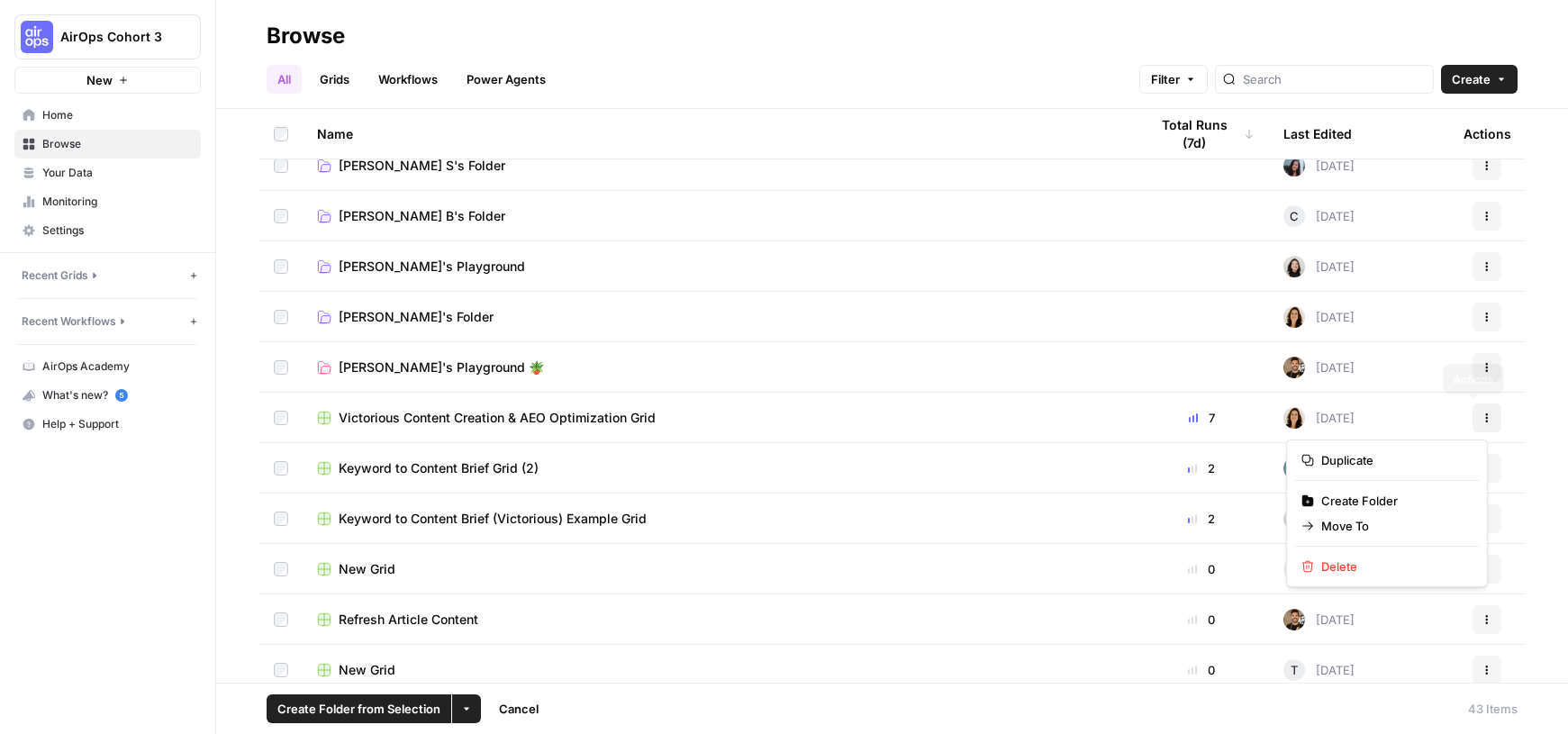 click on "Actions" at bounding box center [1487, 418] 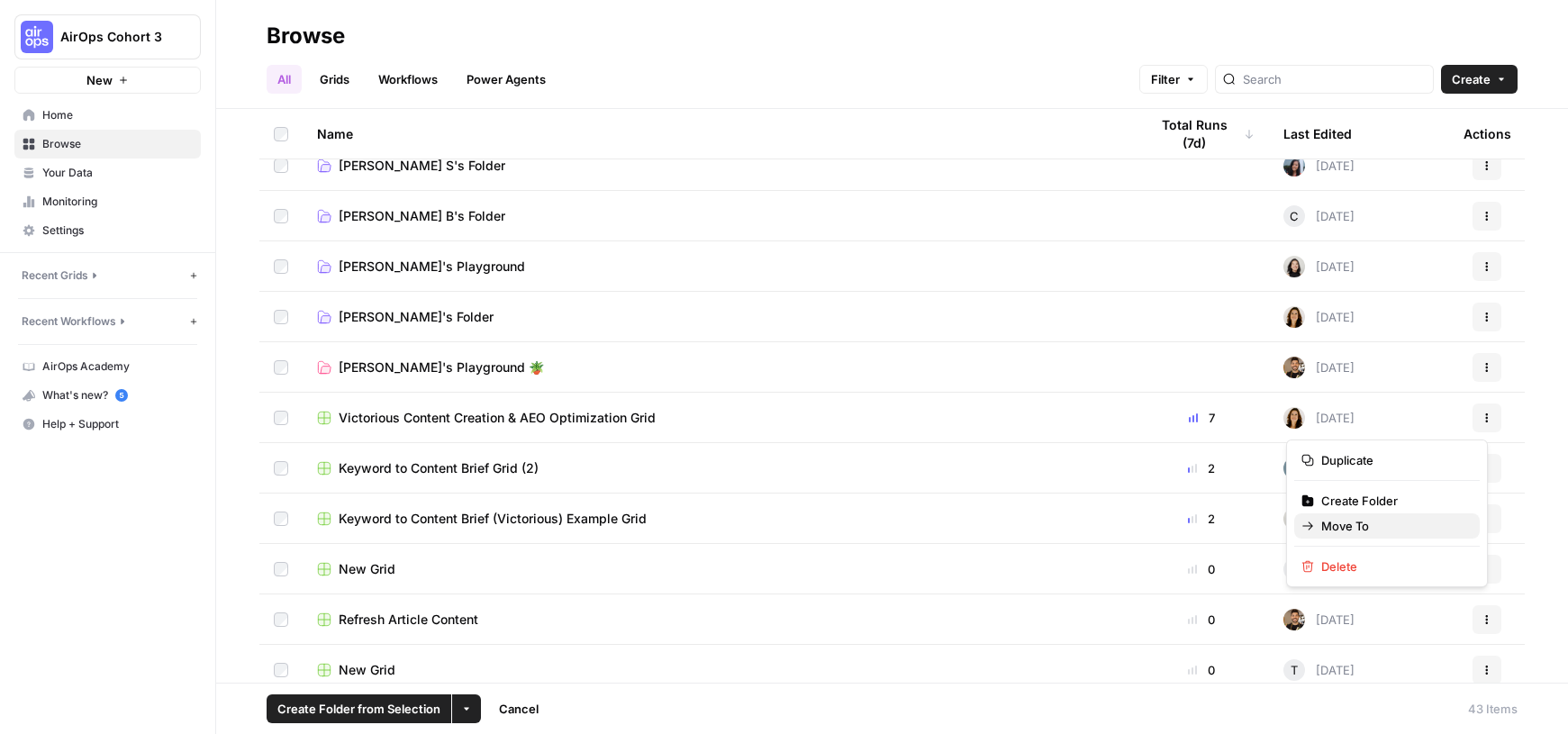 click on "Move To" at bounding box center (1387, 526) 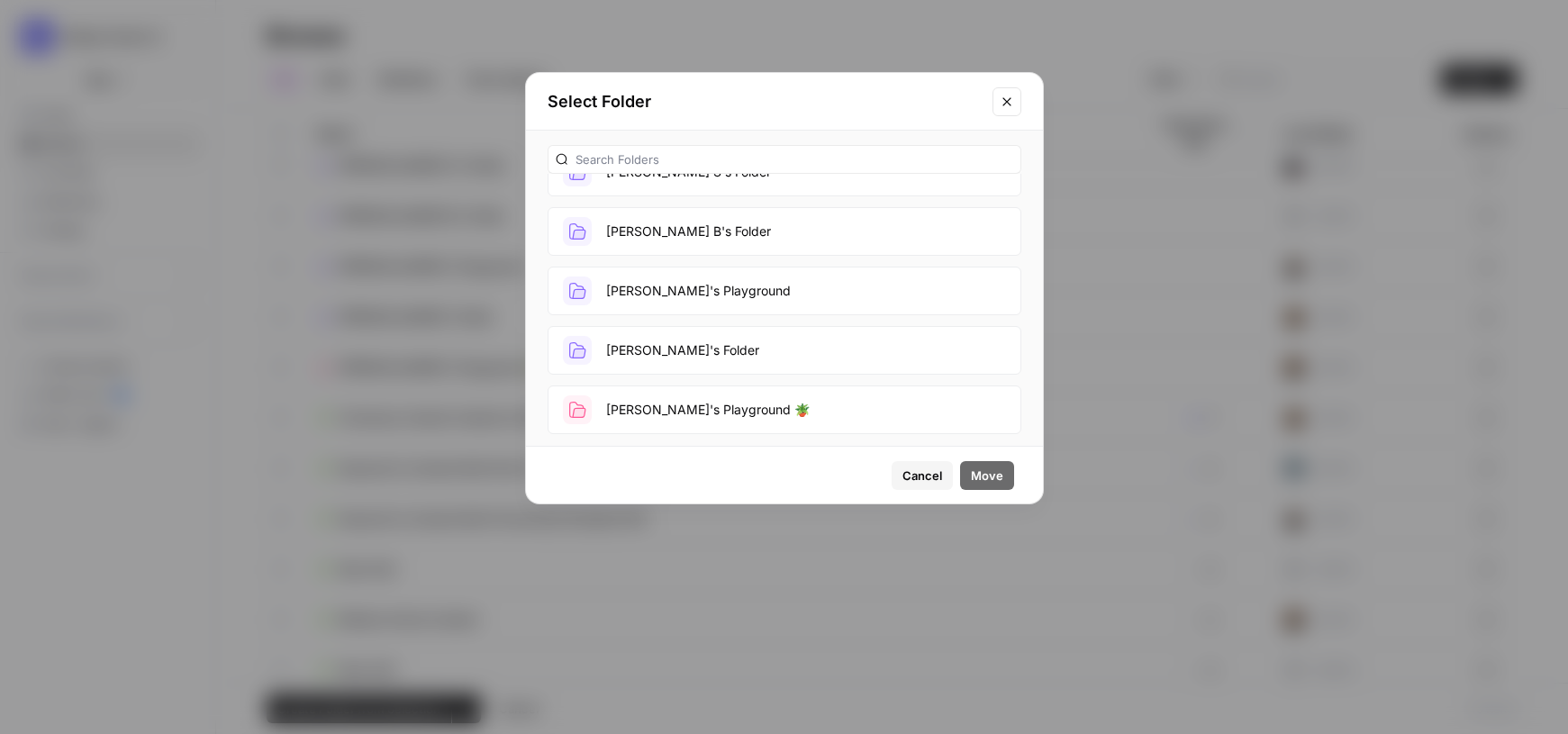 scroll, scrollTop: 396, scrollLeft: 0, axis: vertical 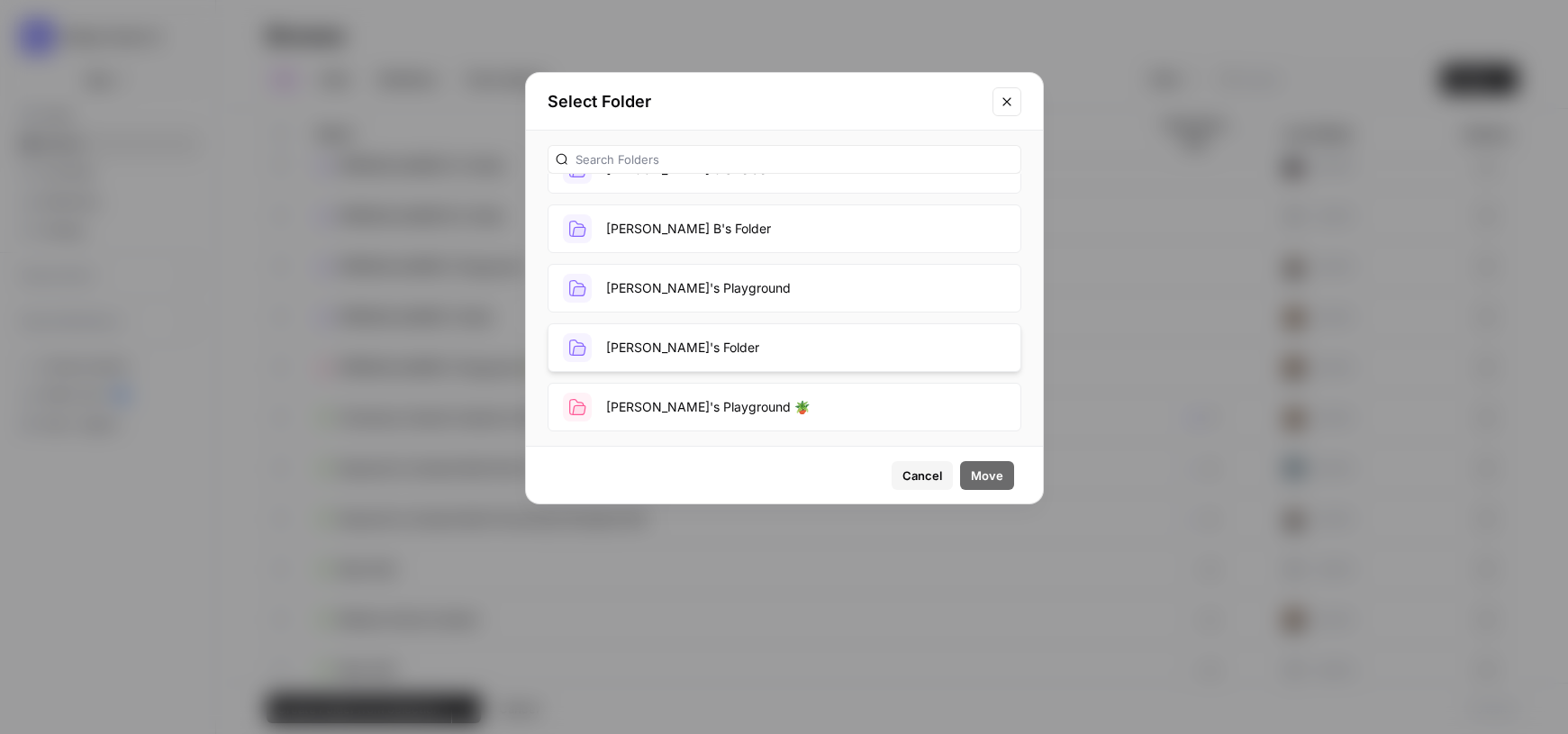 click on "[PERSON_NAME]'s Folder" at bounding box center [784, 348] 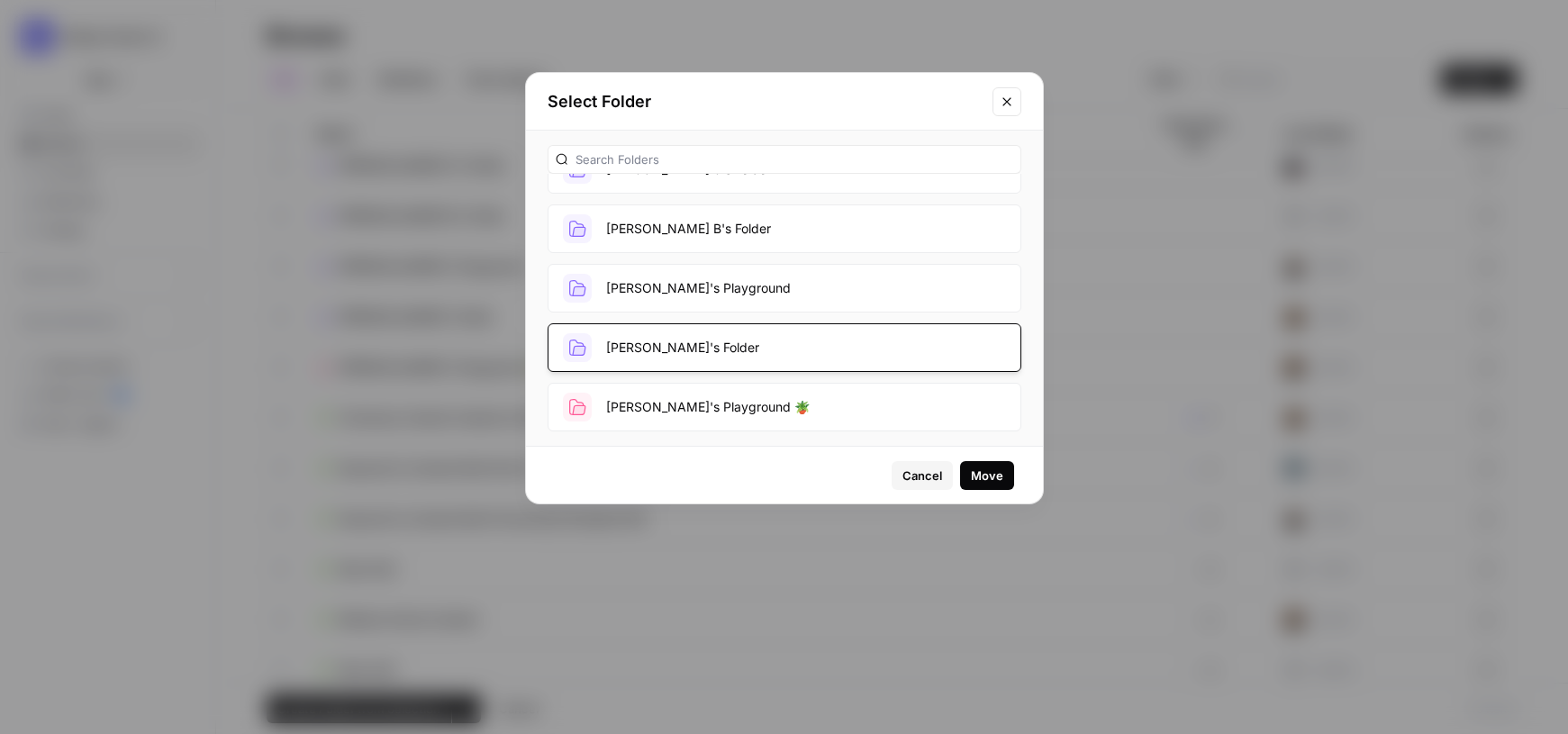click on "Move" at bounding box center [987, 476] 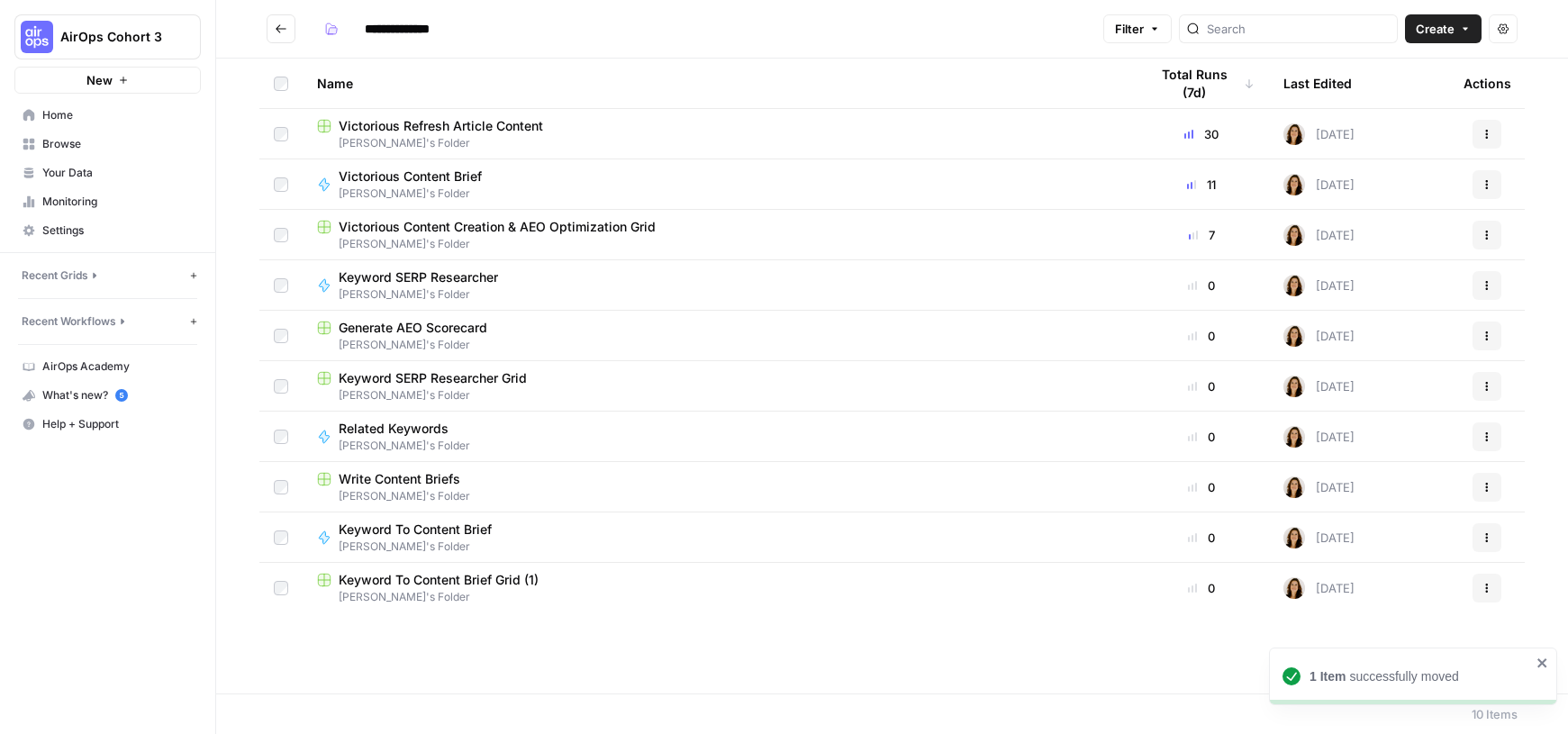 click on "Victorious Content Creation & AEO Optimization Grid" at bounding box center [497, 227] 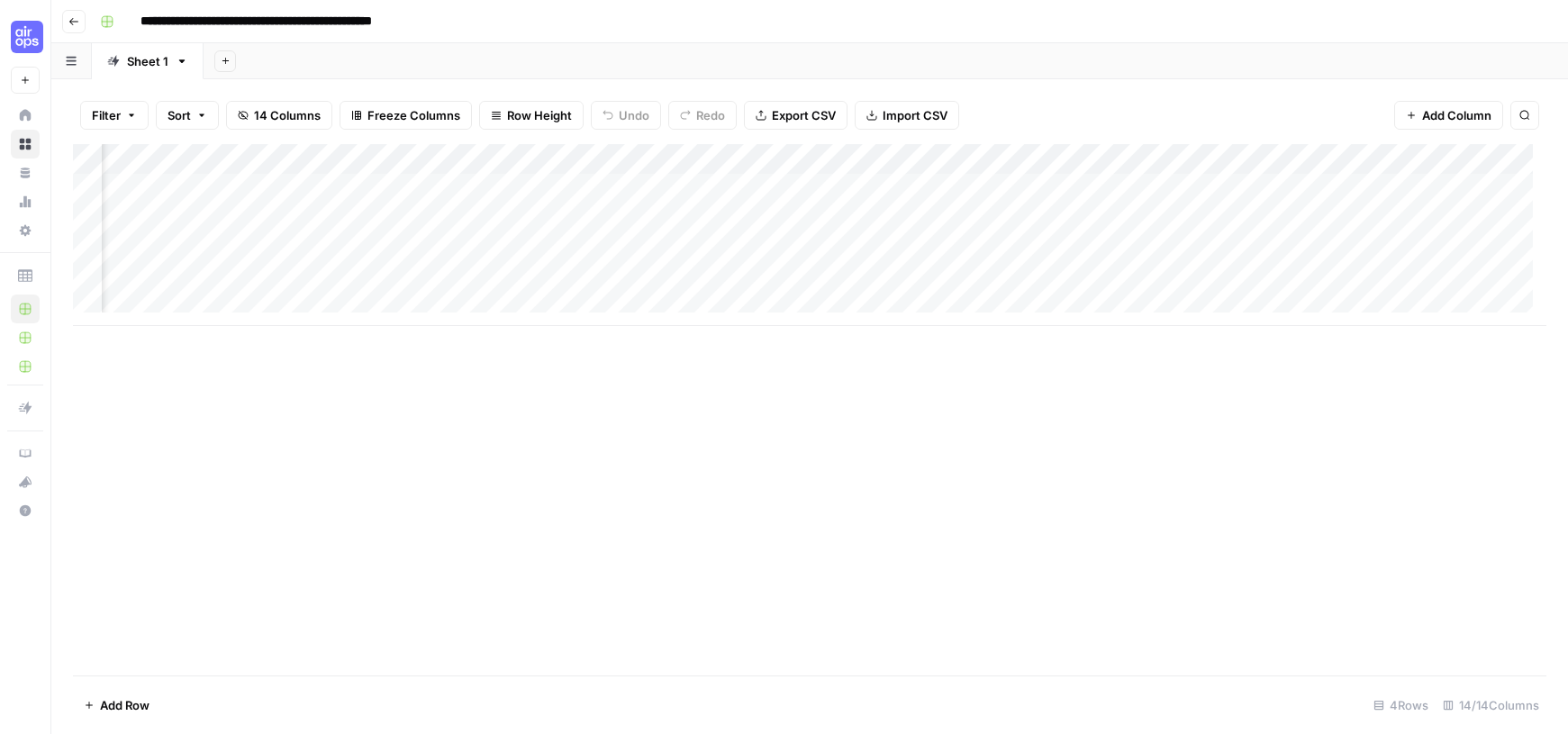 scroll, scrollTop: 0, scrollLeft: 939, axis: horizontal 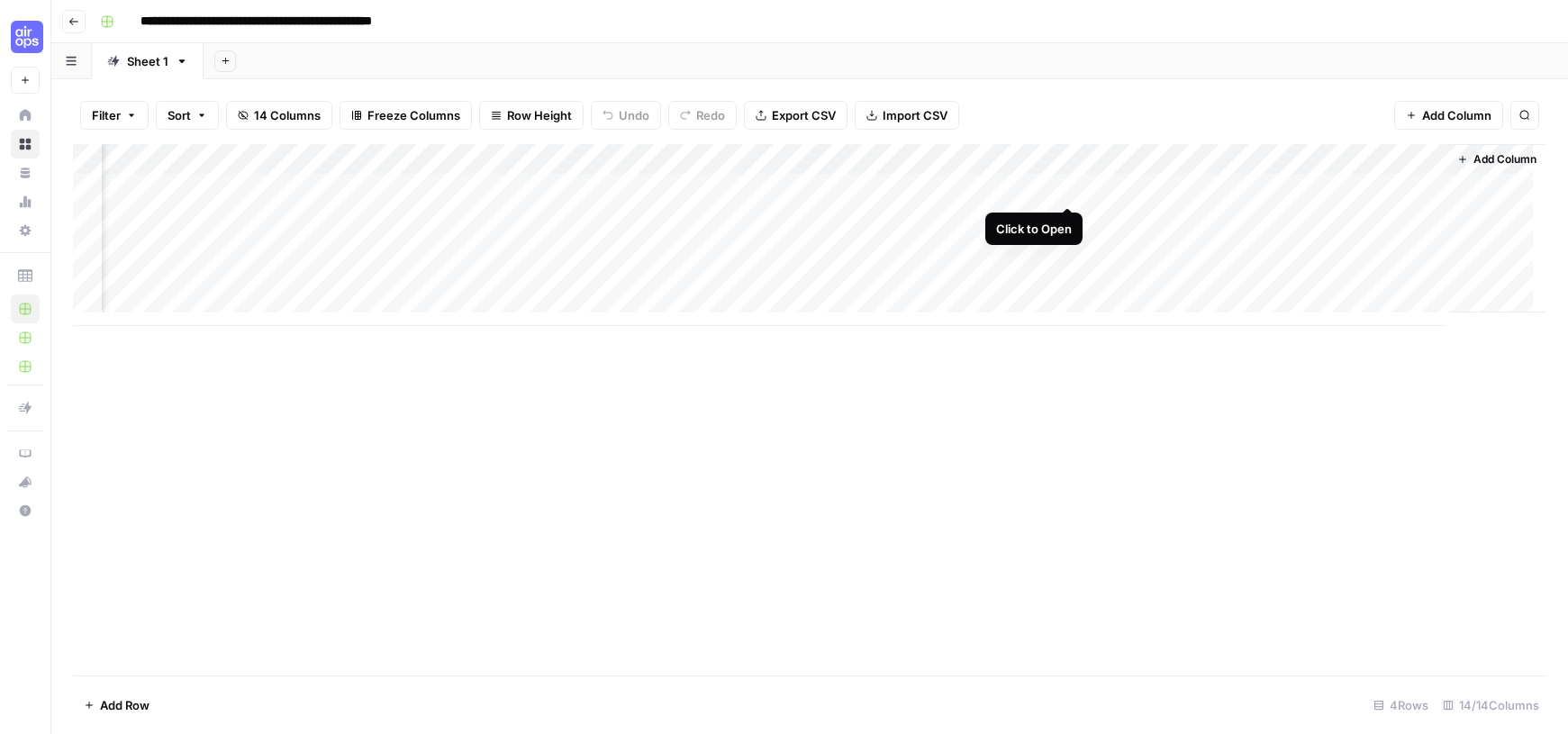 click on "Add Column" at bounding box center (810, 235) 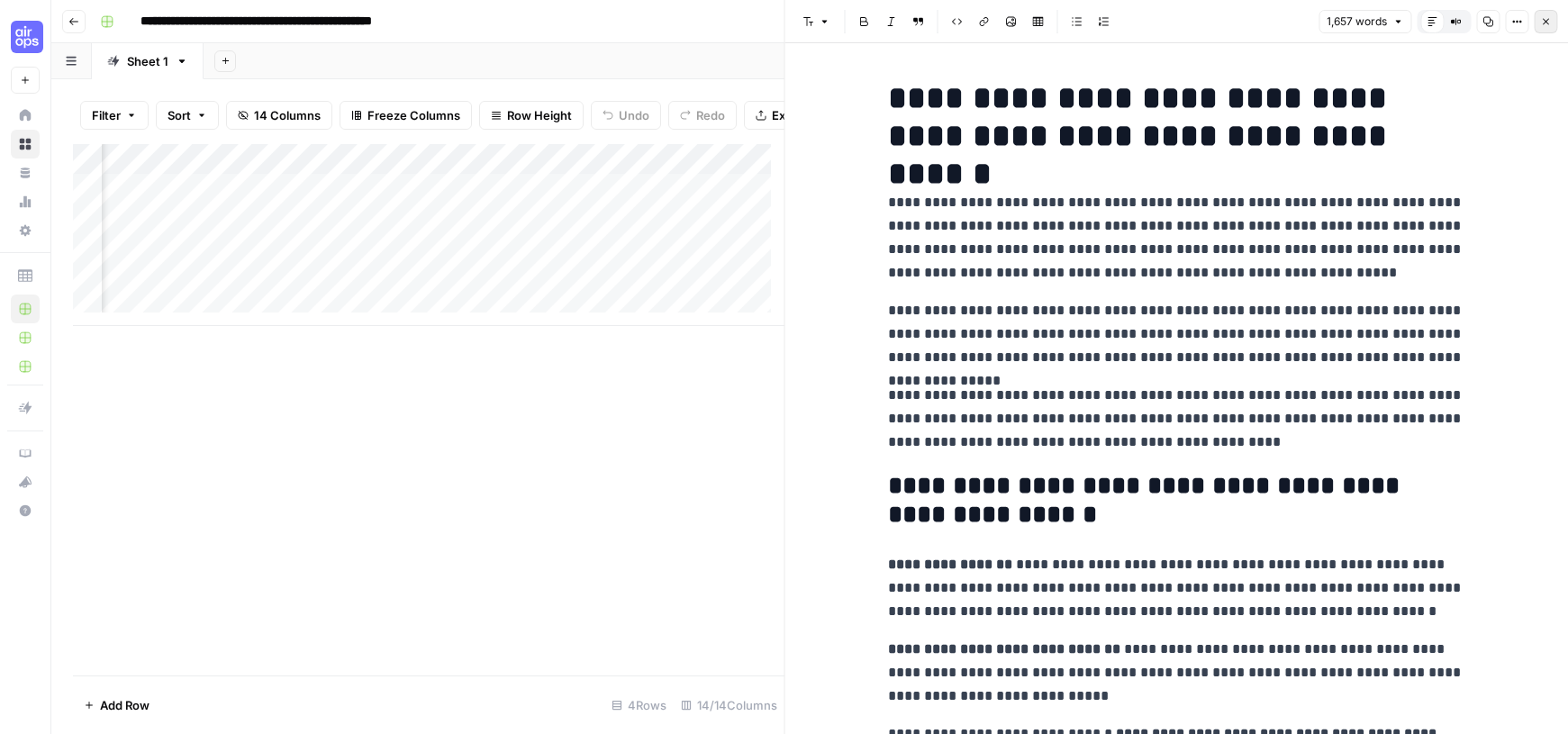 click 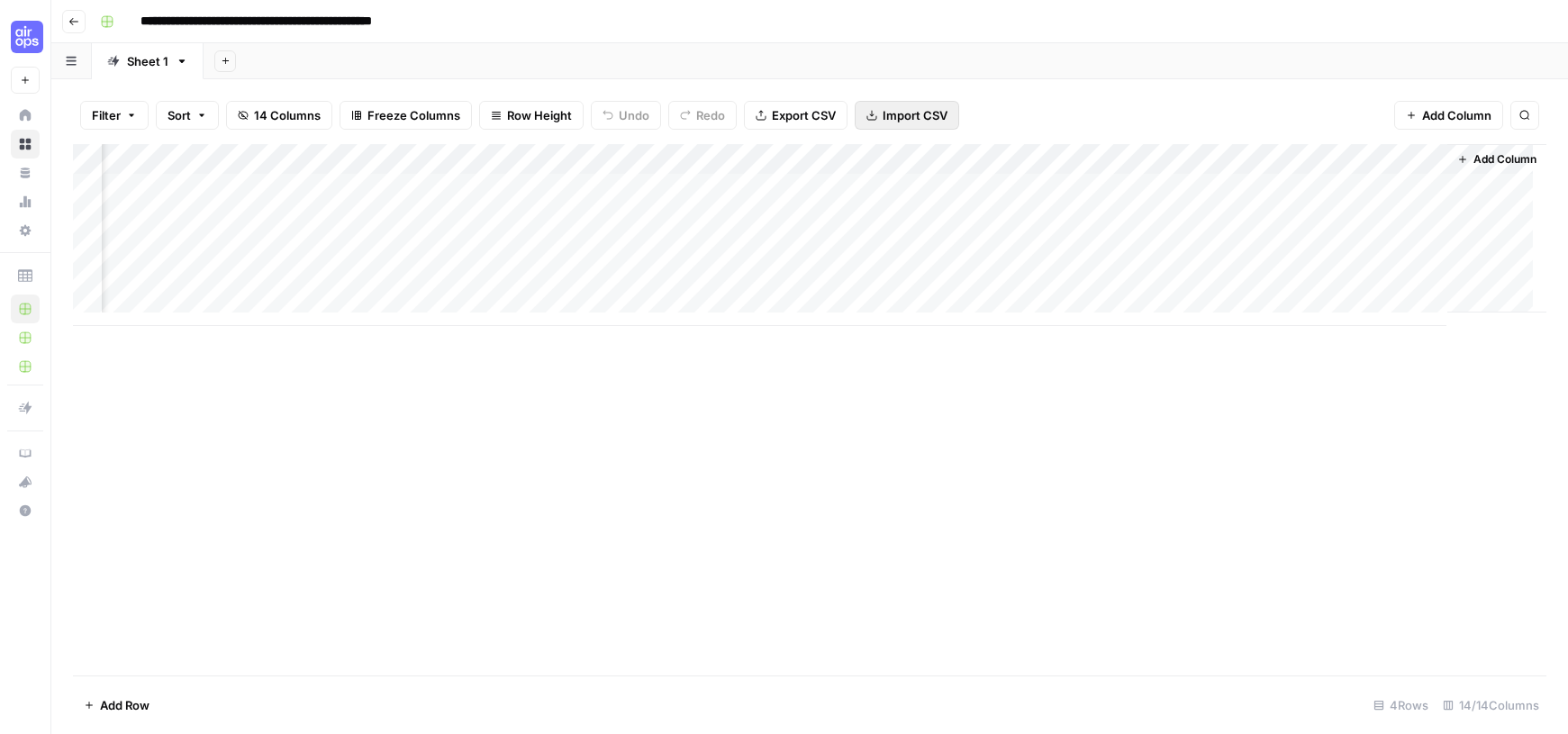 scroll, scrollTop: 0, scrollLeft: 918, axis: horizontal 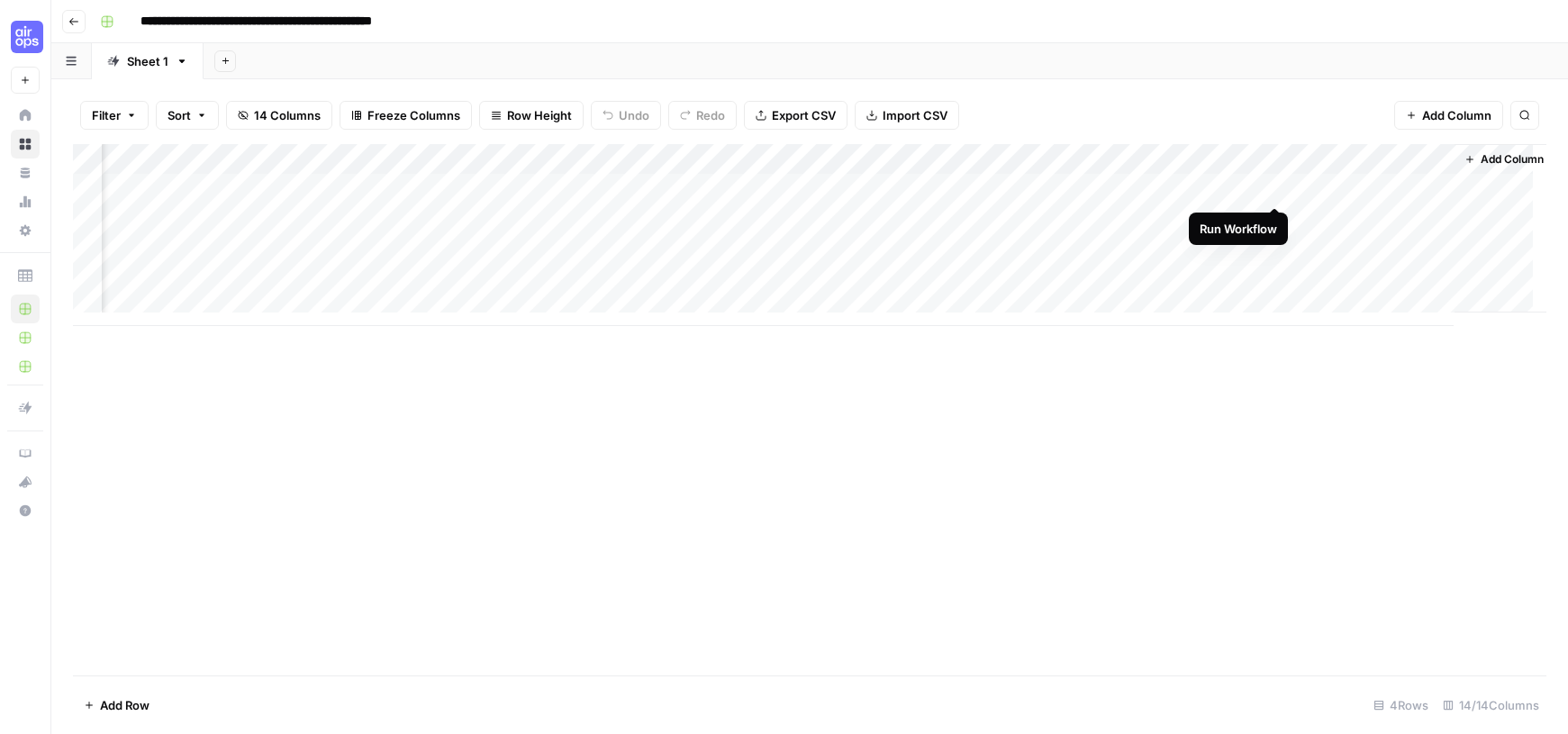 click on "Add Column" at bounding box center (810, 235) 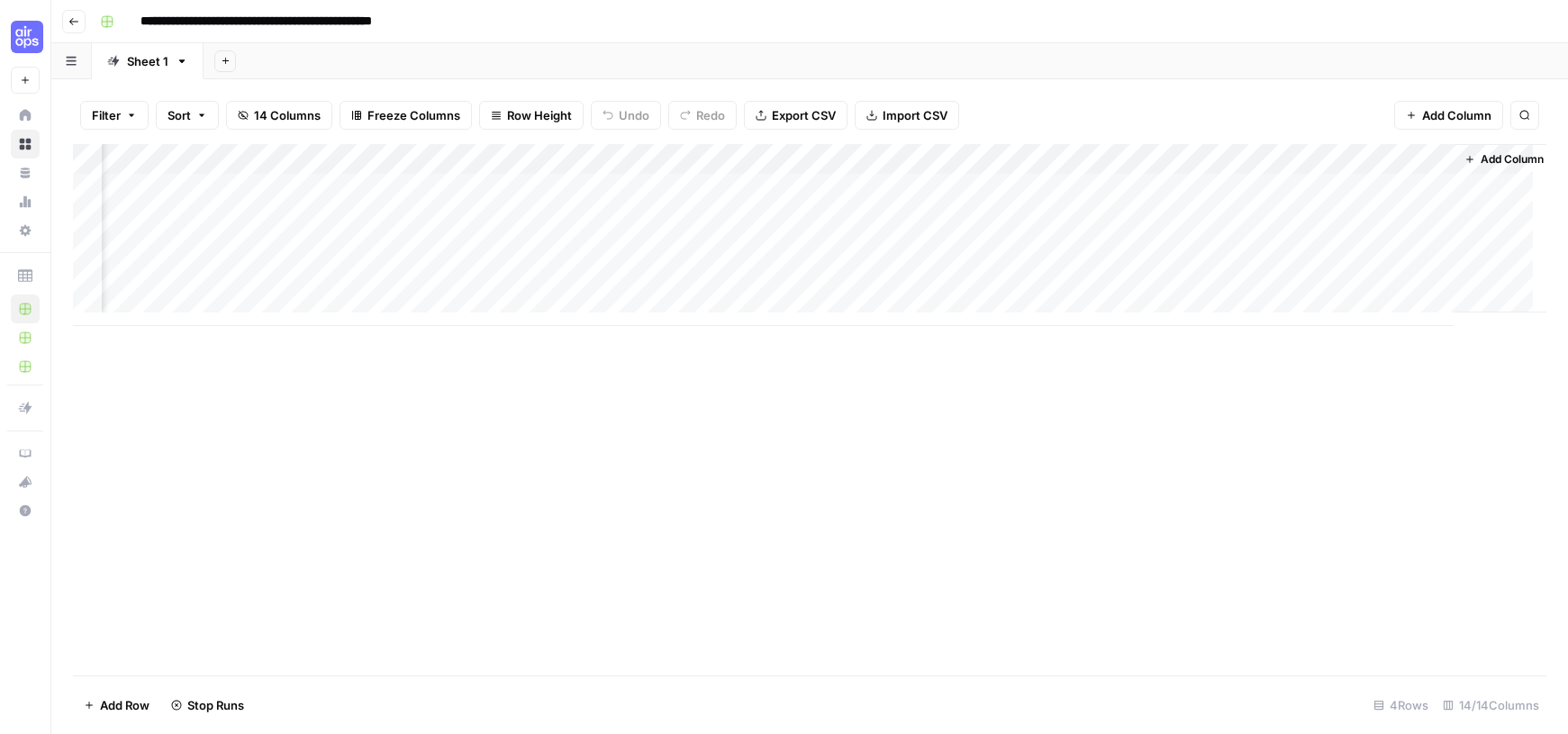scroll, scrollTop: 0, scrollLeft: 939, axis: horizontal 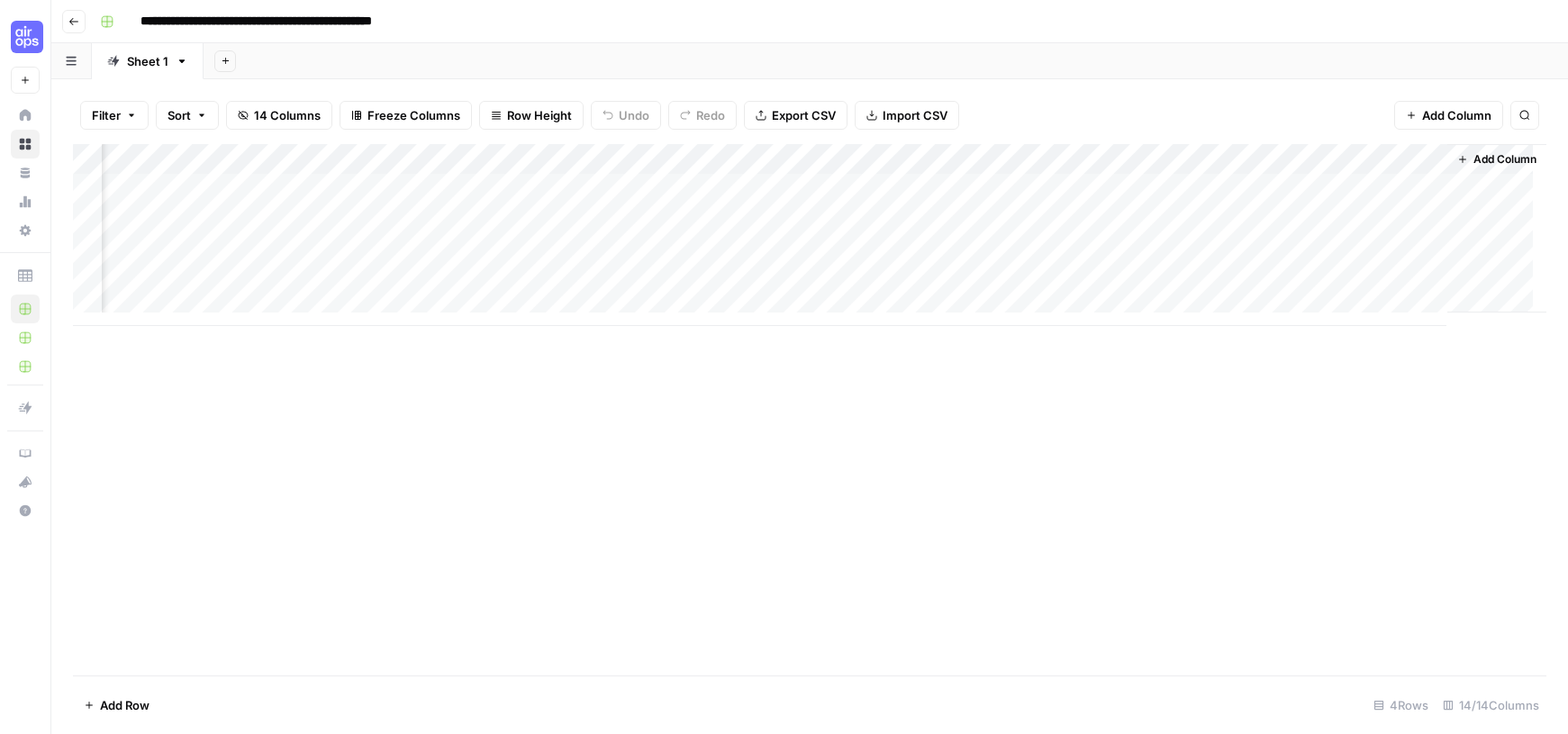 click on "Add Column" at bounding box center [810, 235] 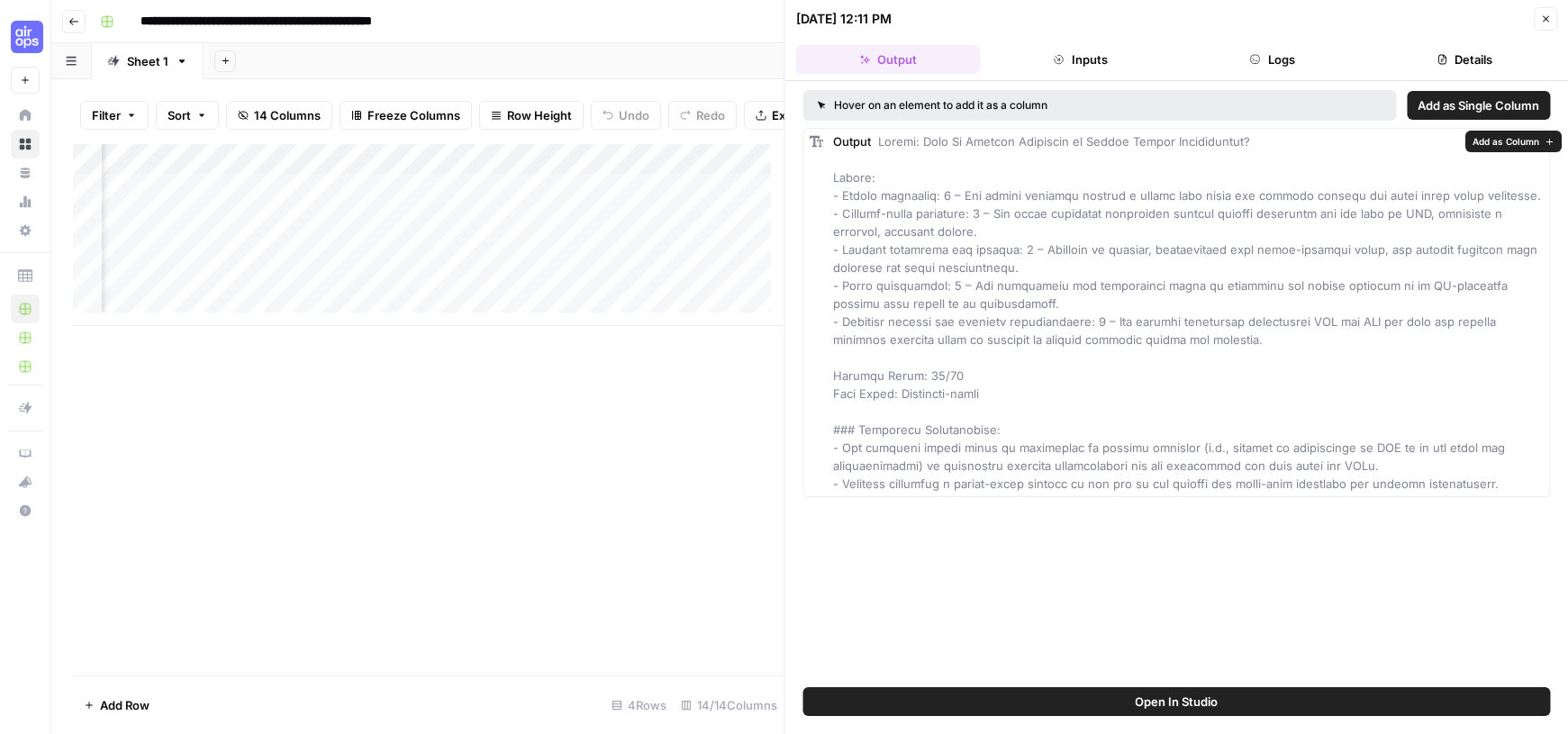 click at bounding box center [1187, 313] 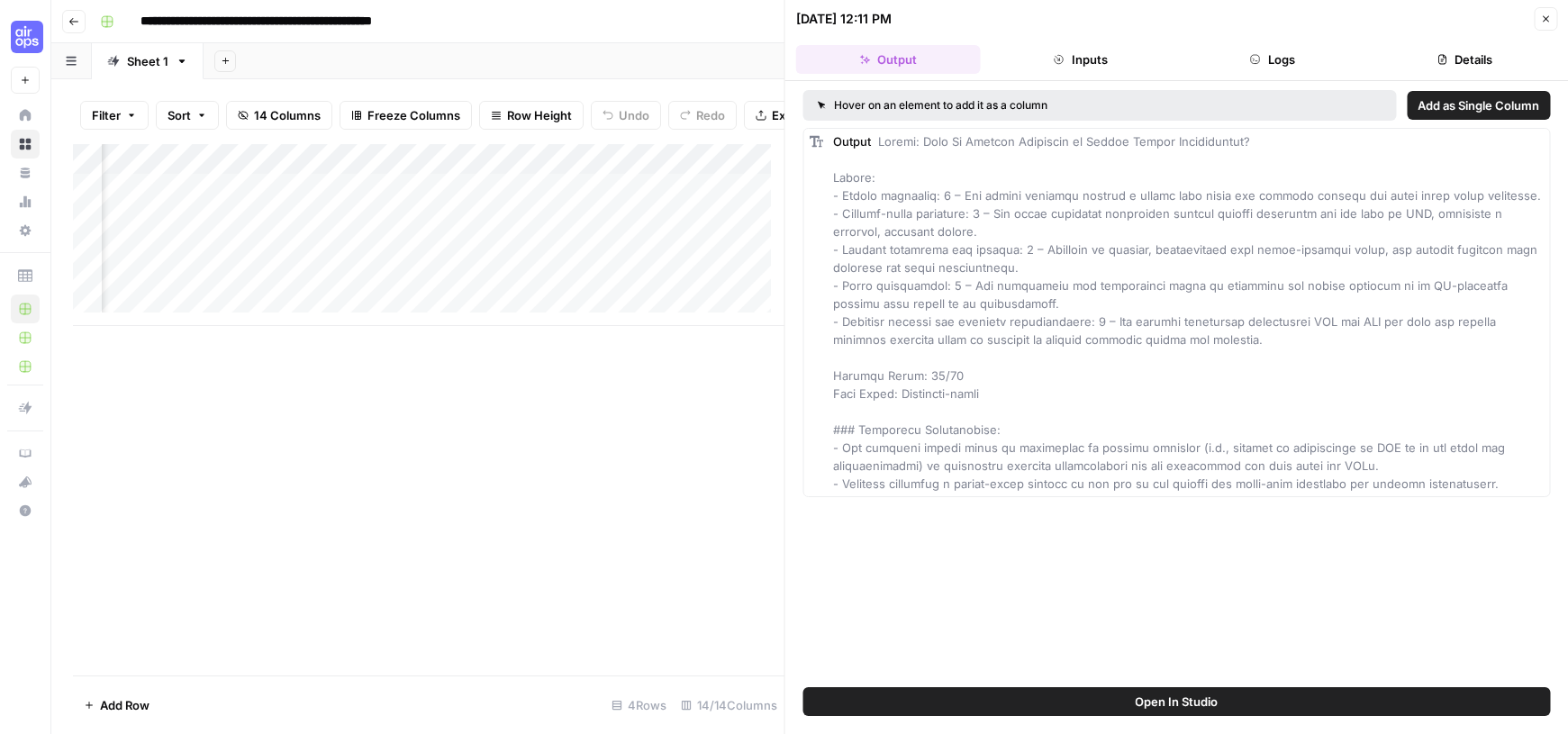 click on "[DATE] 12:11 PM Close" at bounding box center (1177, 19) 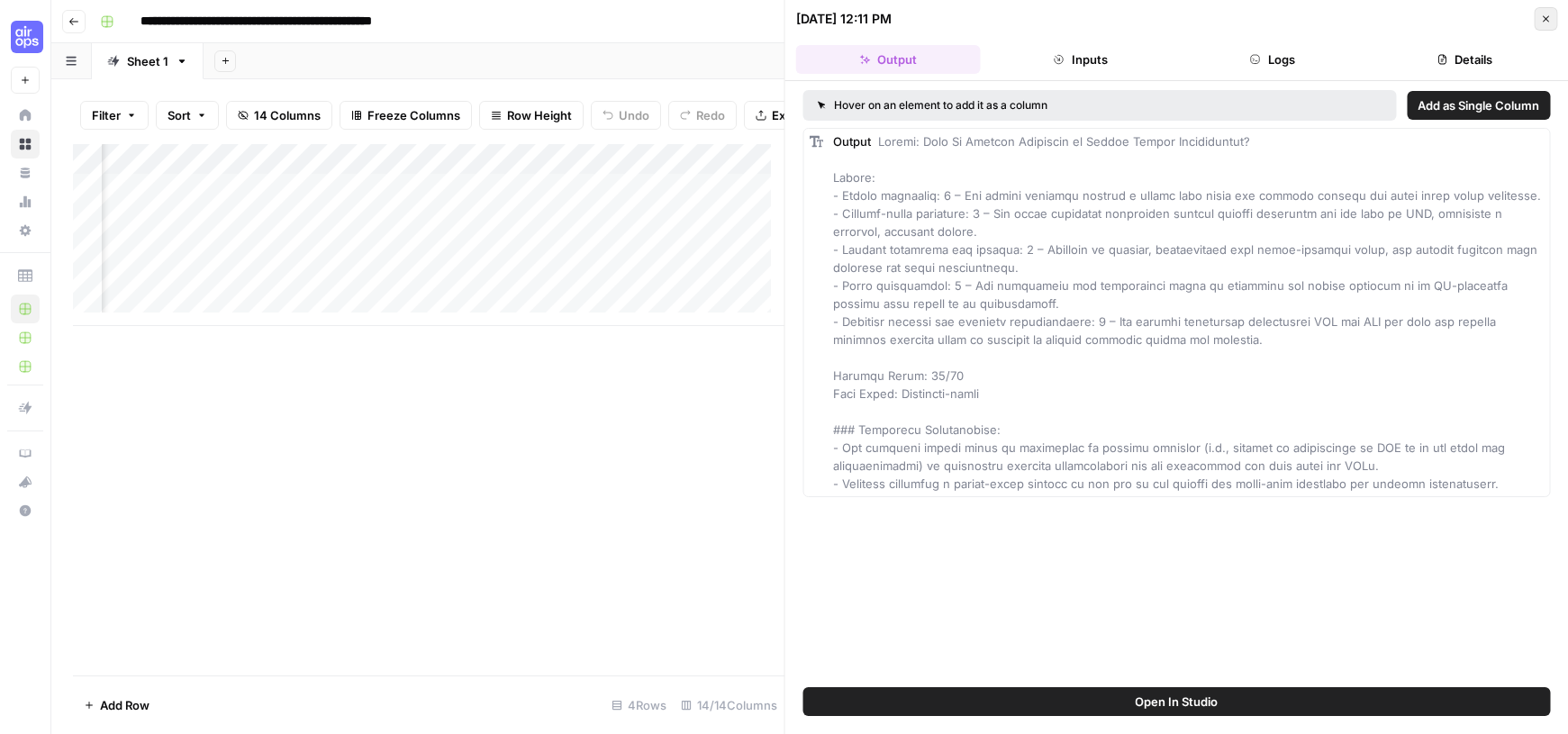 click 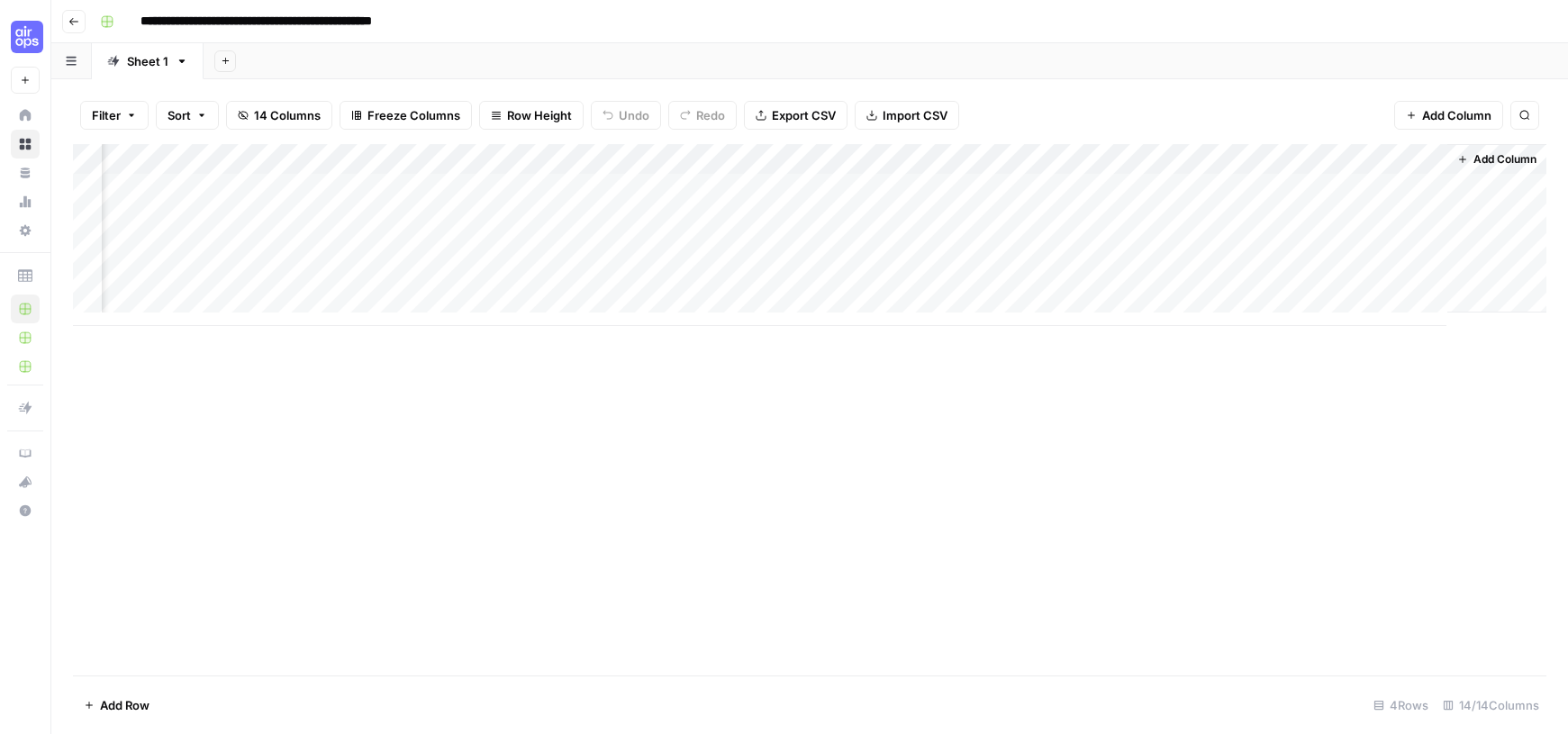 scroll, scrollTop: 0, scrollLeft: 918, axis: horizontal 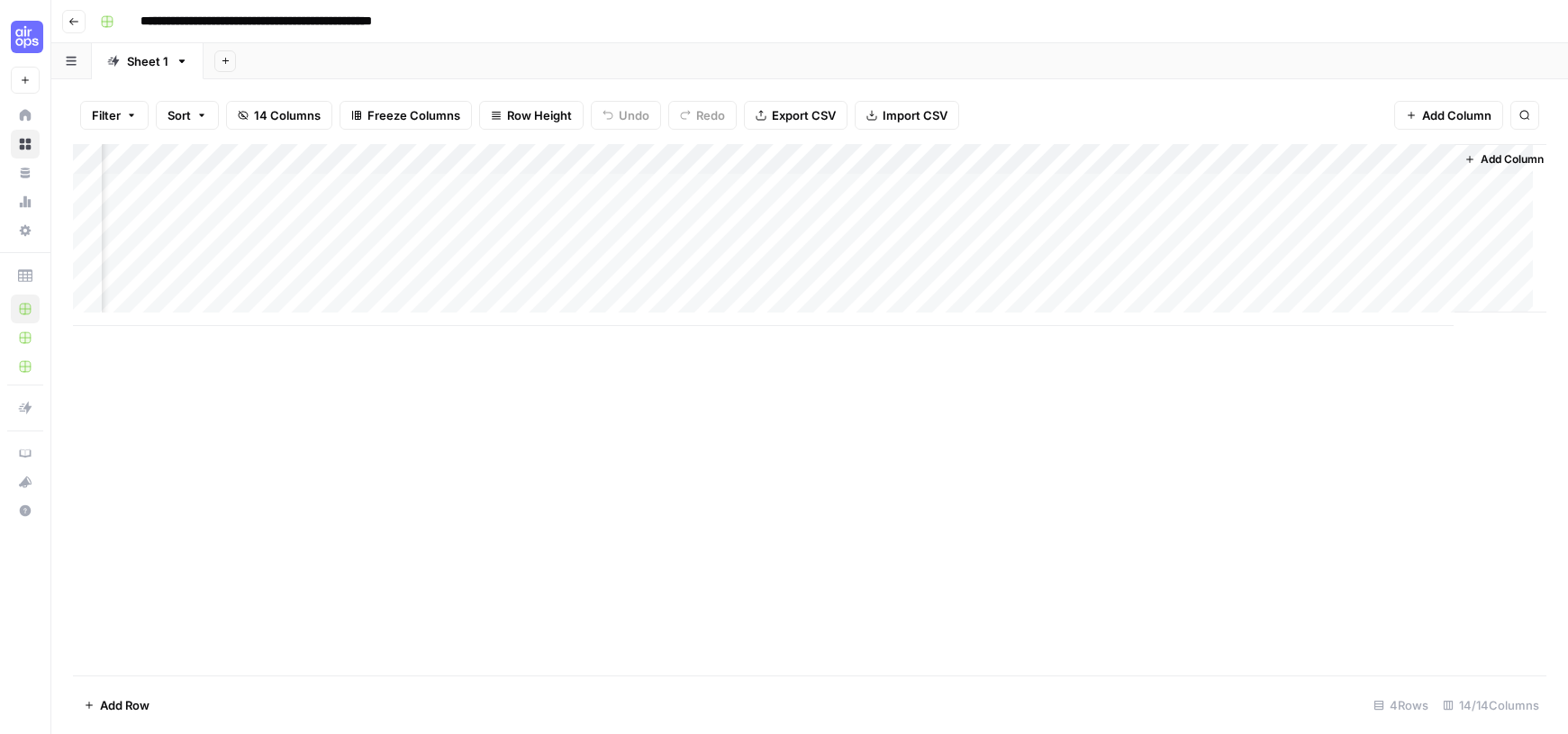 click on "Add Column" at bounding box center (810, 235) 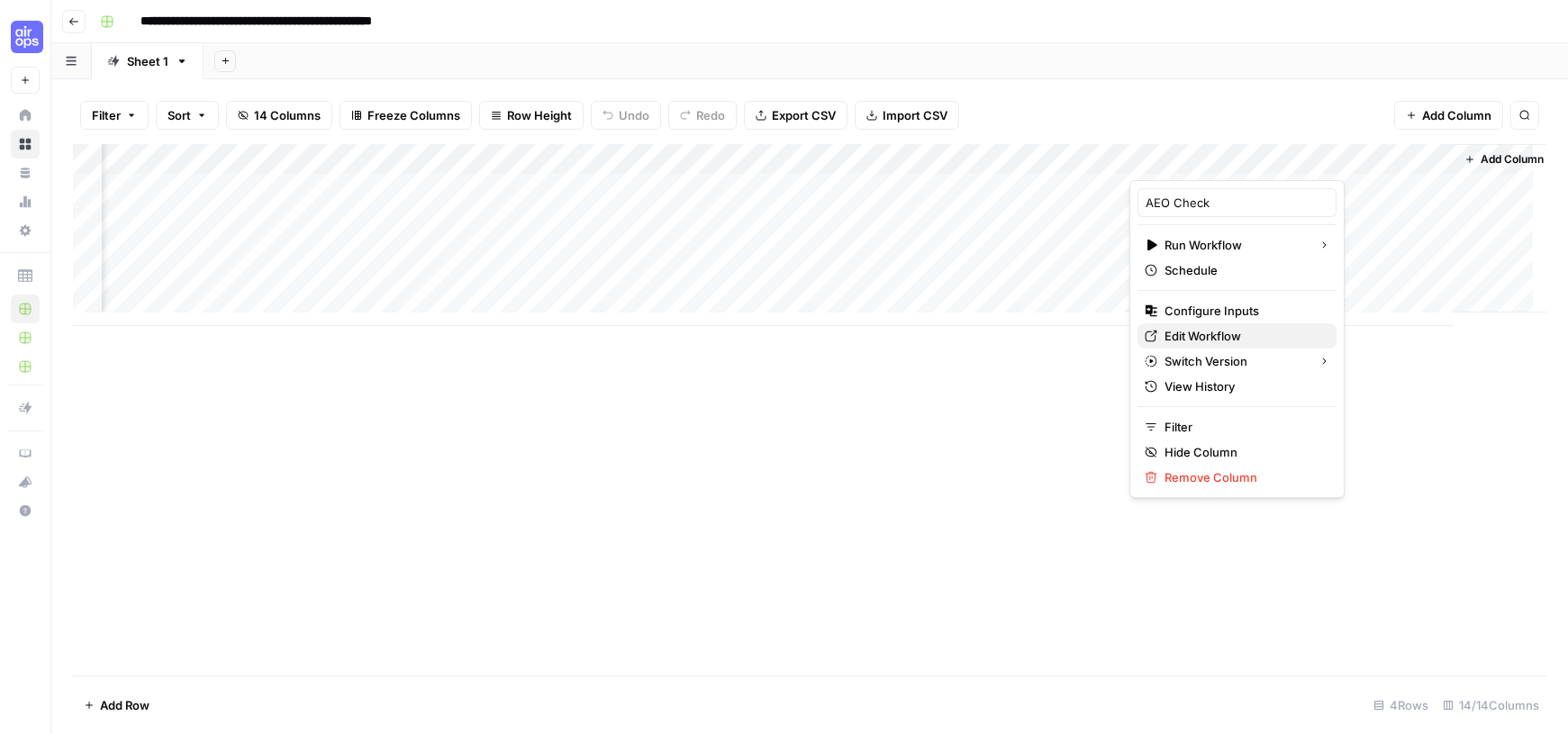 click on "Edit Workflow" at bounding box center [1202, 336] 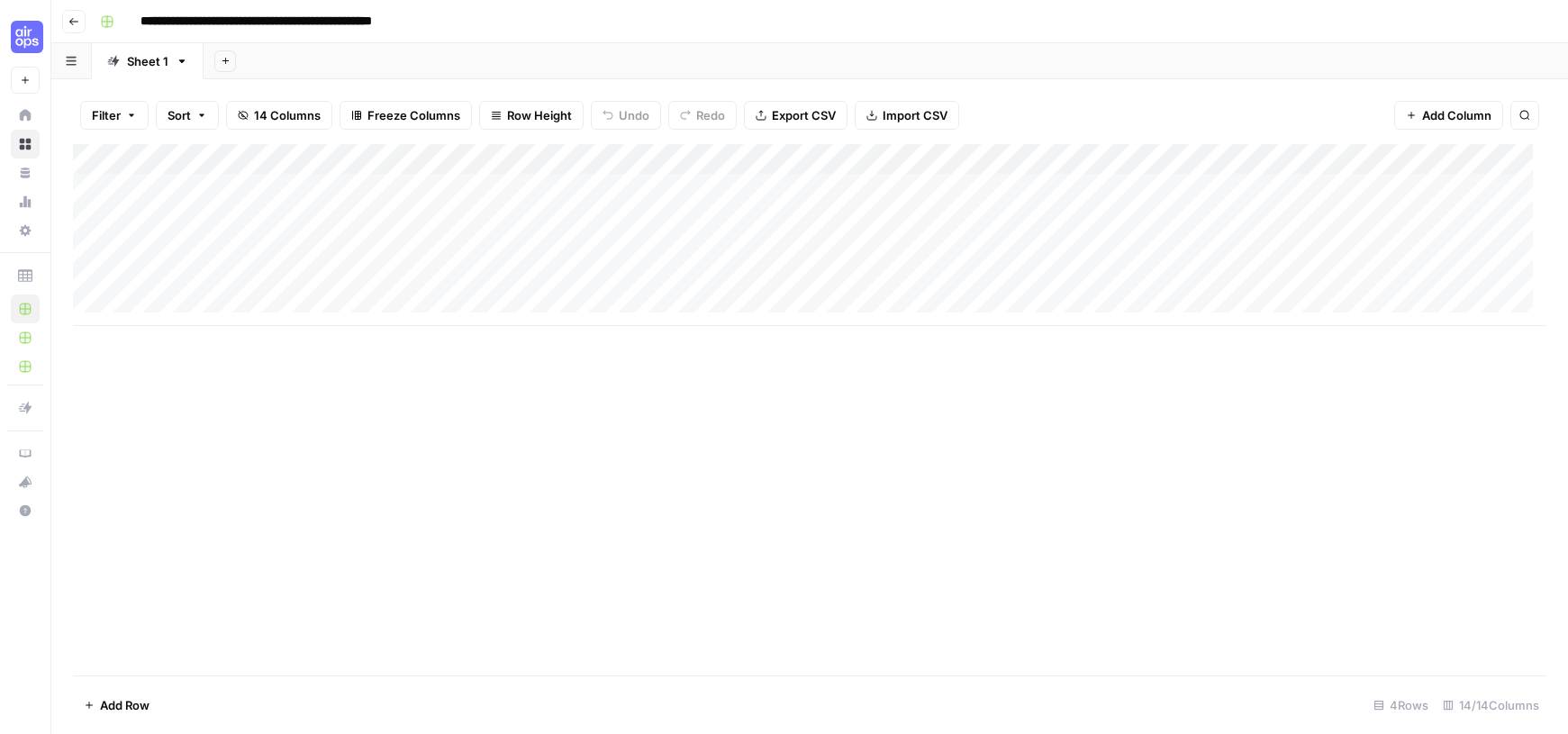 scroll, scrollTop: 0, scrollLeft: 0, axis: both 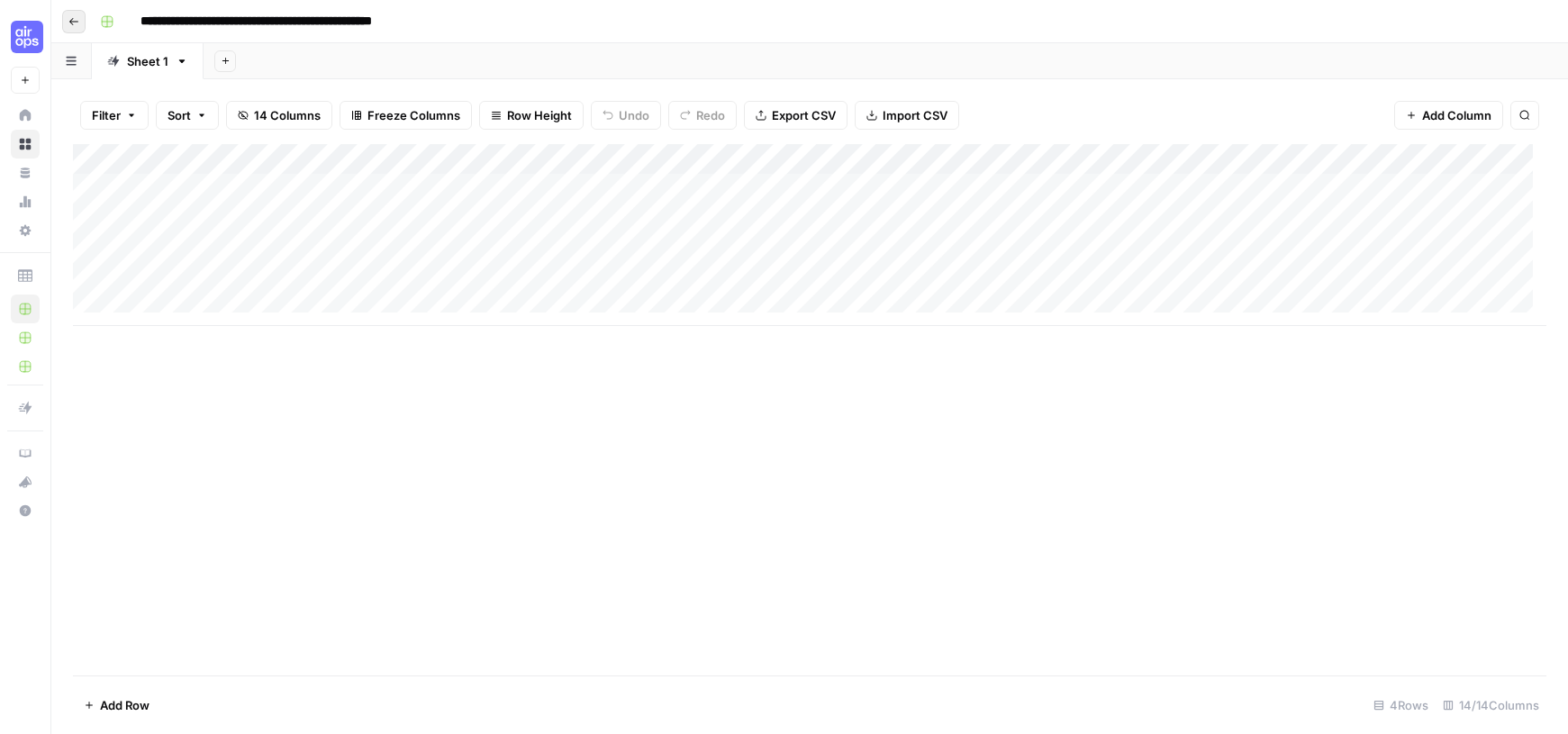 click 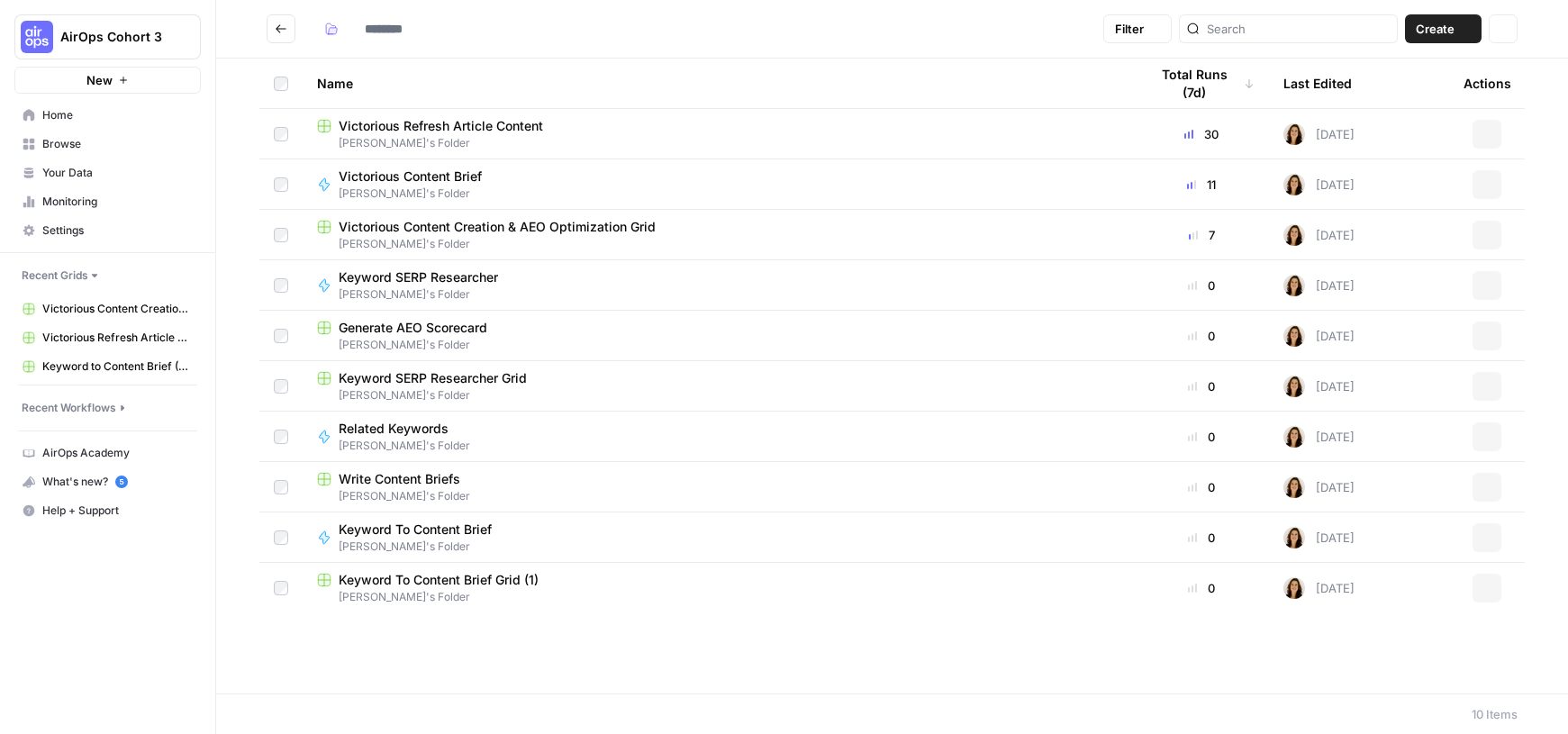 type on "**********" 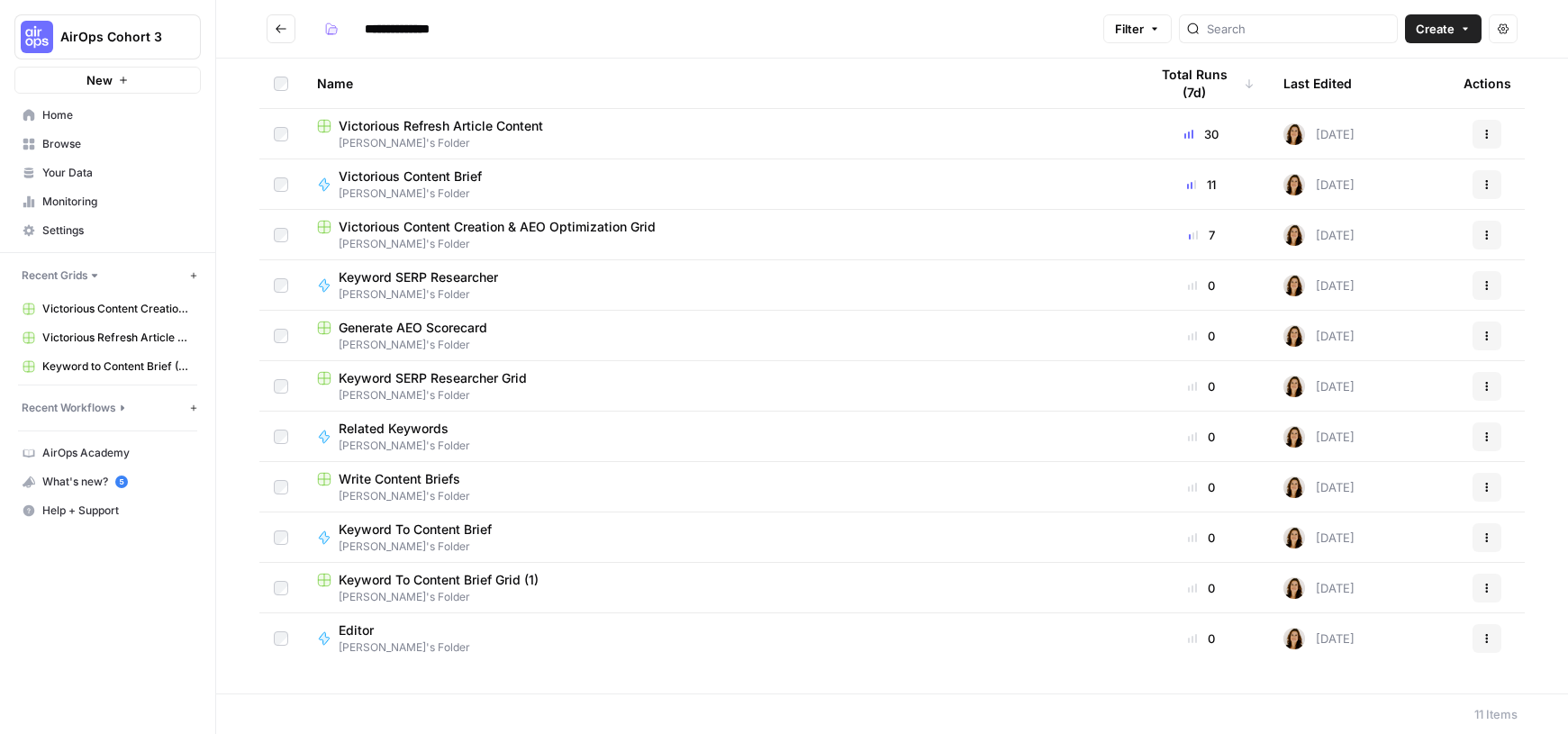 click on "Generate AEO Scorecard [PERSON_NAME]'s Folder" at bounding box center [718, 335] 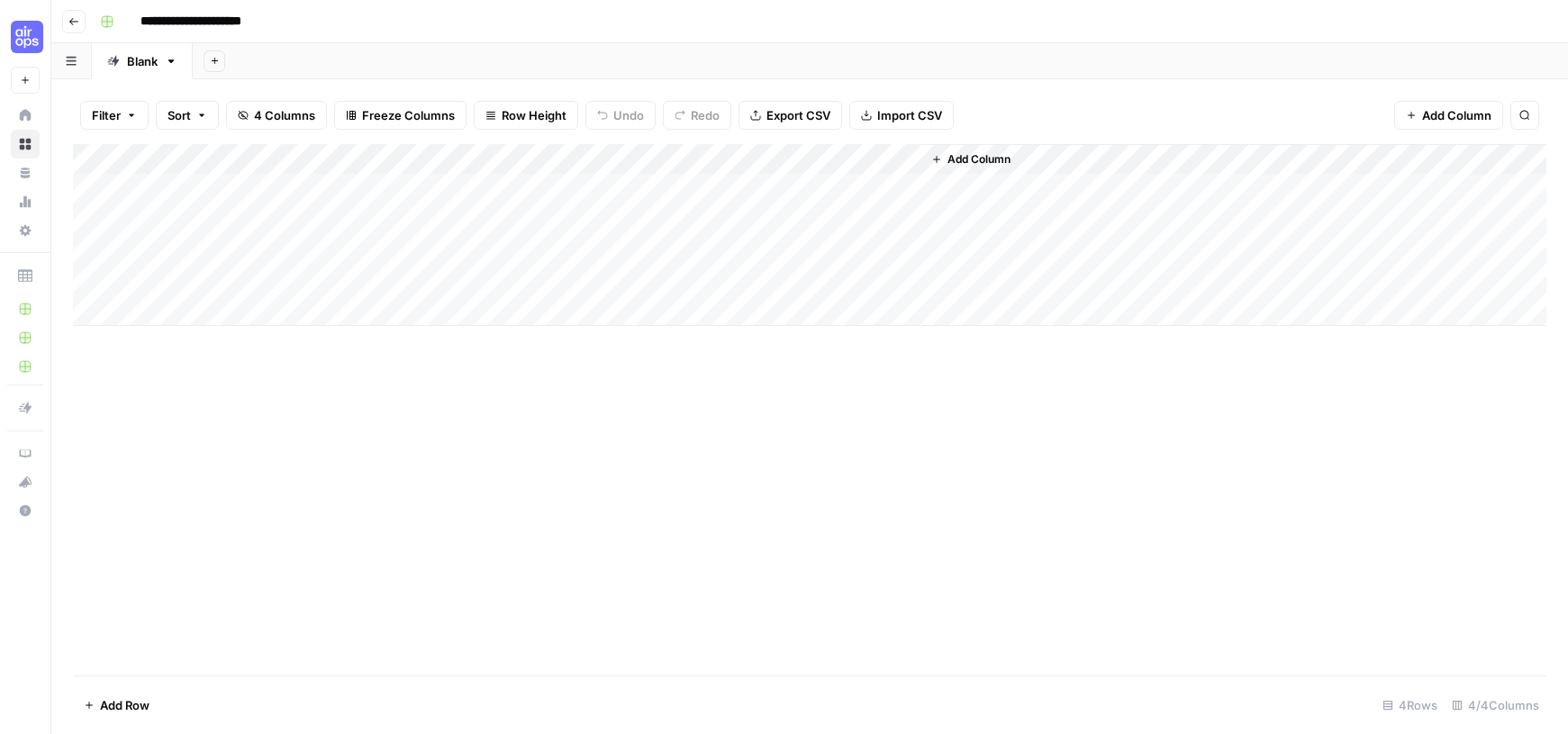 click on "Add Column" at bounding box center [810, 235] 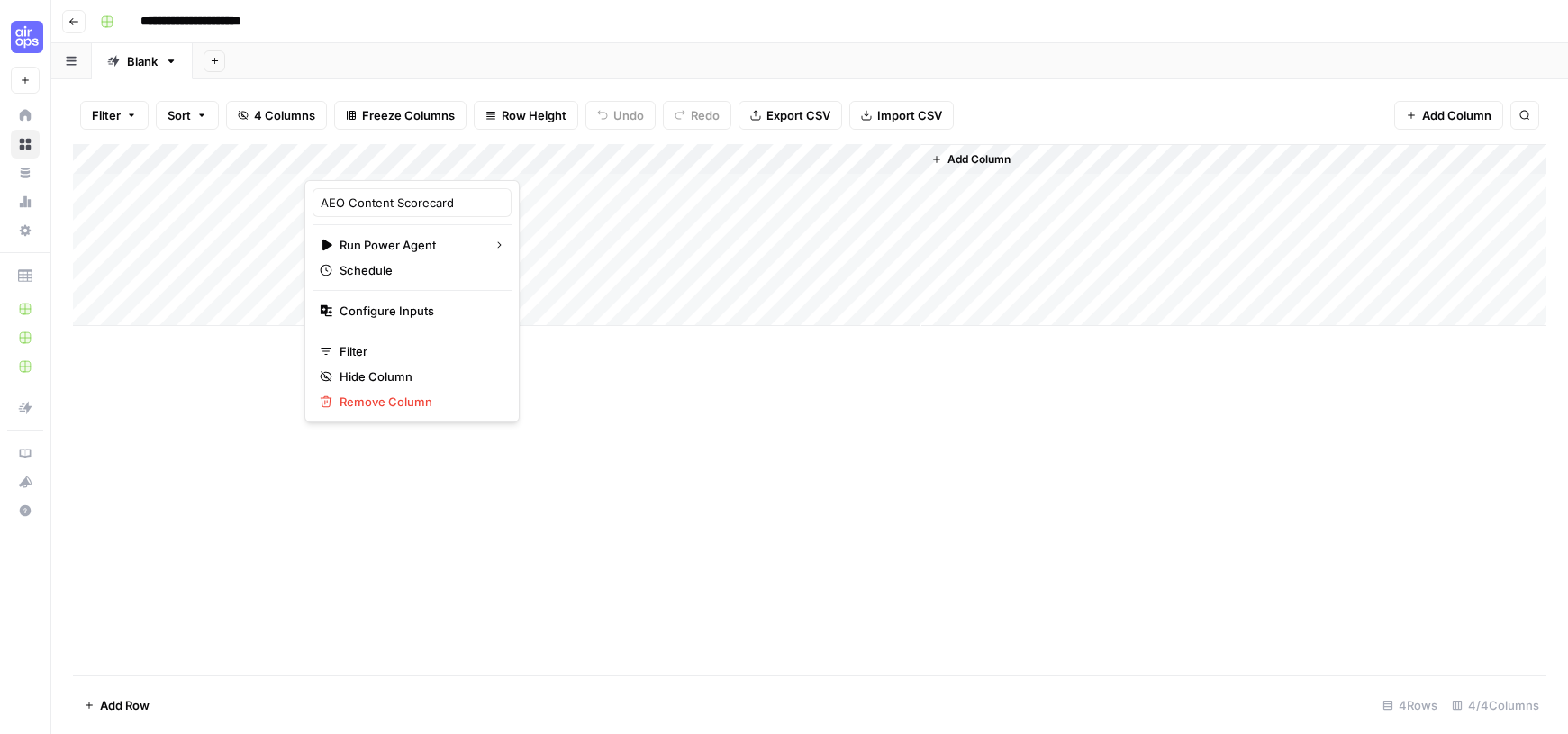 click on "Add Column" at bounding box center (810, 410) 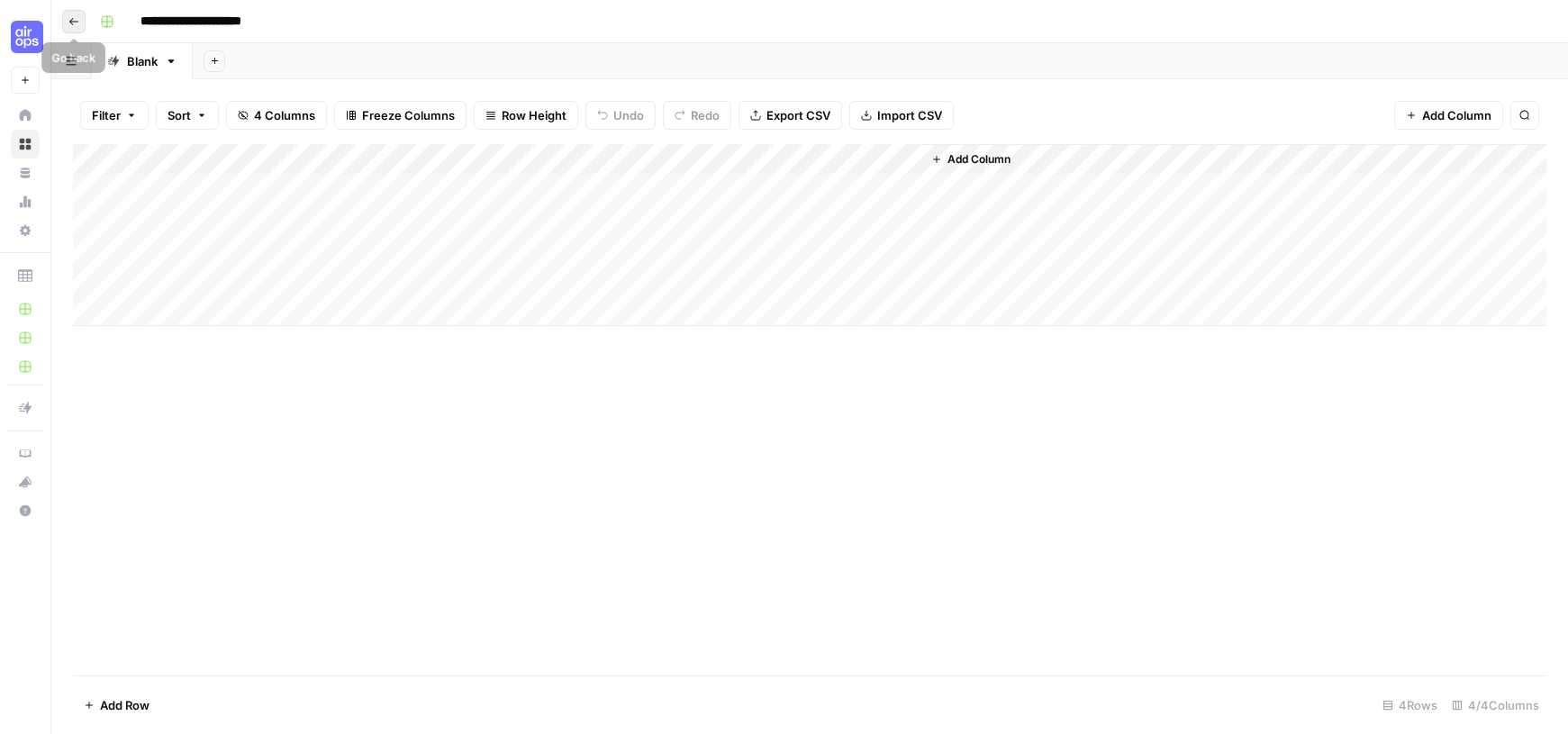click 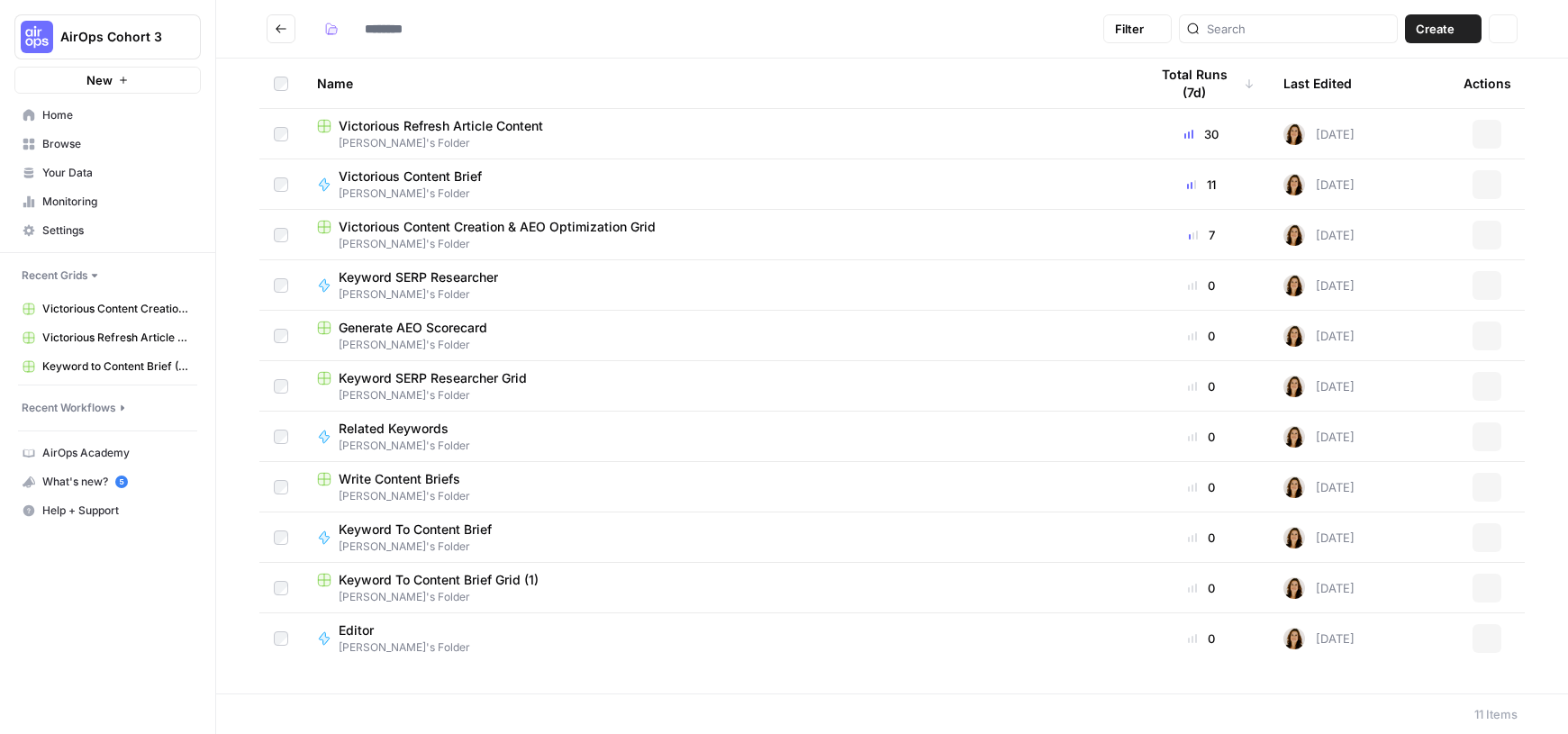 type on "**********" 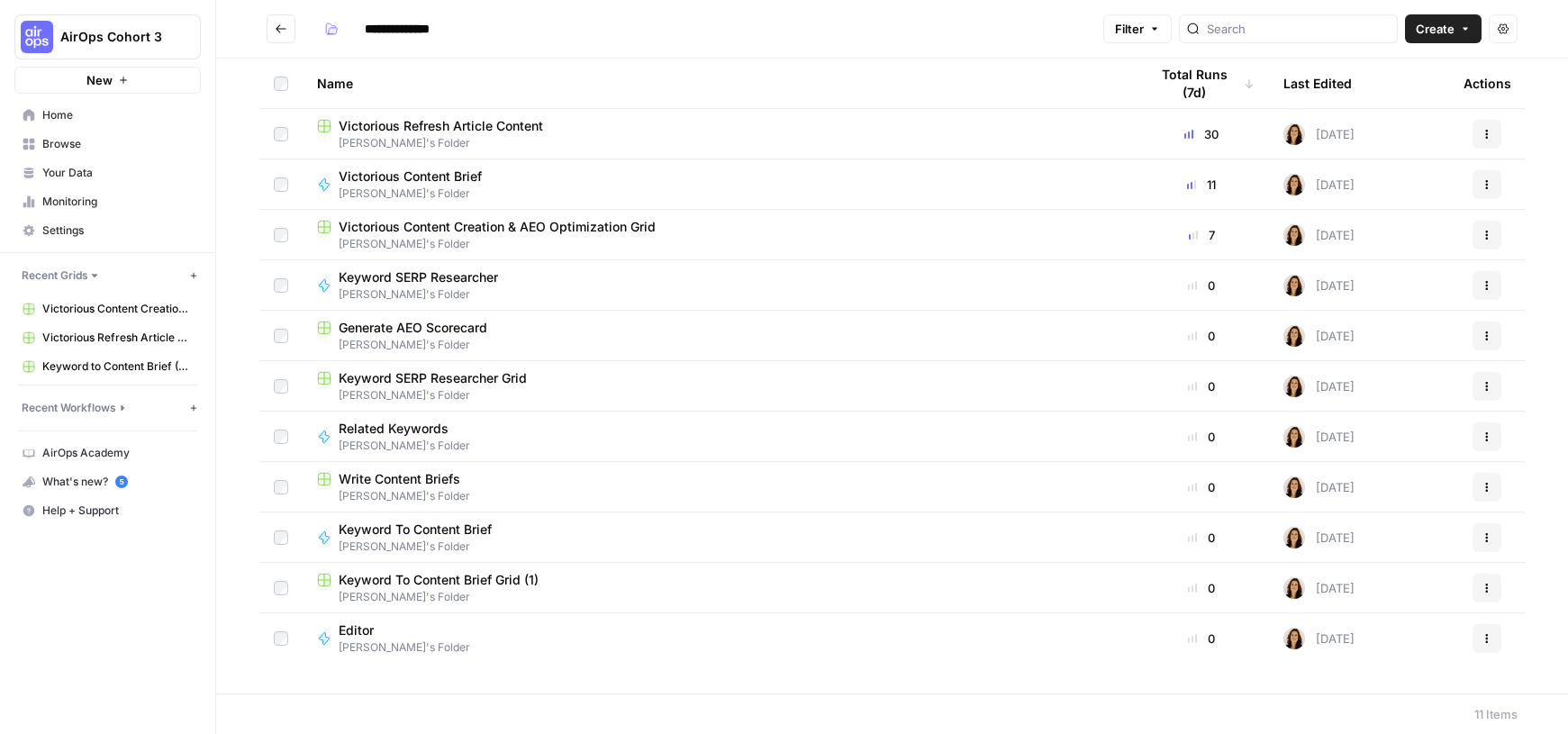 click on "Victorious Refresh Article Content" at bounding box center (440, 126) 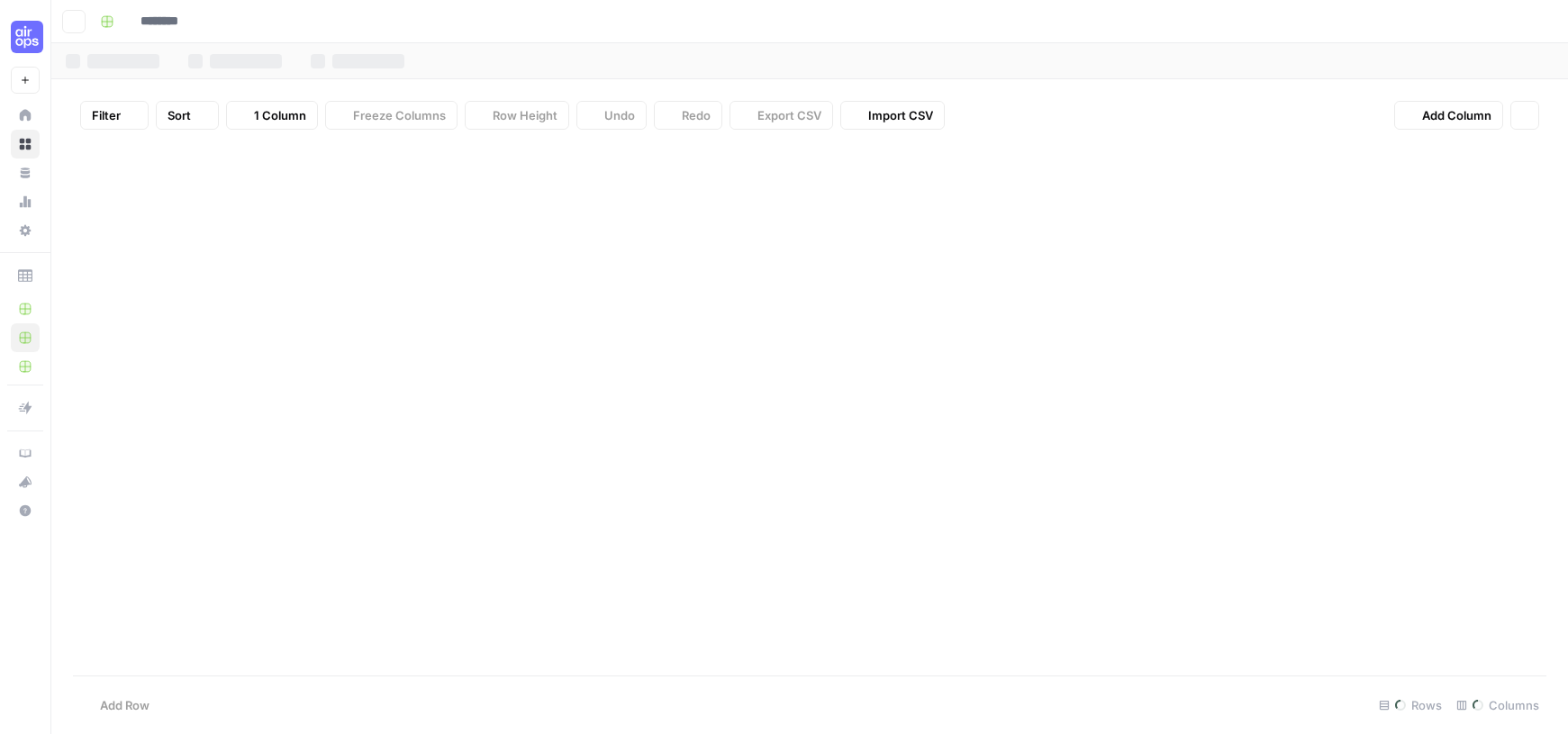 type on "**********" 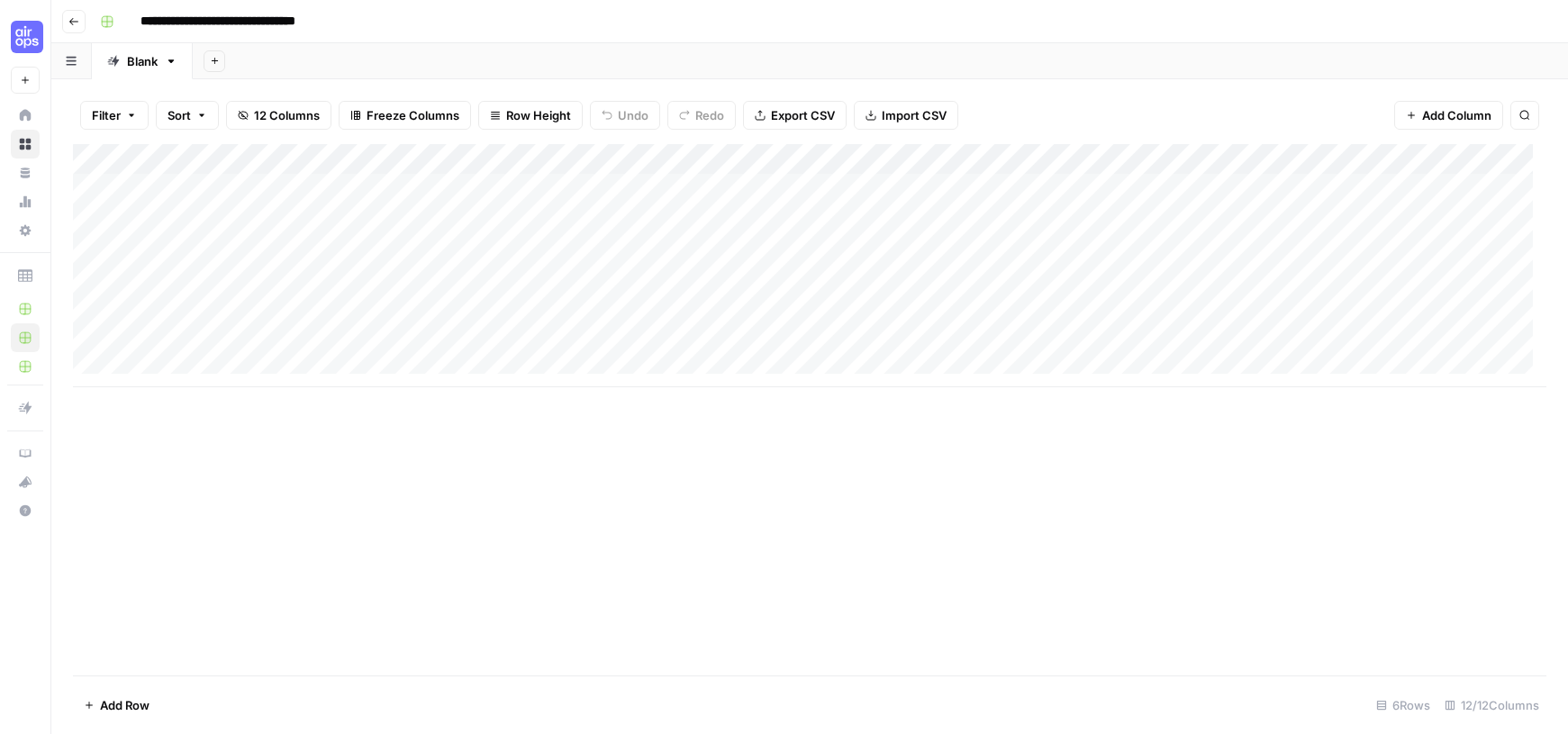 click on "Add Column" at bounding box center (810, 266) 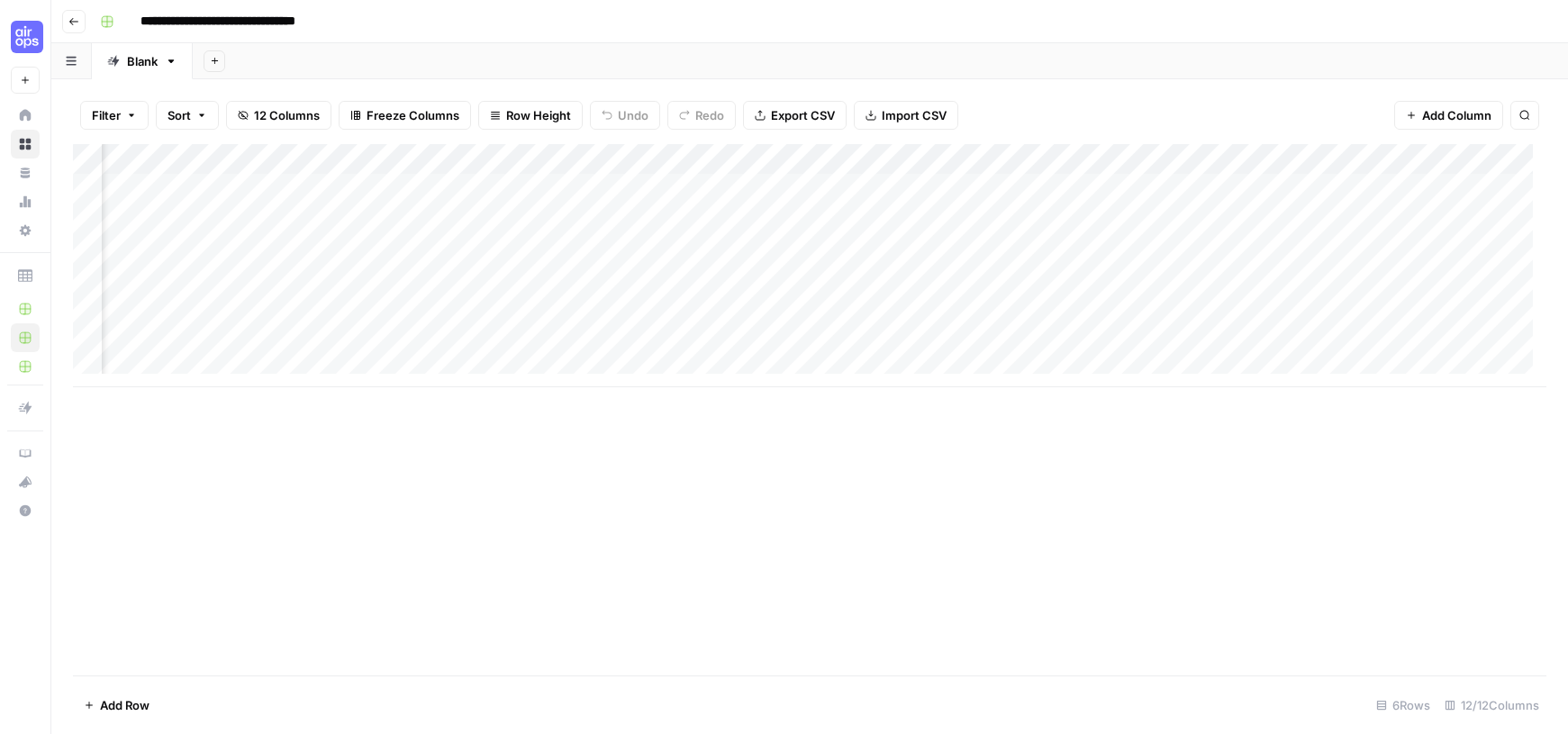 scroll, scrollTop: 0, scrollLeft: 732, axis: horizontal 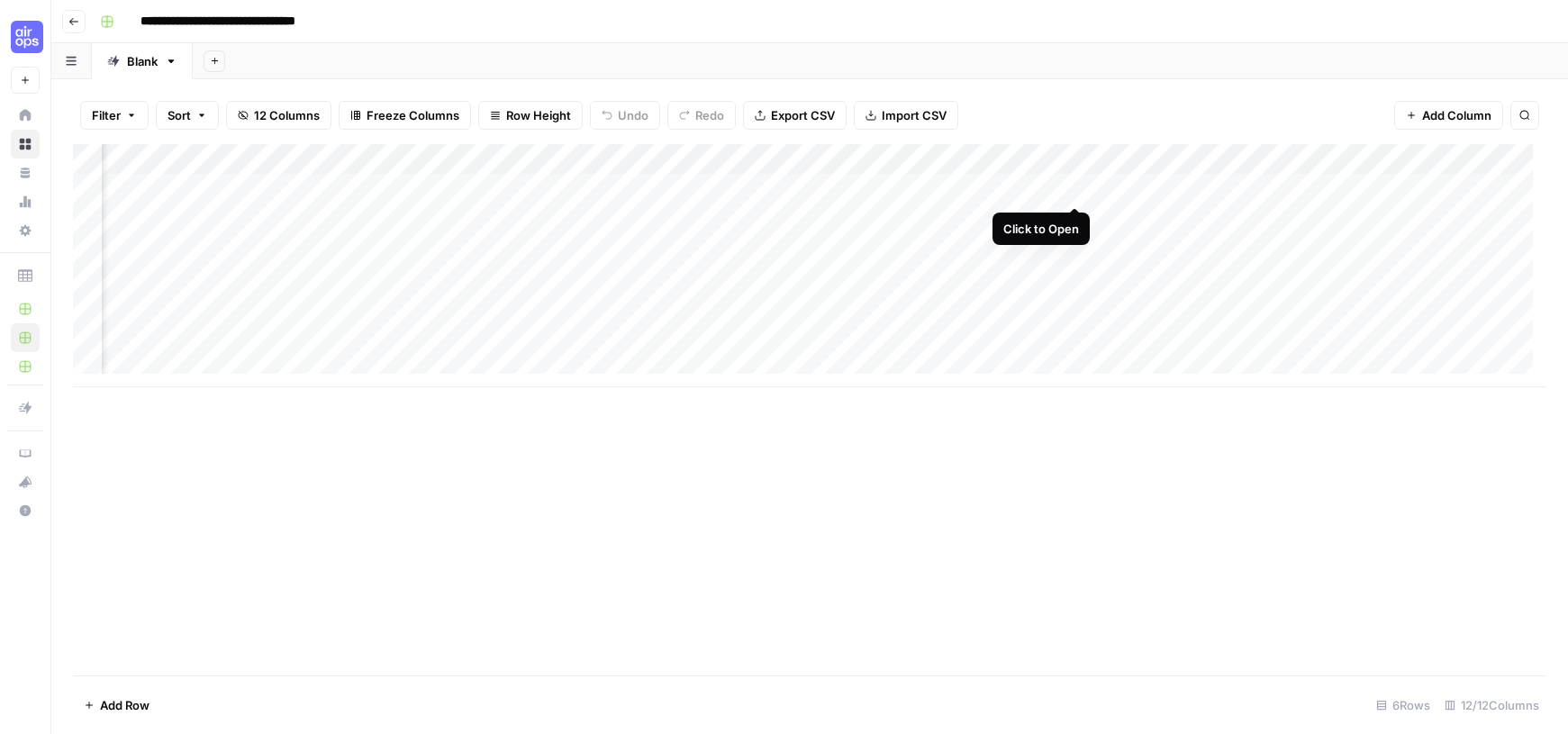 click on "Add Column" at bounding box center [810, 266] 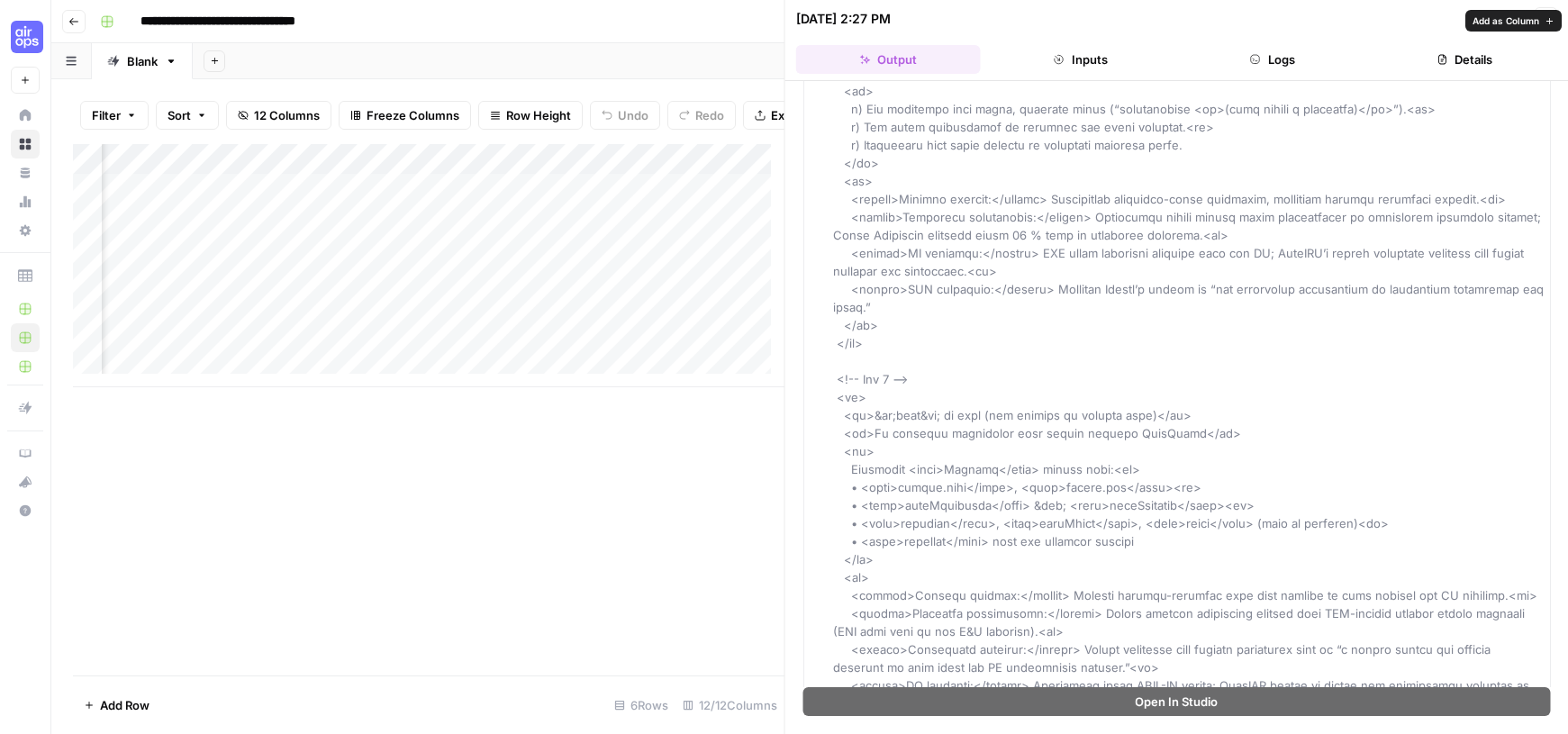 scroll, scrollTop: 2525, scrollLeft: 0, axis: vertical 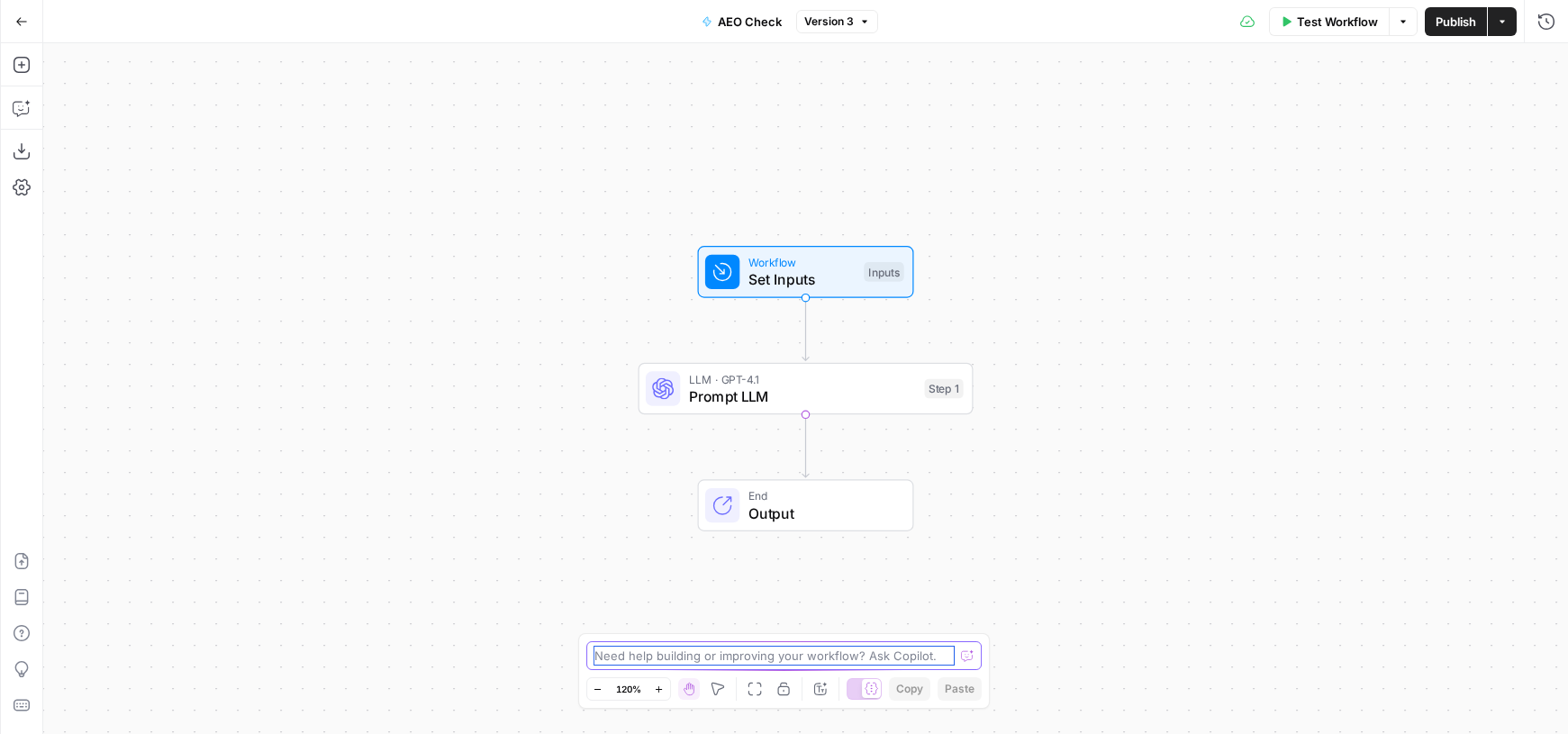 click at bounding box center (775, 656) 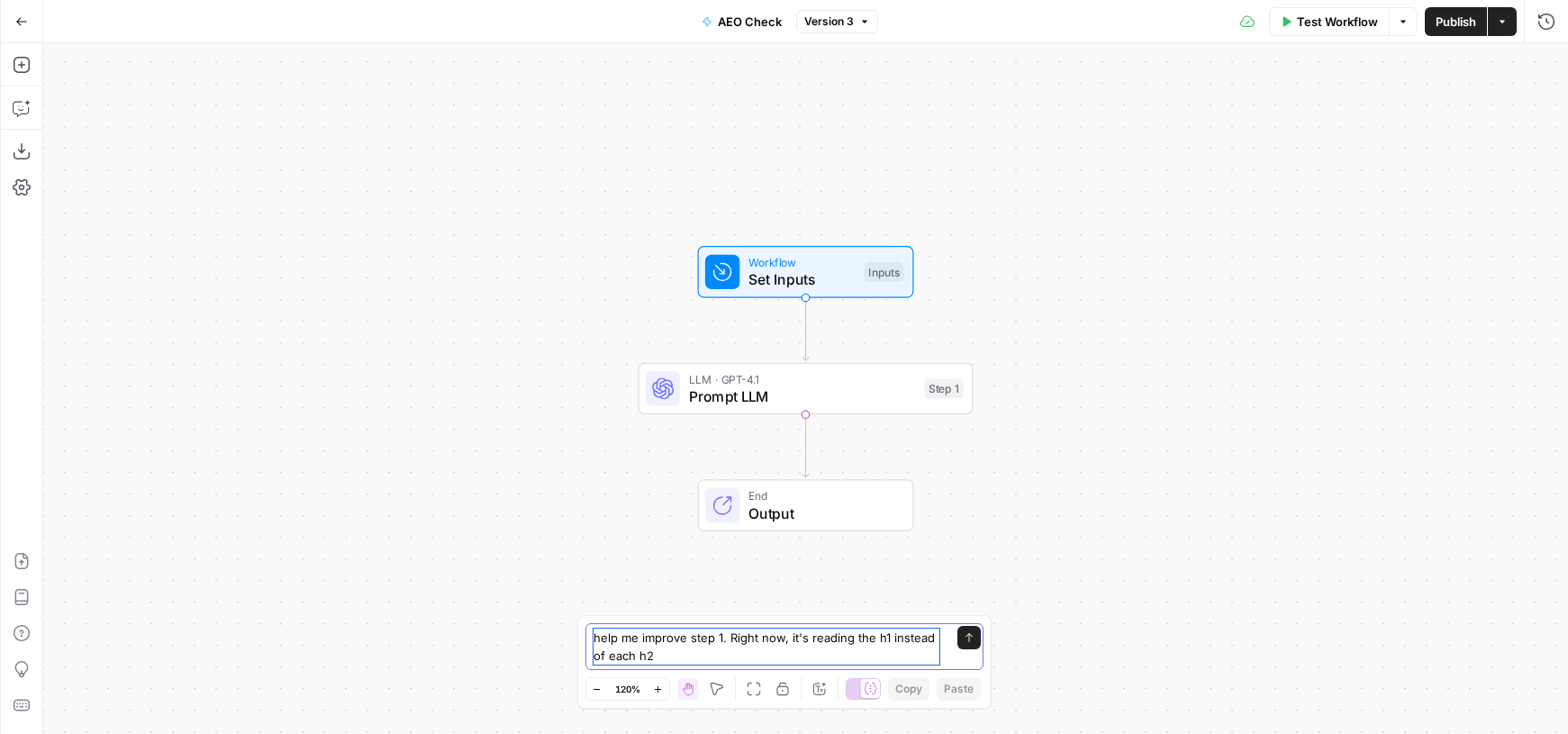 type on "help me improve step 1. Right now, it's reading the h1 instead of each h2" 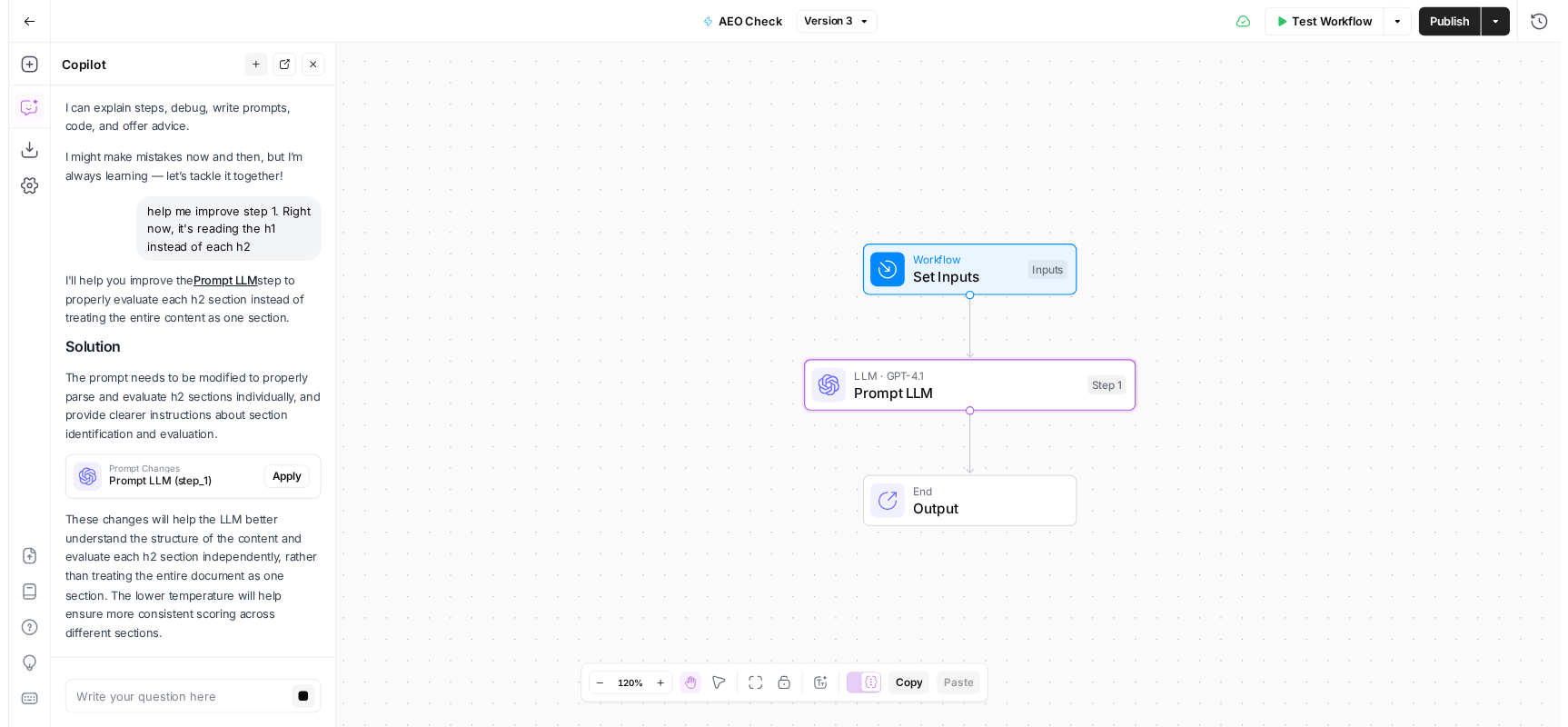scroll, scrollTop: 85, scrollLeft: 0, axis: vertical 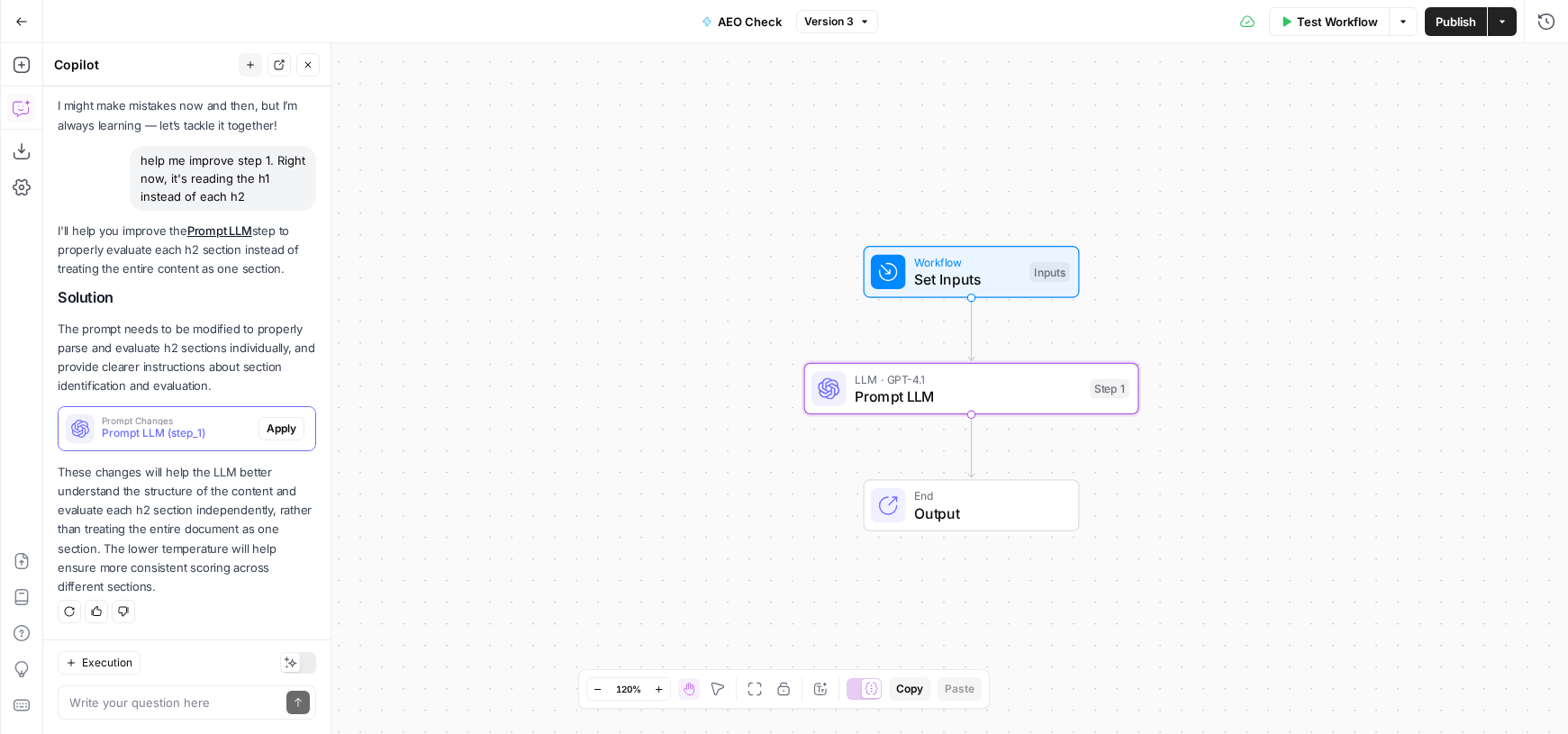 click on "Prompt LLM (step_1)" at bounding box center (177, 433) 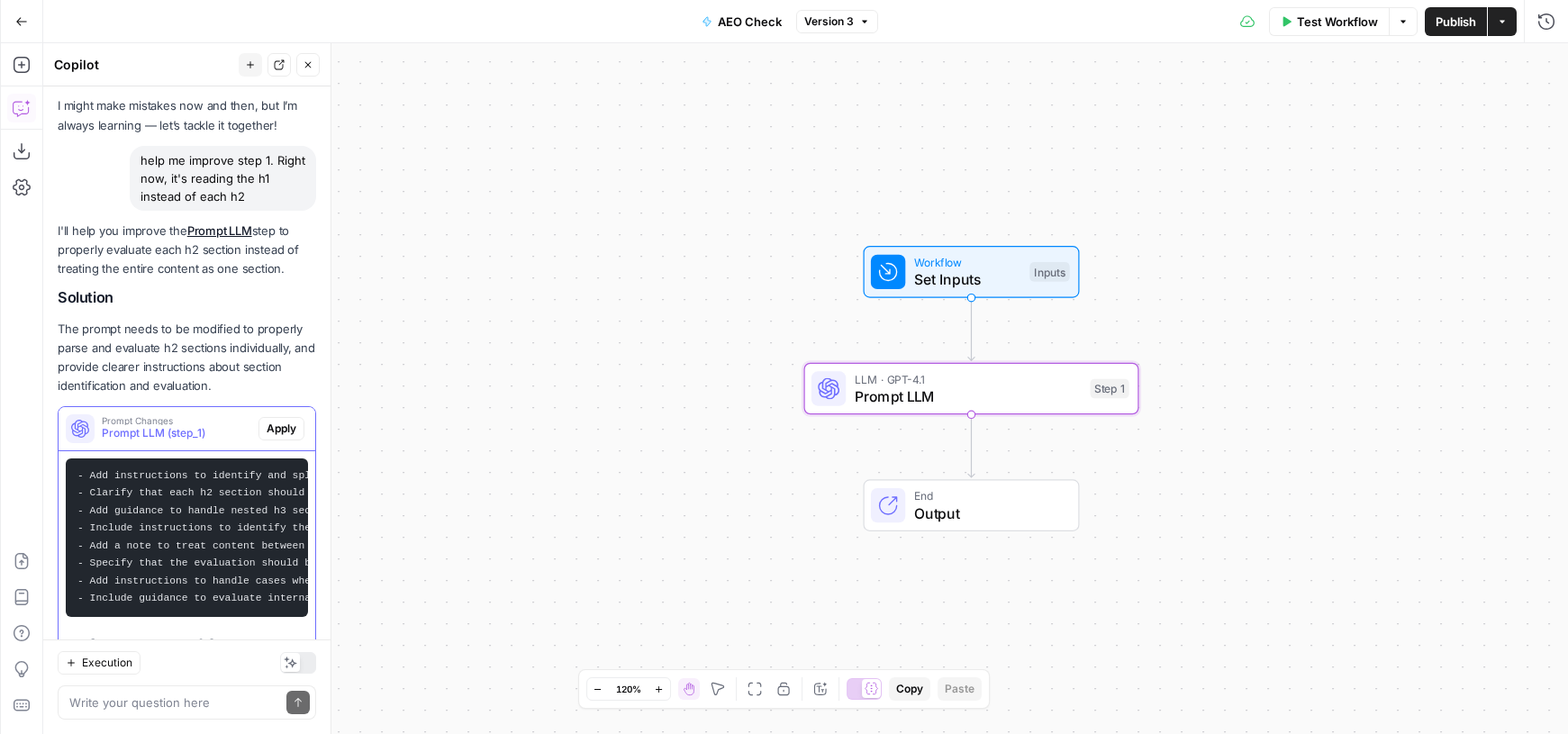 click on "Apply" at bounding box center (281, 429) 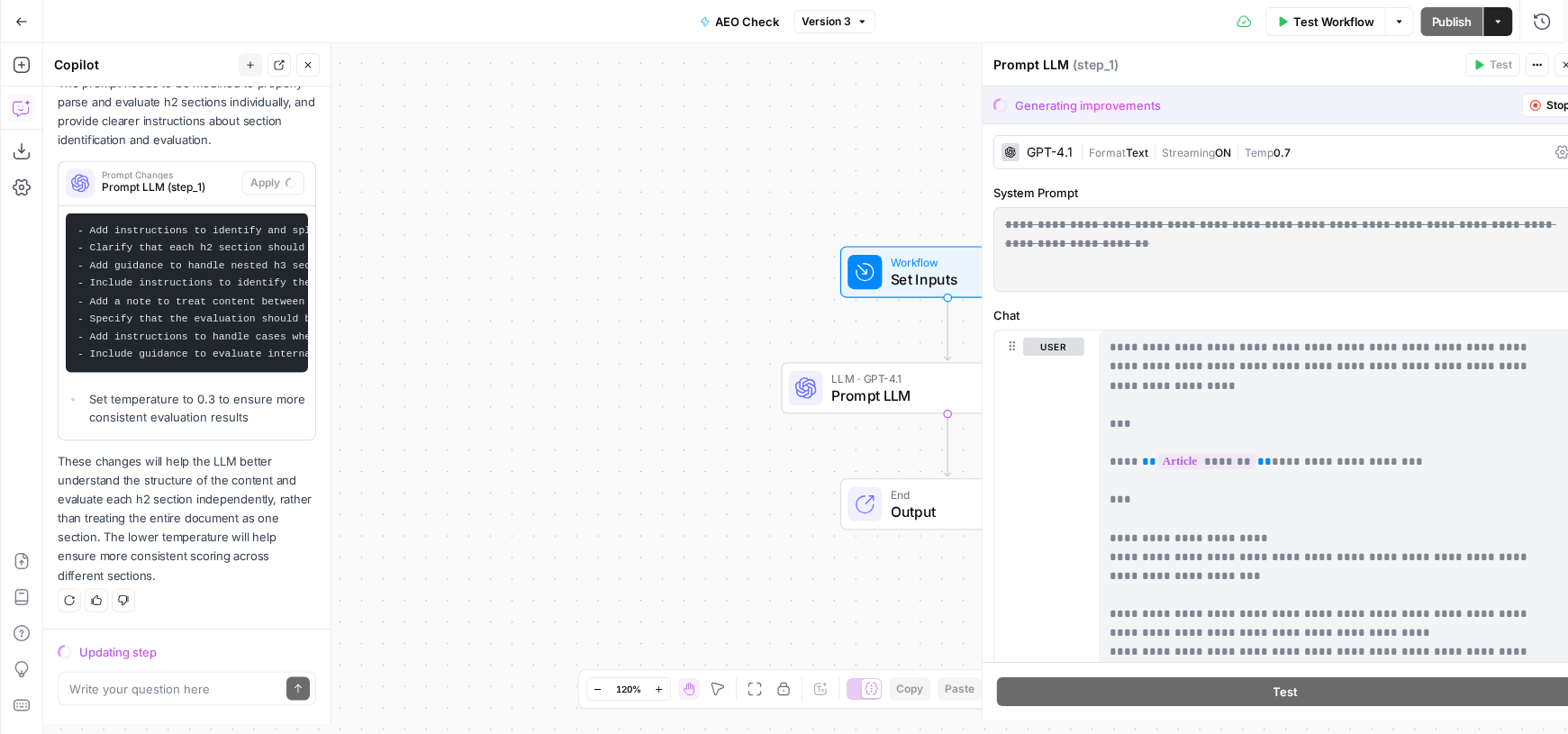 scroll, scrollTop: 331, scrollLeft: 0, axis: vertical 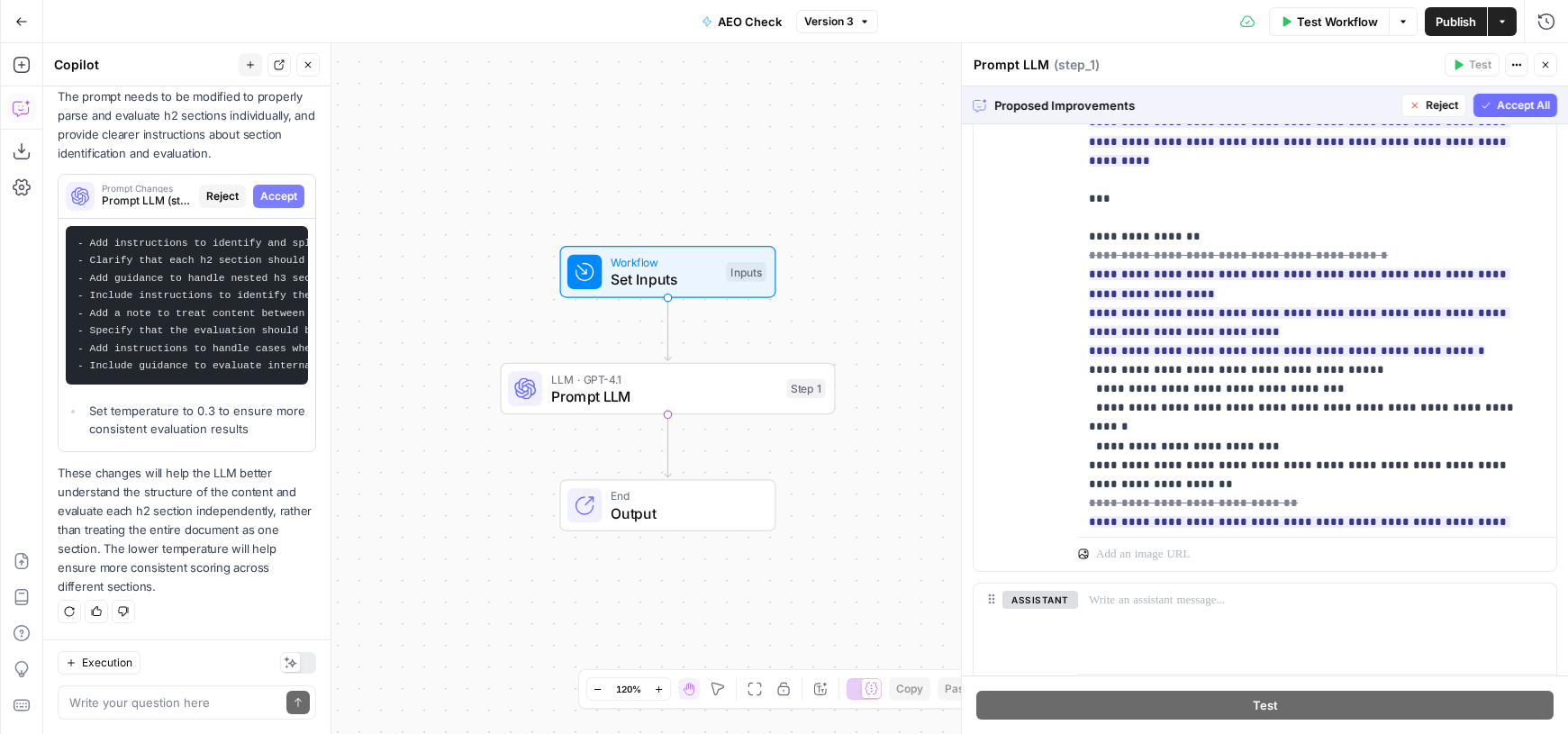 click on "Accept All" at bounding box center [1523, 105] 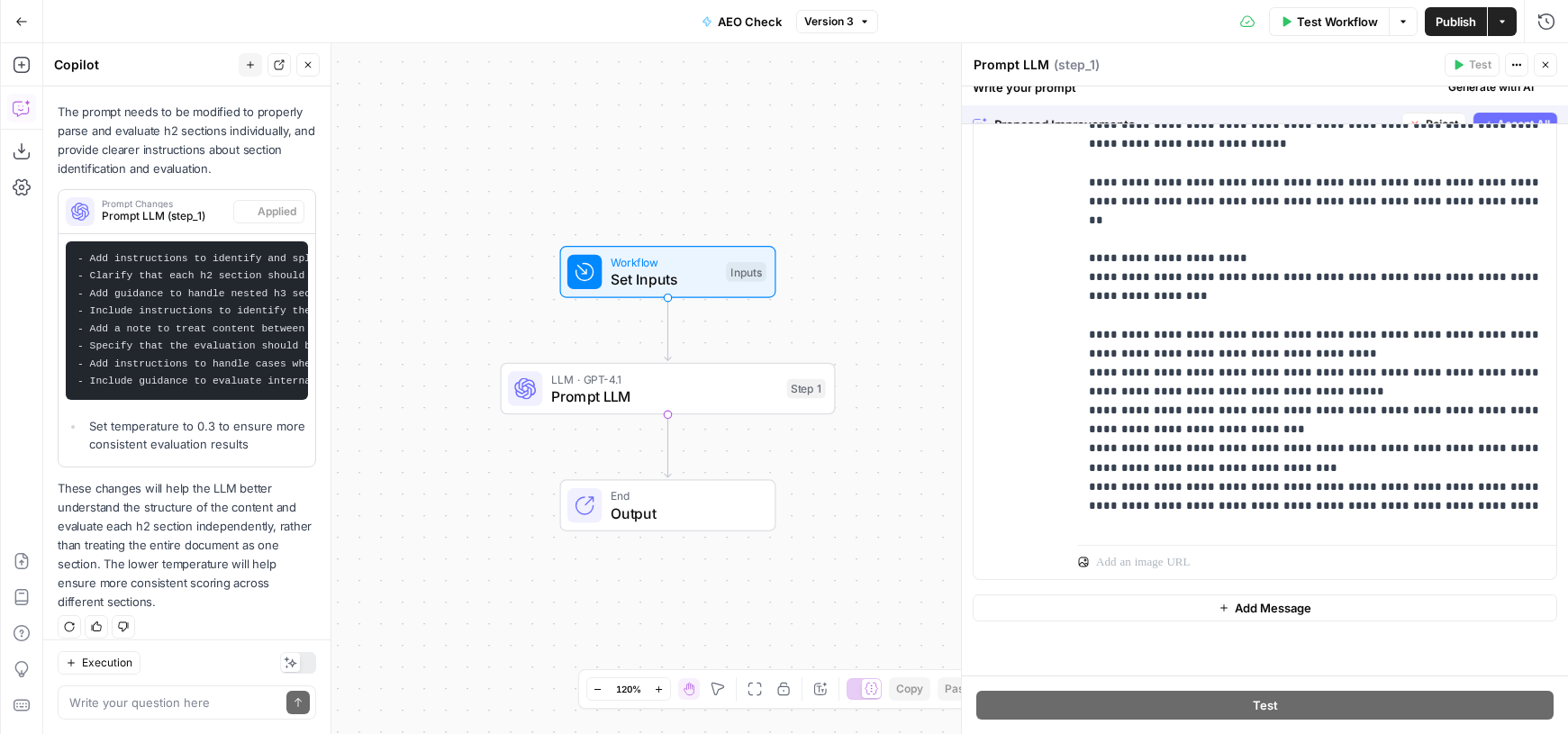 scroll, scrollTop: 0, scrollLeft: 0, axis: both 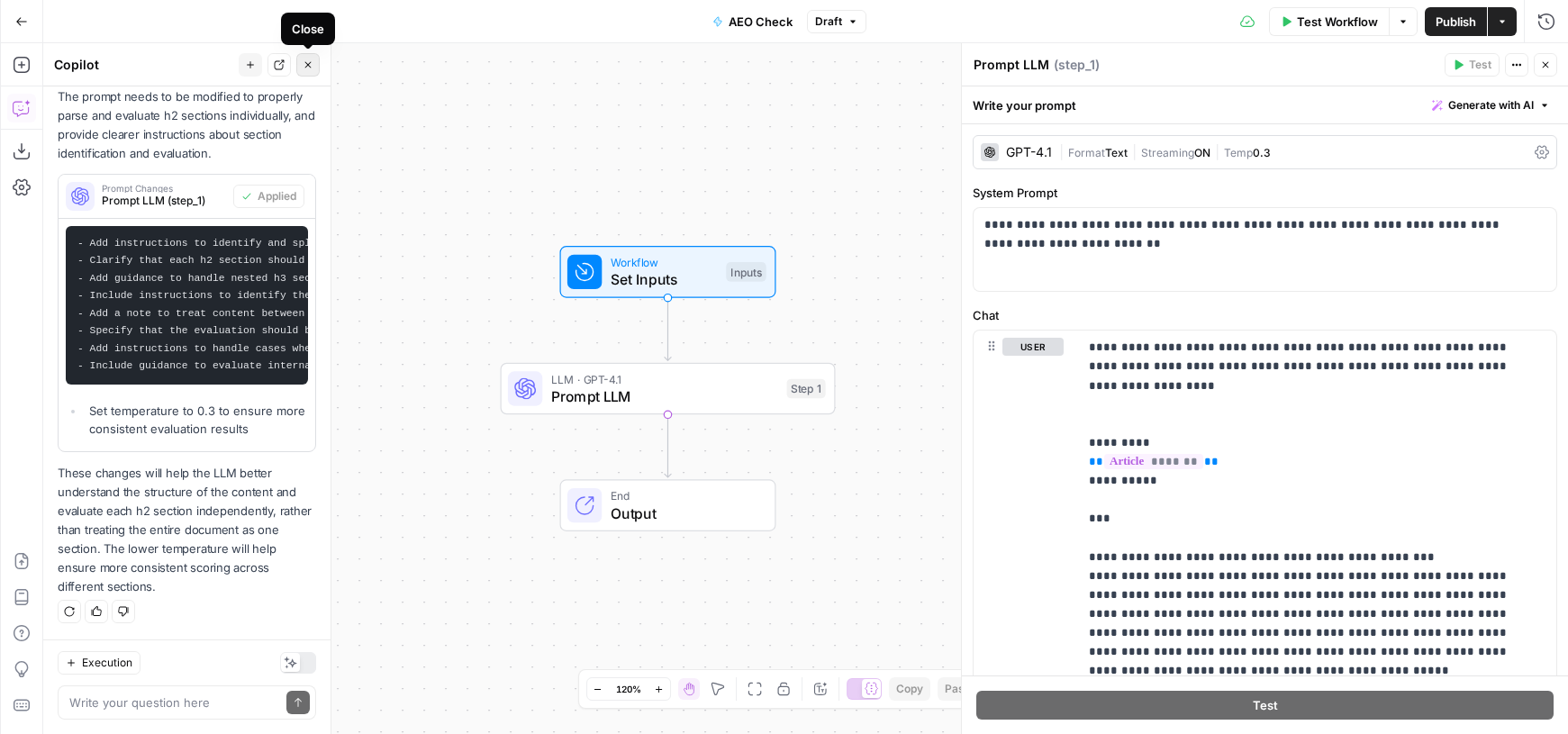 click 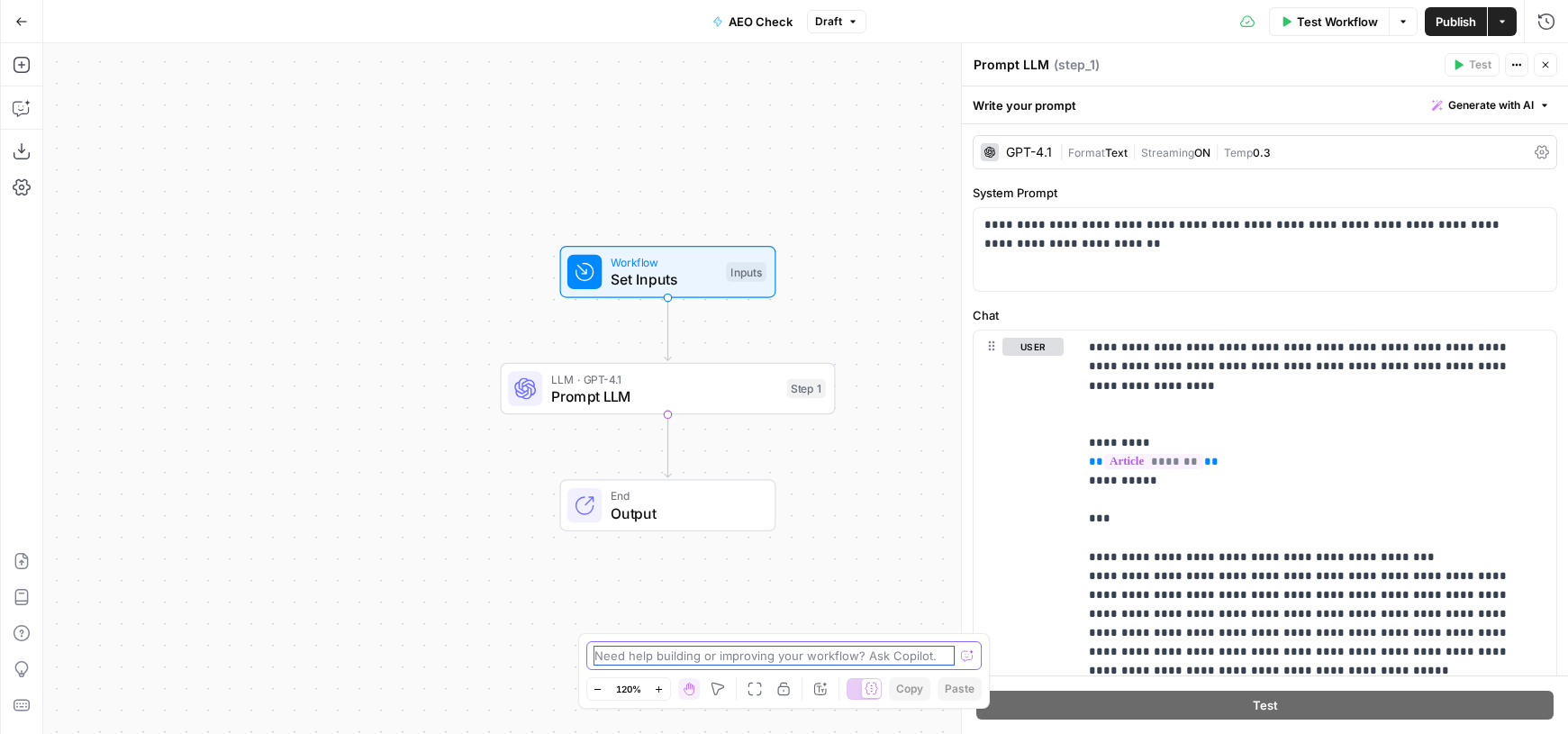 click at bounding box center (775, 656) 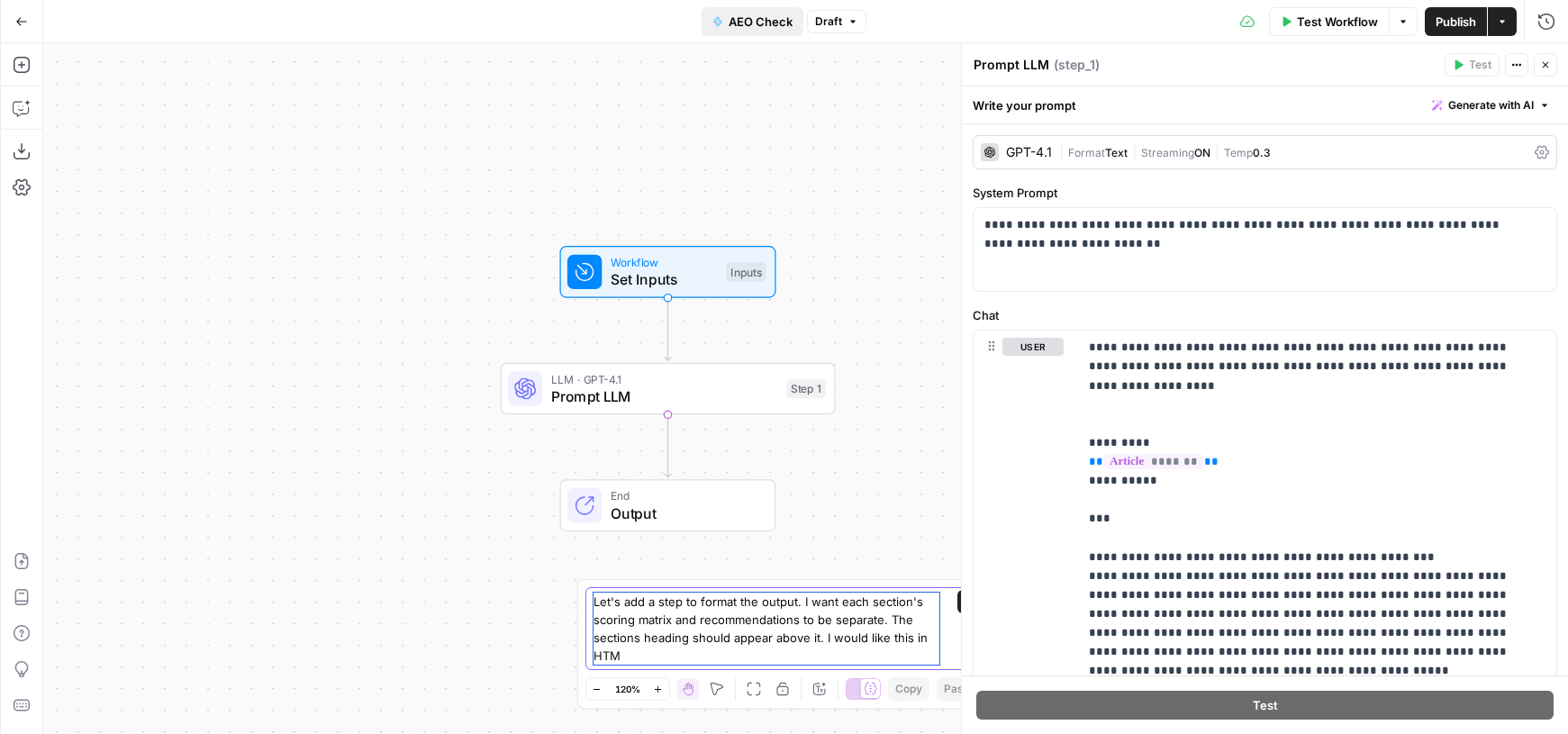 type on "Let's add a step to format the output. I want each section's scoring matrix and recommendations to be separate. The sections heading should appear above it. I would like this in HTML" 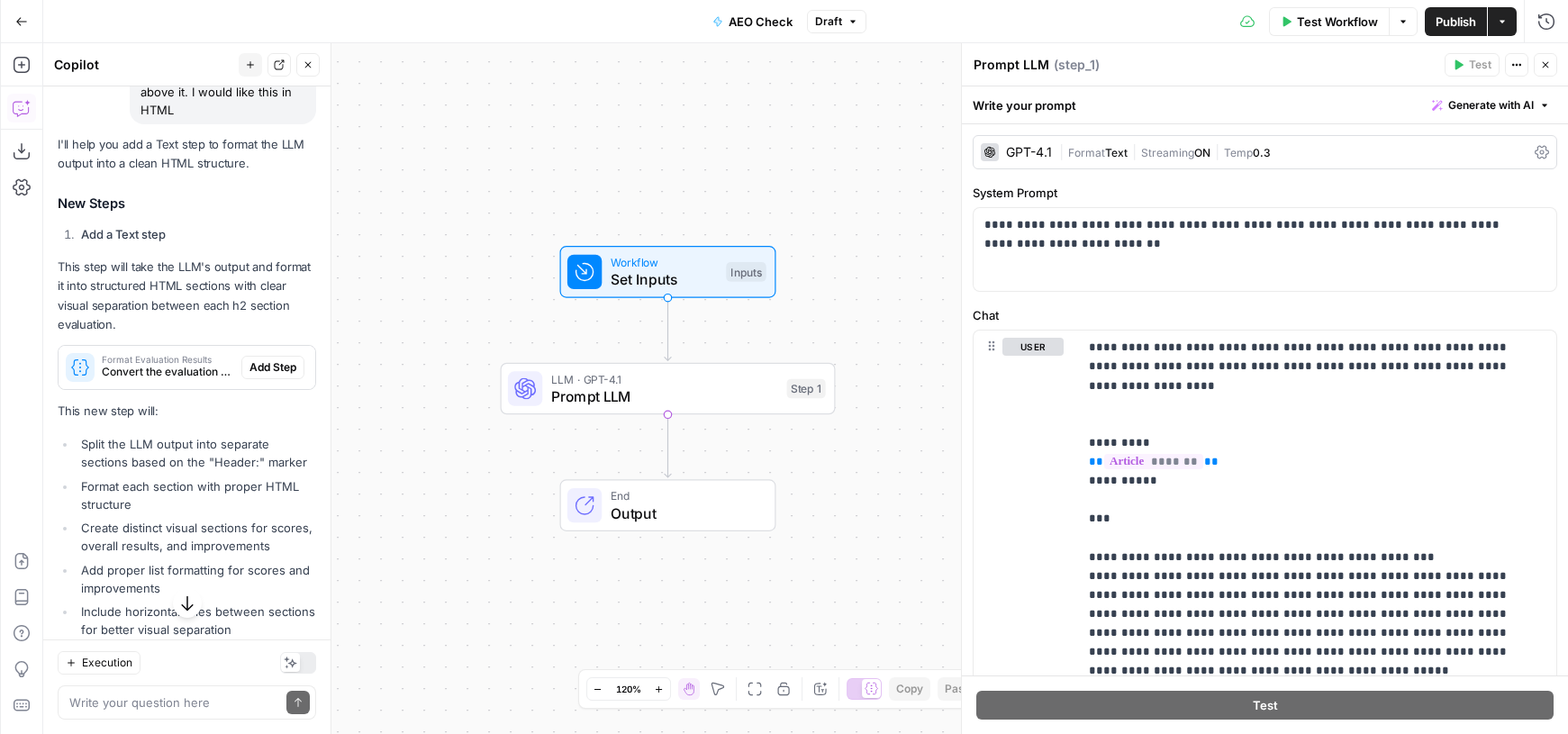 scroll, scrollTop: 752, scrollLeft: 0, axis: vertical 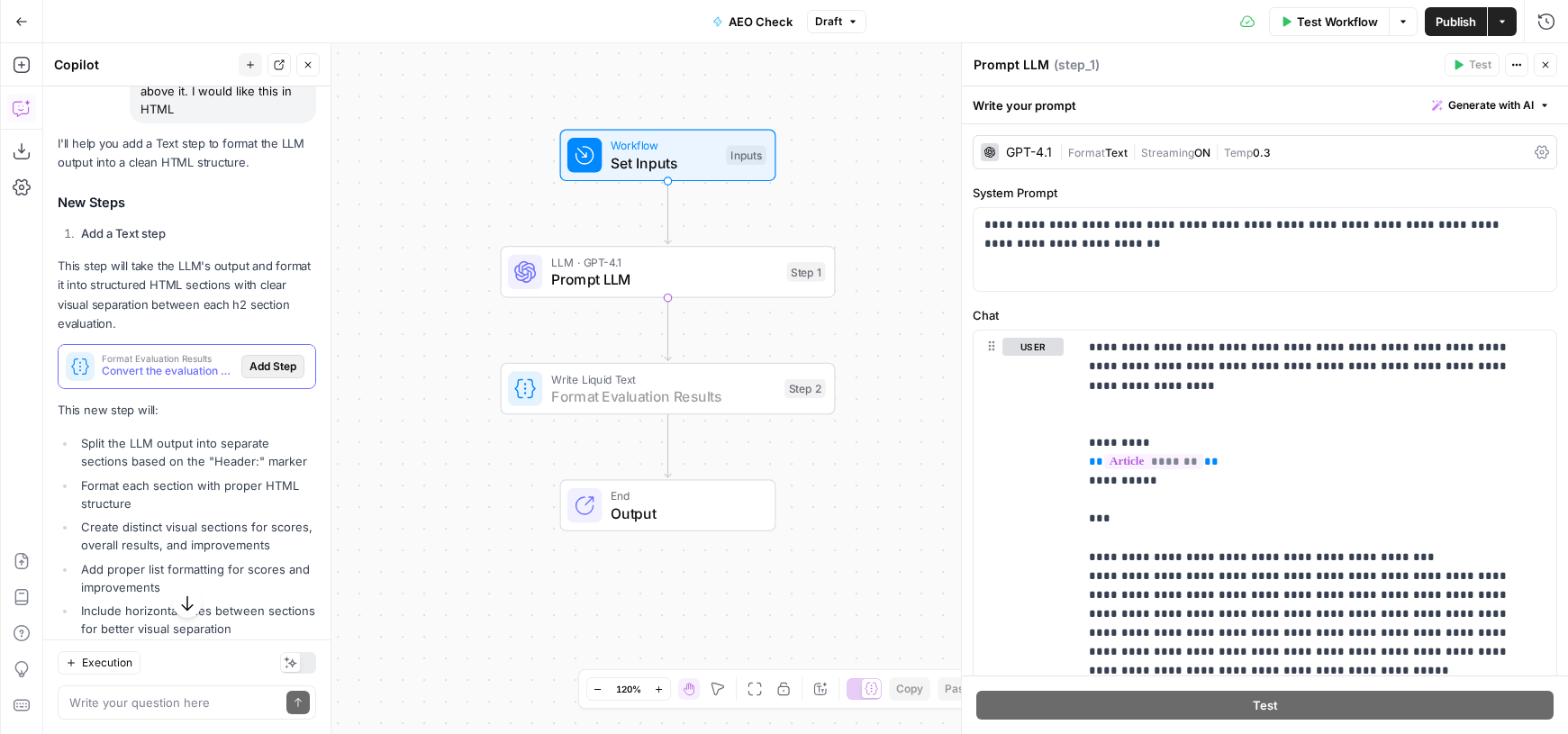 click on "Add Step" at bounding box center [273, 367] 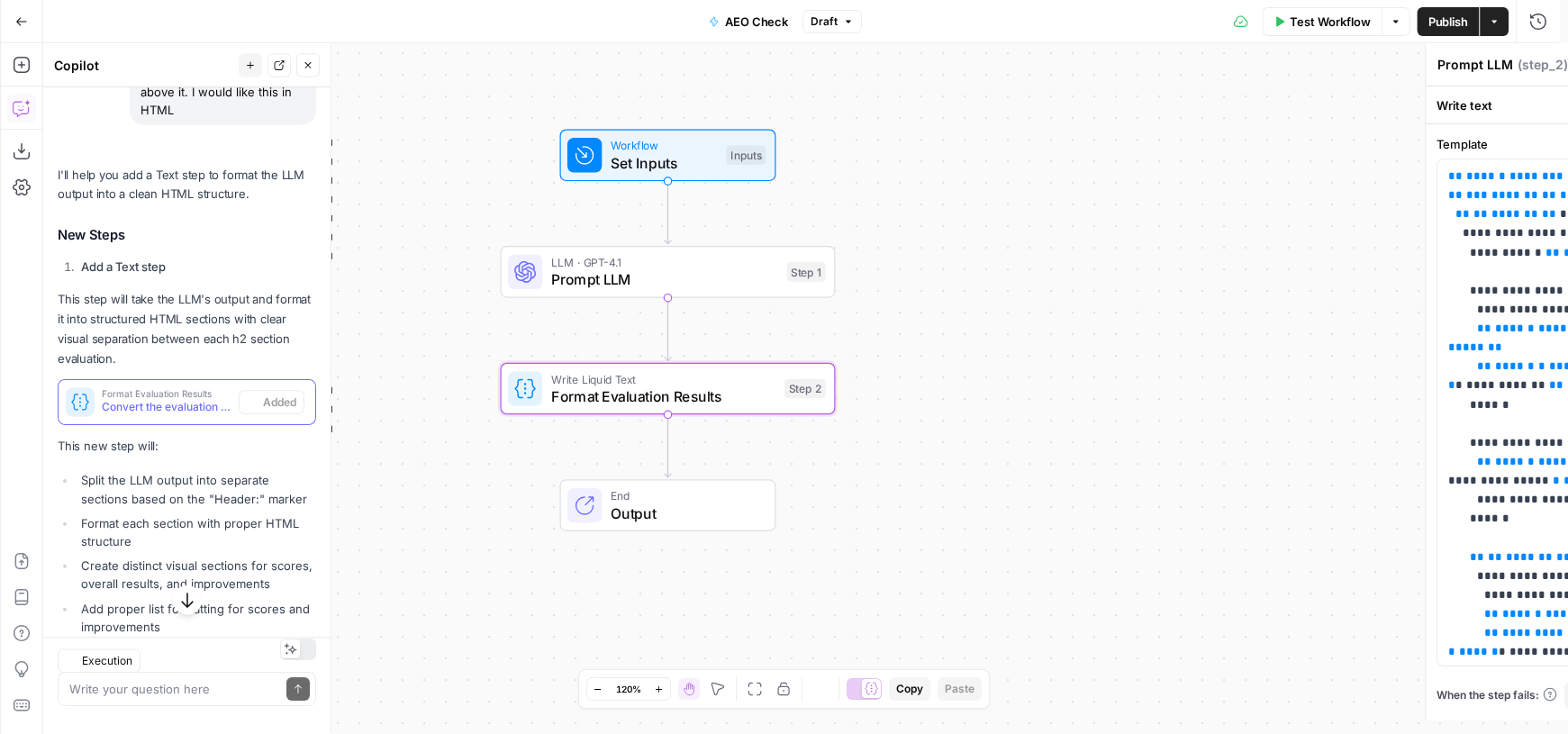 type on "Format Evaluation Results" 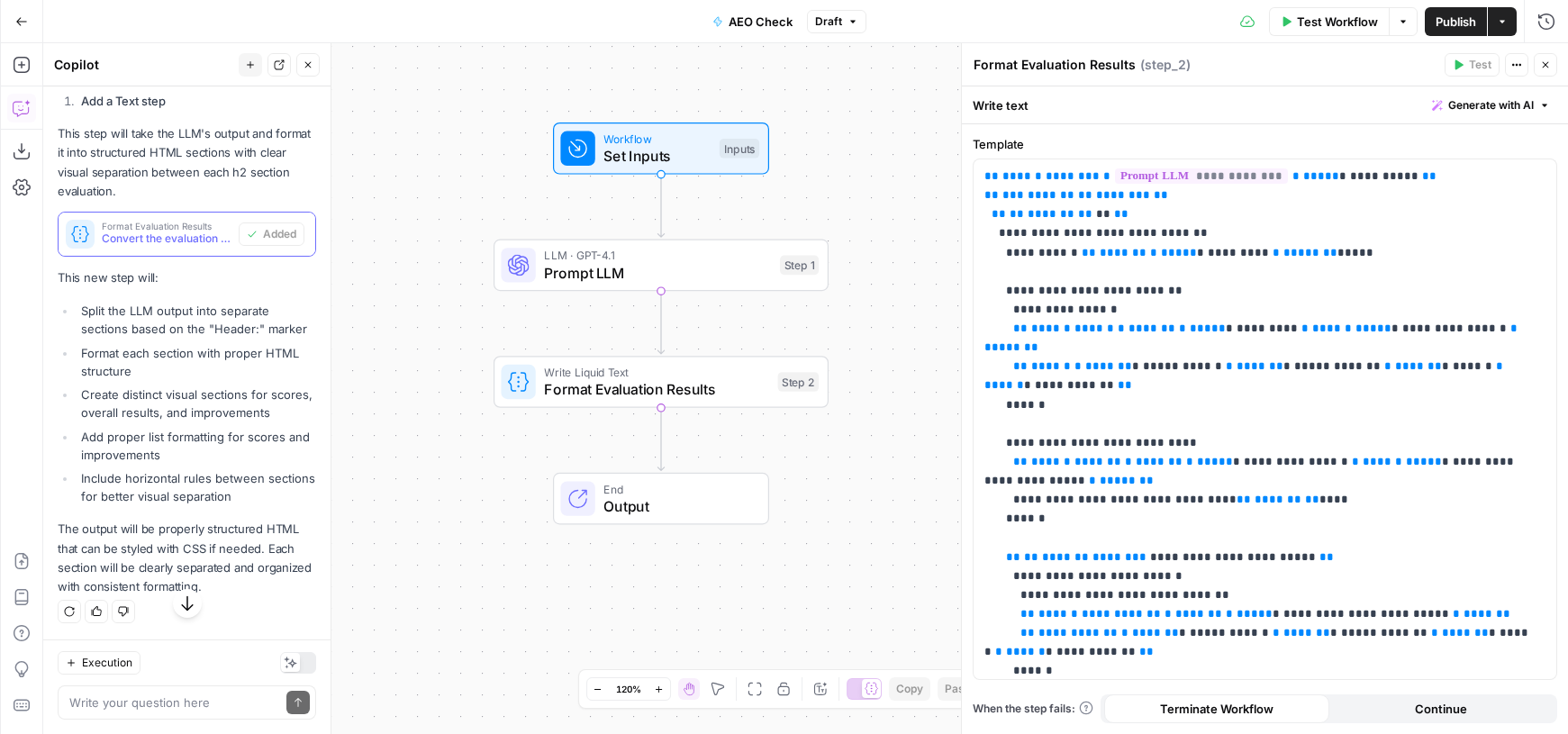 scroll, scrollTop: 949, scrollLeft: 0, axis: vertical 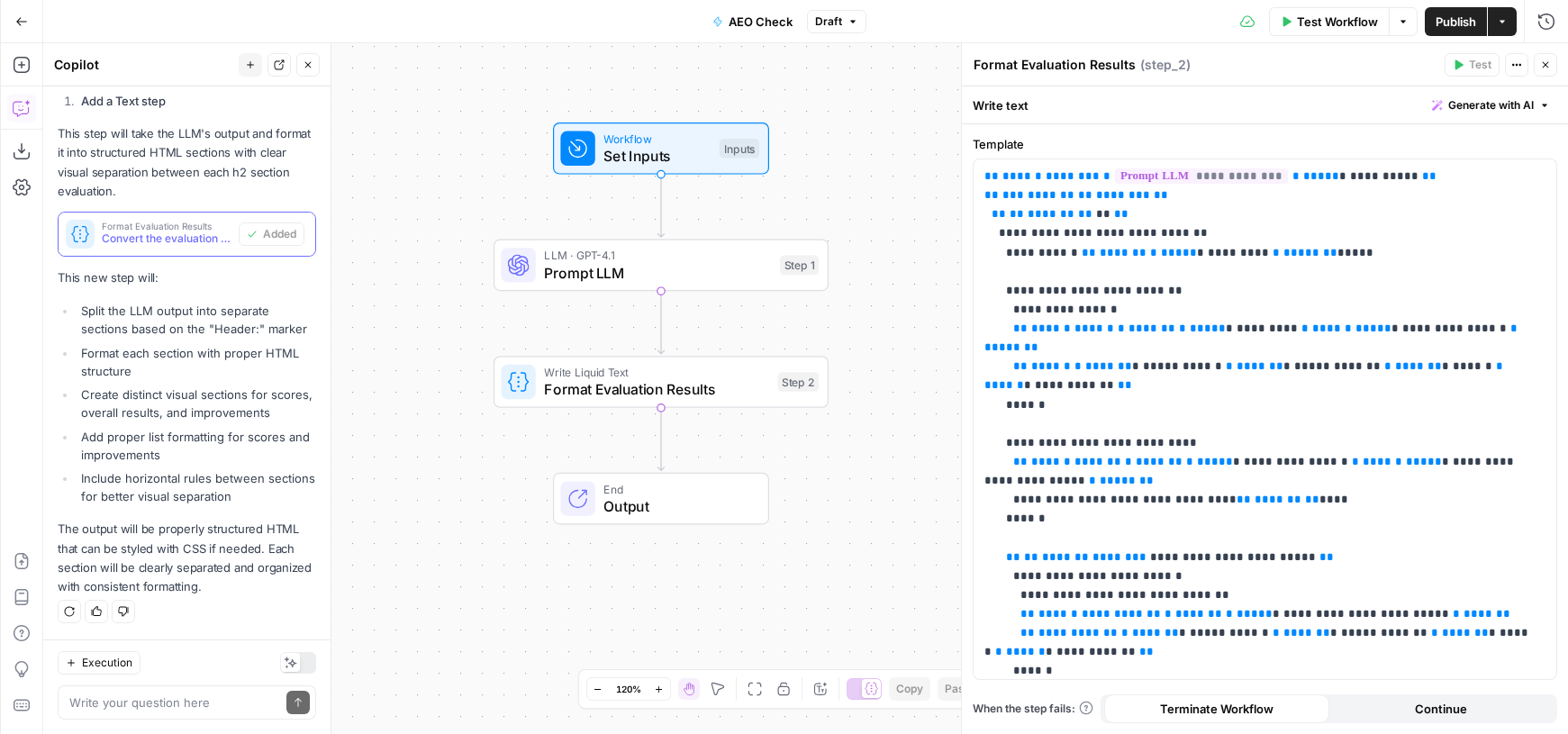 click on "Format Evaluation Results" at bounding box center (657, 389) 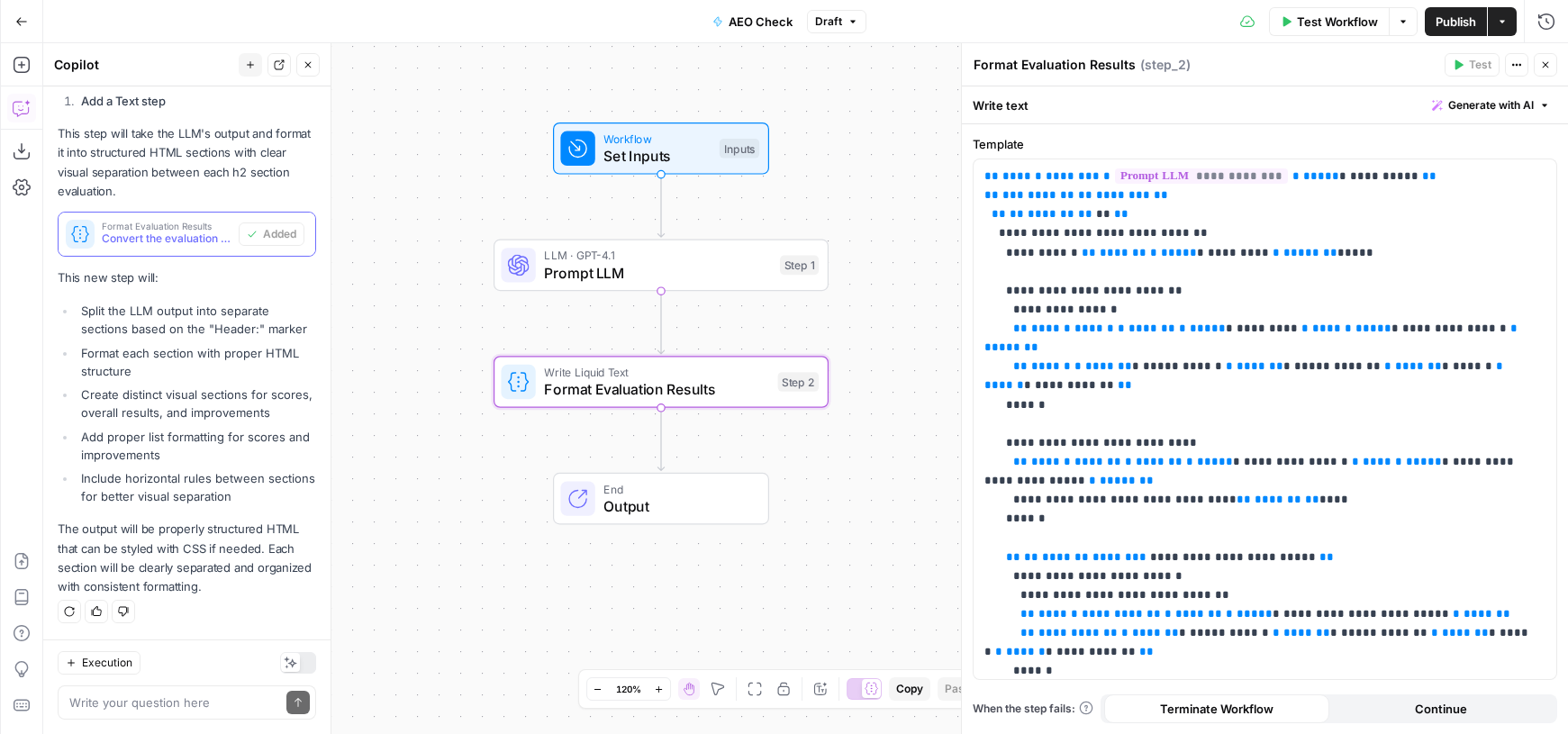 scroll, scrollTop: 4, scrollLeft: 0, axis: vertical 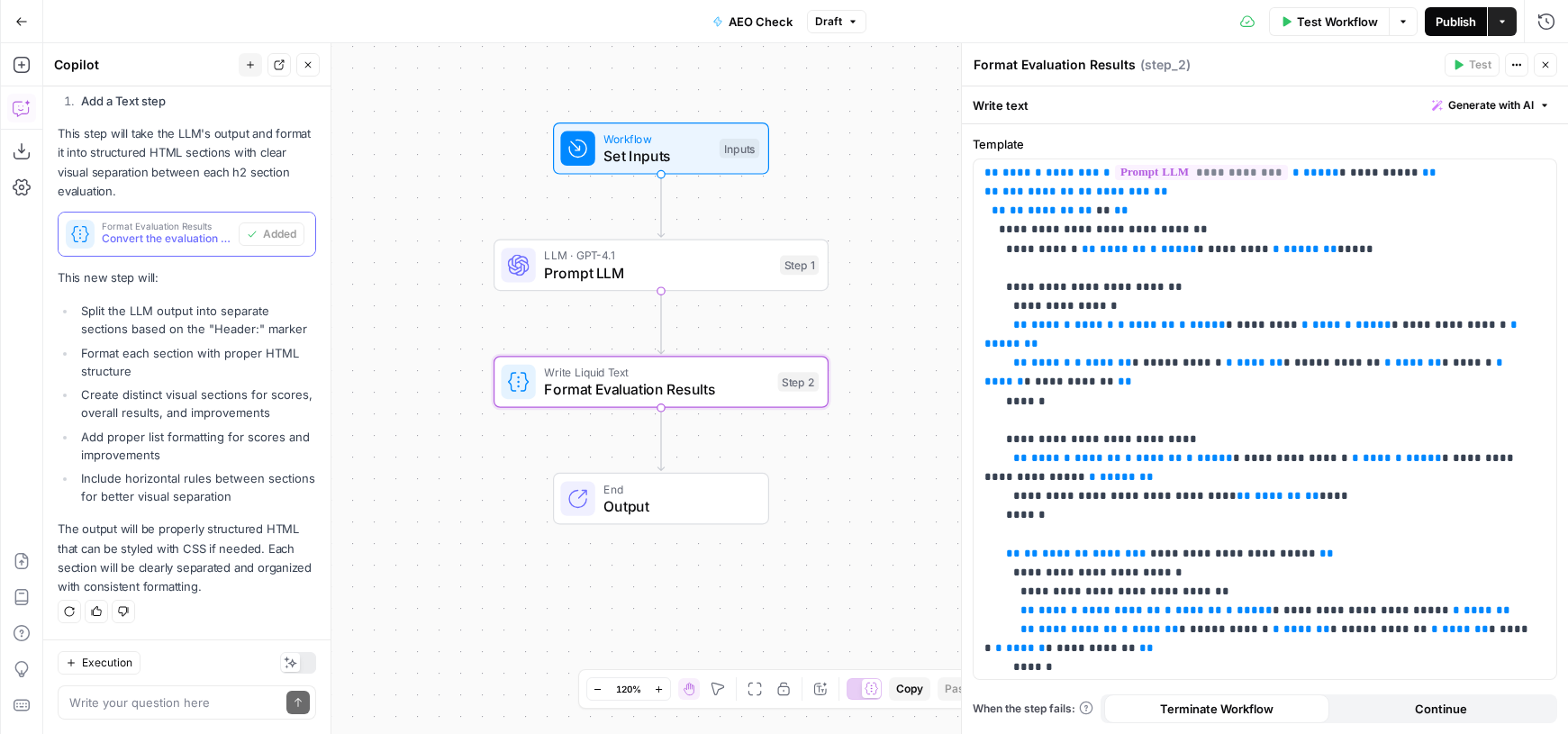 click on "Publish" at bounding box center (1455, 22) 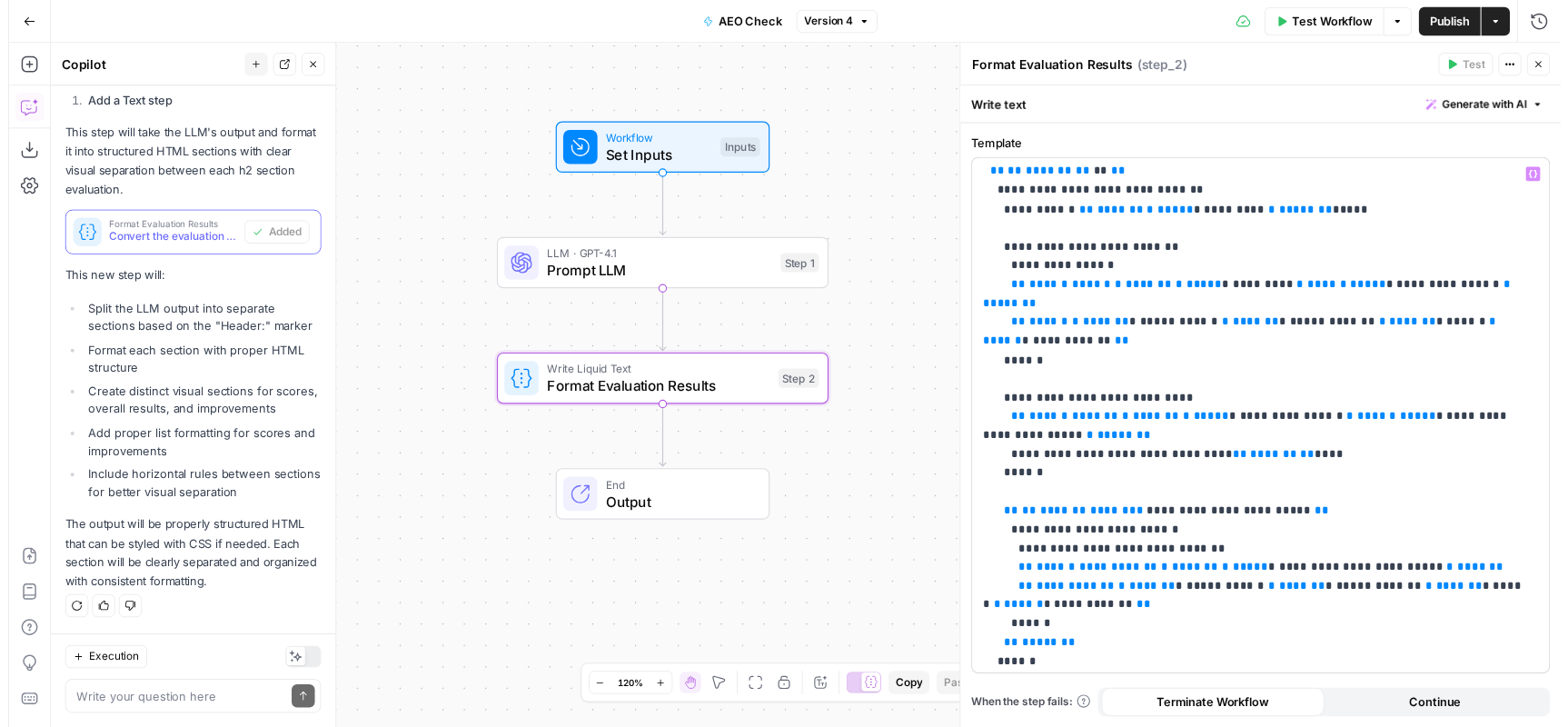 scroll, scrollTop: 0, scrollLeft: 0, axis: both 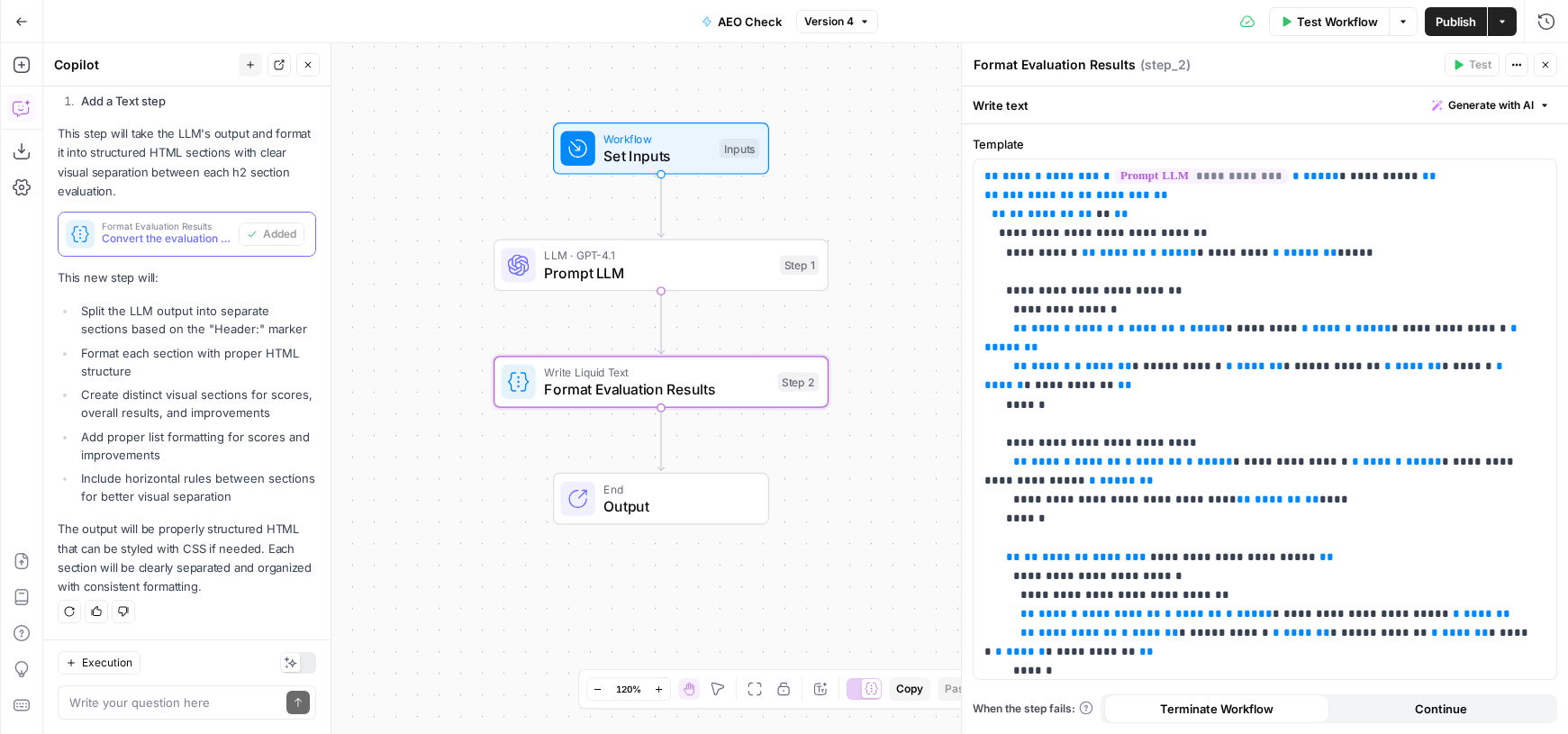 click on "End" at bounding box center (676, 488) 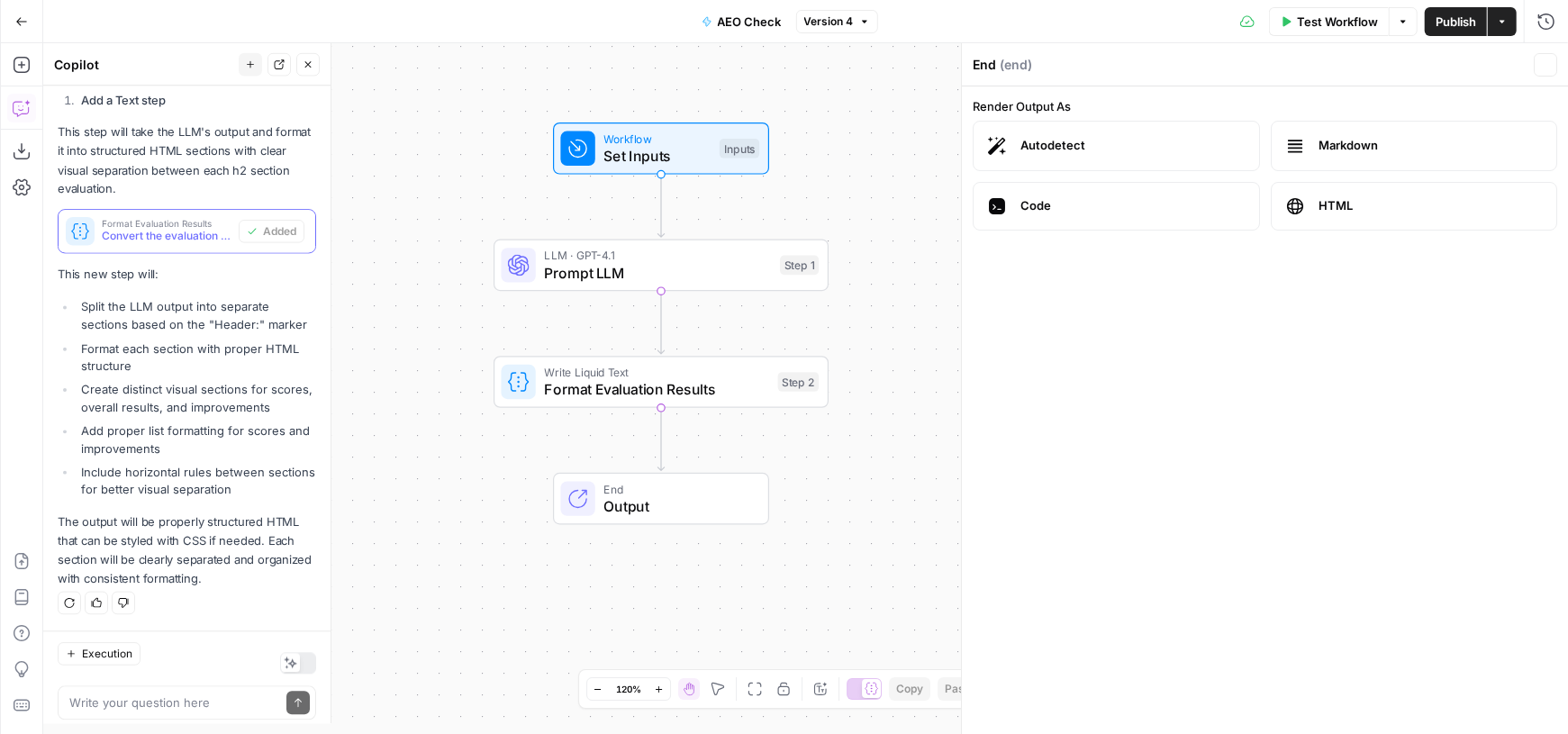 scroll, scrollTop: 949, scrollLeft: 0, axis: vertical 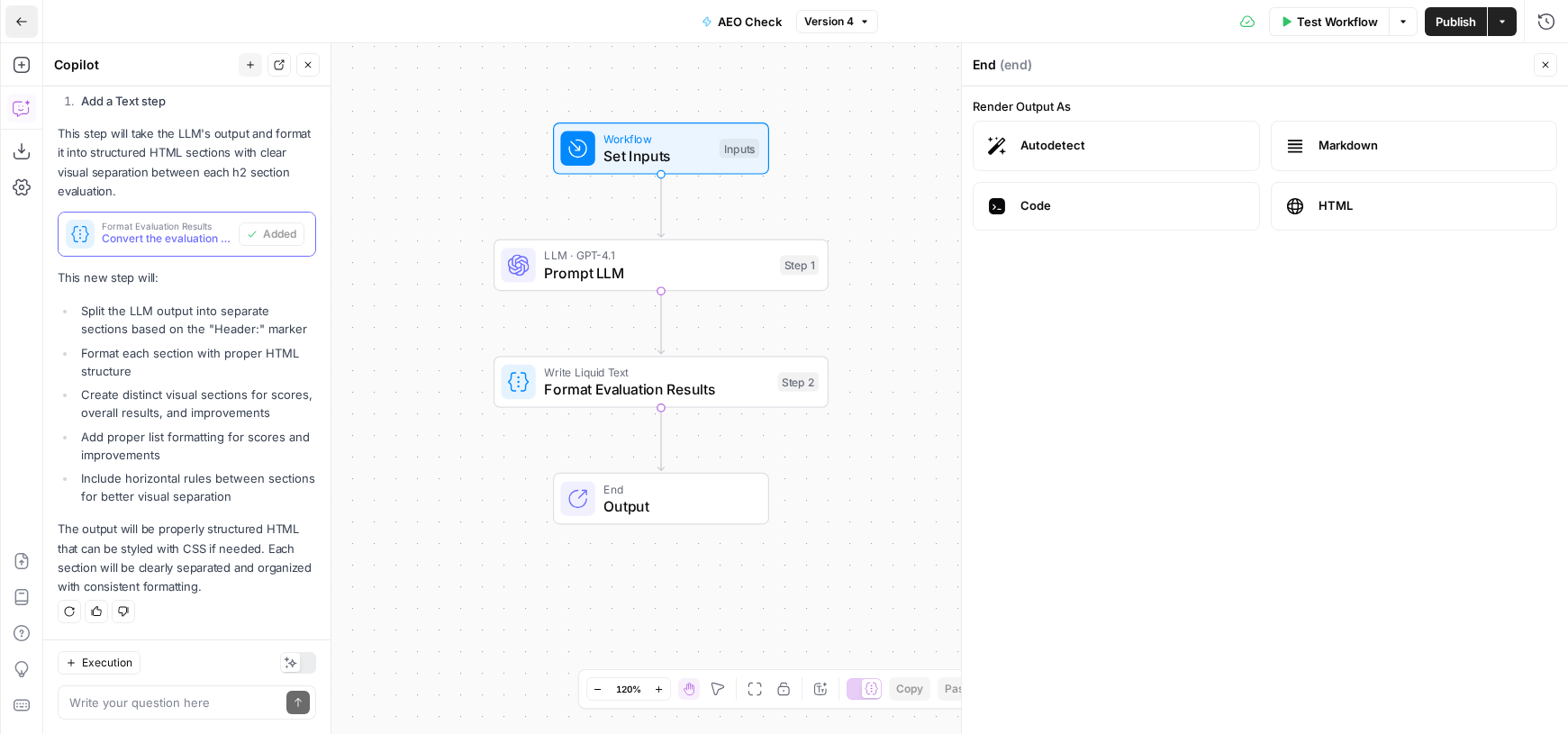 click 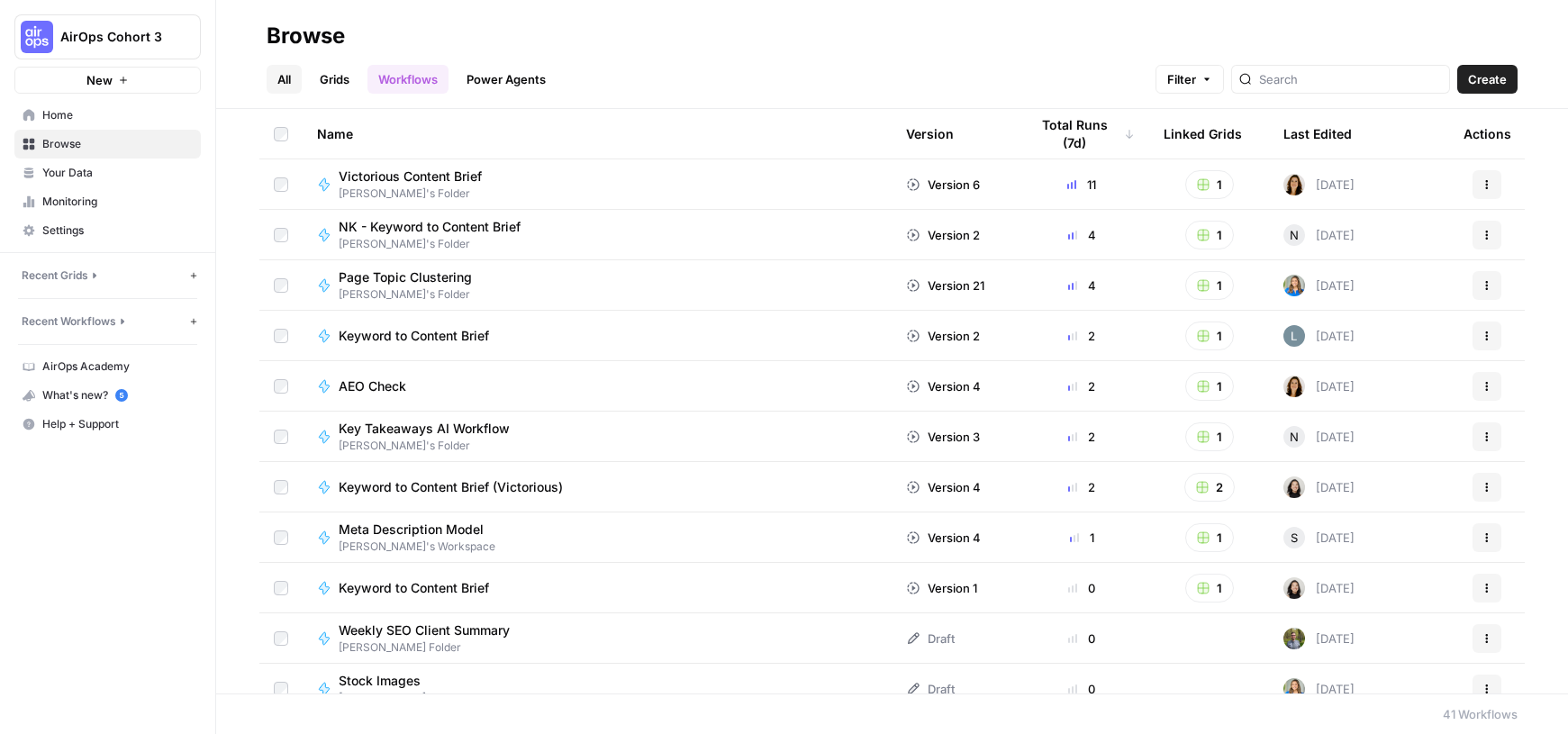click on "All" at bounding box center [284, 79] 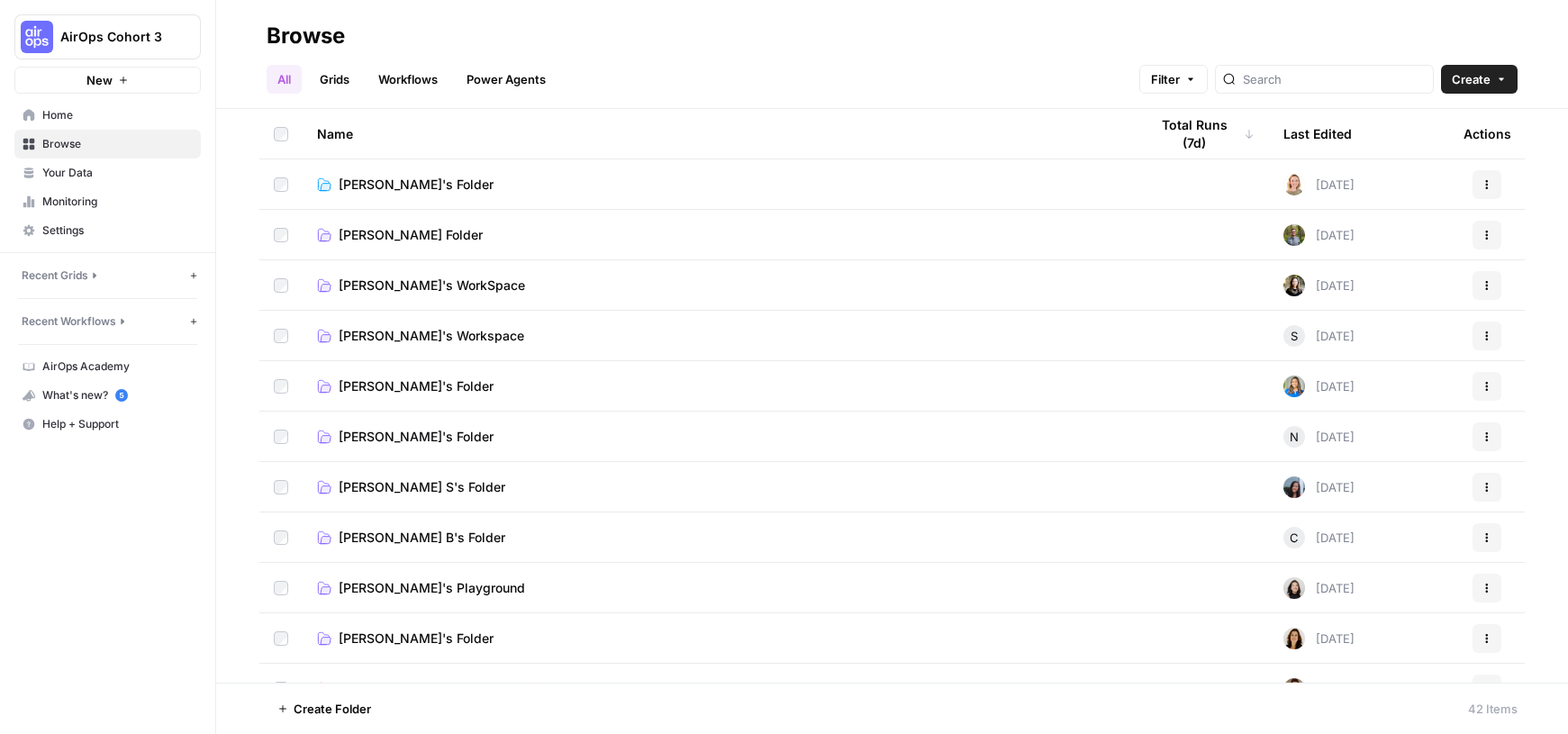 click on "Tania's Folder" at bounding box center (718, 639) 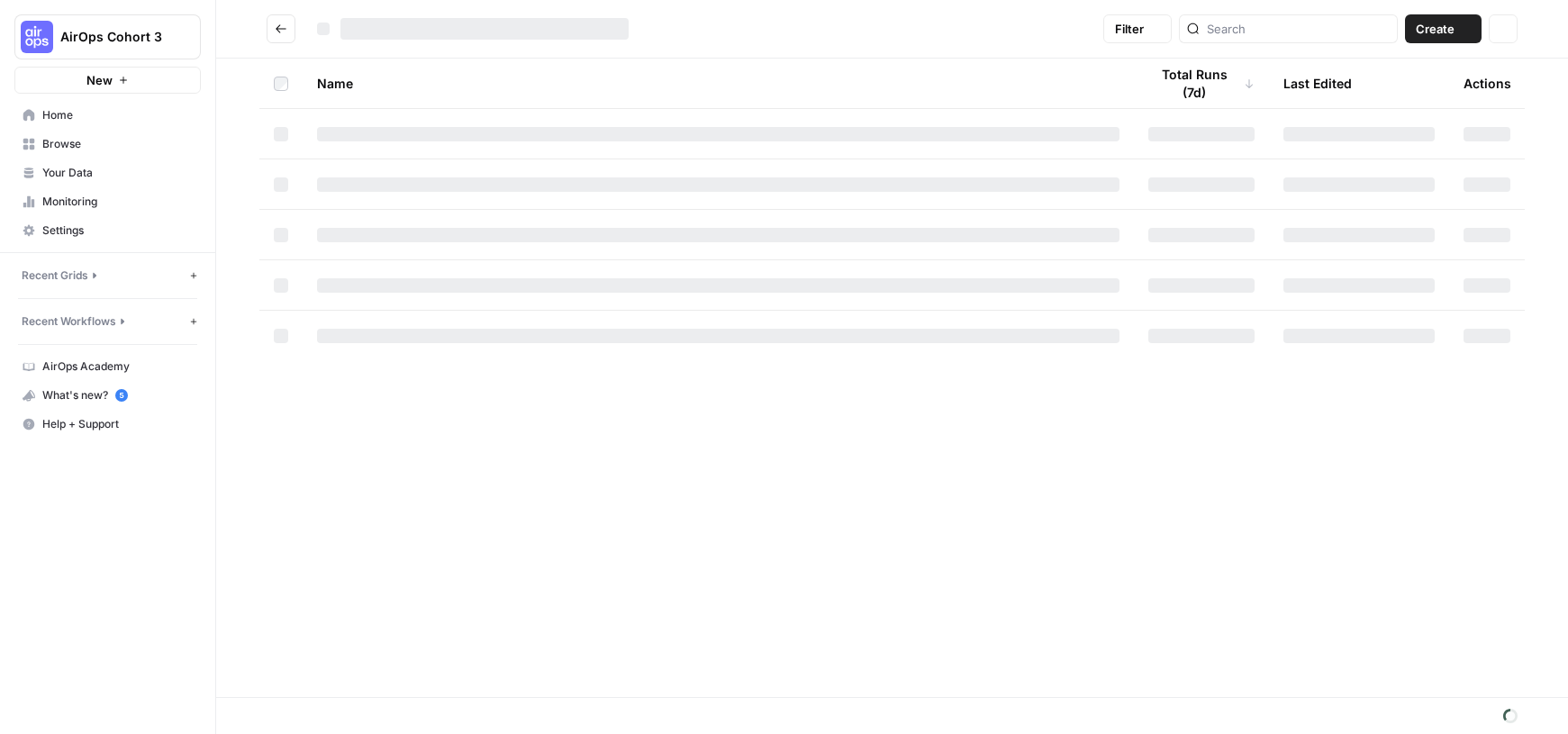click on "Name Total Runs (7d) Last Edited Actions" at bounding box center (892, 377) 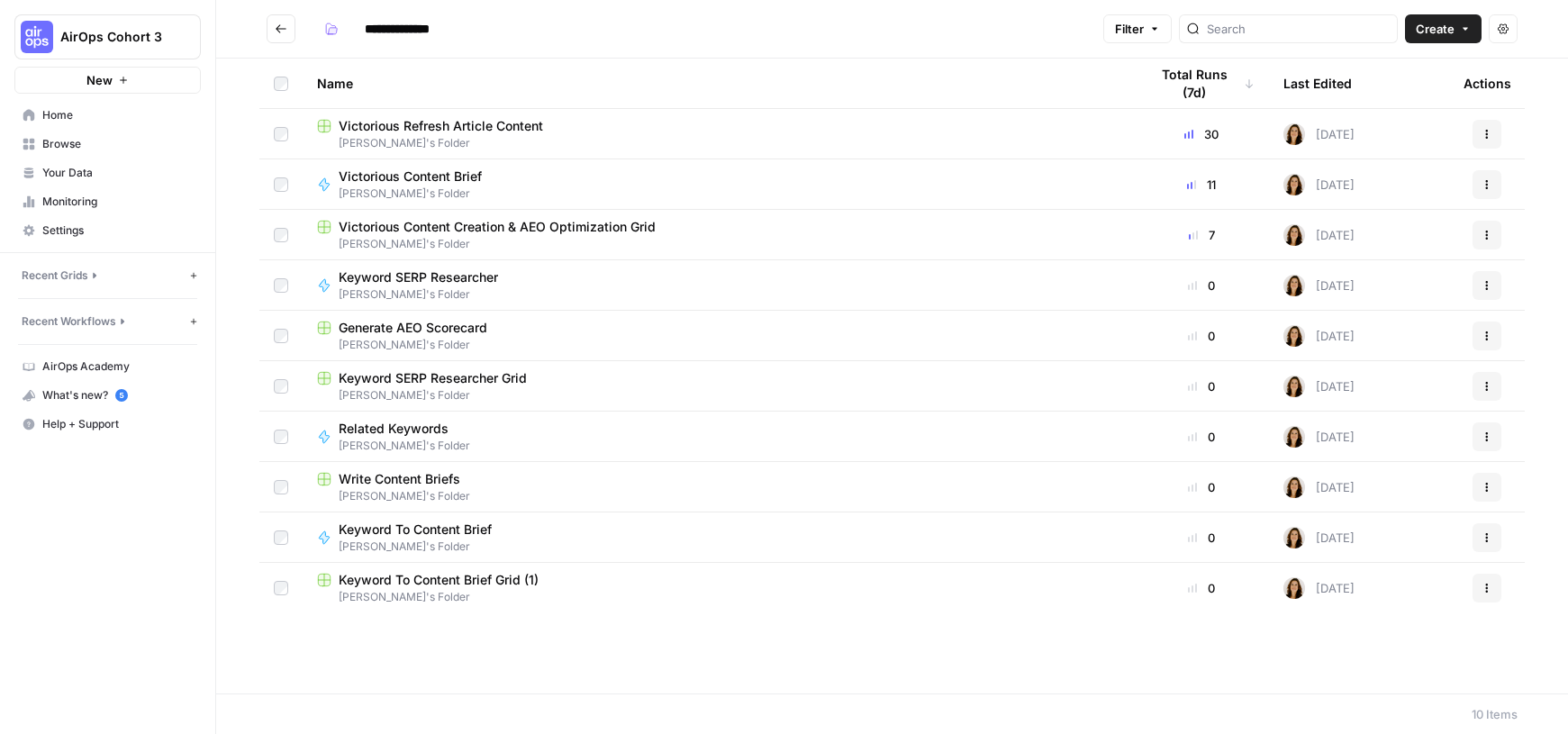 click on "Victorious Content Creation & AEO Optimization Grid" at bounding box center [718, 227] 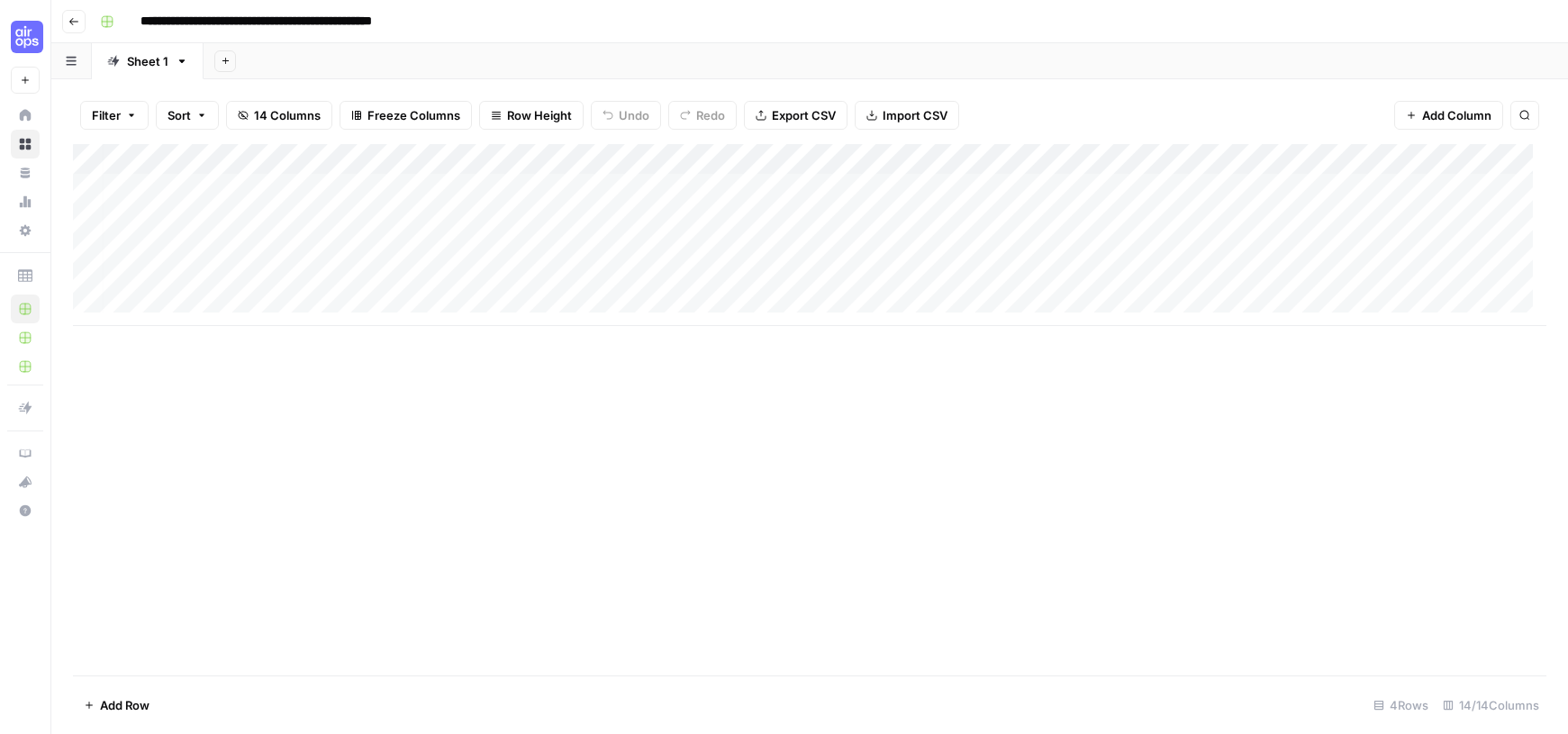 scroll, scrollTop: 0, scrollLeft: 939, axis: horizontal 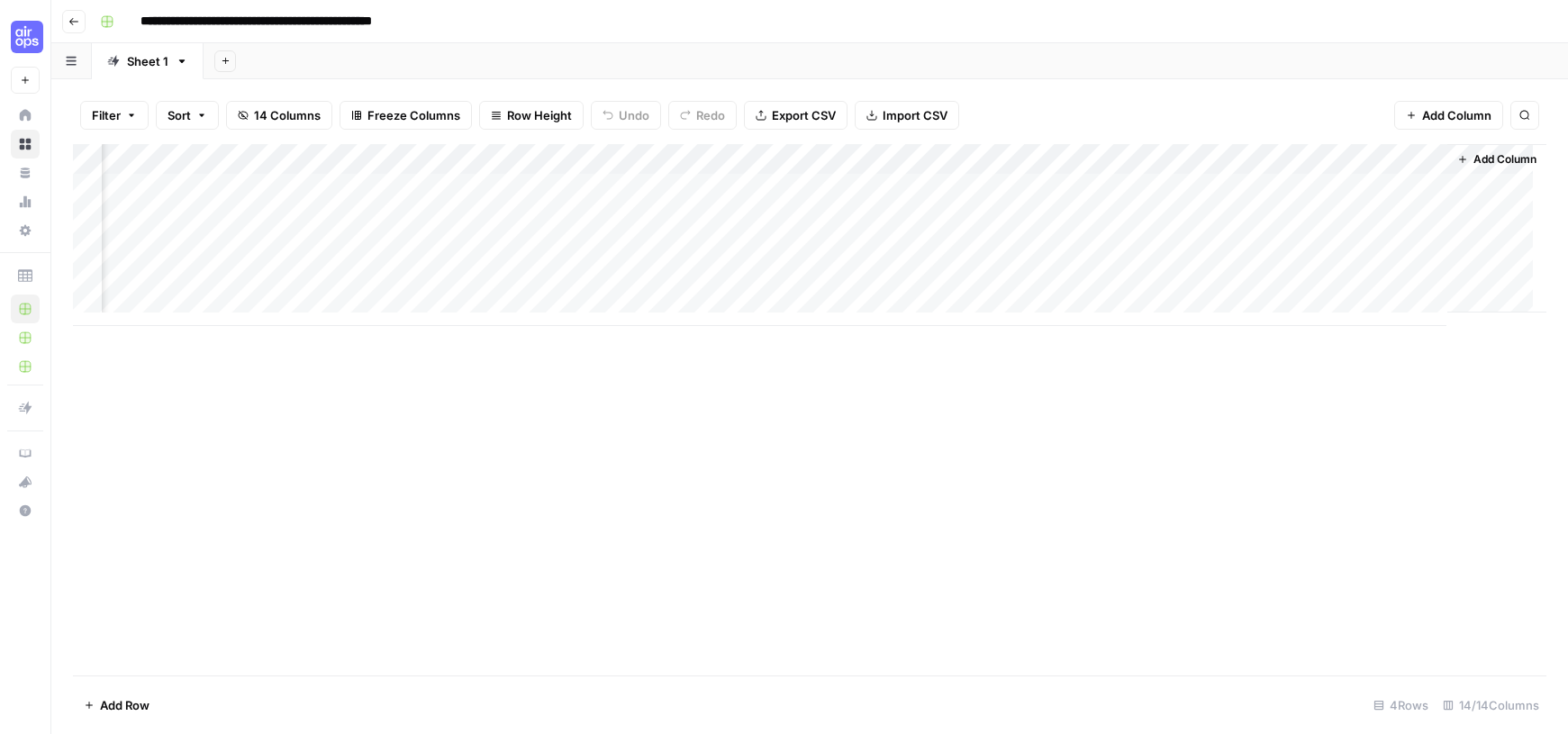 click on "Add Column" at bounding box center (810, 235) 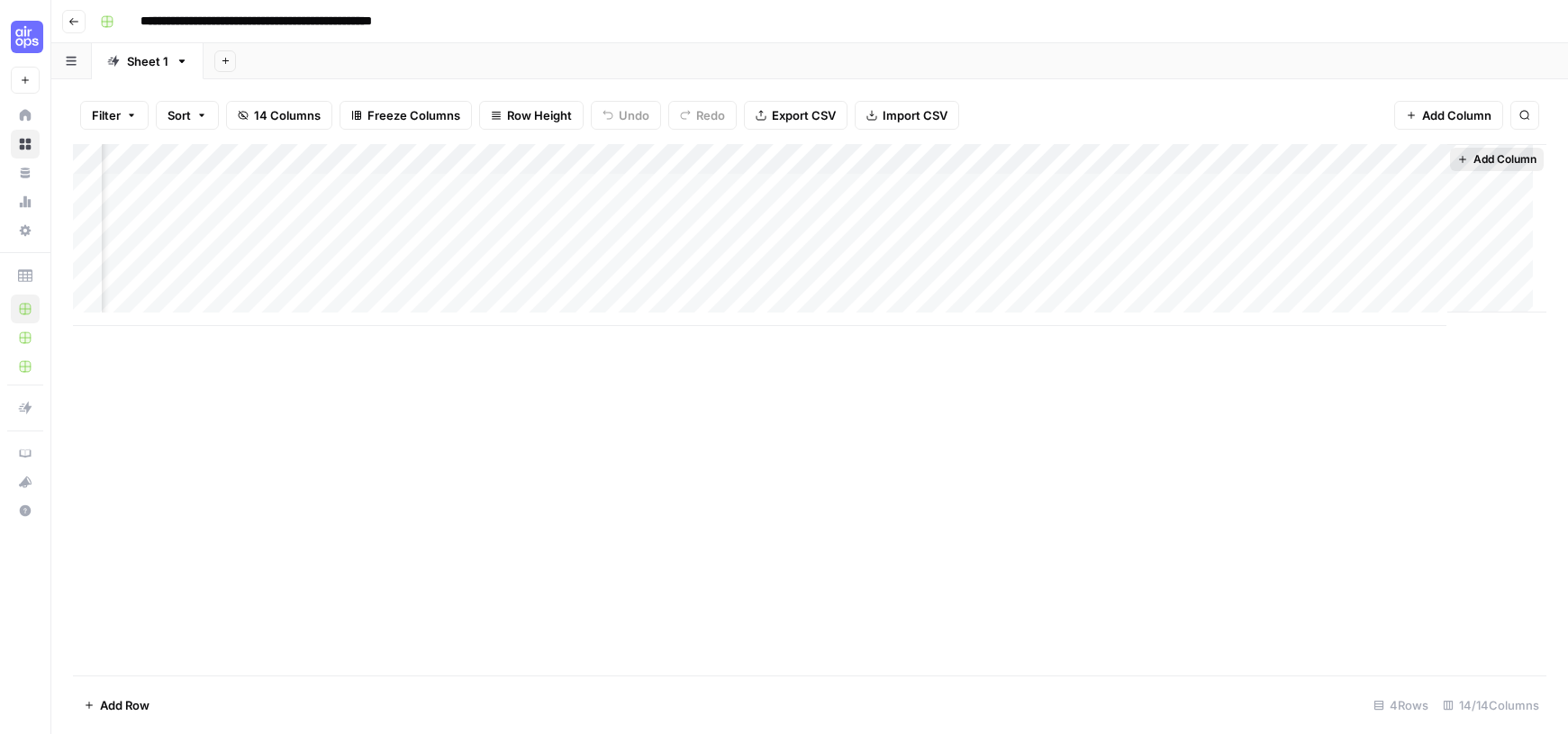 click 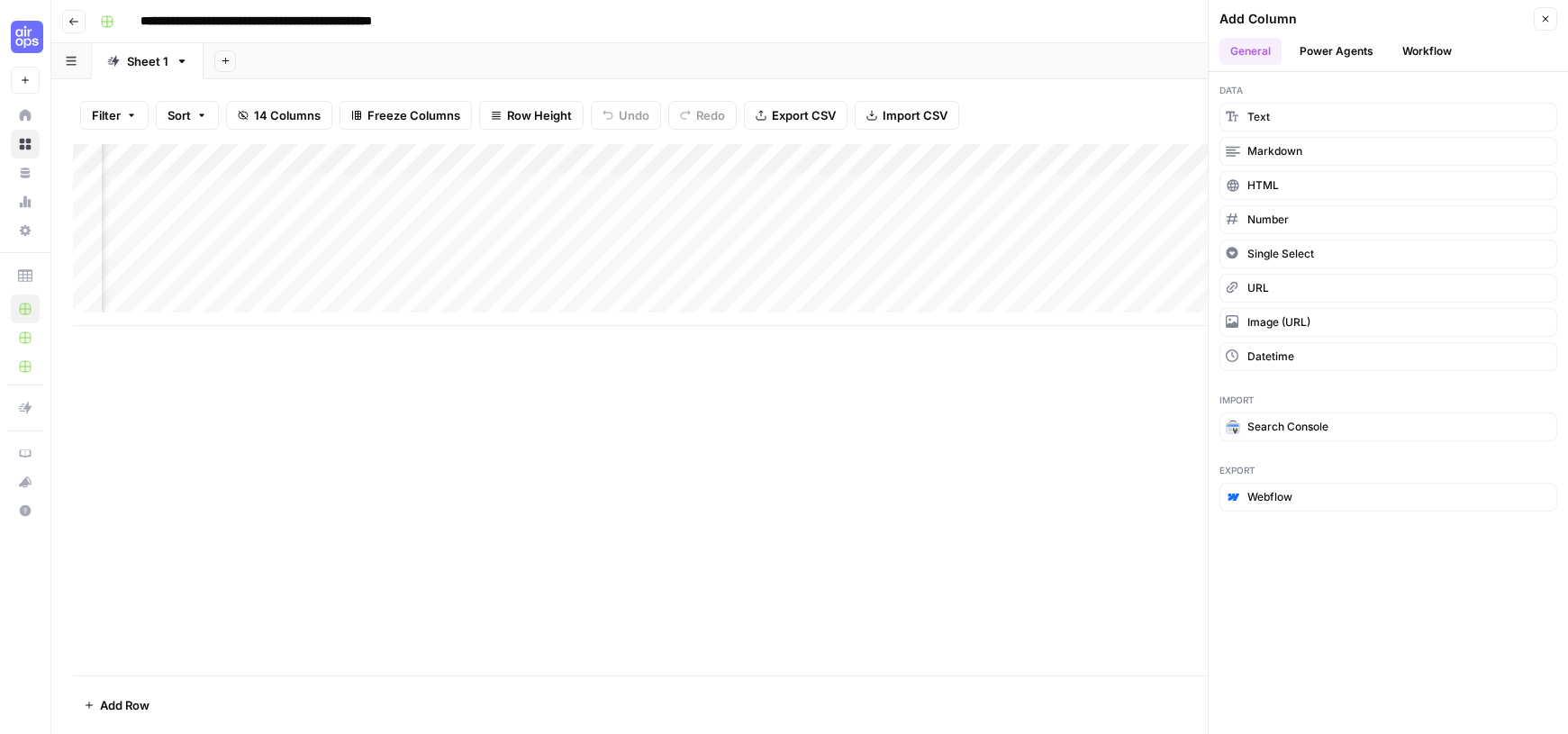 click on "Add Column Close General Power Agents Workflow" at bounding box center (1388, 36) 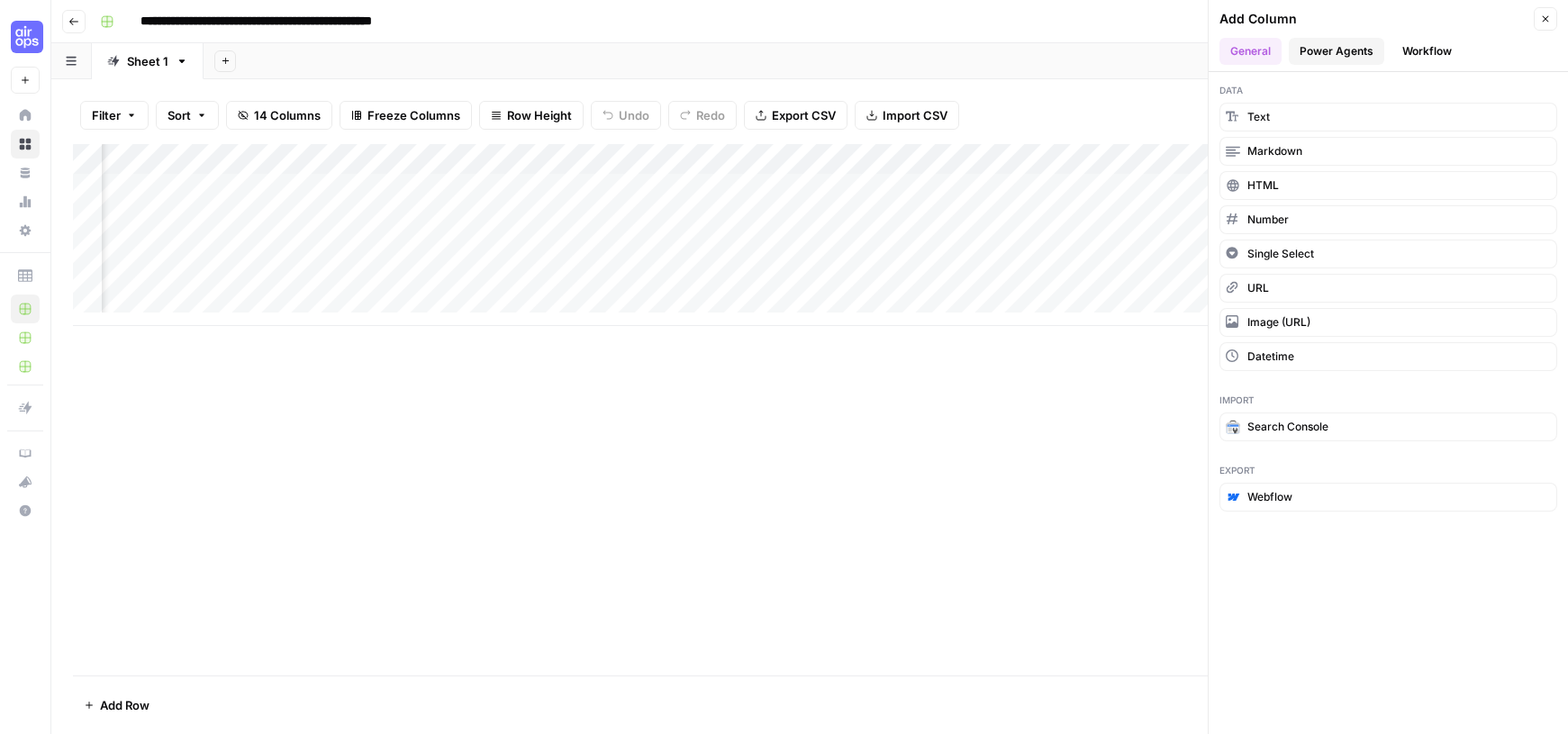 click on "Power Agents" at bounding box center (1337, 51) 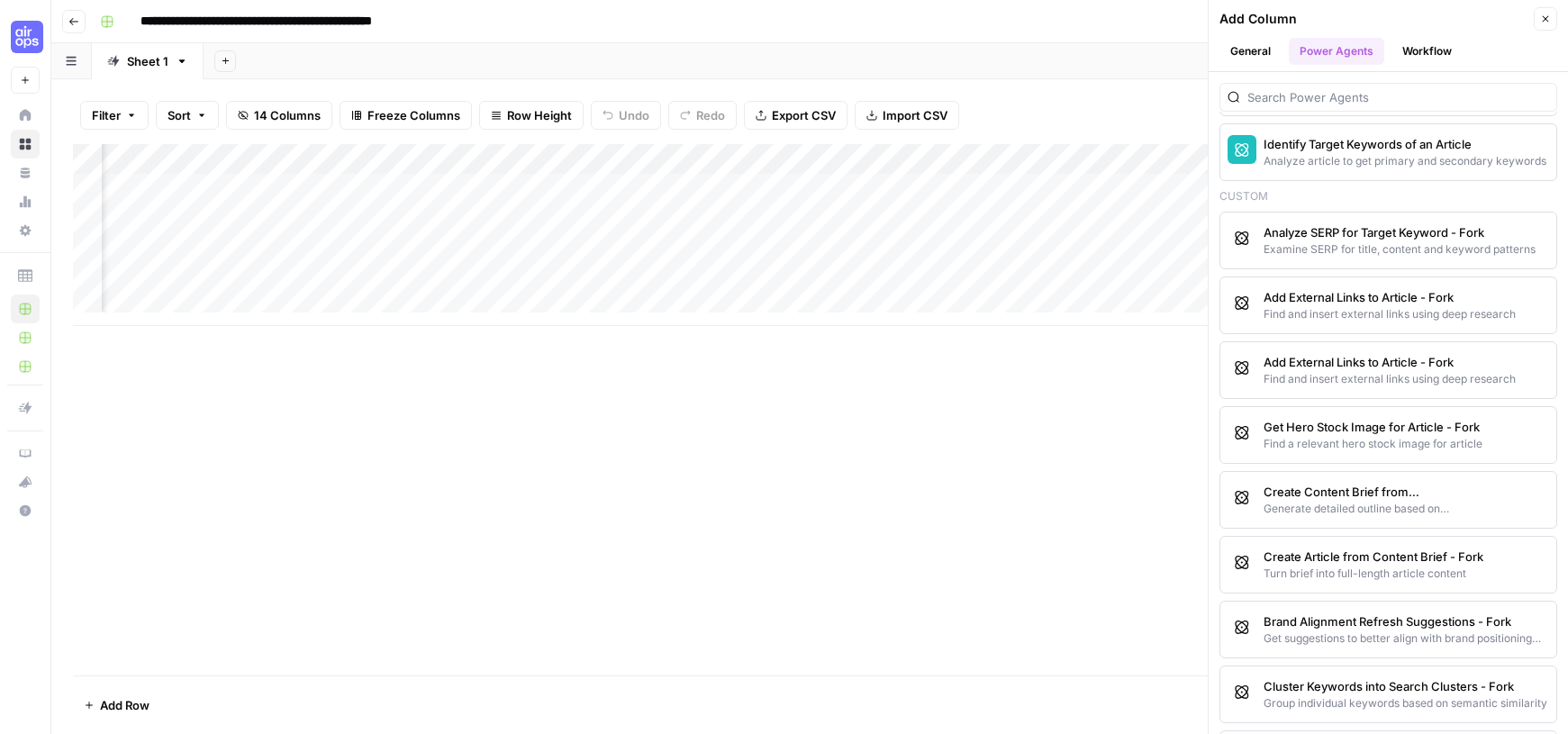 scroll, scrollTop: 1845, scrollLeft: 0, axis: vertical 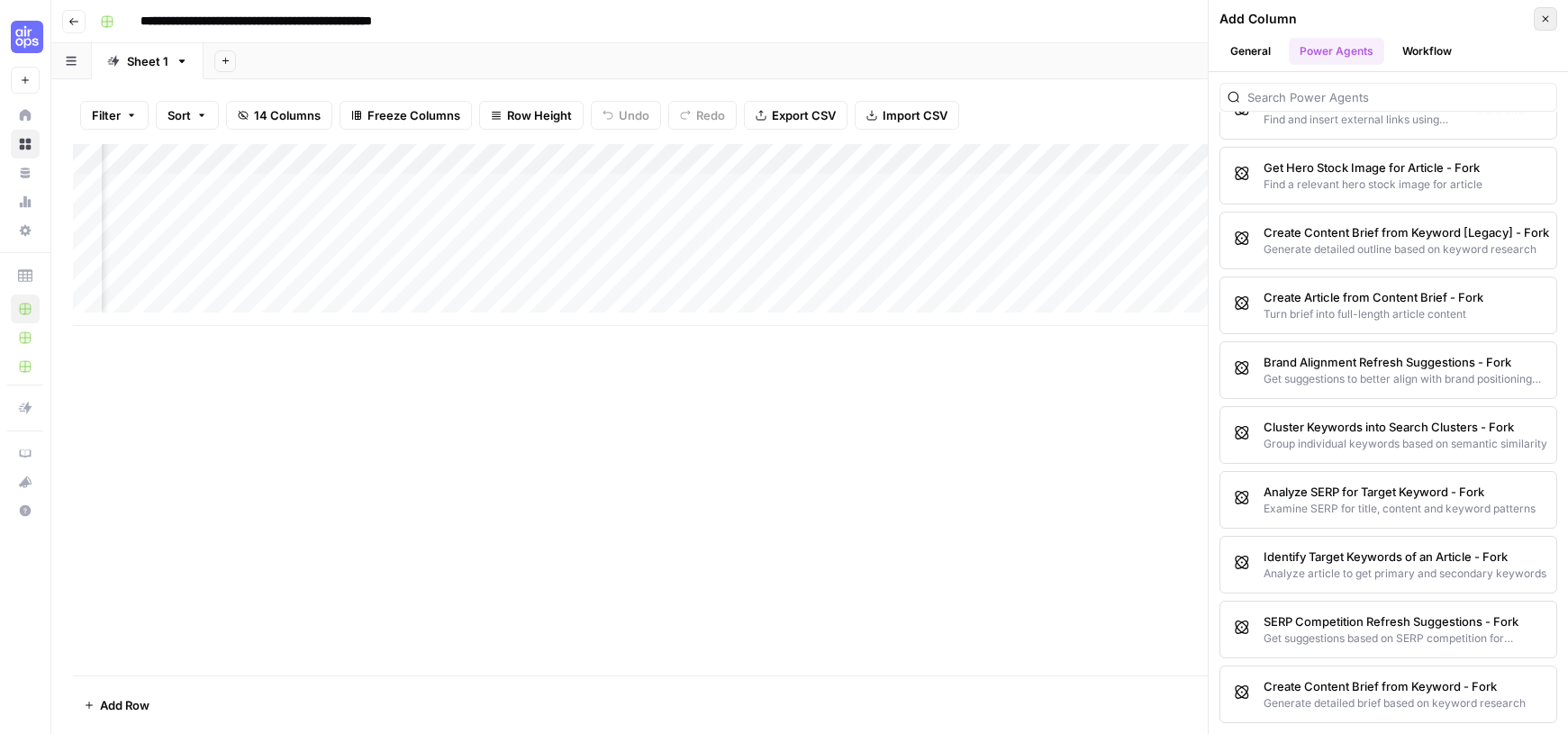 click 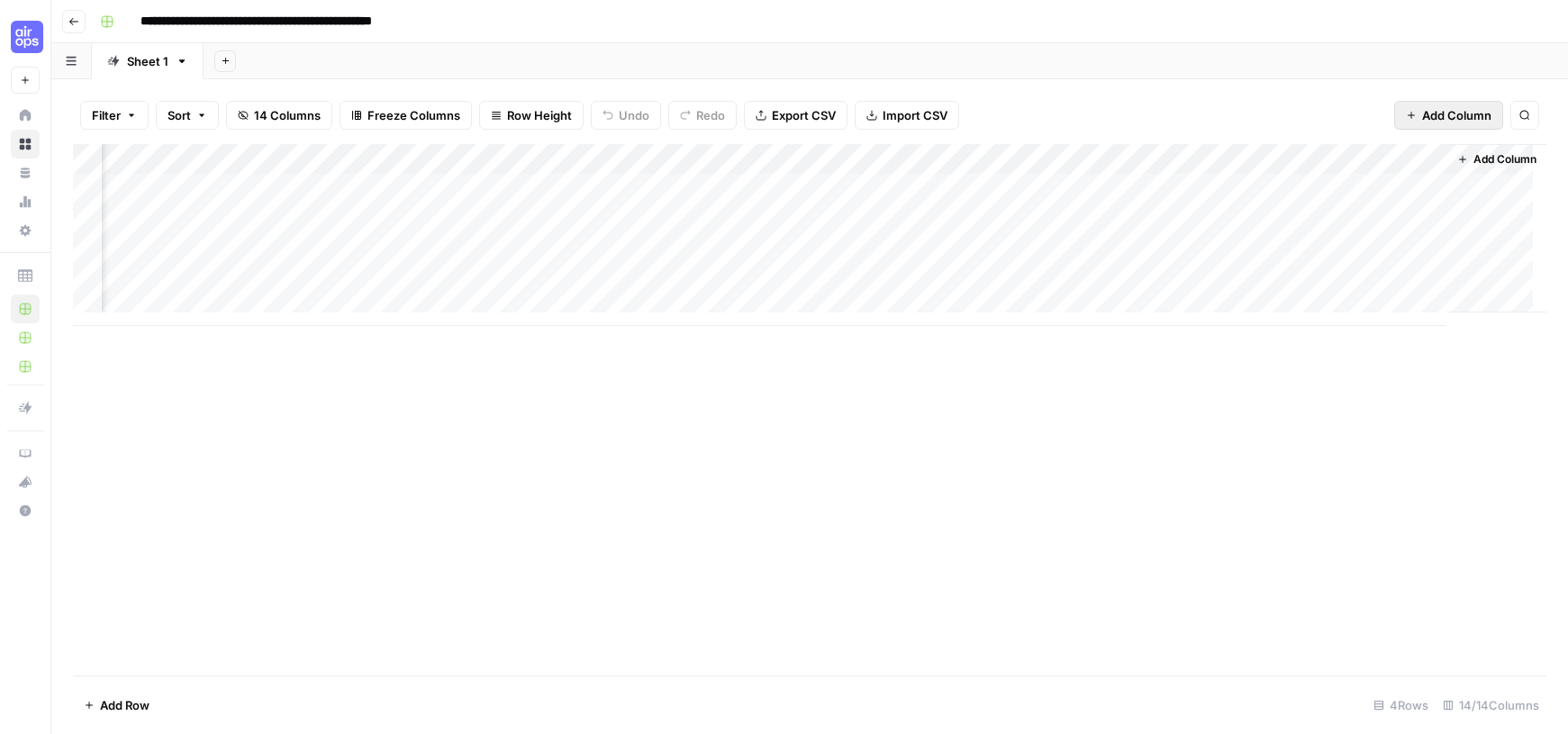 click on "Add Column" at bounding box center [1456, 115] 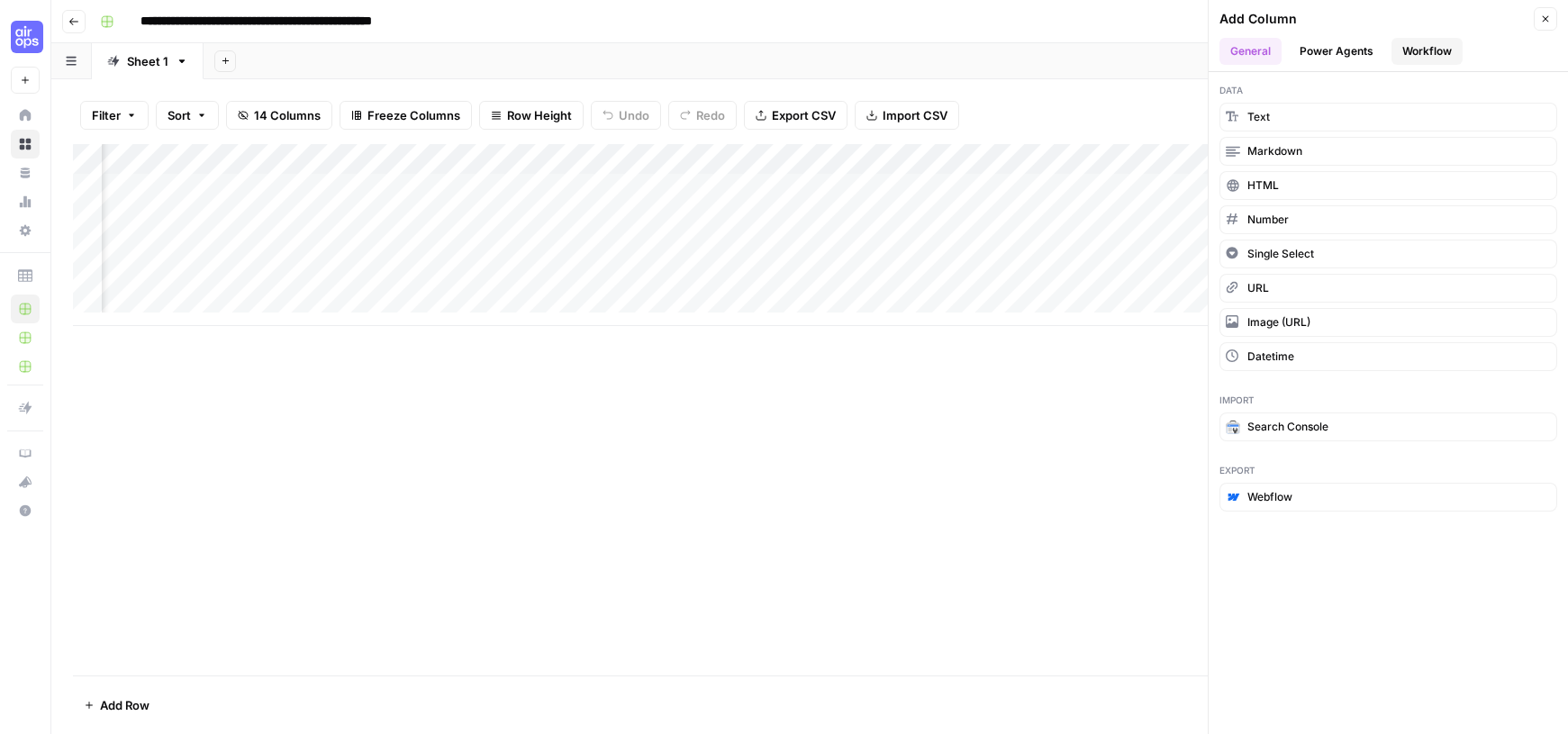 click on "Workflow" at bounding box center [1427, 51] 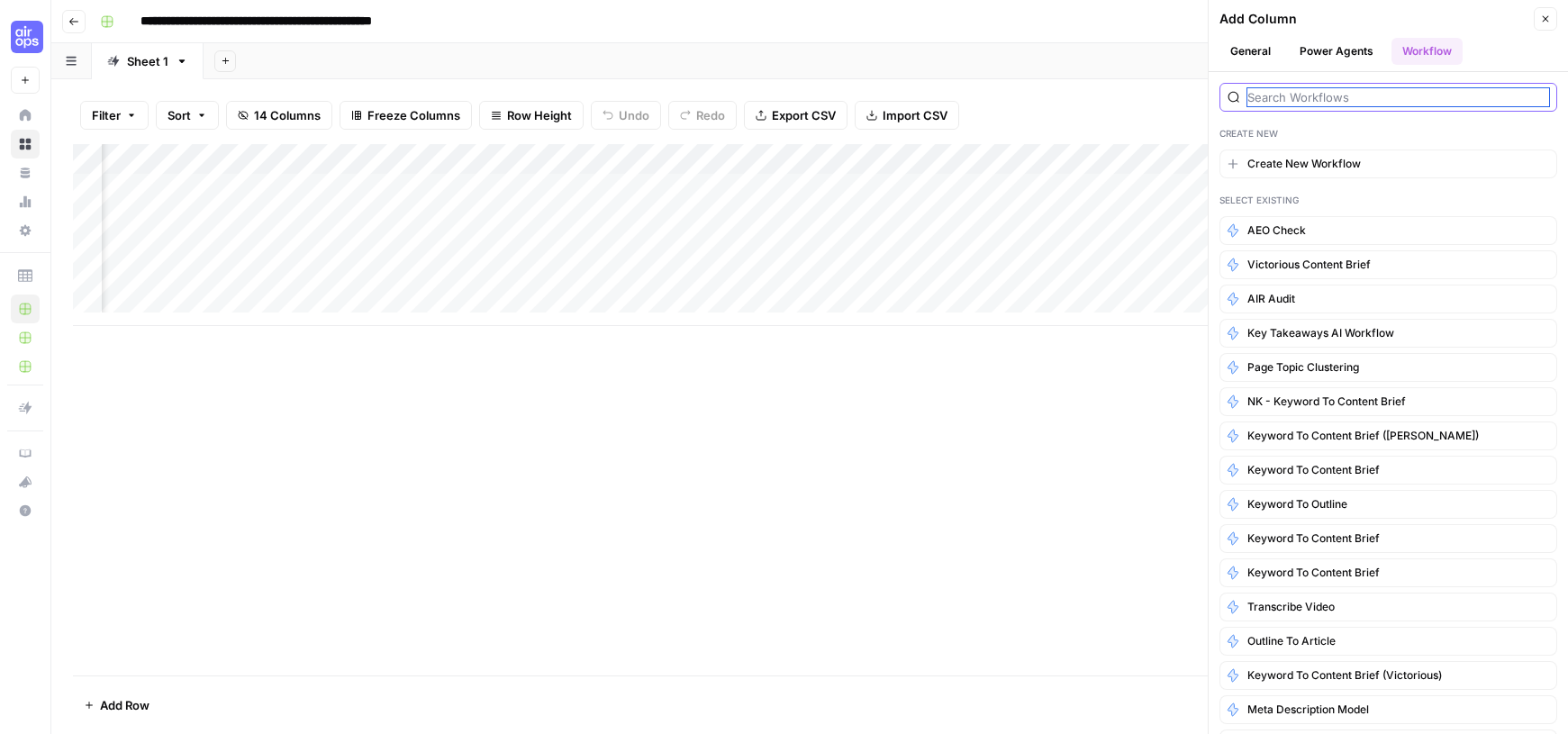 click at bounding box center [1398, 97] 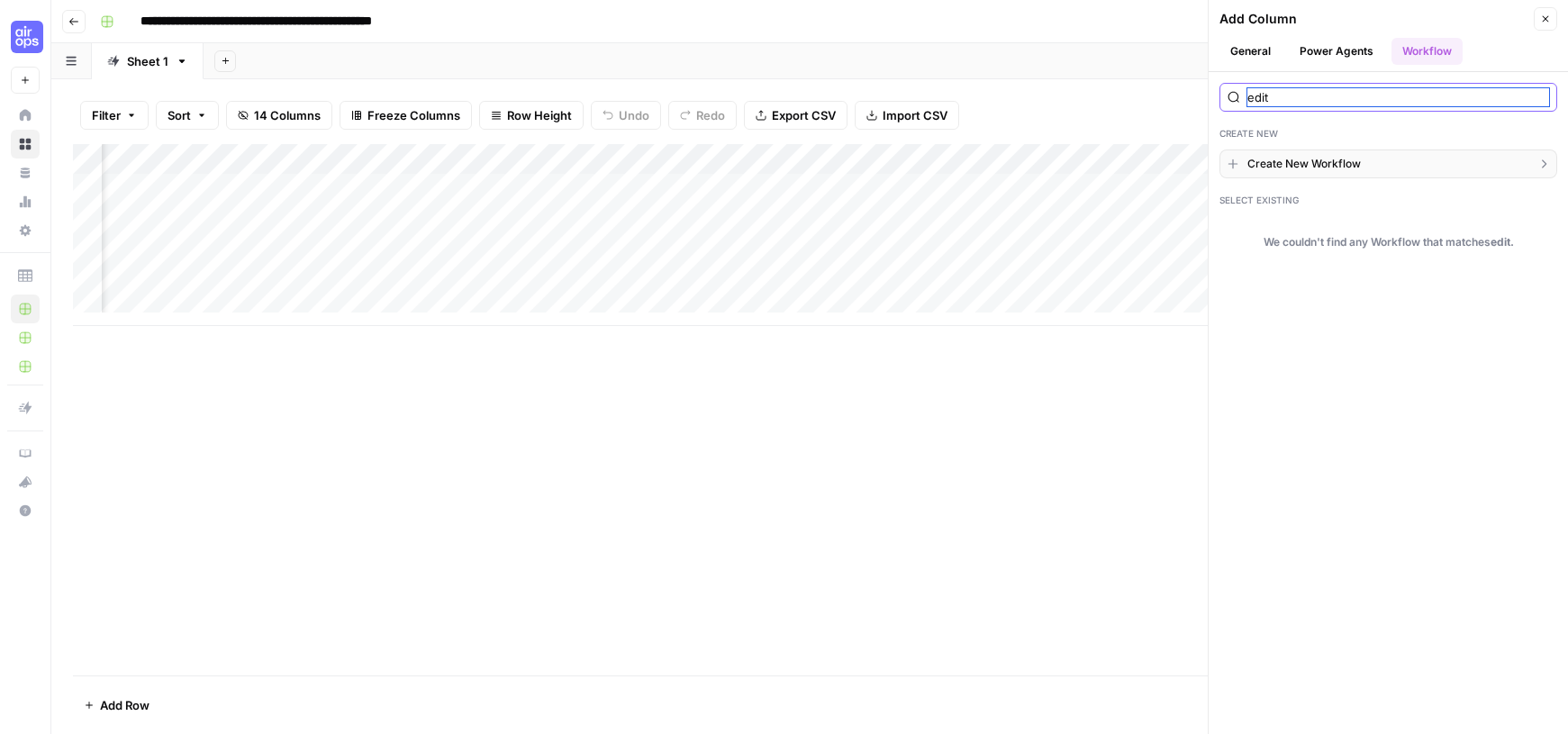 type on "edit" 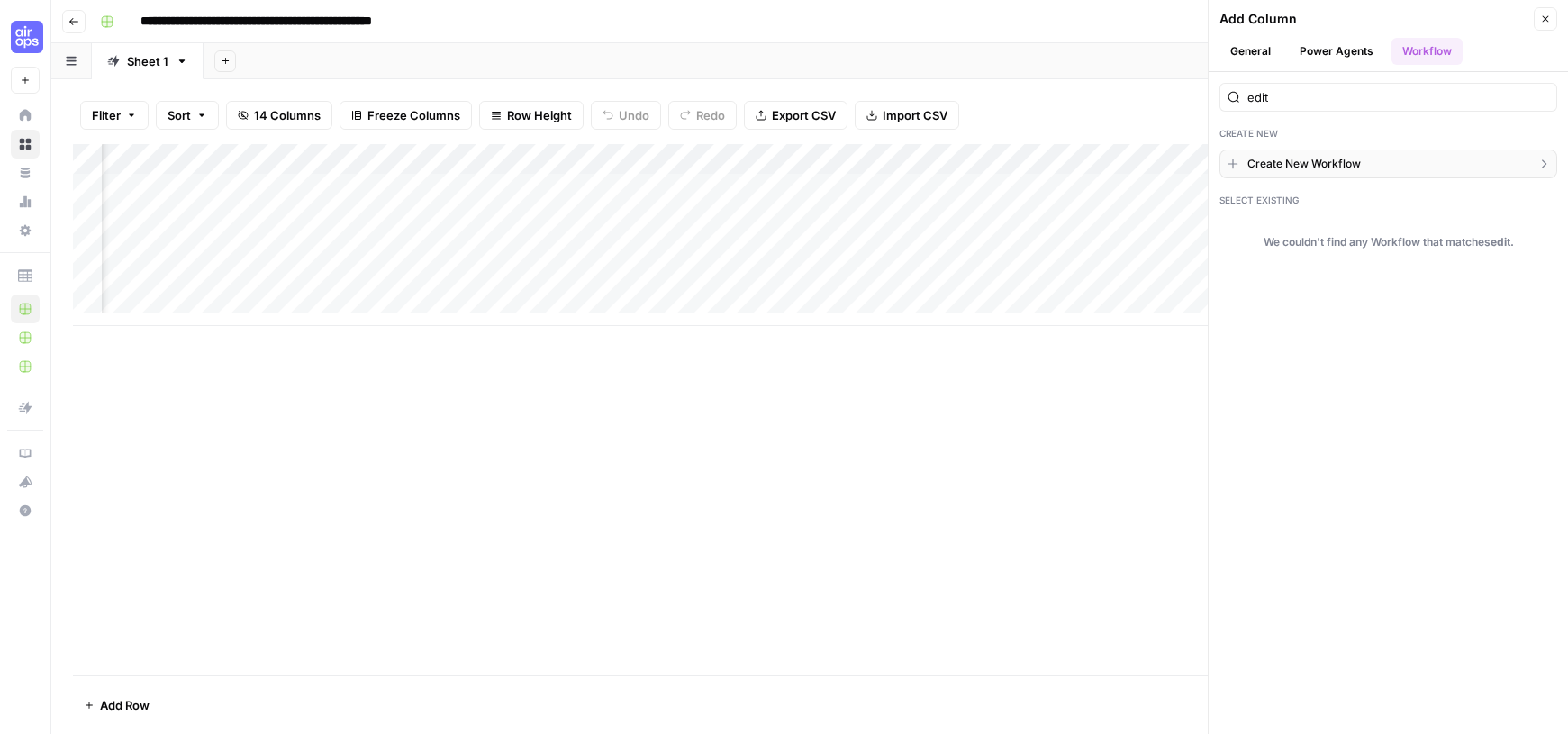 click on "Create New Workflow" at bounding box center (1304, 164) 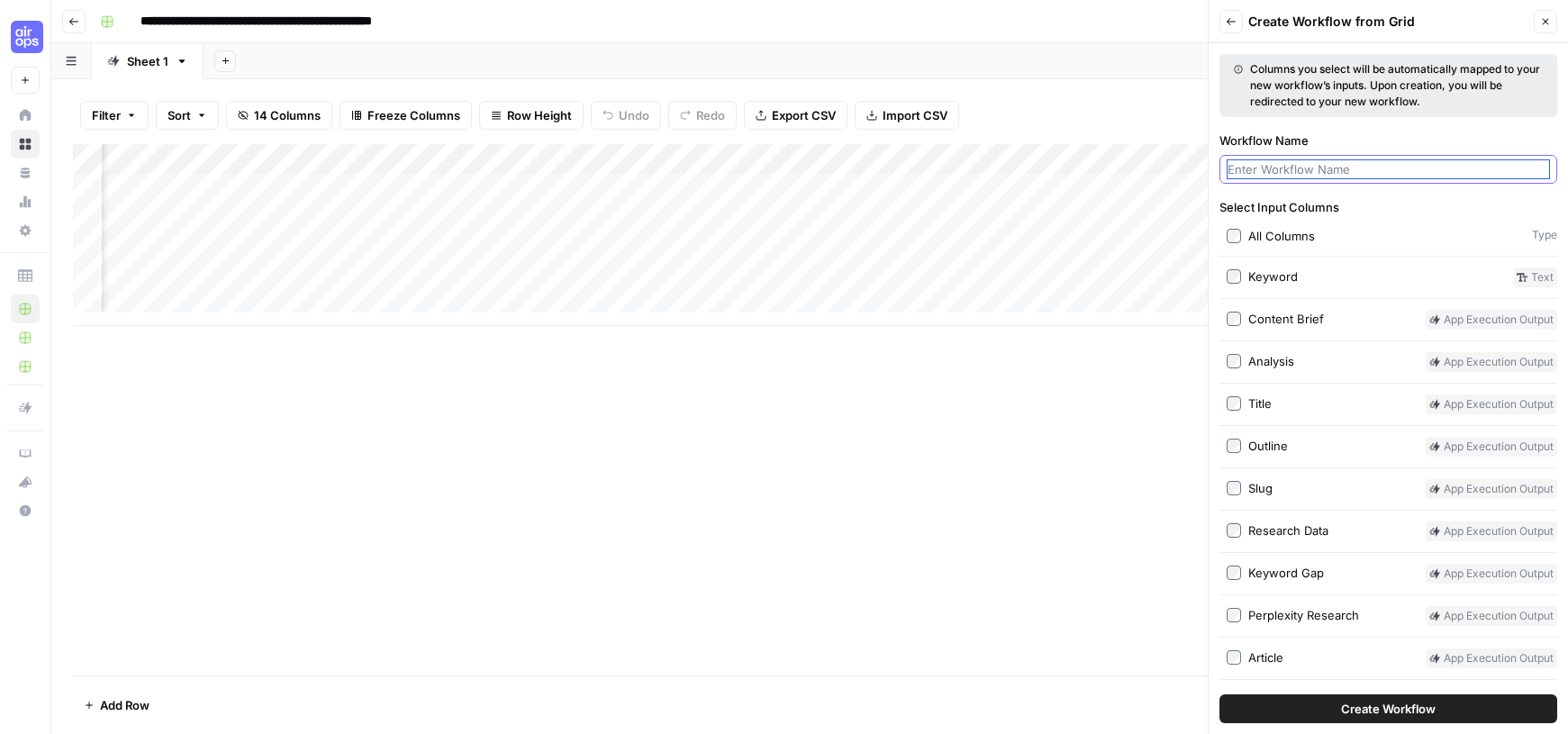 click on "Workflow Name" at bounding box center (1388, 169) 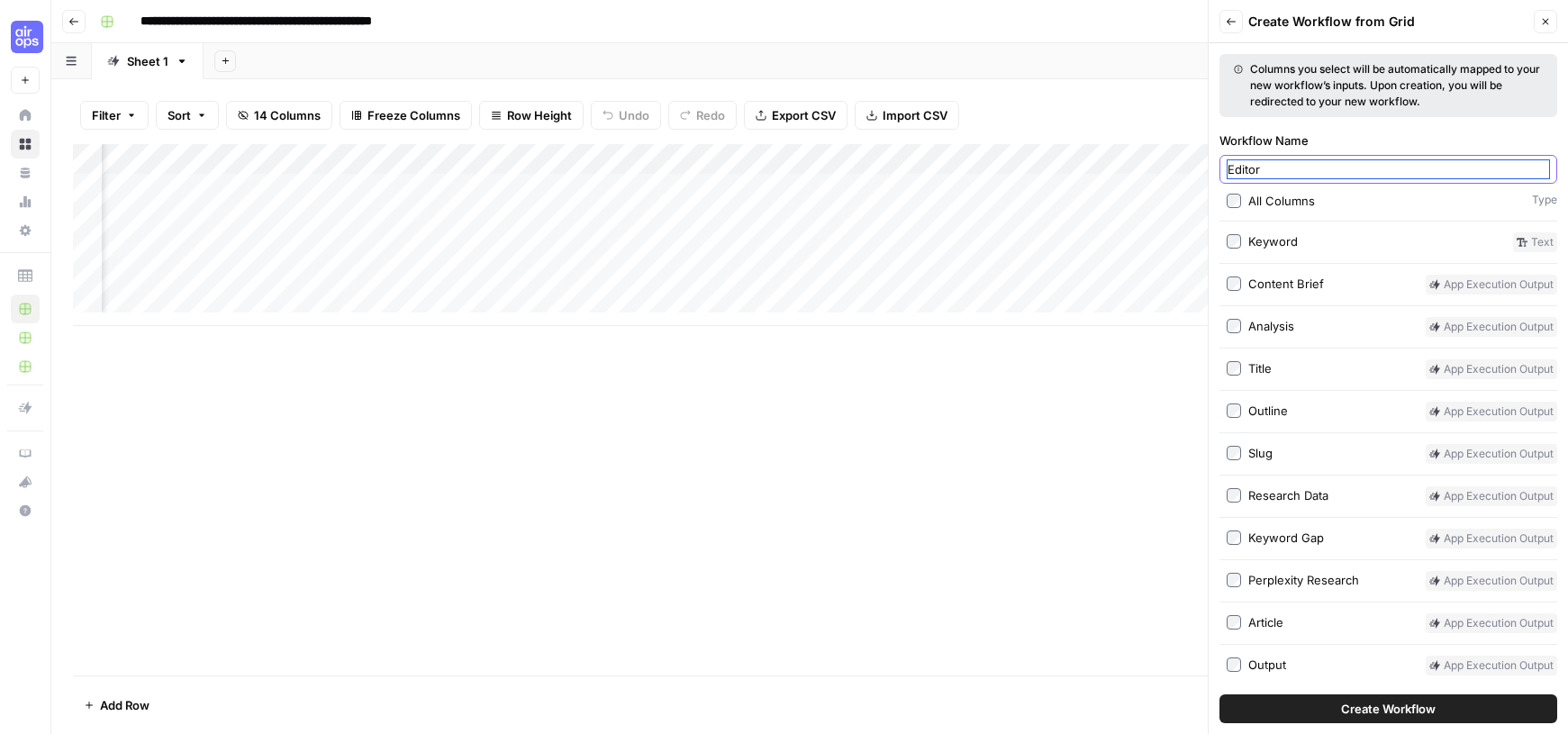 scroll, scrollTop: 41, scrollLeft: 0, axis: vertical 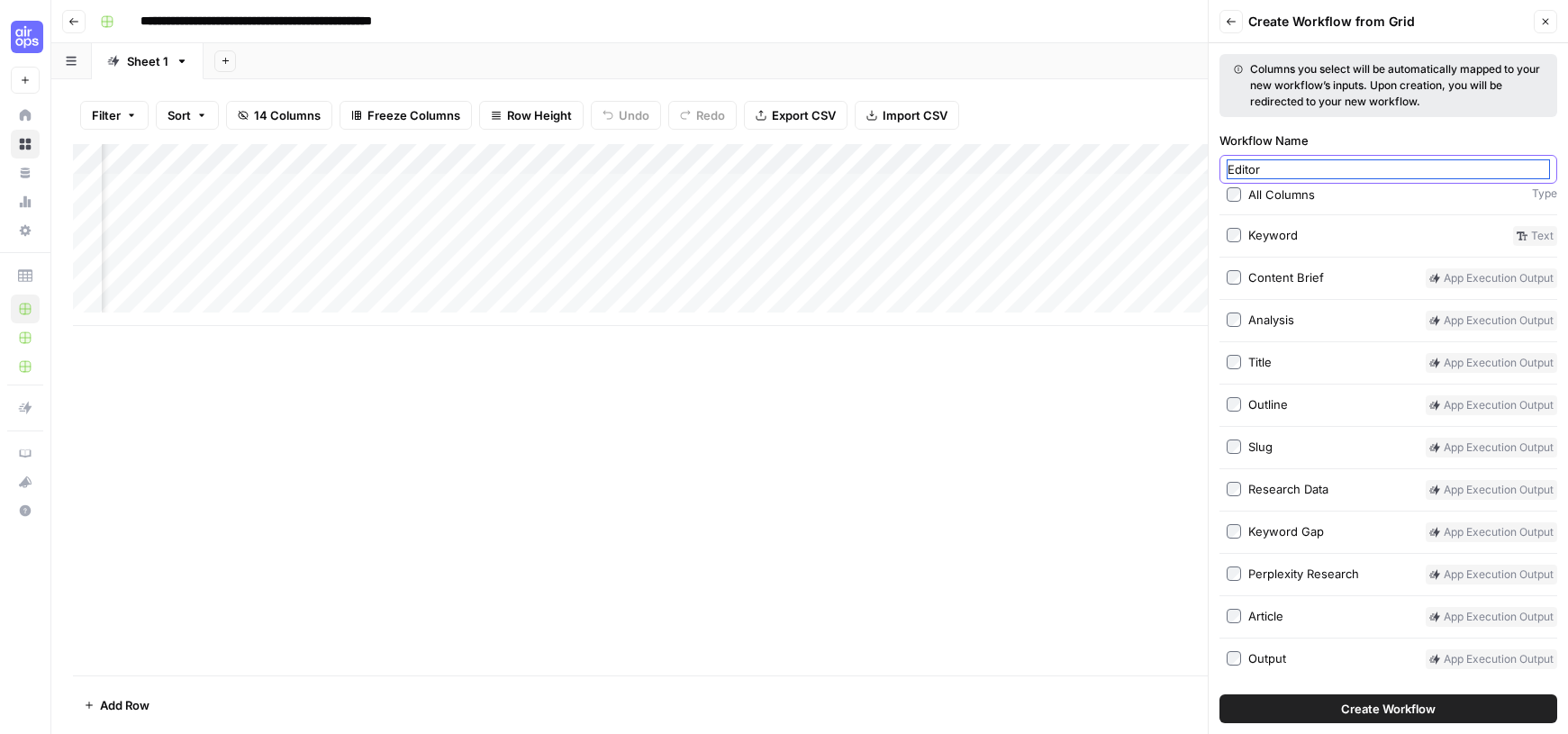 type on "Editor" 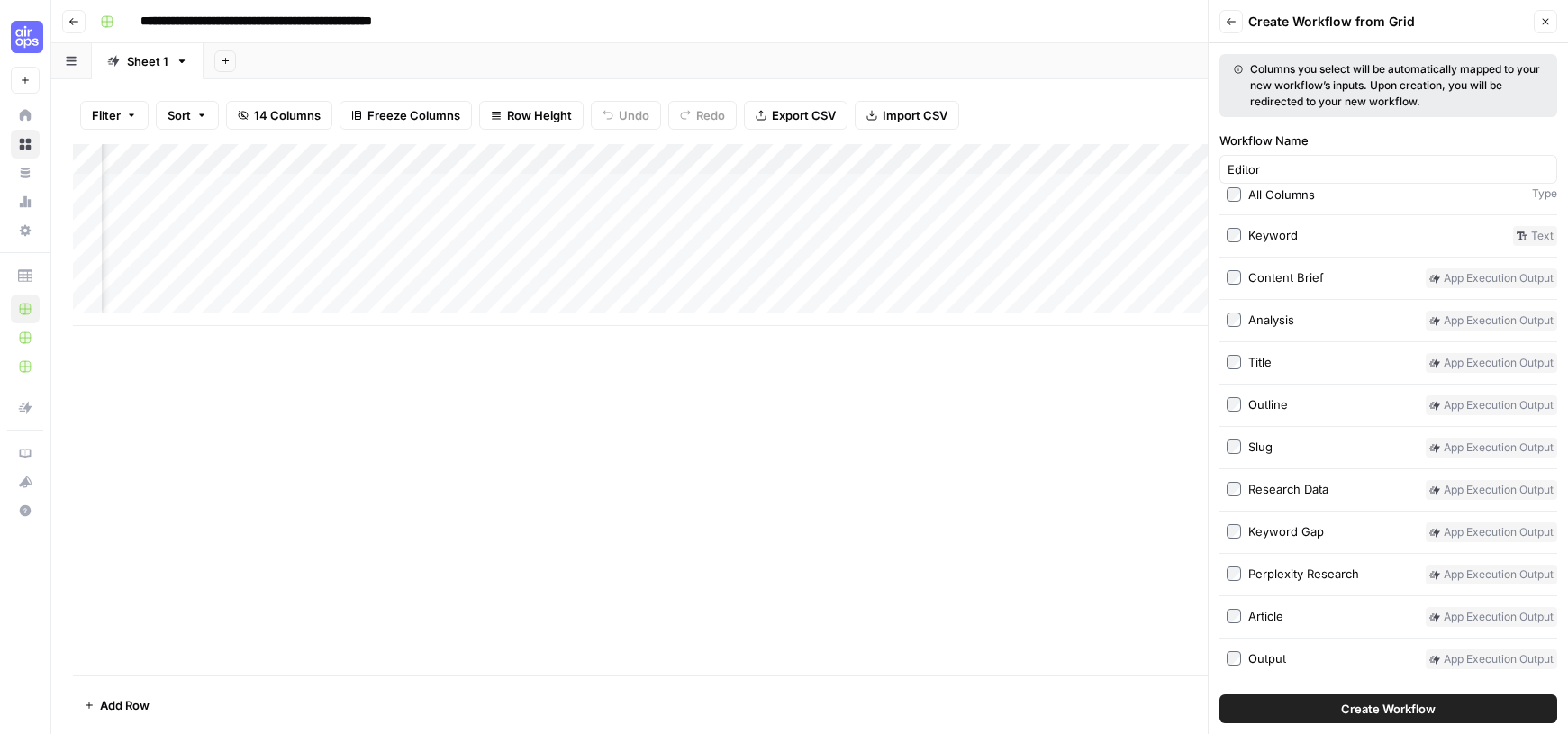click on "Add Sheet" at bounding box center [885, 61] 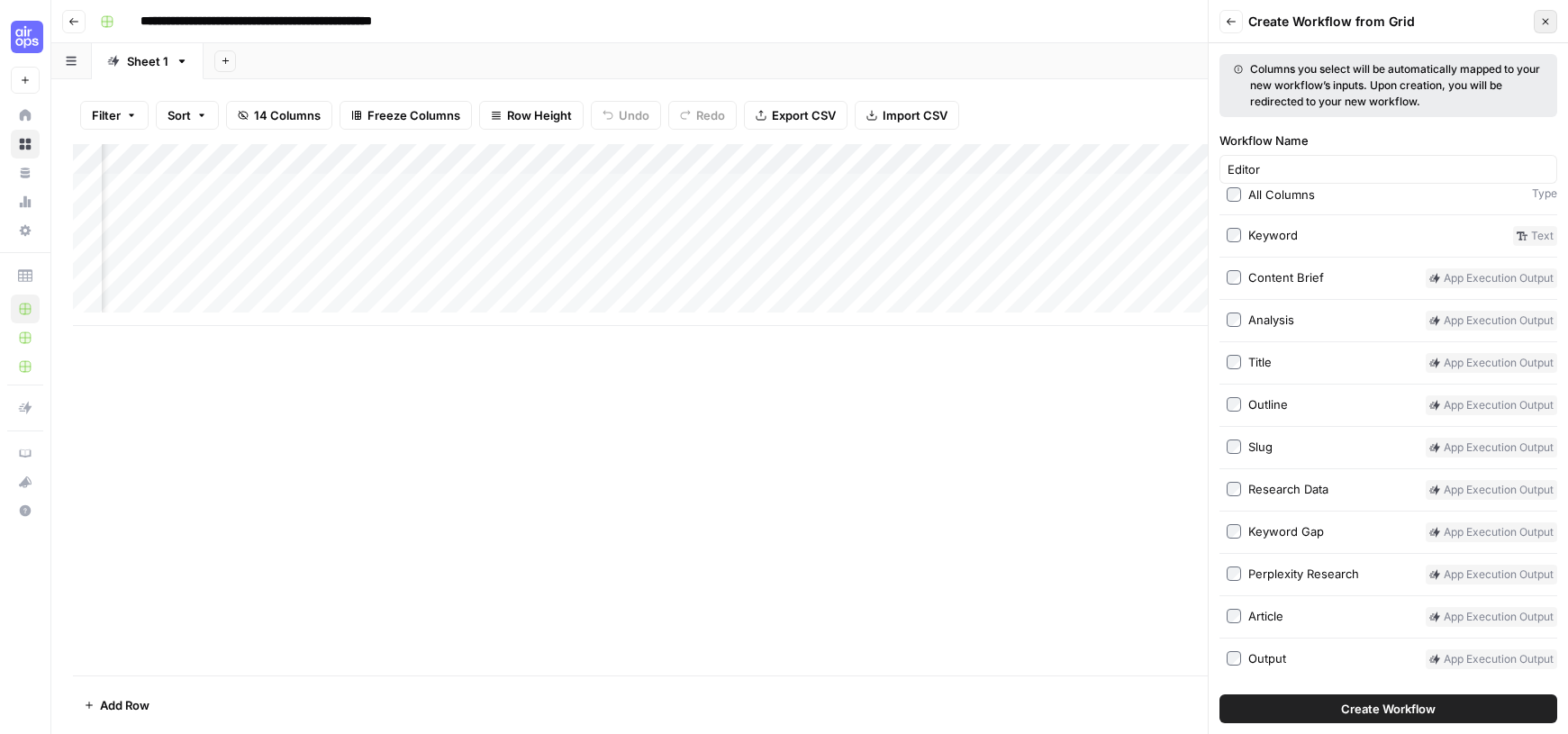 click on "Close" at bounding box center [1545, 22] 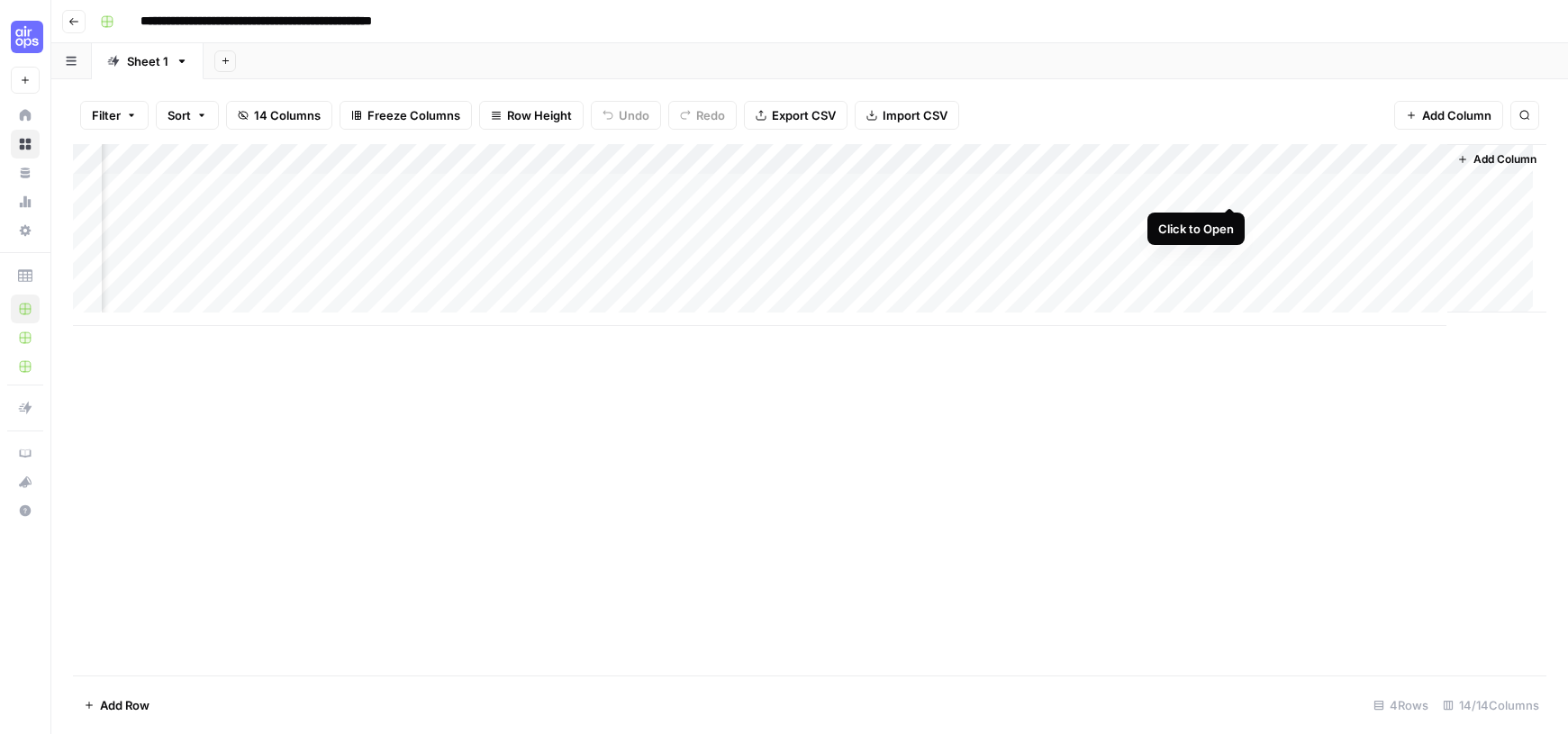 click on "Add Column" at bounding box center (810, 235) 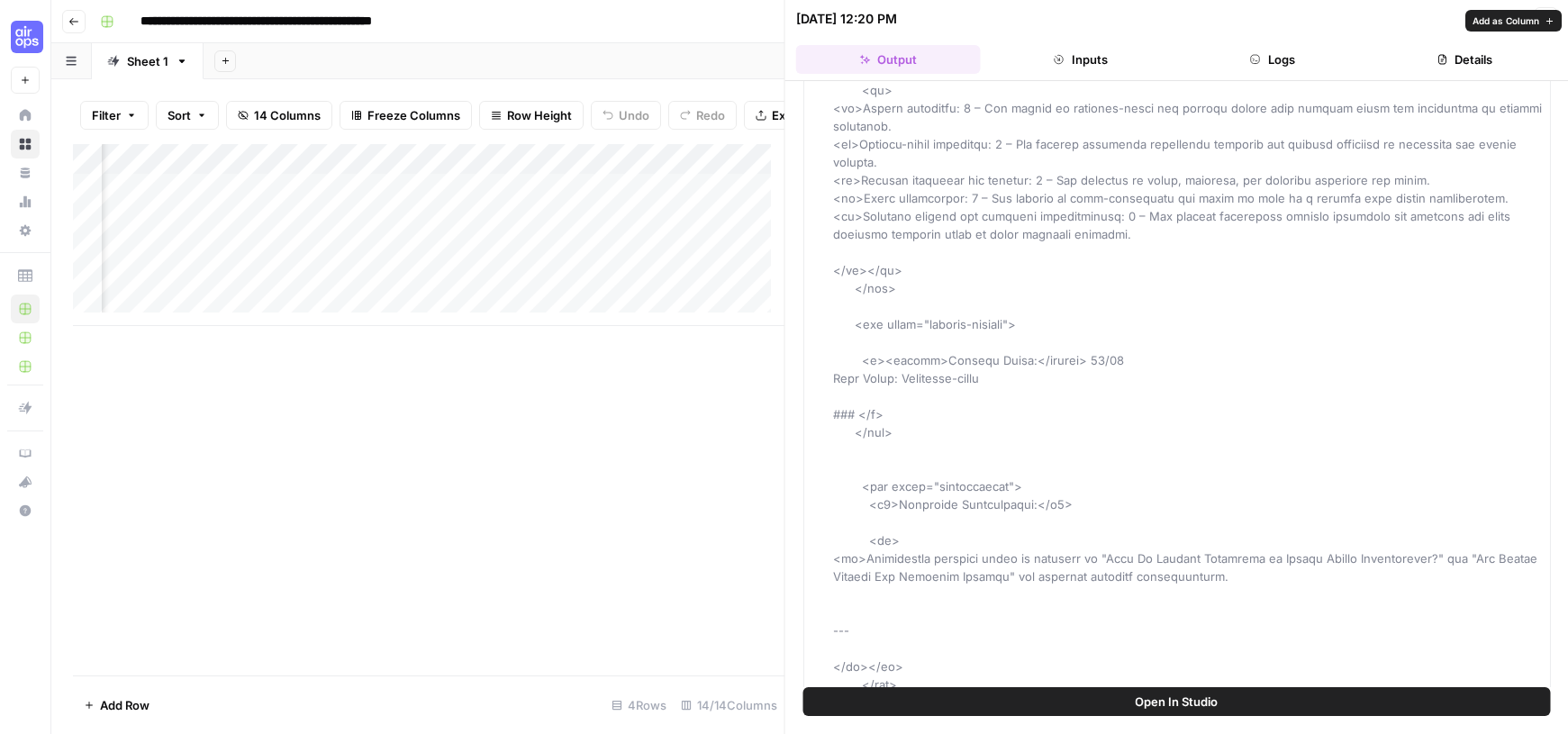 scroll, scrollTop: 0, scrollLeft: 0, axis: both 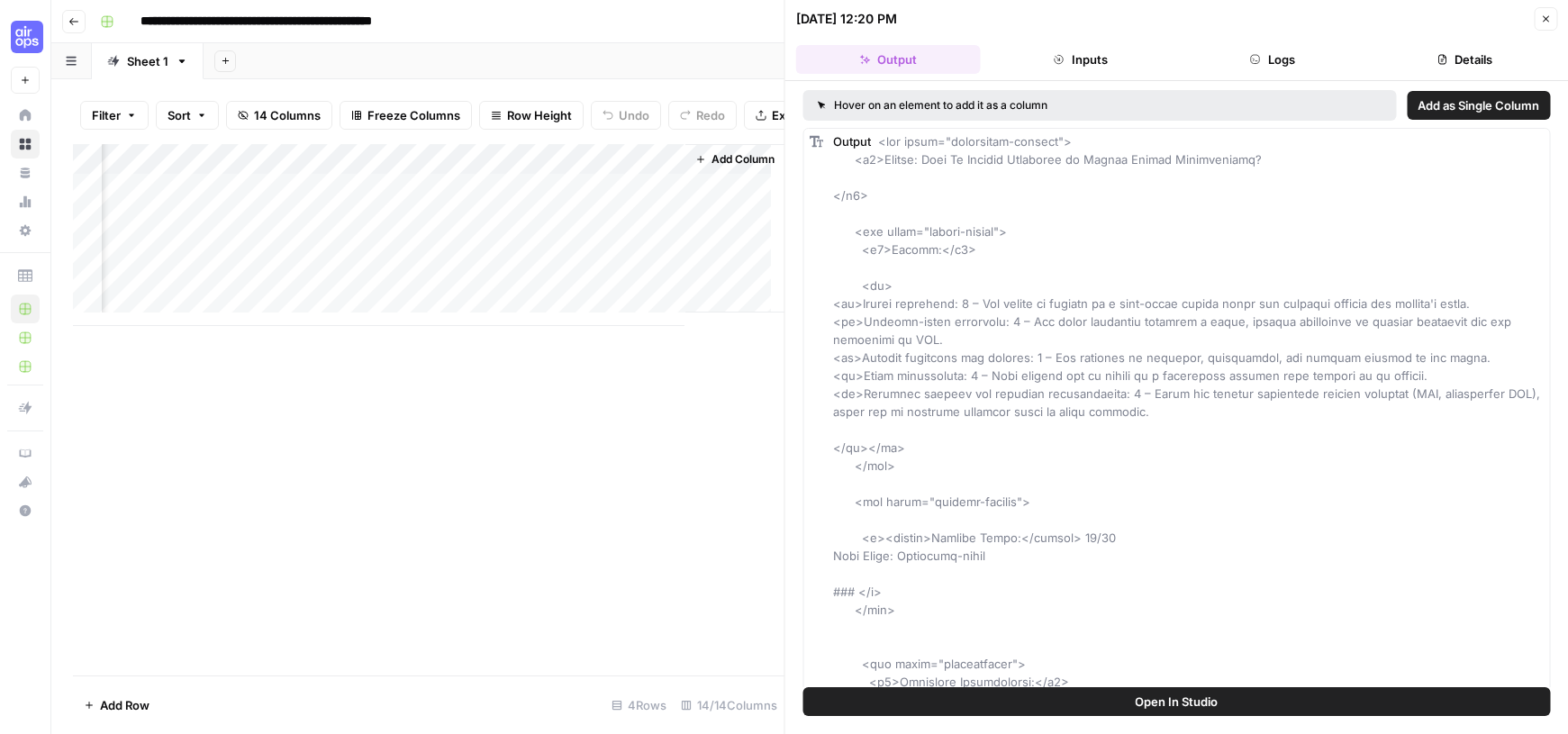 click on "Add Column" at bounding box center [429, 235] 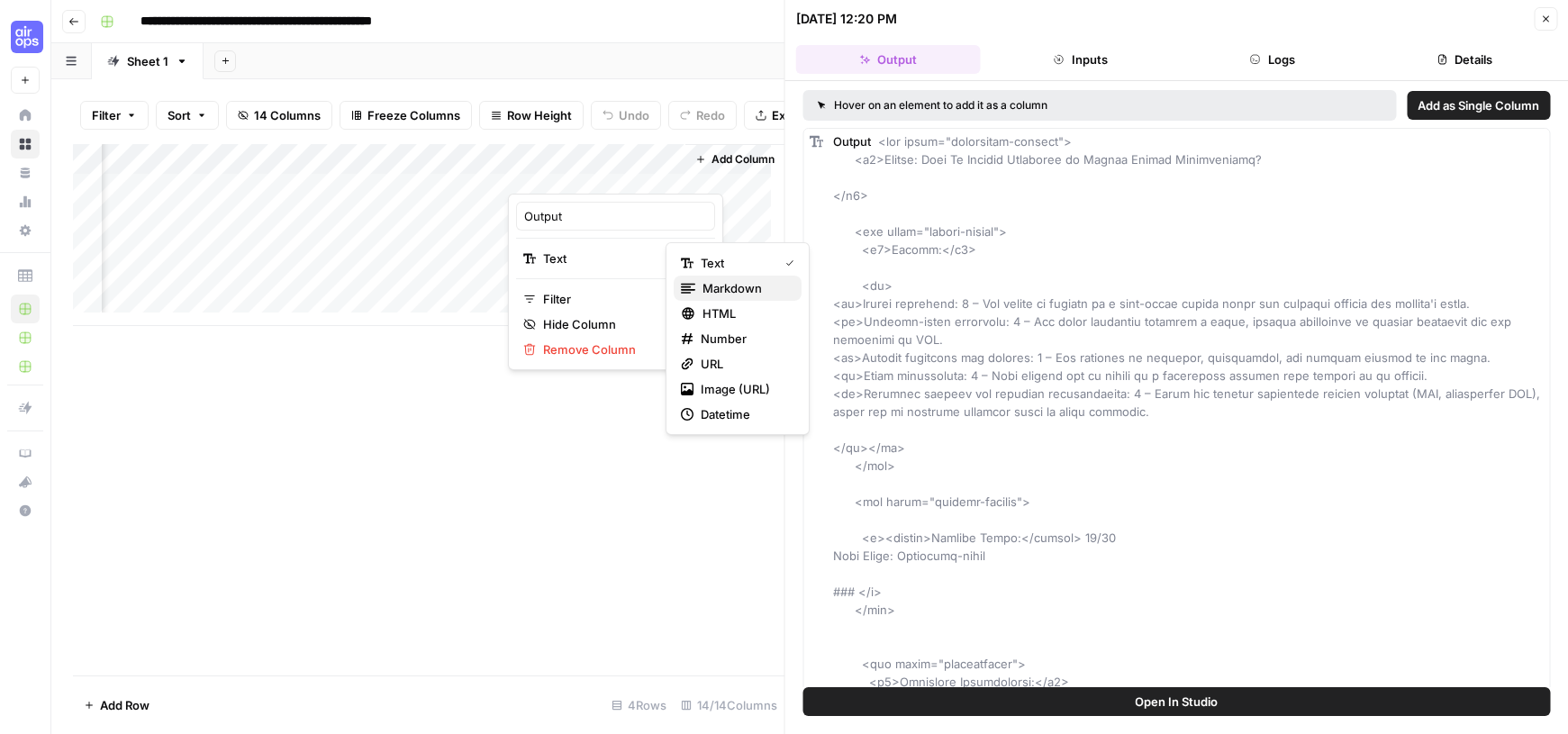 click on "markdown" at bounding box center (732, 288) 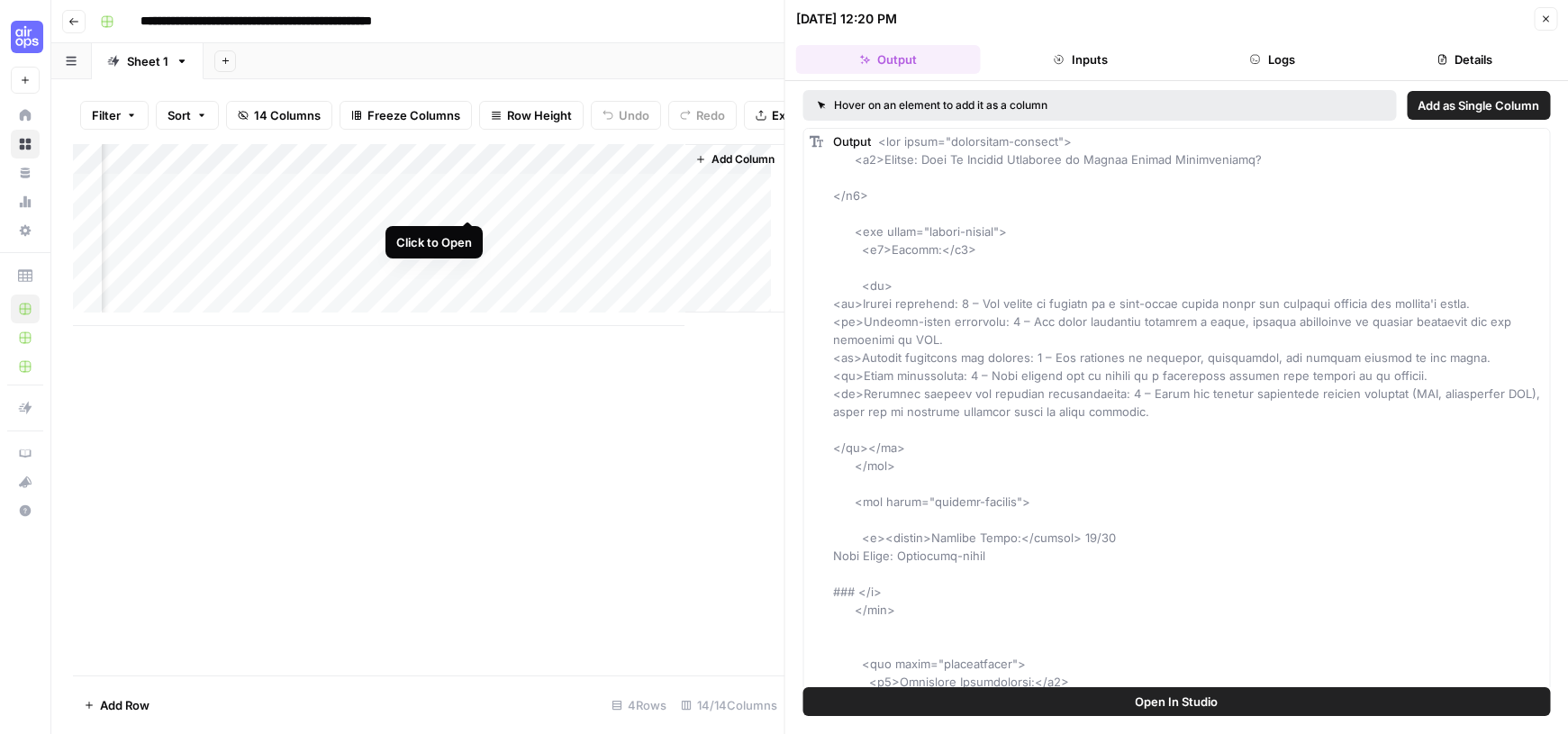click on "Add Column" at bounding box center [429, 235] 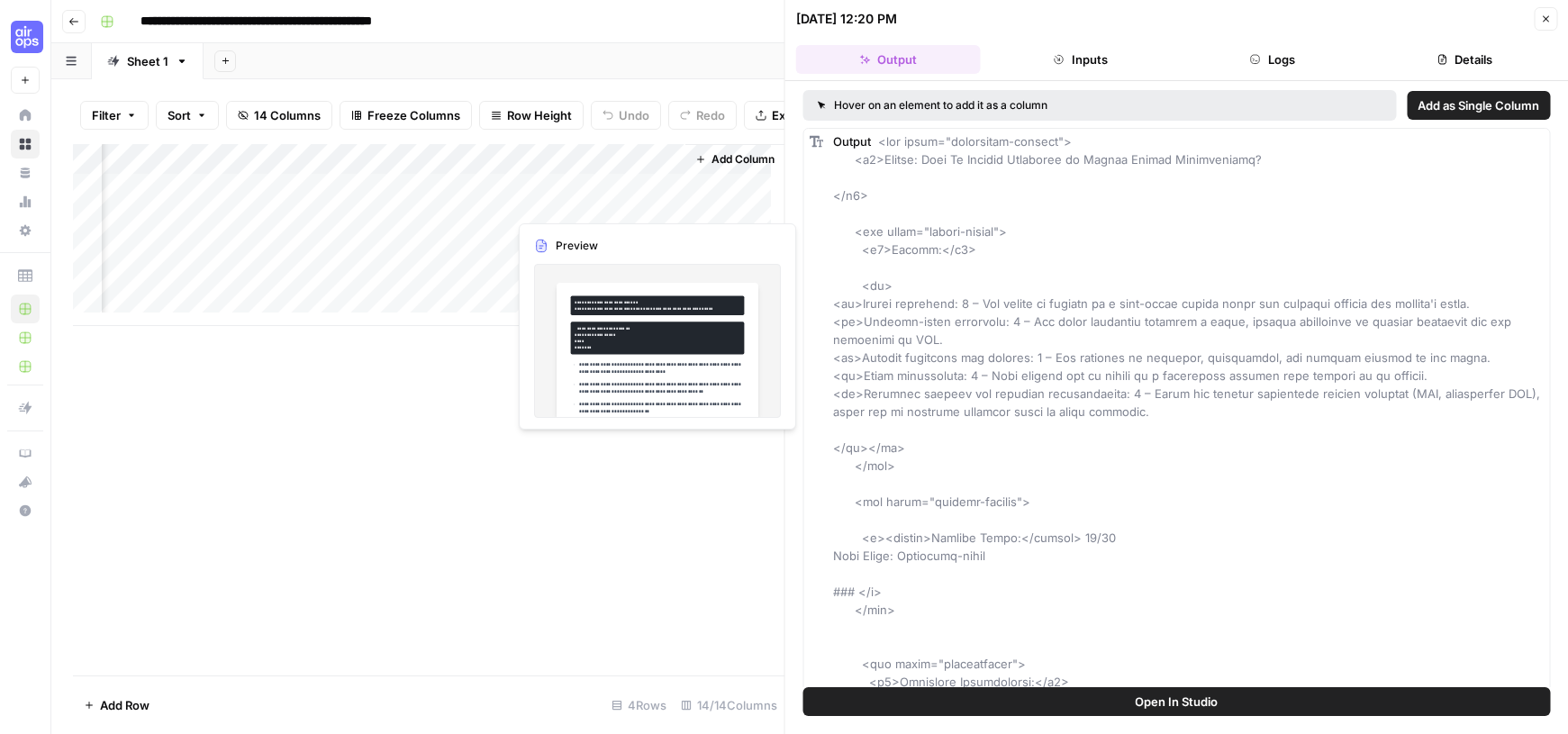 click on "Add Column" at bounding box center [429, 235] 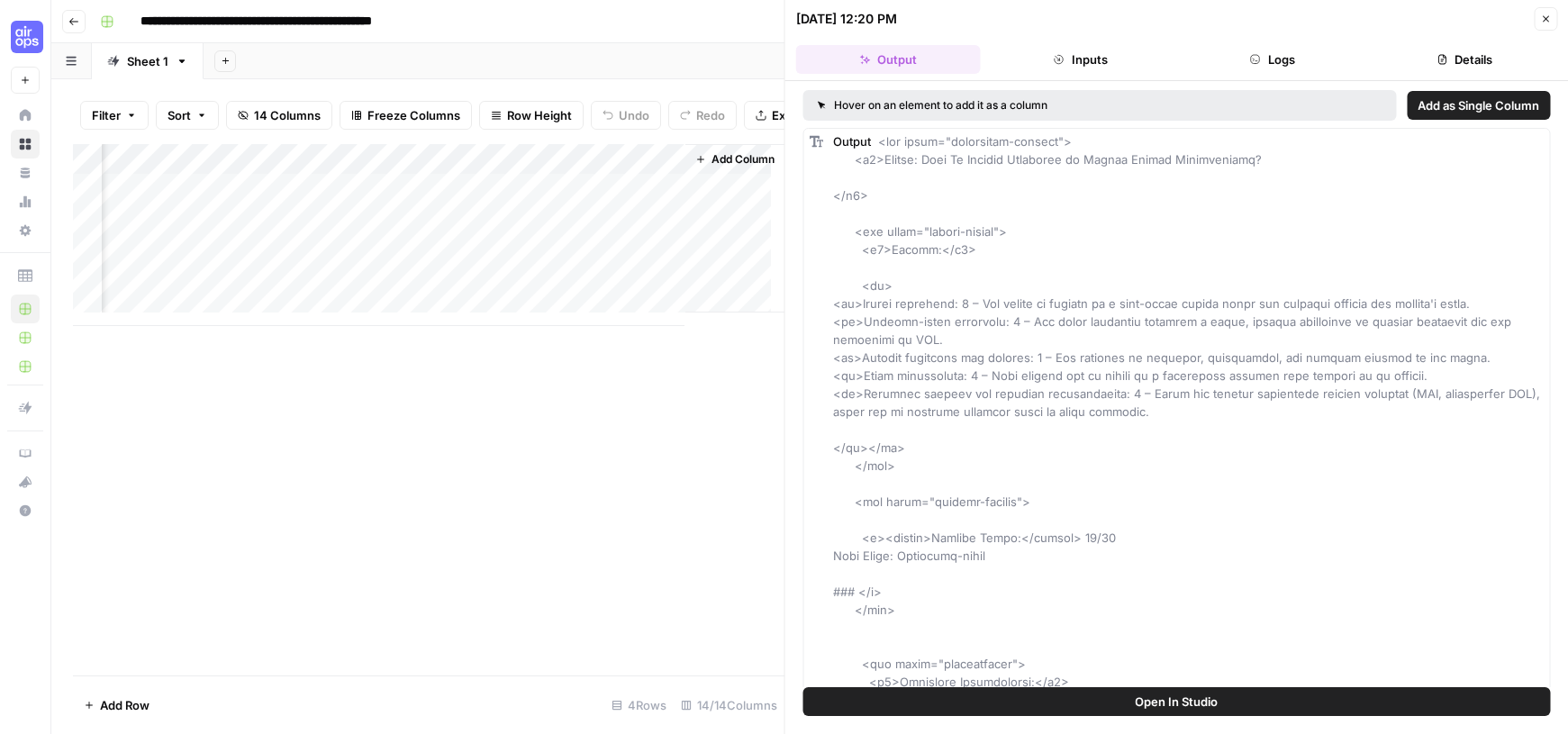 click on "Add Column" at bounding box center (429, 235) 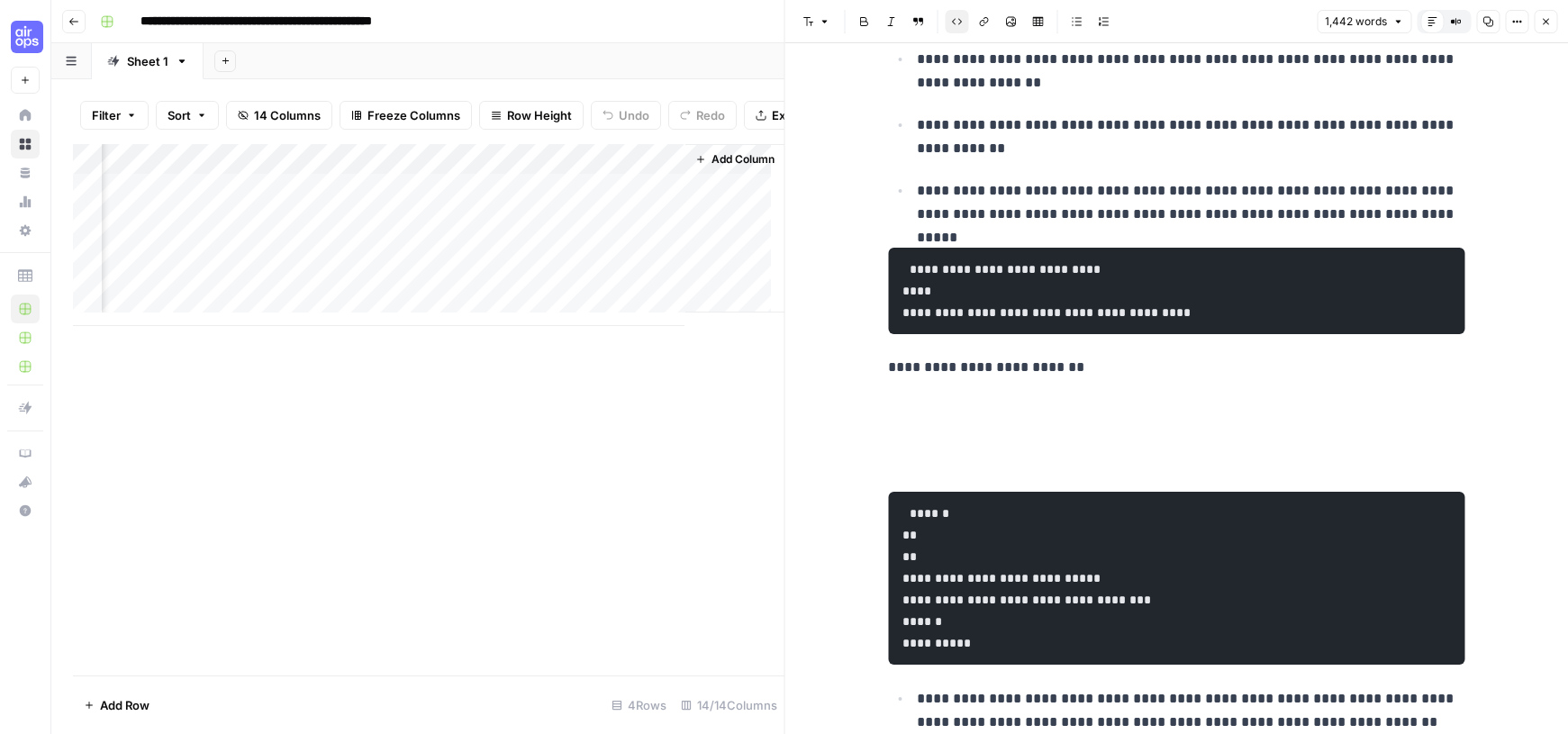scroll, scrollTop: 4108, scrollLeft: 0, axis: vertical 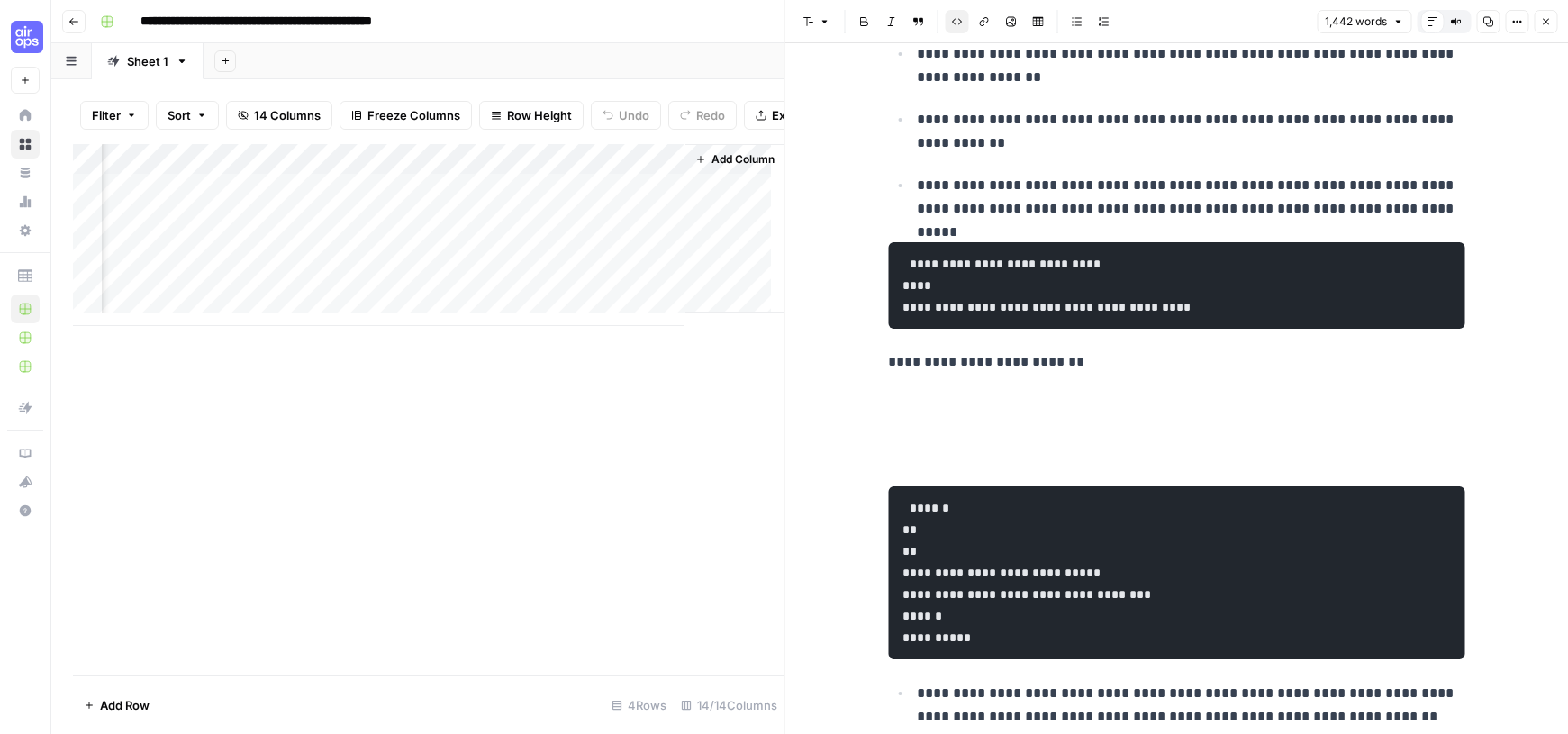 click on "Add Column" at bounding box center (429, 235) 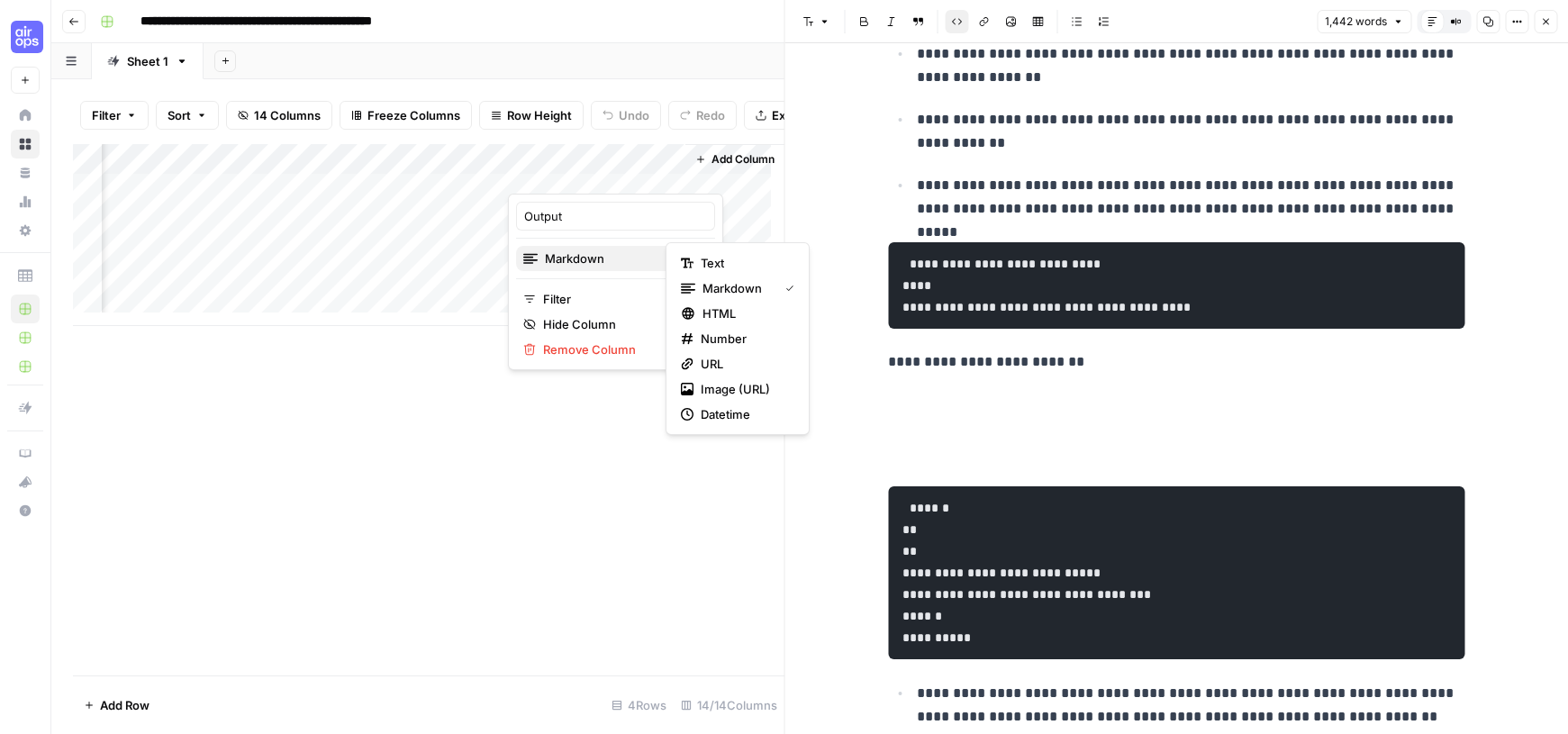 click 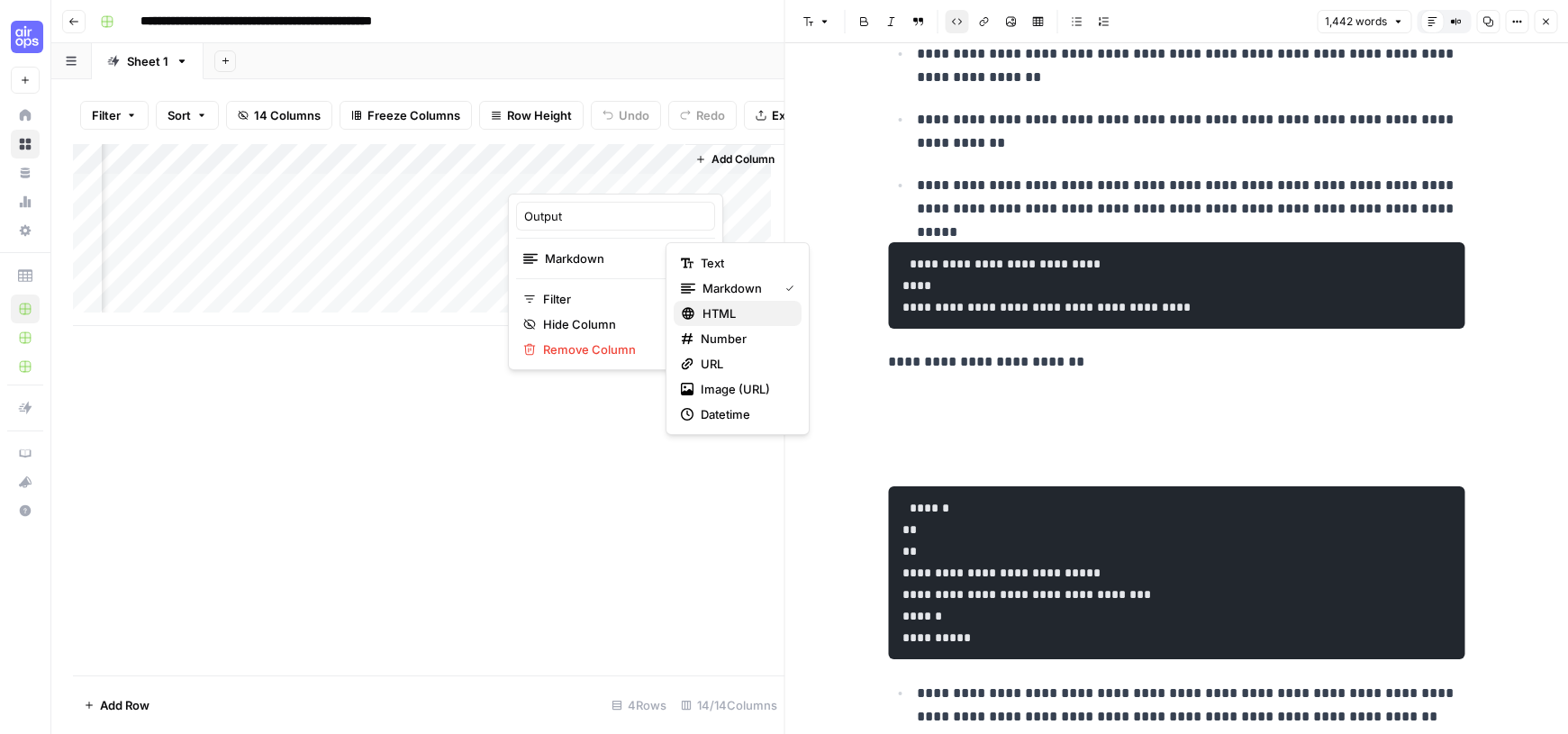 click on "HTML" at bounding box center [719, 313] 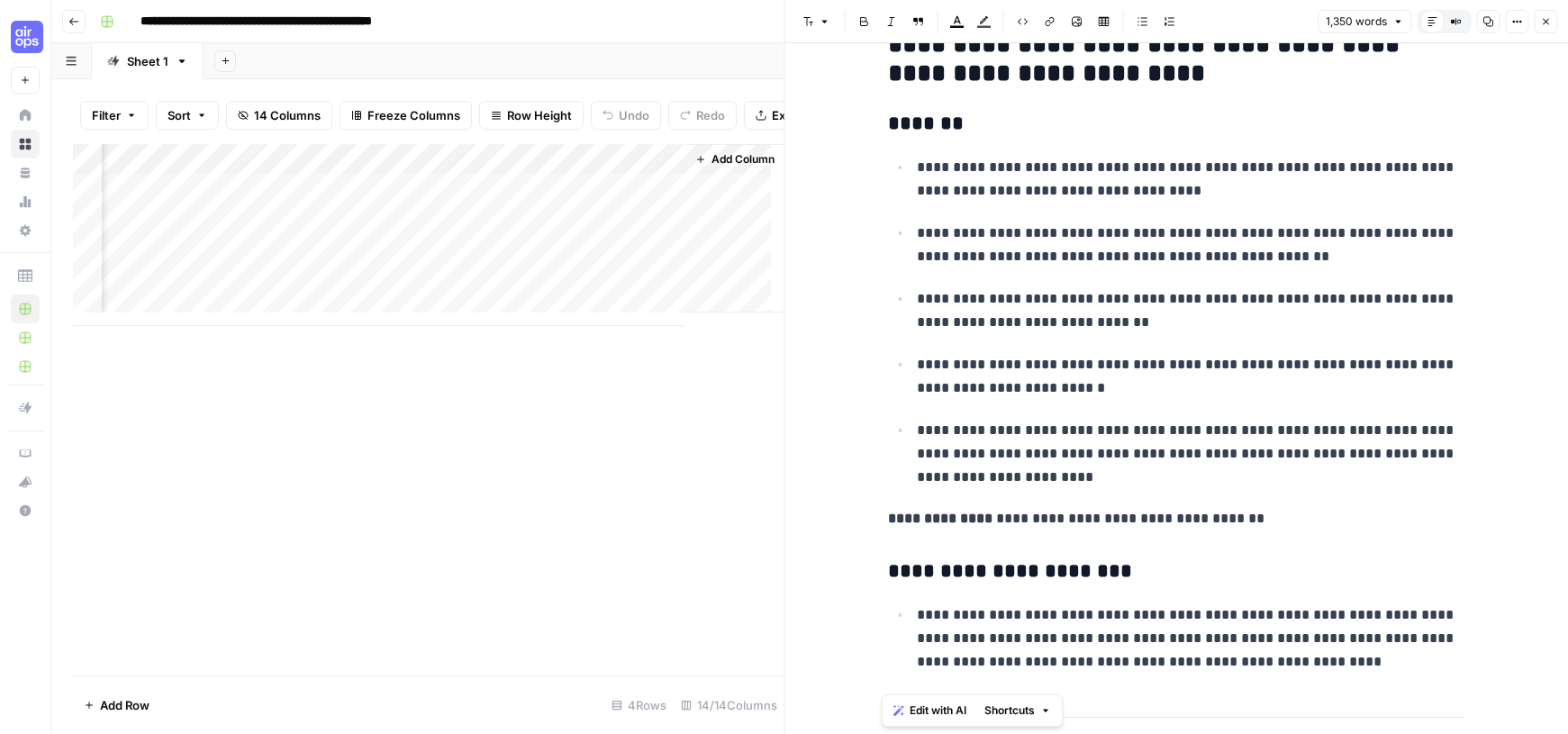 scroll, scrollTop: 0, scrollLeft: 0, axis: both 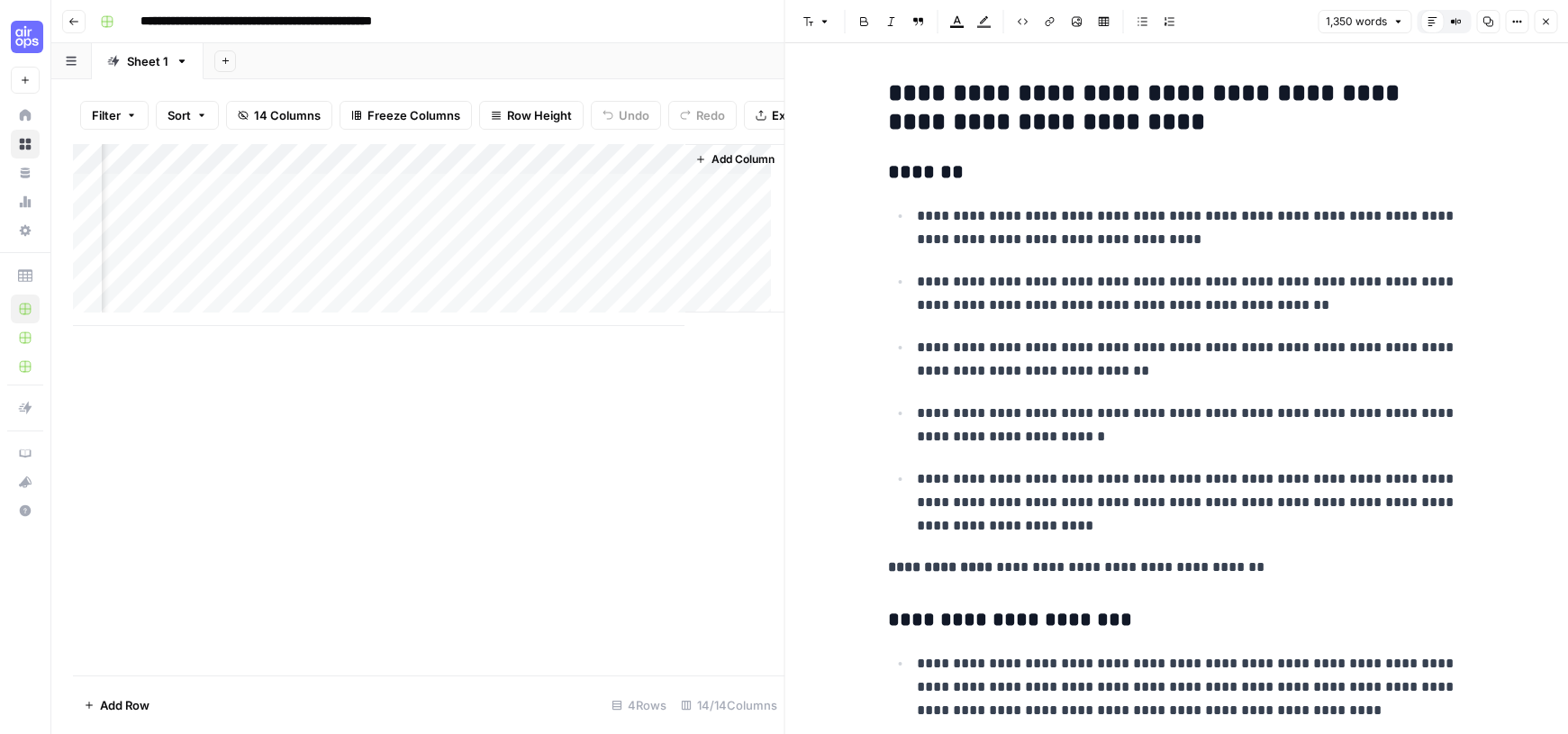 drag, startPoint x: 881, startPoint y: 87, endPoint x: 841, endPoint y: 44, distance: 58.72819 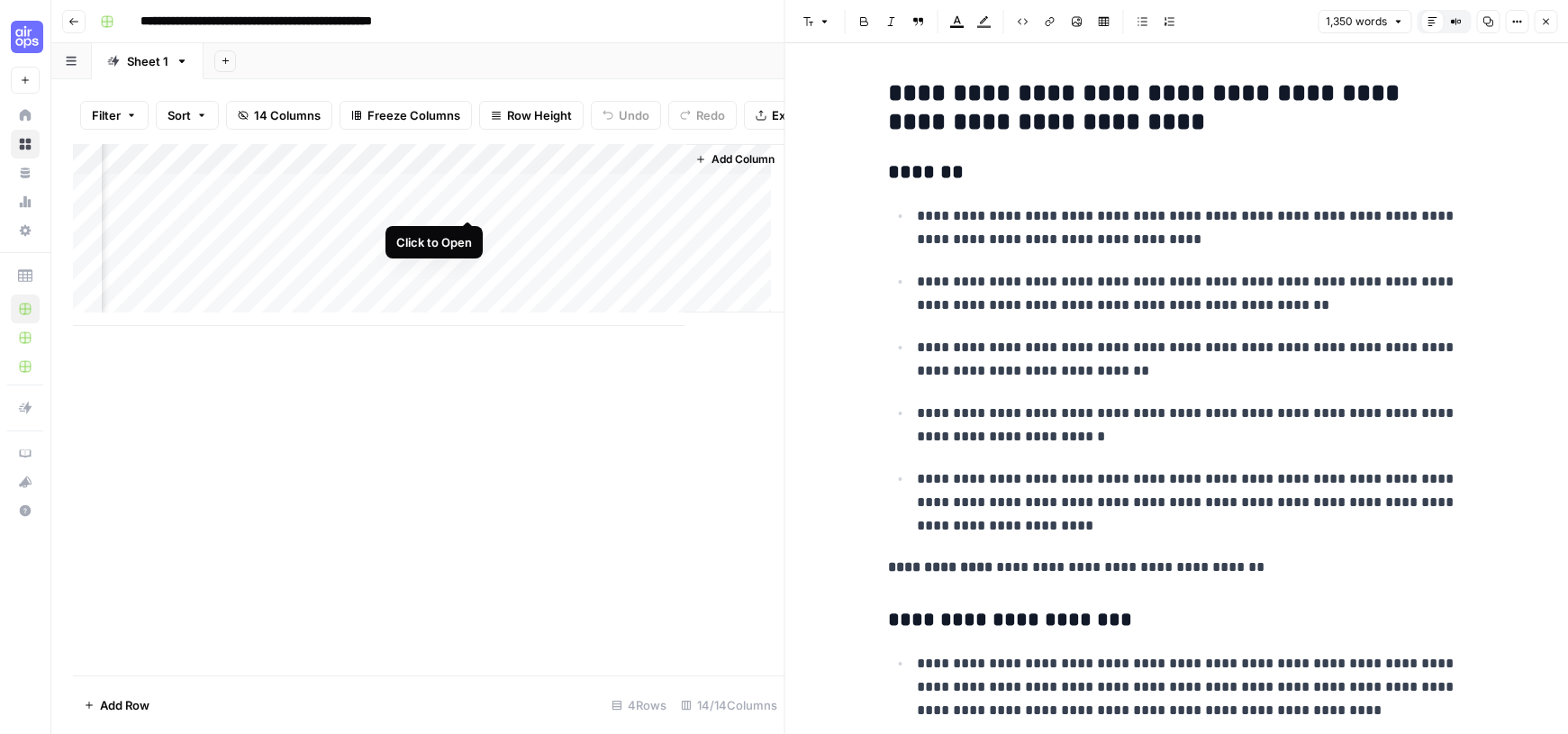 click on "Add Column" at bounding box center (429, 235) 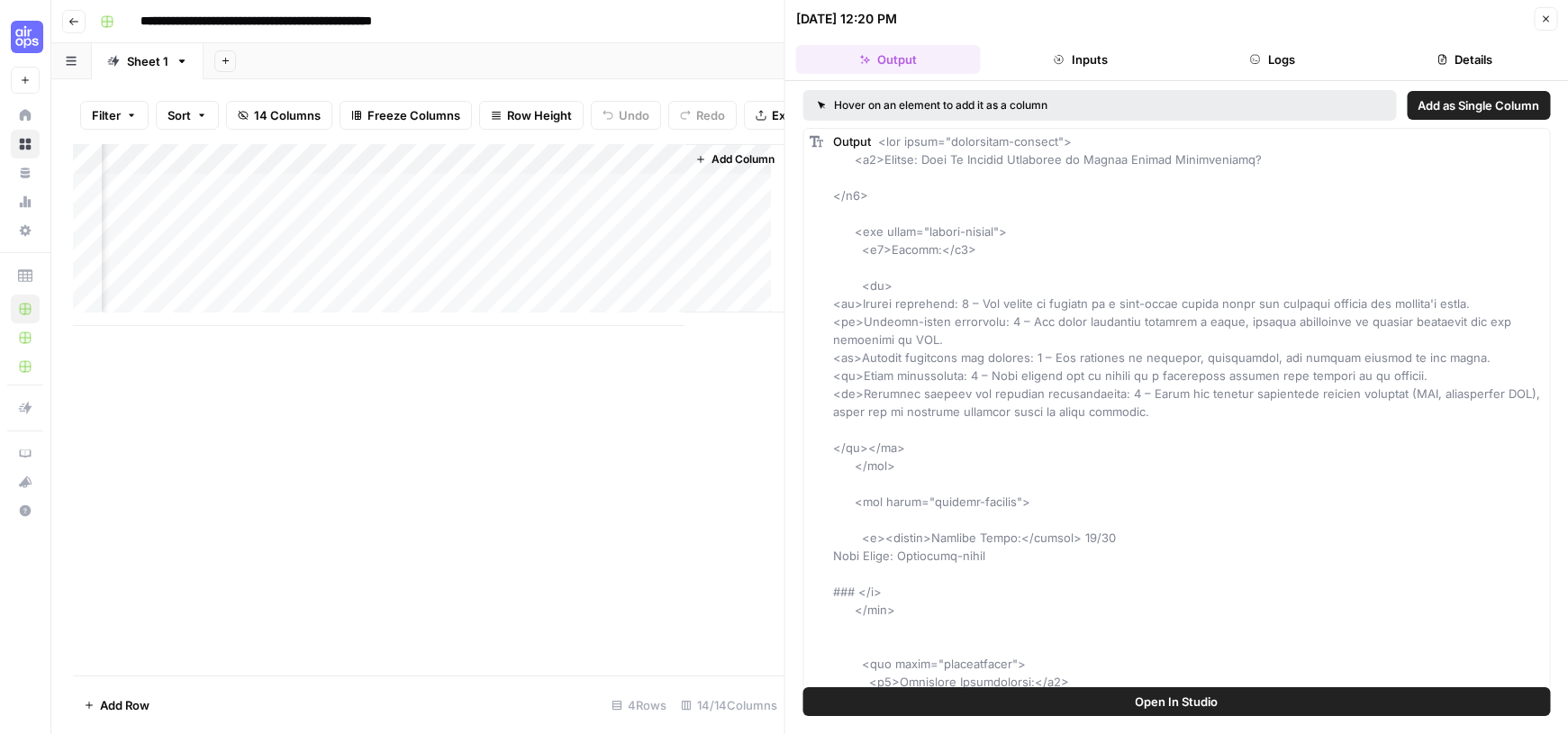 click on "Add Column" at bounding box center (429, 235) 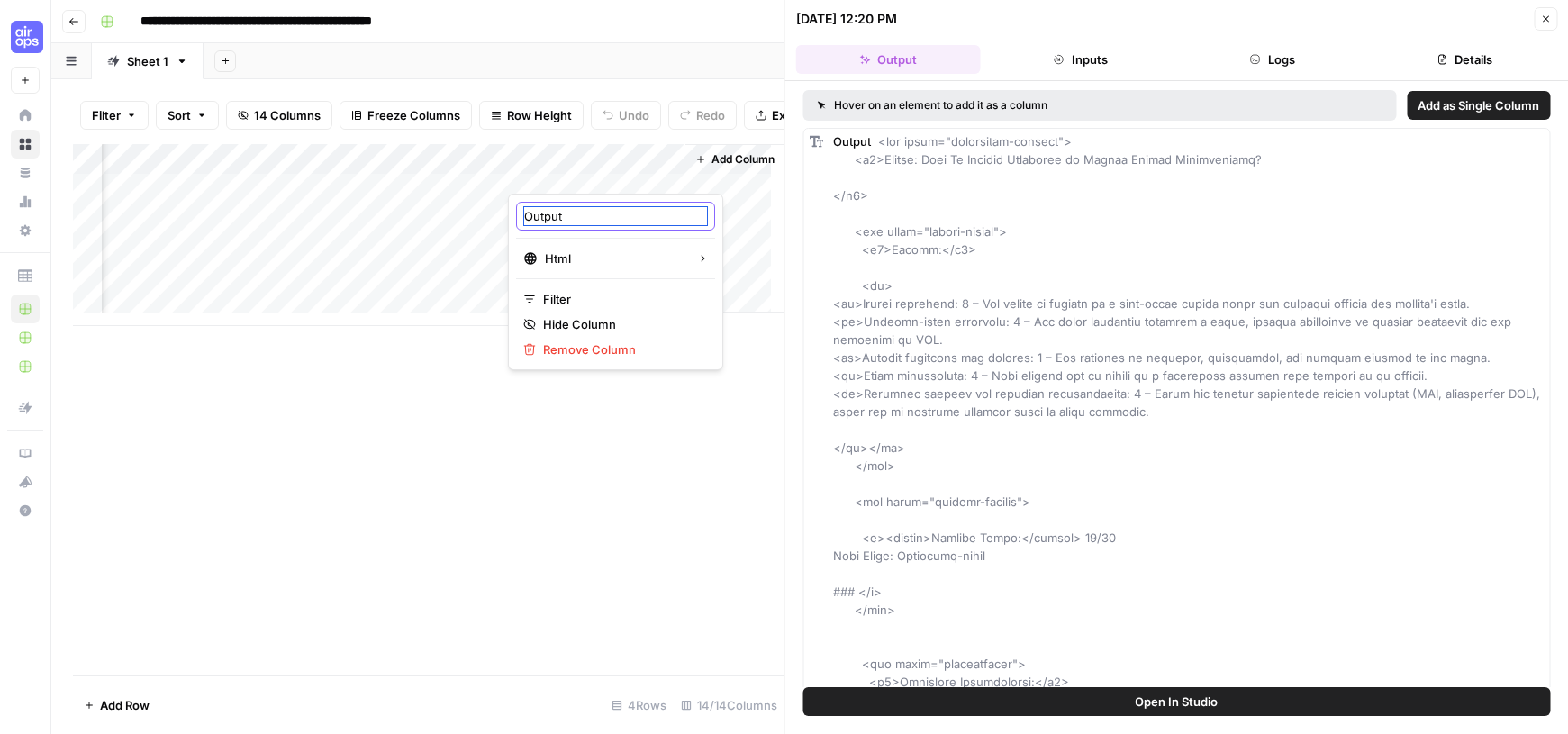 drag, startPoint x: 614, startPoint y: 221, endPoint x: 516, endPoint y: 206, distance: 99.14131 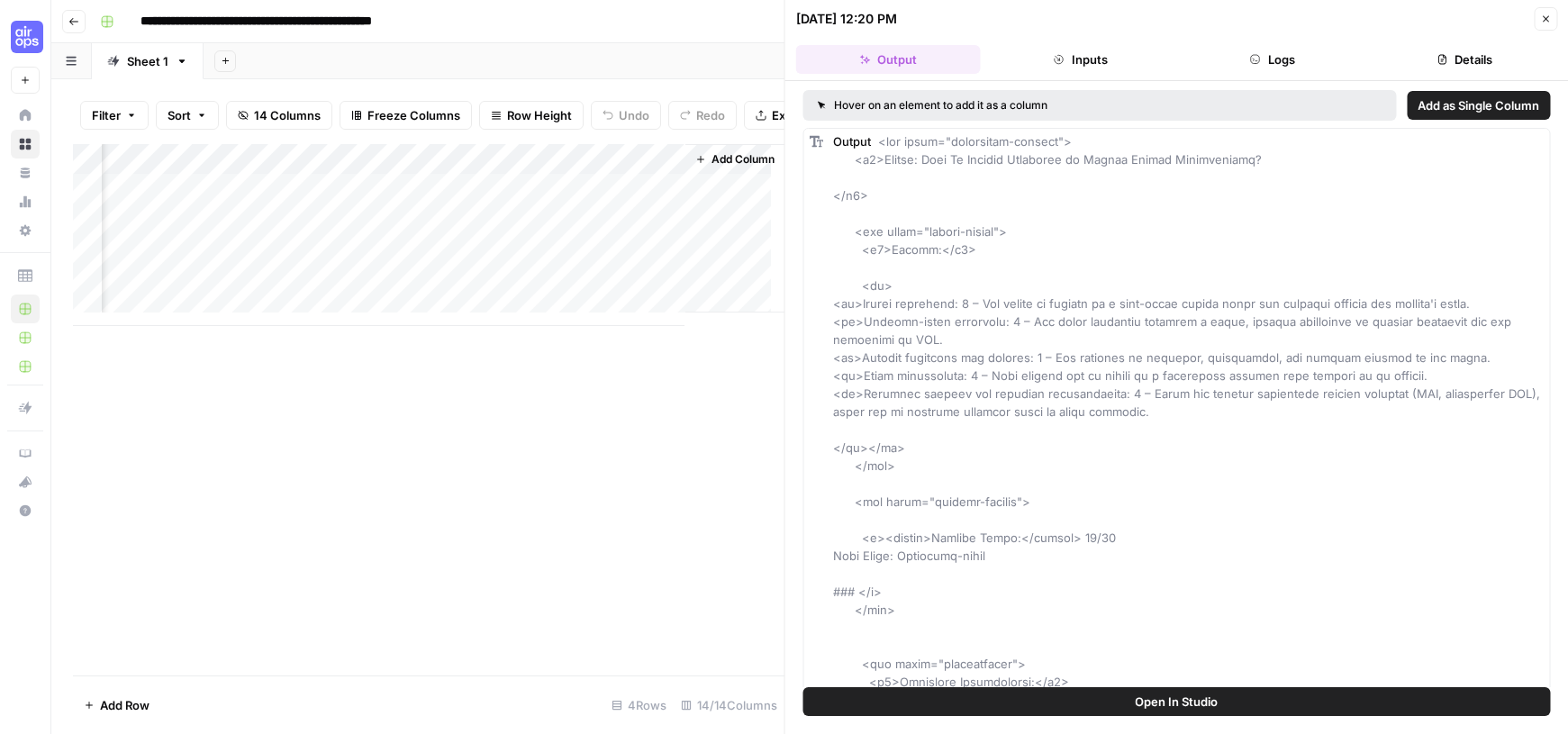 click on "Add Column" at bounding box center (429, 235) 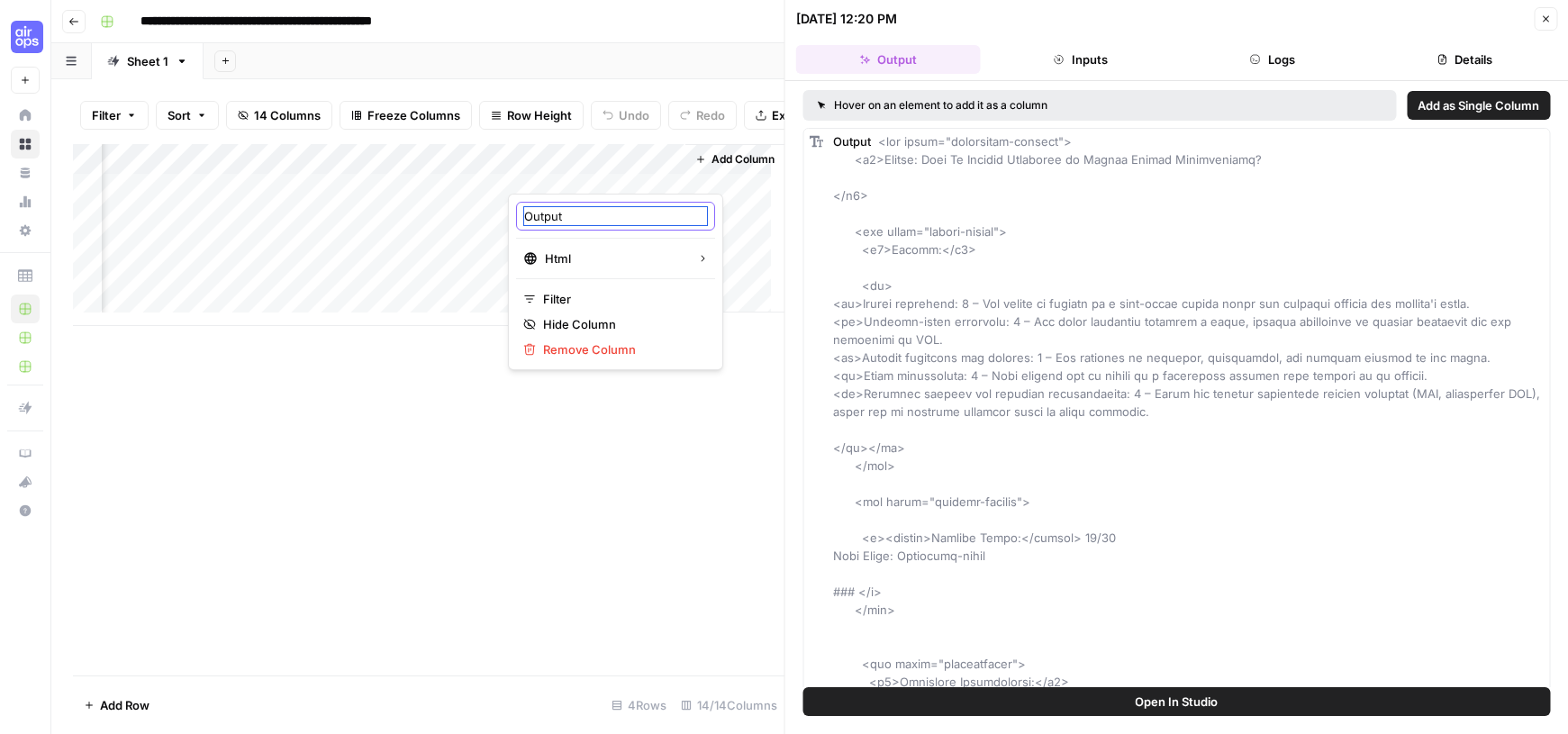 drag, startPoint x: 578, startPoint y: 221, endPoint x: 515, endPoint y: 212, distance: 63.63961 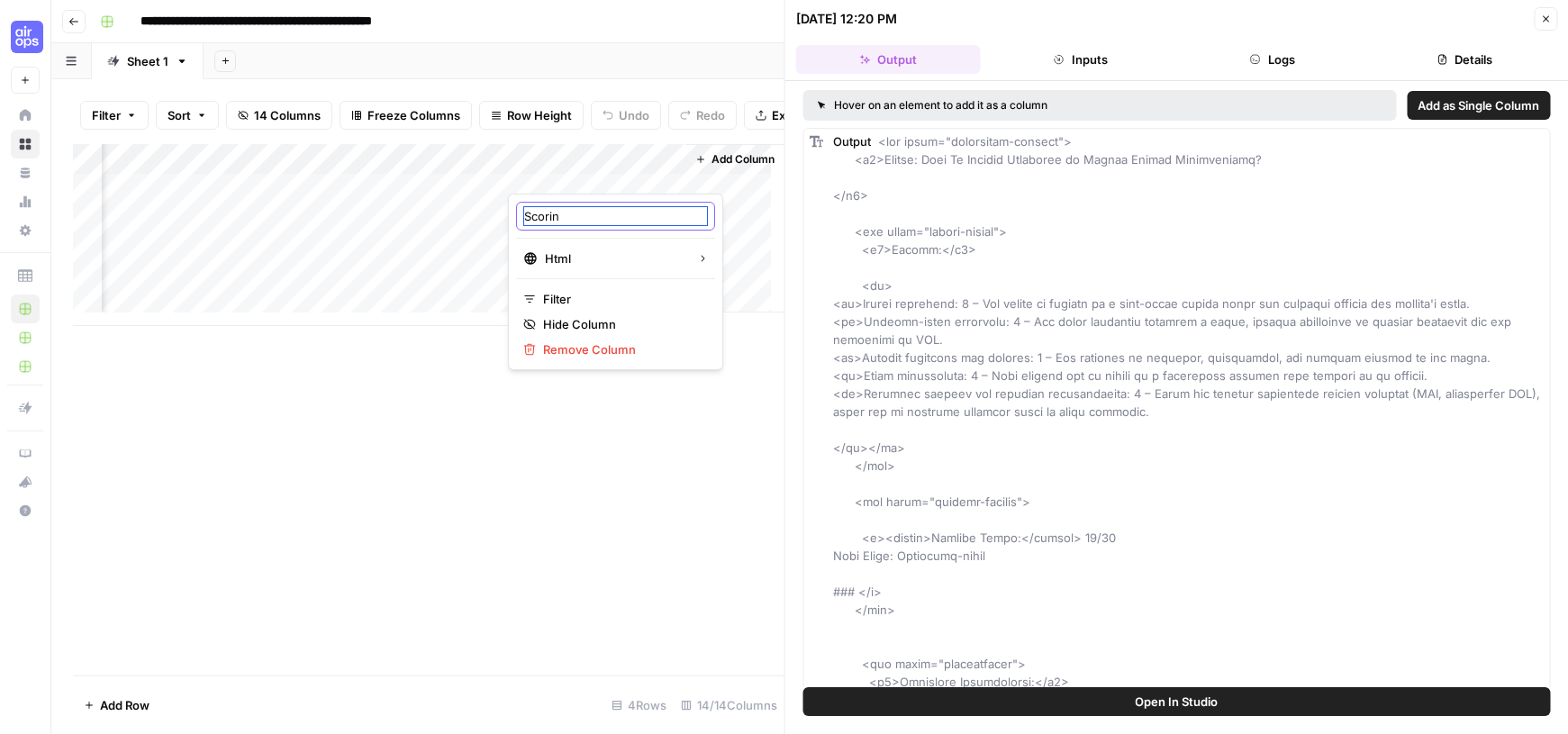 type on "Scoring" 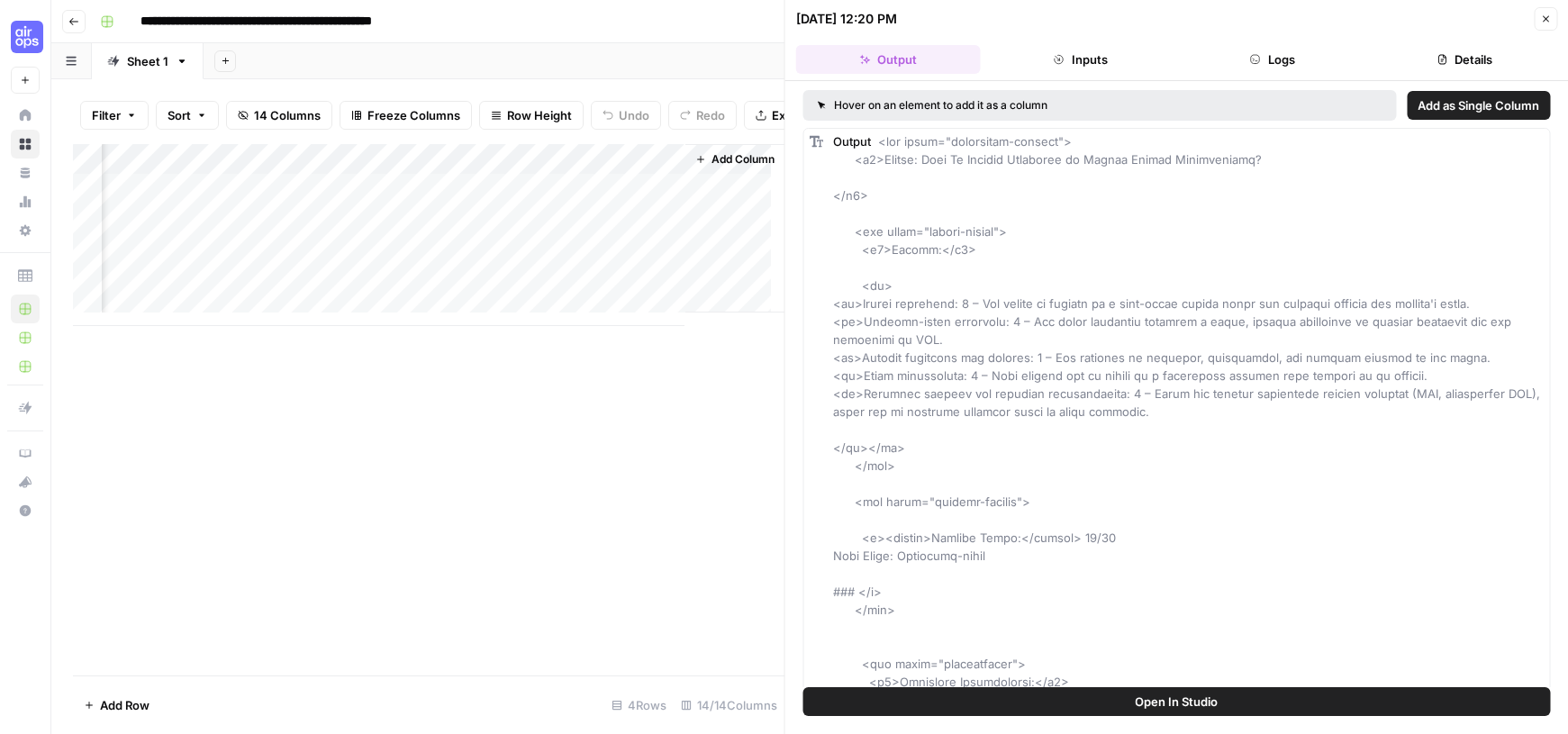 click on "Add Column" at bounding box center (735, 228) 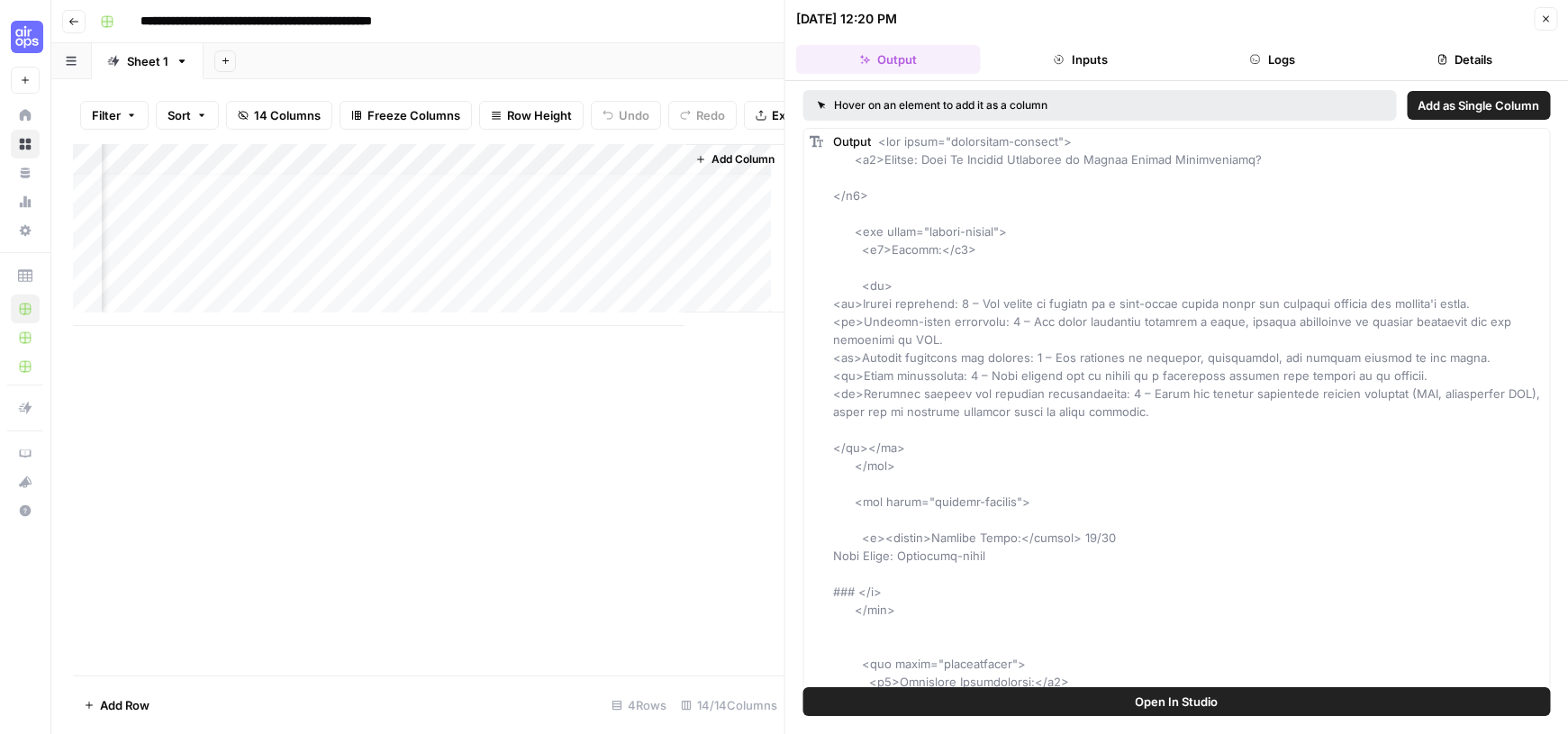 drag, startPoint x: 693, startPoint y: 340, endPoint x: 732, endPoint y: 323, distance: 42.54409 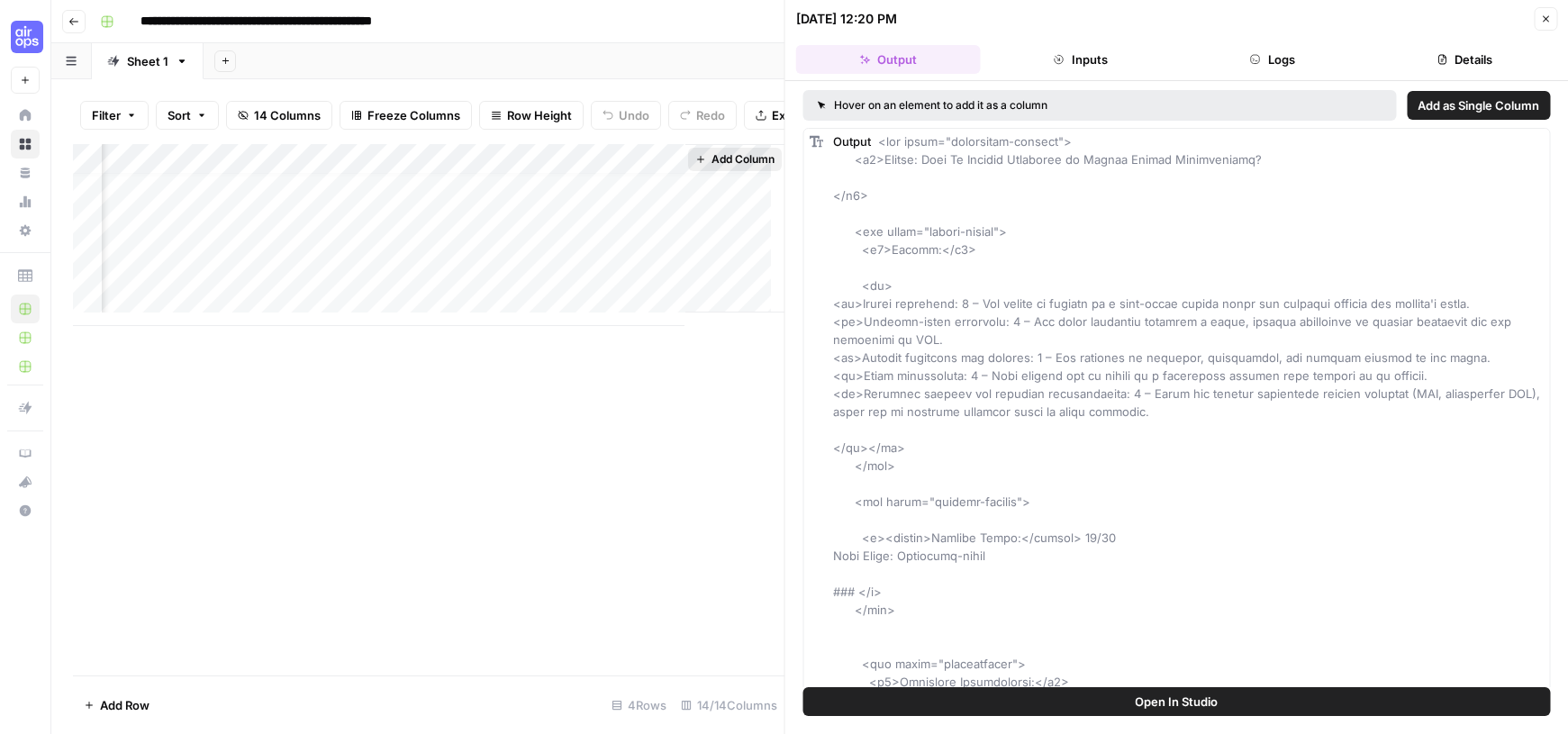 click on "Add Column" at bounding box center (743, 159) 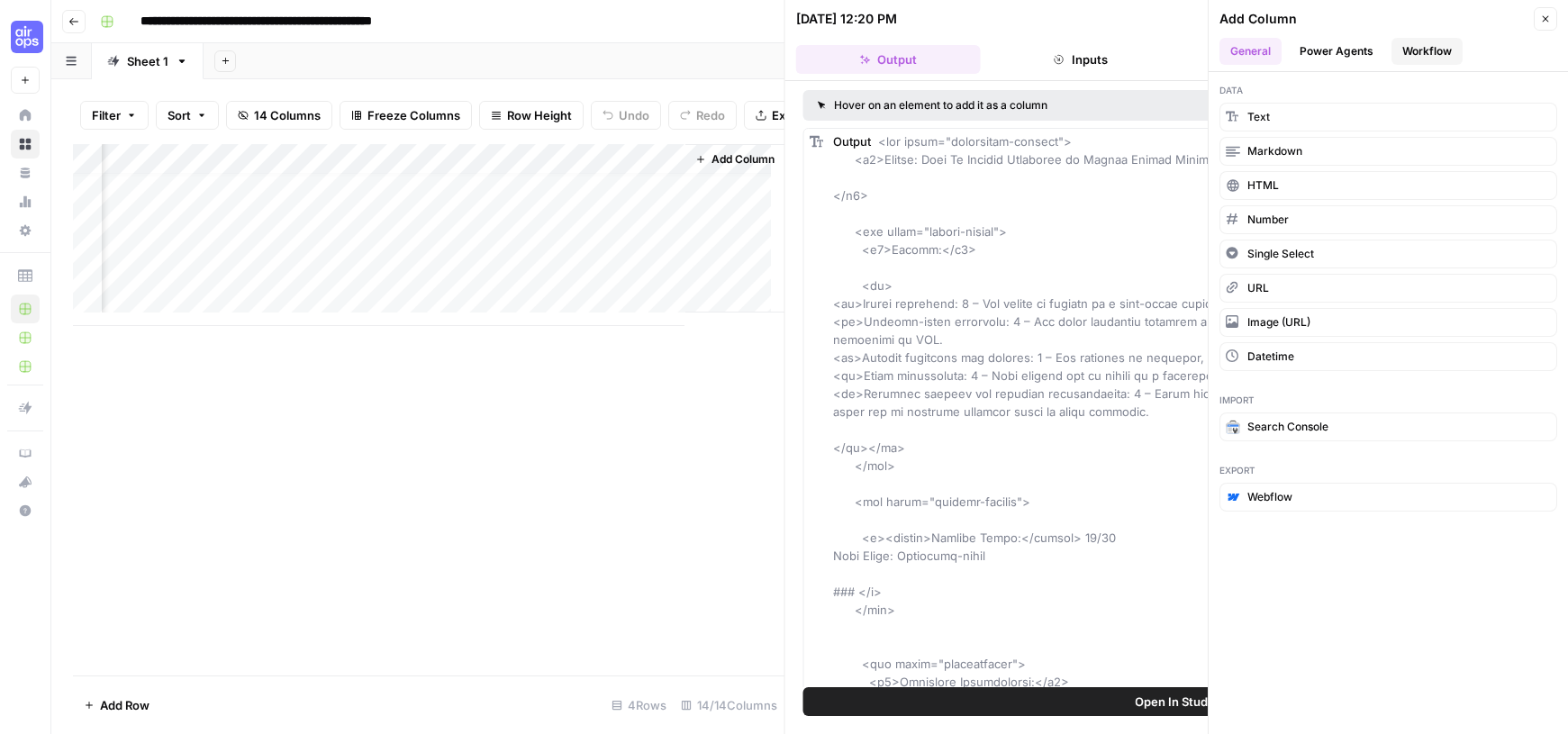 click on "Workflow" at bounding box center [1427, 51] 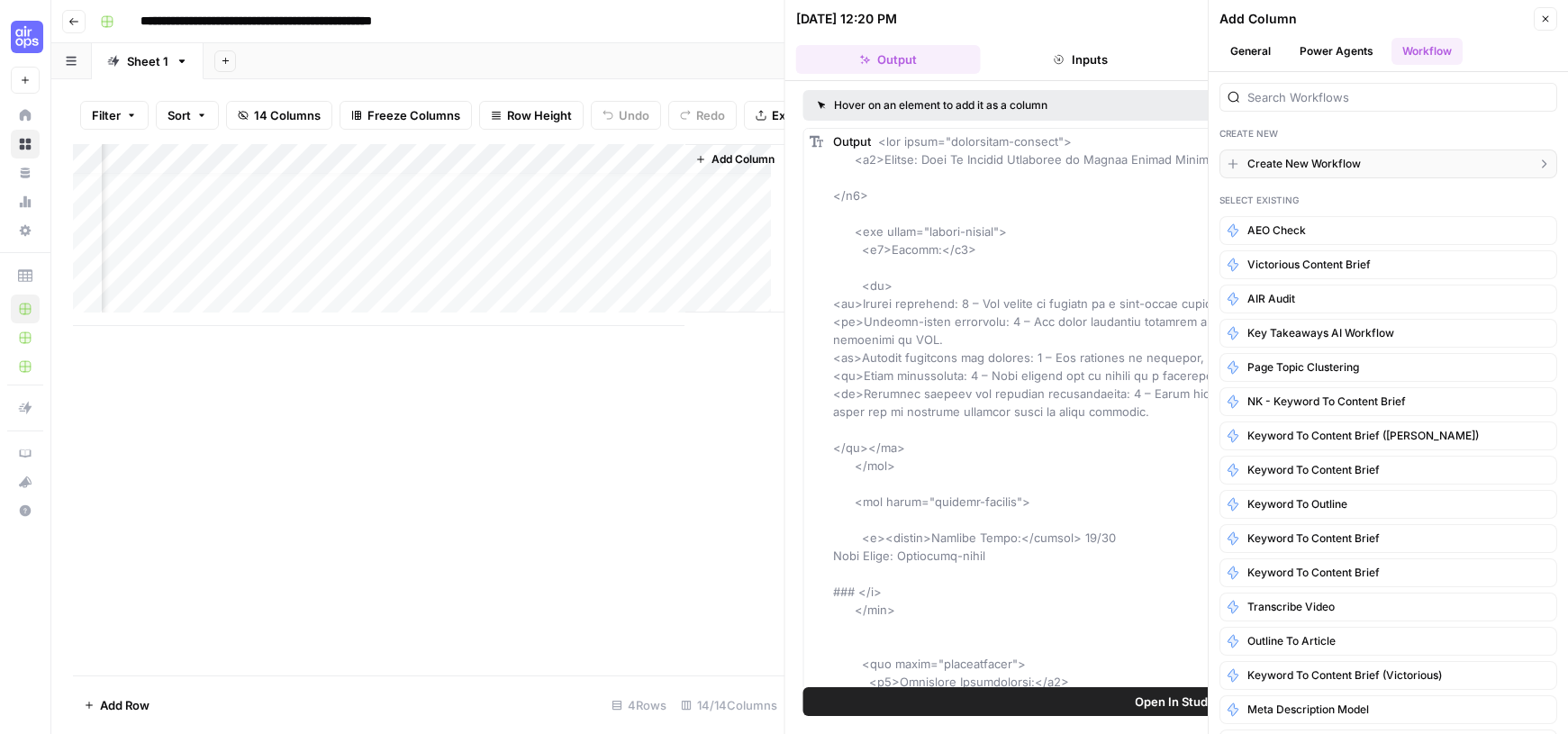 click on "Create New Workflow" at bounding box center (1304, 164) 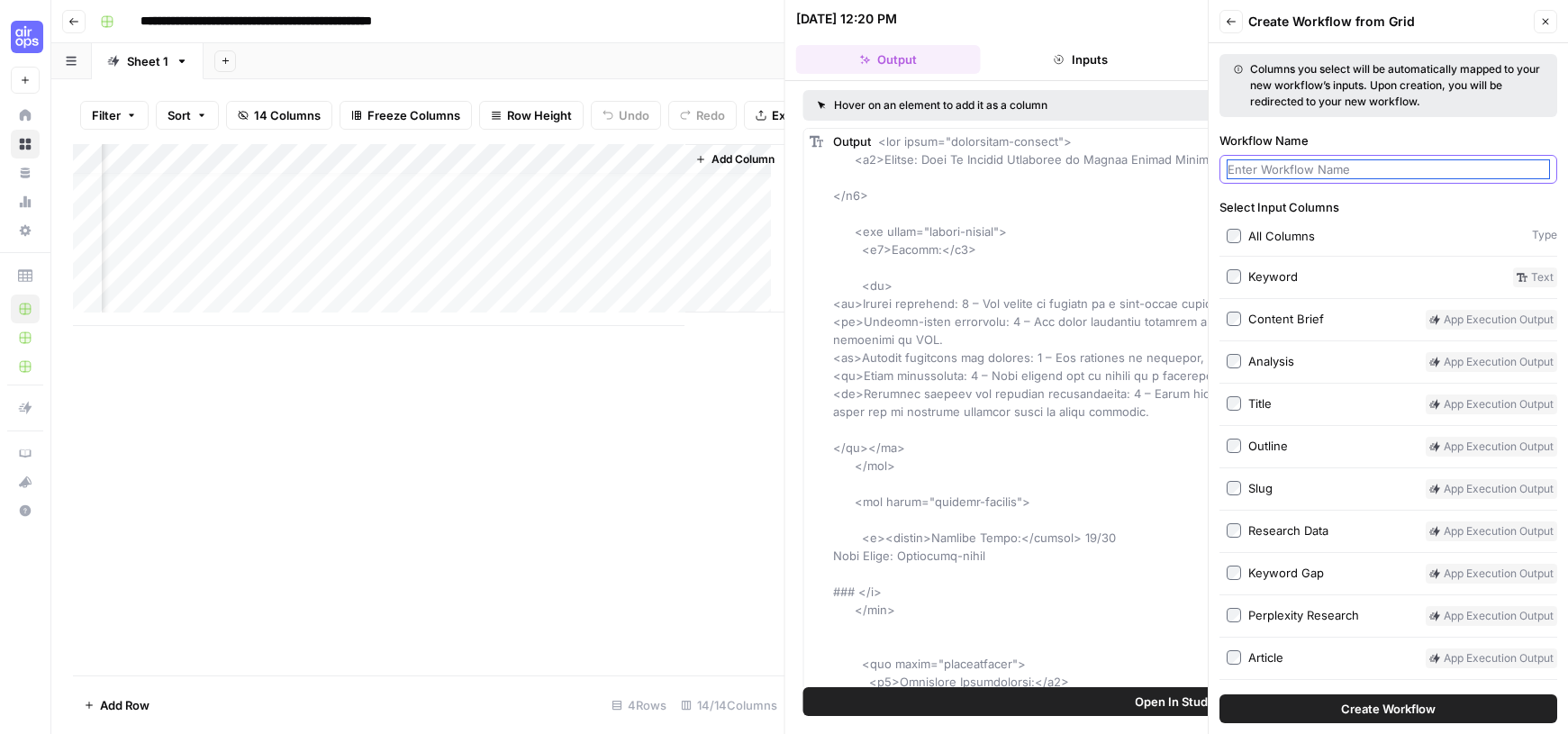 click on "Workflow Name" at bounding box center (1388, 169) 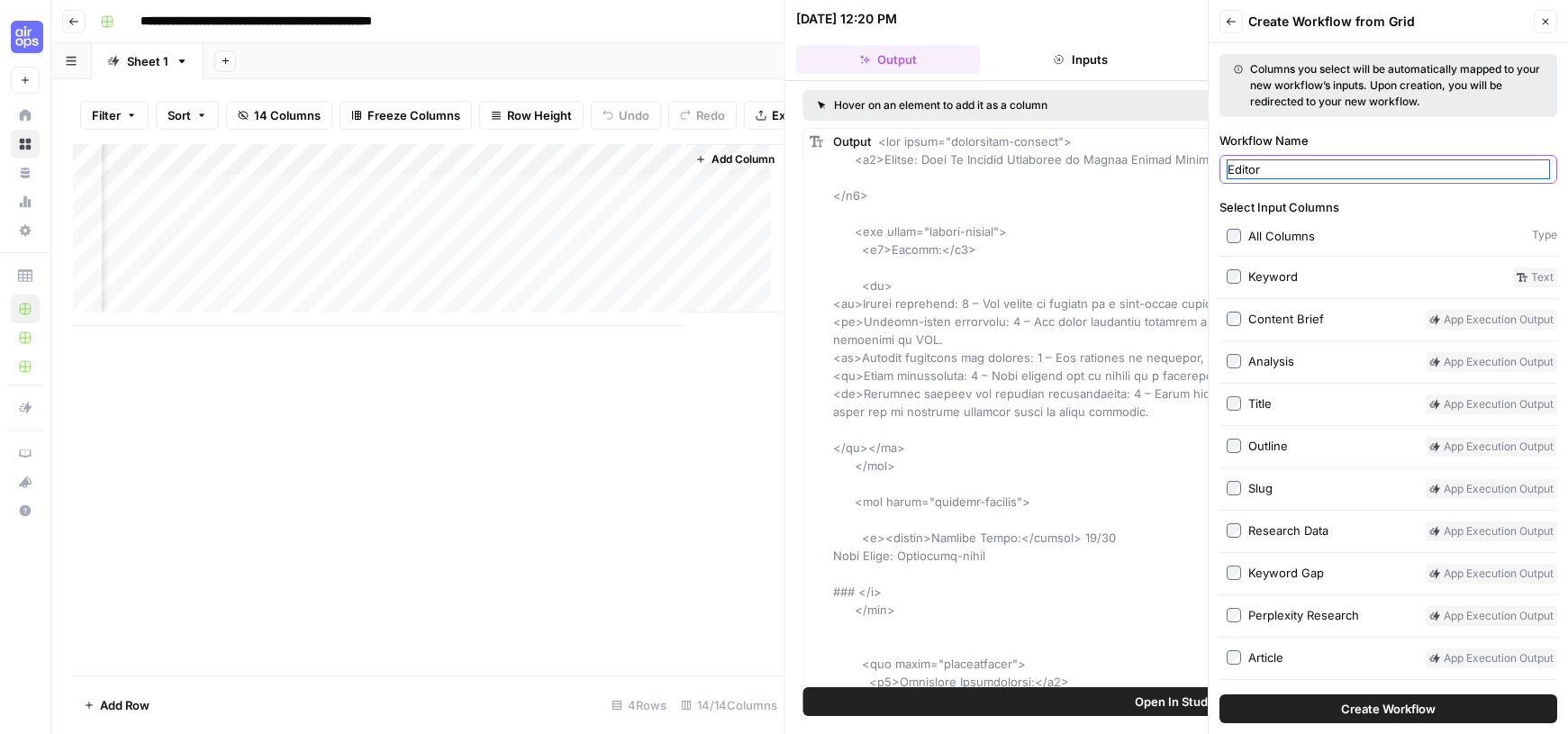 type on "Editor" 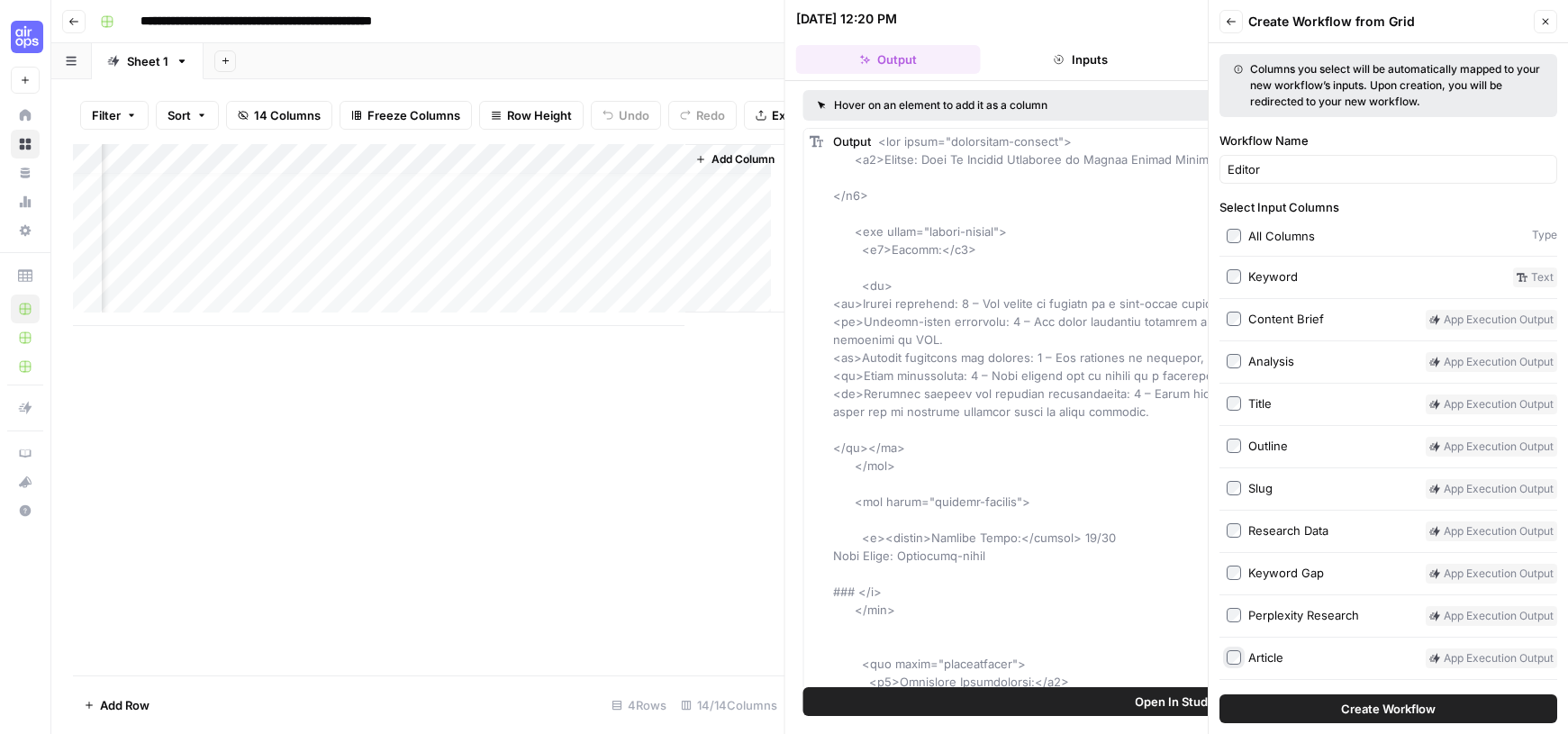 scroll, scrollTop: 41, scrollLeft: 0, axis: vertical 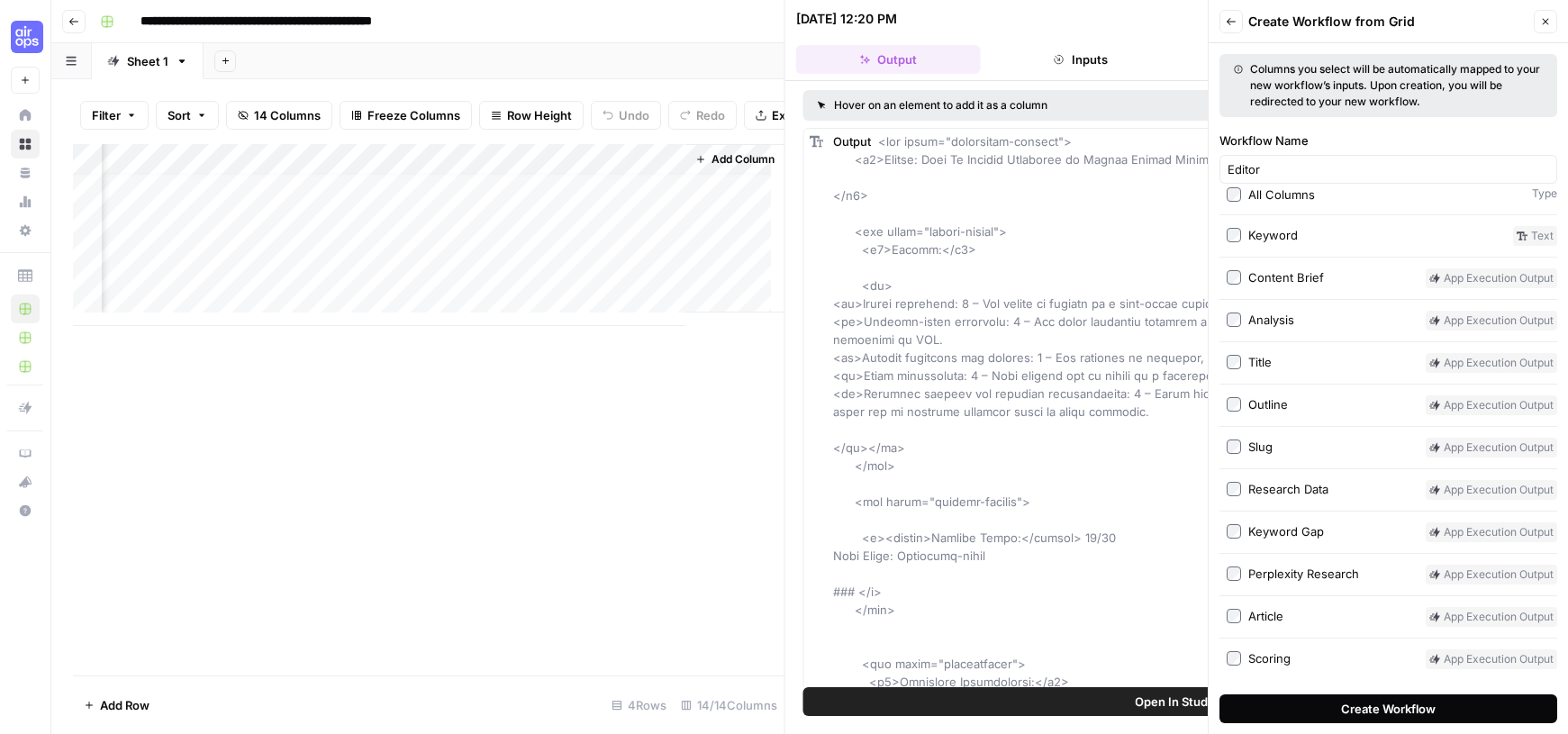 click on "Create Workflow" at bounding box center (1388, 709) 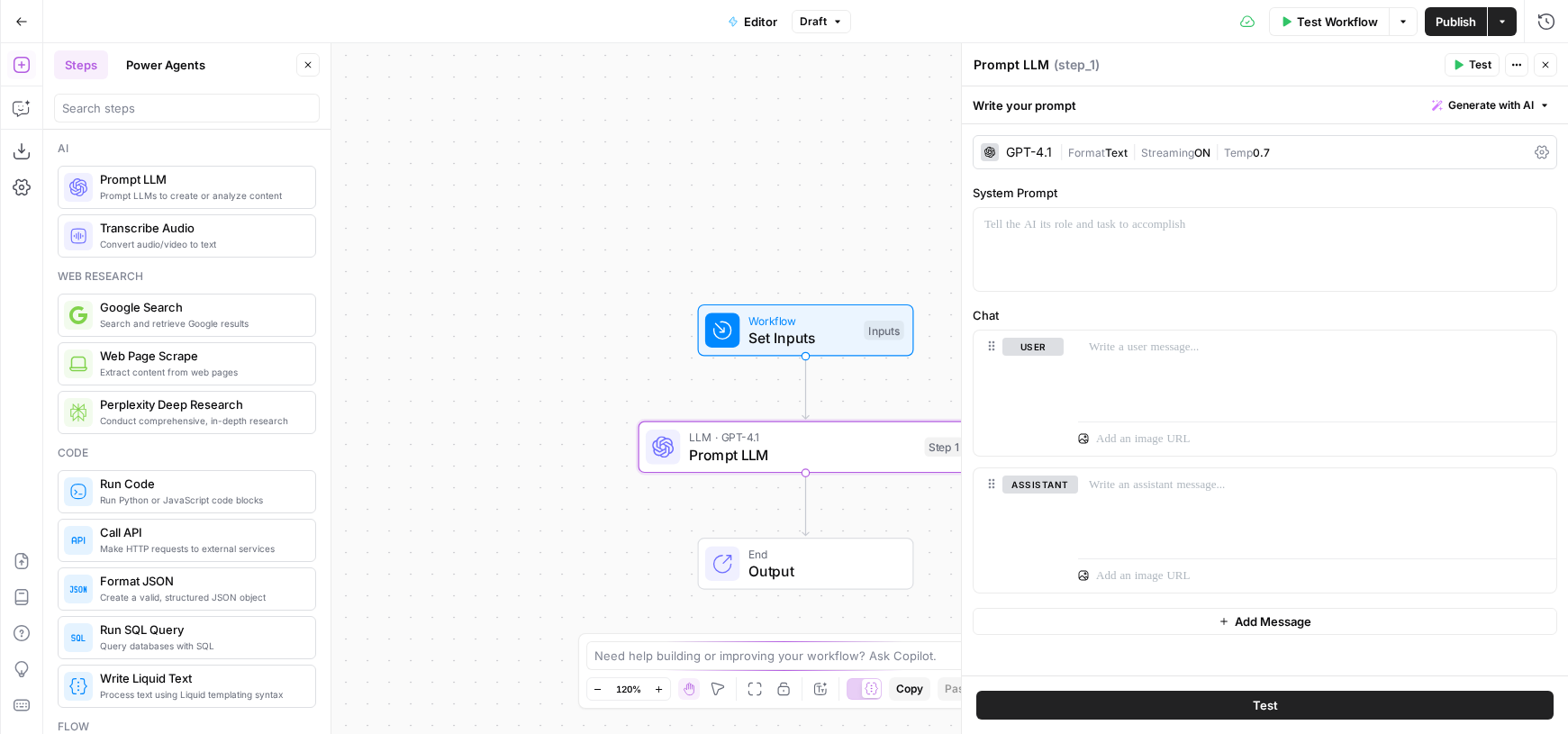 scroll, scrollTop: 4, scrollLeft: 0, axis: vertical 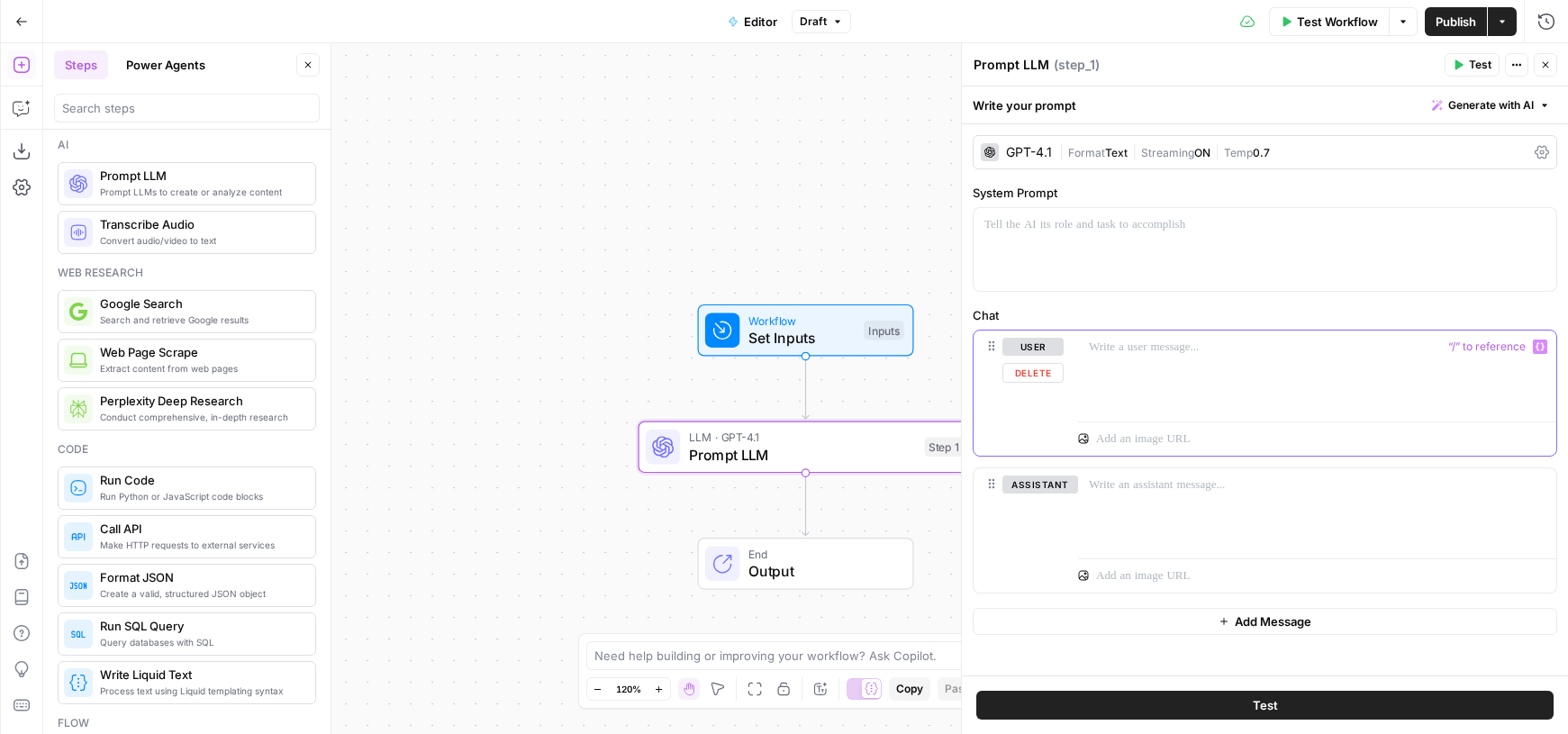 click at bounding box center [1317, 372] 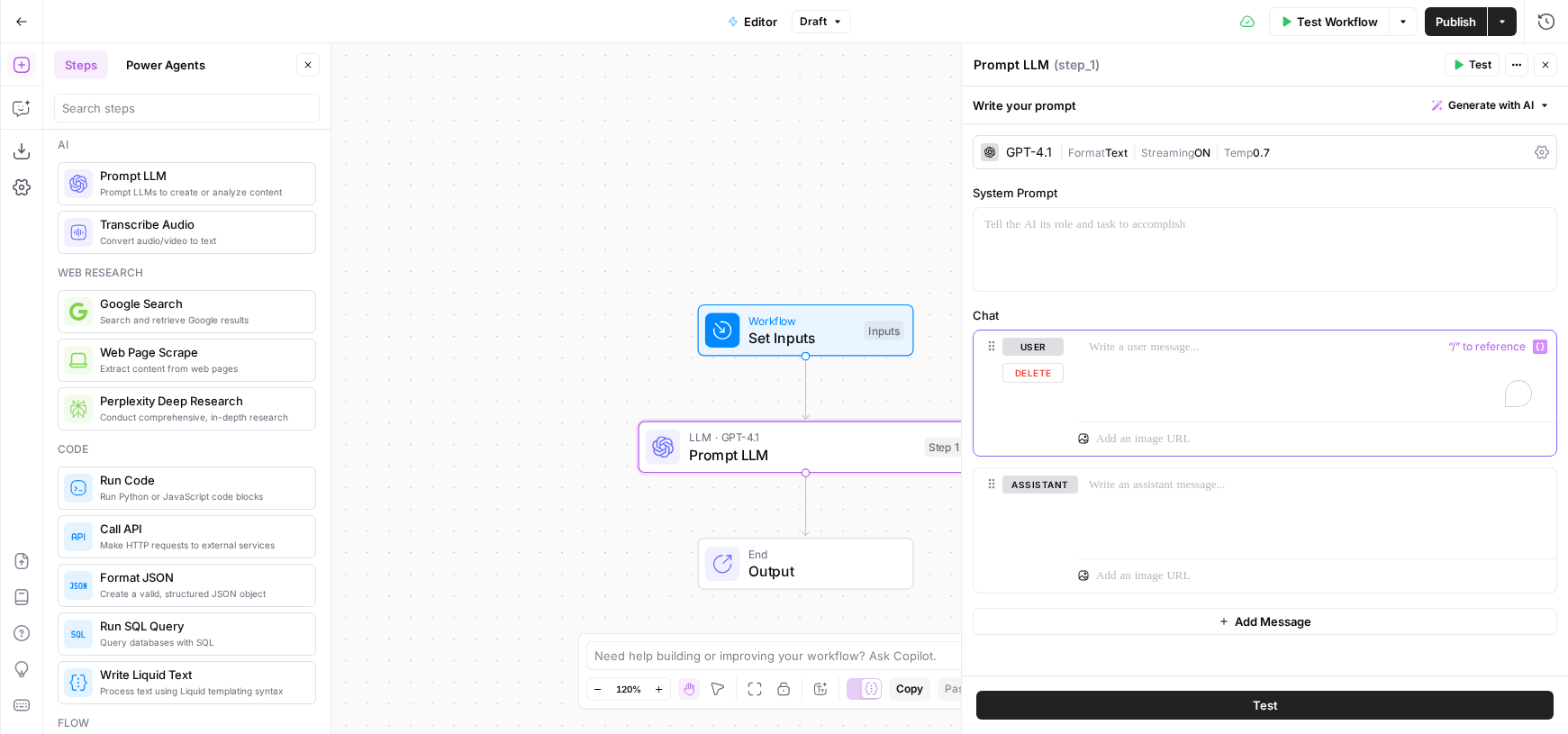 type 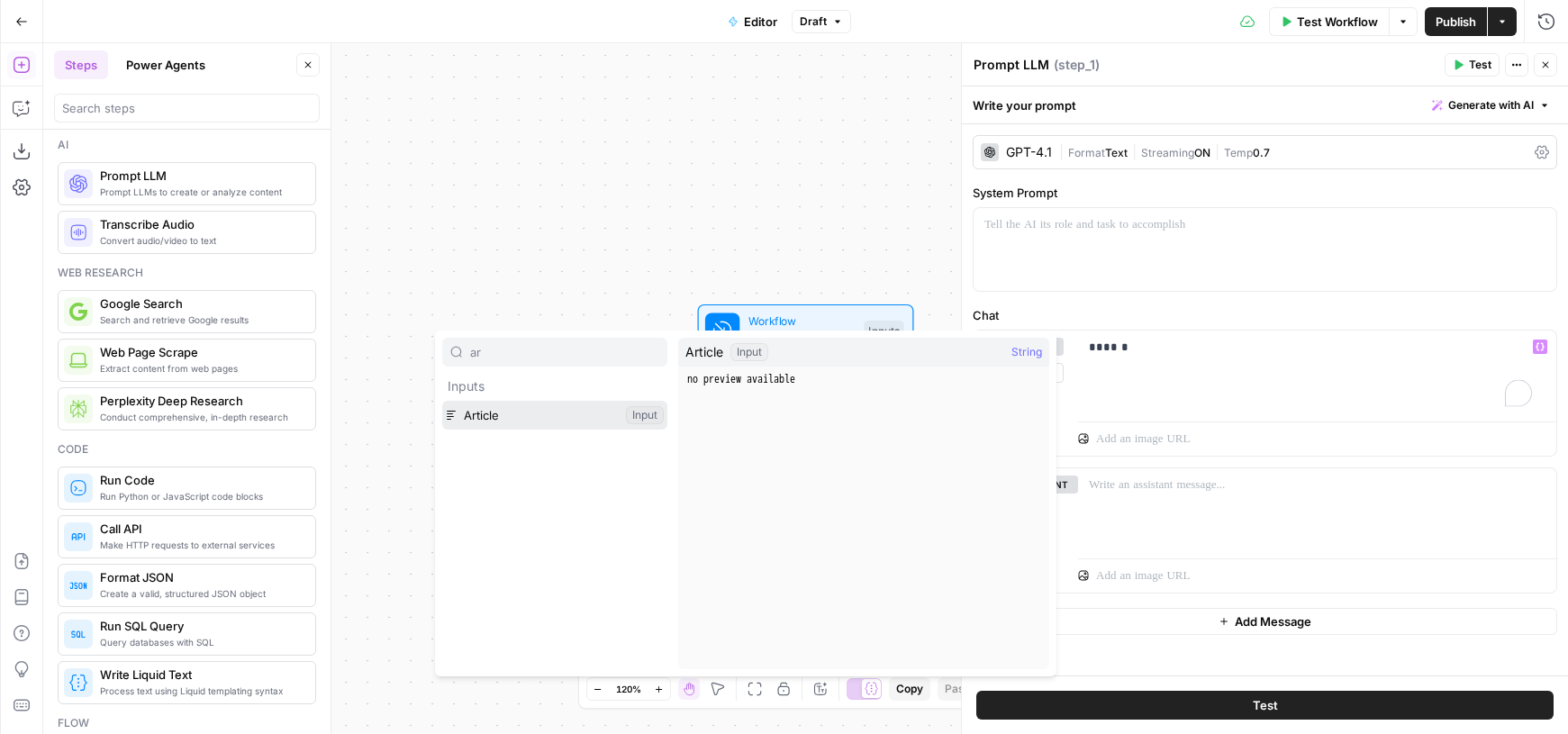 type on "ar" 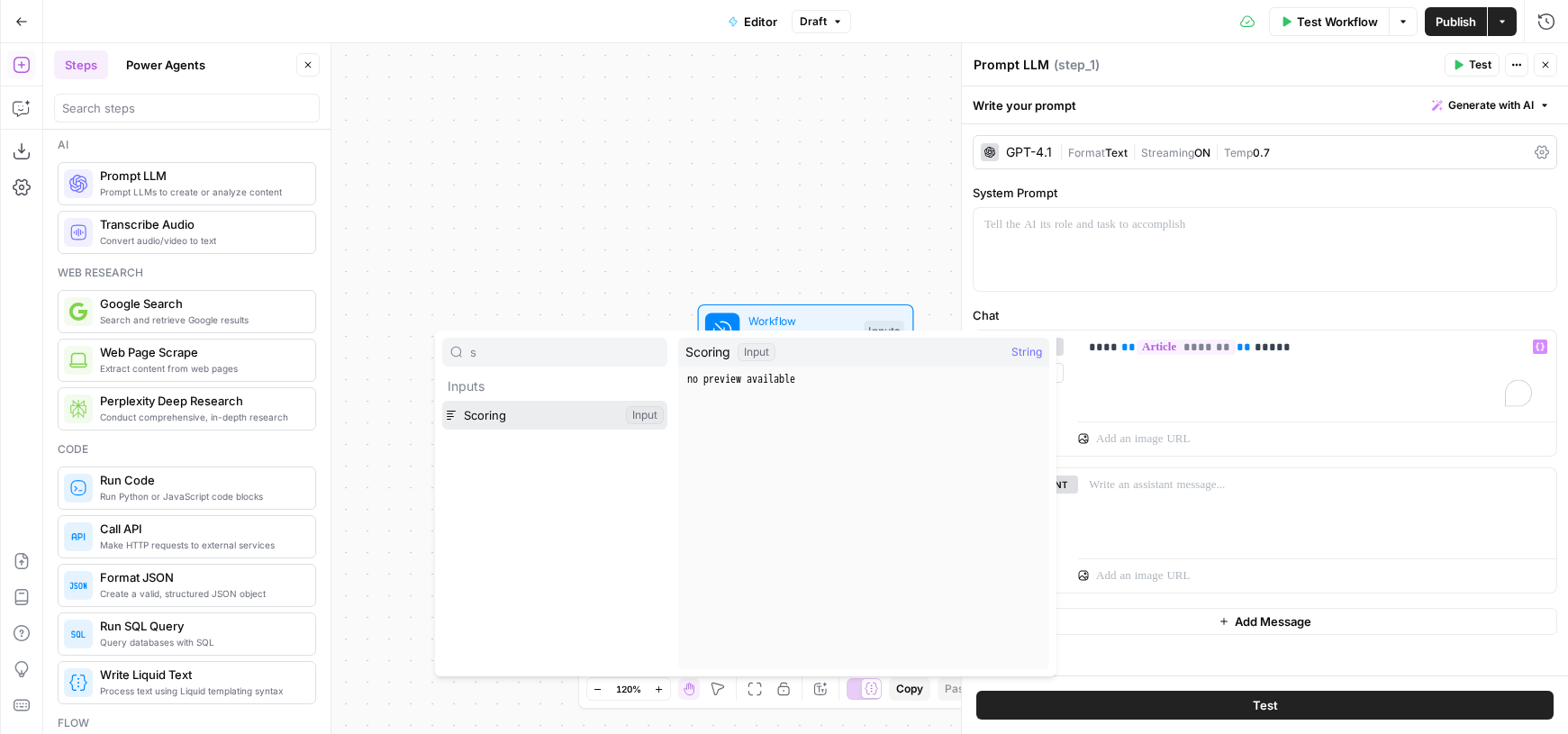 type on "s" 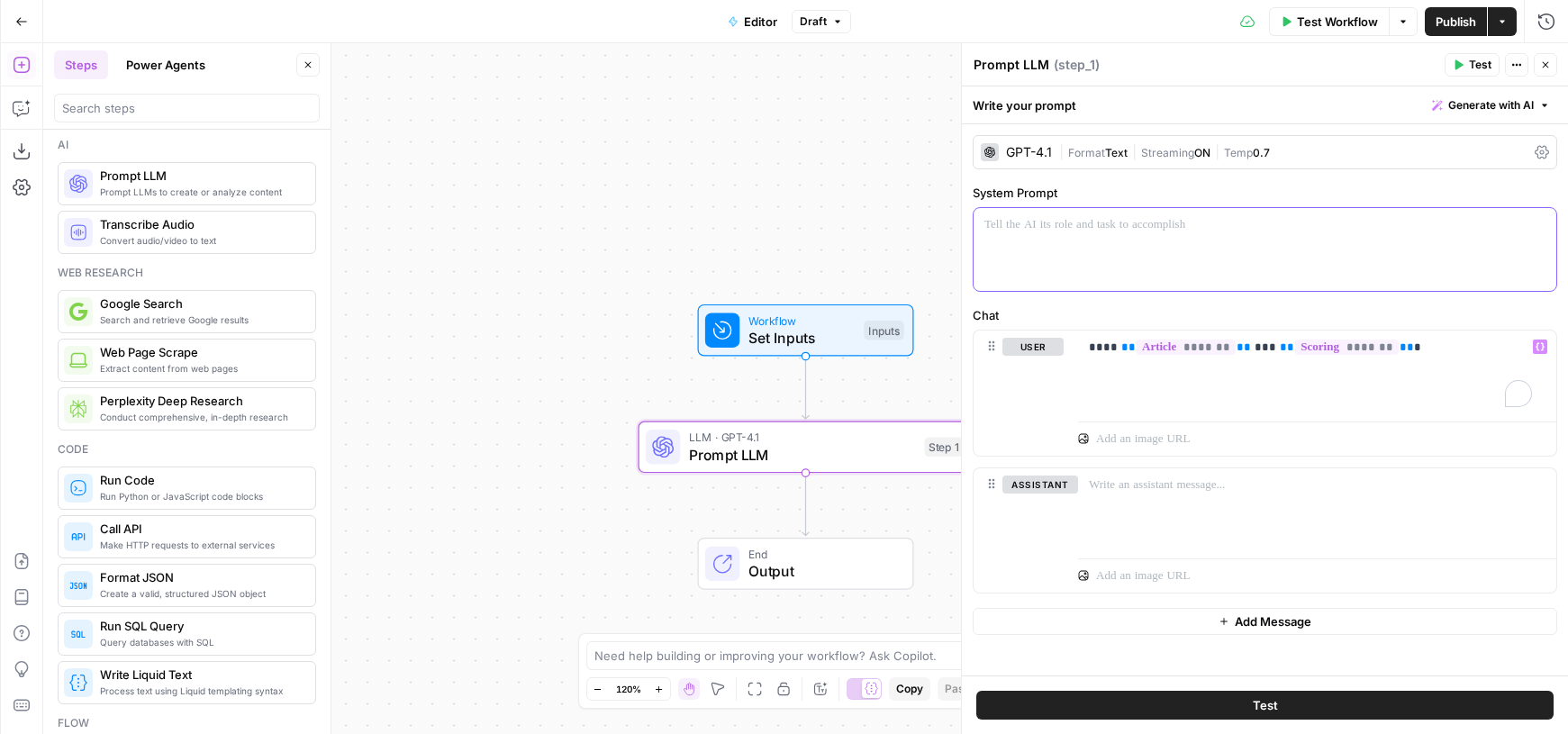 click at bounding box center [1264, 224] 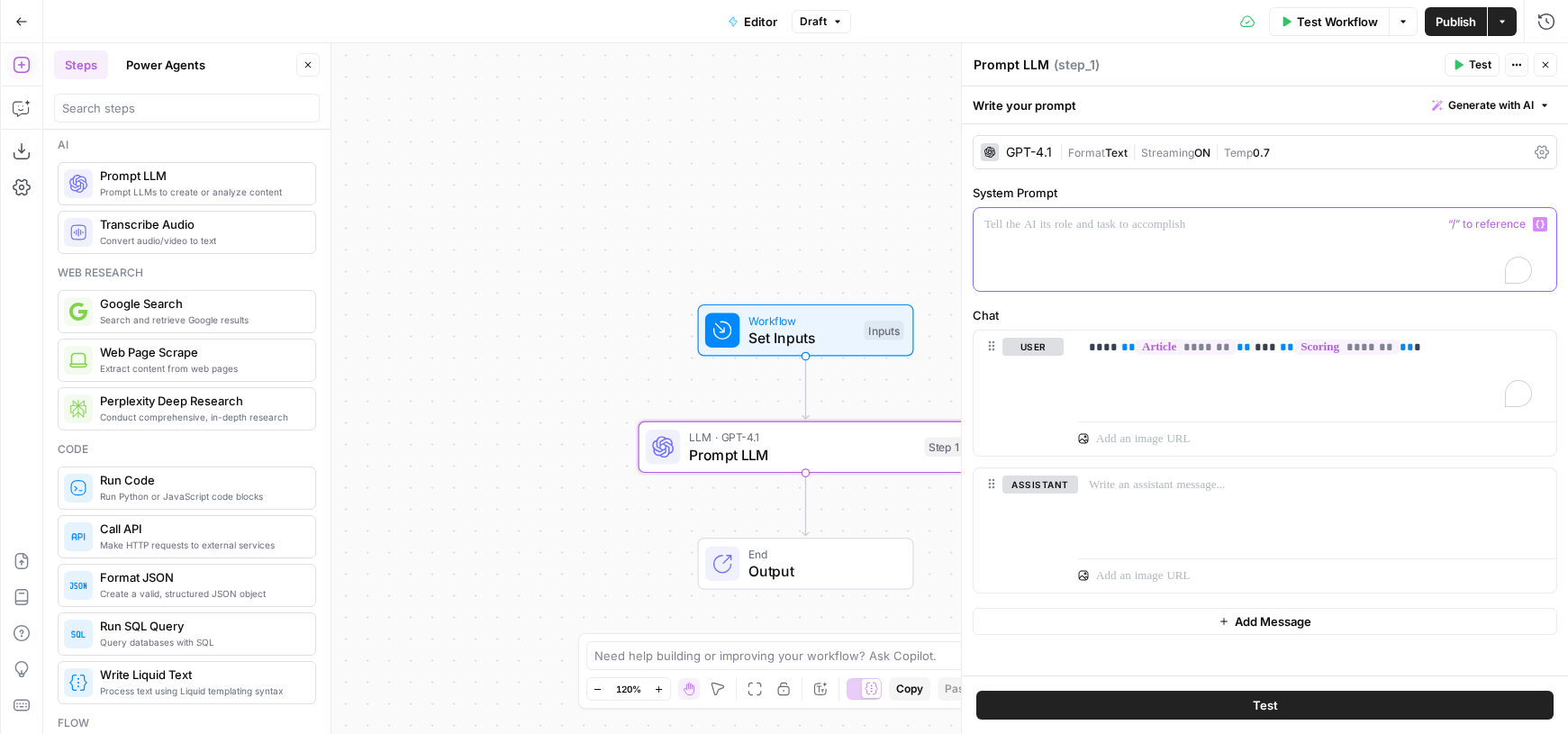 type 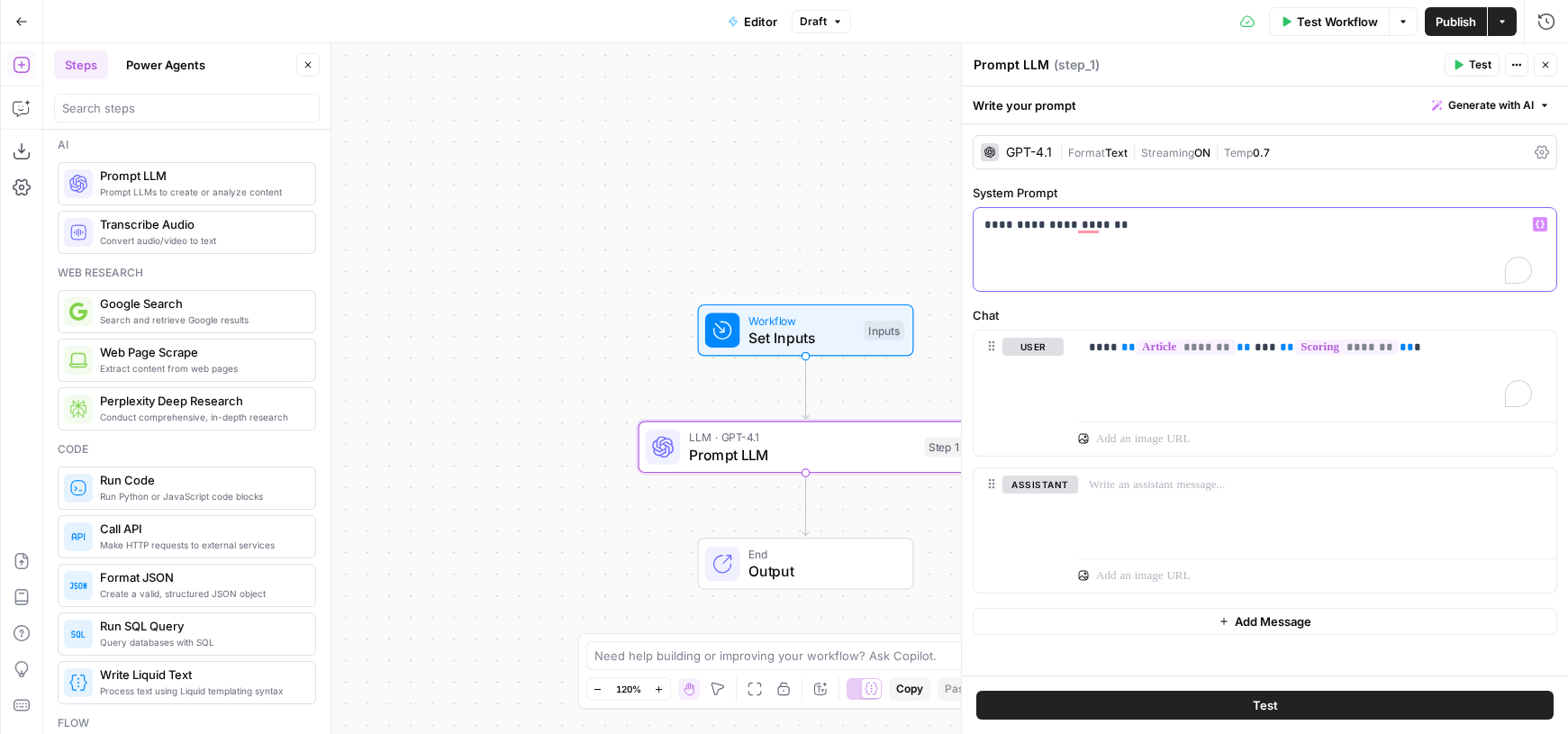 click on "**********" at bounding box center (1258, 224) 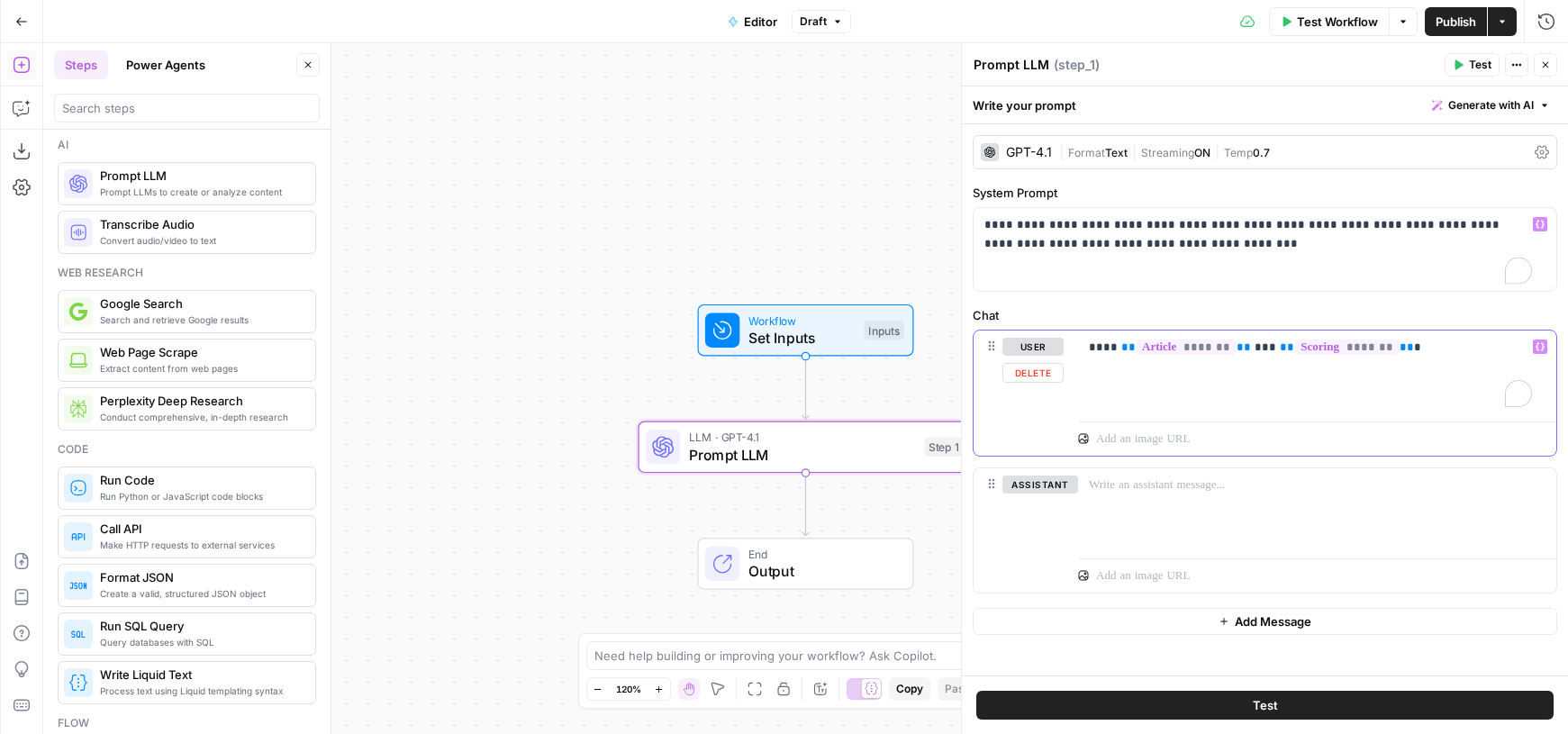 click on "**** ** ******* ** *** ** ******* ** *" at bounding box center [1310, 347] 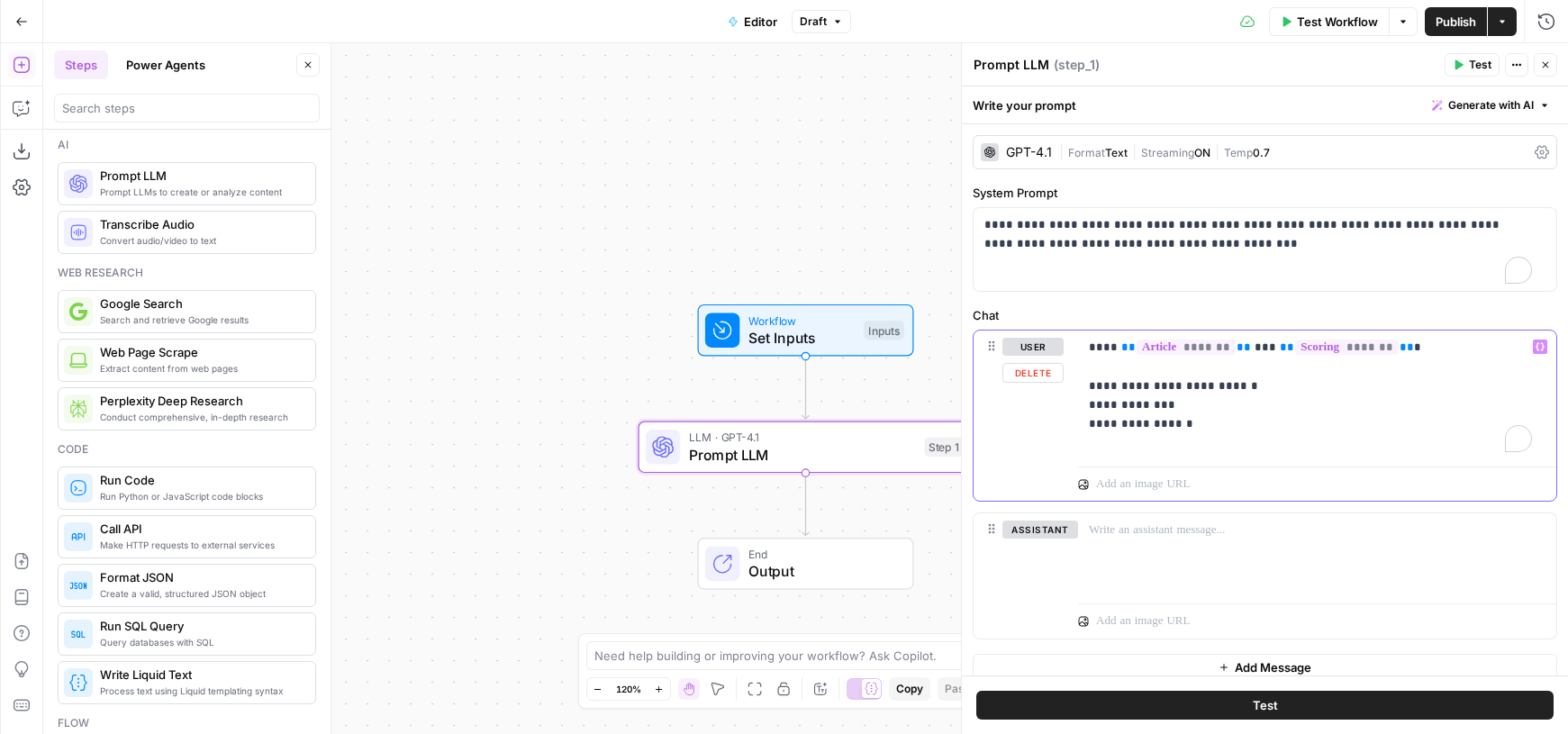 click on "**********" at bounding box center [1310, 394] 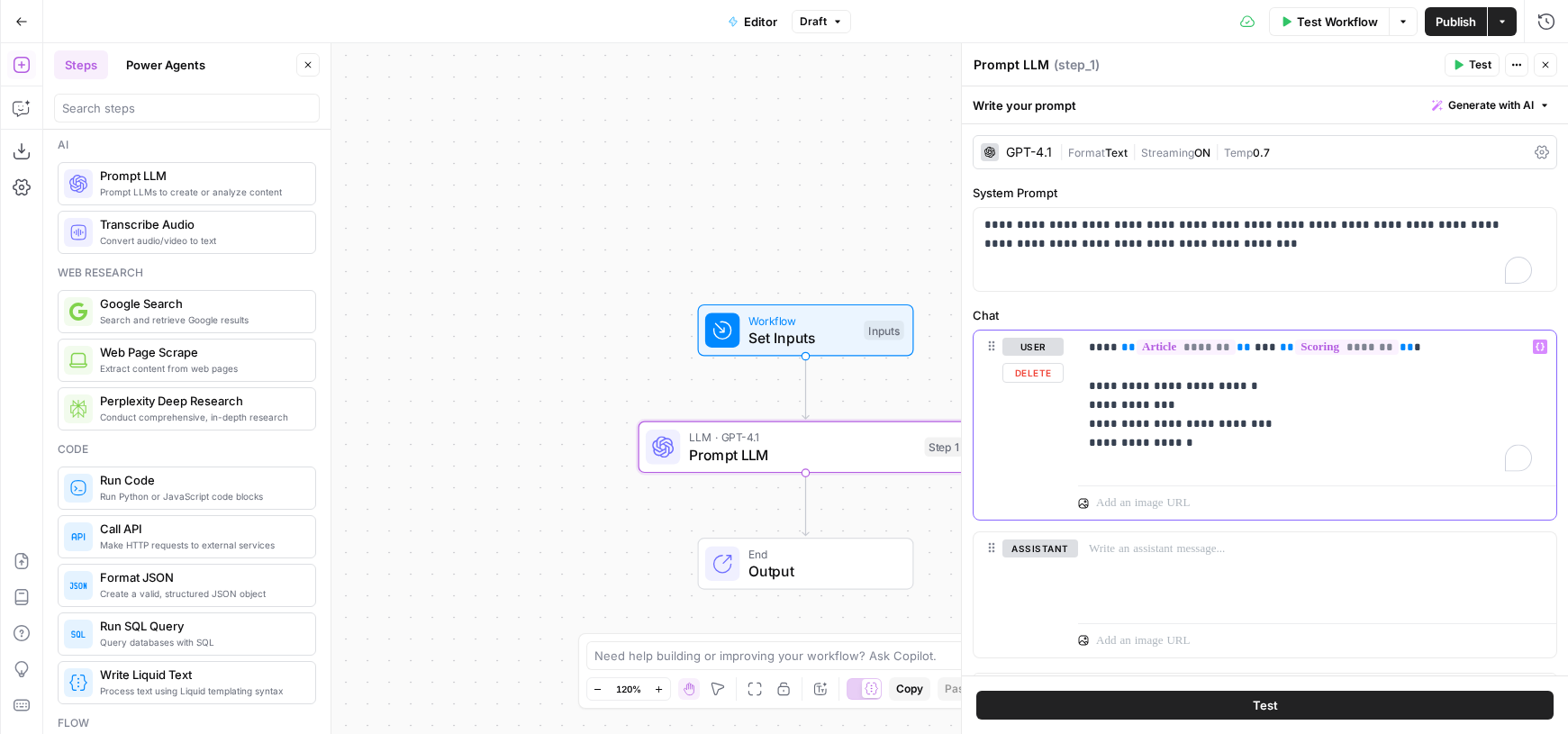 drag, startPoint x: 1193, startPoint y: 445, endPoint x: 1043, endPoint y: 444, distance: 150.00333 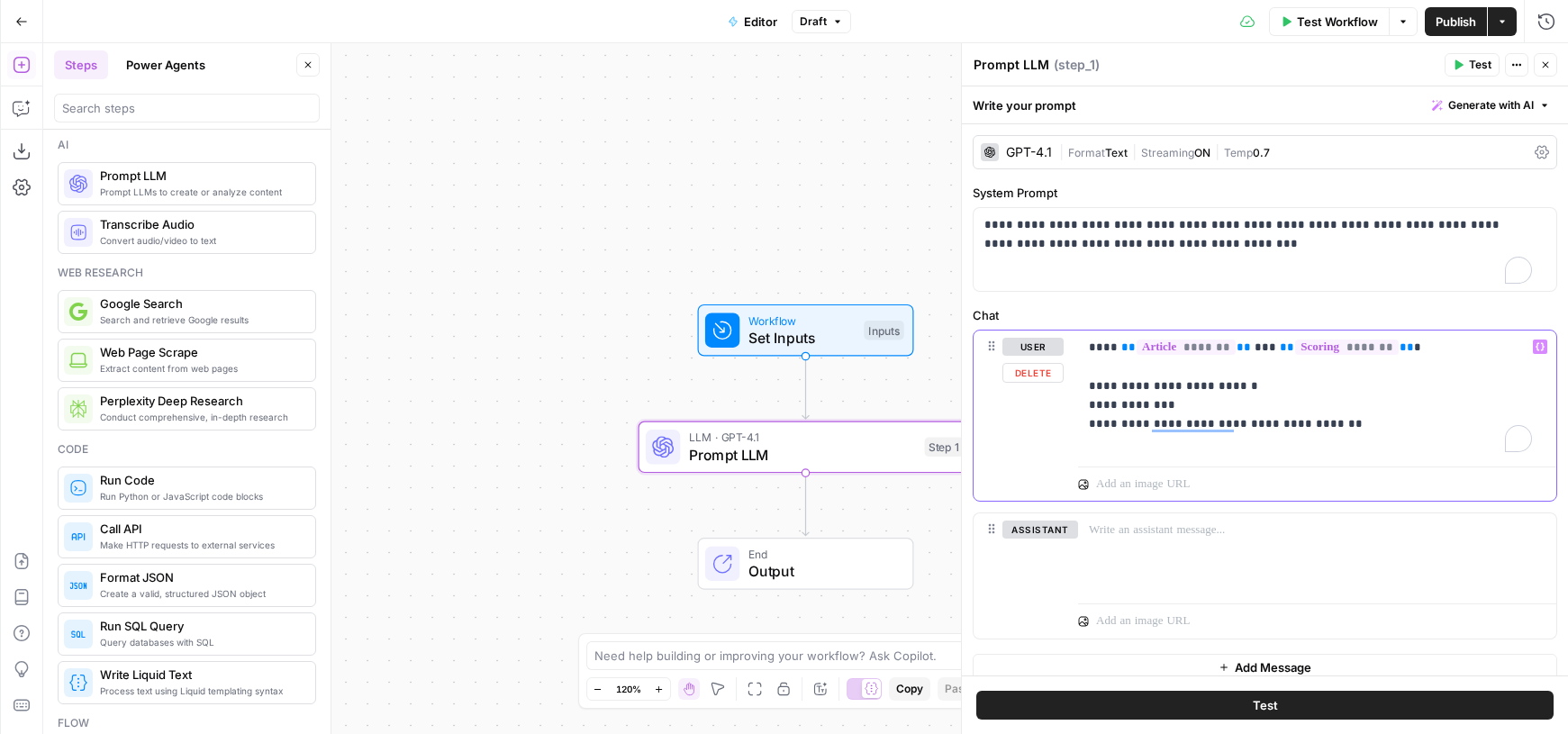 click on "**********" at bounding box center (1310, 394) 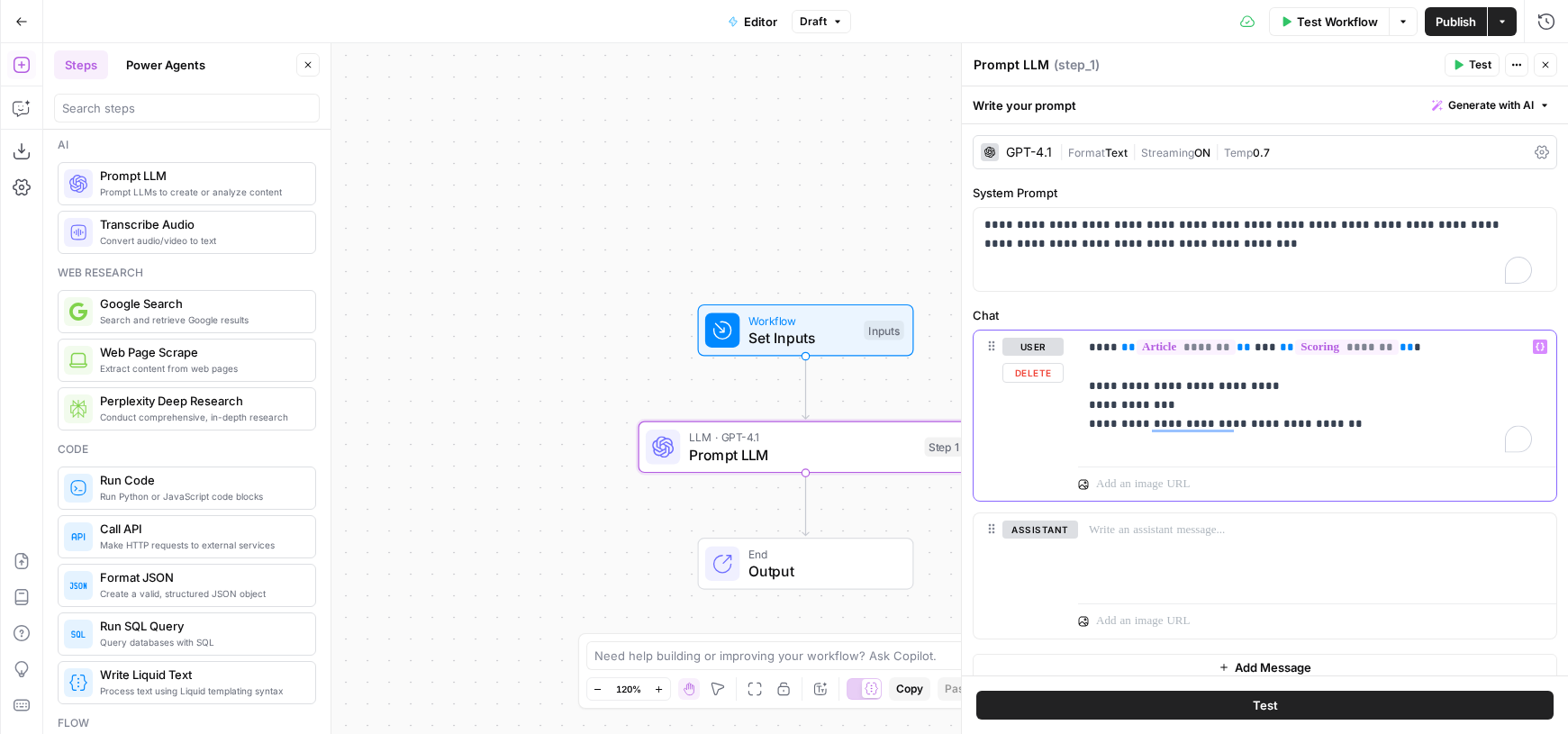 click on "**********" at bounding box center [1310, 394] 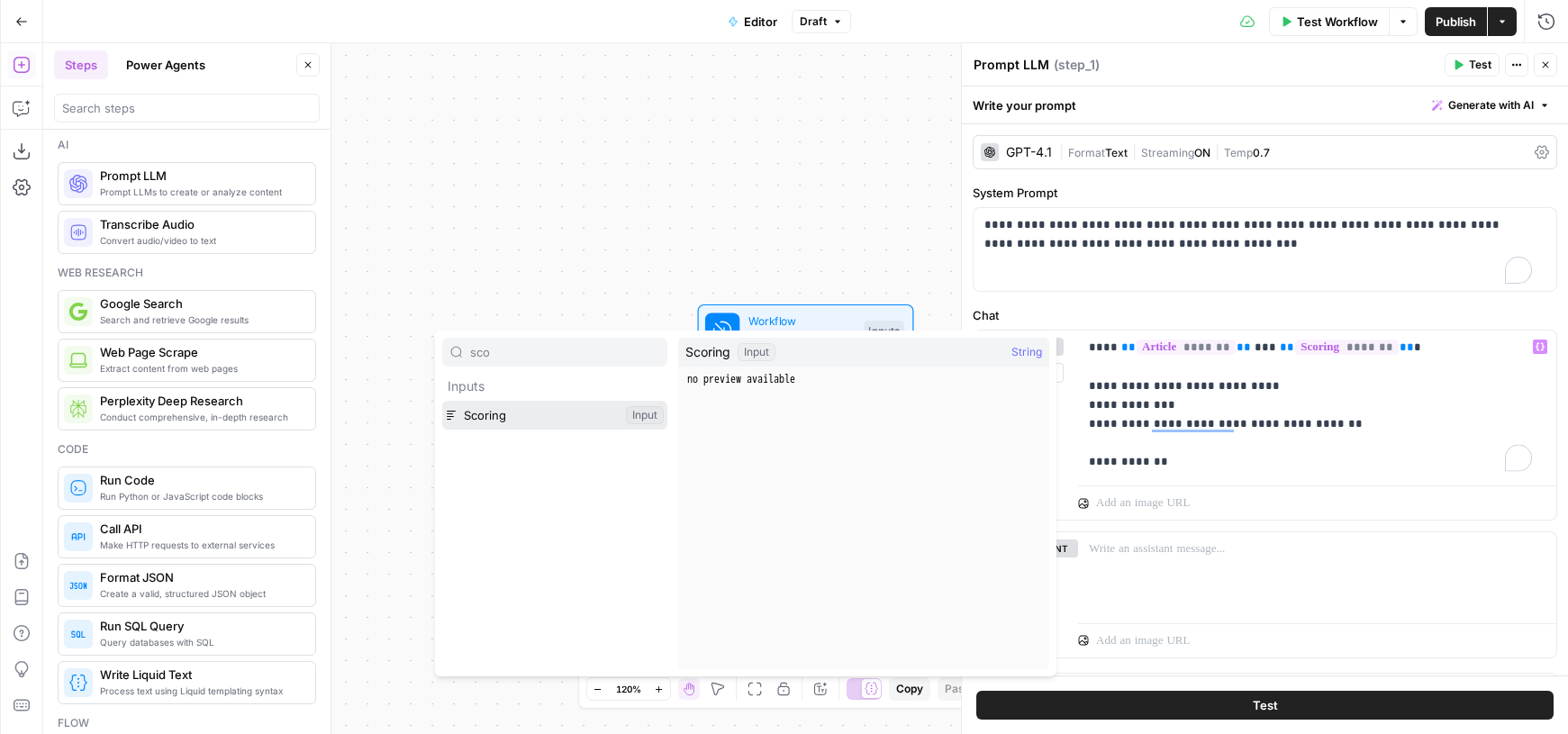 type on "sco" 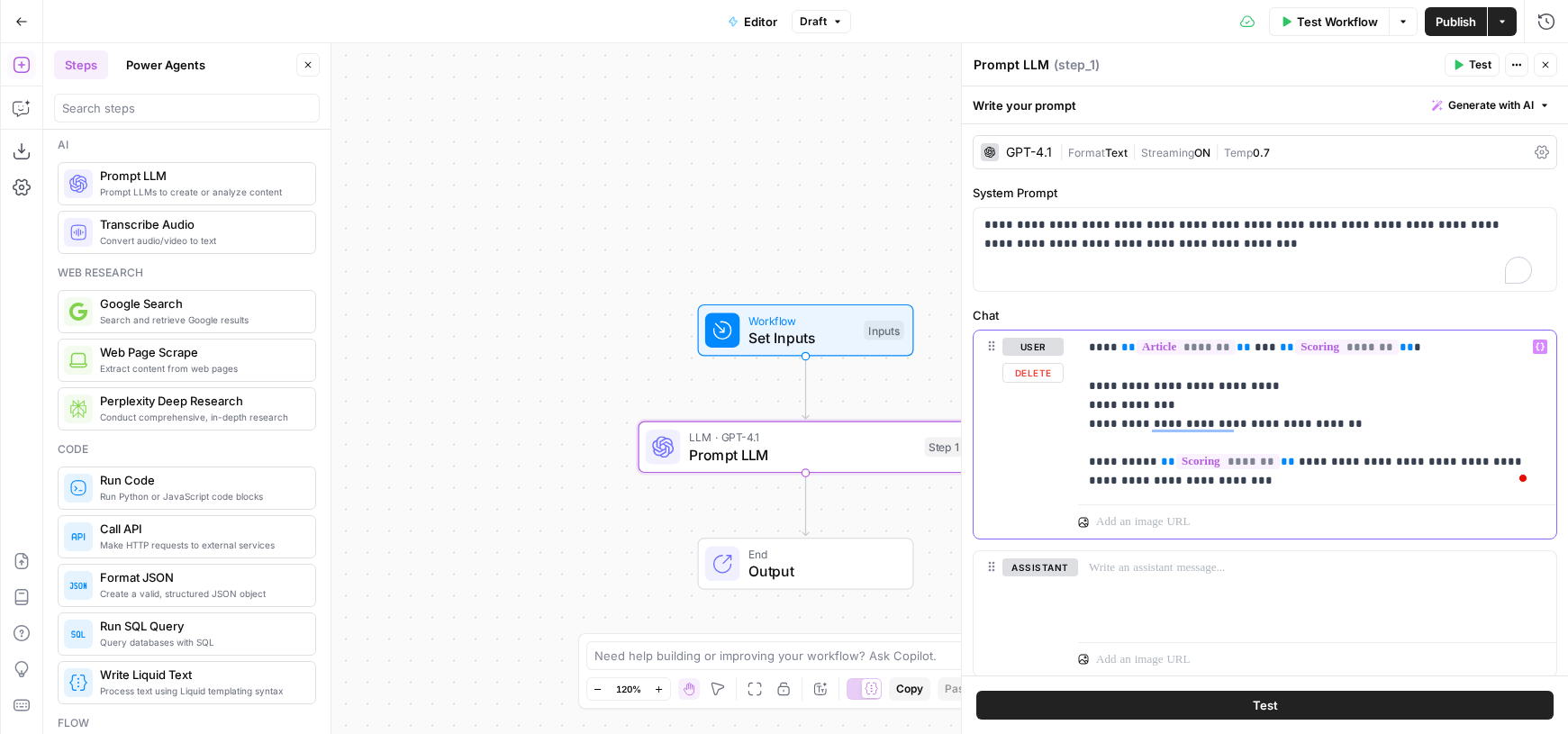 click on "**********" at bounding box center [1310, 413] 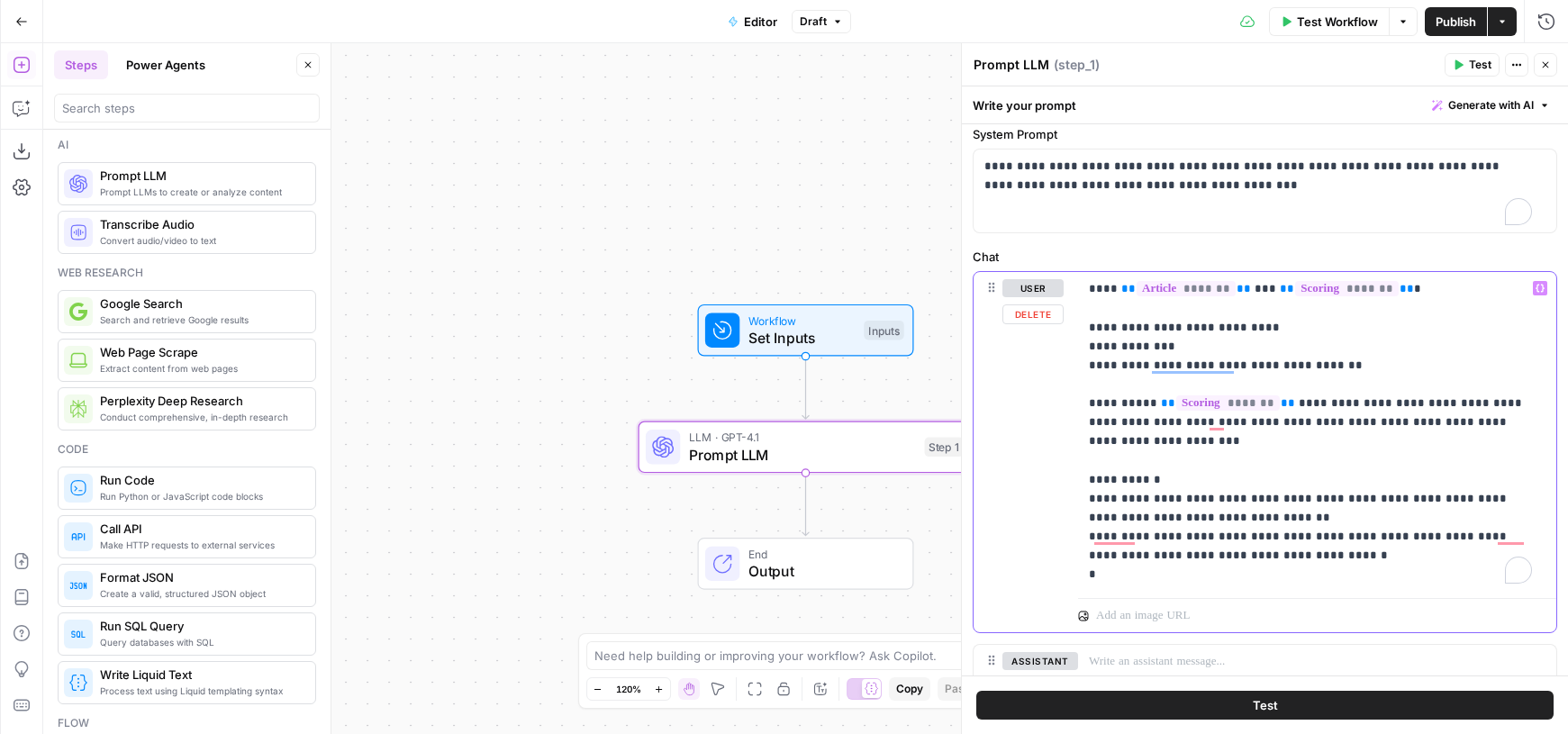 scroll, scrollTop: 59, scrollLeft: 0, axis: vertical 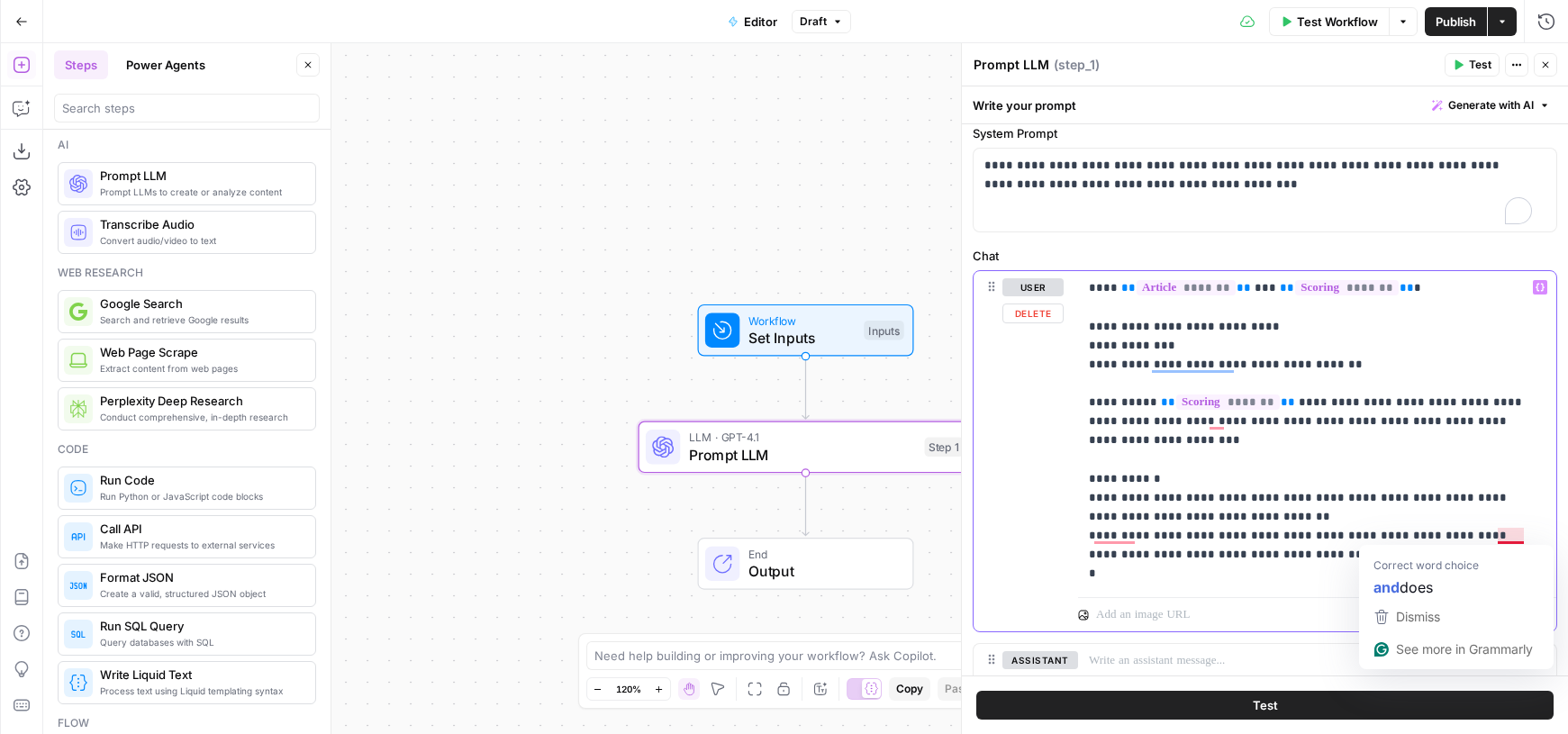 click on "**********" at bounding box center [1310, 430] 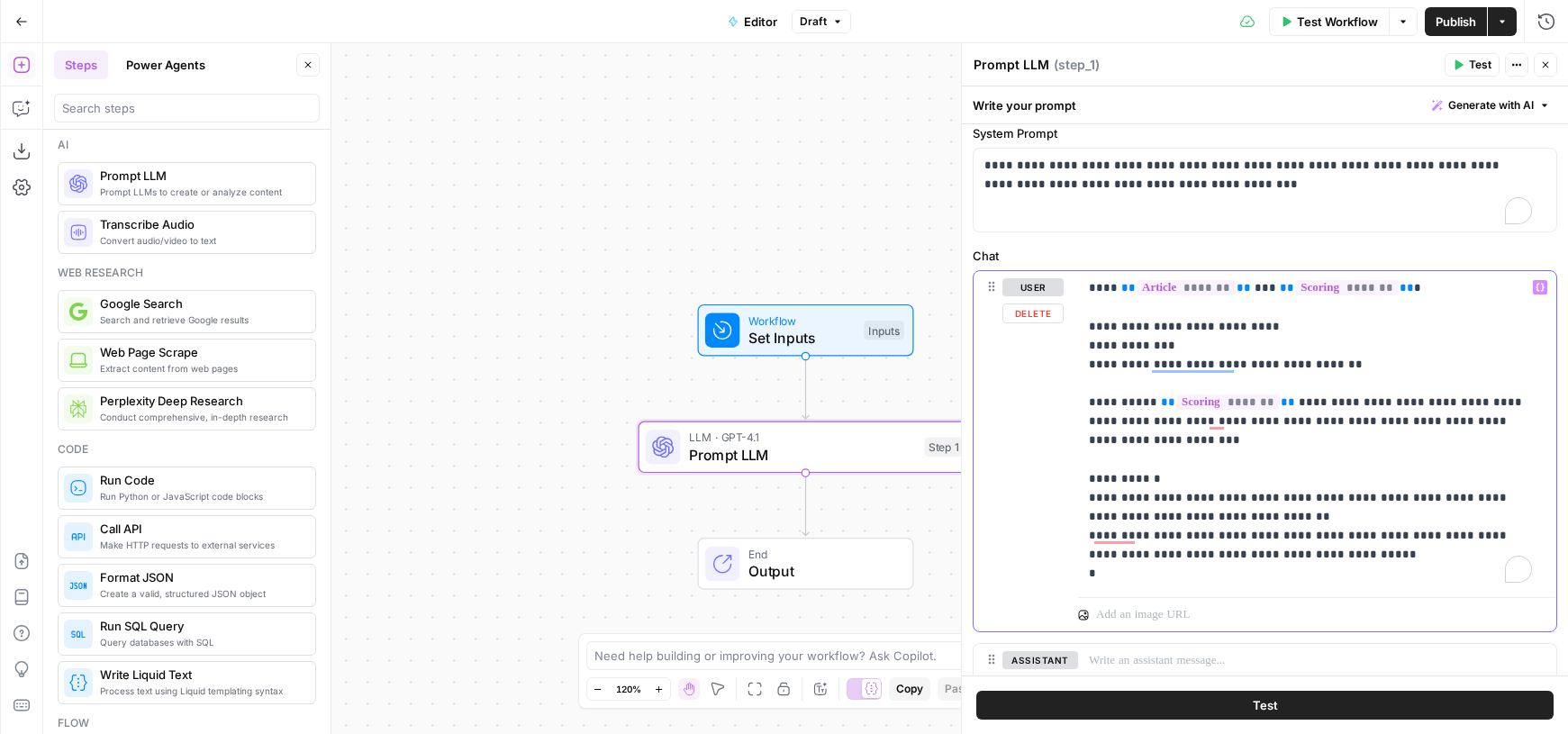 click on "**********" at bounding box center [1310, 430] 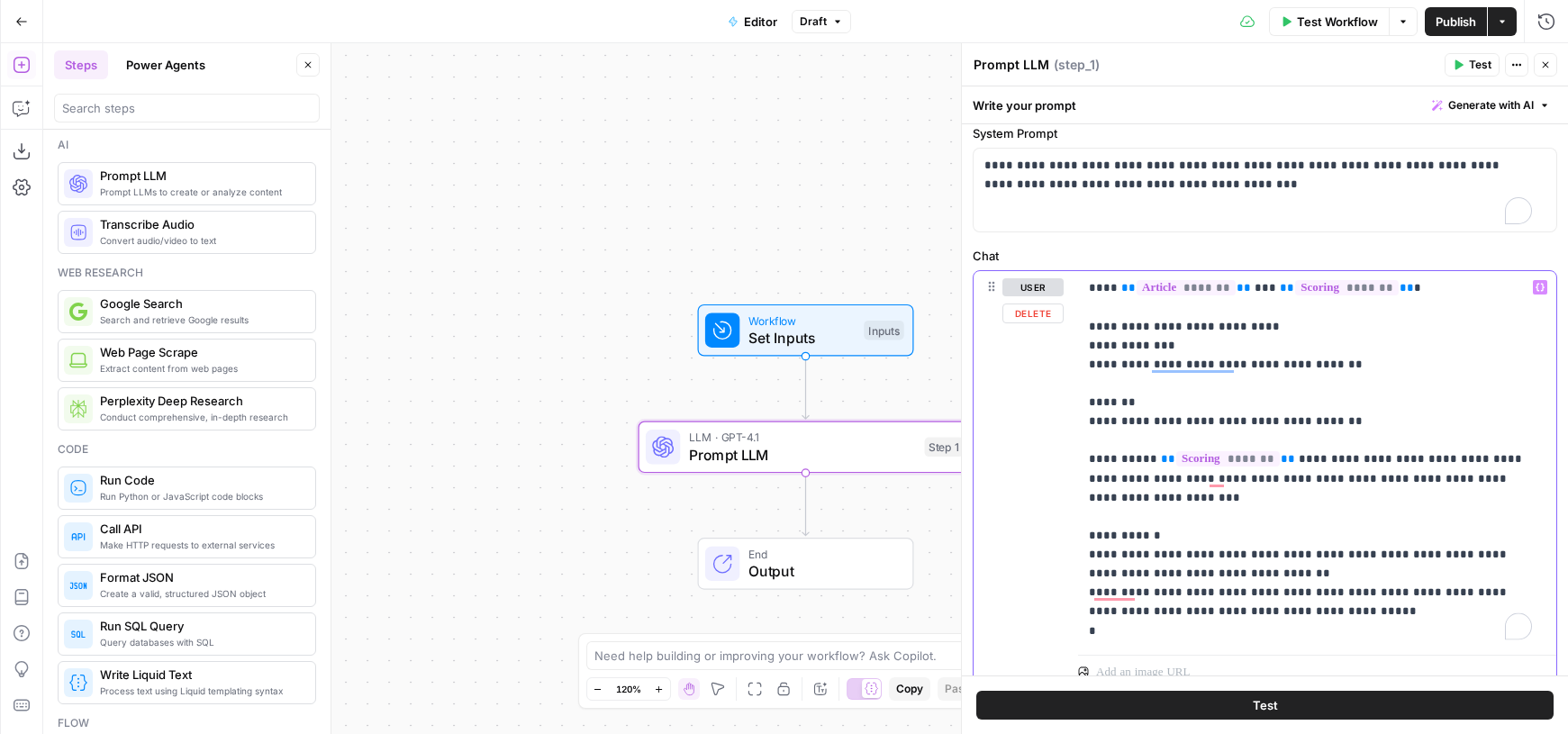 drag, startPoint x: 1341, startPoint y: 420, endPoint x: 1060, endPoint y: 397, distance: 282 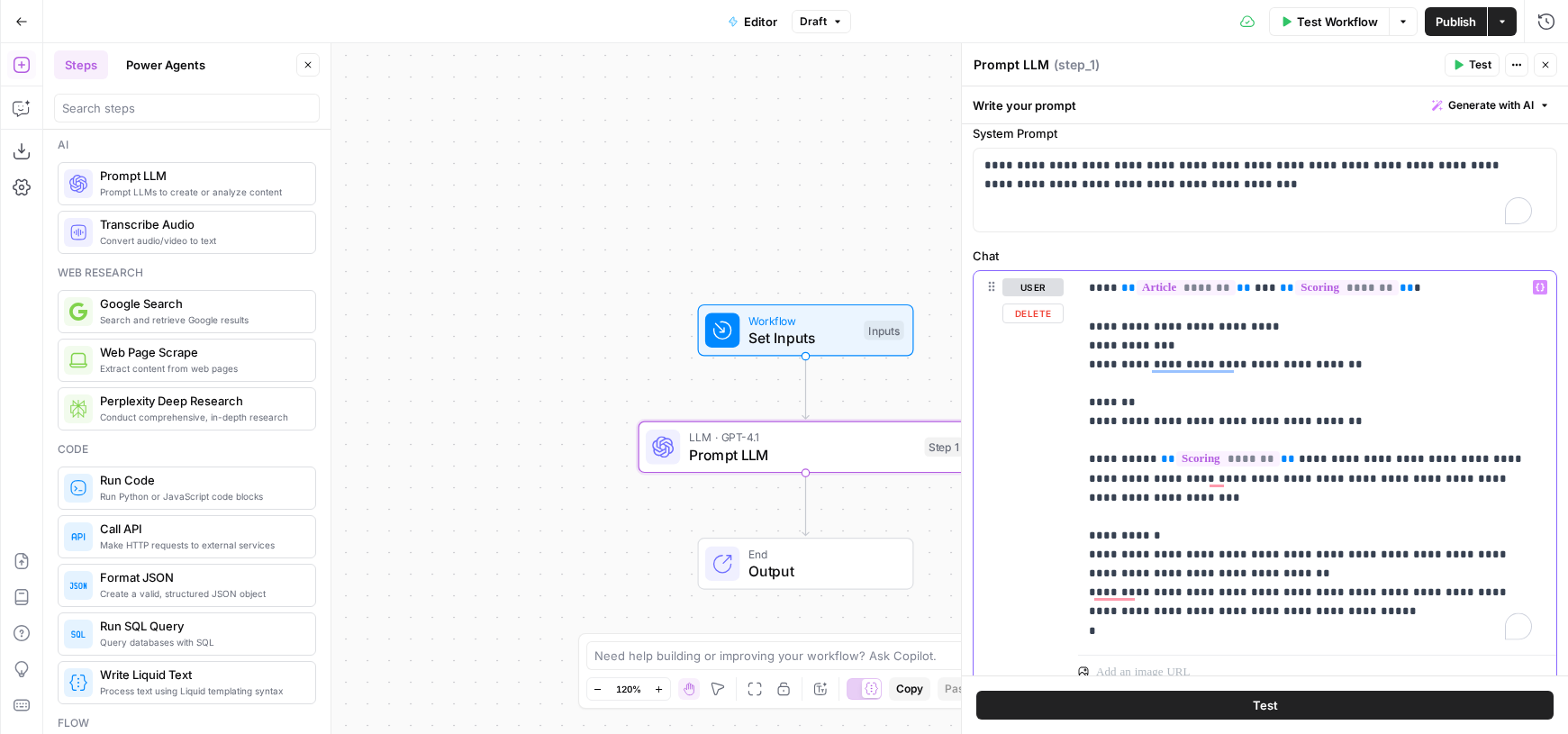 click on "**********" at bounding box center [1264, 480] 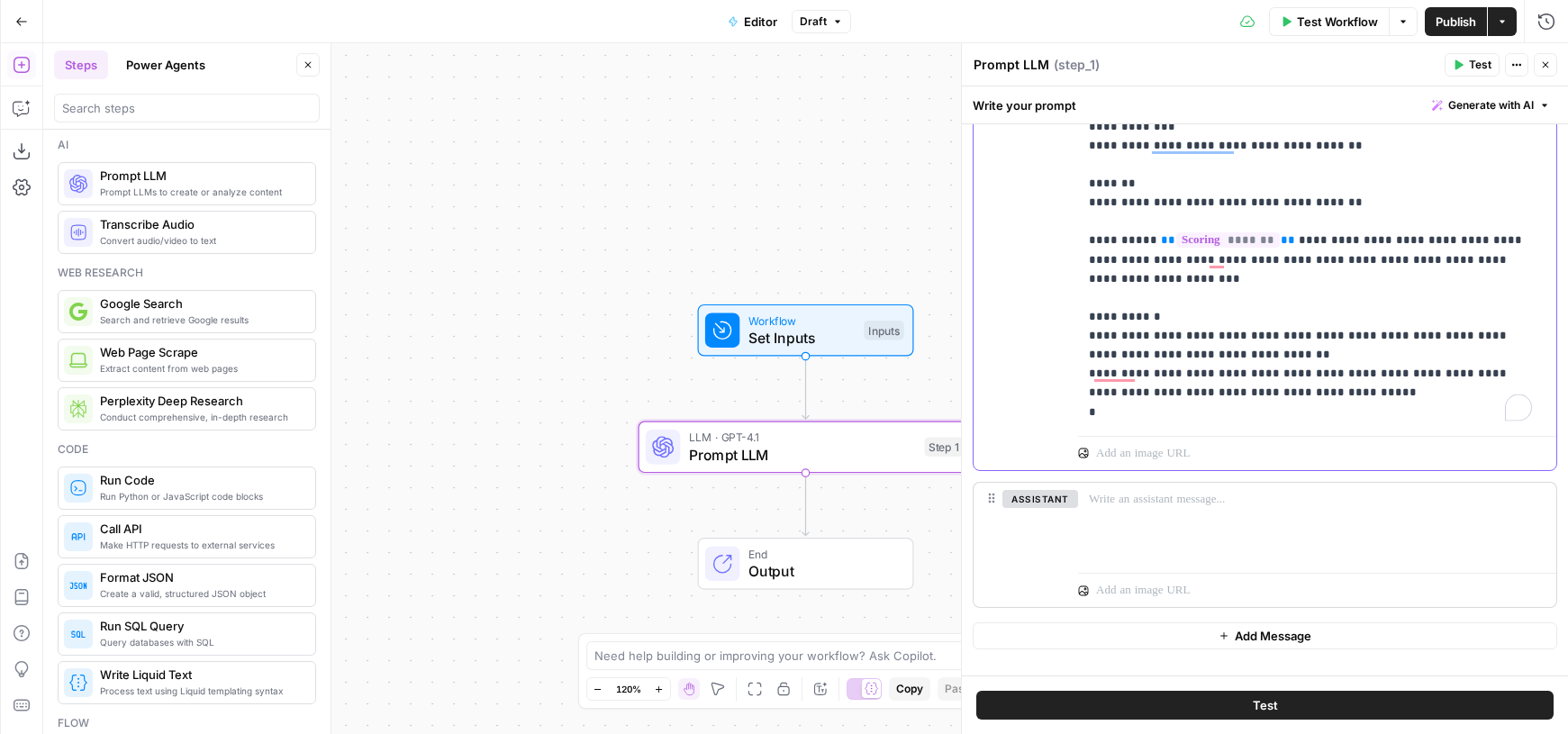 scroll, scrollTop: 289, scrollLeft: 0, axis: vertical 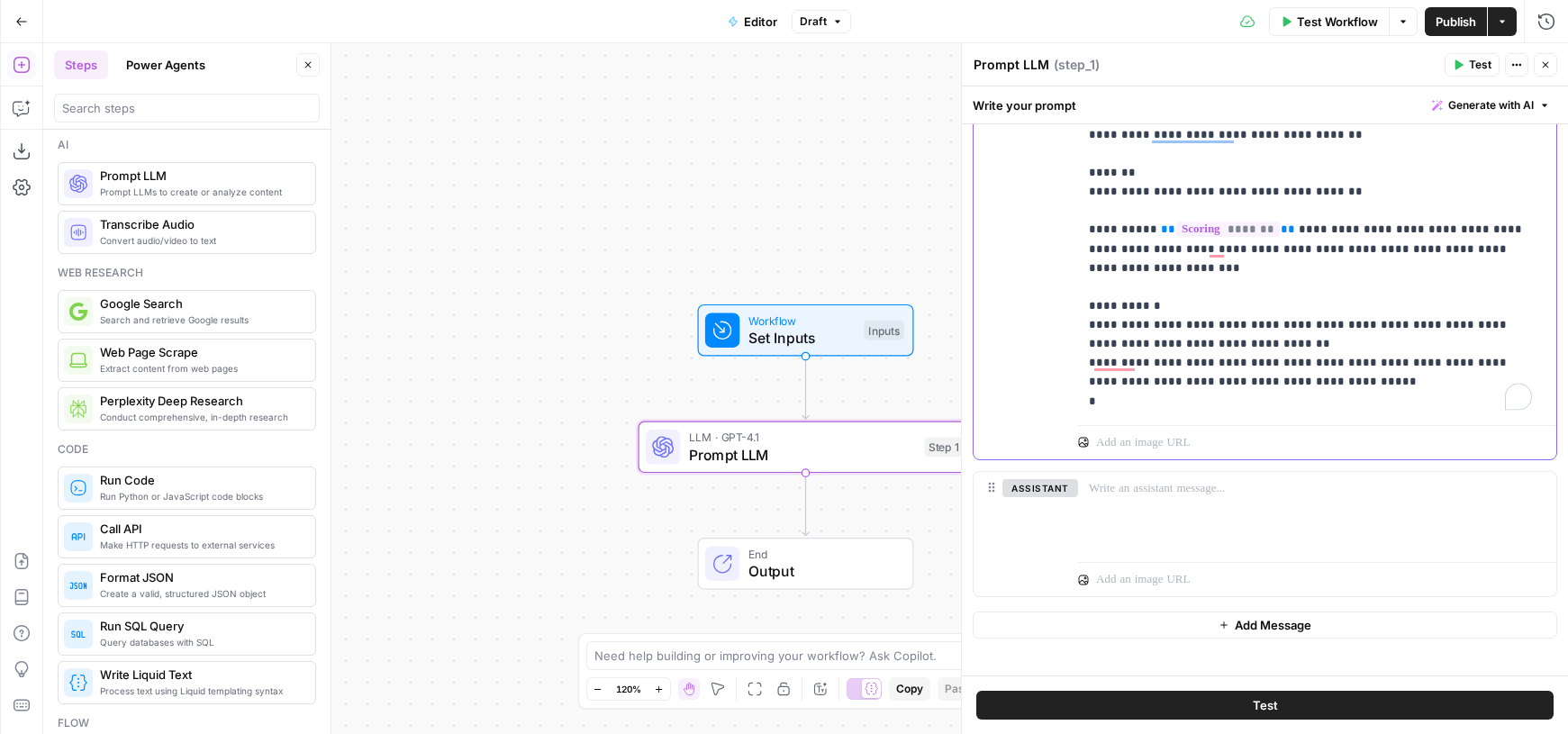 click on "**********" at bounding box center [1310, 229] 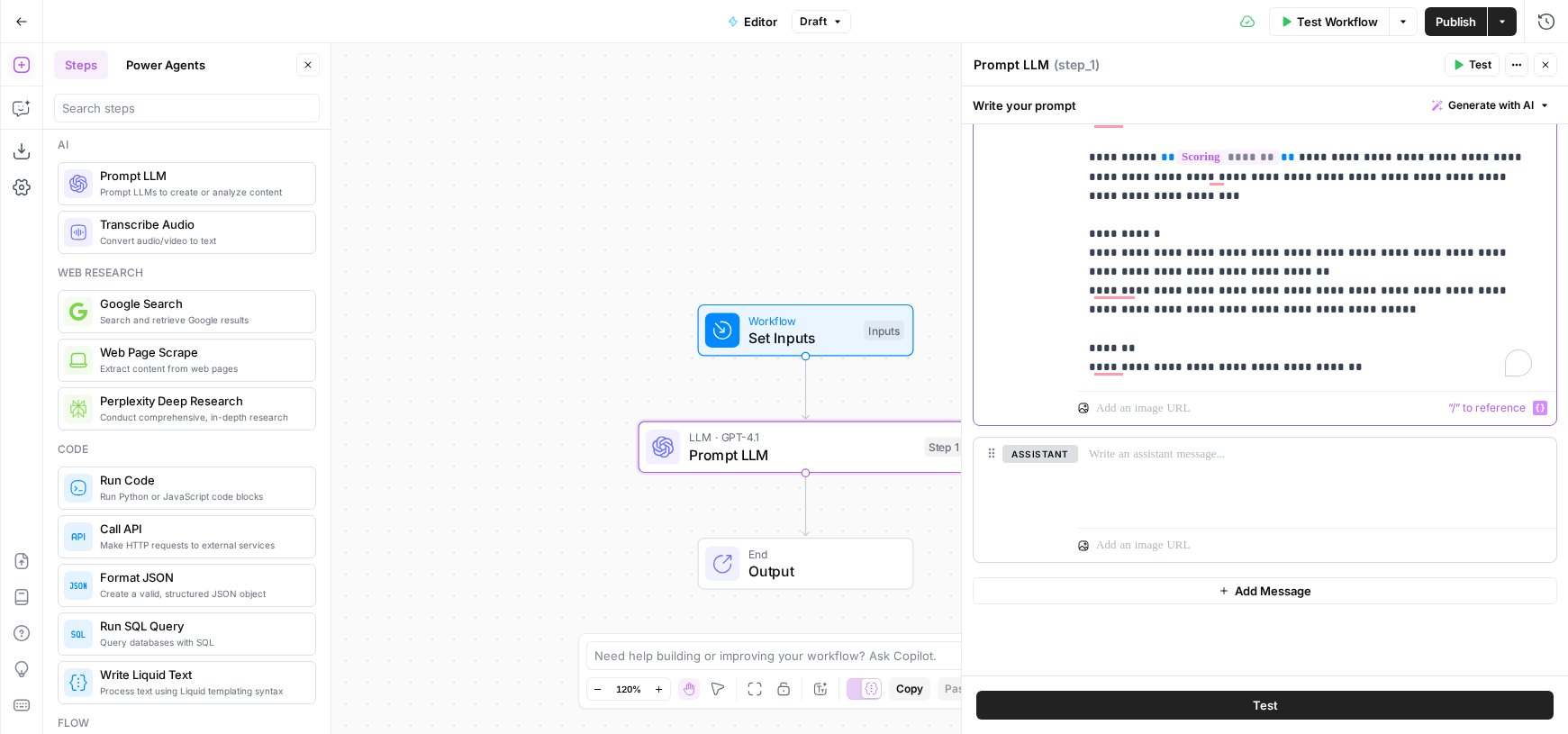 scroll, scrollTop: 373, scrollLeft: 0, axis: vertical 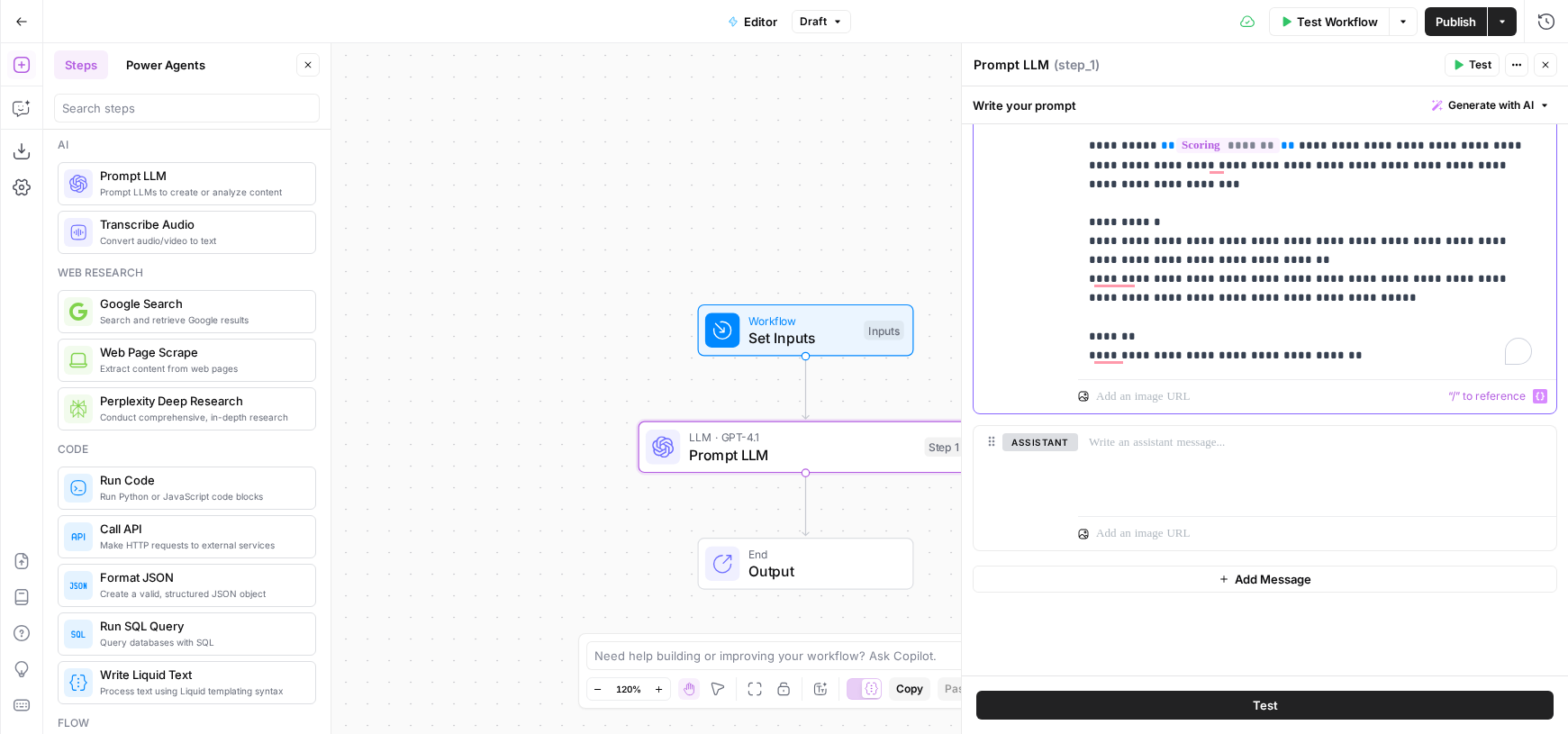 click at bounding box center (1307, 396) 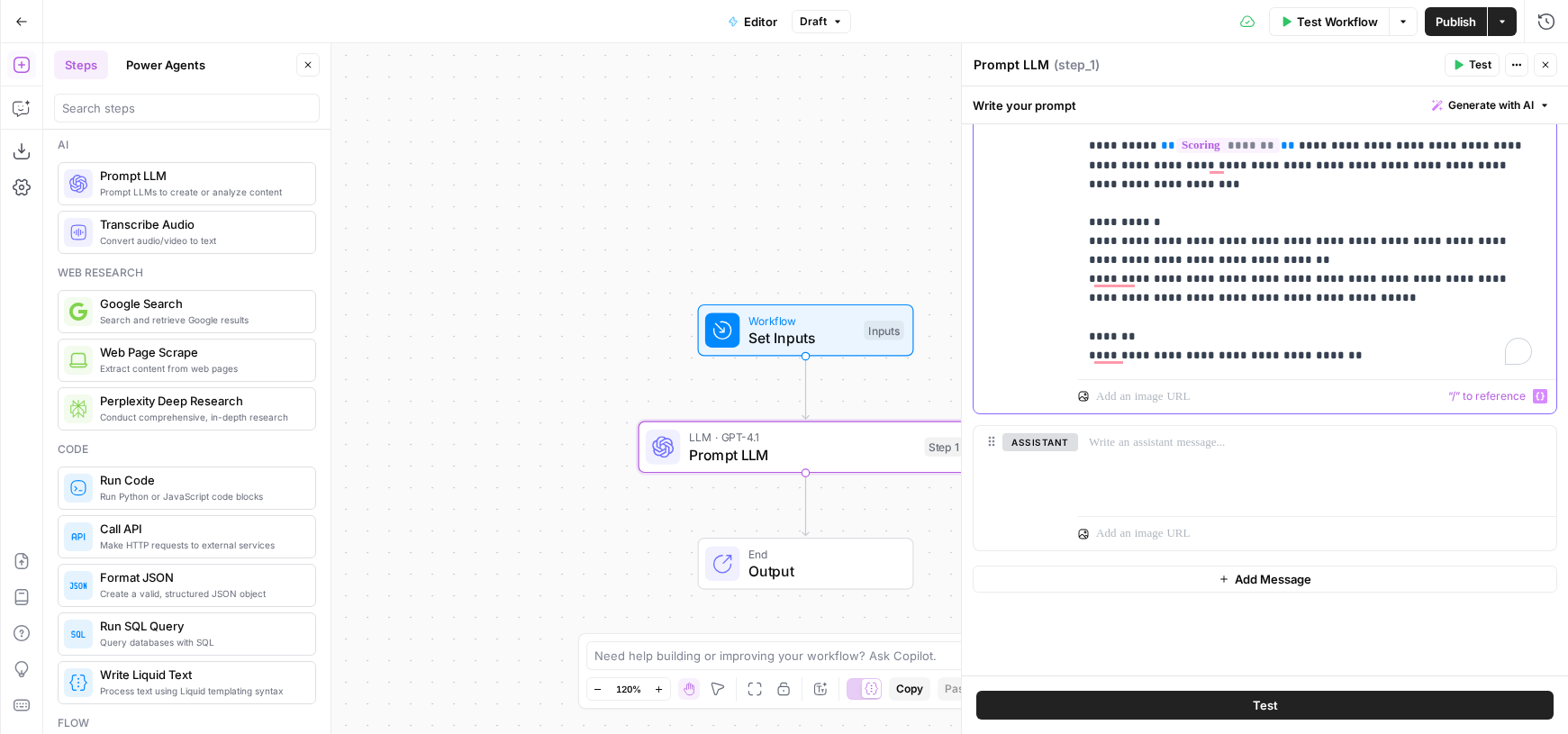 scroll, scrollTop: 0, scrollLeft: 0, axis: both 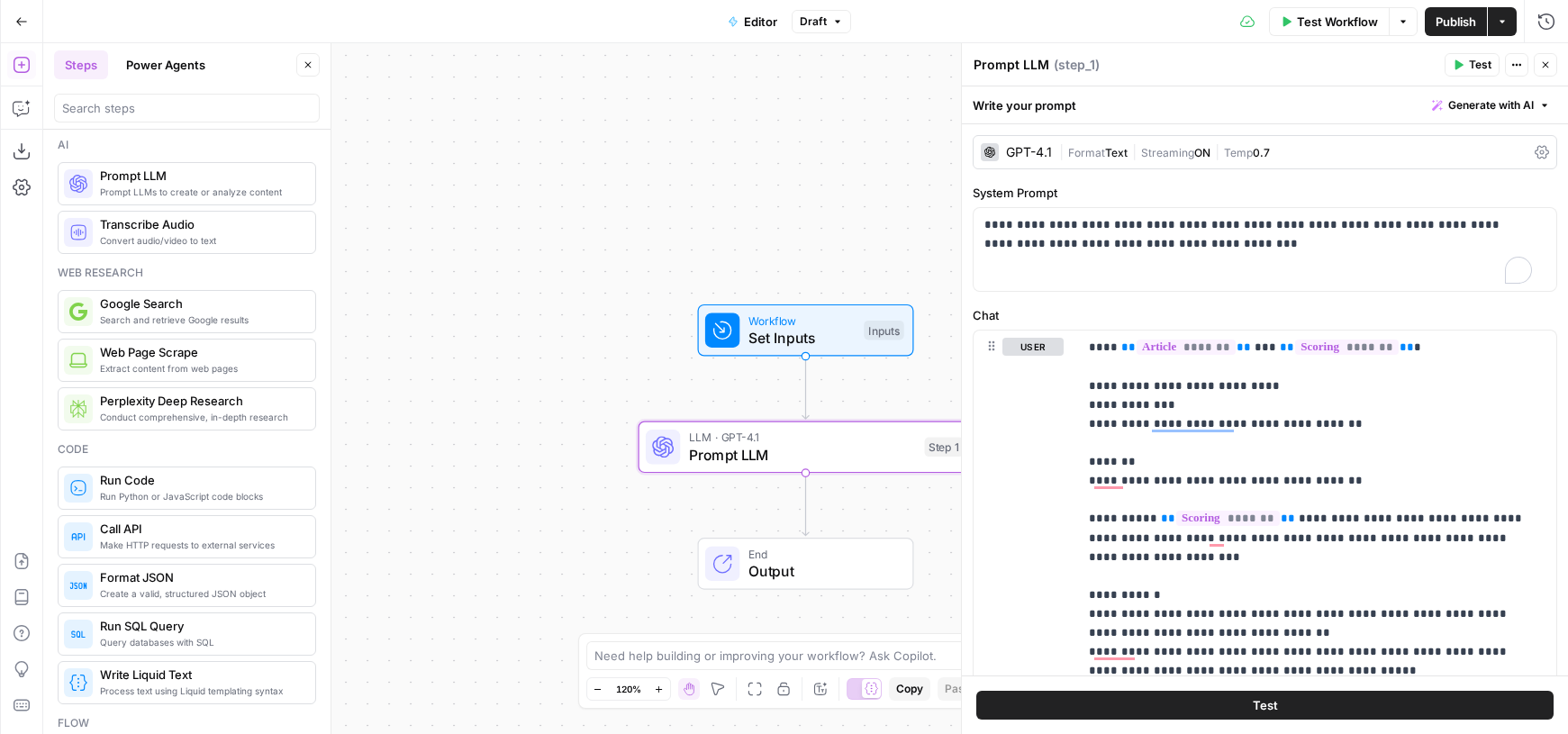 click on "Workflow Set Inputs Inputs LLM · GPT-4.1 Prompt LLM Step 1 End Output" at bounding box center [805, 388] 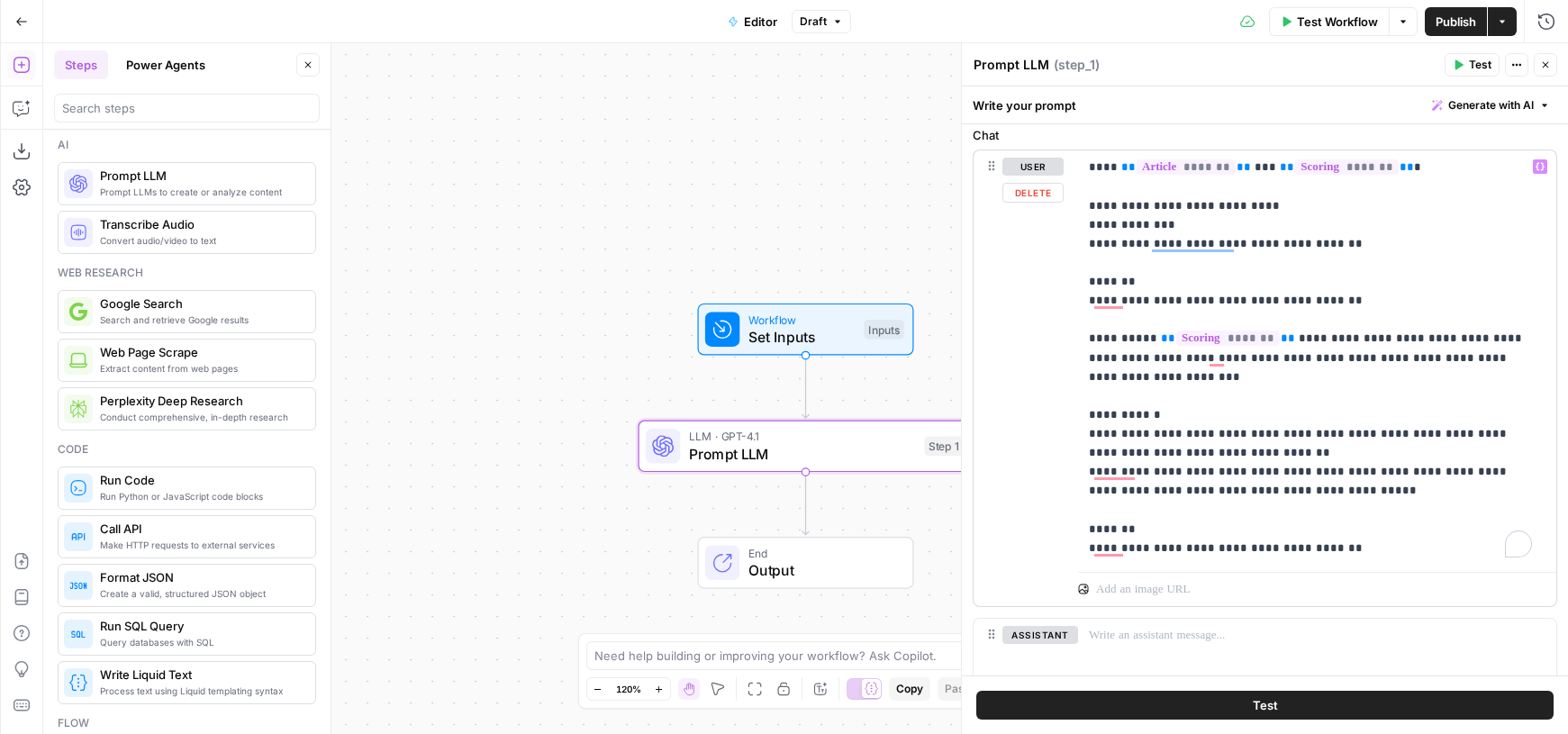 scroll, scrollTop: 253, scrollLeft: 0, axis: vertical 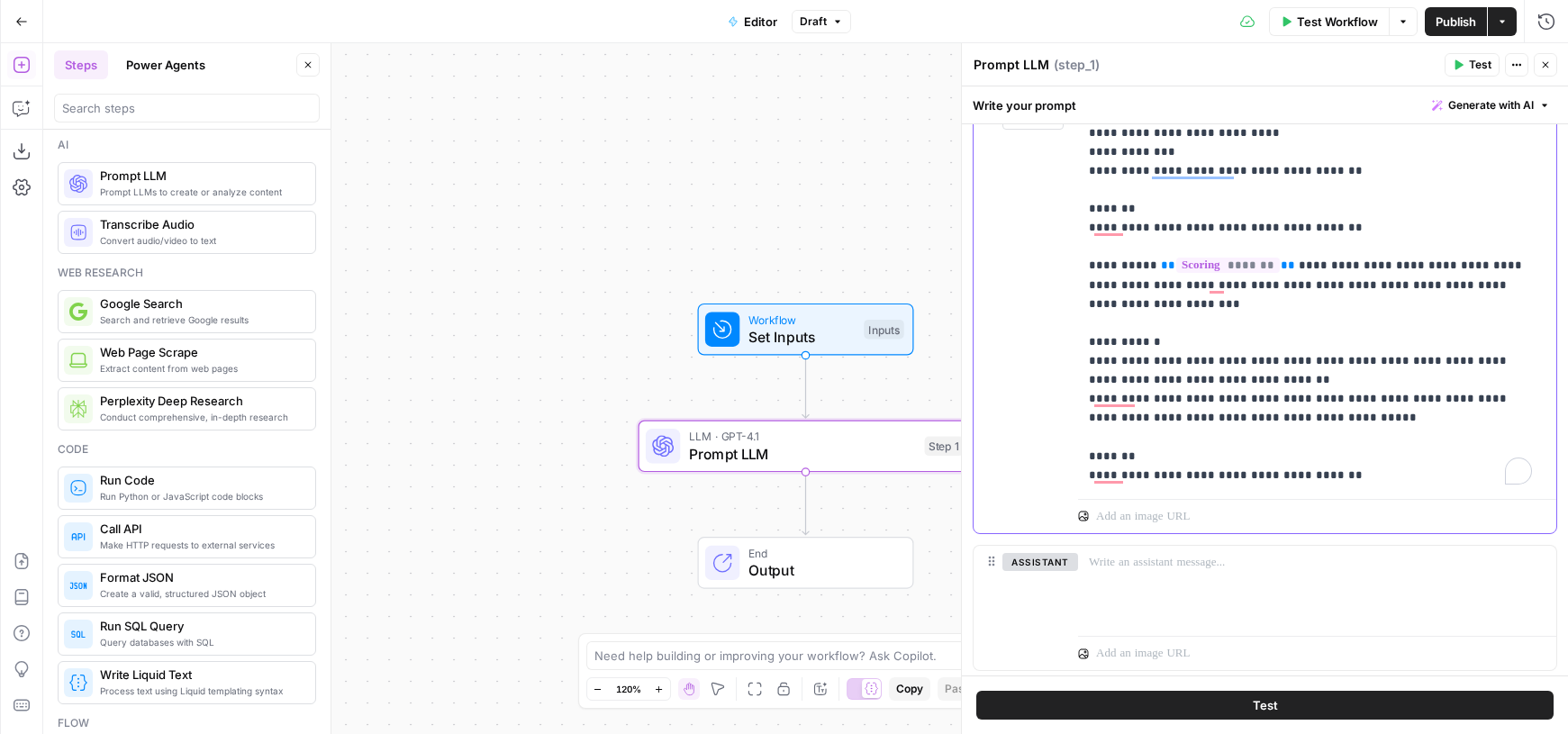 click on "**********" at bounding box center (1310, 285) 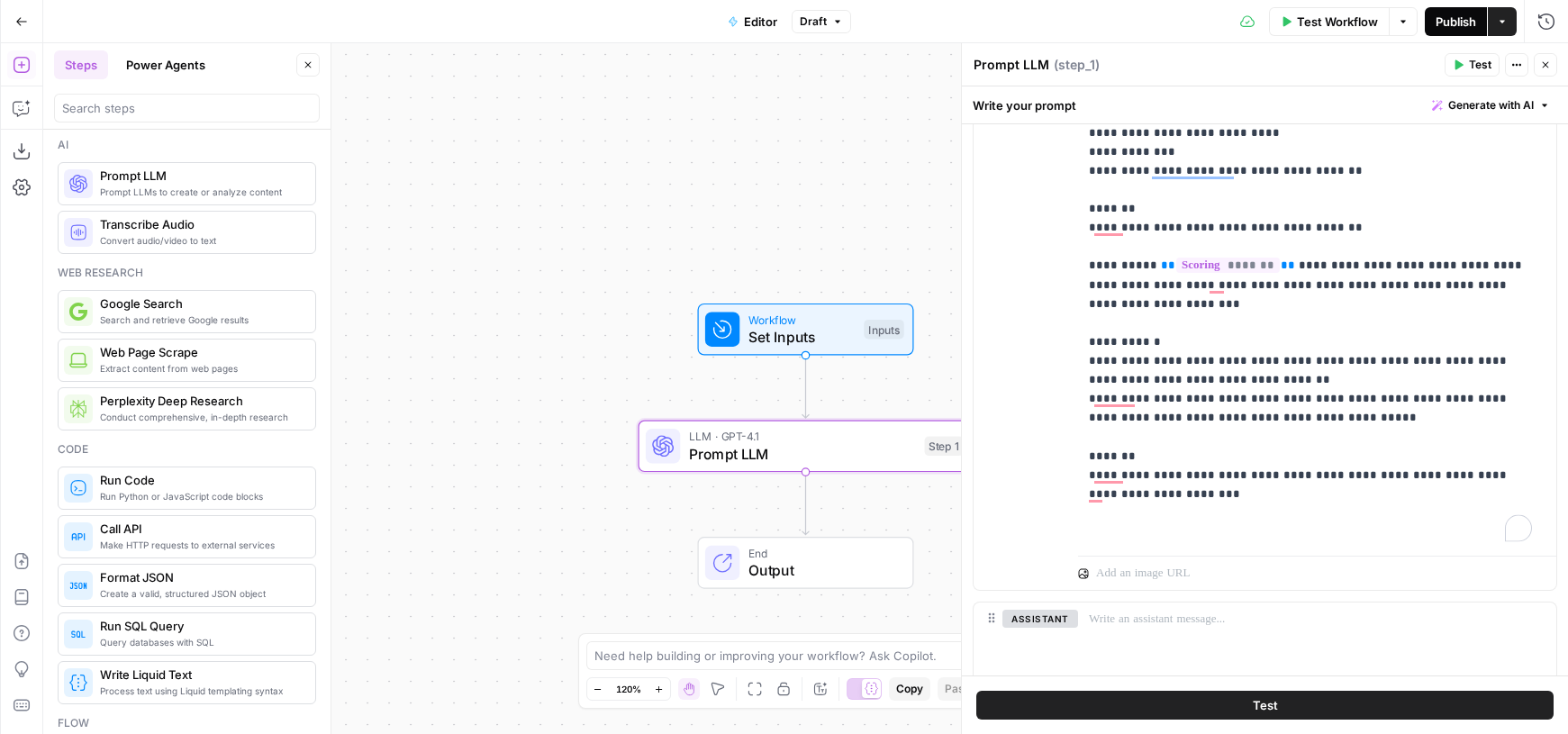 click on "Publish" at bounding box center (1455, 22) 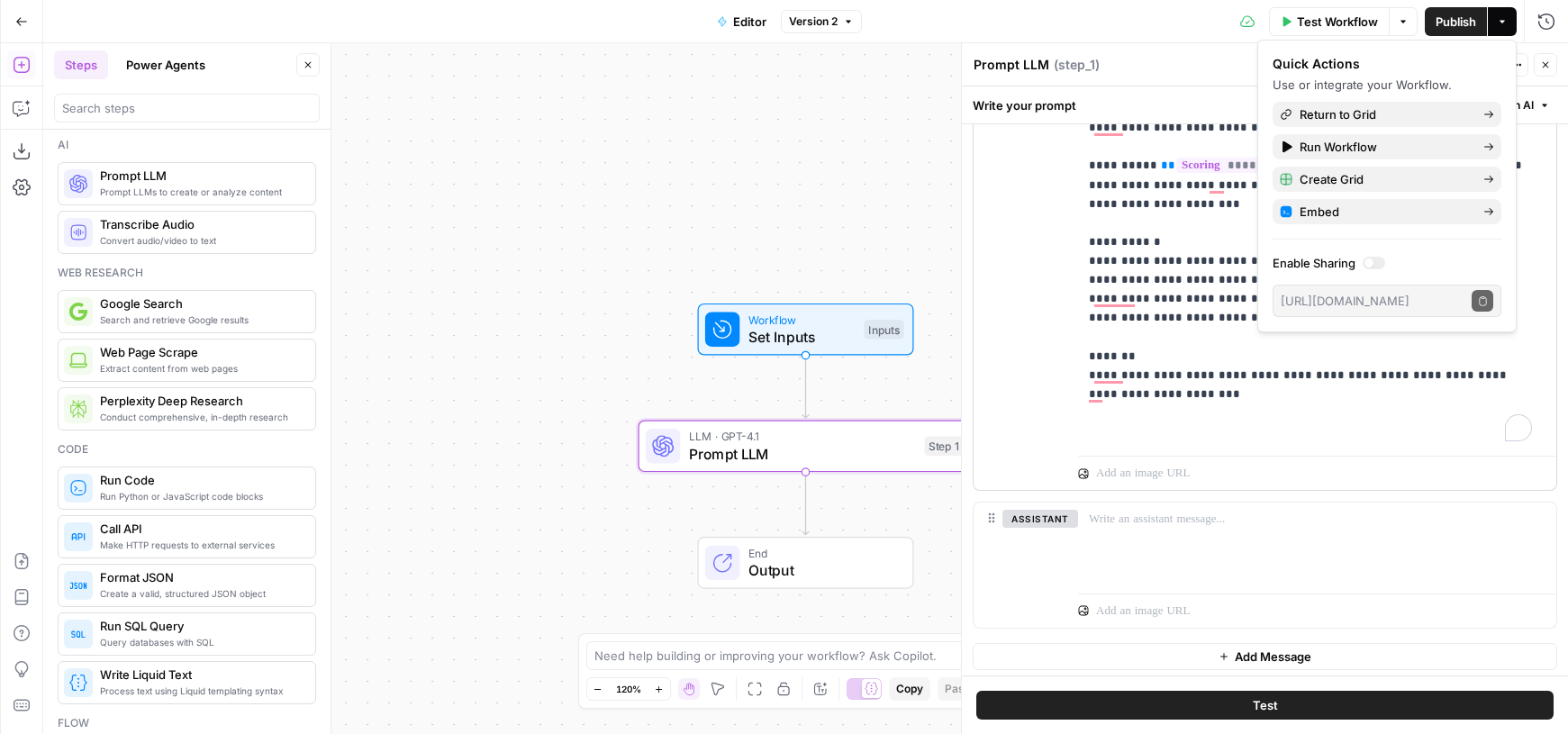 scroll, scrollTop: 385, scrollLeft: 0, axis: vertical 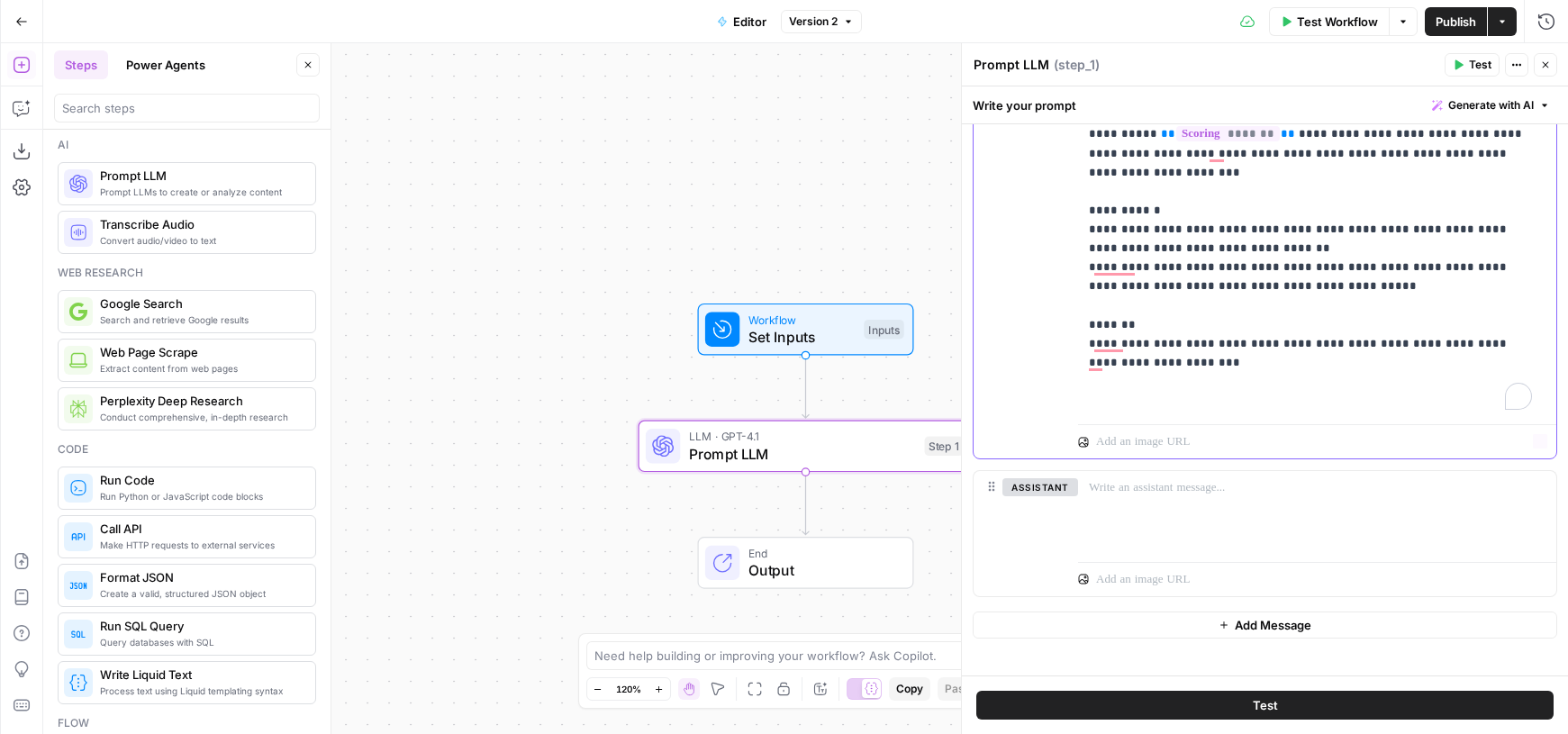 click on "**********" at bounding box center [1310, 181] 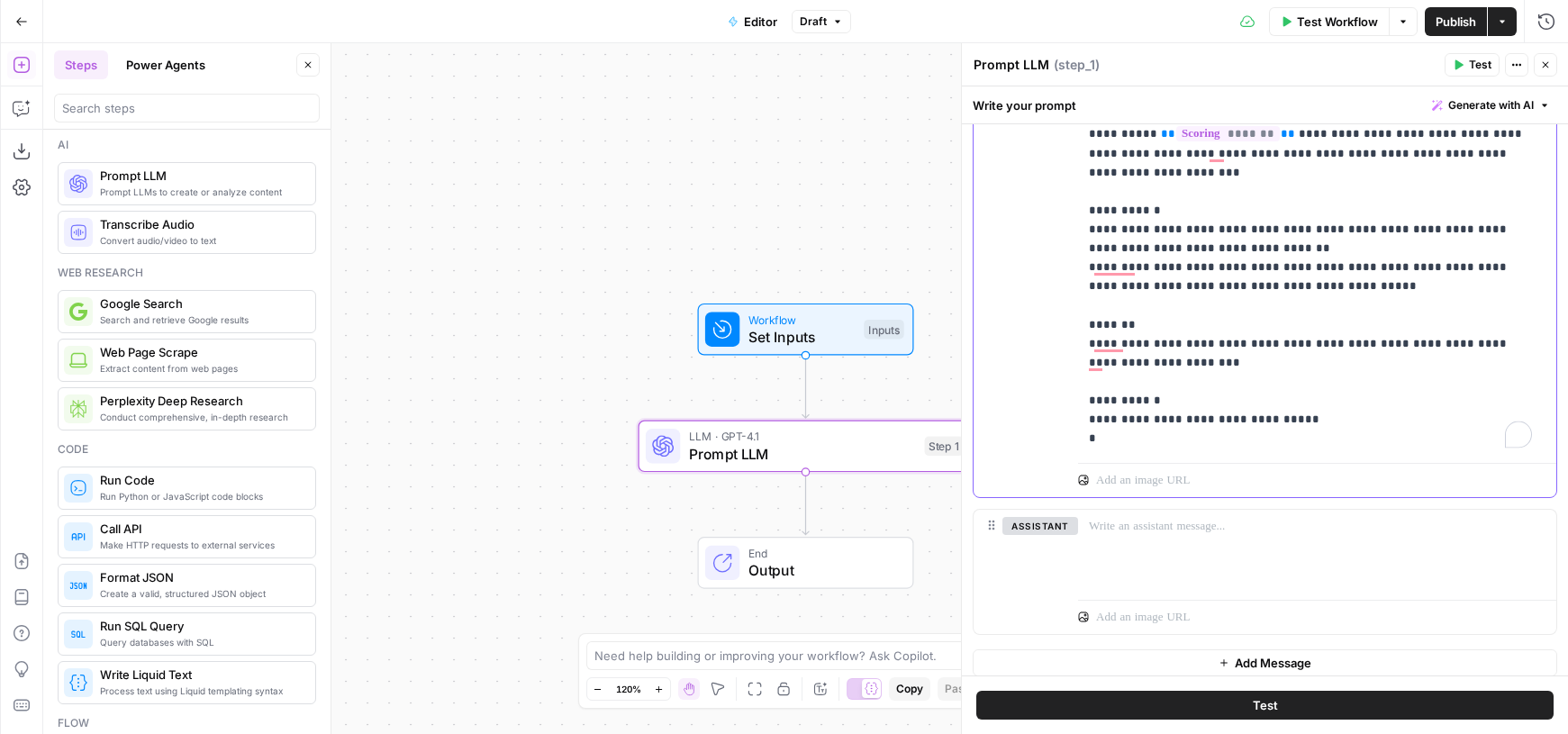 click on "**********" at bounding box center (1310, 200) 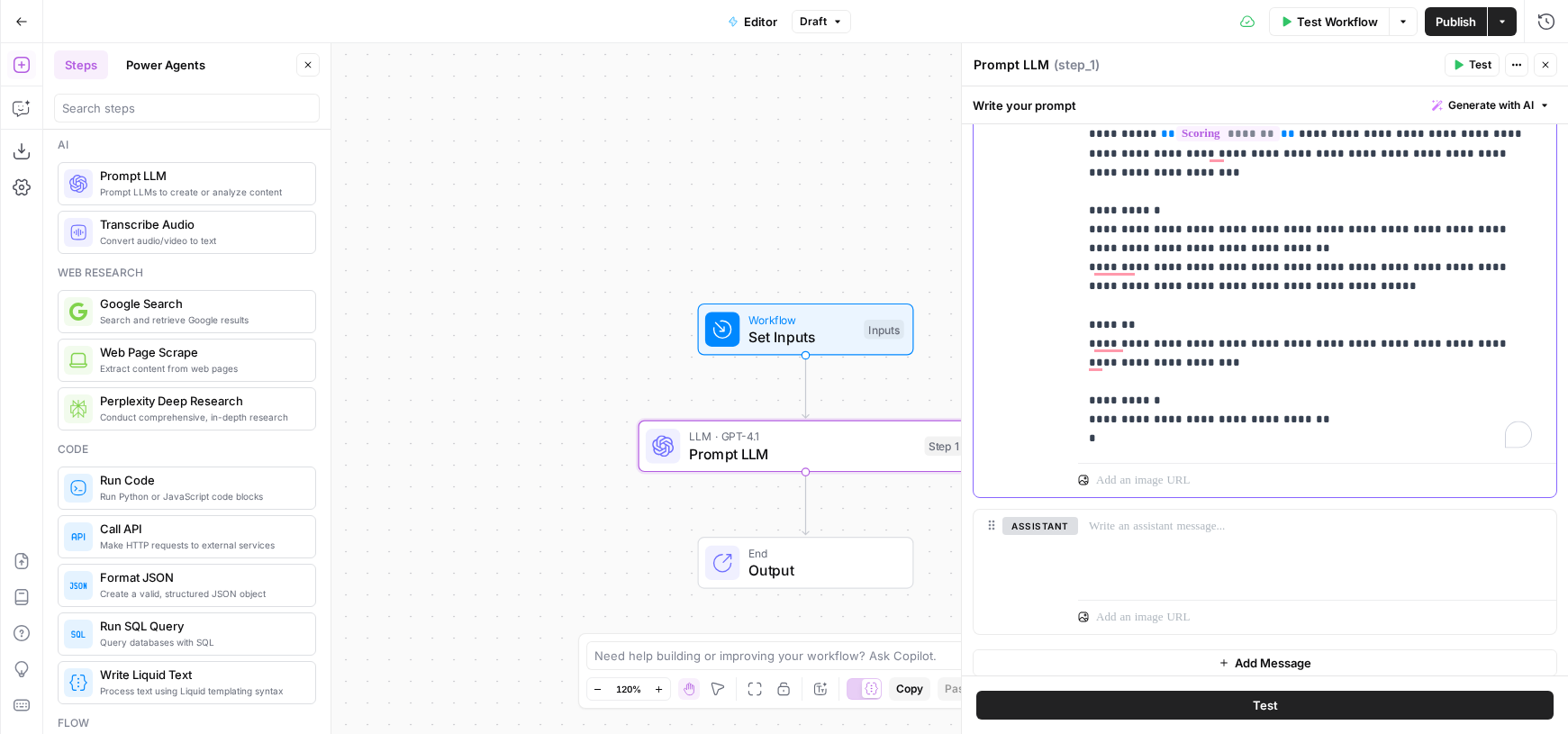 click on "**********" at bounding box center (1310, 200) 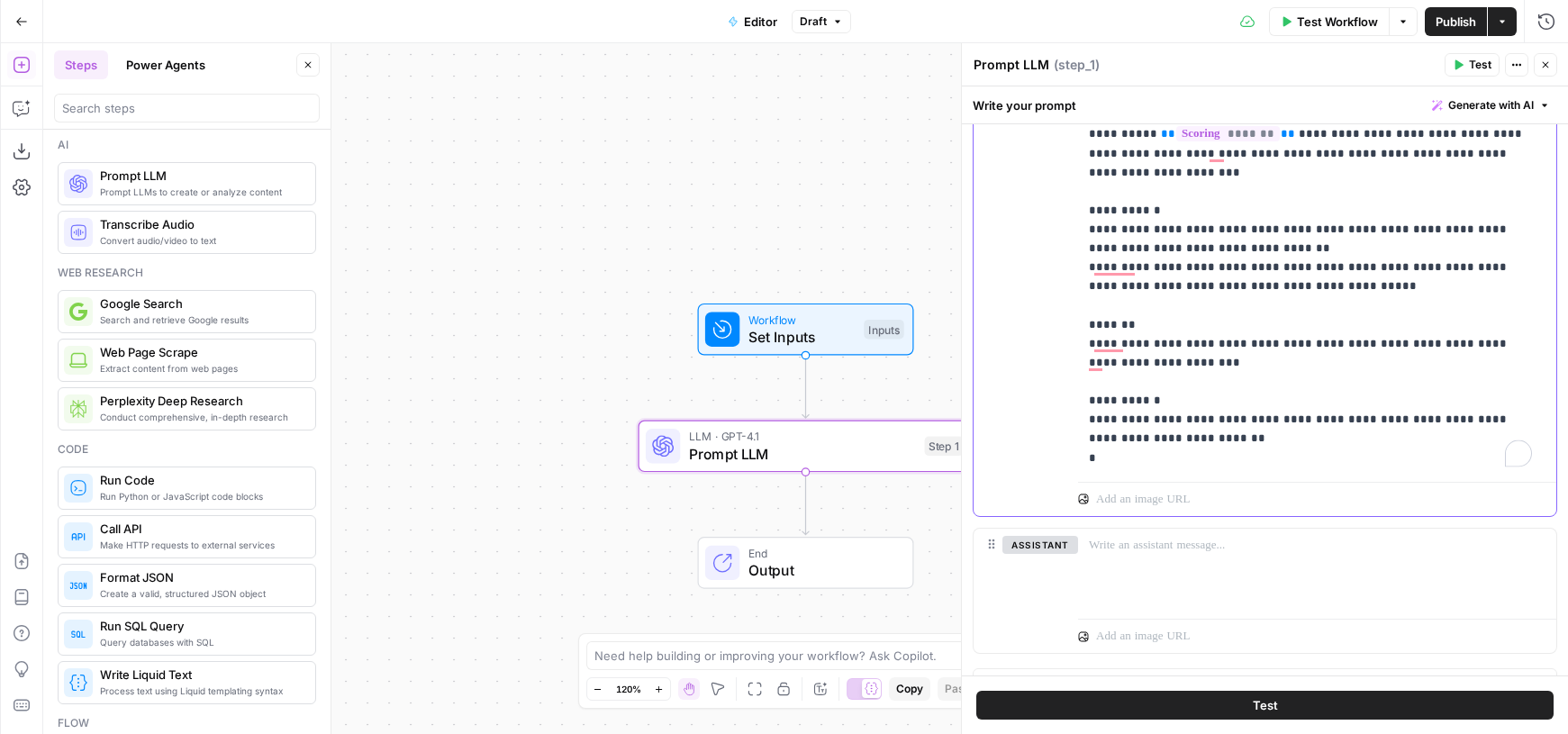 click on "**********" at bounding box center (1310, 210) 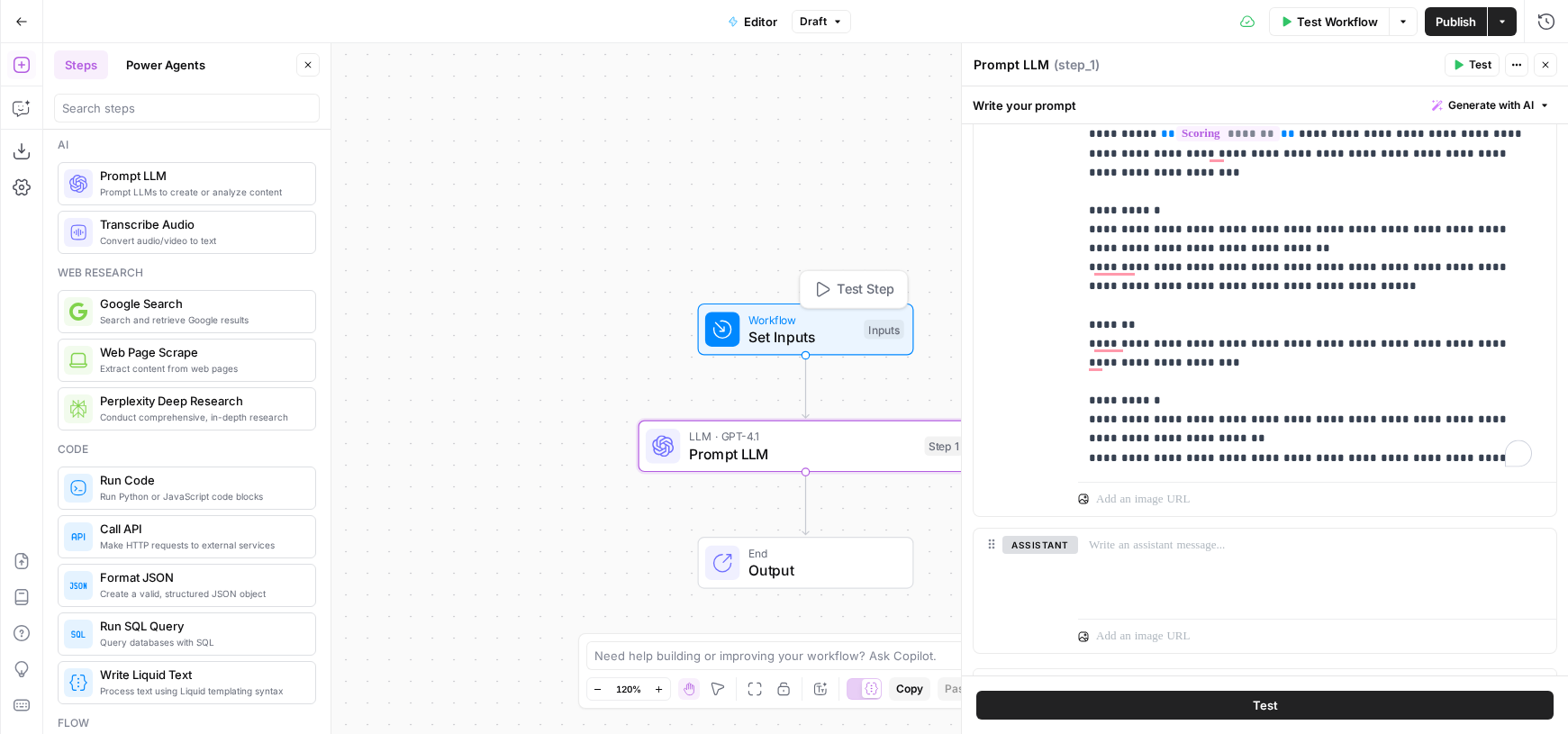 click on "Set Inputs" at bounding box center (802, 337) 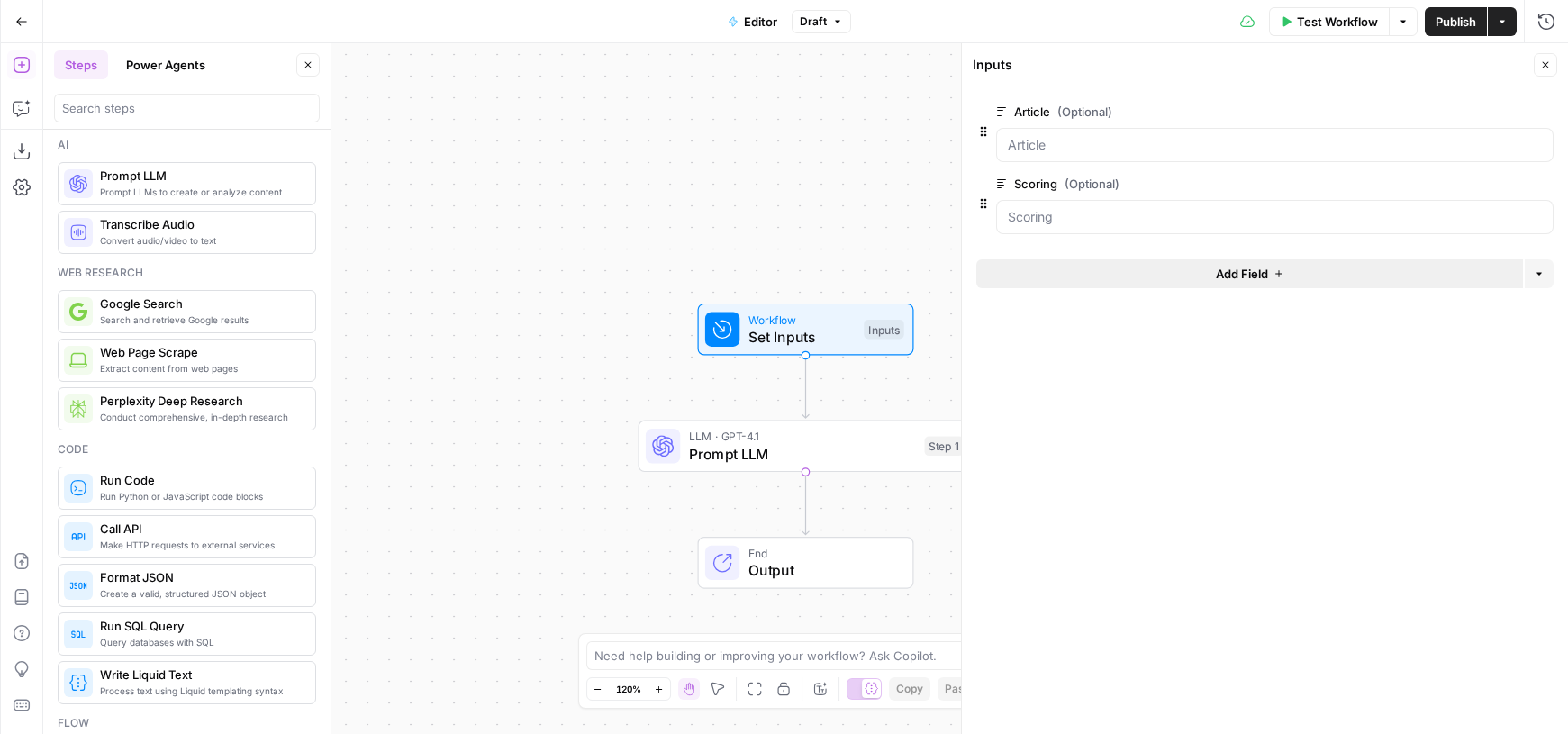 click on "Add Field" at bounding box center (1242, 274) 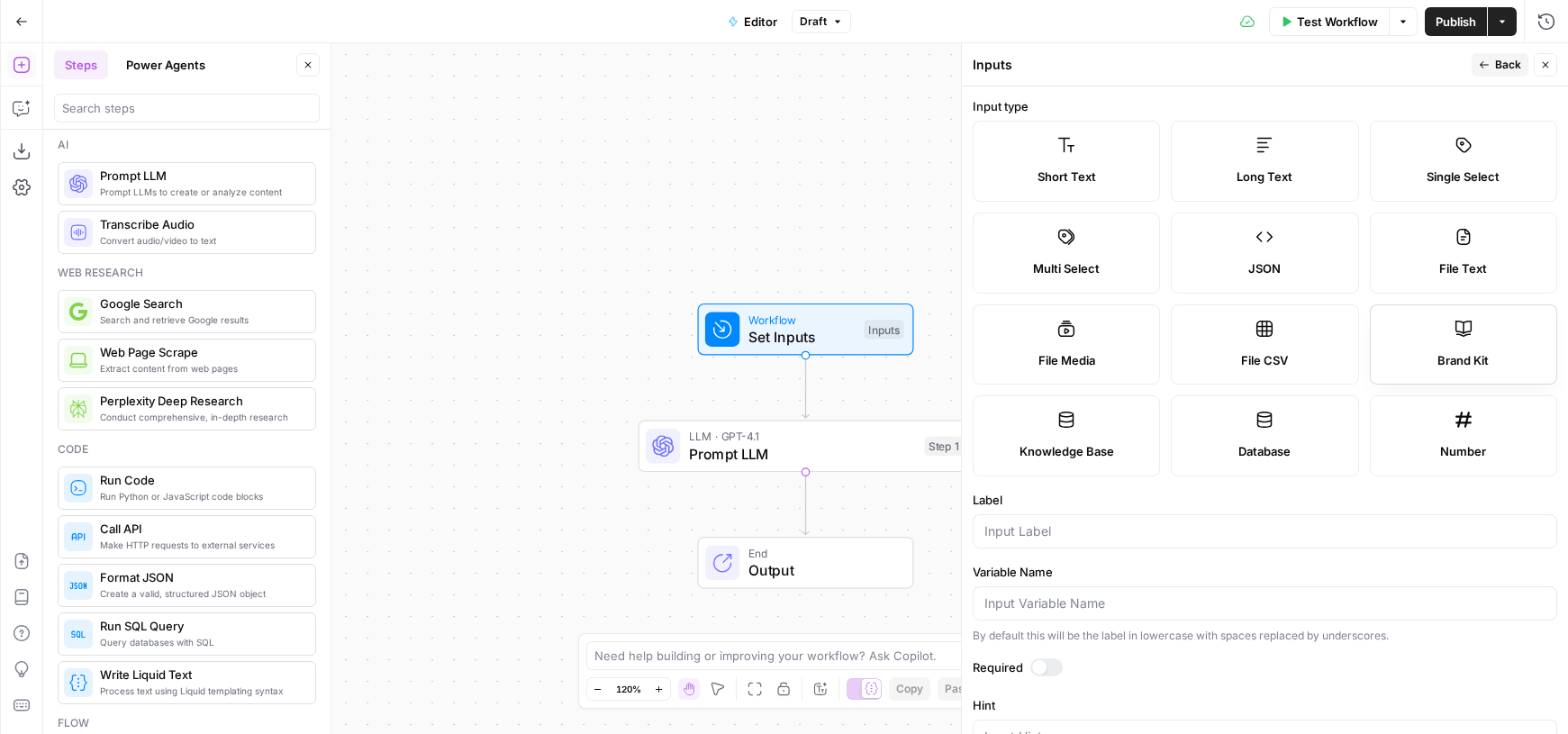 click on "Brand Kit" at bounding box center (1464, 345) 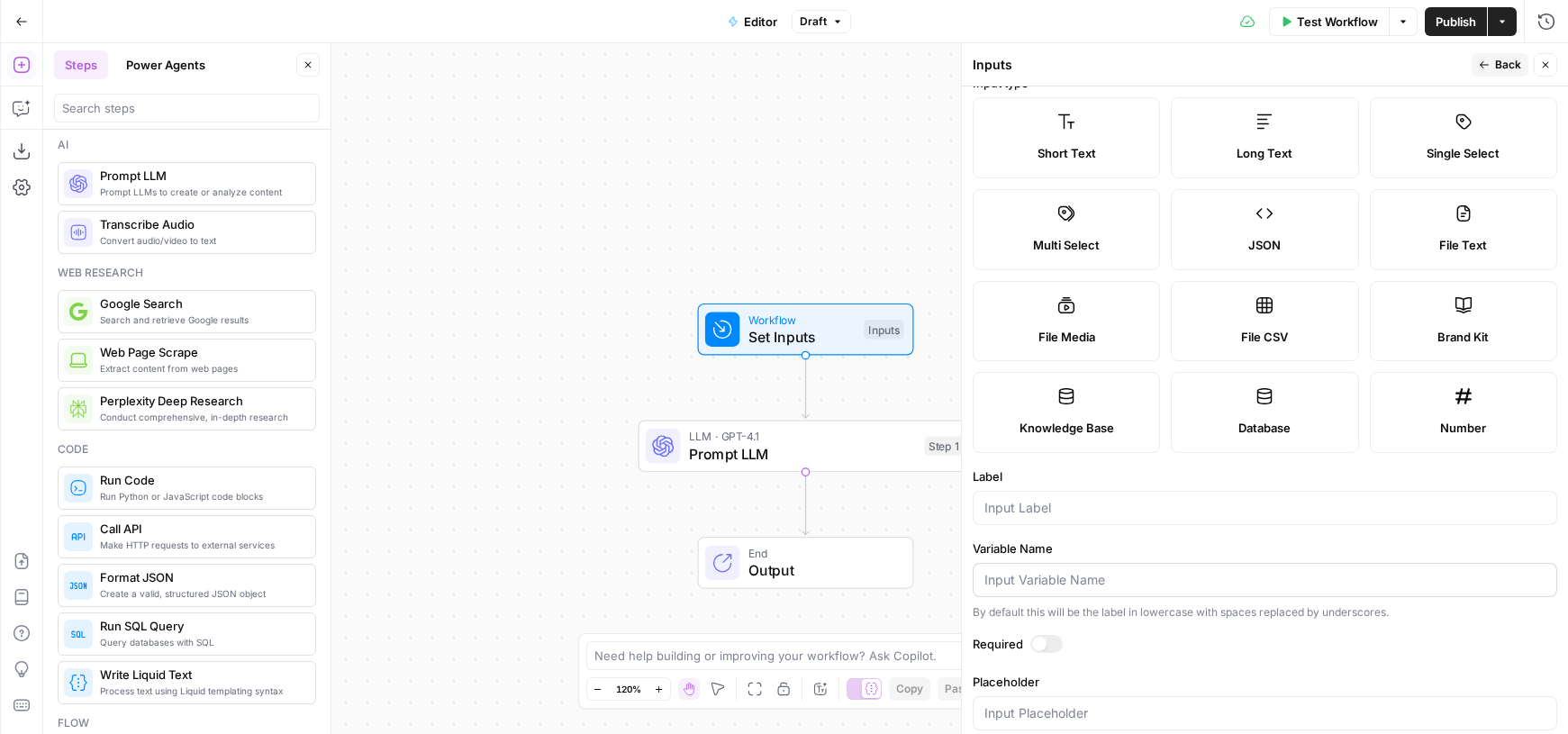 scroll, scrollTop: 0, scrollLeft: 0, axis: both 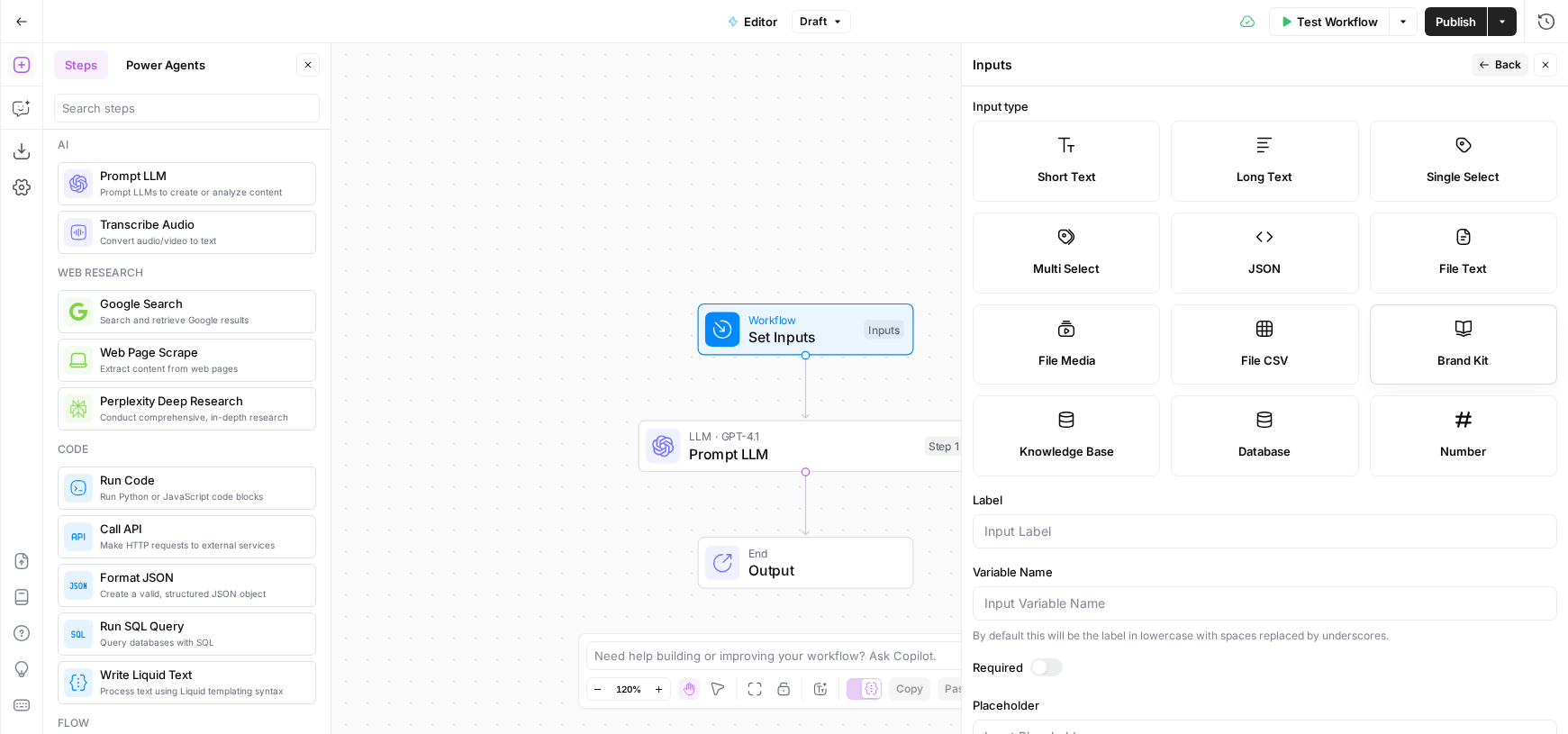 click on "Brand Kit" at bounding box center (1464, 345) 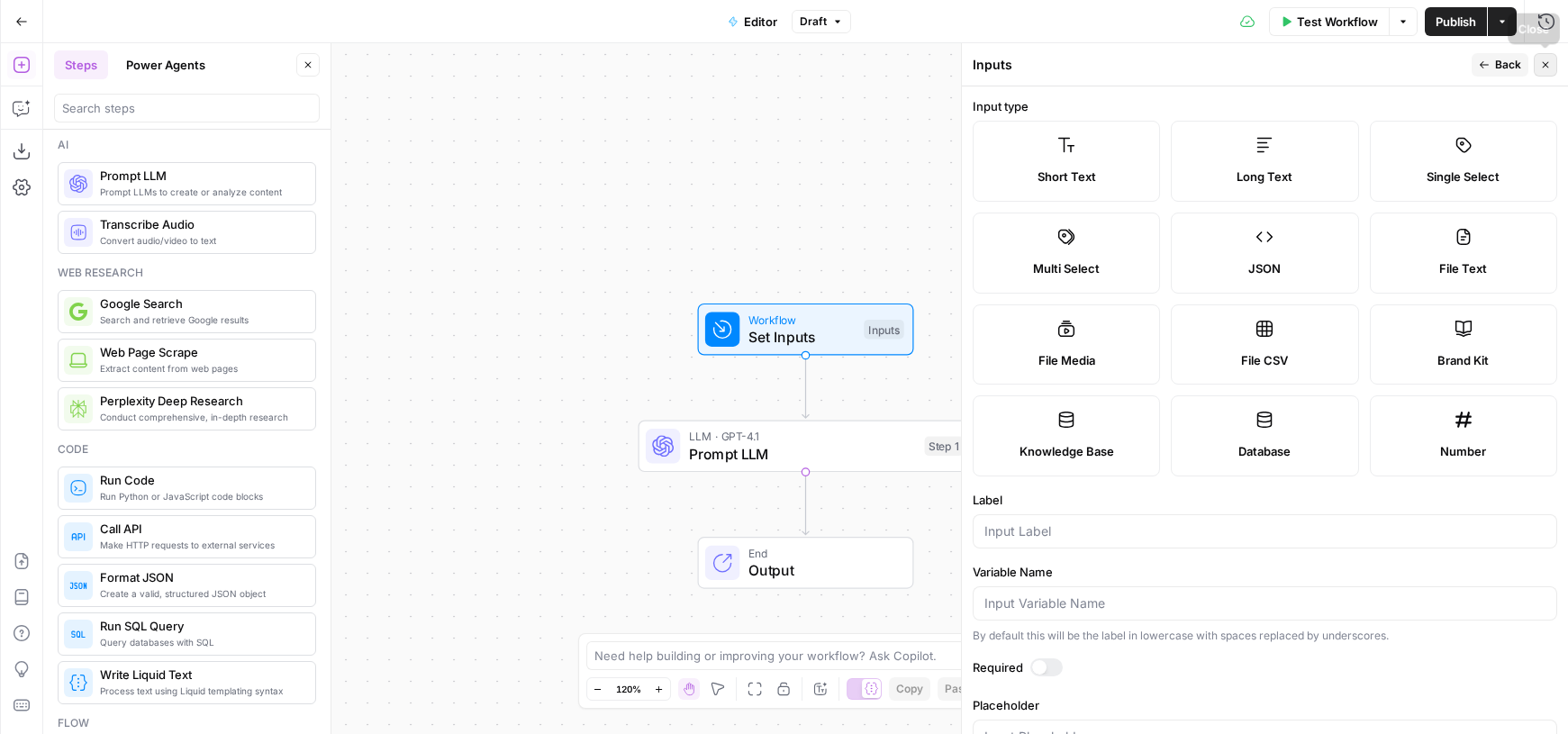 click on "Close" at bounding box center [1545, 65] 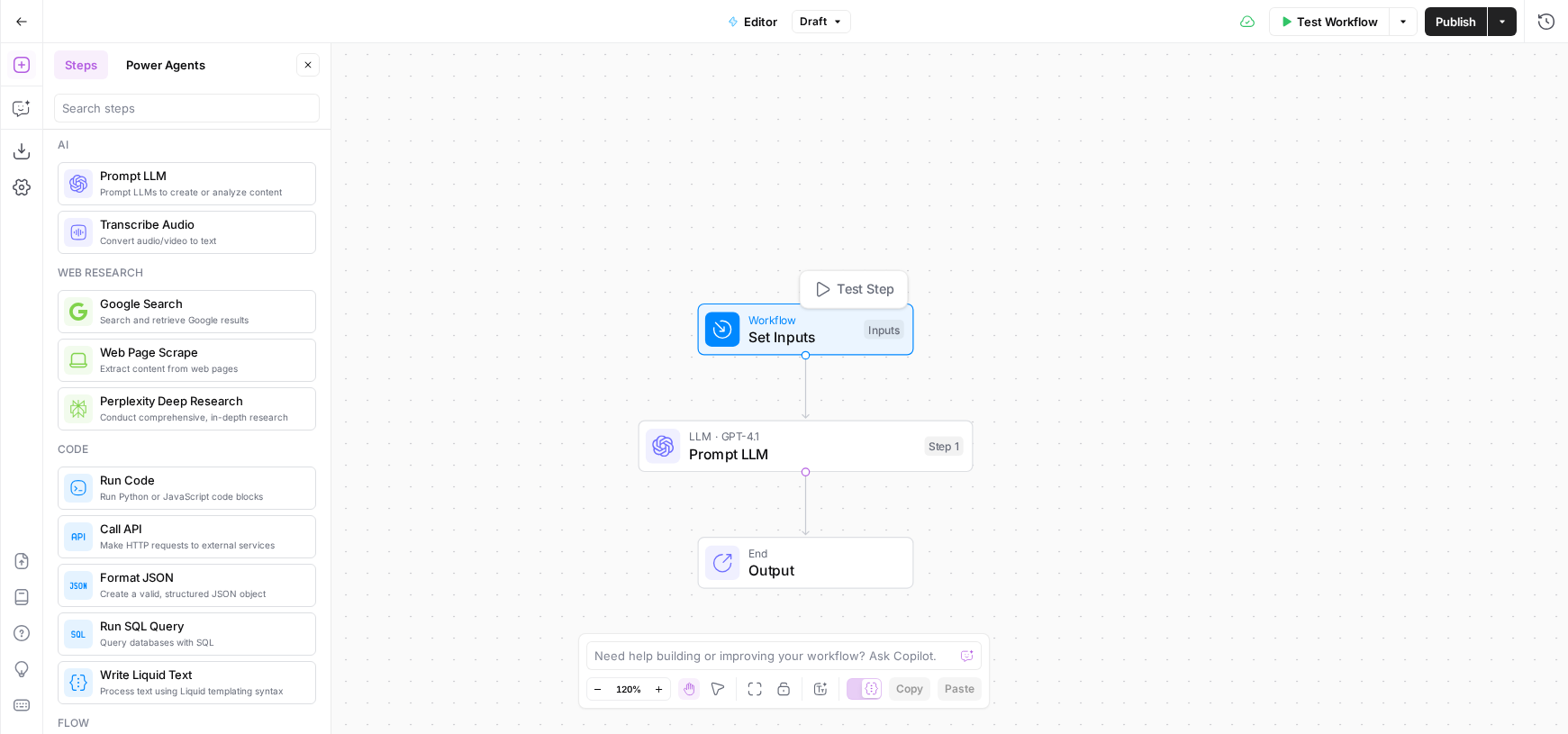 click on "Set Inputs" at bounding box center (802, 337) 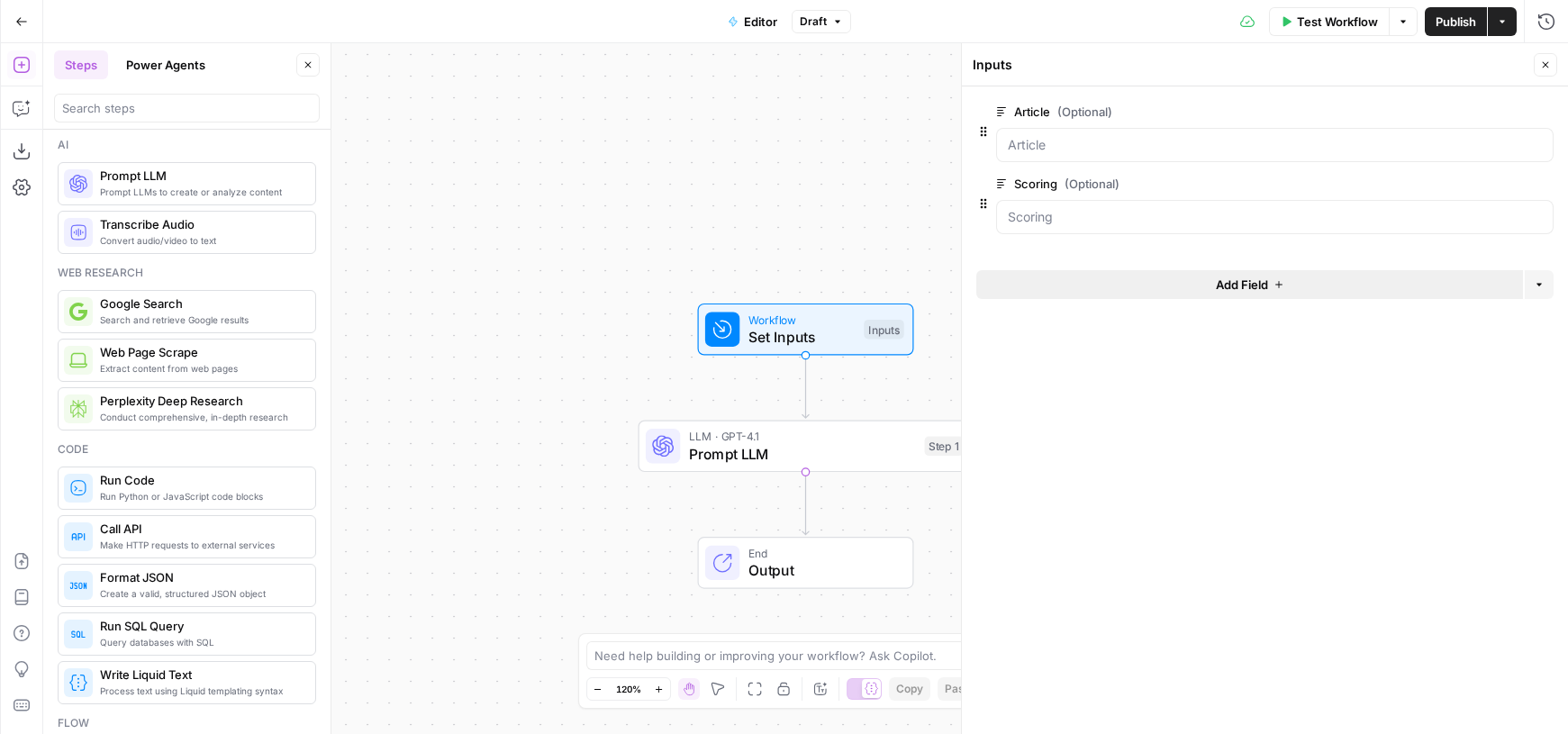 click 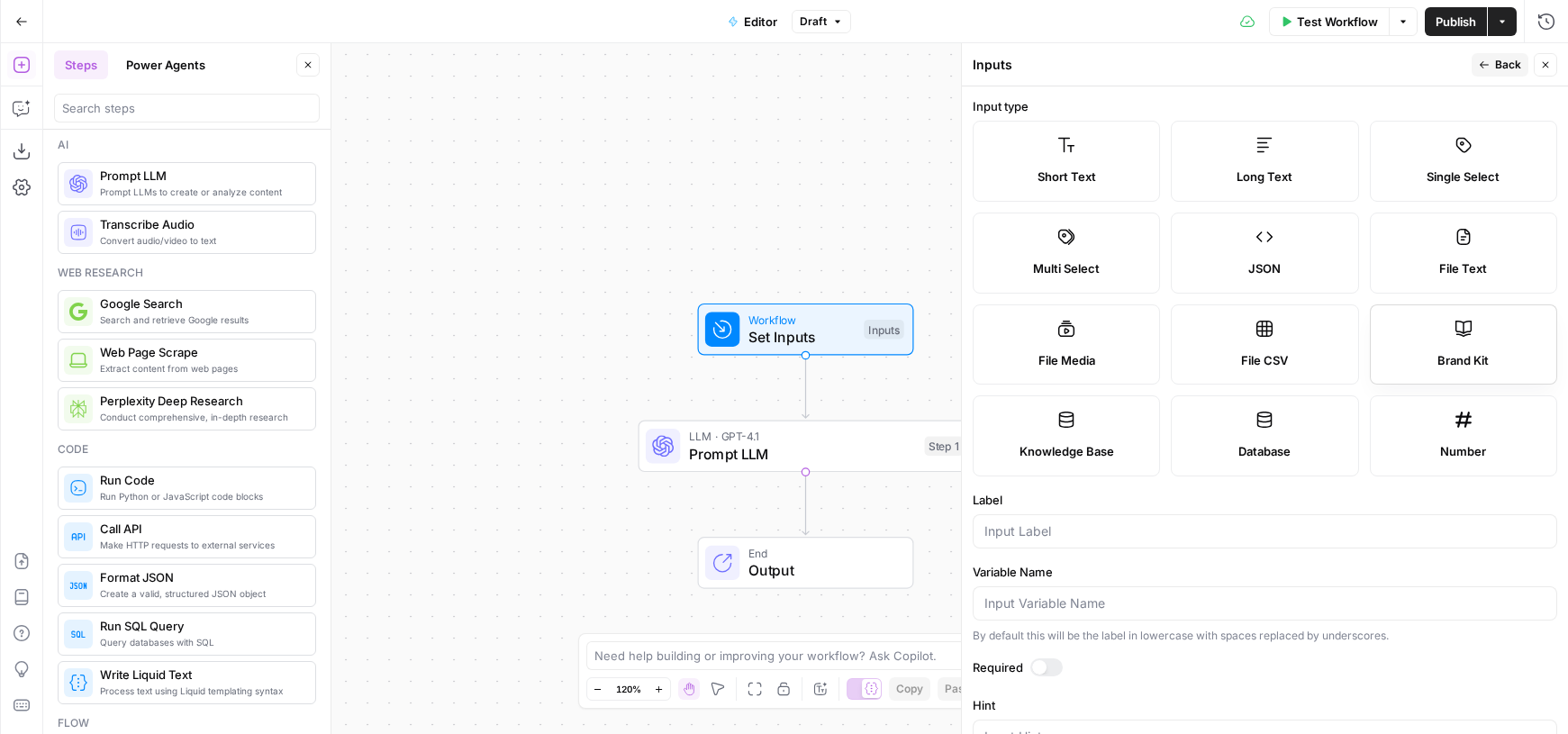 click on "Brand Kit" at bounding box center (1463, 361) 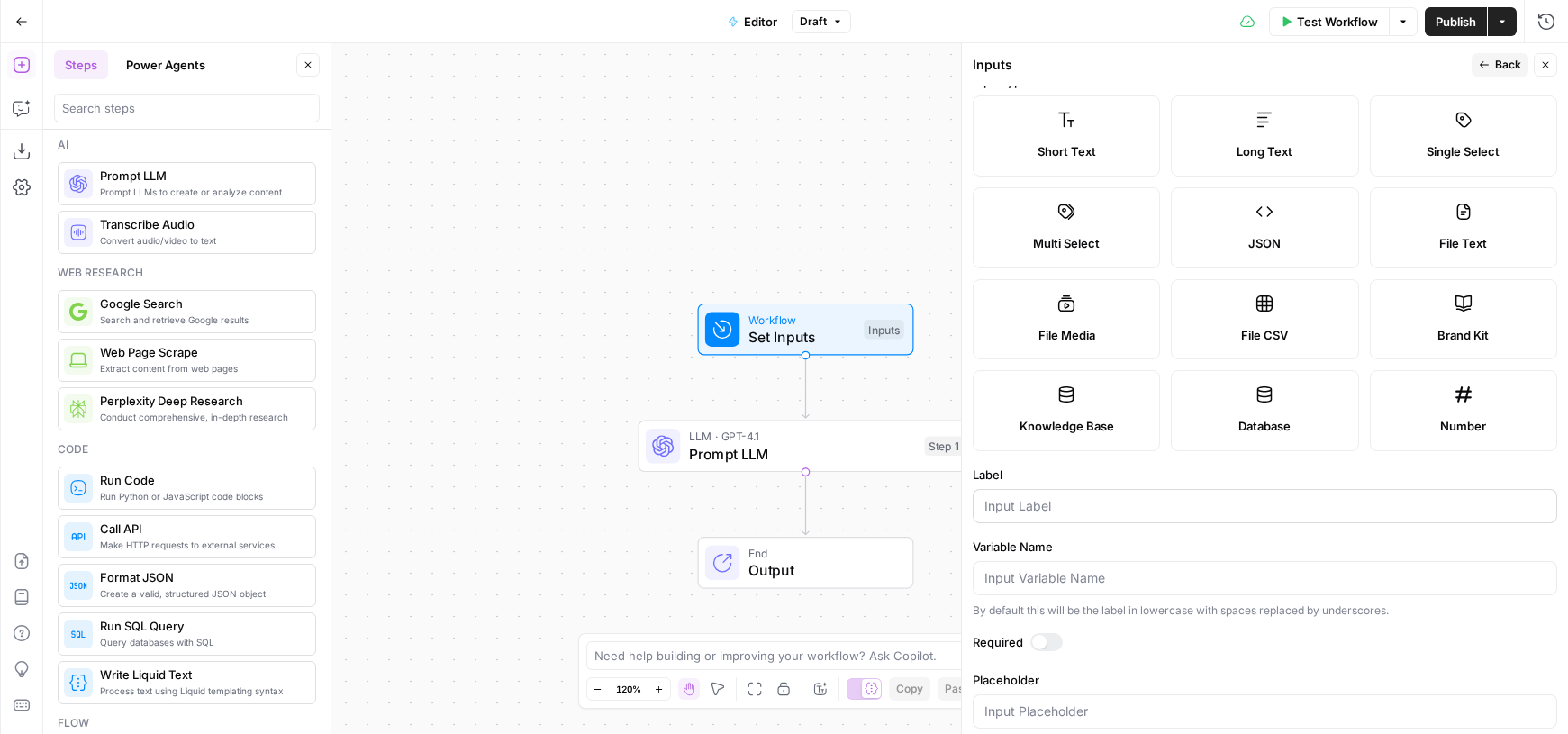 scroll, scrollTop: 54, scrollLeft: 0, axis: vertical 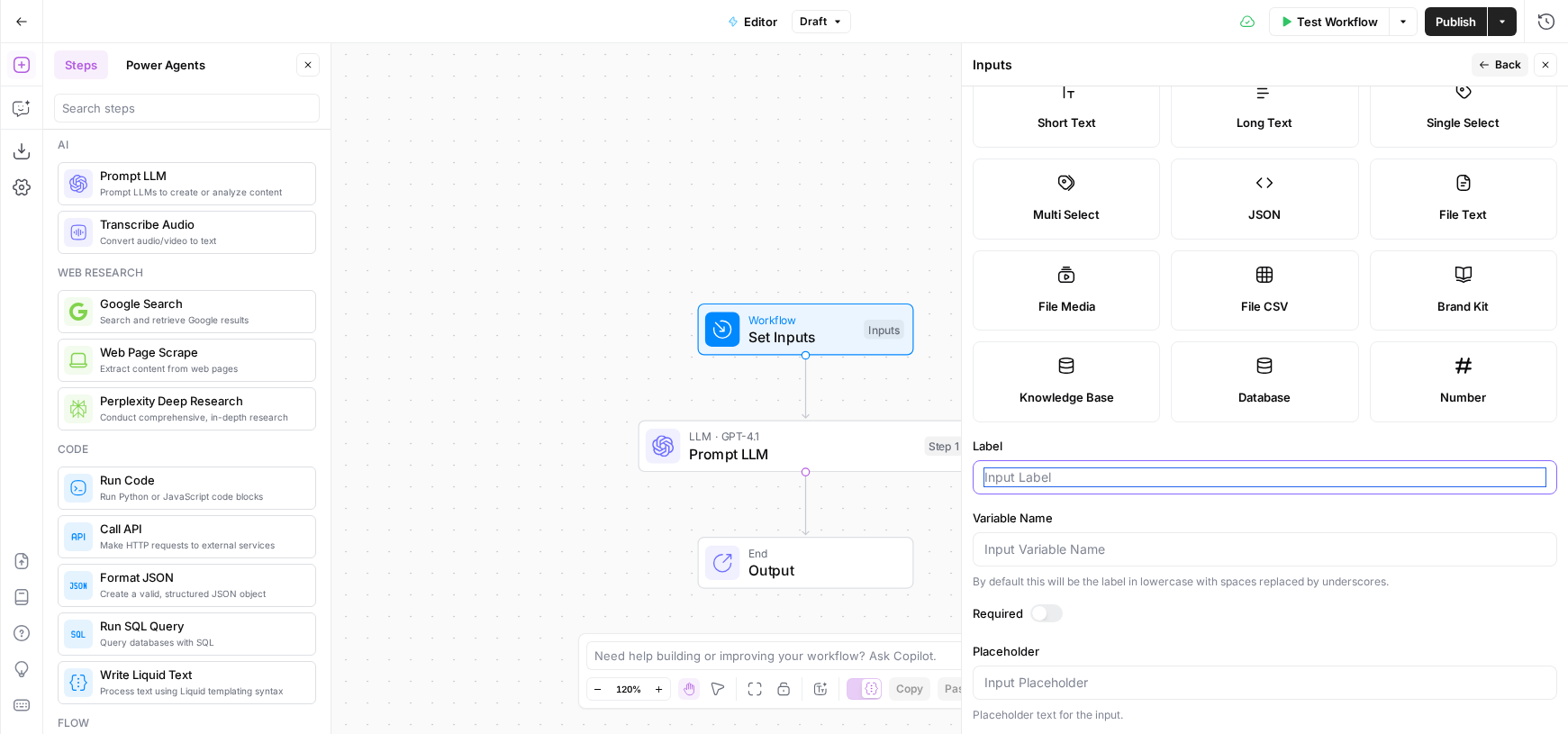 click on "Label" at bounding box center (1264, 477) 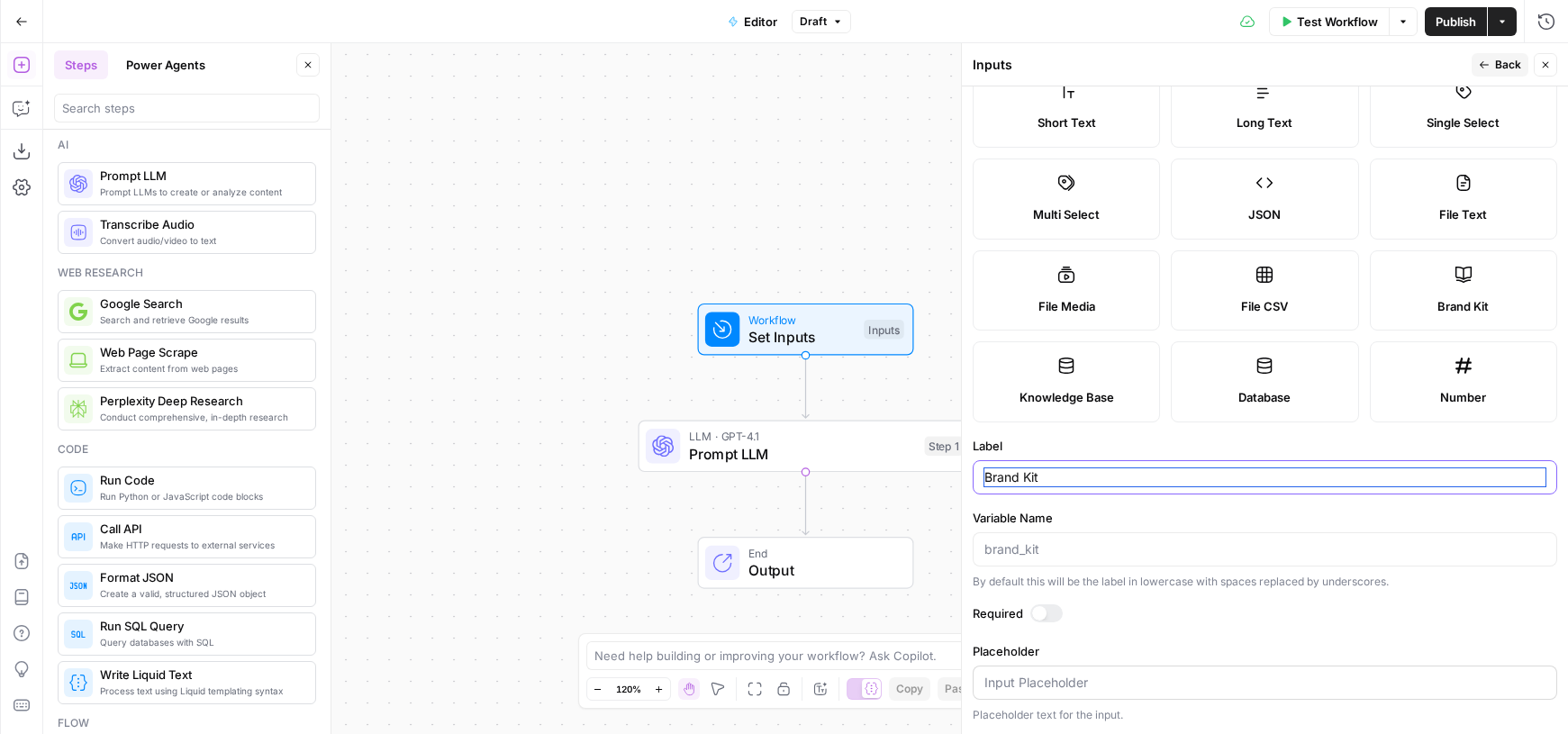type on "Brand Kit" 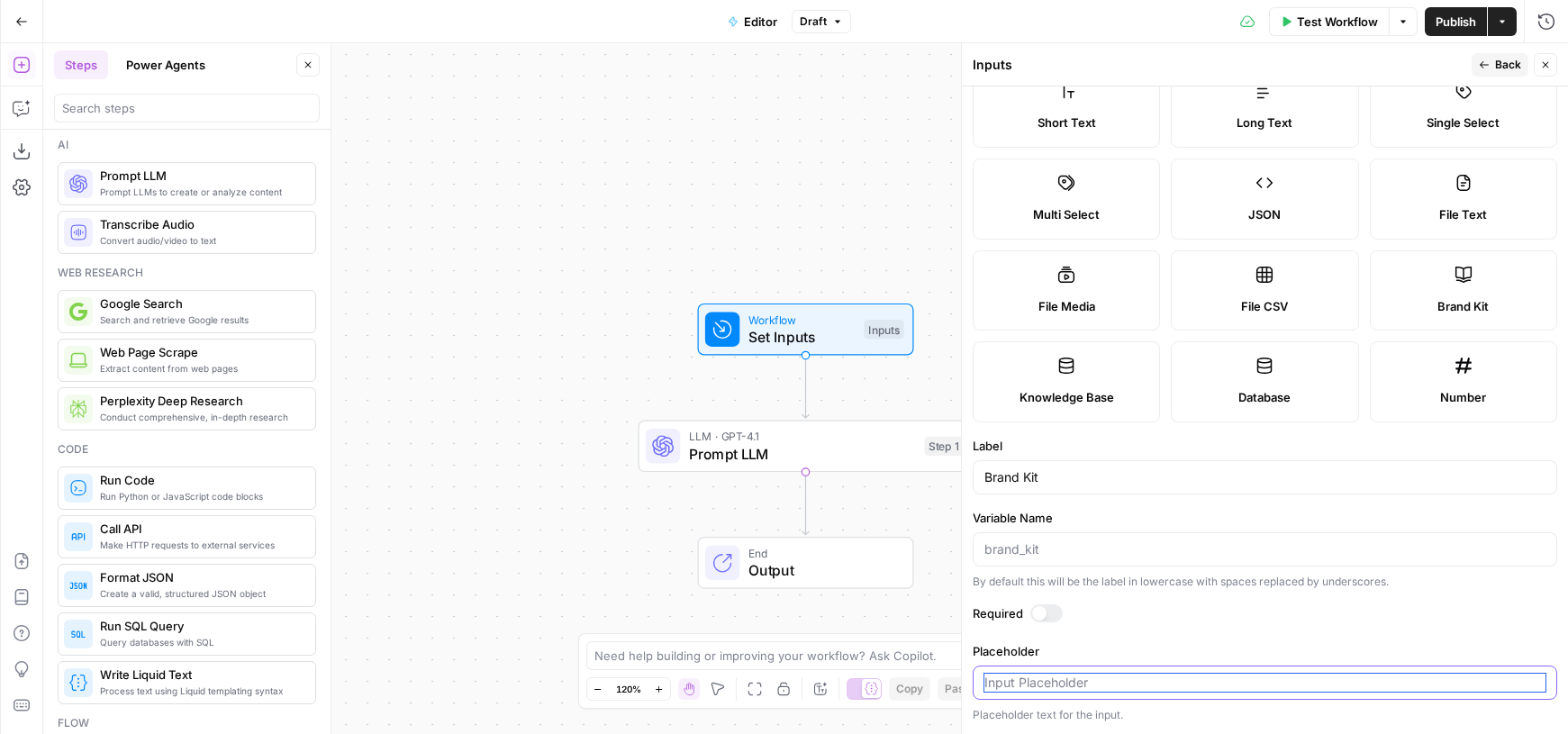 click on "Placeholder" at bounding box center [1264, 683] 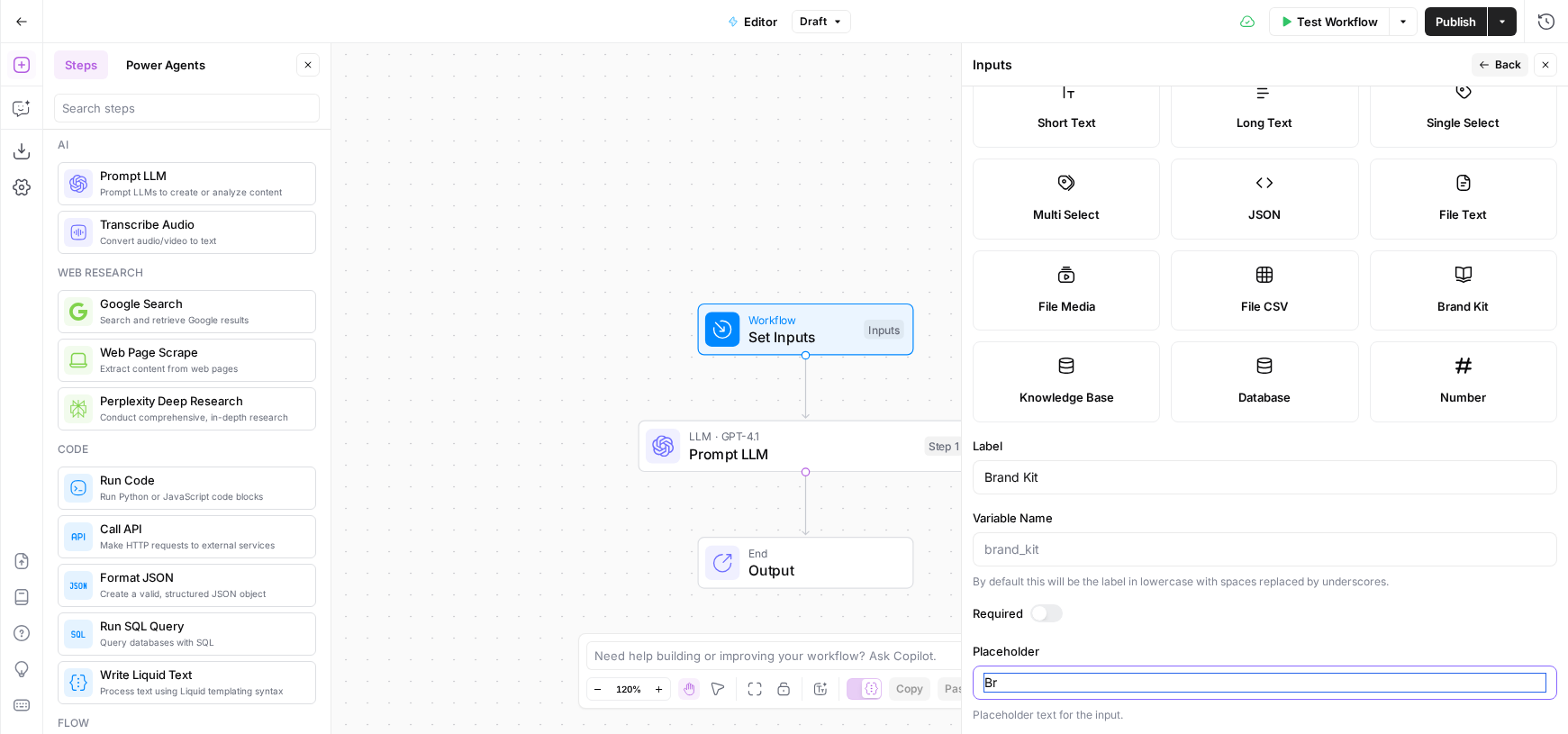 type on "B" 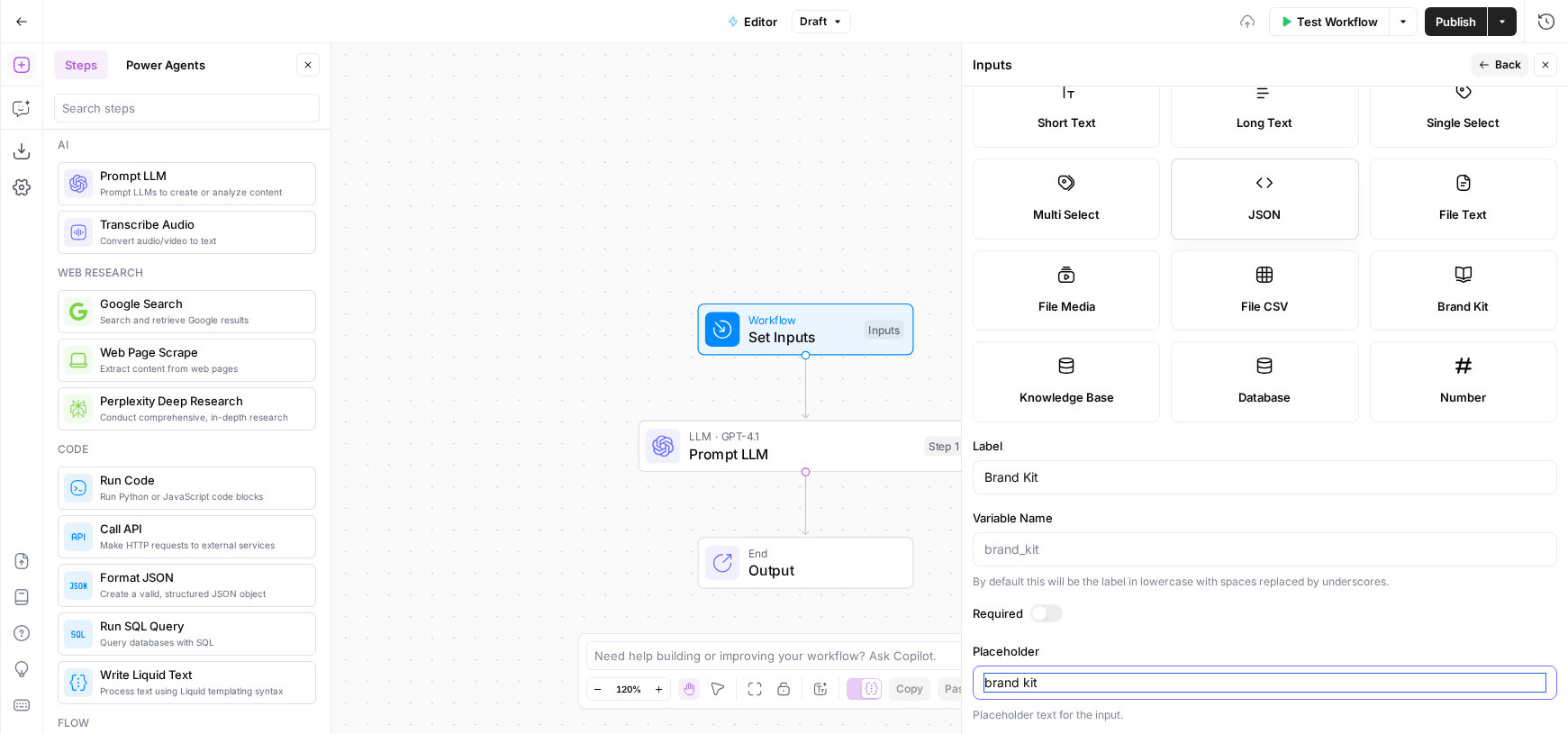 scroll, scrollTop: 0, scrollLeft: 0, axis: both 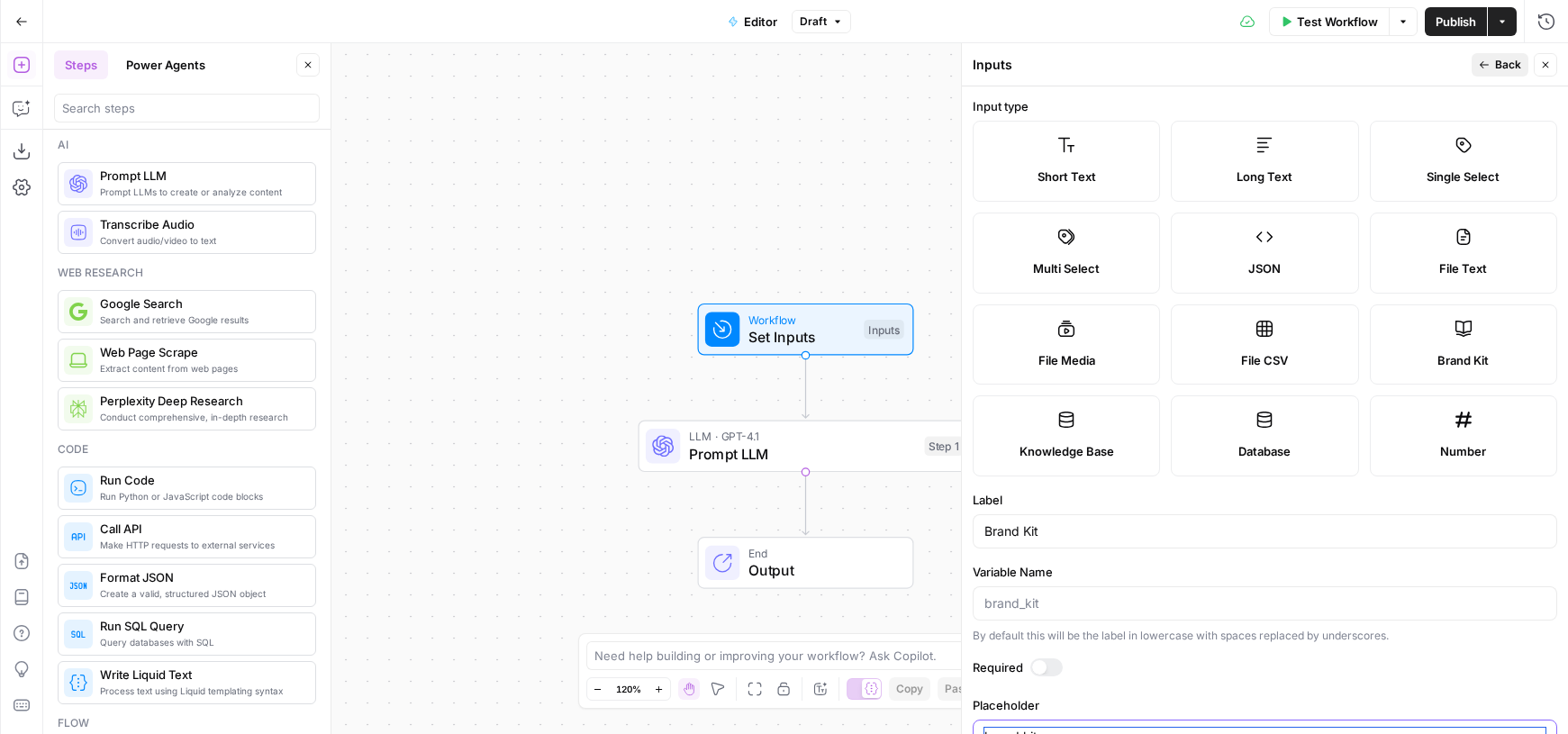 type on "brand kit" 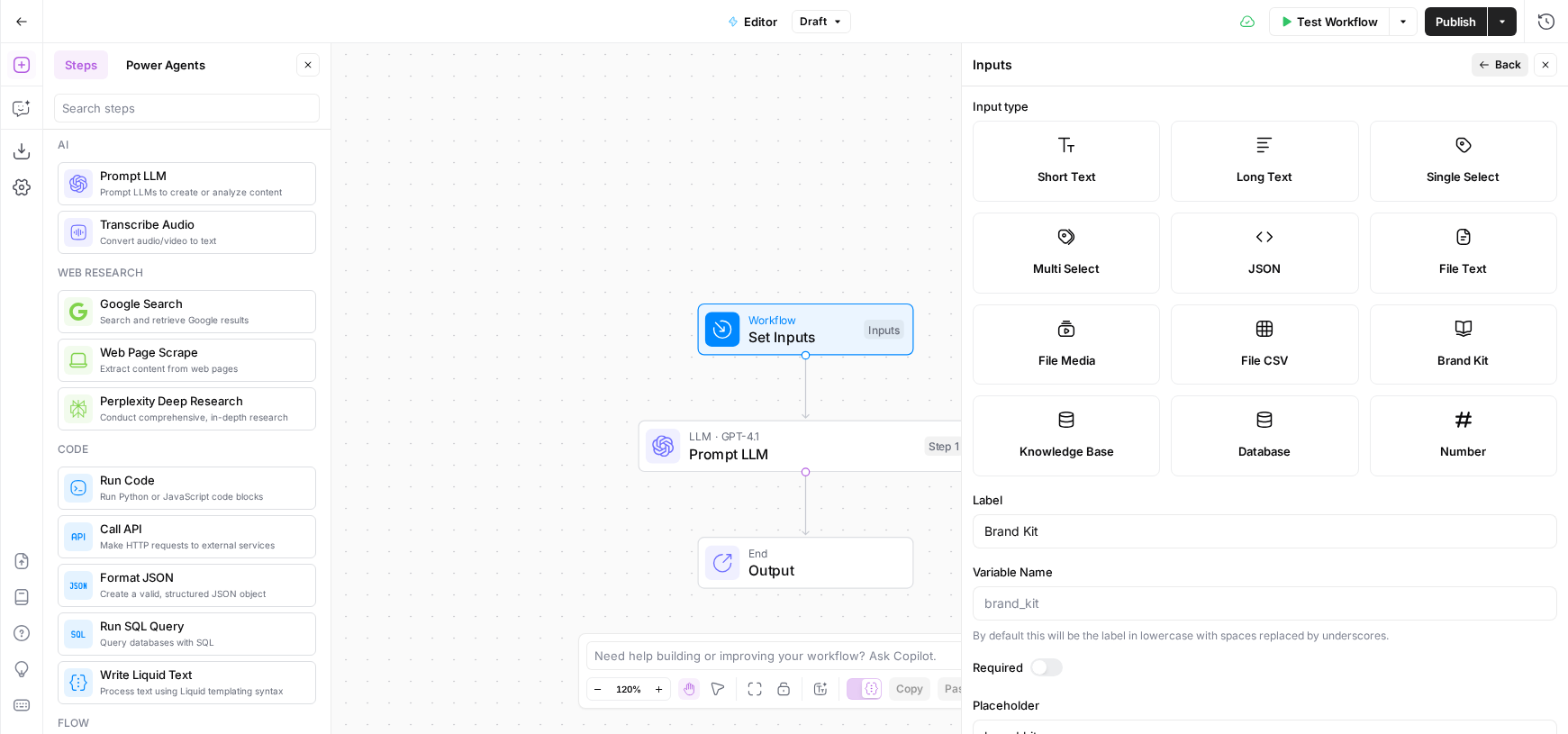 click on "Back" at bounding box center [1508, 65] 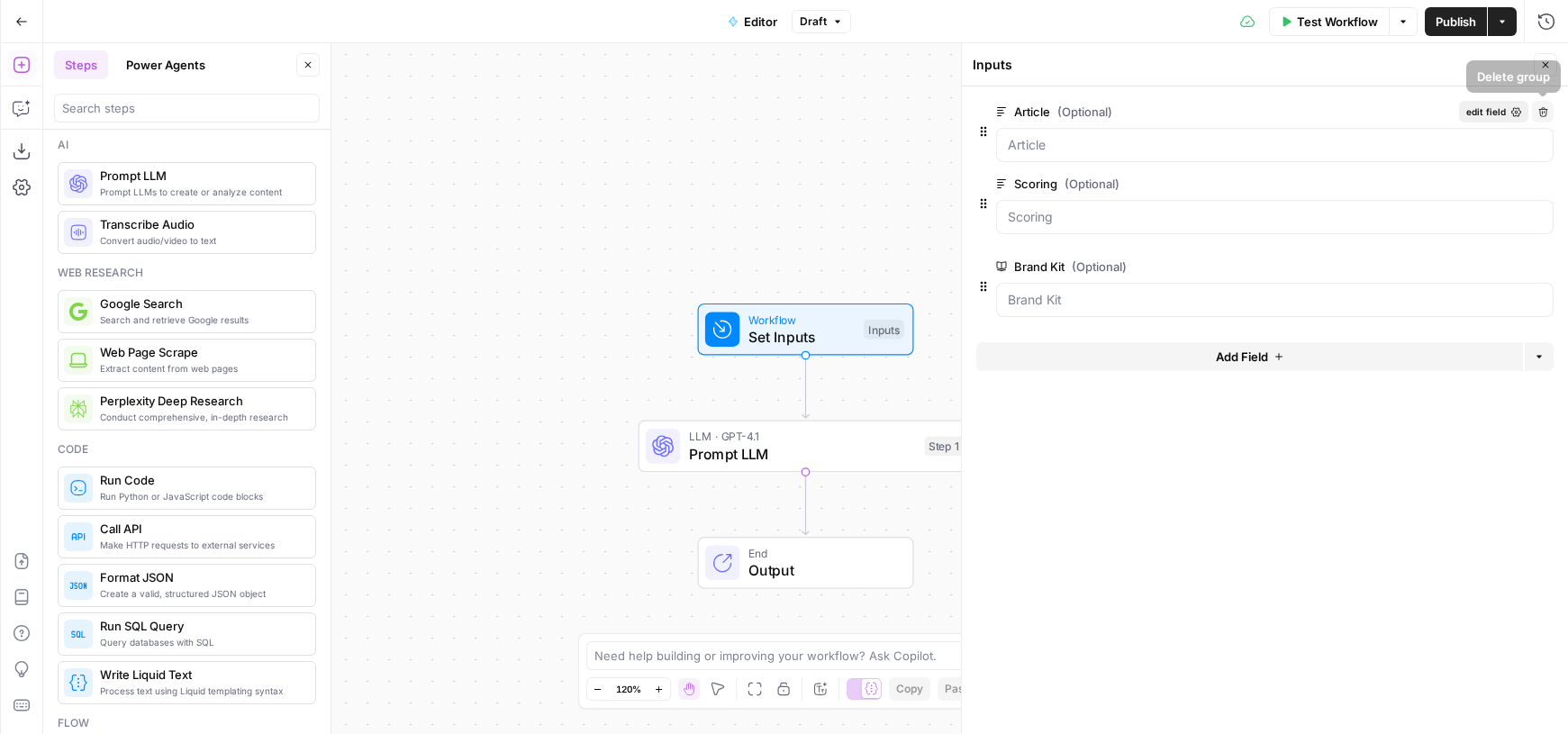 click on "edit field" at bounding box center [1493, 112] 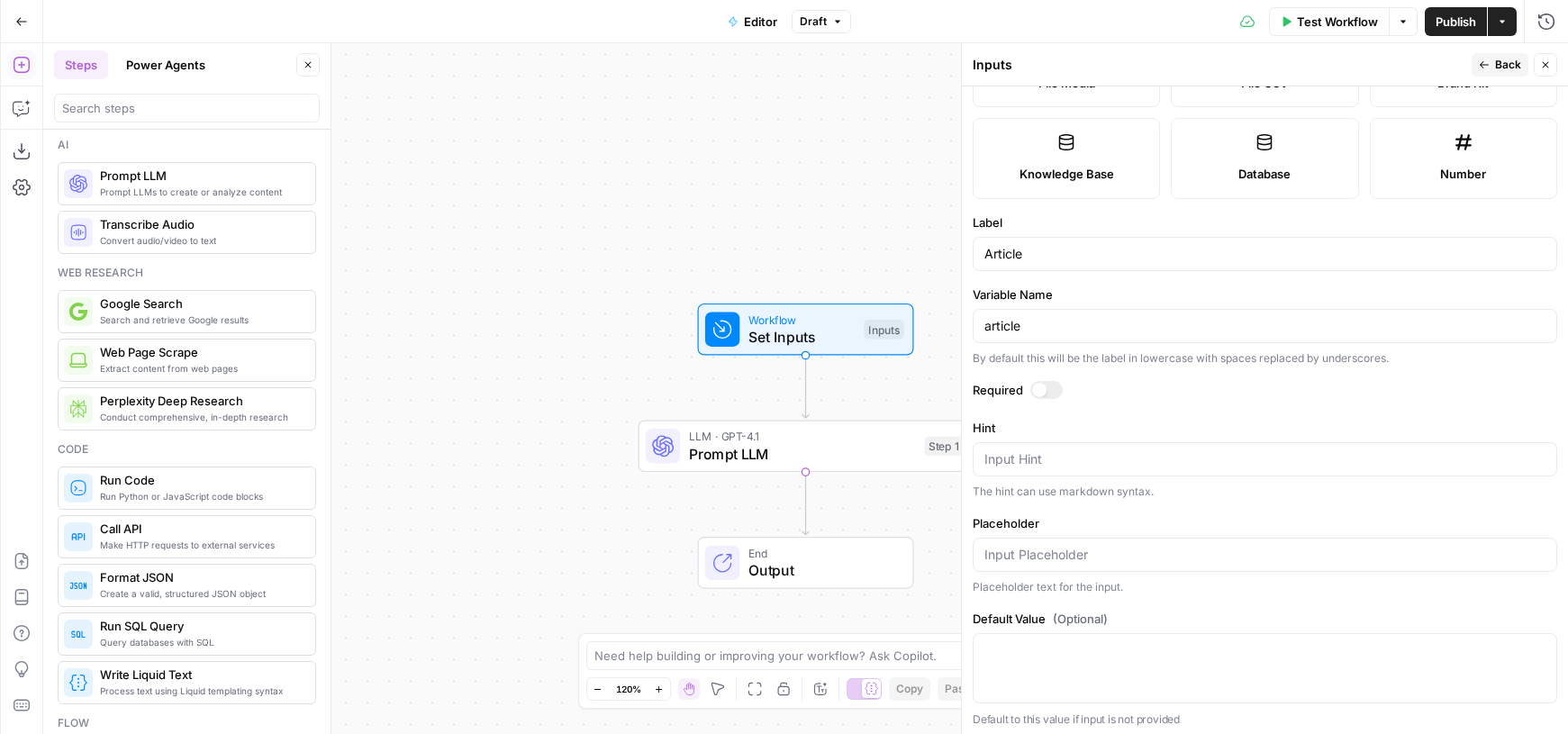 scroll, scrollTop: 282, scrollLeft: 0, axis: vertical 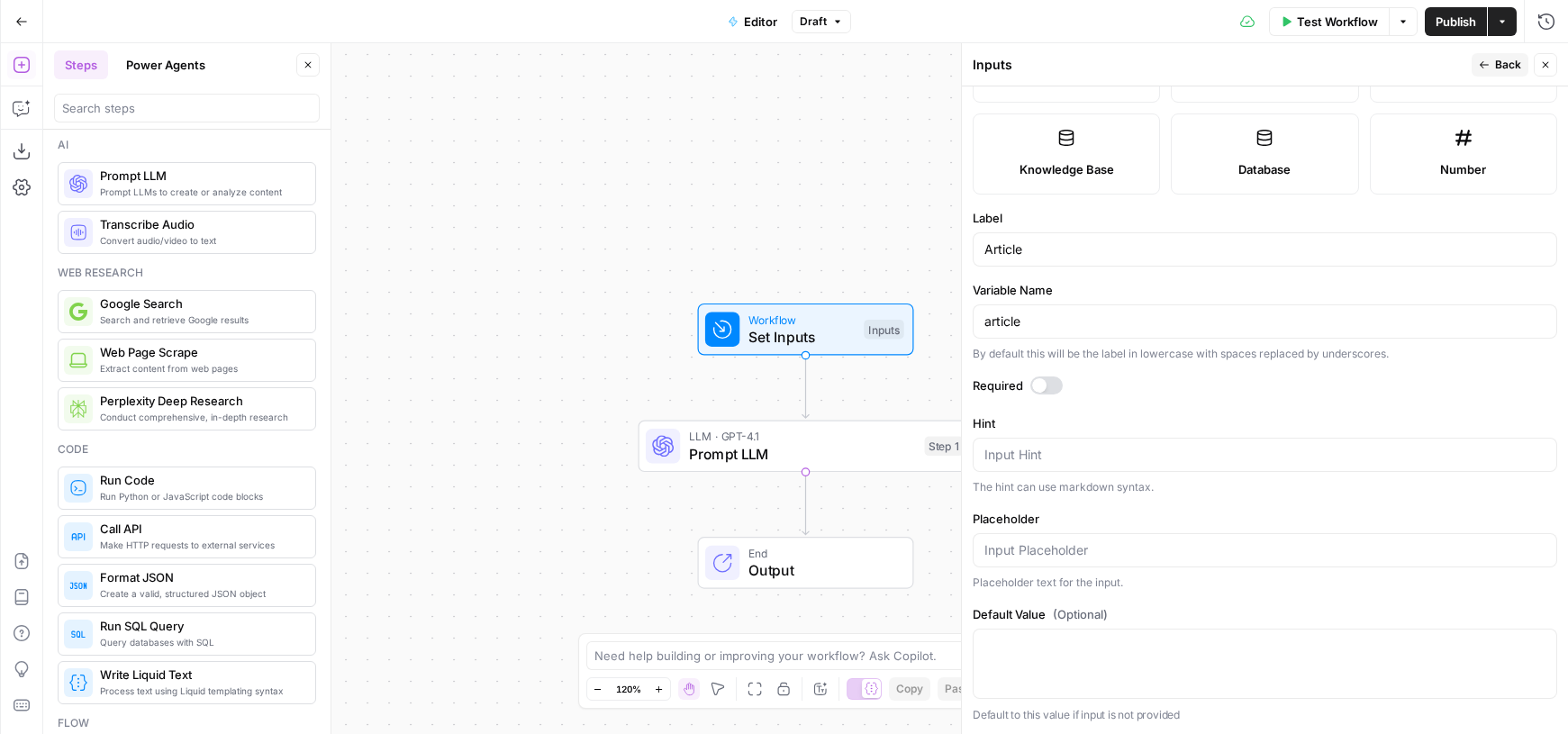 click at bounding box center (1039, 385) 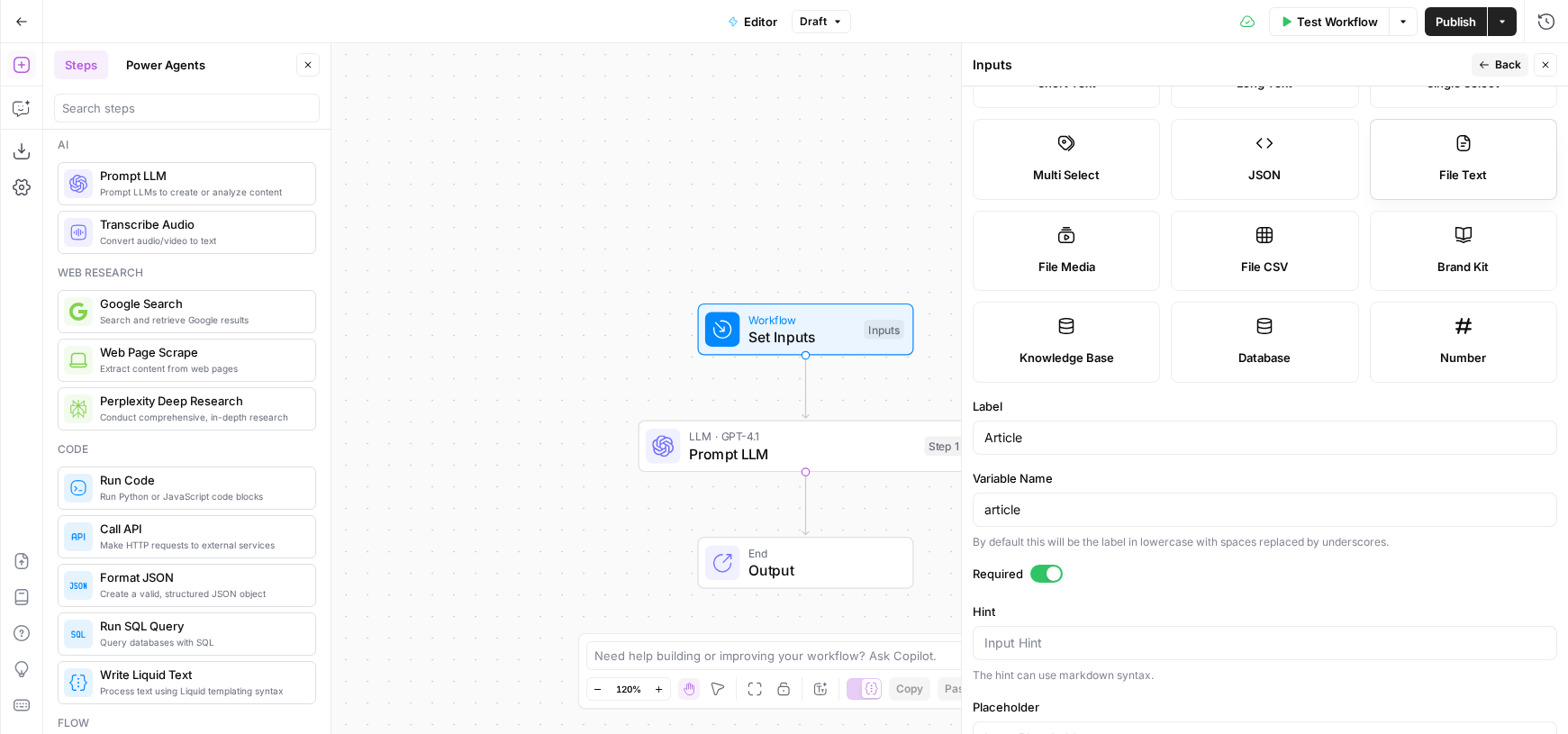 scroll, scrollTop: 0, scrollLeft: 0, axis: both 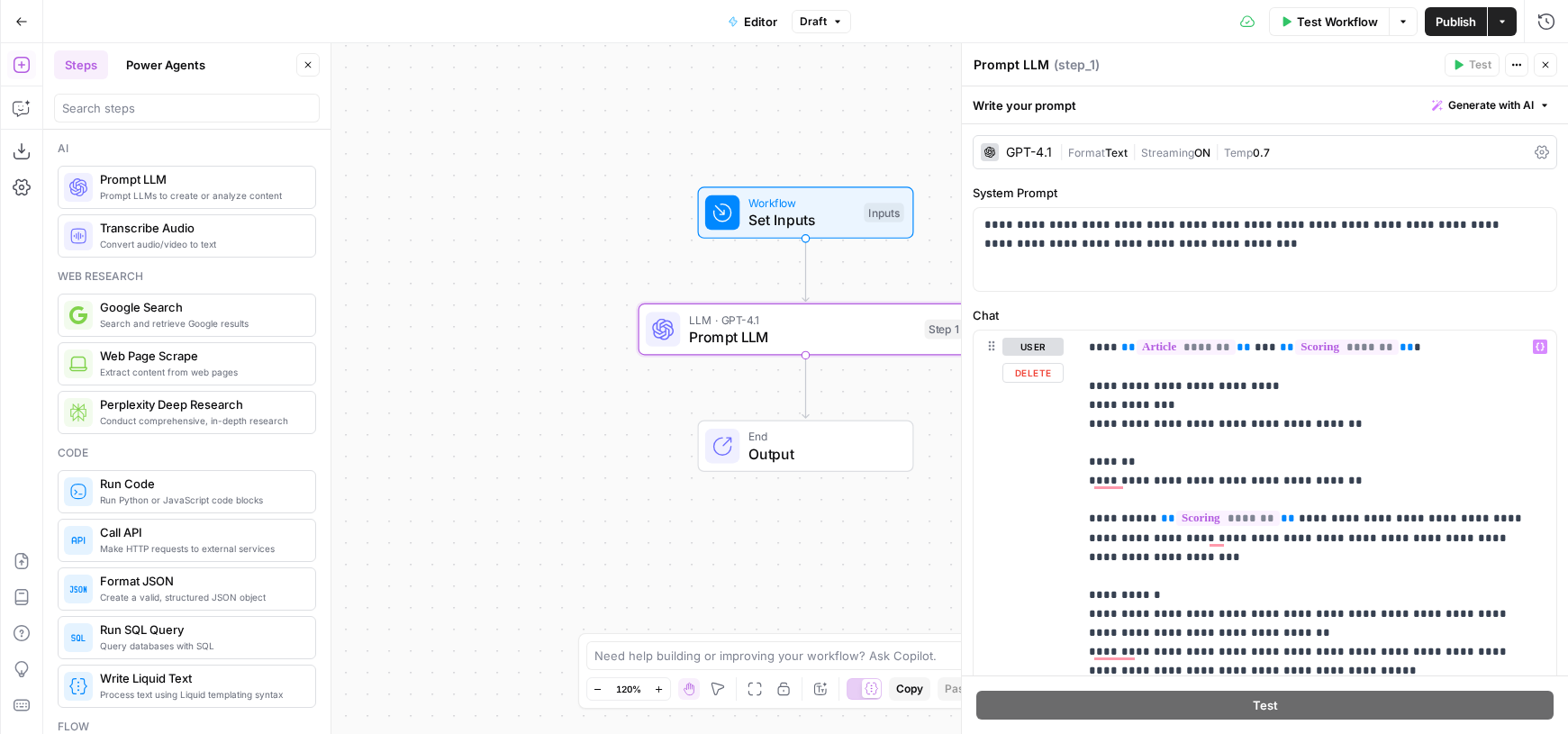 type 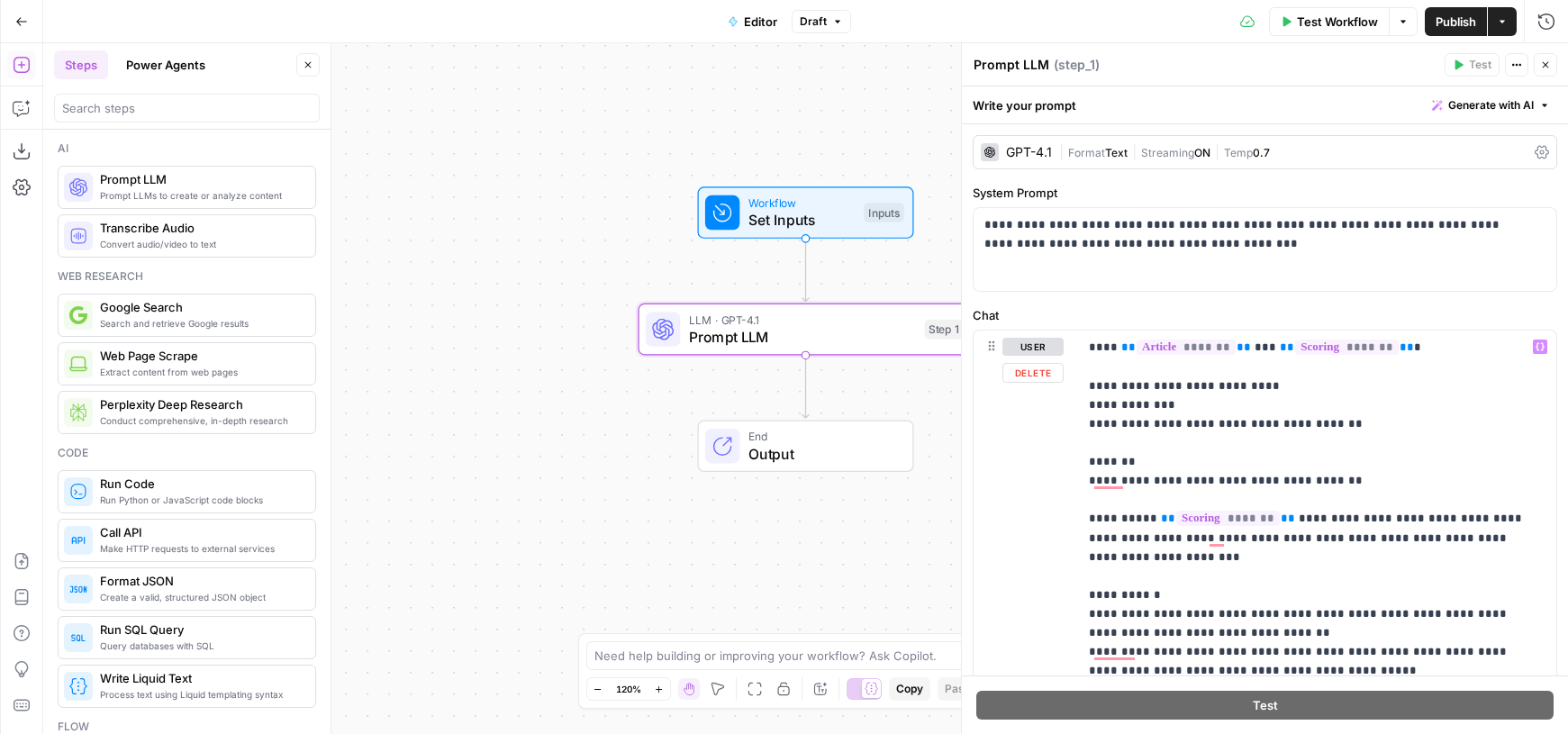 scroll, scrollTop: 0, scrollLeft: 0, axis: both 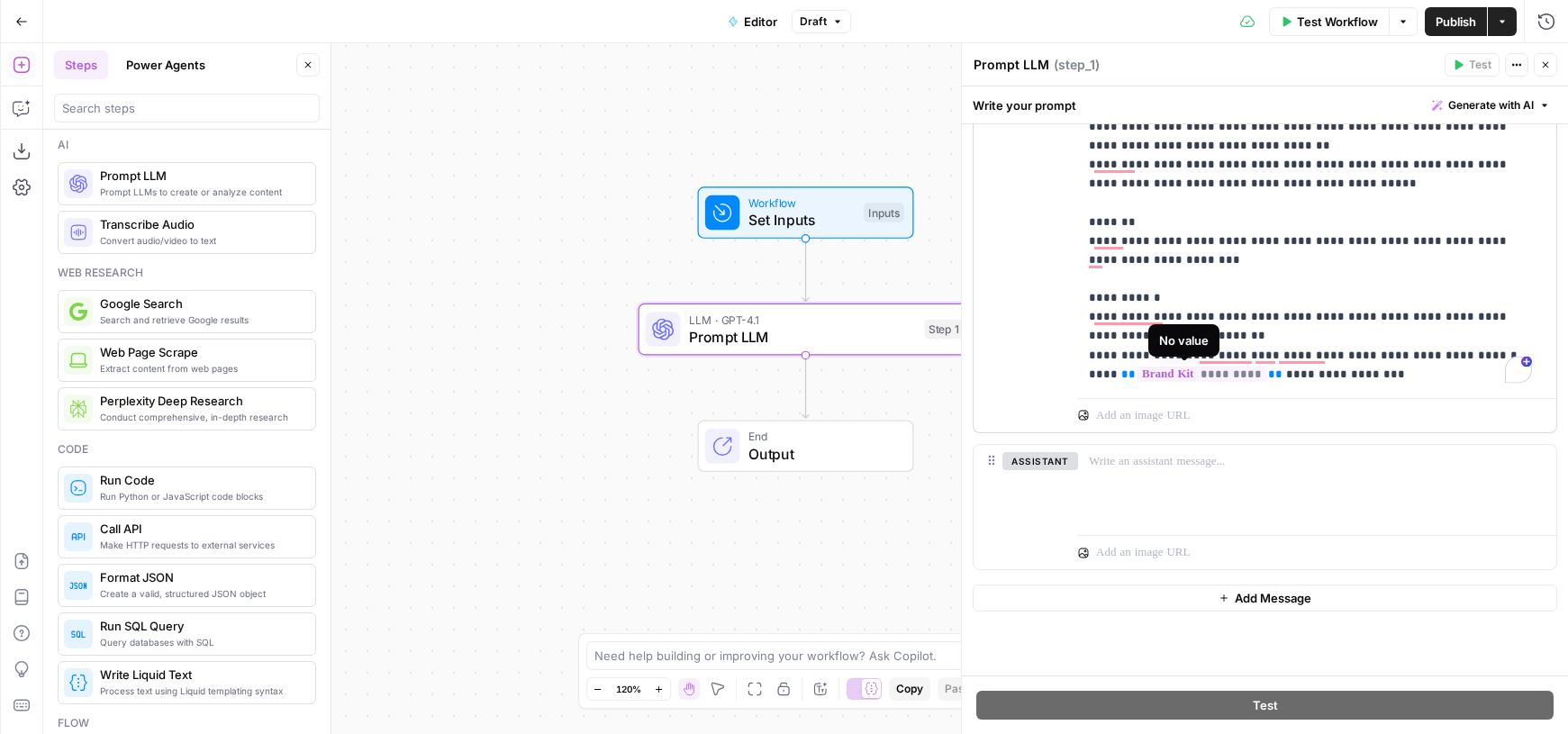 click on "*********" at bounding box center (1201, 374) 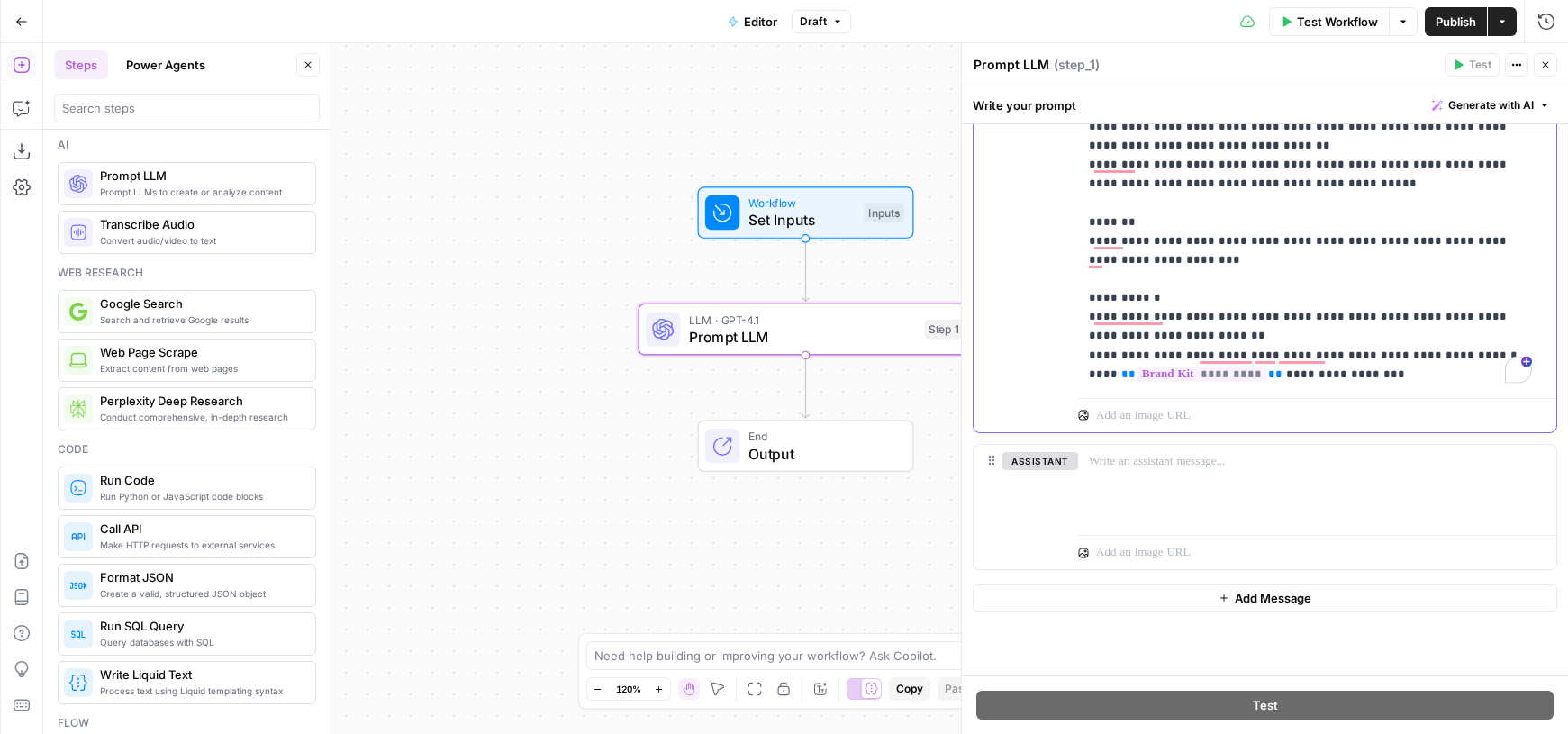 click on "**********" at bounding box center [1310, 117] 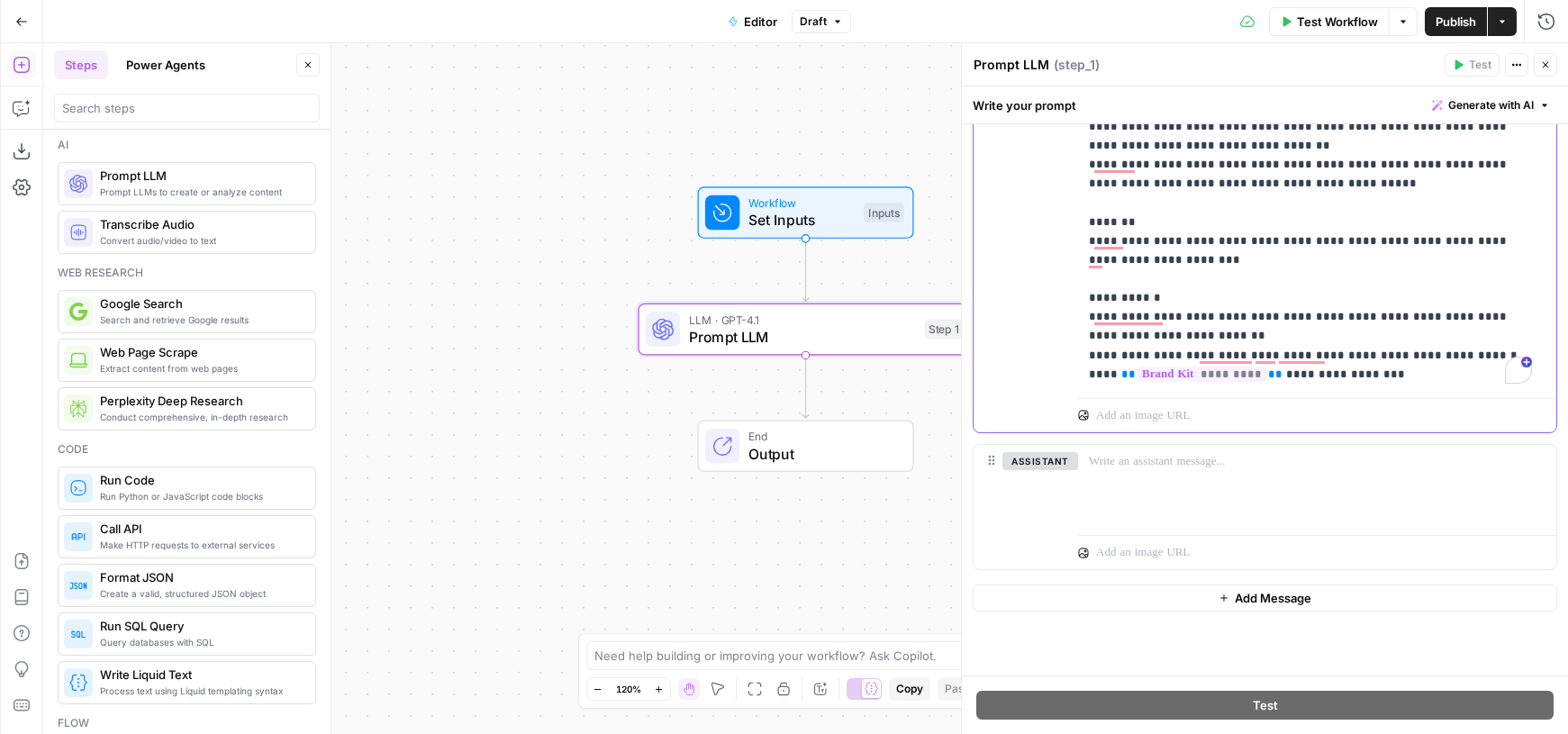 click on "**********" at bounding box center (1310, 117) 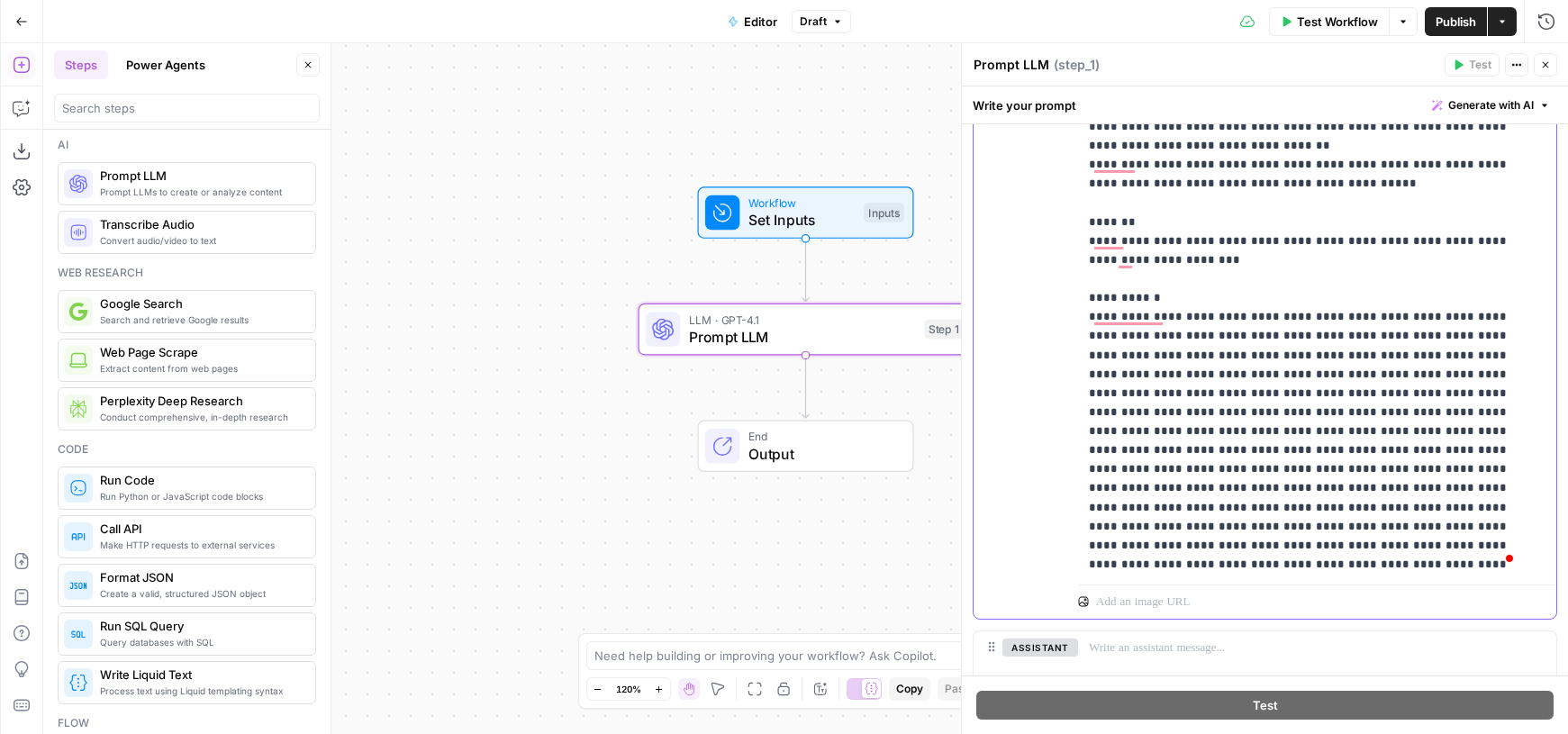 scroll, scrollTop: 32, scrollLeft: 0, axis: vertical 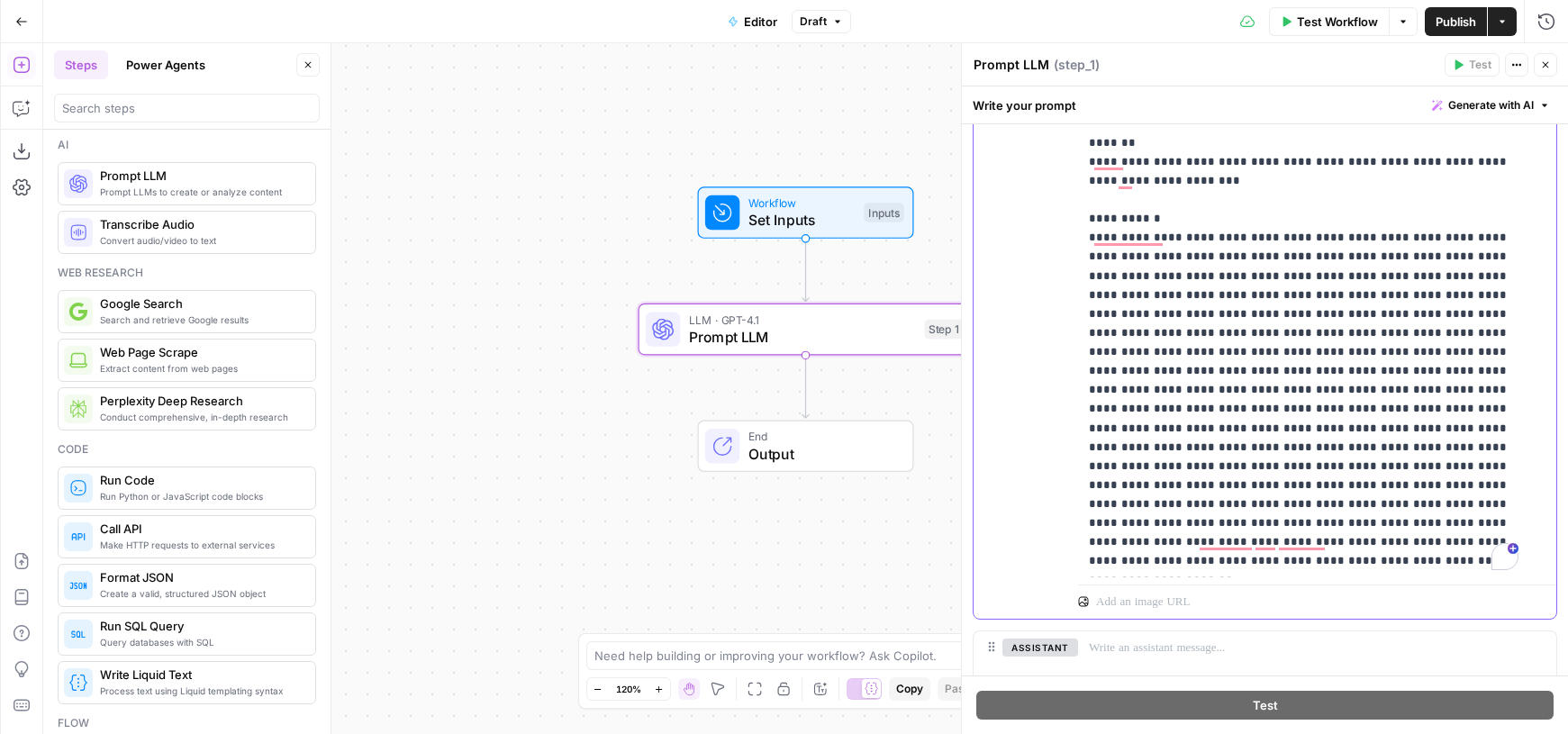 click on "**********" at bounding box center (1303, 170) 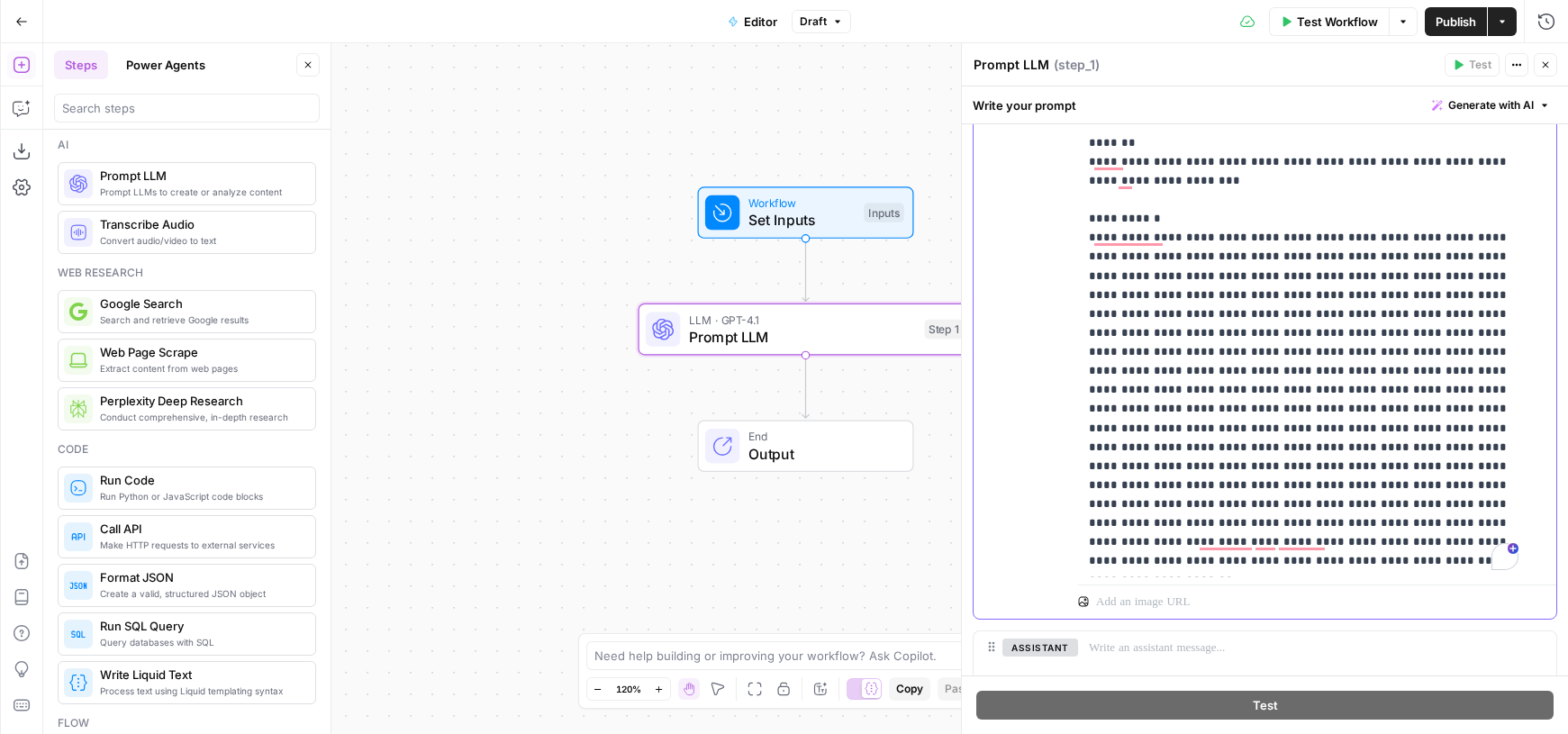 scroll, scrollTop: 34, scrollLeft: 0, axis: vertical 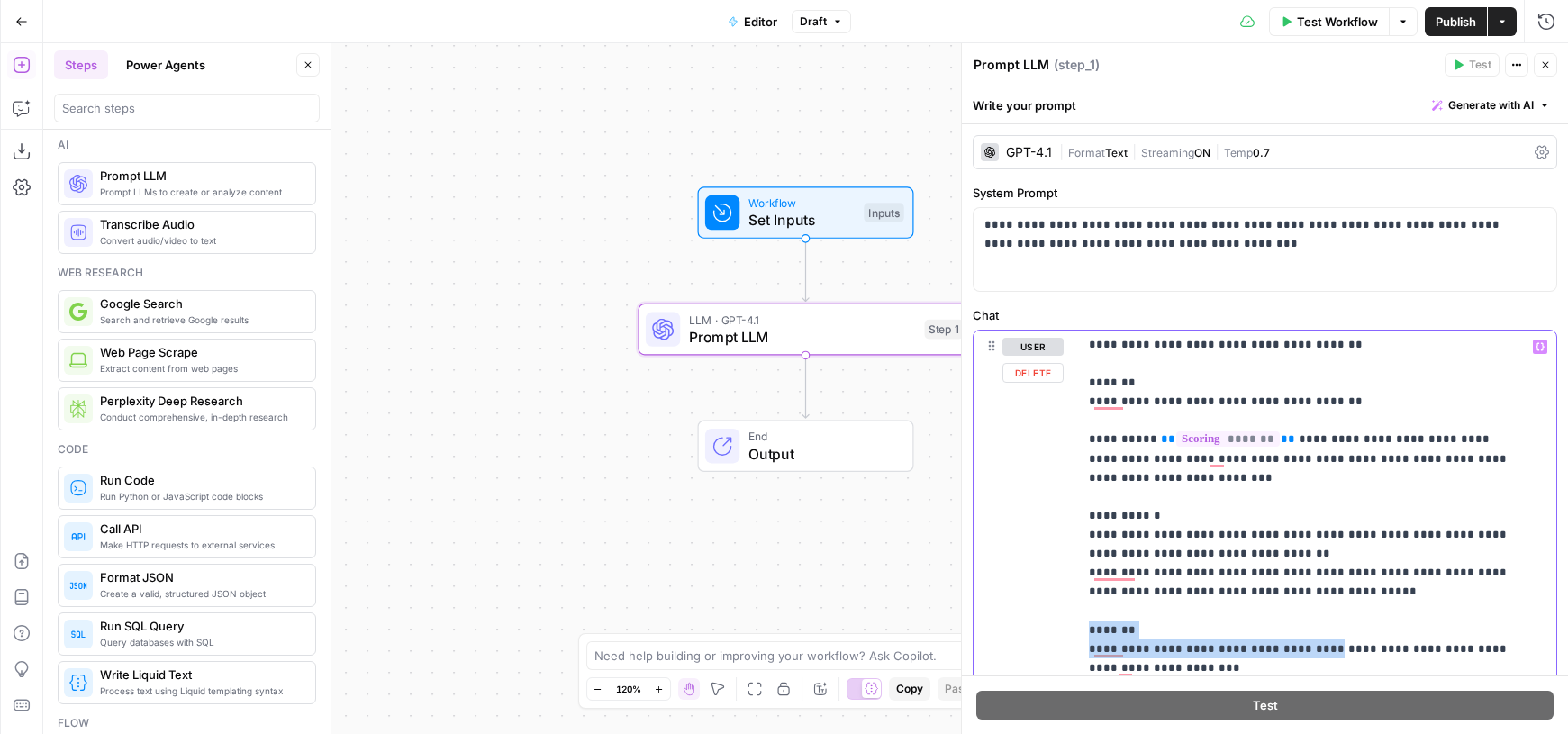 click on "**********" at bounding box center (1303, 657) 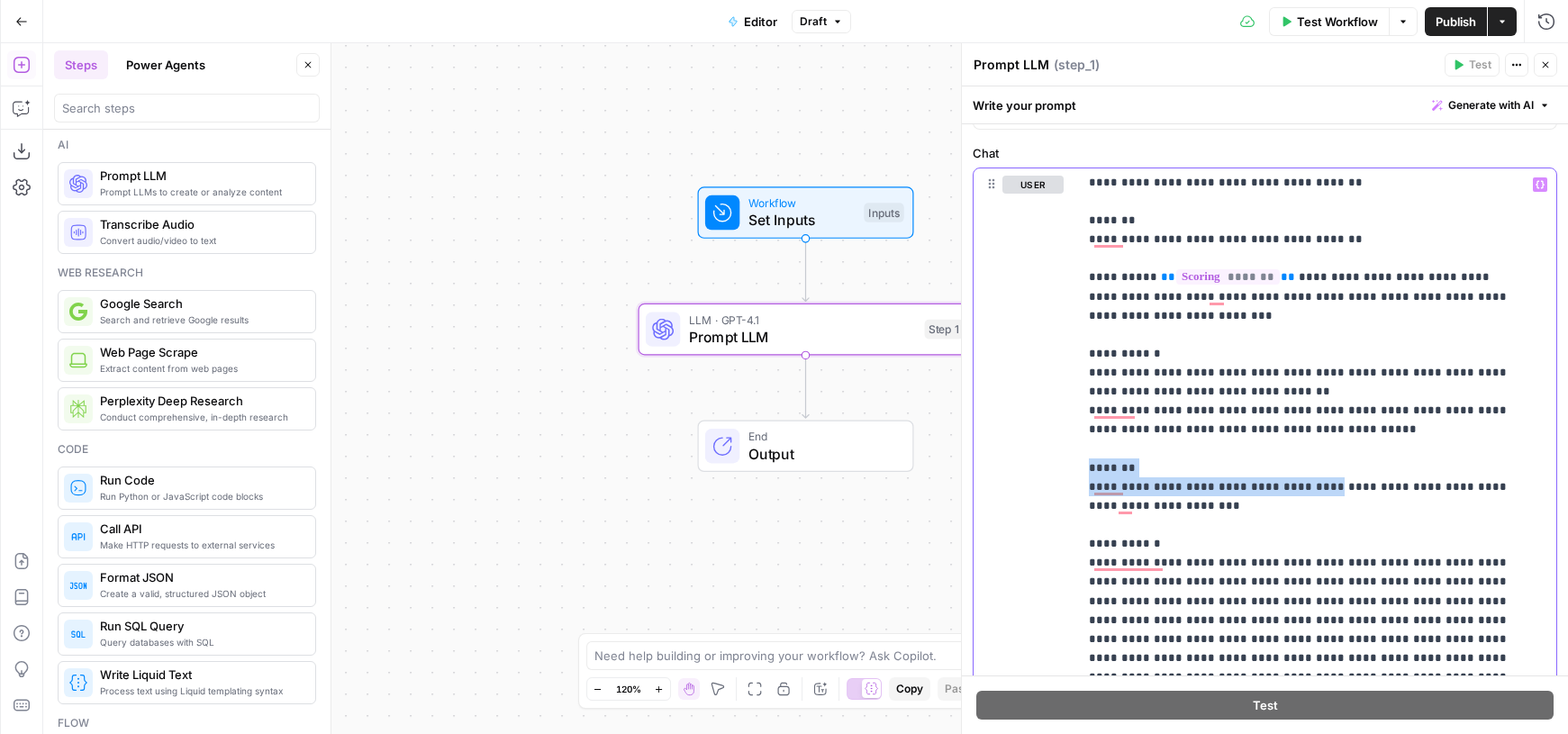 scroll, scrollTop: 577, scrollLeft: 0, axis: vertical 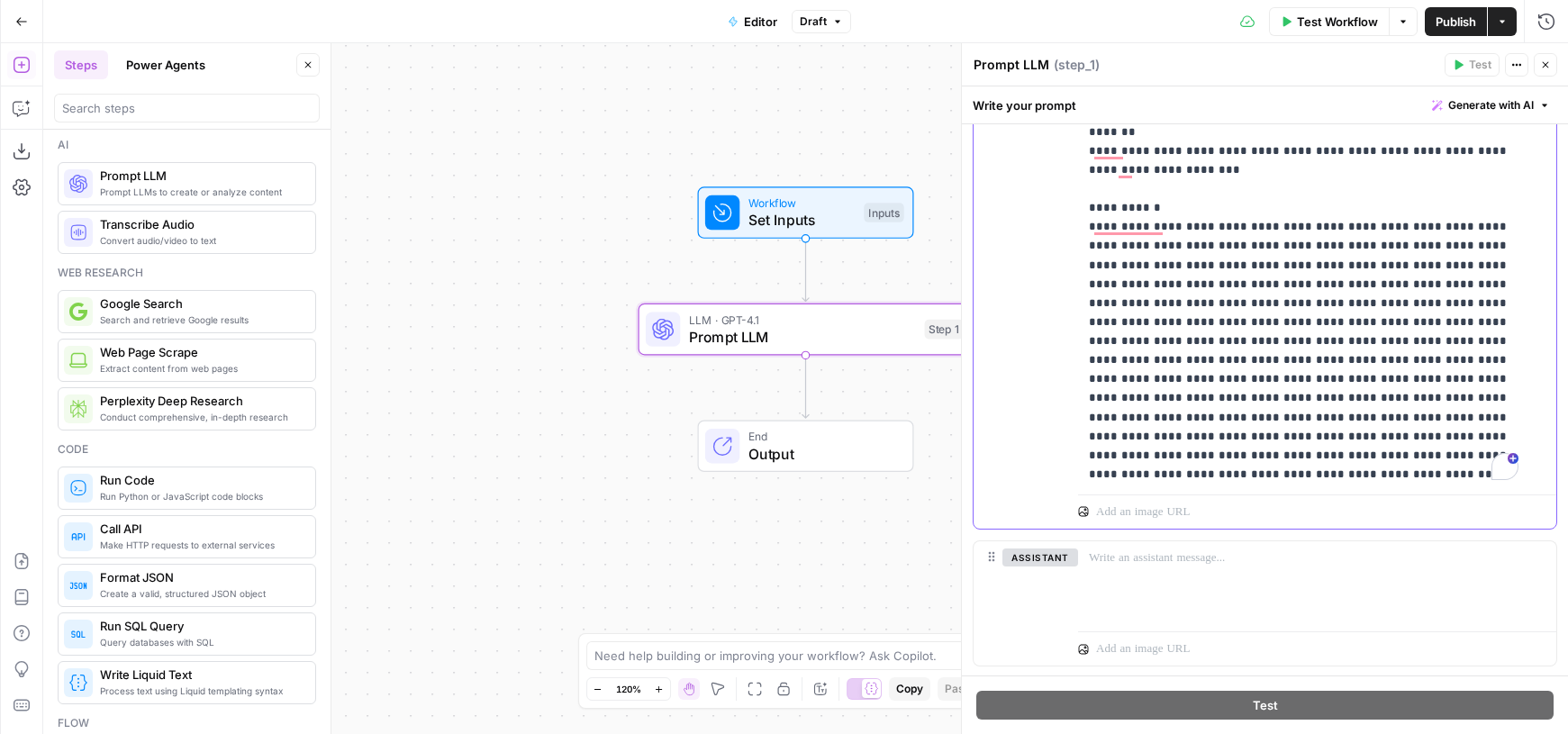 click on "**********" at bounding box center [1310, 120] 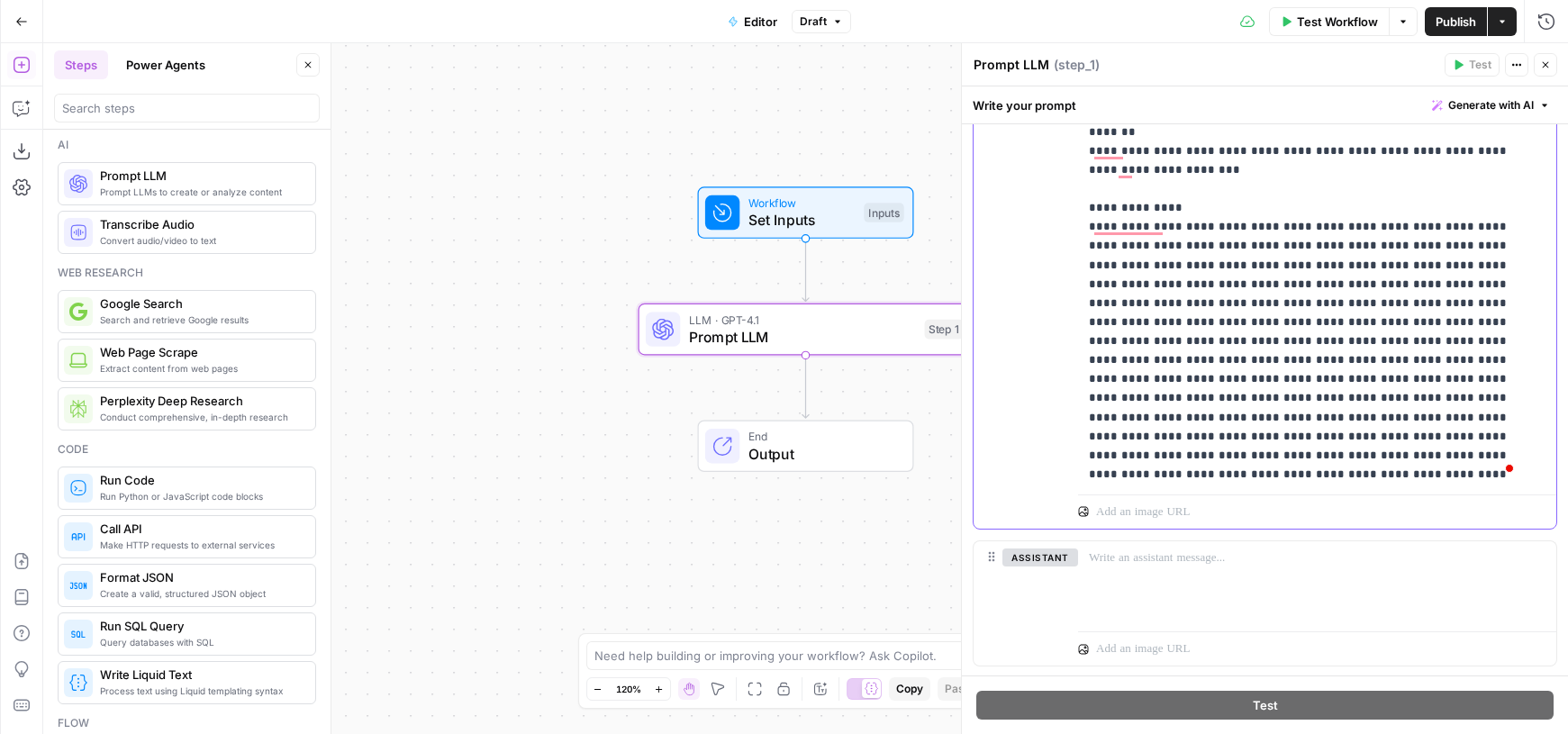 scroll, scrollTop: 44, scrollLeft: 0, axis: vertical 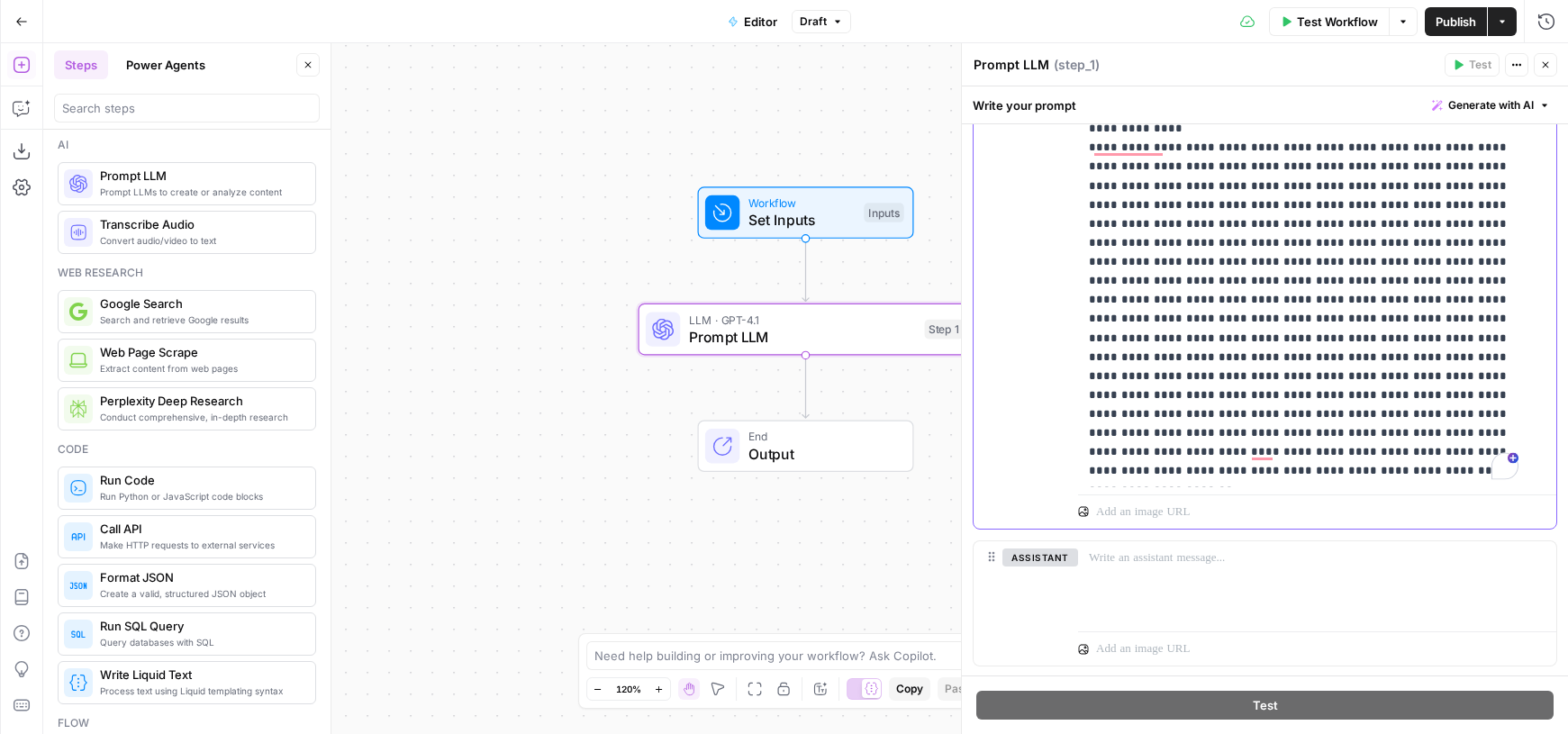 click on "**********" at bounding box center (1303, 80) 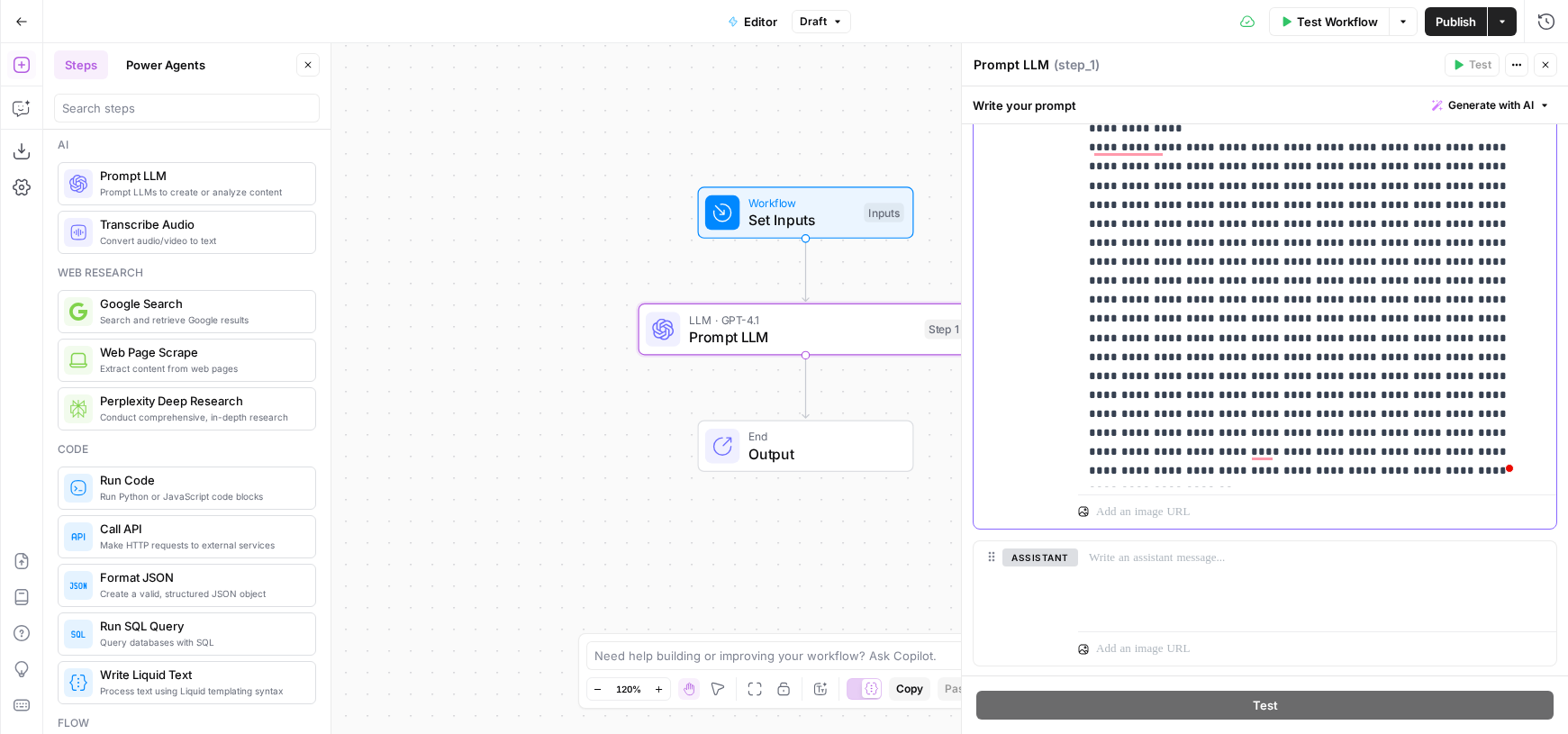 scroll, scrollTop: 93, scrollLeft: 0, axis: vertical 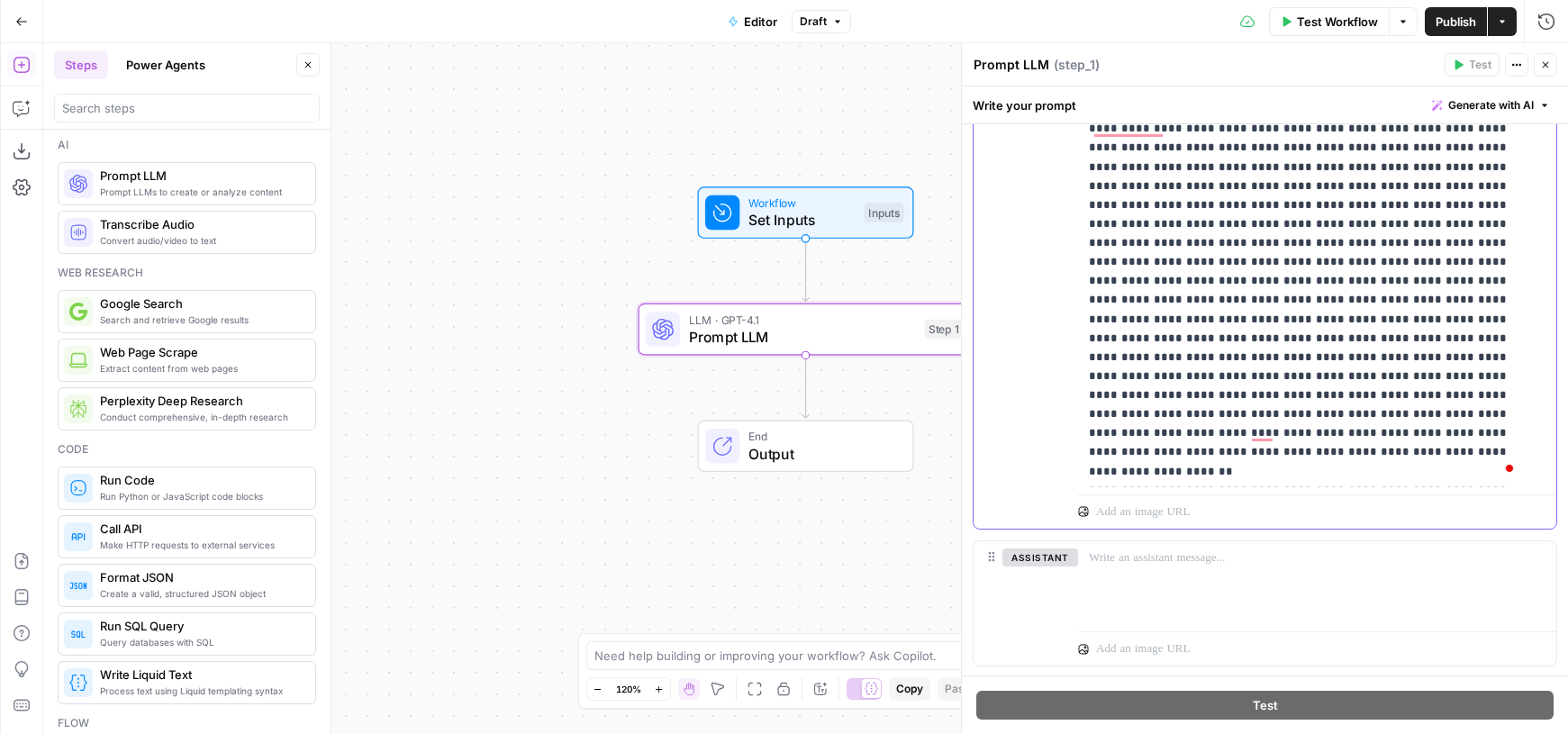 click on "**********" at bounding box center [1303, 71] 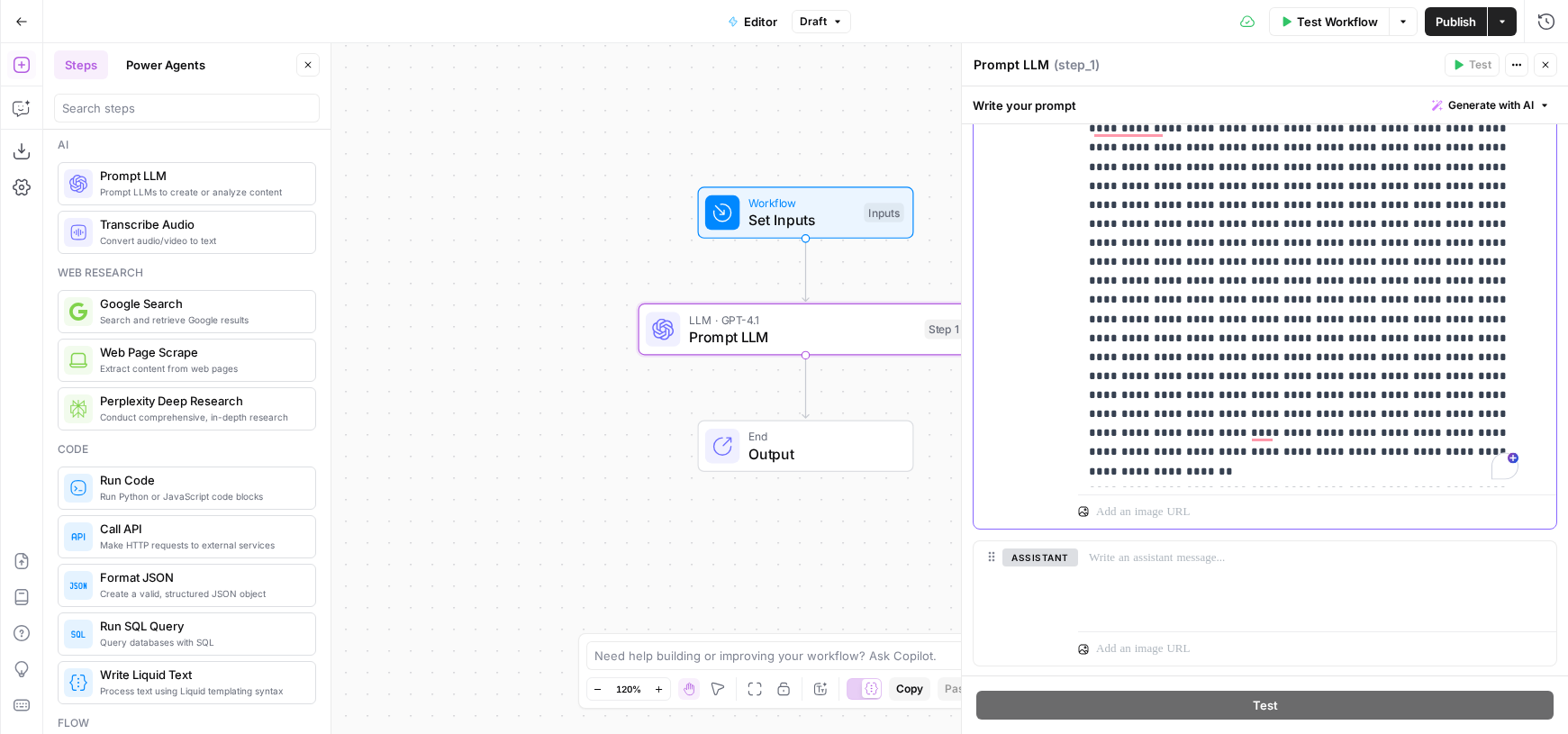 scroll, scrollTop: 123, scrollLeft: 0, axis: vertical 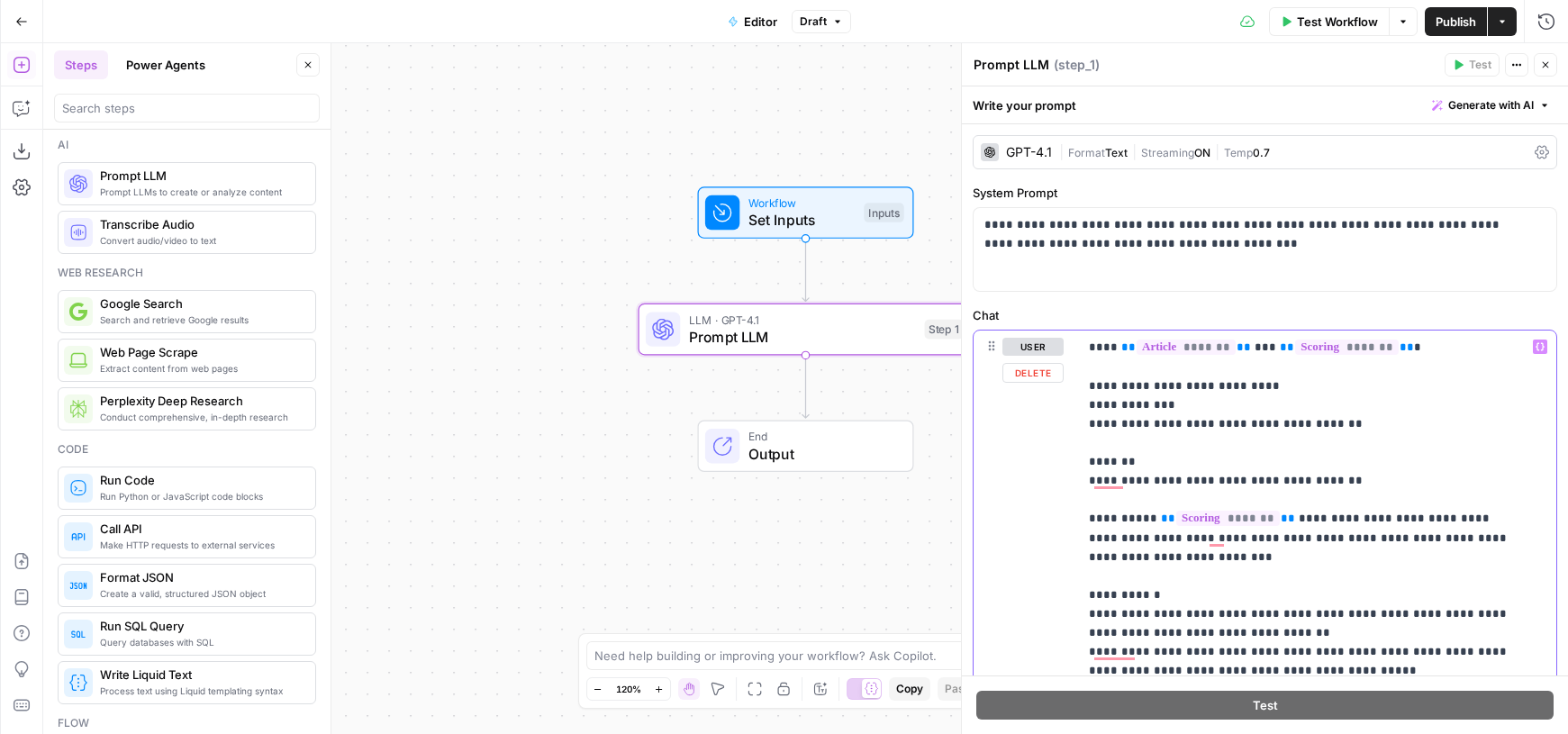 click on "**********" at bounding box center [1303, 766] 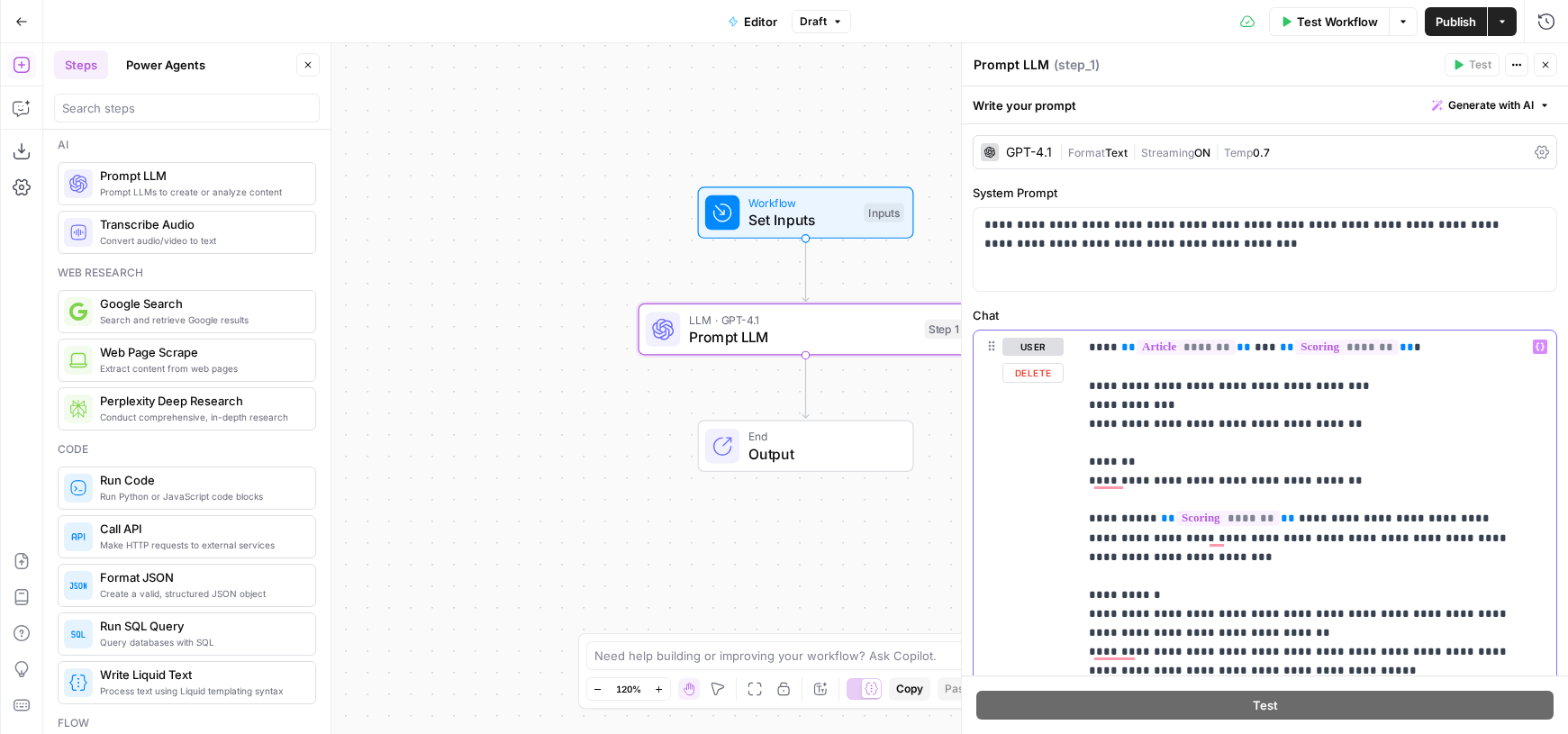 click on "**********" at bounding box center [1303, 766] 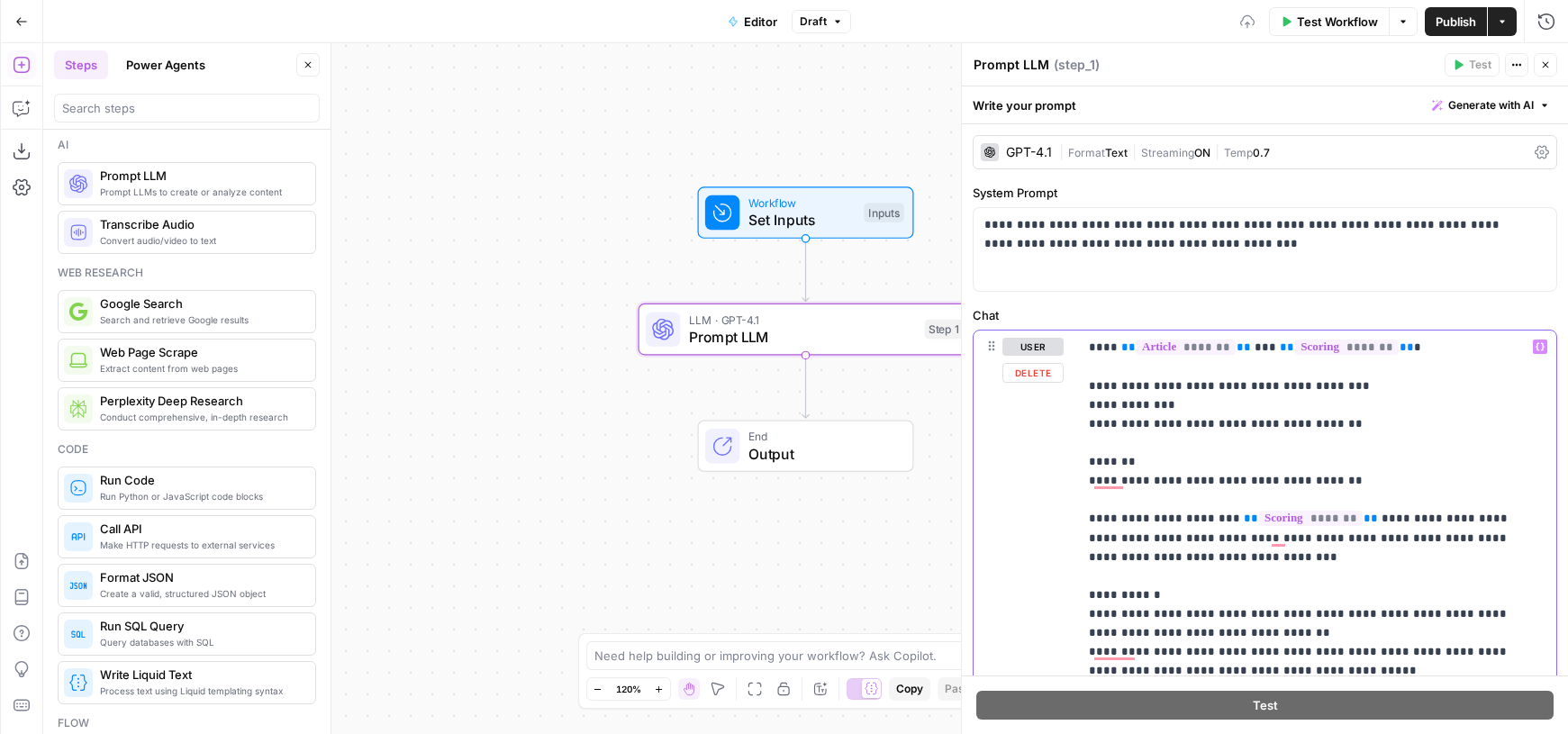 scroll, scrollTop: 33, scrollLeft: 0, axis: vertical 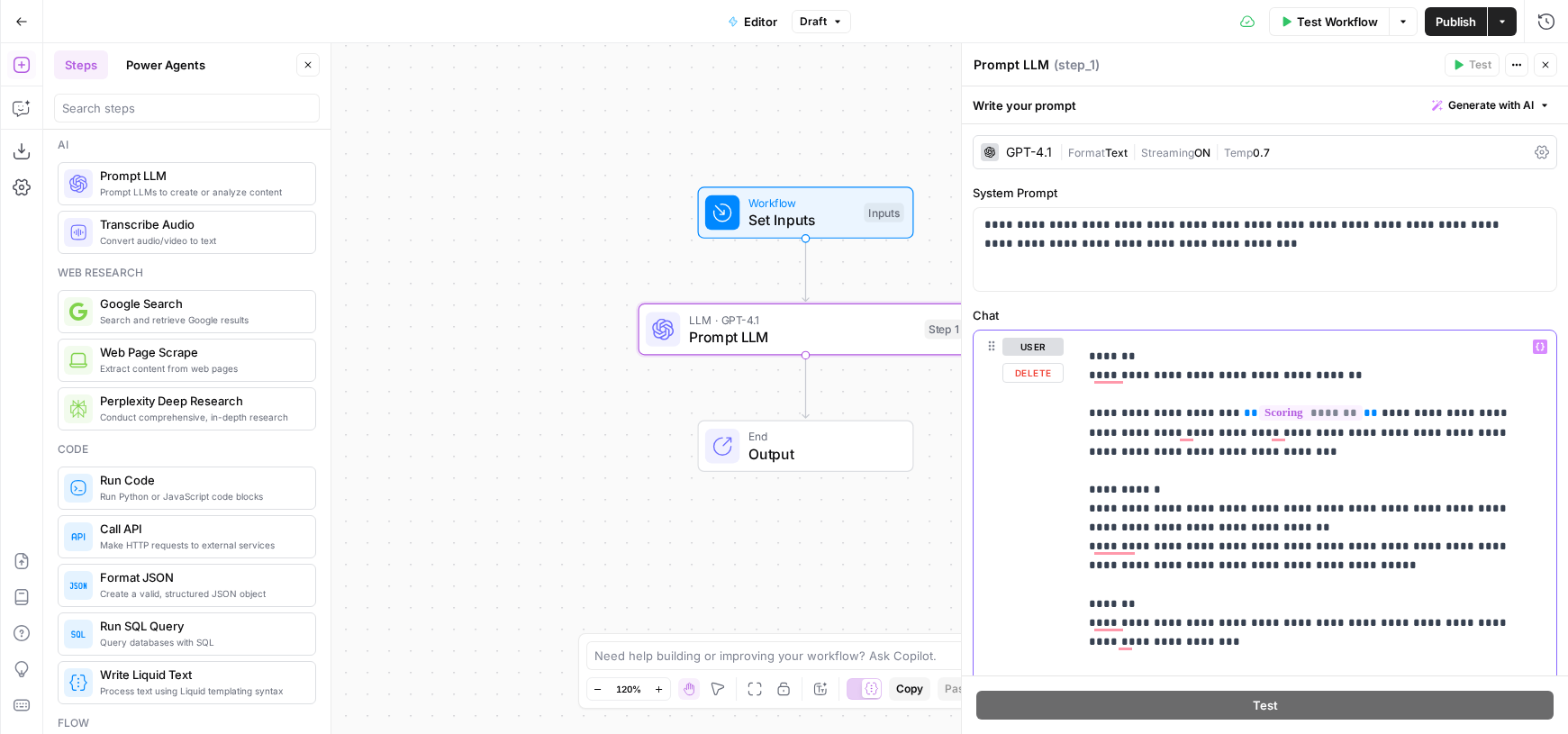 click on "**********" at bounding box center (1303, 660) 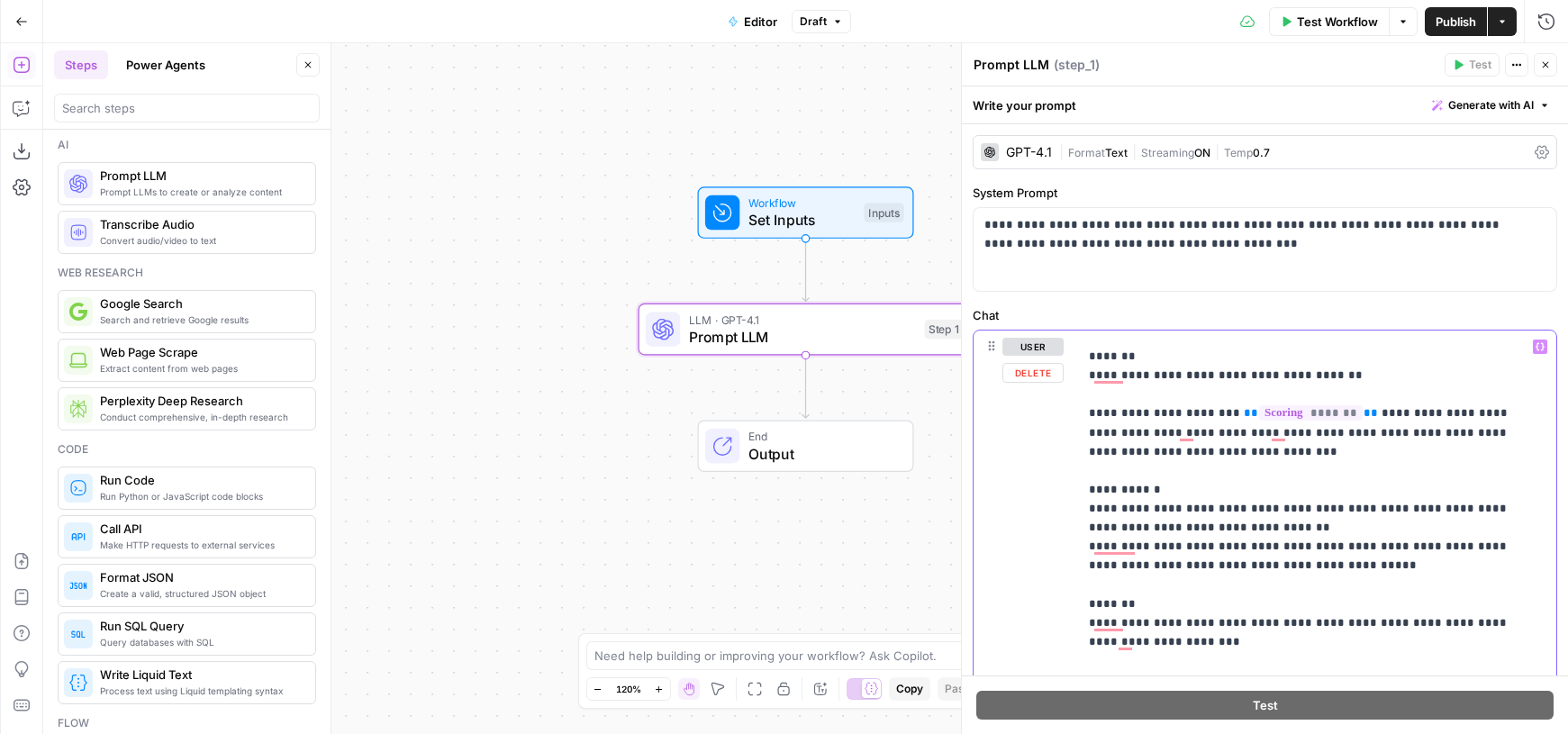 scroll, scrollTop: 109, scrollLeft: 0, axis: vertical 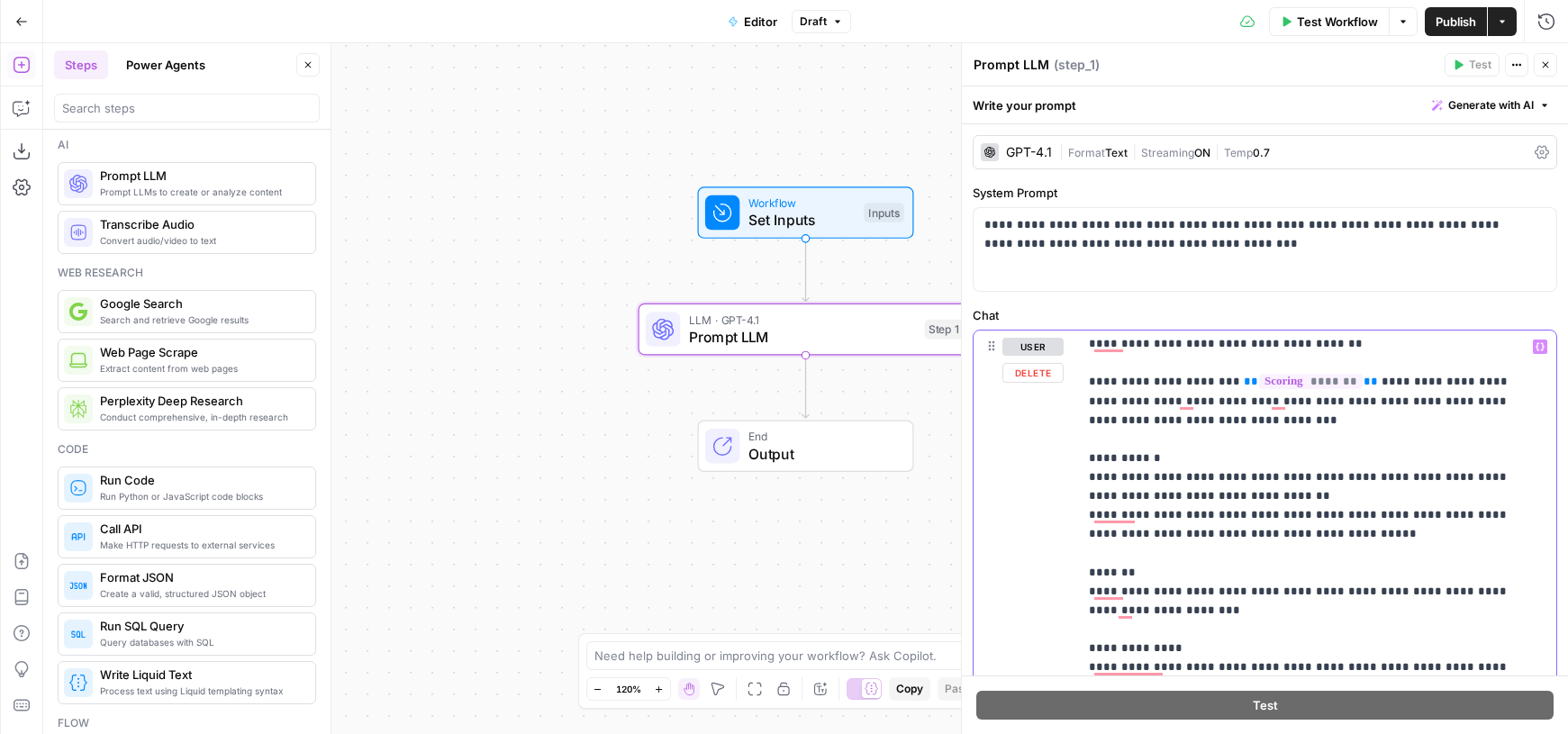 click on "**********" at bounding box center (1303, 629) 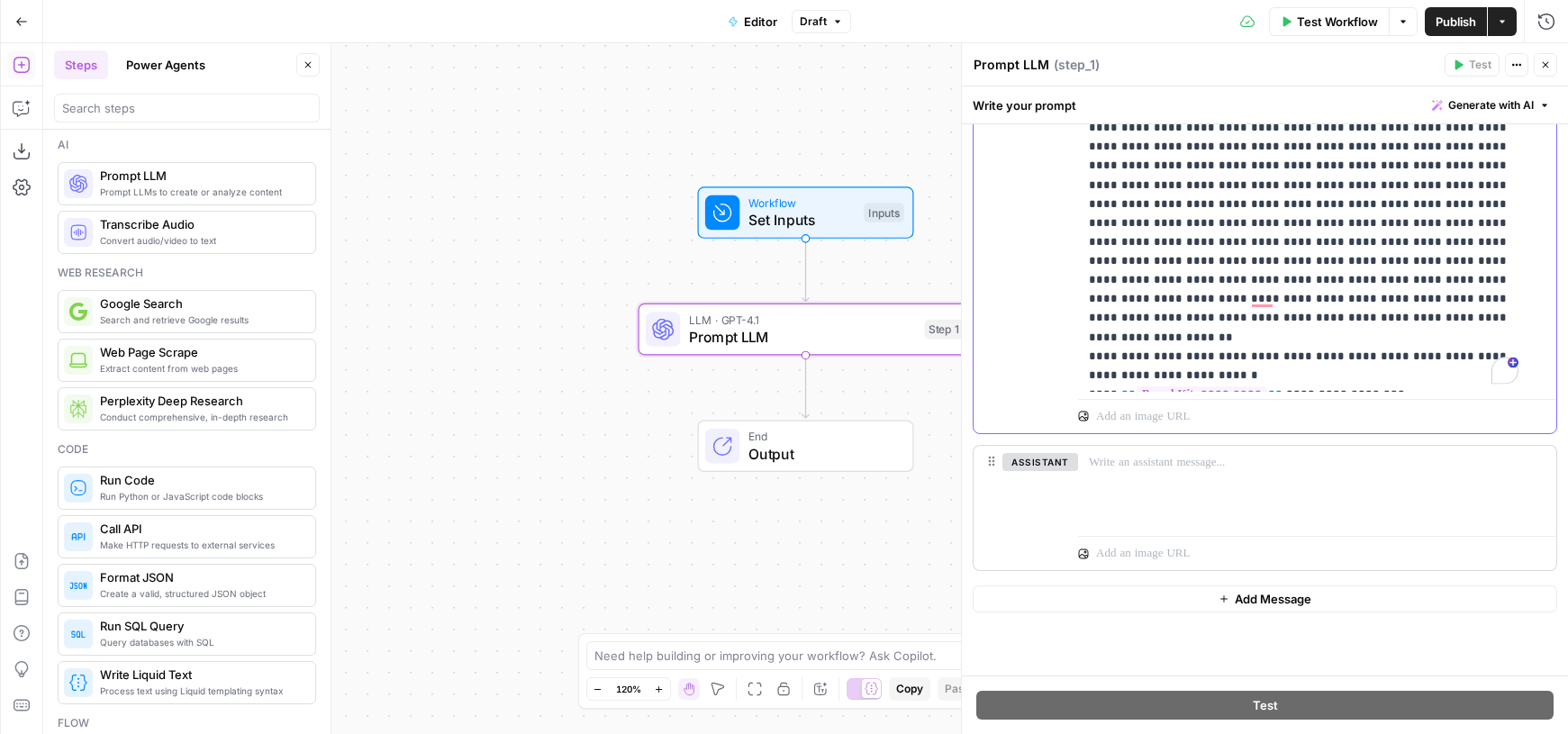 scroll, scrollTop: 693, scrollLeft: 0, axis: vertical 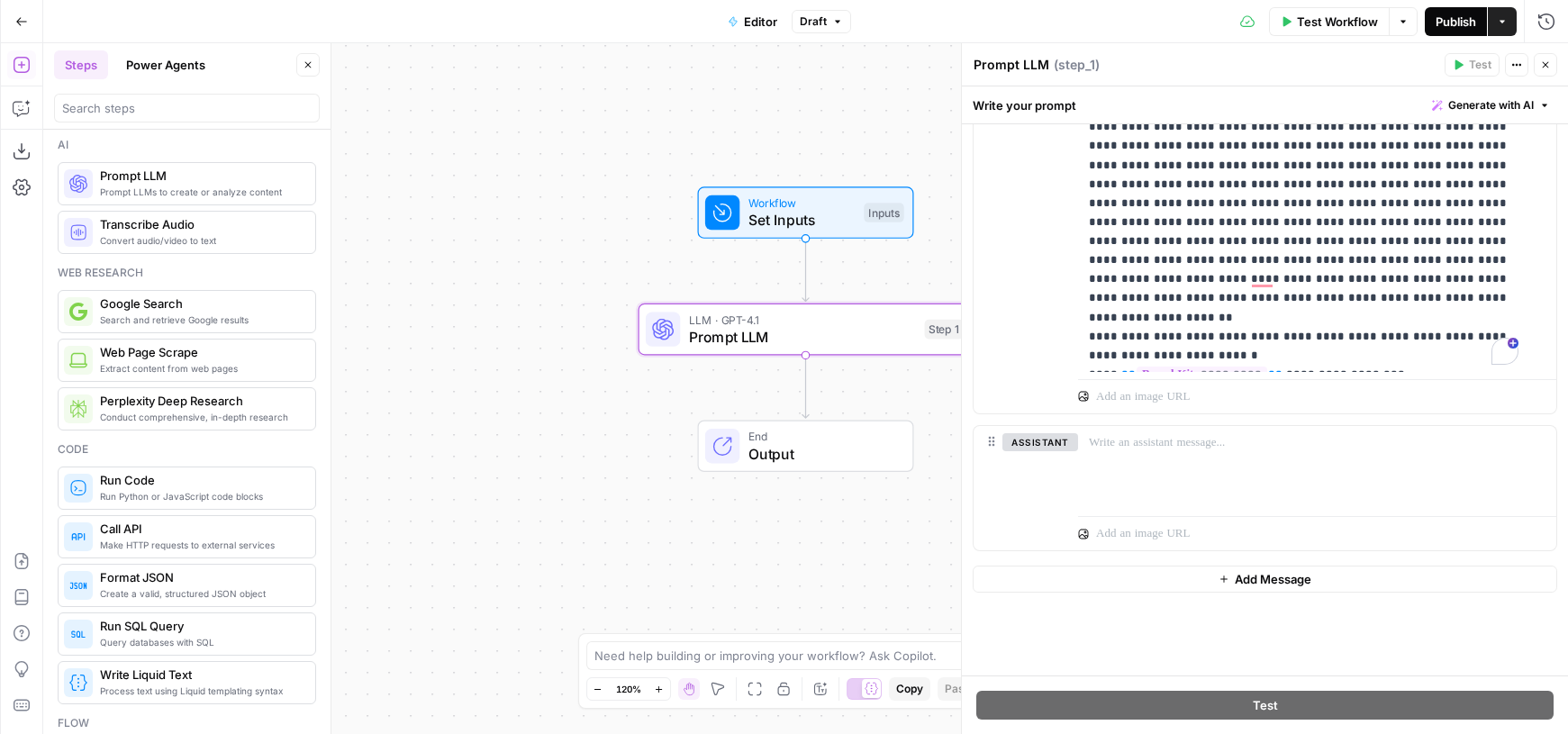 click on "Publish" at bounding box center (1455, 22) 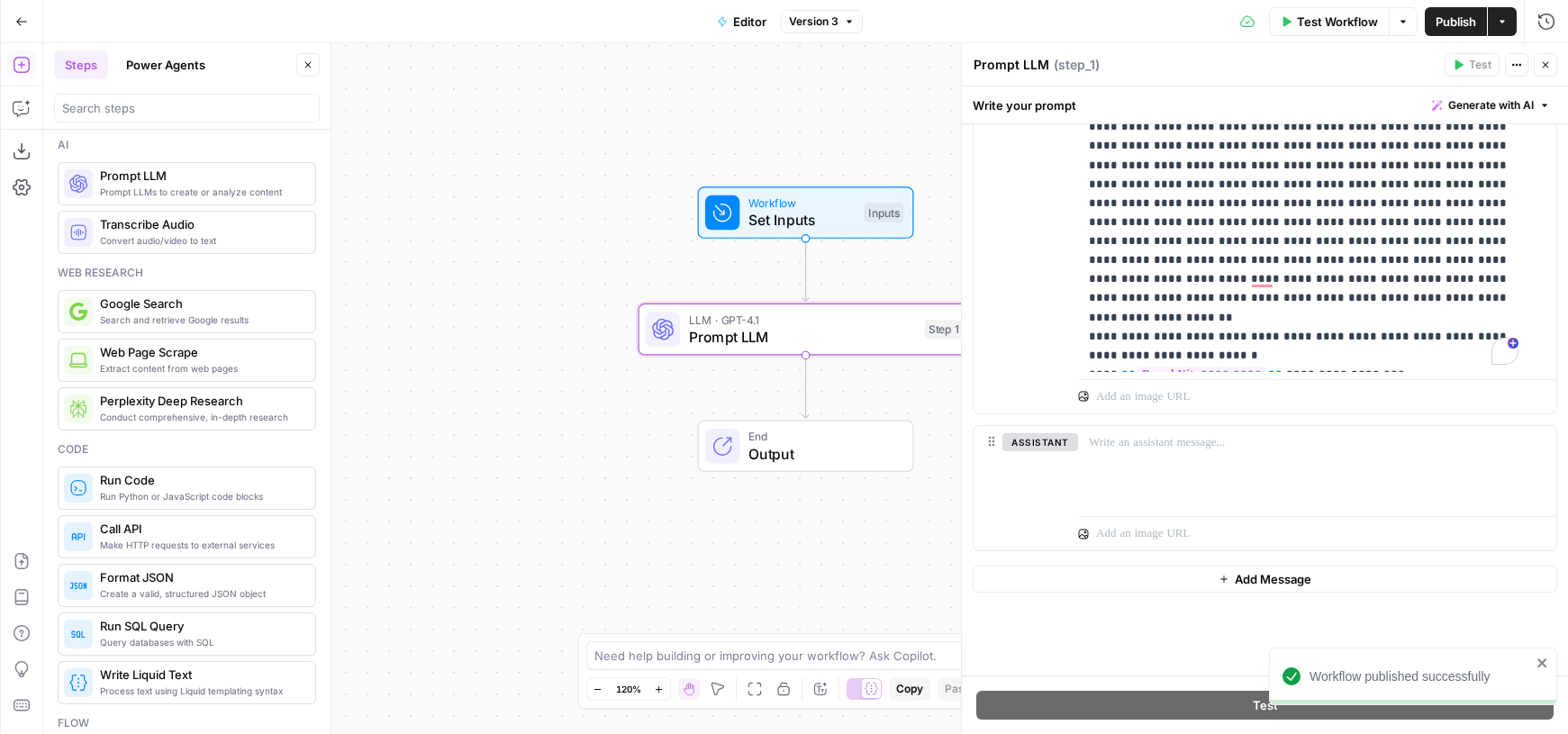 click on "Workflow Set Inputs Inputs LLM · GPT-4.1 Prompt LLM Step 1 End Output" at bounding box center (805, 388) 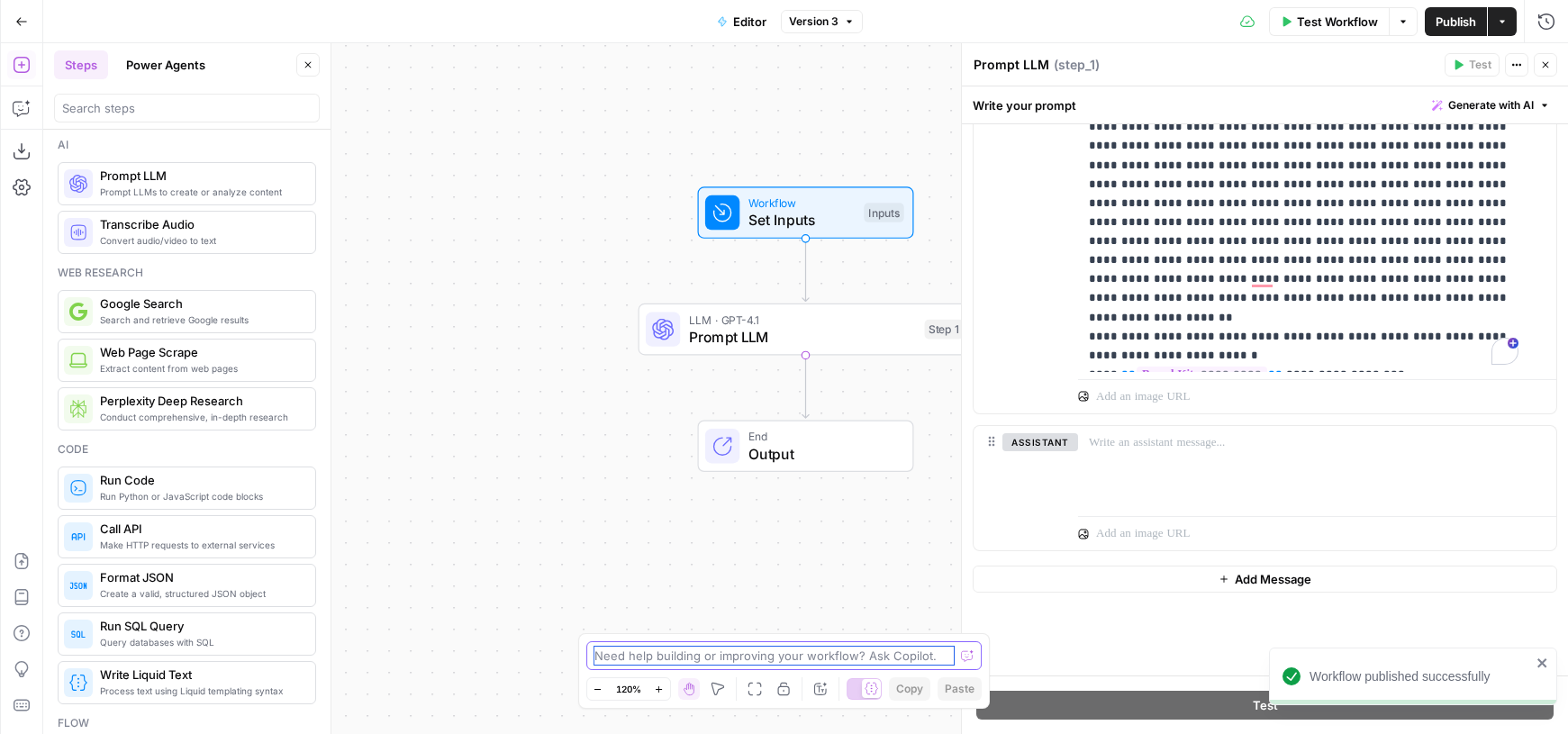 click at bounding box center (775, 656) 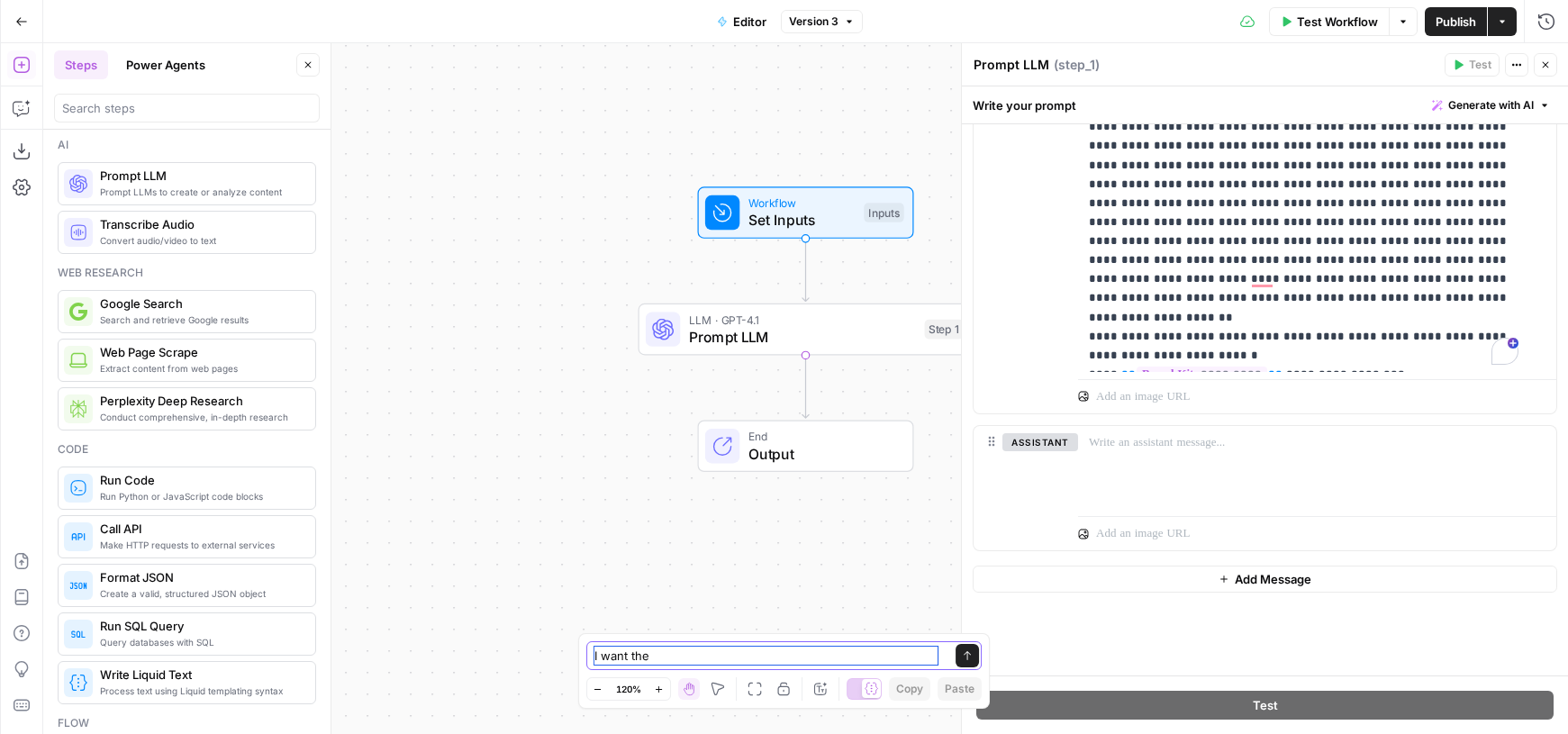 type on "I want the" 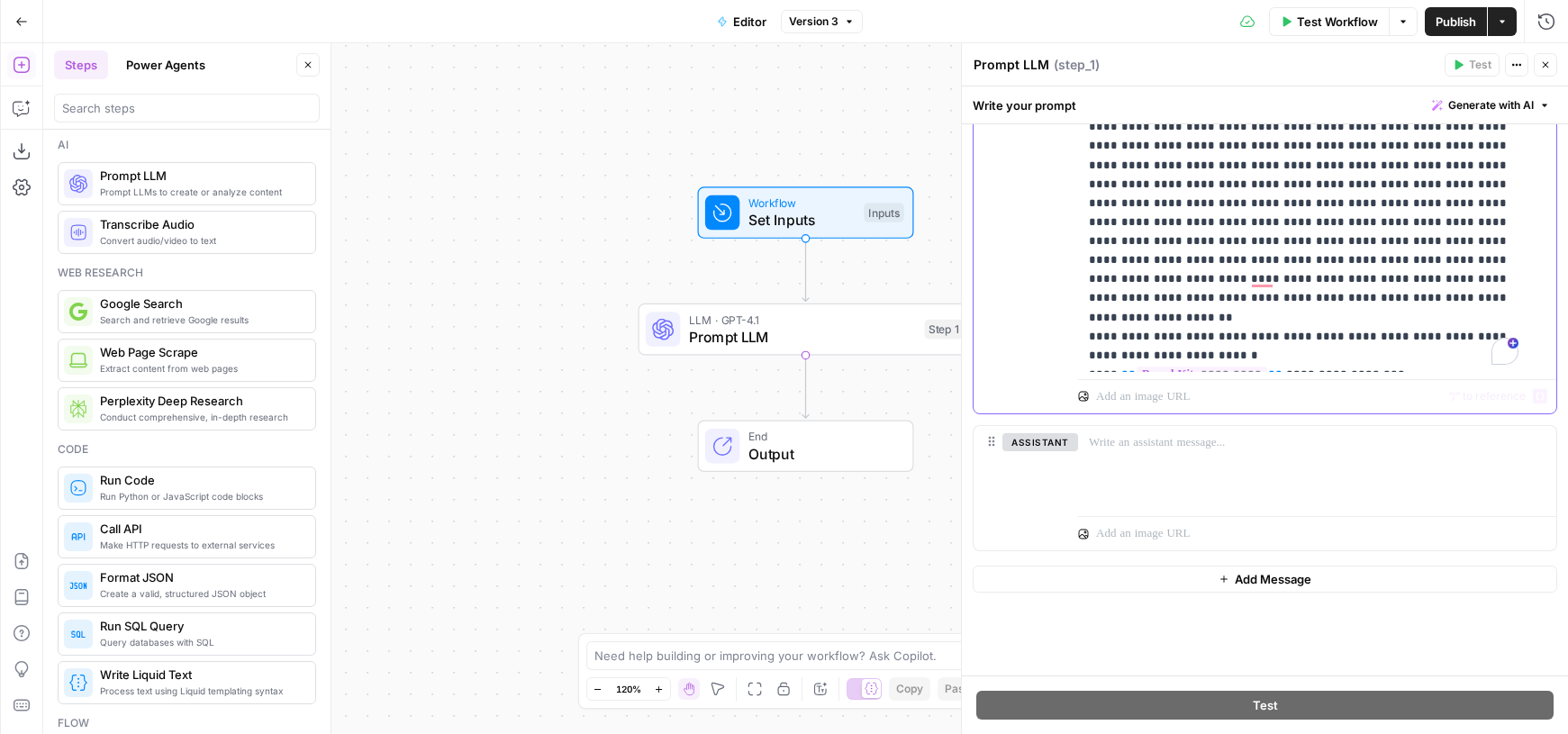 click on "**********" at bounding box center (1303, -64) 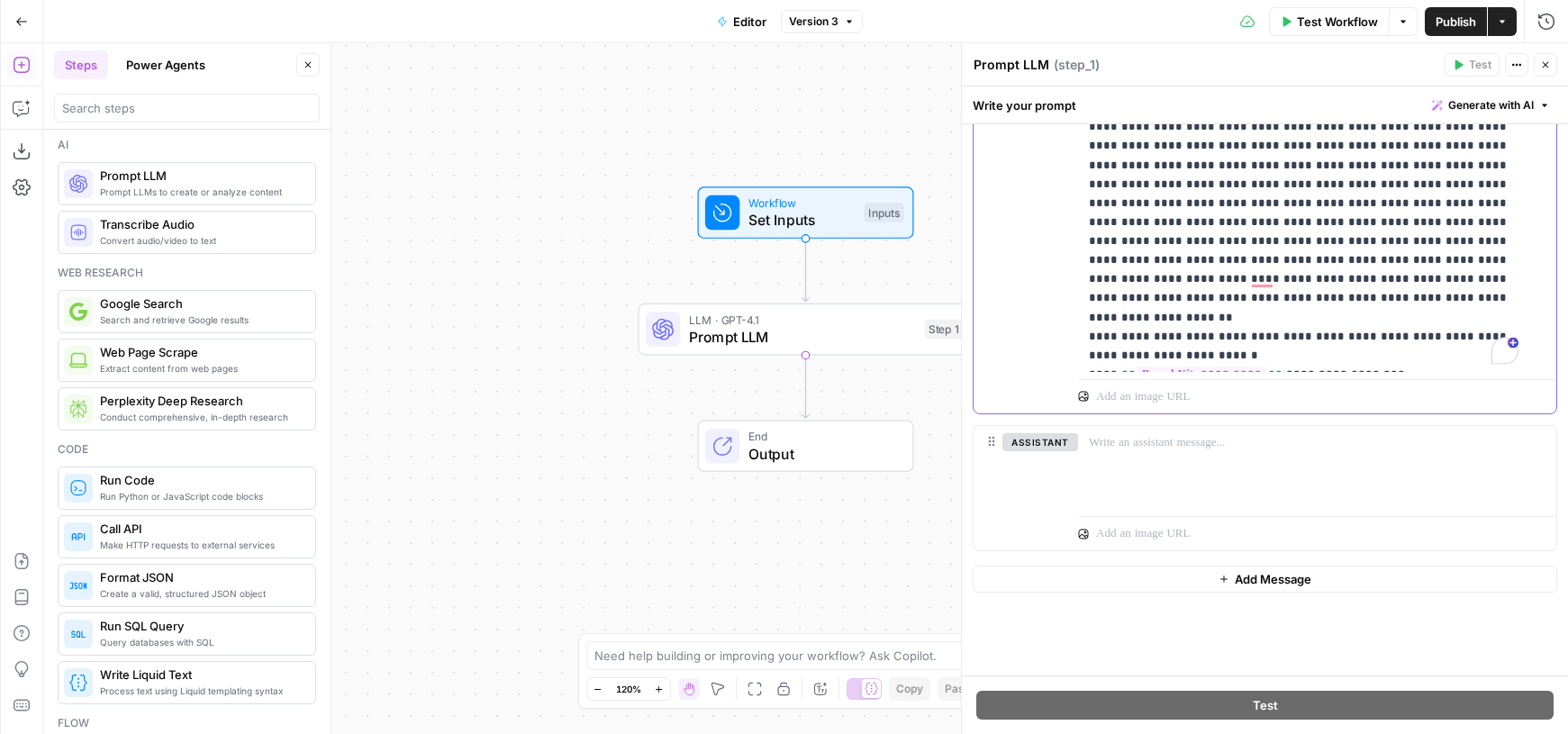 scroll, scrollTop: 169, scrollLeft: 0, axis: vertical 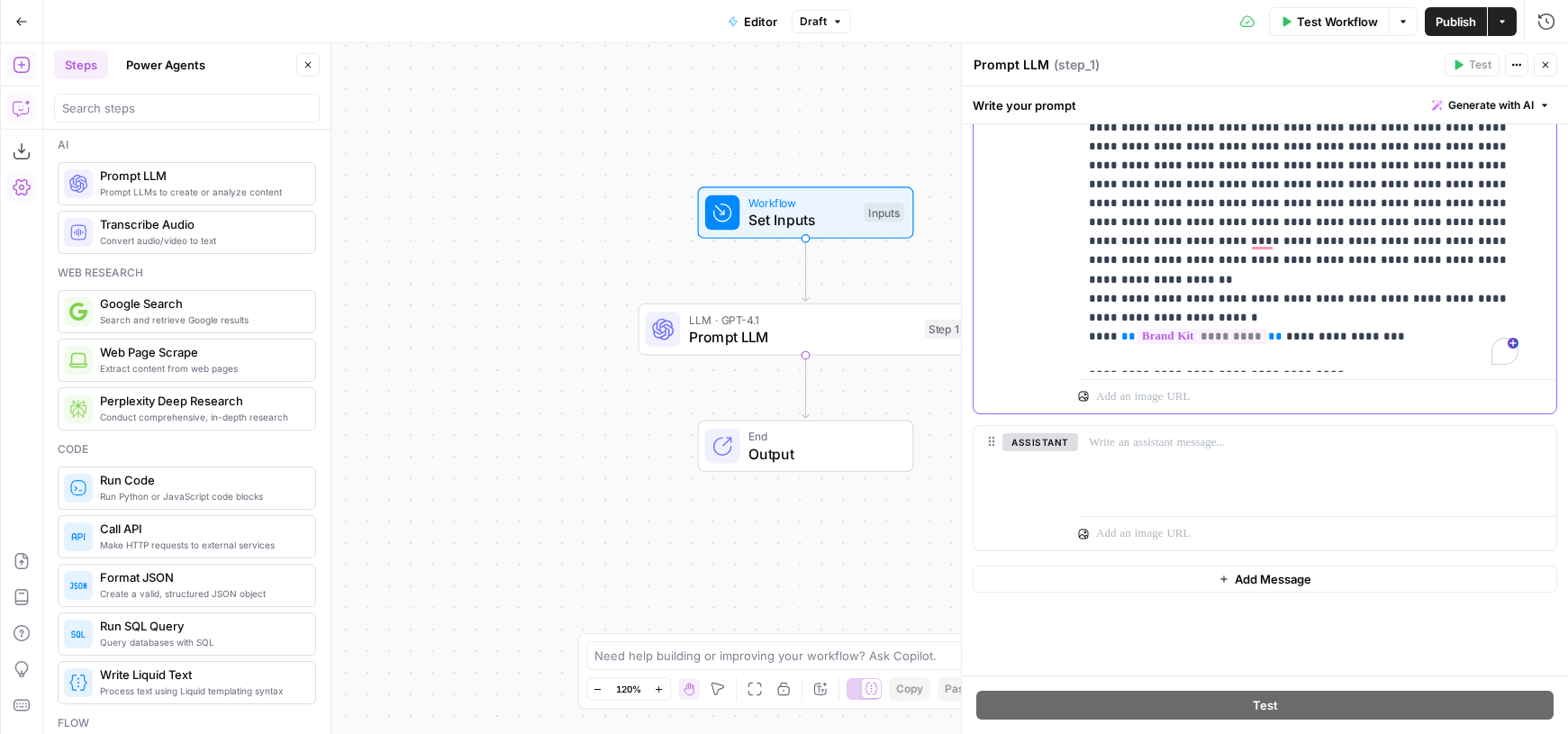 drag, startPoint x: 1246, startPoint y: 360, endPoint x: 1085, endPoint y: 354, distance: 161.11176 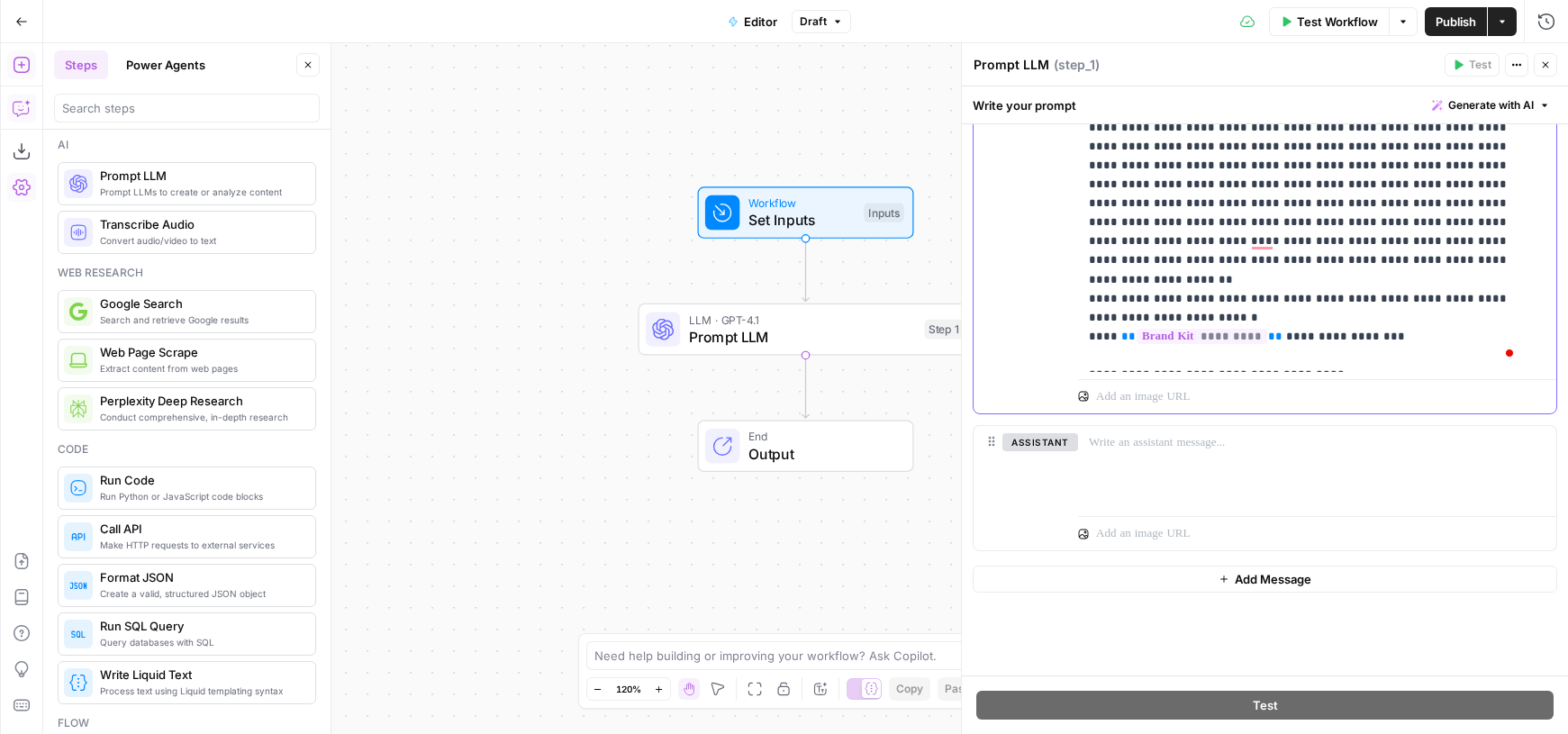 scroll, scrollTop: 188, scrollLeft: 0, axis: vertical 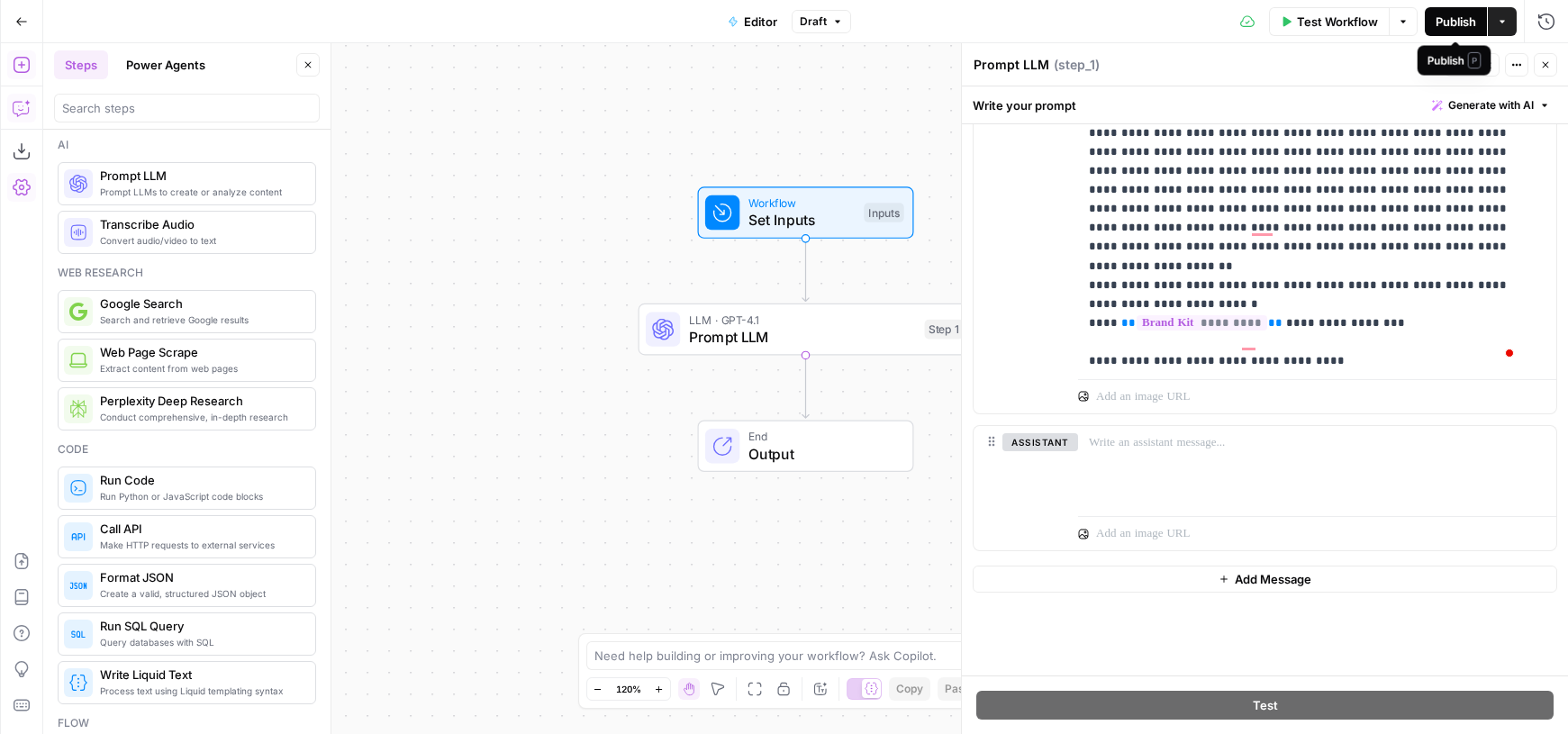 click on "Publish" at bounding box center [1455, 22] 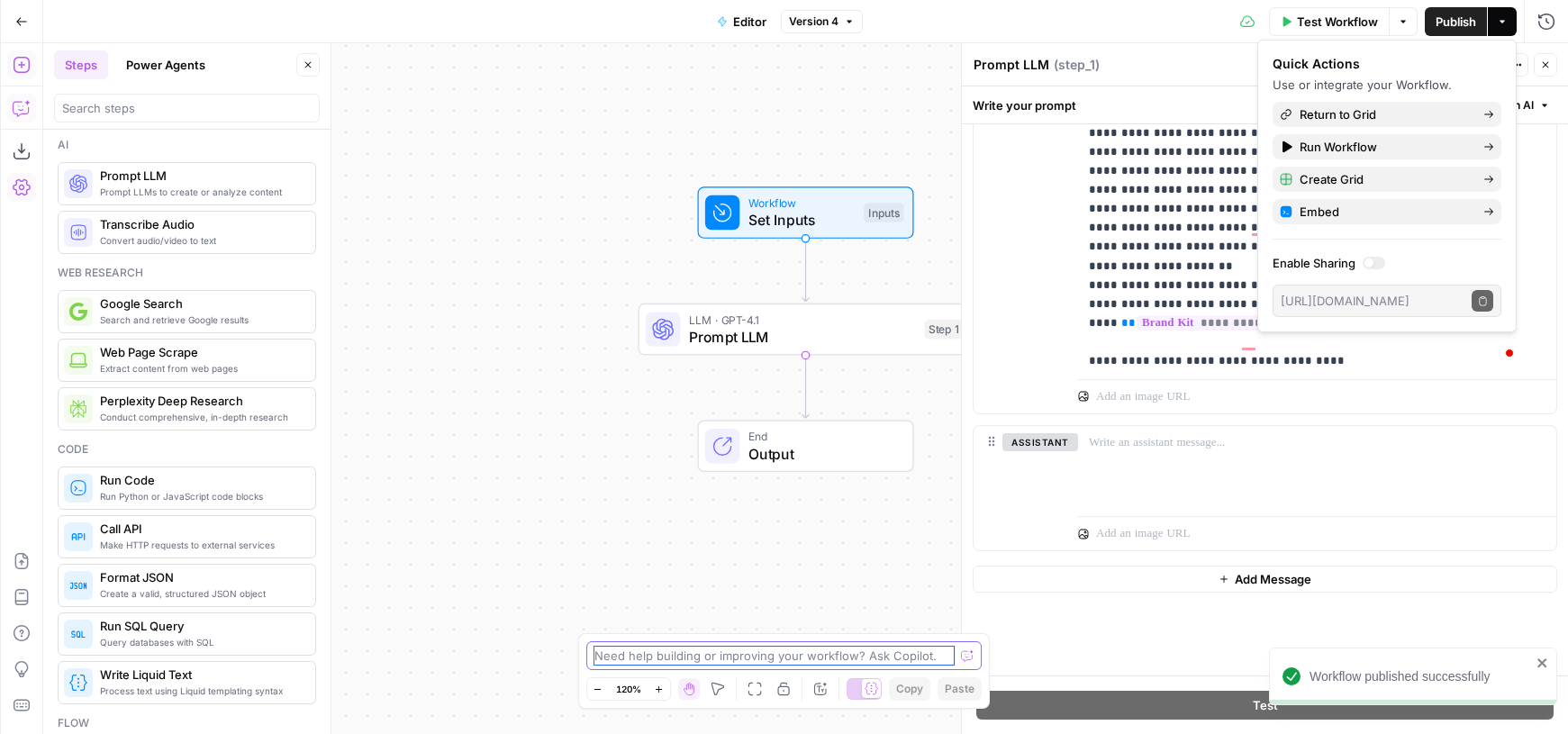 click at bounding box center (775, 656) 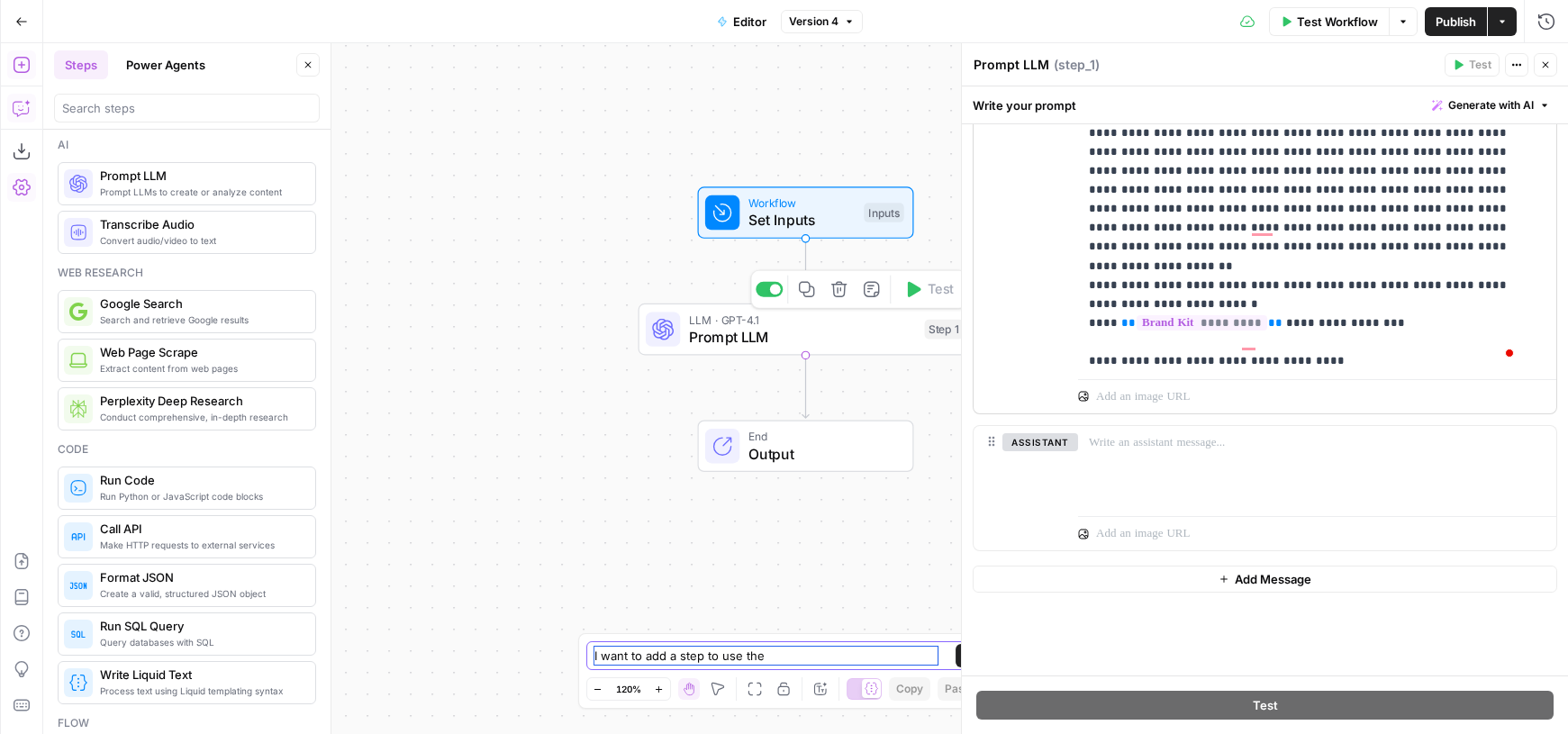 scroll, scrollTop: 27, scrollLeft: 0, axis: vertical 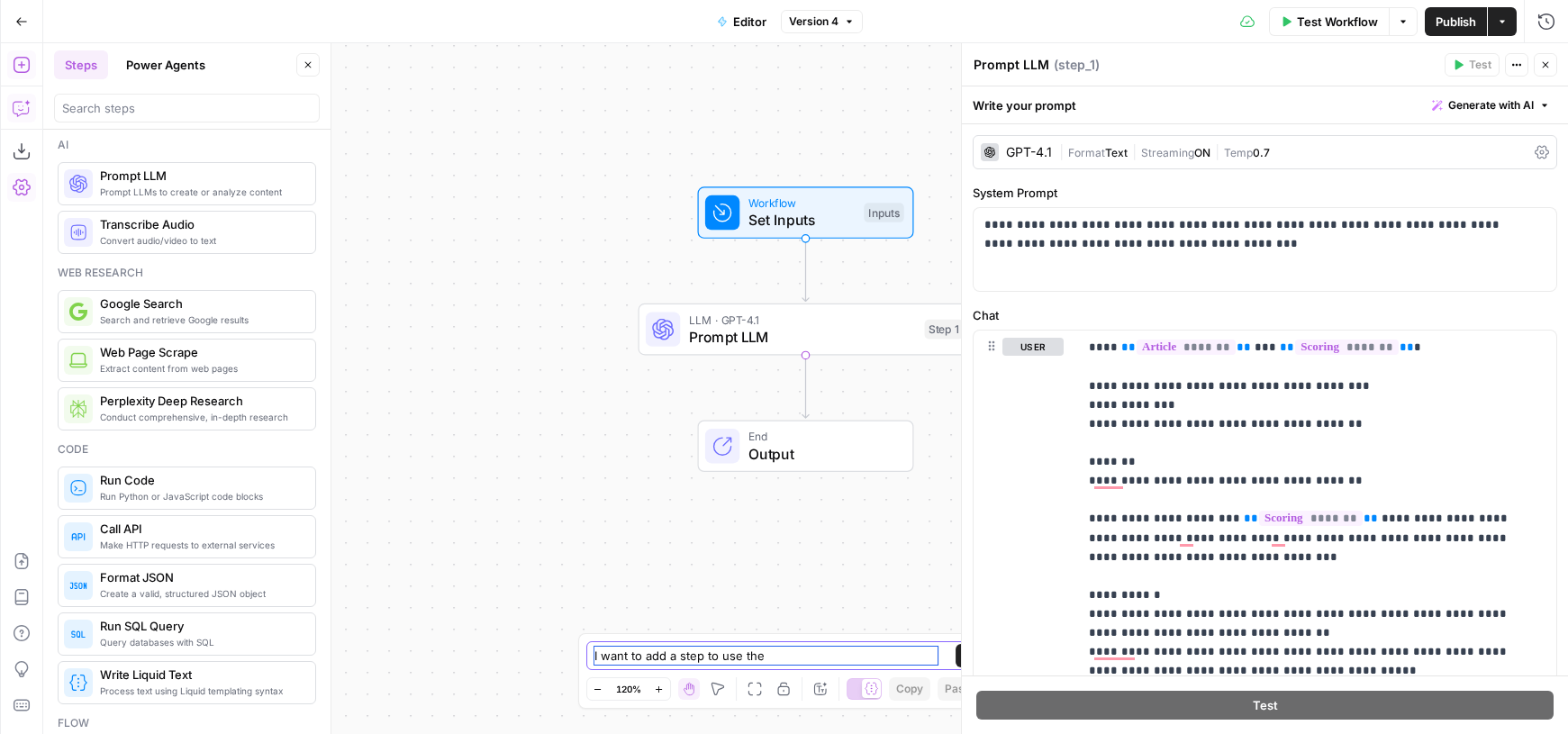 type on "I want to add a step to use the" 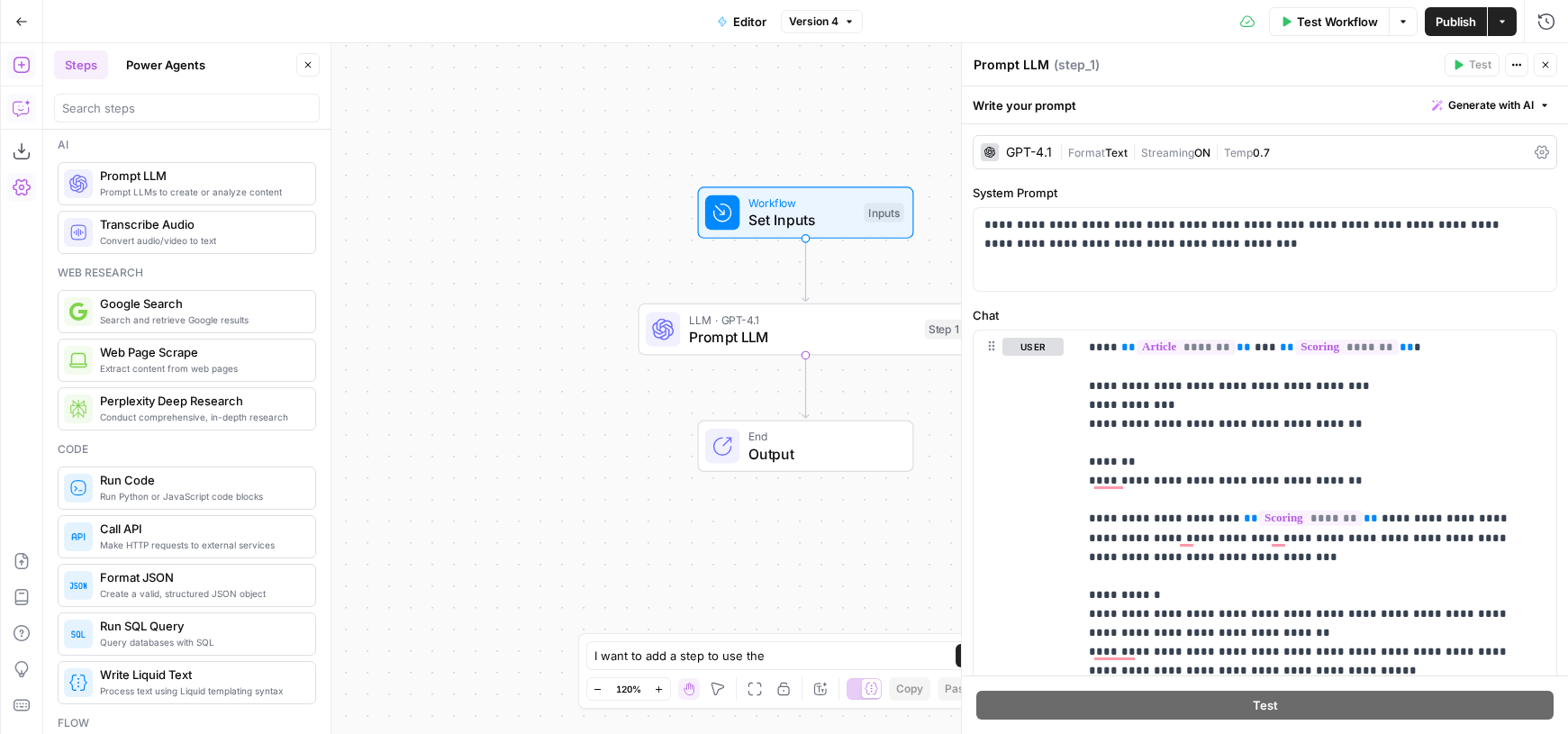 click on "Write your prompt Generate with AI" at bounding box center [1264, 104] 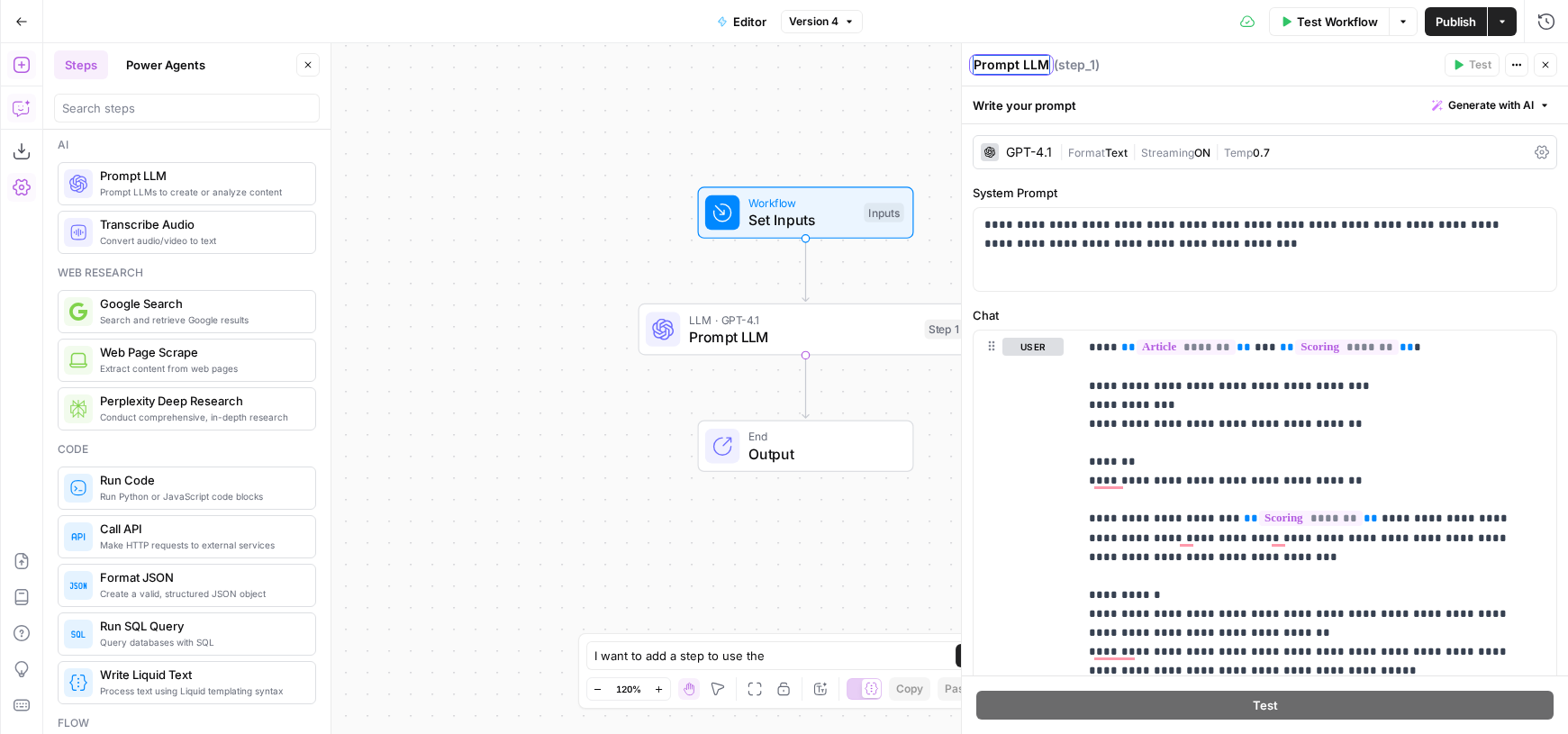 click on "Prompt LLM" at bounding box center [1011, 65] 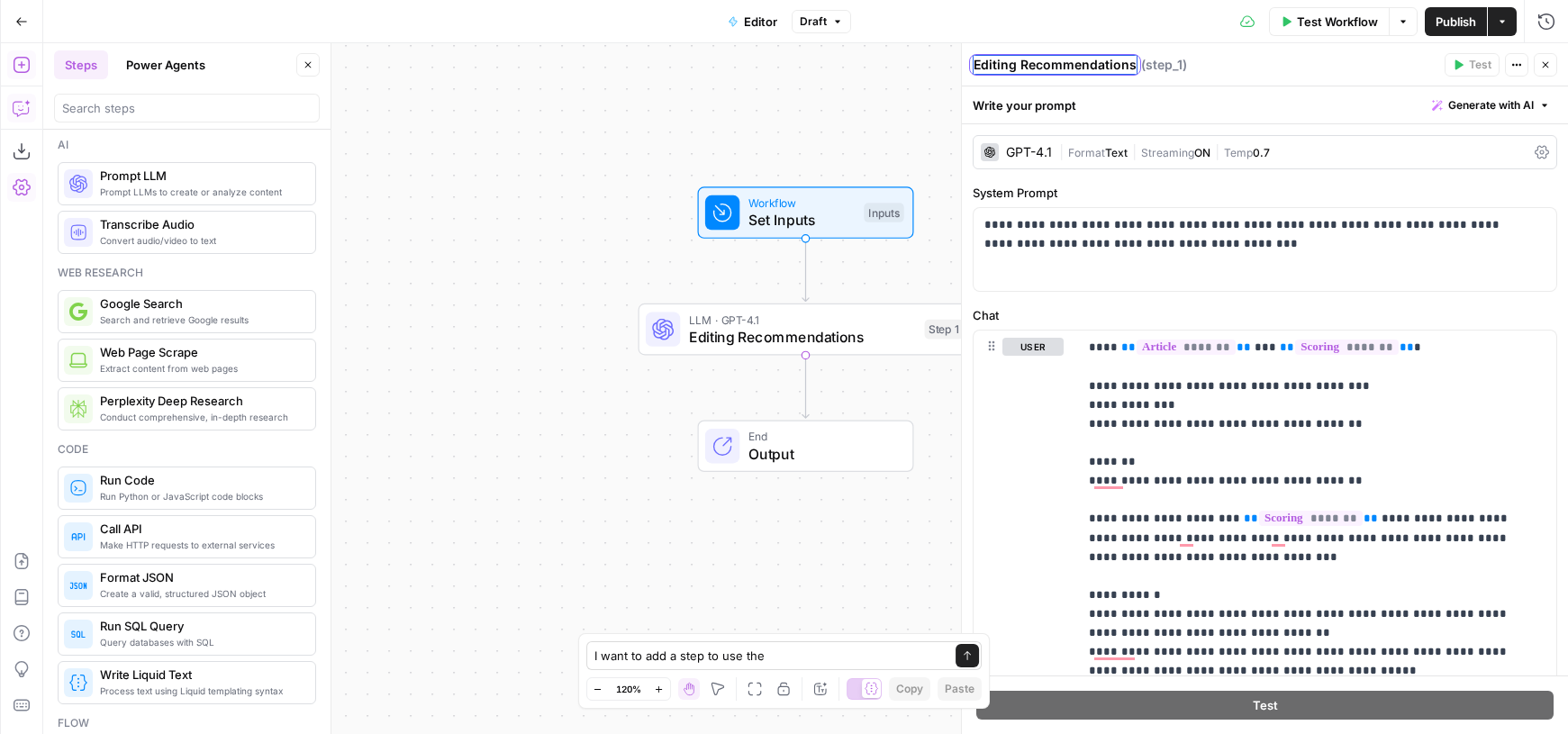 type on "Editing Recommendations" 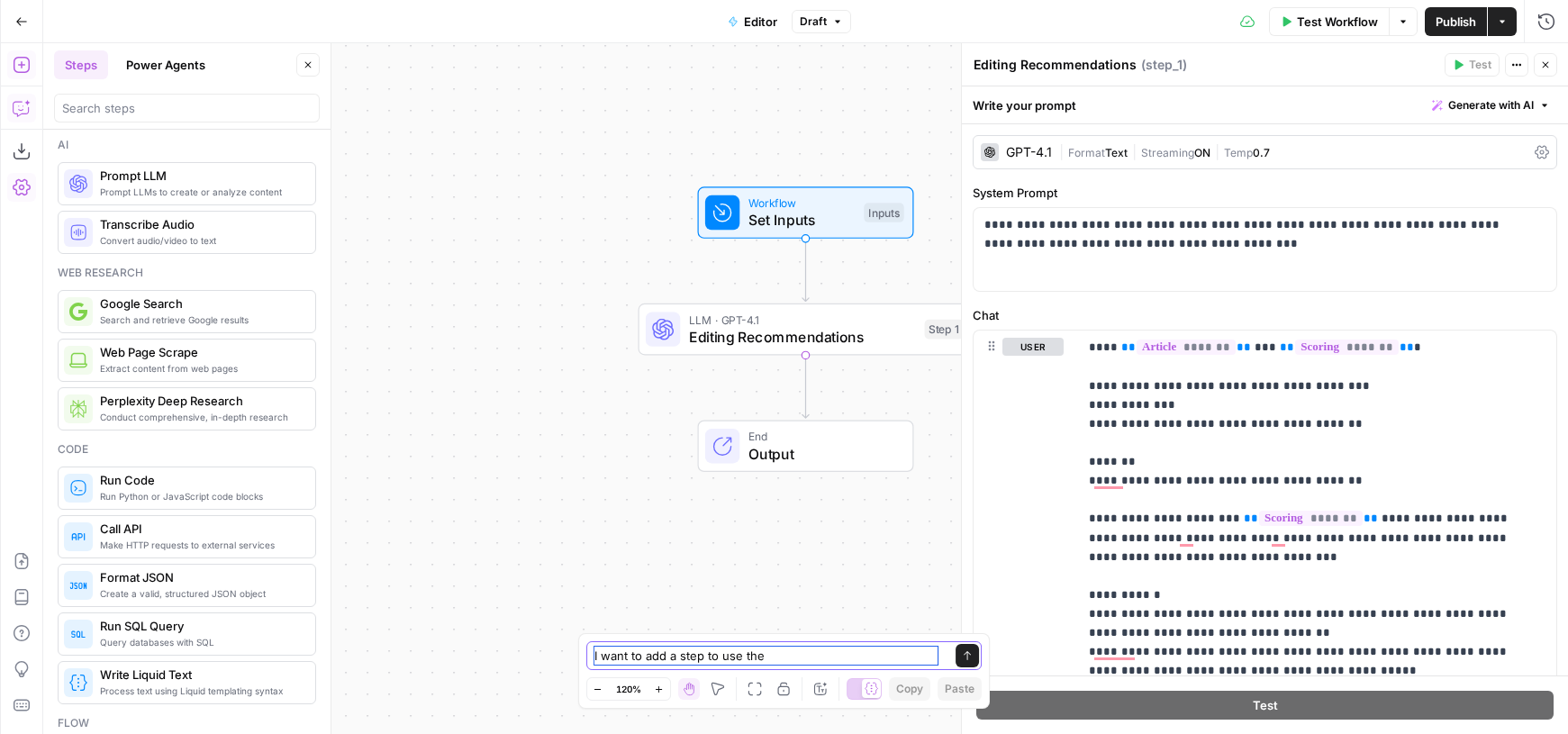 click on "I want to add a step to use the" at bounding box center (766, 656) 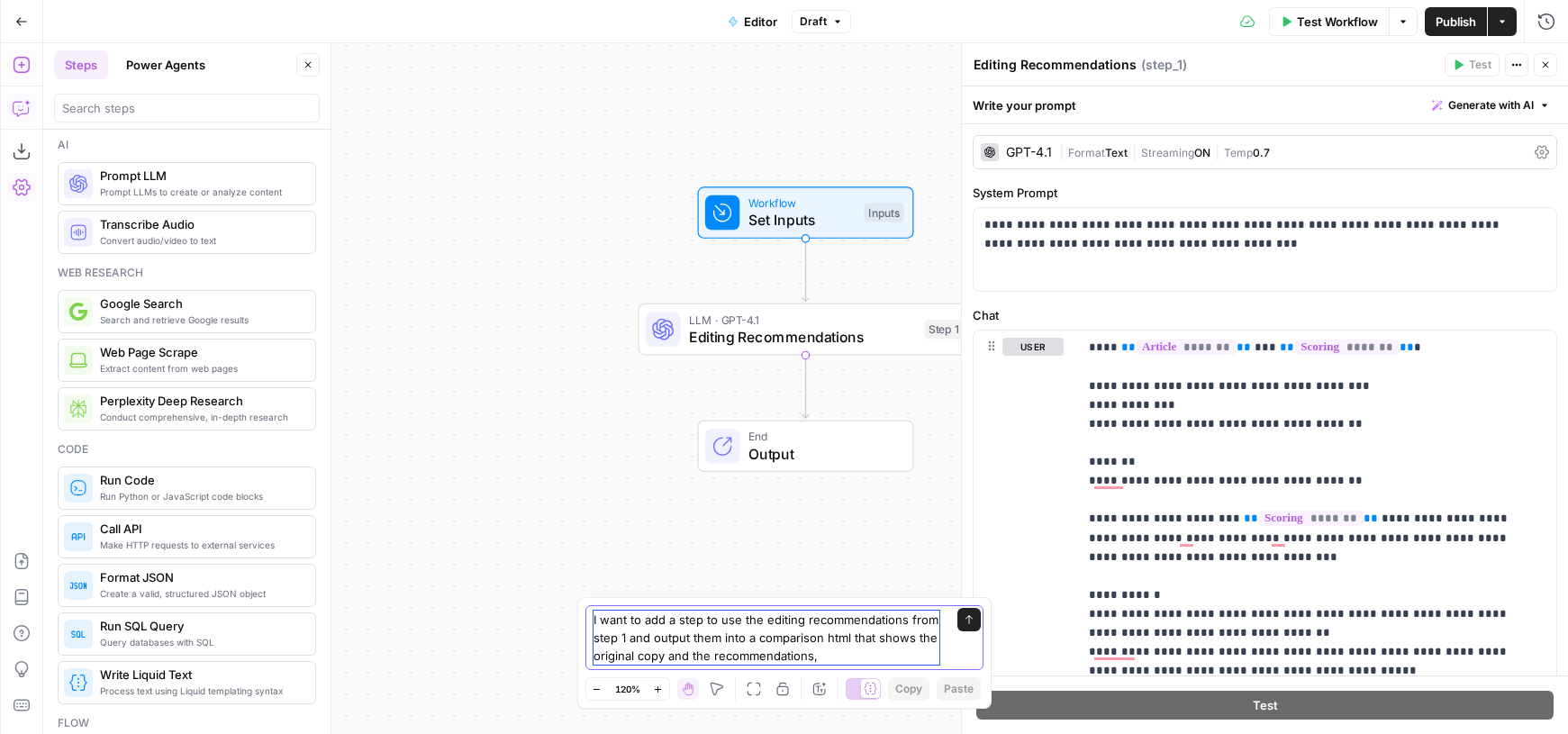 type on "I want to add a step to use the editing recommendations from step 1 and output them into a comparison html that shows the original copy and the recommendations" 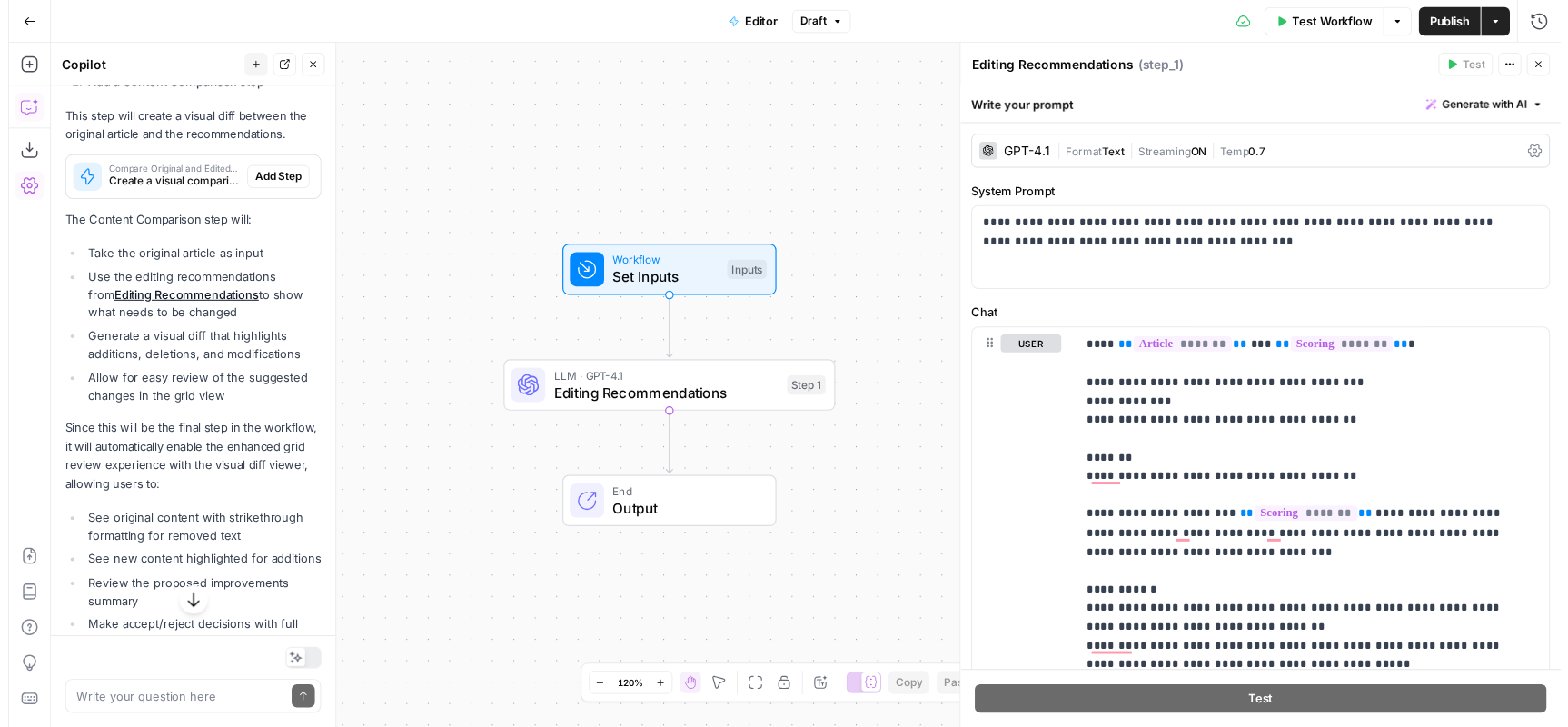 scroll, scrollTop: 586, scrollLeft: 0, axis: vertical 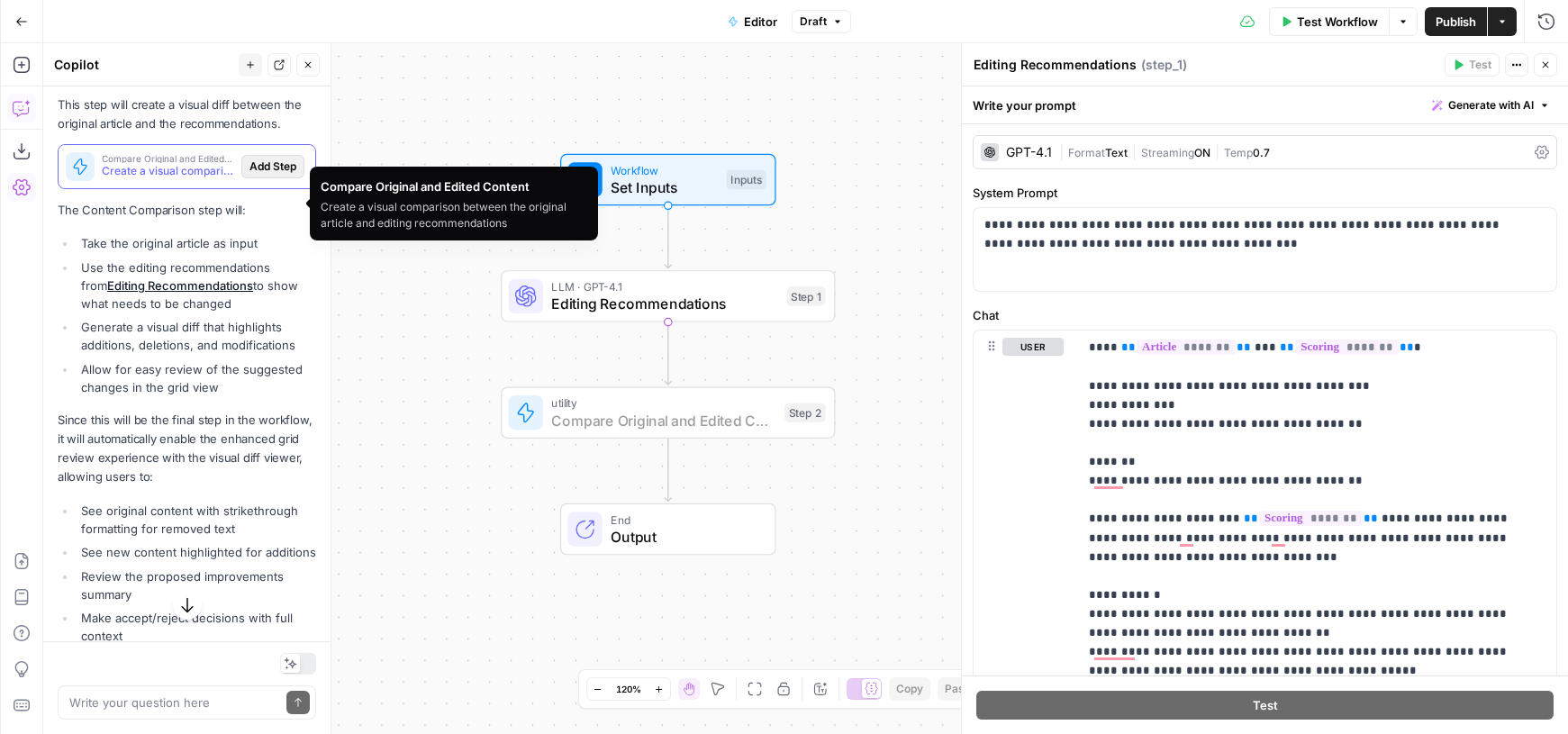 click on "Add Step" at bounding box center (273, 167) 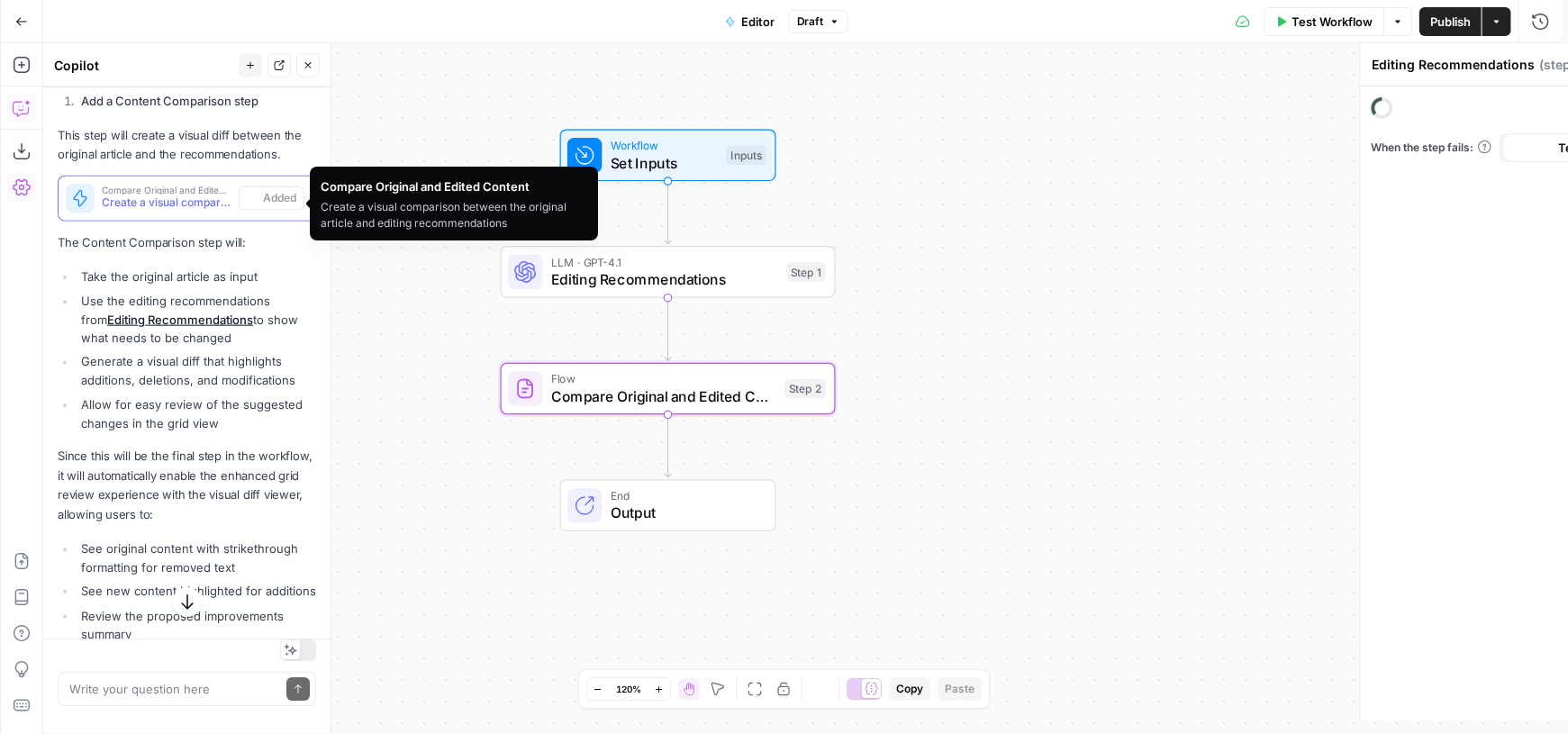 type on "Compare Original and Edited Content" 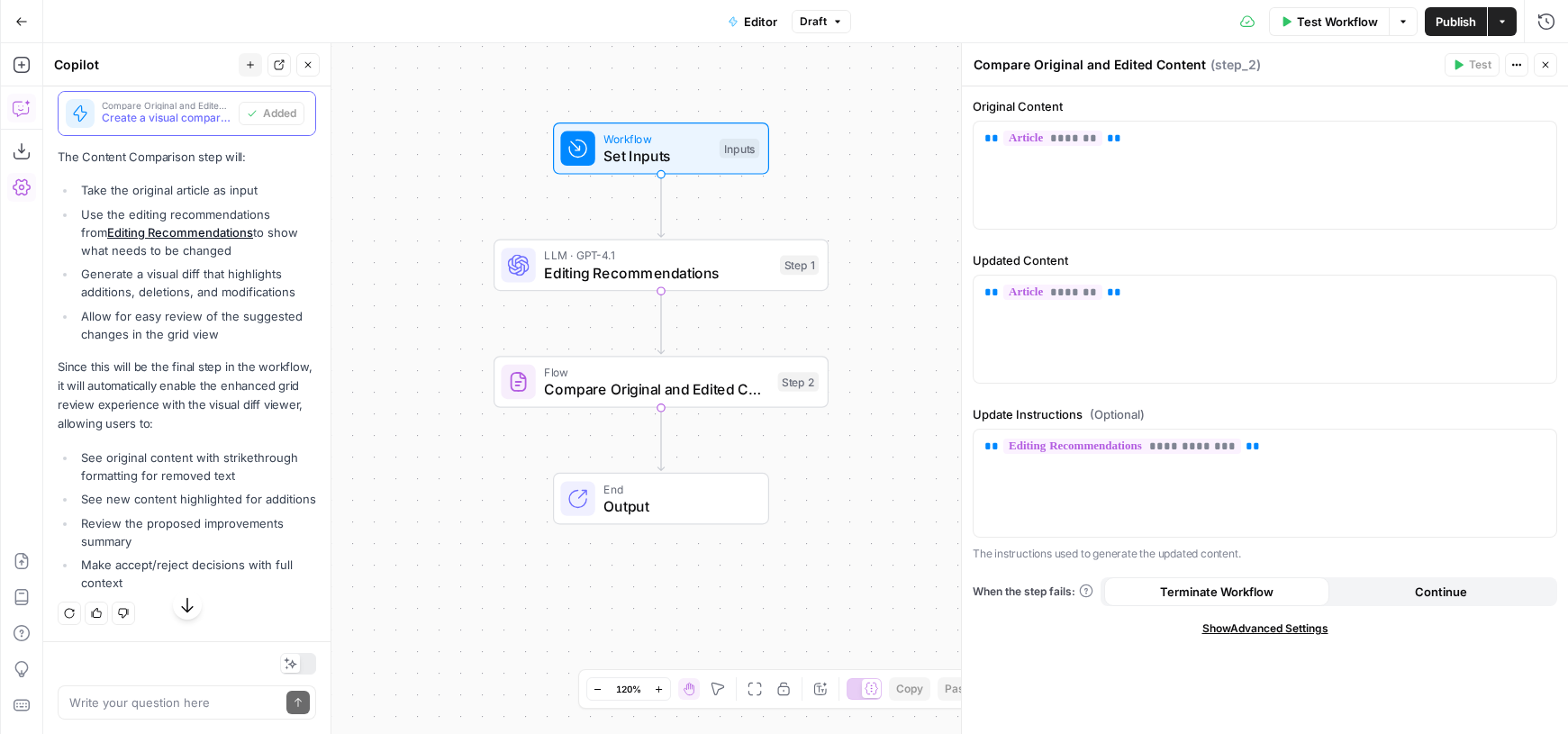 scroll, scrollTop: 718, scrollLeft: 0, axis: vertical 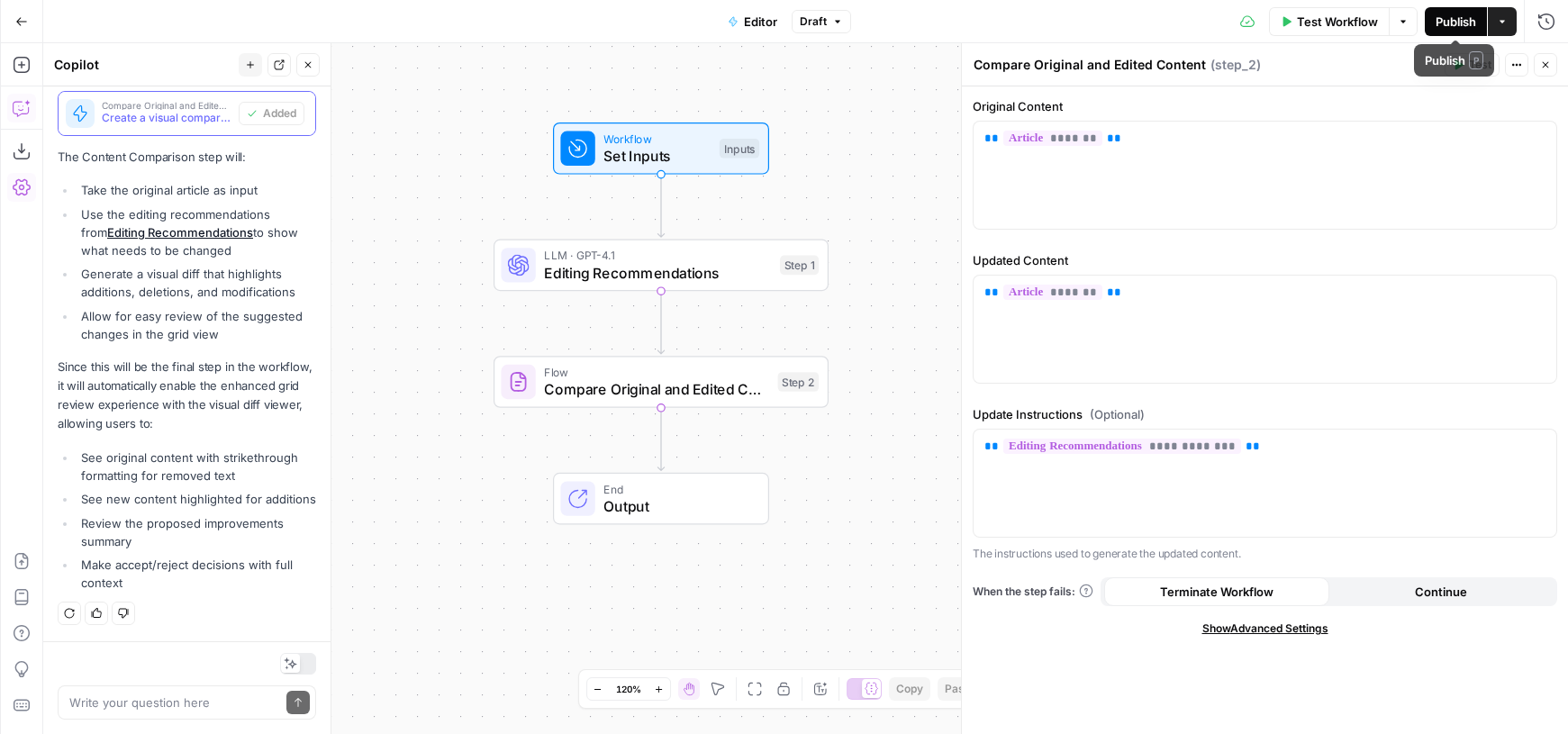 click on "Publish" at bounding box center [1455, 22] 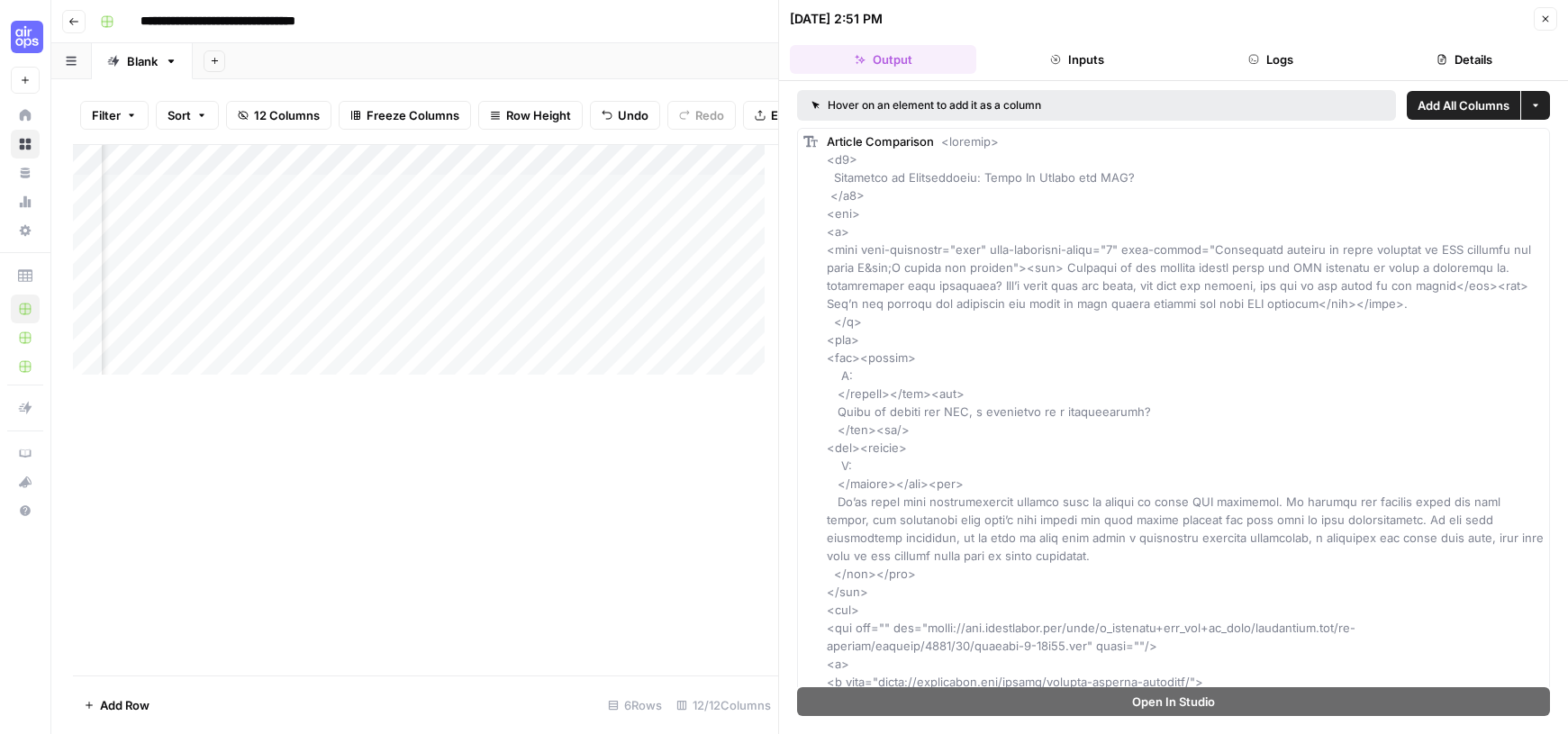 scroll, scrollTop: 0, scrollLeft: 0, axis: both 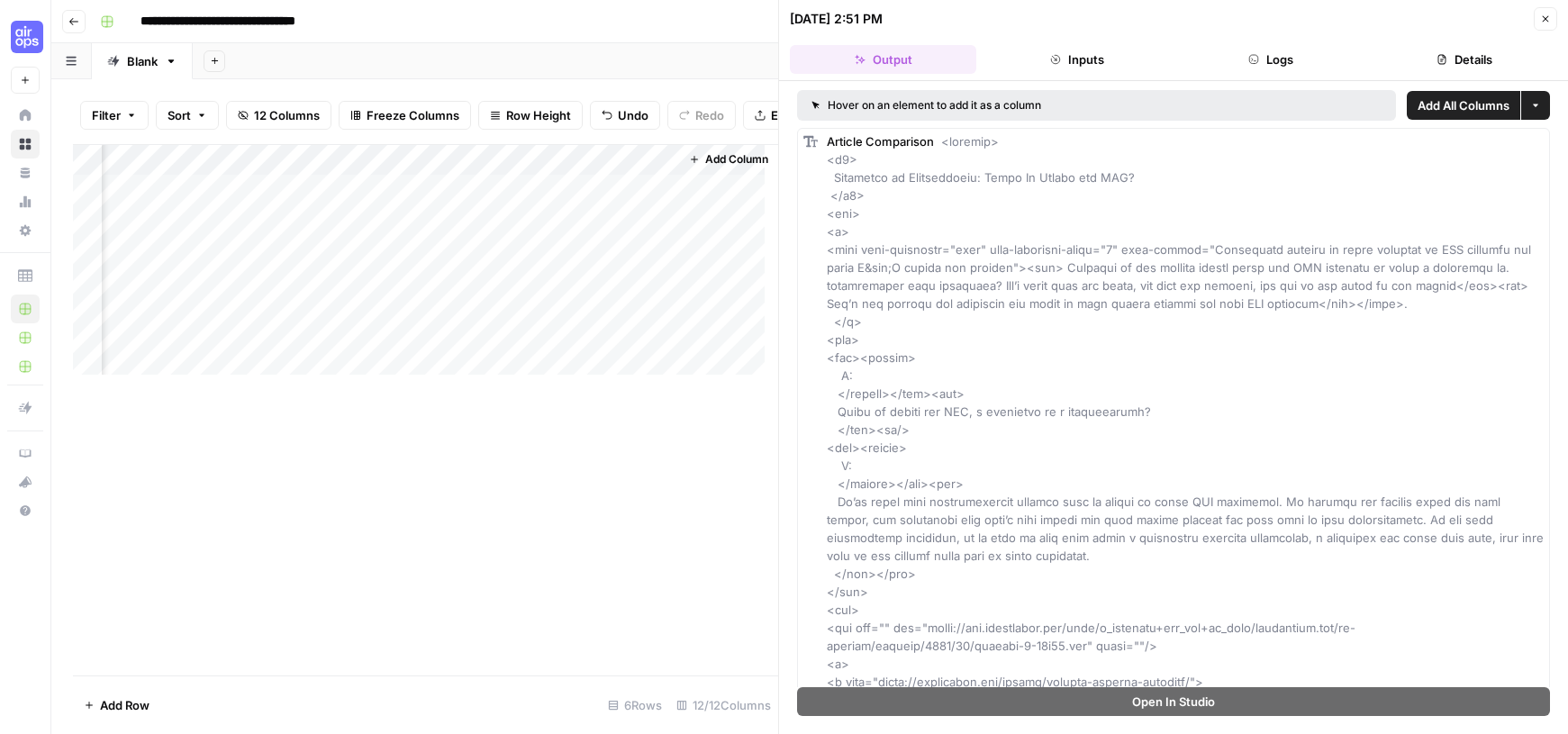 click on "Add Column" at bounding box center [425, 267] 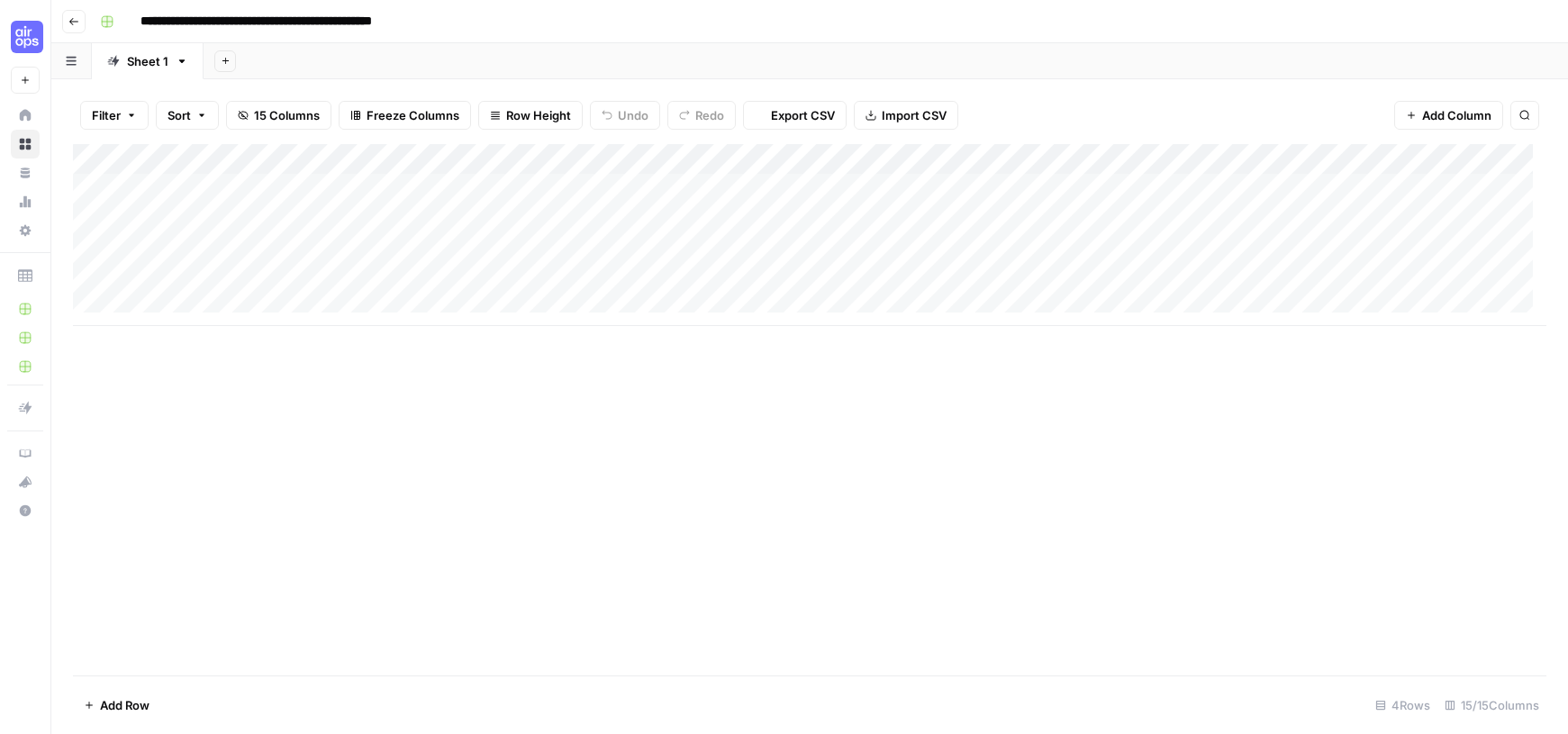 scroll, scrollTop: 0, scrollLeft: 0, axis: both 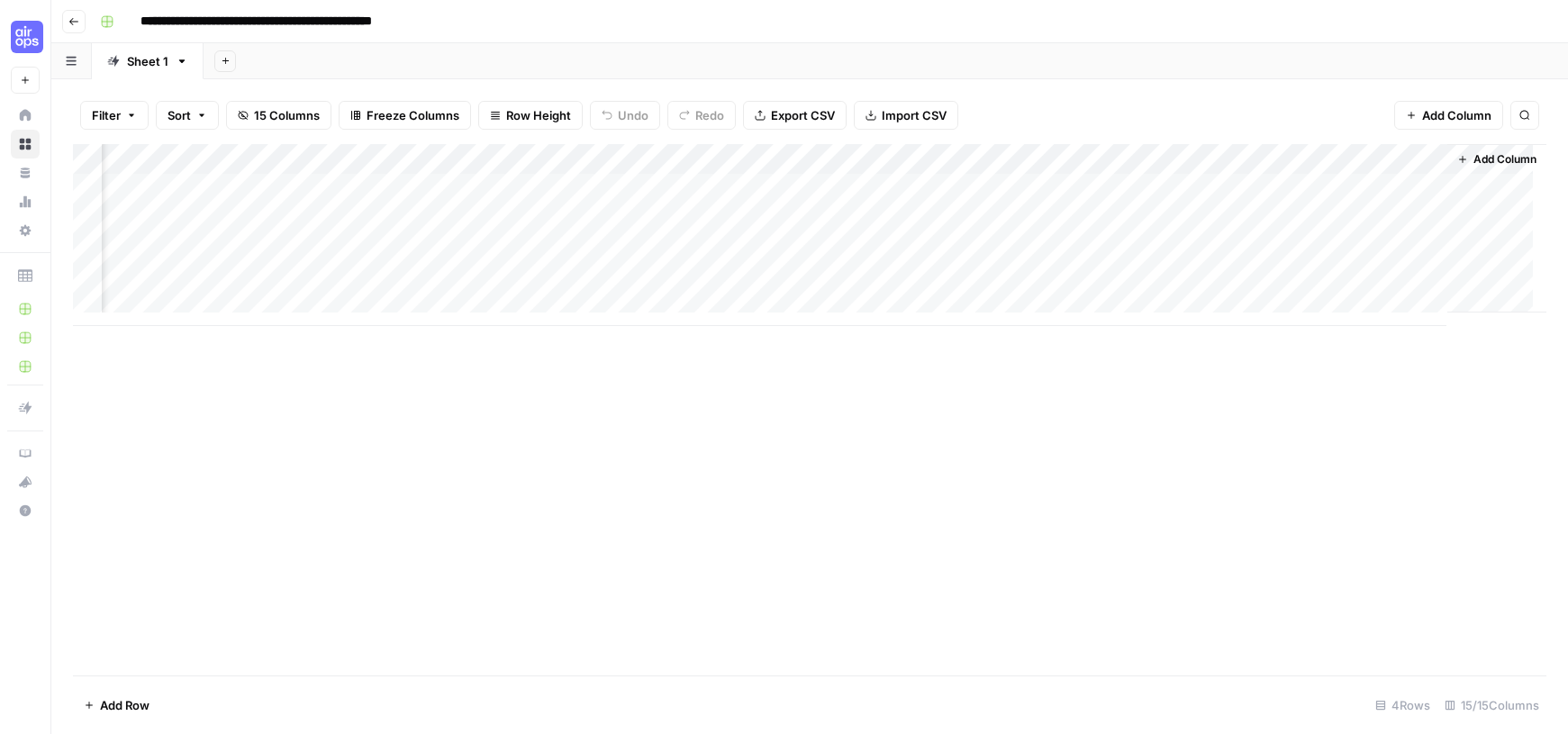 click on "Add Column" at bounding box center [810, 235] 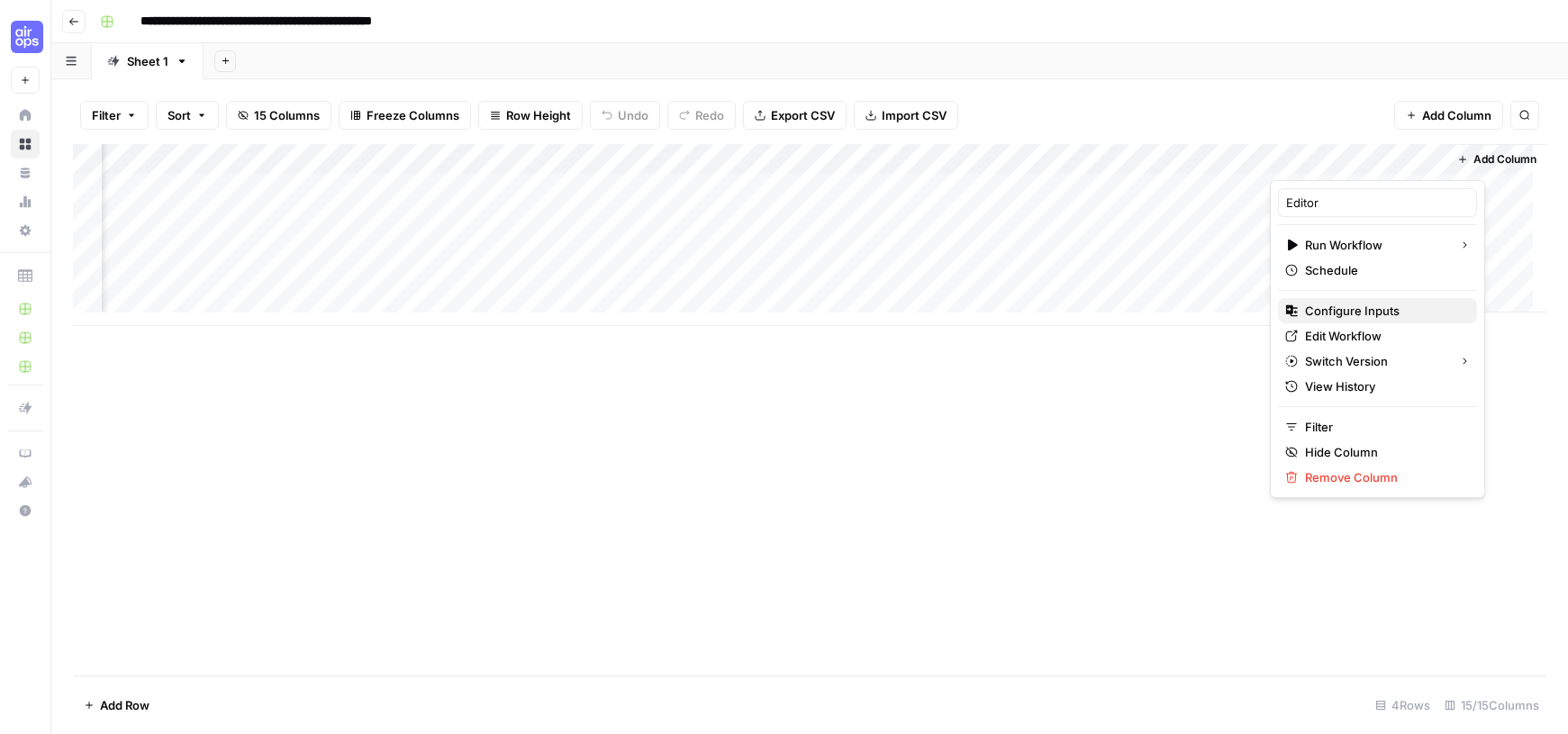click on "Configure Inputs" at bounding box center (1377, 311) 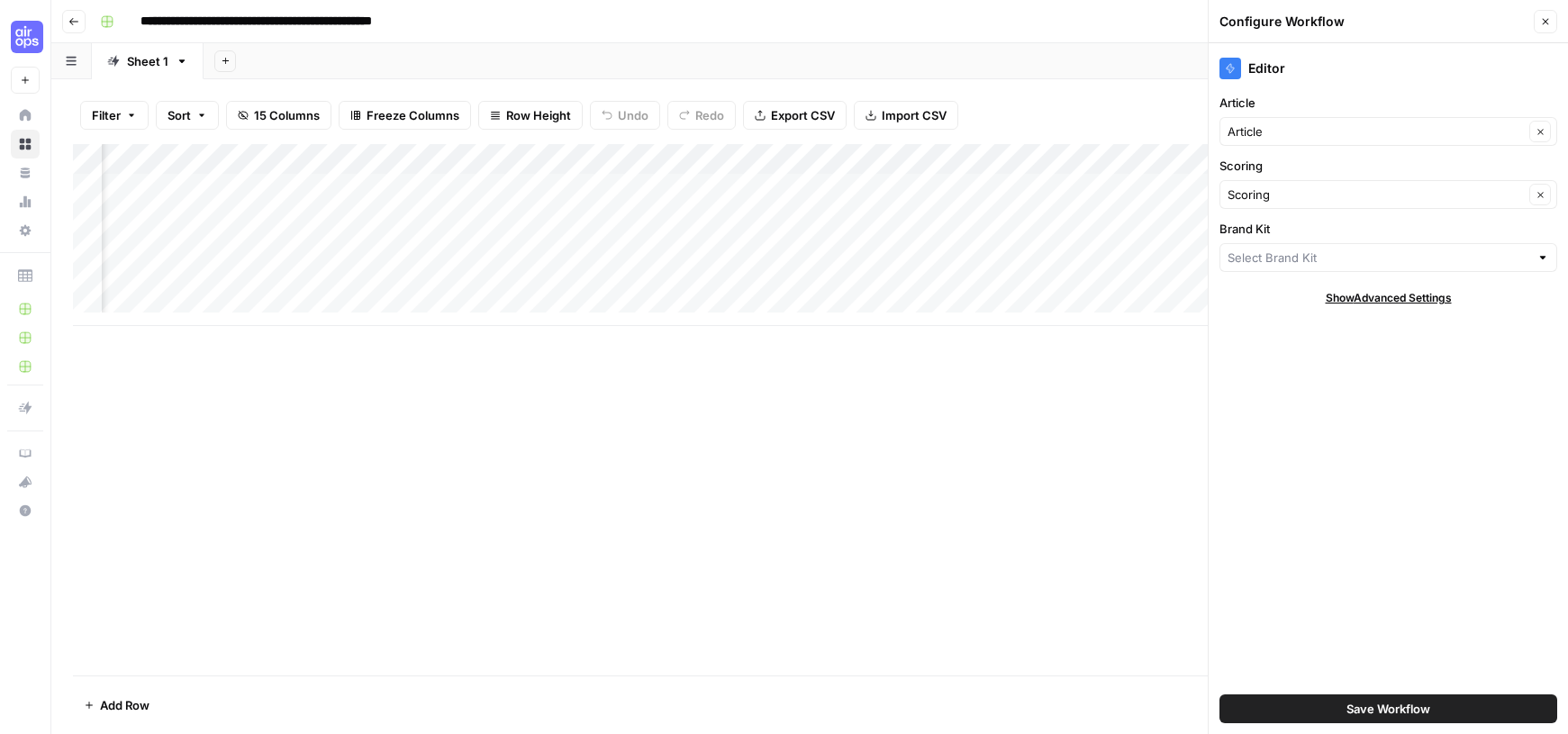 type on "Victorious" 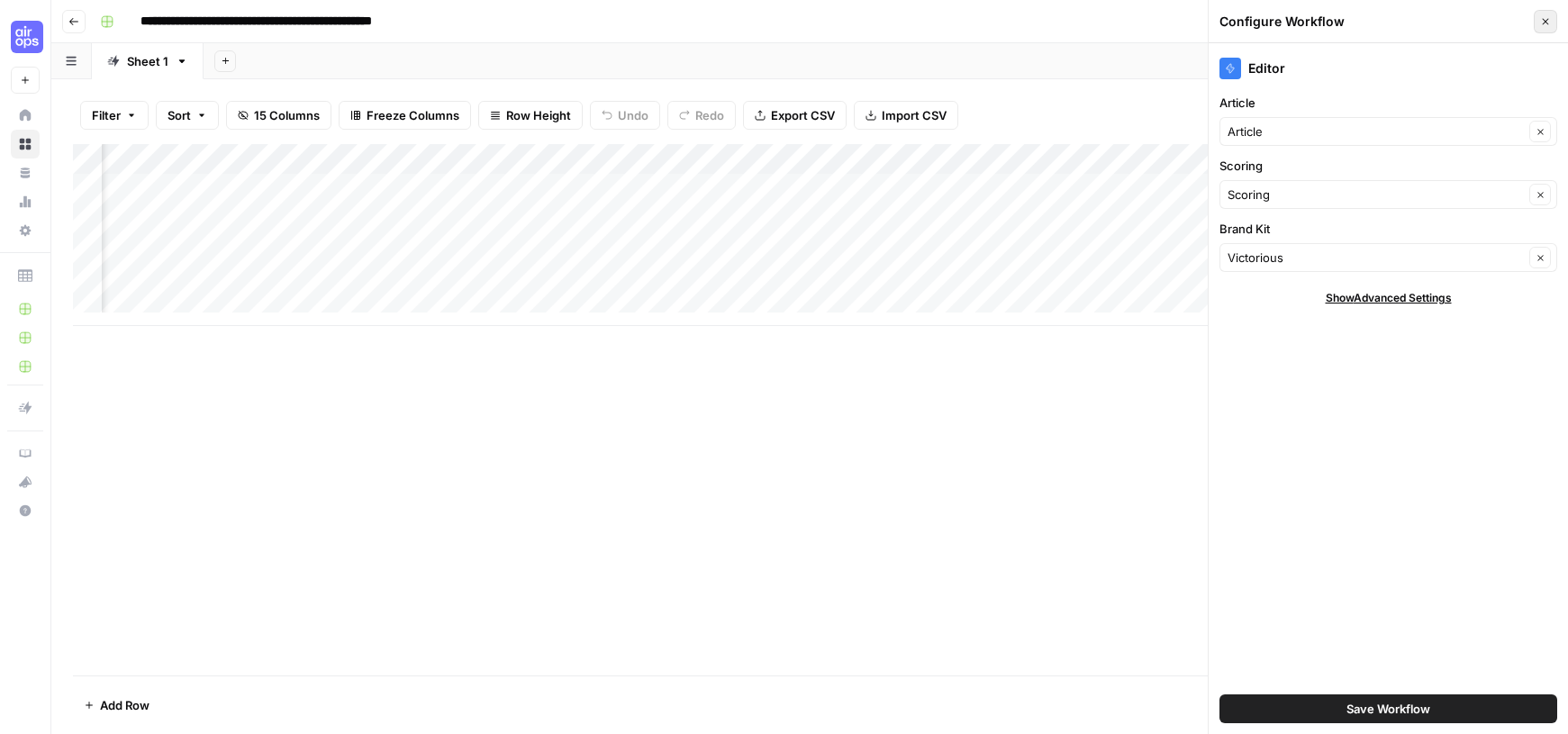 click 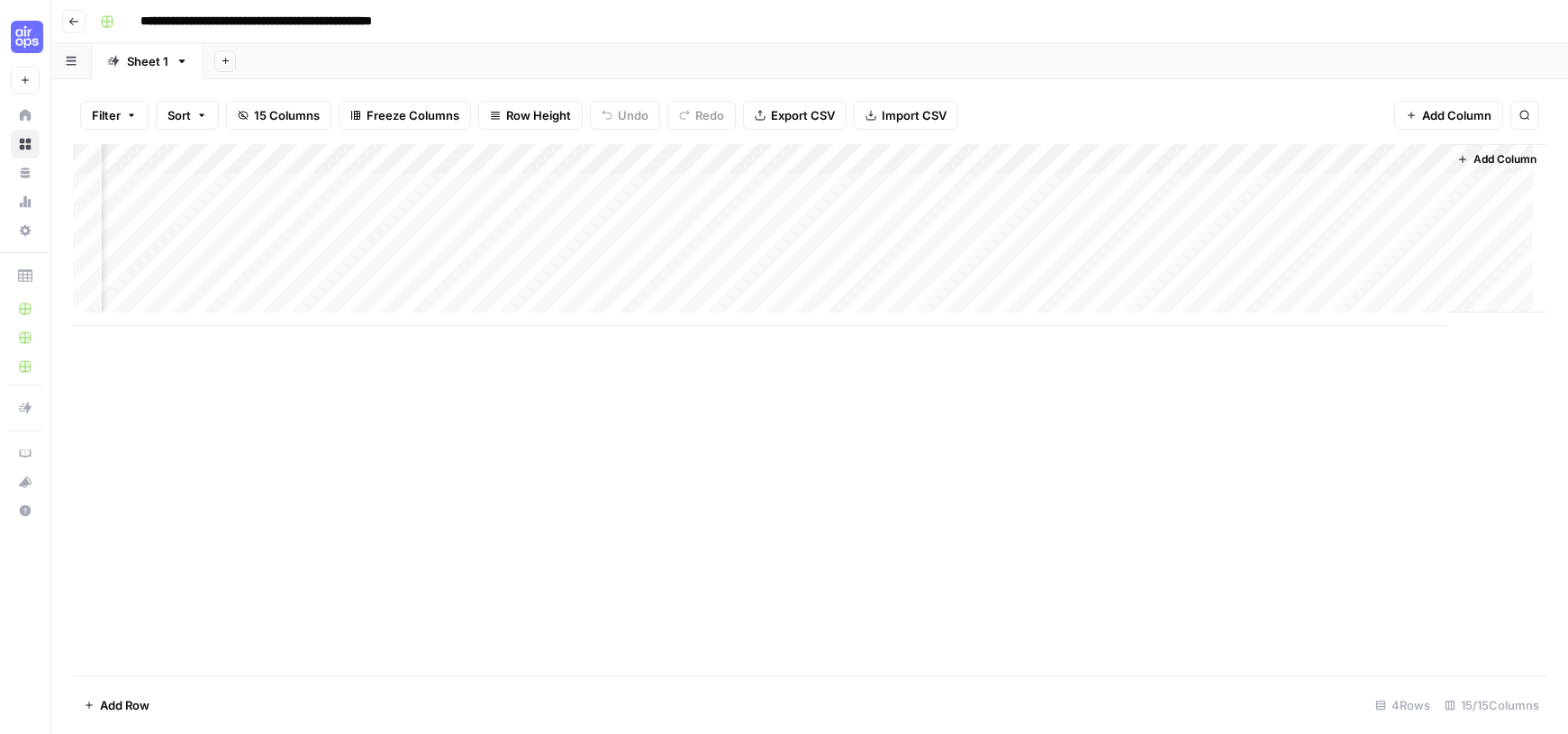 click on "Add Column" at bounding box center [810, 235] 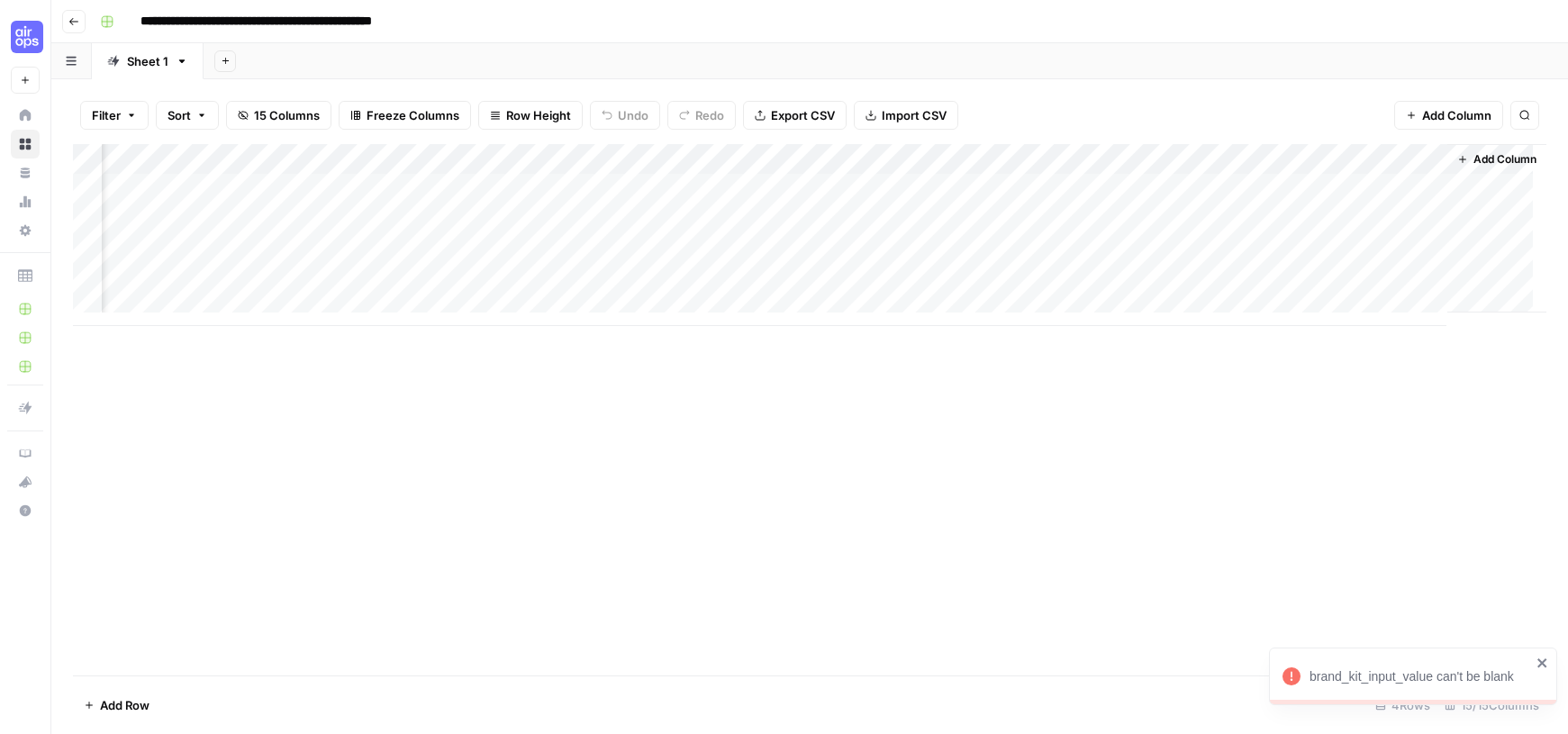 click on "Add Column" at bounding box center [810, 235] 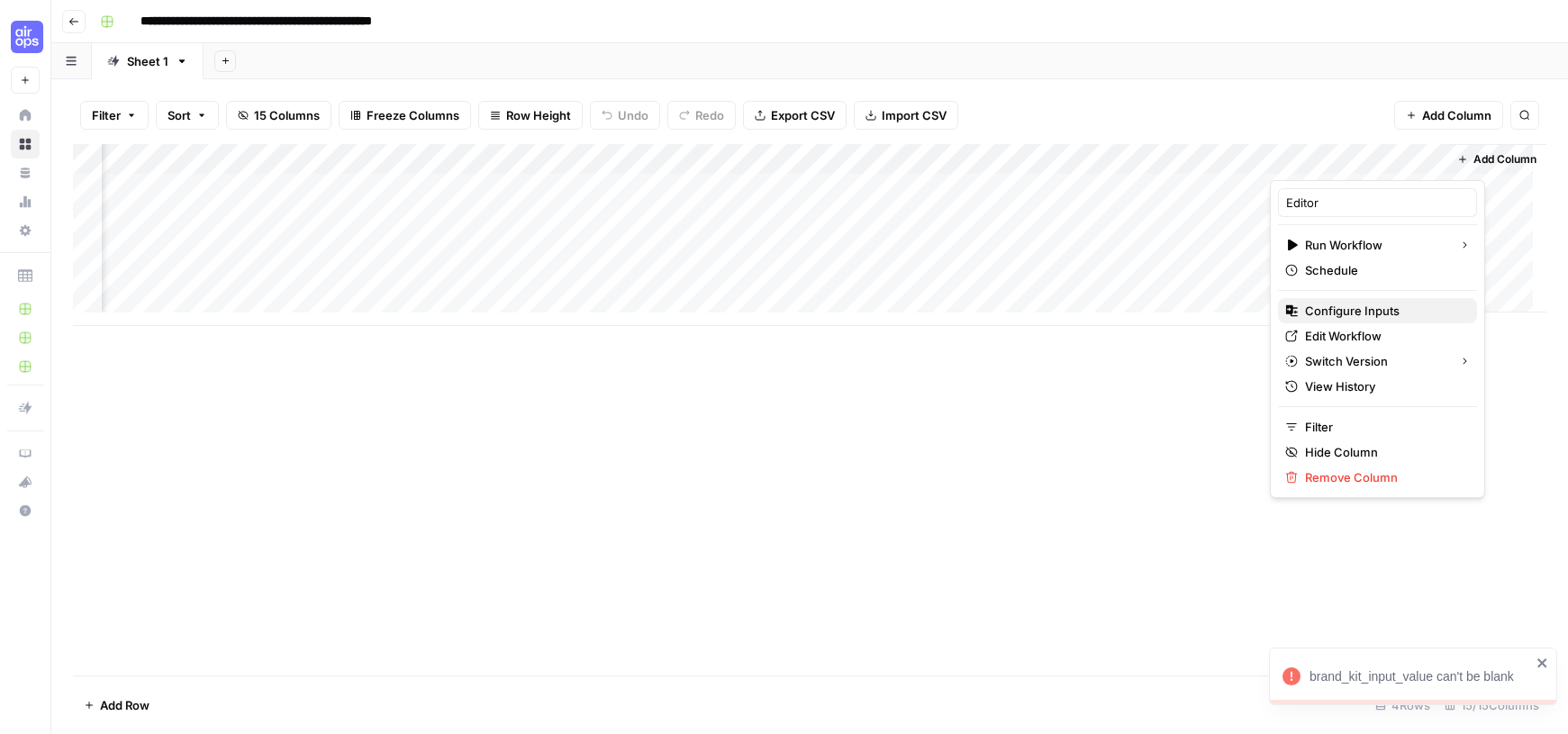 click on "Configure Inputs" at bounding box center [1377, 311] 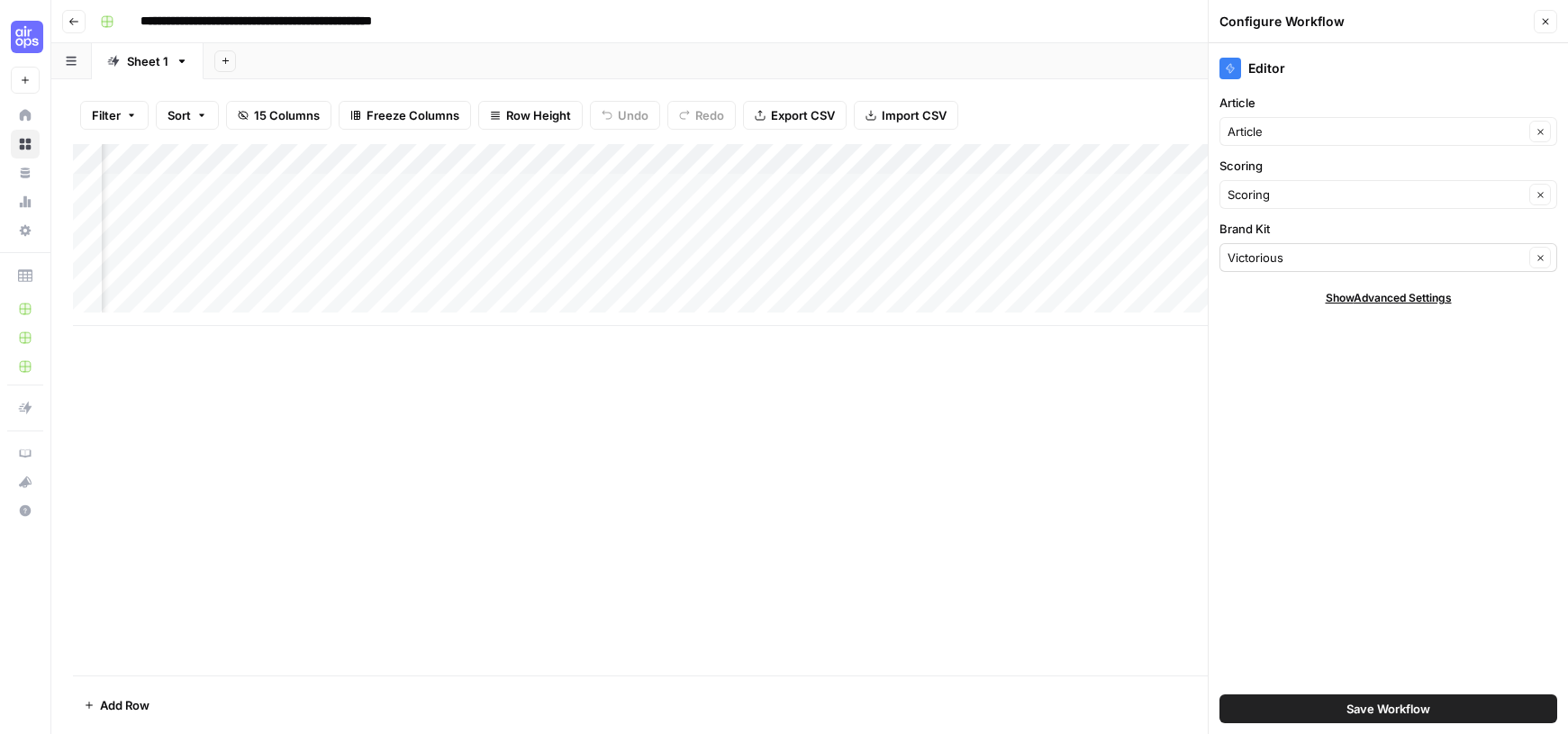 click on "Victorious Clear" at bounding box center [1388, 258] 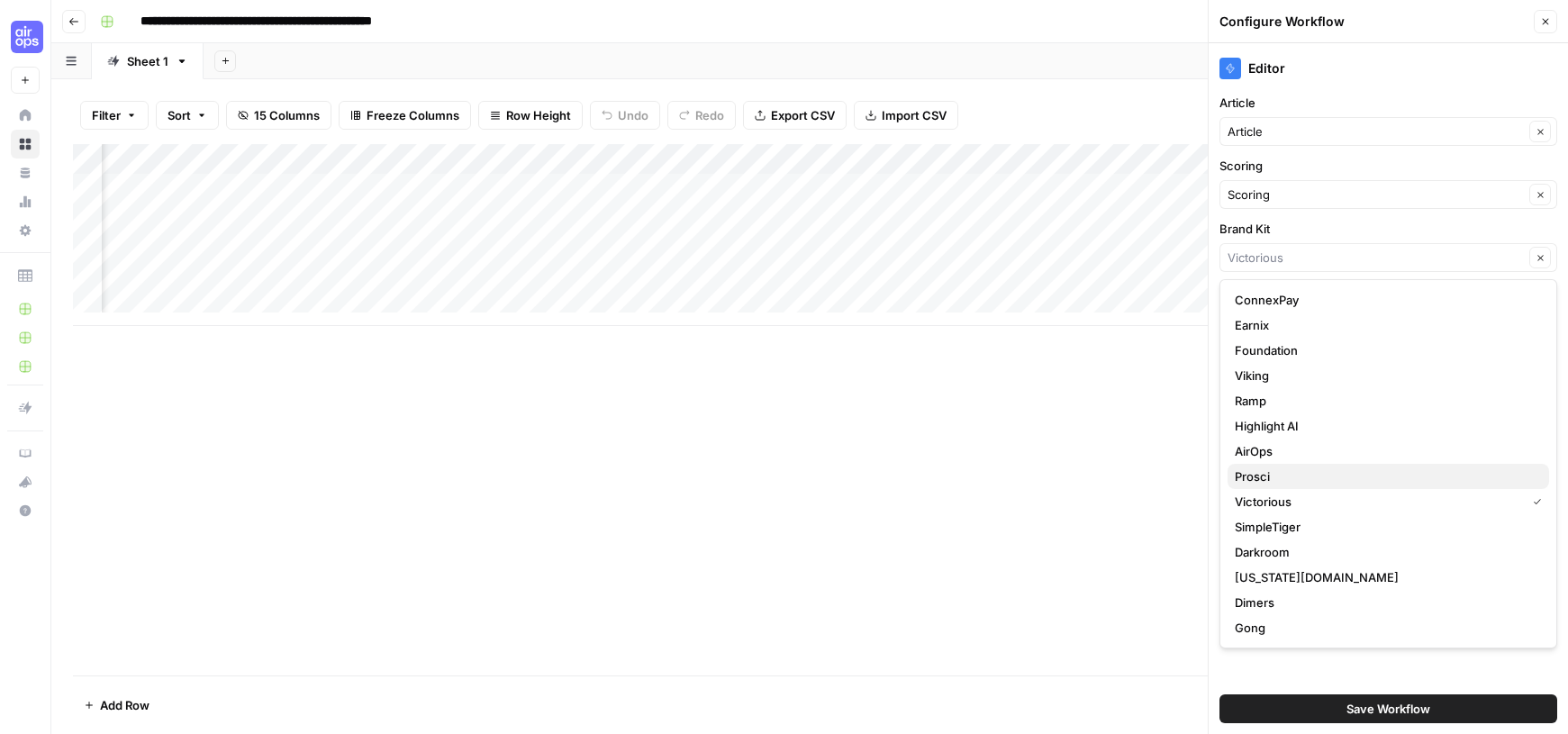 click on "Prosci" at bounding box center (1388, 476) 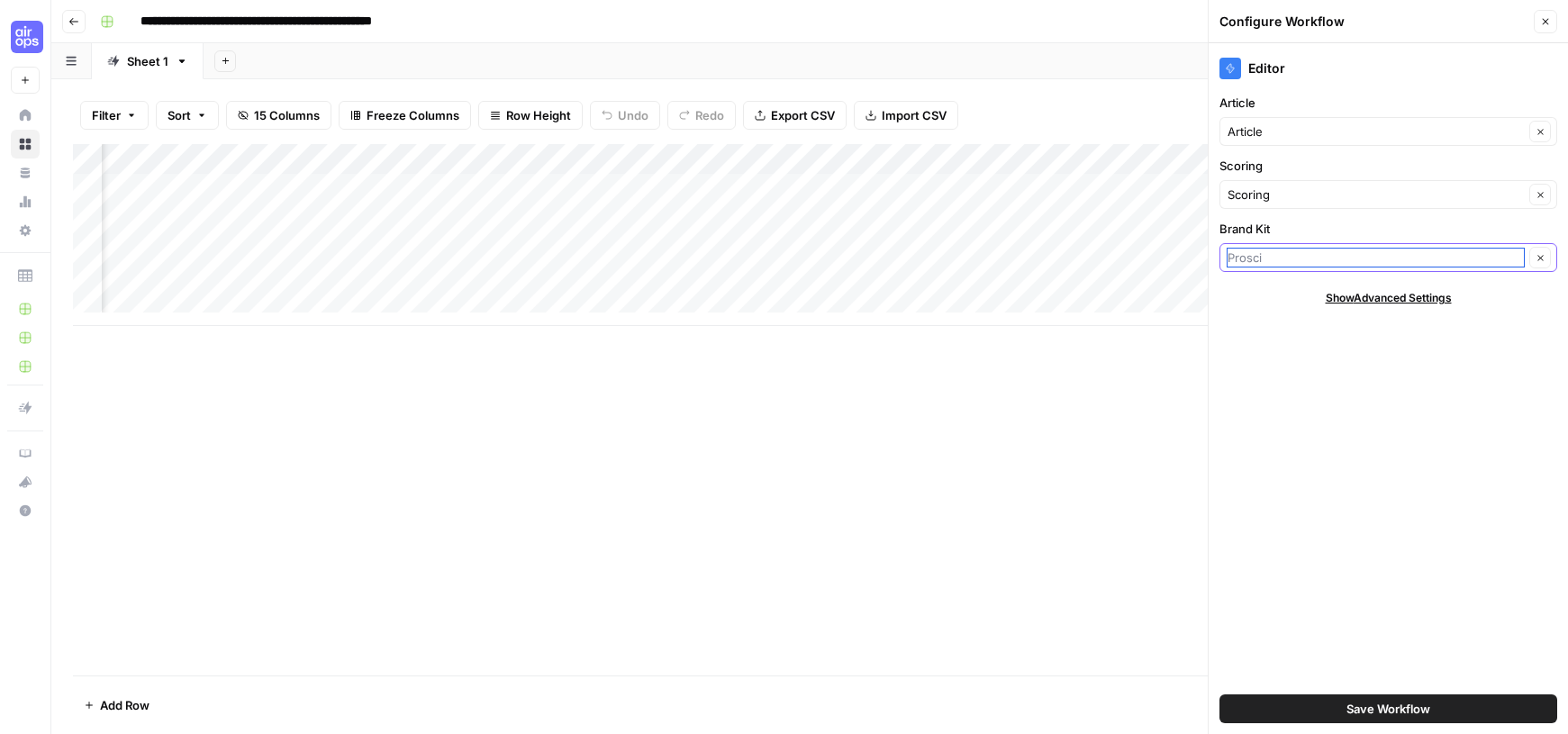 click on "Brand Kit" at bounding box center [1375, 258] 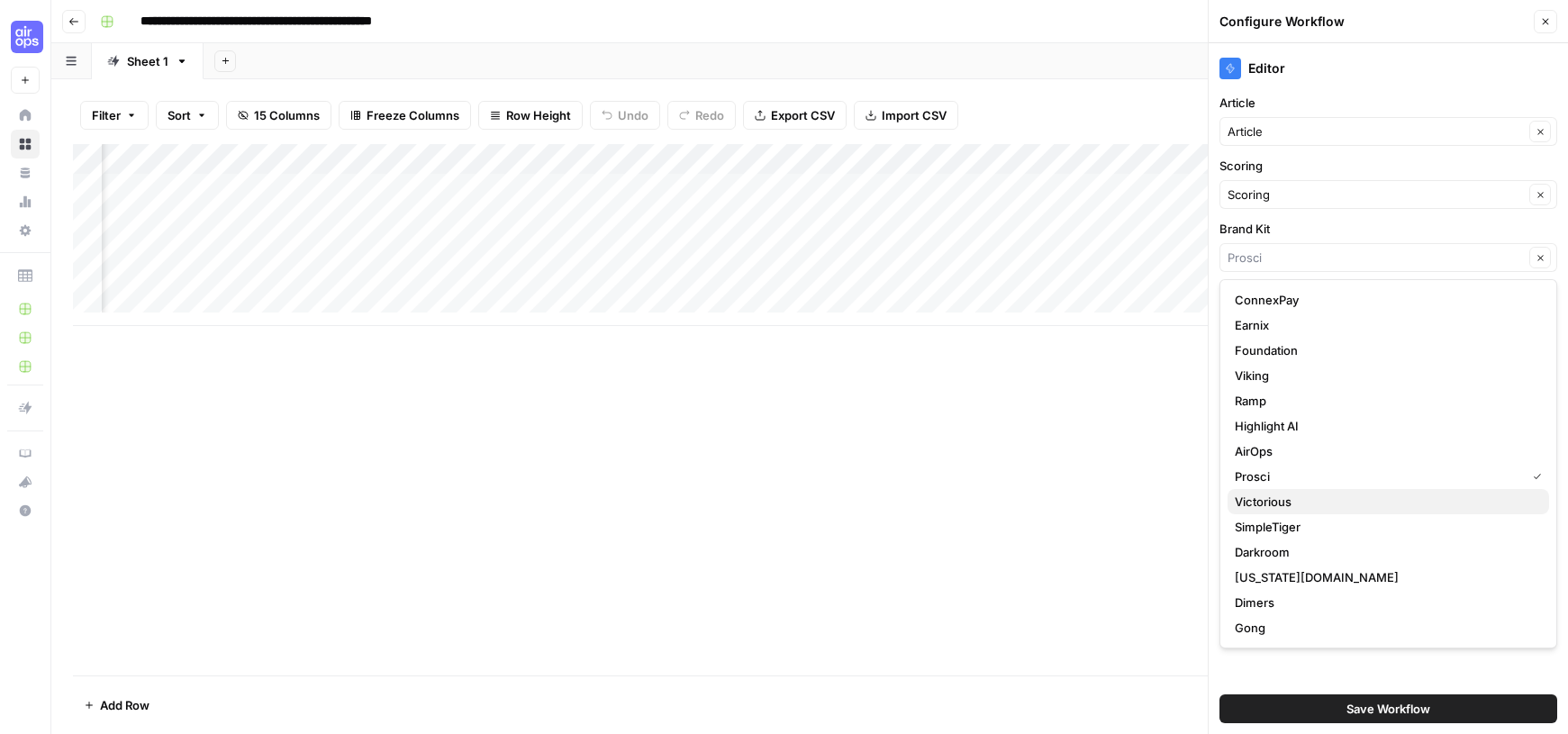 click on "Victorious" at bounding box center [1263, 502] 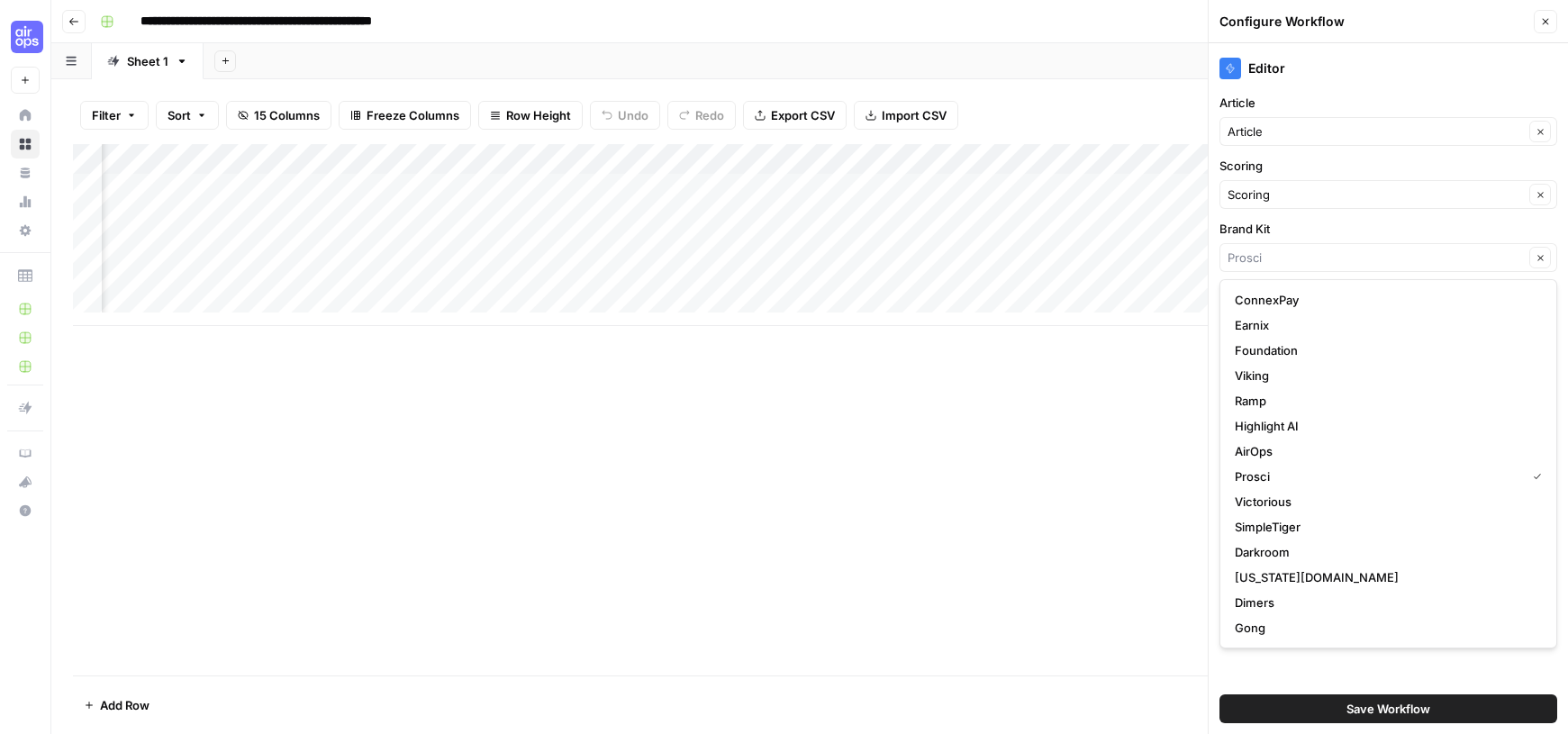 type on "Victorious" 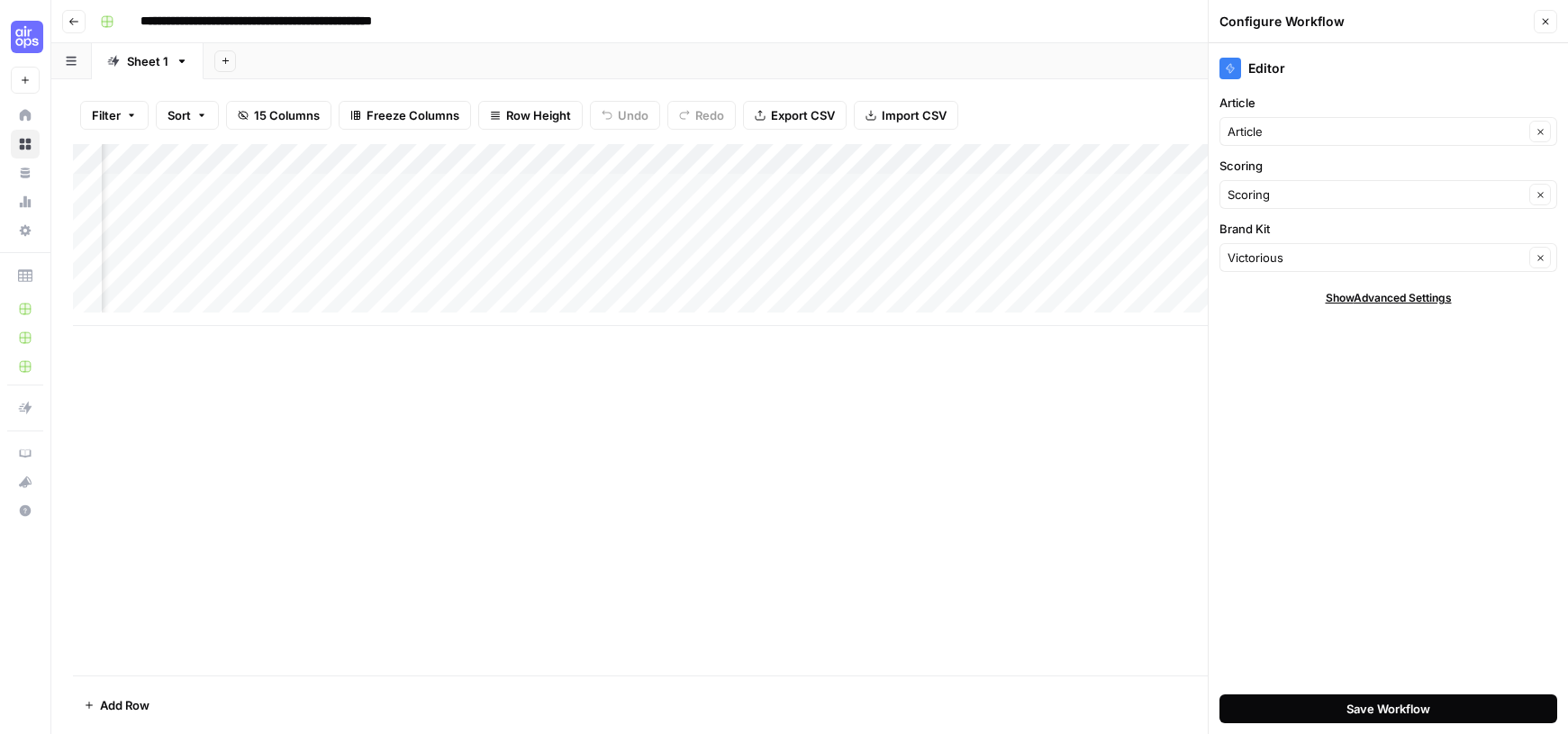 click on "Save Workflow" at bounding box center [1388, 709] 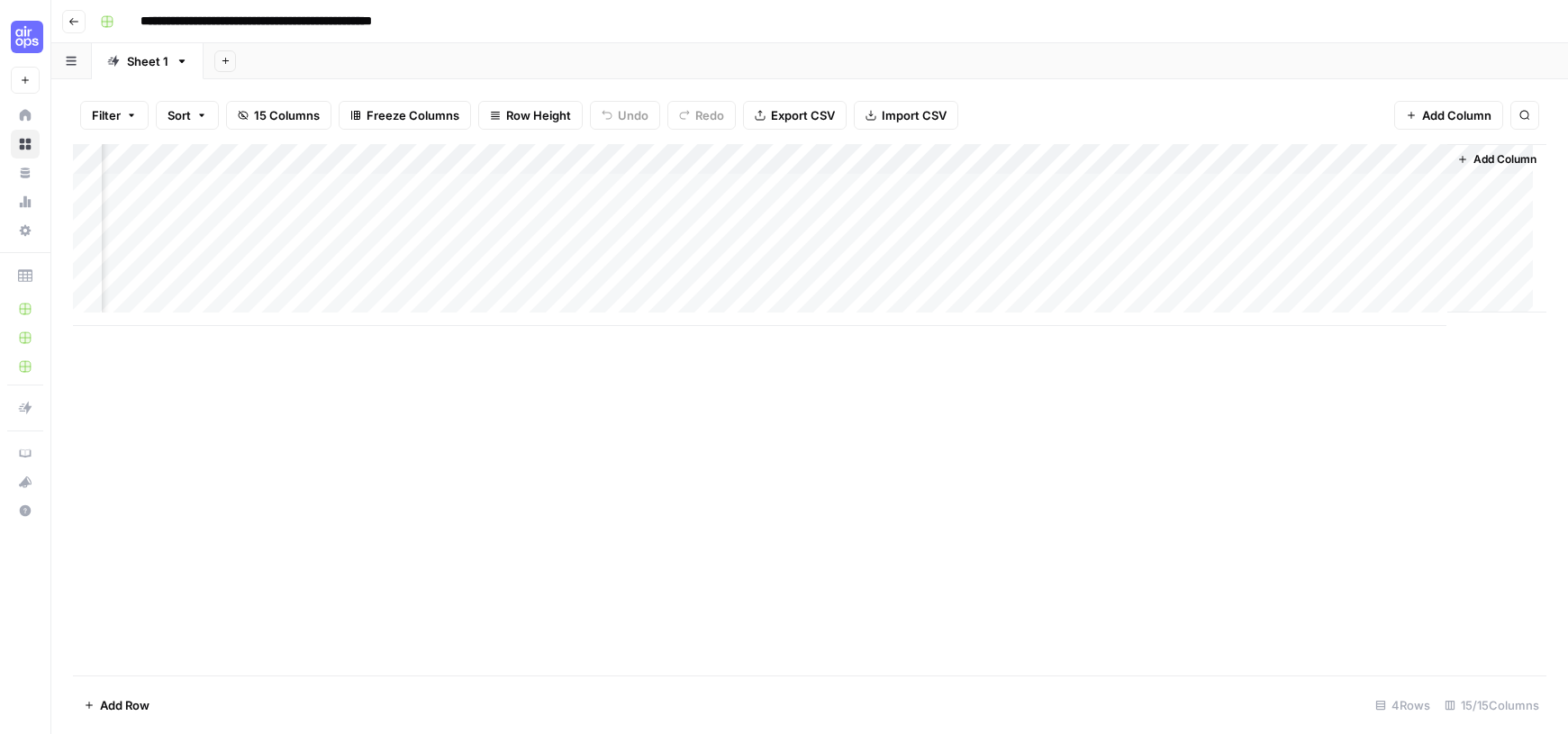 click on "Add Column" at bounding box center (810, 235) 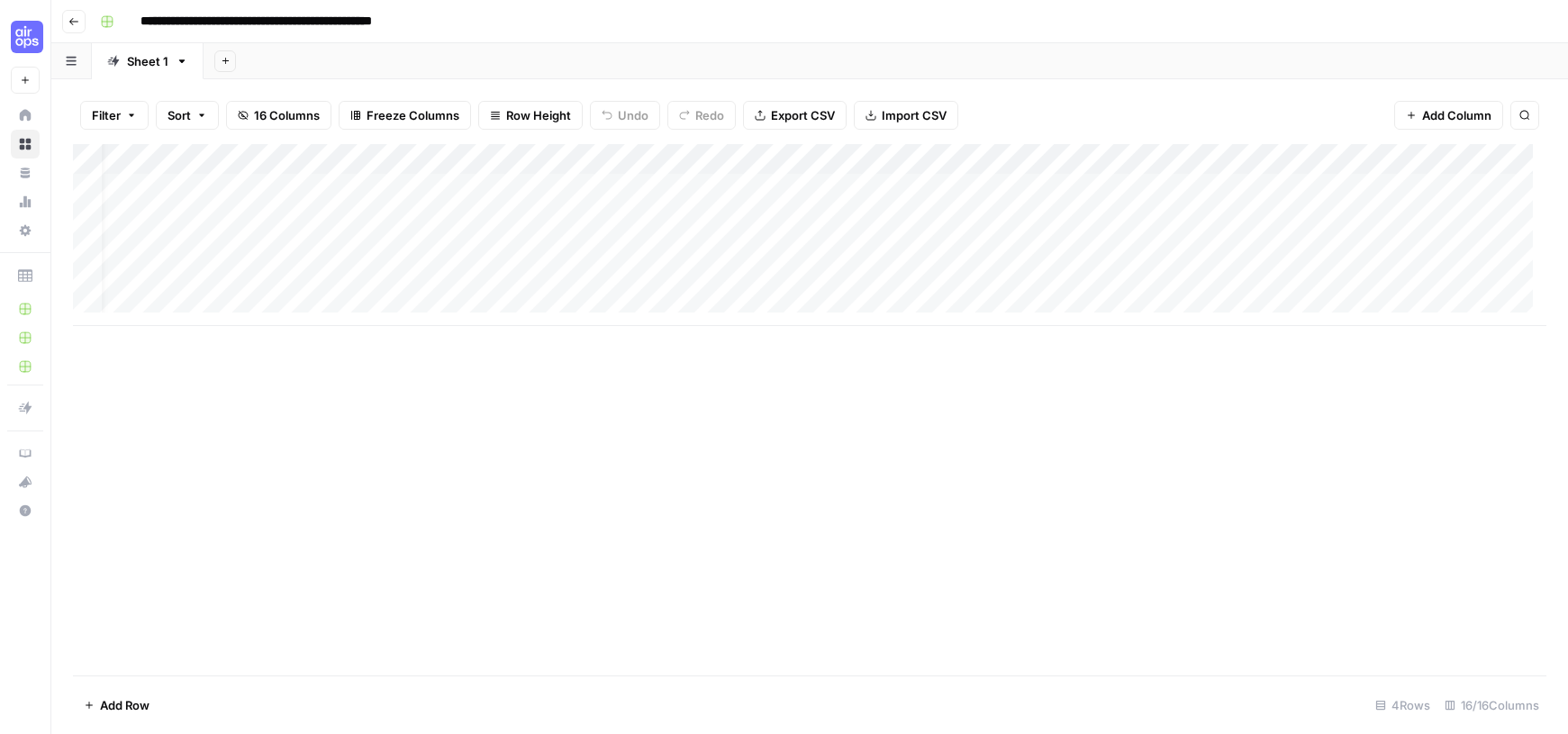 scroll, scrollTop: 0, scrollLeft: 116, axis: horizontal 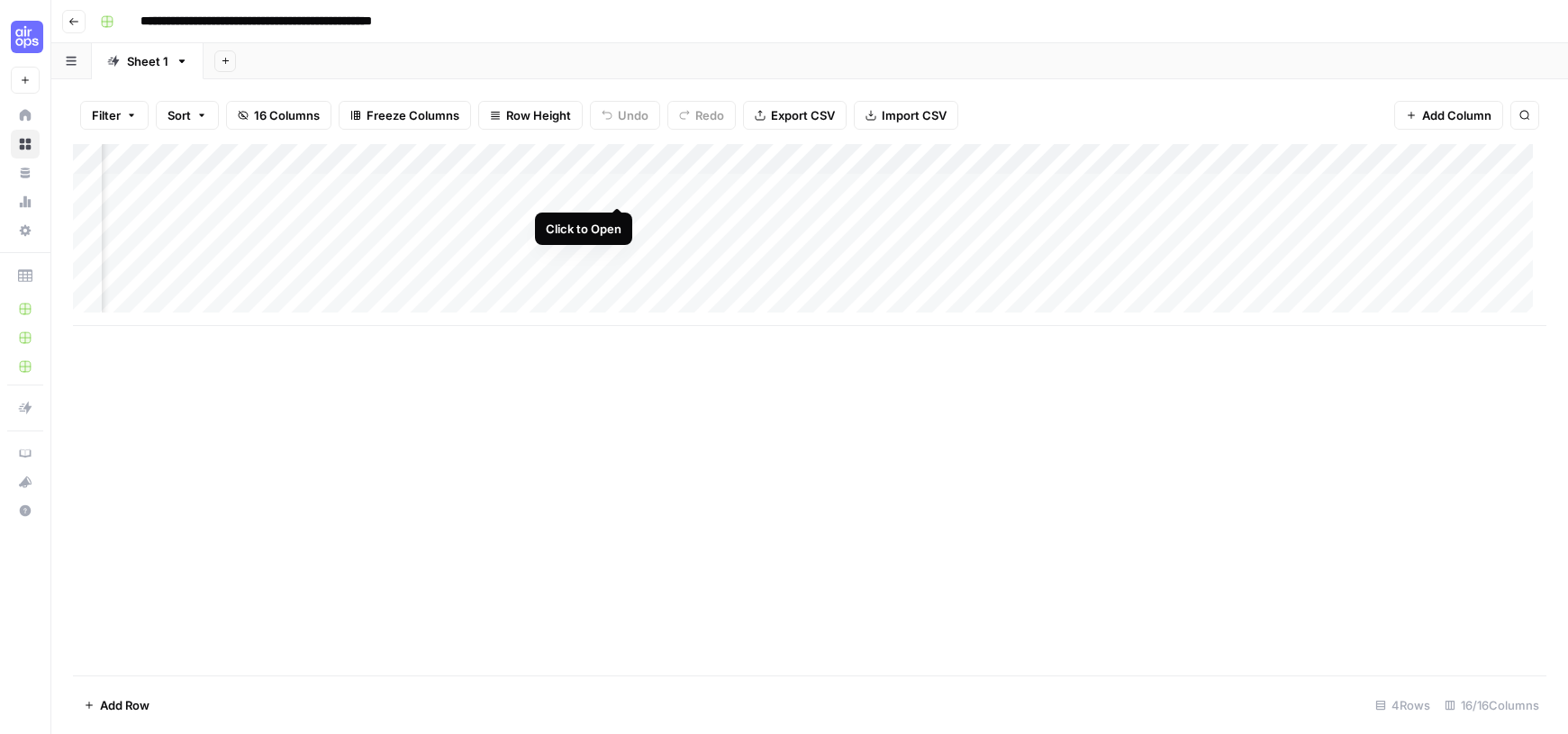click on "Add Column" at bounding box center (810, 235) 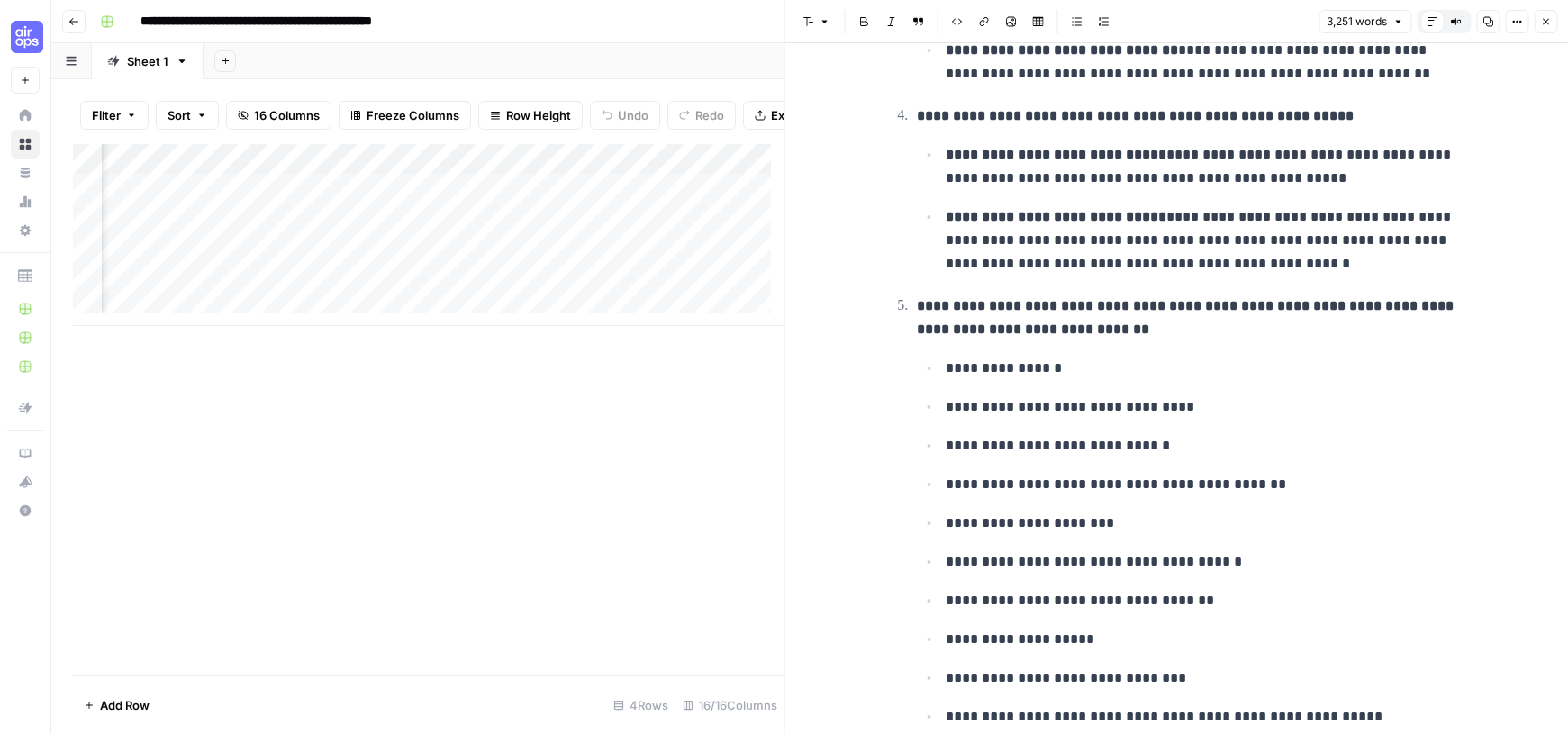 scroll, scrollTop: 1135, scrollLeft: 0, axis: vertical 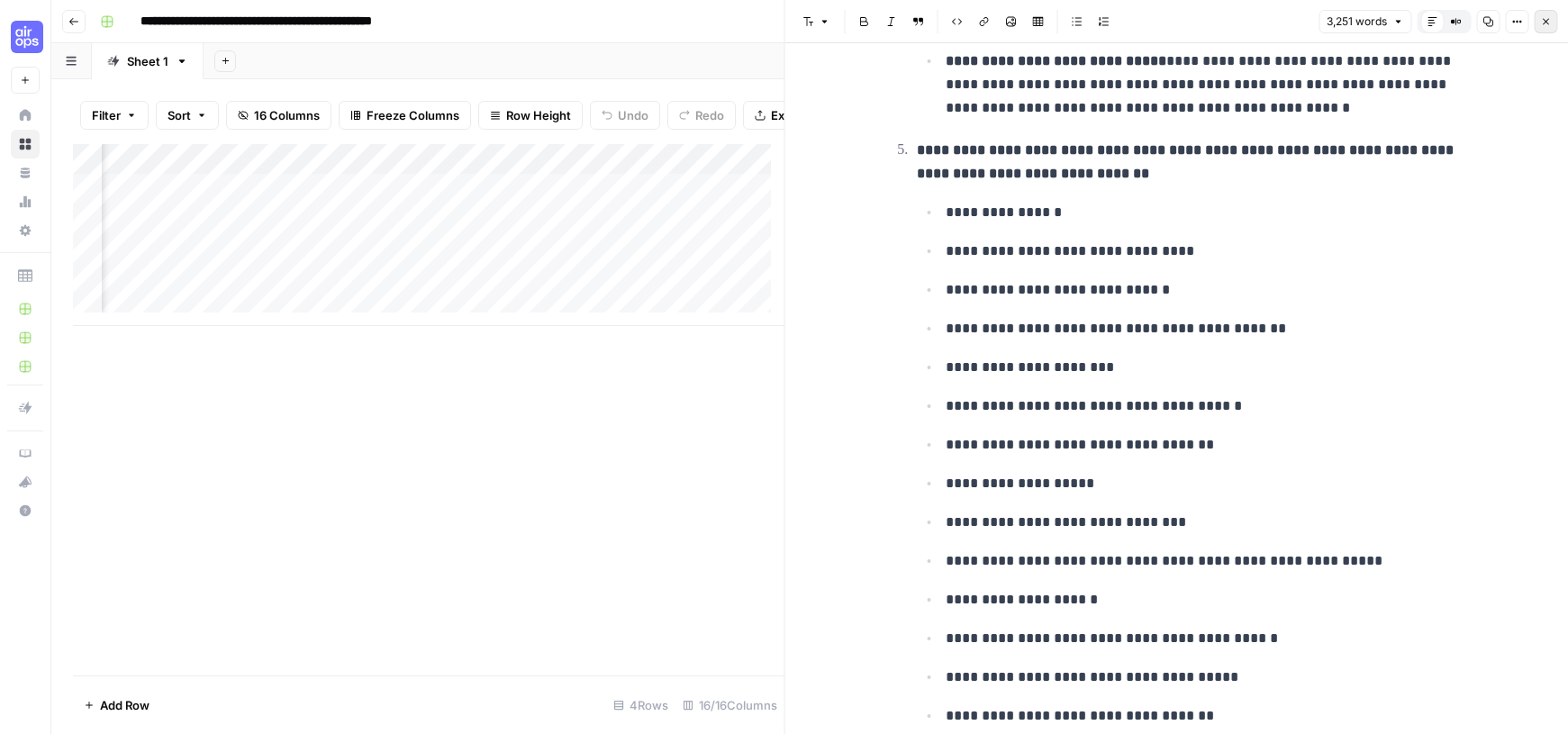 click 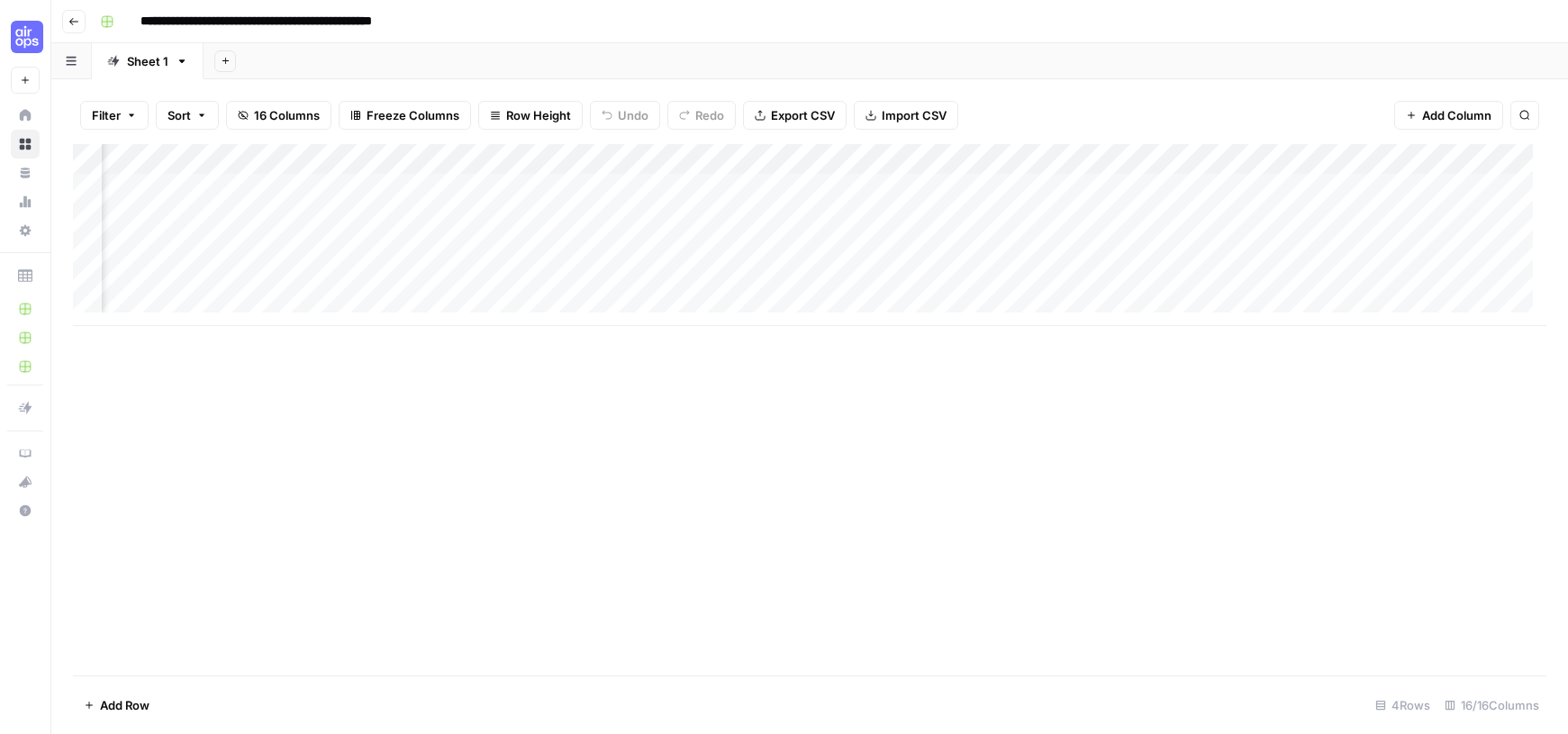 scroll, scrollTop: 0, scrollLeft: 515, axis: horizontal 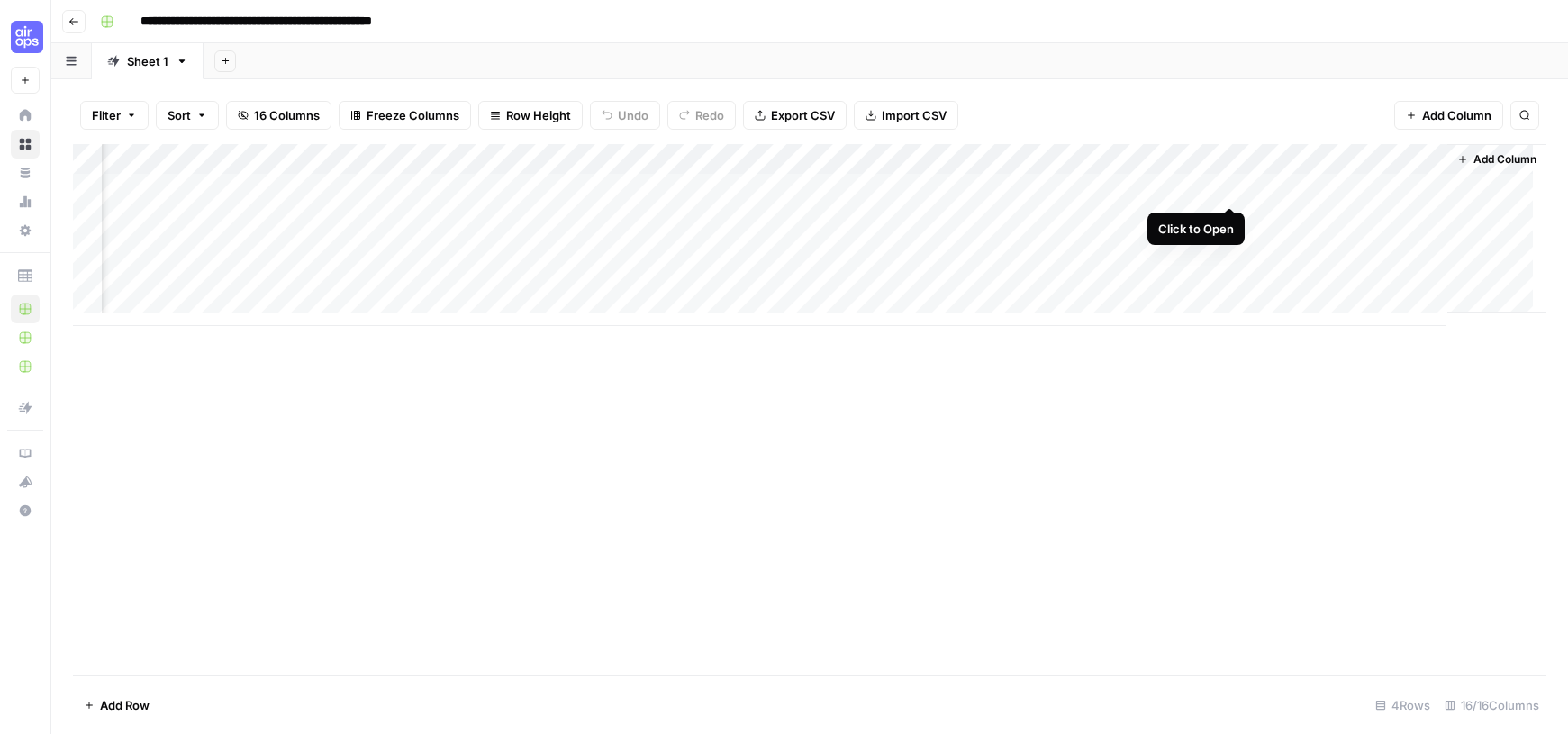 click on "Add Column" at bounding box center (810, 235) 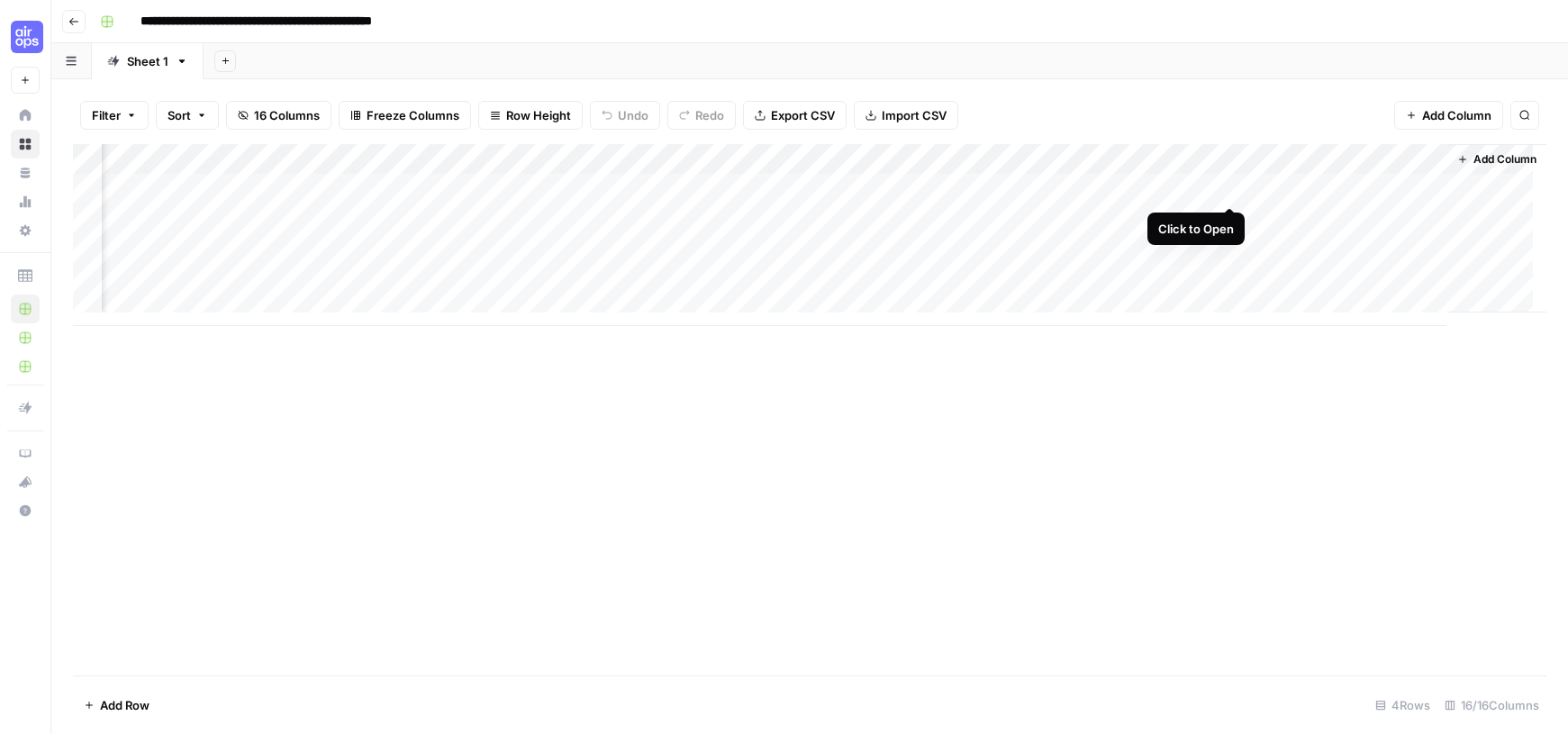 click on "Add Column" at bounding box center [810, 235] 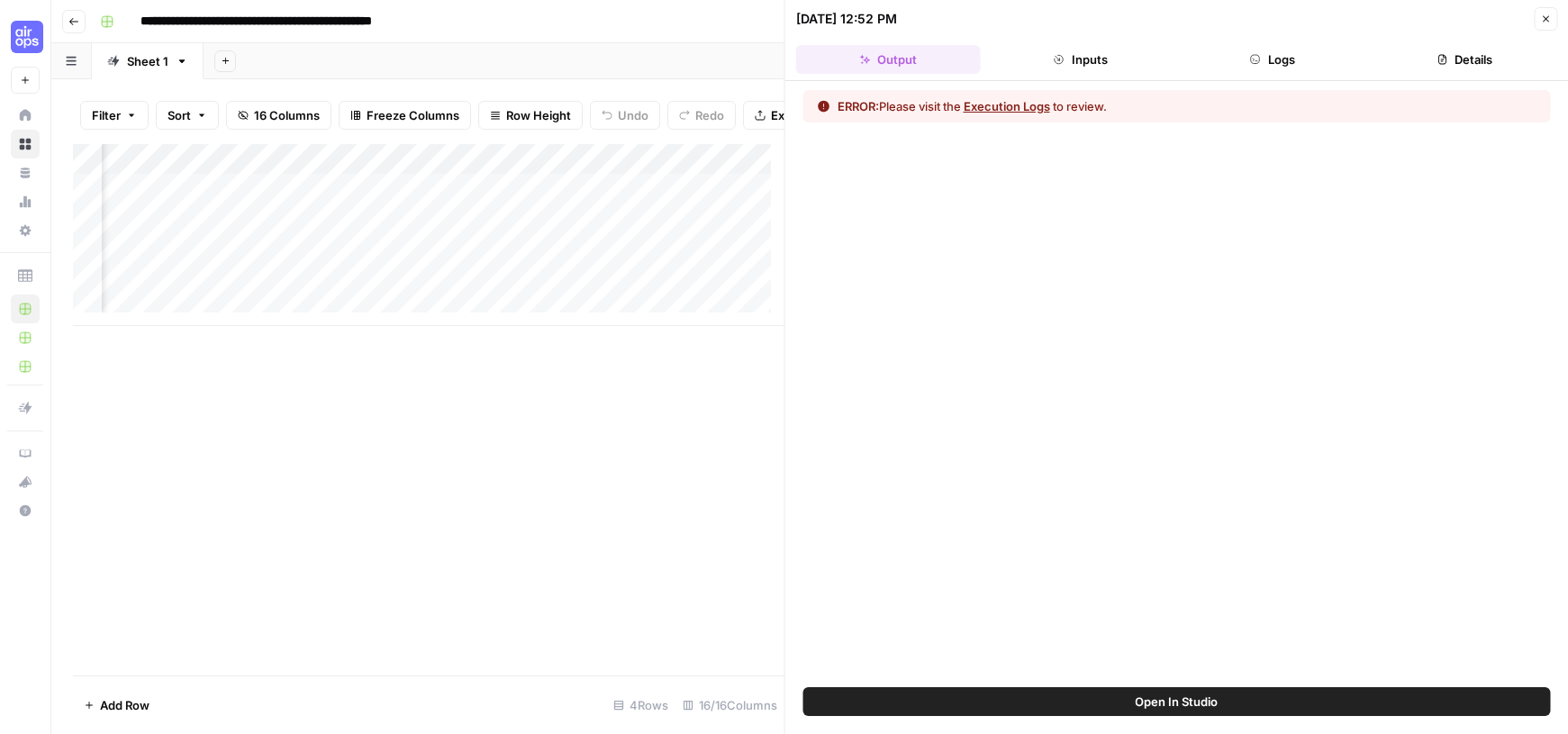 click on "Execution Logs" at bounding box center [1007, 106] 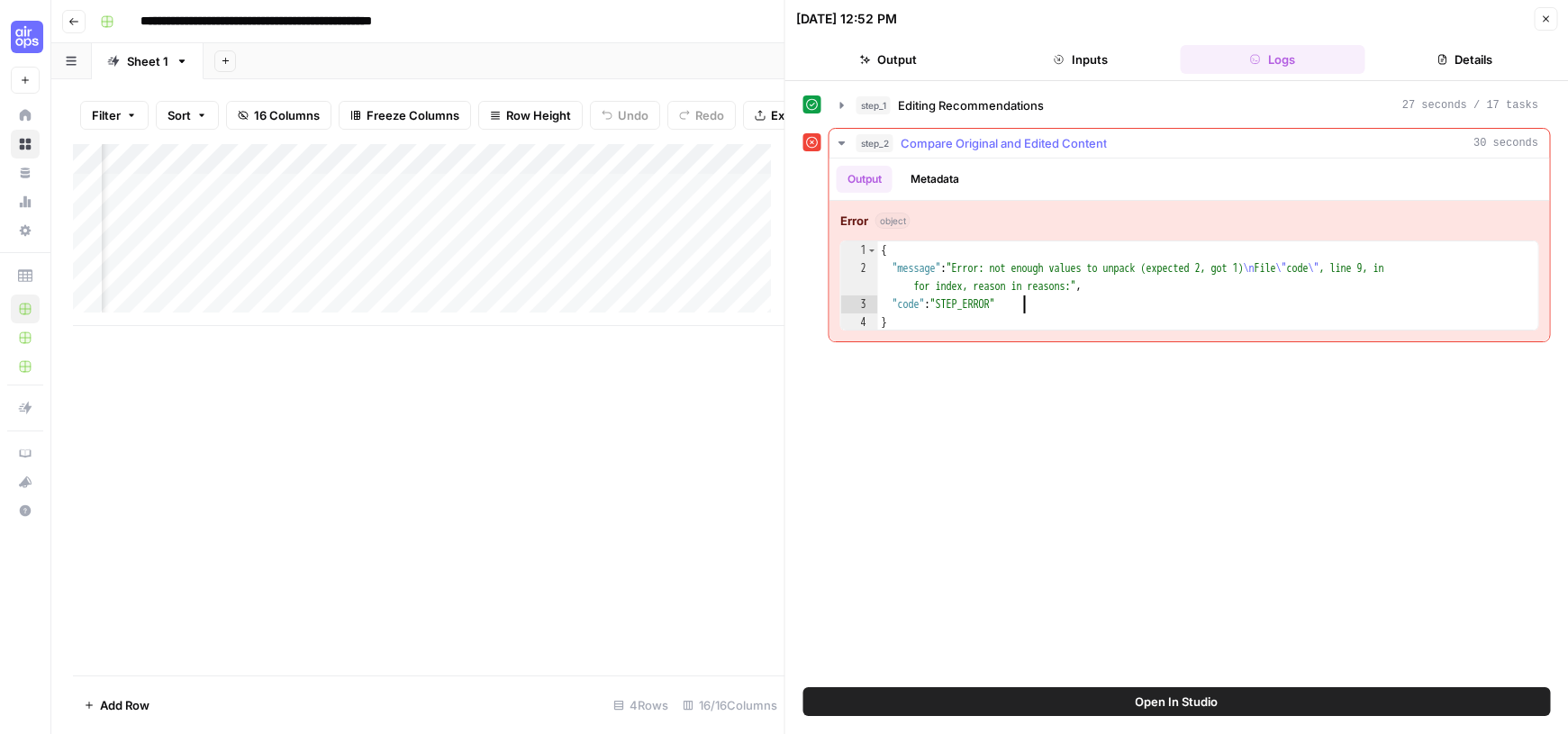 click on "{    "message" :  "Error: not enough values to unpack (expected 2, got 1) \n File  \" code \" , line 9, in                 for index, reason in reasons:" ,    "code" :  "STEP_ERROR" }" at bounding box center [1208, 304] 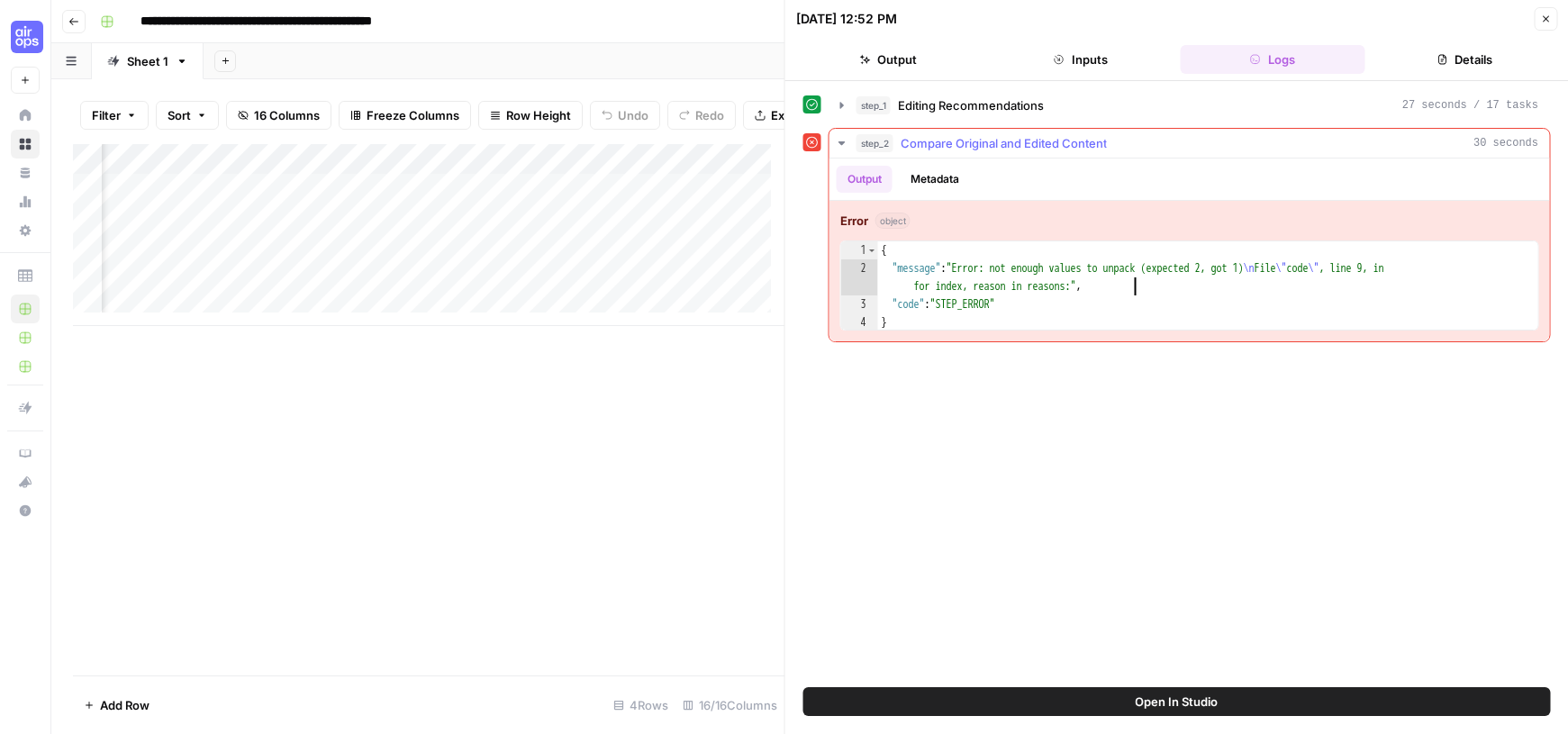 click on "{    "message" :  "Error: not enough values to unpack (expected 2, got 1) \n File  \" code \" , line 9, in                 for index, reason in reasons:" ,    "code" :  "STEP_ERROR" }" at bounding box center (1208, 304) 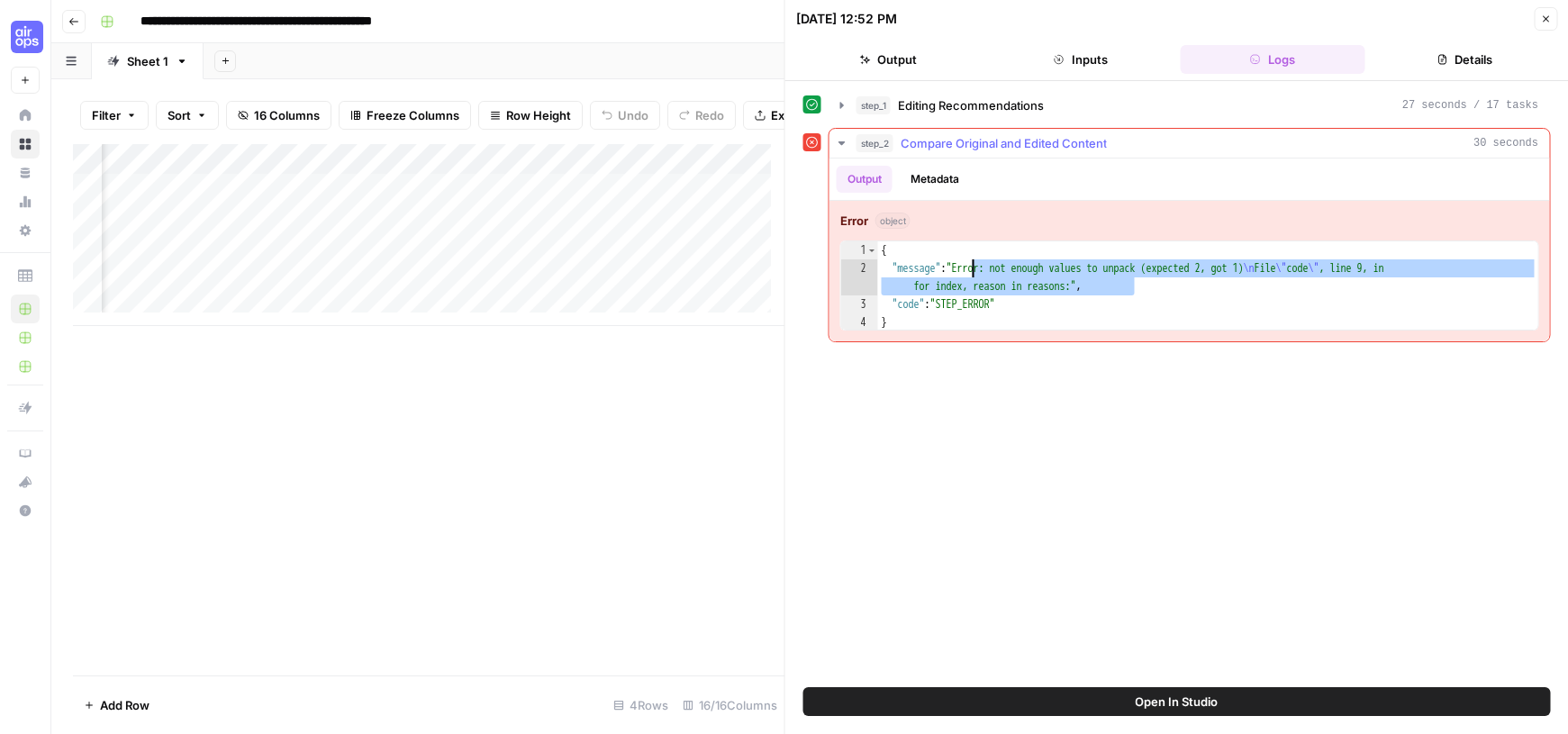 drag, startPoint x: 1137, startPoint y: 290, endPoint x: 969, endPoint y: 272, distance: 168.96153 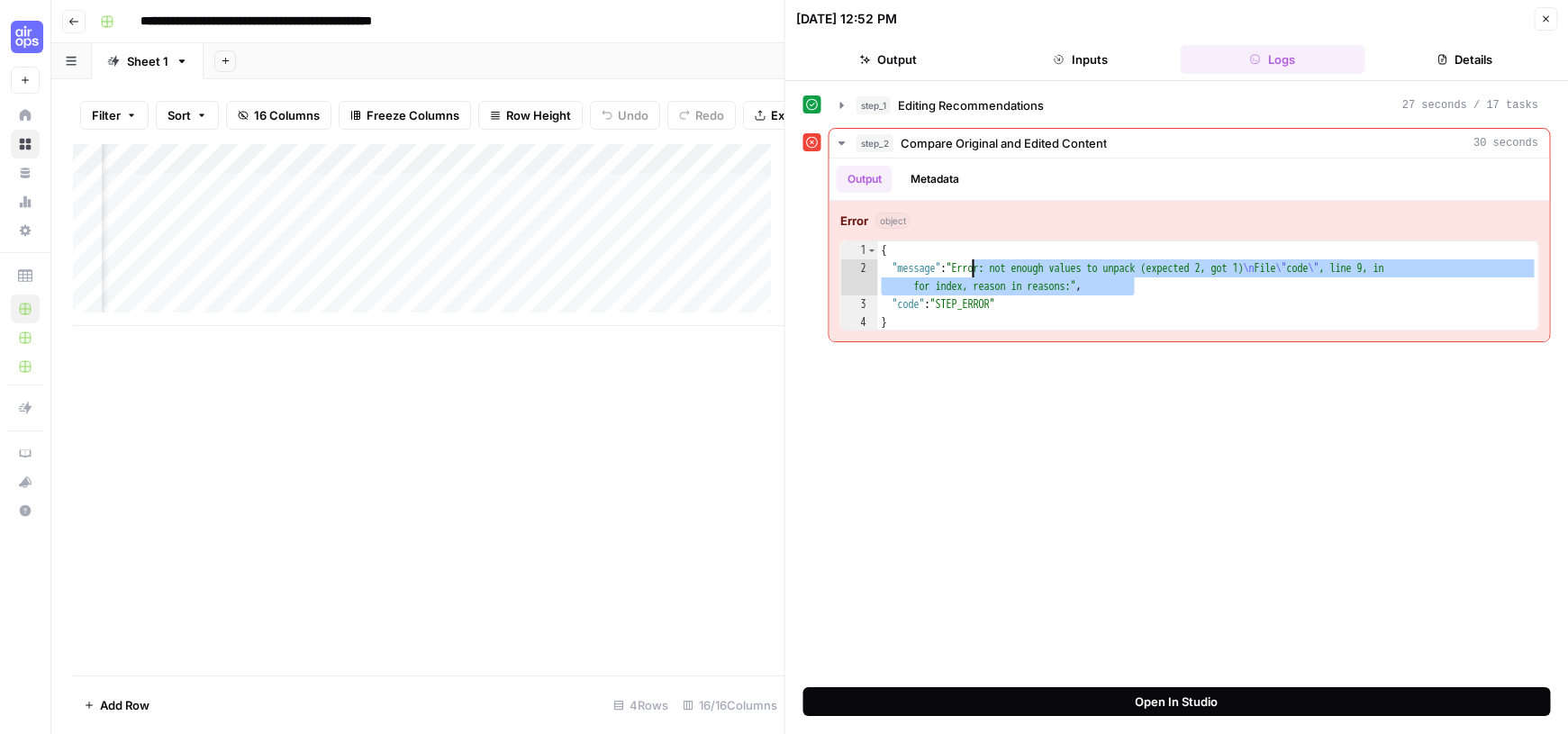 click on "Open In Studio" at bounding box center (1177, 702) 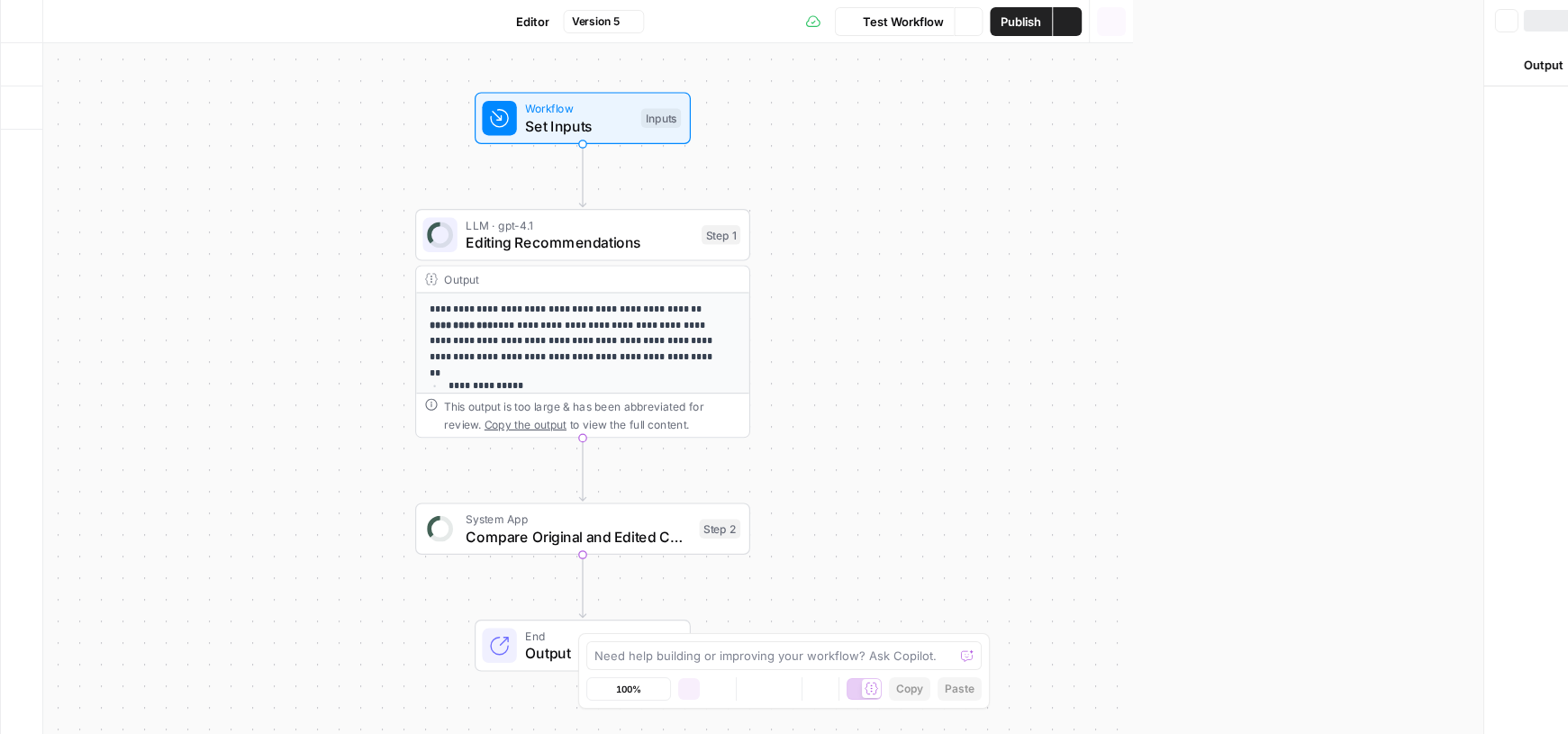 scroll, scrollTop: 0, scrollLeft: 0, axis: both 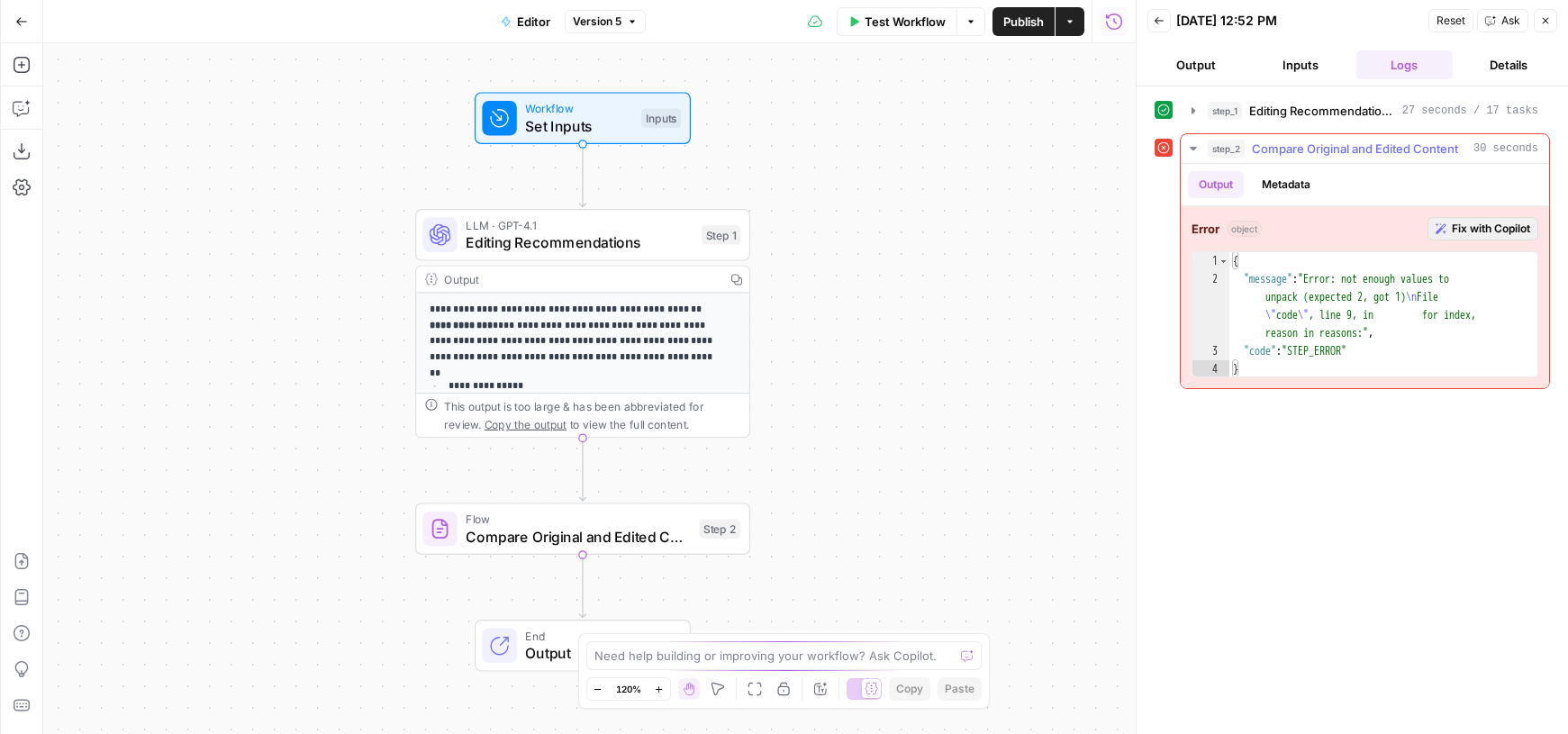 click on "Fix with Copilot" at bounding box center (1491, 229) 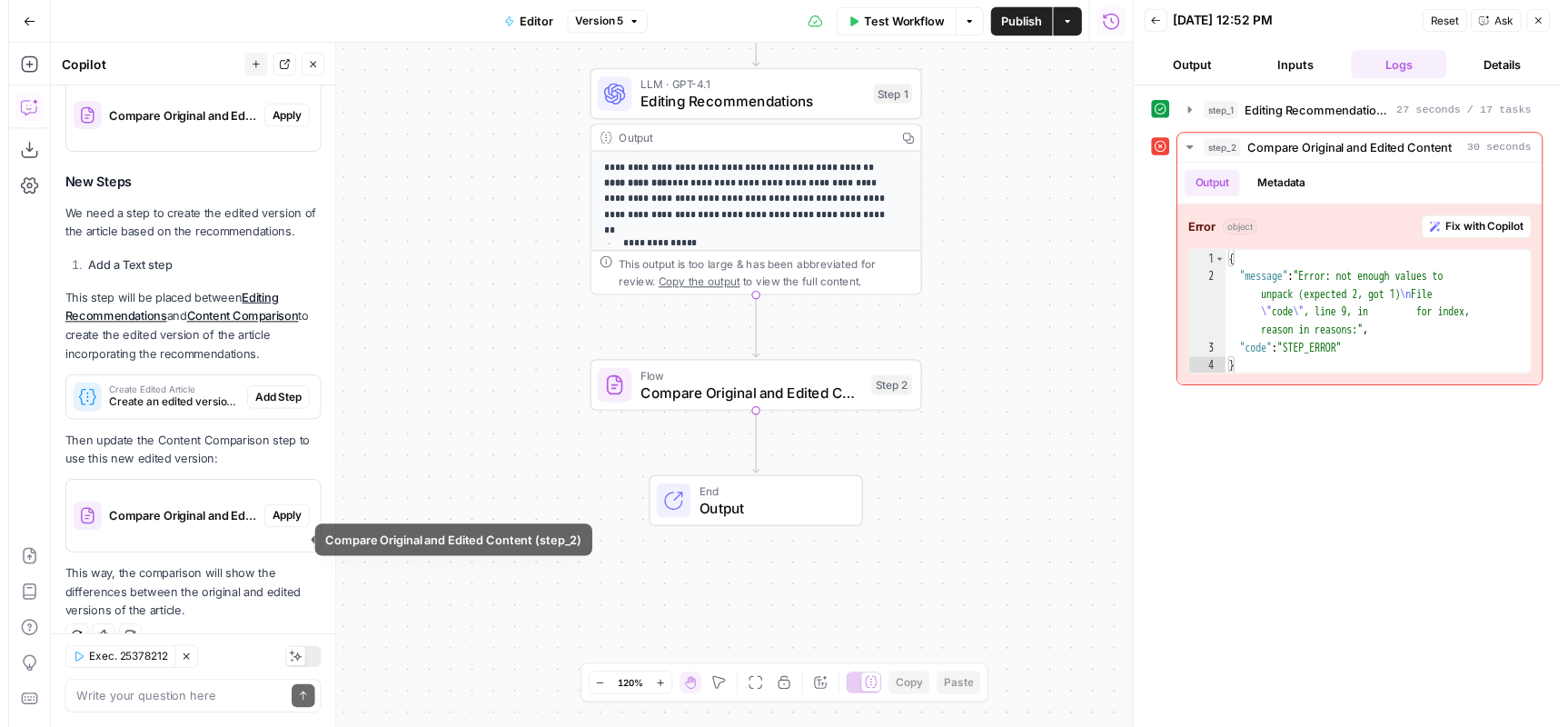 scroll, scrollTop: 462, scrollLeft: 0, axis: vertical 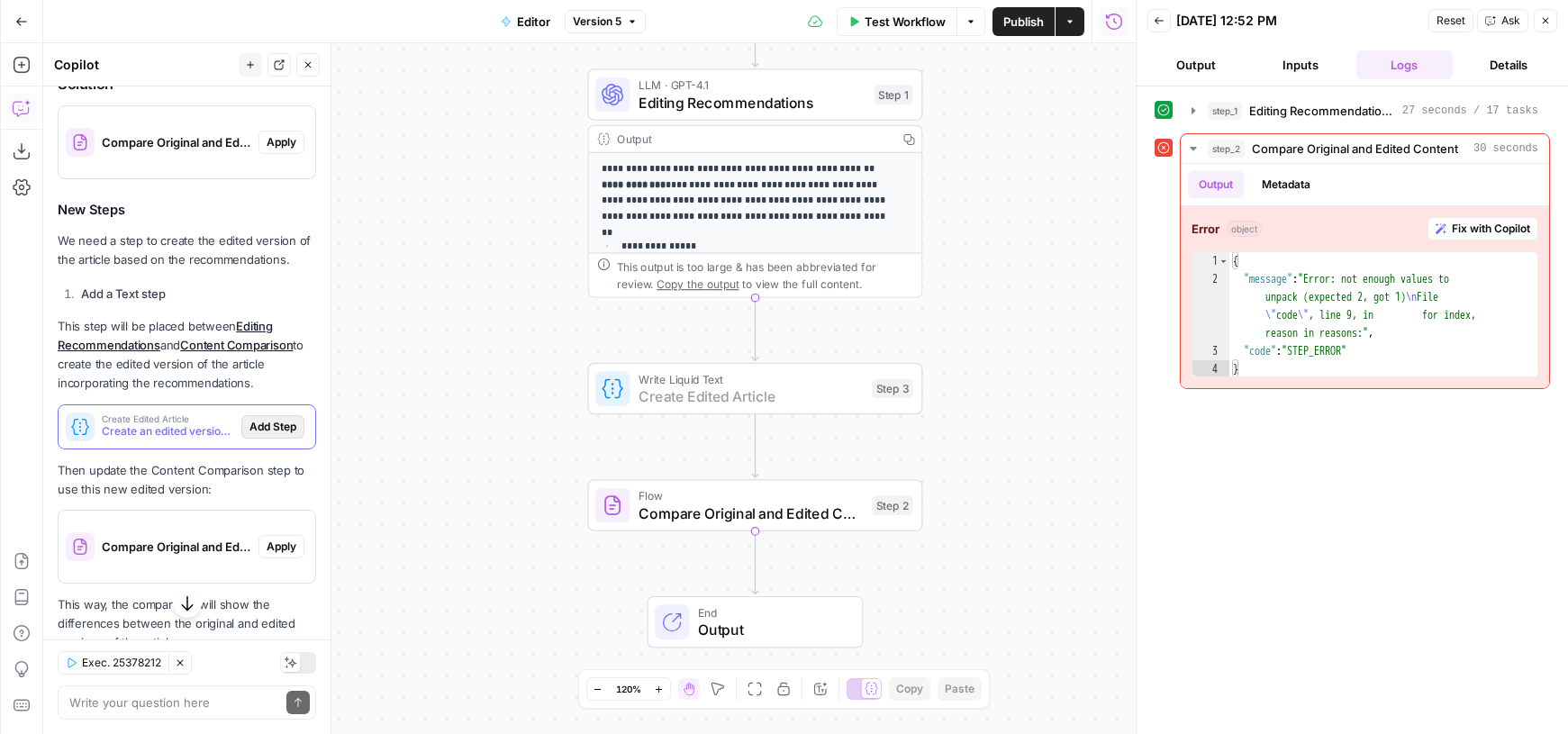click on "Add Step" at bounding box center (273, 427) 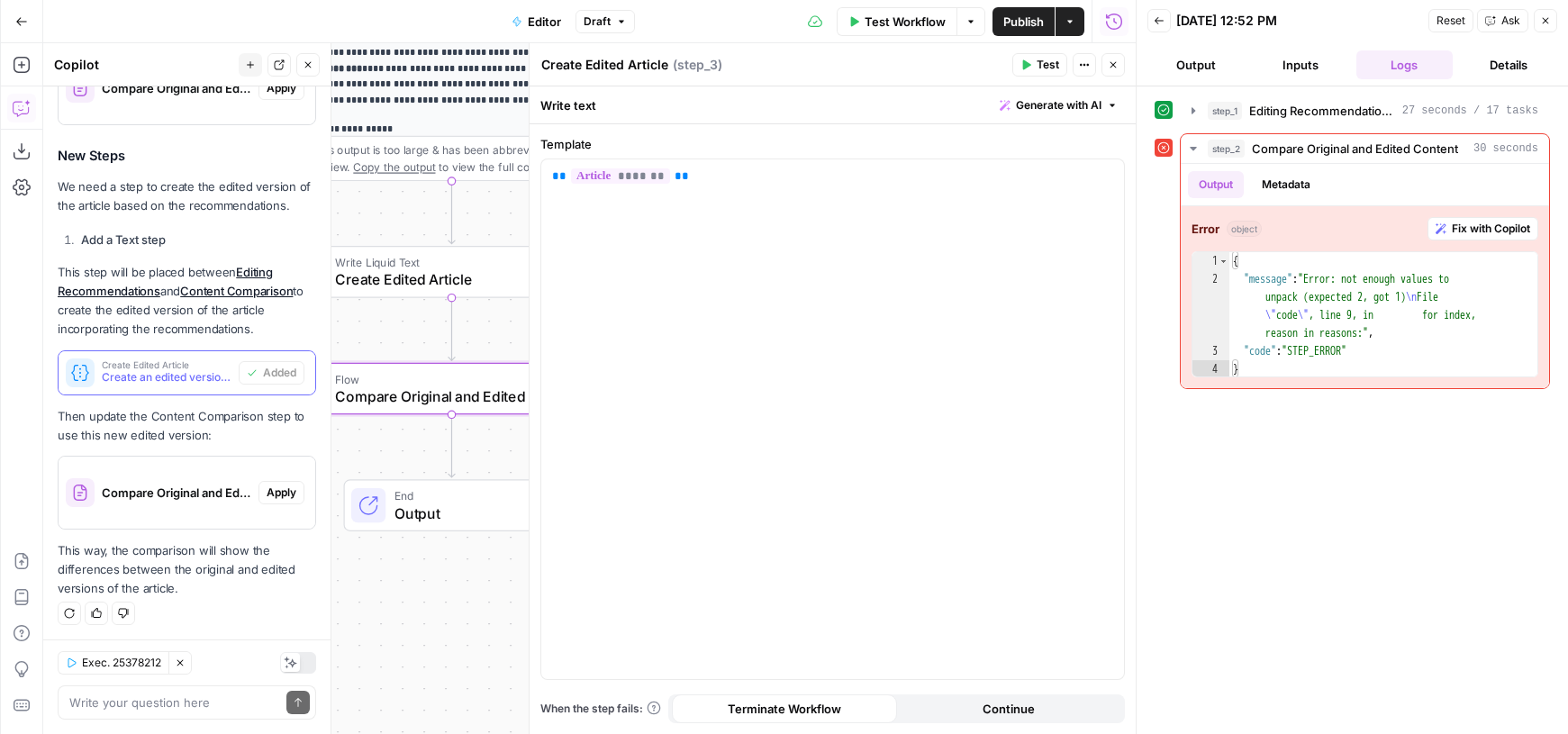 scroll, scrollTop: 540, scrollLeft: 0, axis: vertical 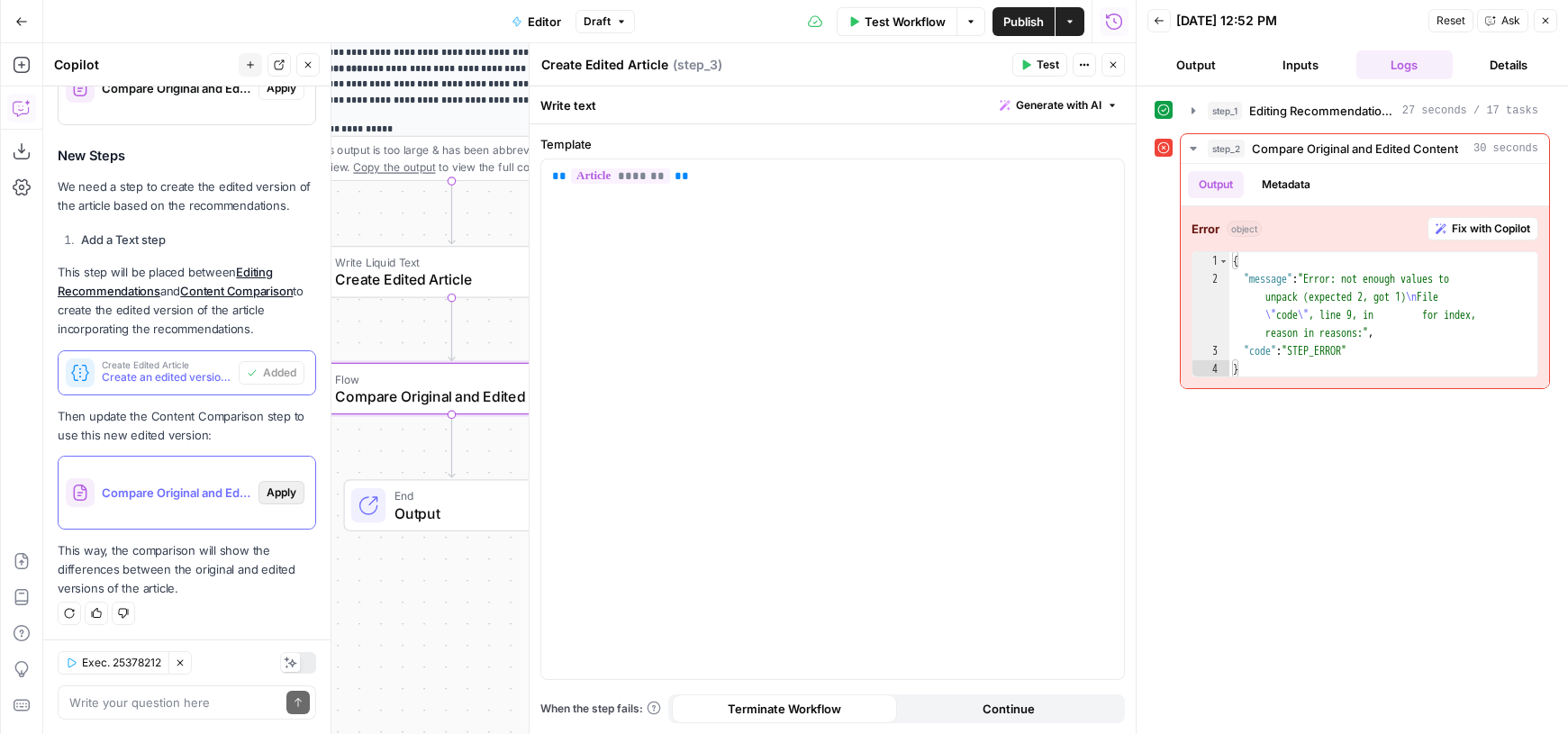 click on "Apply" at bounding box center [281, 493] 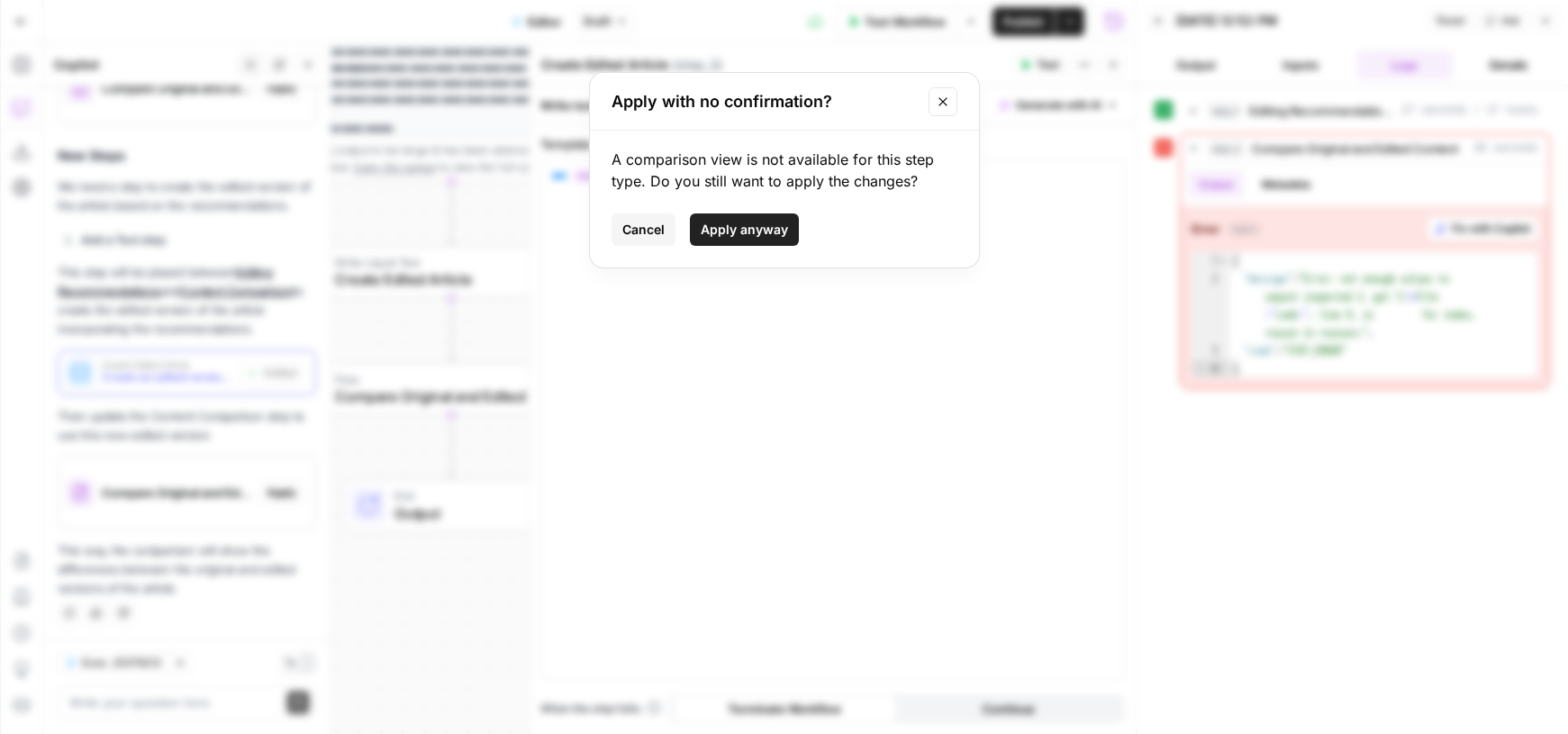 click 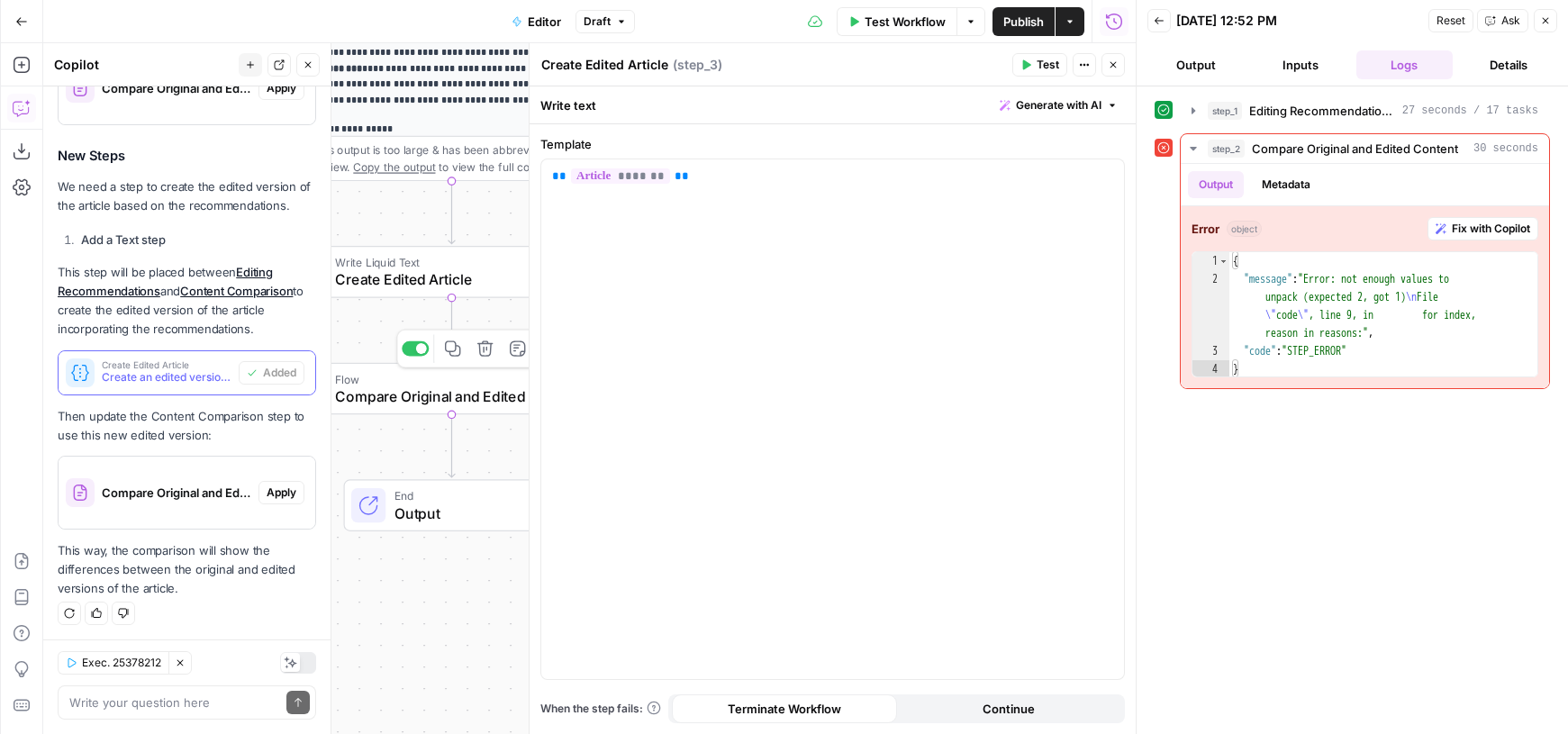 click on "Compare Original and Edited Content" at bounding box center [448, 396] 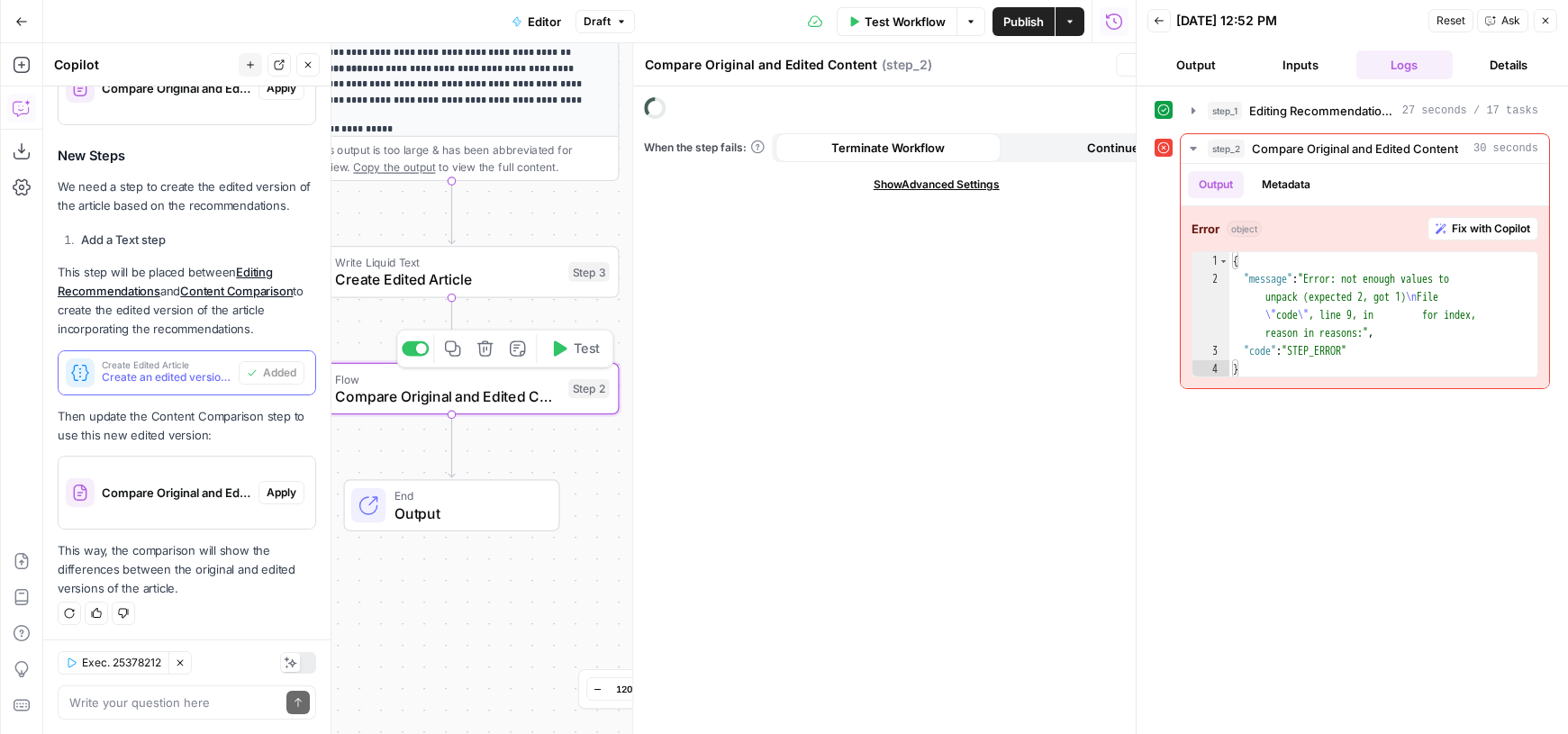 scroll, scrollTop: 540, scrollLeft: 0, axis: vertical 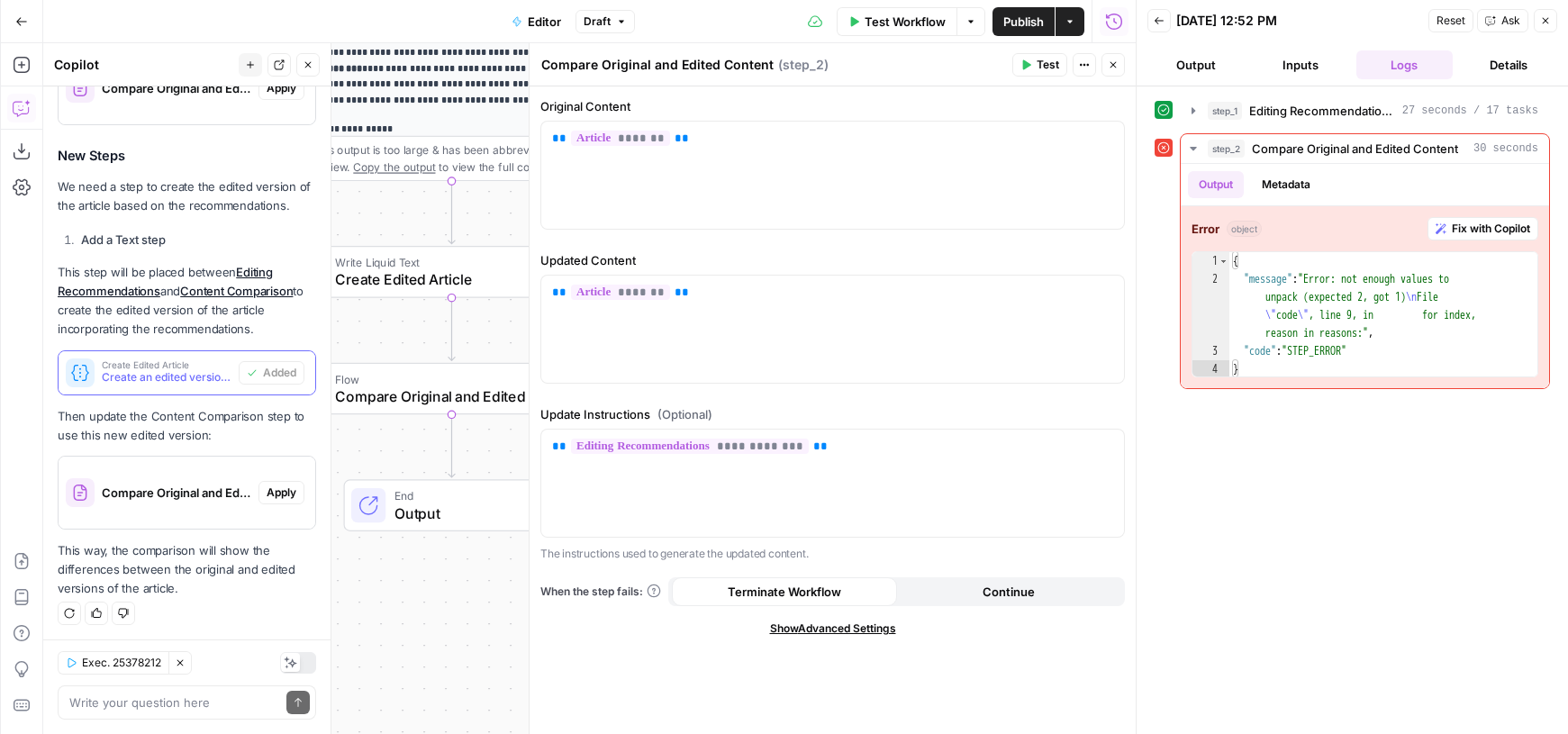 click on "**********" at bounding box center (589, 388) 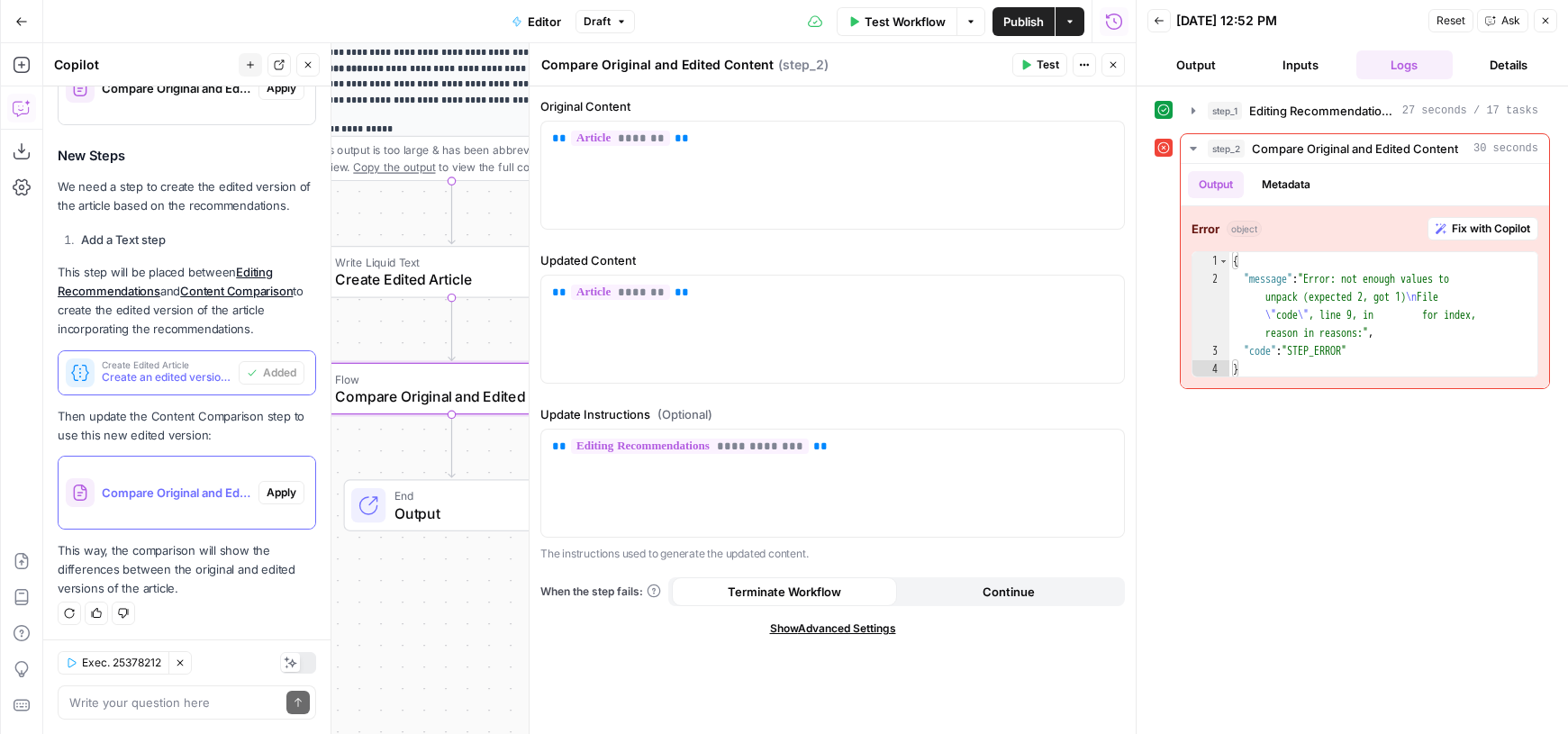 click on "Compare Original and Edited Content (step_2)" at bounding box center [177, 493] 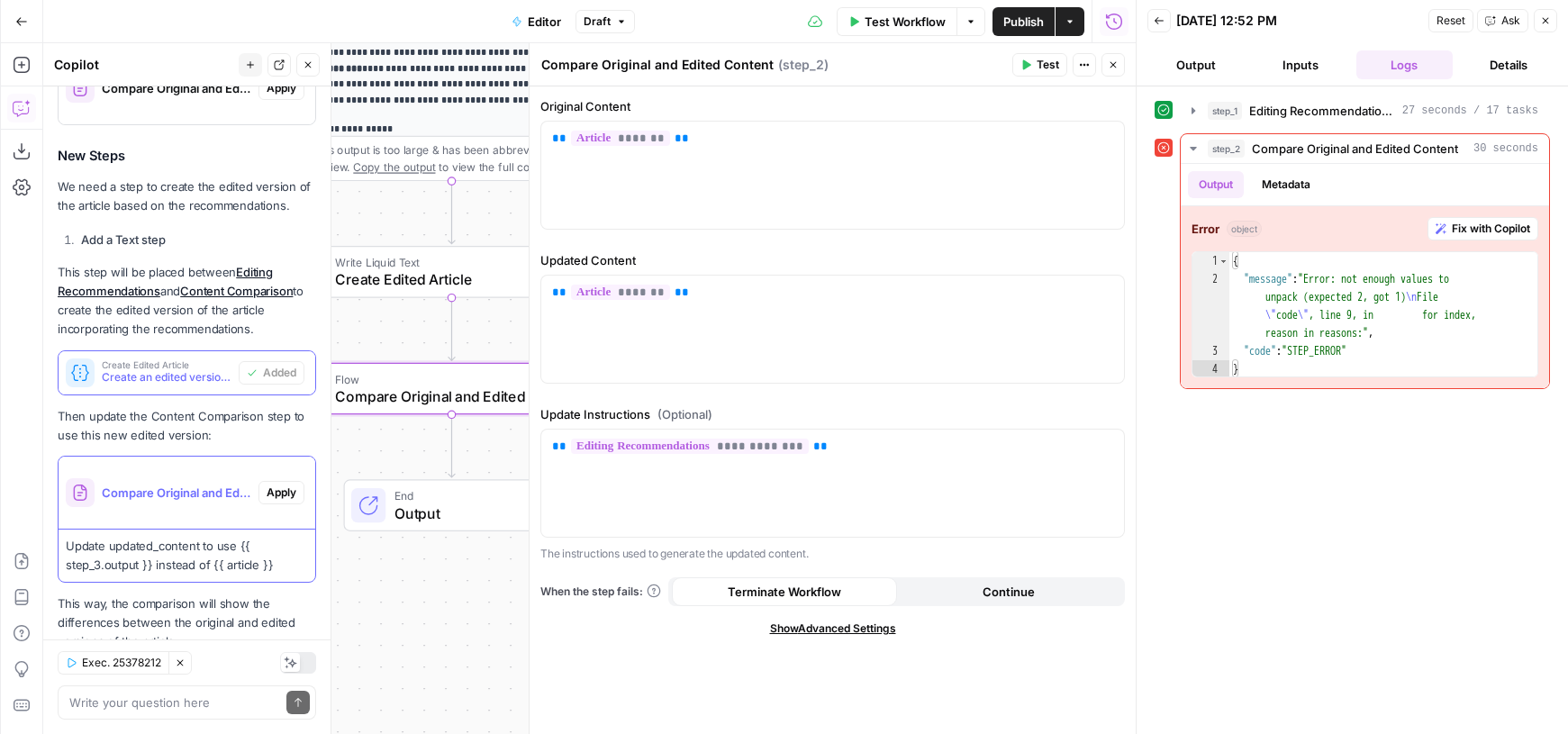 scroll, scrollTop: 554, scrollLeft: 0, axis: vertical 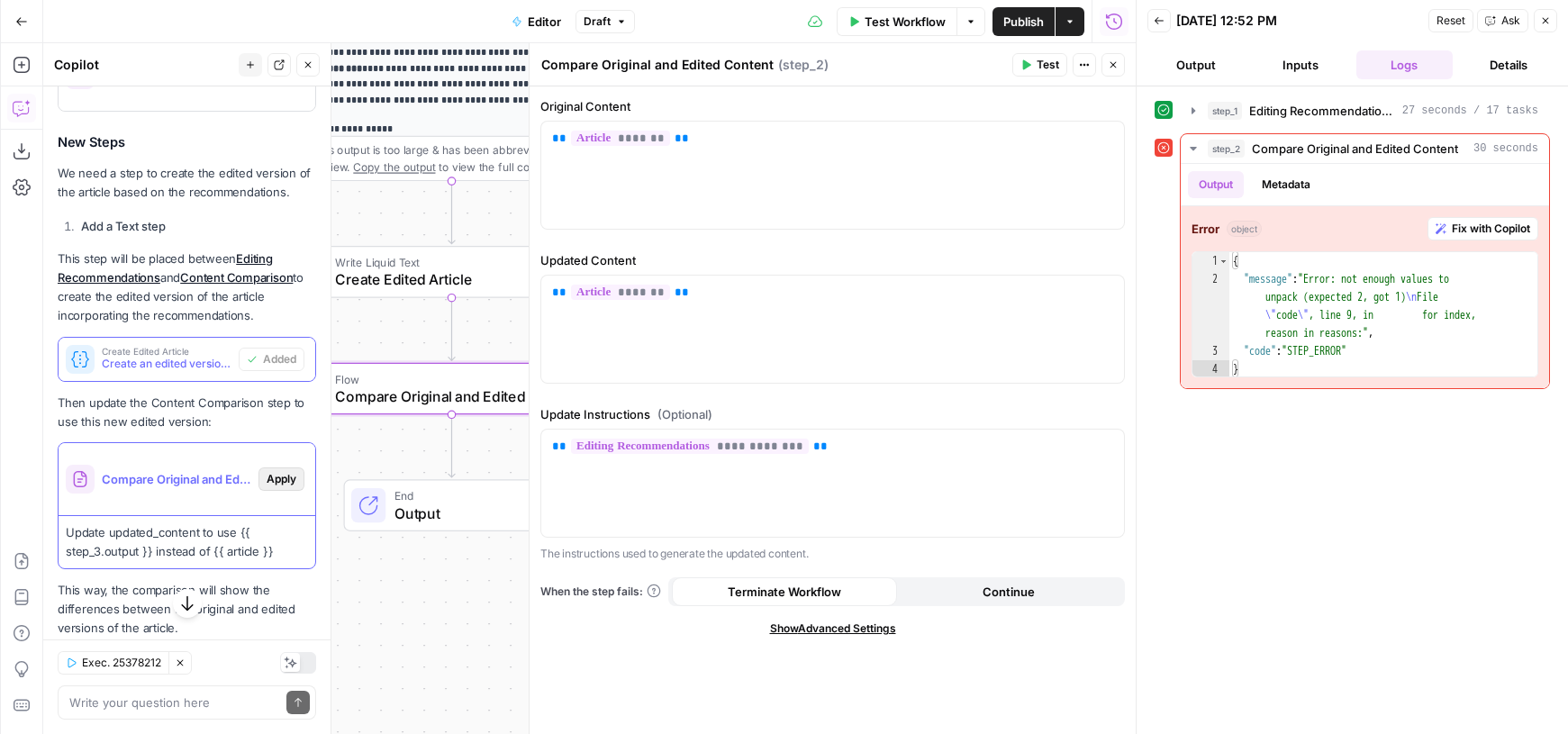 click on "Apply" at bounding box center (281, 479) 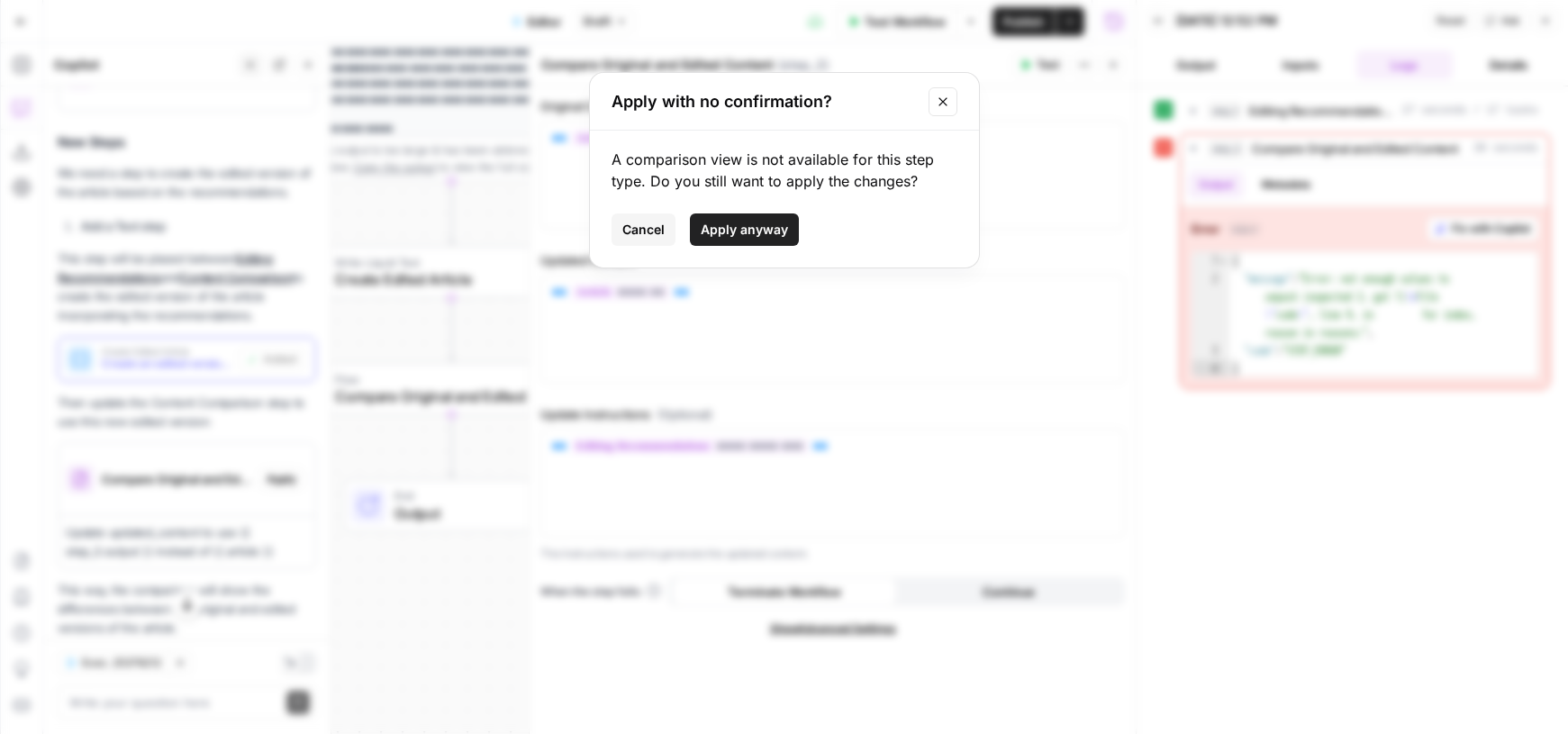 drag, startPoint x: 643, startPoint y: 231, endPoint x: 784, endPoint y: 196, distance: 145.27904 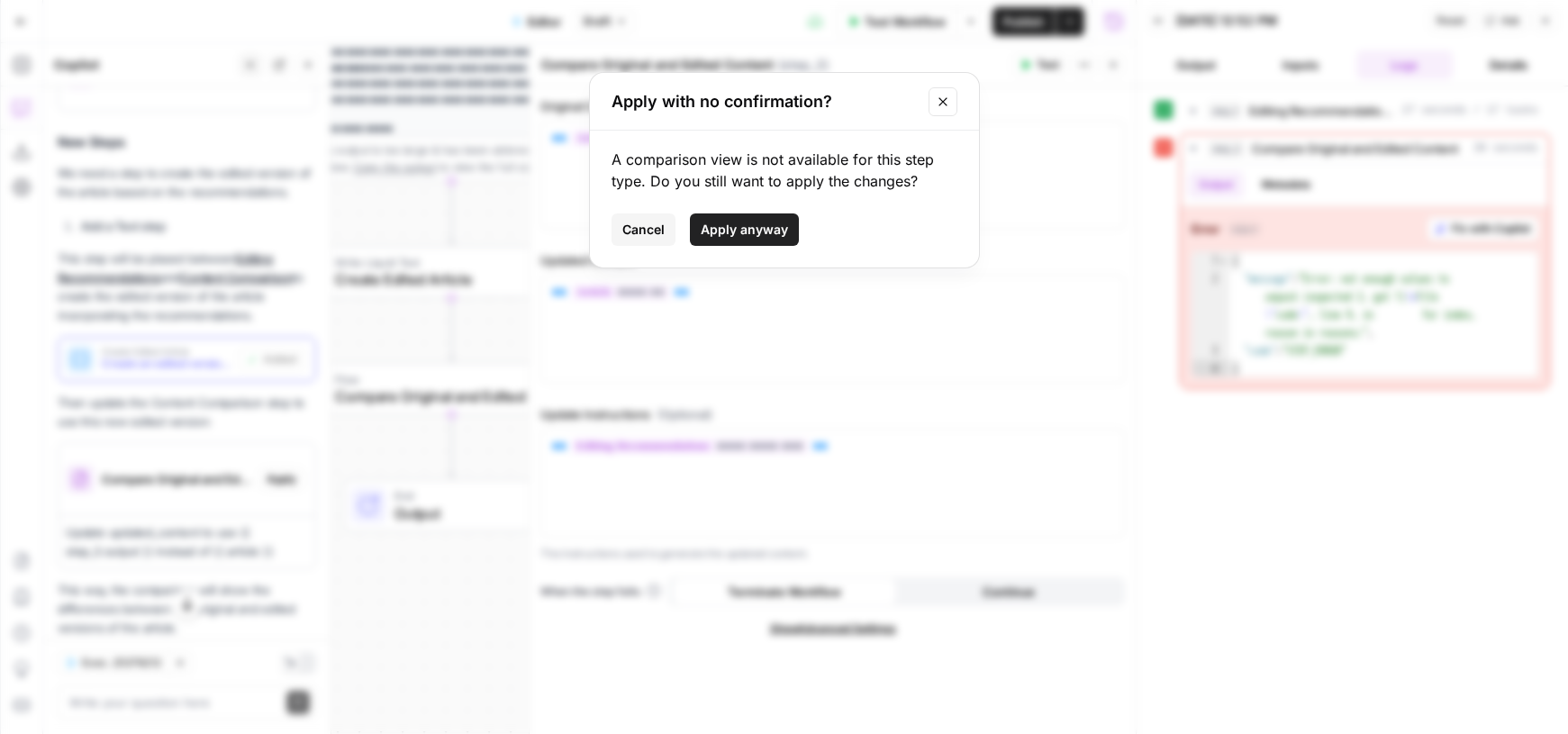 click on "A comparison view is not available for this step type. Do you still want to apply the changes? Cancel Apply anyway" at bounding box center (784, 199) 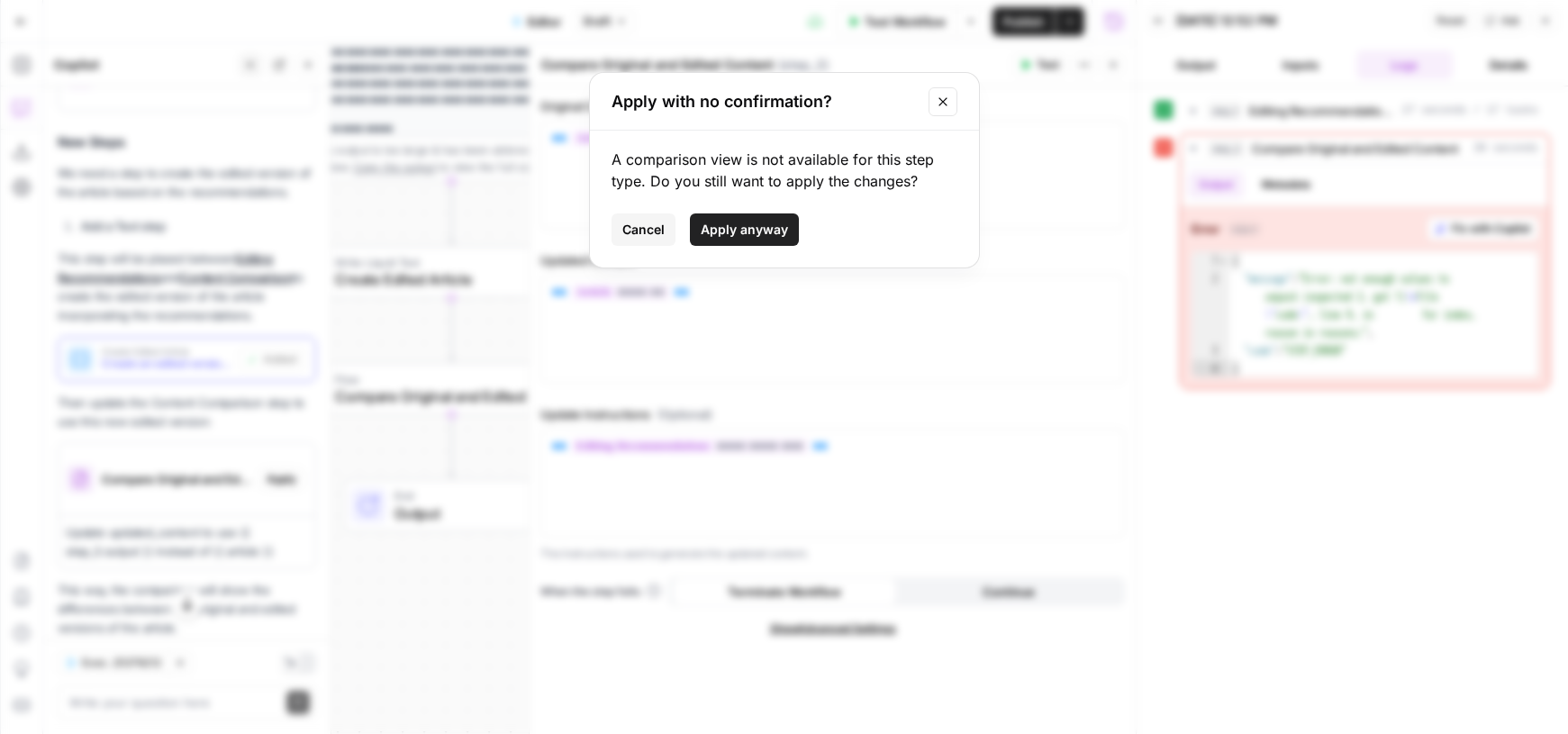 drag, startPoint x: 908, startPoint y: 186, endPoint x: 606, endPoint y: 159, distance: 303.2046 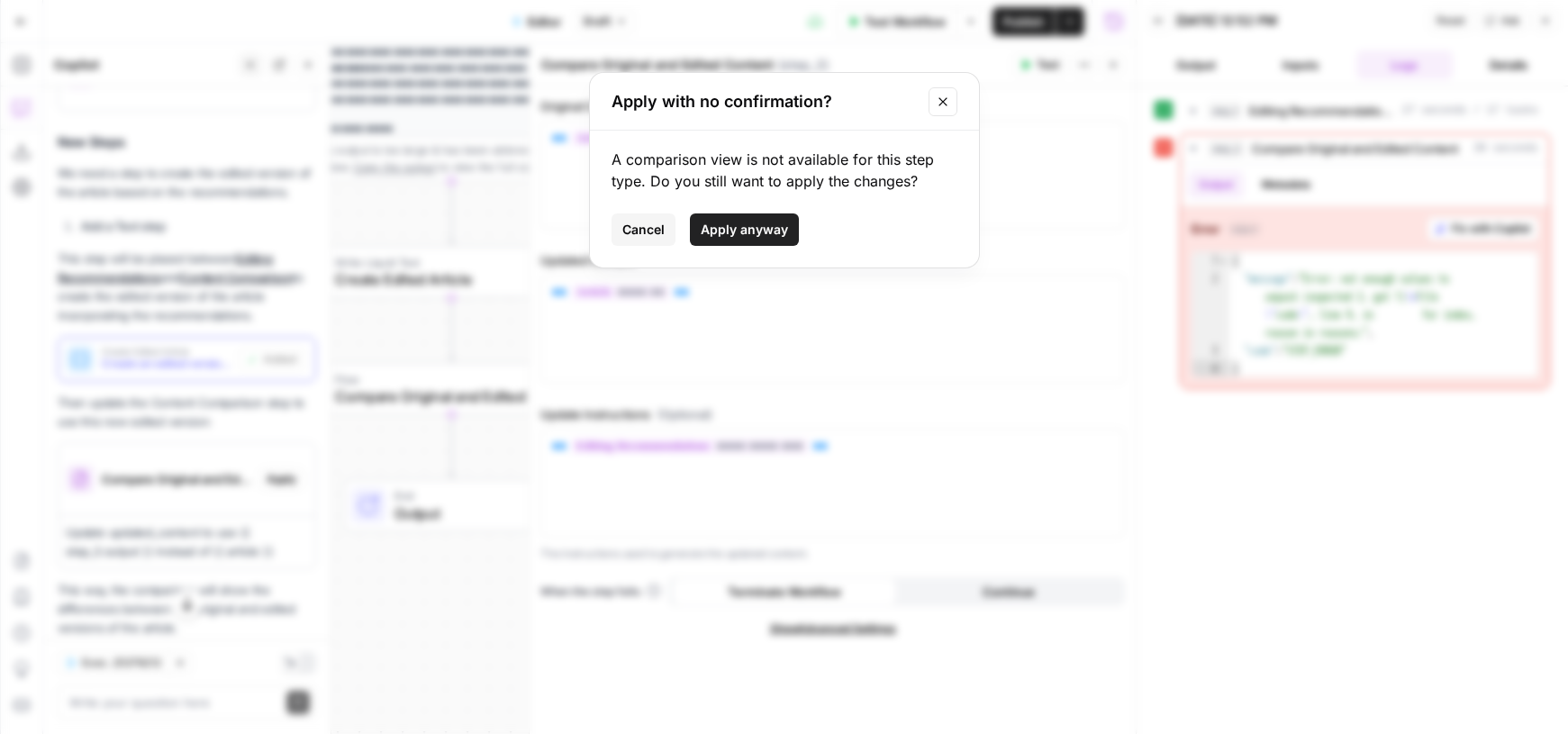 click on "A comparison view is not available for this step type. Do you still want to apply the changes? Cancel Apply anyway" at bounding box center (784, 199) 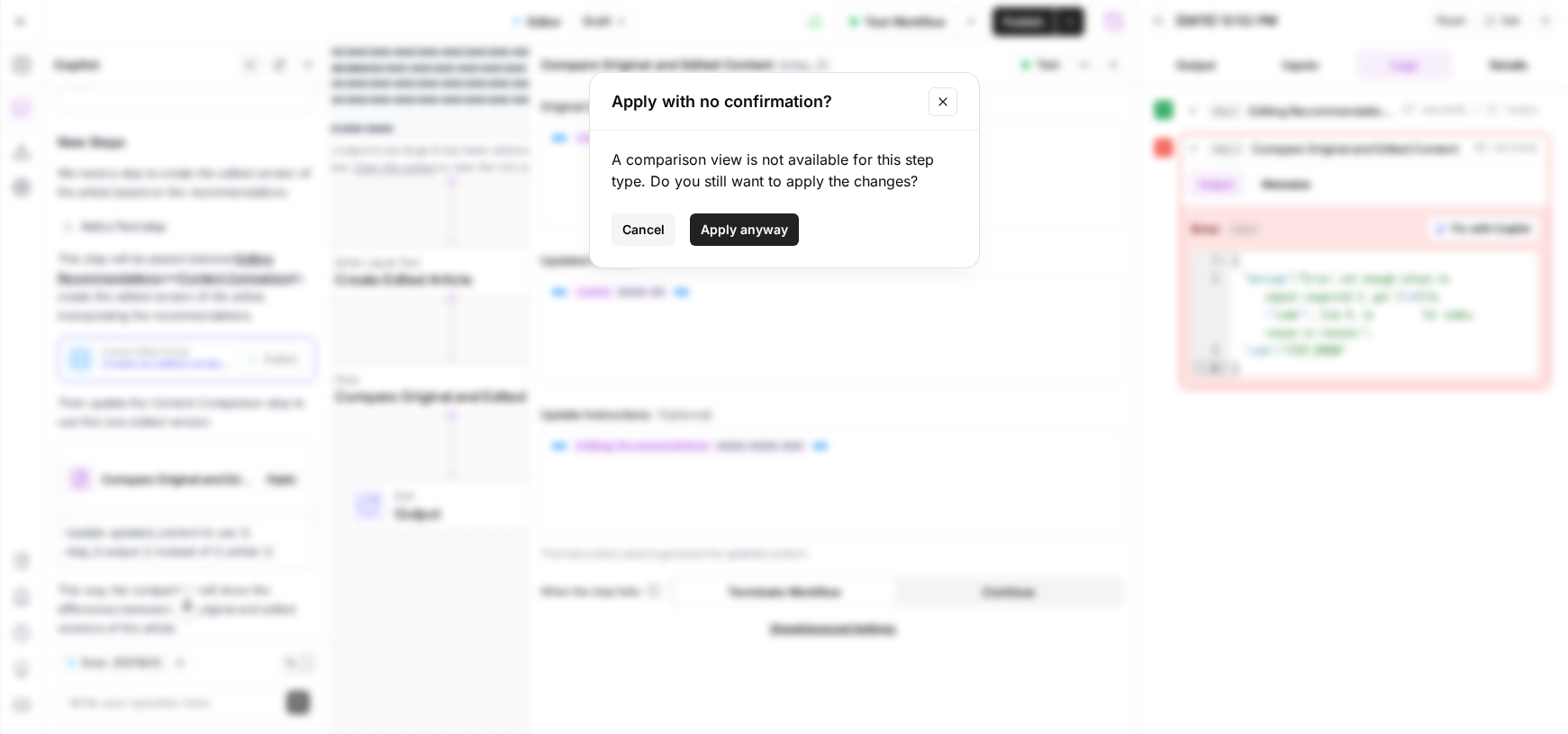 copy on "A comparison view is not available for this step type. Do you still want to apply the changes?" 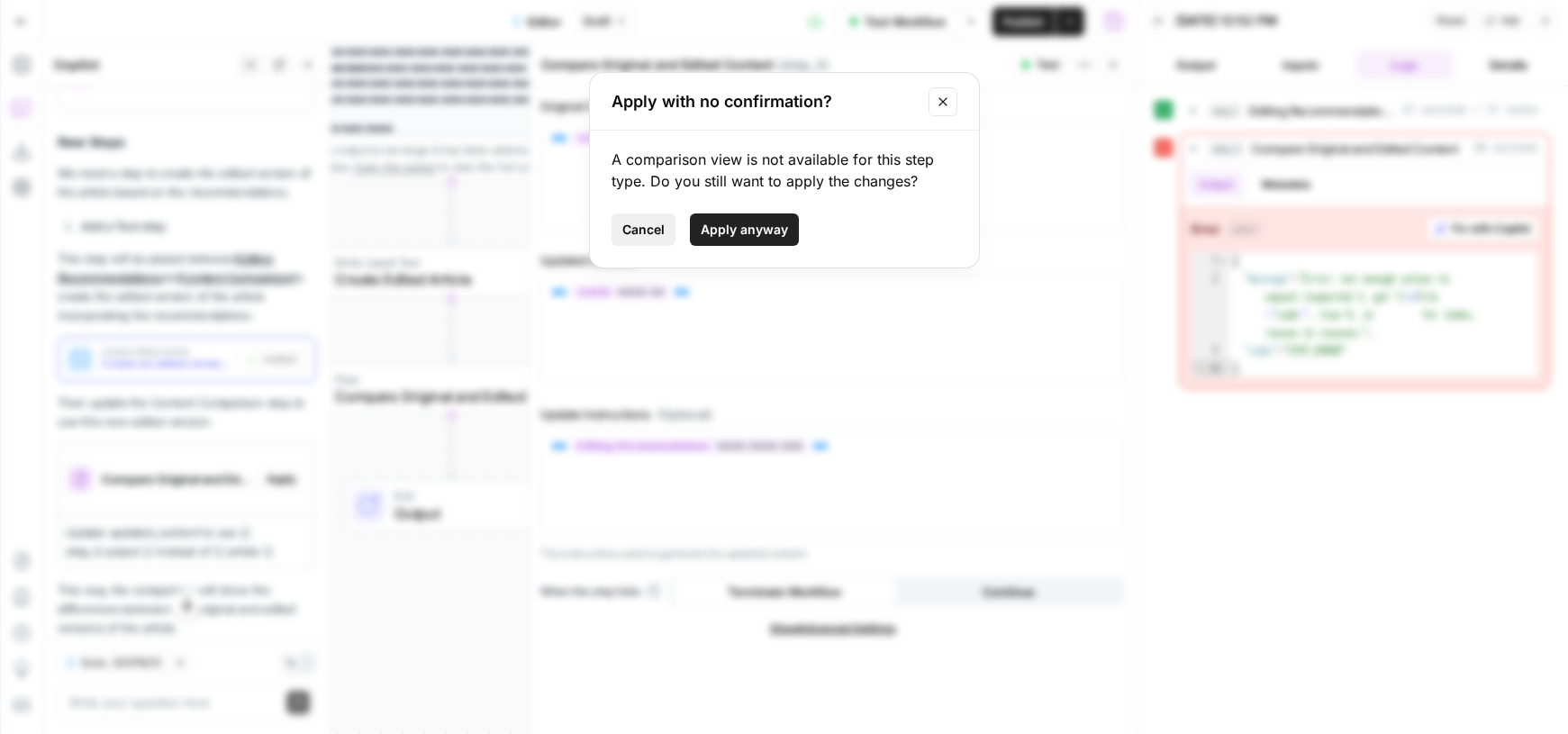 click on "Cancel" at bounding box center (643, 230) 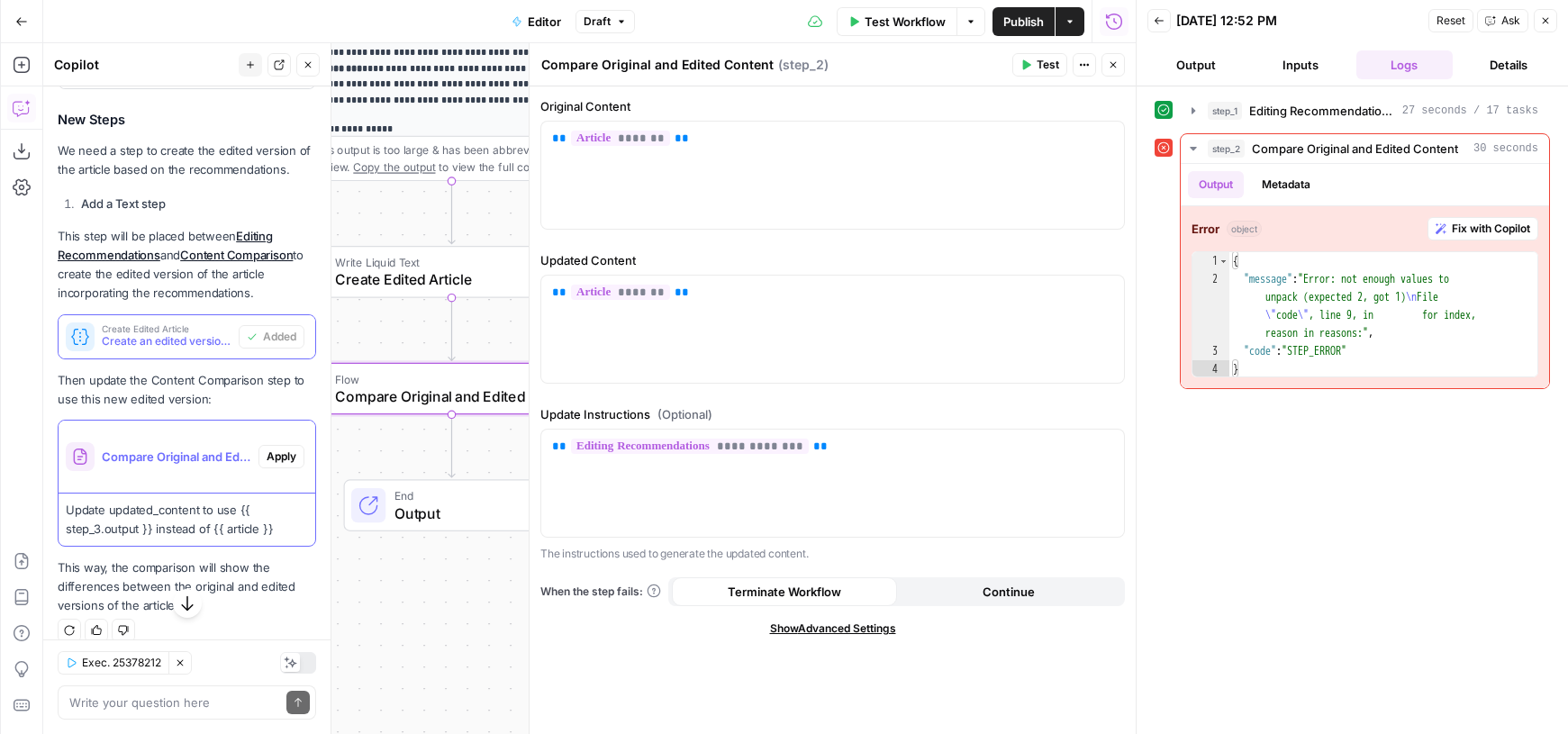 scroll, scrollTop: 594, scrollLeft: 0, axis: vertical 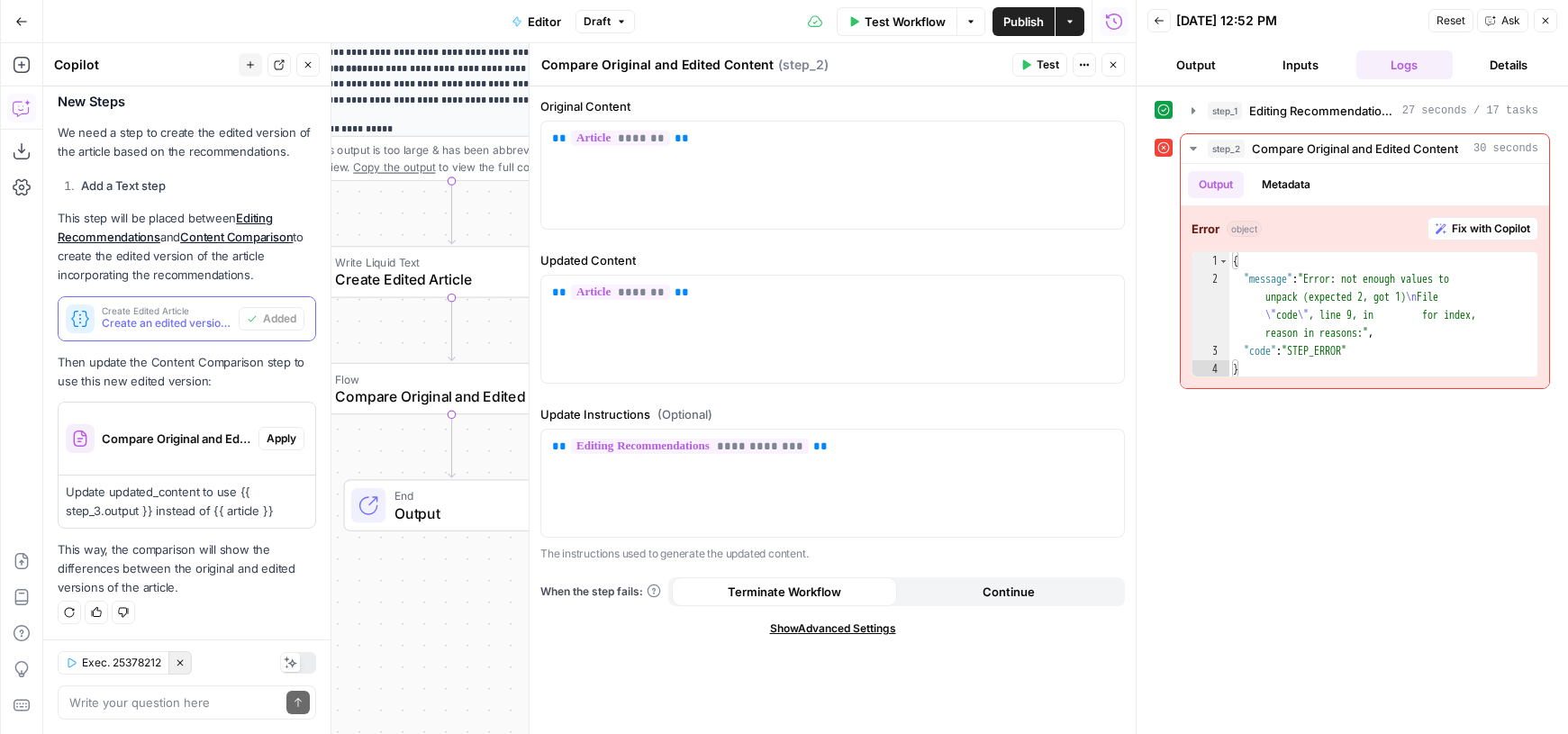 click on "Clear Selection" at bounding box center [180, 663] 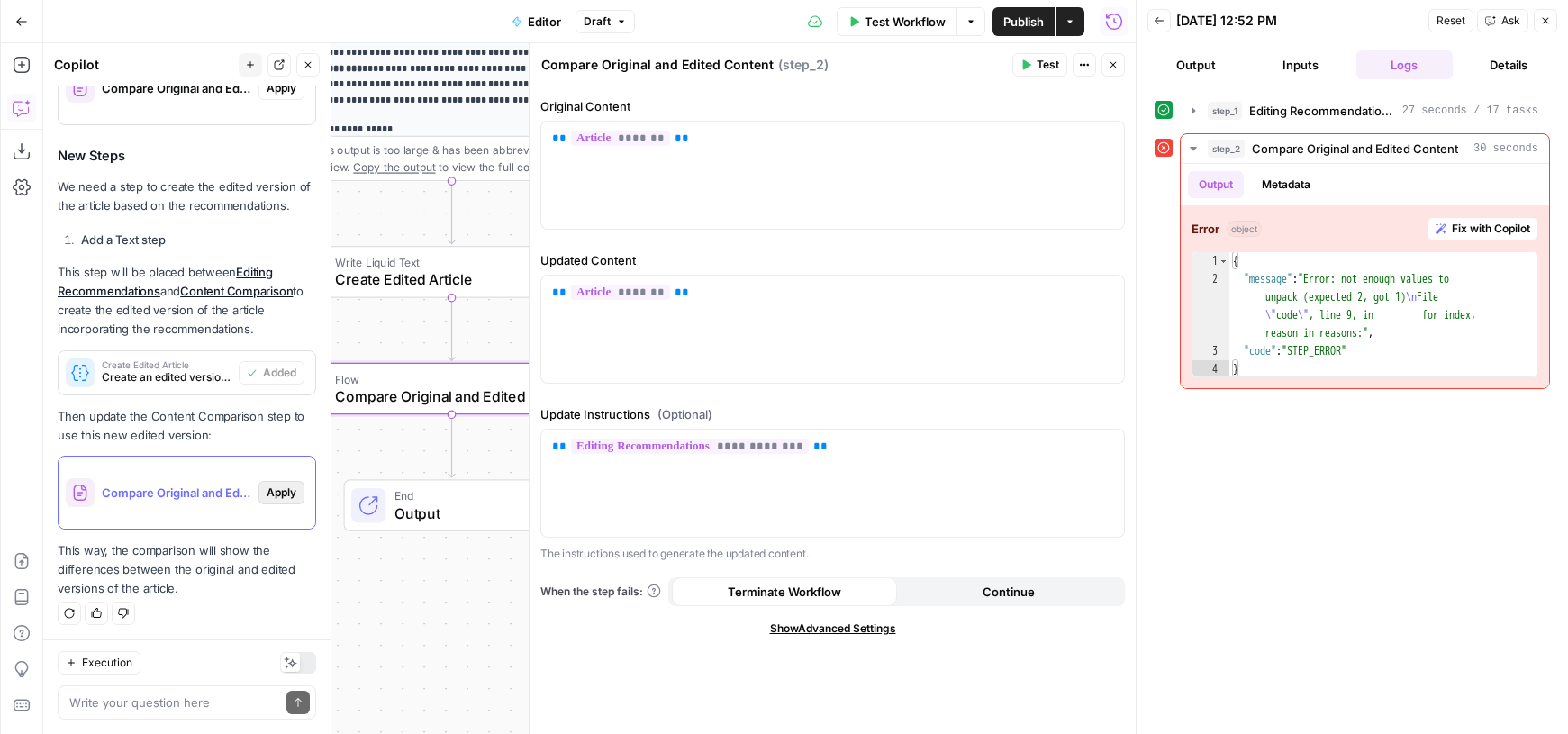 click on "Compare Original and Edited Content (step_2) Apply" at bounding box center [186, 493] 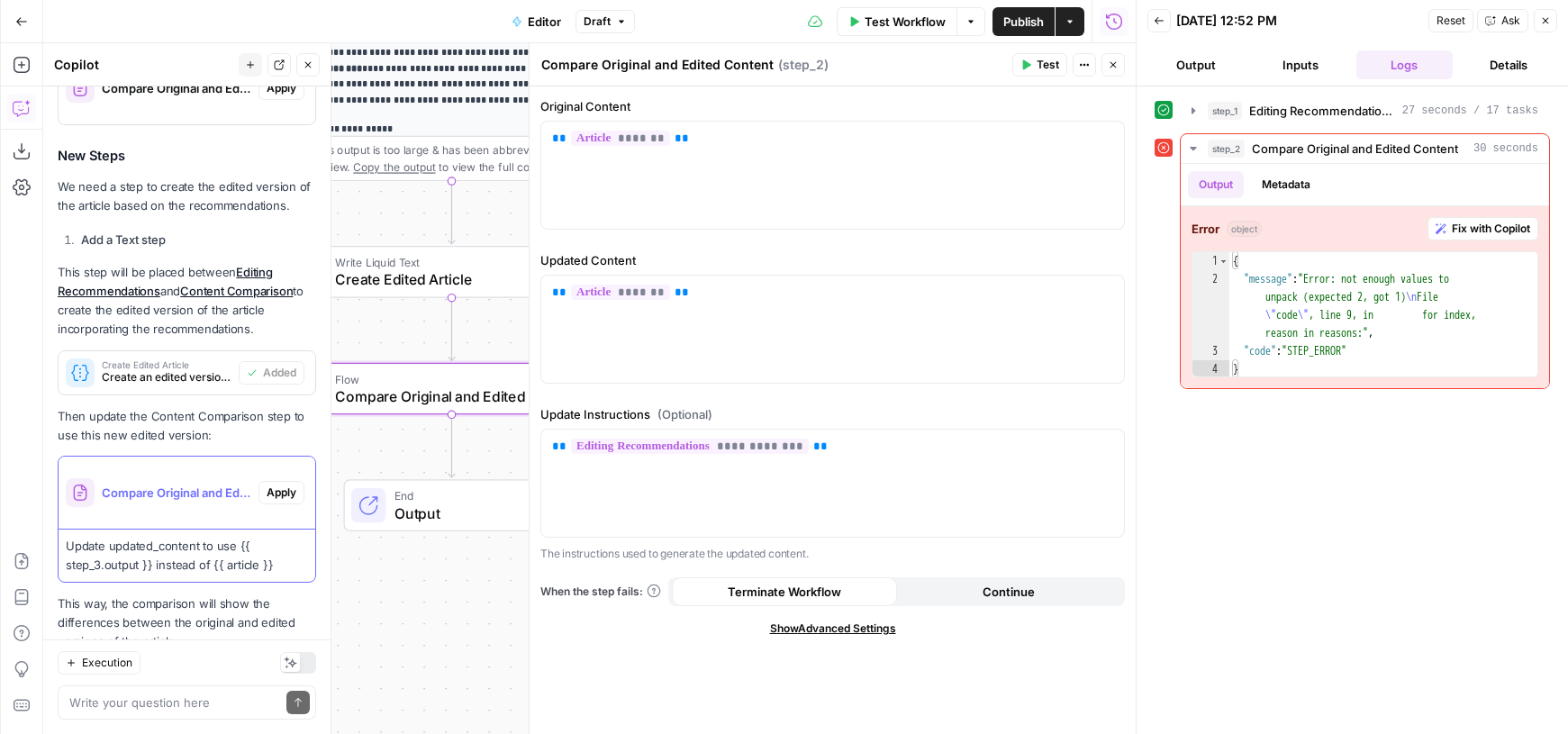 scroll, scrollTop: 594, scrollLeft: 0, axis: vertical 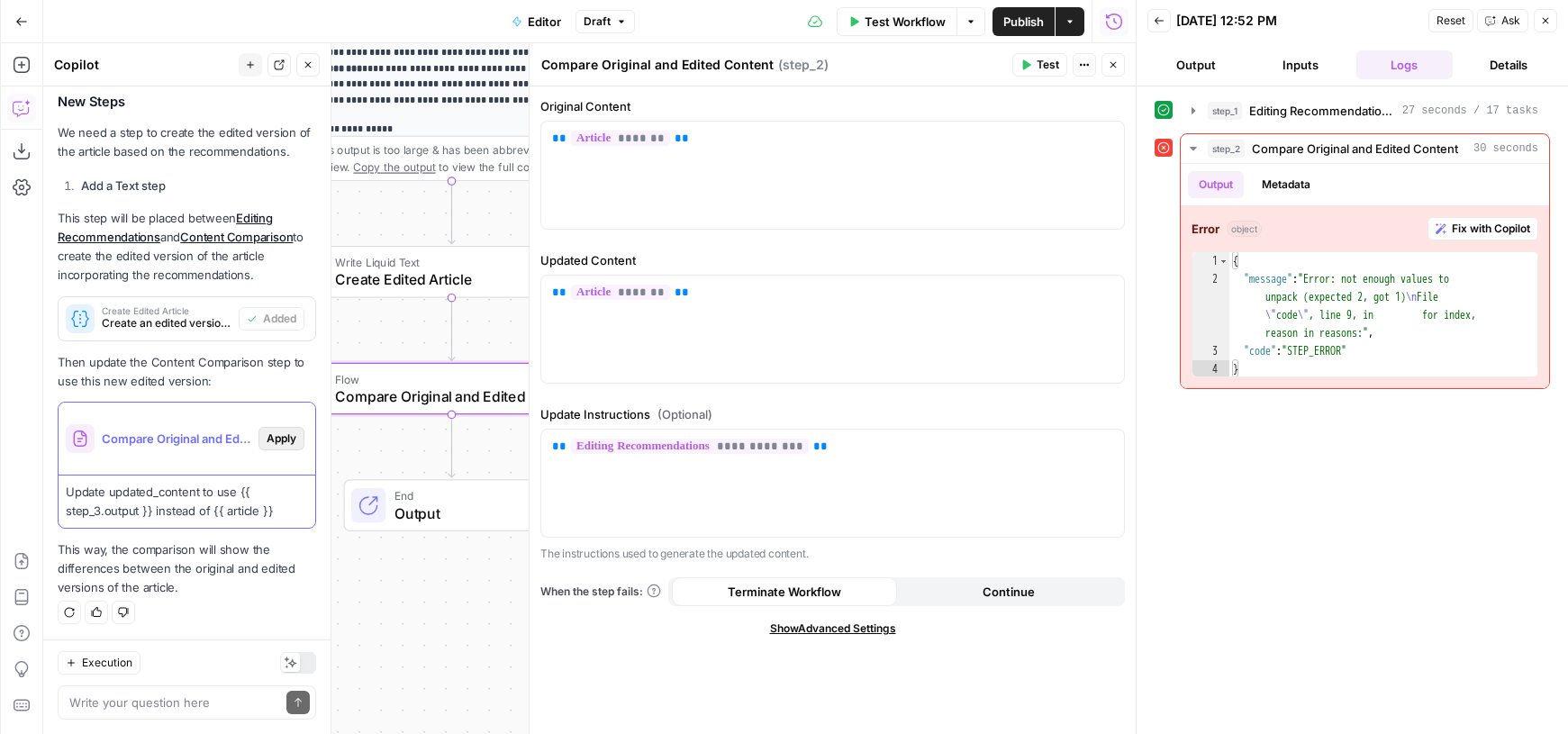 click on "Apply" at bounding box center [281, 439] 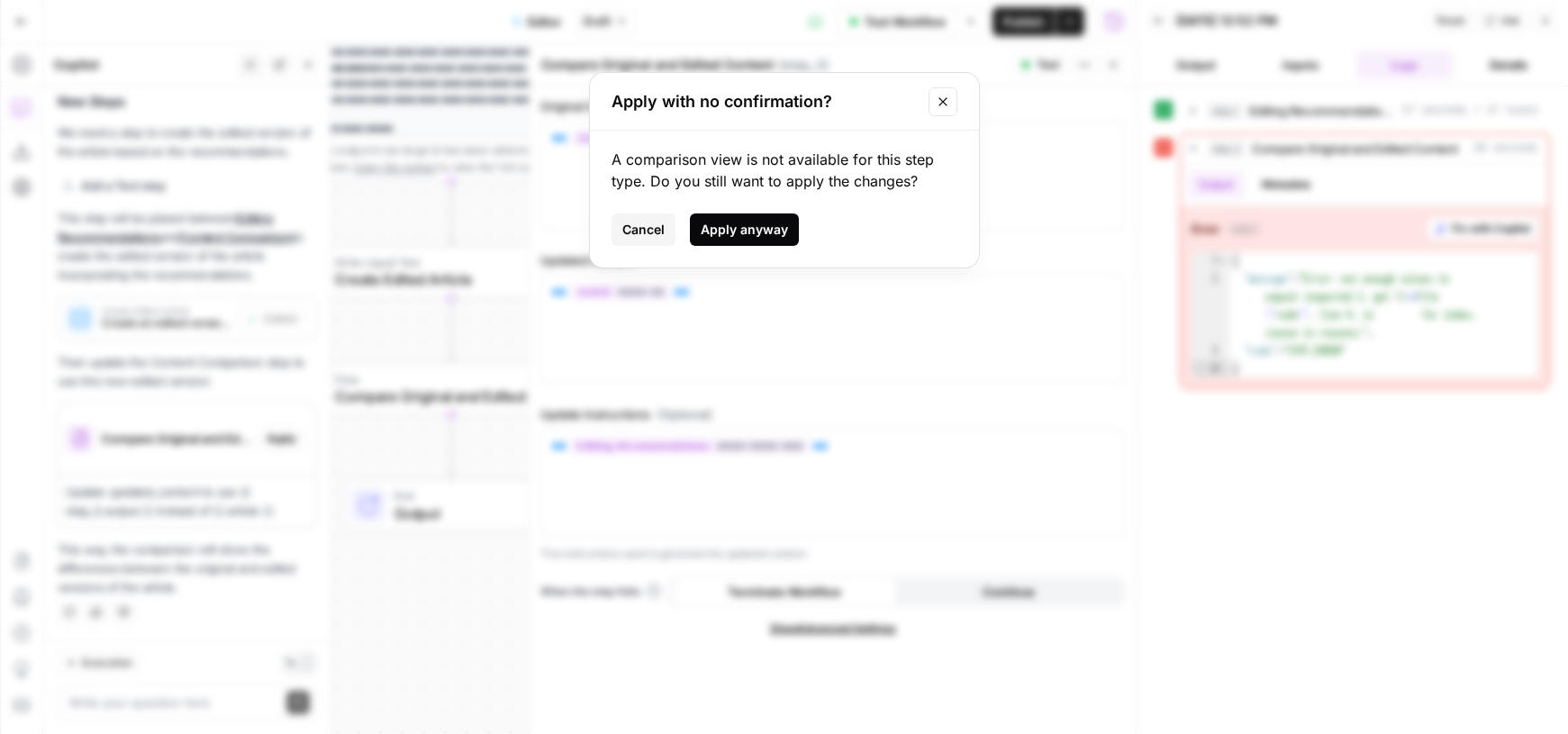 click on "Apply anyway" at bounding box center [744, 230] 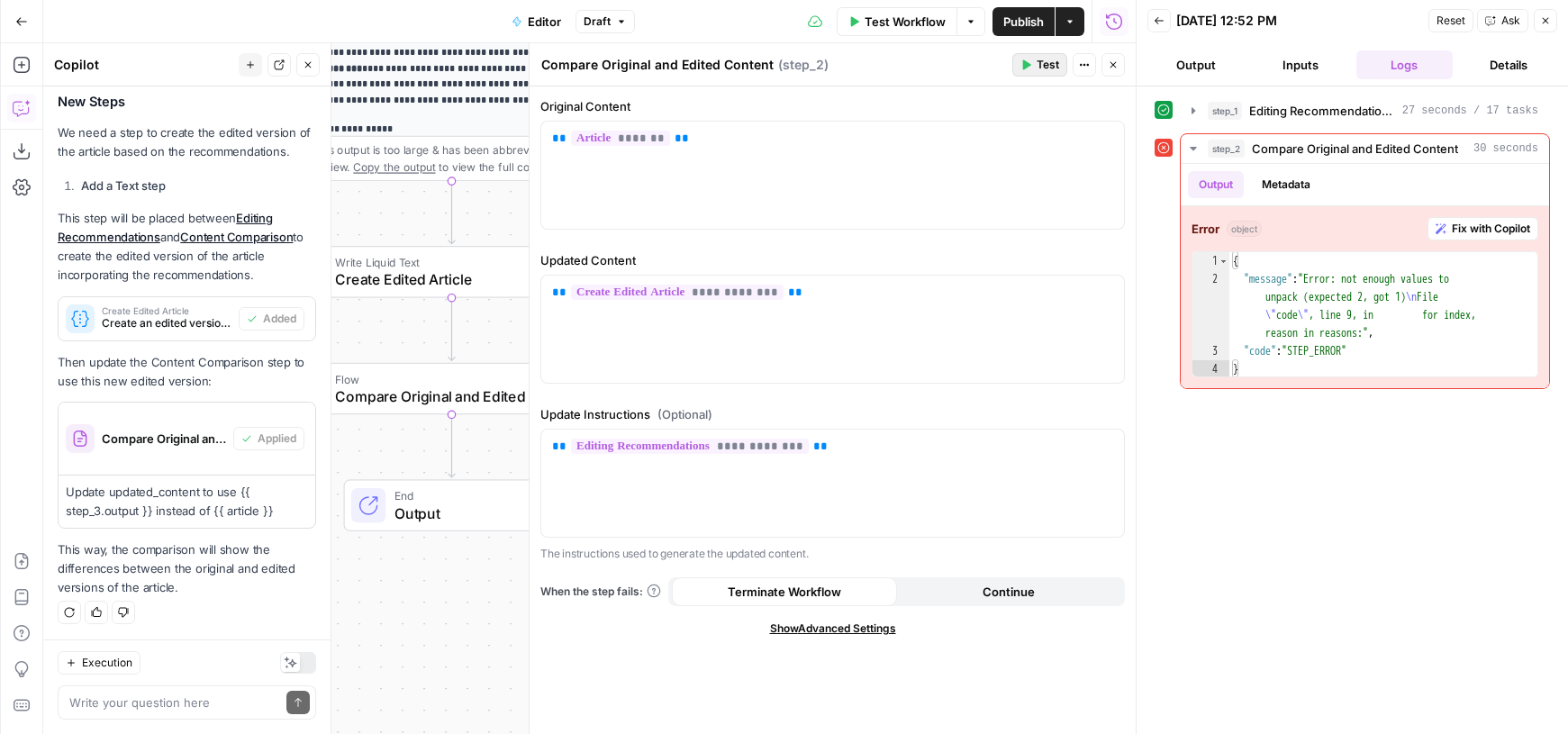 click on "Test" at bounding box center (1047, 65) 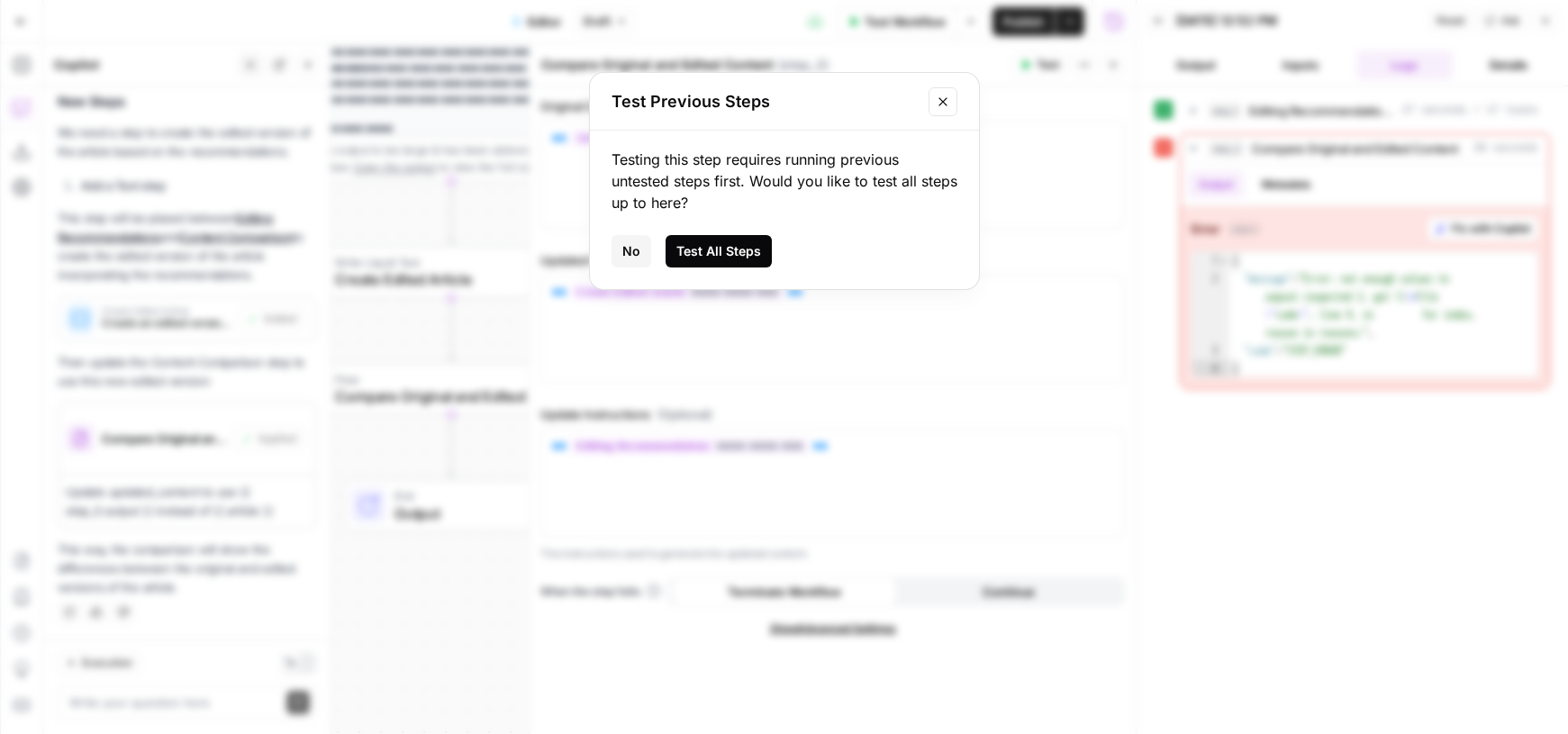 click on "Test All Steps" at bounding box center [719, 251] 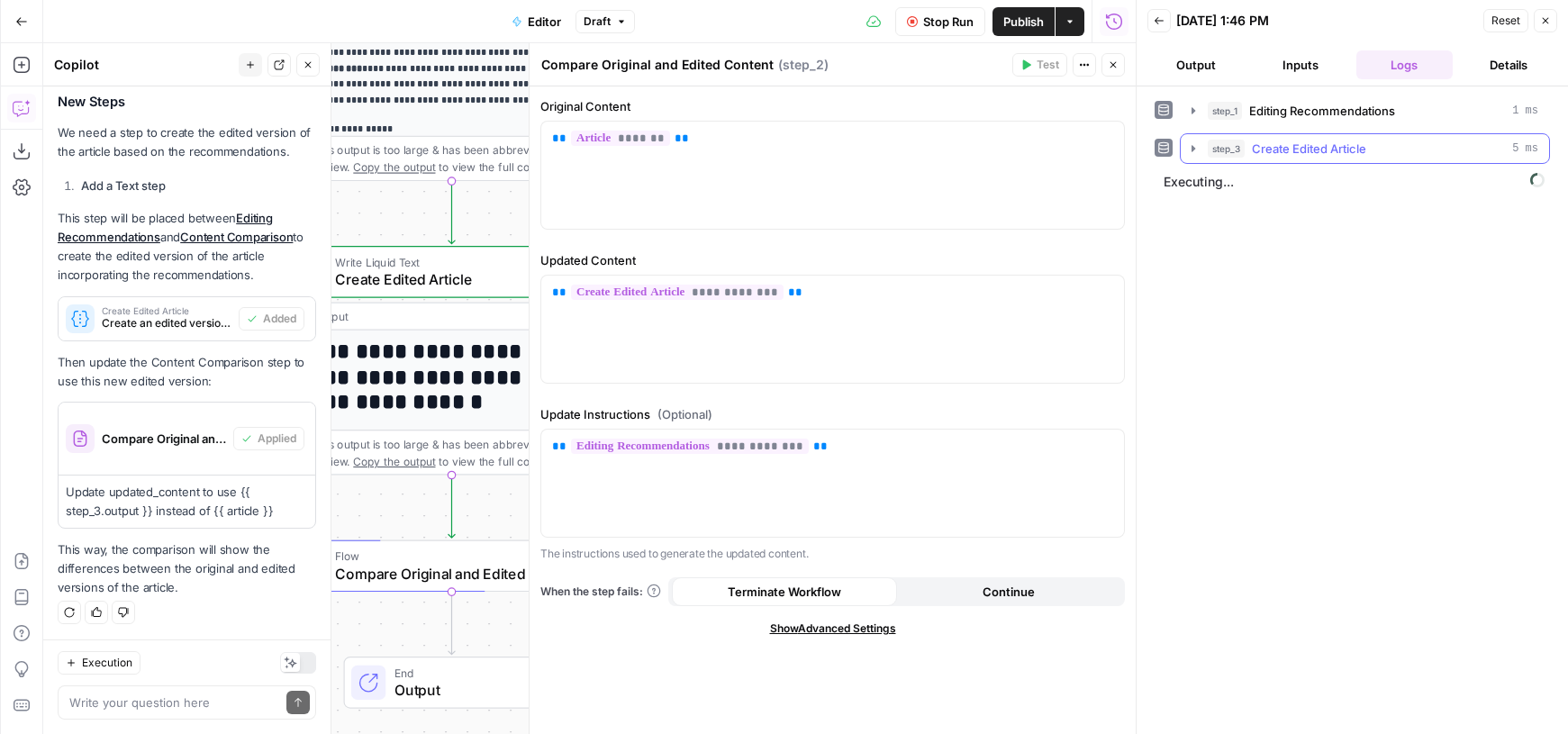 click on "step_3 Create Edited Article 5 ms" at bounding box center (1364, 149) 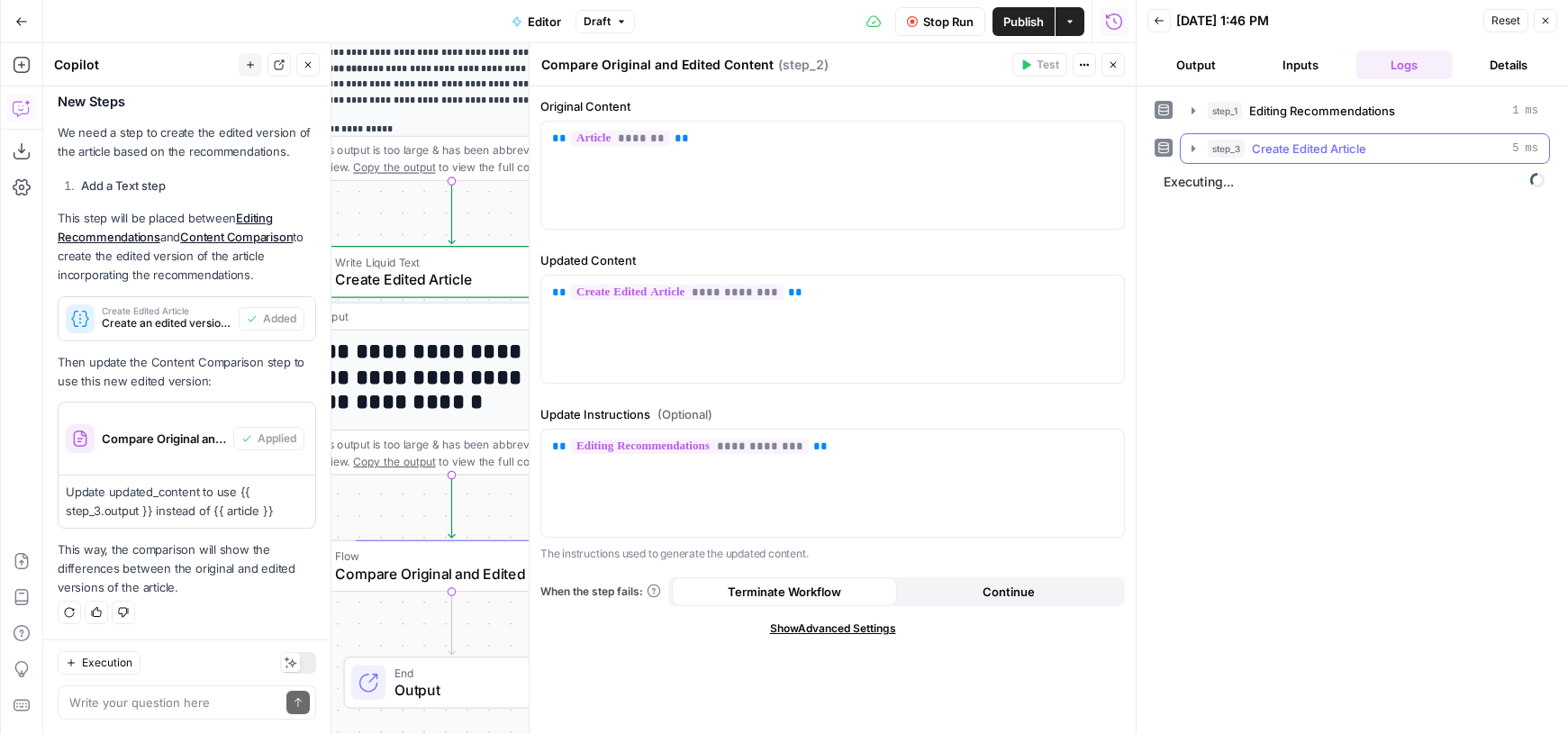 click 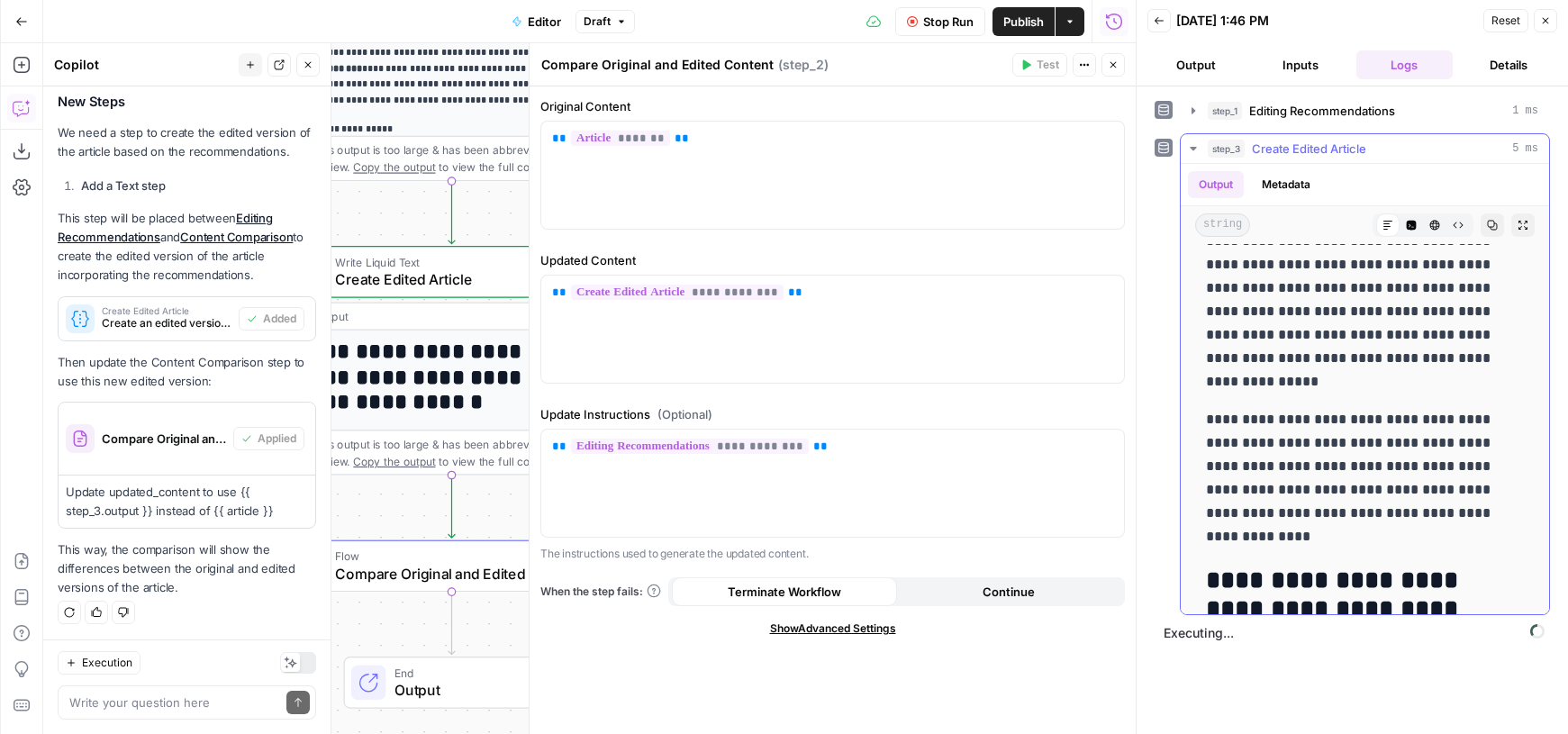 scroll, scrollTop: 603, scrollLeft: 0, axis: vertical 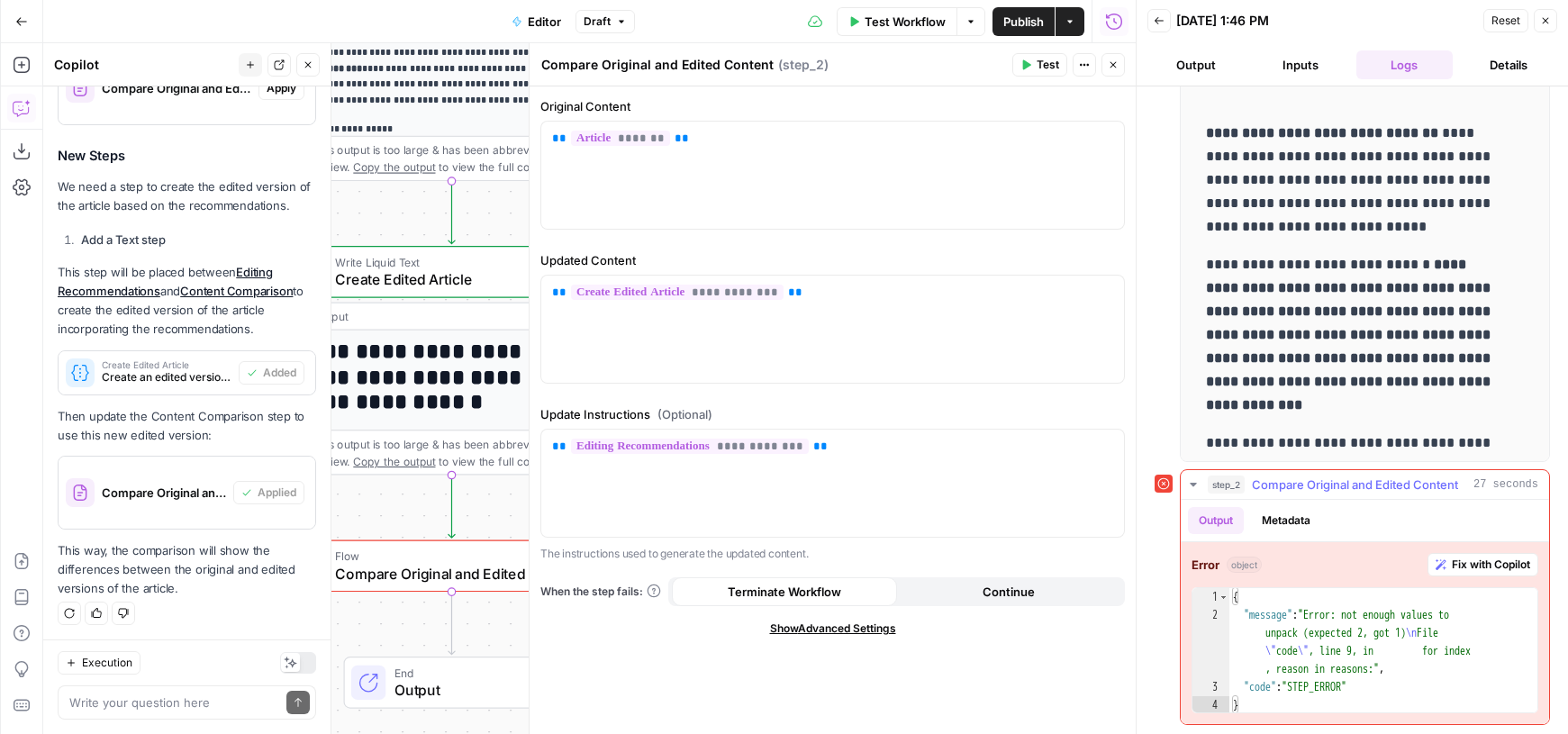 click on "Output Metadata" at bounding box center (1364, 521) 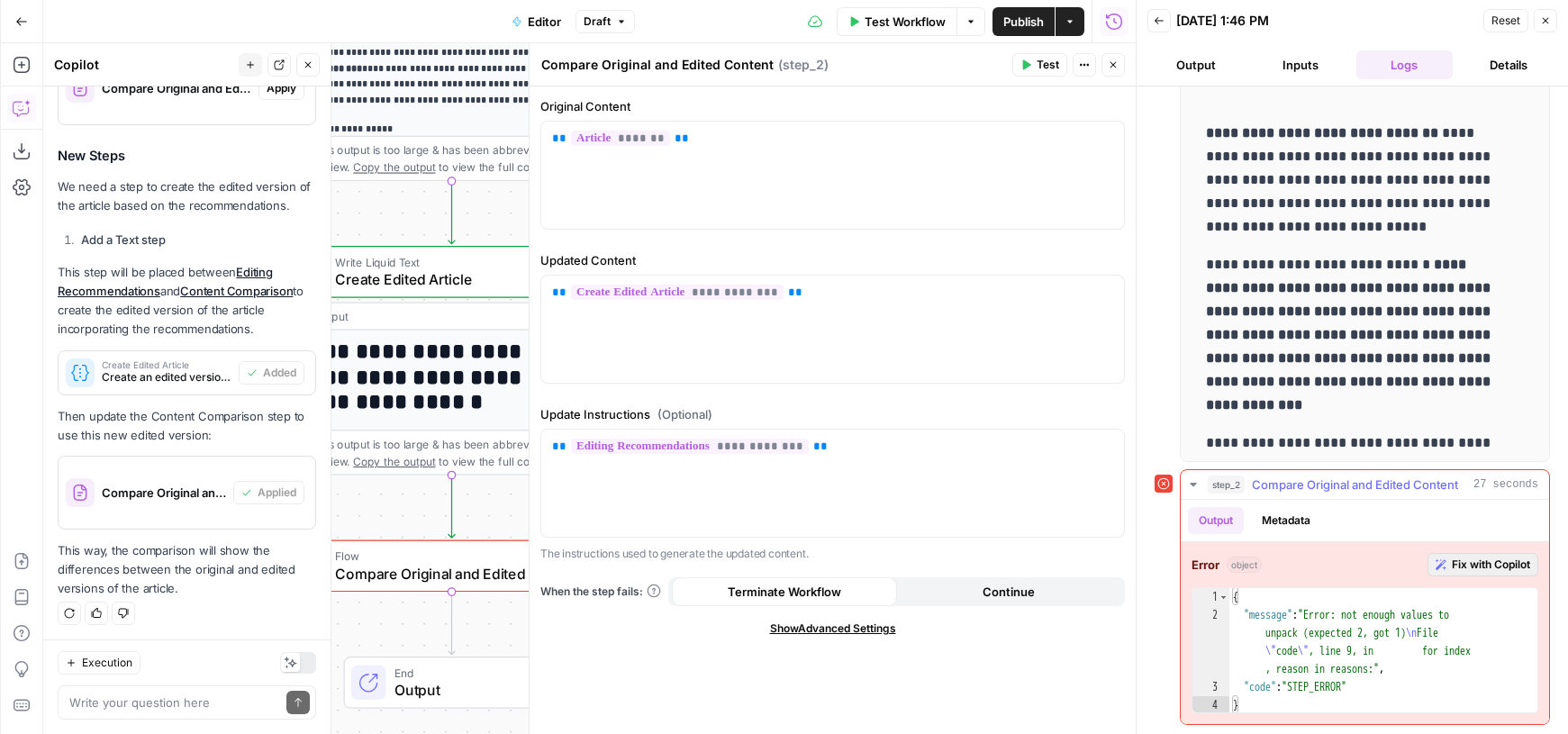 click on "Fix with Copilot" at bounding box center (1491, 565) 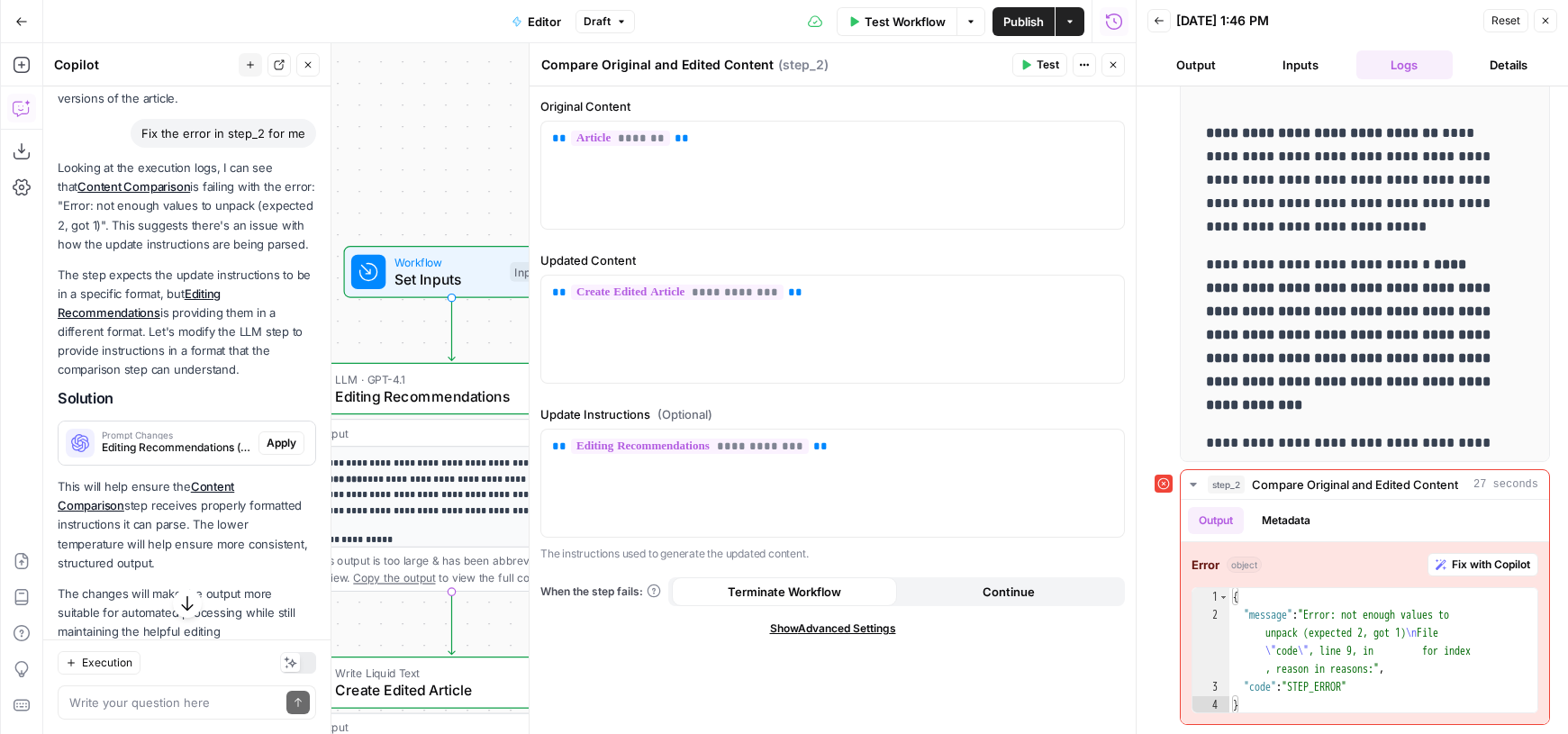 scroll, scrollTop: 1050, scrollLeft: 0, axis: vertical 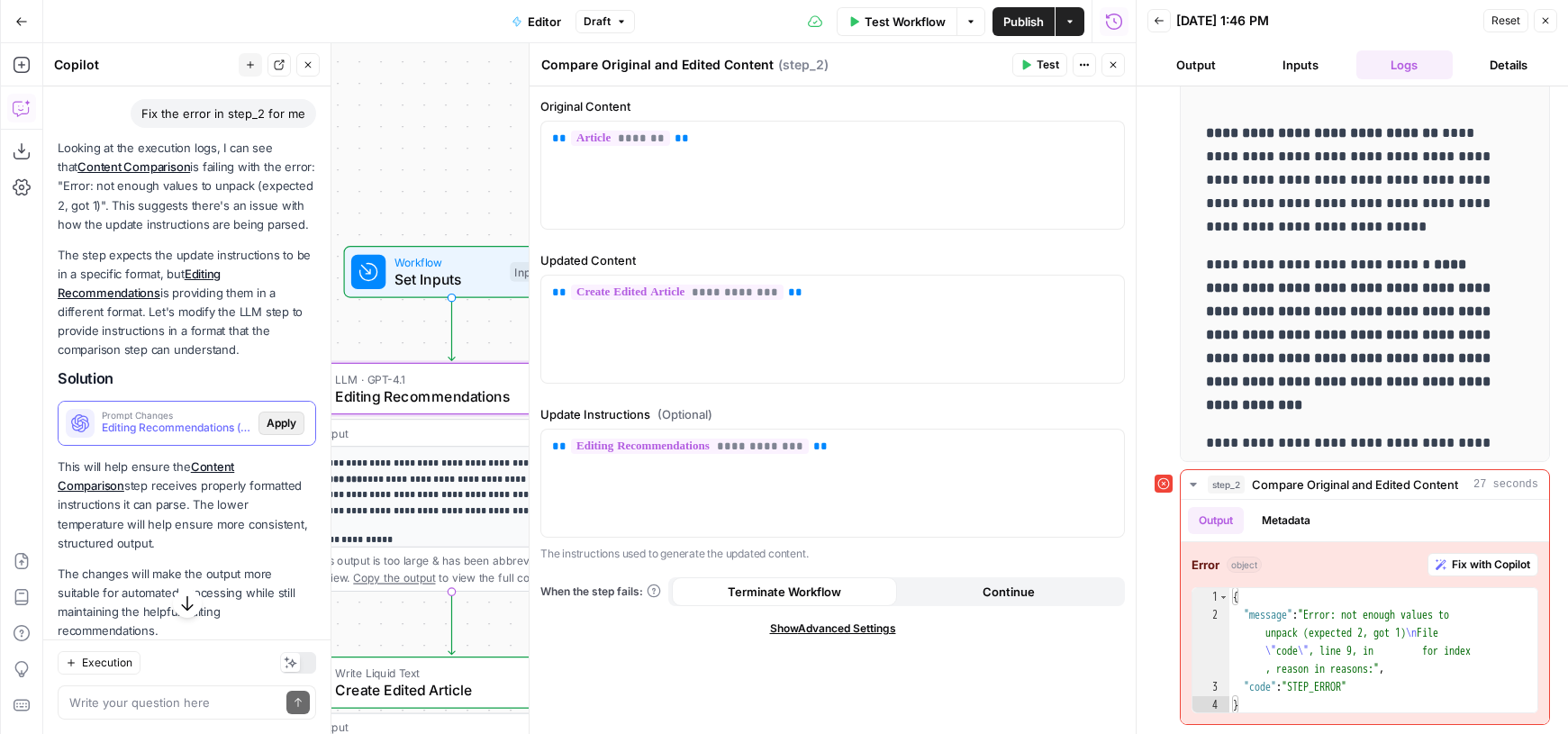 click on "Apply" at bounding box center [281, 423] 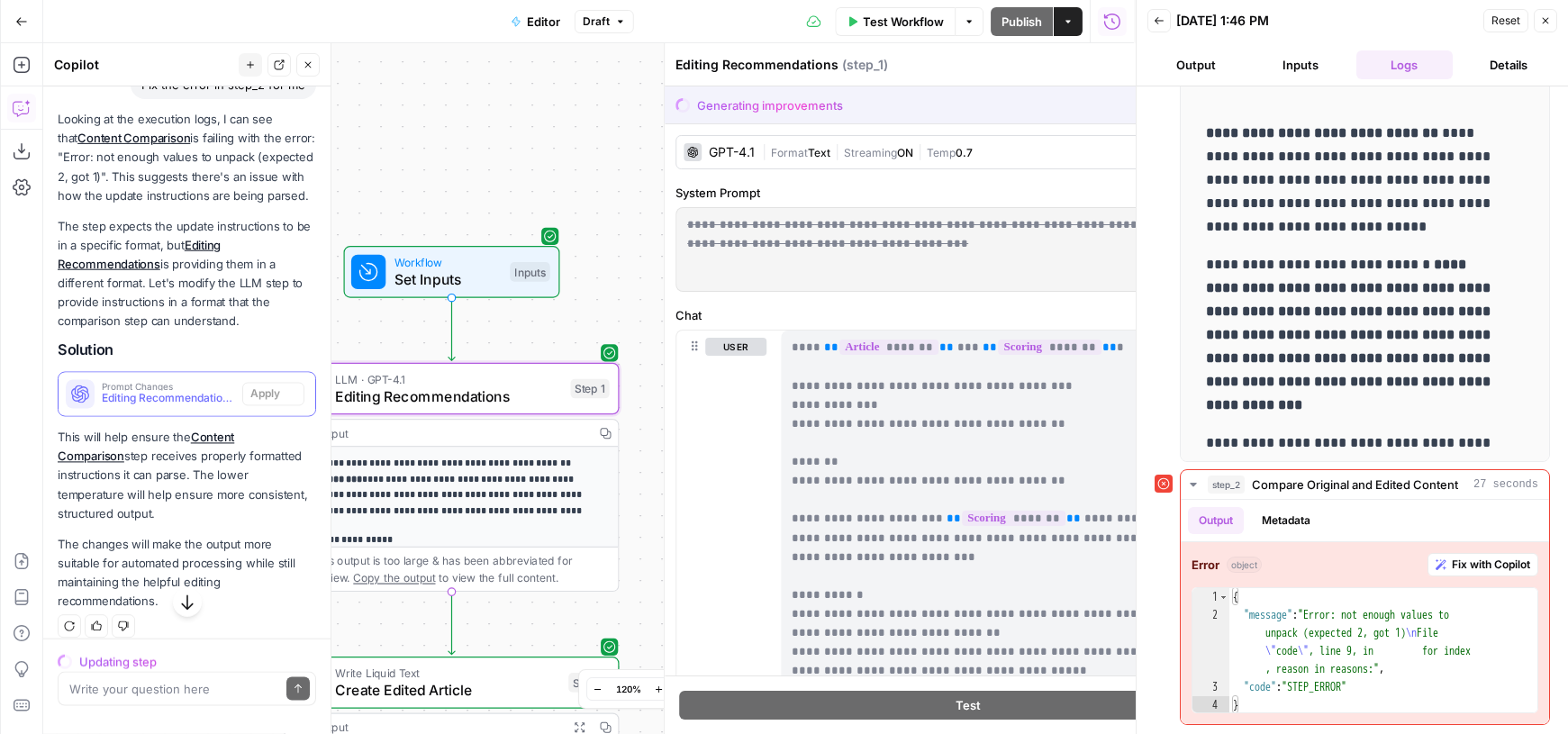 scroll, scrollTop: 1021, scrollLeft: 0, axis: vertical 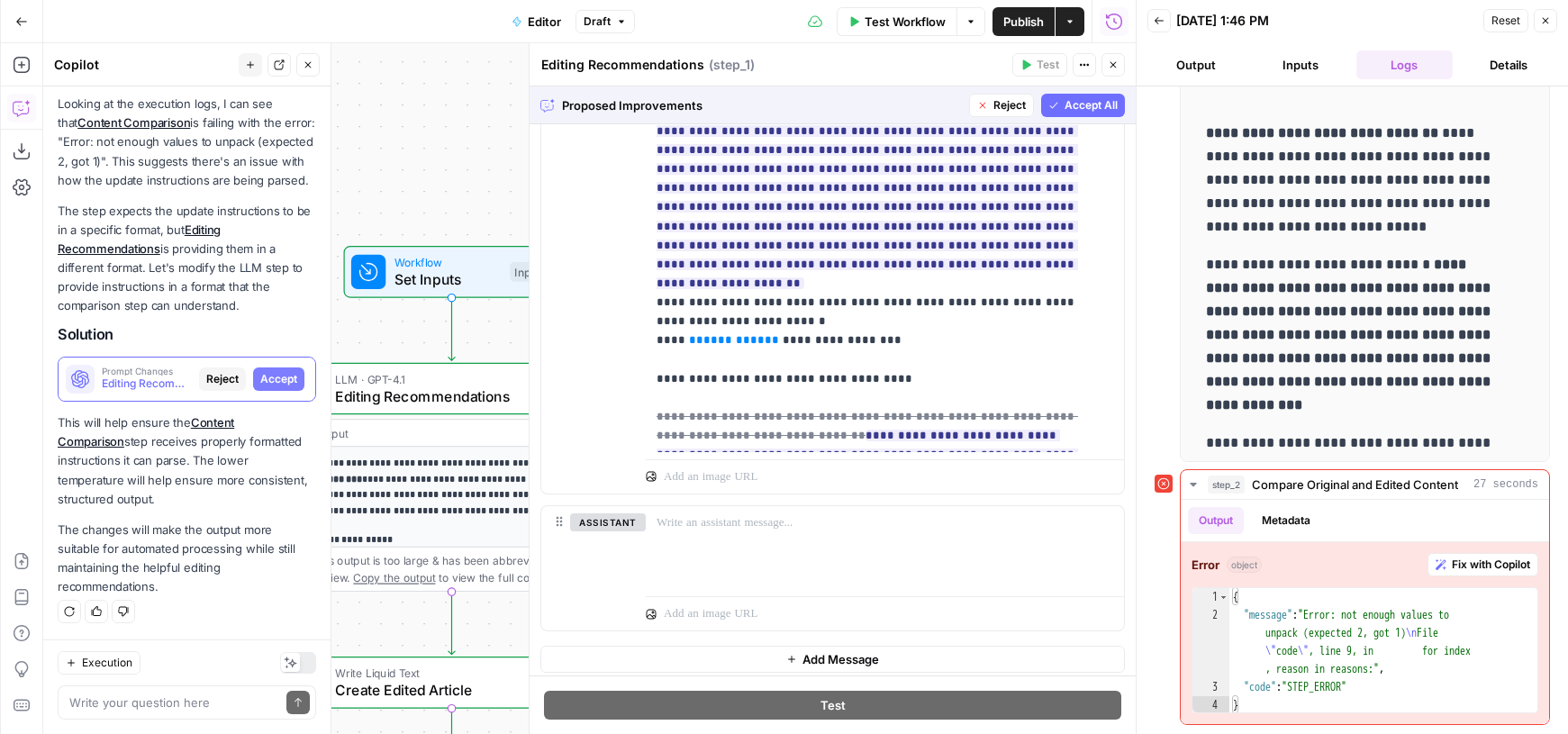 click on "Accept All" at bounding box center (1091, 105) 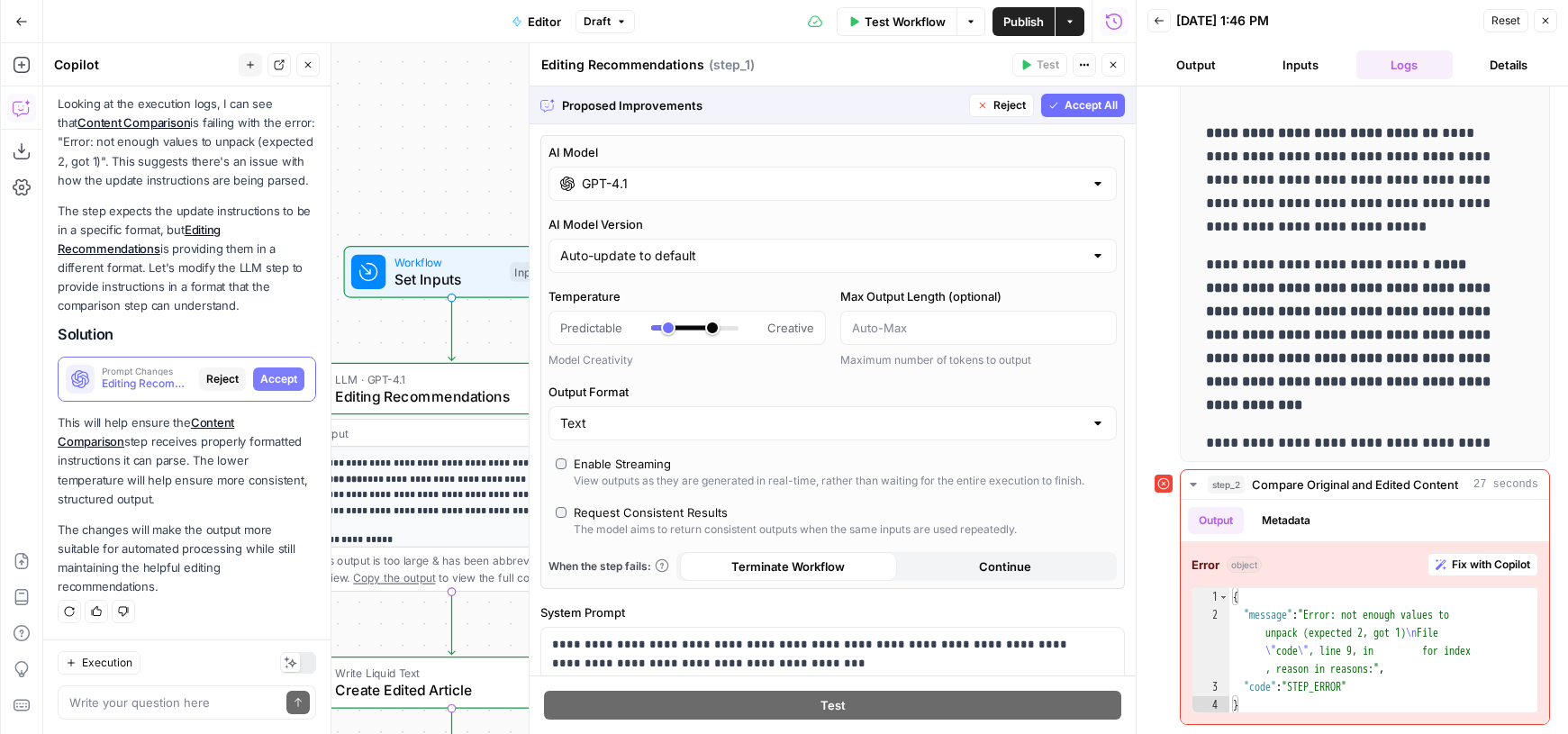 scroll, scrollTop: 1139, scrollLeft: 0, axis: vertical 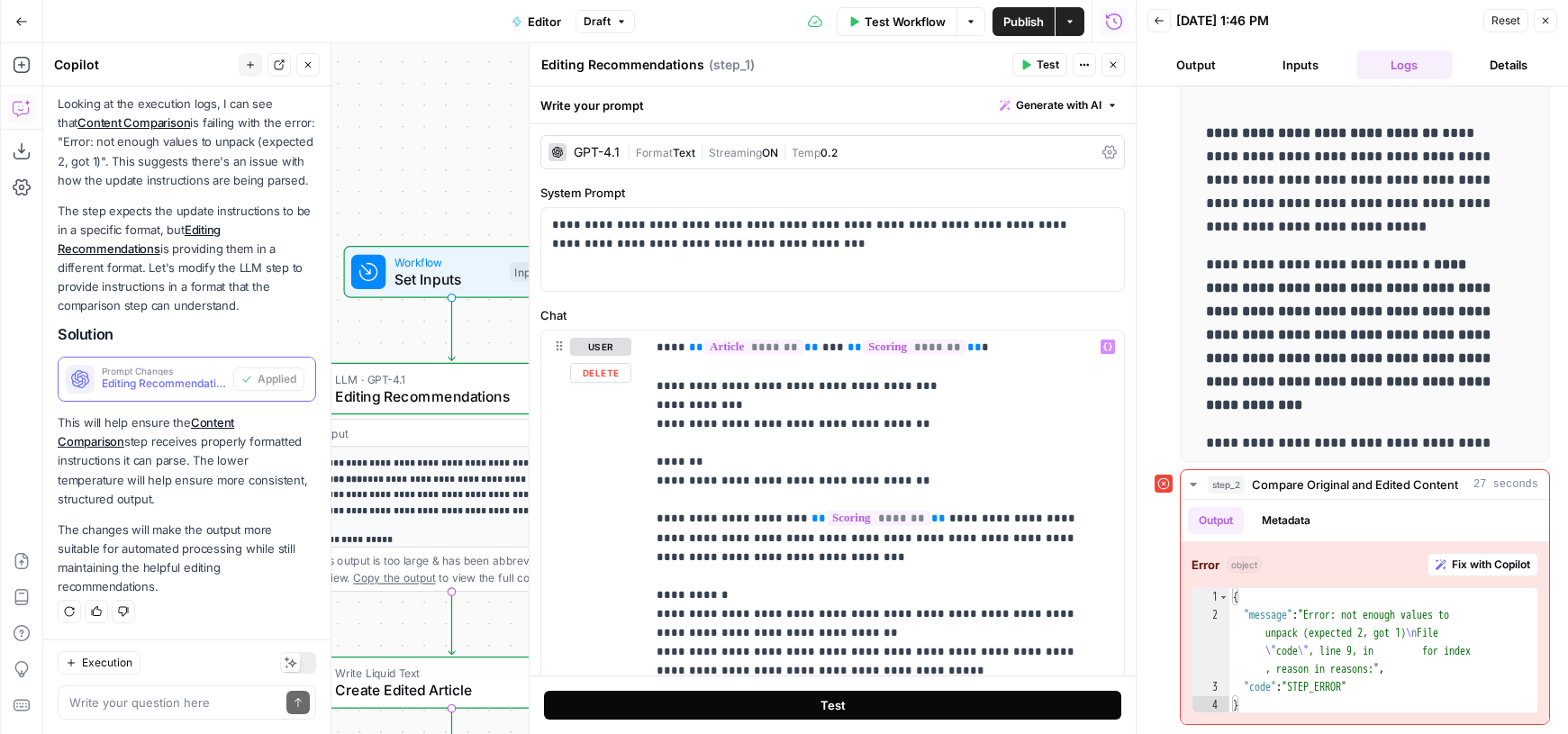 click on "Test" at bounding box center [832, 705] 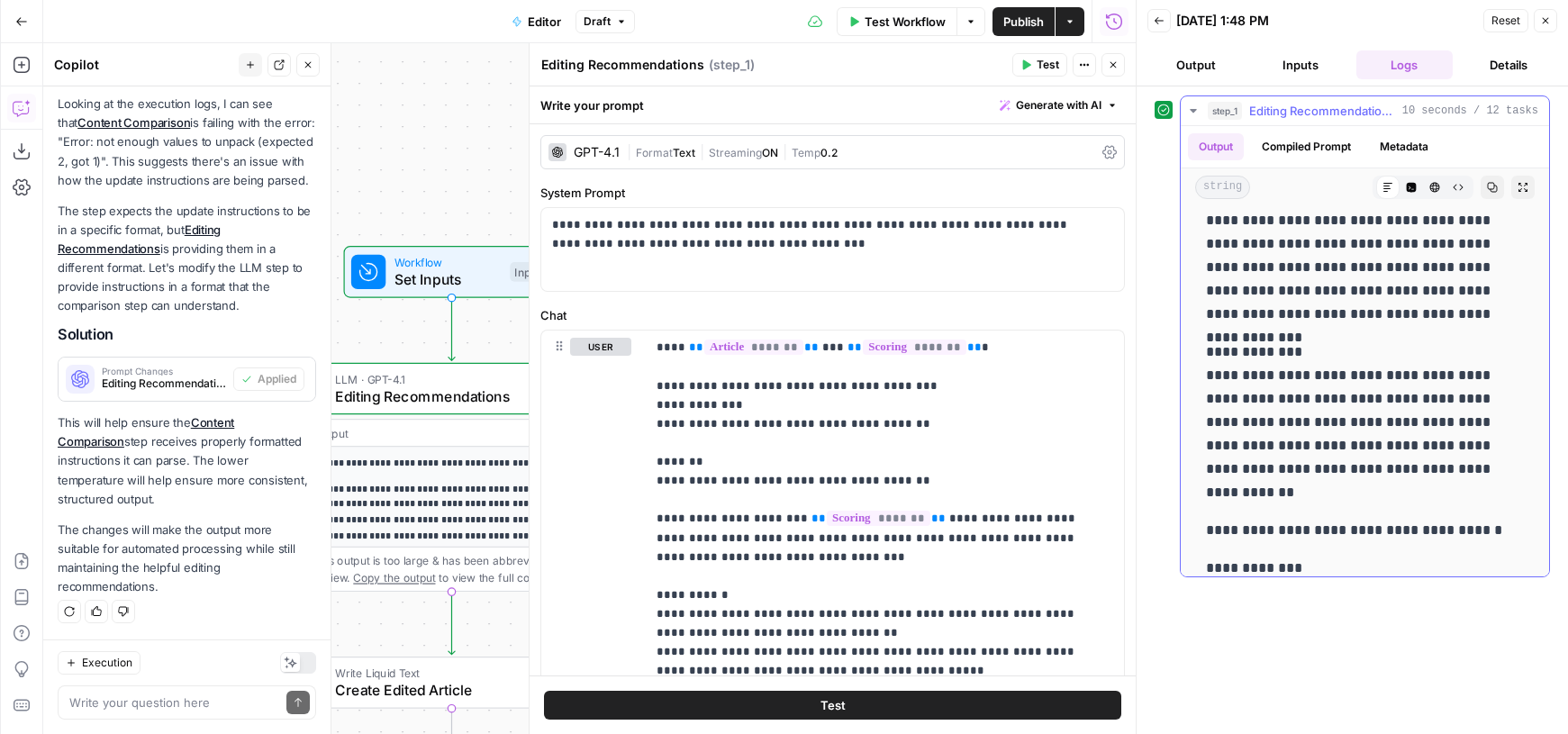 scroll, scrollTop: 942, scrollLeft: 0, axis: vertical 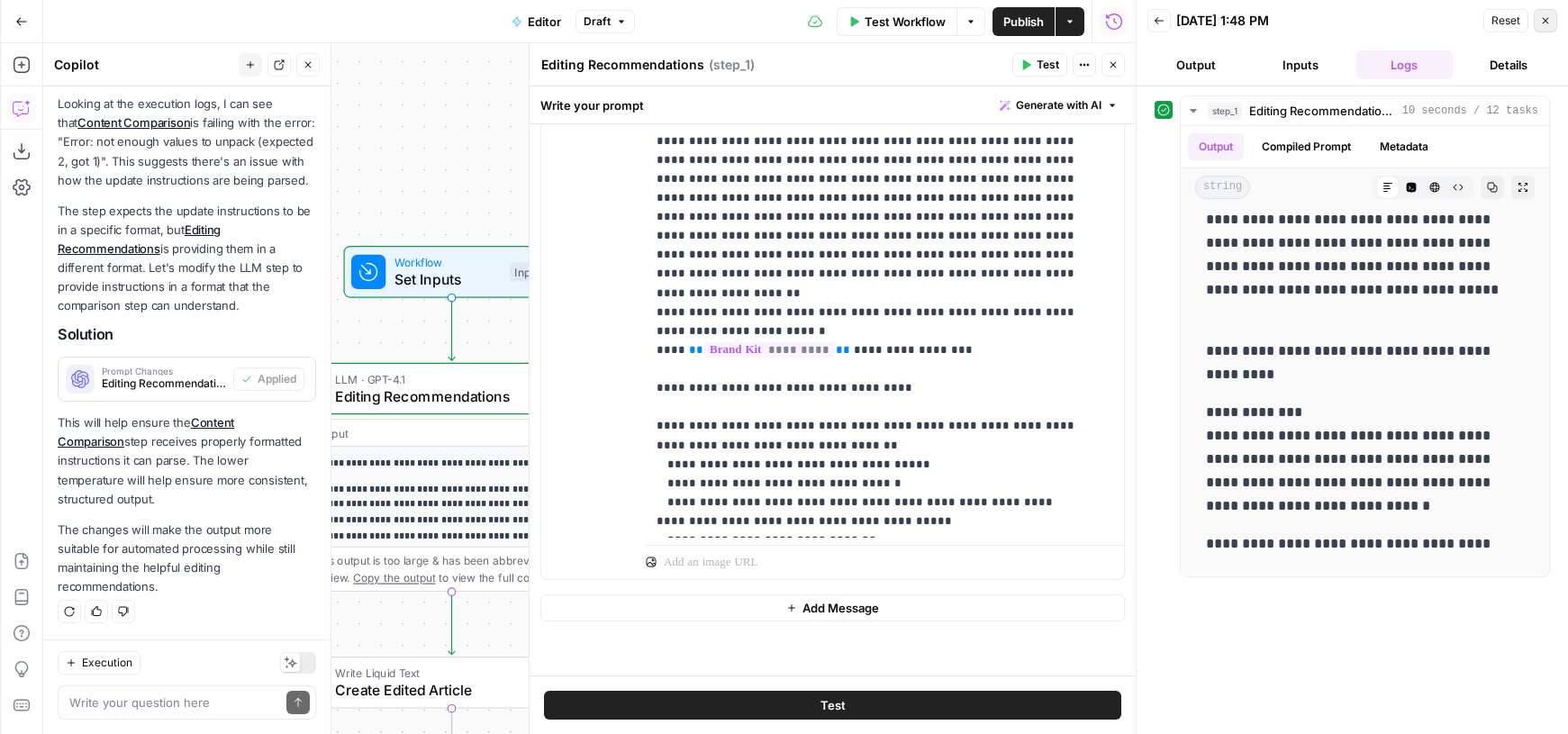 click 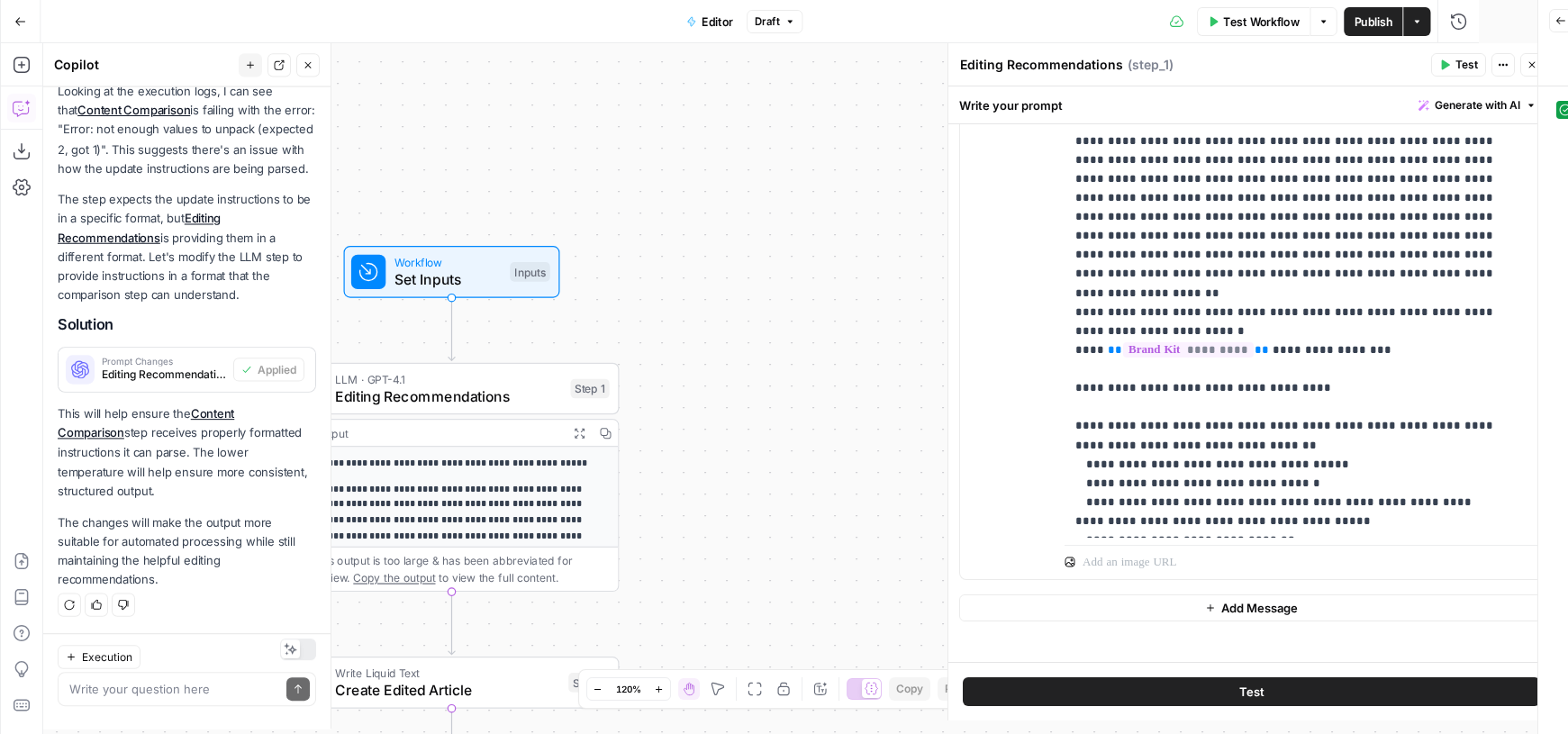 scroll, scrollTop: 1139, scrollLeft: 0, axis: vertical 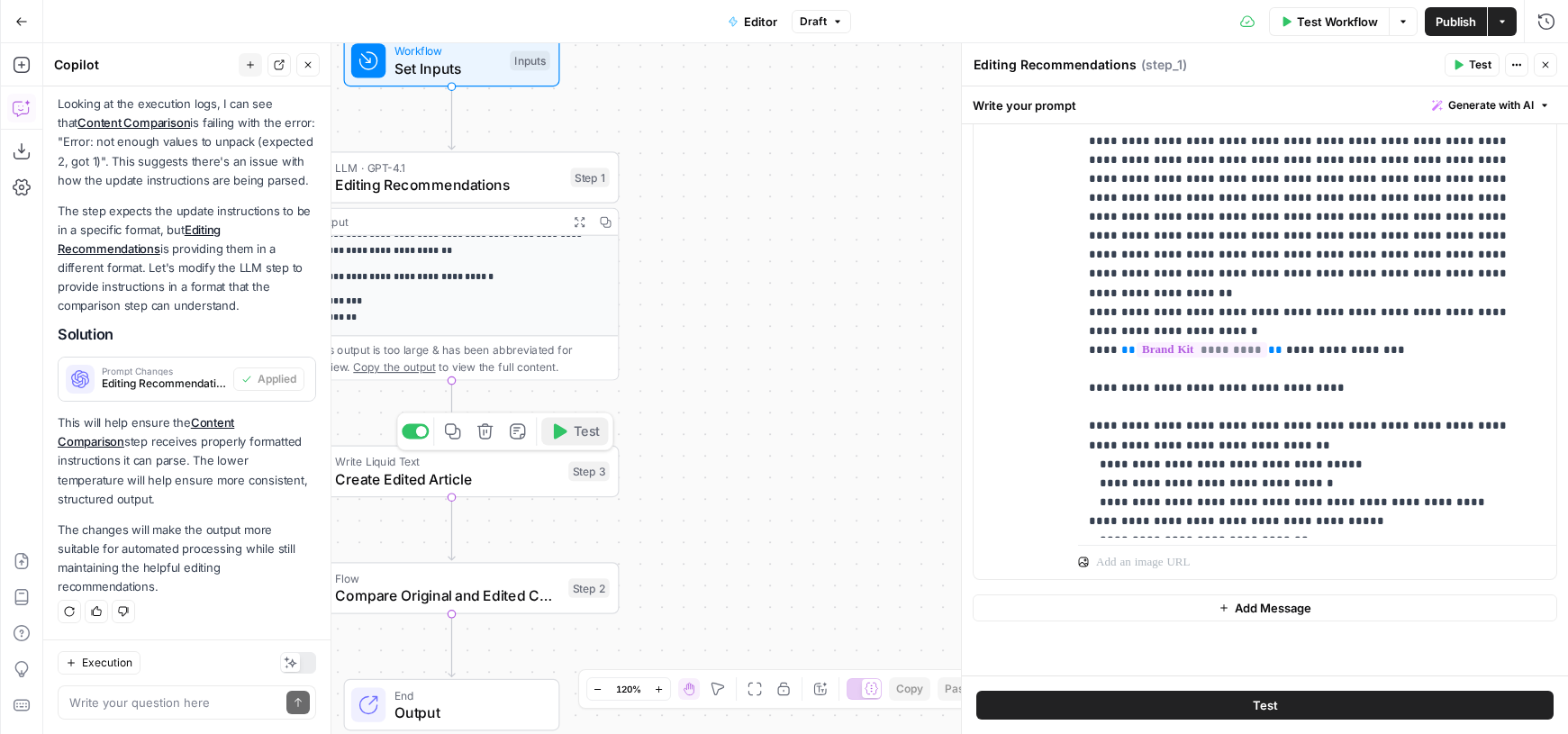 click on "Test" at bounding box center (575, 430) 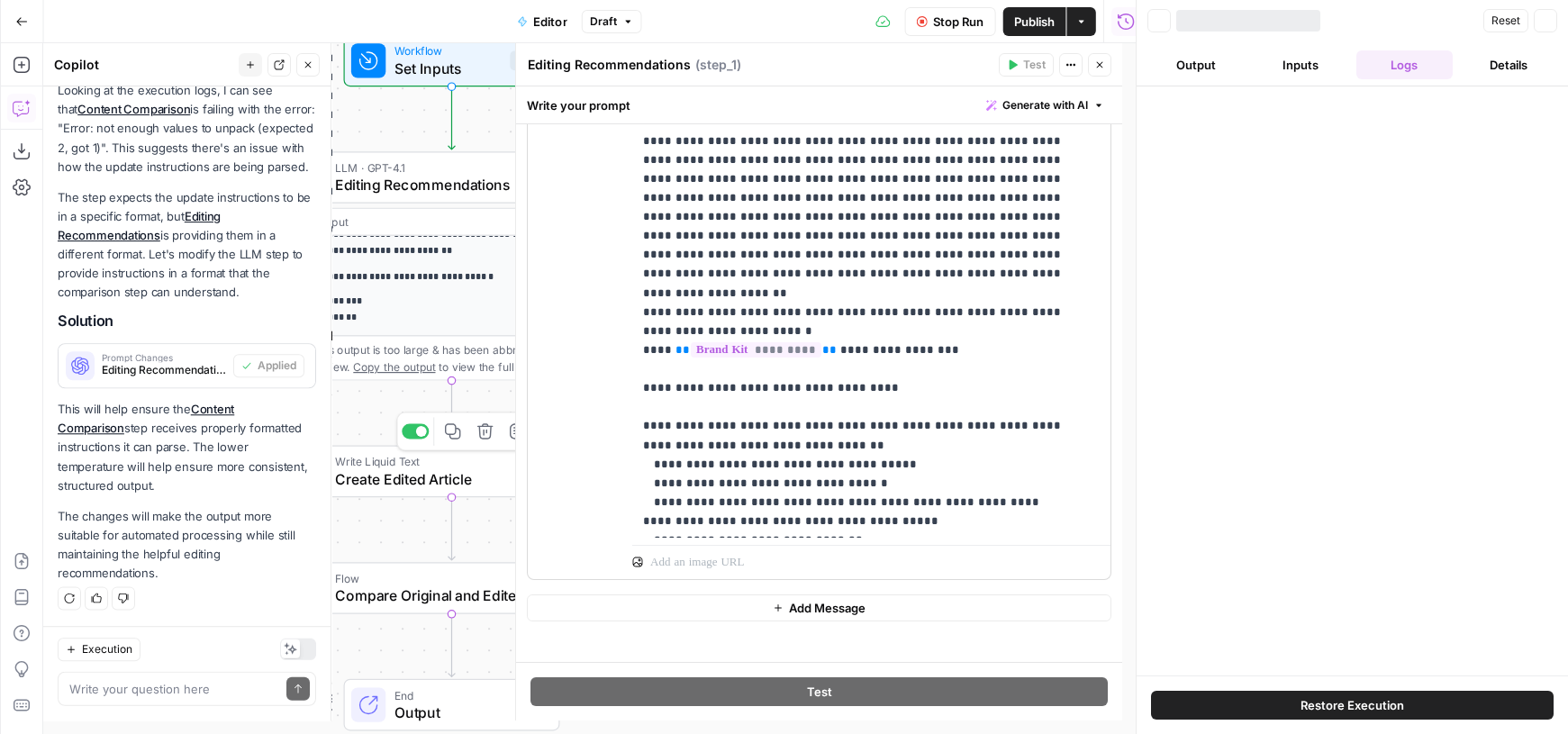 scroll, scrollTop: 1139, scrollLeft: 0, axis: vertical 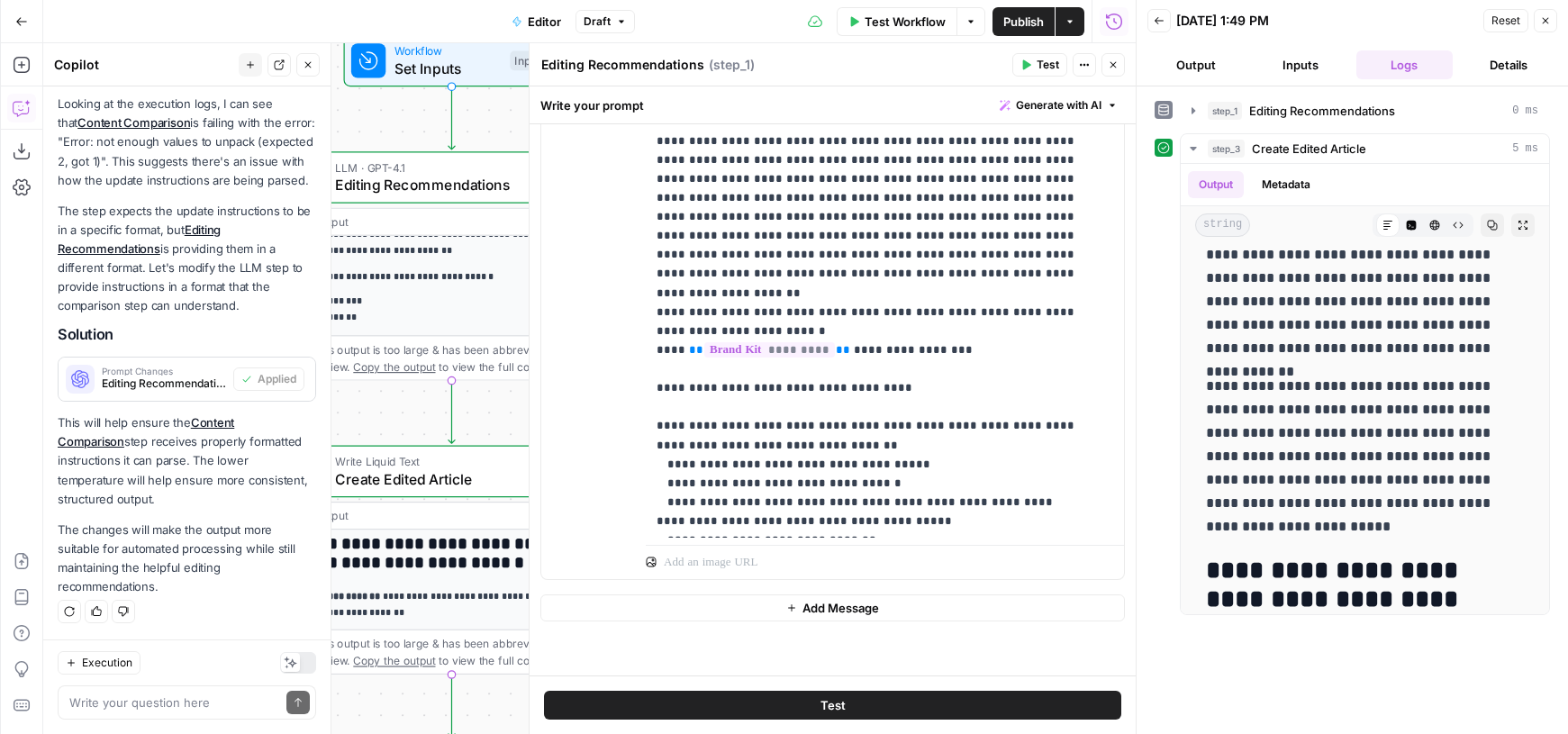 click on "**********" at bounding box center [589, 388] 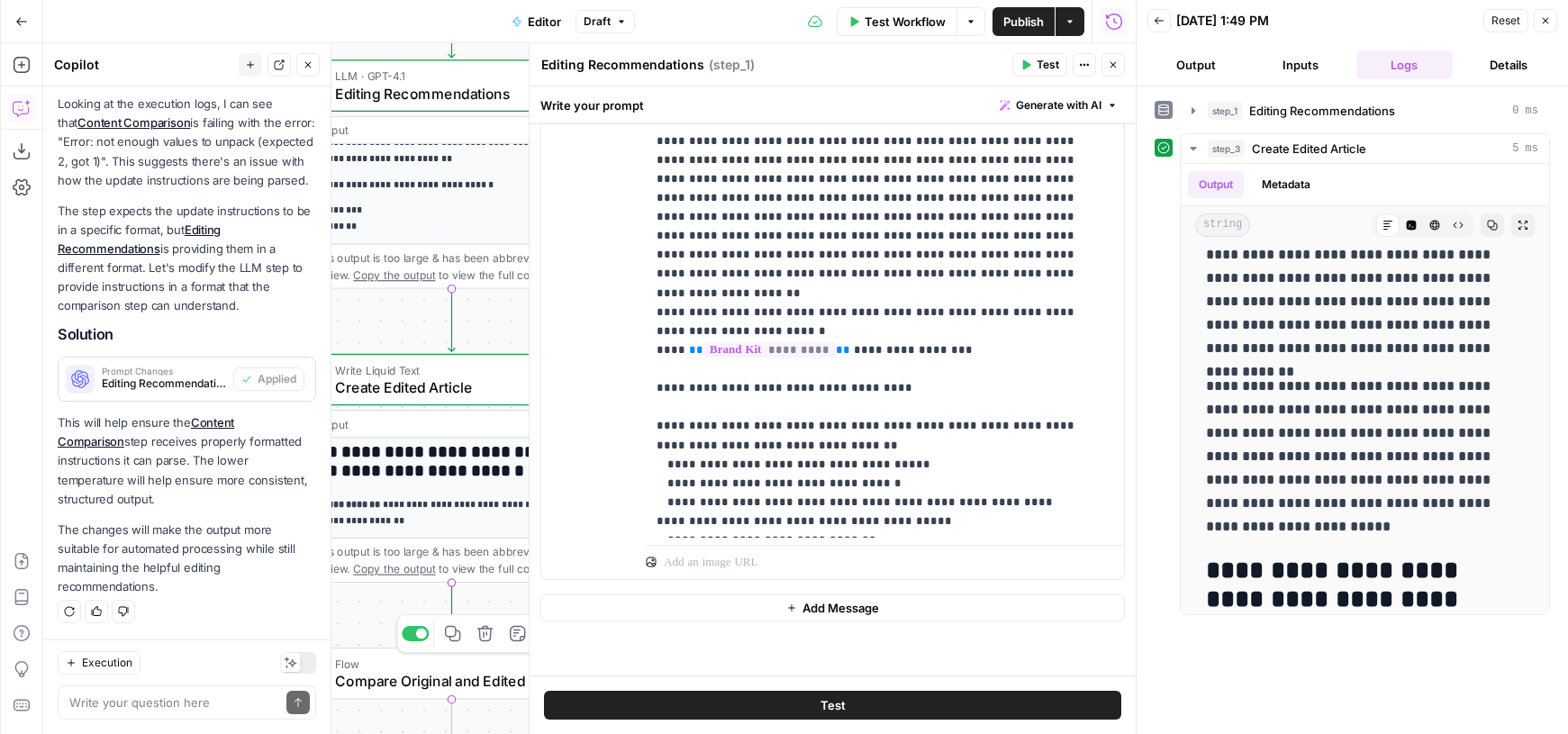 click on "Compare Original and Edited Content" at bounding box center [448, 681] 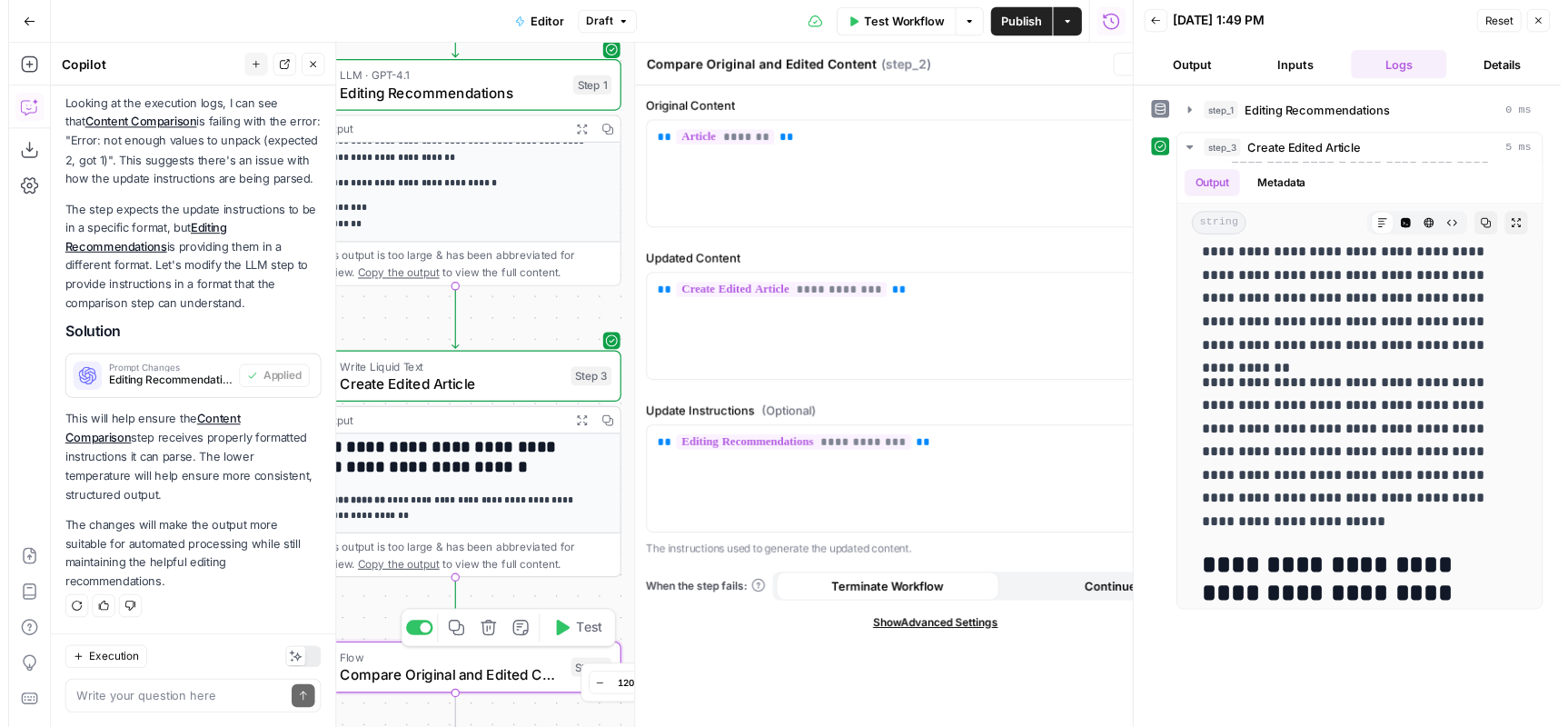 scroll, scrollTop: 1150, scrollLeft: 0, axis: vertical 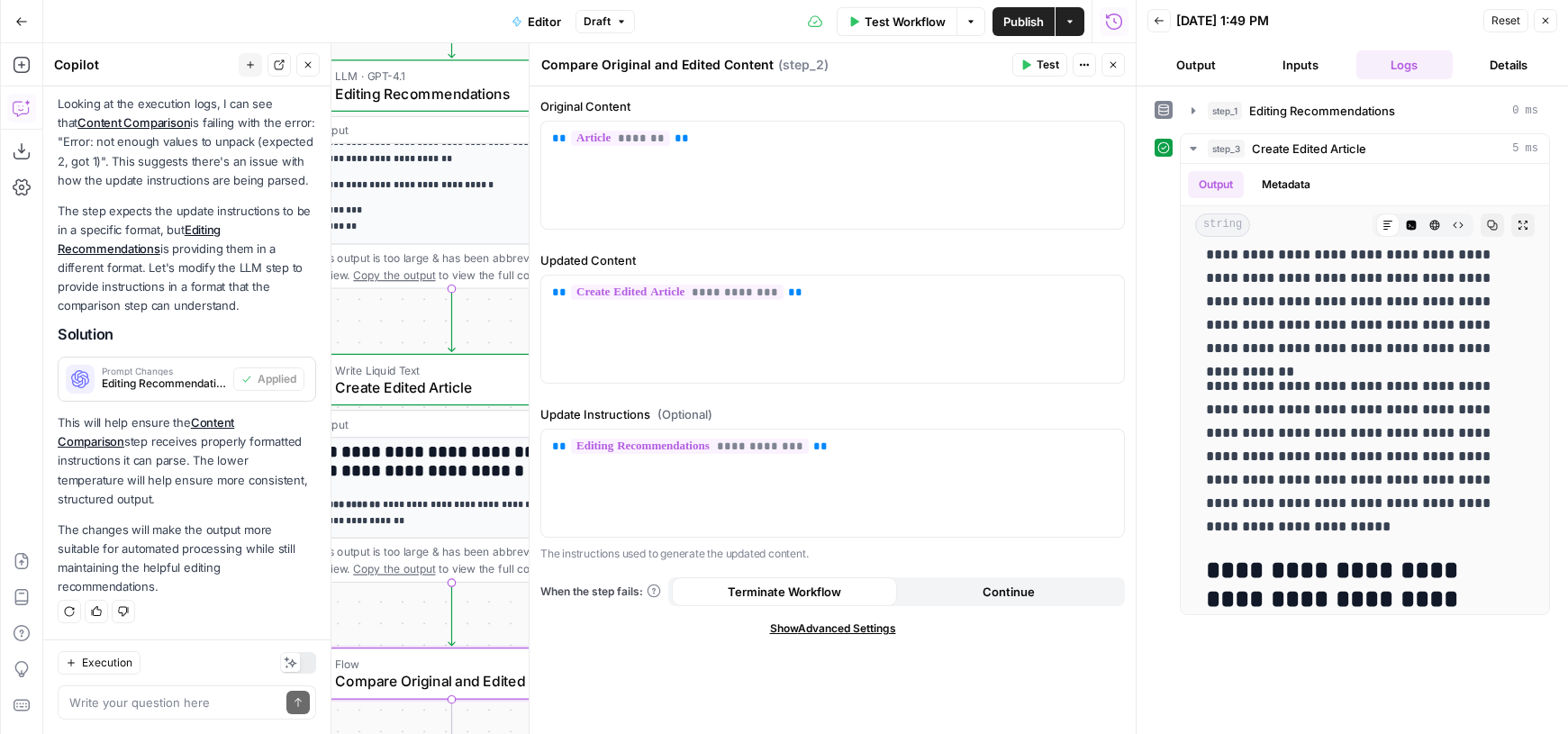 click on "**********" at bounding box center (589, 388) 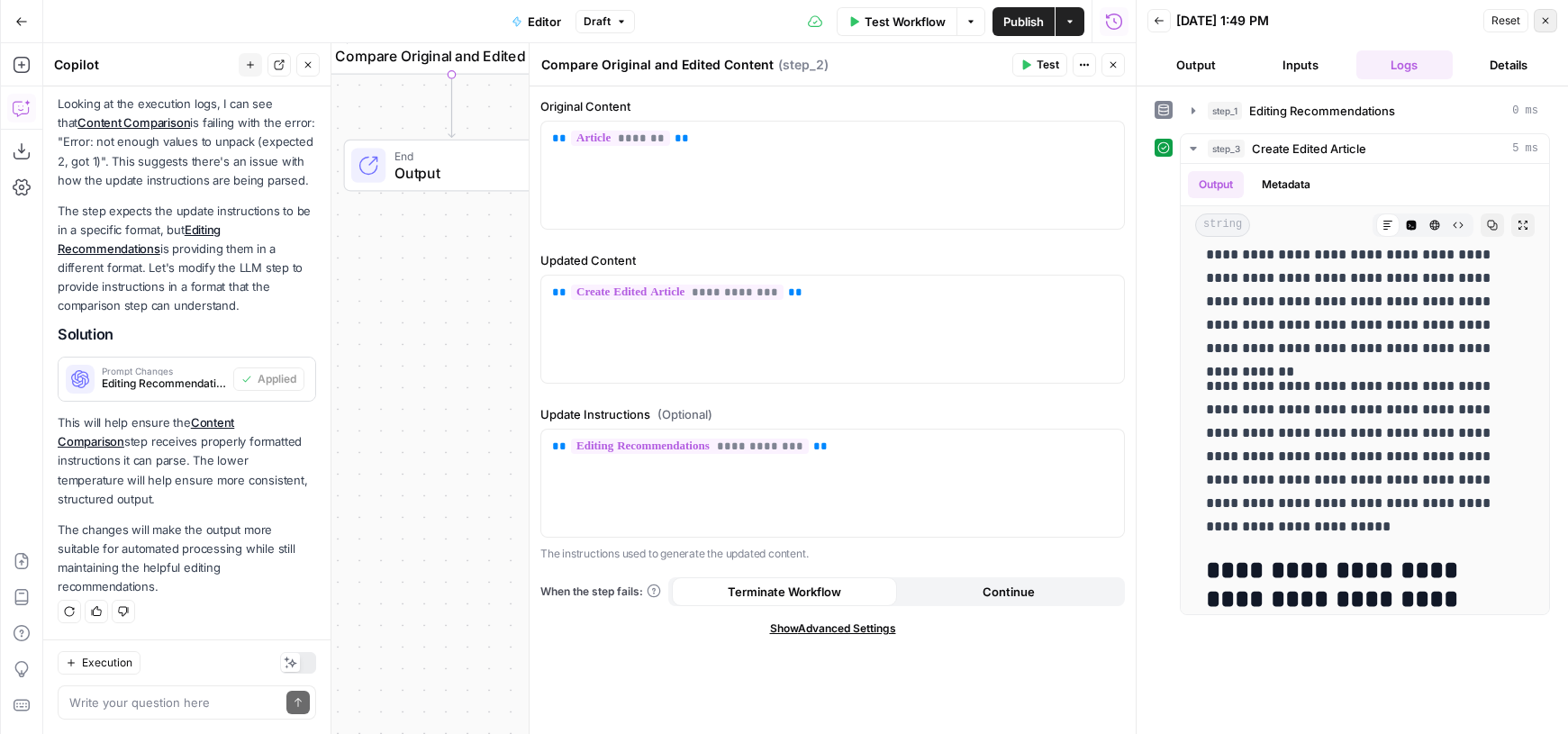 click 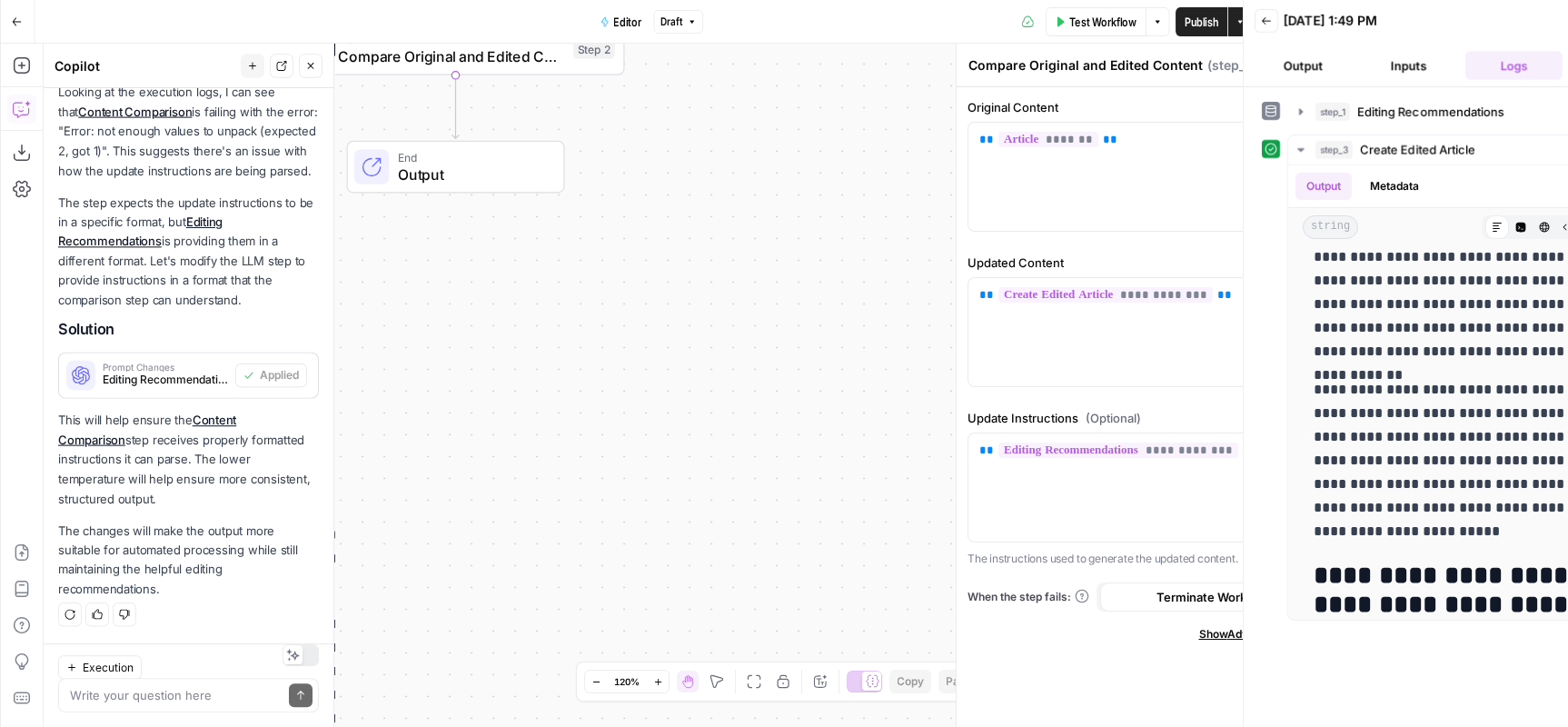 scroll, scrollTop: 1150, scrollLeft: 0, axis: vertical 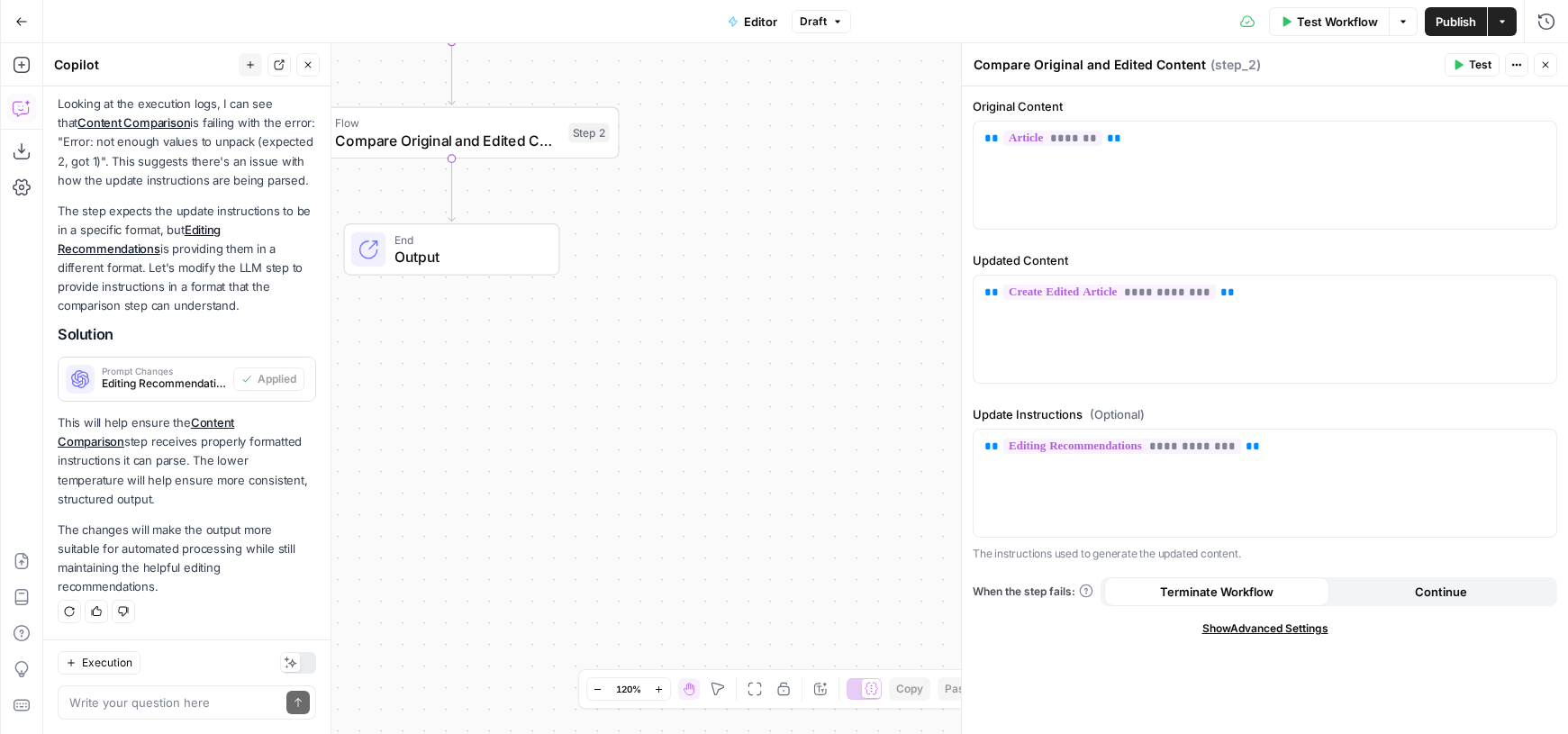 click on "Compare Original and Edited Content" at bounding box center (448, 140) 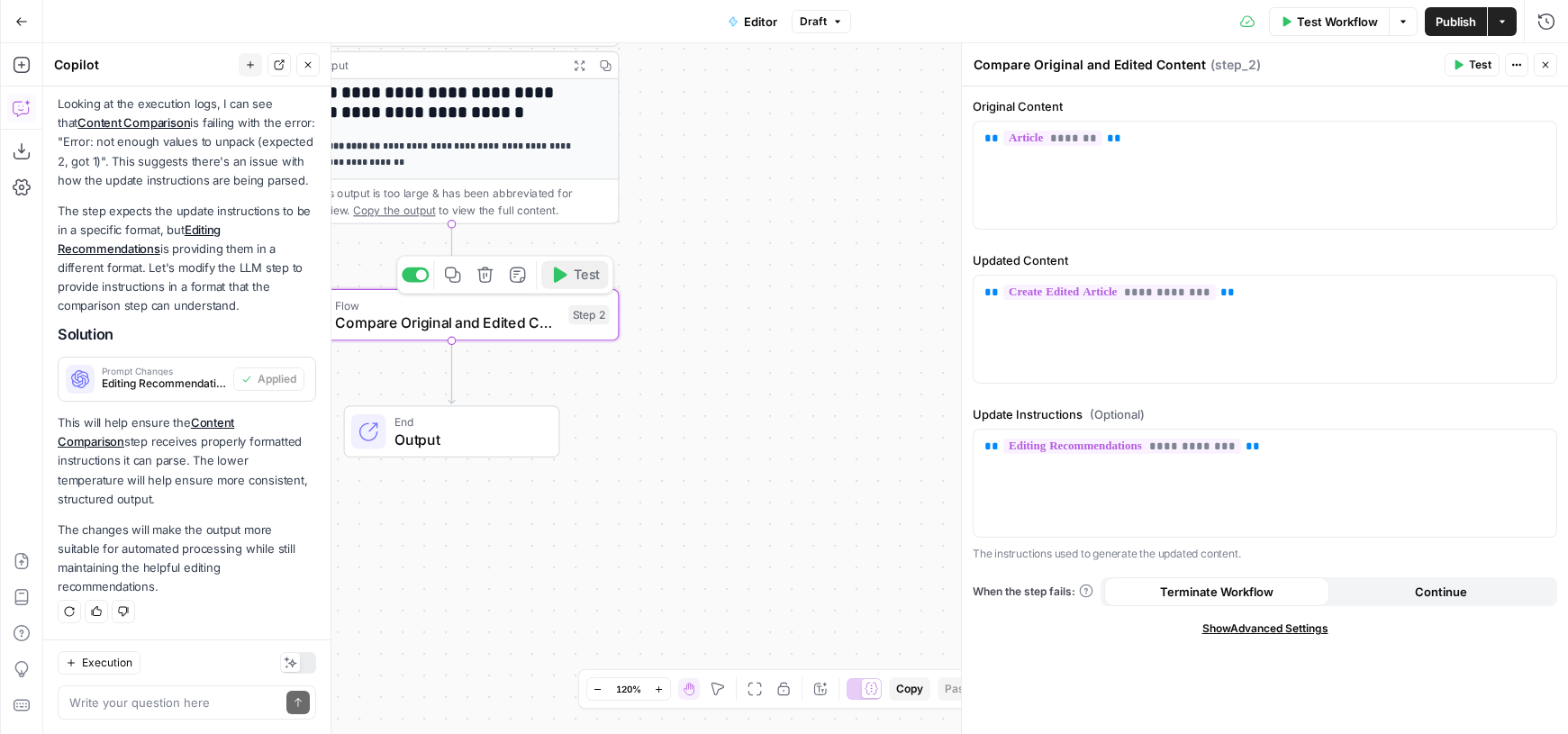 click on "Test" at bounding box center (586, 275) 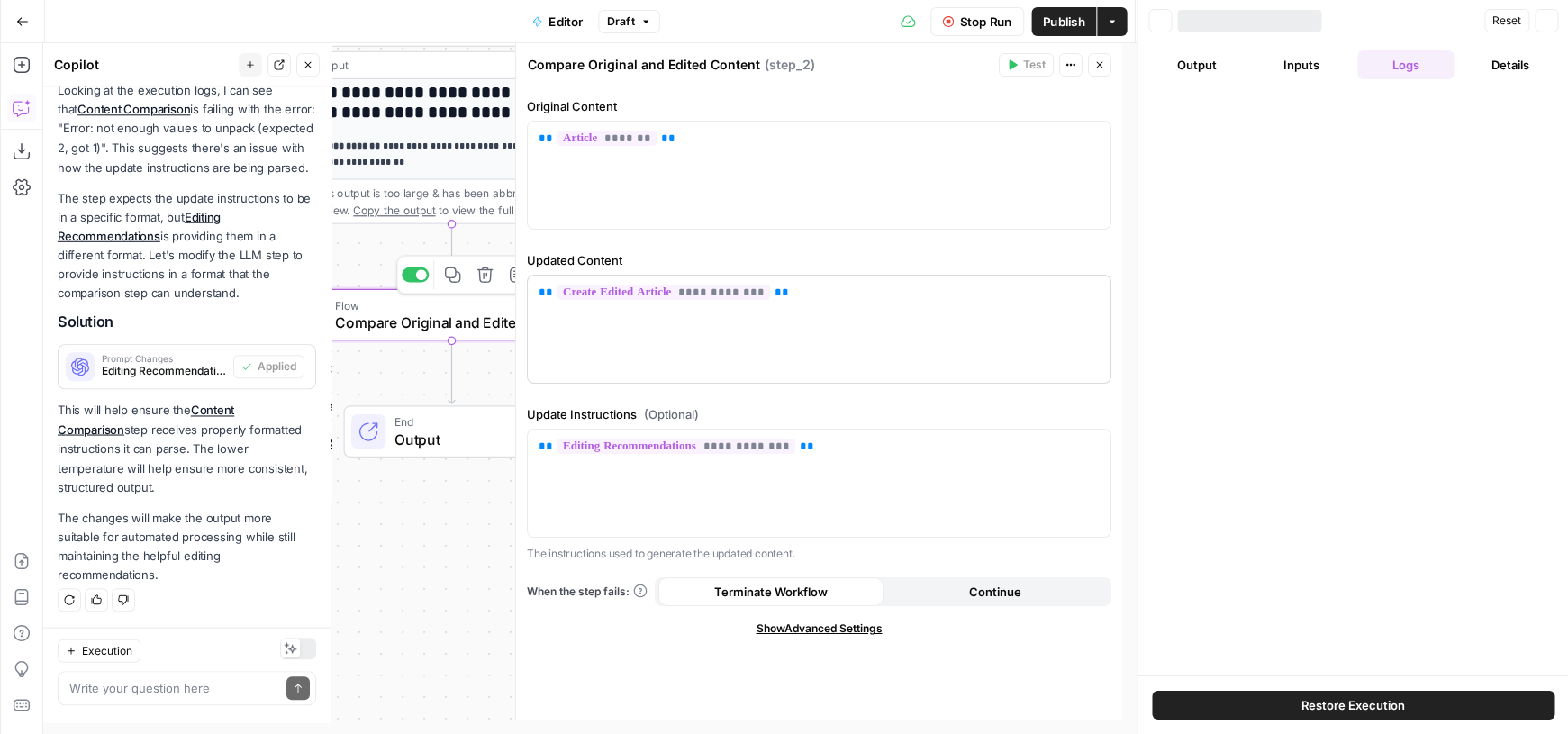 scroll, scrollTop: 1139, scrollLeft: 0, axis: vertical 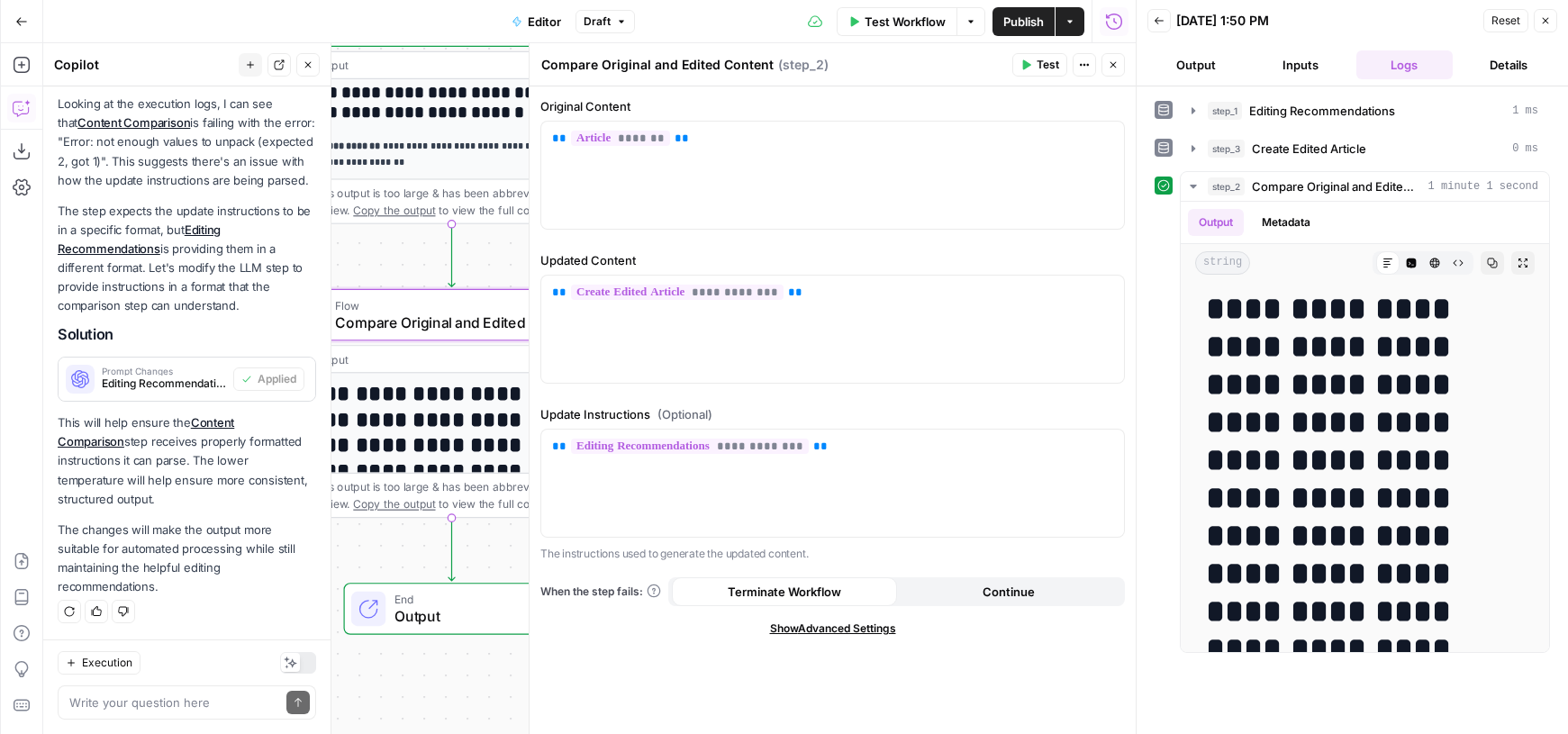 click on "**********" at bounding box center (589, 388) 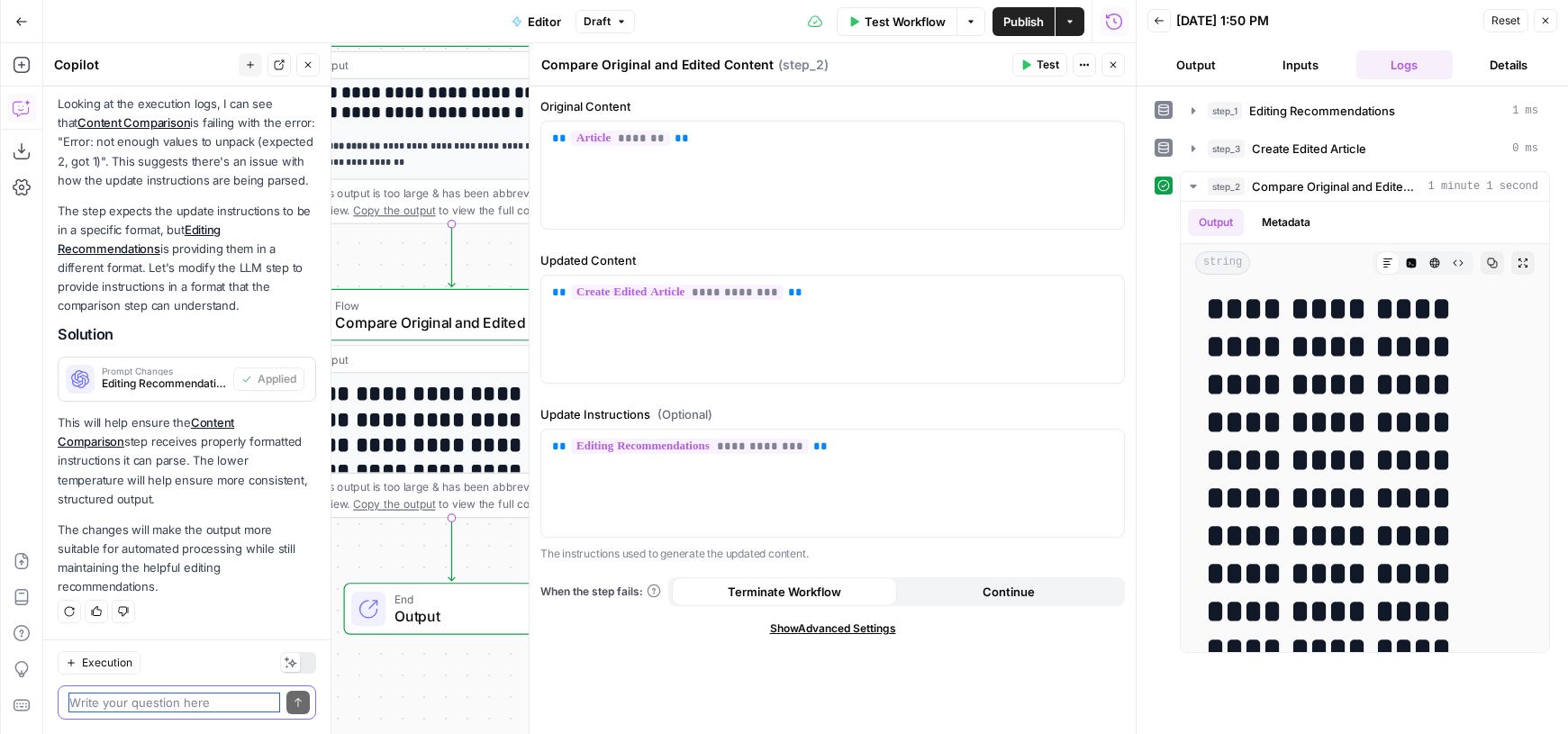click at bounding box center (174, 702) 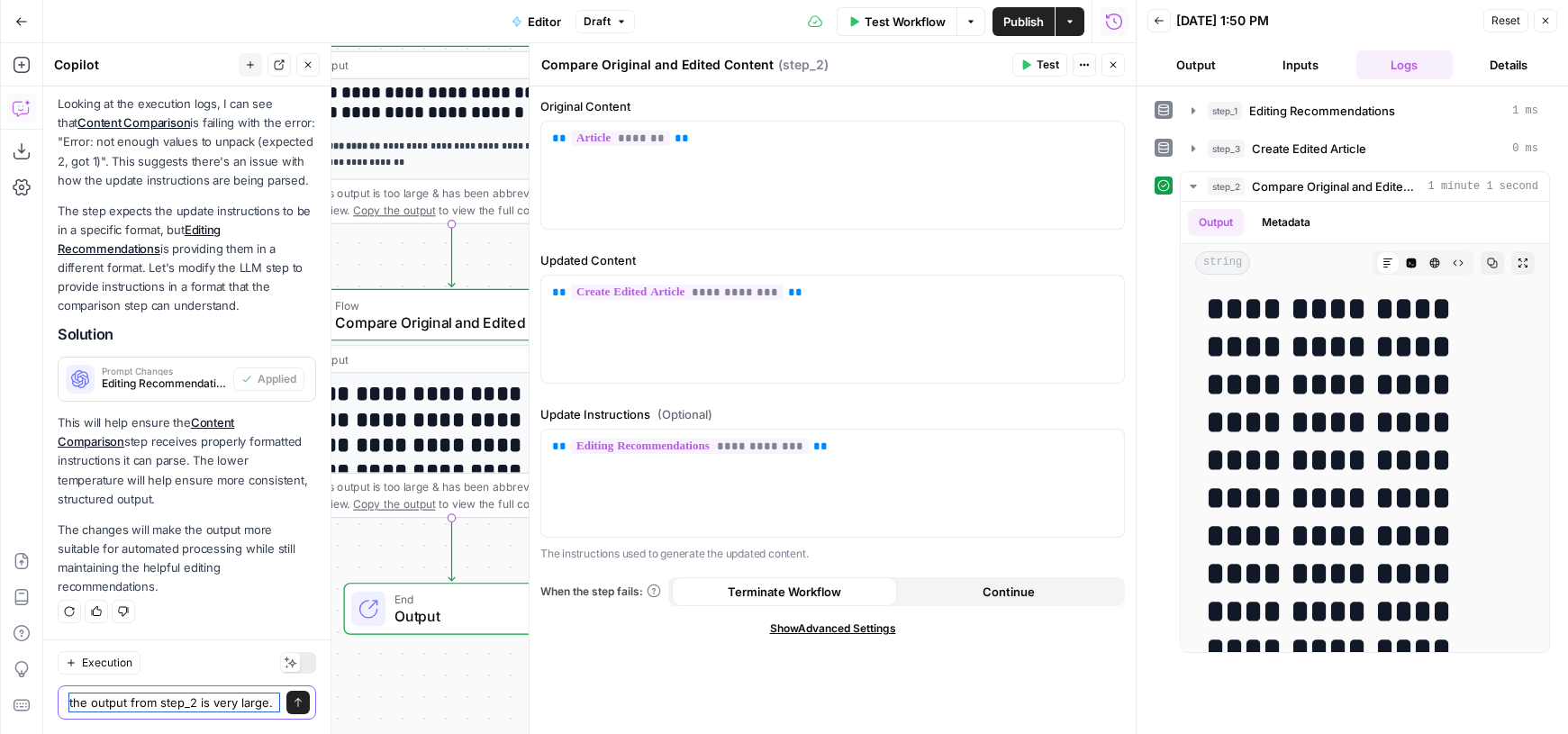 scroll, scrollTop: 1157, scrollLeft: 0, axis: vertical 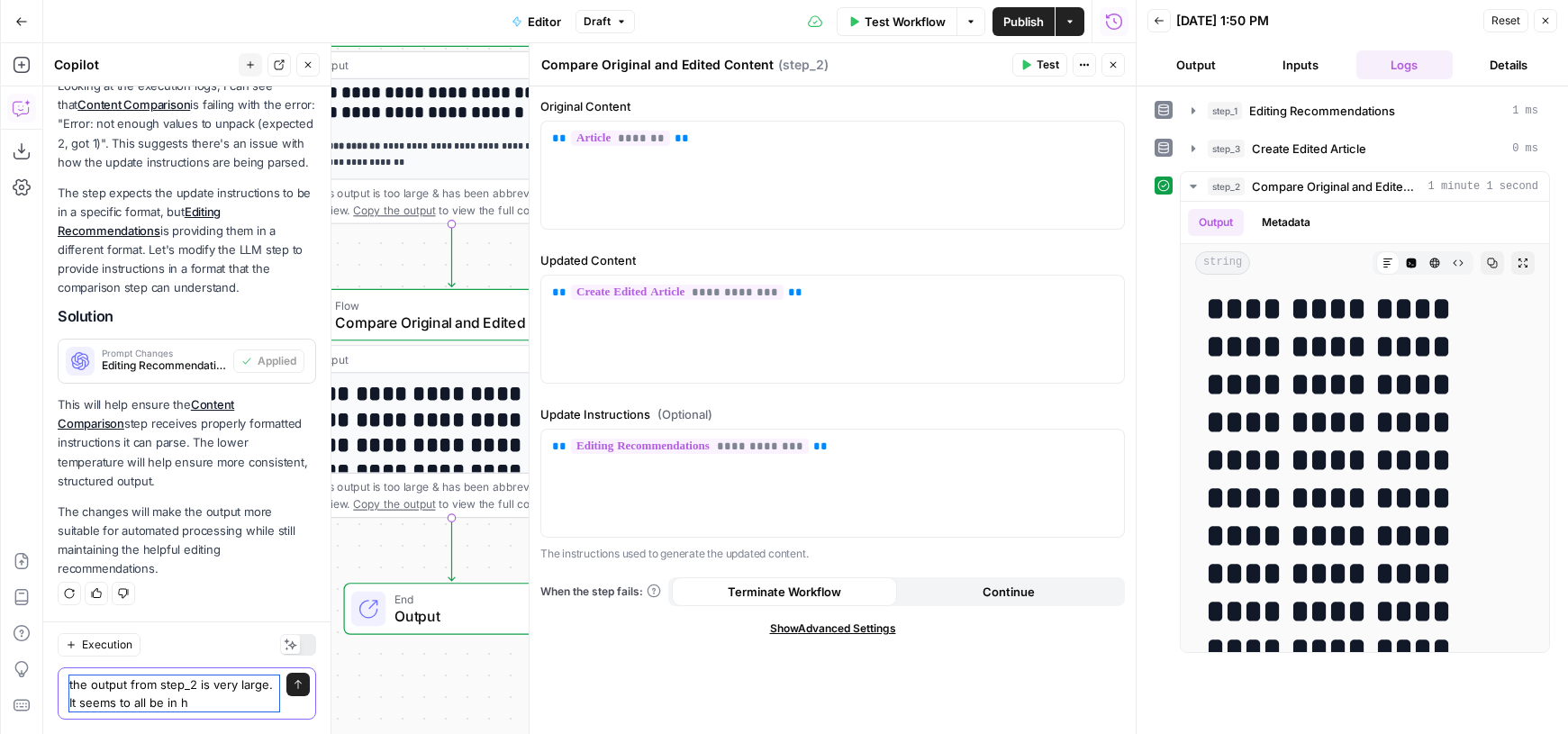 type on "the output from step_2 is very large. It seems to all be in h2" 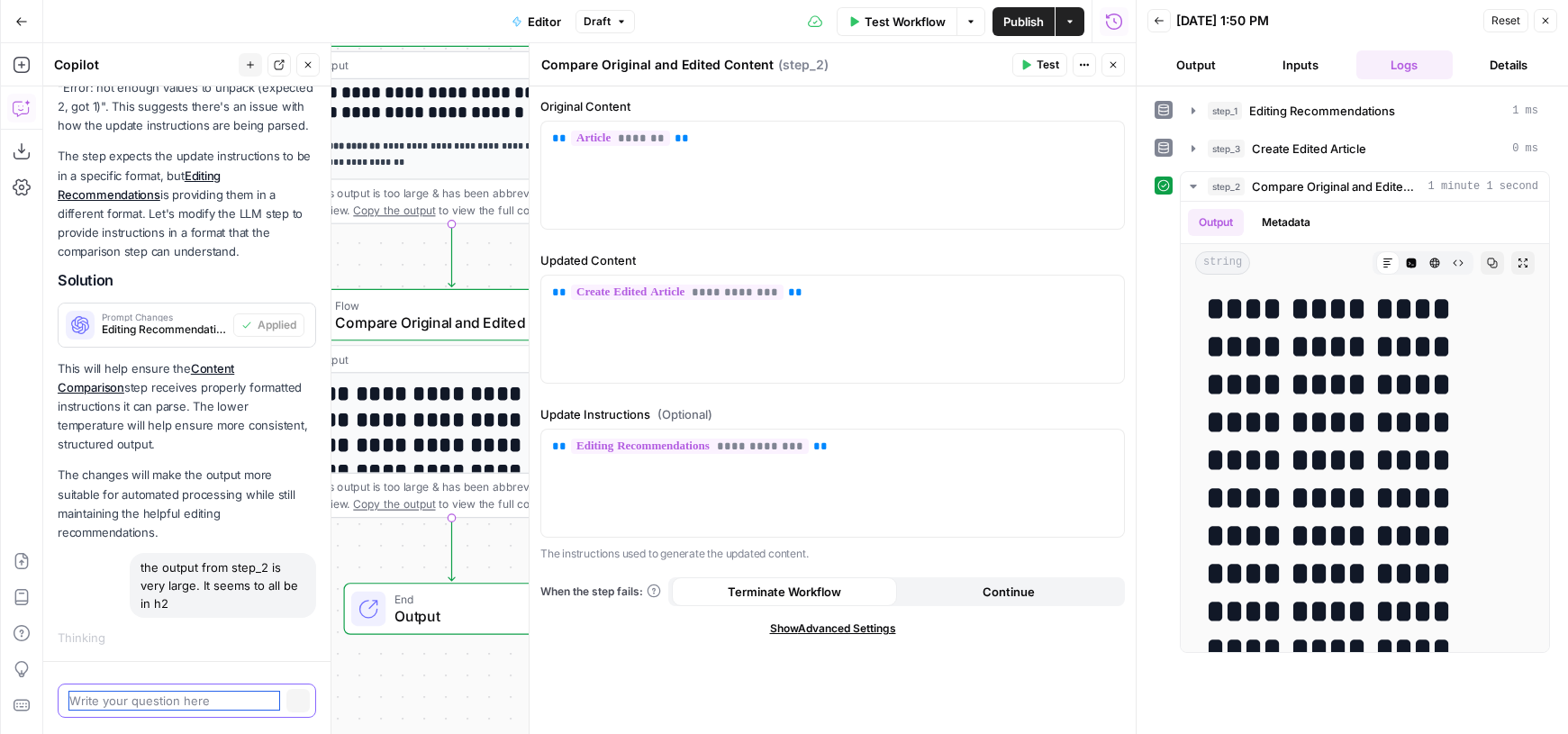 scroll, scrollTop: 1128, scrollLeft: 0, axis: vertical 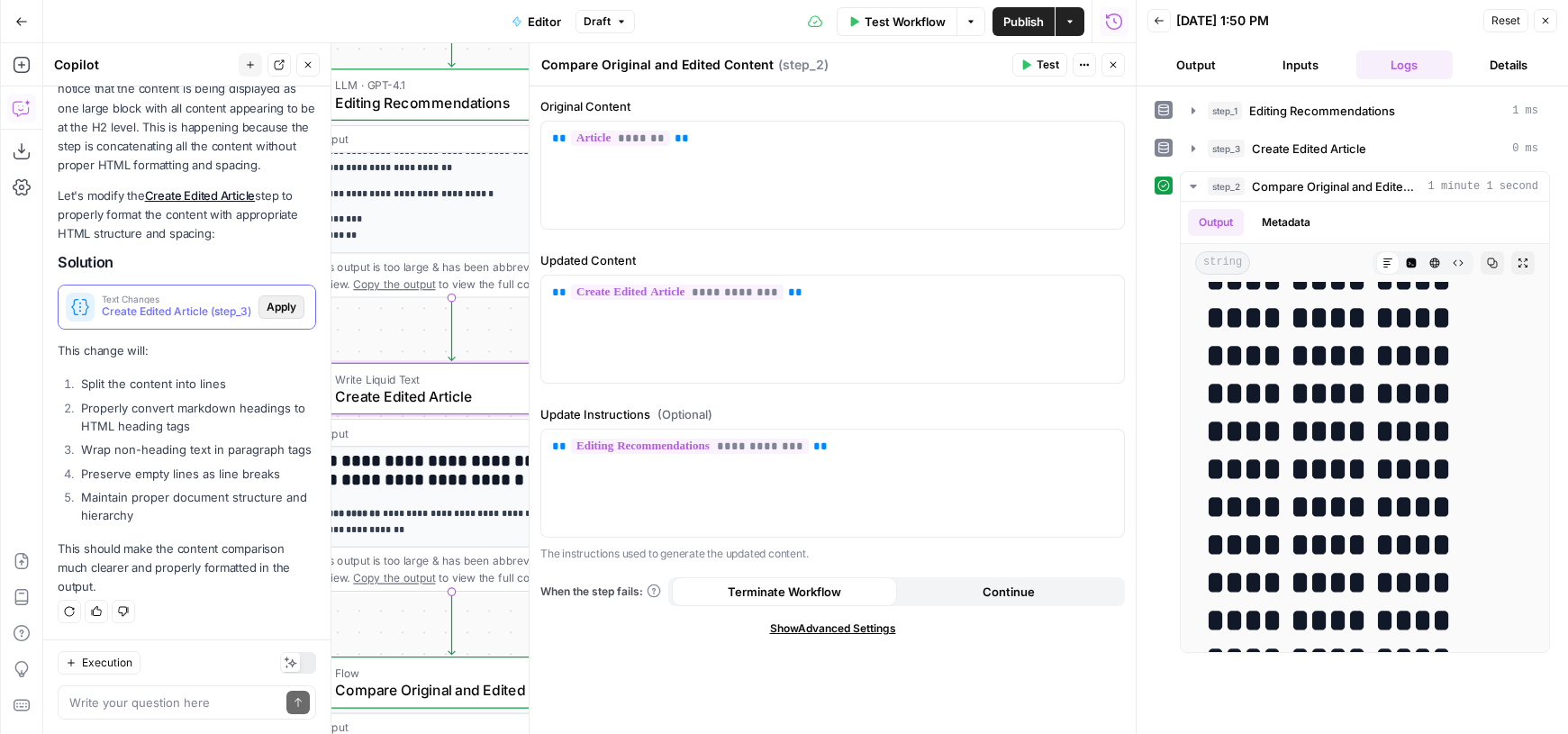 click on "Apply" at bounding box center [281, 307] 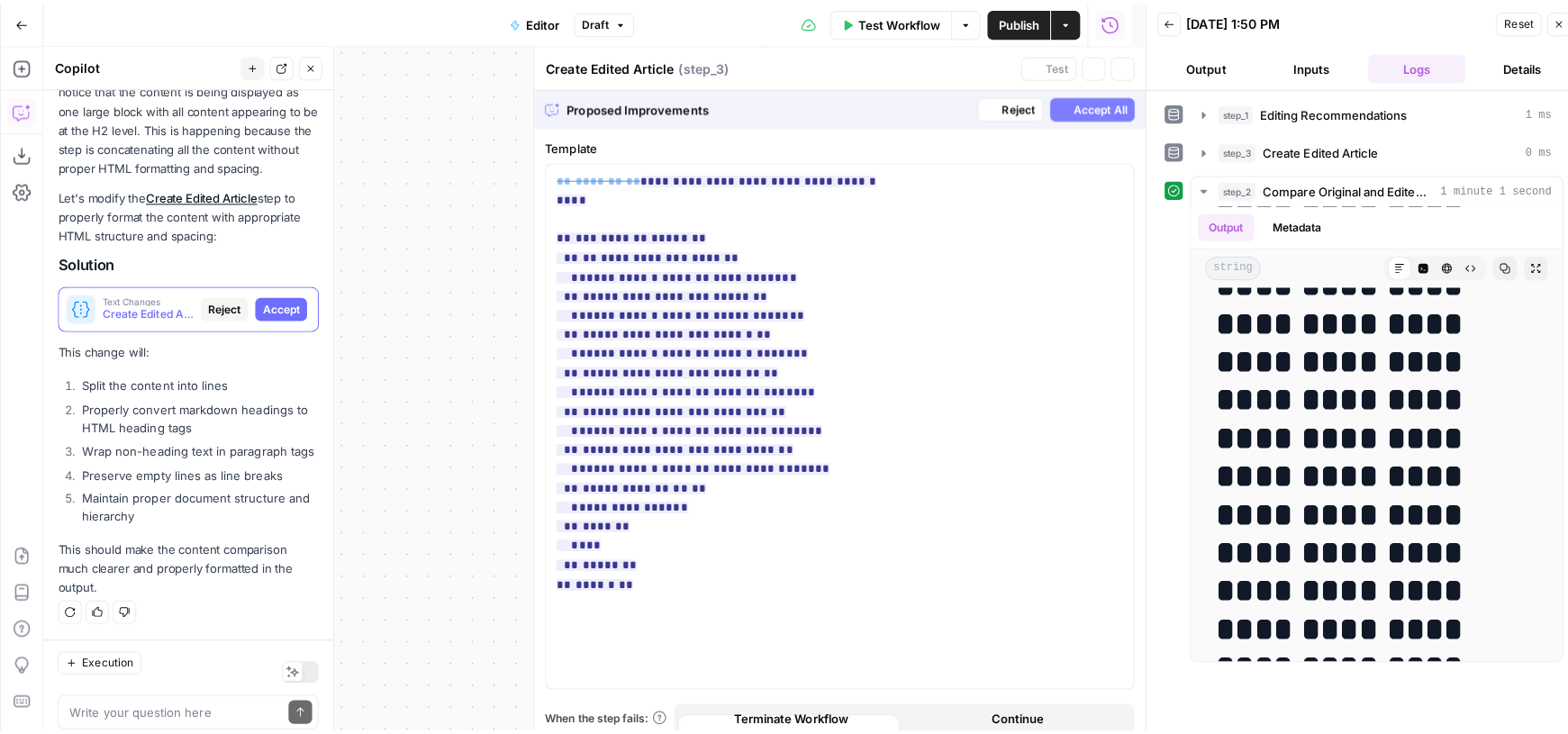 scroll, scrollTop: 1722, scrollLeft: 0, axis: vertical 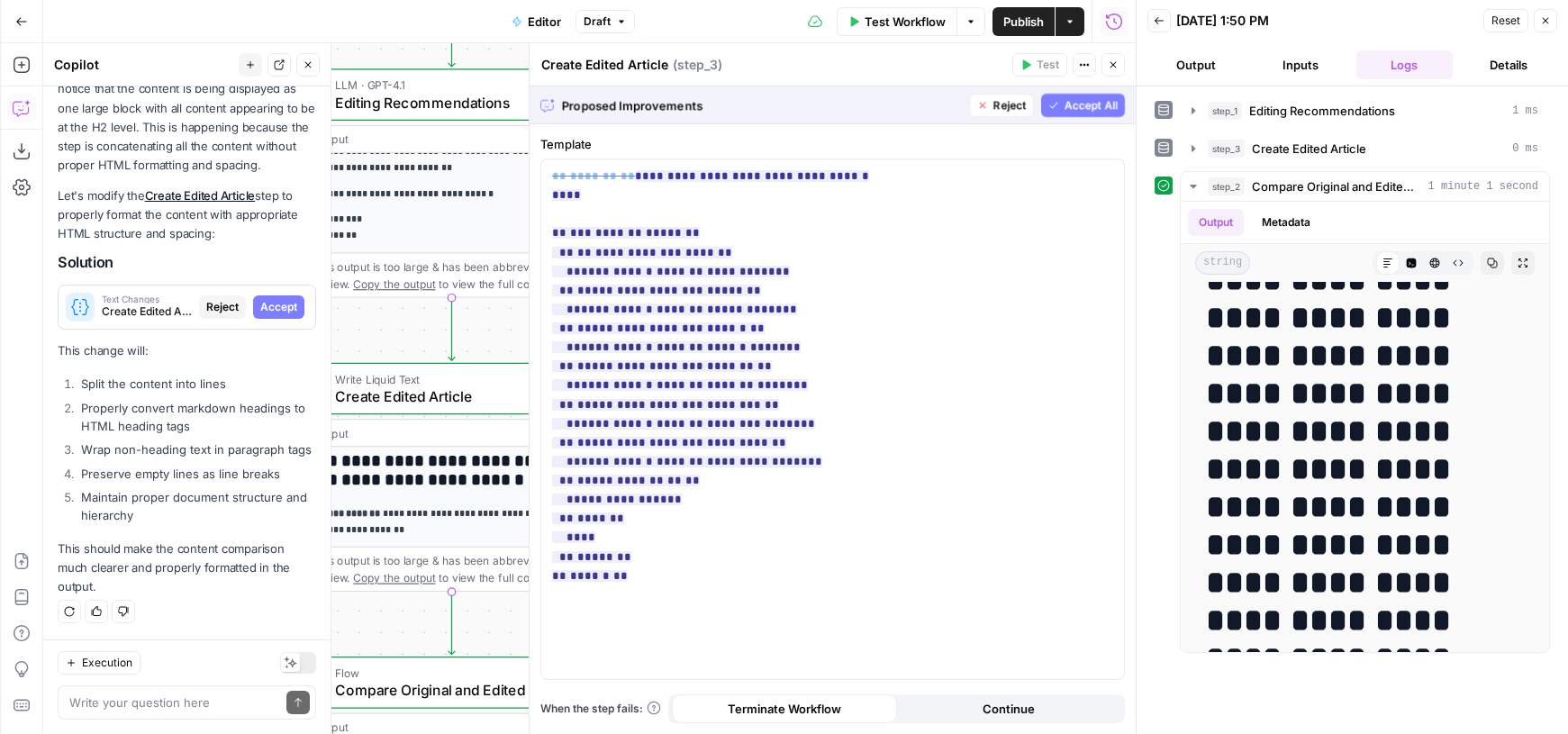 click on "Accept All" at bounding box center [1091, 105] 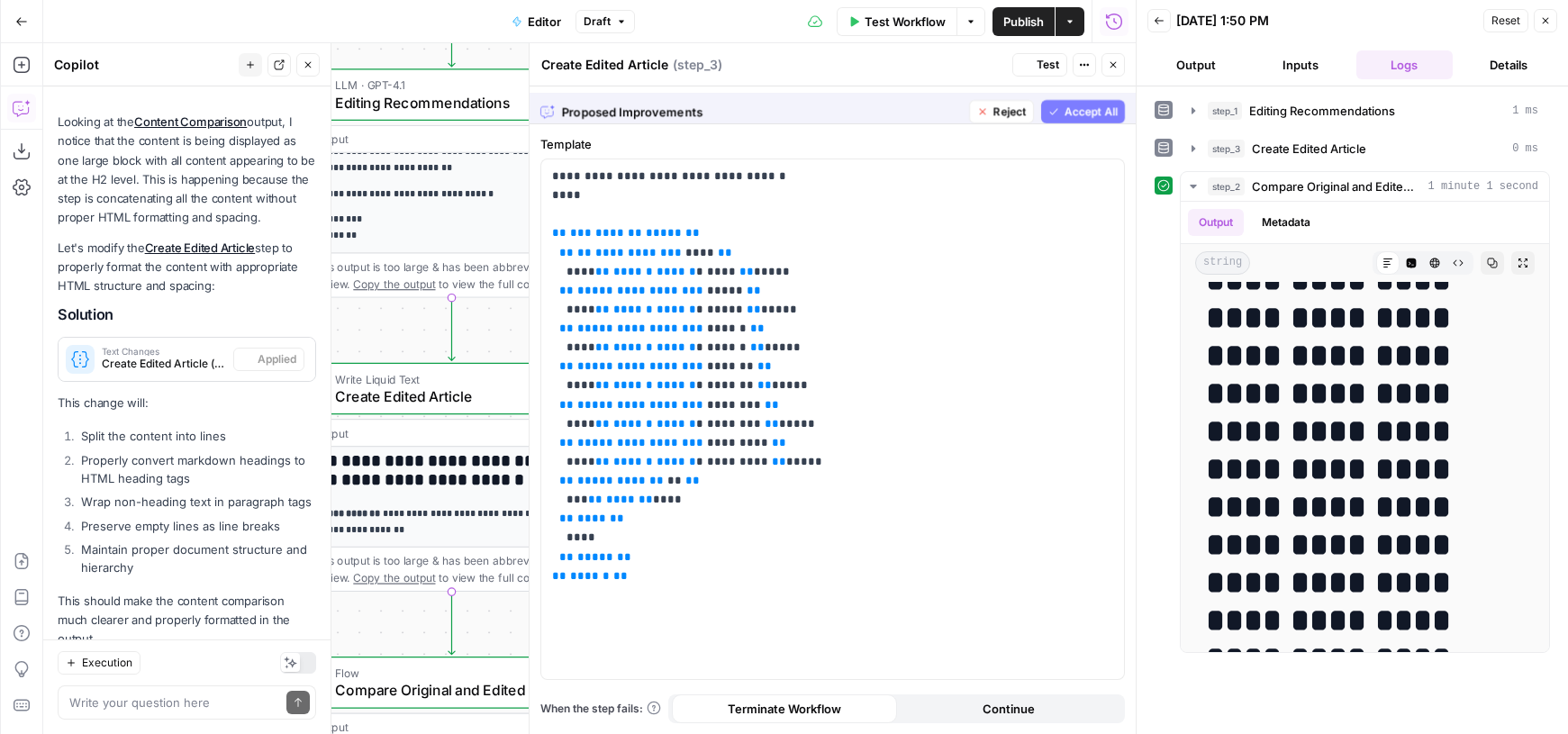 scroll, scrollTop: 1808, scrollLeft: 0, axis: vertical 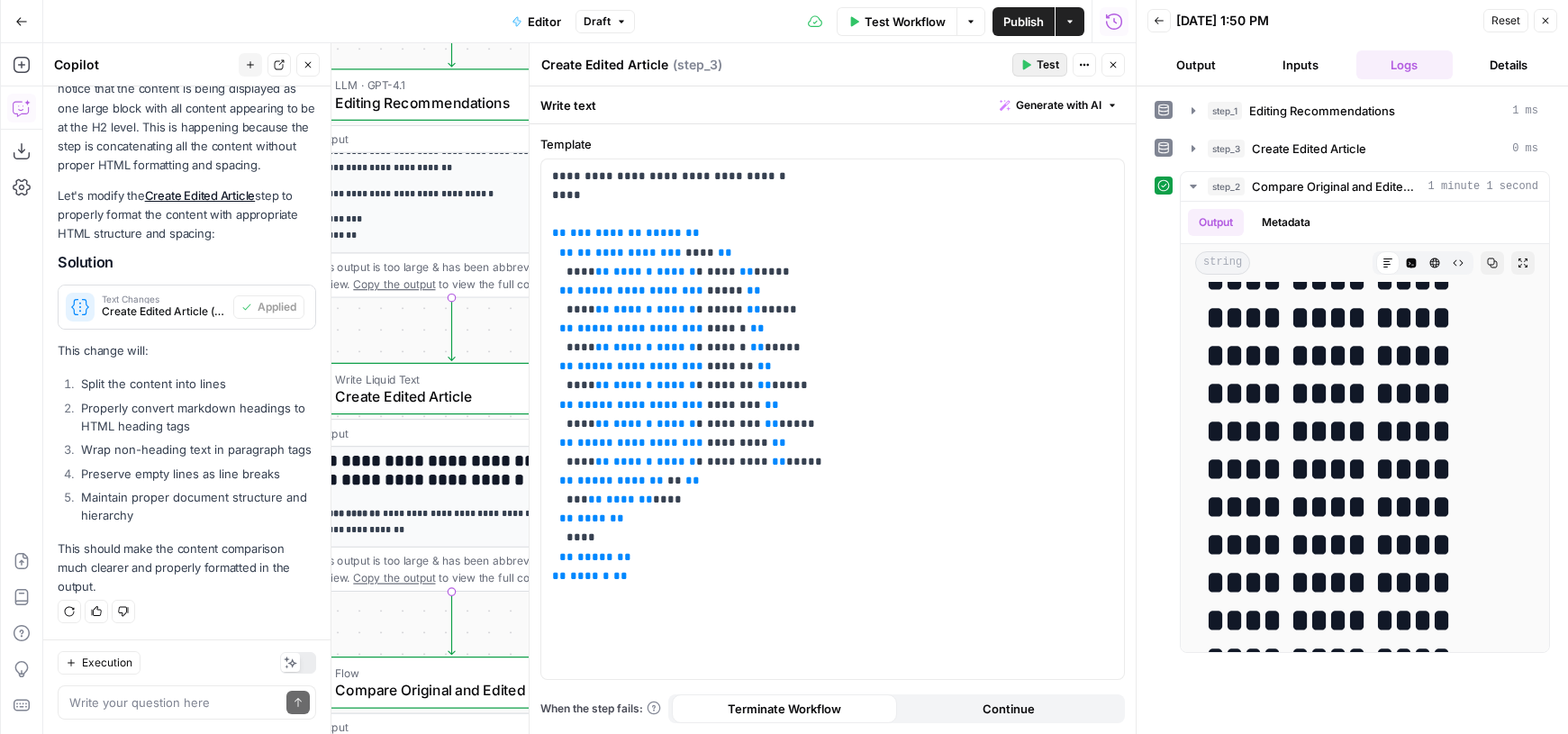 click on "Test" at bounding box center (1047, 65) 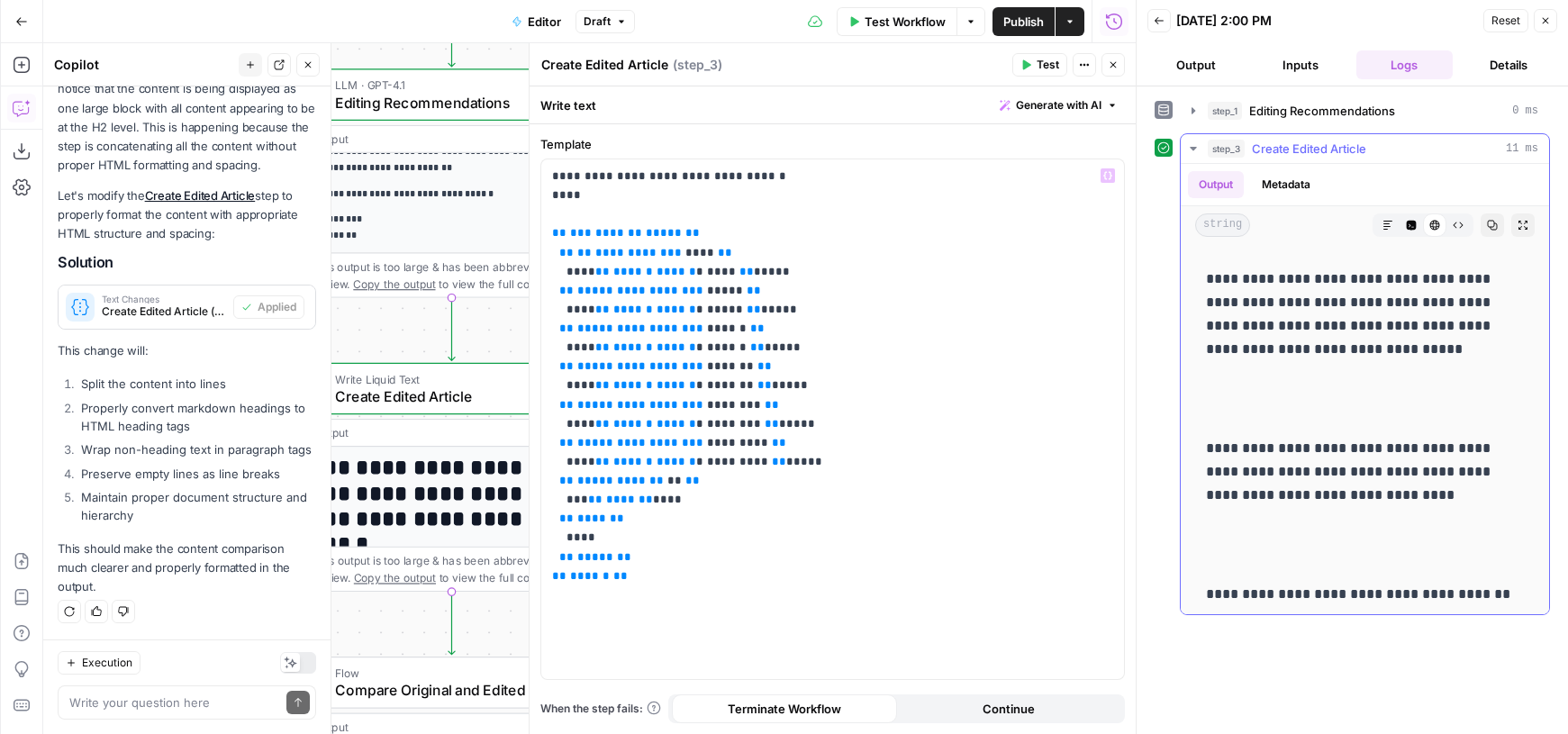 scroll, scrollTop: 8707, scrollLeft: 0, axis: vertical 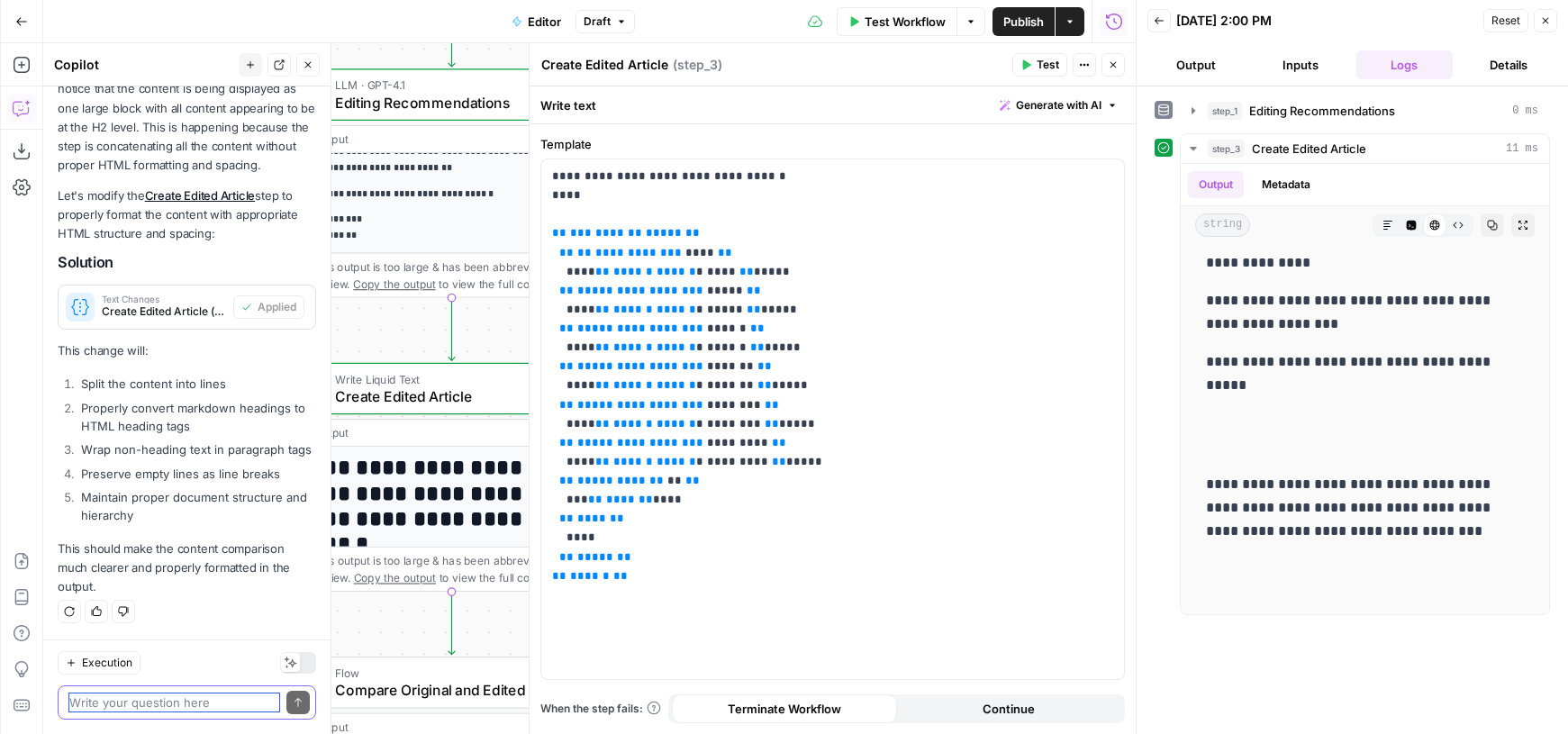 click at bounding box center (174, 702) 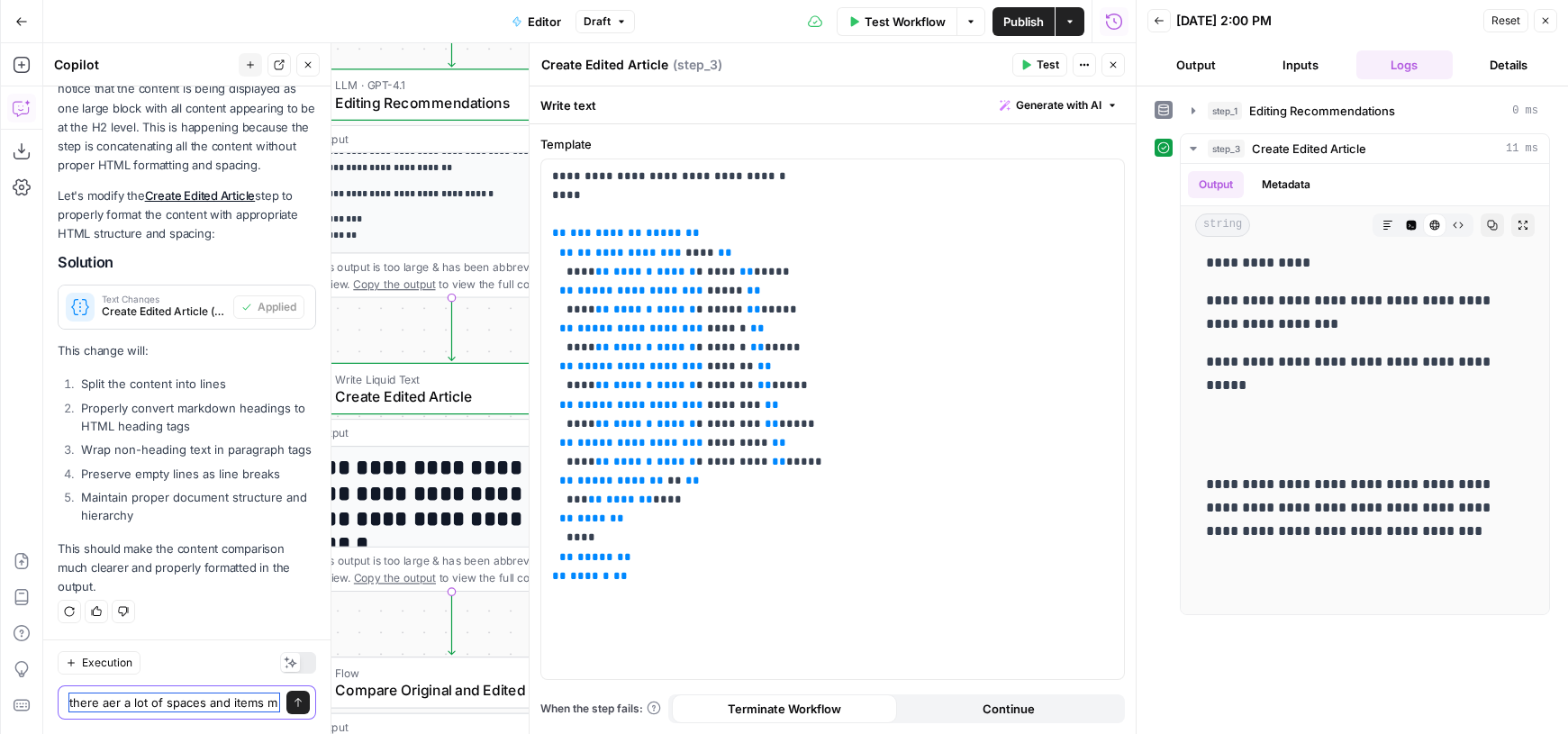 scroll, scrollTop: 1826, scrollLeft: 0, axis: vertical 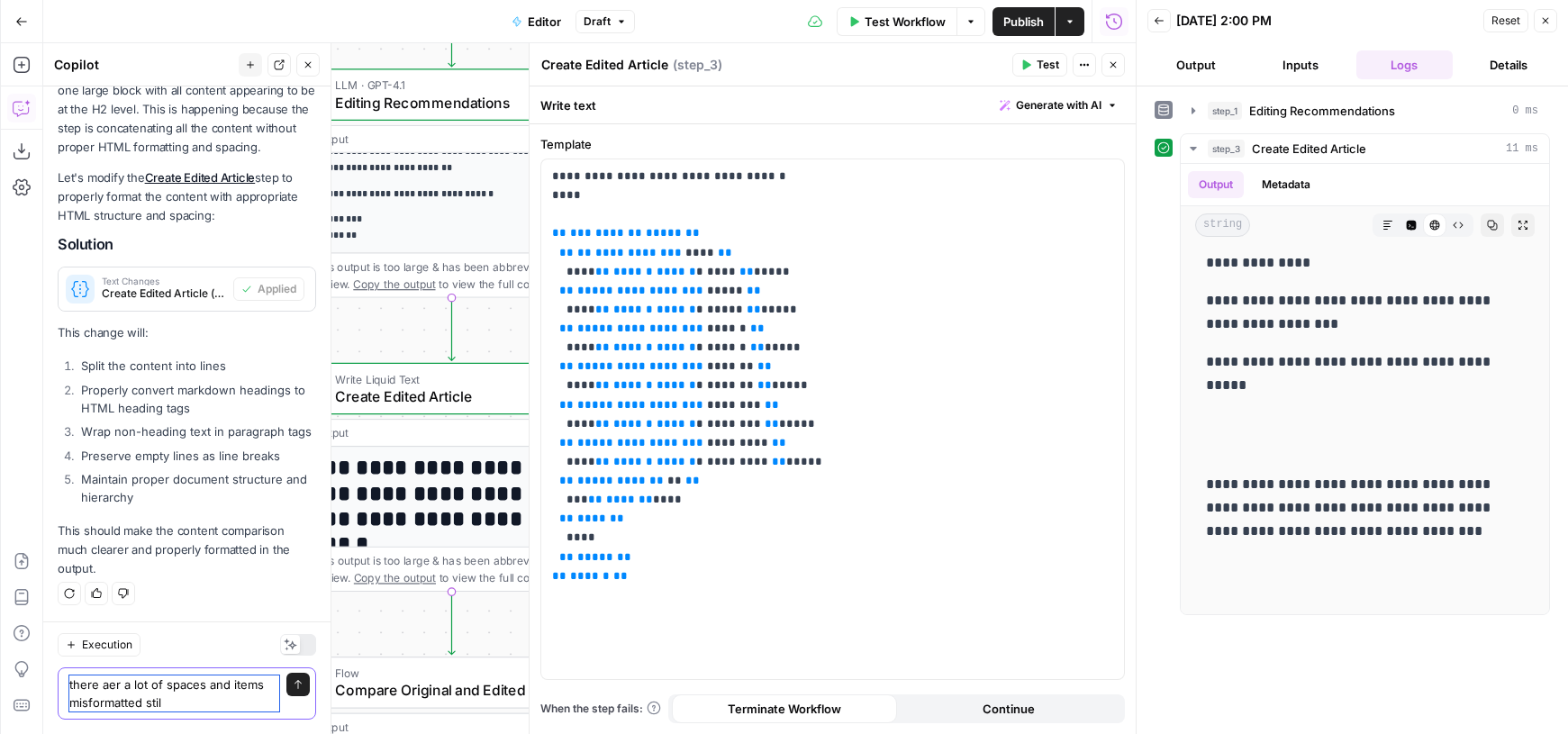 type on "there aer a lot of spaces and items misformatted still" 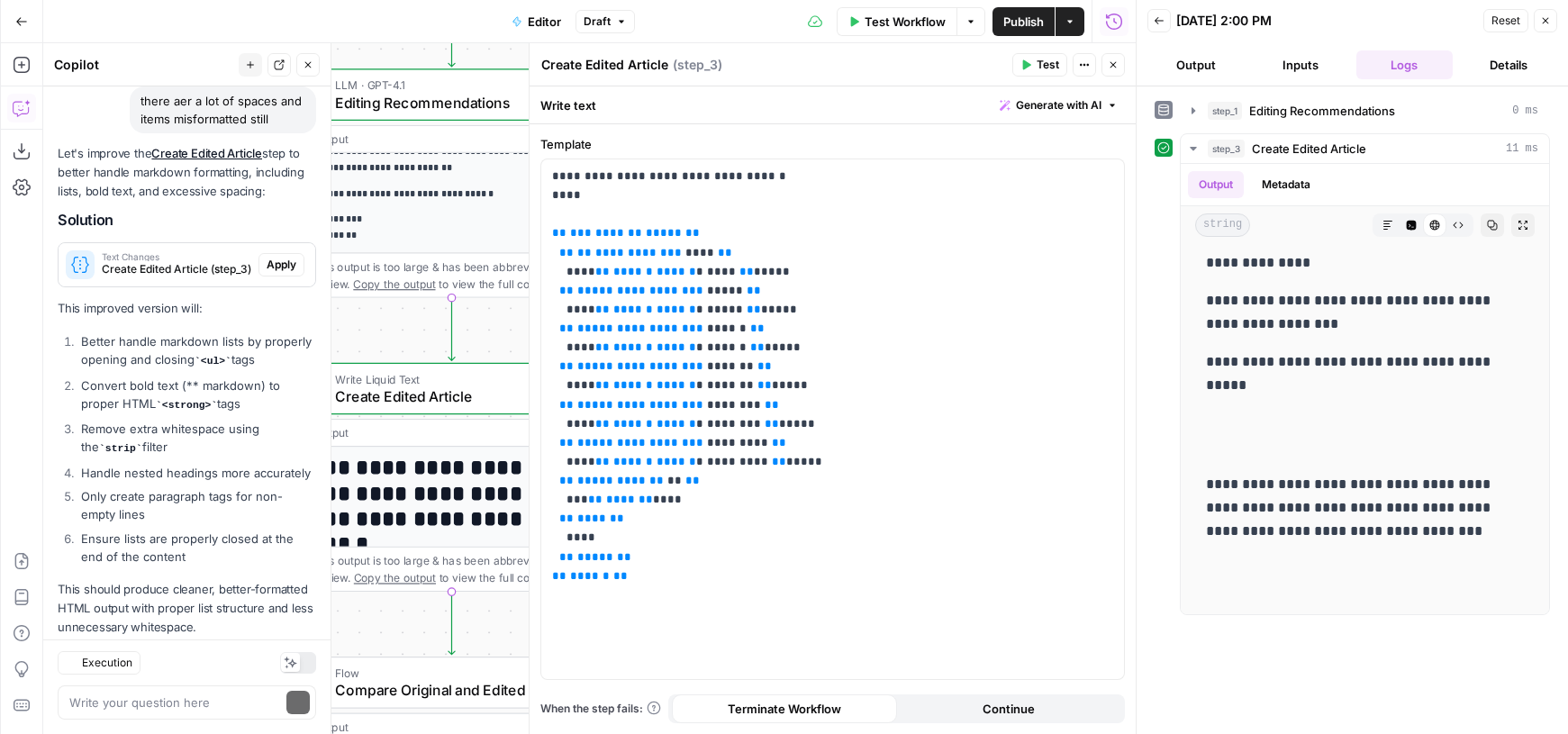scroll, scrollTop: 2441, scrollLeft: 0, axis: vertical 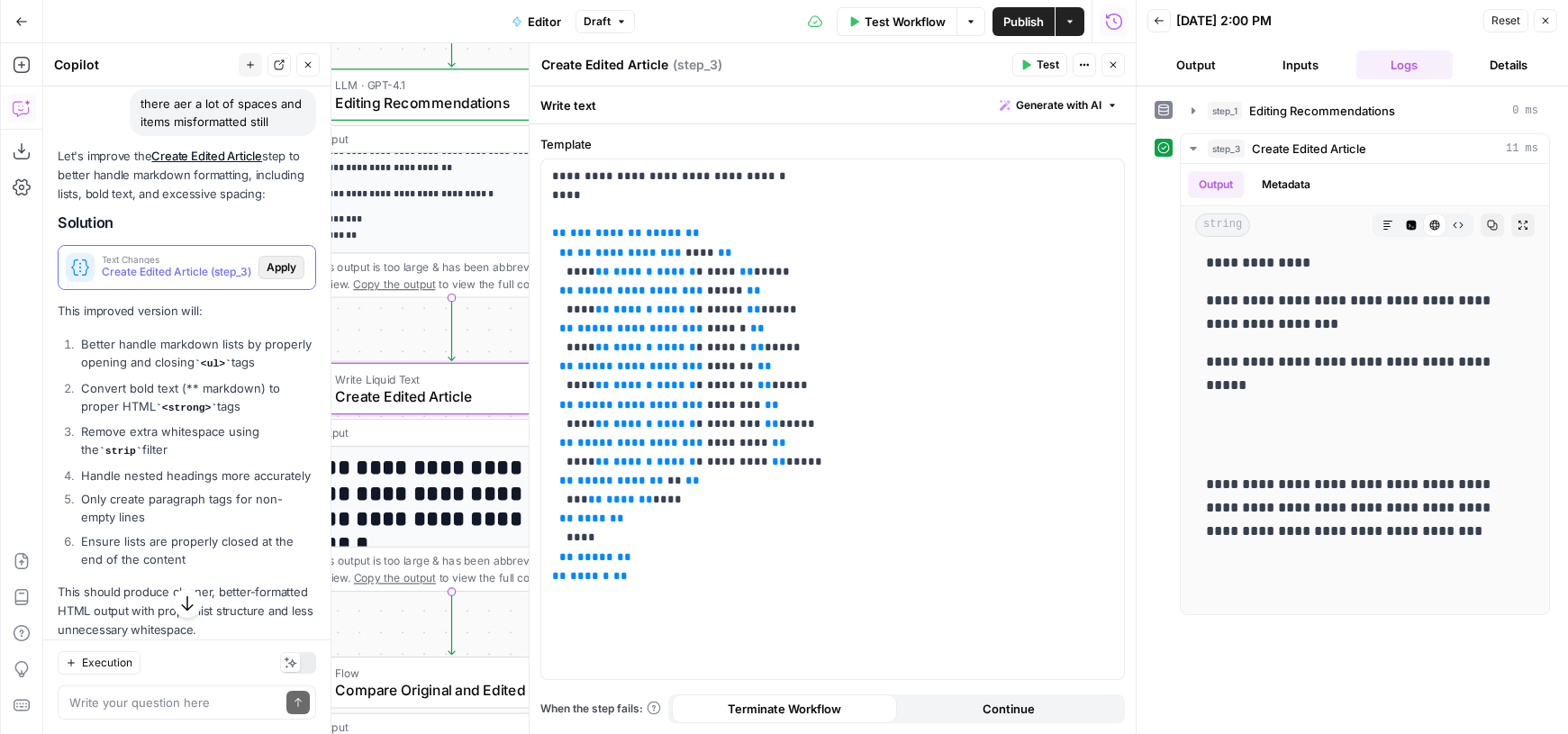 click on "Apply" at bounding box center [281, 267] 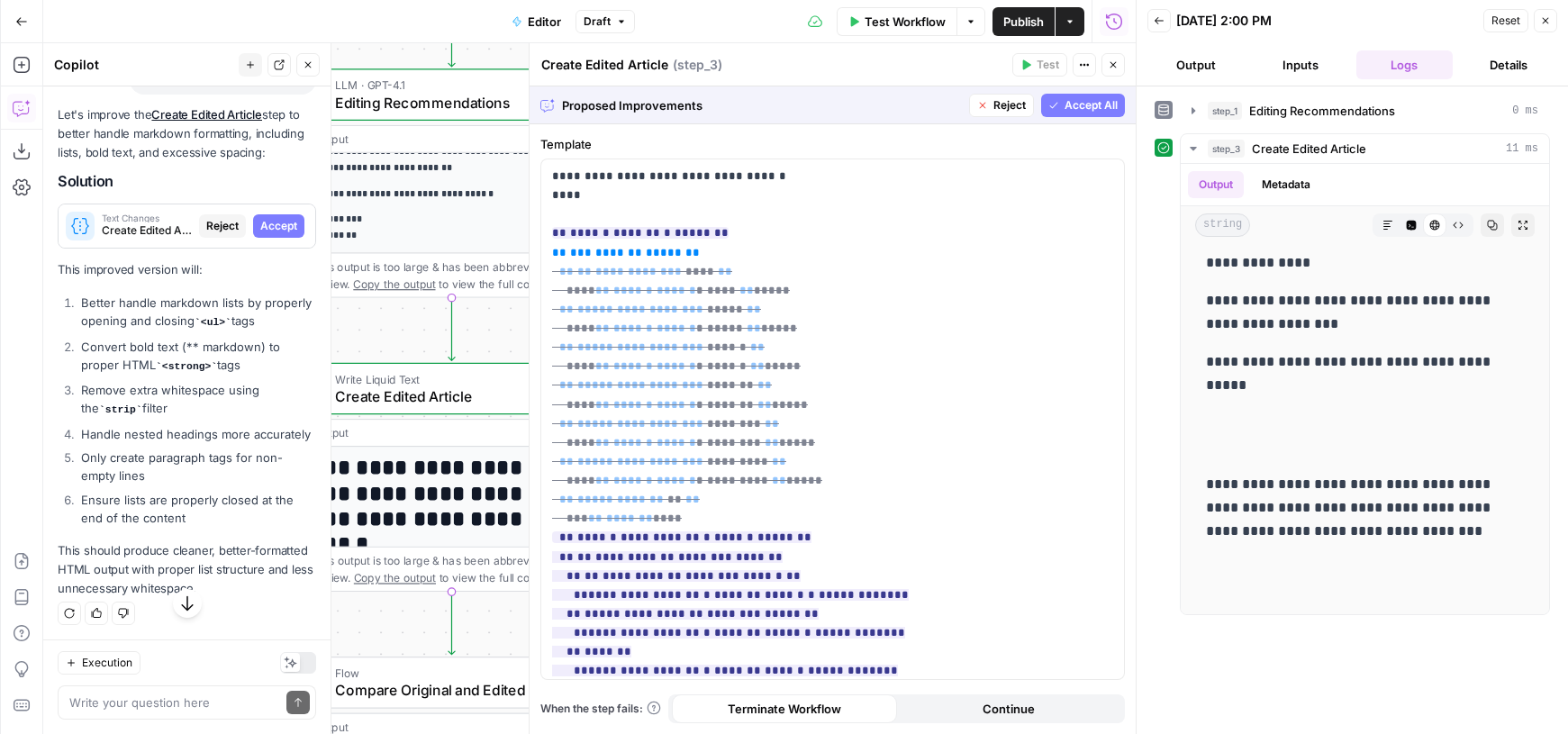 scroll, scrollTop: 2354, scrollLeft: 0, axis: vertical 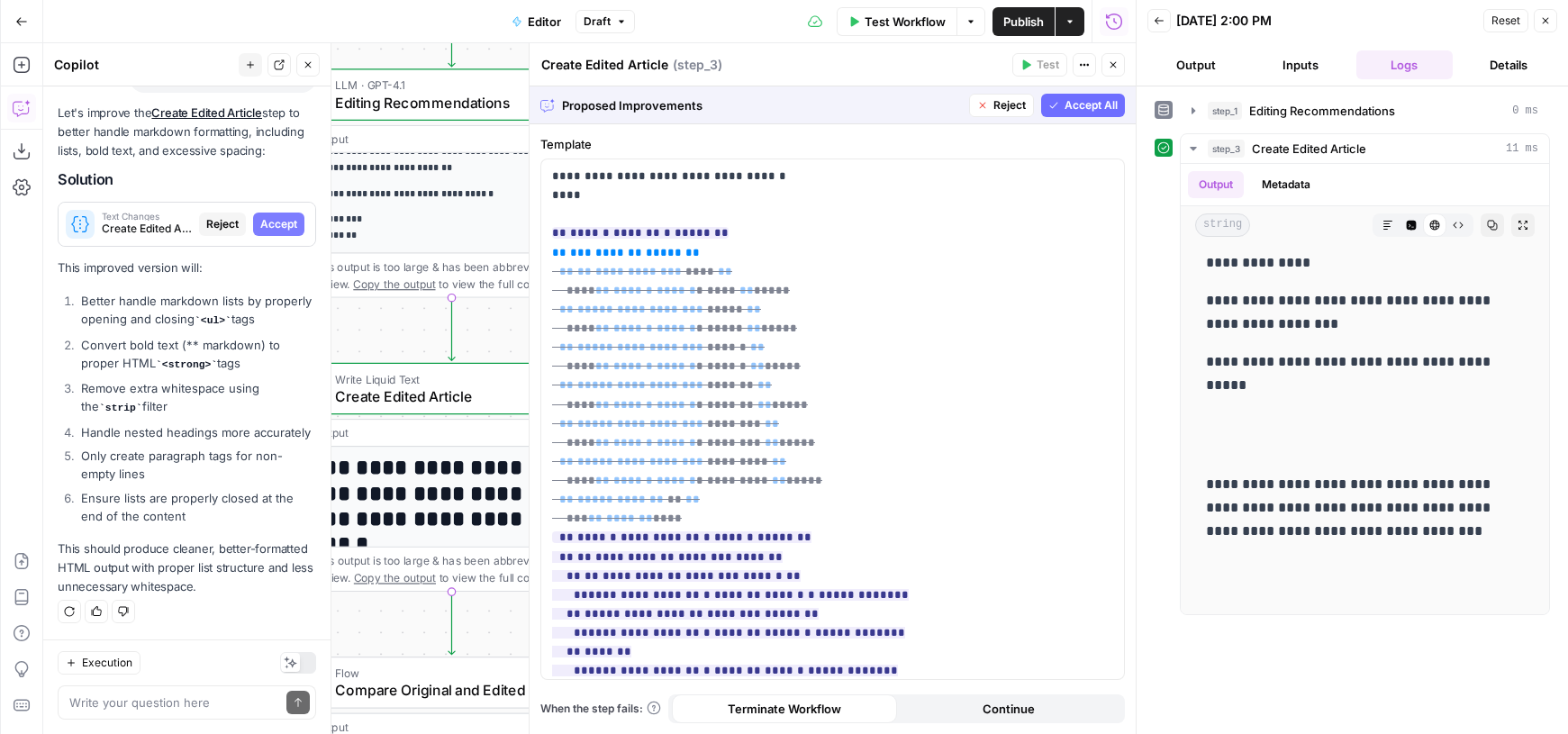 click on "Accept All" at bounding box center (1091, 105) 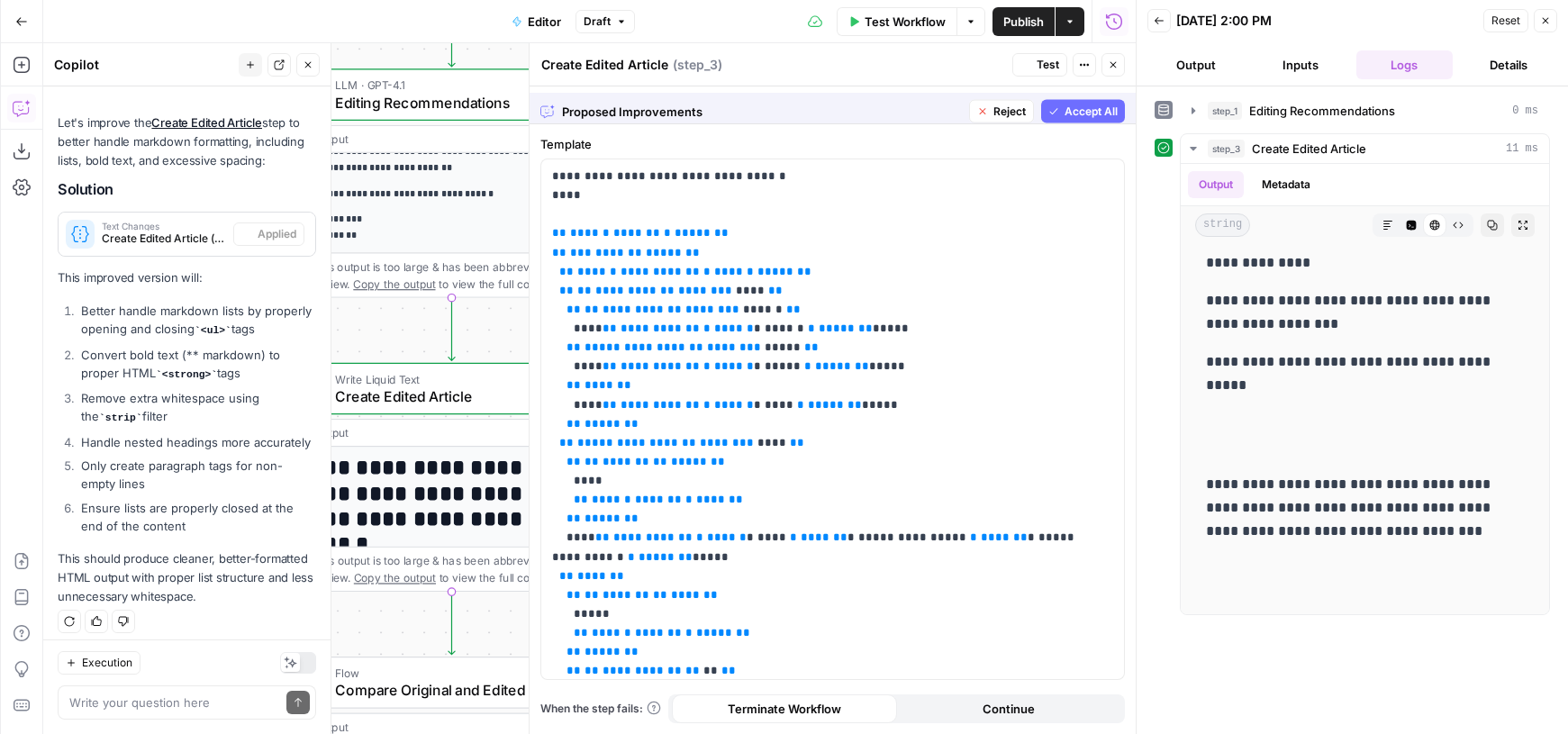 scroll, scrollTop: 2469, scrollLeft: 0, axis: vertical 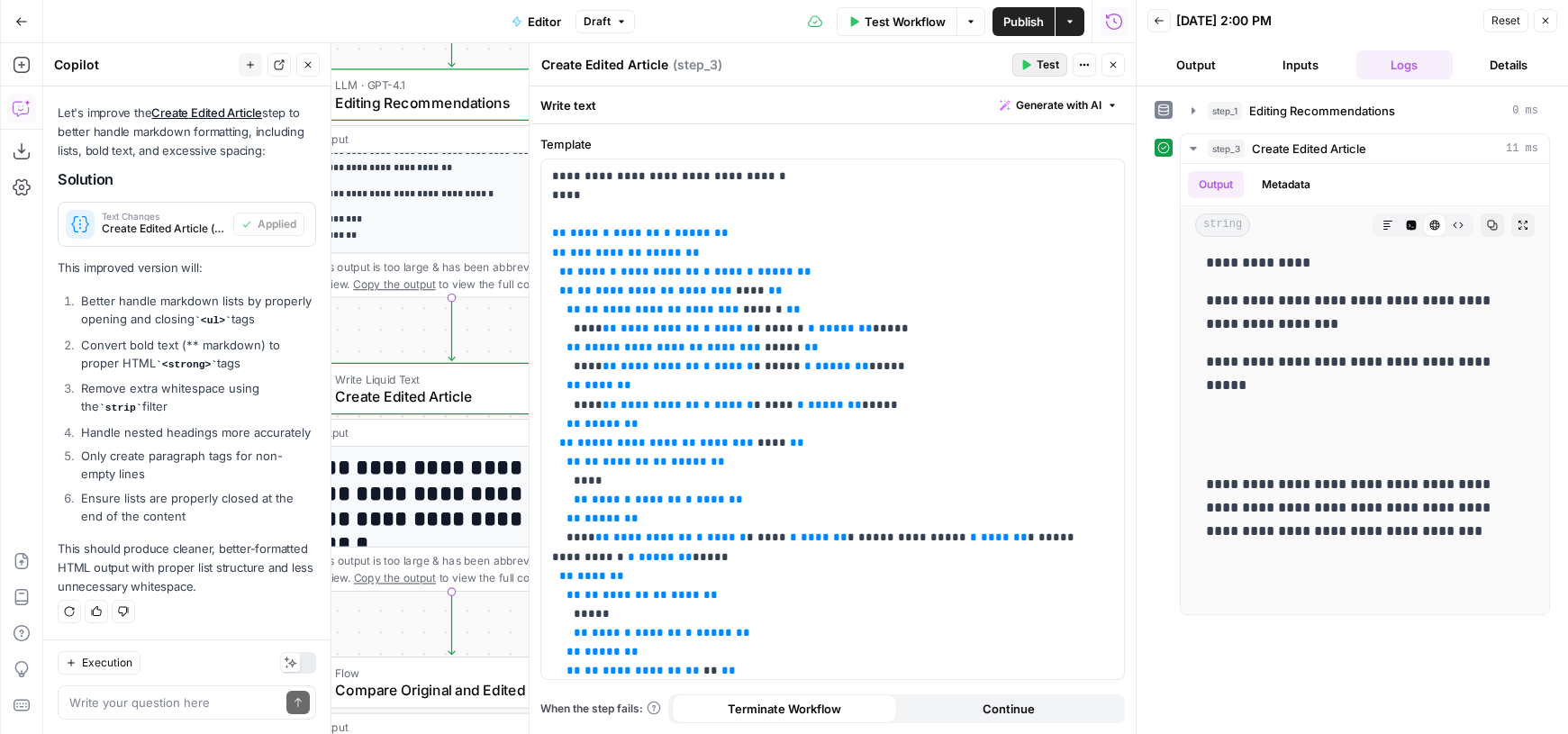 click on "Test" at bounding box center [1047, 65] 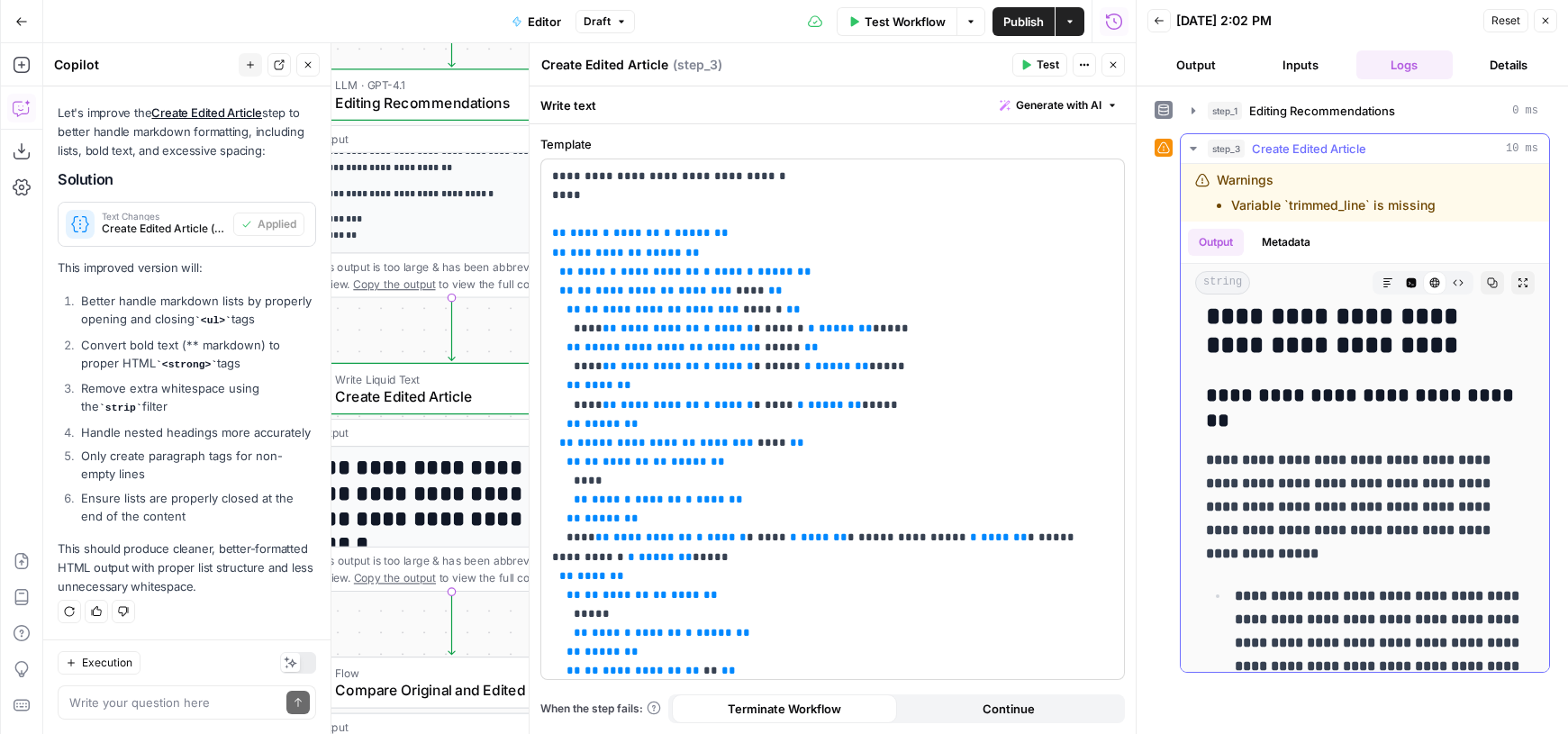 scroll, scrollTop: 2515, scrollLeft: 0, axis: vertical 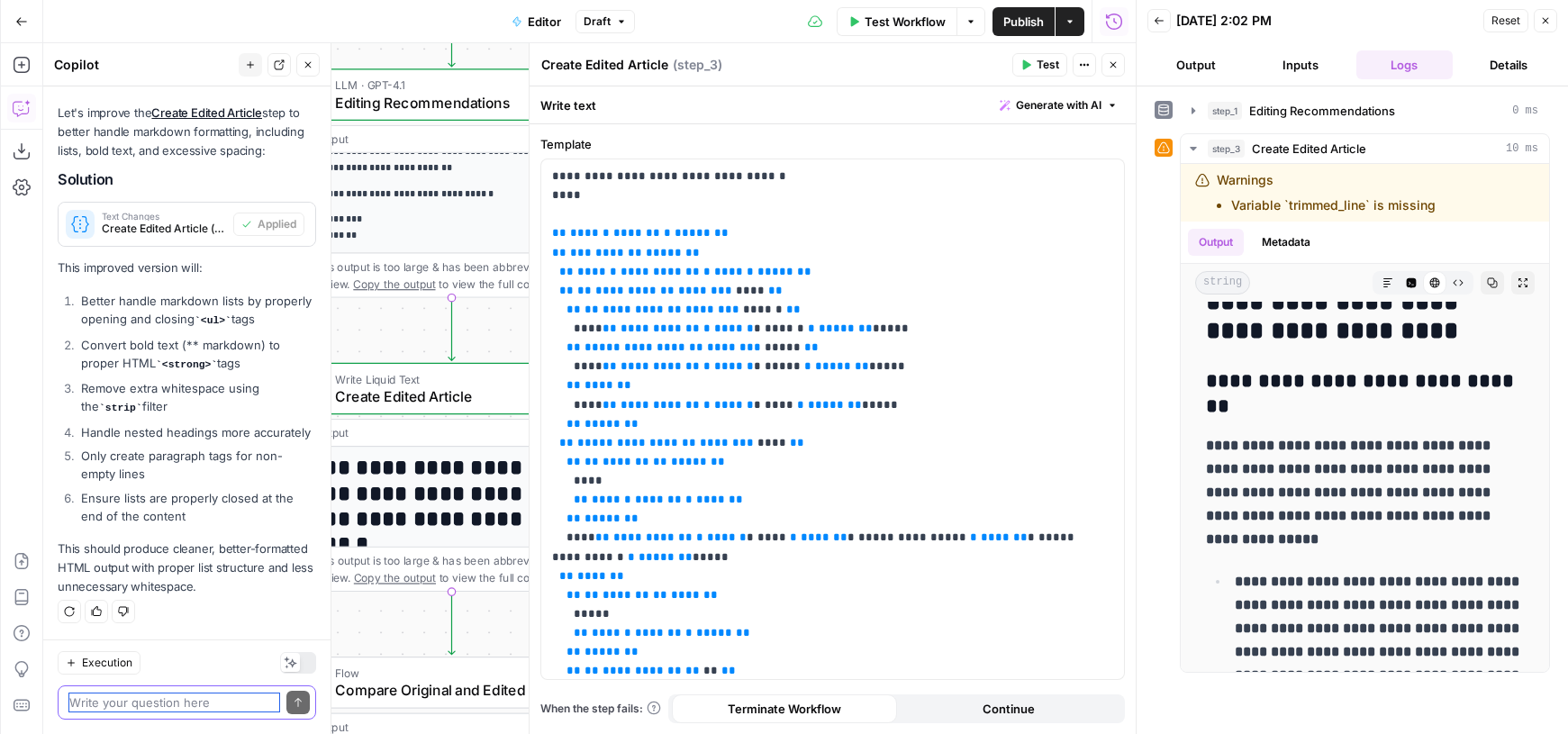 click at bounding box center (174, 702) 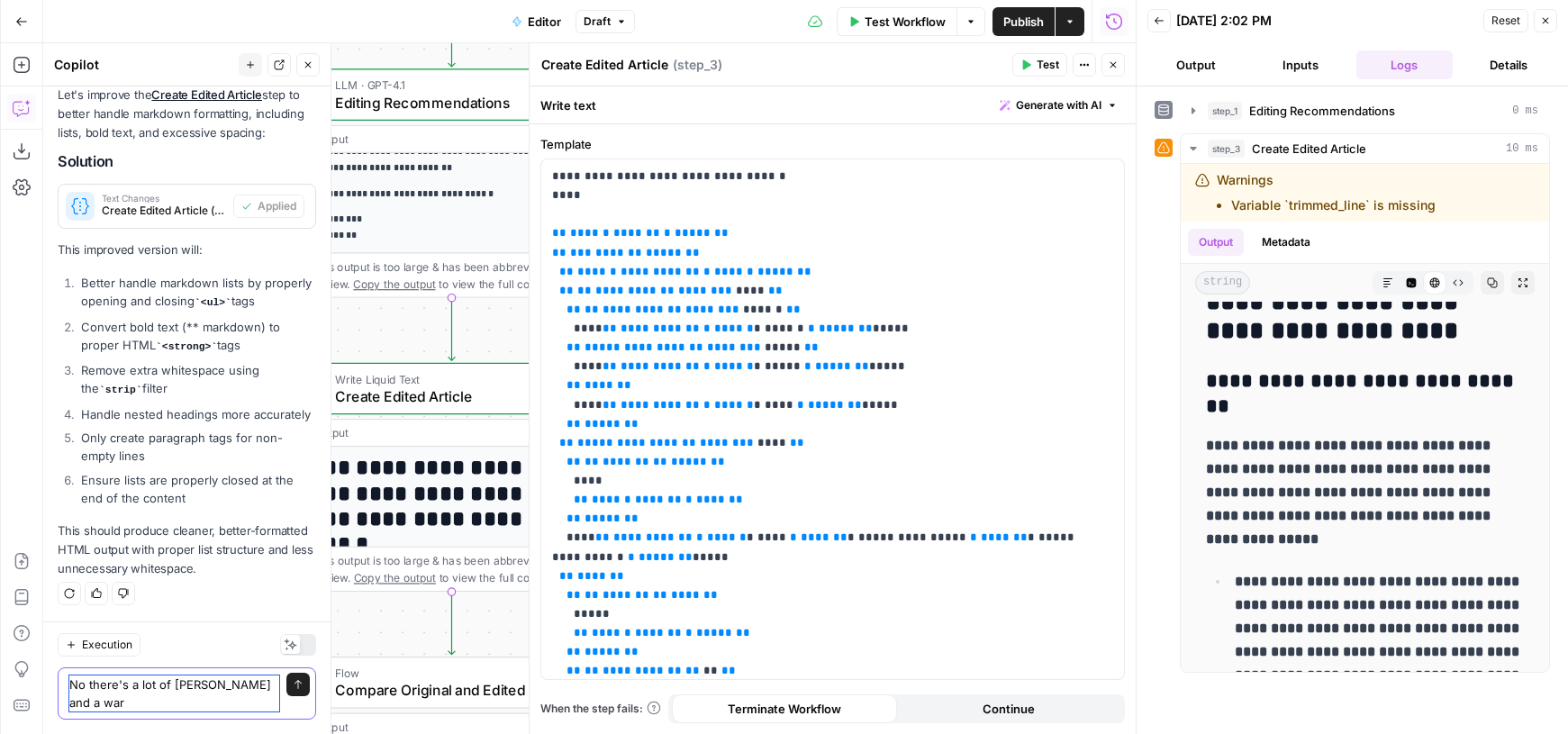 scroll, scrollTop: 2487, scrollLeft: 0, axis: vertical 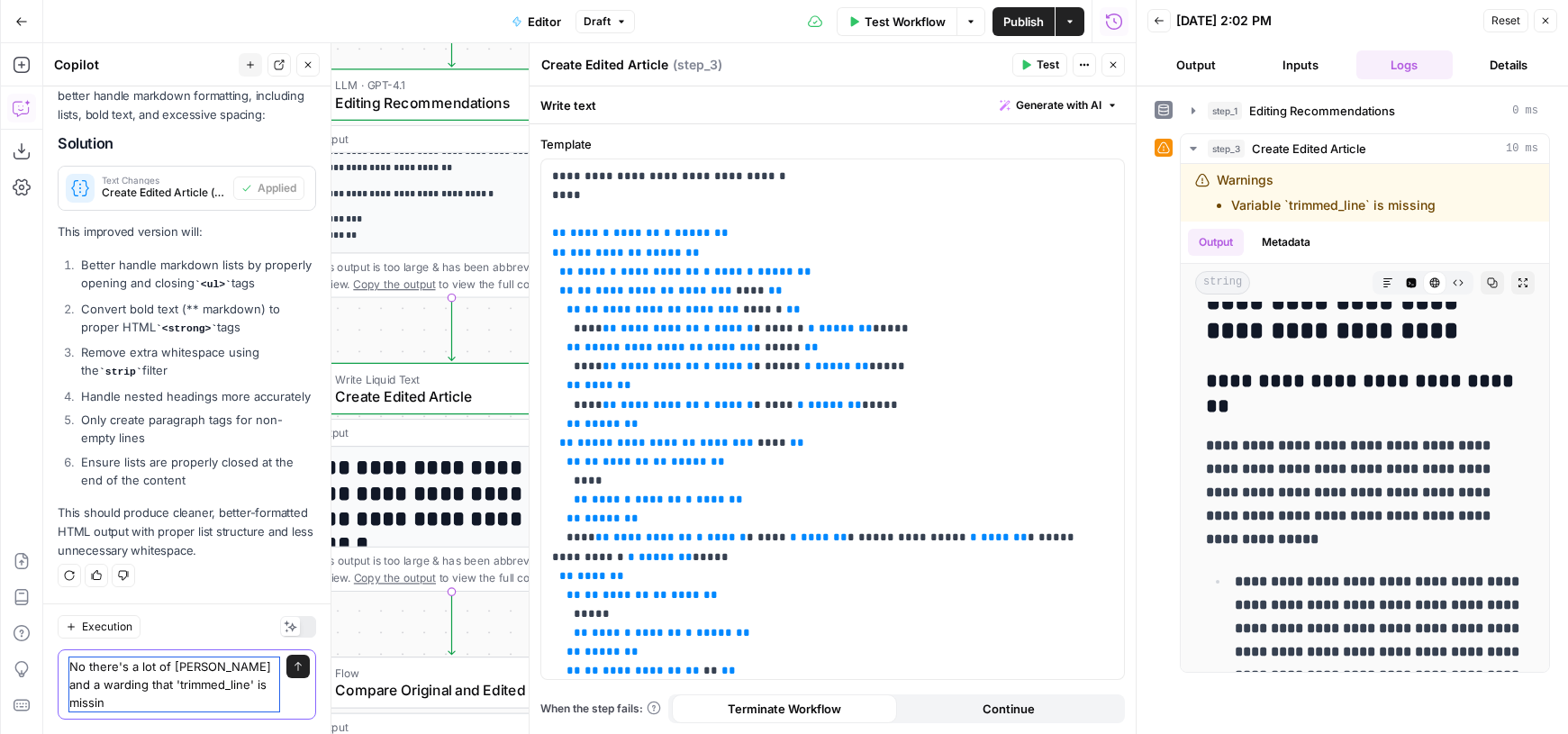 type on "No there's a lot of bolding and a warding that 'trimmed_line' is missing" 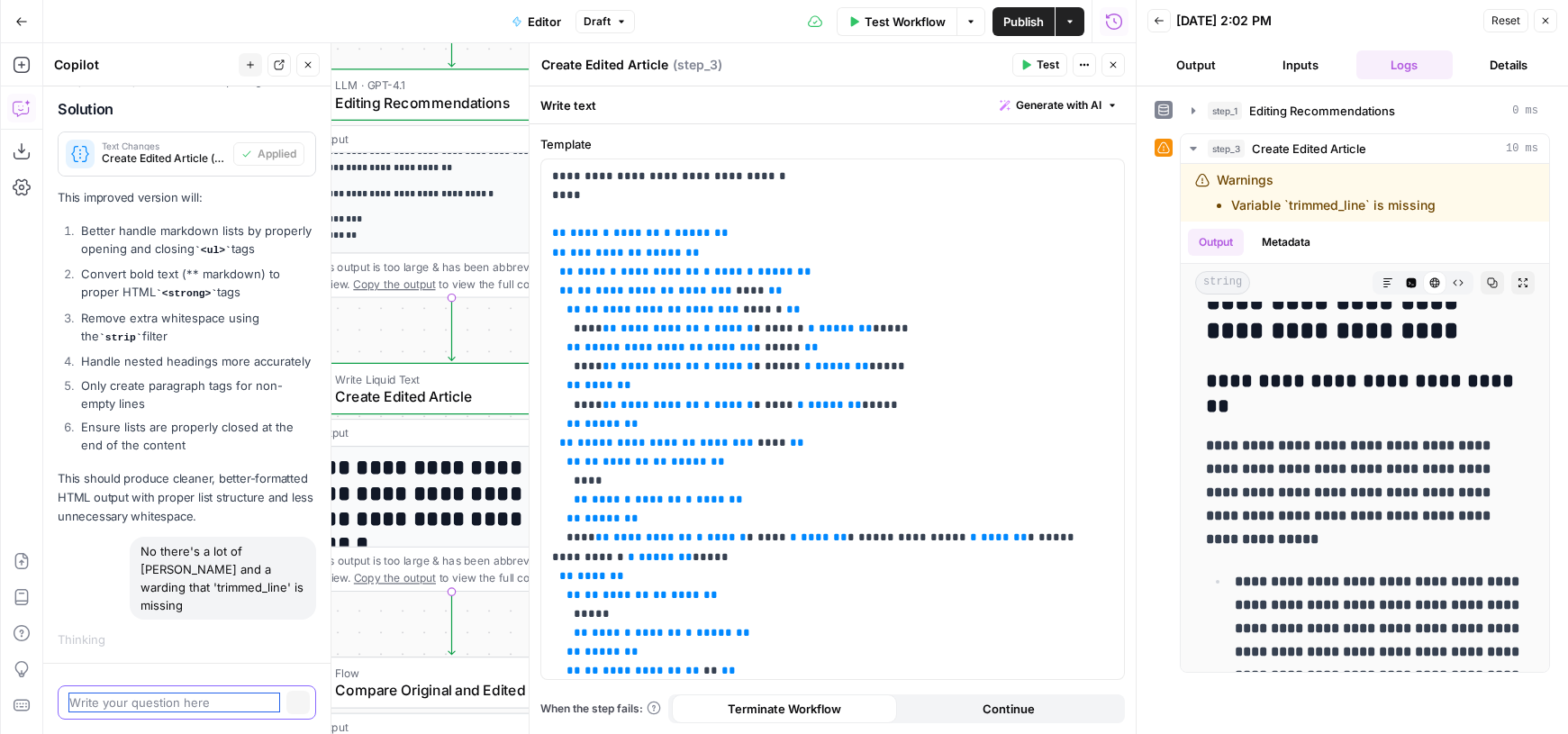 scroll, scrollTop: 2399, scrollLeft: 0, axis: vertical 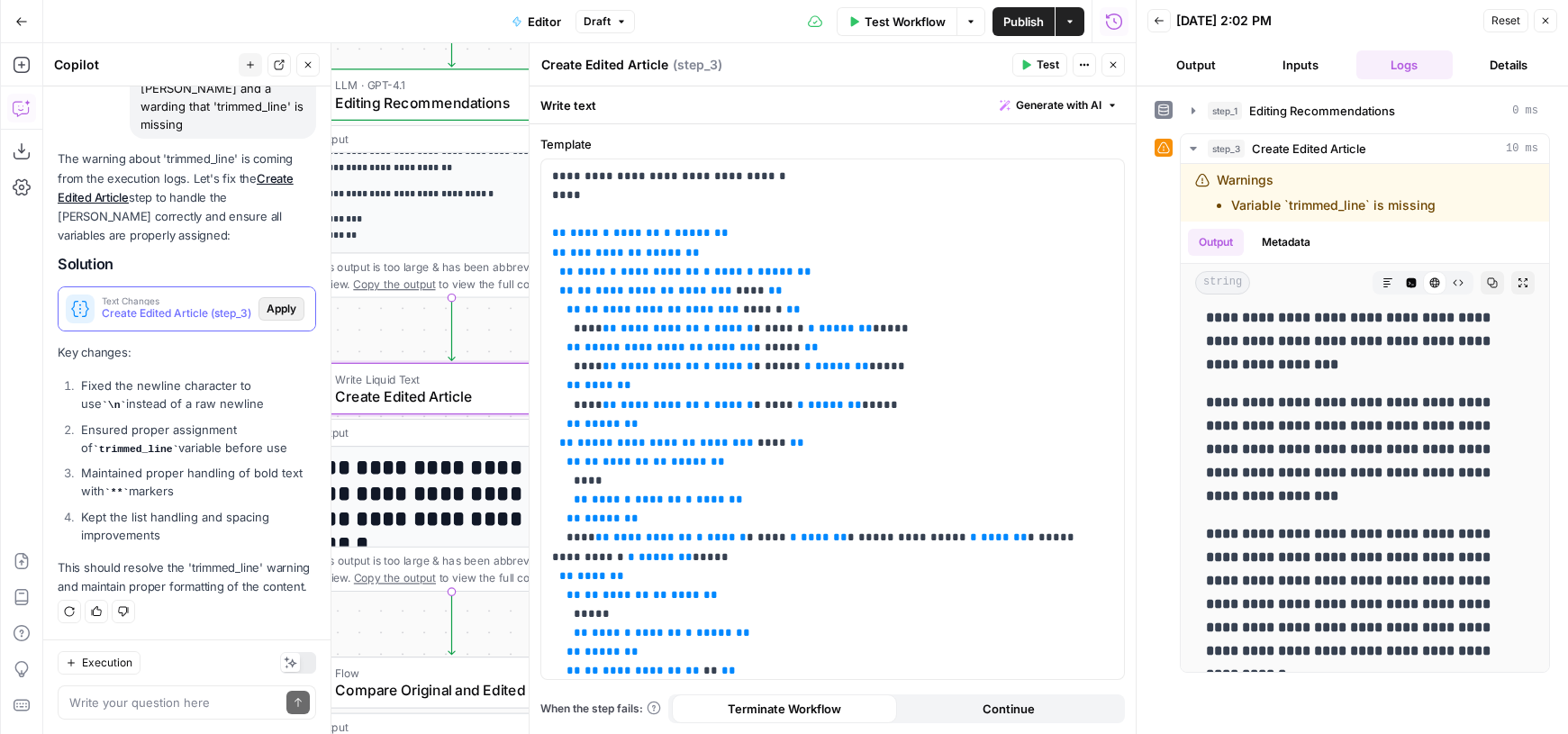 click on "Apply" at bounding box center [281, 309] 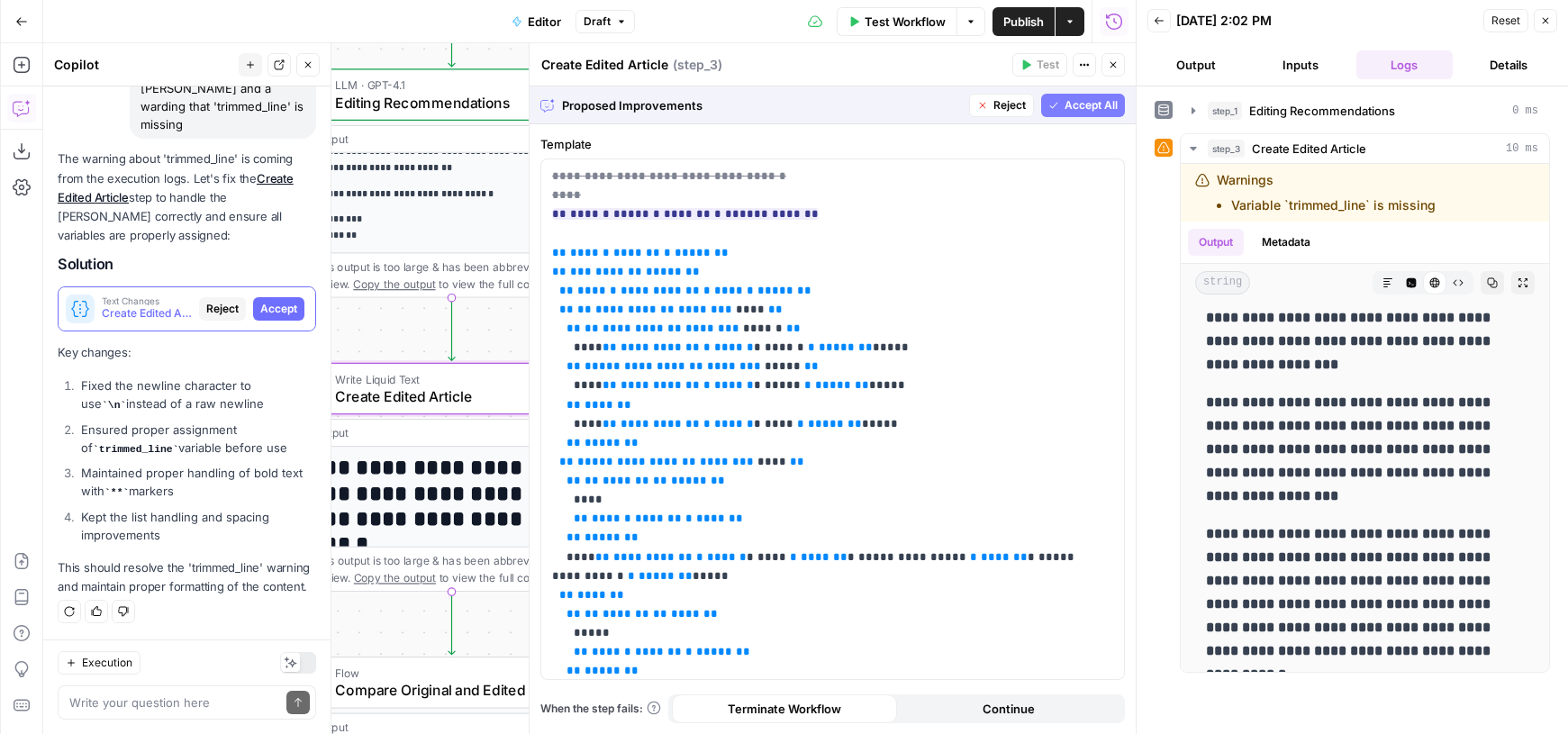 click on "Accept" at bounding box center (278, 309) 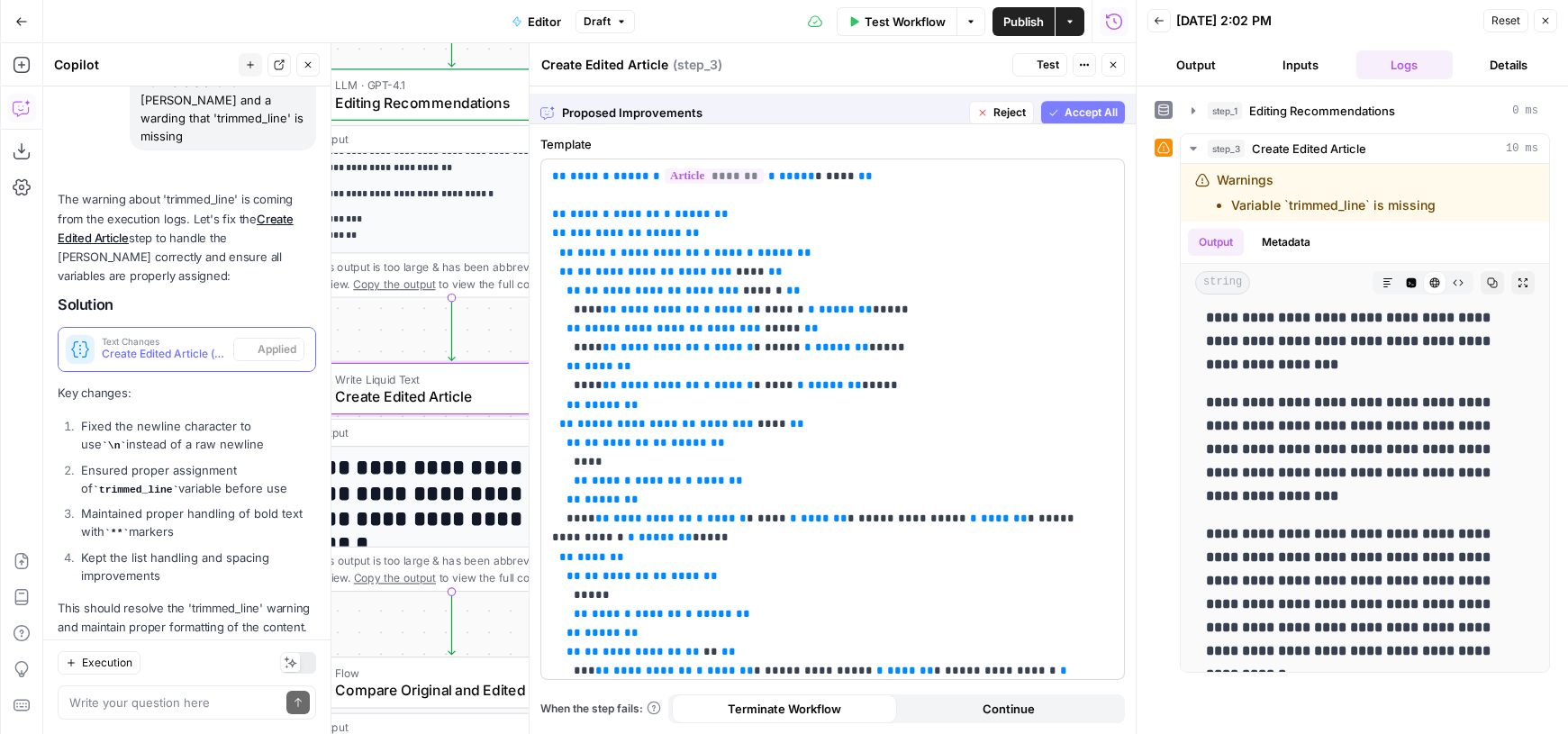 scroll, scrollTop: 3048, scrollLeft: 0, axis: vertical 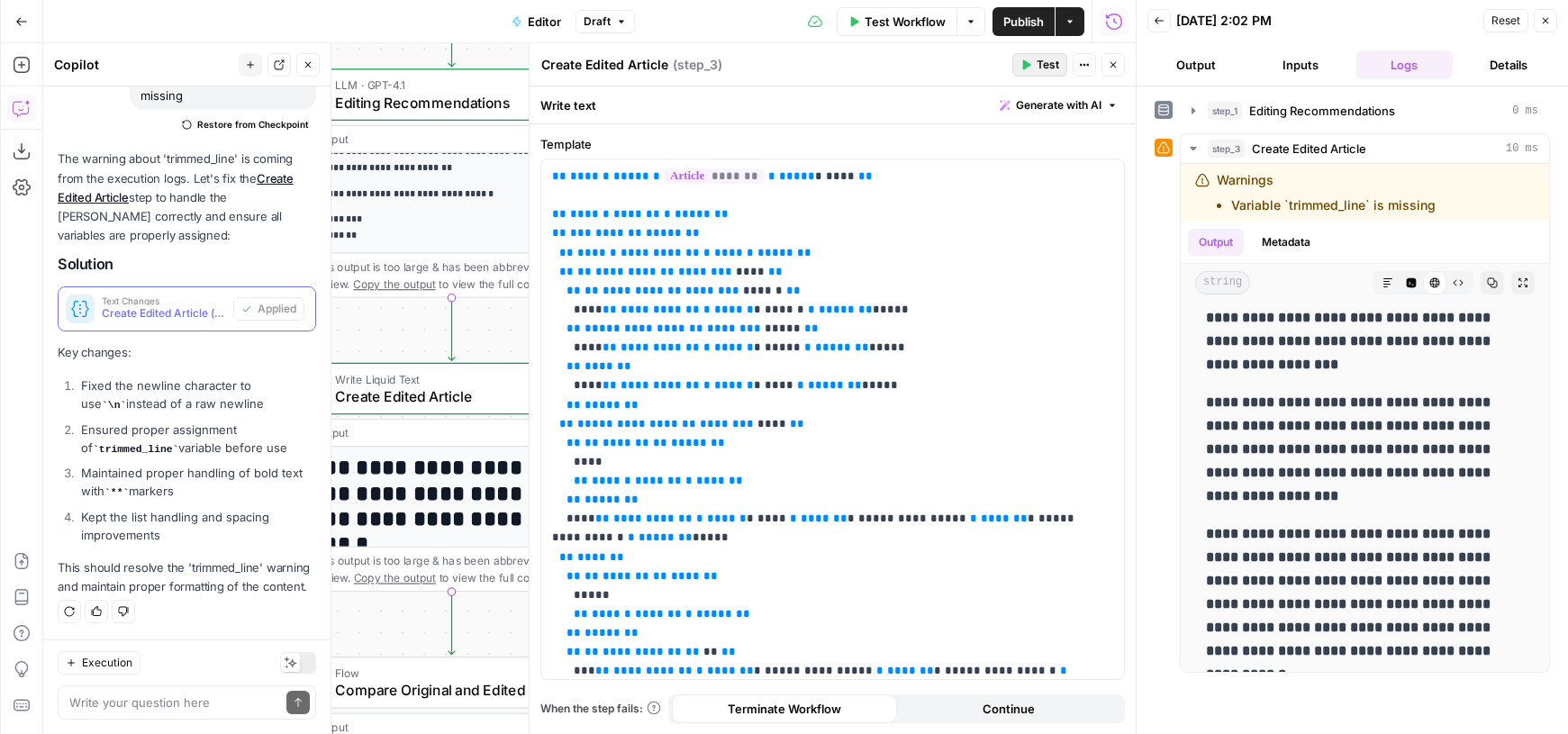 click on "Test" at bounding box center (1039, 65) 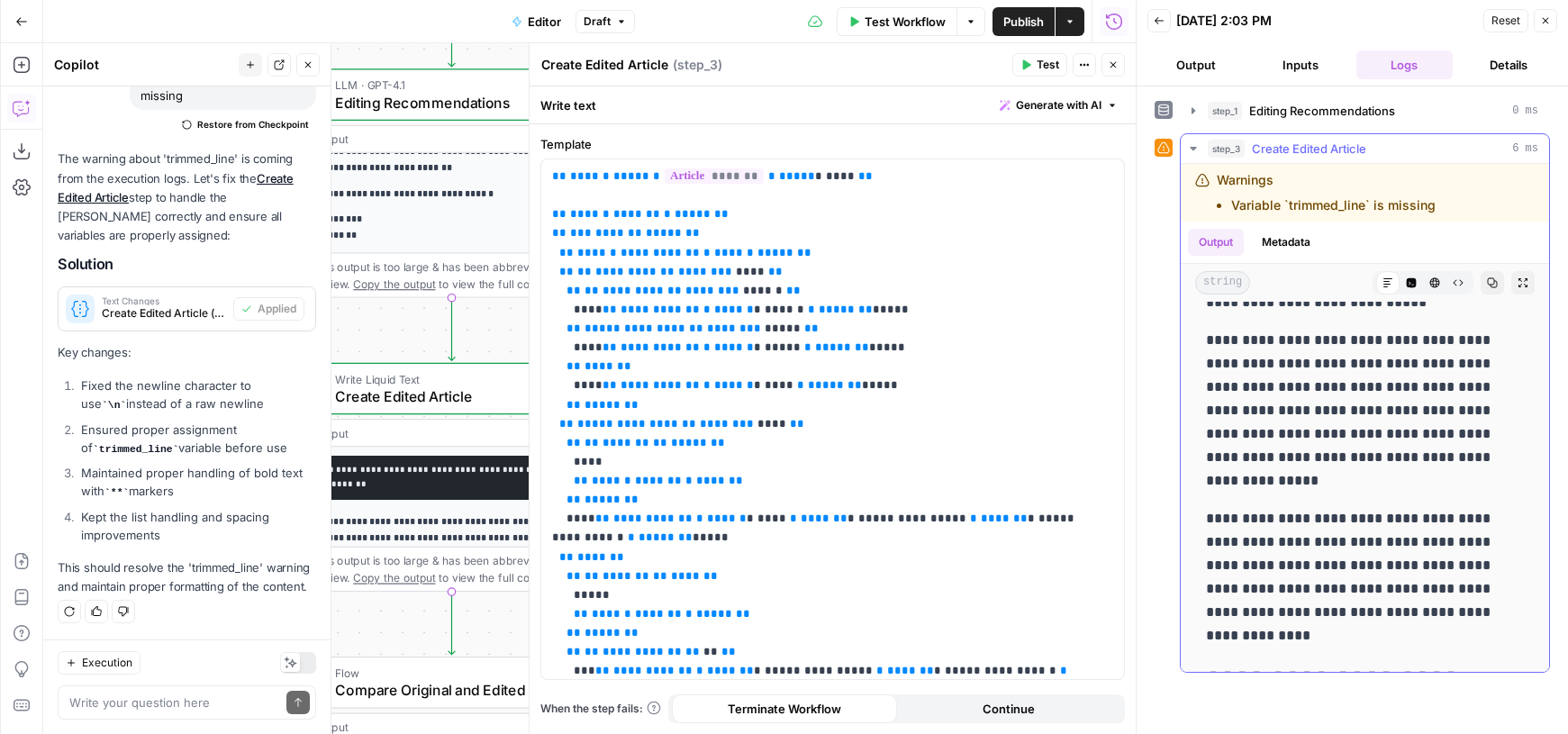 scroll, scrollTop: 0, scrollLeft: 0, axis: both 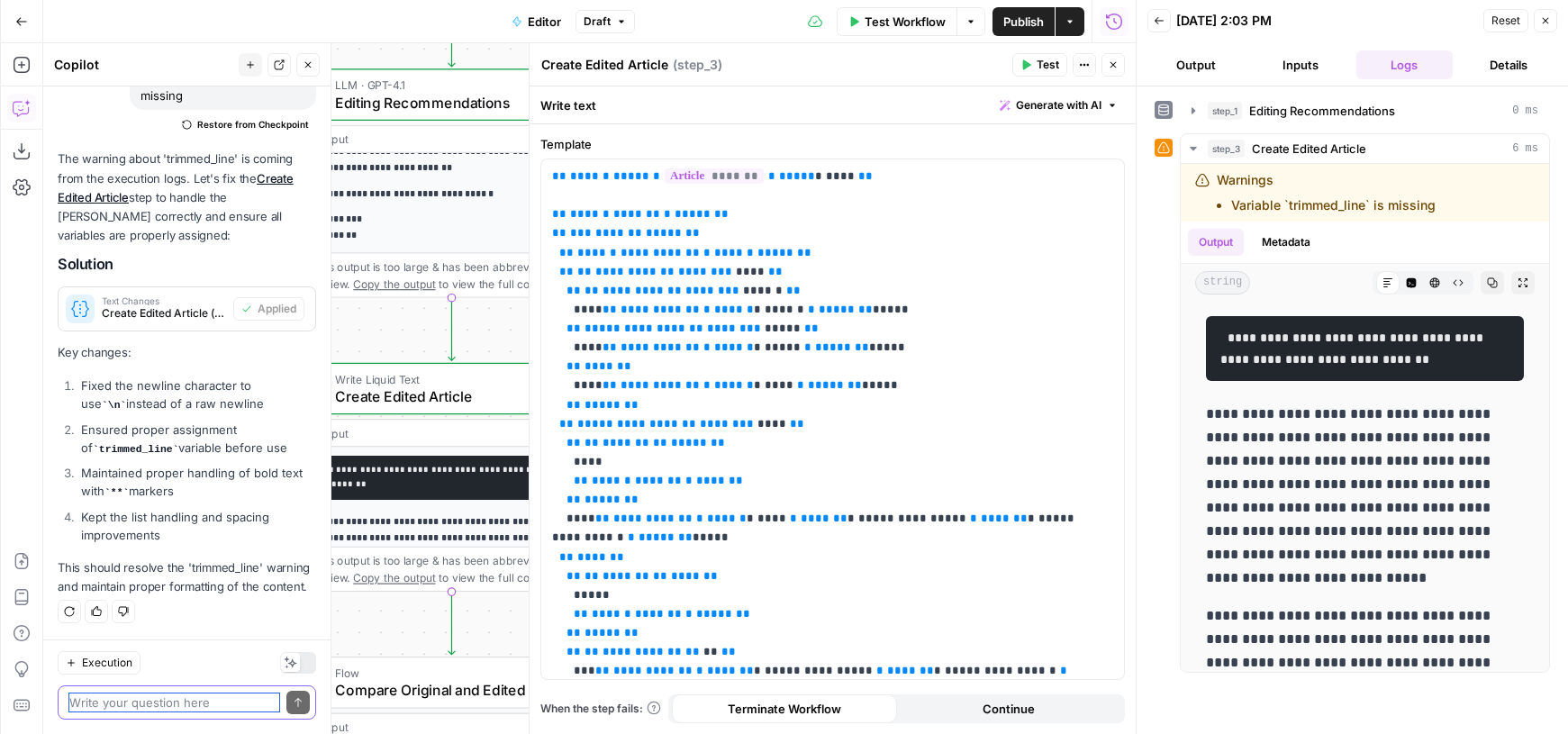 click at bounding box center (174, 702) 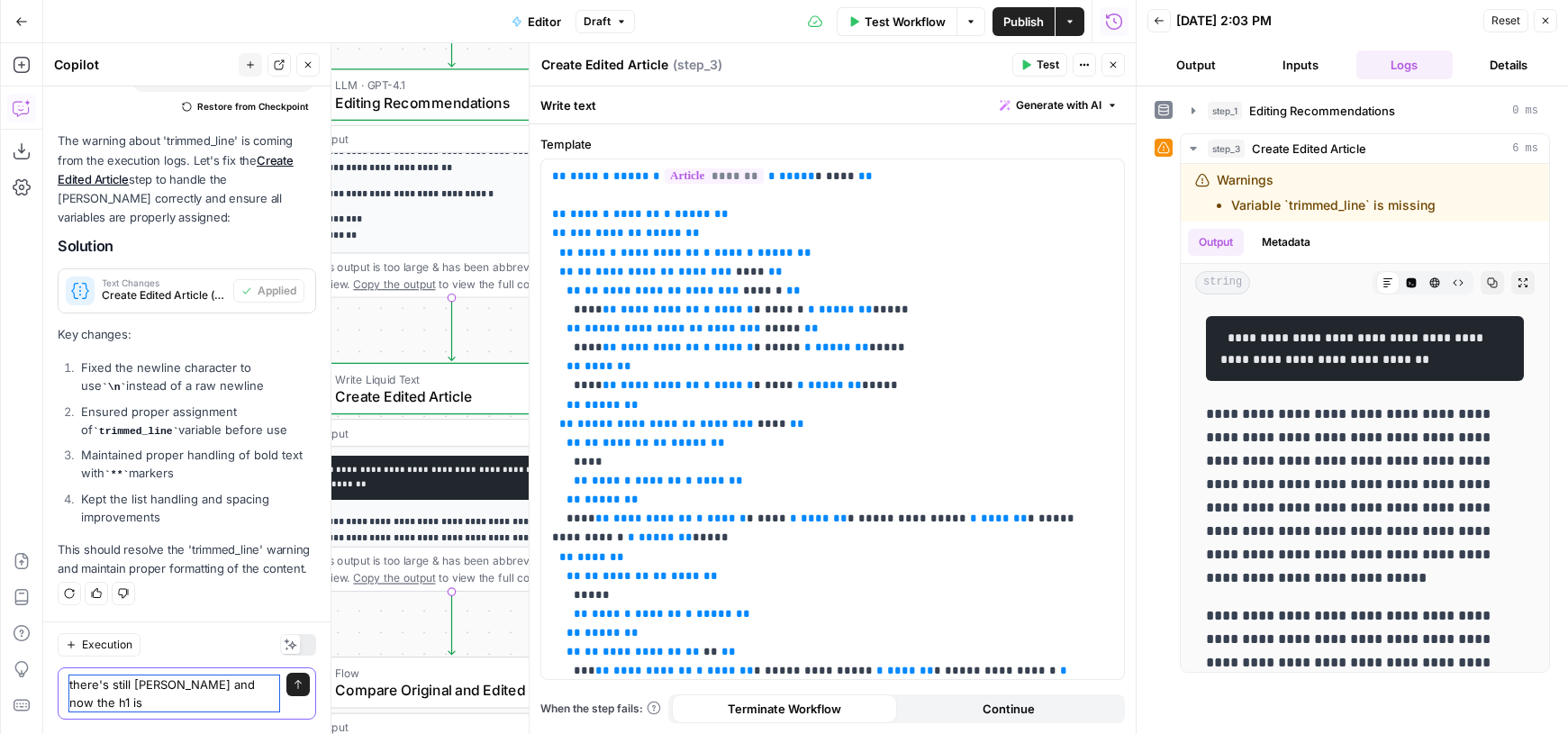 scroll, scrollTop: 3066, scrollLeft: 0, axis: vertical 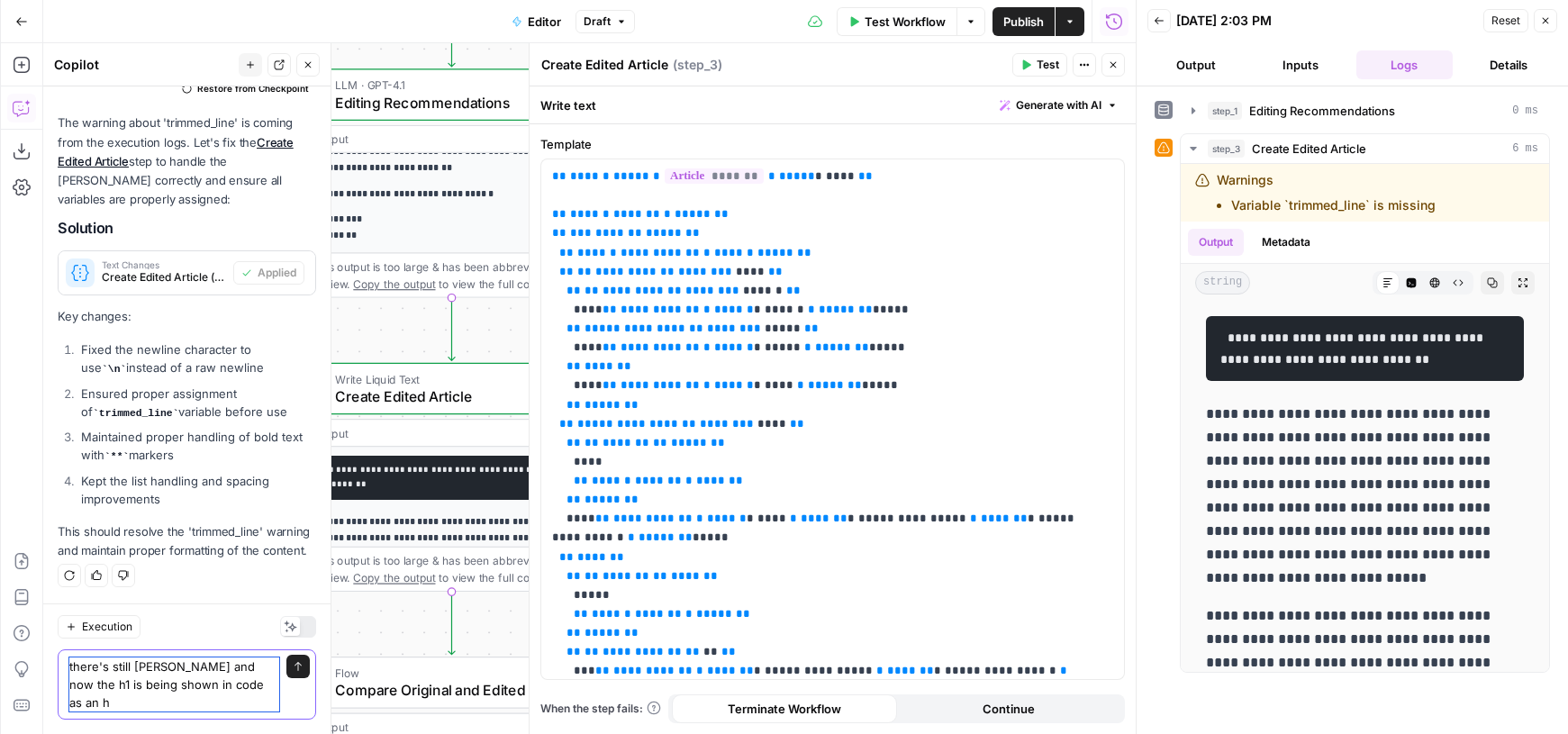 type on "there's still bolding and now the h1 is being shown in code as an h3" 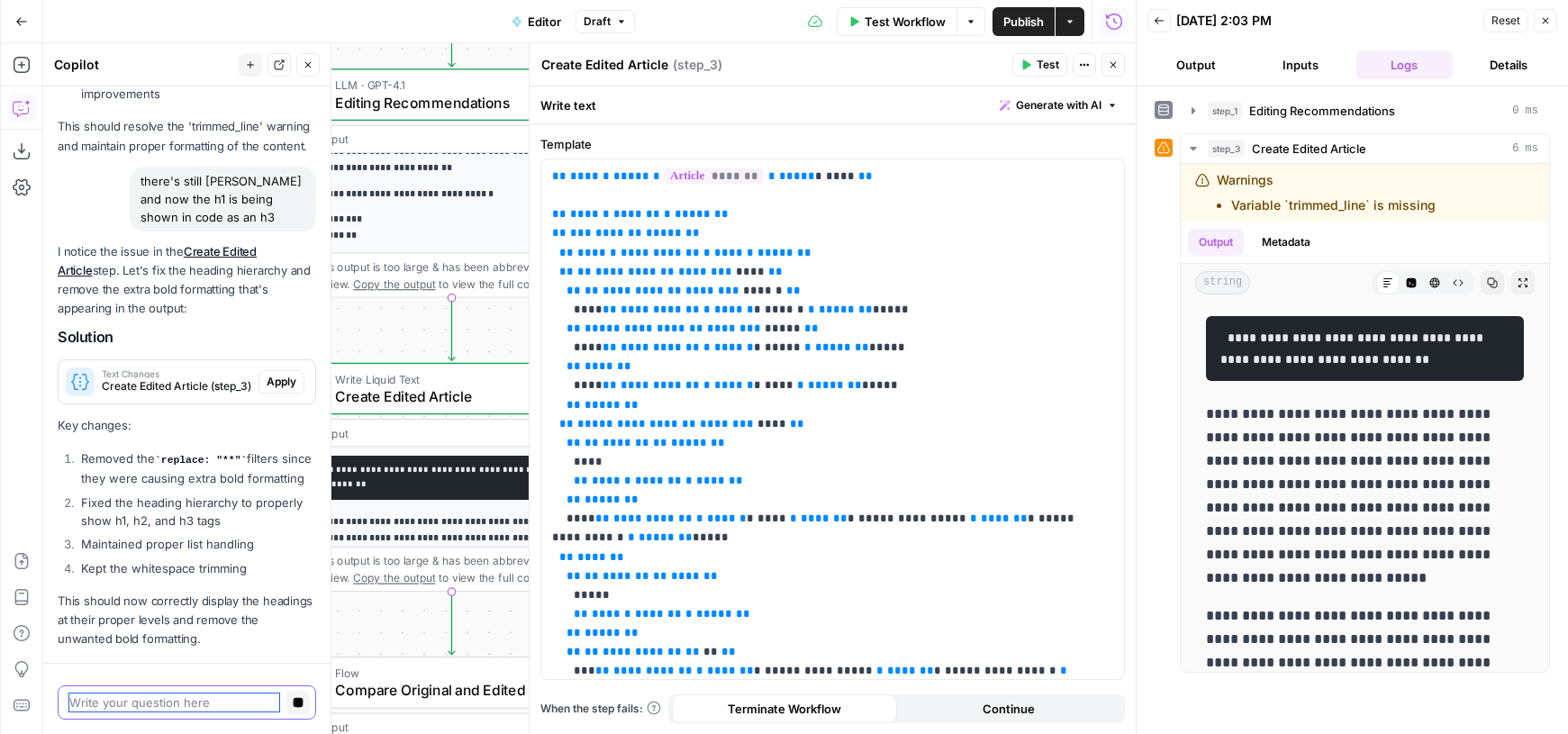 scroll, scrollTop: 3557, scrollLeft: 0, axis: vertical 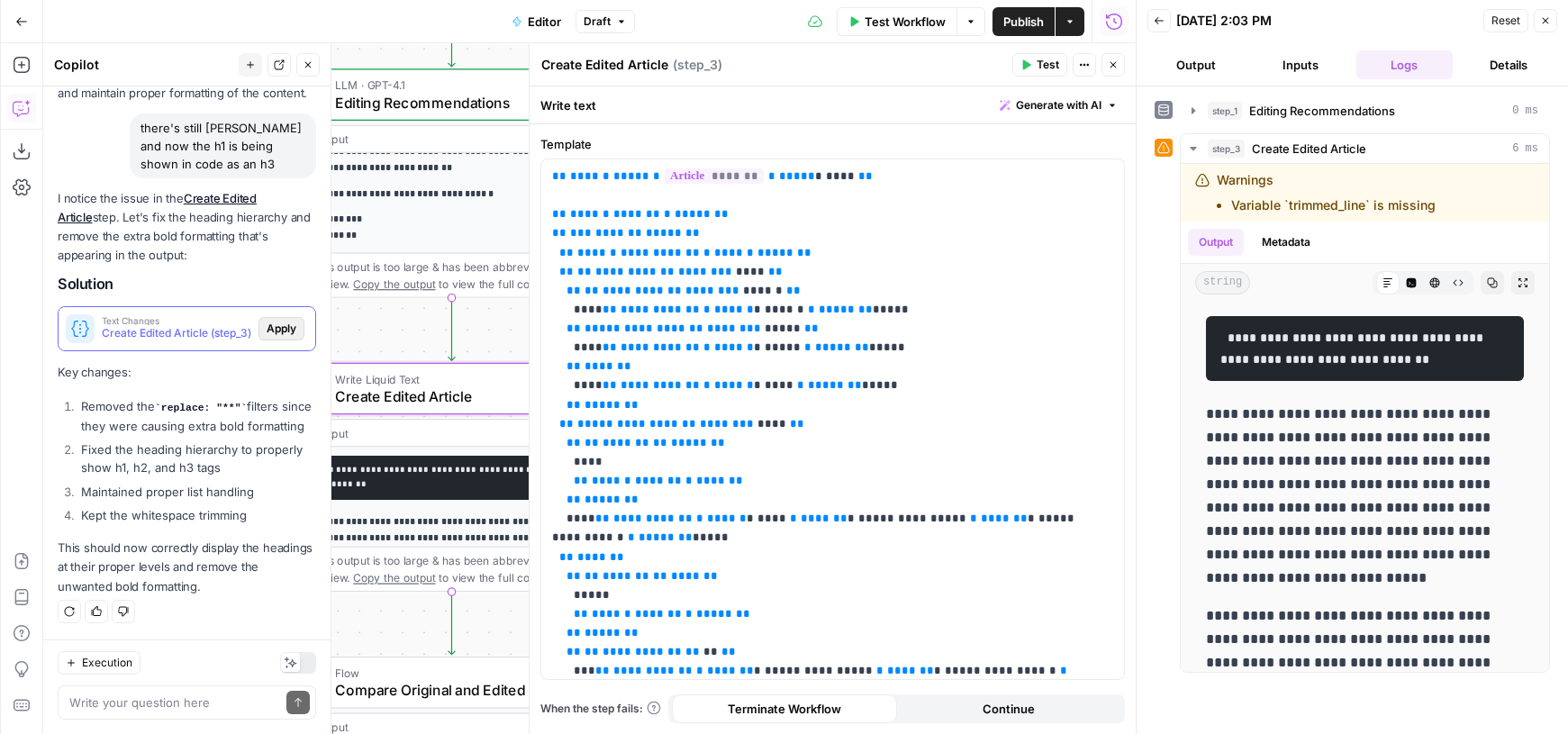click on "Apply" at bounding box center (281, 329) 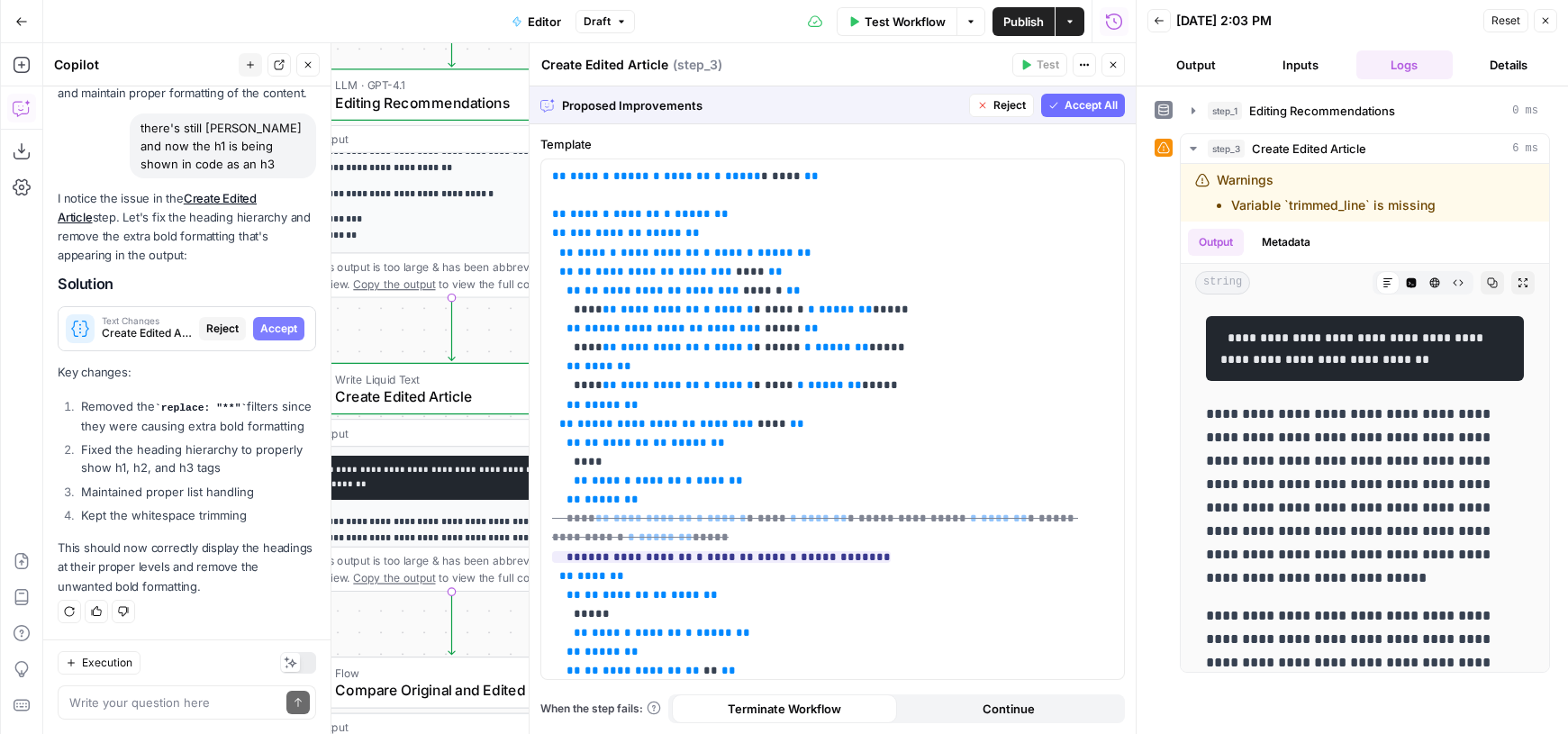 click on "Accept All" at bounding box center (1091, 105) 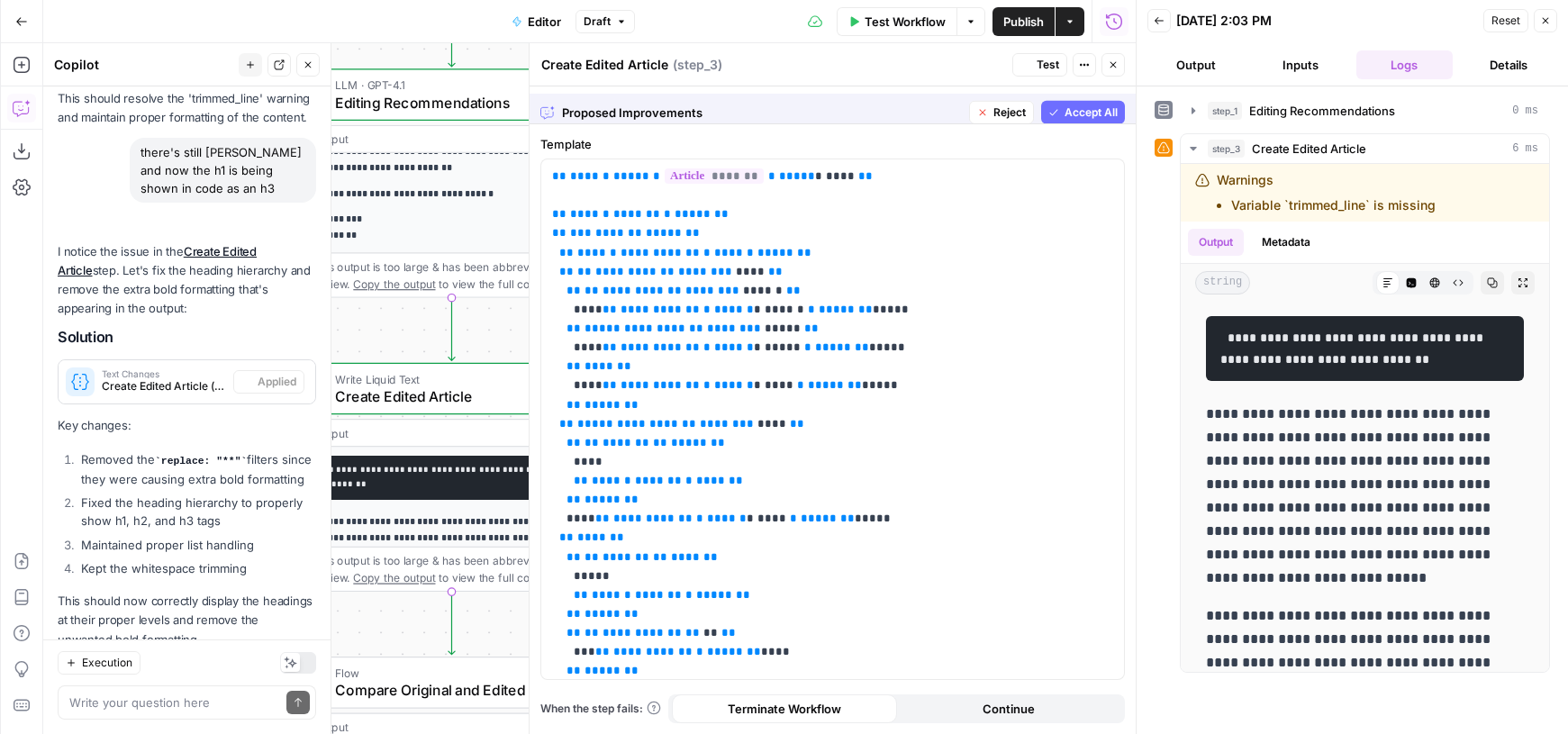 scroll, scrollTop: 3586, scrollLeft: 0, axis: vertical 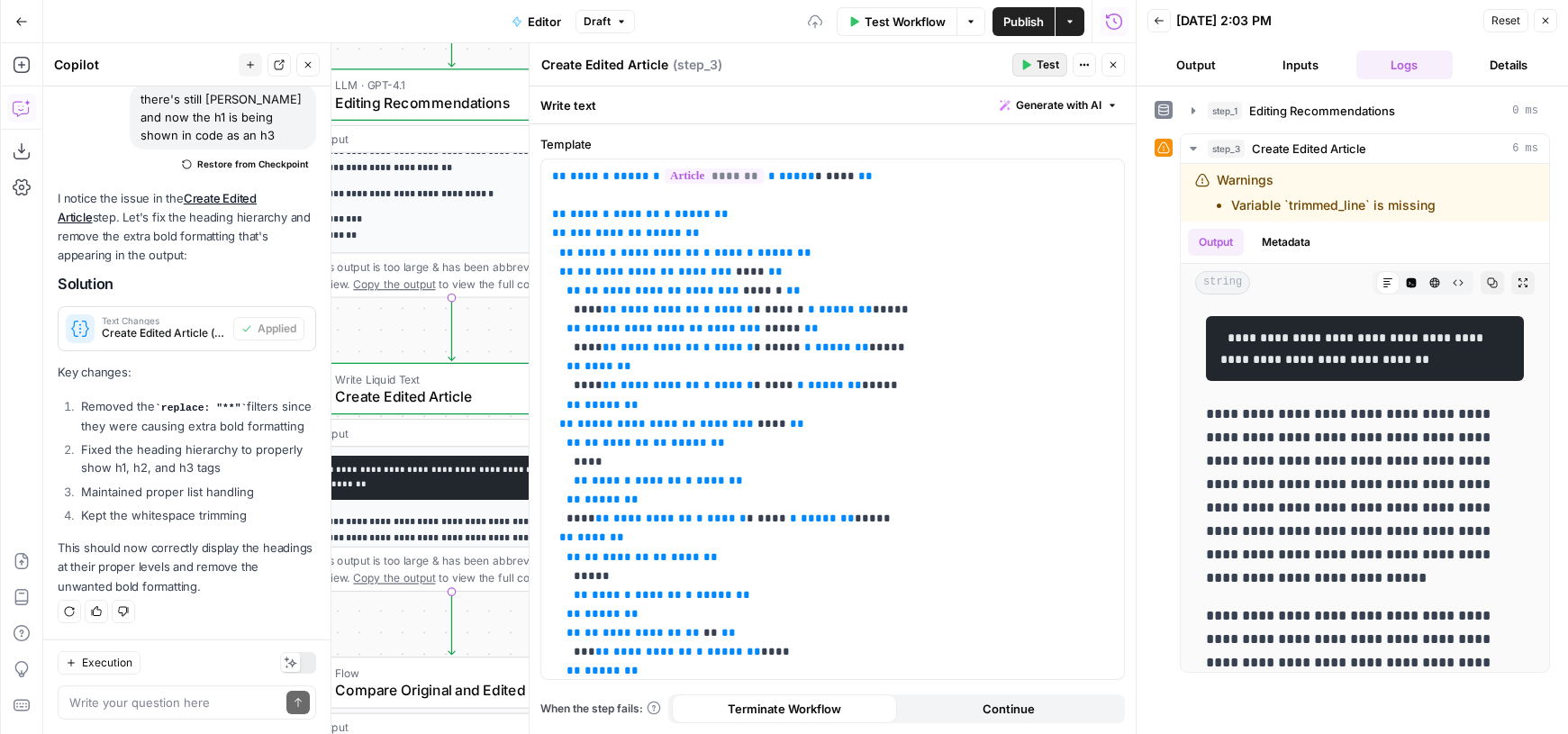 click on "Test" at bounding box center (1047, 65) 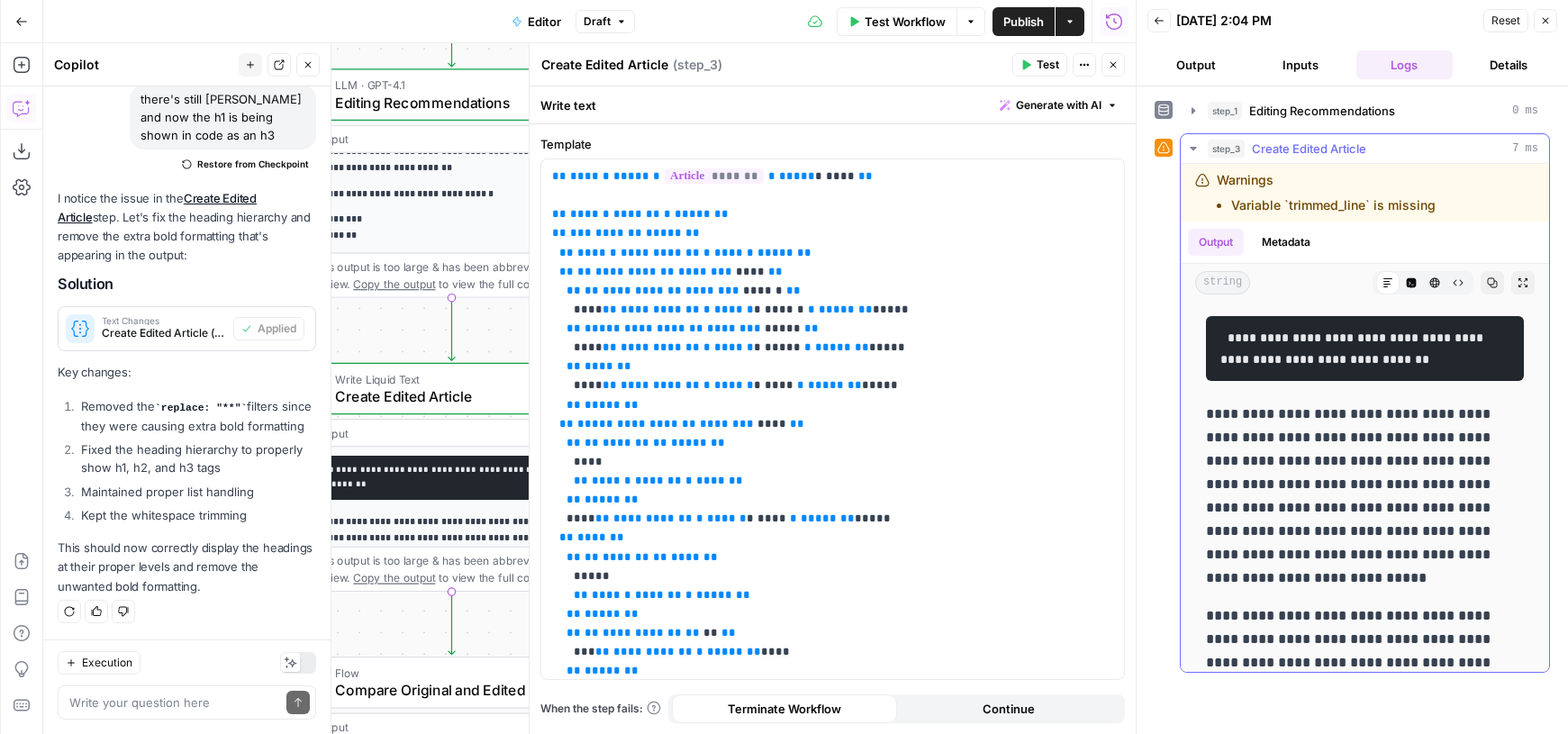click on "**********" at bounding box center [1364, 349] 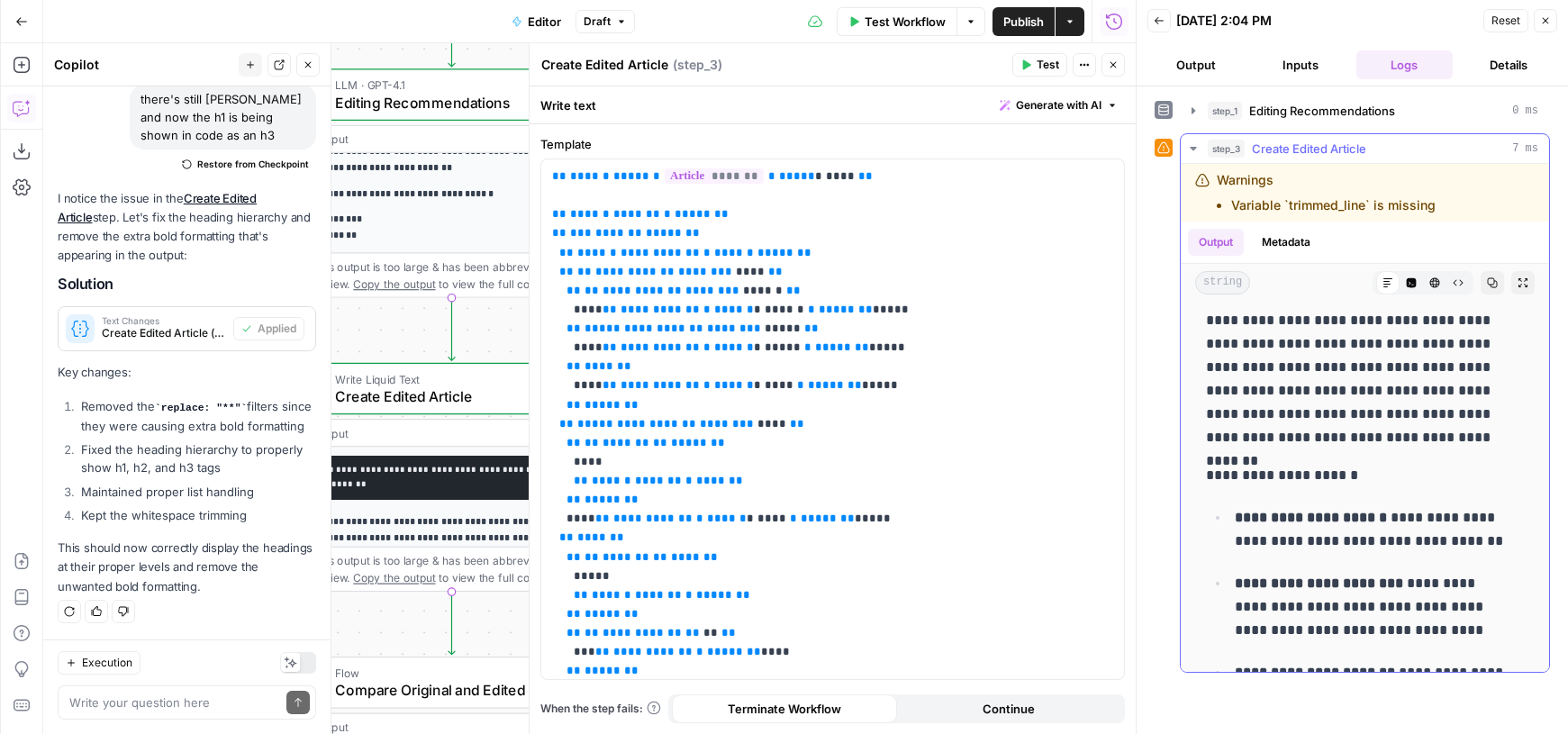 scroll, scrollTop: 1287, scrollLeft: 0, axis: vertical 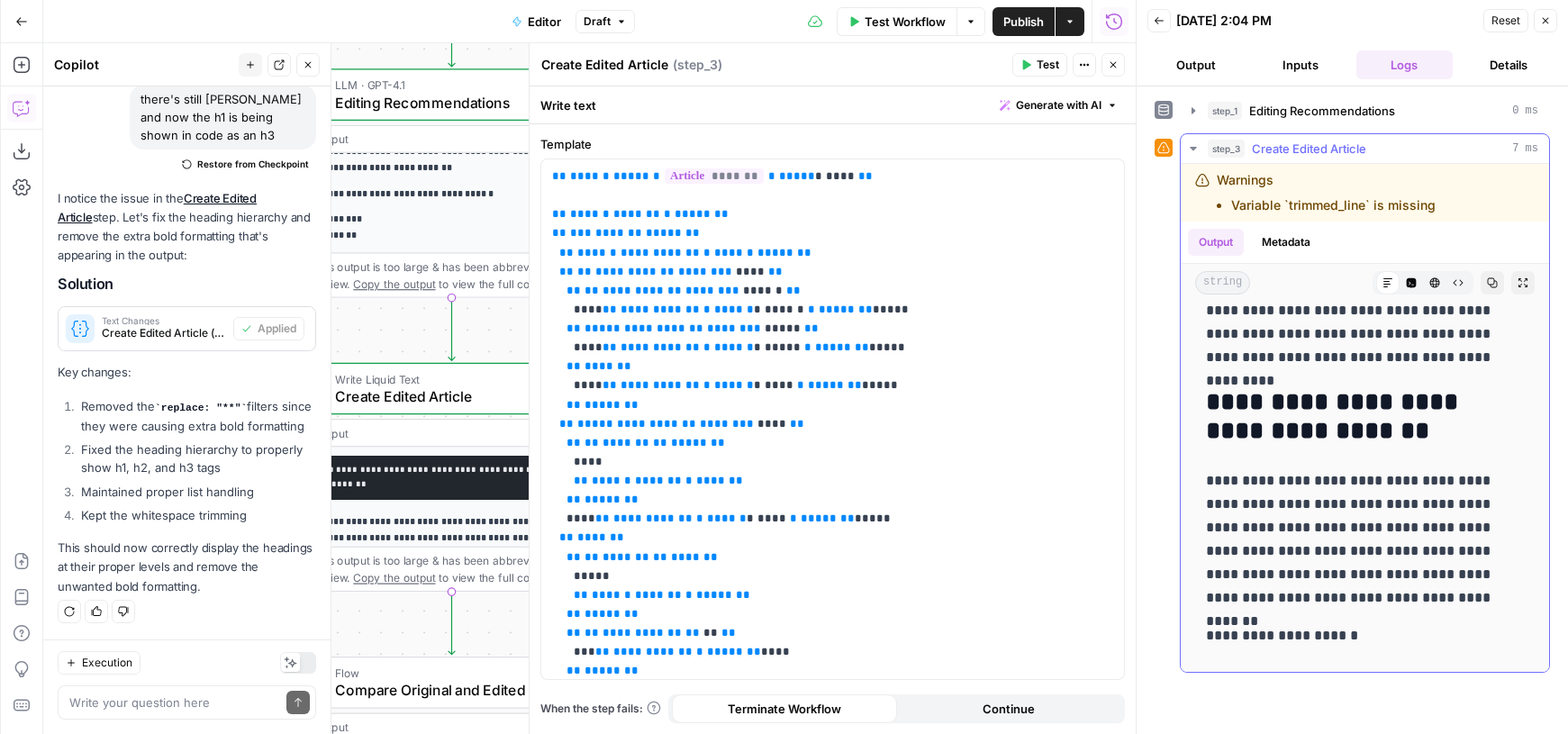 drag, startPoint x: 1309, startPoint y: 444, endPoint x: 1391, endPoint y: 456, distance: 82.8734 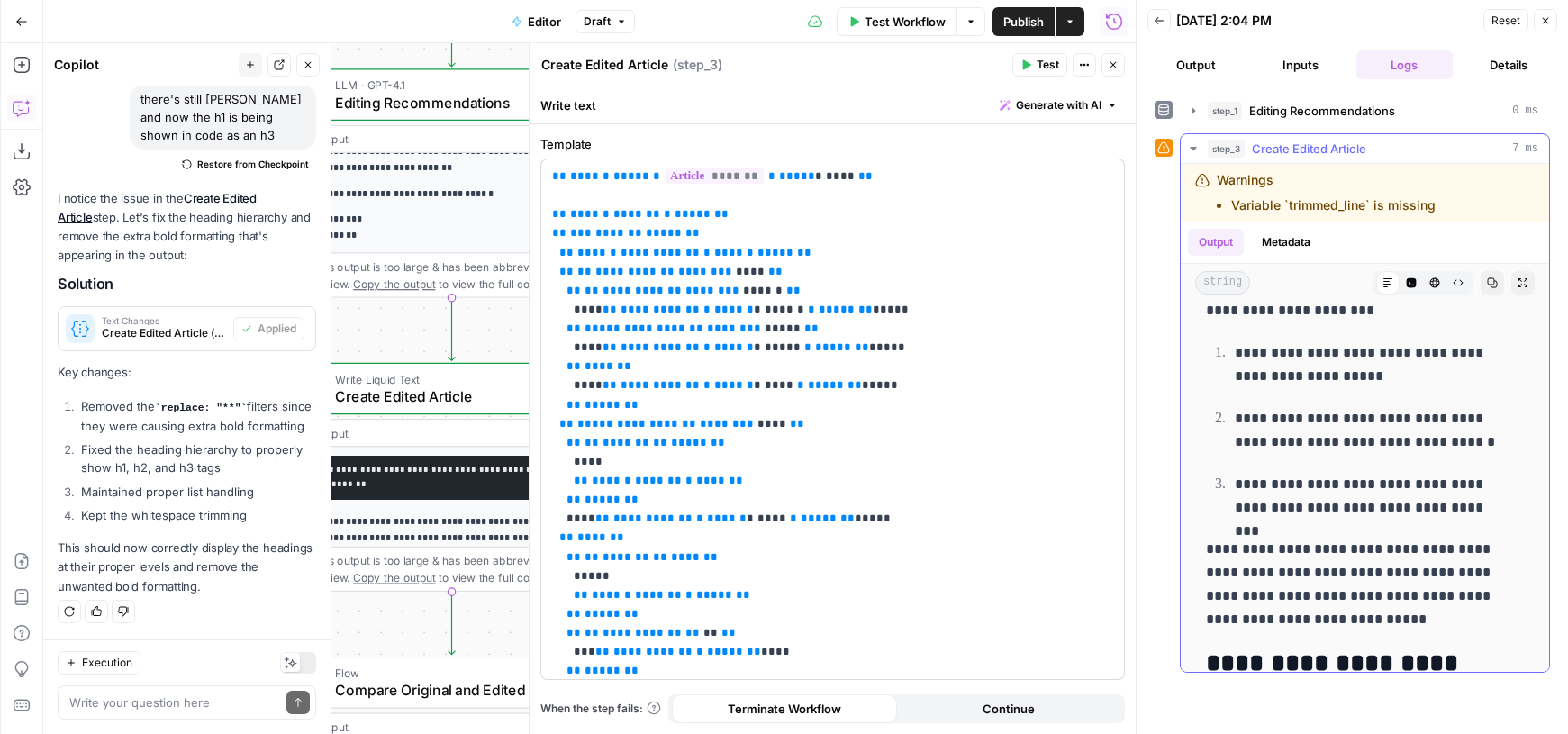 scroll, scrollTop: 7303, scrollLeft: 0, axis: vertical 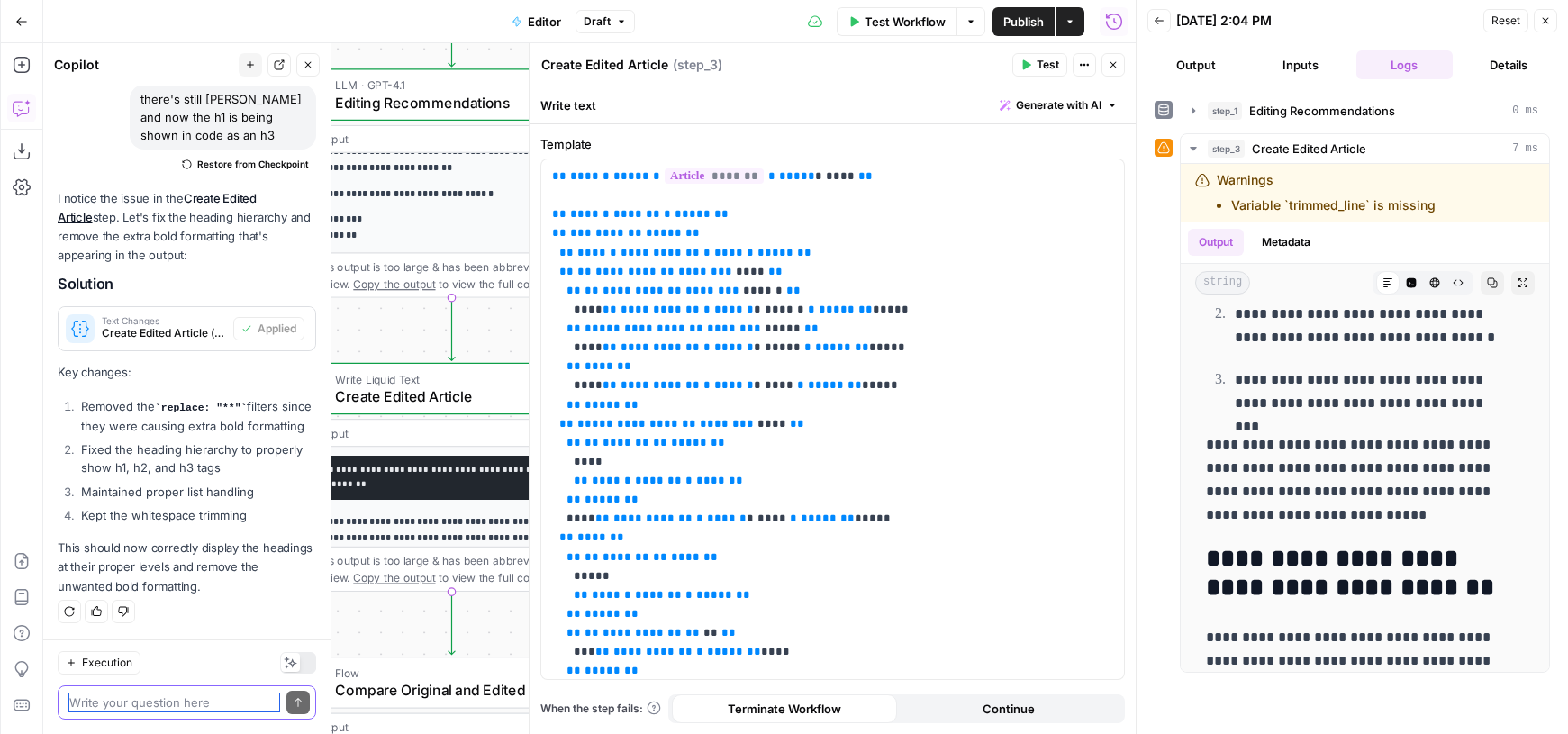 click at bounding box center (174, 702) 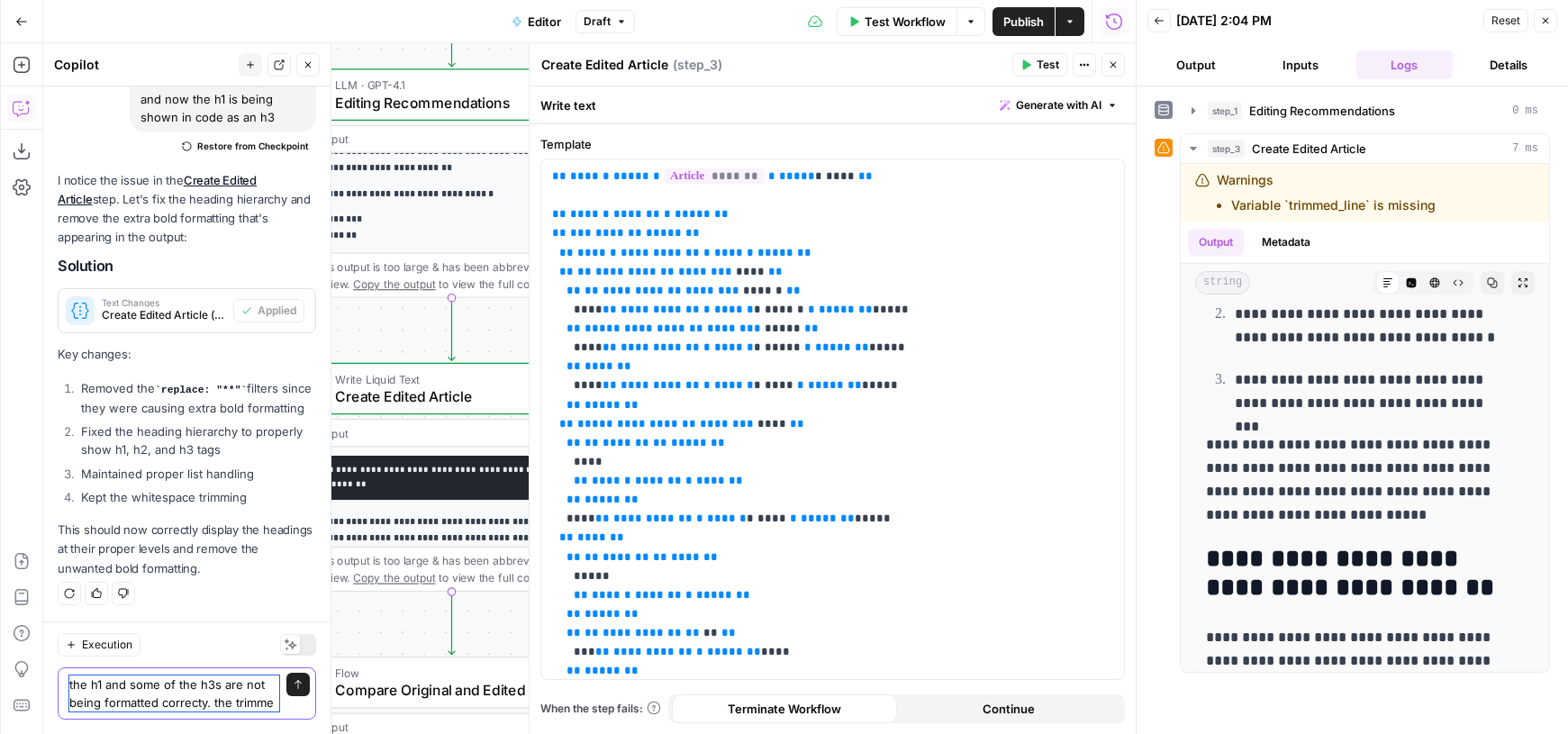 scroll, scrollTop: 3622, scrollLeft: 0, axis: vertical 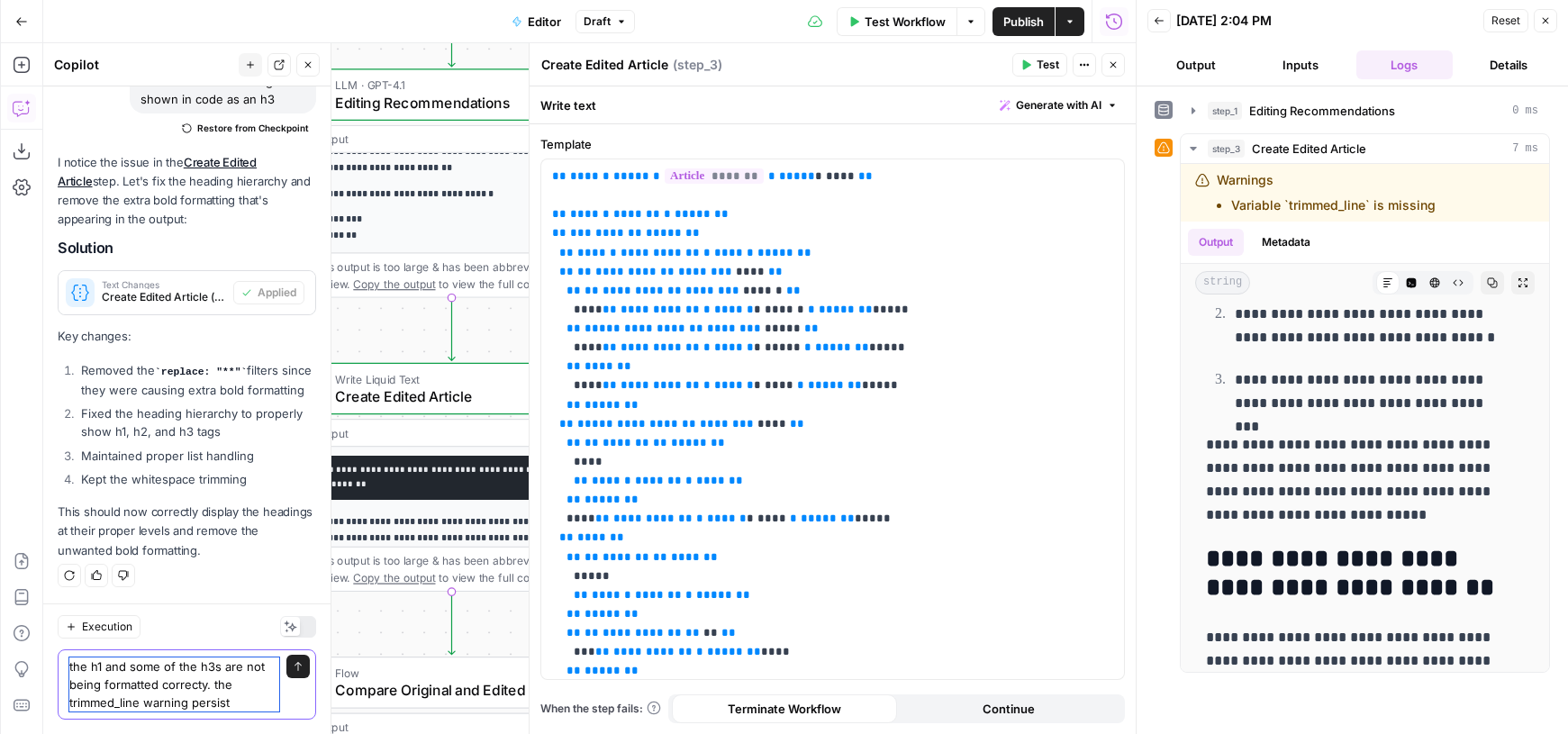 type on "the h1 and some of the h3s are not being formatted correcty. the trimmed_line warning persists" 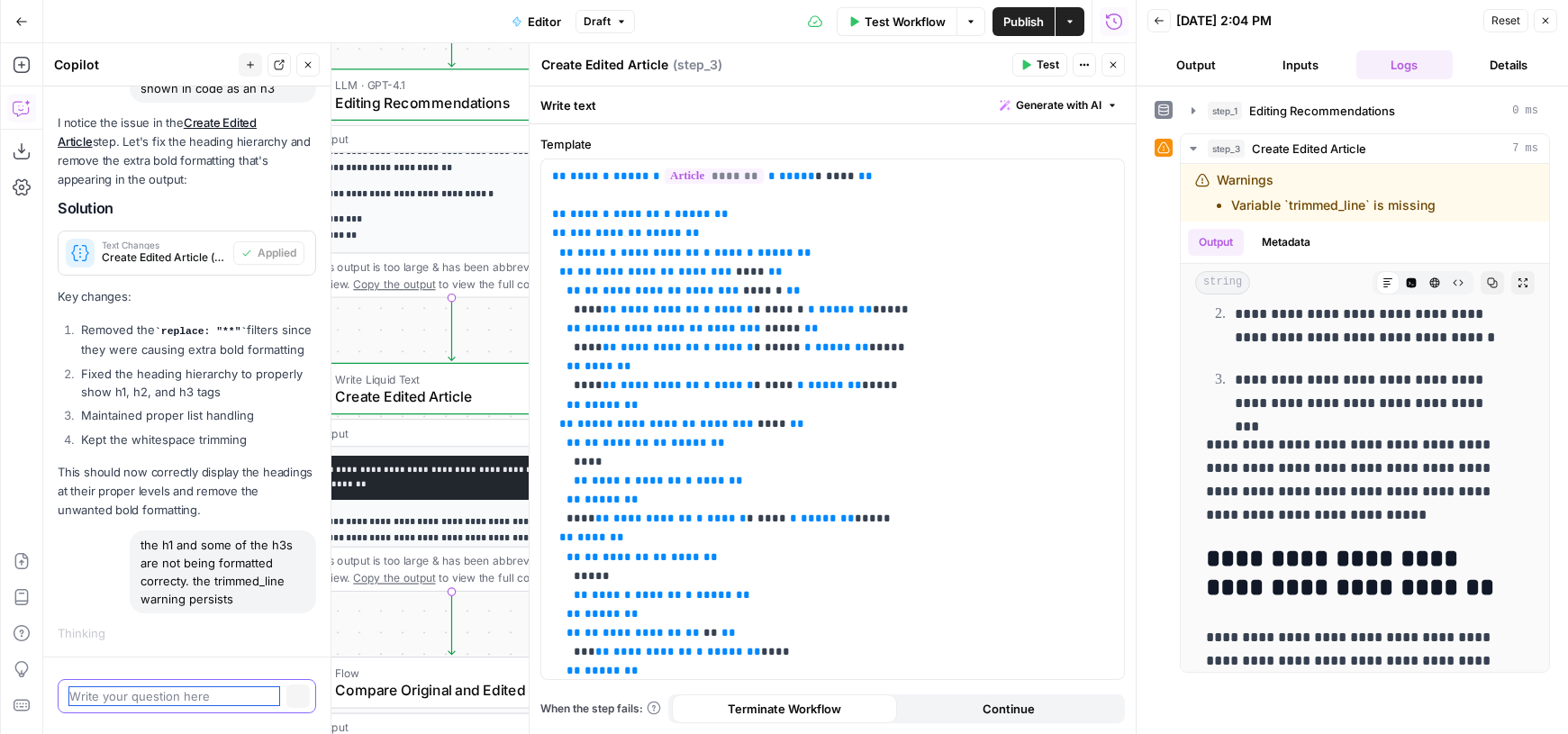 scroll, scrollTop: 3477, scrollLeft: 0, axis: vertical 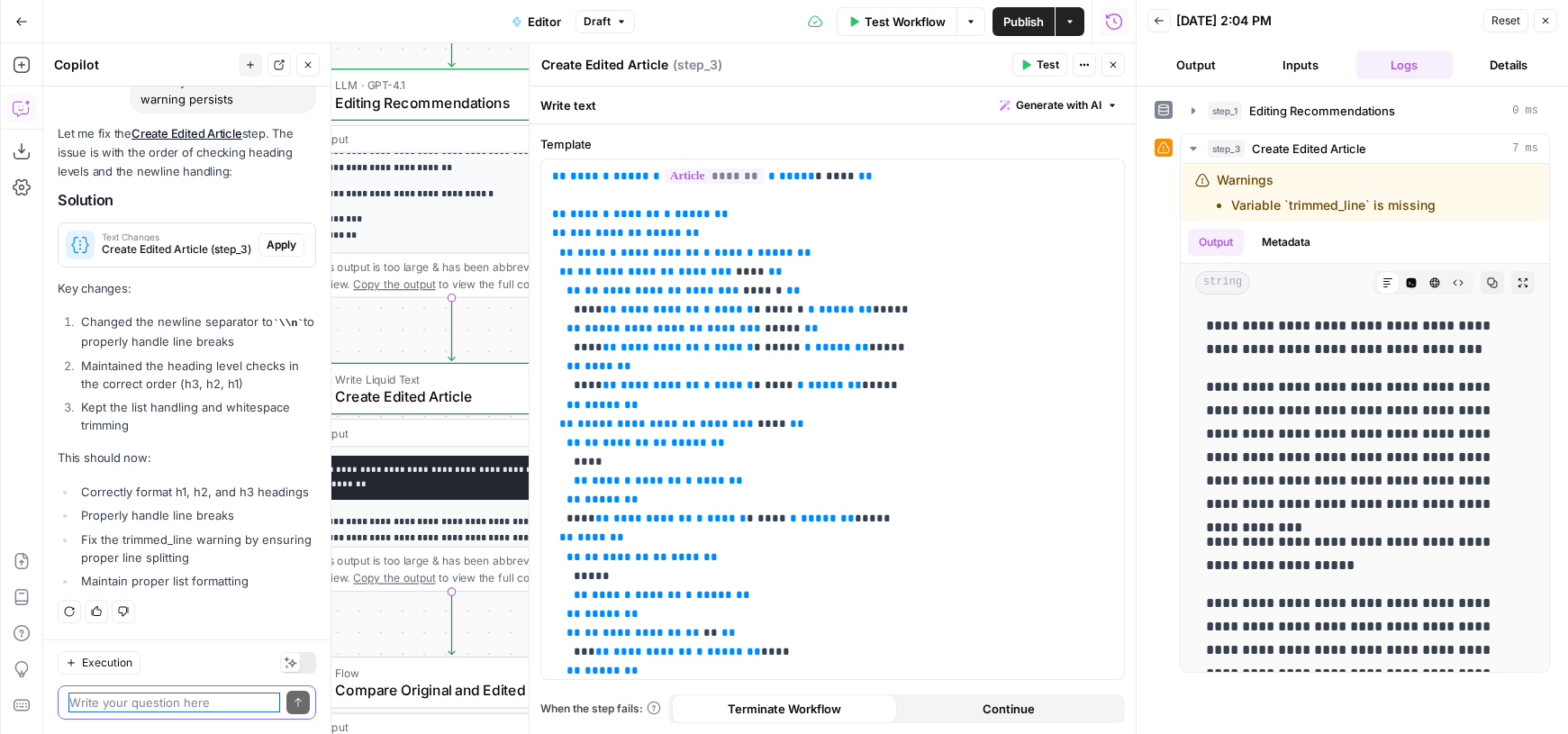 click at bounding box center (174, 702) 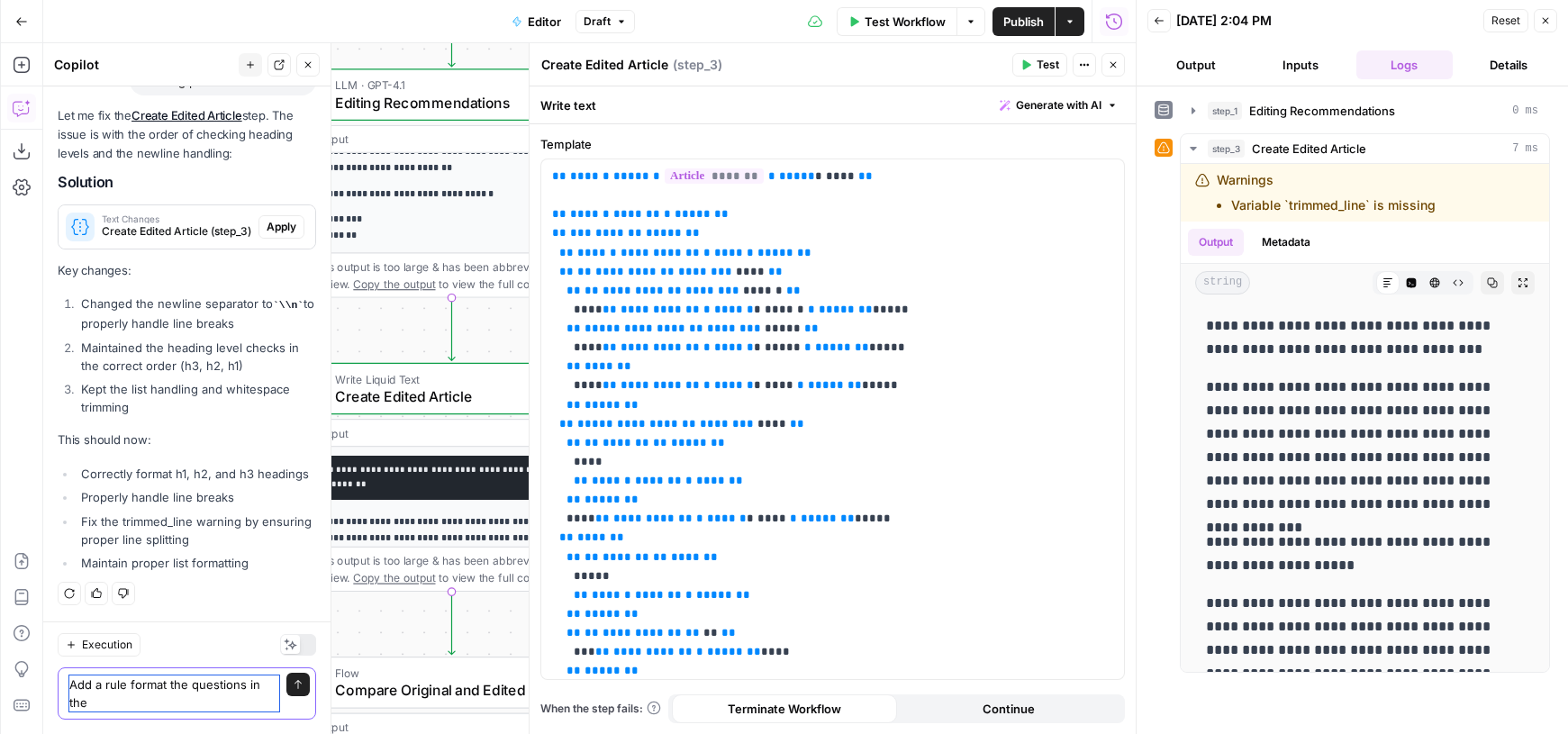 scroll, scrollTop: 4198, scrollLeft: 0, axis: vertical 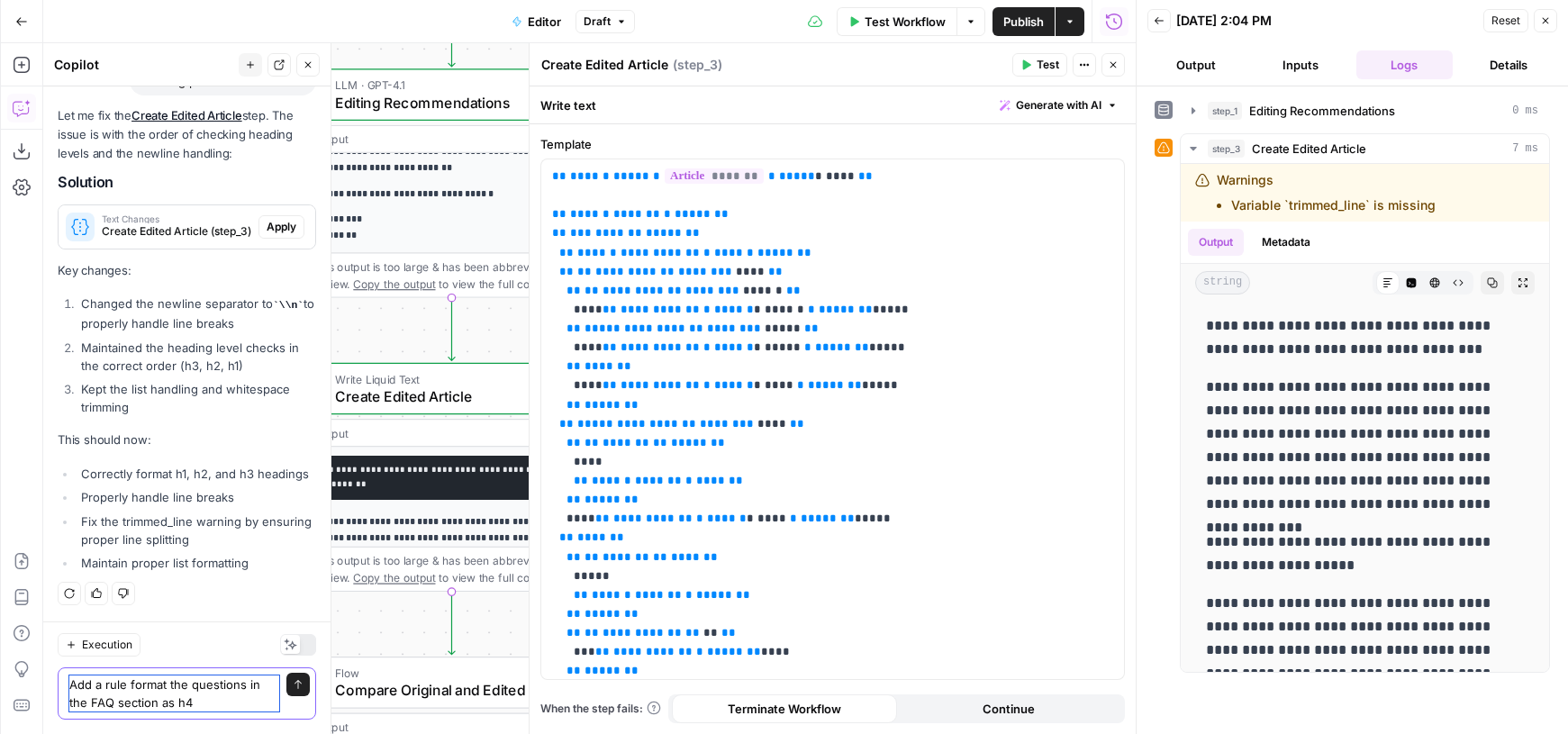 type on "Add a rule format the questions in the FAQ section as h4s" 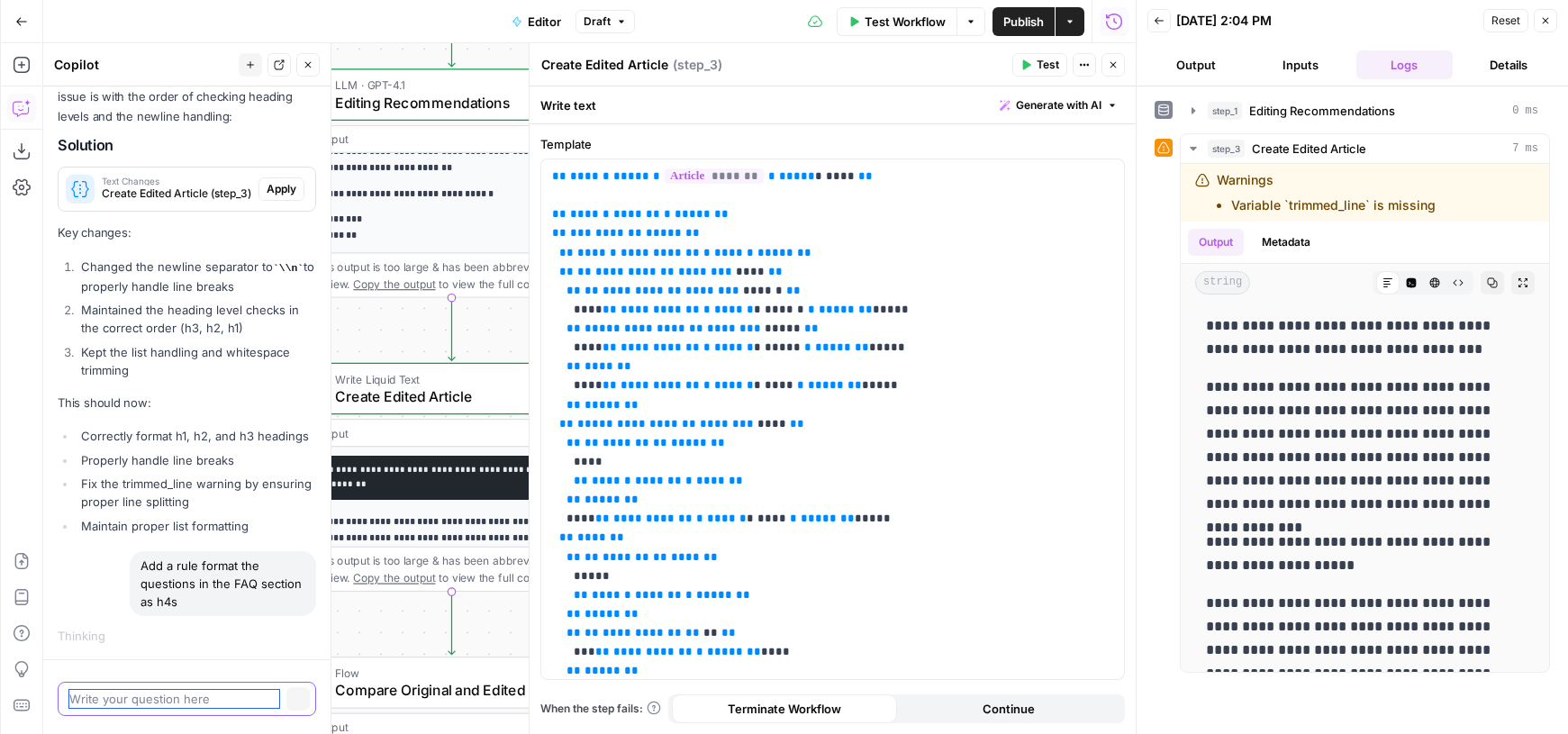 scroll, scrollTop: 4053, scrollLeft: 0, axis: vertical 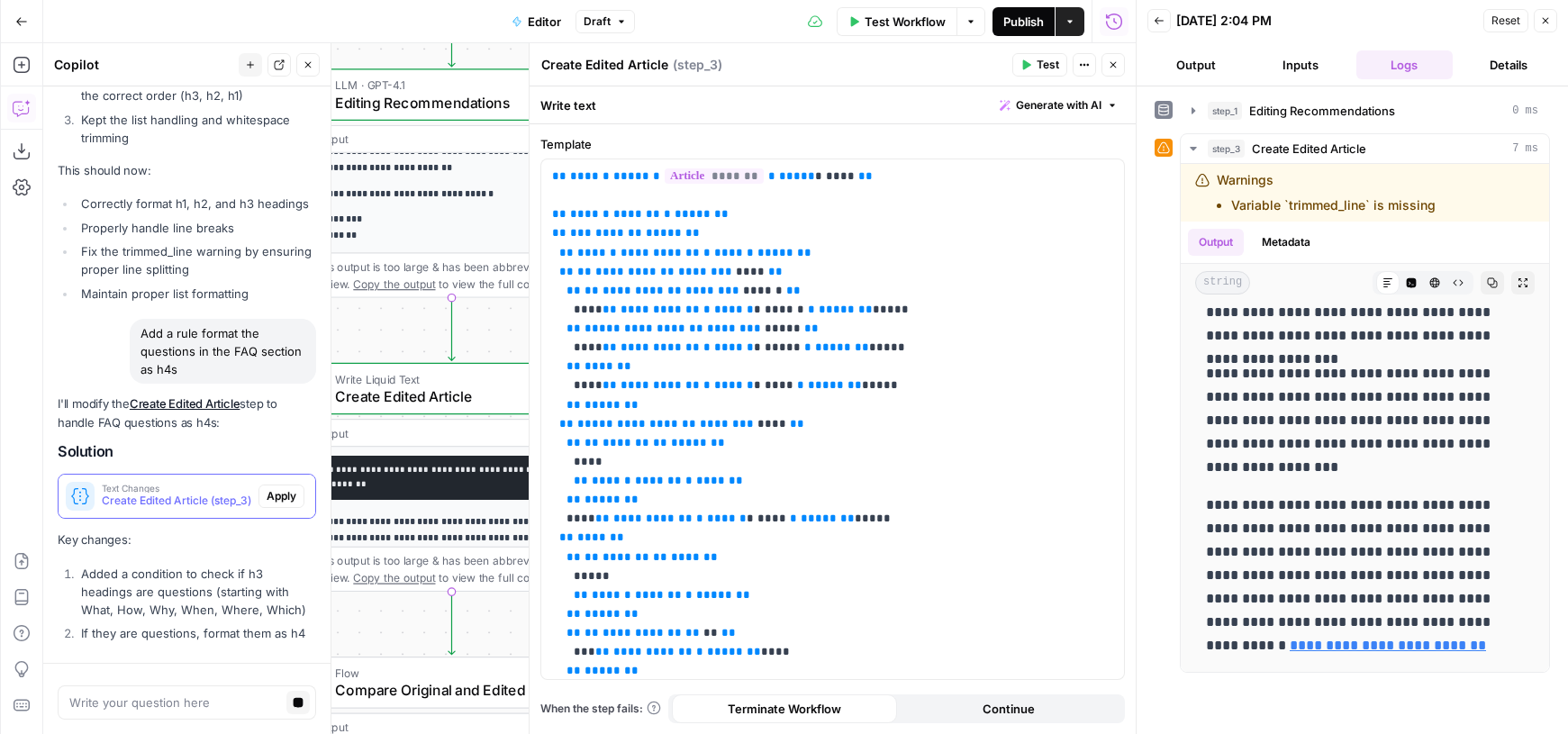click on "Publish" at bounding box center [1023, 22] 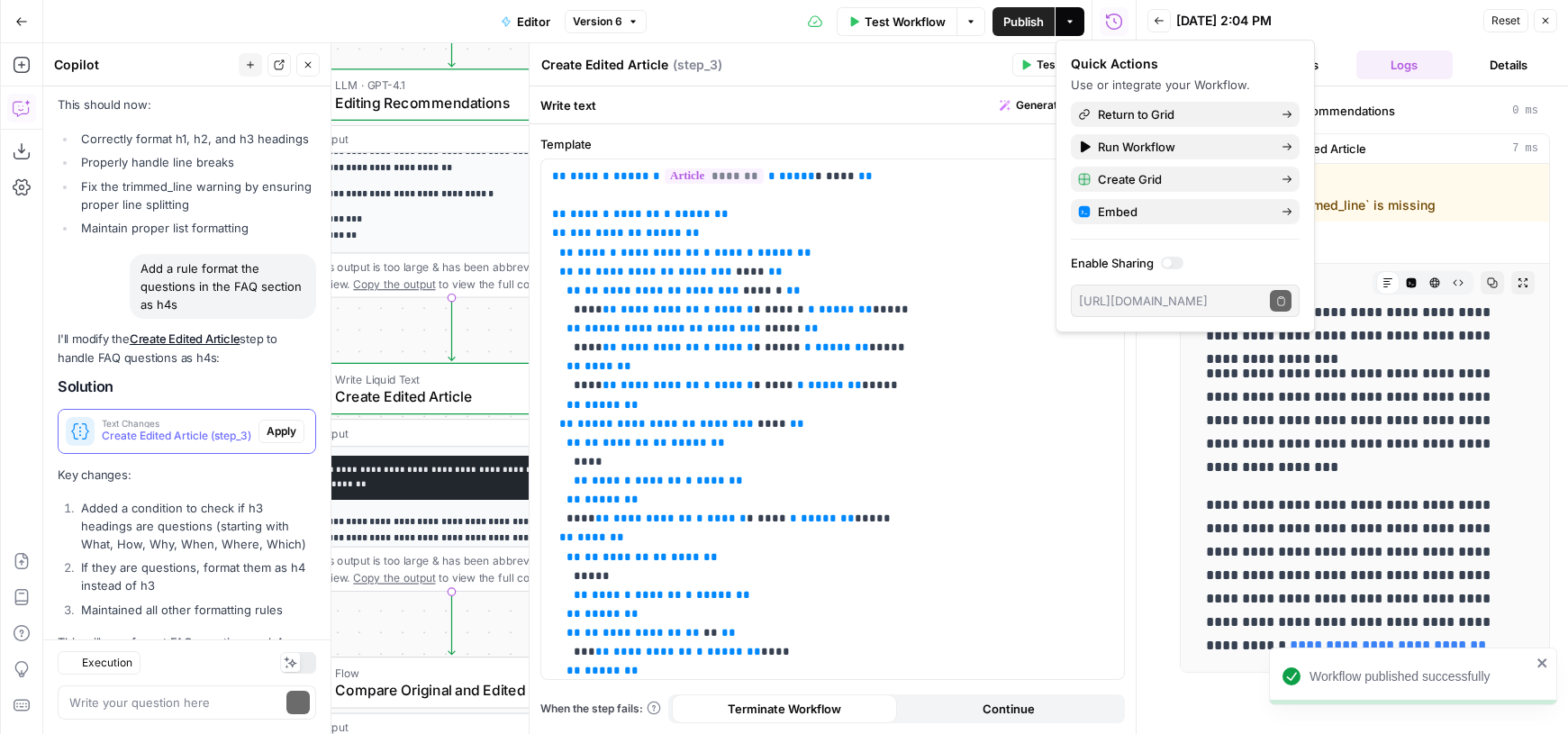 scroll, scrollTop: 4627, scrollLeft: 0, axis: vertical 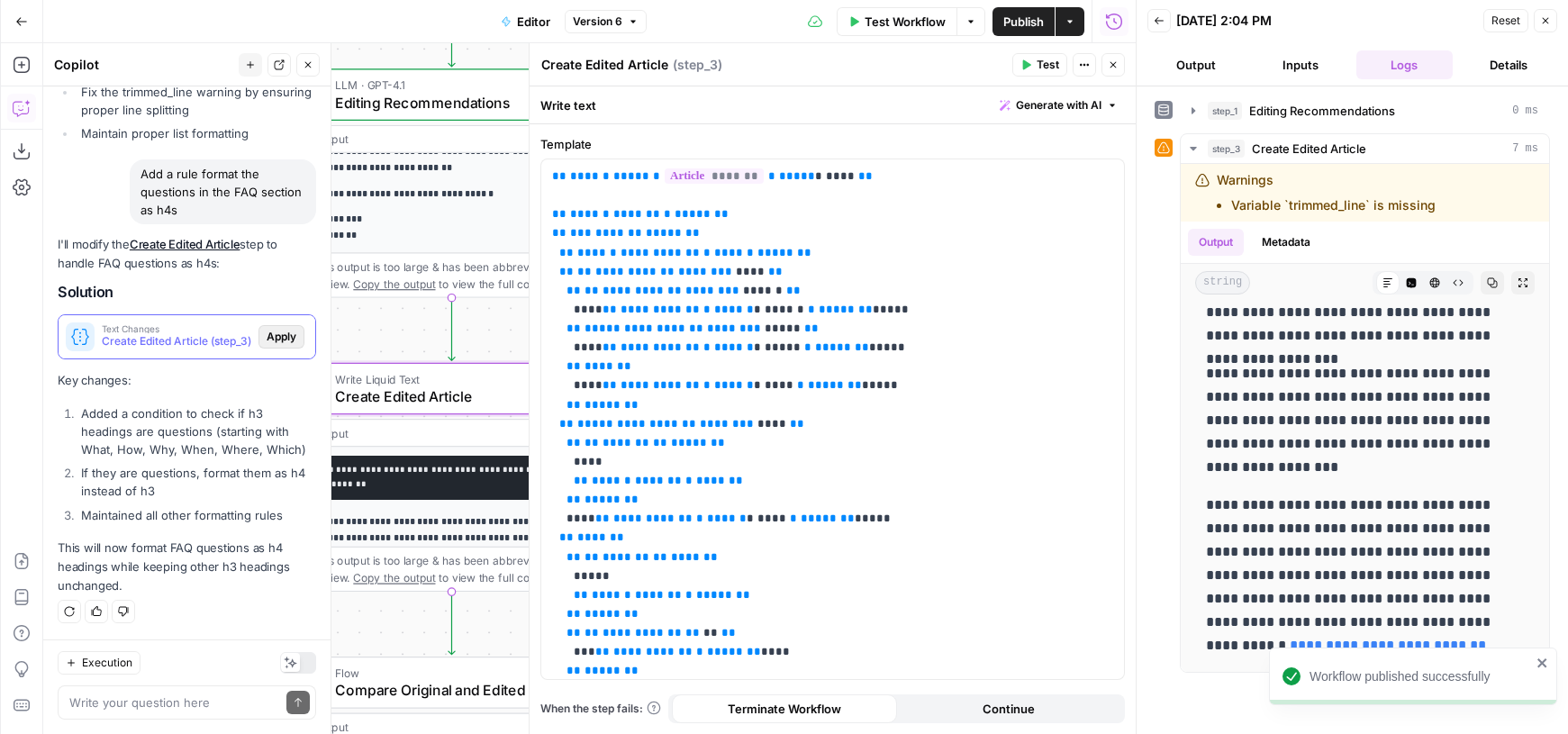 click on "Apply" at bounding box center [281, 337] 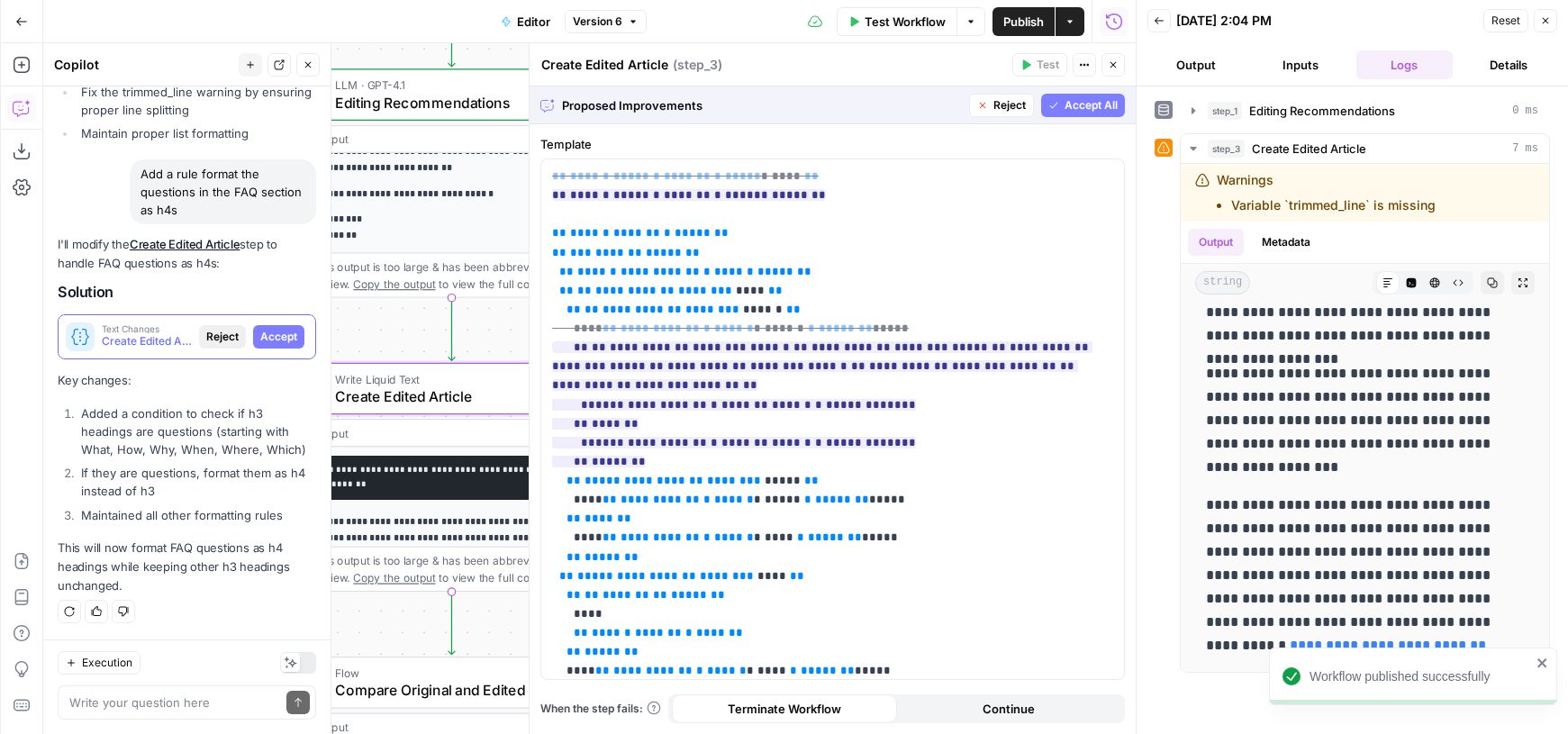 drag, startPoint x: 280, startPoint y: 336, endPoint x: 280, endPoint y: 346, distance: 10 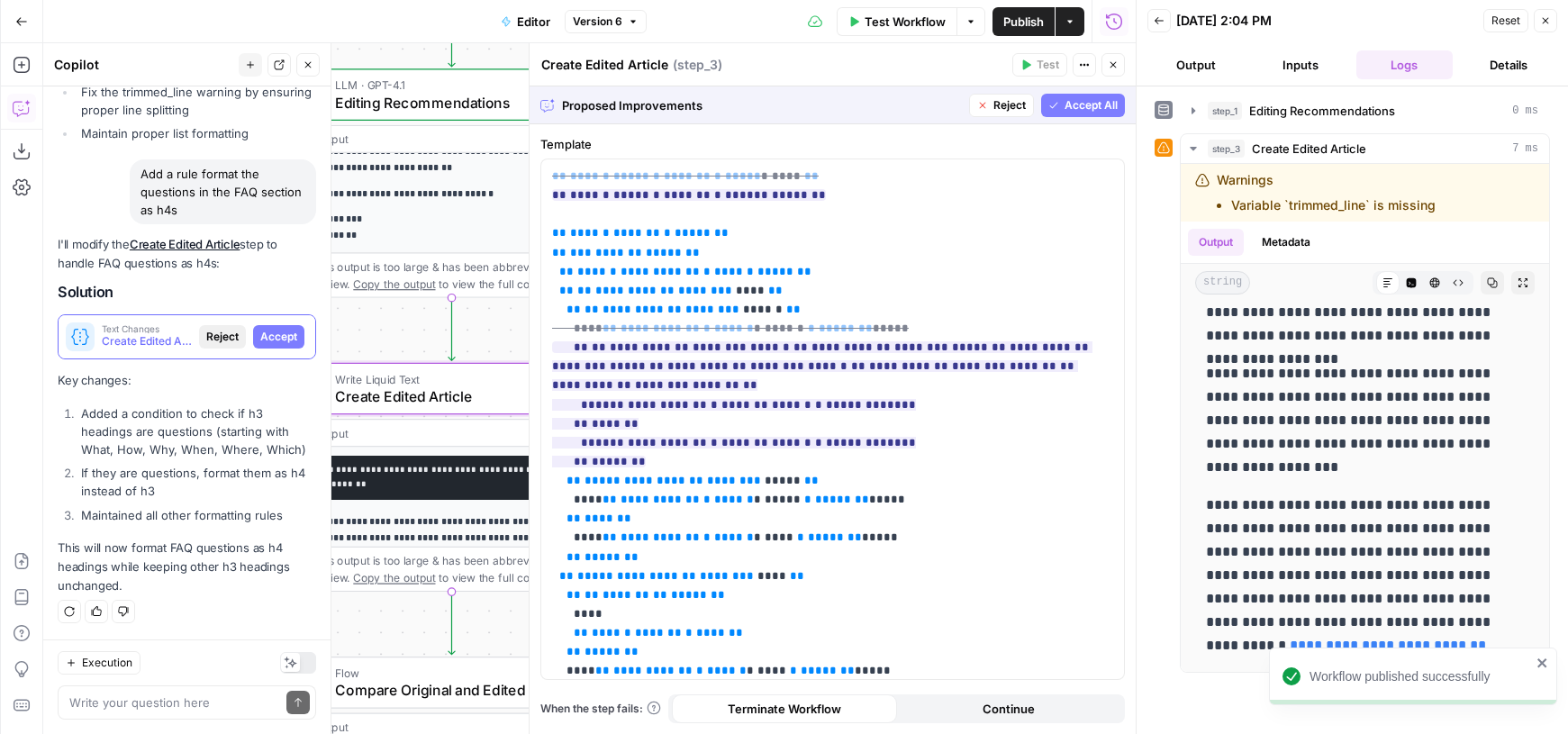 click on "Accept" at bounding box center (278, 337) 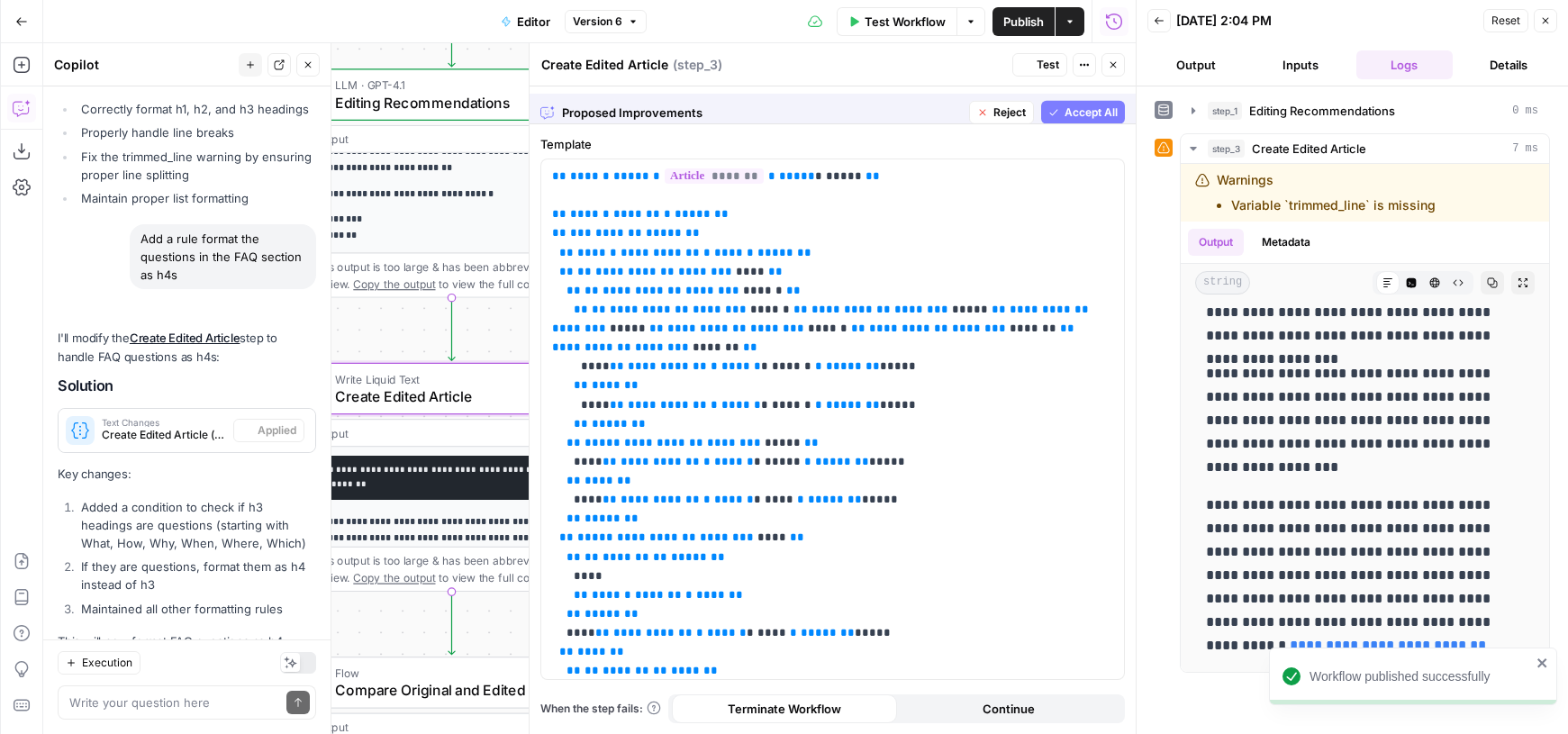 scroll, scrollTop: 4685, scrollLeft: 0, axis: vertical 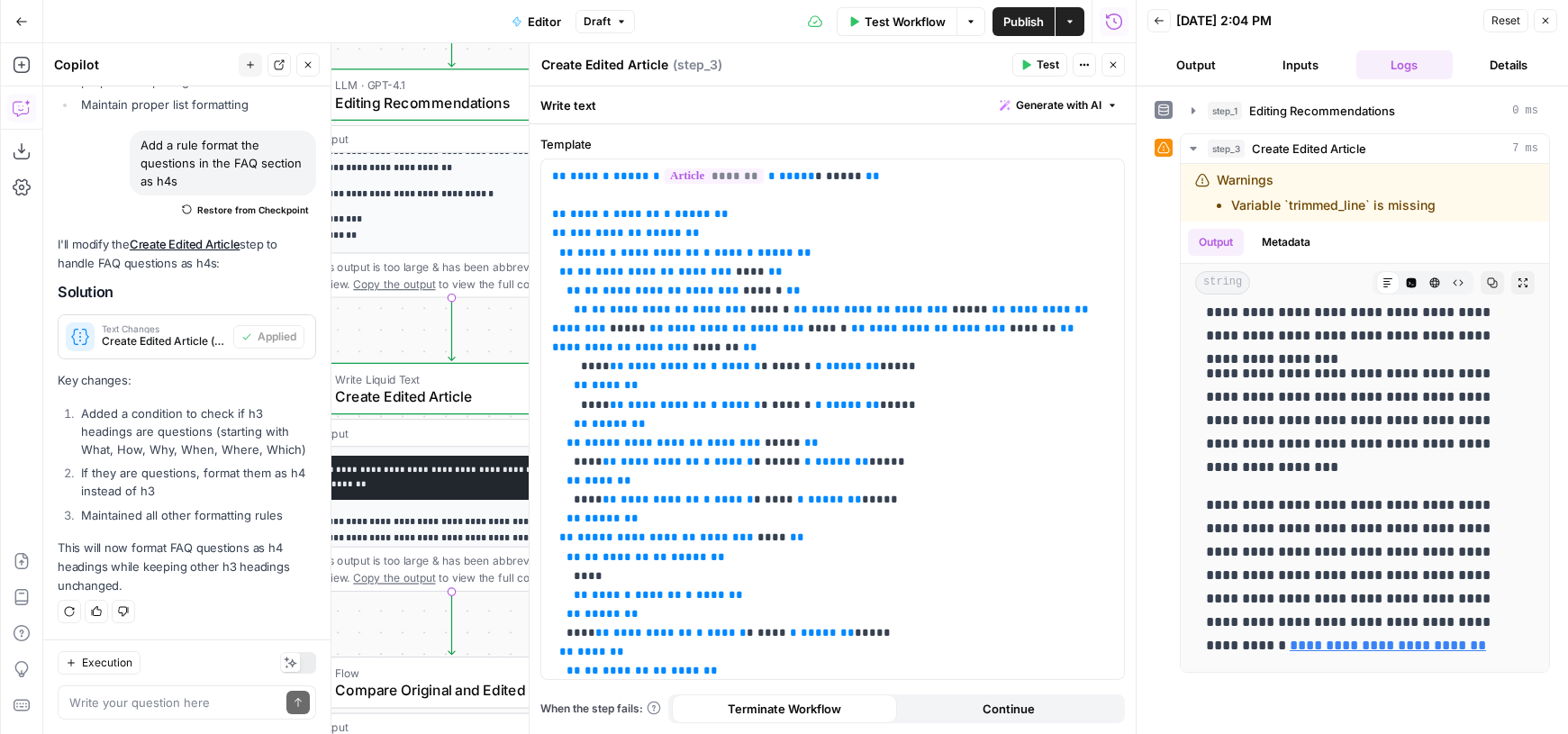 click on "Execution" at bounding box center [186, 663] 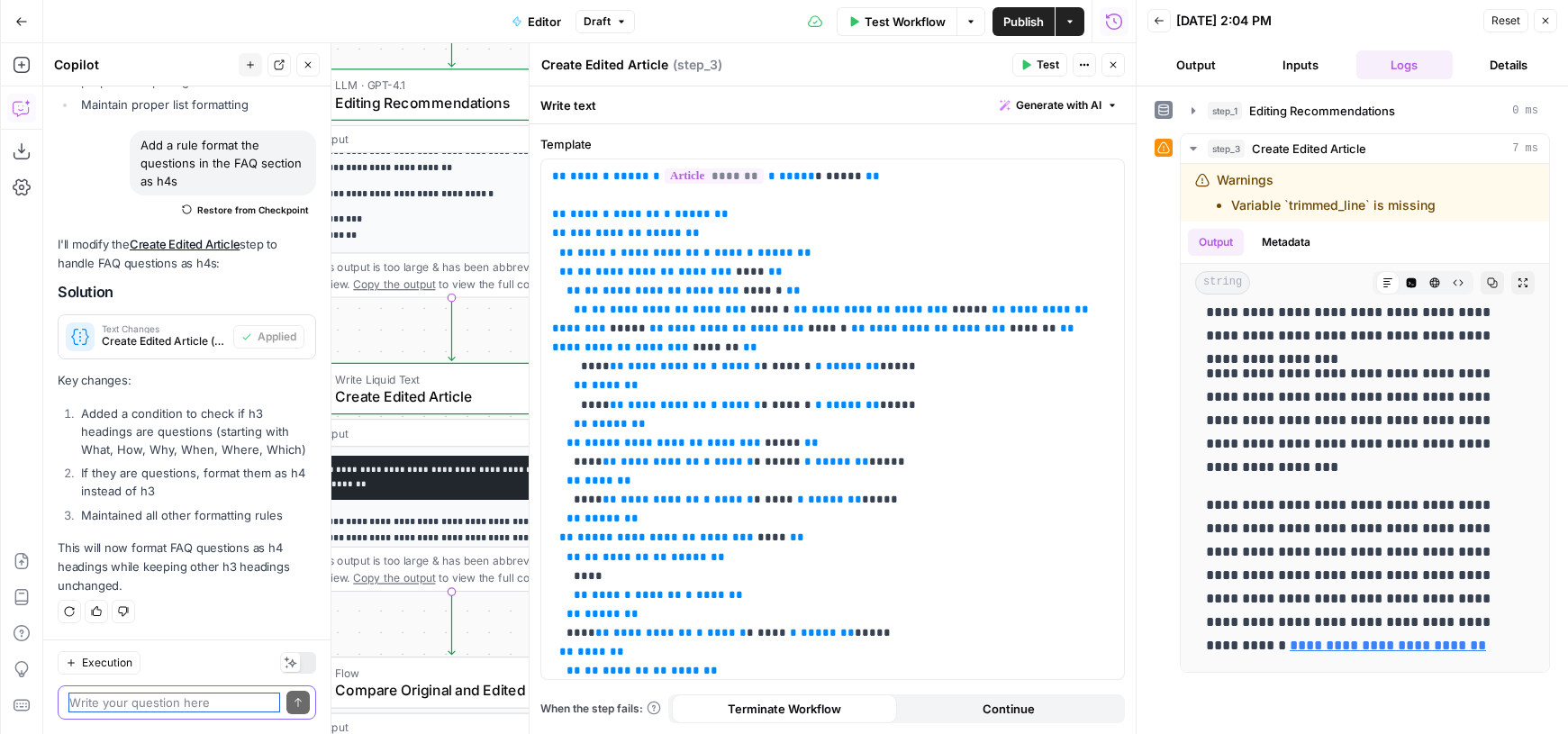 click at bounding box center (174, 702) 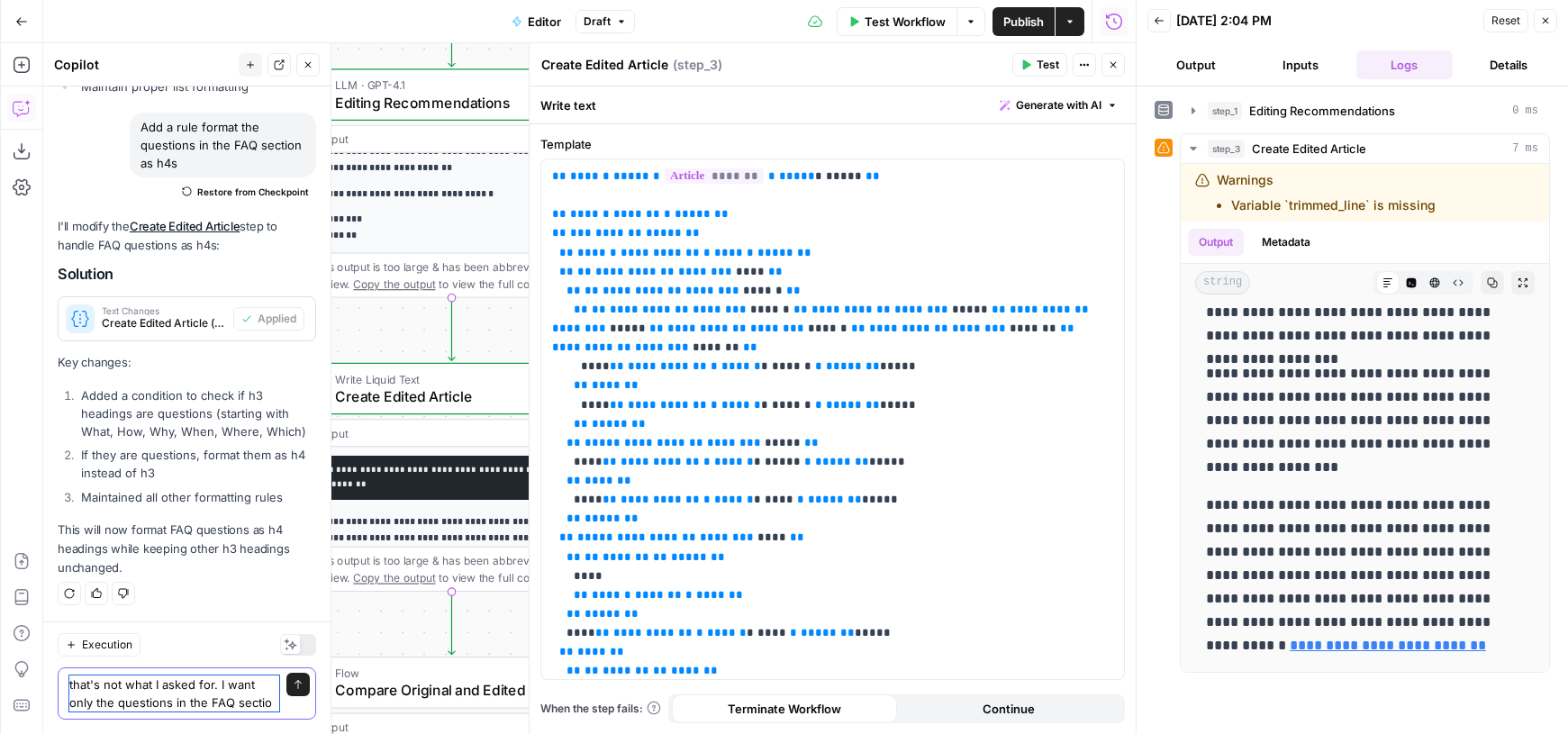 scroll, scrollTop: 4721, scrollLeft: 0, axis: vertical 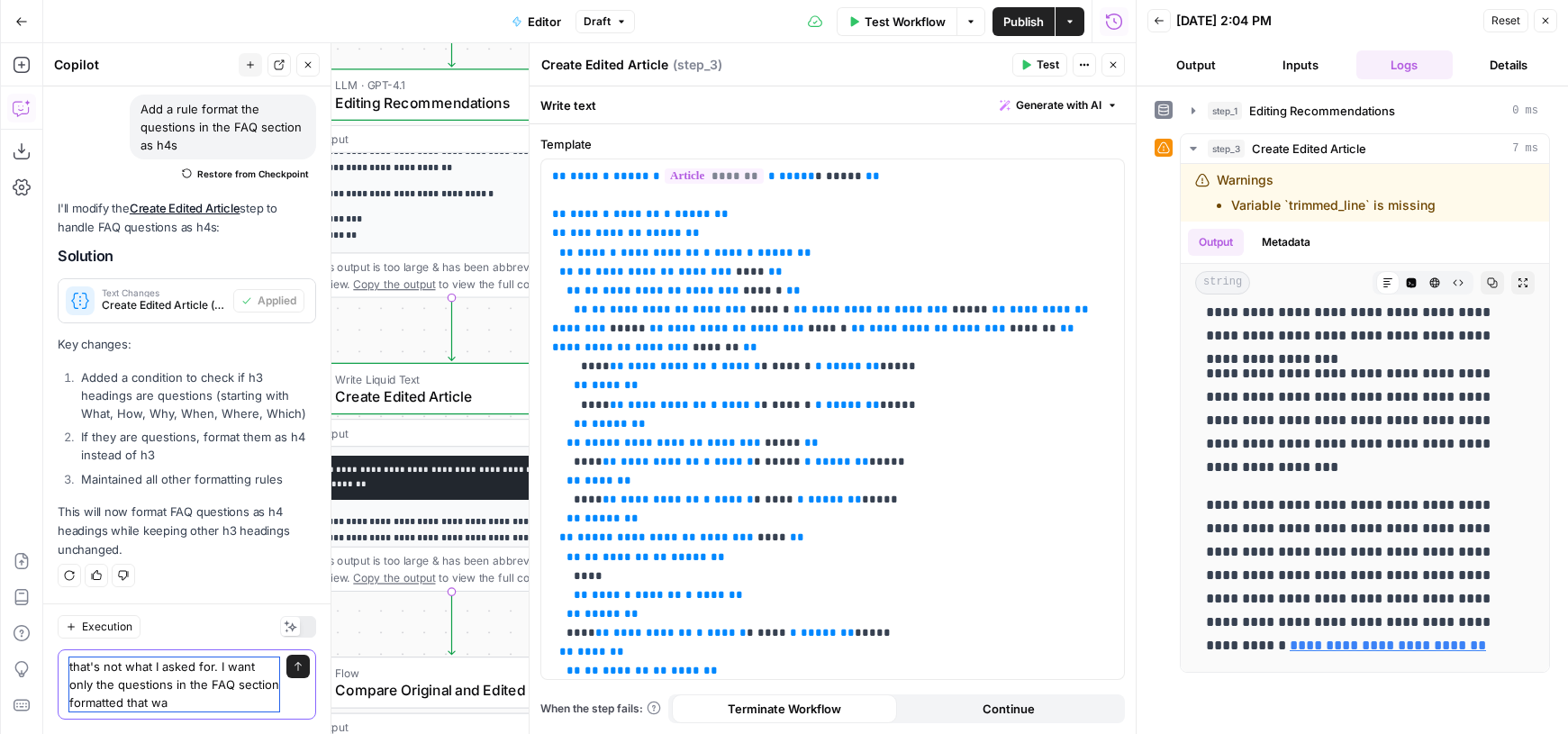 type on "that's not what I asked for. I want only the questions in the FAQ section formatted that way" 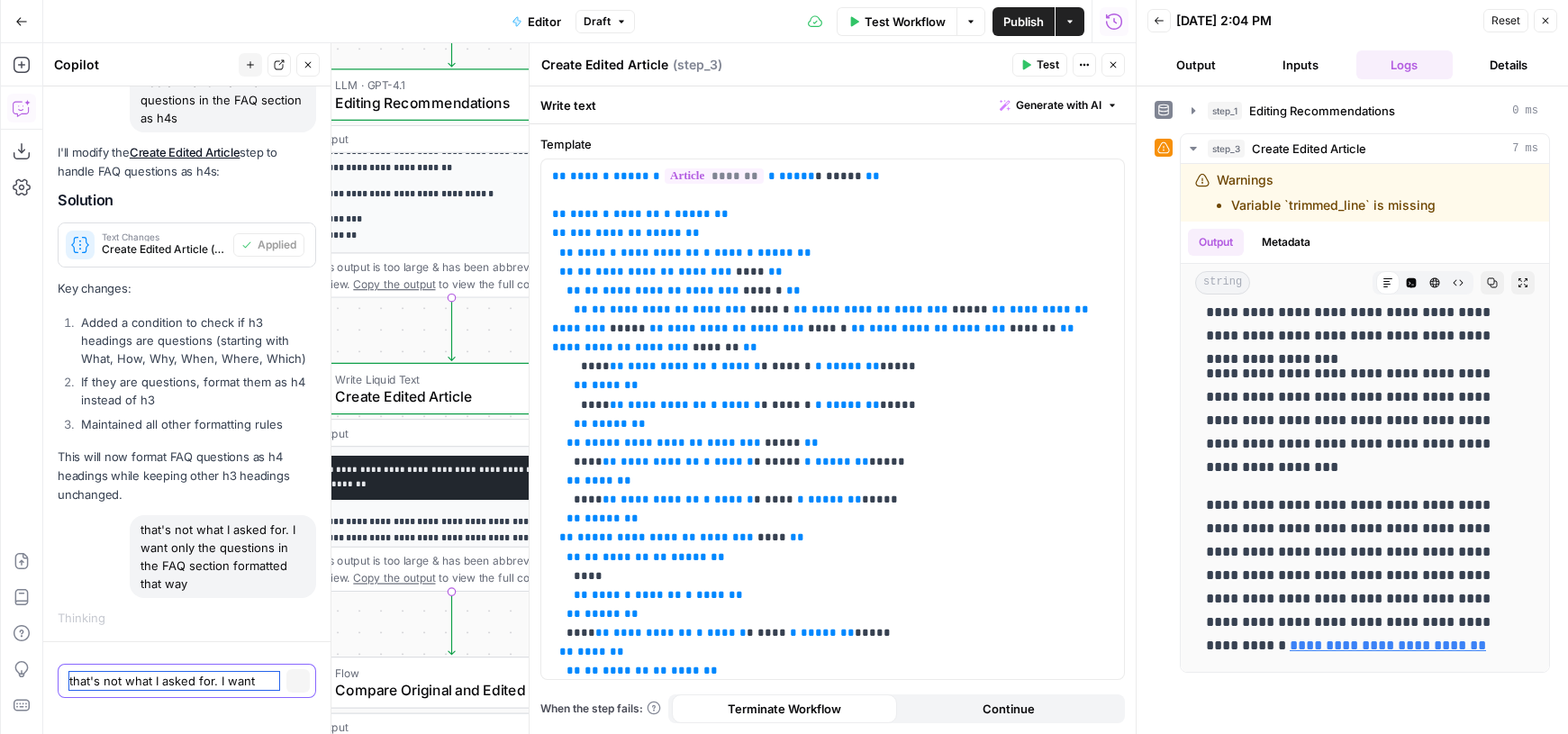 type 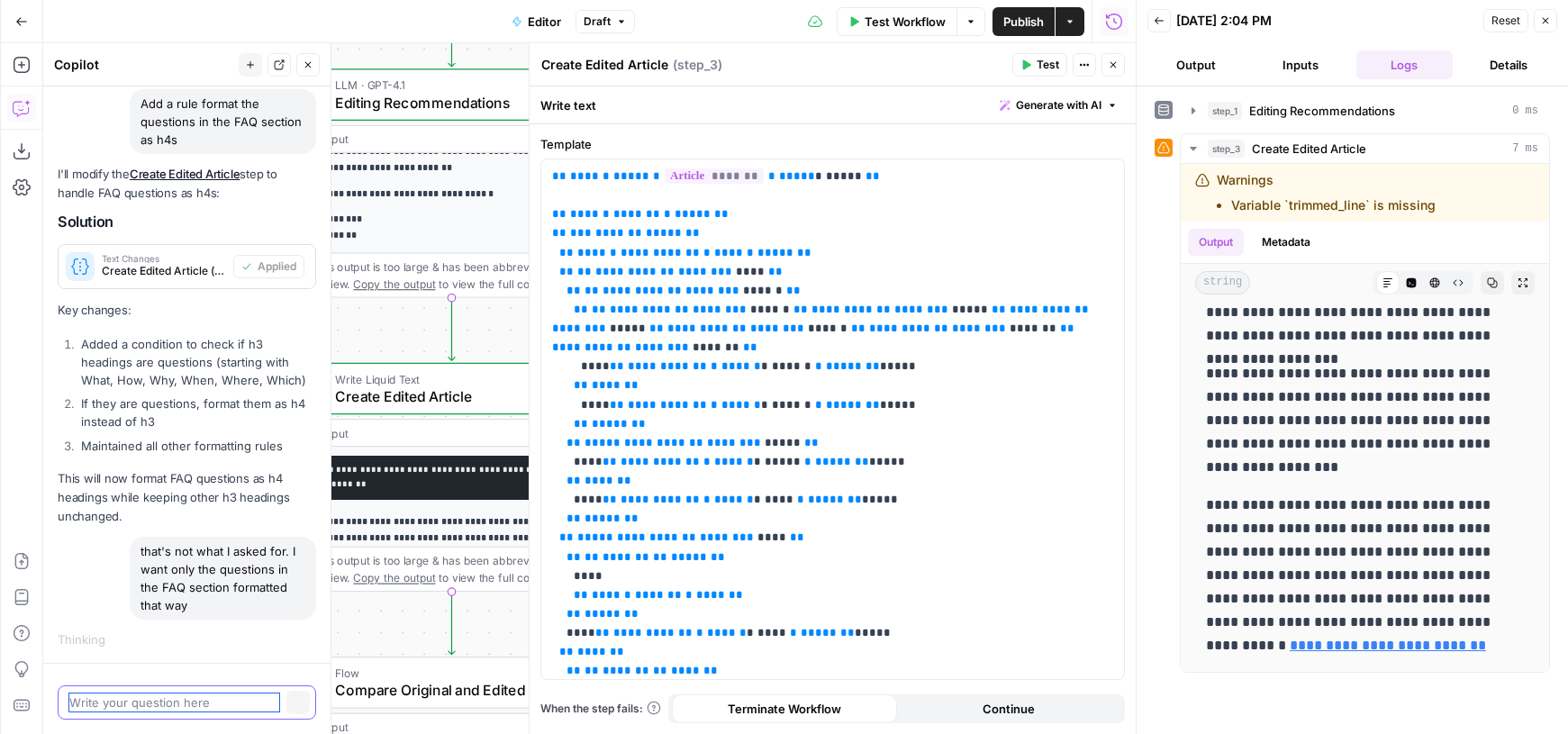 scroll, scrollTop: 4518, scrollLeft: 0, axis: vertical 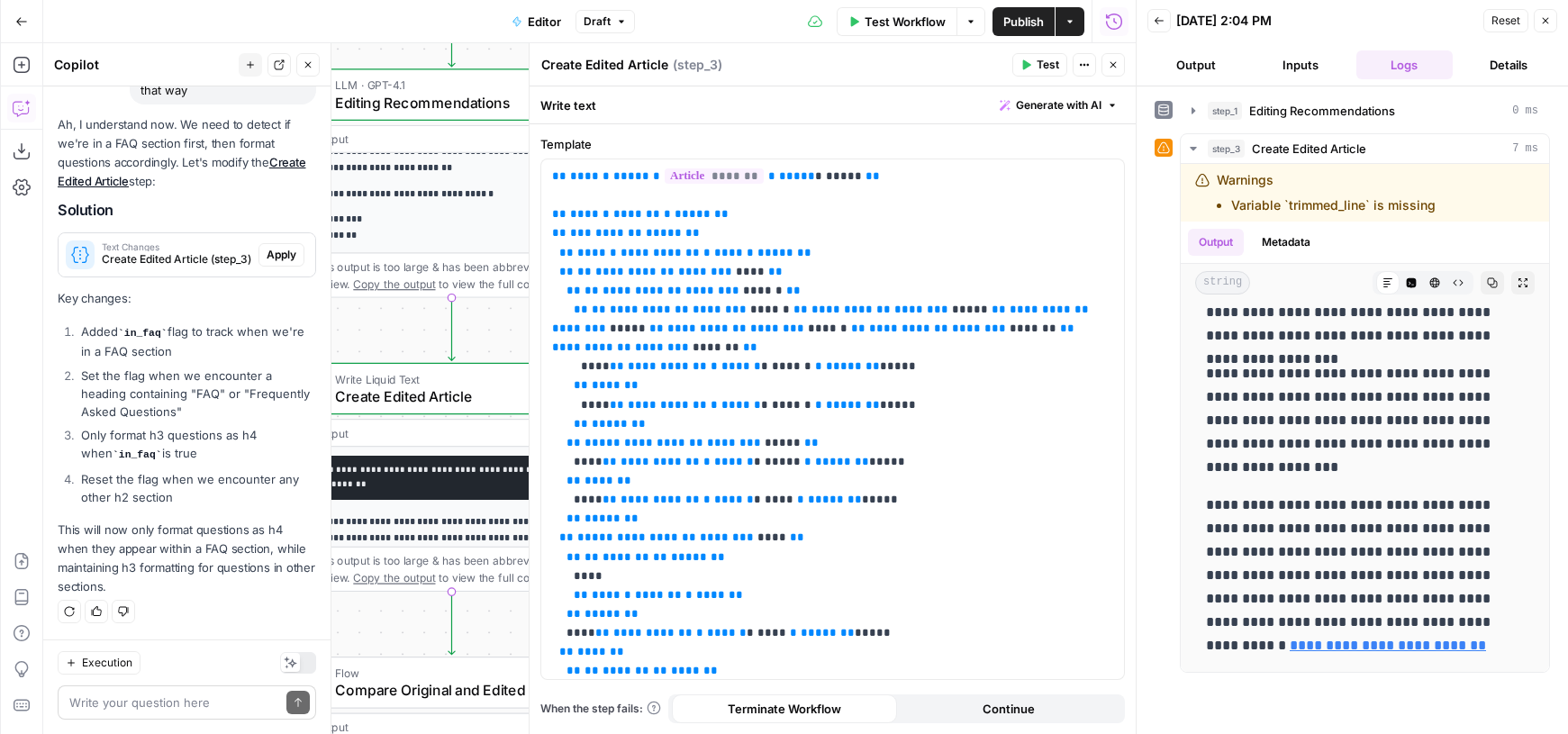 click on "Write your question here Send" at bounding box center [186, 702] 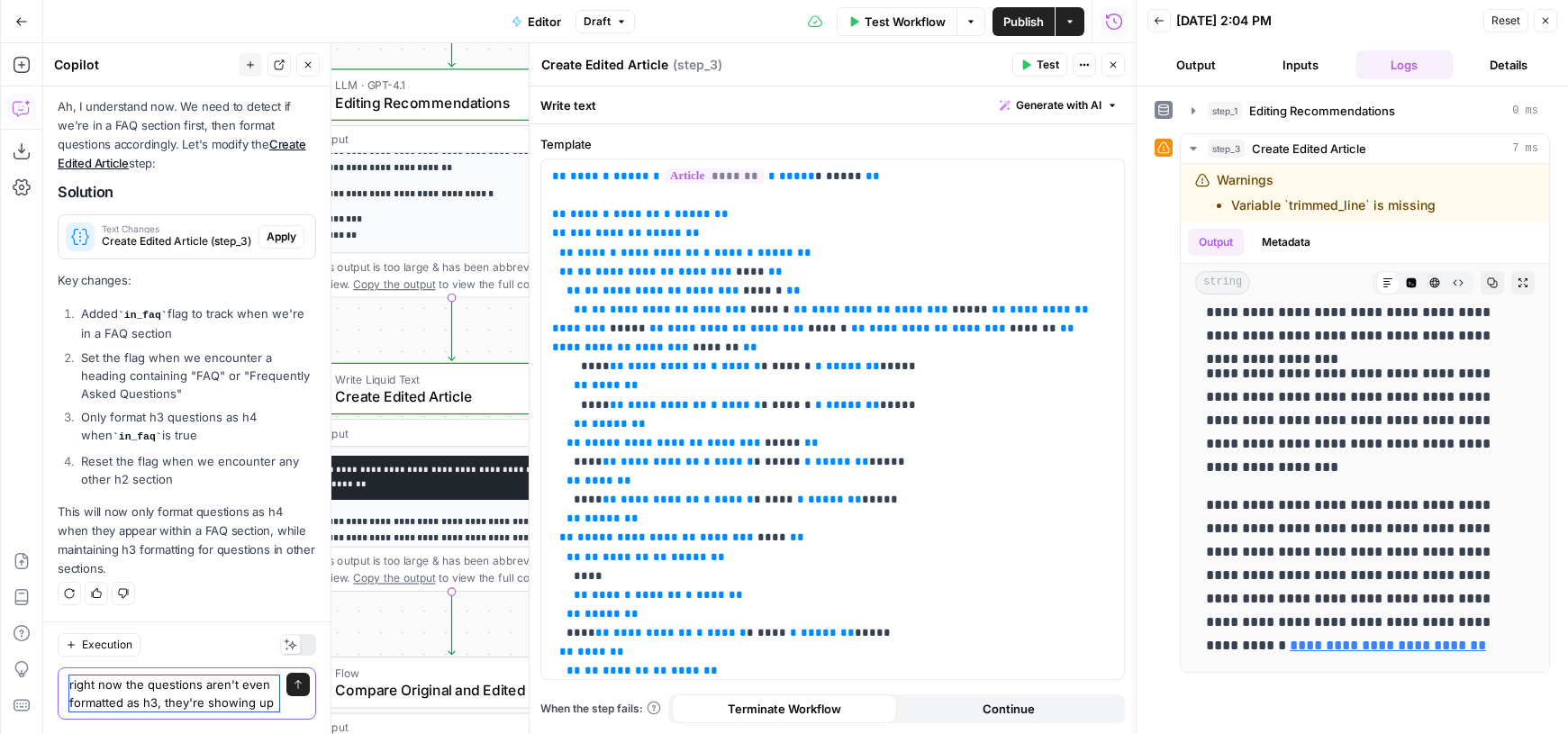 scroll, scrollTop: 5306, scrollLeft: 0, axis: vertical 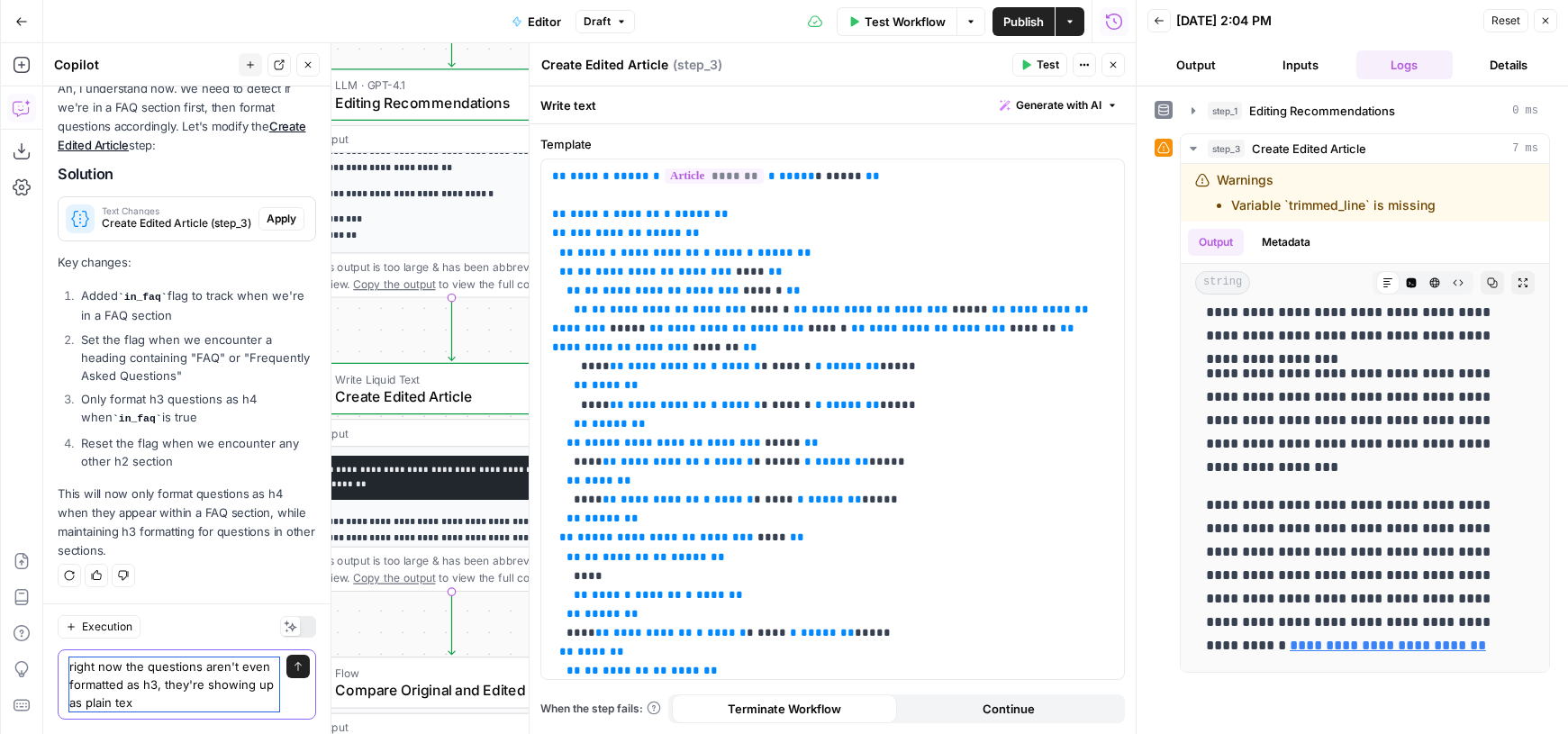type on "right now the questions aren't even formatted as h3, they're showing up as plain text" 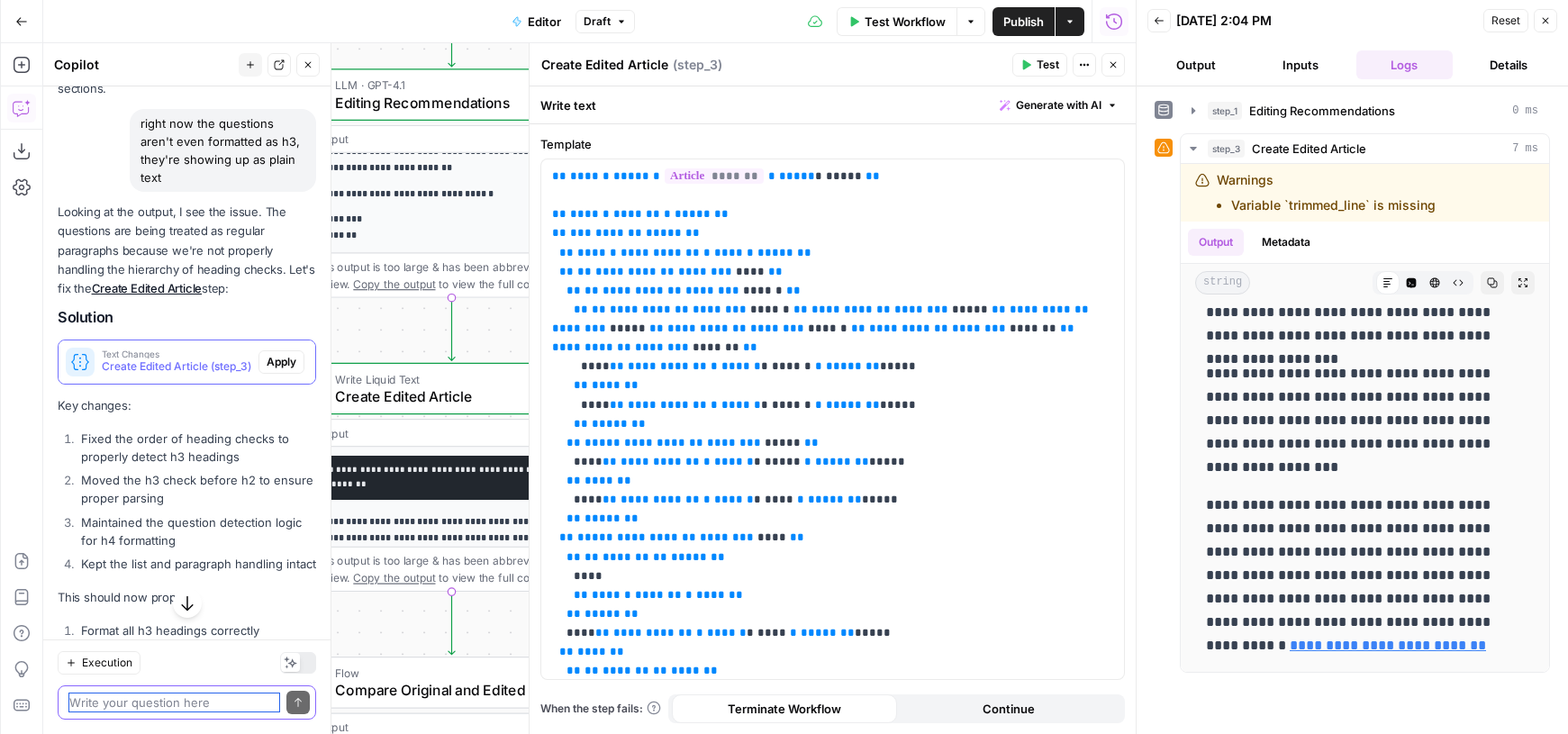 scroll, scrollTop: 5629, scrollLeft: 0, axis: vertical 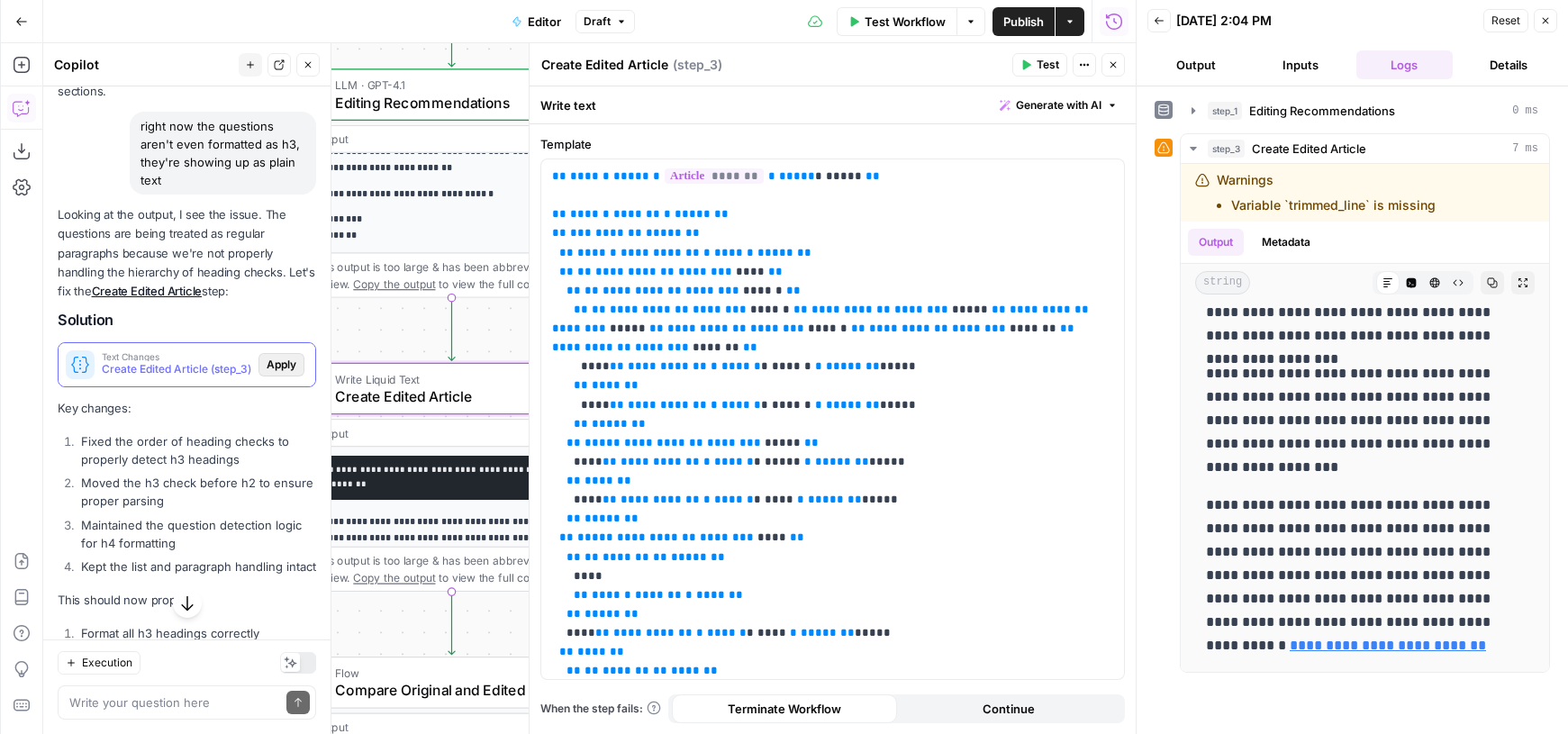 click on "Apply" at bounding box center [281, 365] 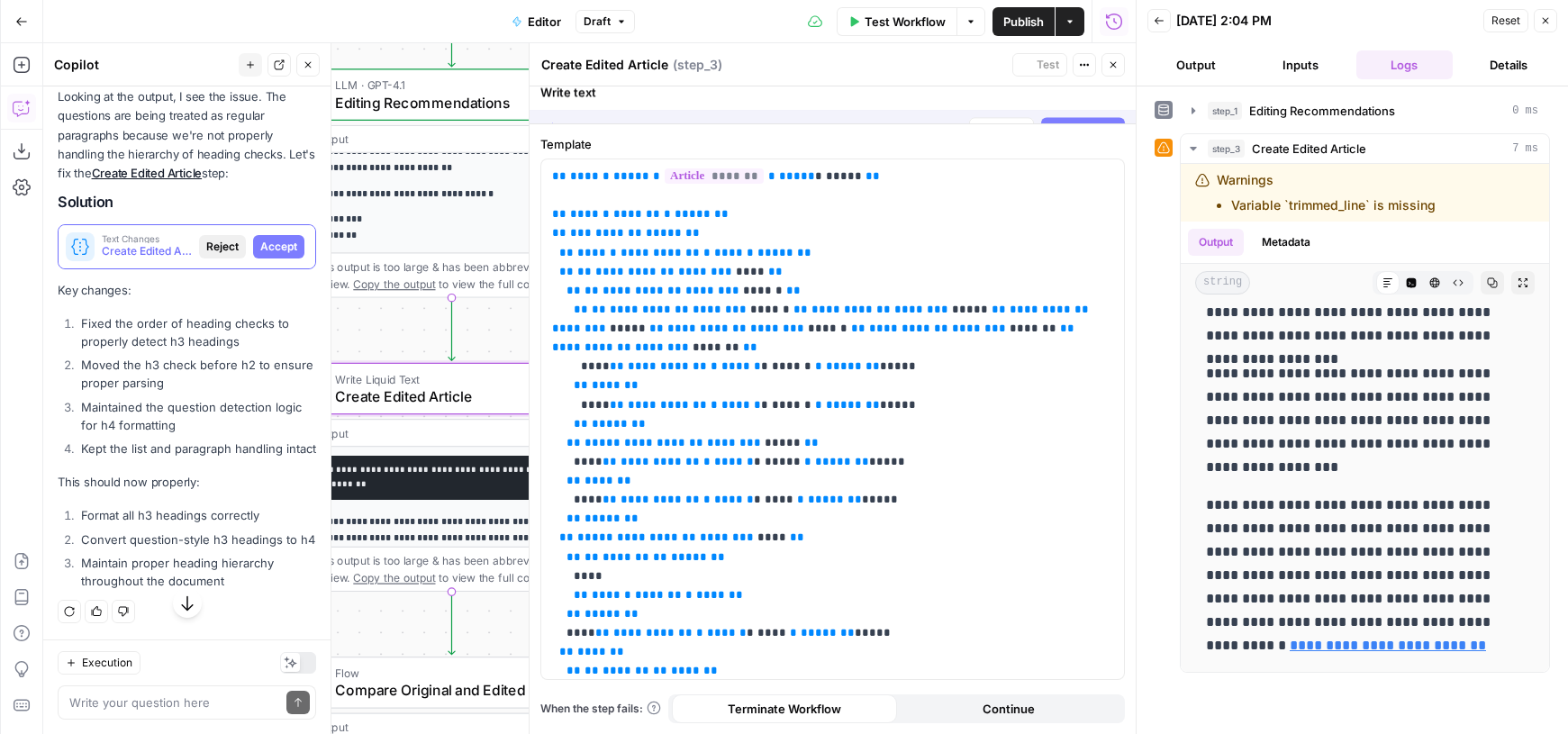 scroll, scrollTop: 5398, scrollLeft: 0, axis: vertical 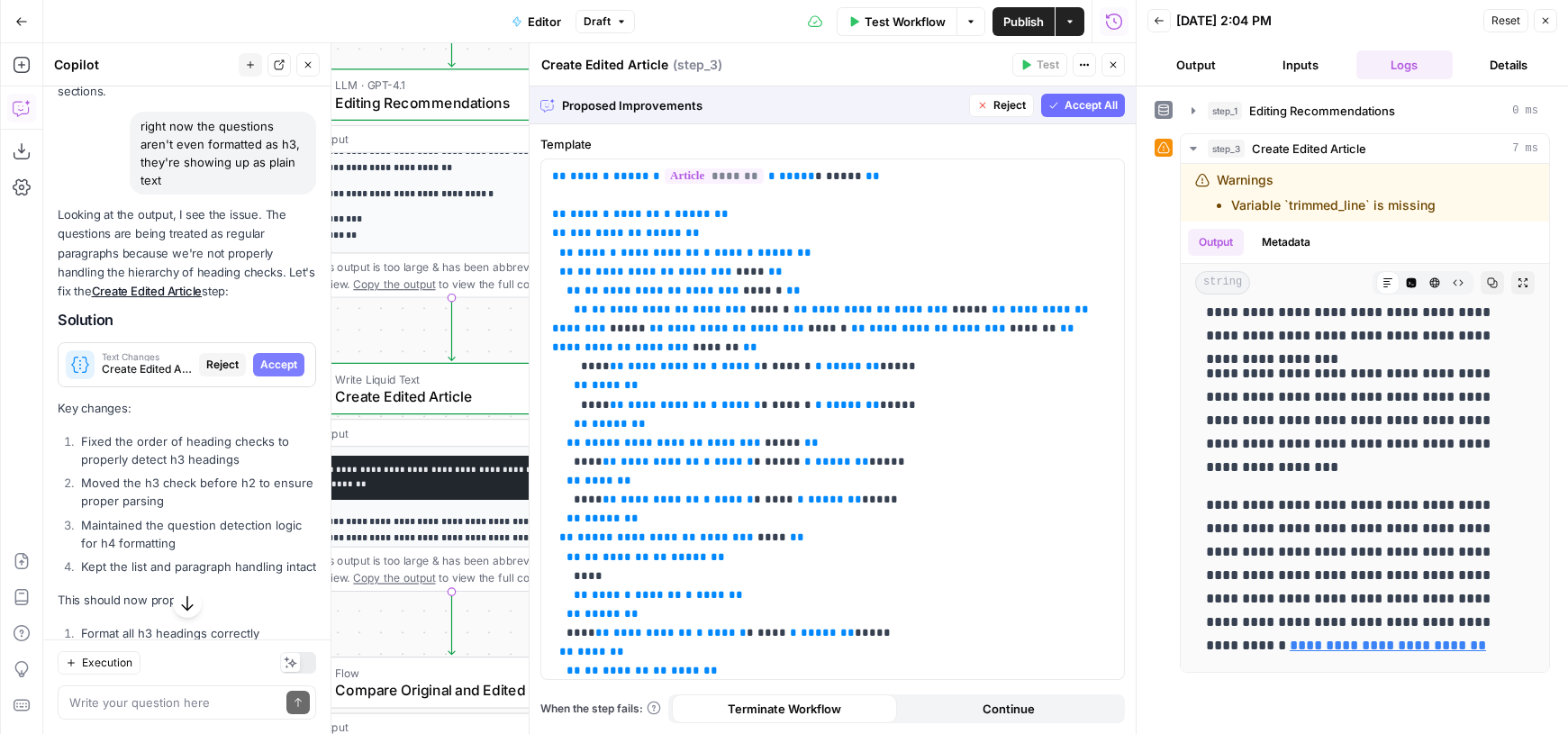 click on "Accept All" at bounding box center (1091, 105) 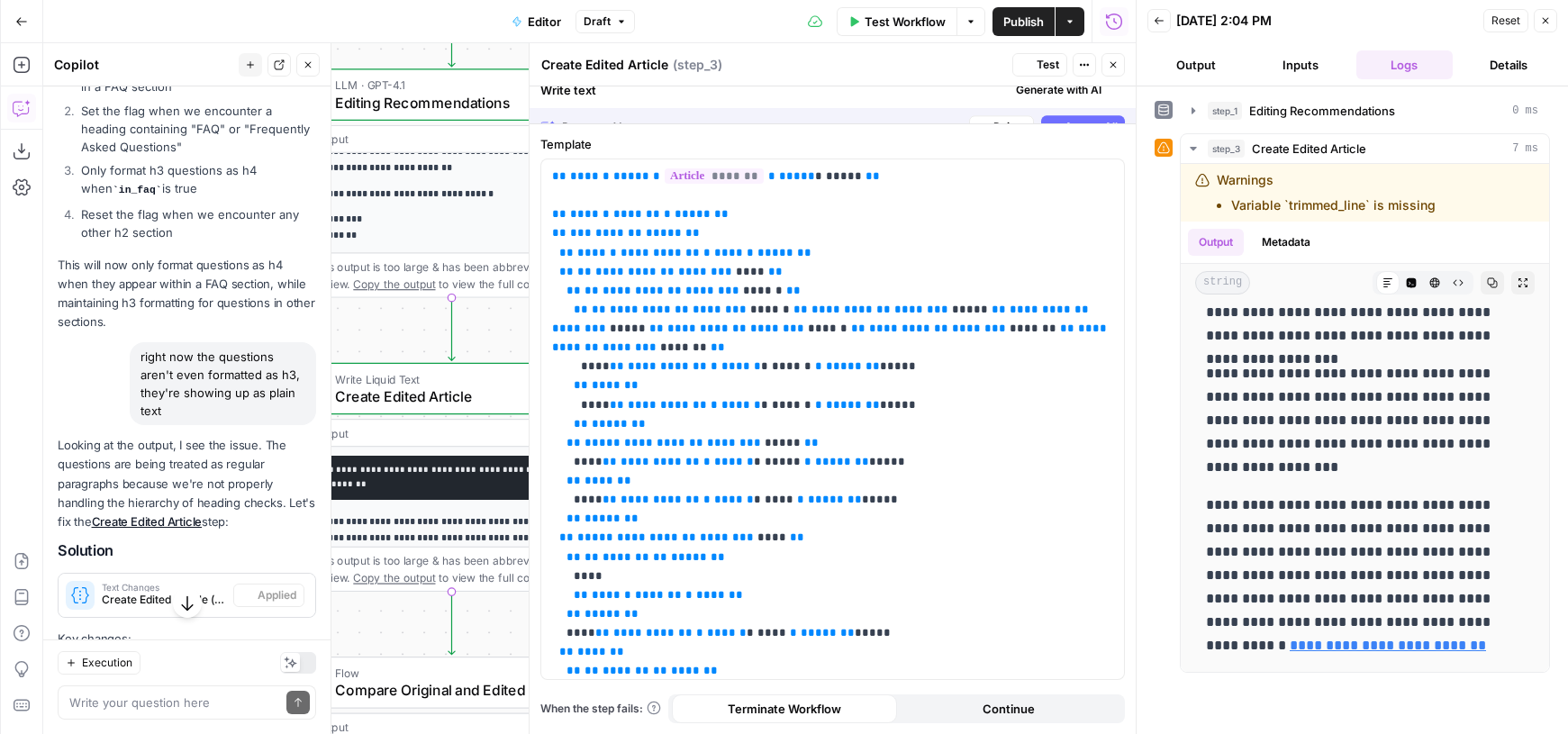 scroll, scrollTop: 5629, scrollLeft: 0, axis: vertical 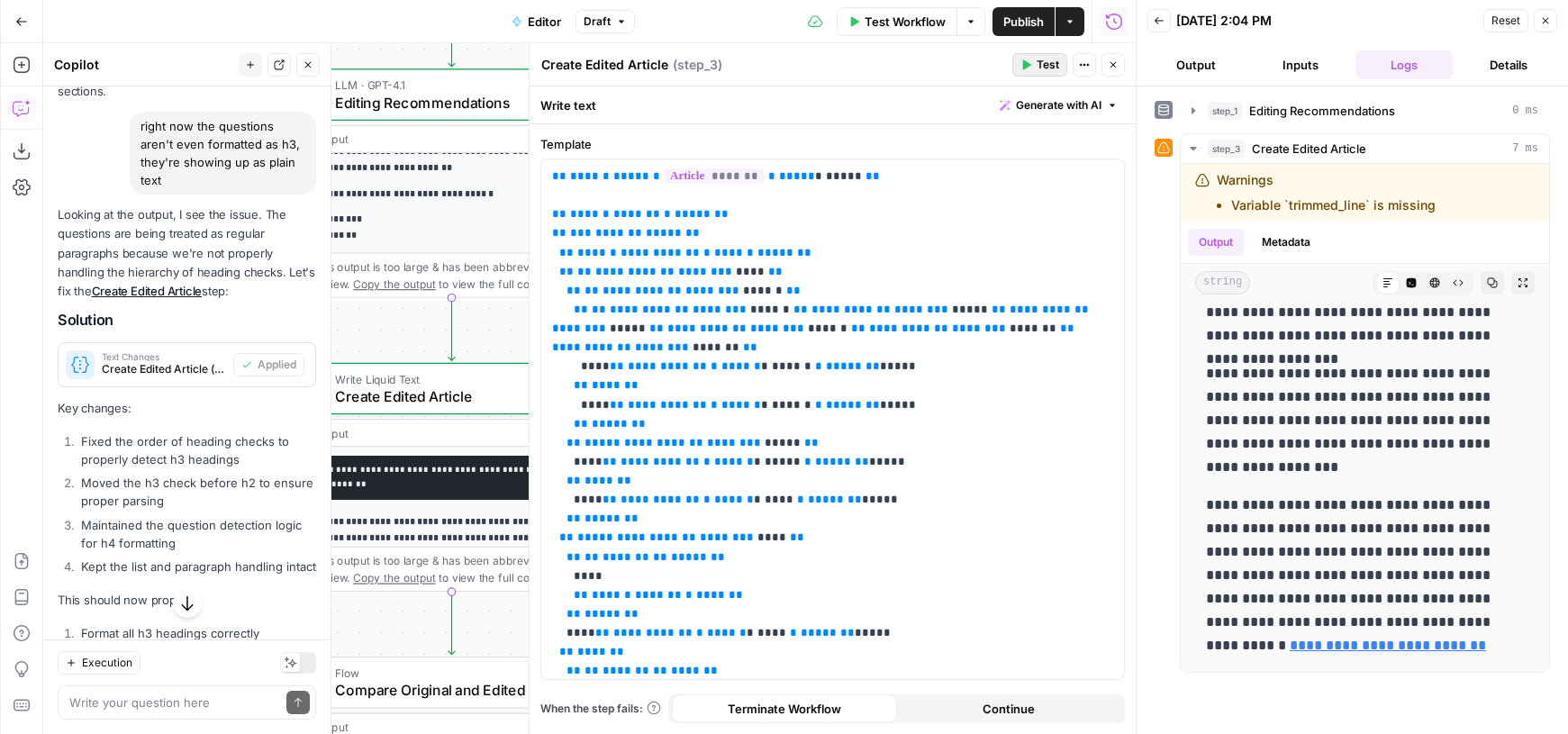 click on "Test" at bounding box center [1047, 65] 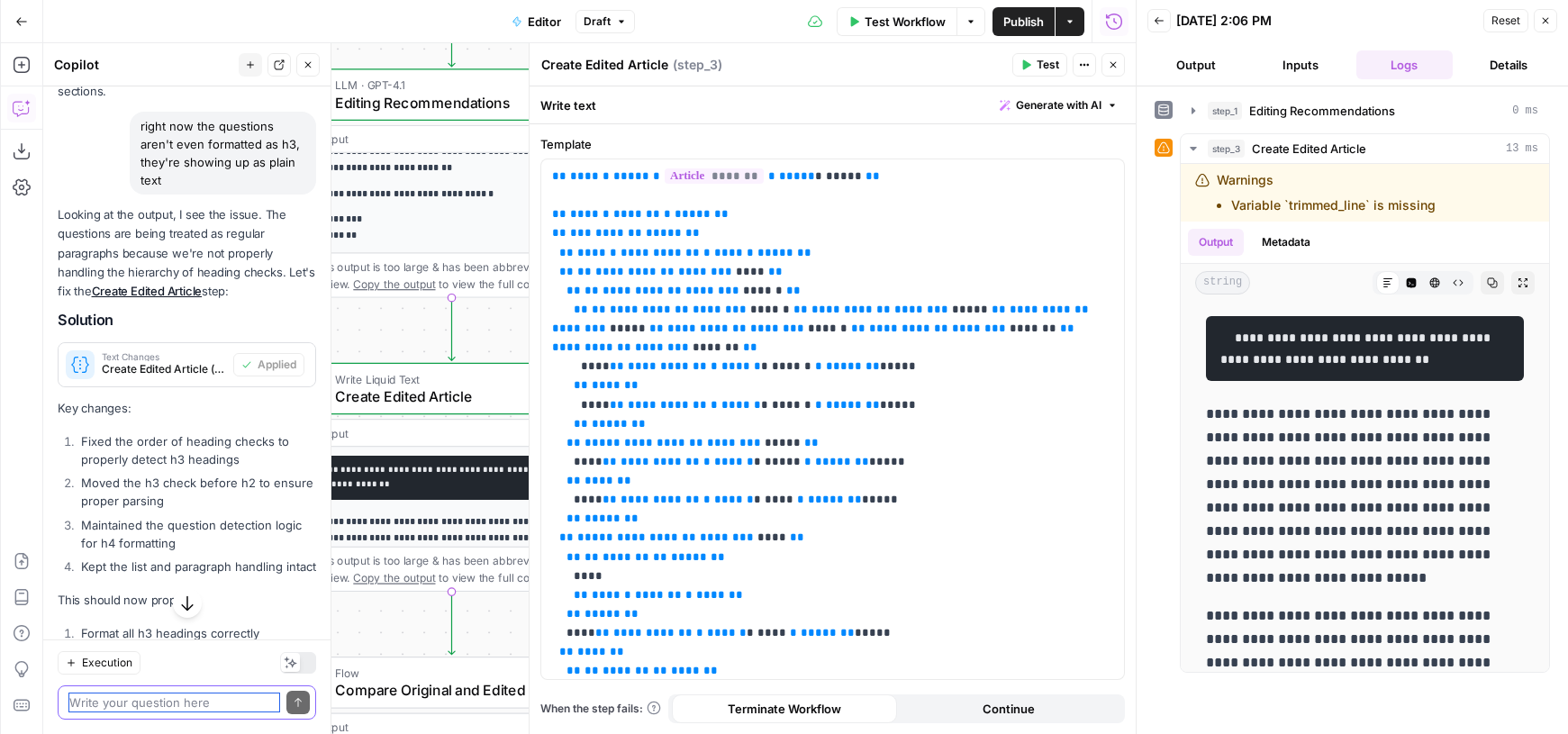 click at bounding box center [174, 702] 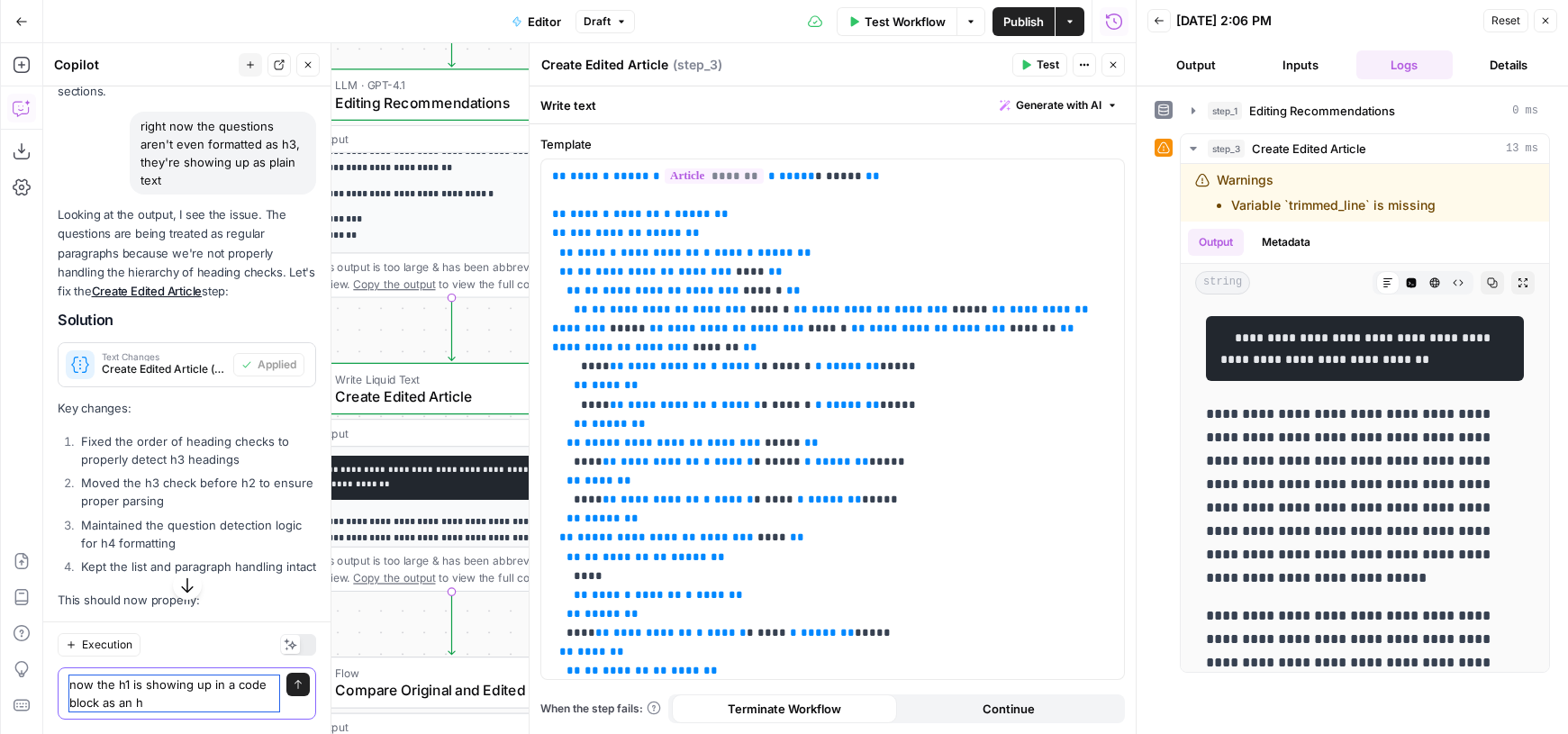 type on "now the h1 is showing up in a code block as an h4" 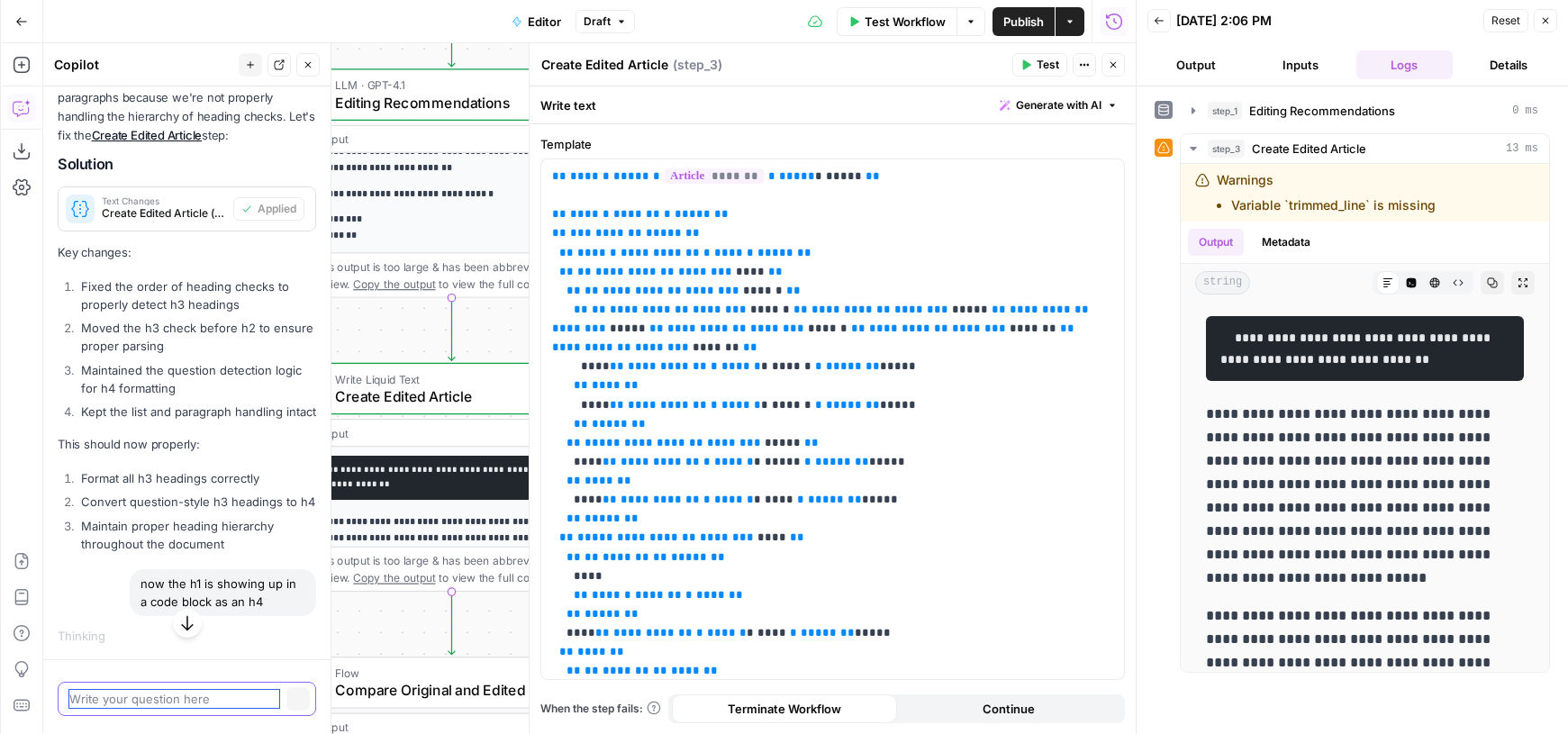 scroll, scrollTop: 5392, scrollLeft: 0, axis: vertical 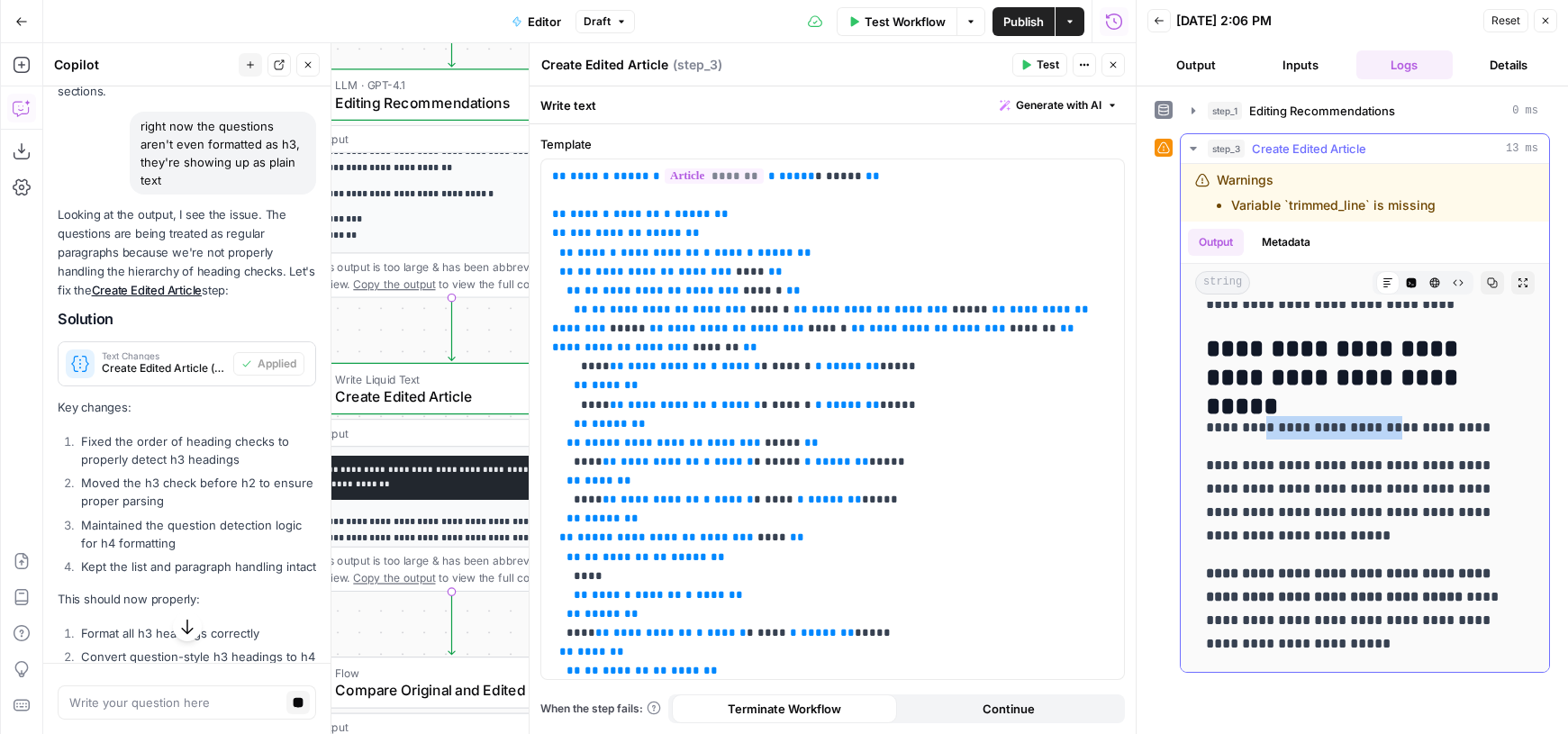 drag, startPoint x: 1263, startPoint y: 474, endPoint x: 1391, endPoint y: 467, distance: 128.1913 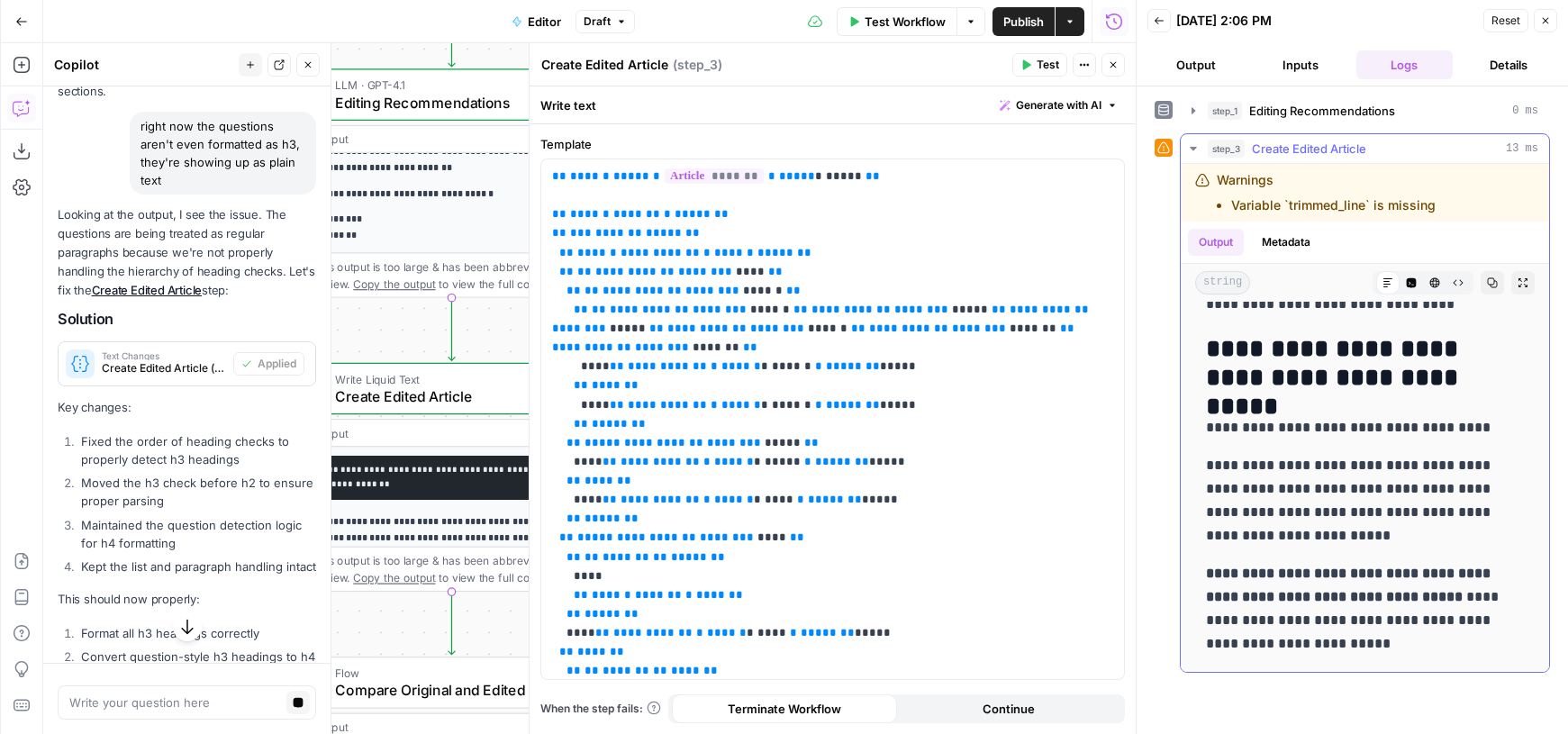 click on "**********" at bounding box center (1358, 428) 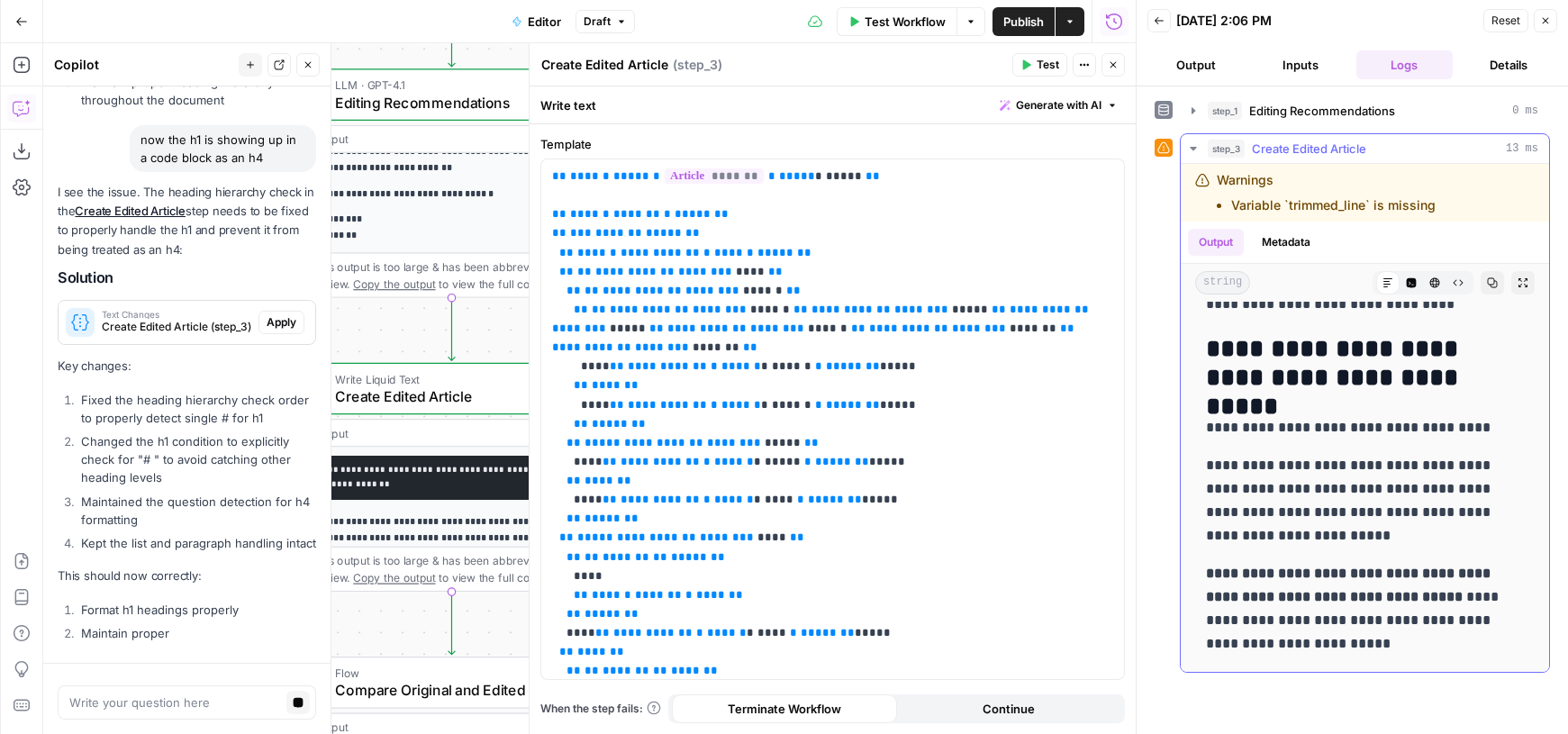 scroll, scrollTop: 6180, scrollLeft: 0, axis: vertical 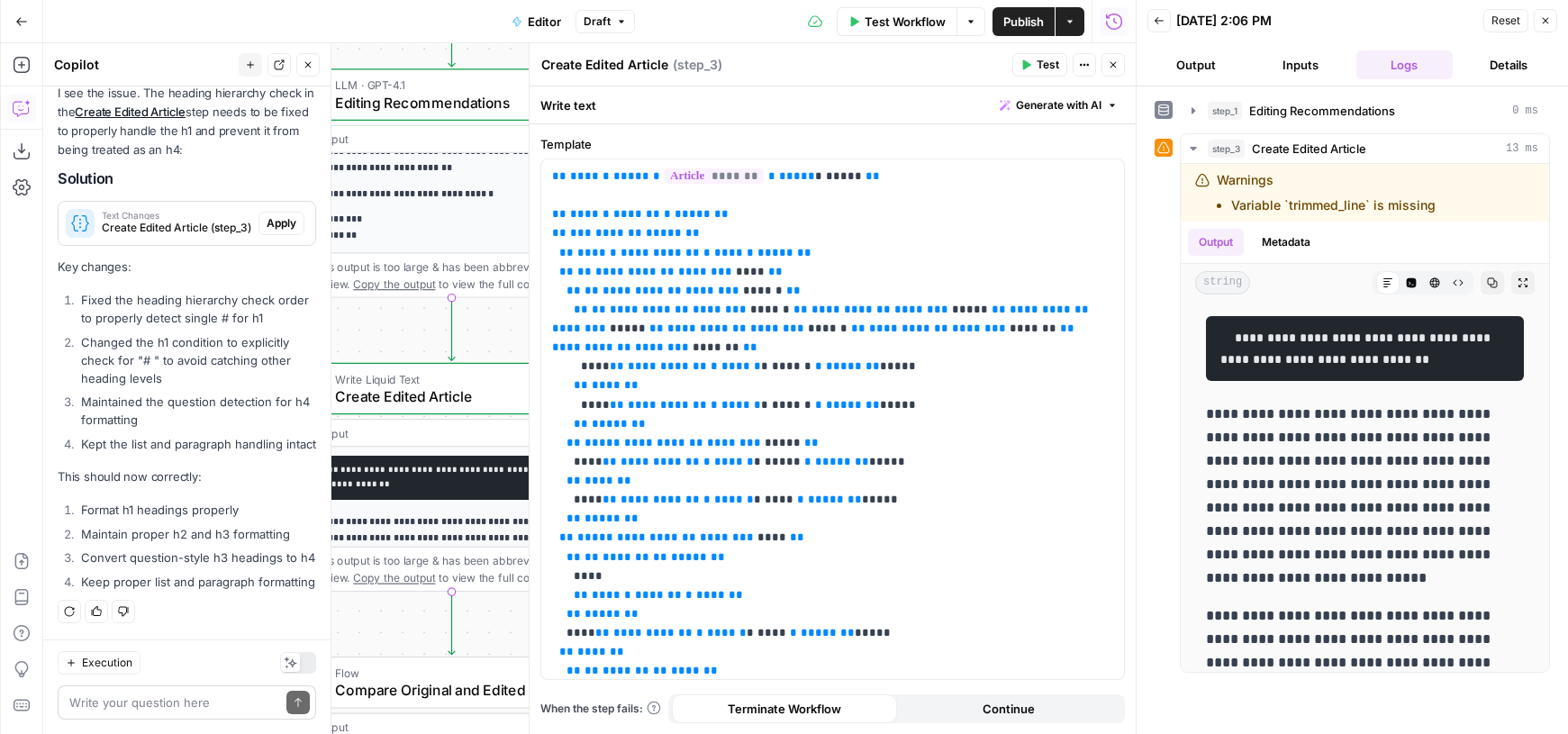 click on "Write your question here Send" at bounding box center (186, 702) 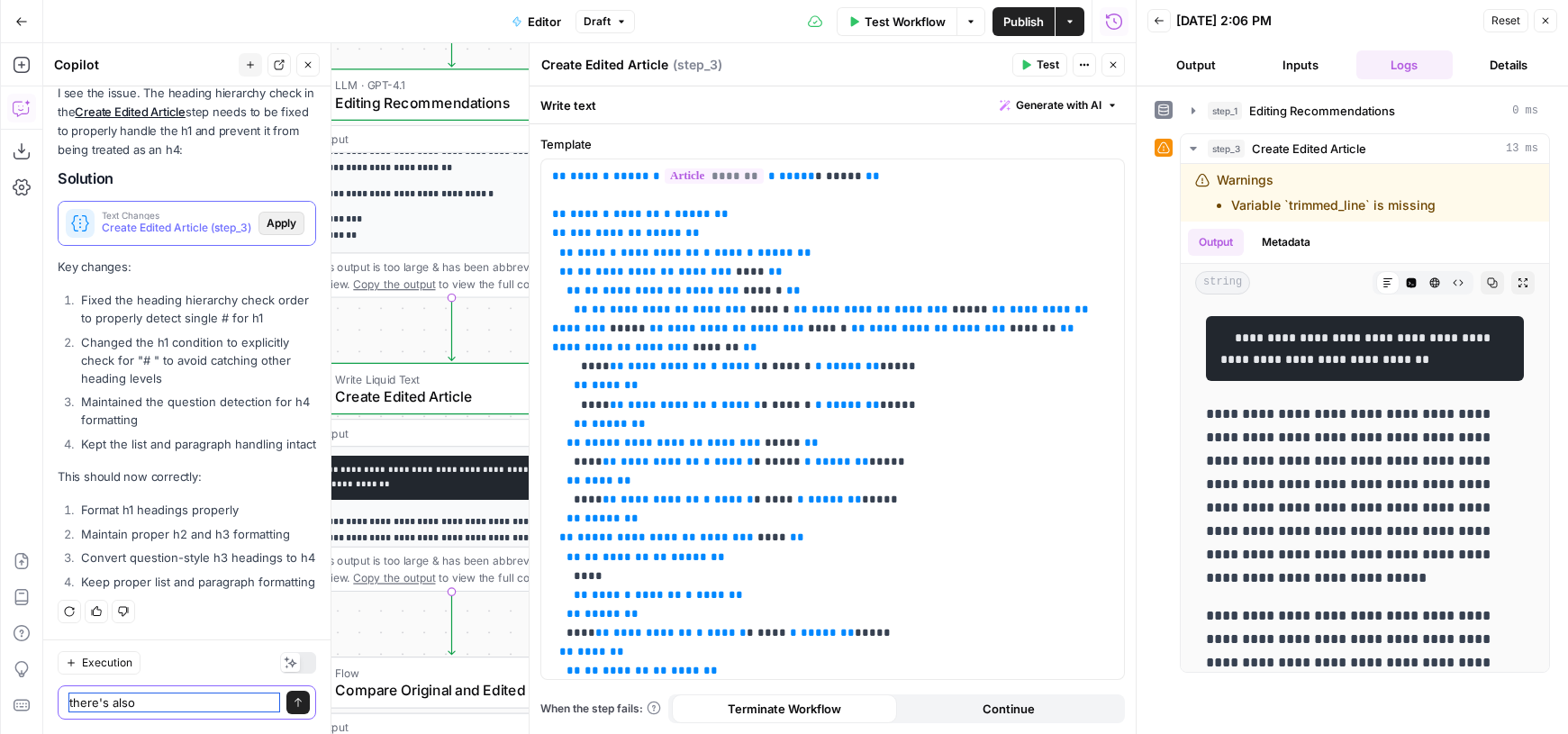 type on "there's also" 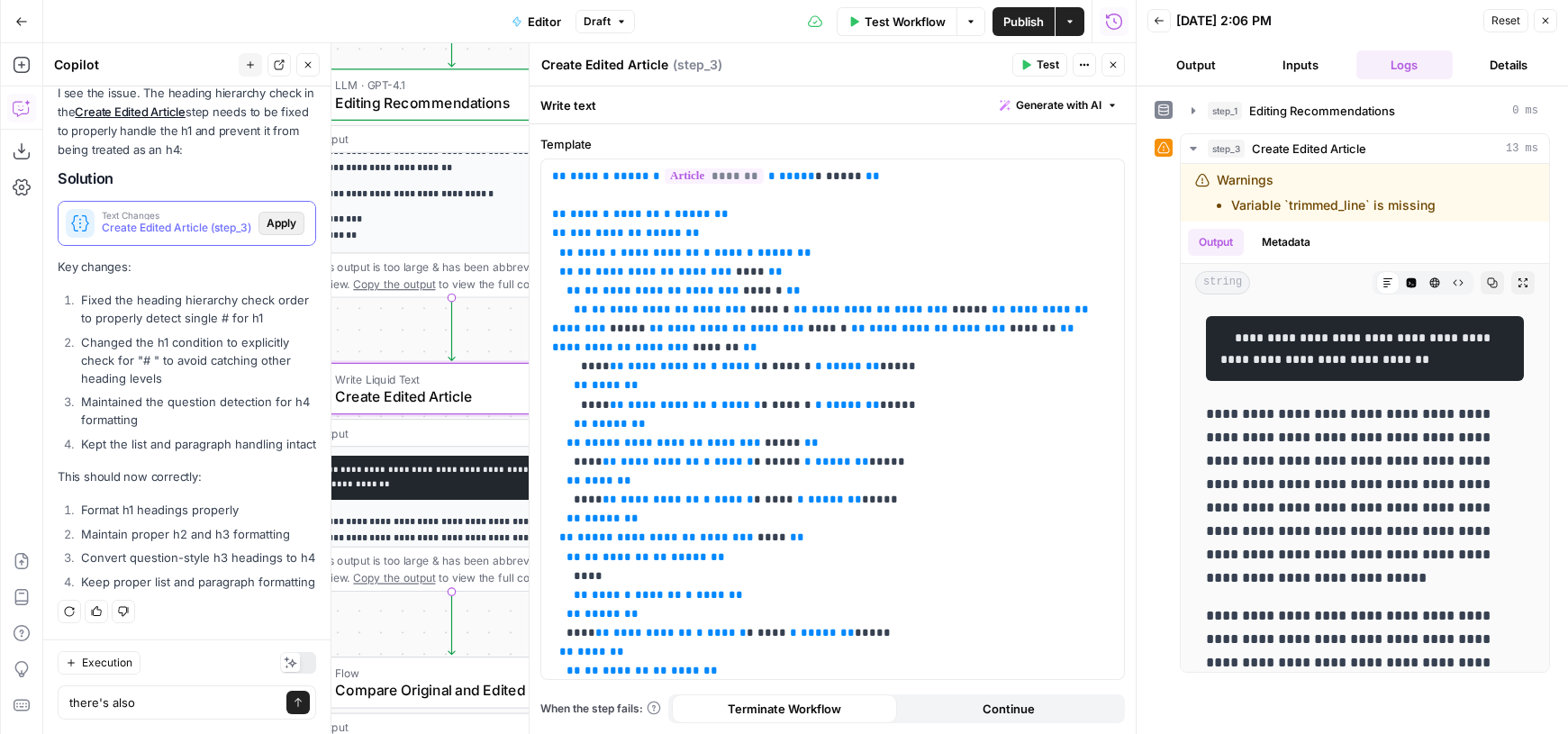 click on "Apply" at bounding box center (281, 223) 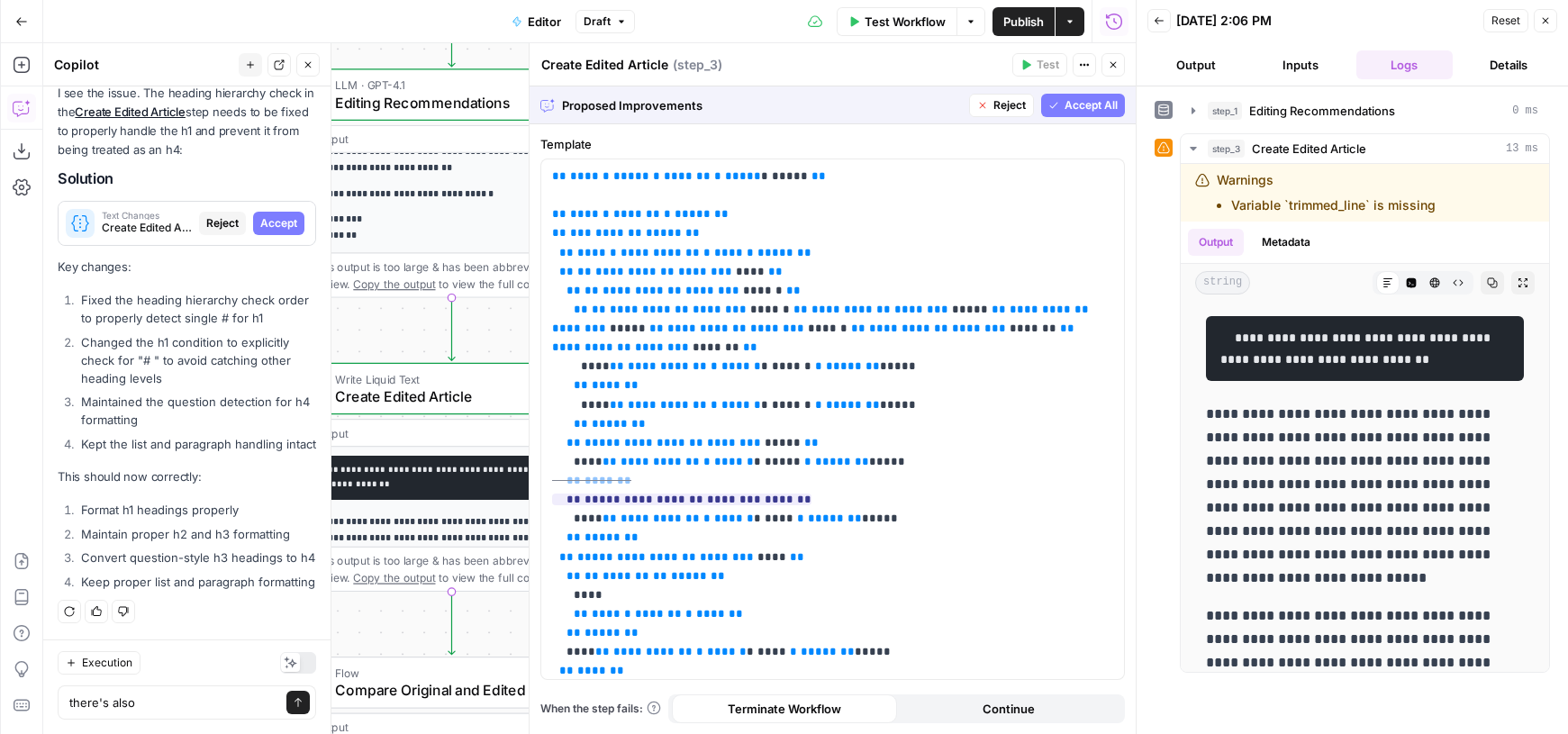 click on "Accept All" at bounding box center (1091, 105) 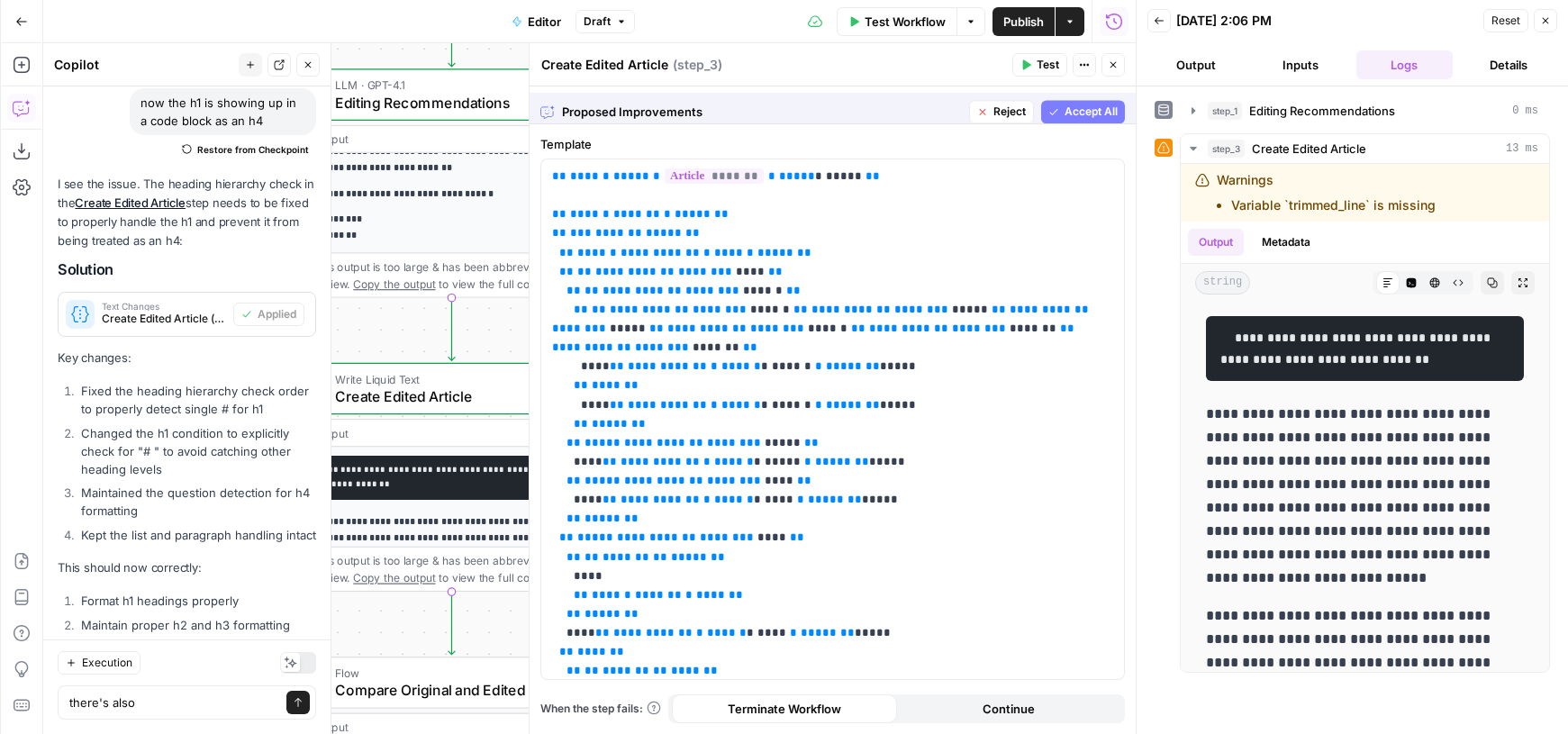 scroll, scrollTop: 6640, scrollLeft: 0, axis: vertical 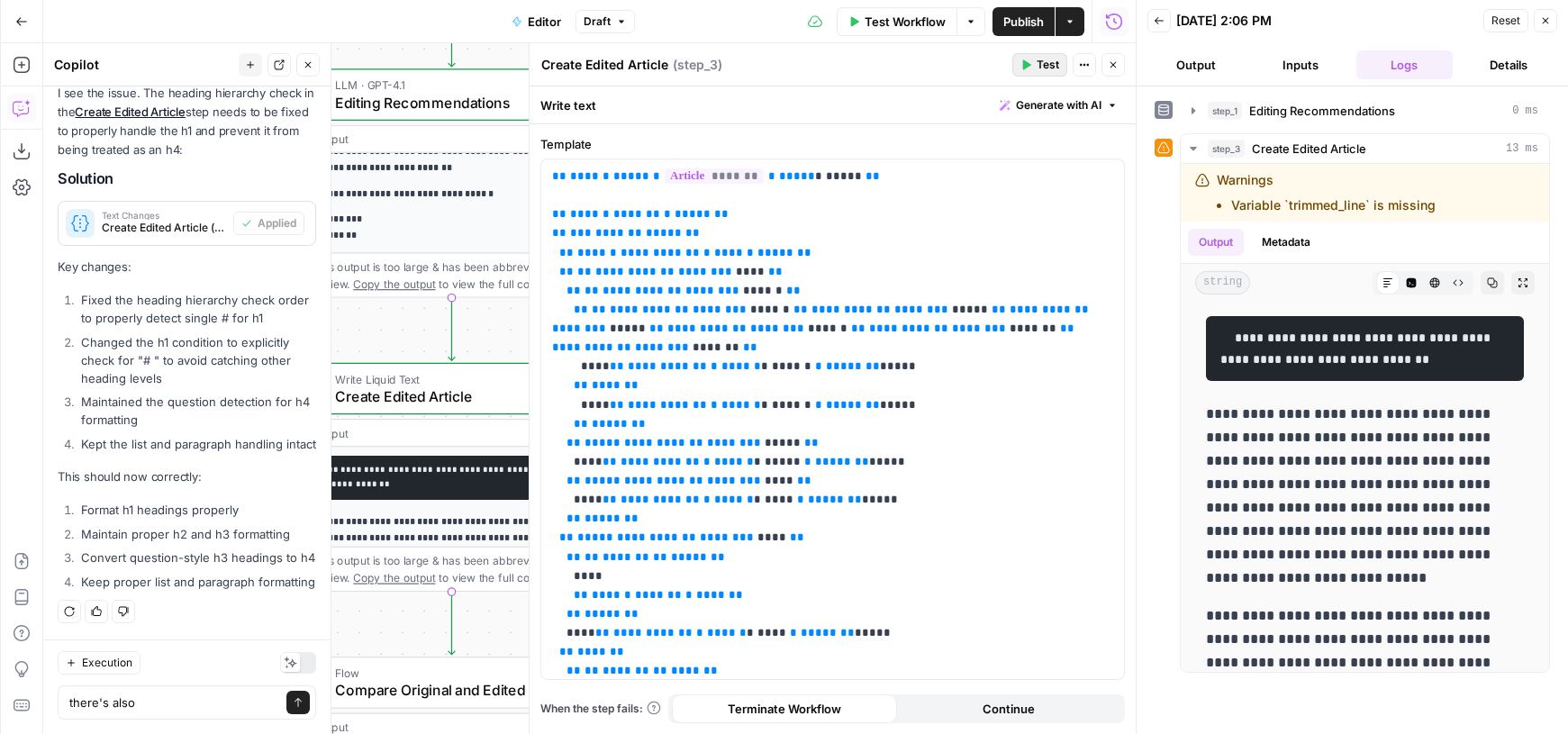 click on "Test" at bounding box center (1039, 65) 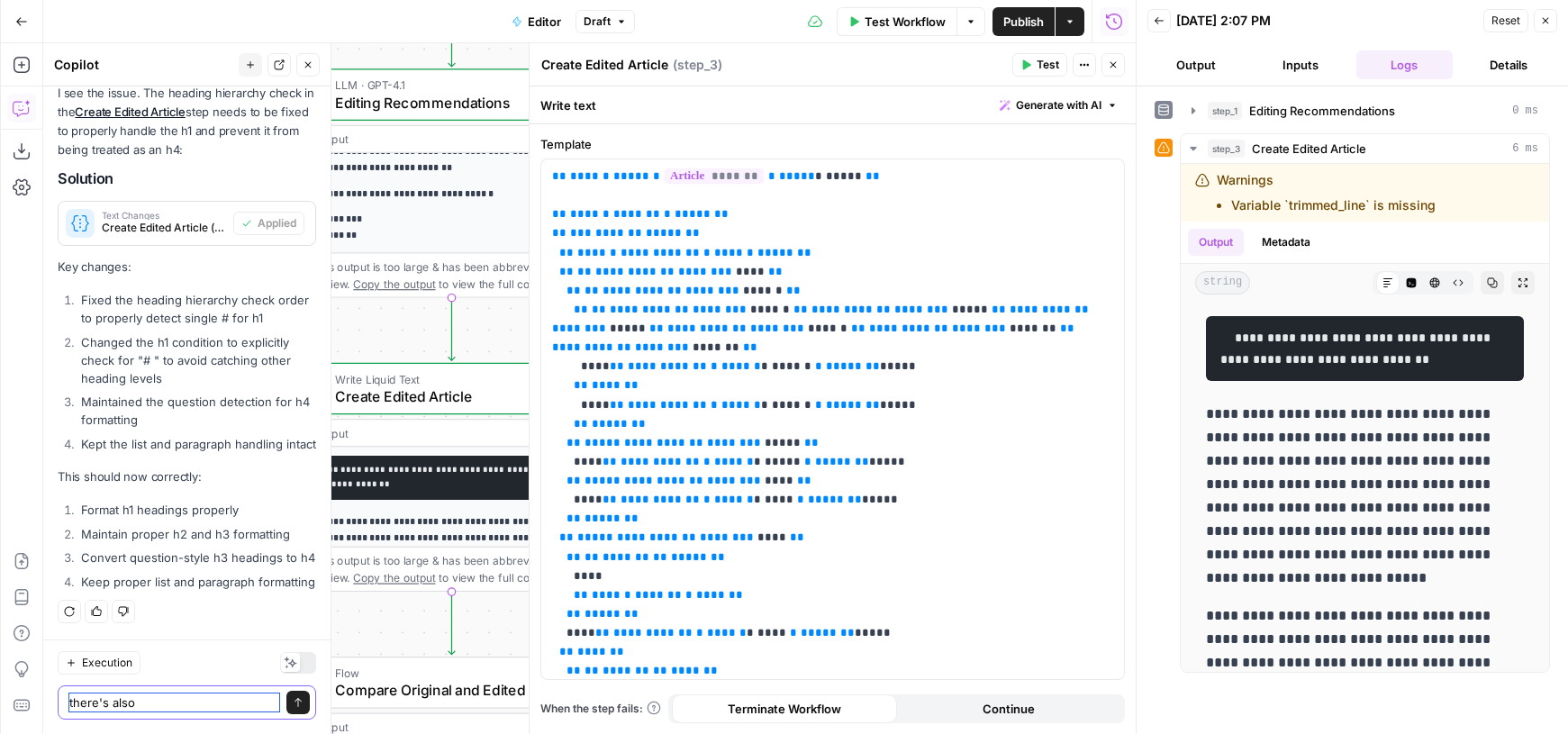 click on "there's also" at bounding box center (174, 702) 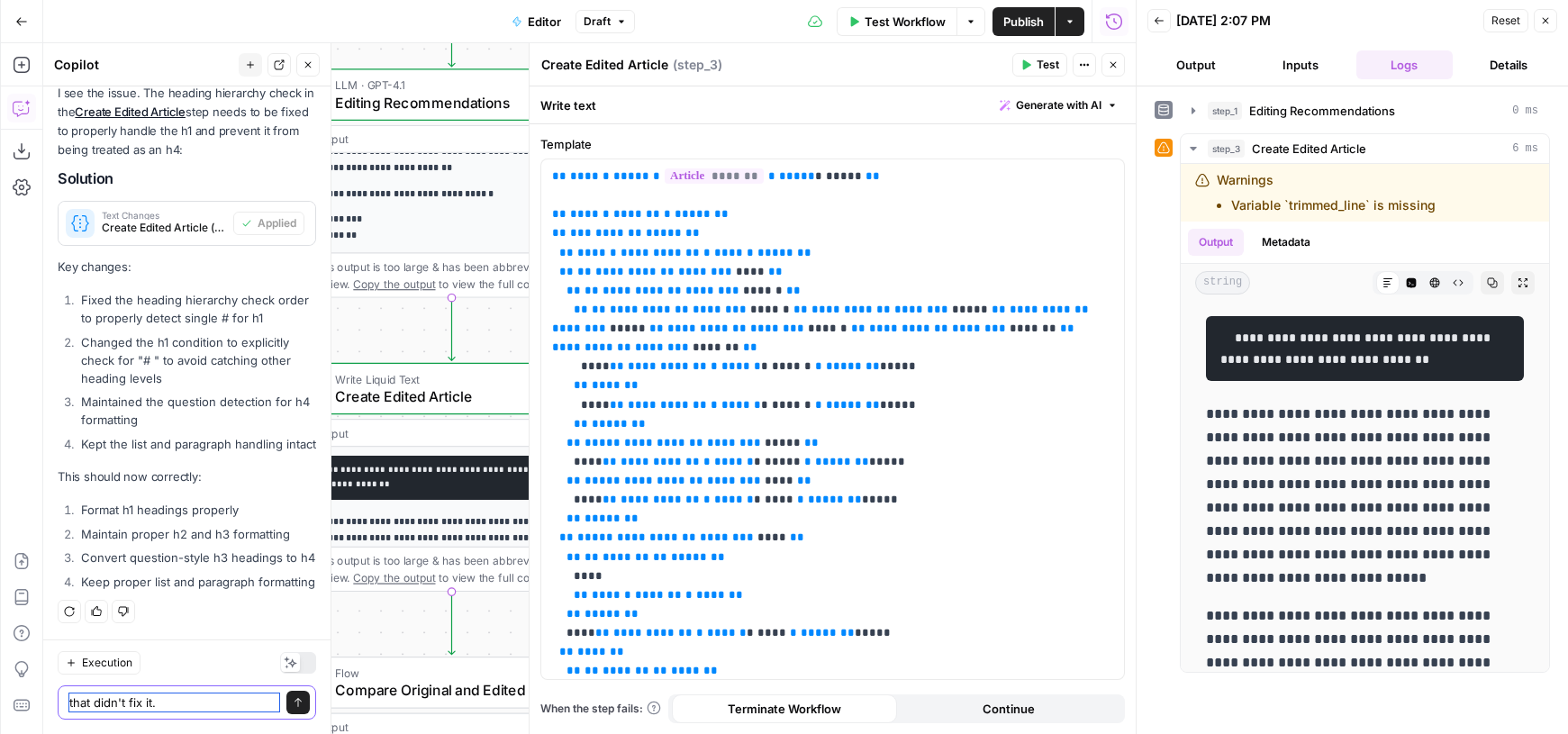 type on "that didn't fix it." 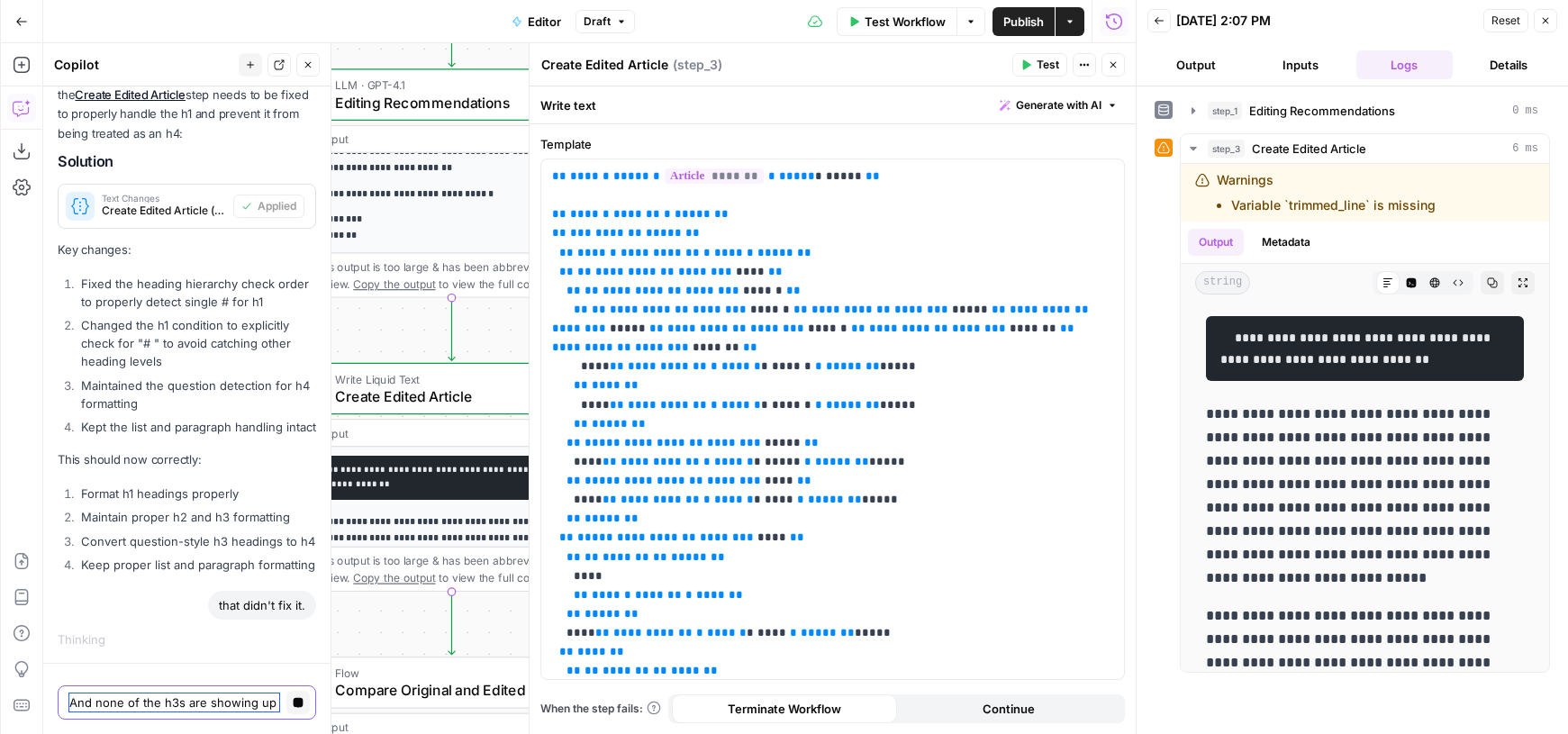 scroll, scrollTop: 6350, scrollLeft: 0, axis: vertical 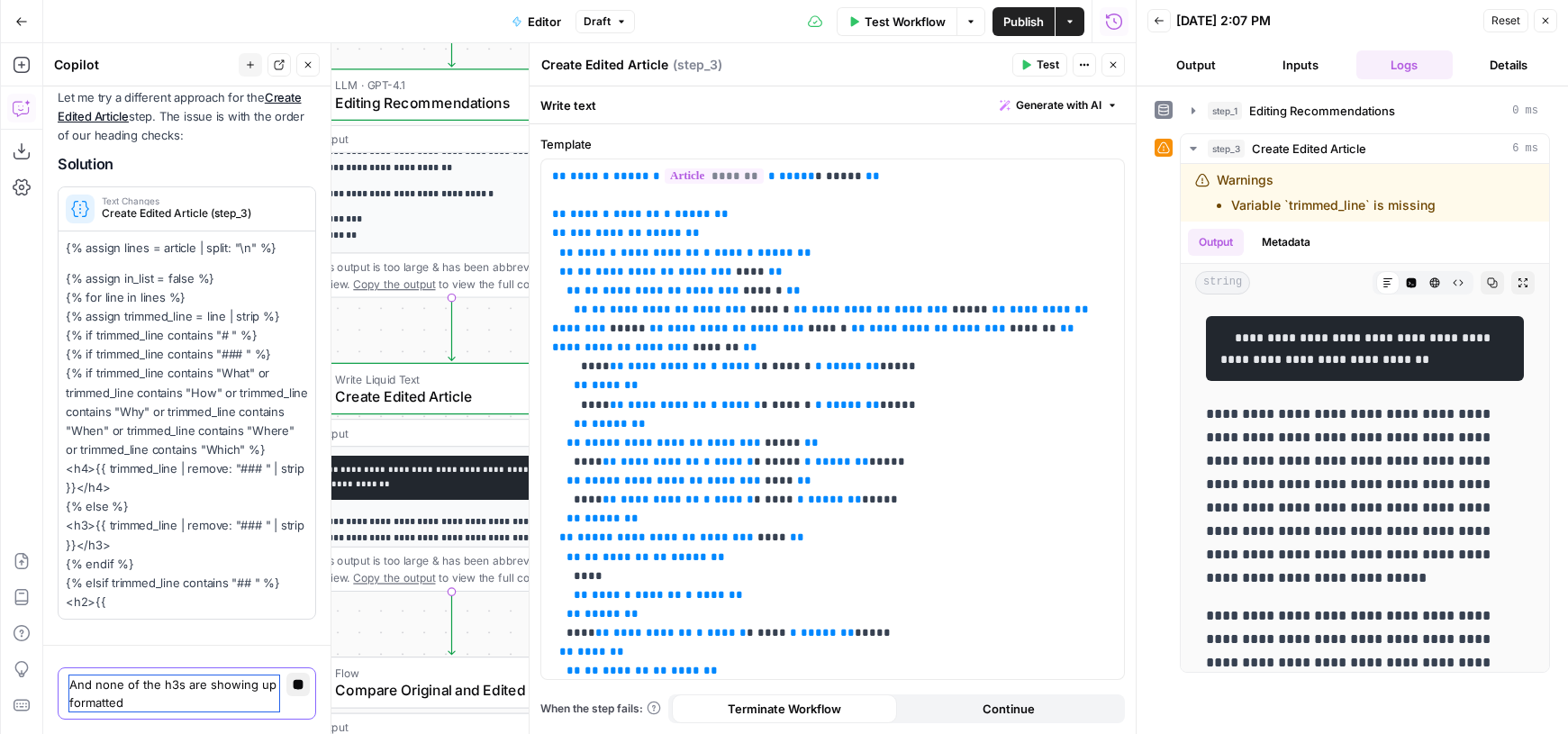type on "And none of the h3s are showing up formatted" 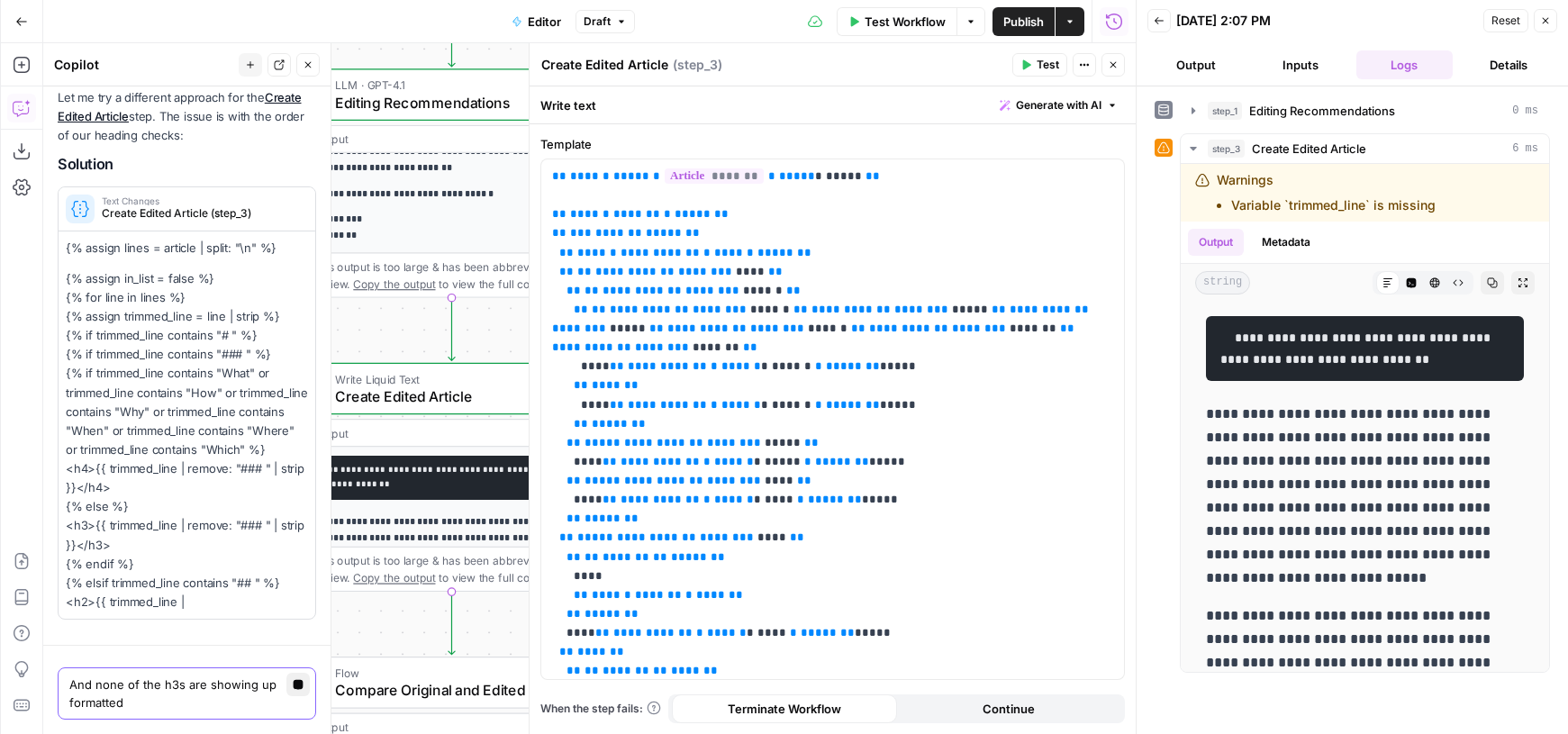 click 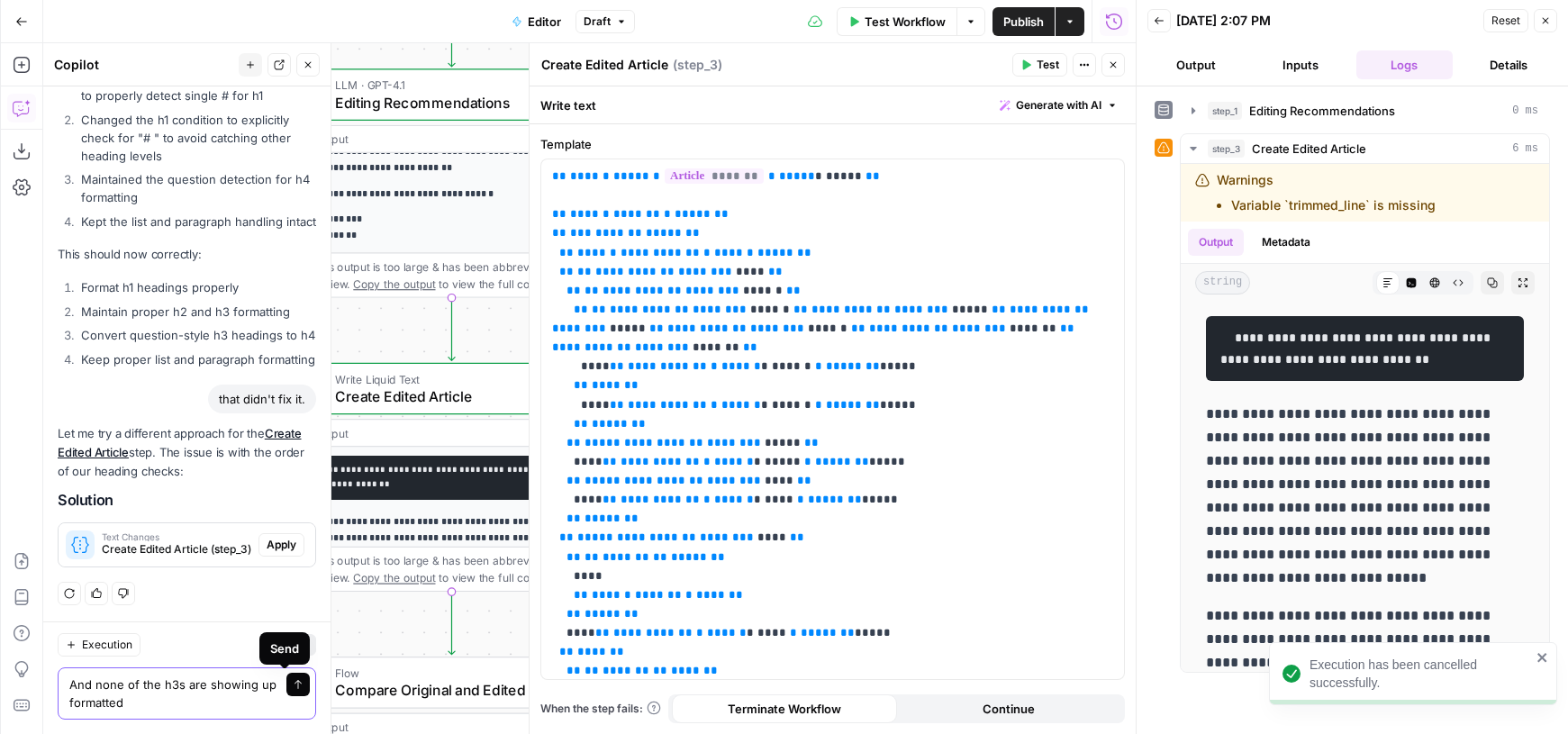 click 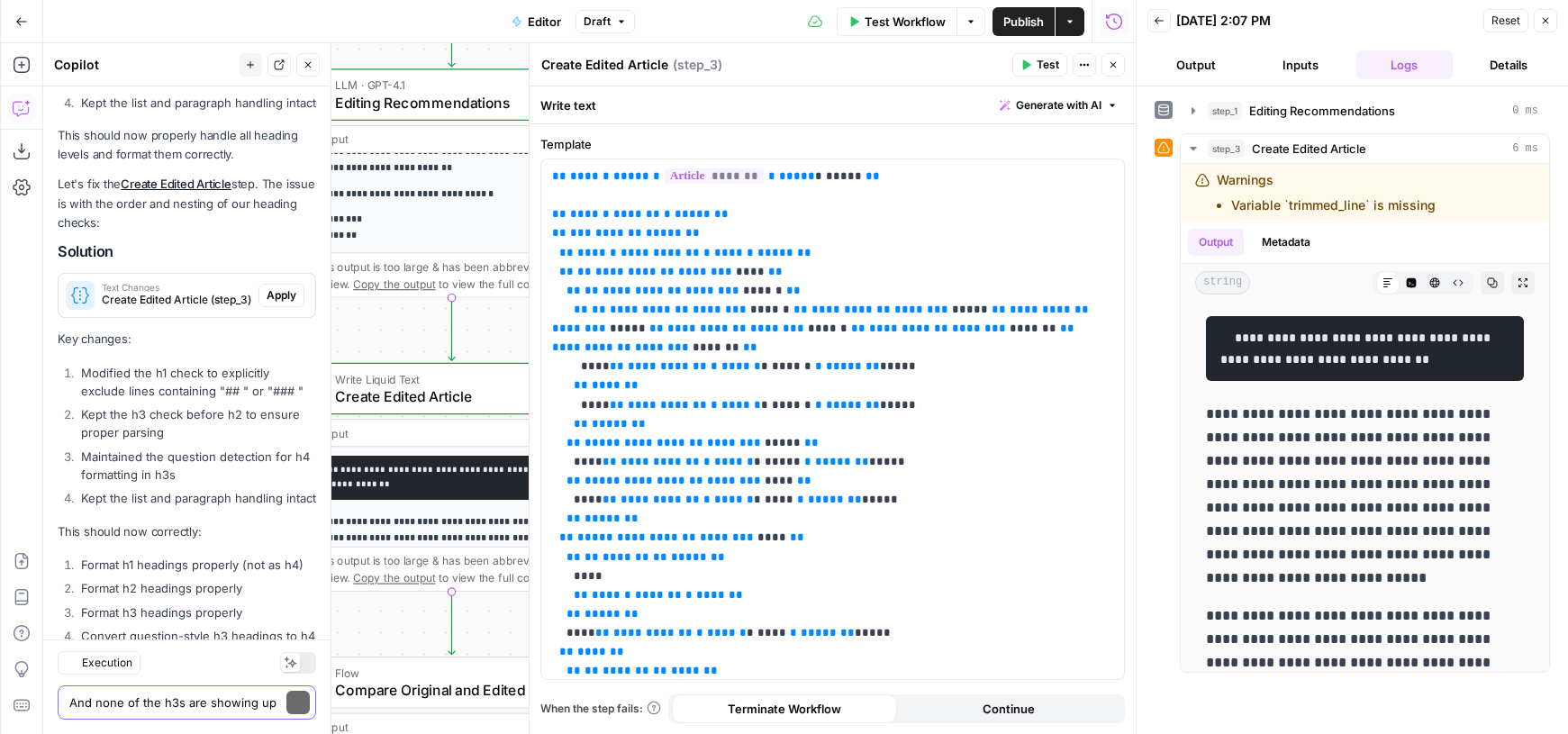 scroll, scrollTop: 7716, scrollLeft: 0, axis: vertical 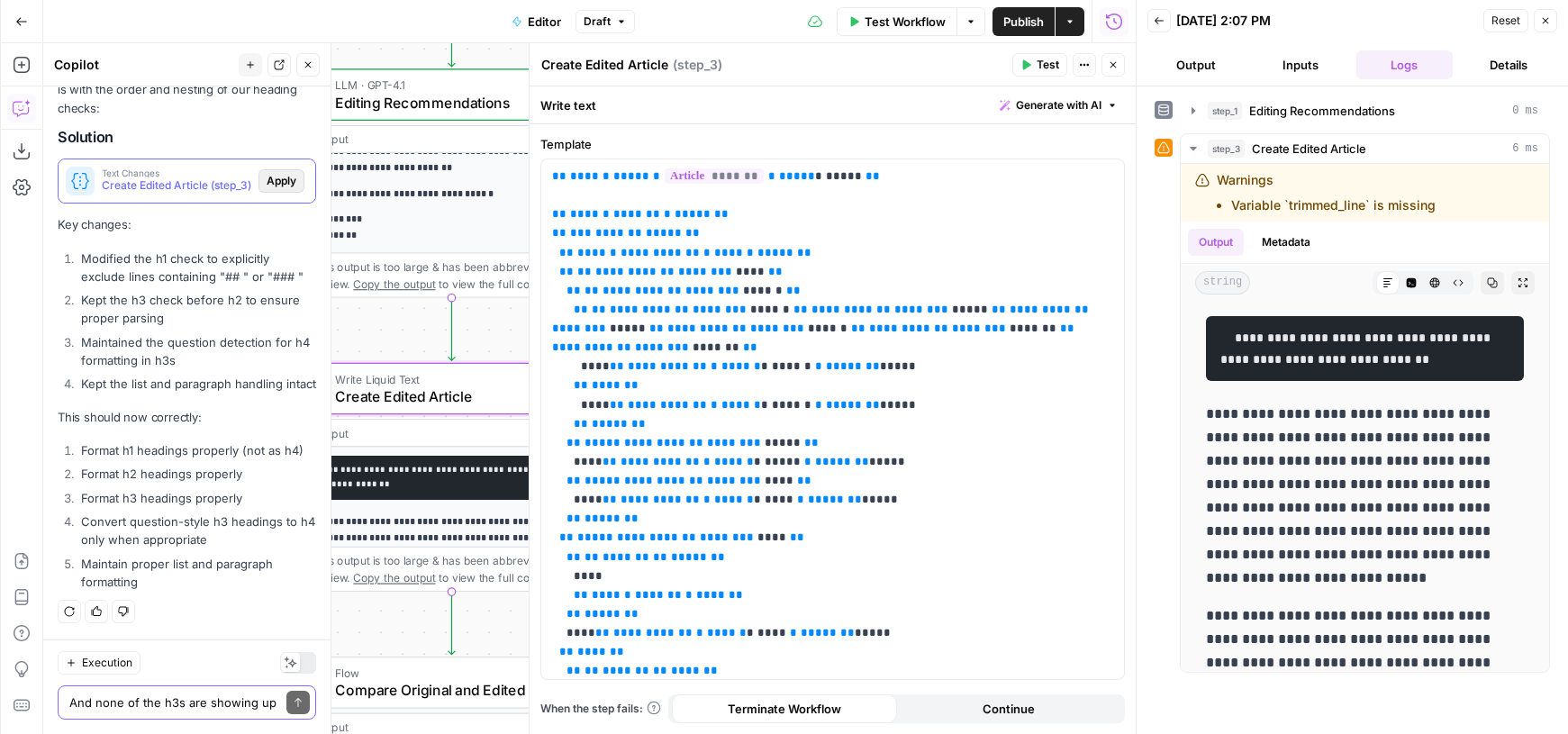click on "Apply" at bounding box center [281, 181] 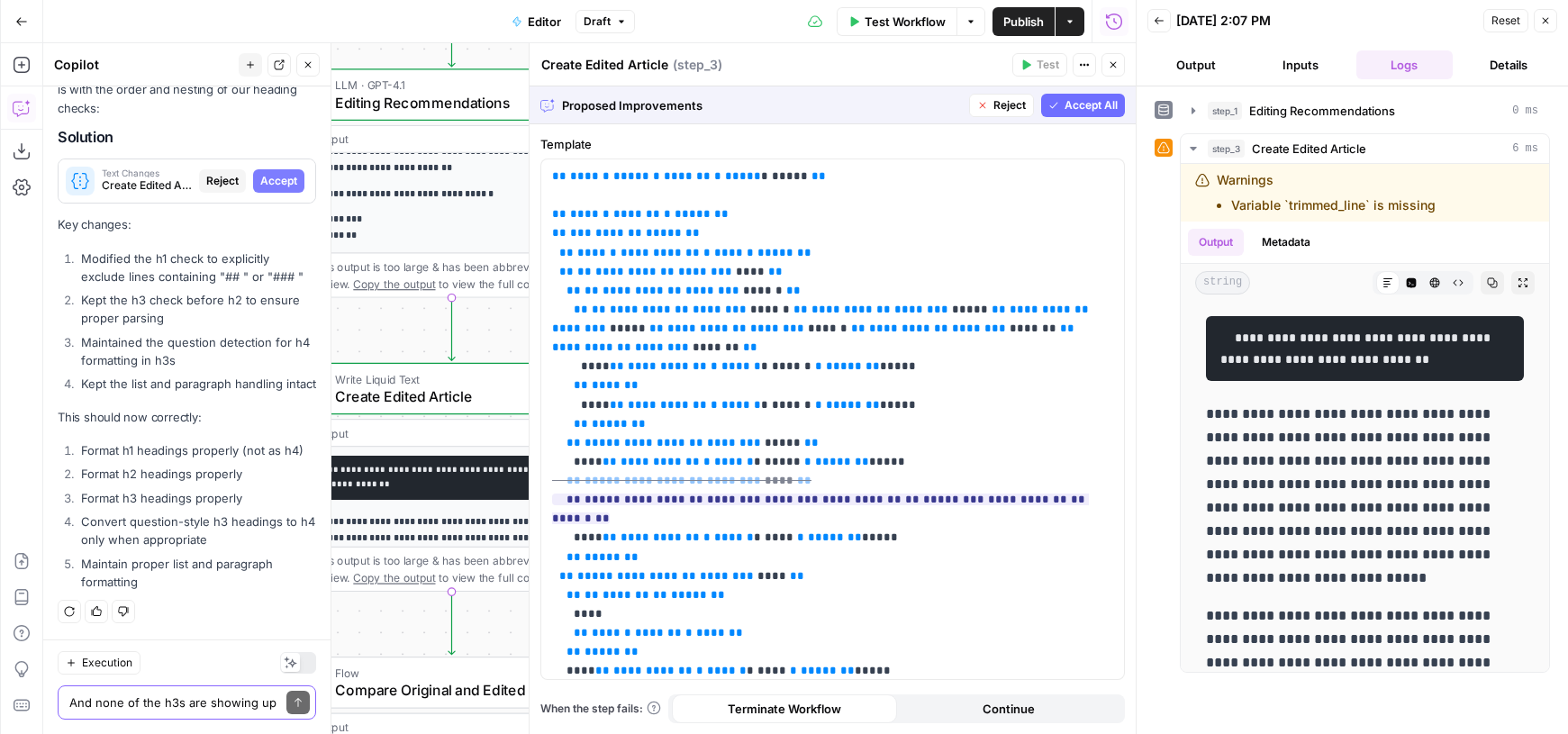 click on "Accept All" at bounding box center (1091, 105) 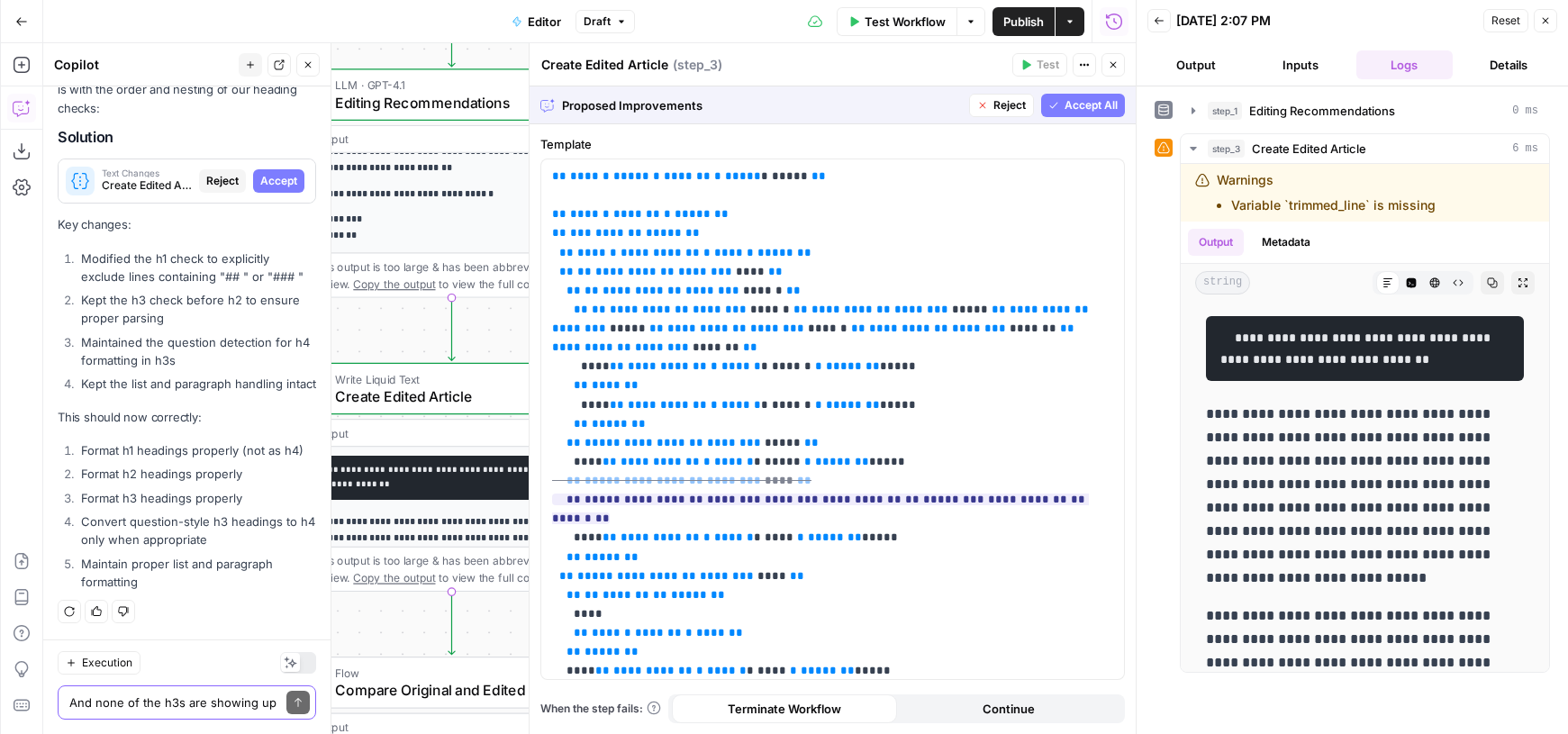 scroll, scrollTop: 7802, scrollLeft: 0, axis: vertical 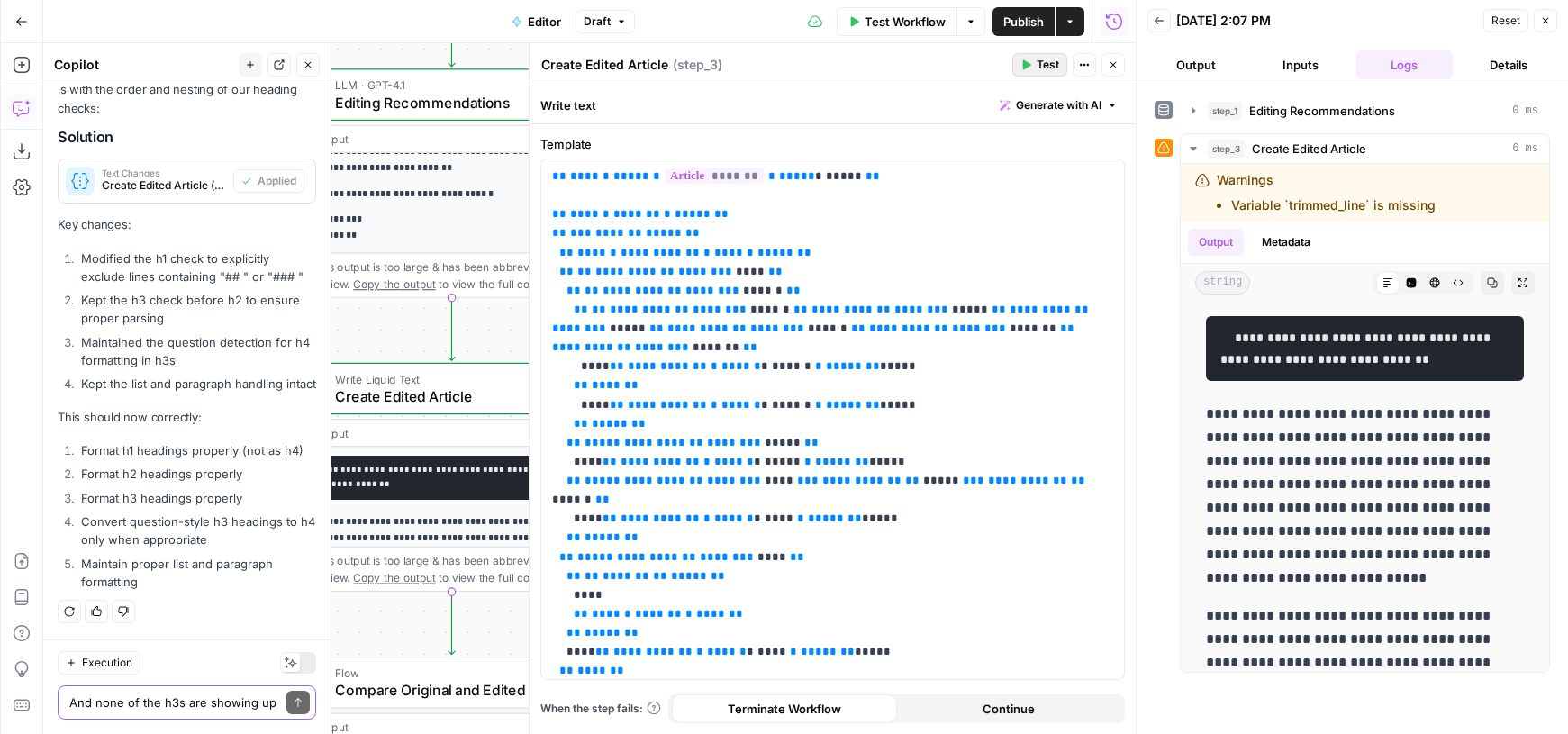 click on "Test" at bounding box center (1039, 65) 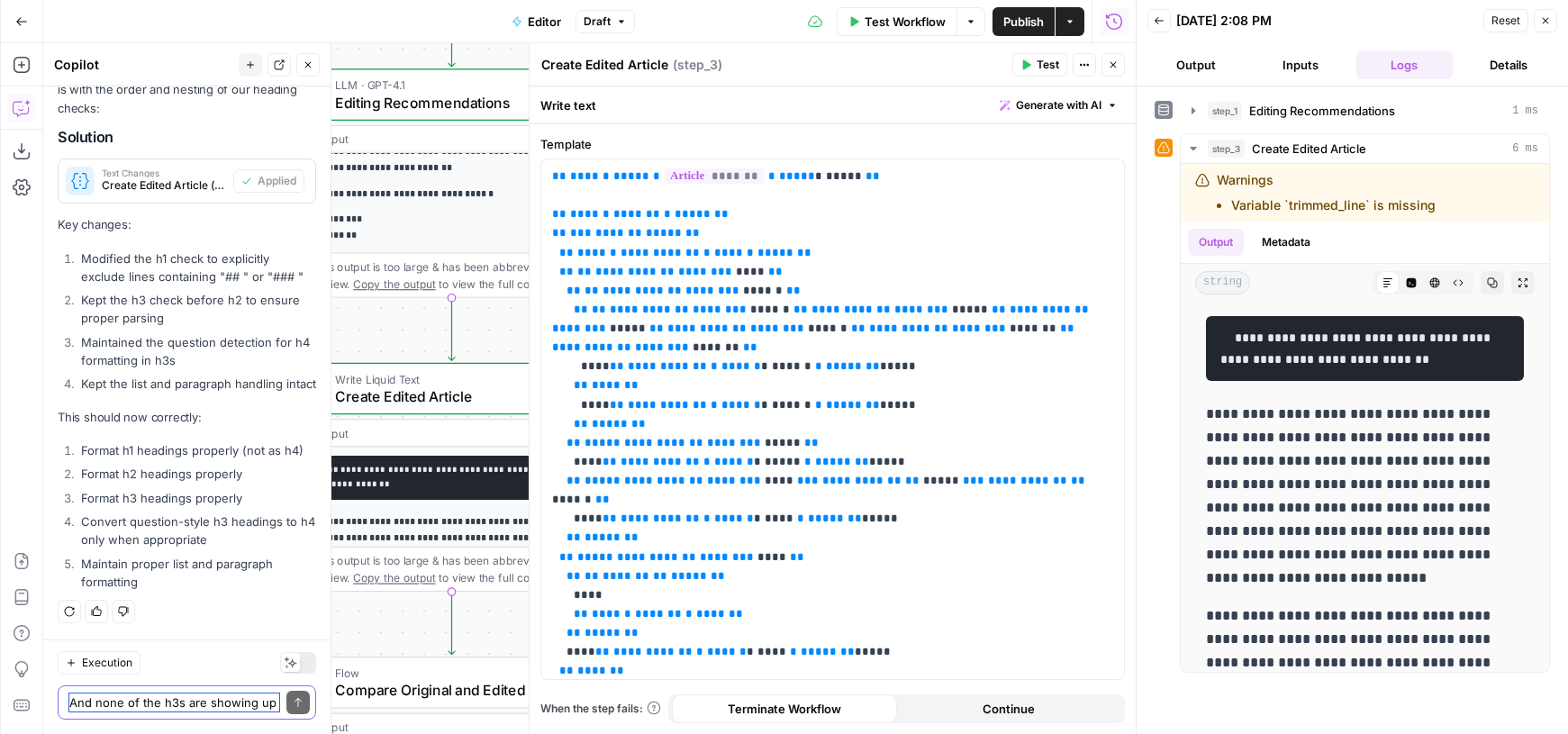click on "And none of the h3s are showing up formatted" at bounding box center [174, 702] 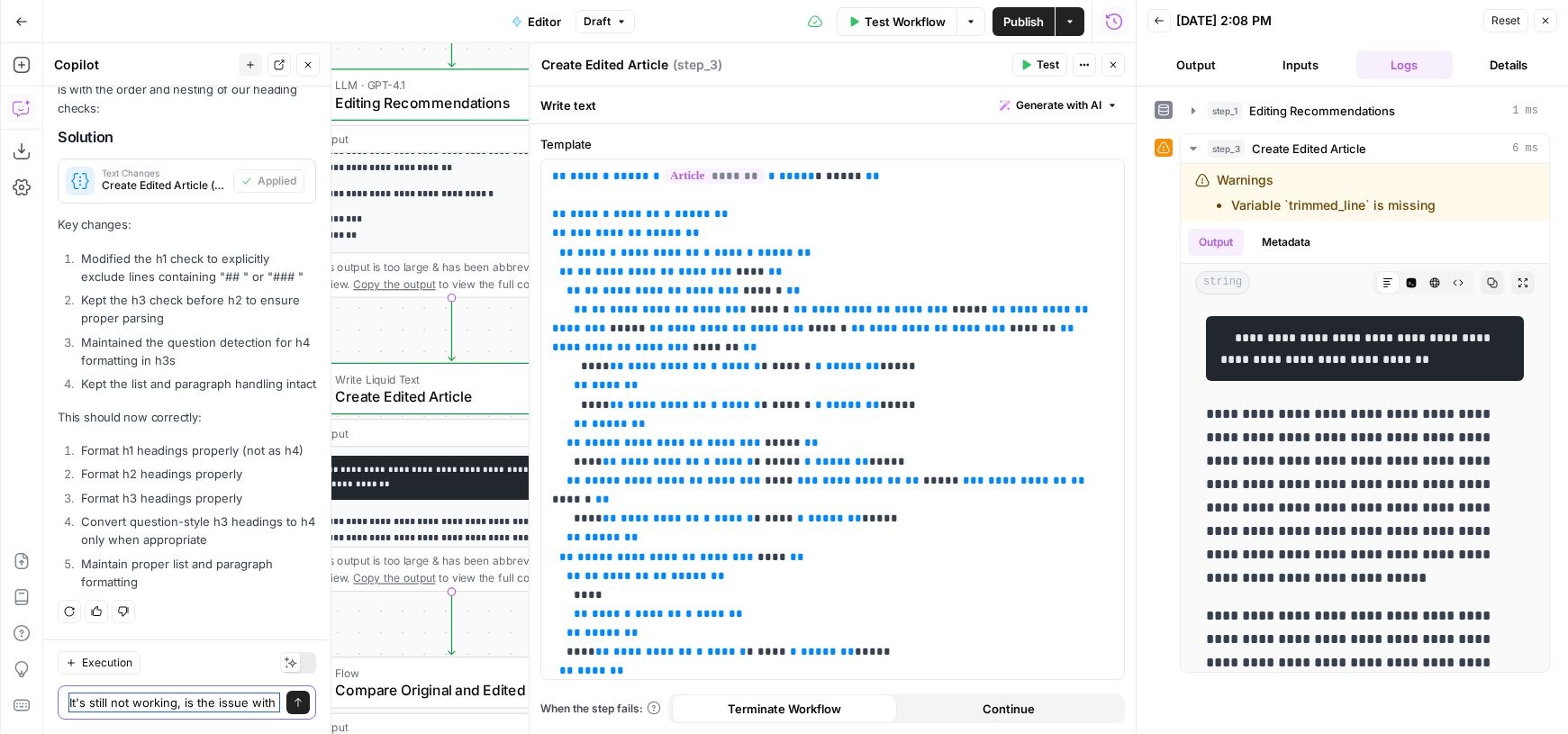 scroll, scrollTop: 7820, scrollLeft: 0, axis: vertical 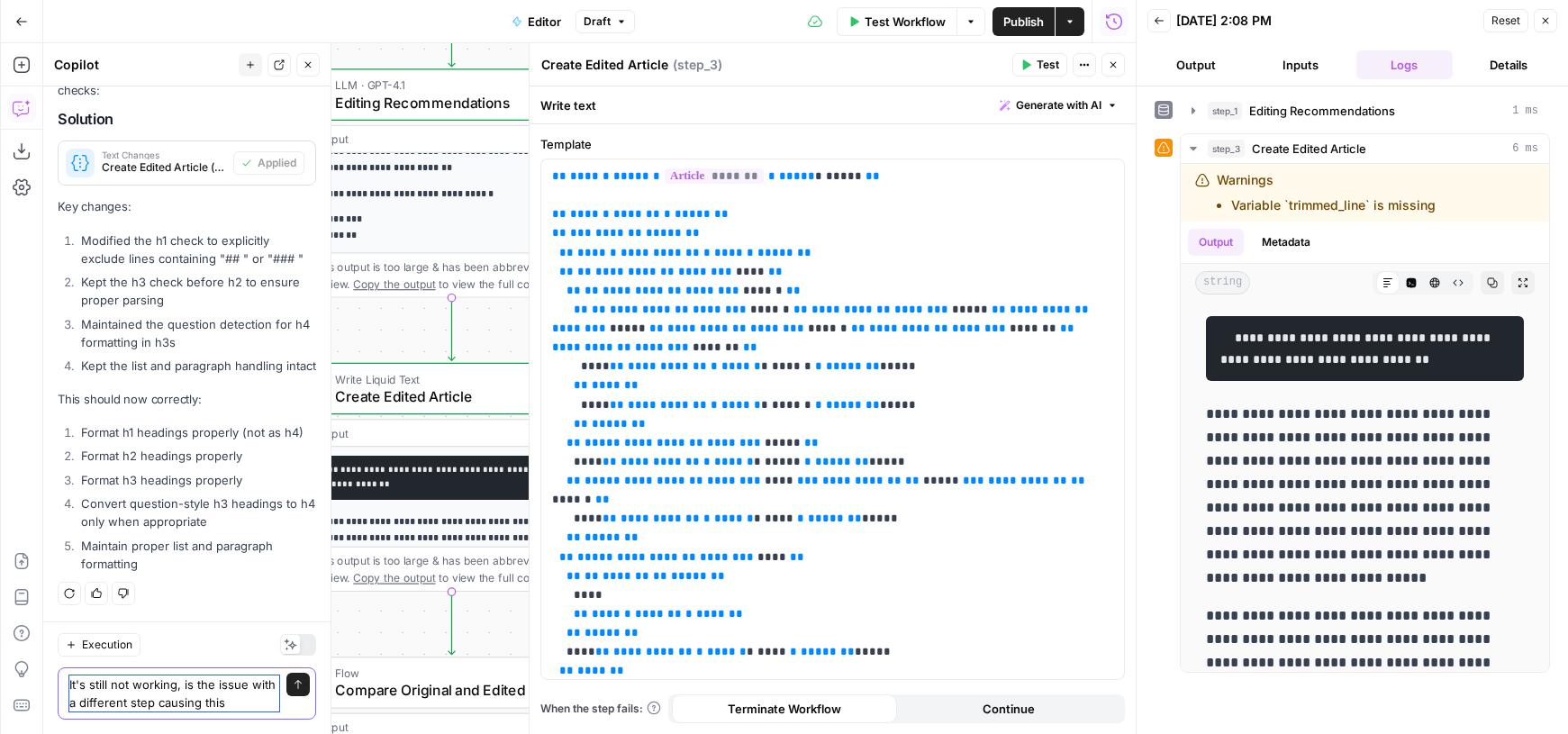 type on "It's still not working, is the issue with a different step causing this?" 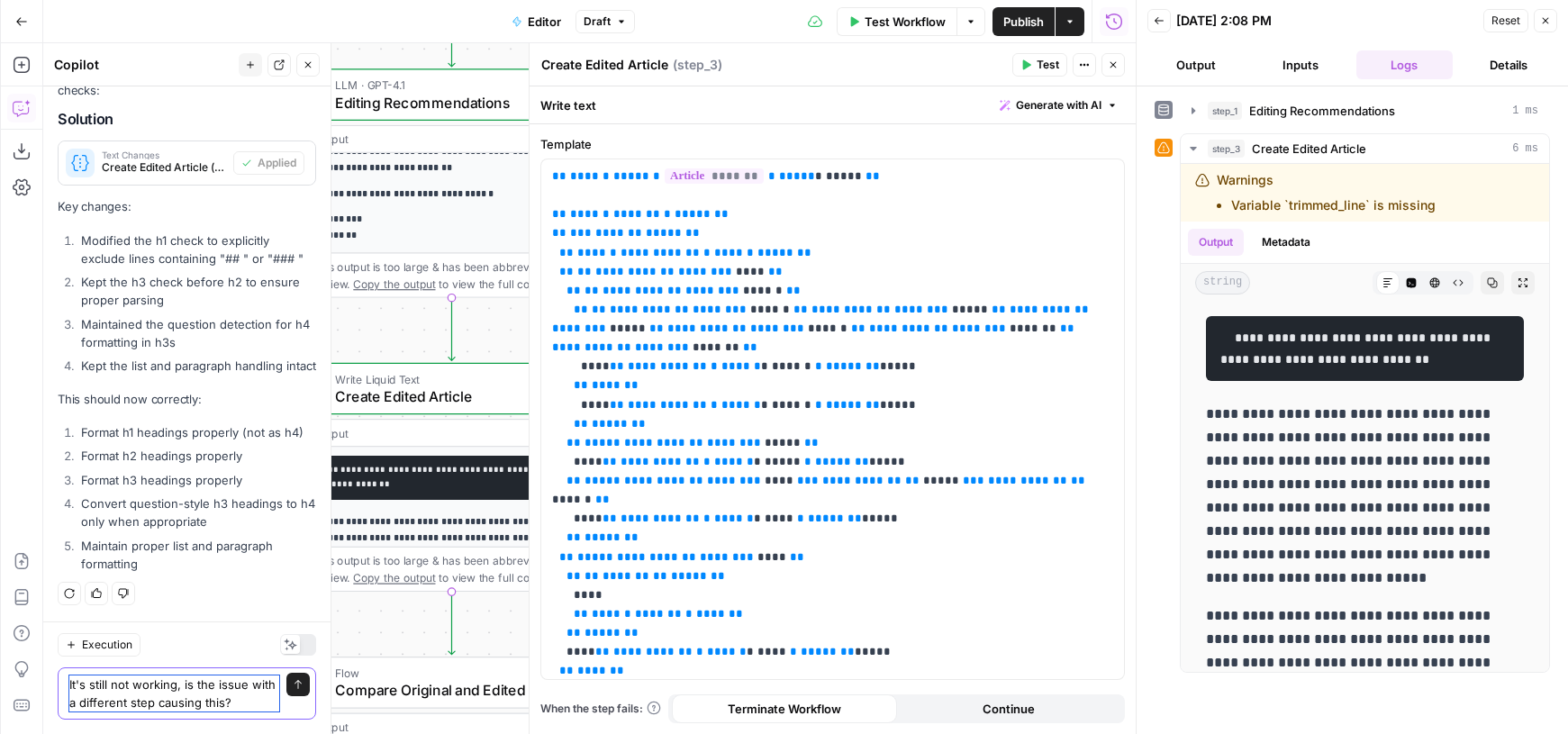 type 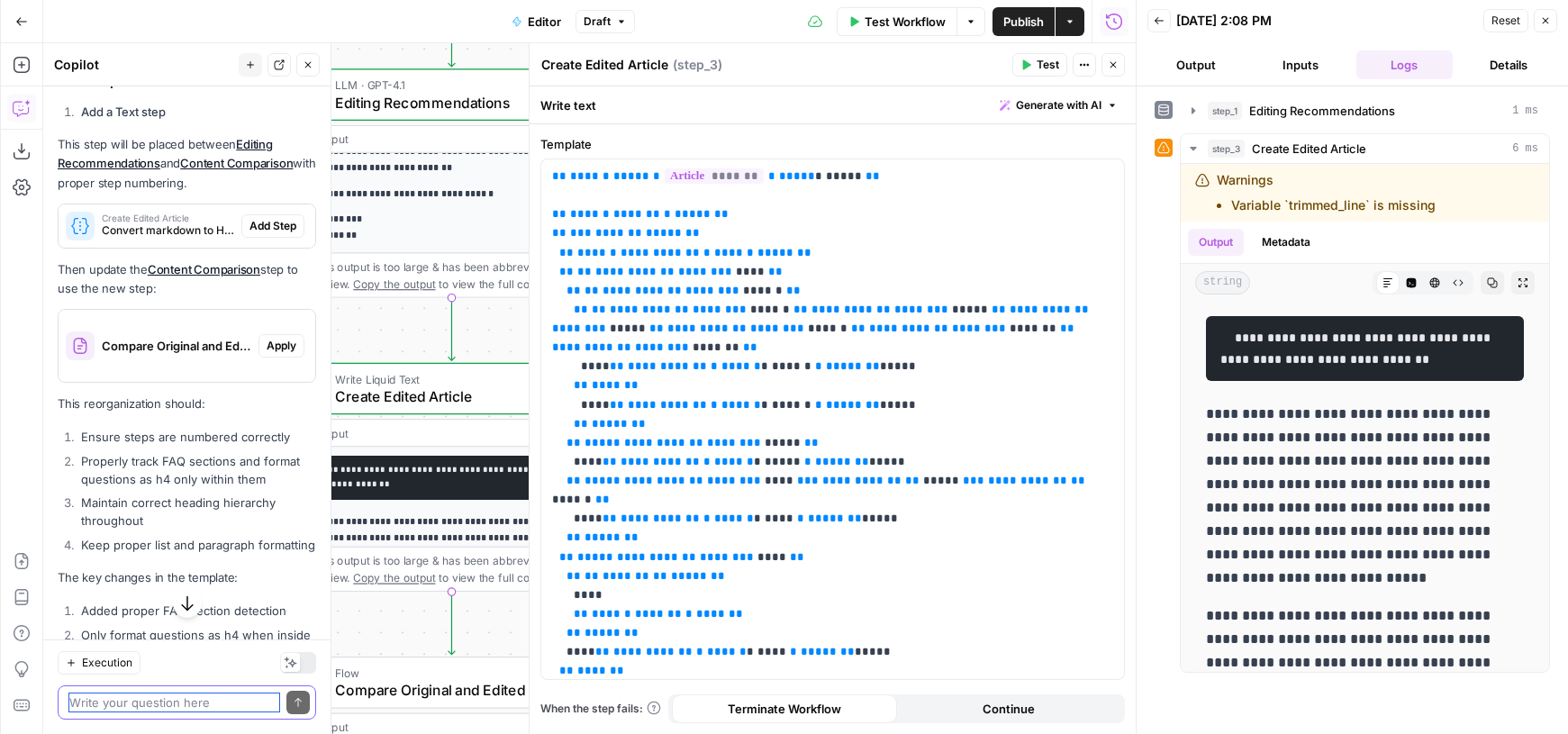 scroll, scrollTop: 8759, scrollLeft: 0, axis: vertical 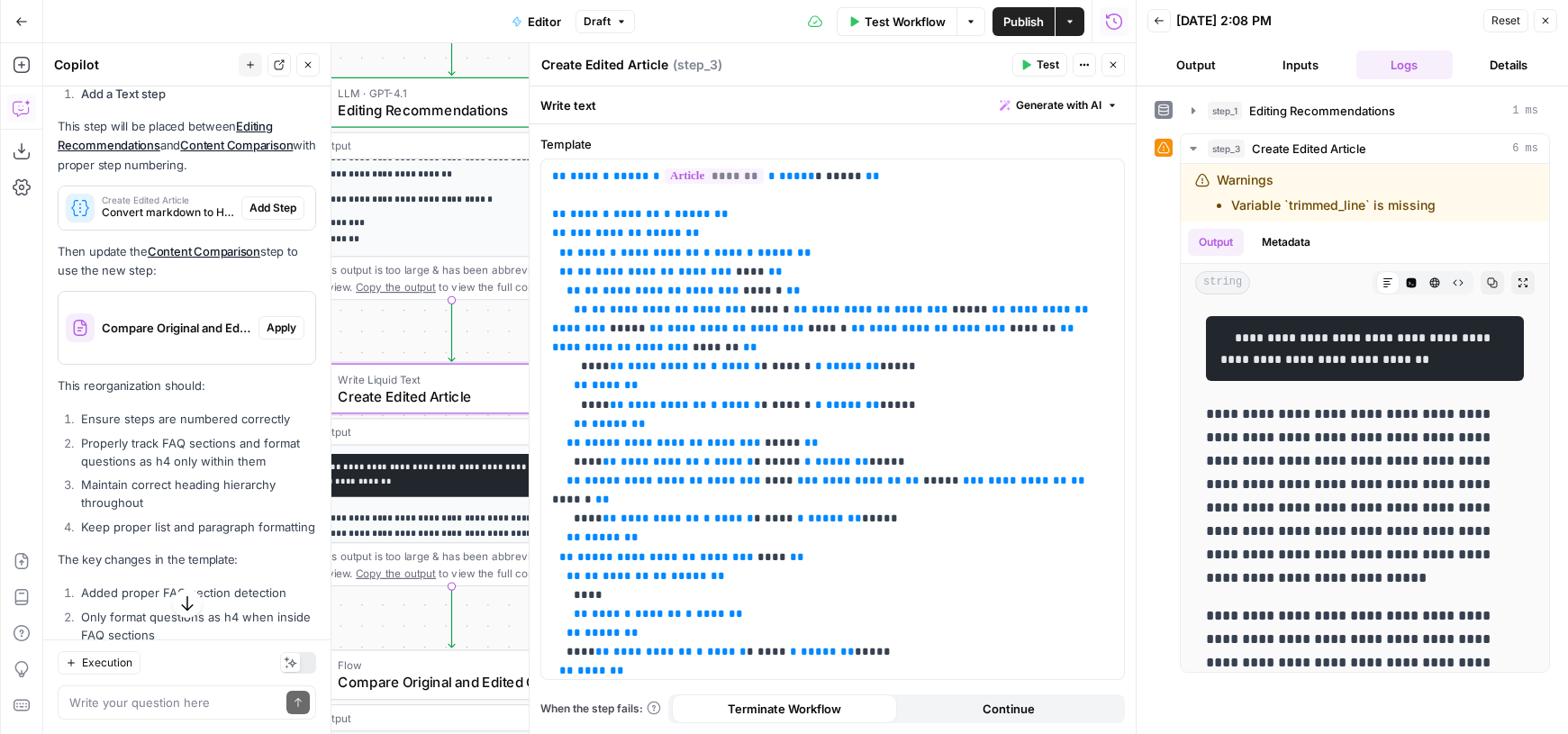 click on "Delete Step" at bounding box center [267, 10] 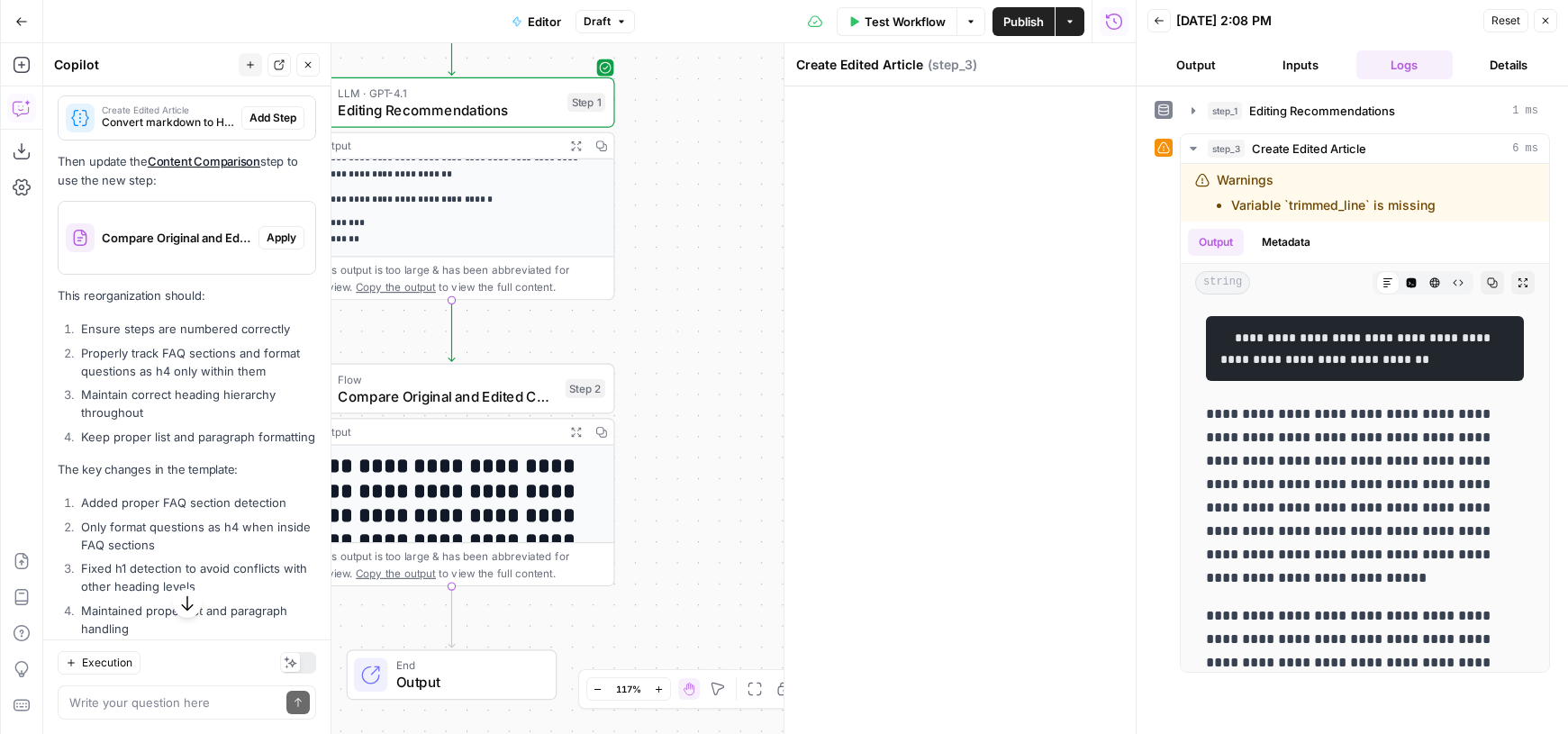 scroll, scrollTop: 8669, scrollLeft: 0, axis: vertical 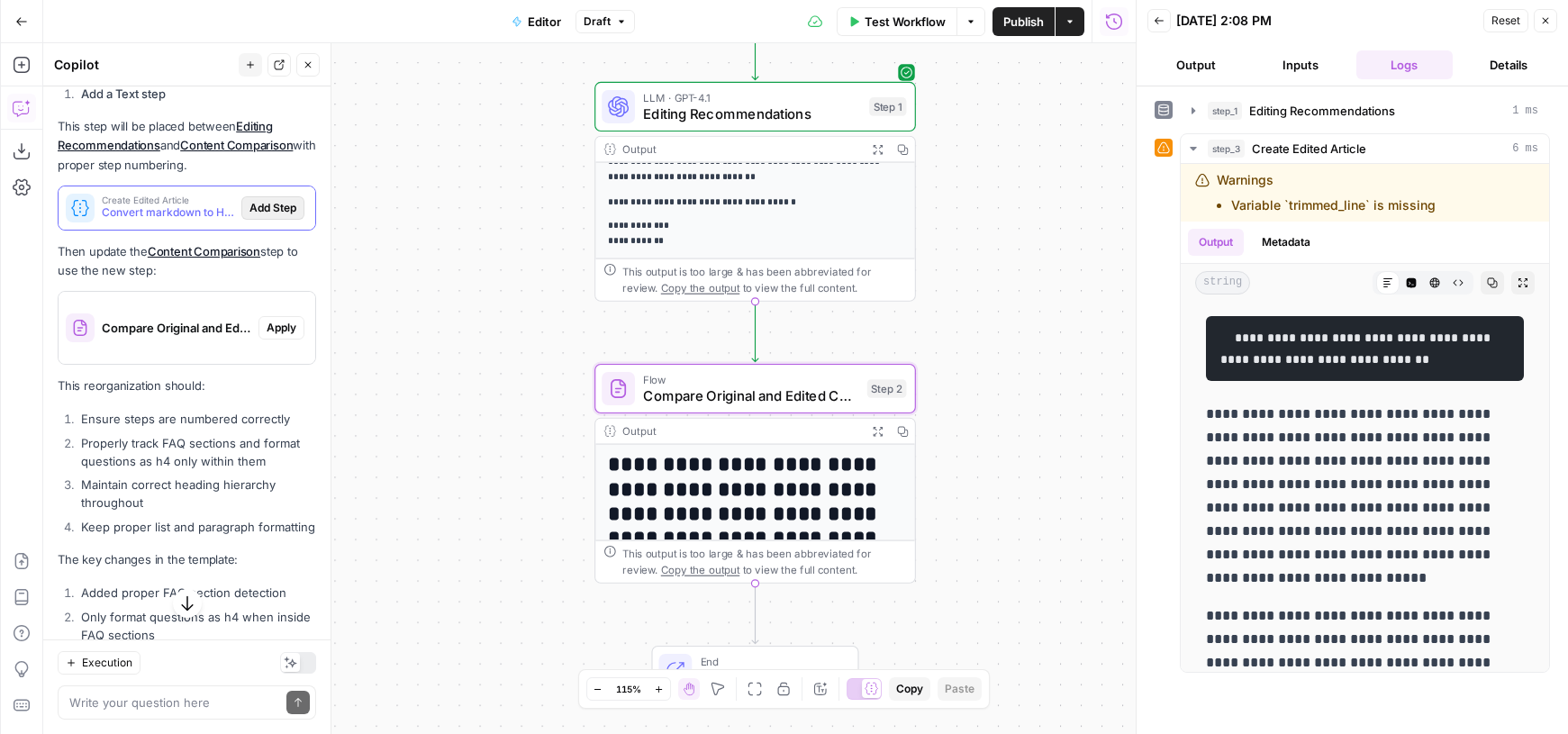 click on "Add Step" at bounding box center (273, 208) 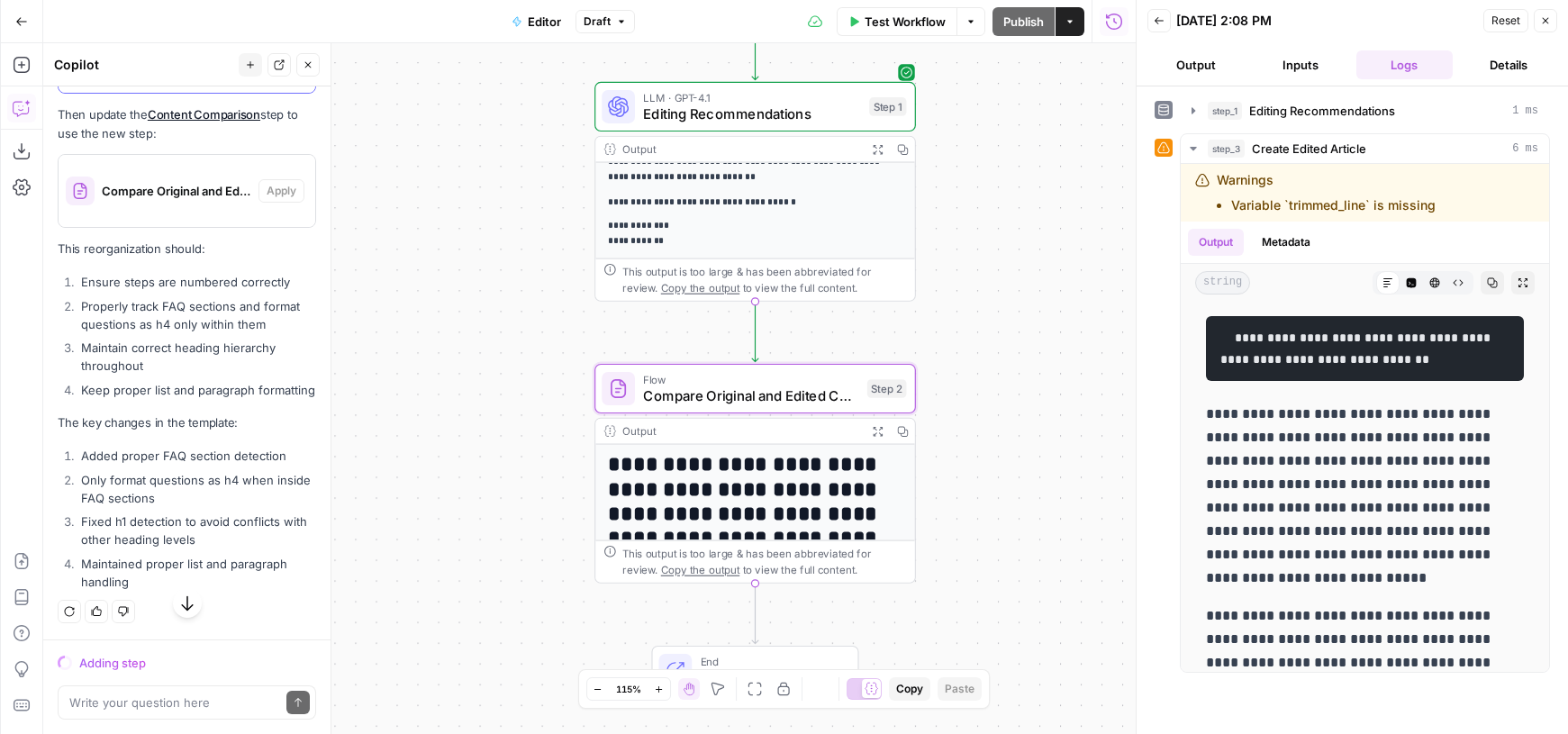 scroll, scrollTop: 8237, scrollLeft: 0, axis: vertical 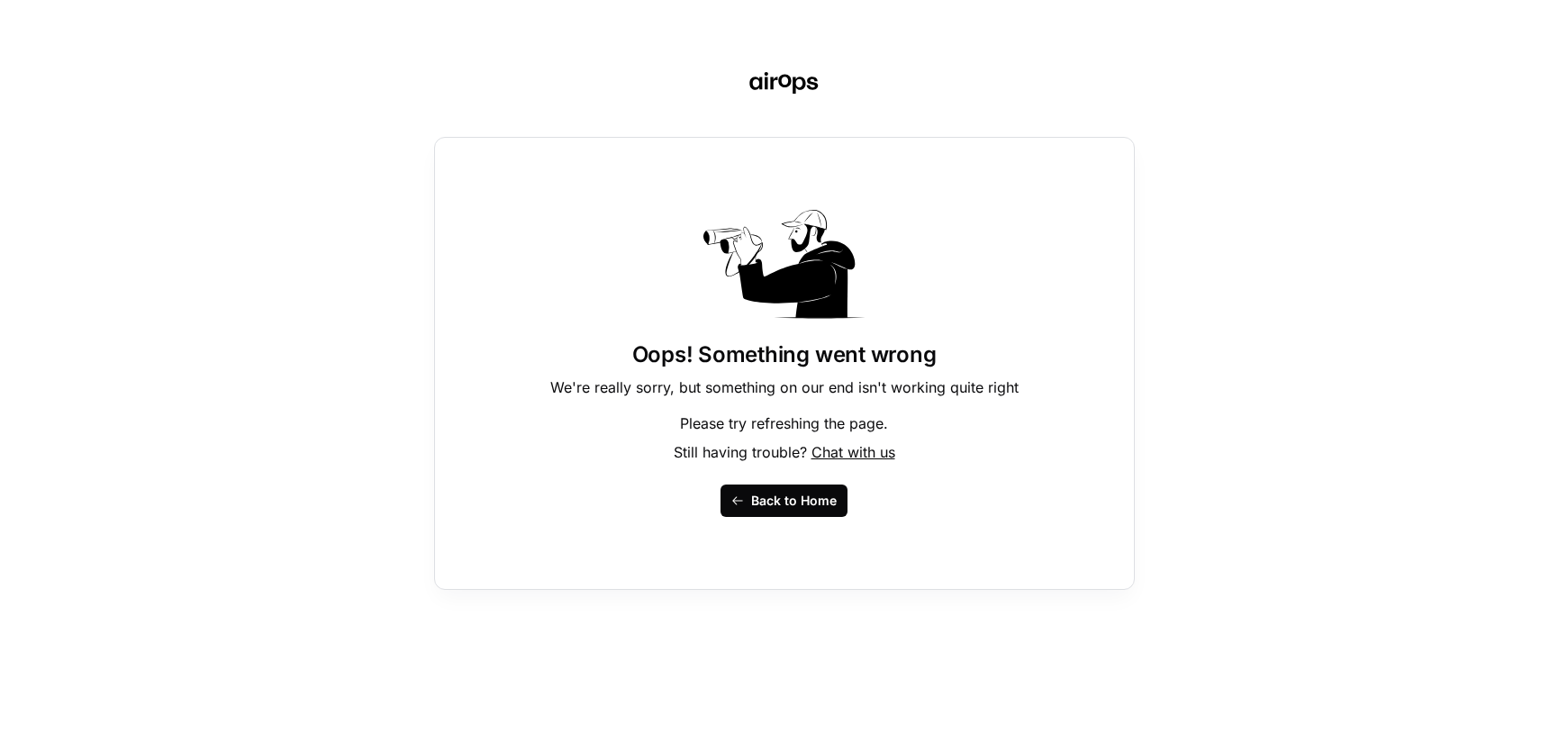 click on "Back to Home" at bounding box center (793, 501) 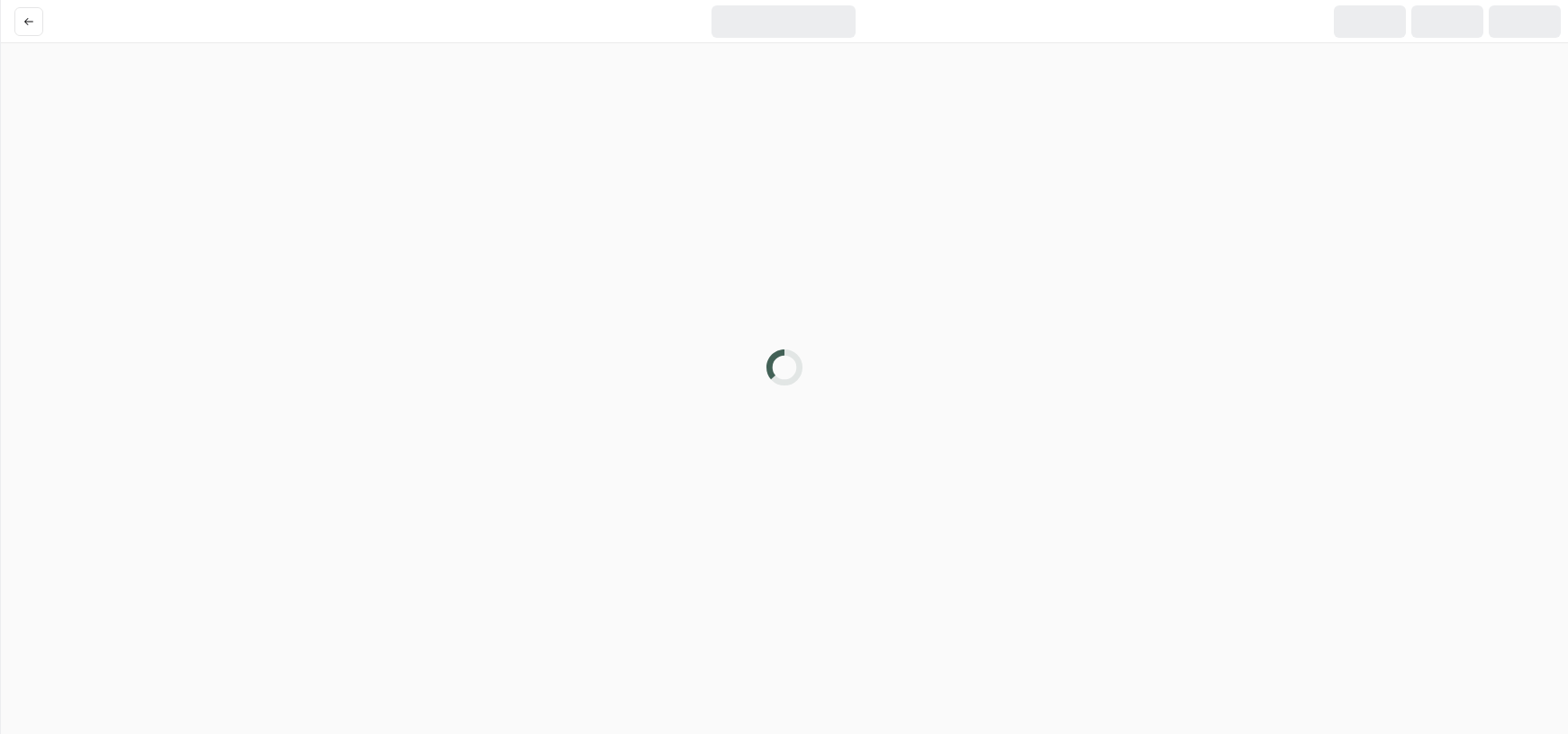 scroll, scrollTop: 0, scrollLeft: 0, axis: both 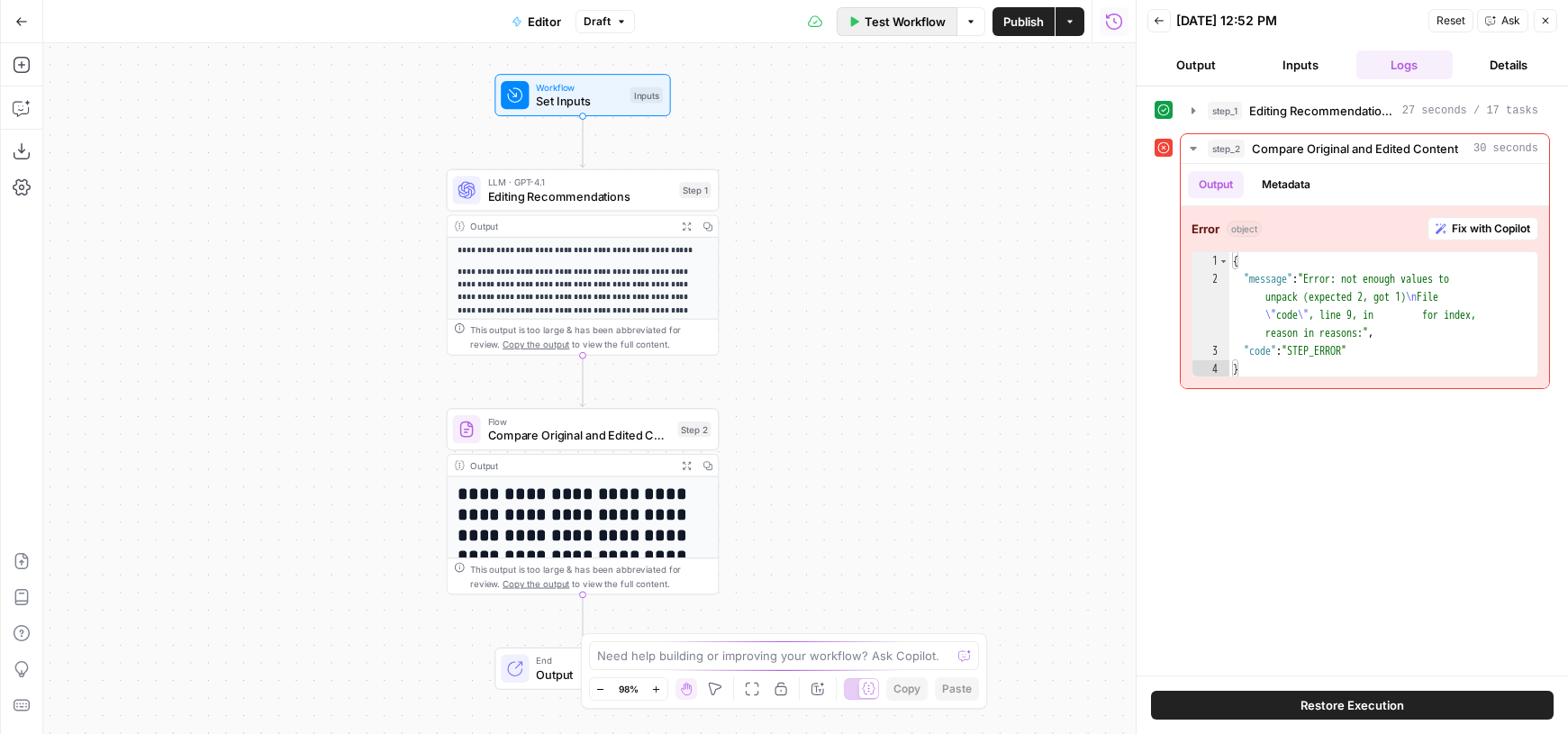 click on "Test Workflow" at bounding box center [905, 22] 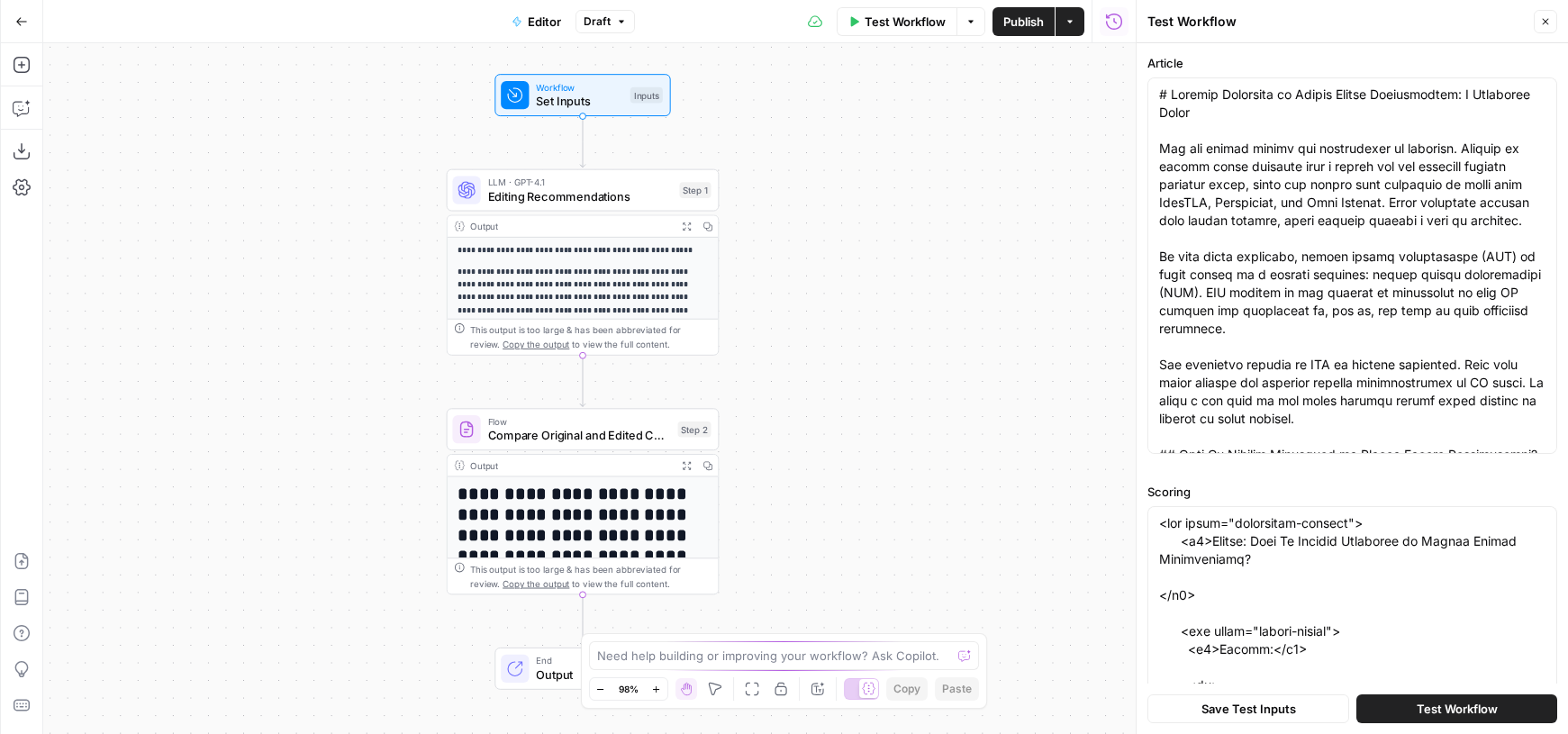 type on "Victorious" 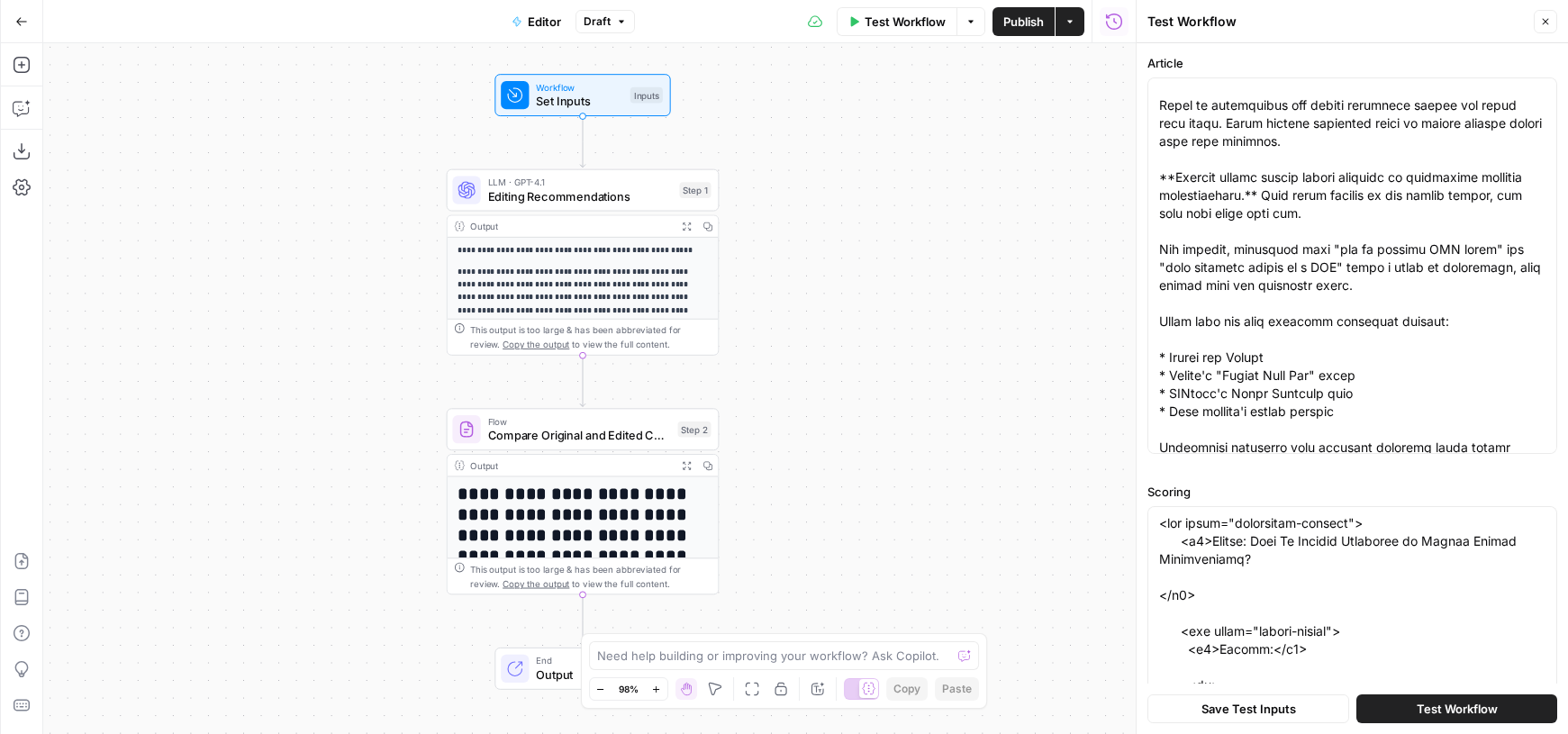 scroll, scrollTop: 2386, scrollLeft: 0, axis: vertical 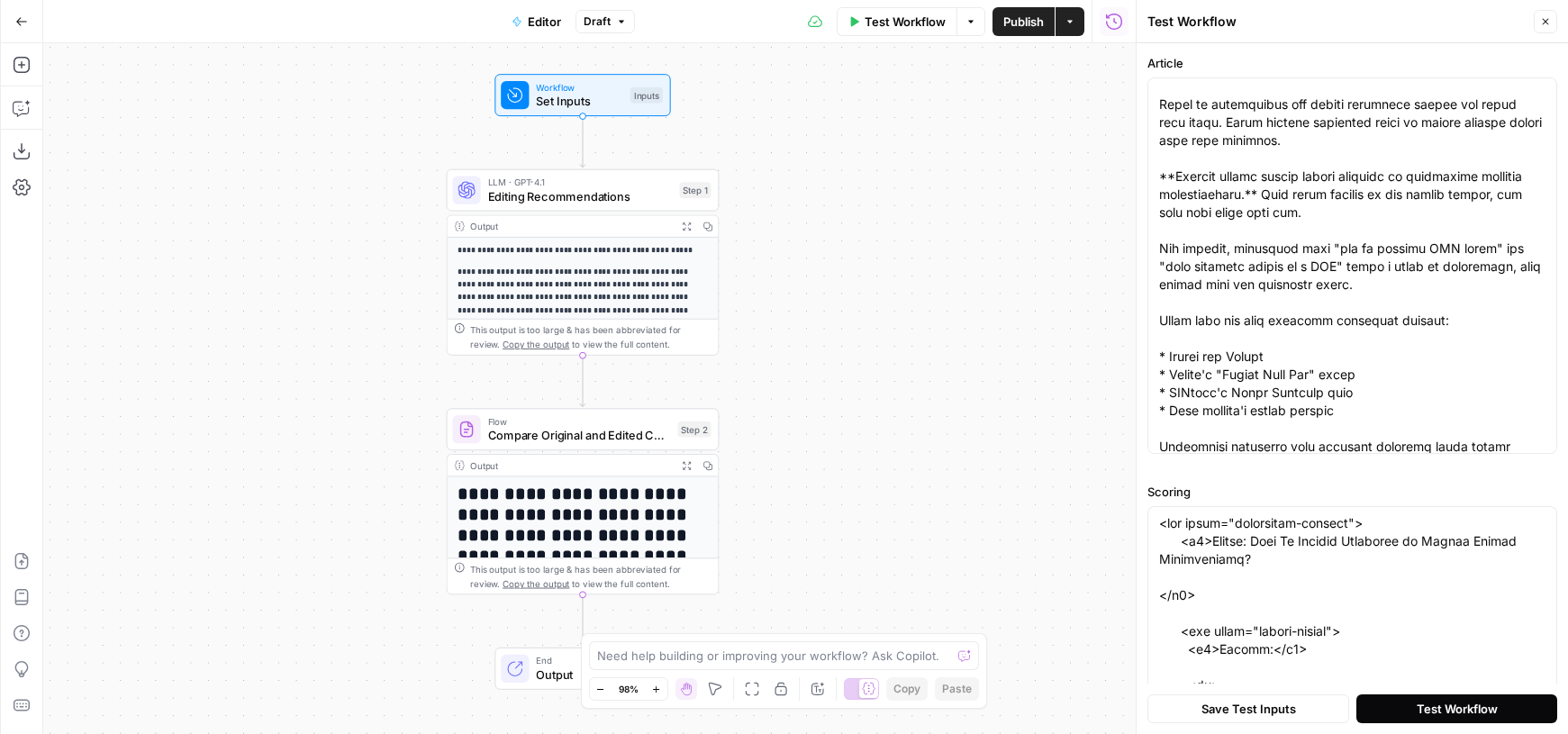 click on "Test Workflow" at bounding box center [1456, 709] 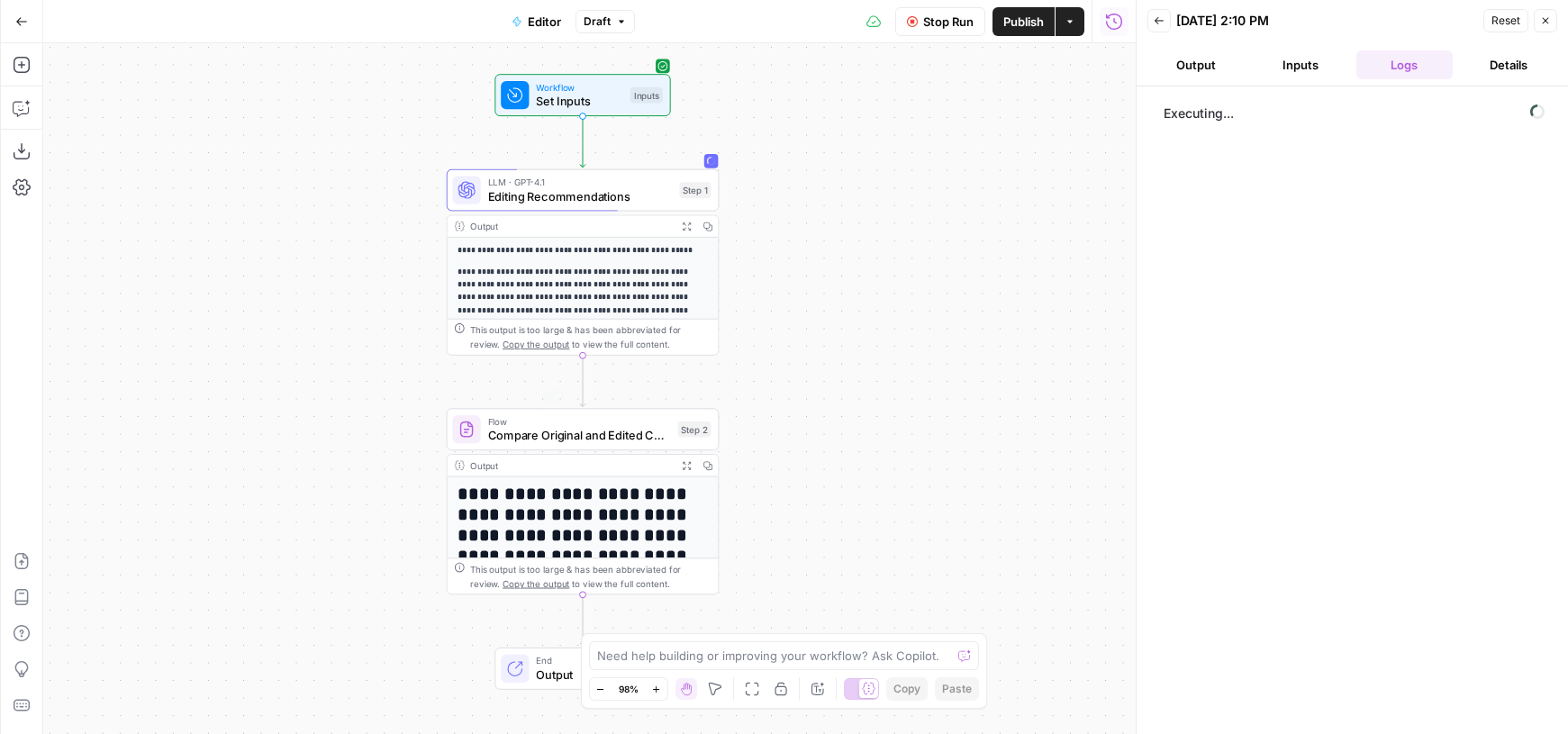 scroll, scrollTop: 23, scrollLeft: 0, axis: vertical 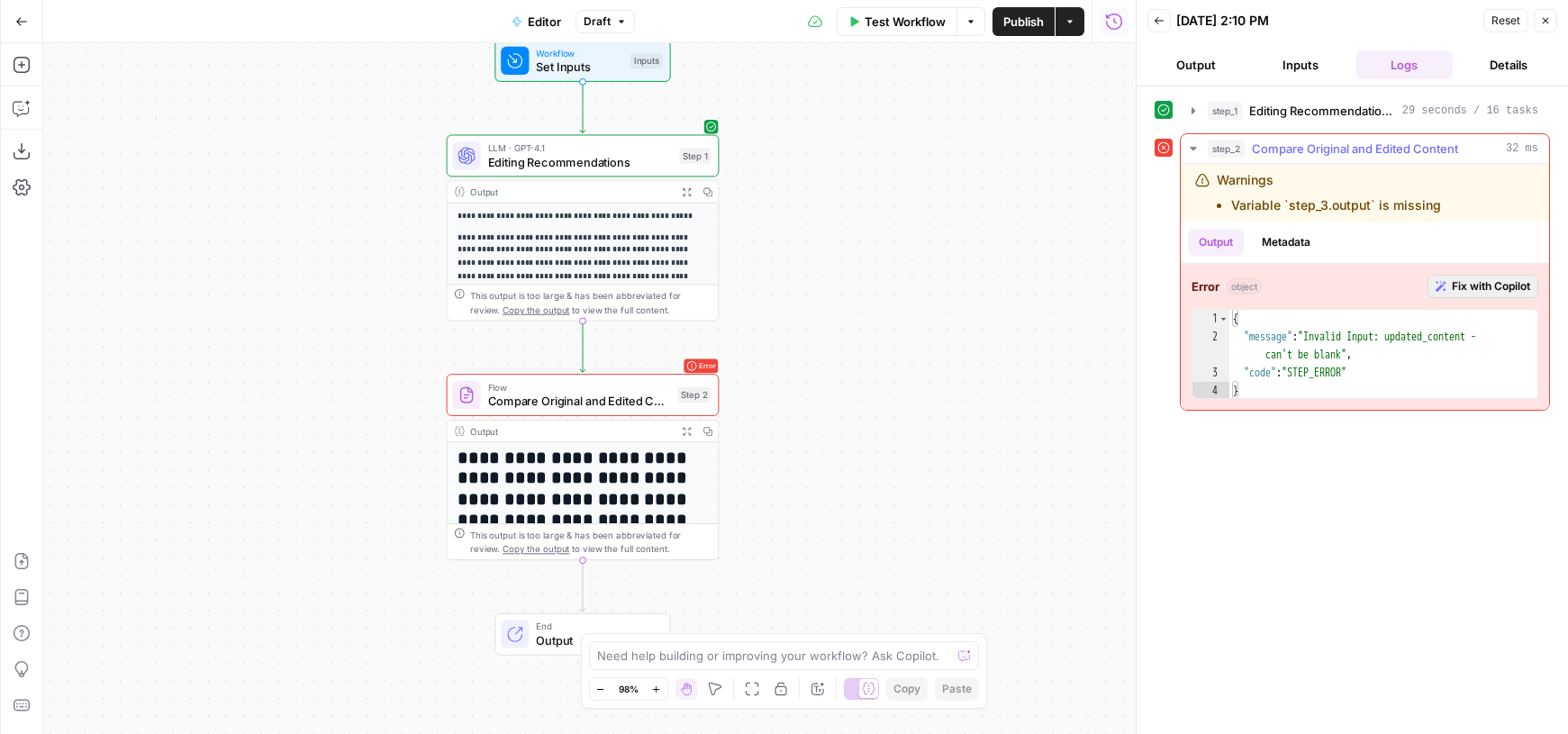 click on "Fix with Copilot" at bounding box center [1491, 286] 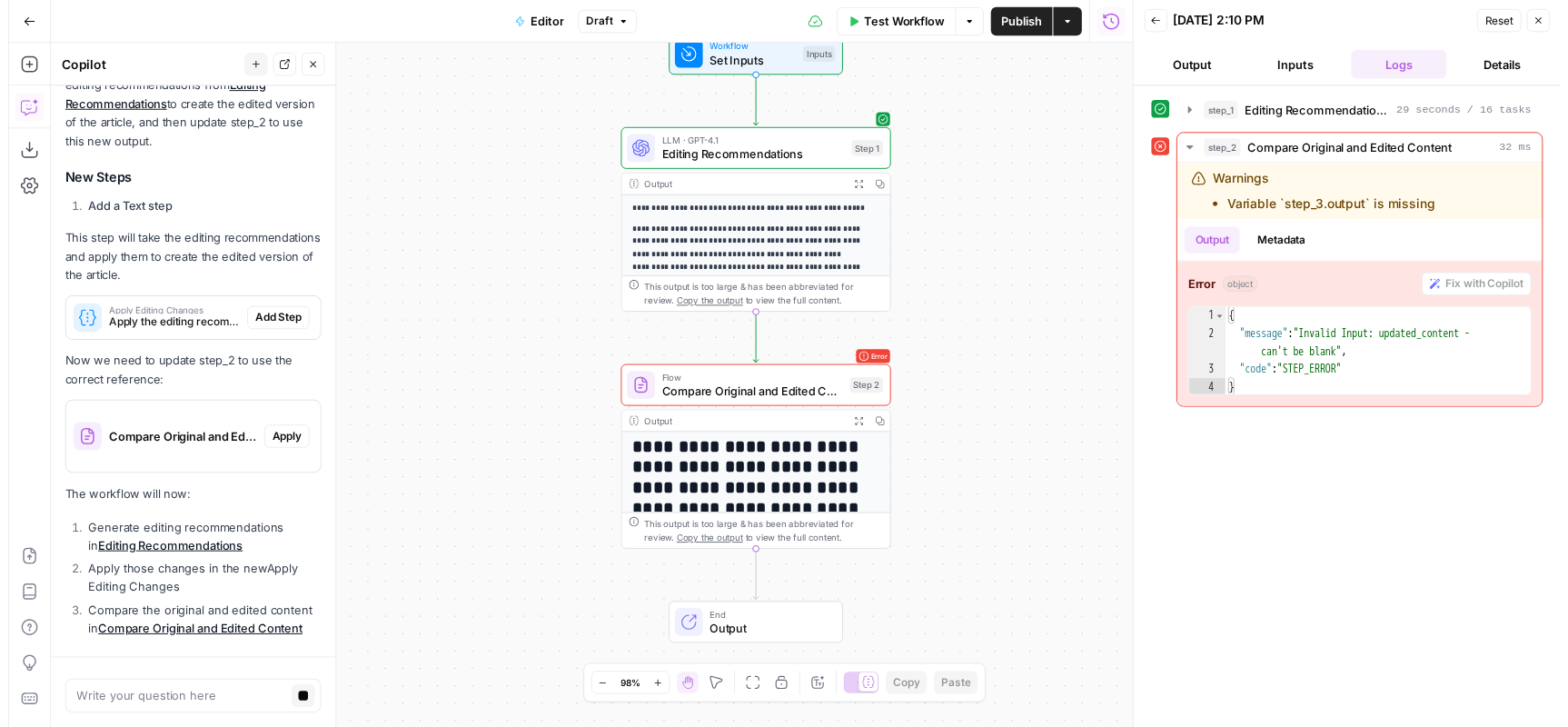 scroll, scrollTop: 399, scrollLeft: 0, axis: vertical 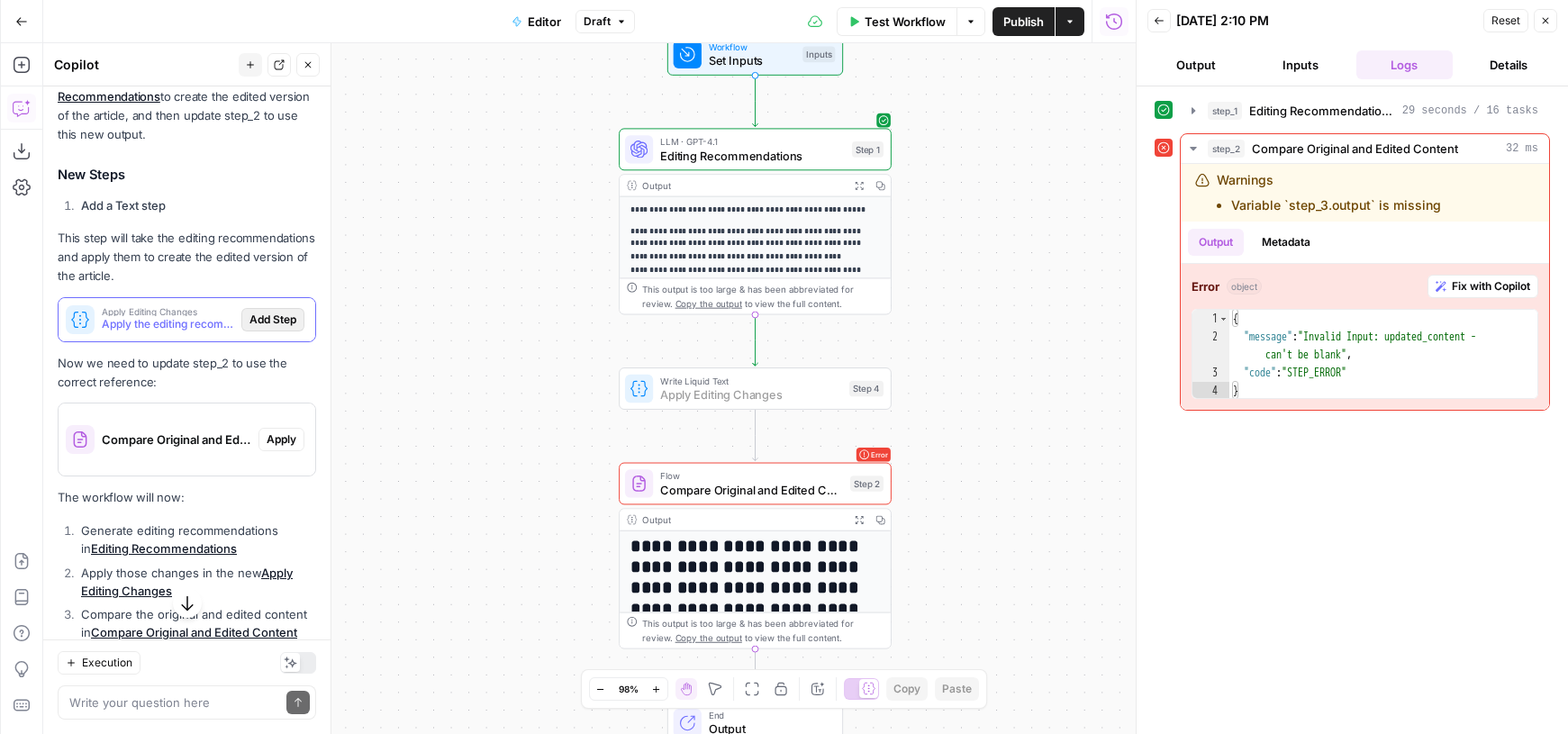 click on "Add Step" at bounding box center (273, 320) 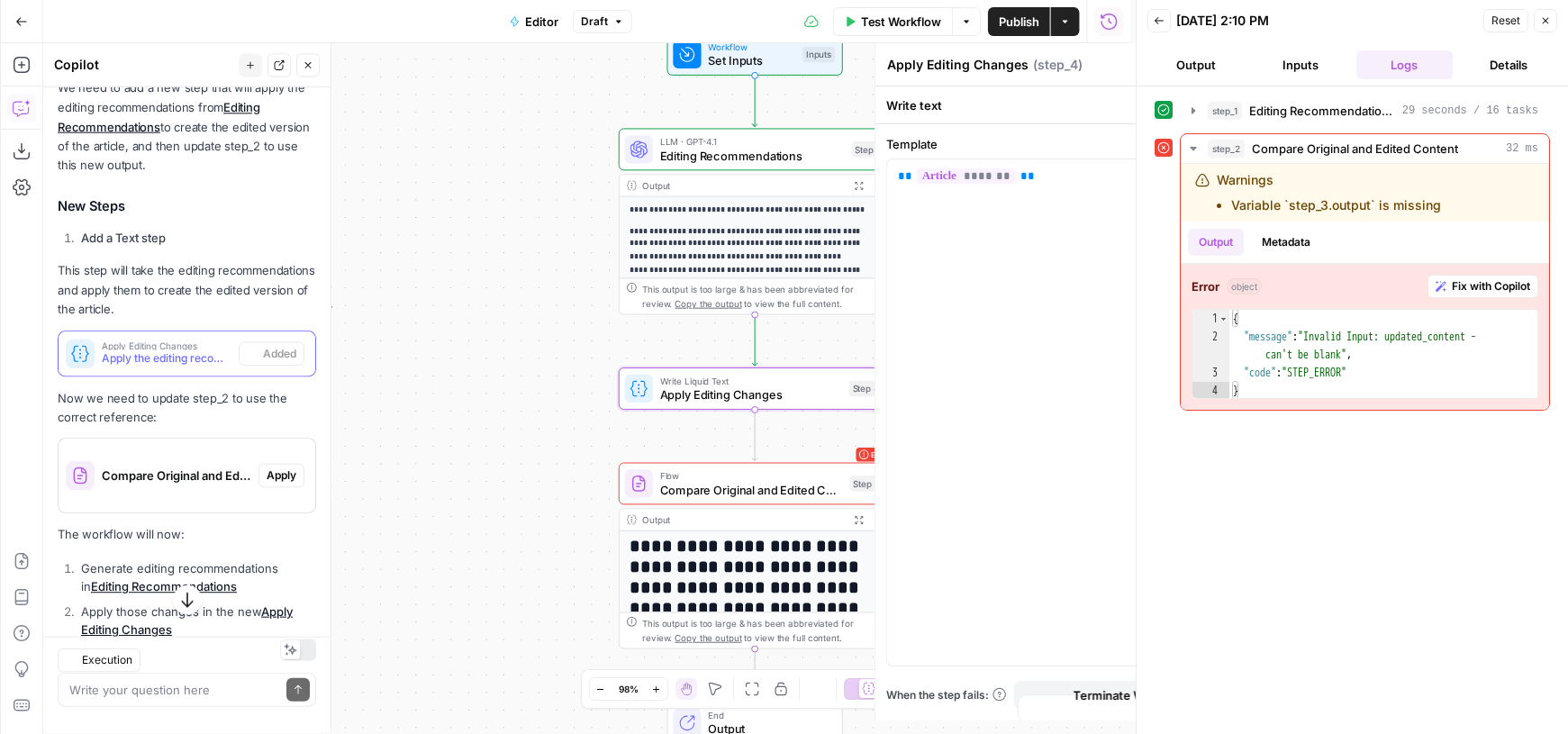 scroll, scrollTop: 424, scrollLeft: 0, axis: vertical 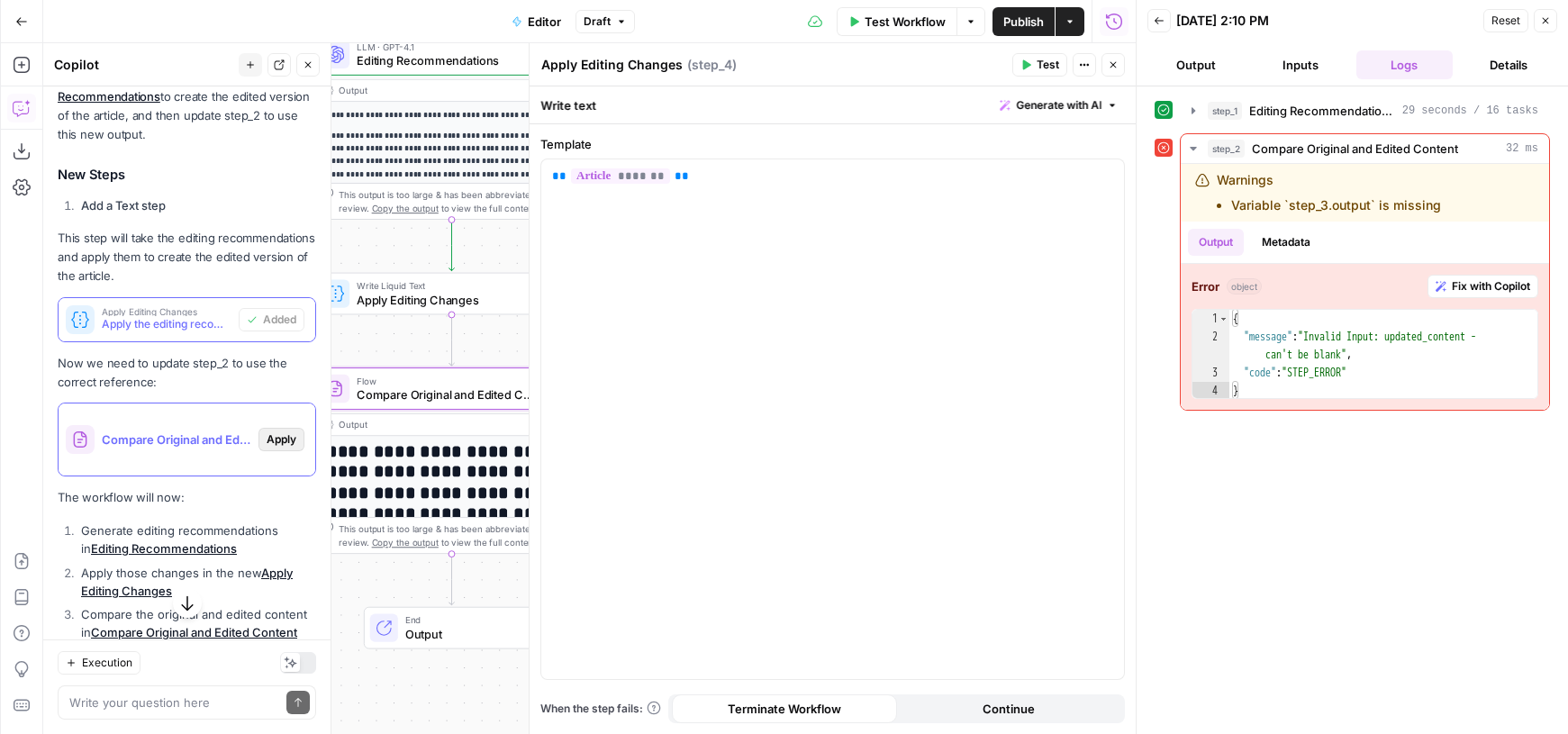 click on "Apply" at bounding box center (281, 439) 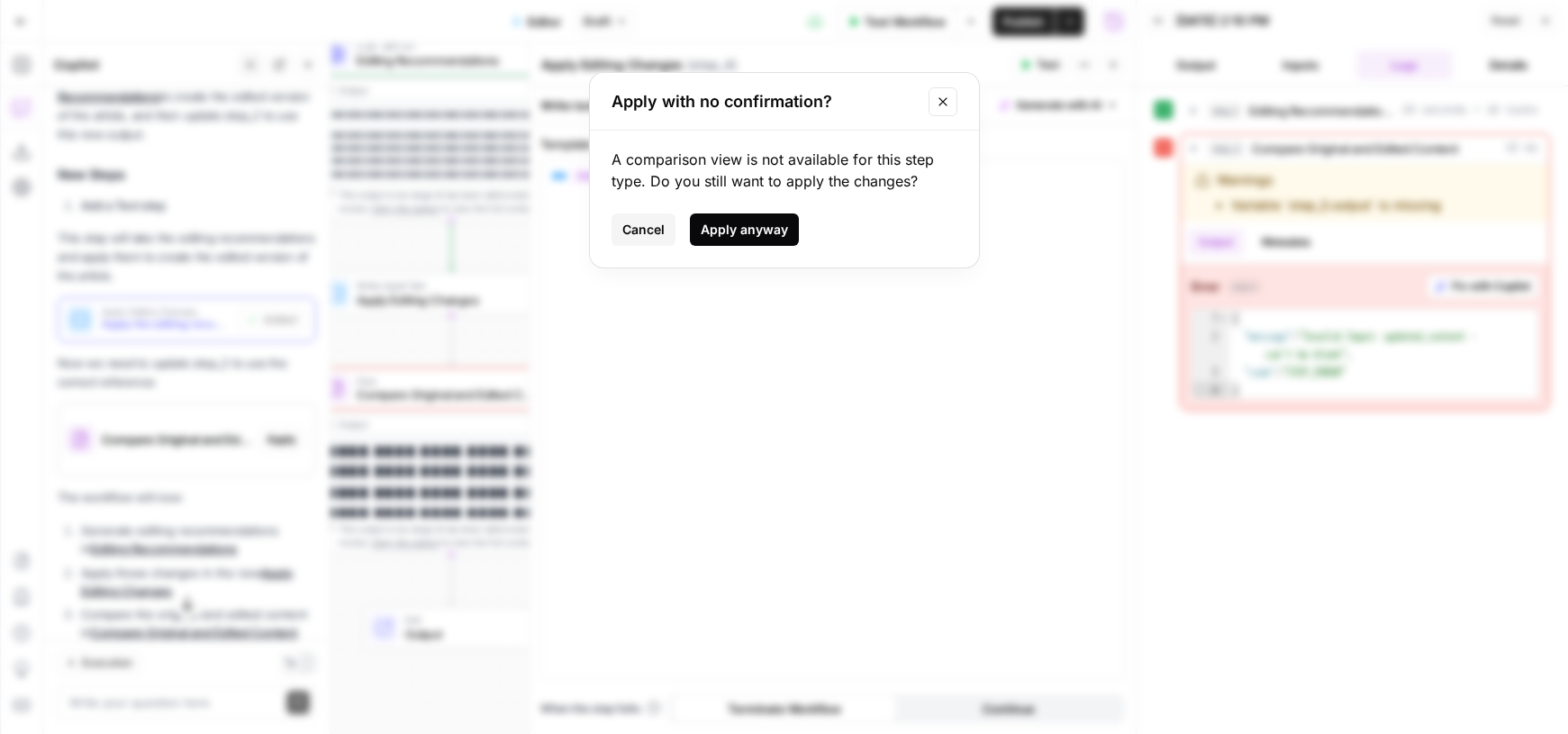 click on "Apply anyway" at bounding box center (744, 230) 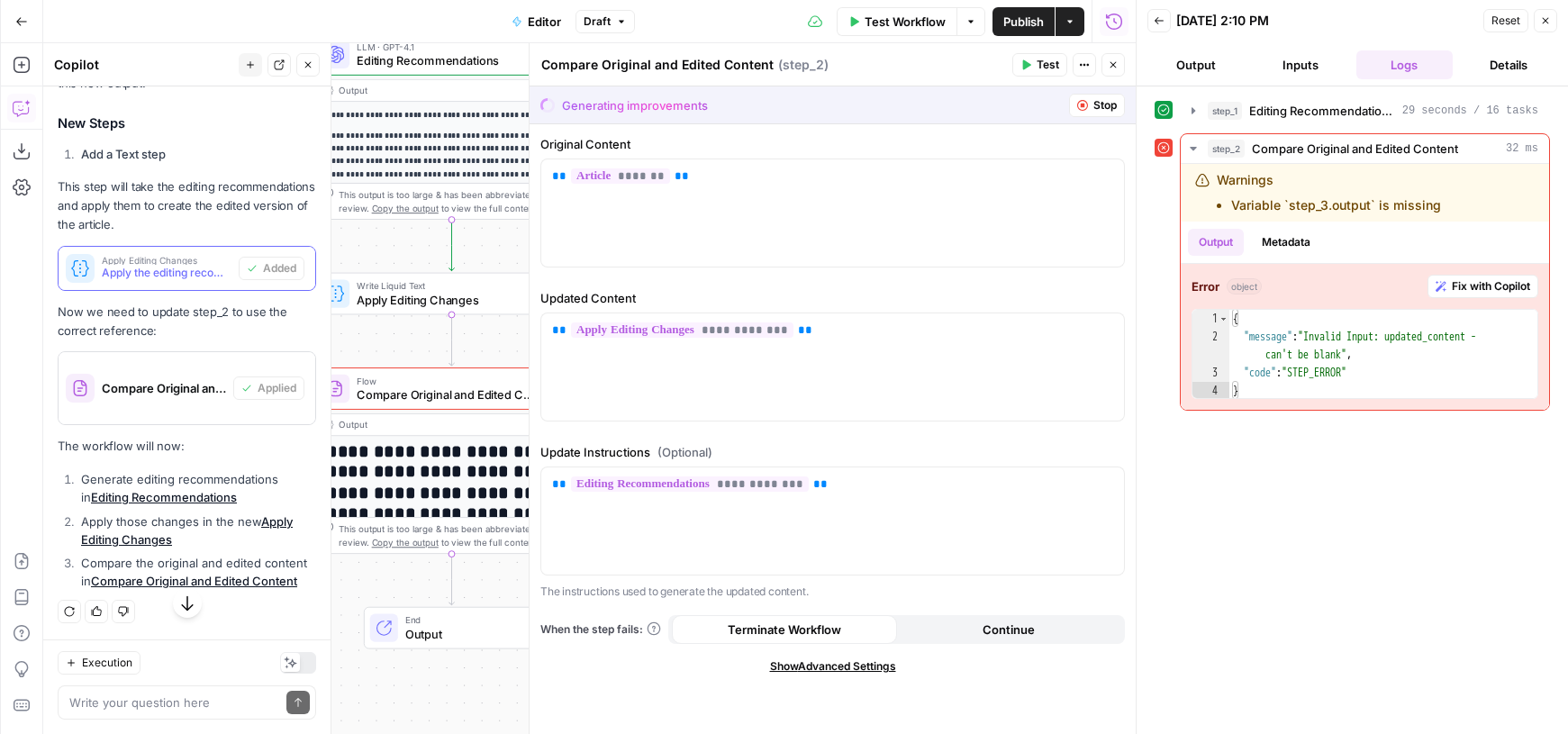 scroll, scrollTop: 511, scrollLeft: 0, axis: vertical 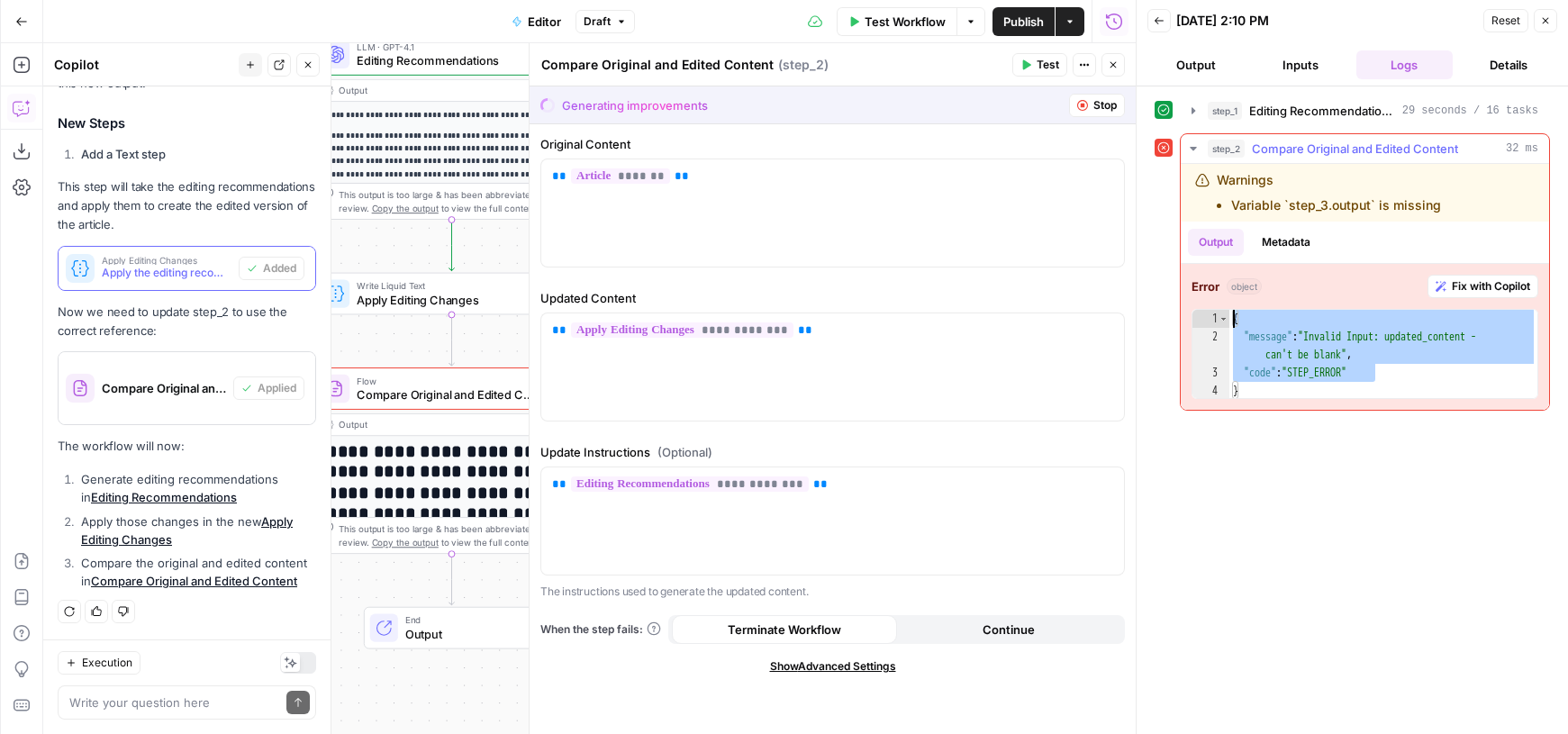 drag, startPoint x: 1445, startPoint y: 381, endPoint x: 1228, endPoint y: 312, distance: 227.70595 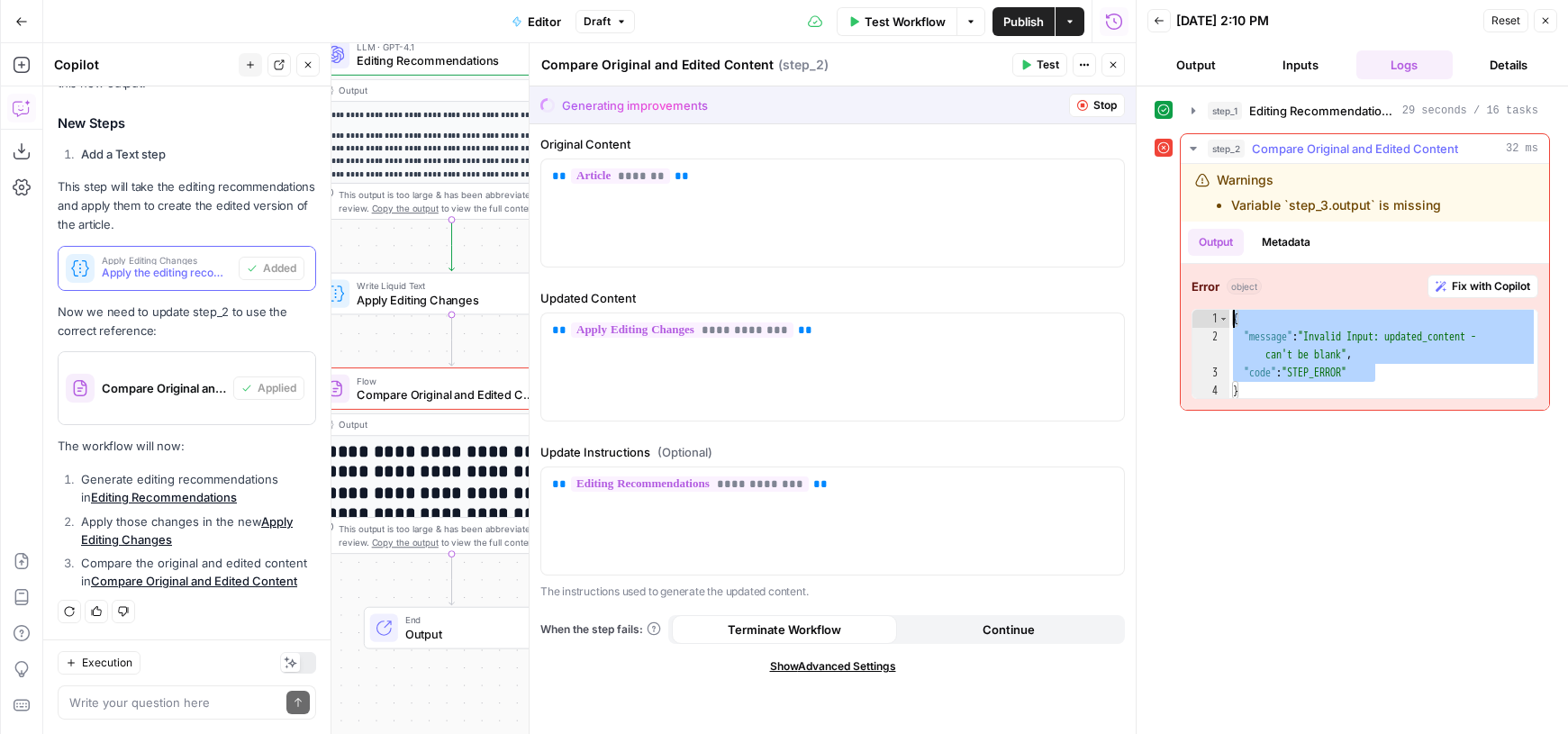 click on "**********" at bounding box center (1364, 354) 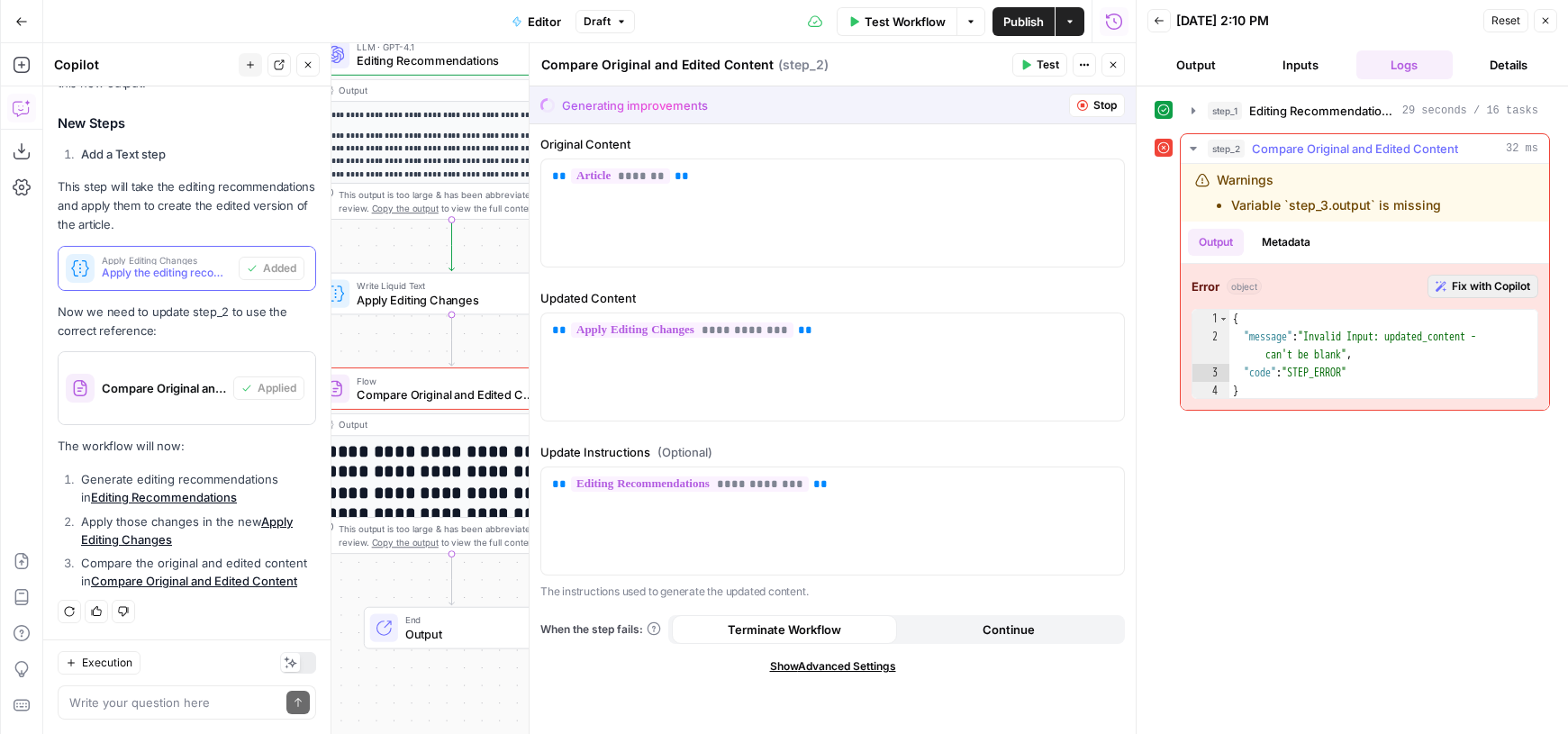 click on "Fix with Copilot" at bounding box center [1491, 286] 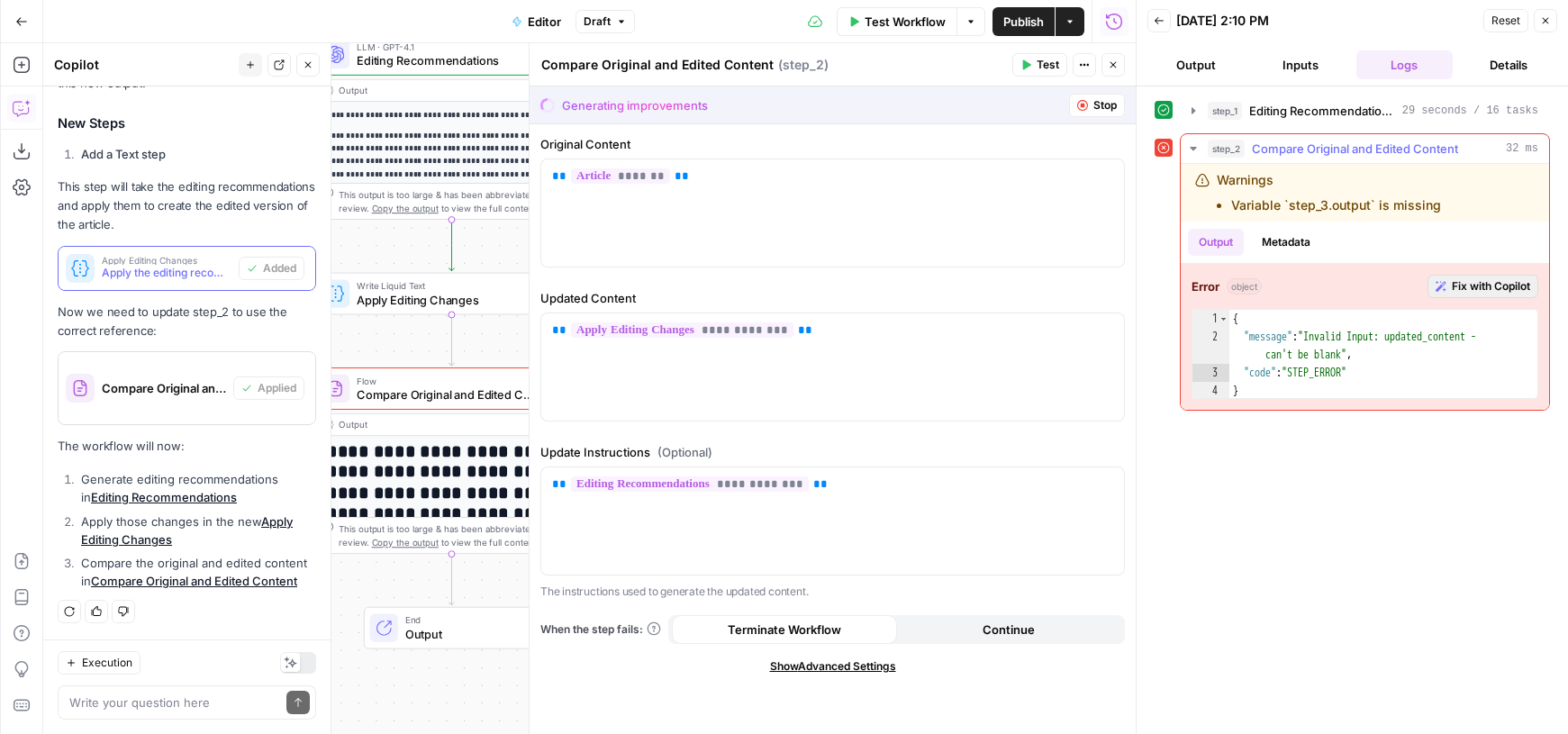 scroll, scrollTop: 510, scrollLeft: 0, axis: vertical 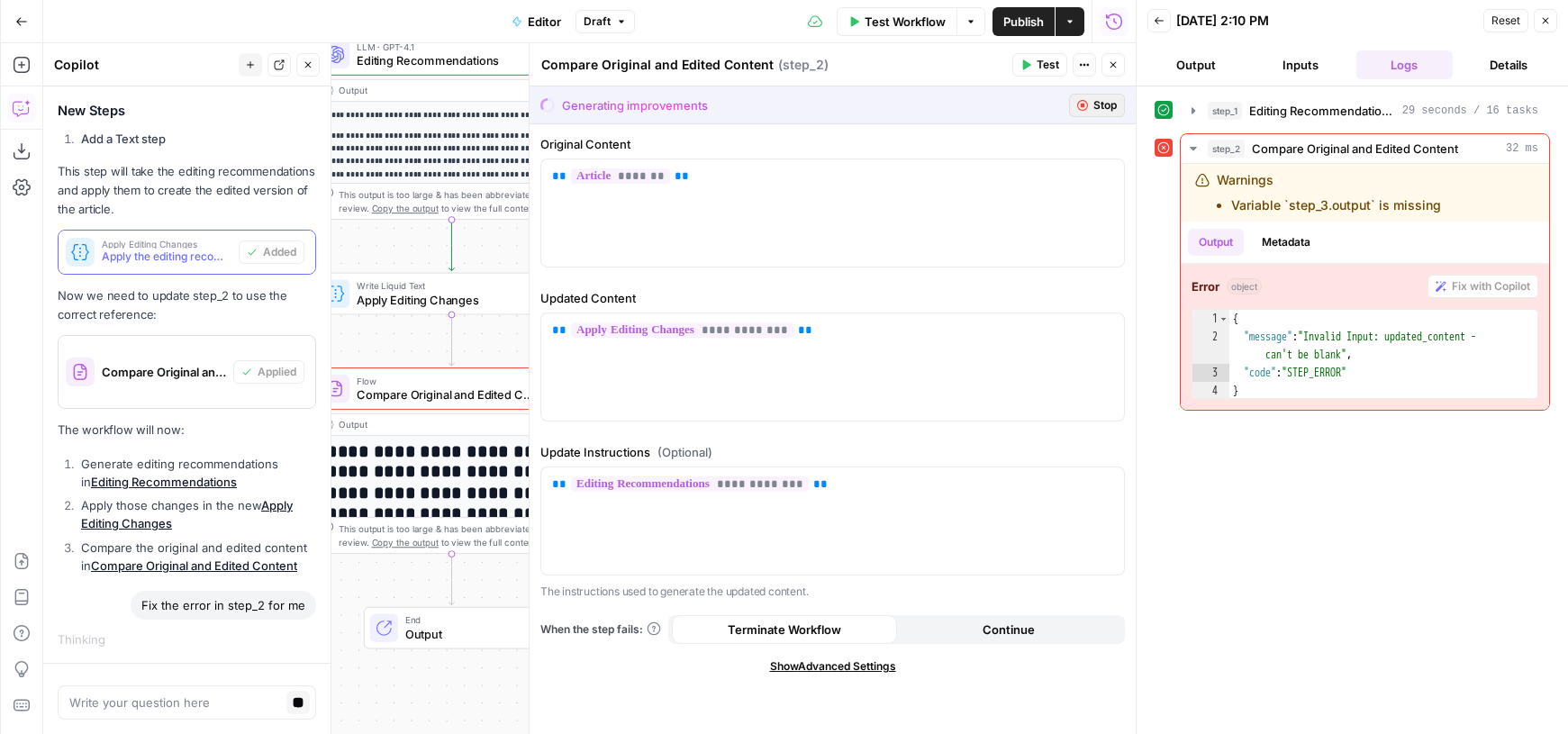 click on "Stop" at bounding box center (1105, 105) 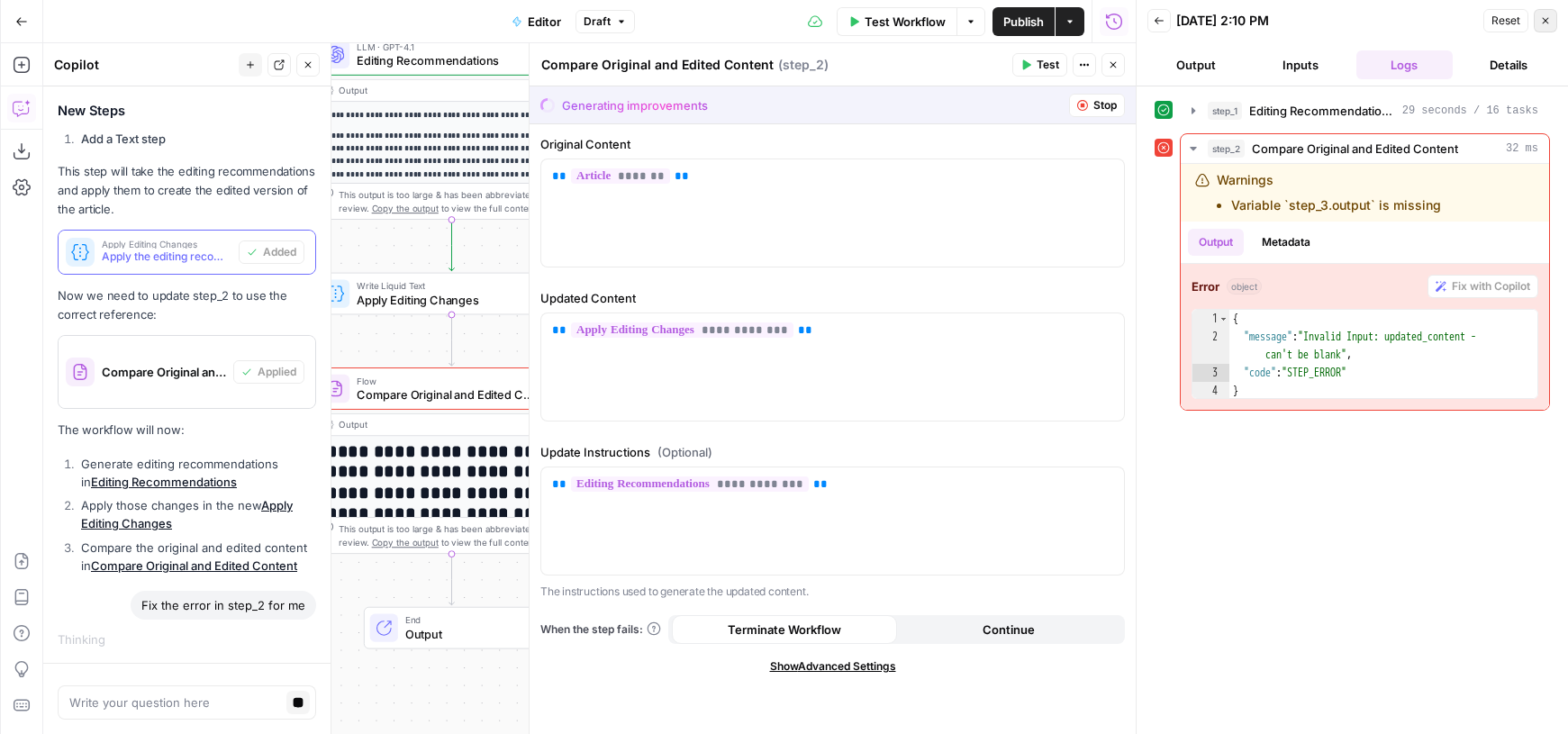 click 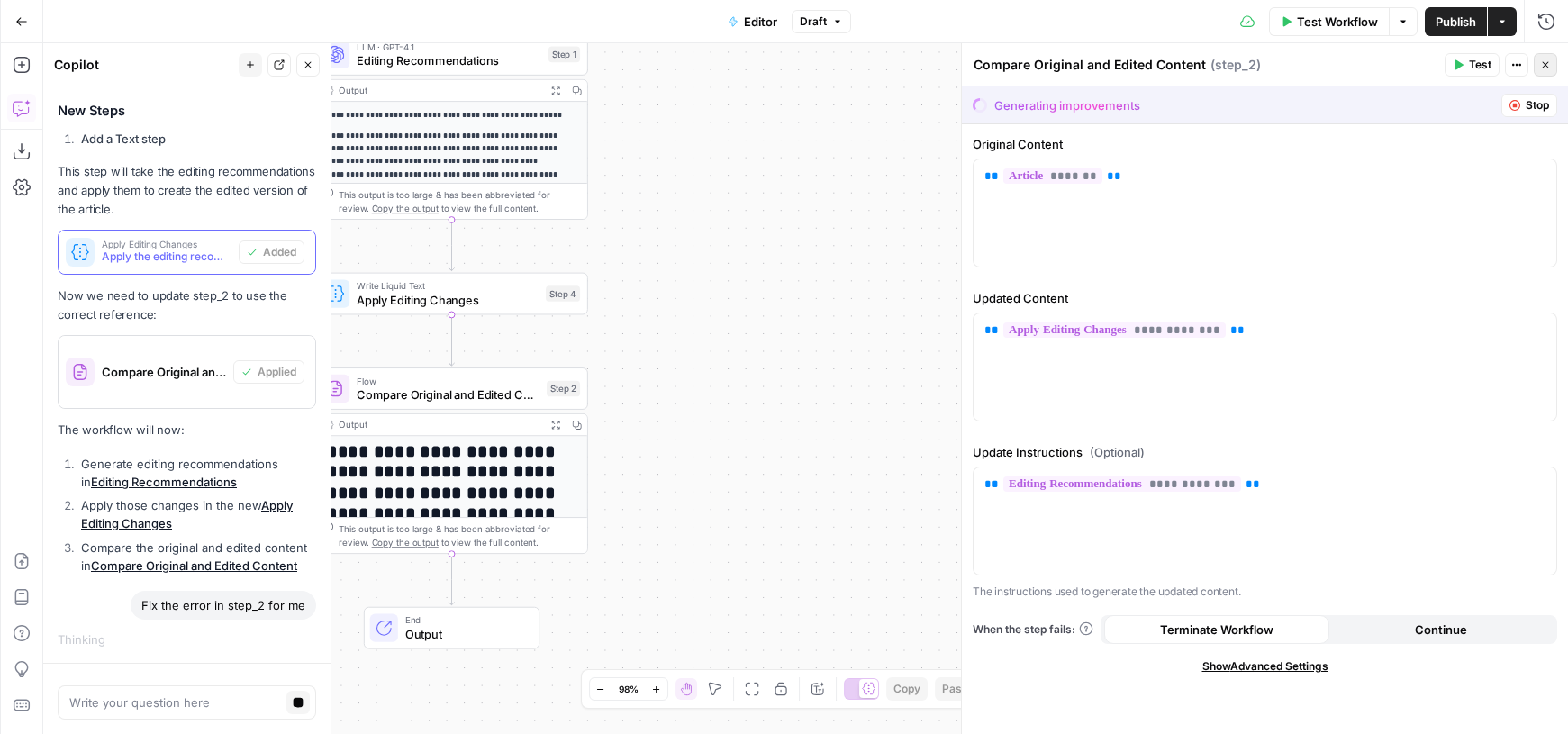click 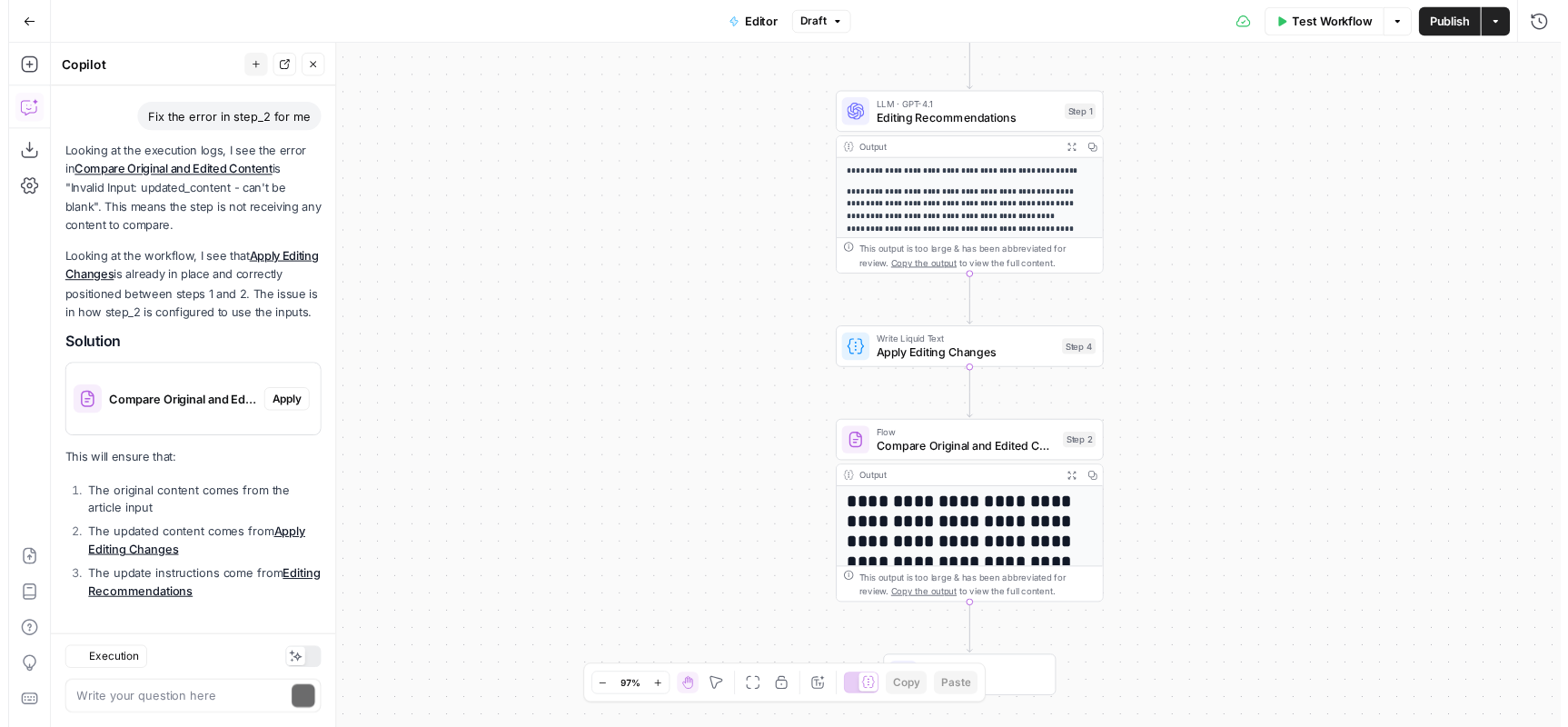 scroll, scrollTop: 1077, scrollLeft: 0, axis: vertical 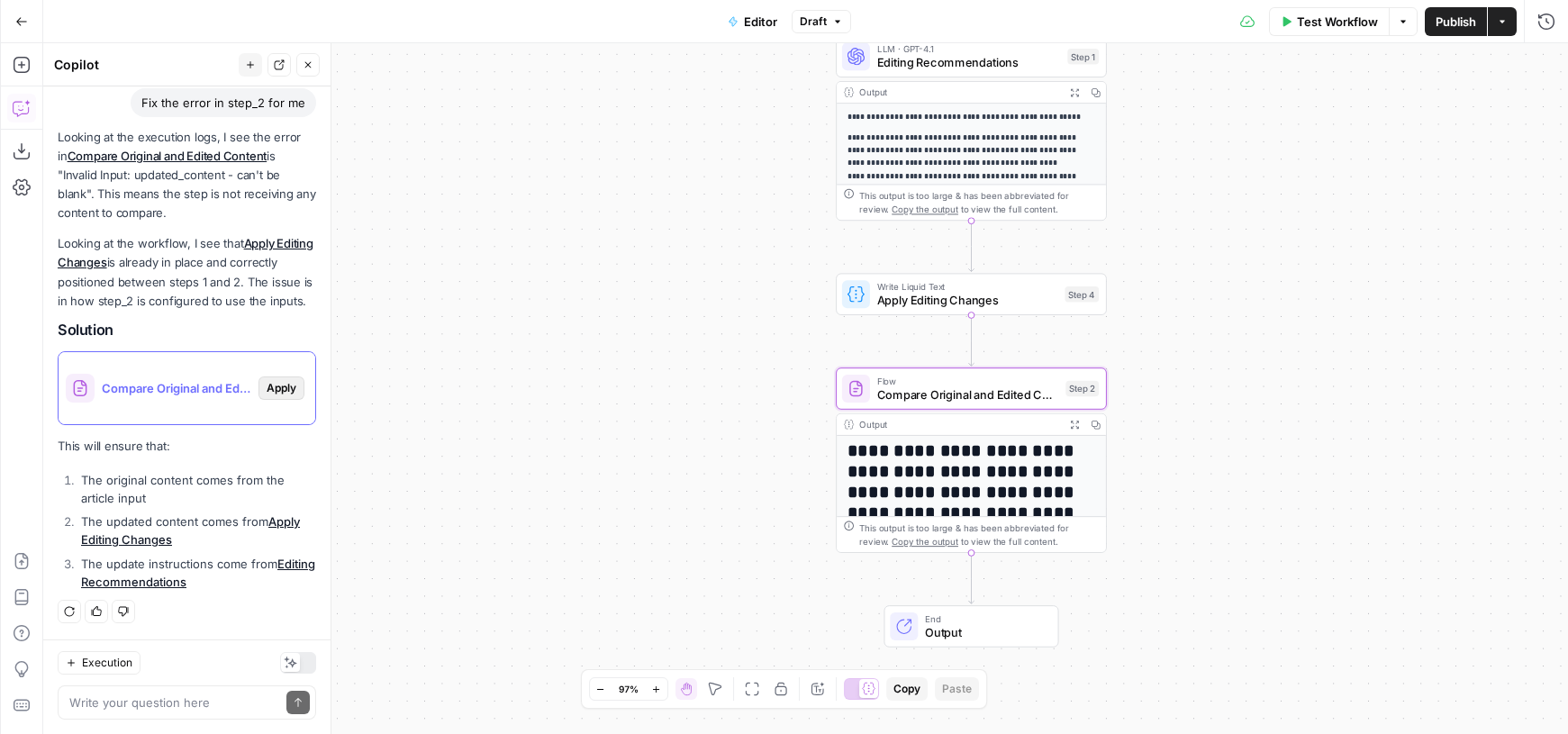 click on "Apply" at bounding box center [281, 388] 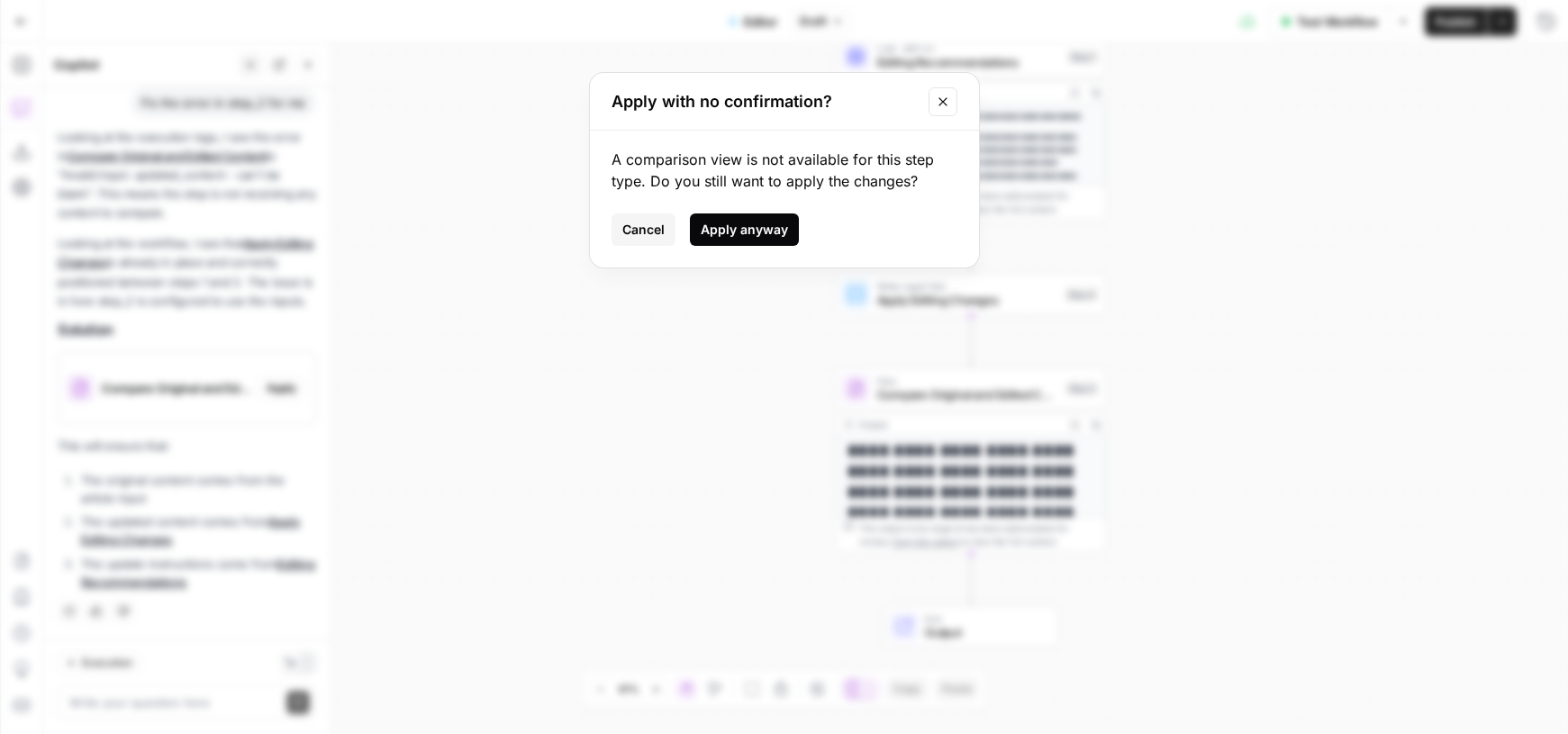 click on "Apply anyway" at bounding box center [744, 230] 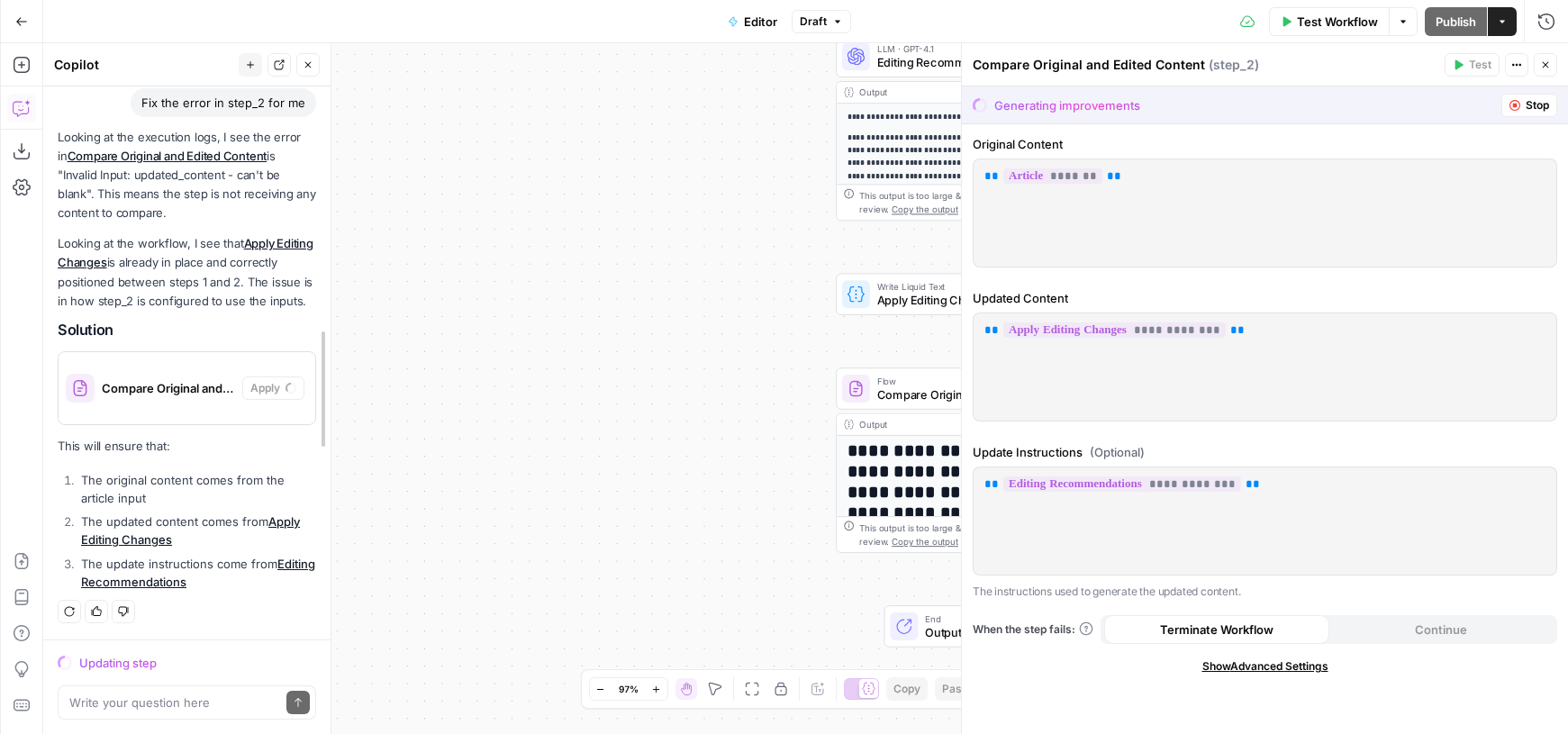 scroll, scrollTop: 1067, scrollLeft: 0, axis: vertical 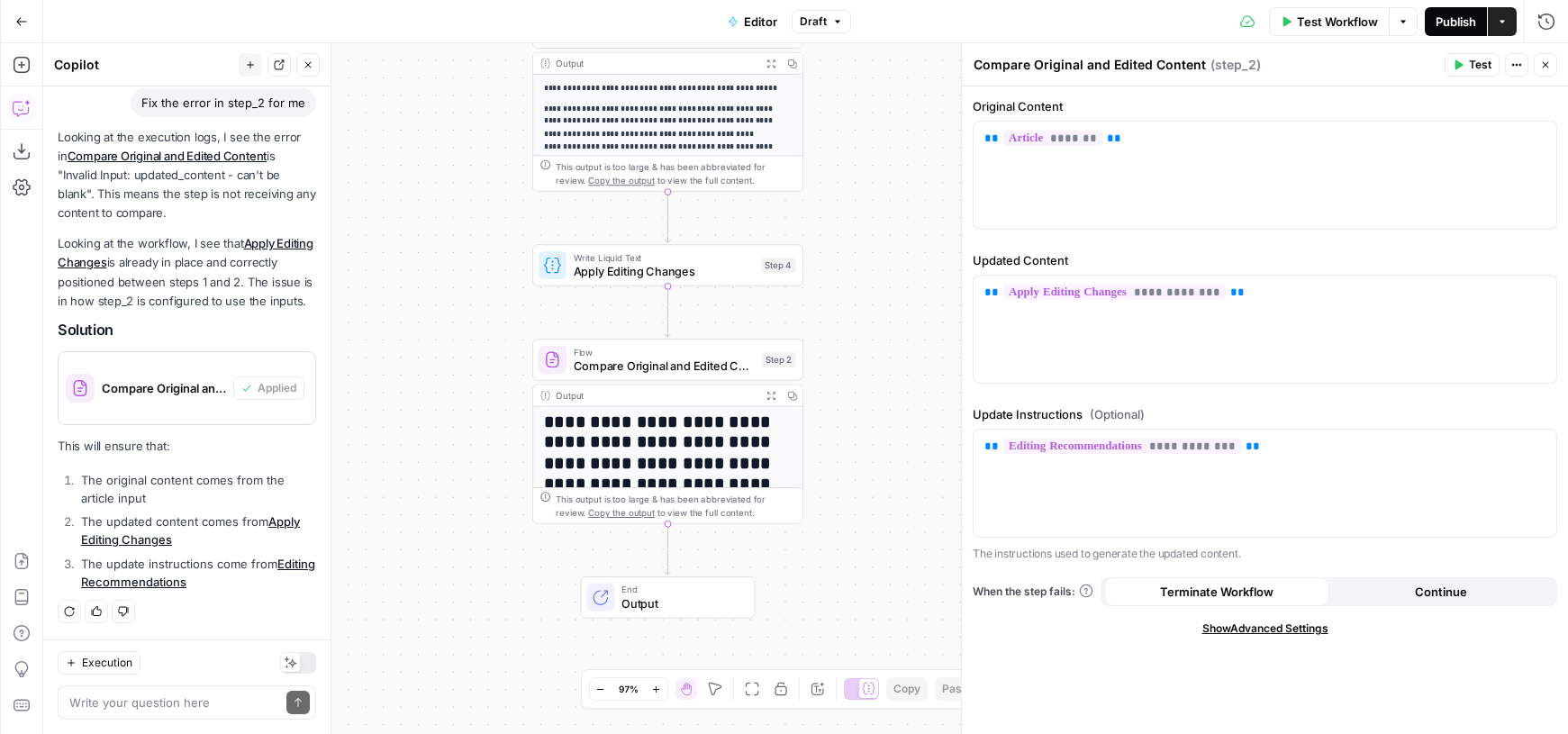 click on "Publish" at bounding box center [1455, 22] 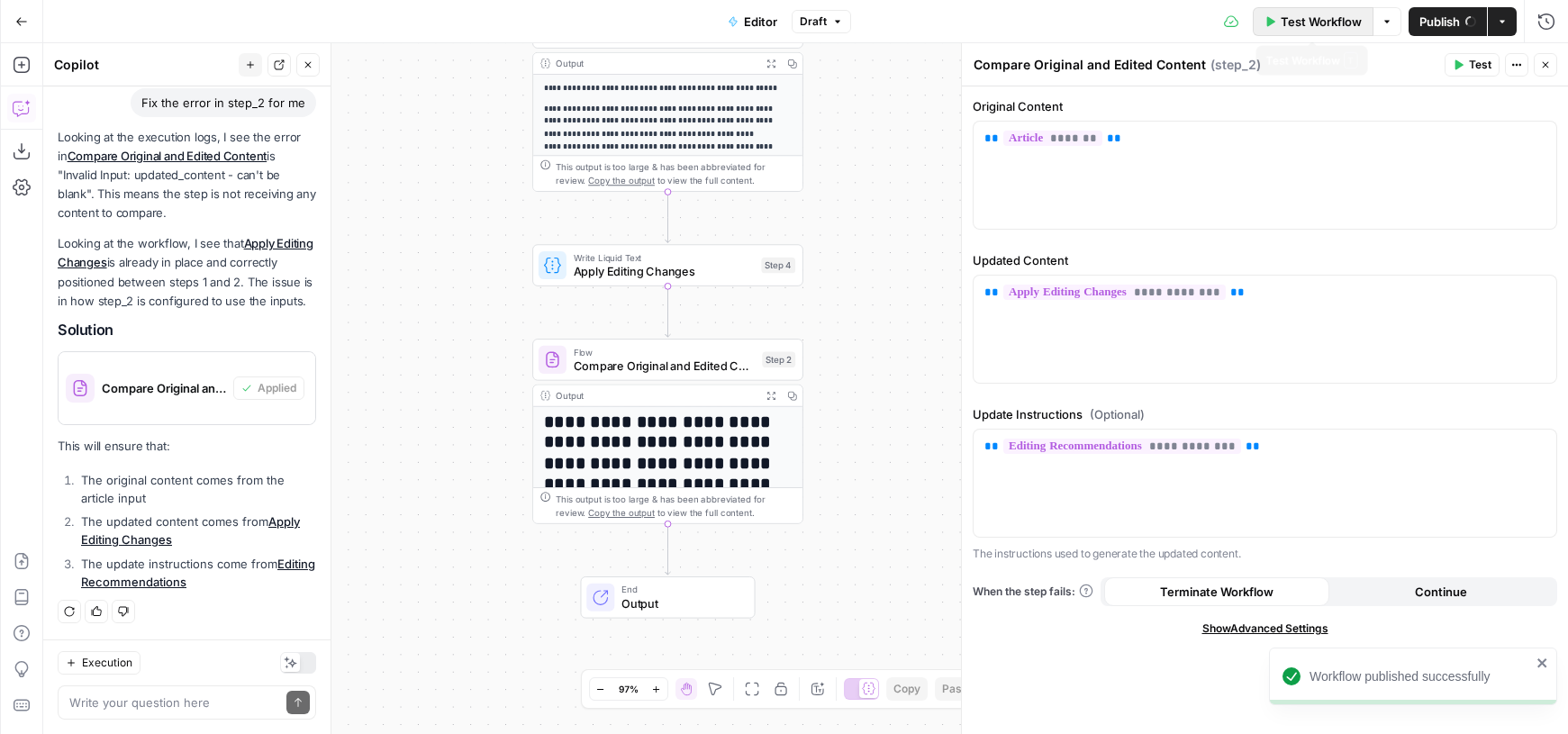 click on "Test Workflow" at bounding box center (1321, 22) 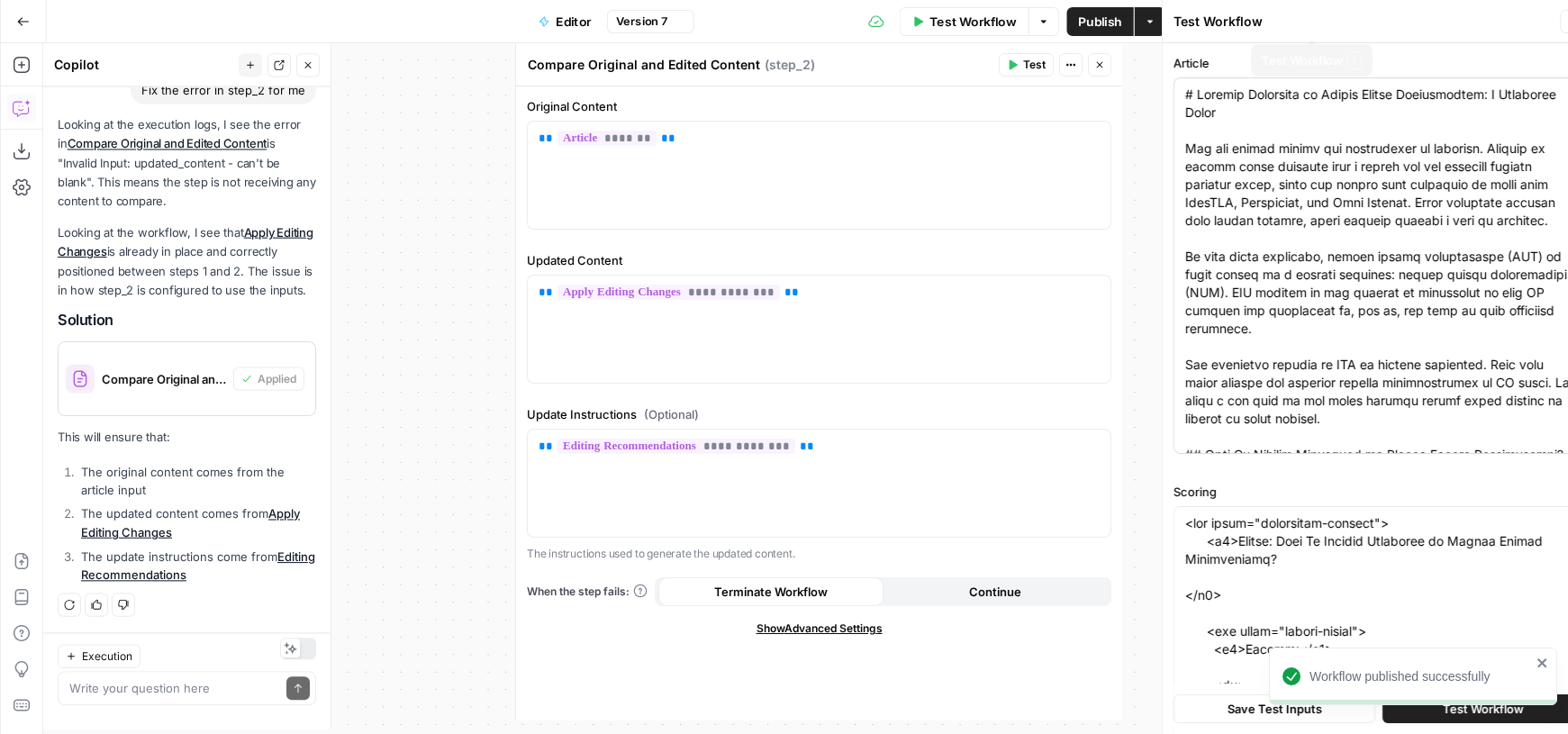 scroll, scrollTop: 1067, scrollLeft: 0, axis: vertical 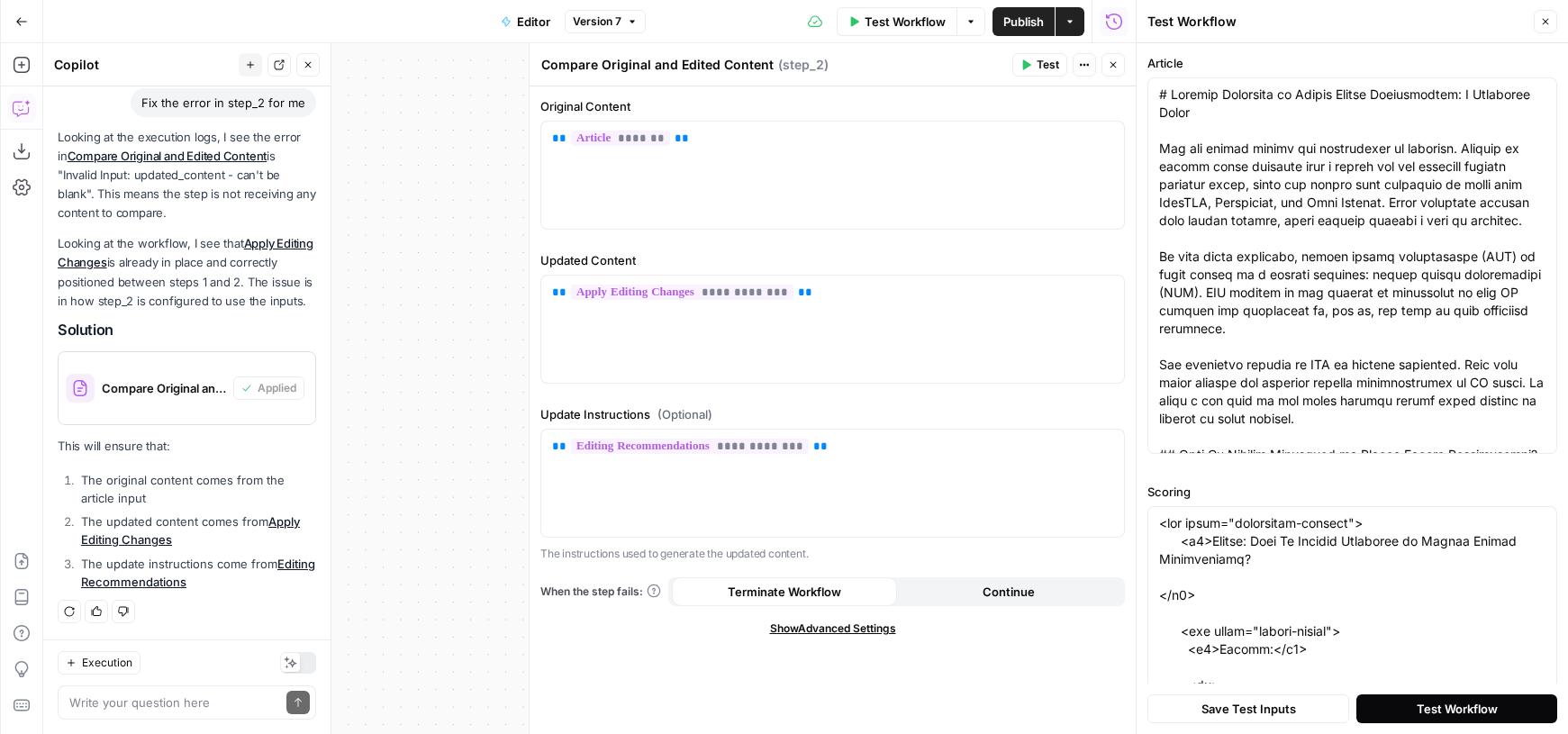 click on "Test Workflow" at bounding box center (1457, 709) 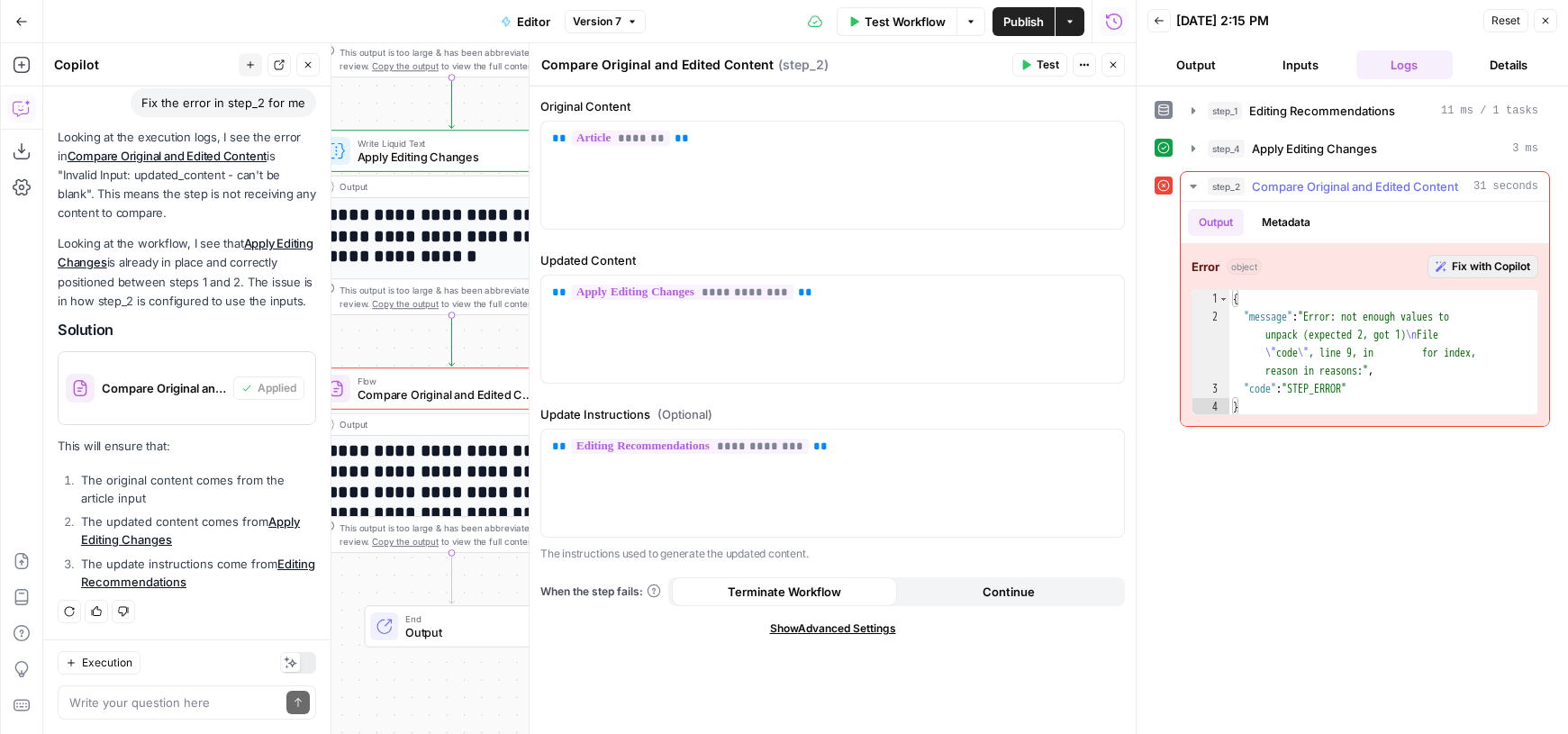 click on "Fix with Copilot" at bounding box center [1491, 267] 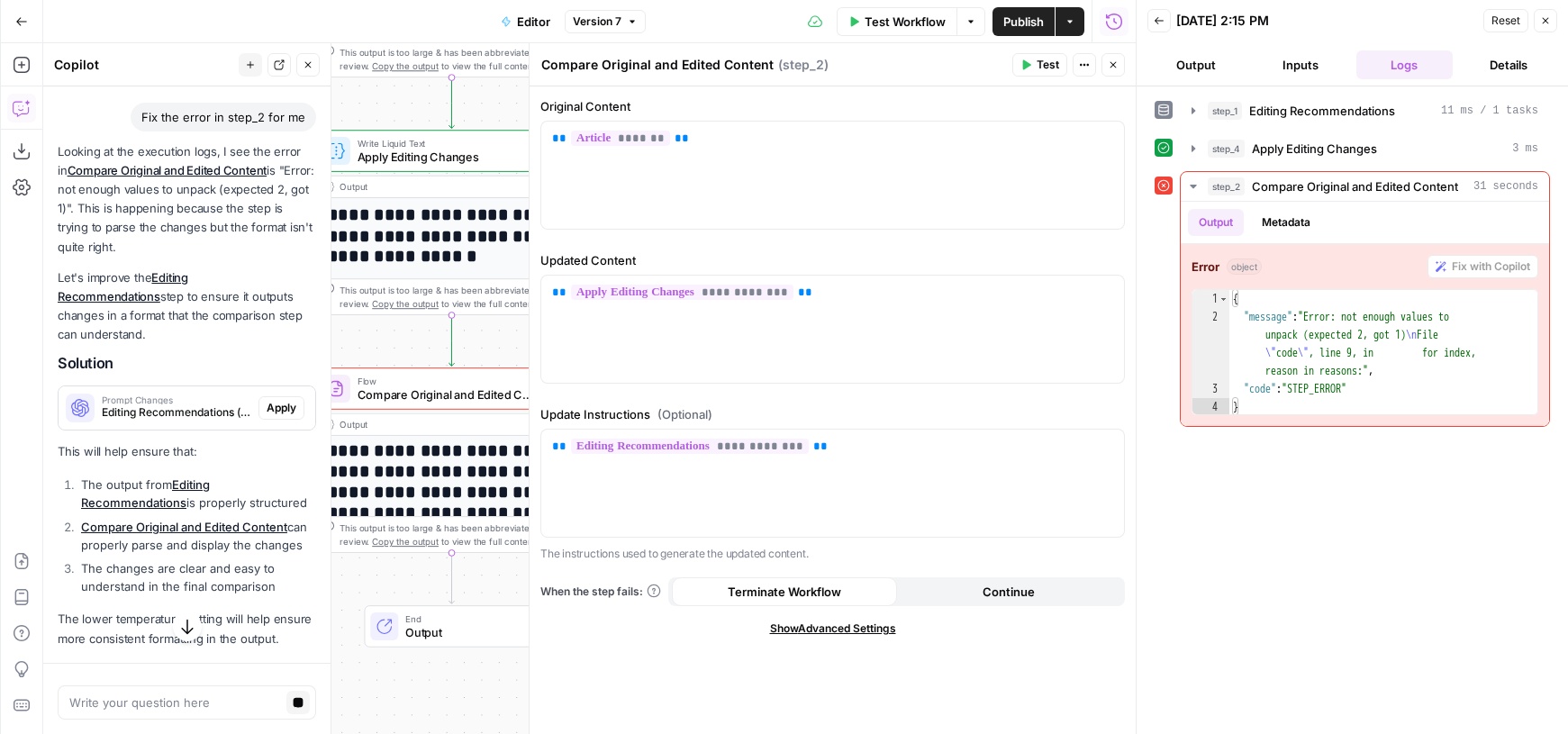 scroll, scrollTop: 1564, scrollLeft: 0, axis: vertical 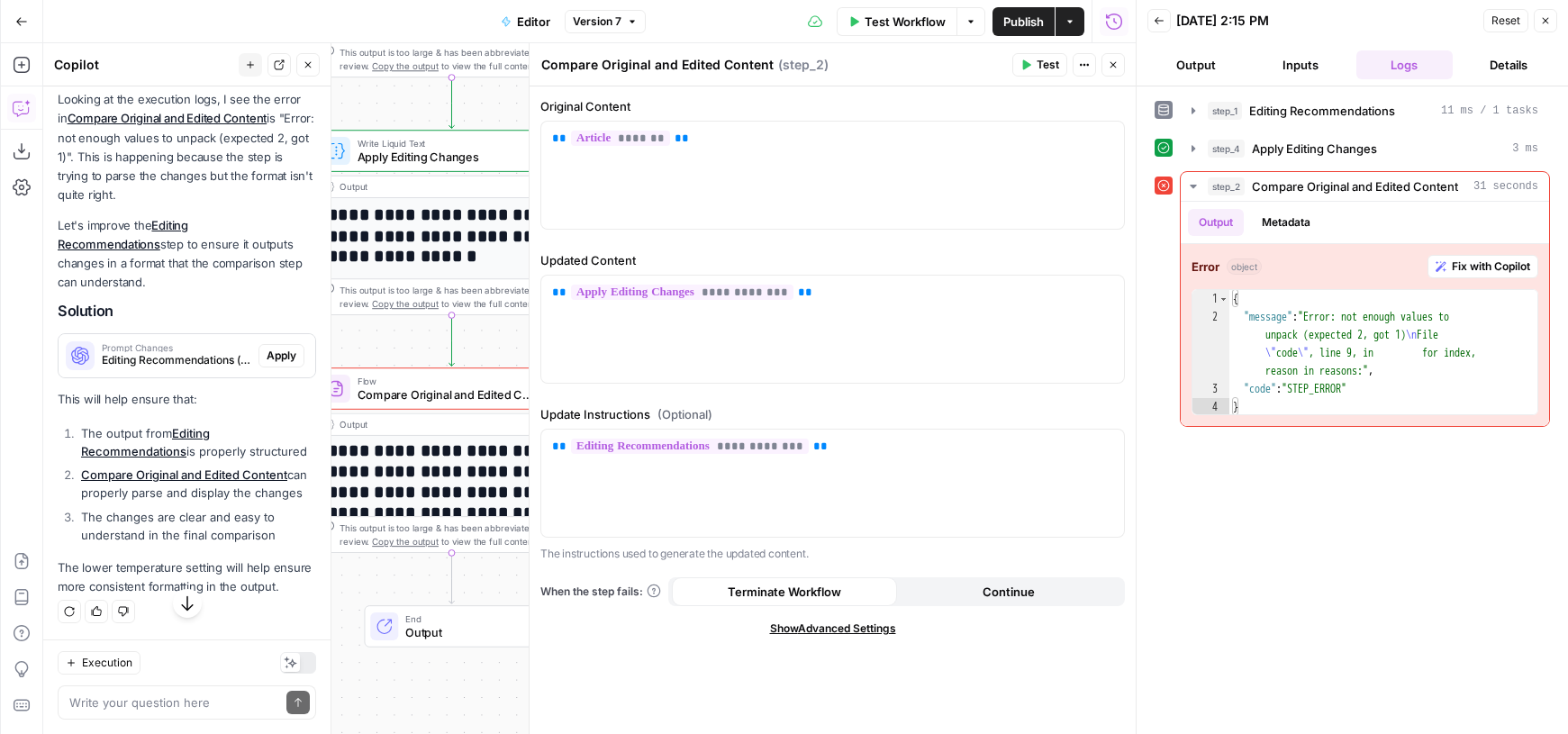 drag, startPoint x: 95, startPoint y: 262, endPoint x: 209, endPoint y: 278, distance: 115.11733 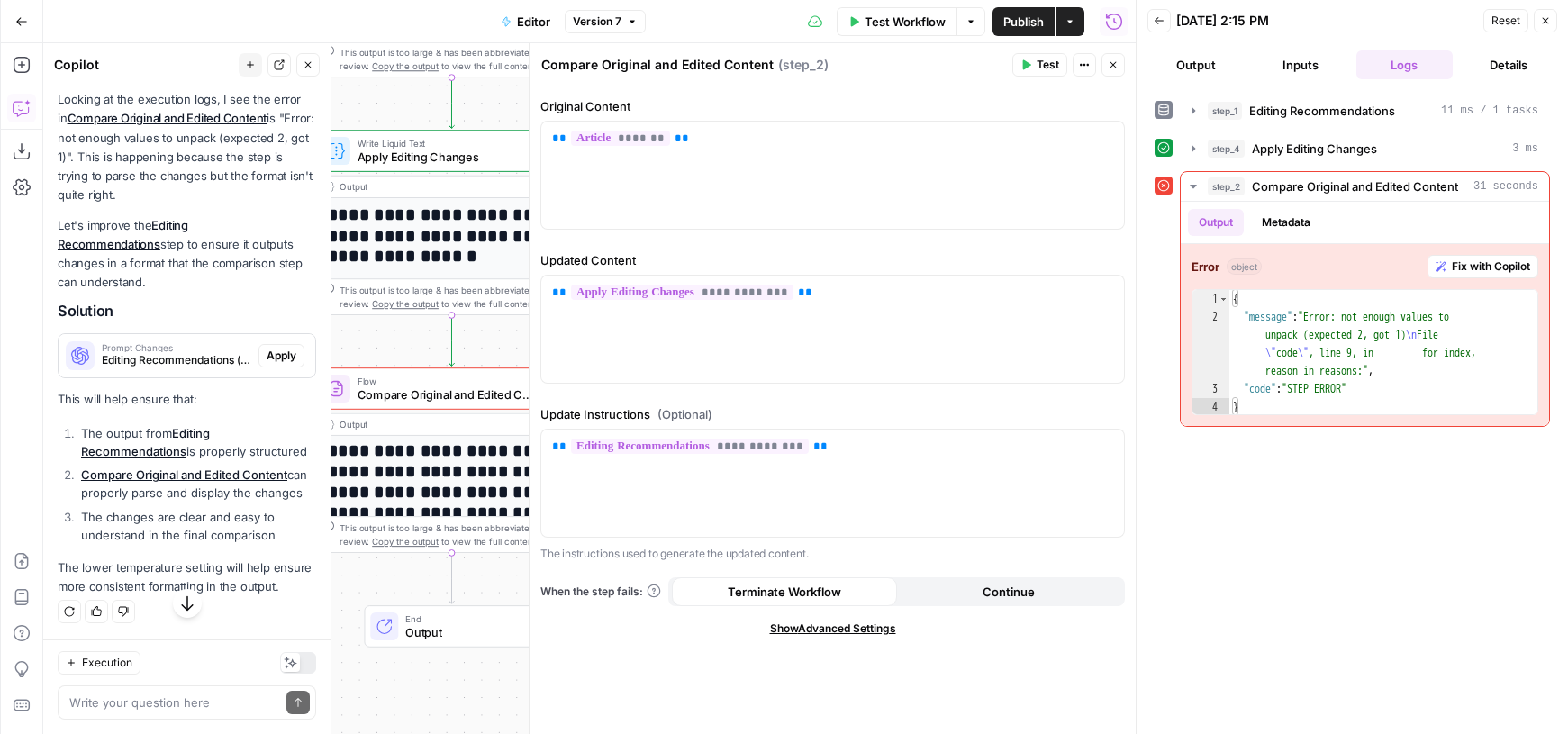 click on "Looking at the execution logs, I see the error in  Compare Original and Edited Content  is "Error: not enough values to unpack (expected 2, got 1)". This is happening because the step is trying to parse the changes but the format isn't quite right.
Let's improve the  Editing Recommendations  step to ensure it outputs changes in a format that the comparison step can understand.
Solution
Prompt Changes Editing Recommendations (step_1) Apply
This will help ensure that:
The output from  Editing Recommendations  is properly structured
Compare Original and Edited Content  can properly parse and display the changes
The changes are clear and easy to understand in the final comparison
The lower temperature setting will help ensure more consistent formatting in the output." at bounding box center [186, 343] 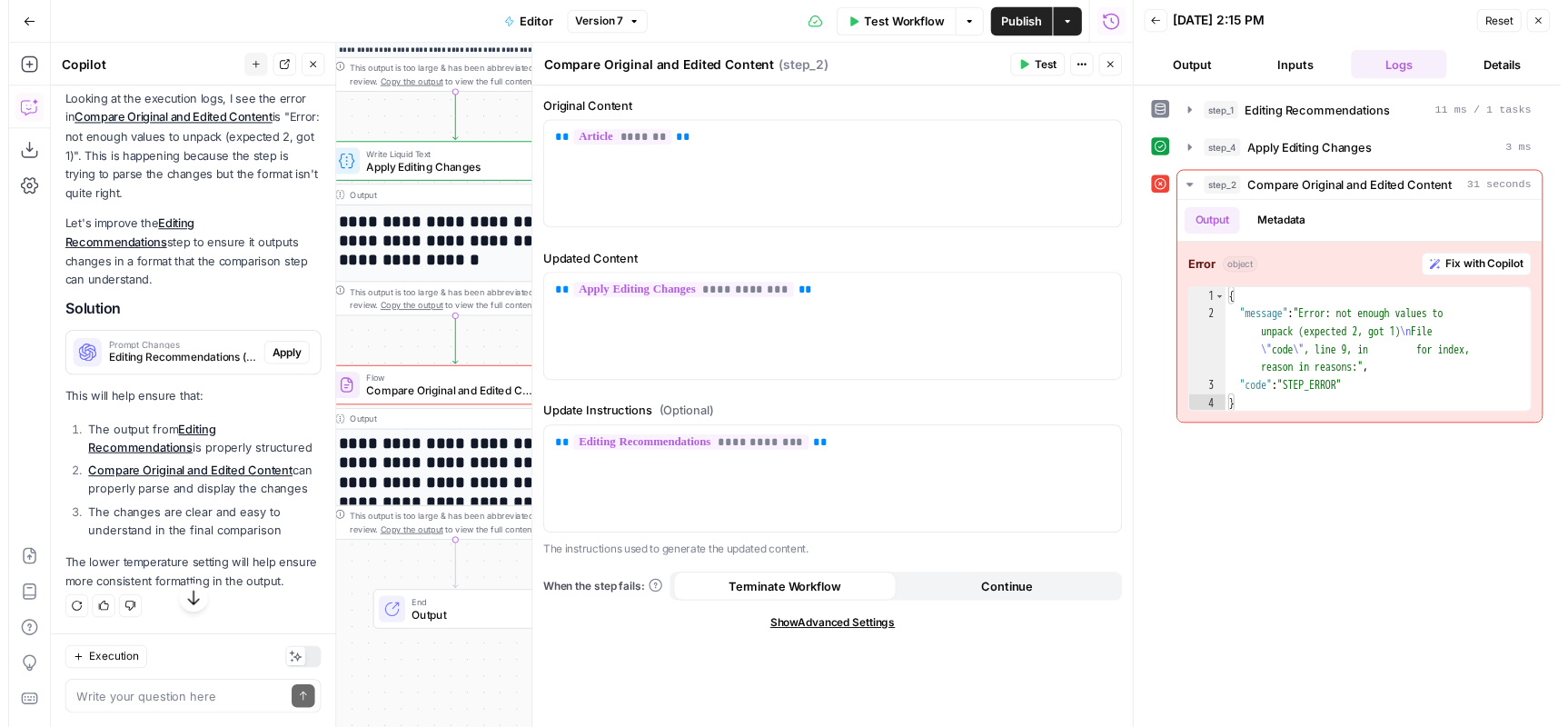 scroll, scrollTop: 1693, scrollLeft: 0, axis: vertical 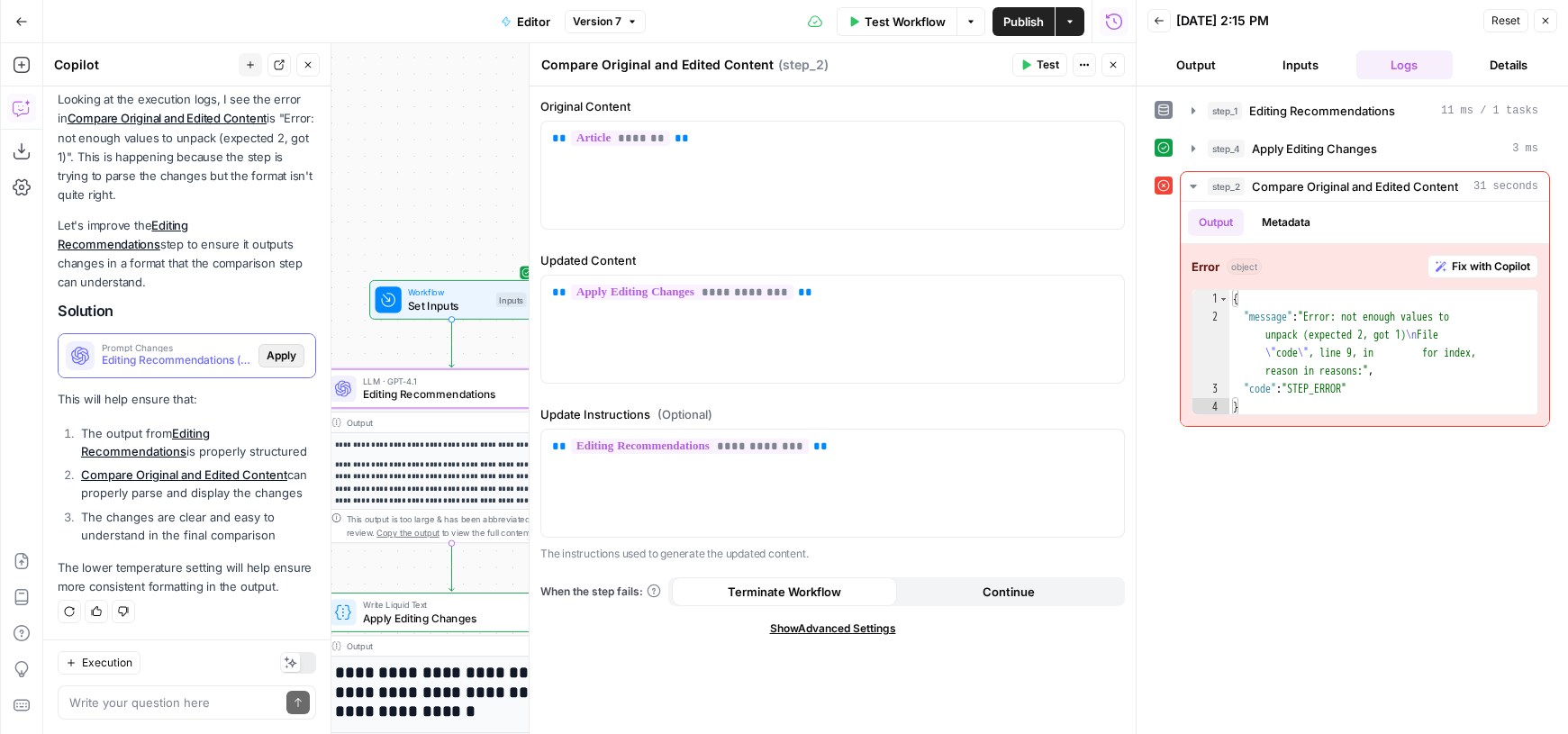 click on "Apply" at bounding box center (281, 356) 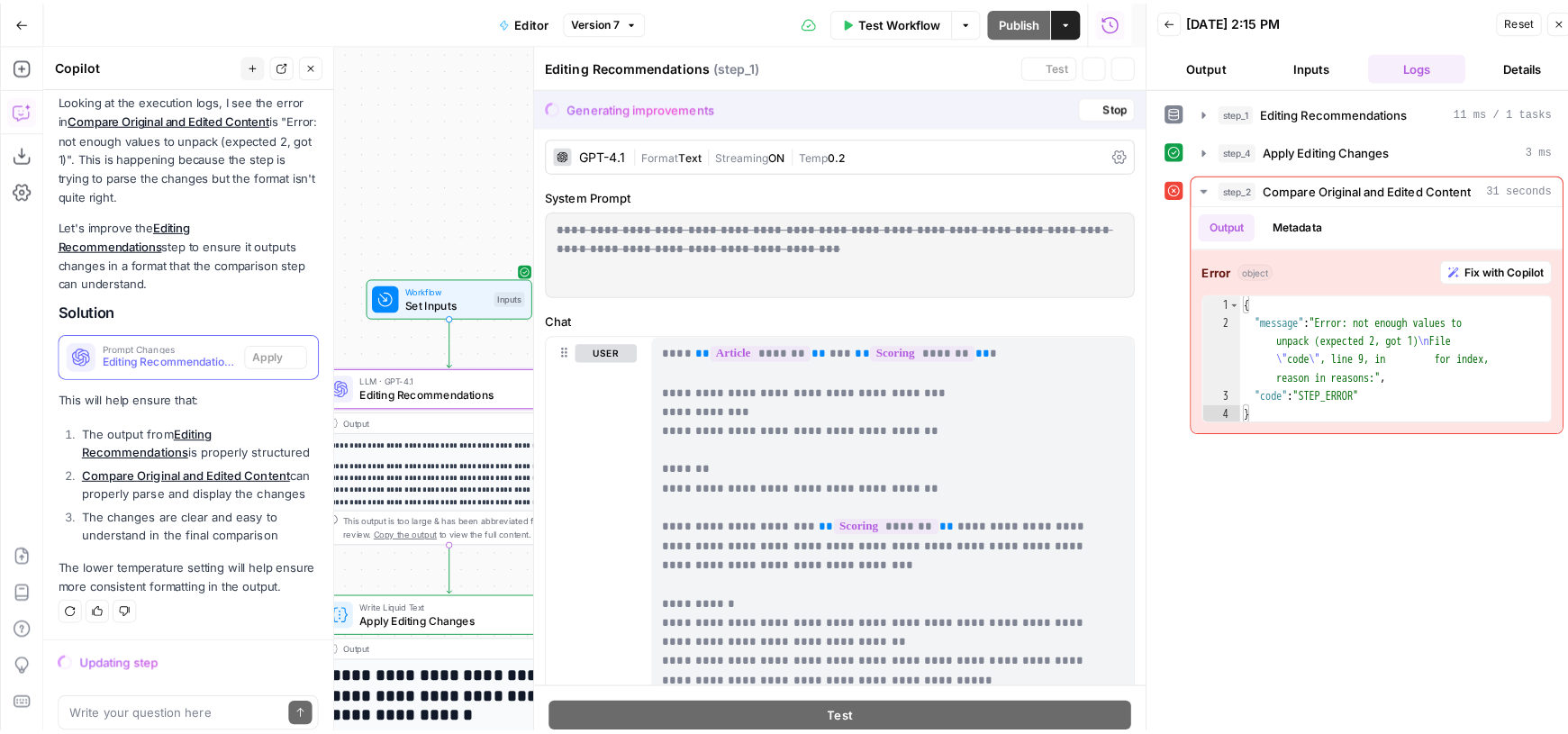 scroll, scrollTop: 1649, scrollLeft: 0, axis: vertical 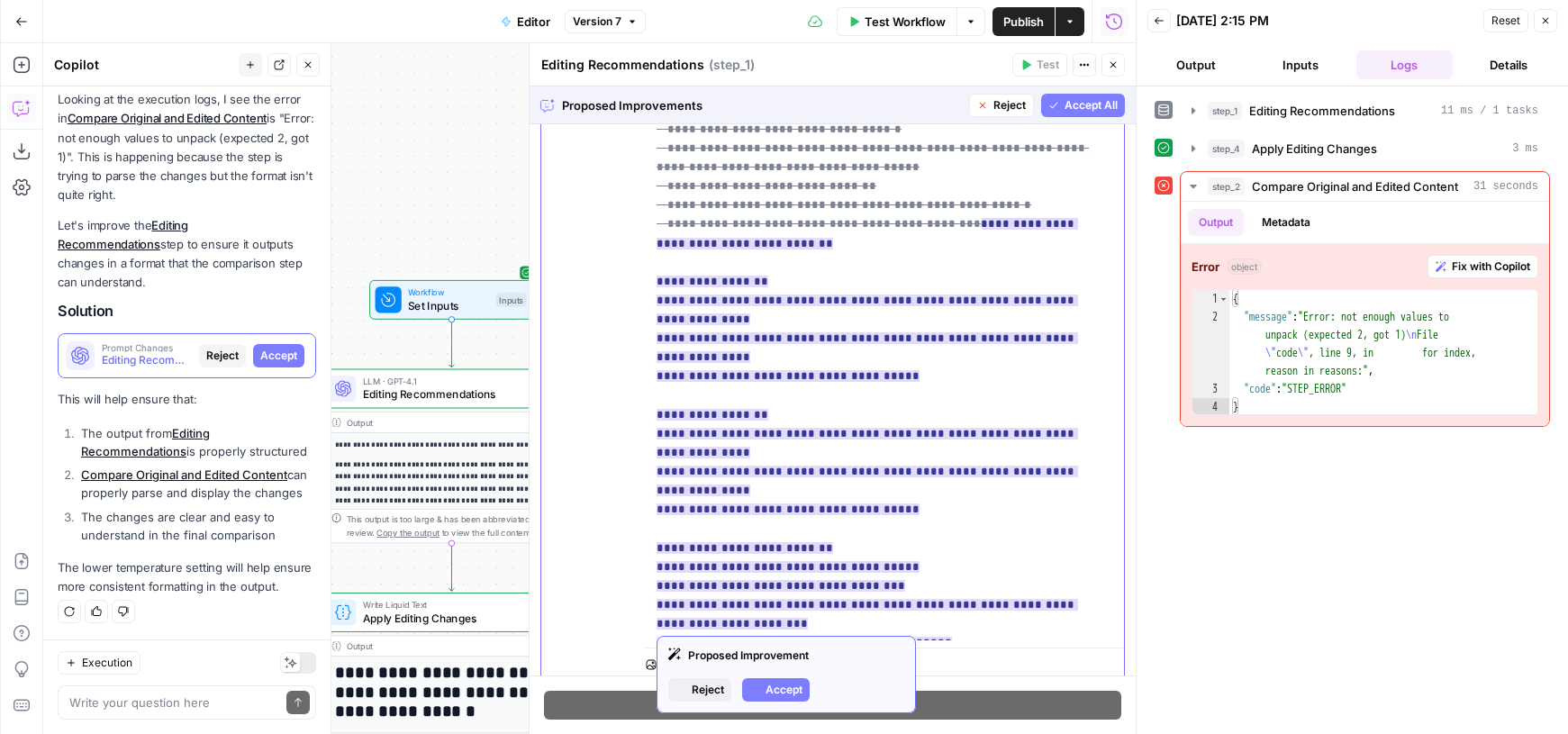click on "**********" at bounding box center [867, 452] 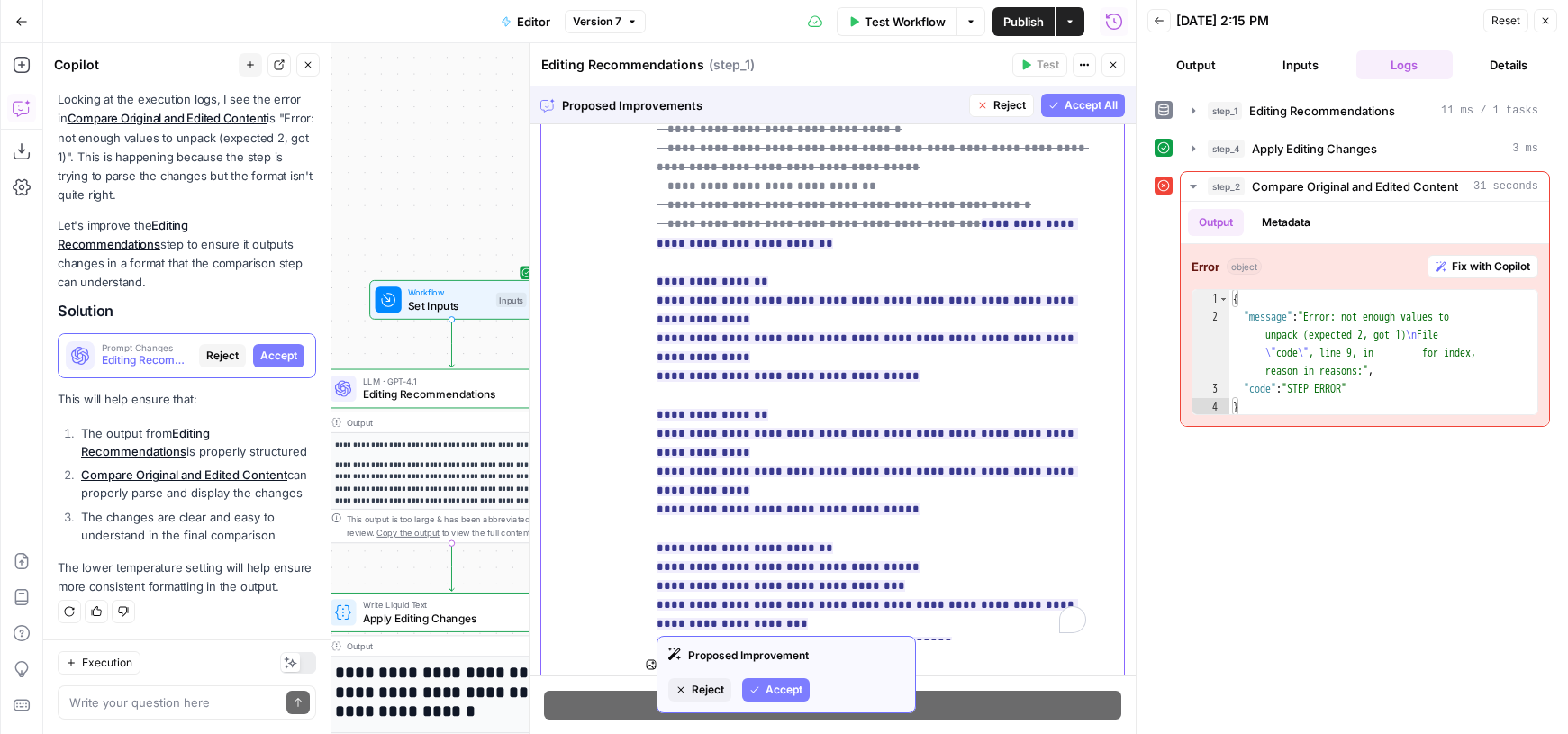 scroll, scrollTop: 784, scrollLeft: 0, axis: vertical 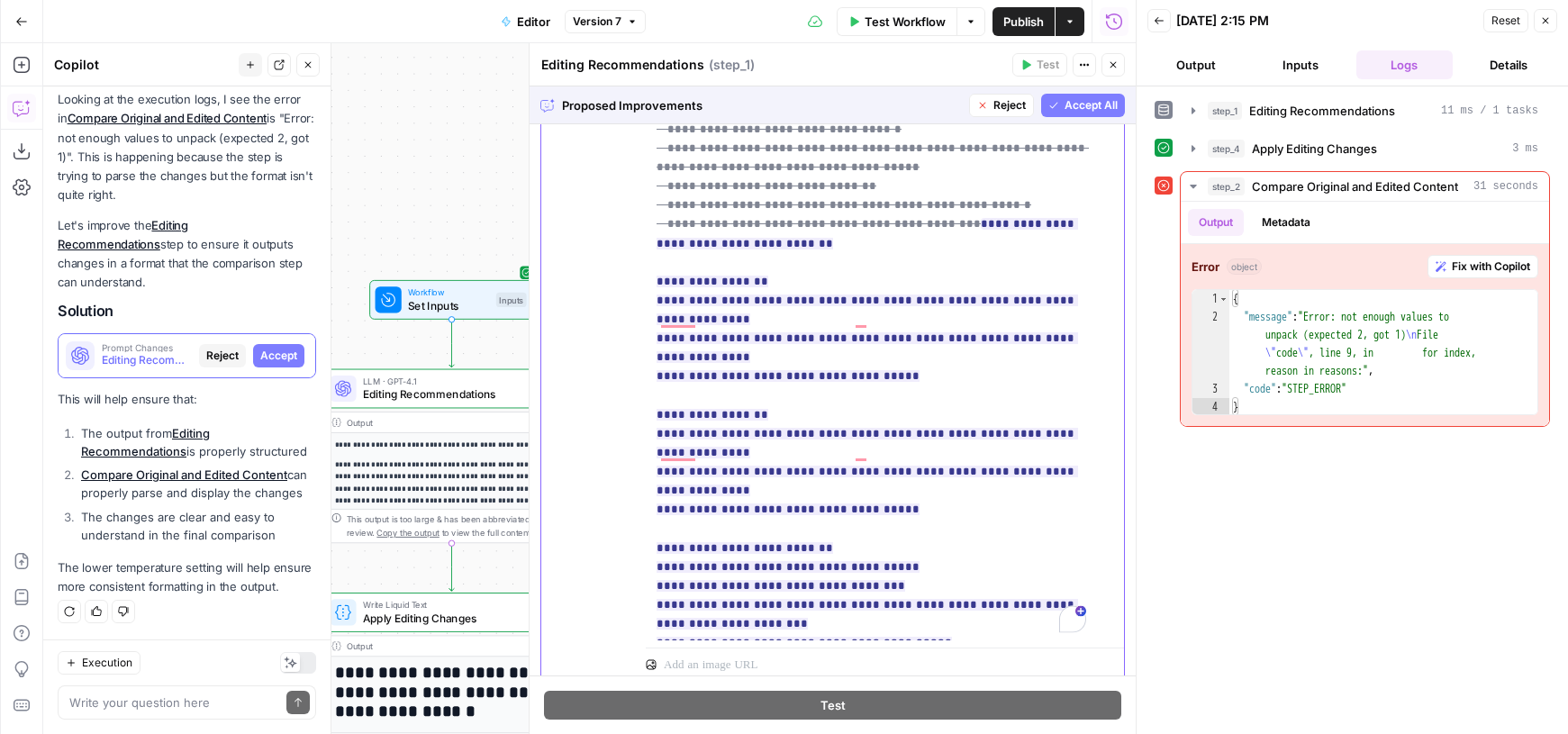 type 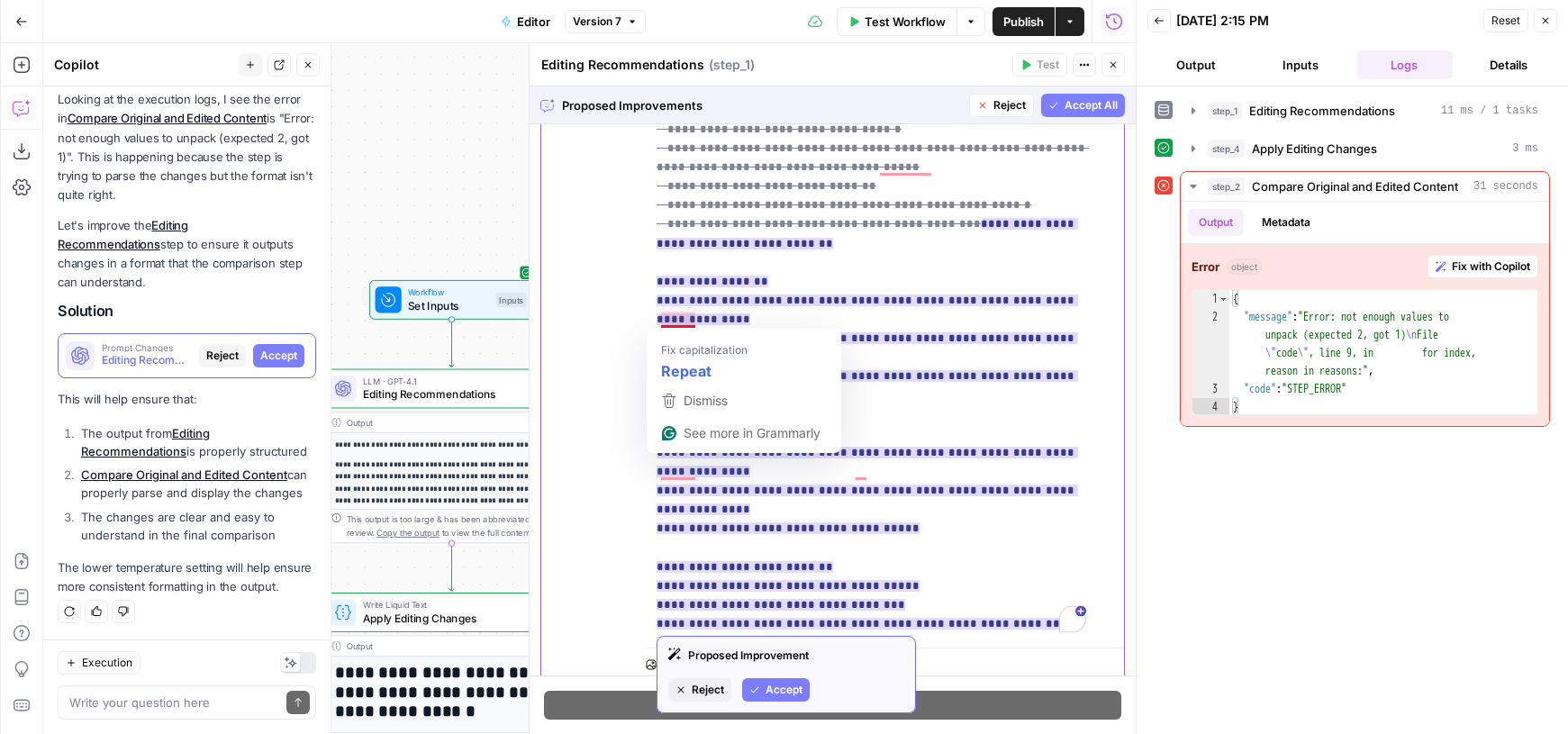 drag, startPoint x: 713, startPoint y: 340, endPoint x: 663, endPoint y: 324, distance: 52.4976 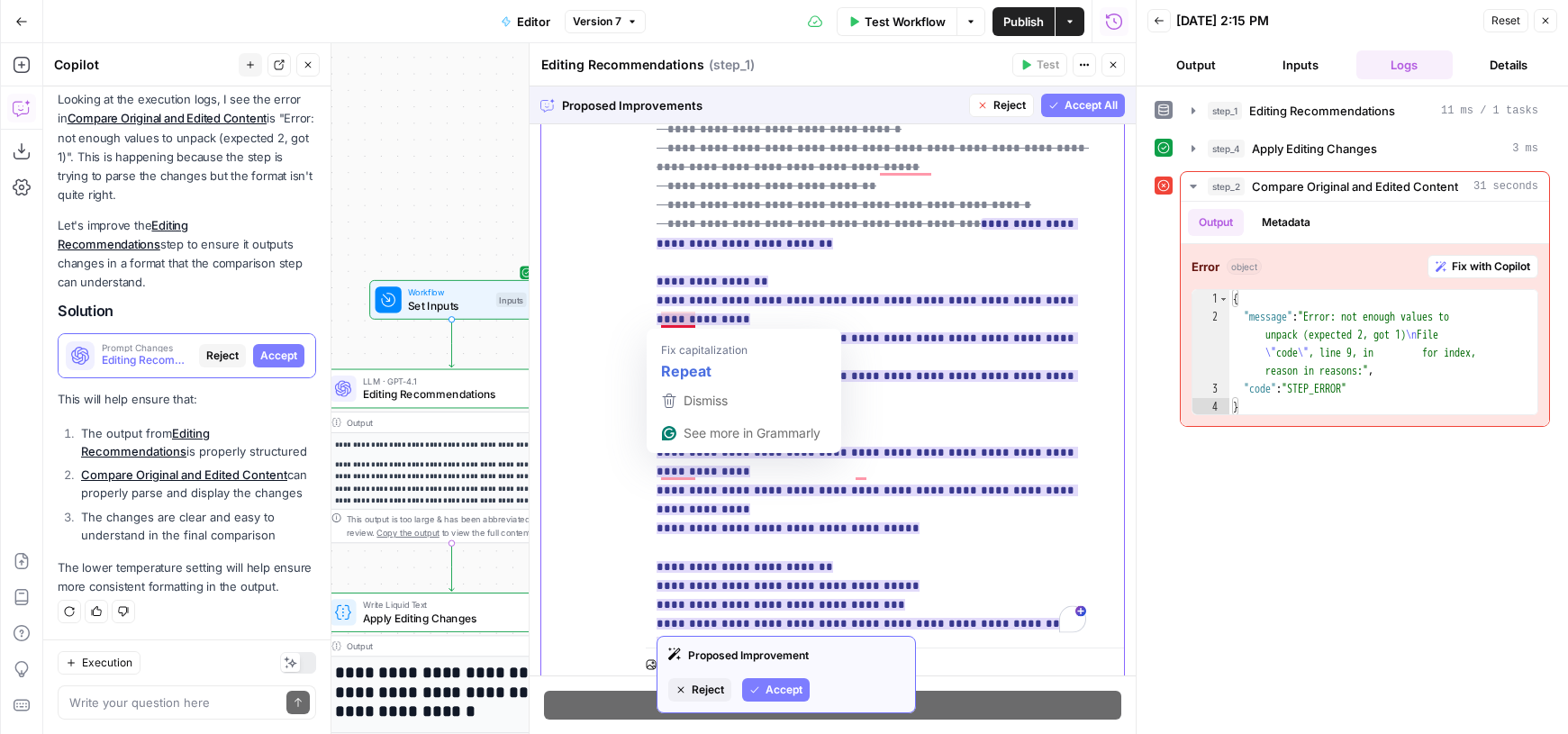 click on "**********" at bounding box center [873, 385] 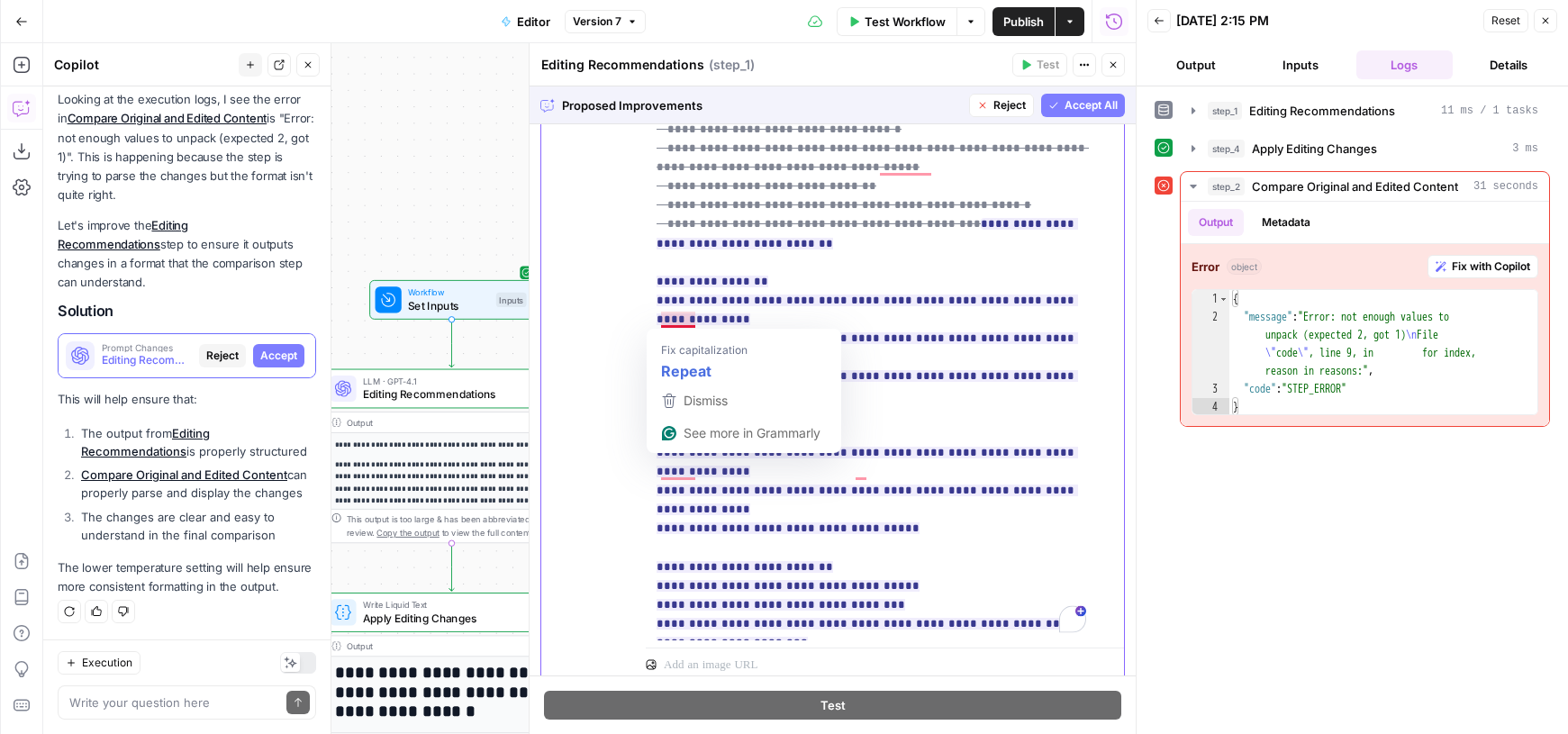 copy on "**********" 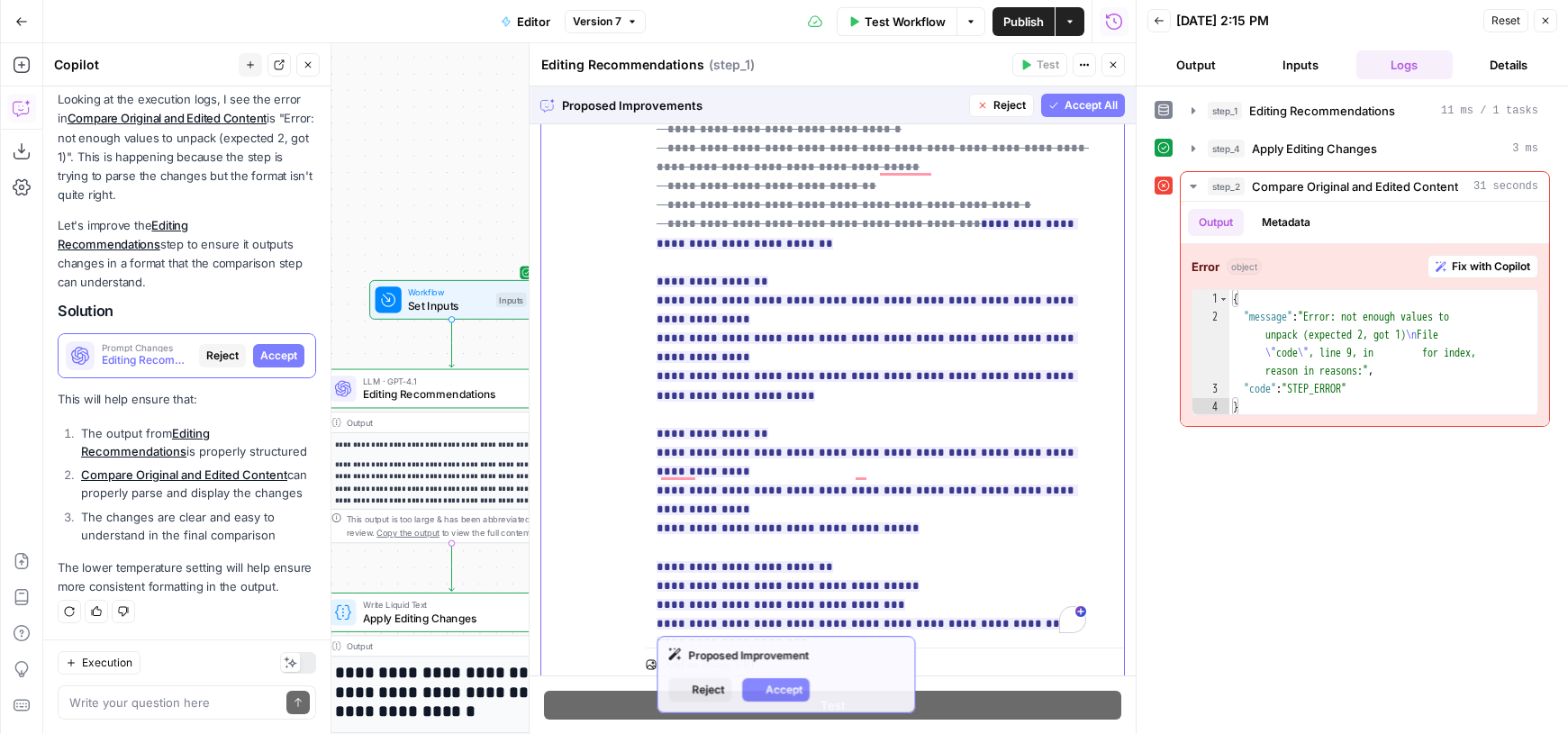 click on "**********" at bounding box center [873, 385] 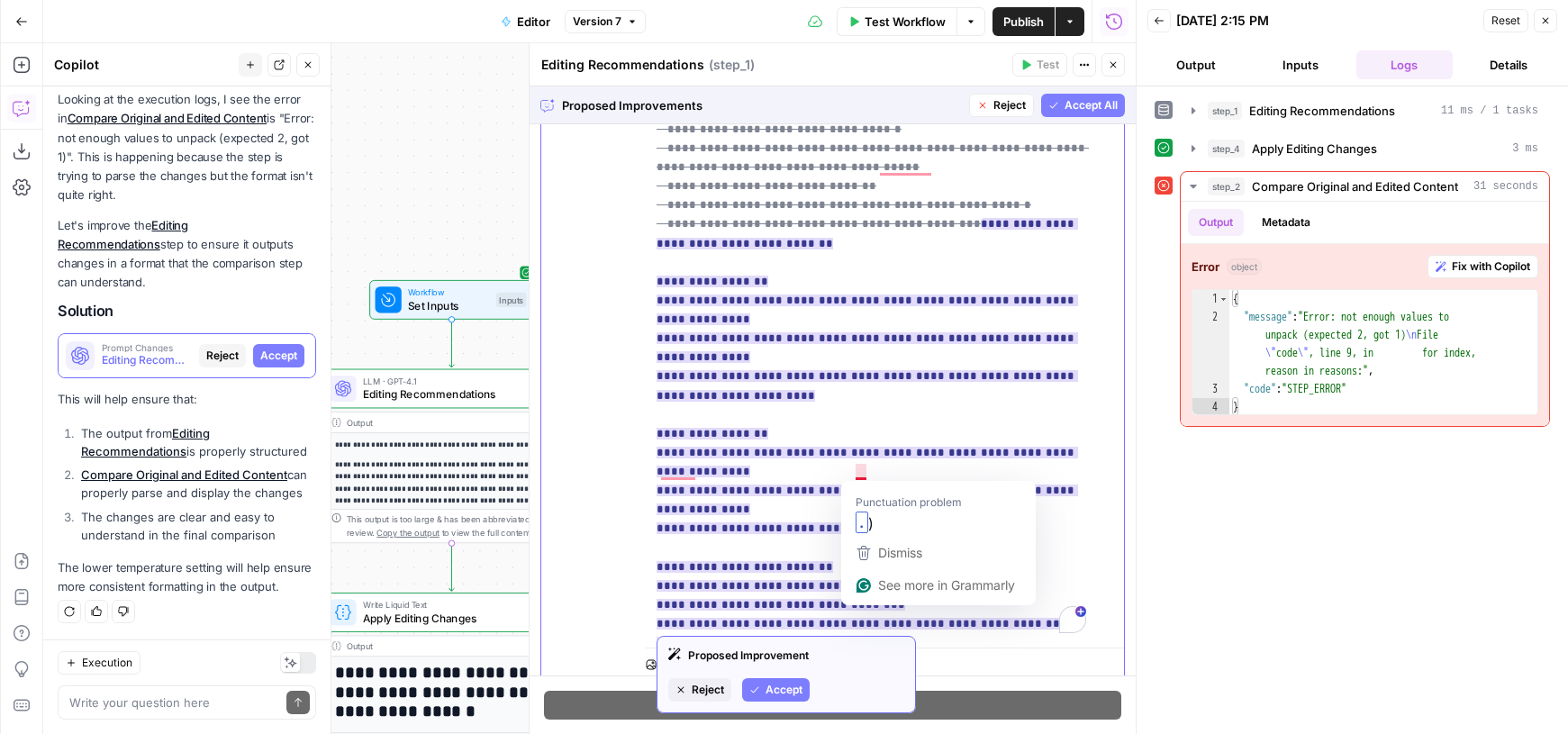 drag, startPoint x: 659, startPoint y: 473, endPoint x: 860, endPoint y: 467, distance: 201.08953 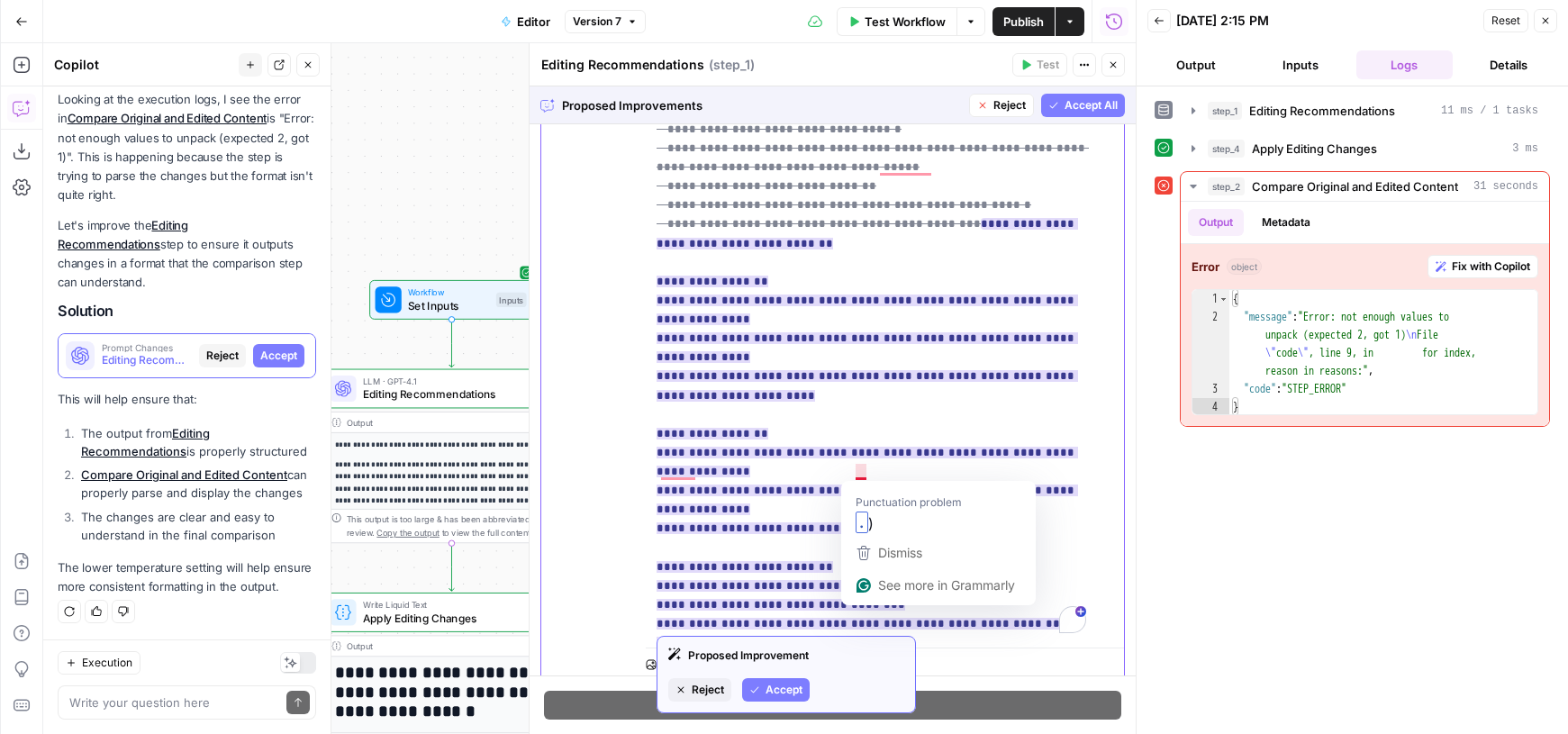 click on "**********" at bounding box center (867, 461) 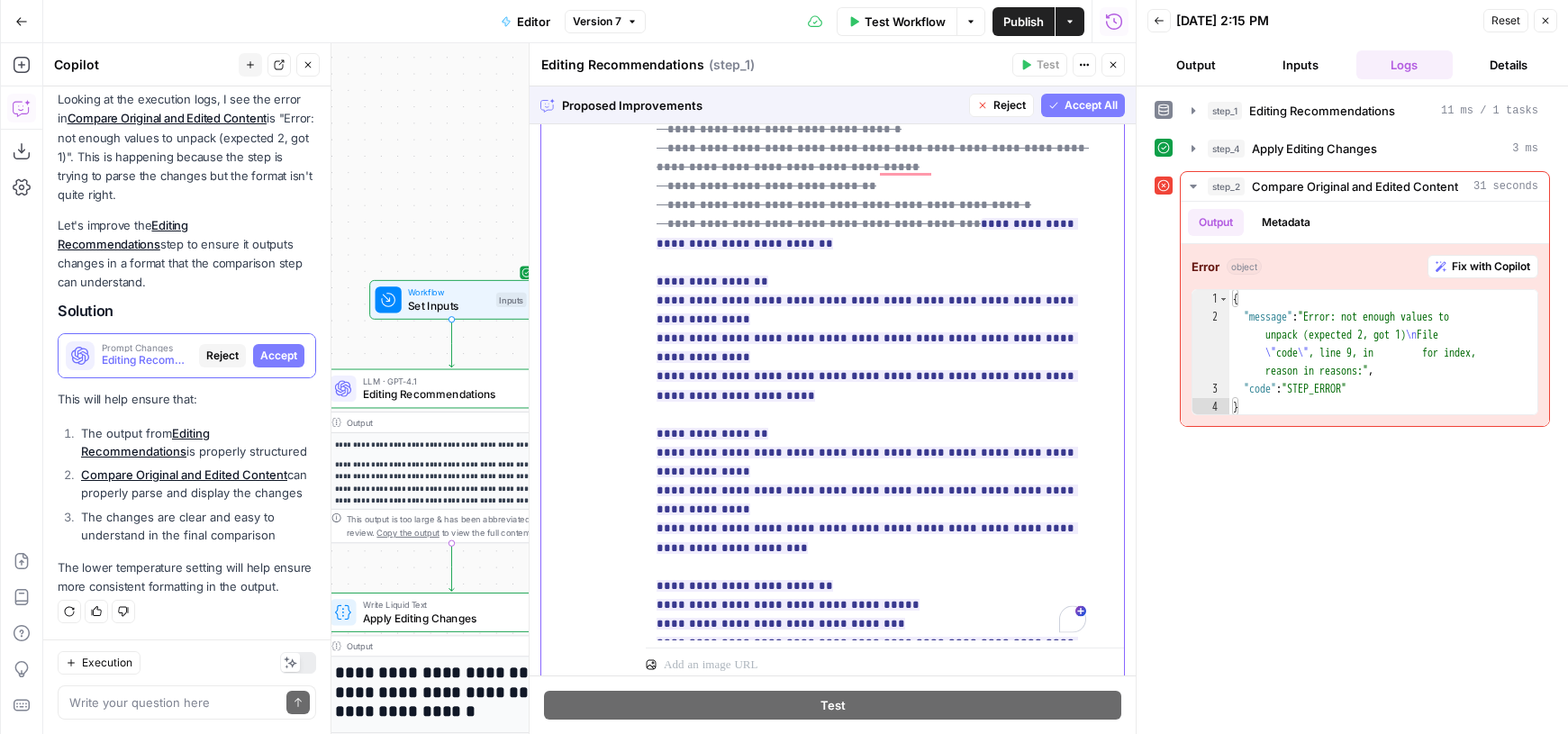 scroll, scrollTop: 806, scrollLeft: 0, axis: vertical 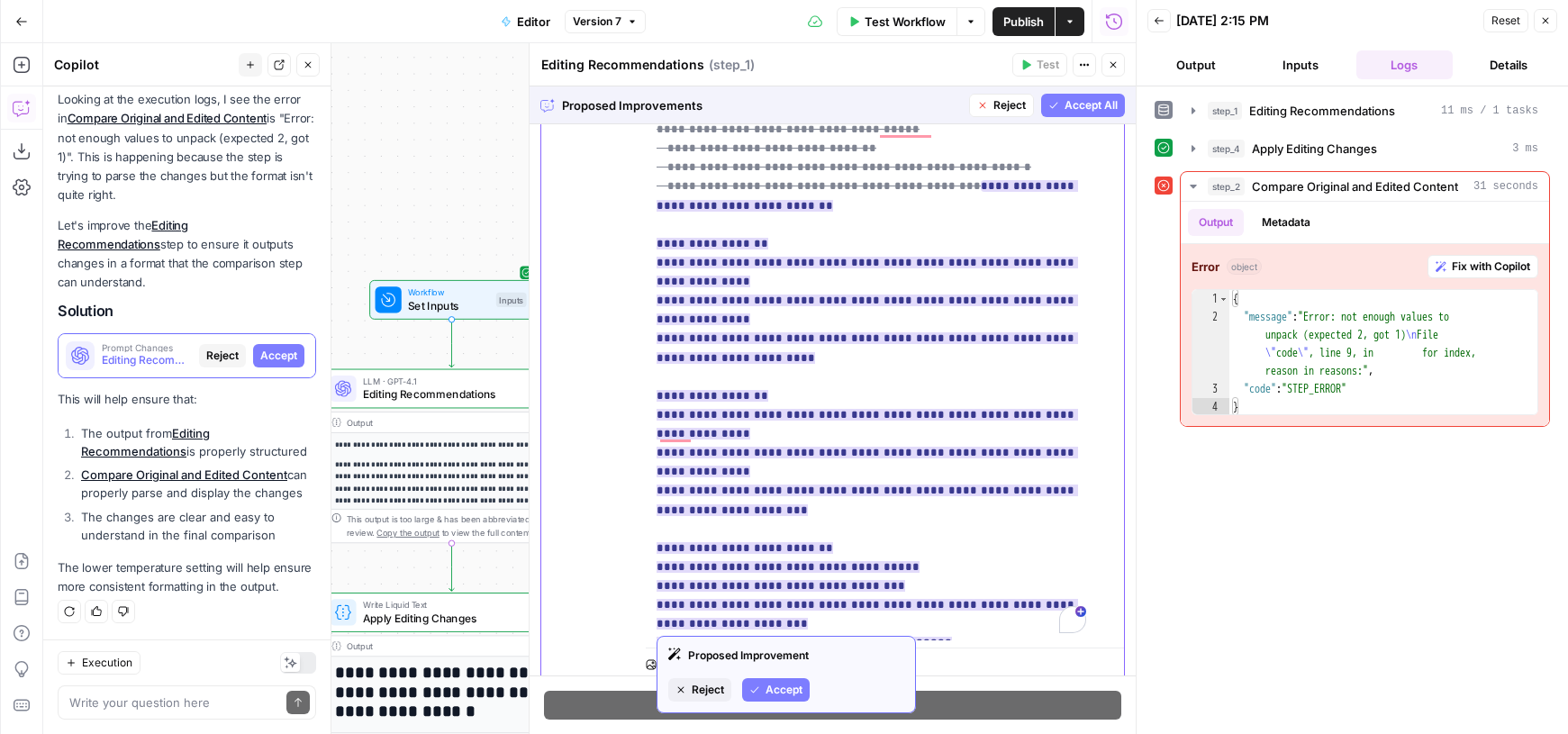 click on "**********" at bounding box center [867, 433] 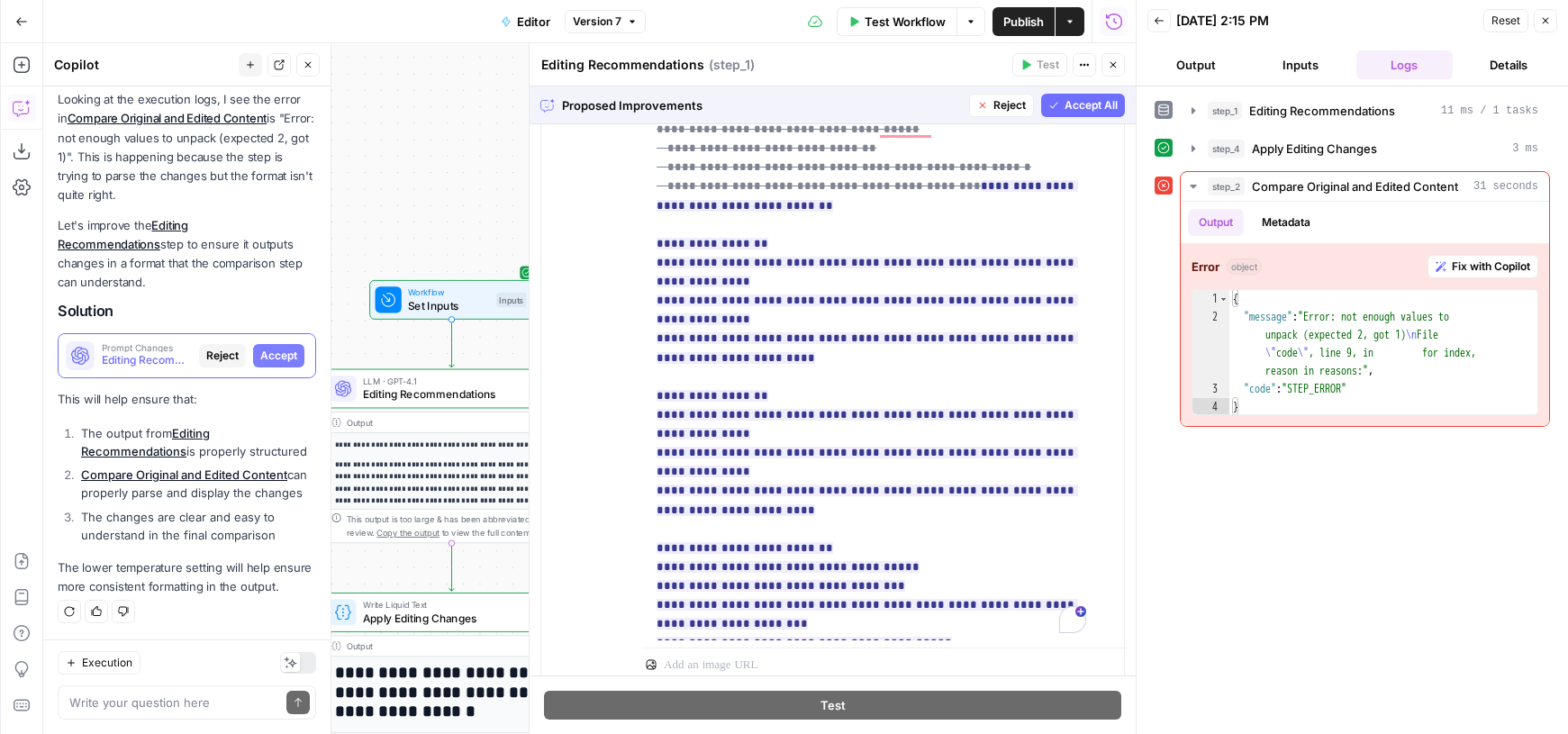 click on "Accept All" at bounding box center (1091, 105) 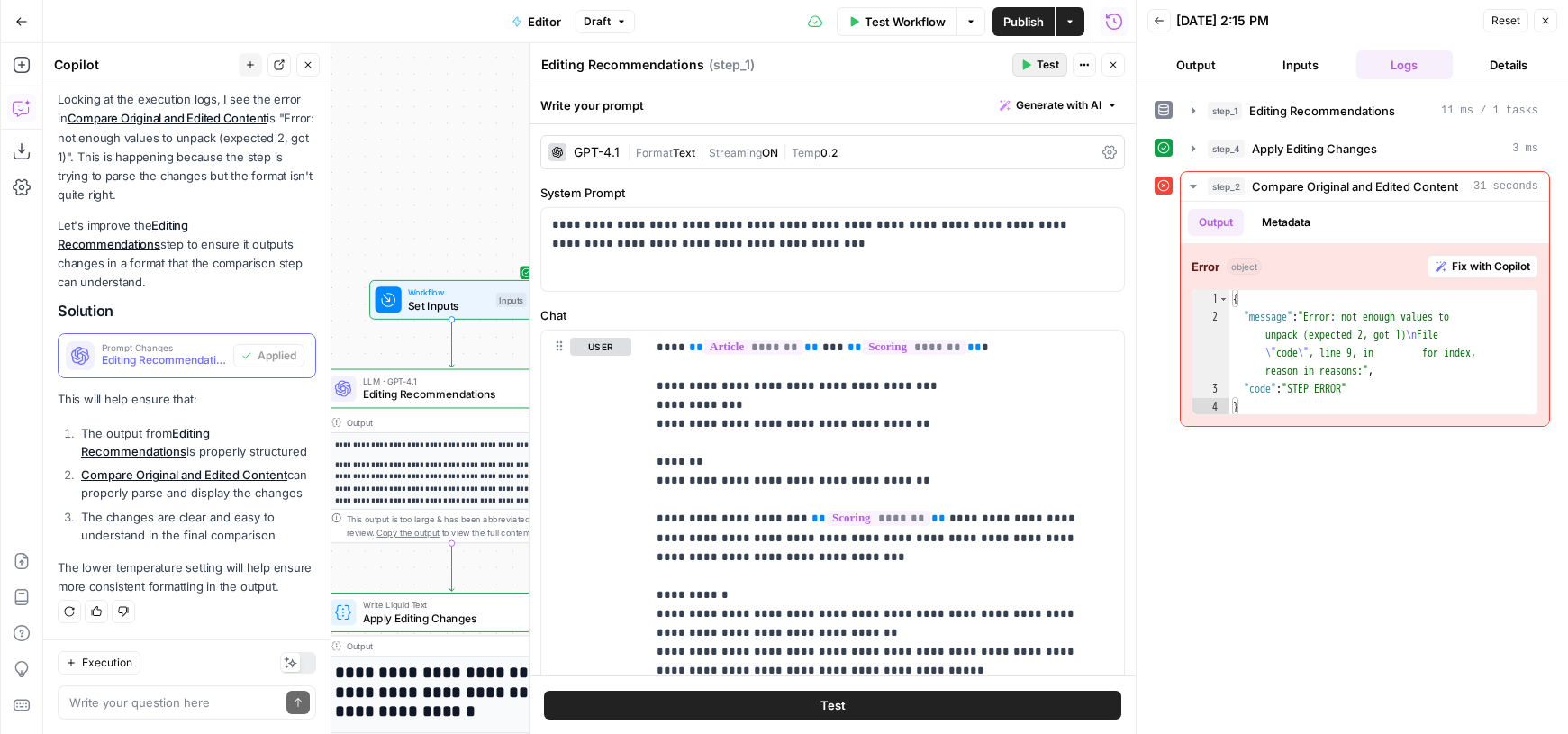 click on "Test" at bounding box center [1039, 65] 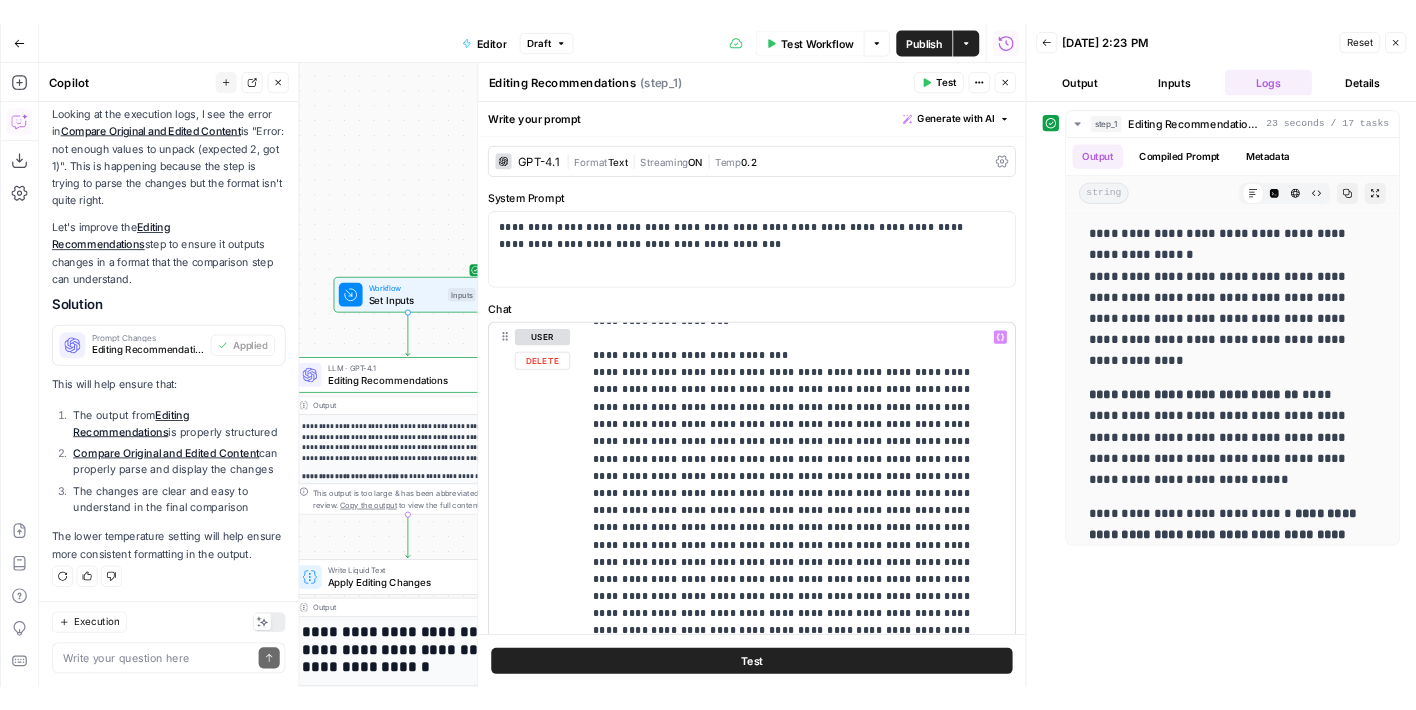 scroll, scrollTop: 722, scrollLeft: 0, axis: vertical 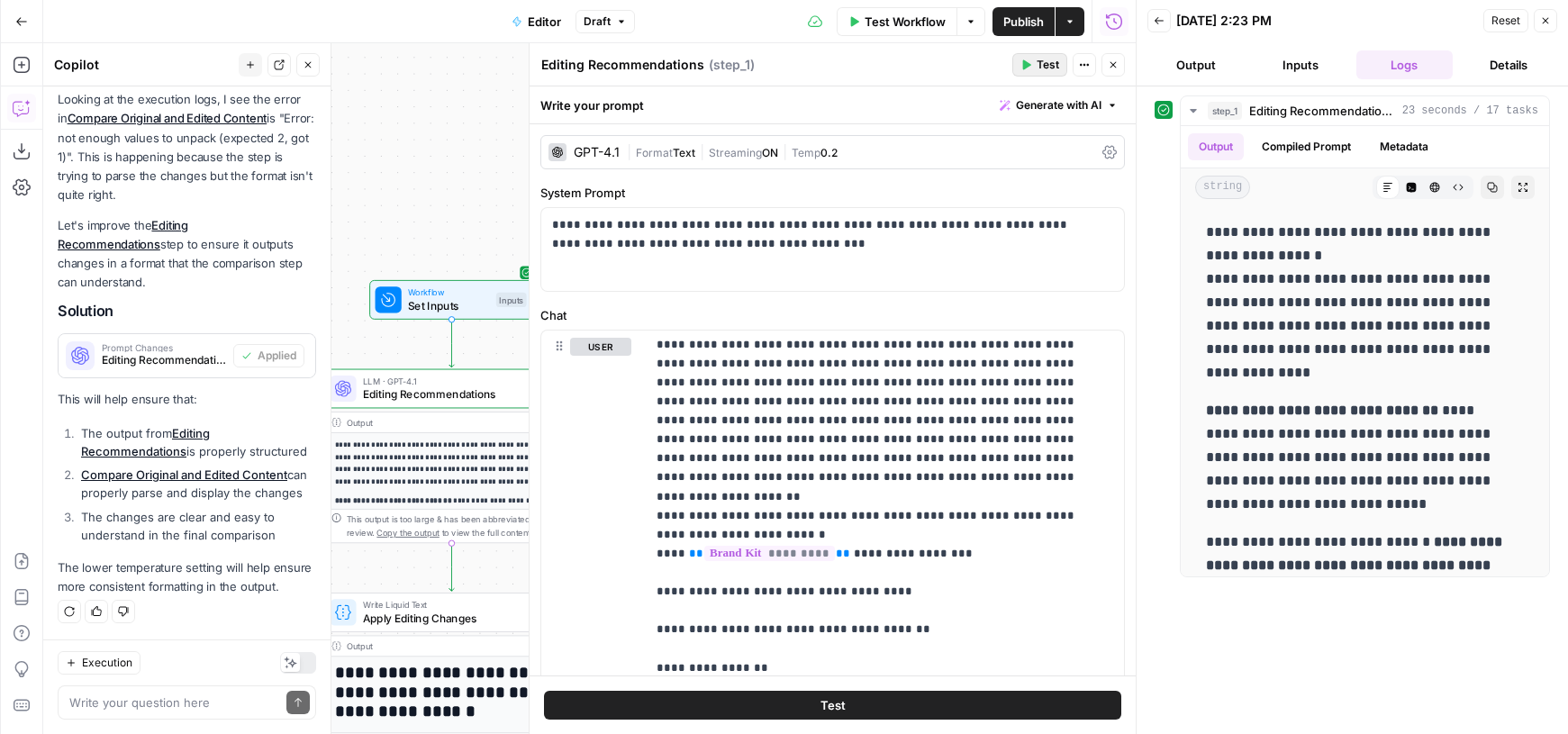click on "Test" at bounding box center (1047, 65) 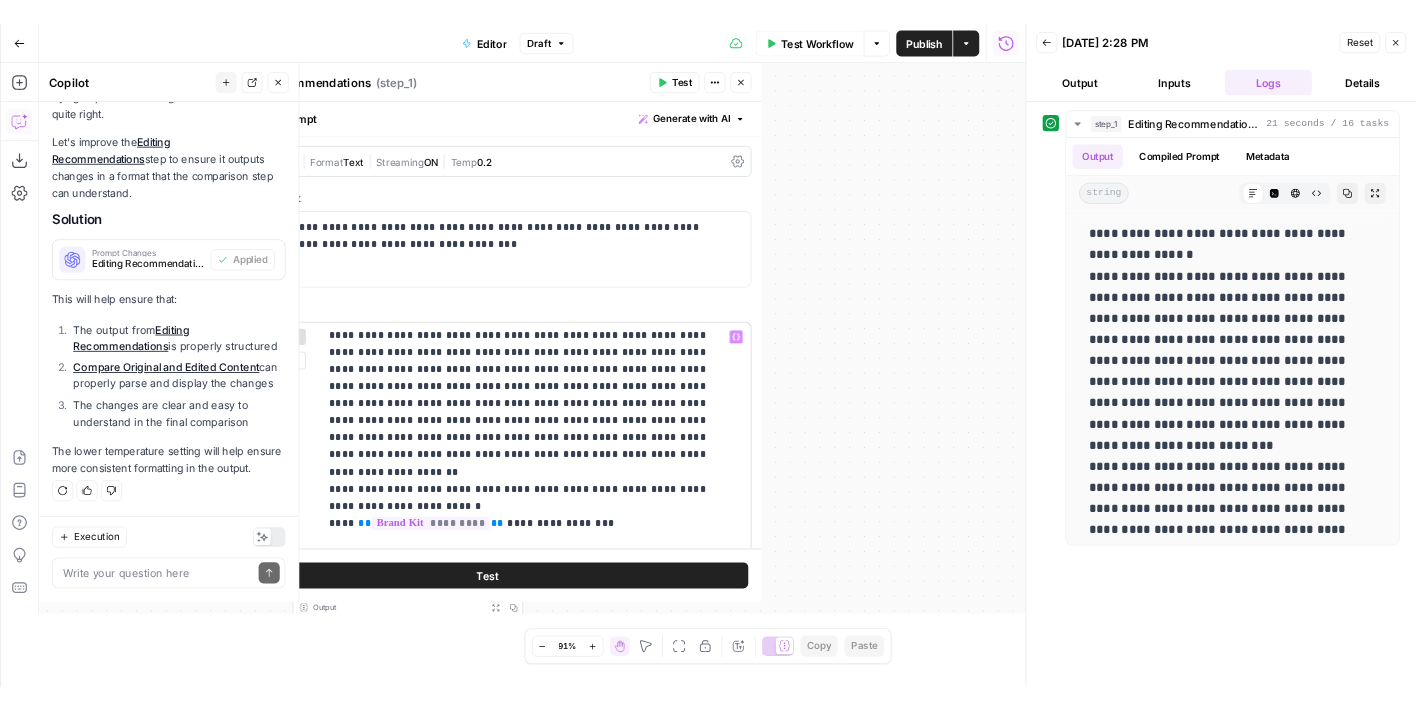 scroll, scrollTop: 26, scrollLeft: 0, axis: vertical 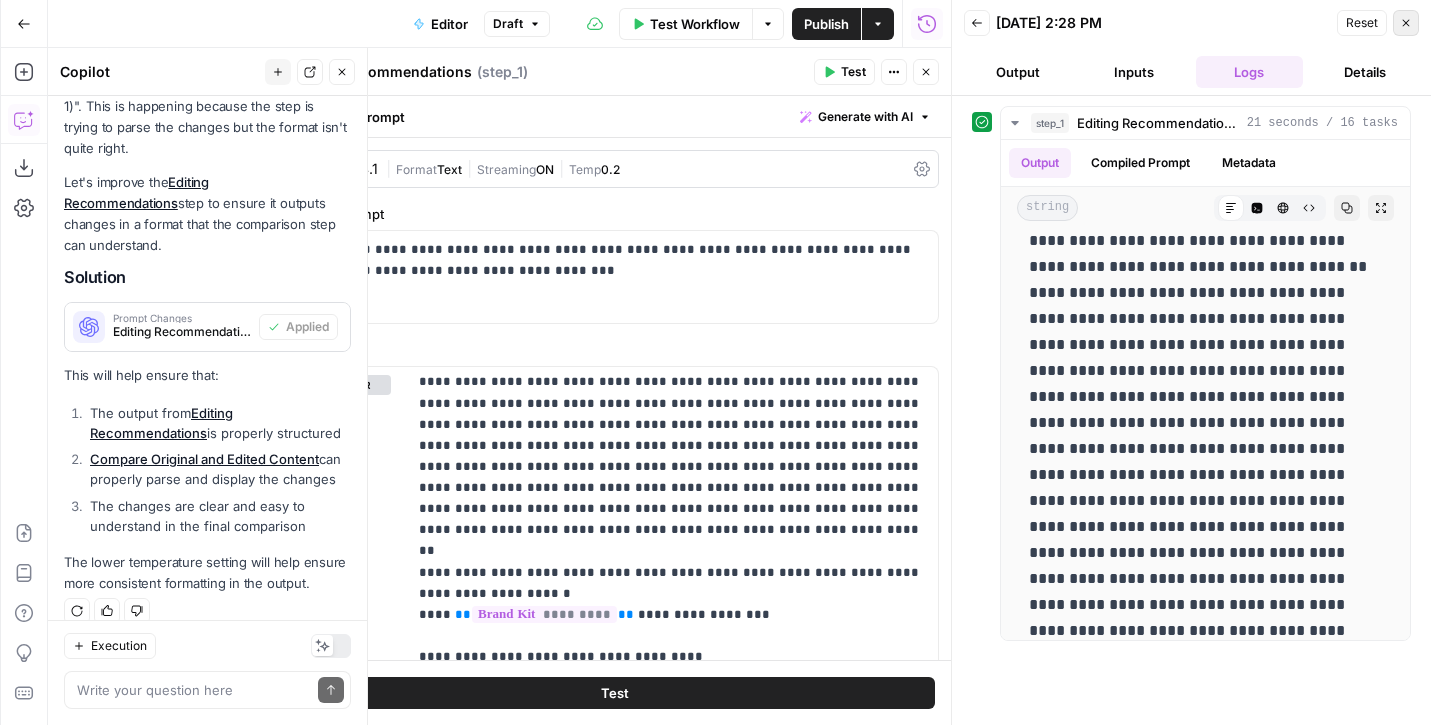 click 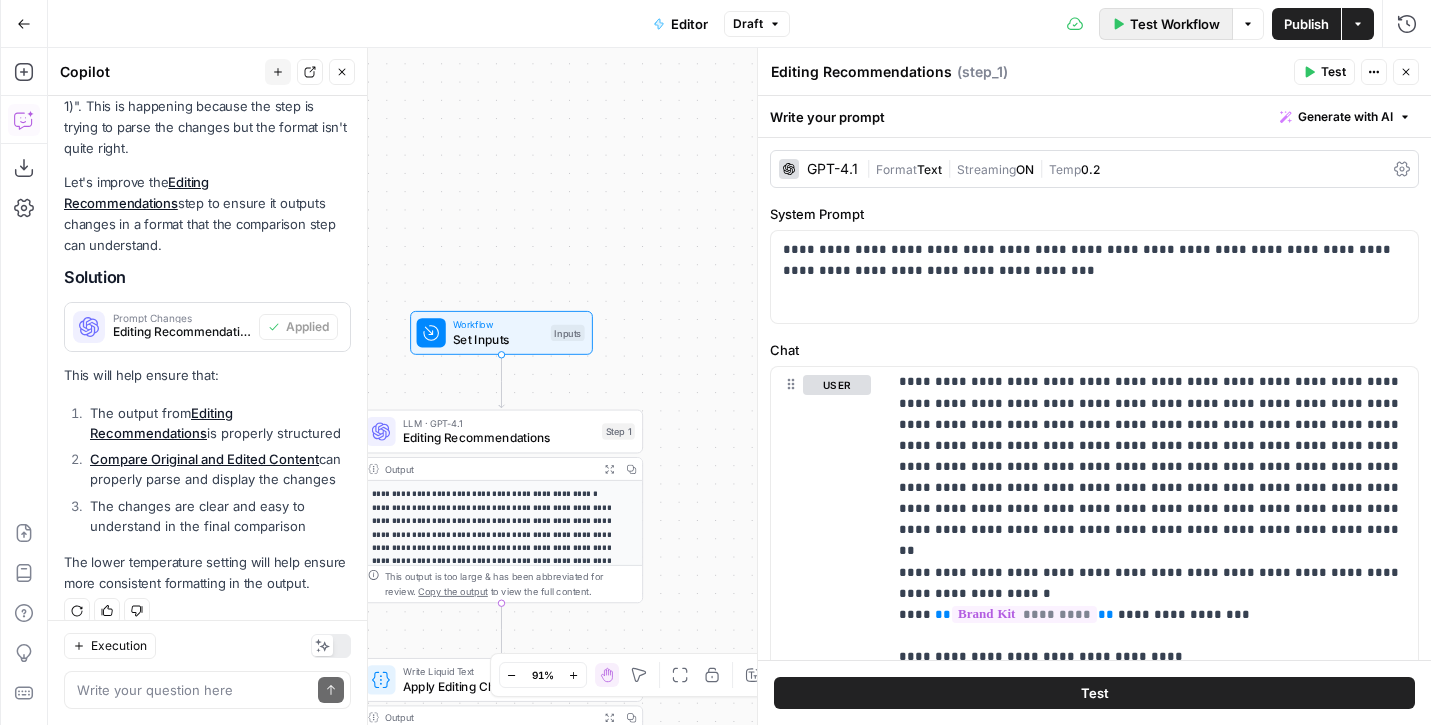 click on "Test Workflow" at bounding box center [1166, 24] 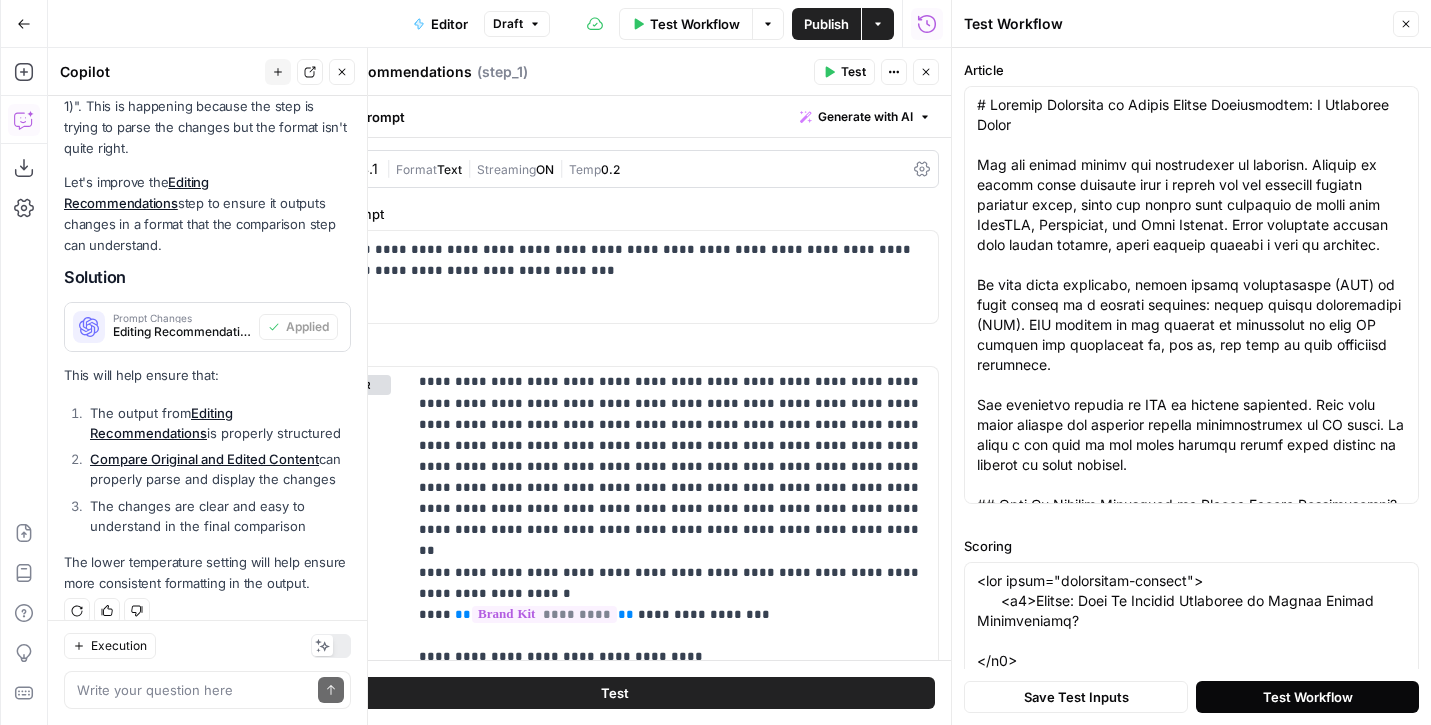click on "Test Workflow" at bounding box center [1308, 697] 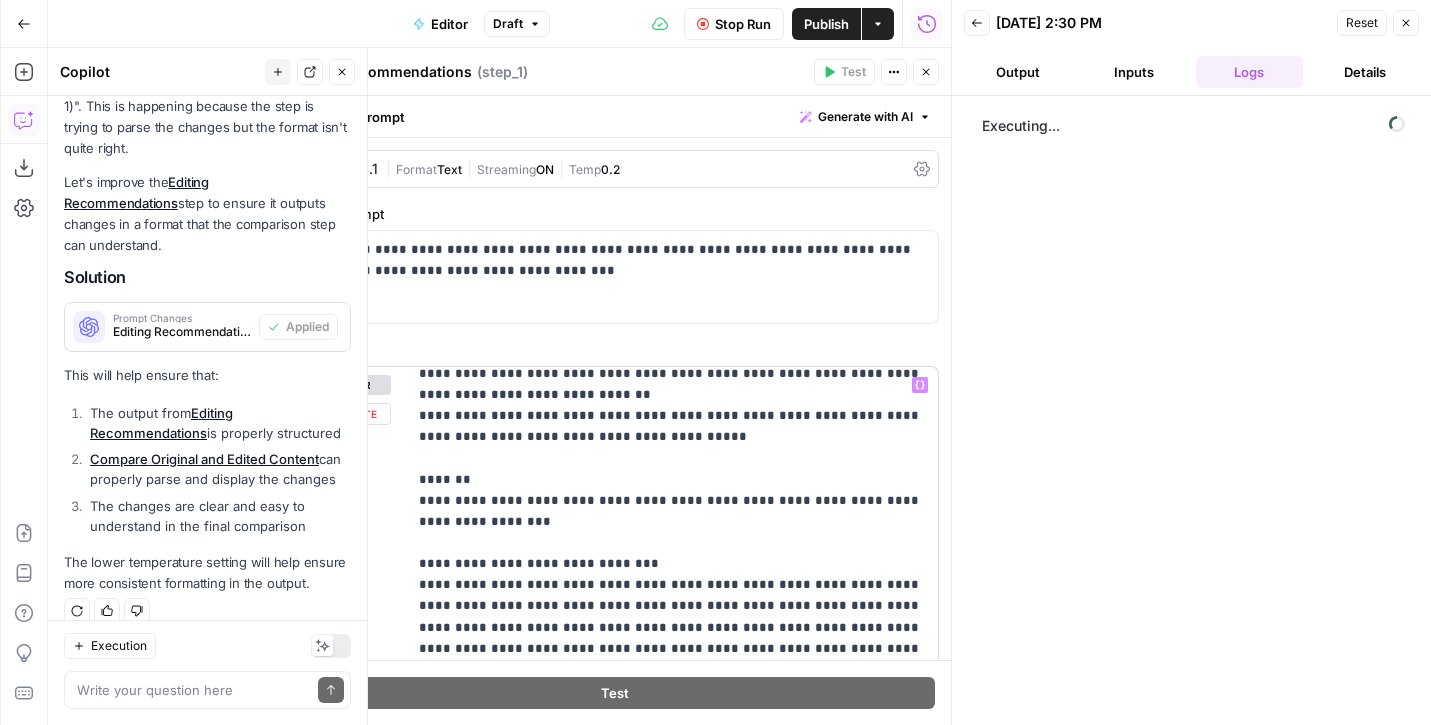 scroll, scrollTop: 0, scrollLeft: 0, axis: both 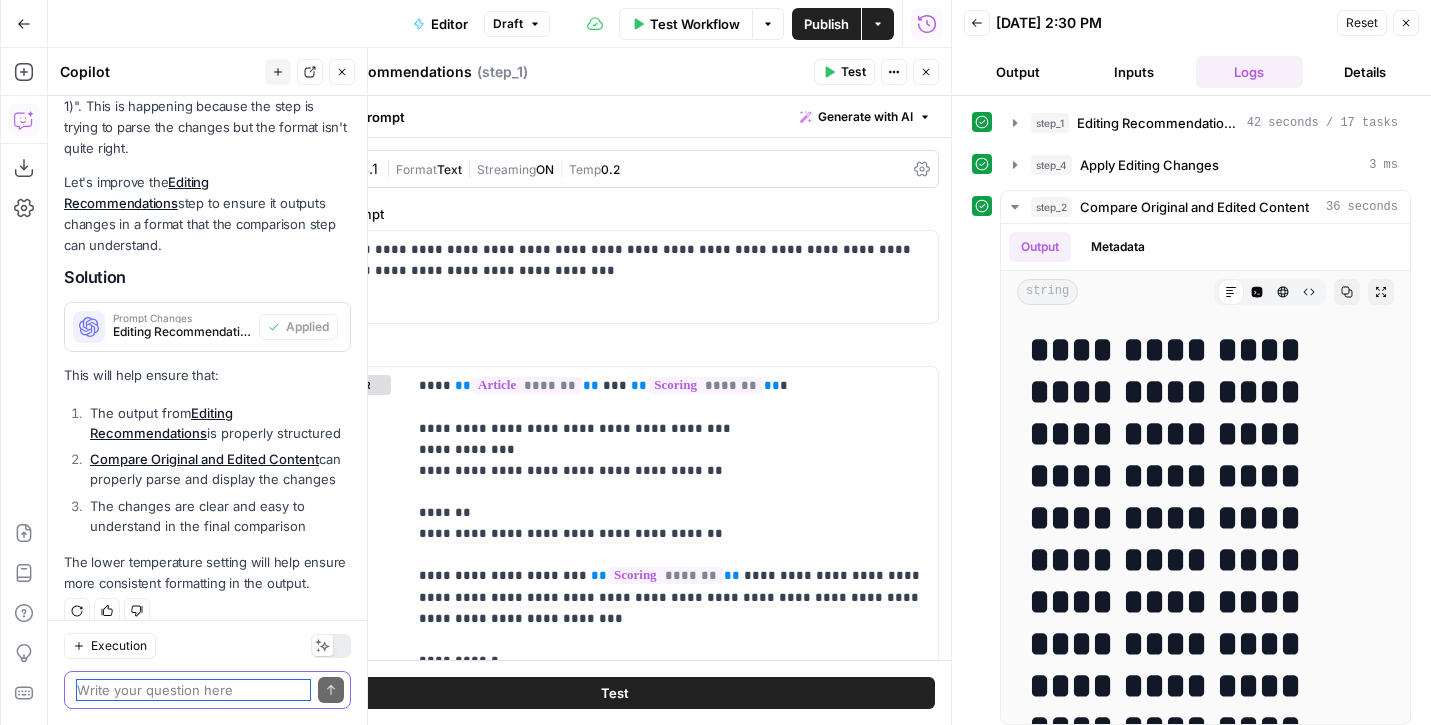 click at bounding box center (193, 690) 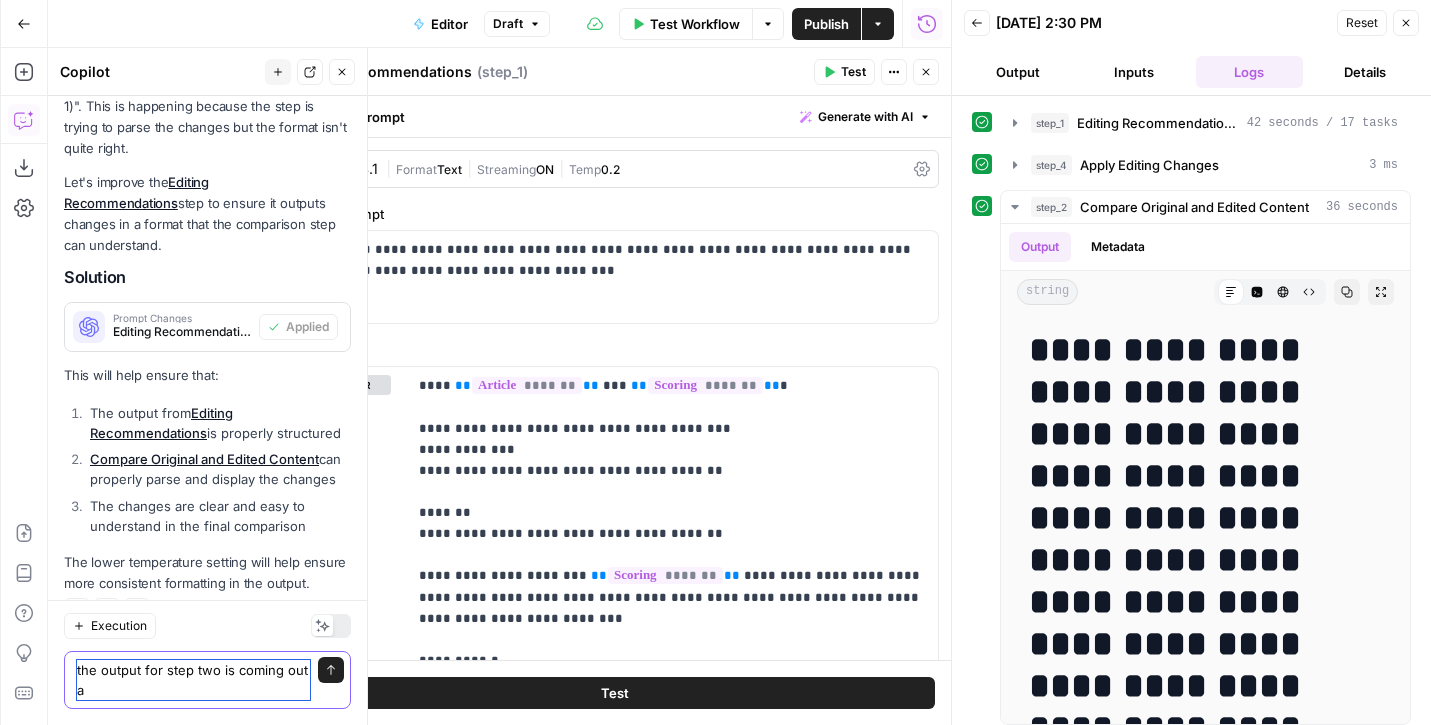 scroll, scrollTop: 1874, scrollLeft: 0, axis: vertical 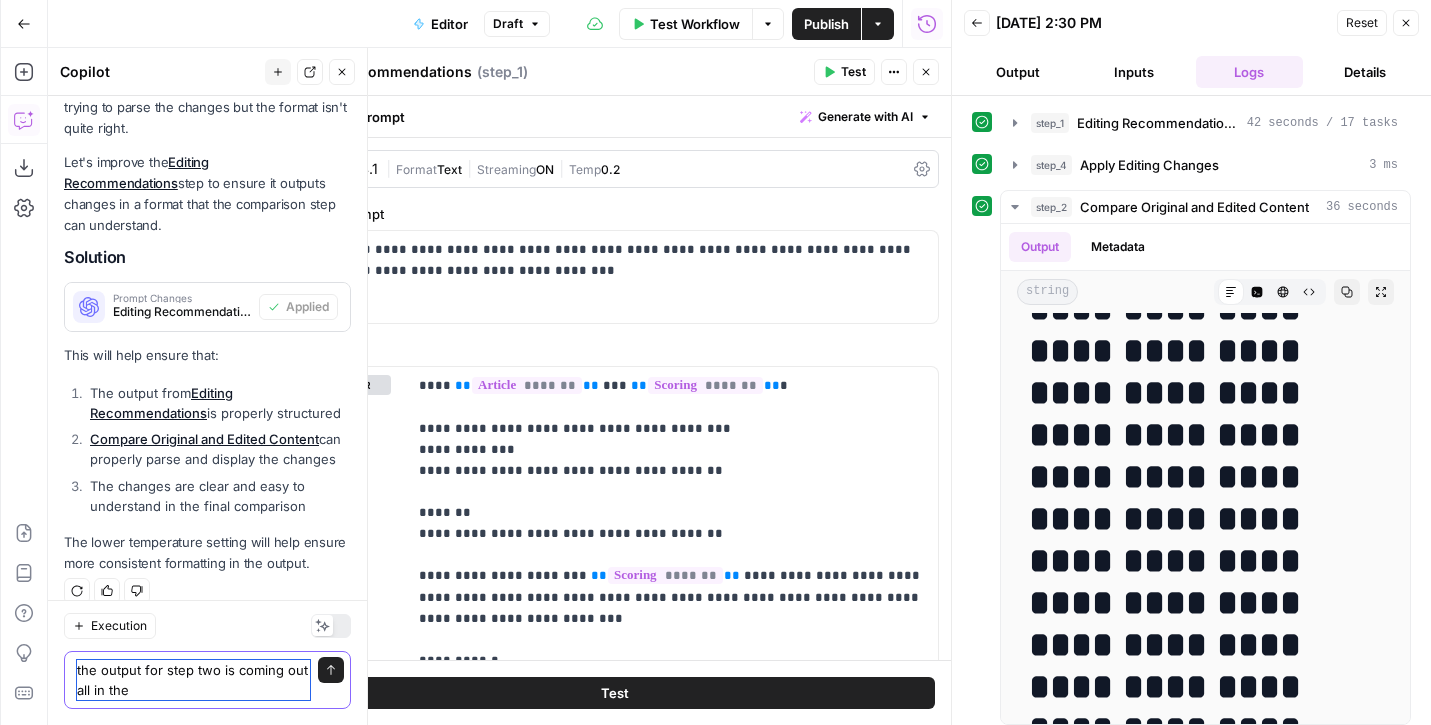 drag, startPoint x: 220, startPoint y: 680, endPoint x: 131, endPoint y: 693, distance: 89.94443 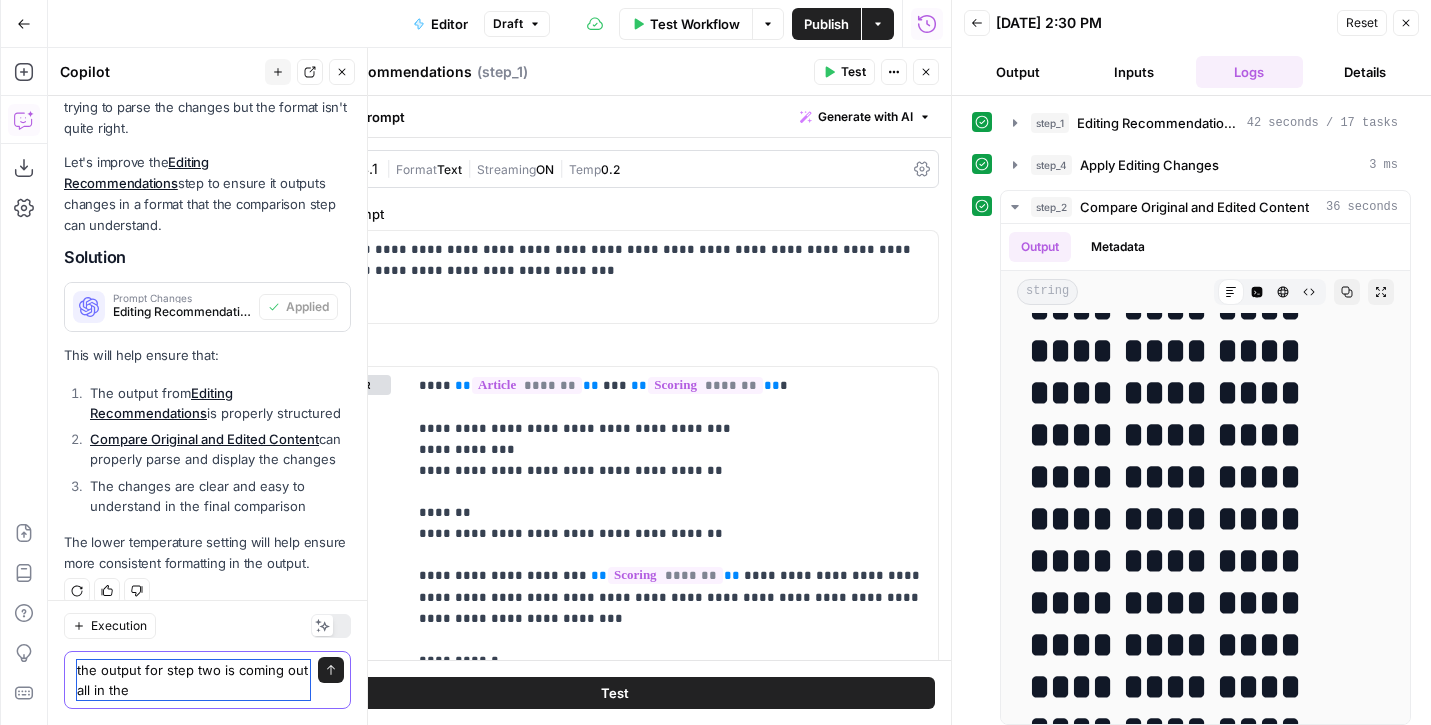 click on "the output for step two is coming out all in the" at bounding box center (193, 680) 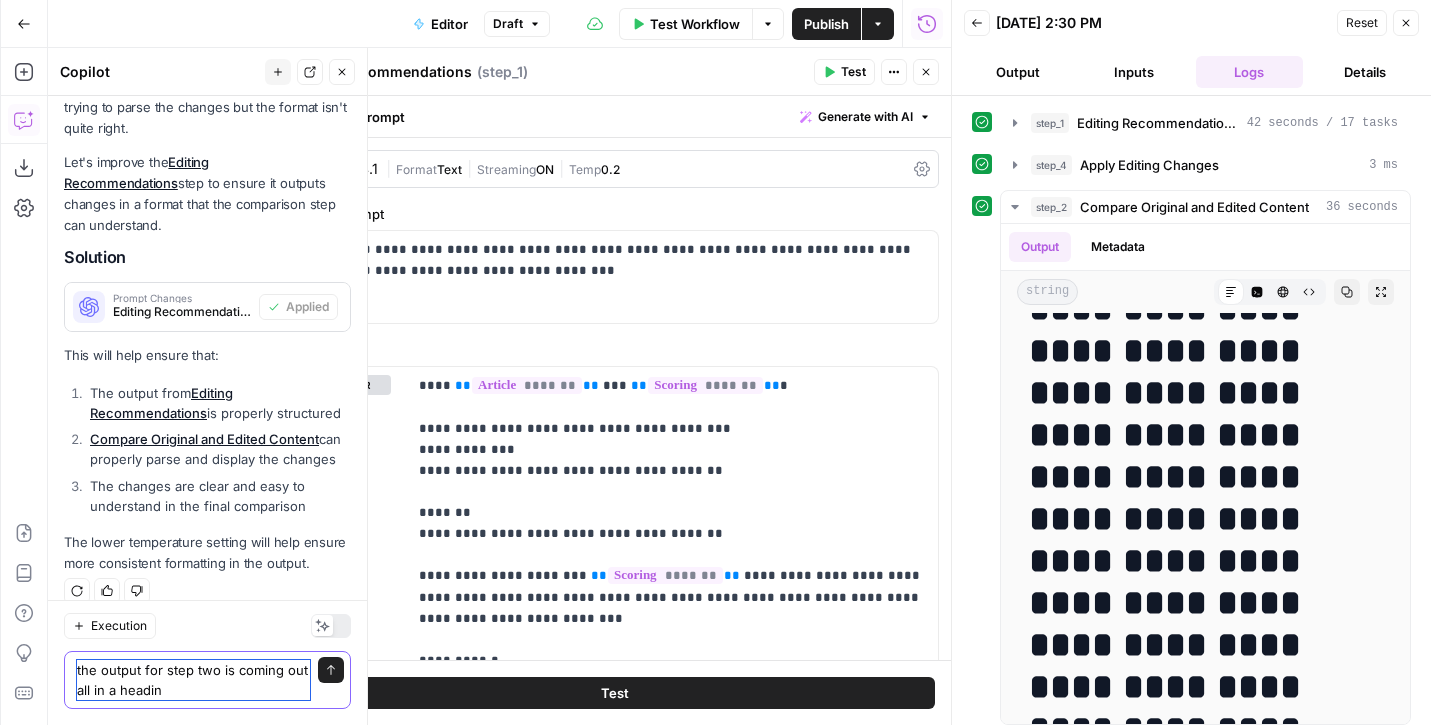 type on "the output for step two is coming out all in a heading" 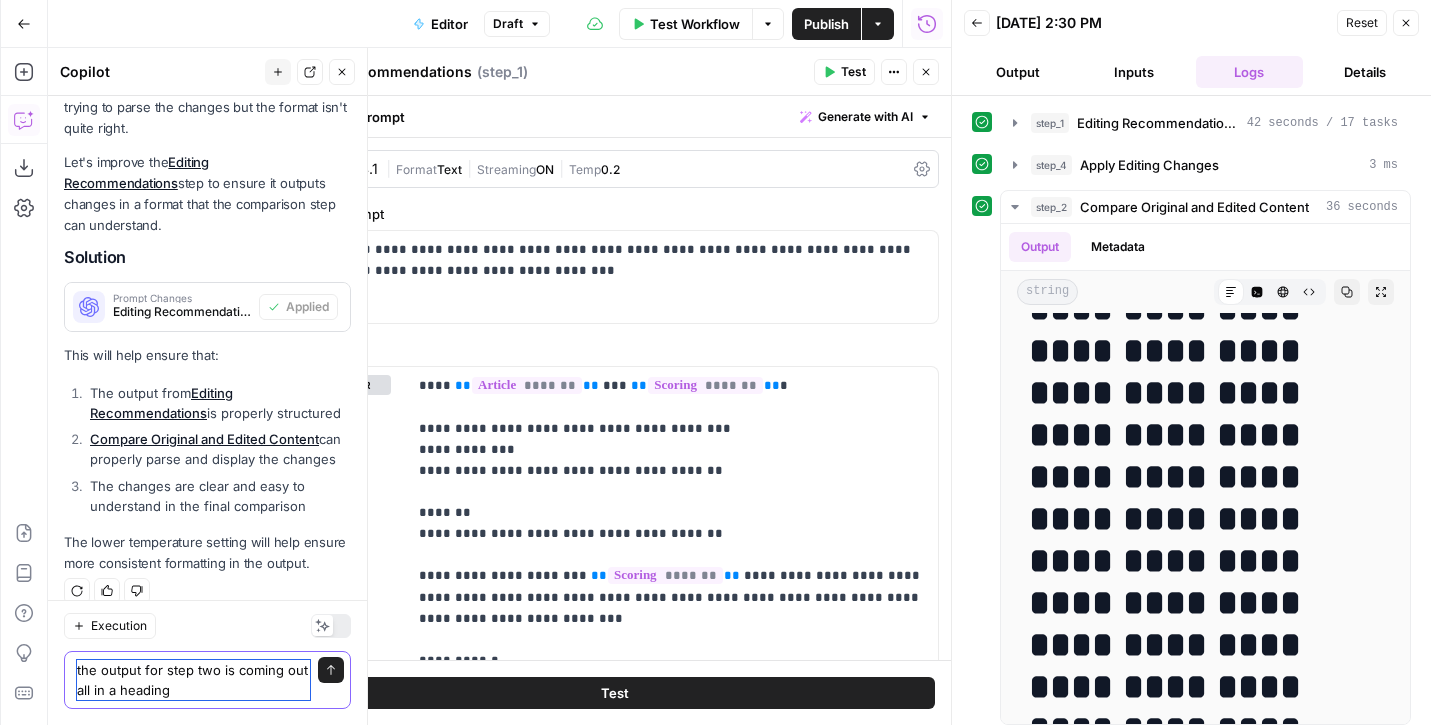 type 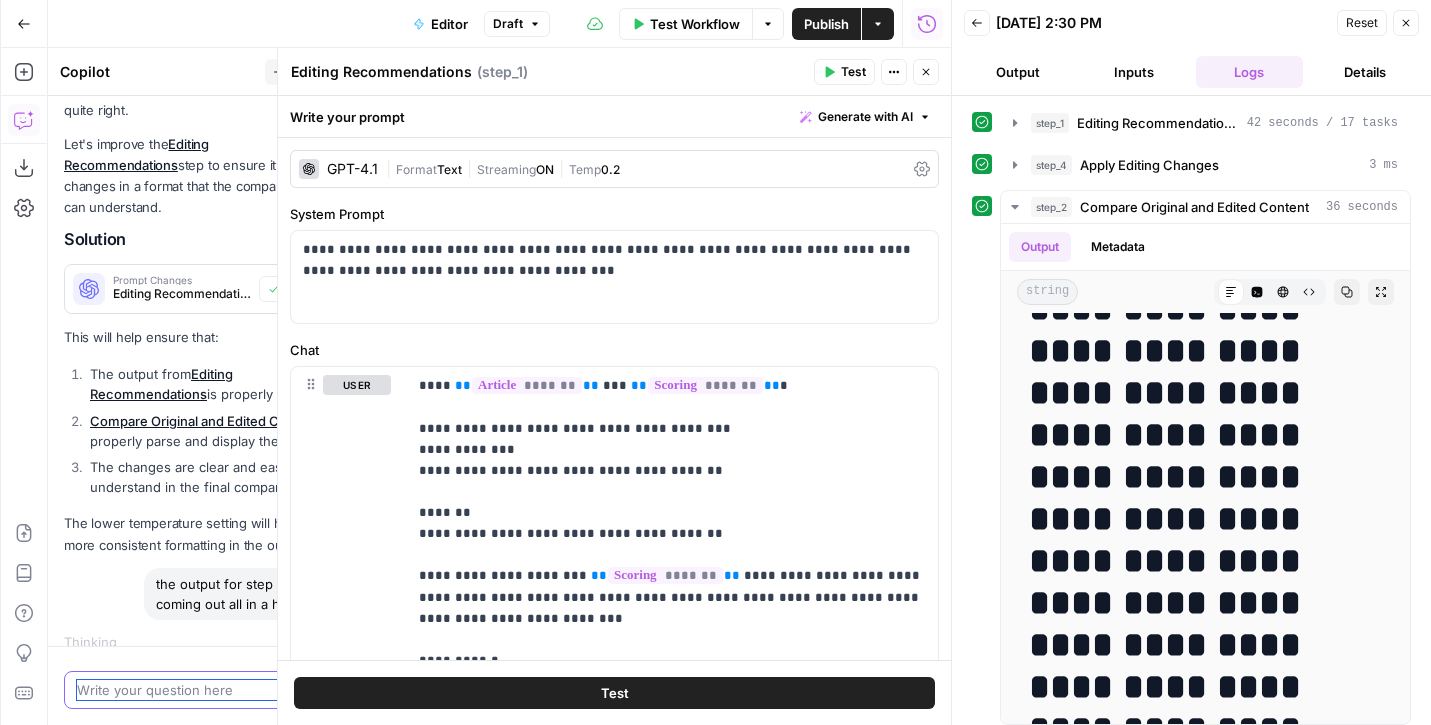 scroll, scrollTop: 1811, scrollLeft: 0, axis: vertical 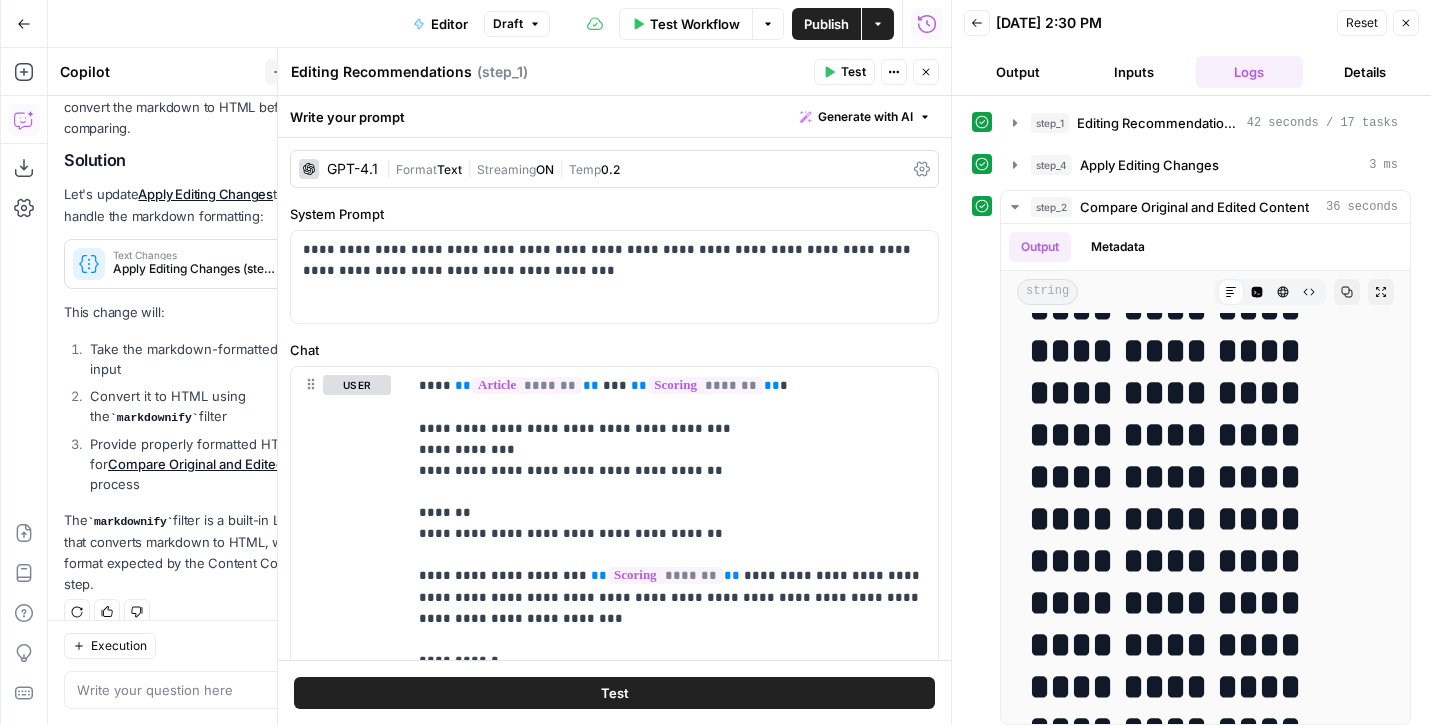 click on "The  markdownify  filter is a built-in Liquid filter that converts markdown to HTML, which is the format expected by the Content Comparison step." at bounding box center (207, 552) 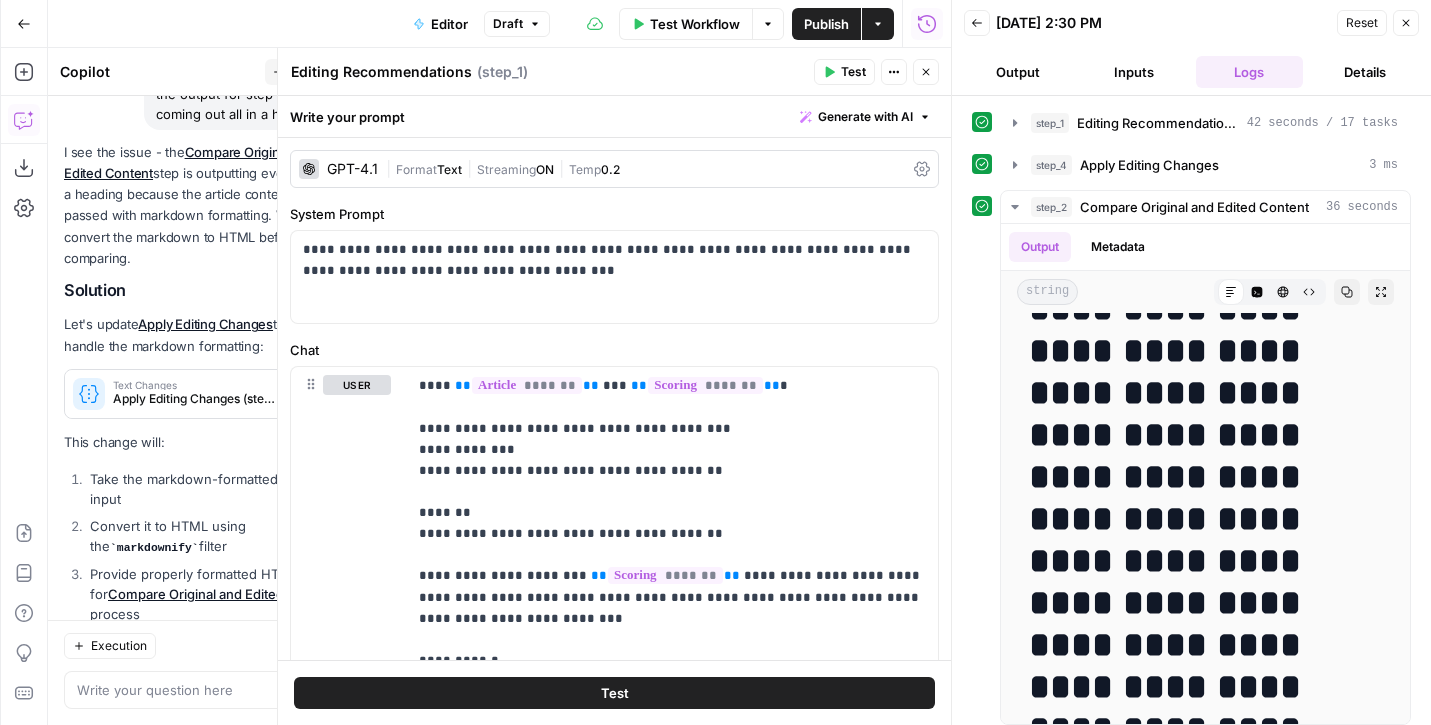 scroll, scrollTop: 2360, scrollLeft: 0, axis: vertical 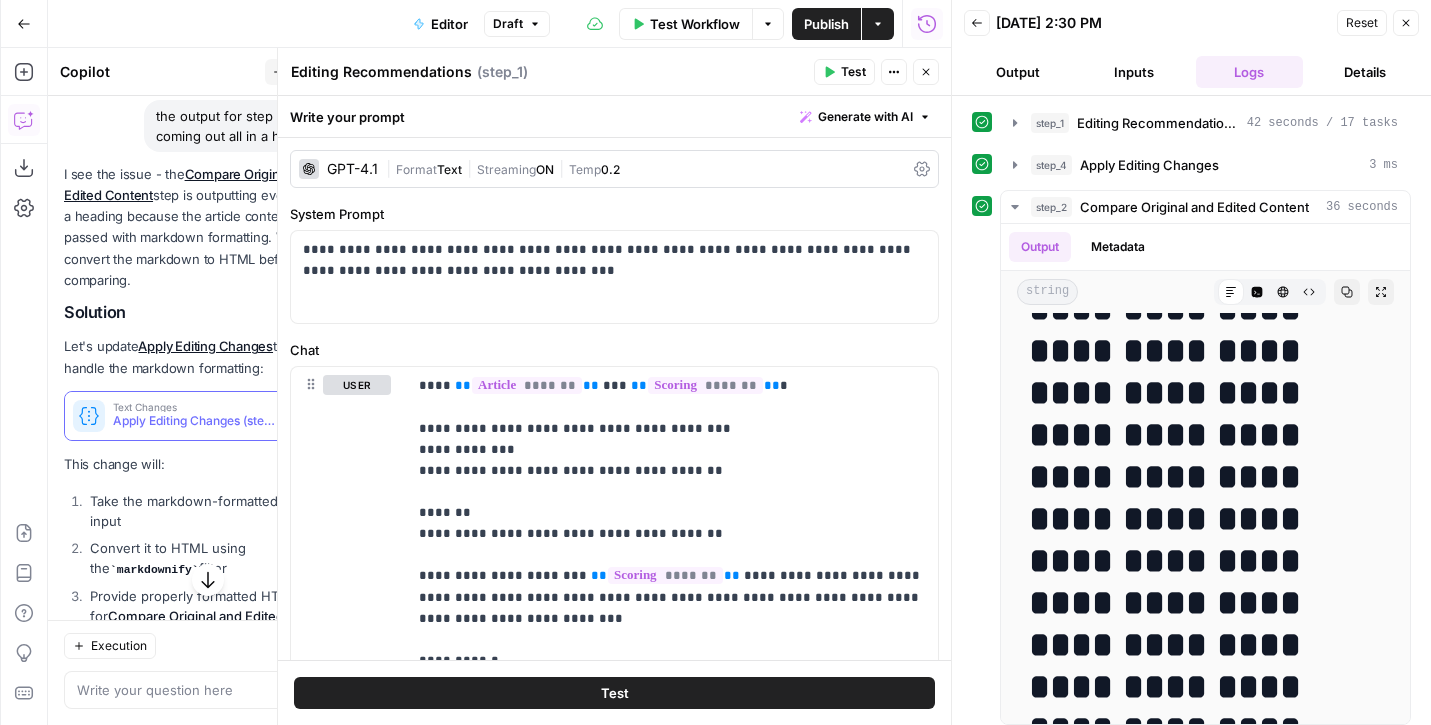 click on "Apply" at bounding box center (312, 416) 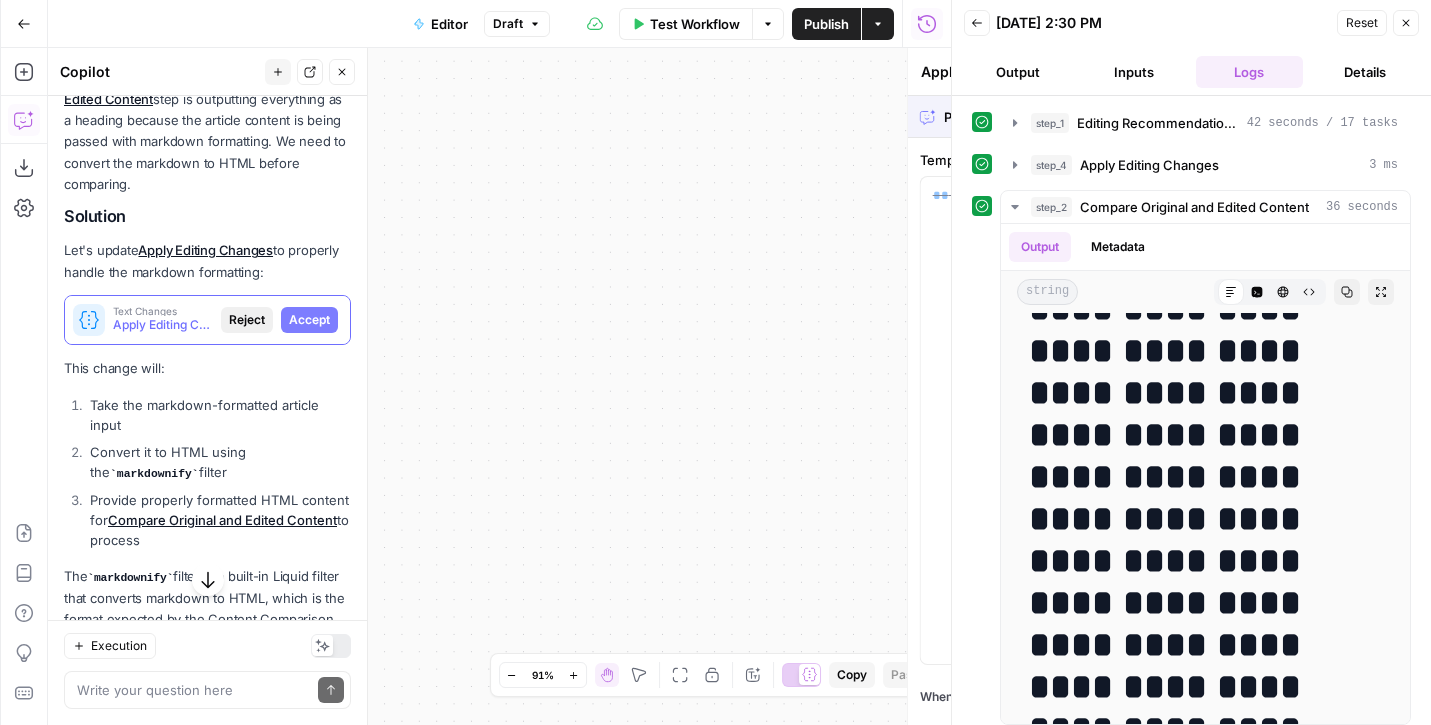 scroll, scrollTop: 2264, scrollLeft: 0, axis: vertical 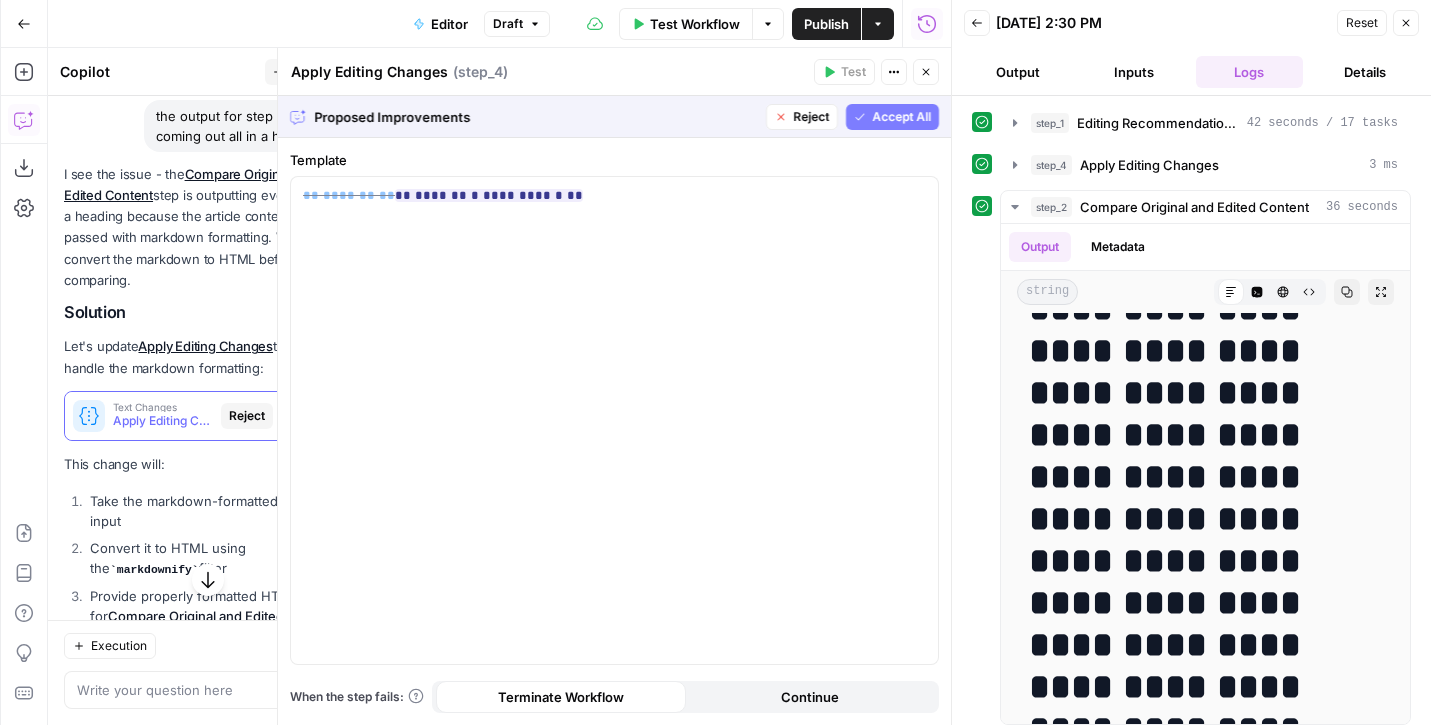 click on "Accept" at bounding box center [309, 416] 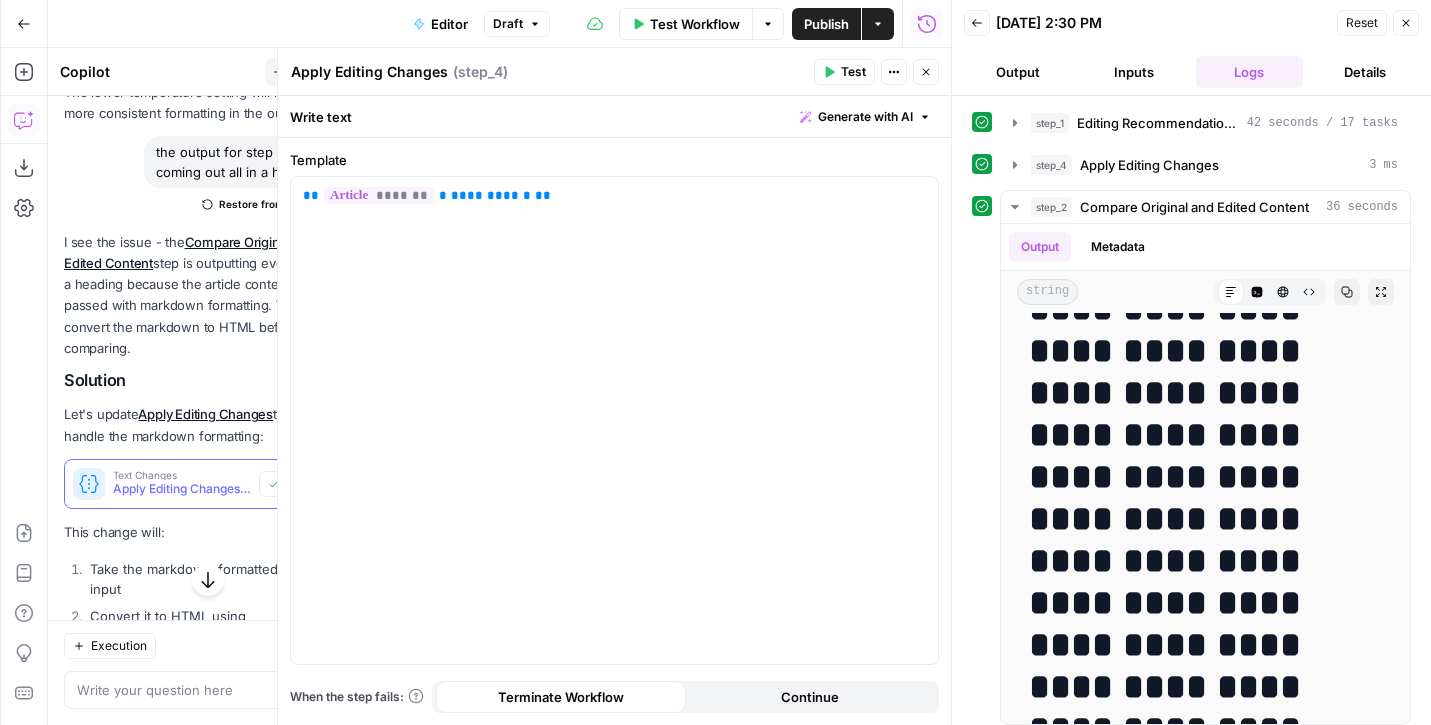 scroll, scrollTop: 2326, scrollLeft: 0, axis: vertical 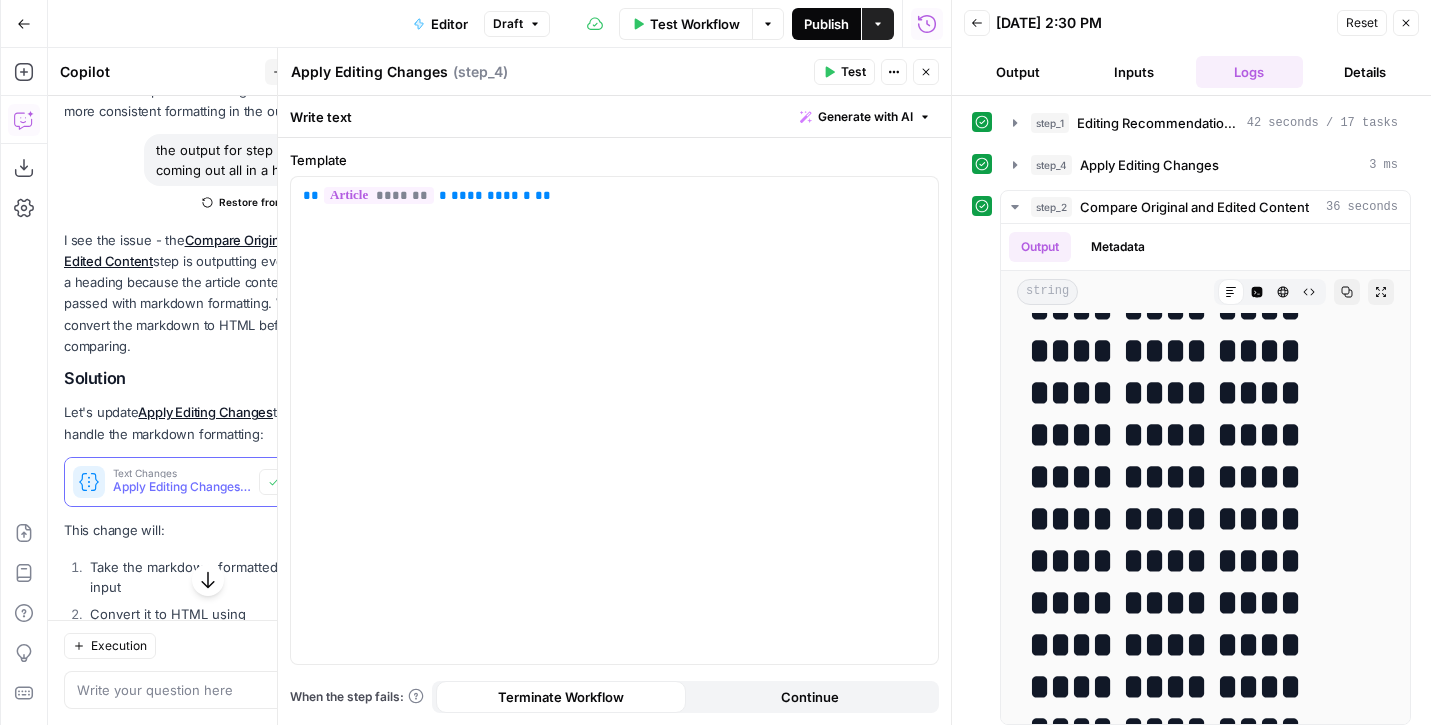 click on "Publish" at bounding box center [826, 24] 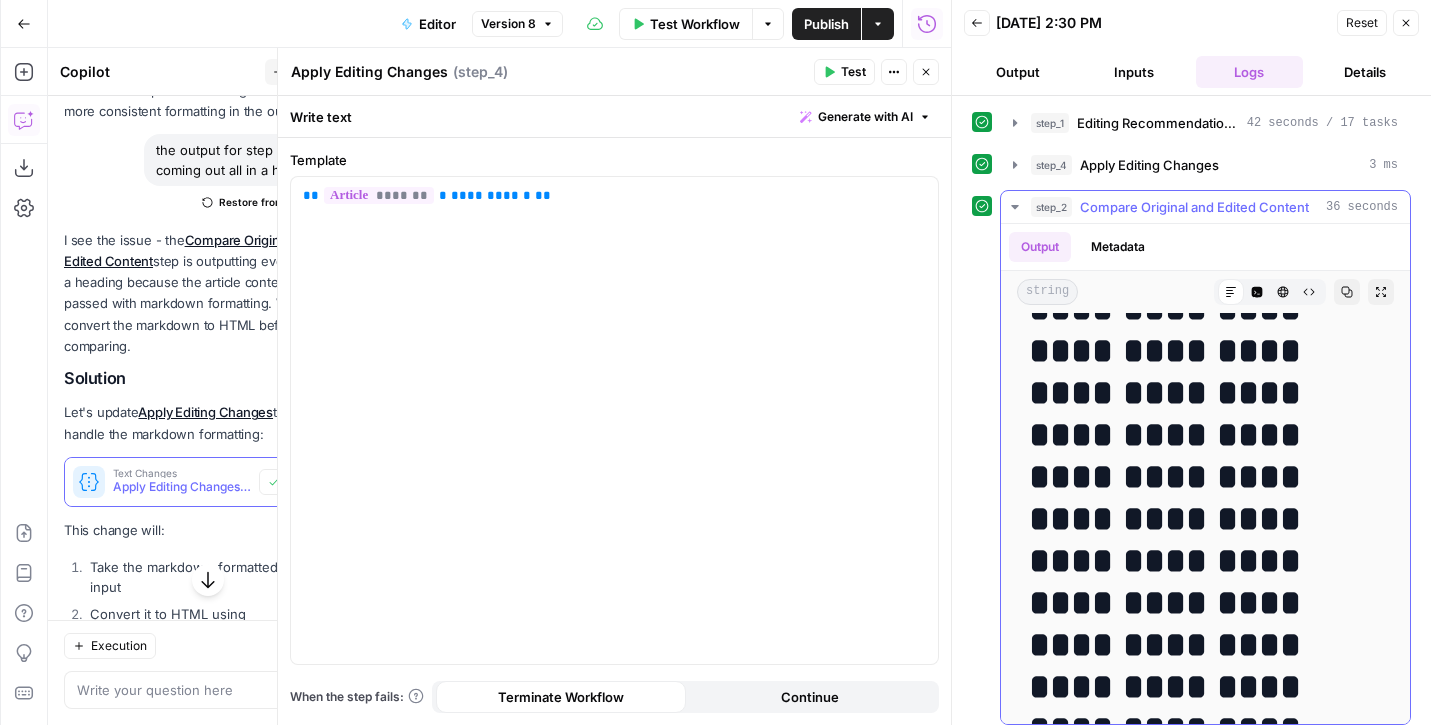 click on "**********" at bounding box center (1205, 2514) 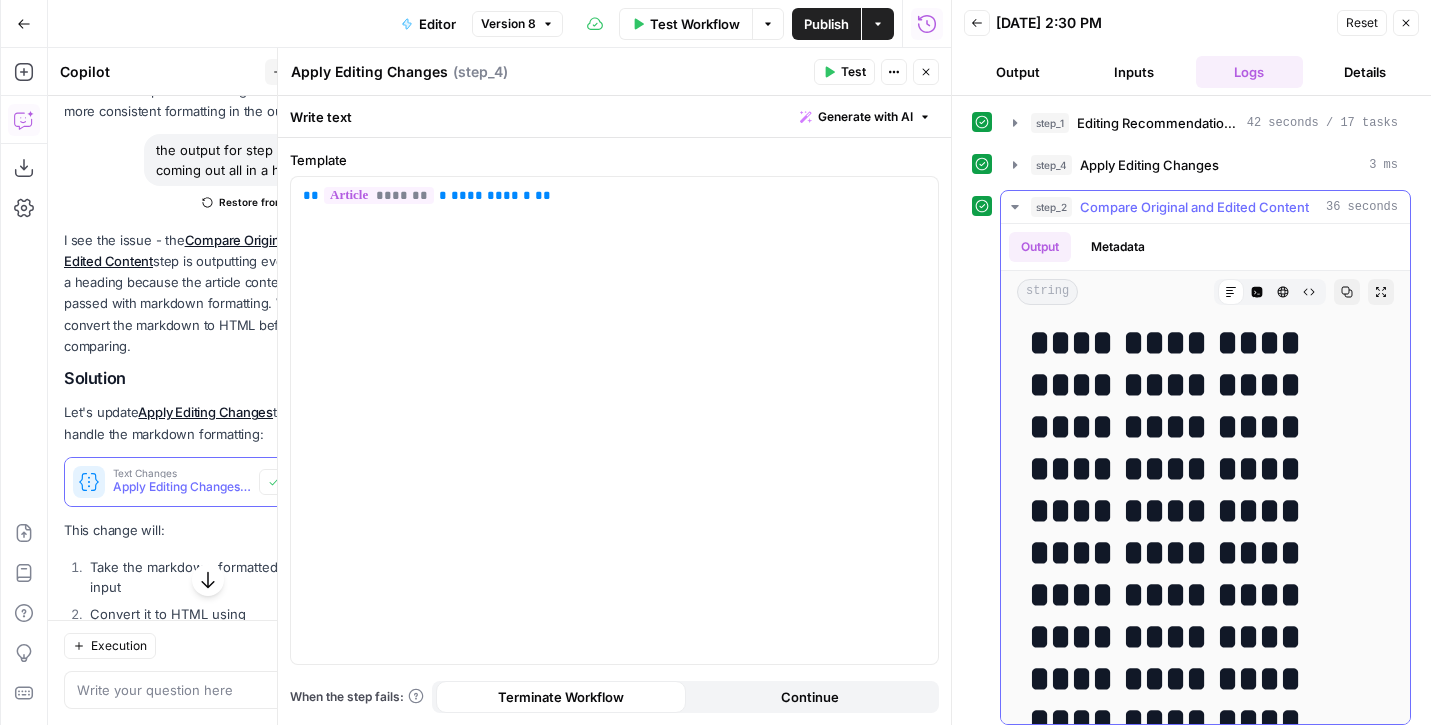 scroll, scrollTop: 7715, scrollLeft: 0, axis: vertical 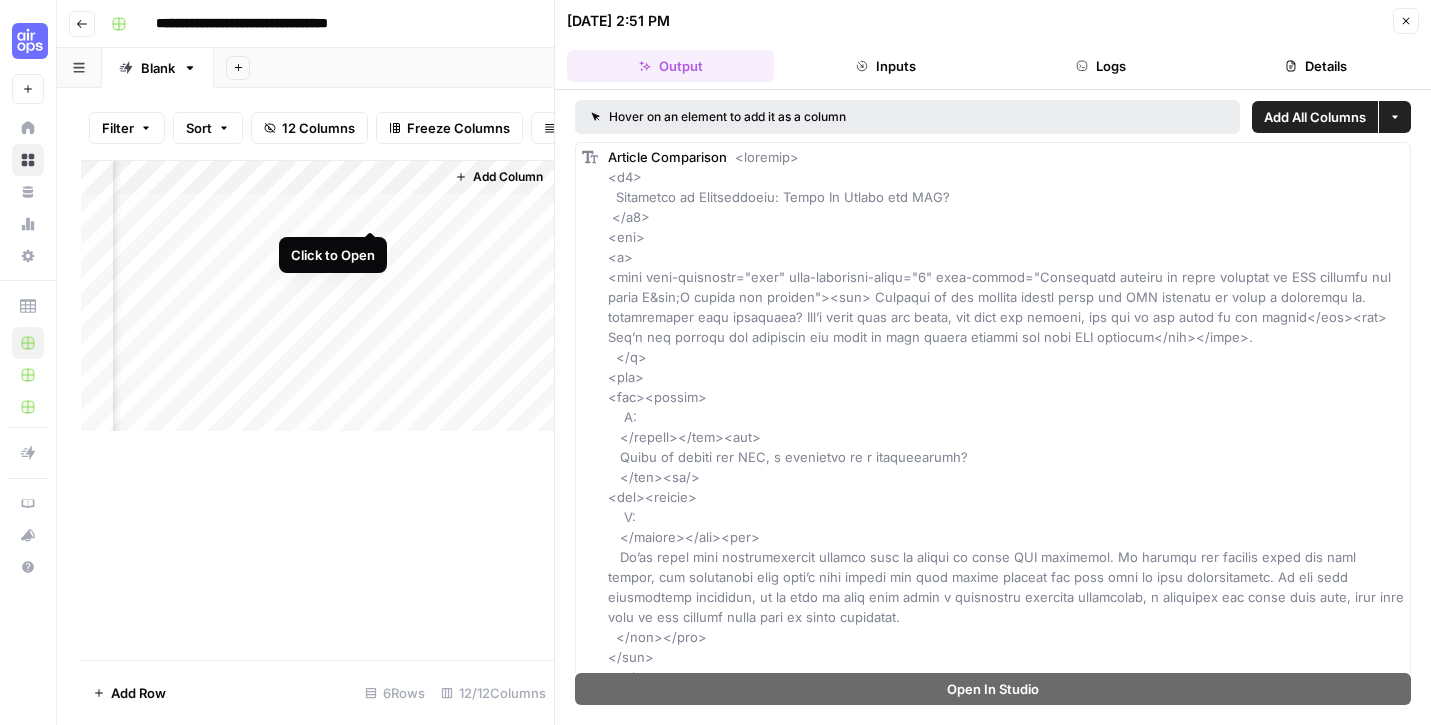 click on "Add Column" at bounding box center (317, 296) 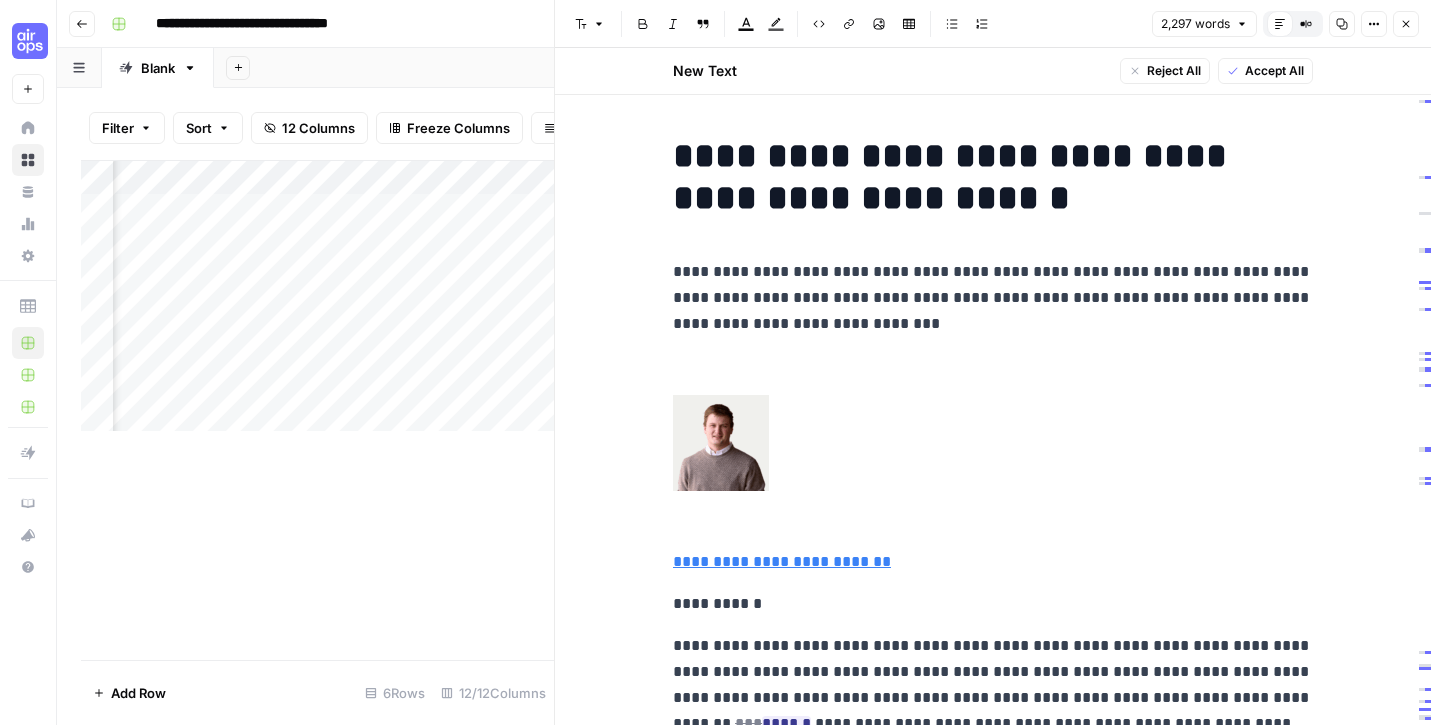 scroll, scrollTop: 0, scrollLeft: 2662, axis: horizontal 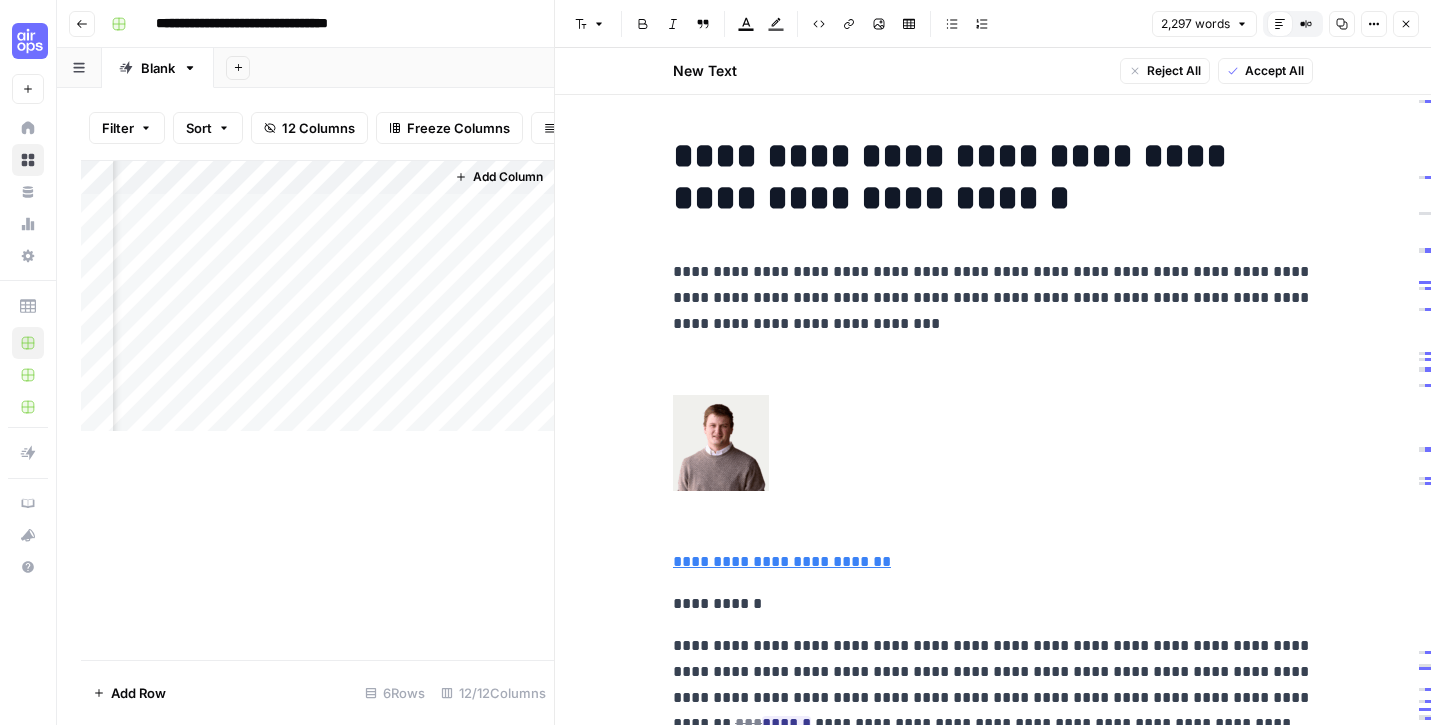 click on "Add Column" at bounding box center (317, 296) 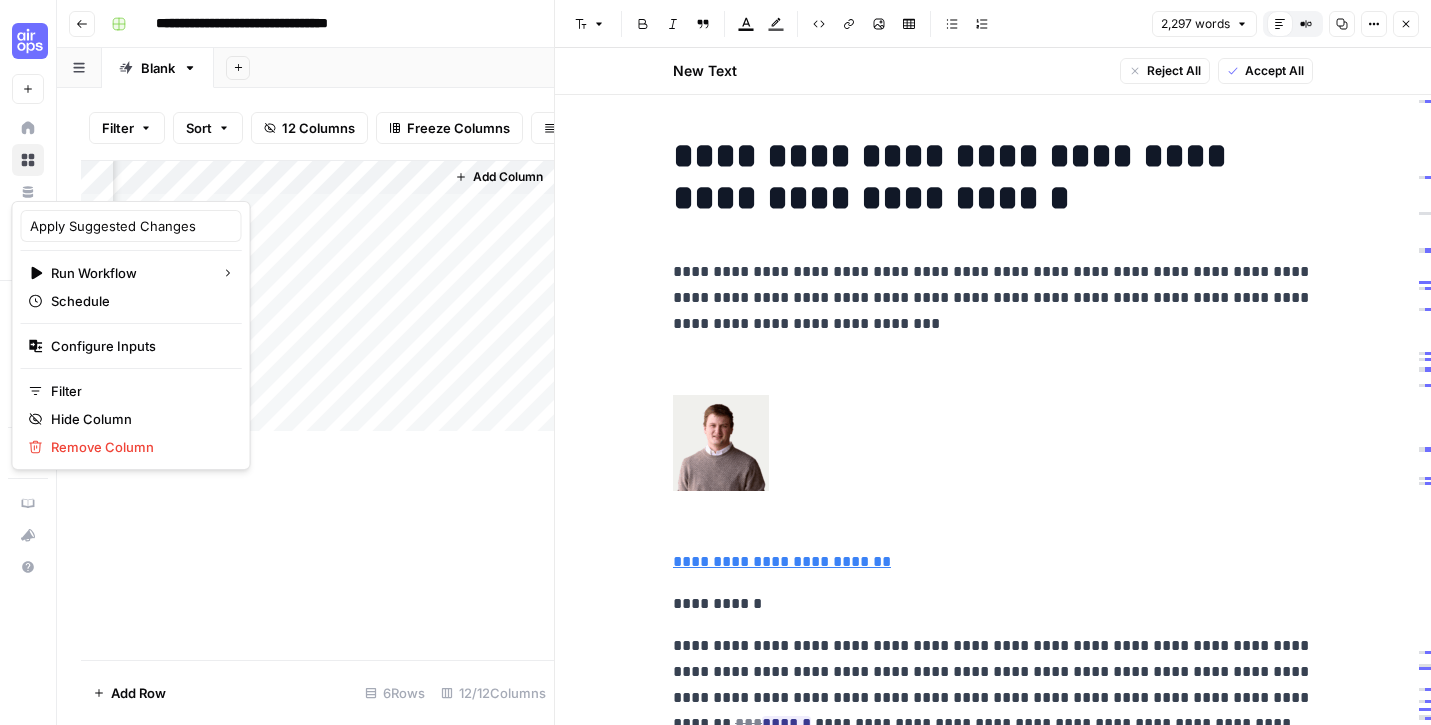 click at bounding box center [137, 181] 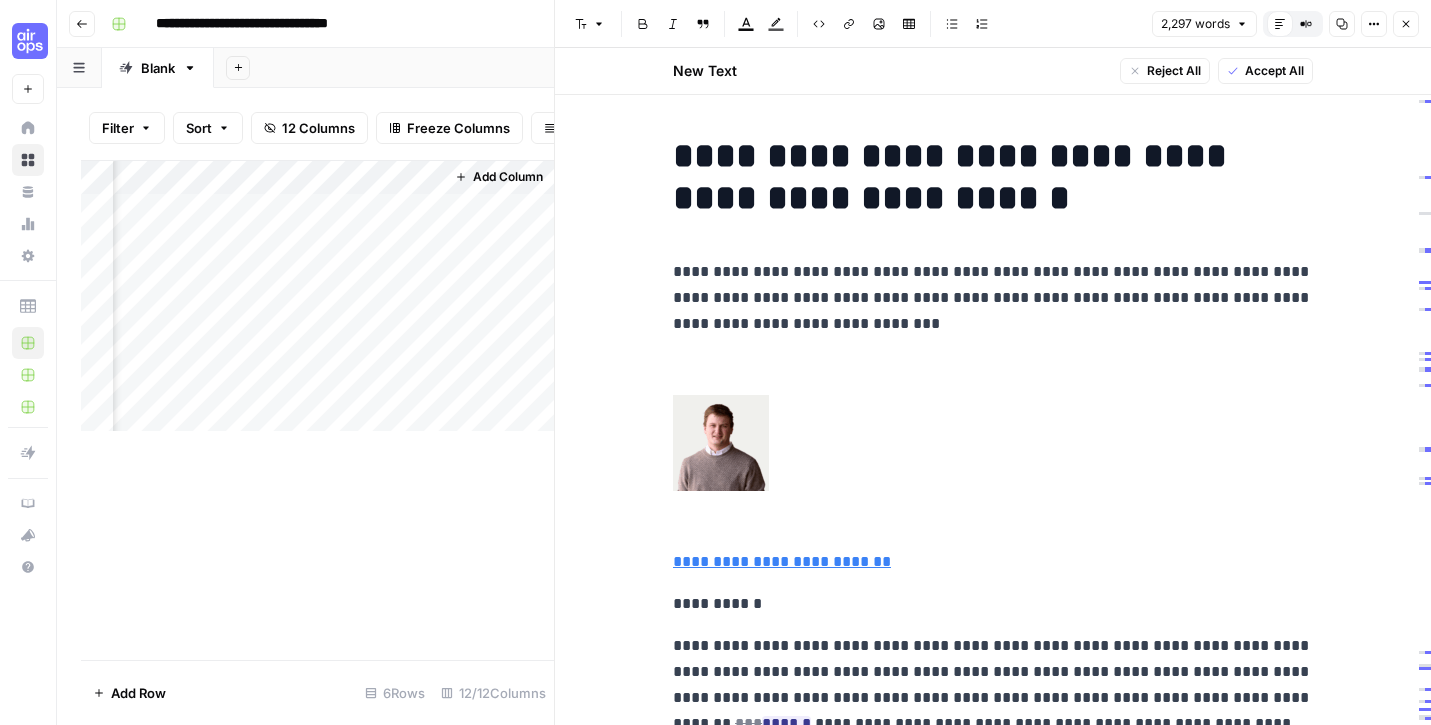 click on "Add Column" at bounding box center (317, 410) 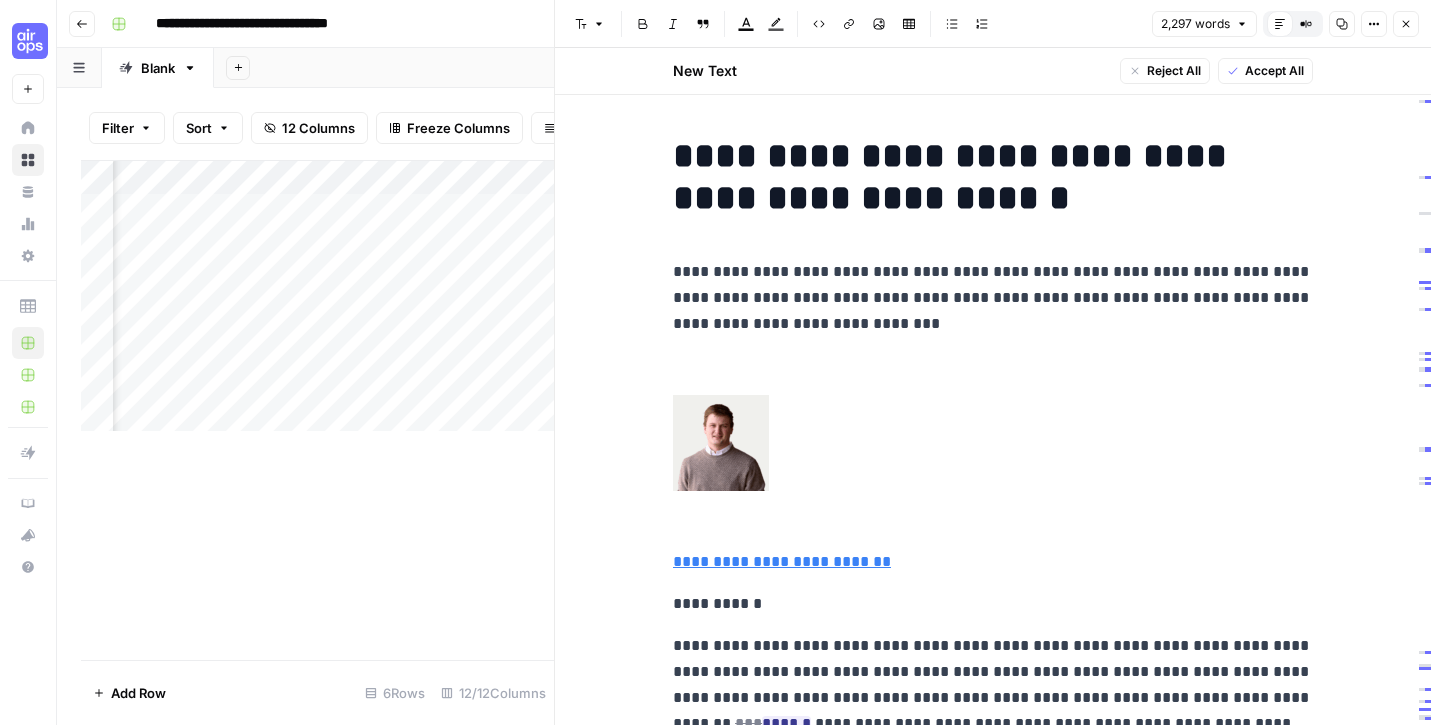scroll, scrollTop: 0, scrollLeft: 0, axis: both 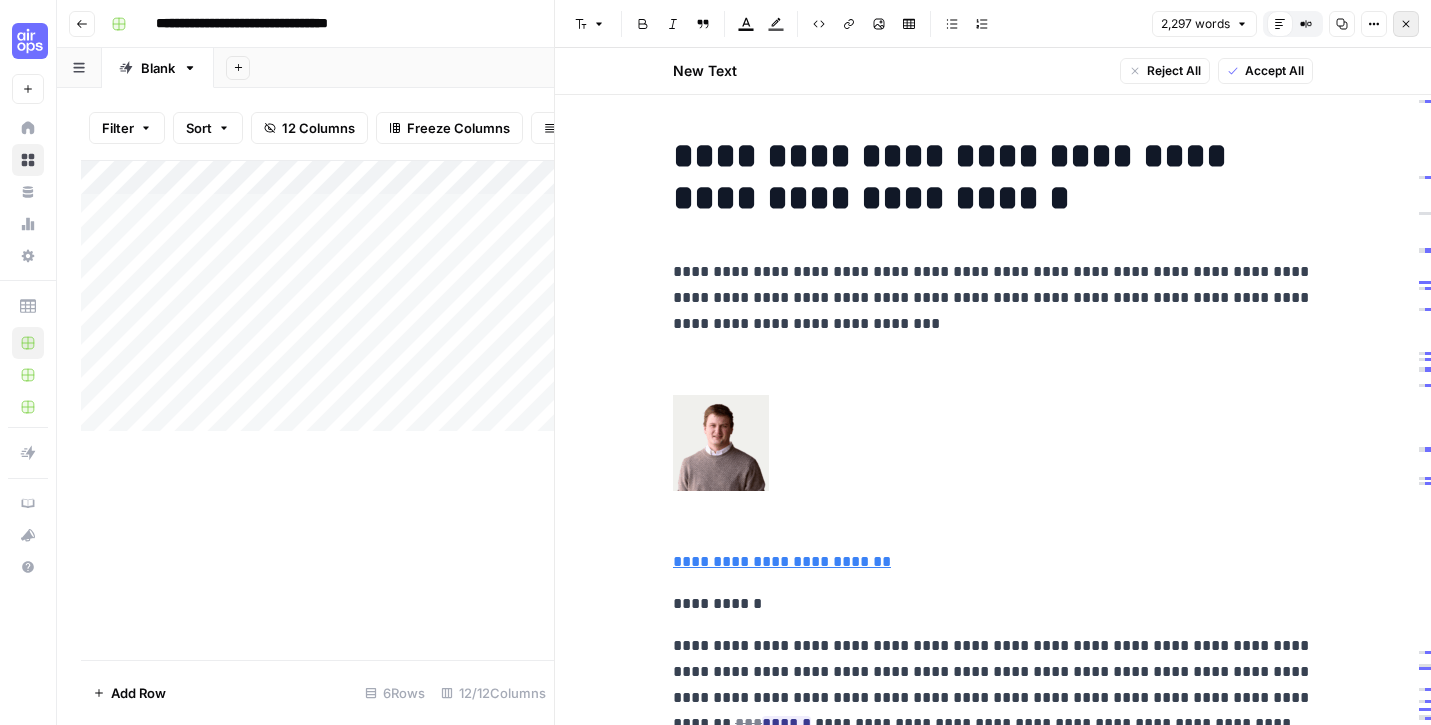 click 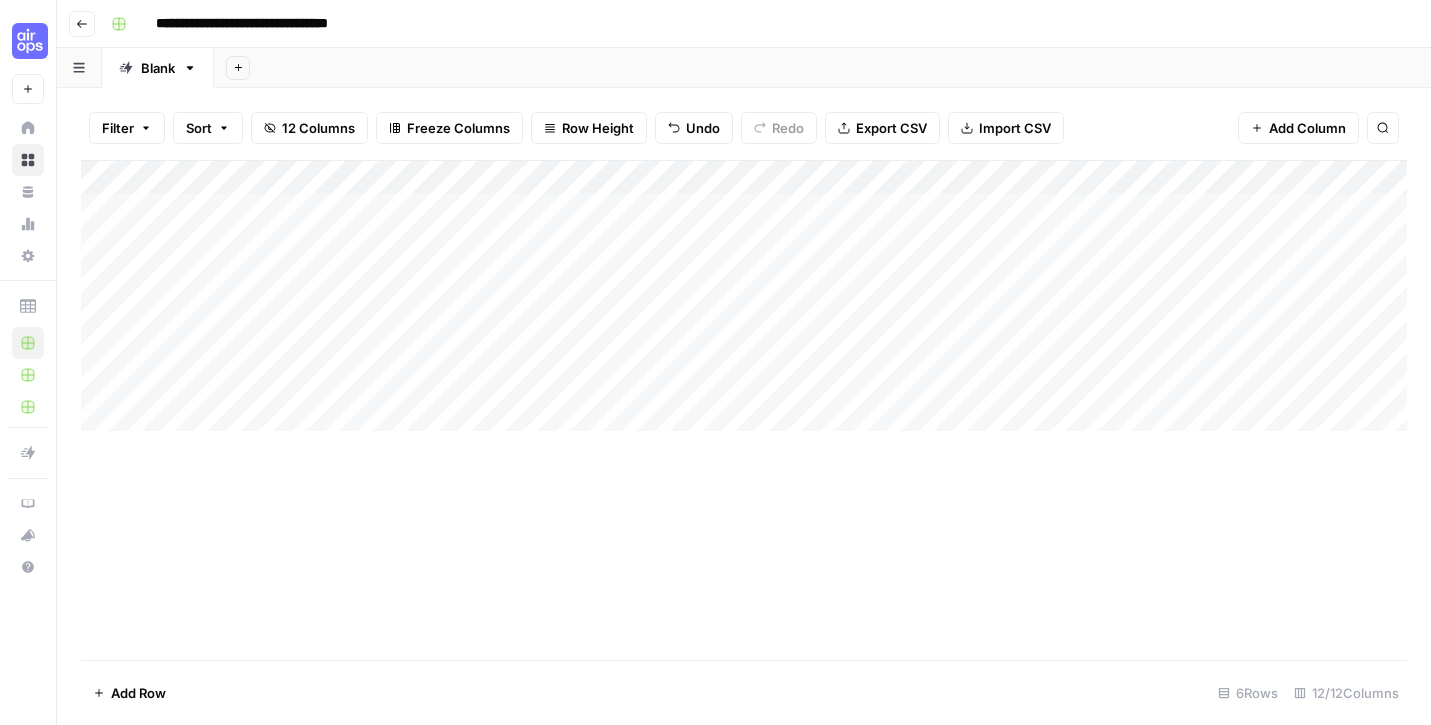 click on "Add Column" at bounding box center [744, 296] 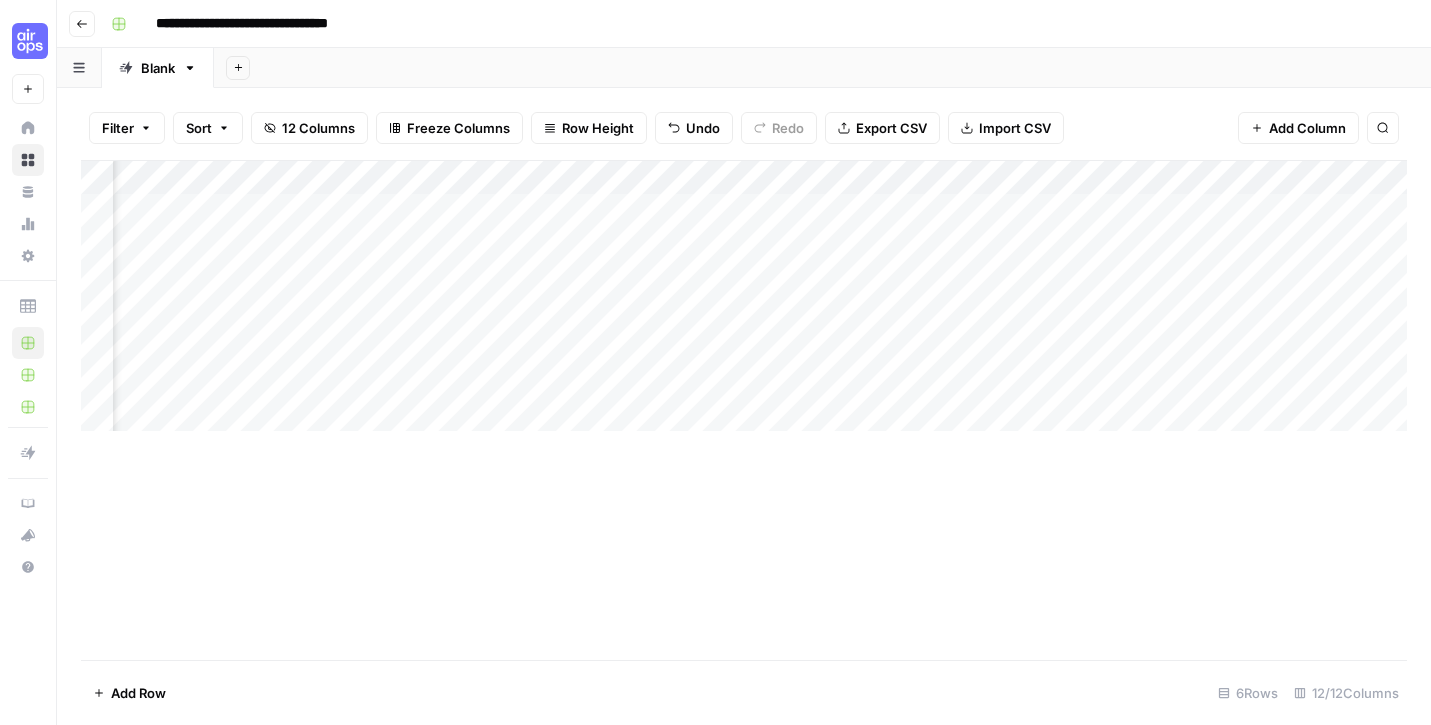 scroll, scrollTop: 0, scrollLeft: 505, axis: horizontal 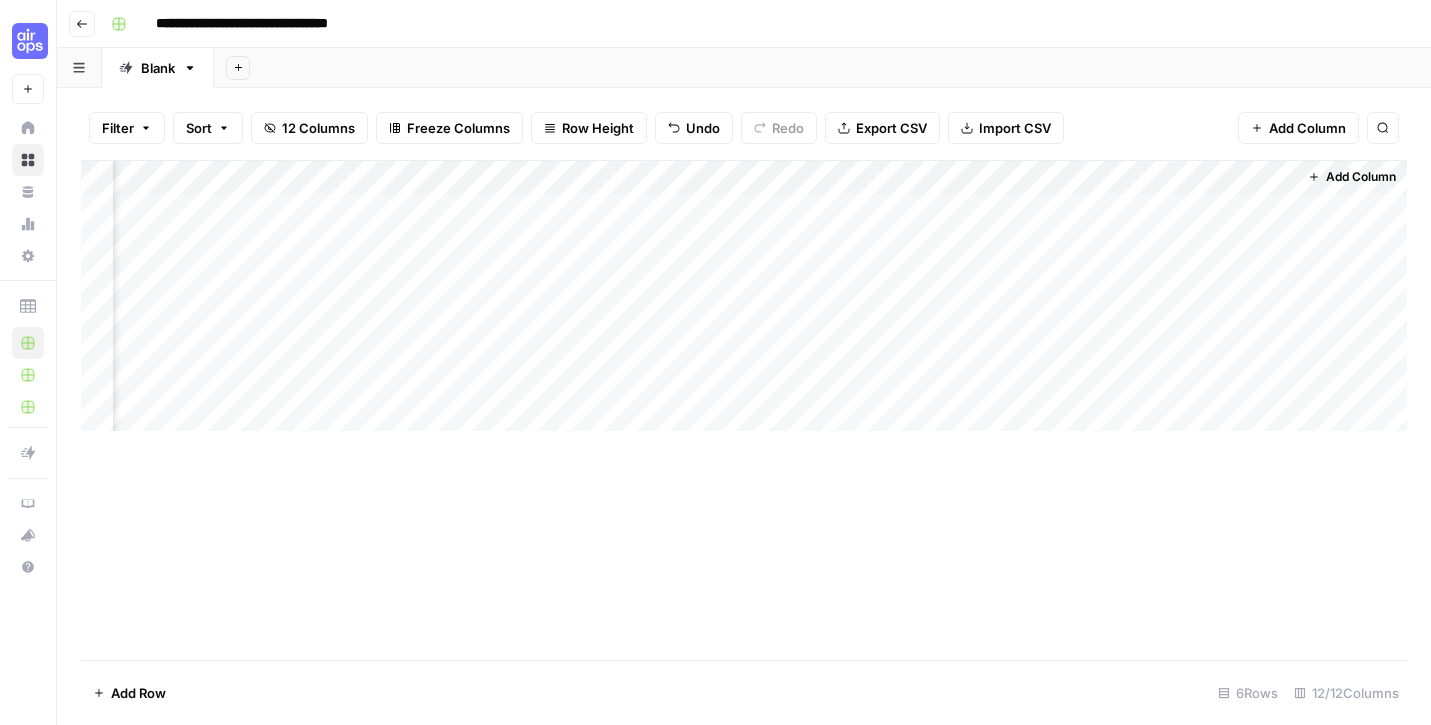 click on "Add Column" at bounding box center [744, 296] 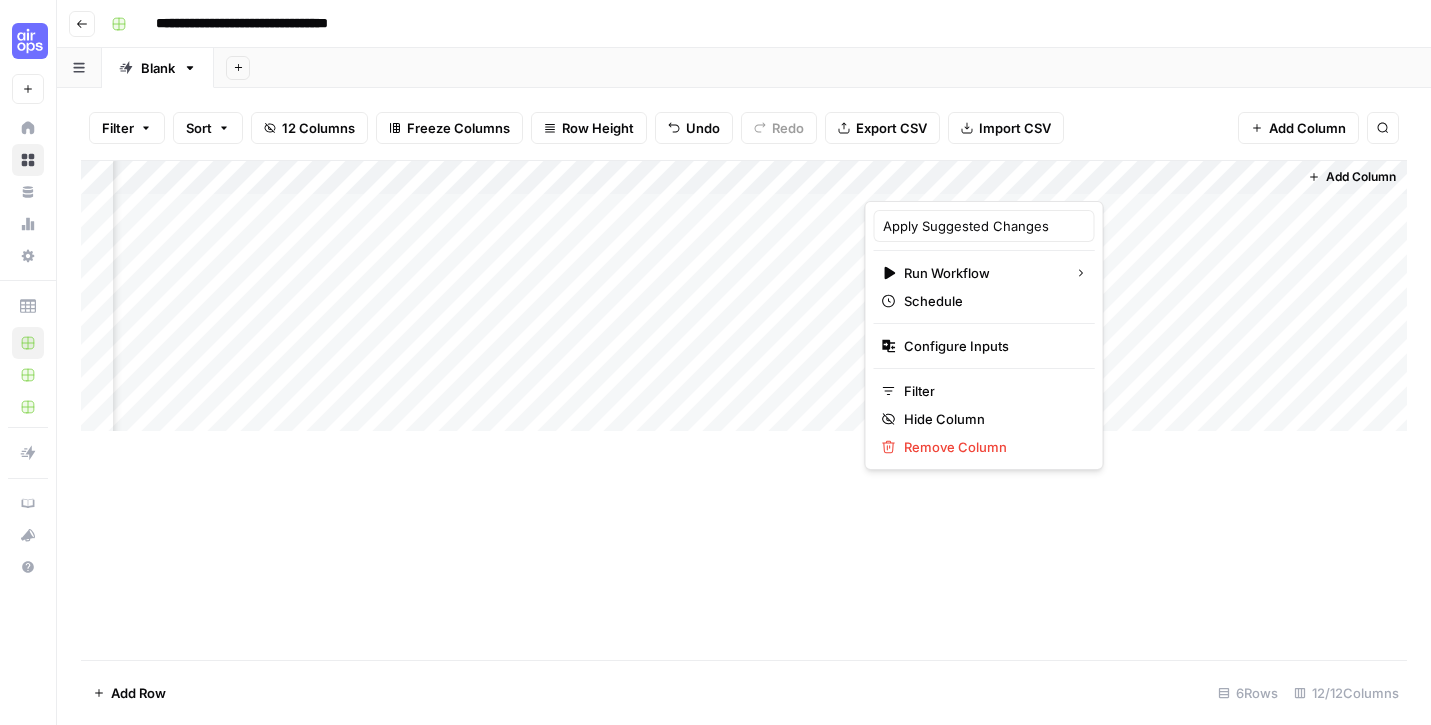 click on "Filter Sort 12 Columns Freeze Columns Row Height Undo Redo Export CSV Import CSV Add Column Search" at bounding box center (744, 128) 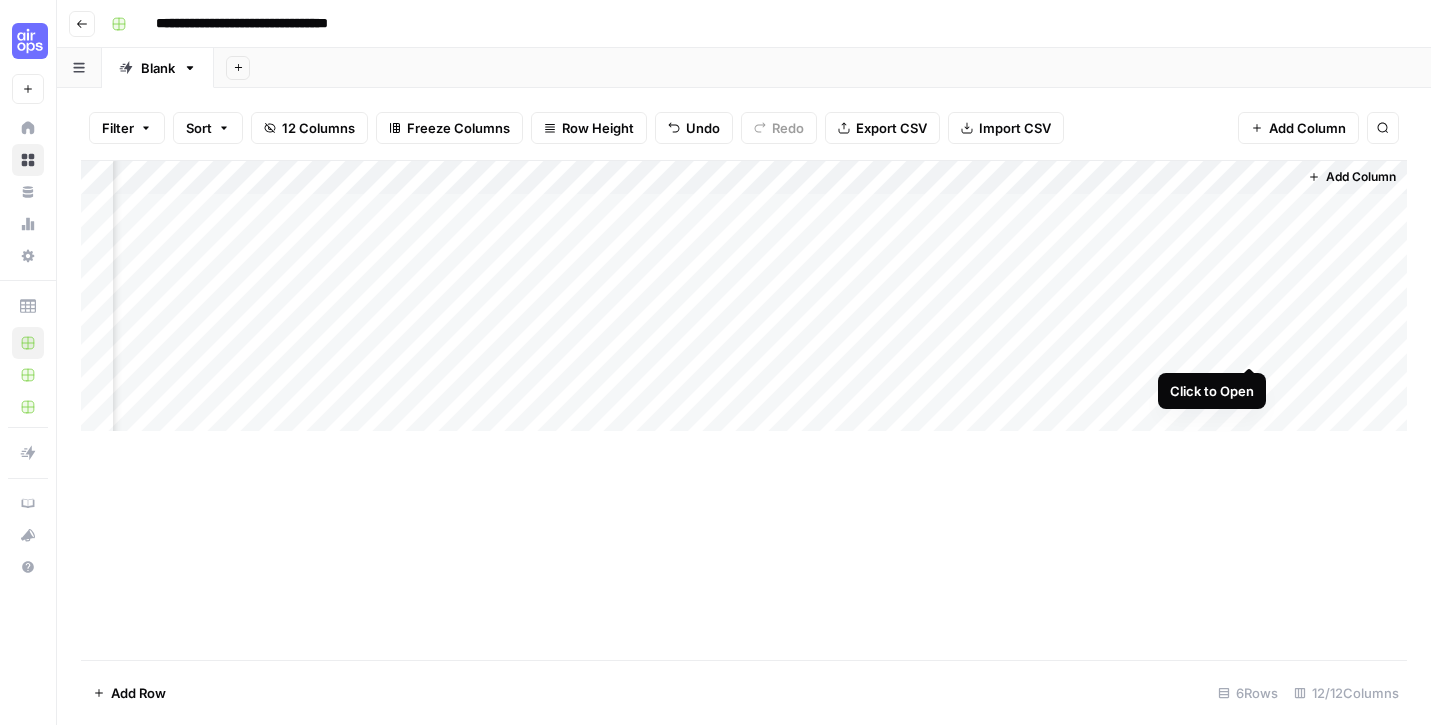 click on "Add Column" at bounding box center [744, 296] 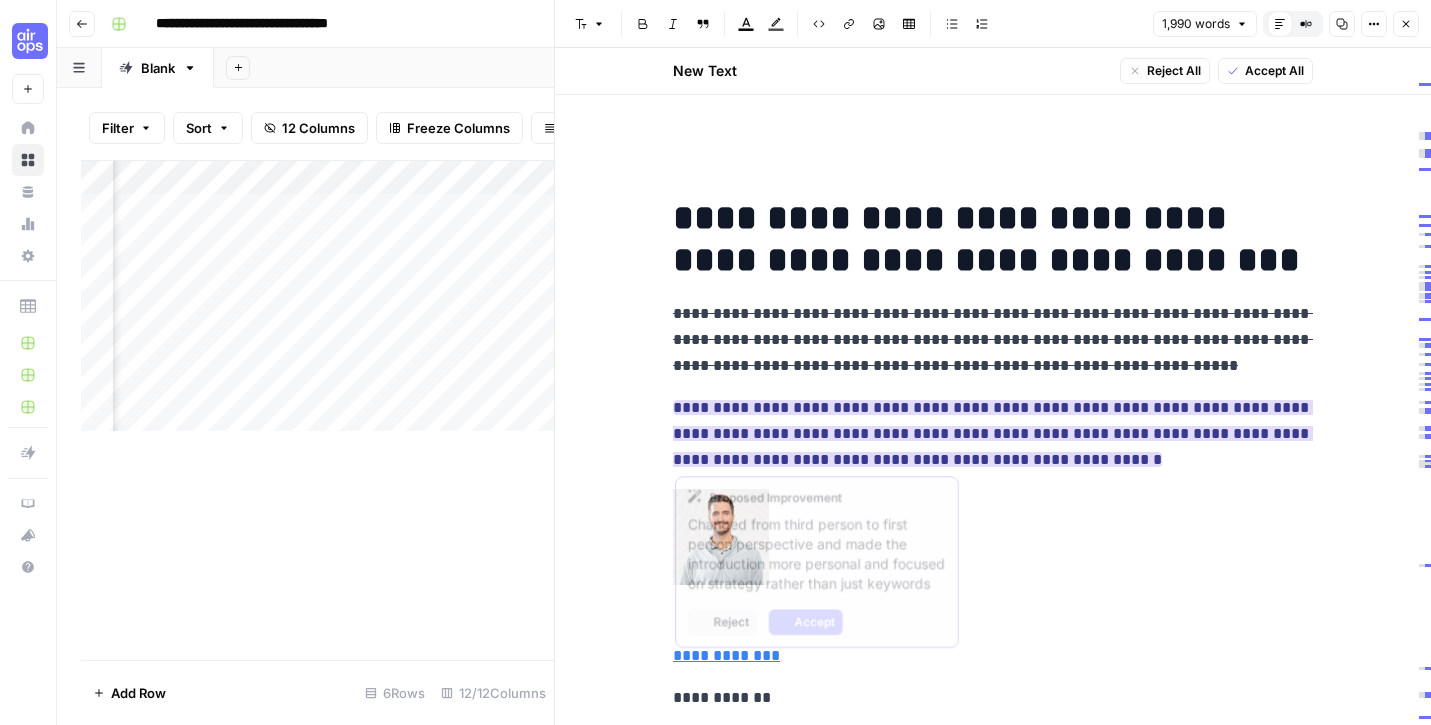 click on "**********" at bounding box center (993, 433) 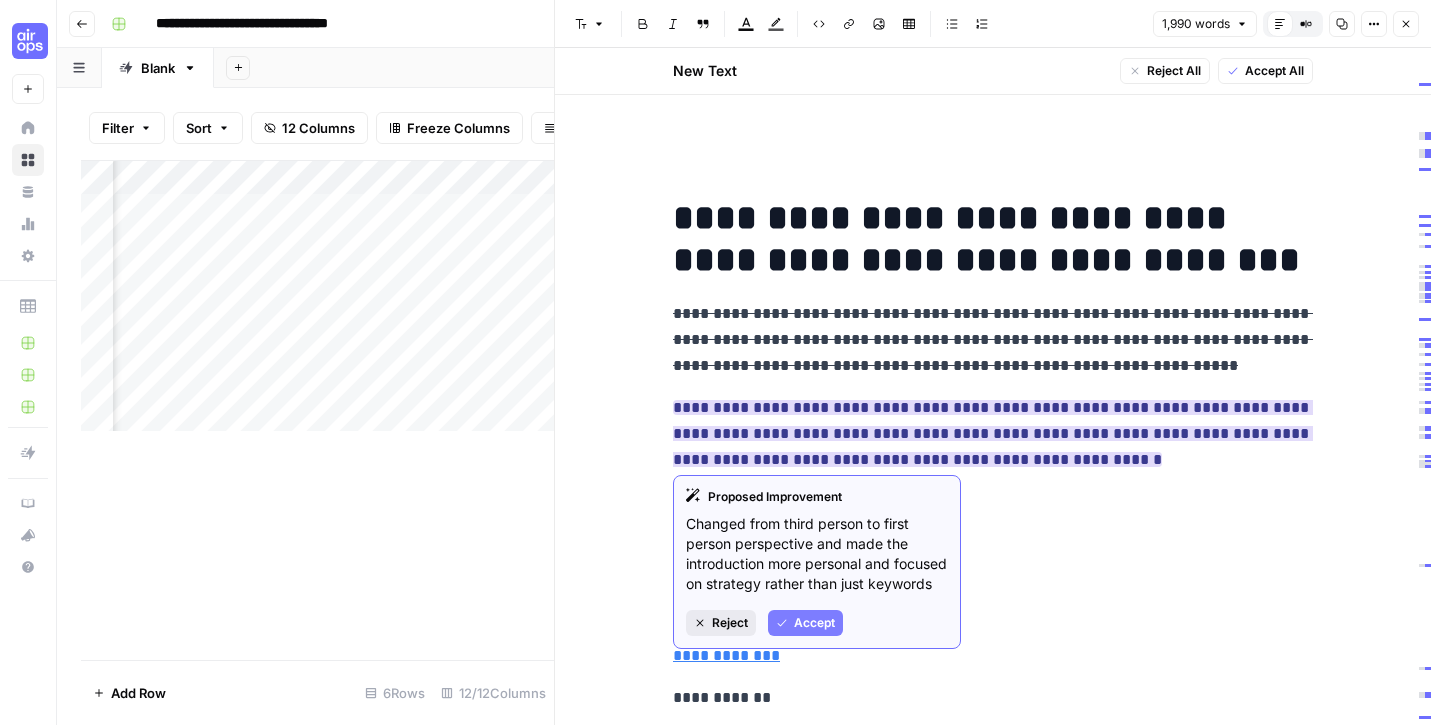 click on "Reject" at bounding box center (730, 623) 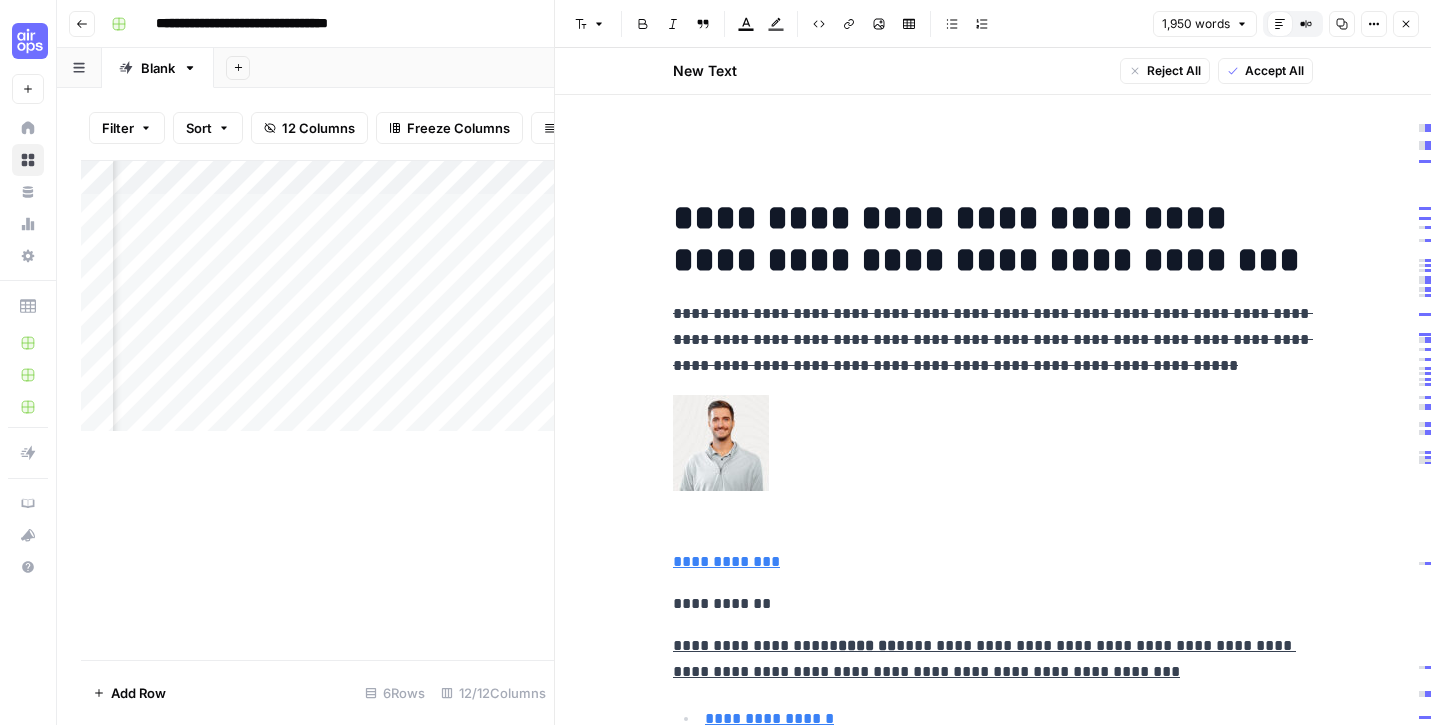 click on "**********" at bounding box center (993, 339) 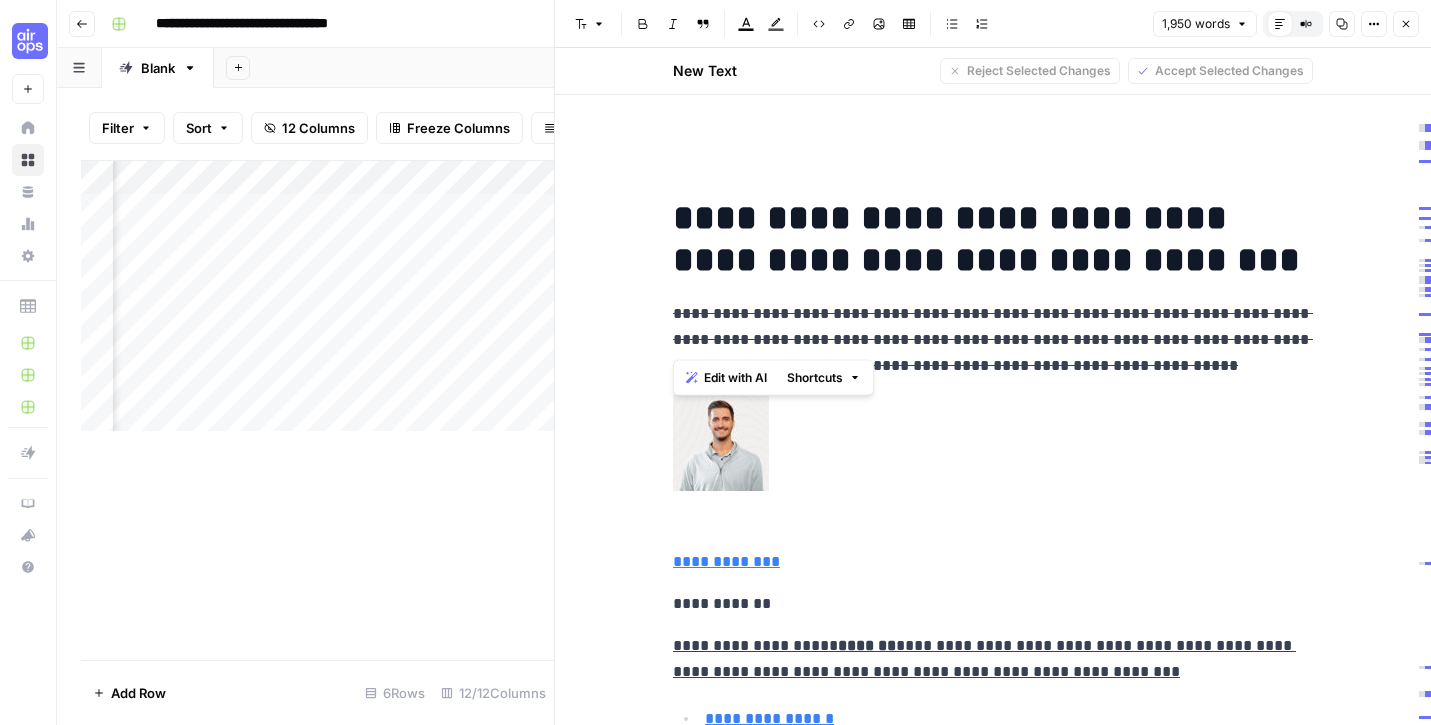drag, startPoint x: 1152, startPoint y: 352, endPoint x: 609, endPoint y: 327, distance: 543.5752 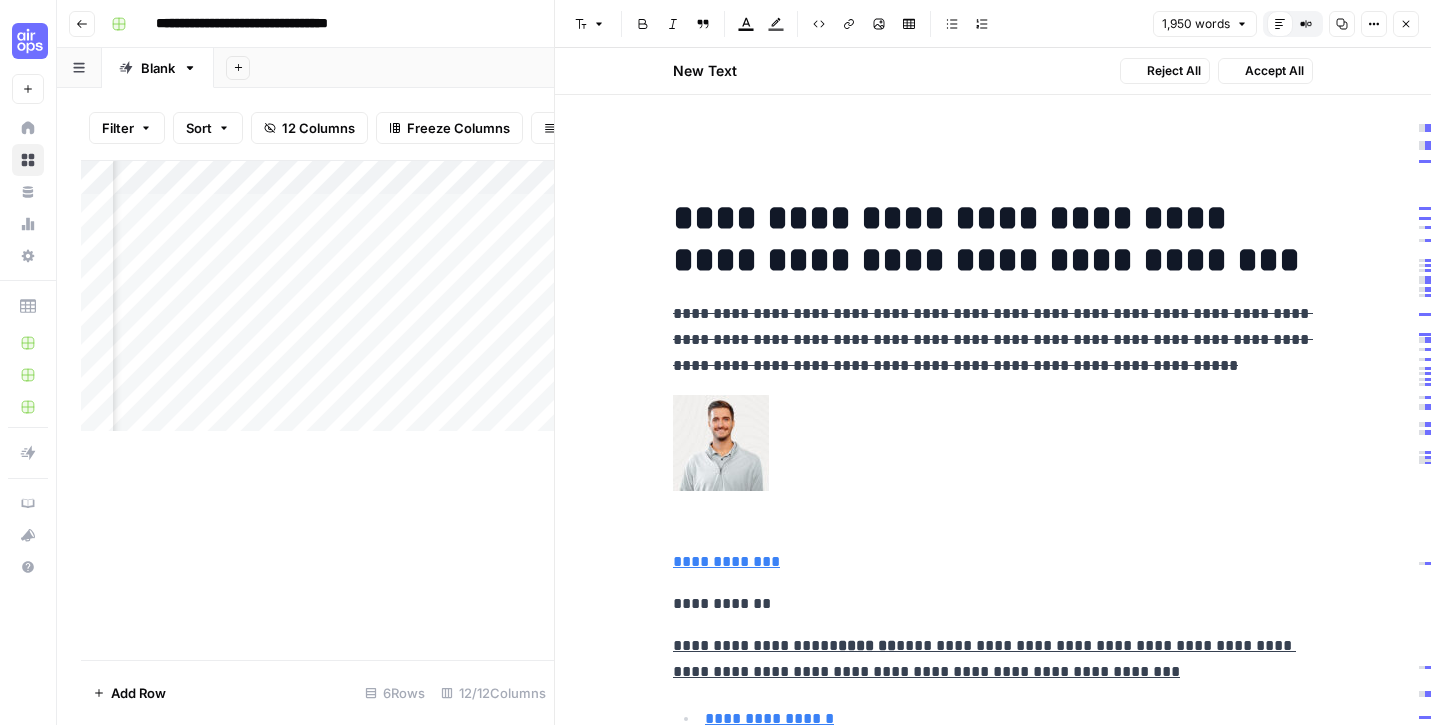 click on "**********" at bounding box center (993, 339) 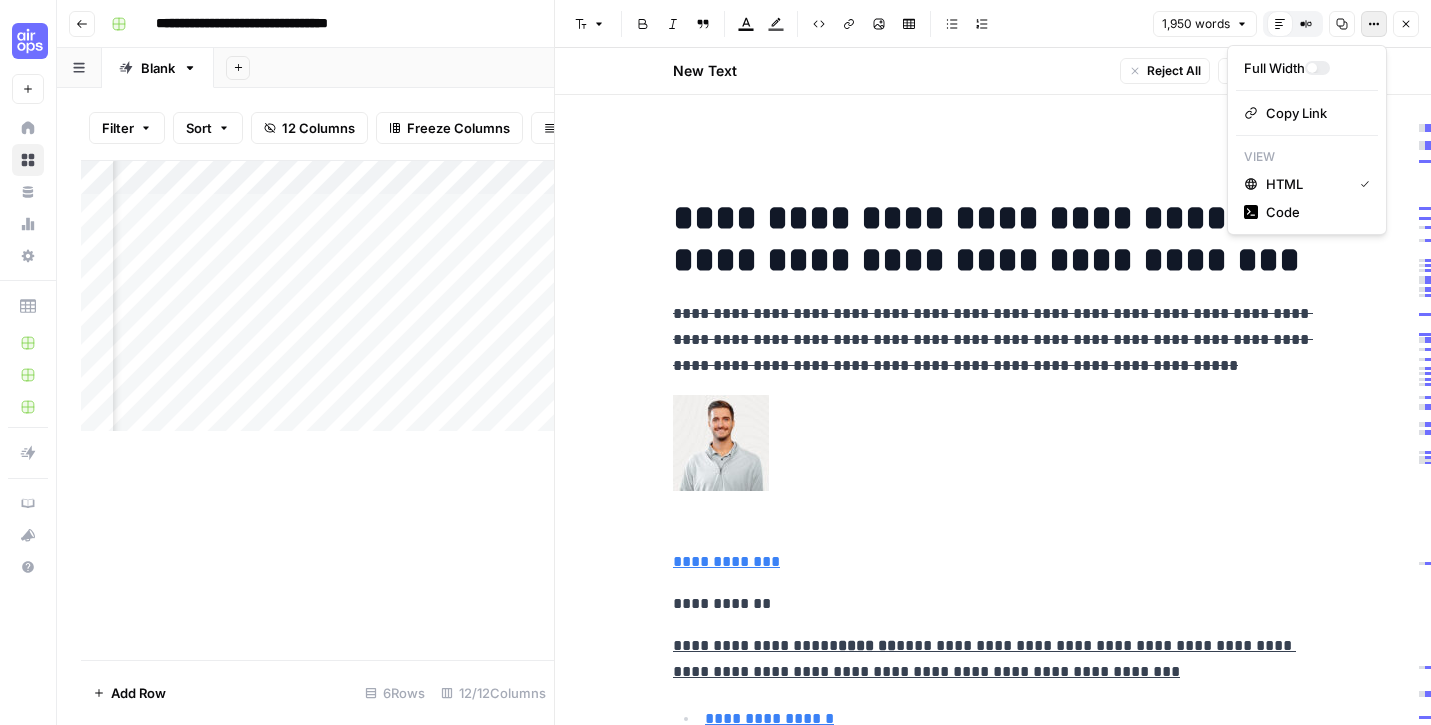 click 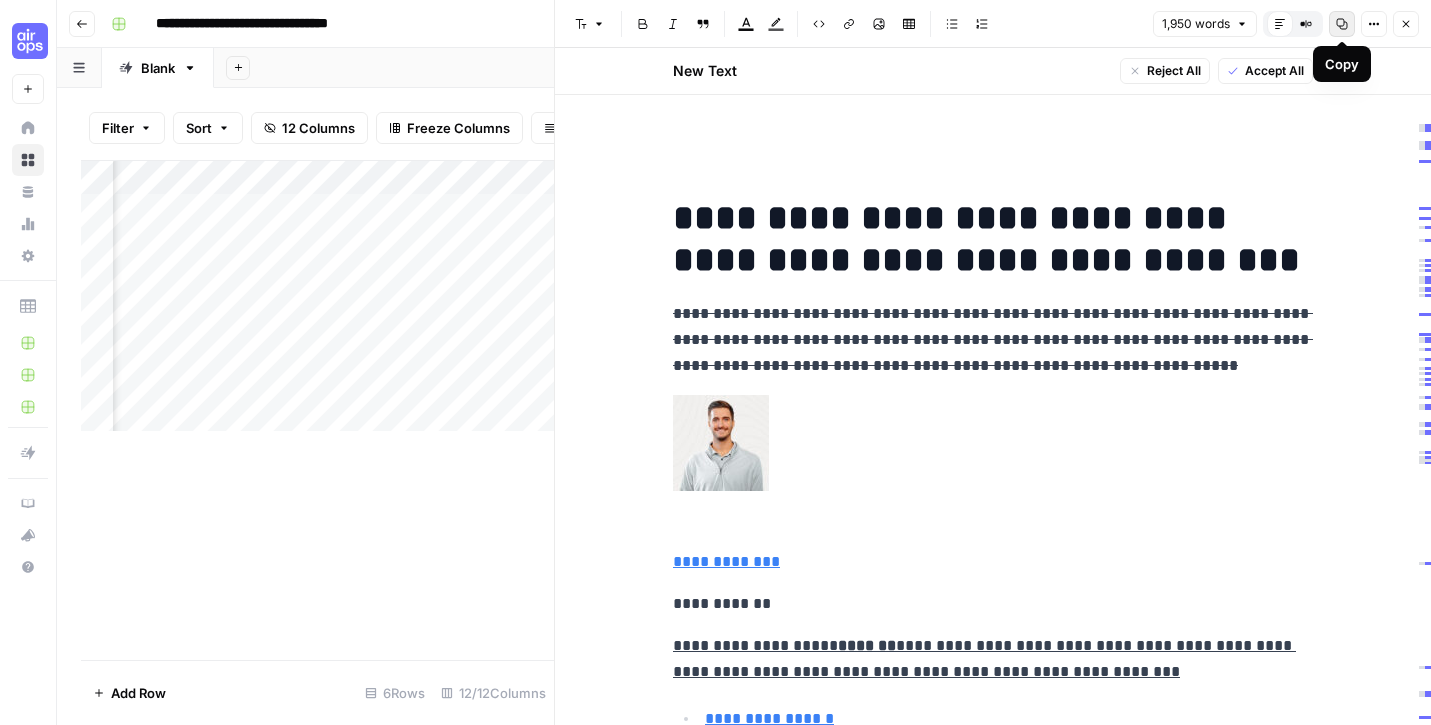 click 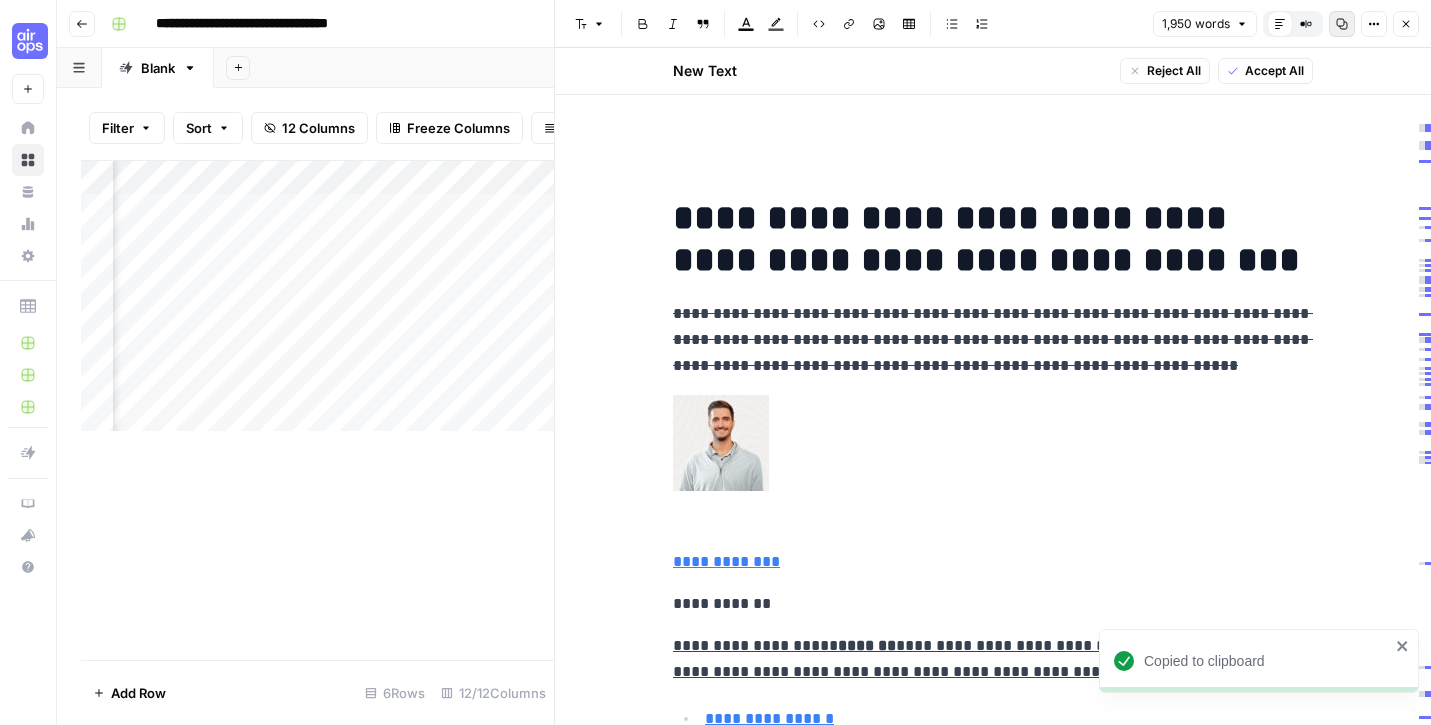click at bounding box center [993, 464] 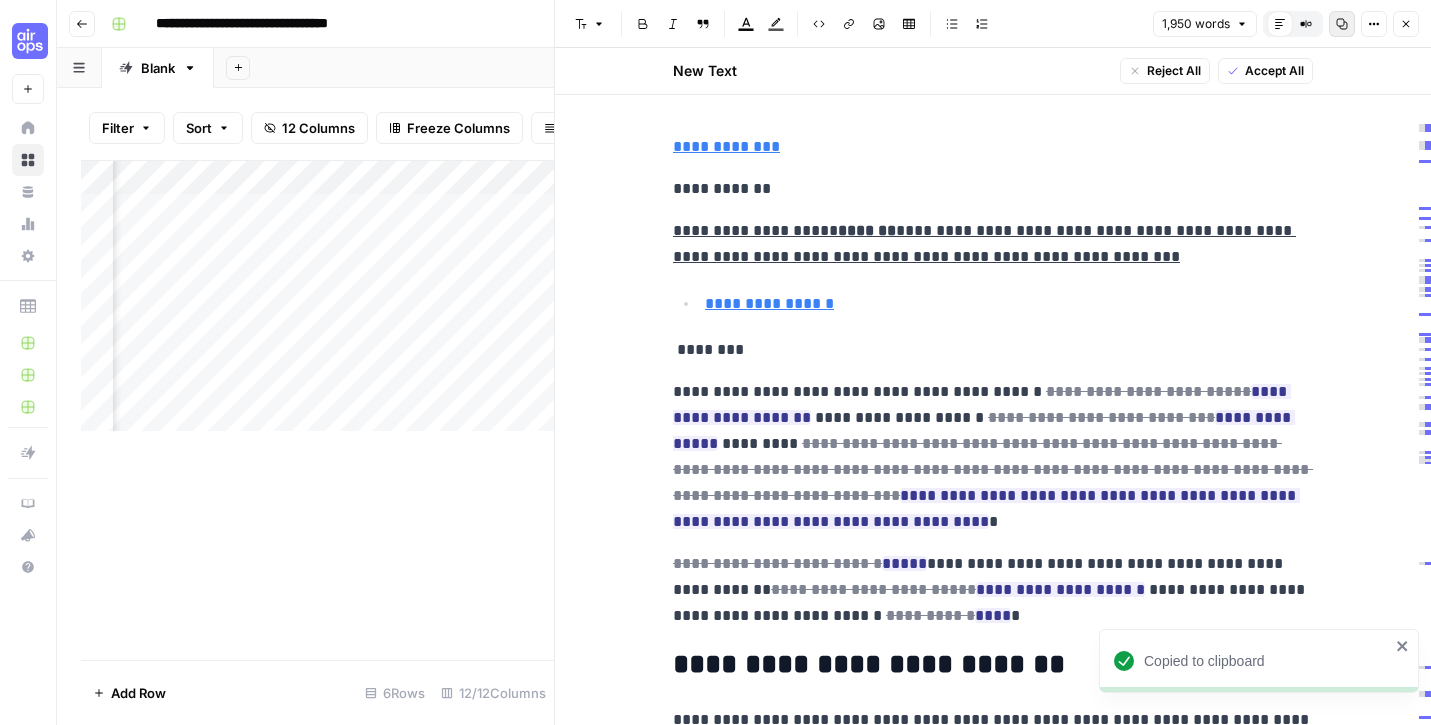 scroll, scrollTop: 949, scrollLeft: 0, axis: vertical 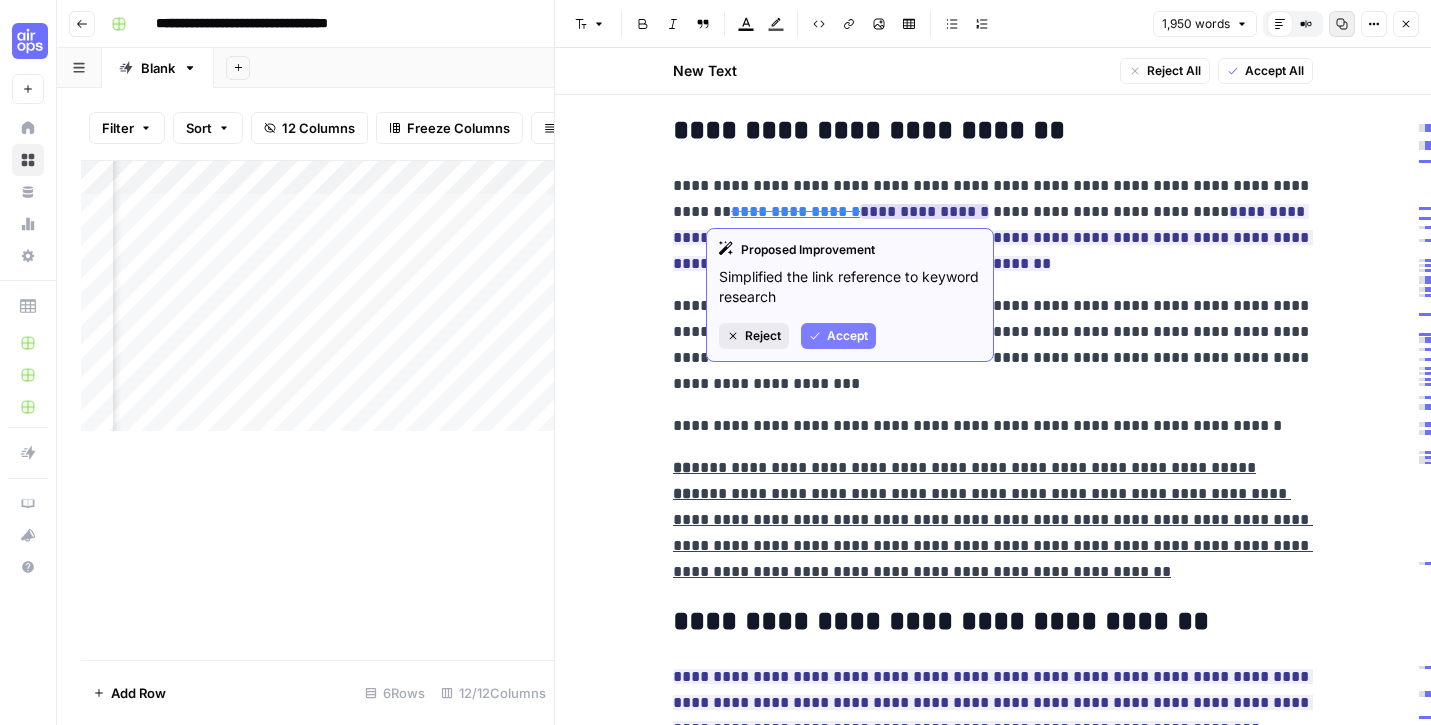 click on "Reject" at bounding box center (763, 336) 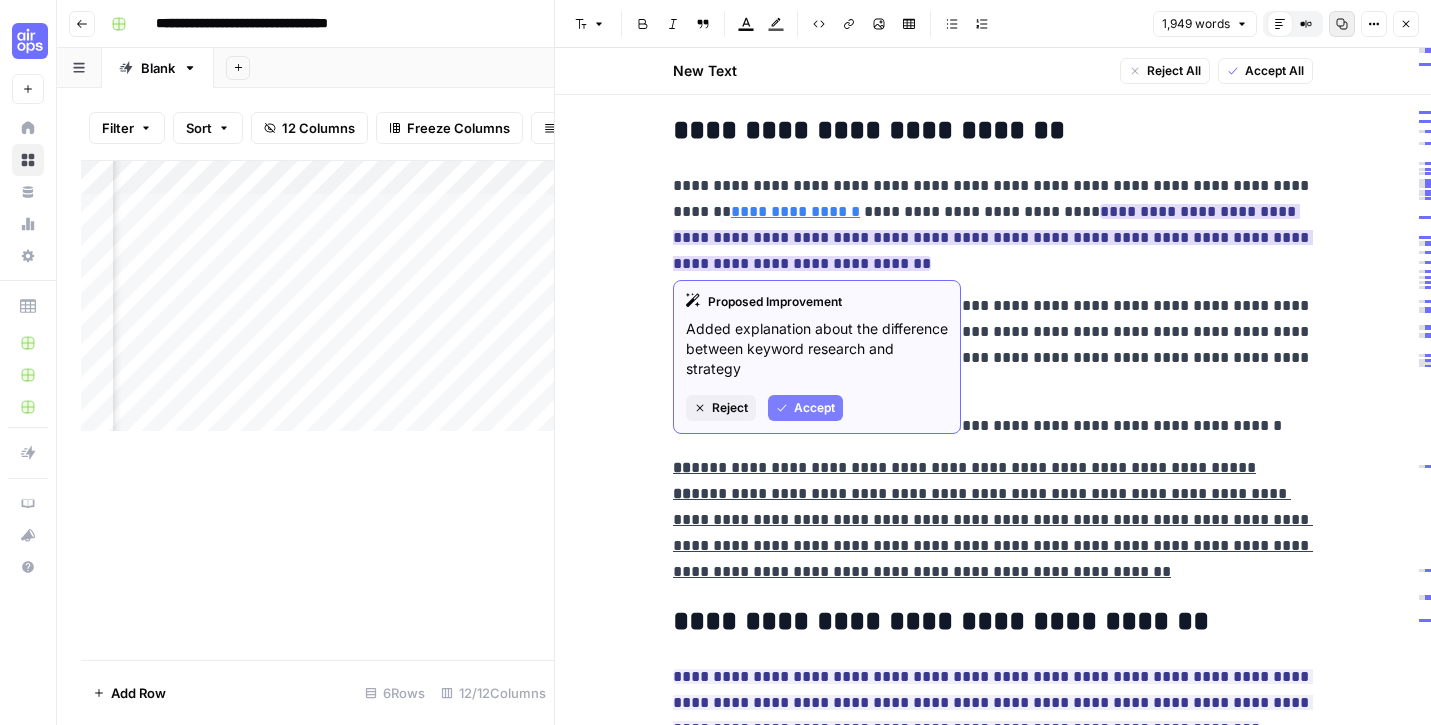 click on "**********" at bounding box center (993, 237) 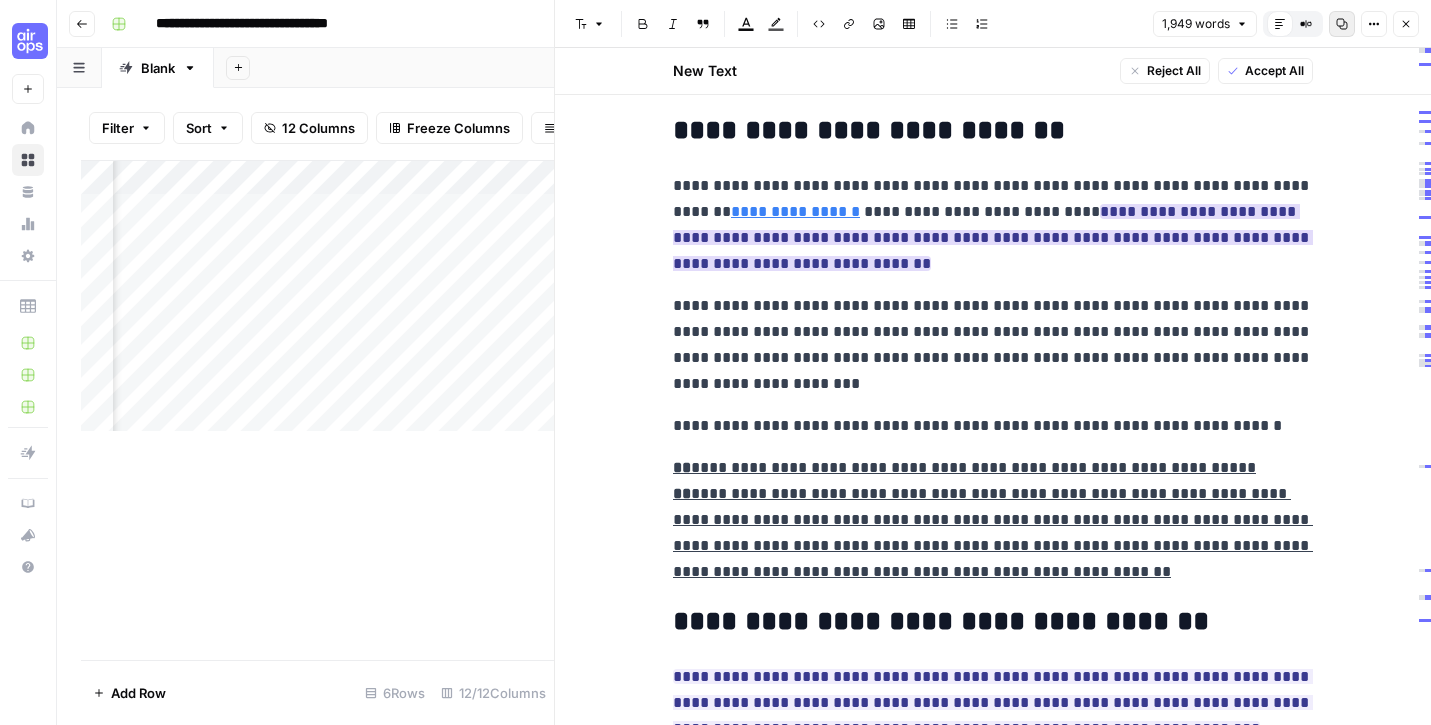 type 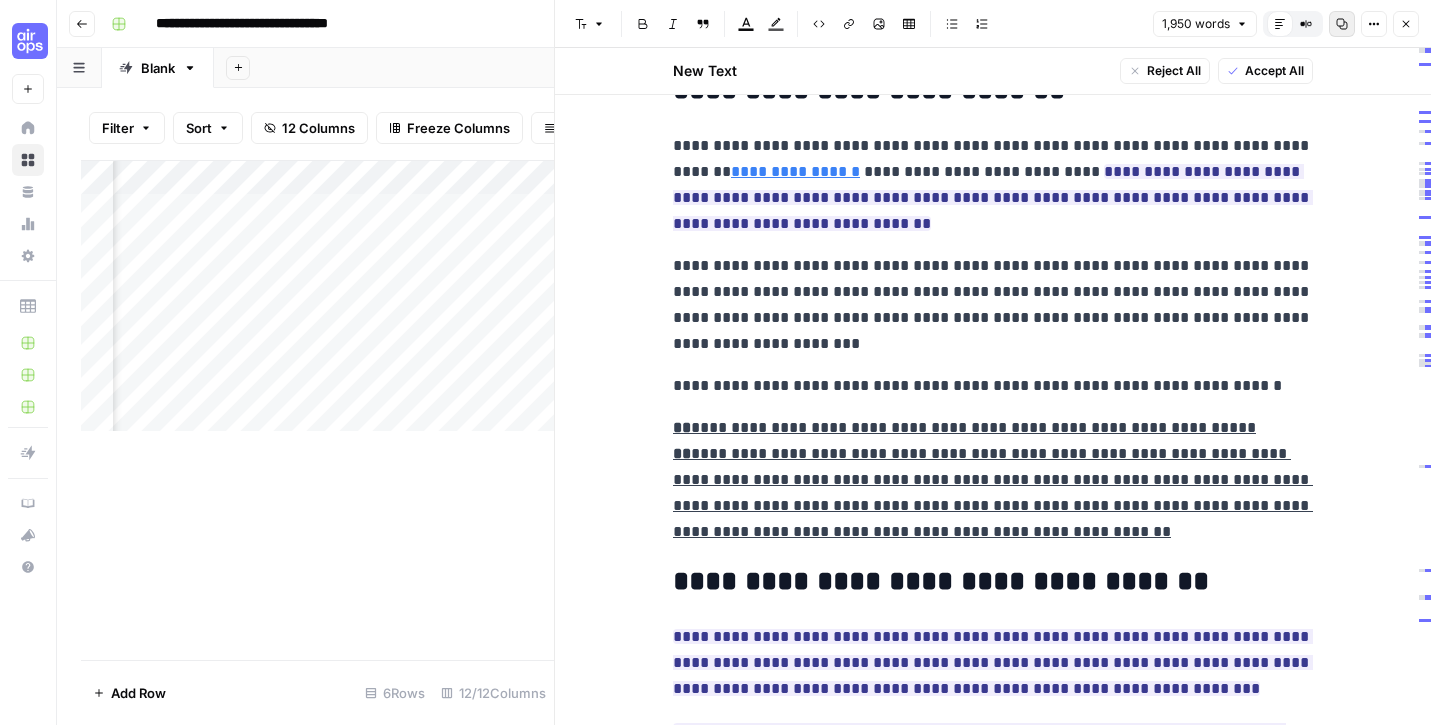 scroll, scrollTop: 991, scrollLeft: 0, axis: vertical 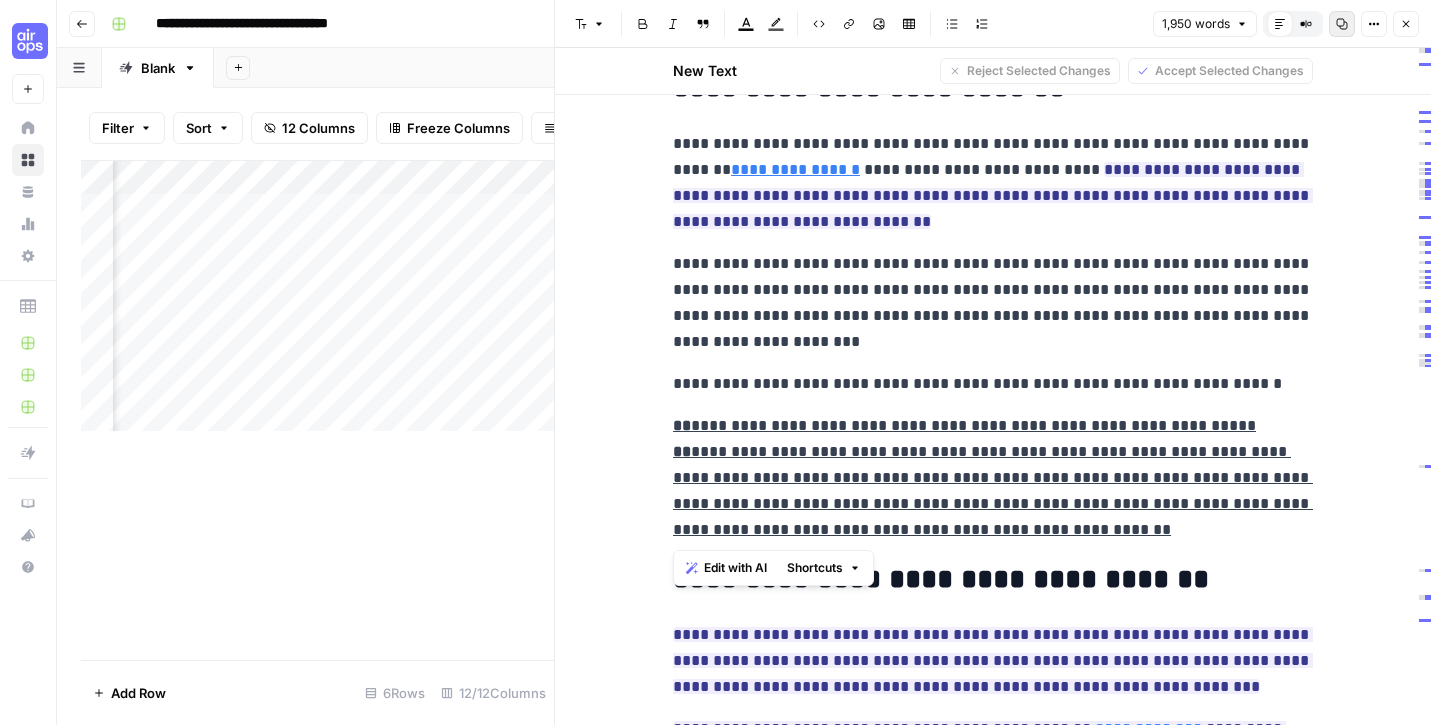 drag, startPoint x: 1045, startPoint y: 536, endPoint x: 624, endPoint y: 416, distance: 437.7682 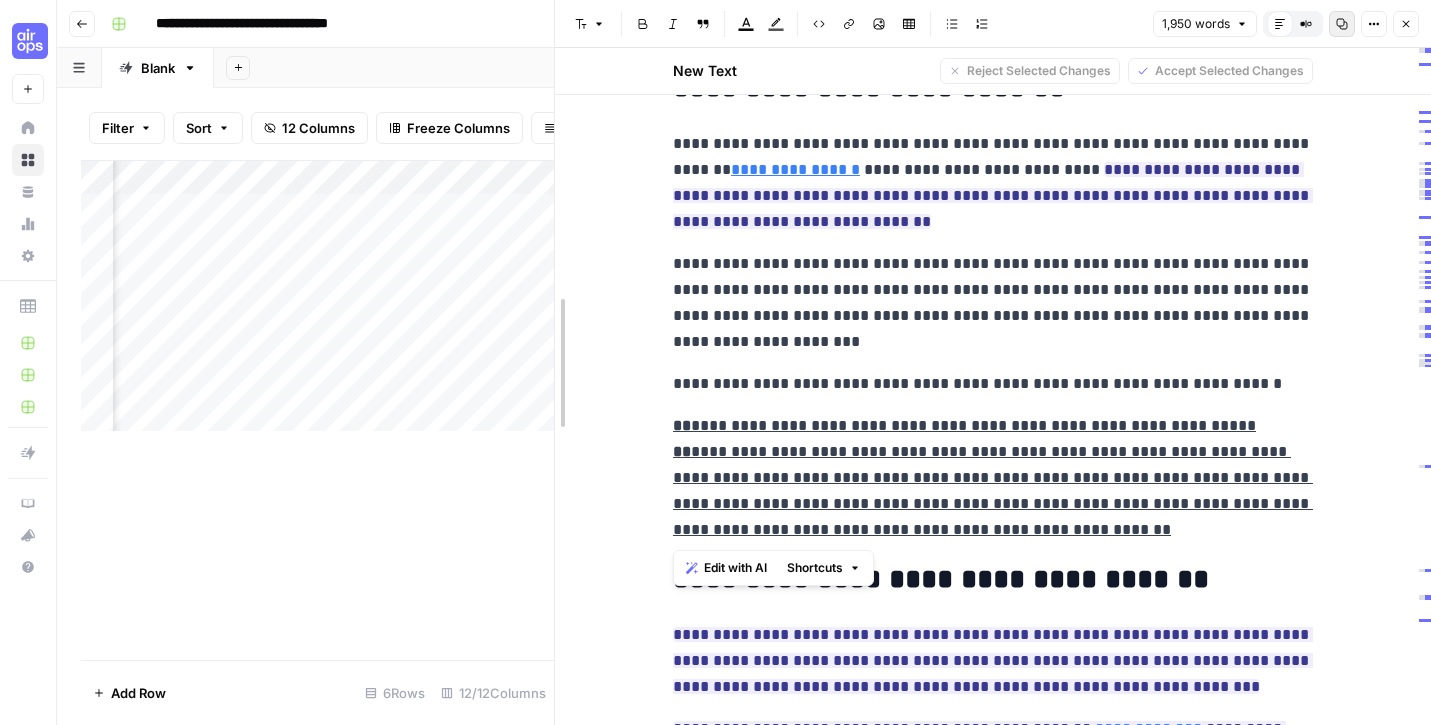 drag, startPoint x: 1045, startPoint y: 536, endPoint x: 558, endPoint y: 410, distance: 503.0358 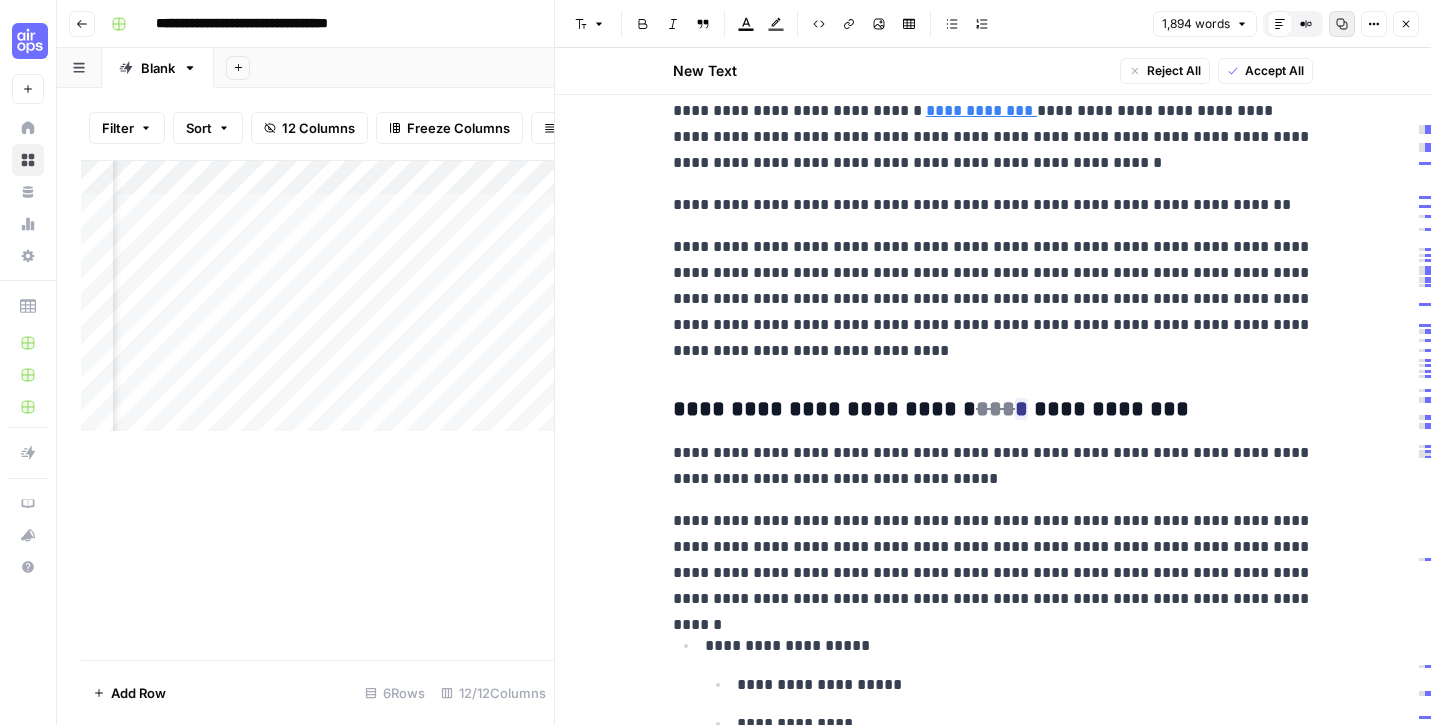scroll, scrollTop: 4579, scrollLeft: 0, axis: vertical 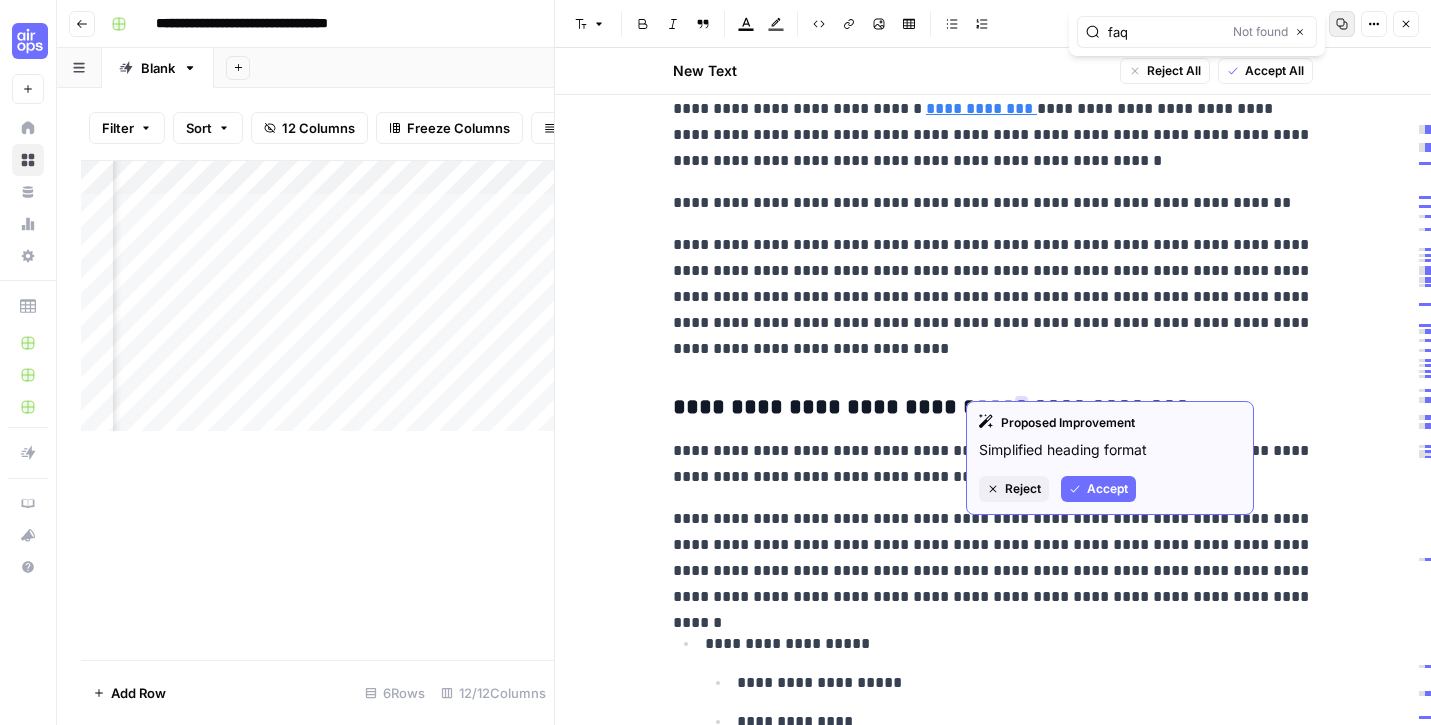type on "faq" 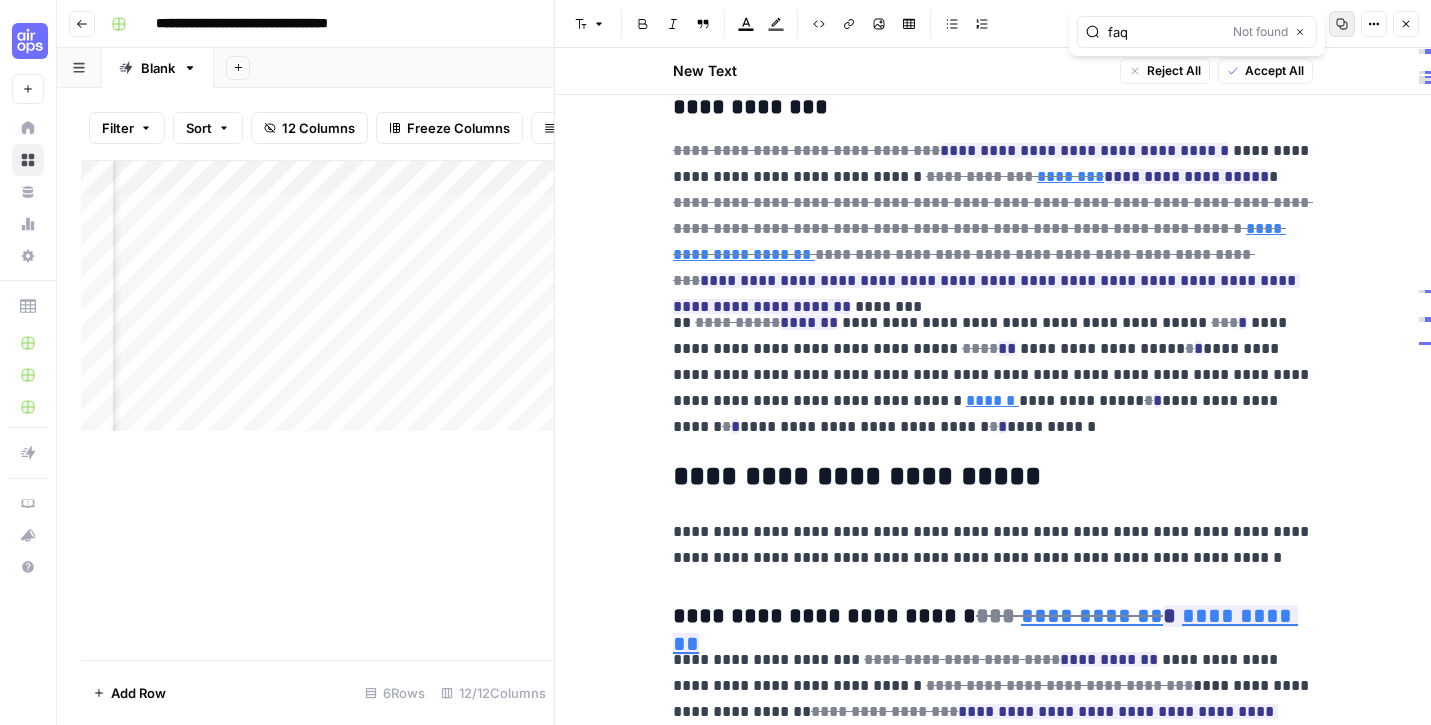 scroll, scrollTop: 3286, scrollLeft: 0, axis: vertical 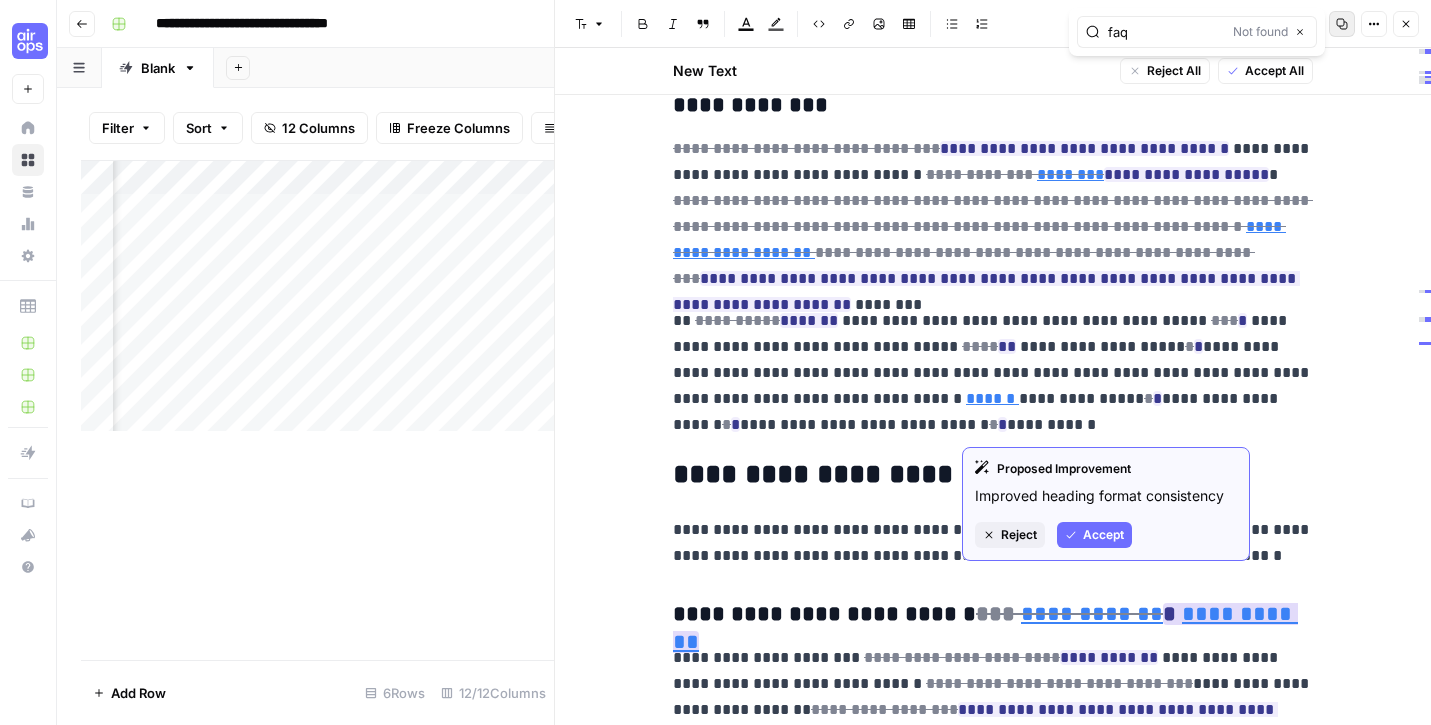 click on "Accept" at bounding box center (1094, 535) 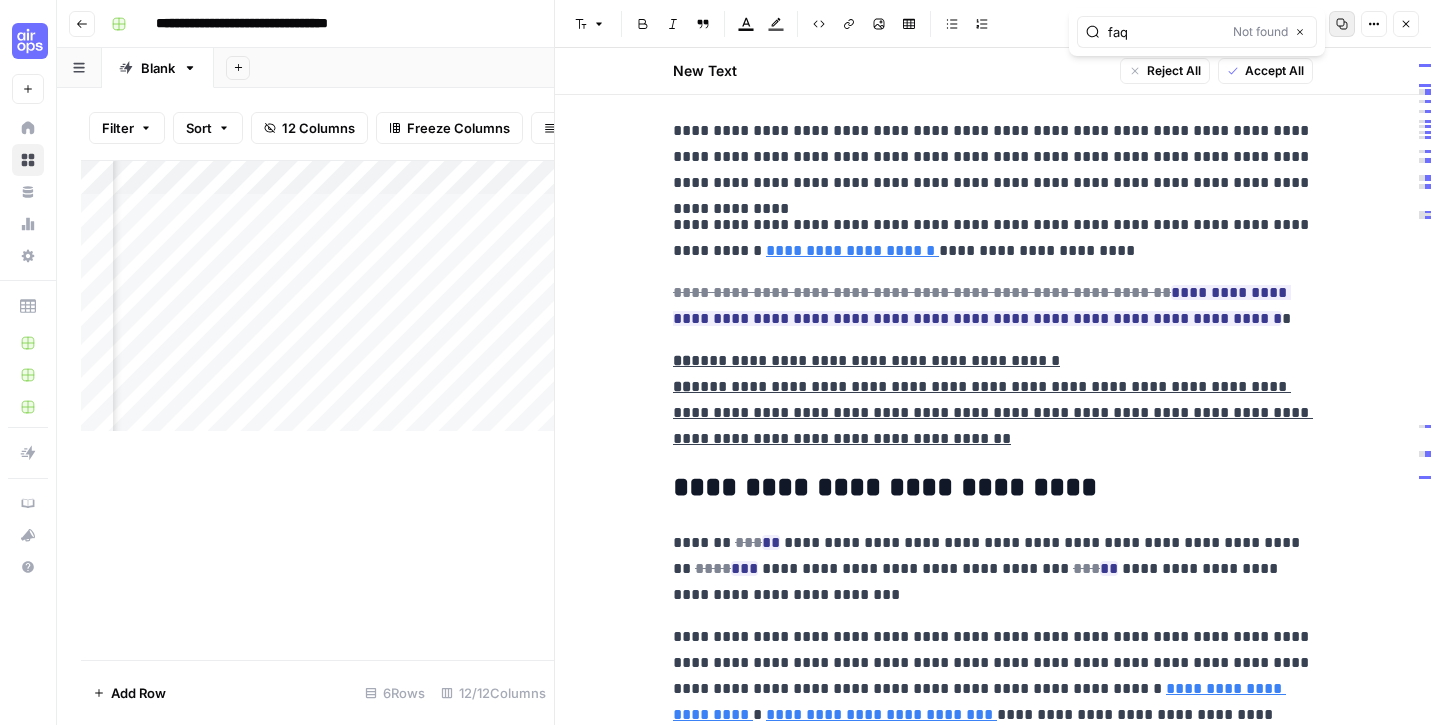 scroll, scrollTop: 5816, scrollLeft: 0, axis: vertical 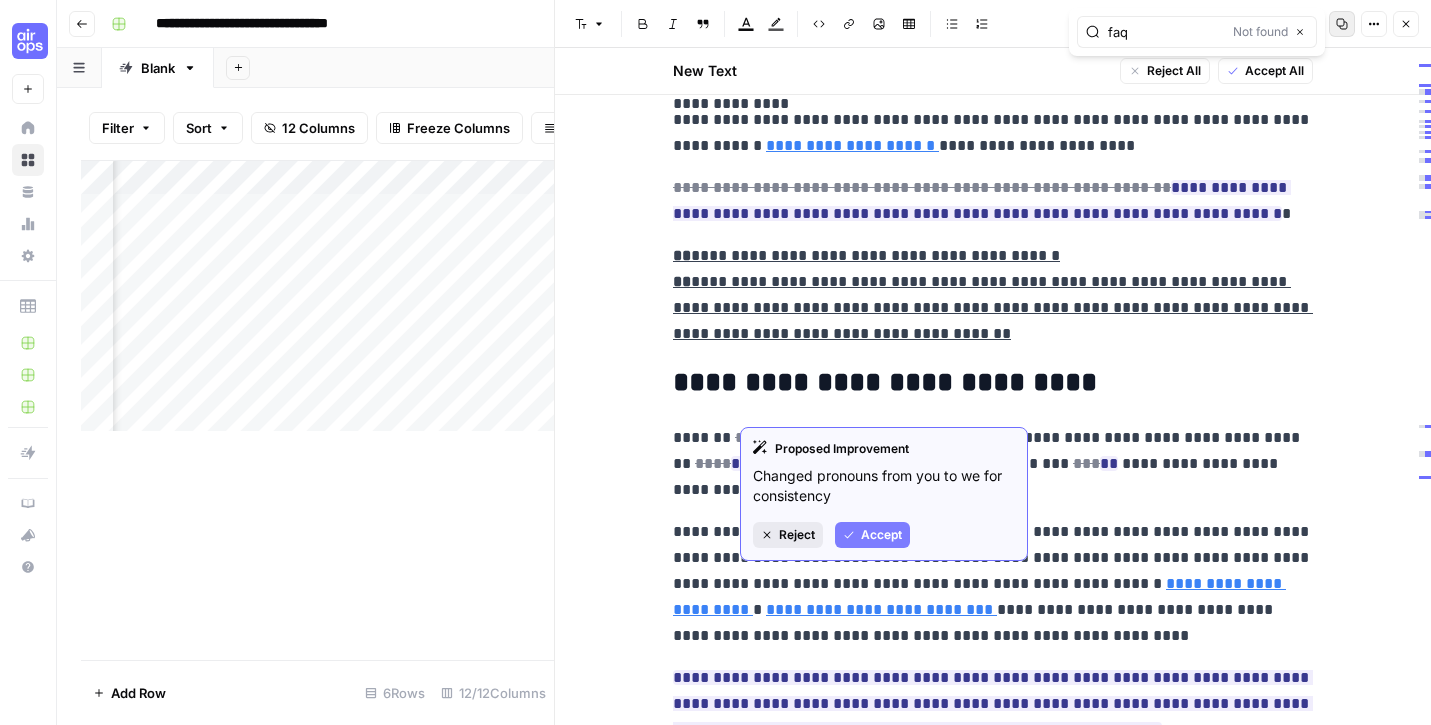 click on "Reject" at bounding box center (797, 535) 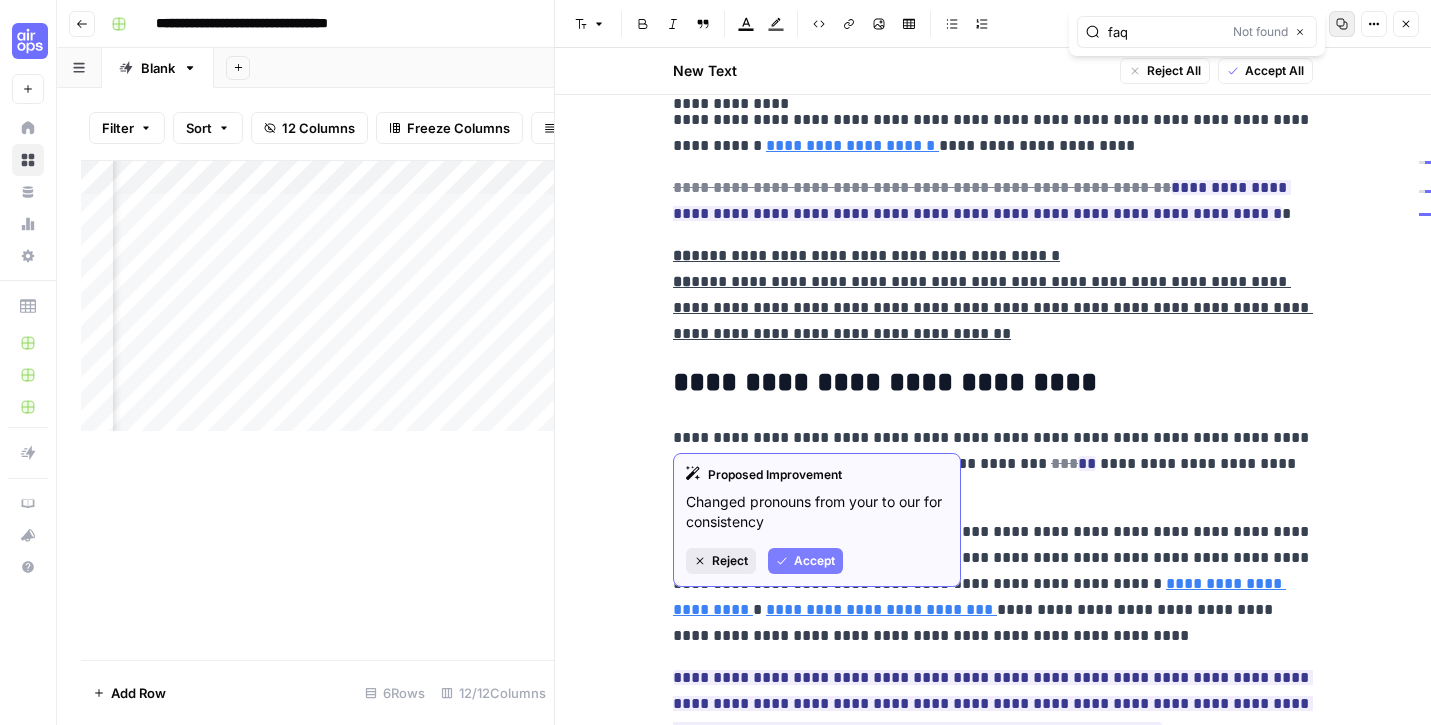 click on "Reject" at bounding box center (730, 561) 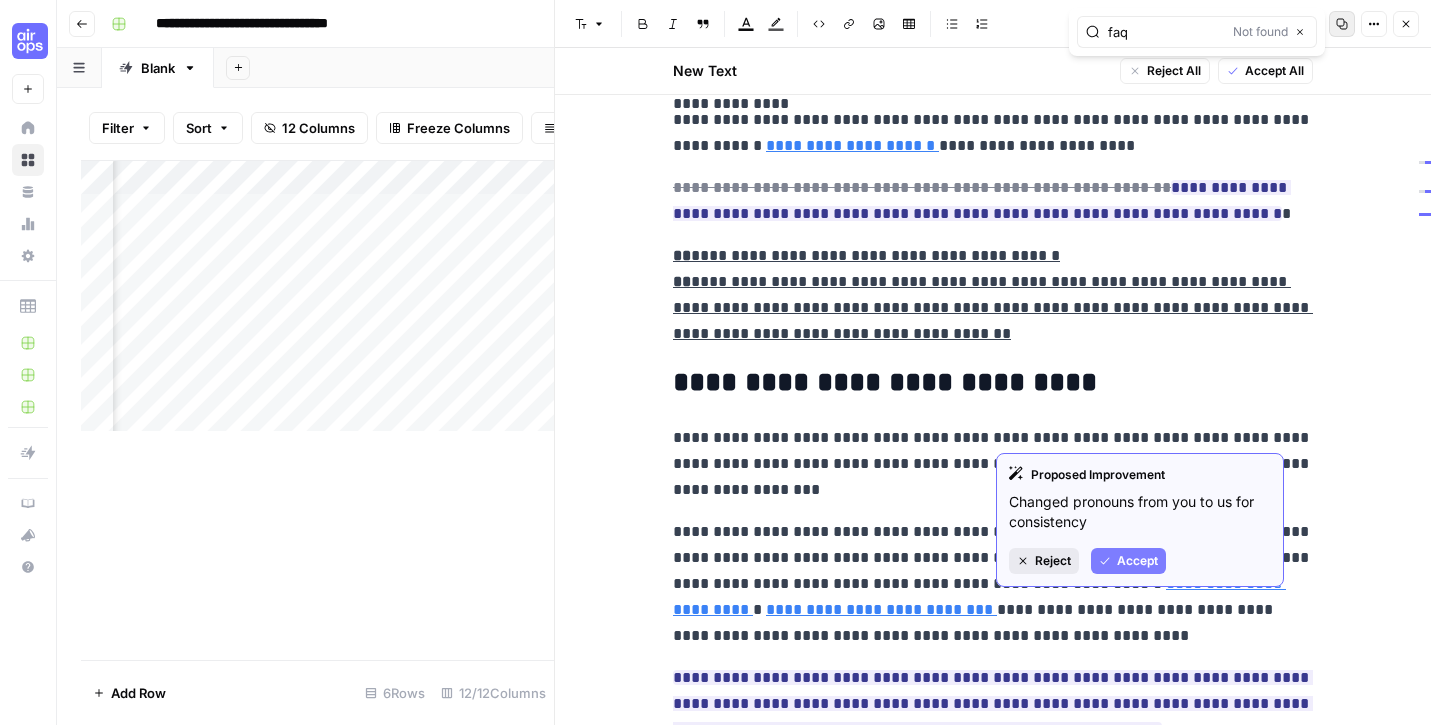 click on "Reject" at bounding box center [1053, 561] 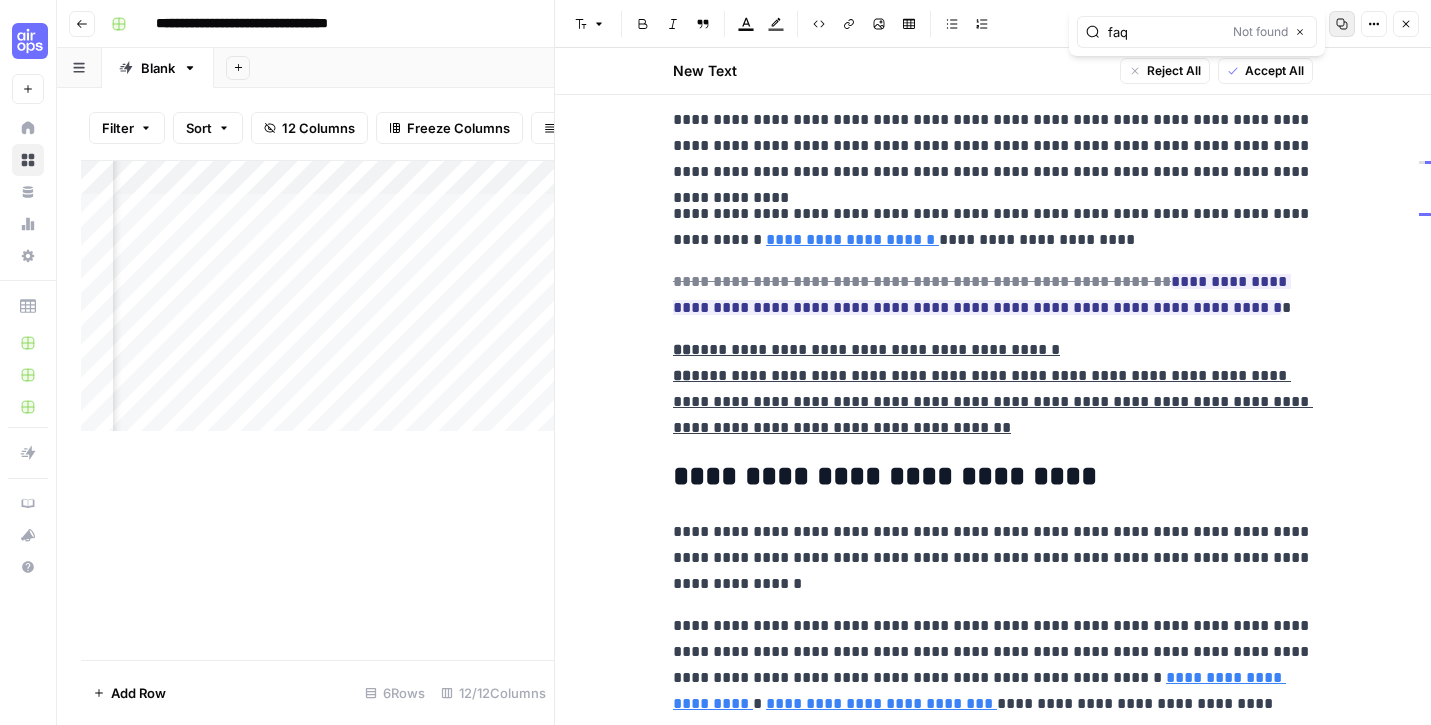 scroll, scrollTop: 5646, scrollLeft: 0, axis: vertical 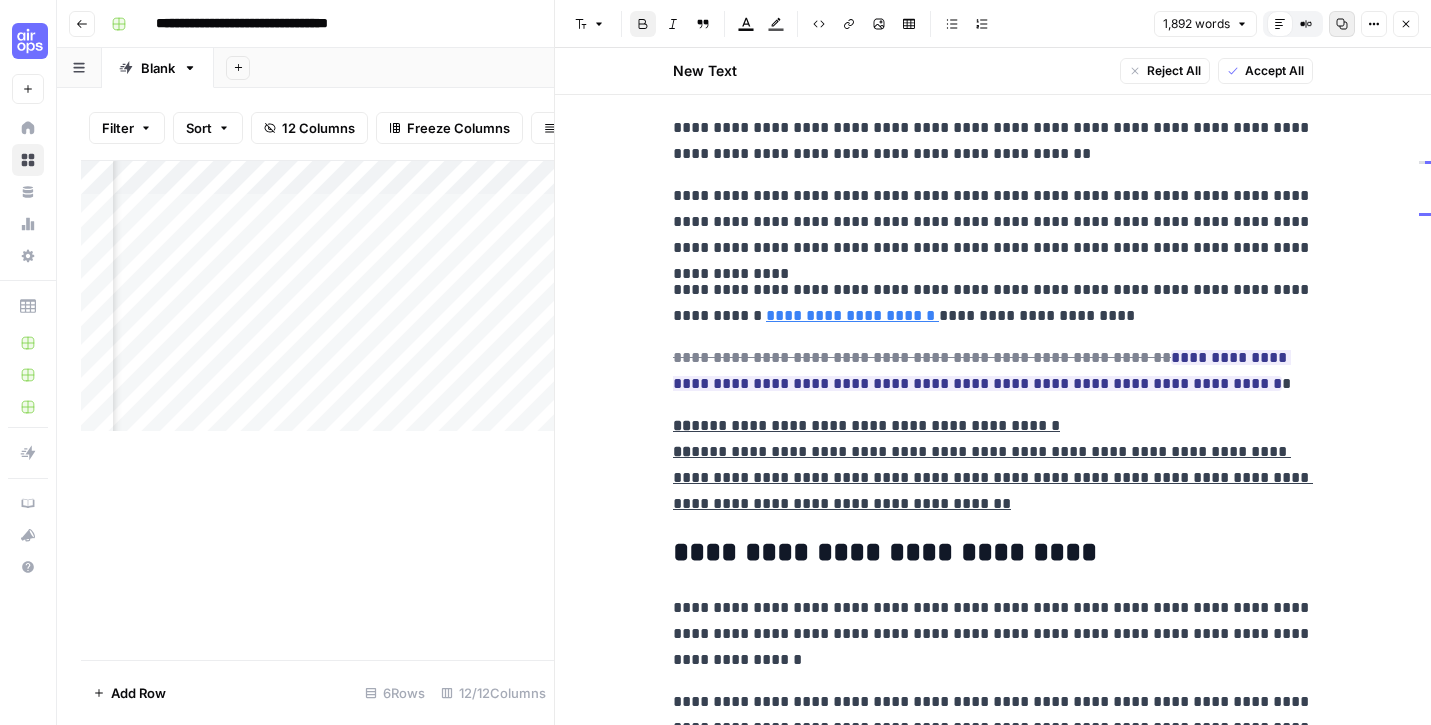 click on "**********" at bounding box center (993, -2299) 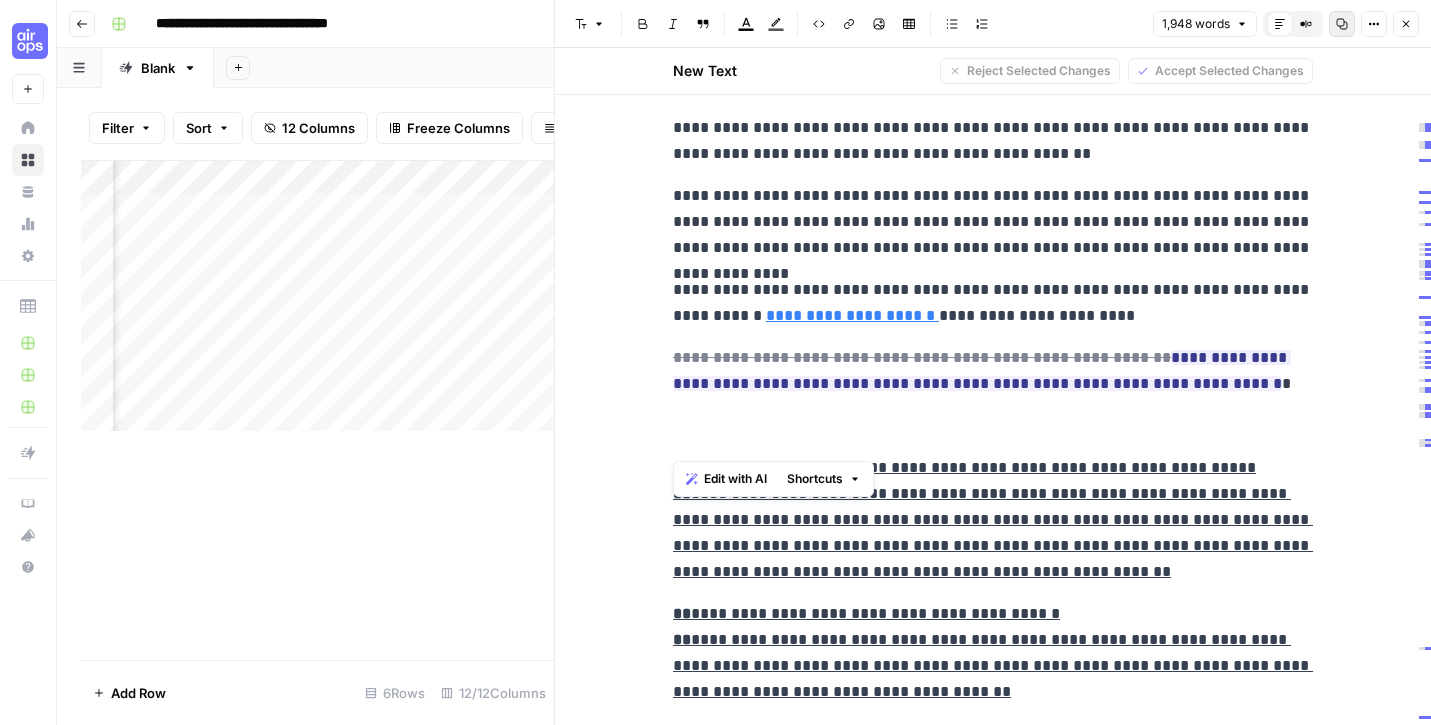 drag, startPoint x: 1269, startPoint y: 440, endPoint x: 634, endPoint y: 440, distance: 635 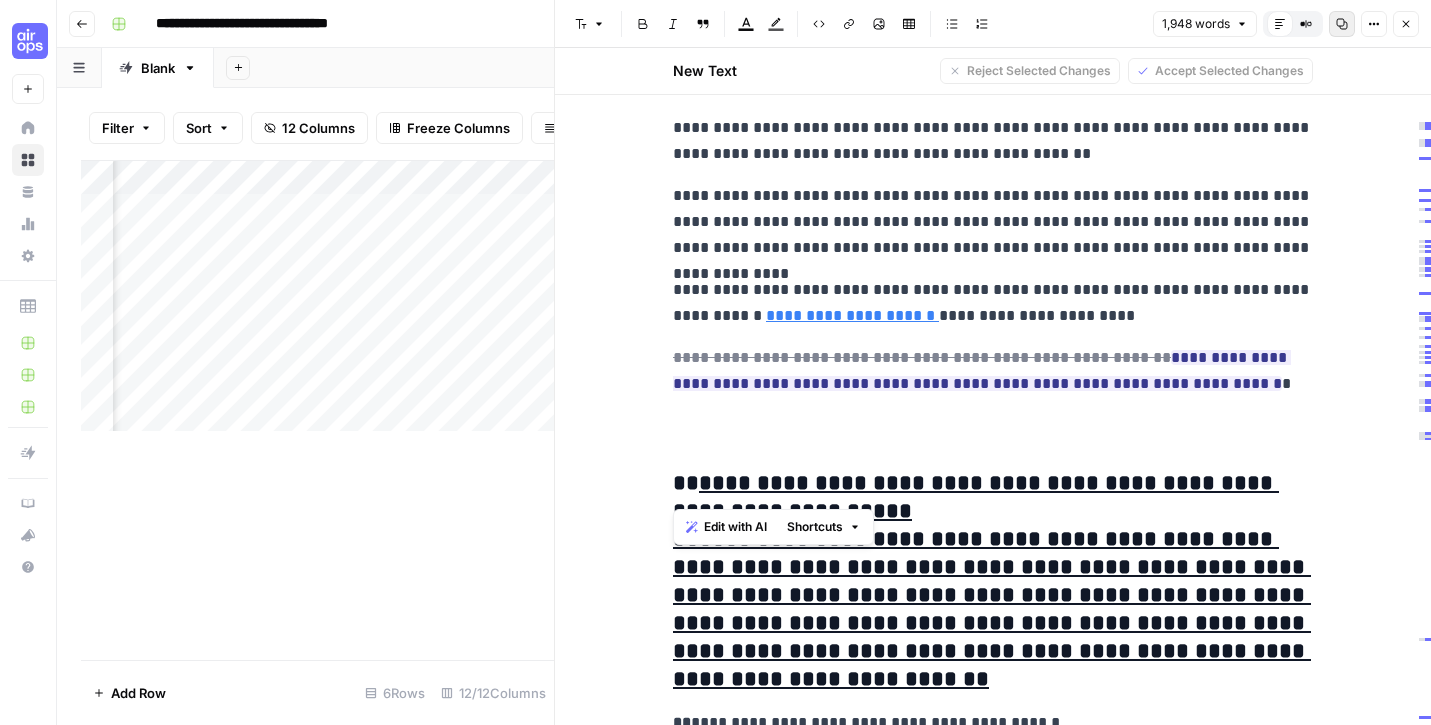 click on "**********" at bounding box center (993, 582) 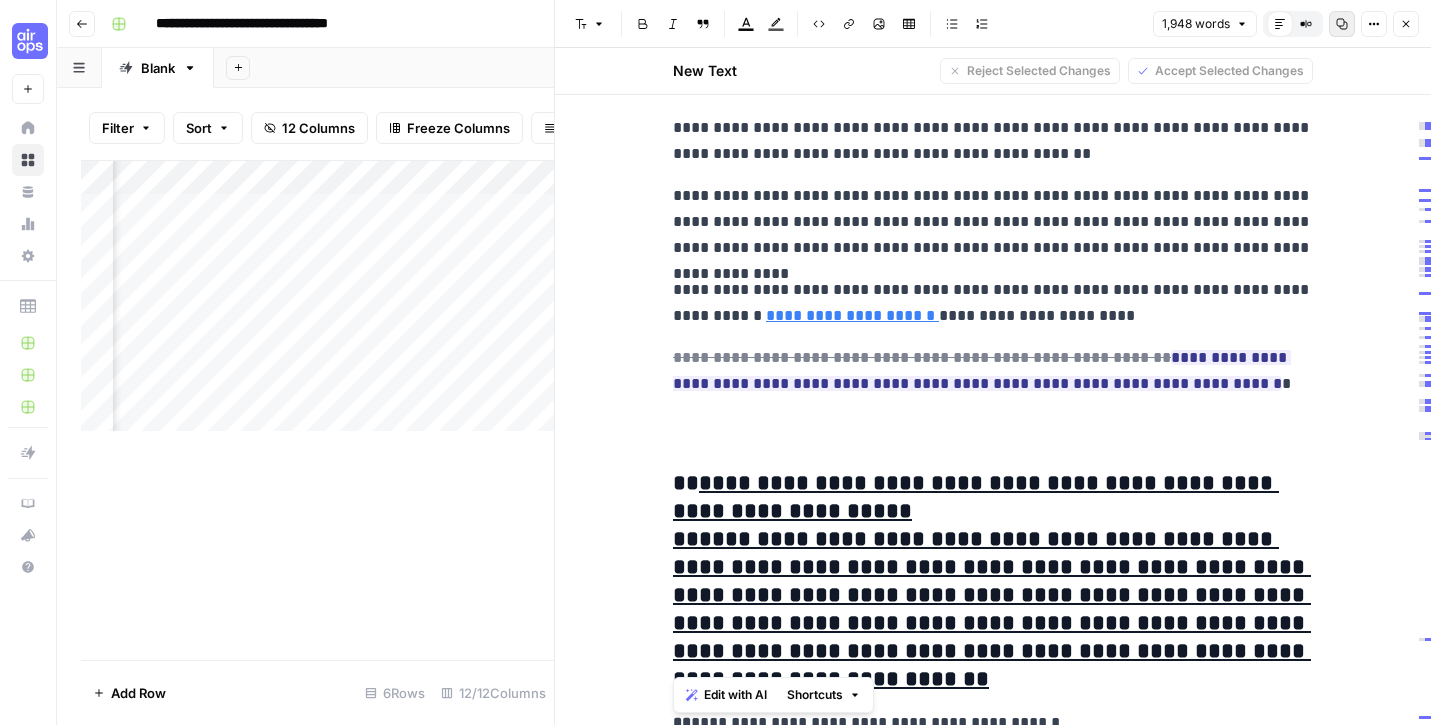 drag, startPoint x: 916, startPoint y: 655, endPoint x: 623, endPoint y: 518, distance: 323.44705 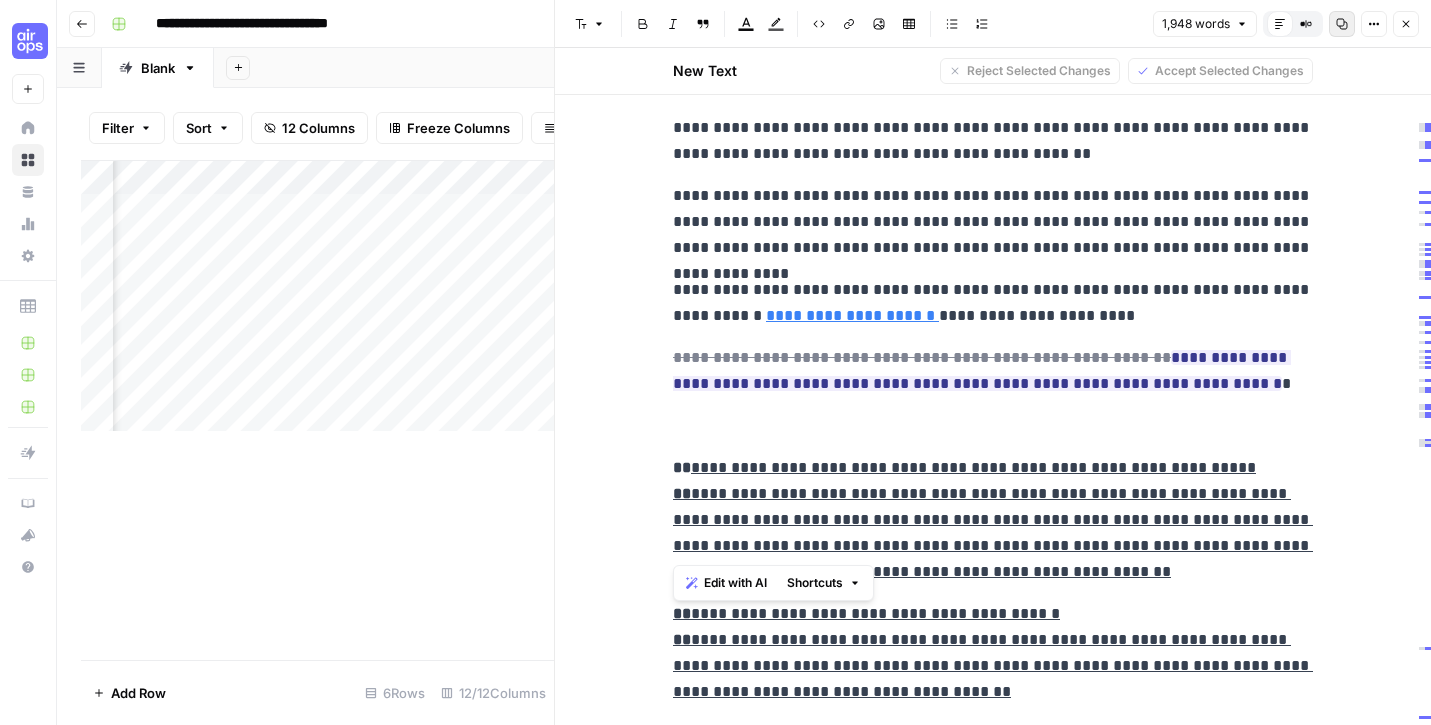 click on "**********" at bounding box center [993, -2205] 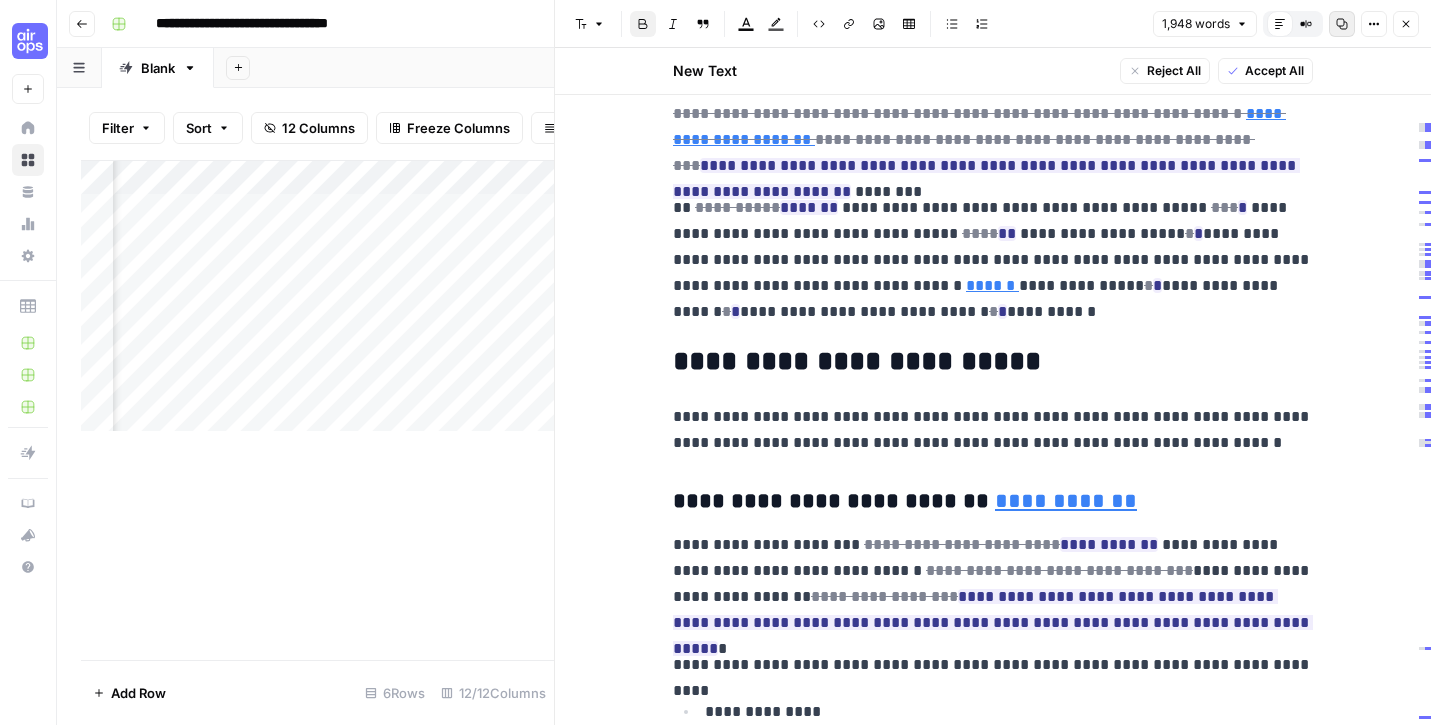 scroll, scrollTop: 3401, scrollLeft: 0, axis: vertical 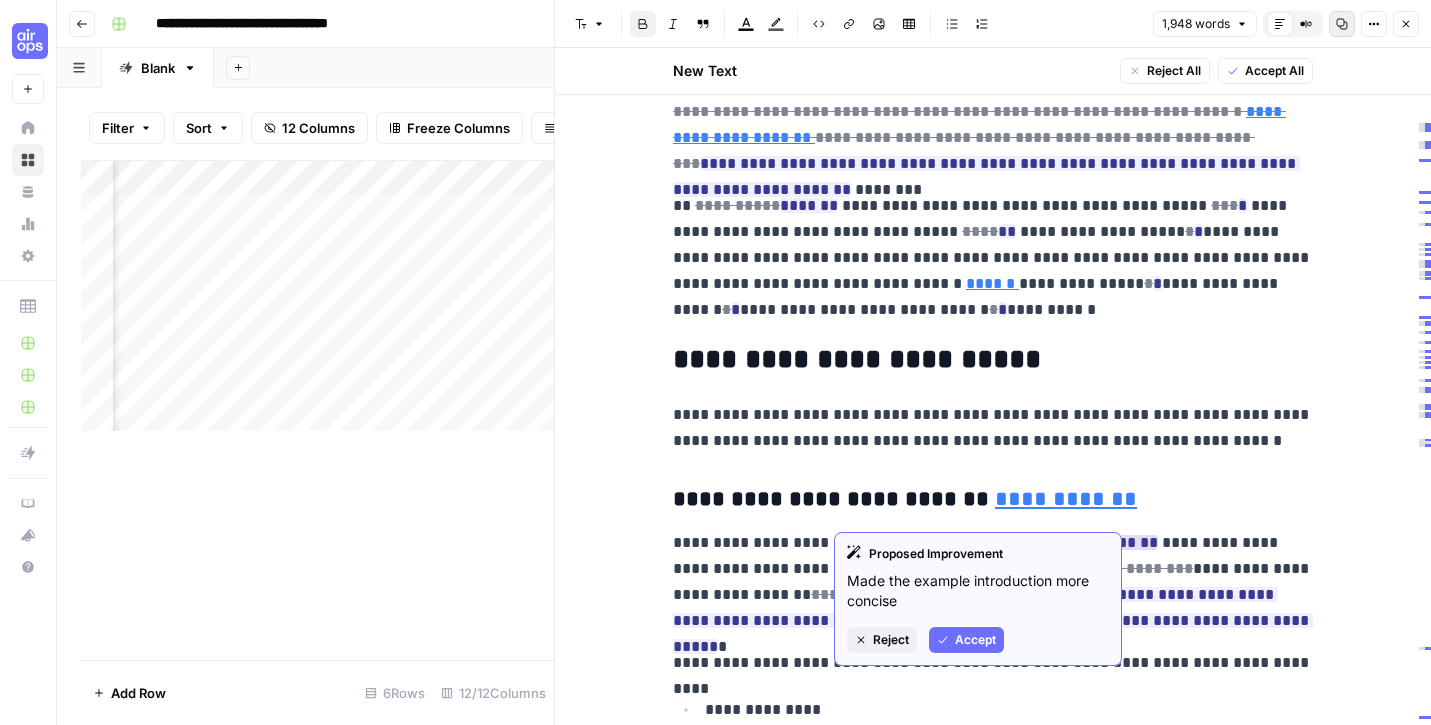 click on "Accept" at bounding box center (975, 640) 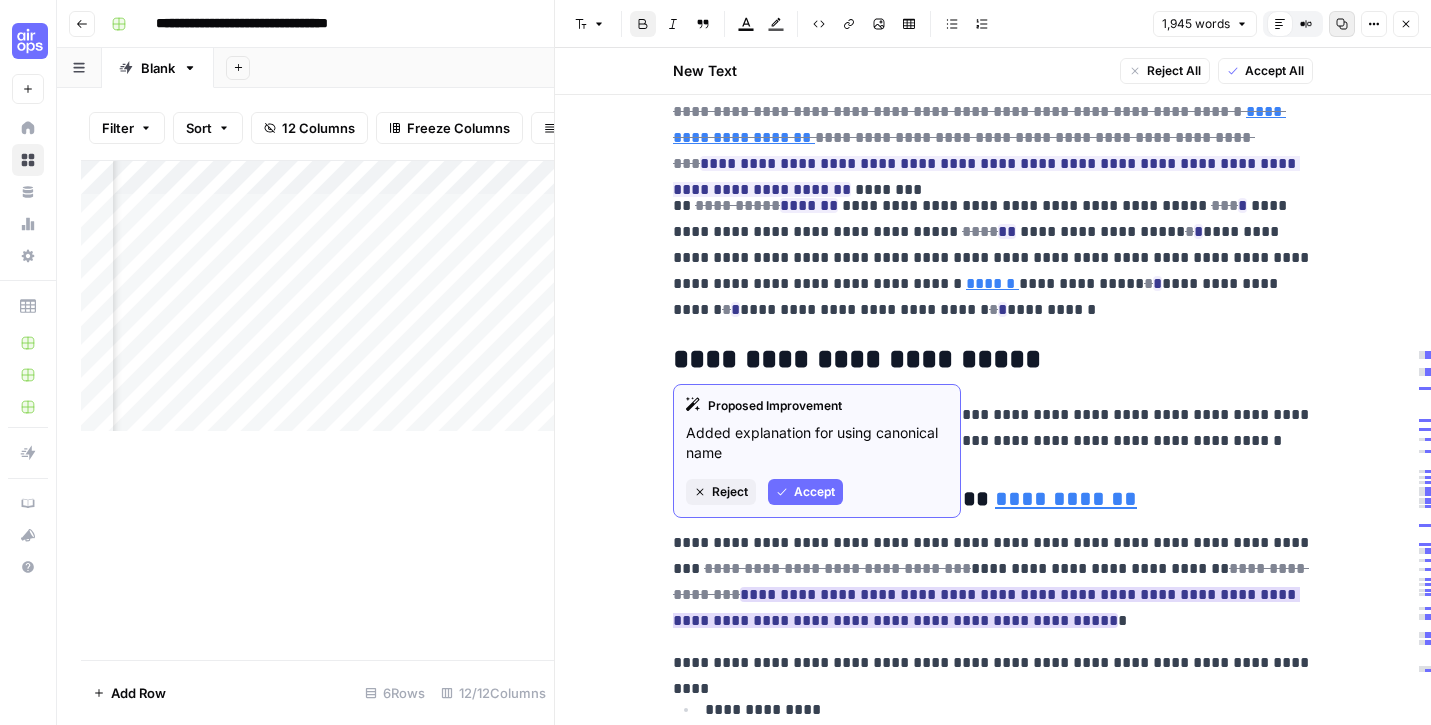 click on "Accept" at bounding box center [805, 492] 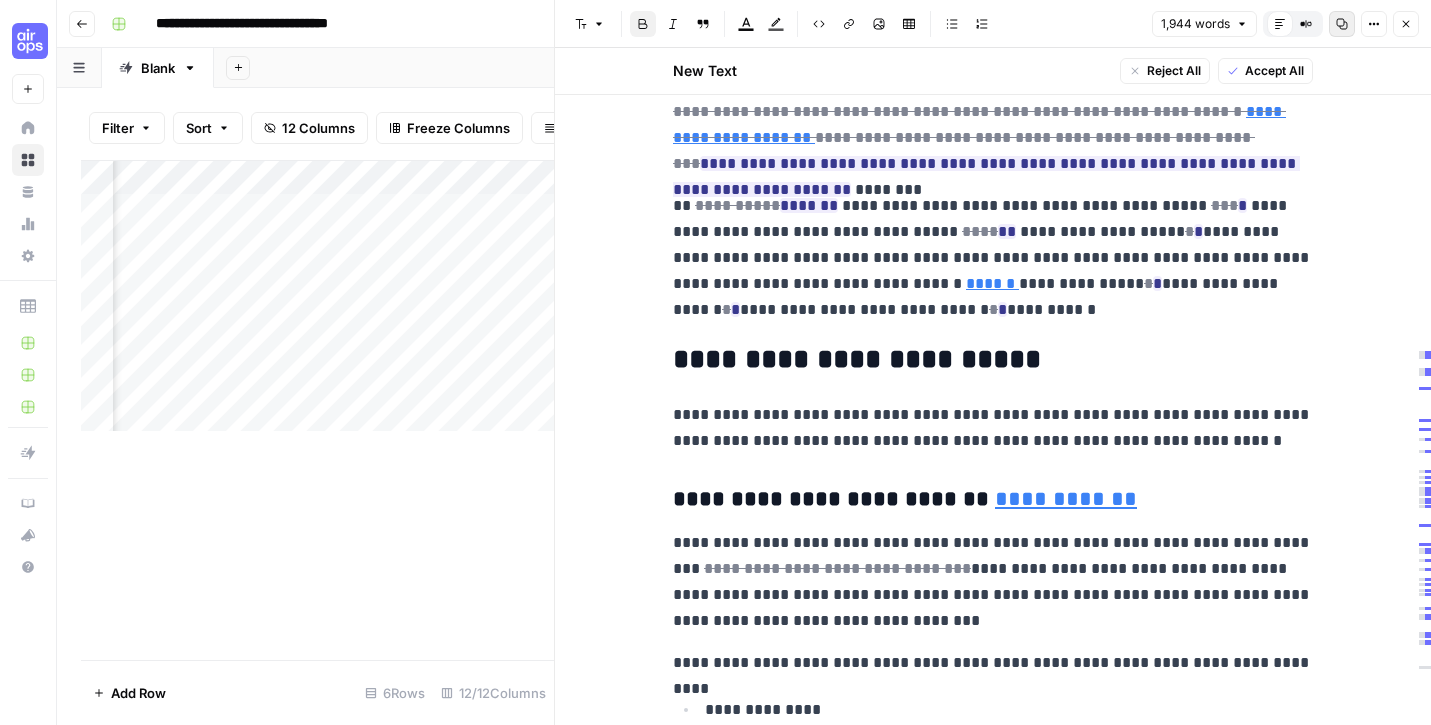 scroll, scrollTop: 3402, scrollLeft: 0, axis: vertical 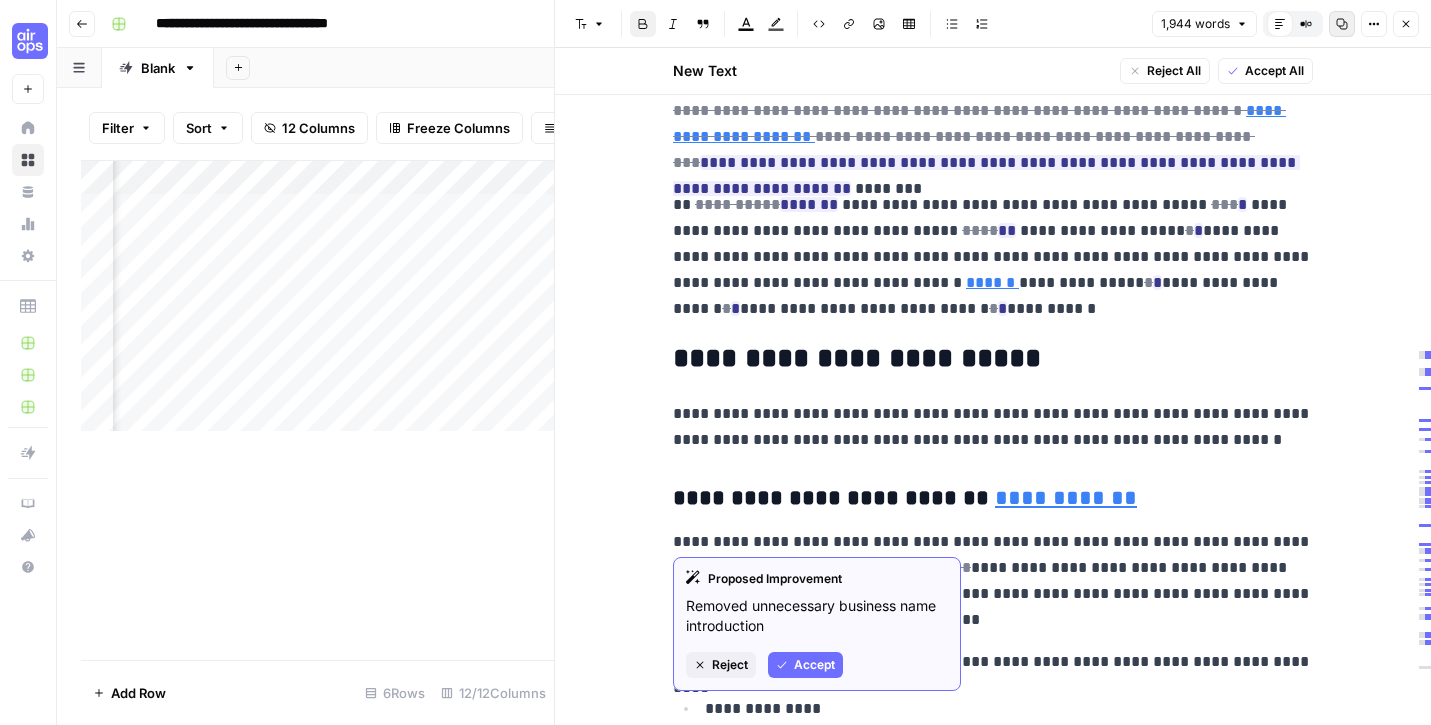 click on "Accept" at bounding box center [814, 665] 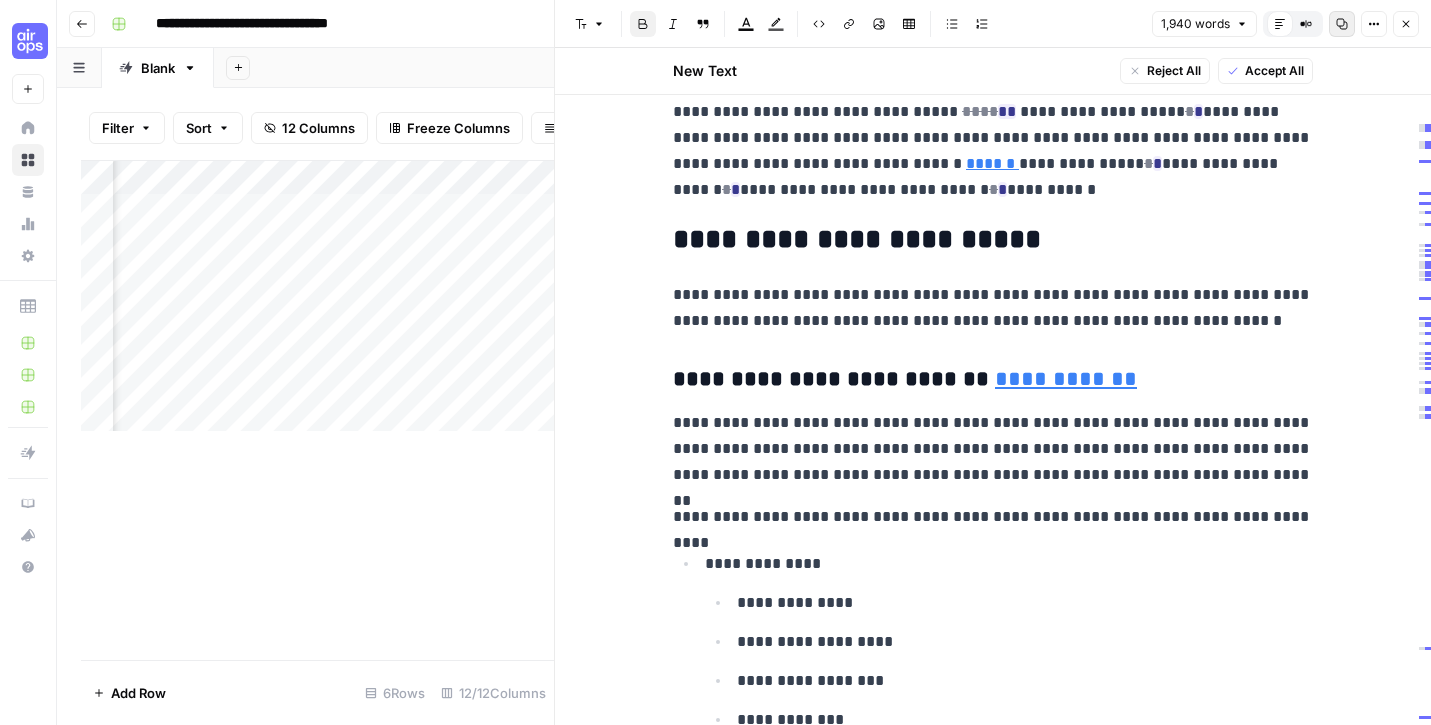scroll, scrollTop: 3520, scrollLeft: 0, axis: vertical 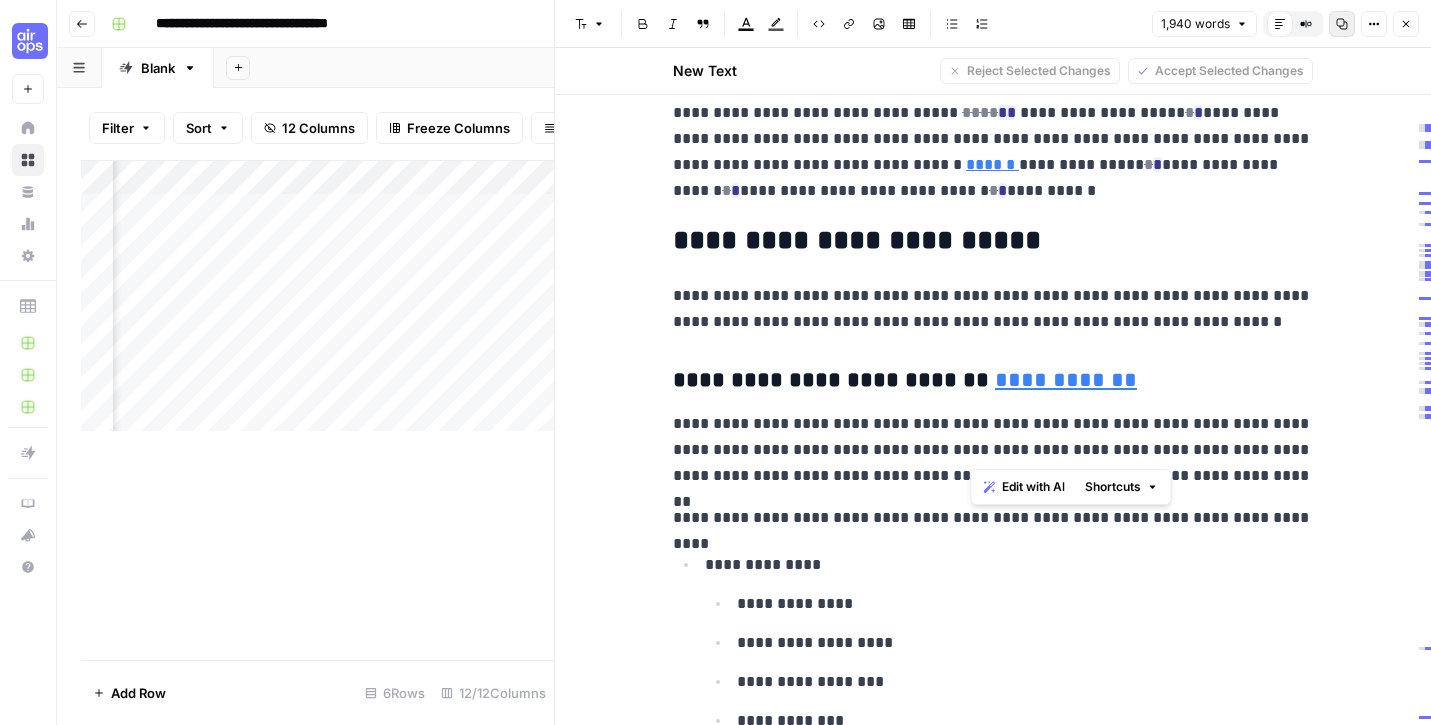 drag, startPoint x: 1258, startPoint y: 455, endPoint x: 973, endPoint y: 428, distance: 286.2761 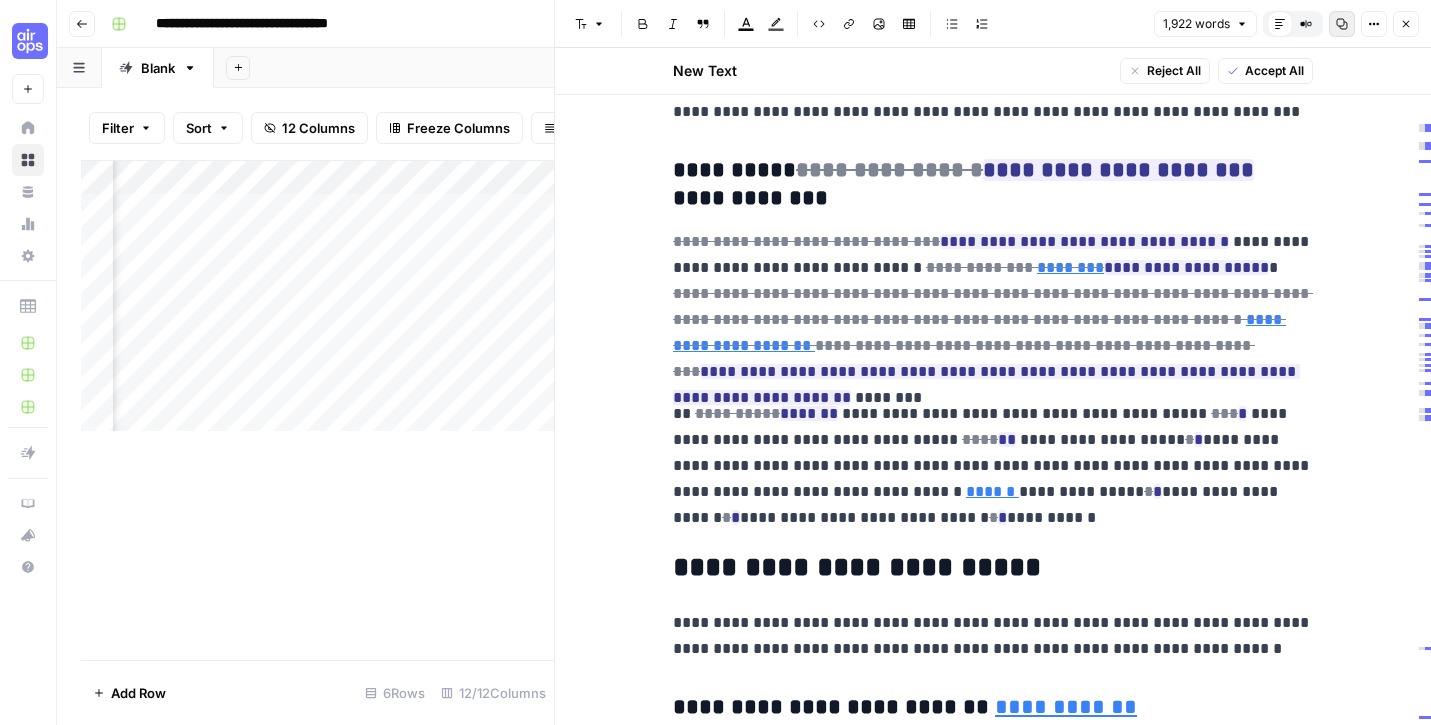 scroll, scrollTop: 3157, scrollLeft: 0, axis: vertical 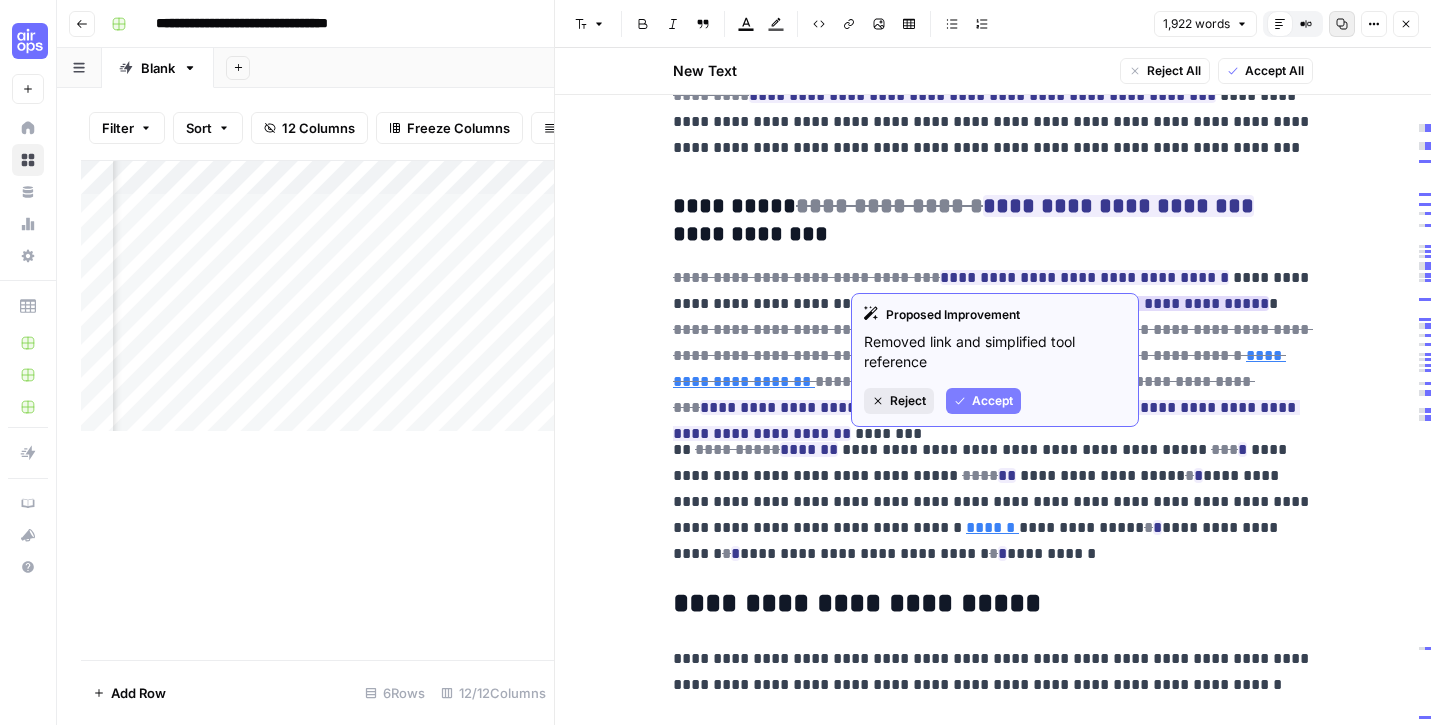 click on "Reject" at bounding box center (908, 401) 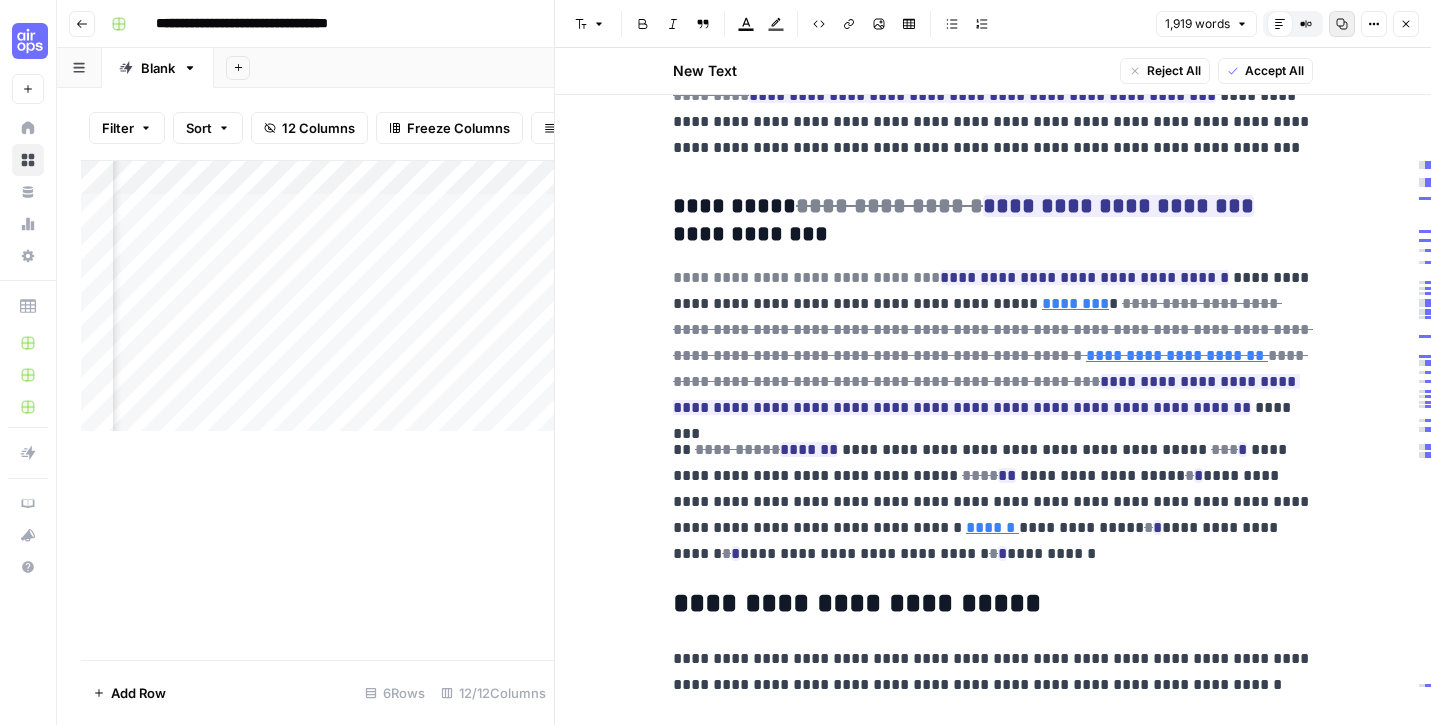 click on "**********" at bounding box center [806, 277] 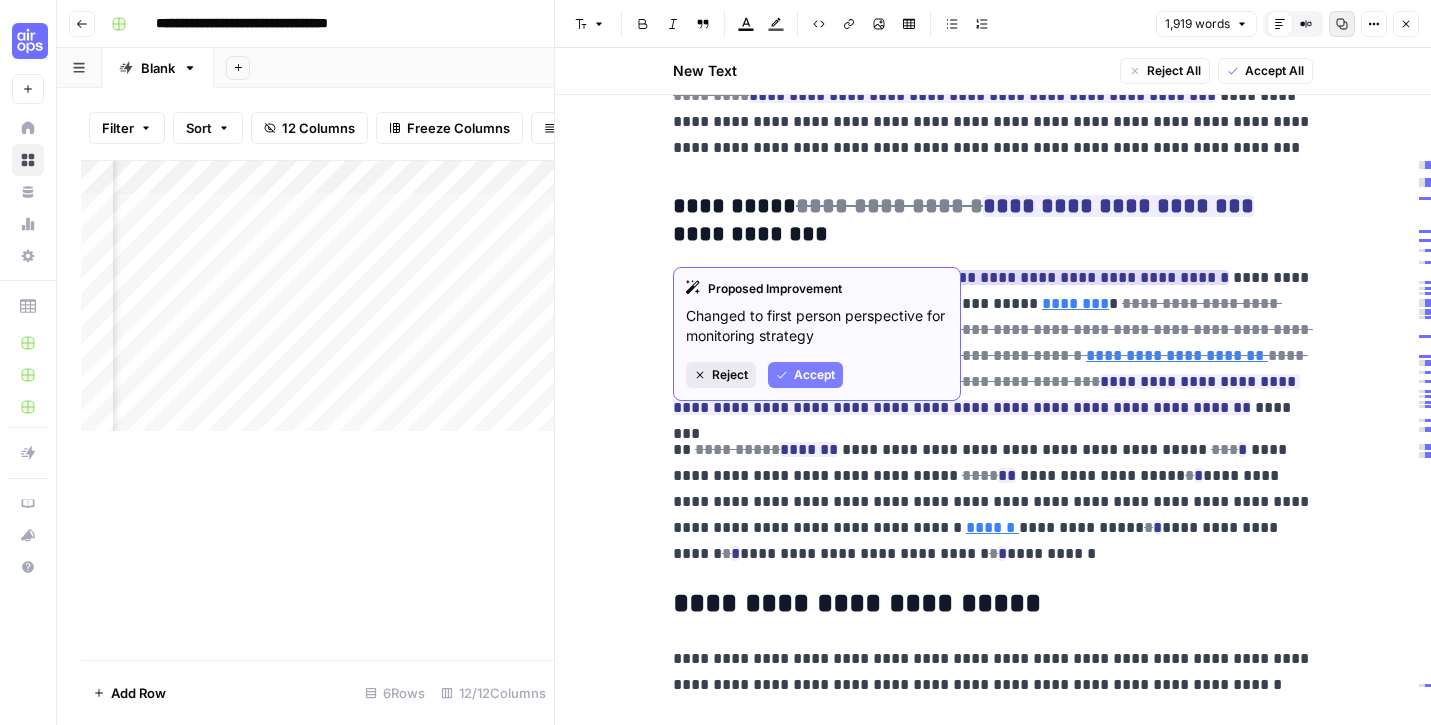 click on "Reject" at bounding box center [730, 375] 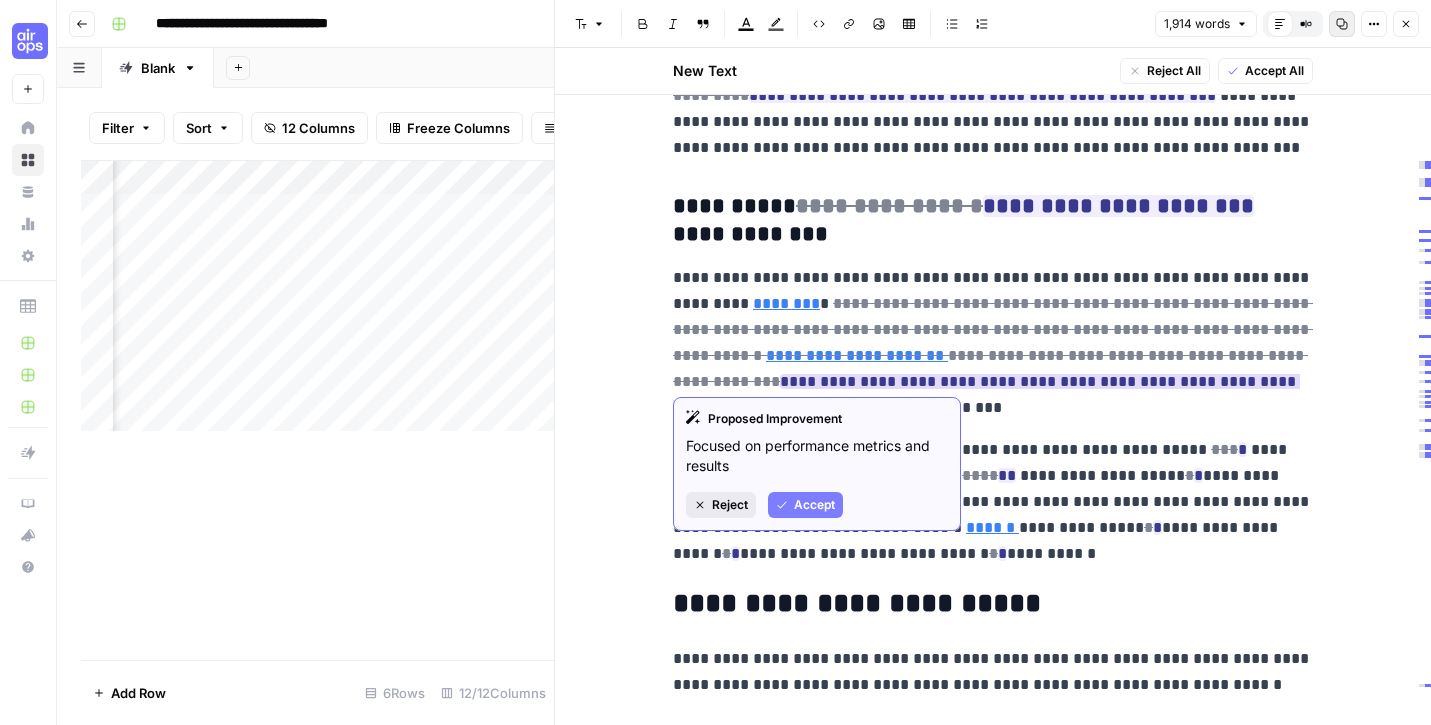 click on "Reject" at bounding box center (730, 505) 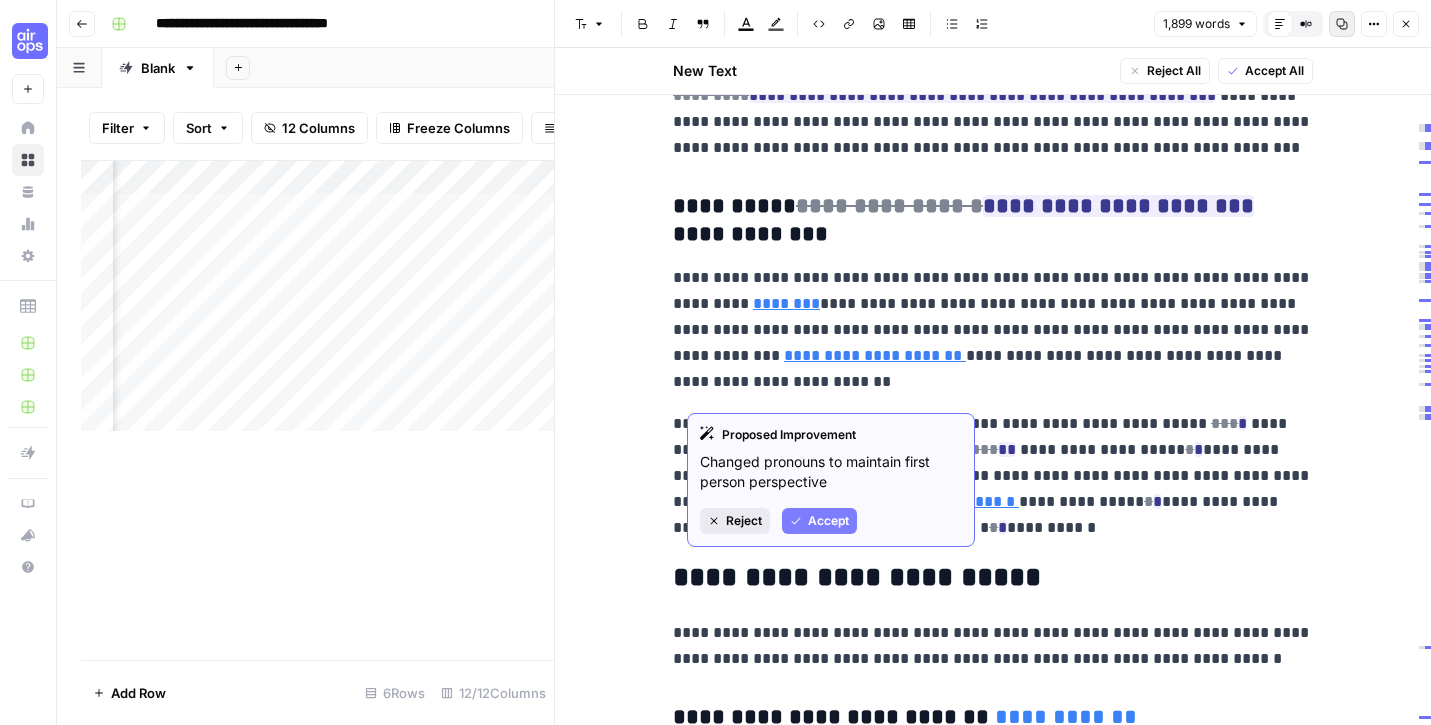 click on "Reject" at bounding box center (735, 521) 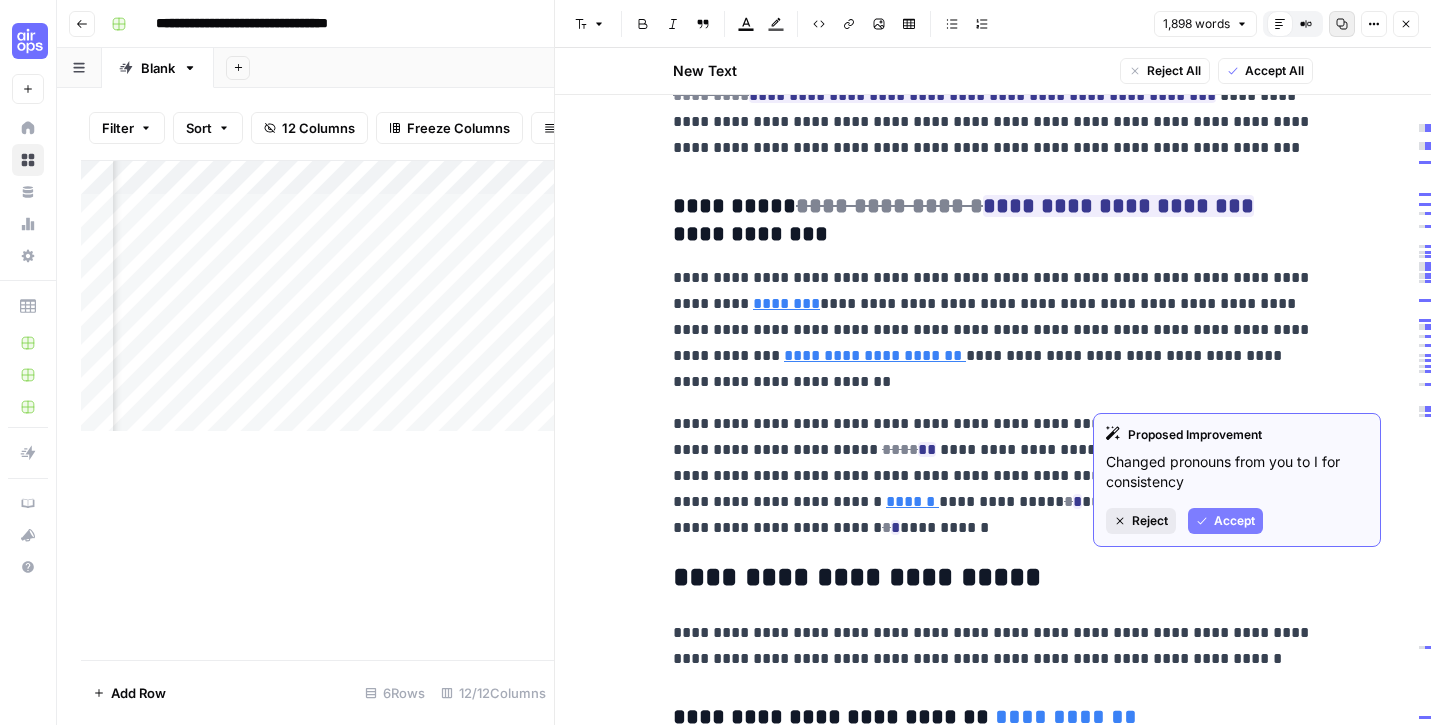 click on "Reject" at bounding box center [1150, 521] 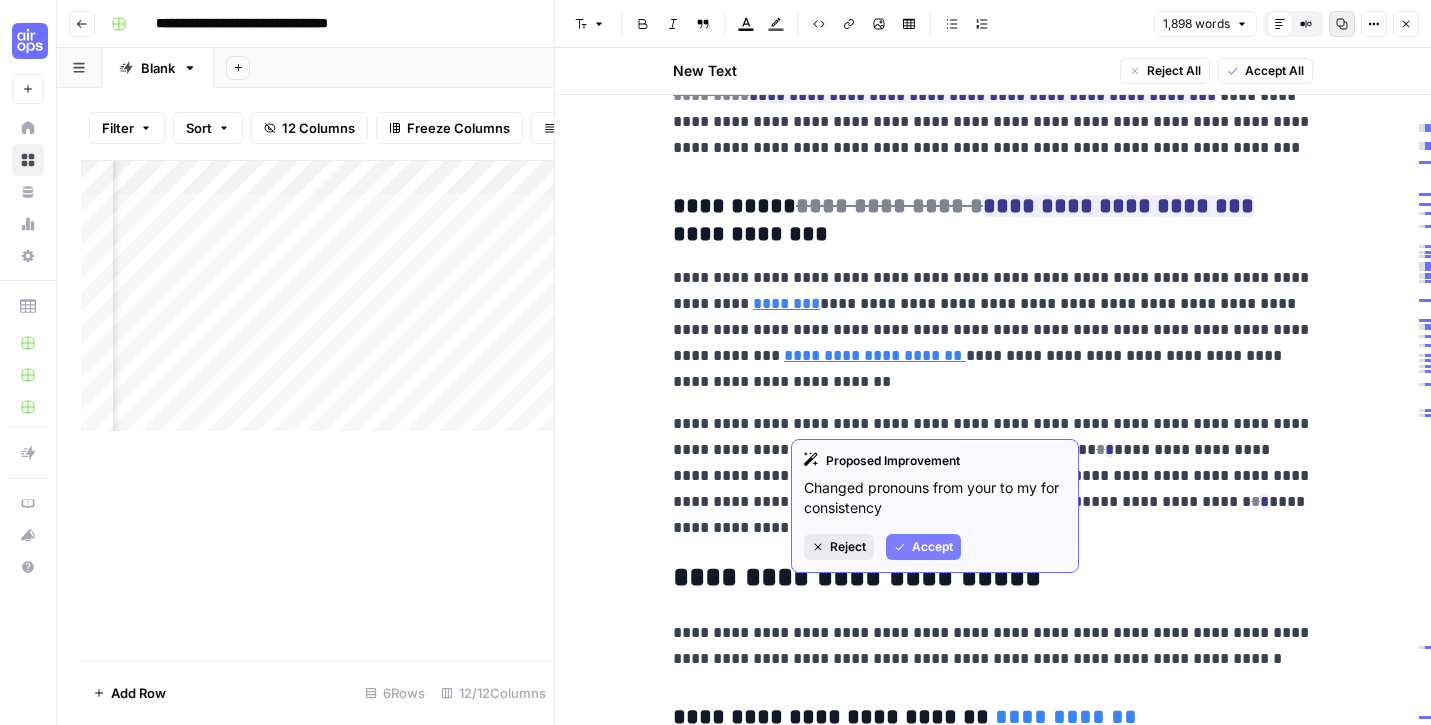 click on "Reject" at bounding box center (848, 547) 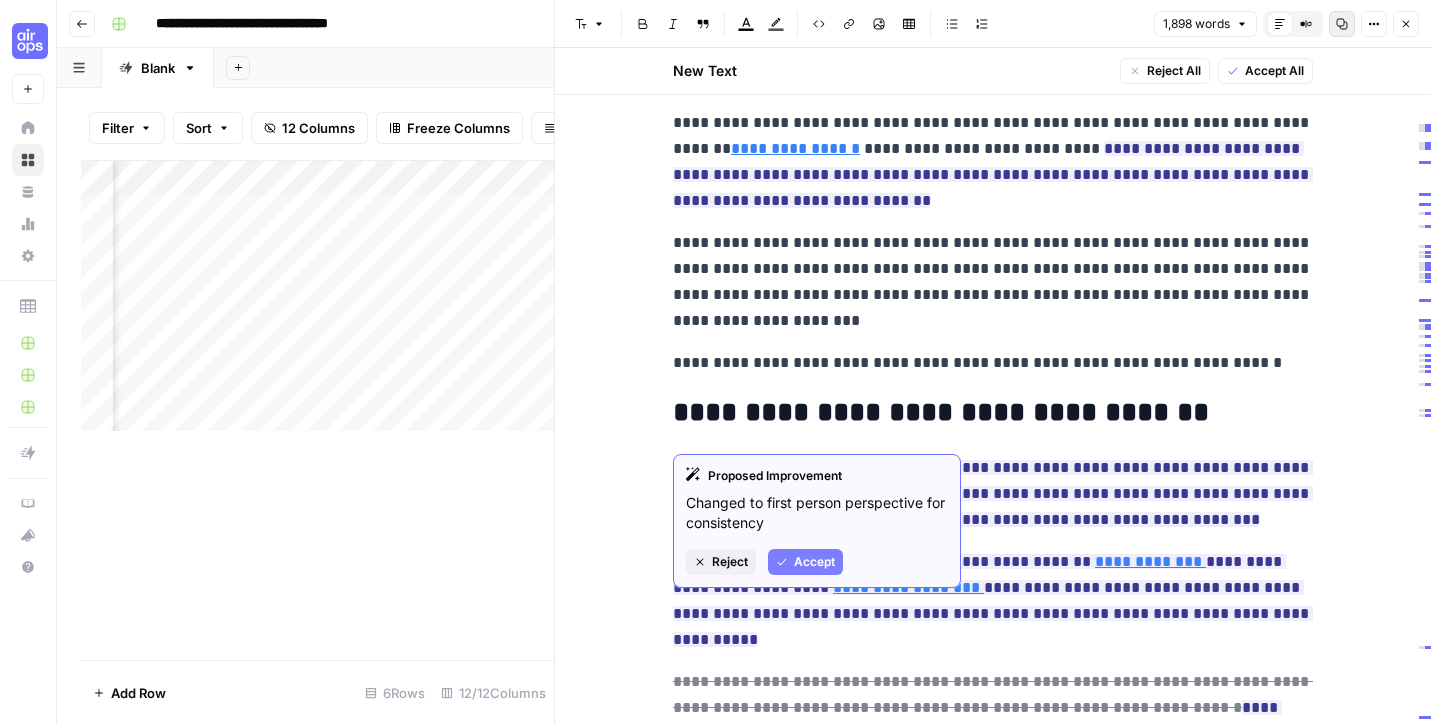 scroll, scrollTop: 0, scrollLeft: 0, axis: both 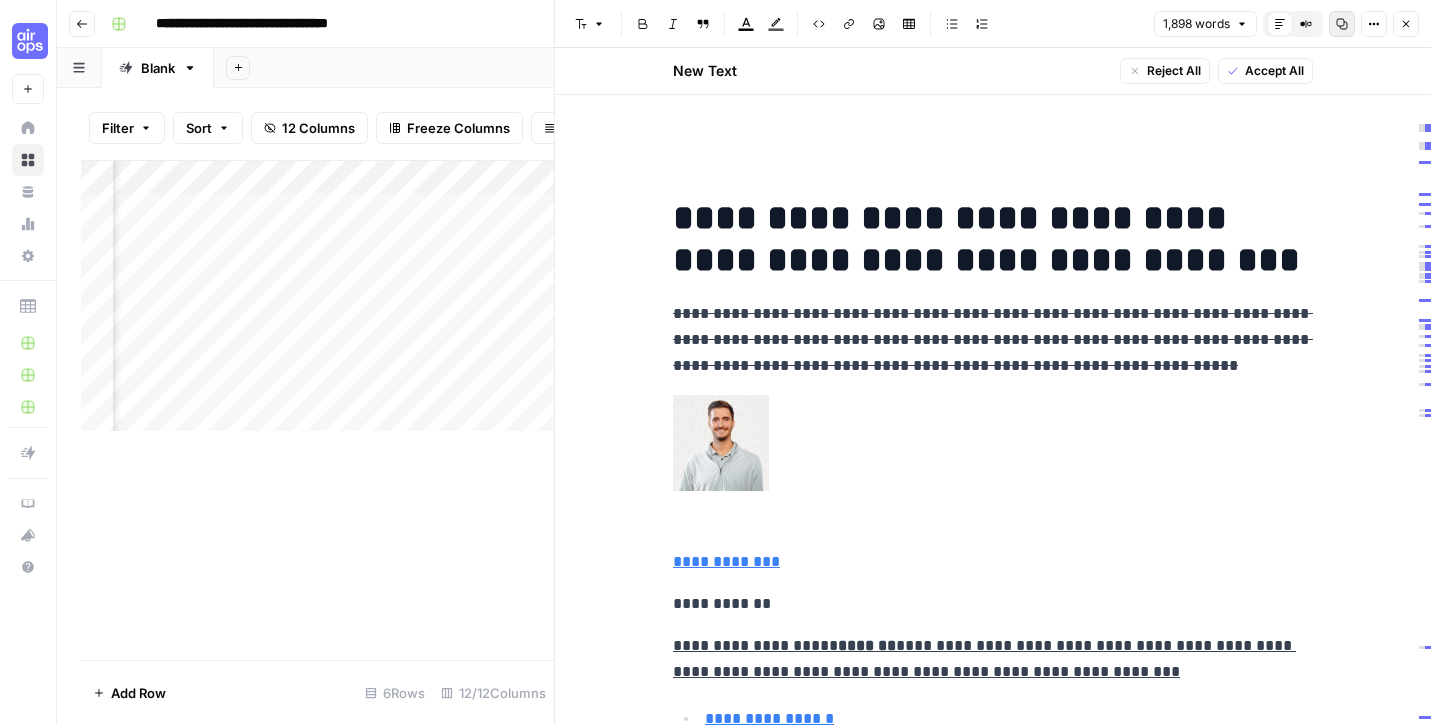 click on "**********" at bounding box center [993, 339] 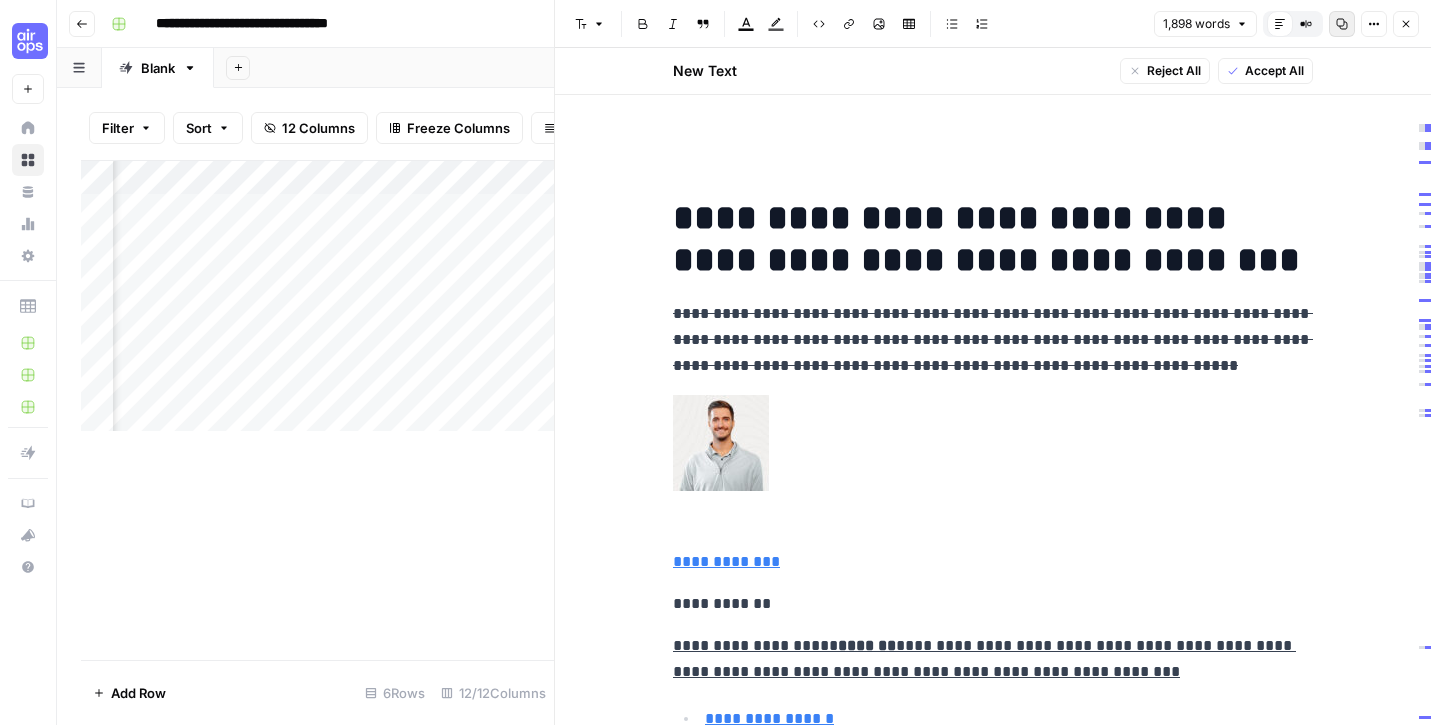 click on "**********" at bounding box center (993, 339) 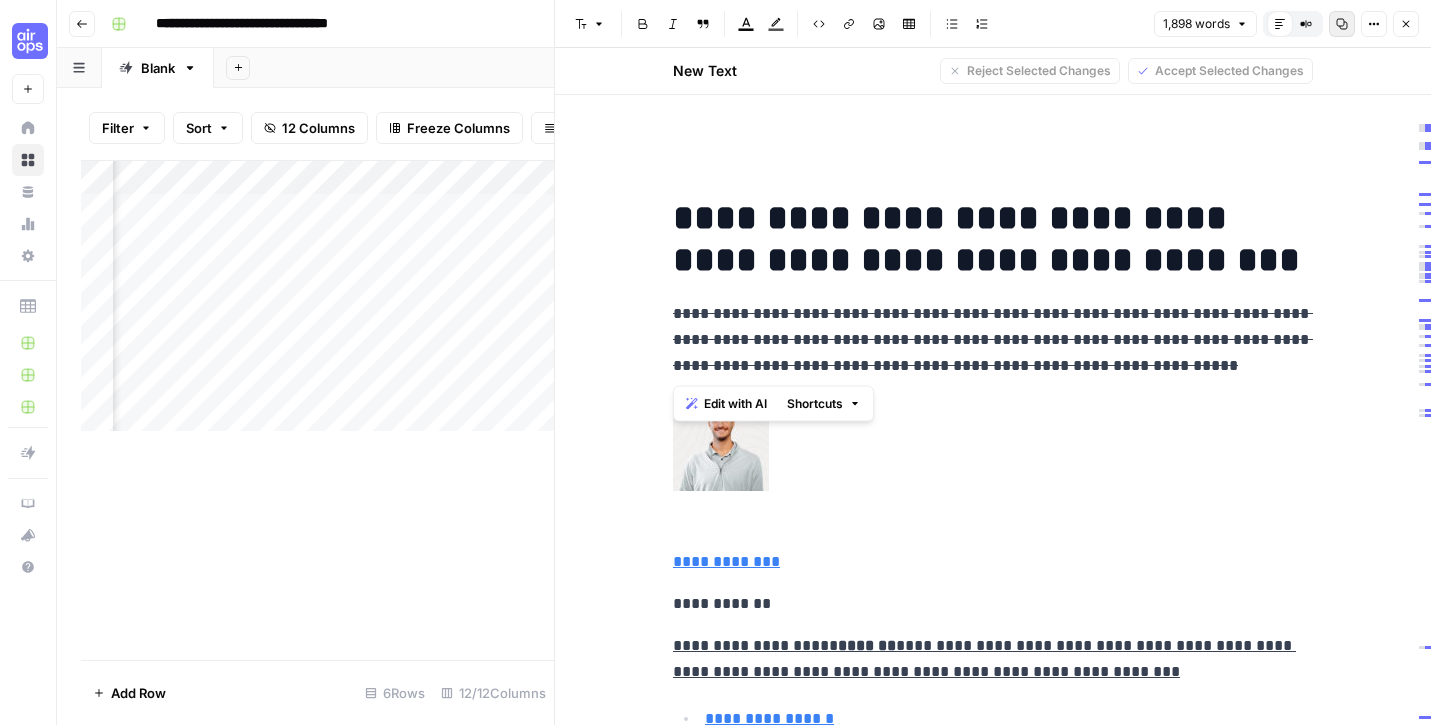 drag, startPoint x: 1166, startPoint y: 371, endPoint x: 496, endPoint y: 291, distance: 674.7592 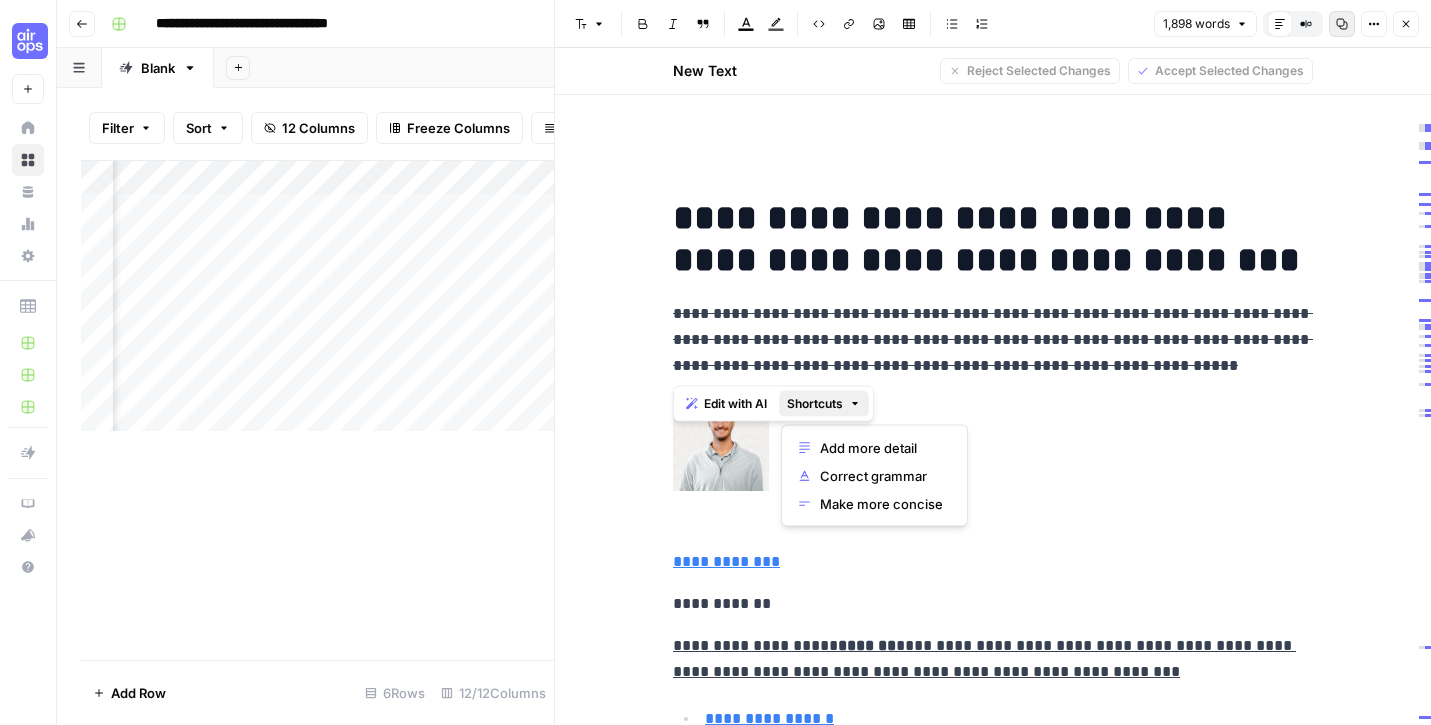 click 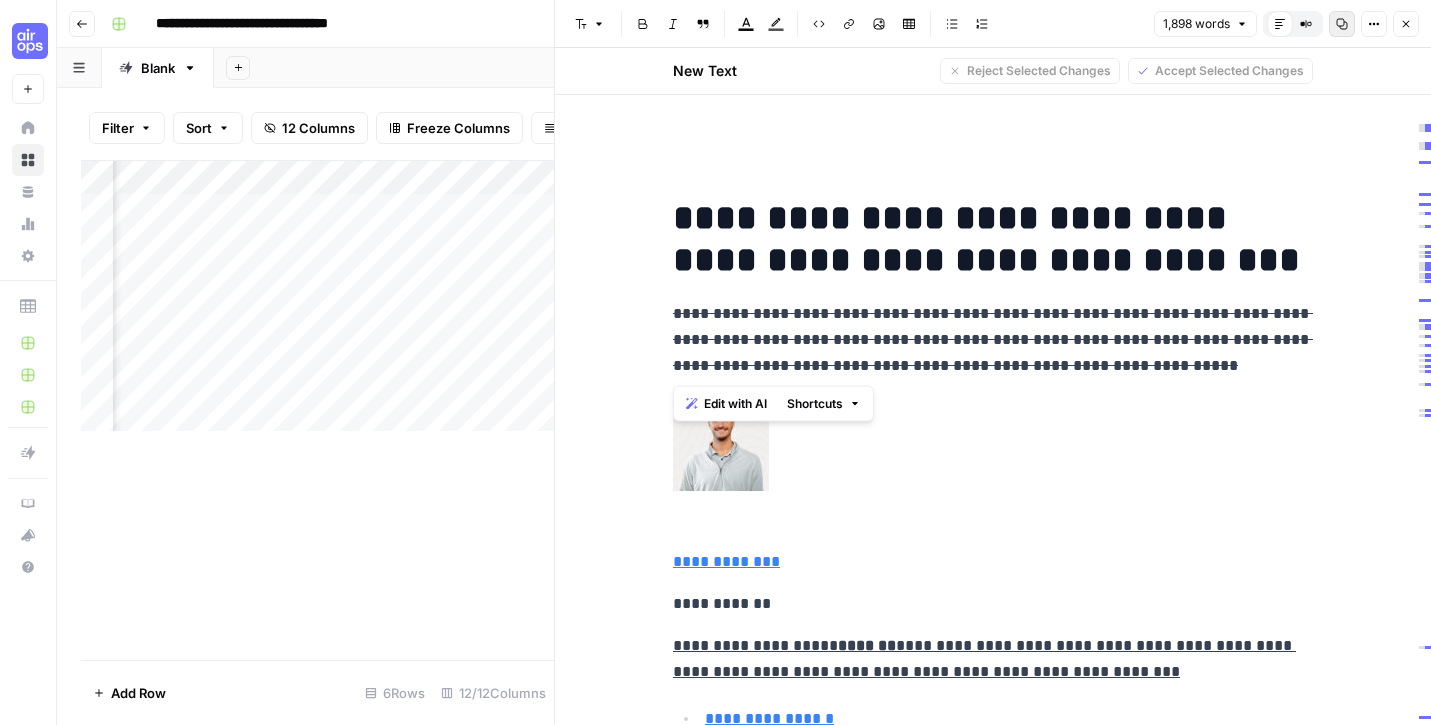 click on "**********" at bounding box center (993, 339) 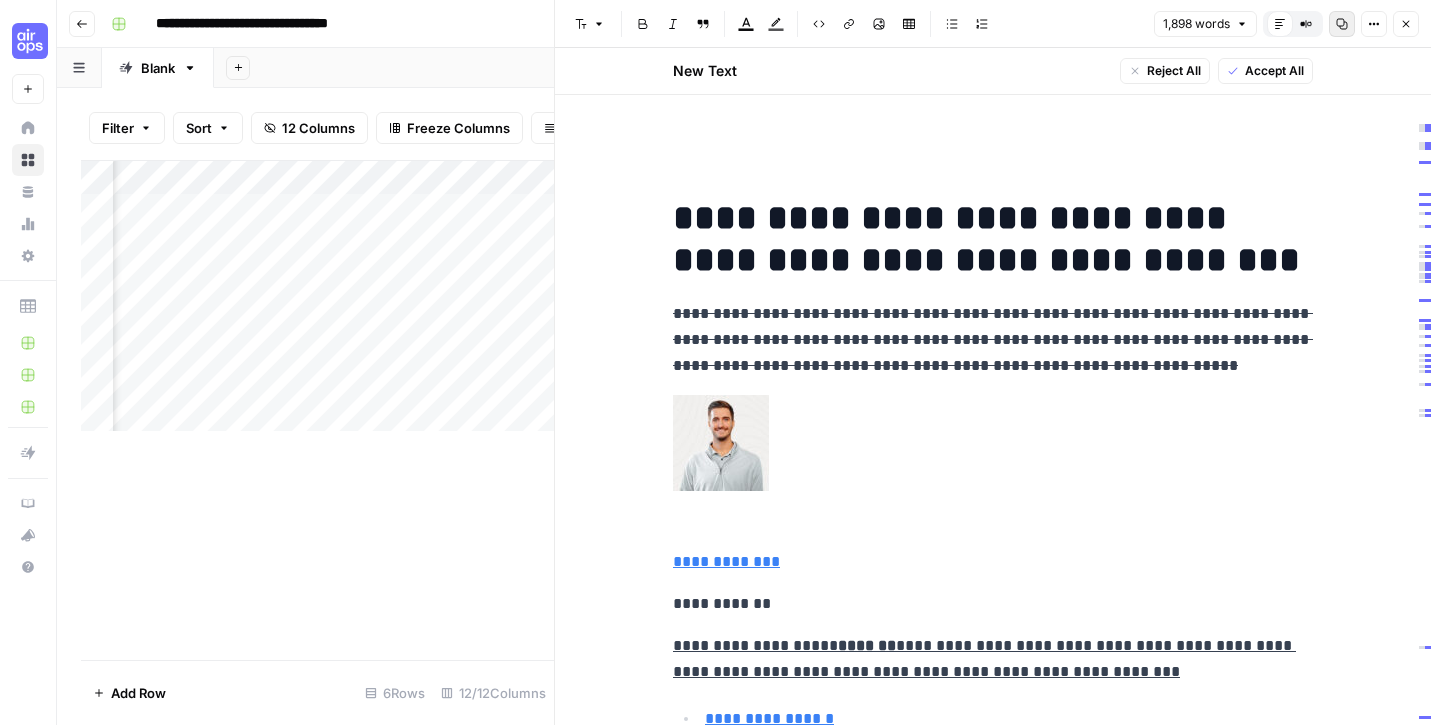 scroll, scrollTop: 314, scrollLeft: 0, axis: vertical 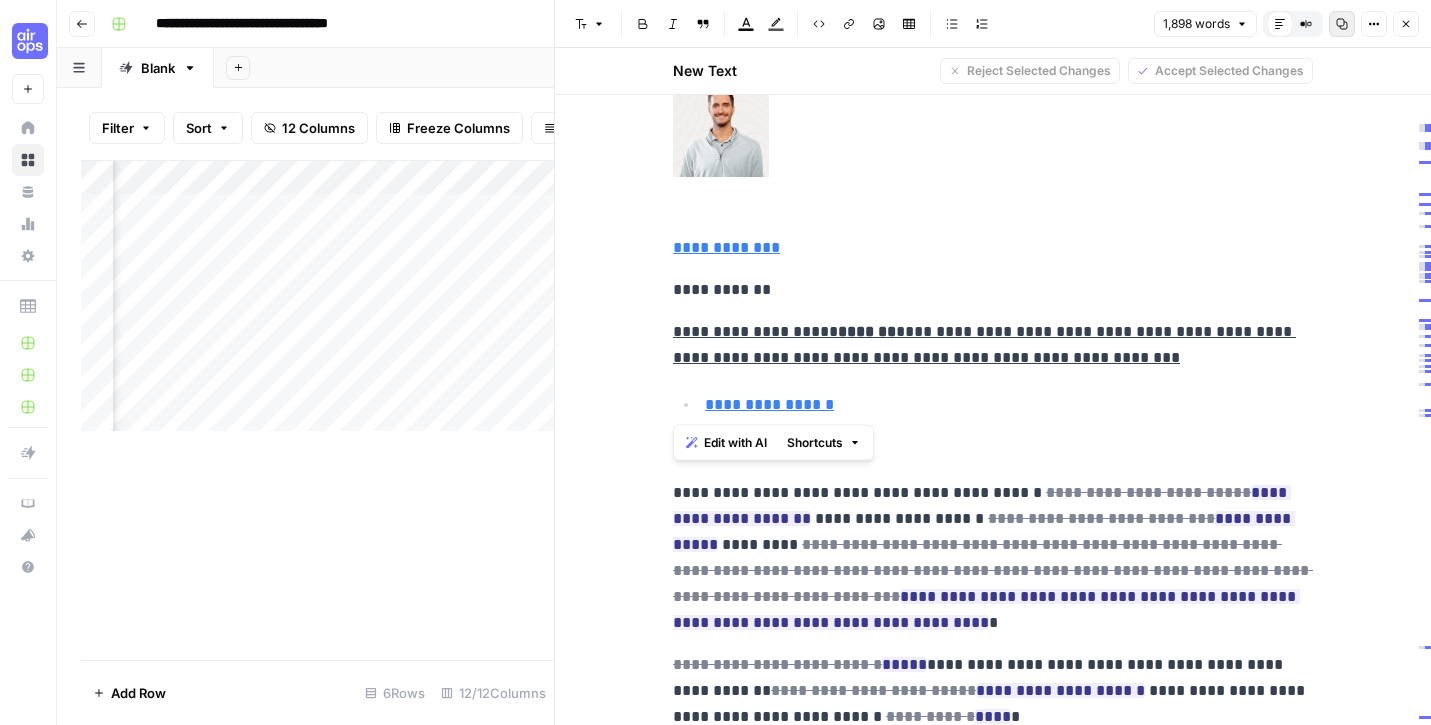 drag, startPoint x: 1122, startPoint y: 375, endPoint x: 640, endPoint y: 326, distance: 484.48425 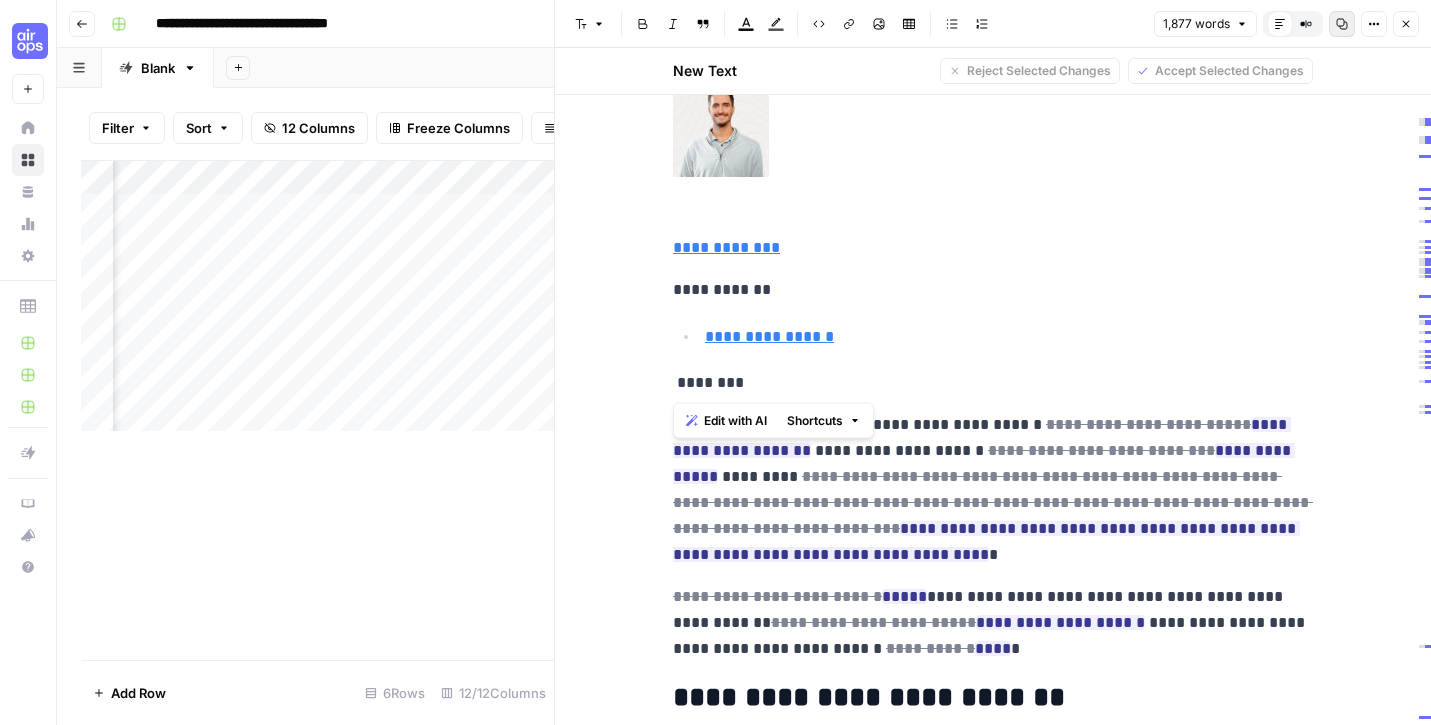 drag, startPoint x: 770, startPoint y: 388, endPoint x: 653, endPoint y: 243, distance: 186.31694 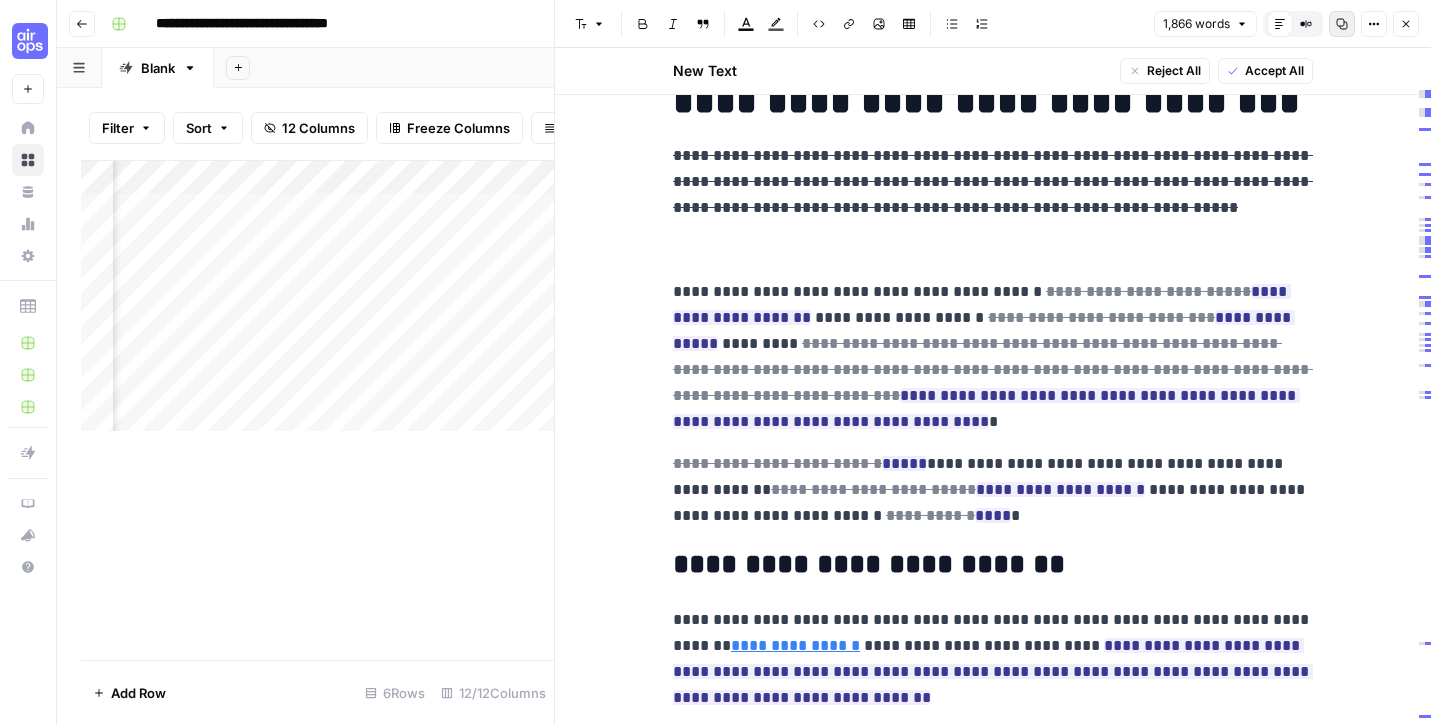 scroll, scrollTop: 160, scrollLeft: 0, axis: vertical 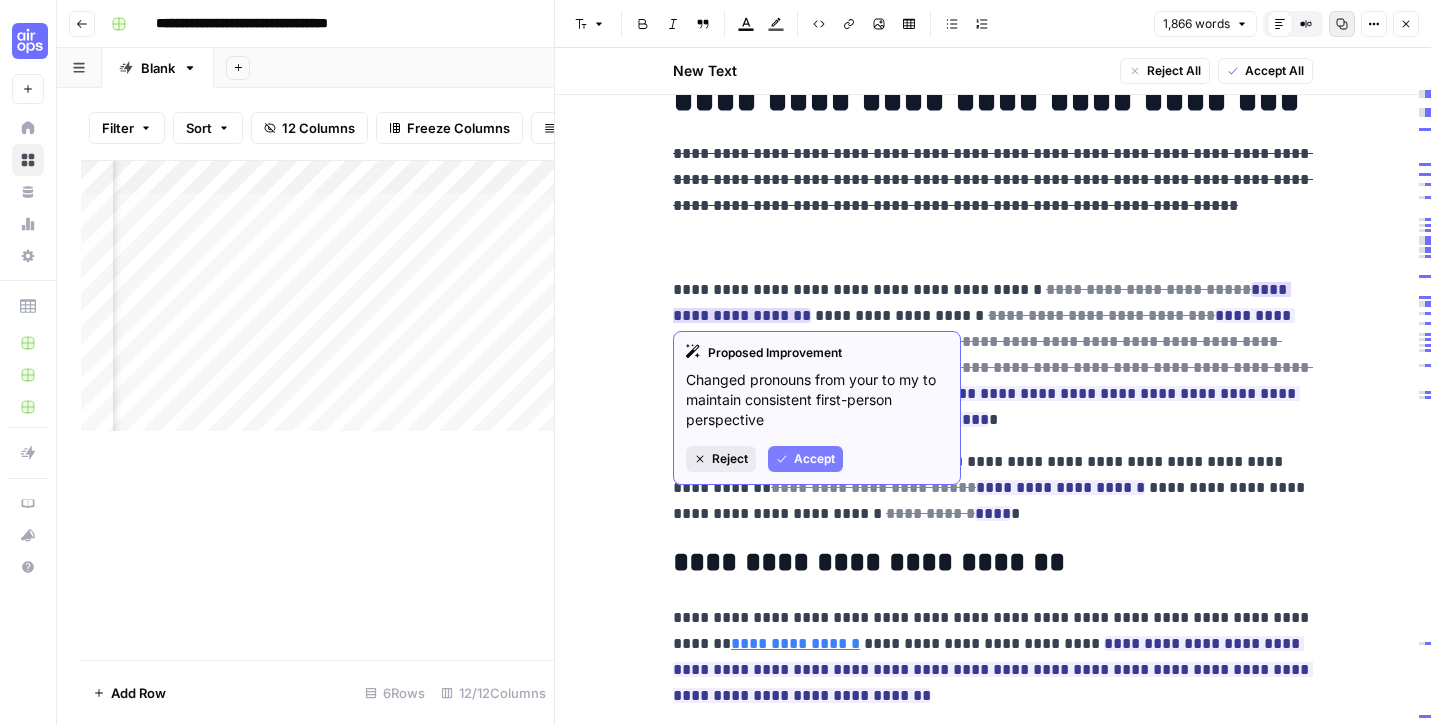 click on "Reject" at bounding box center [730, 459] 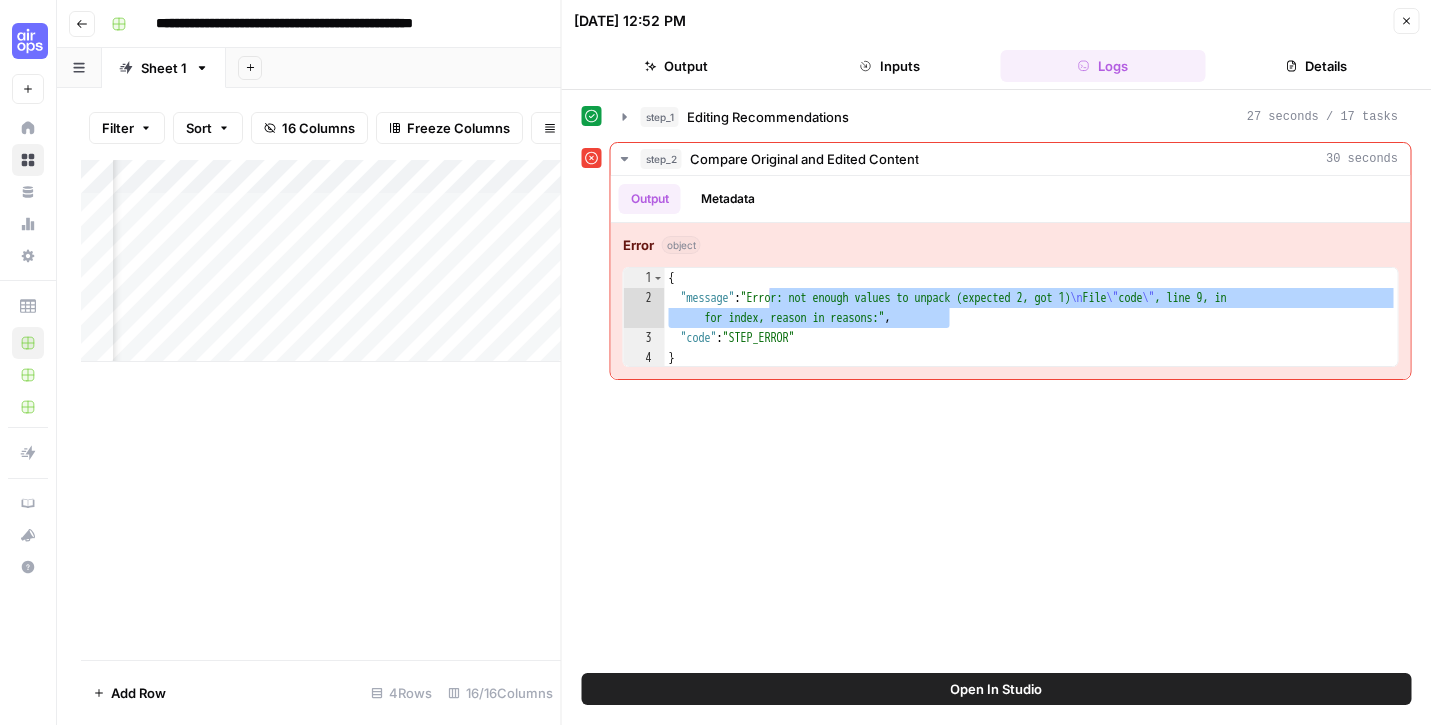 scroll, scrollTop: 0, scrollLeft: 0, axis: both 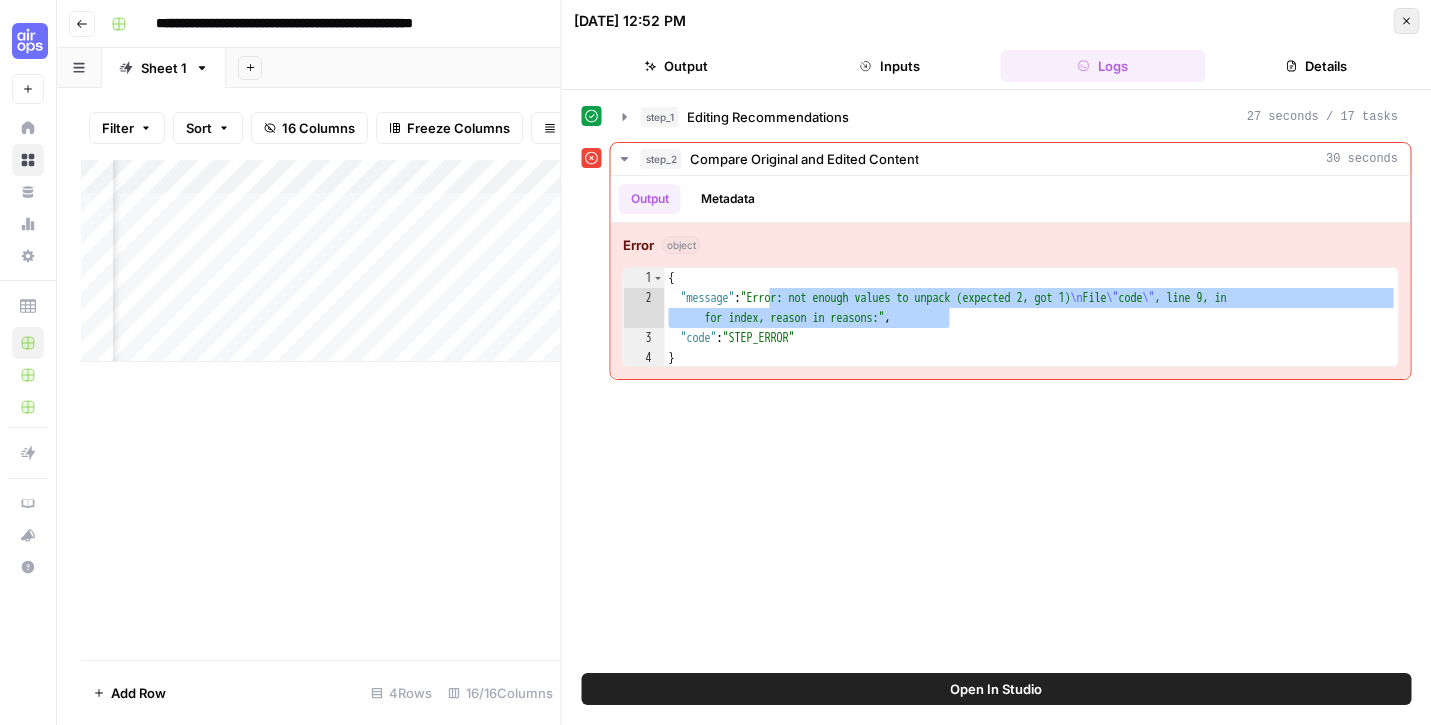 click 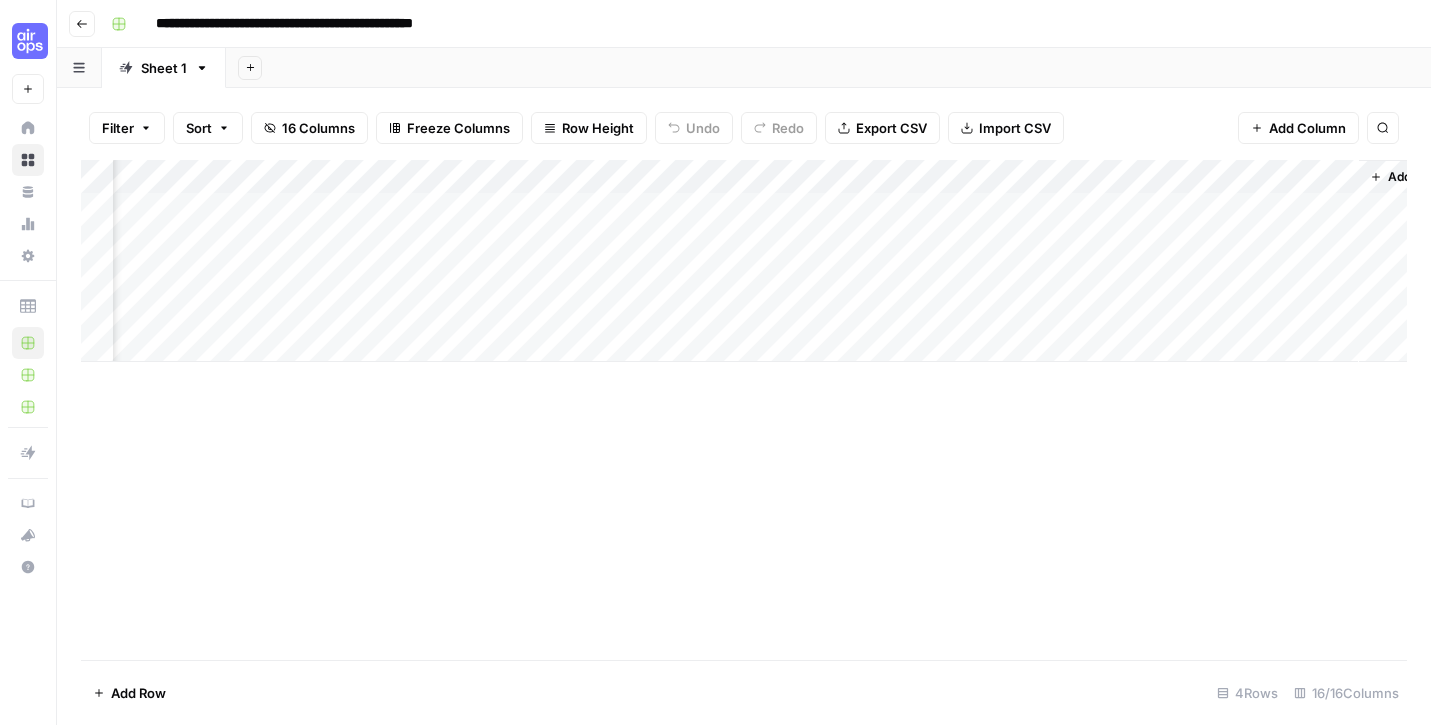 scroll, scrollTop: 0, scrollLeft: 1698, axis: horizontal 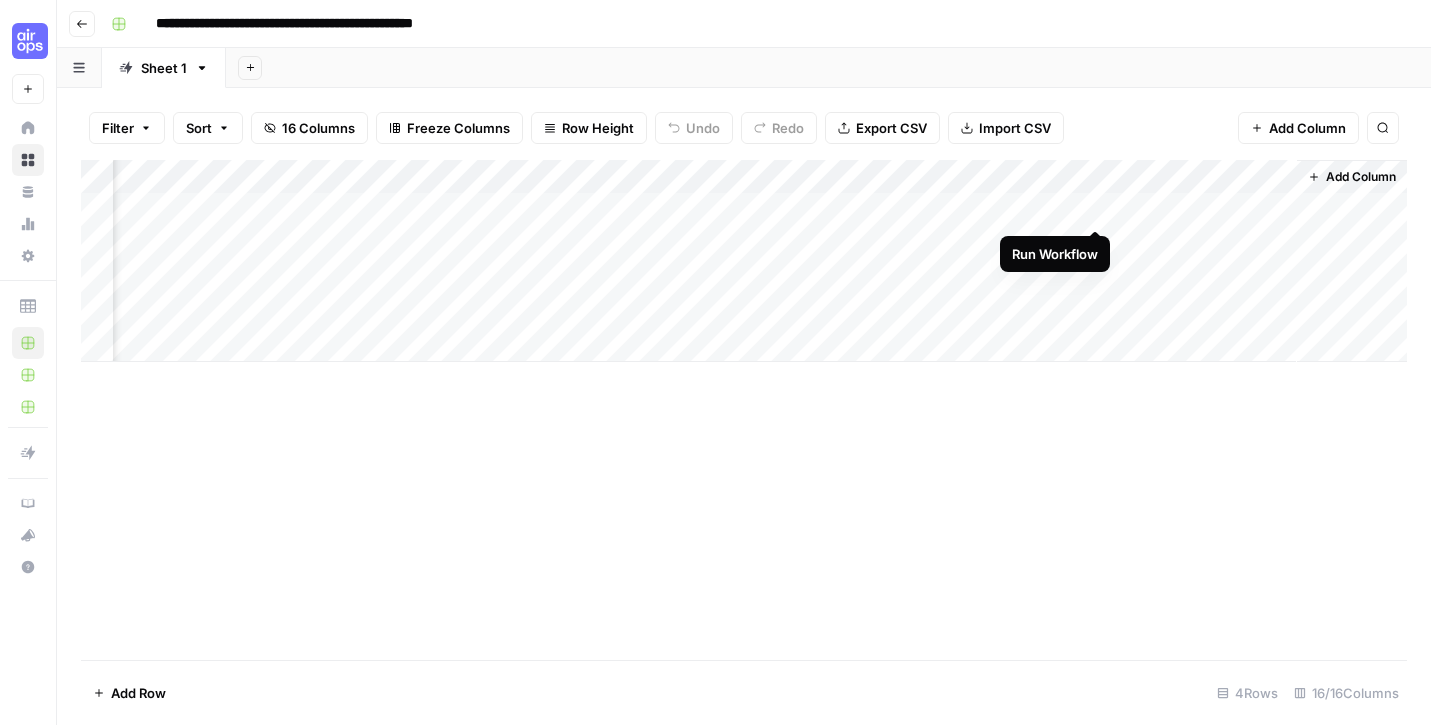 click on "Add Column" at bounding box center [744, 261] 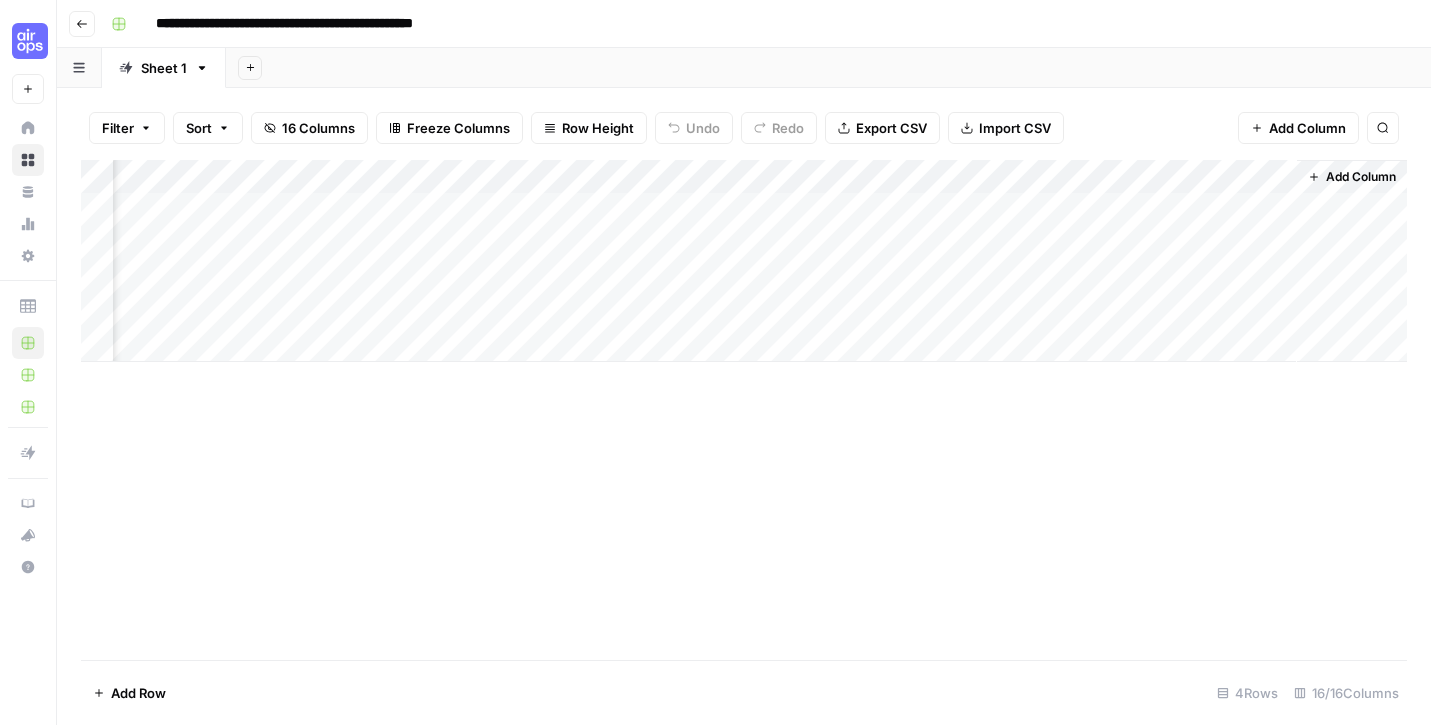 click on "Add Column" at bounding box center (744, 261) 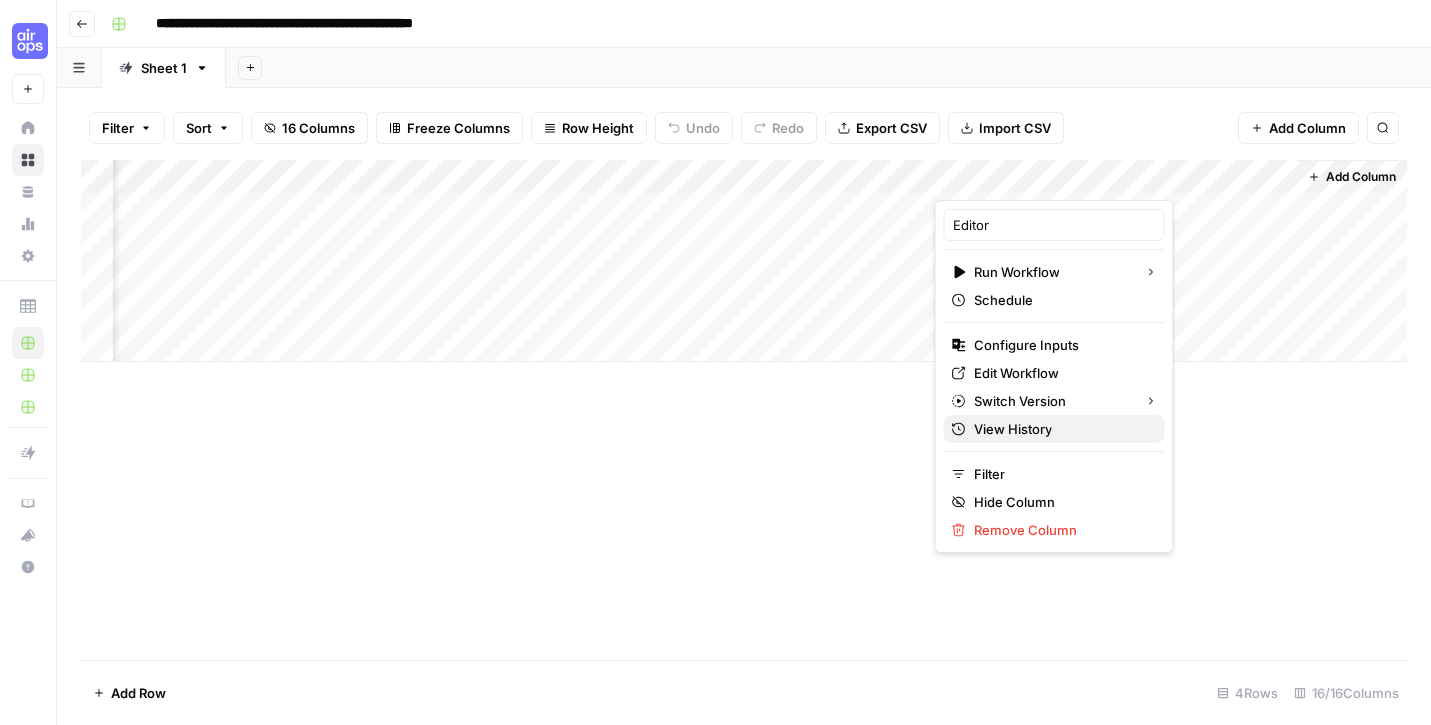 click on "View History" at bounding box center (1013, 429) 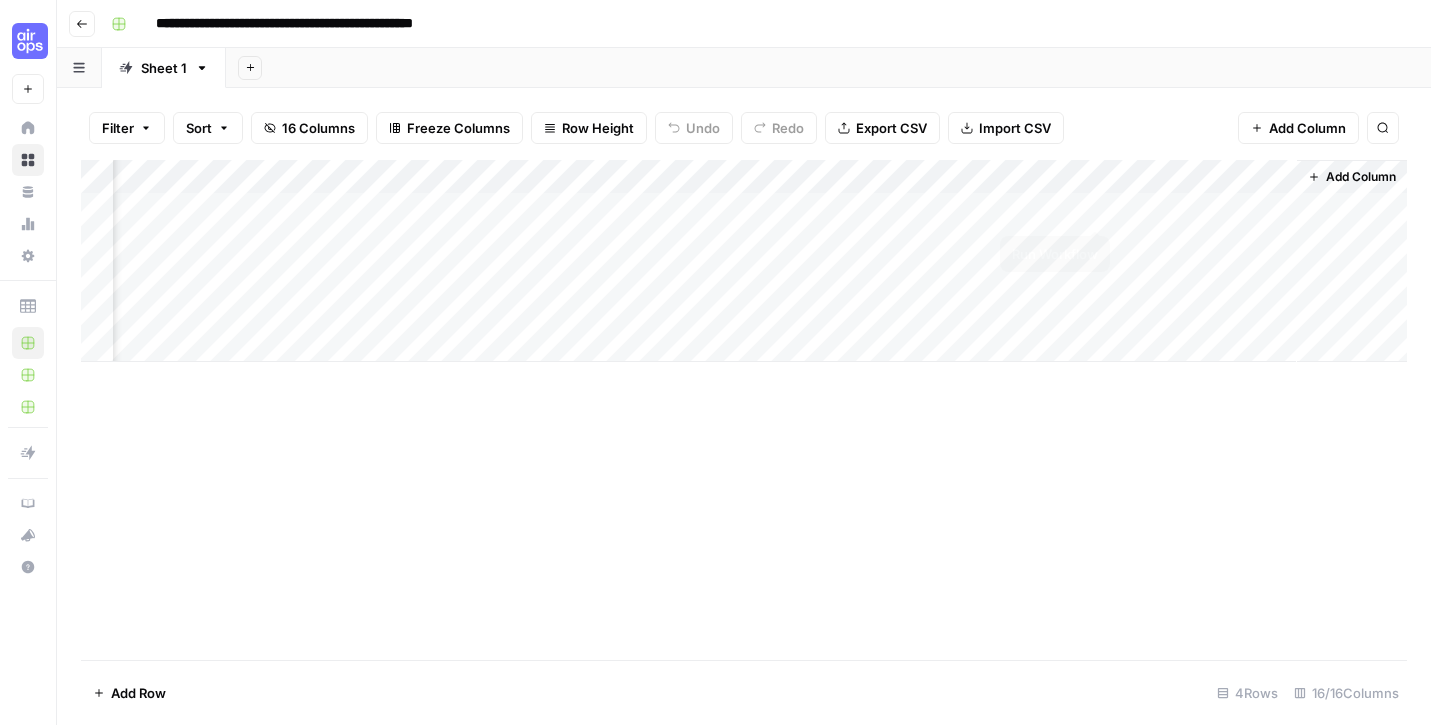 click on "Add Column" at bounding box center (744, 261) 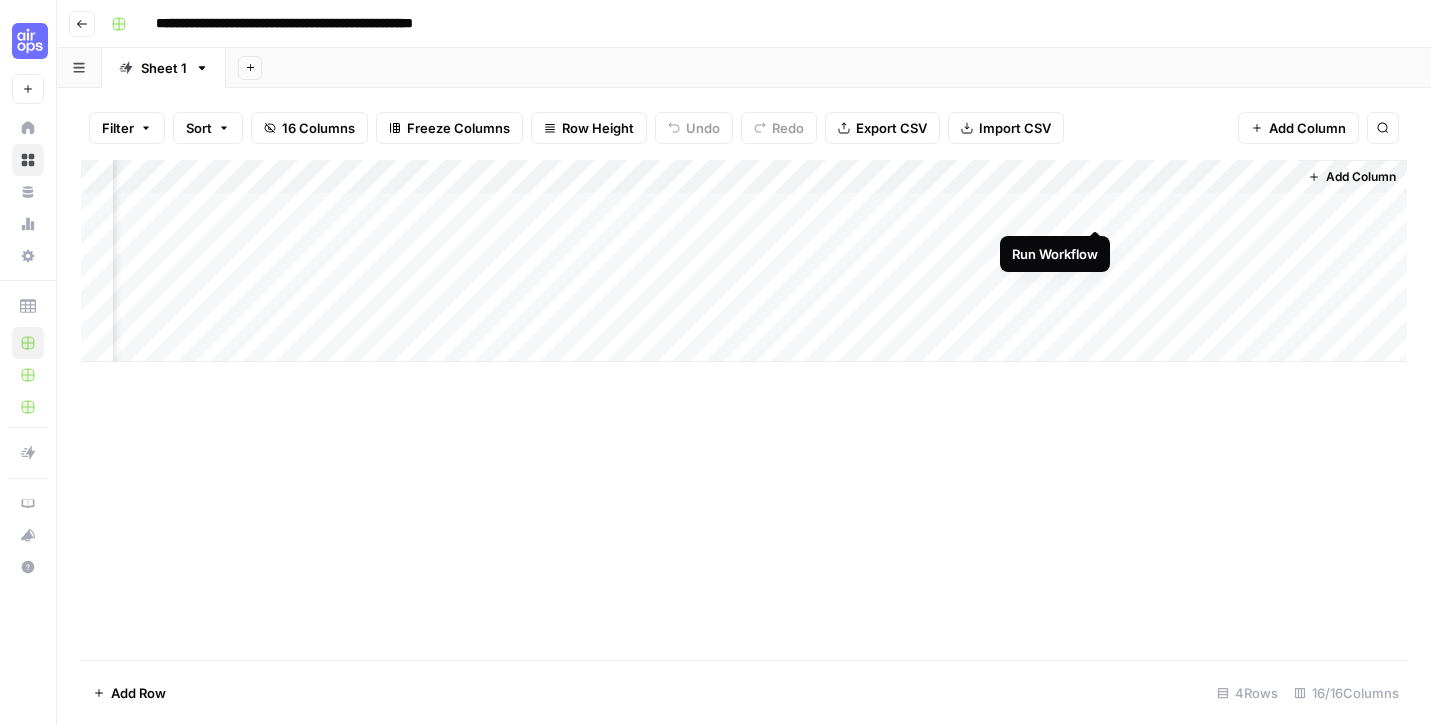 click on "Add Column" at bounding box center (744, 261) 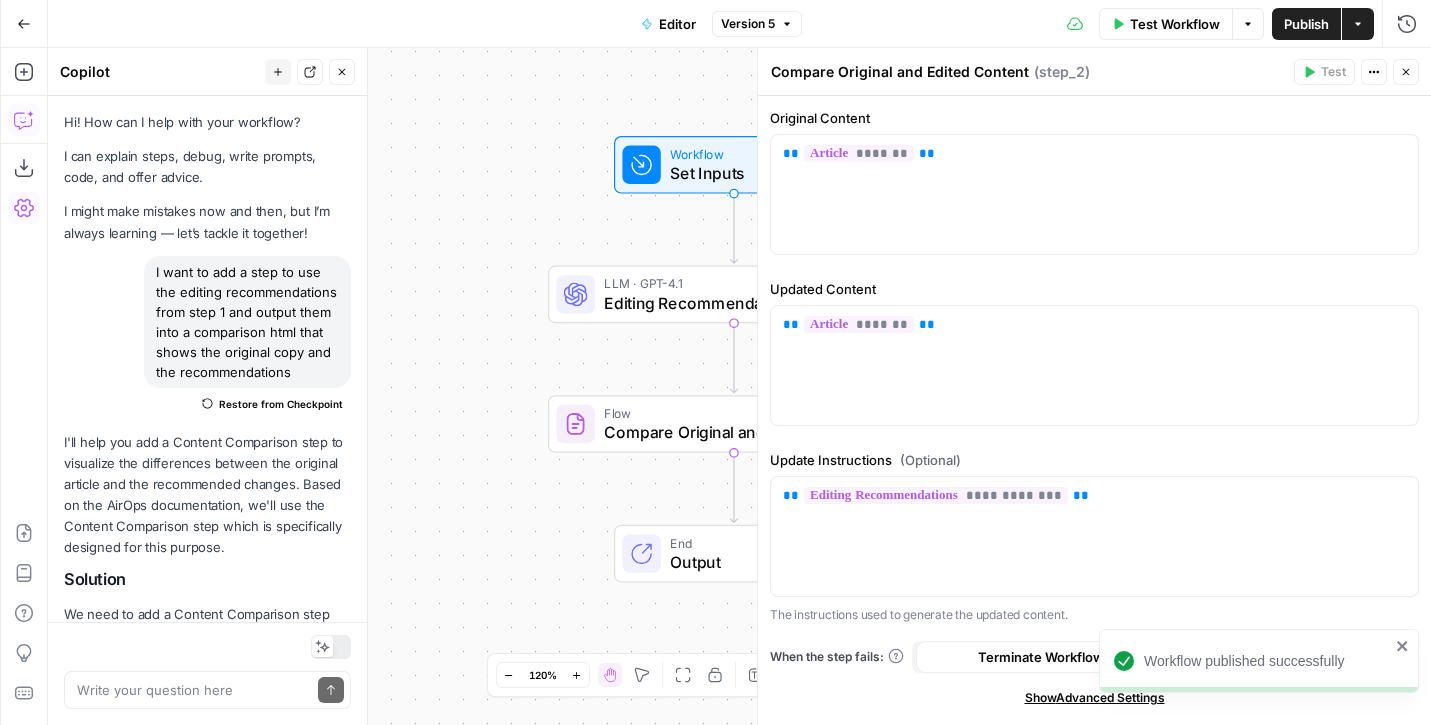 scroll, scrollTop: 0, scrollLeft: 0, axis: both 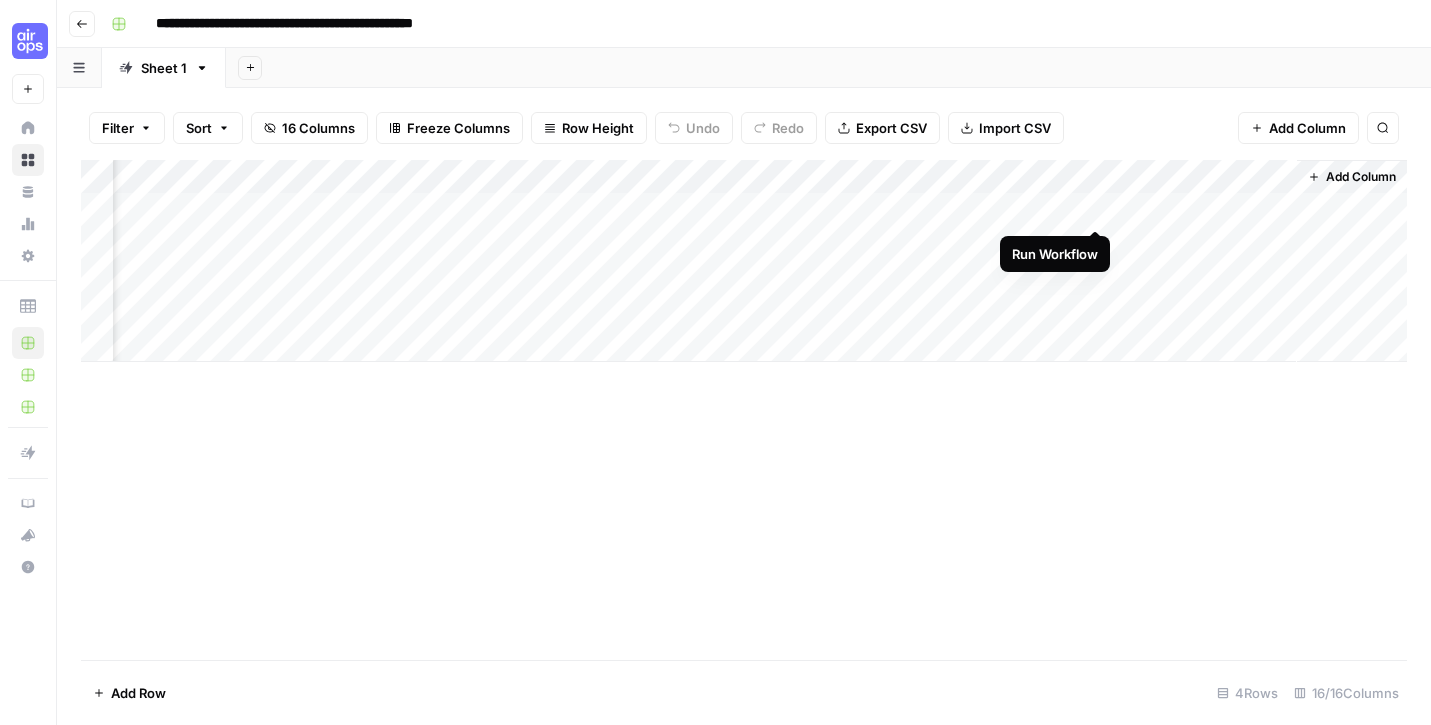 click on "Add Column" at bounding box center [744, 261] 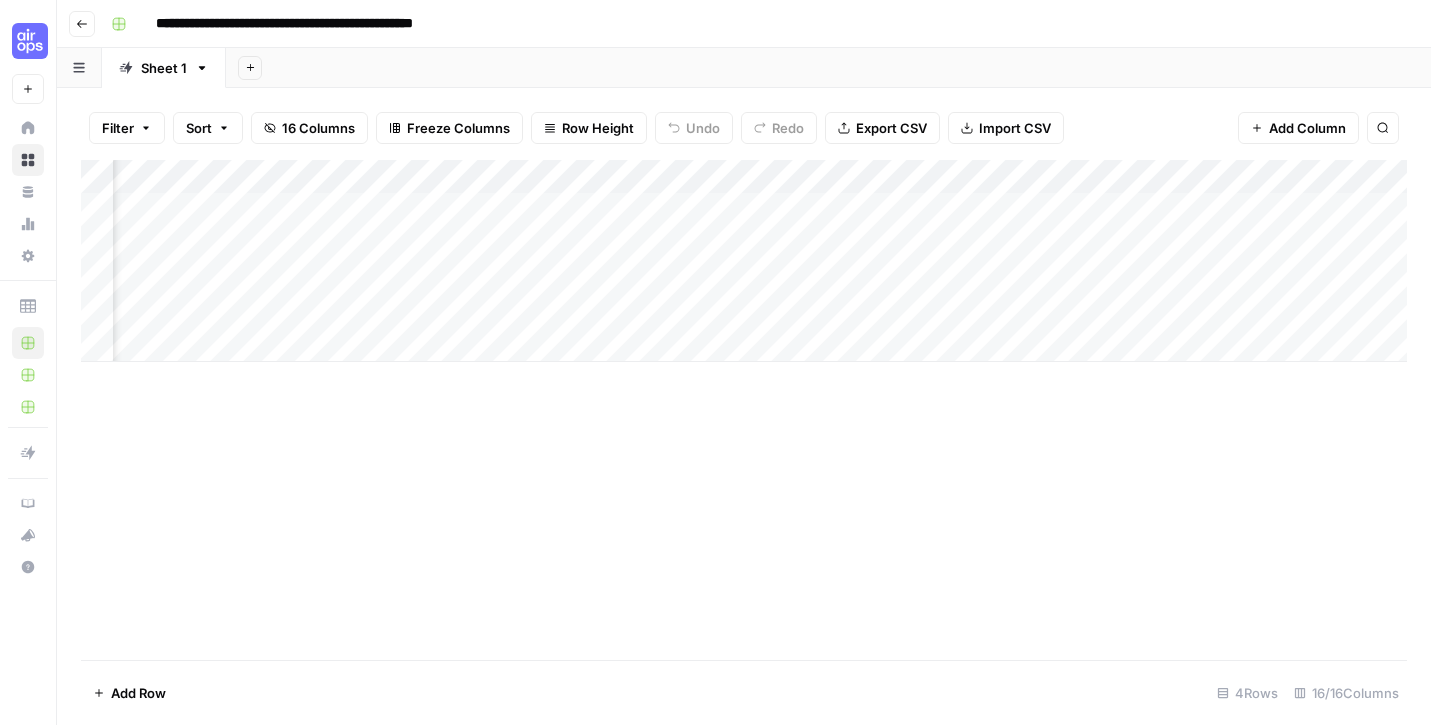 scroll, scrollTop: 0, scrollLeft: 689, axis: horizontal 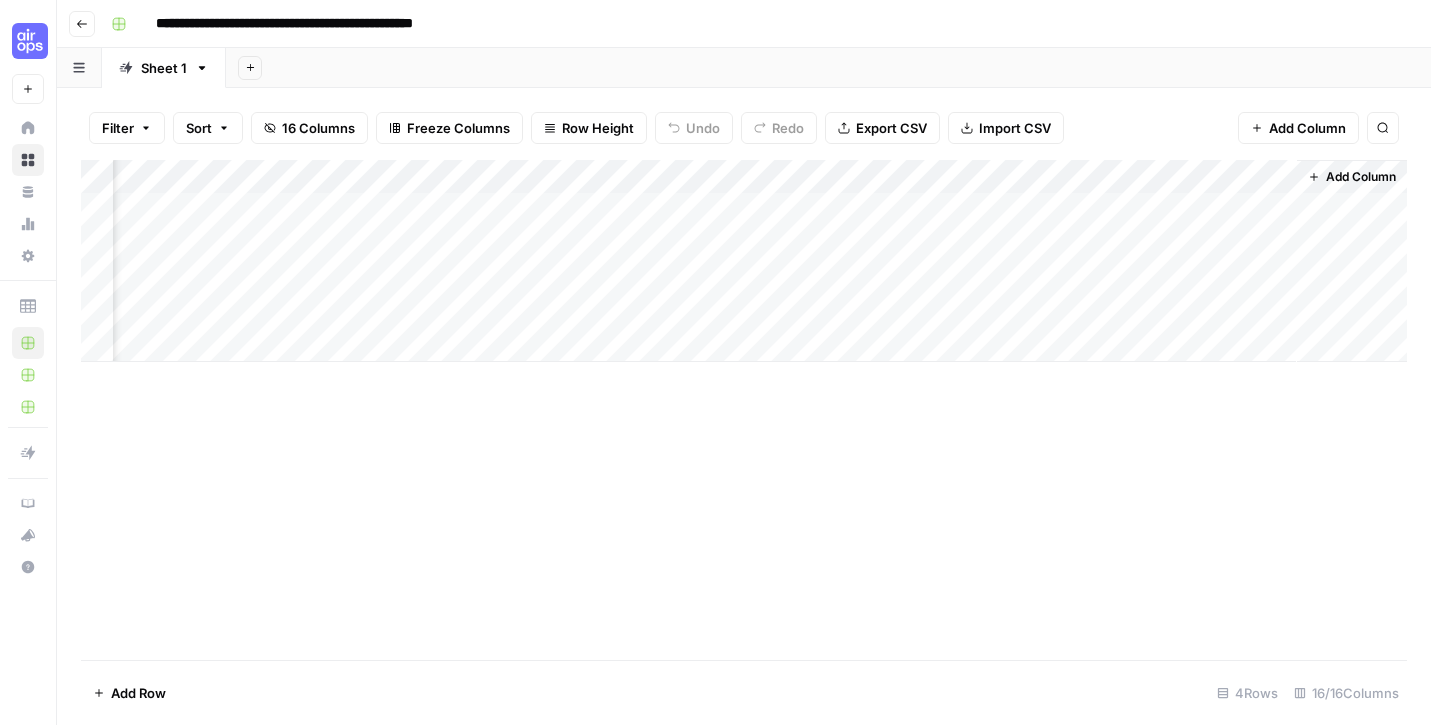 click on "Add Column" at bounding box center (744, 261) 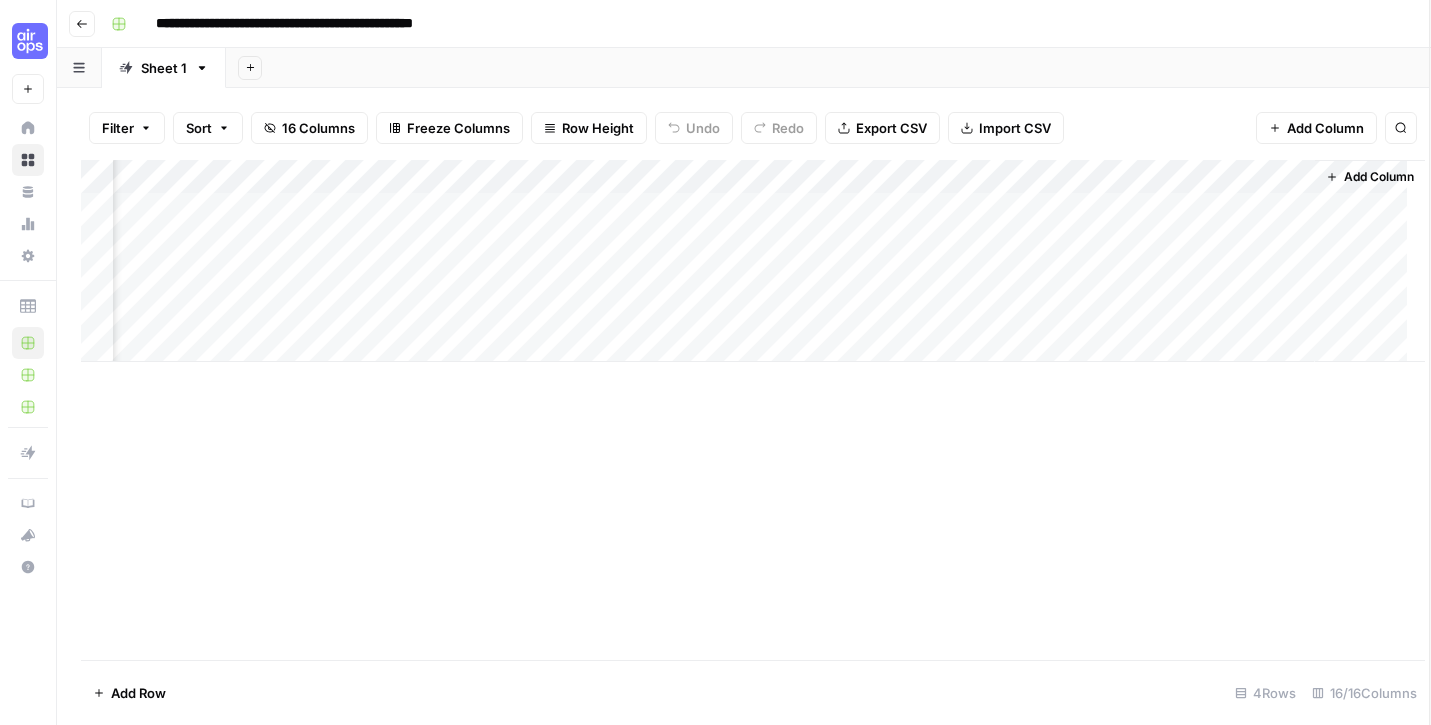 scroll, scrollTop: 0, scrollLeft: 1680, axis: horizontal 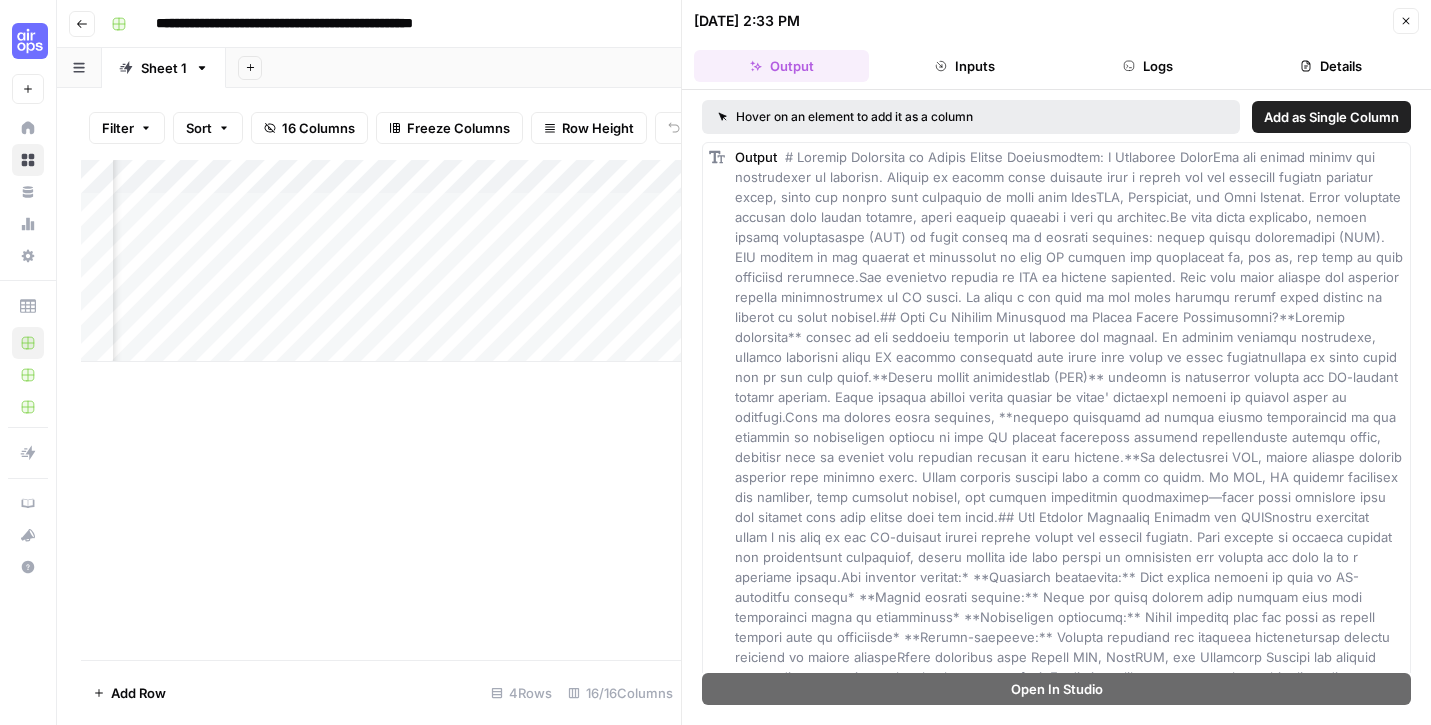 click on "Add Column" at bounding box center [381, 410] 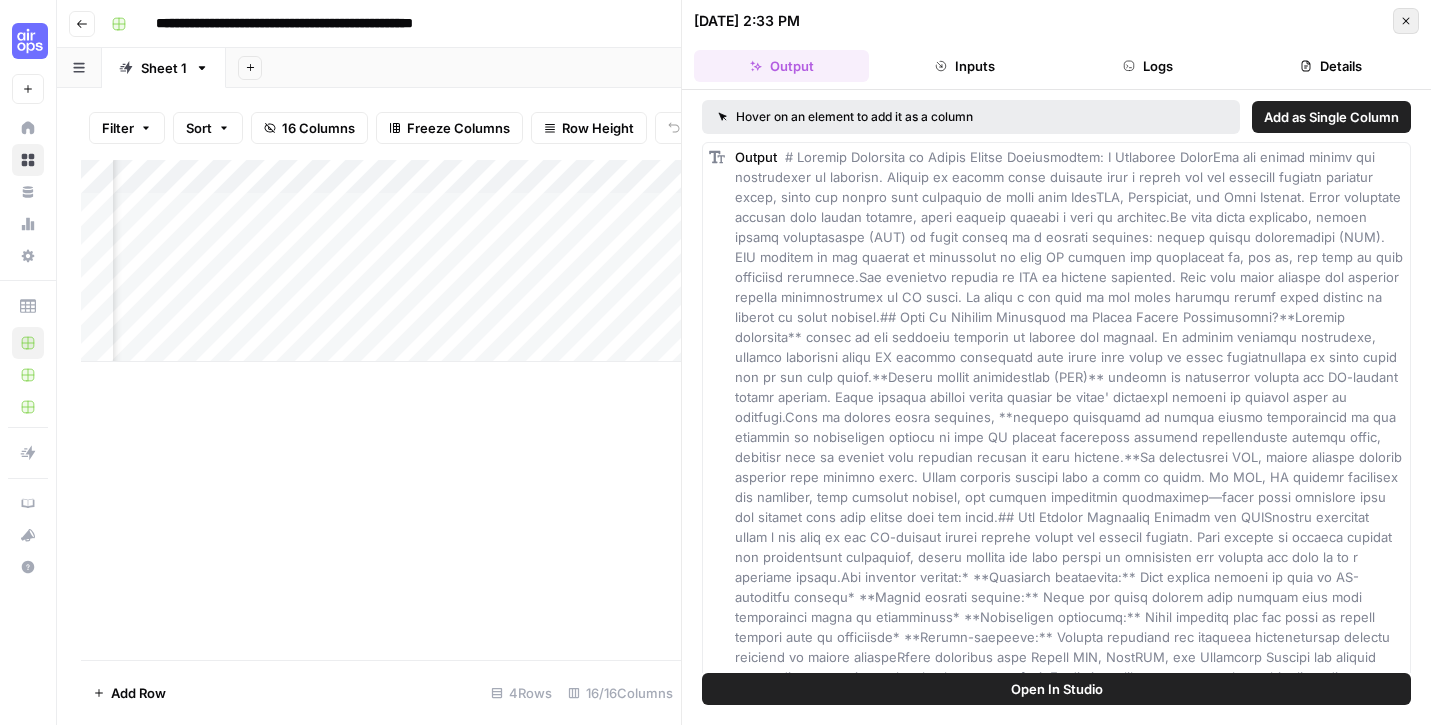click 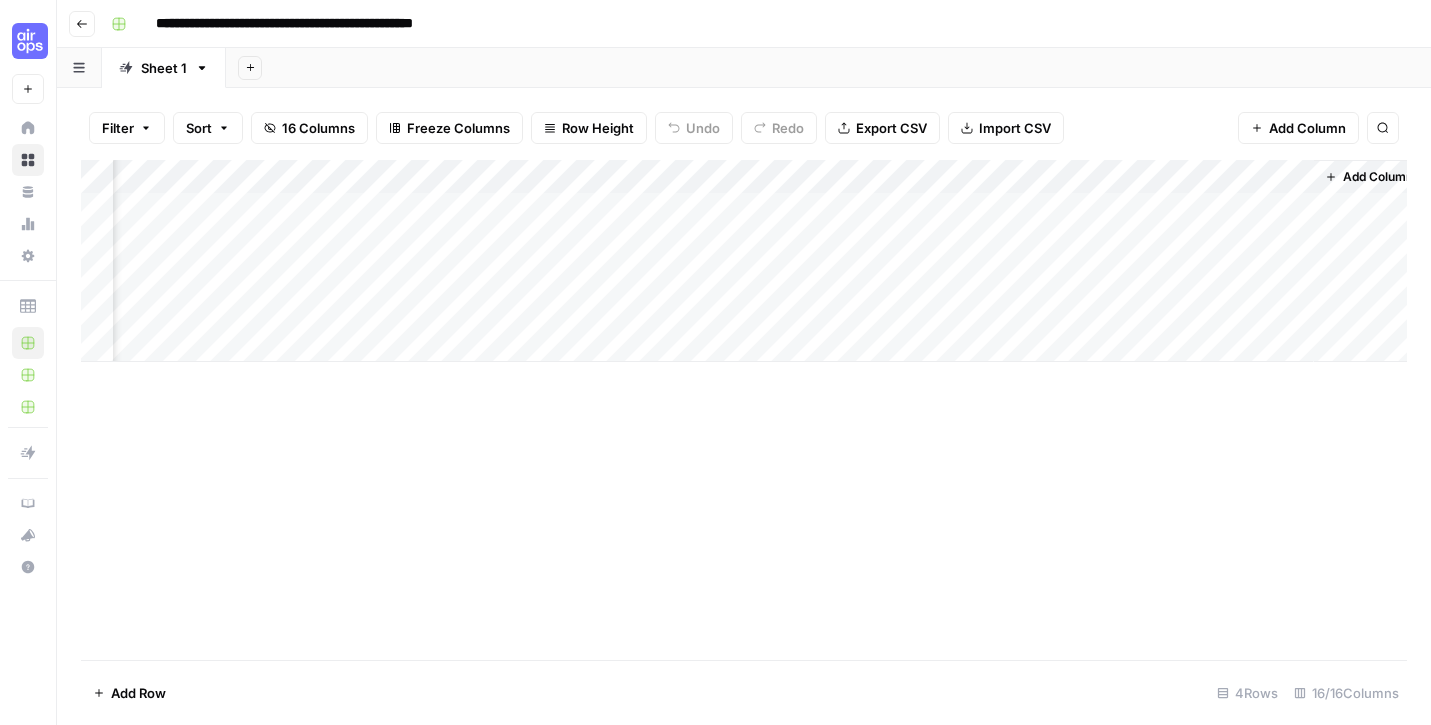 scroll, scrollTop: 0, scrollLeft: 1674, axis: horizontal 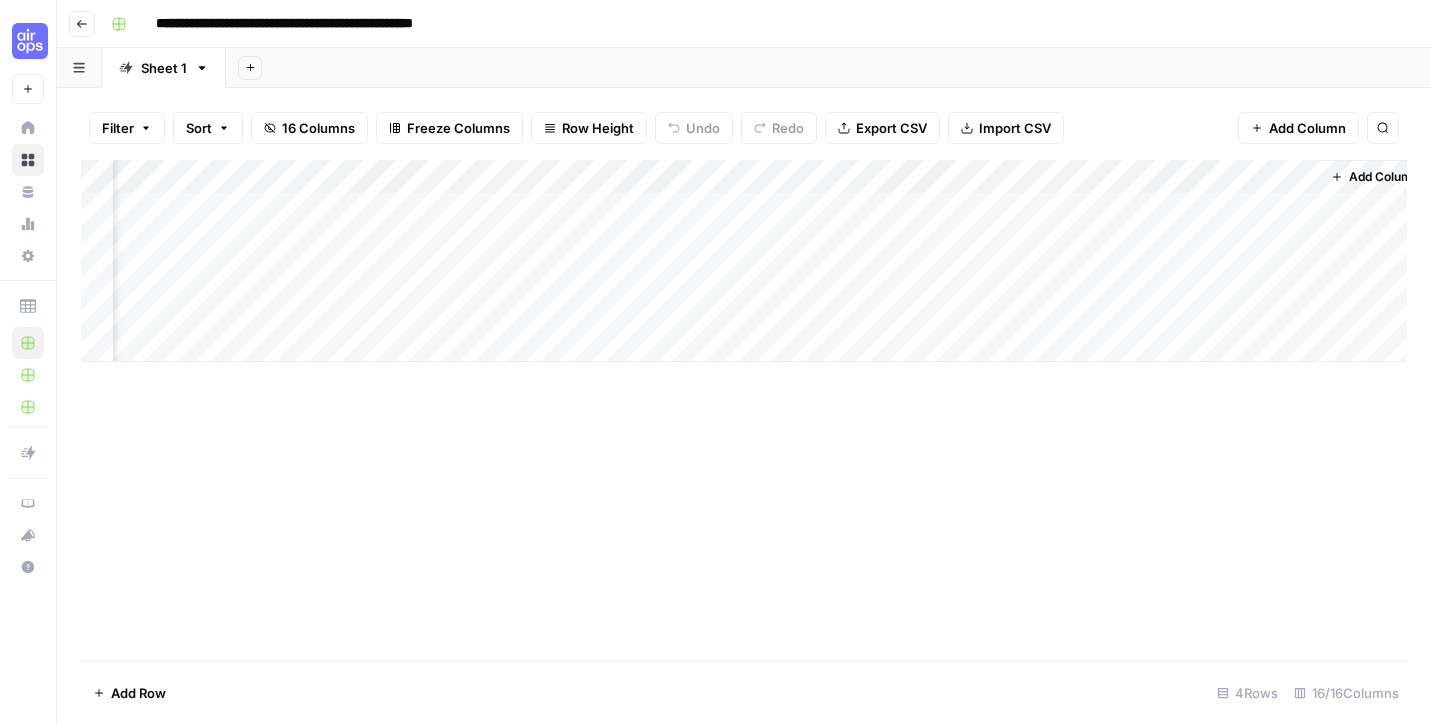 click on "Add Column" at bounding box center [744, 261] 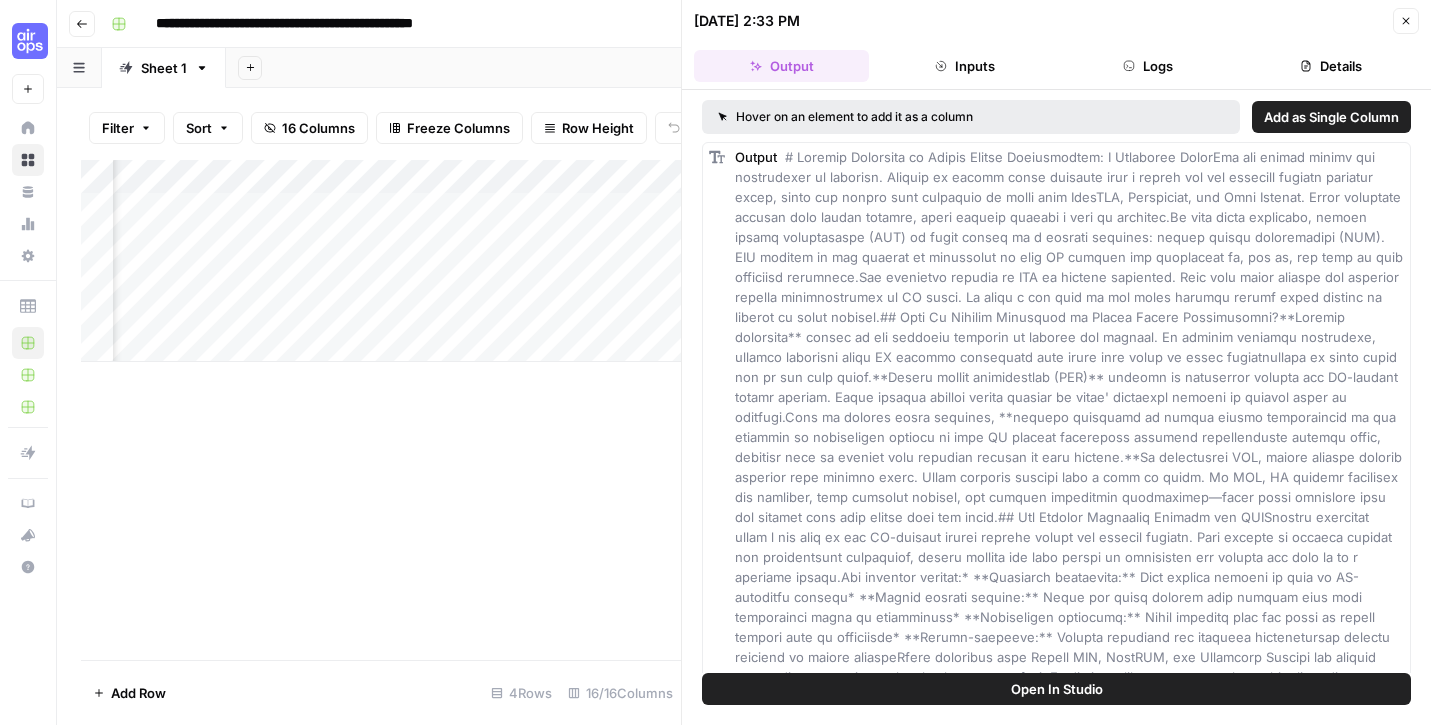 scroll, scrollTop: 0, scrollLeft: 2065, axis: horizontal 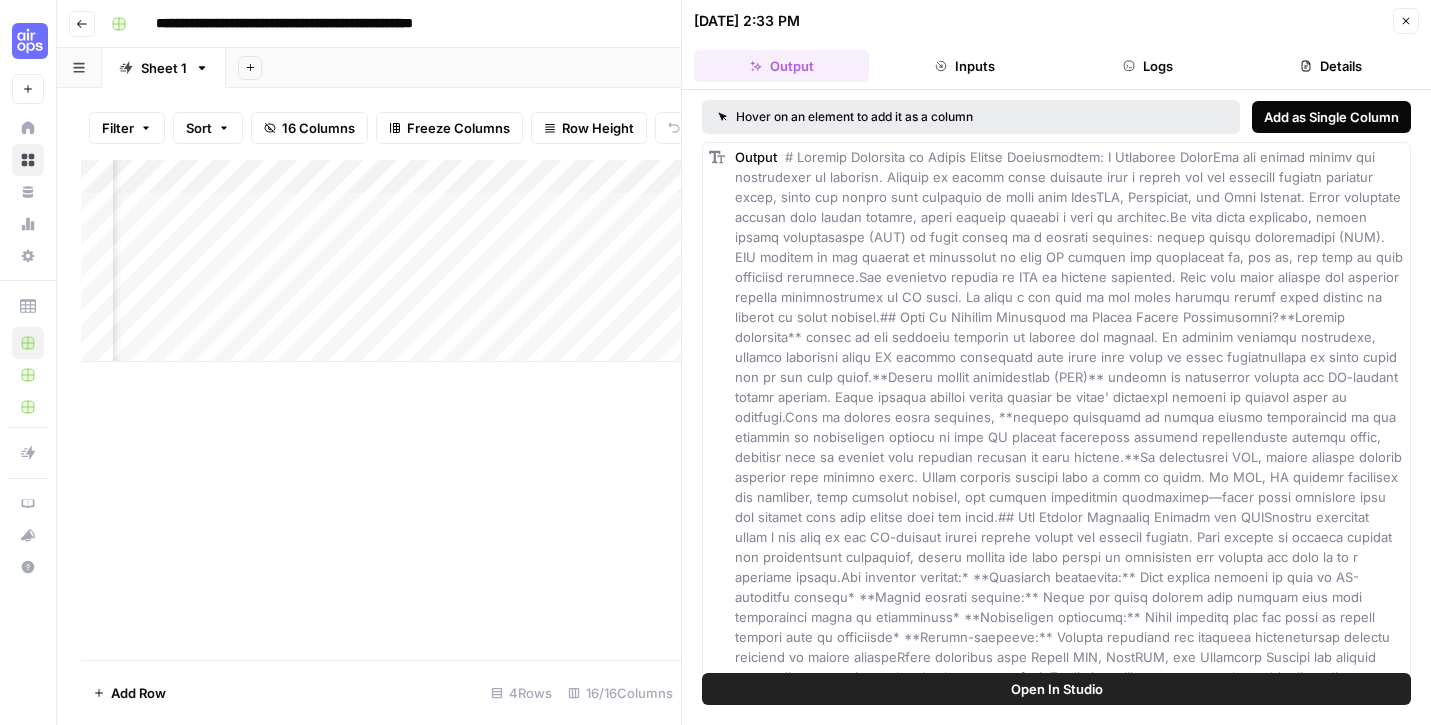 click on "Add as Single Column" at bounding box center (1331, 117) 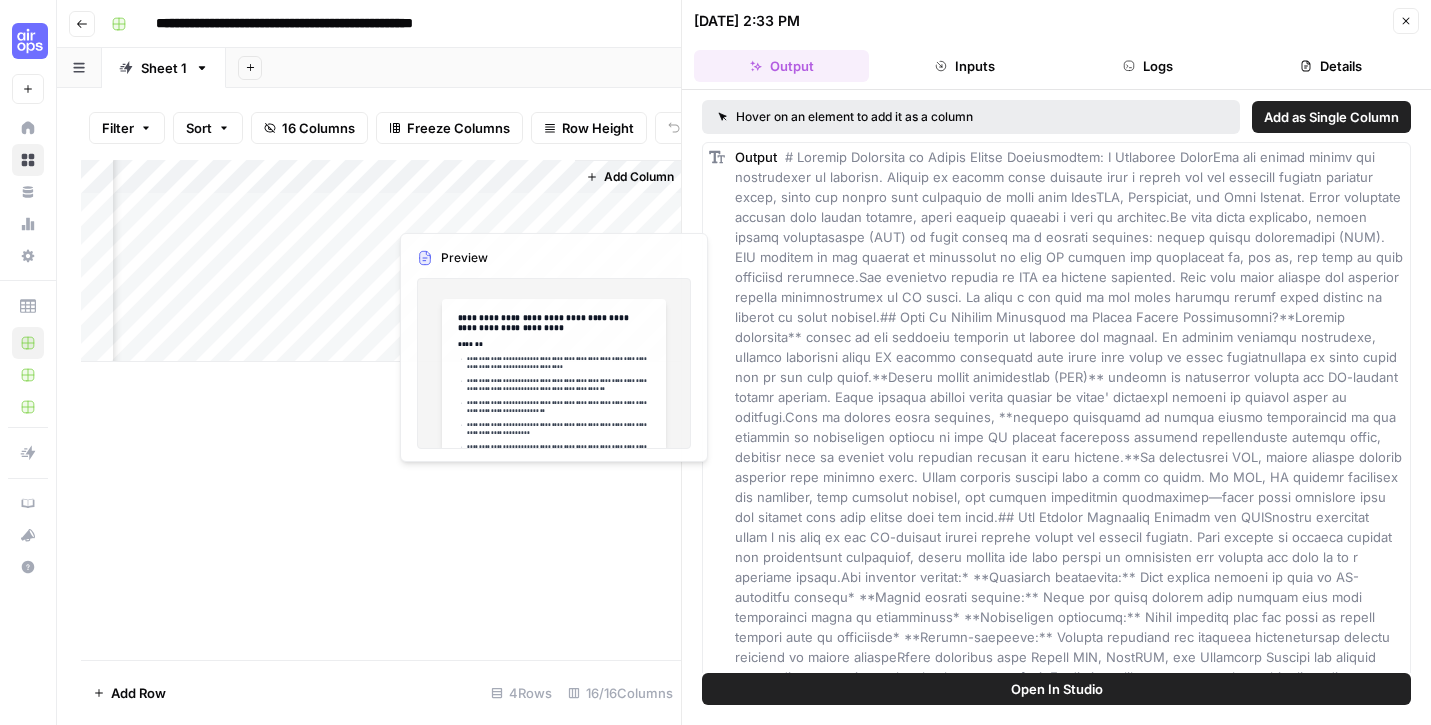 scroll, scrollTop: 0, scrollLeft: 2424, axis: horizontal 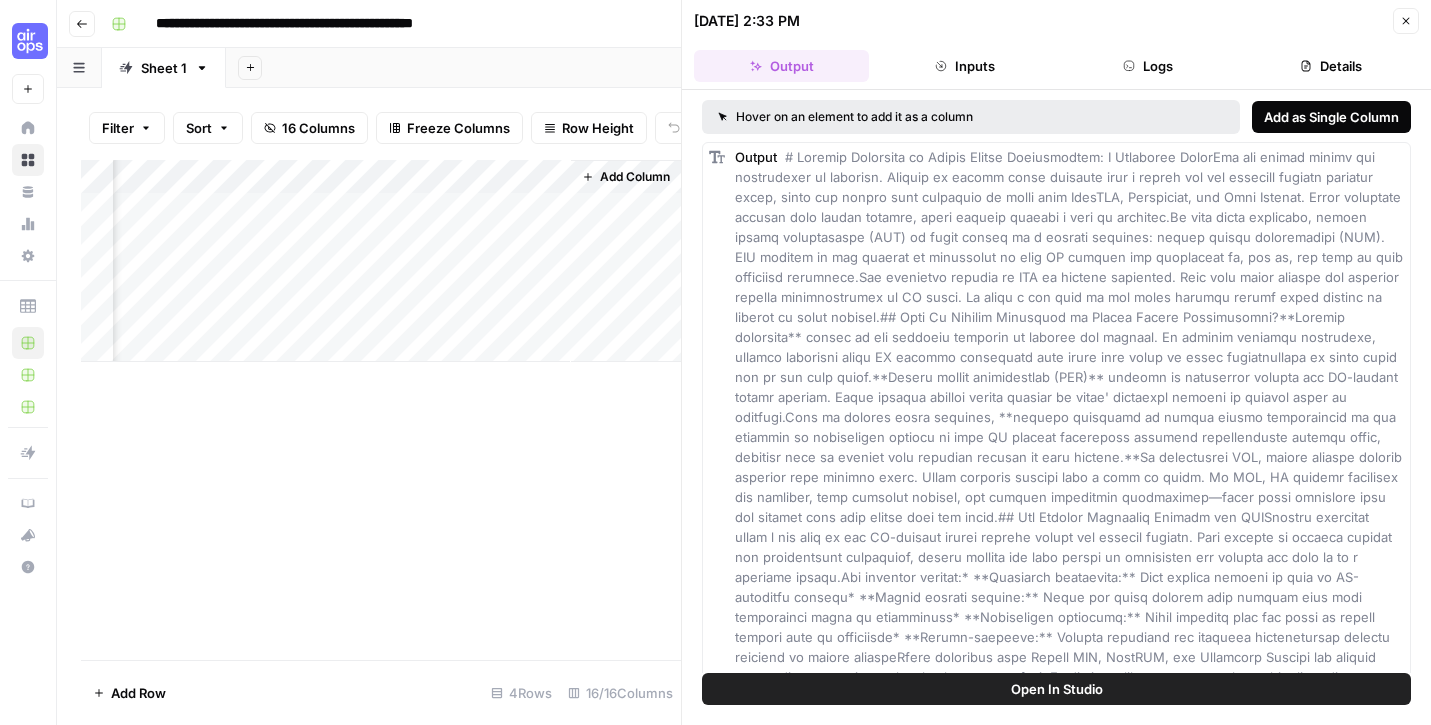 click on "Add as Single Column" at bounding box center (1331, 117) 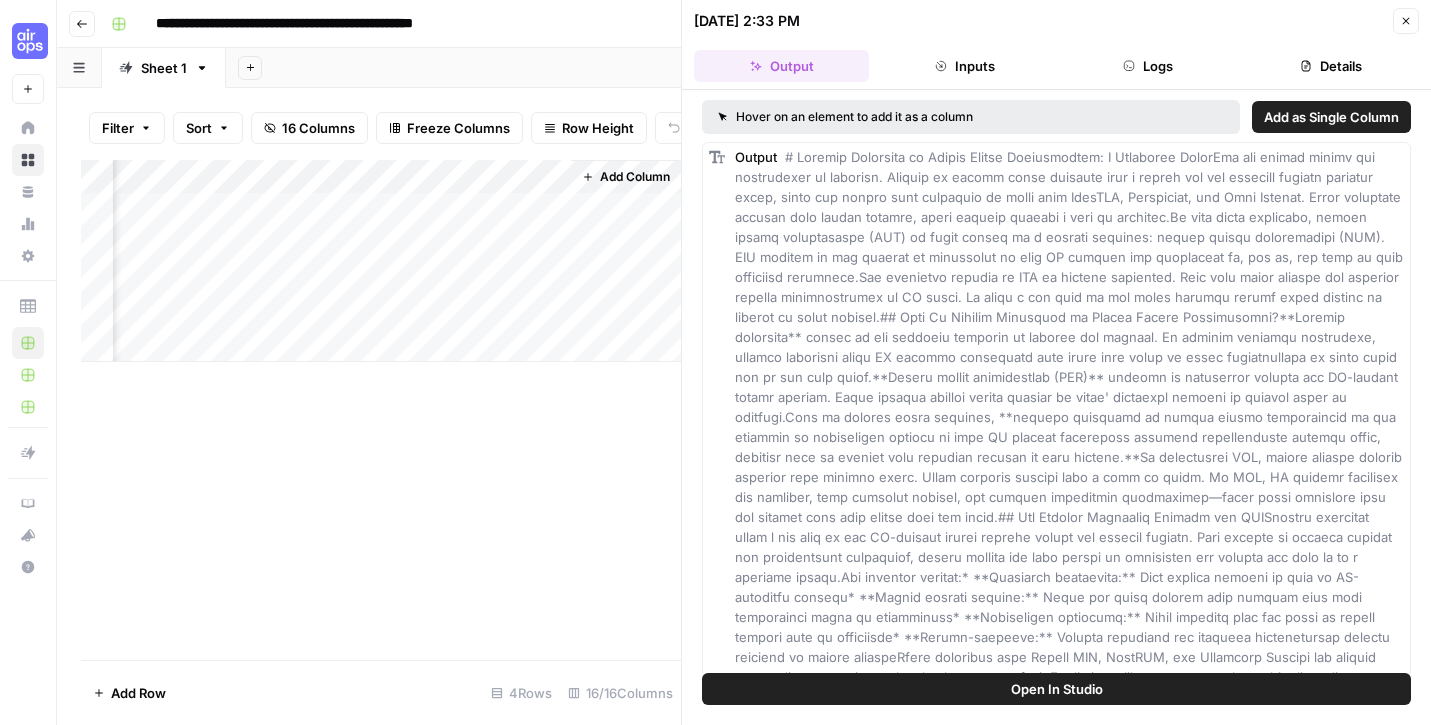 click on "Add Column" at bounding box center [381, 261] 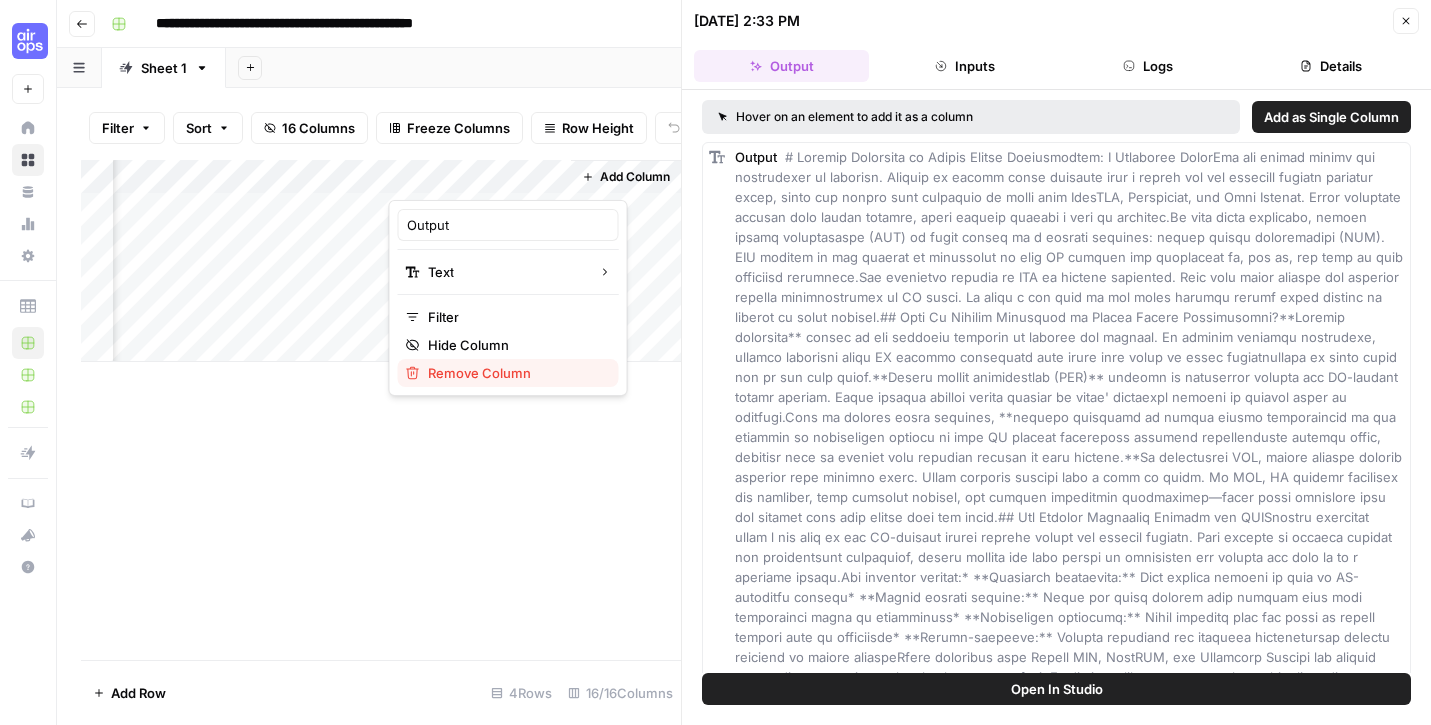click on "Remove Column" at bounding box center [479, 373] 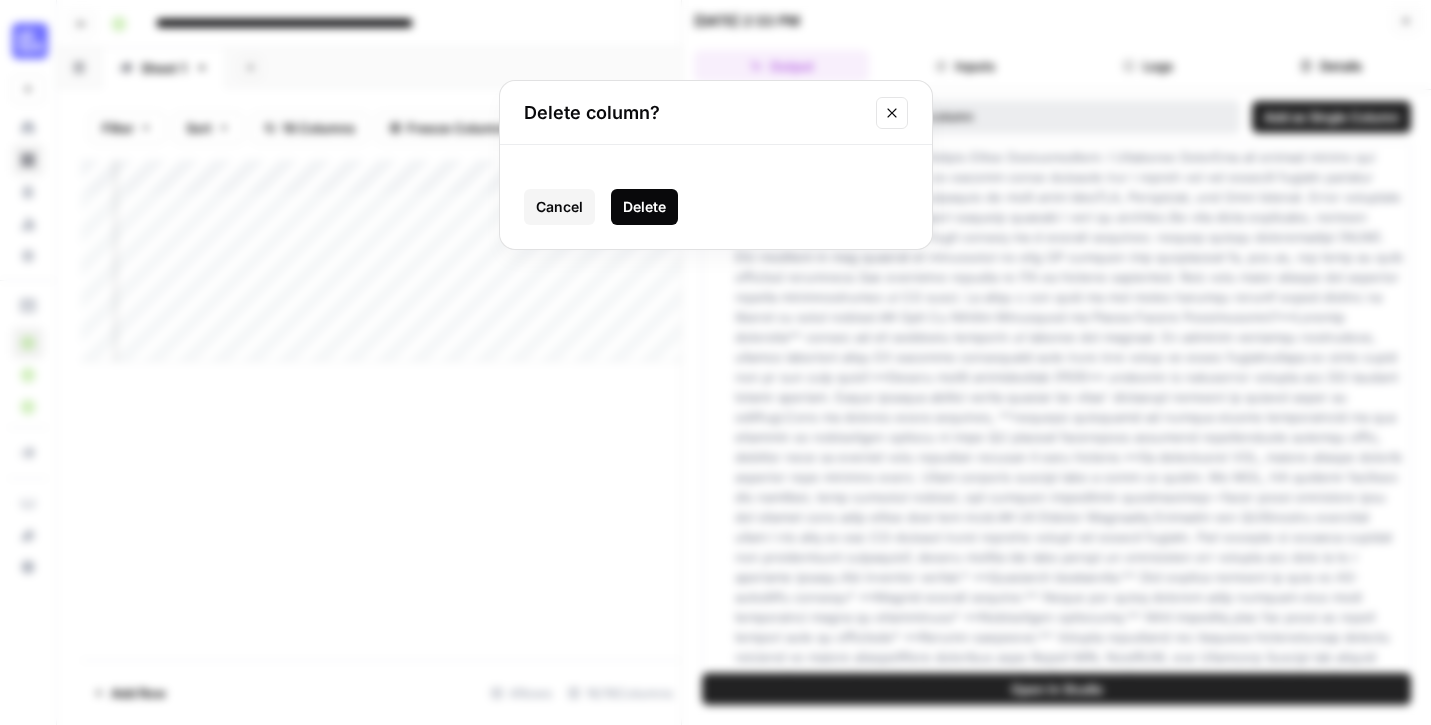 click on "Delete" at bounding box center (644, 207) 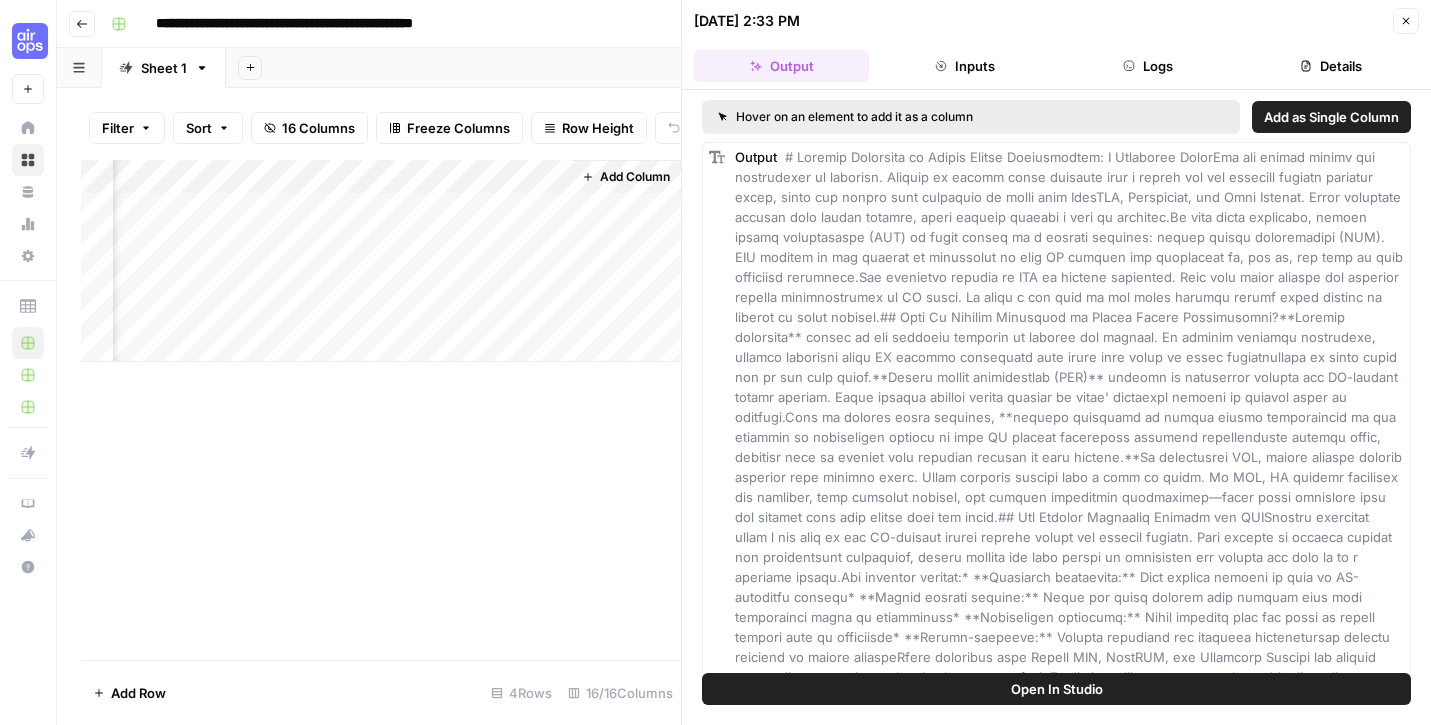 click on "Add Column" at bounding box center (381, 261) 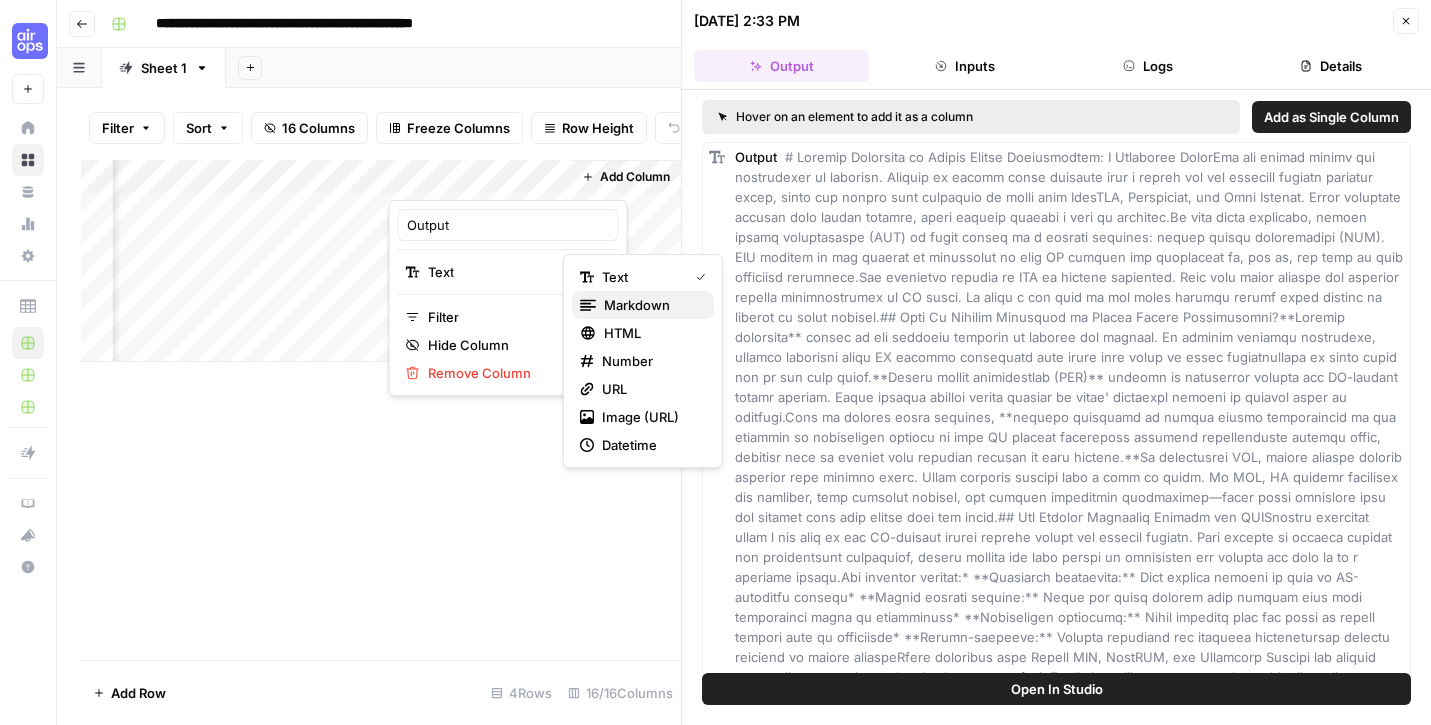 click on "markdown" at bounding box center (637, 305) 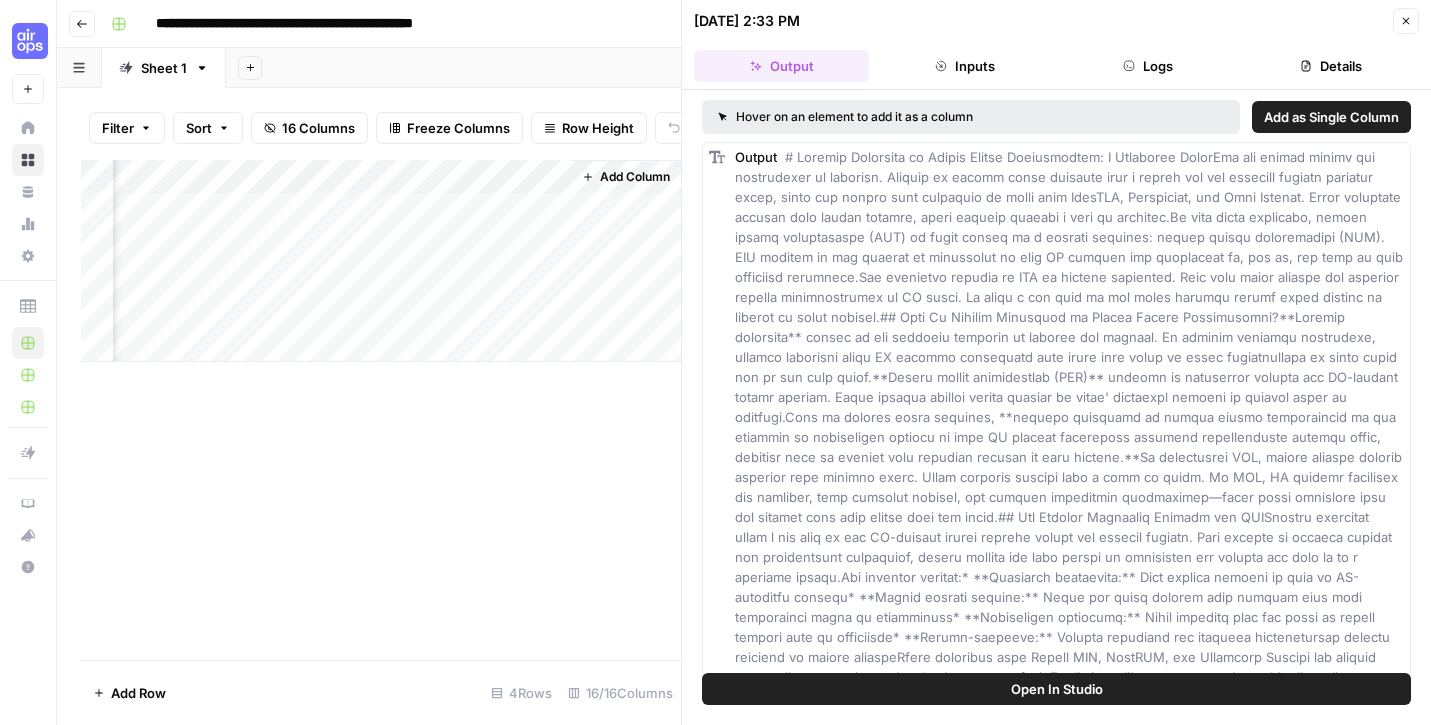 click on "Add Column" at bounding box center [381, 261] 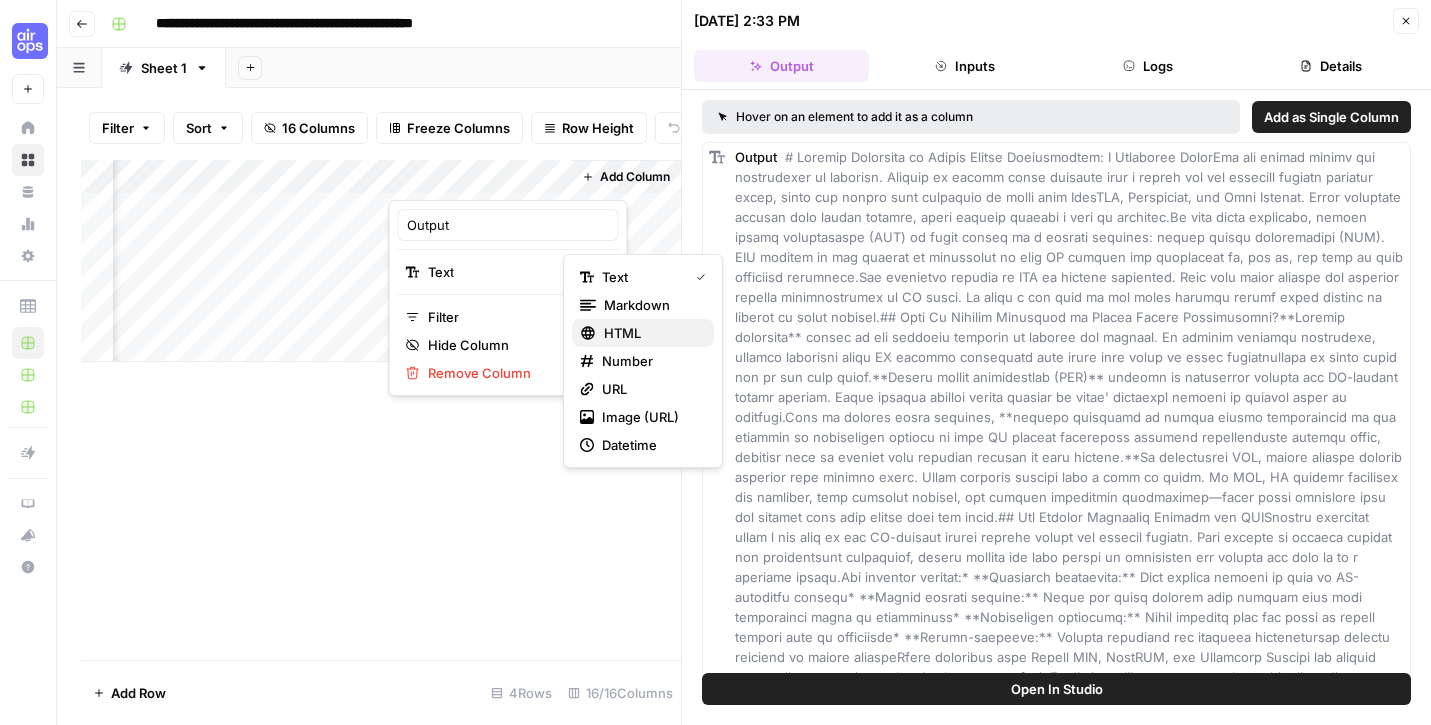 click 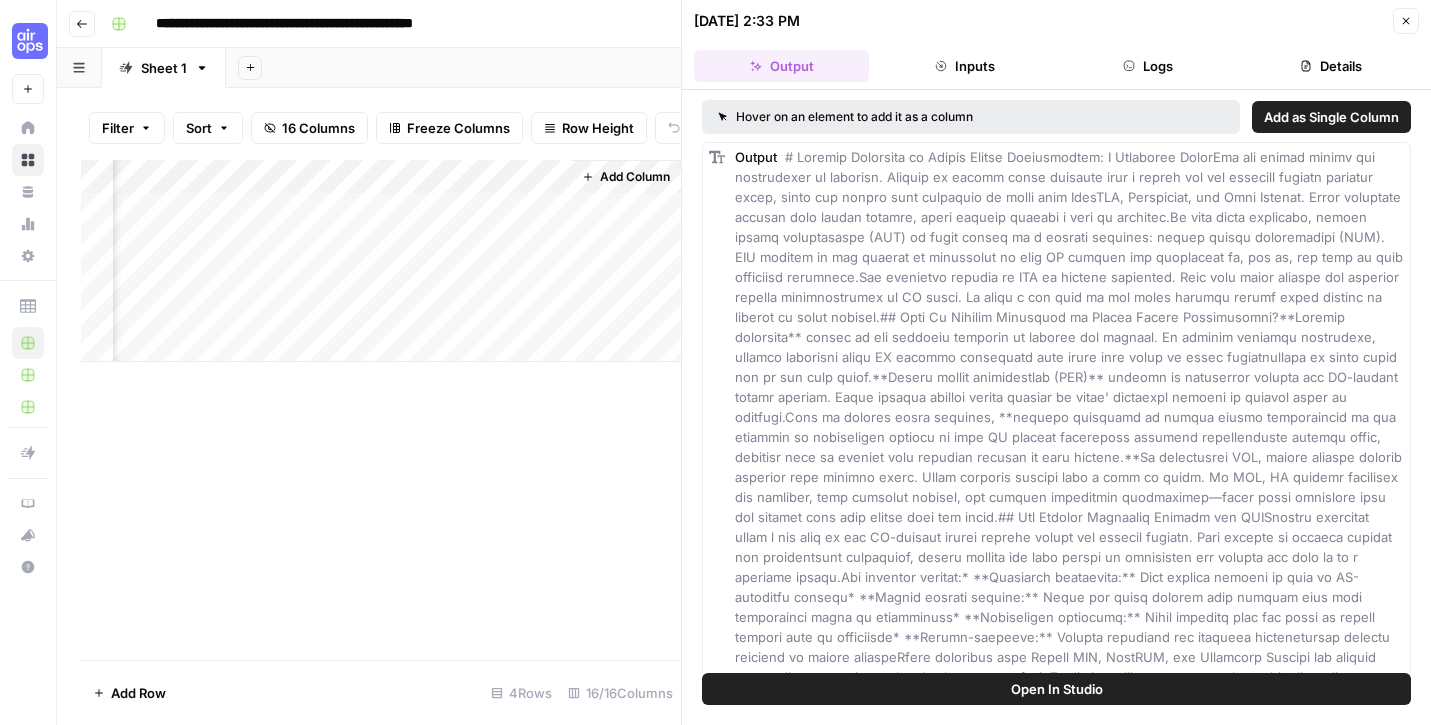 click on "Add Column" at bounding box center (381, 261) 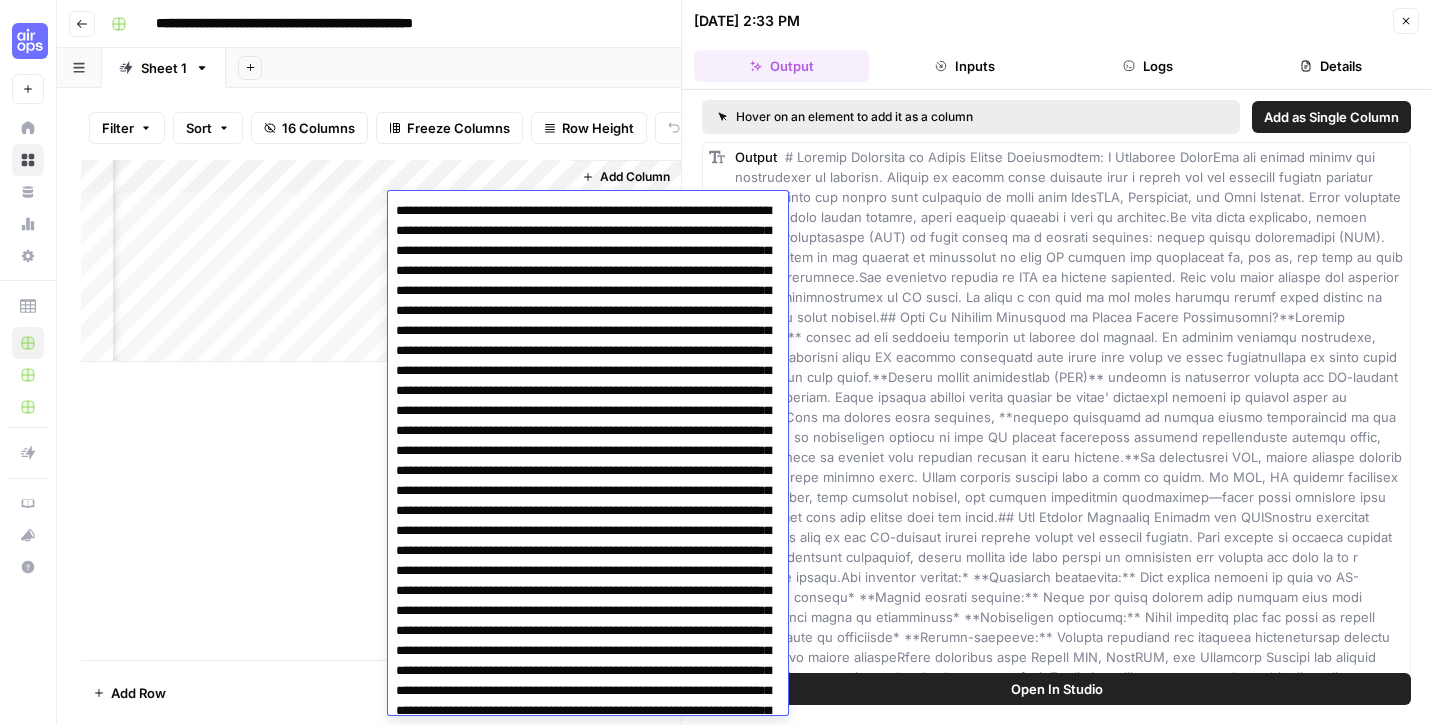 scroll, scrollTop: 3570, scrollLeft: 0, axis: vertical 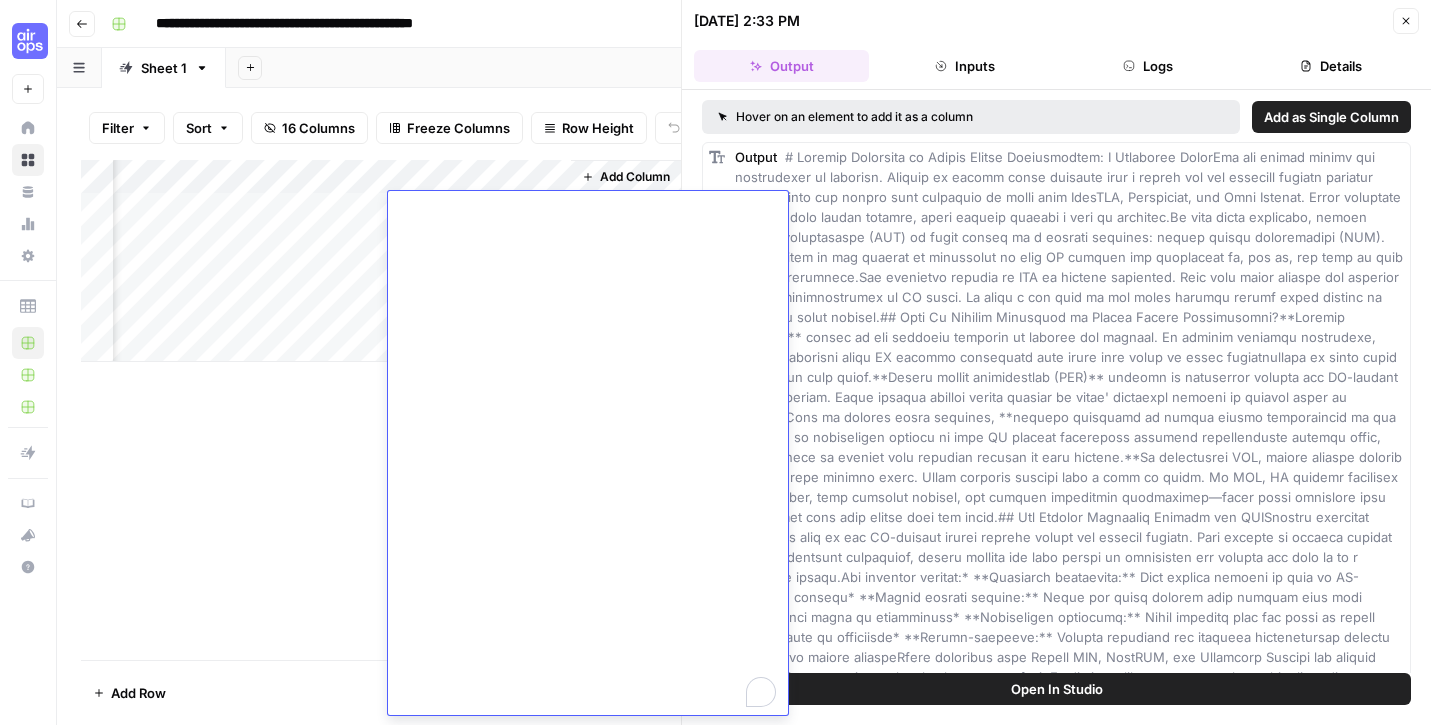 click on "Add Column" at bounding box center [381, 261] 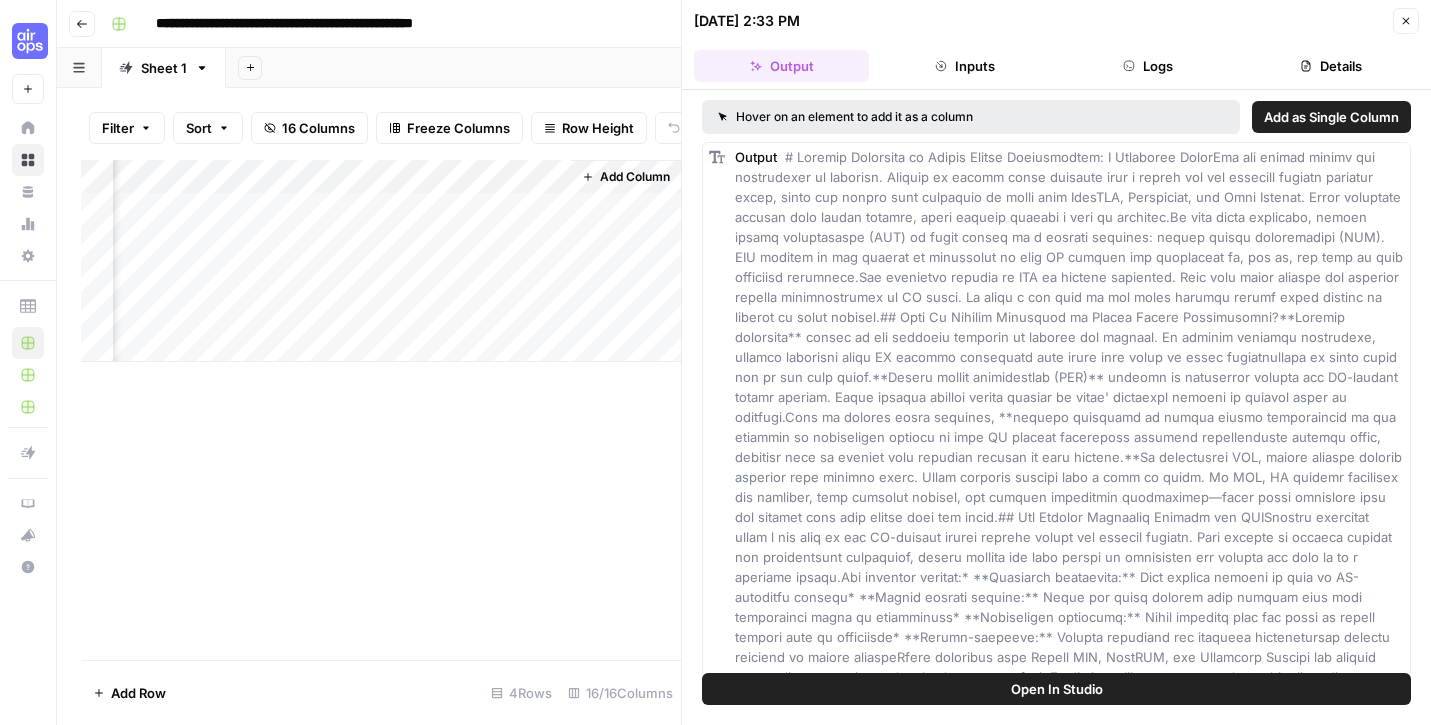 scroll, scrollTop: 0, scrollLeft: 2244, axis: horizontal 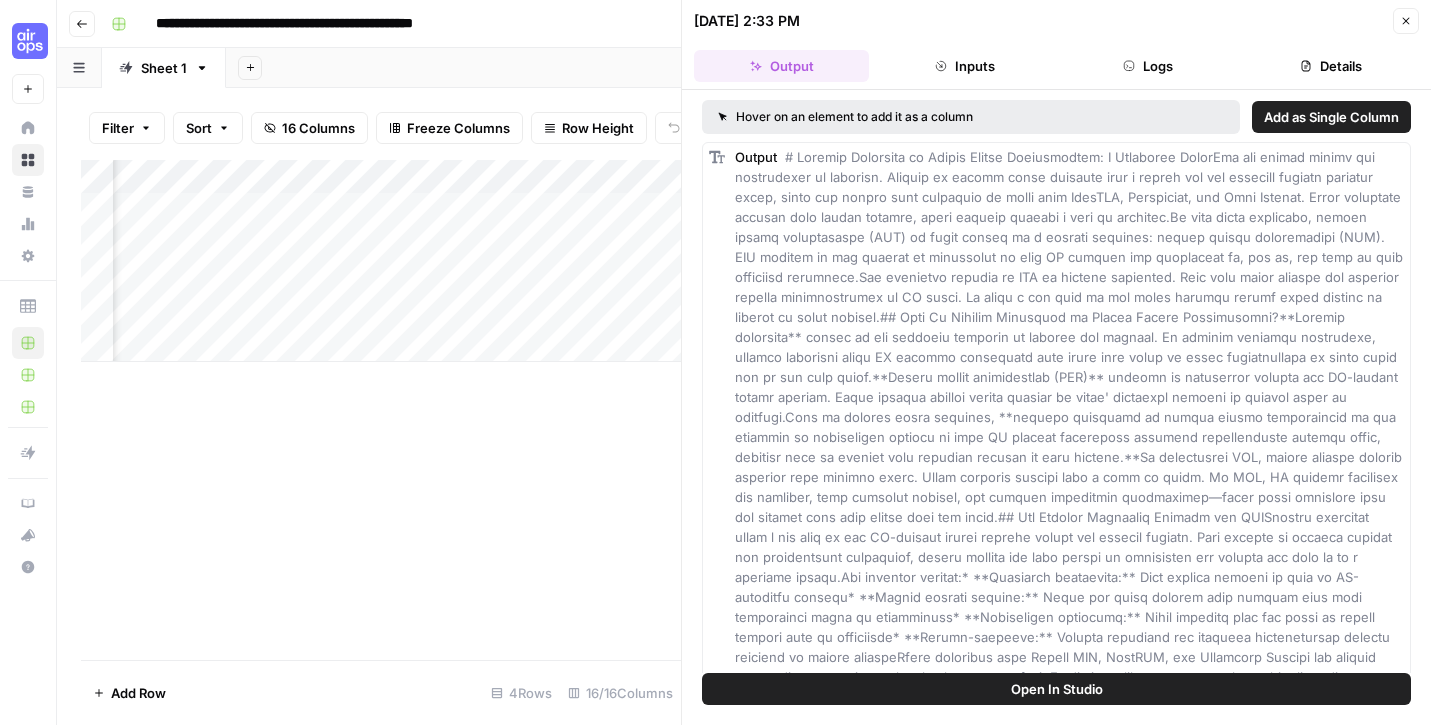 click on "Add Column" at bounding box center (381, 261) 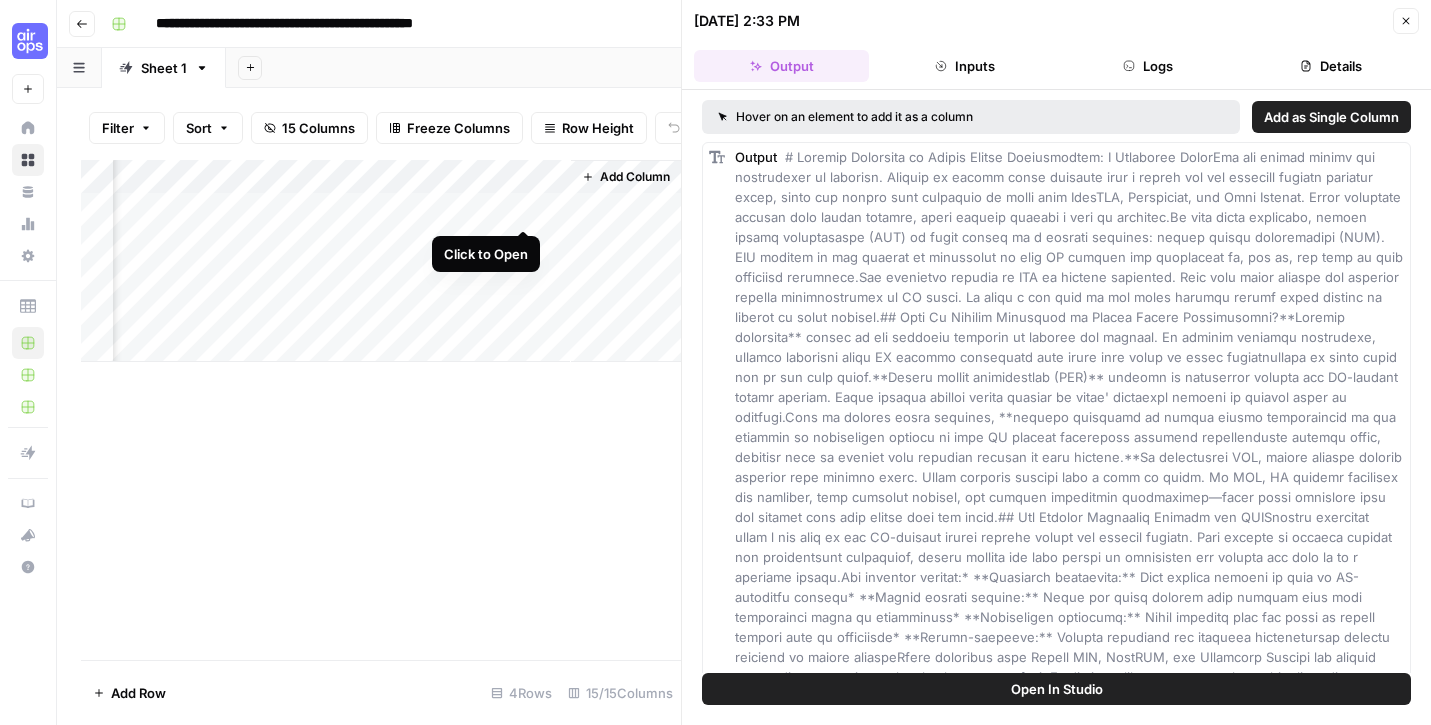 click on "Add Column" at bounding box center (381, 261) 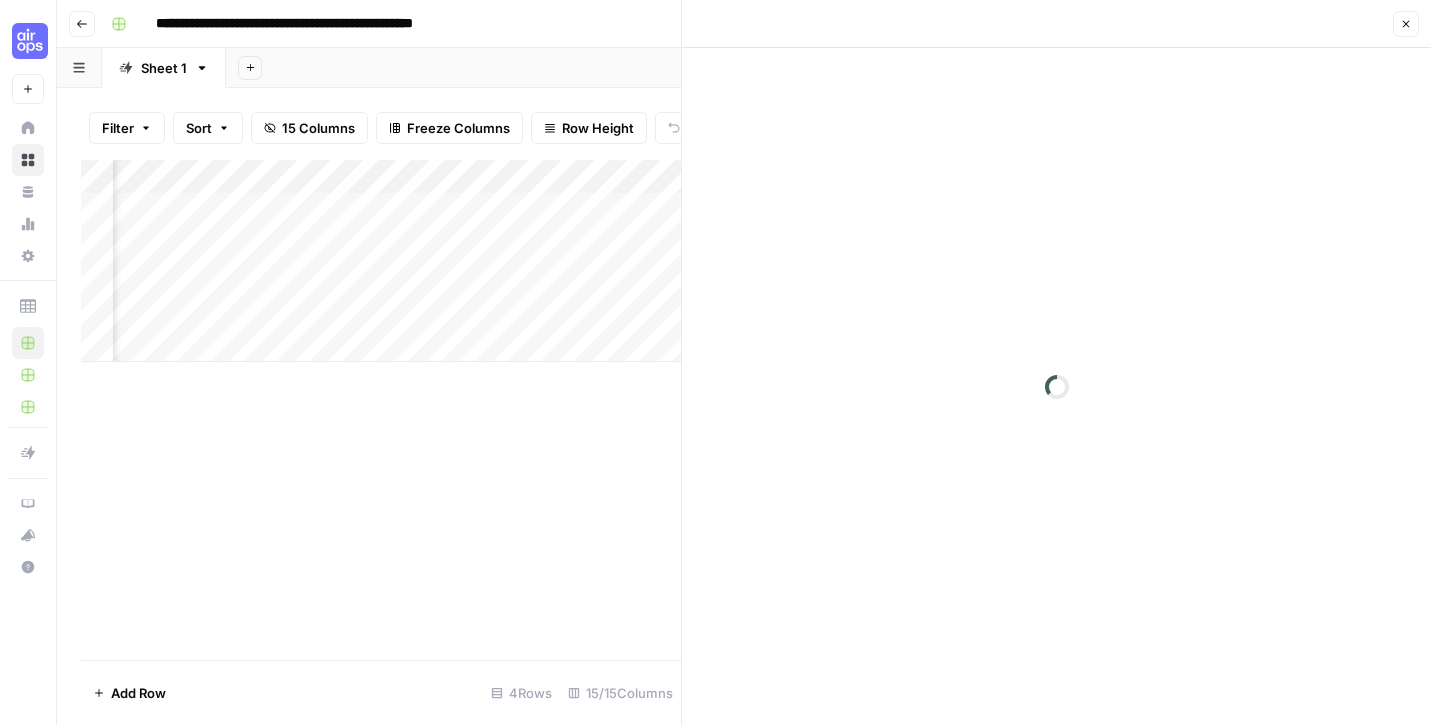 scroll, scrollTop: 0, scrollLeft: 1612, axis: horizontal 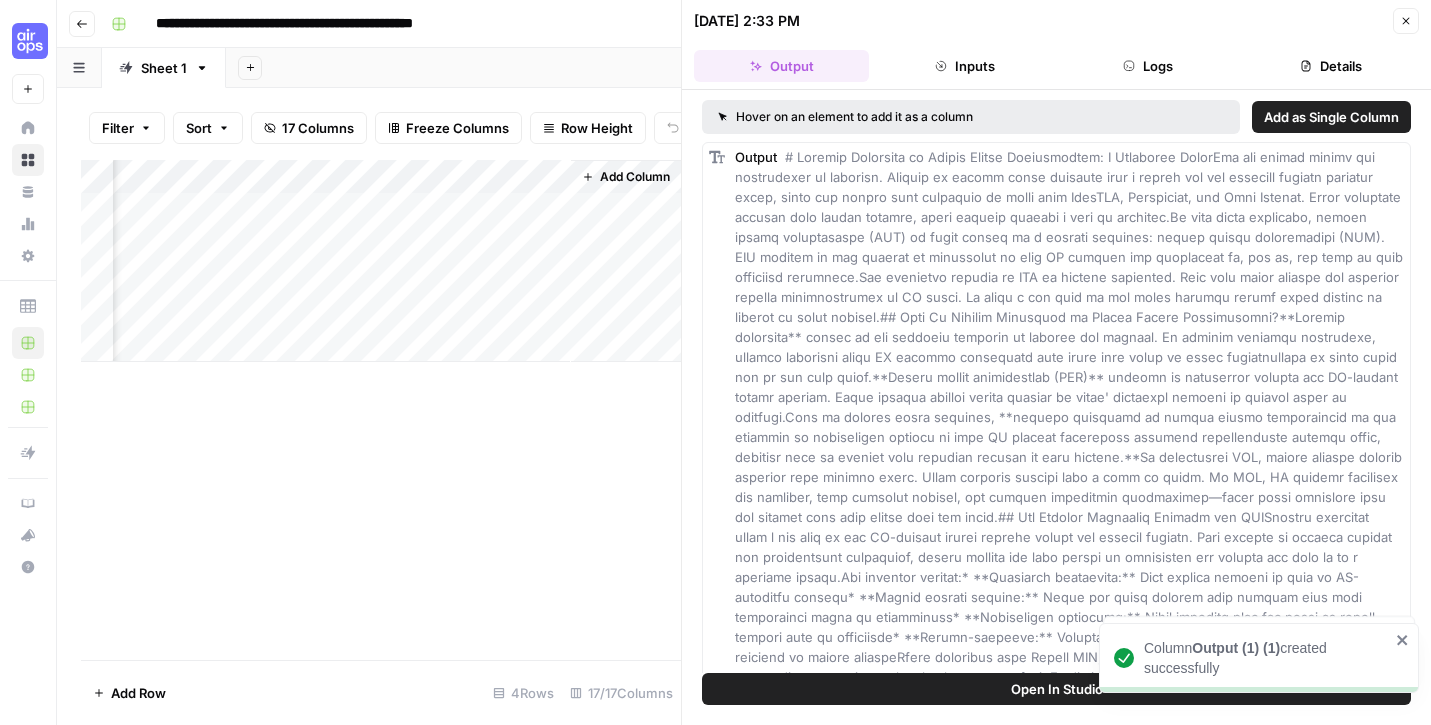 click on "Add Column" at bounding box center (381, 261) 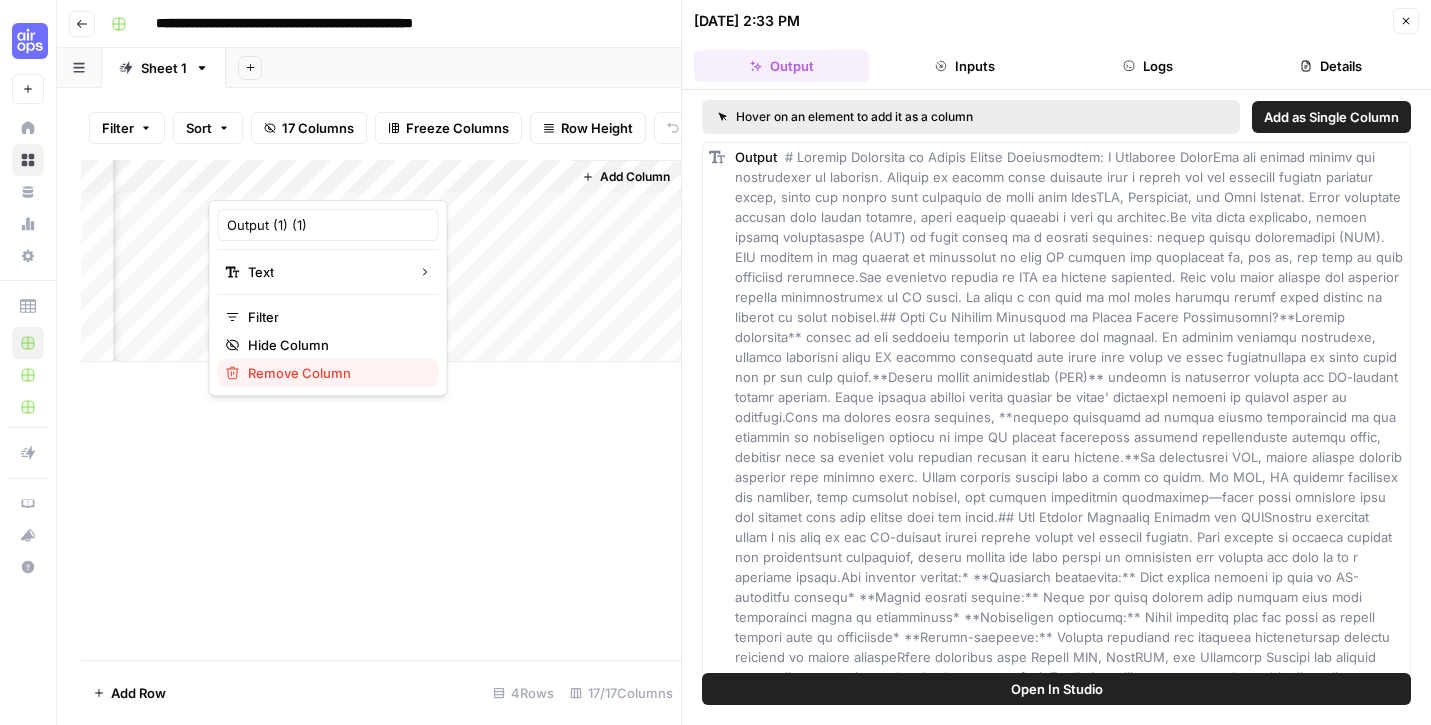 click on "Remove Column" at bounding box center (299, 373) 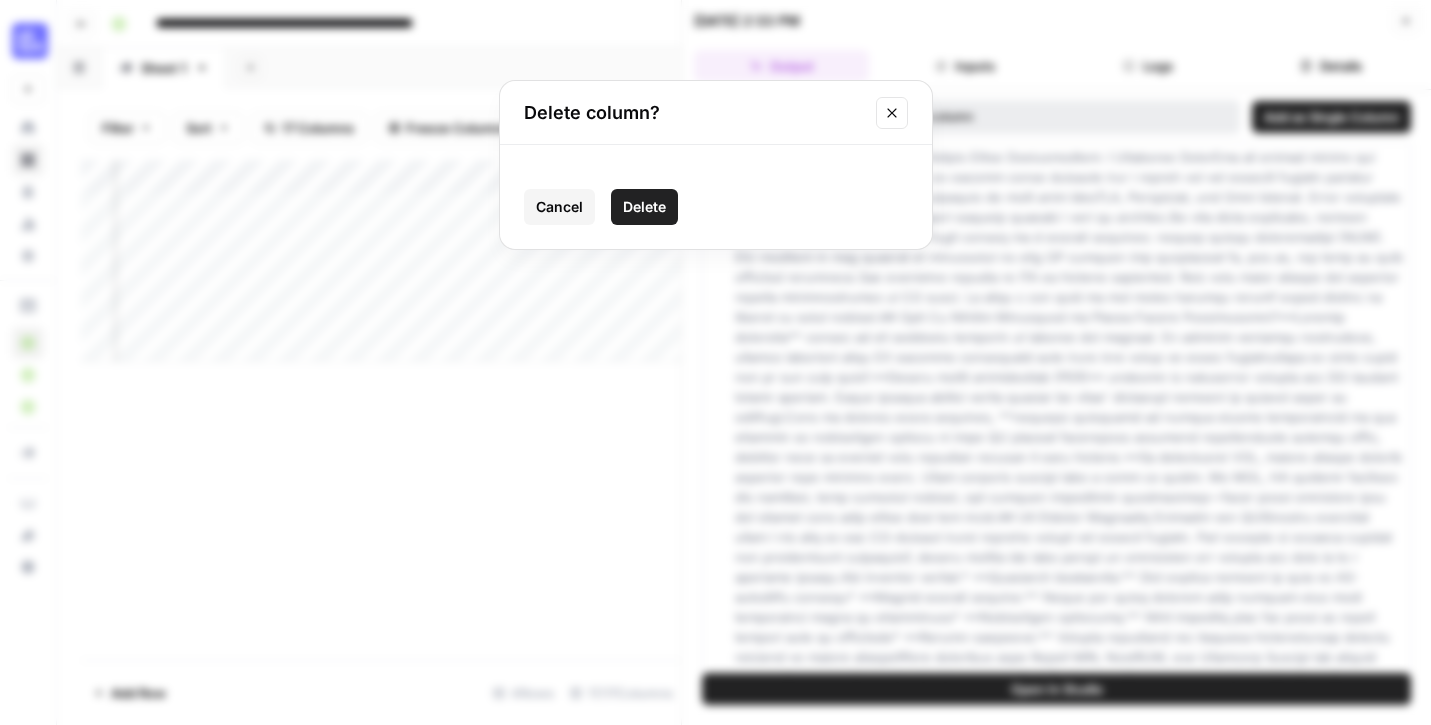 click on "Delete" at bounding box center (644, 207) 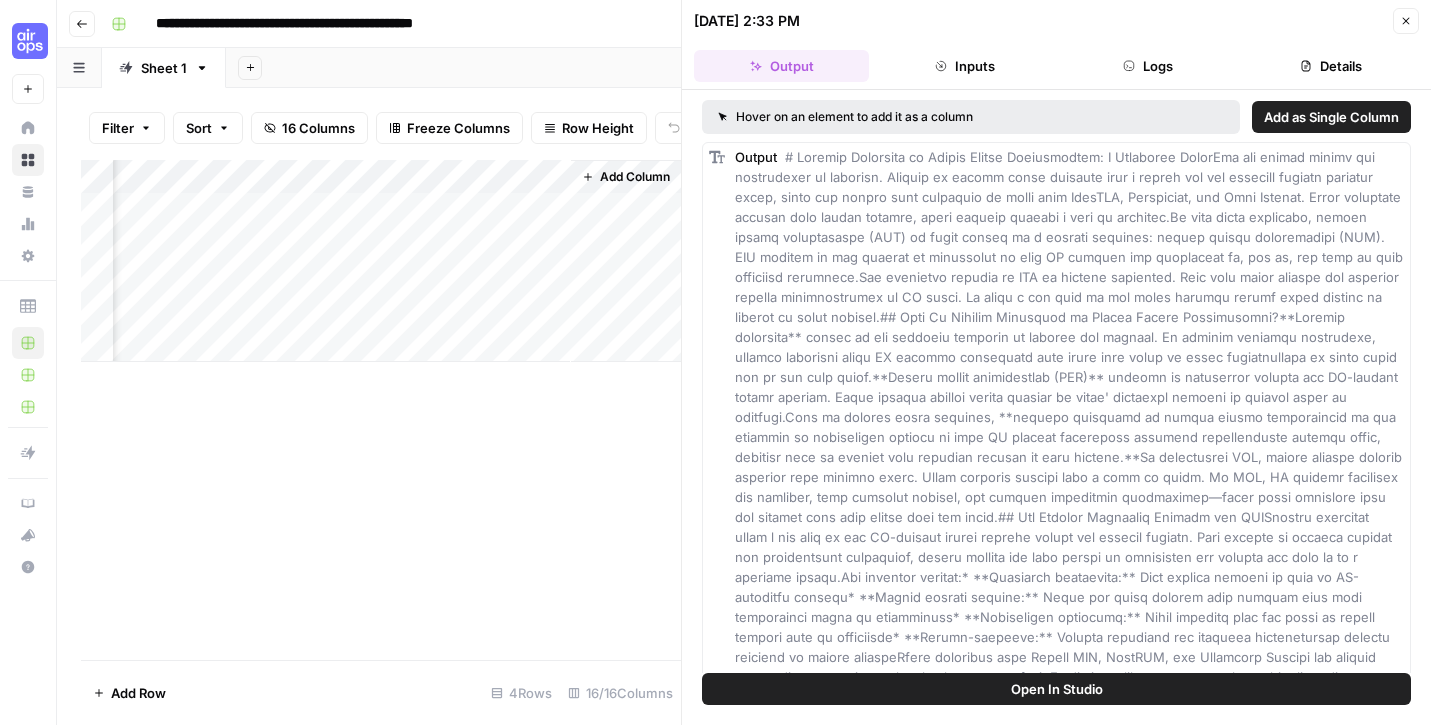 scroll, scrollTop: 0, scrollLeft: 2424, axis: horizontal 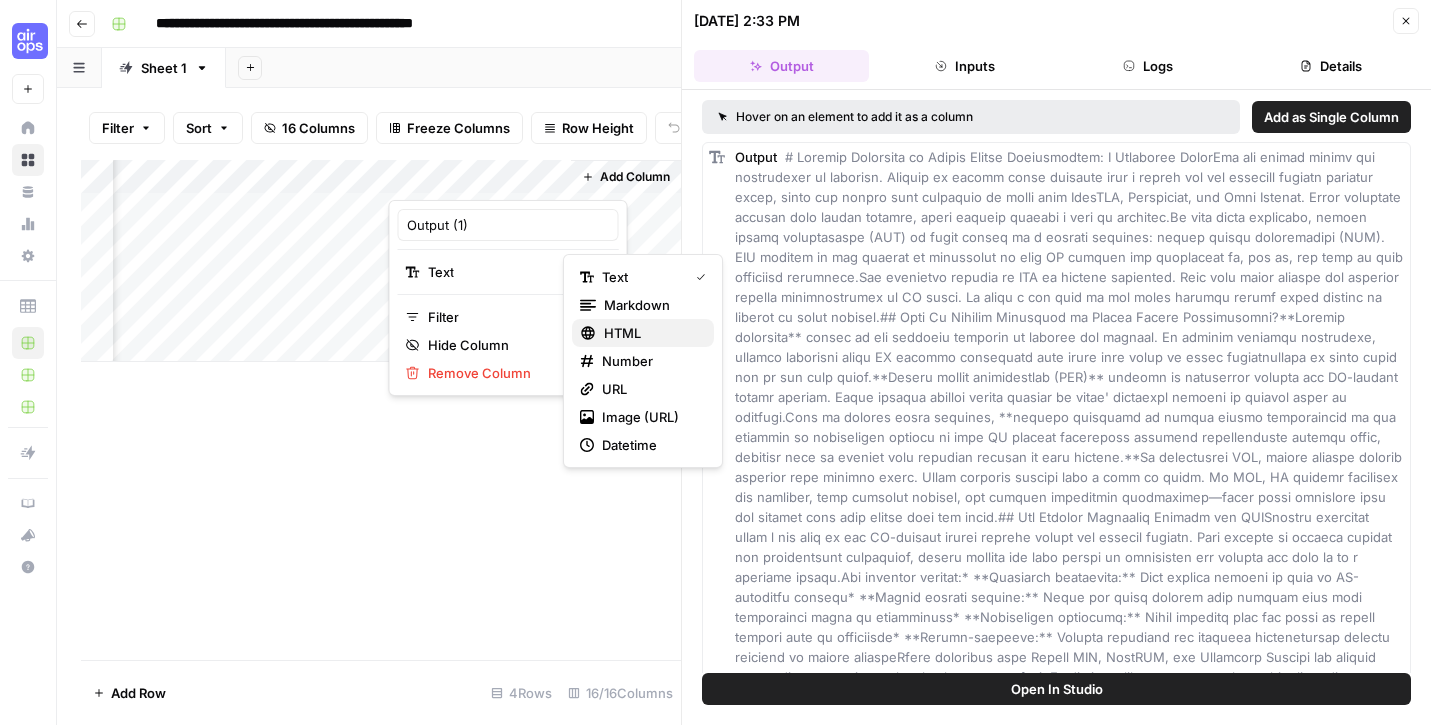 click on "HTML" at bounding box center (622, 333) 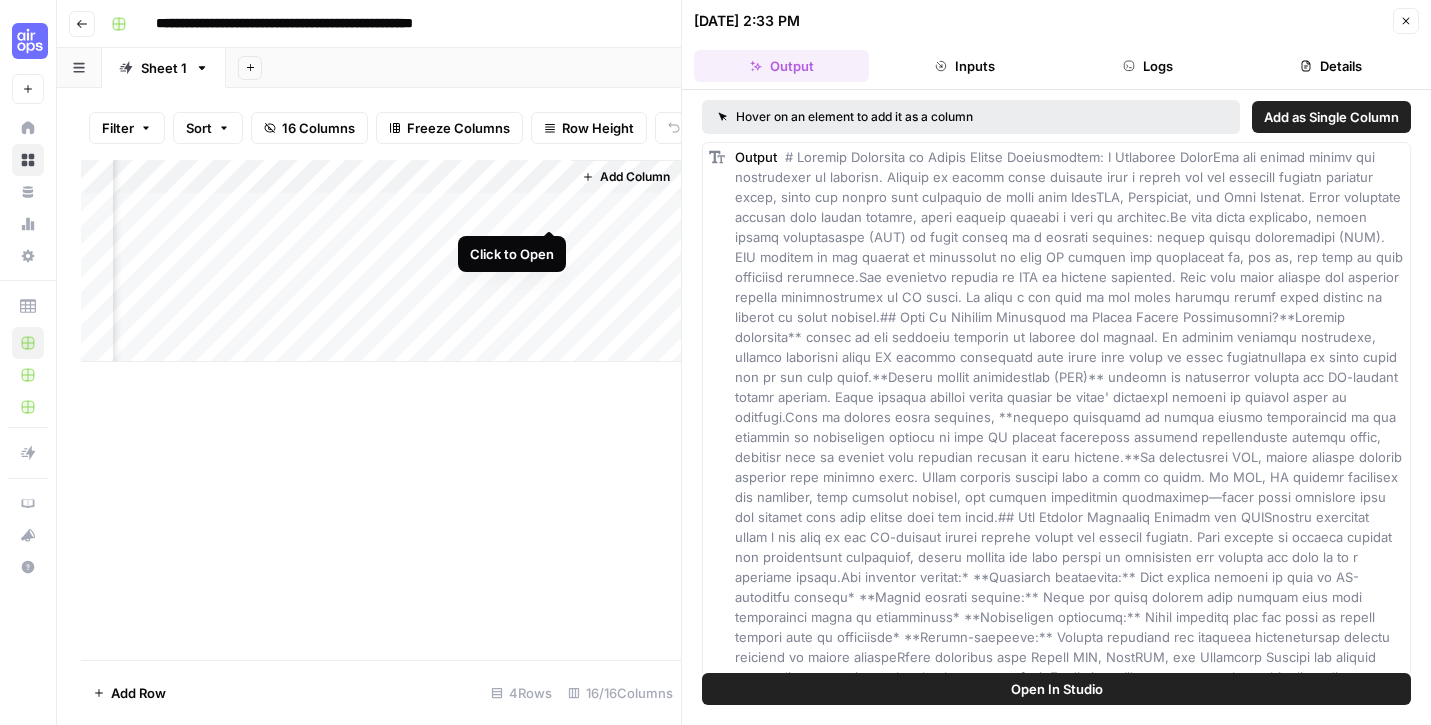click on "Add Column" at bounding box center [381, 261] 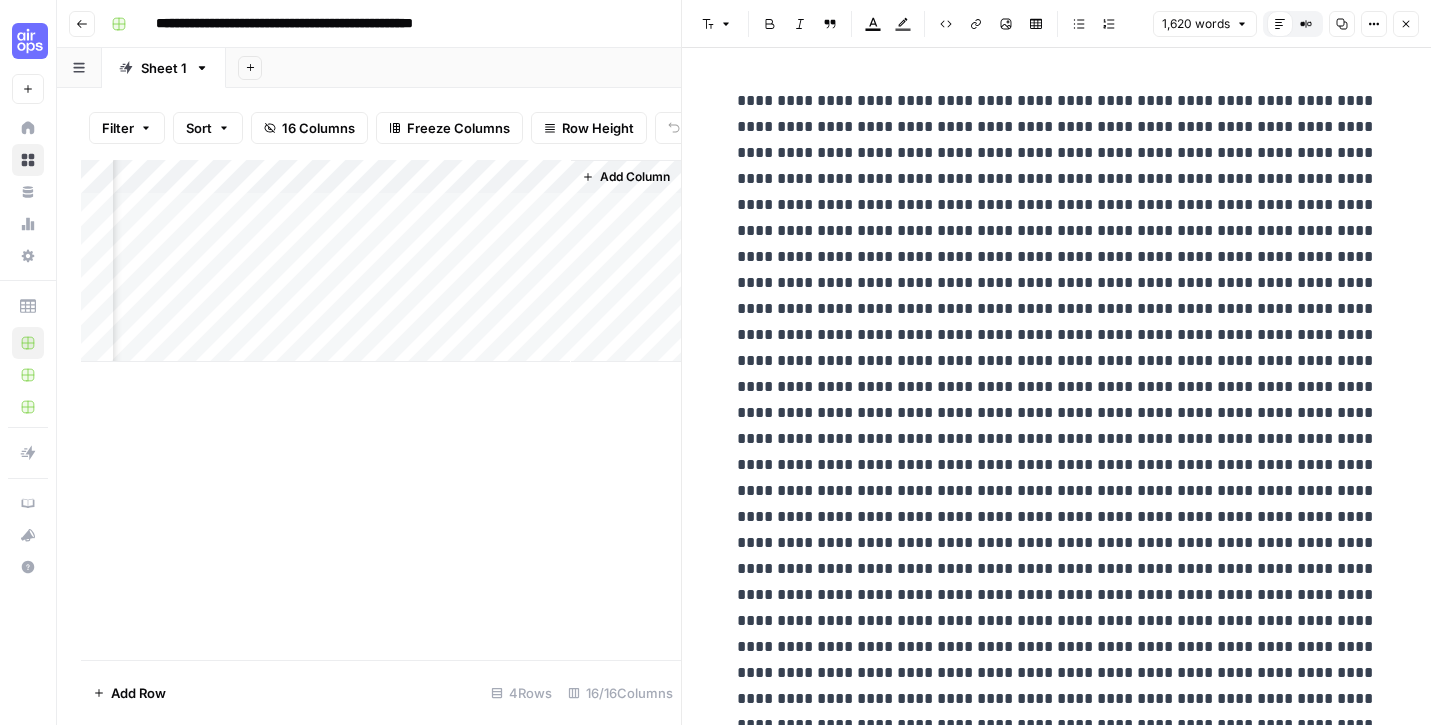 click at bounding box center (1057, 1934) 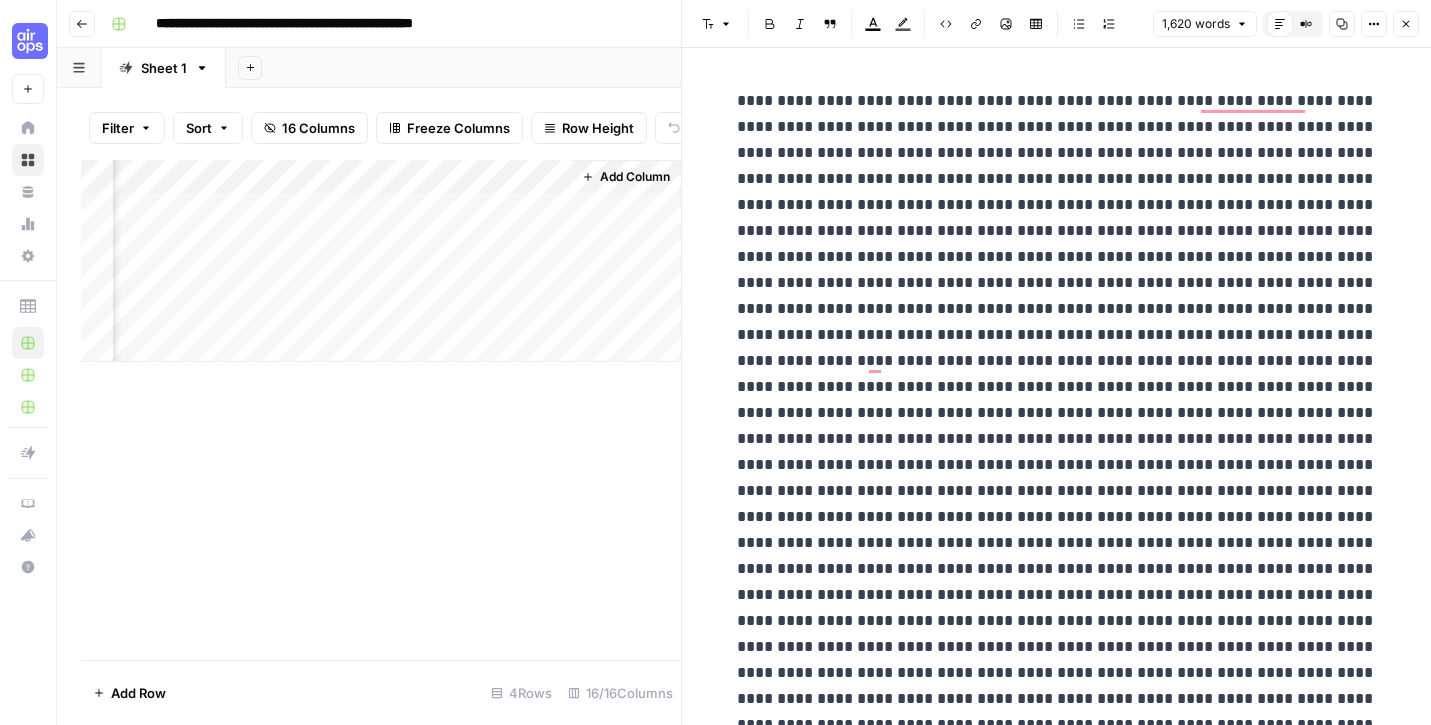 click at bounding box center (1057, 1934) 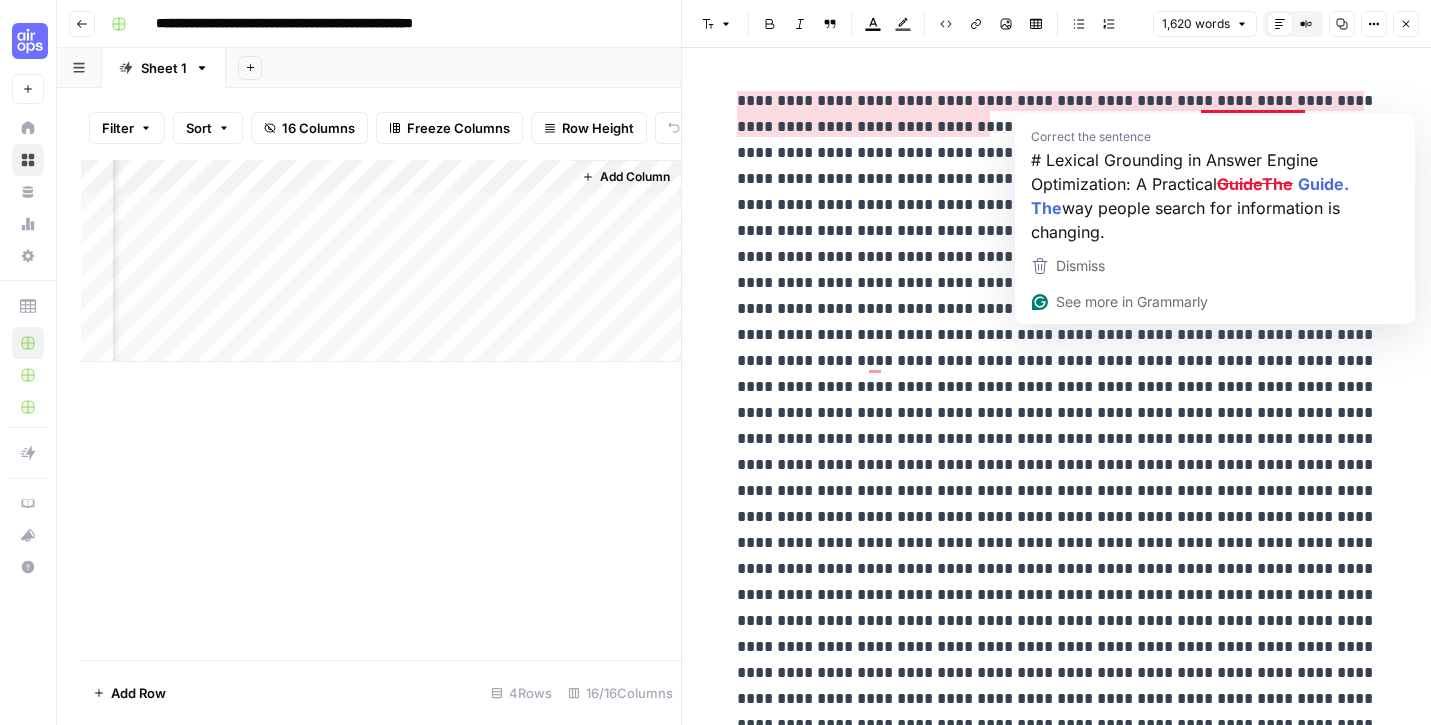 click at bounding box center [1057, 1934] 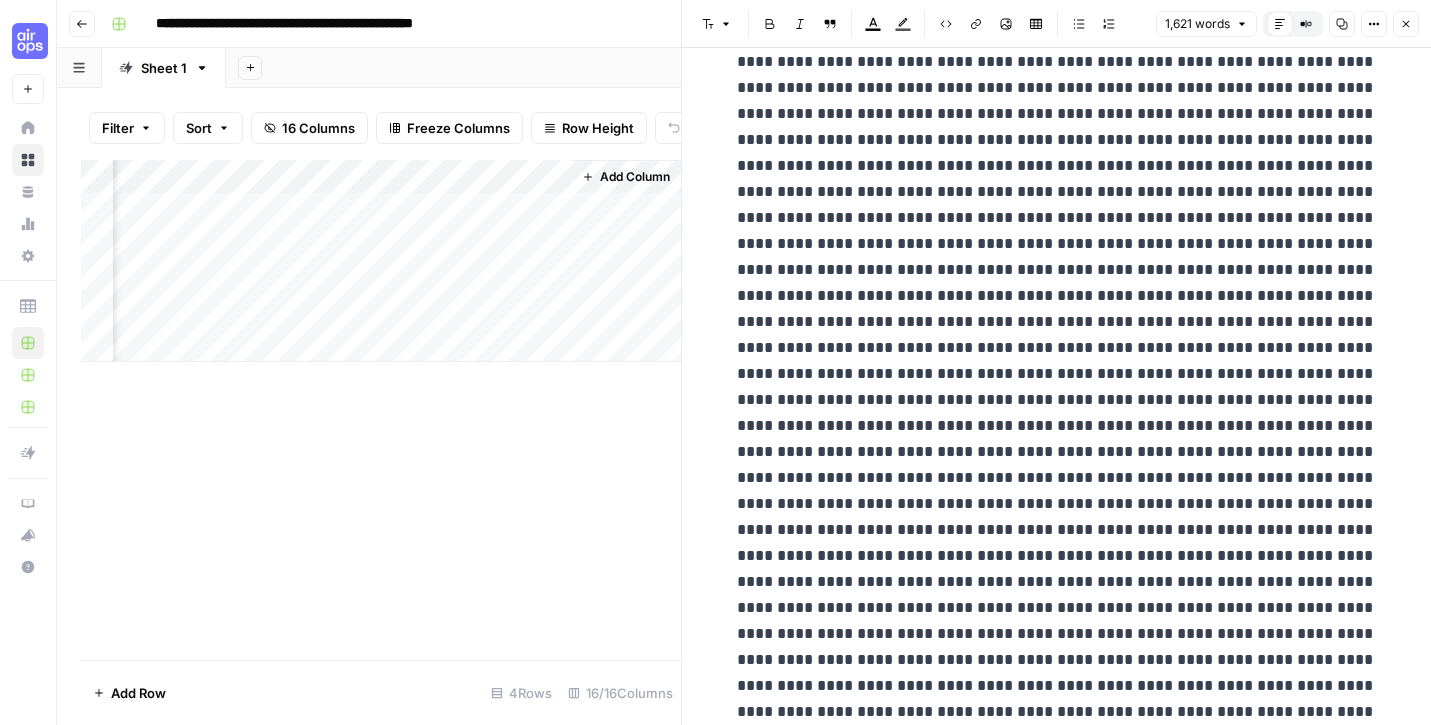 scroll, scrollTop: 3079, scrollLeft: 0, axis: vertical 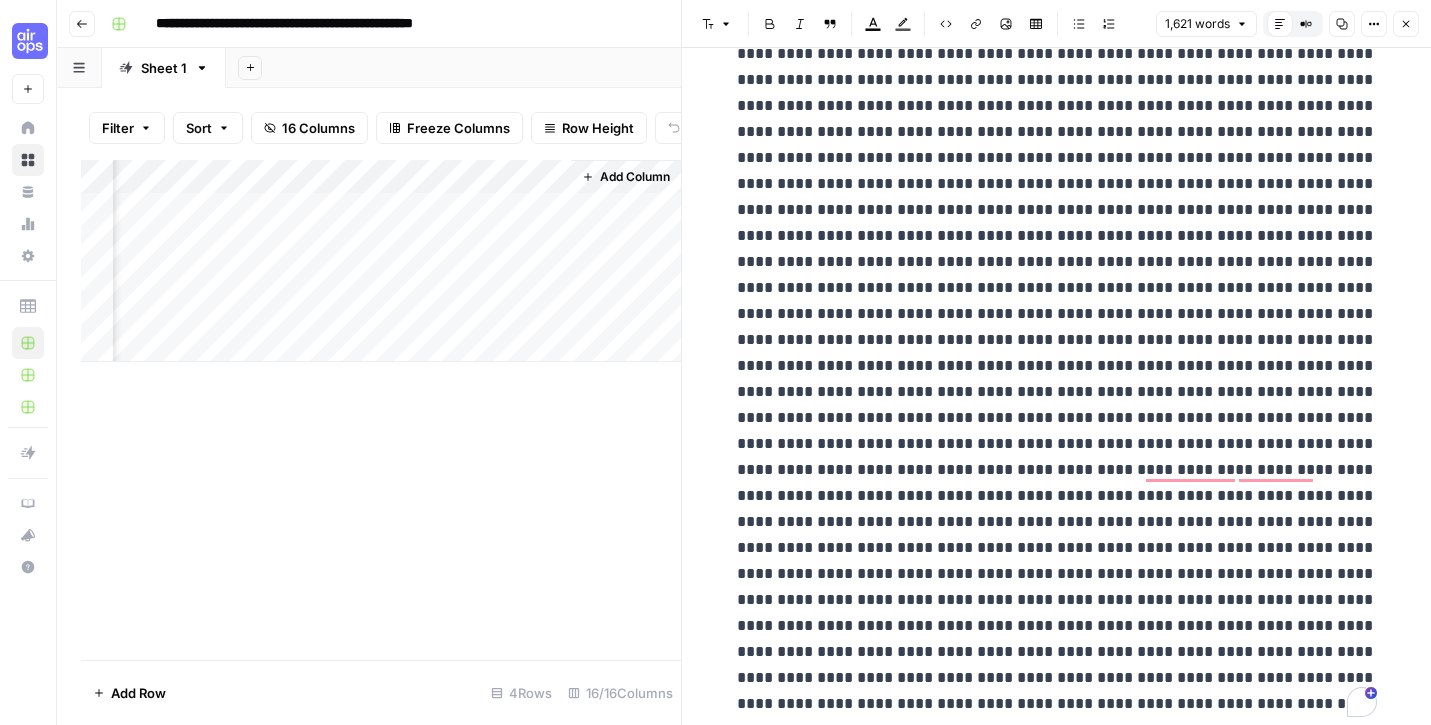 click on "Add Column" at bounding box center [381, 261] 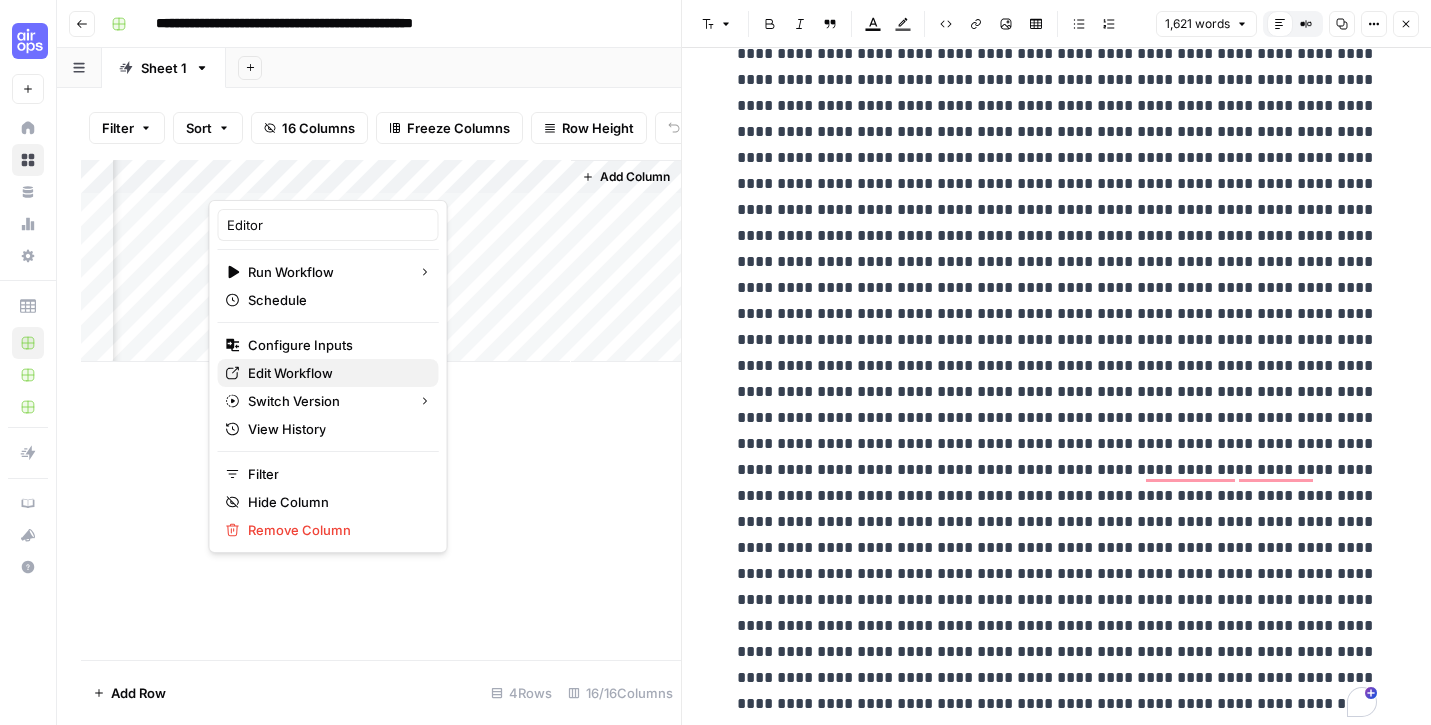 click on "Edit Workflow" at bounding box center (328, 373) 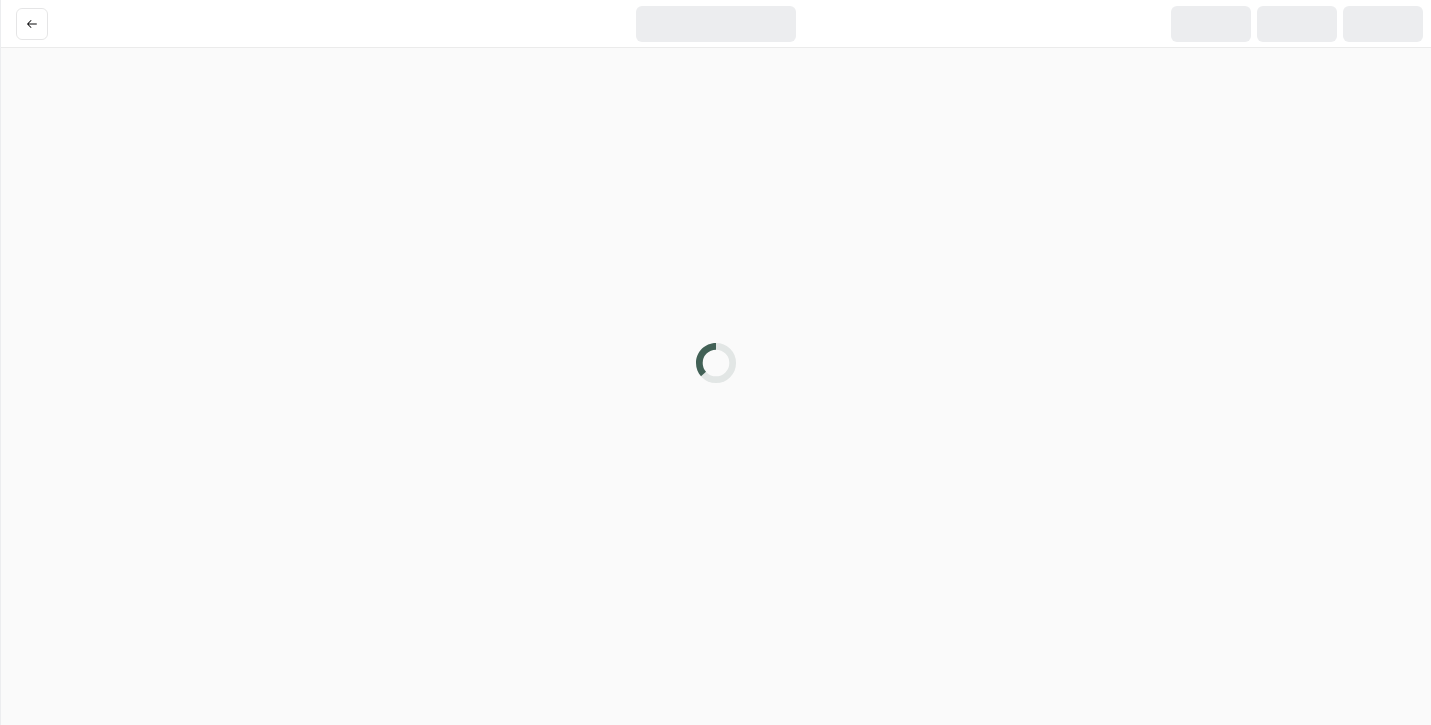 scroll, scrollTop: 0, scrollLeft: 0, axis: both 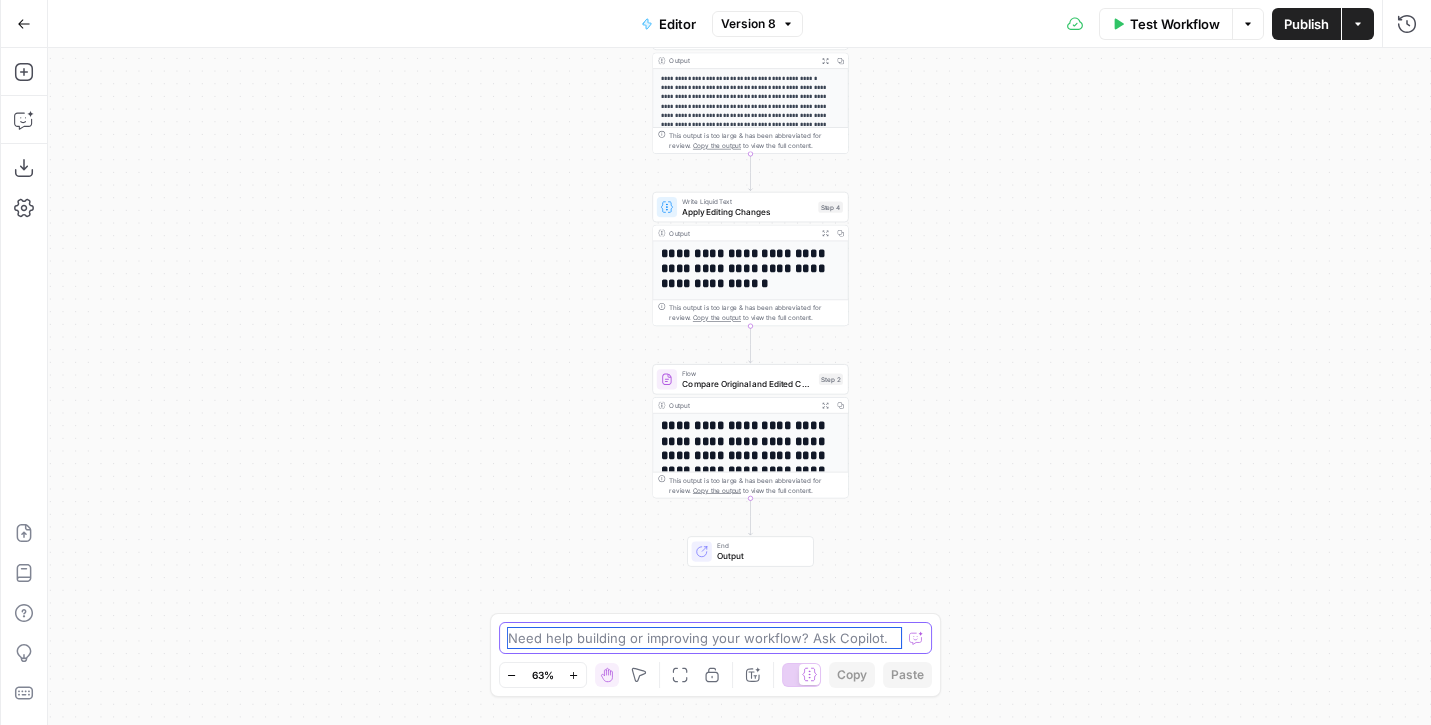 click at bounding box center [705, 638] 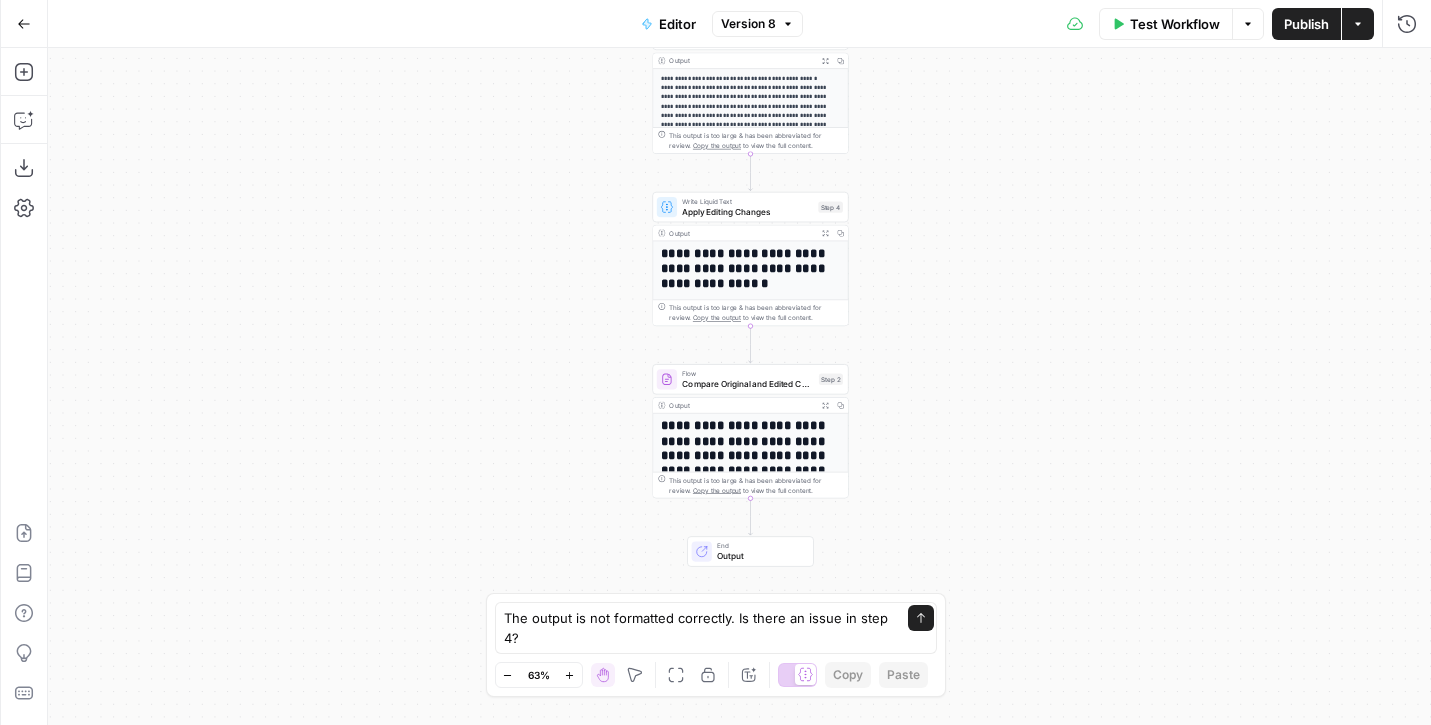 click on "**********" at bounding box center [751, 268] 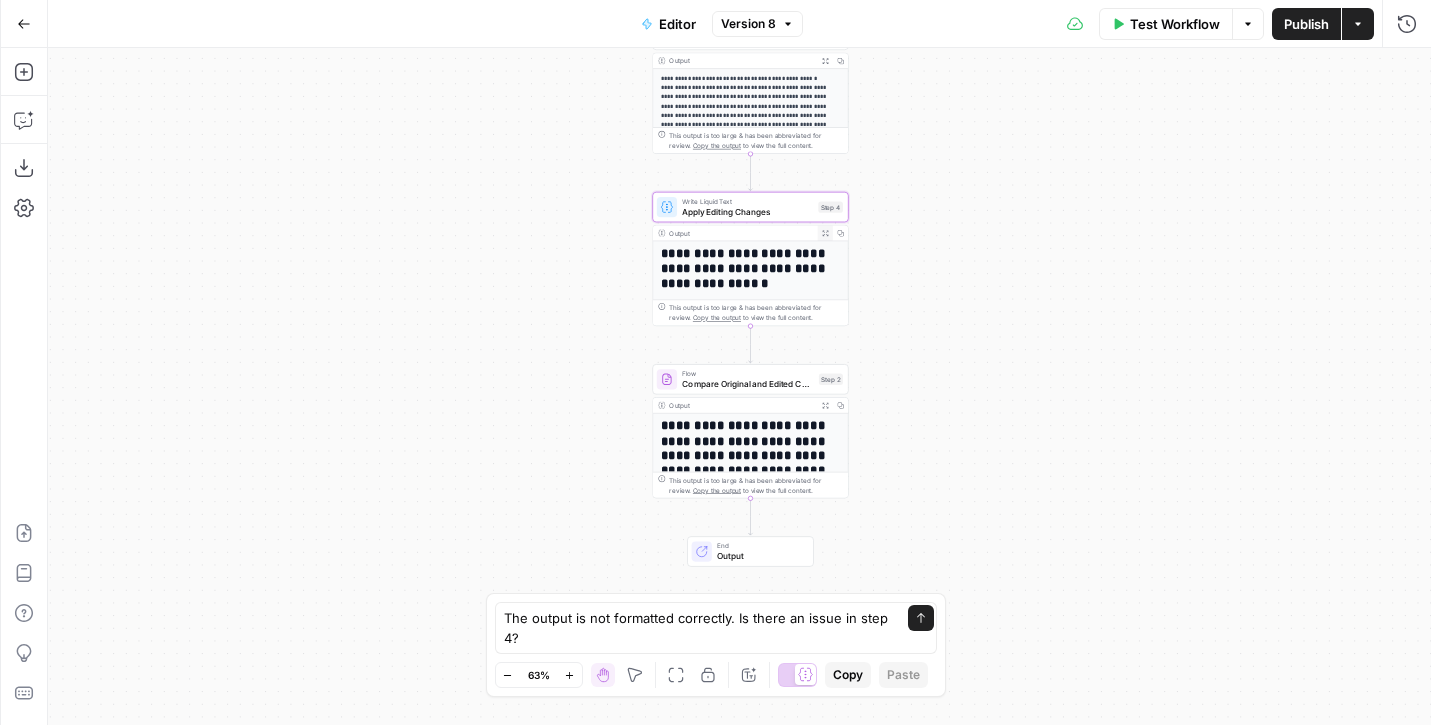 click on "Expand Output" at bounding box center (825, 232) 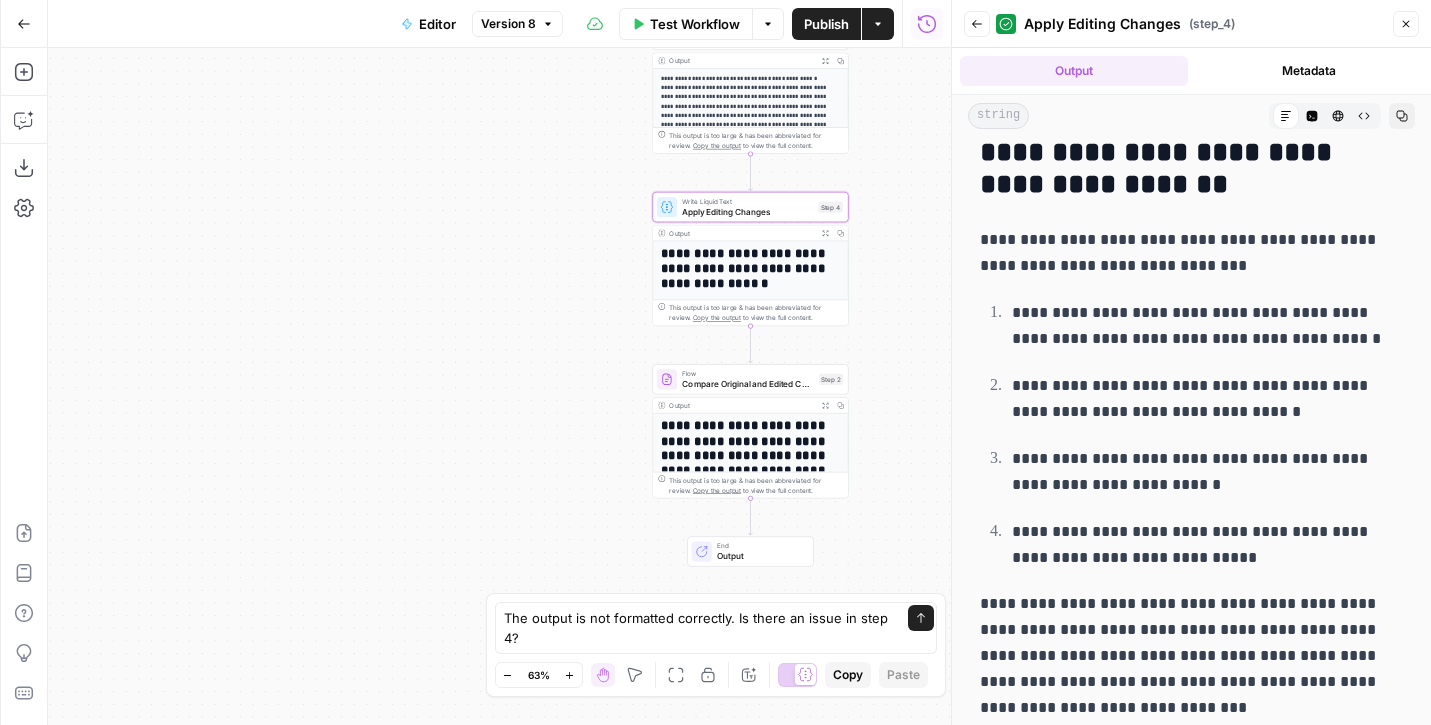 scroll, scrollTop: 7501, scrollLeft: 0, axis: vertical 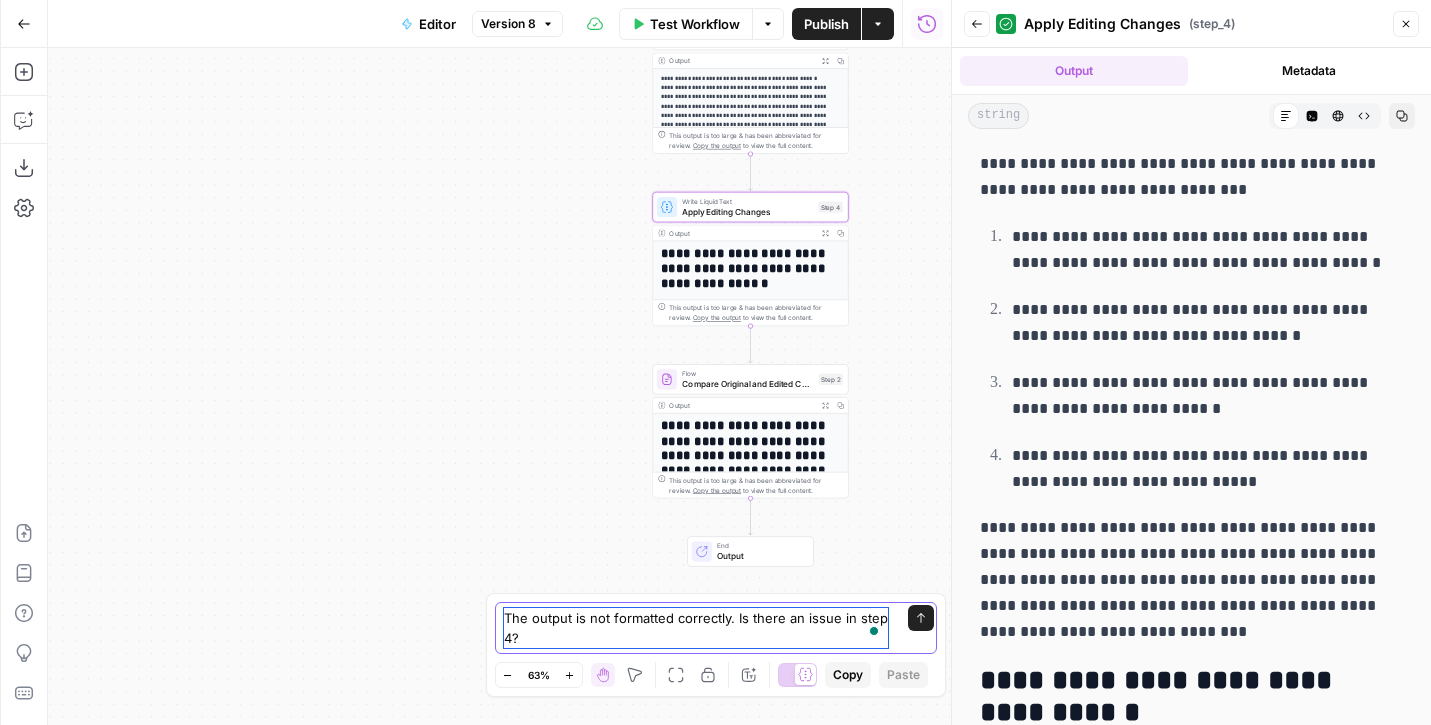 drag, startPoint x: 741, startPoint y: 616, endPoint x: 854, endPoint y: 653, distance: 118.90332 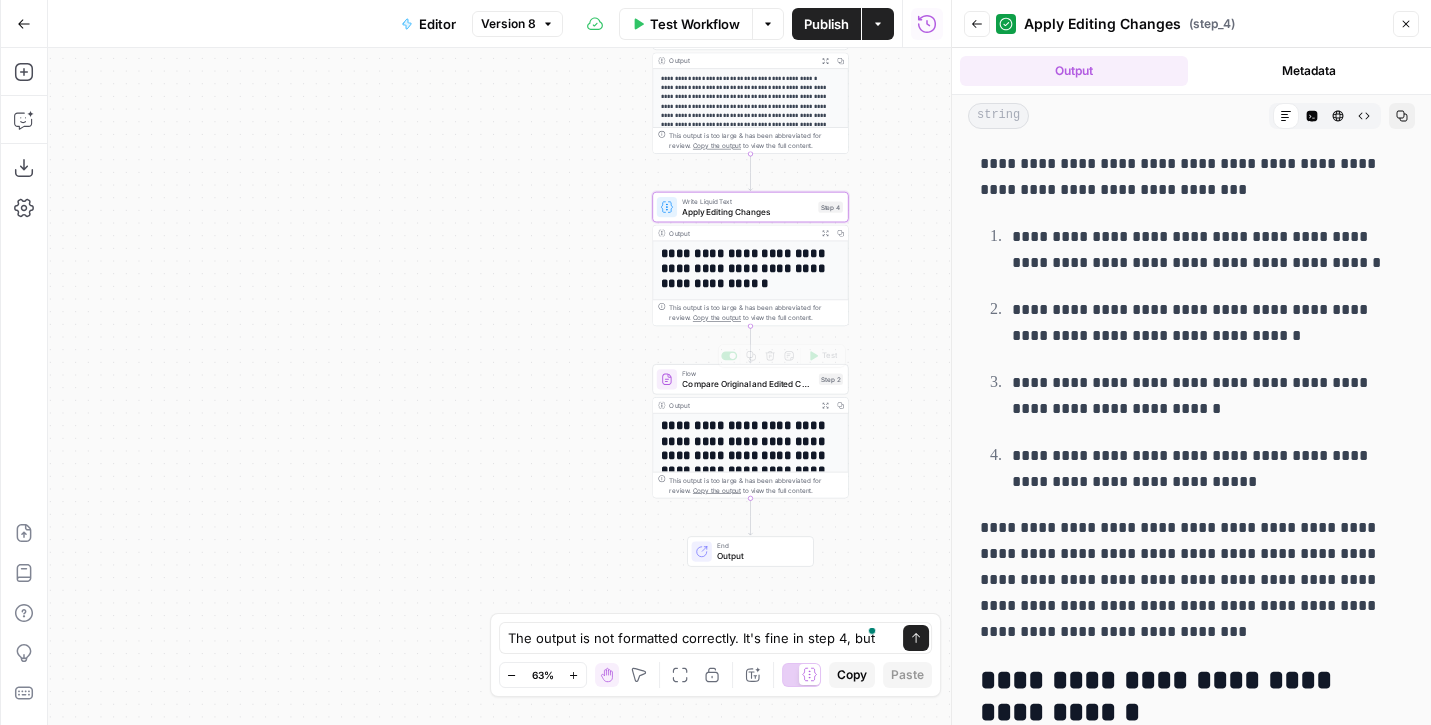click on "**********" at bounding box center (751, 695) 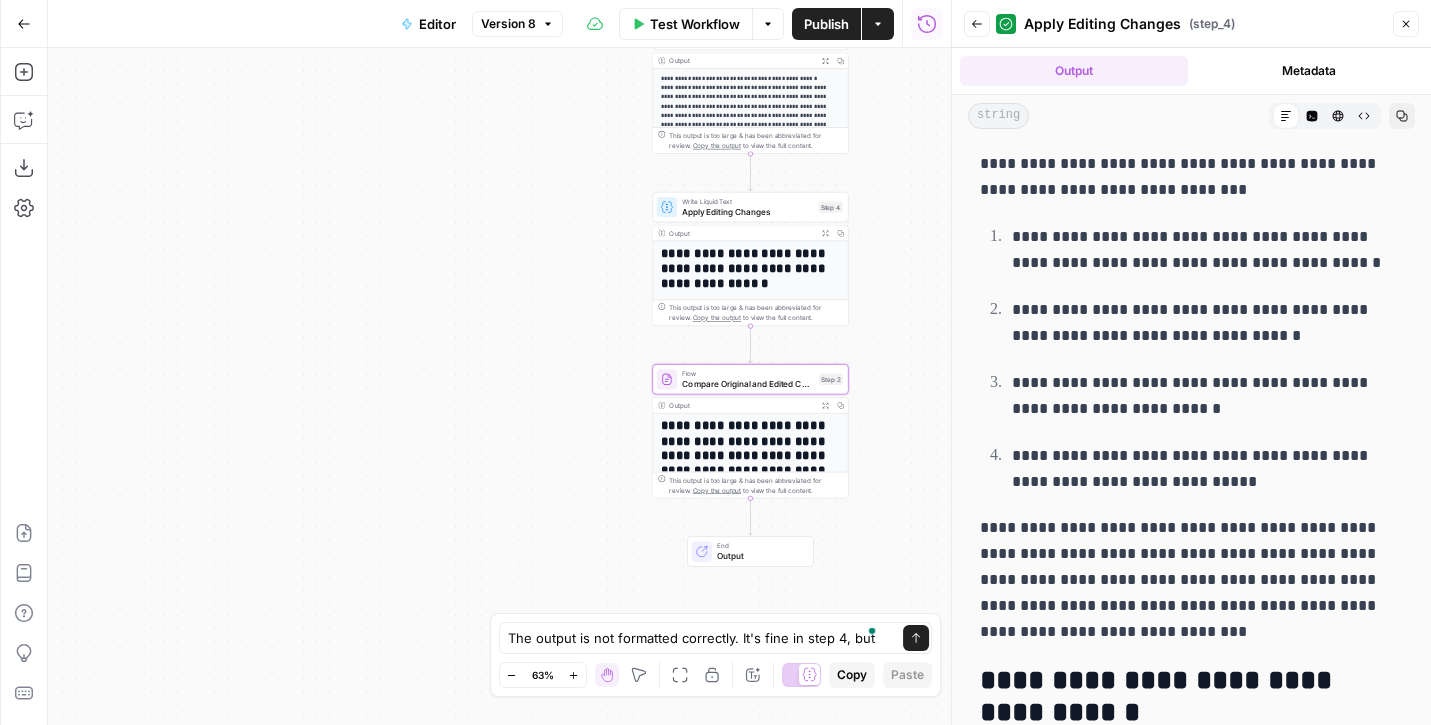 click on "**********" at bounding box center [751, 695] 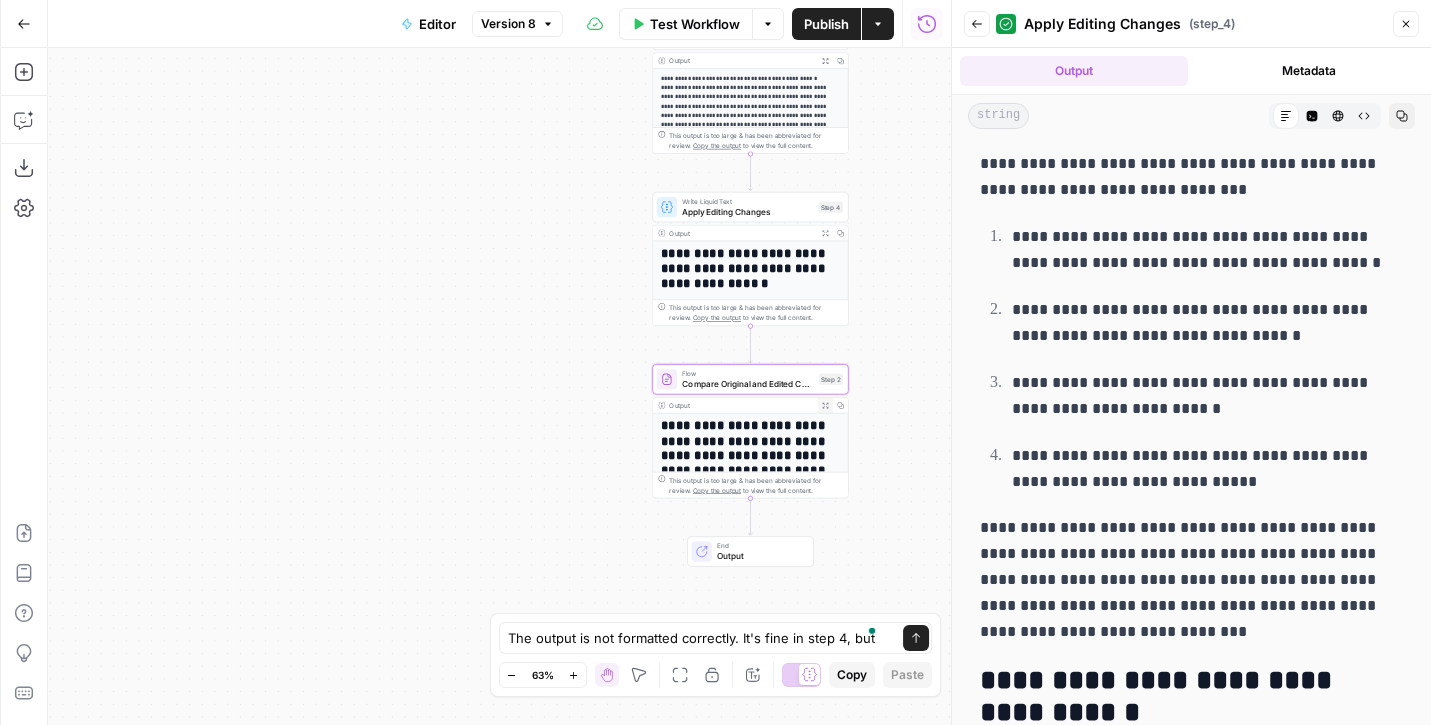 click 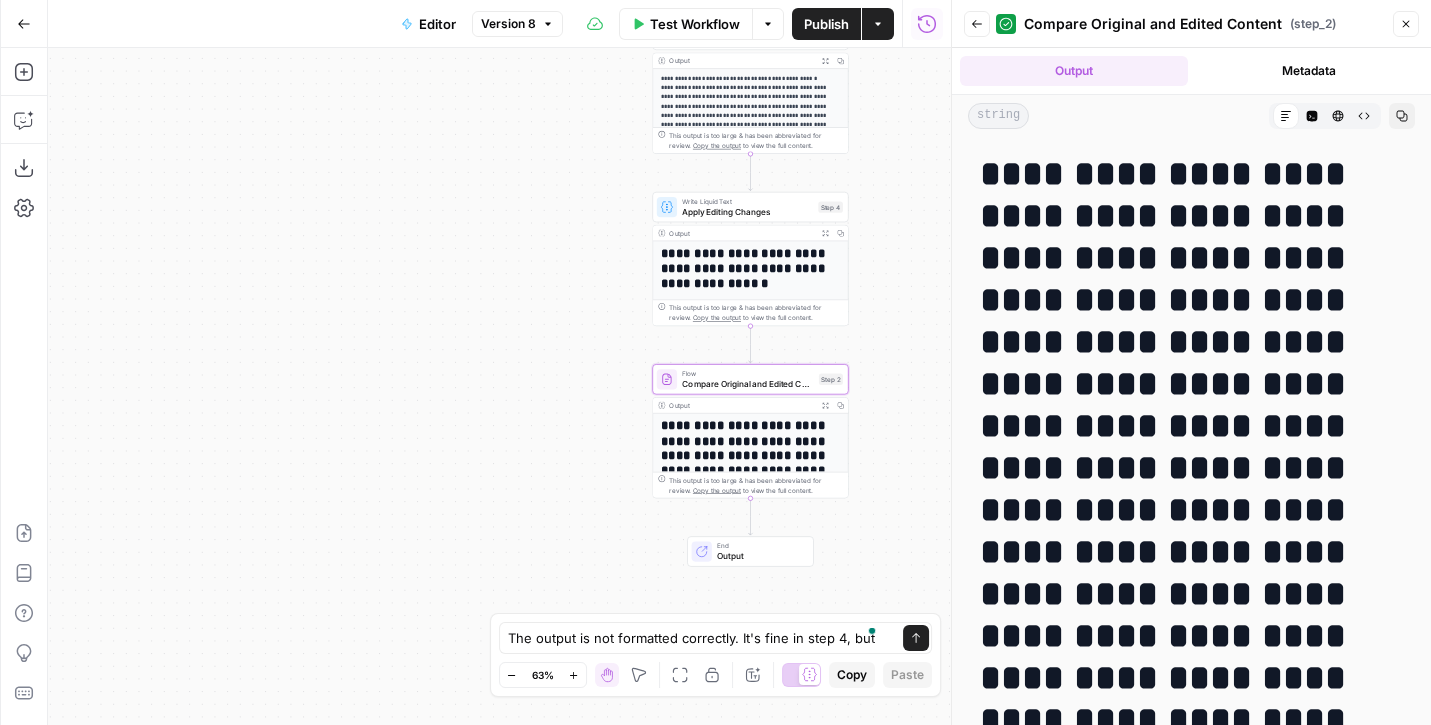 scroll, scrollTop: 826, scrollLeft: 0, axis: vertical 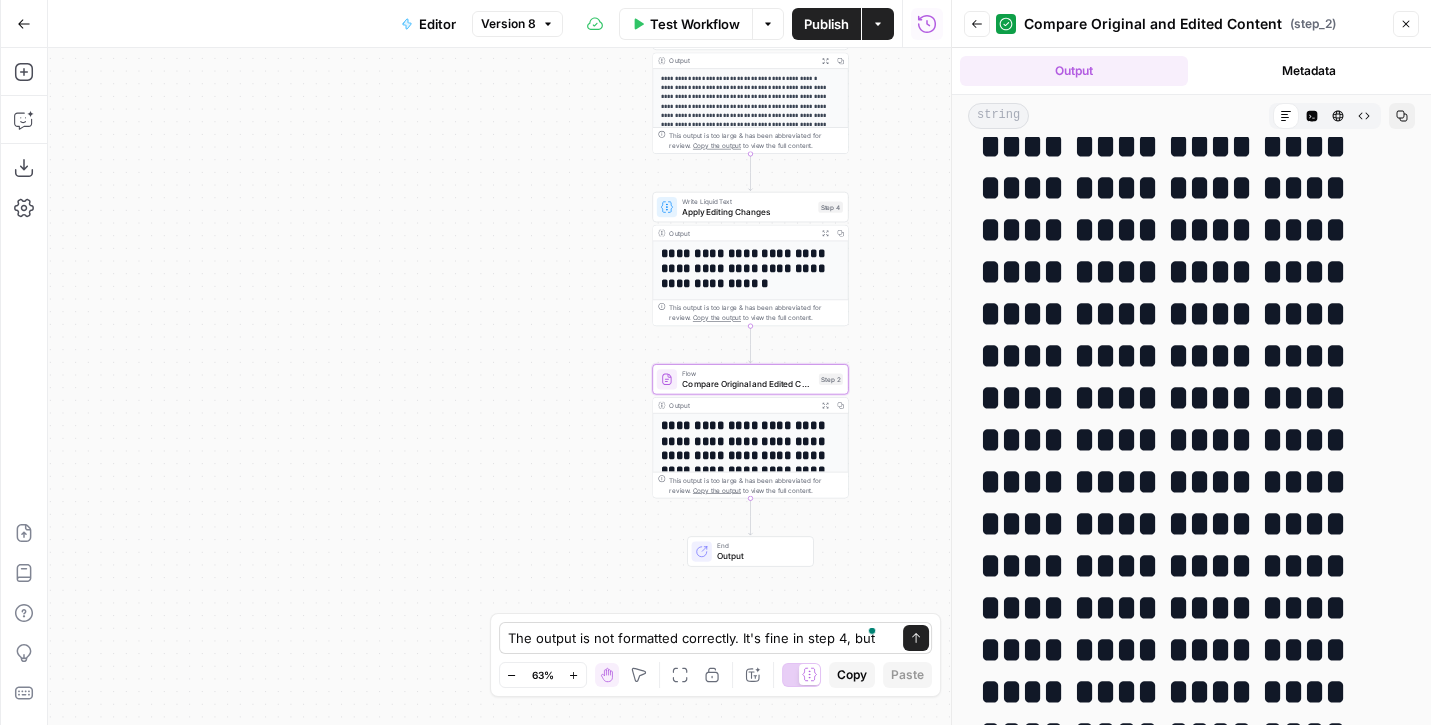 click on "The output is not formatted correctly. It's fine in step 4, but  The output is not formatted correctly. It's fine in step 4, but  Send" at bounding box center (716, 638) 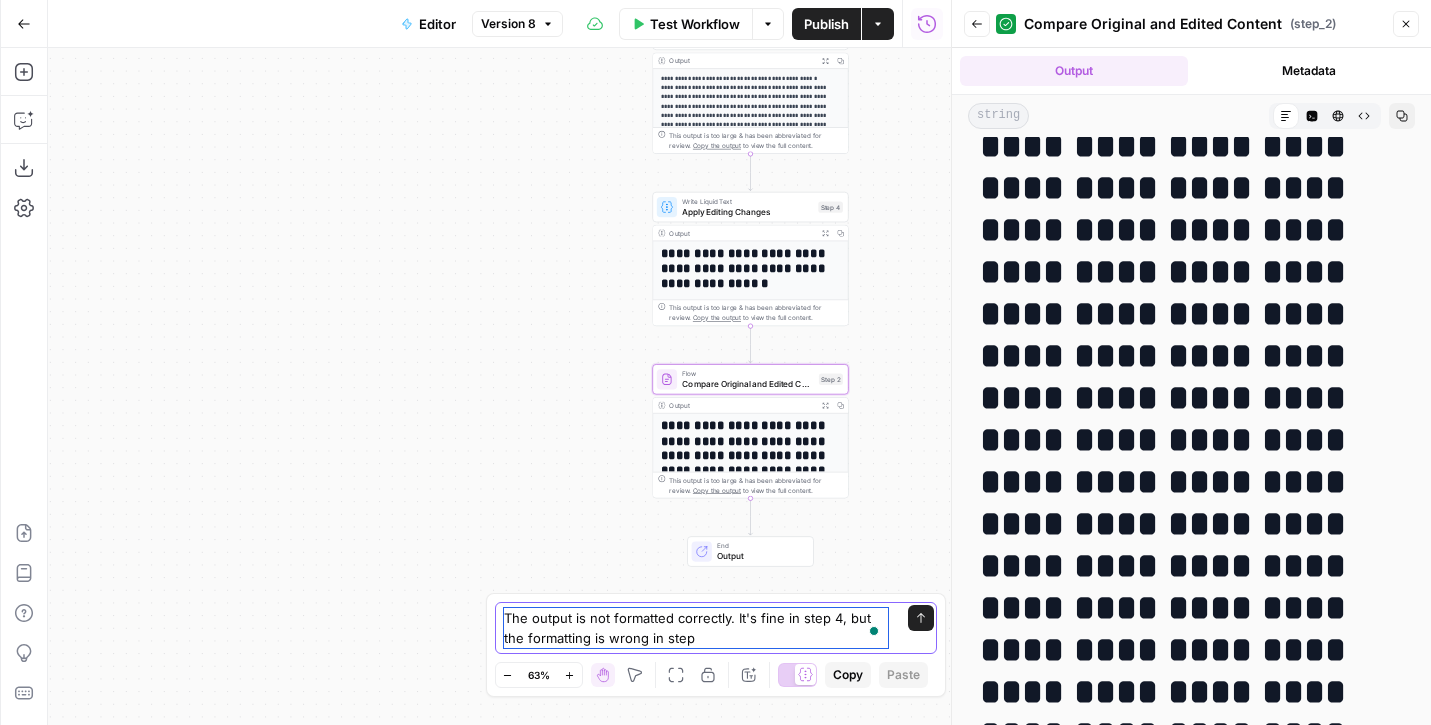 type on "The output is not formatted correctly. It's fine in step 4, but the formatting is wrong in step 2" 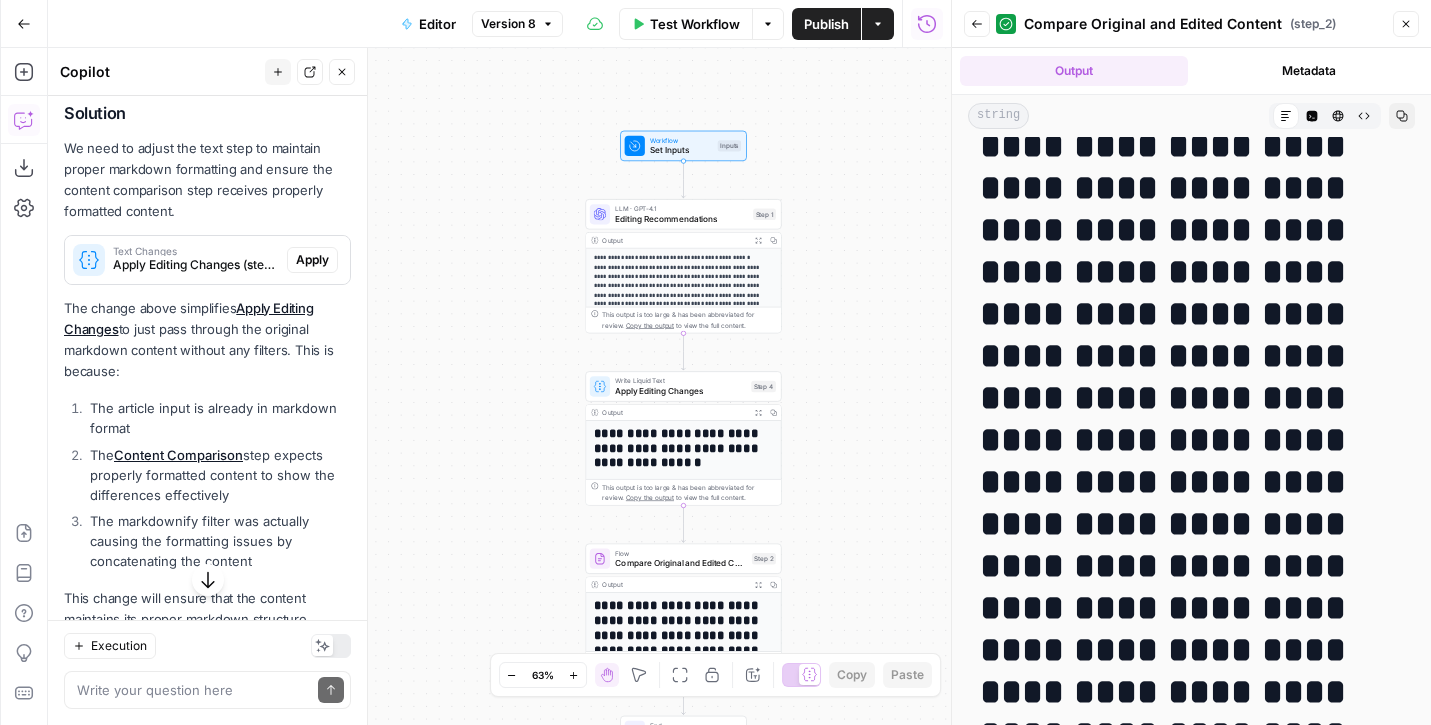 scroll, scrollTop: 436, scrollLeft: 0, axis: vertical 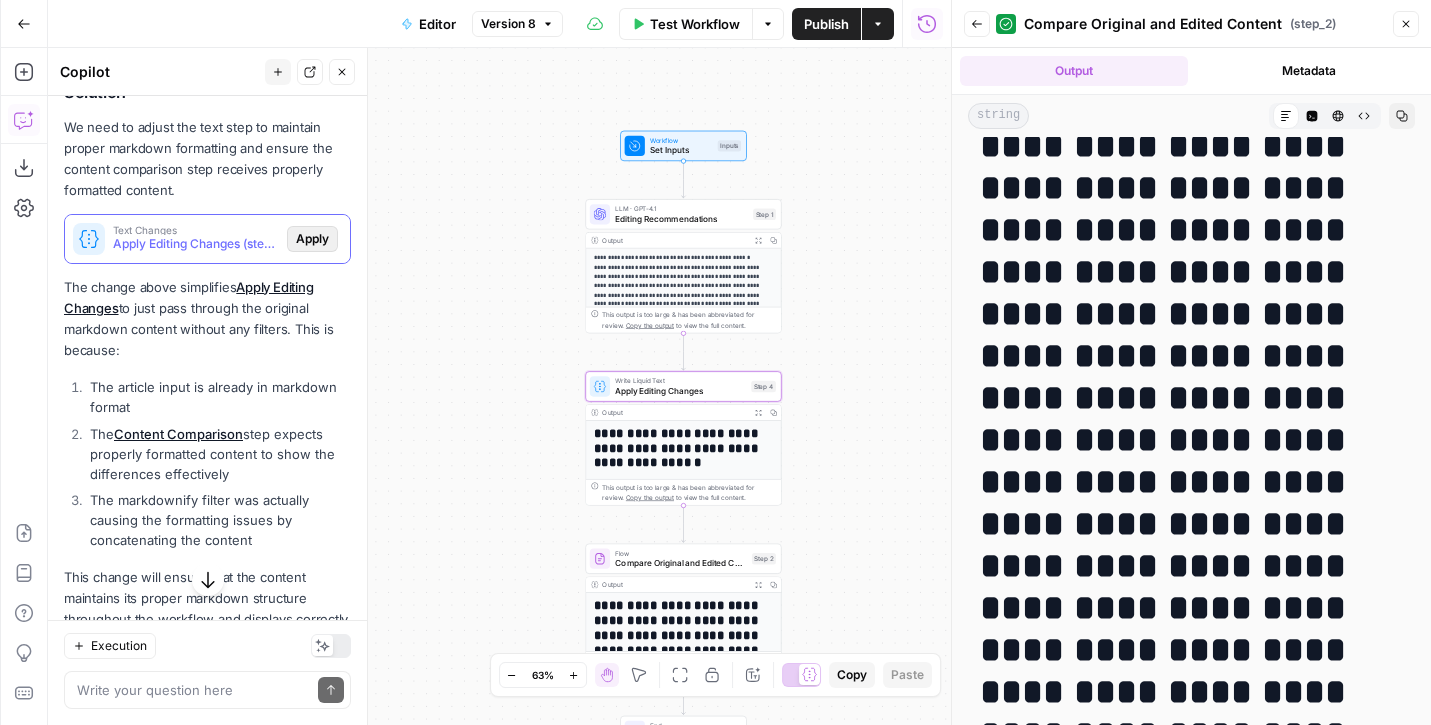 click on "Apply" at bounding box center [312, 239] 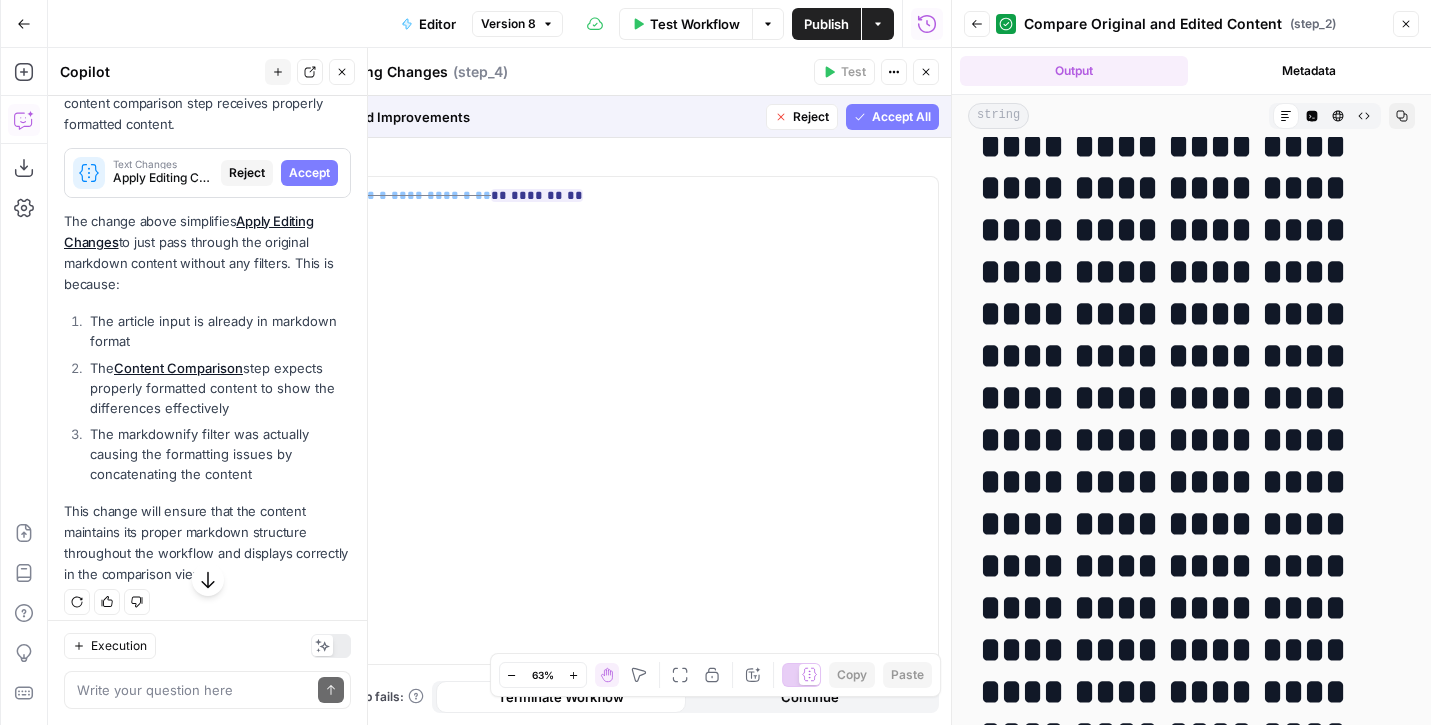 scroll, scrollTop: 515, scrollLeft: 0, axis: vertical 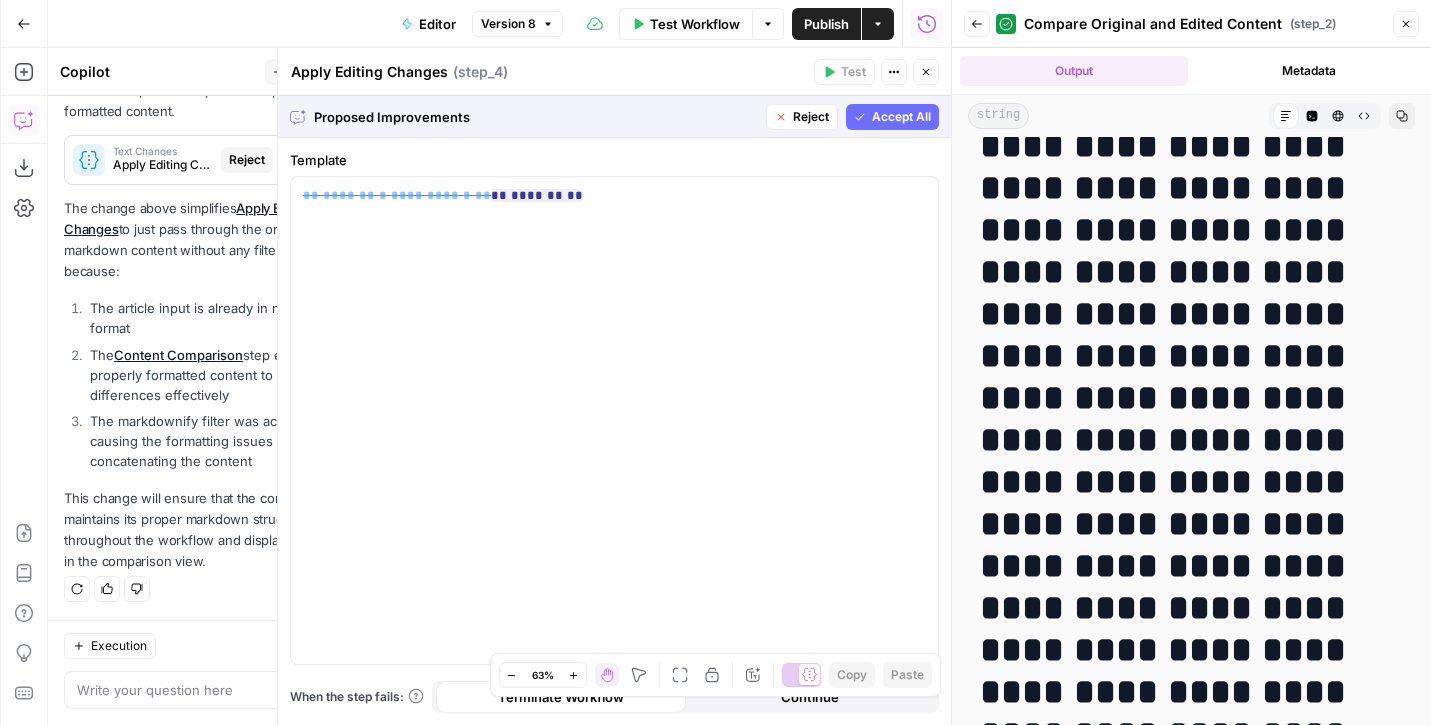 click on "Accept All" at bounding box center [901, 117] 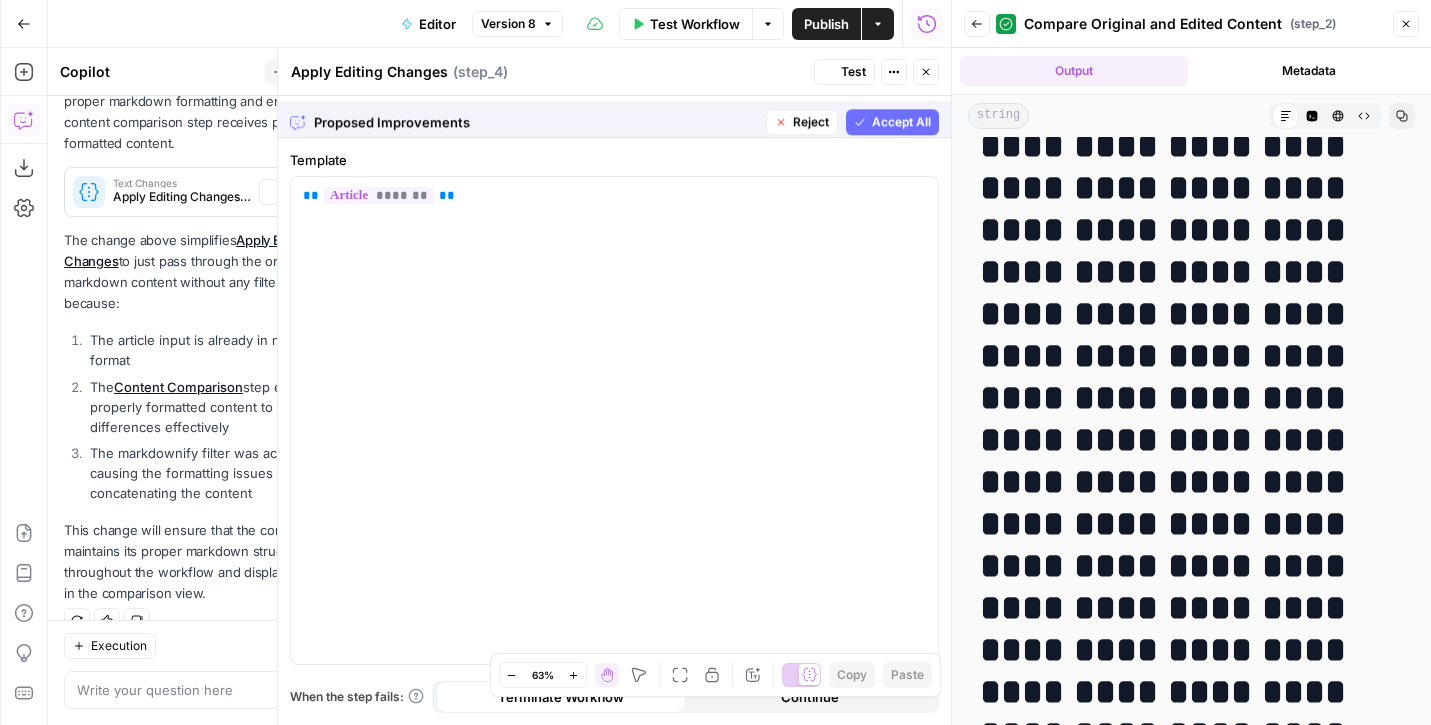 scroll, scrollTop: 547, scrollLeft: 0, axis: vertical 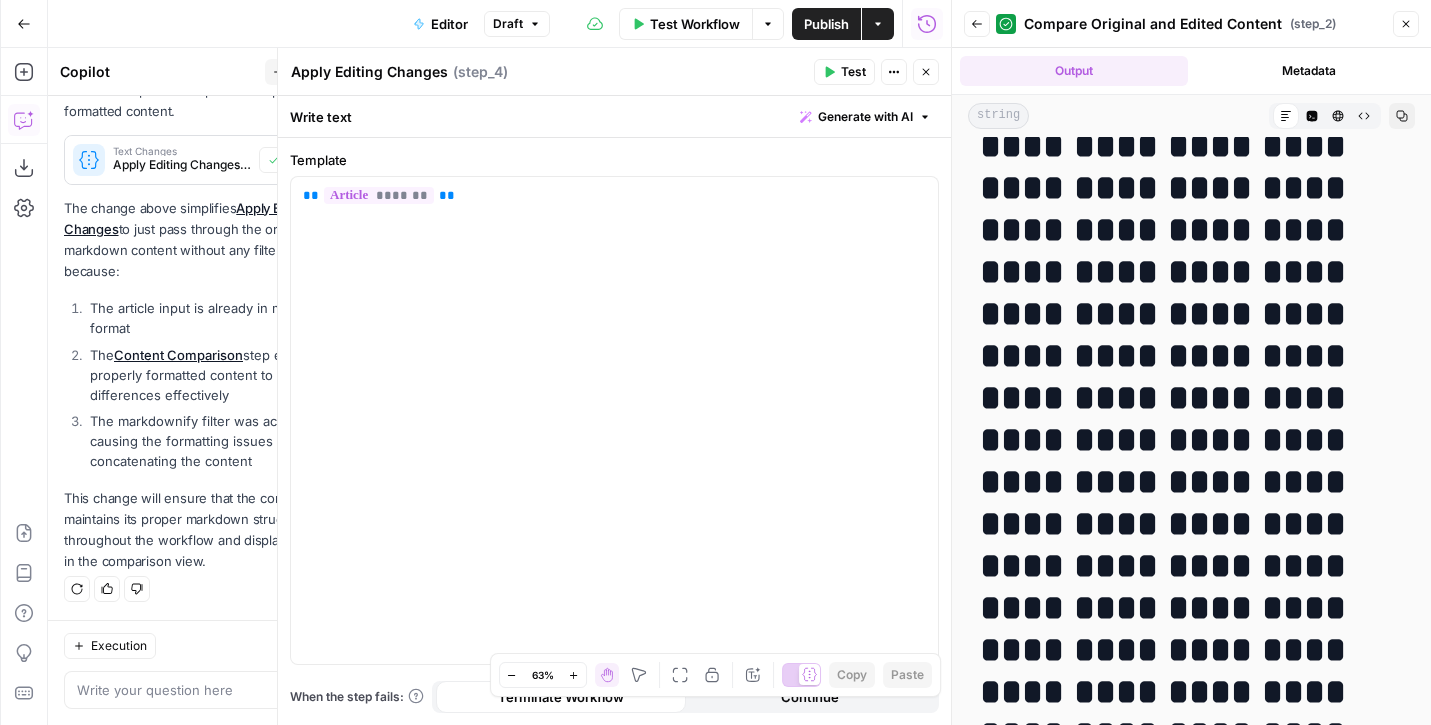 click on "Apply Editing Changes Apply Editing Changes  ( step_4 ) Test Actions Close" at bounding box center [614, 72] 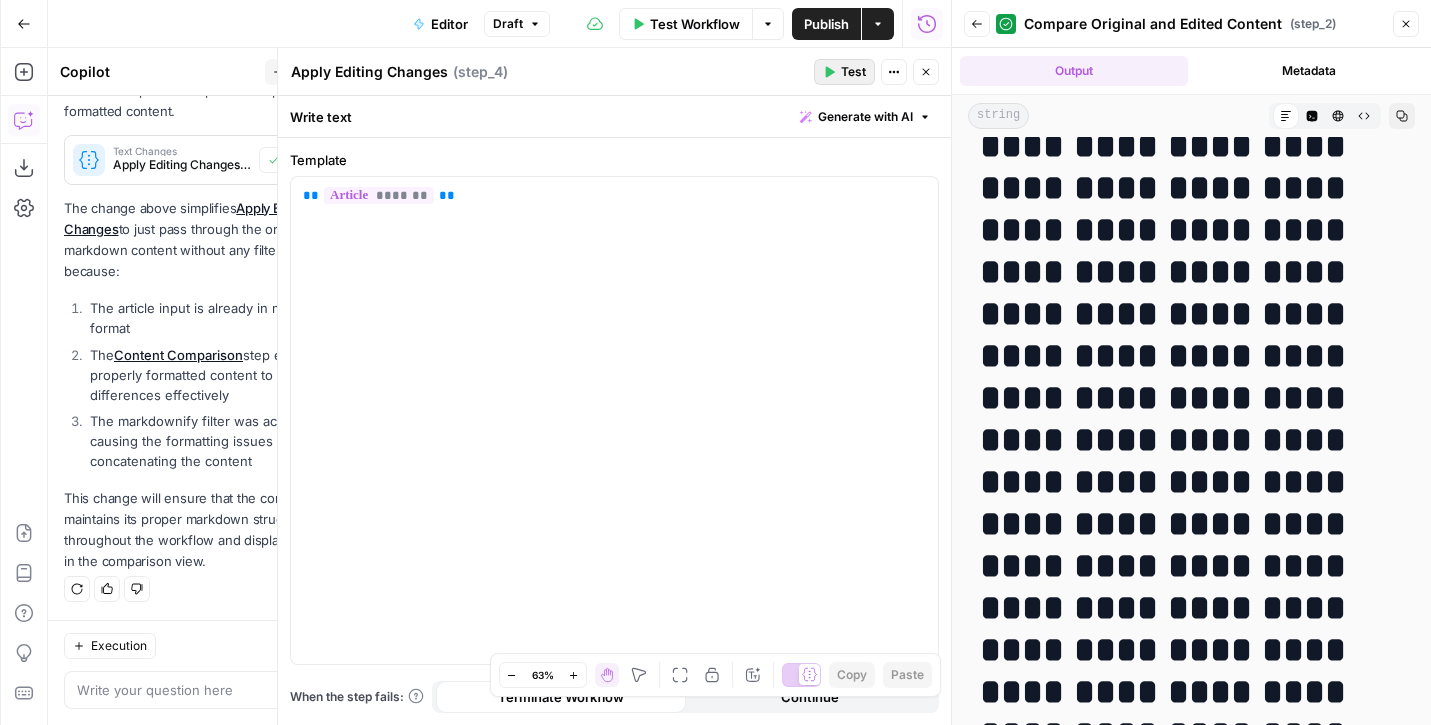 click on "Test" at bounding box center [853, 72] 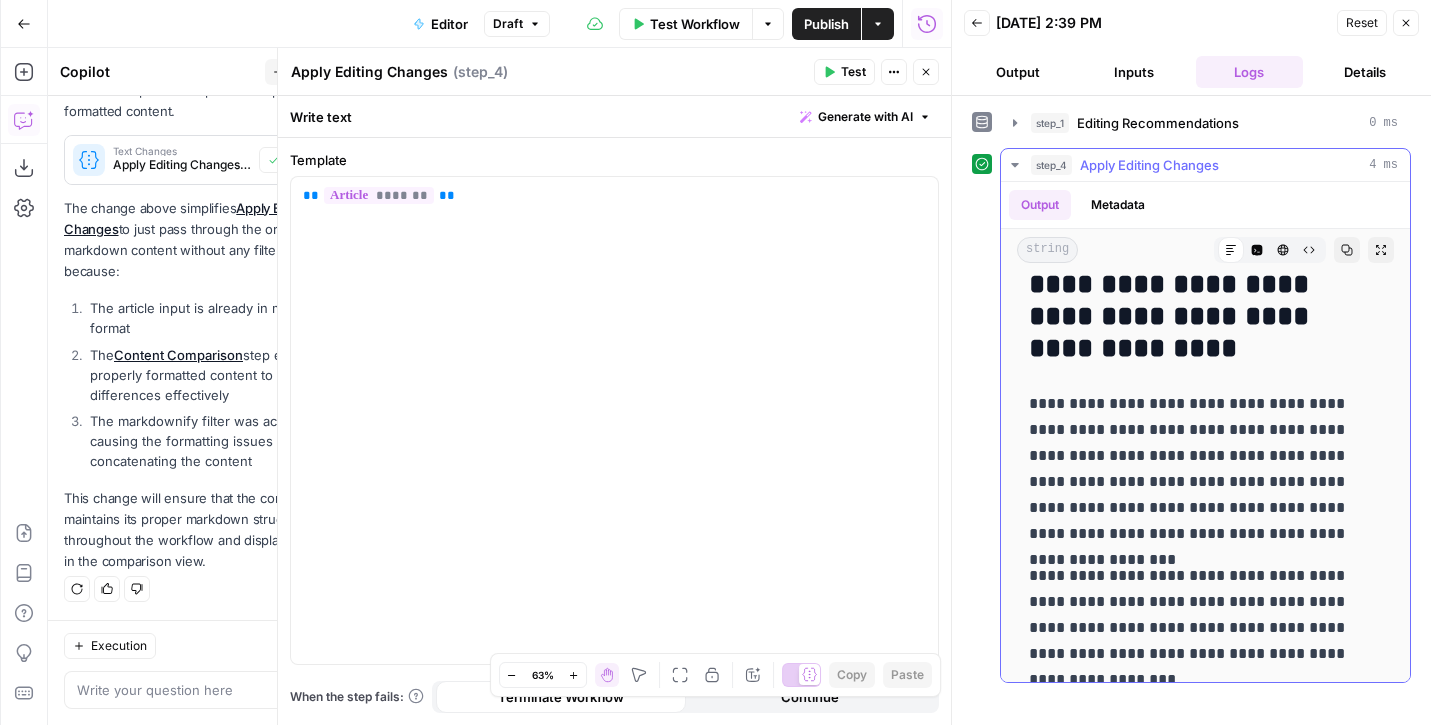scroll, scrollTop: 10563, scrollLeft: 0, axis: vertical 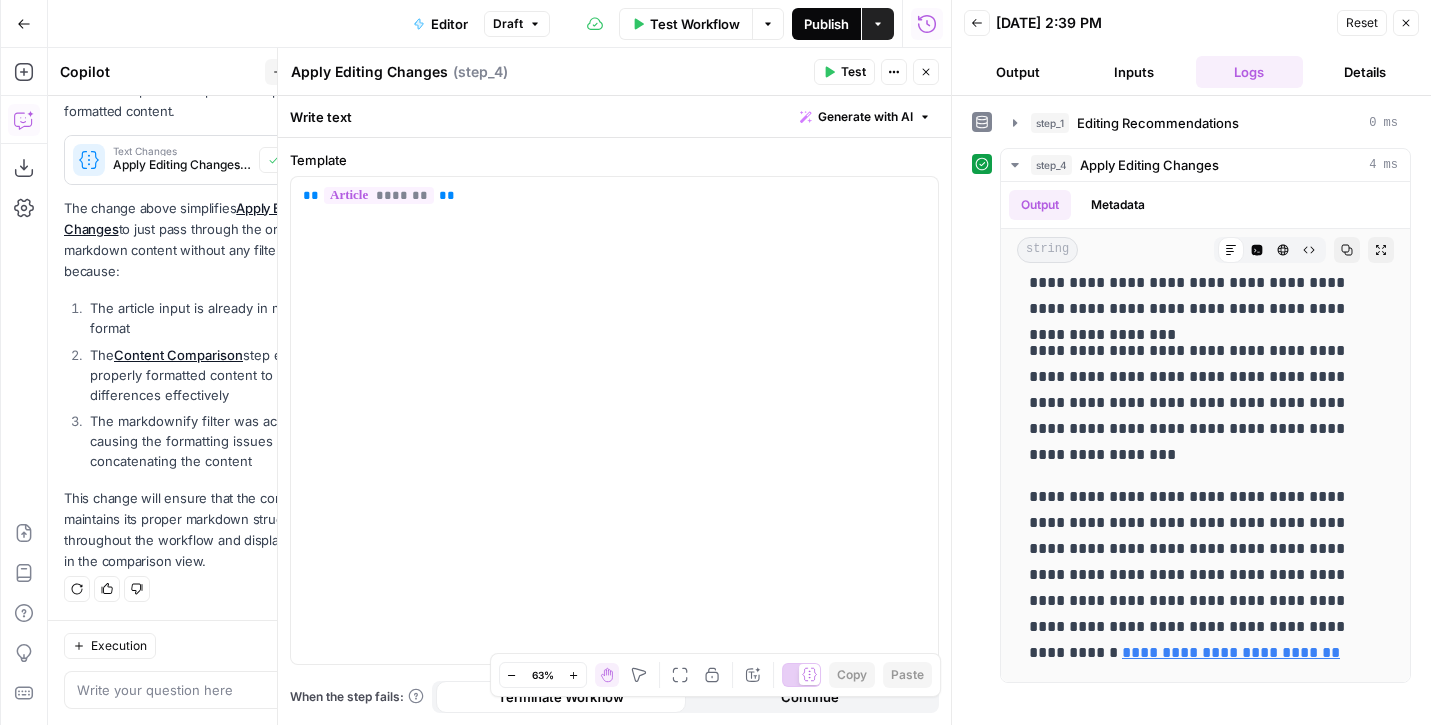 click on "Publish" at bounding box center (826, 24) 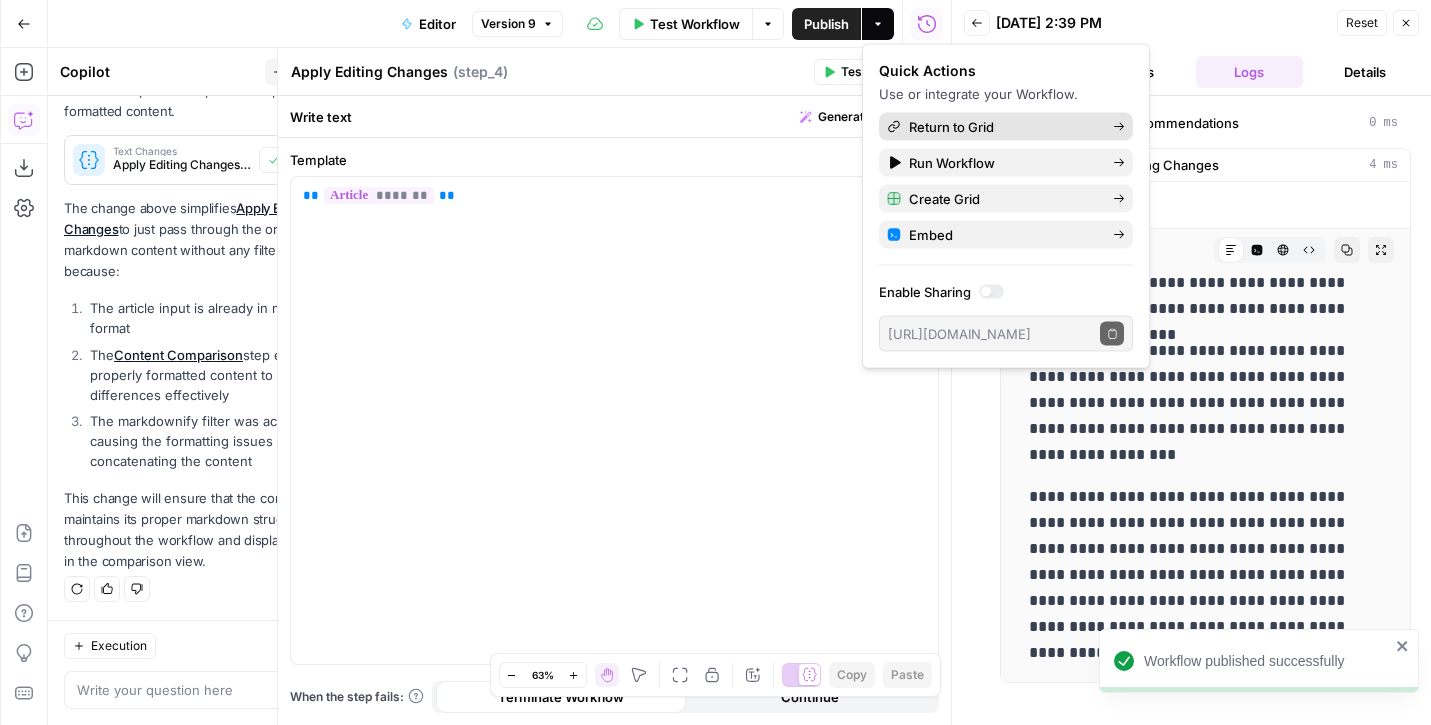 click 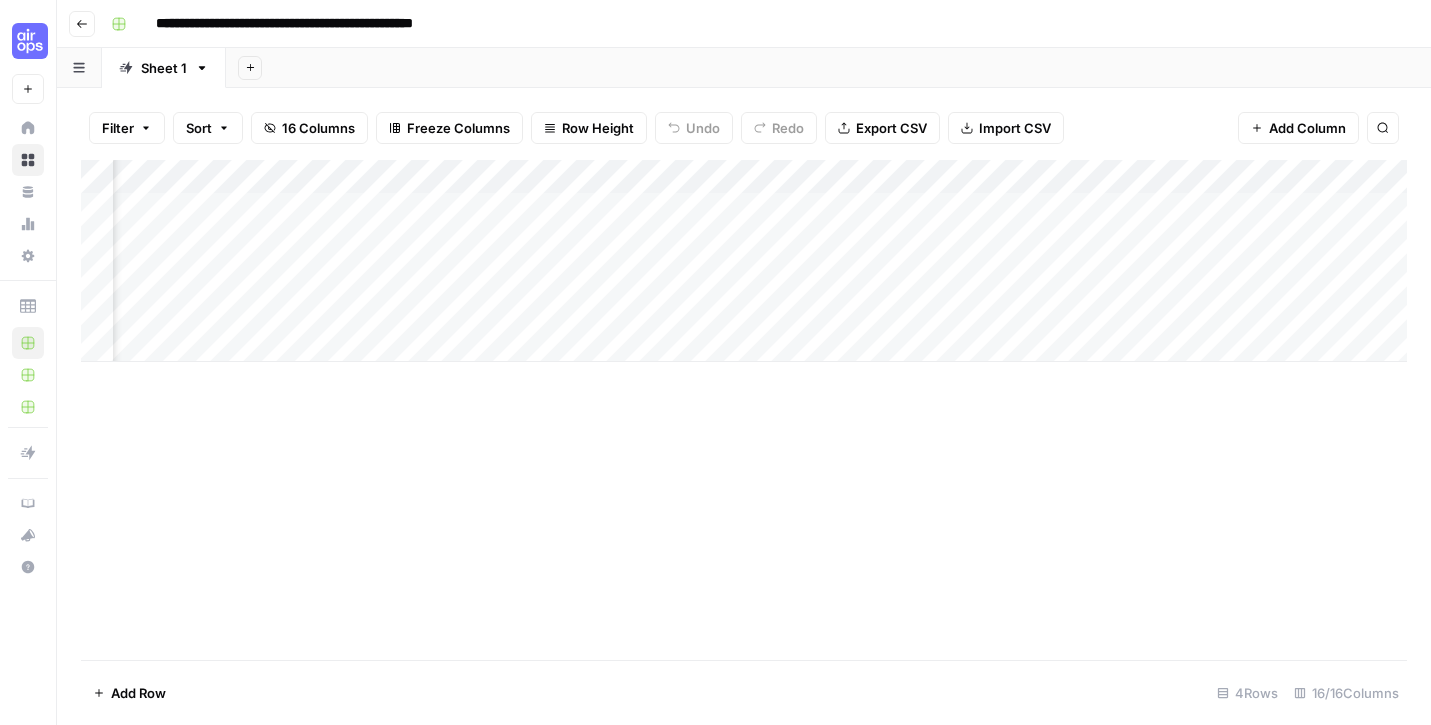 scroll, scrollTop: 0, scrollLeft: 1698, axis: horizontal 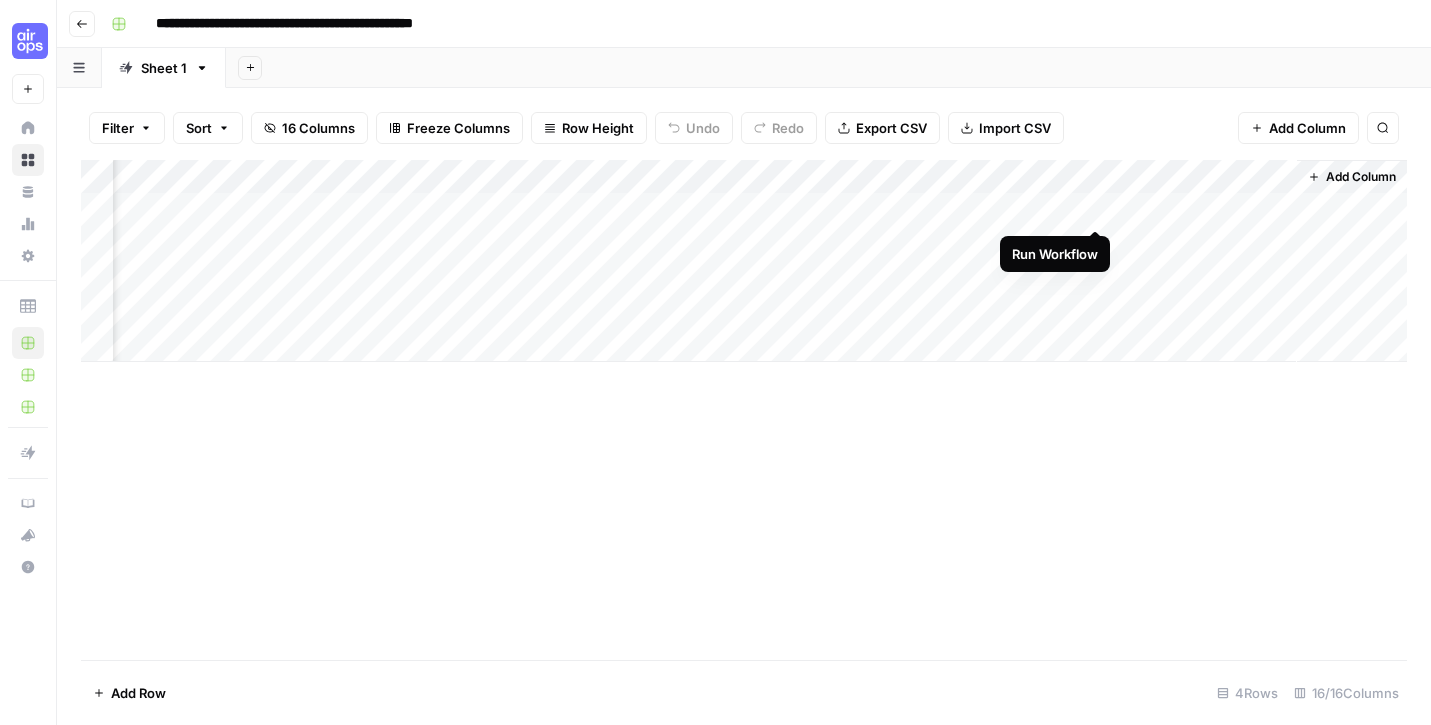 click on "Add Column" at bounding box center [744, 261] 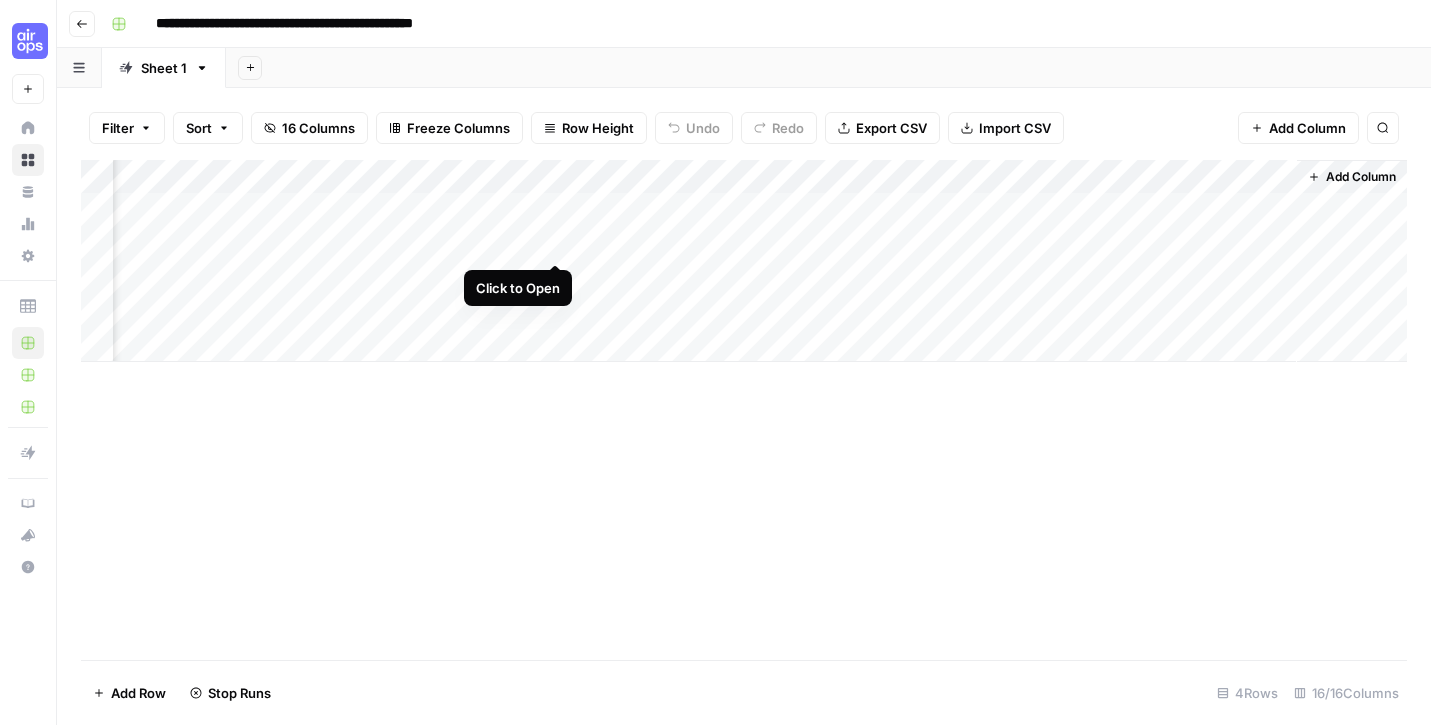 click on "Add Column" at bounding box center [744, 261] 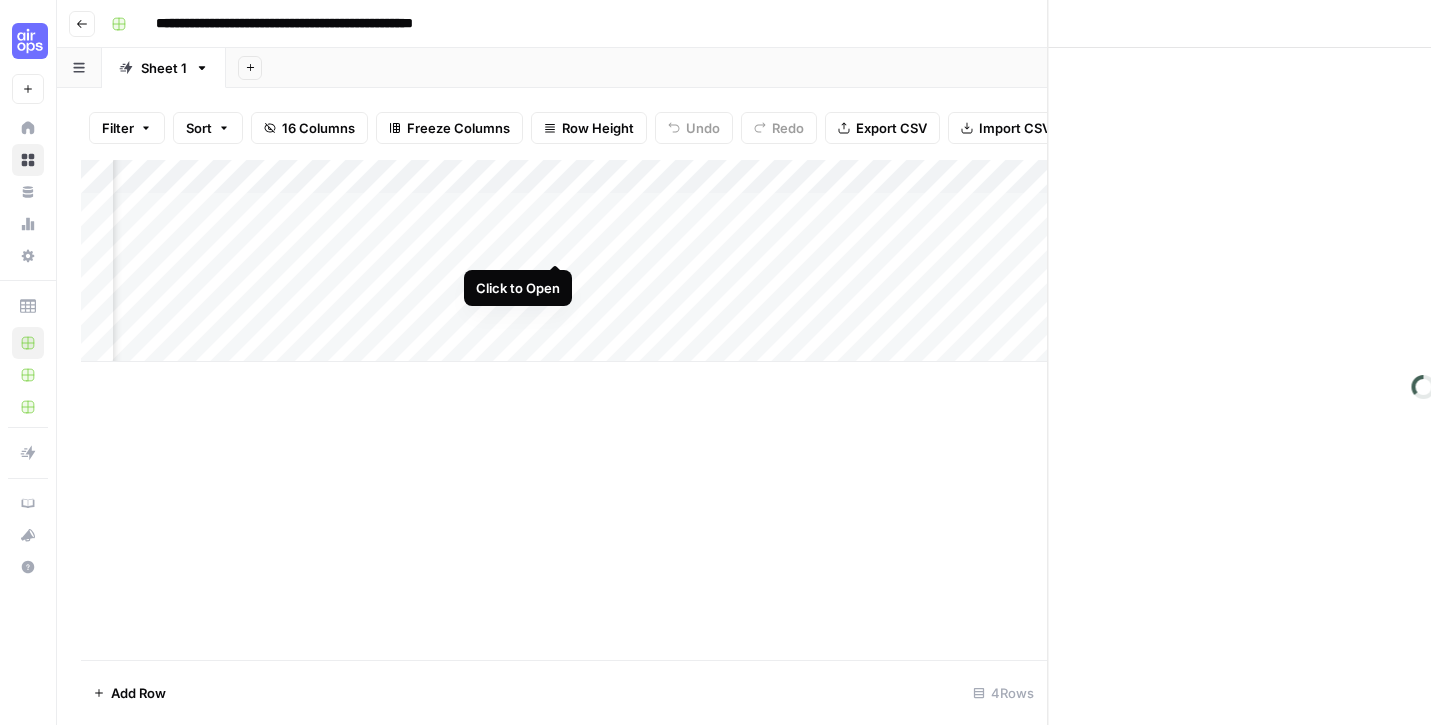 scroll, scrollTop: 0, scrollLeft: 1680, axis: horizontal 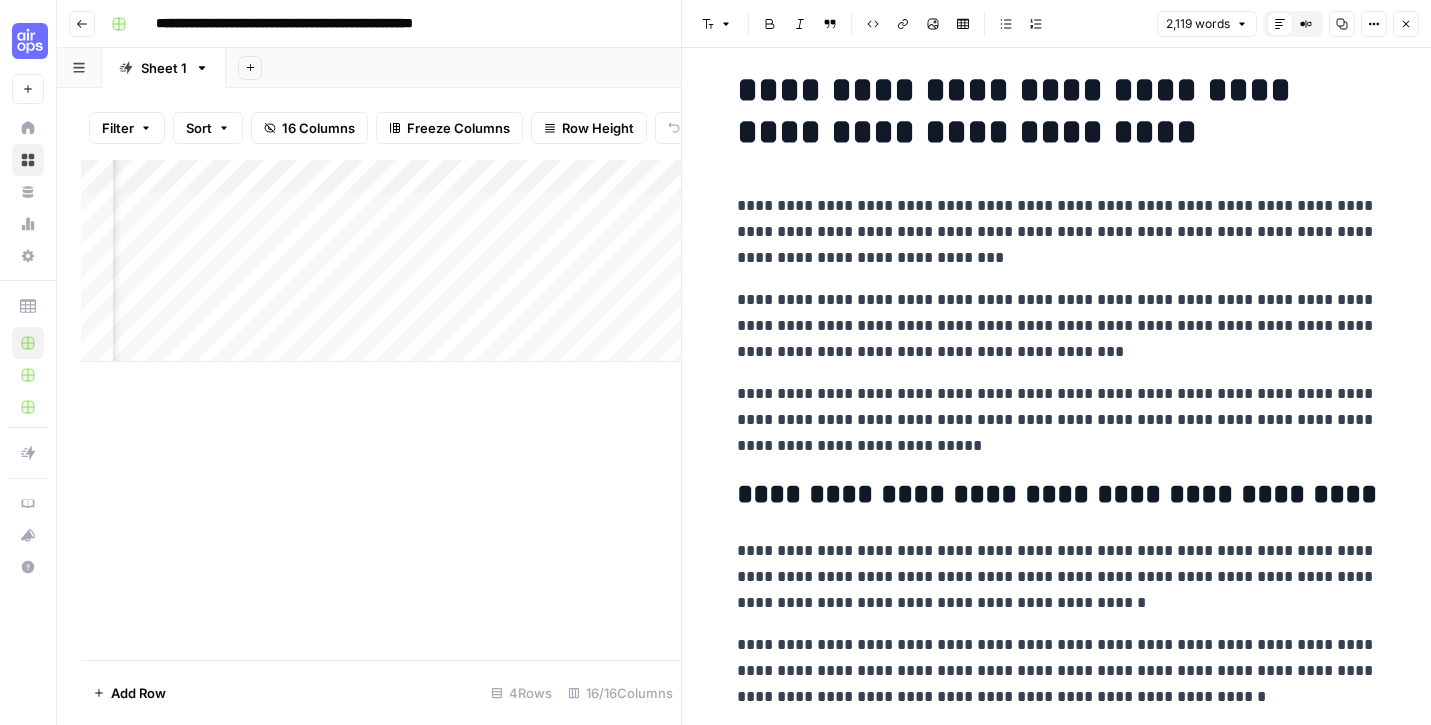 click on "**********" at bounding box center [1057, 111] 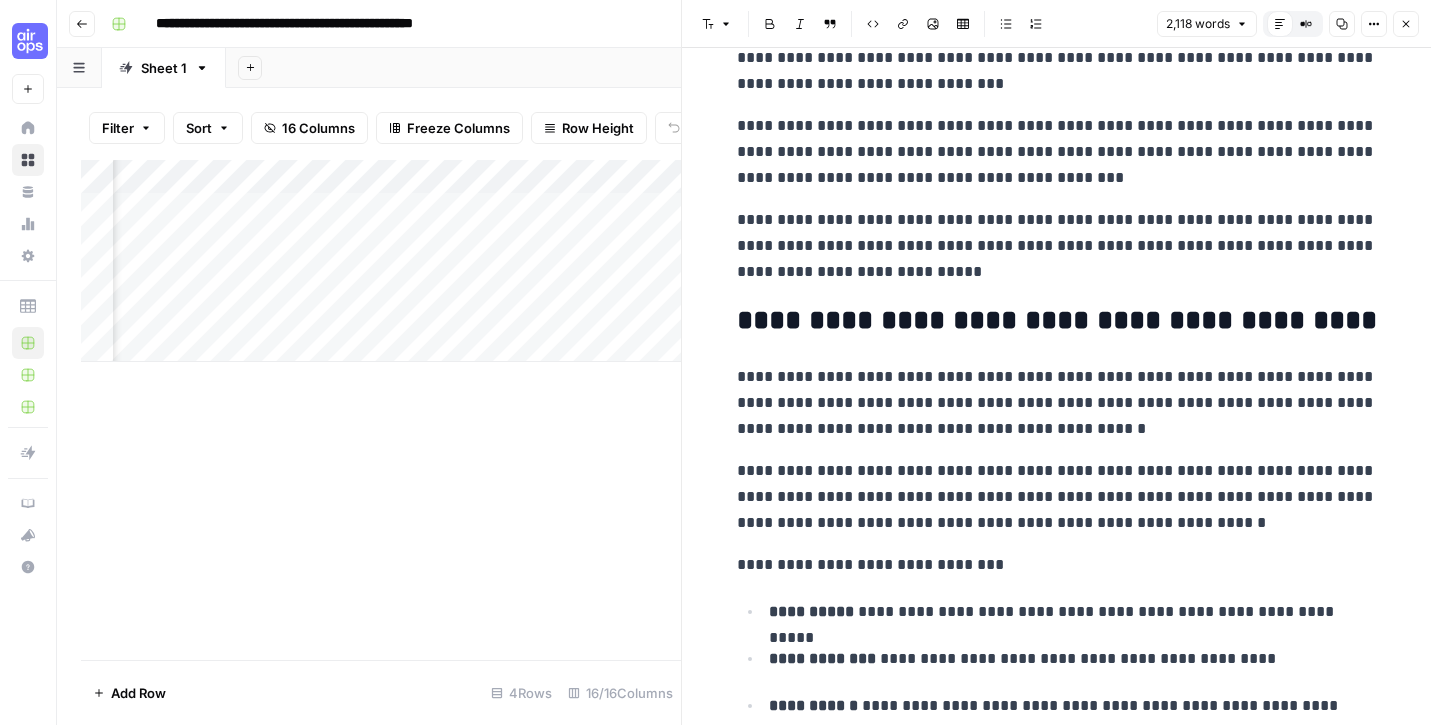 scroll, scrollTop: 209, scrollLeft: 0, axis: vertical 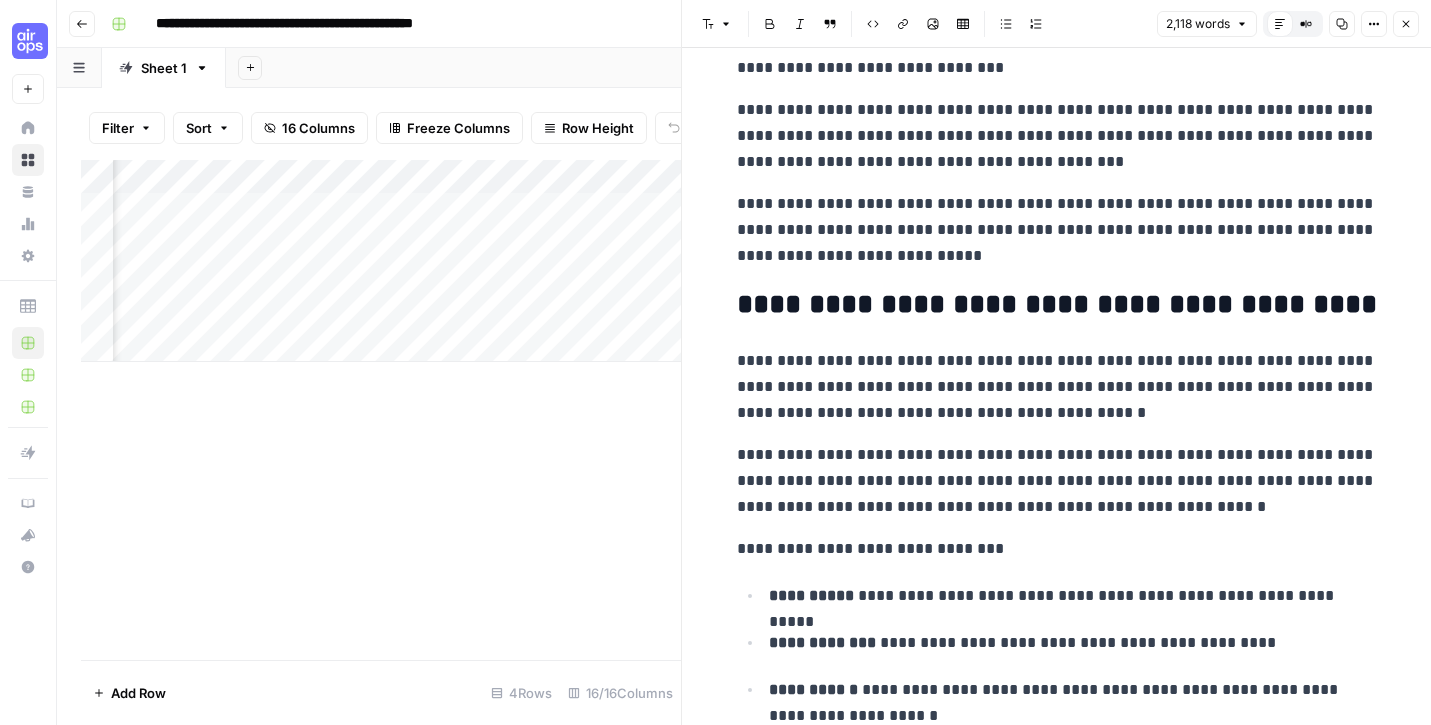 click on "Add Column" at bounding box center [381, 261] 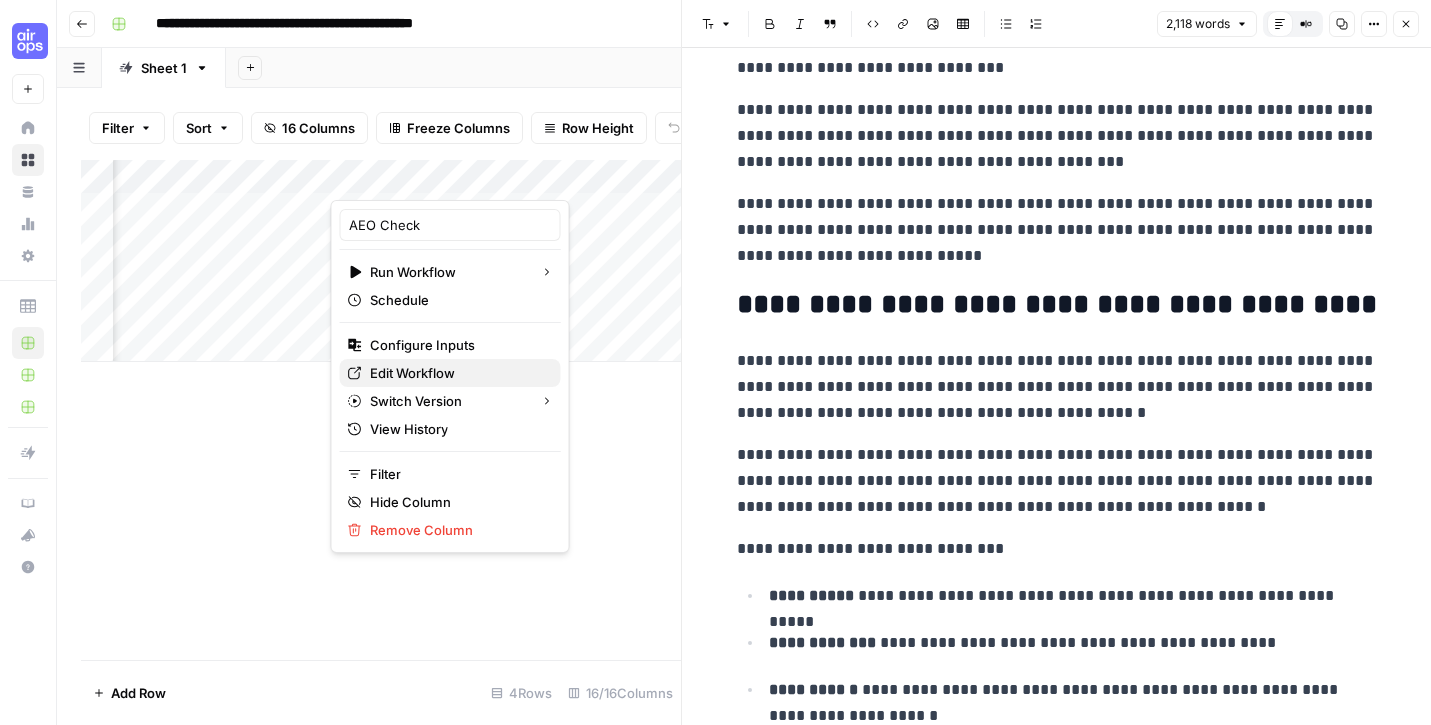click on "Edit Workflow" at bounding box center [412, 373] 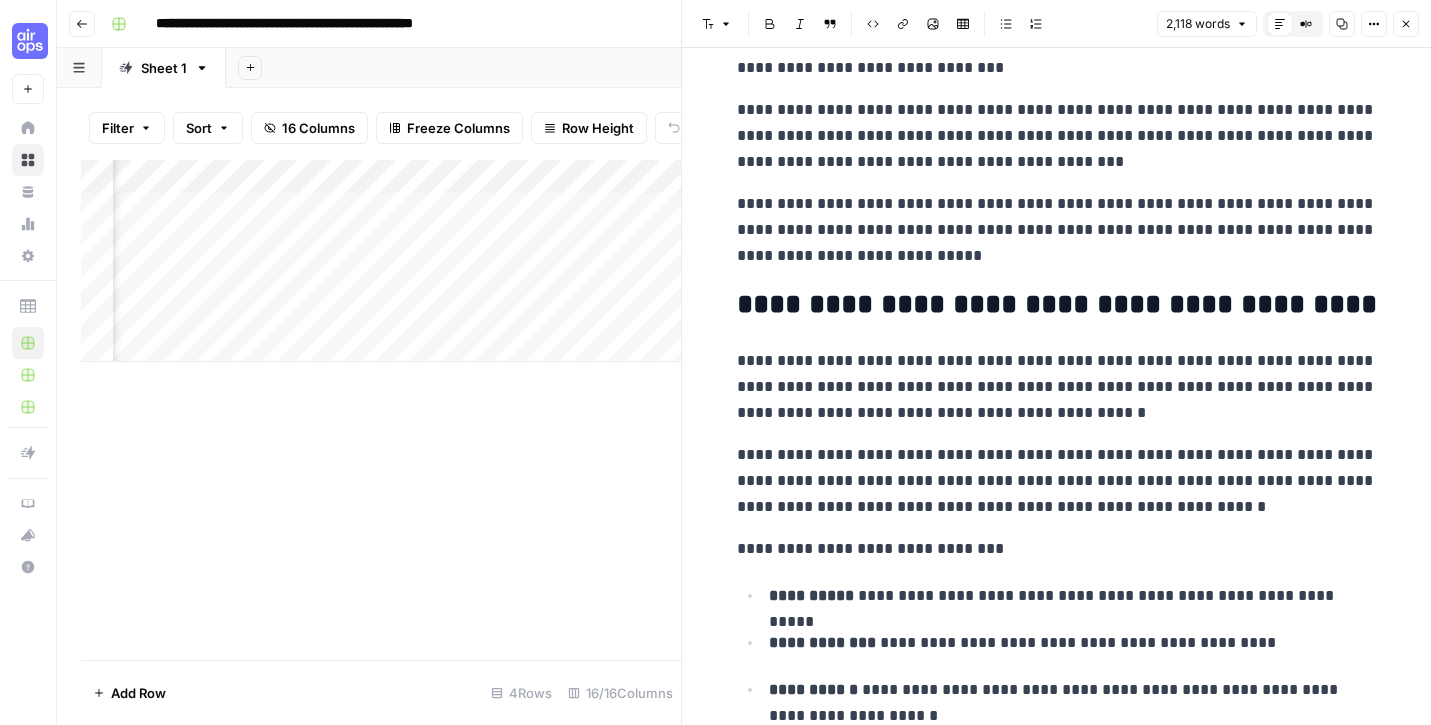 click on "Add Column" at bounding box center (381, 261) 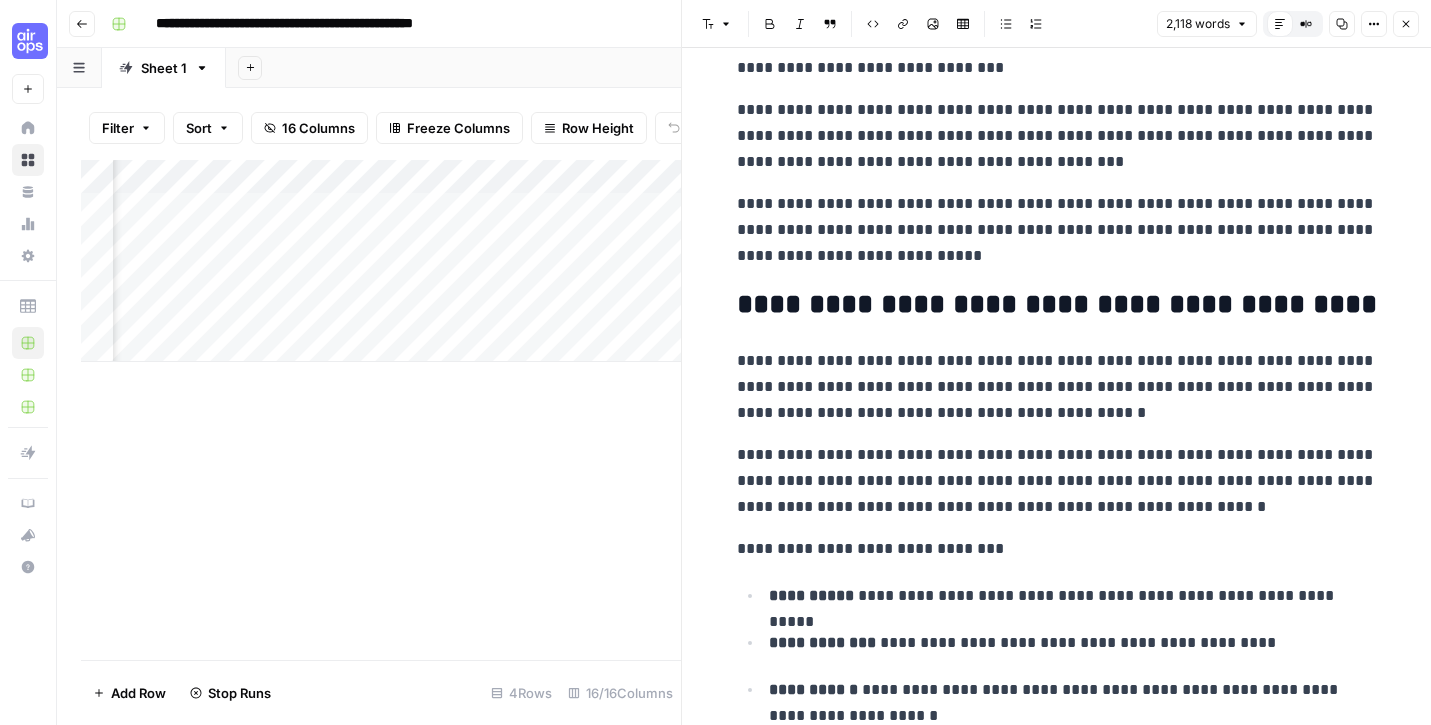 click on "Add Column" at bounding box center (381, 261) 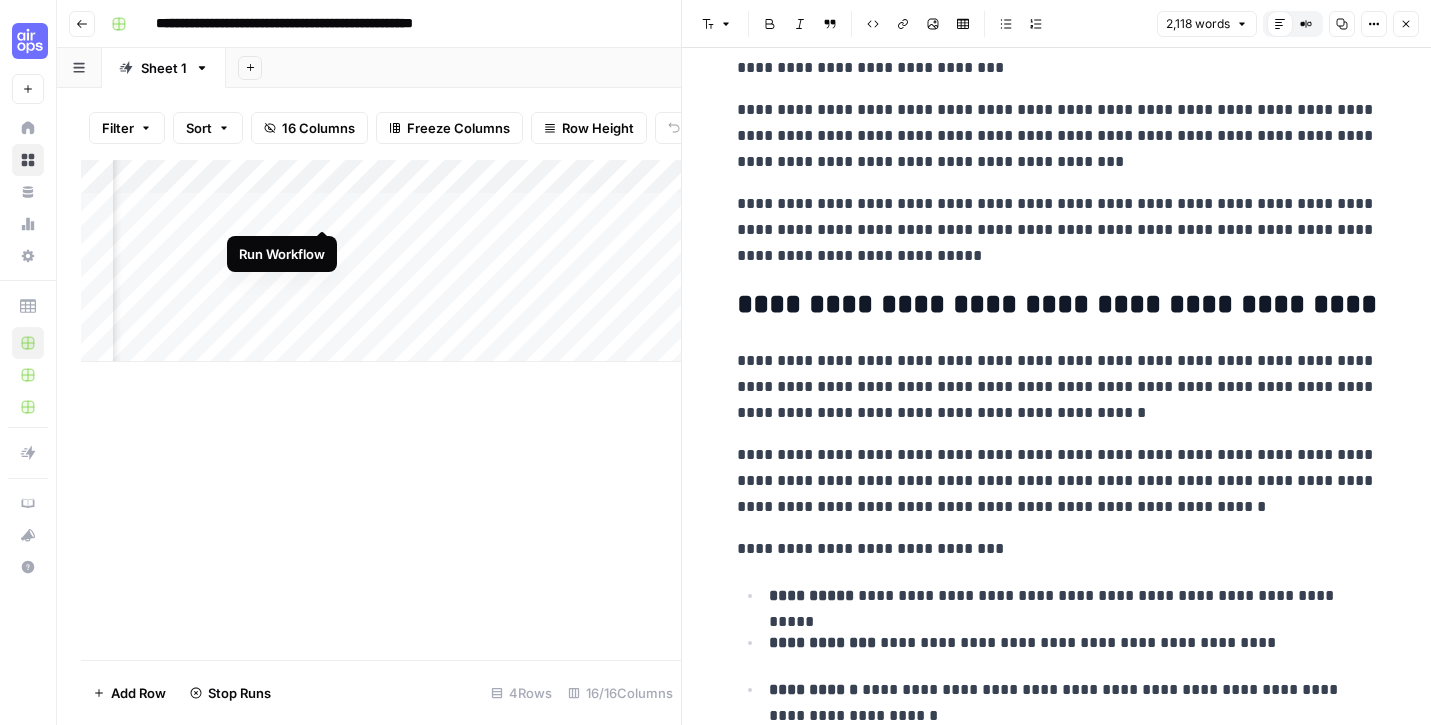 click on "Add Column" at bounding box center [381, 261] 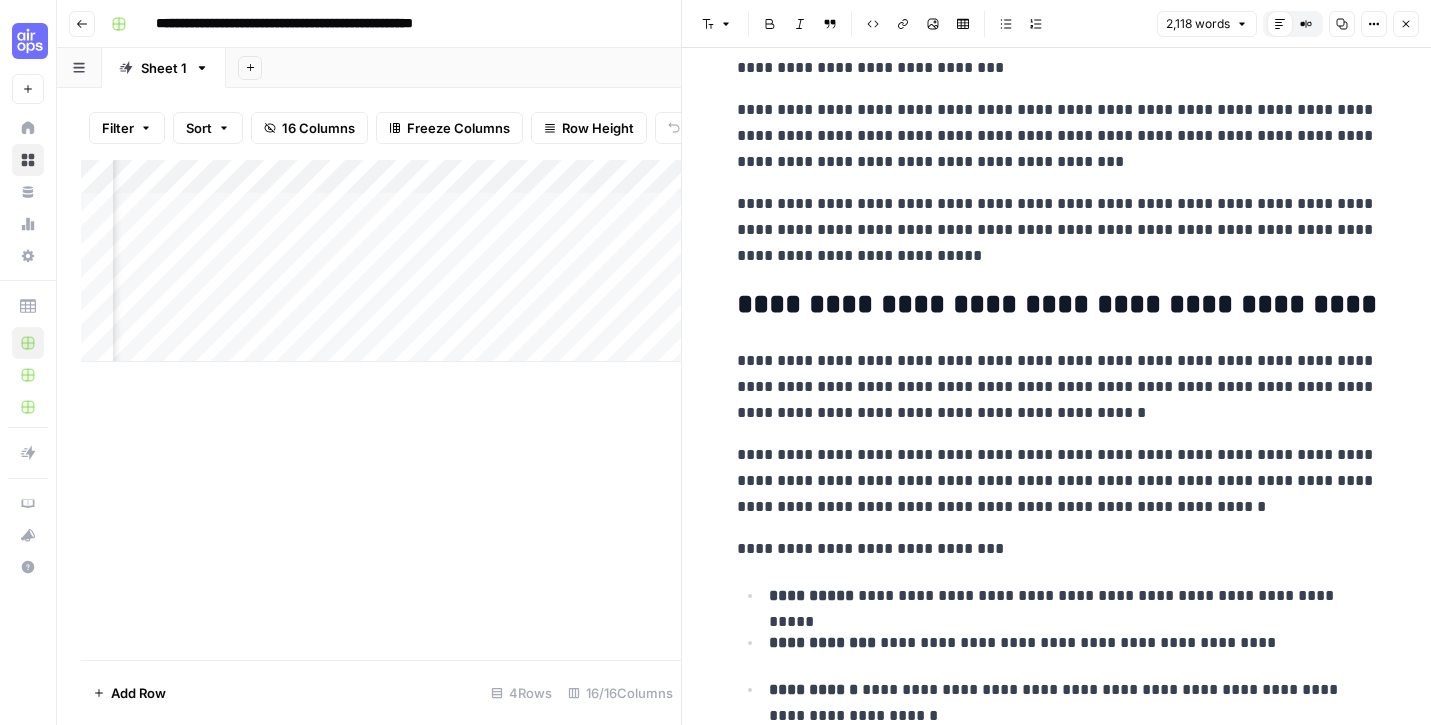 scroll, scrollTop: 0, scrollLeft: 2324, axis: horizontal 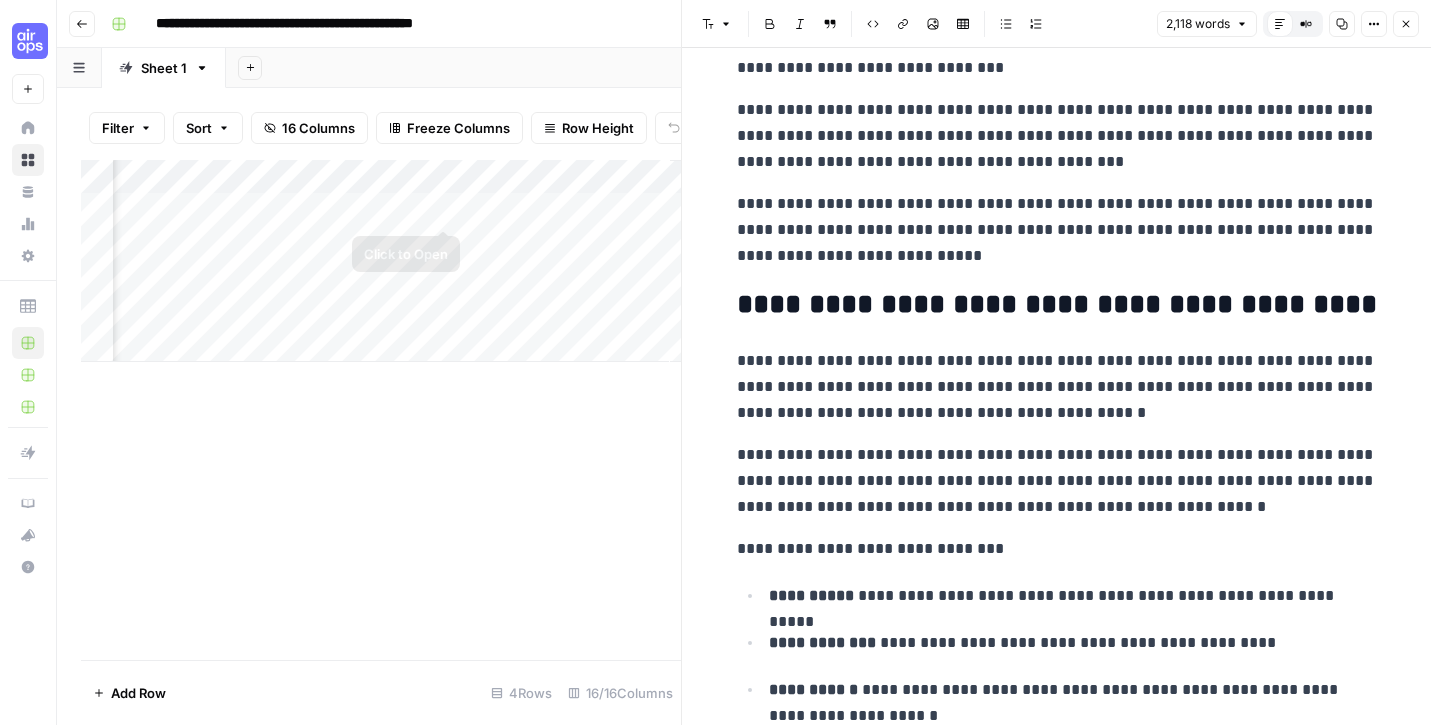 click on "Add Column" at bounding box center [381, 261] 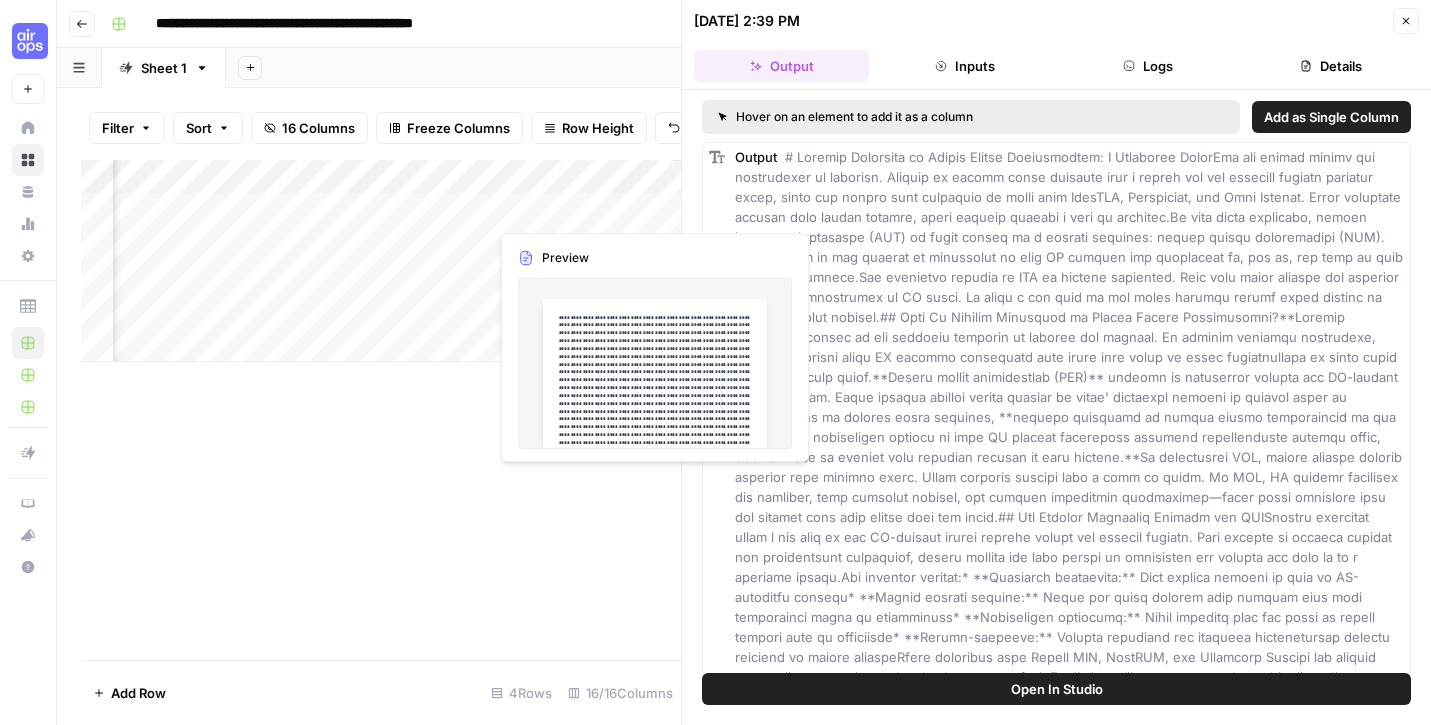 click on "Add Column" at bounding box center (381, 261) 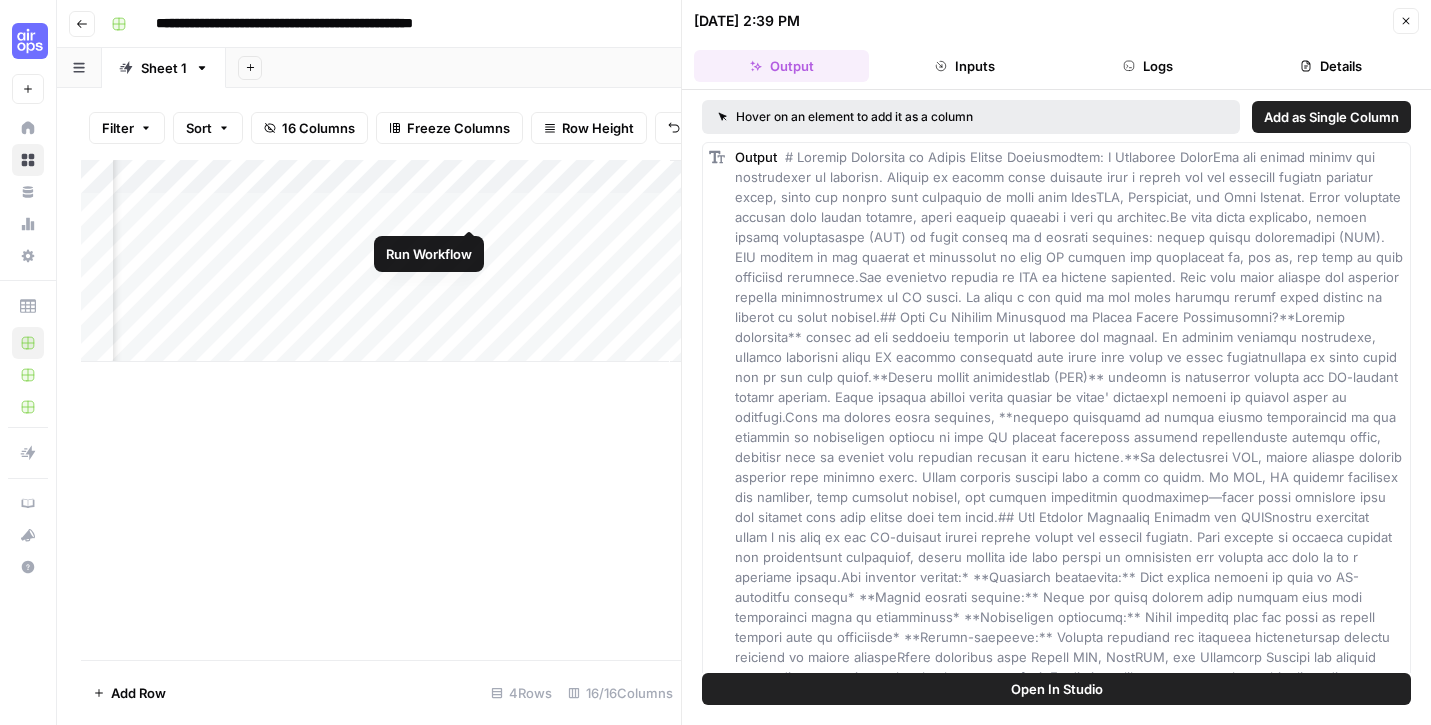 click on "Add Column" at bounding box center [381, 261] 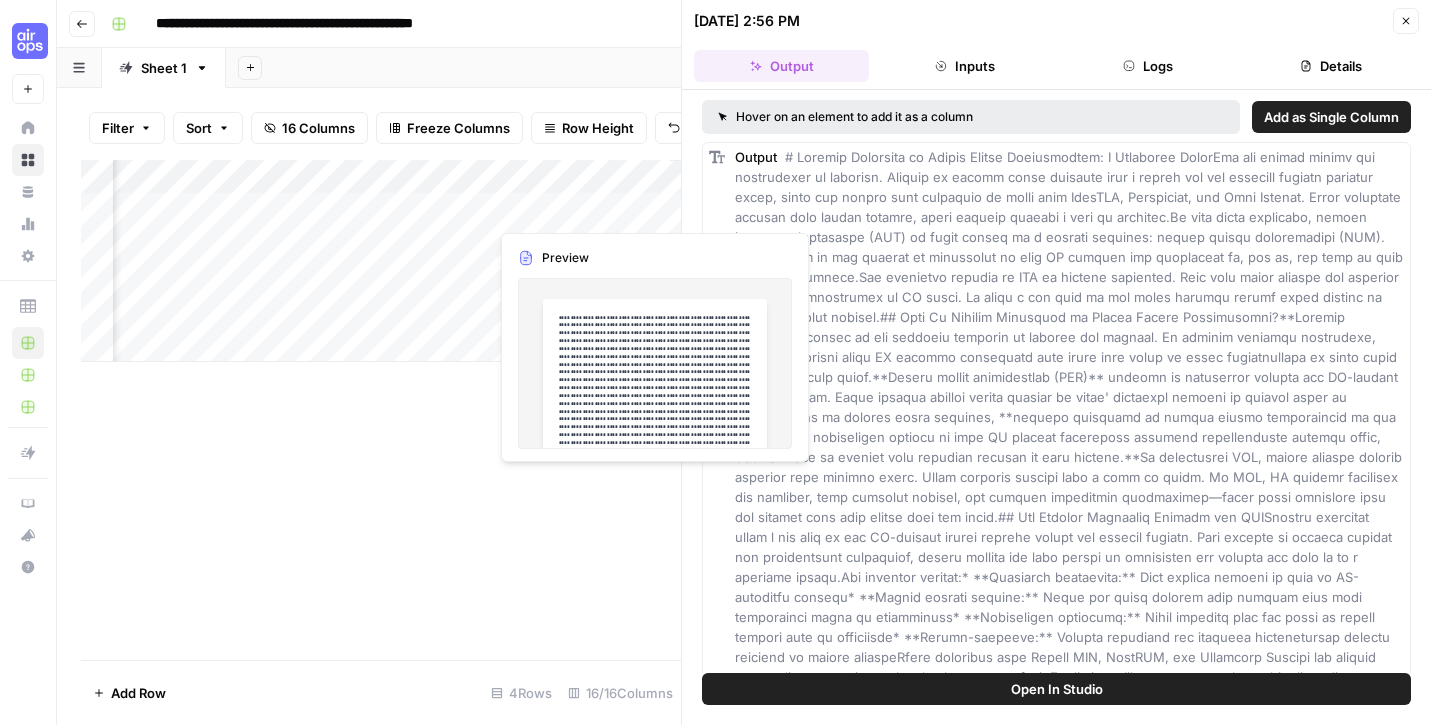 click on "Add Column" at bounding box center [381, 261] 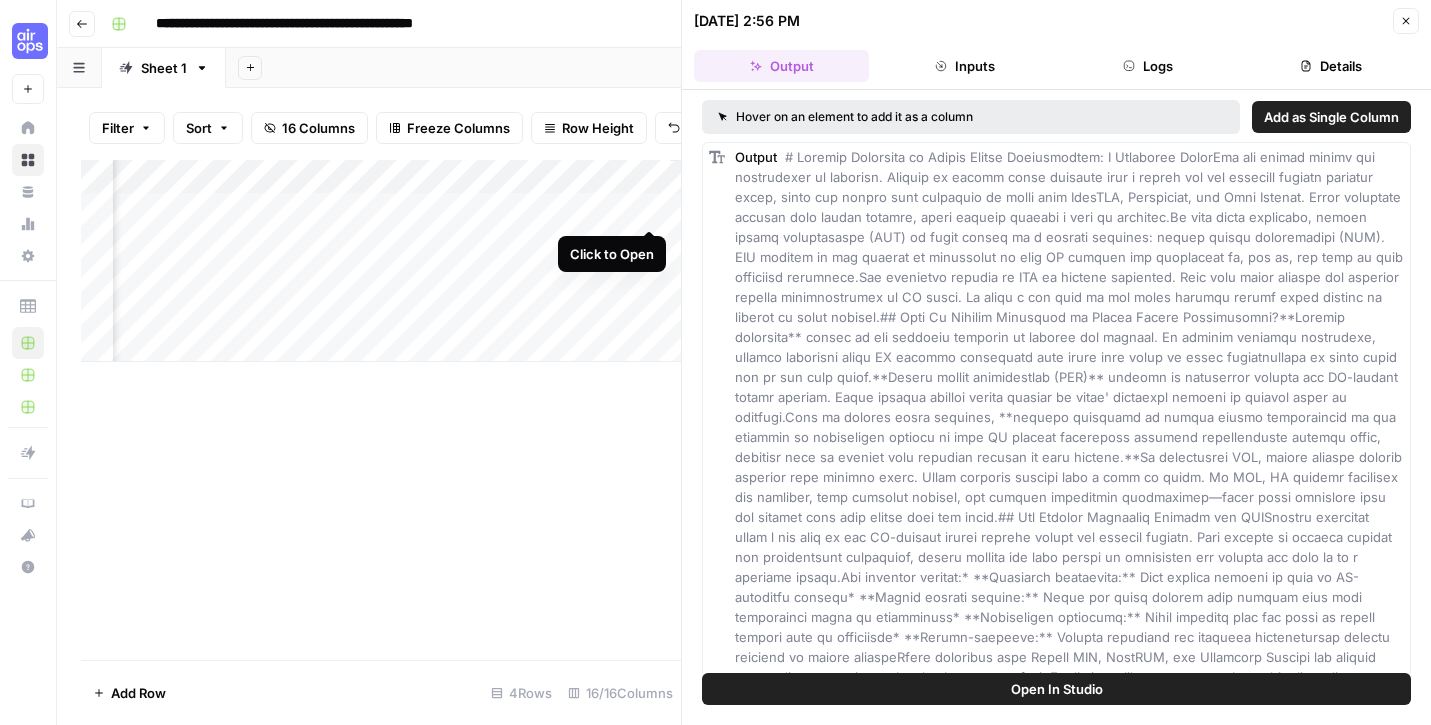 click on "Add Column" at bounding box center [381, 261] 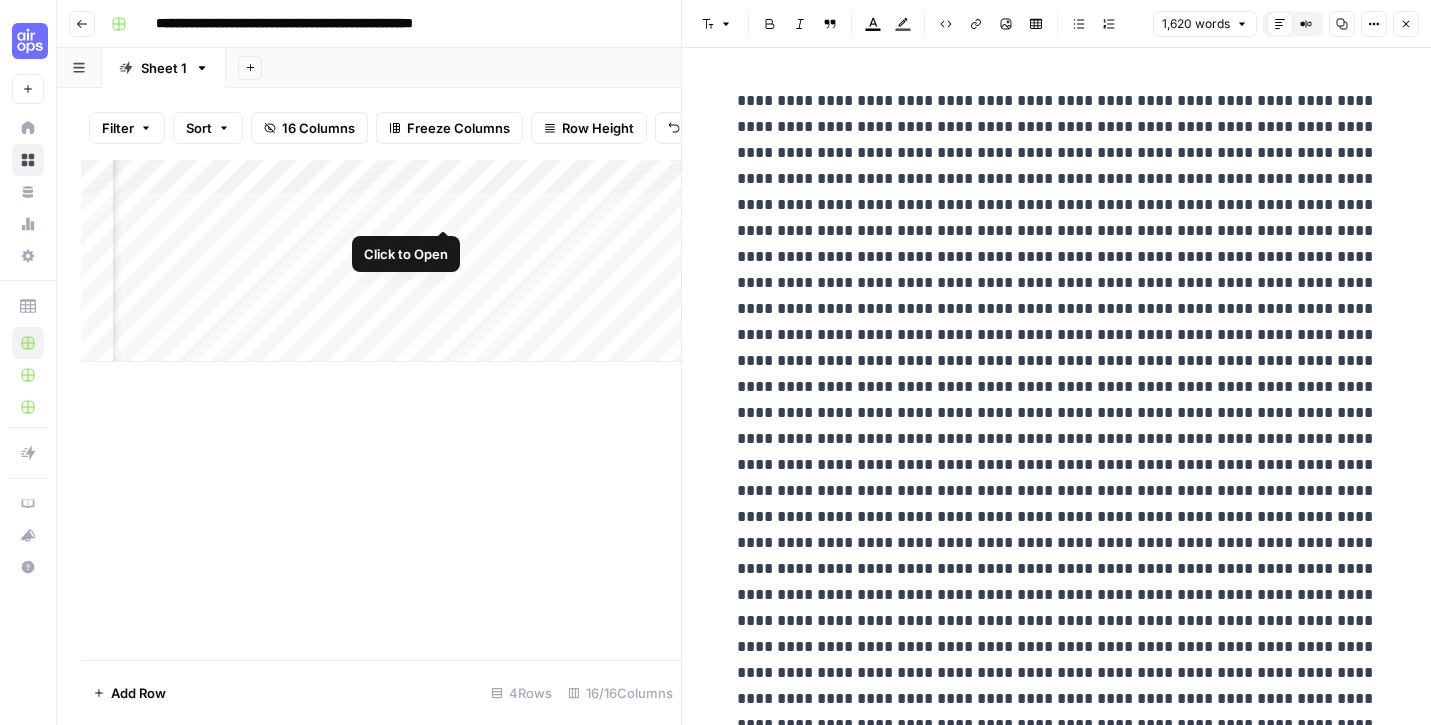 click on "Add Column" at bounding box center [381, 261] 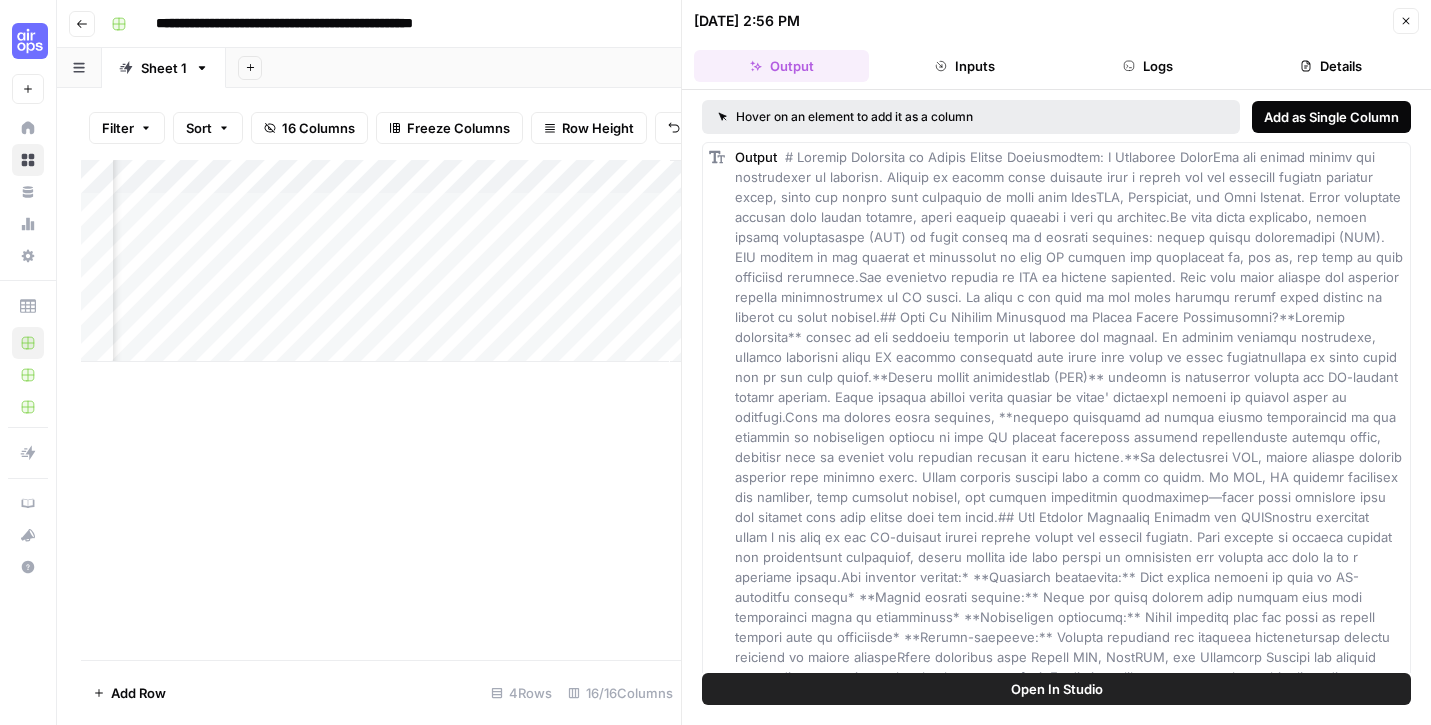 click on "Add as Single Column" at bounding box center (1331, 117) 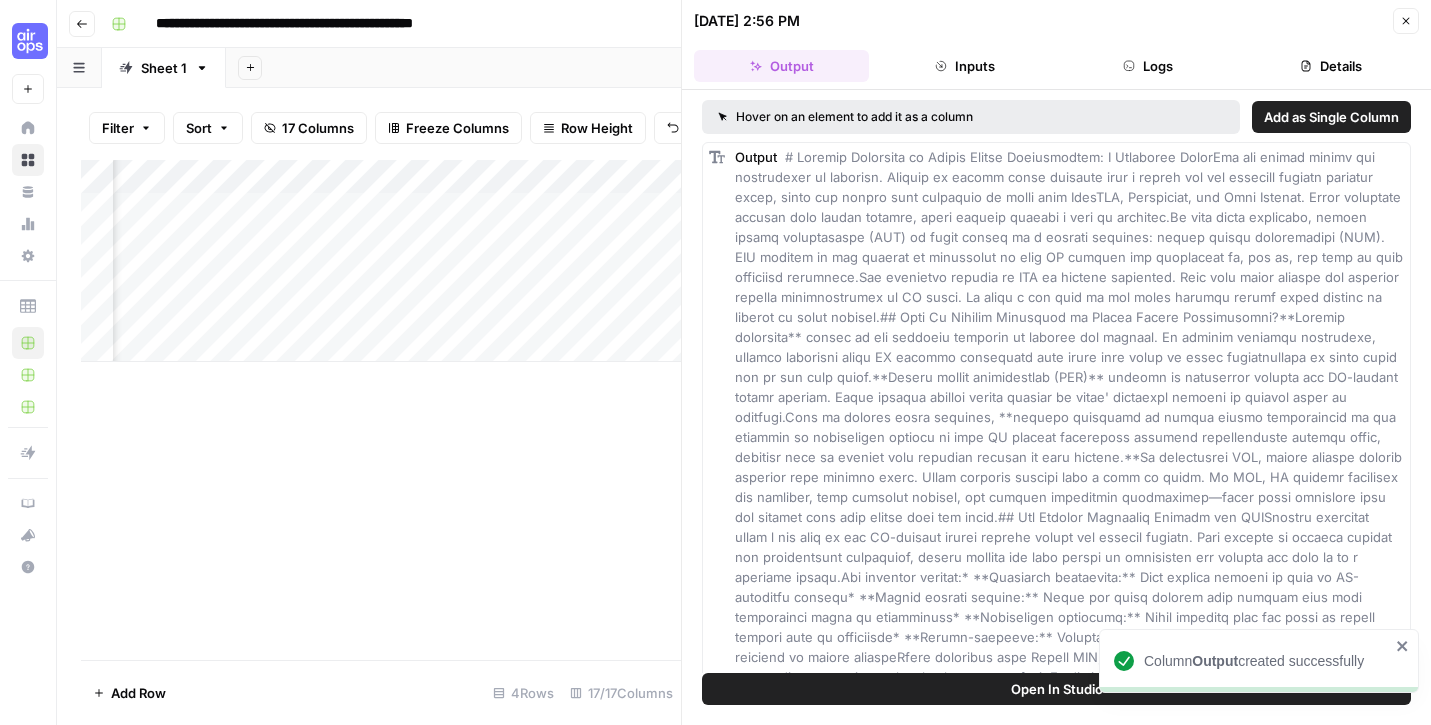 scroll, scrollTop: 0, scrollLeft: 2463, axis: horizontal 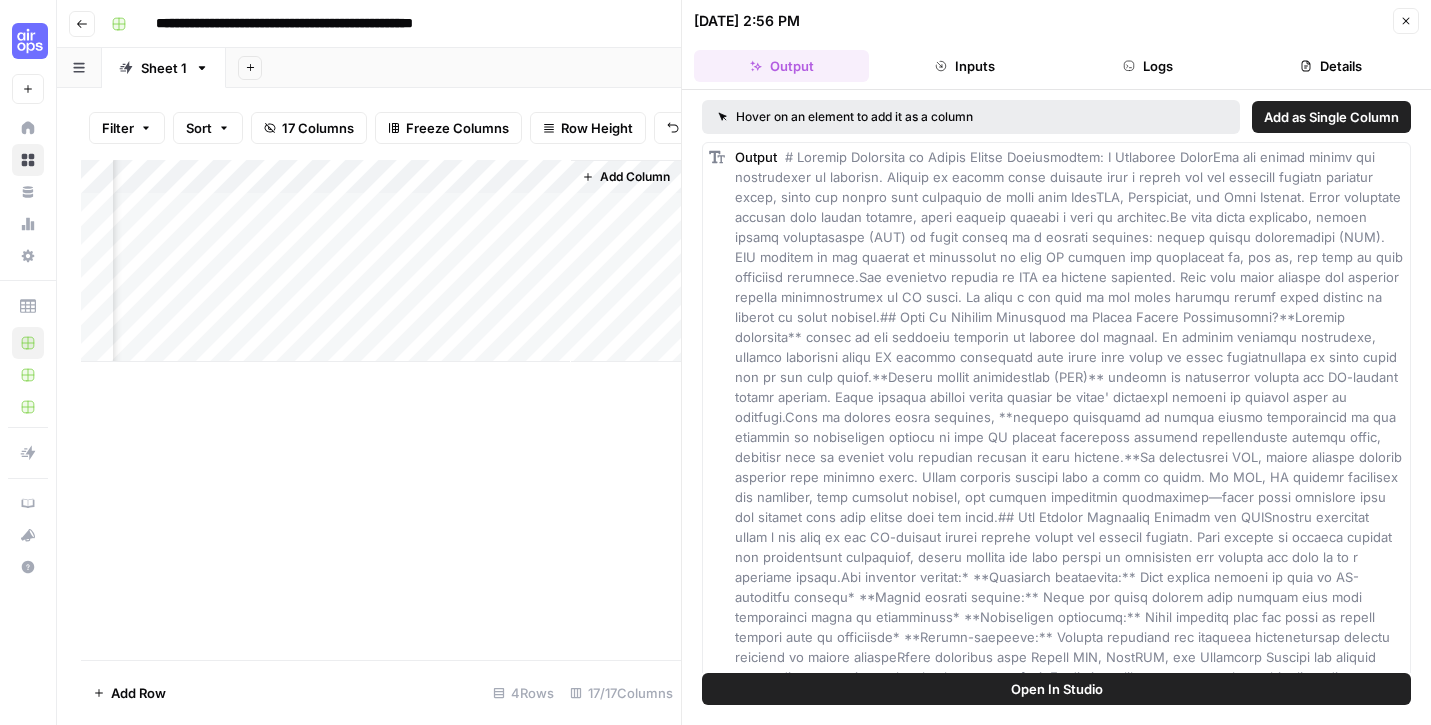 click on "Add Column" at bounding box center (381, 261) 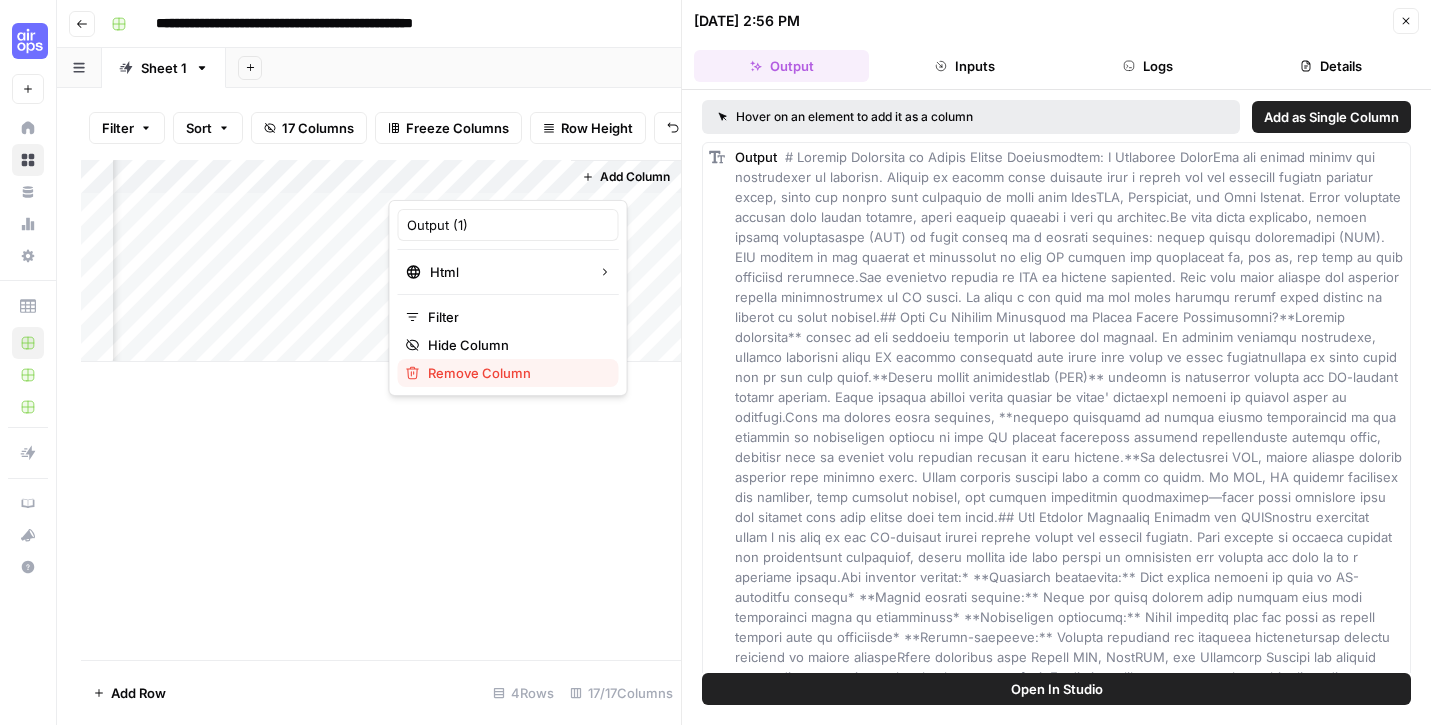 click on "Remove Column" at bounding box center [479, 373] 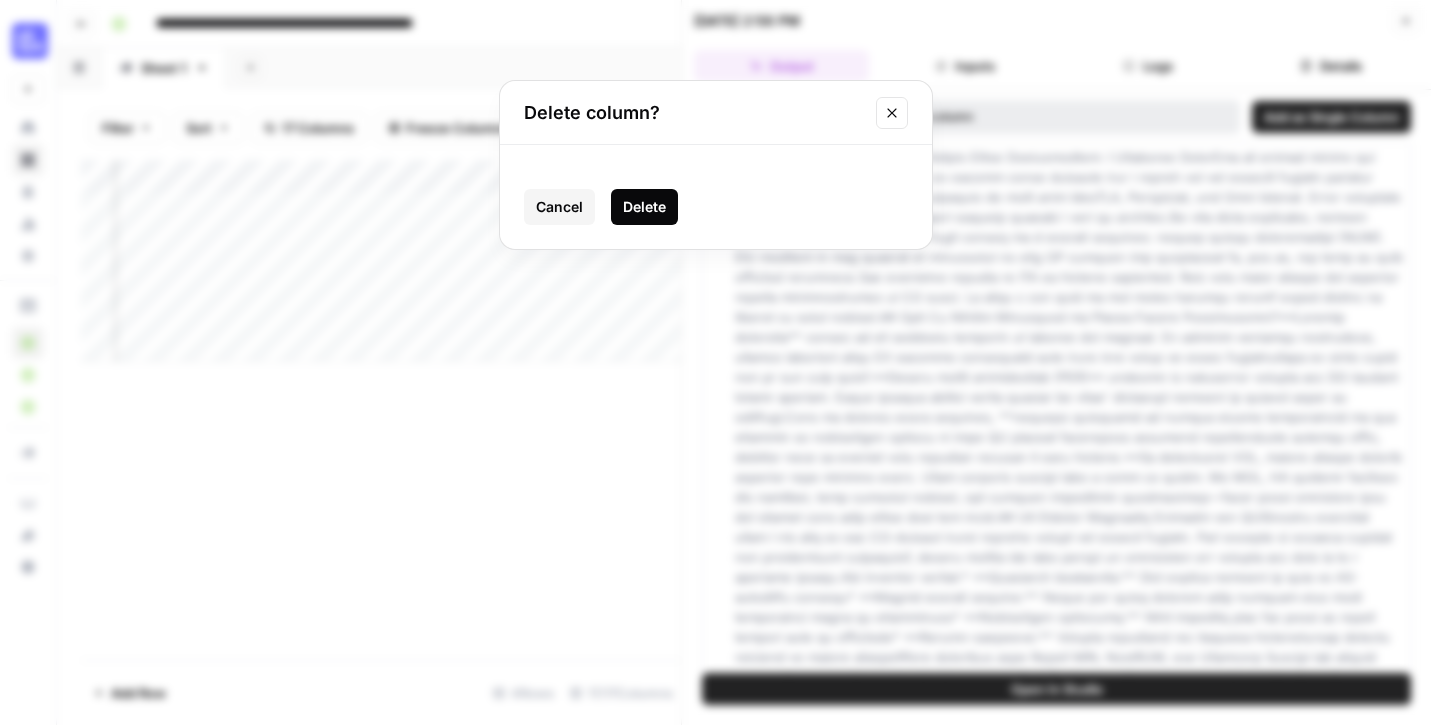 click on "Delete" at bounding box center (644, 207) 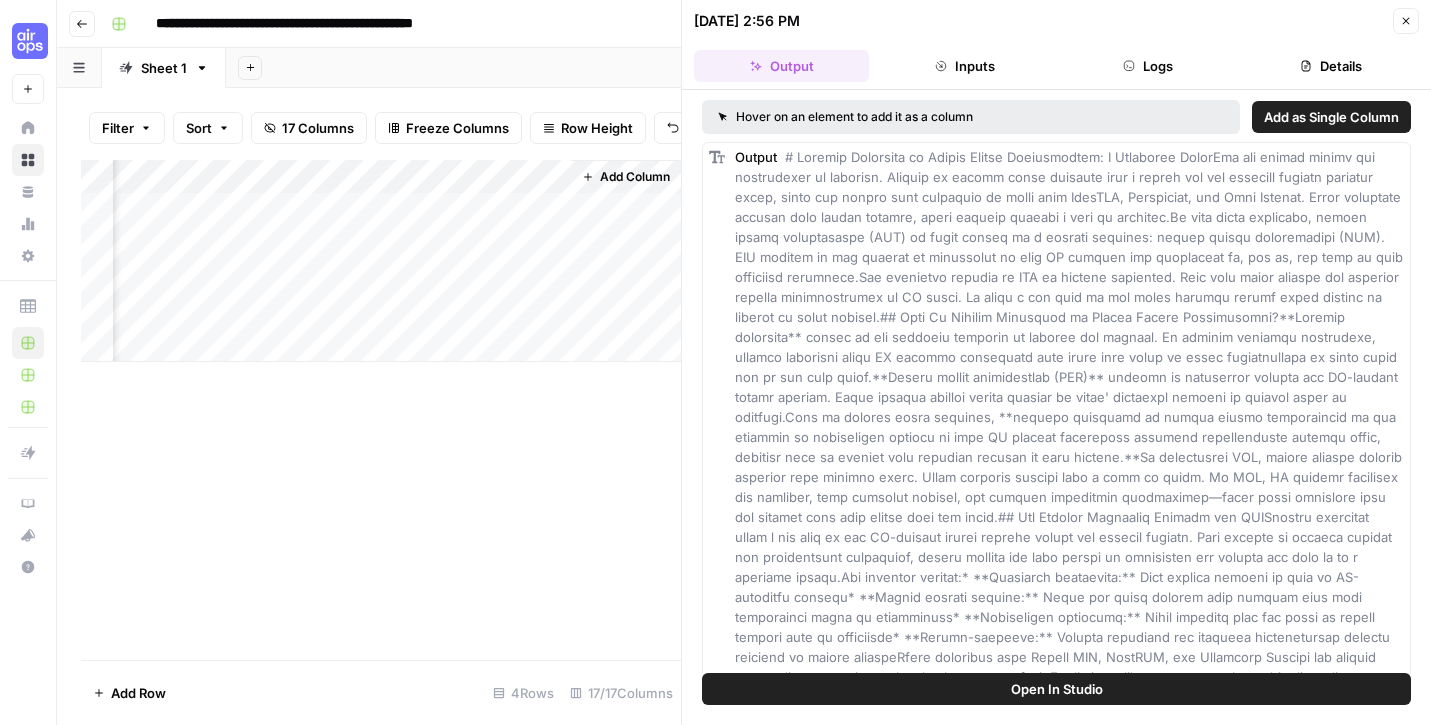 scroll, scrollTop: 0, scrollLeft: 2424, axis: horizontal 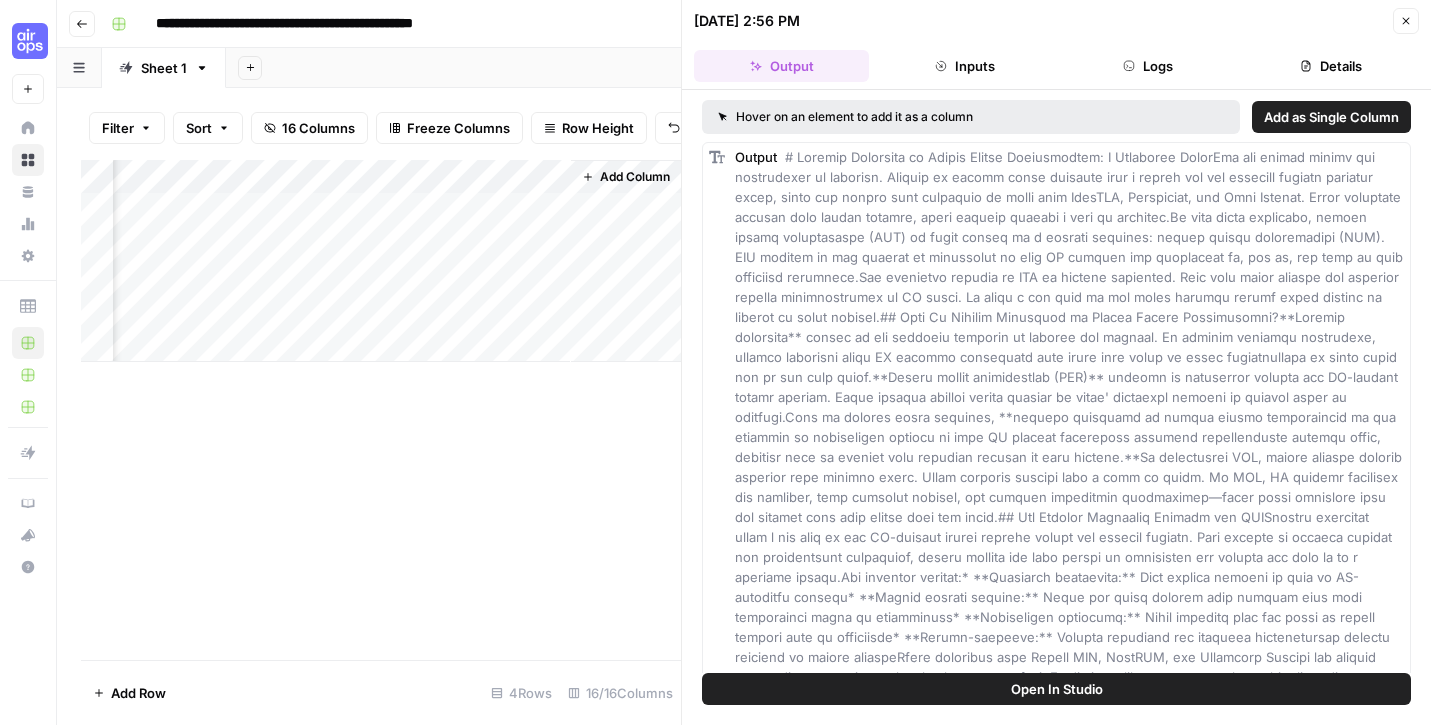 click on "Add Column" at bounding box center (381, 261) 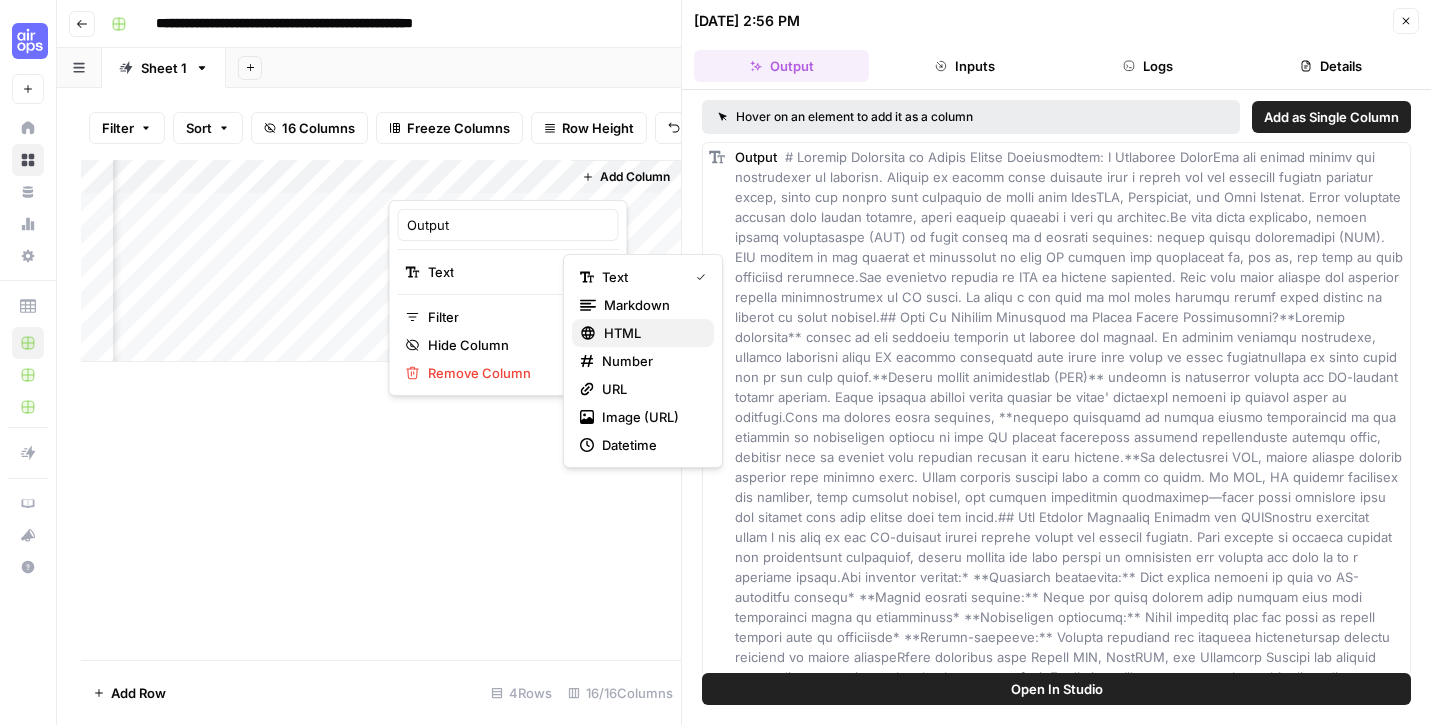 click on "HTML" at bounding box center (622, 333) 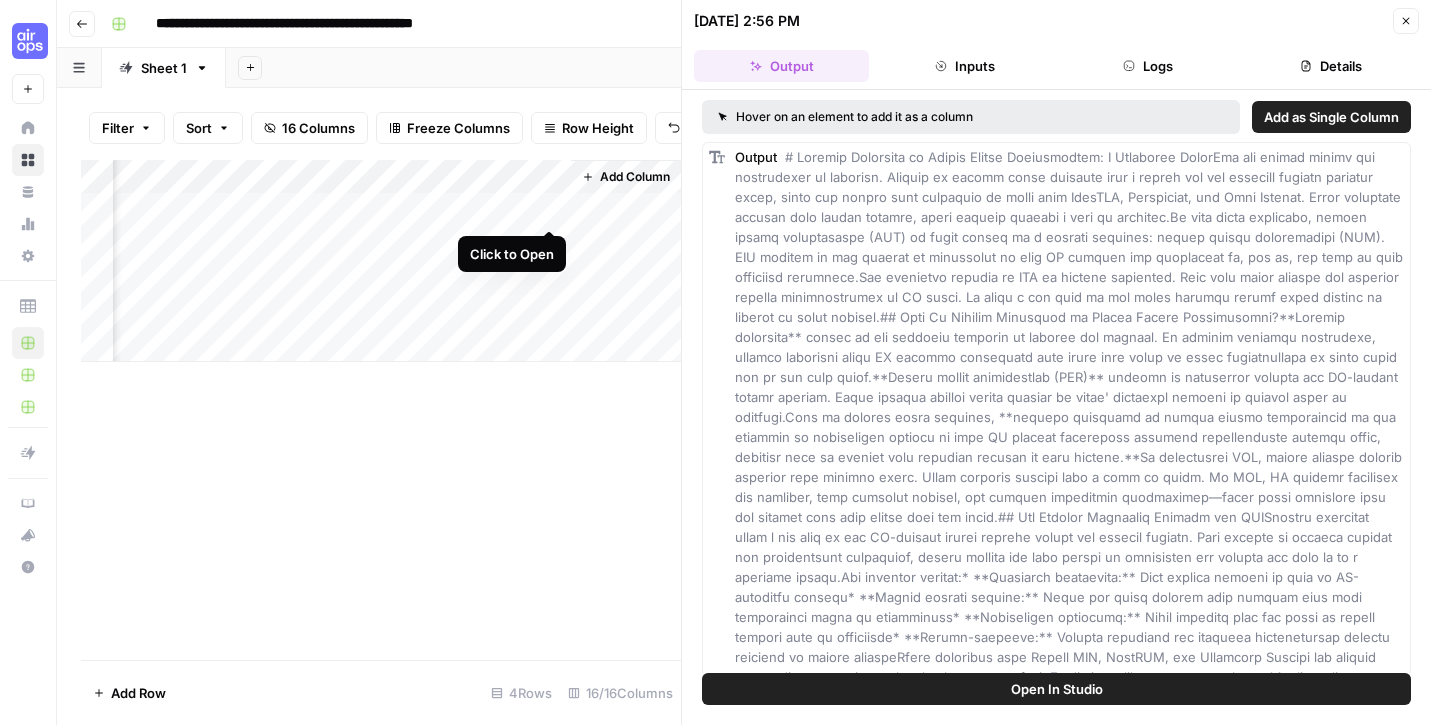 click on "Add Column" at bounding box center [381, 261] 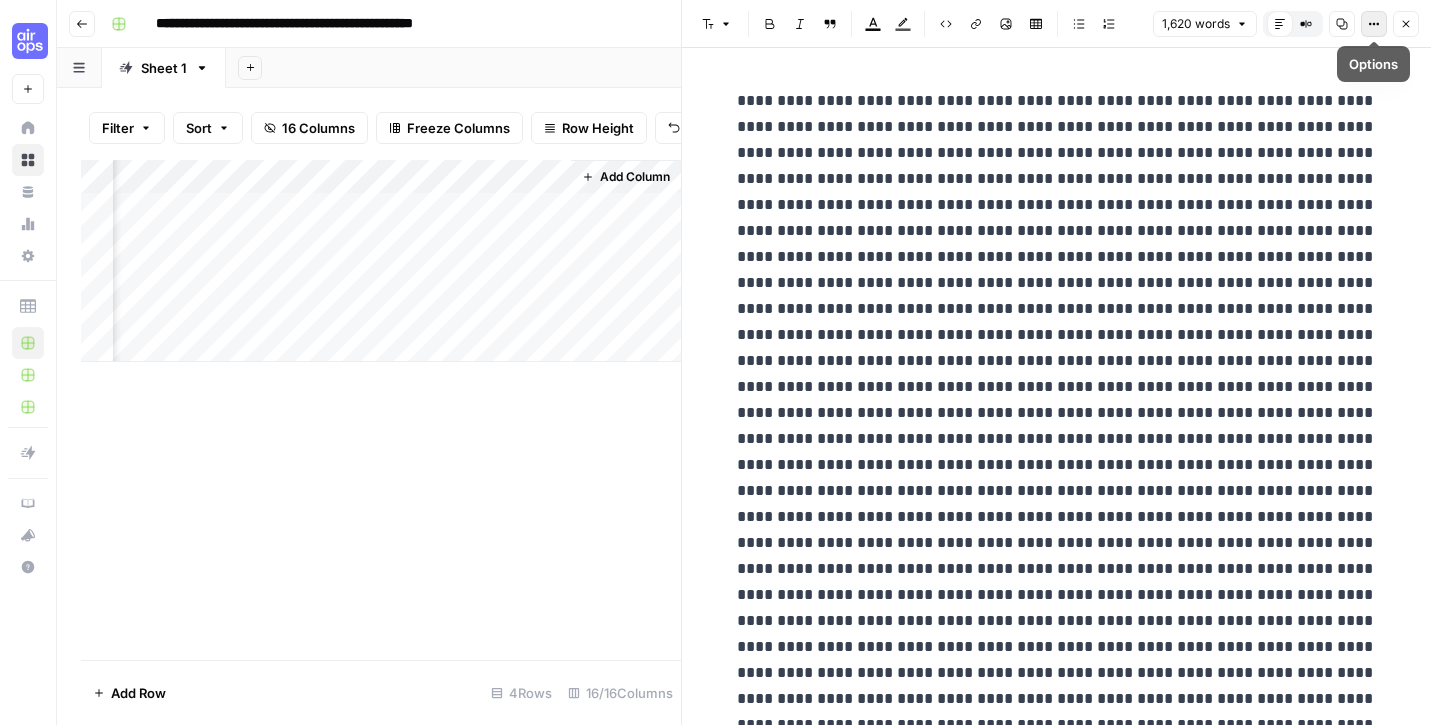 click 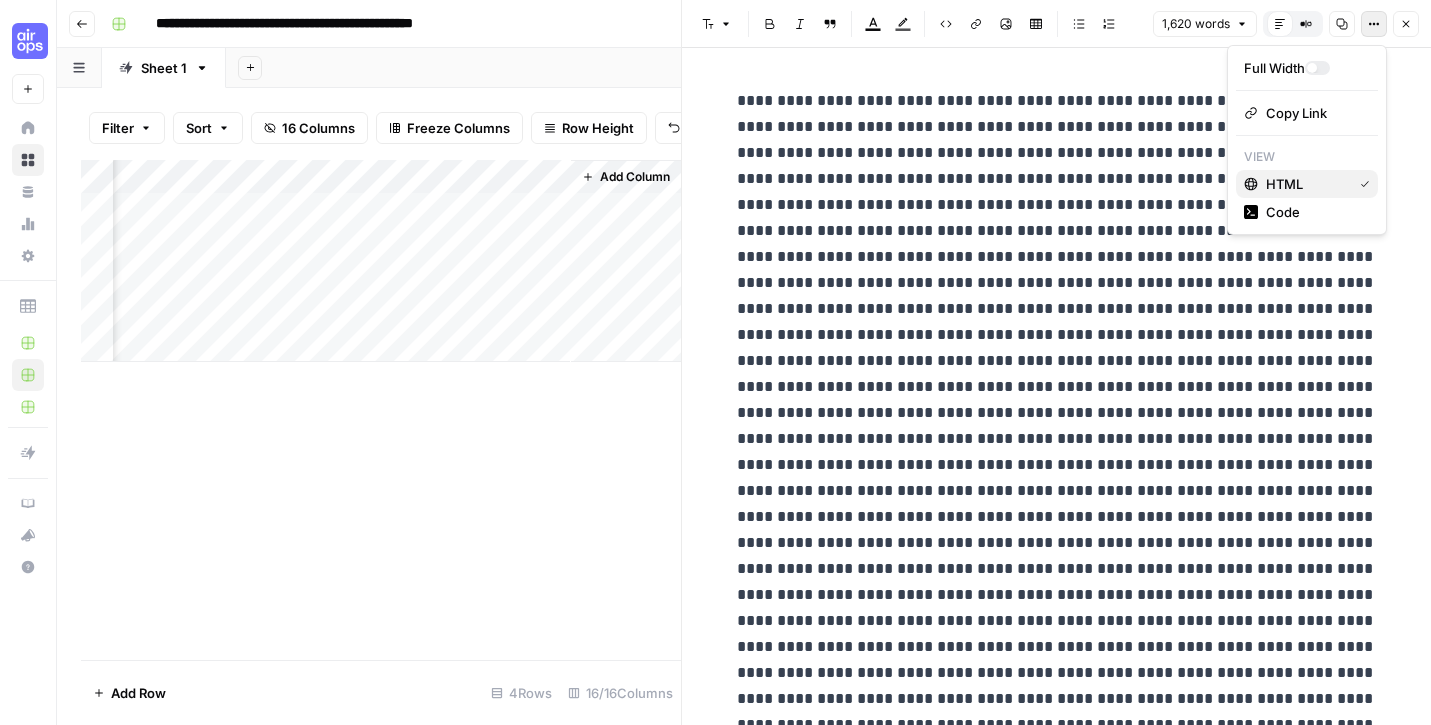 click on "HTML" at bounding box center (1284, 184) 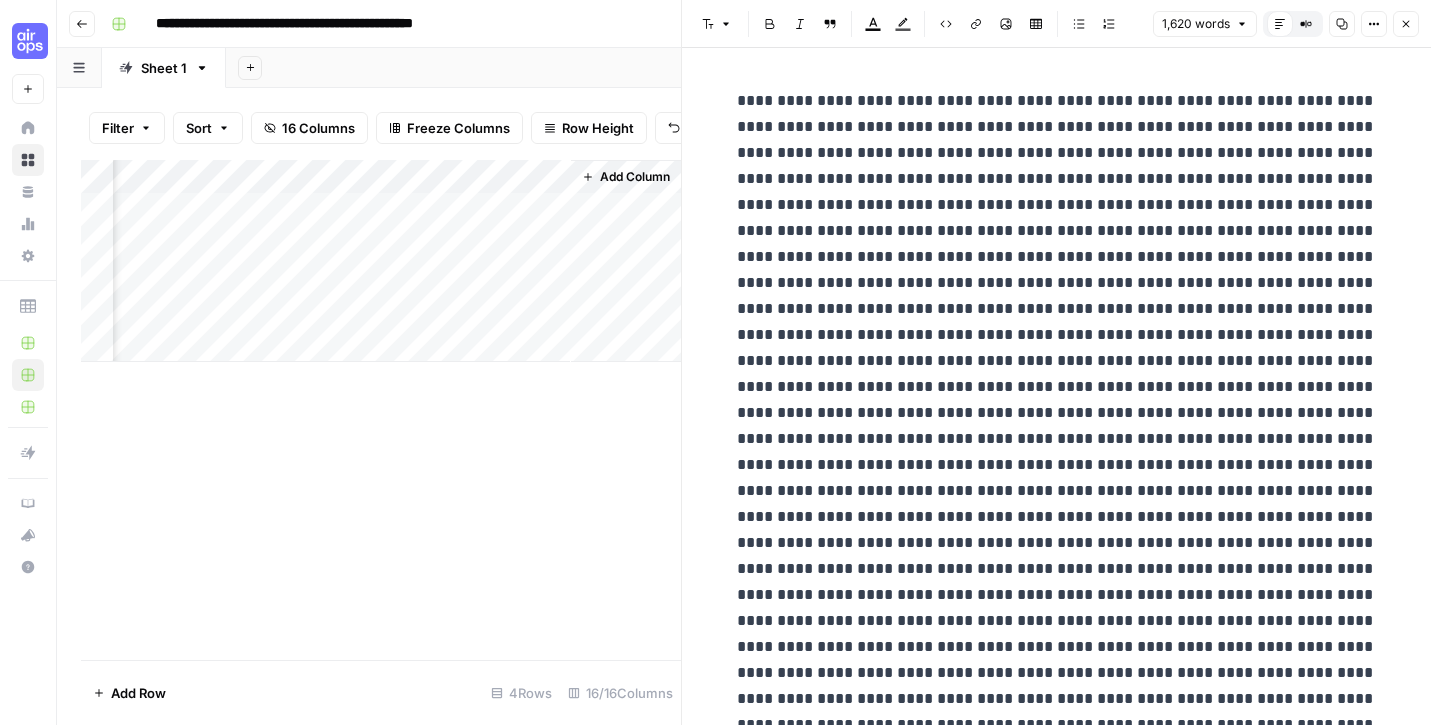 click at bounding box center [1057, 1934] 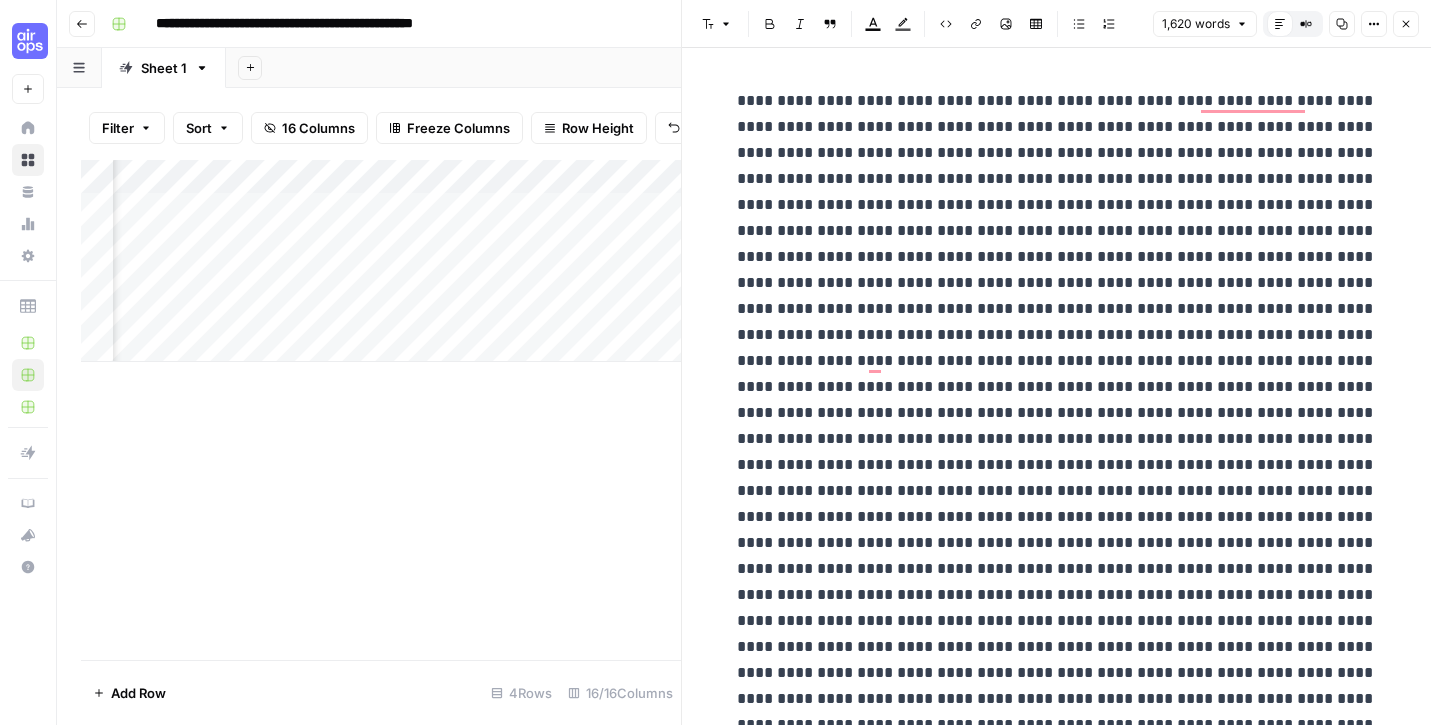 scroll, scrollTop: 0, scrollLeft: 2424, axis: horizontal 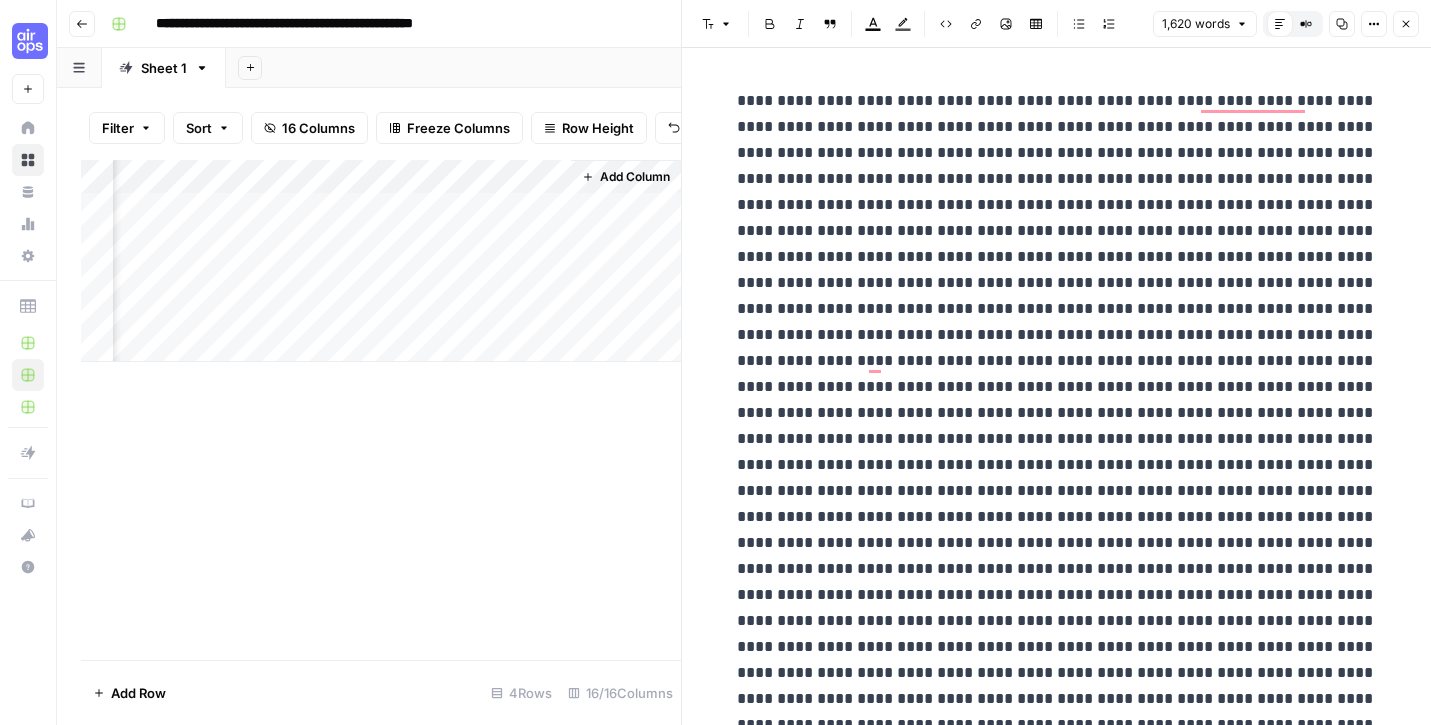 click on "Add Column" at bounding box center [381, 261] 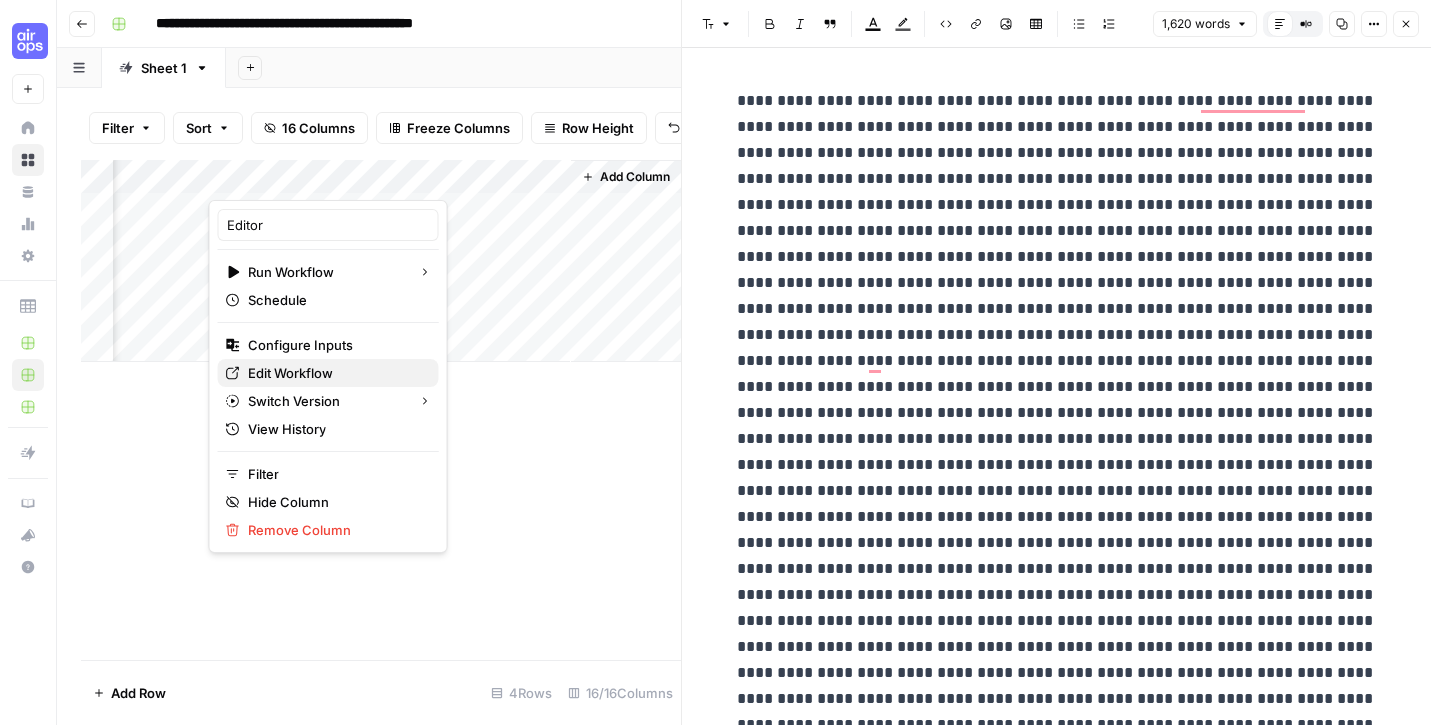 click on "Edit Workflow" at bounding box center [290, 373] 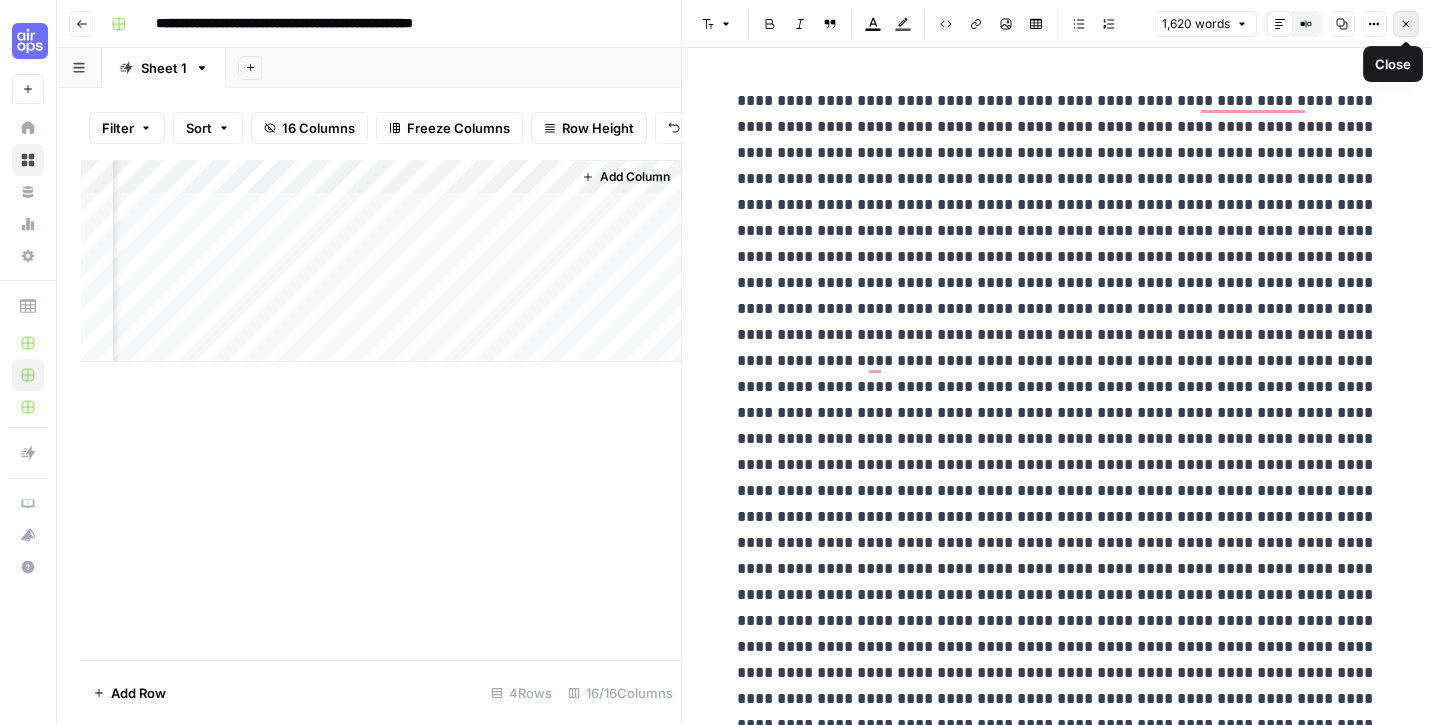 click 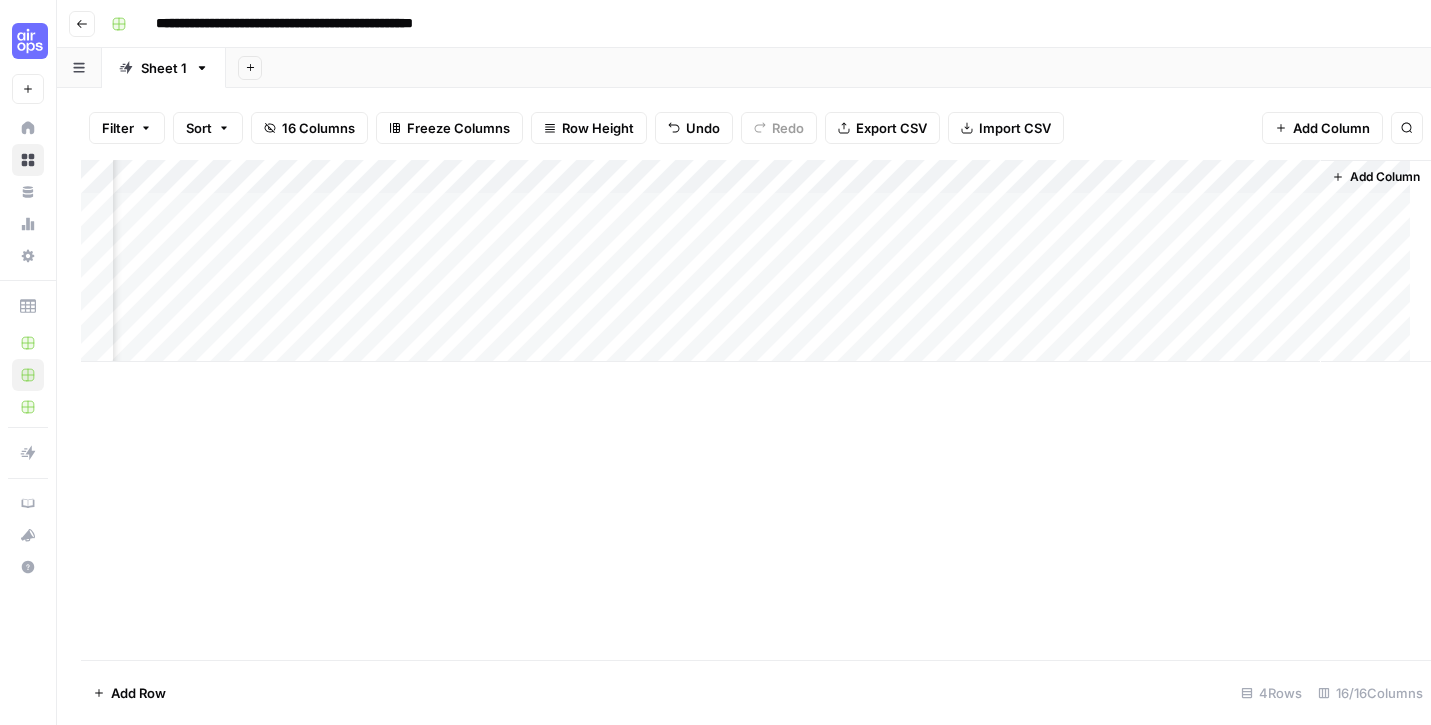 scroll, scrollTop: 0, scrollLeft: 1674, axis: horizontal 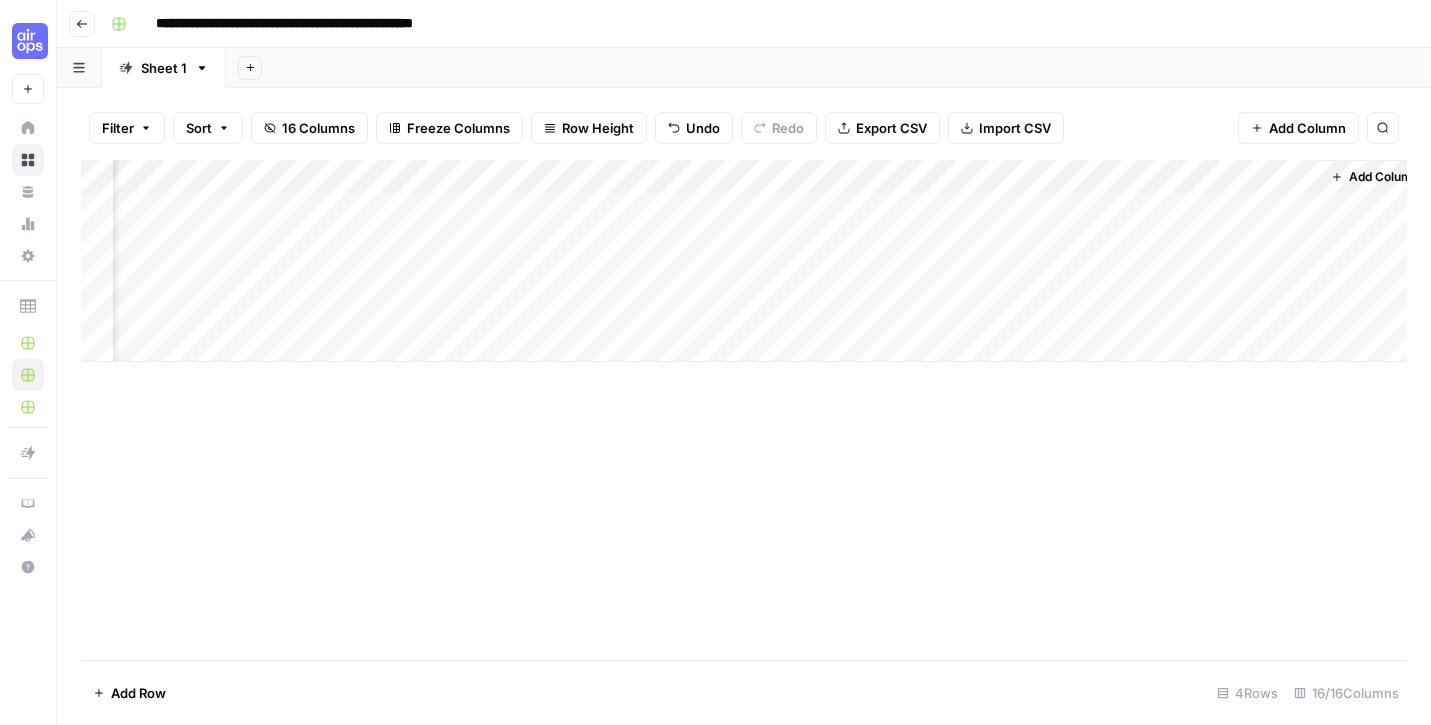 click on "Add Column" at bounding box center (744, 261) 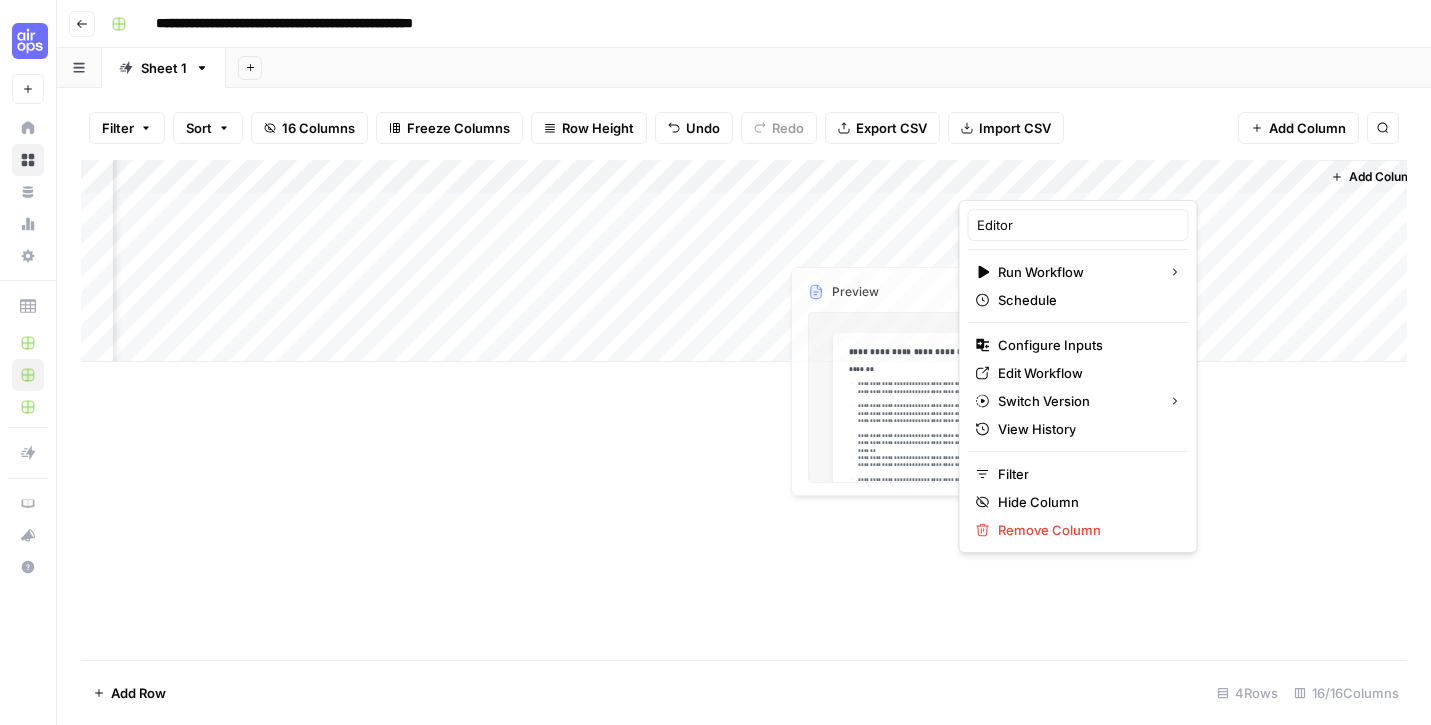 click on "Add Column" at bounding box center (744, 410) 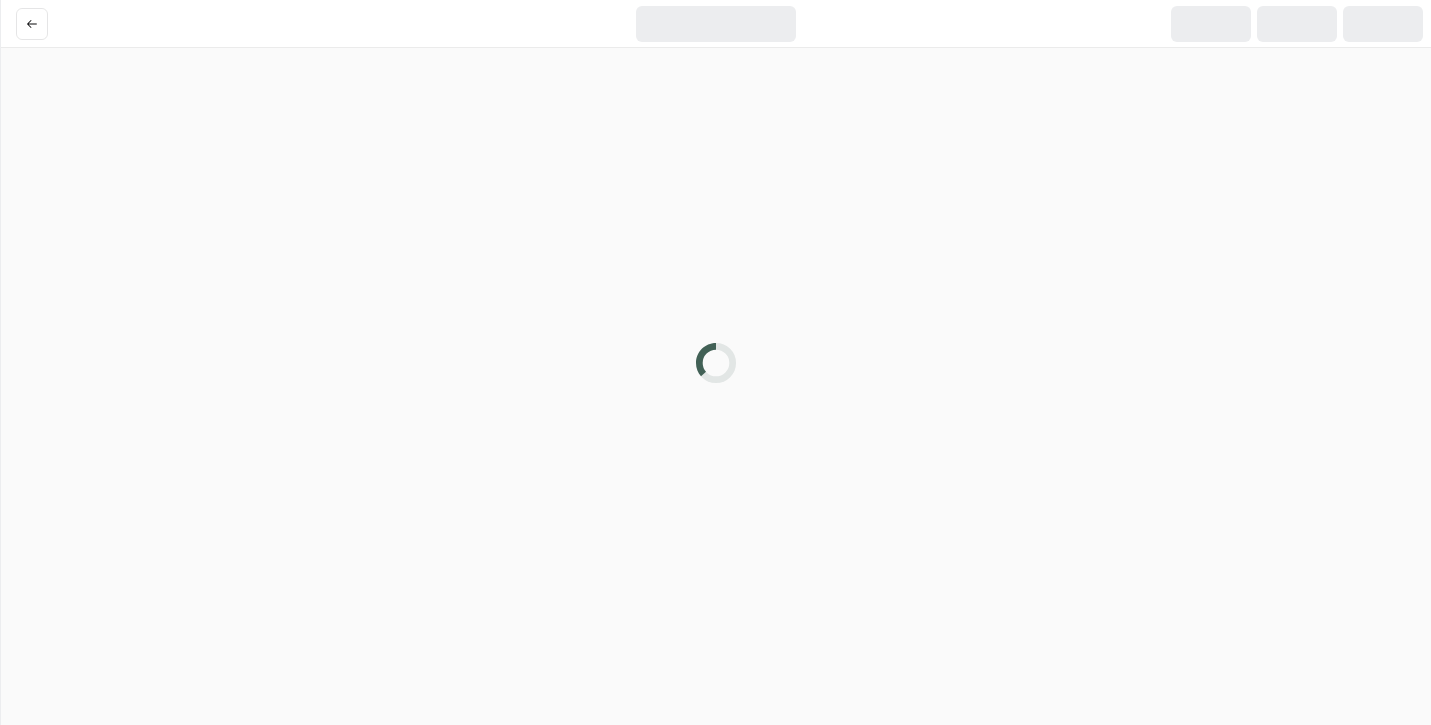 scroll, scrollTop: 0, scrollLeft: 0, axis: both 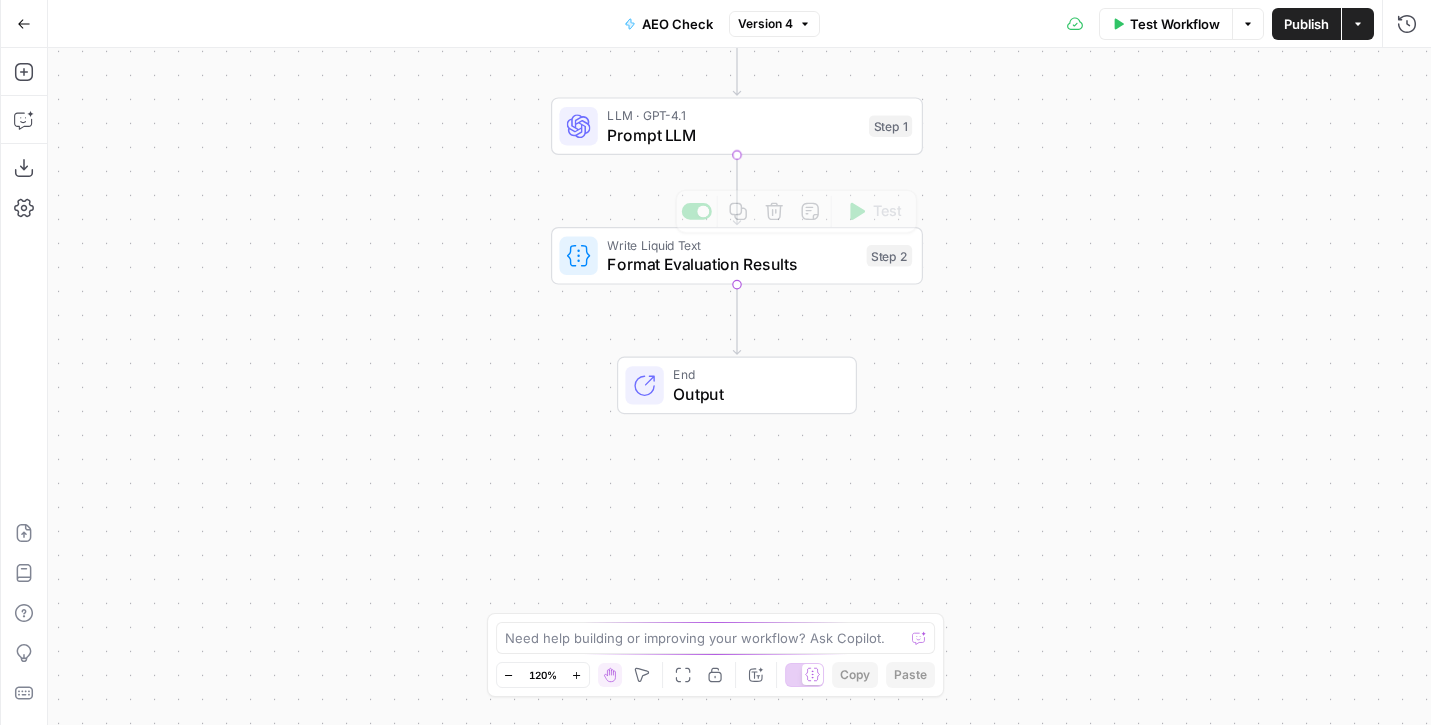 click on "Prompt LLM" at bounding box center [733, 135] 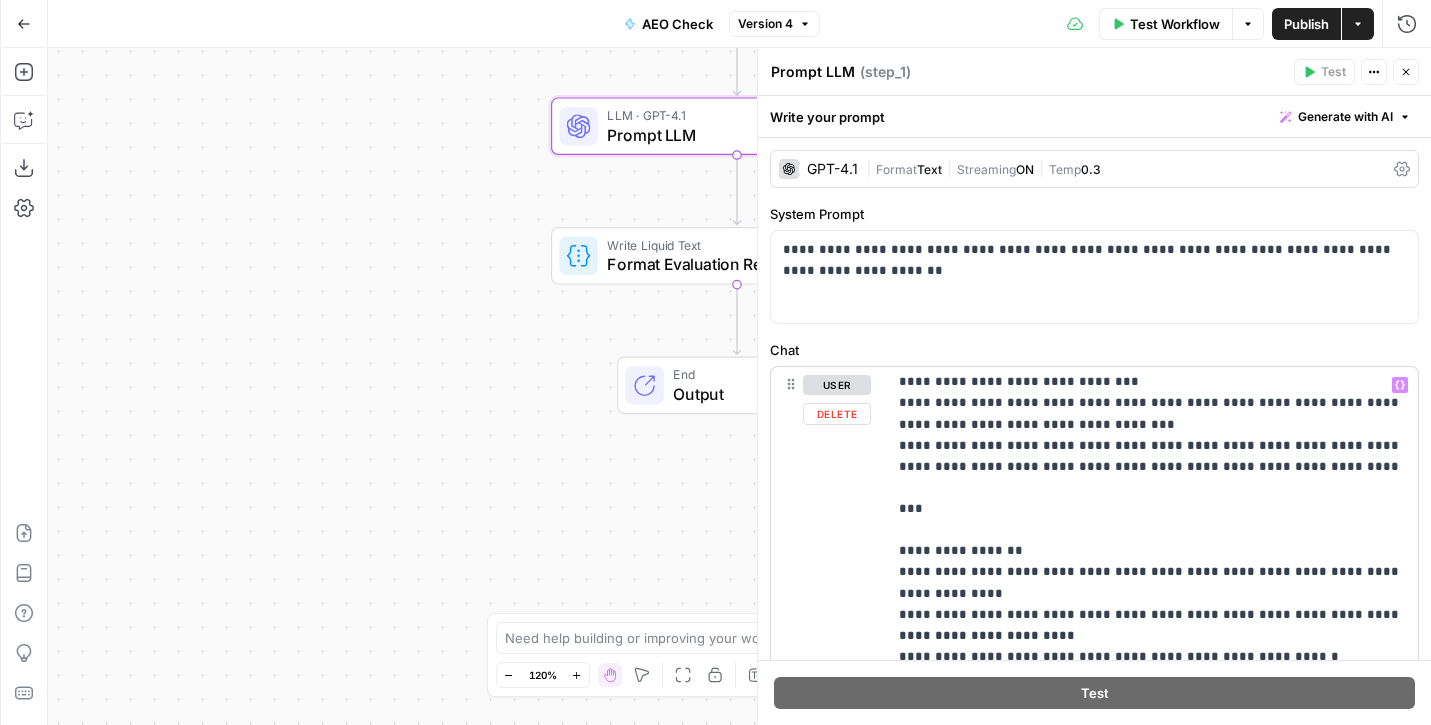 scroll, scrollTop: 0, scrollLeft: 0, axis: both 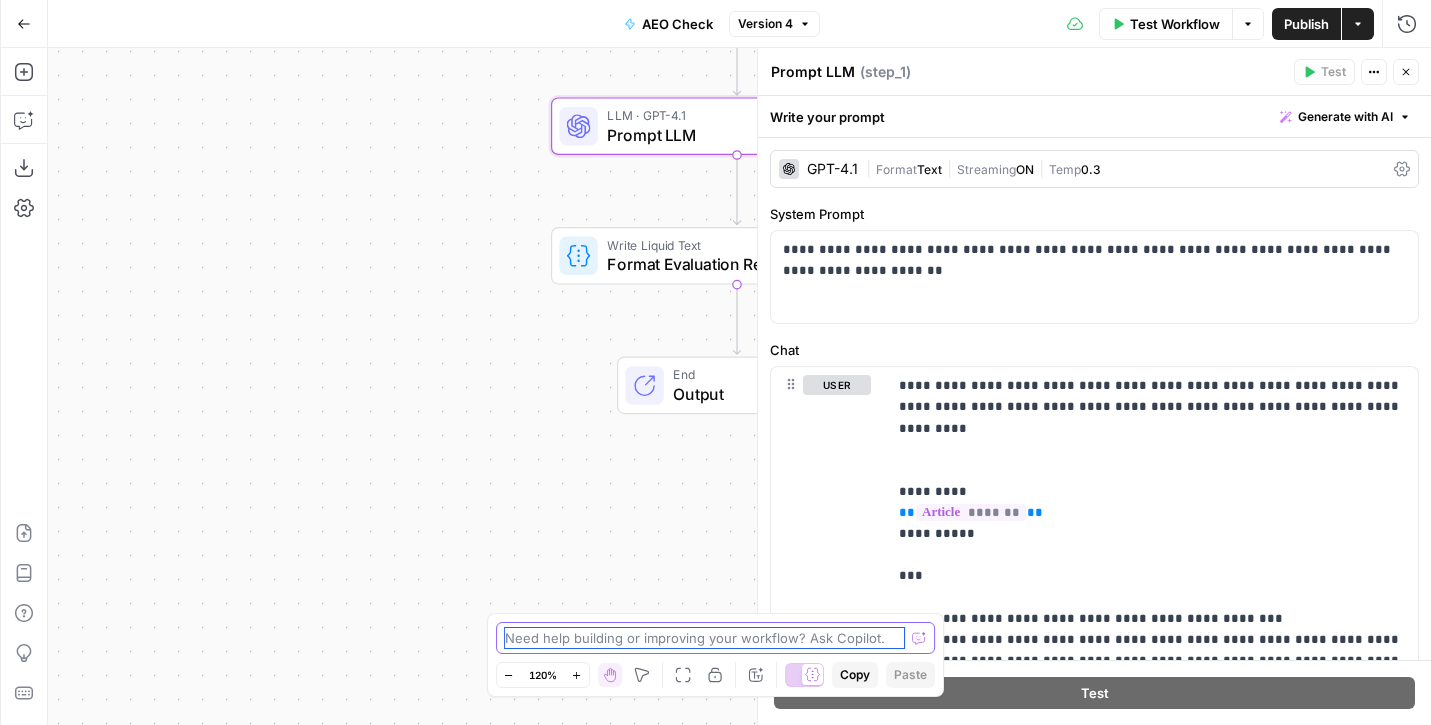 click at bounding box center (705, 638) 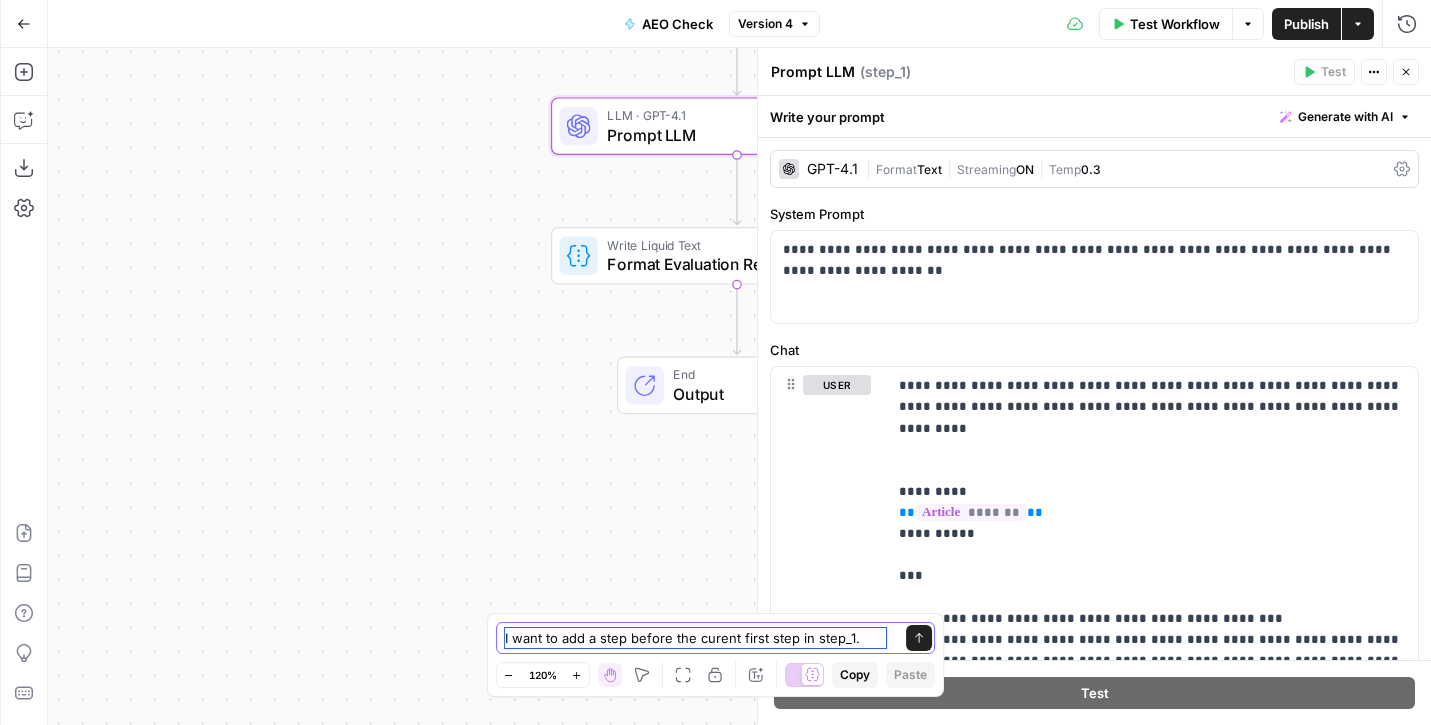 click on "I want to add a step before the curent first step in step_1." at bounding box center [696, 638] 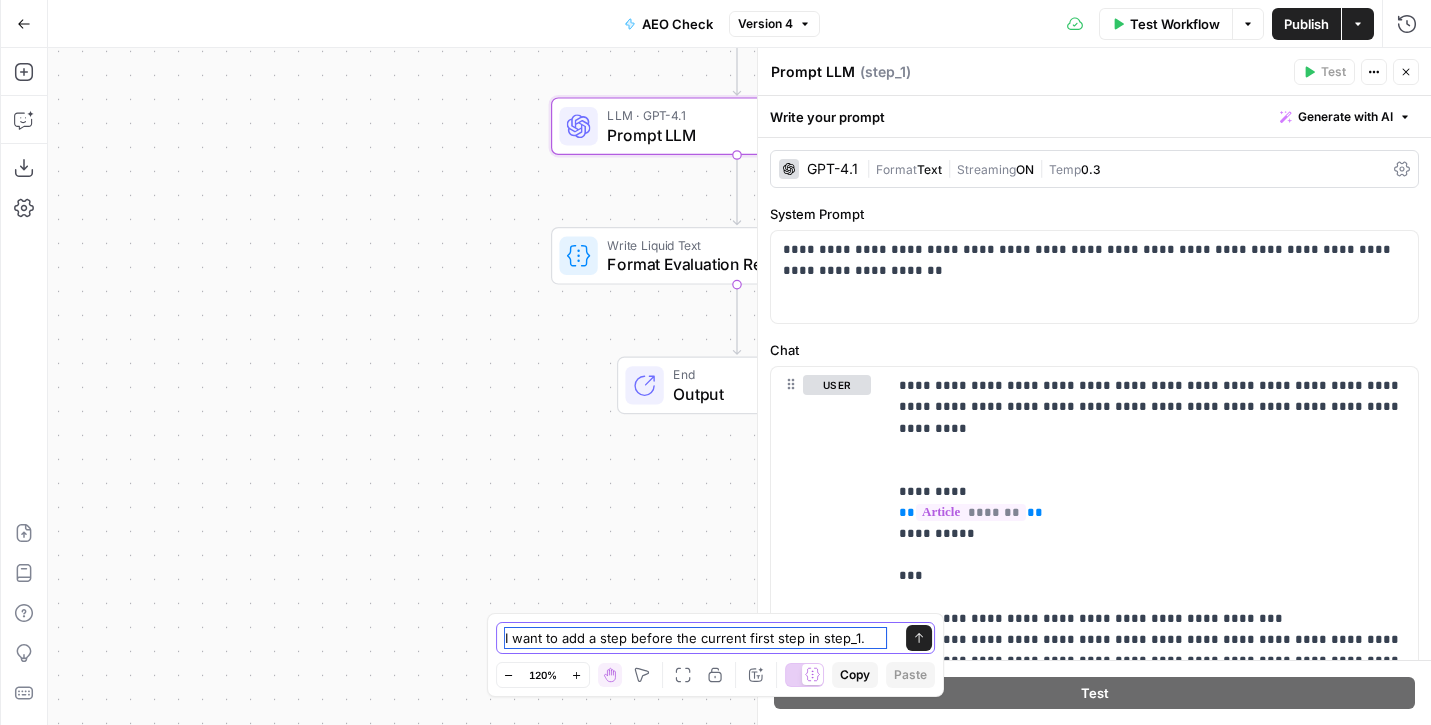 click on "I want to add a step before the current first step in step_1." at bounding box center [696, 638] 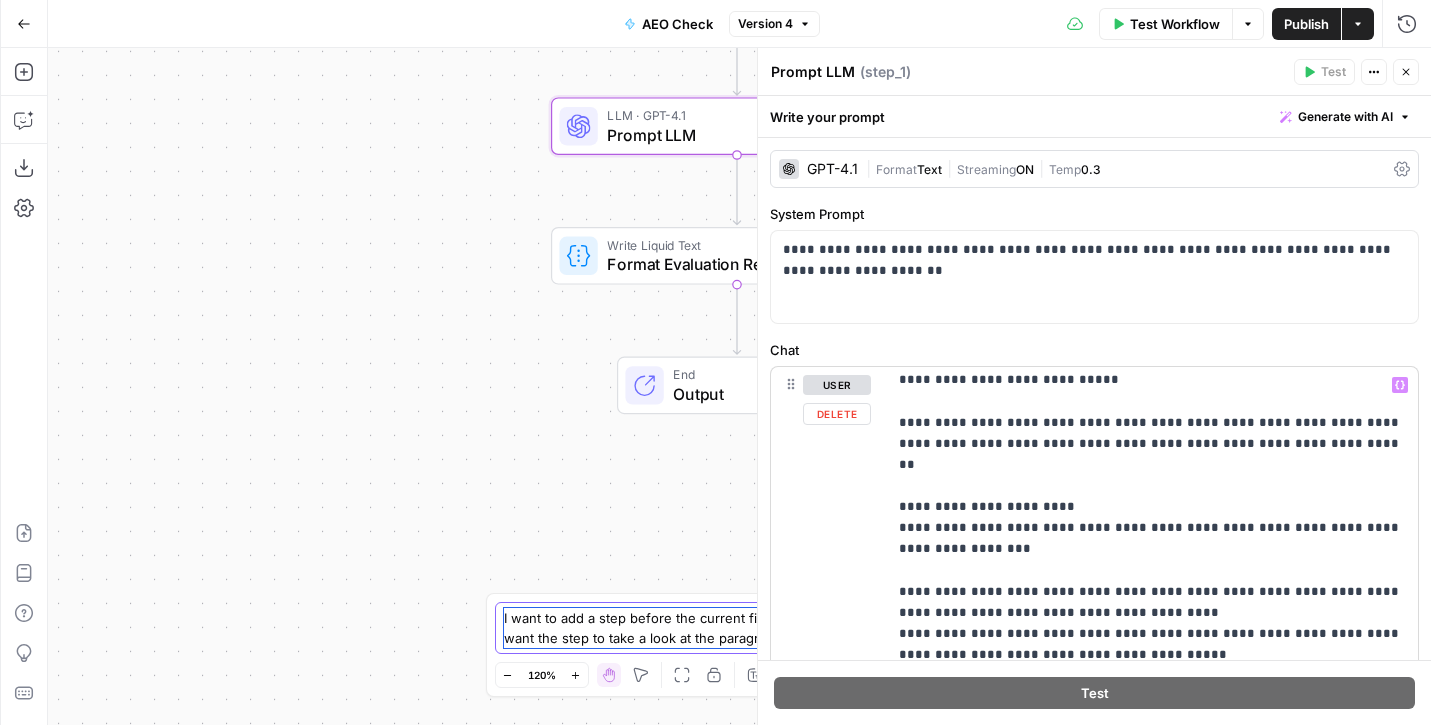 scroll, scrollTop: 680, scrollLeft: 0, axis: vertical 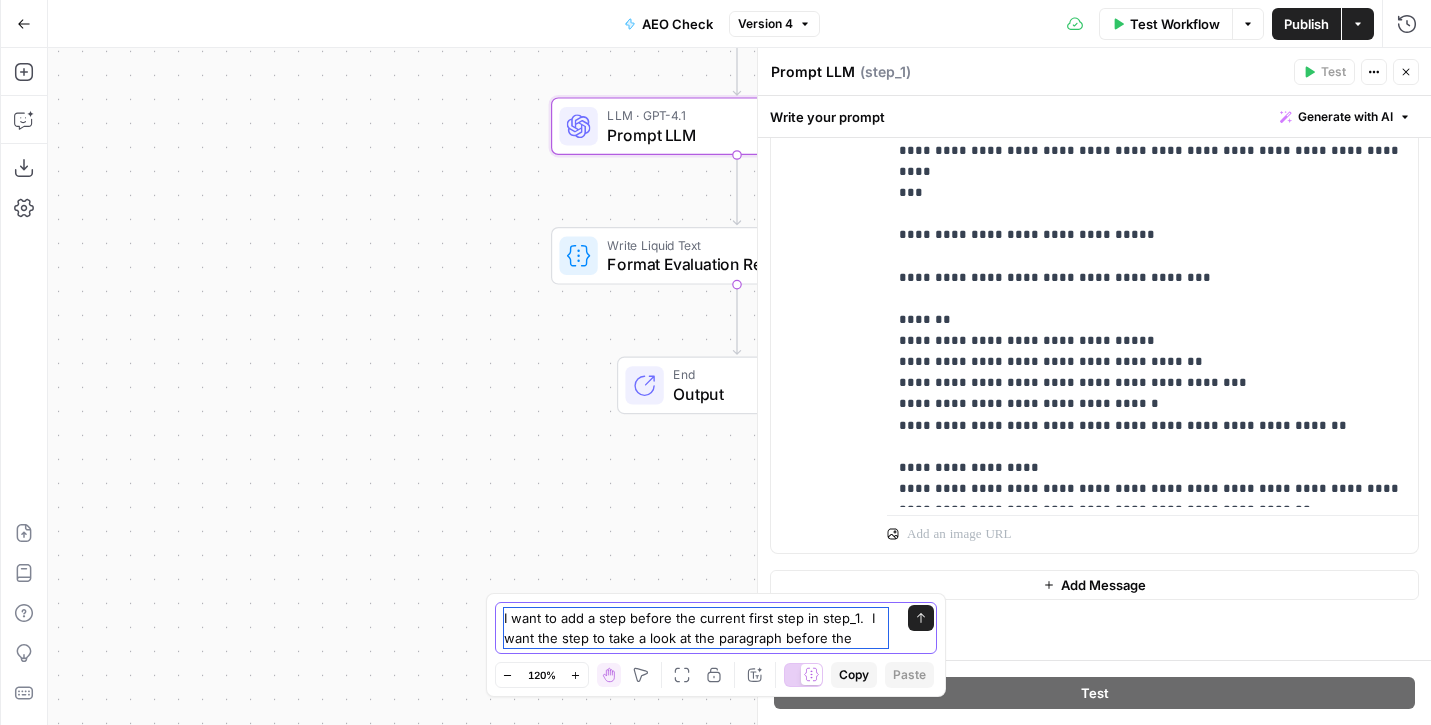 click on "I want to add a step before the current first step in step_1.  I want the step to take a look at the paragraph before the" at bounding box center [696, 628] 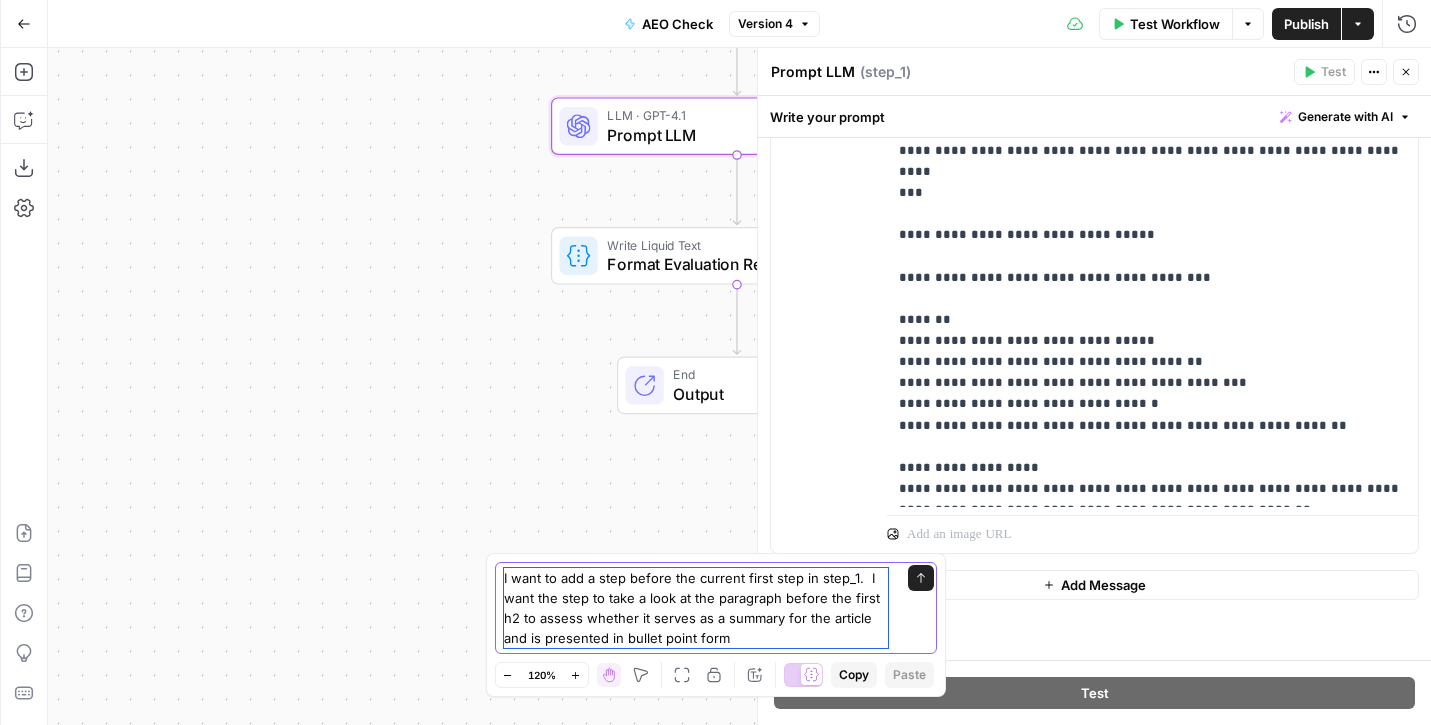 type on "I want to add a step before the current first step in step_1.  I want the step to take a look at the paragraph before the first h2 to assess whether it serves as a summary for the article and is presented in bullet point form." 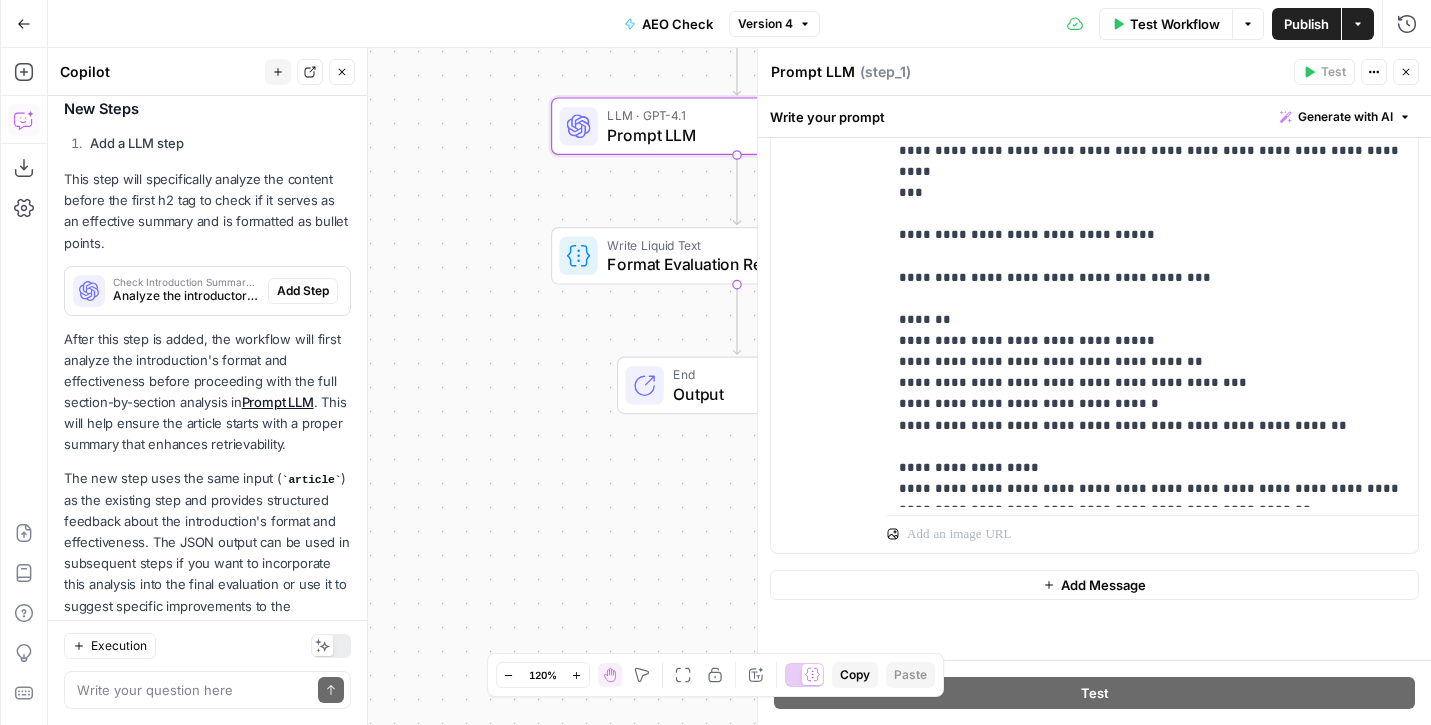 scroll, scrollTop: 534, scrollLeft: 0, axis: vertical 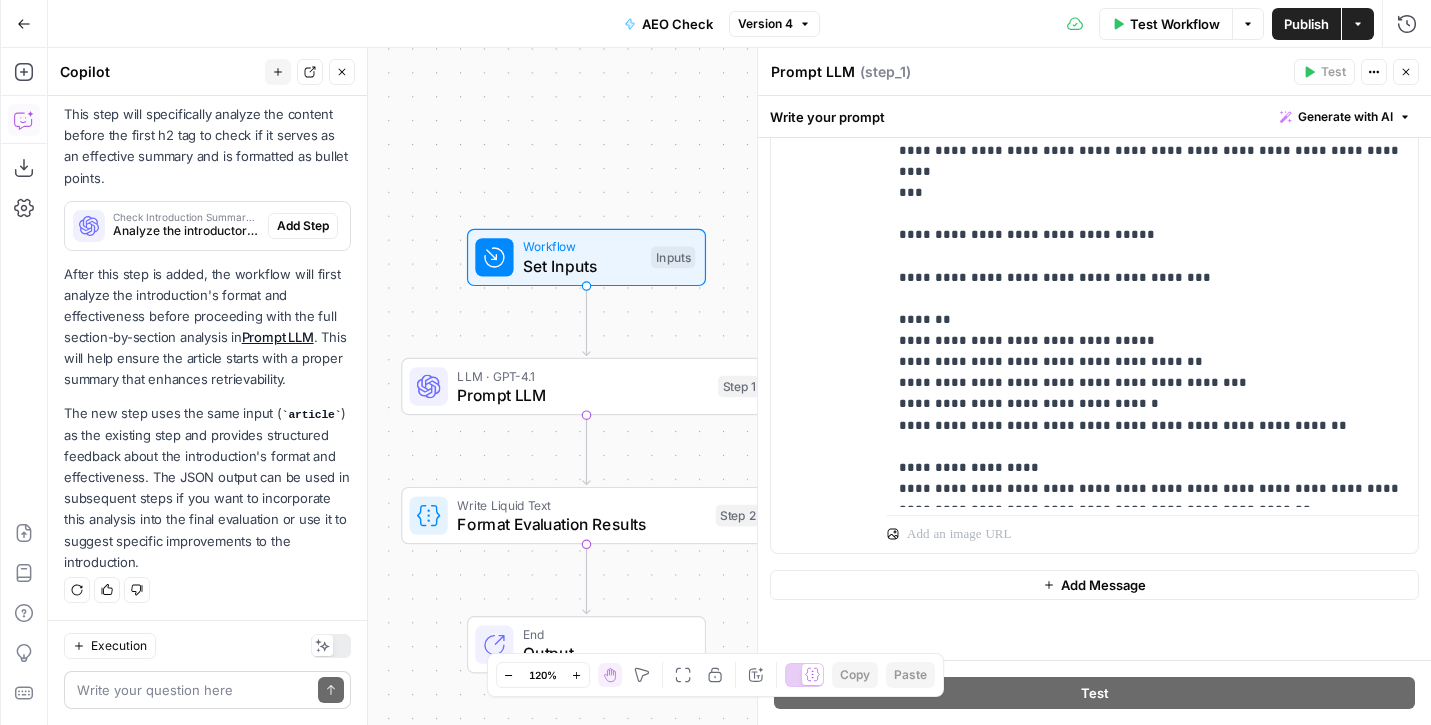 click at bounding box center (193, 690) 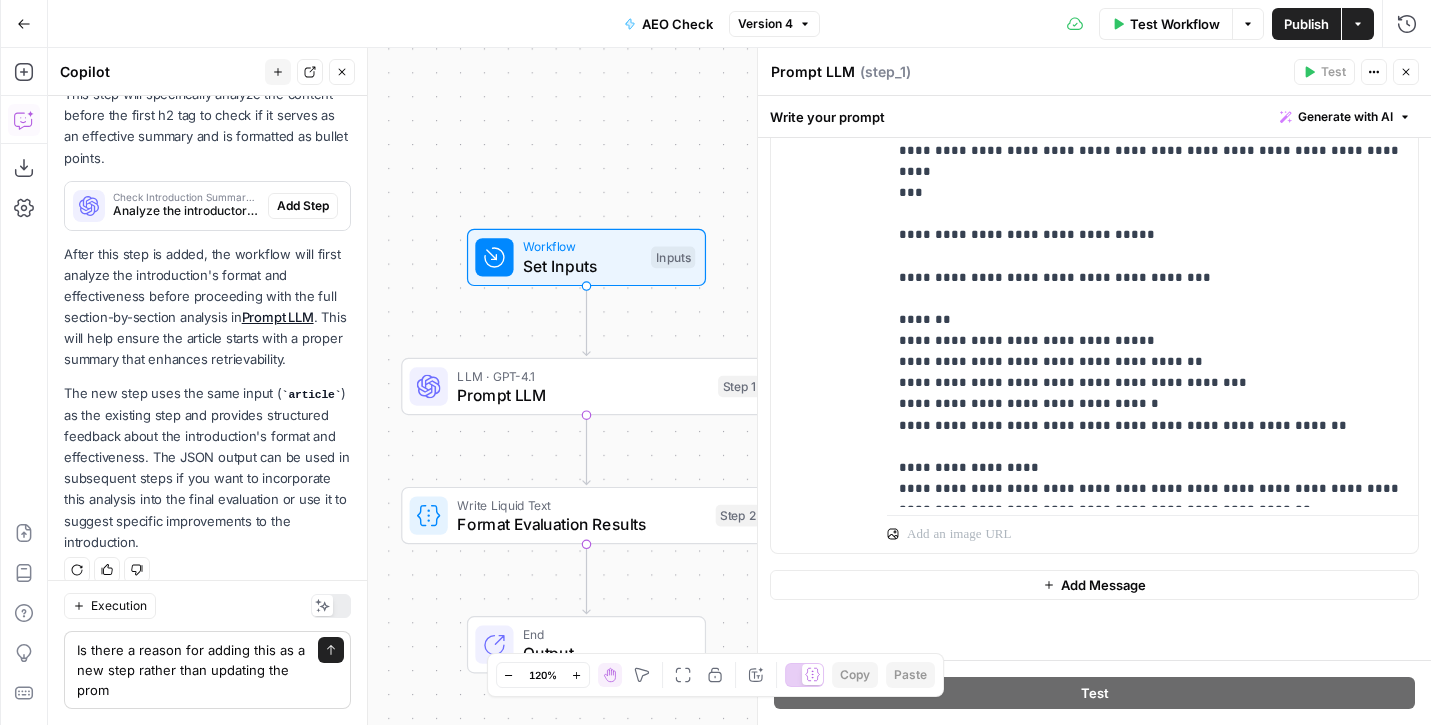 scroll, scrollTop: 574, scrollLeft: 0, axis: vertical 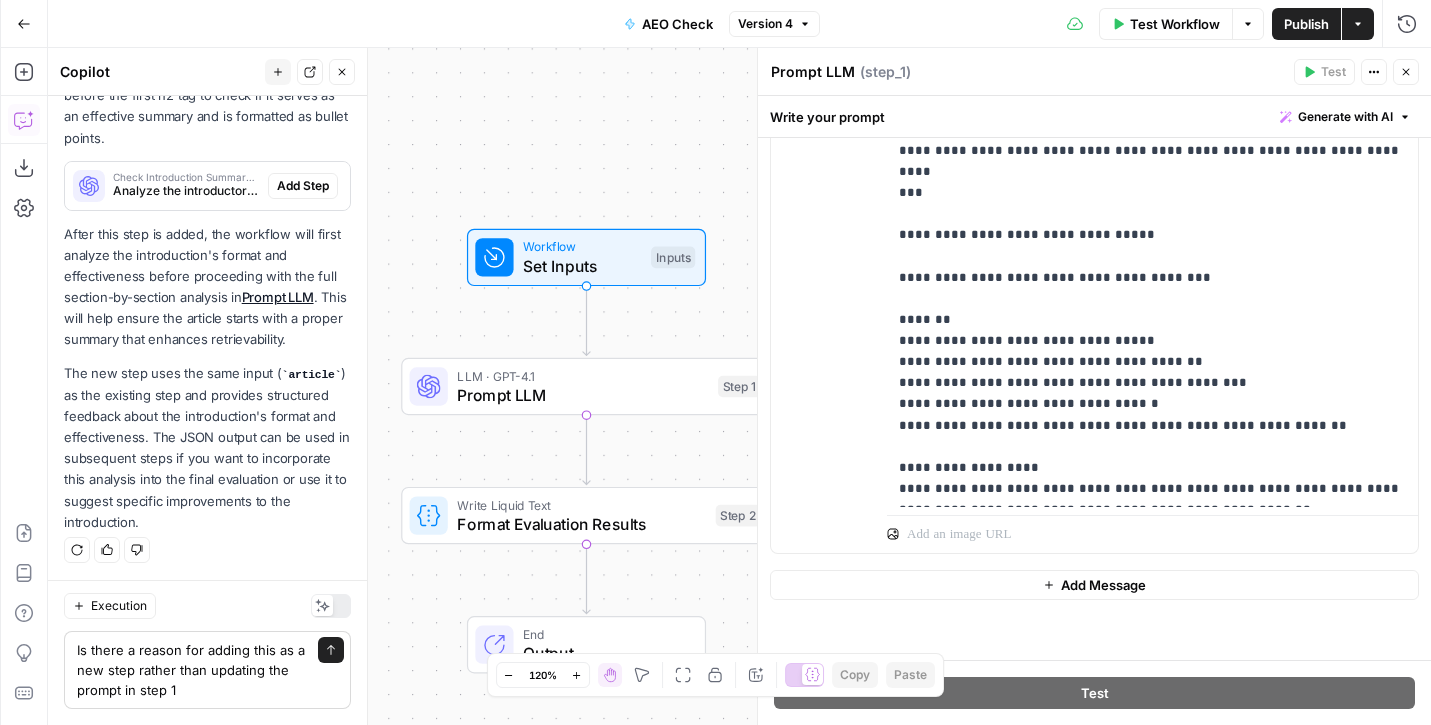 type on "Is there a reason for adding this as a new step rather than updating the prompt in step 1?" 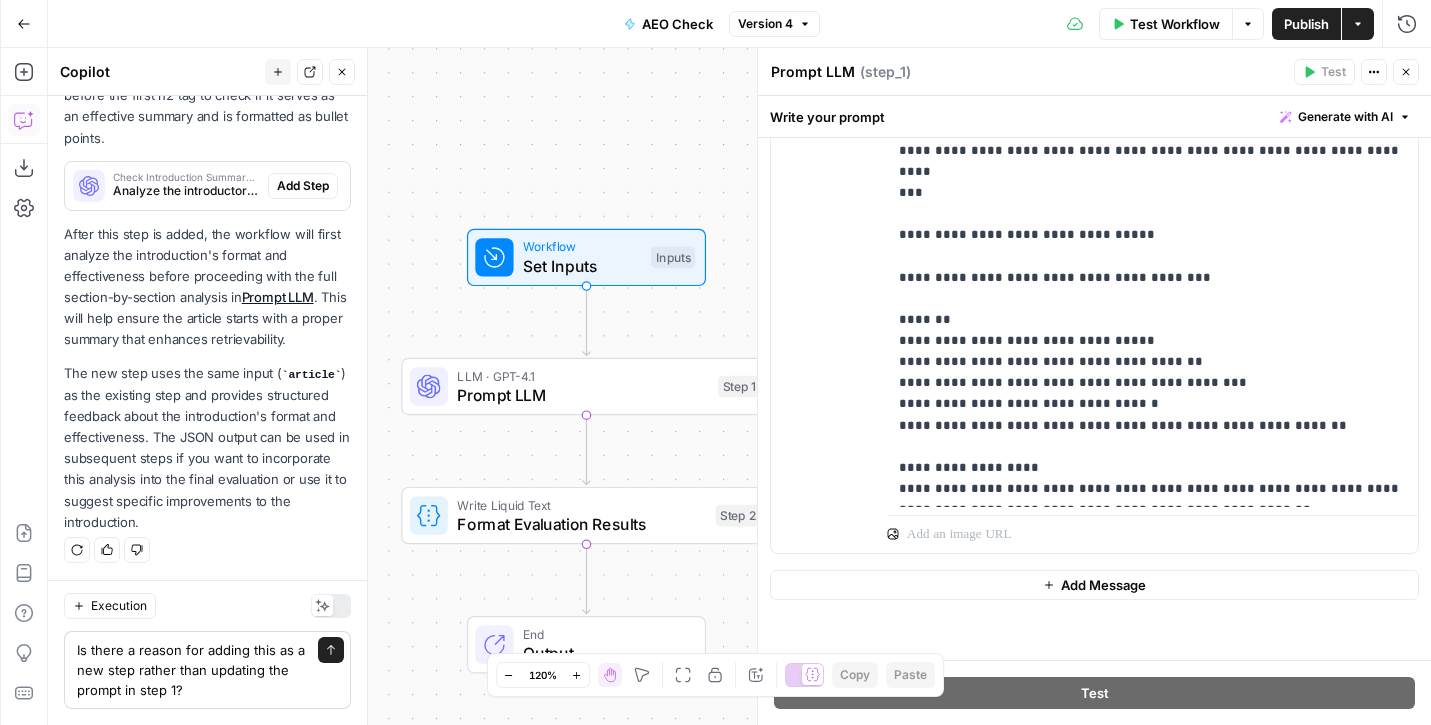 type 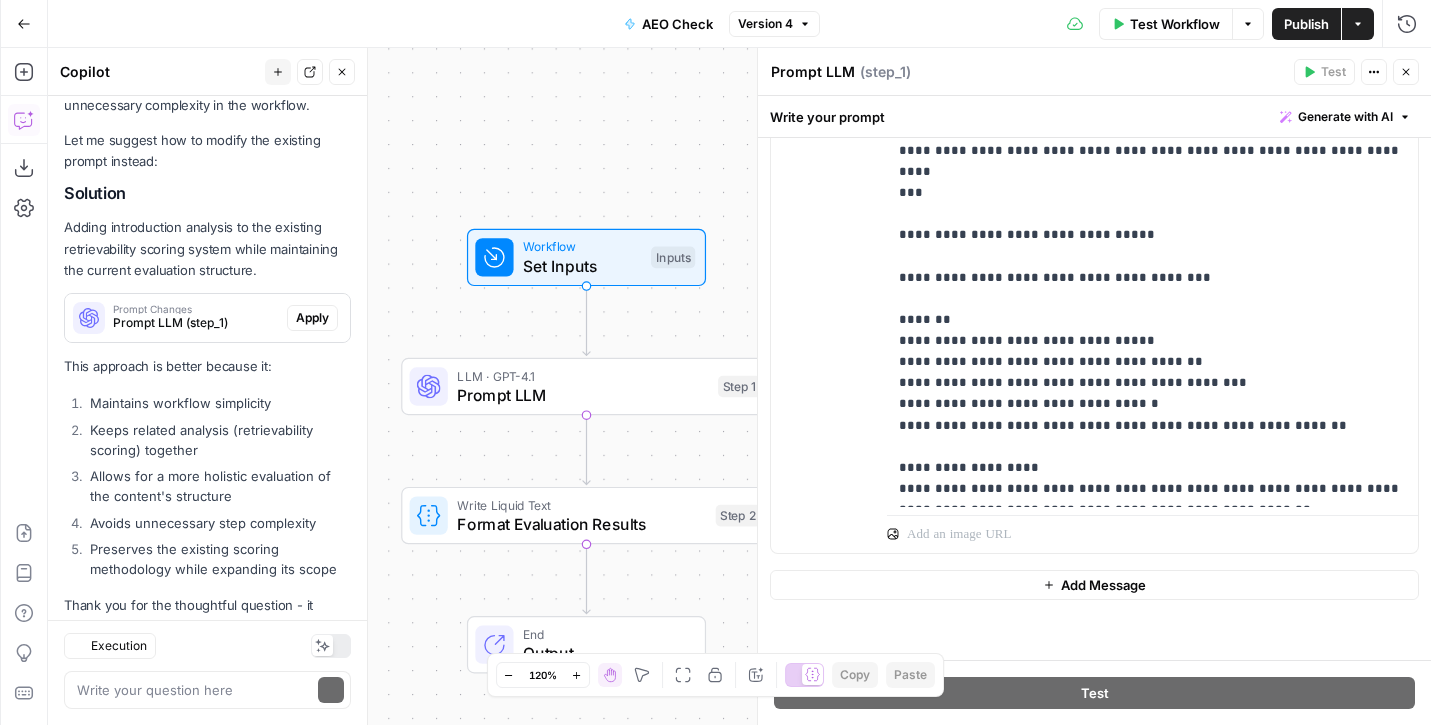scroll, scrollTop: 1298, scrollLeft: 0, axis: vertical 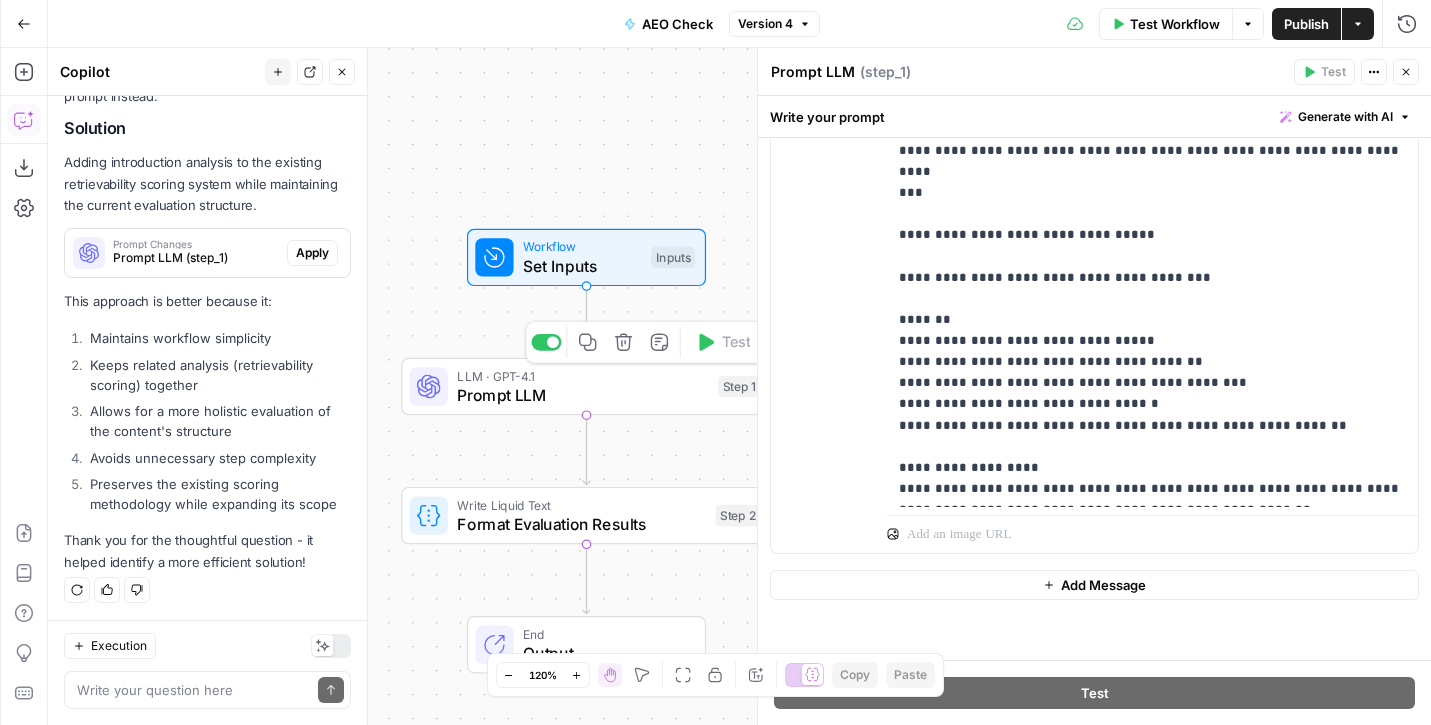 click on "Prompt LLM" at bounding box center [582, 395] 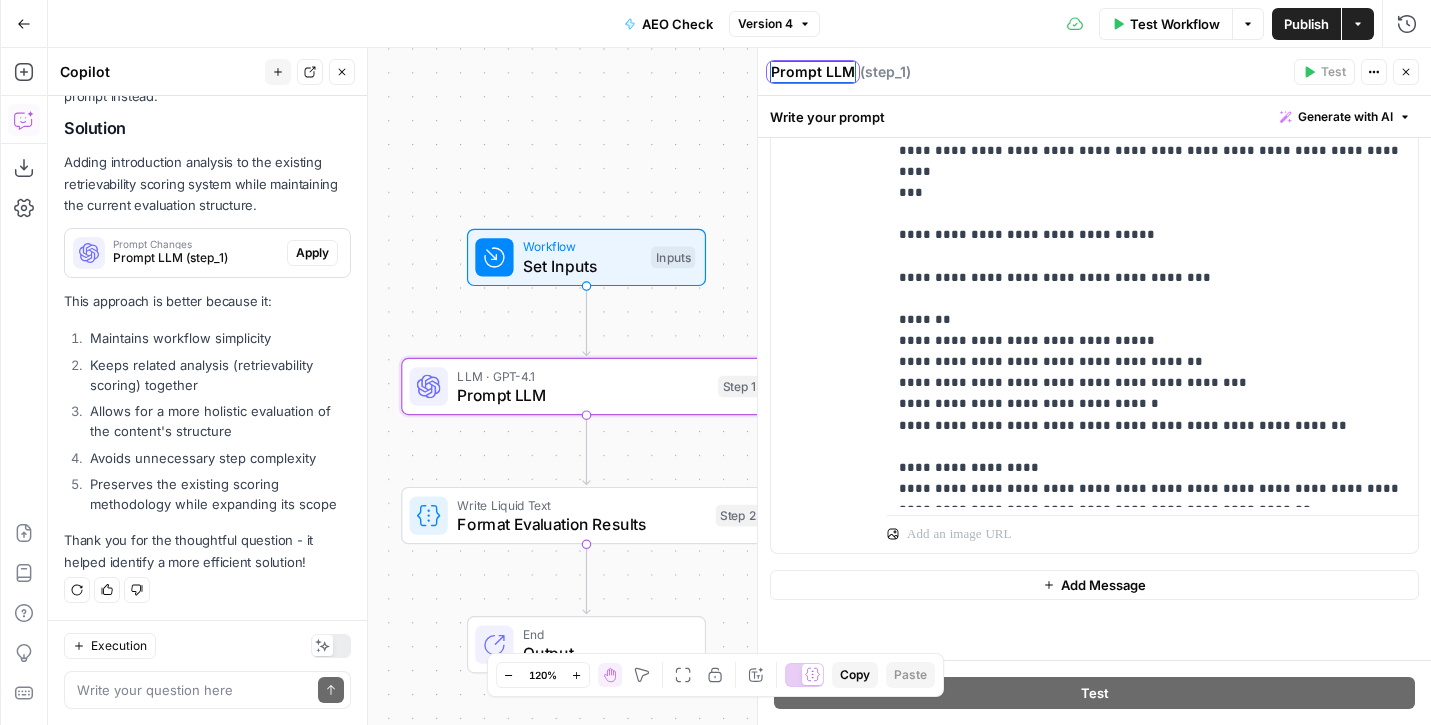 click on "Prompt LLM" at bounding box center (813, 72) 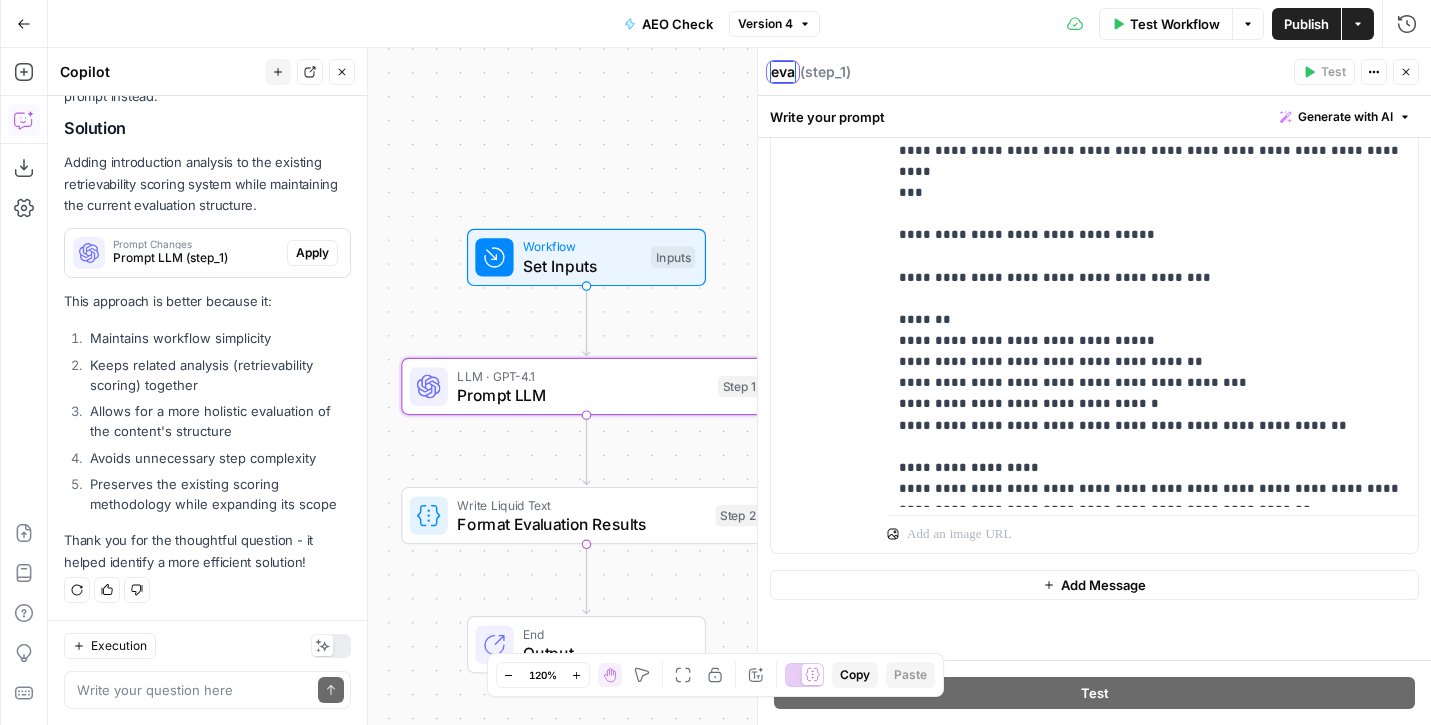 type on "eval" 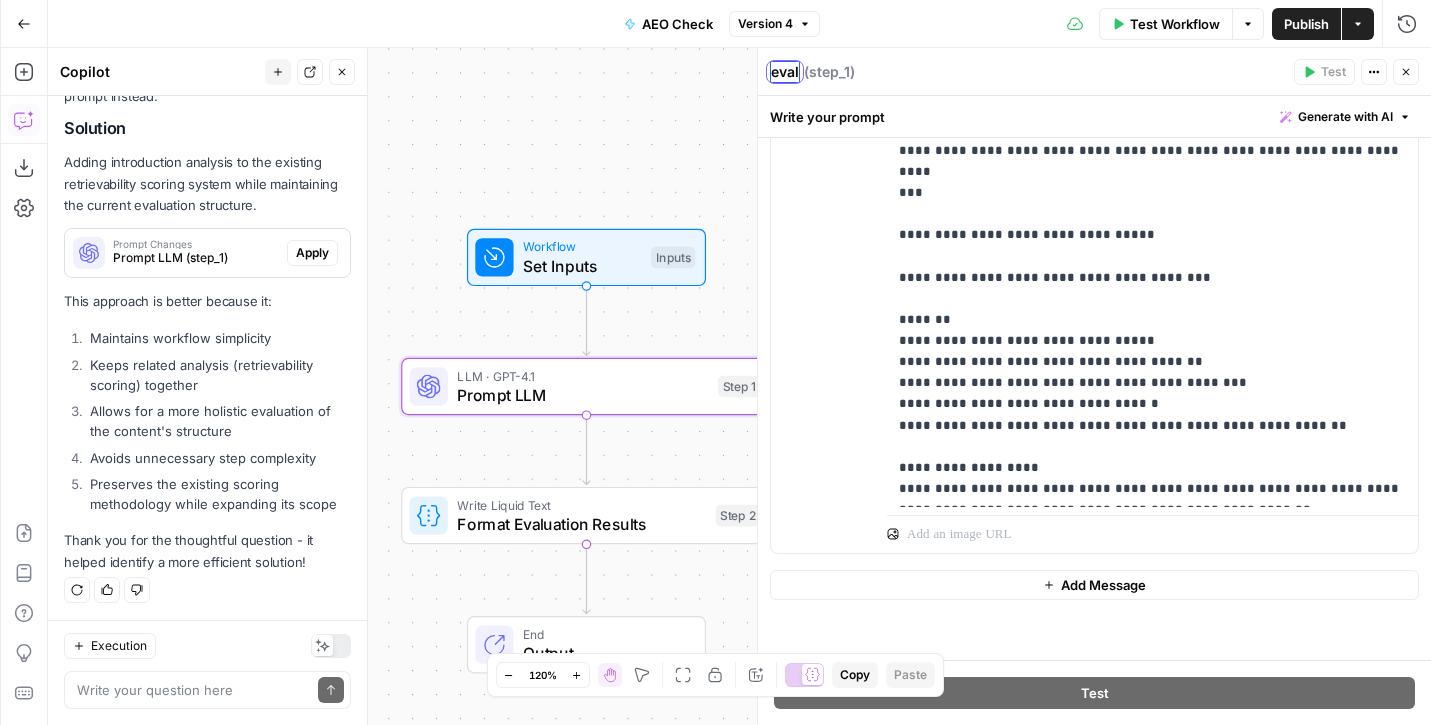 scroll, scrollTop: 1362, scrollLeft: 0, axis: vertical 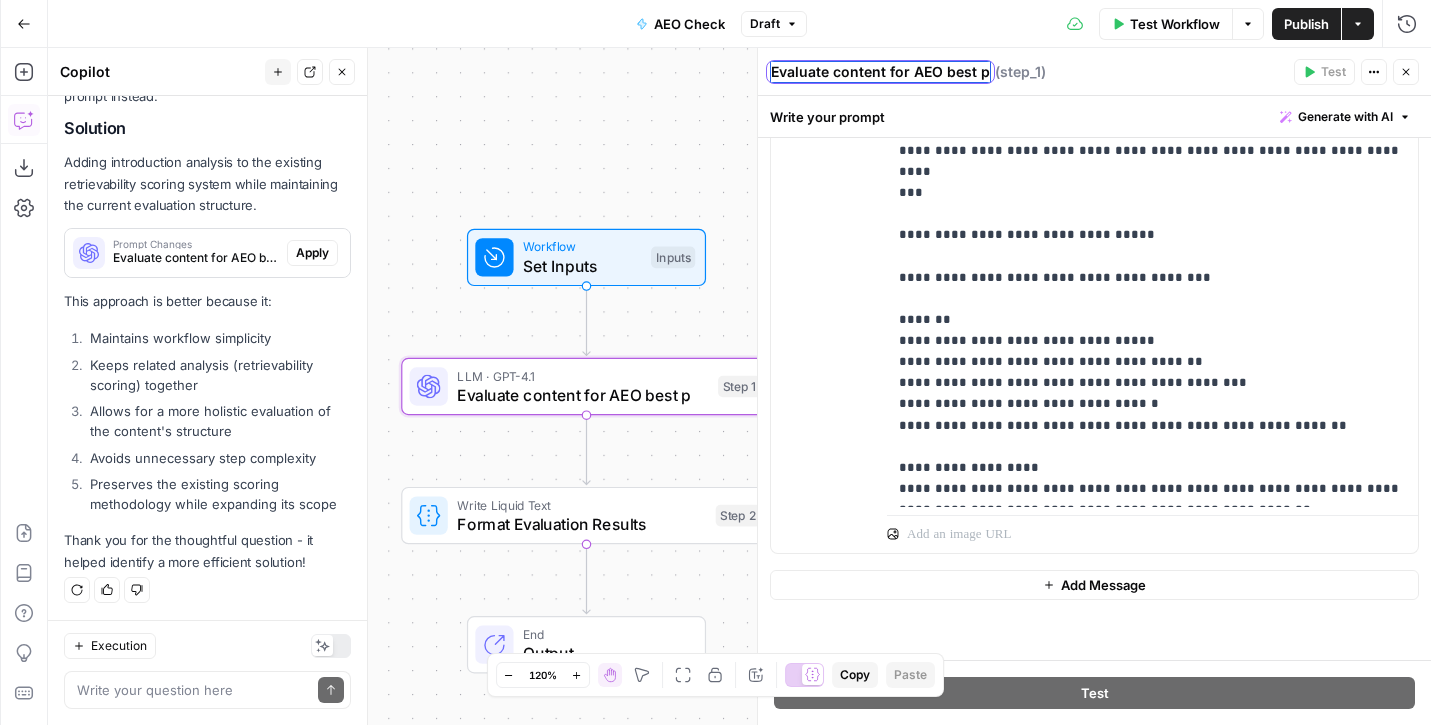 click on "Evaluate content for AEO best p" at bounding box center (880, 72) 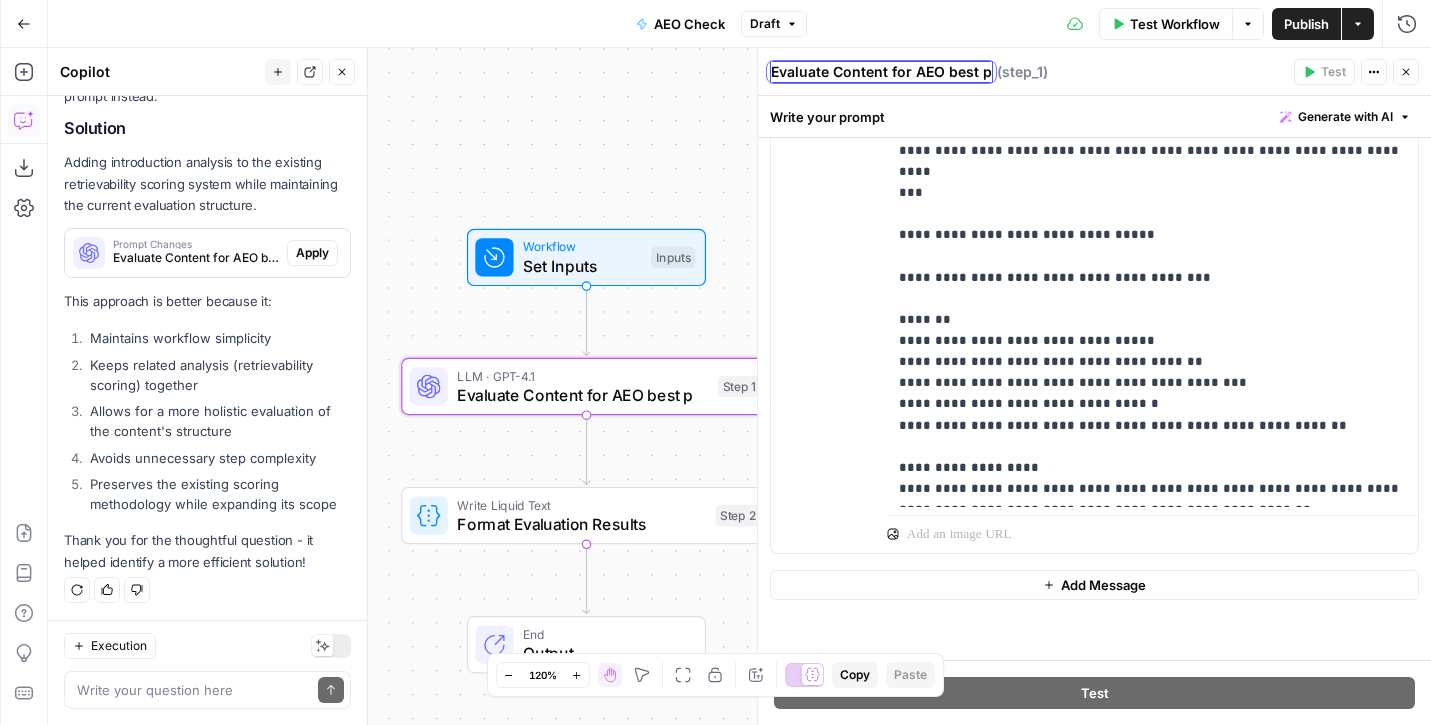 click on "Evaluate Content for AEO best p" at bounding box center (881, 72) 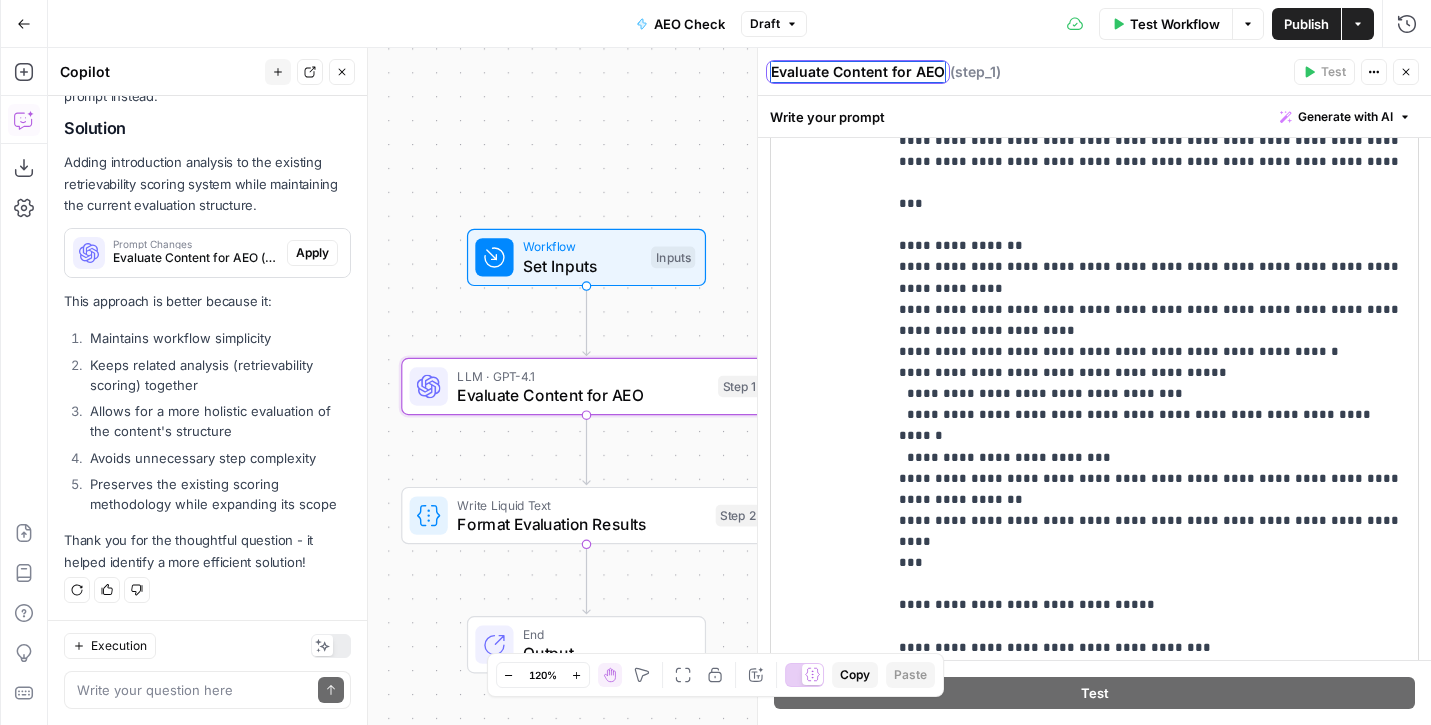 scroll, scrollTop: 675, scrollLeft: 0, axis: vertical 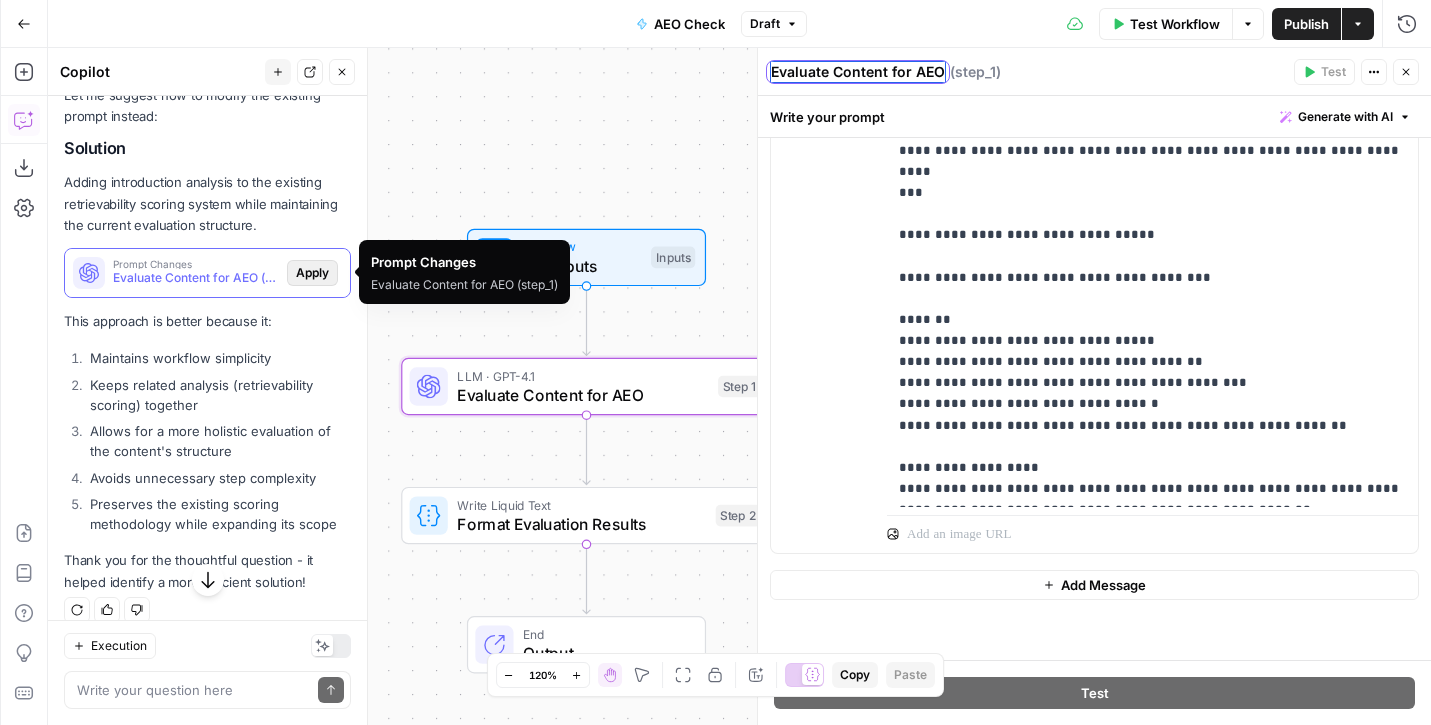 type on "Evaluate Content for AEO" 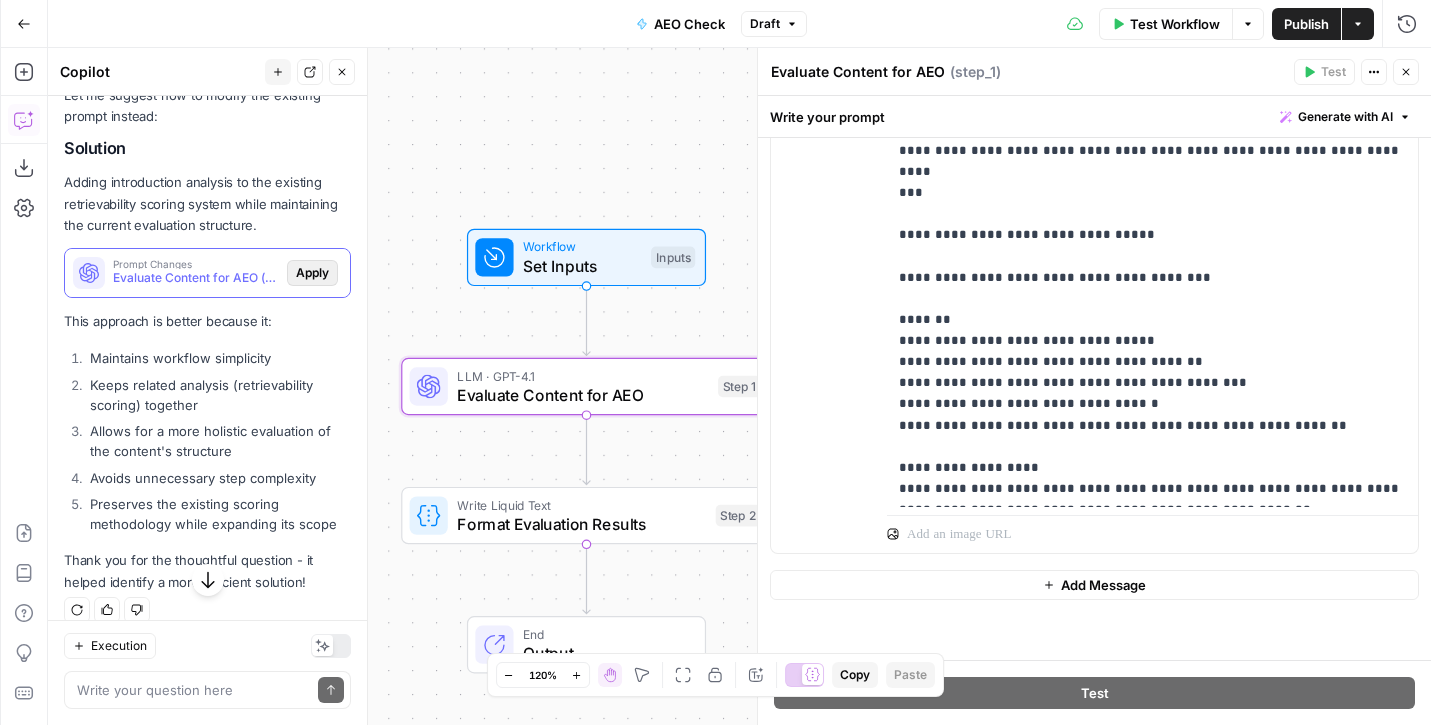 click on "Apply" at bounding box center [312, 273] 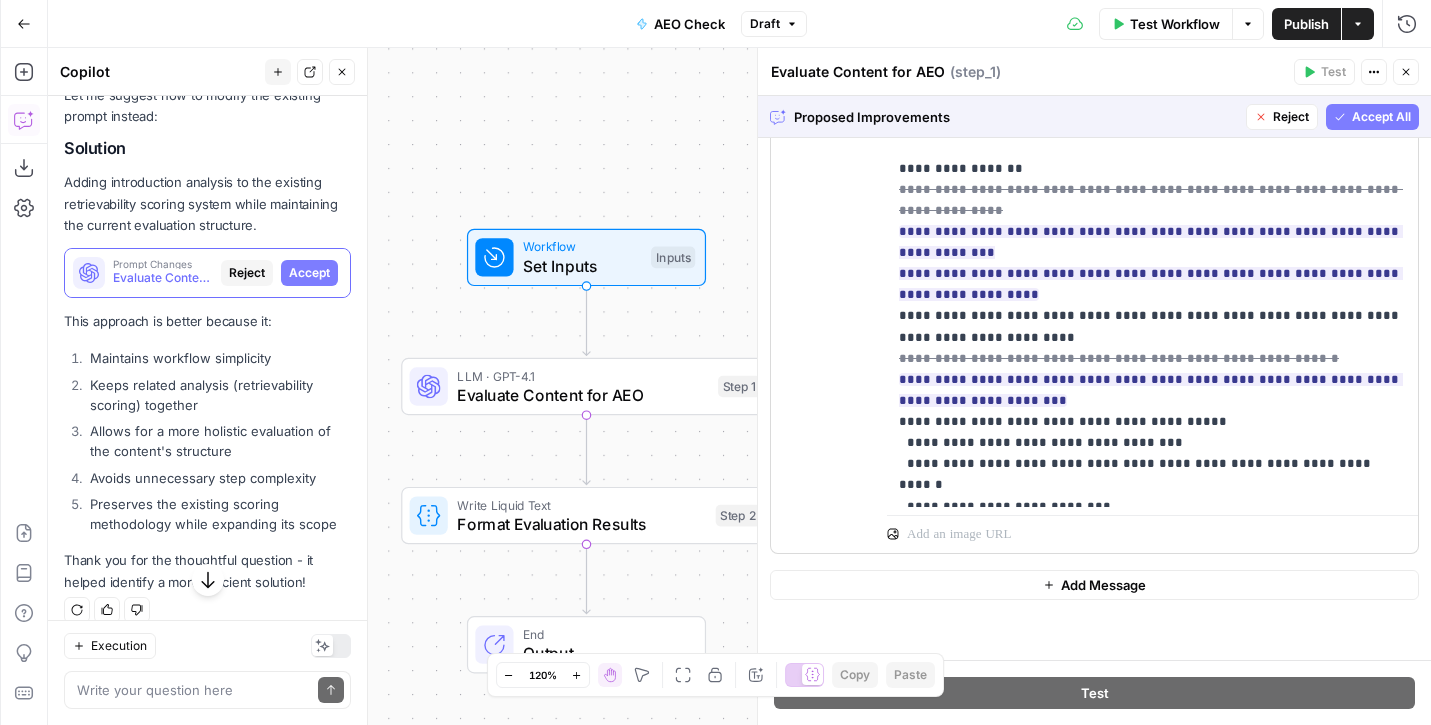scroll, scrollTop: 1821, scrollLeft: 0, axis: vertical 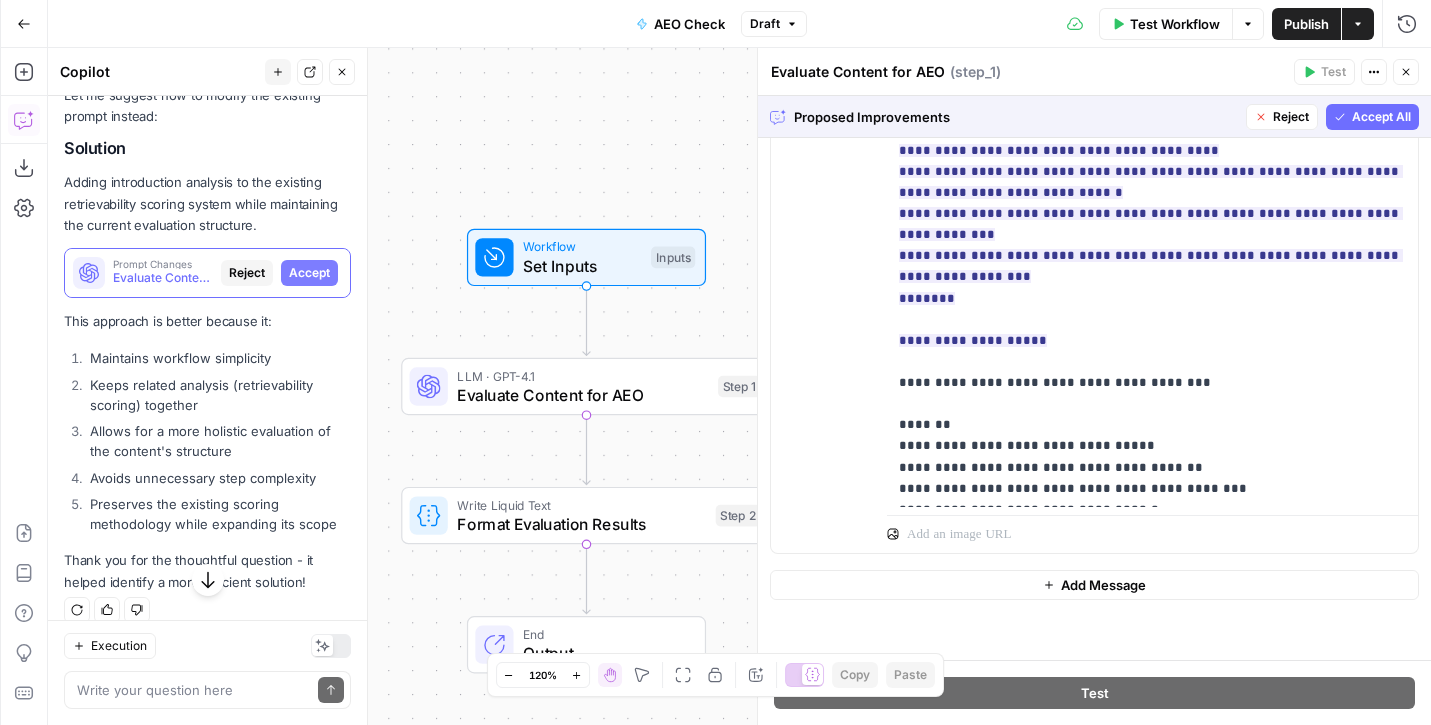 click on "Accept All" at bounding box center (1381, 117) 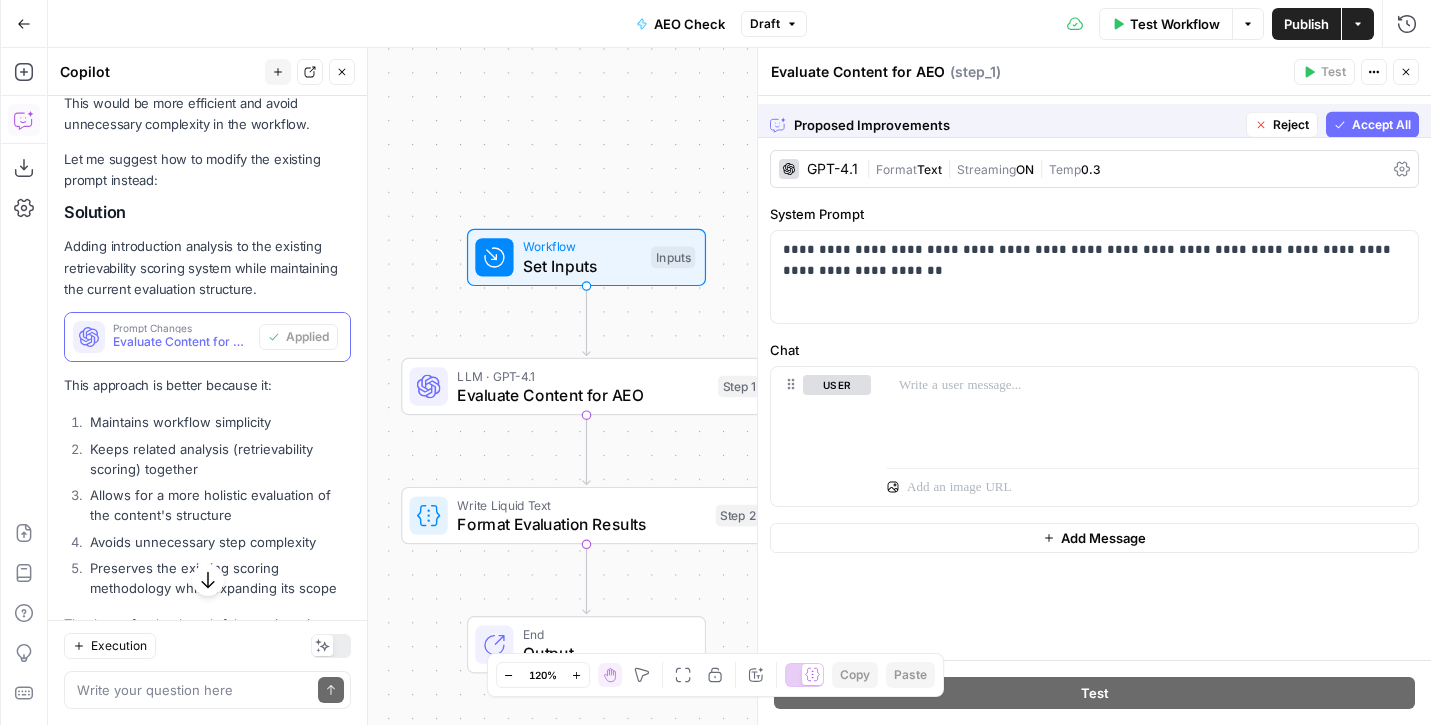 scroll, scrollTop: 1342, scrollLeft: 0, axis: vertical 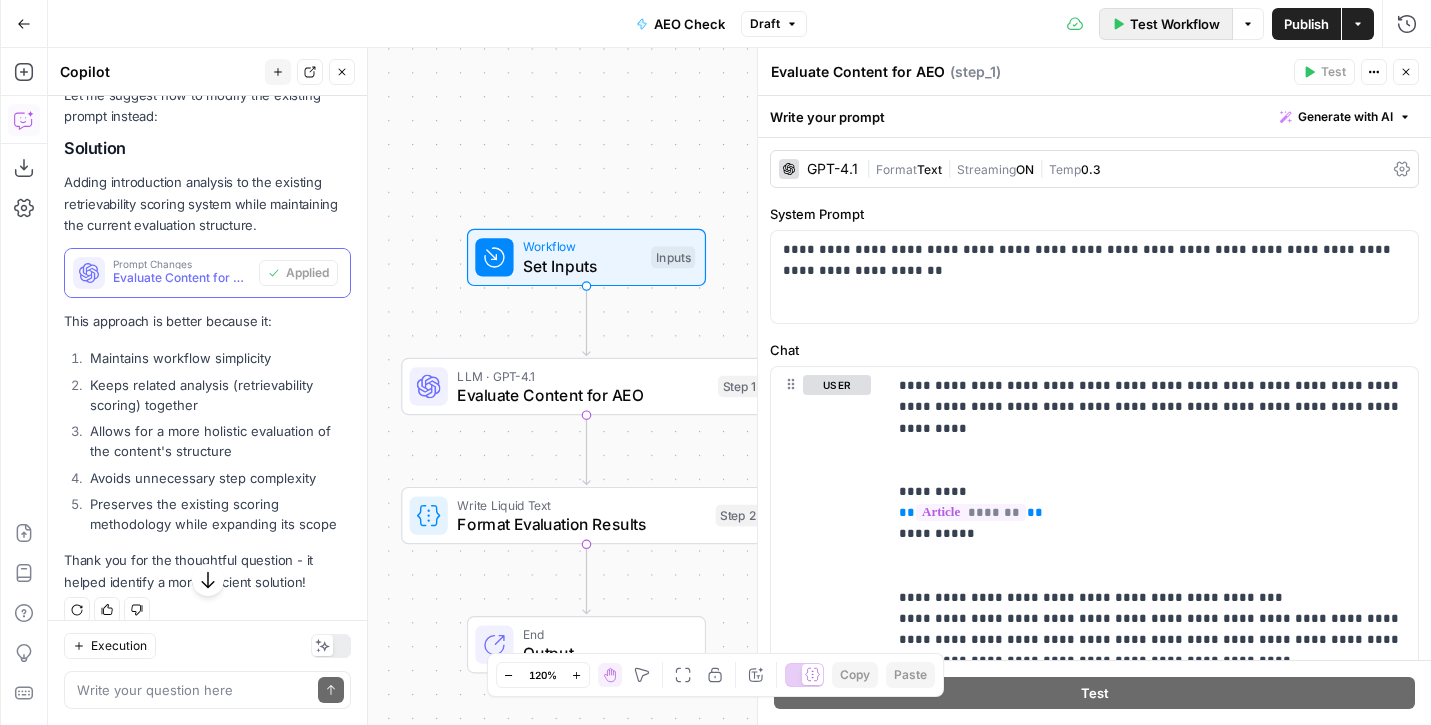 click on "Test Workflow" at bounding box center [1175, 24] 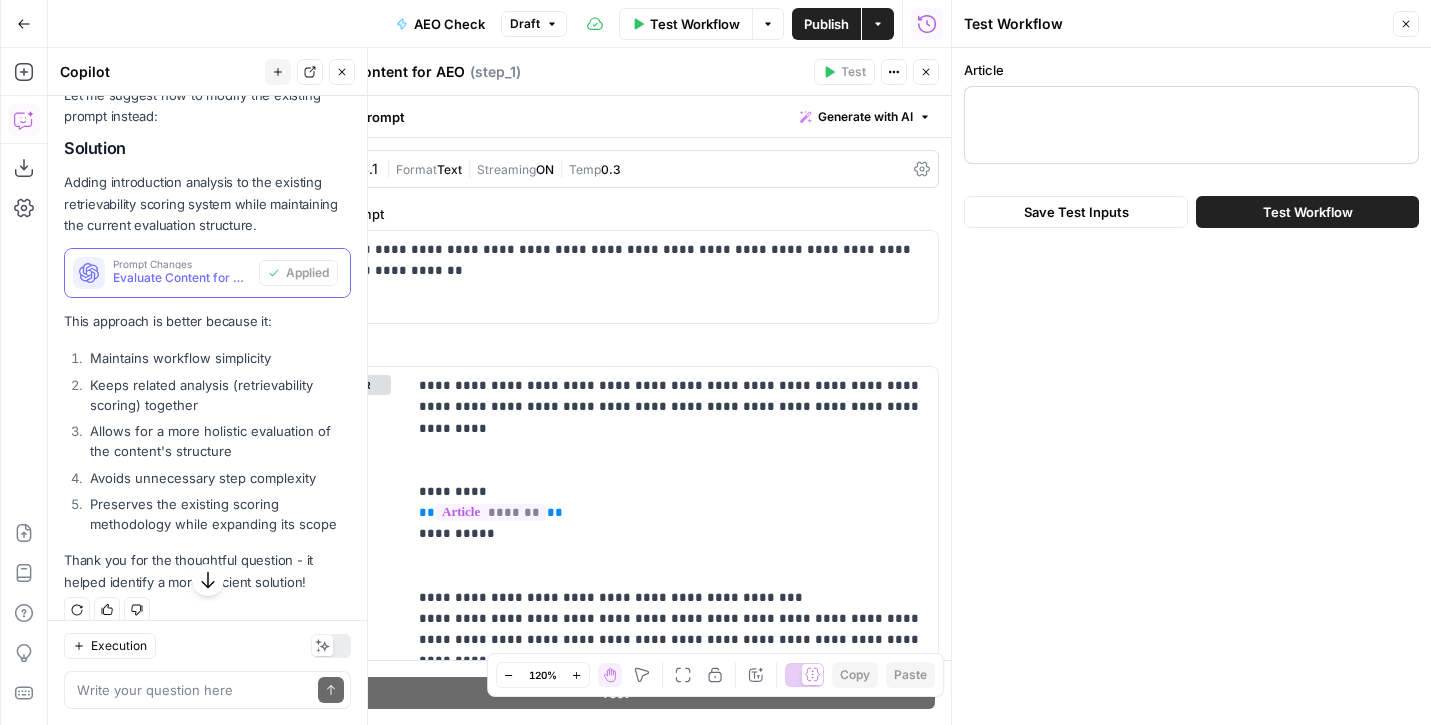 click at bounding box center (1191, 125) 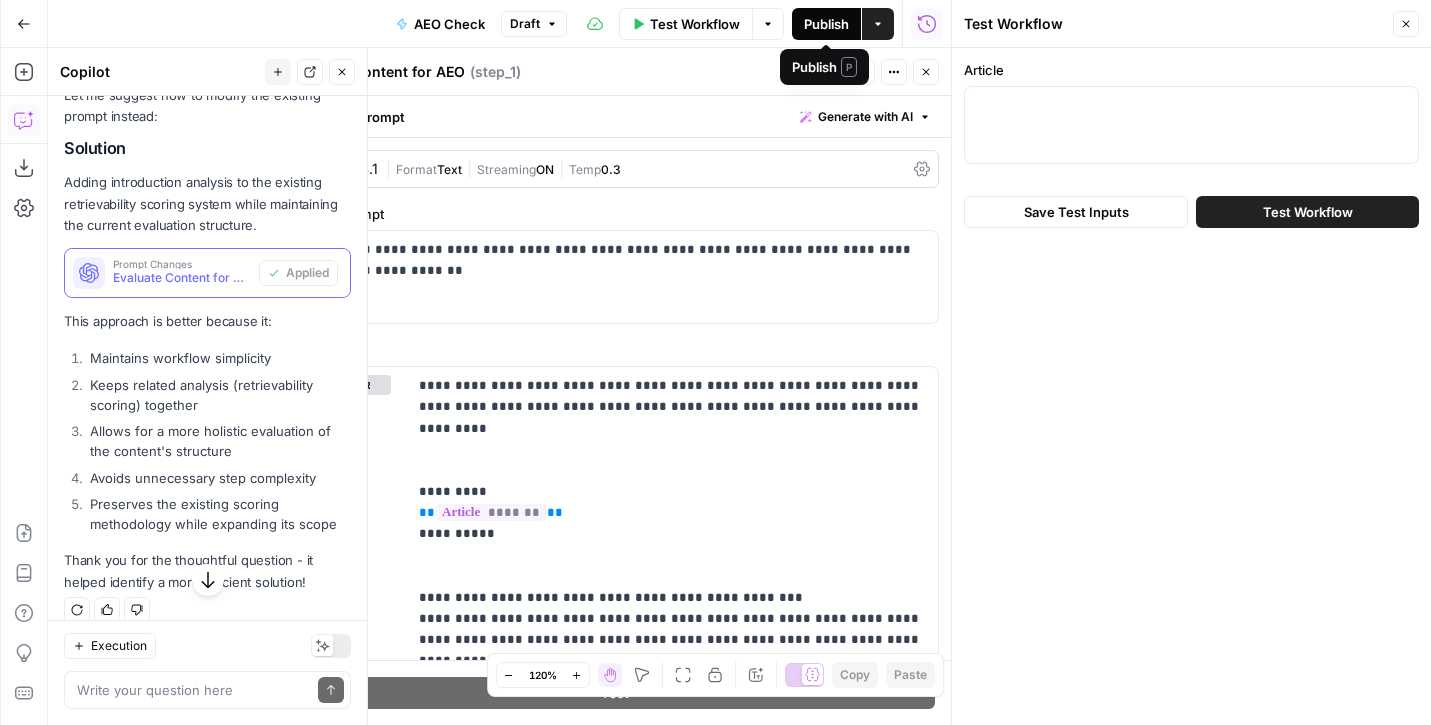 click on "Publish" at bounding box center (826, 24) 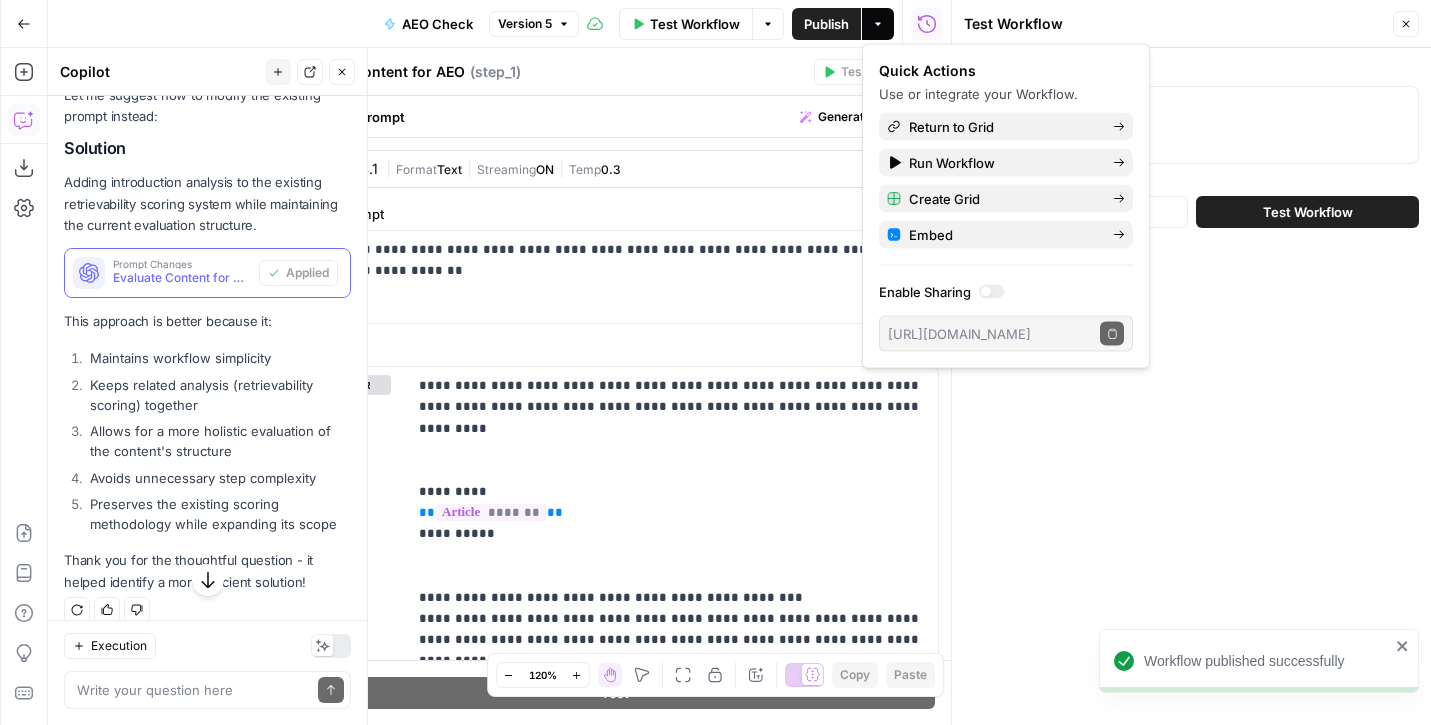 click on "Article Save Test Inputs Test Workflow" at bounding box center [1191, 386] 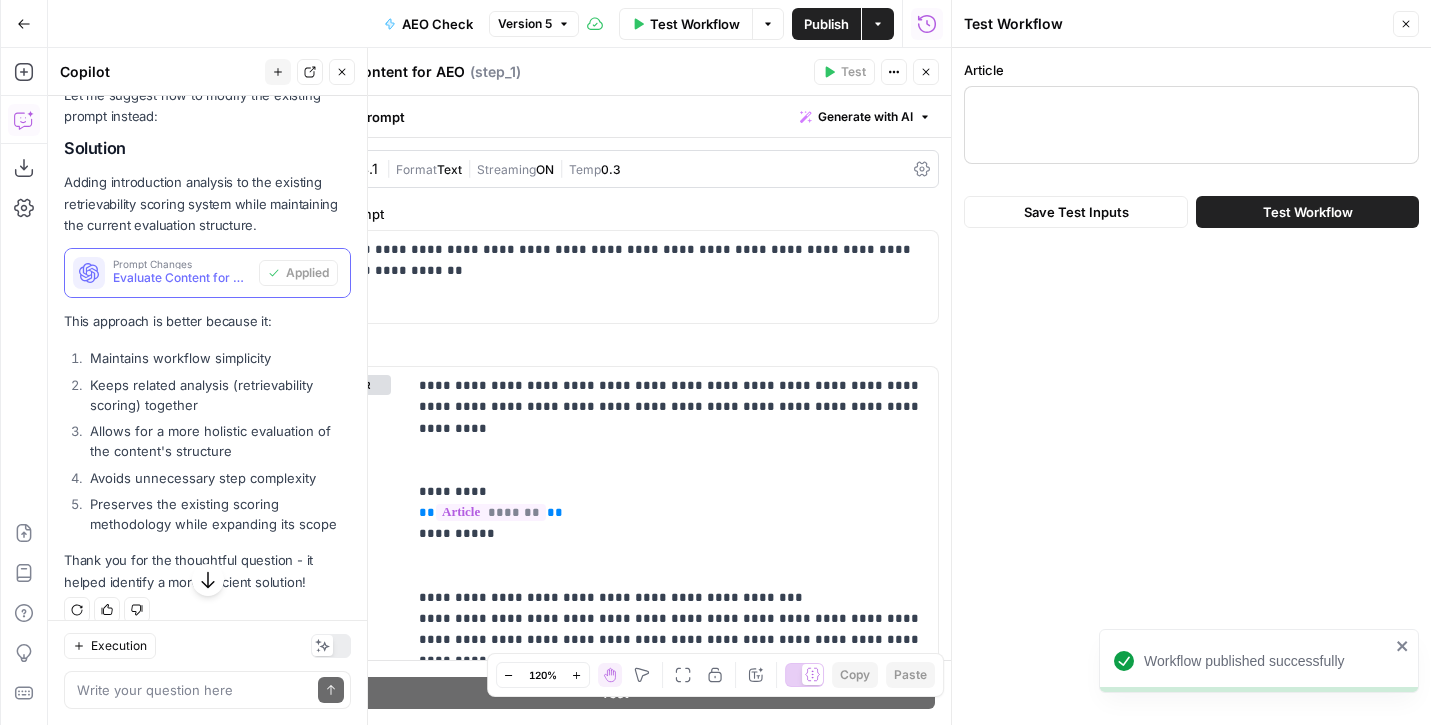 click at bounding box center (1191, 125) 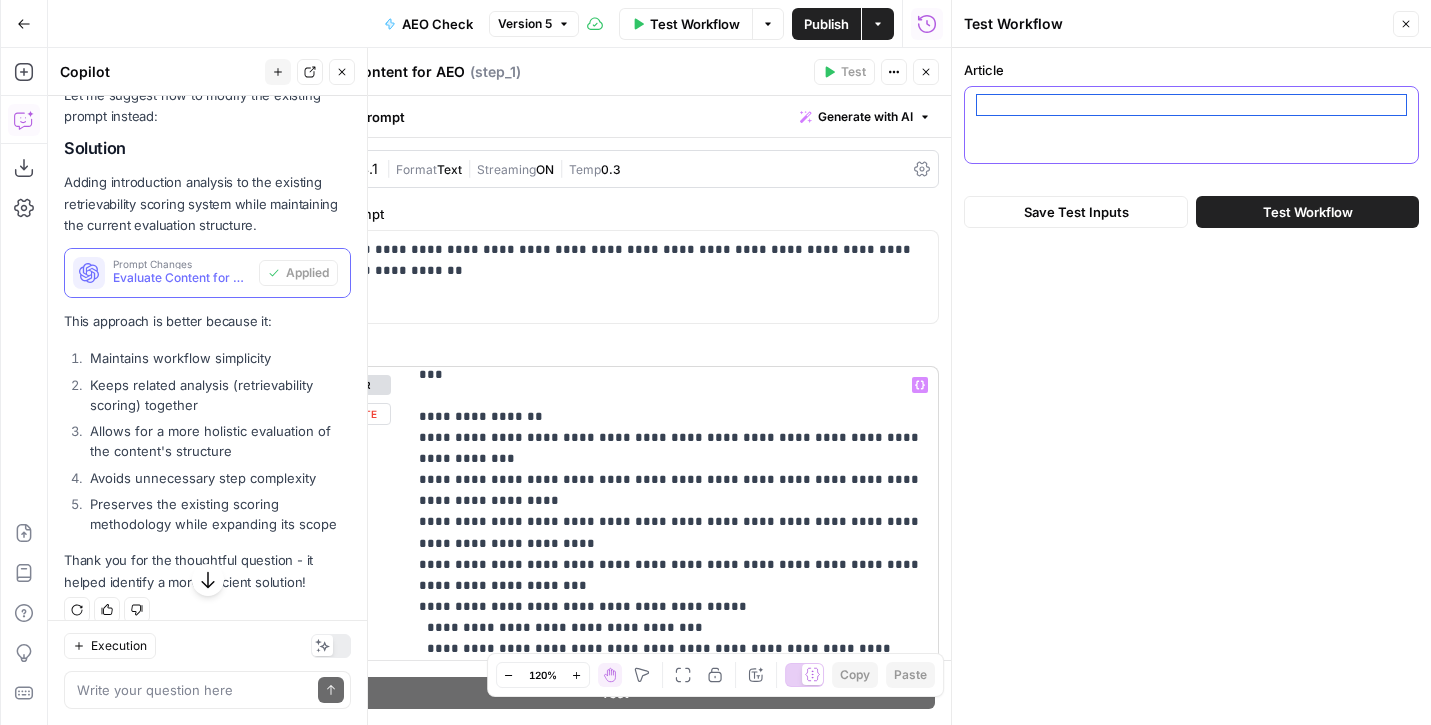 scroll, scrollTop: 1504, scrollLeft: 0, axis: vertical 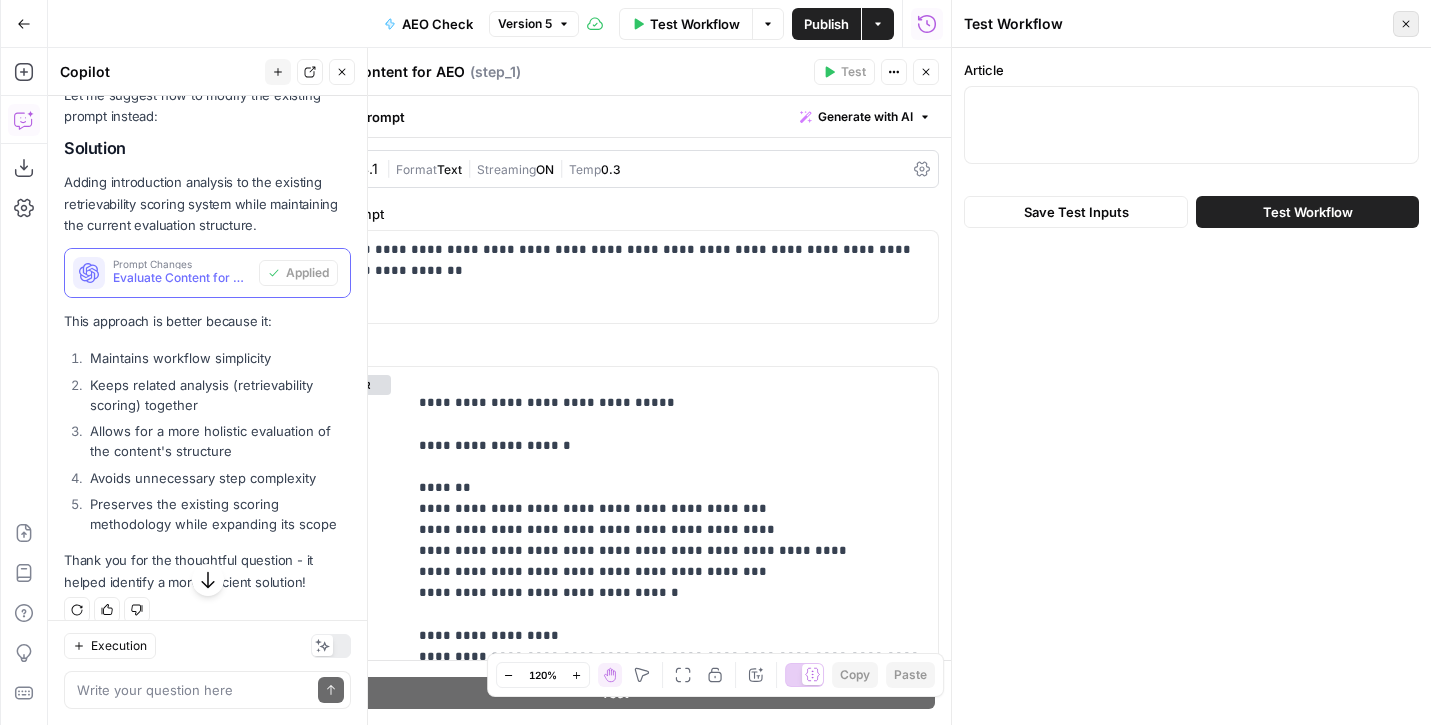 click 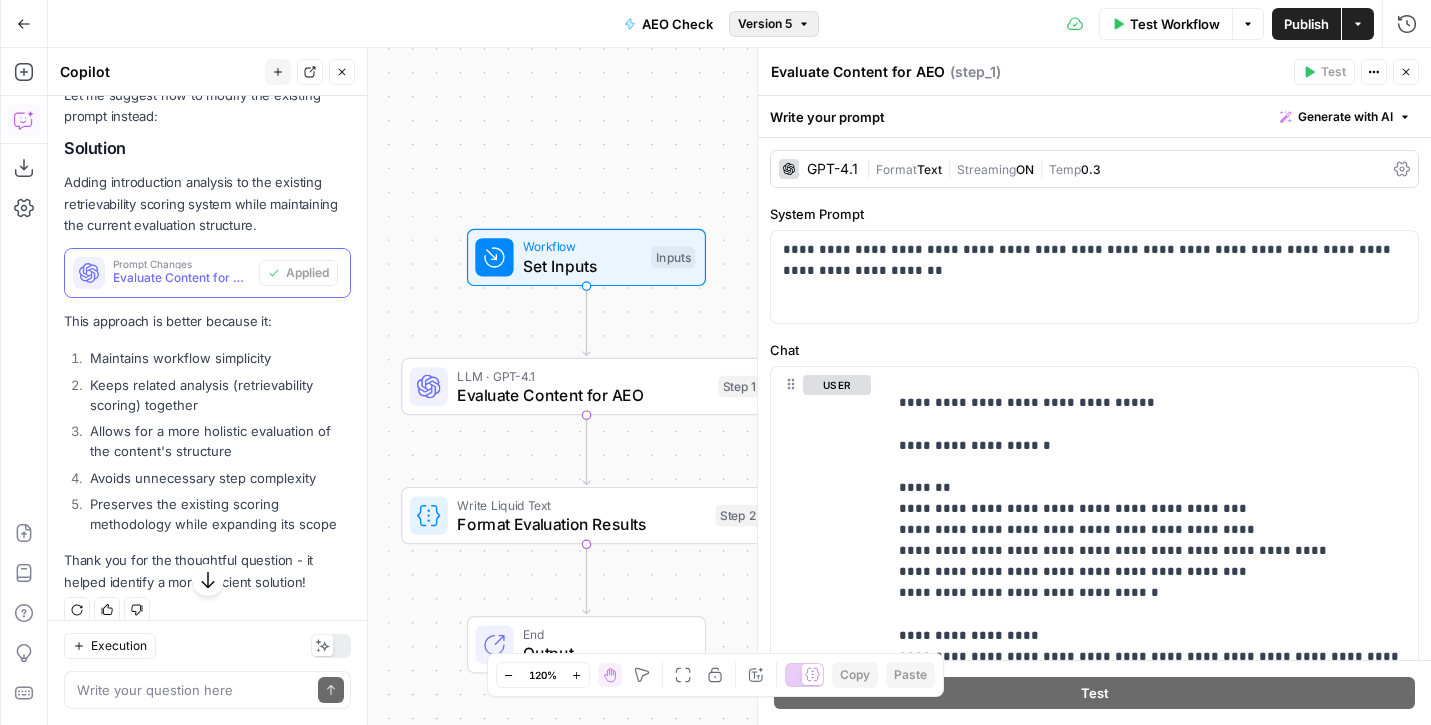 click on "Version 5" at bounding box center (774, 24) 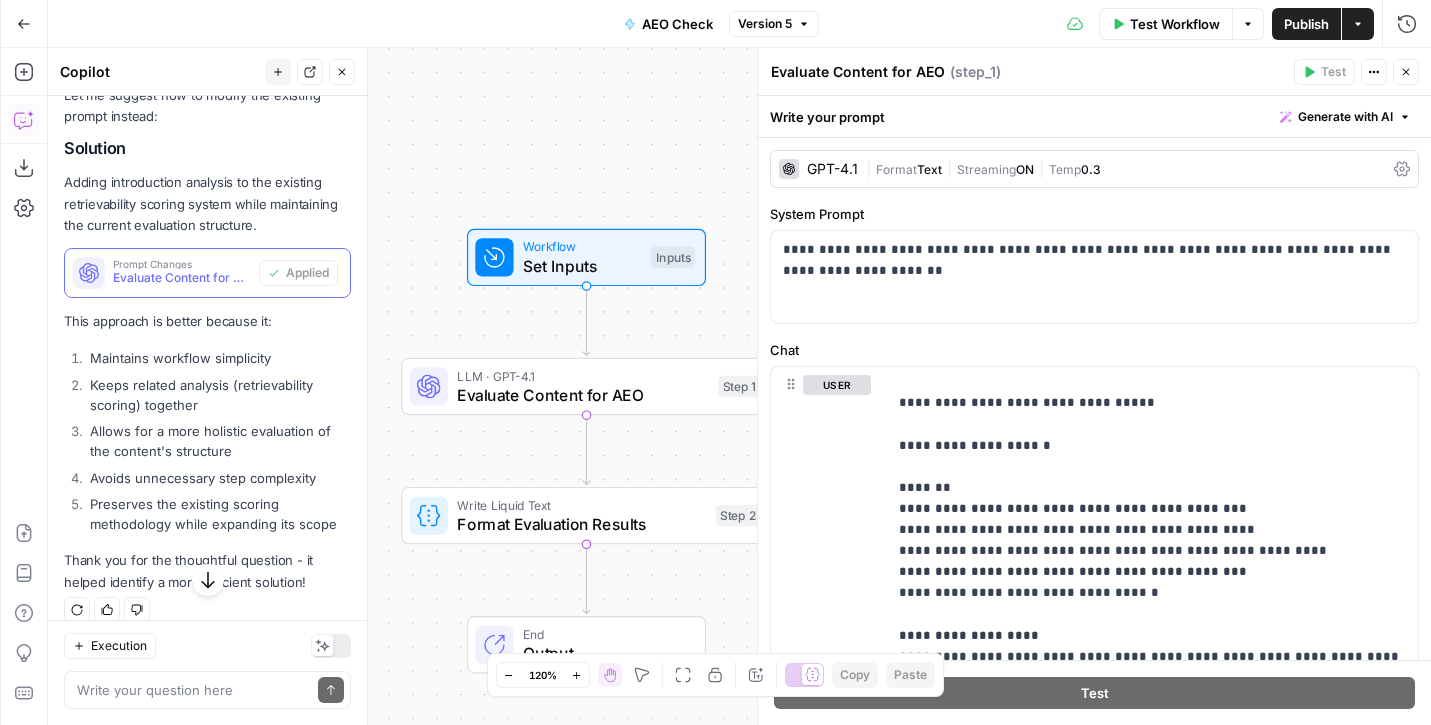 click on "Workflow Set Inputs Inputs LLM · GPT-4.1 Evaluate Content for AEO Step 1 Write Liquid Text Format Evaluation Results Step 2 End Output" at bounding box center (739, 386) 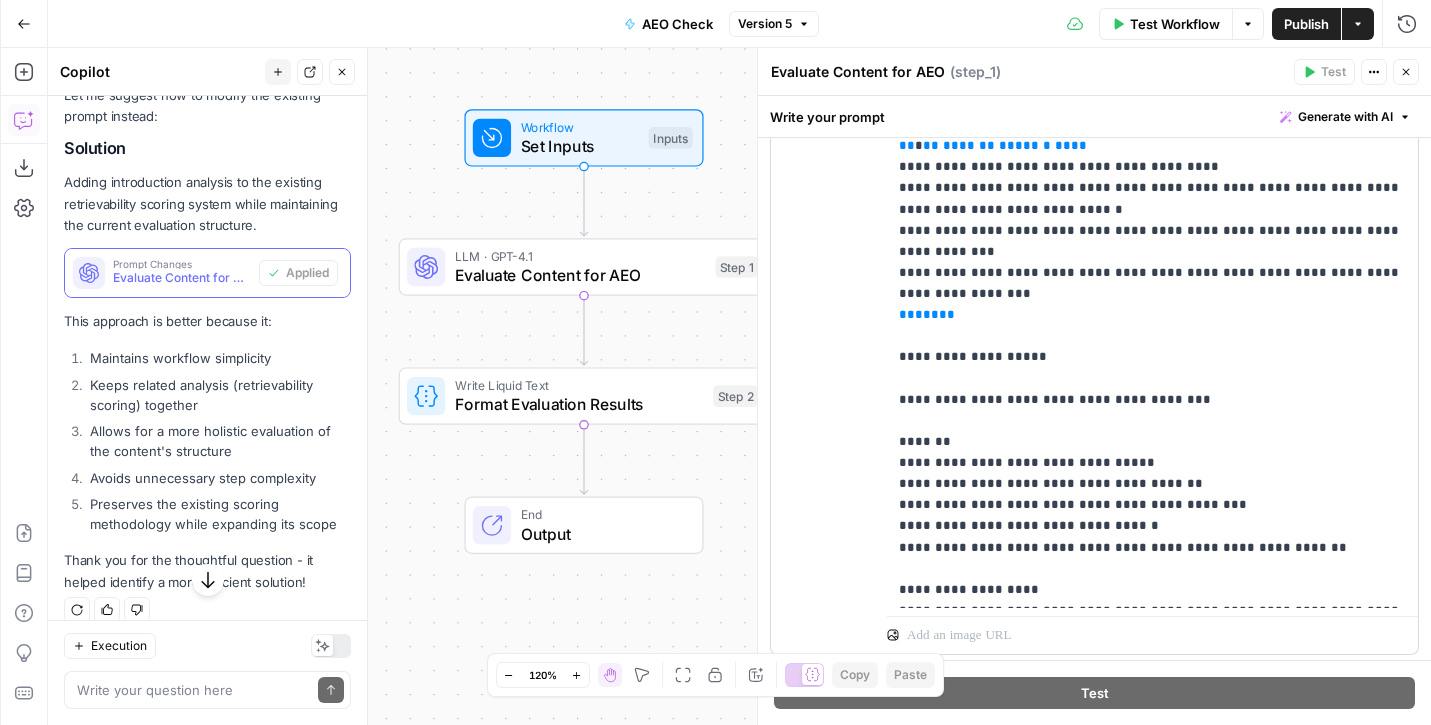 scroll, scrollTop: 675, scrollLeft: 0, axis: vertical 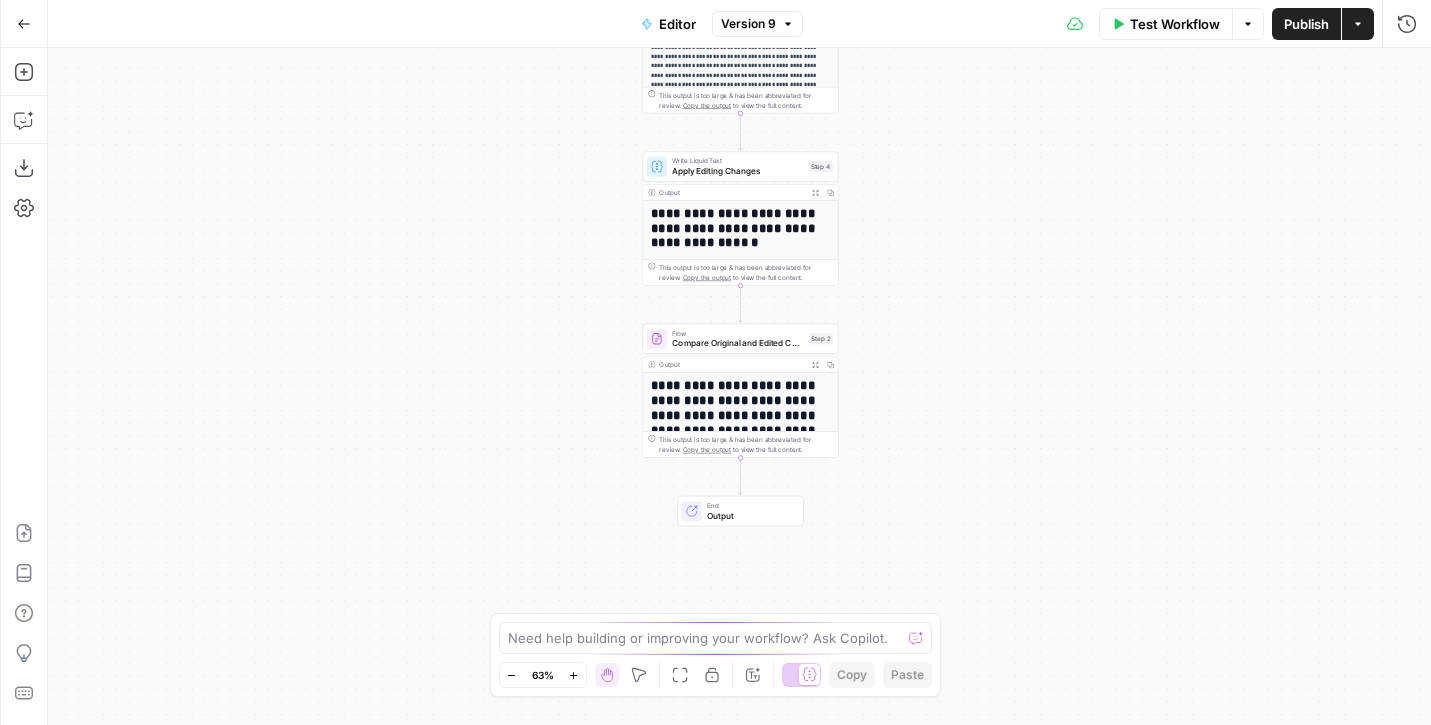 click on "**********" at bounding box center [741, 654] 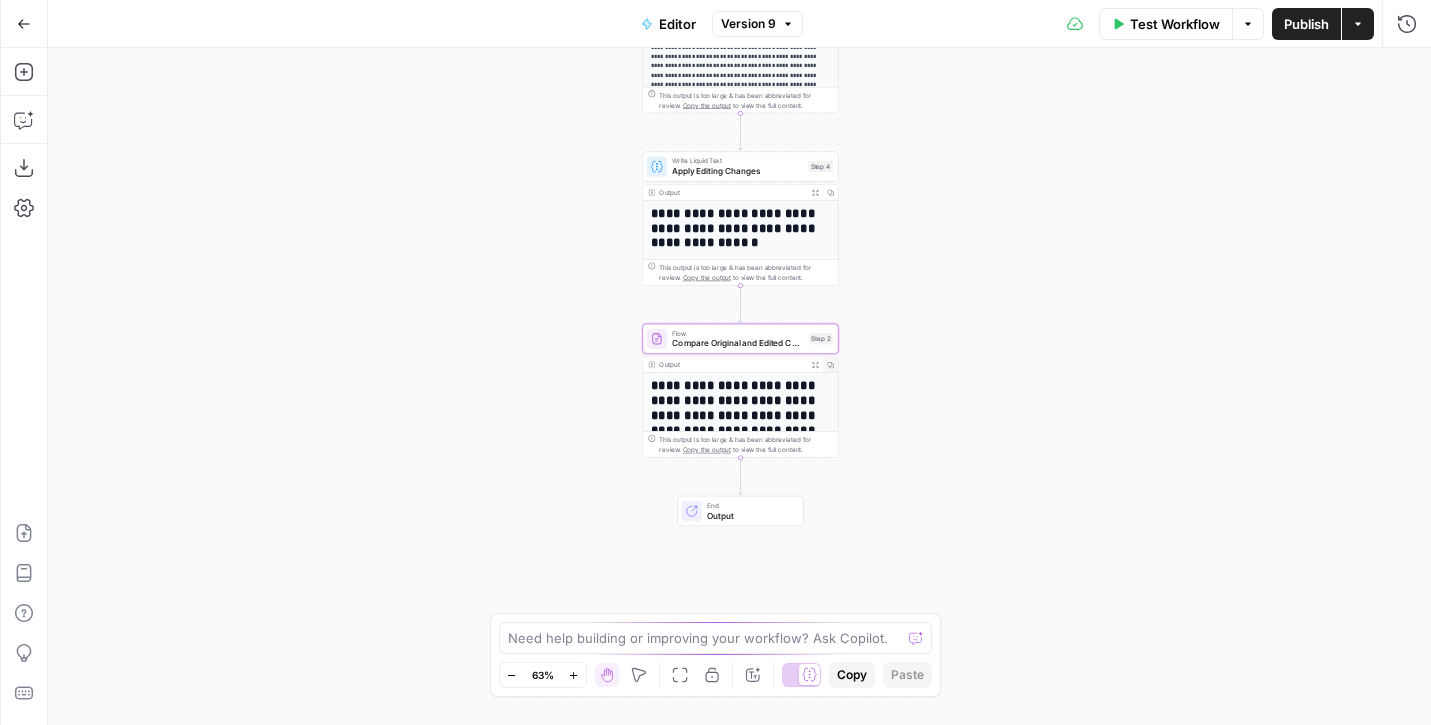 click 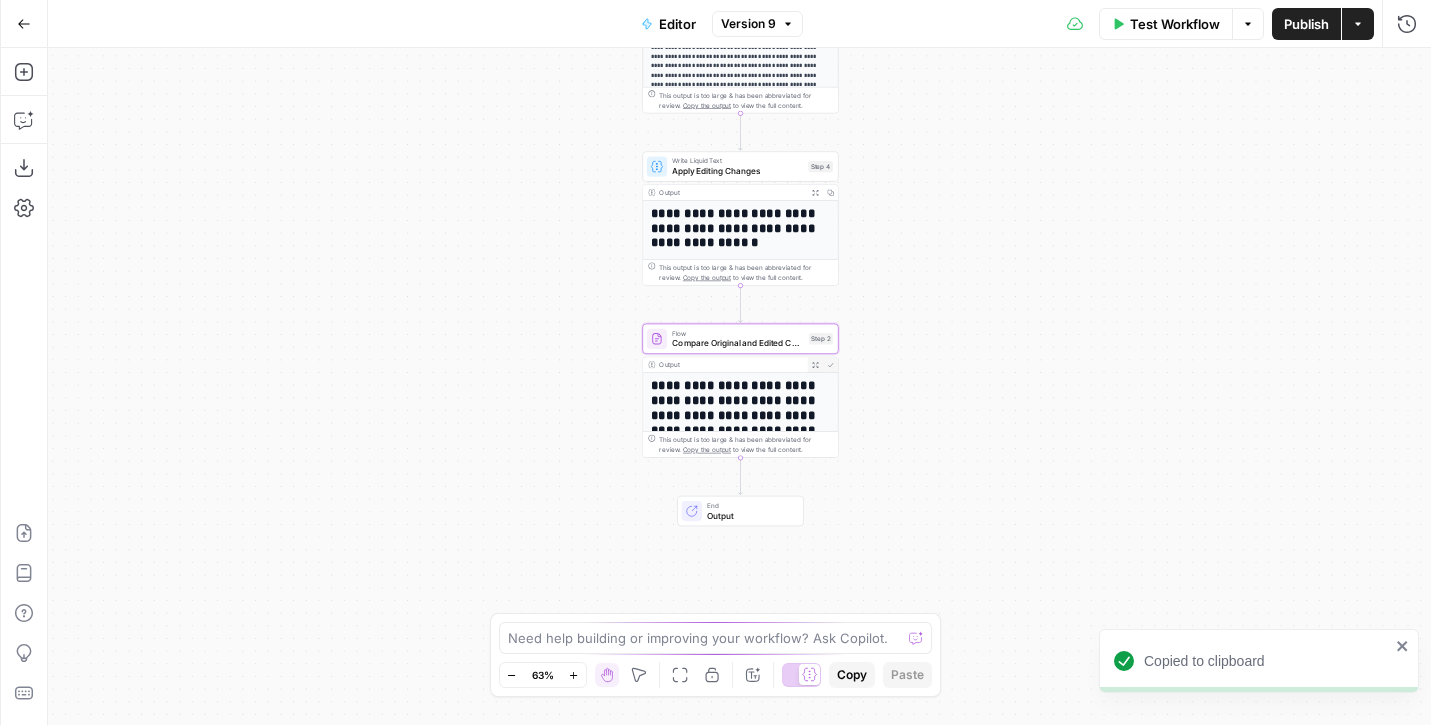 click on "Expand Output" at bounding box center (815, 364) 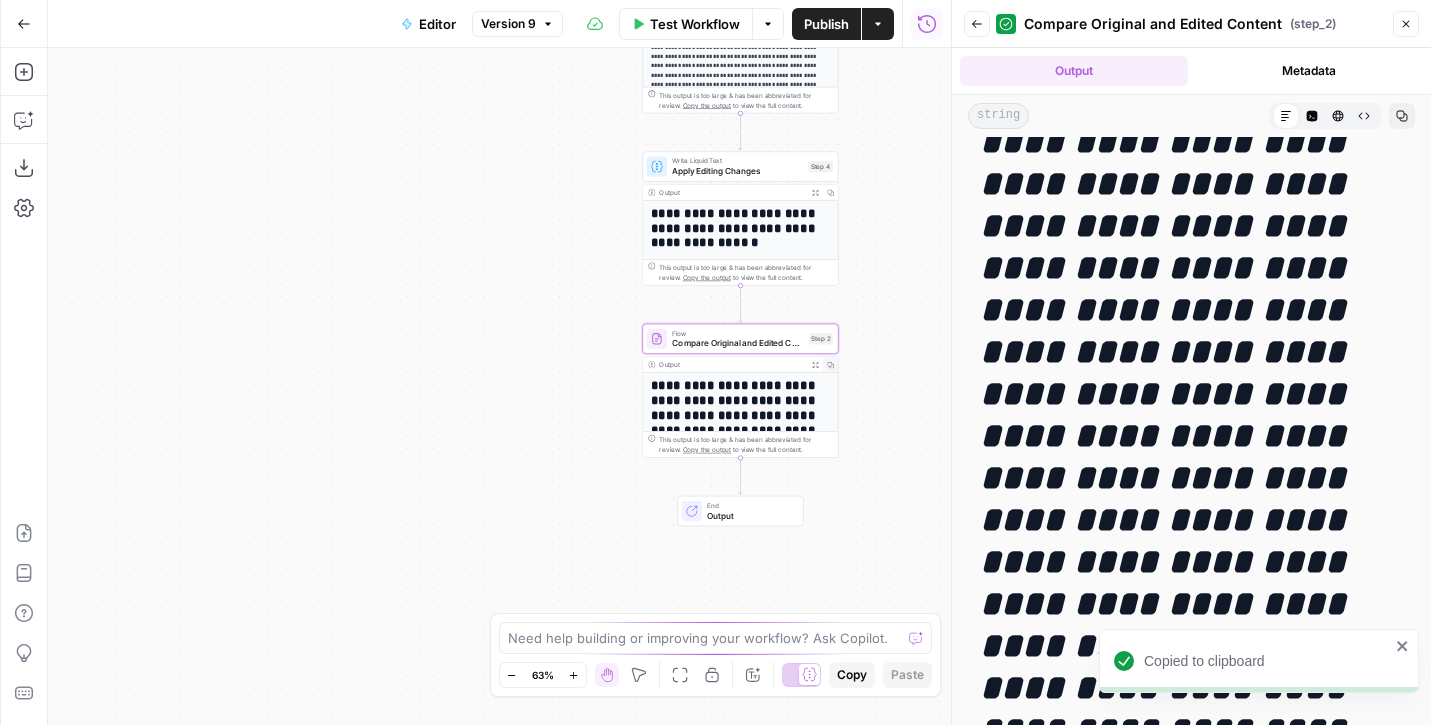 scroll, scrollTop: 3451, scrollLeft: 0, axis: vertical 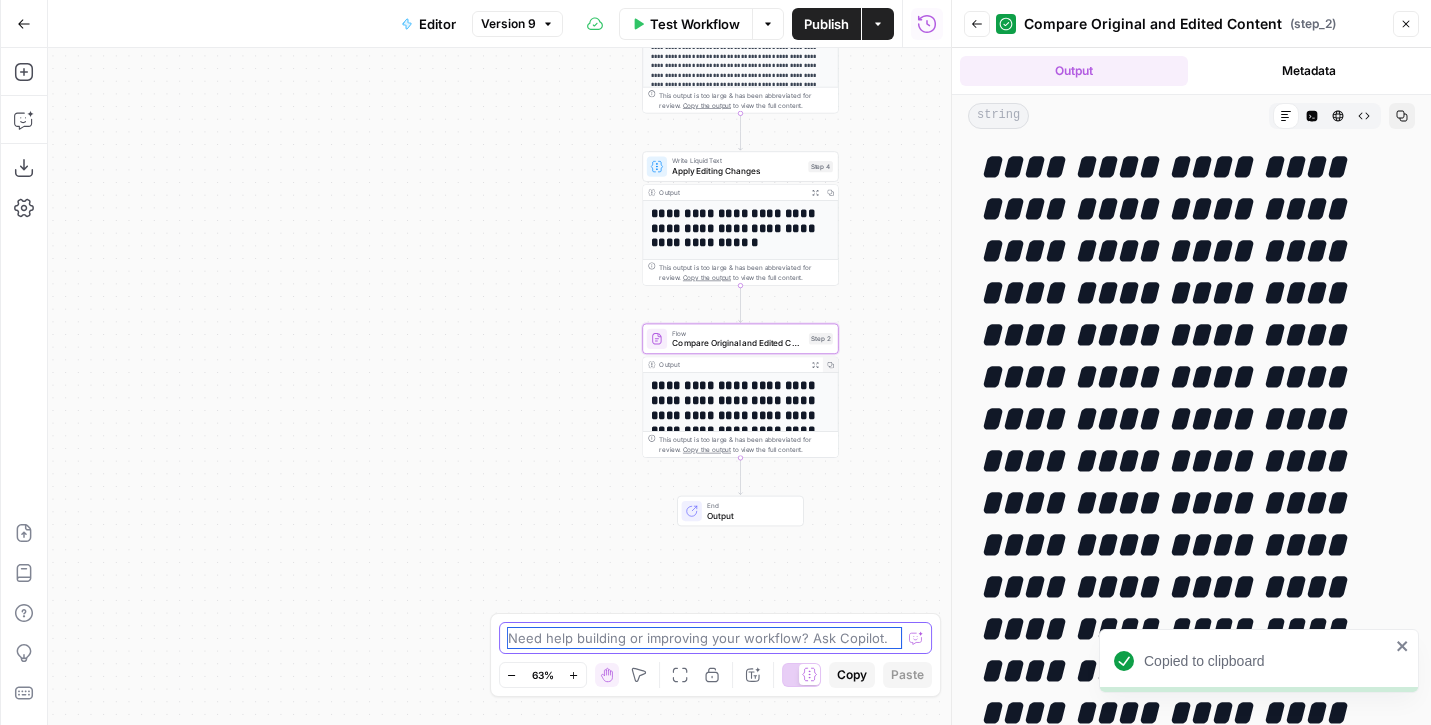 click at bounding box center (705, 638) 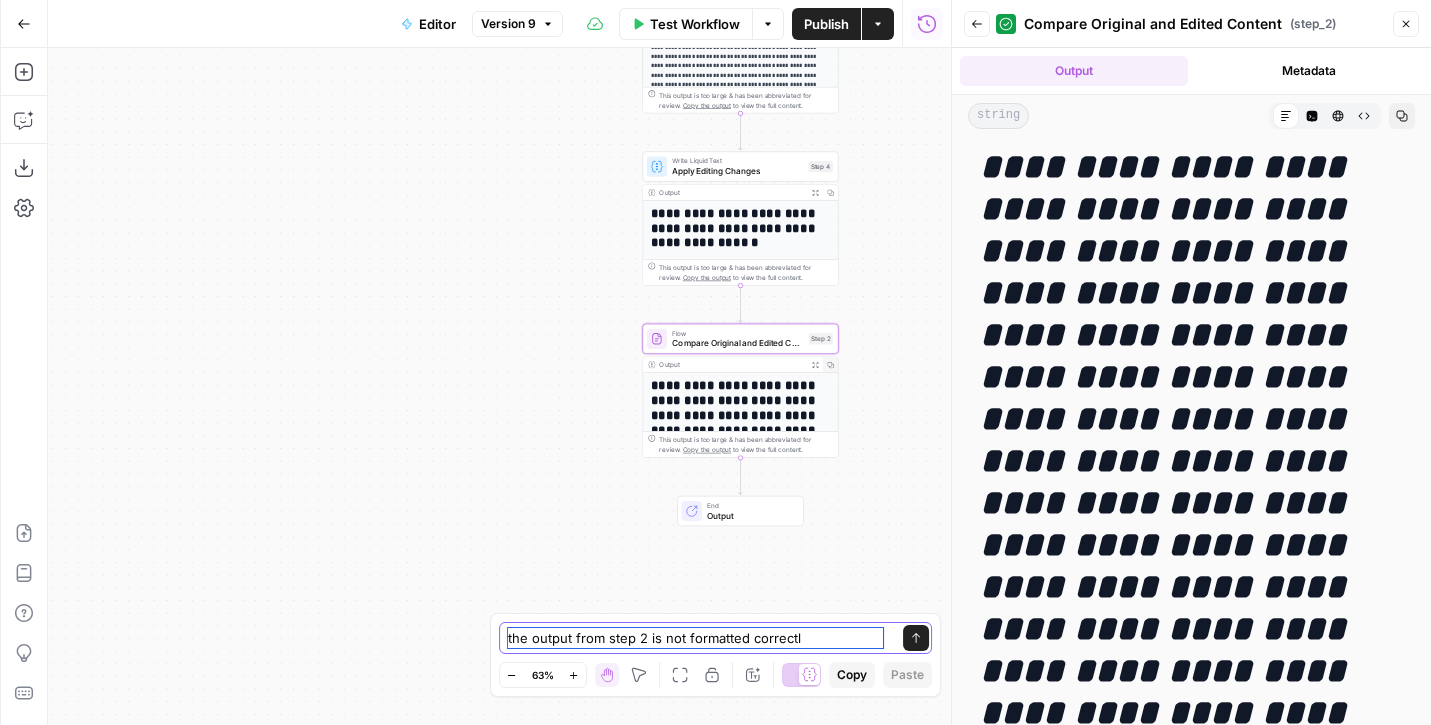 type on "the output from step 2 is not formatted correctly" 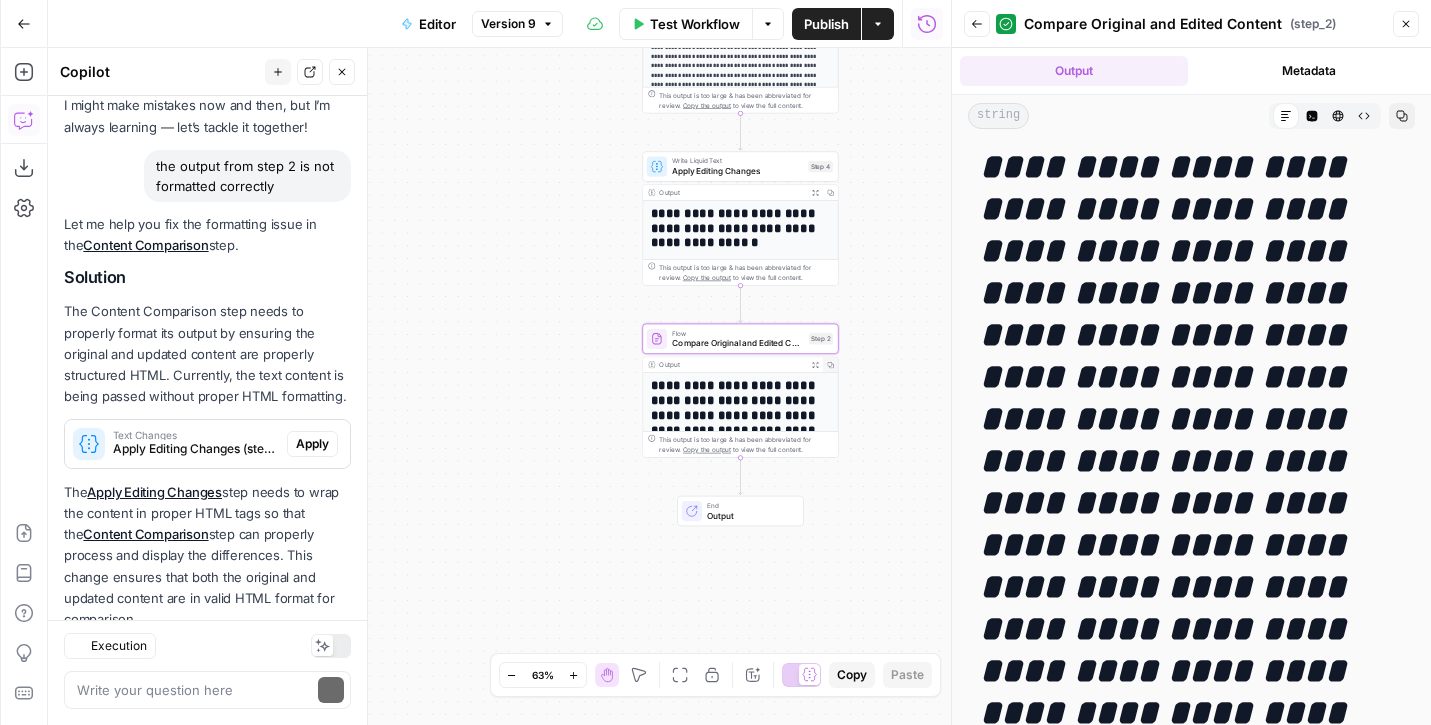 scroll, scrollTop: 164, scrollLeft: 0, axis: vertical 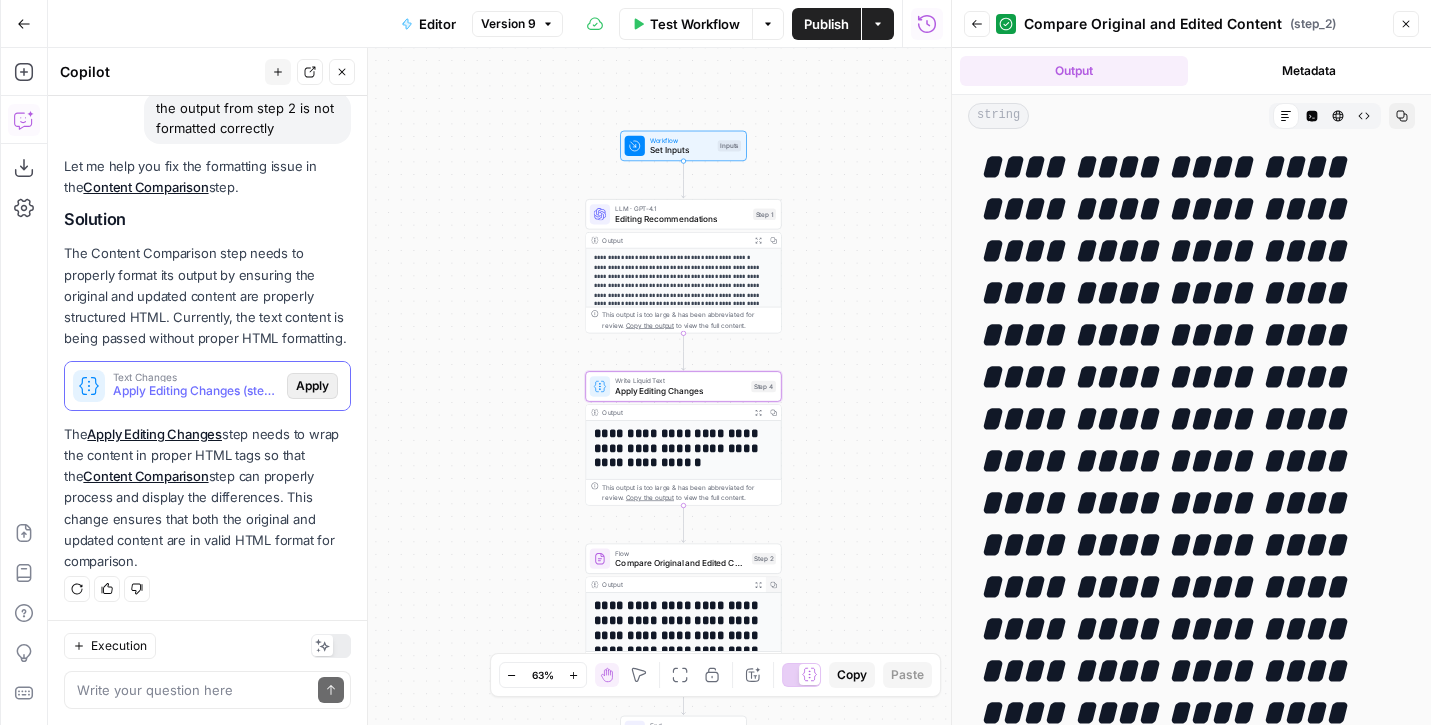 click on "Apply" at bounding box center [312, 386] 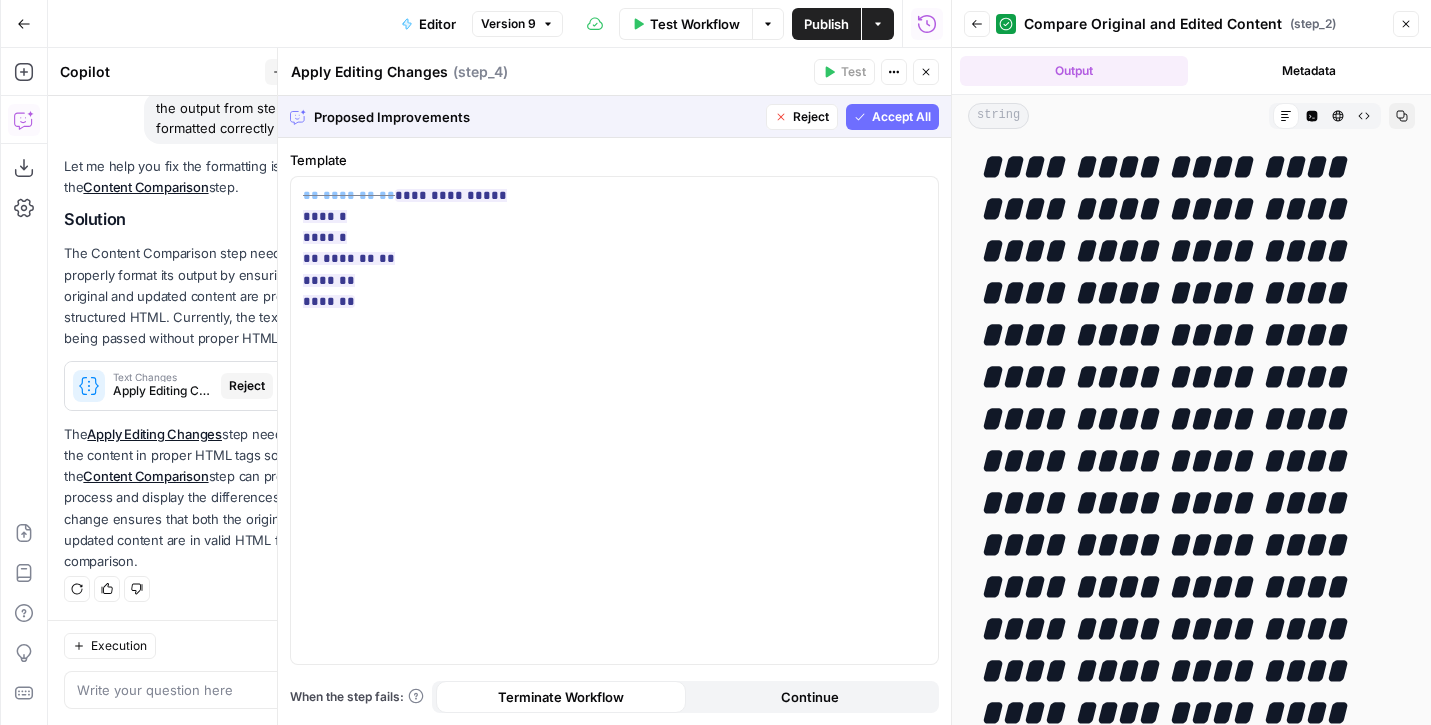 click on "Accept All" at bounding box center [901, 117] 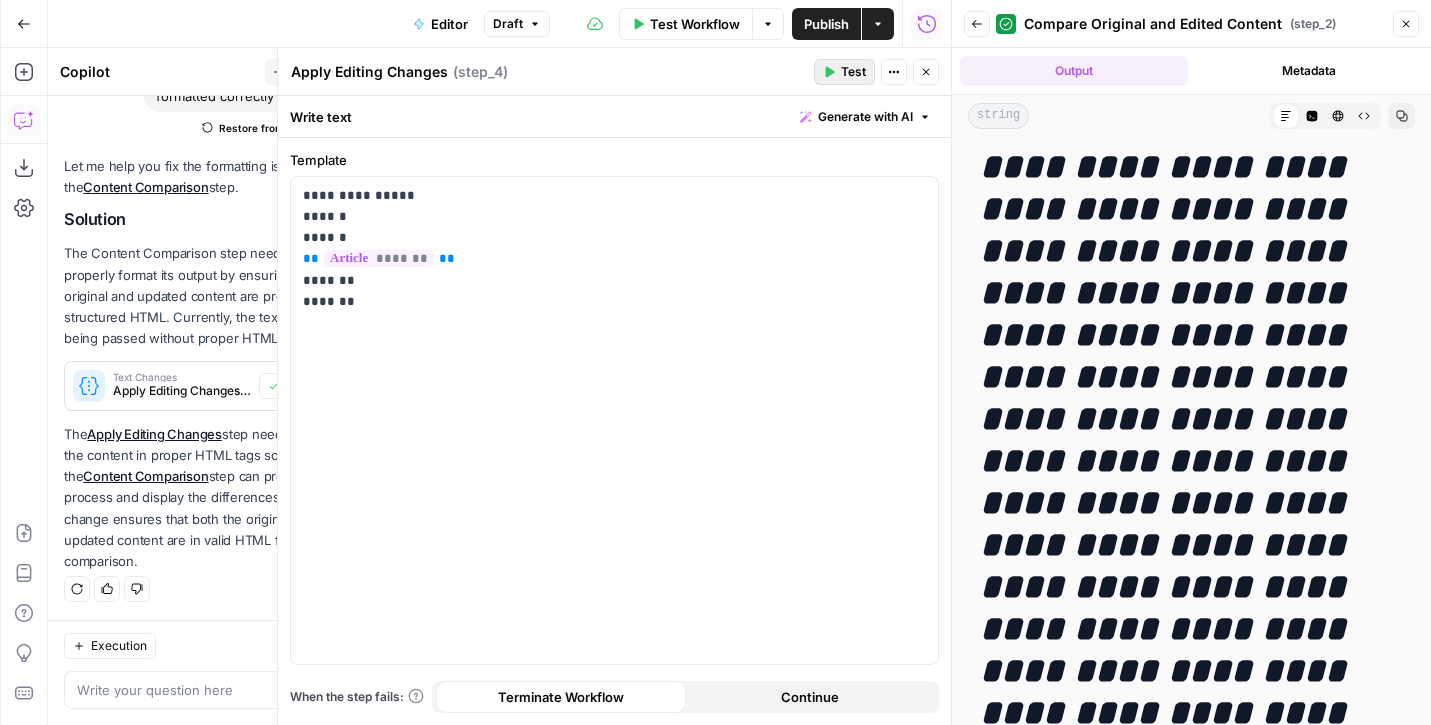 click on "Test" at bounding box center [853, 72] 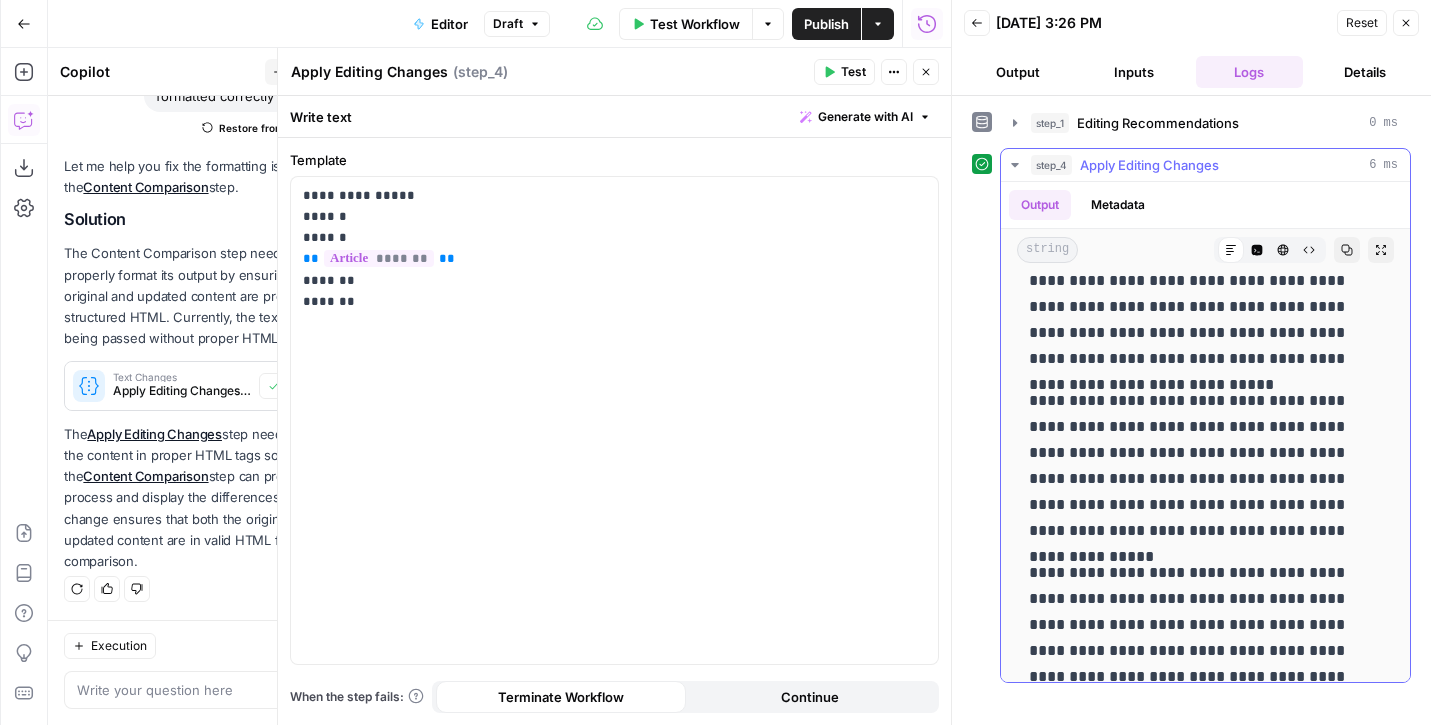 scroll, scrollTop: 201, scrollLeft: 0, axis: vertical 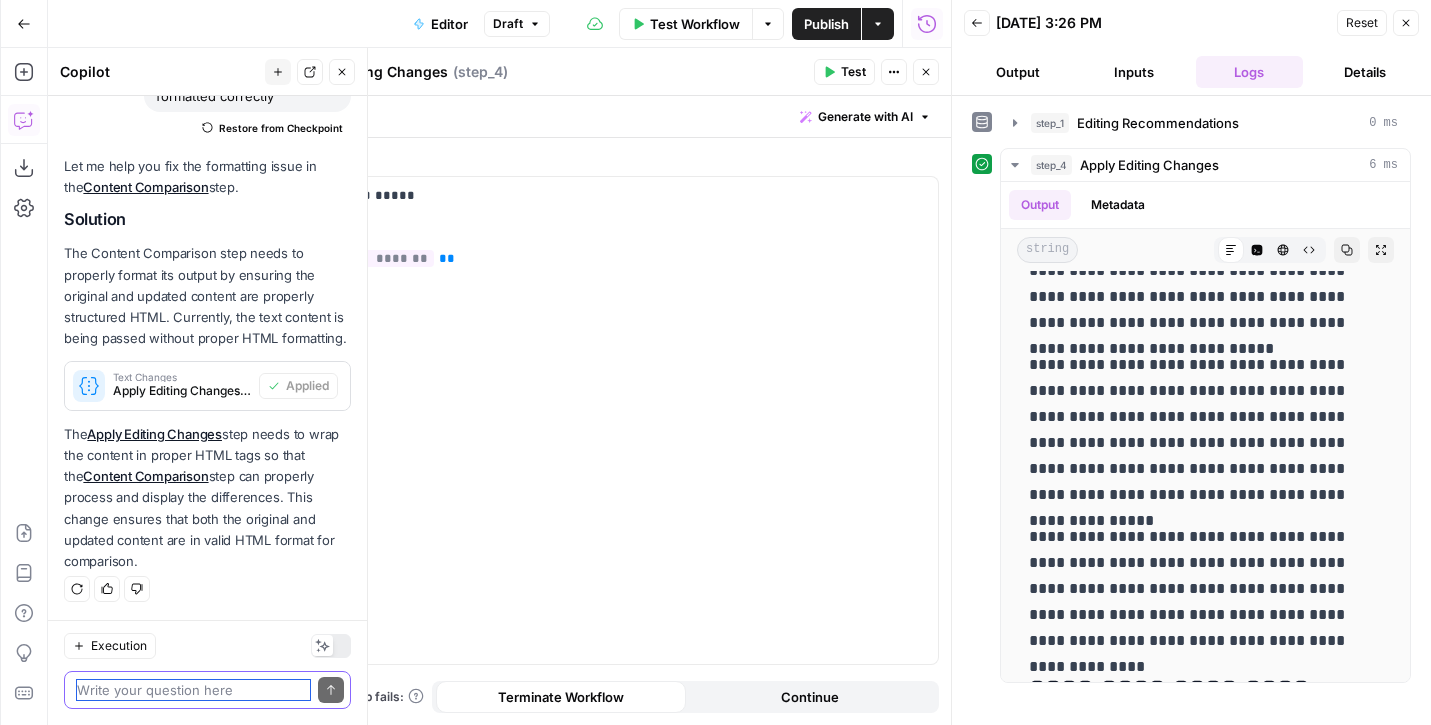 click at bounding box center [193, 690] 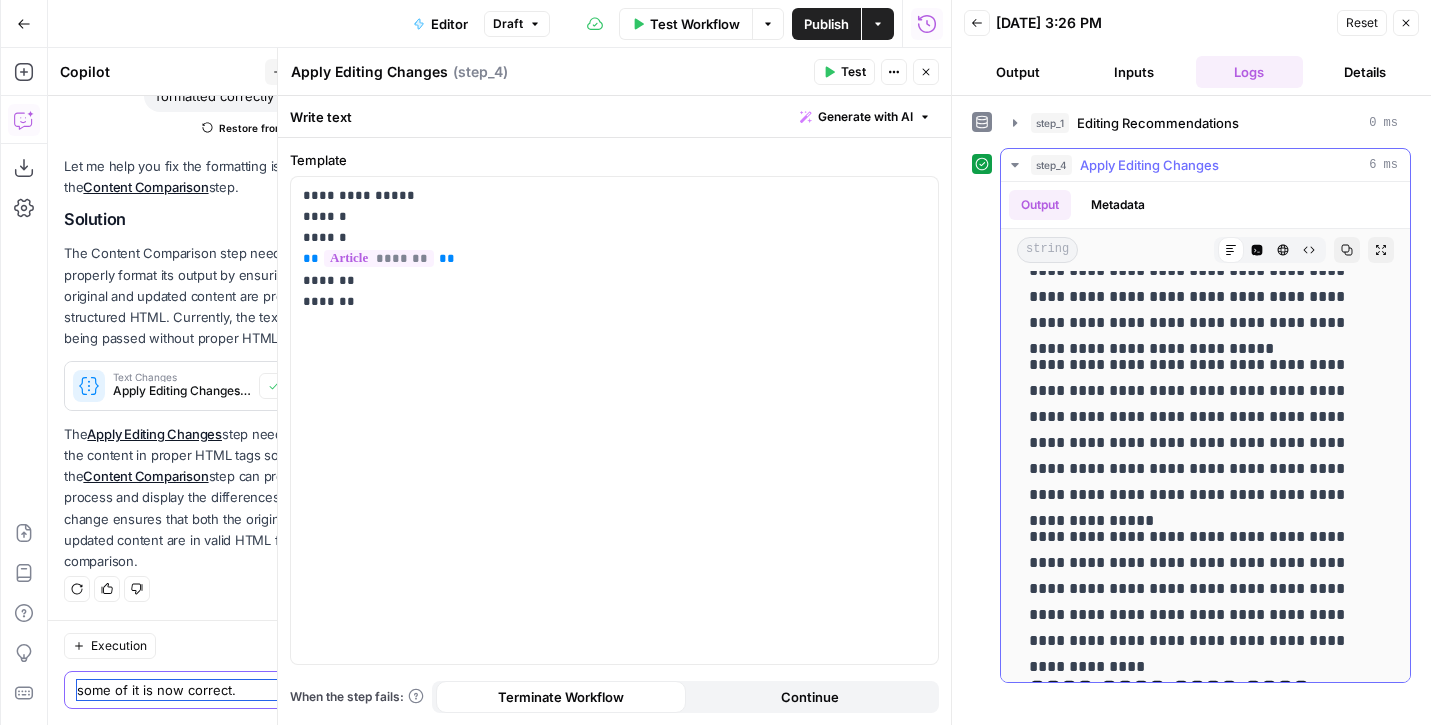 scroll, scrollTop: 0, scrollLeft: 0, axis: both 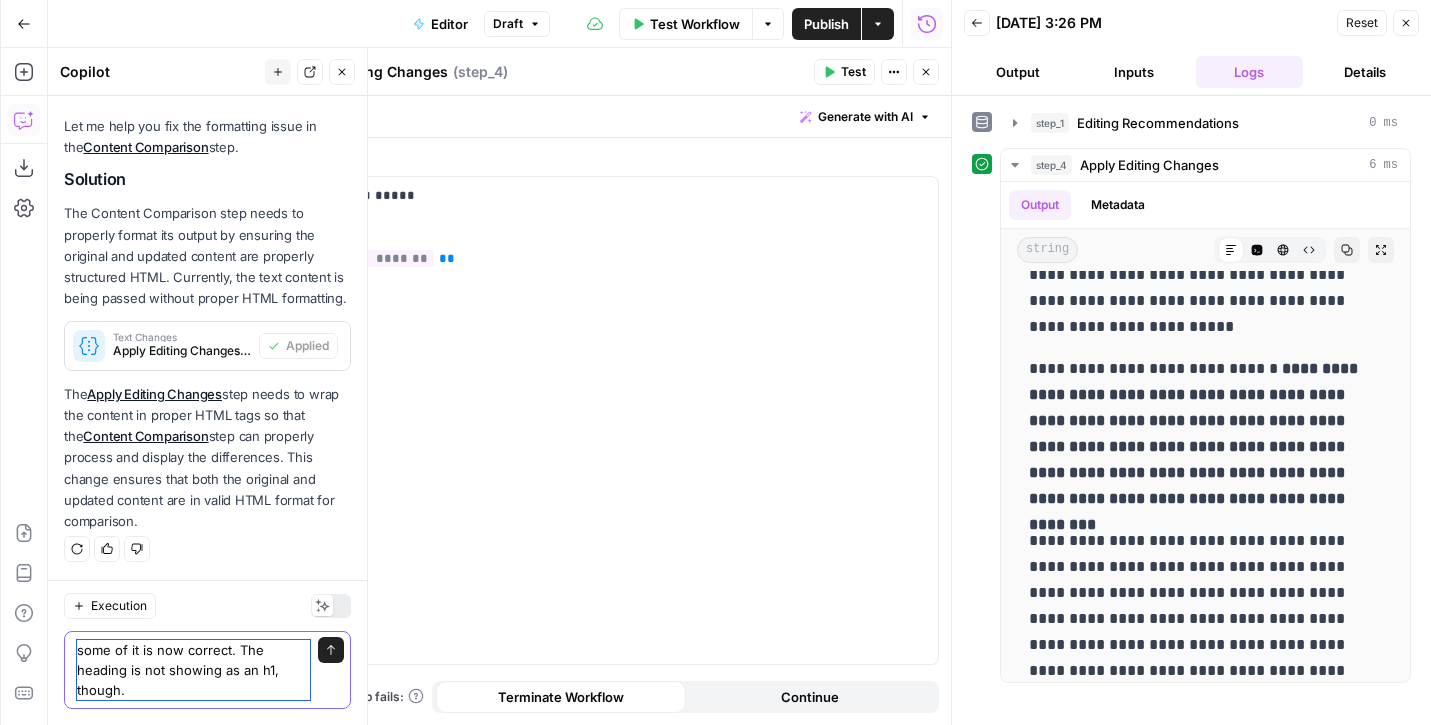 click on "some of it is now correct. The heading is not showing as an h1, though." at bounding box center (193, 670) 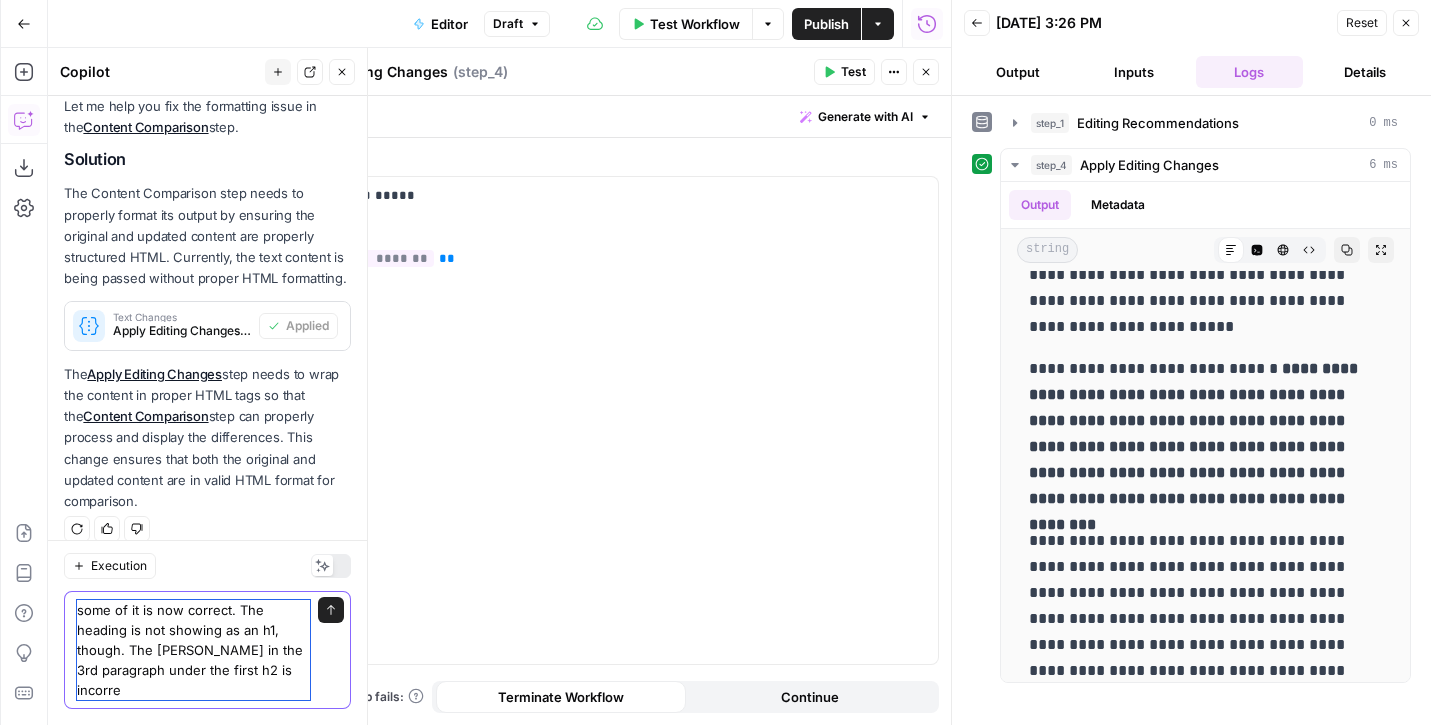 scroll, scrollTop: 276, scrollLeft: 0, axis: vertical 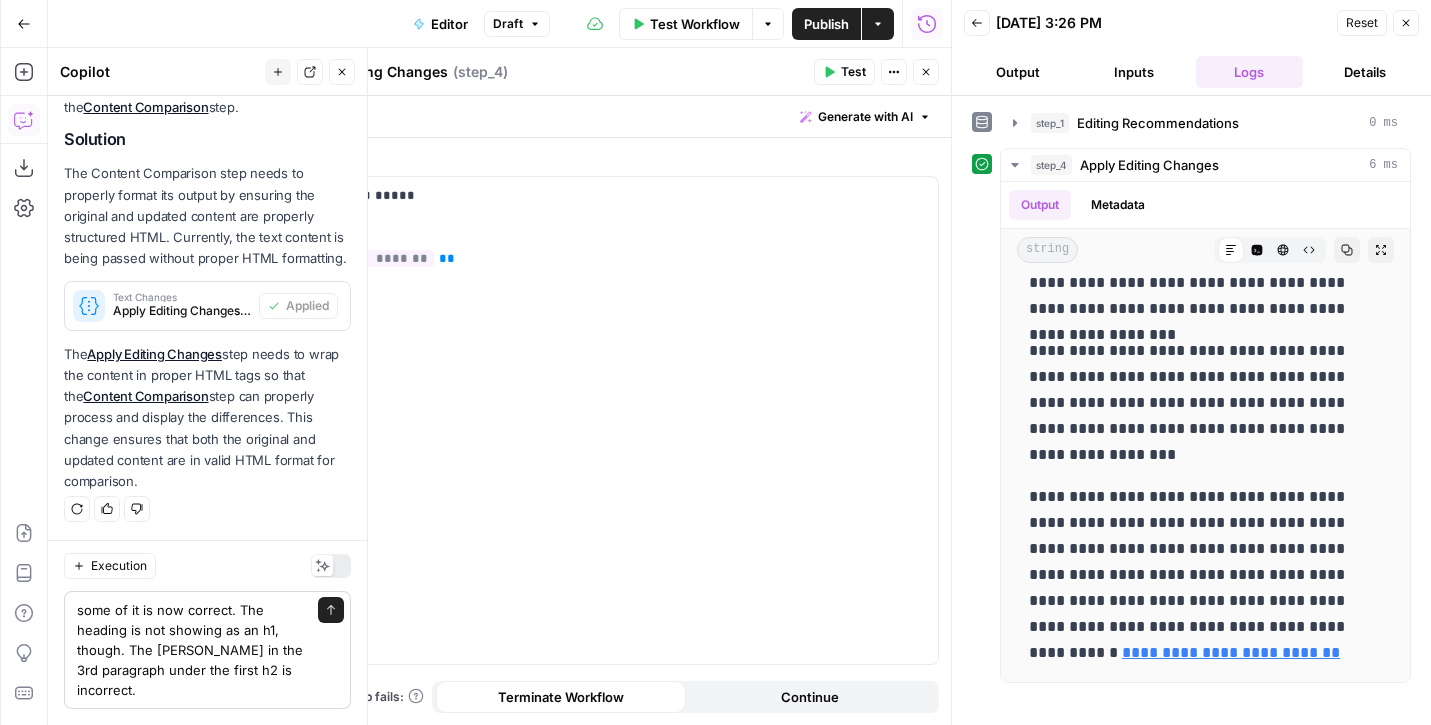 click on "some of it is now correct. The heading is not showing as an h1, though. The bolding in the 3rd paragraph under the first h2 is incorrect. some of it is now correct. The heading is not showing as an h1, though. The bolding in the 3rd paragraph under the first h2 is incorrect. Send" at bounding box center (207, 650) 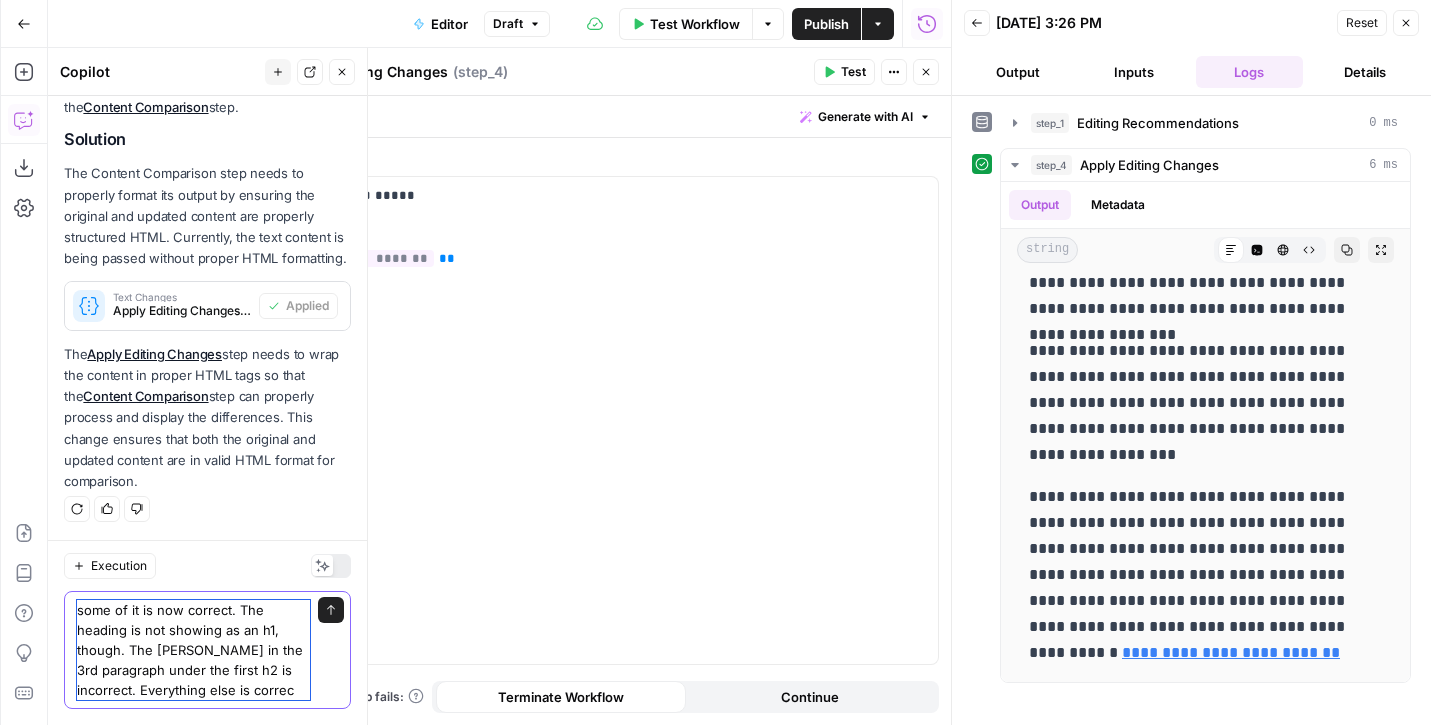 type on "some of it is now correct. The heading is not showing as an h1, though. The bolding in the 3rd paragraph under the first h2 is incorrect. Everything else is correct" 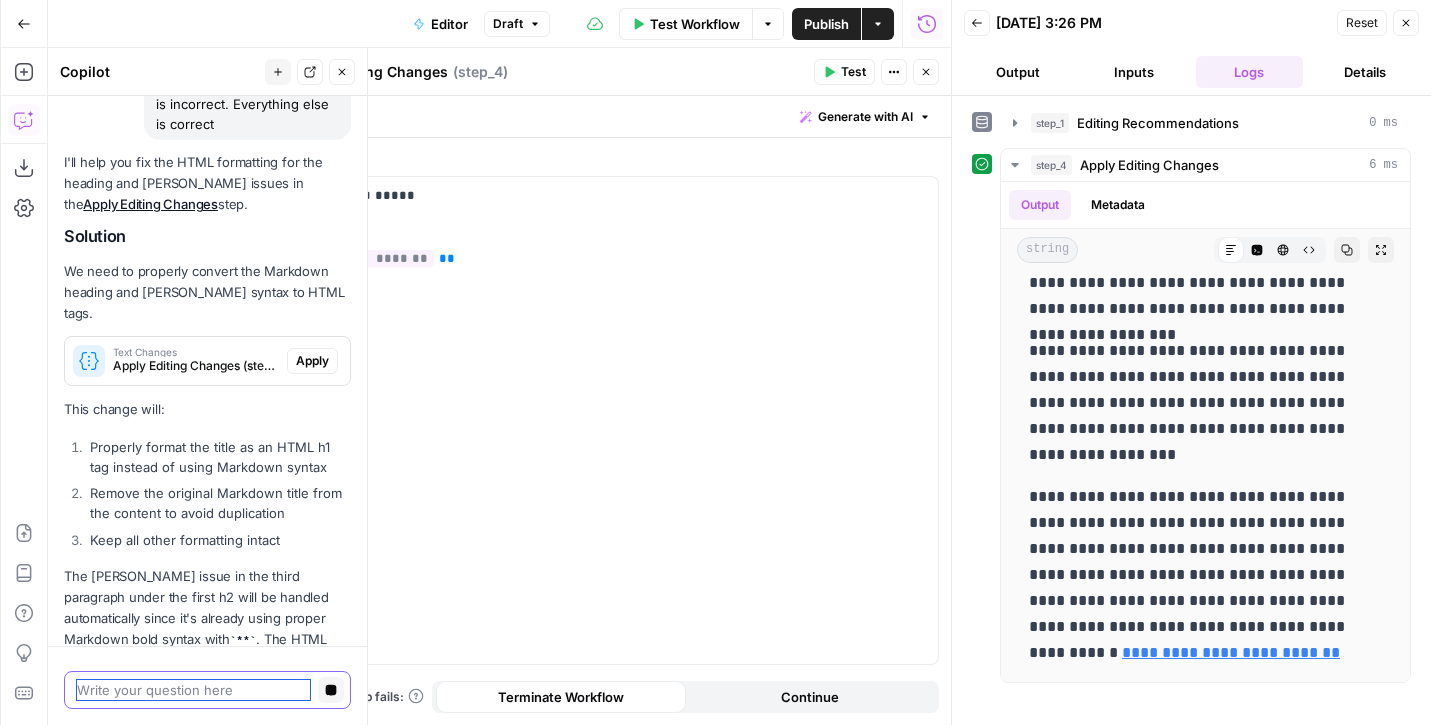scroll, scrollTop: 850, scrollLeft: 0, axis: vertical 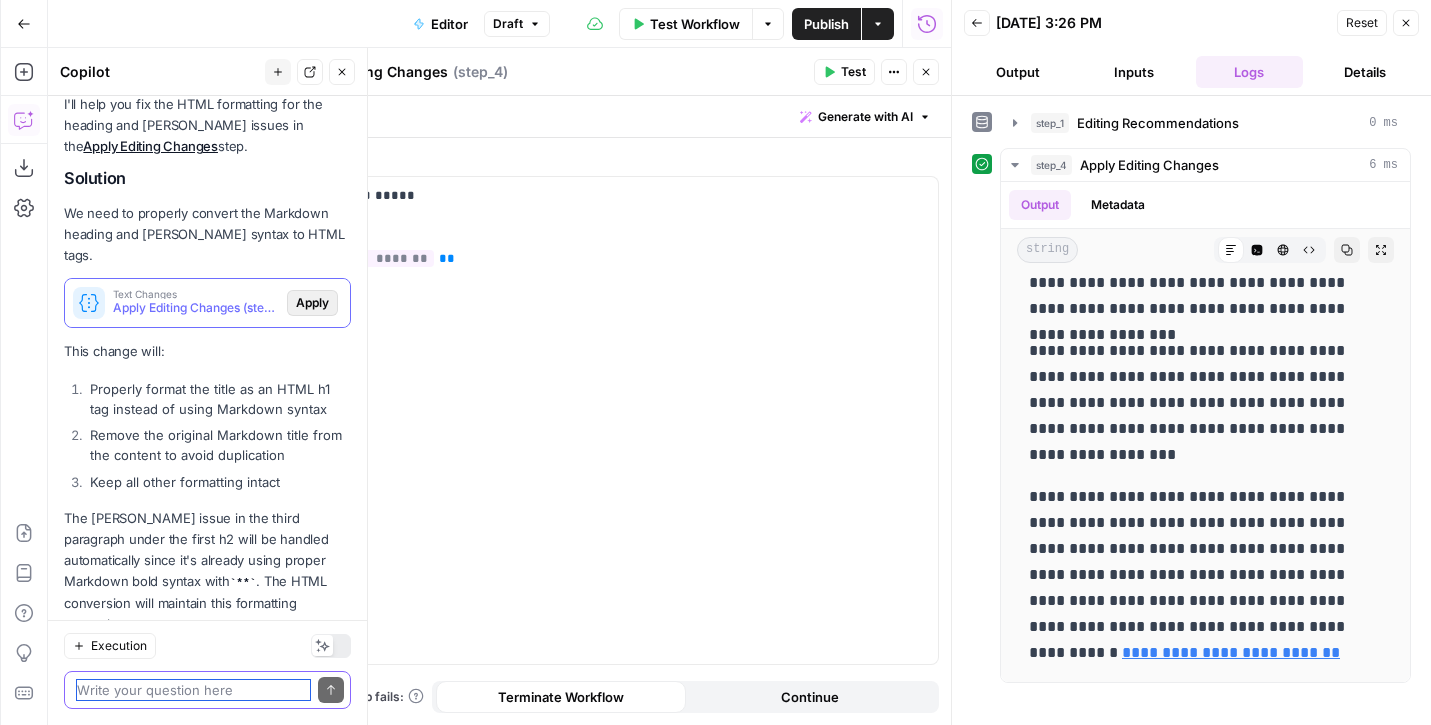 type 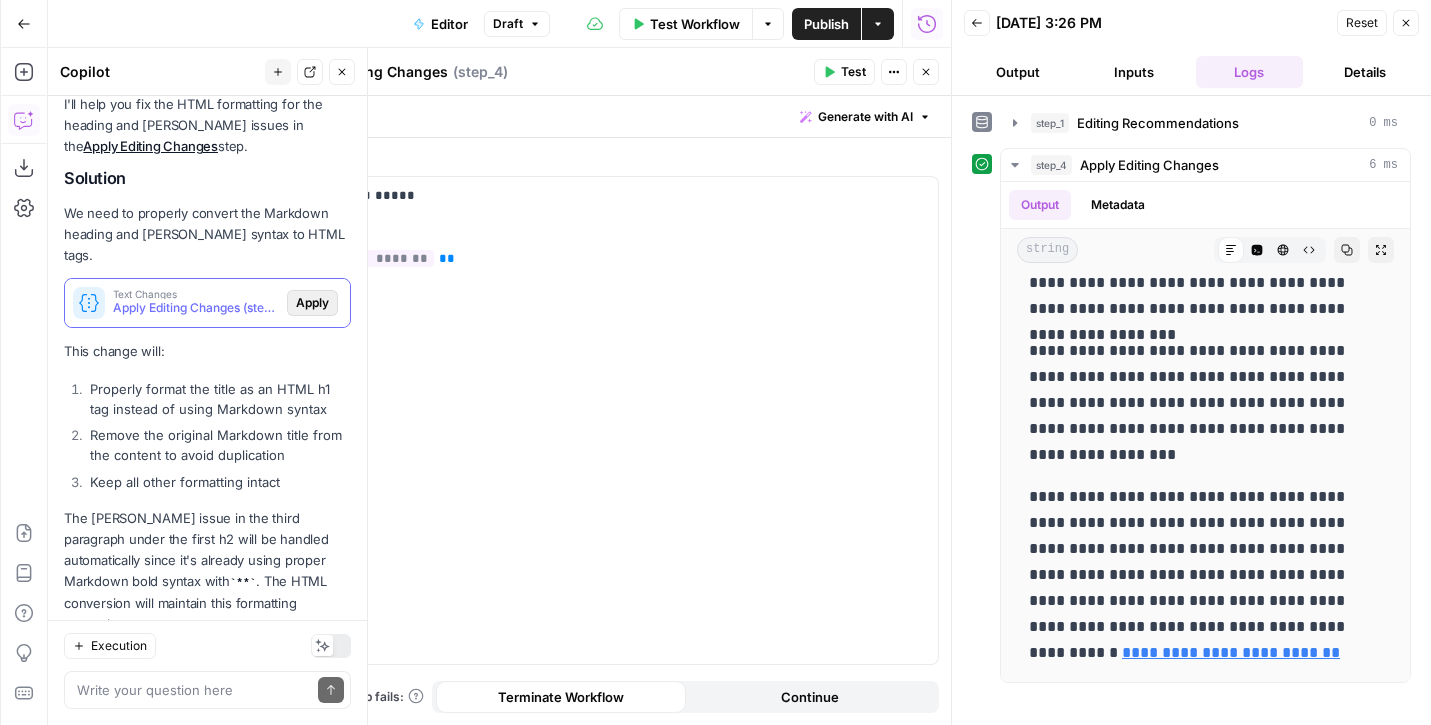 click on "Apply" at bounding box center (312, 303) 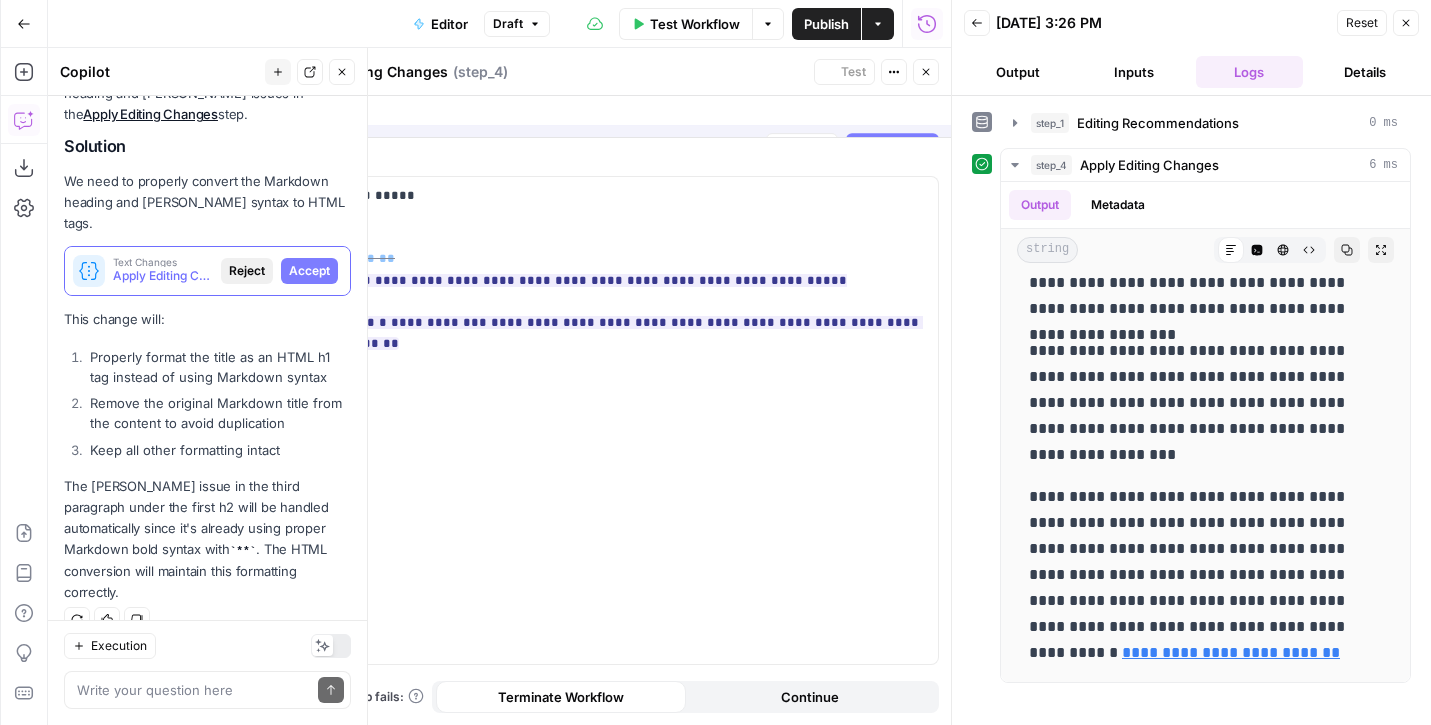 scroll, scrollTop: 818, scrollLeft: 0, axis: vertical 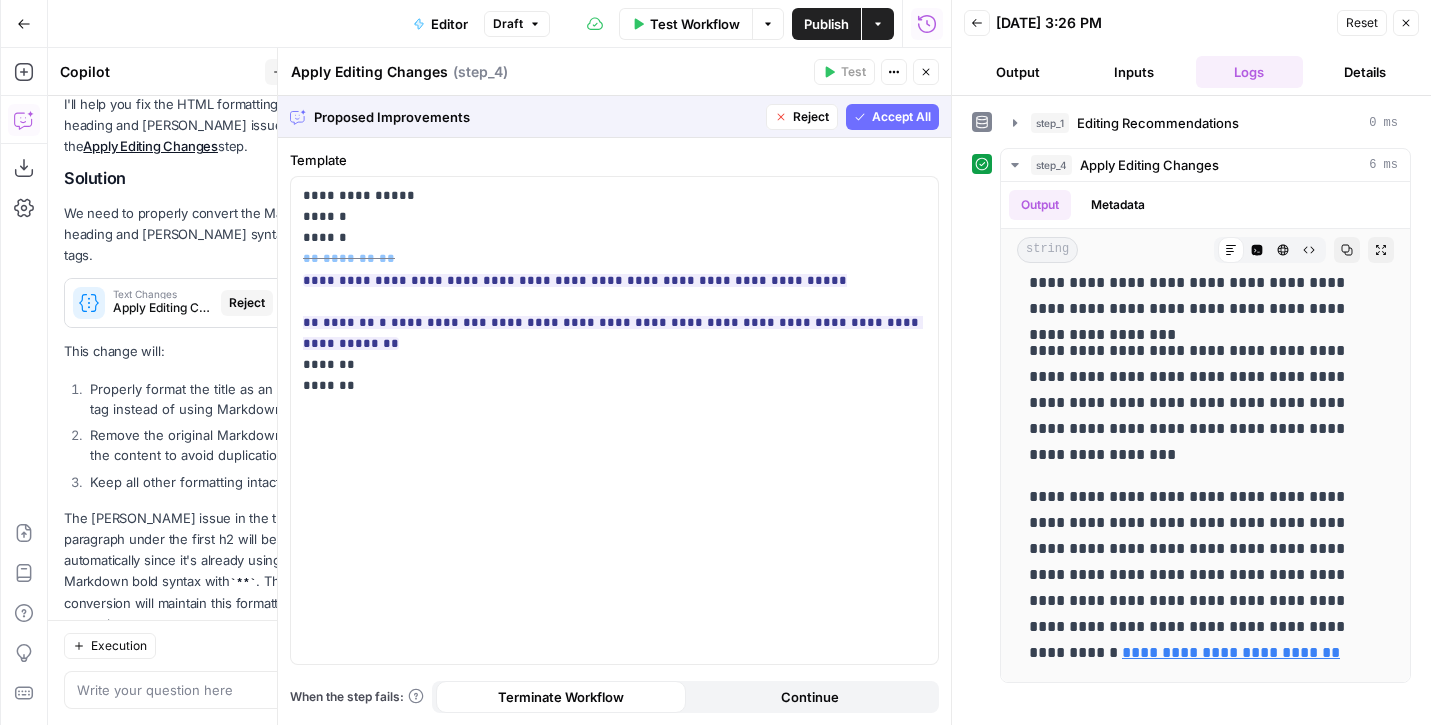 click on "Accept All" at bounding box center [901, 117] 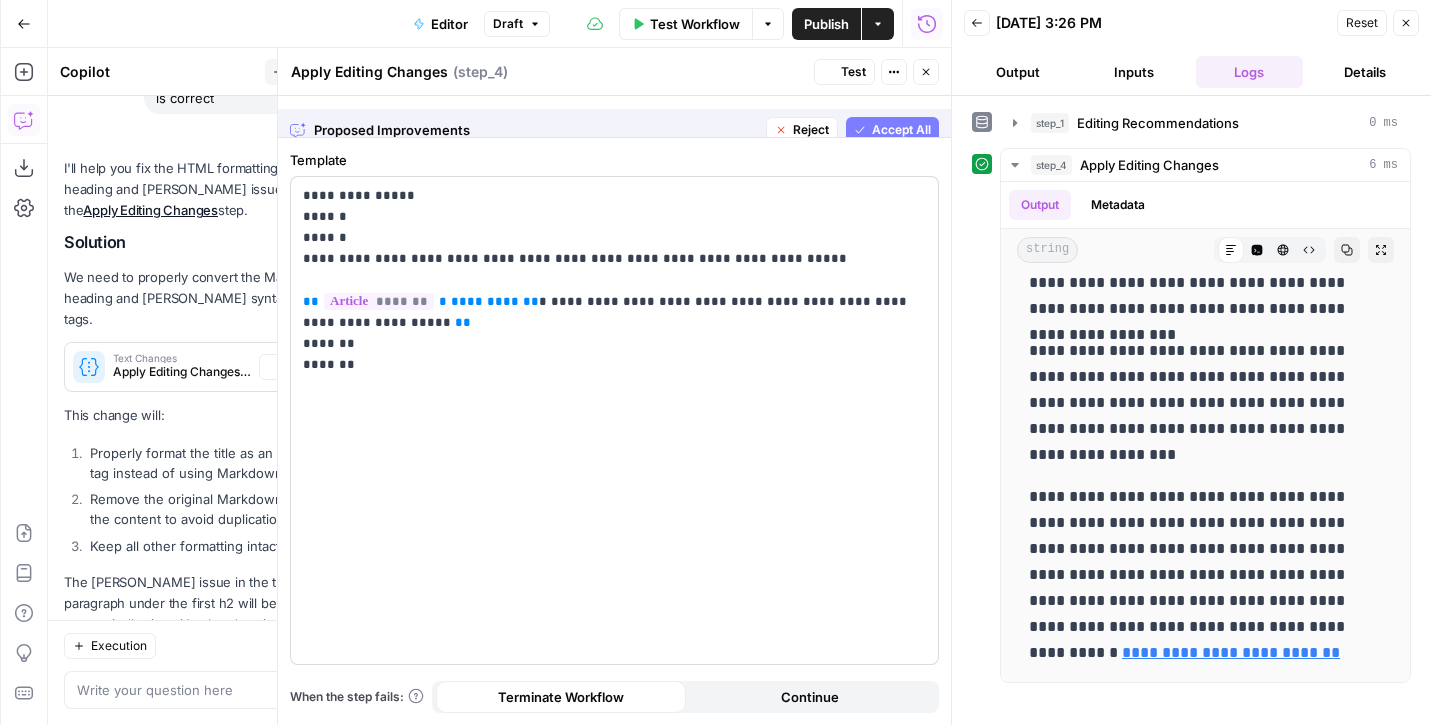 scroll, scrollTop: 882, scrollLeft: 0, axis: vertical 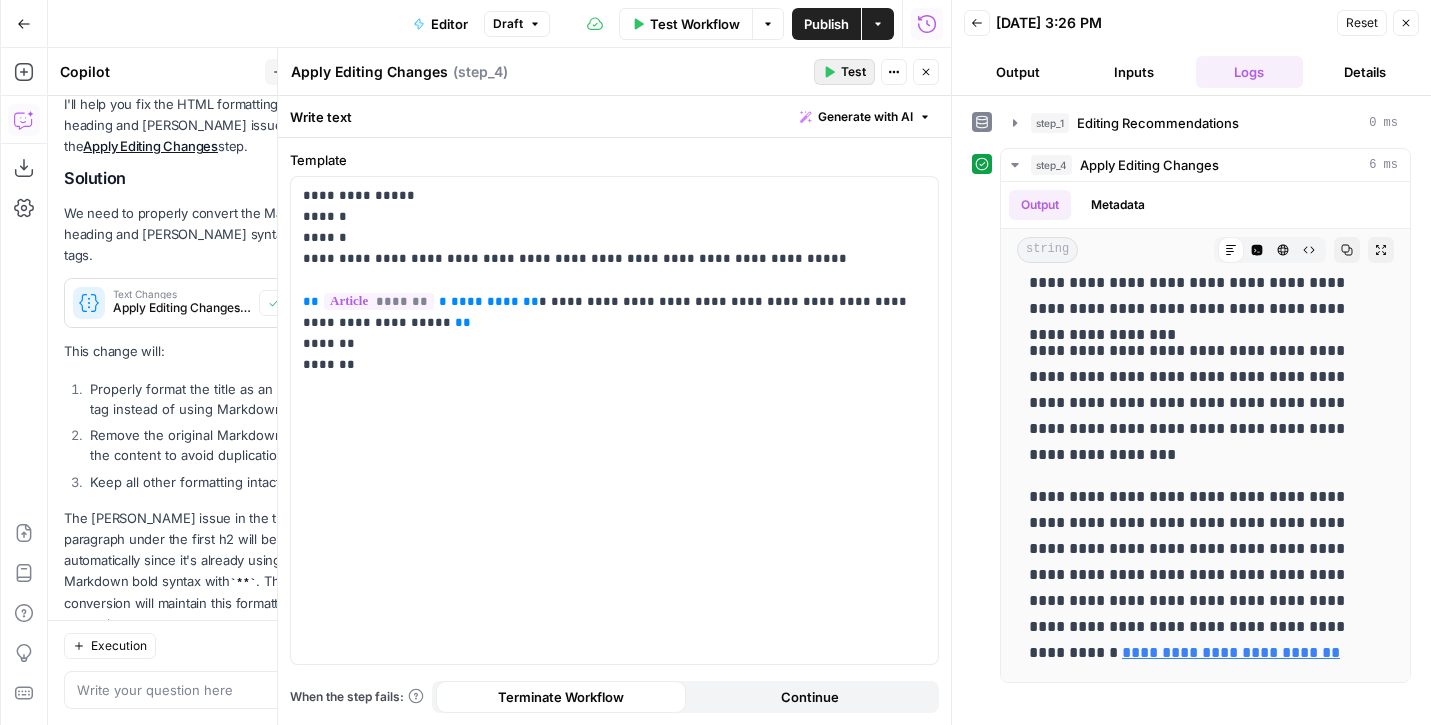 click on "Test" at bounding box center [853, 72] 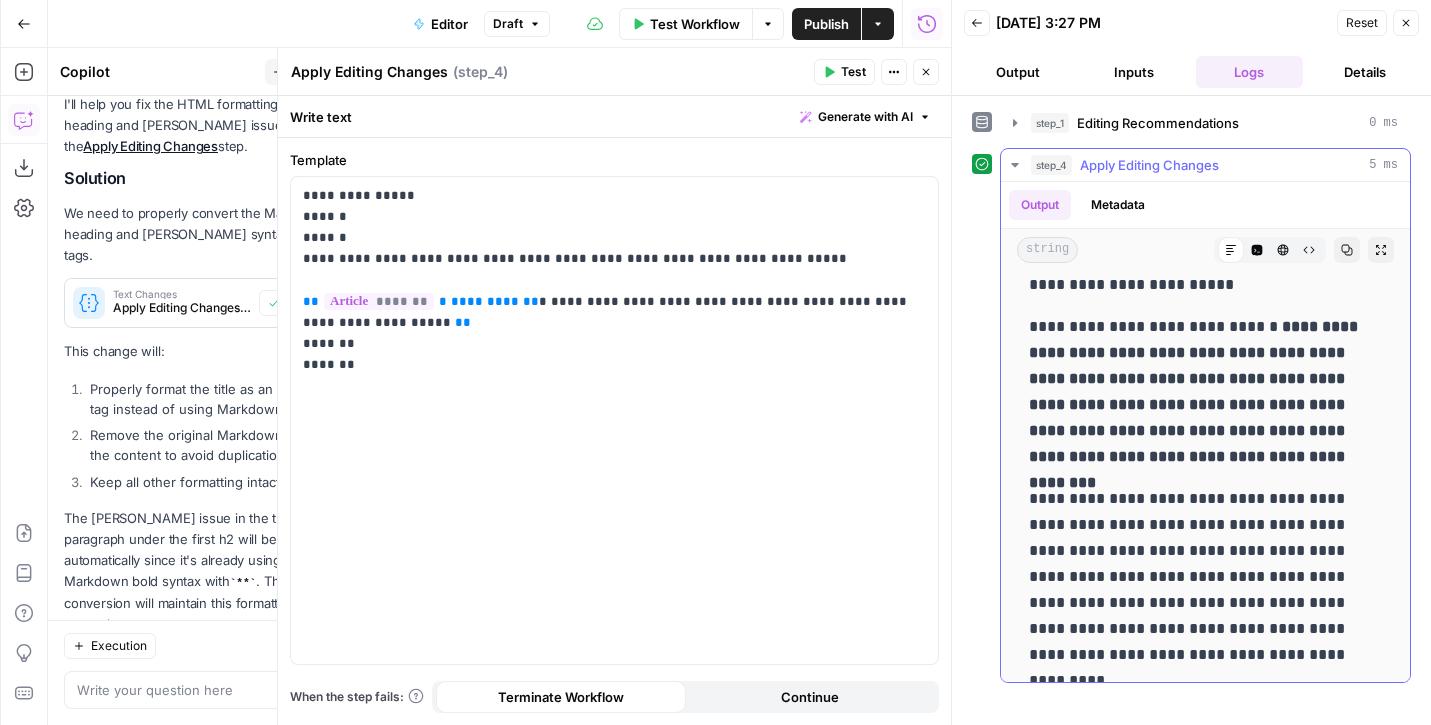 scroll, scrollTop: 1110, scrollLeft: 0, axis: vertical 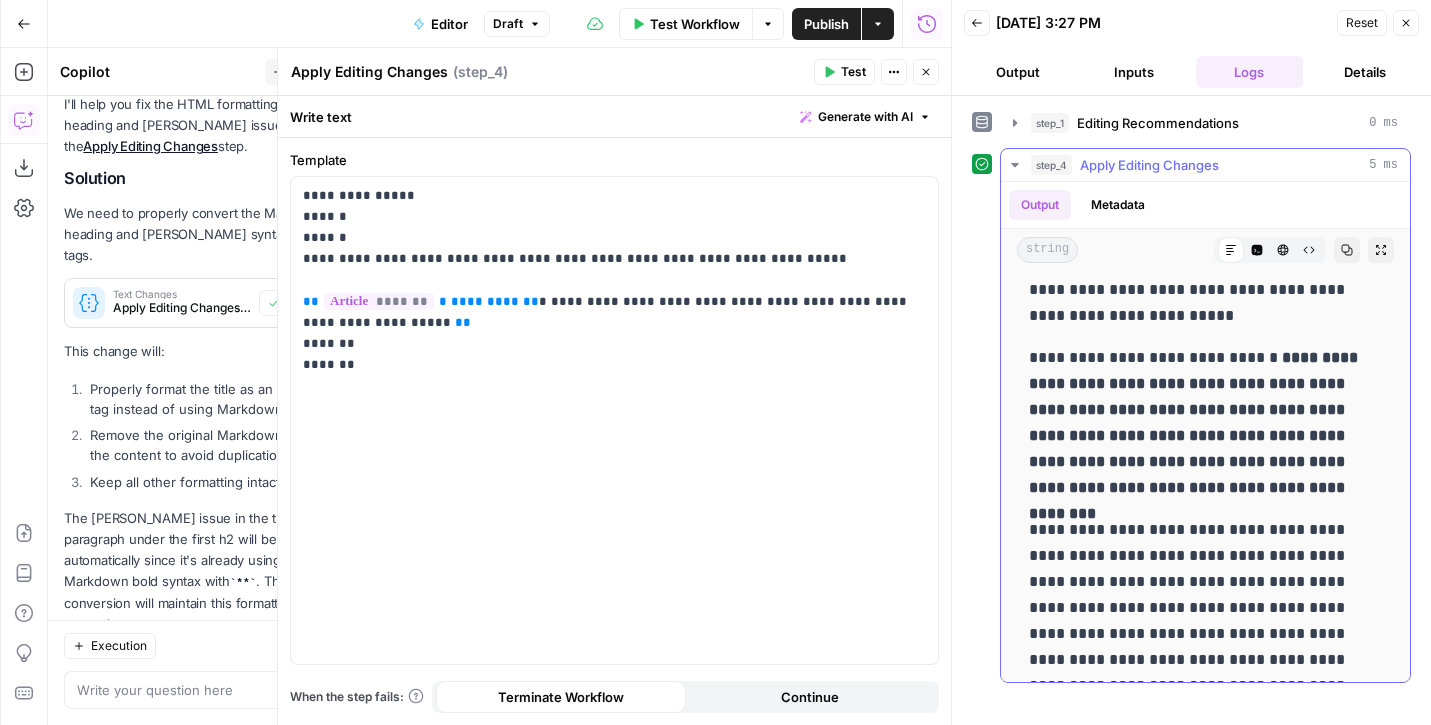 drag, startPoint x: 1326, startPoint y: 493, endPoint x: 1290, endPoint y: 358, distance: 139.71758 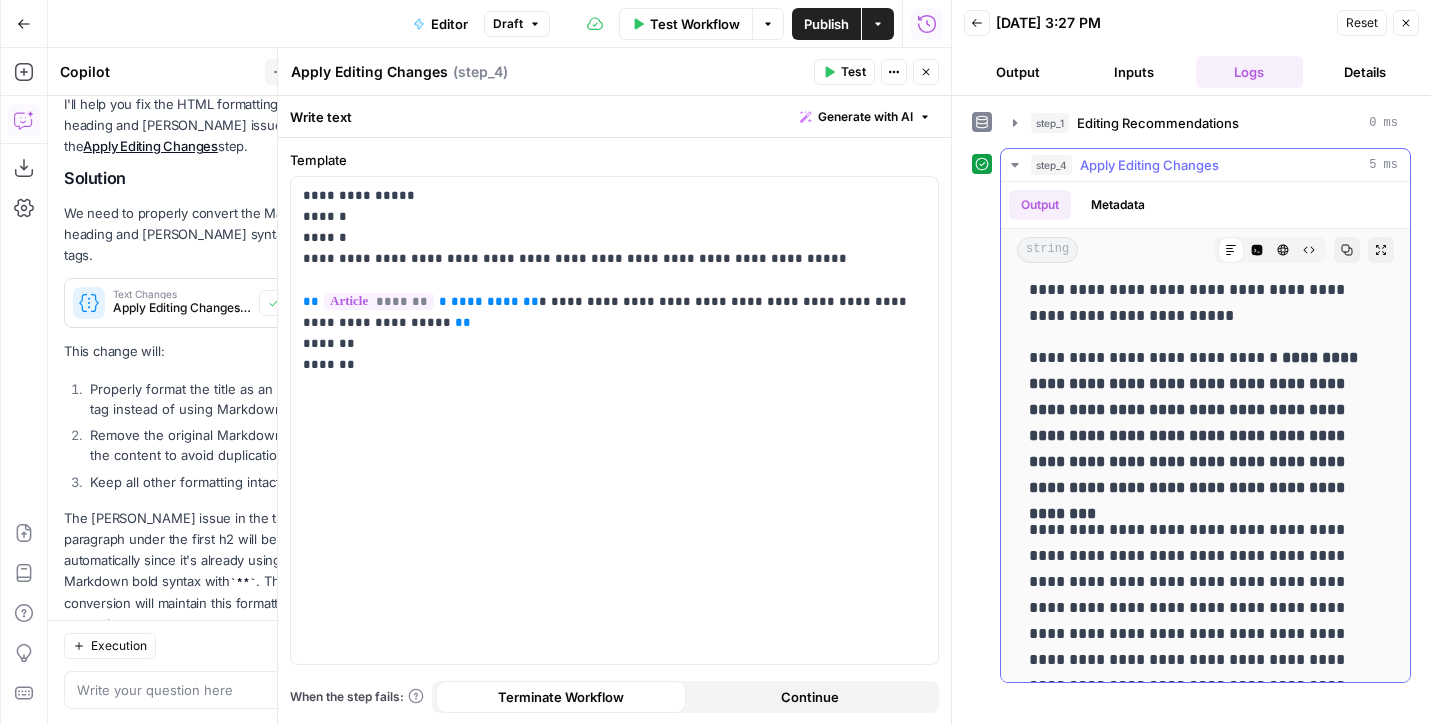 click on "**********" at bounding box center [1205, 423] 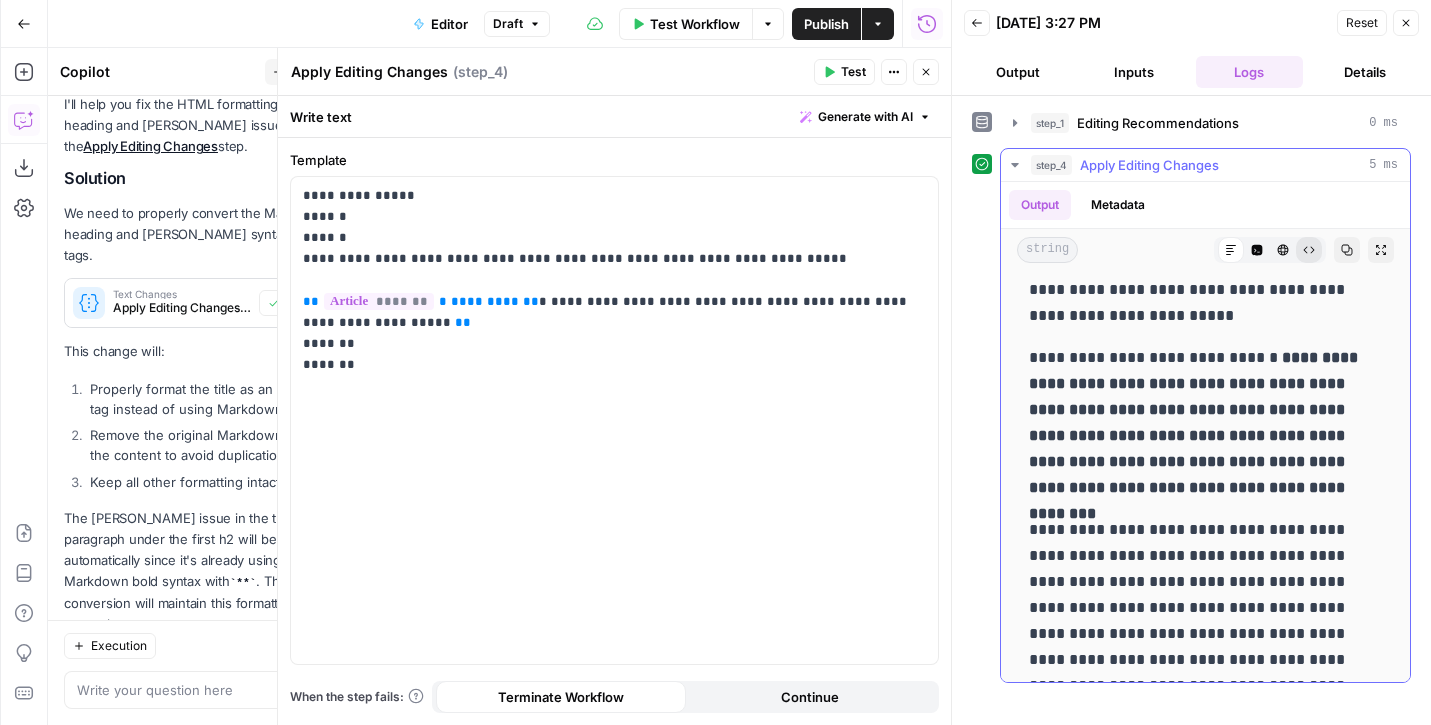 click 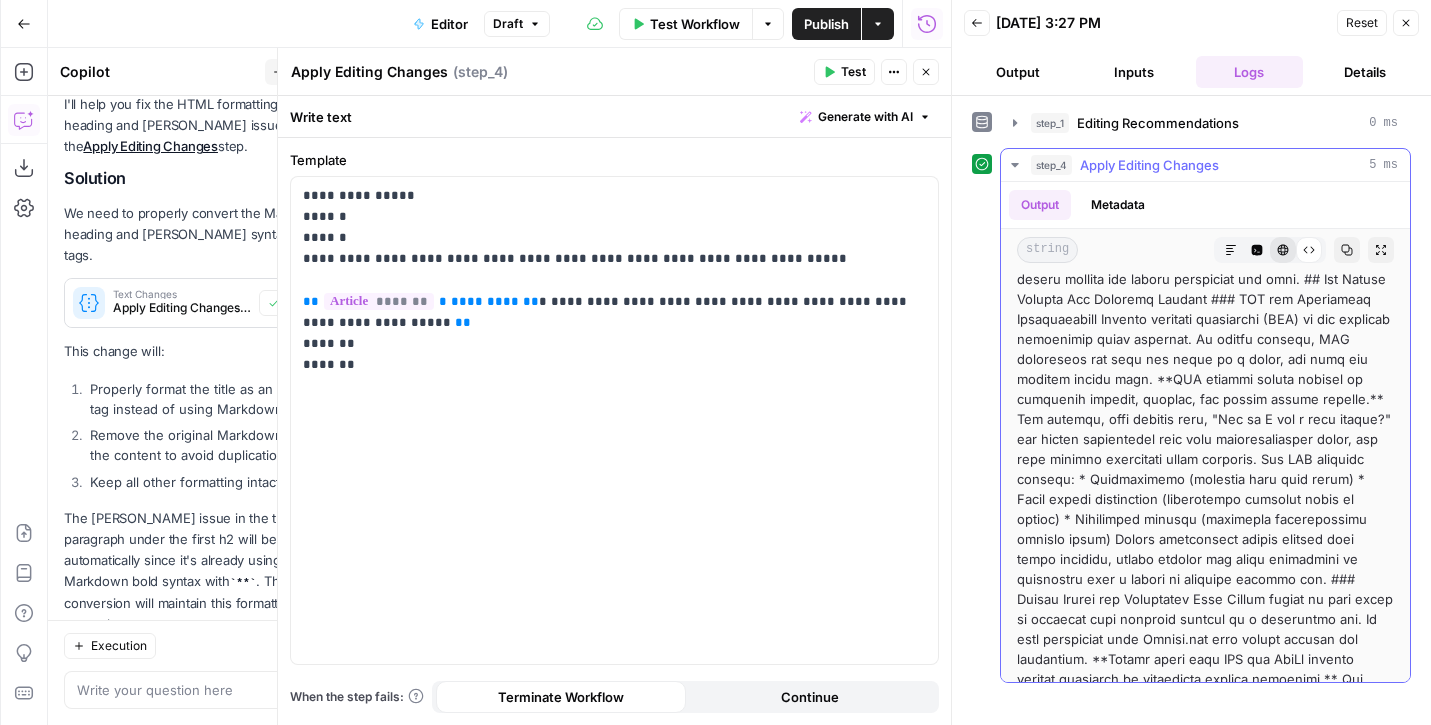 click on "HTML Viewer" at bounding box center [1283, 250] 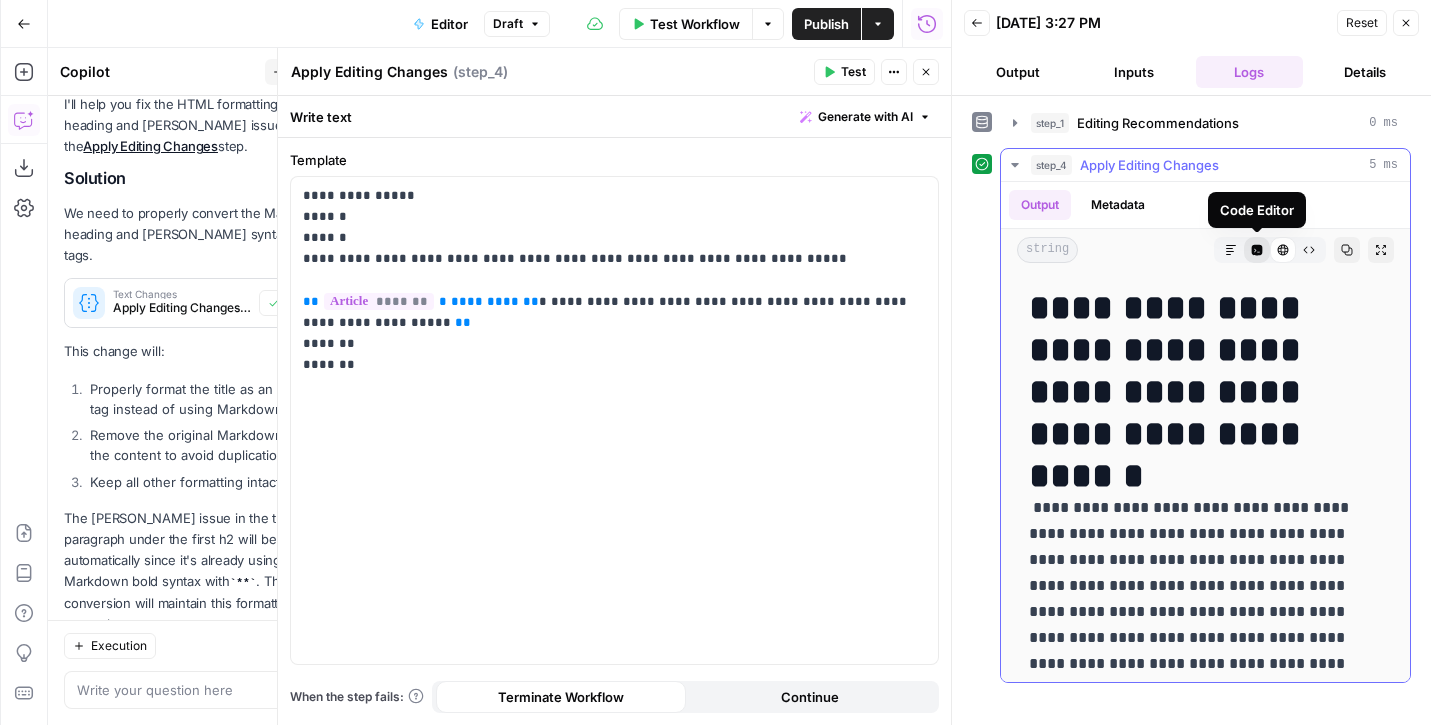 click on "Code Editor" at bounding box center [1257, 250] 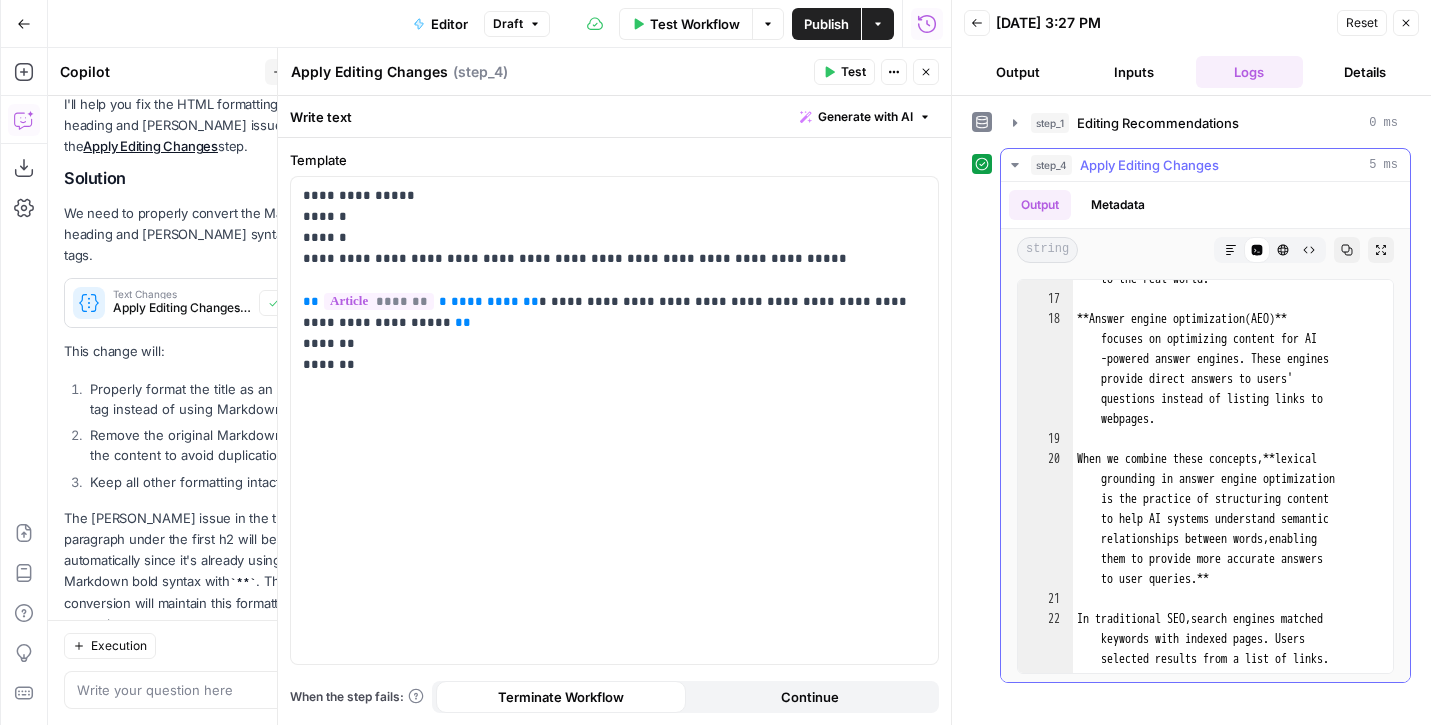 scroll, scrollTop: 851, scrollLeft: 0, axis: vertical 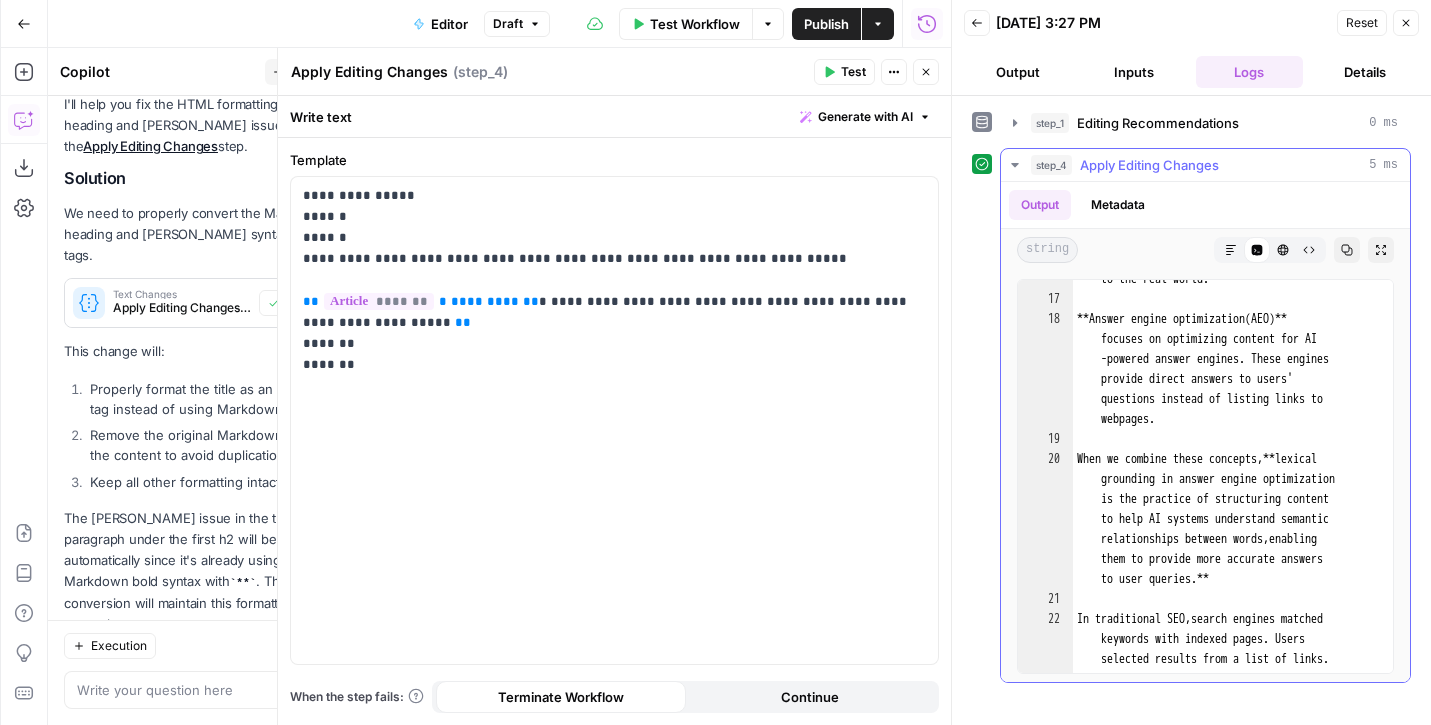 type on "**********" 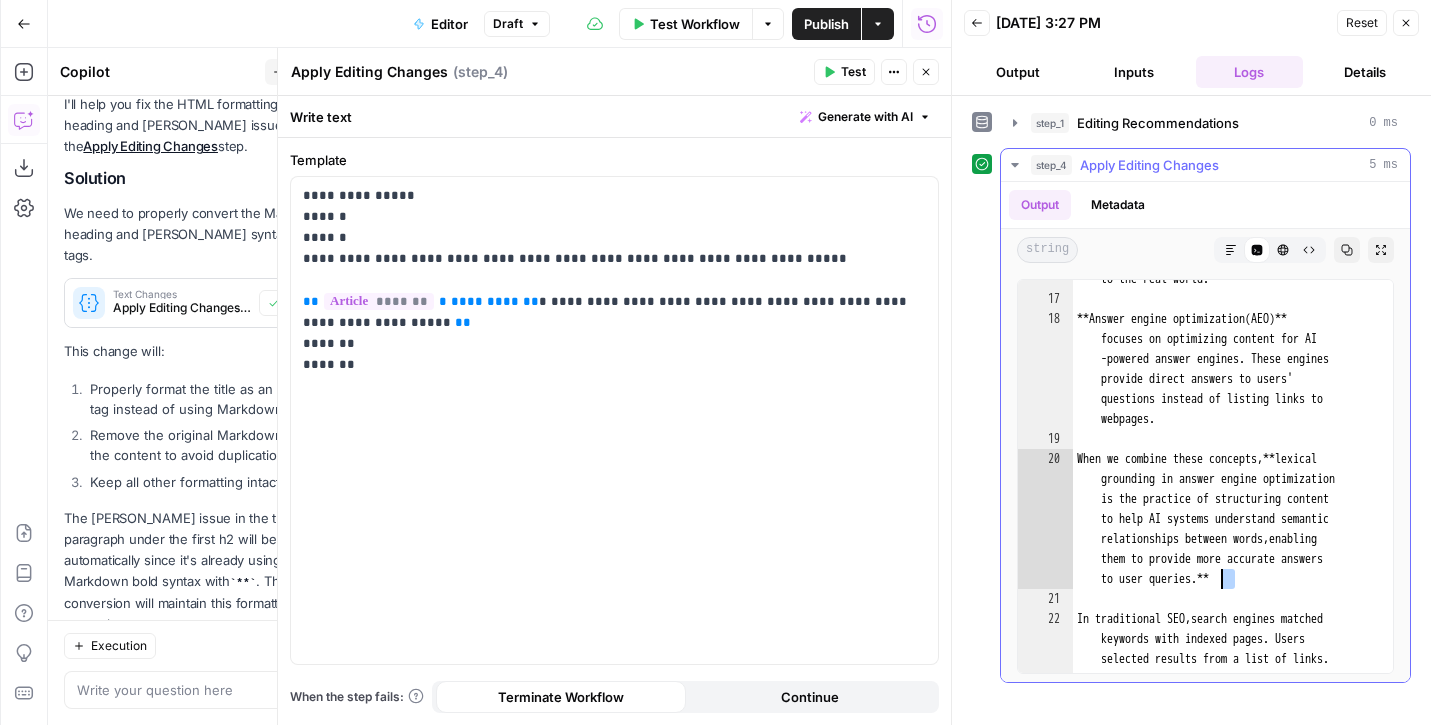 drag, startPoint x: 1238, startPoint y: 579, endPoint x: 1223, endPoint y: 577, distance: 15.132746 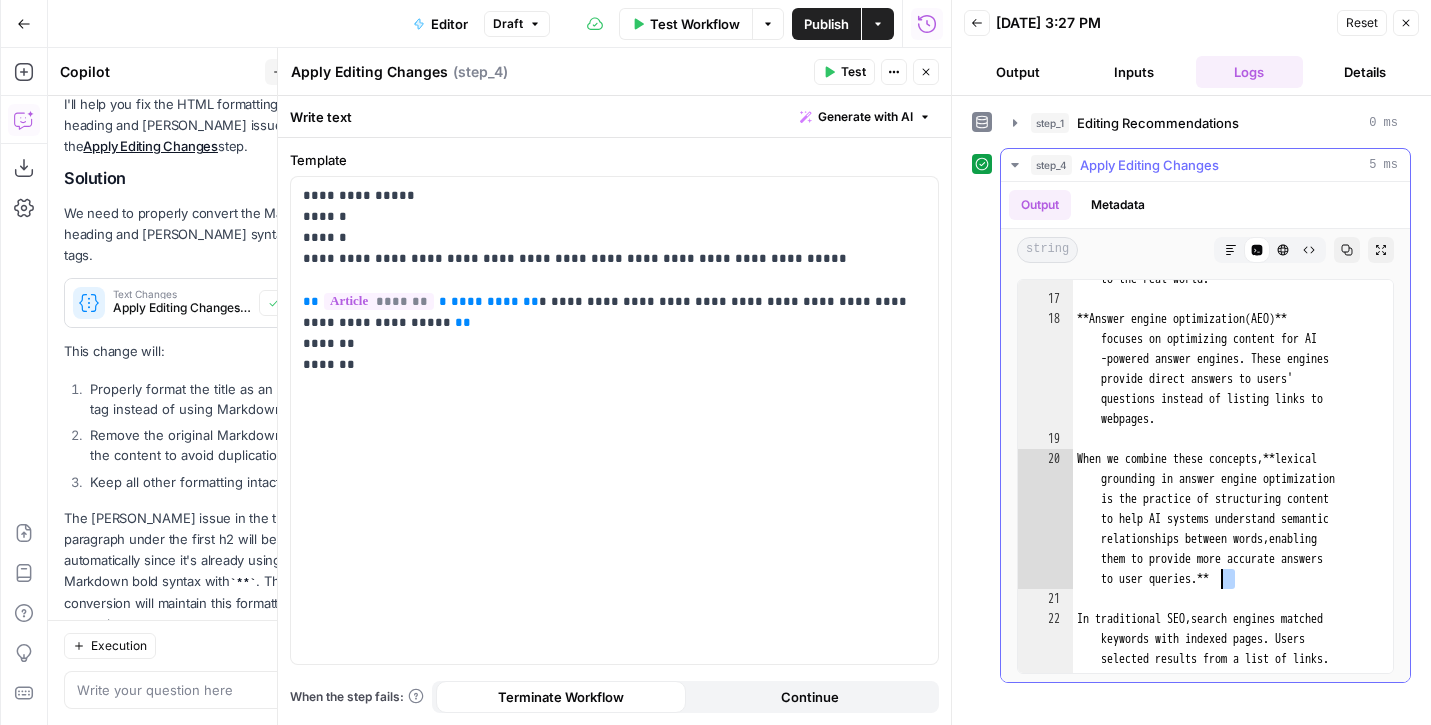 click on "**Lexical grounding** refers to how       language connects to meaning and       context. In natural language processing      ,  lexical grounding helps AI systems       understand what words mean based on       their relationships to other words and       to the real world. **Answer engine optimization  ( AEO ) **       focuses on optimizing content for AI      -powered answer engines. These engines       provide direct answers to users'       questions instead of listing links to       webpages. When we combine these concepts ,  **lexical       grounding in answer engine optimization       is the practice of structuring content       to help AI systems understand semantic       relationships between words ,  enabling       them to provide more accurate answers       to user queries.** In traditional SEO ,  search engines matched       keywords with indexed pages. Users       selected results from a list of links.       In AEO ," at bounding box center (1233, 495) 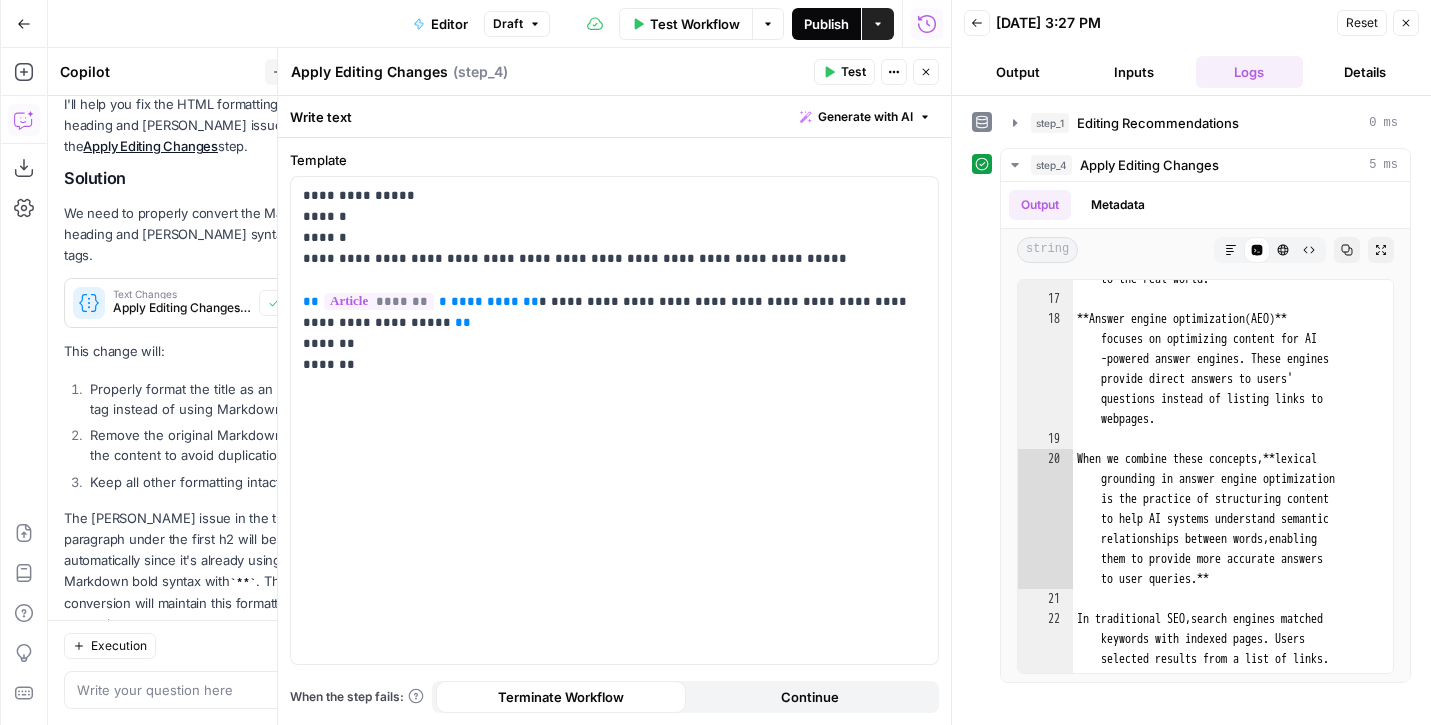 click on "Publish" at bounding box center [826, 24] 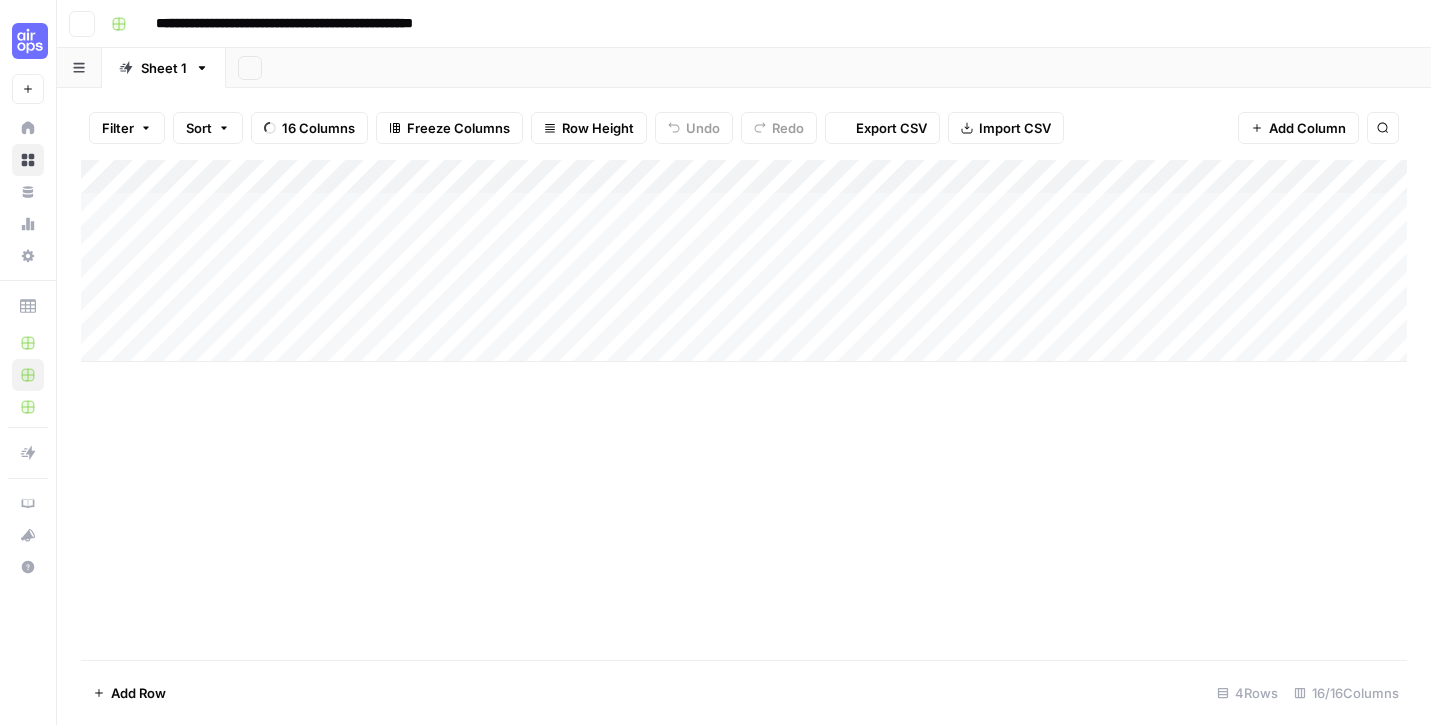 scroll, scrollTop: 0, scrollLeft: 0, axis: both 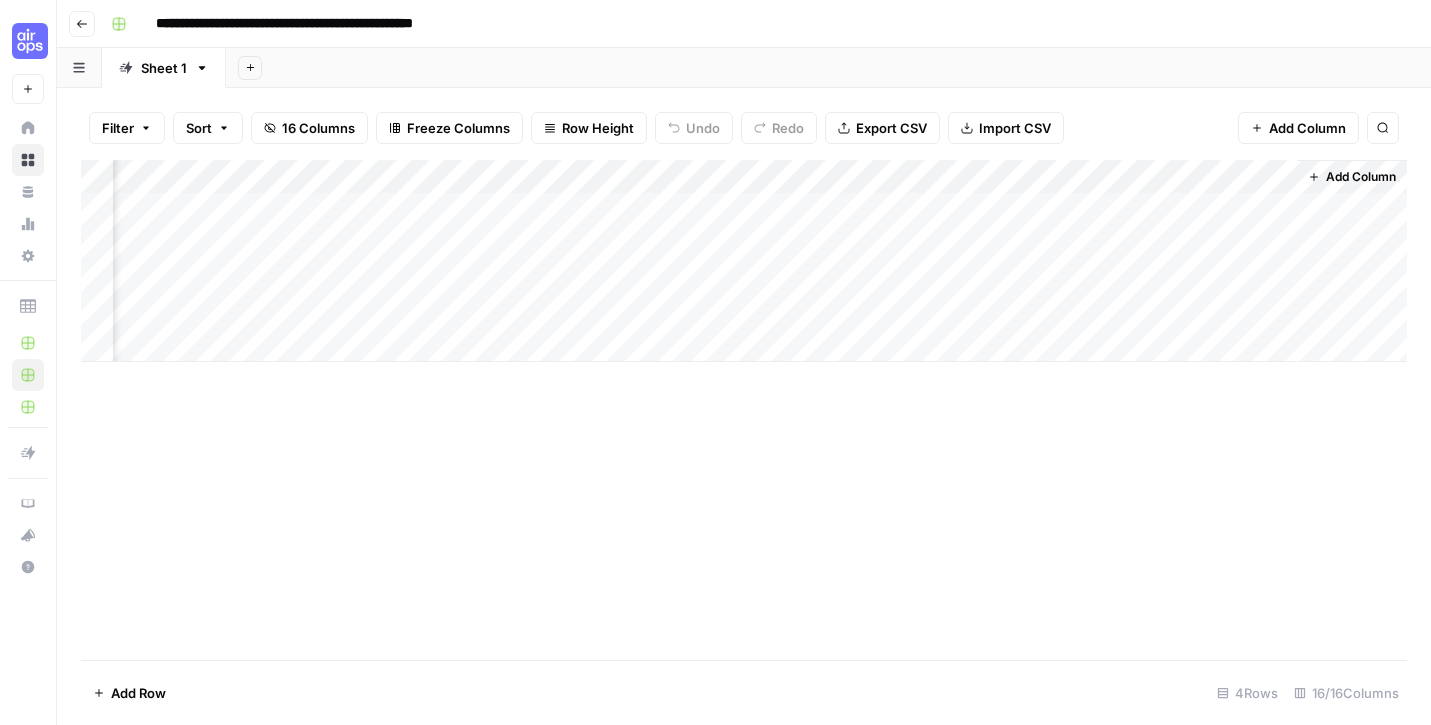 click on "Add Column" at bounding box center [744, 261] 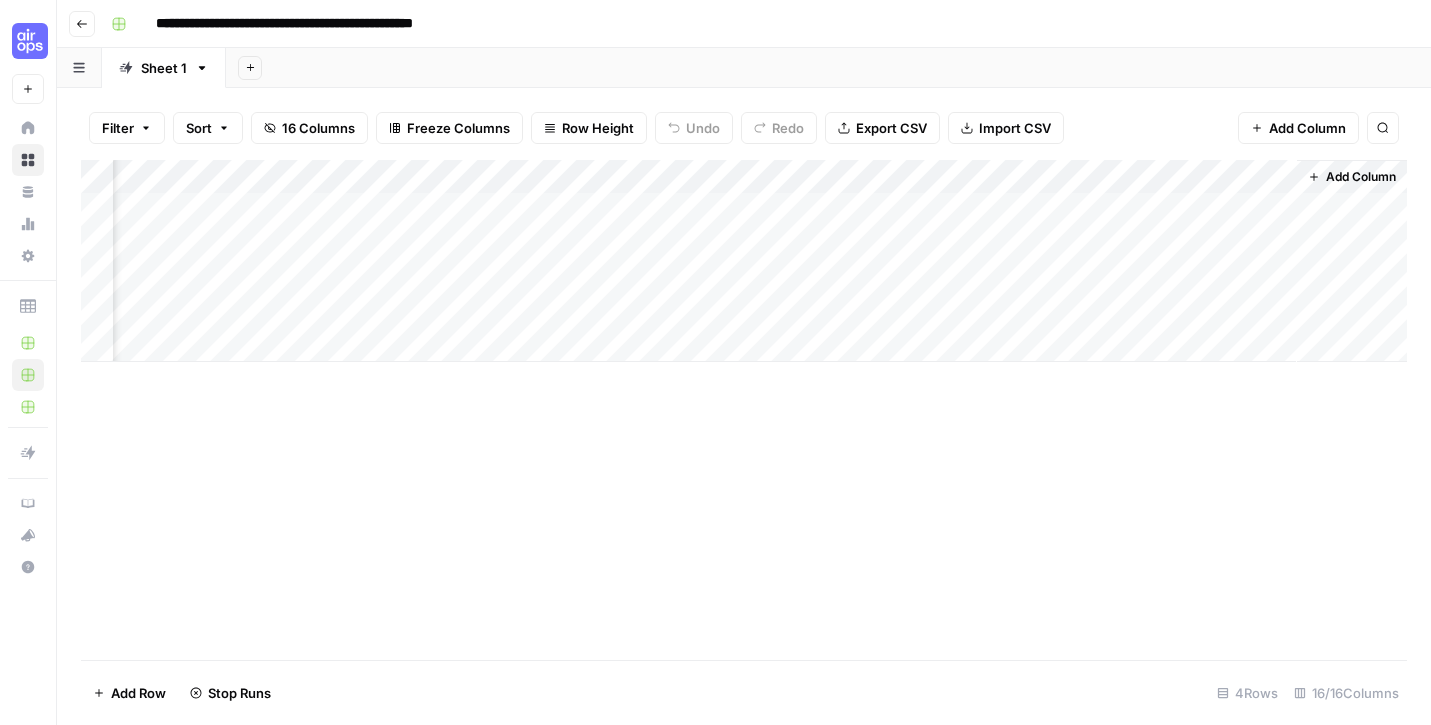 click on "Add Column" at bounding box center [744, 261] 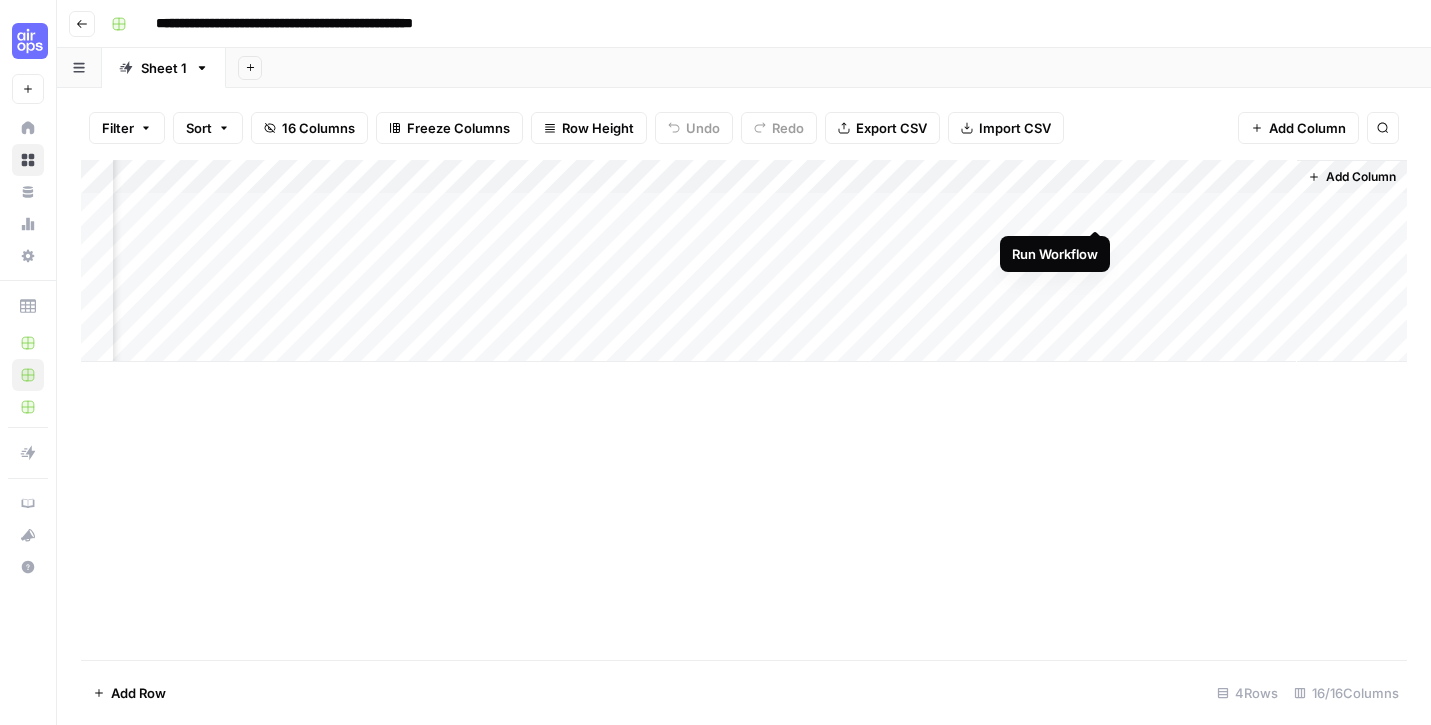 drag, startPoint x: 1098, startPoint y: 211, endPoint x: 1038, endPoint y: 294, distance: 102.41582 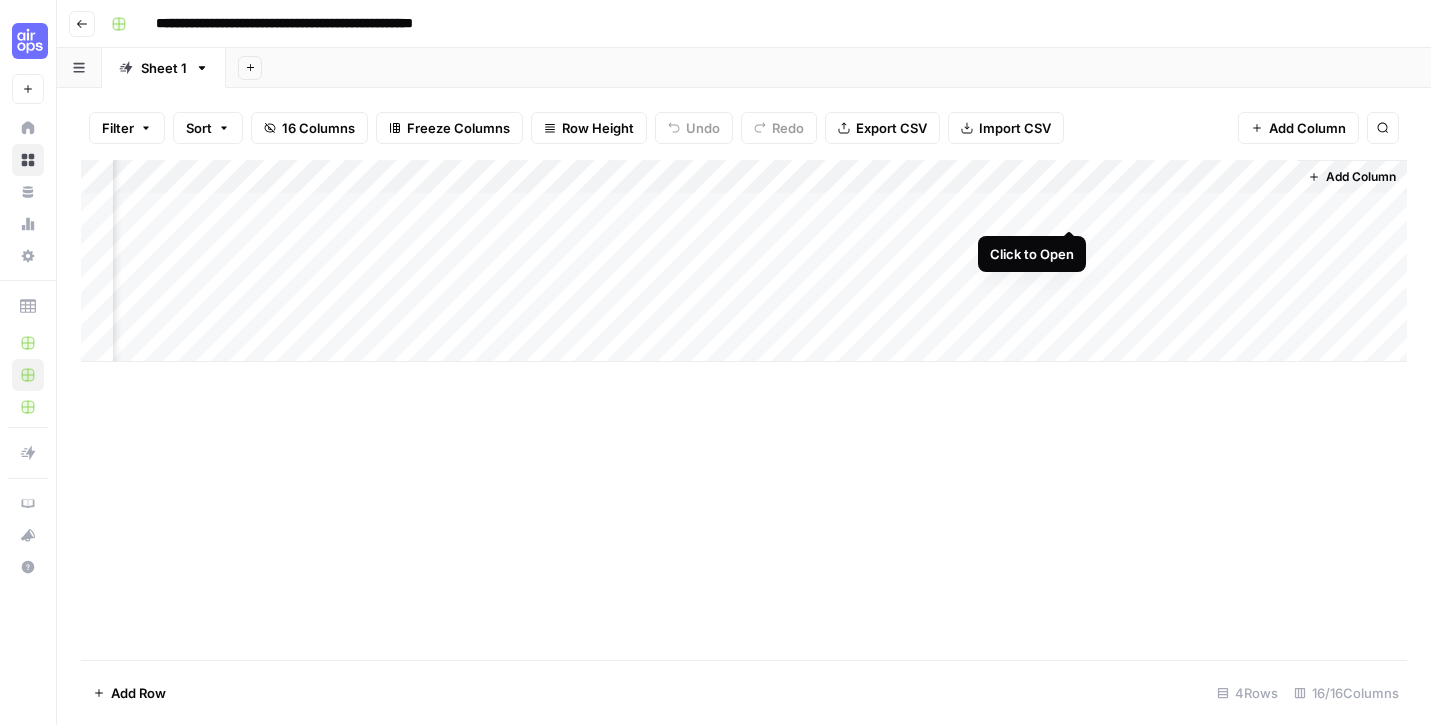 click on "Add Column" at bounding box center [744, 261] 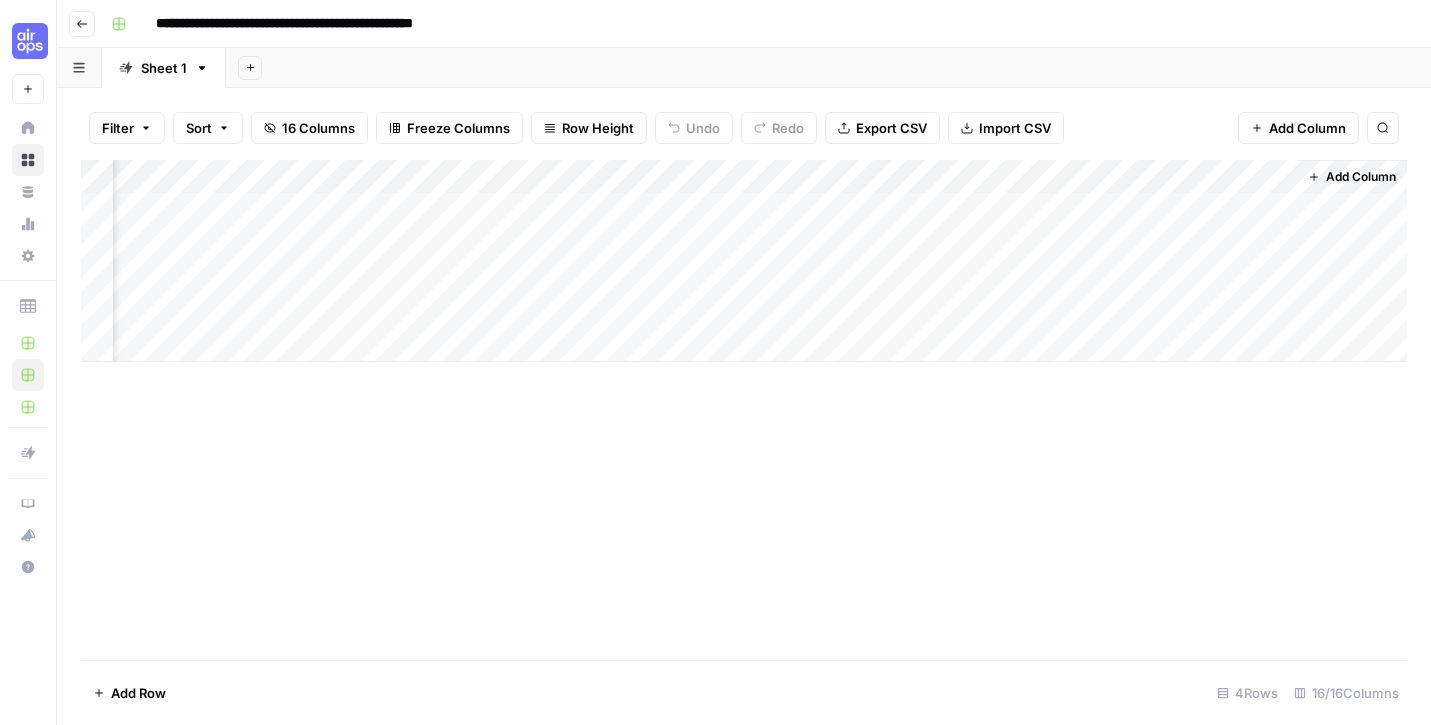 scroll, scrollTop: 0, scrollLeft: 1680, axis: horizontal 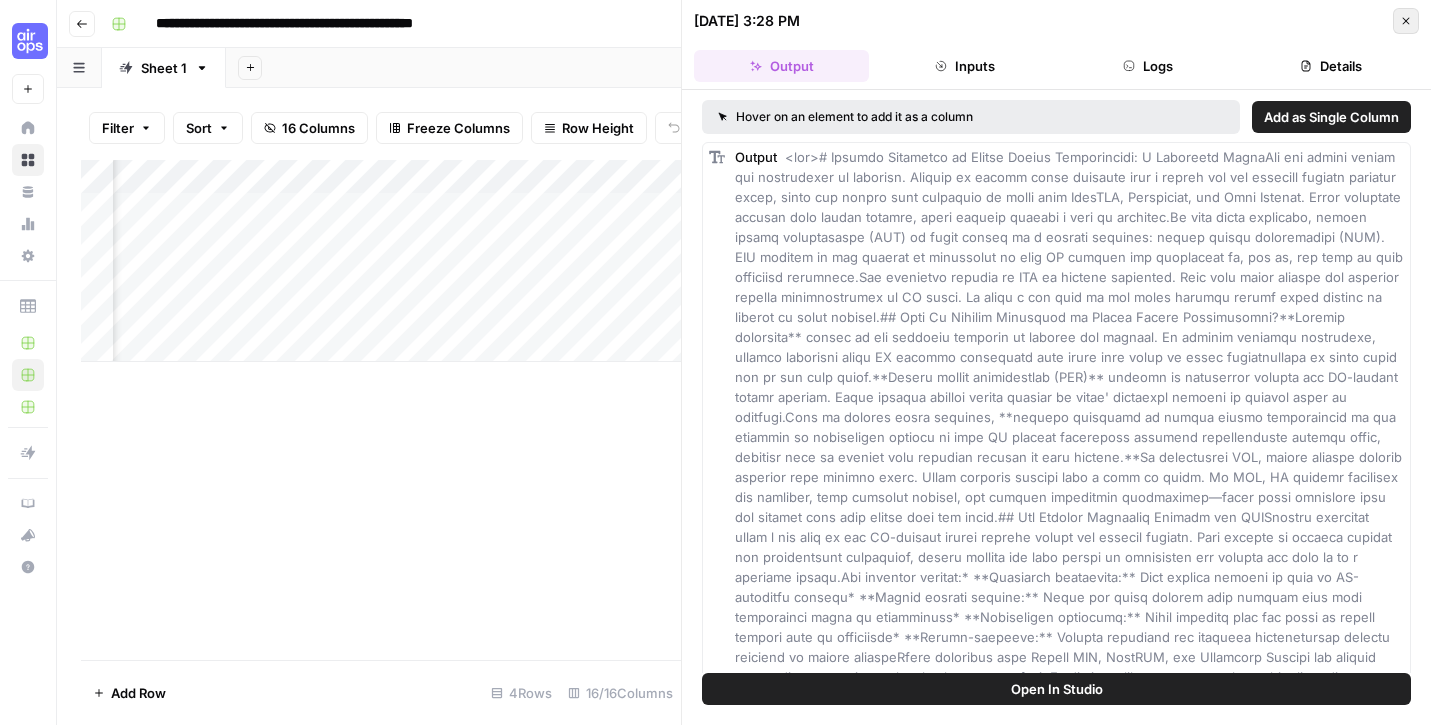 click 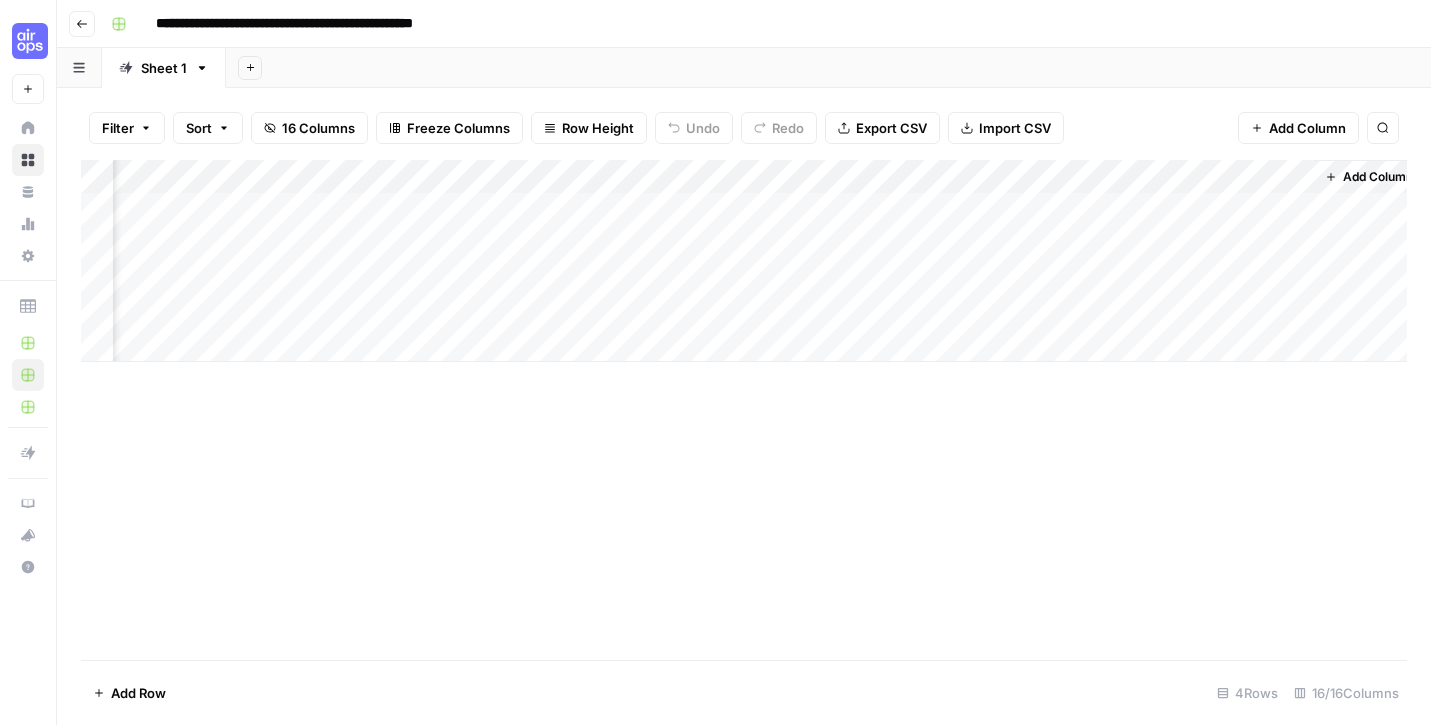 scroll, scrollTop: 0, scrollLeft: 1674, axis: horizontal 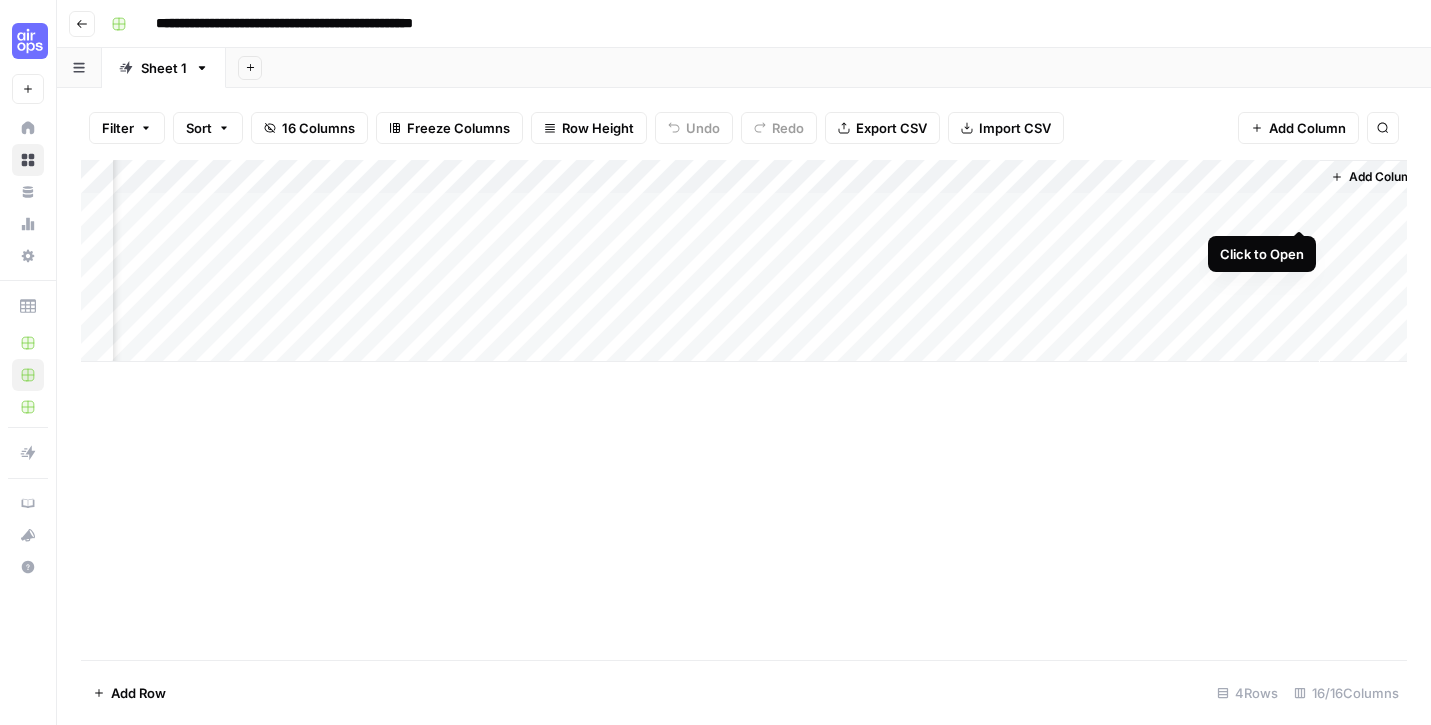 click on "Add Column" at bounding box center [744, 261] 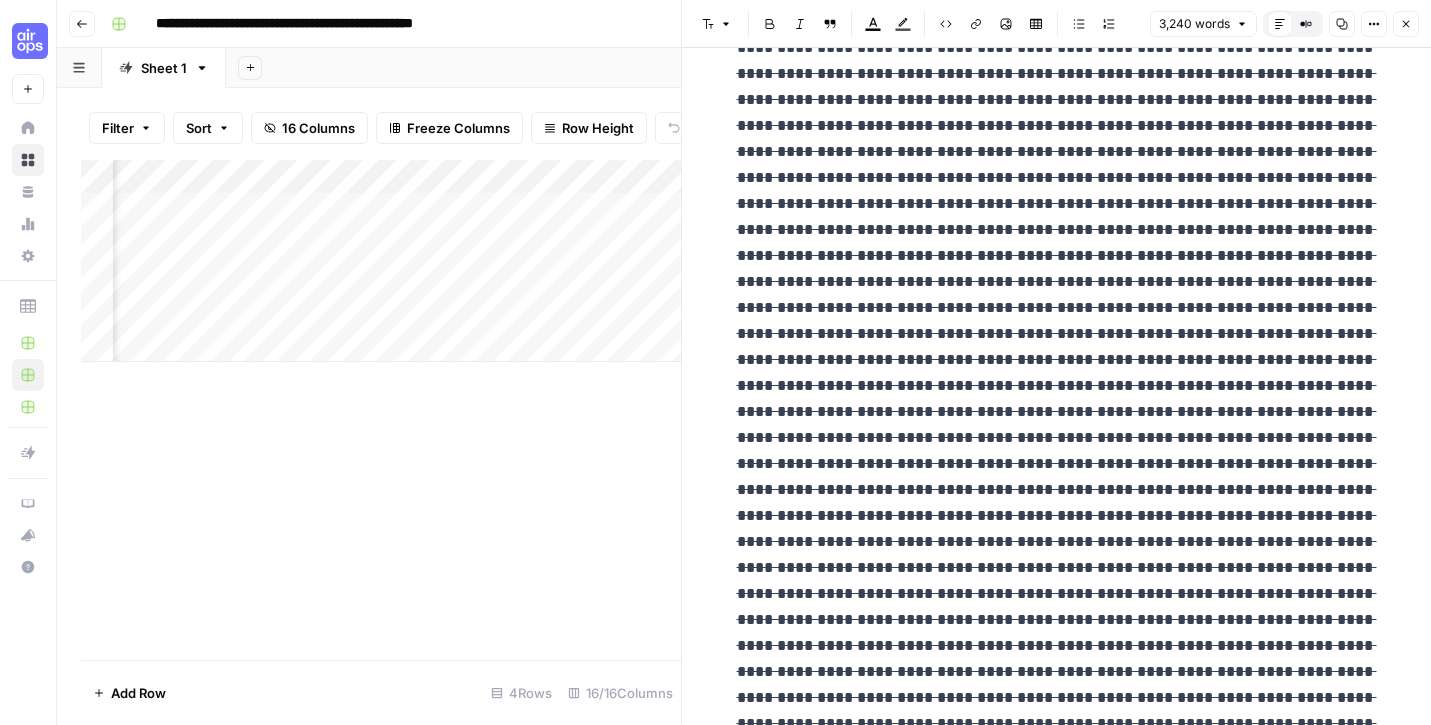 scroll, scrollTop: 0, scrollLeft: 0, axis: both 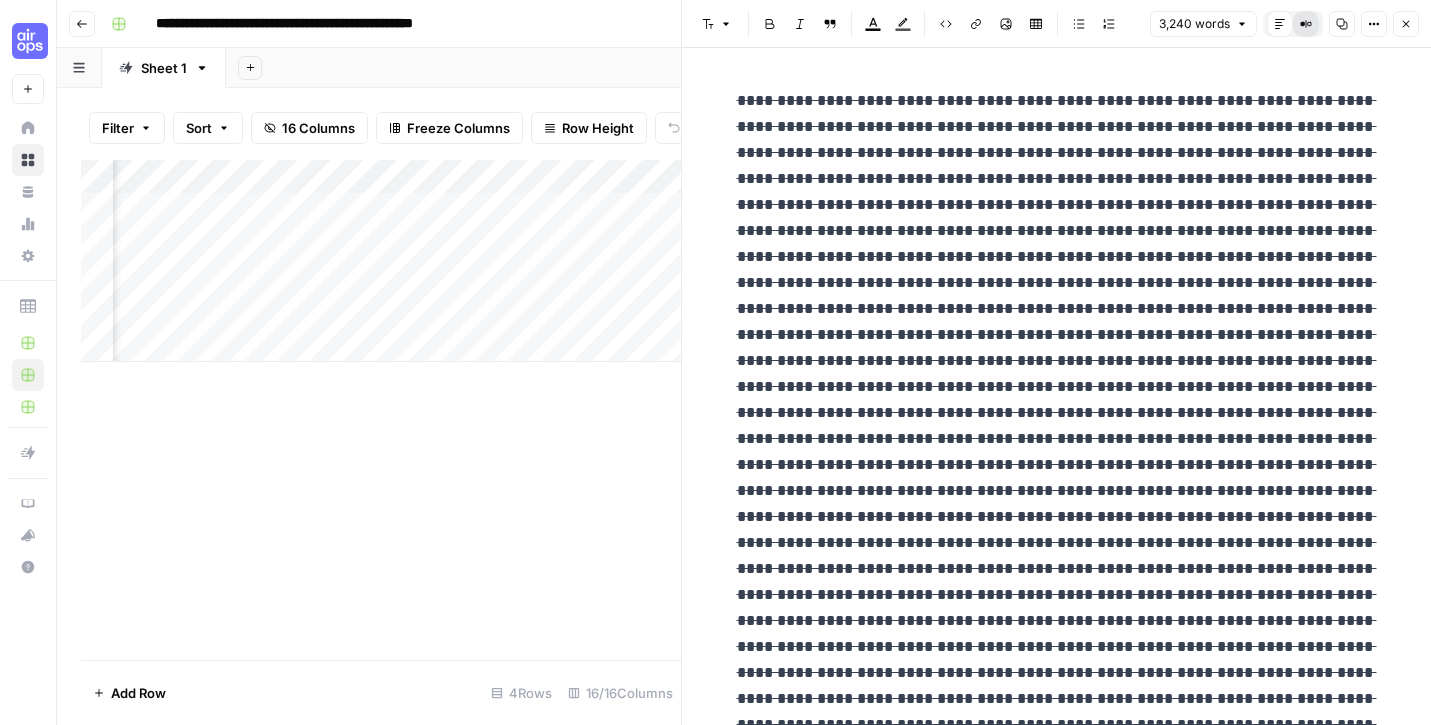 click 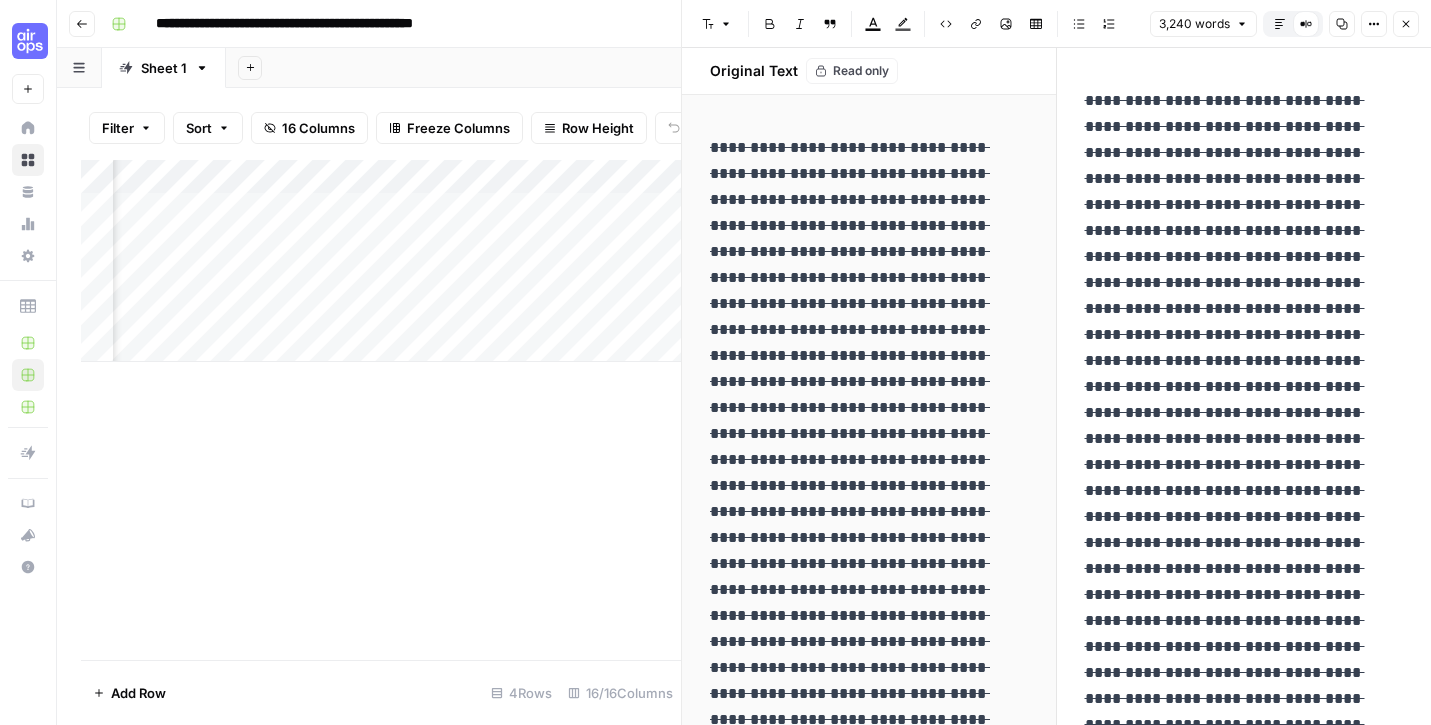 click 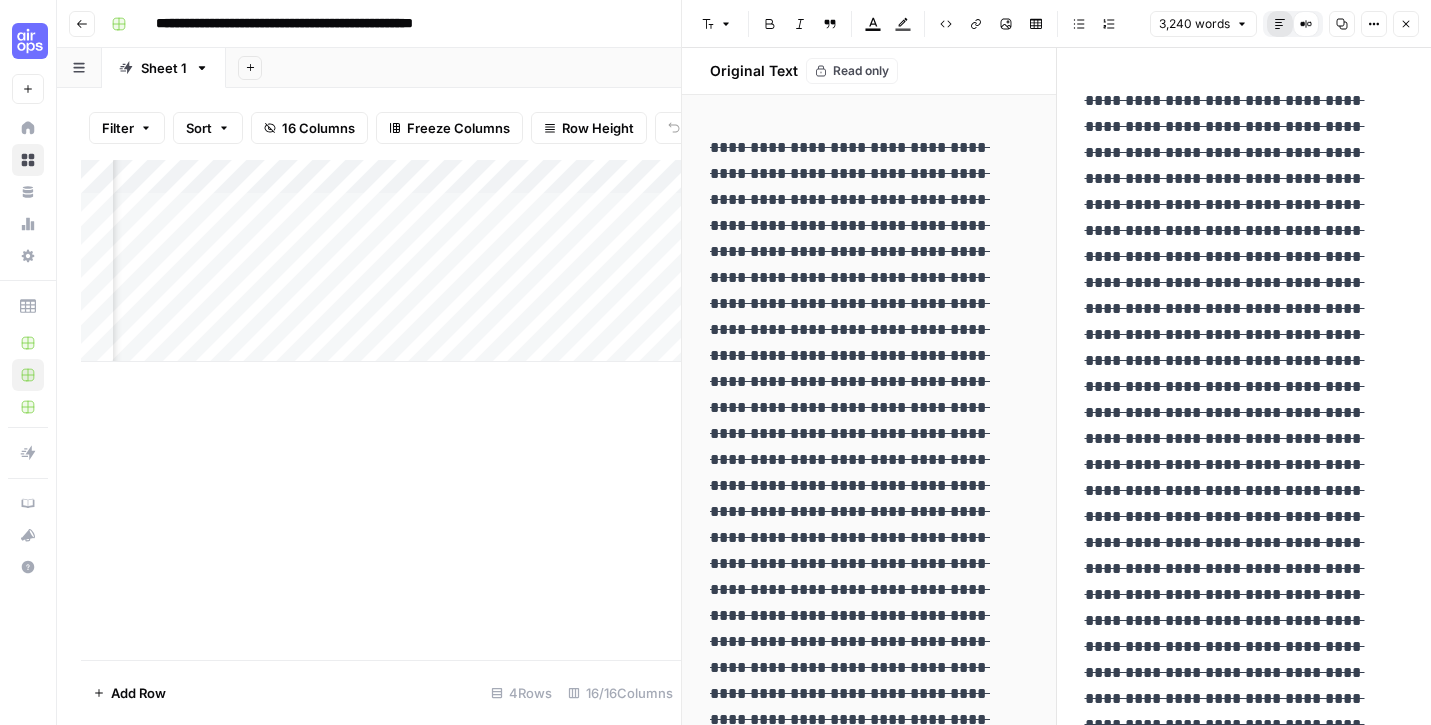 click on "Default Editor" at bounding box center (1280, 24) 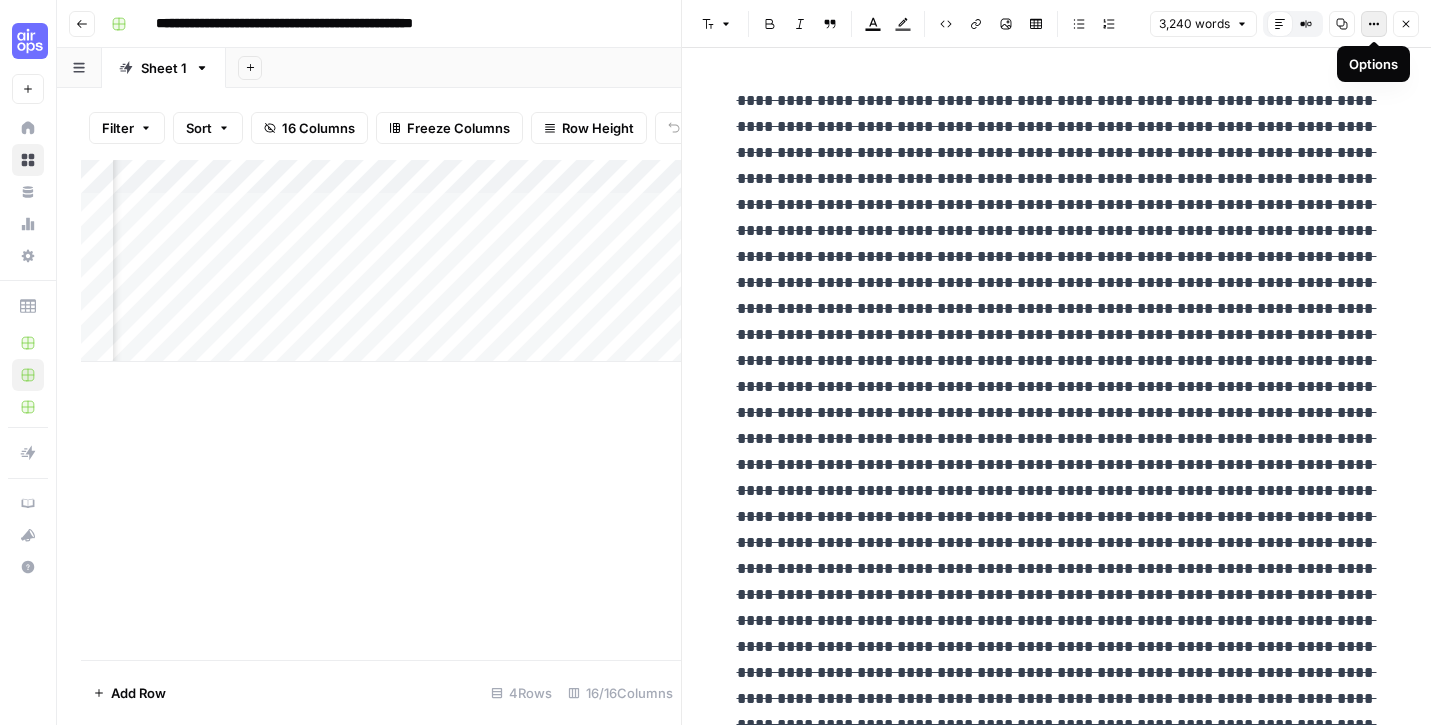 click on "Options" at bounding box center [1367, 24] 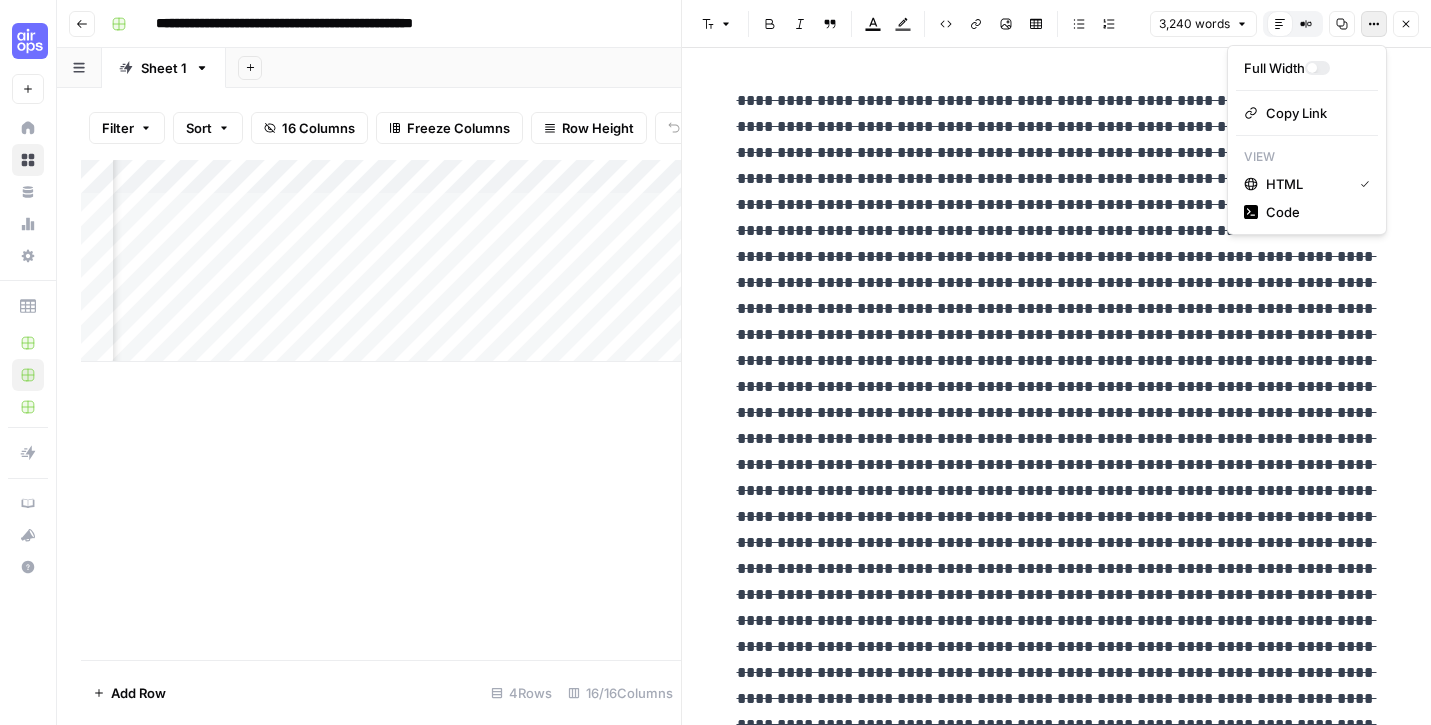 click on "**********" at bounding box center [1056, 3860] 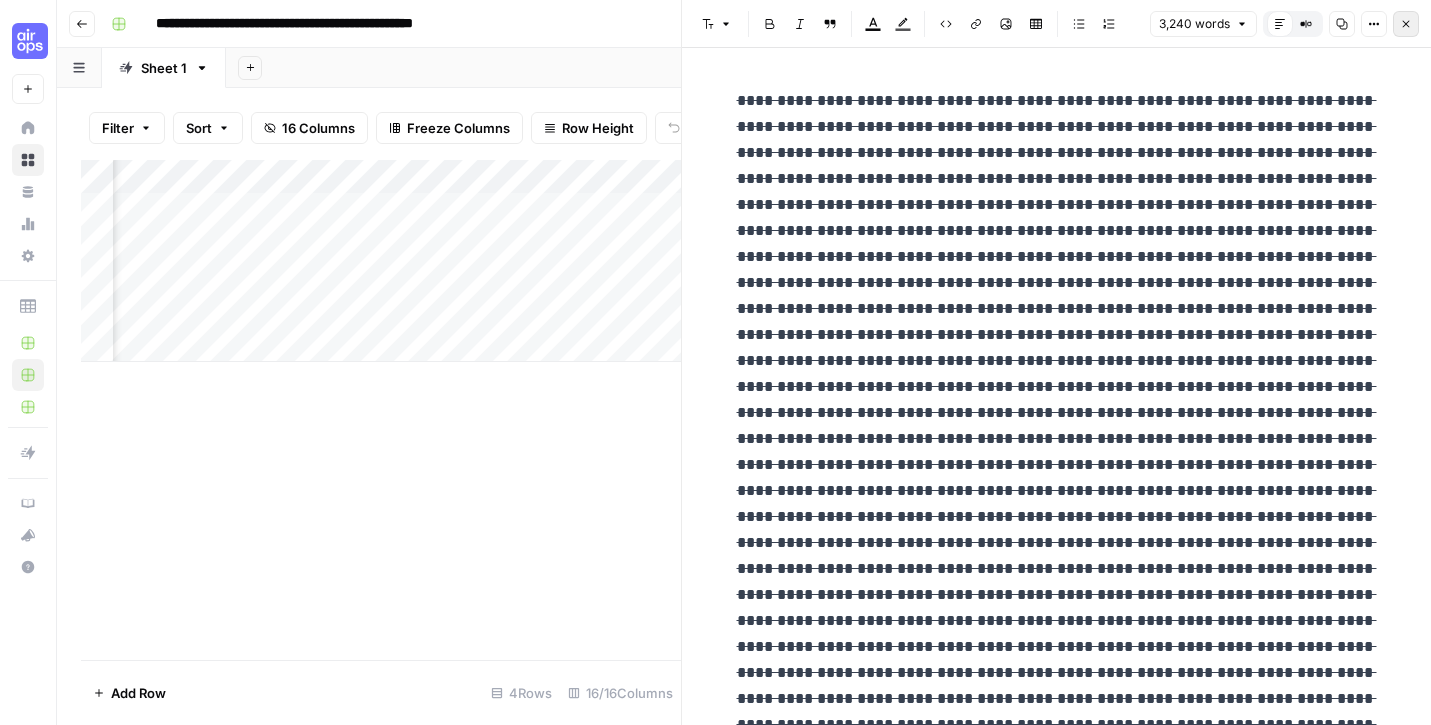 click 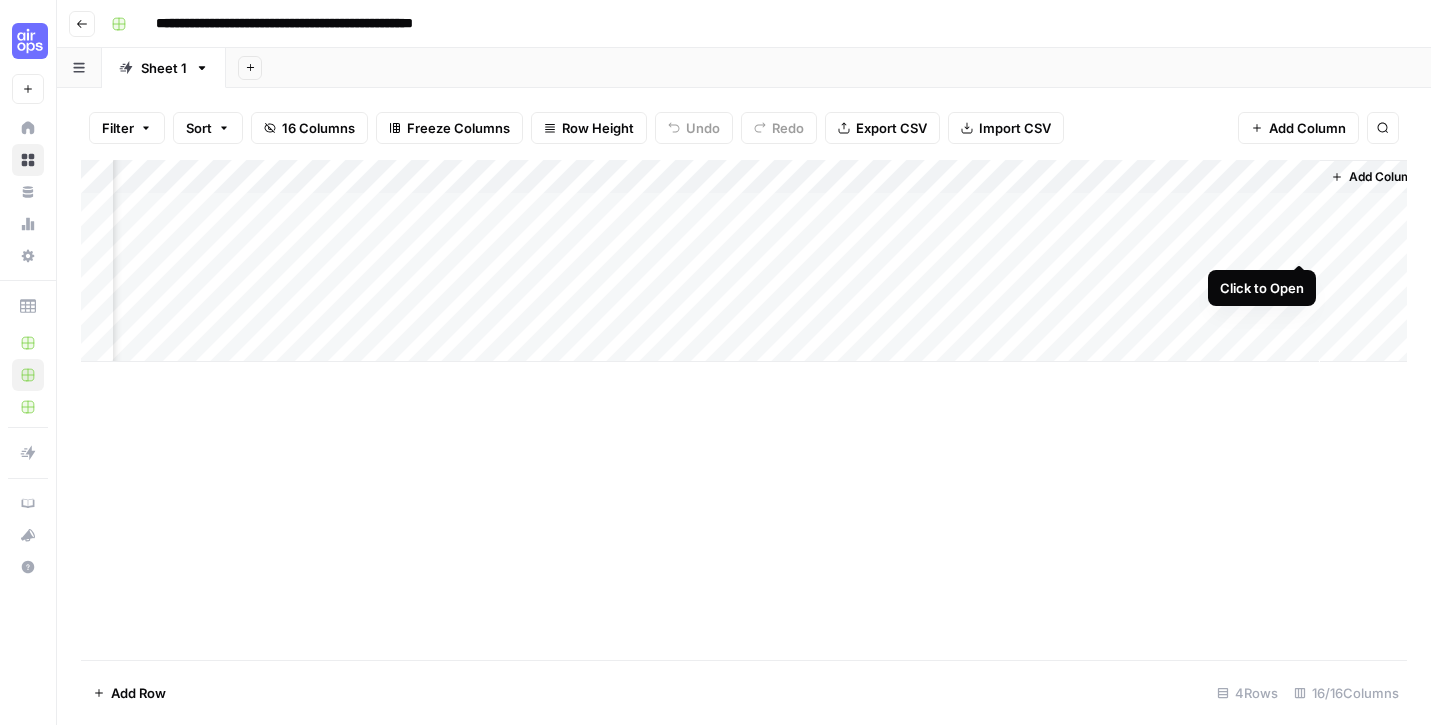 click on "Add Column" at bounding box center (744, 261) 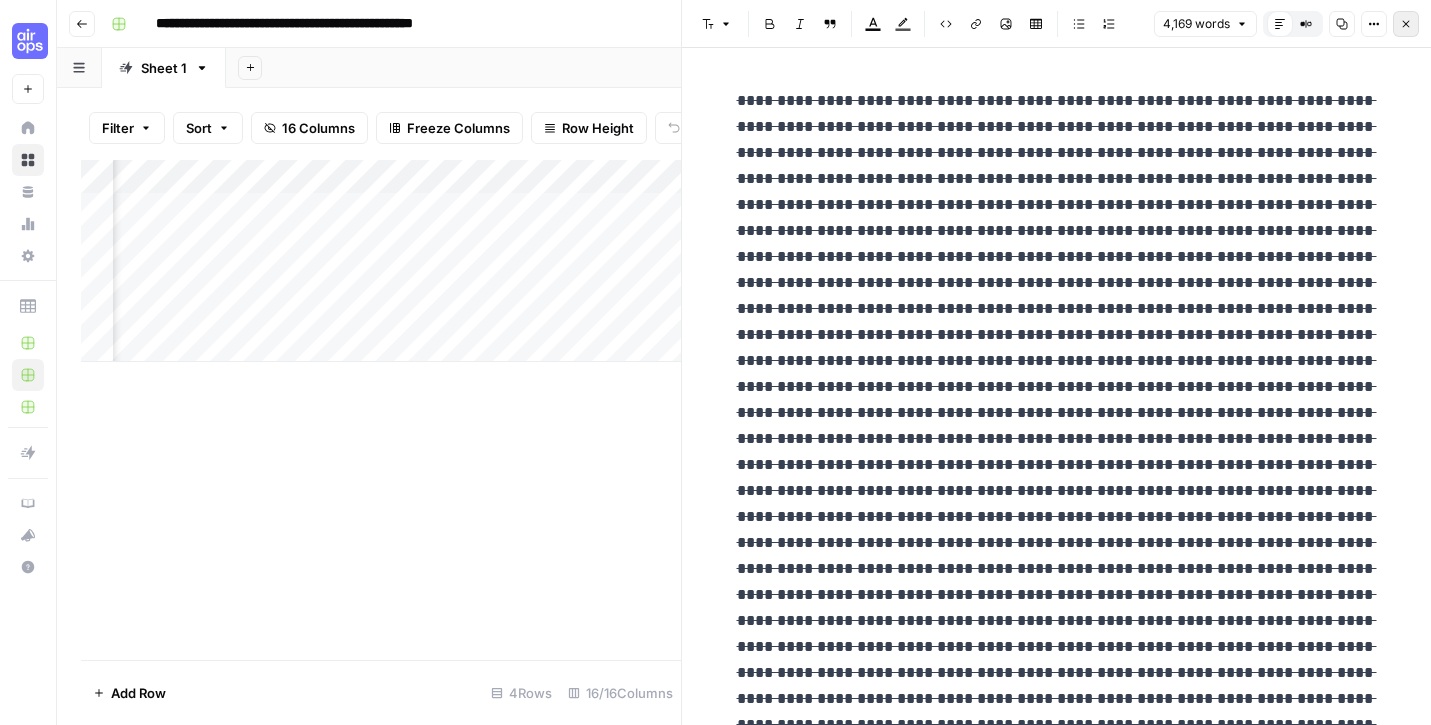 click on "Close" at bounding box center (1406, 24) 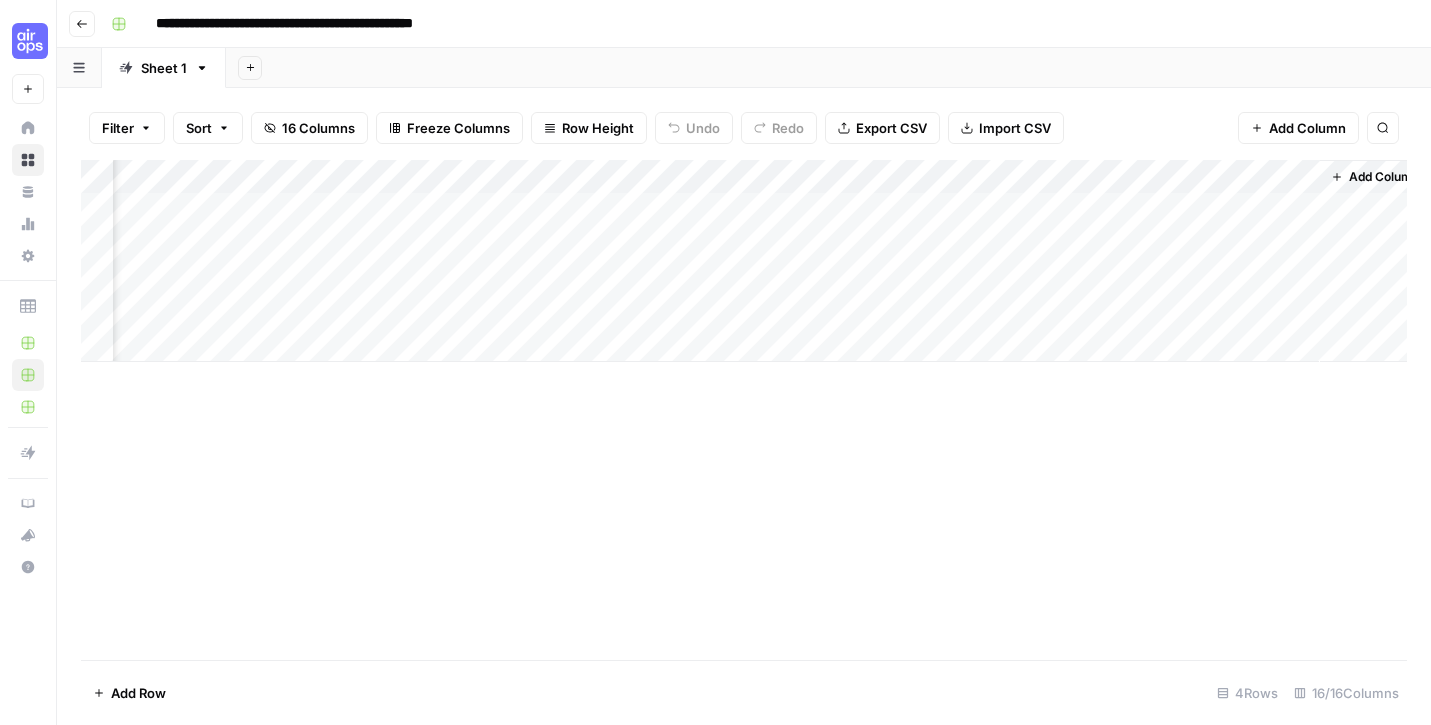 click on "Add Column" at bounding box center [744, 261] 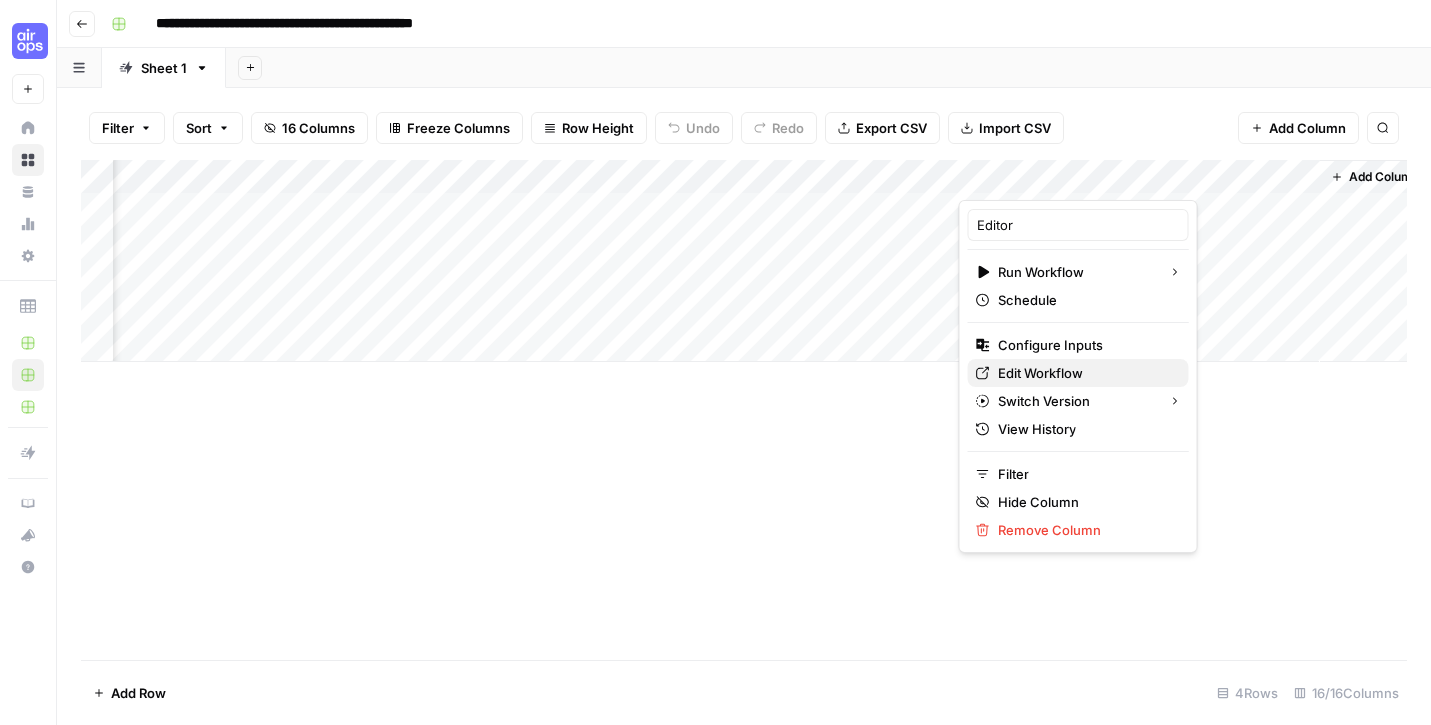 click on "Edit Workflow" at bounding box center (1040, 373) 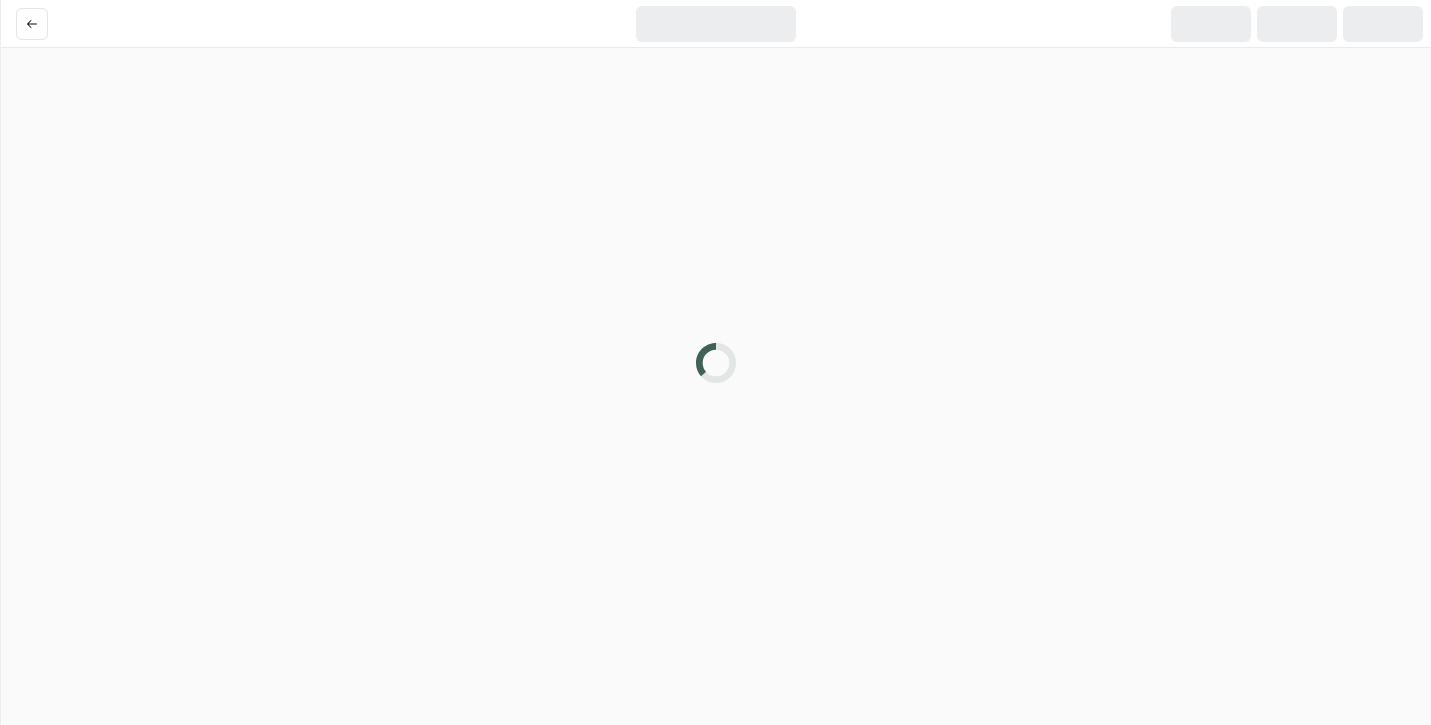 scroll, scrollTop: 0, scrollLeft: 0, axis: both 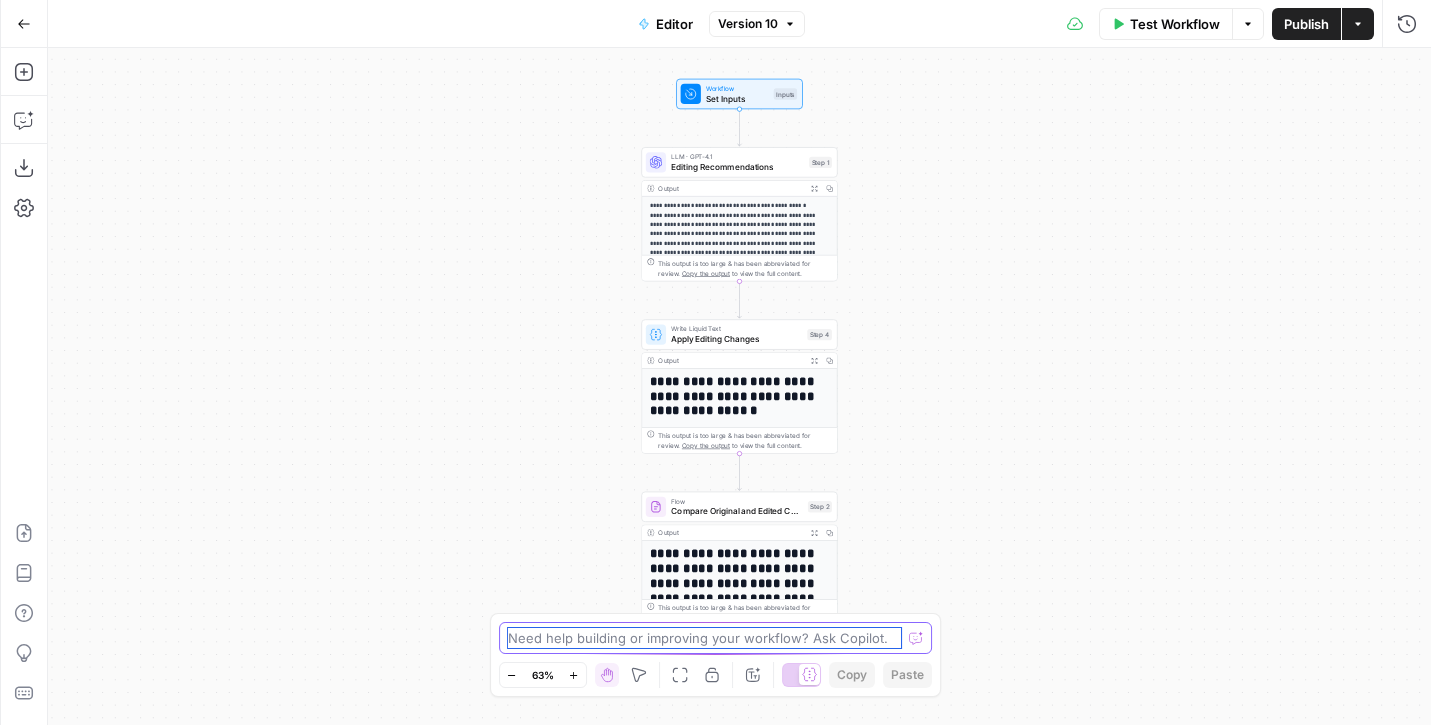 click at bounding box center (705, 638) 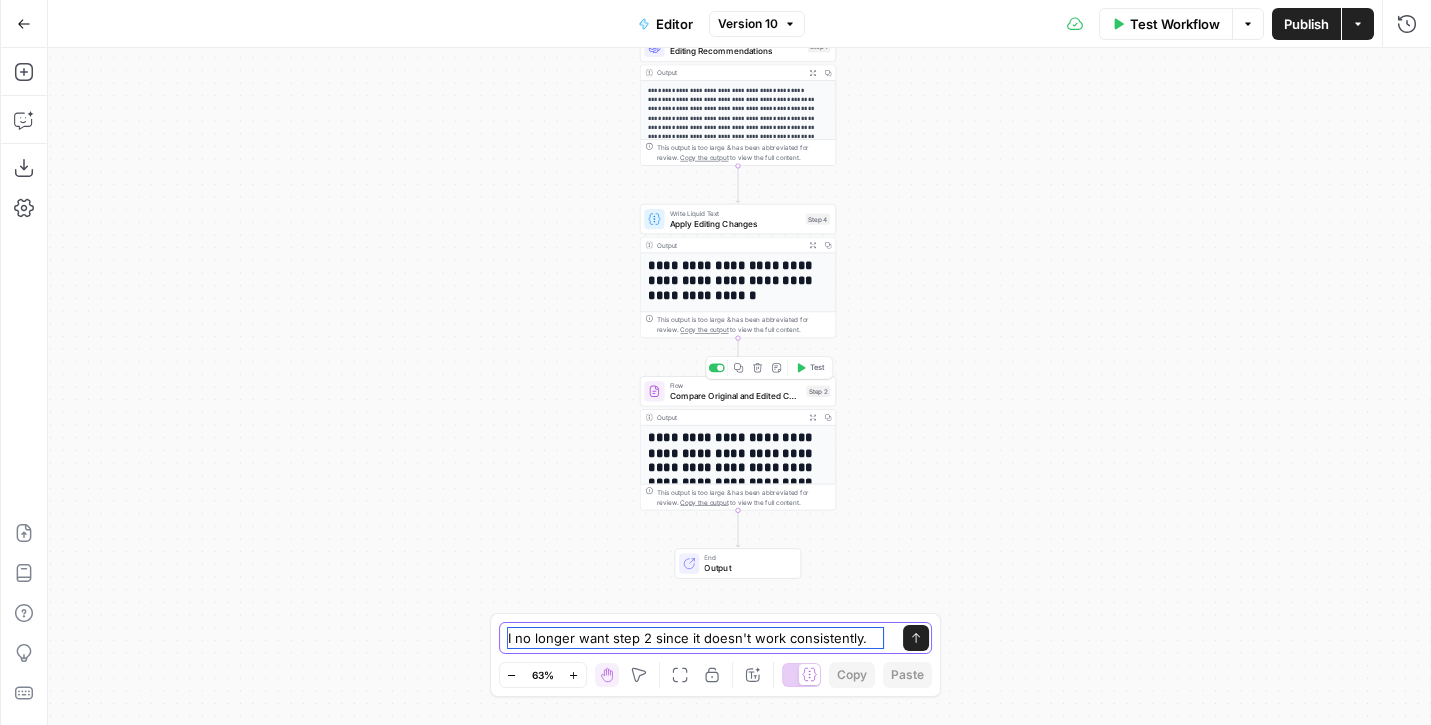 type on "I no longer want step 2 since it doesn't work consistently." 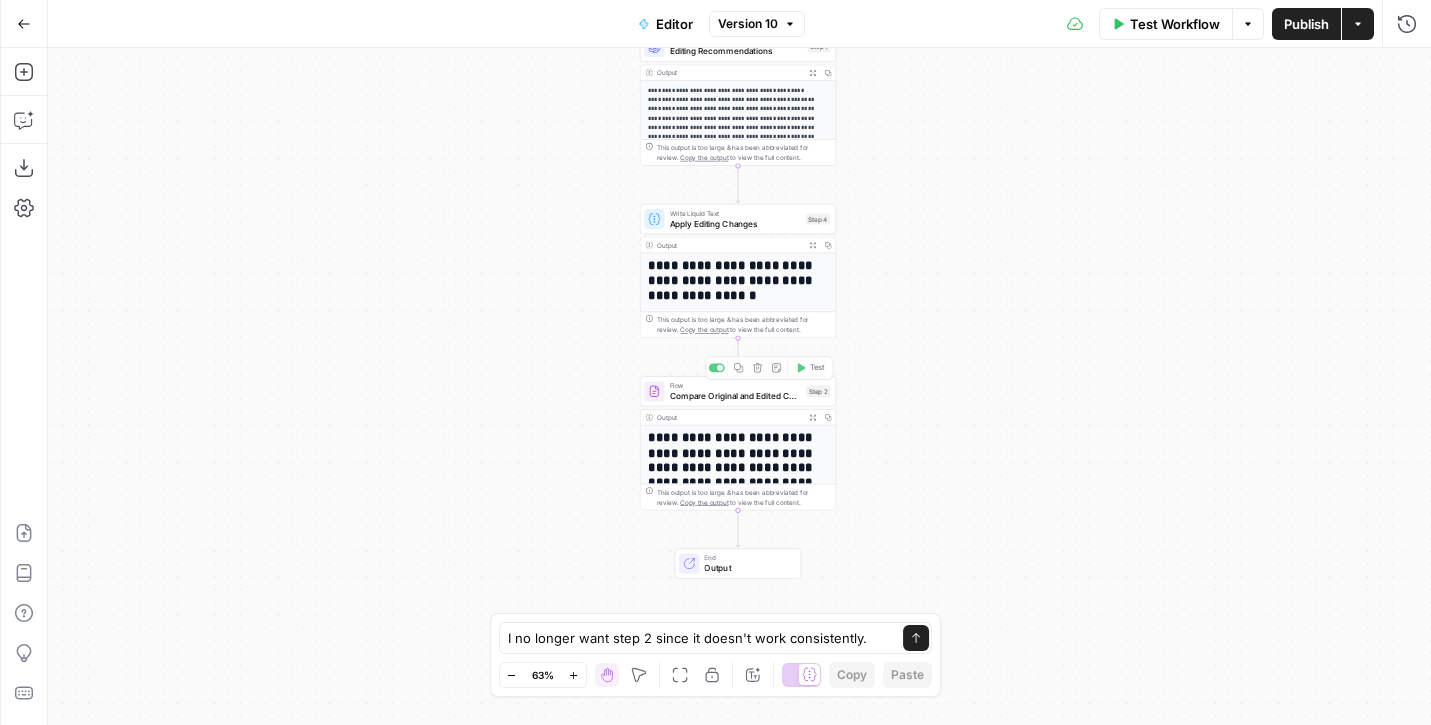 click on "**********" at bounding box center (739, 386) 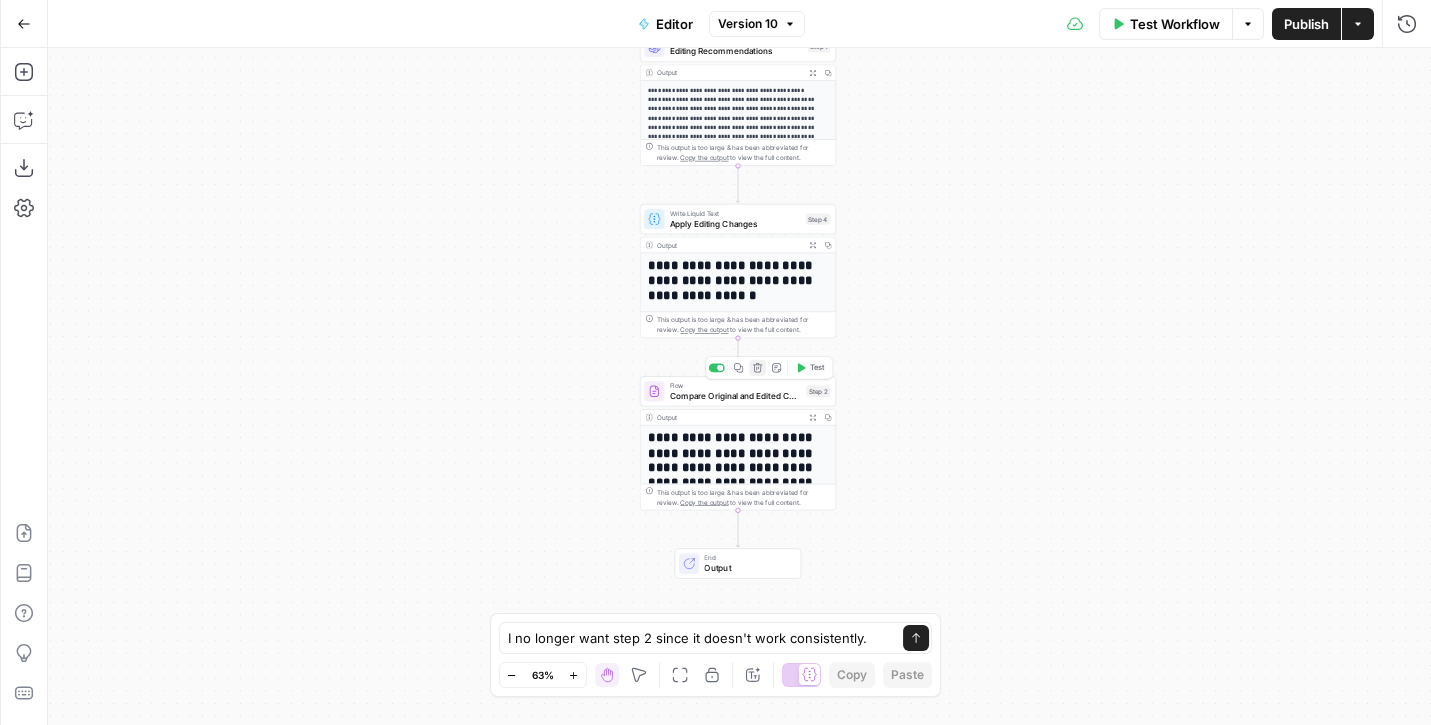 click 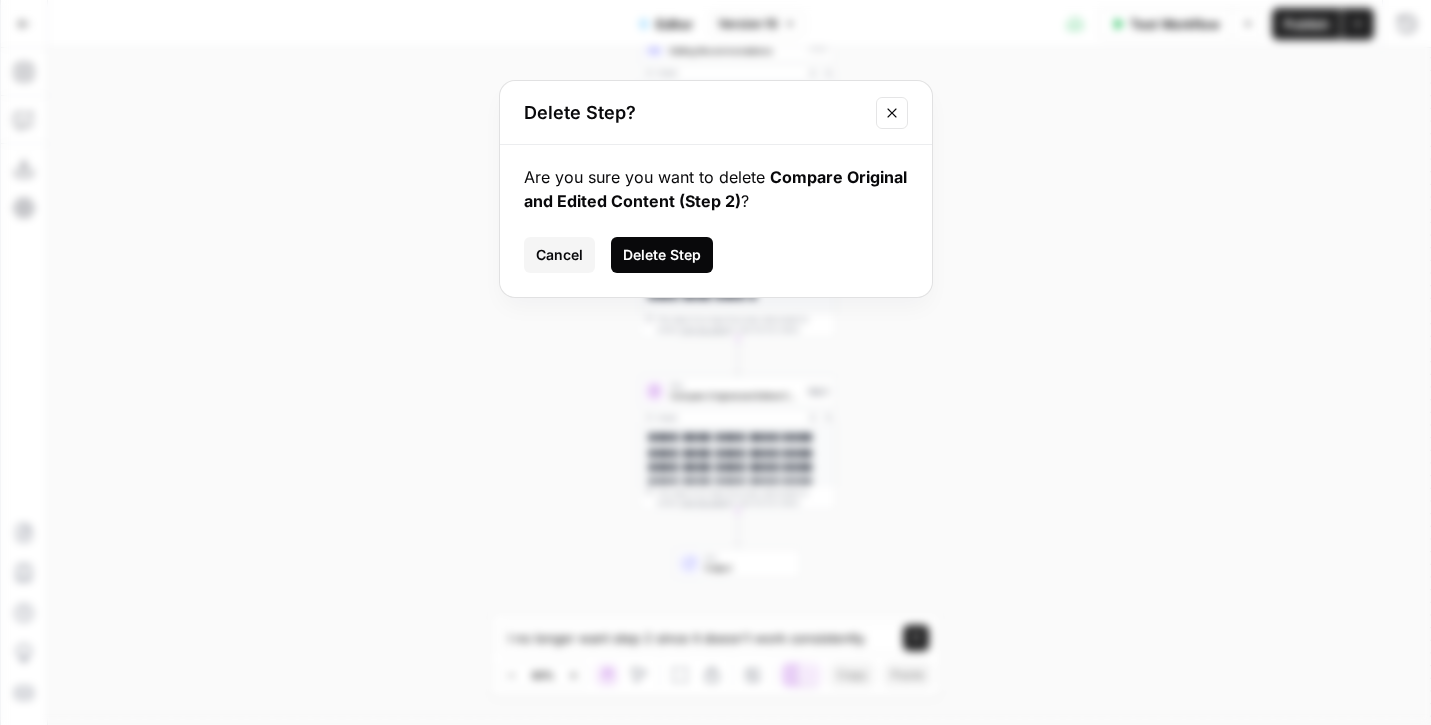 click on "Delete Step" at bounding box center [662, 255] 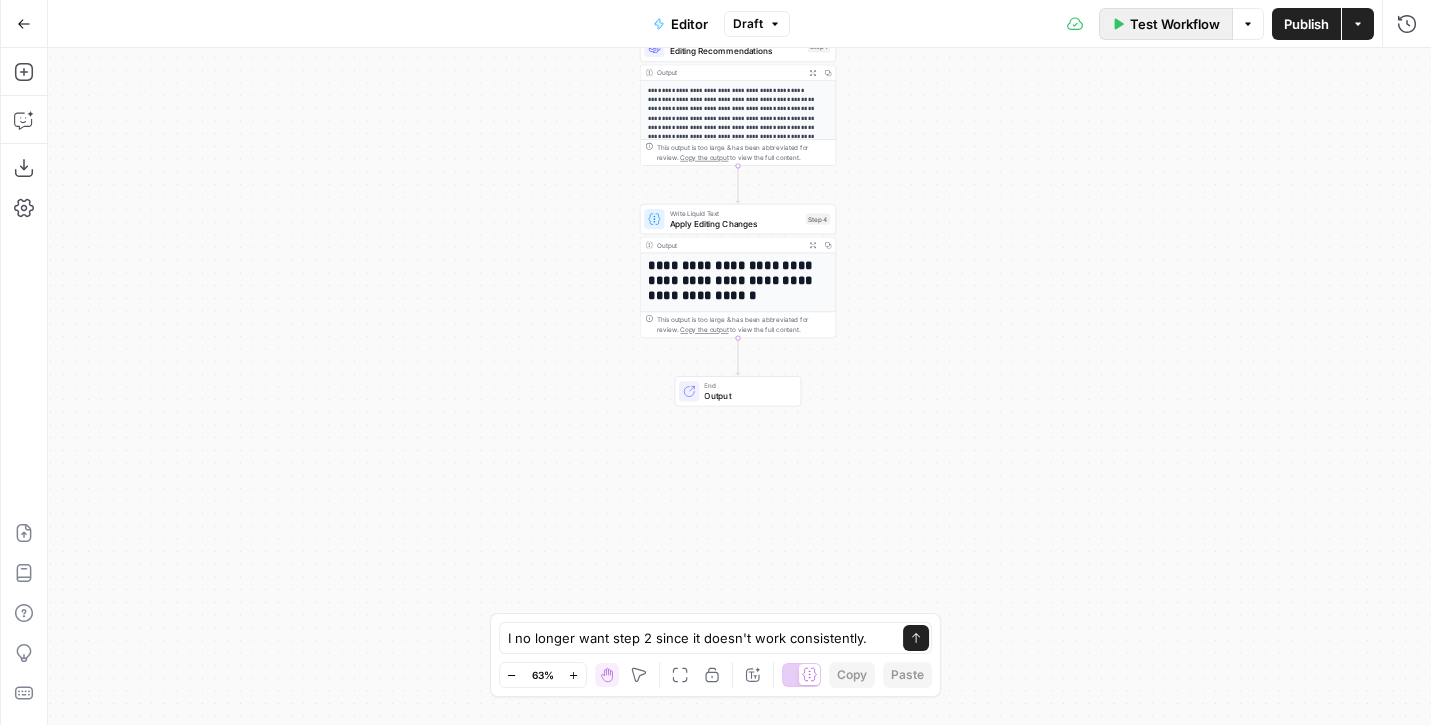 click on "Test Workflow" at bounding box center (1175, 24) 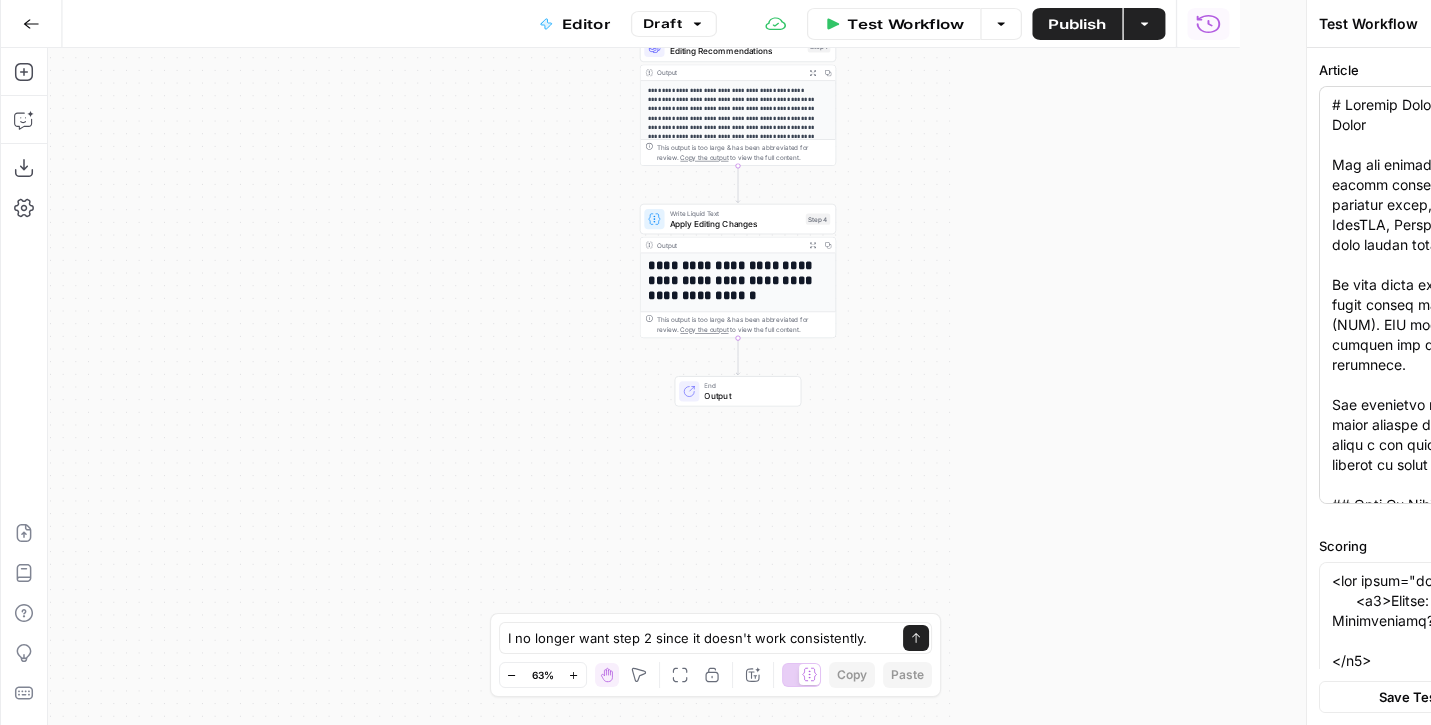 type on "Victorious" 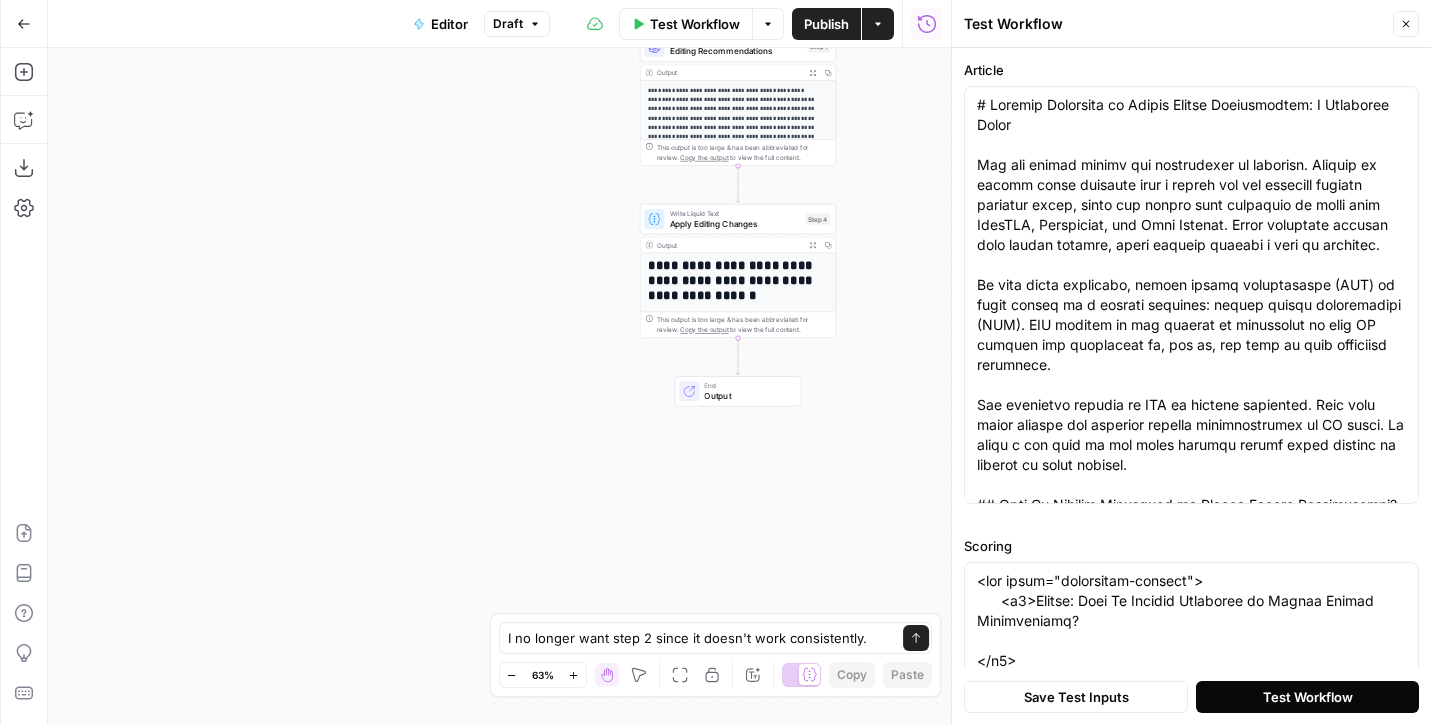 click on "Test Workflow" at bounding box center (1307, 697) 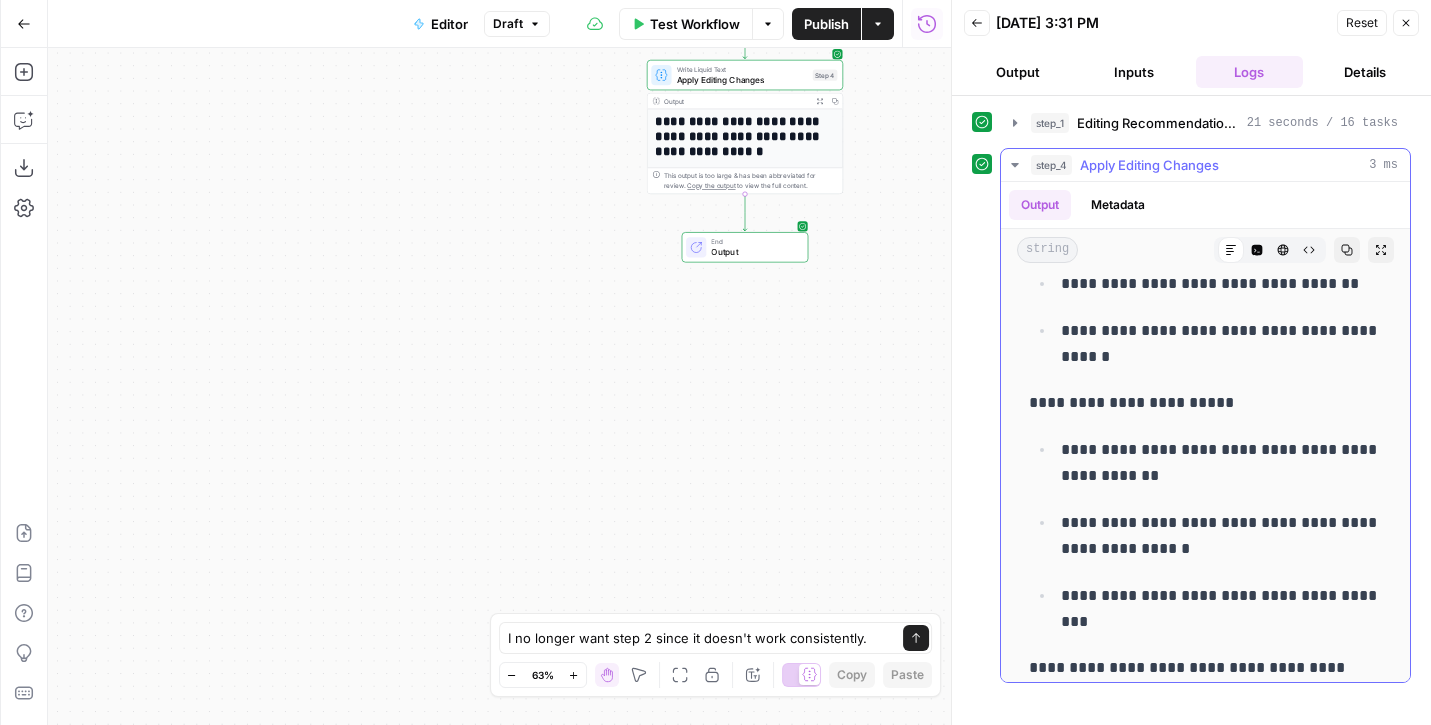 scroll, scrollTop: 5813, scrollLeft: 0, axis: vertical 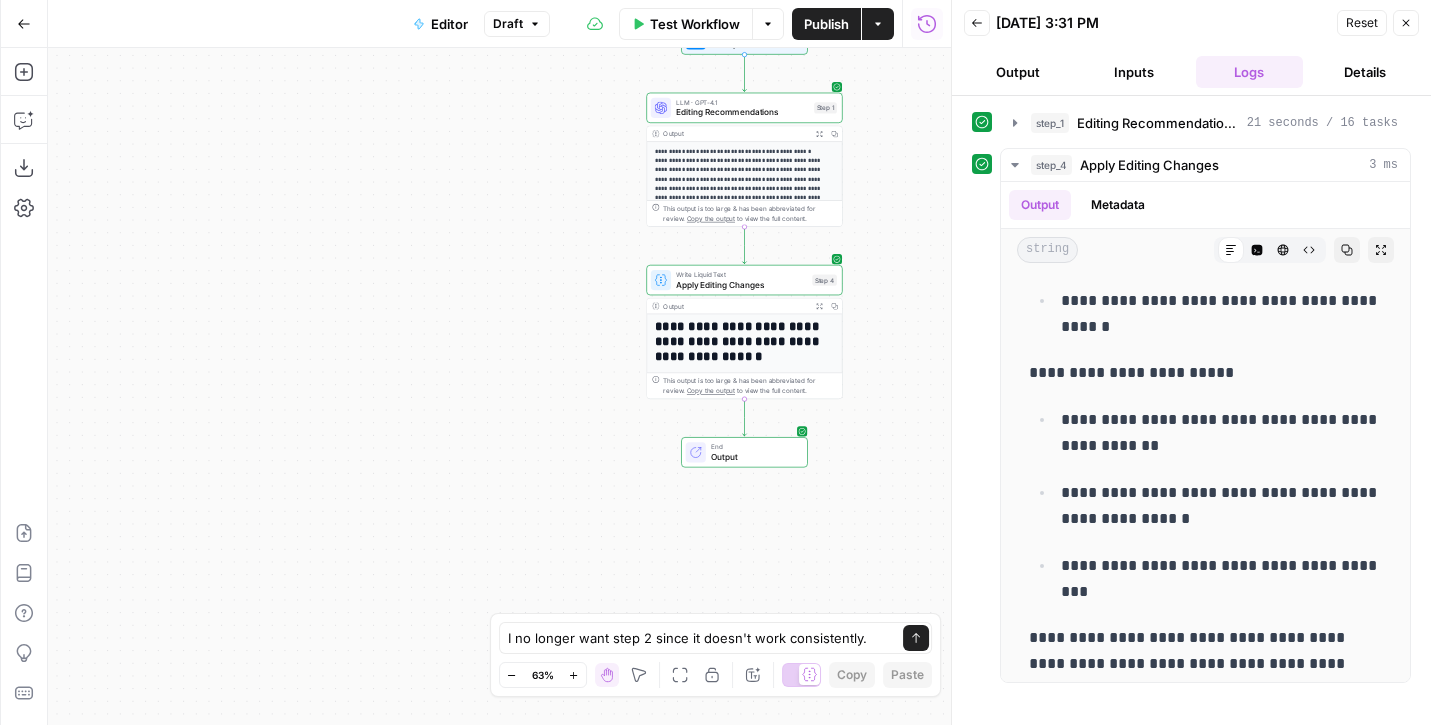 click on "**********" at bounding box center (745, 225) 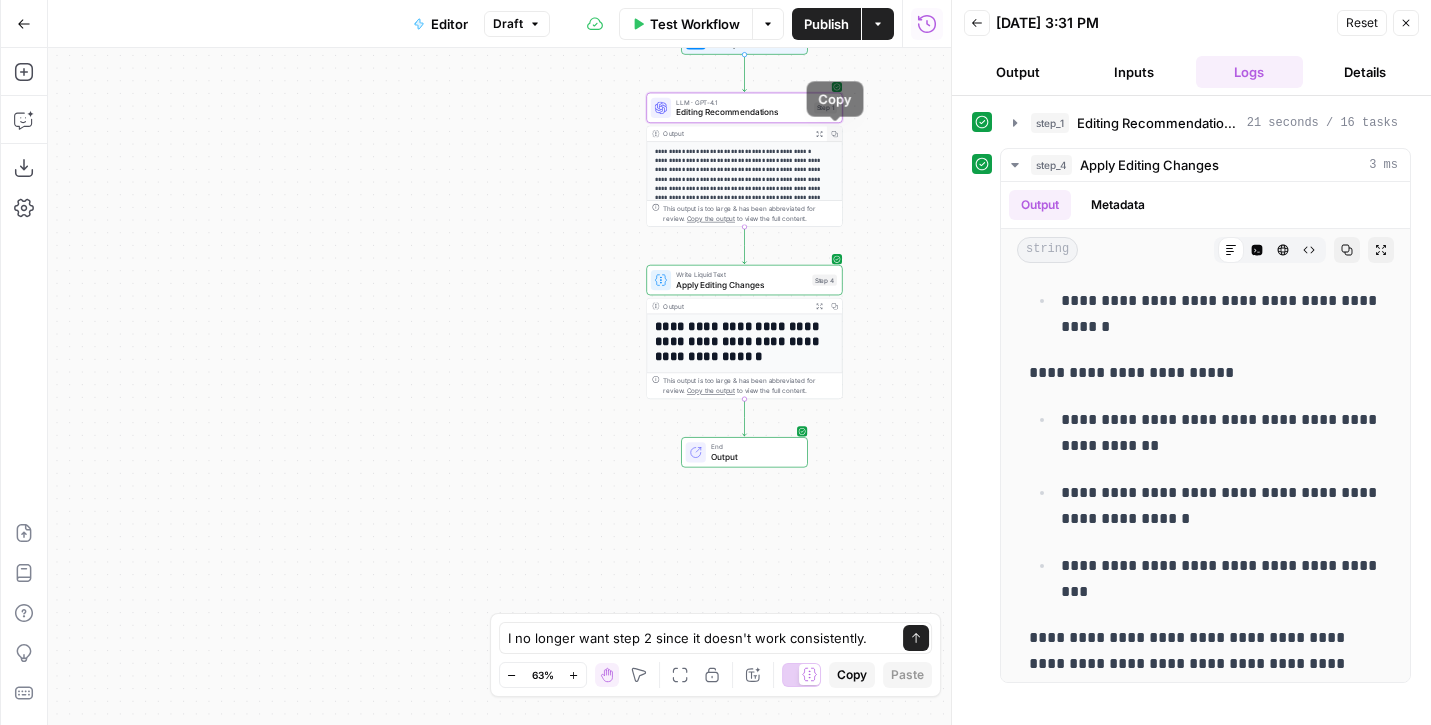 click 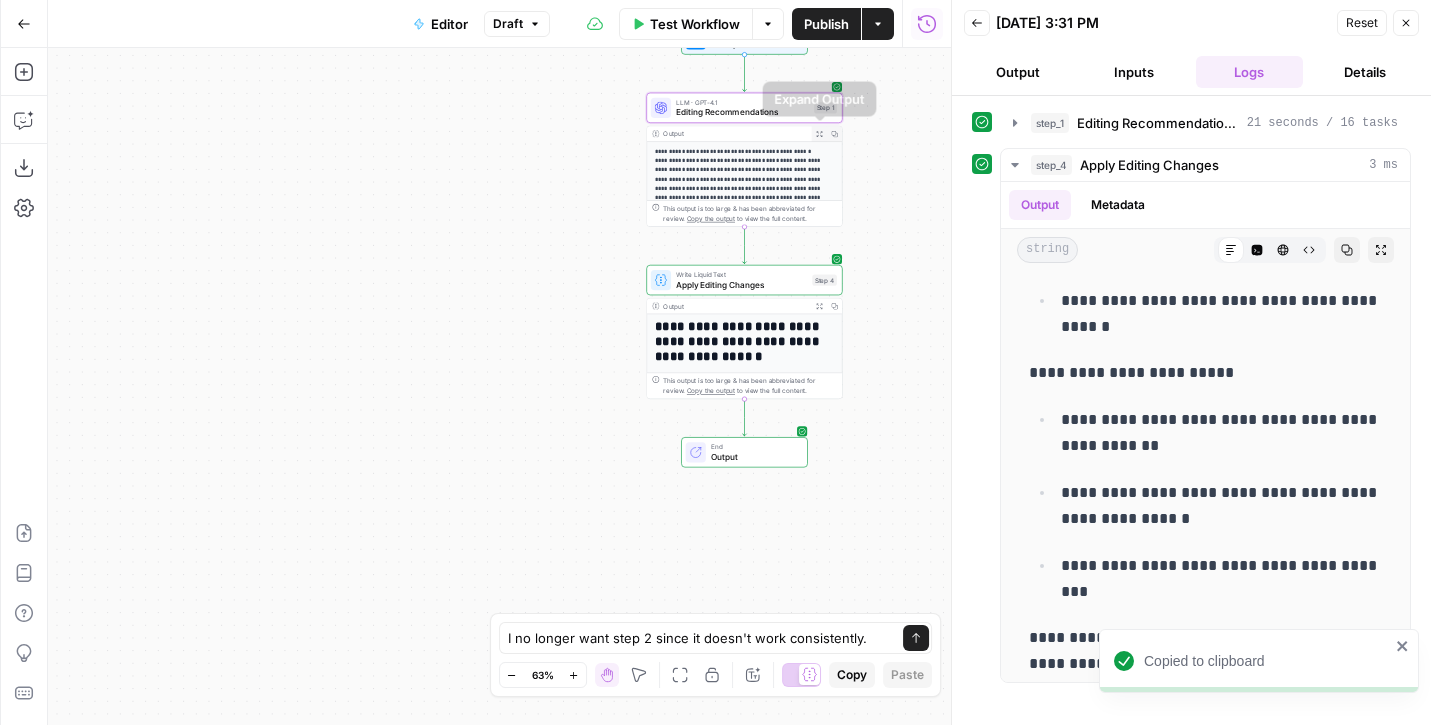 click 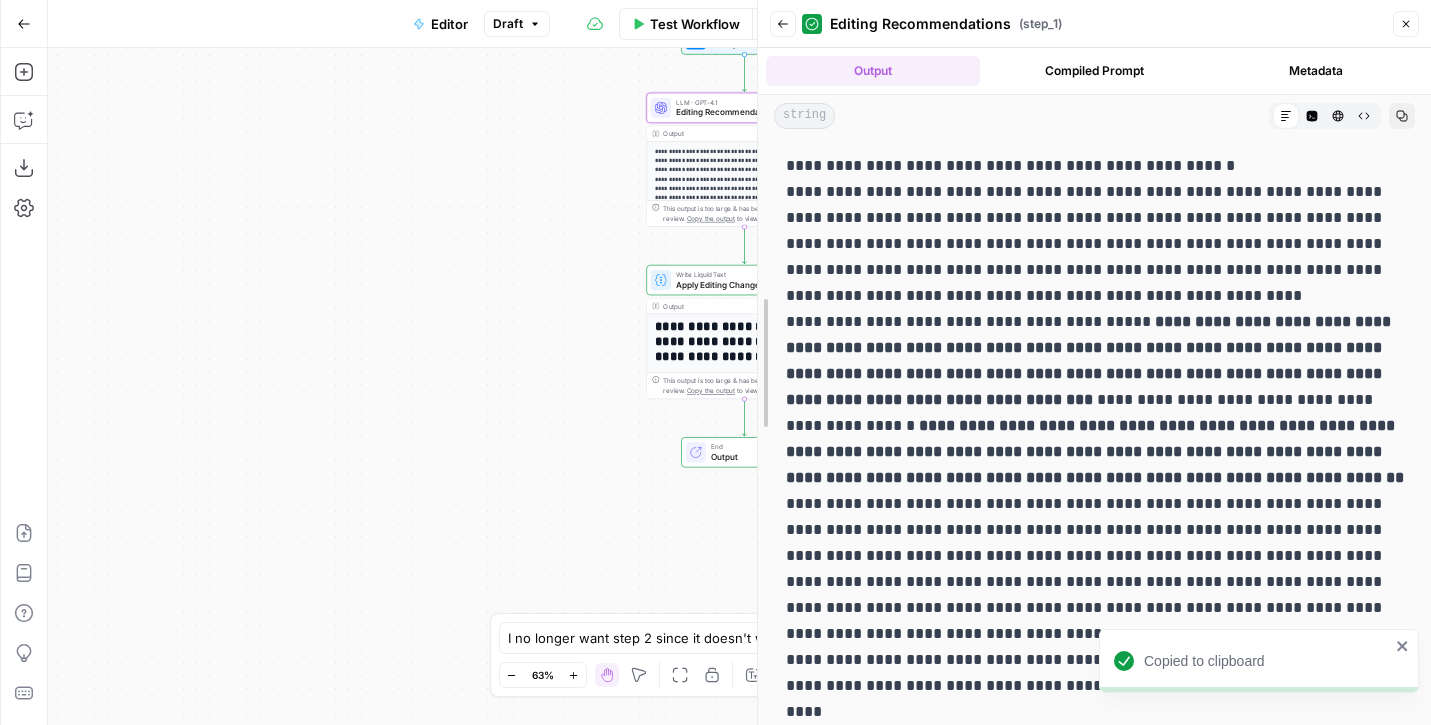 drag, startPoint x: 951, startPoint y: 272, endPoint x: 784, endPoint y: 284, distance: 167.43059 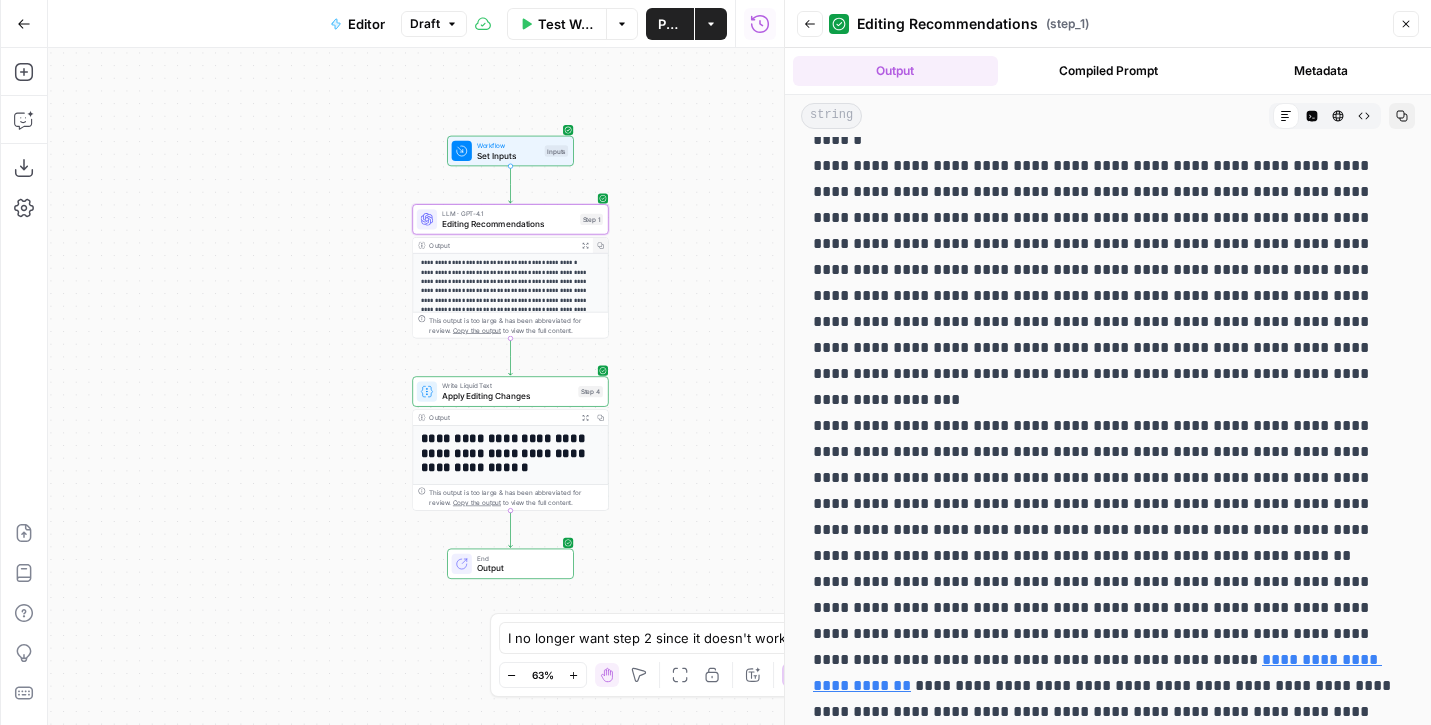 scroll, scrollTop: 3888, scrollLeft: 0, axis: vertical 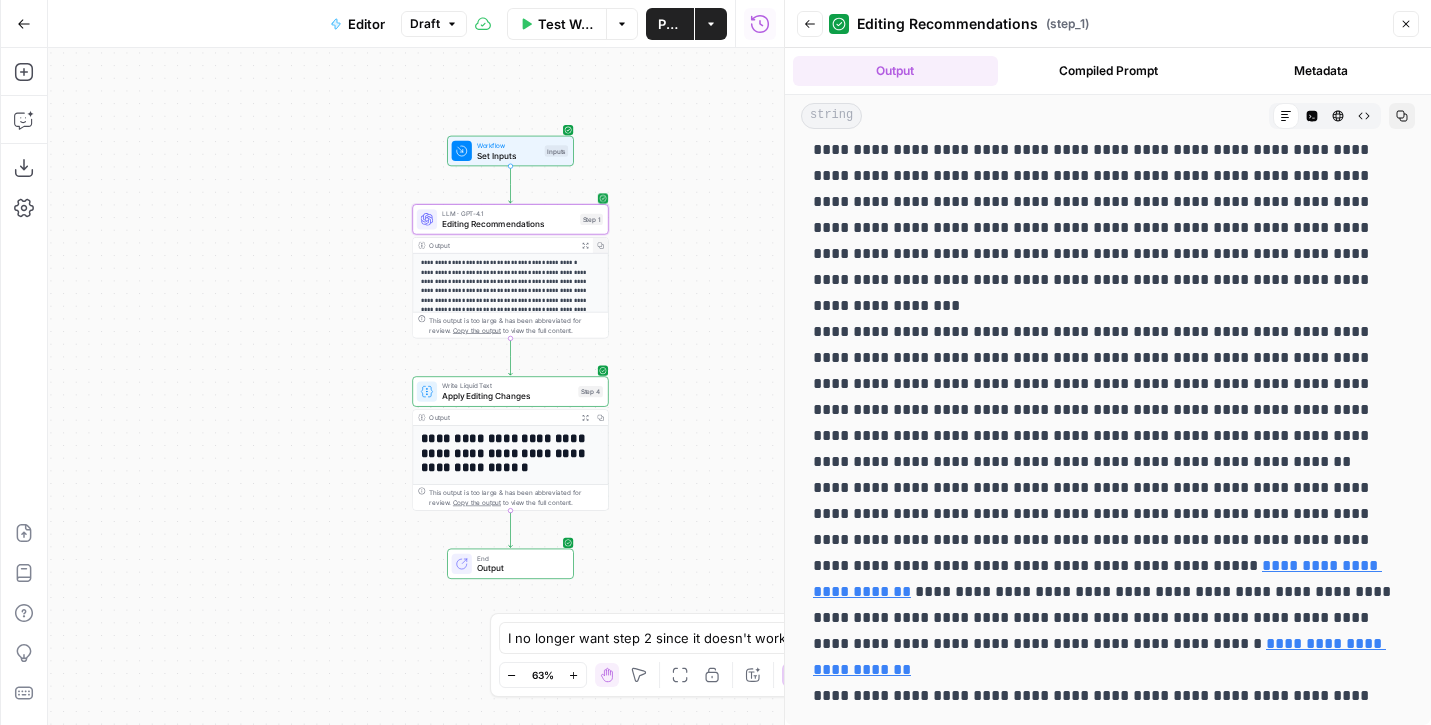 click on "Editing Recommendations" at bounding box center (508, 223) 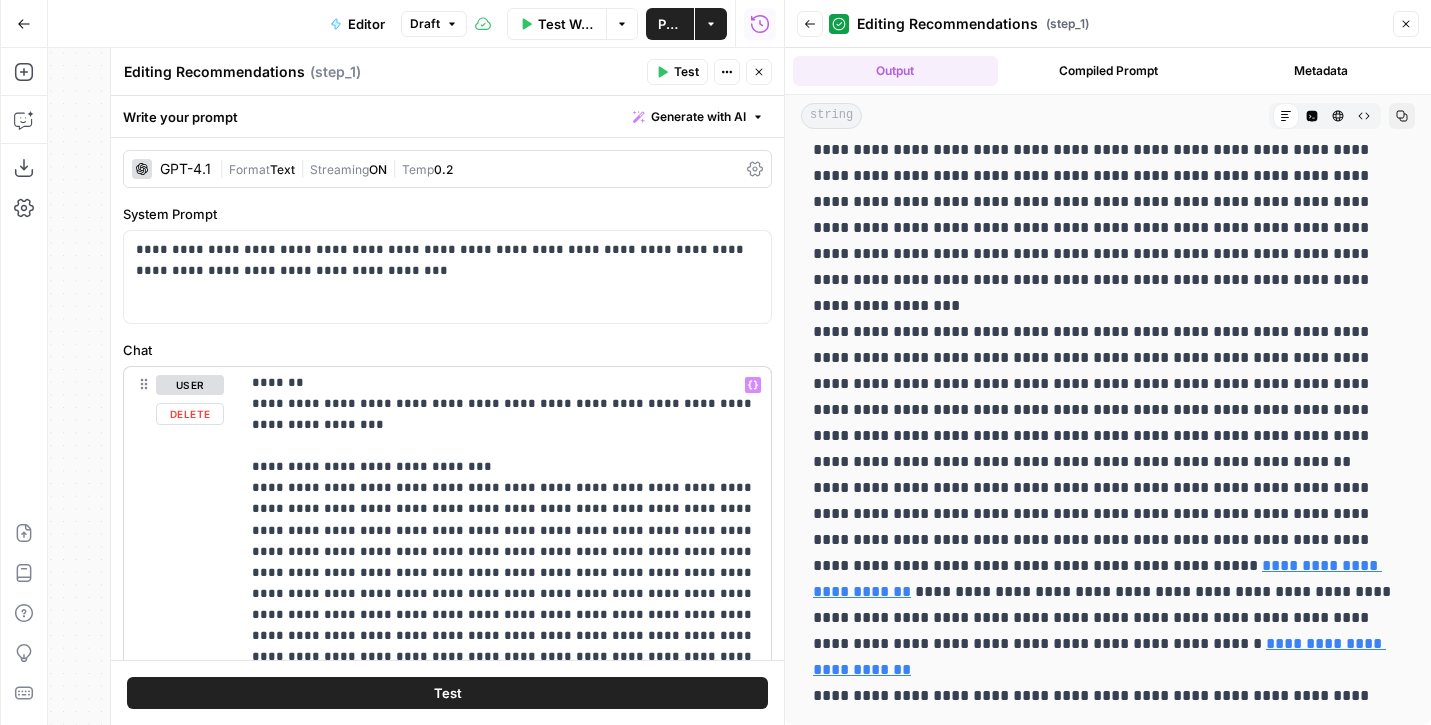 scroll, scrollTop: 701, scrollLeft: 0, axis: vertical 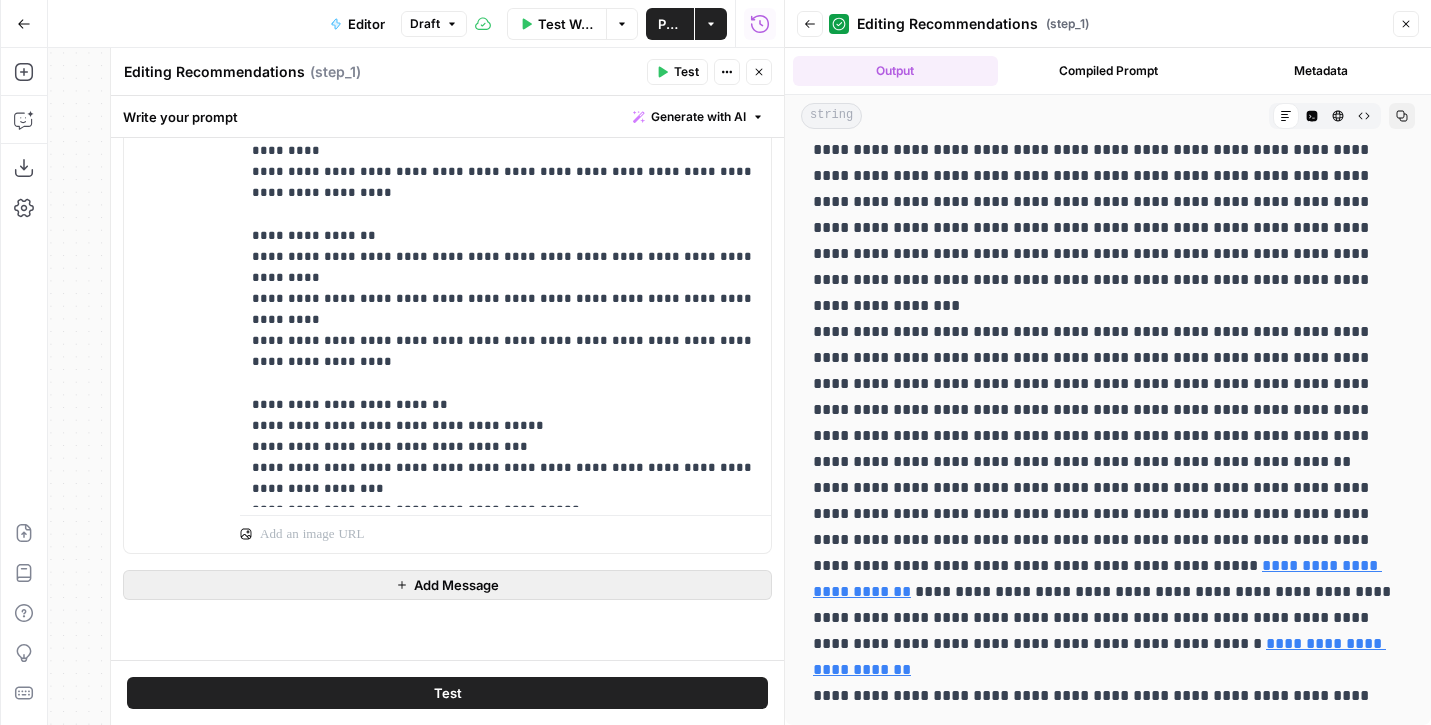 click on "Add Message" at bounding box center (456, 585) 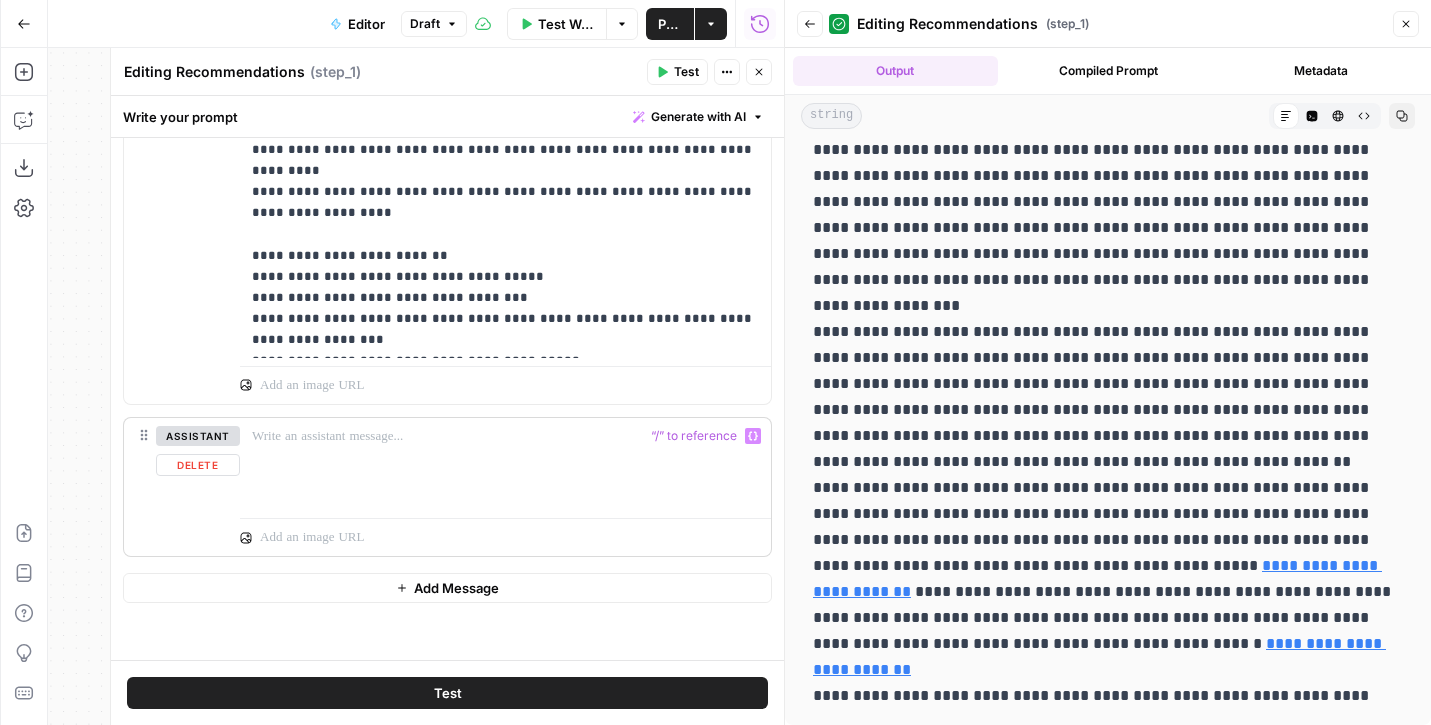 scroll, scrollTop: 859, scrollLeft: 0, axis: vertical 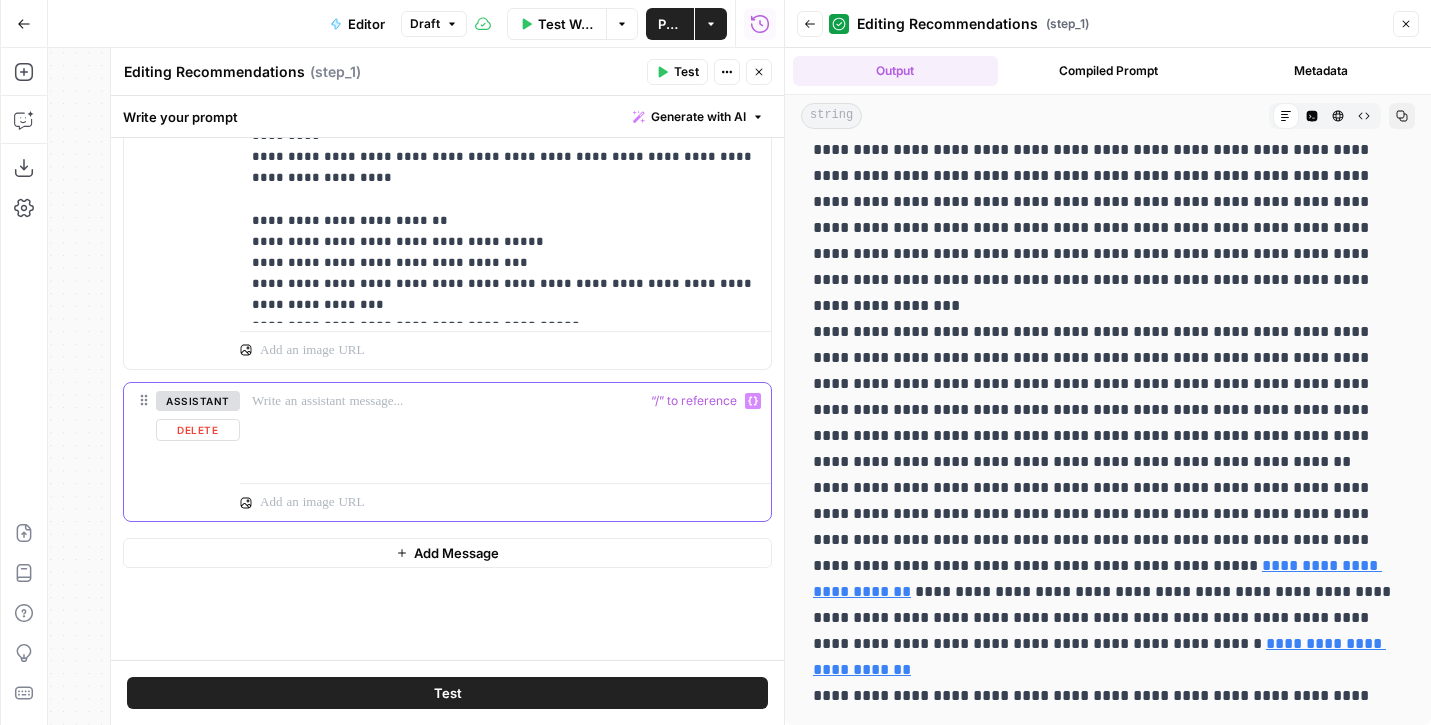 click at bounding box center [505, 429] 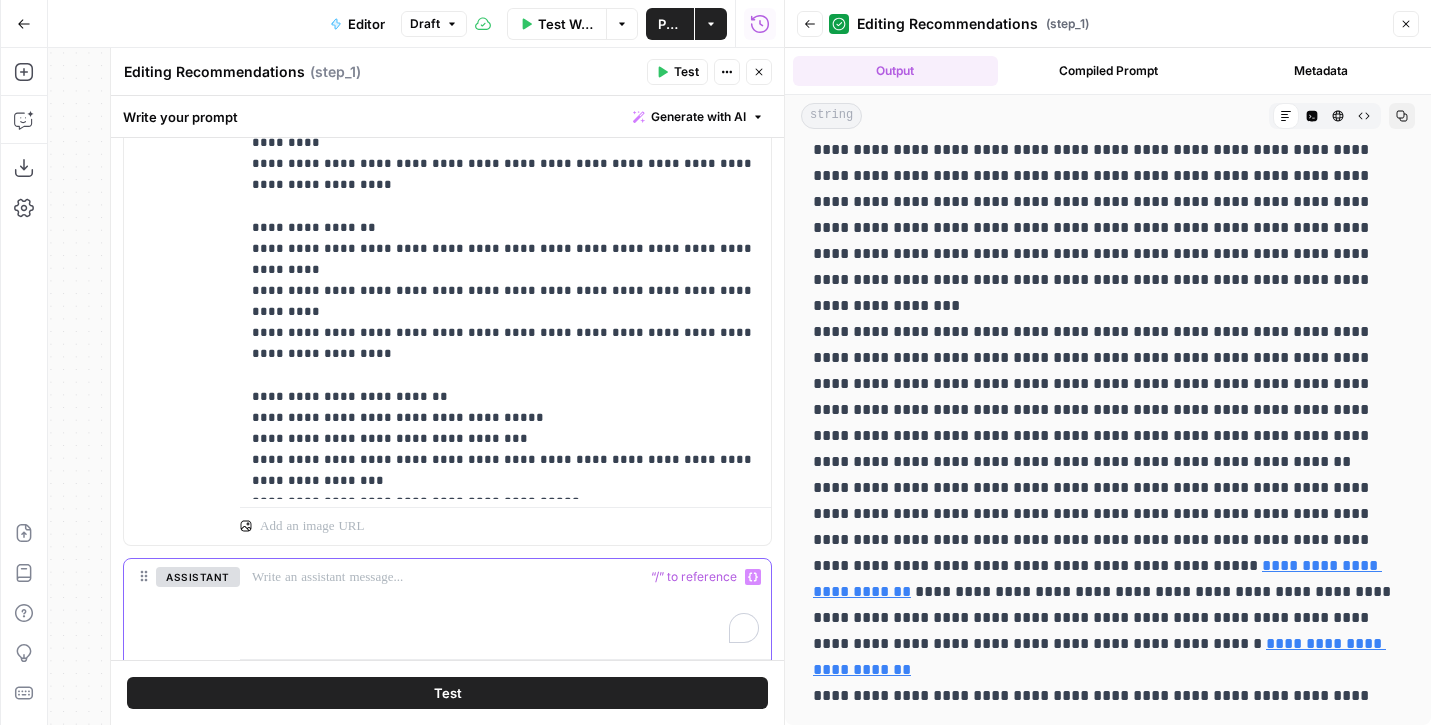 scroll, scrollTop: 684, scrollLeft: 0, axis: vertical 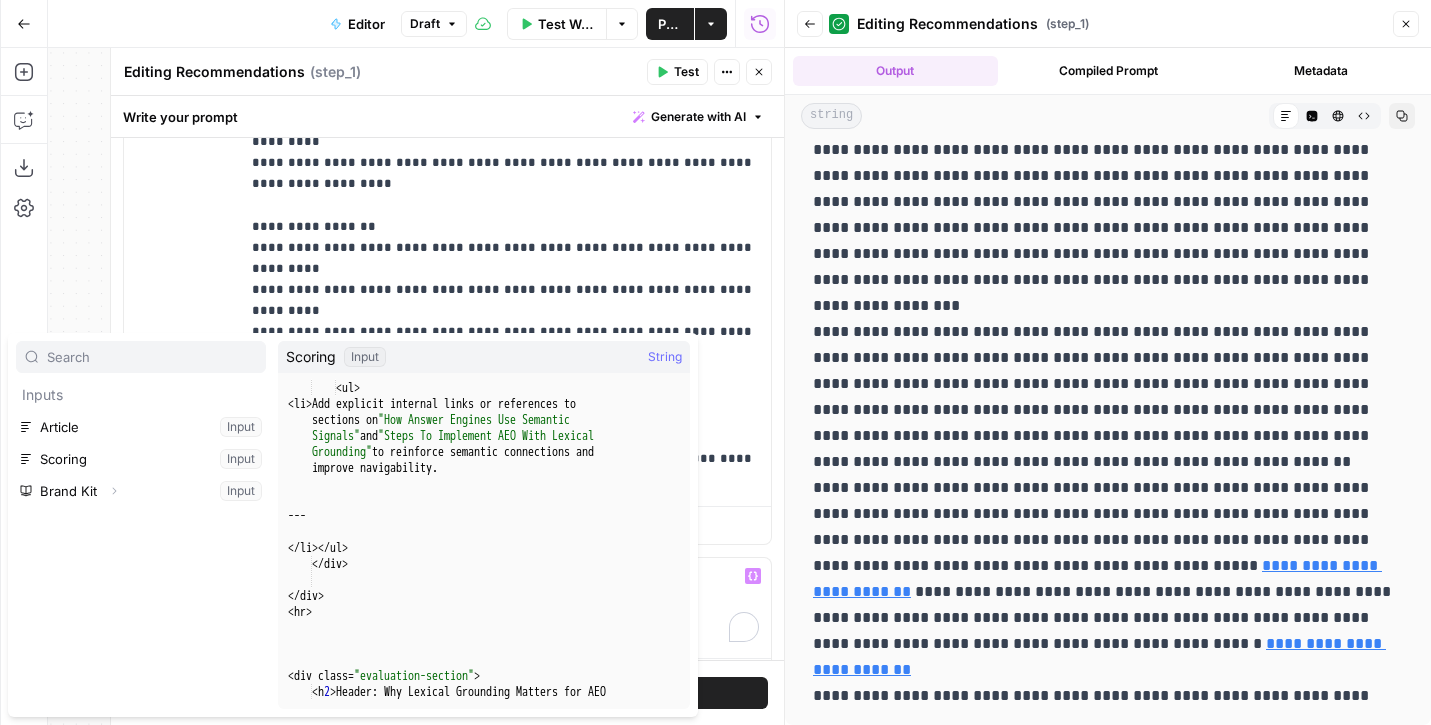 type on "******" 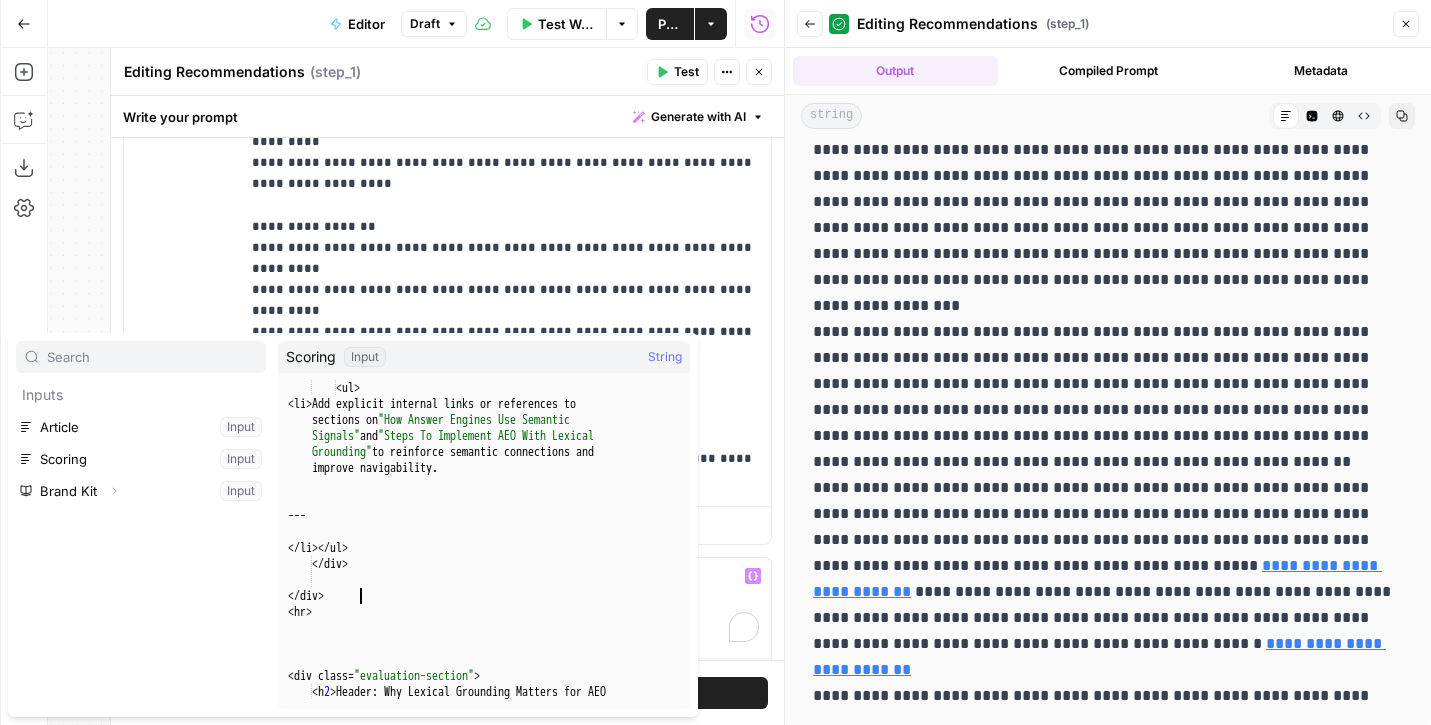type 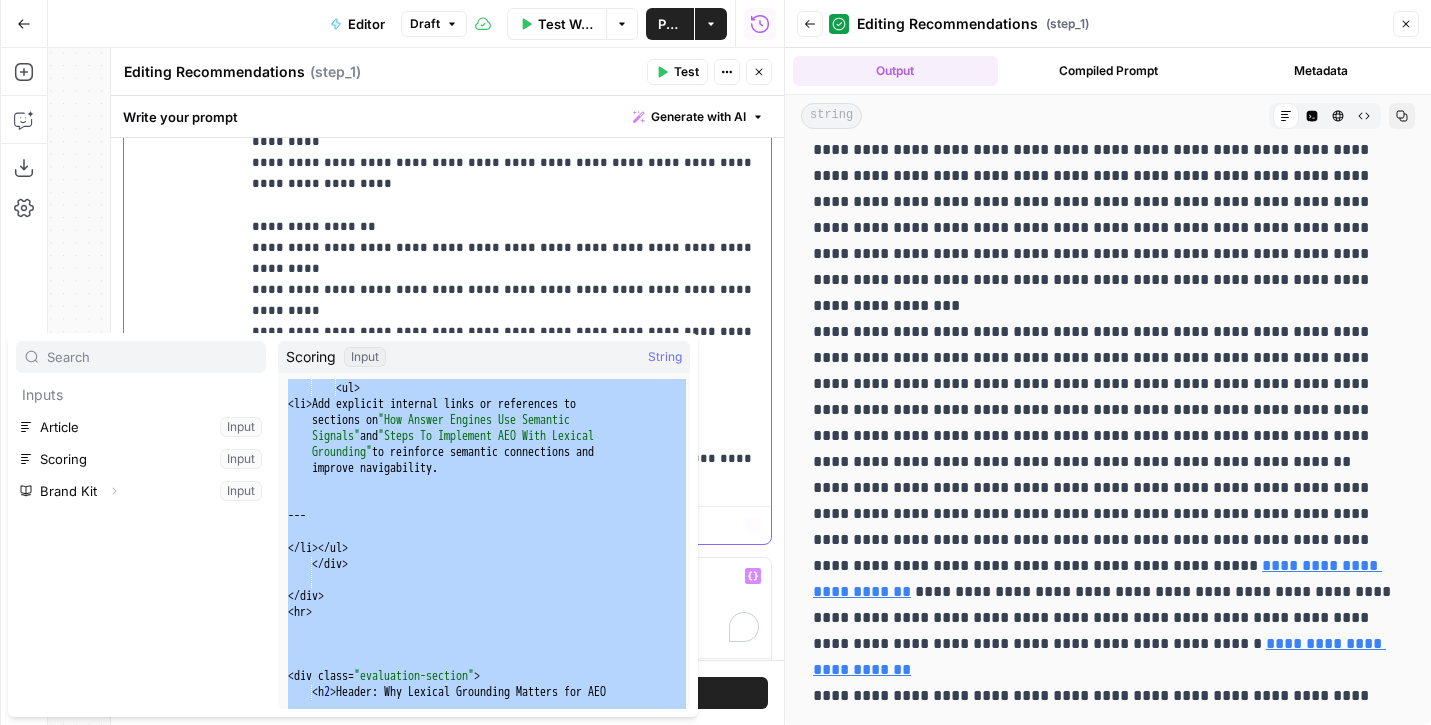 click on "**********" at bounding box center [505, 90] 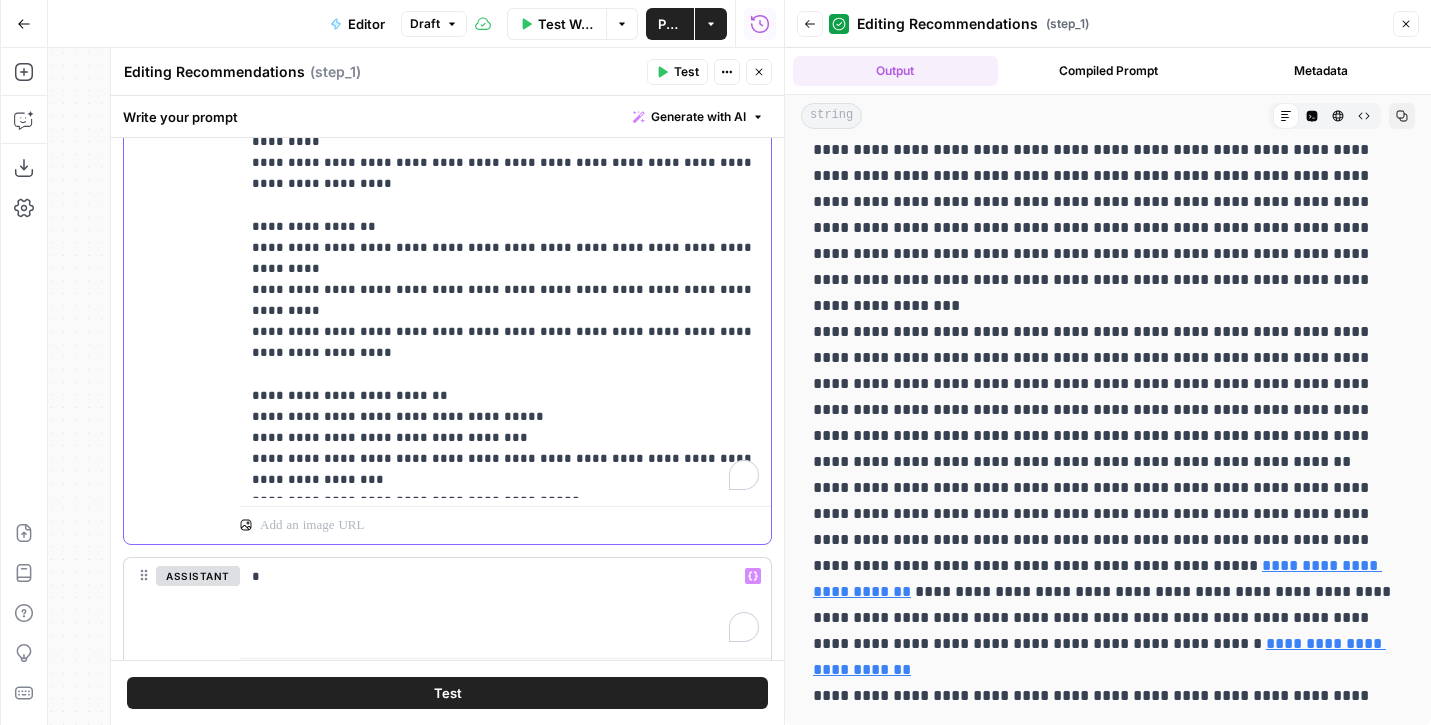 scroll, scrollTop: 701, scrollLeft: 0, axis: vertical 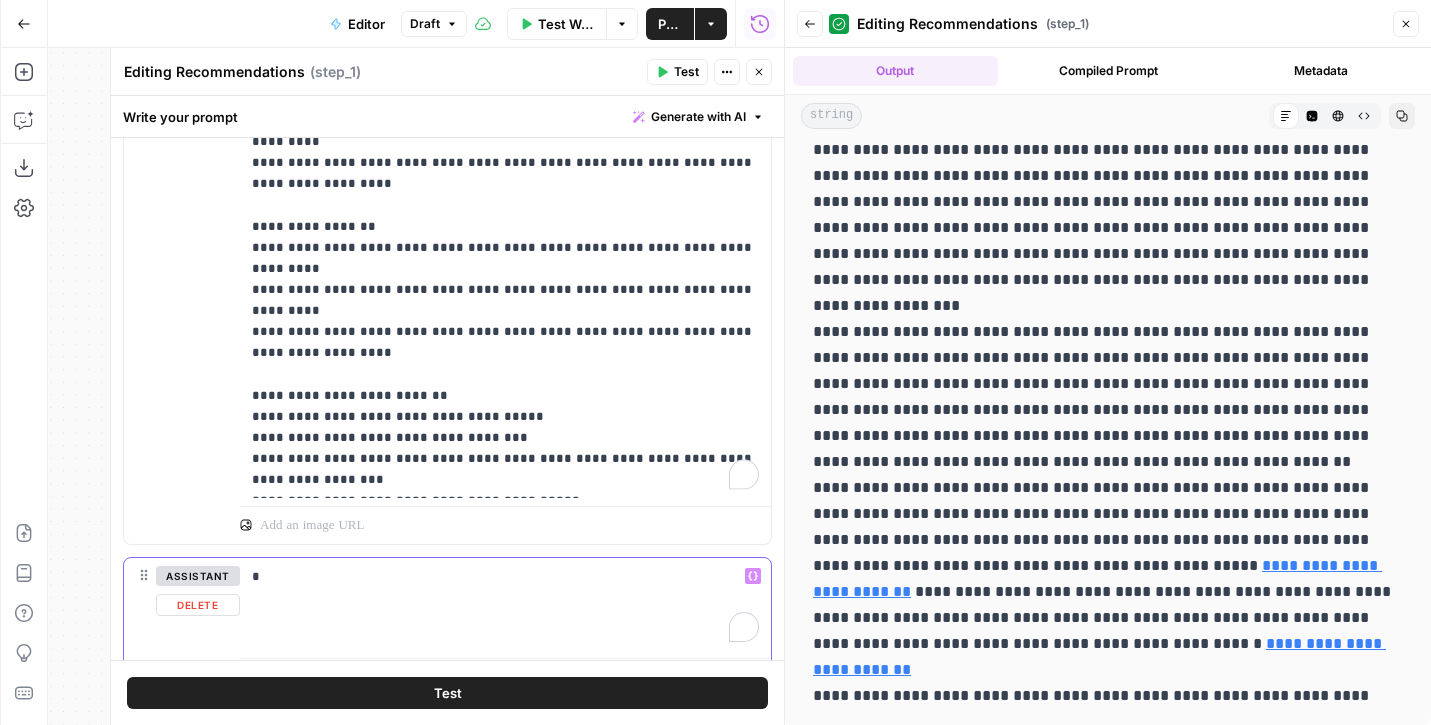 click on "*" at bounding box center [505, 604] 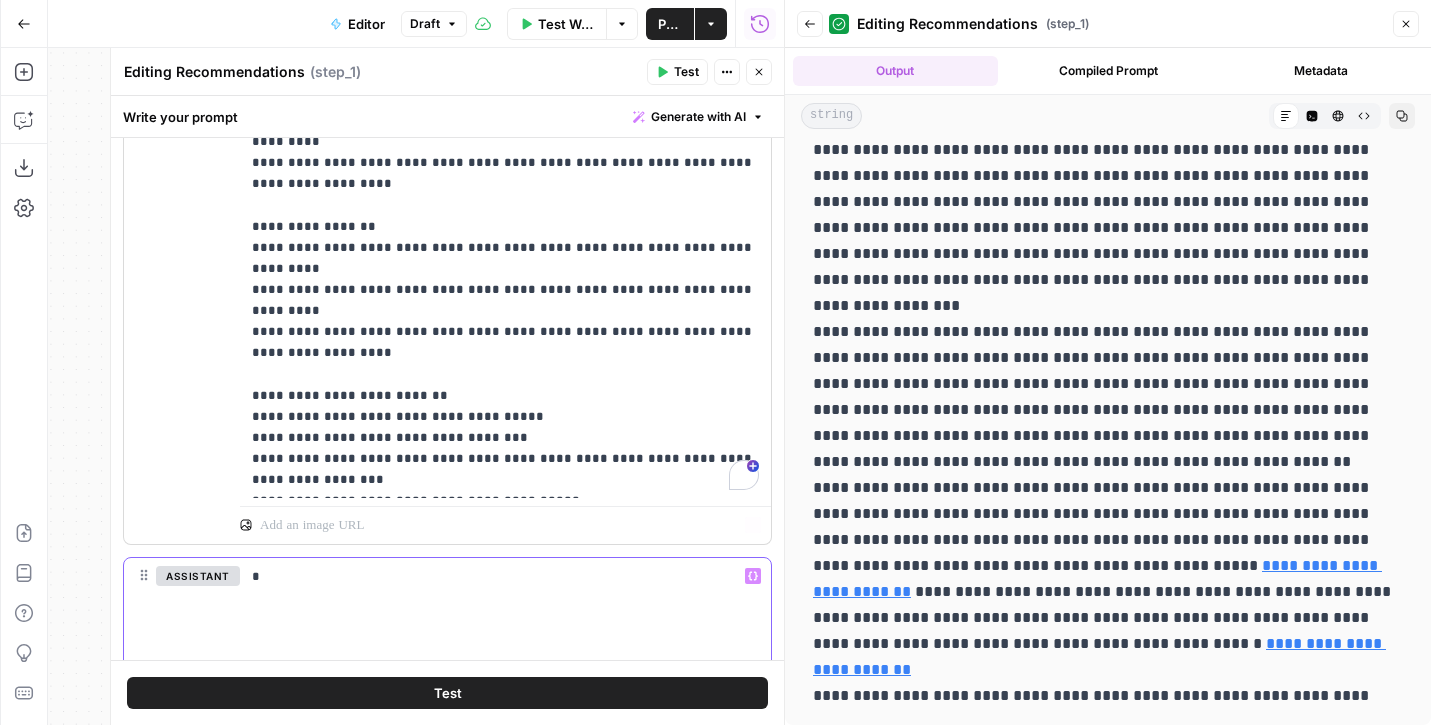scroll, scrollTop: 993, scrollLeft: 0, axis: vertical 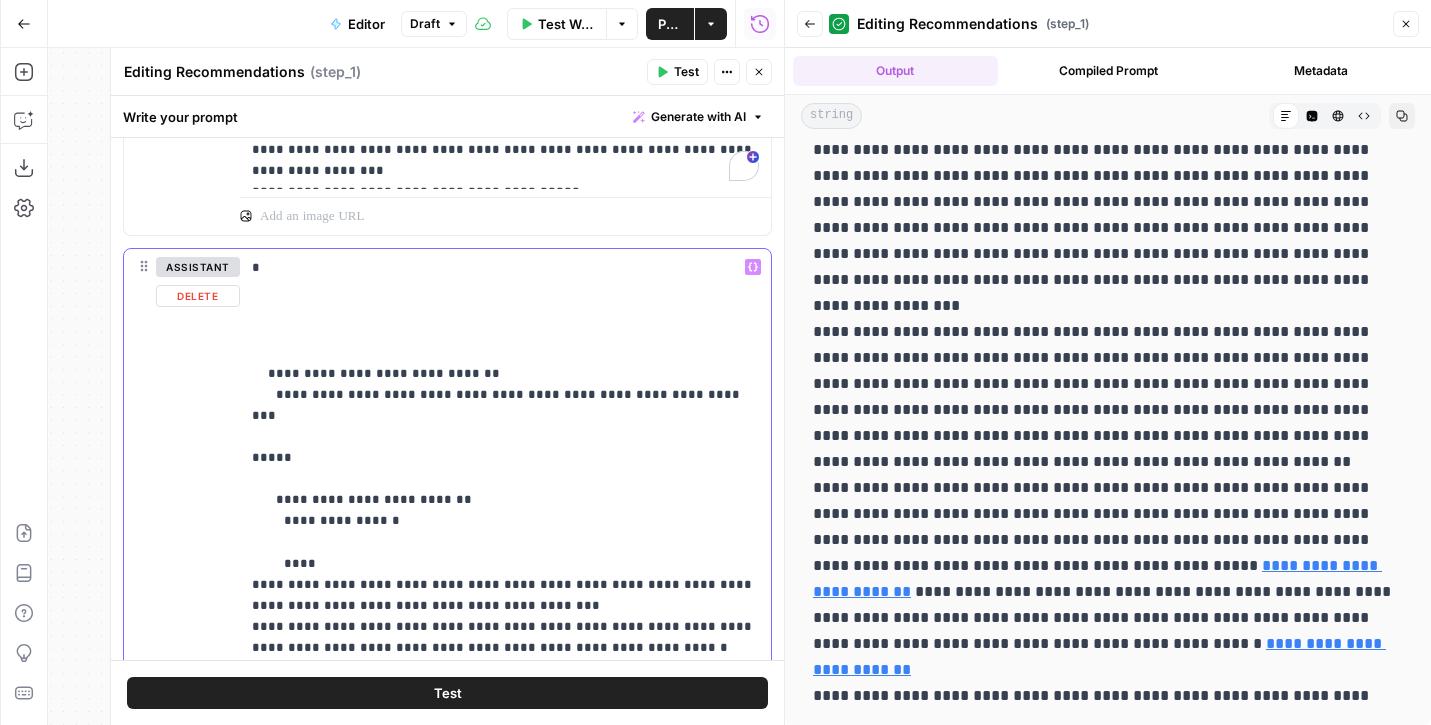 drag, startPoint x: 271, startPoint y: 345, endPoint x: 261, endPoint y: 264, distance: 81.61495 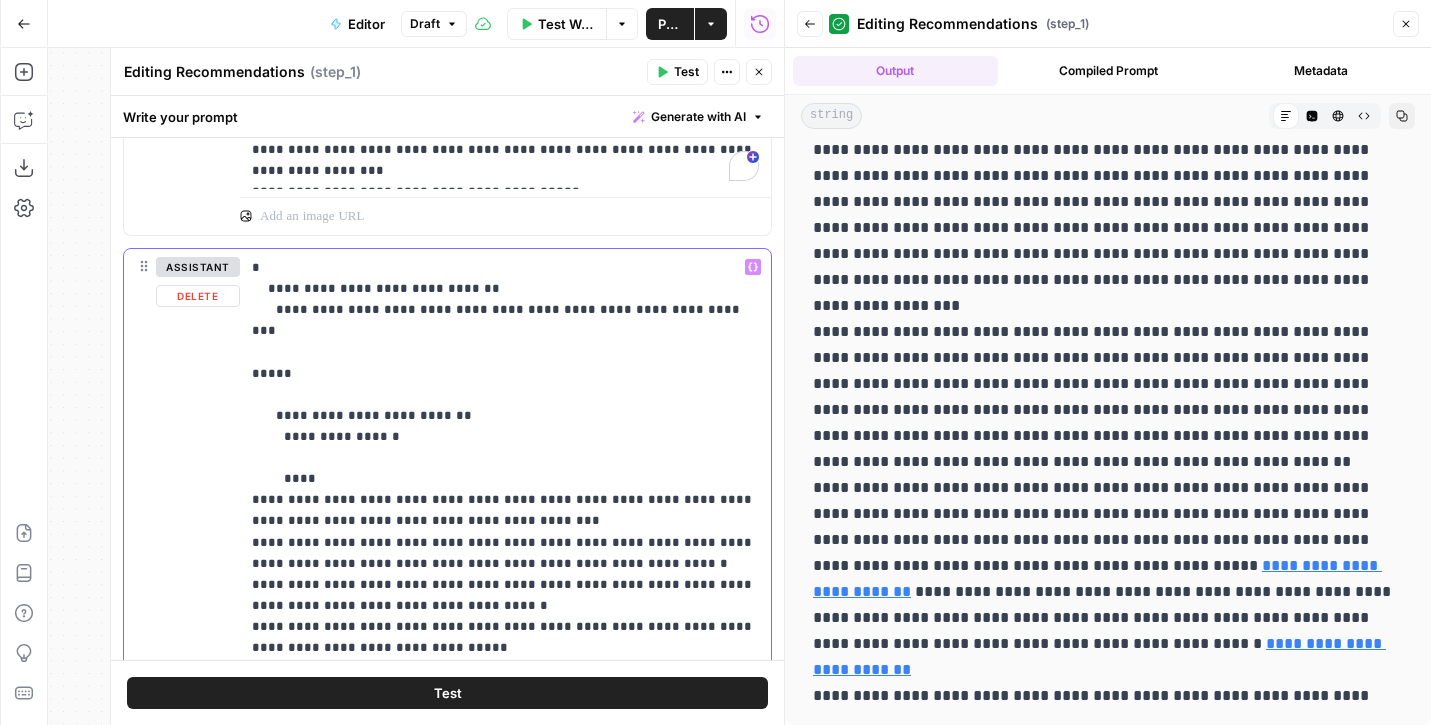 type 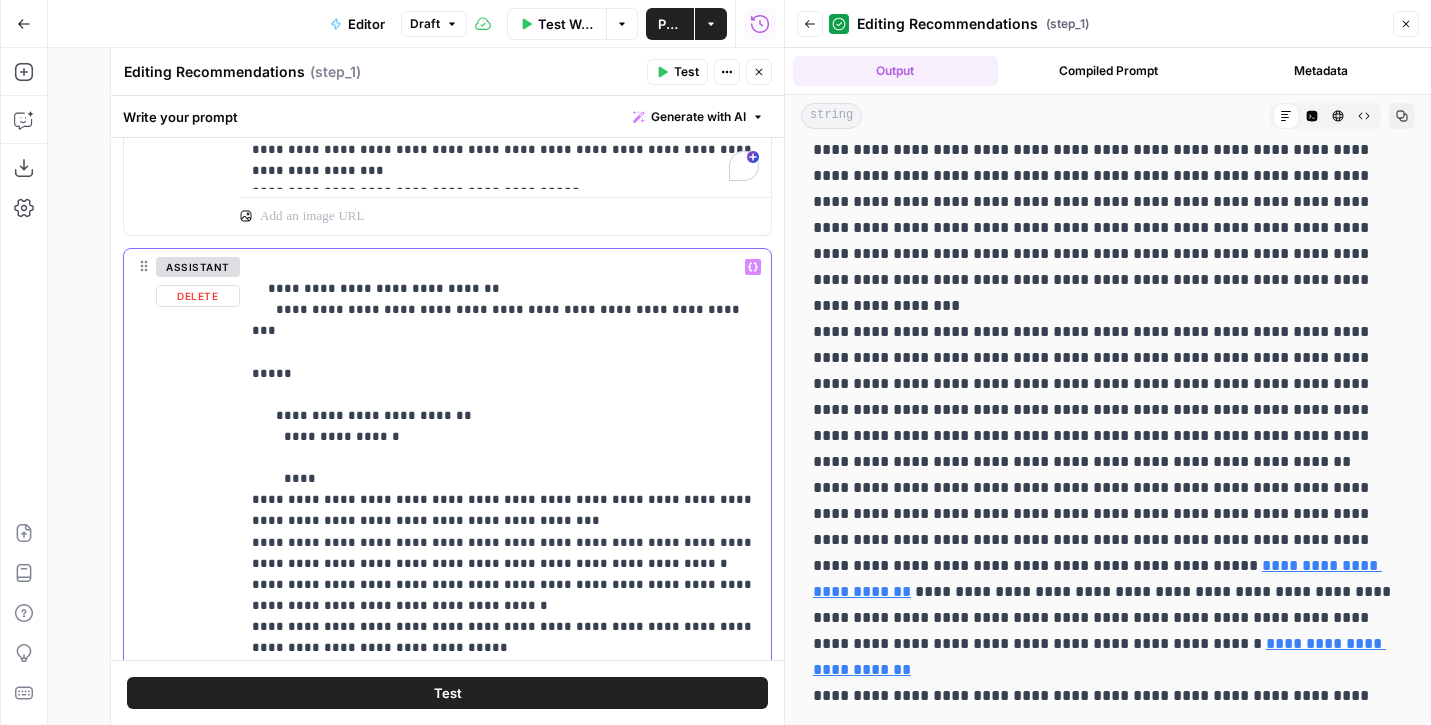 scroll, scrollTop: 1300, scrollLeft: 0, axis: vertical 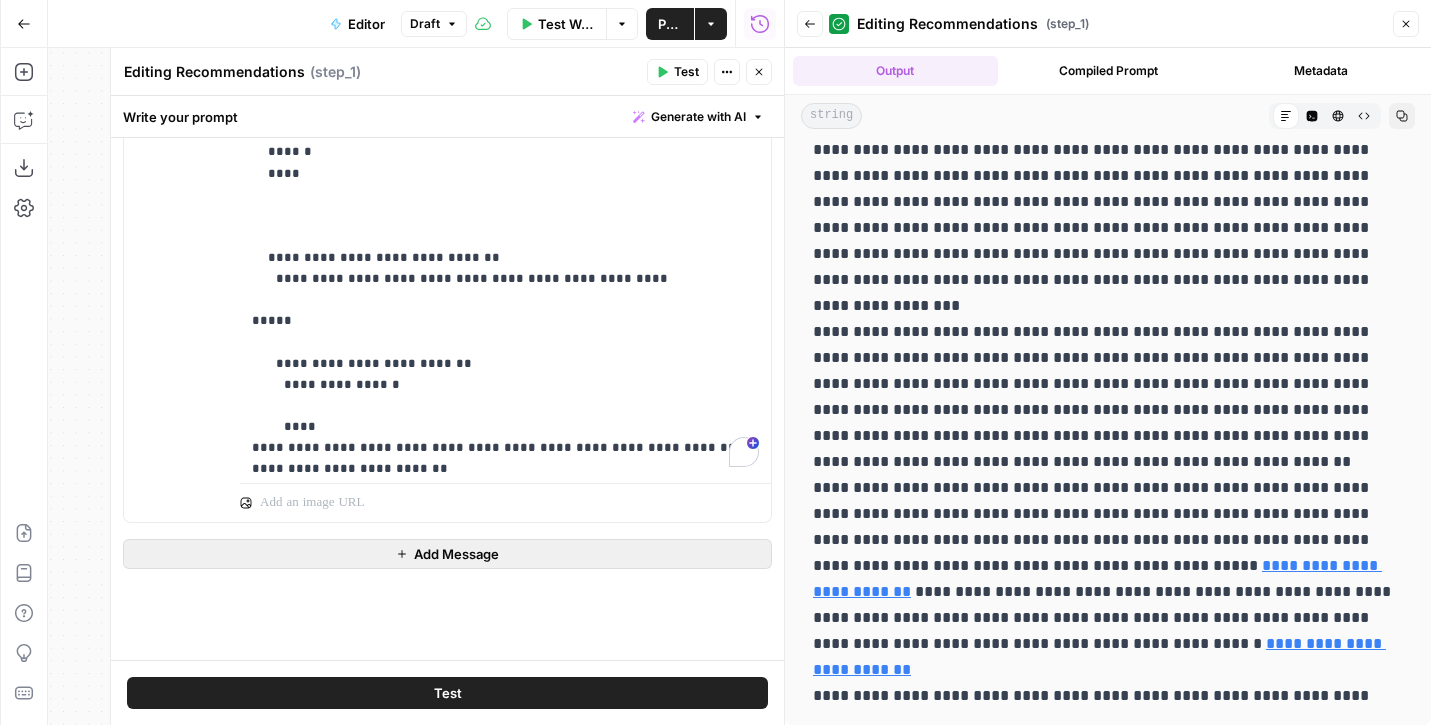 click on "Add Message" at bounding box center (456, 554) 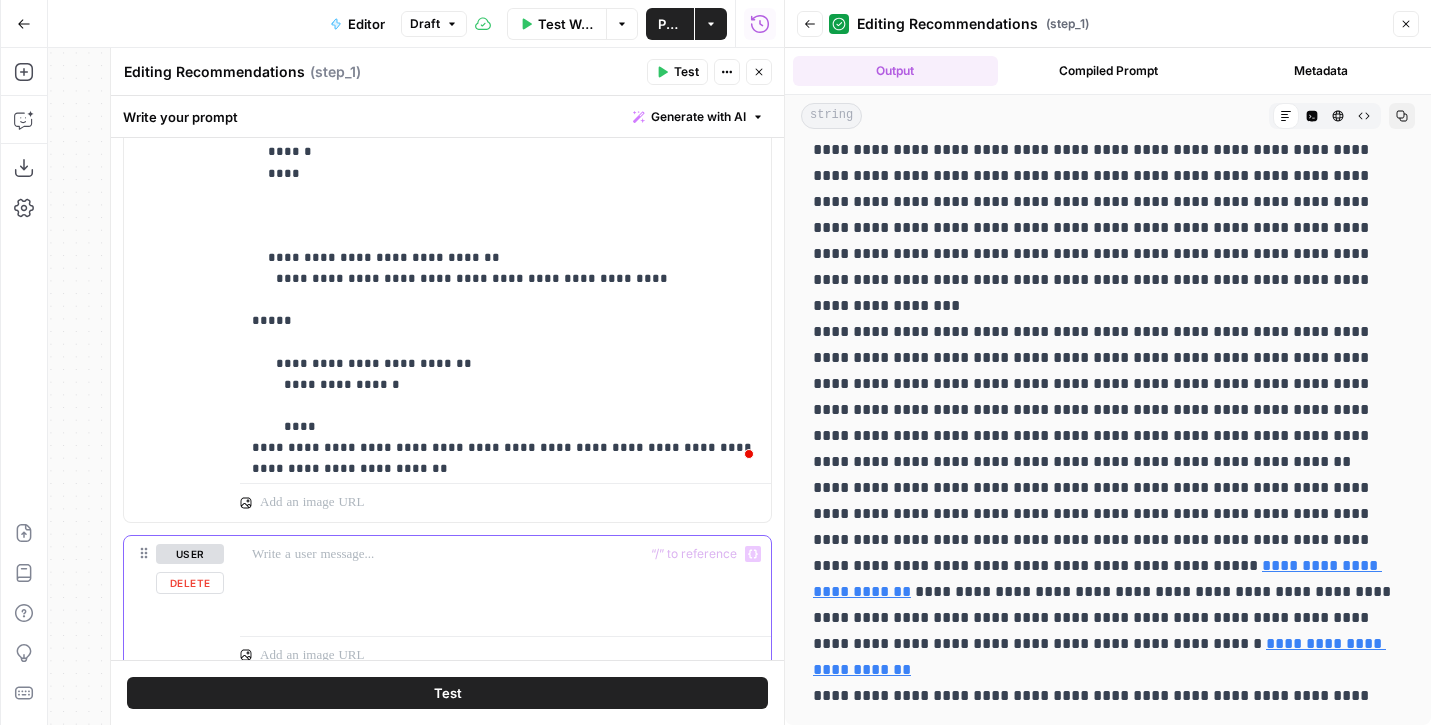 click at bounding box center [505, 582] 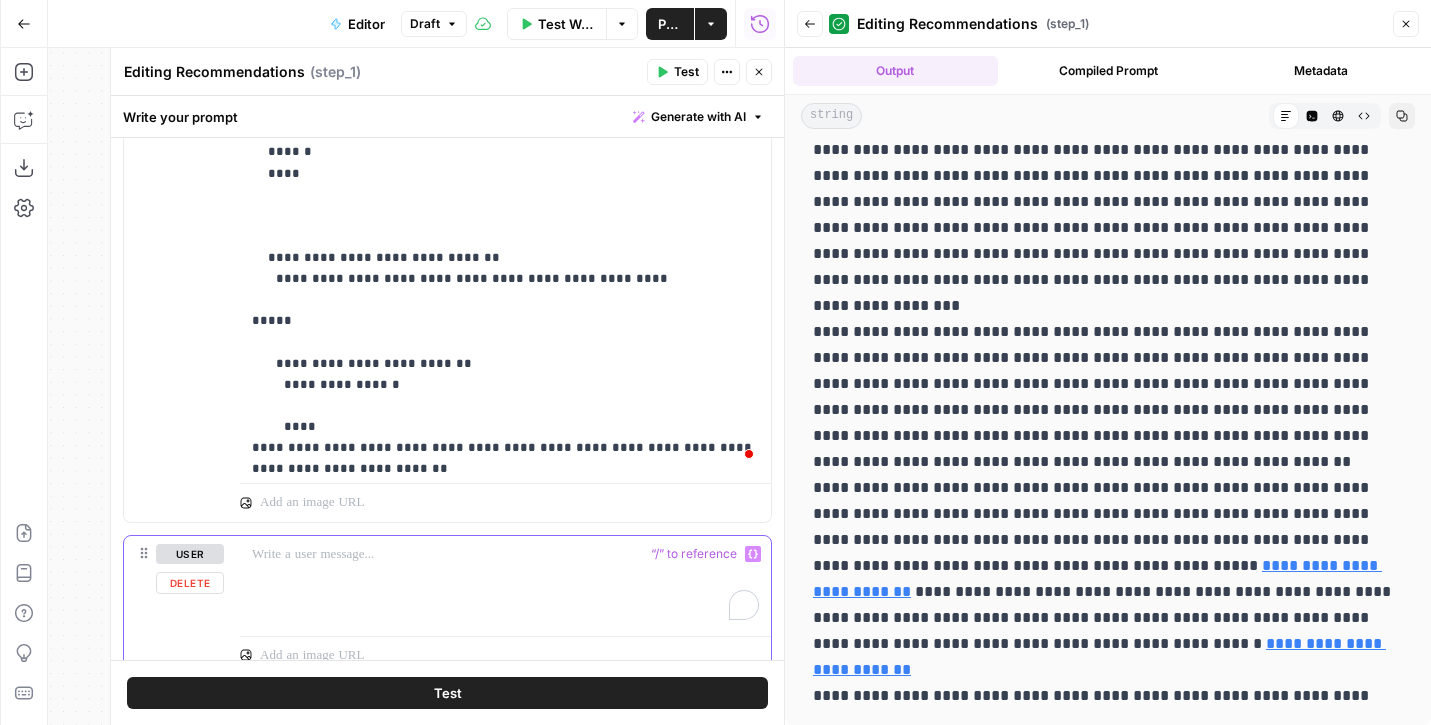 type 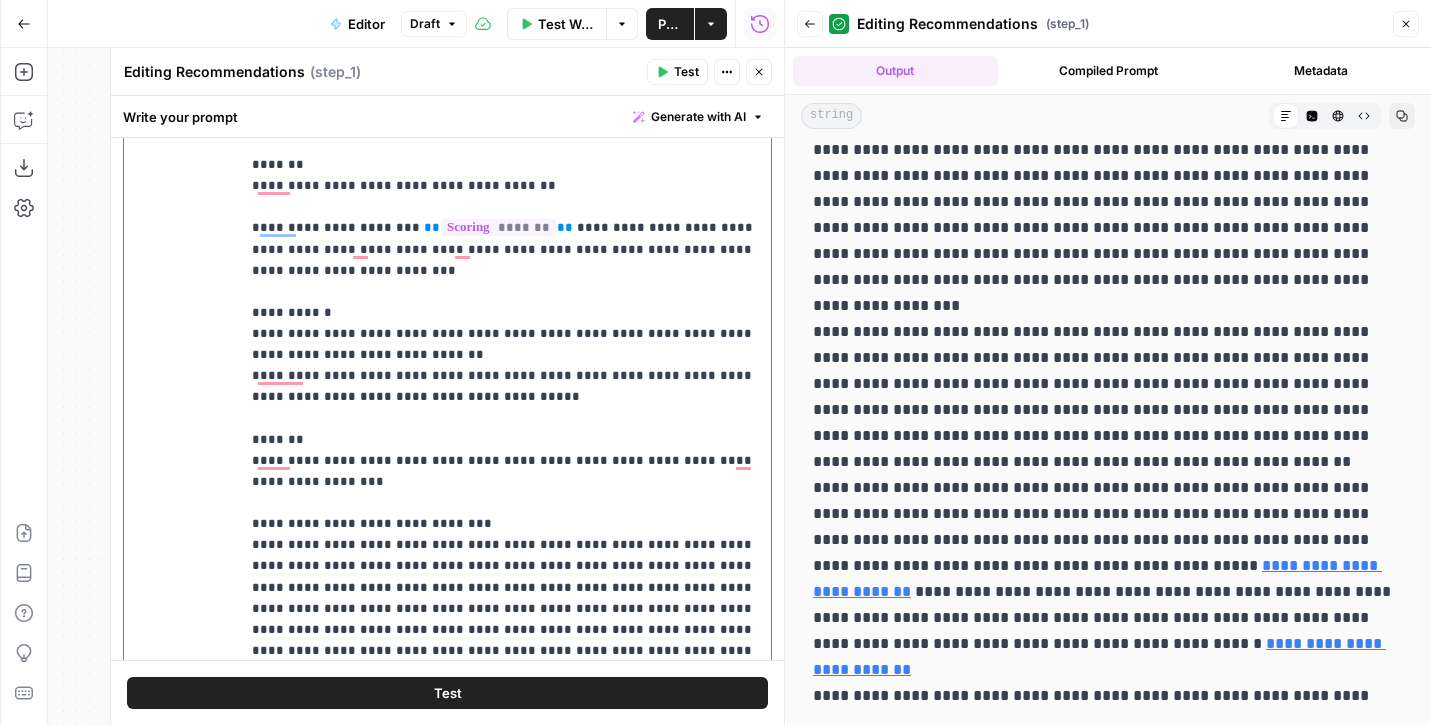 drag, startPoint x: 436, startPoint y: 392, endPoint x: 260, endPoint y: 332, distance: 185.94623 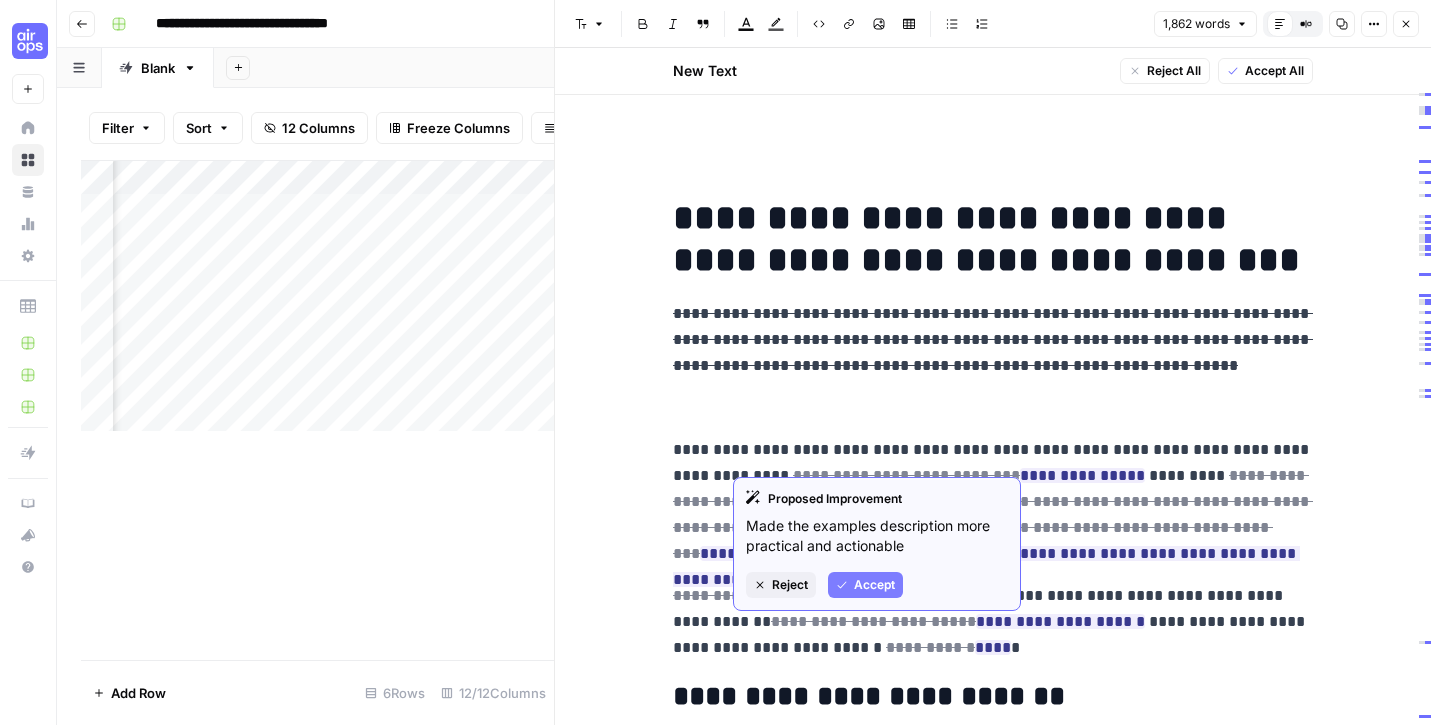 scroll, scrollTop: 0, scrollLeft: 0, axis: both 